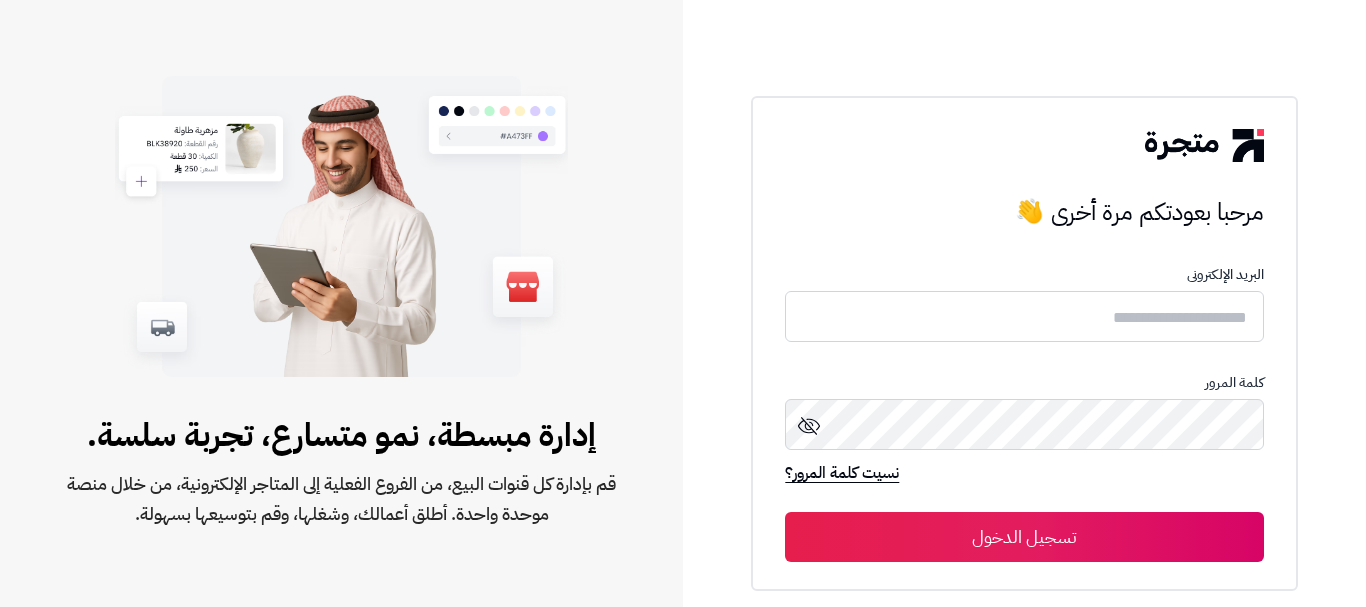scroll, scrollTop: 0, scrollLeft: 0, axis: both 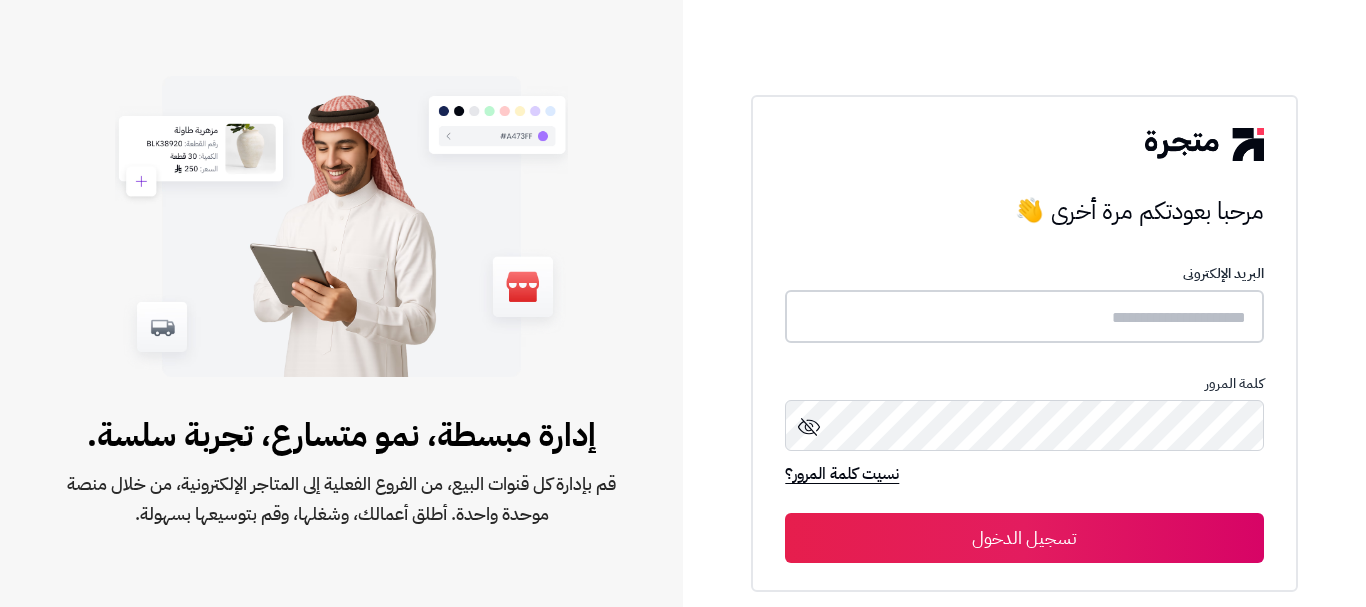 click at bounding box center [1024, 316] 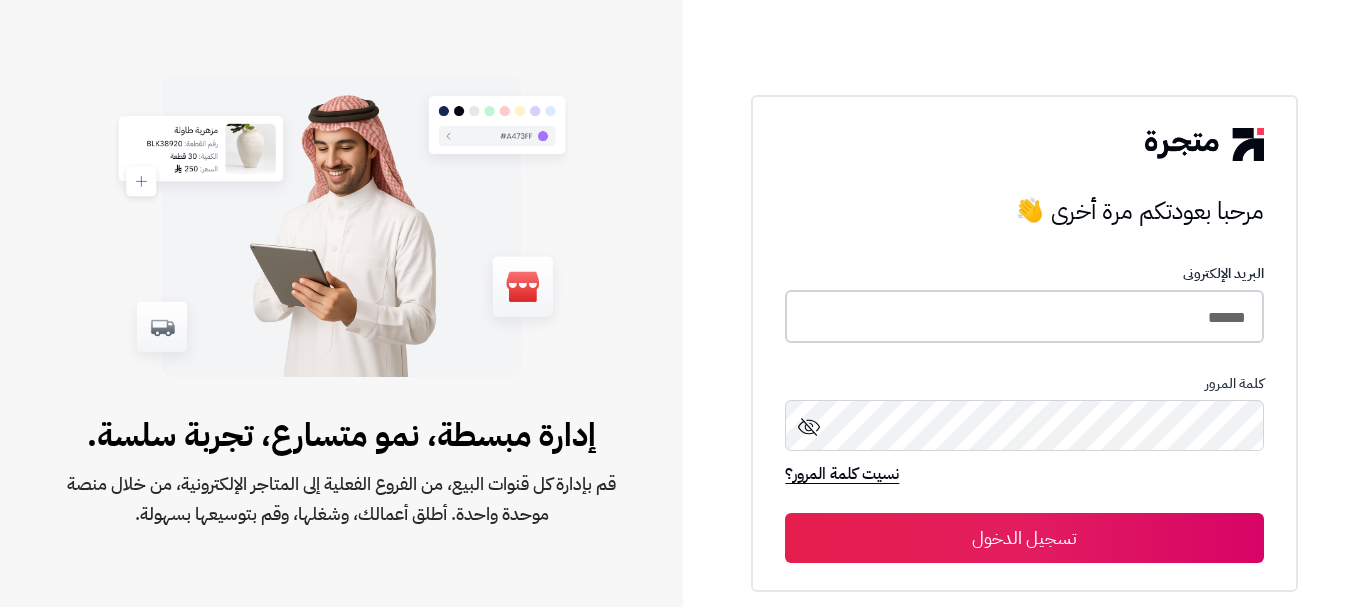 type on "******" 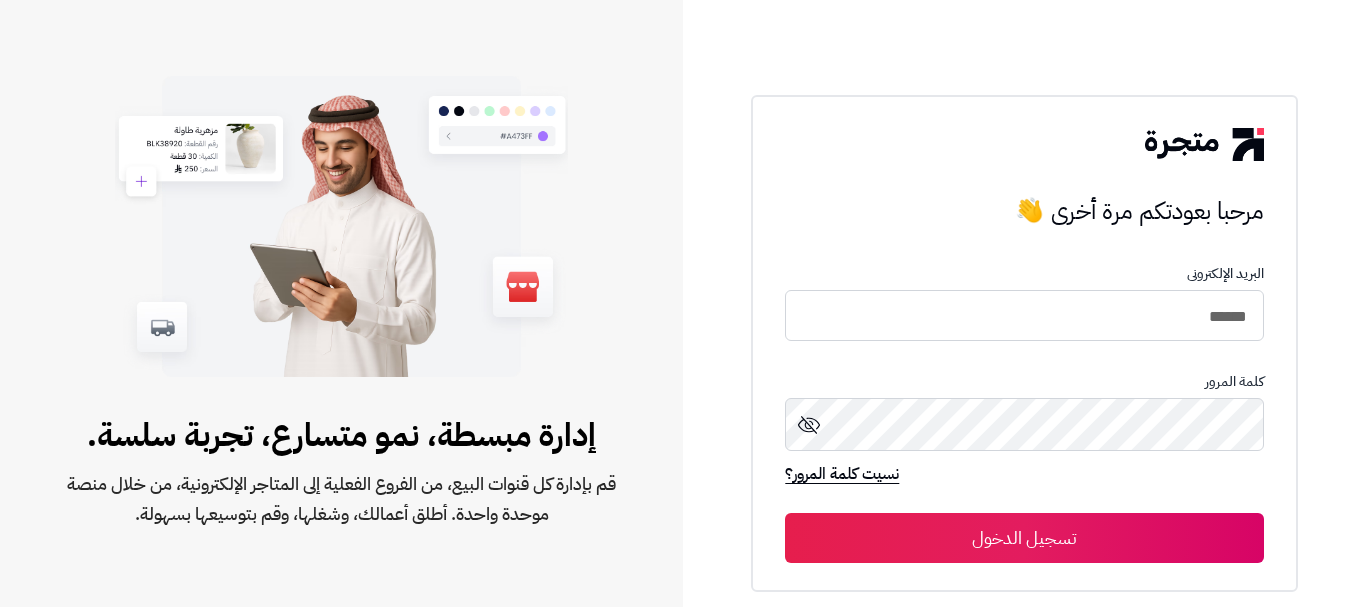 click on "تسجيل الدخول" at bounding box center (1024, 538) 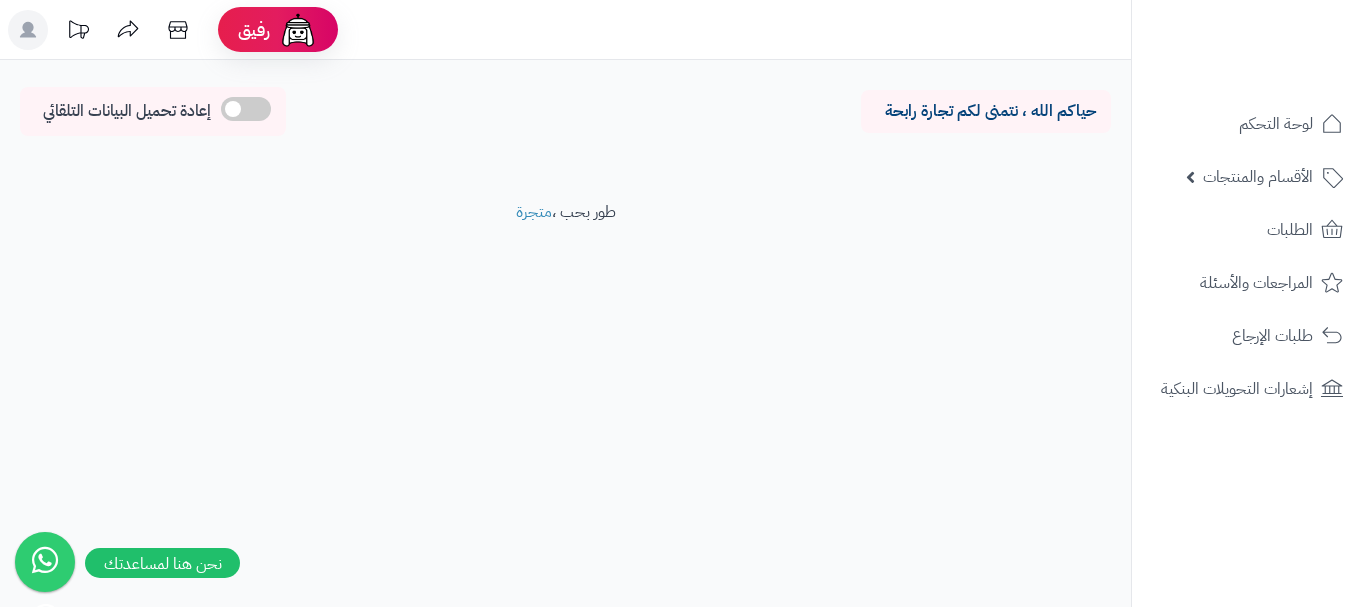 scroll, scrollTop: 0, scrollLeft: 0, axis: both 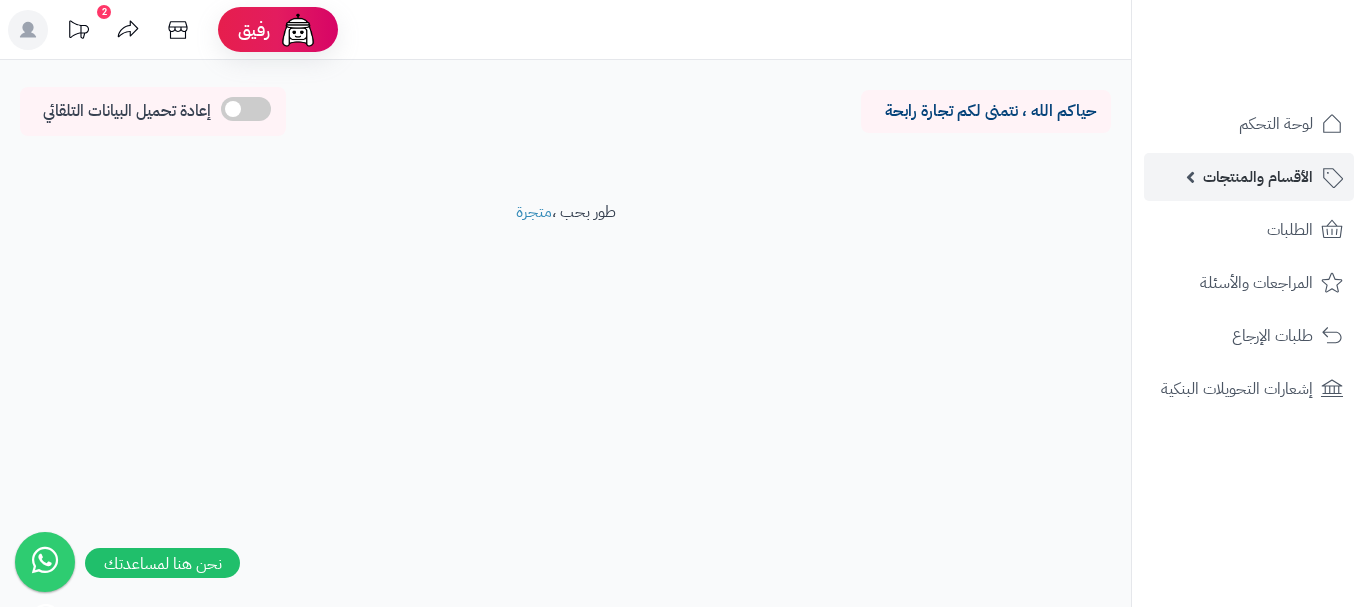 click on "الأقسام والمنتجات" at bounding box center [1258, 177] 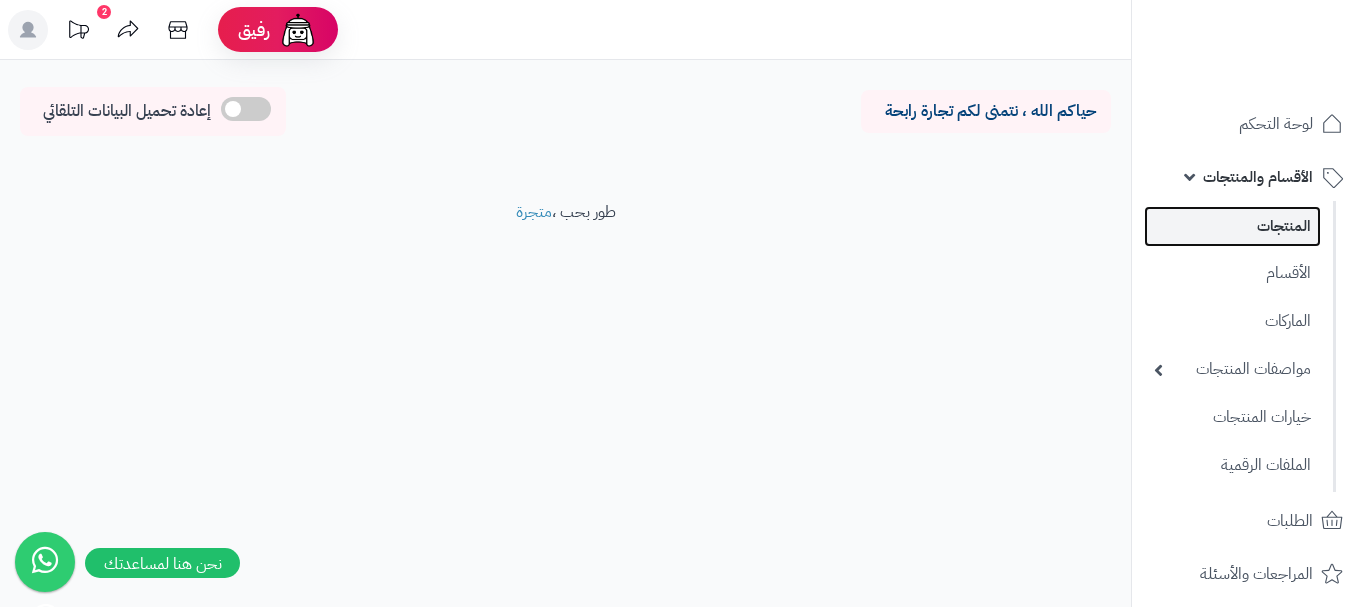 click on "المنتجات" at bounding box center [1232, 226] 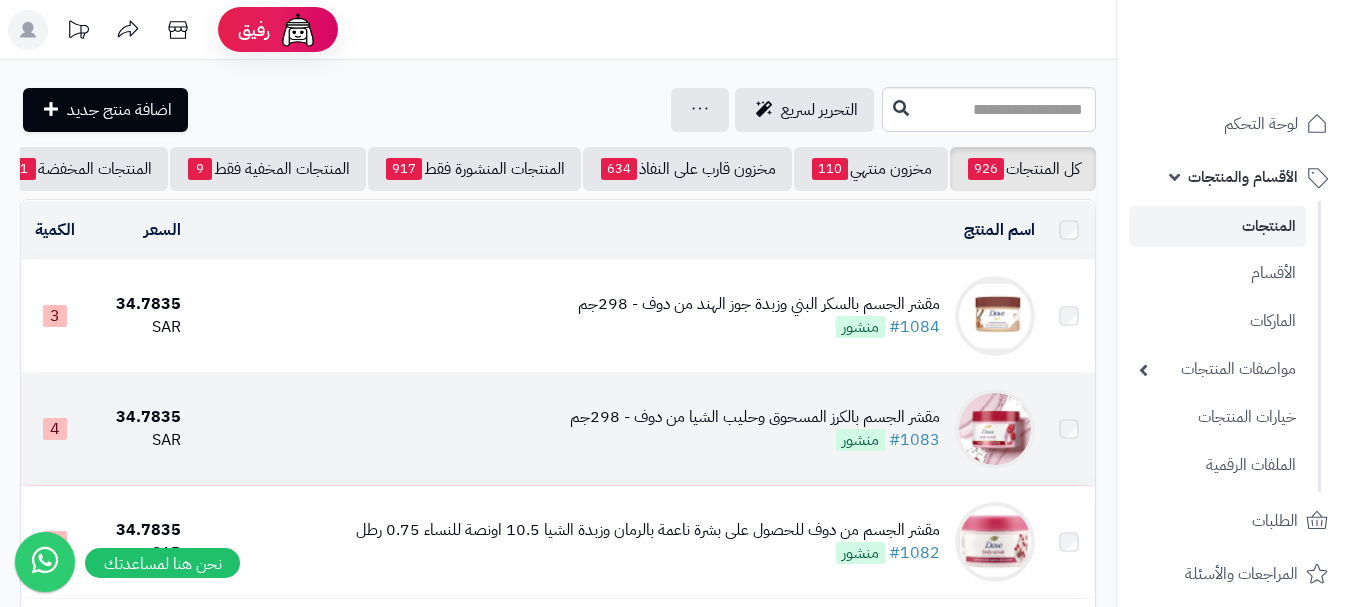 scroll, scrollTop: 0, scrollLeft: 0, axis: both 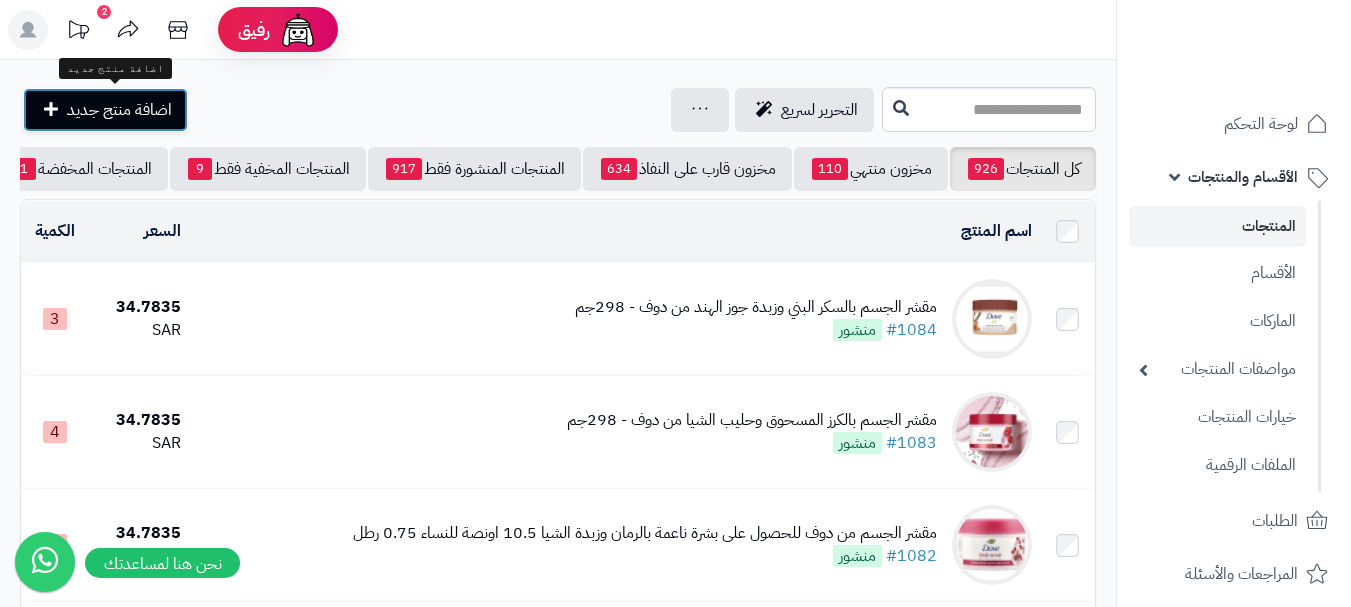 click on "اضافة منتج جديد" at bounding box center [119, 110] 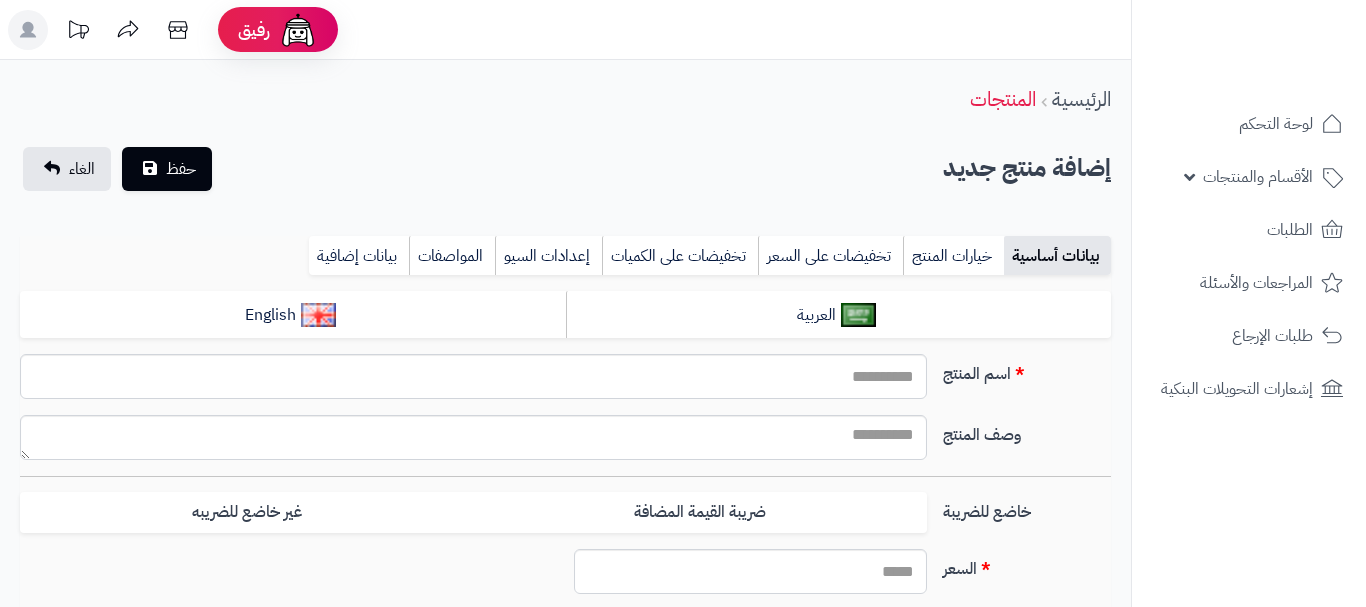 select 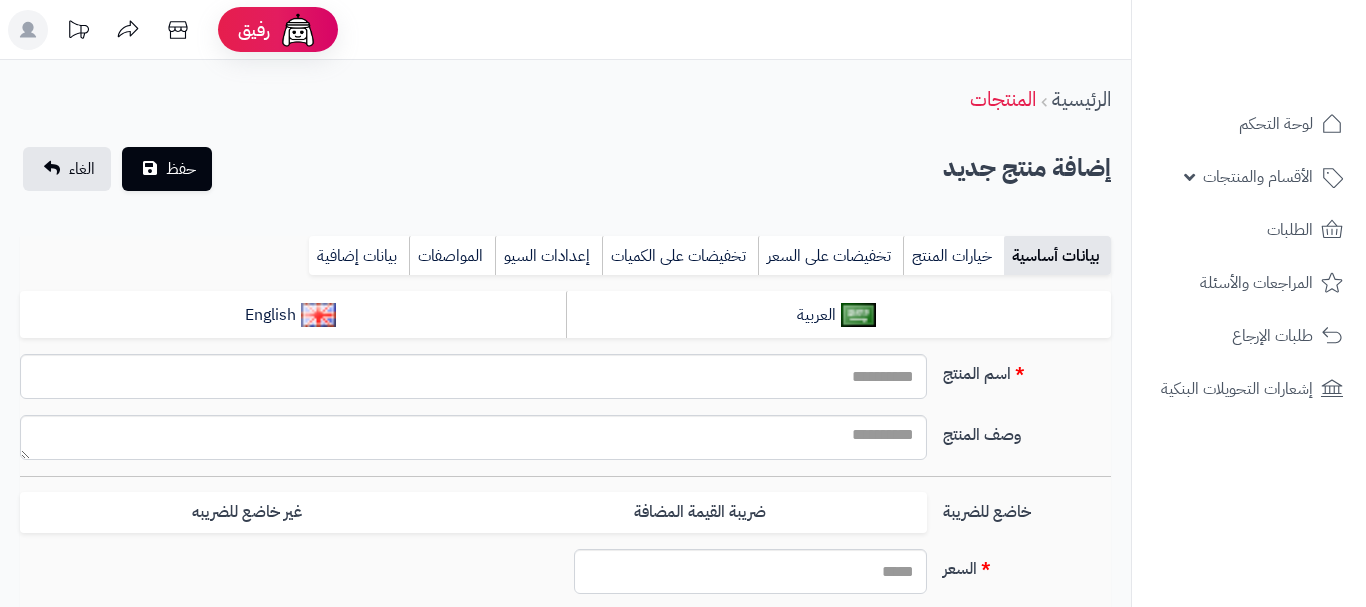 type on "****" 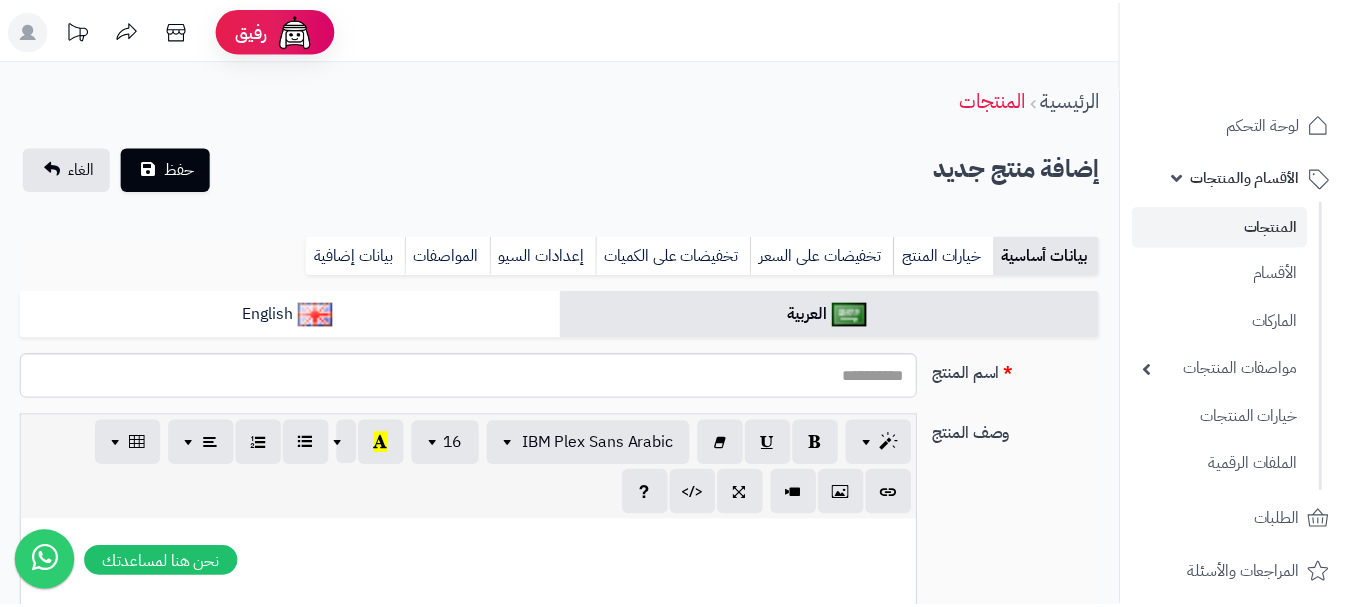 scroll, scrollTop: 0, scrollLeft: 0, axis: both 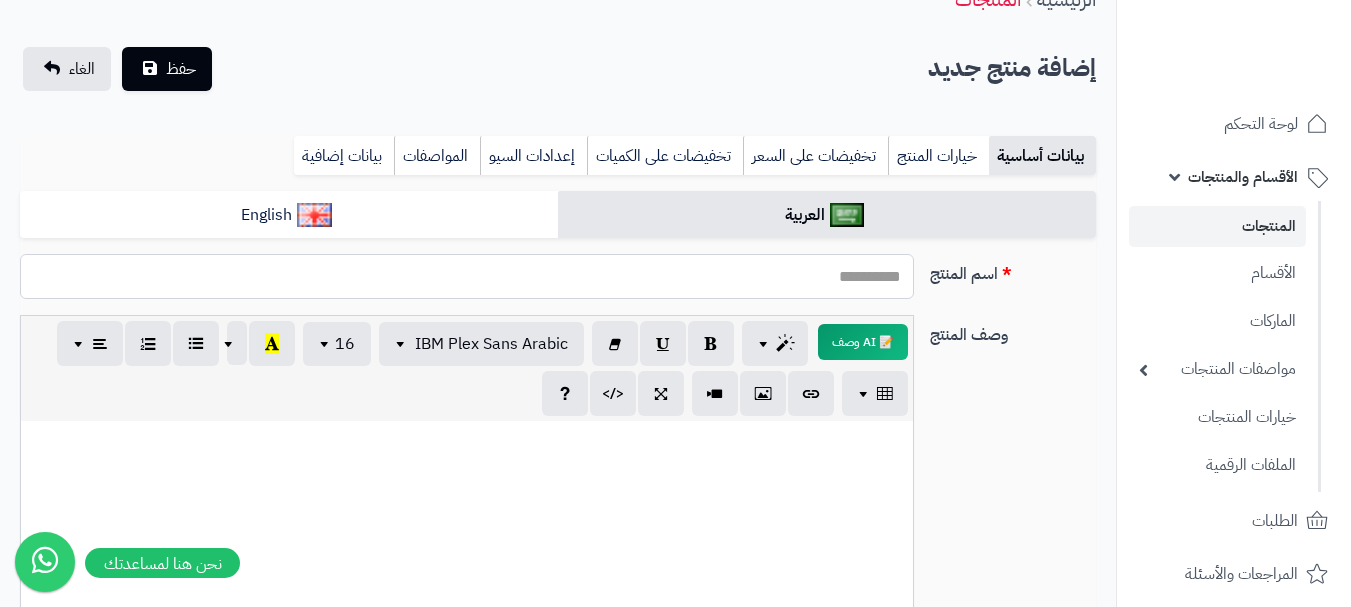 click on "اسم المنتج" at bounding box center (467, 276) 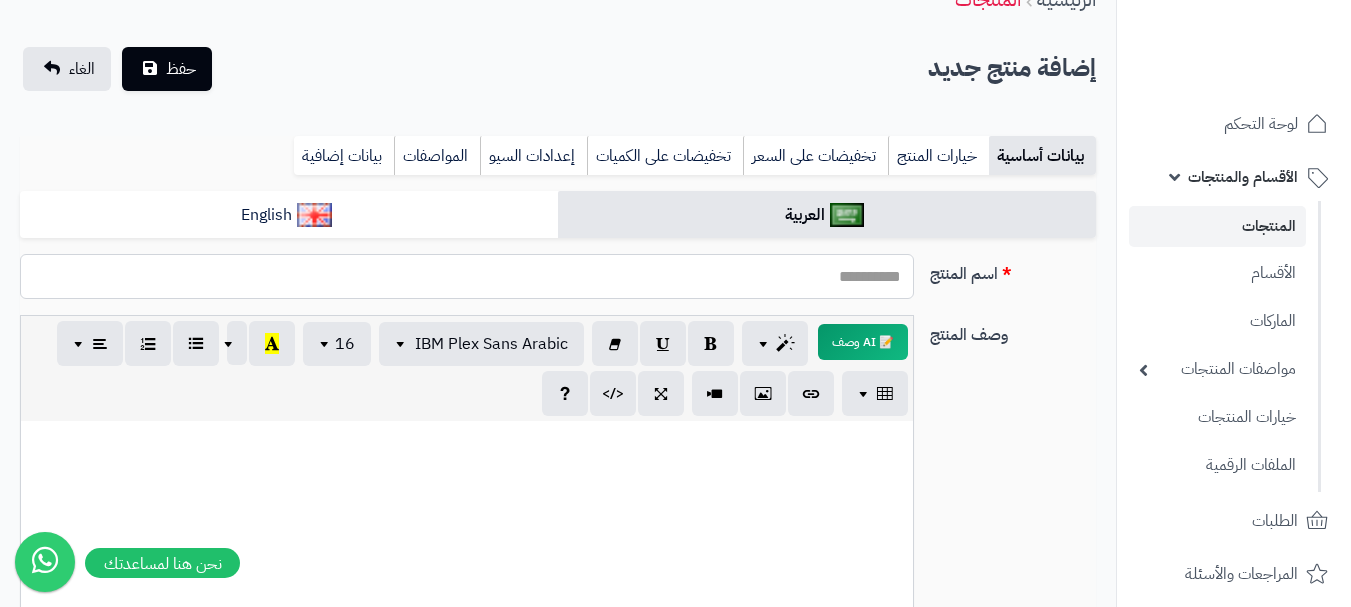 paste on "**********" 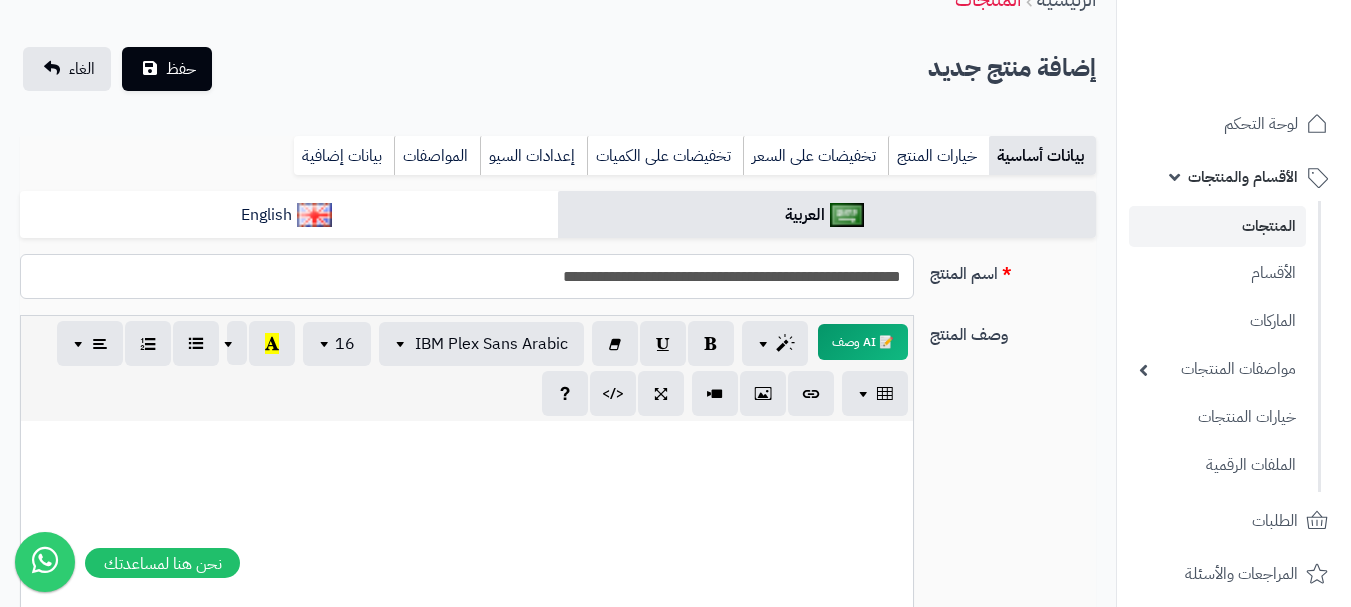drag, startPoint x: 900, startPoint y: 275, endPoint x: 491, endPoint y: 271, distance: 409.01956 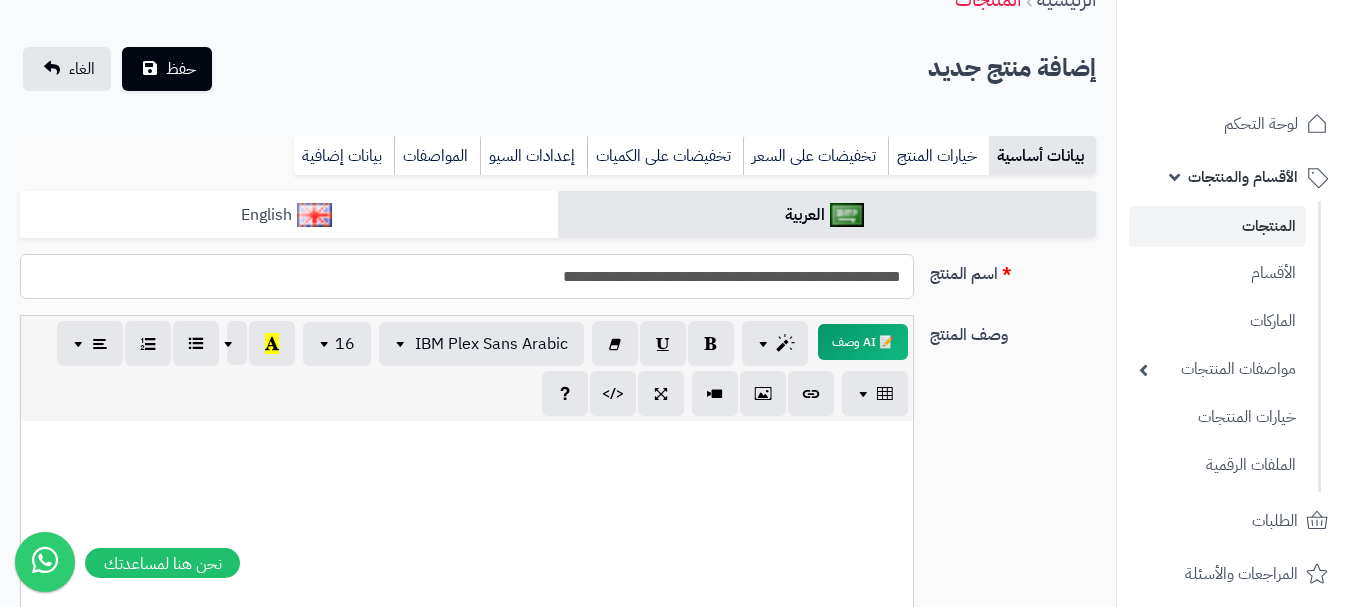 type on "**********" 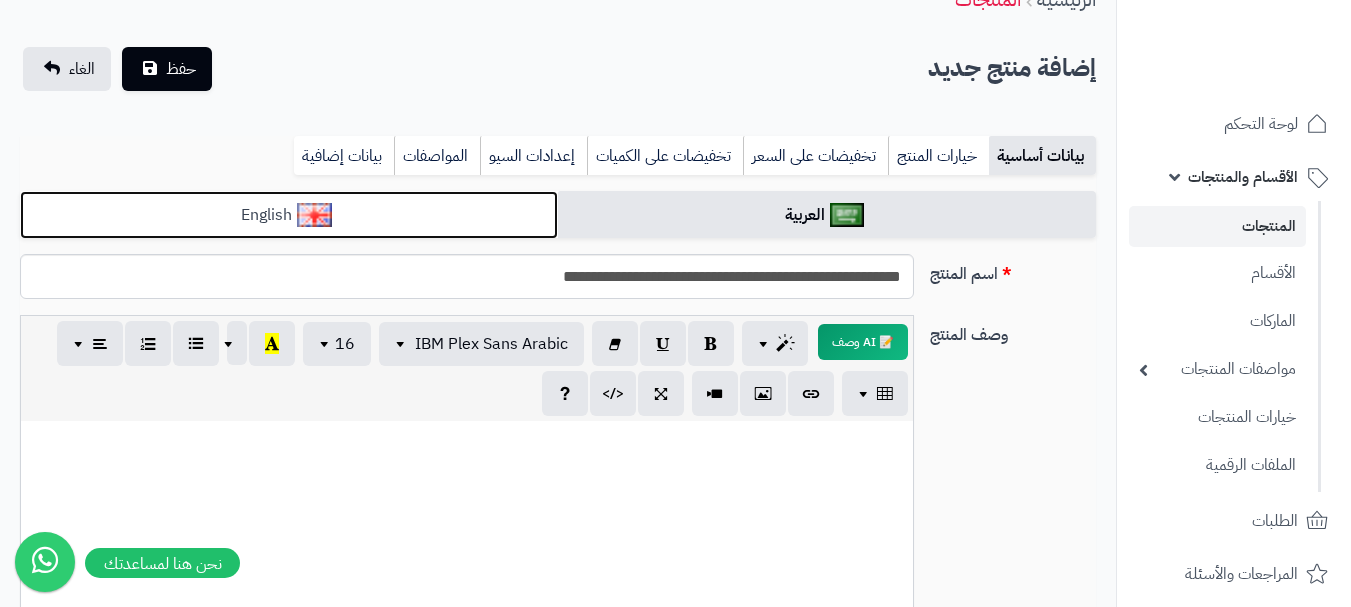 click on "English" at bounding box center [289, 215] 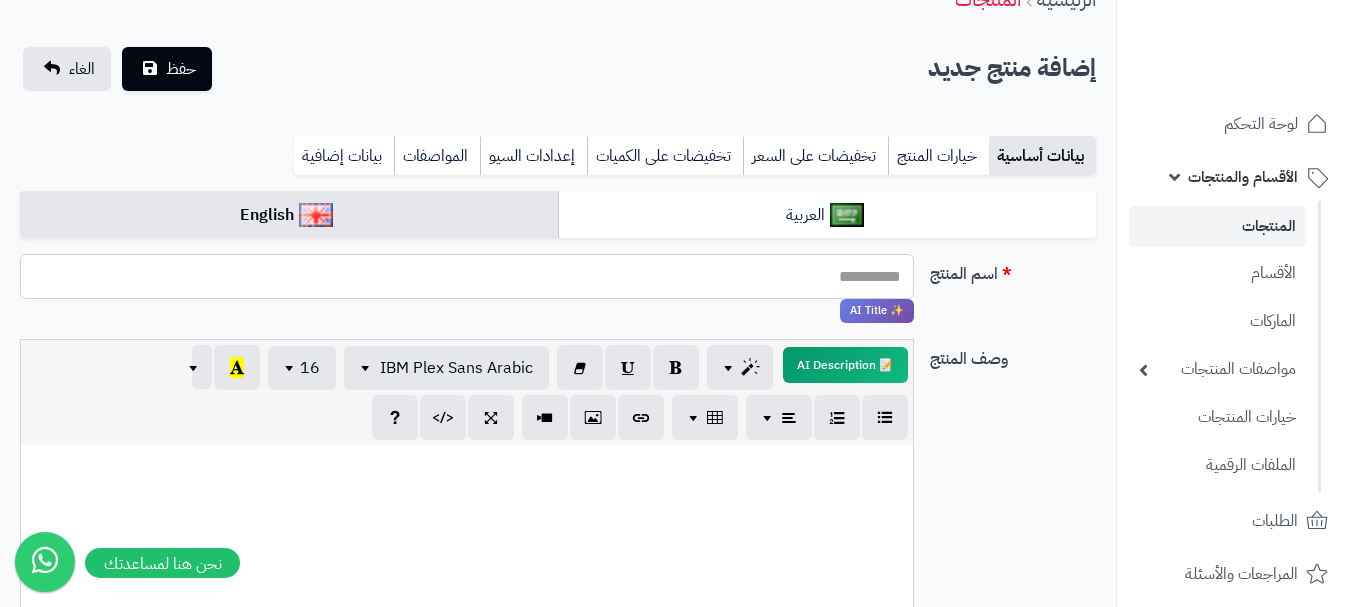 paste on "**********" 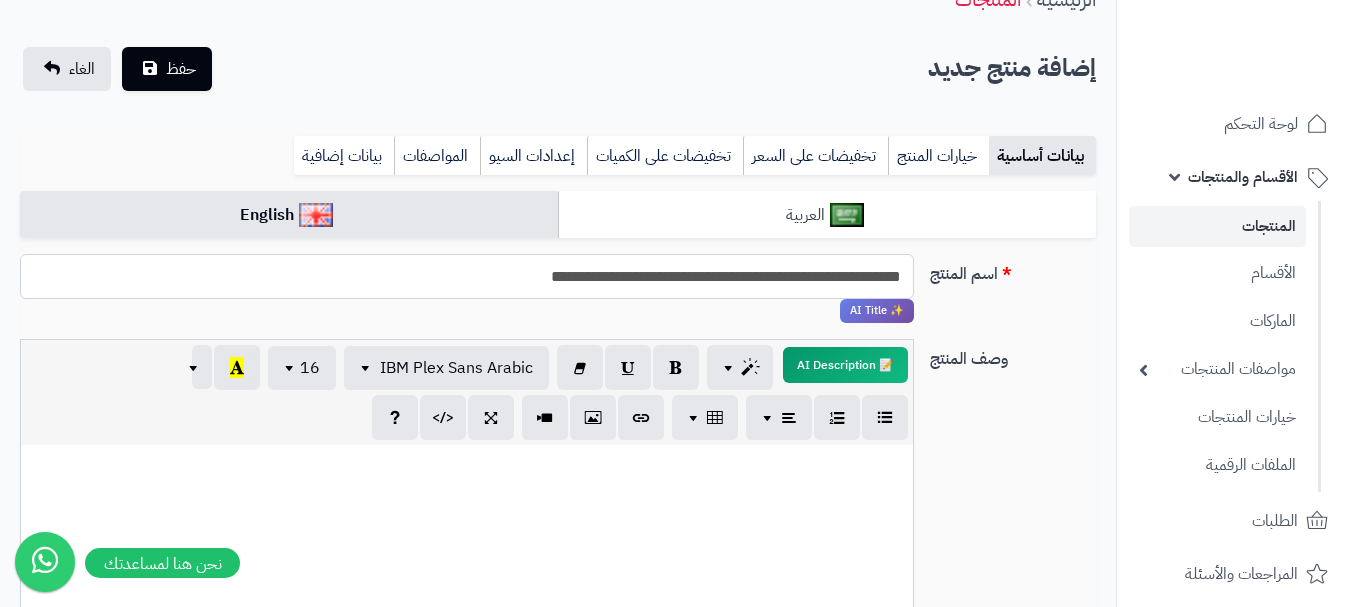 type on "**********" 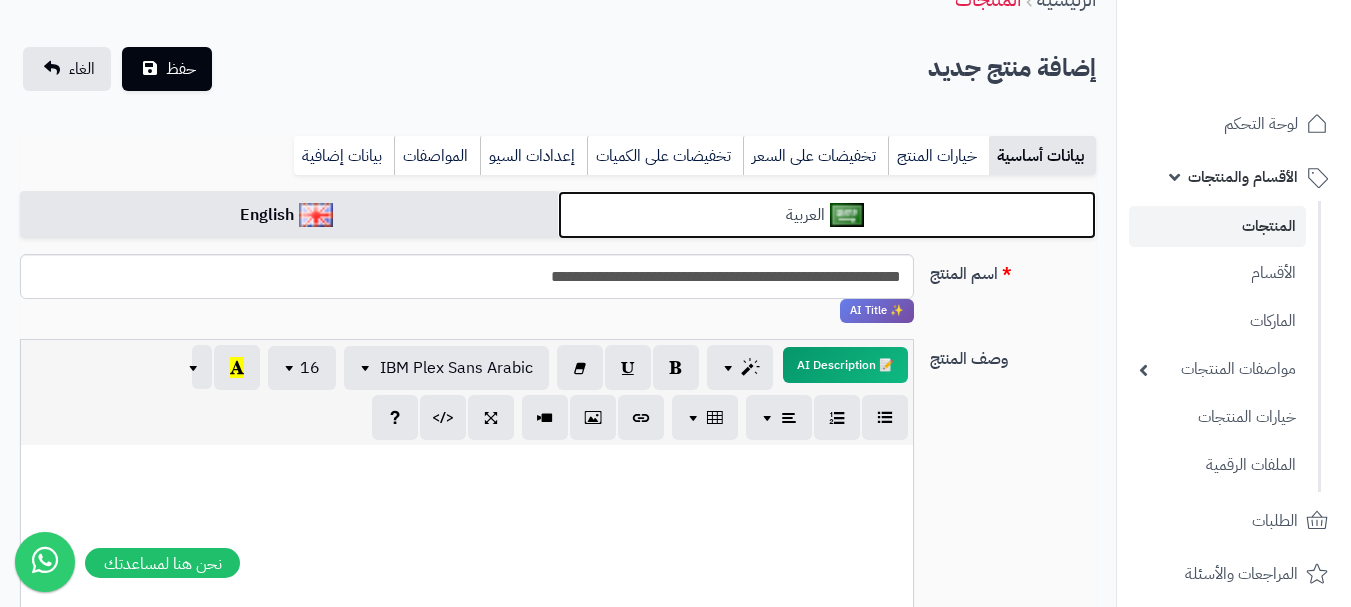 click on "العربية" at bounding box center (827, 215) 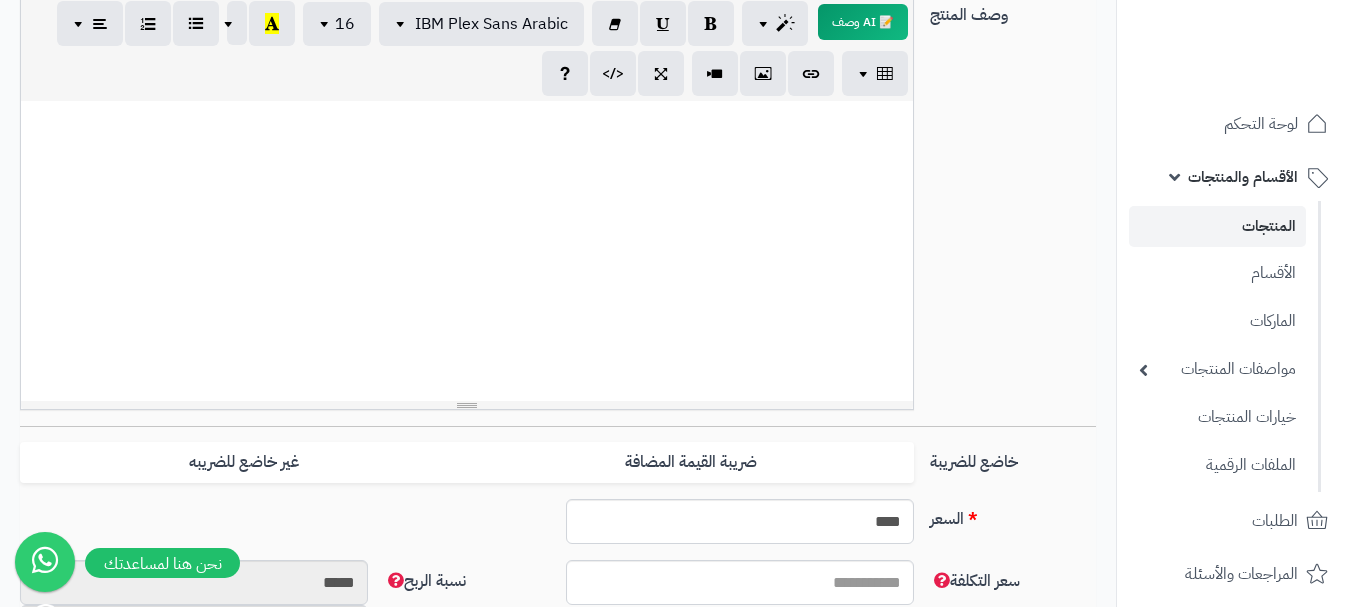 scroll, scrollTop: 500, scrollLeft: 0, axis: vertical 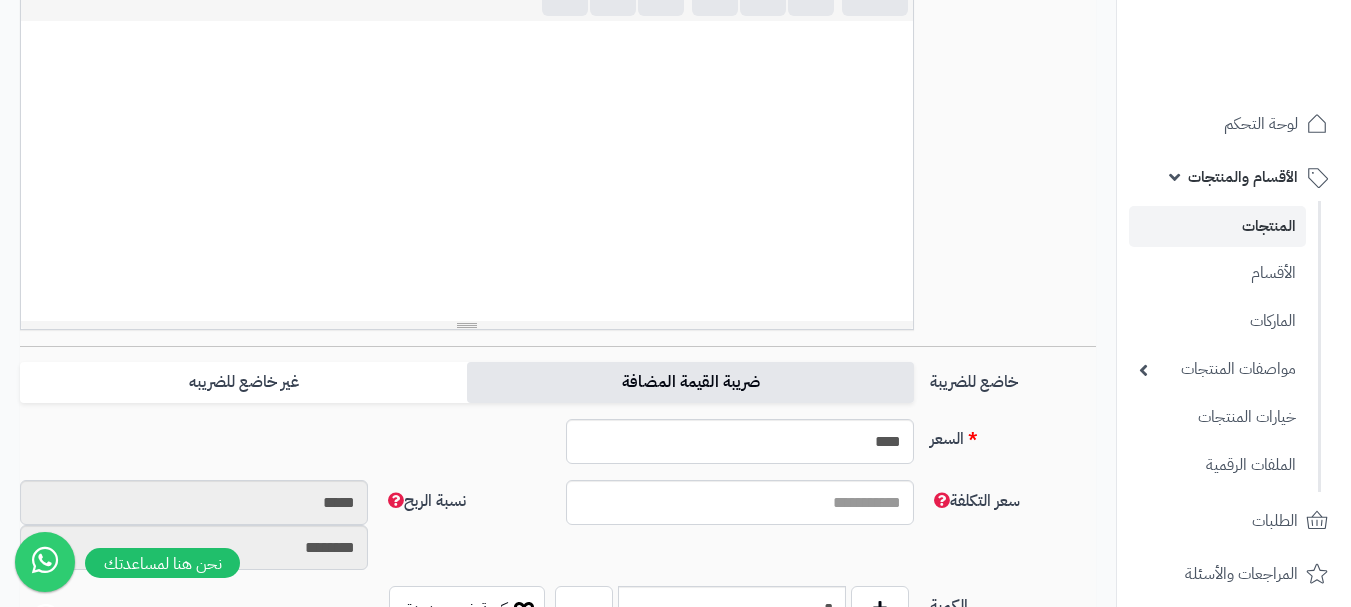 click on "ضريبة القيمة المضافة" at bounding box center (690, 382) 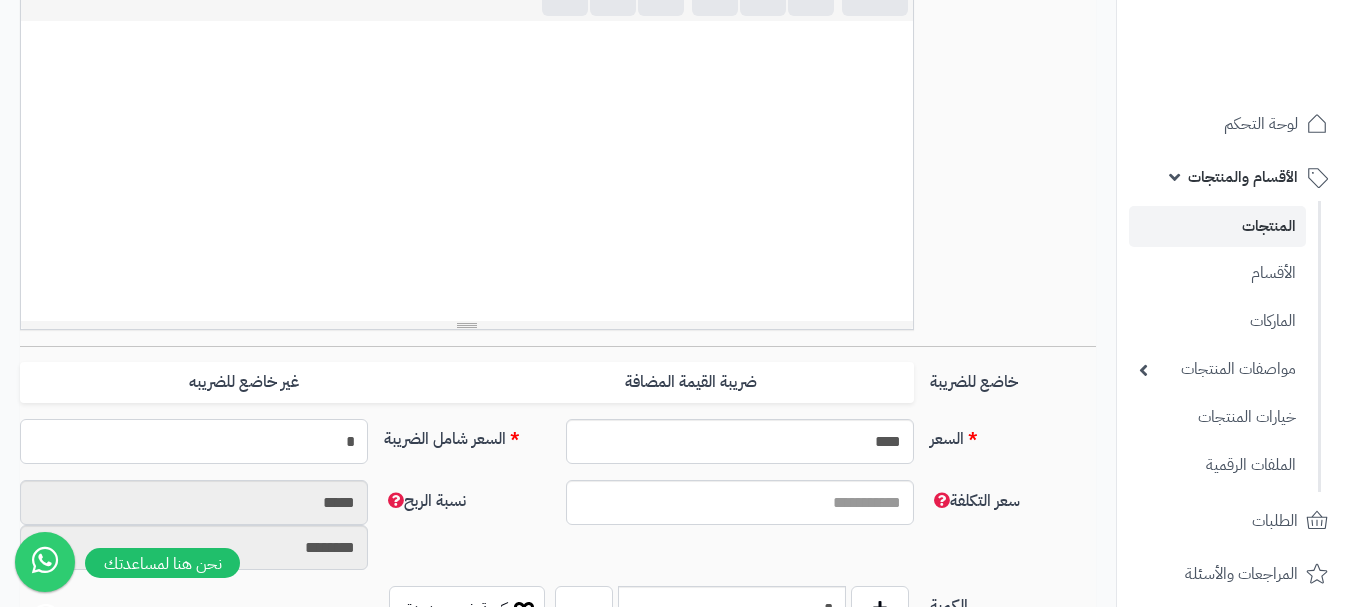 click on "*" at bounding box center (194, 441) 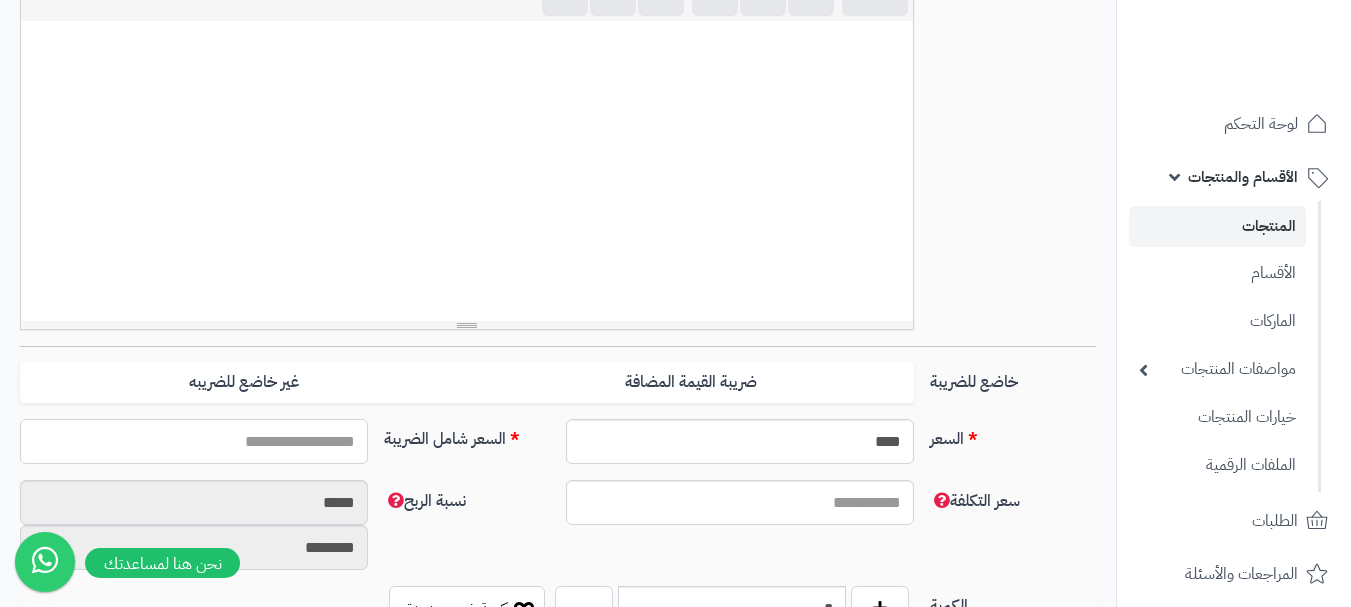 type on "*" 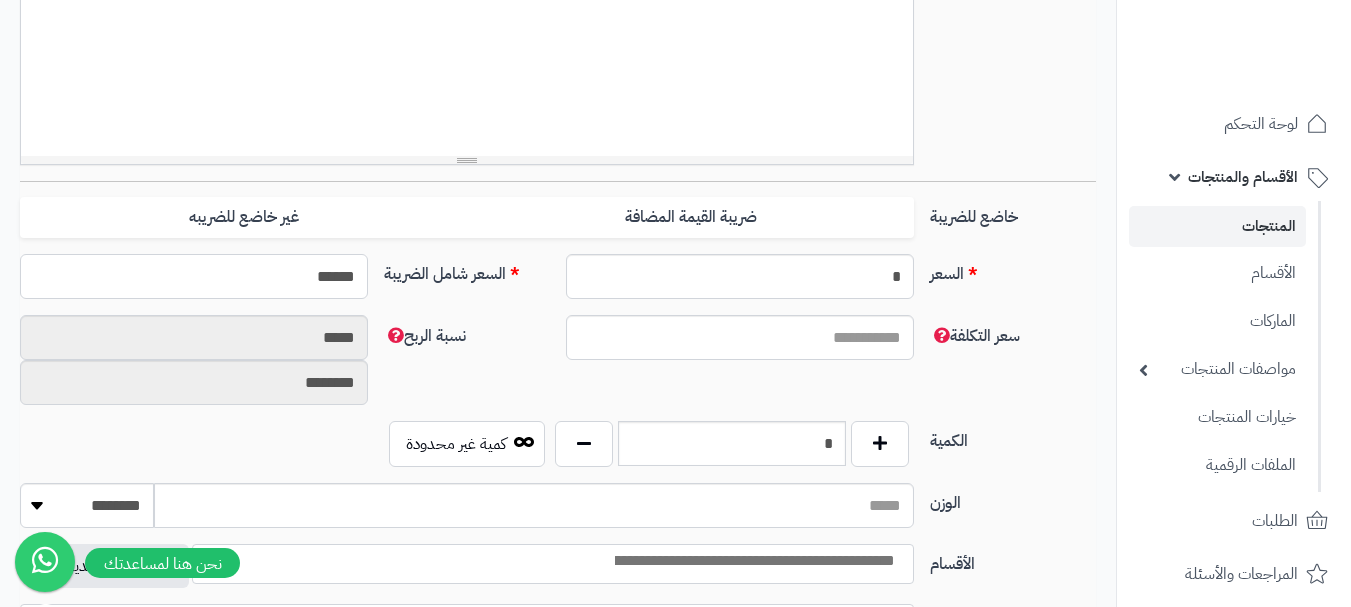 scroll, scrollTop: 700, scrollLeft: 0, axis: vertical 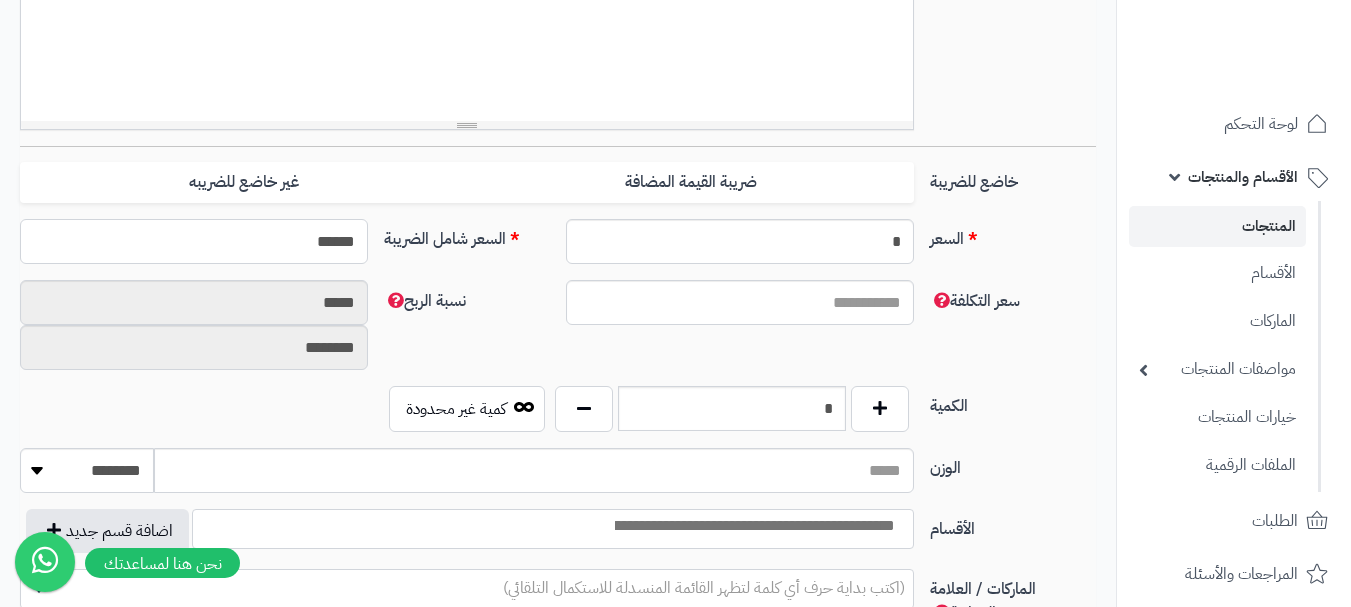 type on "******" 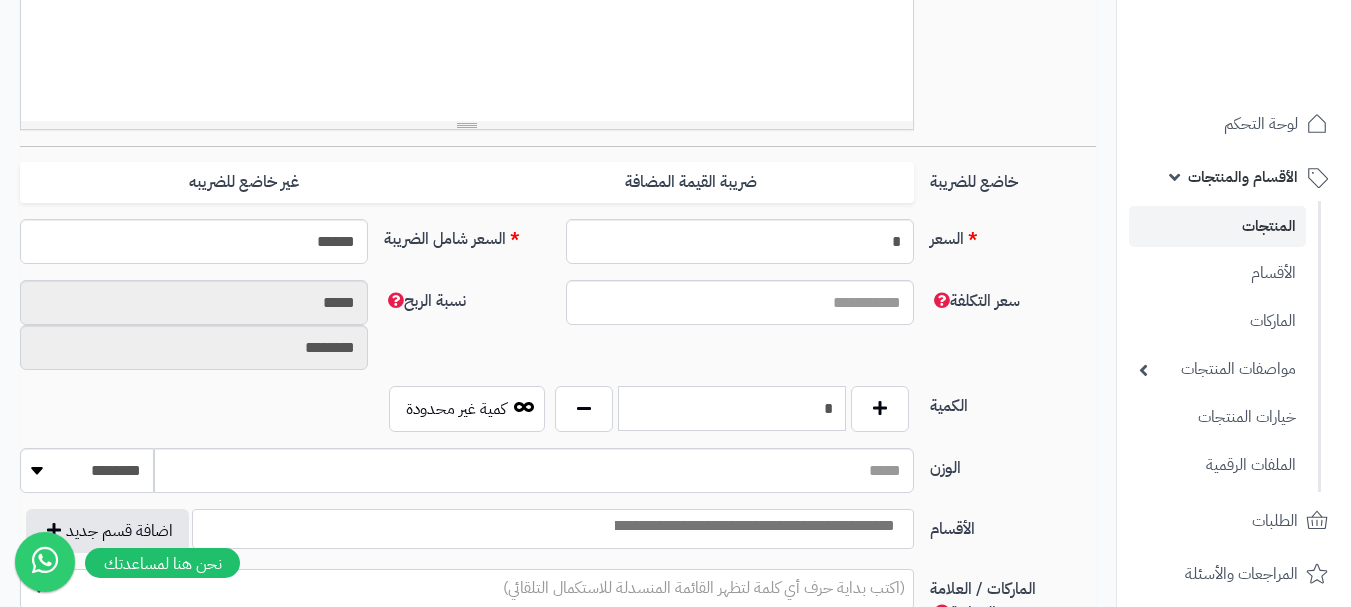 click on "*" at bounding box center (732, 408) 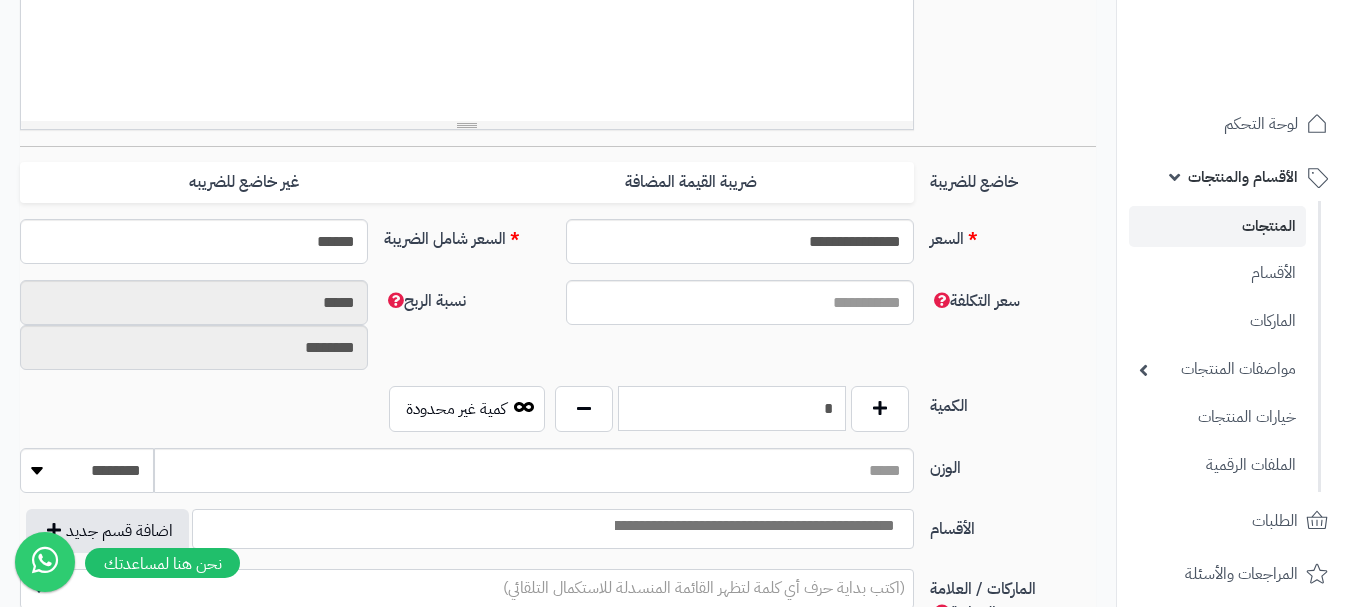 click on "*" at bounding box center [732, 408] 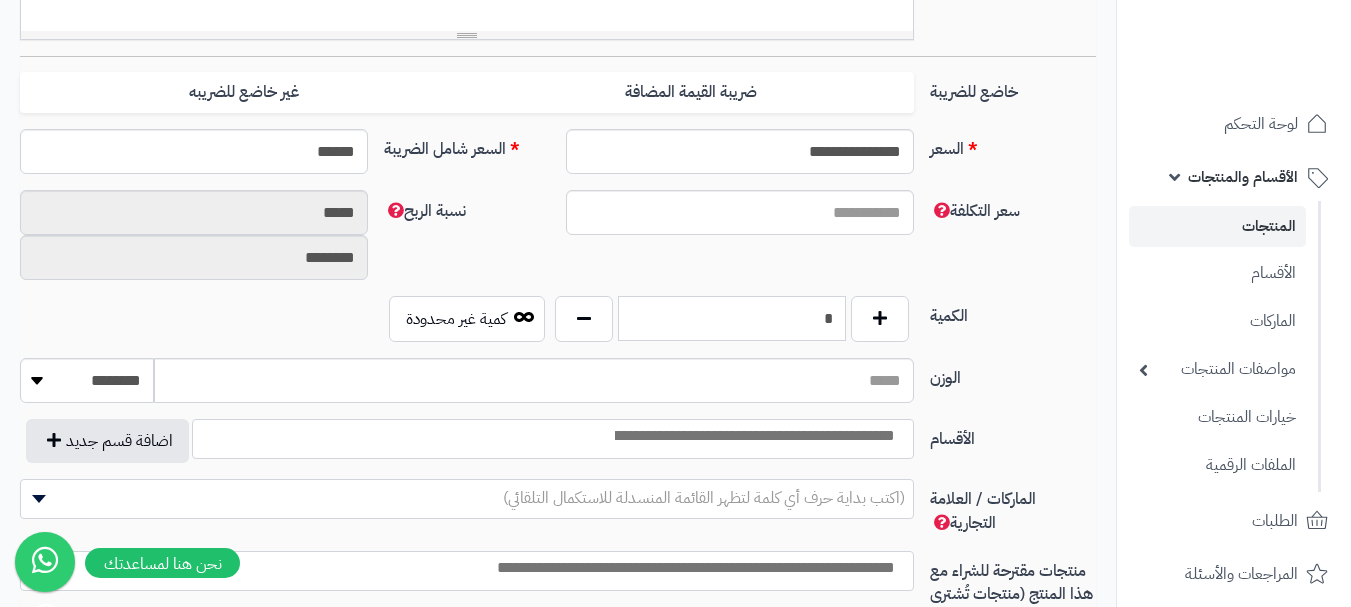 scroll, scrollTop: 900, scrollLeft: 0, axis: vertical 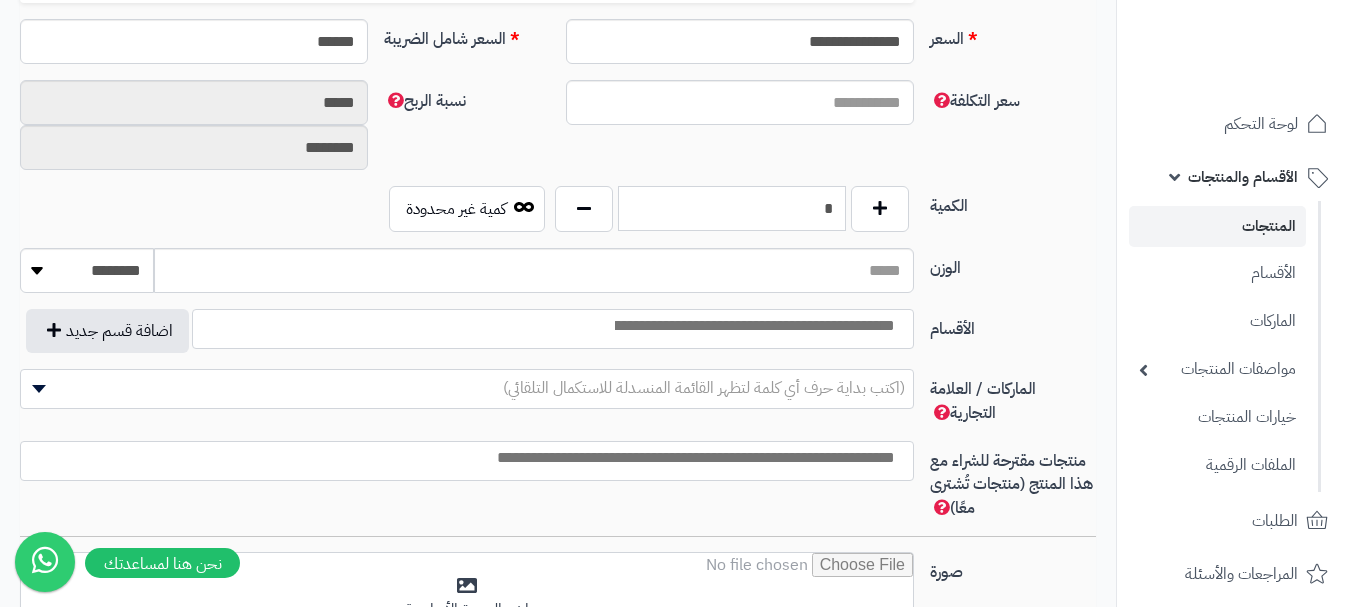 type on "*" 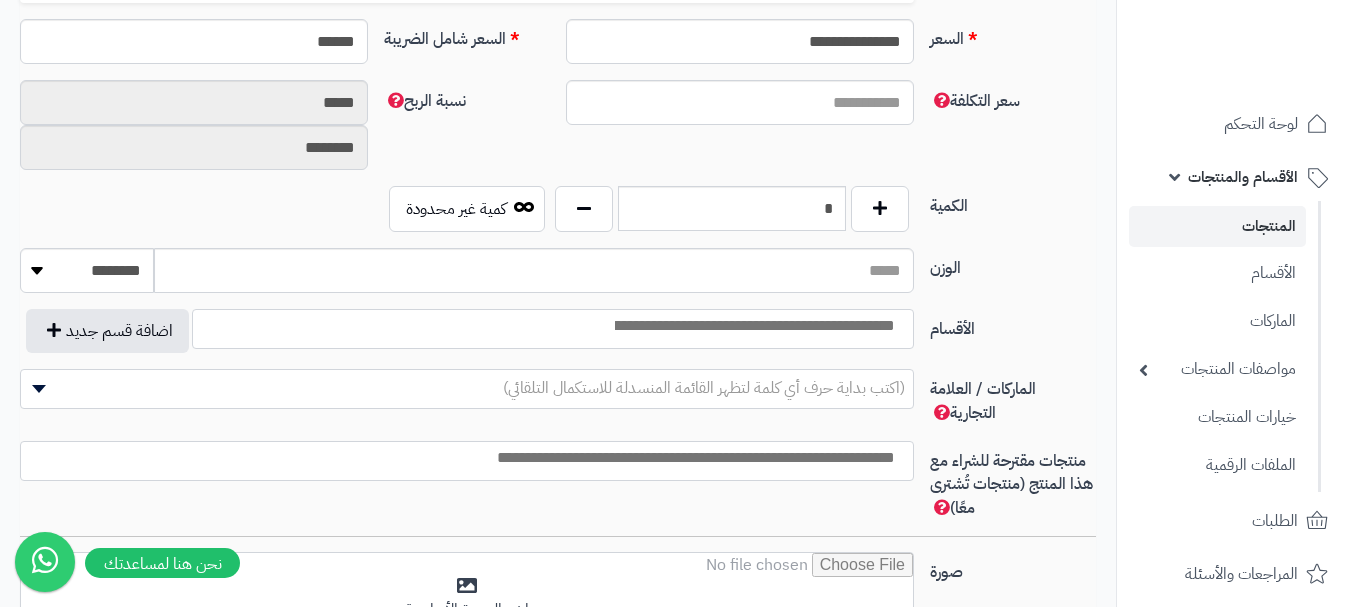 click at bounding box center (753, 326) 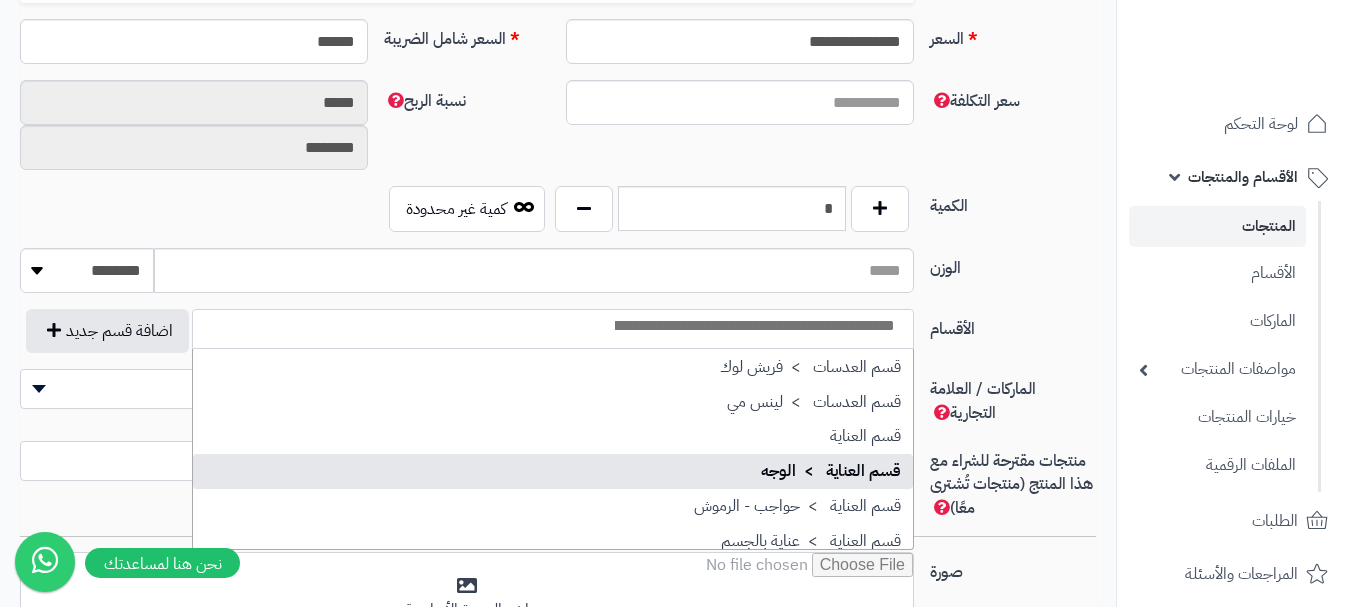 scroll, scrollTop: 1700, scrollLeft: 0, axis: vertical 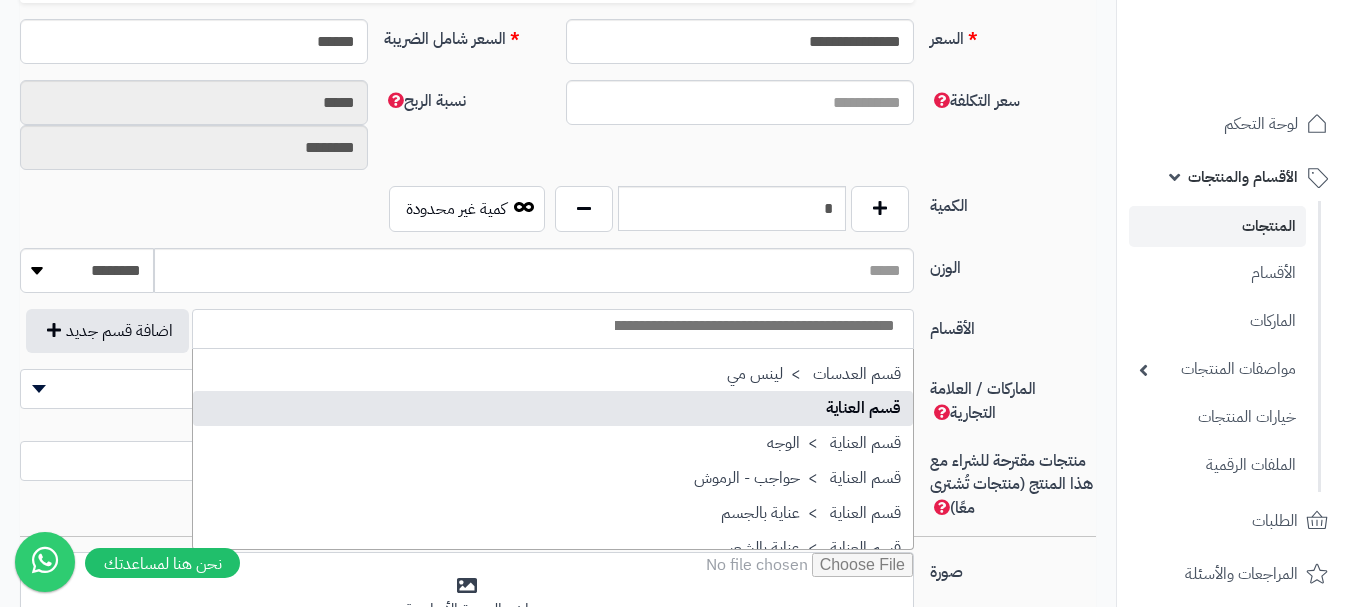 select on "**" 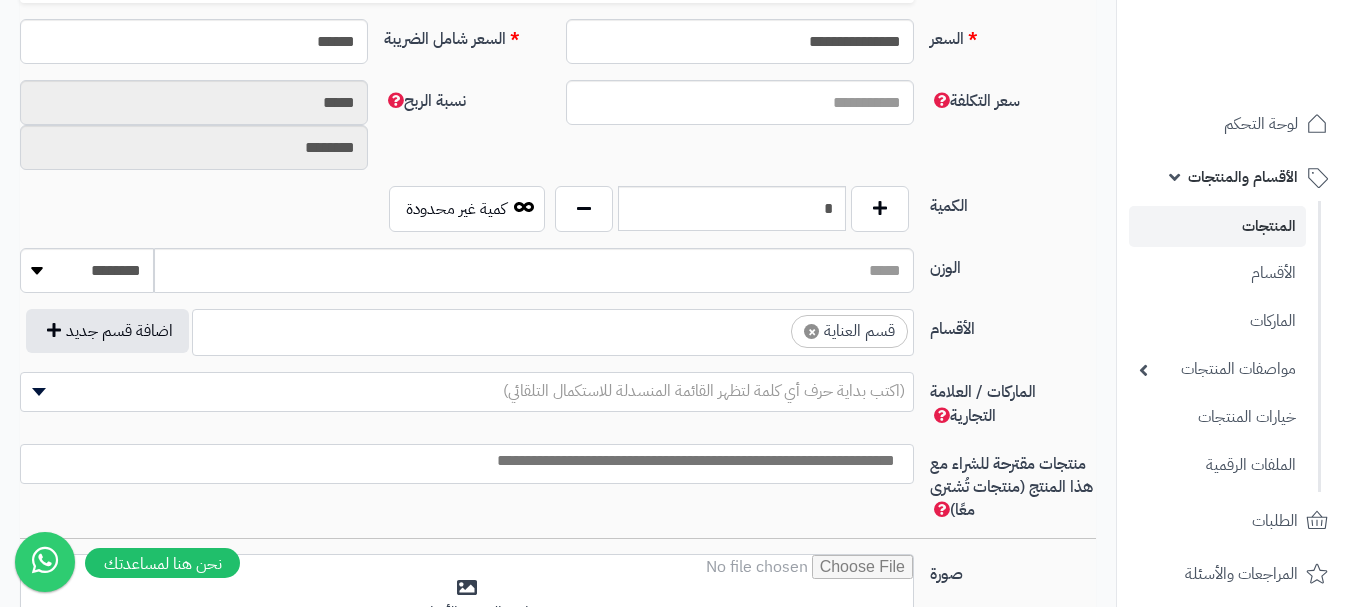 click on "× قسم العناية" at bounding box center [553, 329] 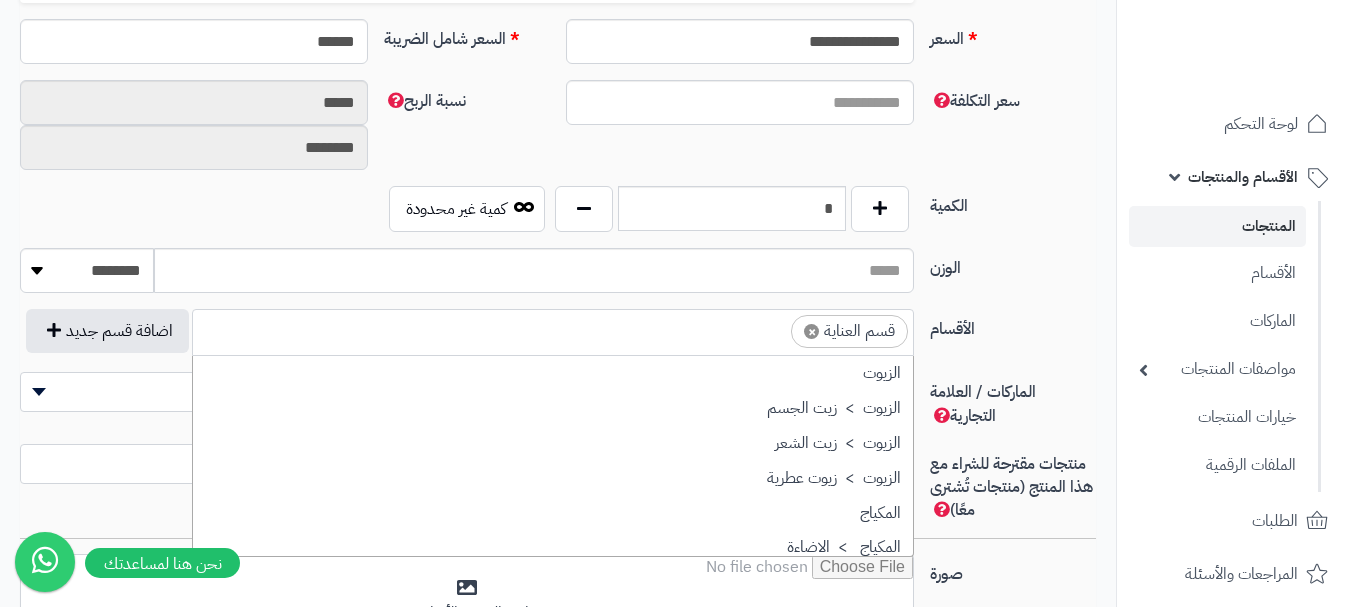 scroll, scrollTop: 1707, scrollLeft: 0, axis: vertical 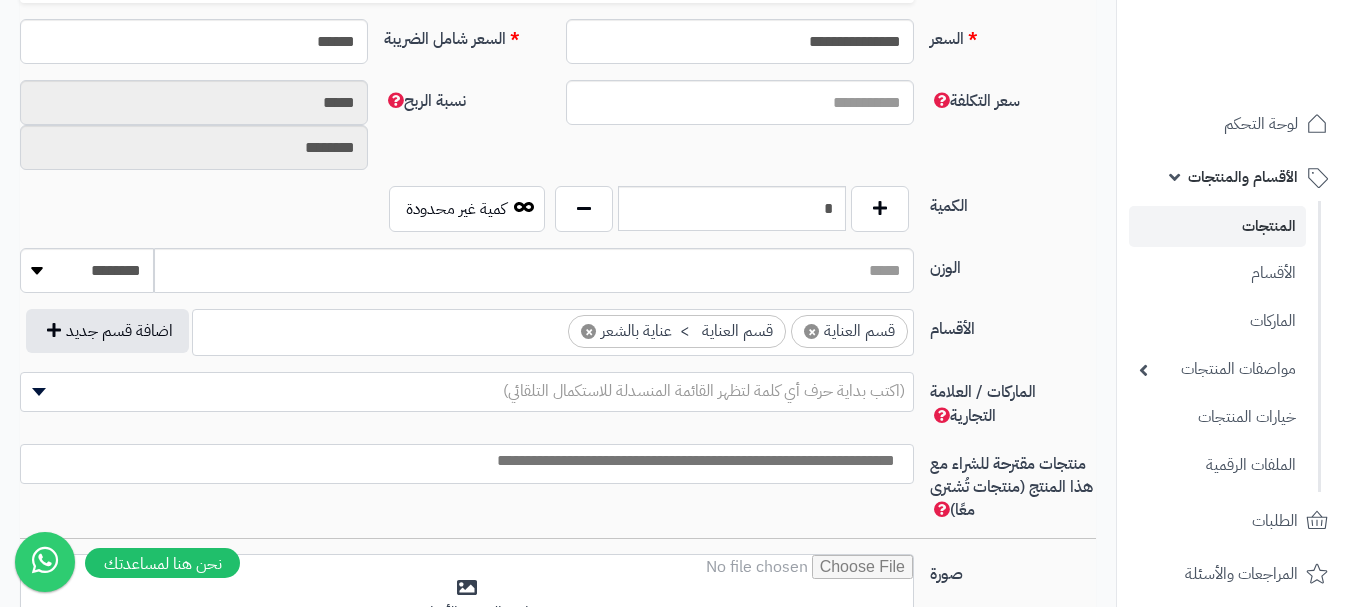 click at bounding box center (462, 461) 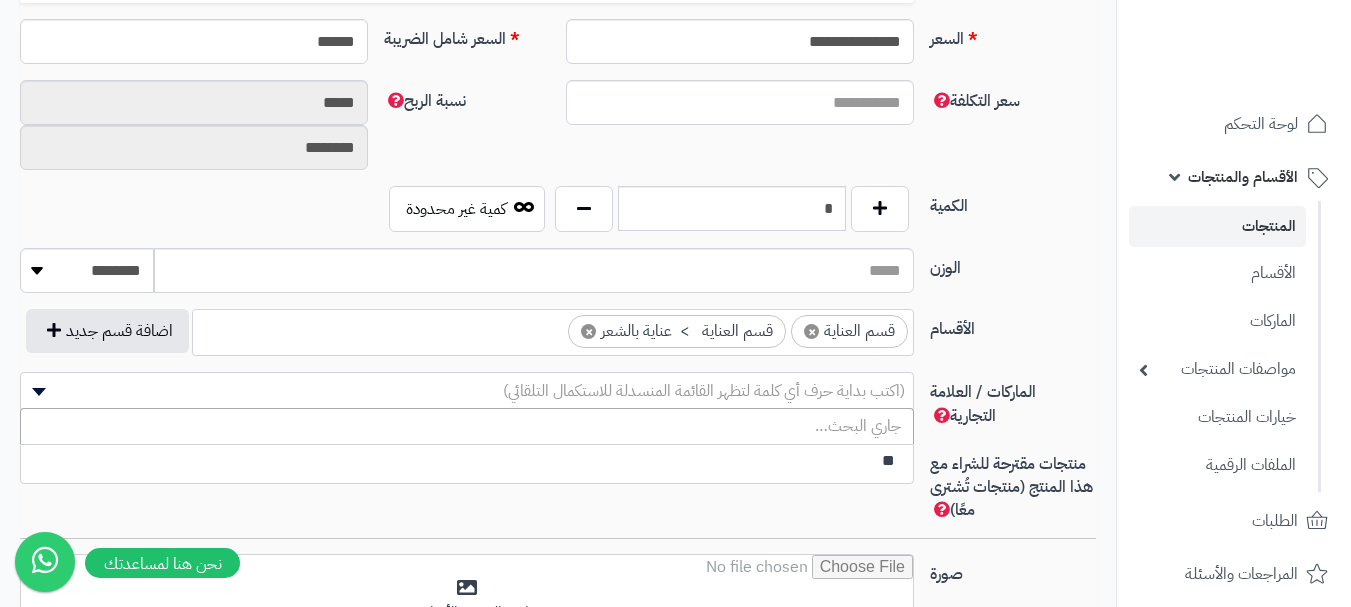 type on "*" 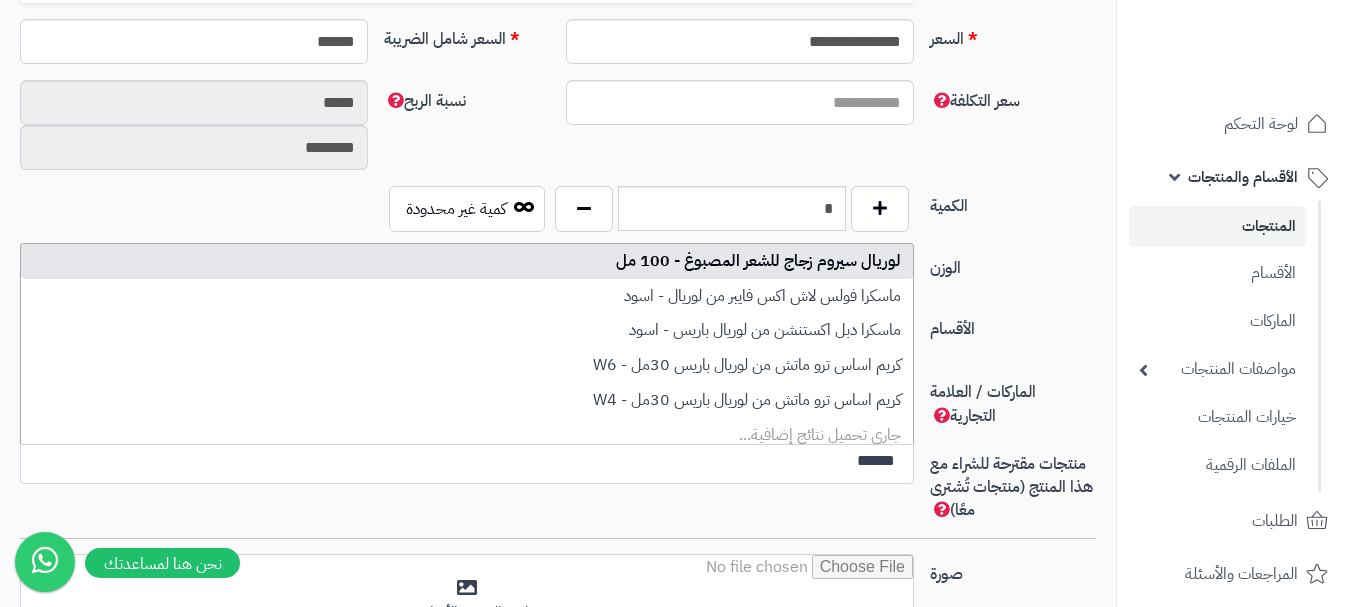 type on "******" 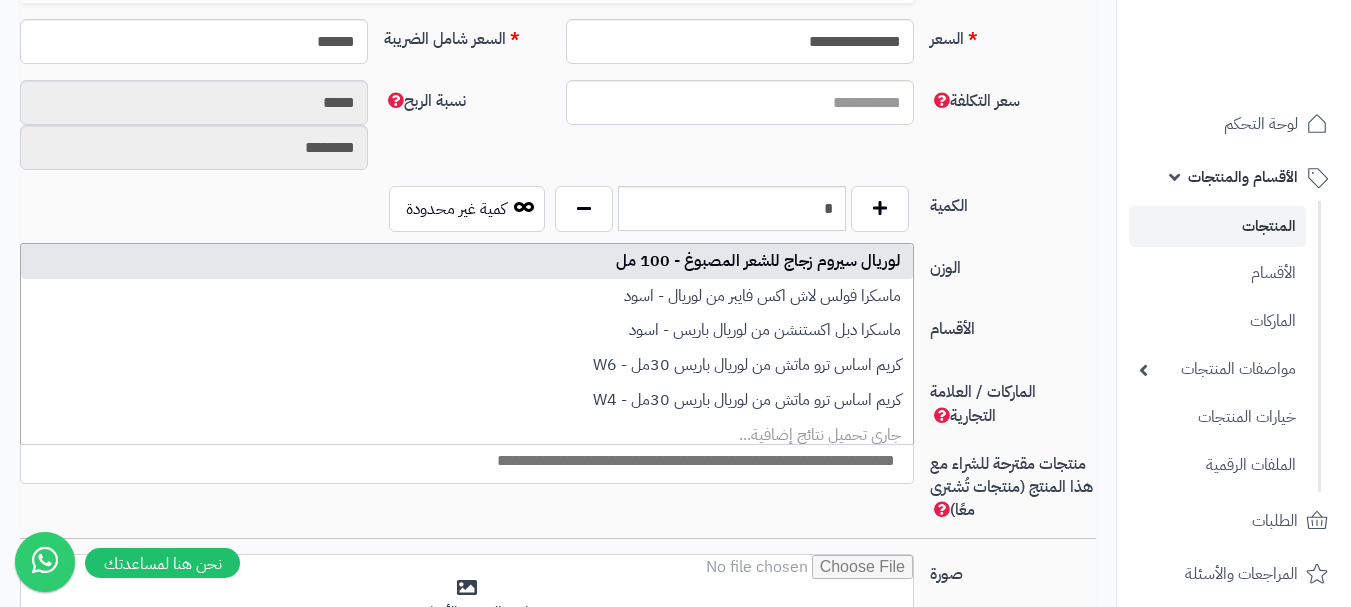 select on "***" 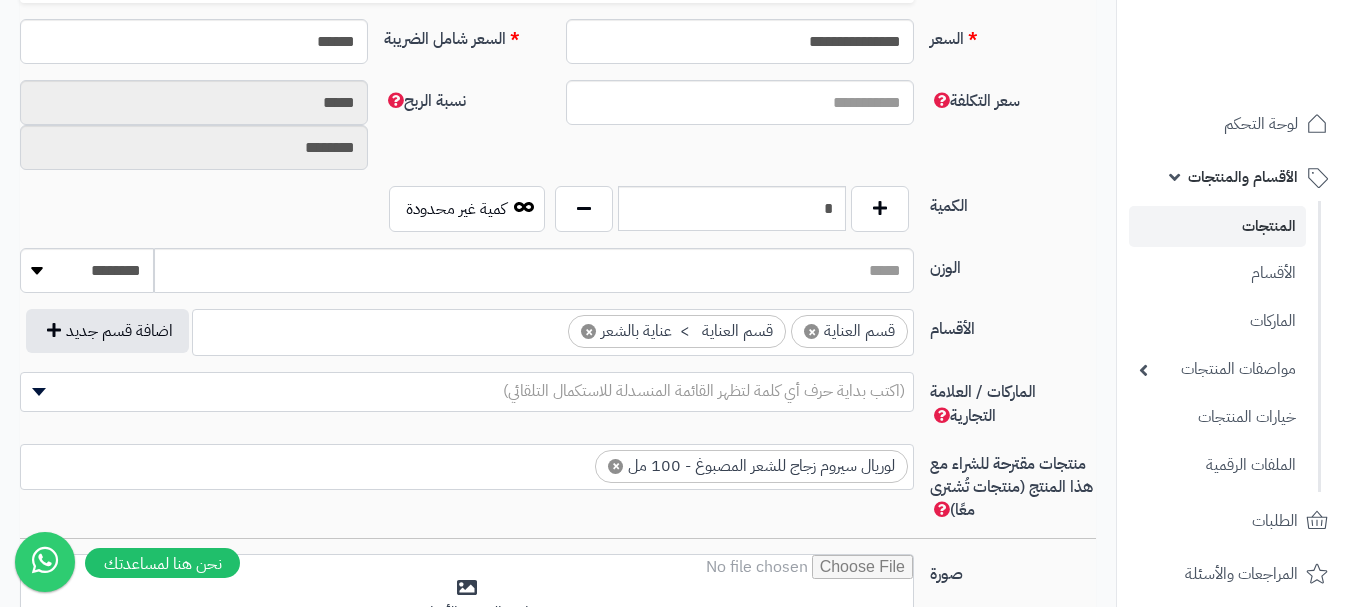 scroll, scrollTop: 0, scrollLeft: 0, axis: both 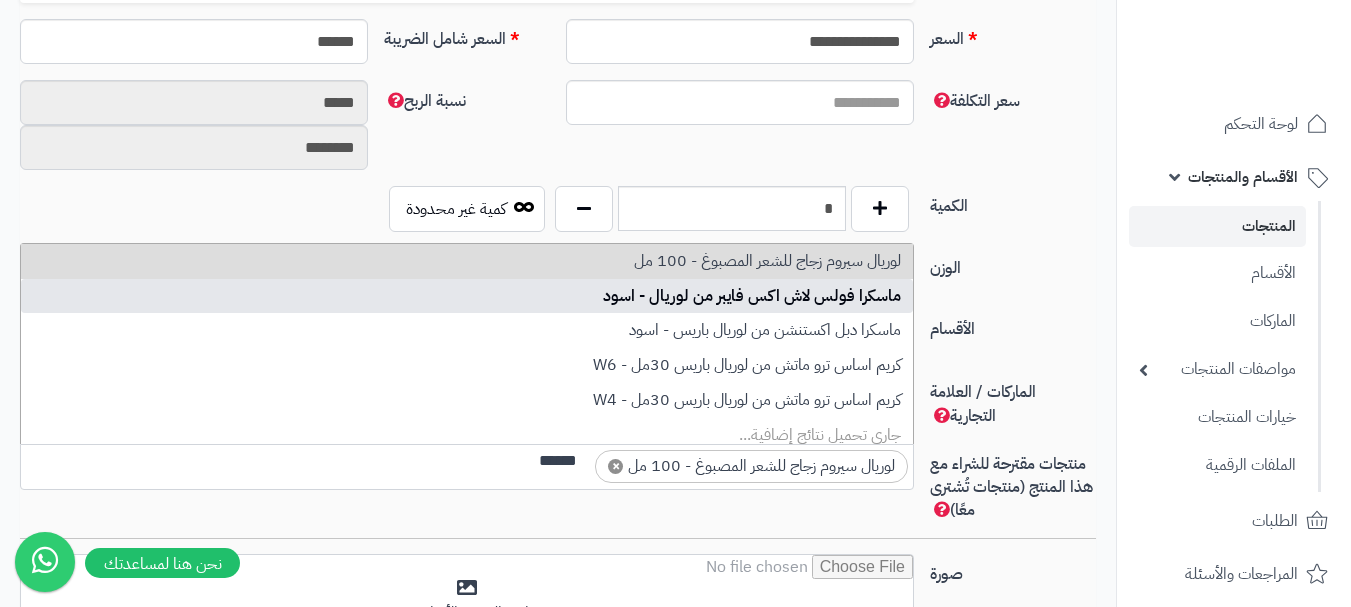 type on "******" 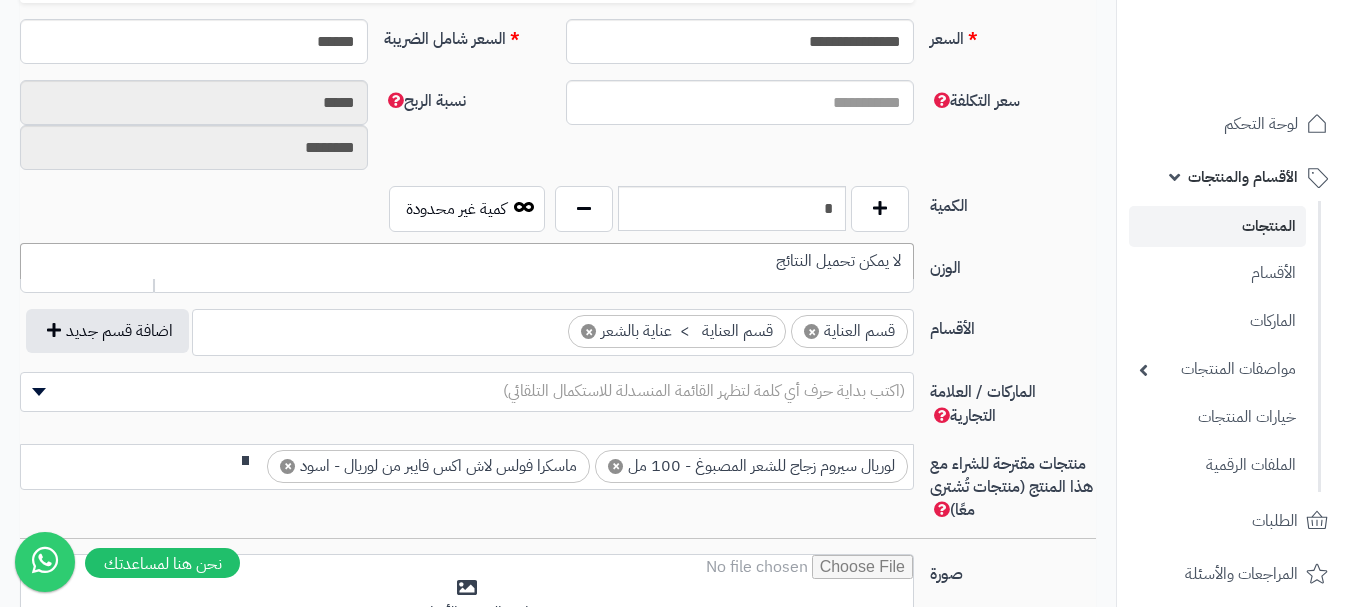 scroll, scrollTop: 0, scrollLeft: 0, axis: both 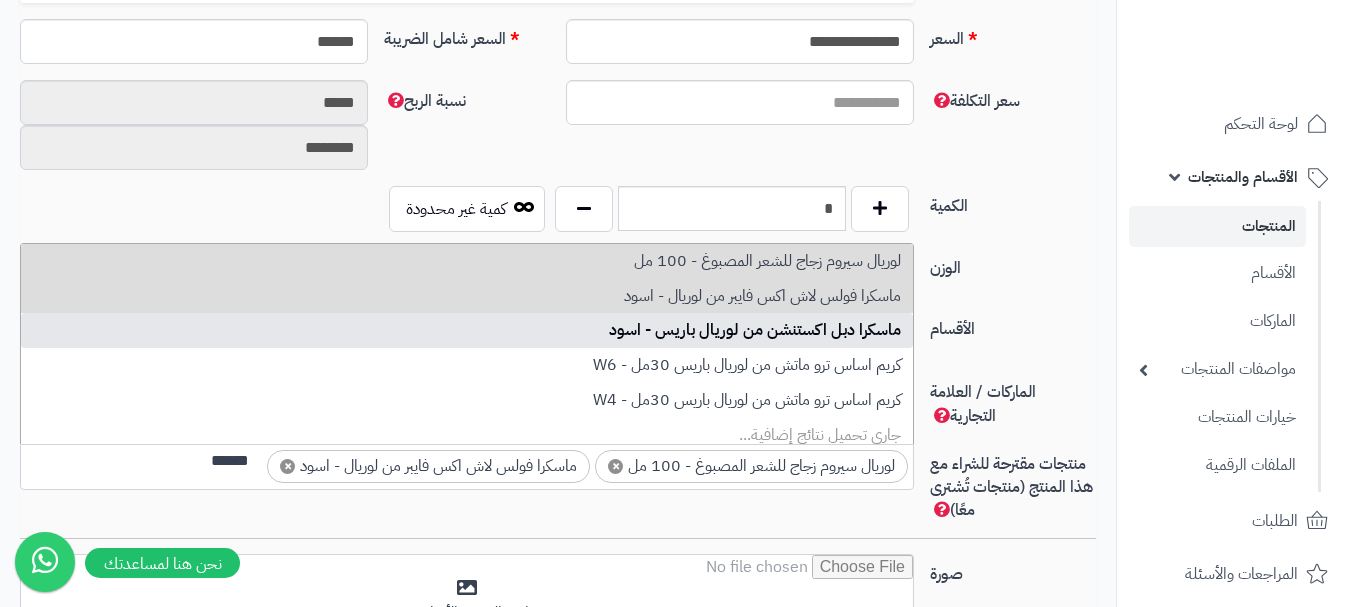 type on "******" 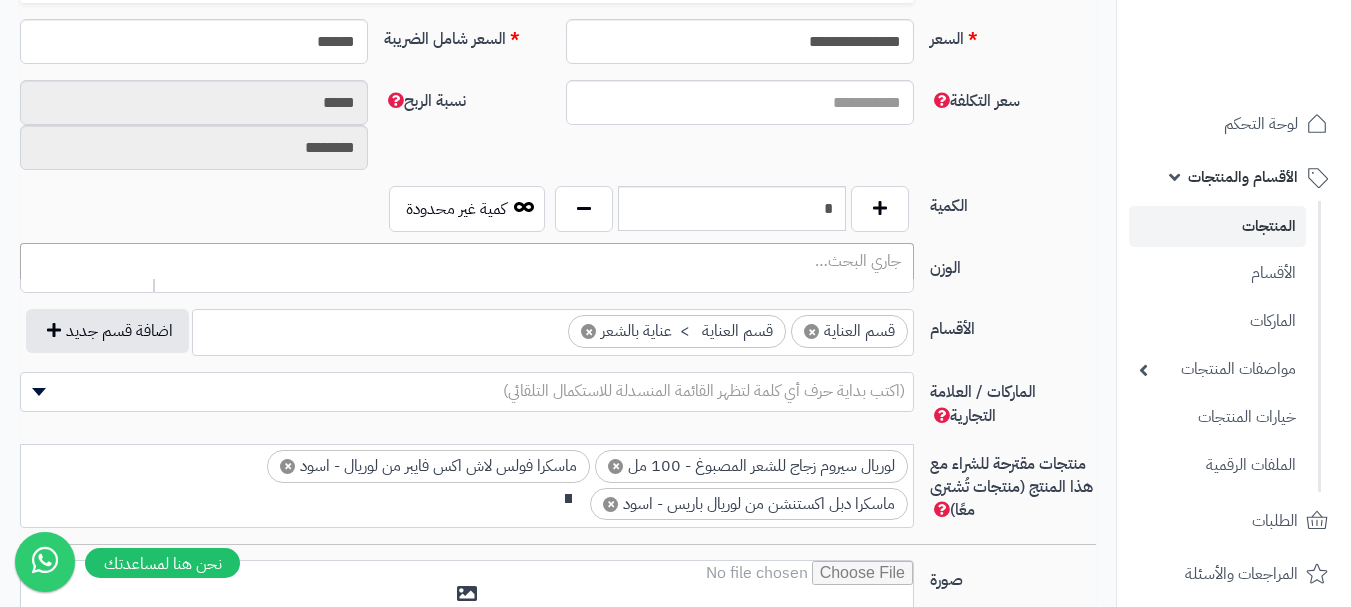 scroll, scrollTop: 0, scrollLeft: 0, axis: both 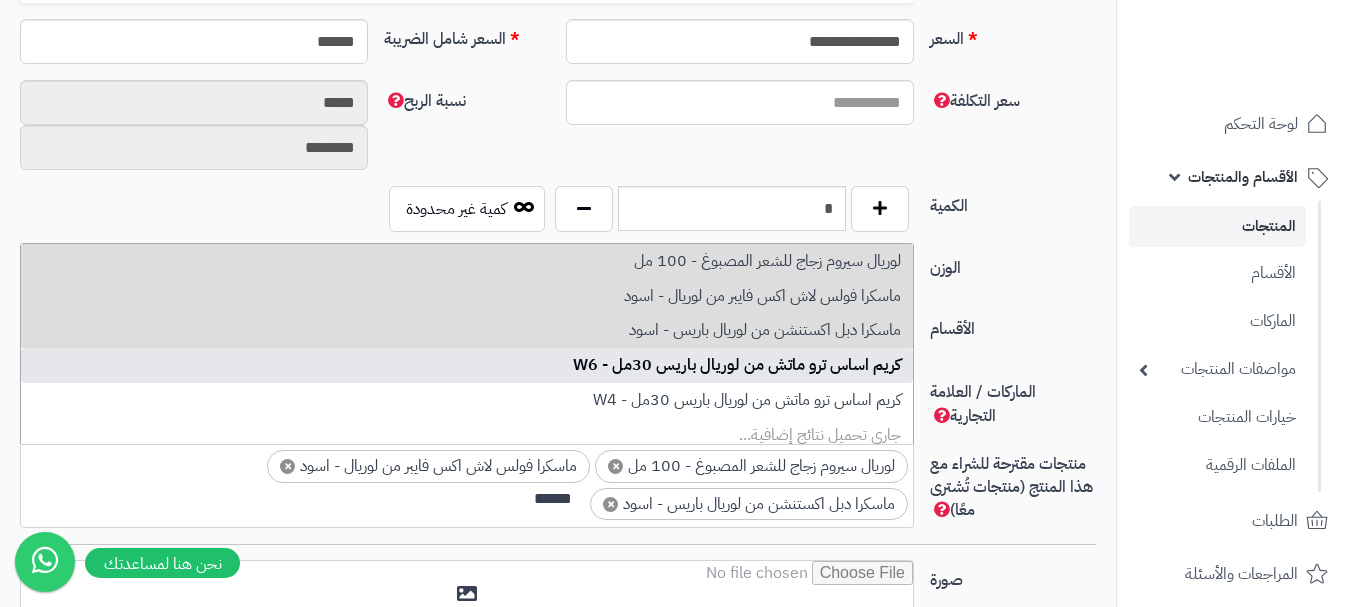 type on "******" 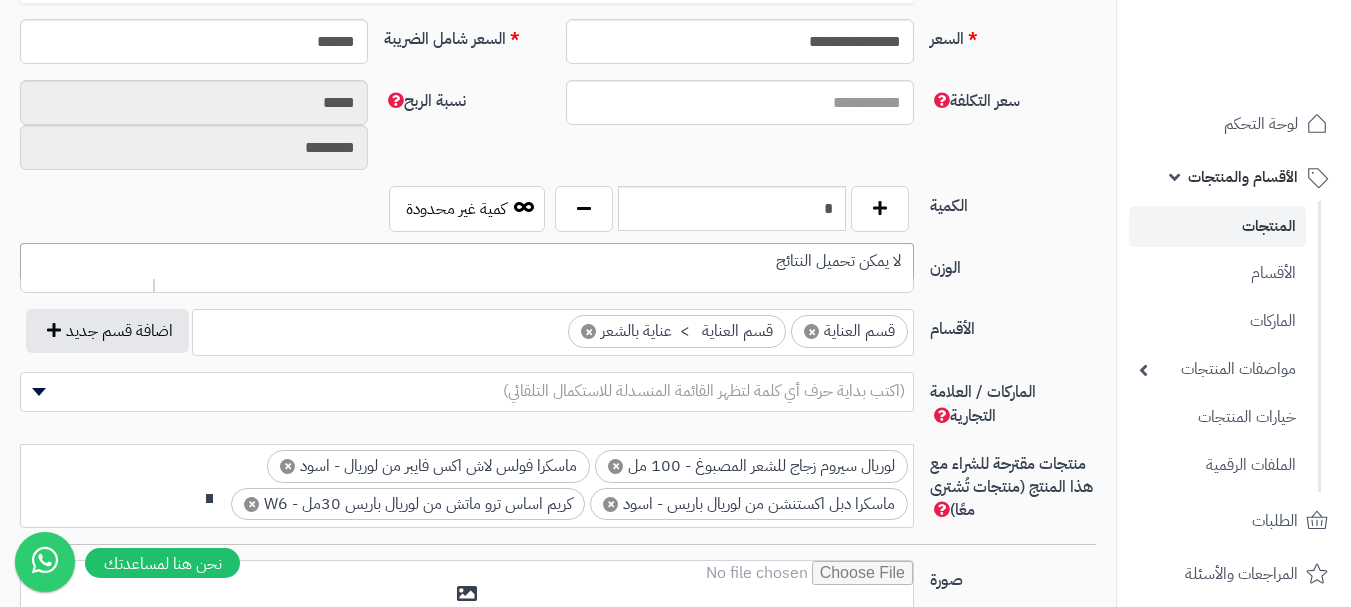 scroll, scrollTop: 0, scrollLeft: 0, axis: both 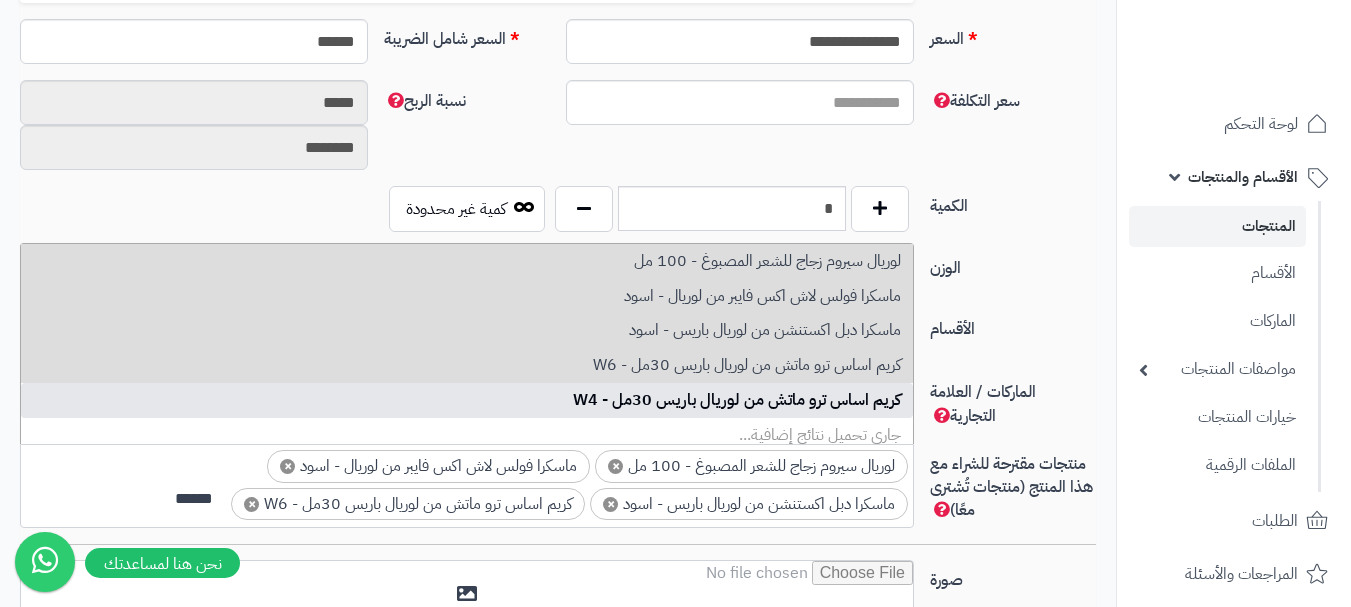 type on "******" 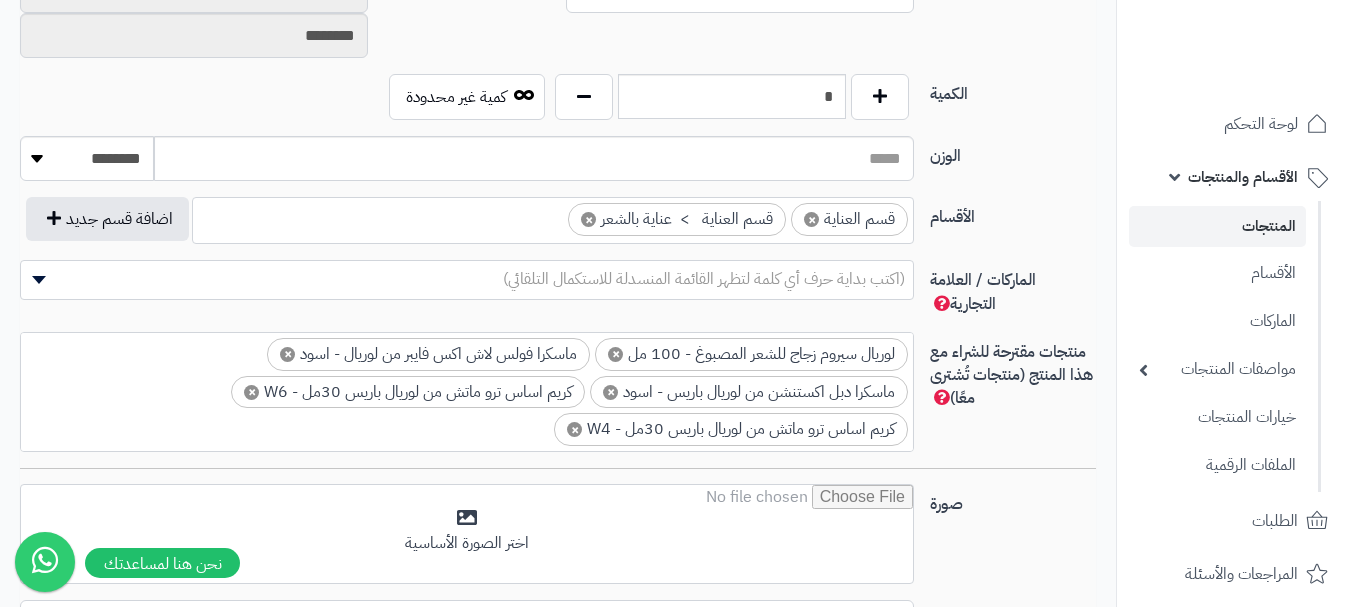 scroll, scrollTop: 1100, scrollLeft: 0, axis: vertical 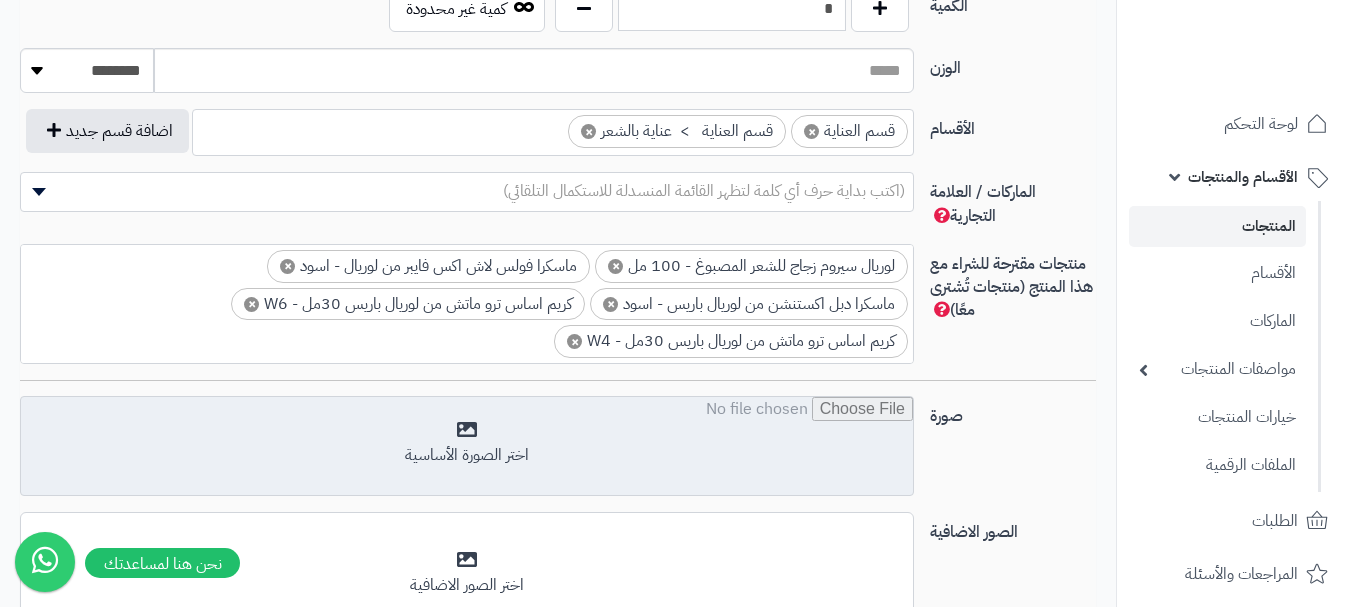 click at bounding box center [467, 447] 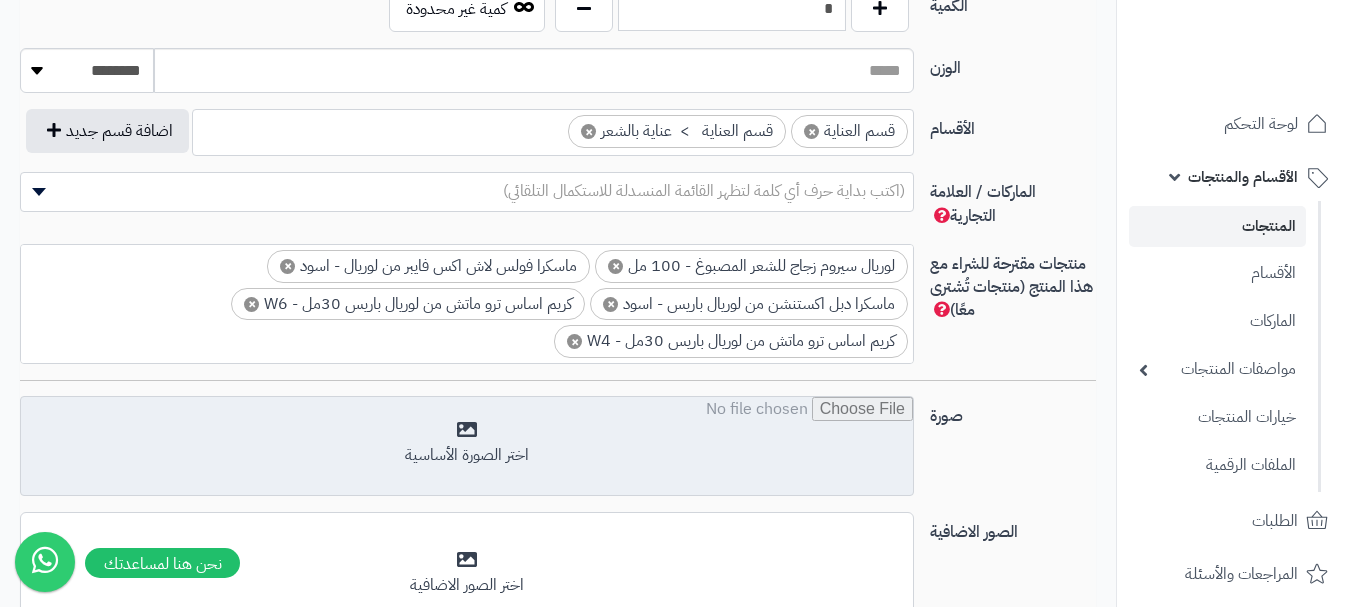type on "**********" 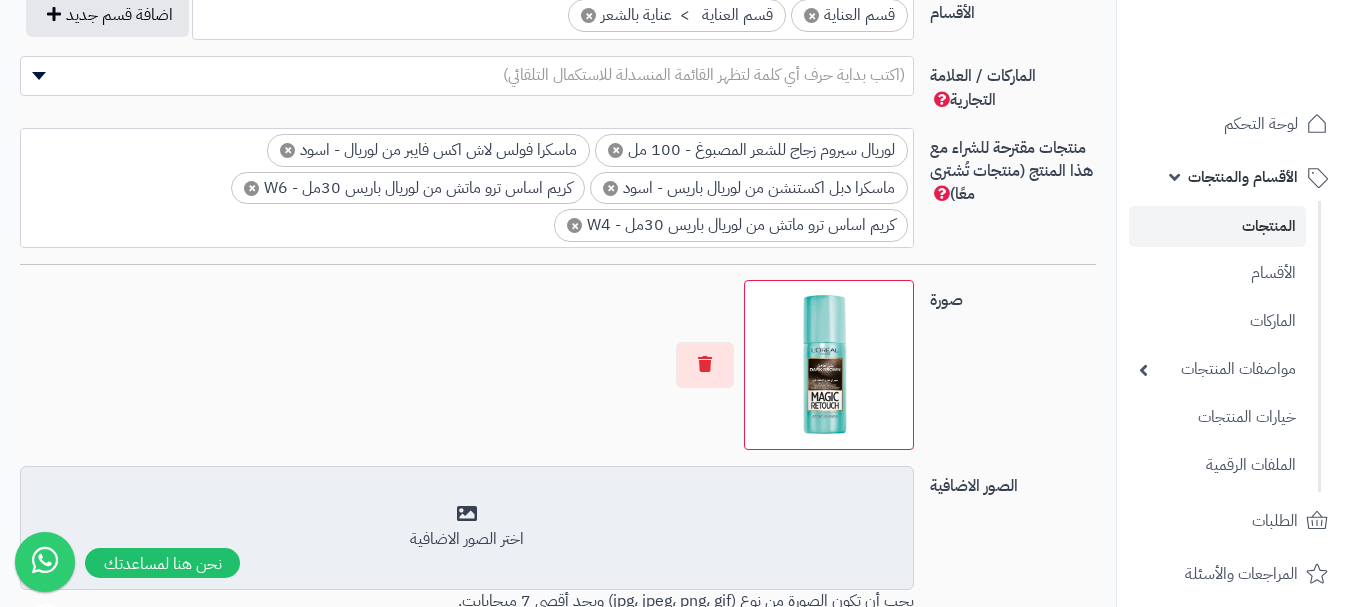 scroll, scrollTop: 1400, scrollLeft: 0, axis: vertical 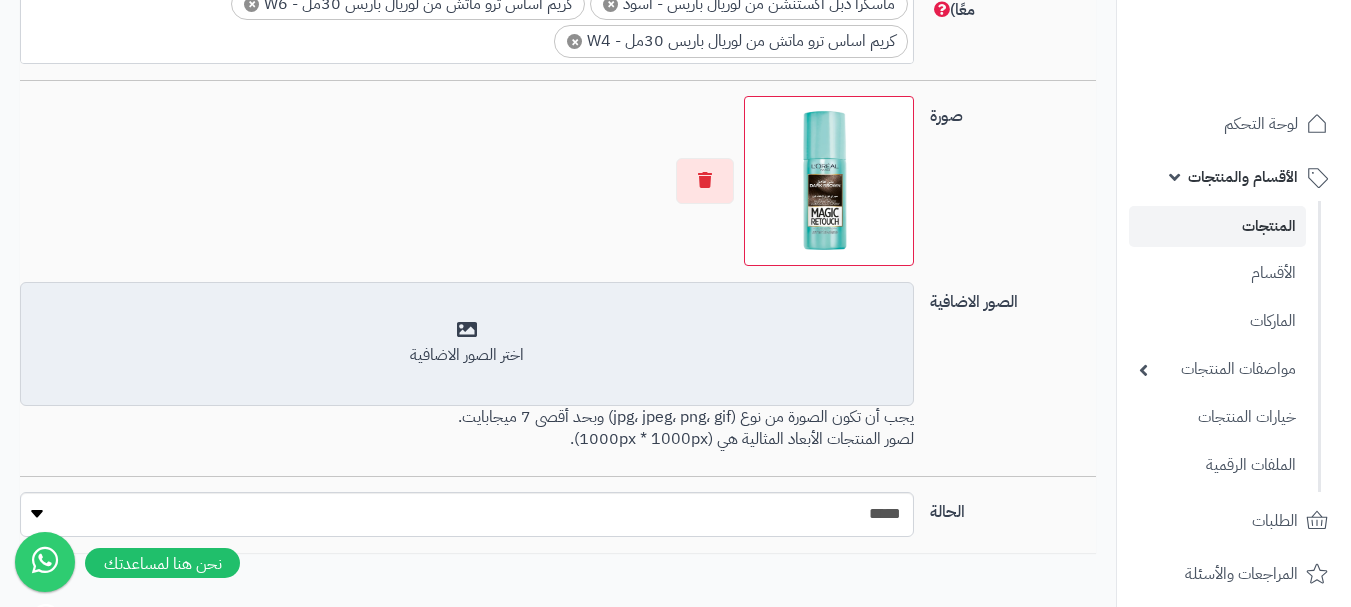 click on "اختر الصور الاضافية" at bounding box center [467, 355] 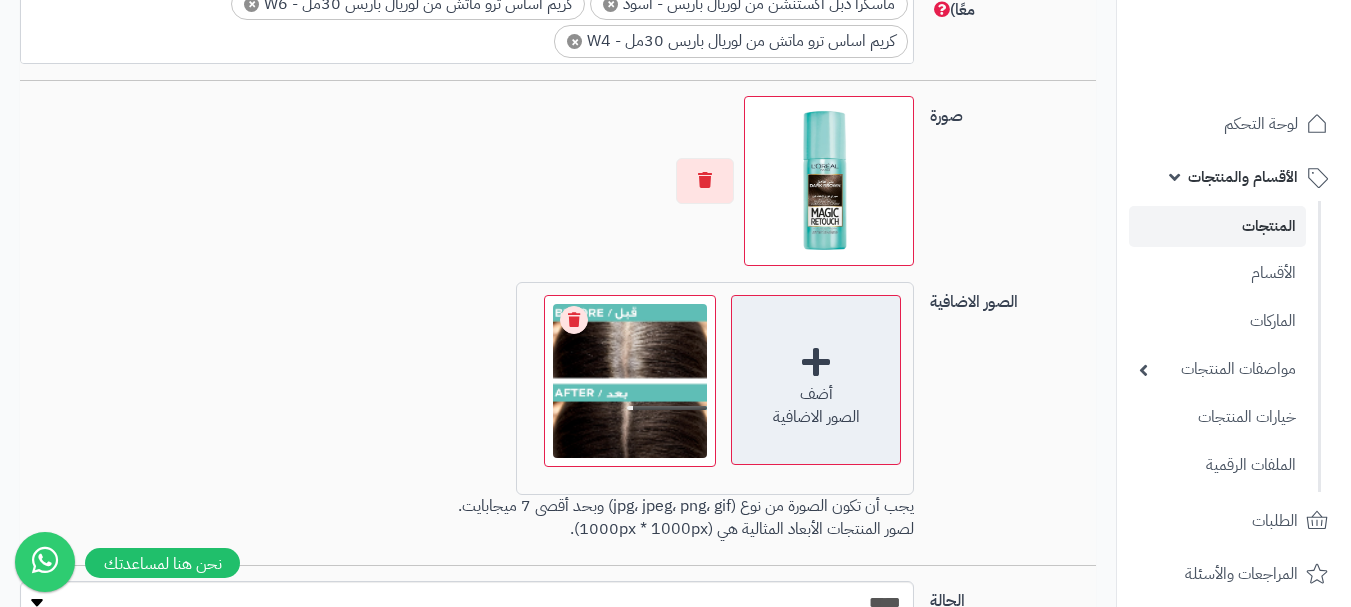 click on "أضف الصور الاضافية" at bounding box center [816, 380] 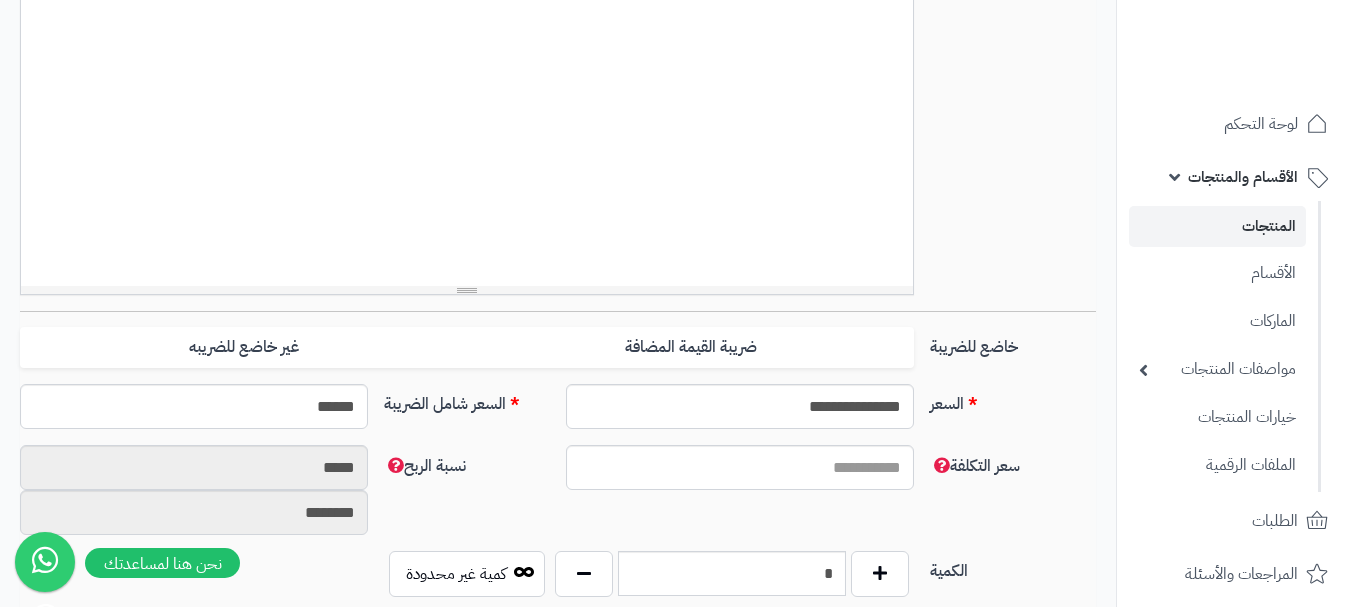 scroll, scrollTop: 500, scrollLeft: 0, axis: vertical 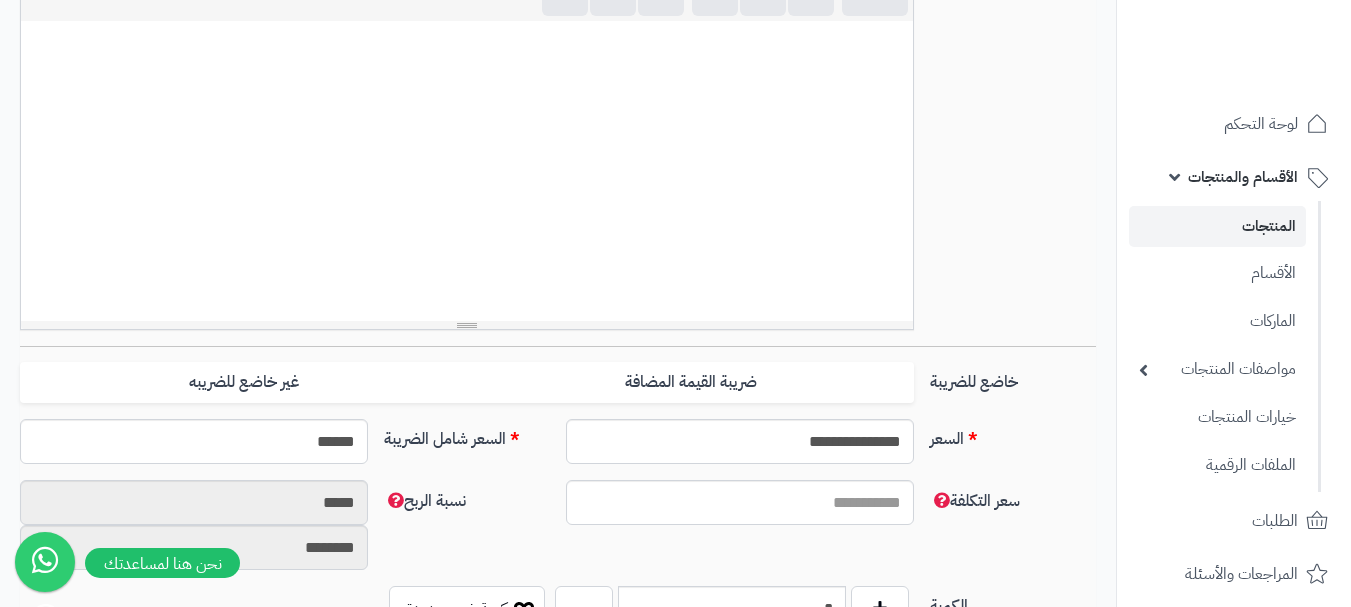 paste 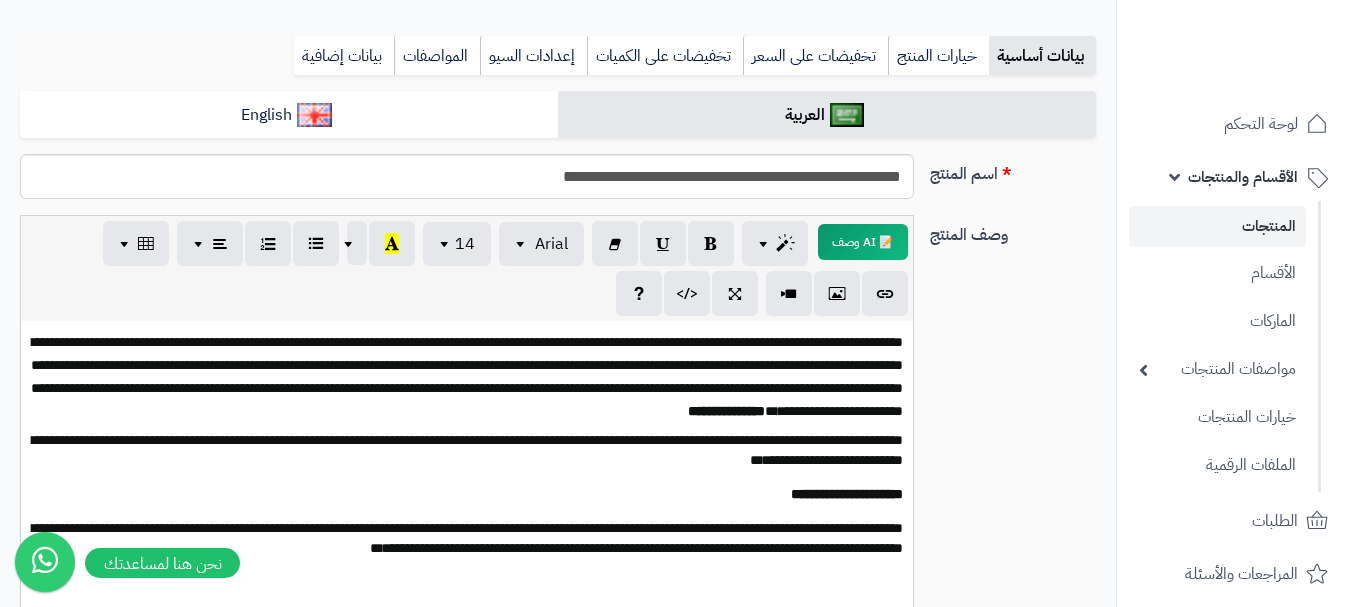 scroll, scrollTop: 0, scrollLeft: 0, axis: both 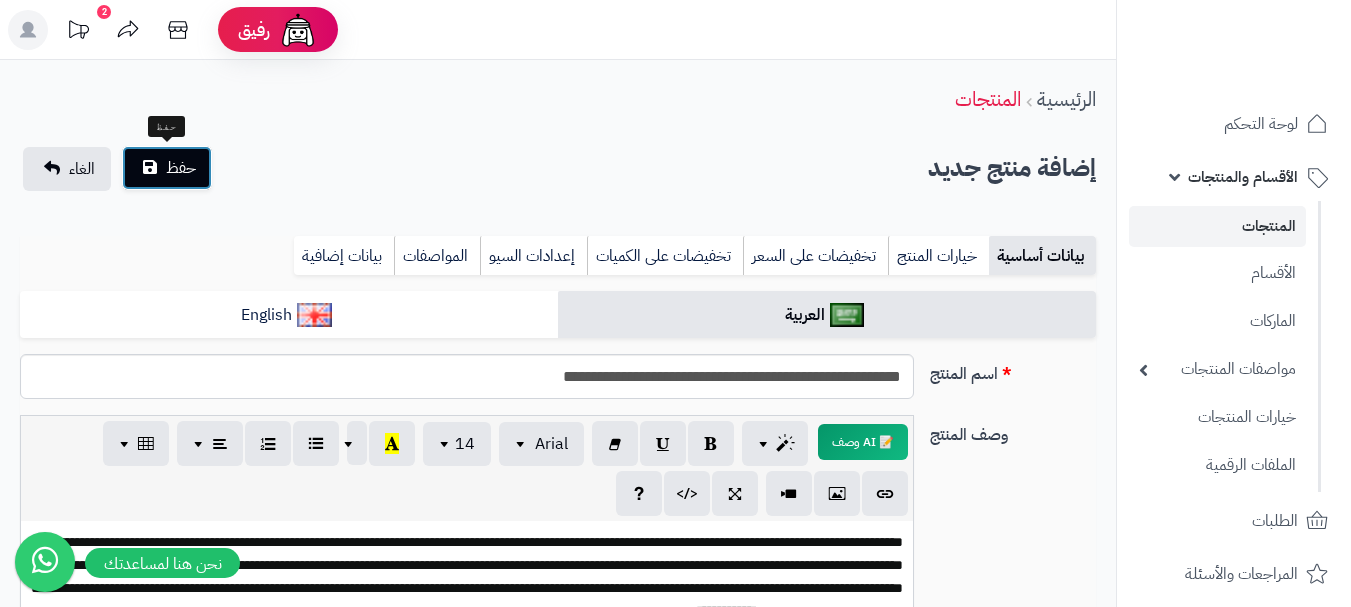 click on "حفظ" at bounding box center [181, 168] 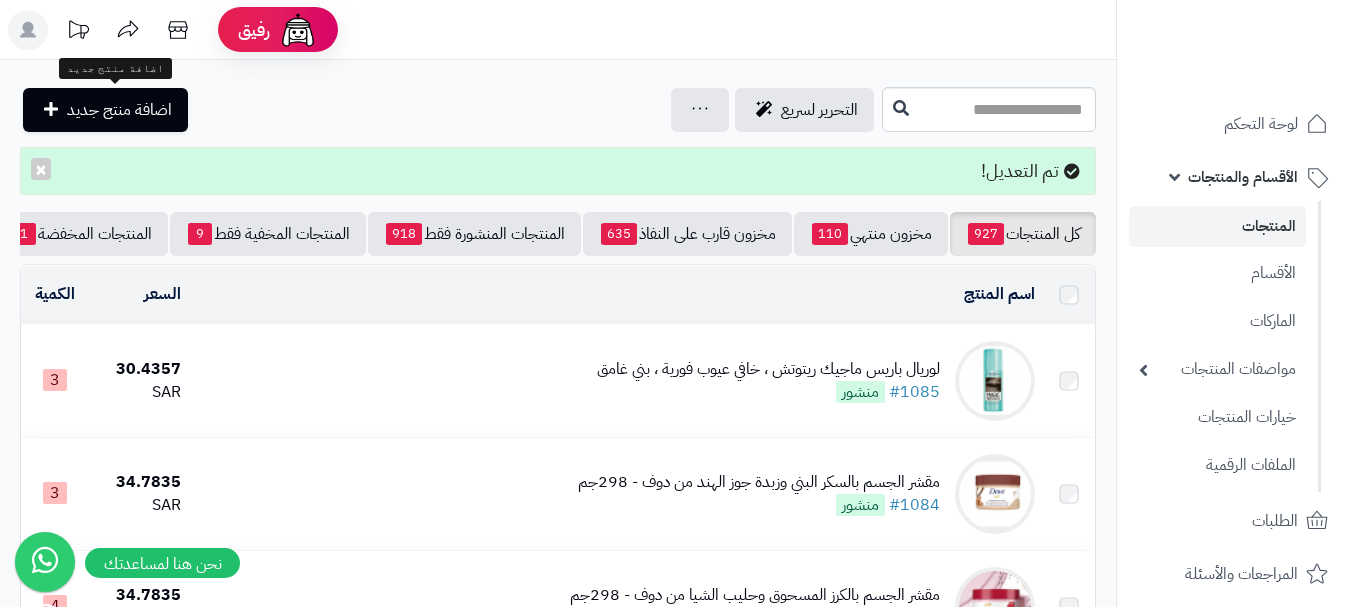 scroll, scrollTop: 0, scrollLeft: 0, axis: both 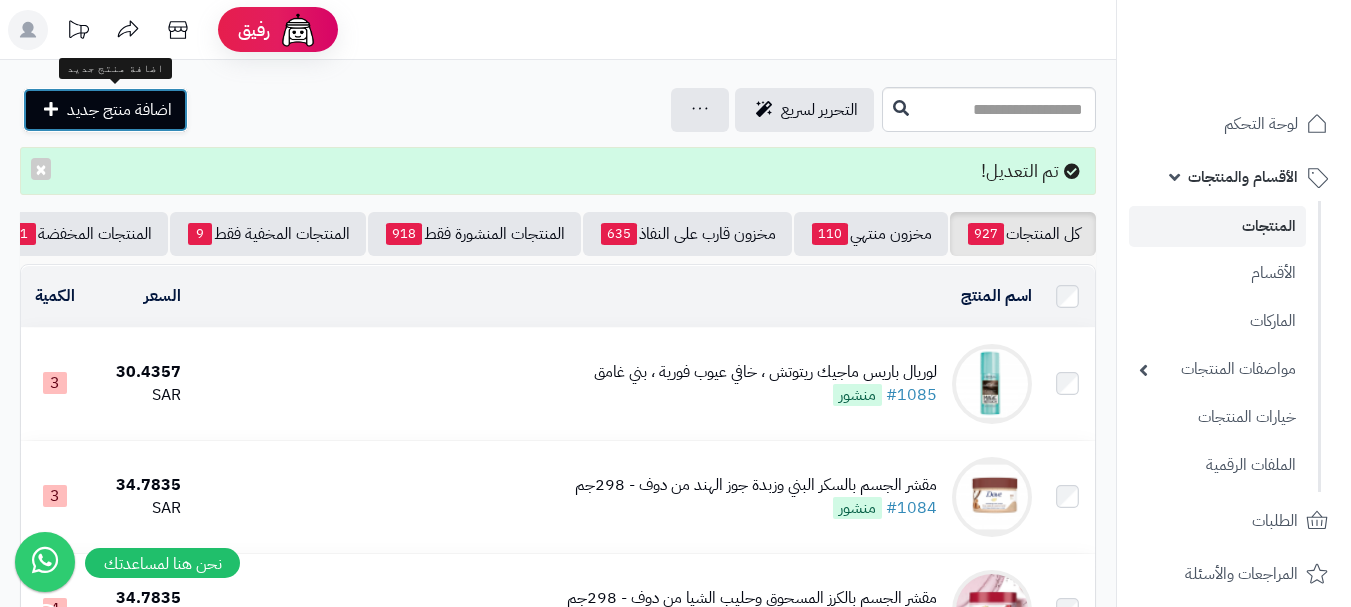 click on "اضافة منتج جديد" at bounding box center (105, 110) 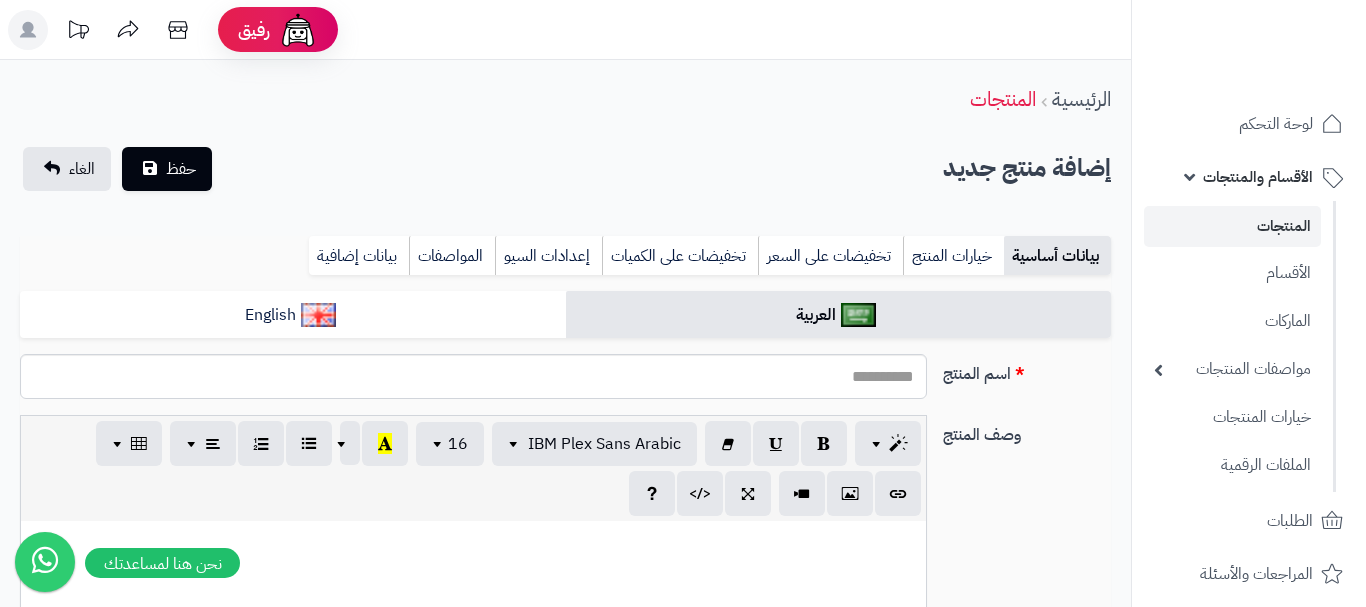 select 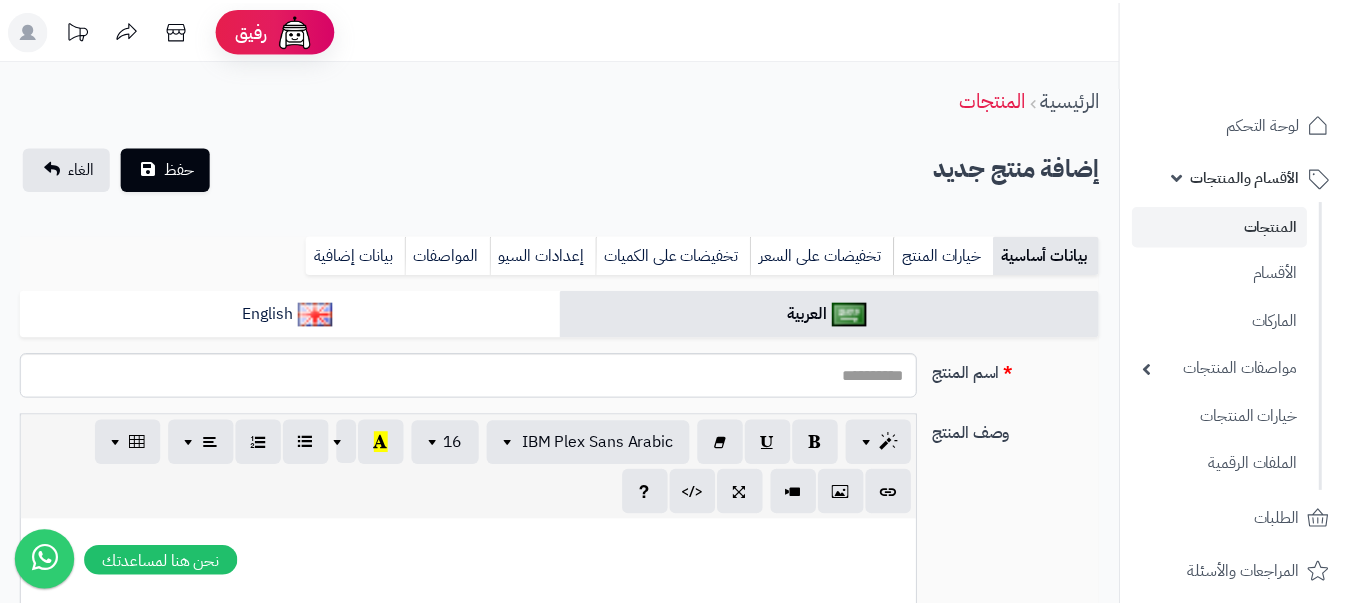 scroll, scrollTop: 0, scrollLeft: 0, axis: both 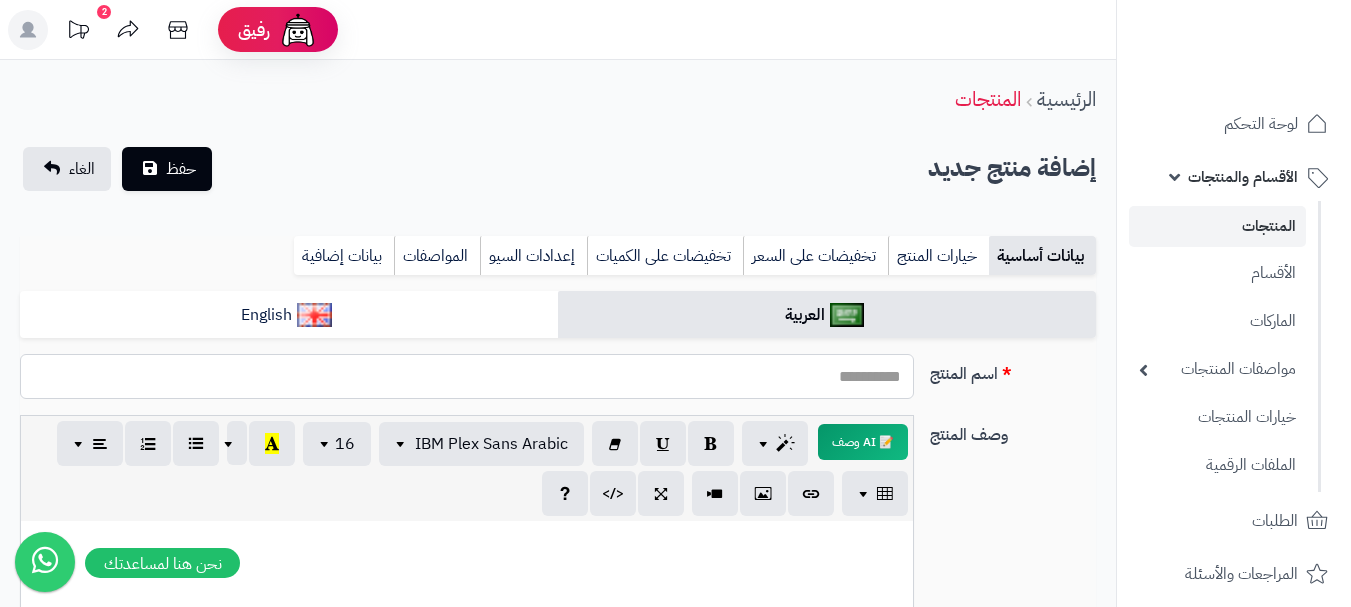 paste on "**********" 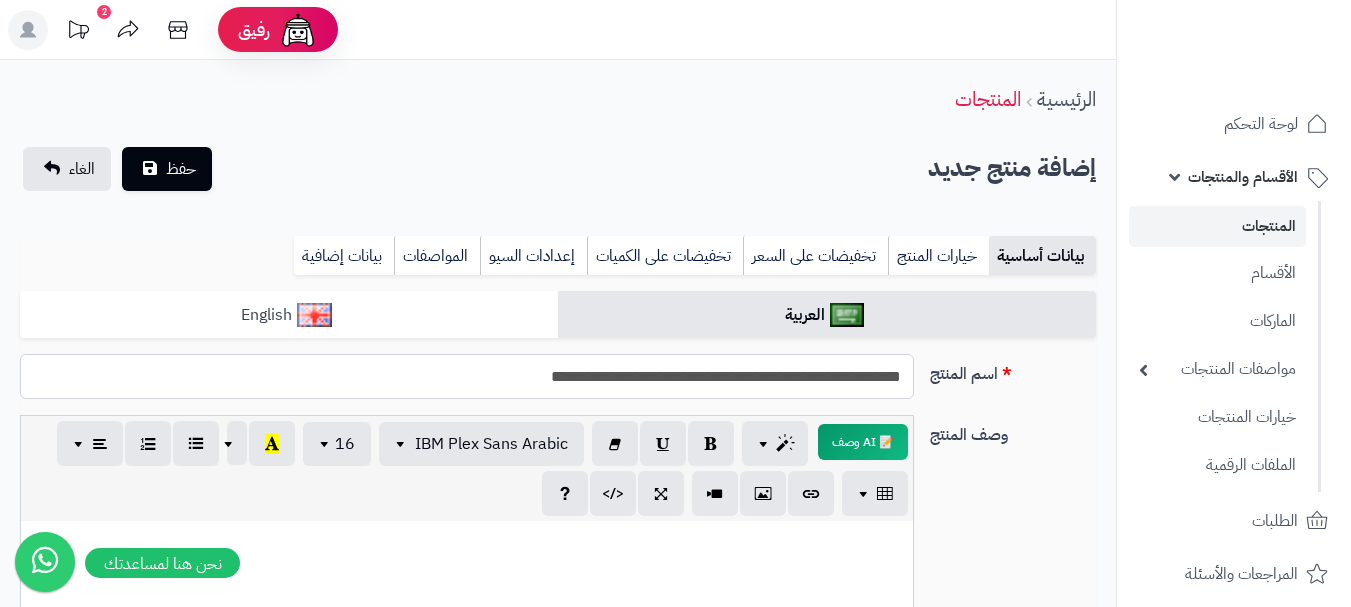 type on "**********" 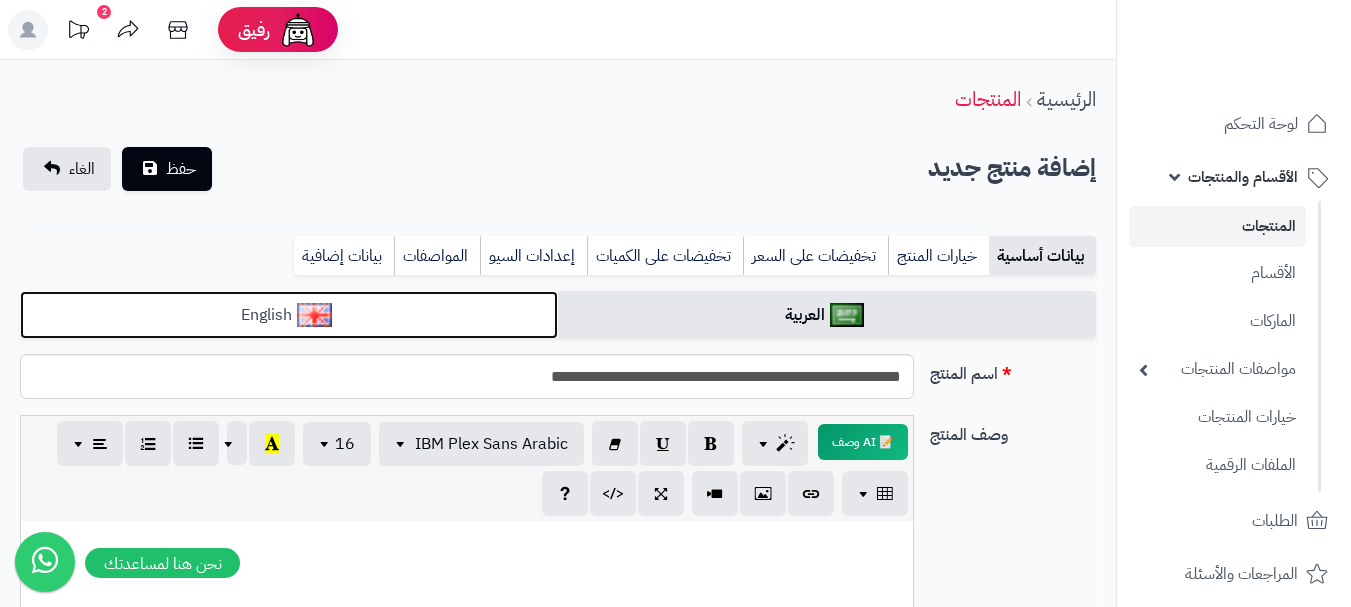 click on "English" at bounding box center (289, 315) 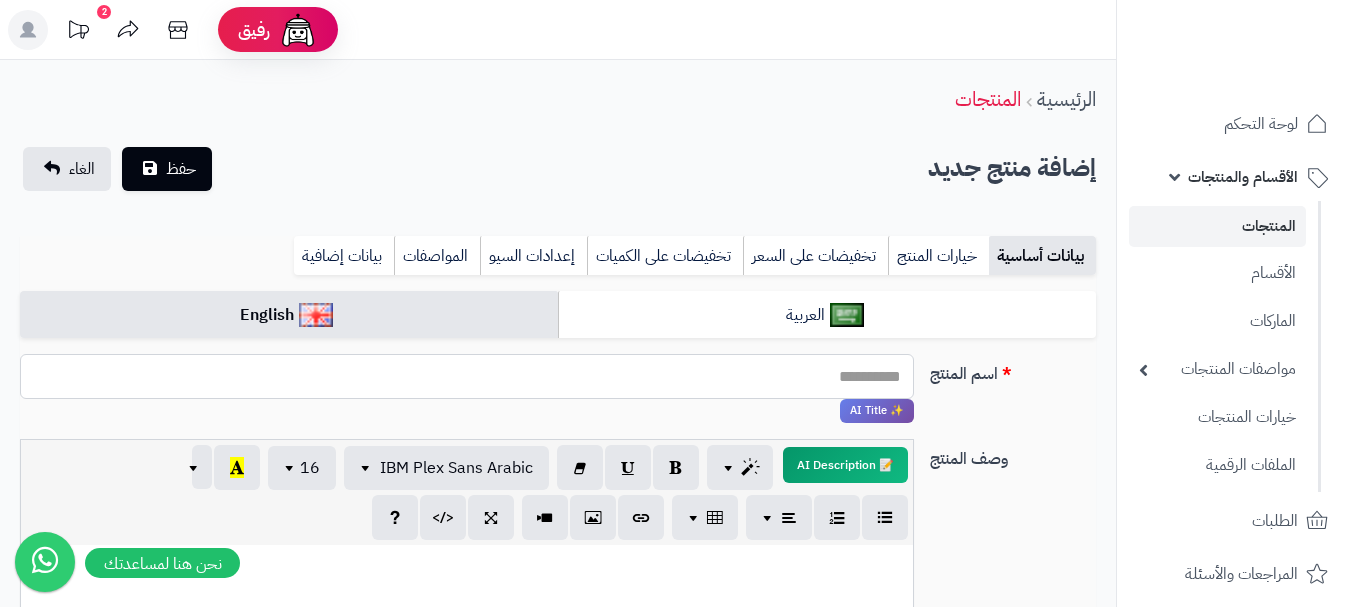 paste on "**********" 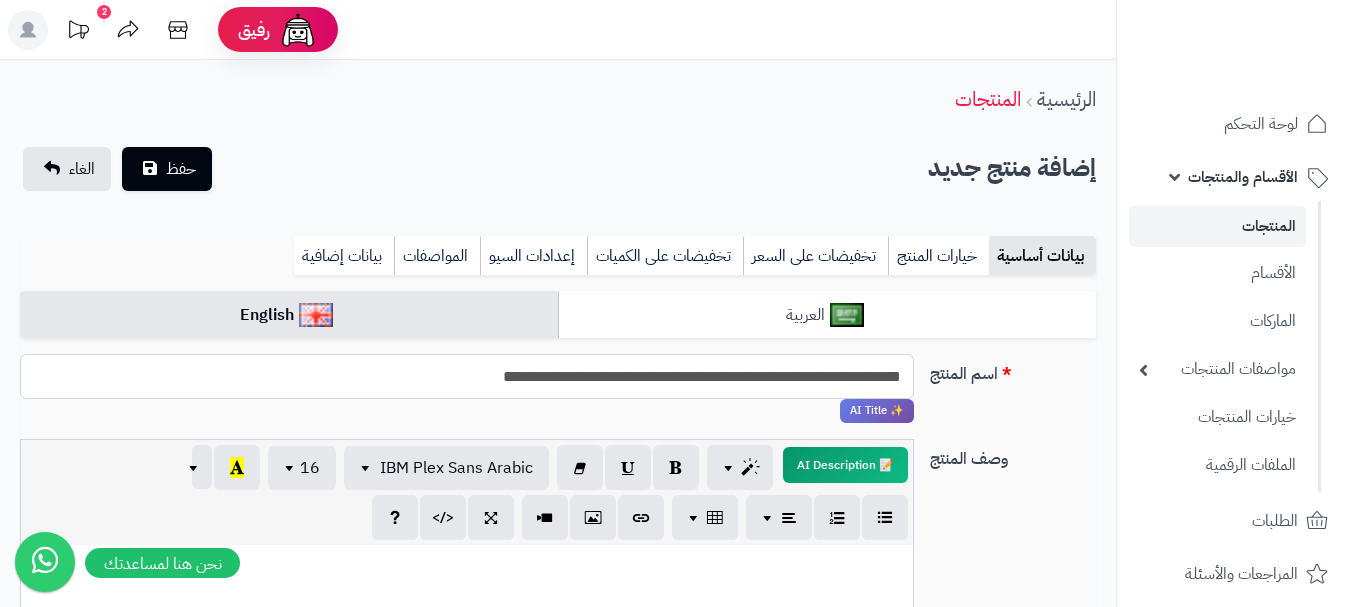 type on "**********" 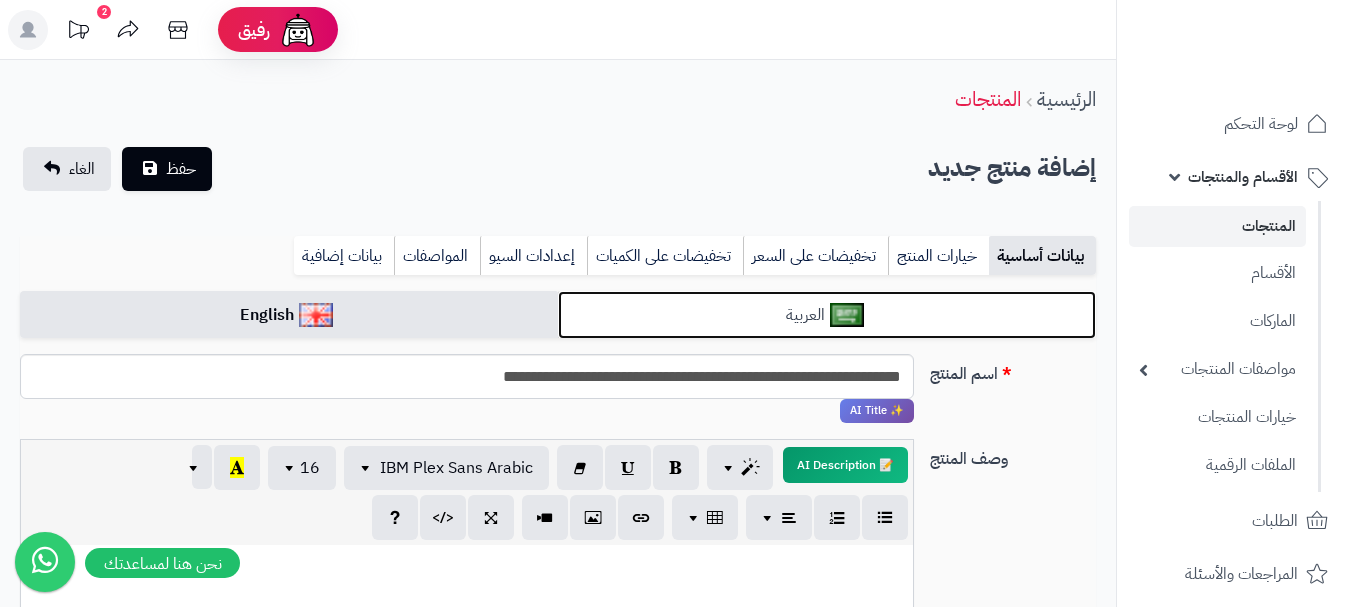click on "العربية" at bounding box center [827, 315] 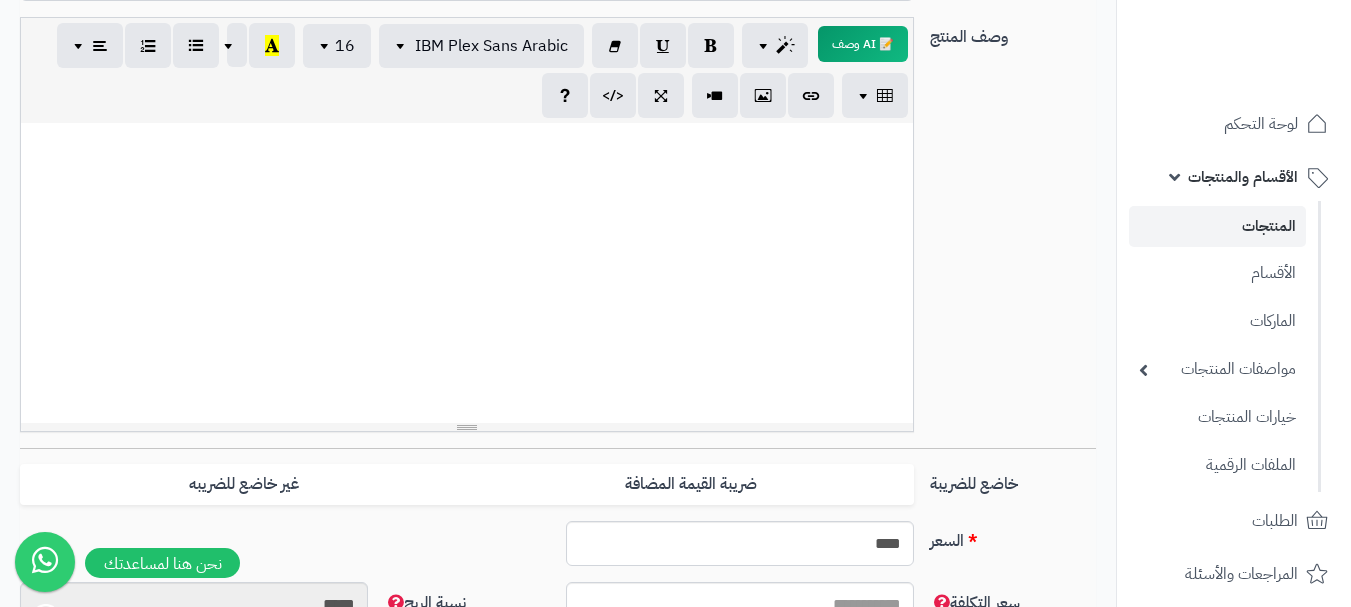 scroll, scrollTop: 500, scrollLeft: 0, axis: vertical 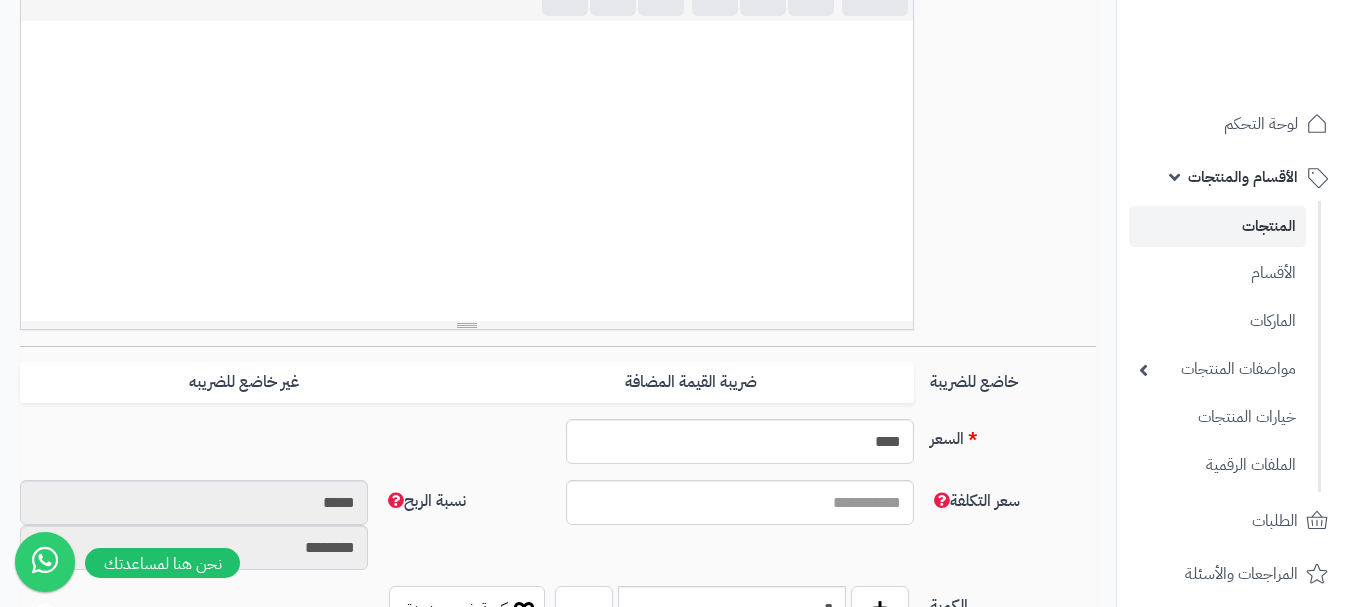 click on "**********" at bounding box center [558, 565] 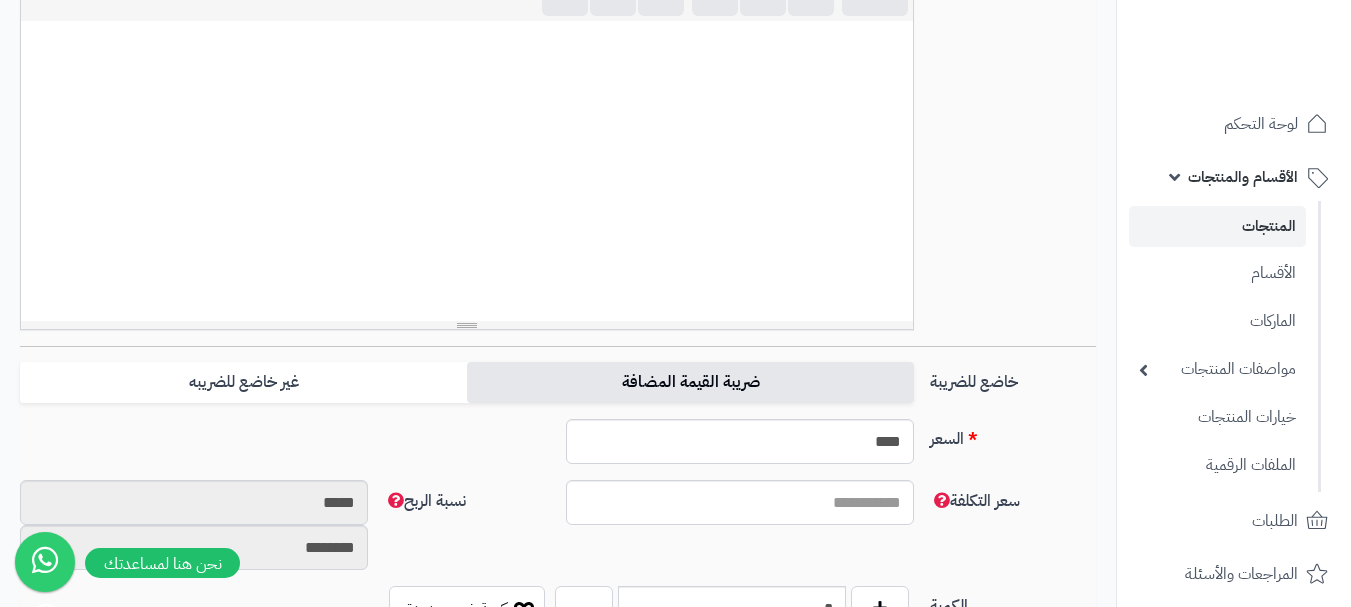 click on "ضريبة القيمة المضافة" at bounding box center [690, 382] 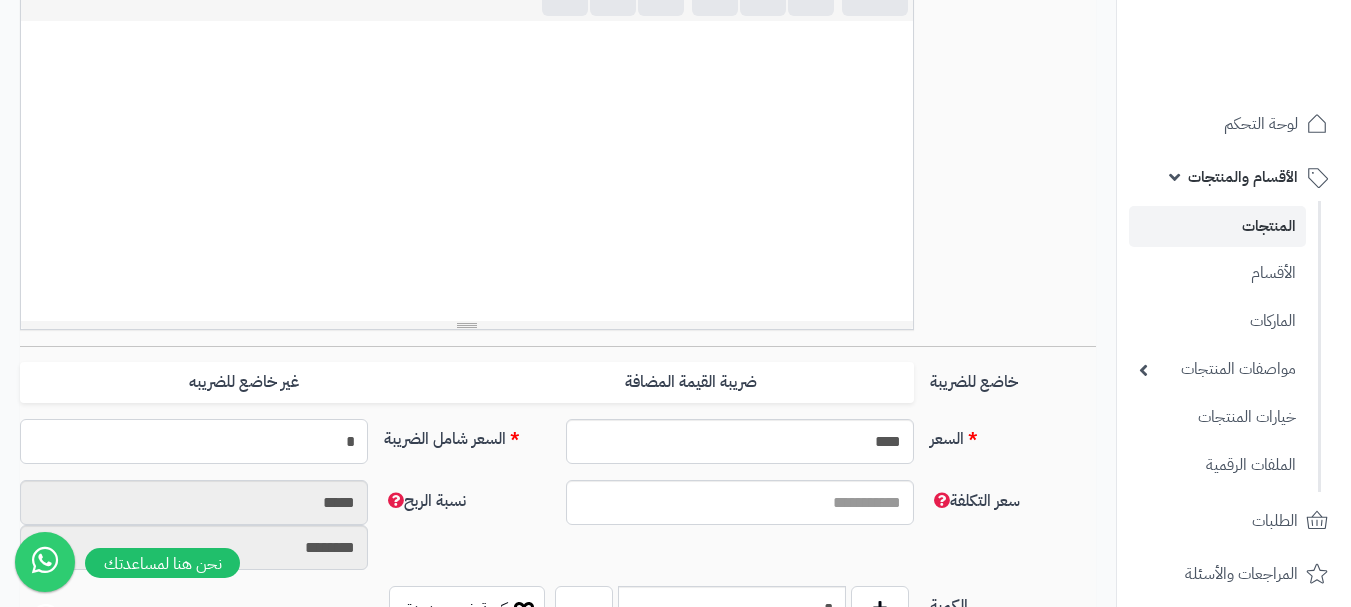click on "*" at bounding box center [194, 441] 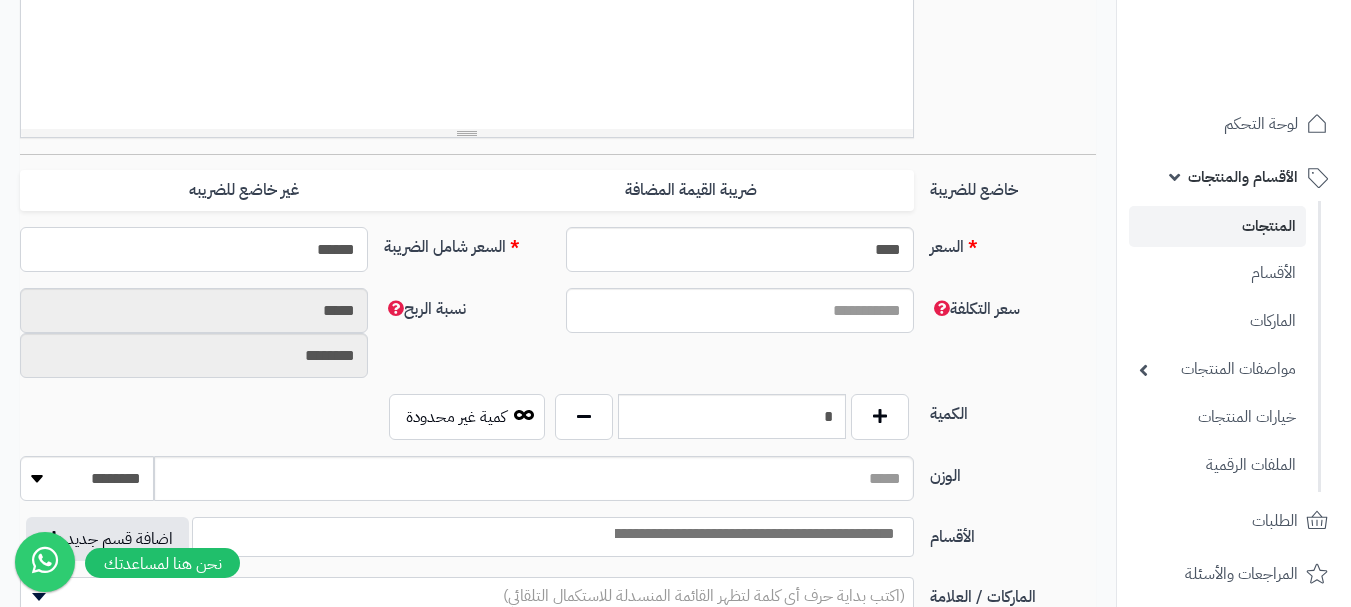 scroll, scrollTop: 700, scrollLeft: 0, axis: vertical 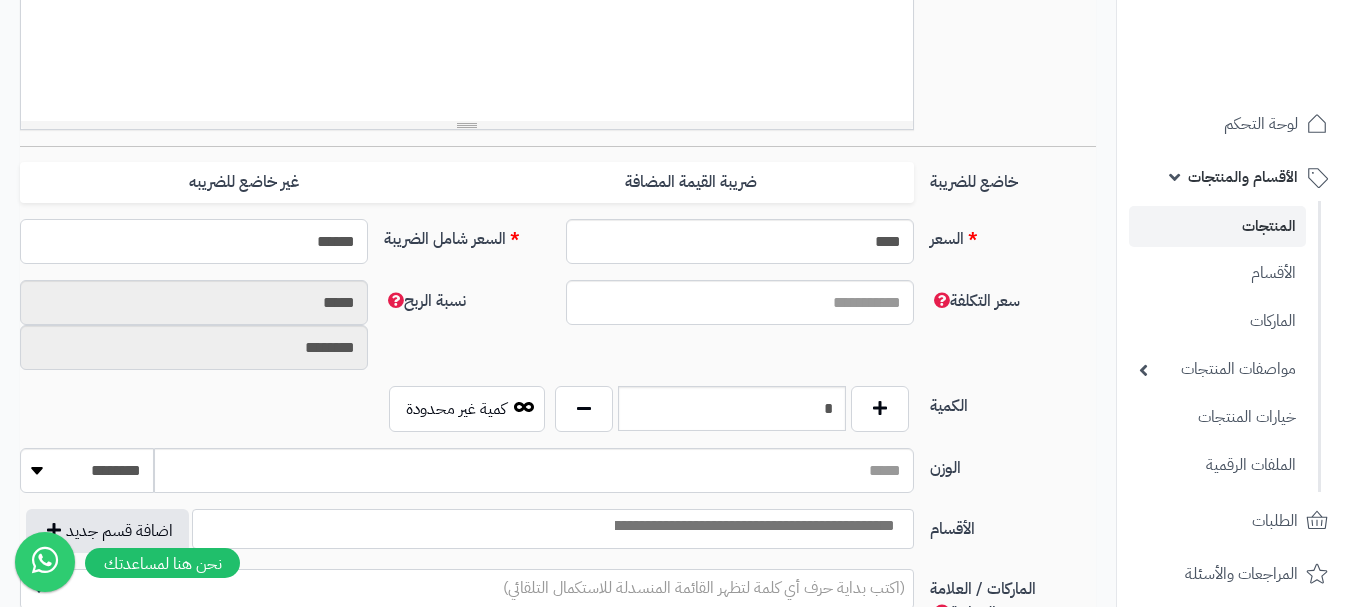 type on "******" 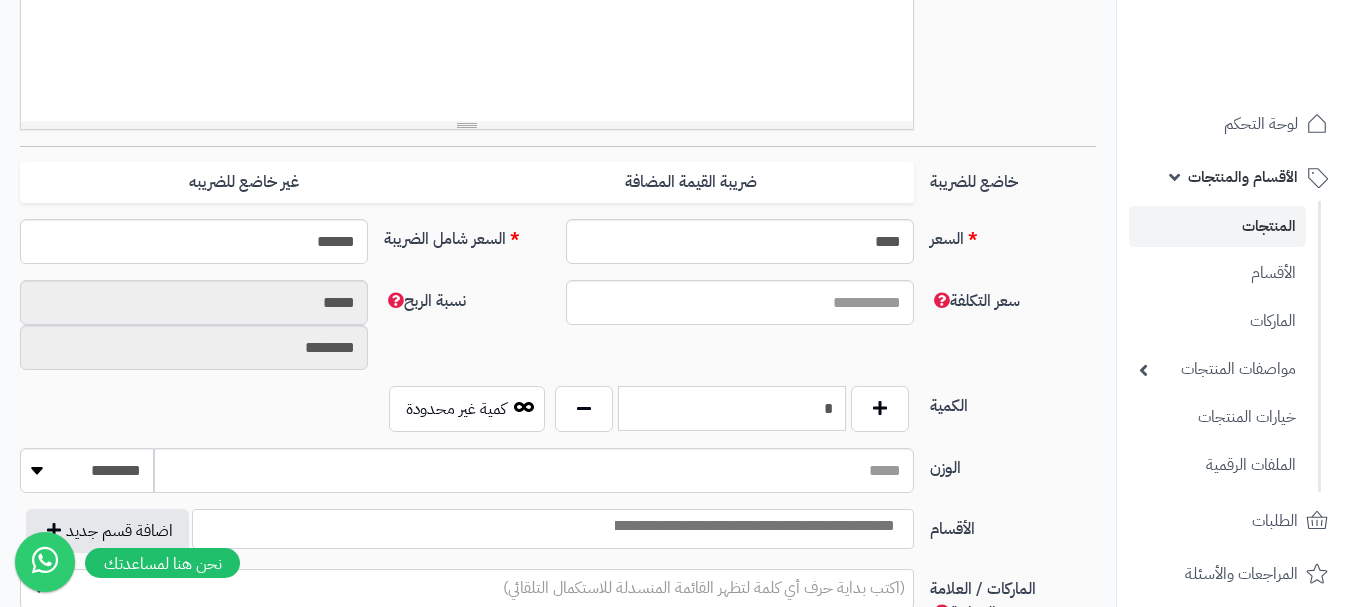 click on "*" at bounding box center (732, 408) 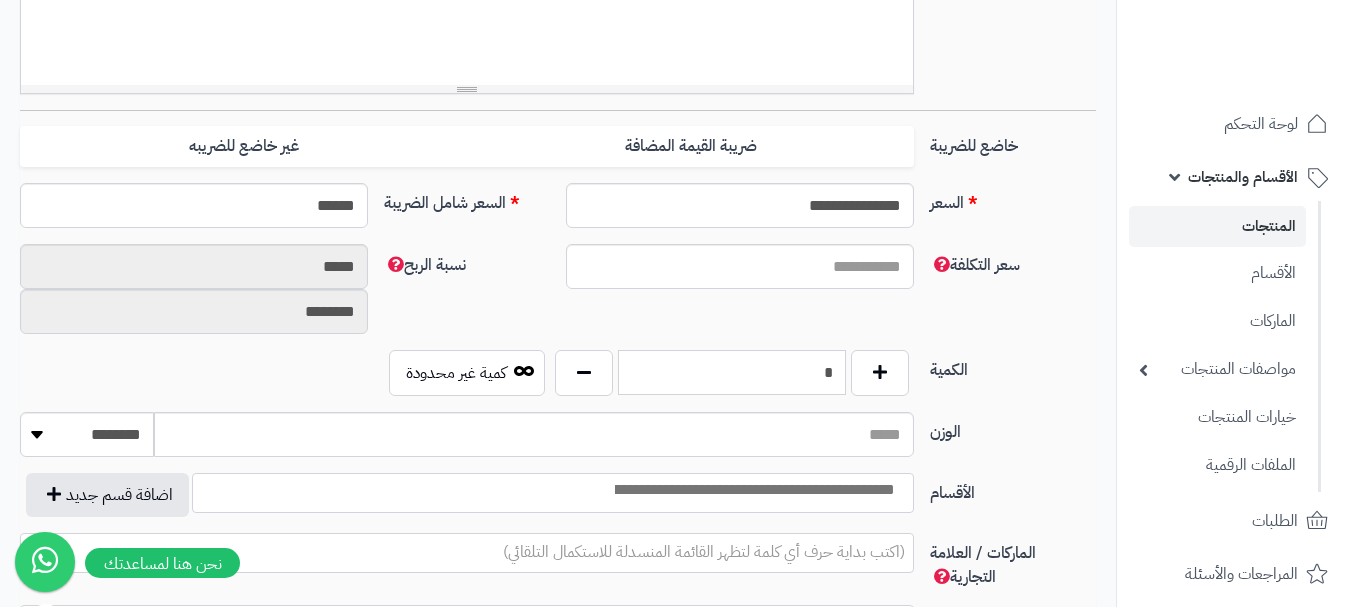 scroll, scrollTop: 800, scrollLeft: 0, axis: vertical 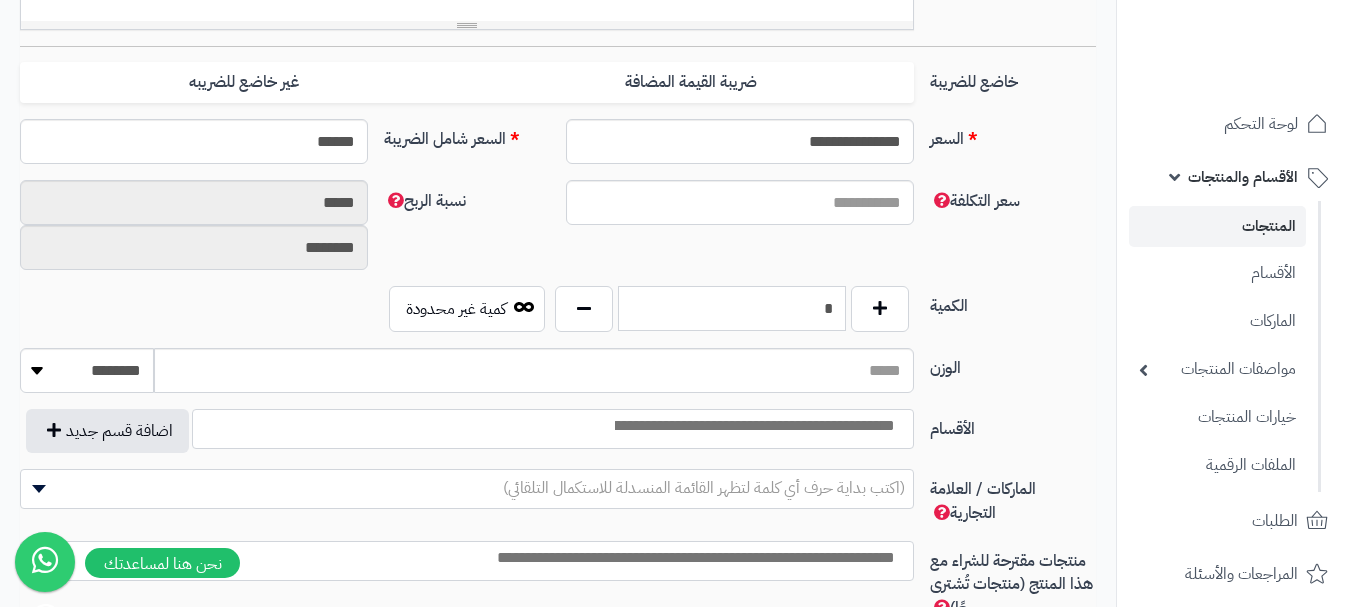type on "*" 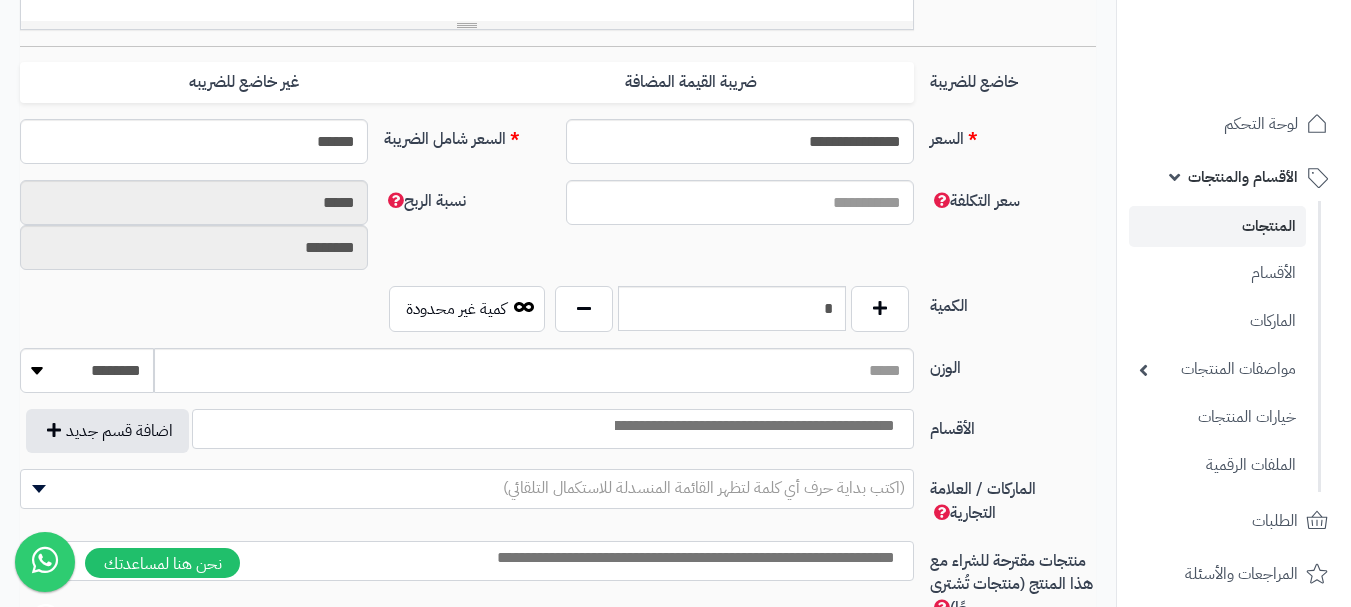 click at bounding box center (553, 429) 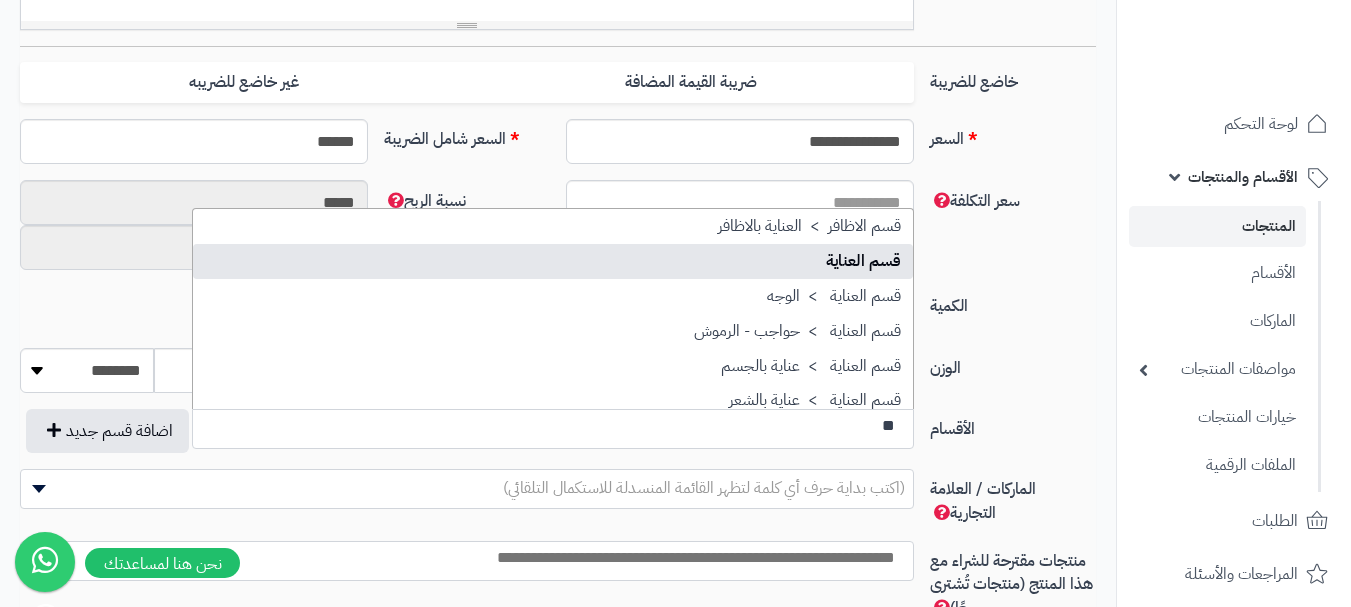 type on "**" 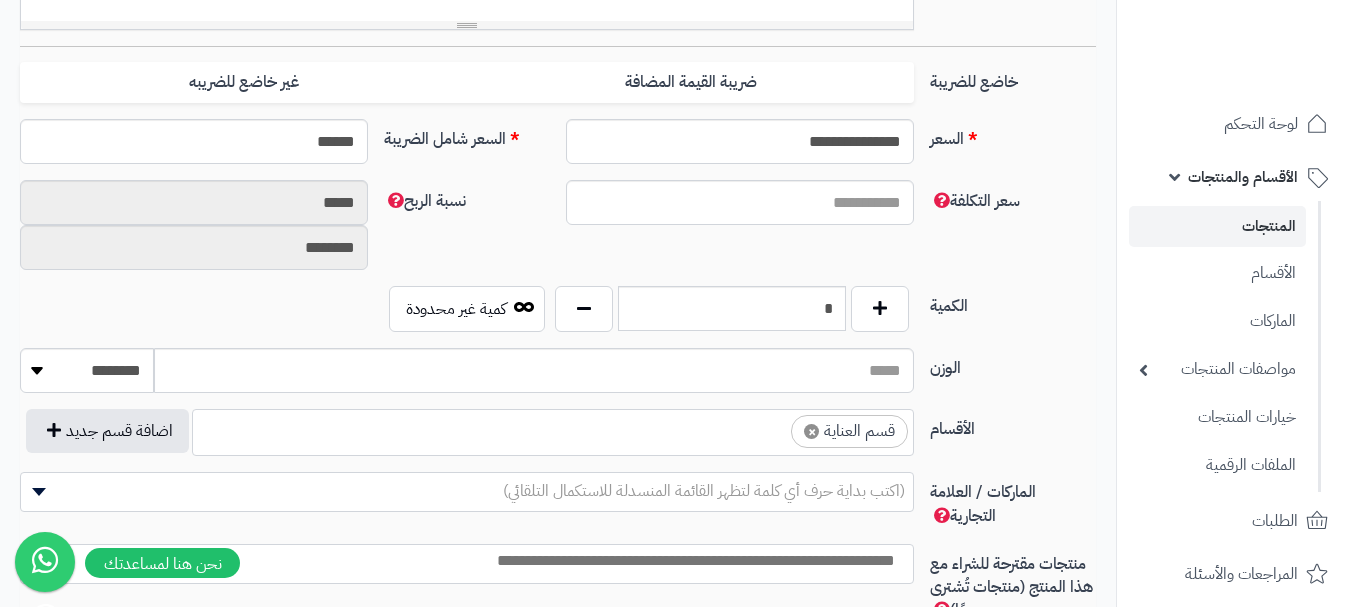 select on "**" 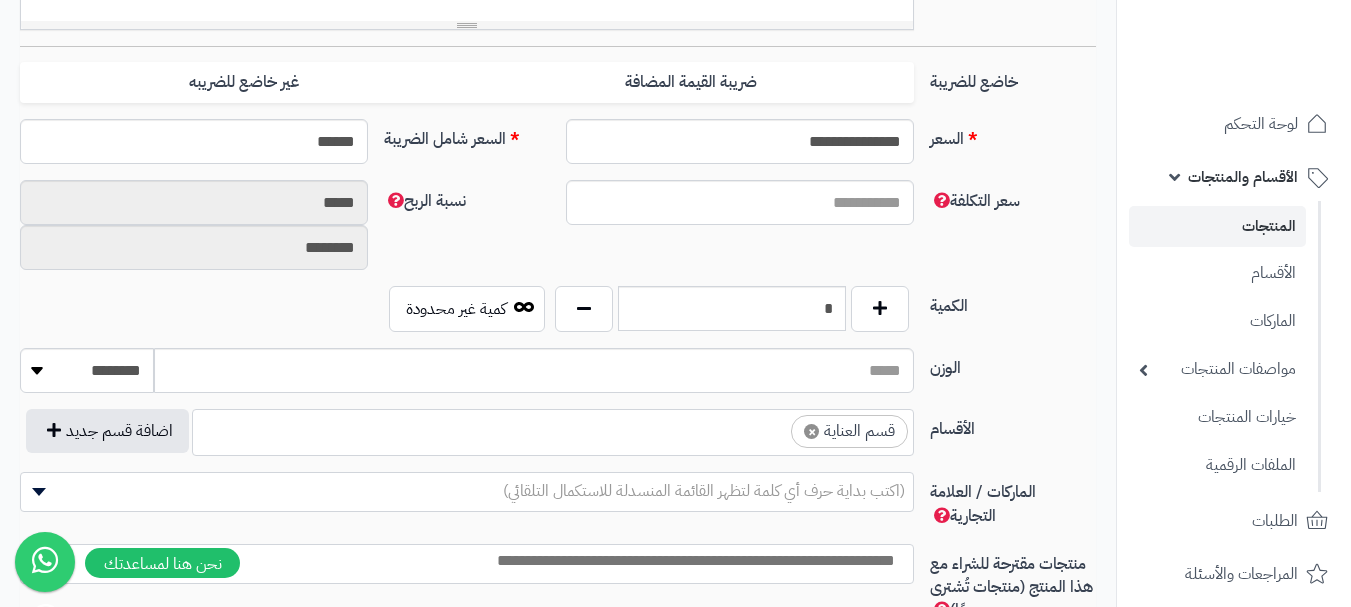 scroll, scrollTop: 1250, scrollLeft: 0, axis: vertical 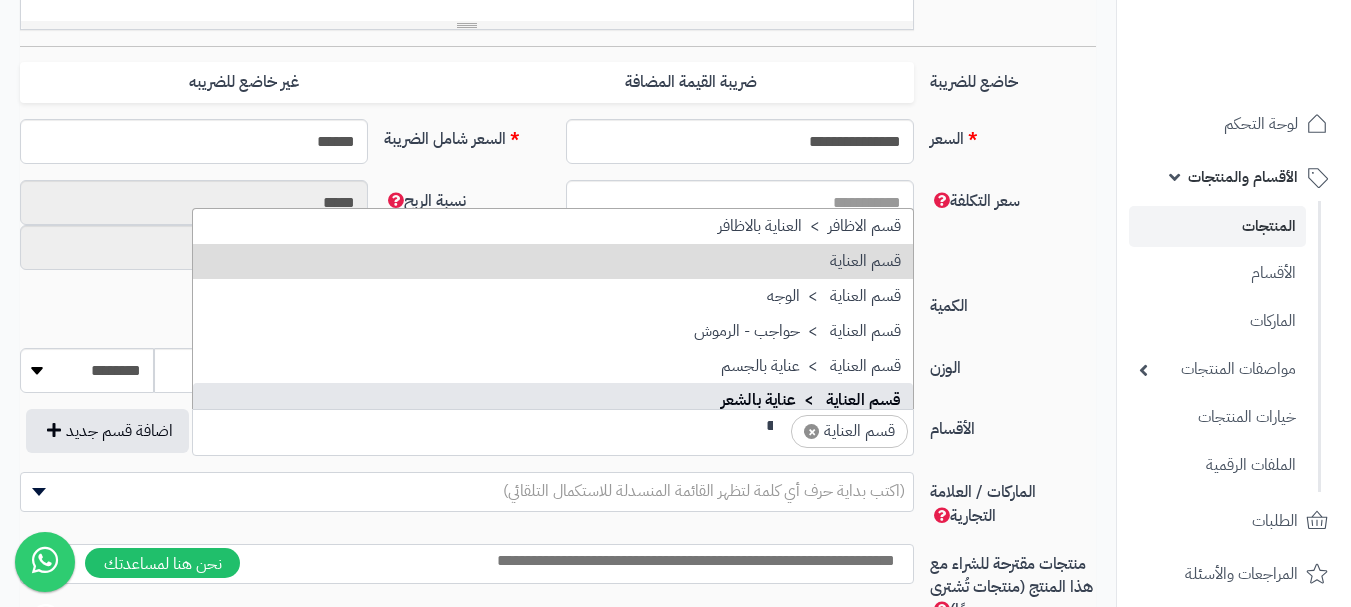 type on "**" 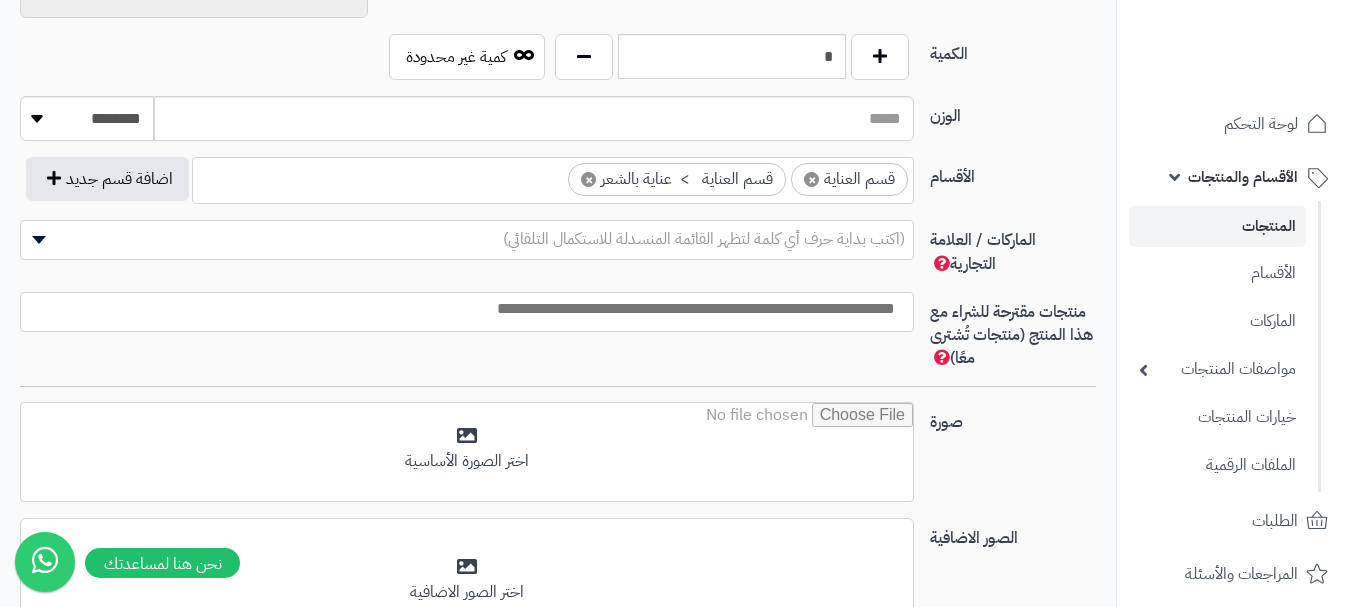 scroll, scrollTop: 1100, scrollLeft: 0, axis: vertical 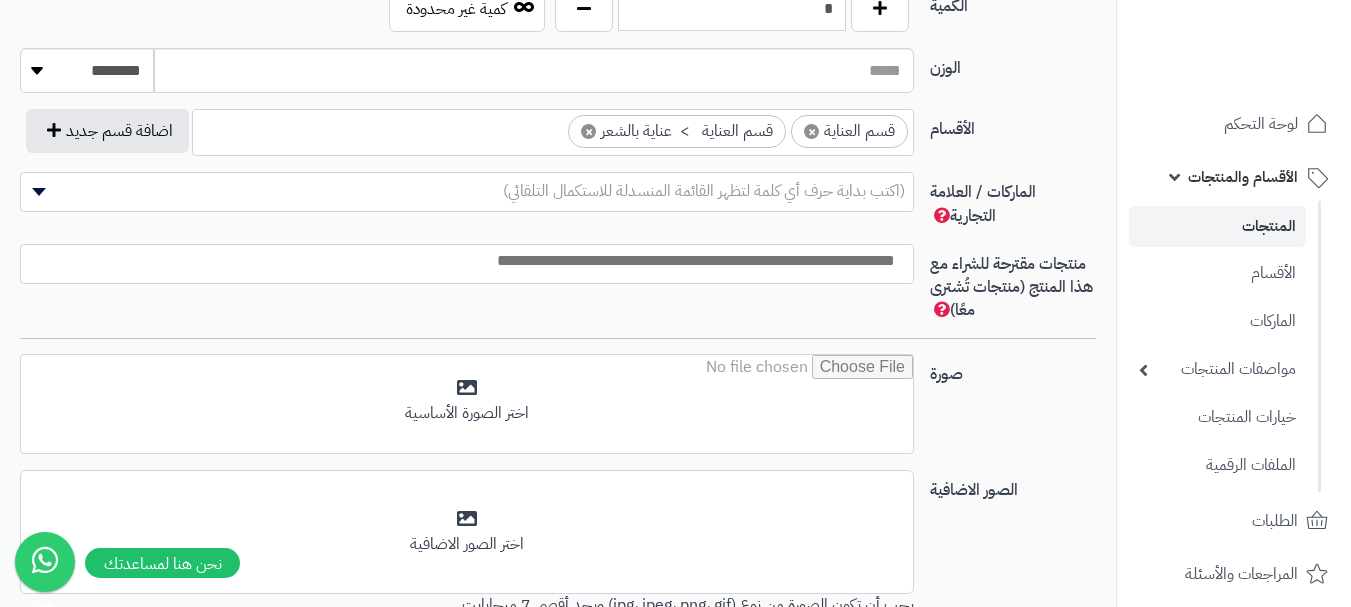 click at bounding box center (462, 261) 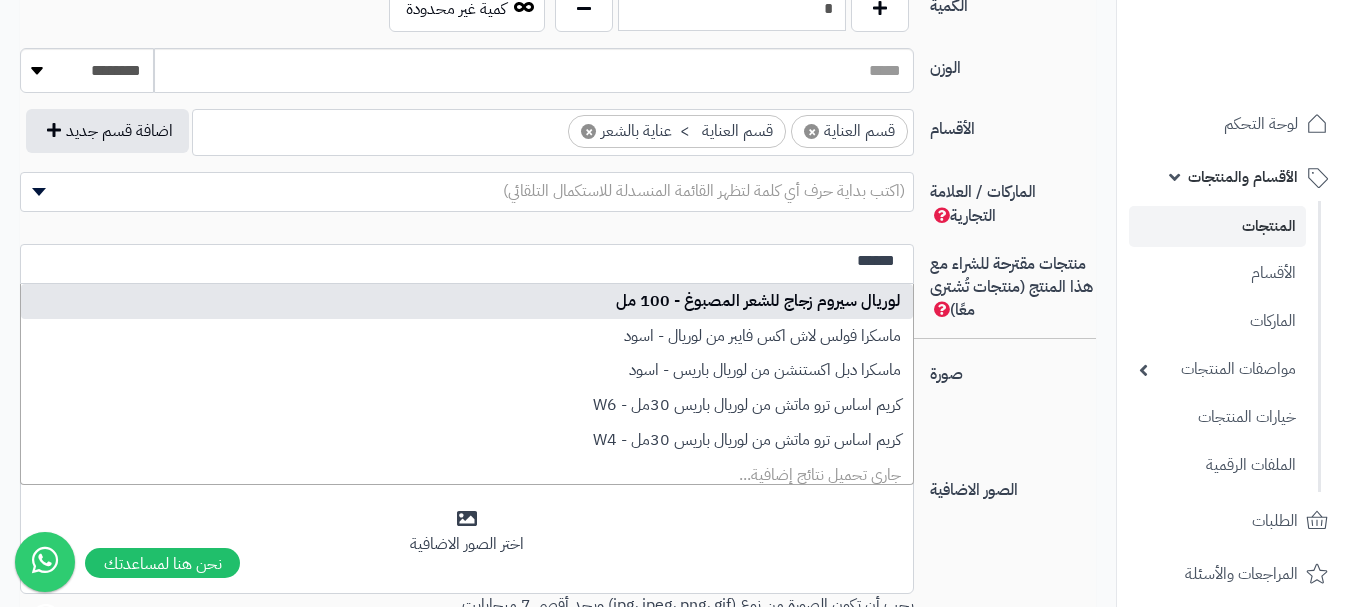 type on "******" 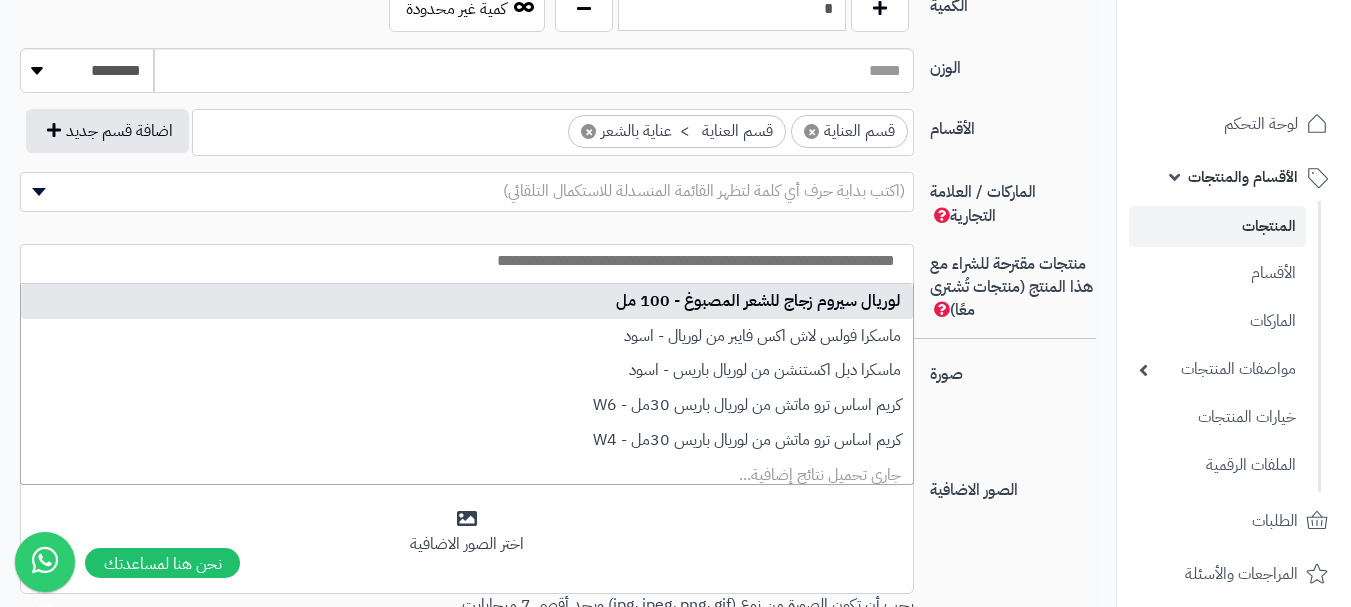scroll, scrollTop: 0, scrollLeft: 0, axis: both 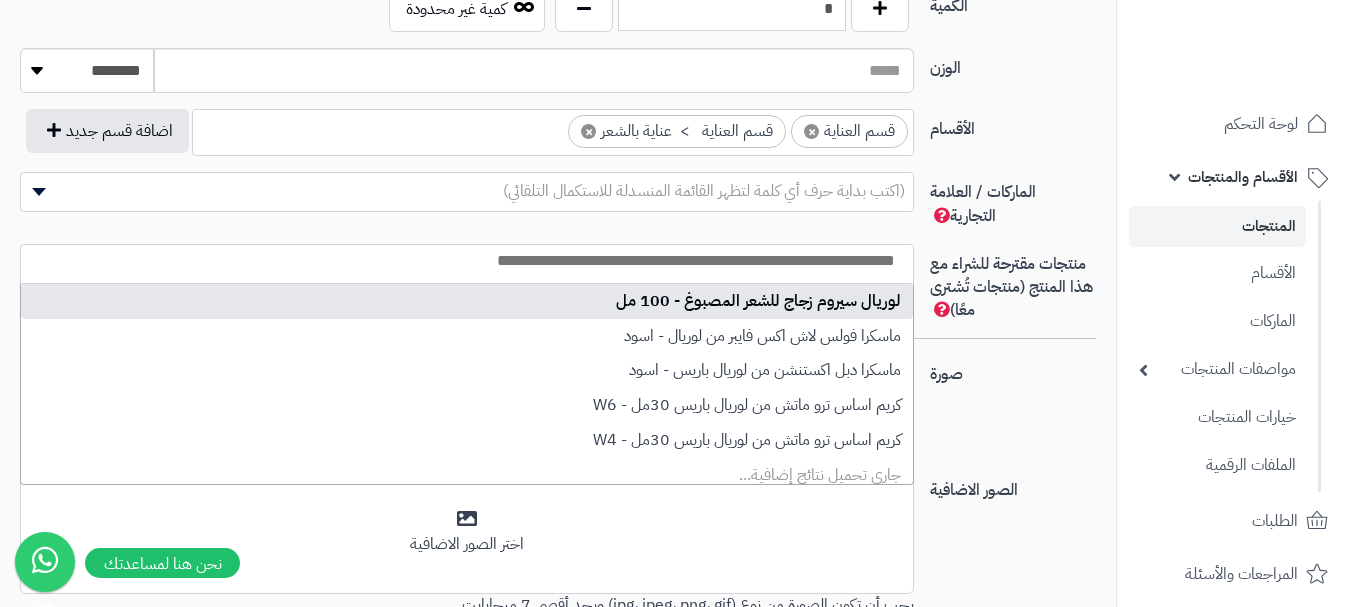 select on "***" 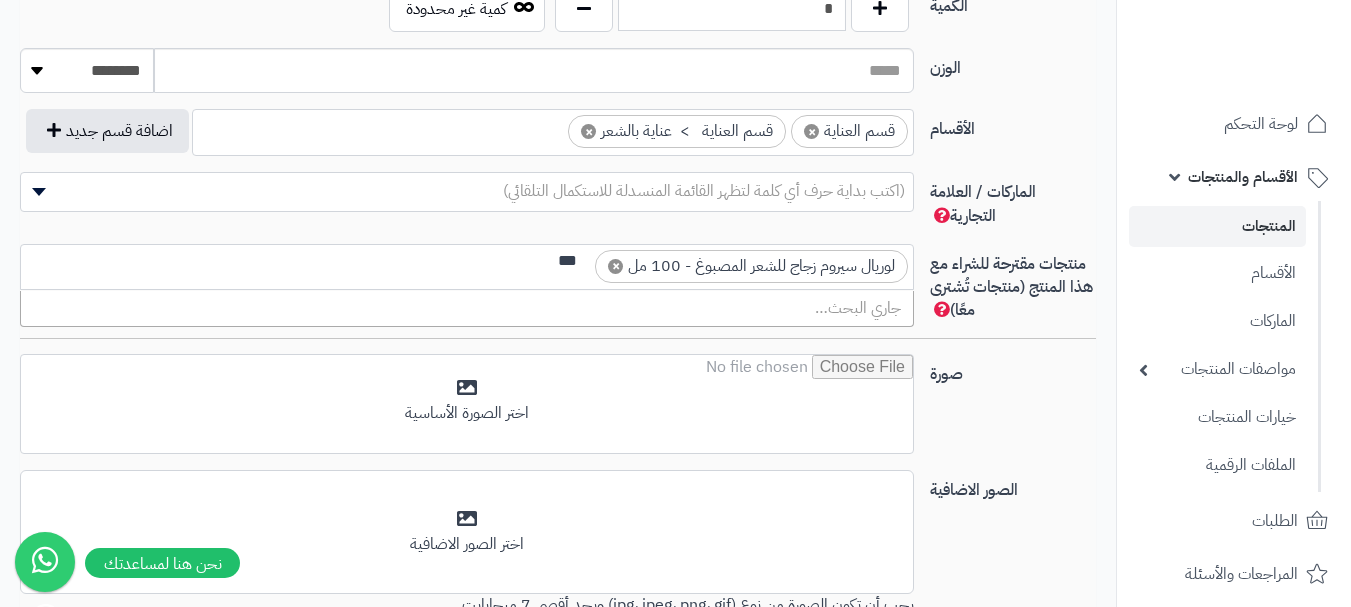 scroll, scrollTop: 0, scrollLeft: 0, axis: both 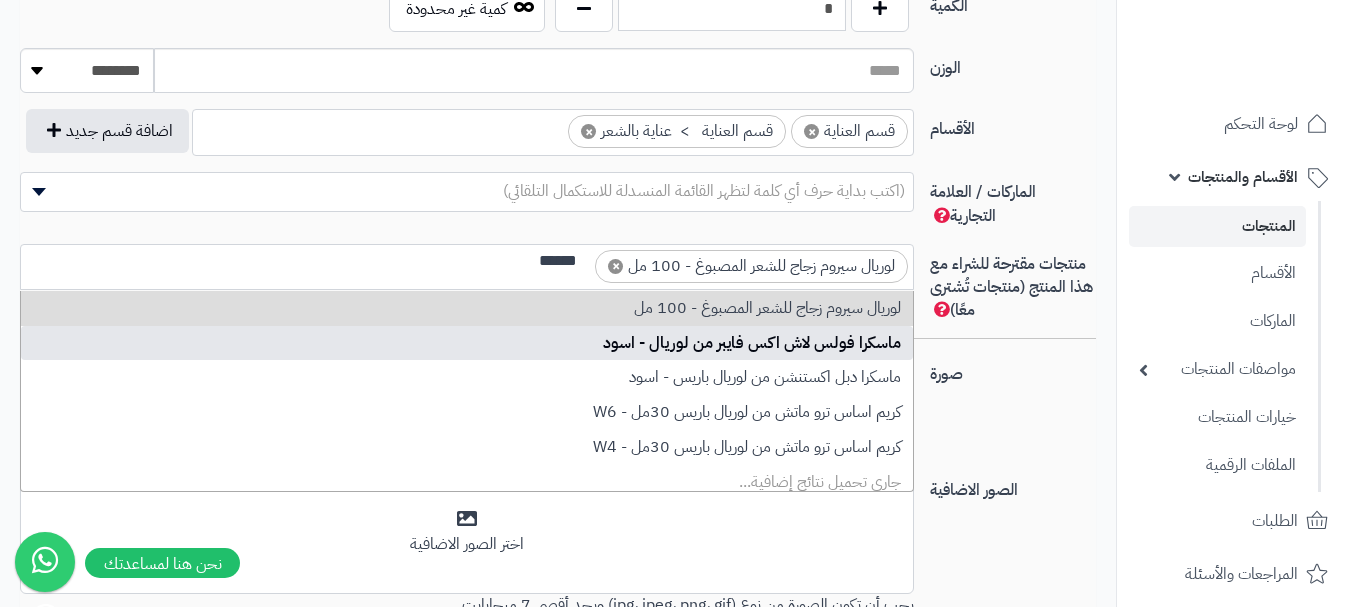type on "******" 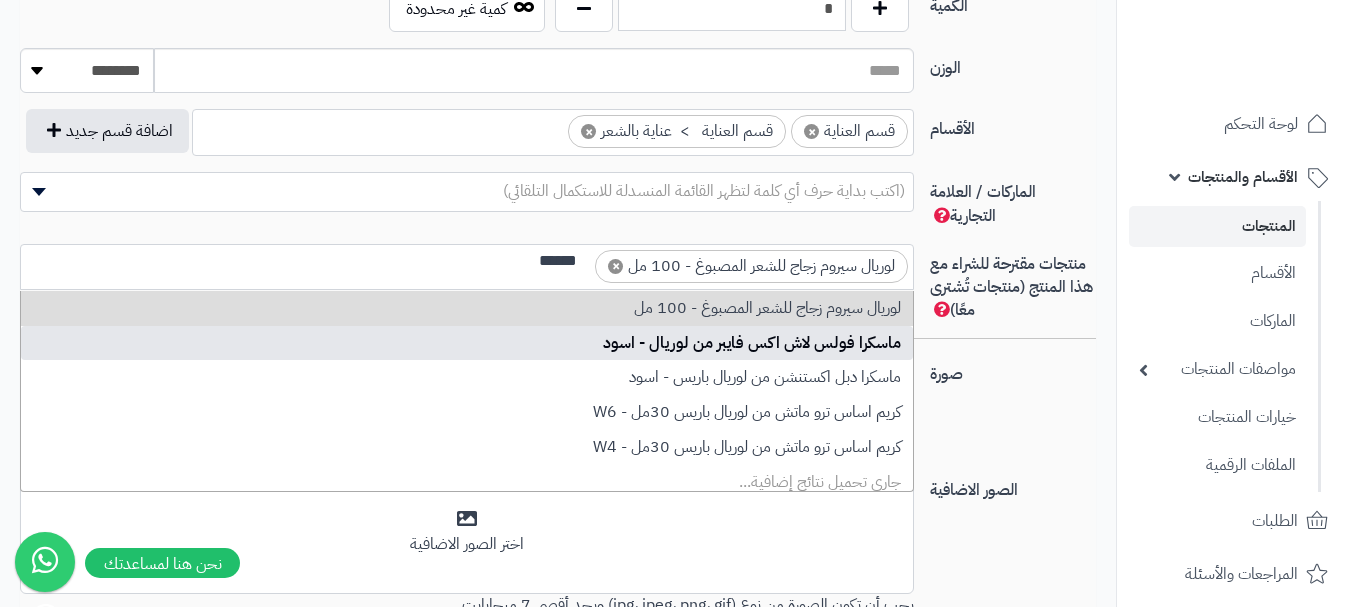 type 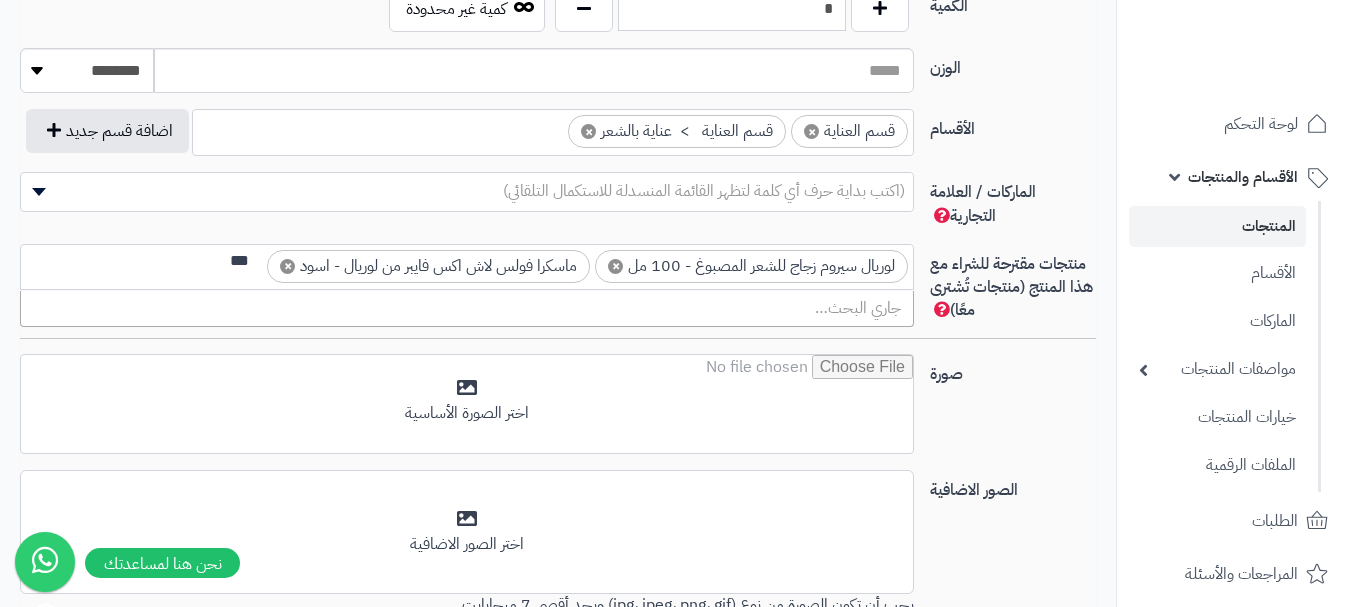 scroll, scrollTop: 0, scrollLeft: 0, axis: both 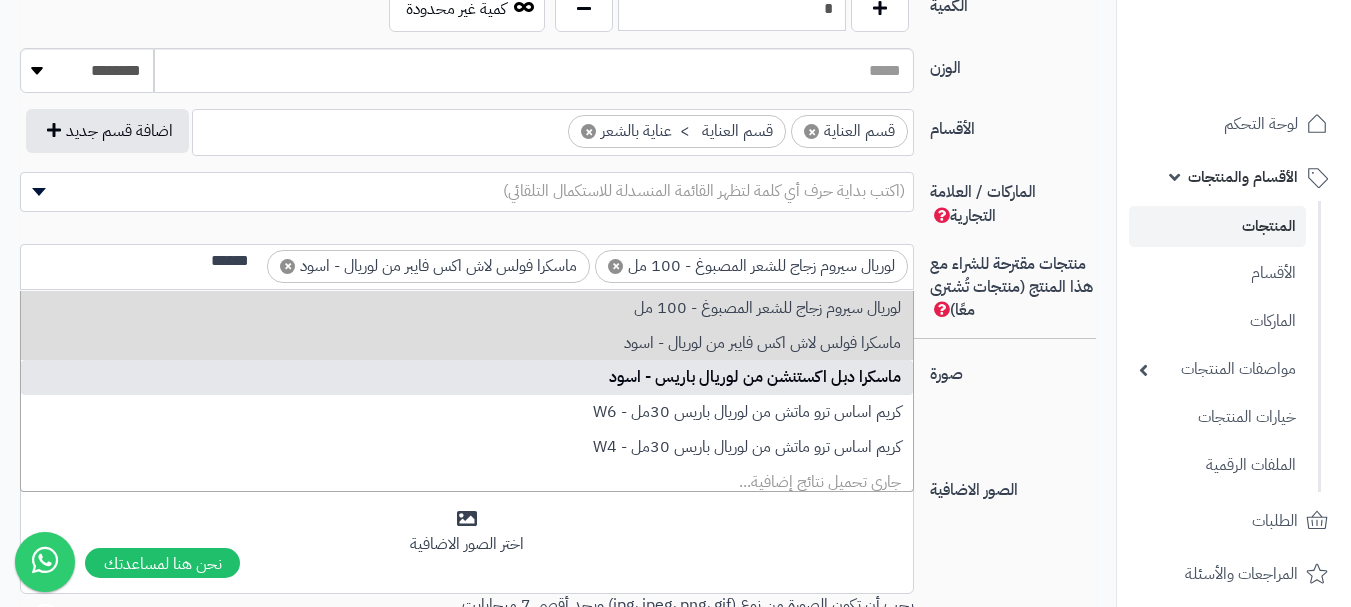 type on "******" 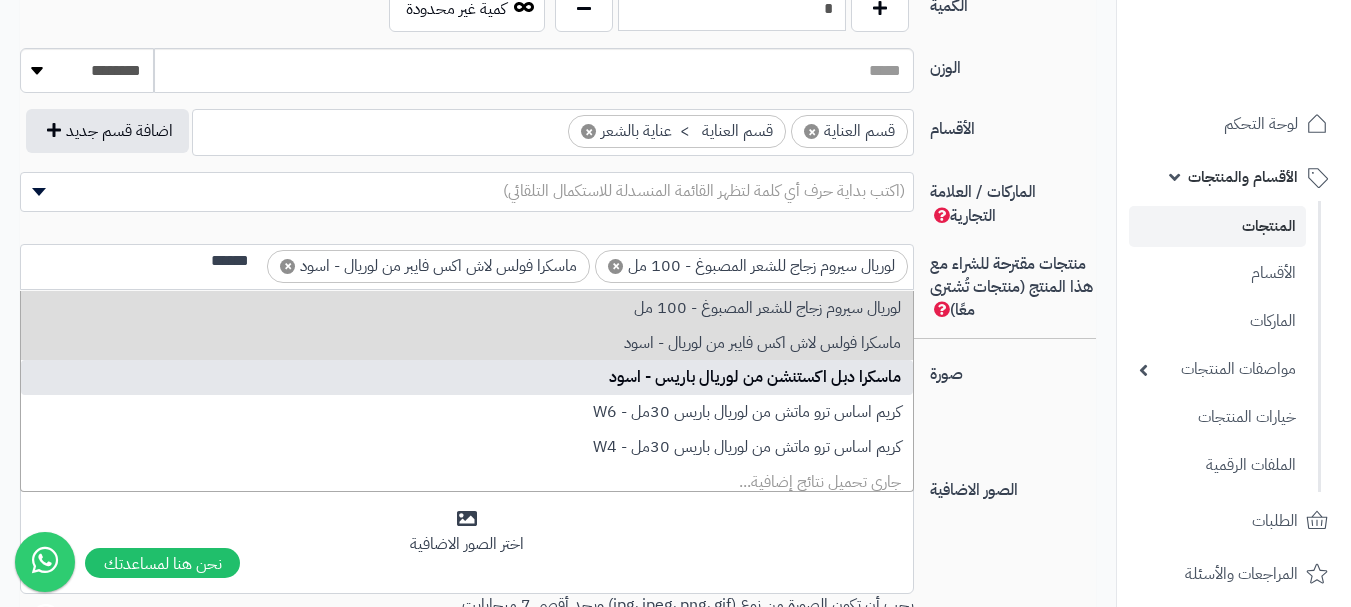 type 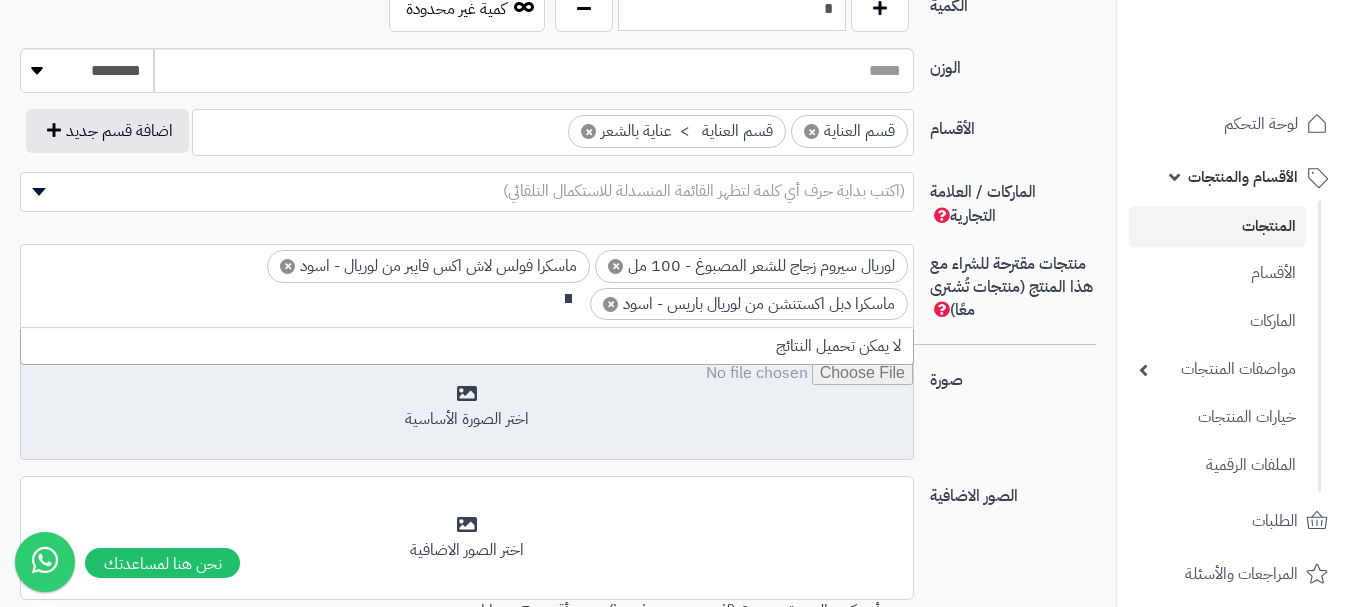 scroll, scrollTop: 0, scrollLeft: 0, axis: both 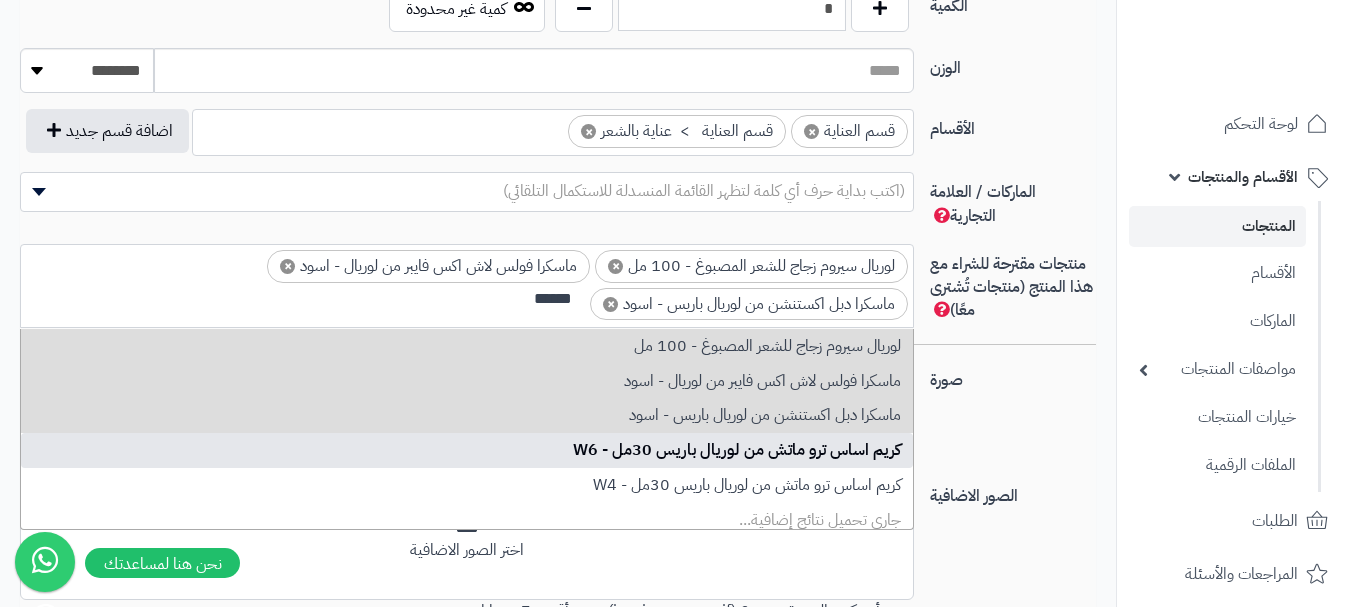 type on "******" 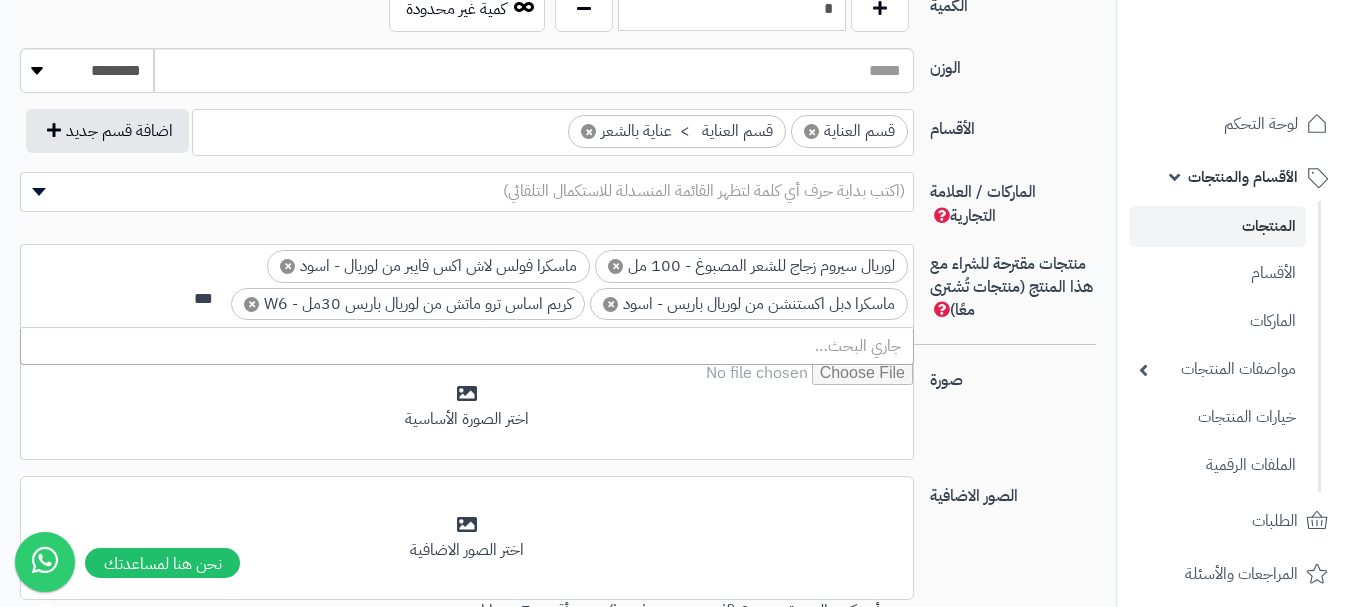 scroll, scrollTop: 0, scrollLeft: 0, axis: both 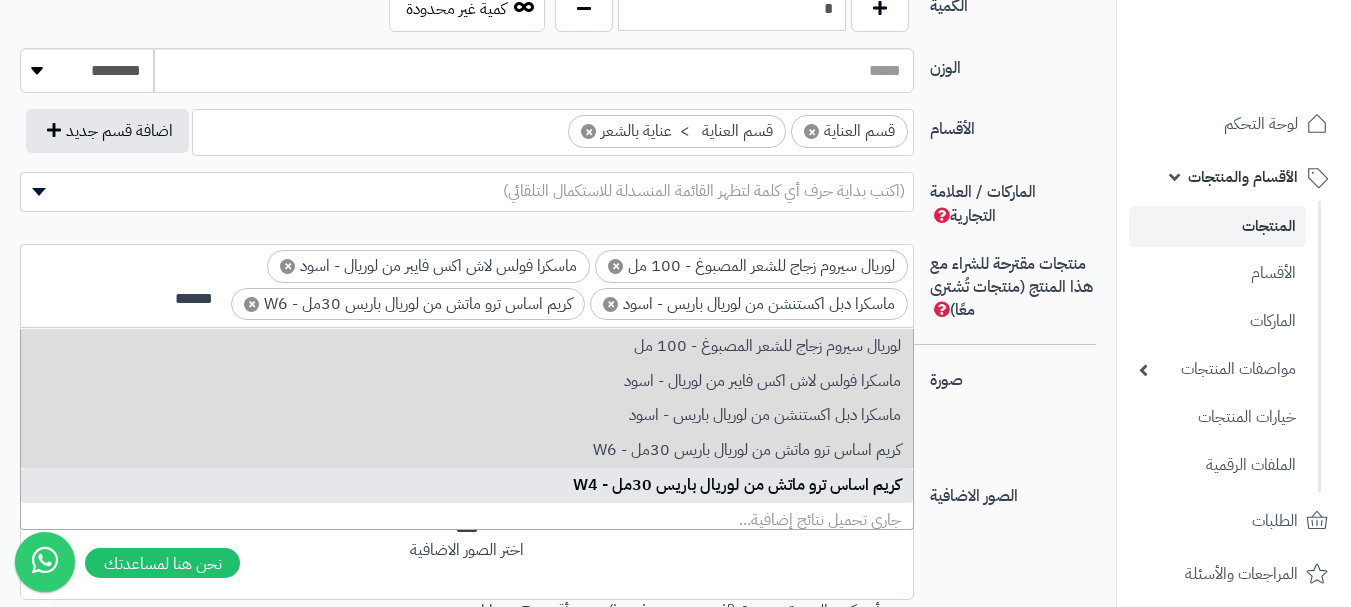 type on "******" 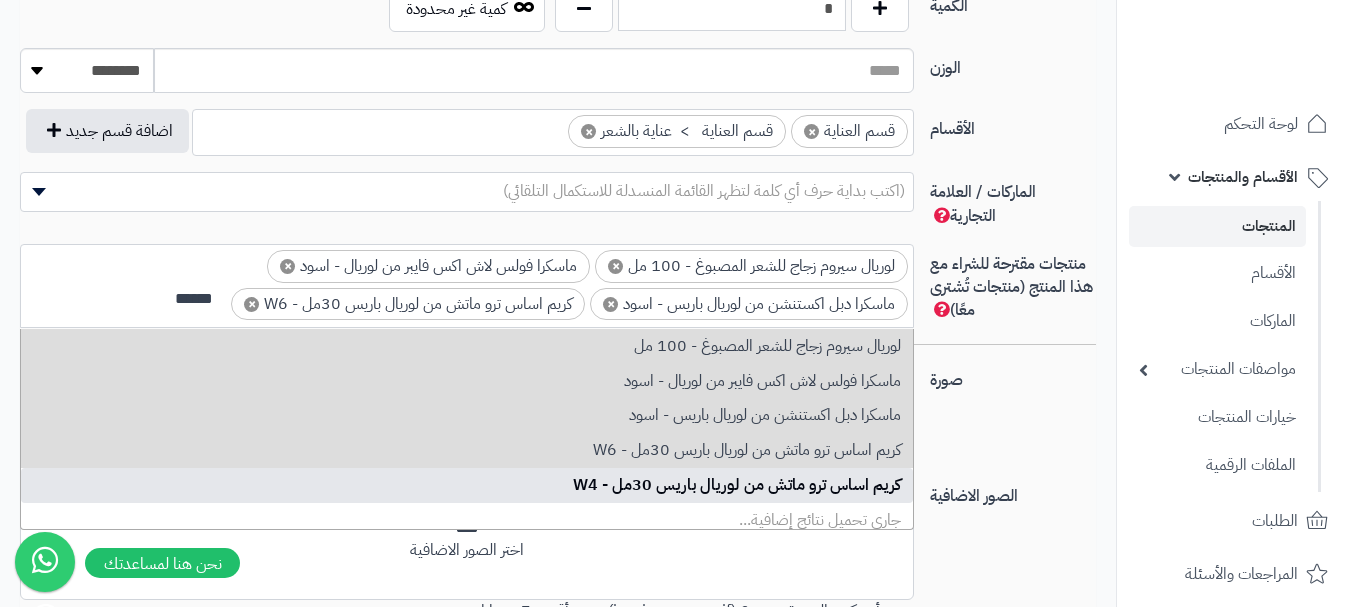 type 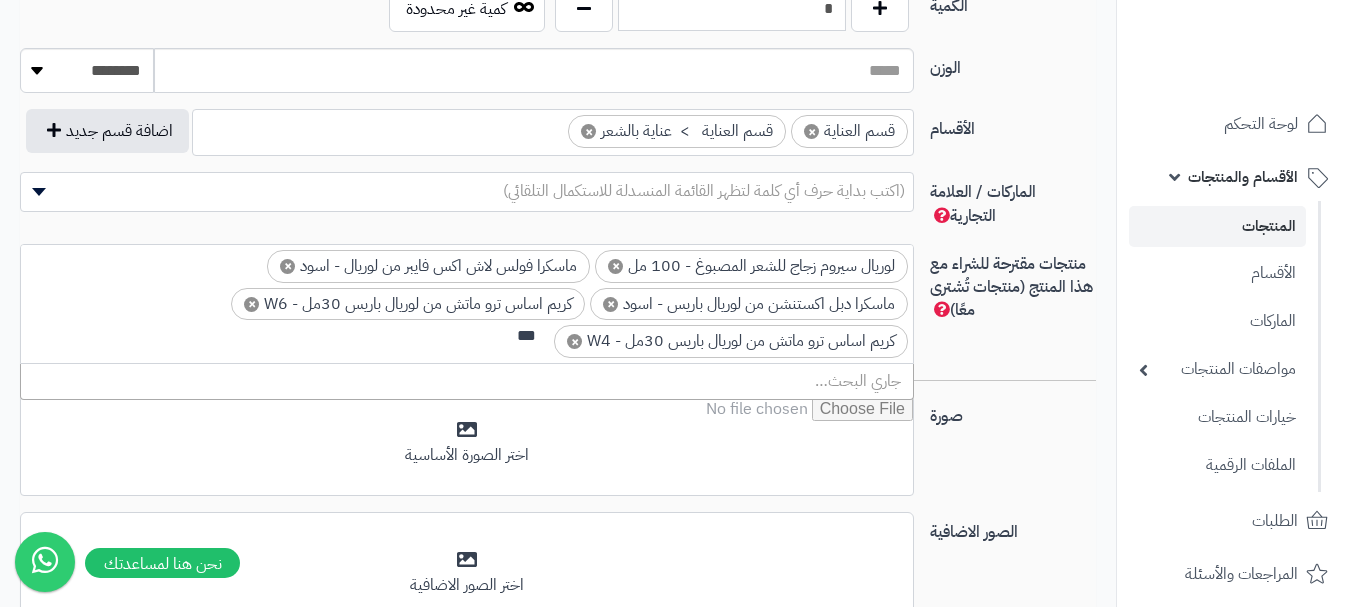 scroll, scrollTop: 0, scrollLeft: 0, axis: both 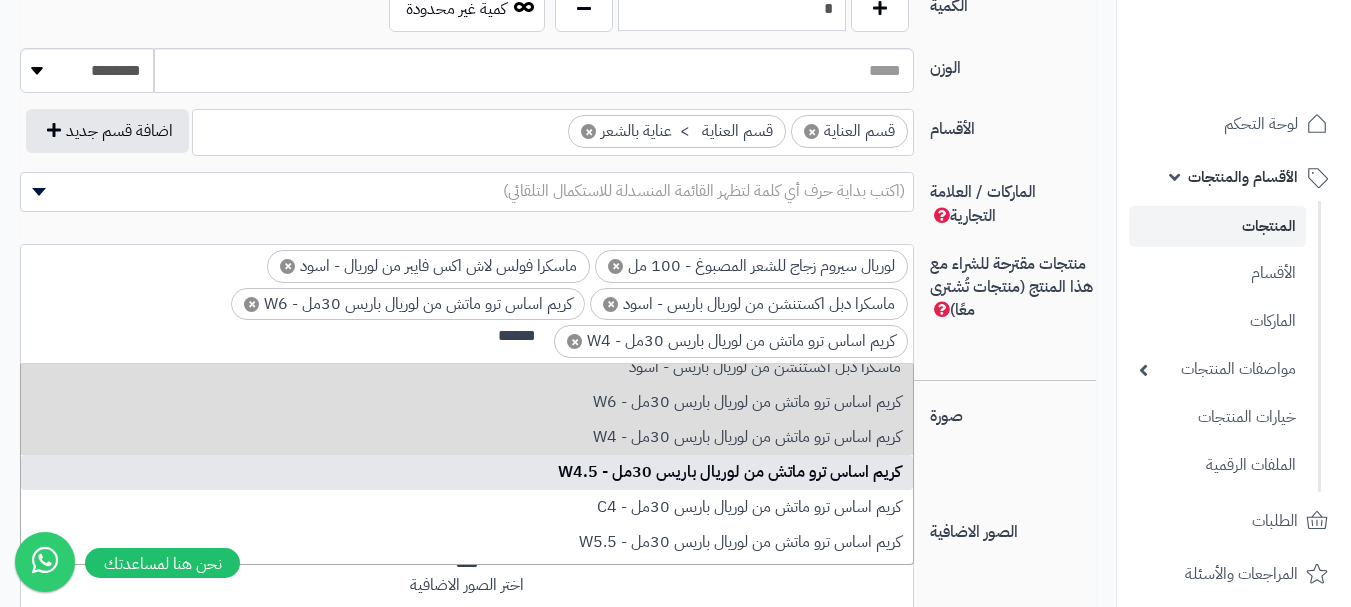 type on "******" 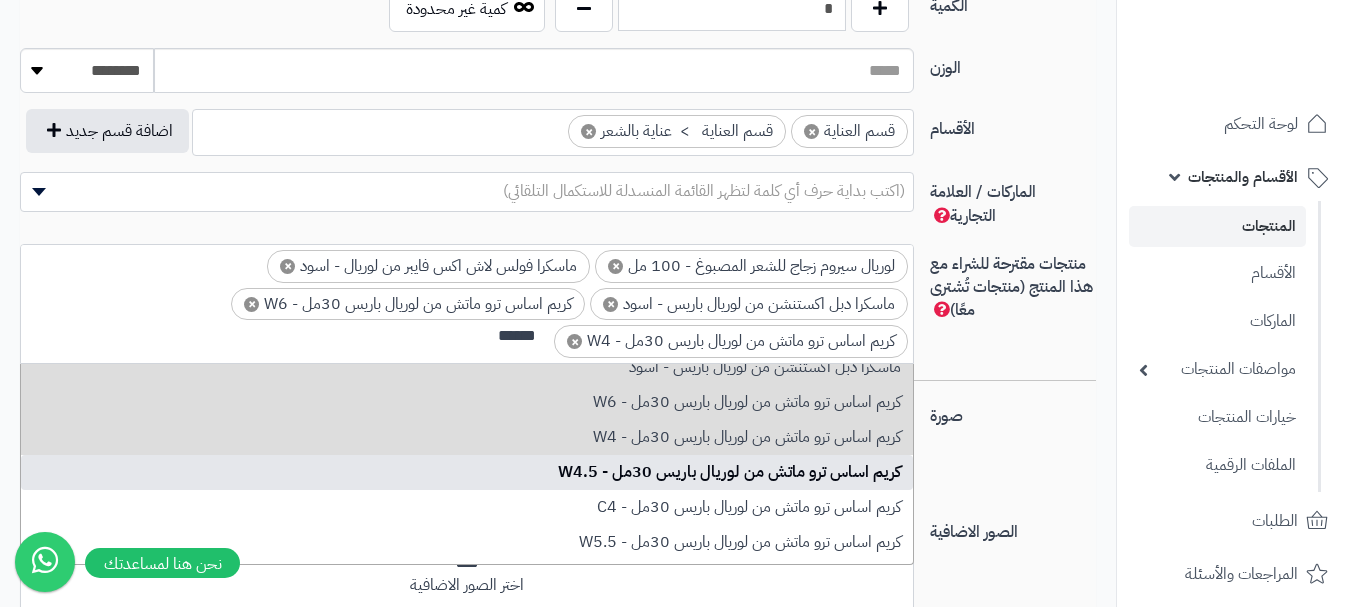 type 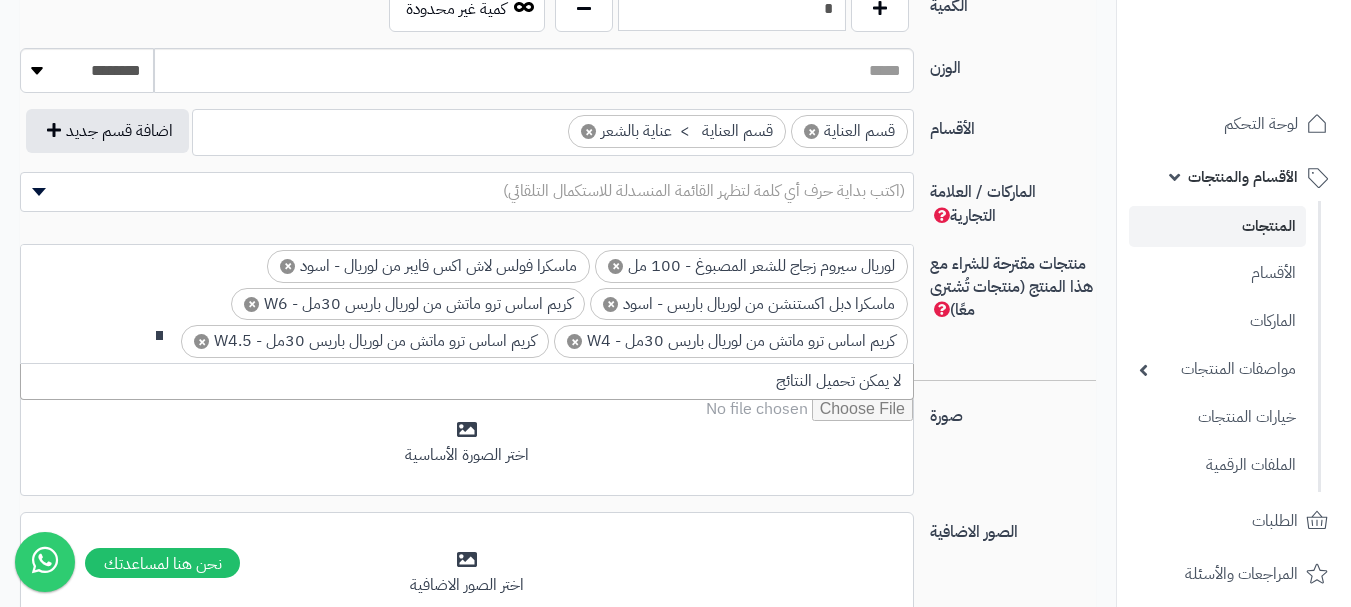 scroll, scrollTop: 0, scrollLeft: 0, axis: both 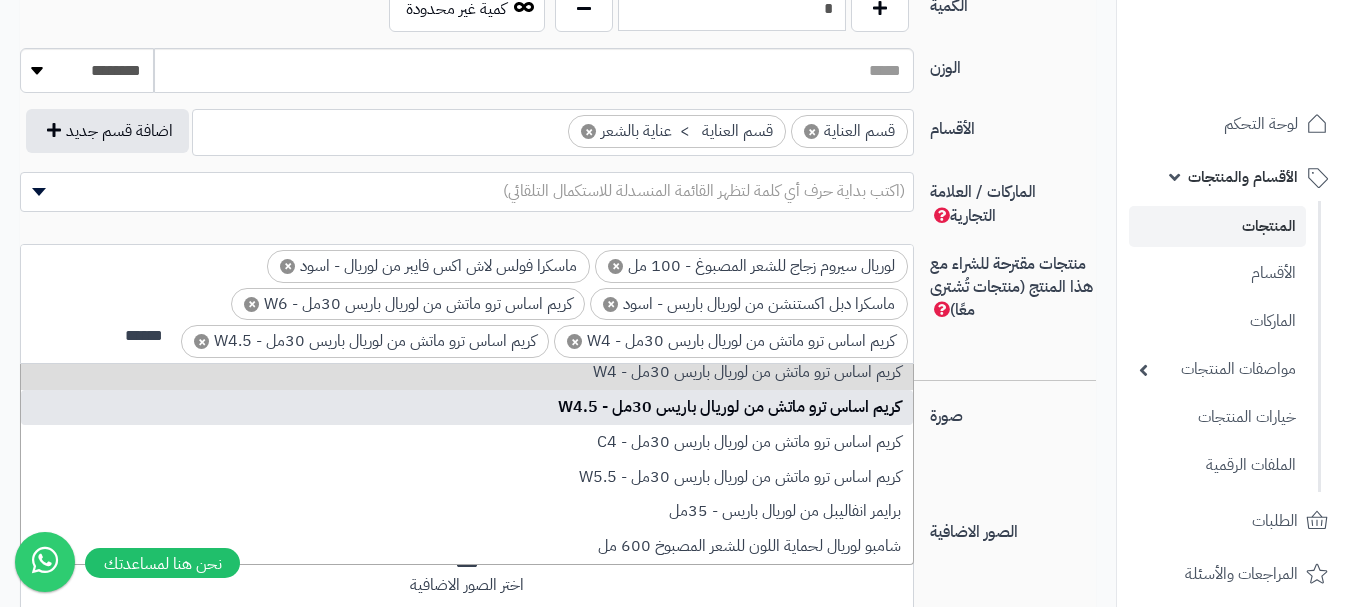 type on "******" 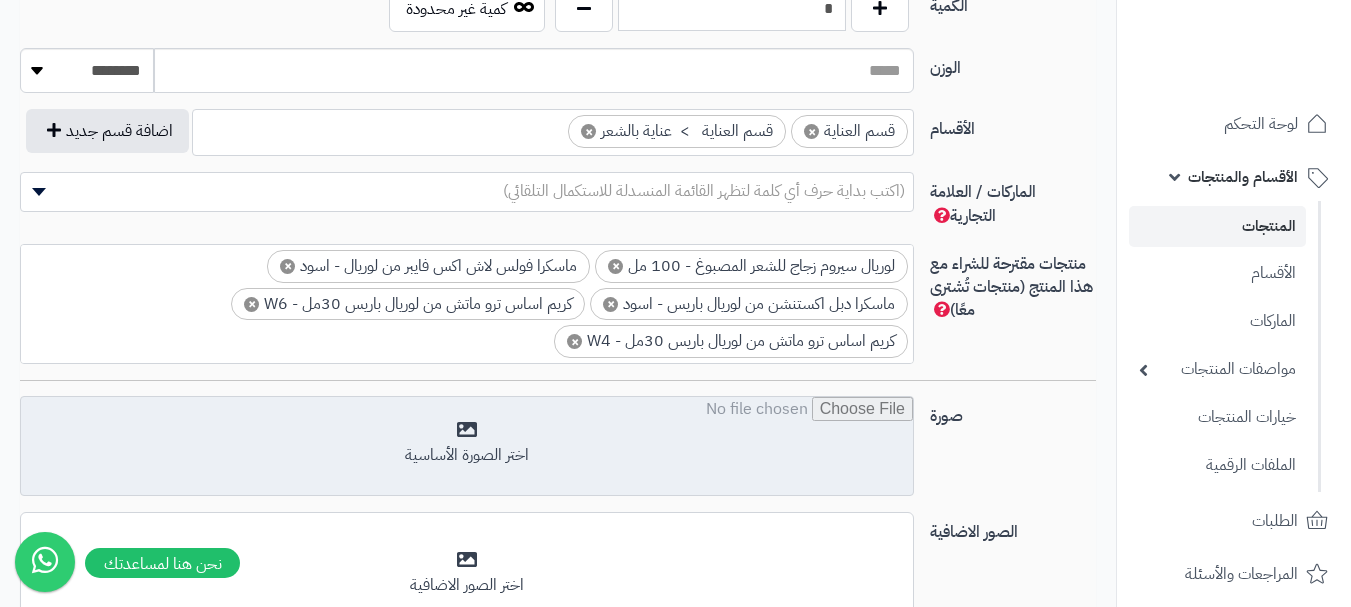click at bounding box center (467, 447) 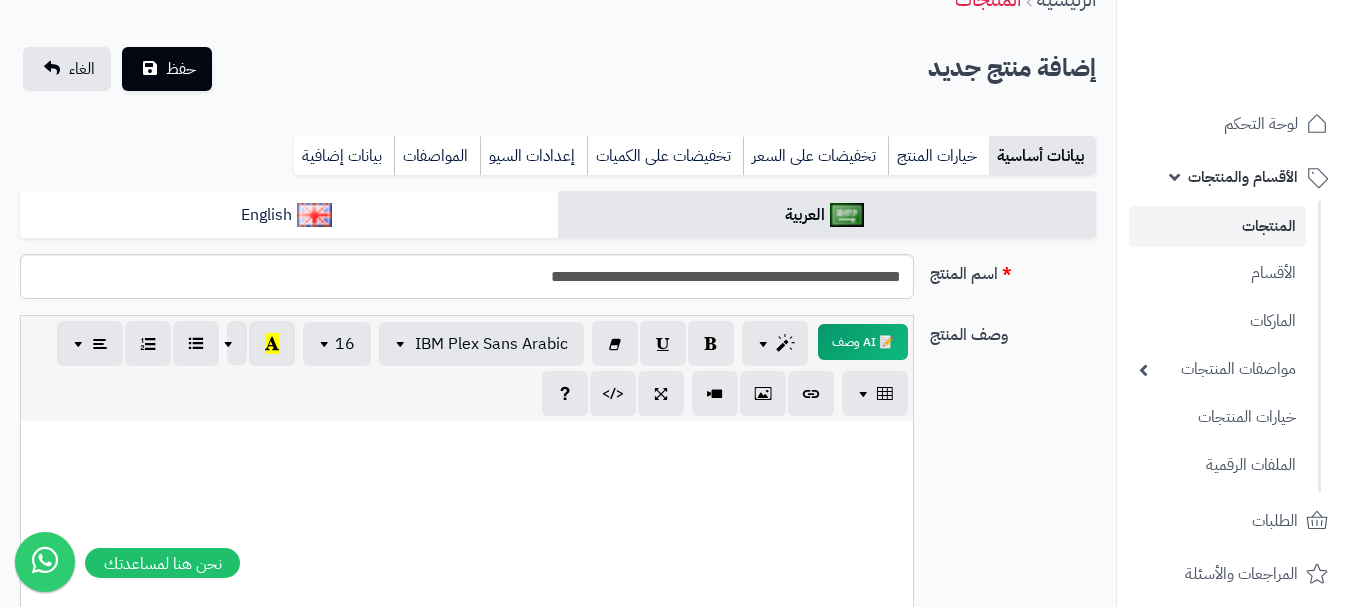 scroll, scrollTop: 0, scrollLeft: 0, axis: both 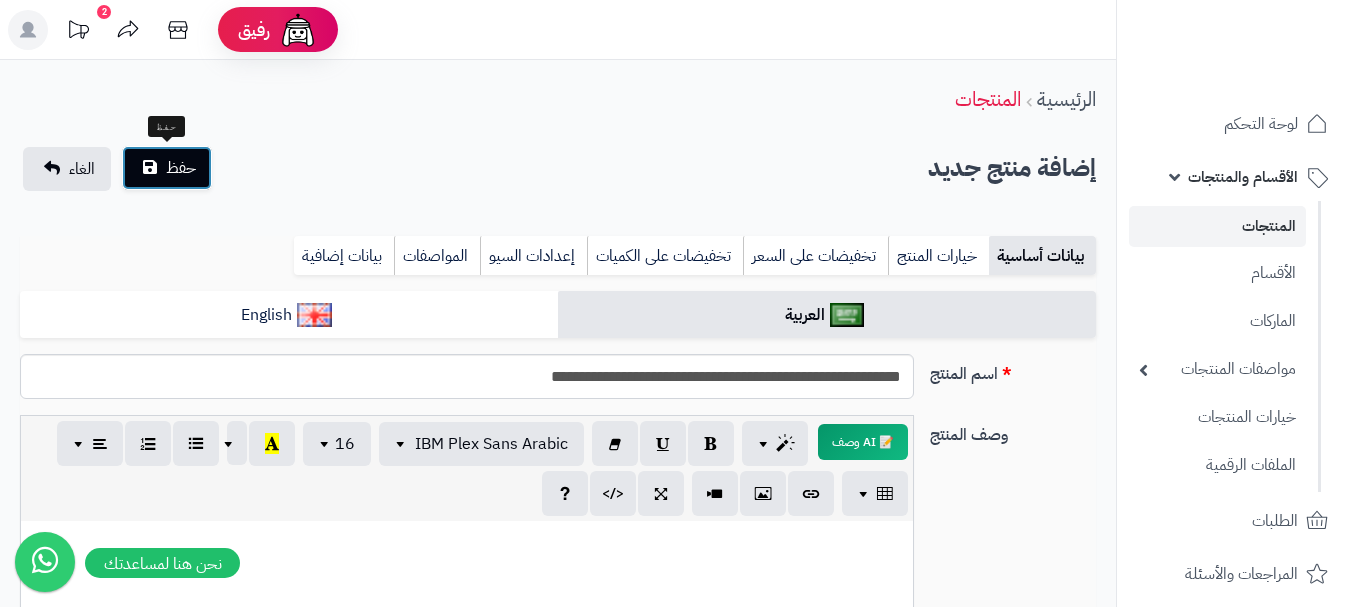 click on "حفظ" at bounding box center [181, 168] 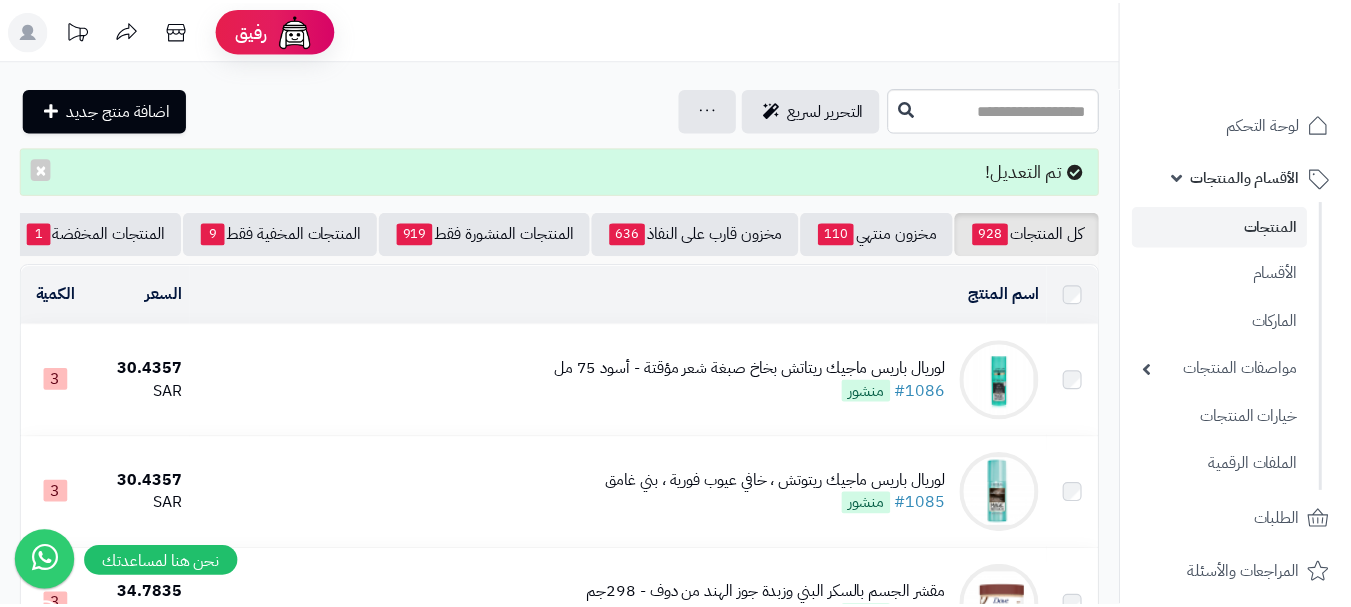 scroll, scrollTop: 0, scrollLeft: 0, axis: both 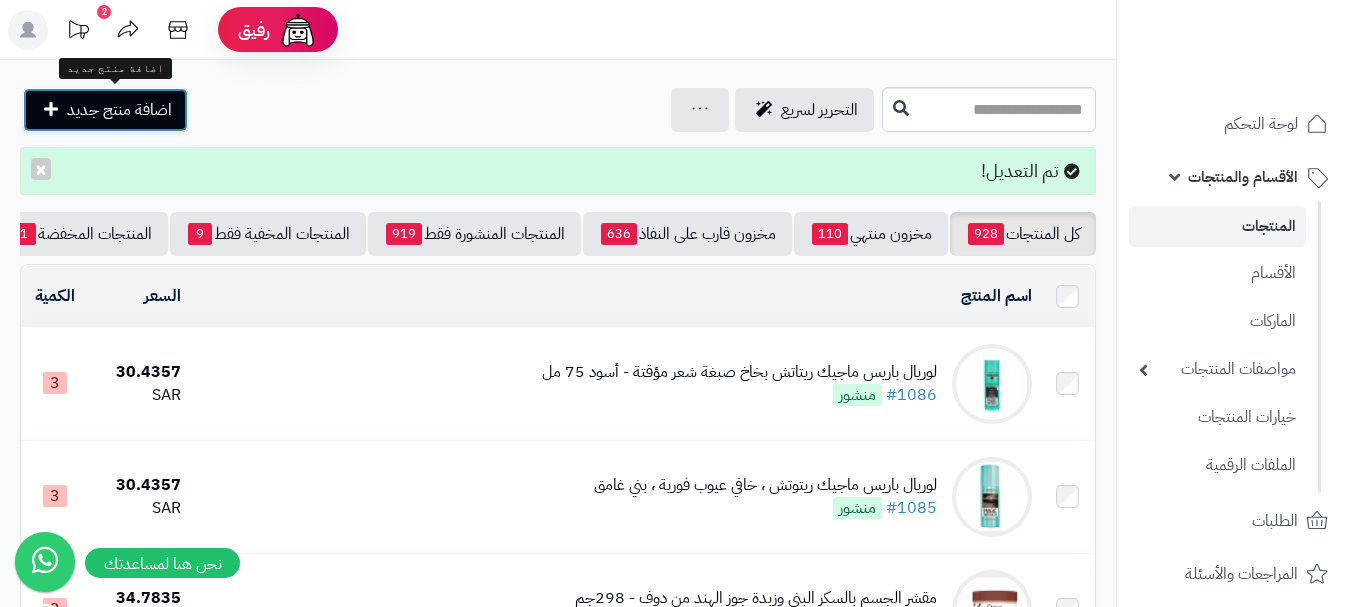 click on "اضافة منتج جديد" at bounding box center [119, 110] 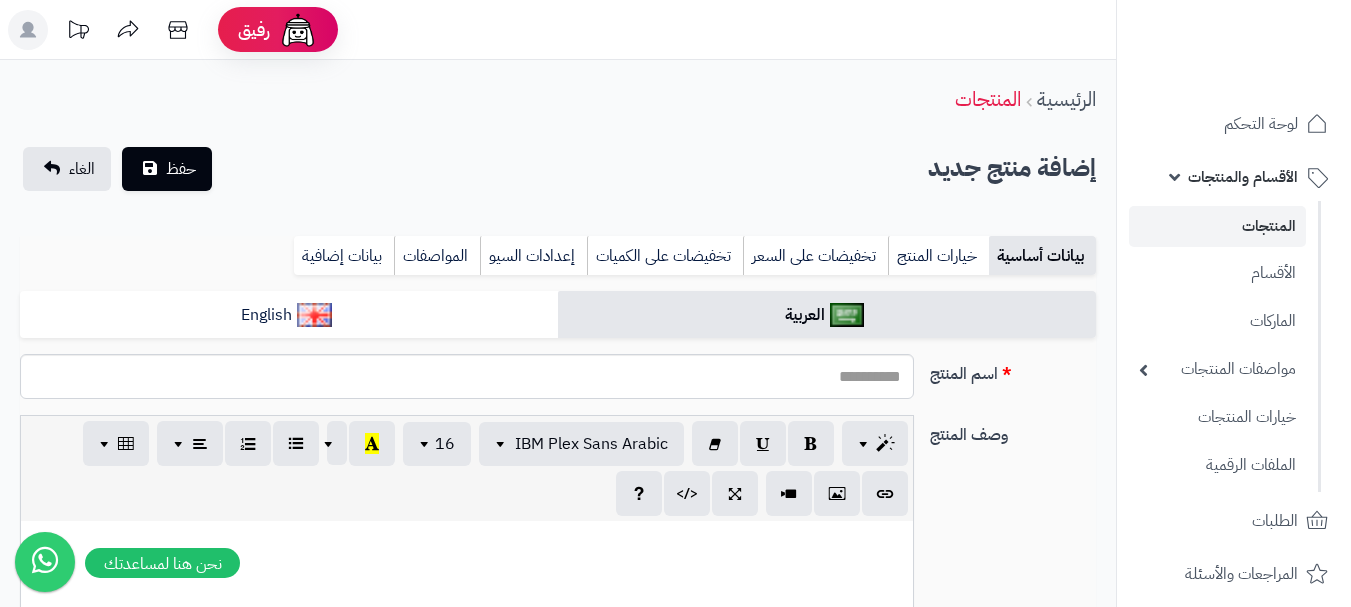 select 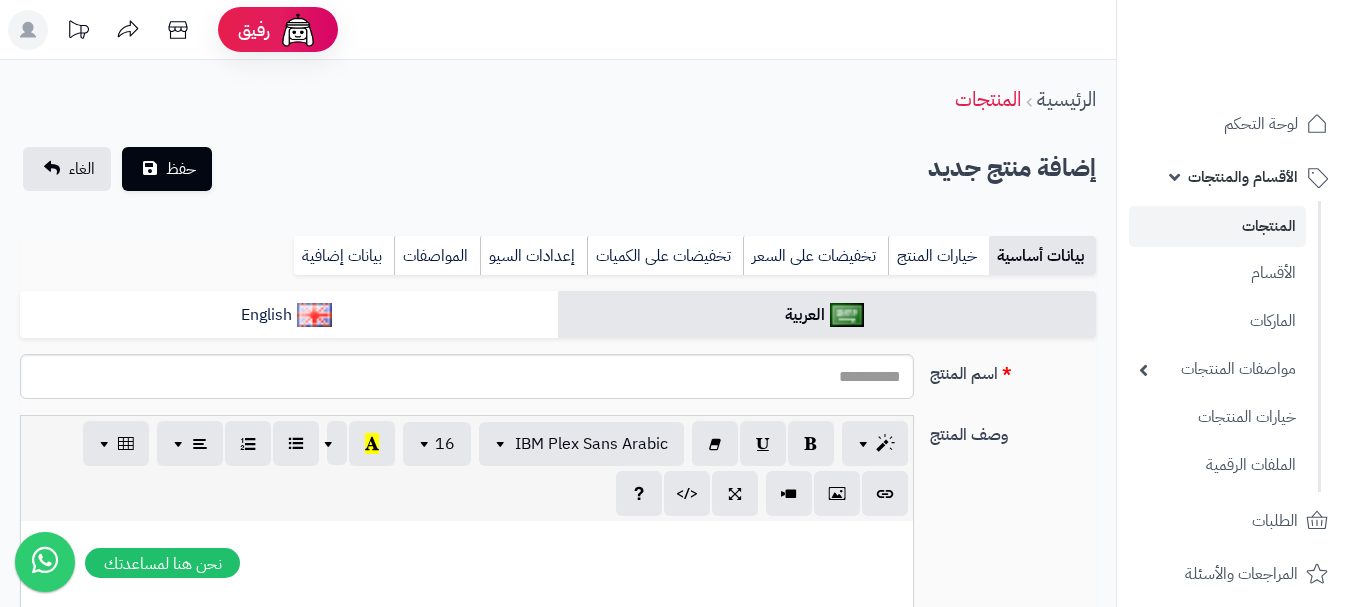 scroll, scrollTop: 0, scrollLeft: 0, axis: both 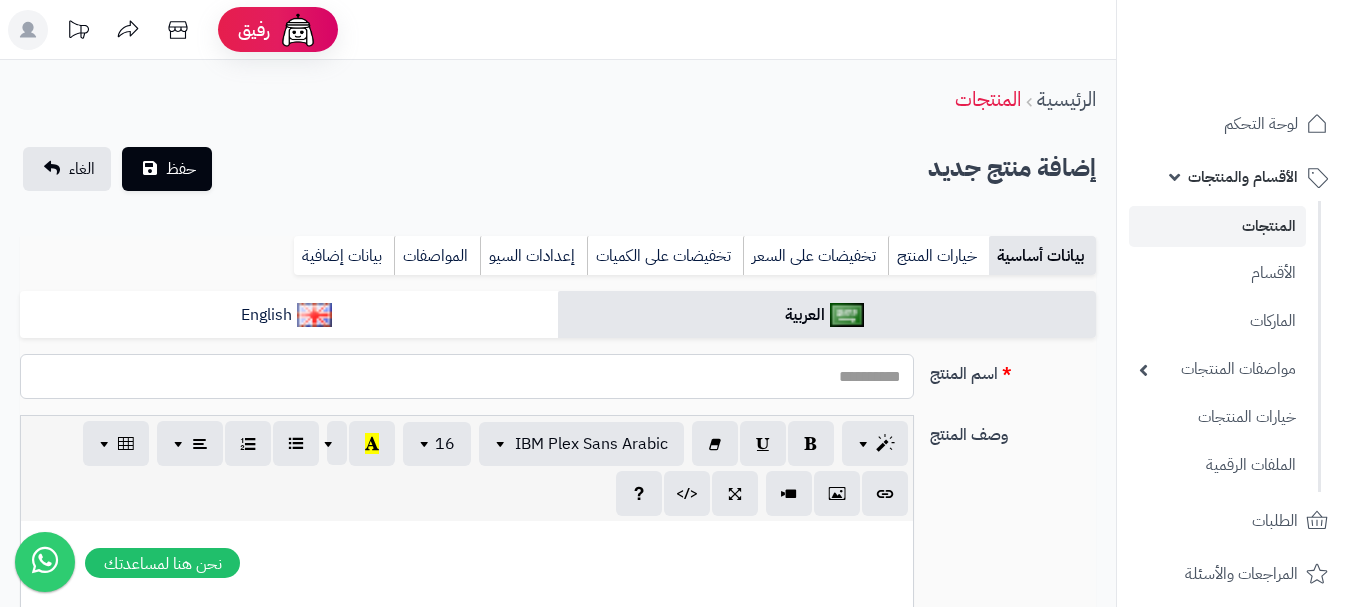 paste on "**********" 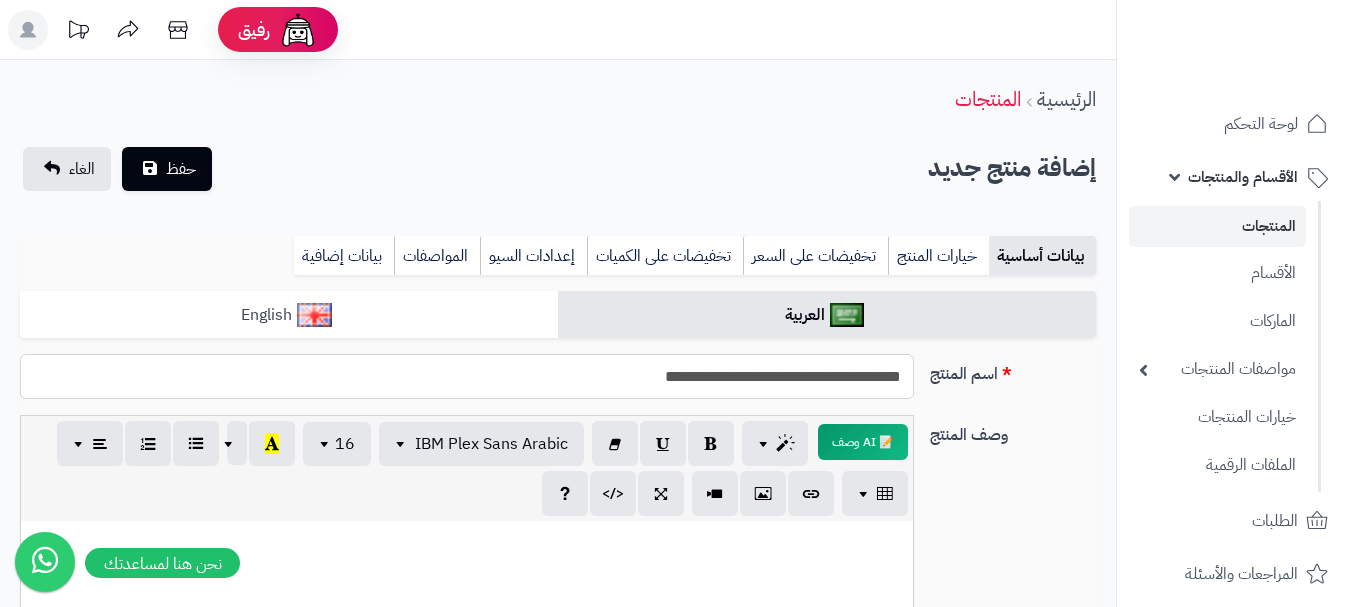type on "**********" 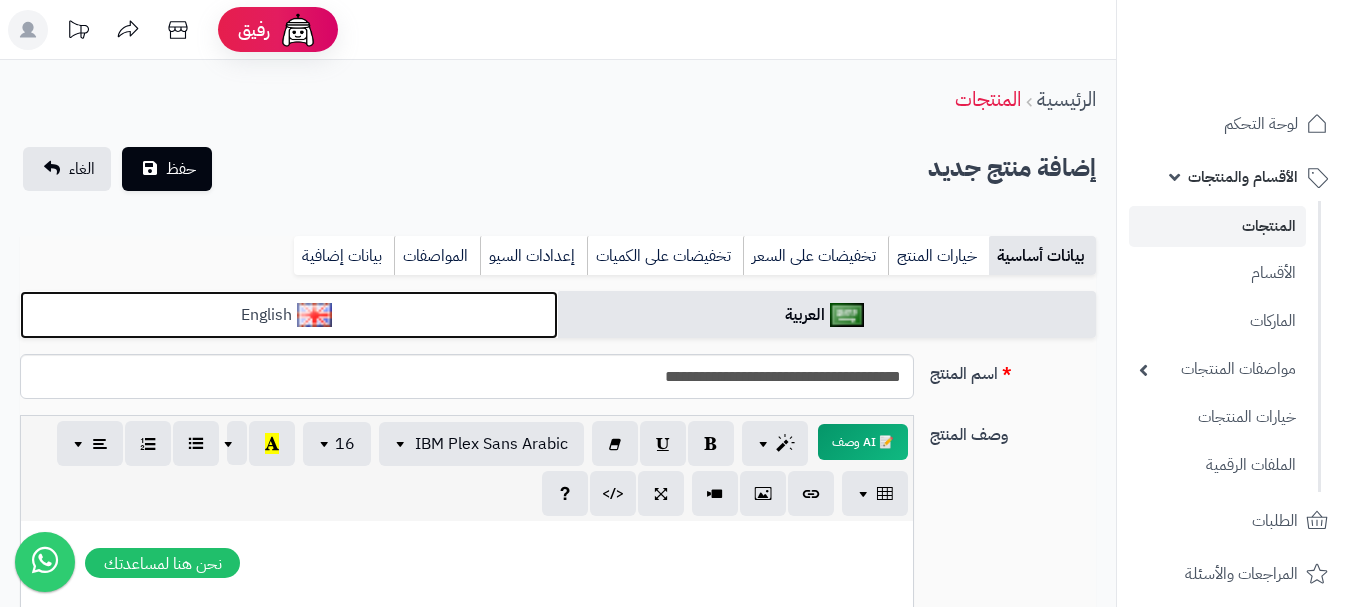 click on "English" at bounding box center [289, 315] 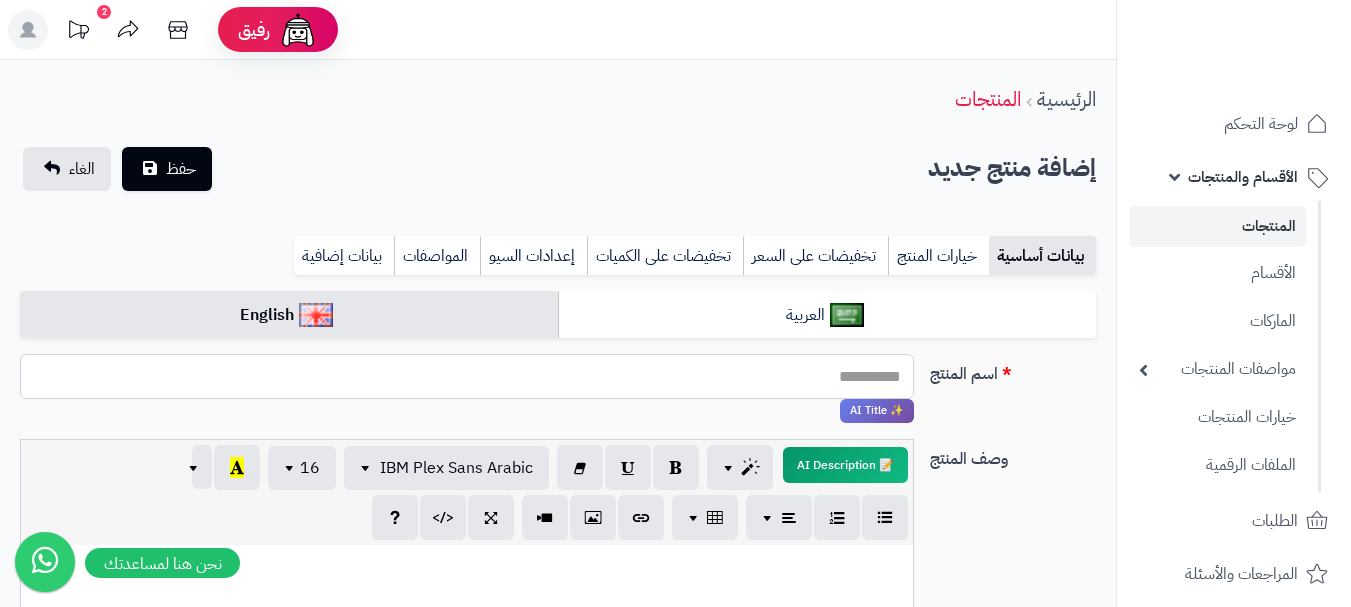 paste on "**********" 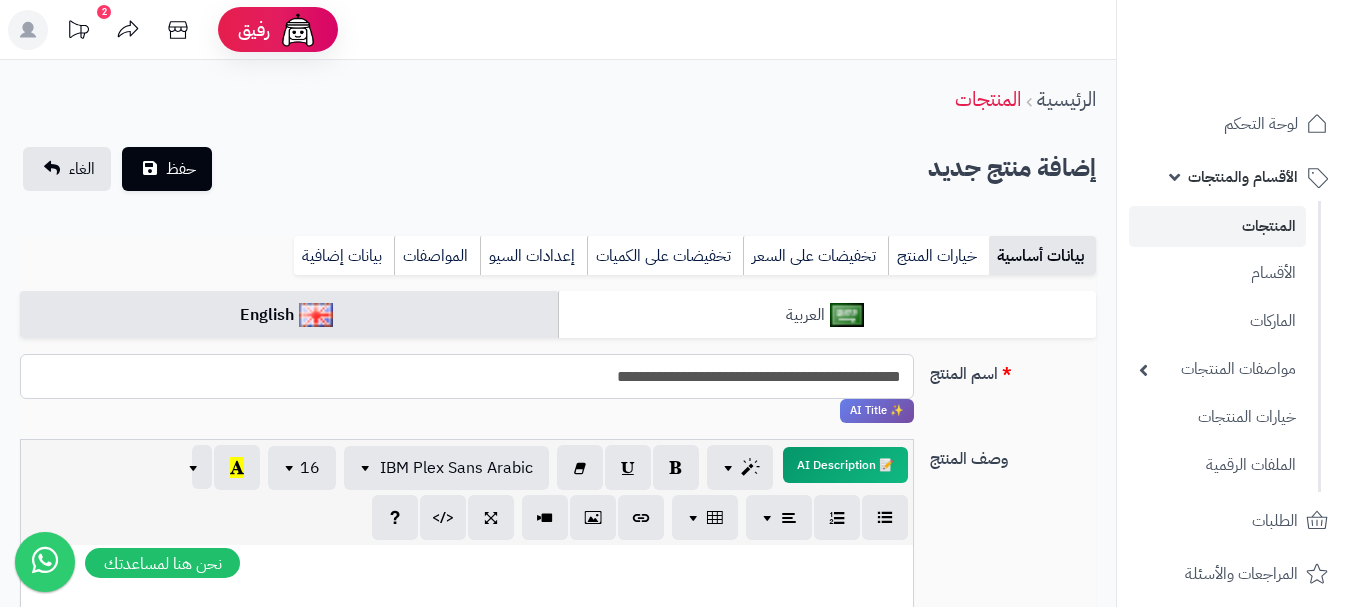 type on "**********" 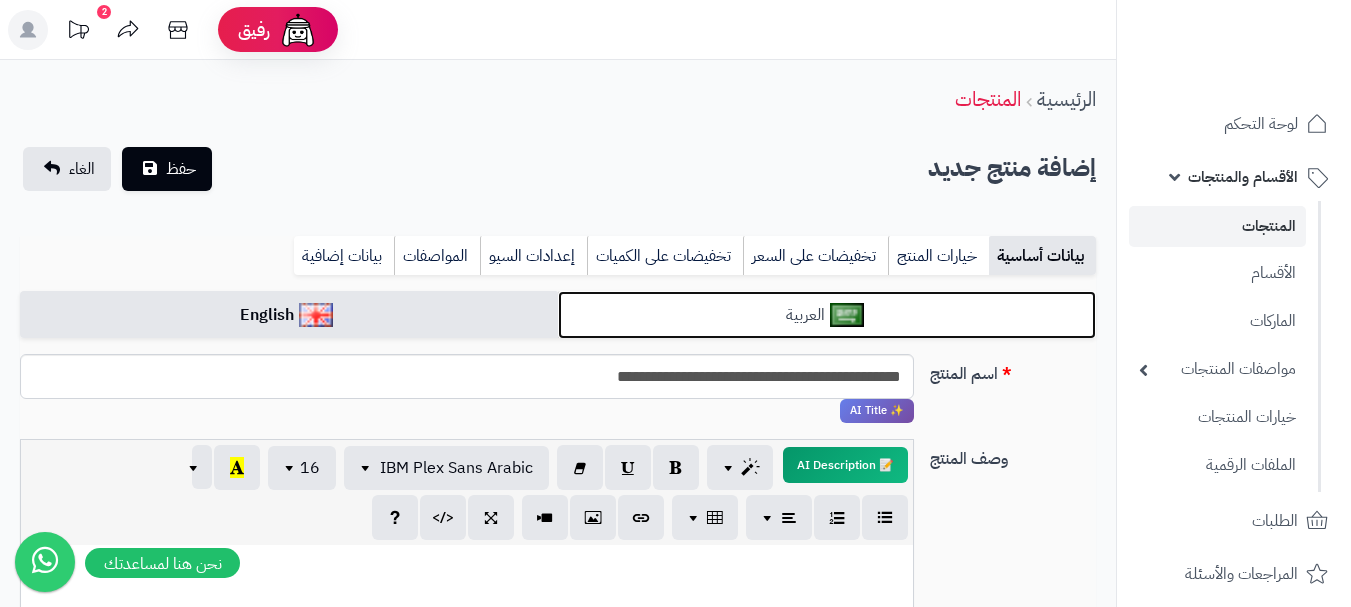 click on "العربية" at bounding box center [827, 315] 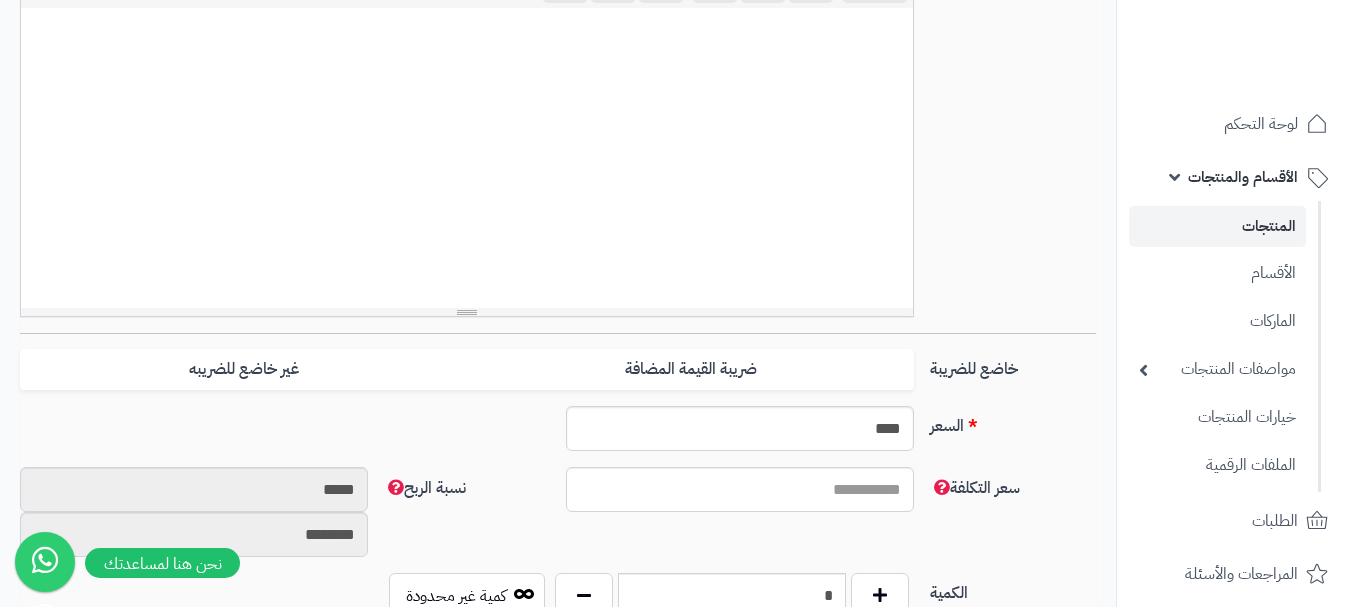 scroll, scrollTop: 600, scrollLeft: 0, axis: vertical 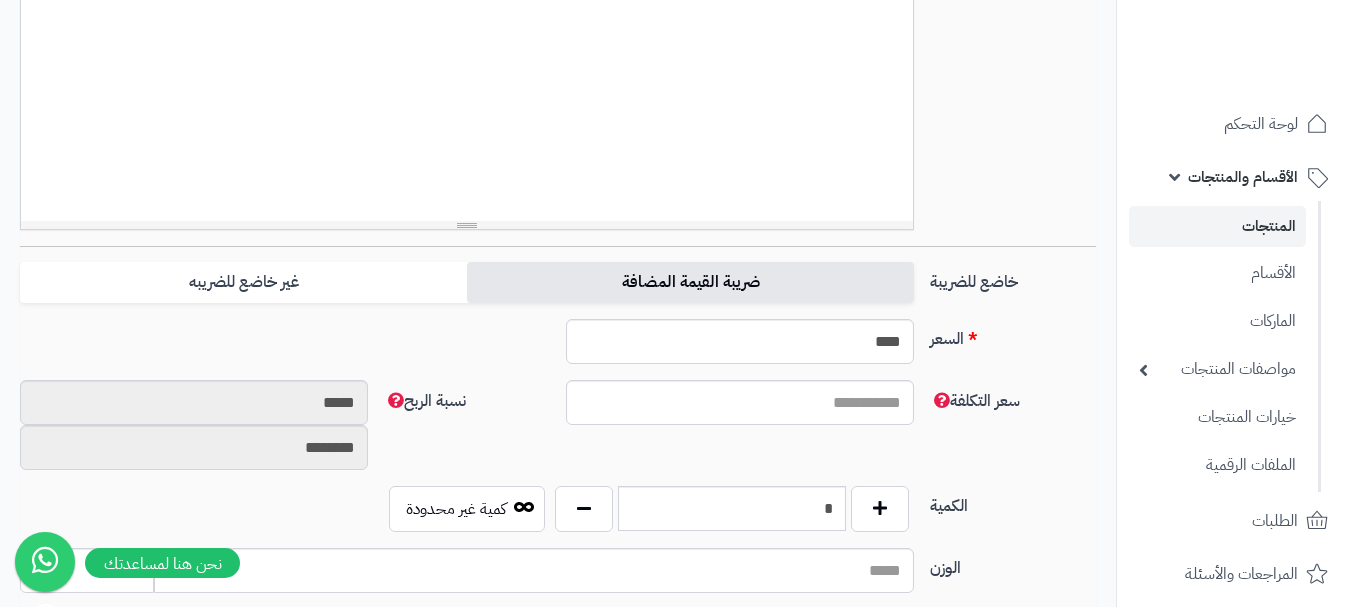 click on "ضريبة القيمة المضافة" at bounding box center [690, 282] 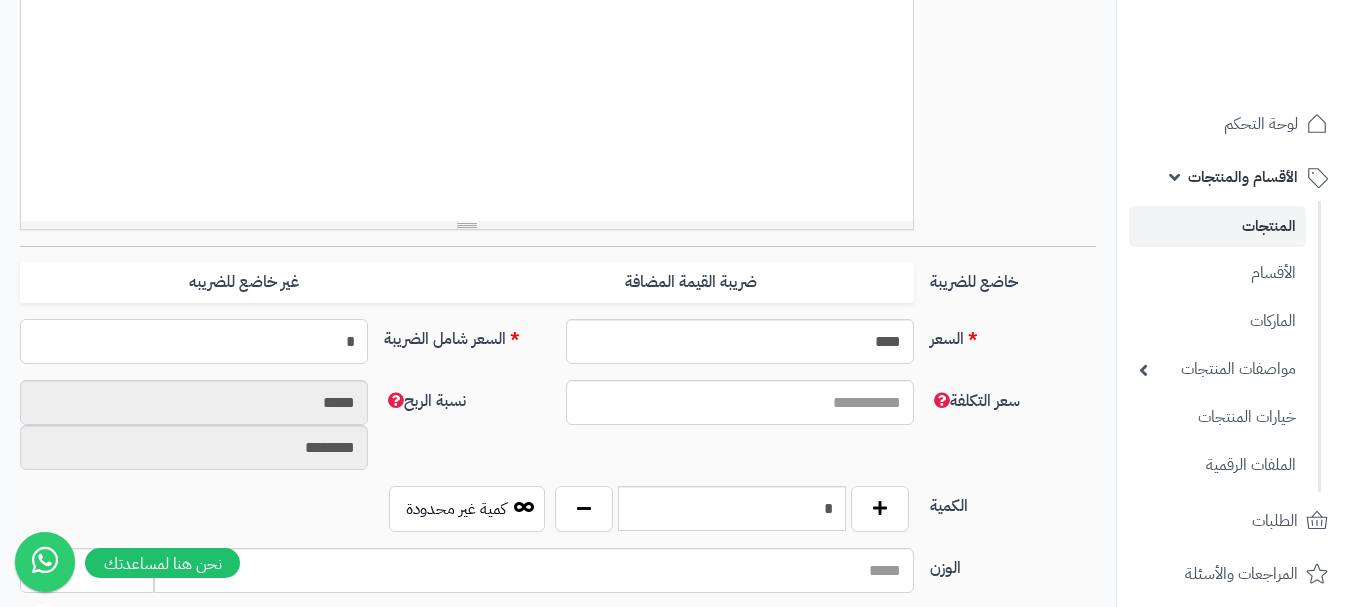 click on "*" at bounding box center (194, 341) 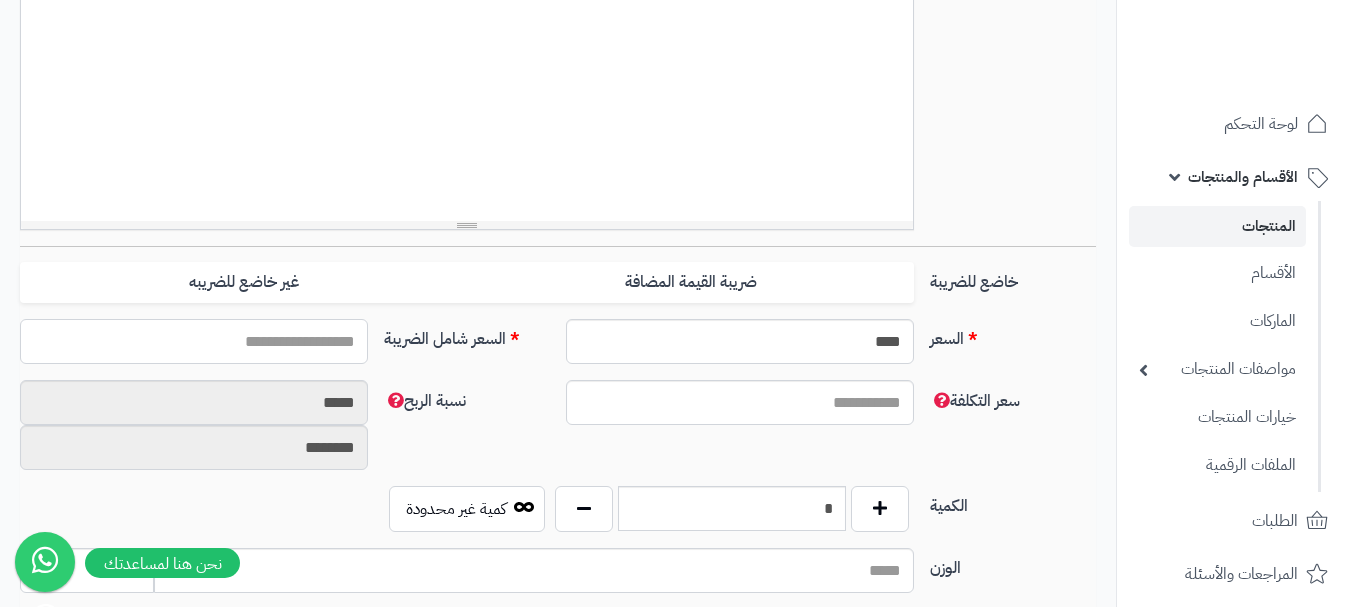 type on "*" 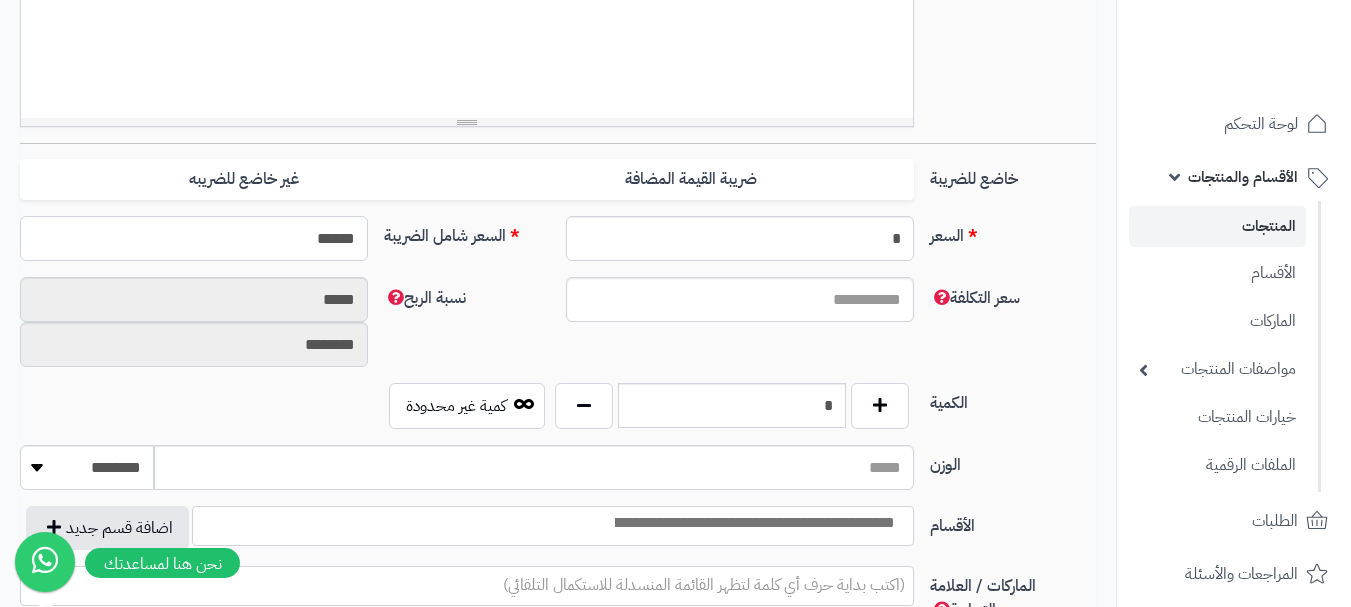 scroll, scrollTop: 800, scrollLeft: 0, axis: vertical 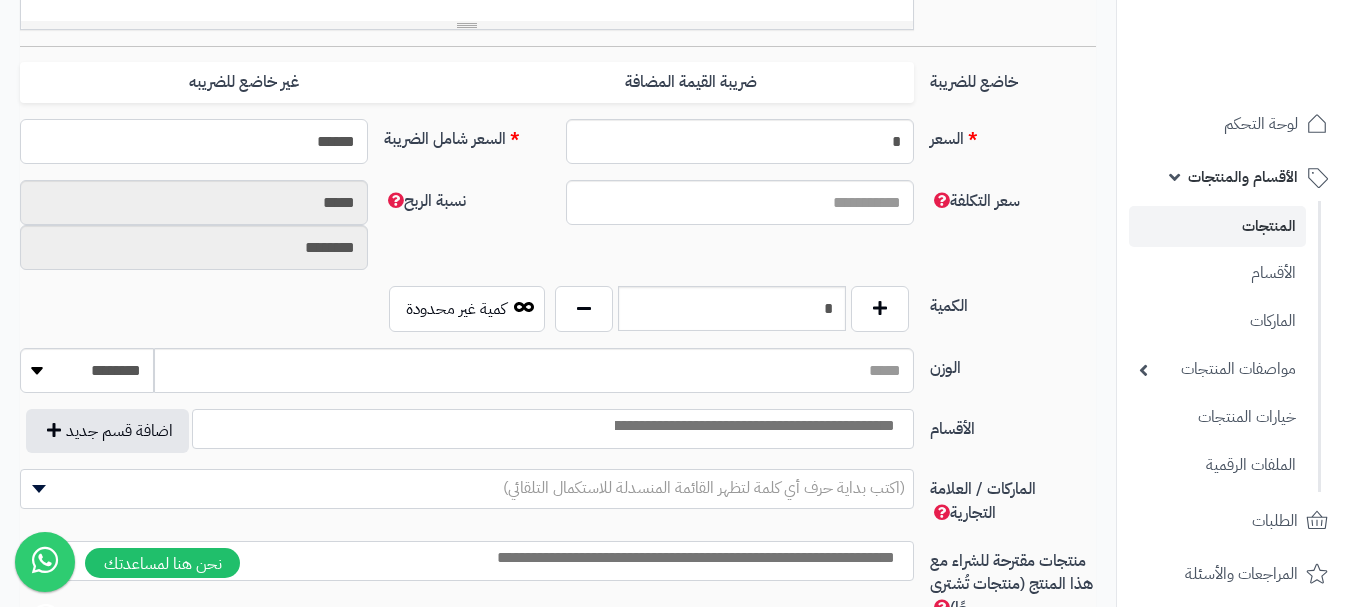 type on "******" 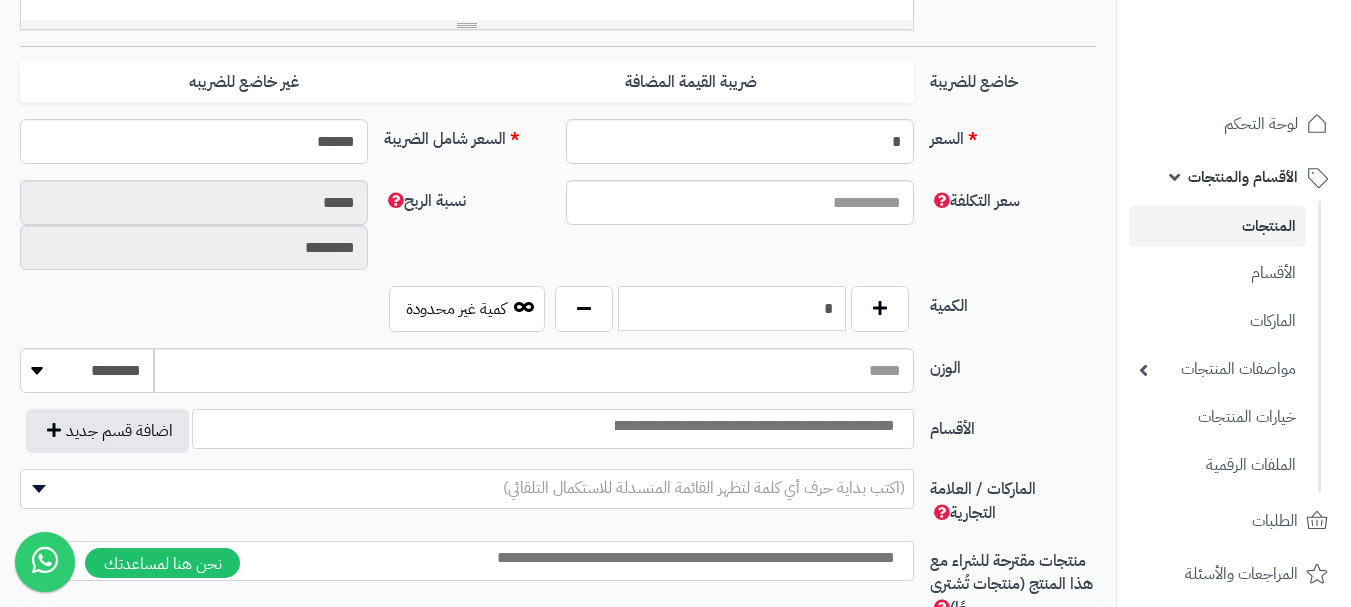 click on "*" at bounding box center [732, 308] 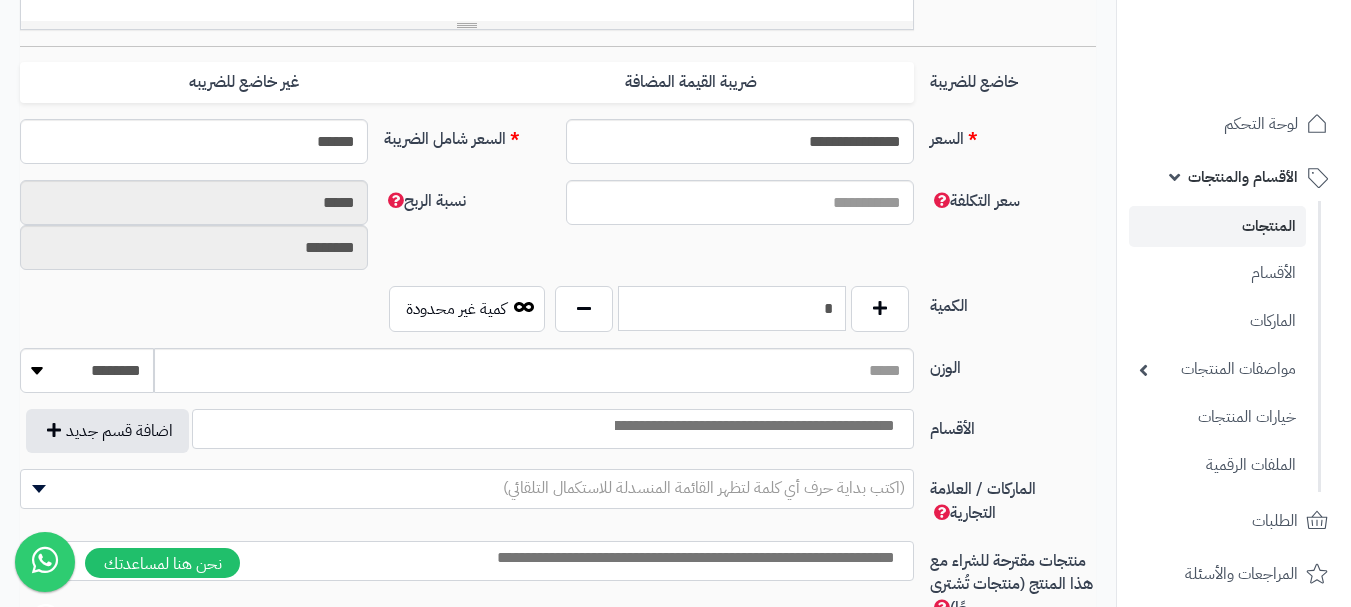 scroll, scrollTop: 900, scrollLeft: 0, axis: vertical 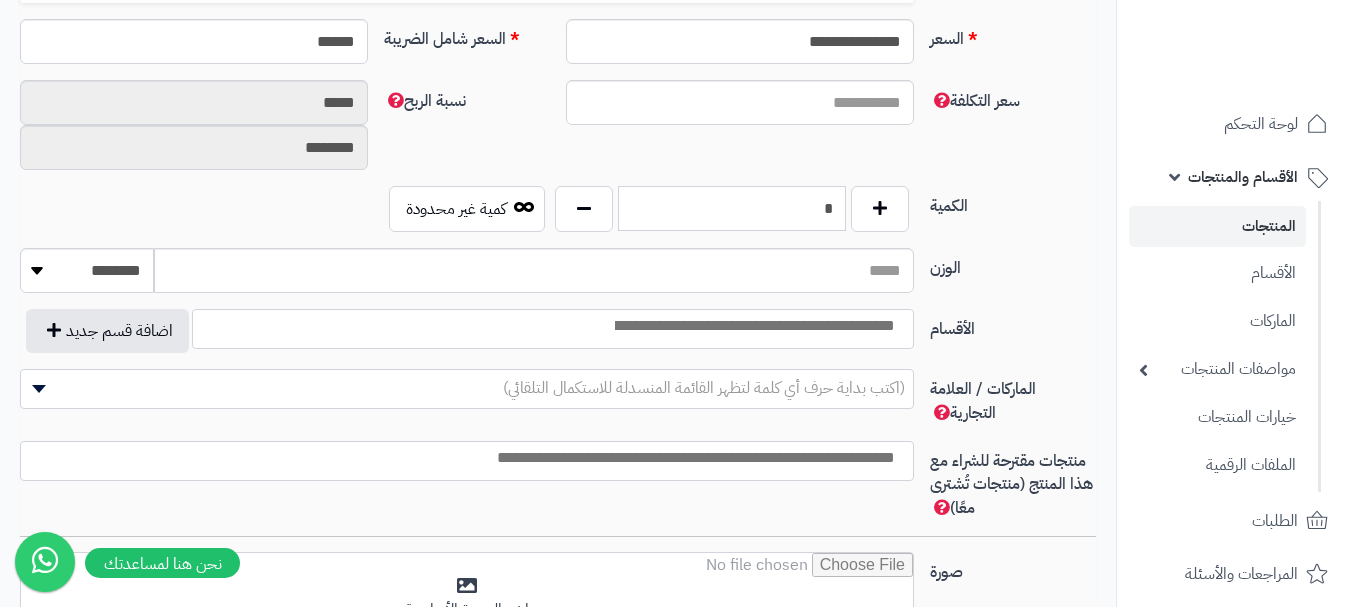 type on "*" 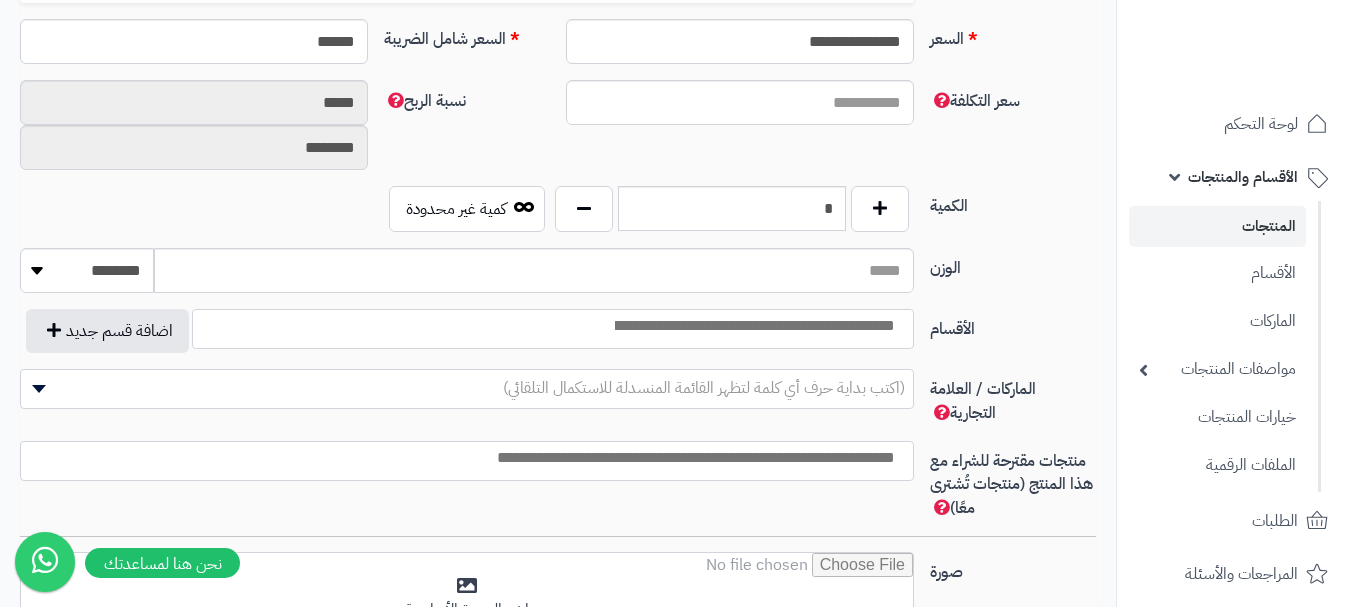 click at bounding box center [753, 326] 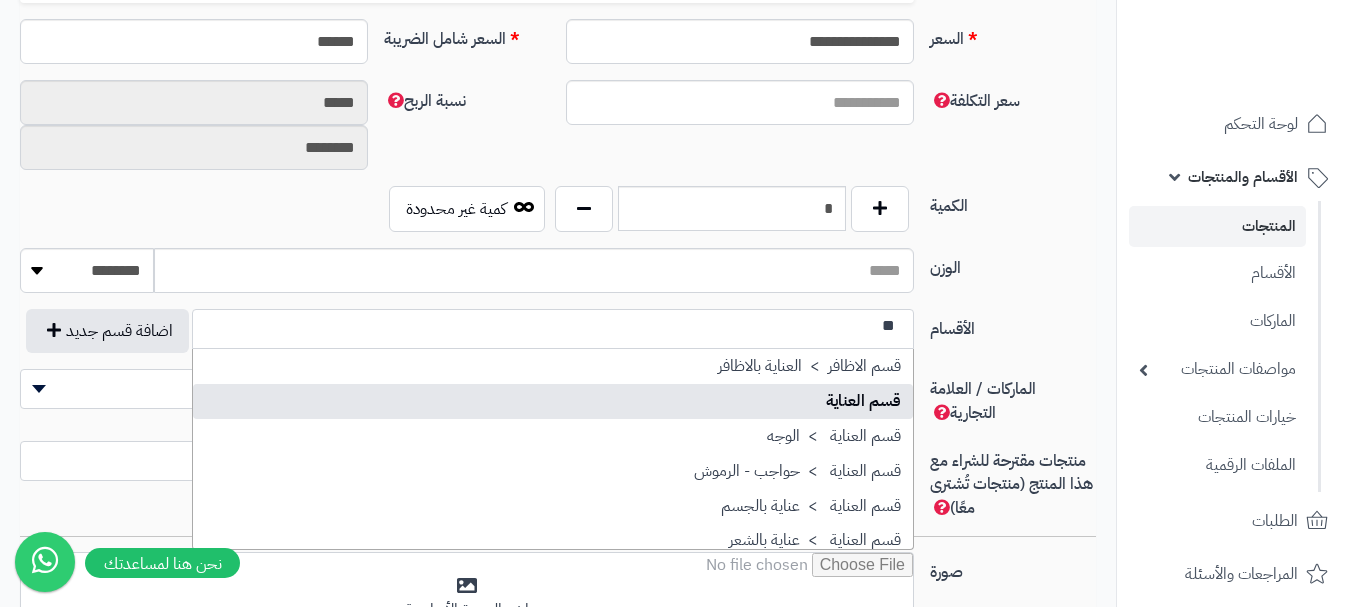type on "**" 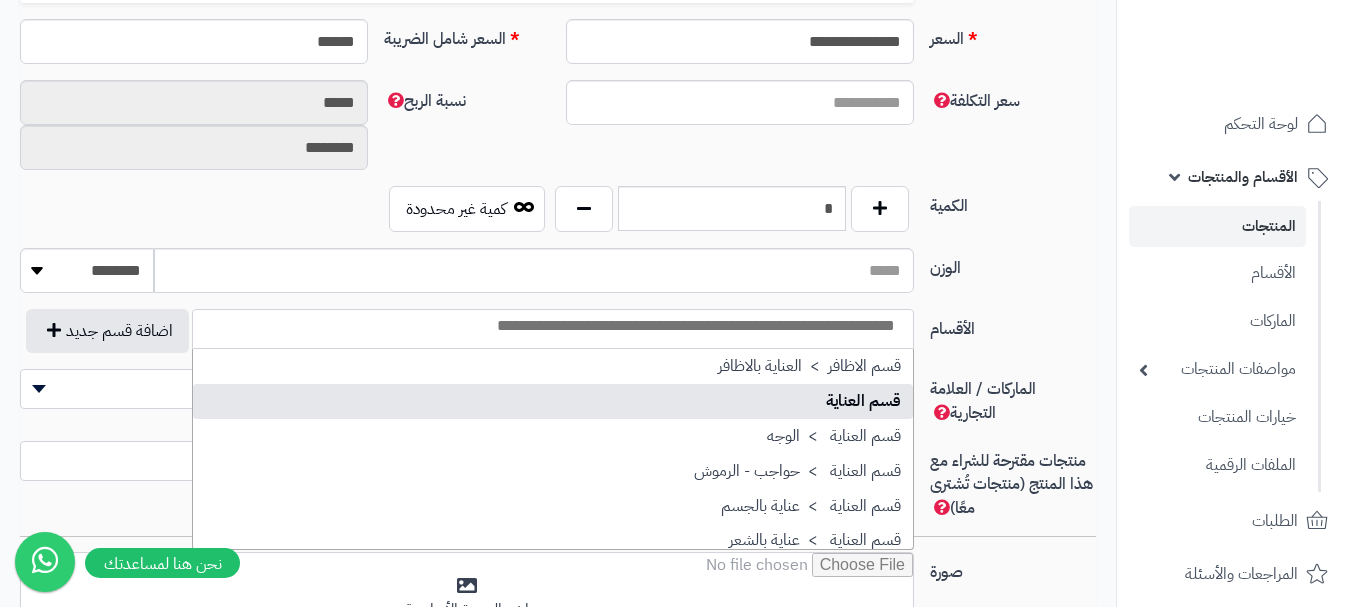 scroll, scrollTop: 0, scrollLeft: 0, axis: both 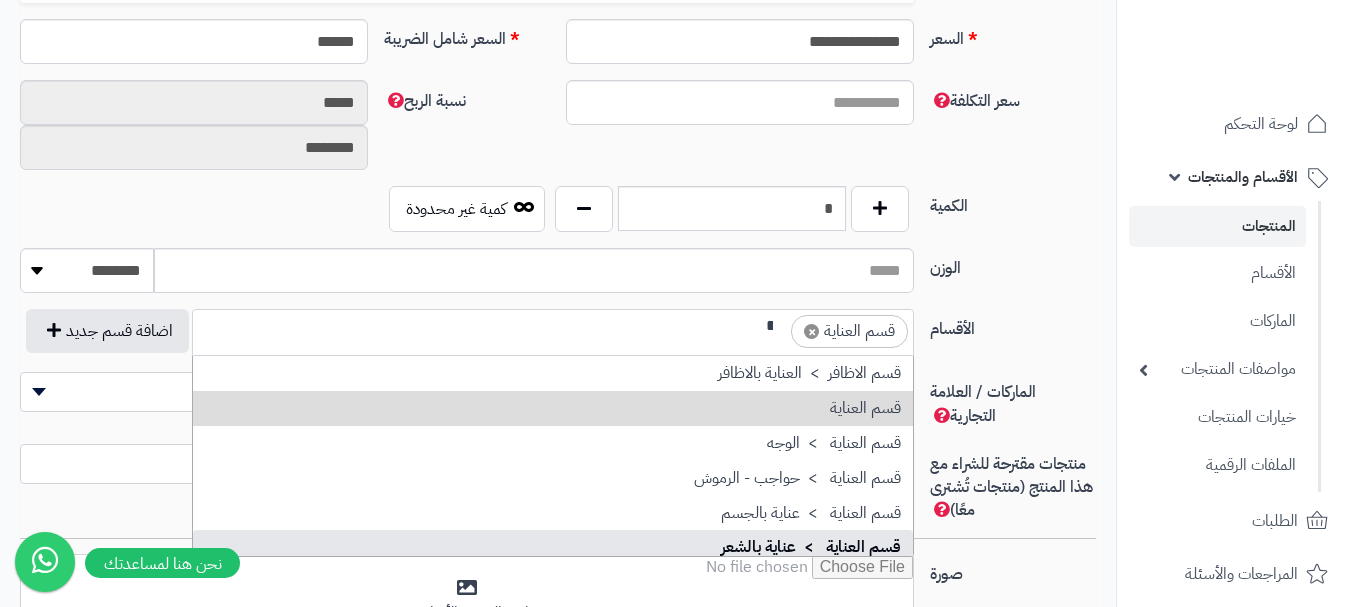 type on "**" 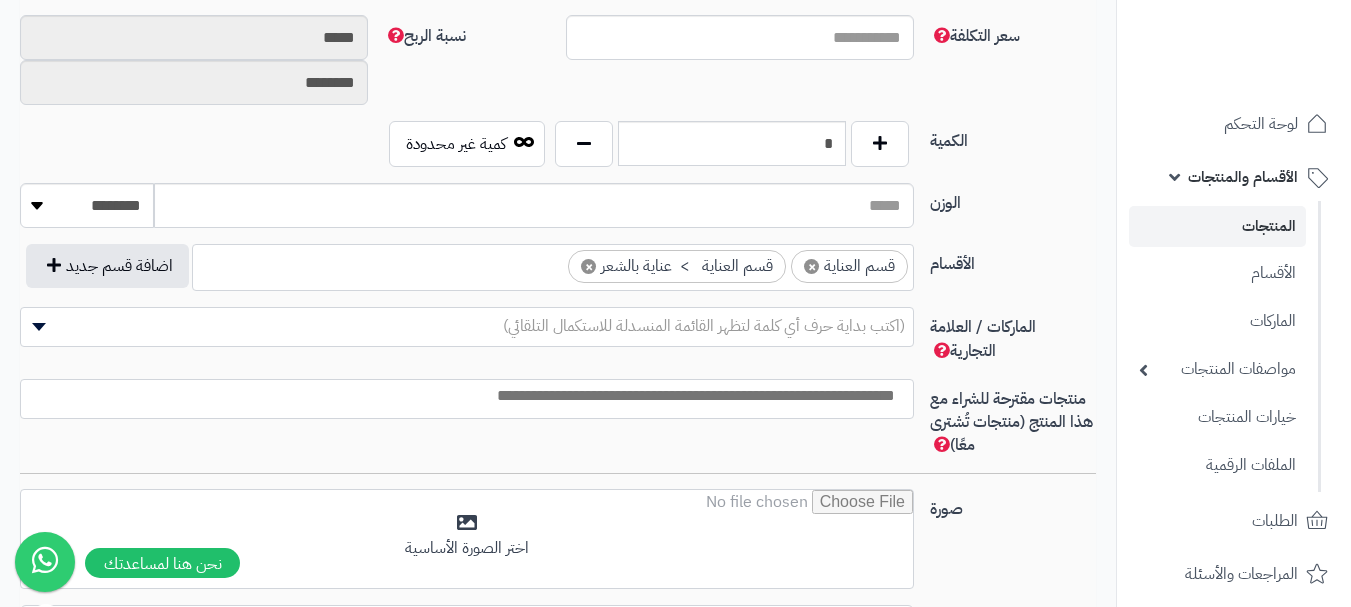 scroll, scrollTop: 1000, scrollLeft: 0, axis: vertical 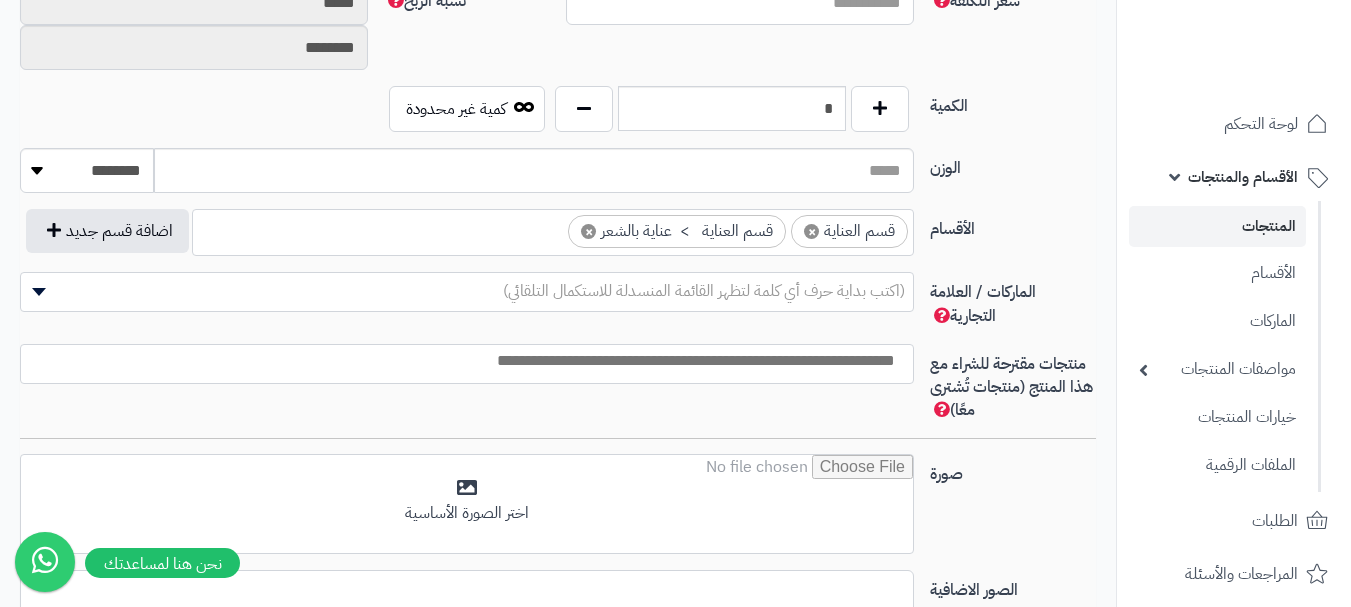 click at bounding box center [462, 361] 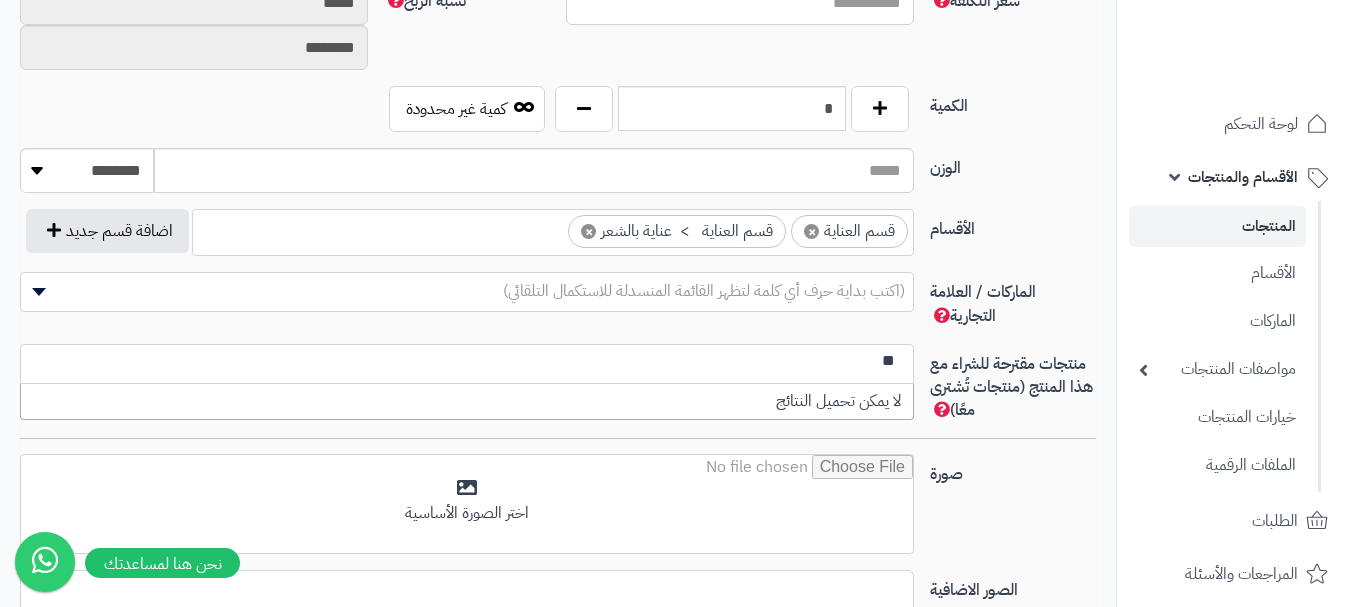 type on "*" 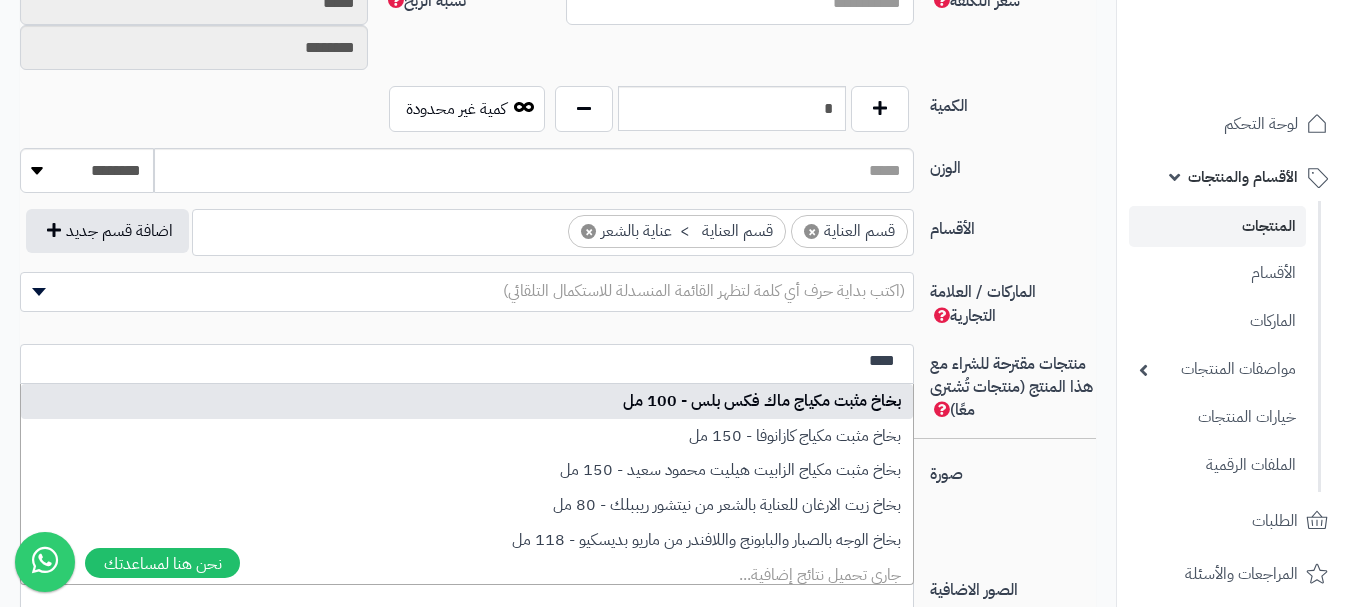 type on "****" 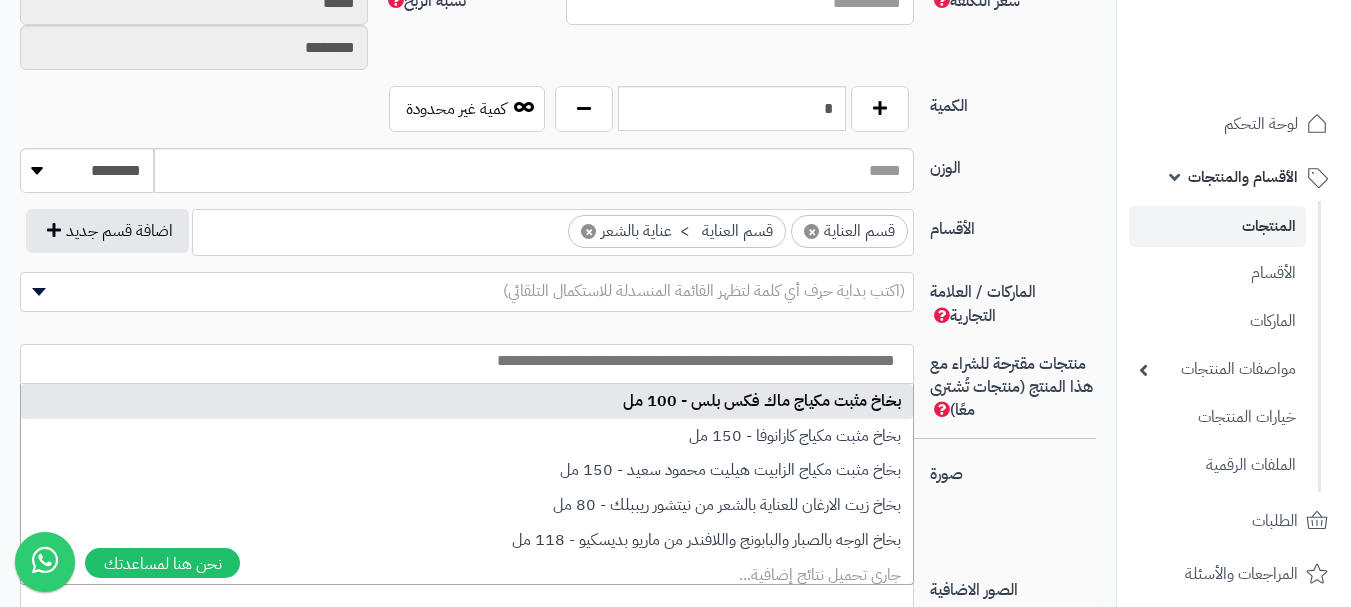 scroll, scrollTop: 0, scrollLeft: 0, axis: both 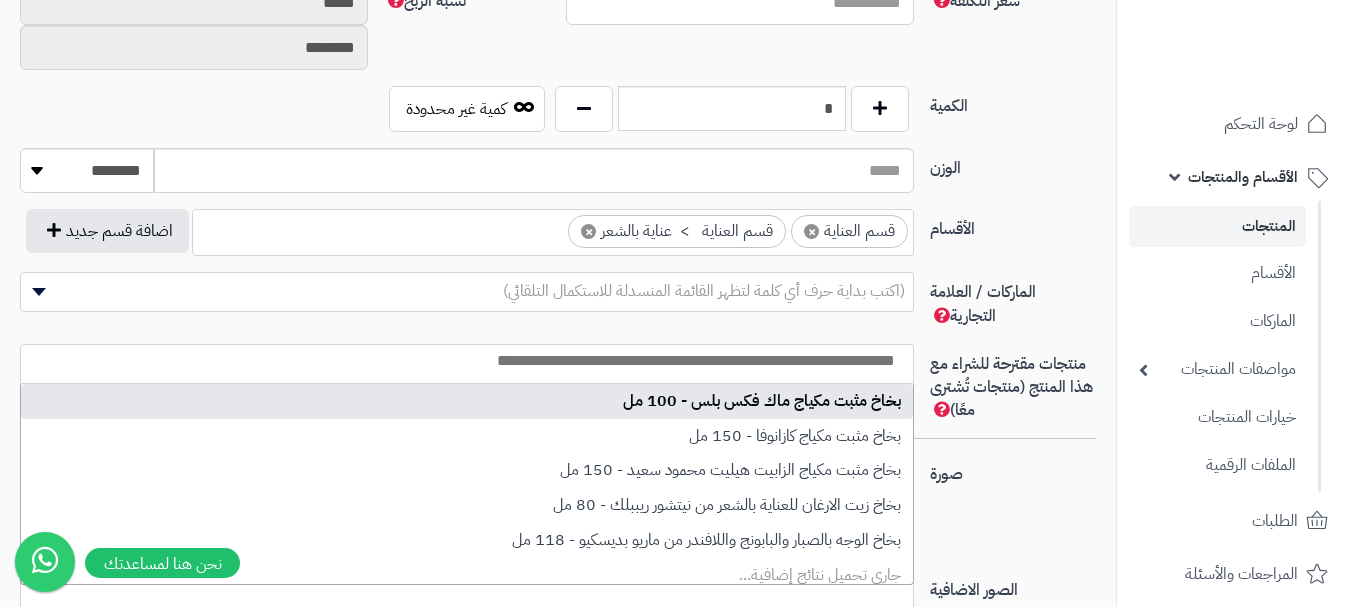 select on "***" 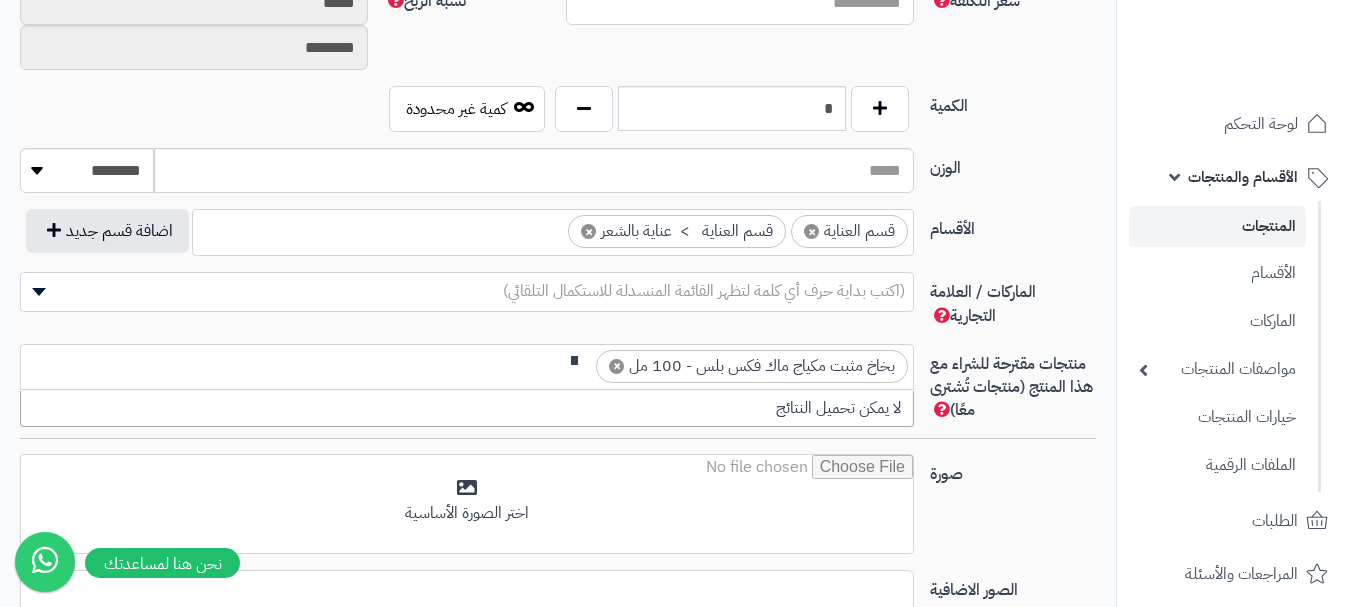 scroll, scrollTop: 0, scrollLeft: 0, axis: both 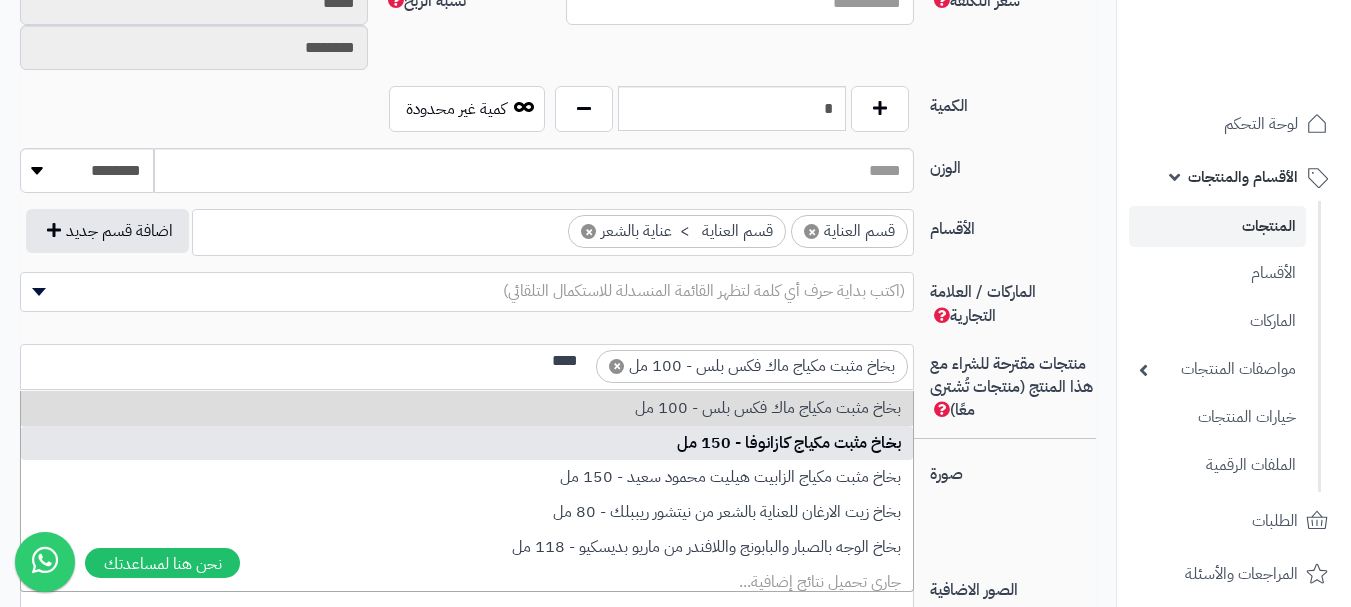 type on "****" 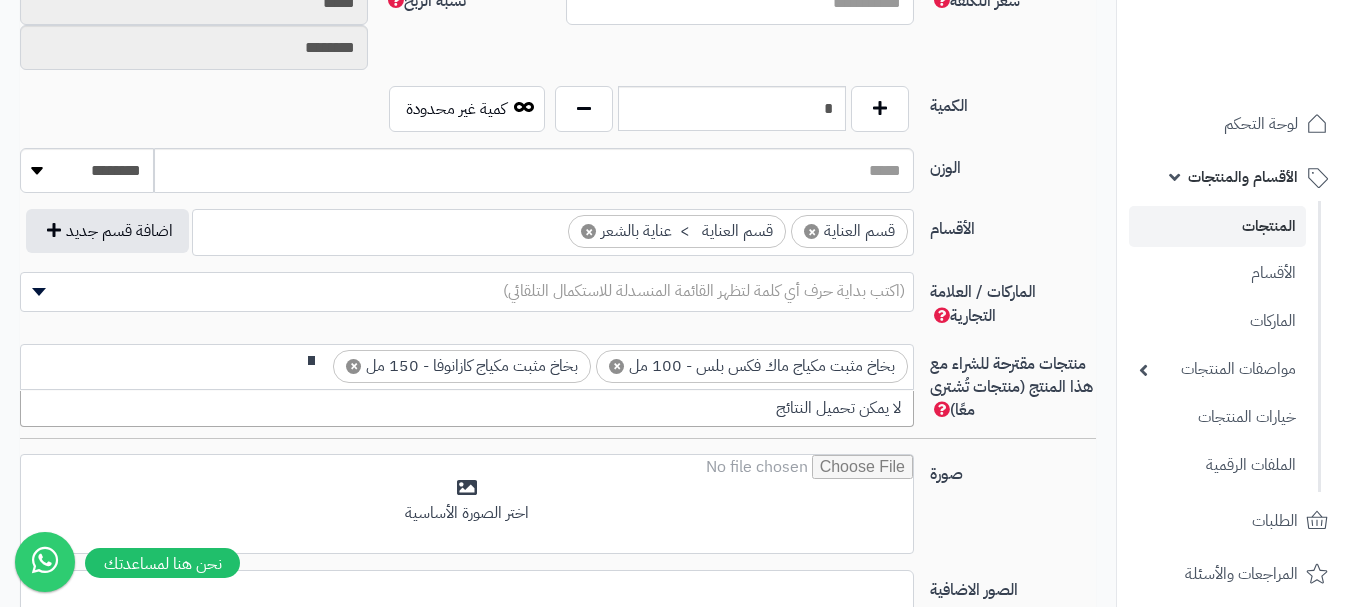 scroll, scrollTop: 0, scrollLeft: 0, axis: both 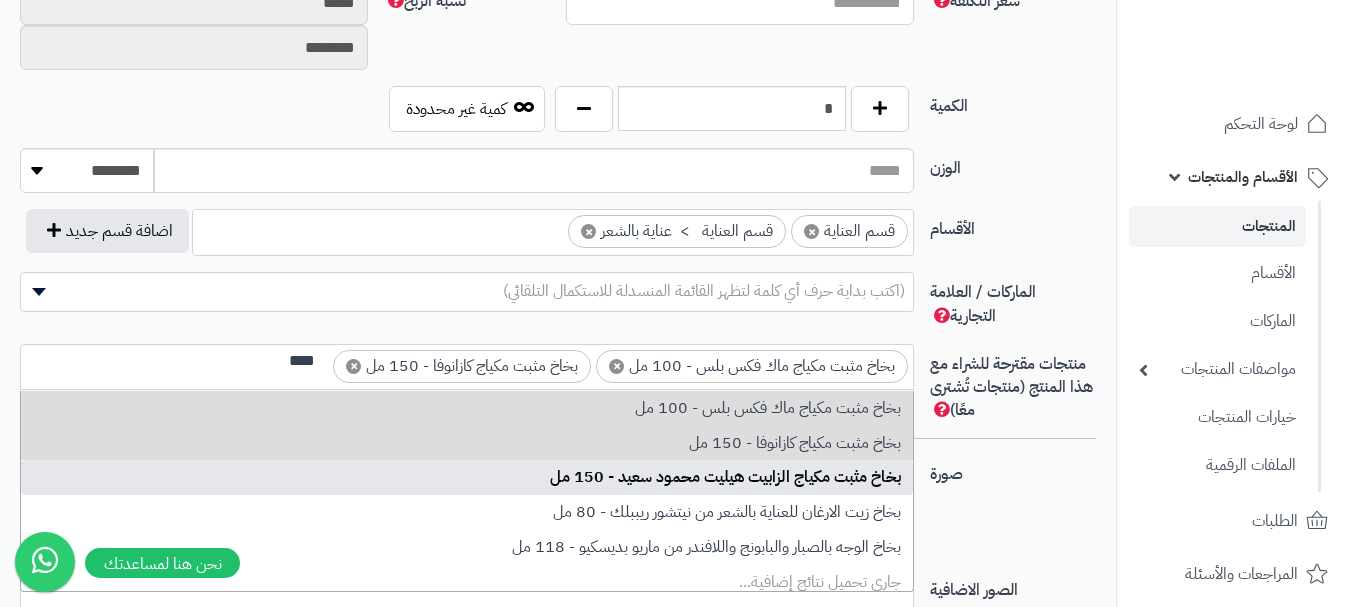 type on "****" 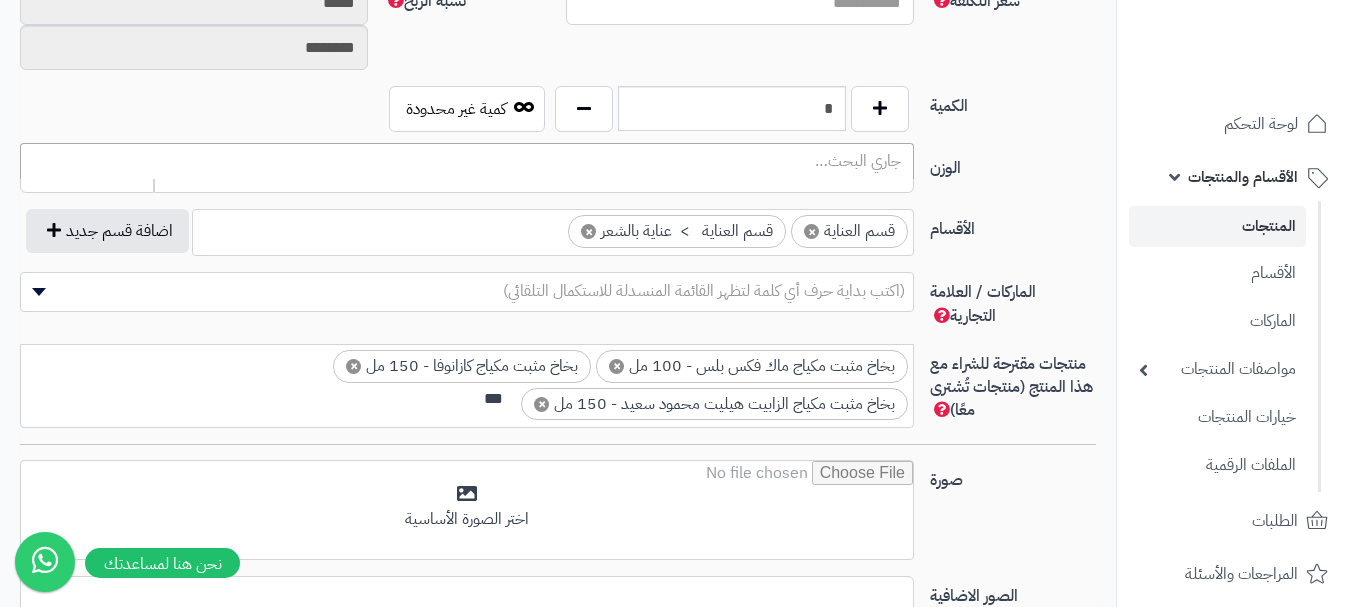 scroll, scrollTop: 0, scrollLeft: 0, axis: both 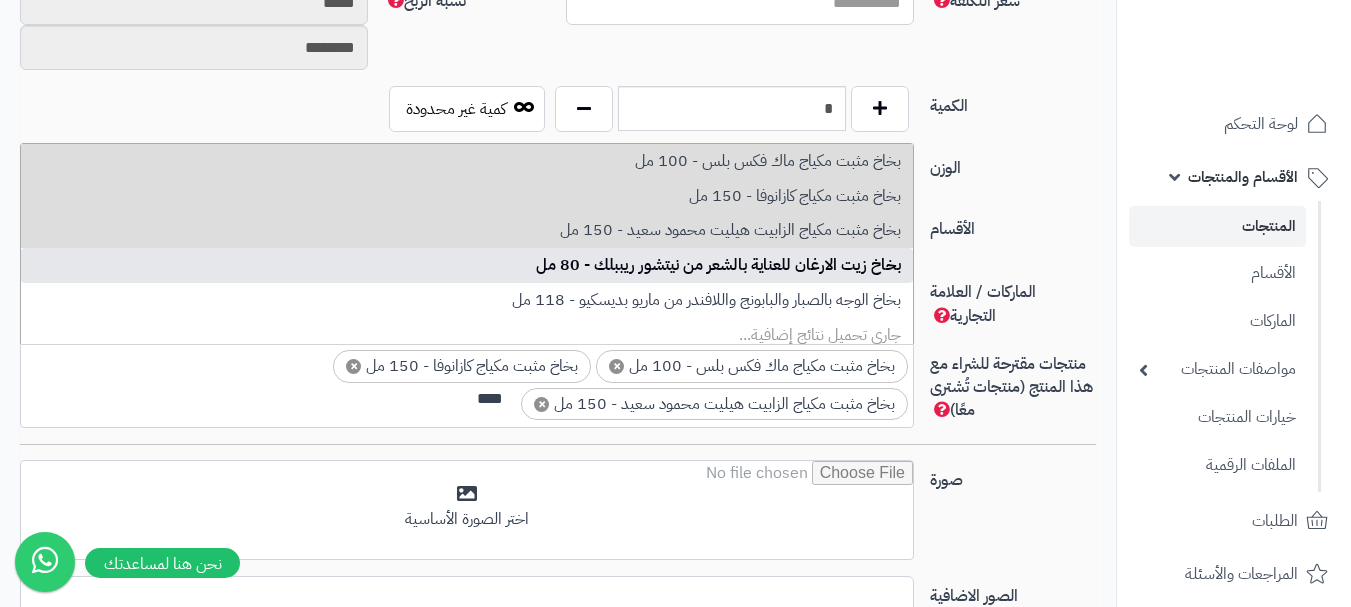 type on "****" 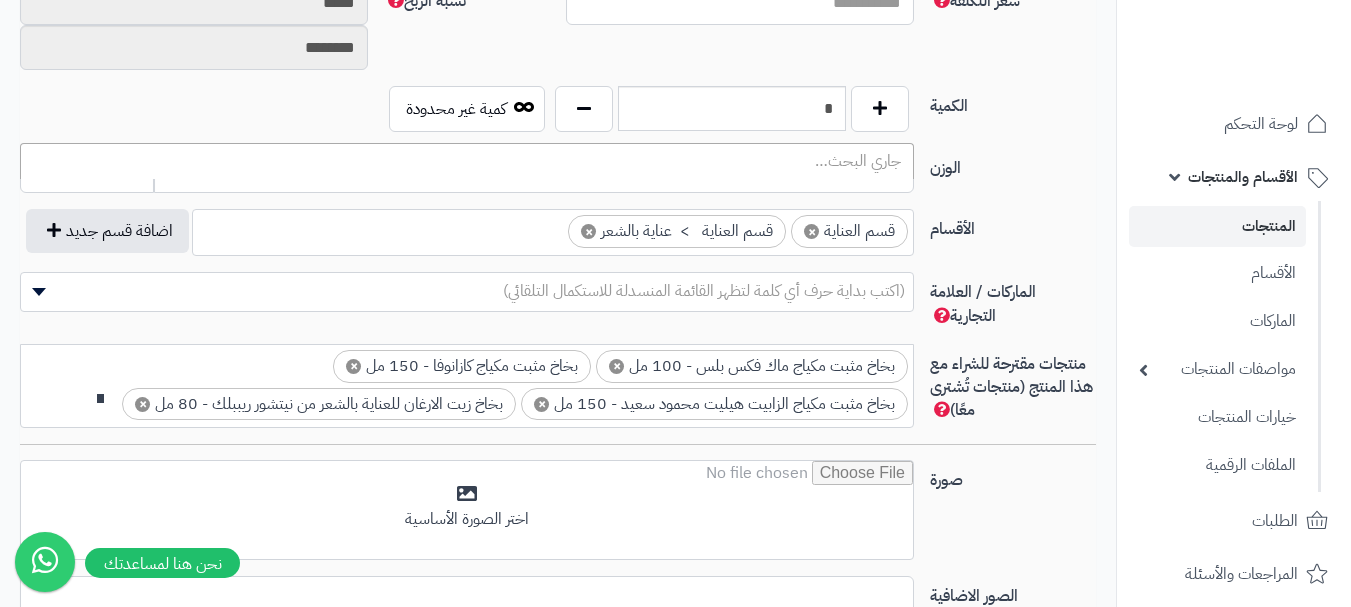 scroll, scrollTop: 0, scrollLeft: 0, axis: both 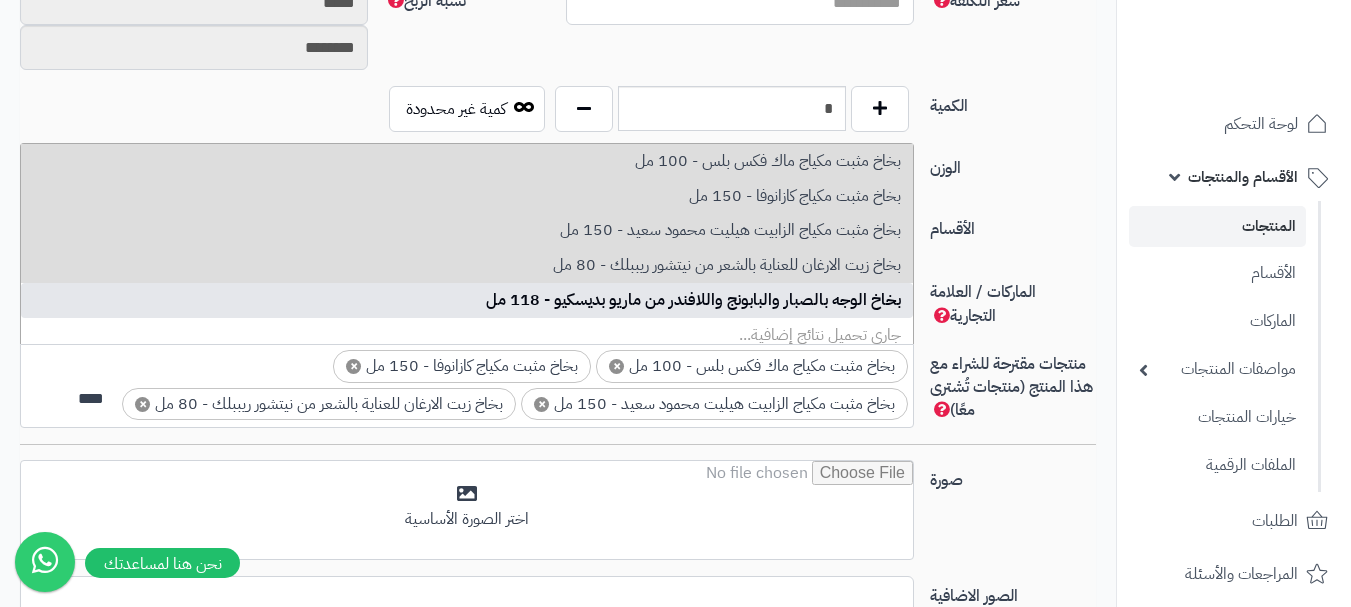 type on "****" 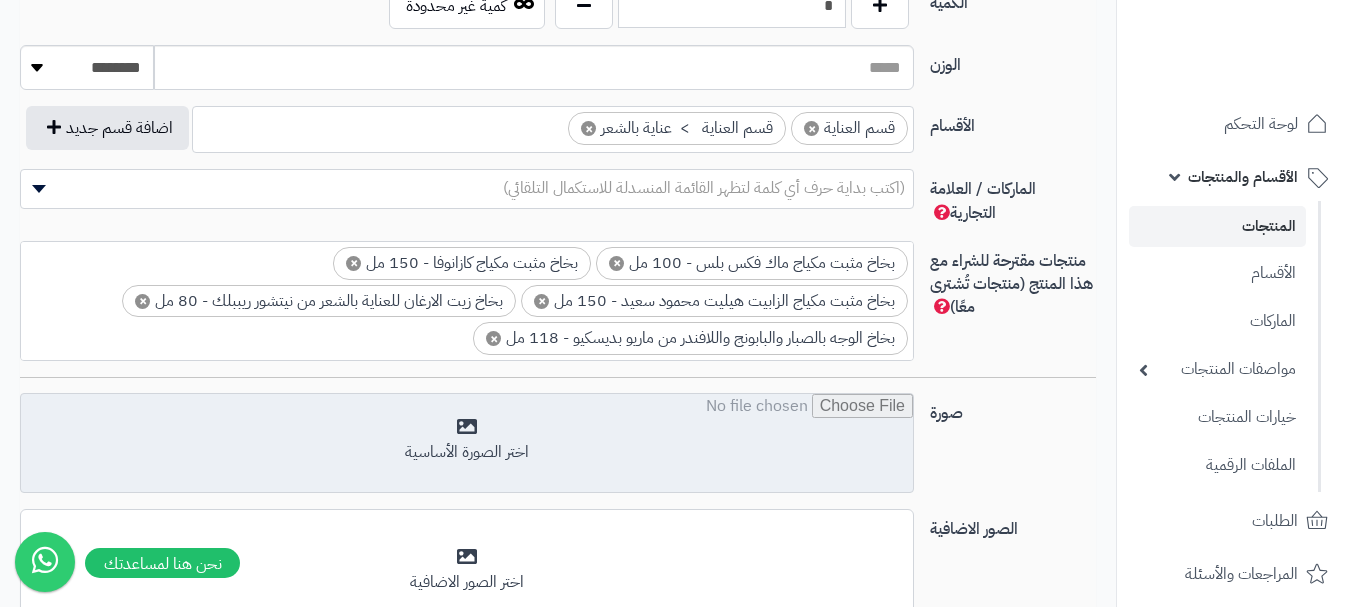 scroll, scrollTop: 1200, scrollLeft: 0, axis: vertical 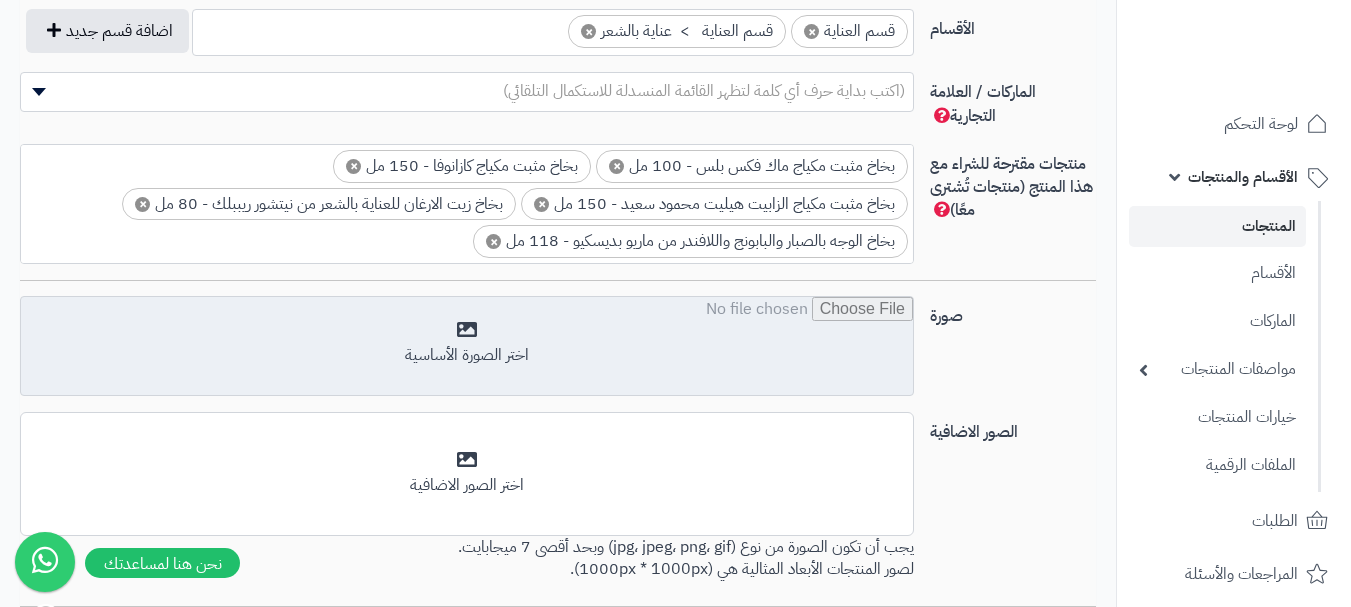click at bounding box center (467, 347) 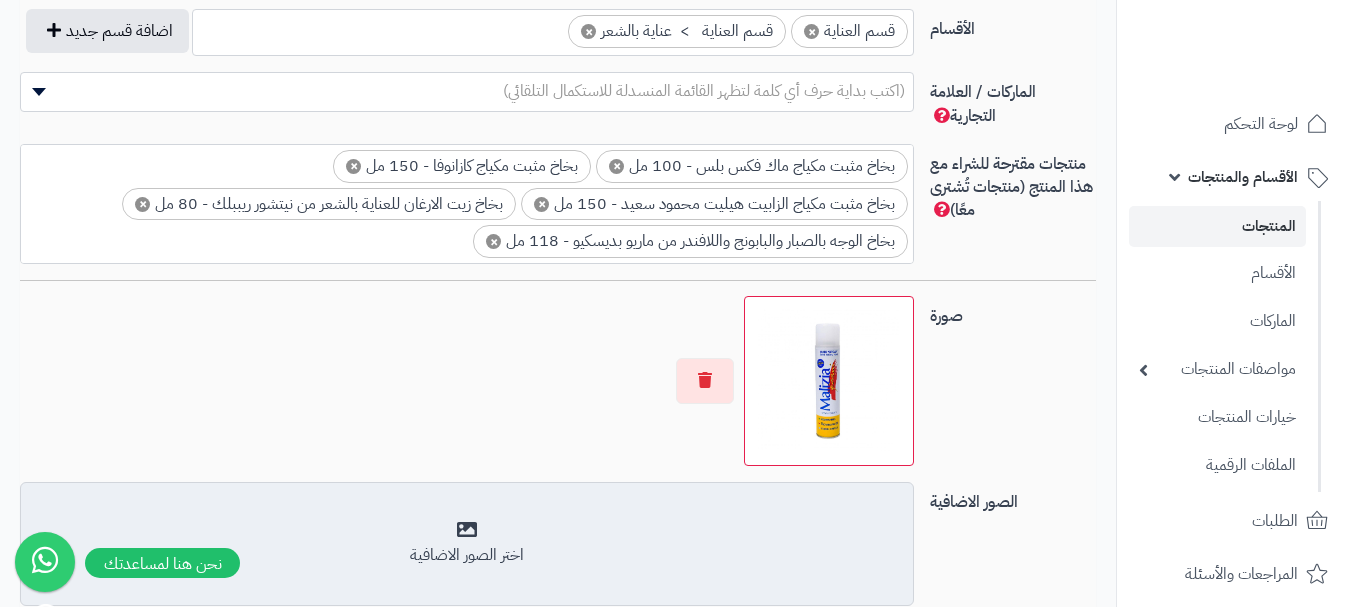 click on "أضف الصور الاضافية
اختر الصور الاضافية" at bounding box center [467, 544] 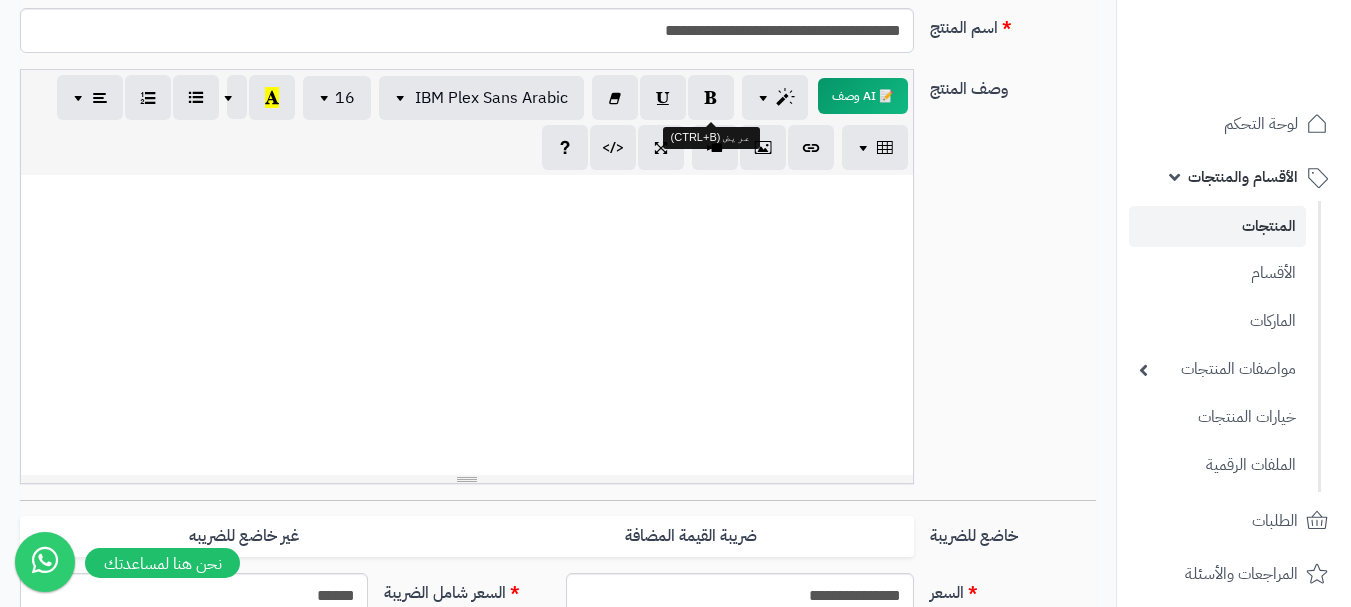 scroll, scrollTop: 200, scrollLeft: 0, axis: vertical 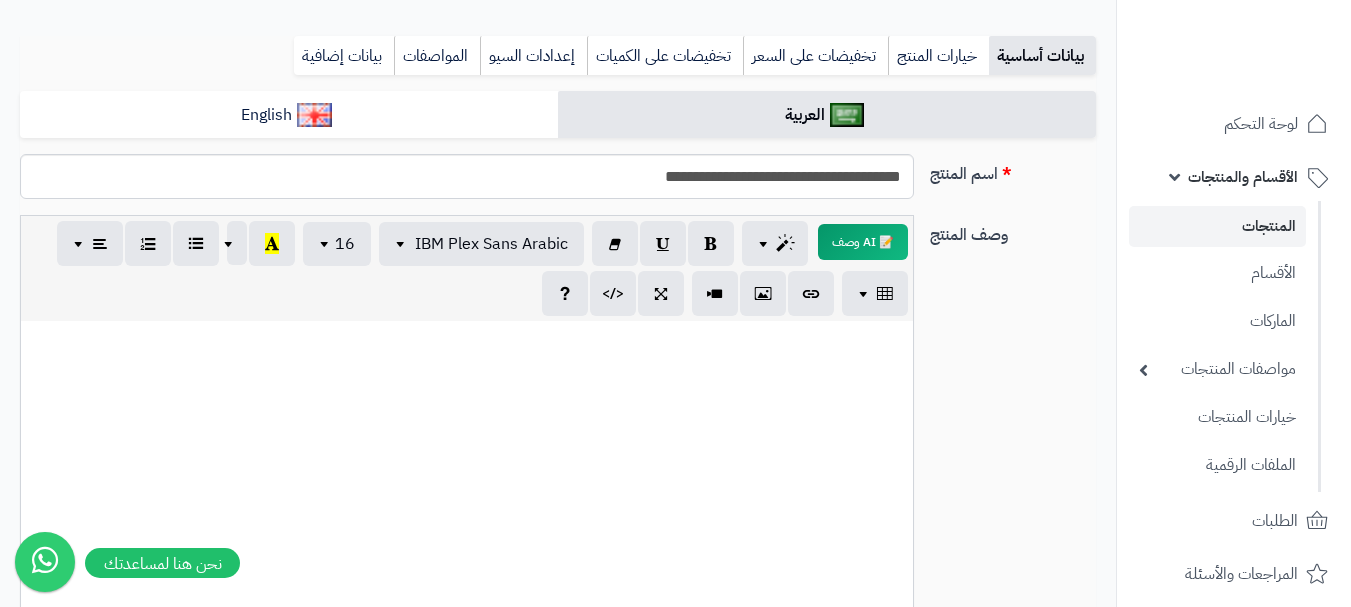 paste 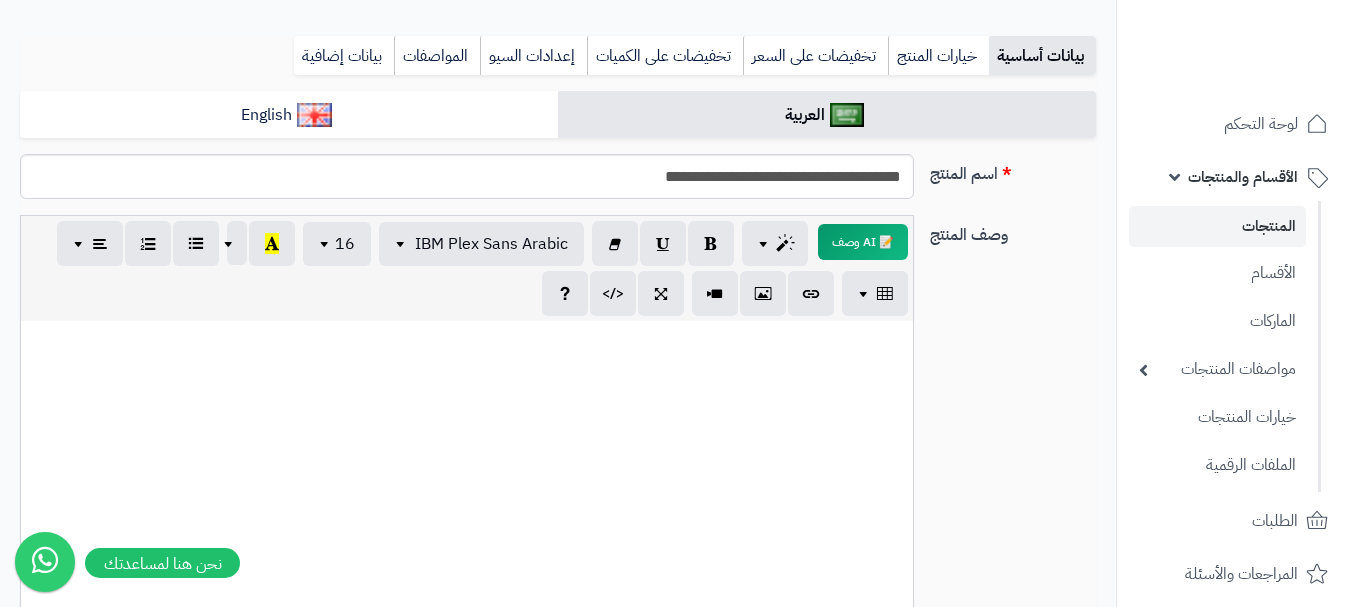 type 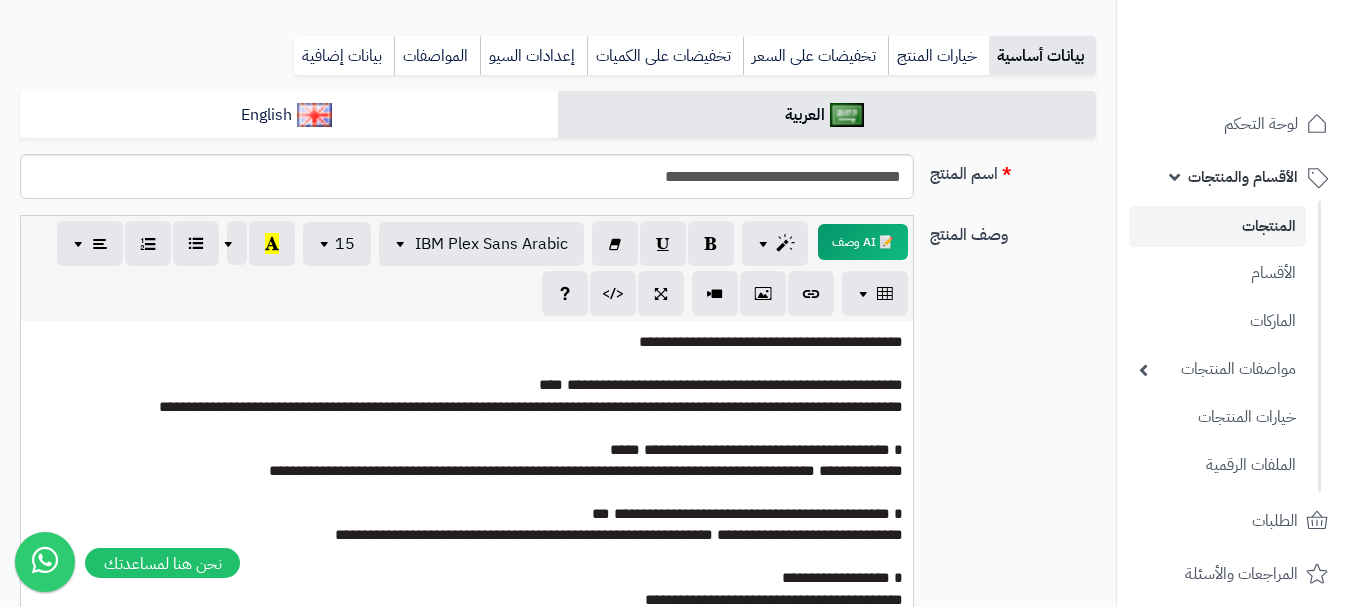 scroll, scrollTop: 214, scrollLeft: 0, axis: vertical 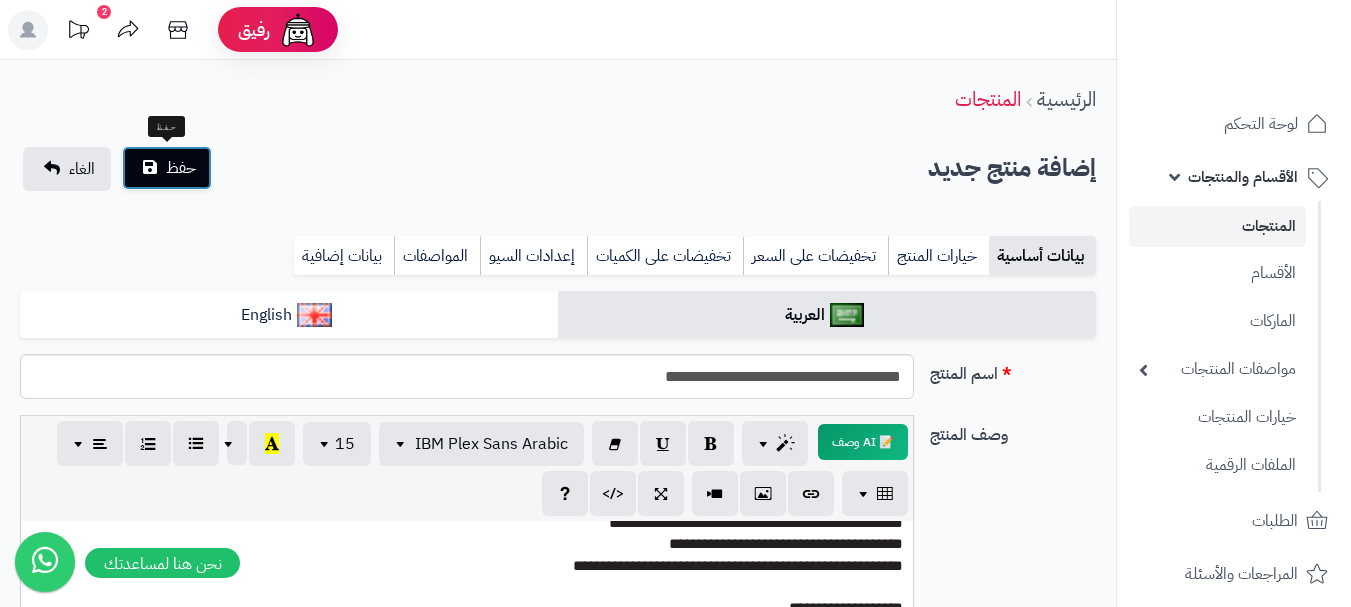 click on "حفظ" at bounding box center (181, 168) 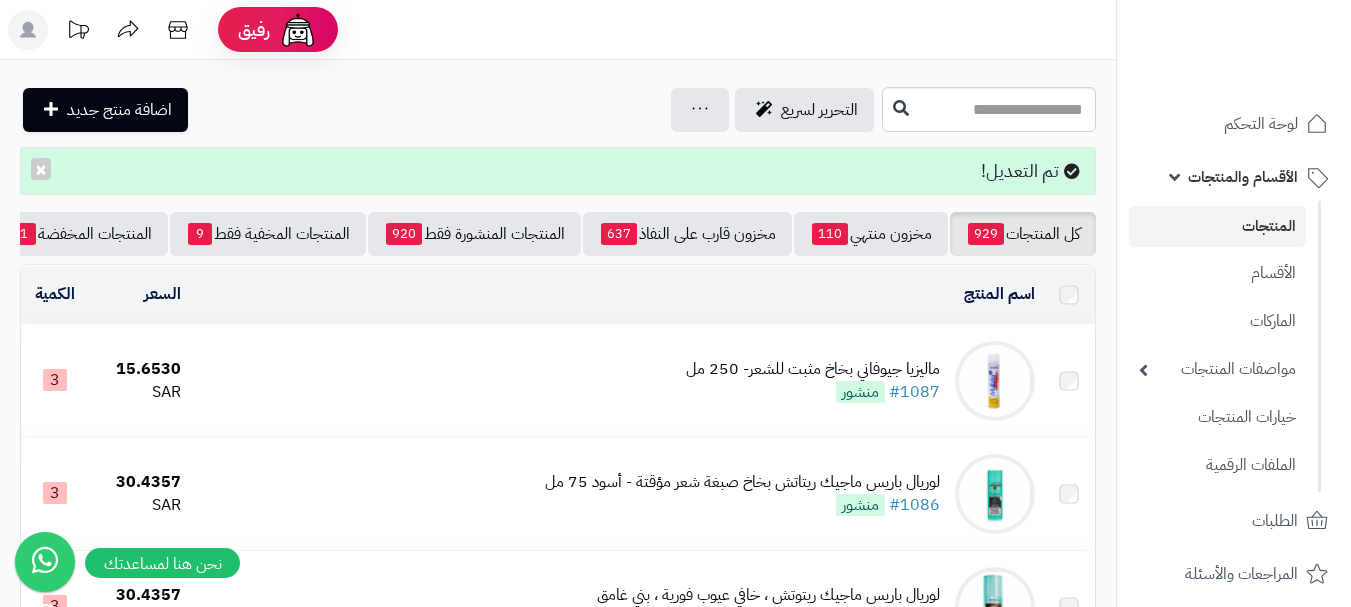 scroll, scrollTop: 0, scrollLeft: 0, axis: both 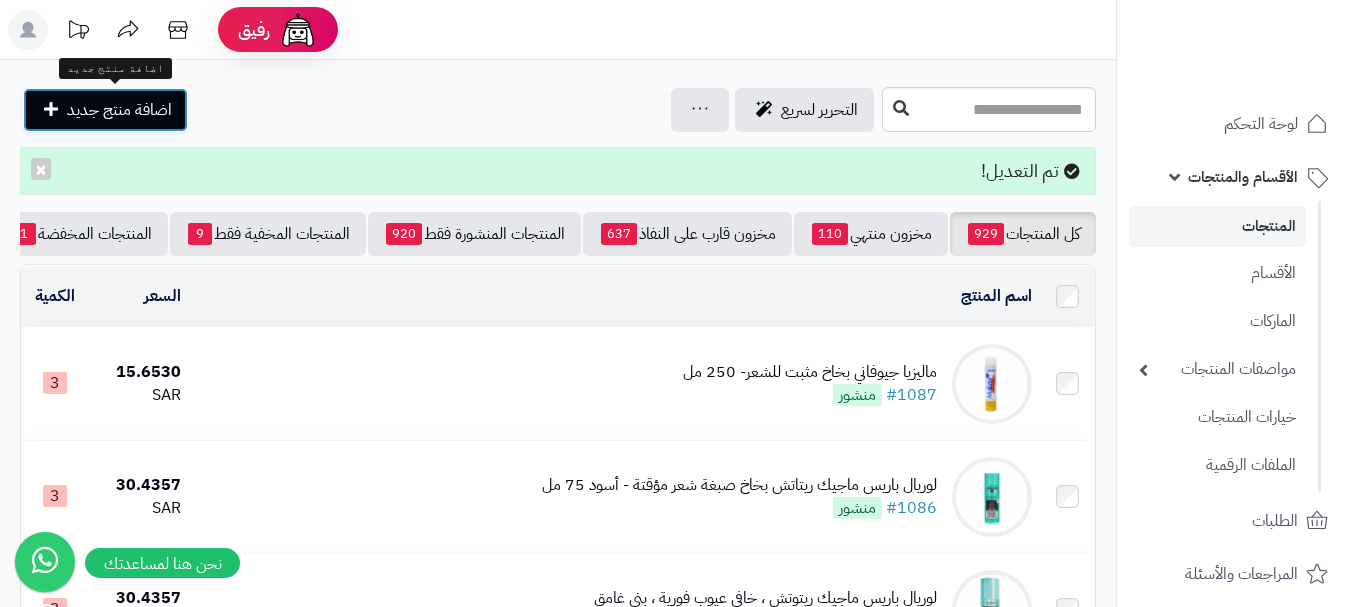 click on "اضافة منتج جديد" at bounding box center (119, 110) 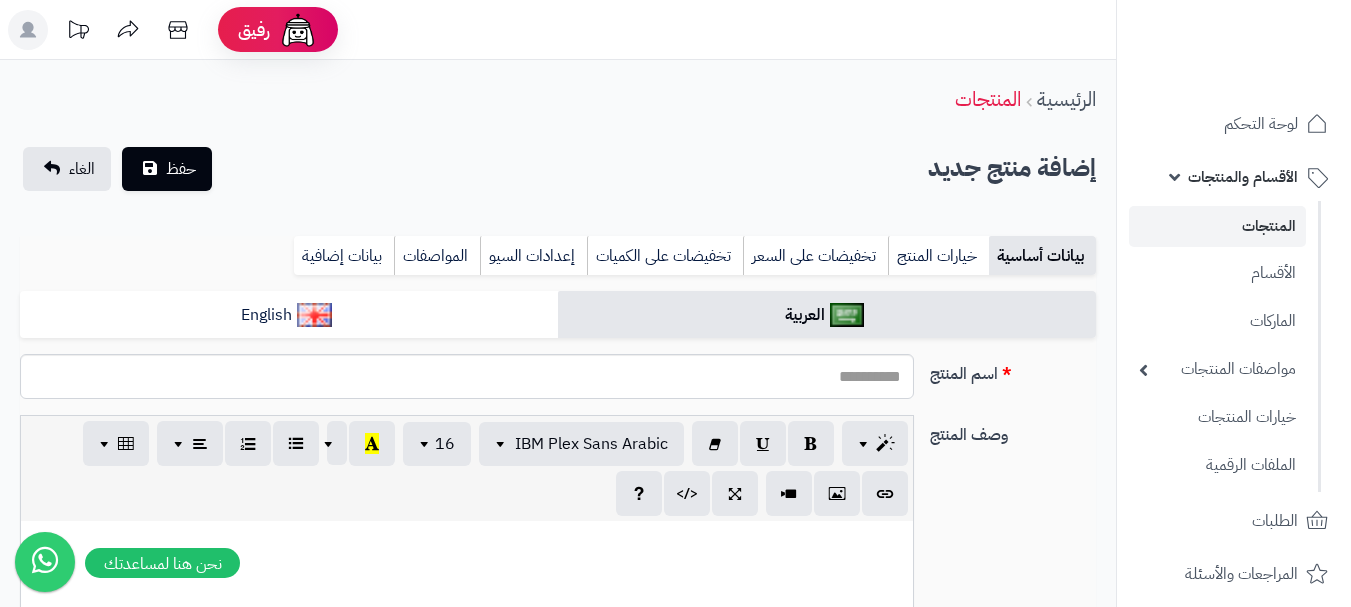 select 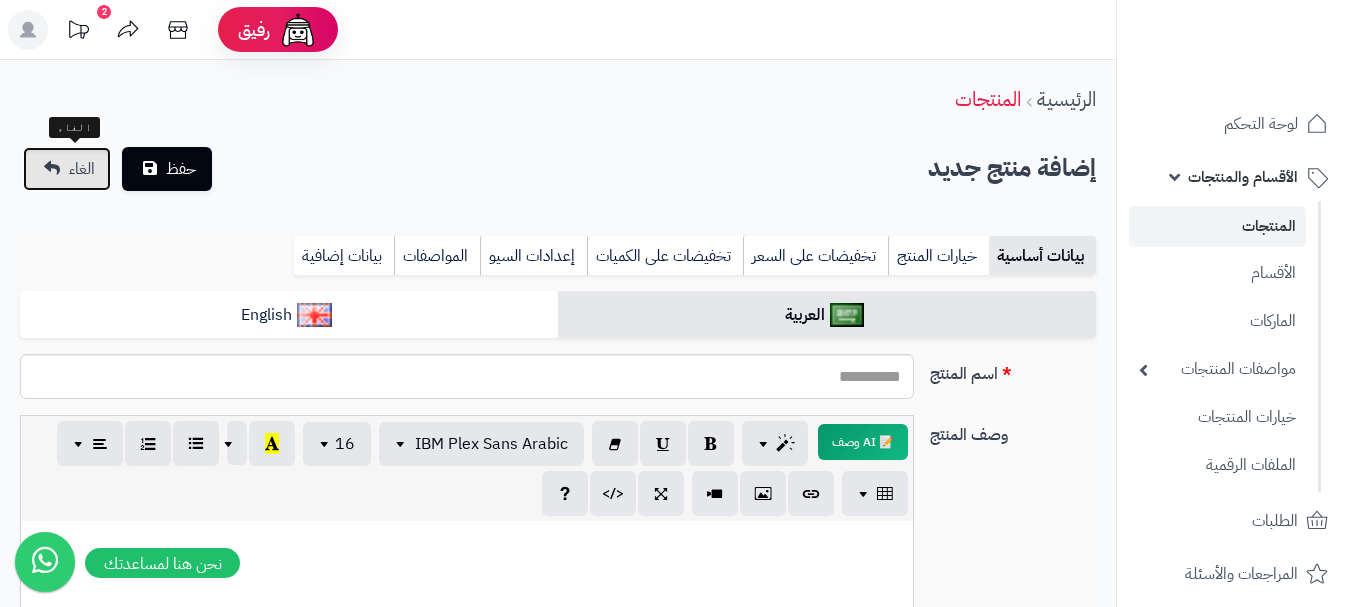click on "الغاء" at bounding box center (67, 169) 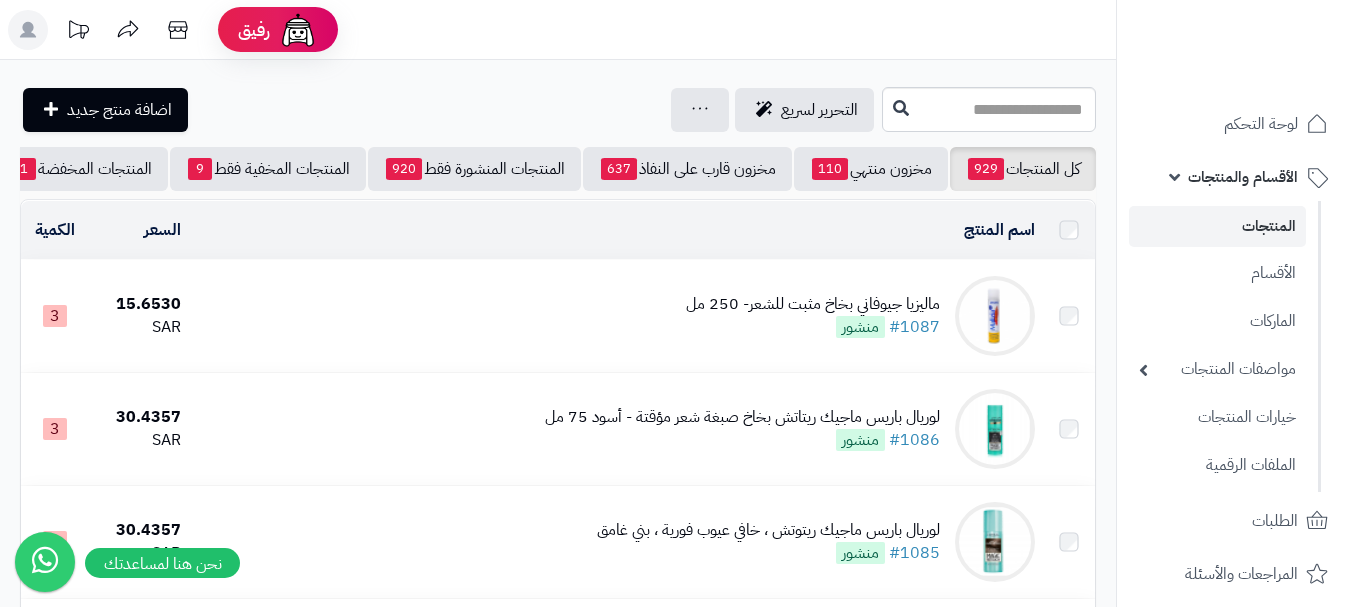 scroll, scrollTop: 0, scrollLeft: 0, axis: both 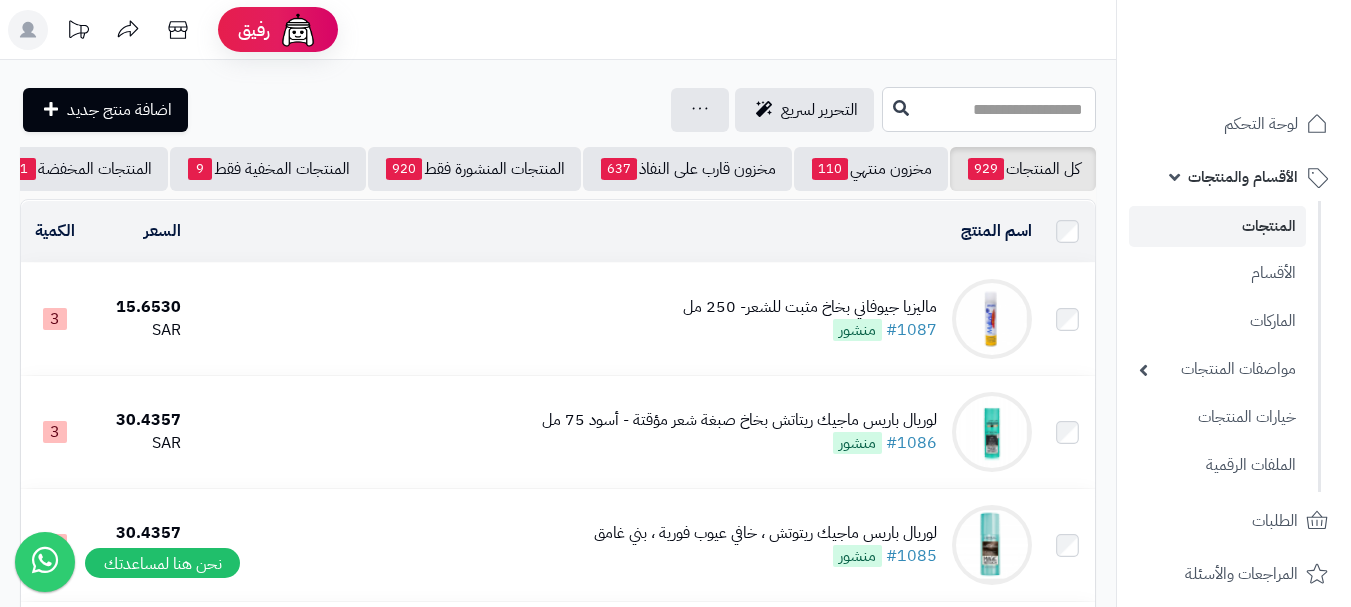 click at bounding box center (989, 109) 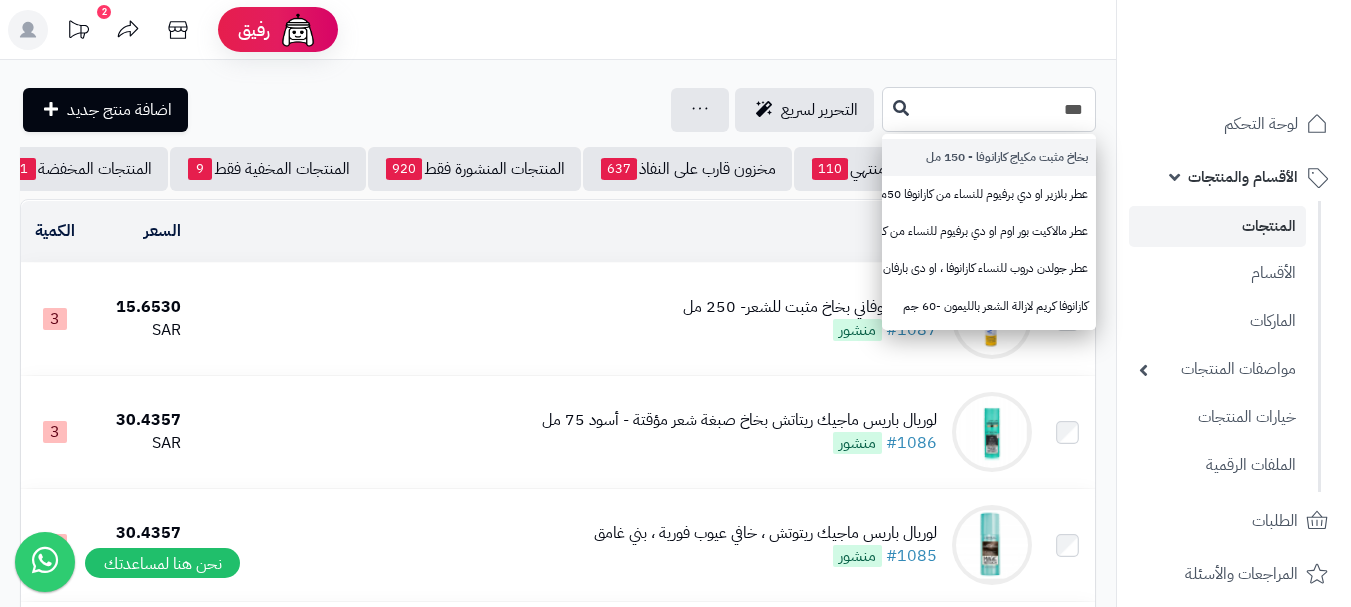 type on "***" 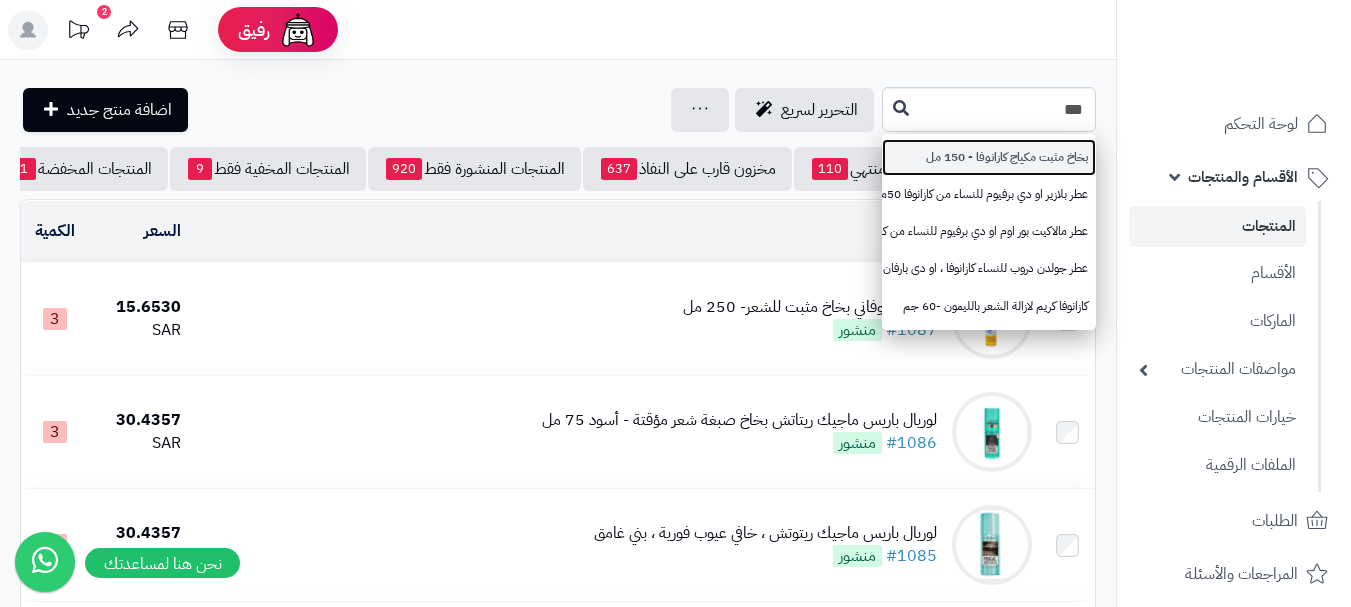click on "بخاخ مثبت مكياج كازانوفا - 150 مل" at bounding box center [989, 157] 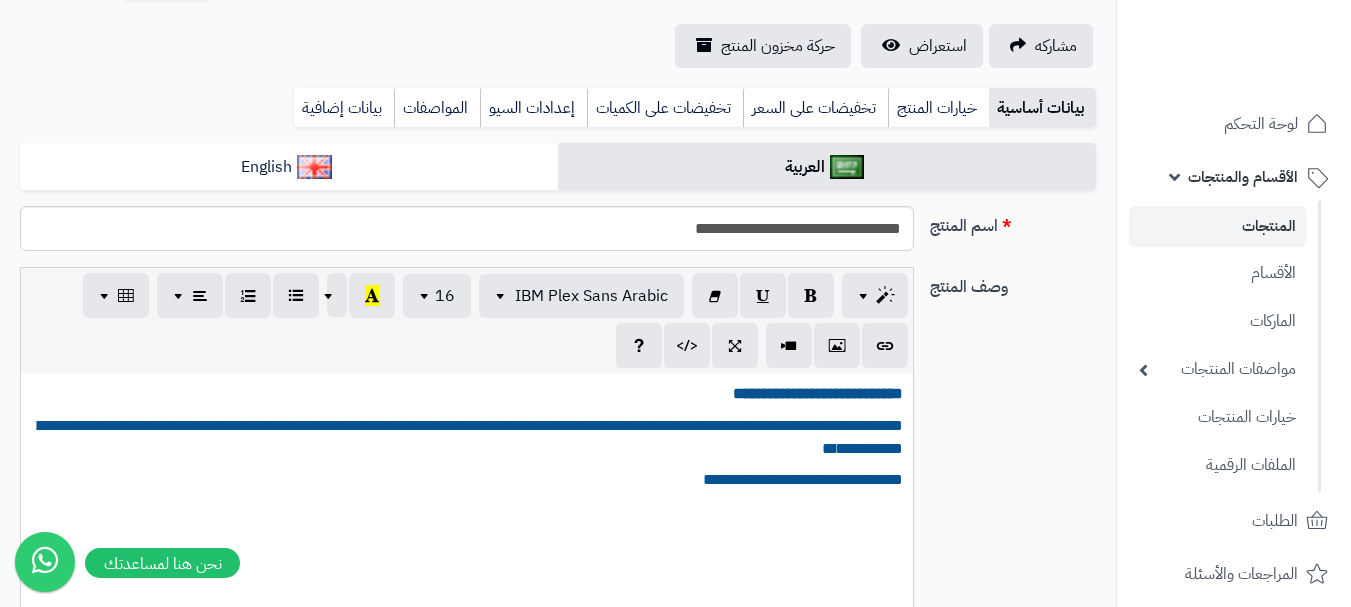 scroll, scrollTop: 300, scrollLeft: 0, axis: vertical 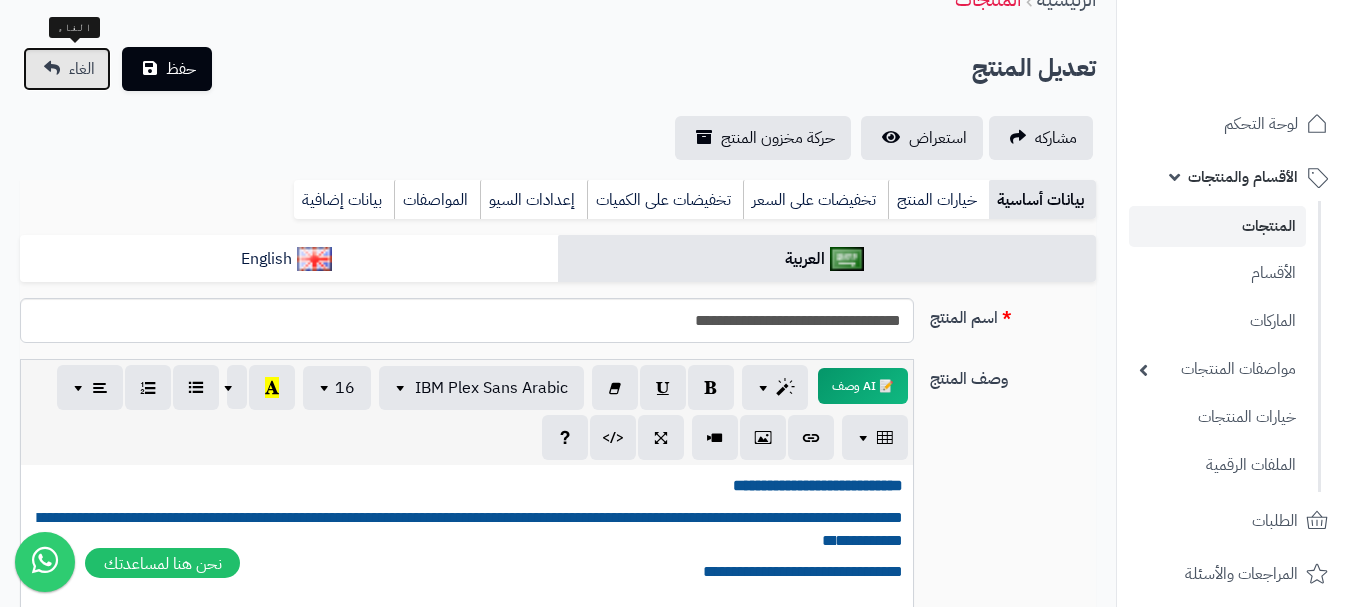 click on "الغاء" at bounding box center [67, 69] 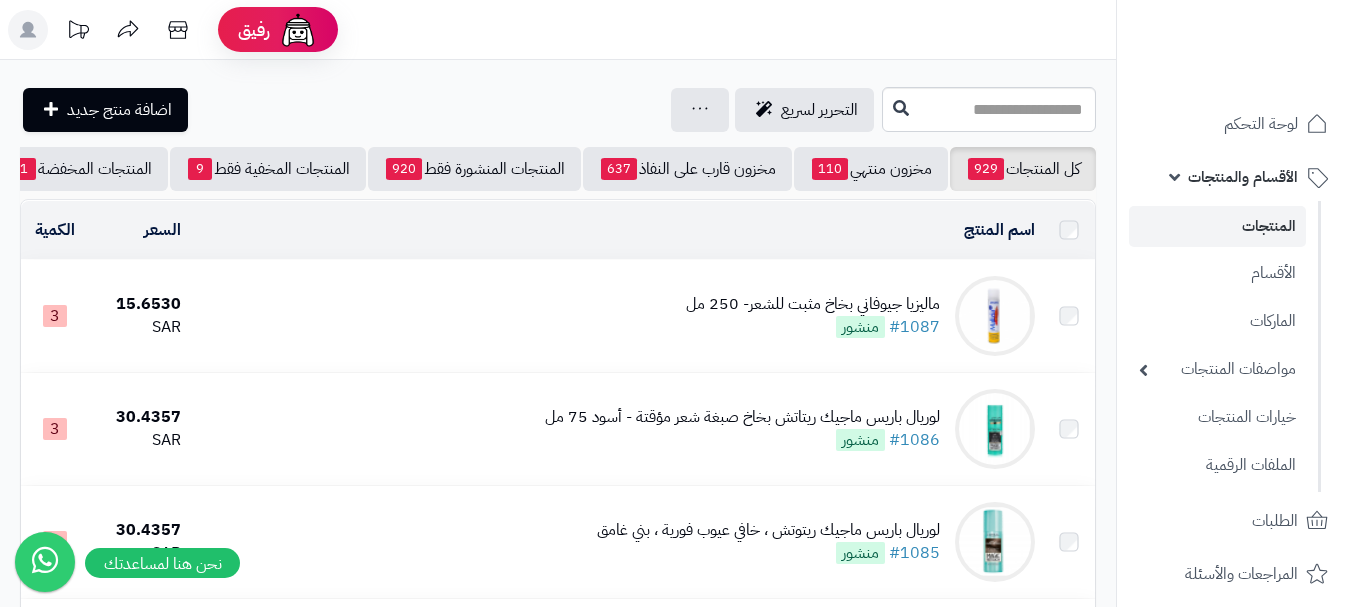 scroll, scrollTop: 0, scrollLeft: 0, axis: both 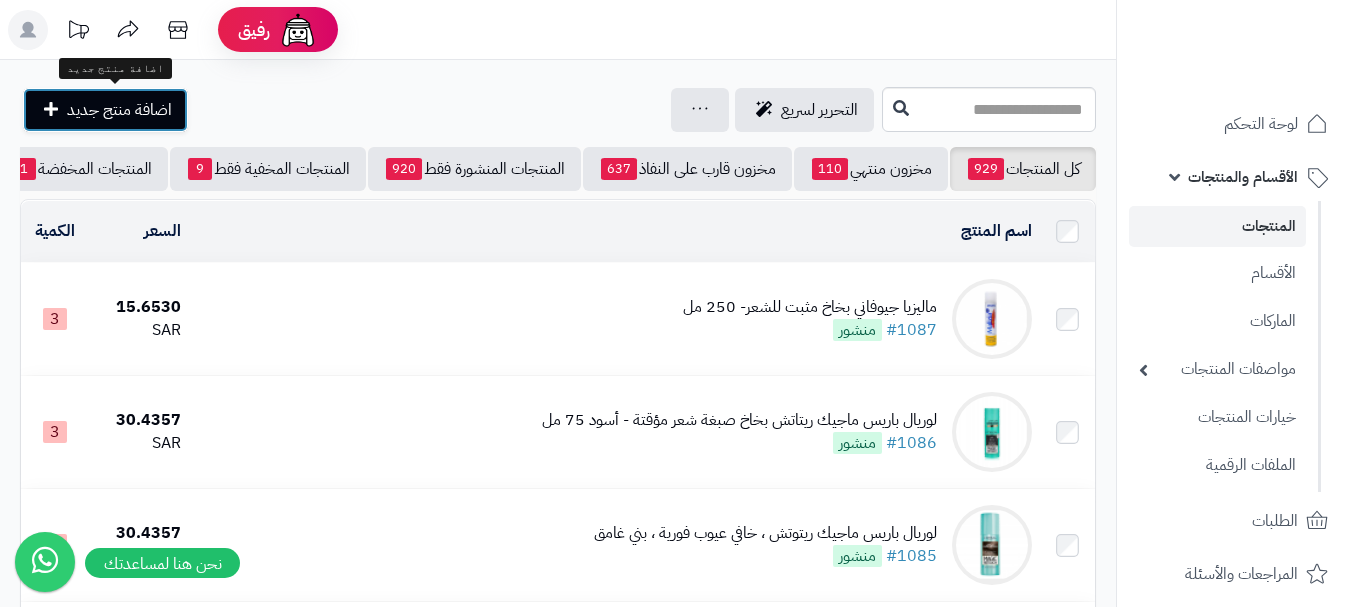 click on "اضافة منتج جديد" at bounding box center (119, 110) 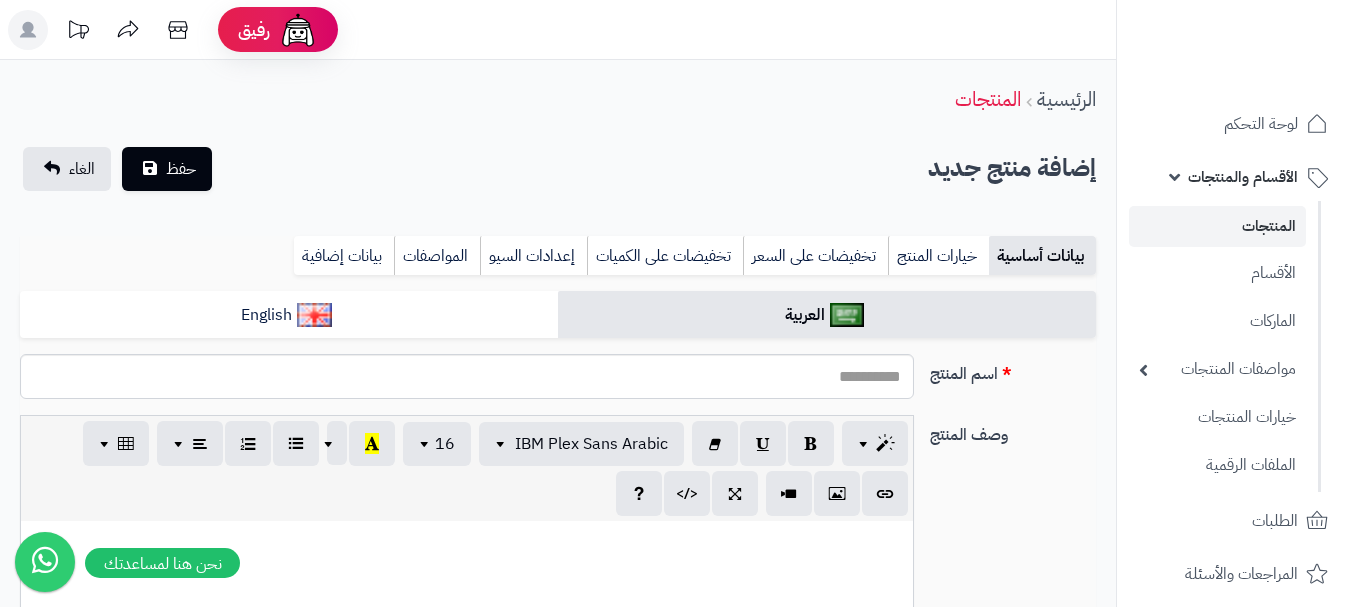 select 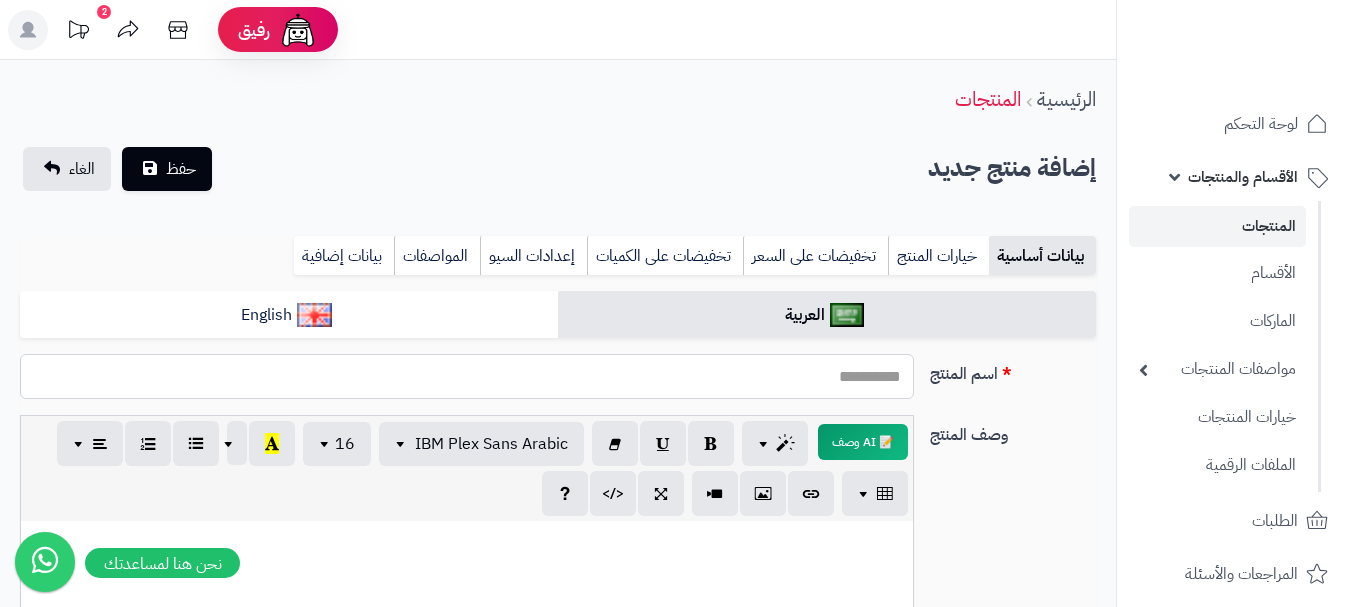 paste on "**********" 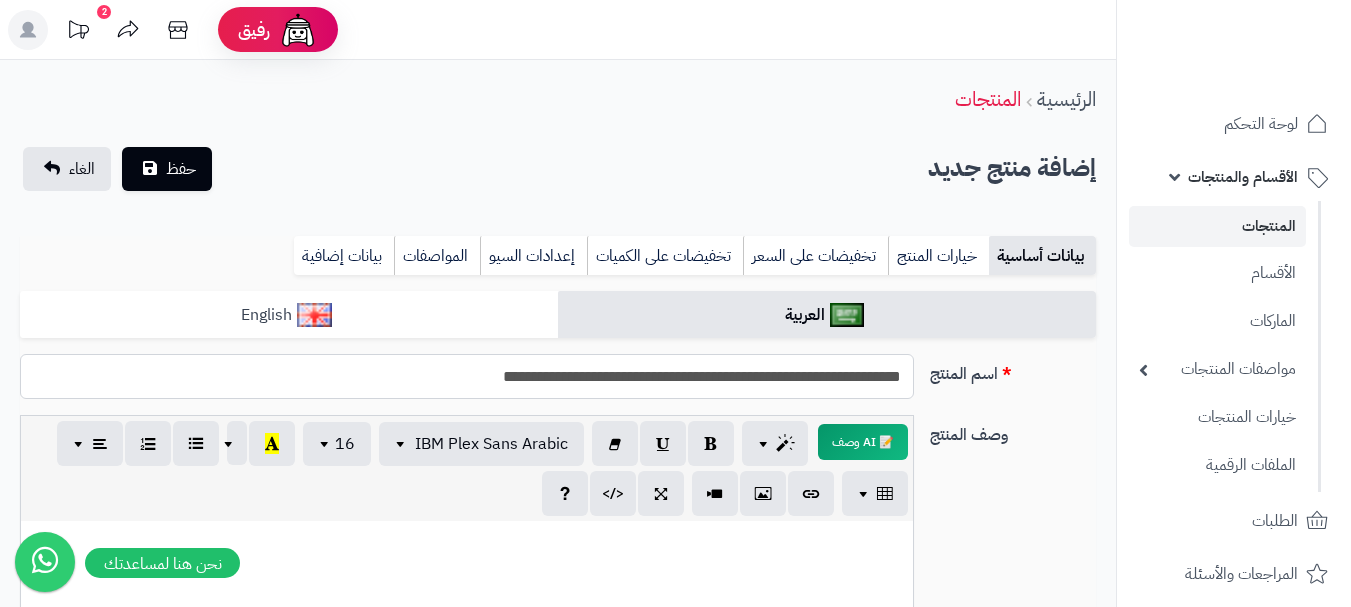 type on "**********" 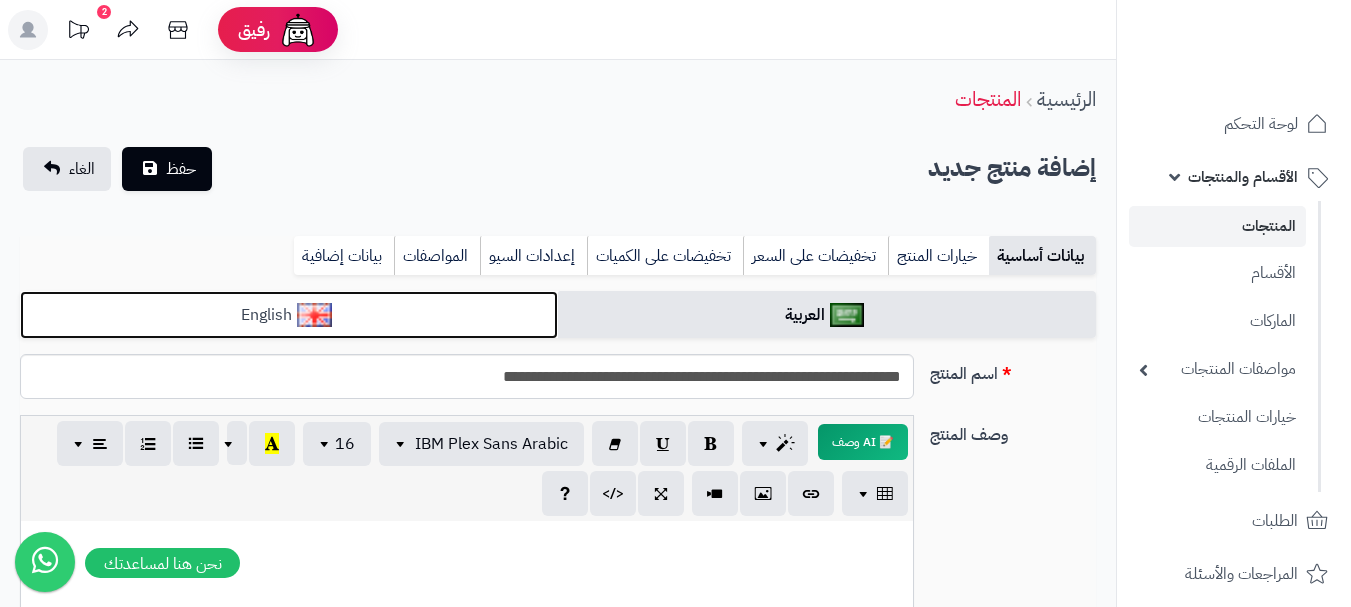 click on "English" at bounding box center [289, 315] 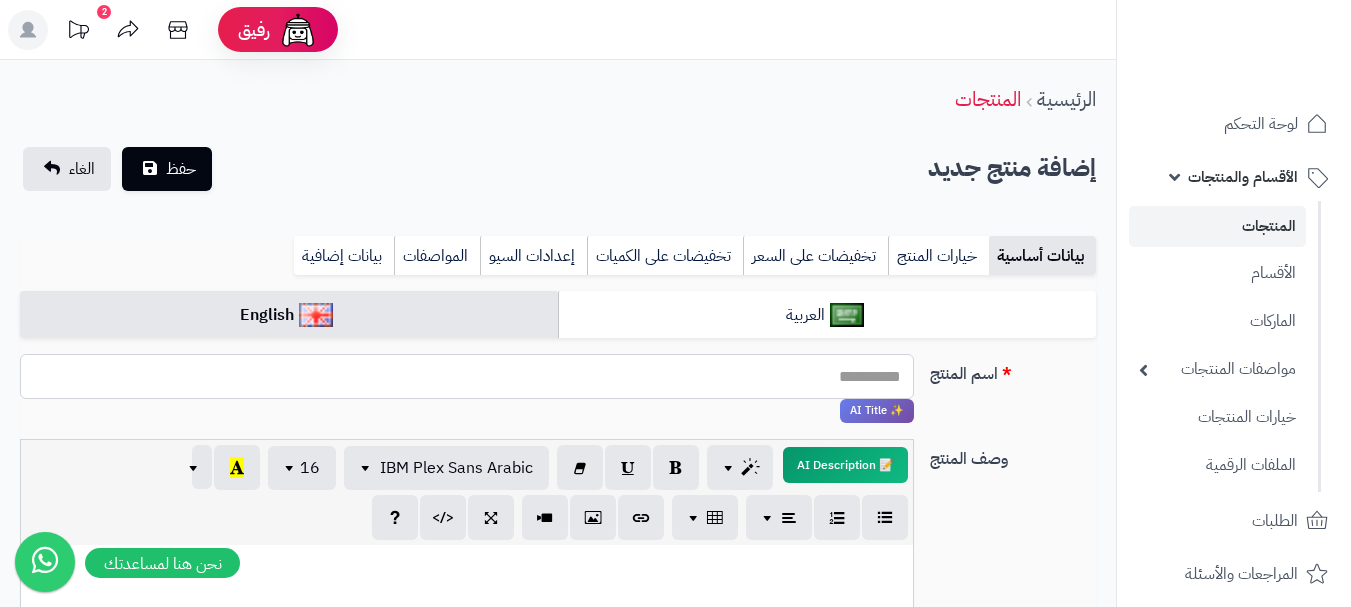 paste on "**********" 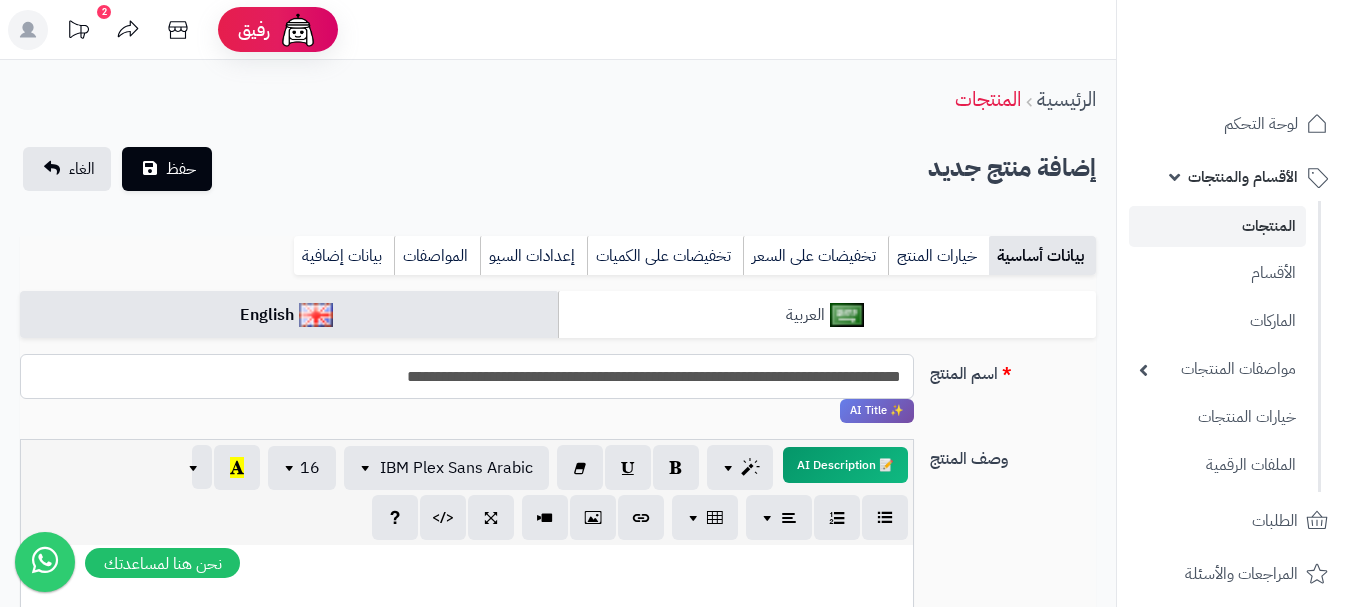 type on "**********" 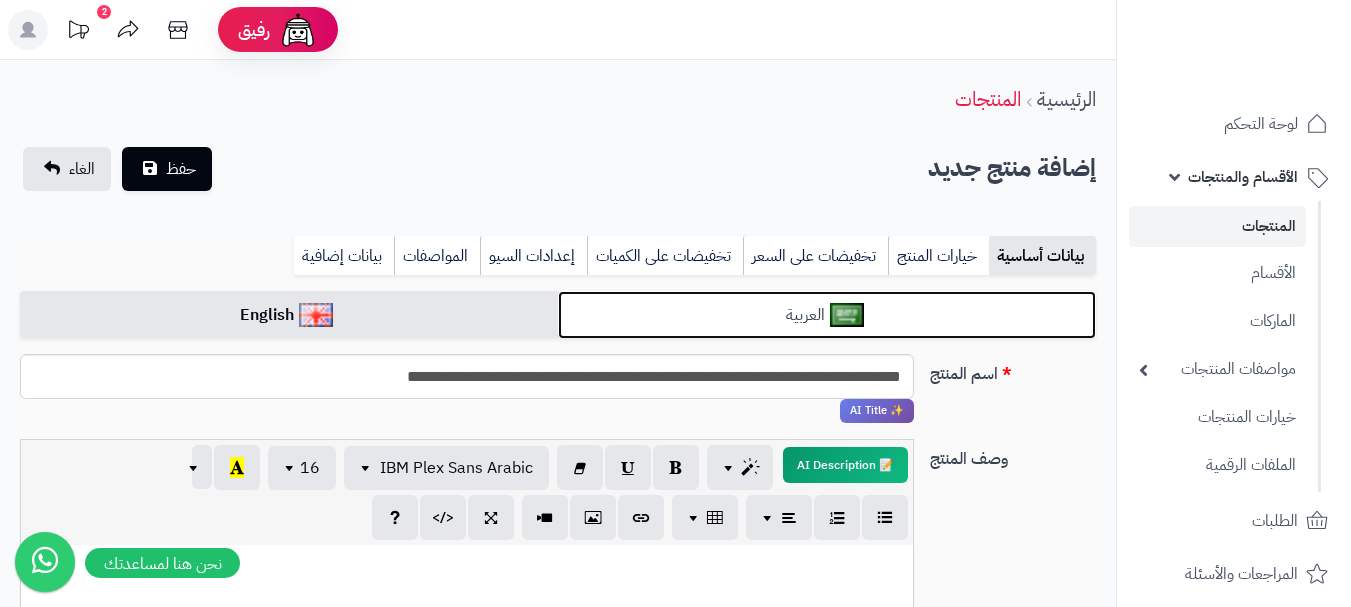 click on "العربية" at bounding box center (827, 315) 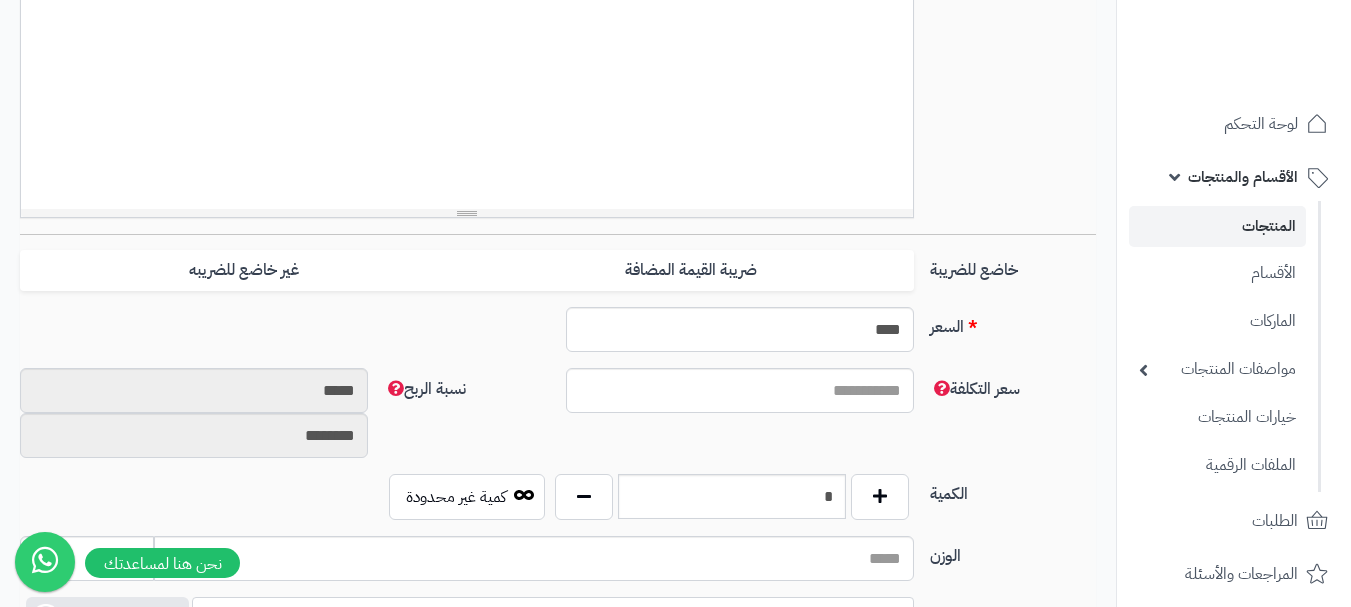 scroll, scrollTop: 800, scrollLeft: 0, axis: vertical 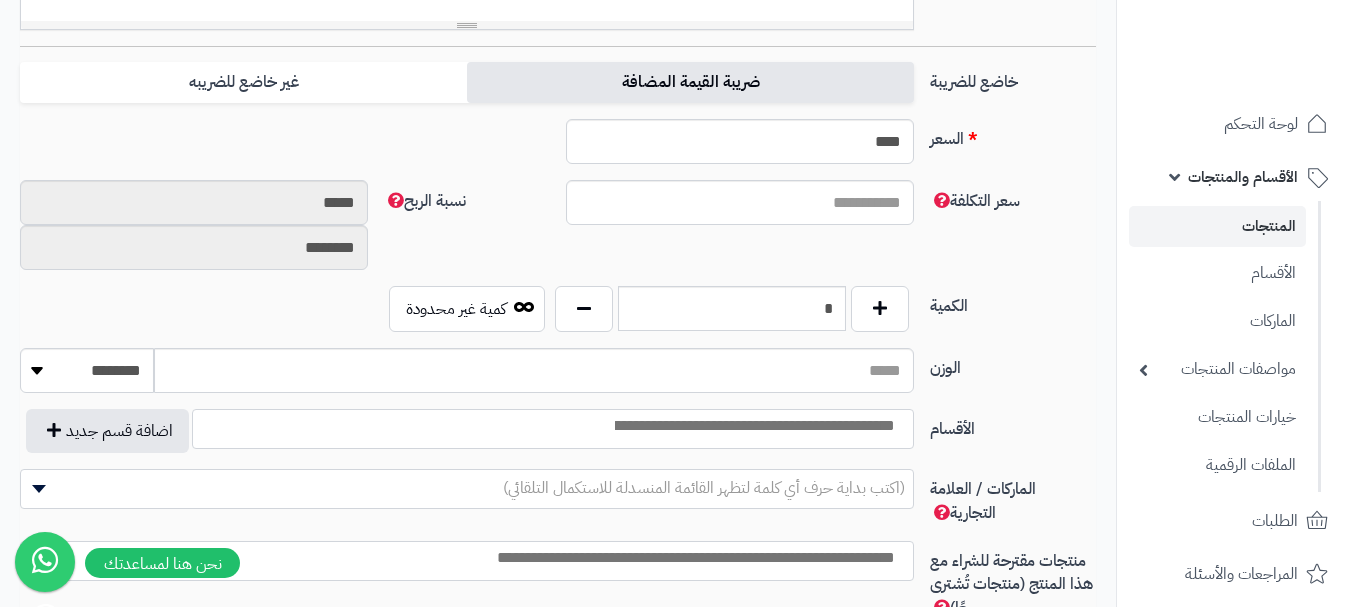 click on "ضريبة القيمة المضافة" at bounding box center [690, 82] 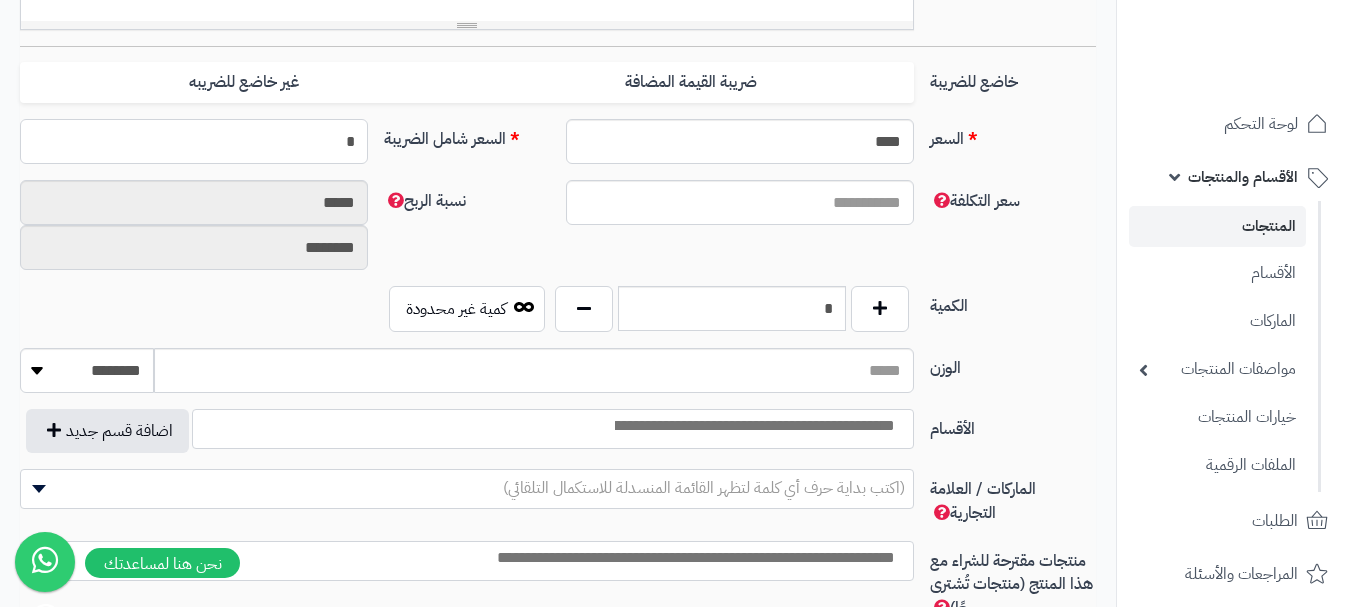 click on "*" at bounding box center [194, 141] 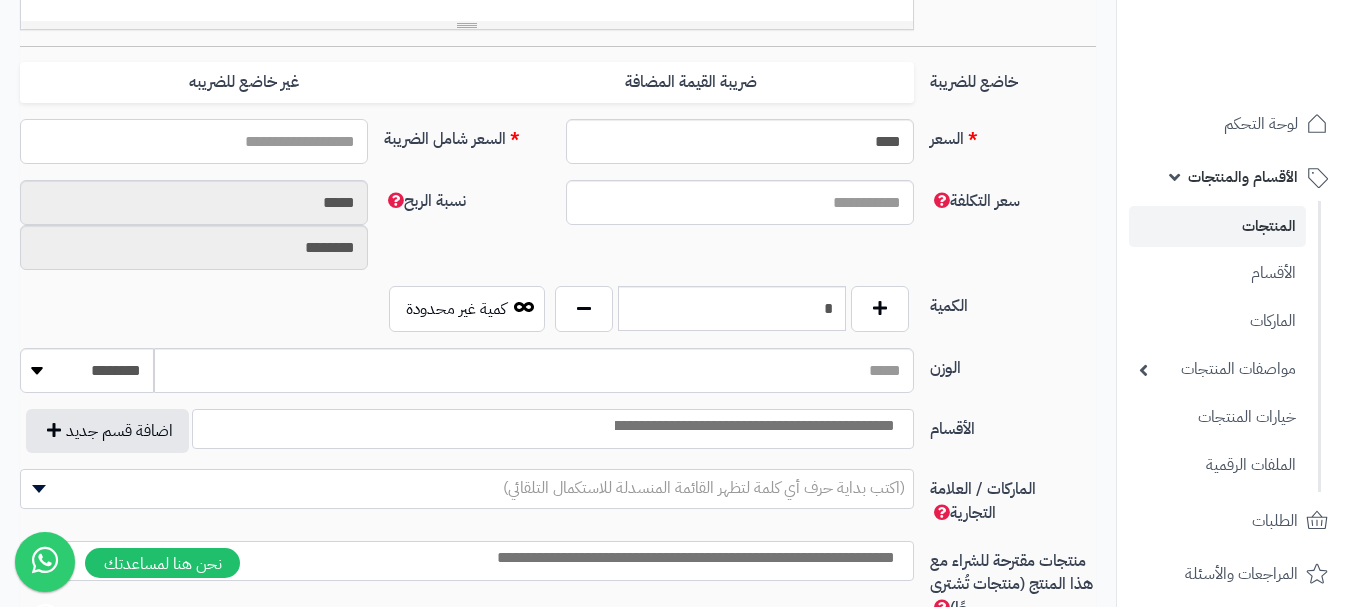 type on "*" 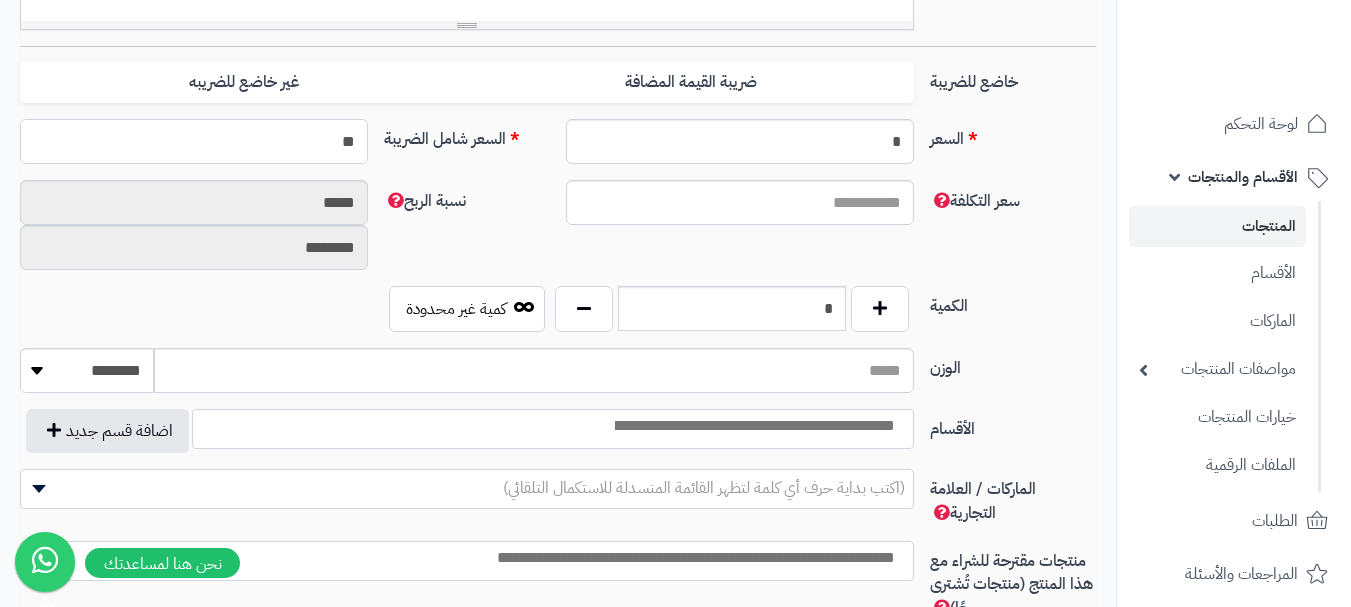 type on "***" 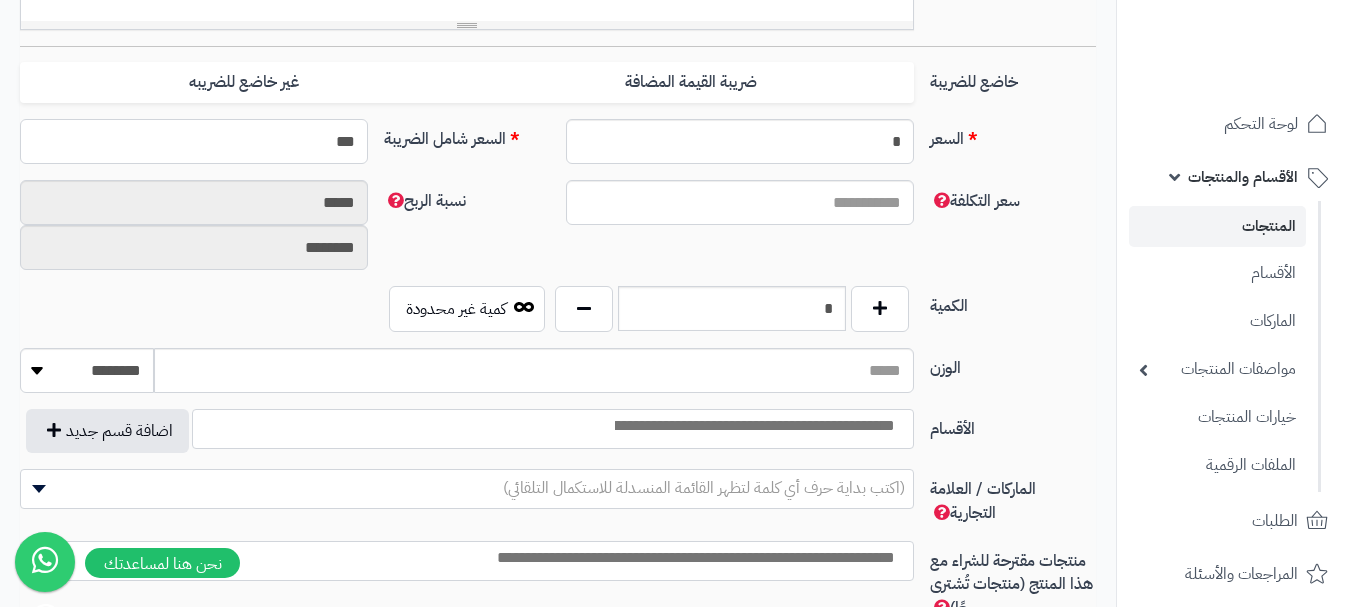 type on "**********" 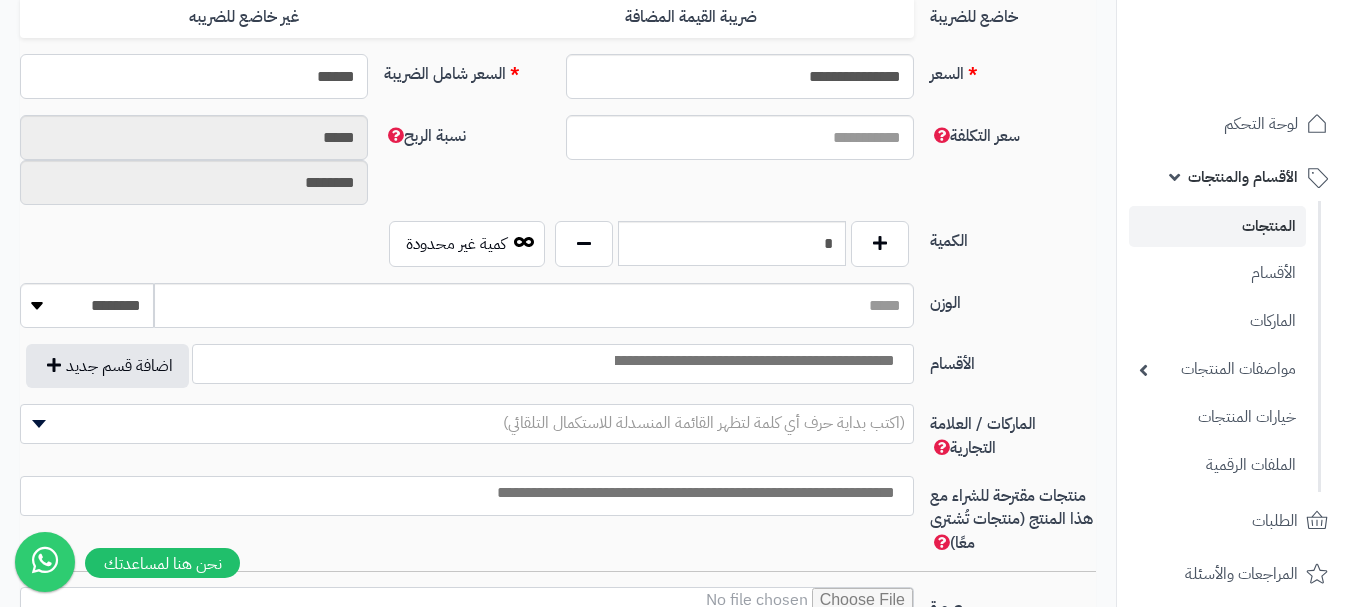 scroll, scrollTop: 900, scrollLeft: 0, axis: vertical 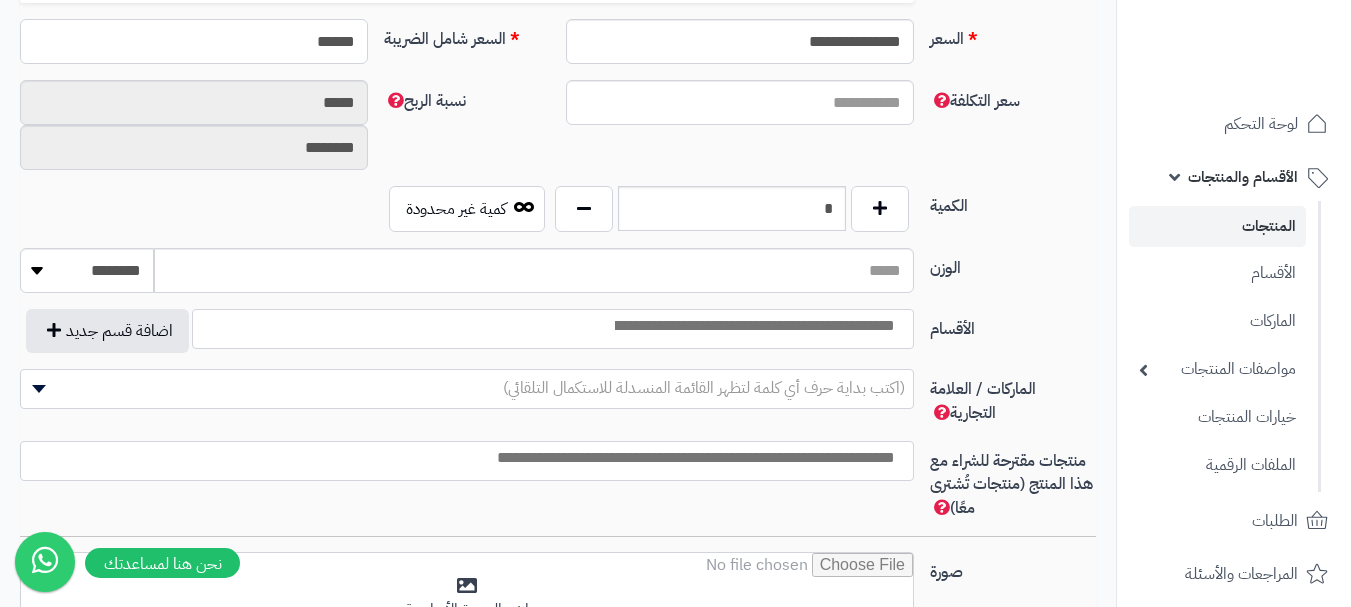 type on "******" 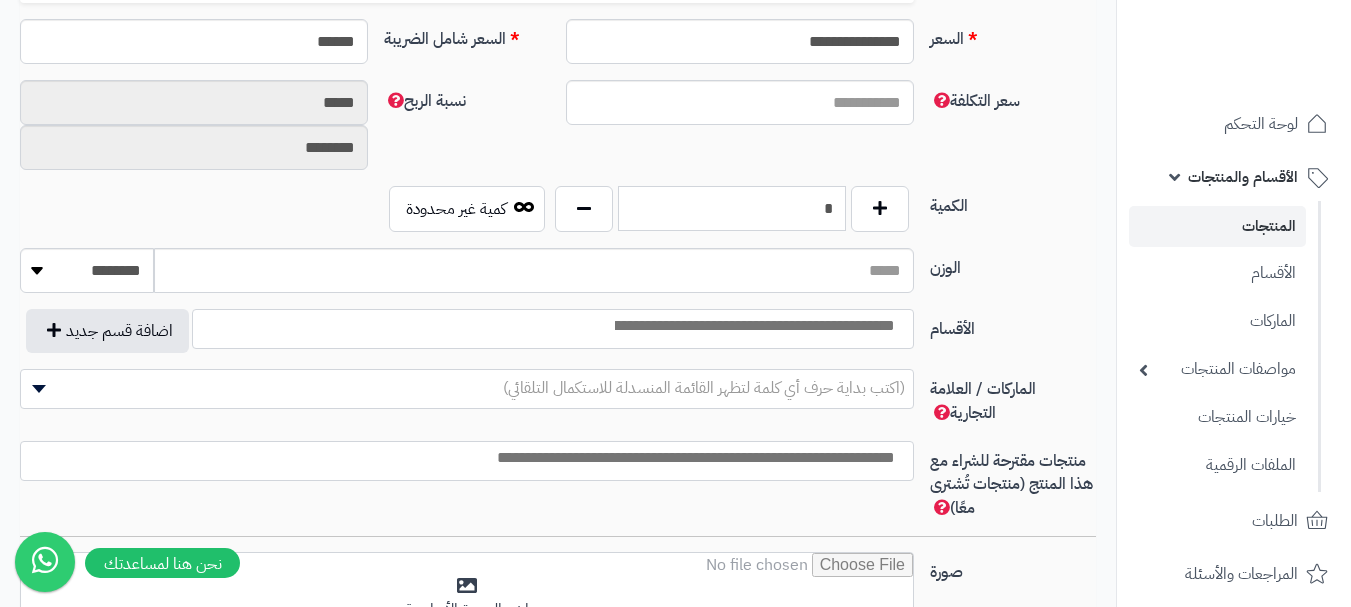 click on "*" at bounding box center [732, 208] 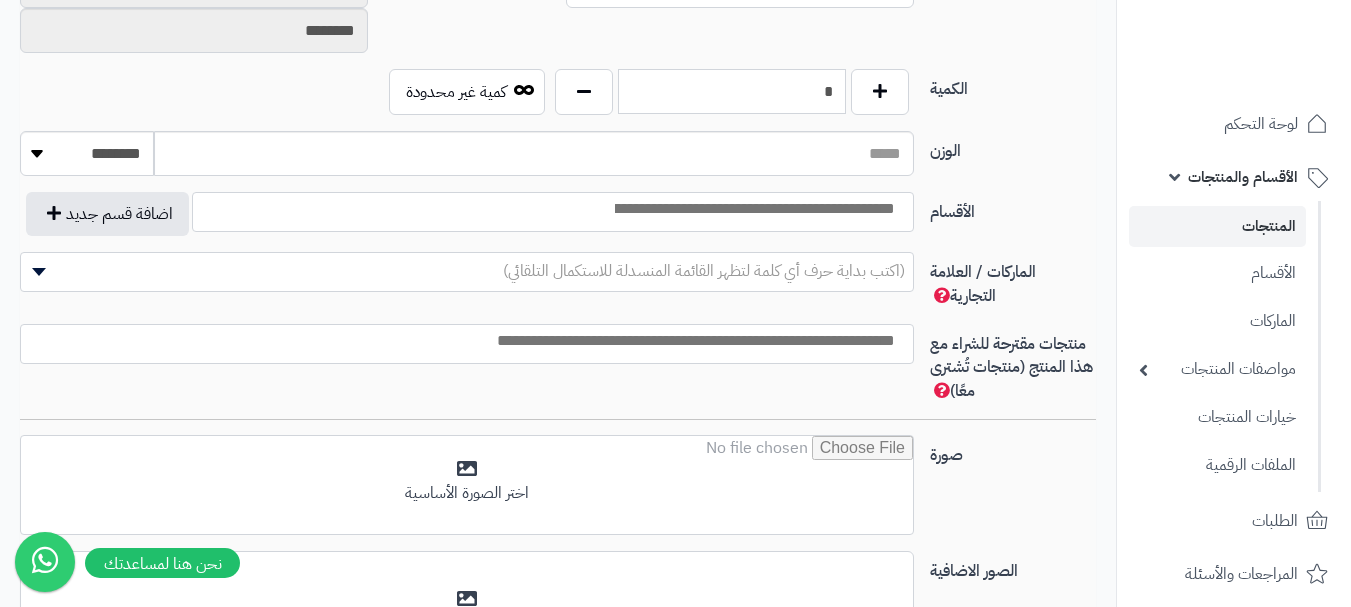 scroll, scrollTop: 1100, scrollLeft: 0, axis: vertical 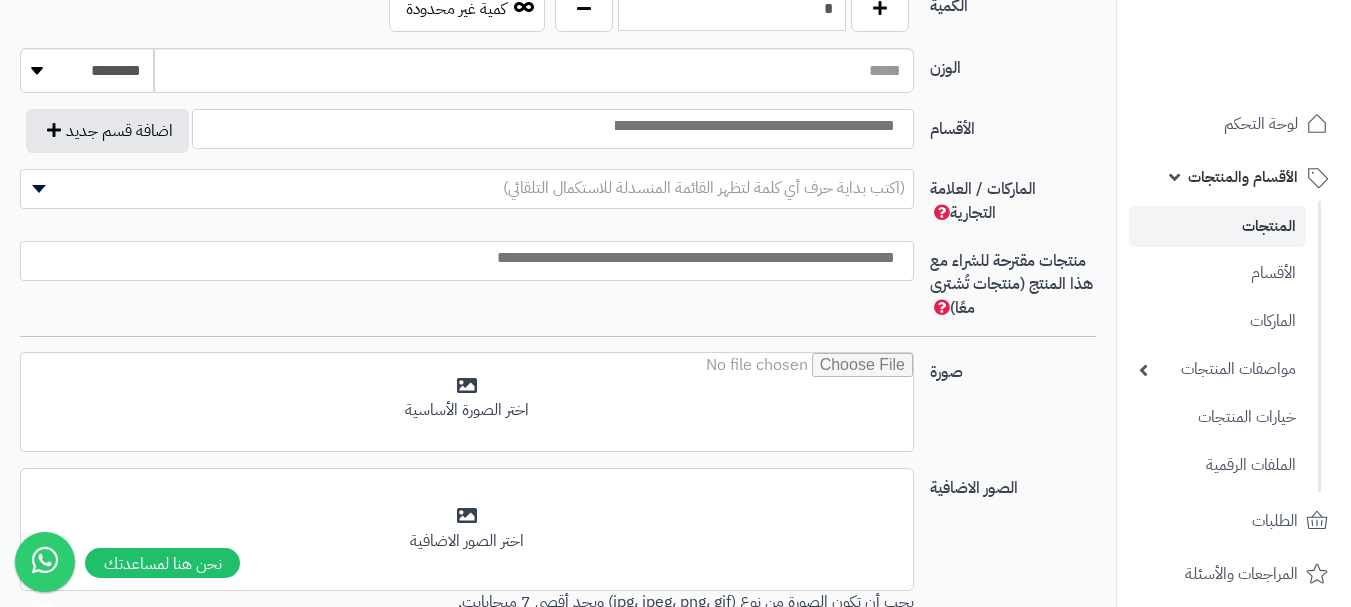 type on "*" 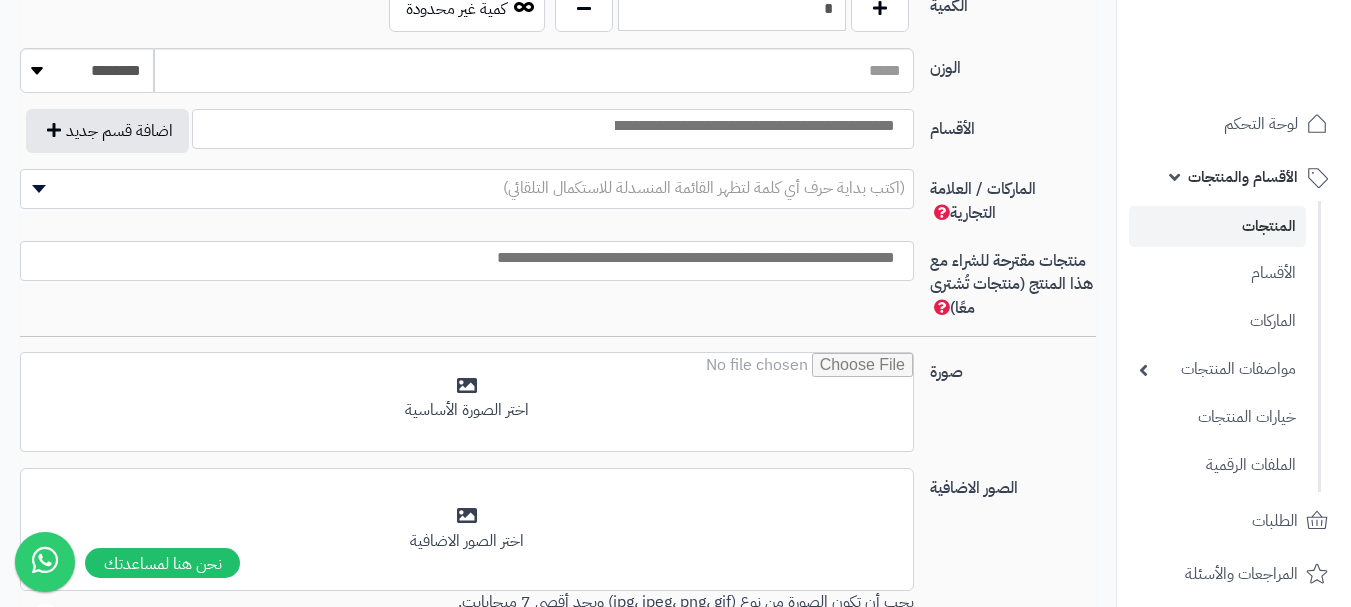 click at bounding box center (753, 126) 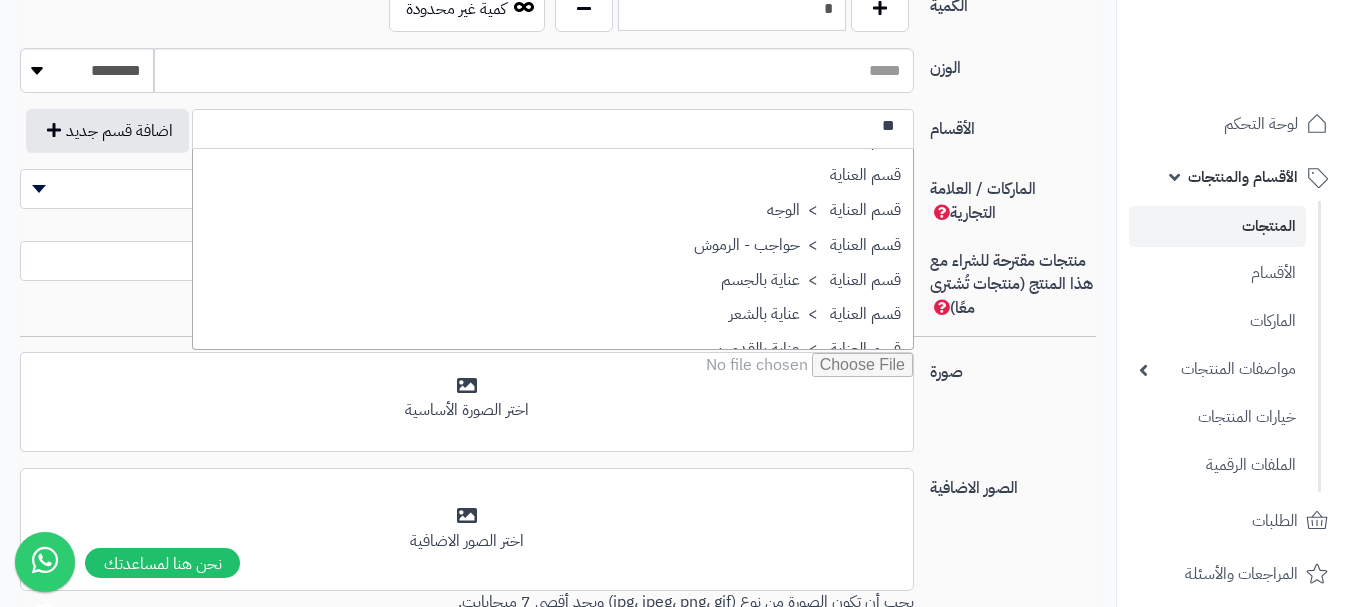 scroll, scrollTop: 0, scrollLeft: 0, axis: both 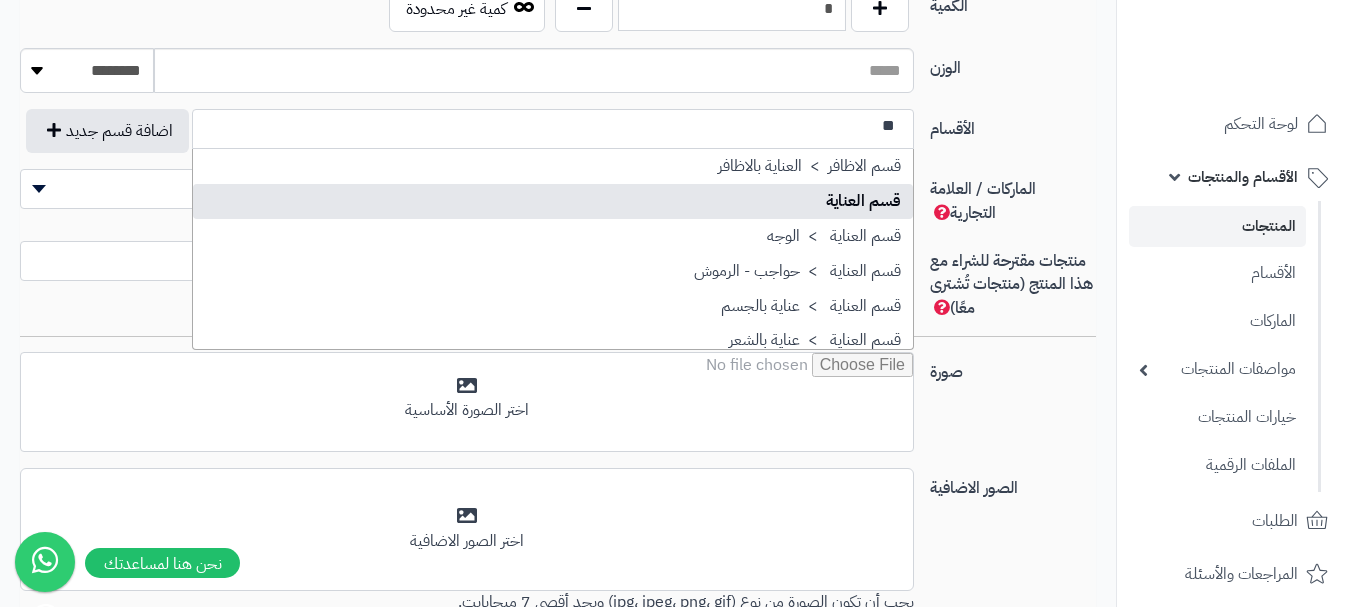 type on "**" 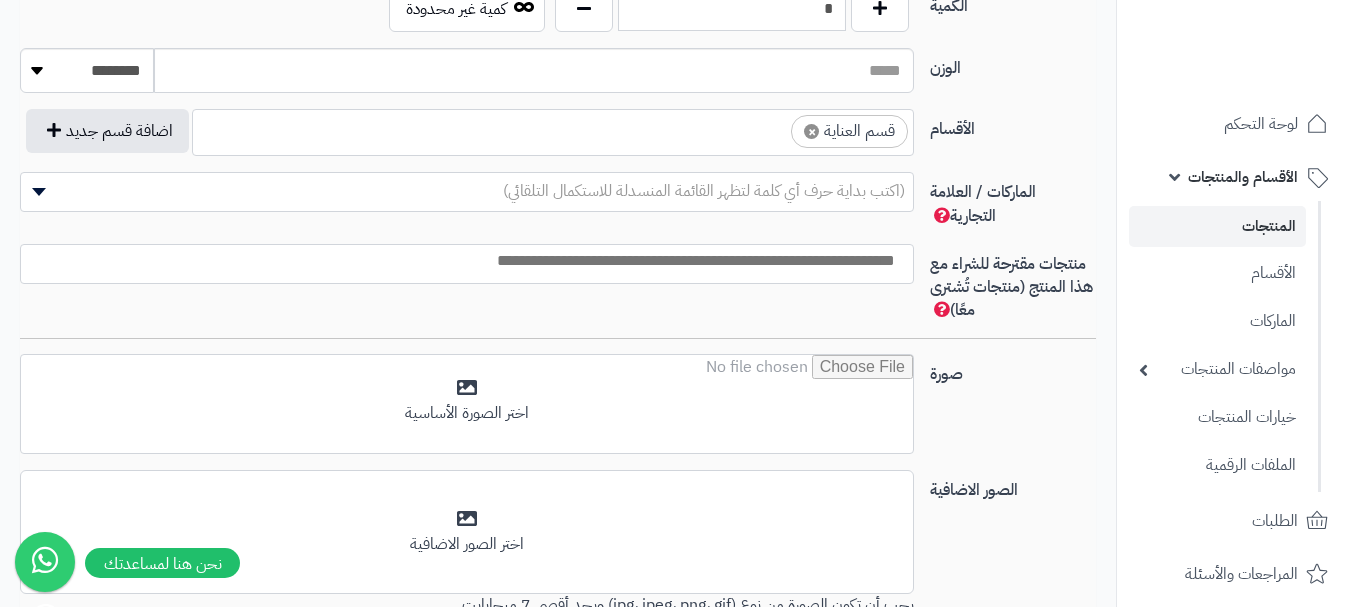 scroll, scrollTop: 1250, scrollLeft: 0, axis: vertical 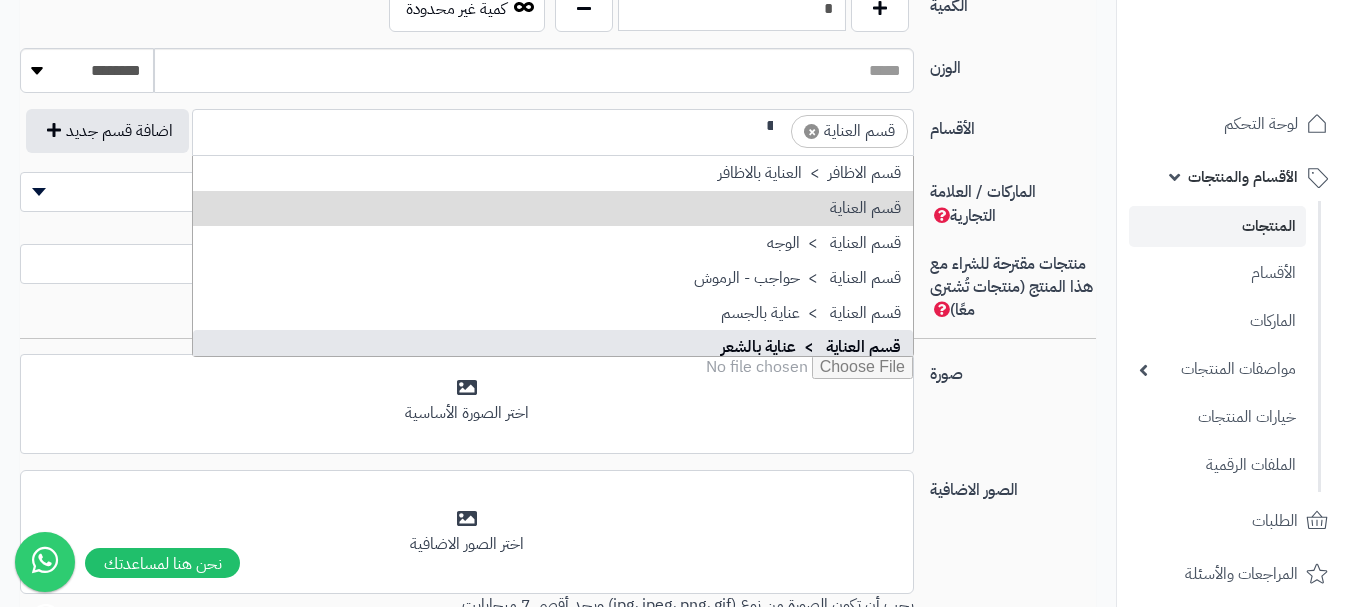 type on "**" 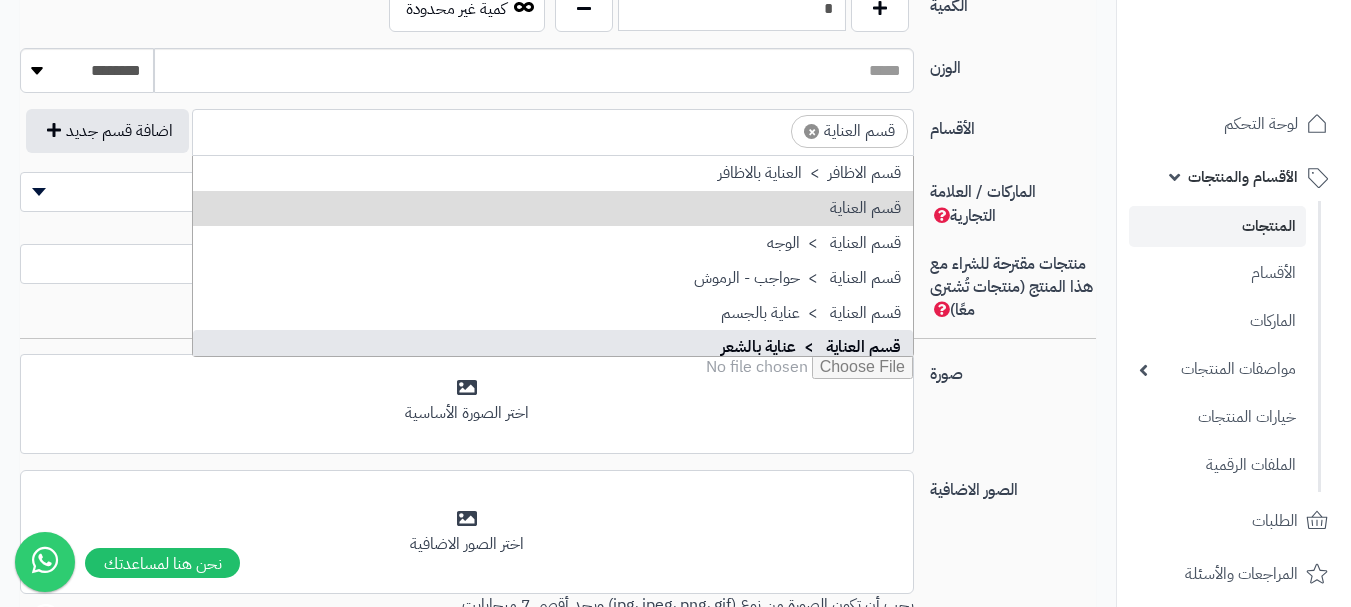 scroll, scrollTop: 0, scrollLeft: 0, axis: both 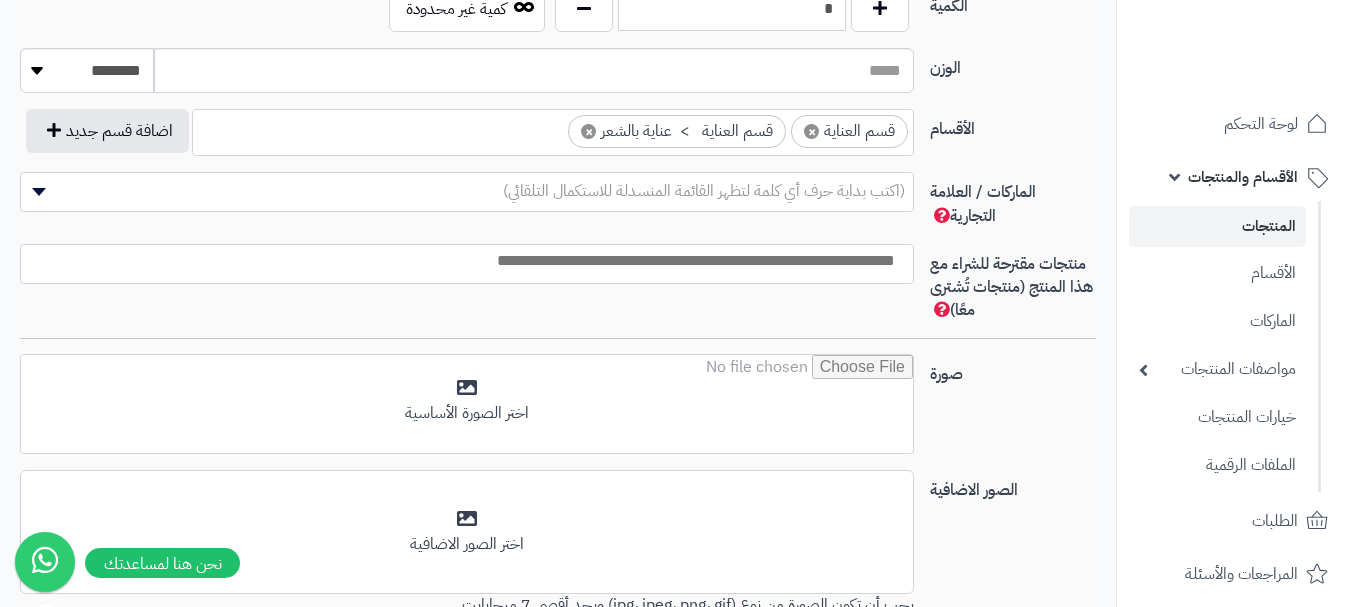 click at bounding box center [462, 261] 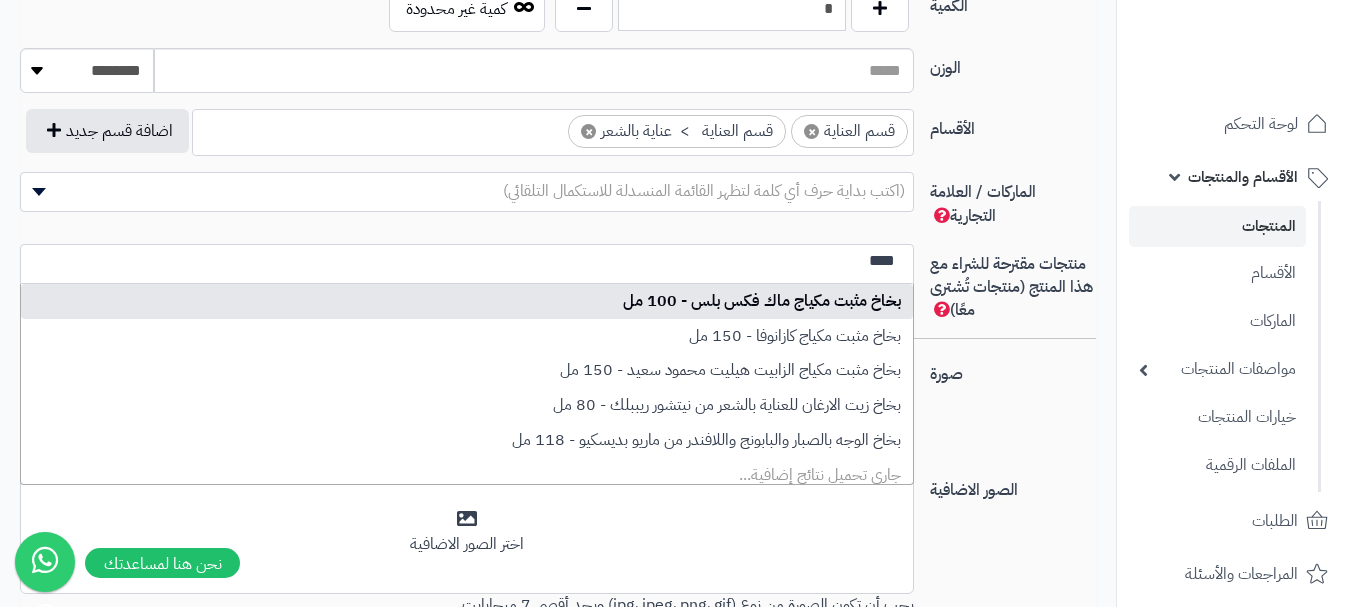 type on "****" 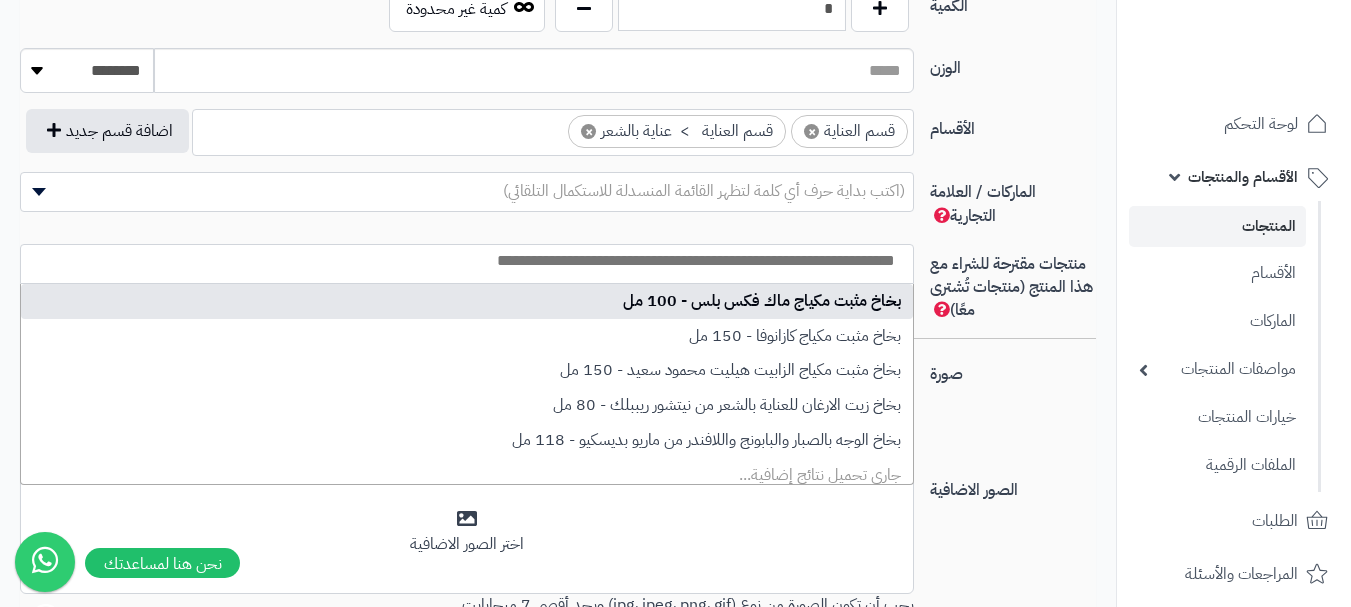 select on "***" 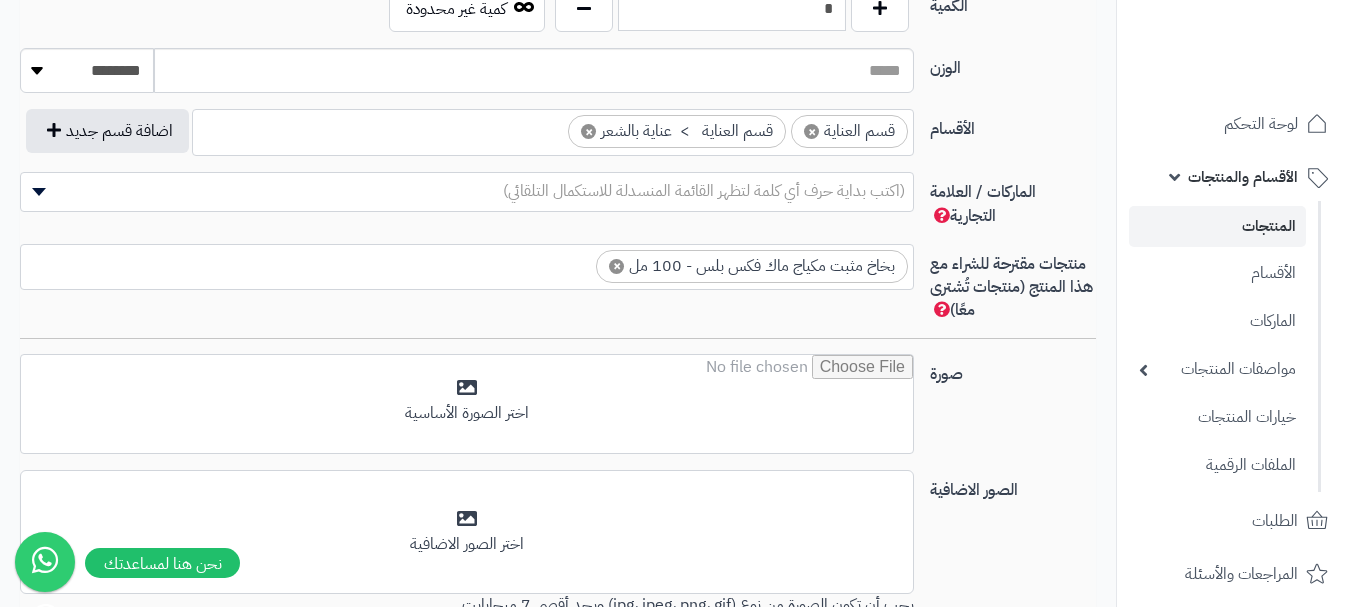 scroll, scrollTop: 0, scrollLeft: 0, axis: both 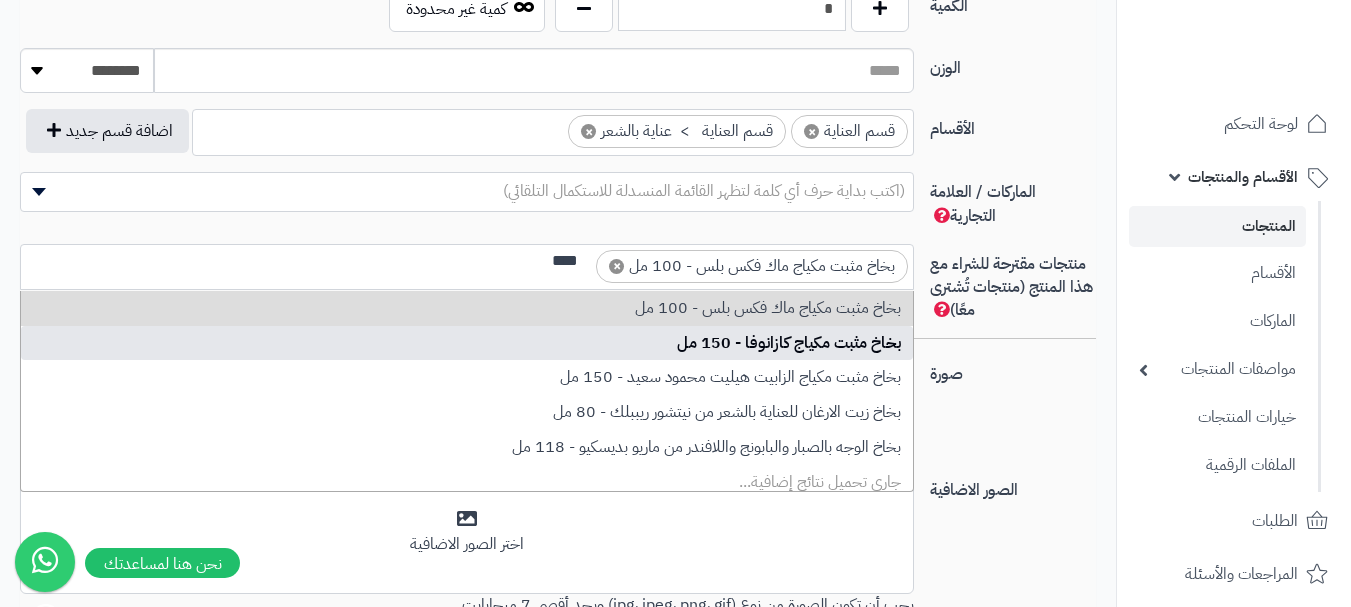 type on "****" 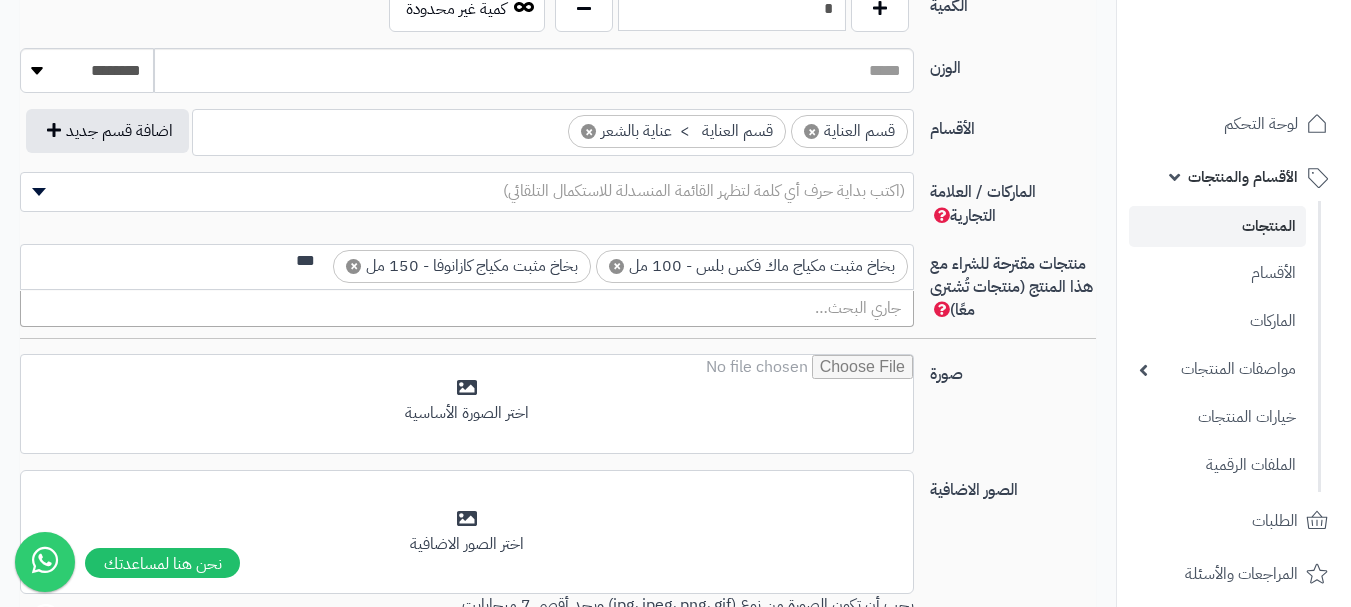scroll, scrollTop: 0, scrollLeft: 0, axis: both 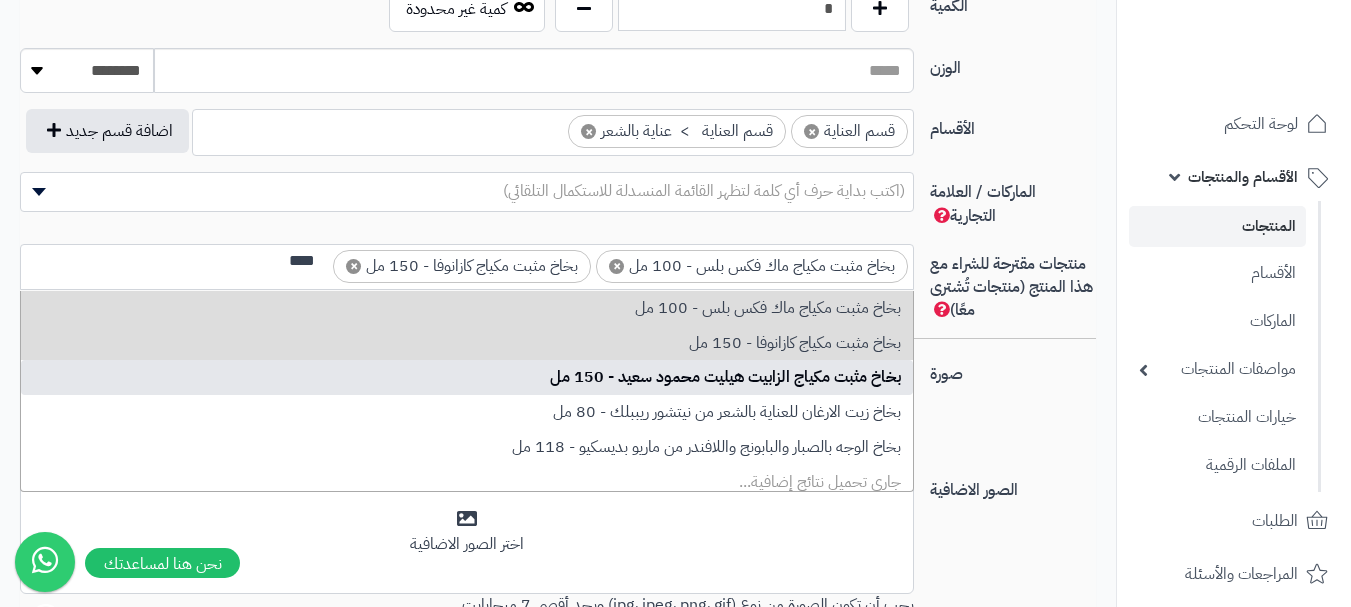 type on "****" 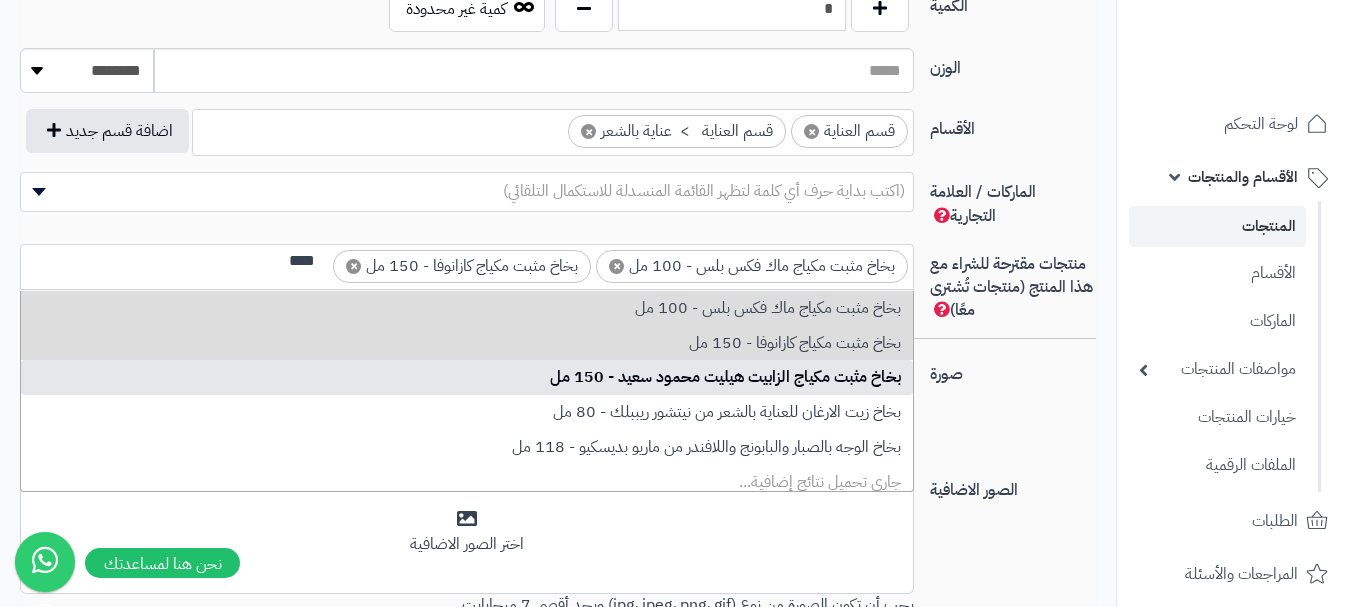 type 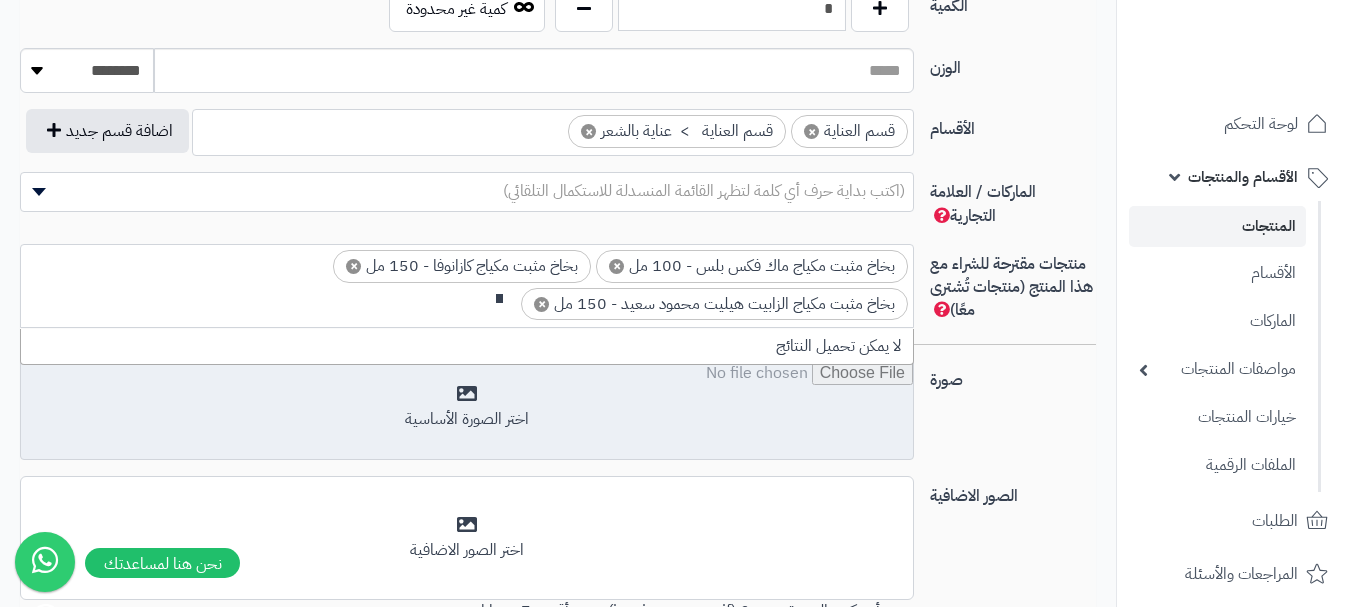 scroll, scrollTop: 0, scrollLeft: 0, axis: both 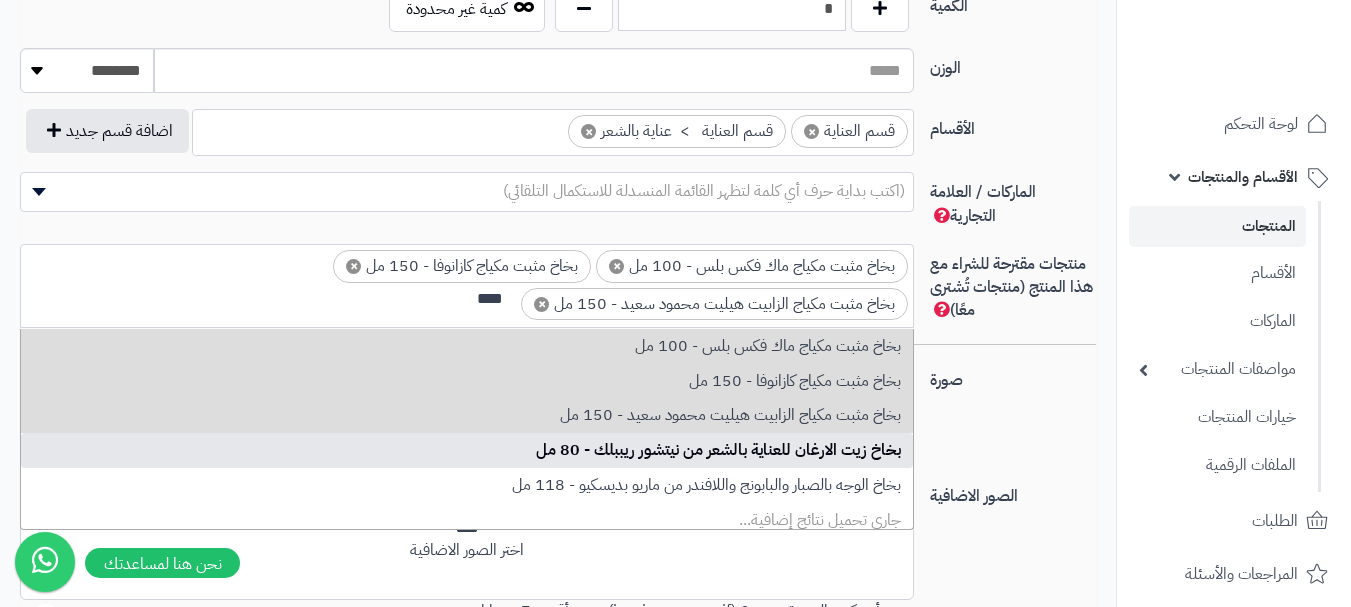 type on "****" 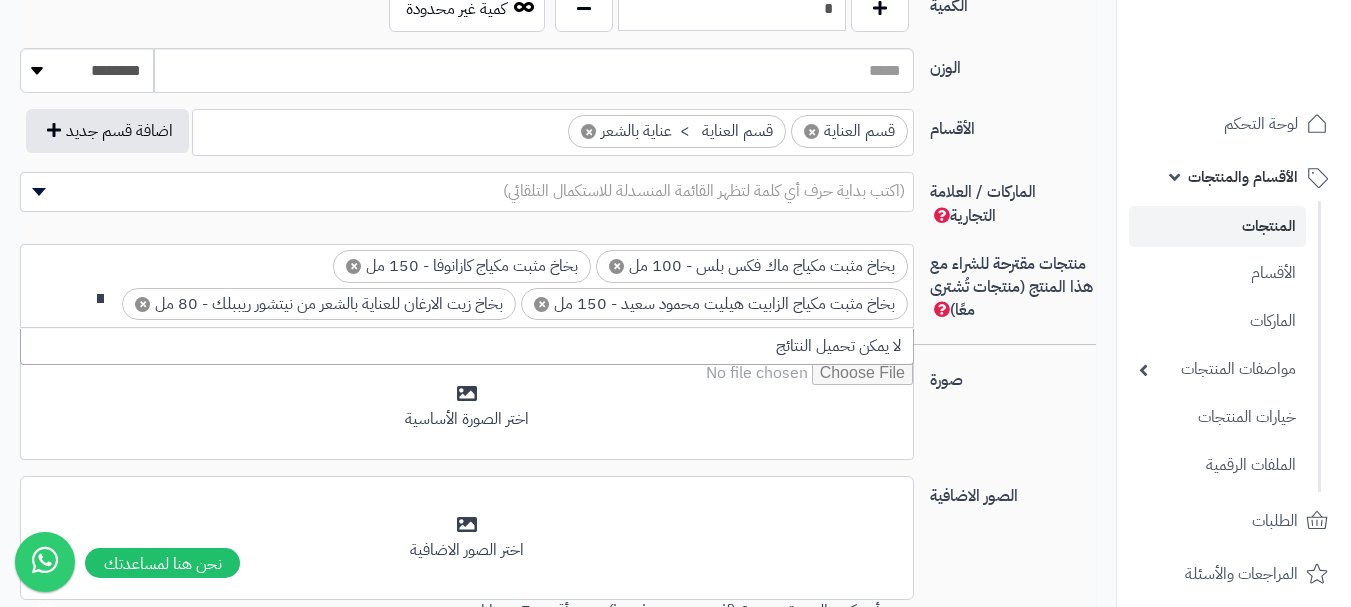 scroll, scrollTop: 0, scrollLeft: 0, axis: both 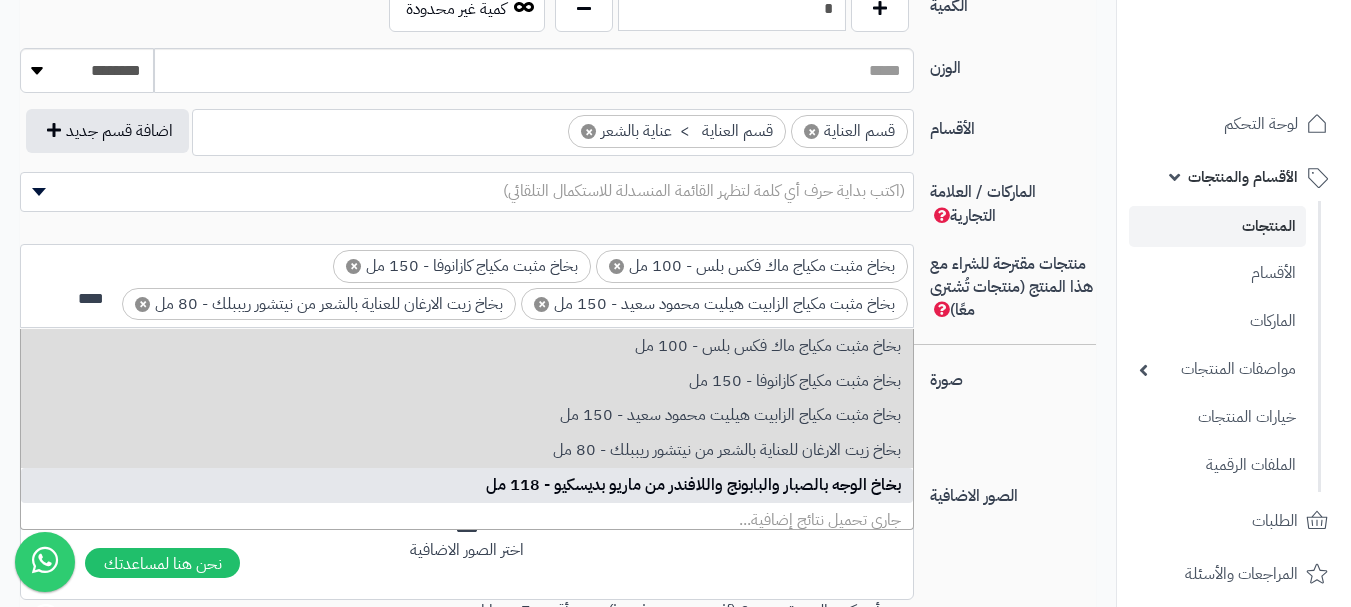 type on "****" 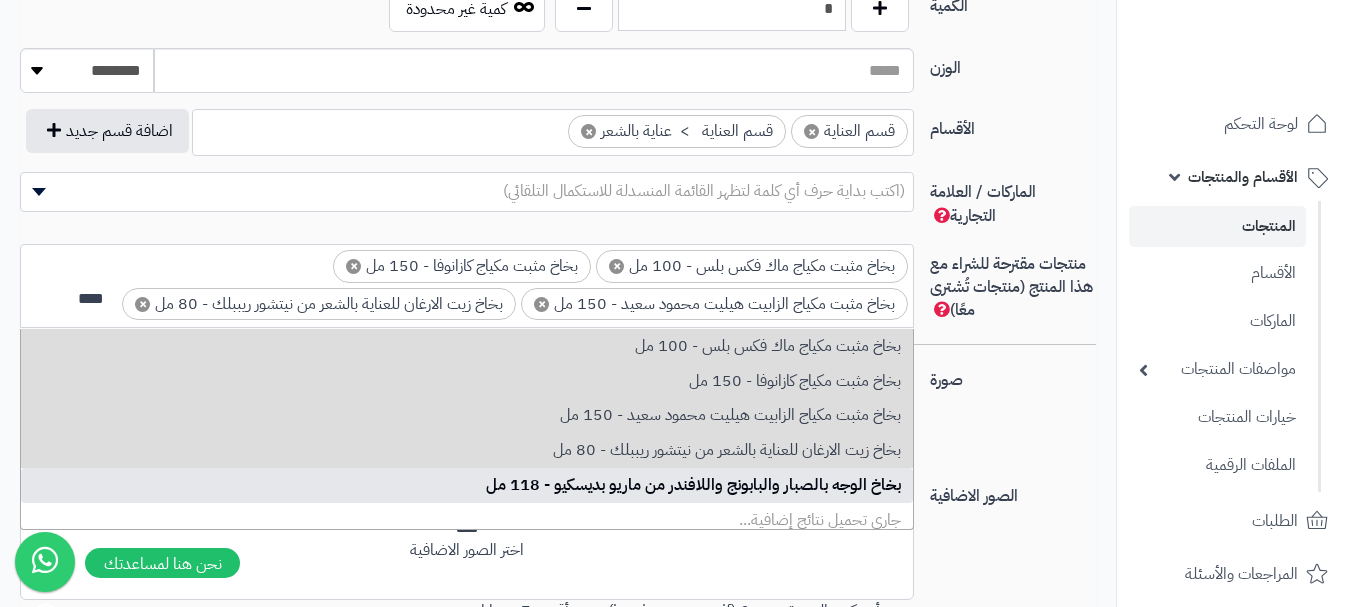 type 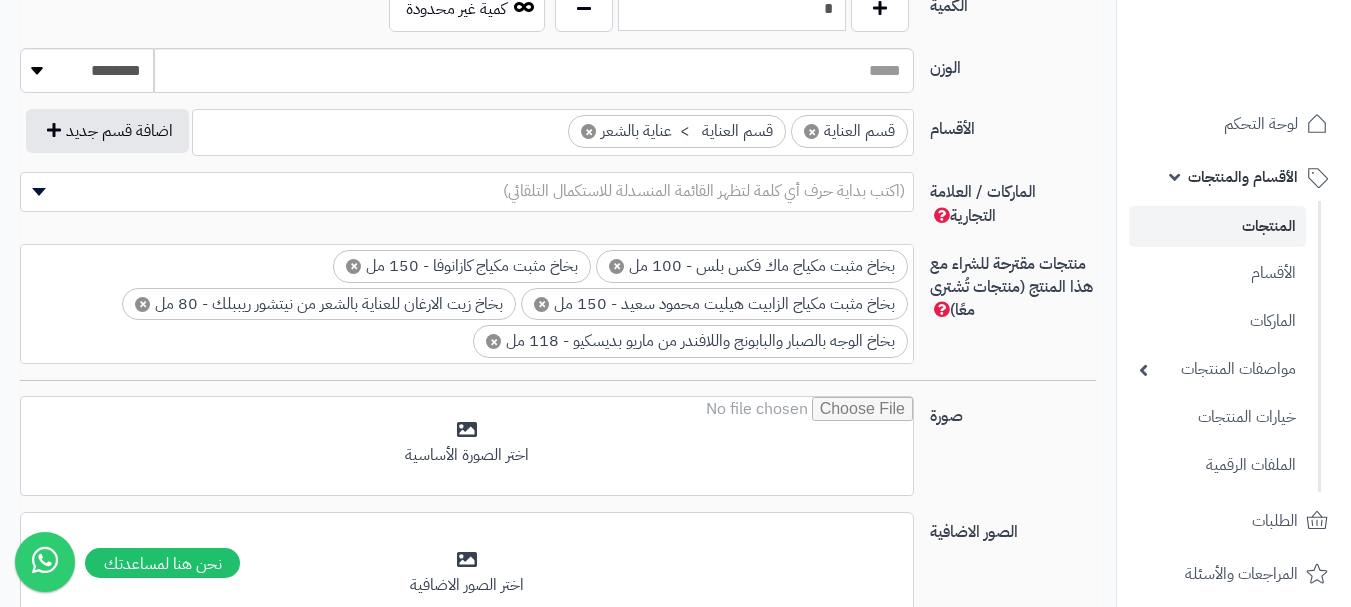 scroll, scrollTop: 1300, scrollLeft: 0, axis: vertical 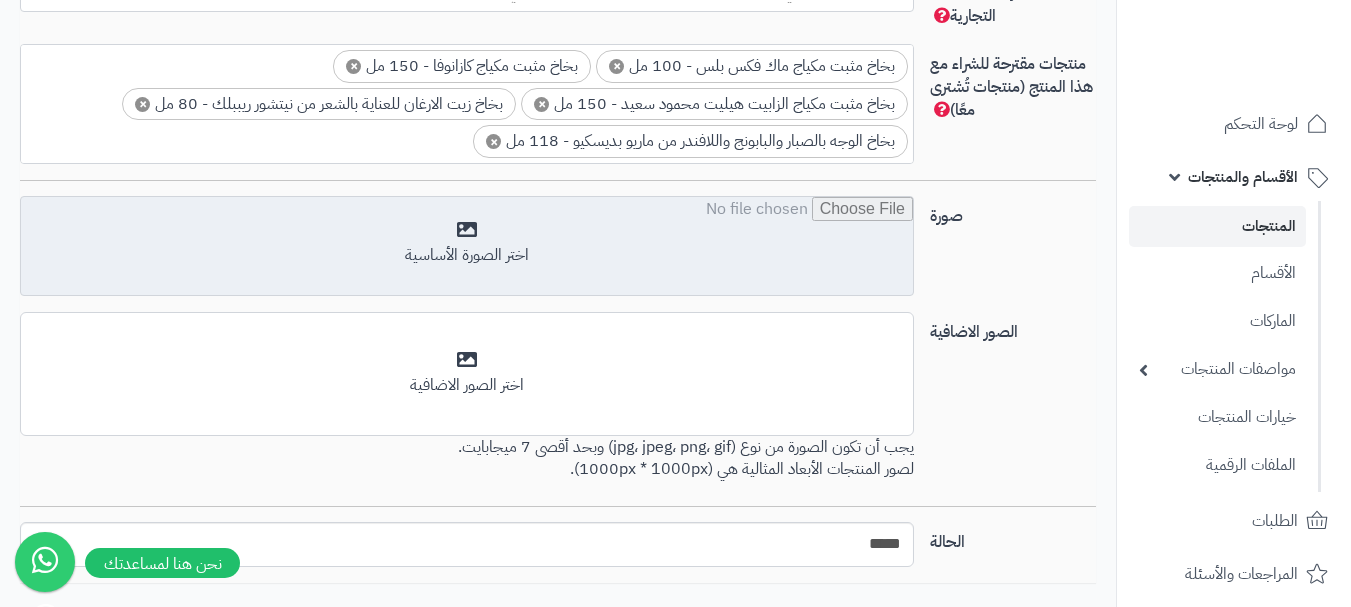 click at bounding box center [467, 247] 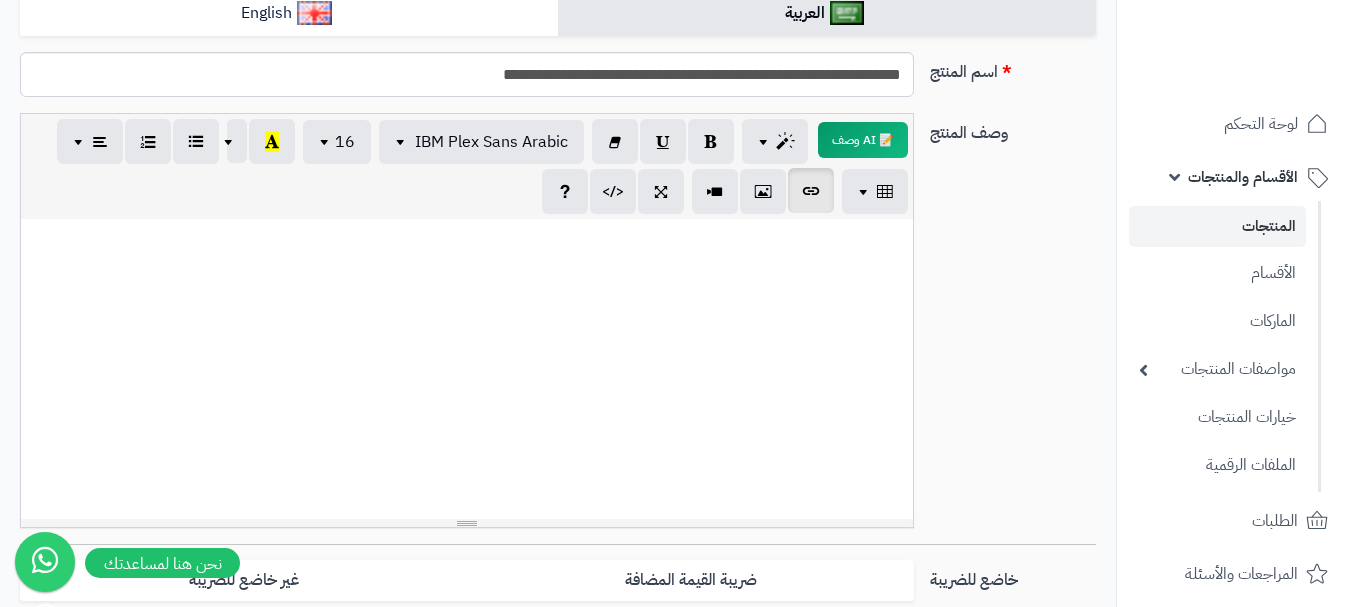 scroll, scrollTop: 300, scrollLeft: 0, axis: vertical 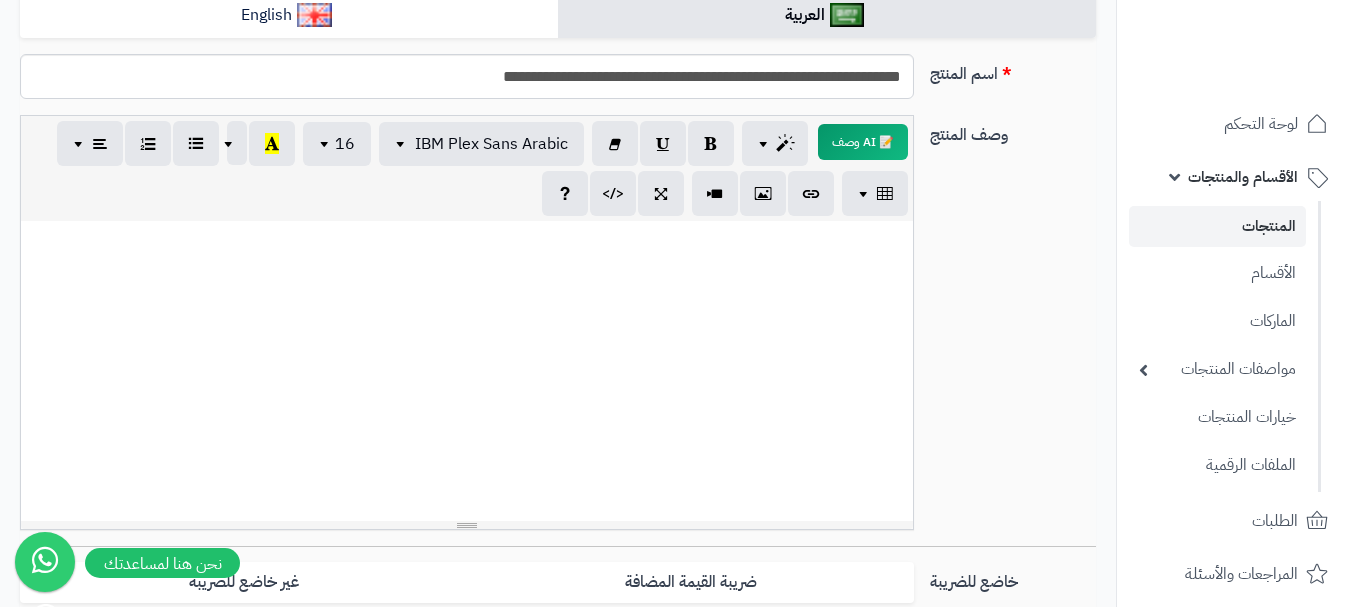 paste 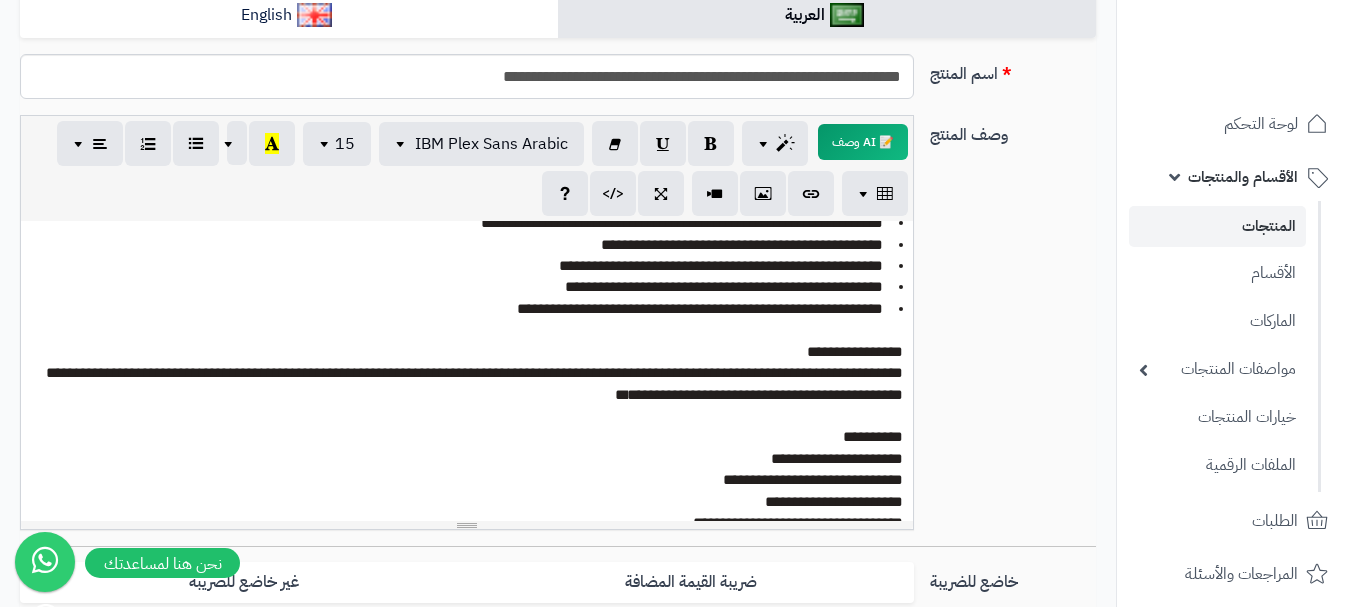 scroll, scrollTop: 127, scrollLeft: 0, axis: vertical 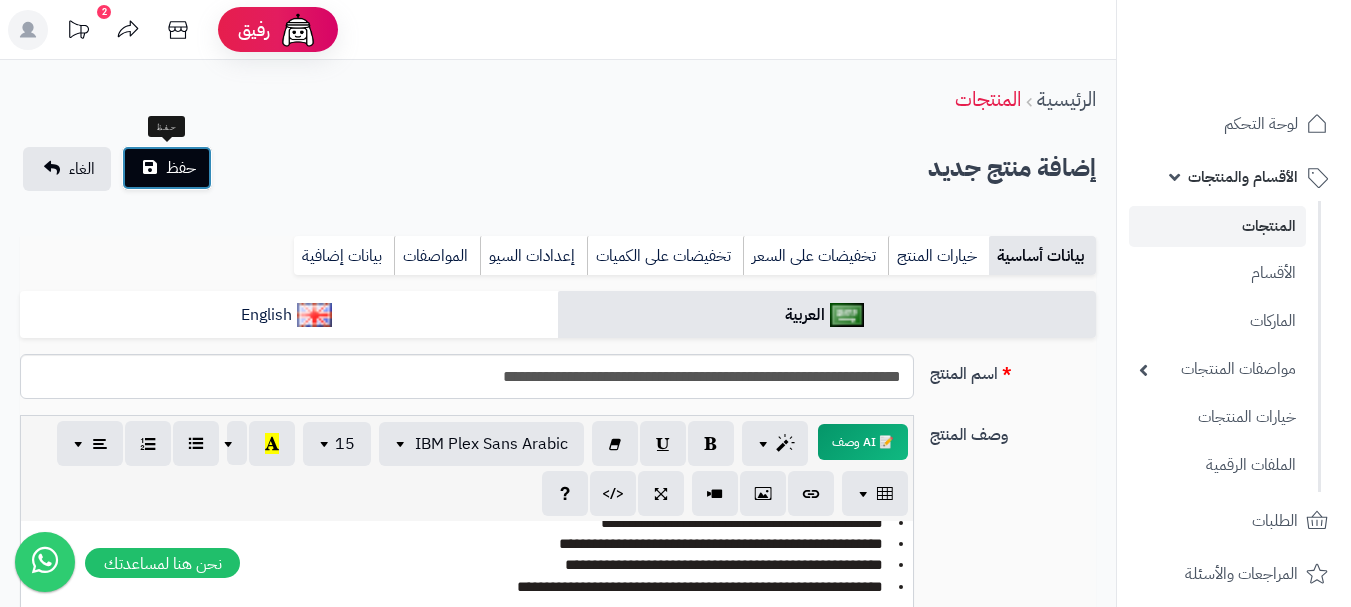click on "حفظ" at bounding box center [167, 168] 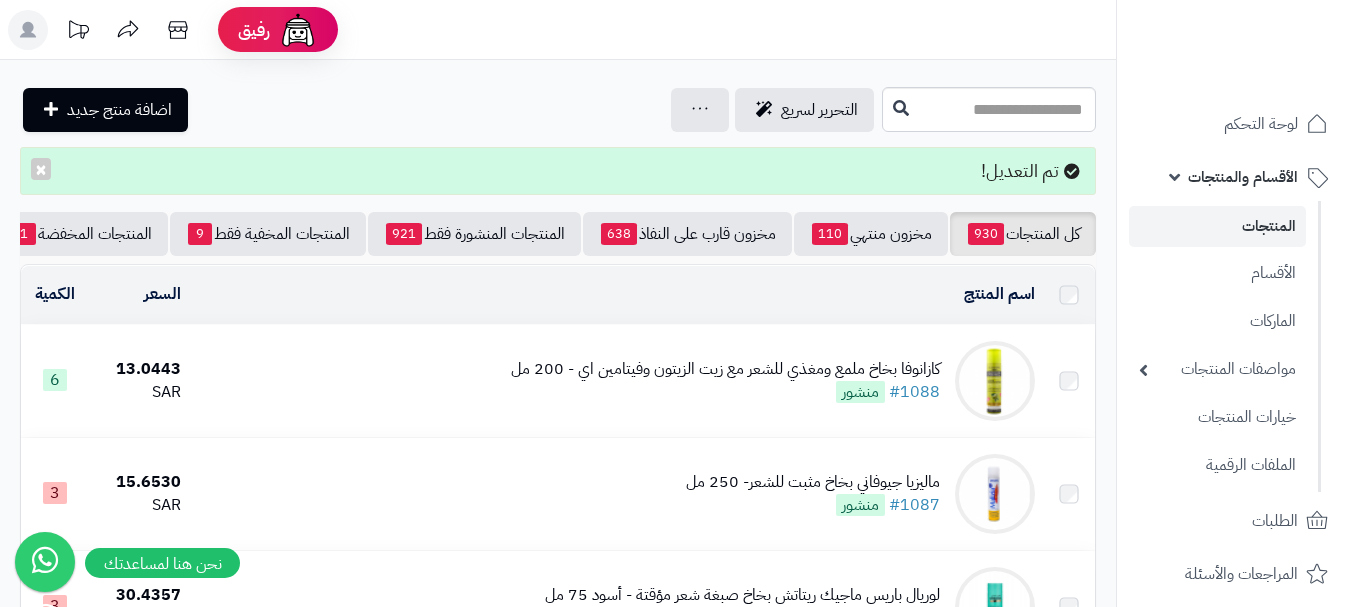 scroll, scrollTop: 0, scrollLeft: 0, axis: both 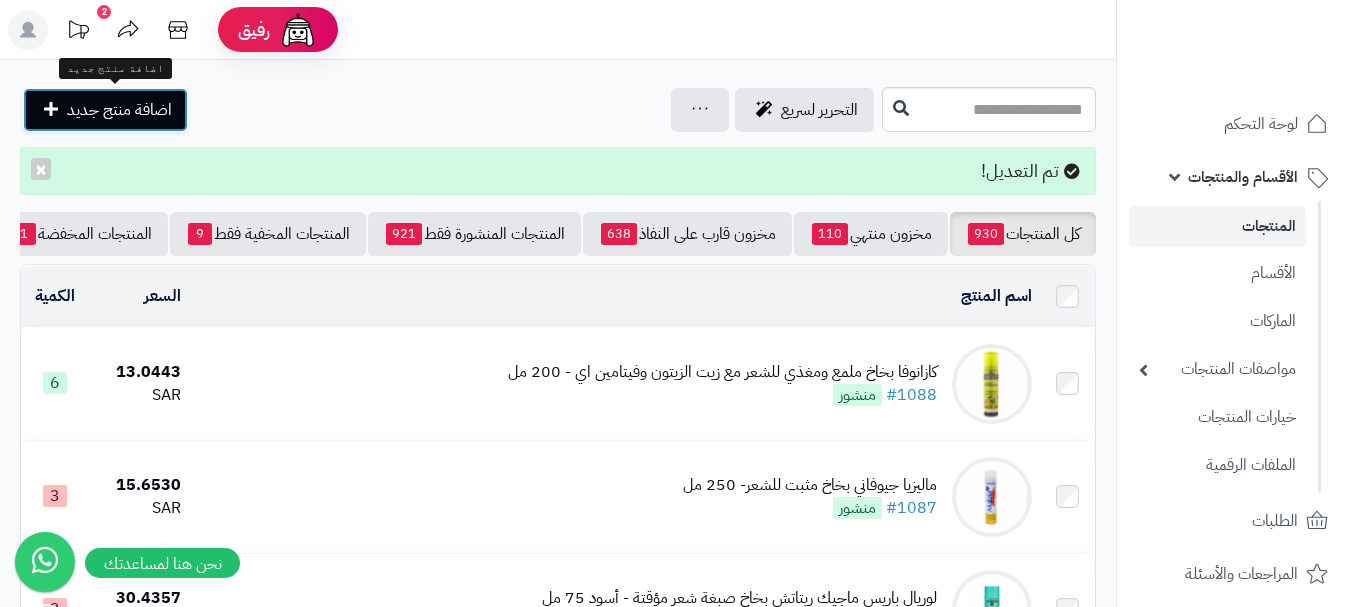 click on "اضافة منتج جديد" at bounding box center (119, 110) 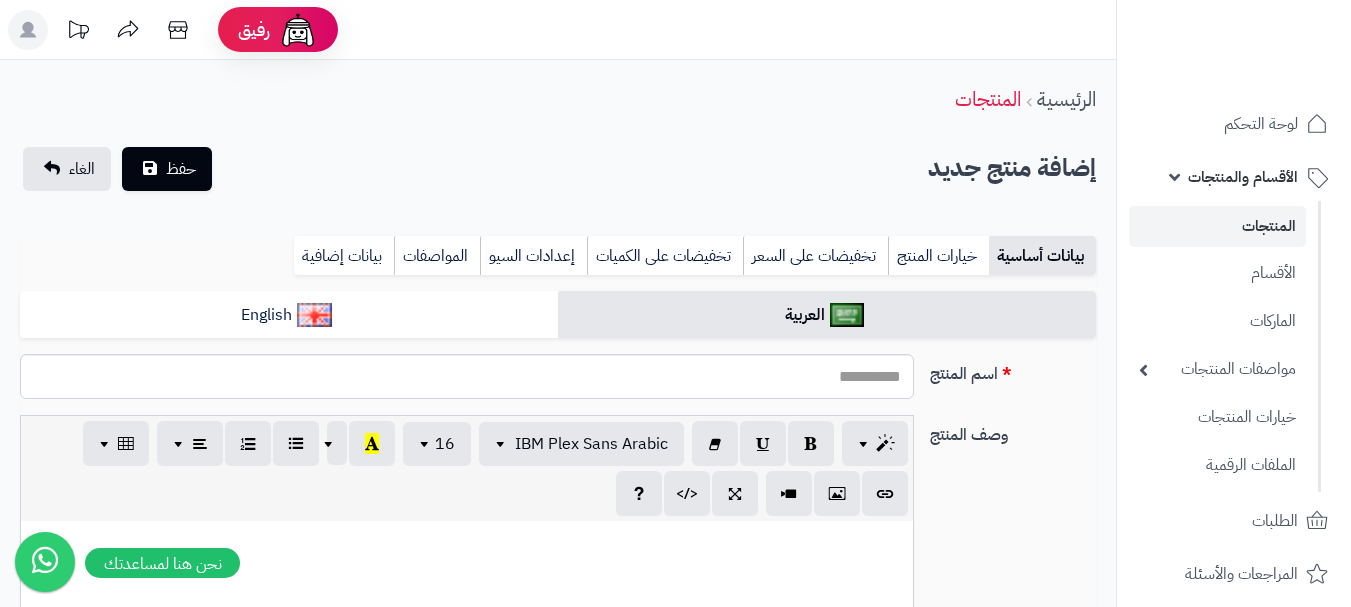 select 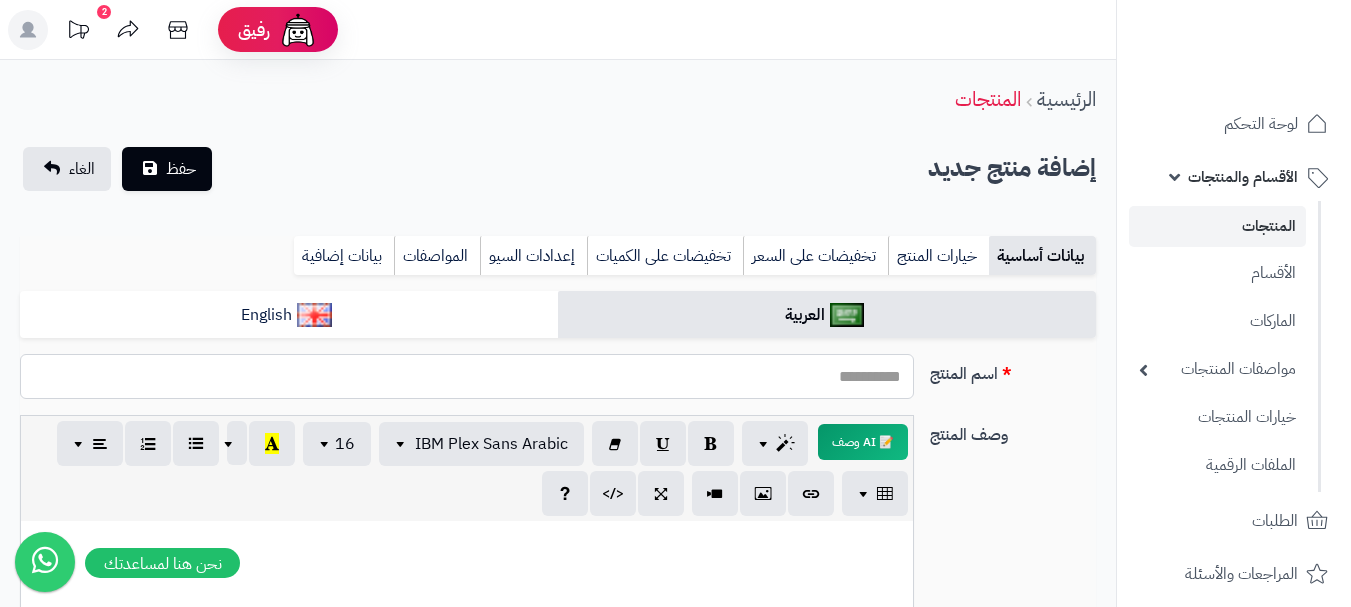 paste on "**********" 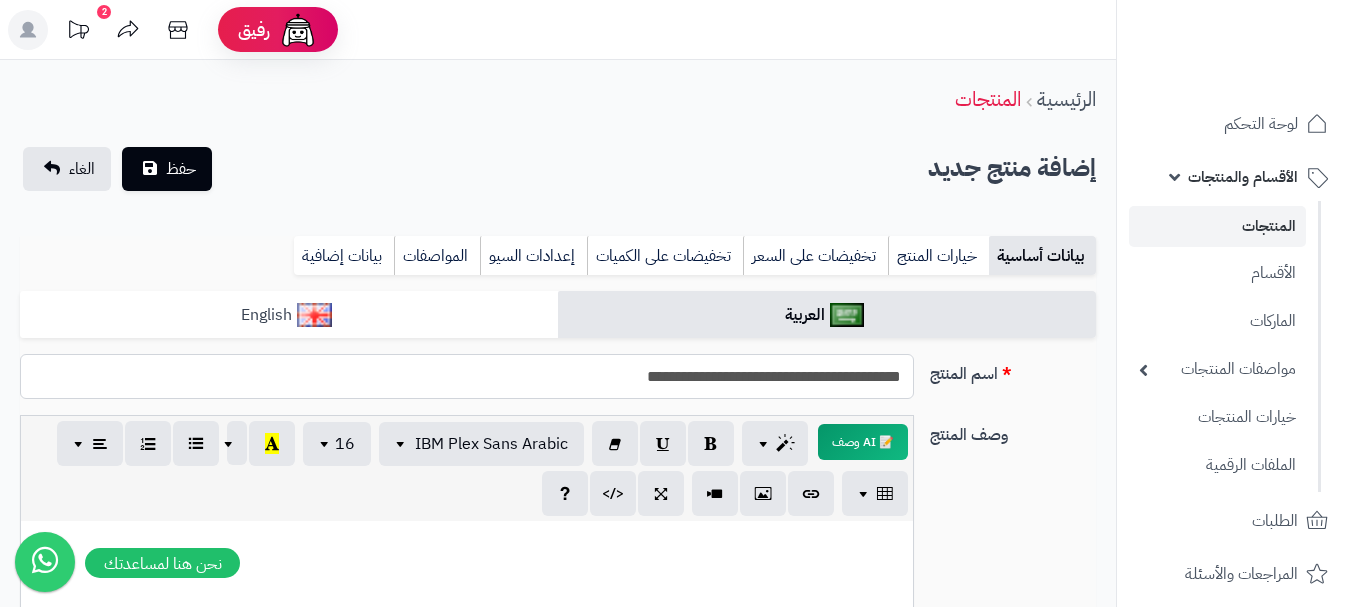 type on "**********" 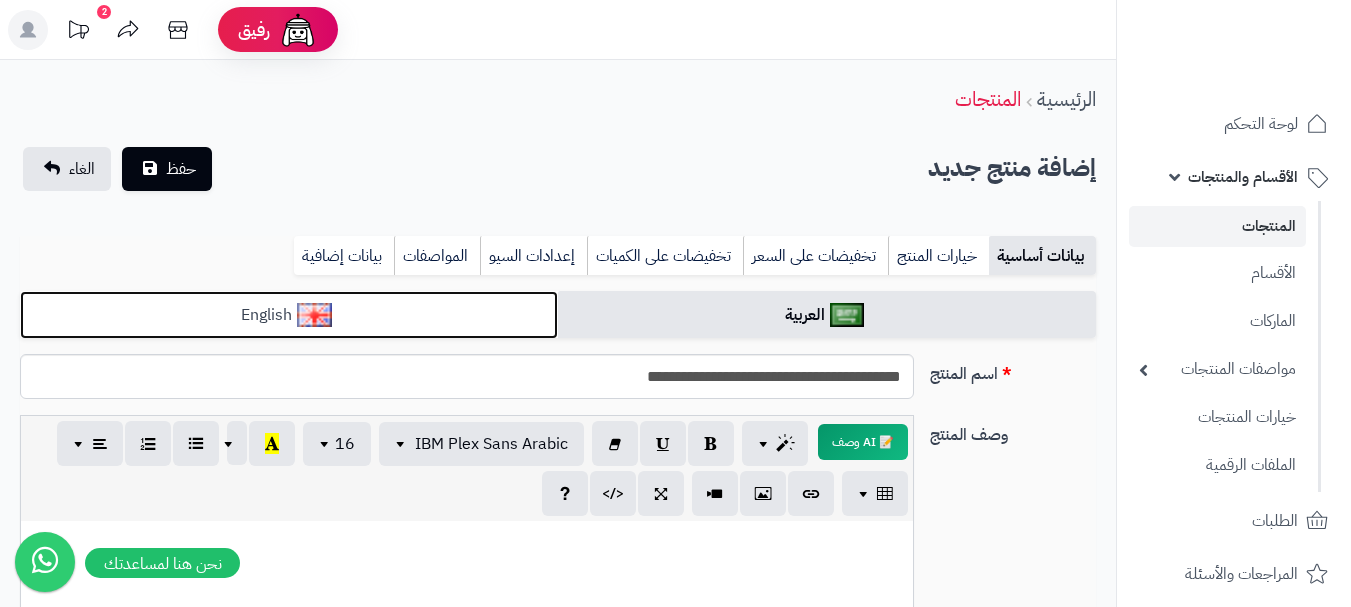 click on "English" at bounding box center [289, 315] 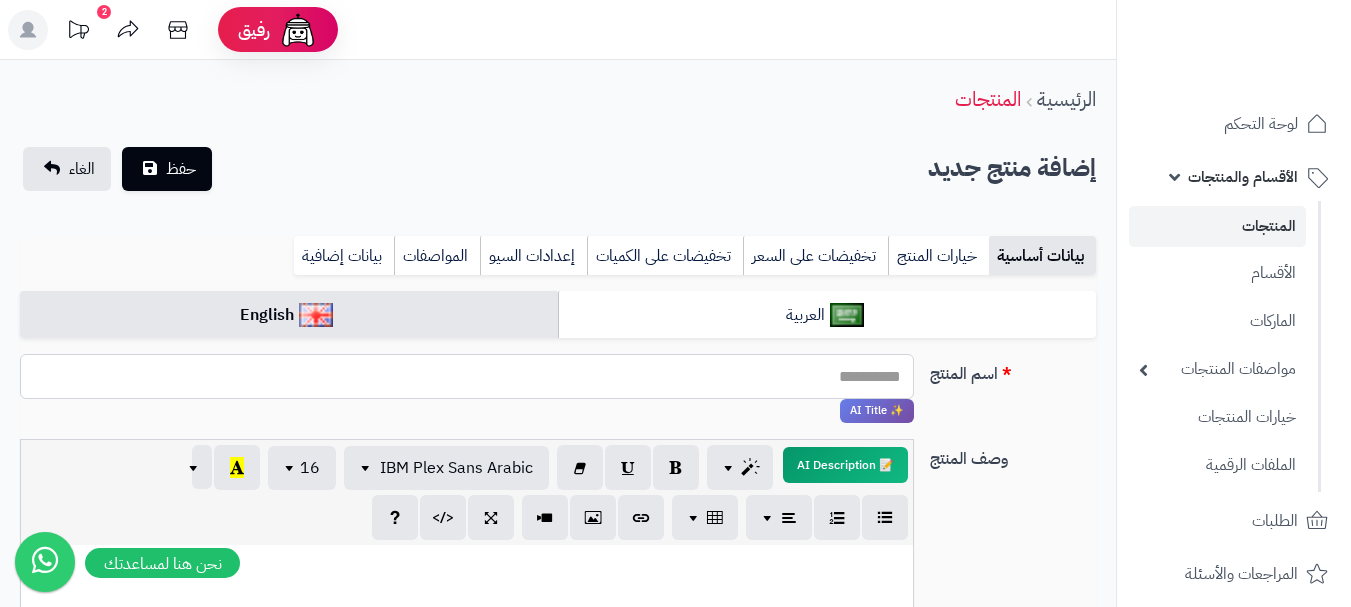 paste on "**********" 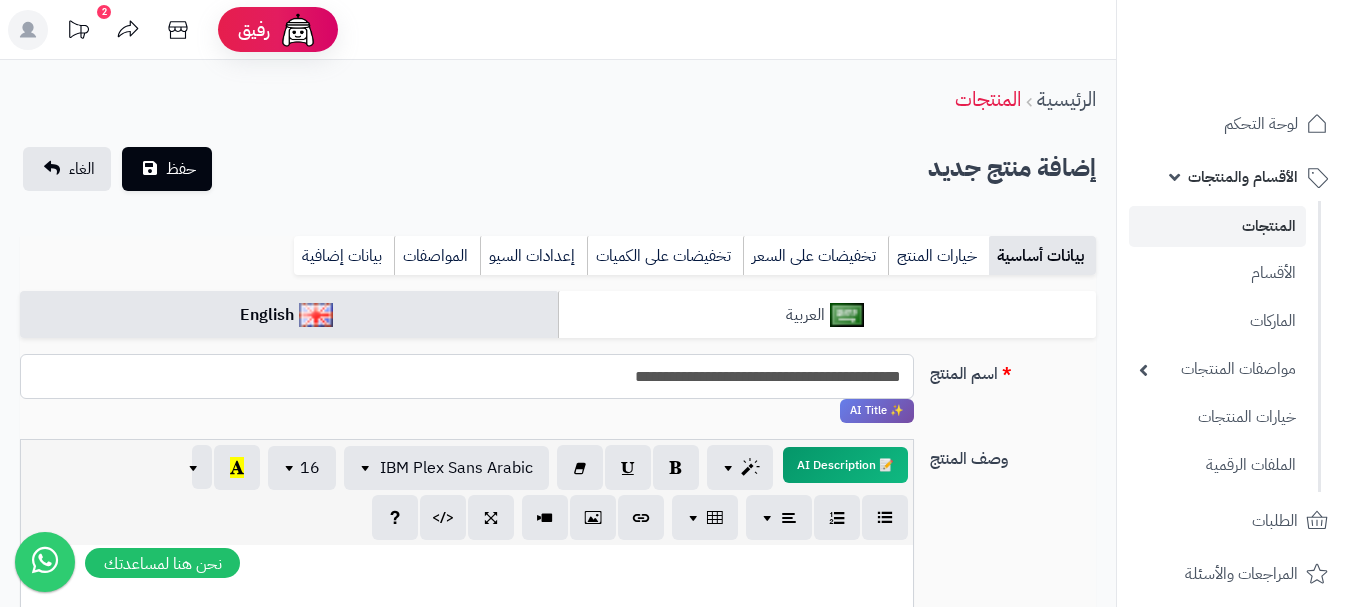 type on "**********" 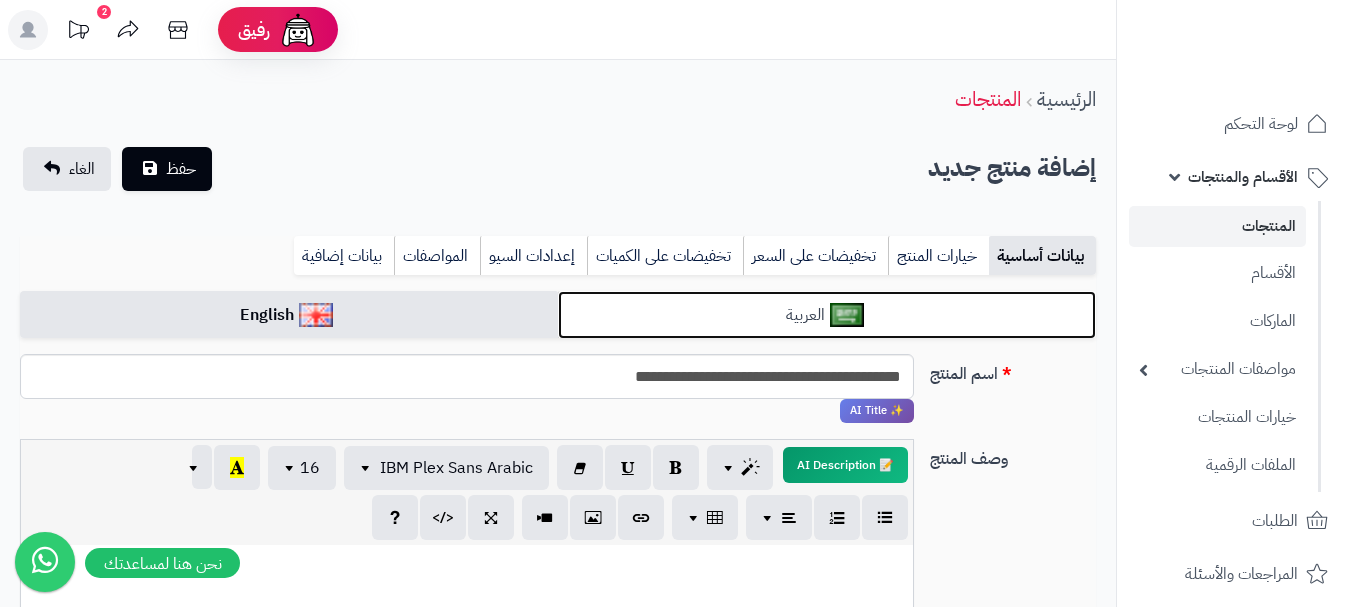 click on "العربية" at bounding box center (827, 315) 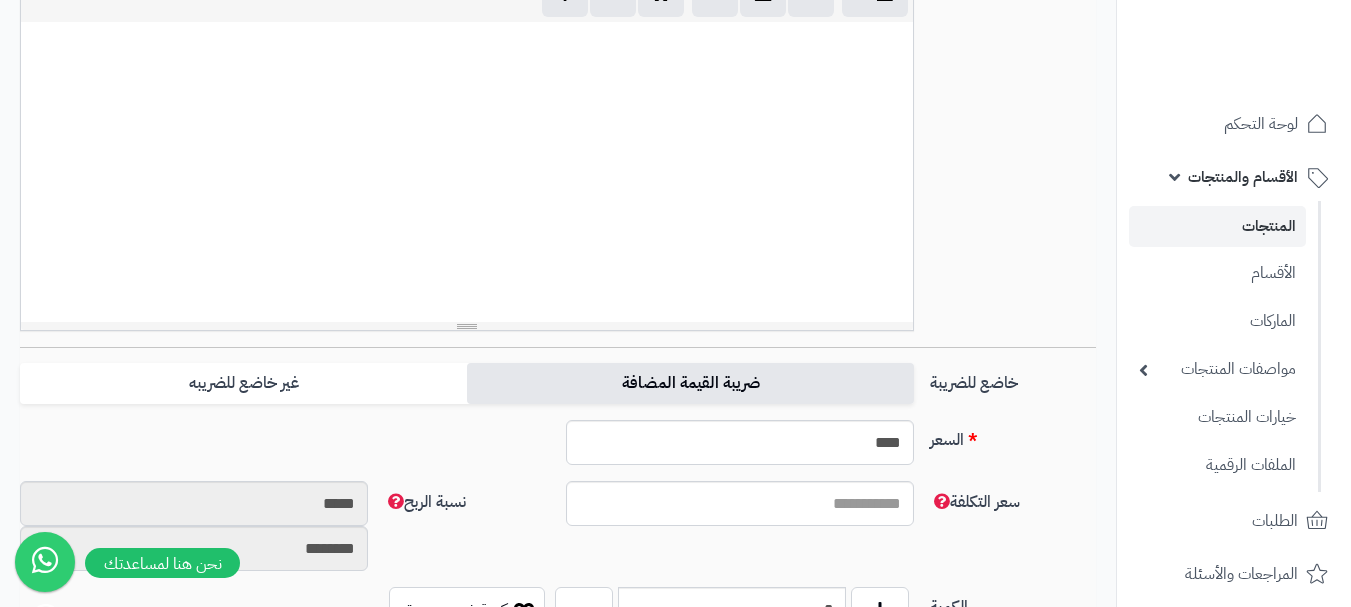 scroll, scrollTop: 500, scrollLeft: 0, axis: vertical 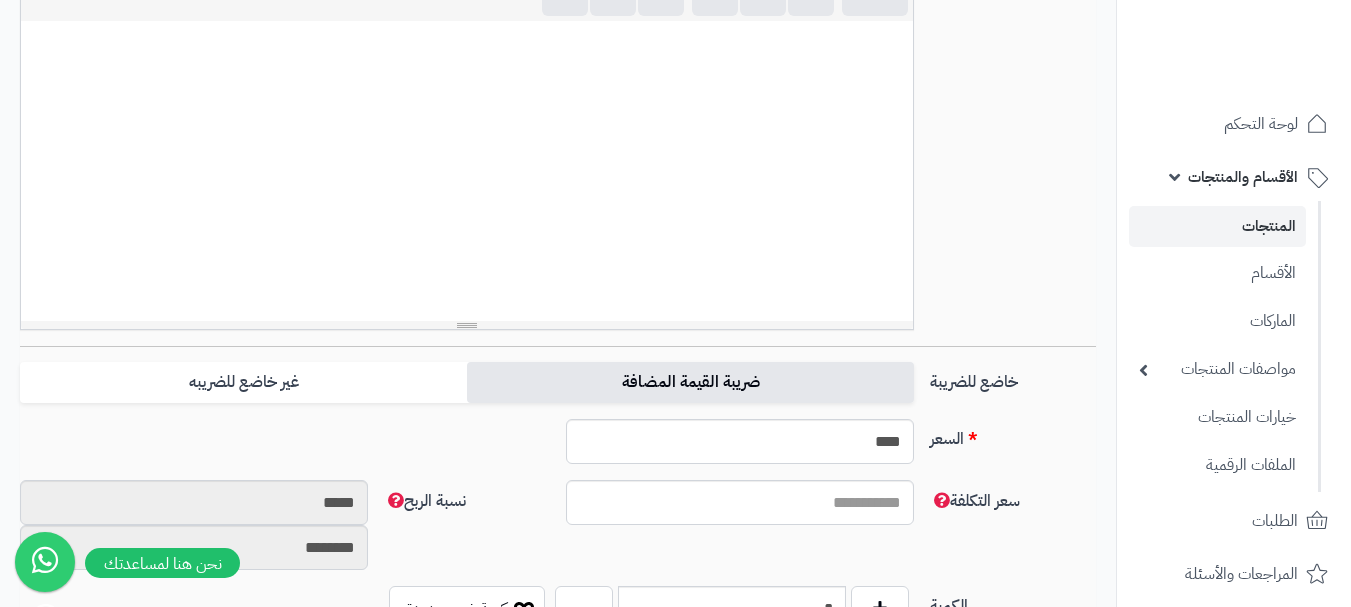 click on "ضريبة القيمة المضافة" at bounding box center (690, 382) 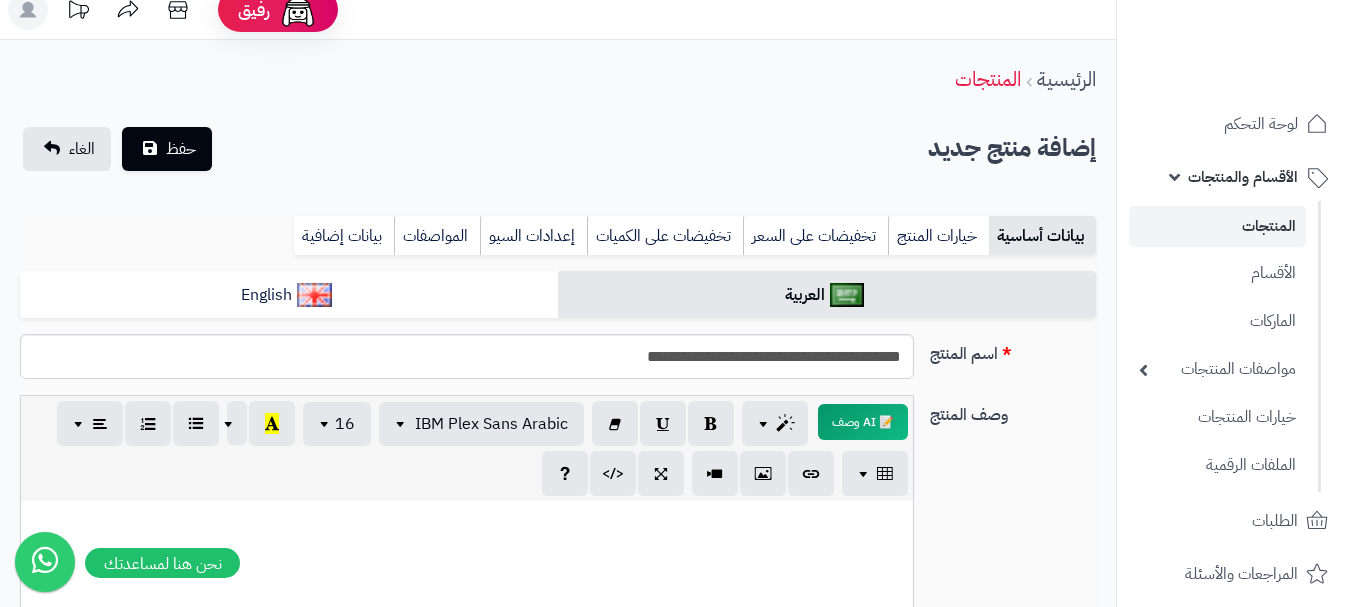 scroll, scrollTop: 0, scrollLeft: 0, axis: both 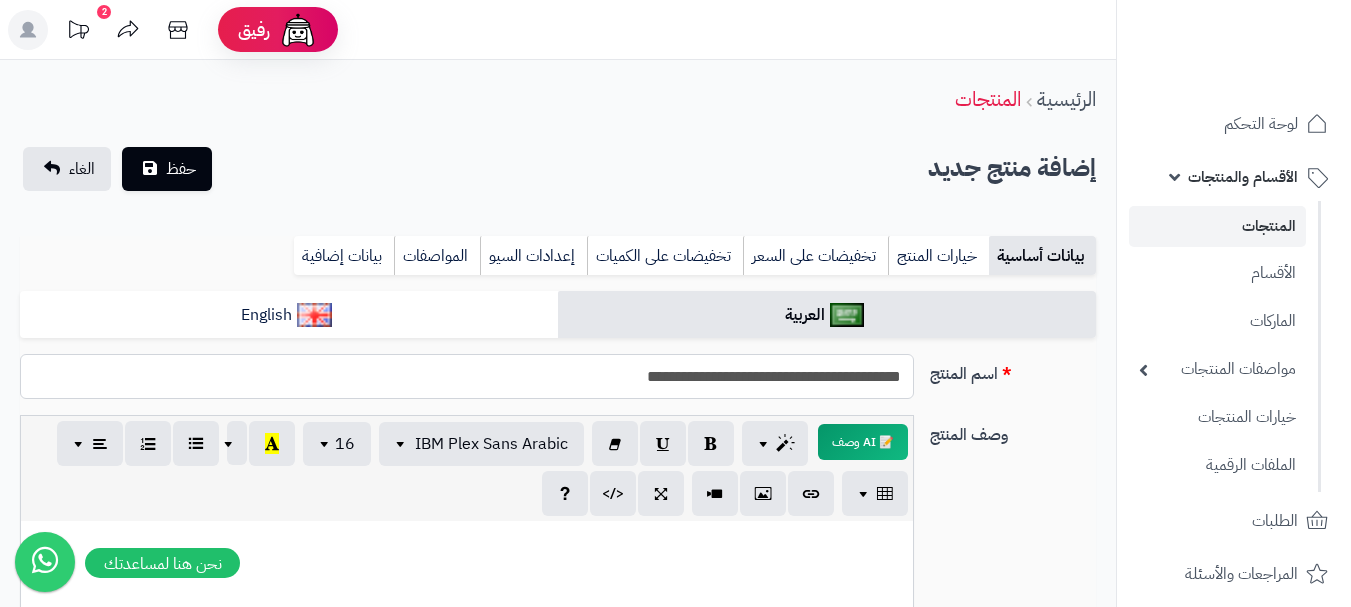 click on "**********" at bounding box center (467, 376) 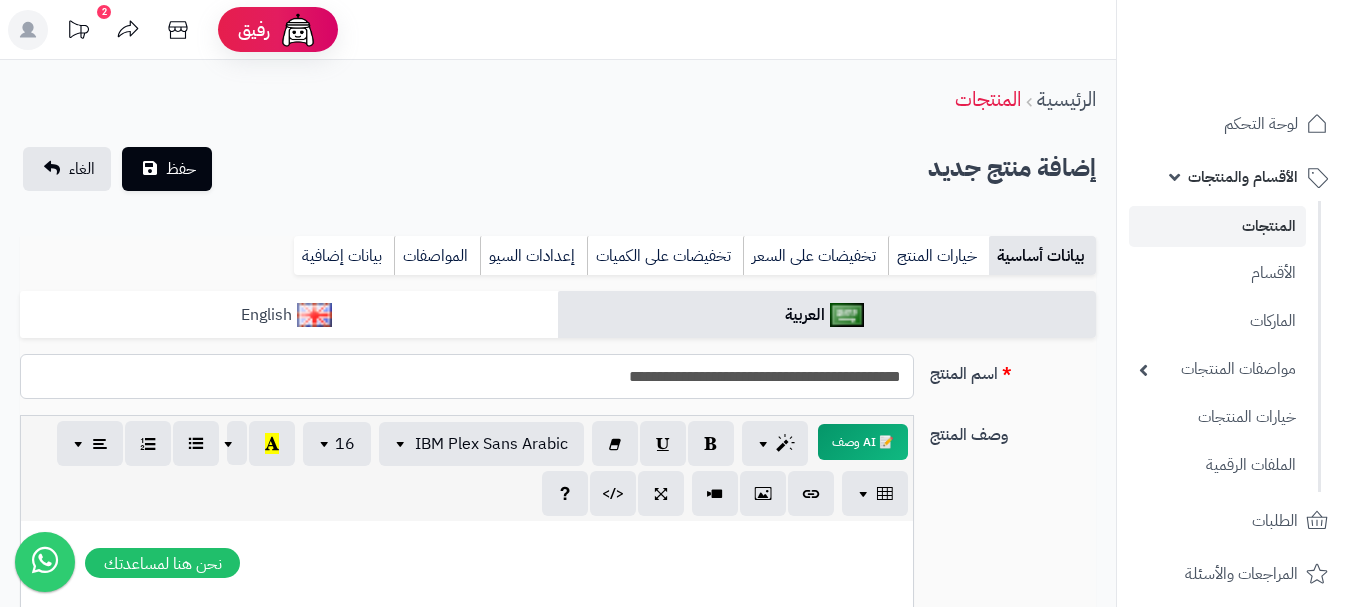 type on "**********" 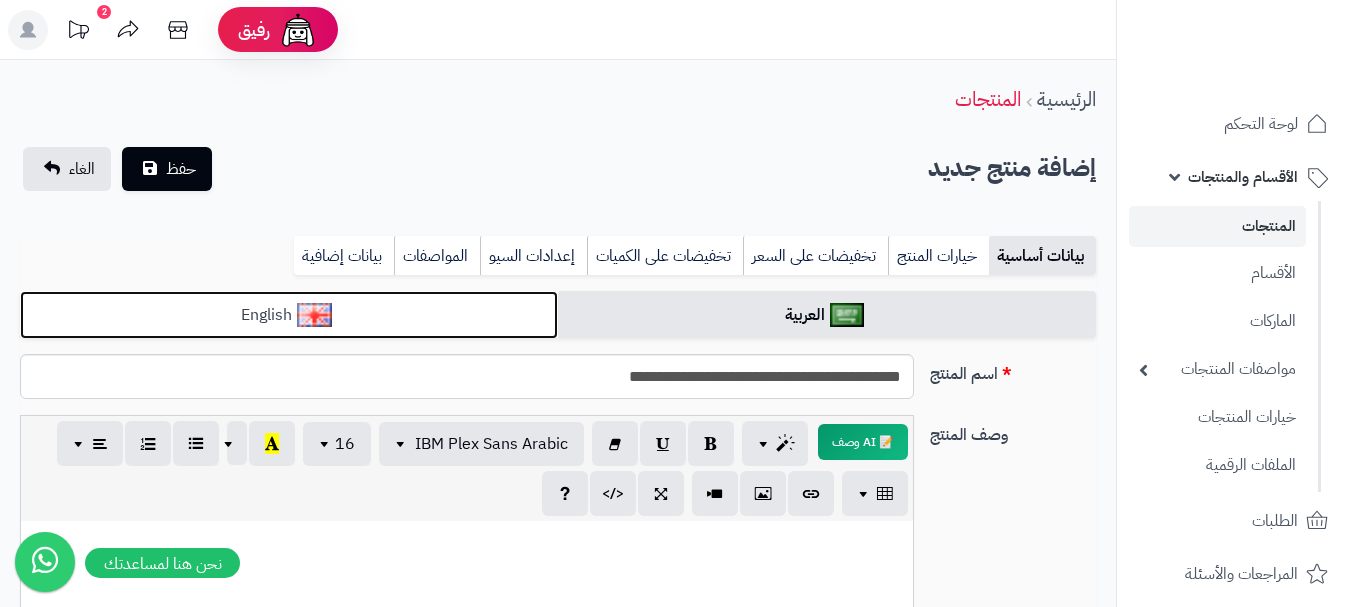click on "English" at bounding box center (289, 315) 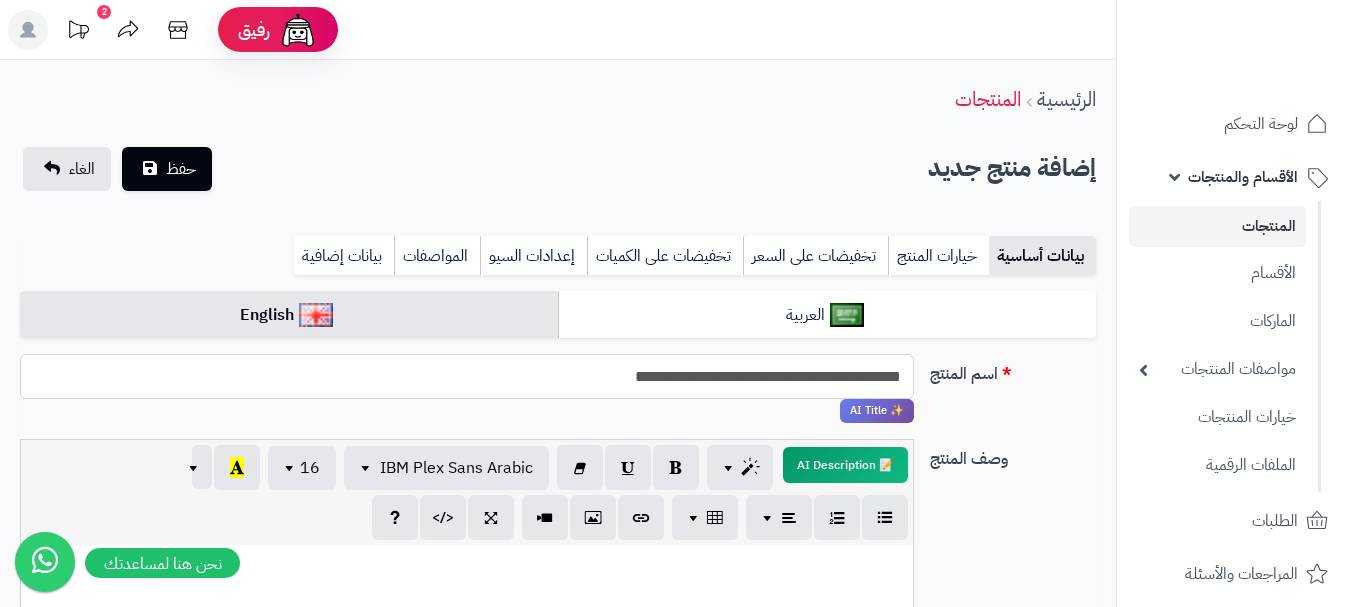 click on "**********" at bounding box center [467, 376] 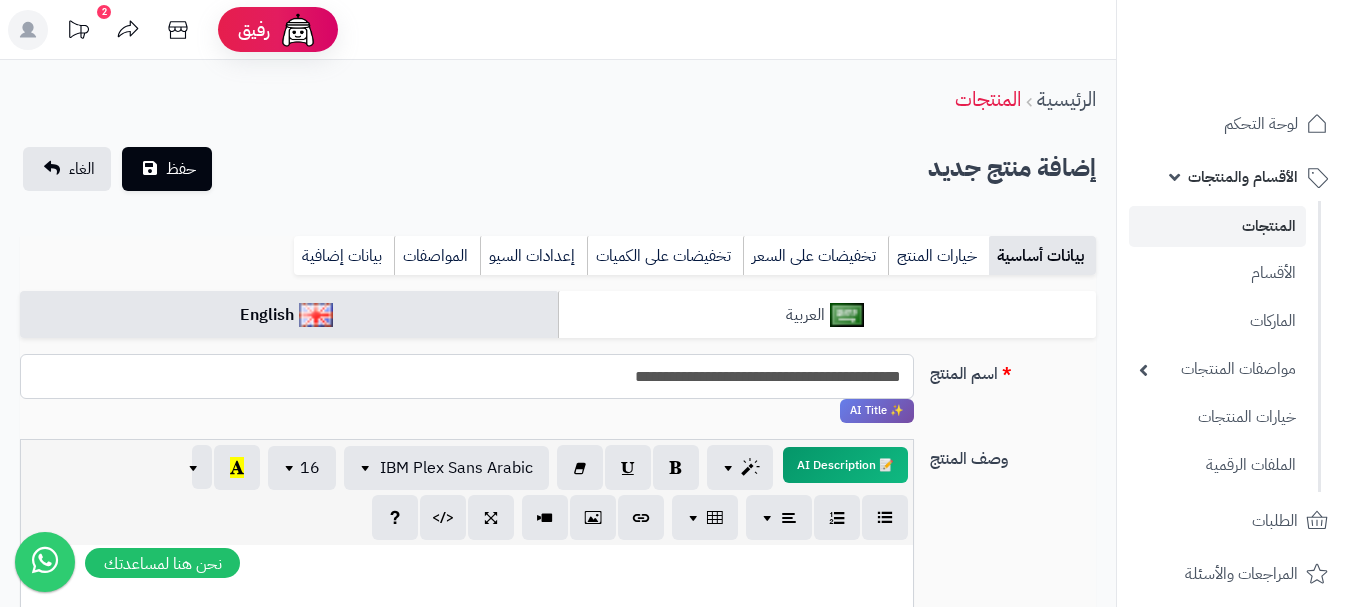 type on "**********" 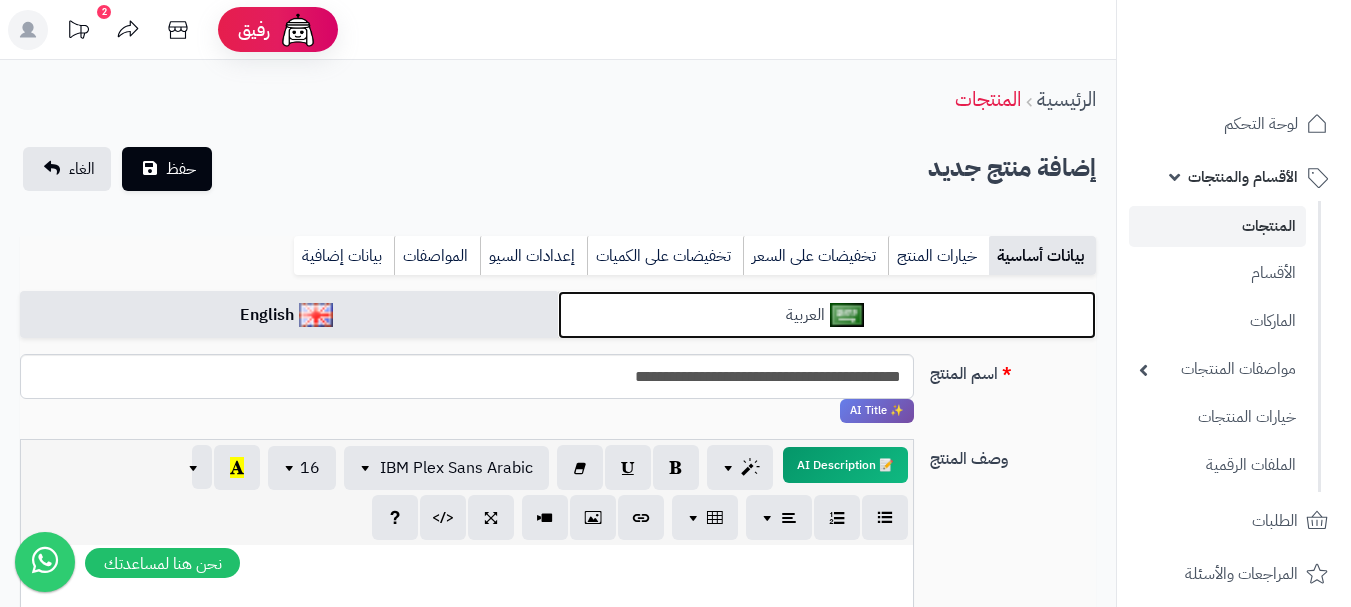 click on "العربية" at bounding box center (827, 315) 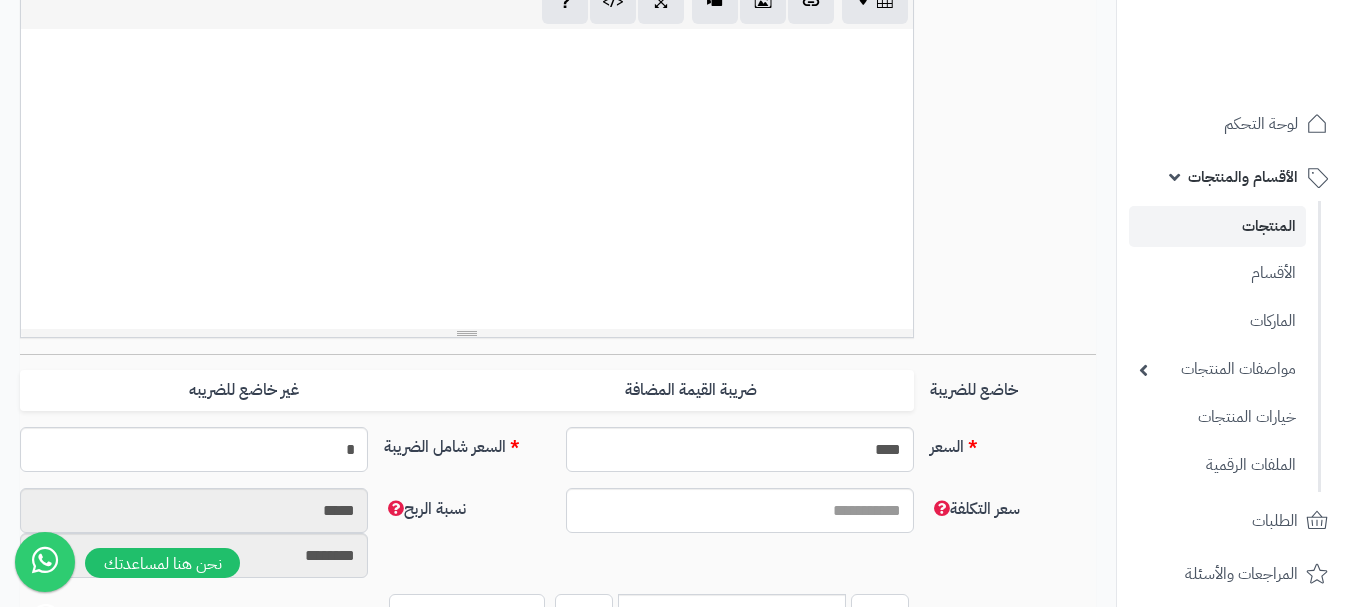 scroll, scrollTop: 500, scrollLeft: 0, axis: vertical 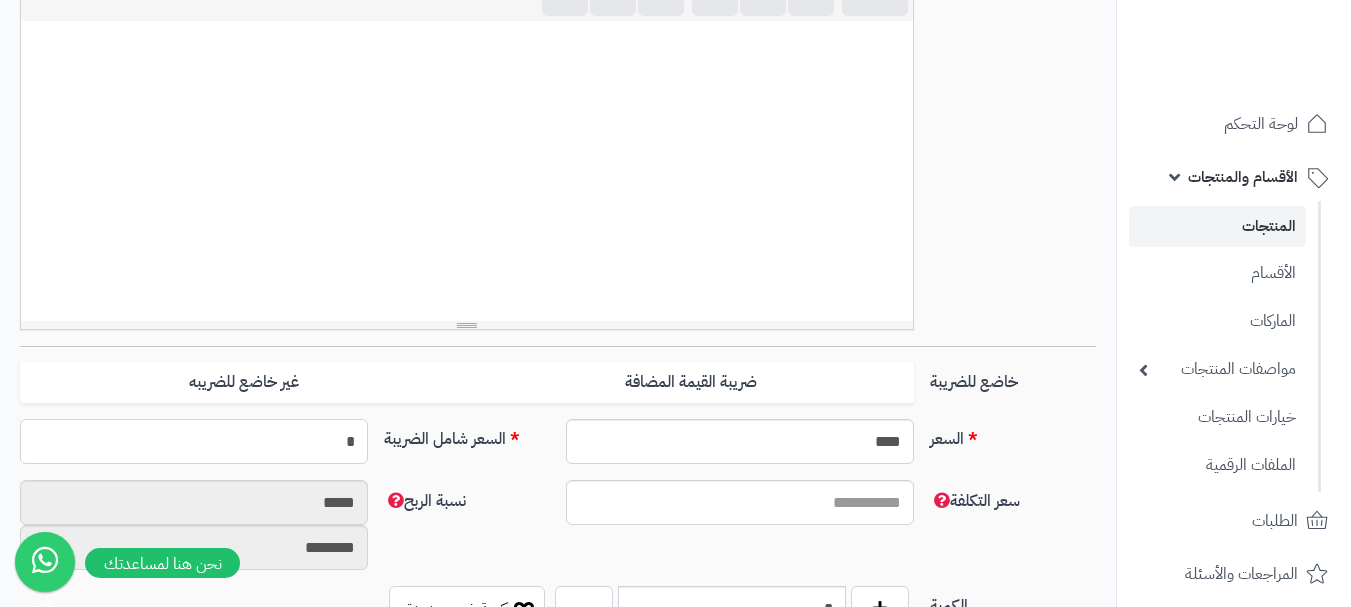 click on "*" at bounding box center (194, 441) 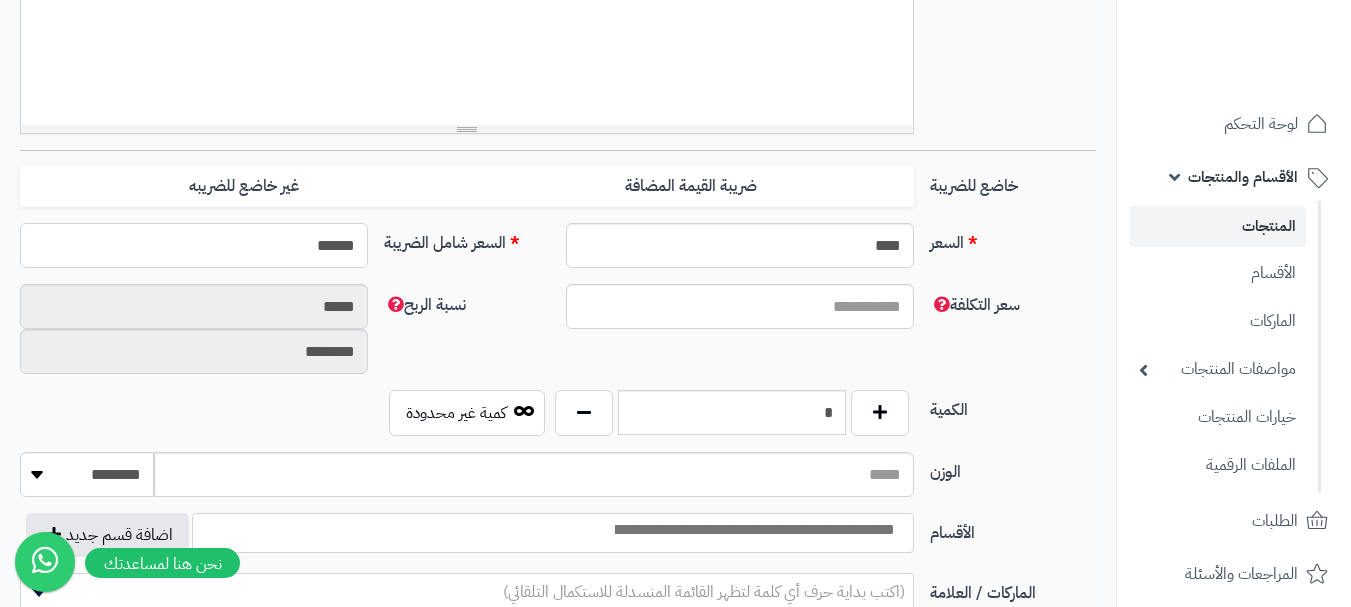 scroll, scrollTop: 700, scrollLeft: 0, axis: vertical 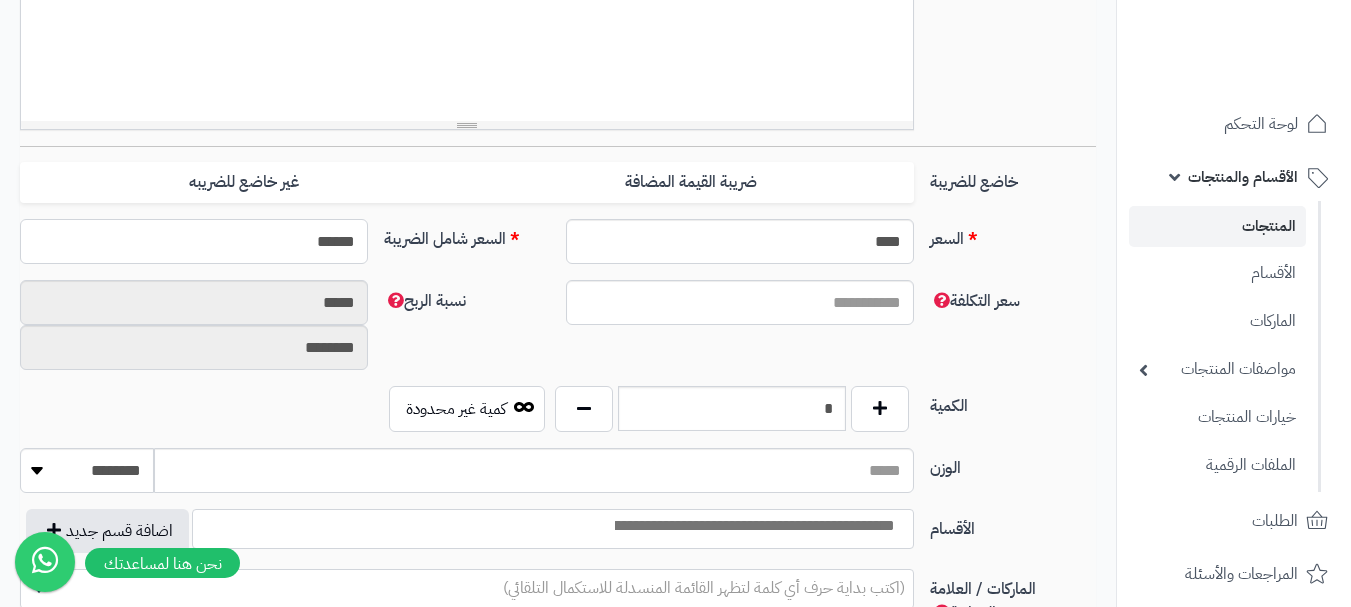 type on "******" 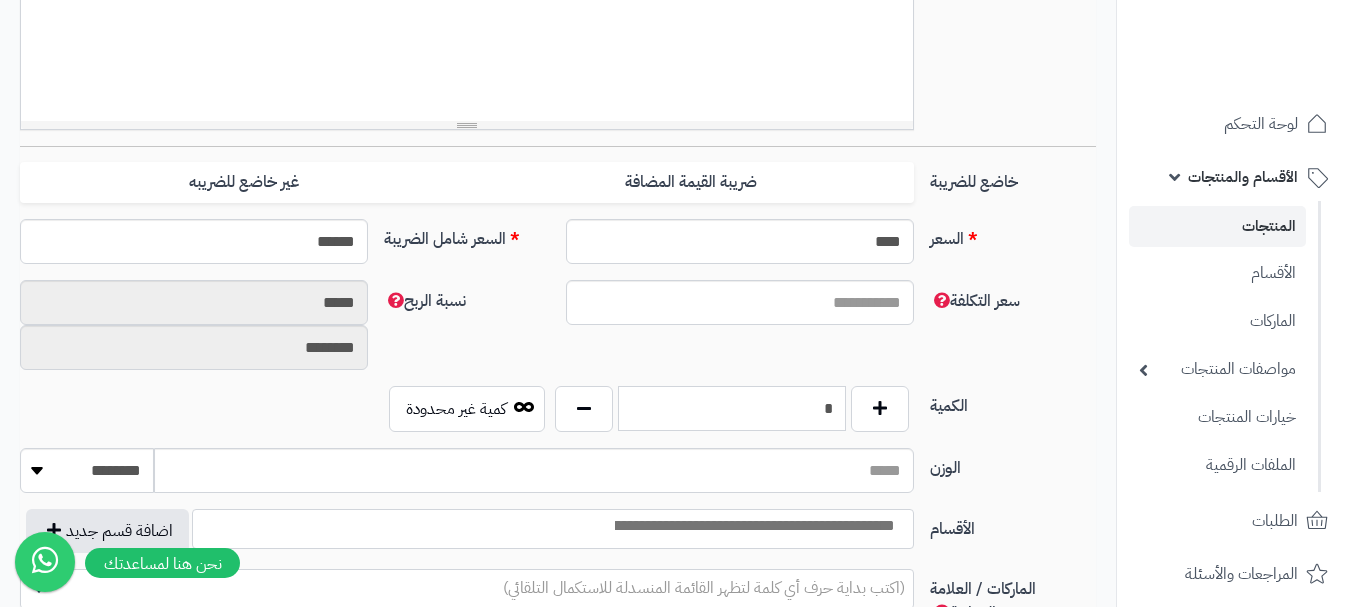 click on "*" at bounding box center (732, 408) 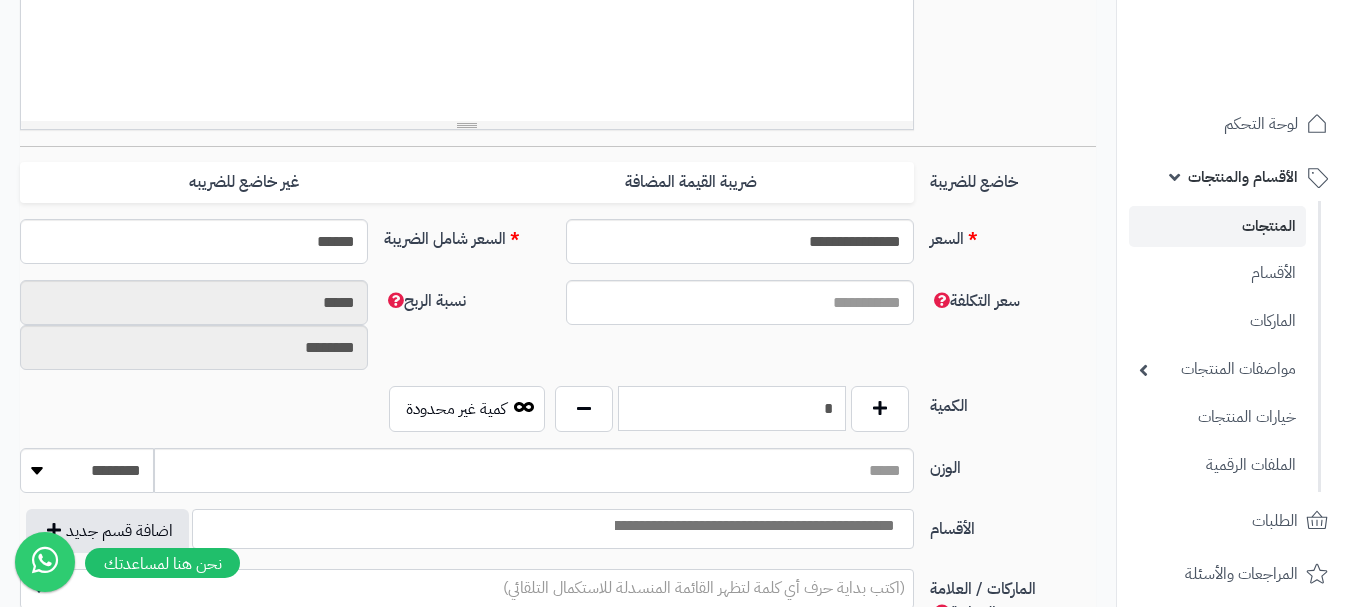 click on "*" at bounding box center (732, 408) 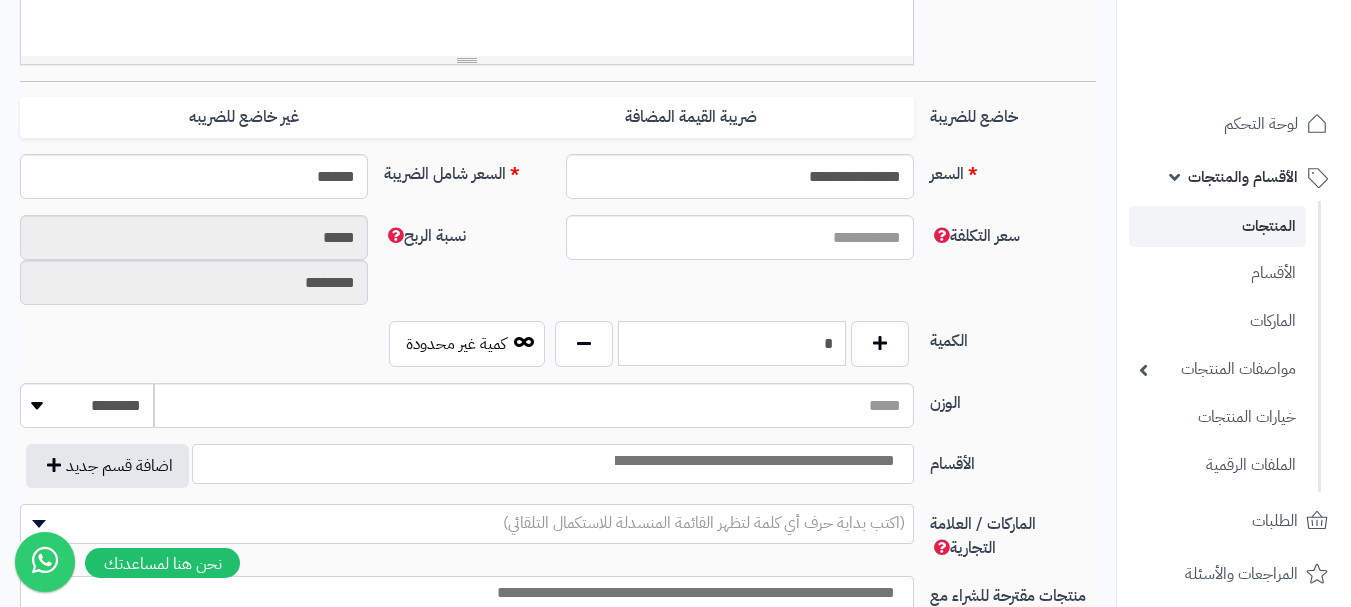 scroll, scrollTop: 800, scrollLeft: 0, axis: vertical 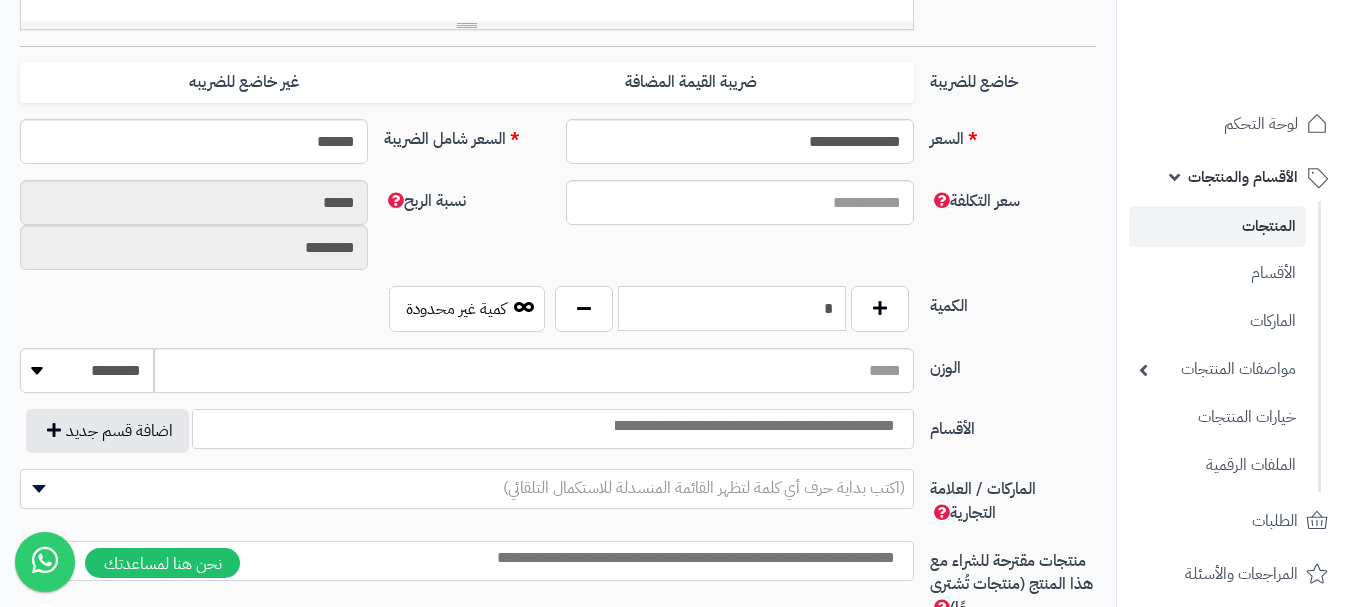 type on "*" 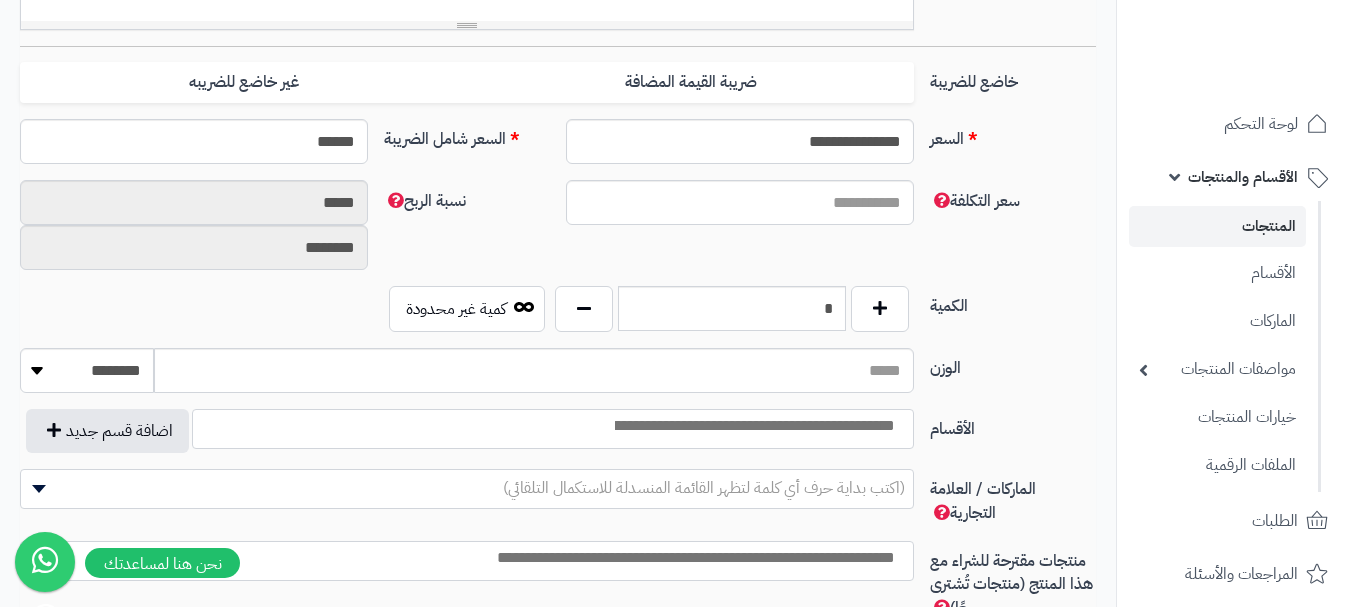 click at bounding box center [753, 426] 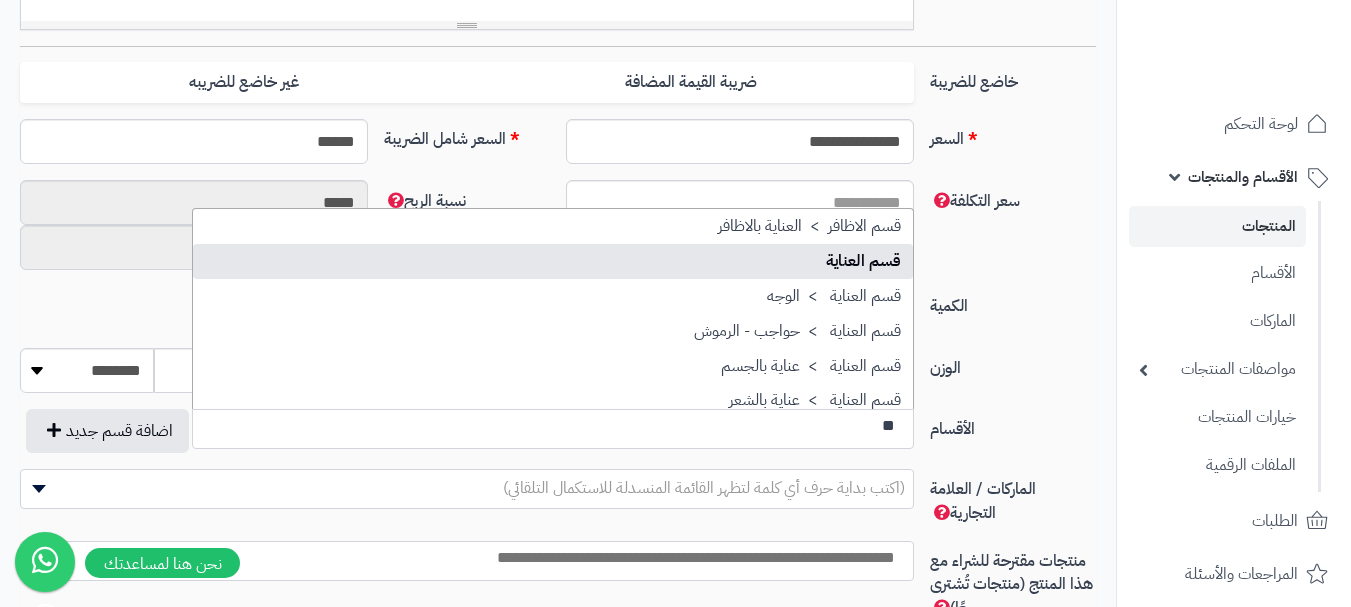 type on "**" 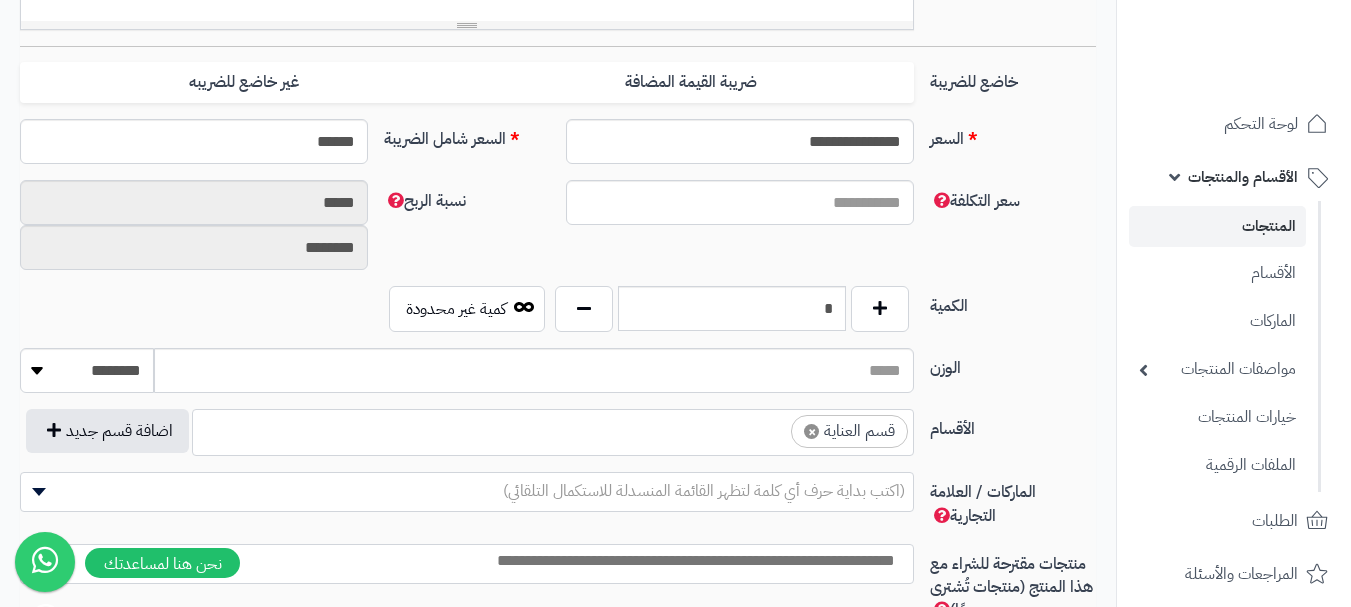 scroll, scrollTop: 1250, scrollLeft: 0, axis: vertical 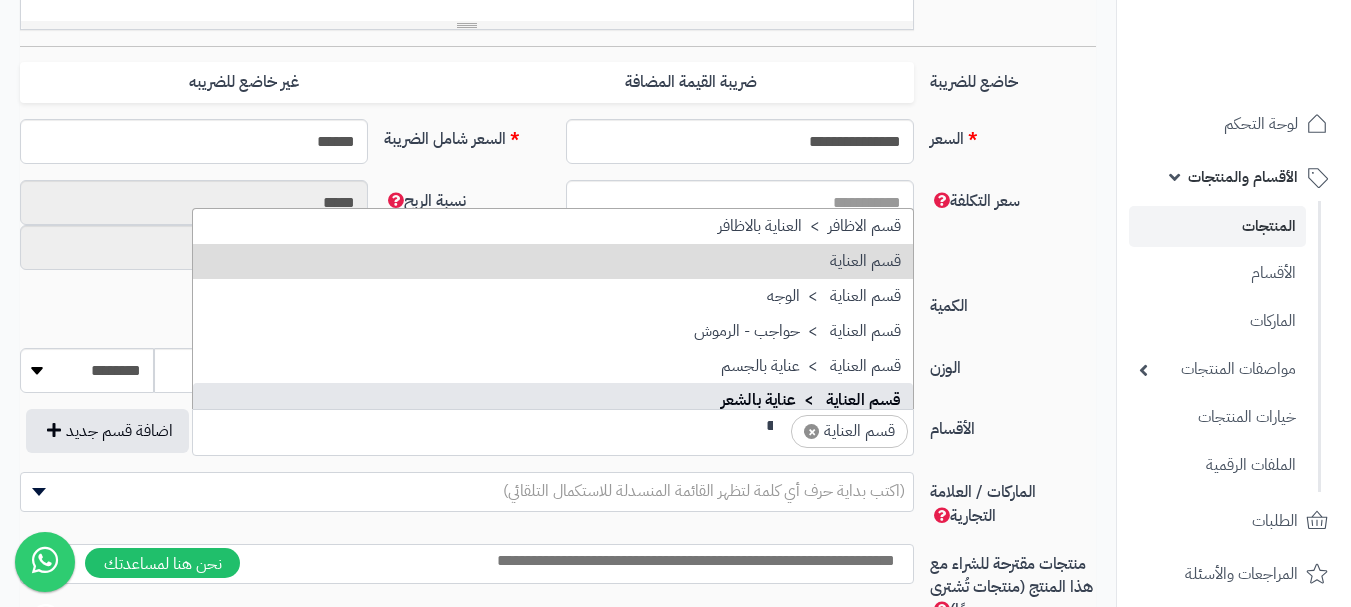 type on "**" 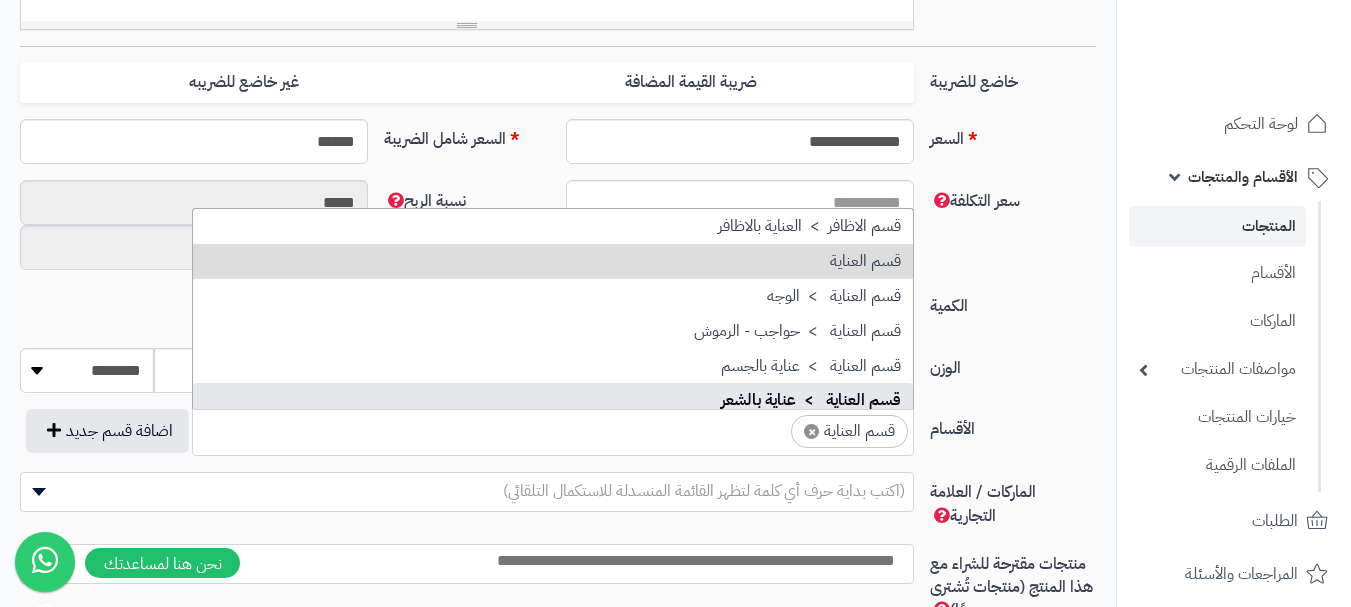 scroll, scrollTop: 0, scrollLeft: 0, axis: both 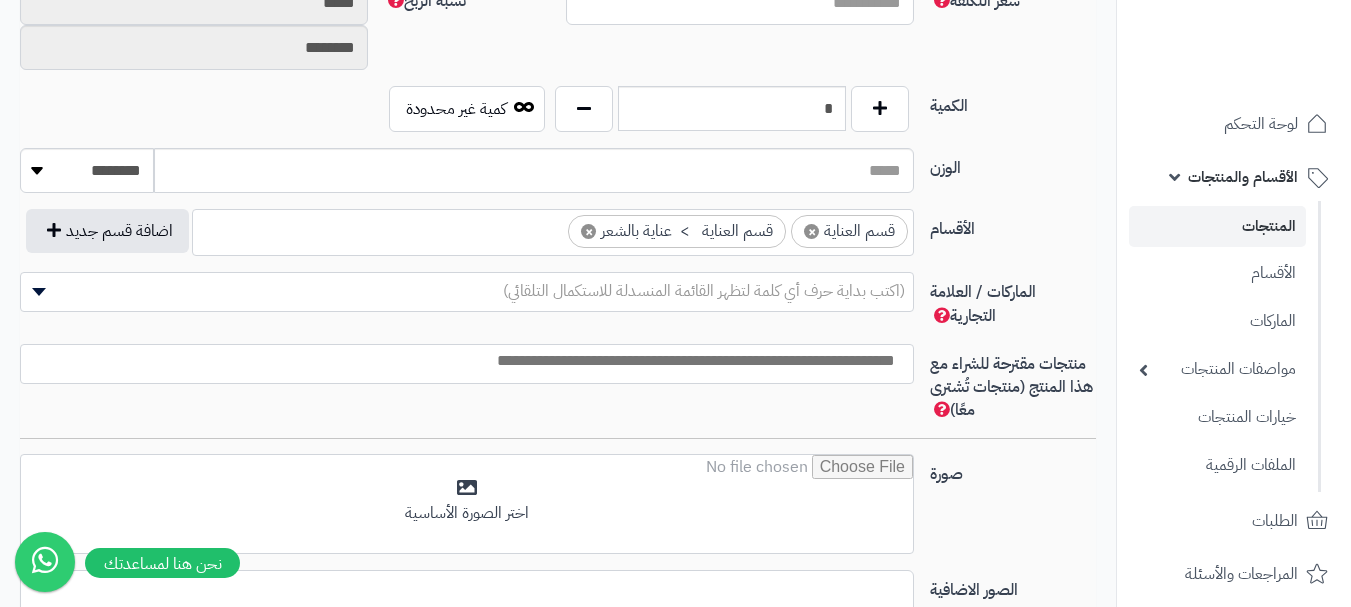 click at bounding box center [462, 361] 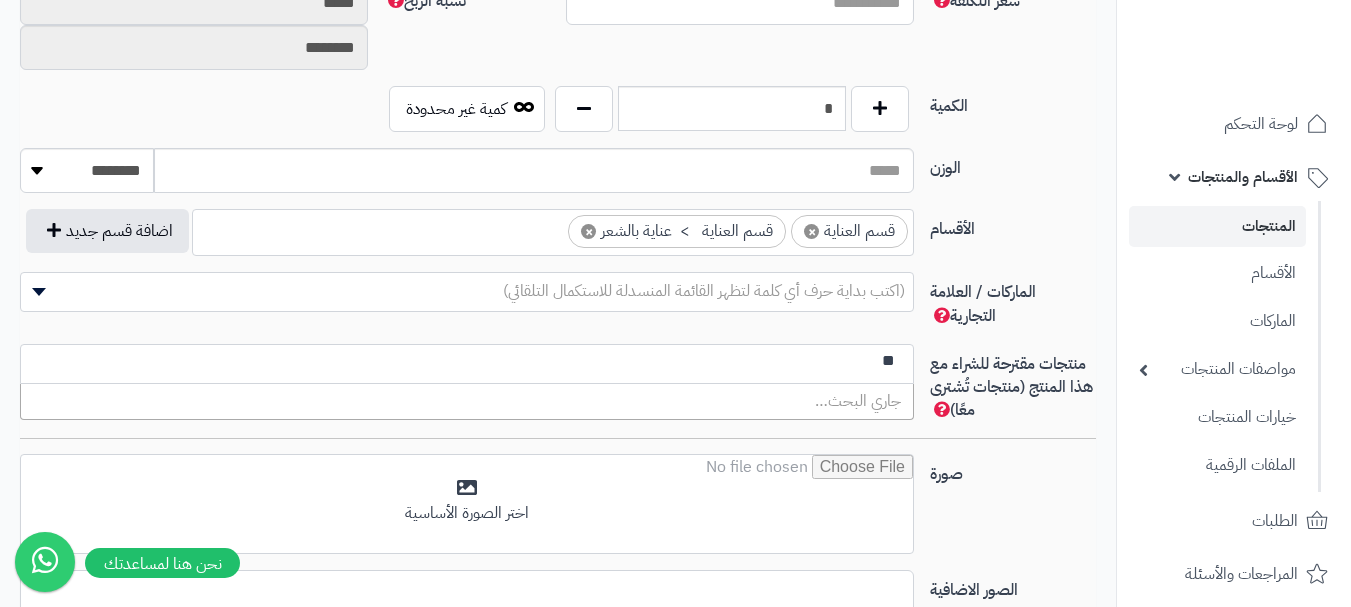 type on "*" 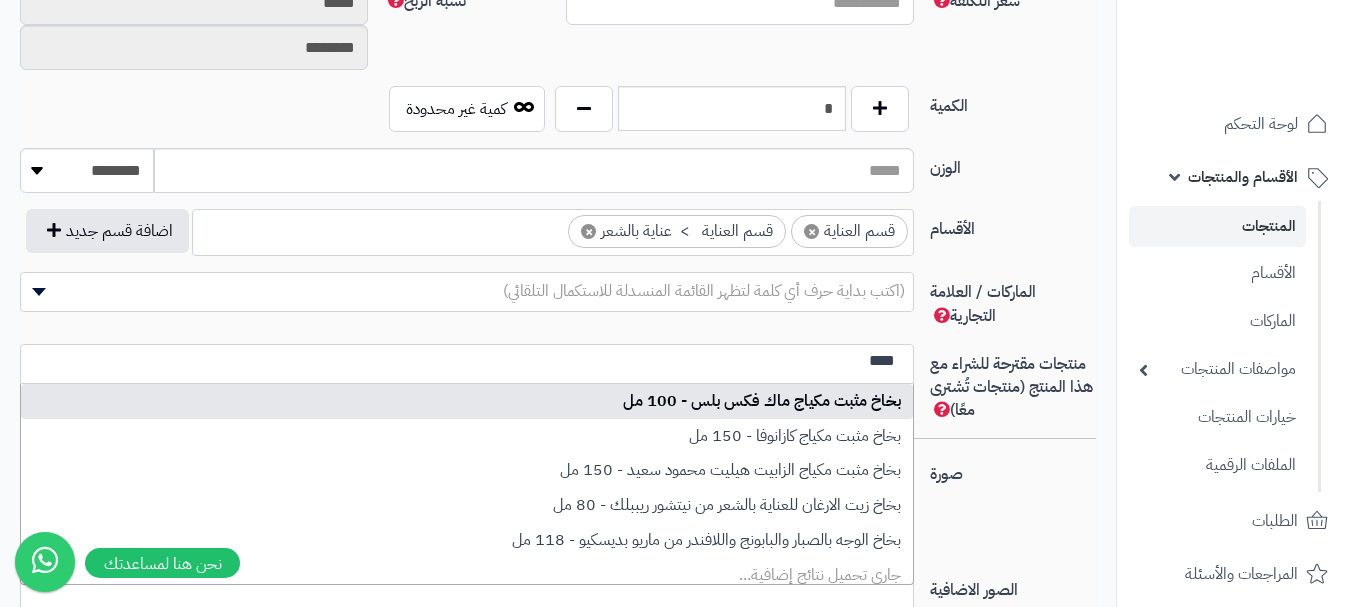 type on "****" 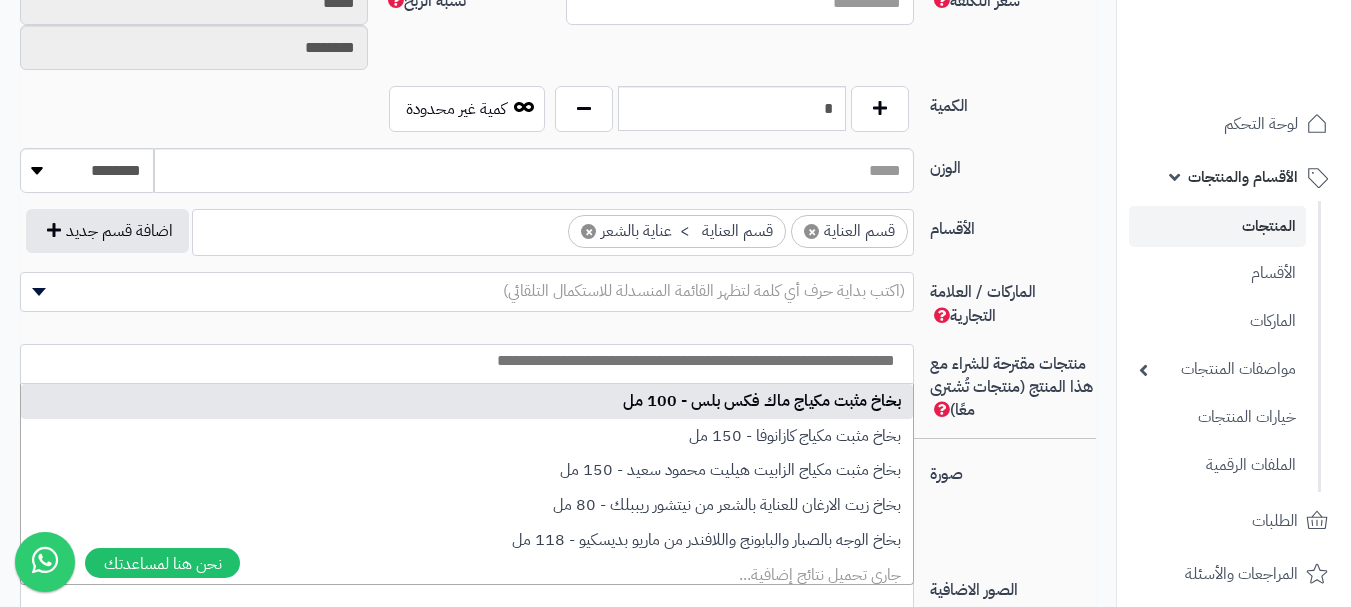 select on "***" 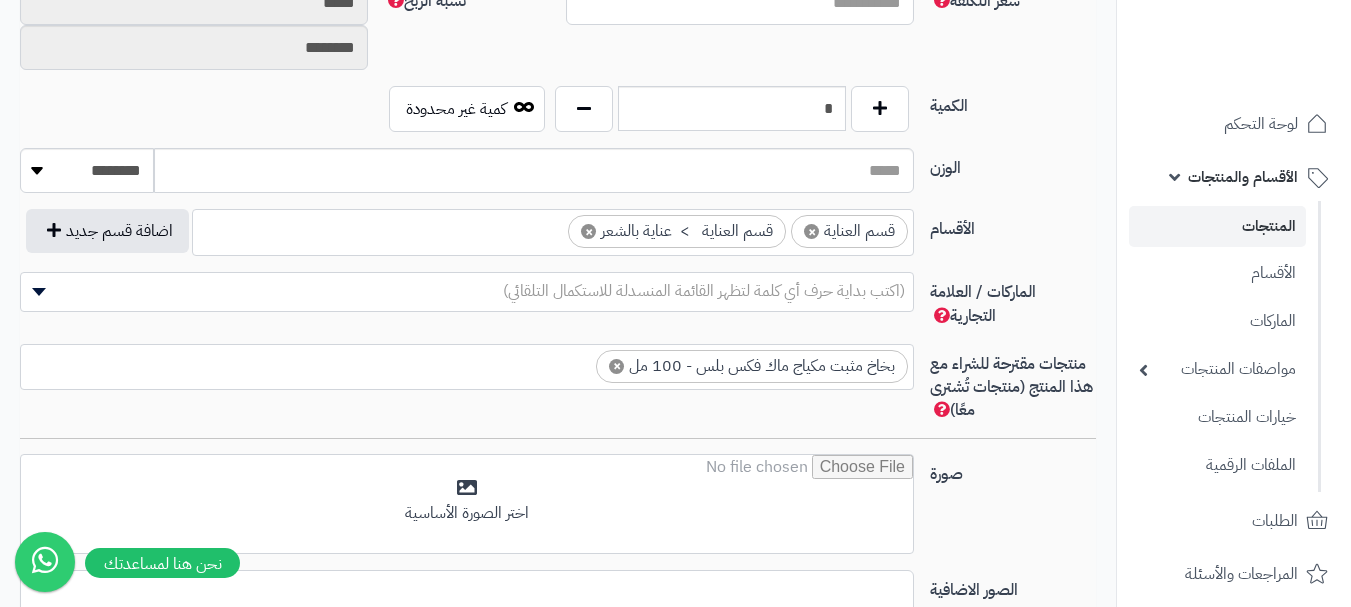 scroll, scrollTop: 0, scrollLeft: 0, axis: both 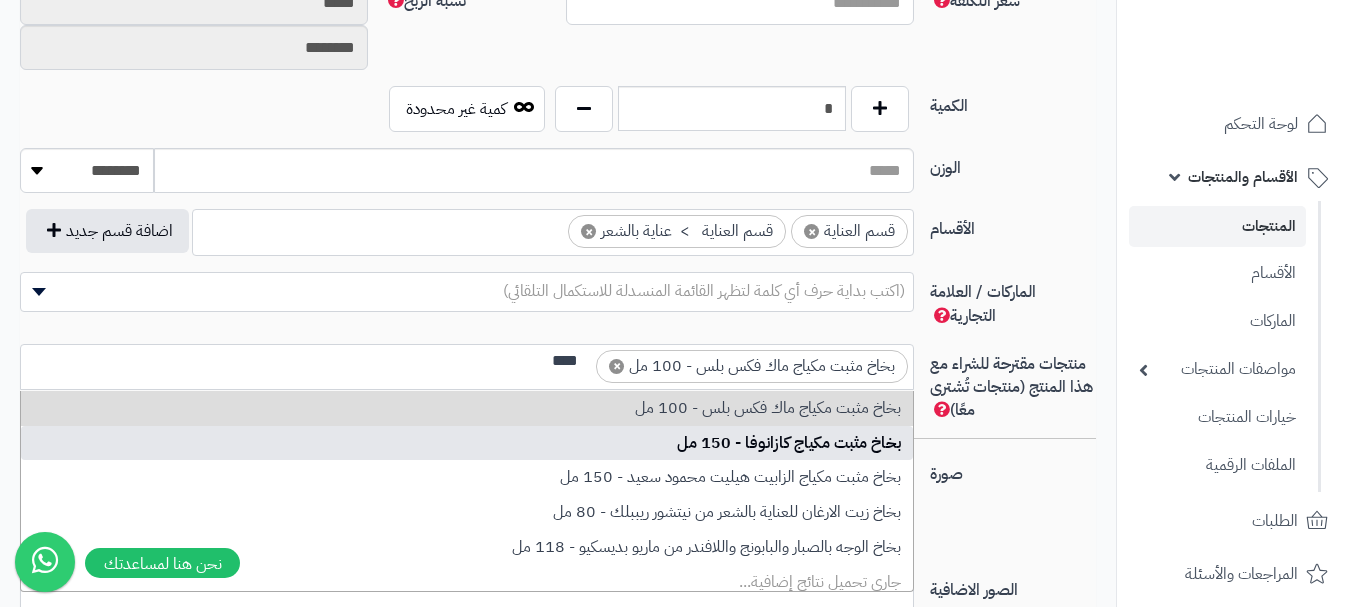 type on "****" 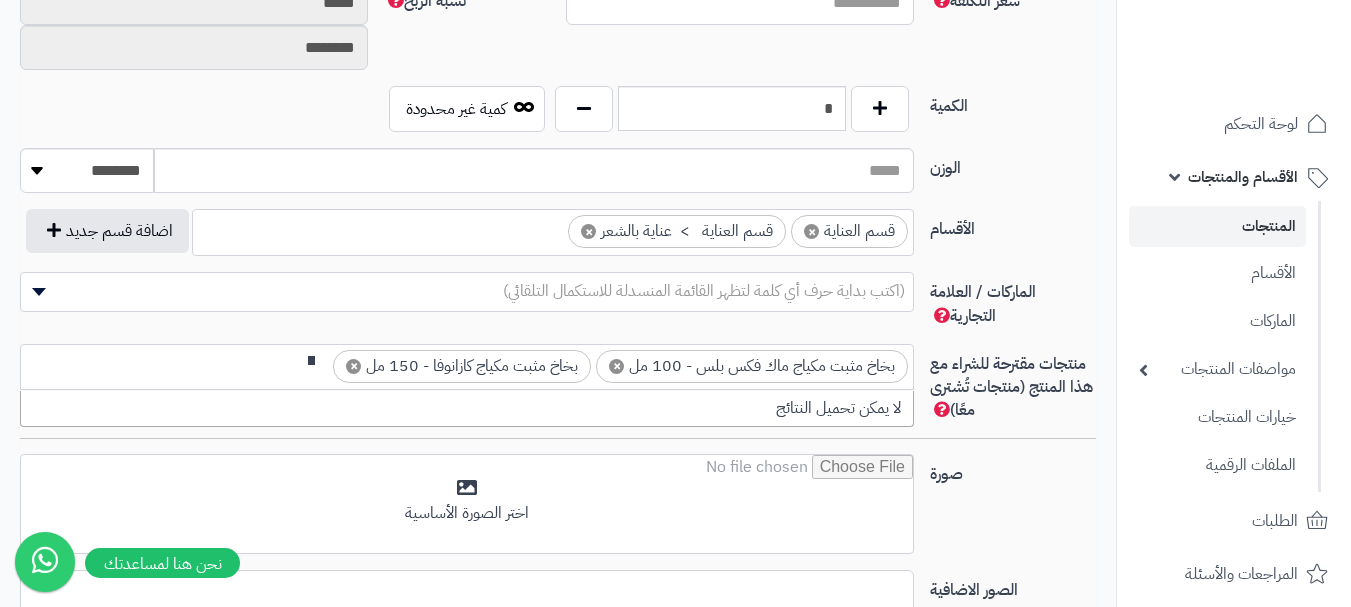 scroll, scrollTop: 0, scrollLeft: 0, axis: both 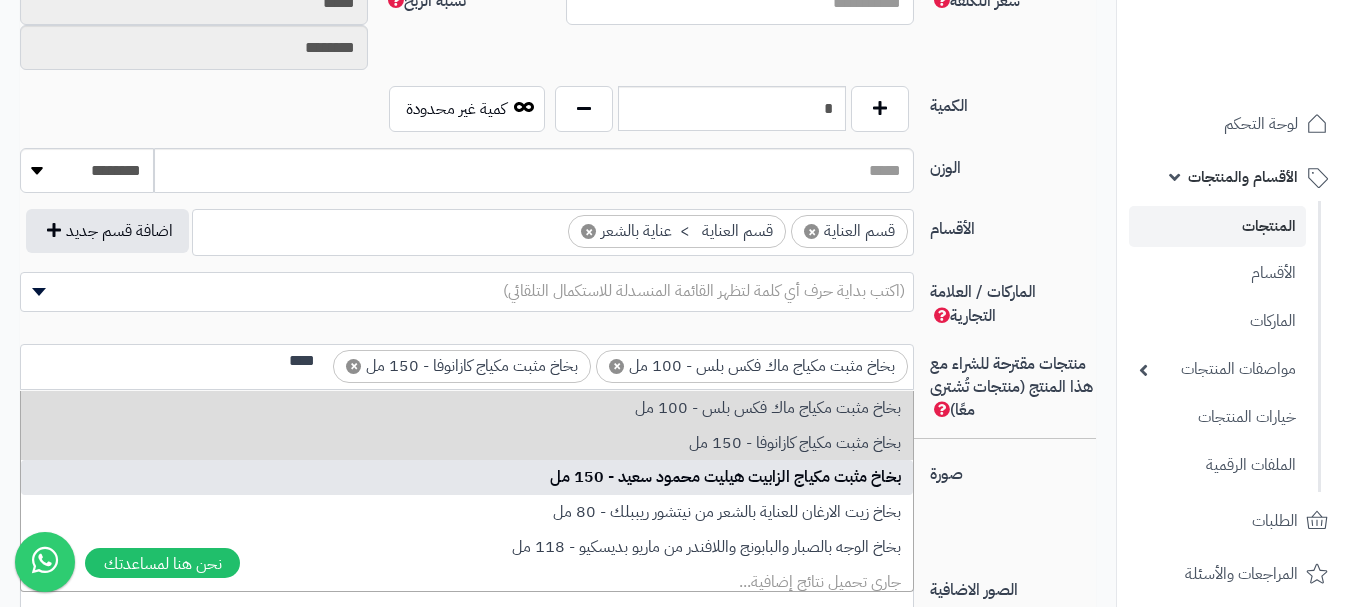 type on "****" 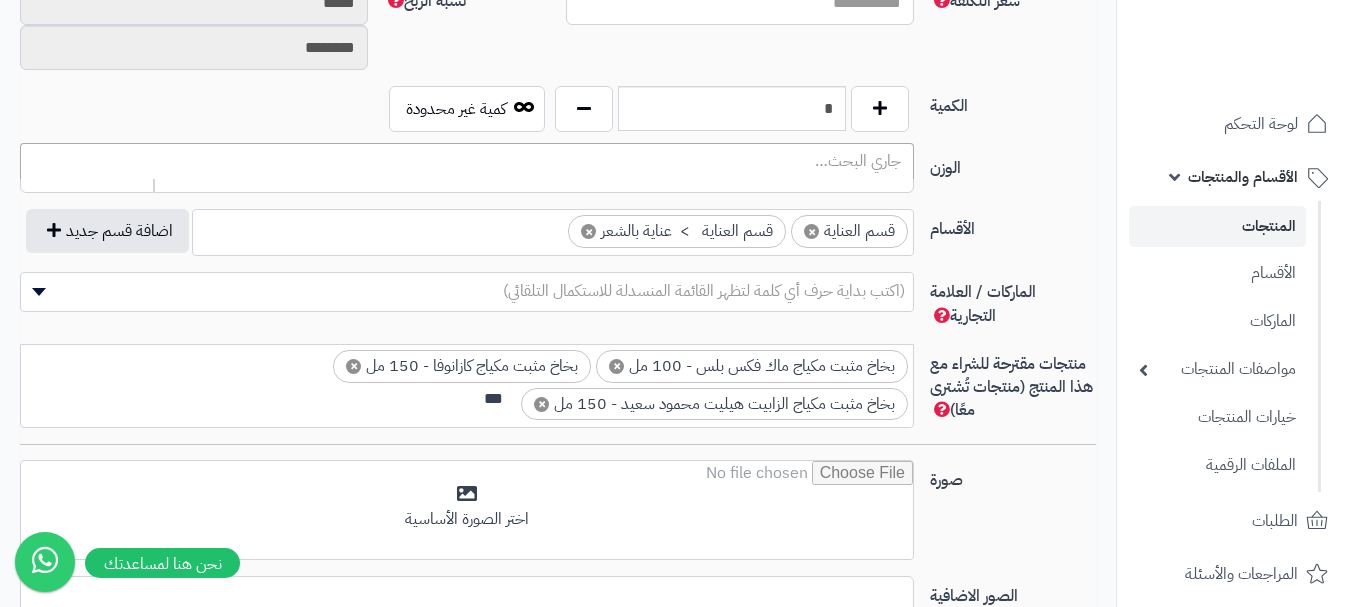 scroll, scrollTop: 0, scrollLeft: 0, axis: both 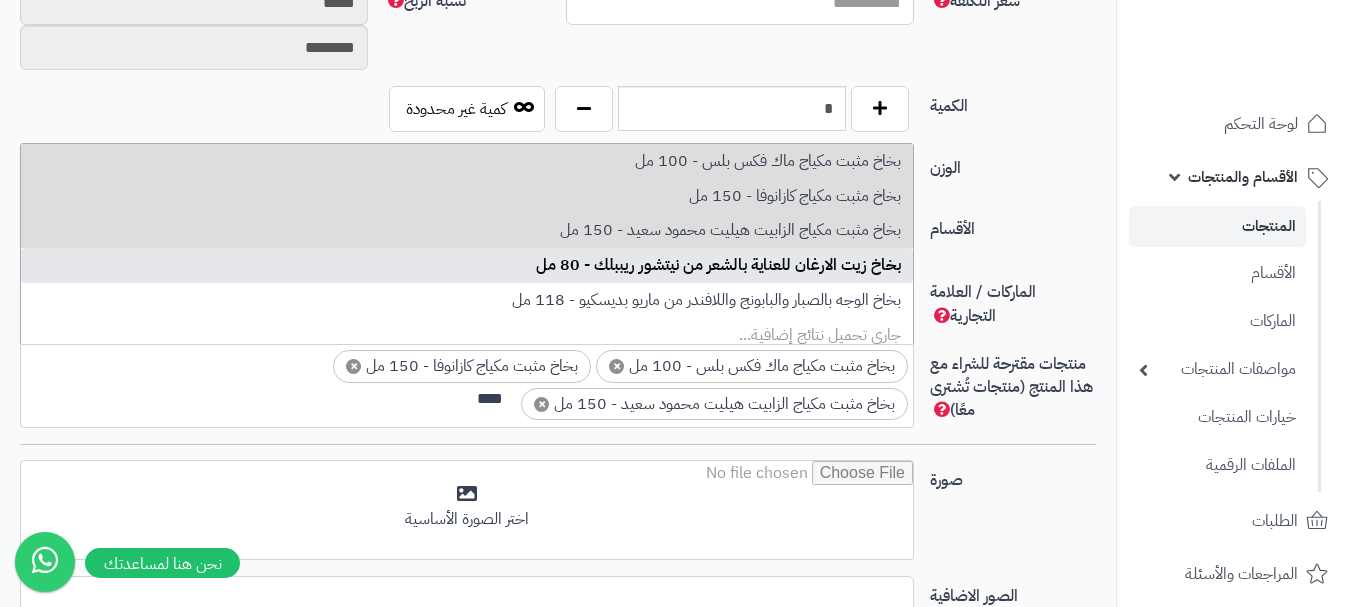 type on "****" 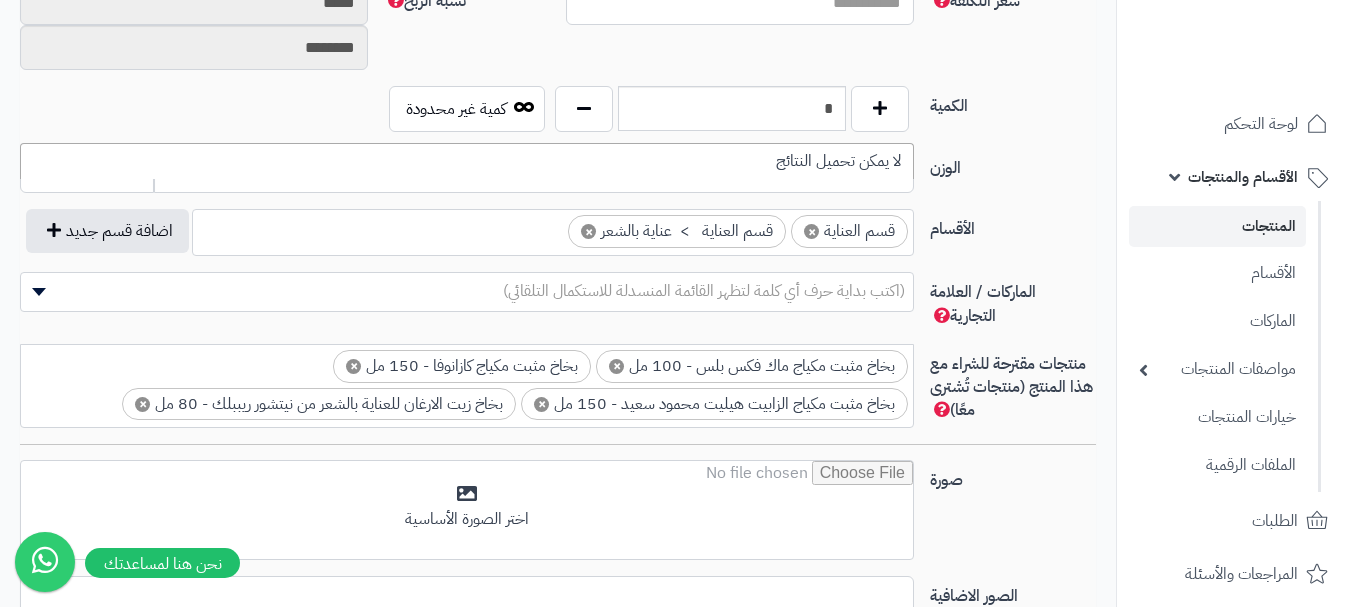 scroll, scrollTop: 0, scrollLeft: 0, axis: both 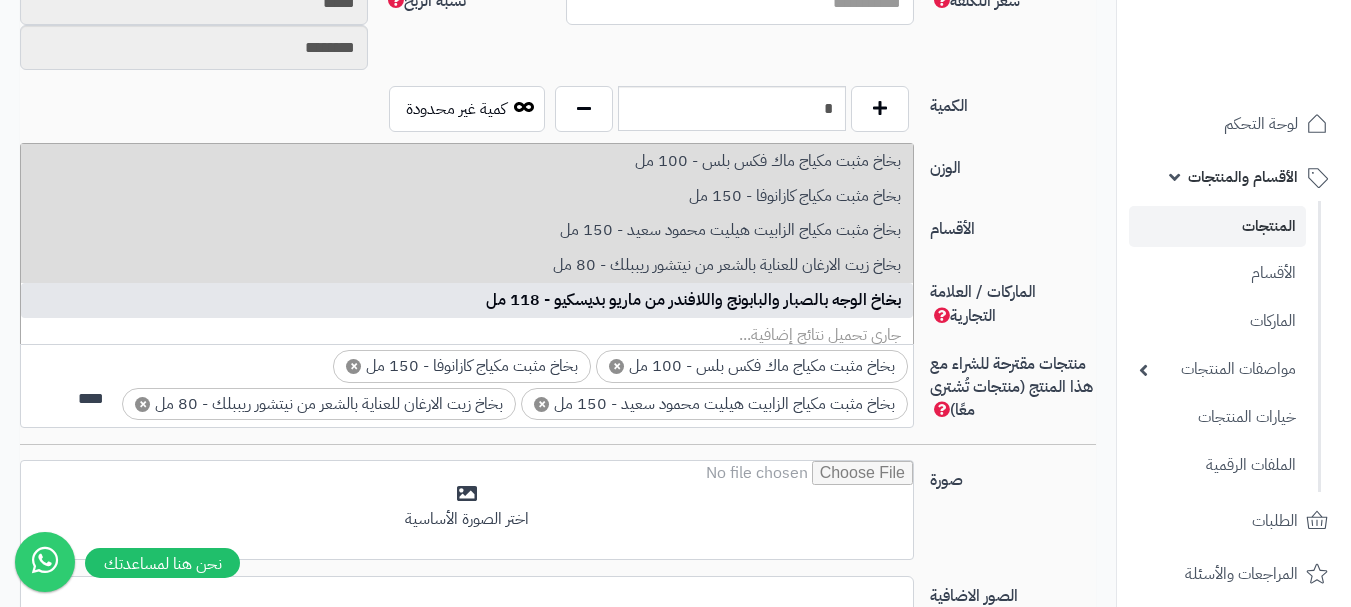 type on "****" 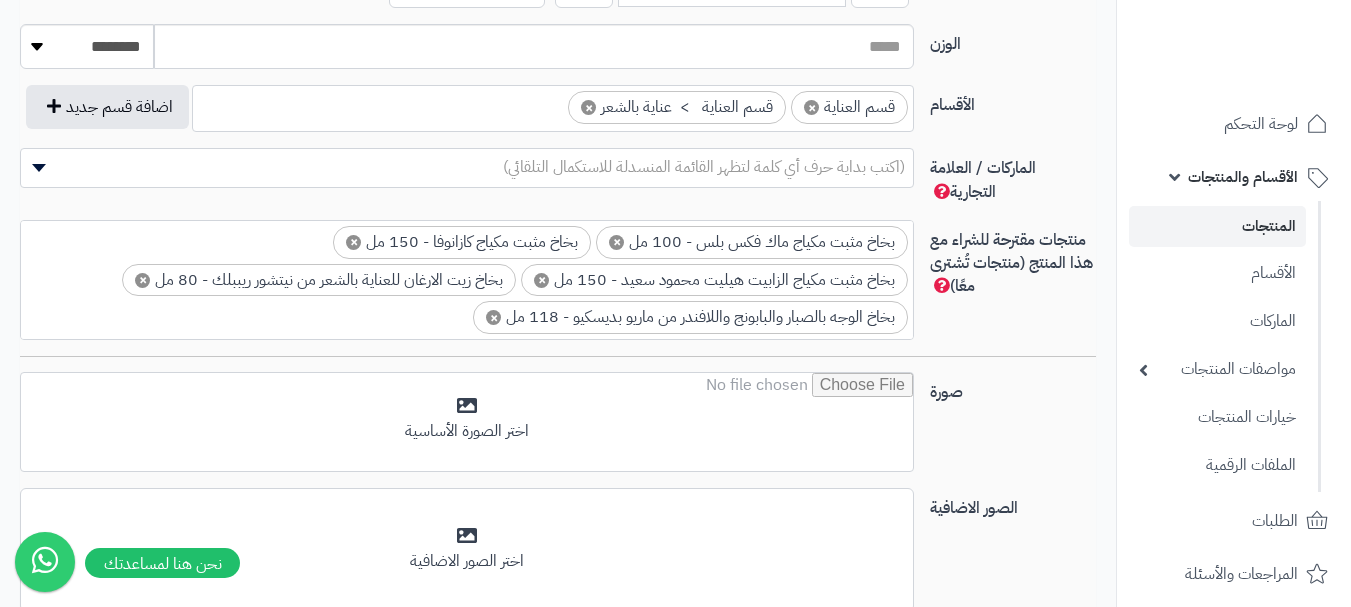 scroll, scrollTop: 1300, scrollLeft: 0, axis: vertical 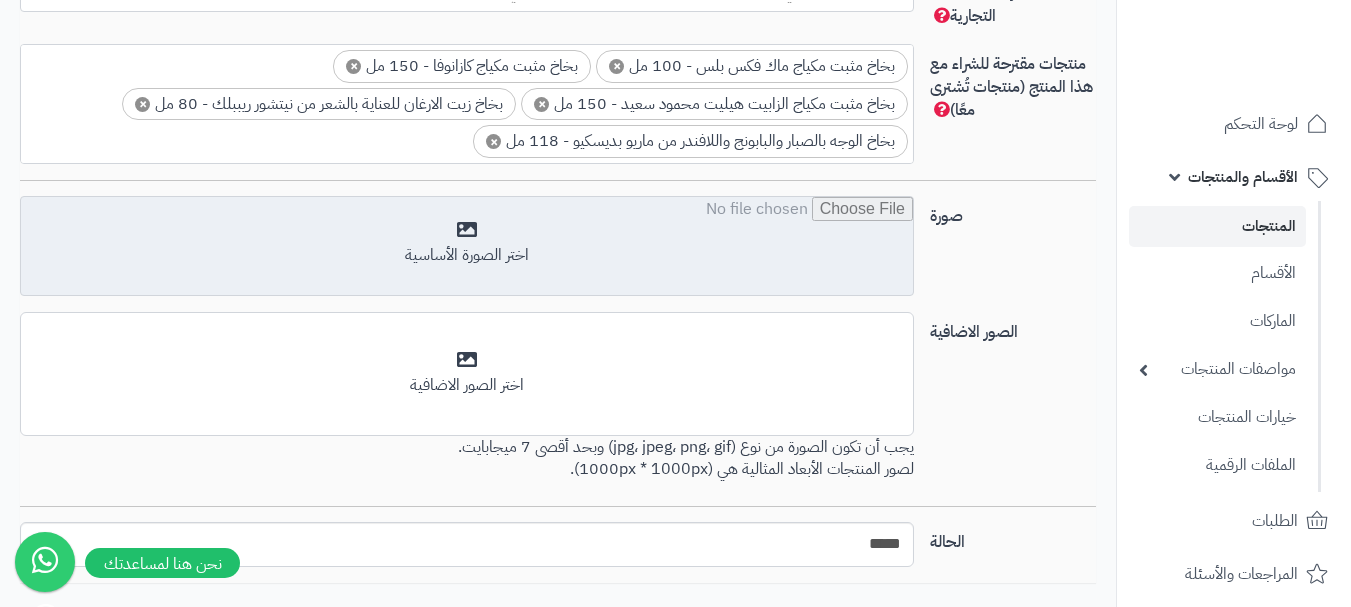 click at bounding box center (467, 247) 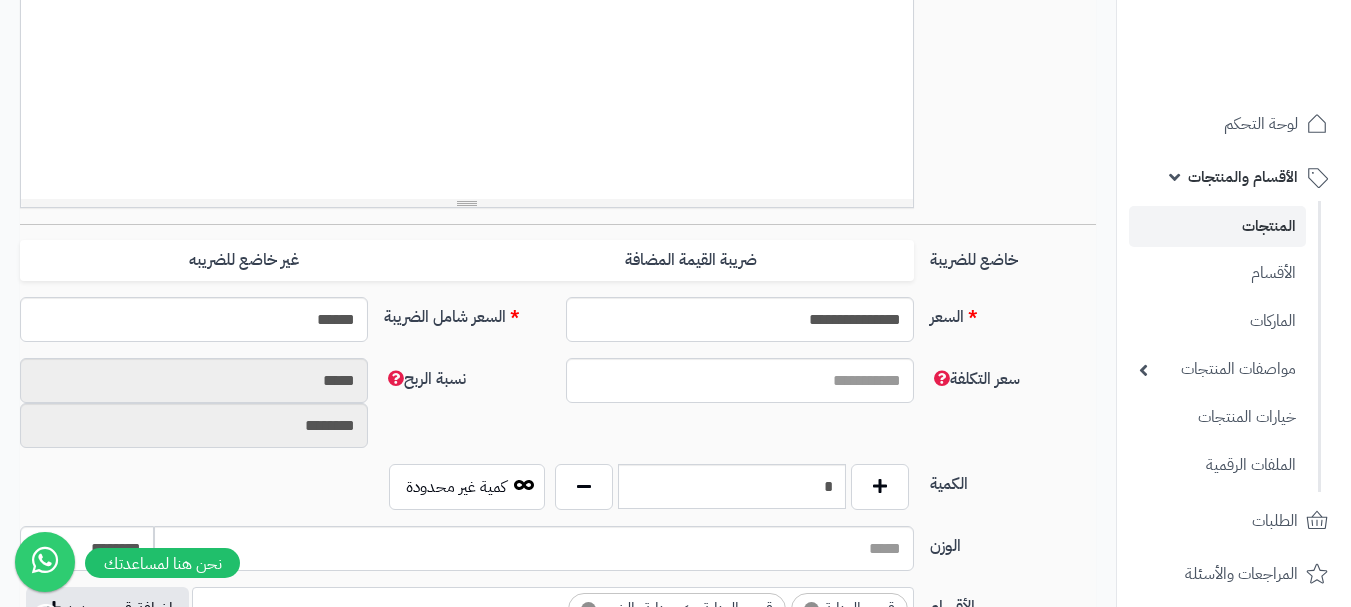 scroll, scrollTop: 400, scrollLeft: 0, axis: vertical 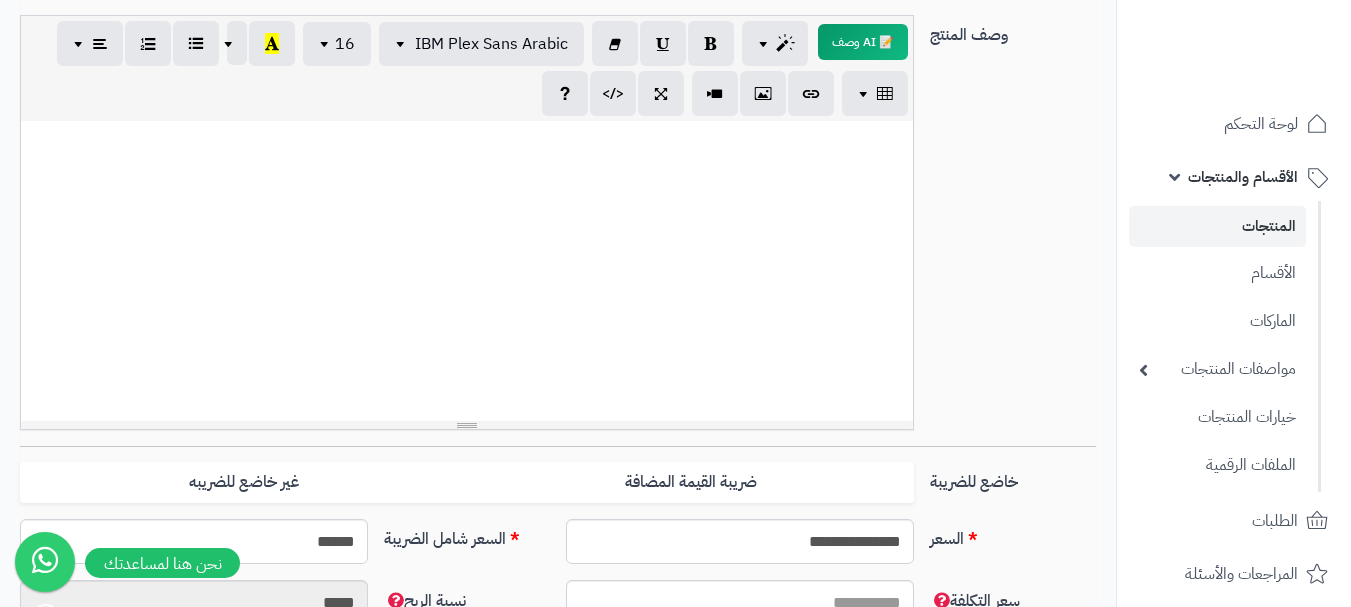 paste 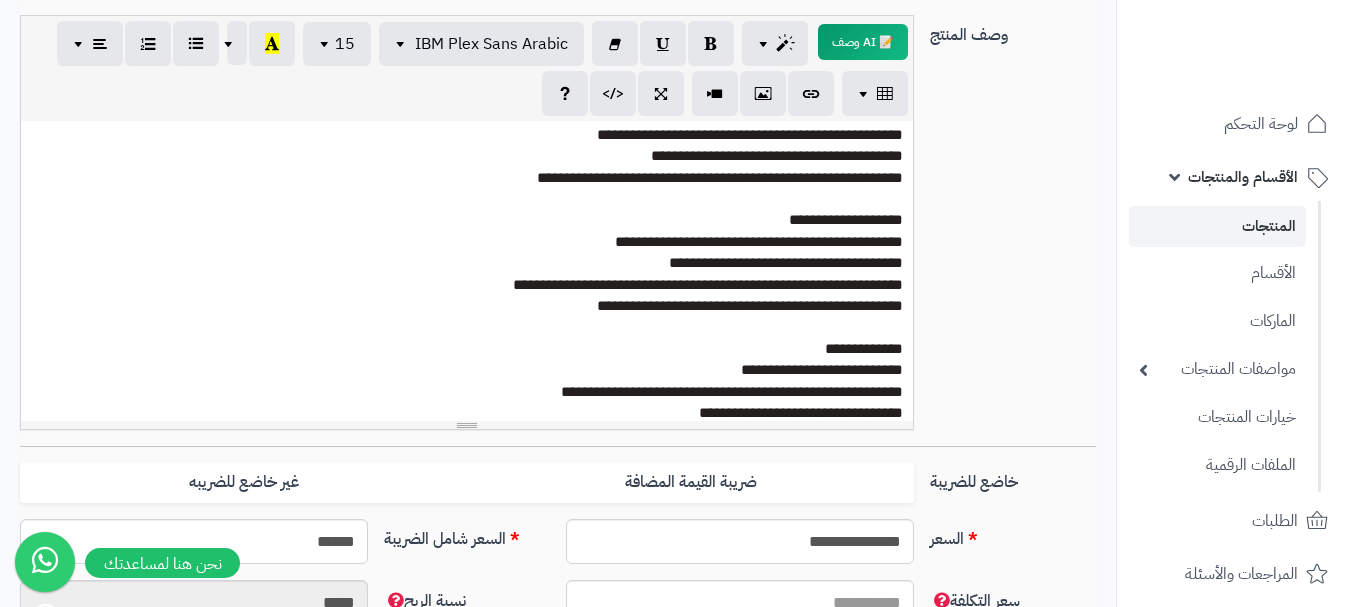 scroll, scrollTop: 234, scrollLeft: 0, axis: vertical 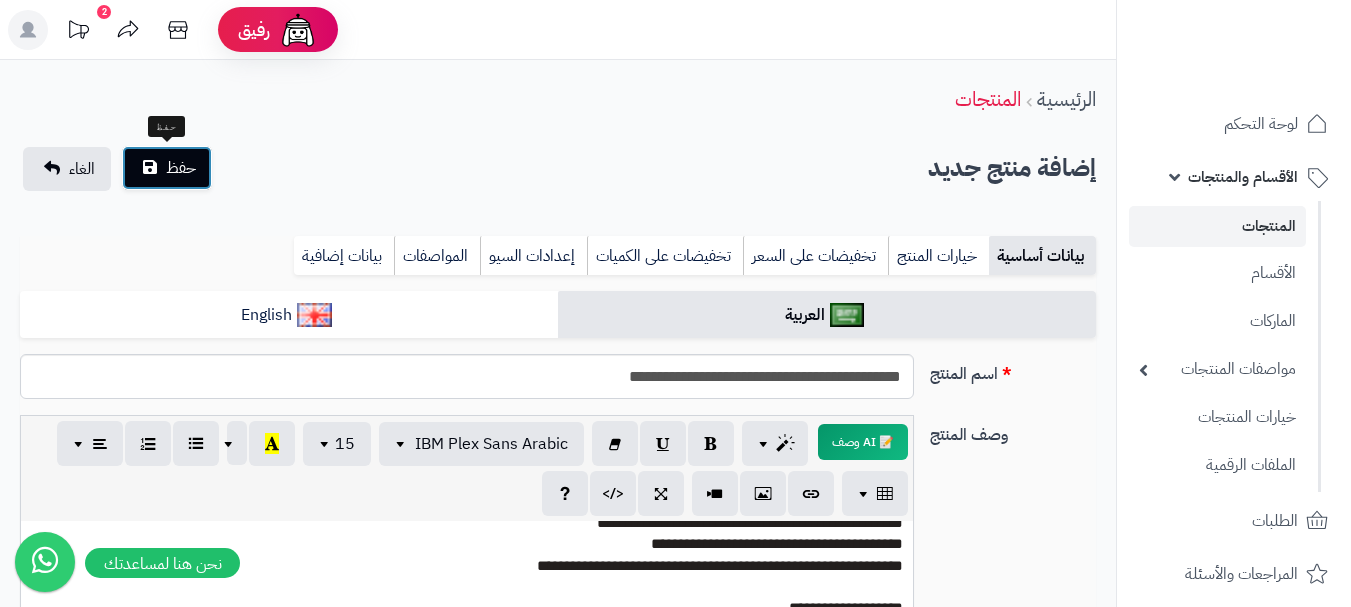 click on "حفظ" at bounding box center [167, 168] 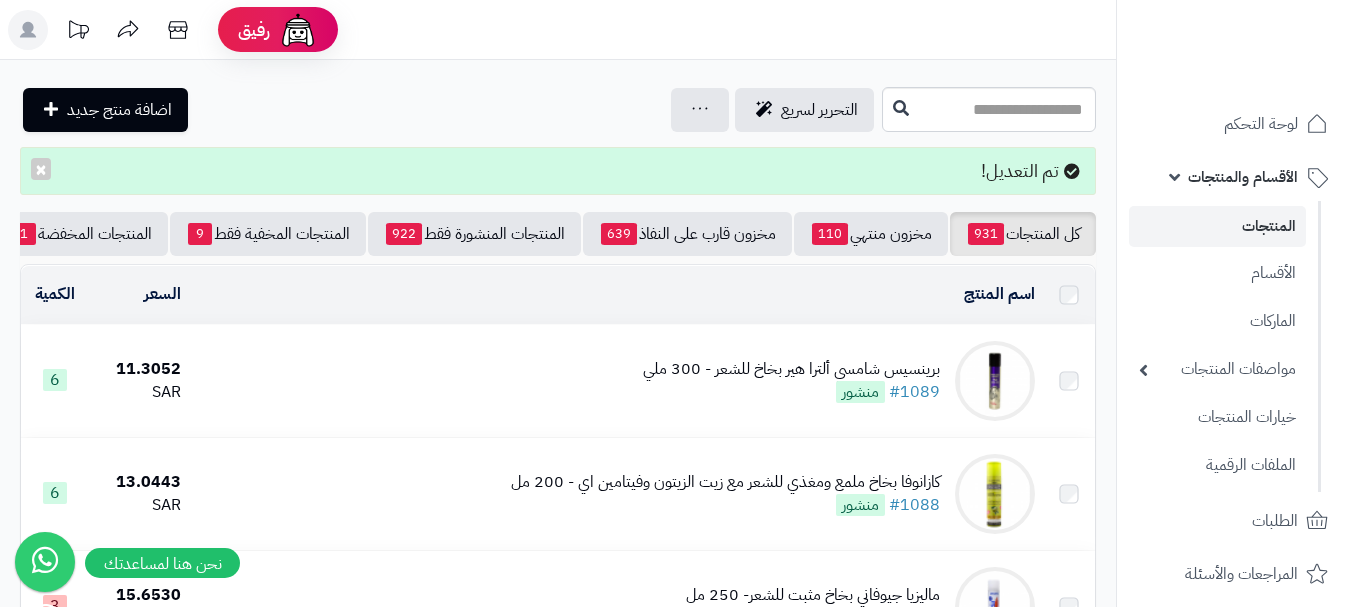scroll, scrollTop: 0, scrollLeft: 0, axis: both 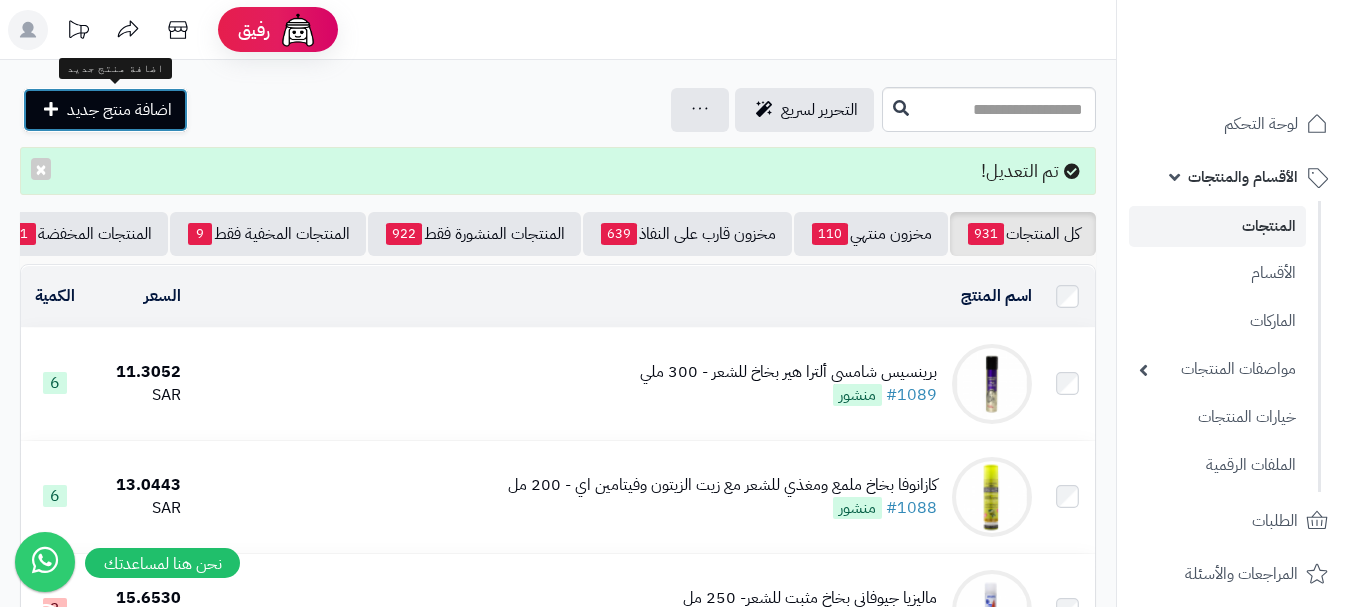 click on "اضافة منتج جديد" at bounding box center [105, 110] 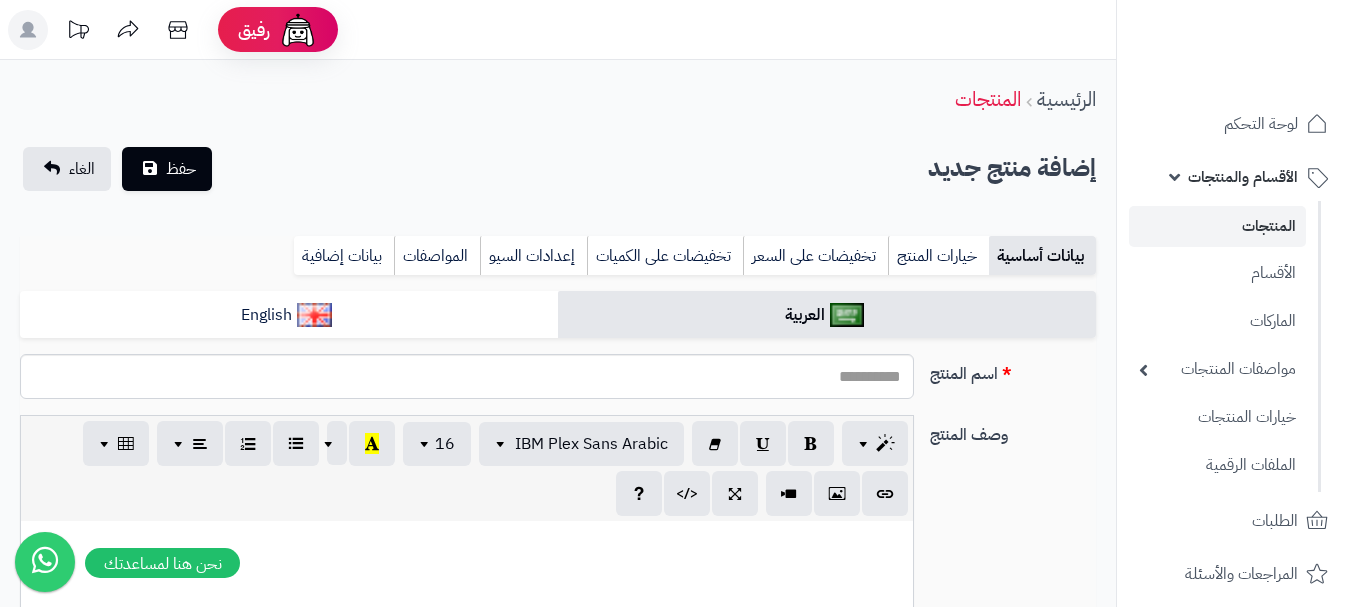 select 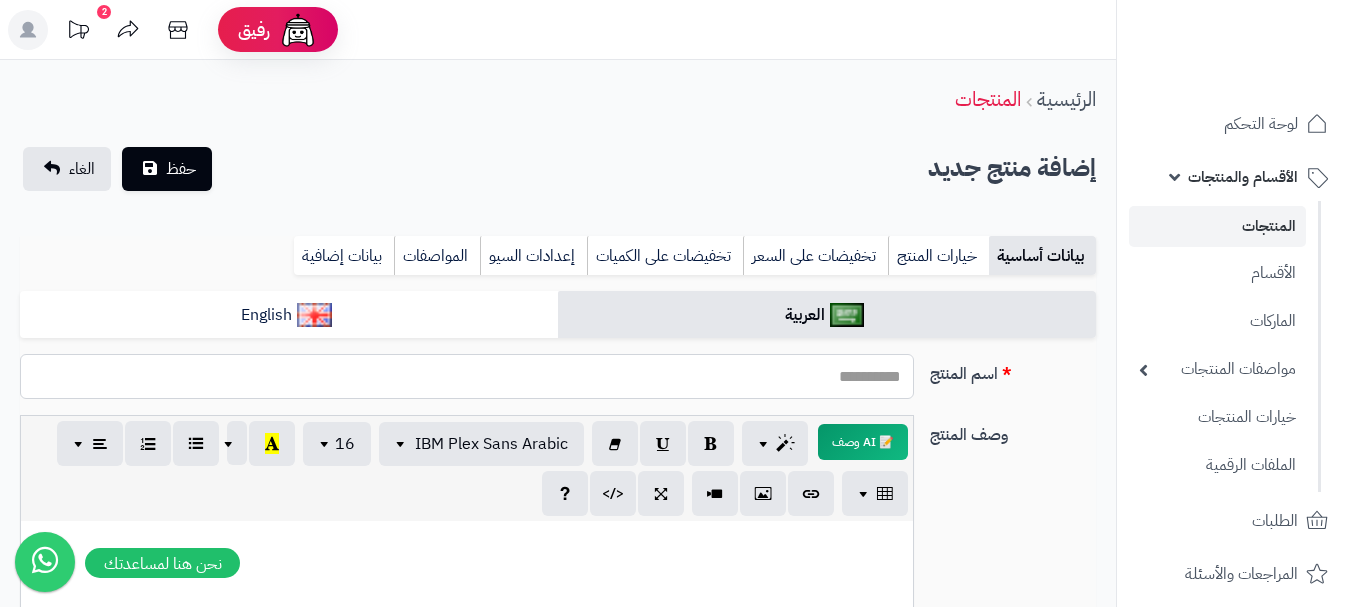 paste on "**********" 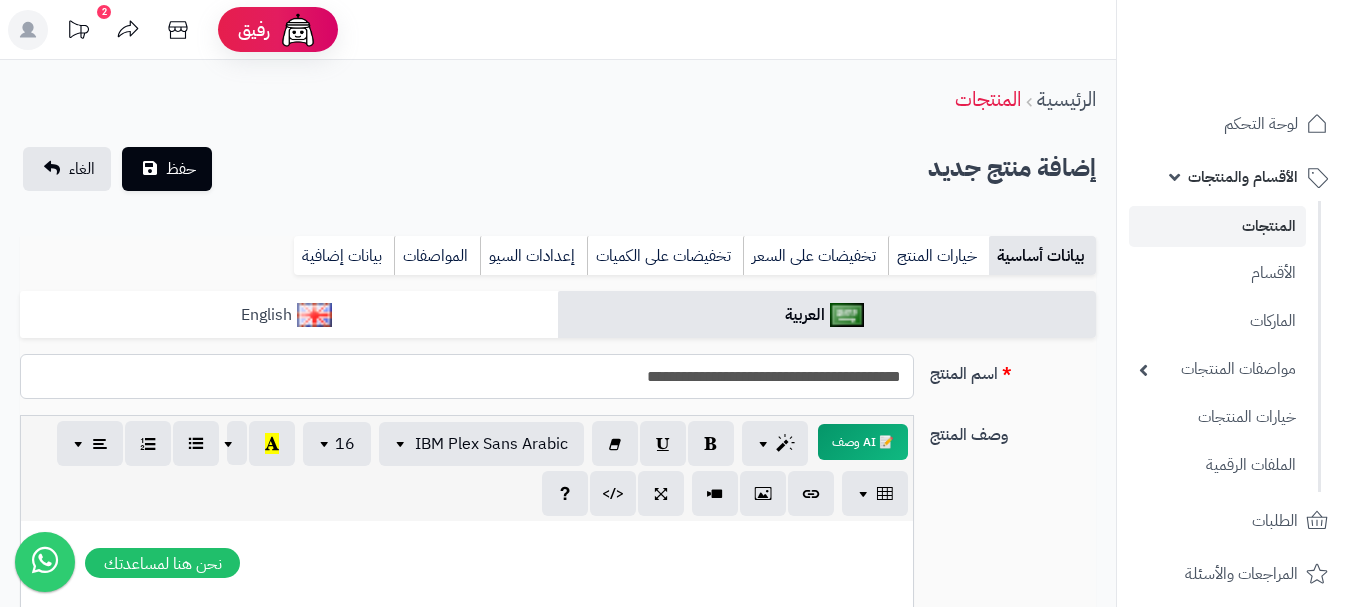 type on "**********" 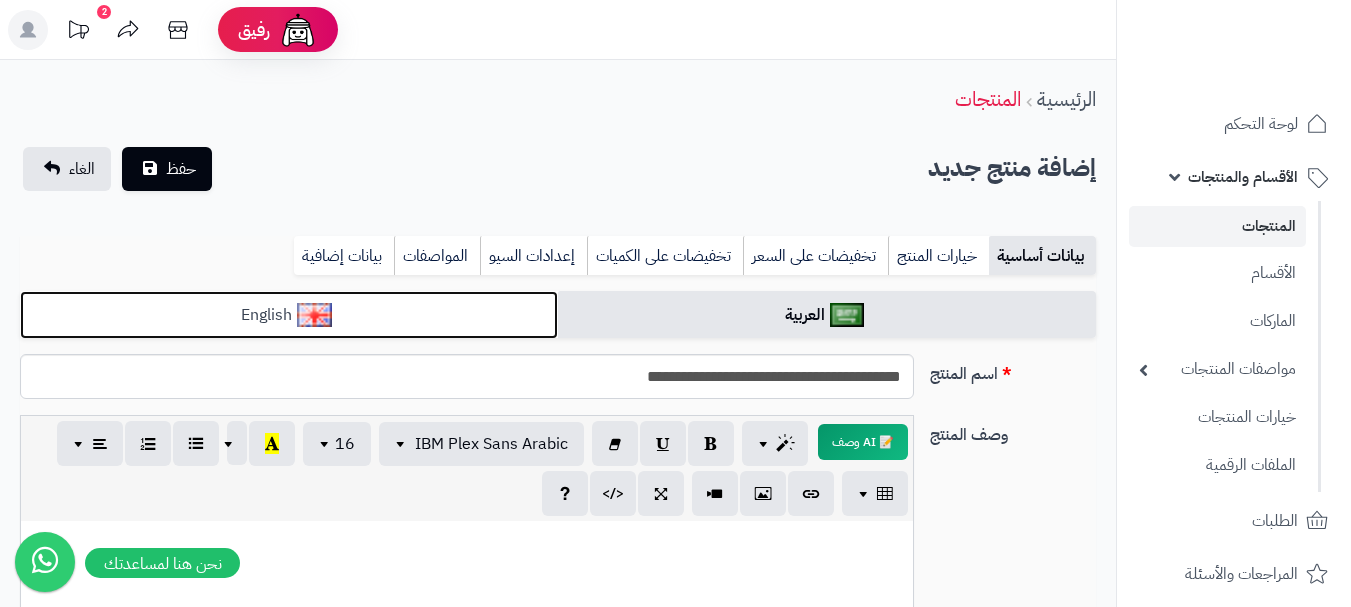 drag, startPoint x: 484, startPoint y: 316, endPoint x: 497, endPoint y: 309, distance: 14.764823 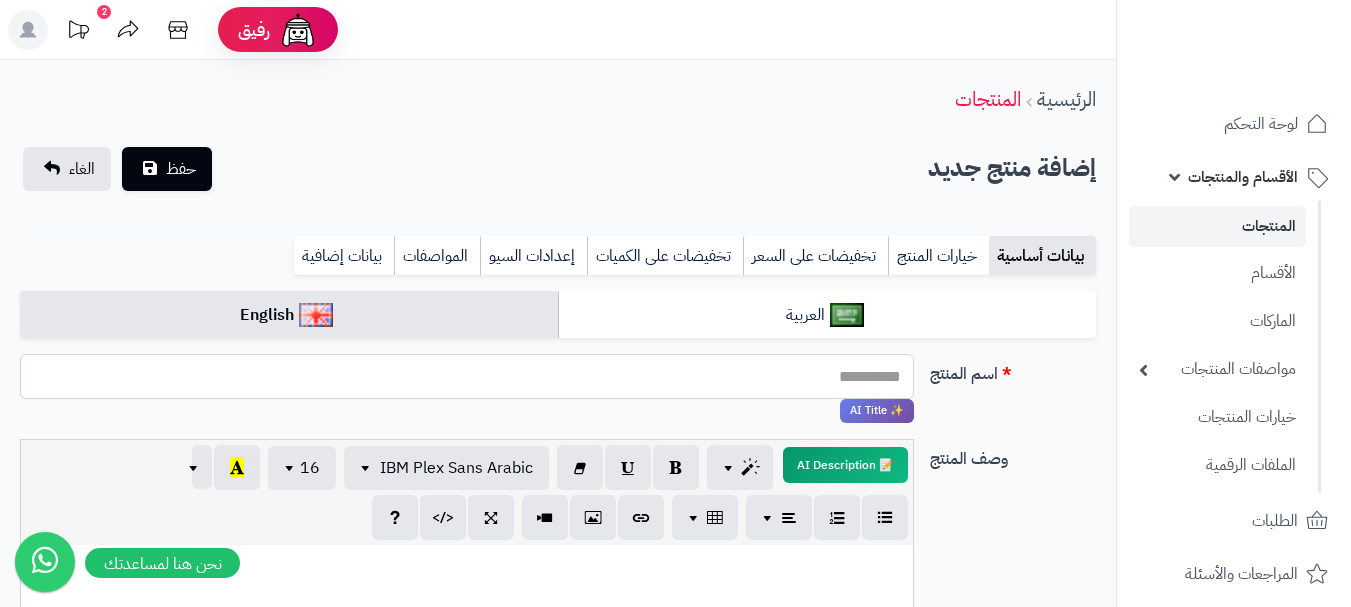 paste on "**********" 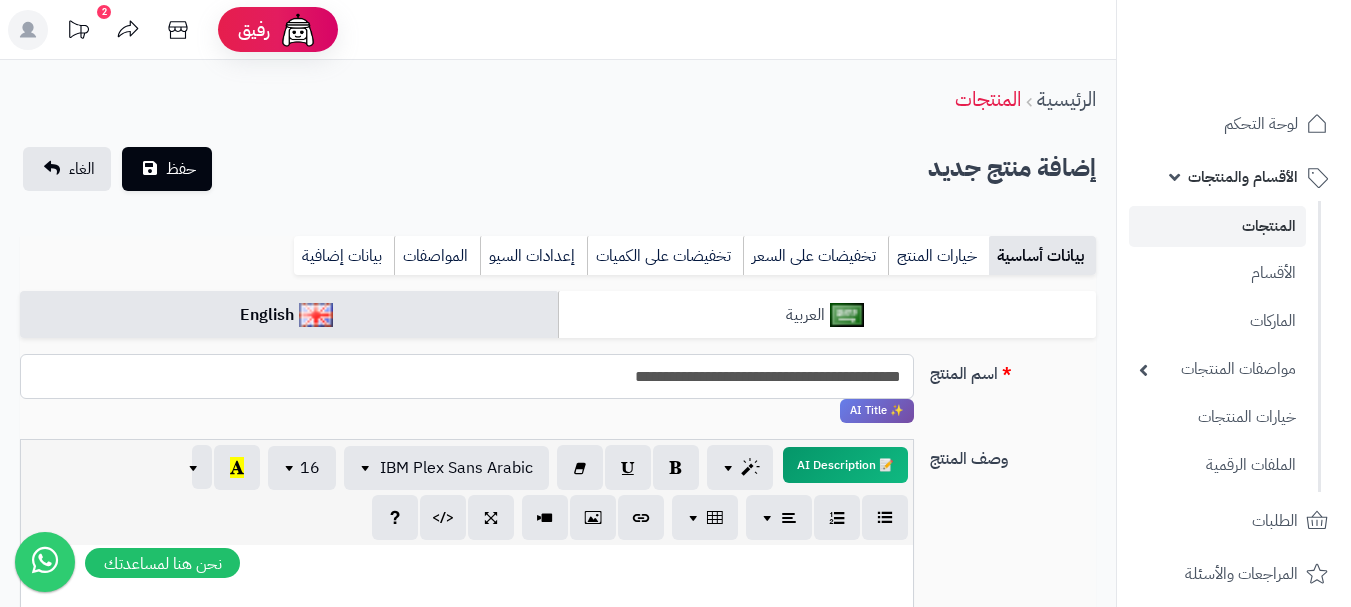 type on "**********" 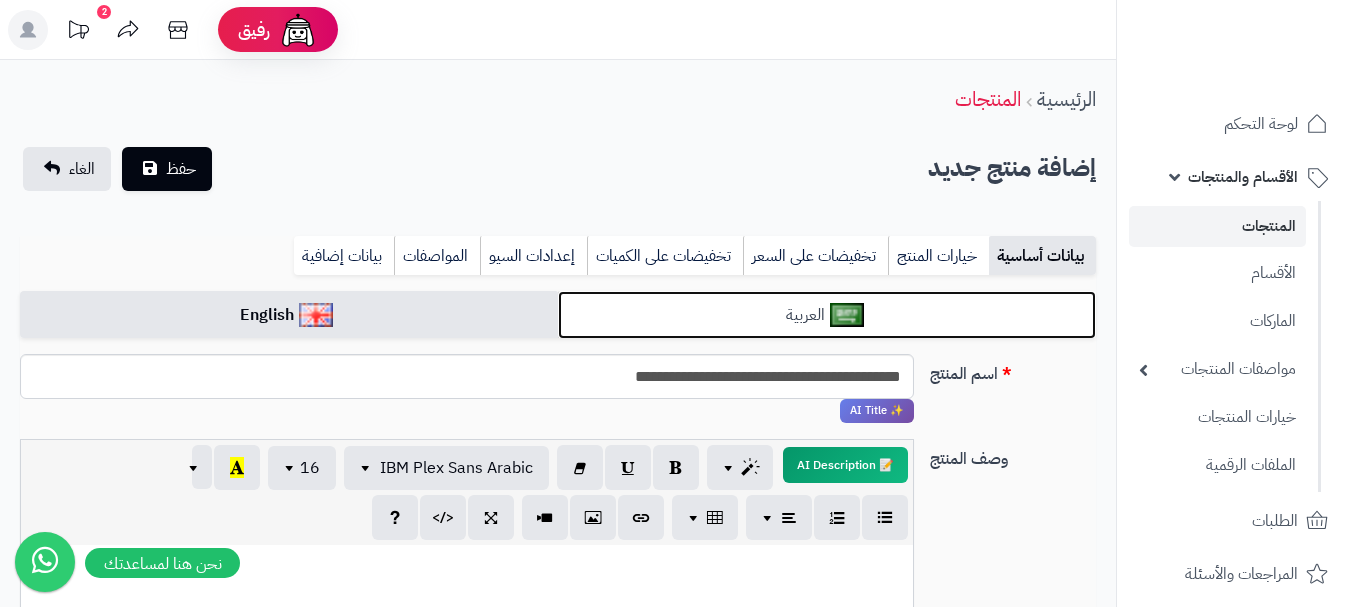 click on "العربية" at bounding box center (827, 315) 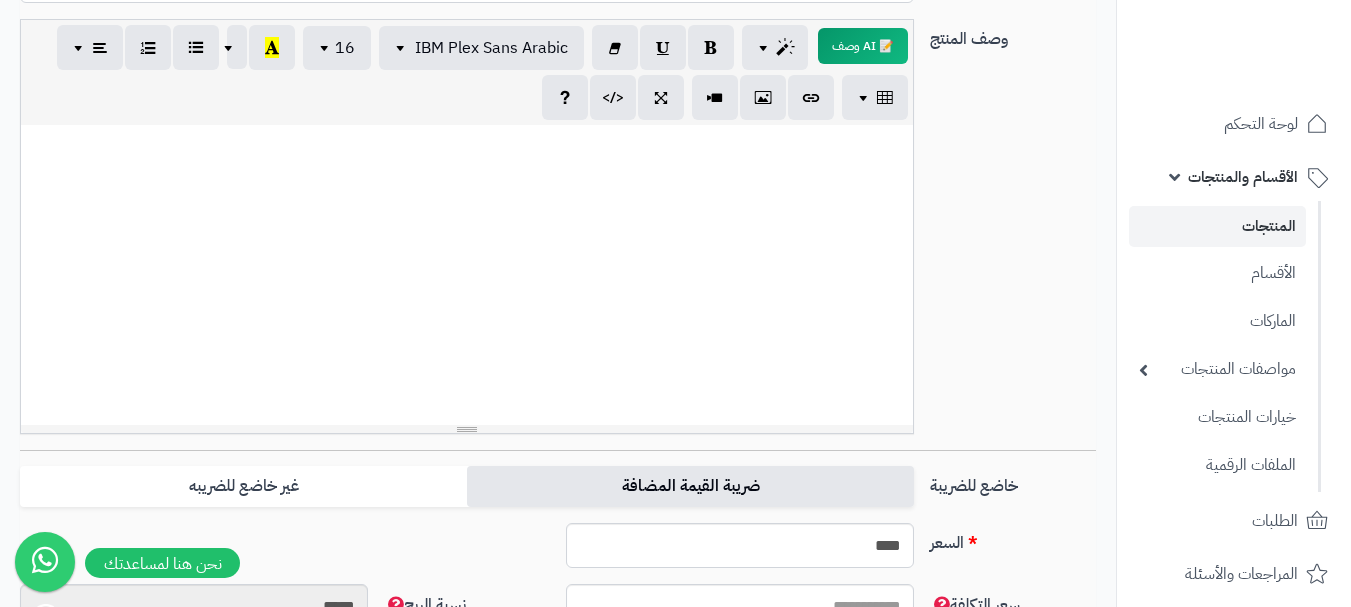 scroll, scrollTop: 500, scrollLeft: 0, axis: vertical 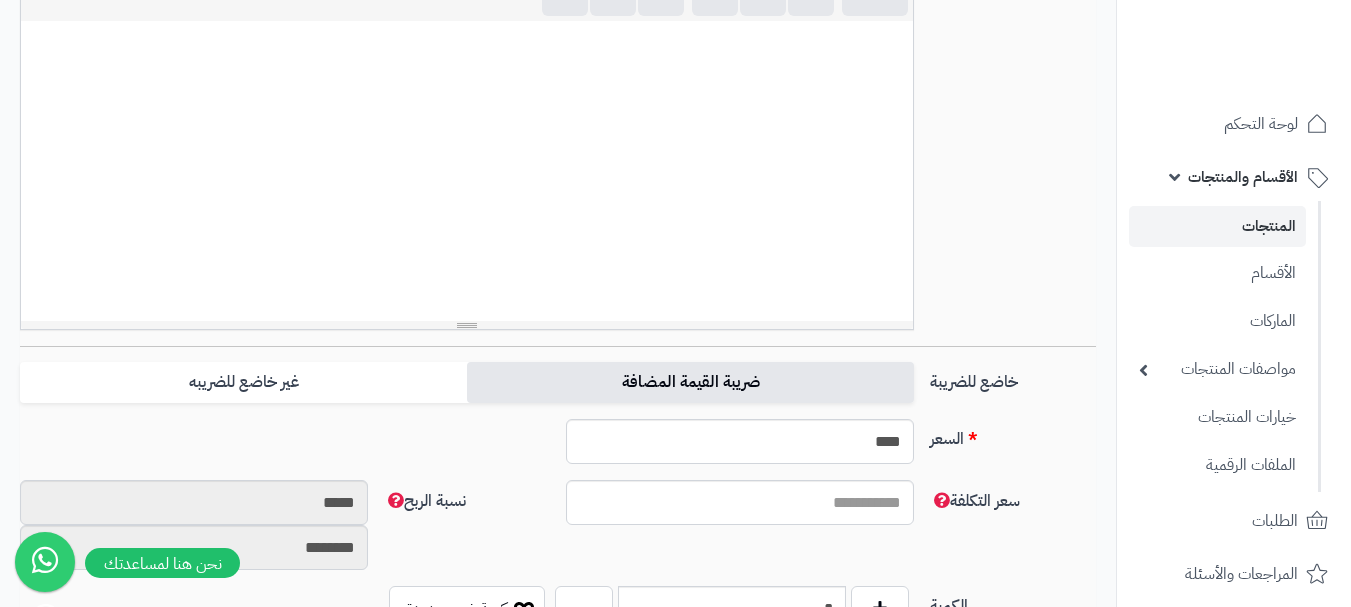 click on "ضريبة القيمة المضافة" at bounding box center [690, 382] 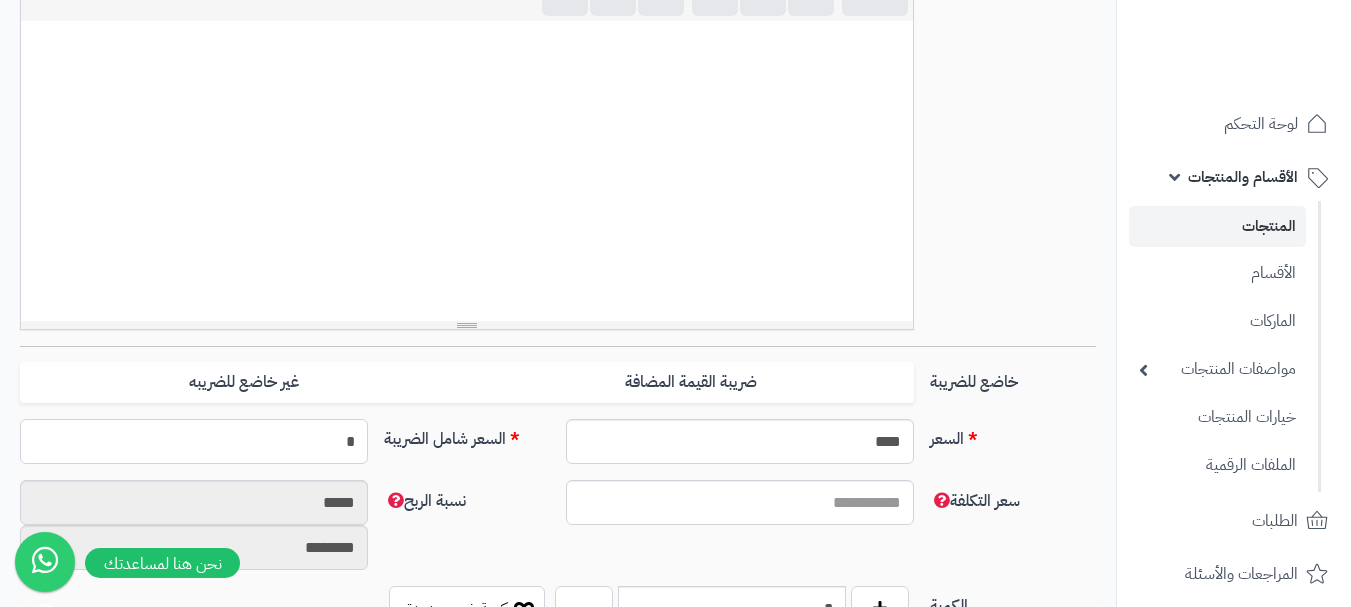 click on "*" at bounding box center (194, 441) 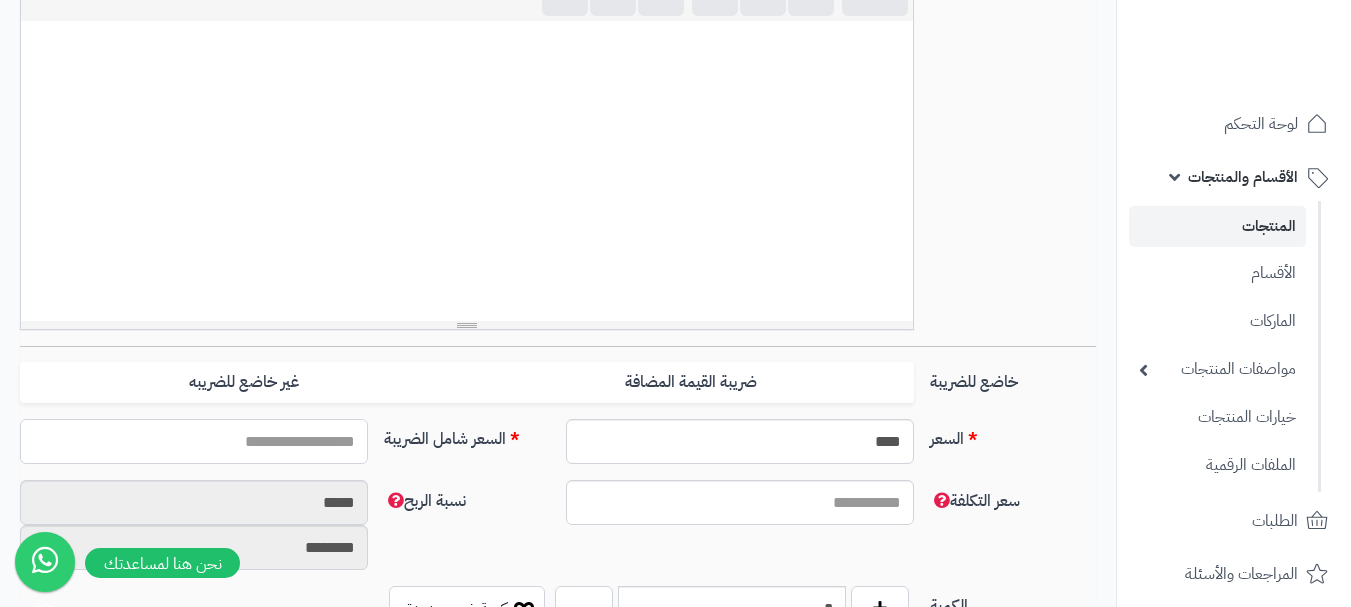 type on "*" 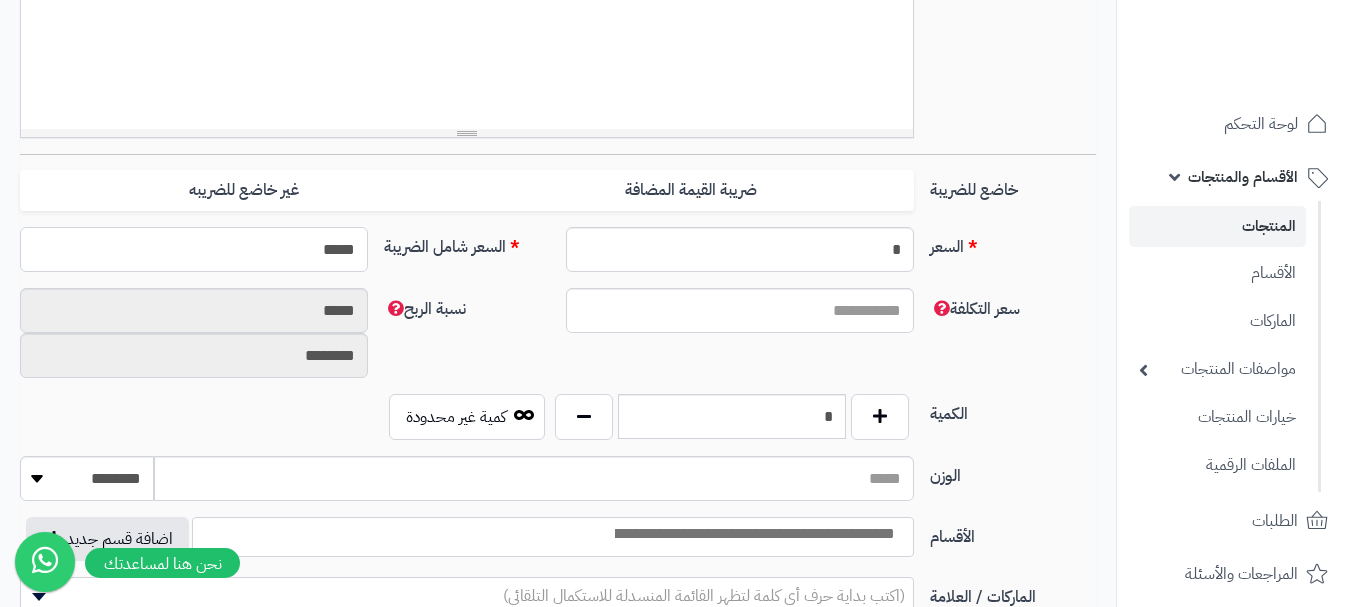 scroll, scrollTop: 700, scrollLeft: 0, axis: vertical 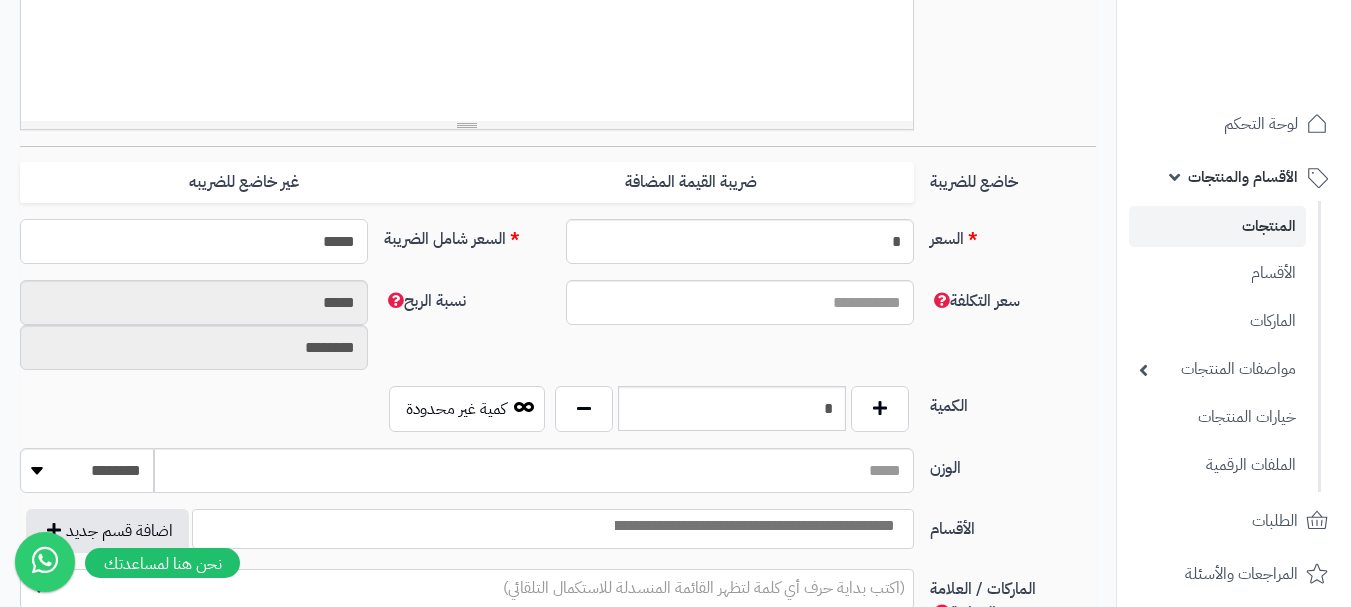 type on "*****" 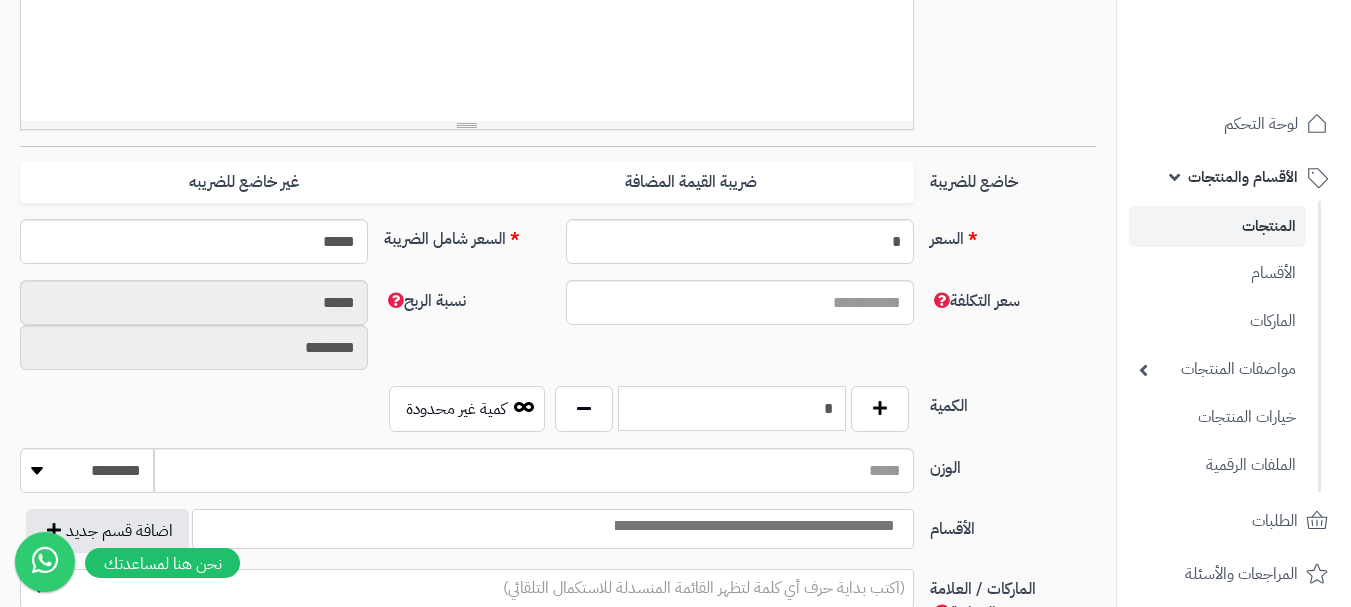click on "*" at bounding box center (732, 408) 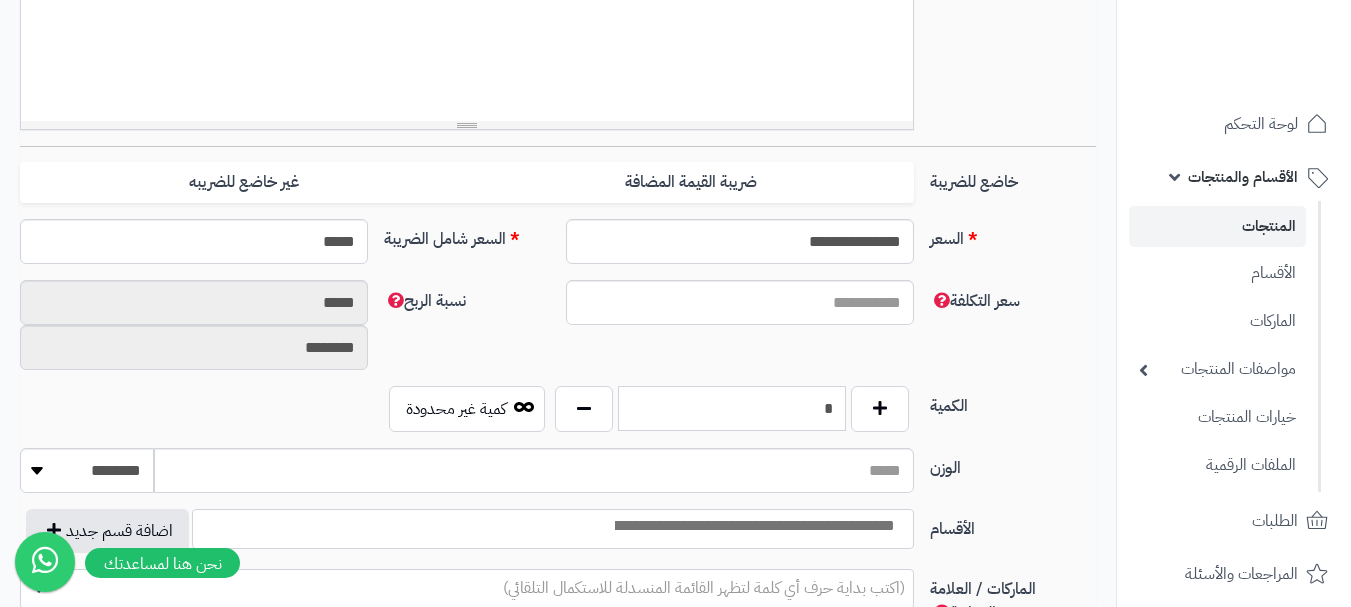 click on "*" at bounding box center [732, 408] 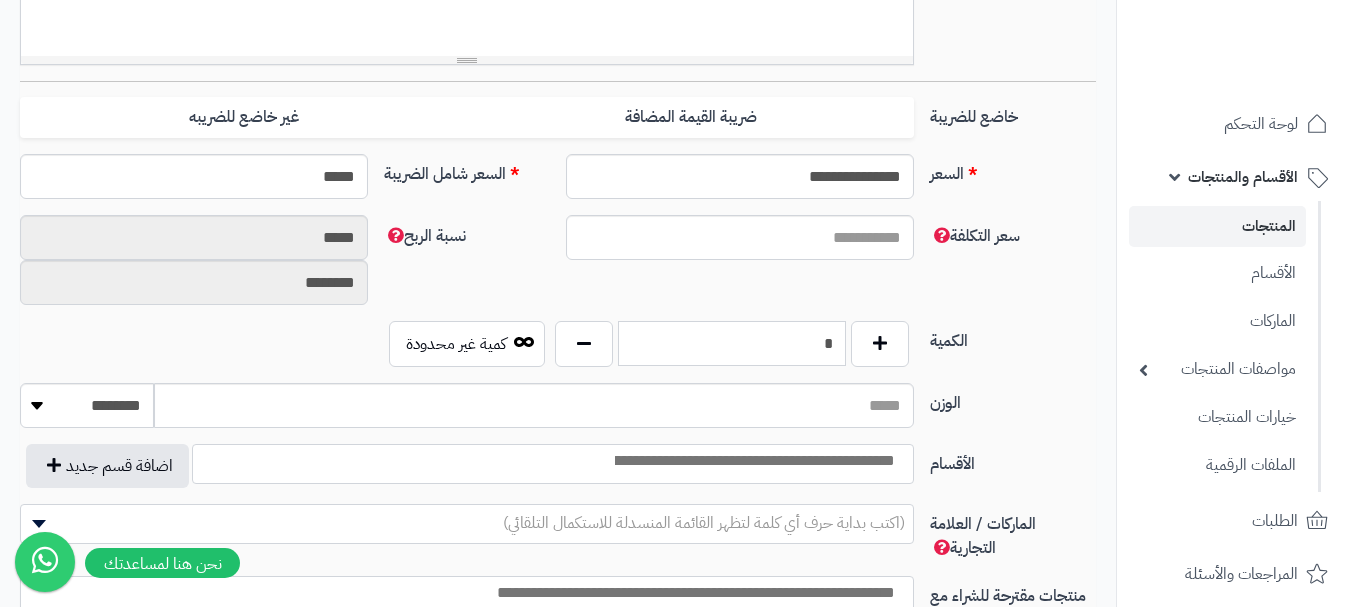 scroll, scrollTop: 800, scrollLeft: 0, axis: vertical 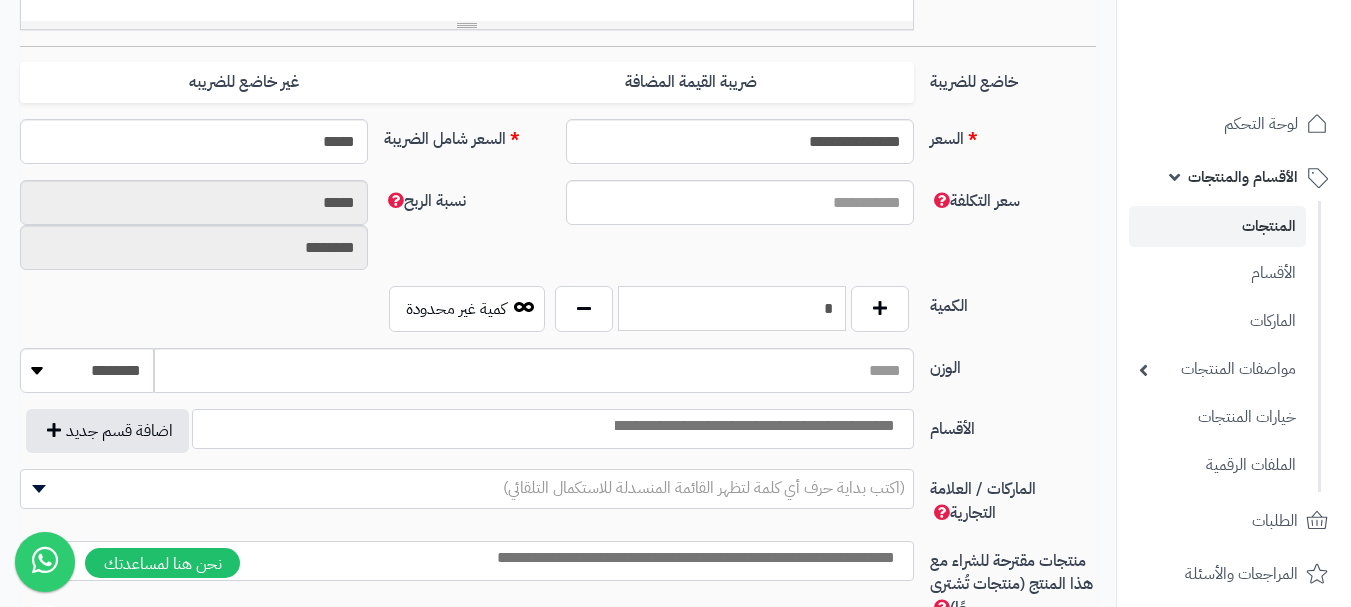 type on "*" 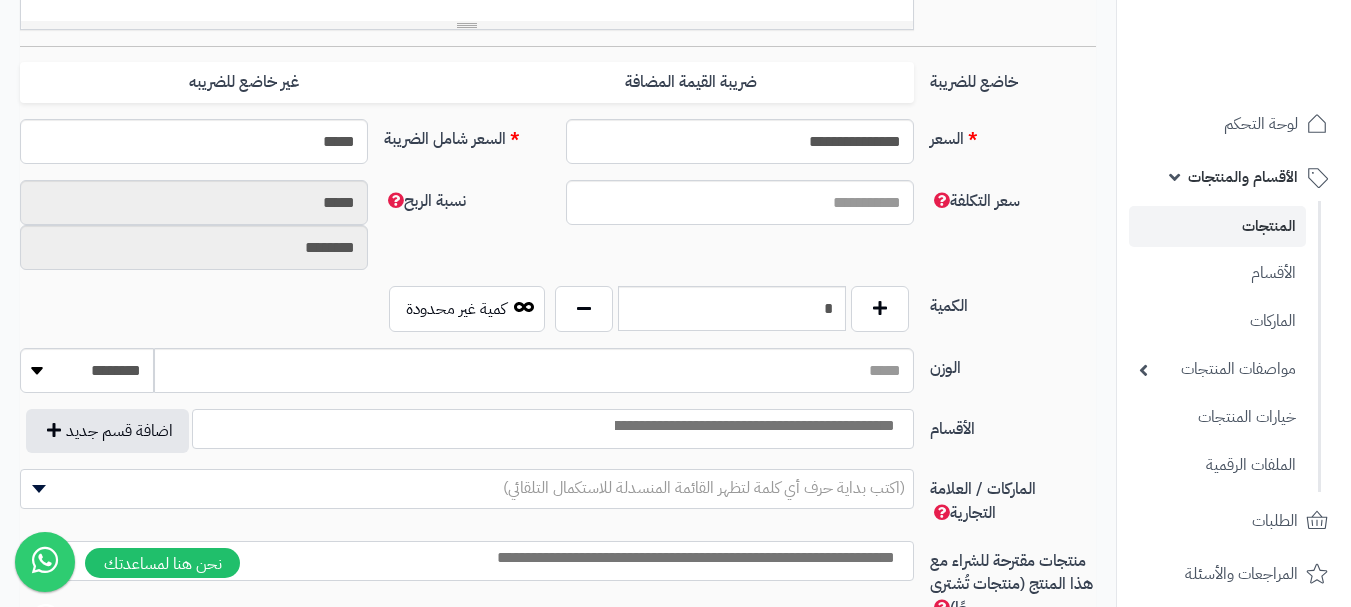 click at bounding box center (753, 426) 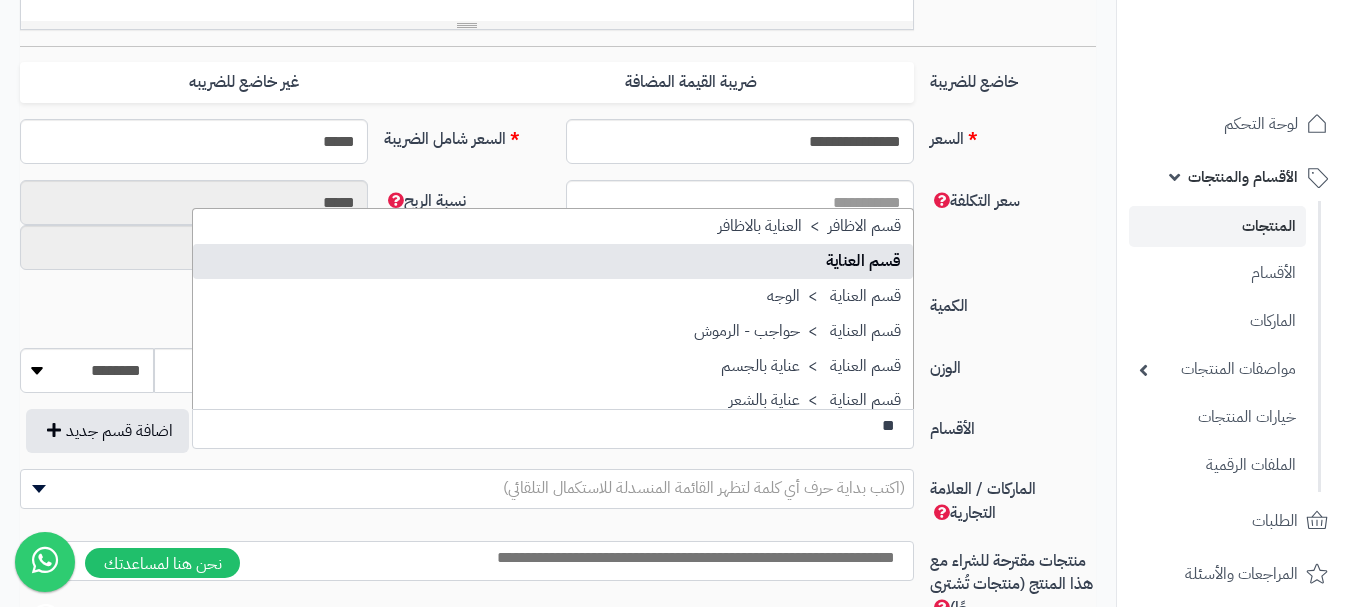type on "**" 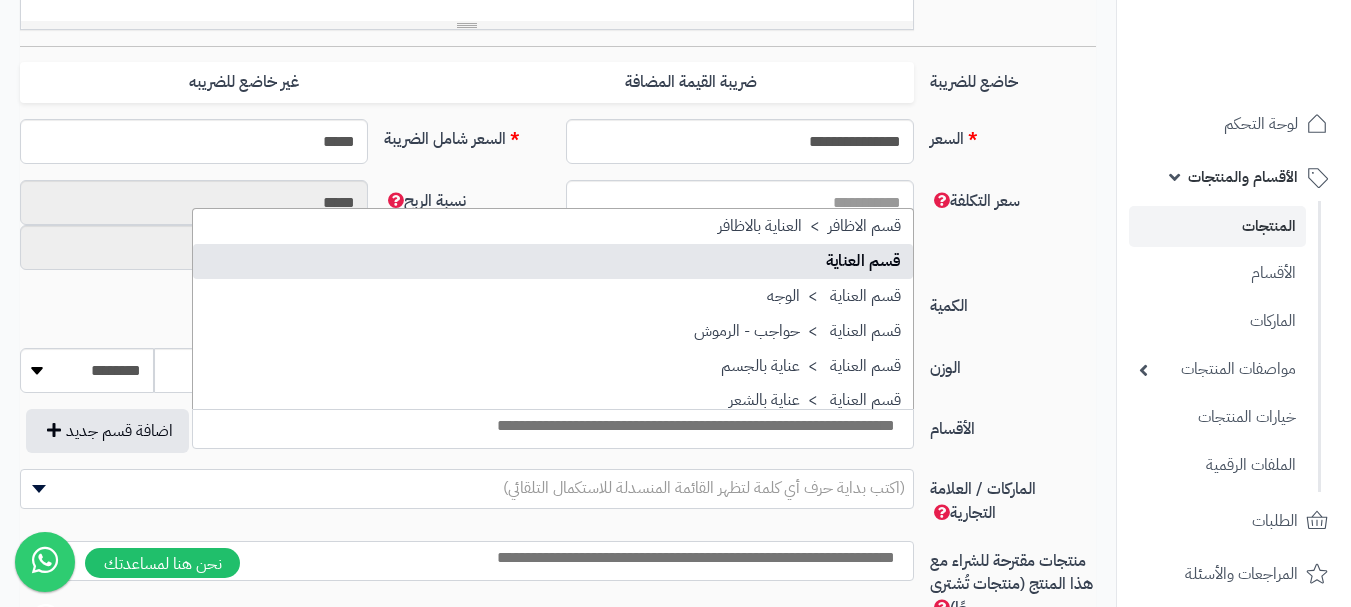 scroll, scrollTop: 0, scrollLeft: 0, axis: both 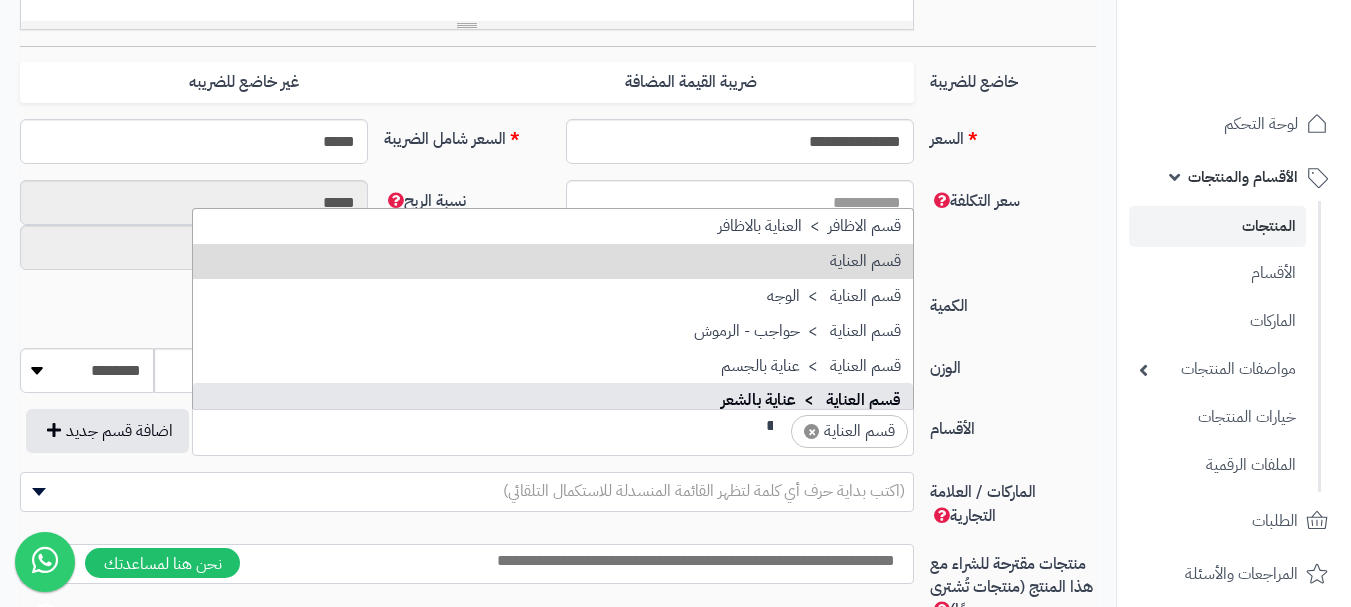 type on "**" 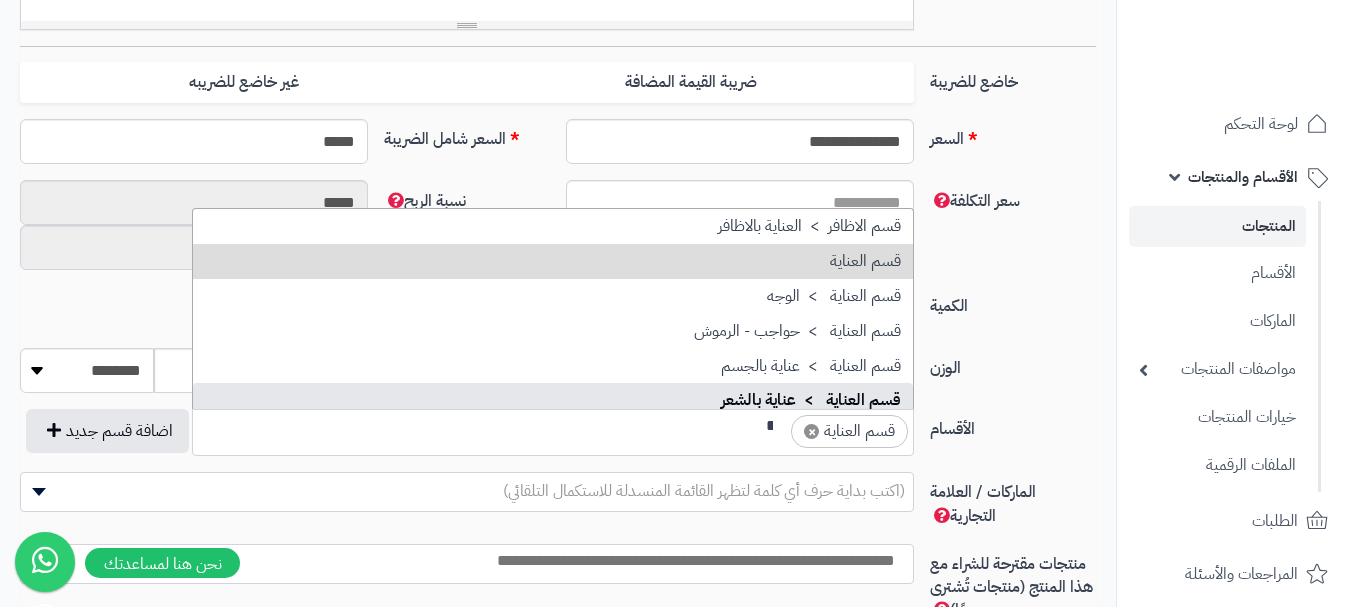 type 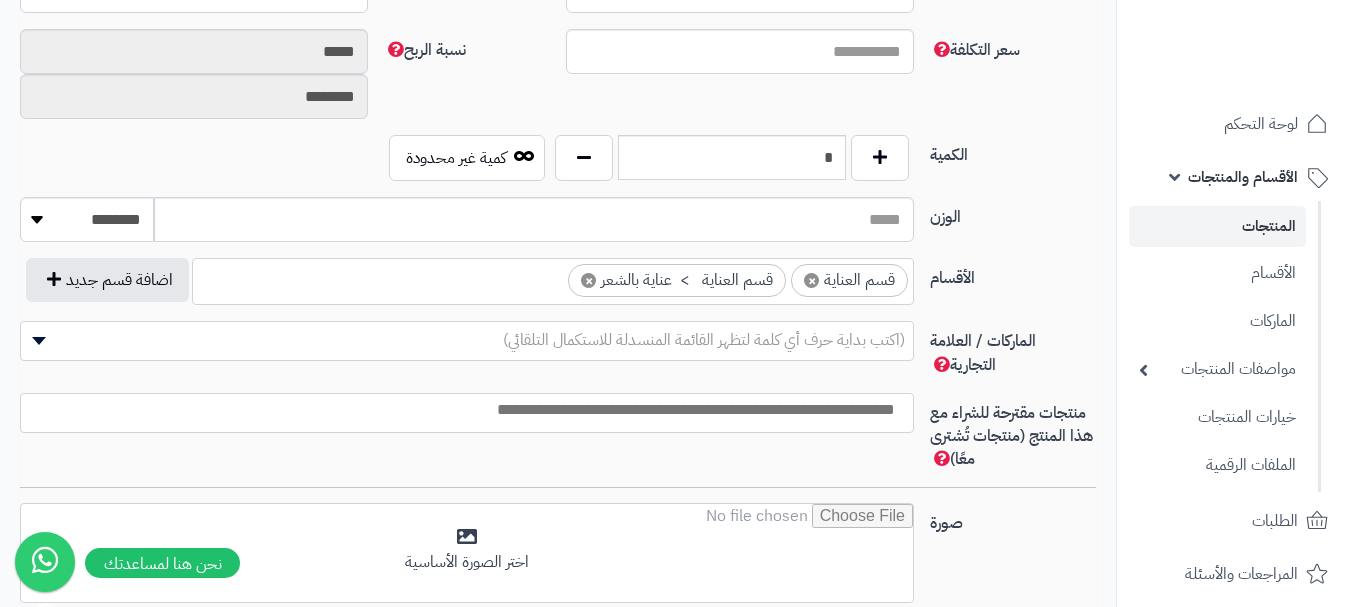 scroll, scrollTop: 1000, scrollLeft: 0, axis: vertical 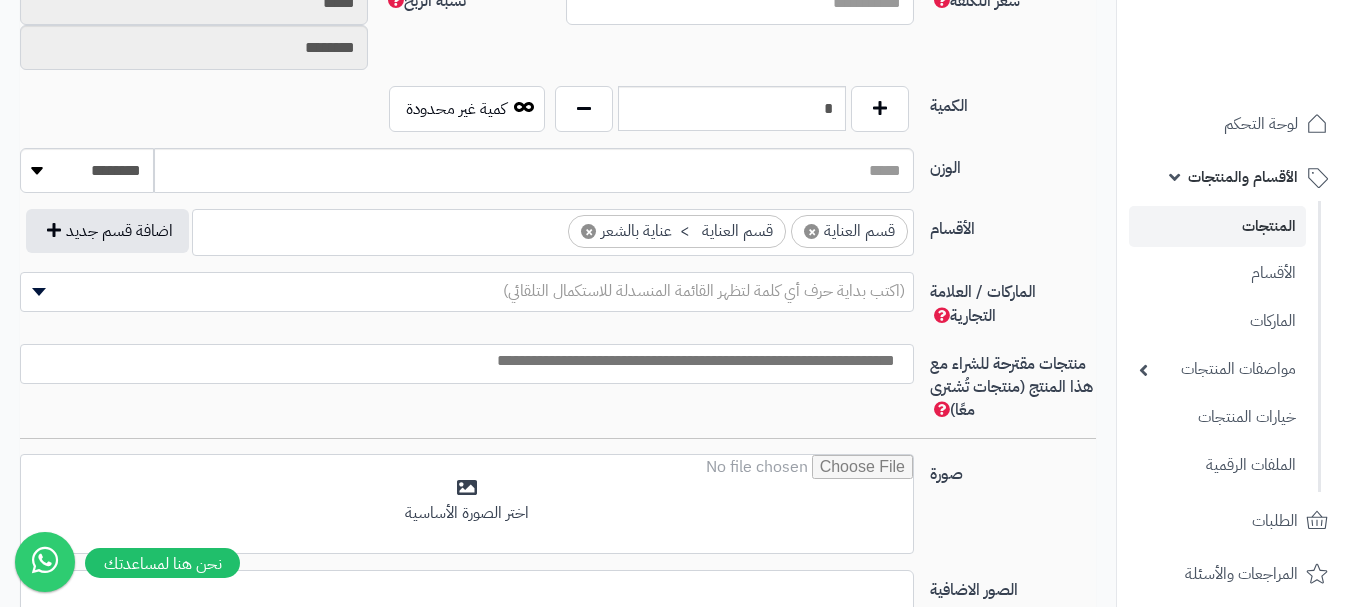 click at bounding box center (462, 361) 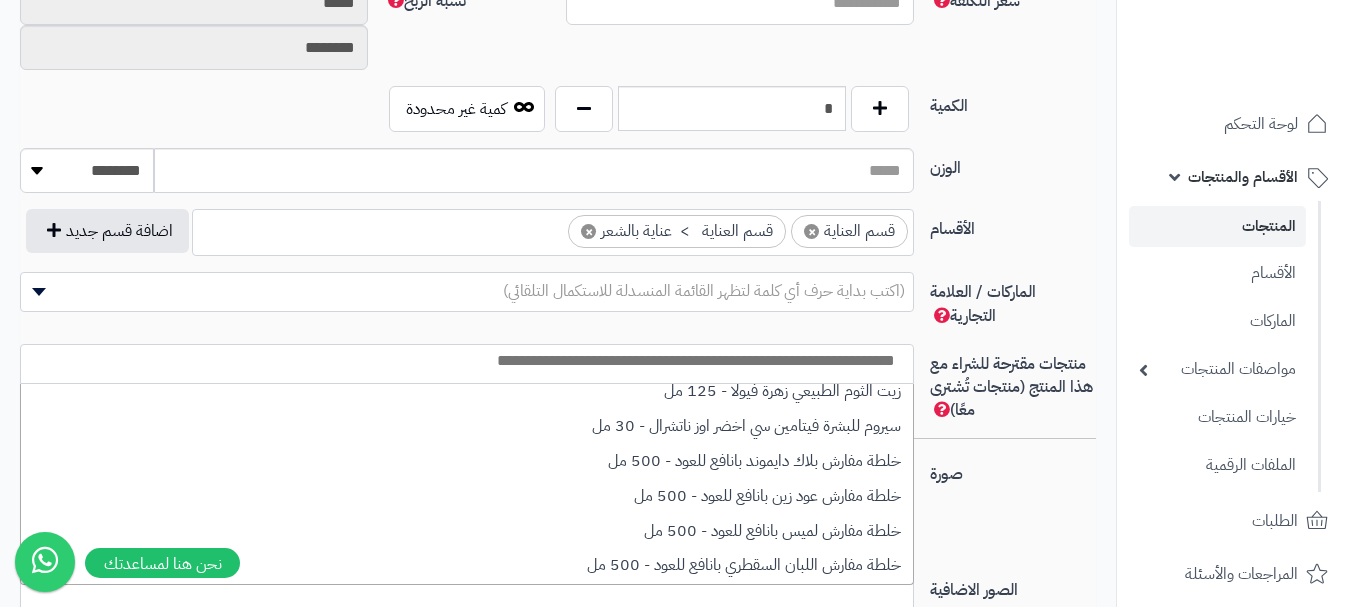 scroll, scrollTop: 183, scrollLeft: 0, axis: vertical 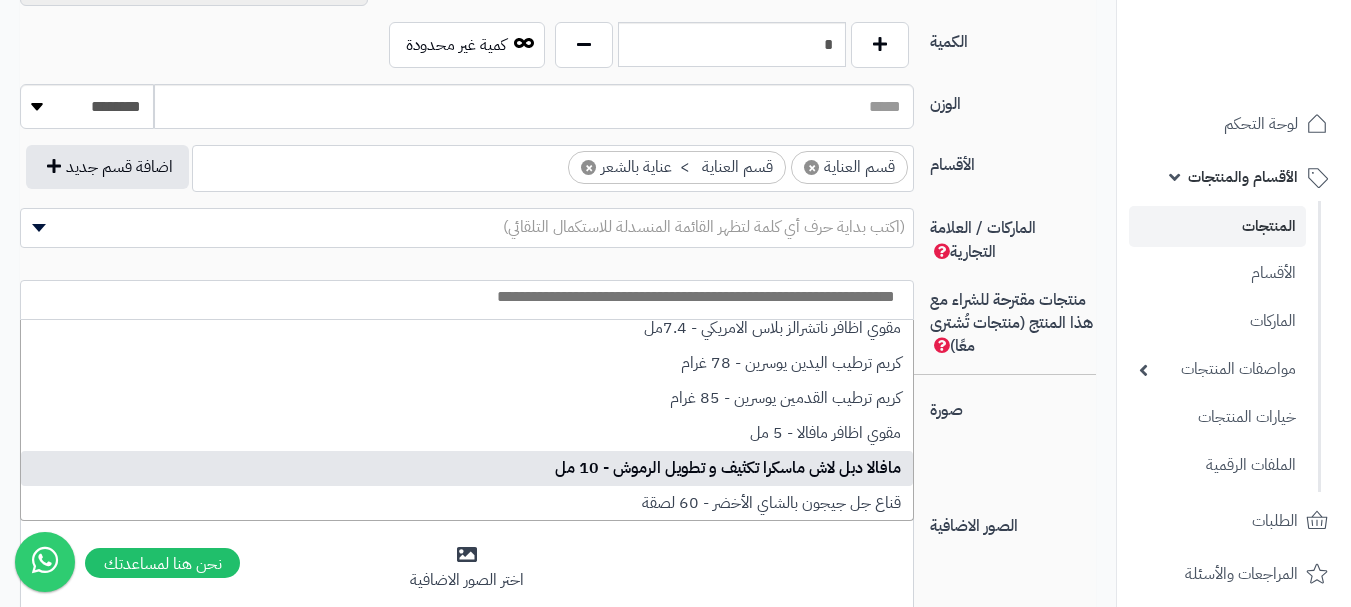 select on "***" 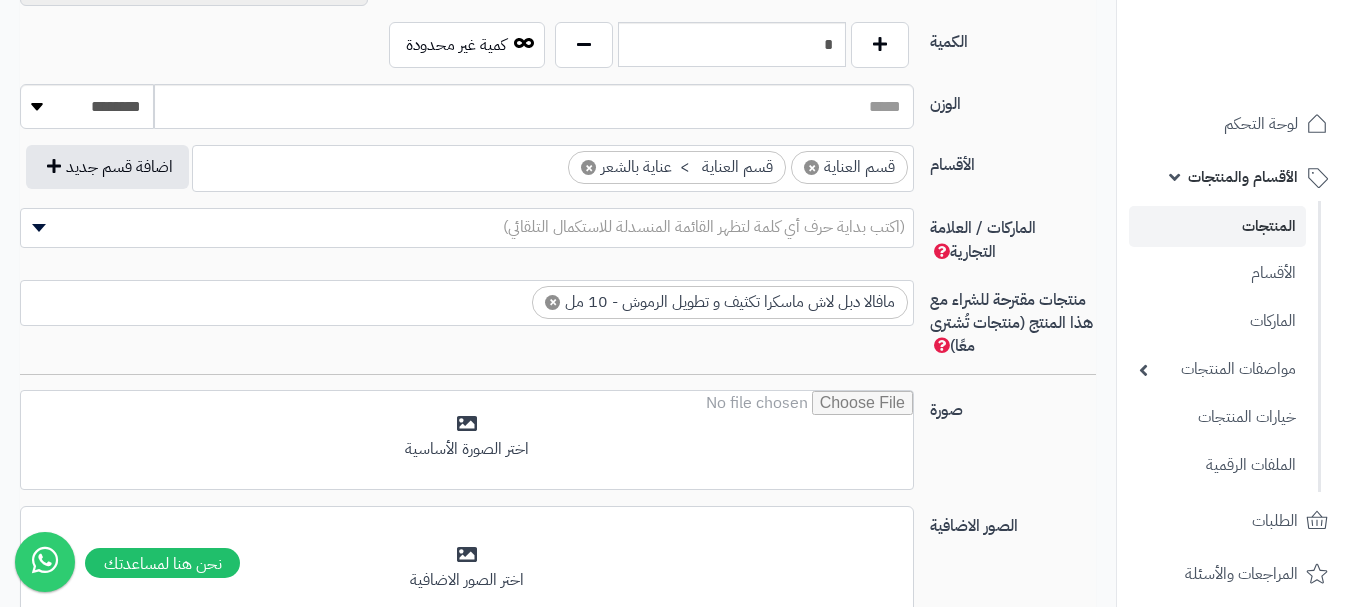 click at bounding box center [514, 297] 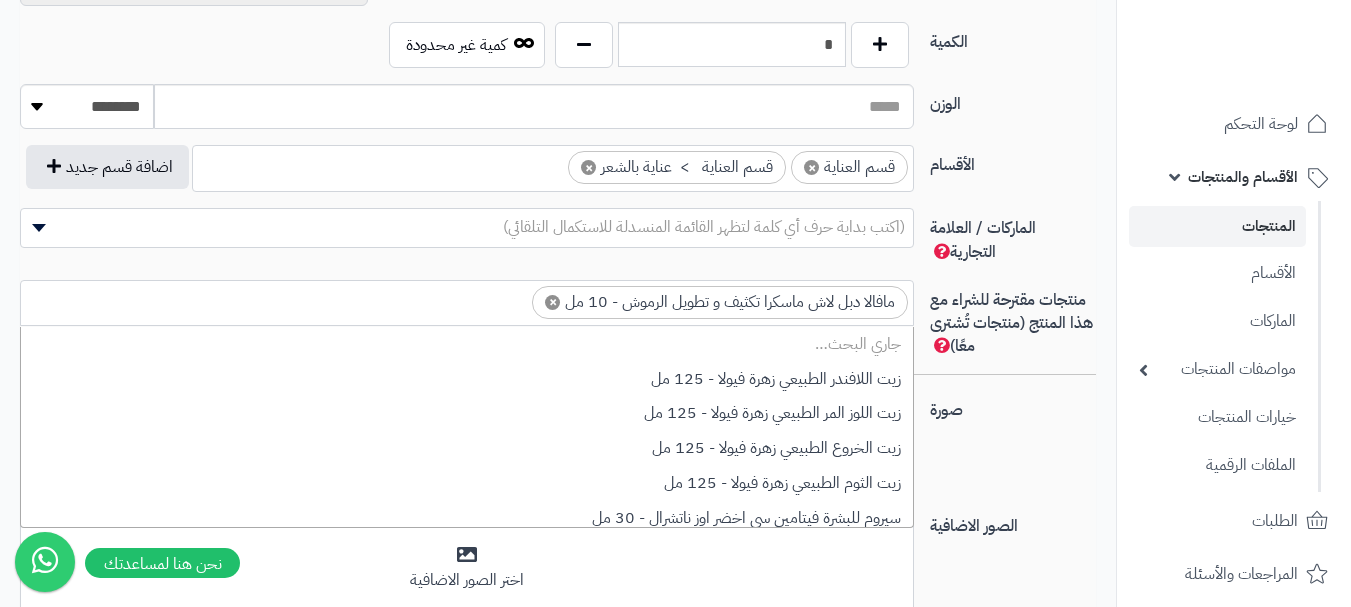 scroll, scrollTop: 627, scrollLeft: 0, axis: vertical 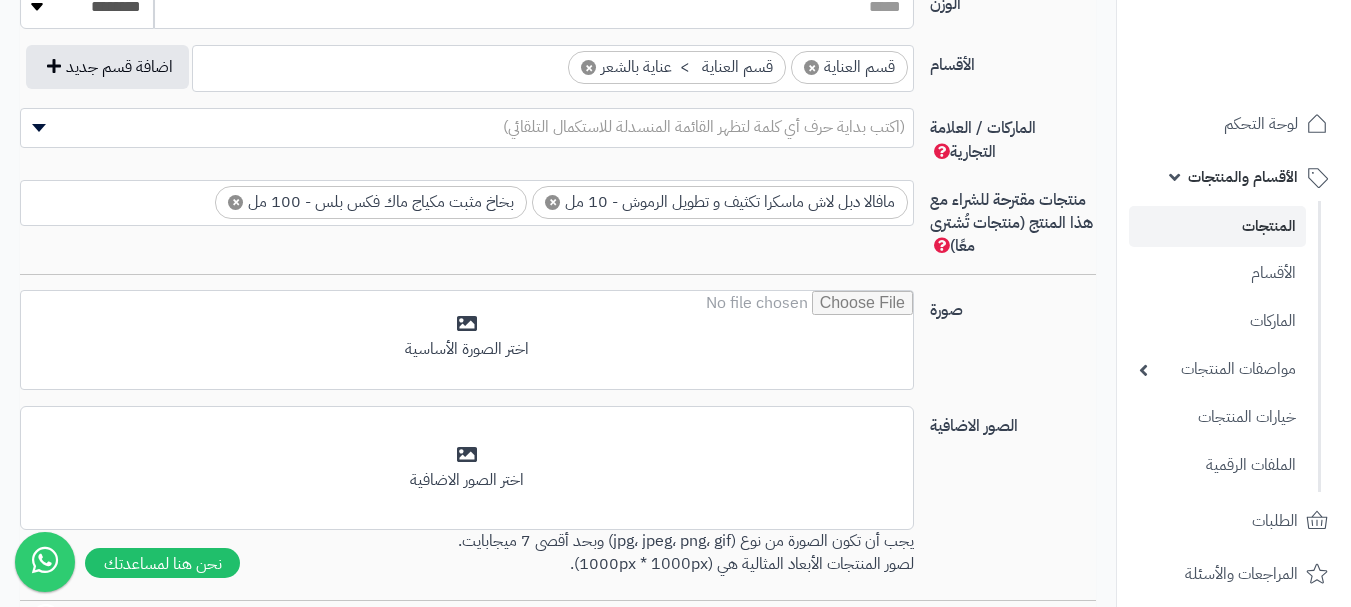 click on "× مافالا  دبل لاش ماسكرا تكثيف و تطويل الرموش - 10 مل  × بخاخ مثبت مكياج ماك فكس بلس - 100 مل" at bounding box center (467, 200) 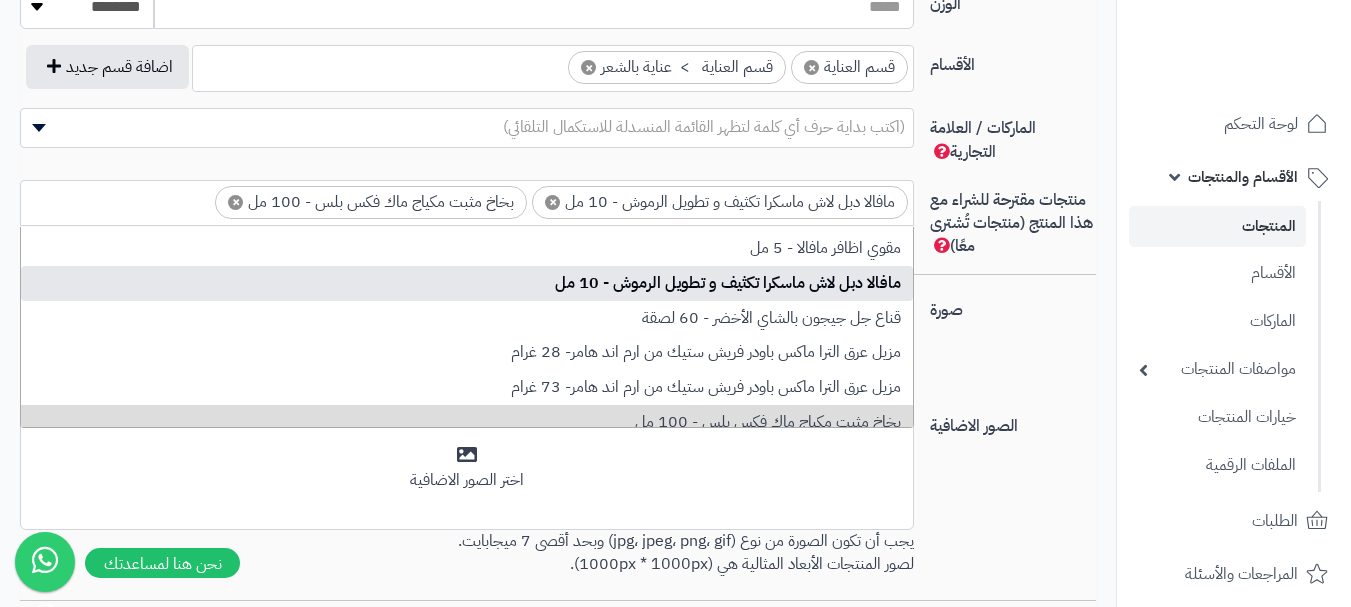 scroll, scrollTop: 706, scrollLeft: 0, axis: vertical 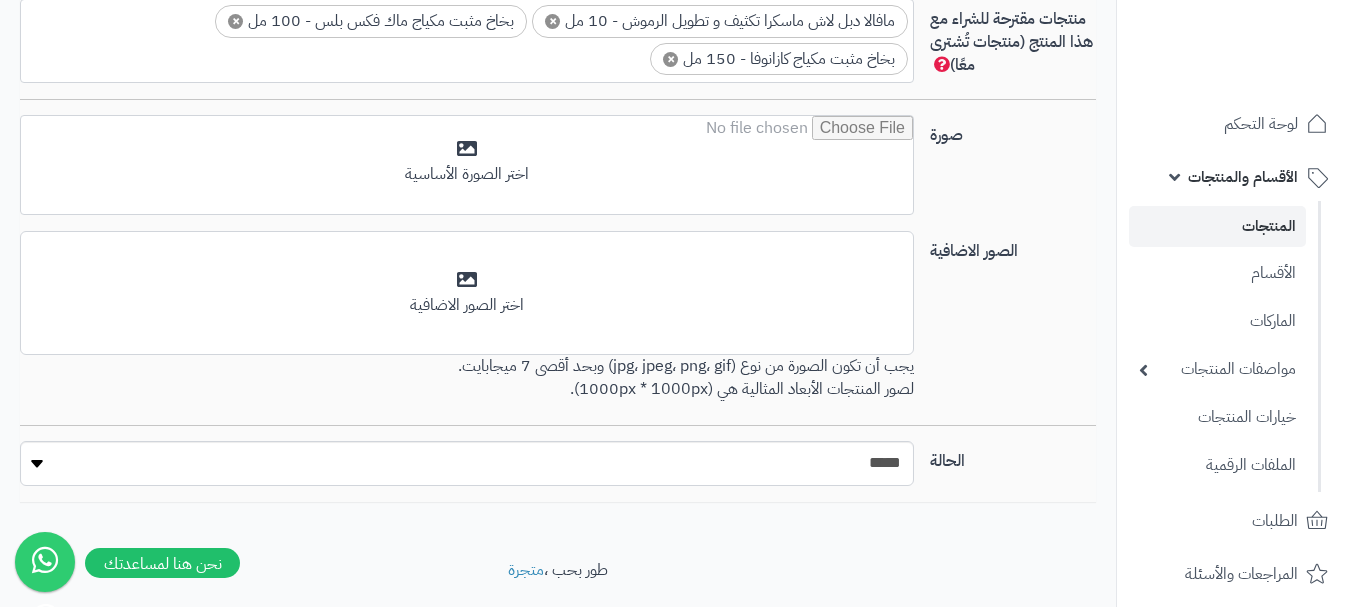 click on "× مافالا  دبل لاش ماسكرا تكثيف و تطويل الرموش - 10 مل  × بخاخ مثبت مكياج ماك فكس بلس - 100 مل  × بخاخ مثبت مكياج كازانوفا - 150 مل" at bounding box center [467, 38] 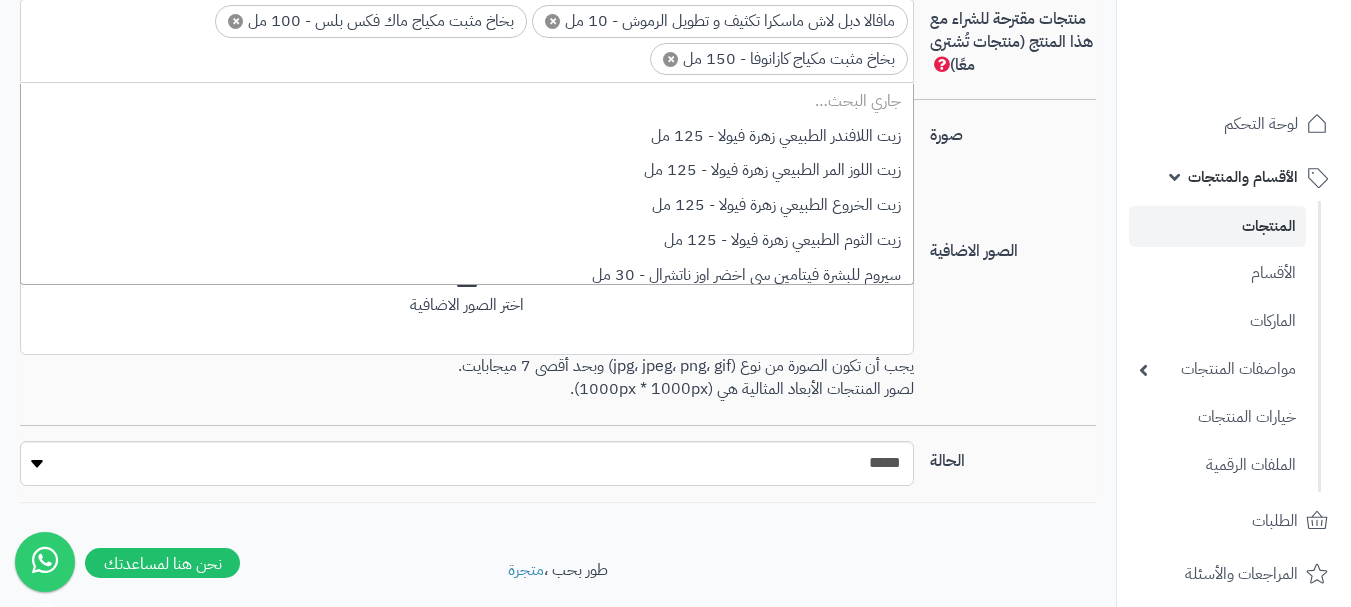 scroll, scrollTop: 627, scrollLeft: 0, axis: vertical 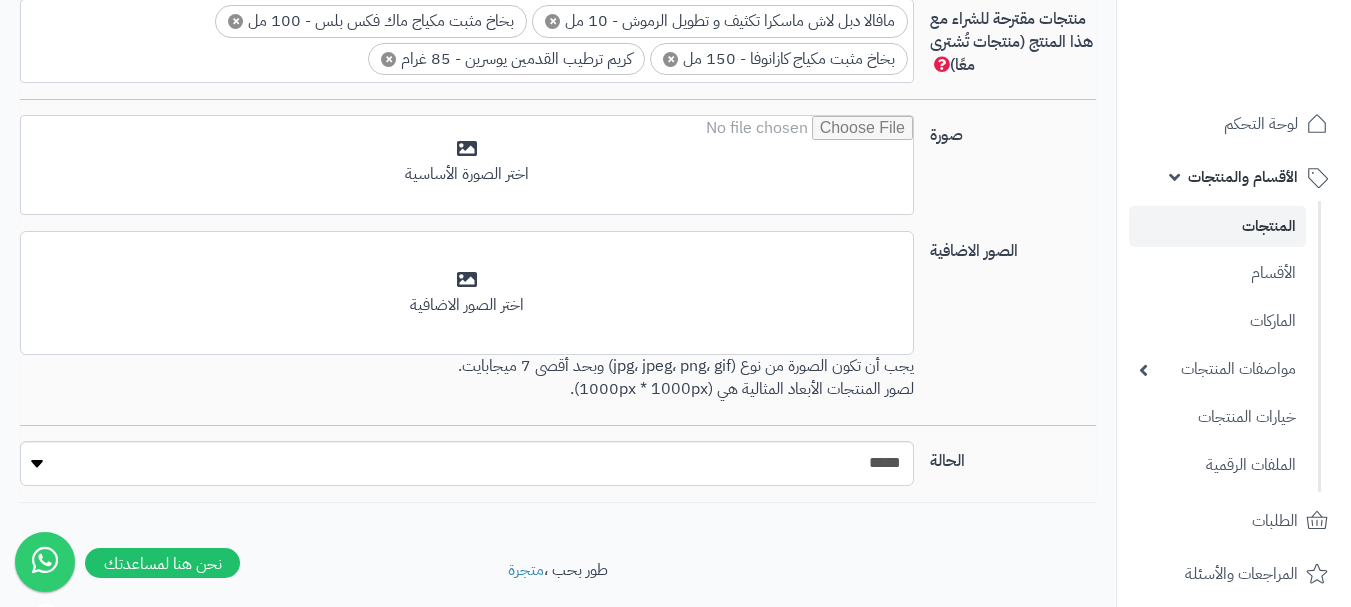 click on "× مافالا  دبل لاش ماسكرا تكثيف و تطويل الرموش - 10 مل  × بخاخ مثبت مكياج ماك فكس بلس - 100 مل  × بخاخ مثبت مكياج كازانوفا - 150 مل  × كريم ترطيب القدمين يوسرين - 85 غرام" at bounding box center [467, 38] 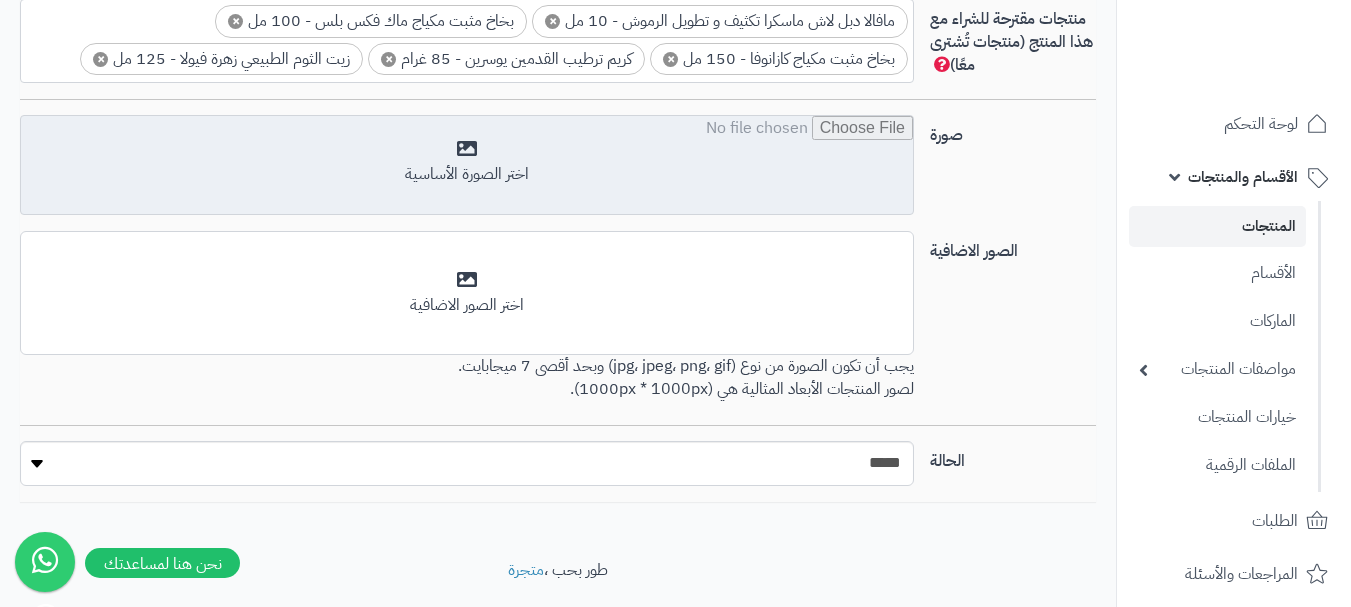 click at bounding box center [467, 166] 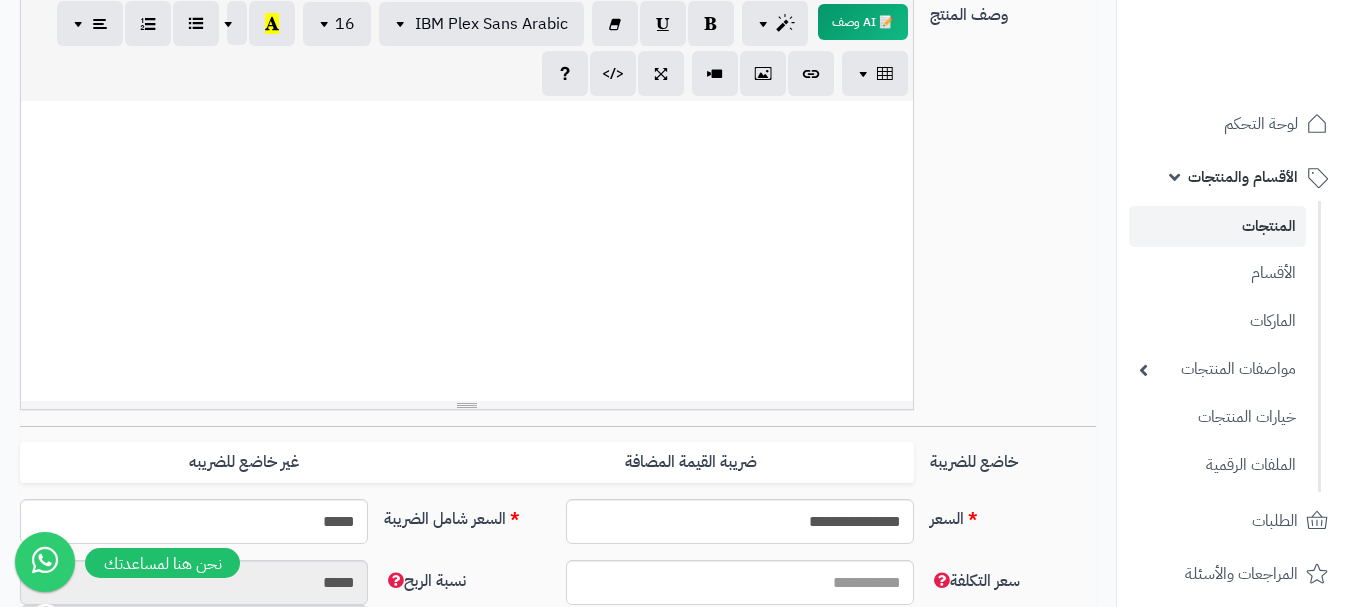 scroll, scrollTop: 145, scrollLeft: 0, axis: vertical 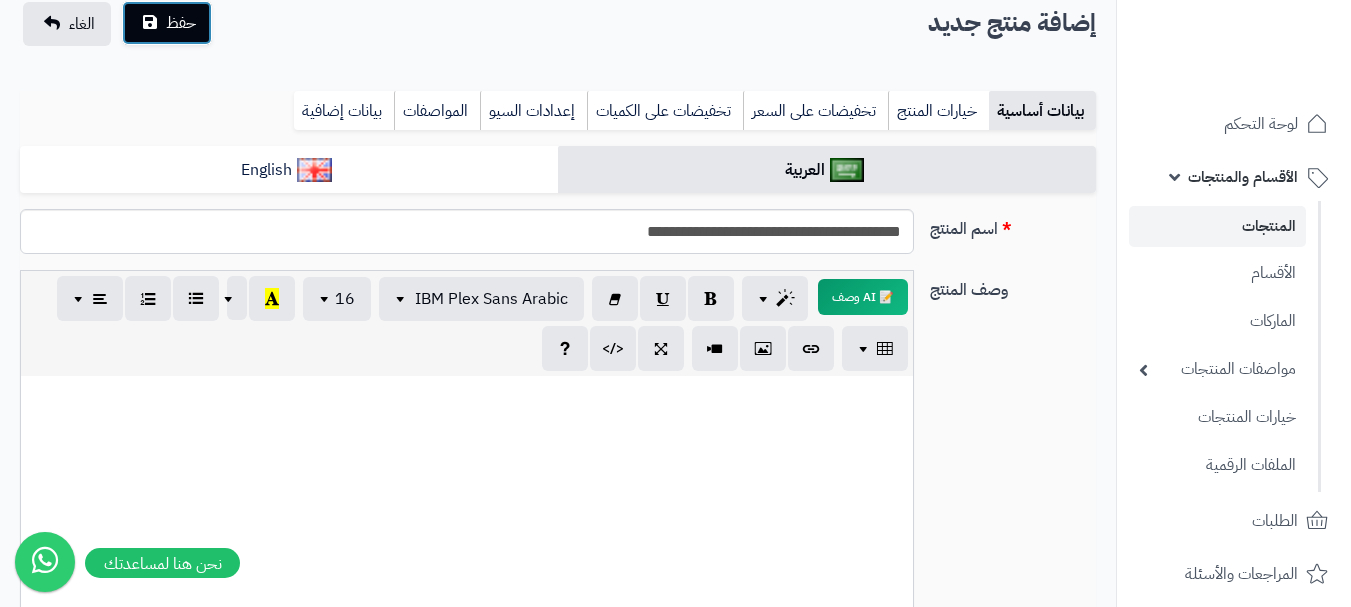click on "حفظ" at bounding box center [181, 23] 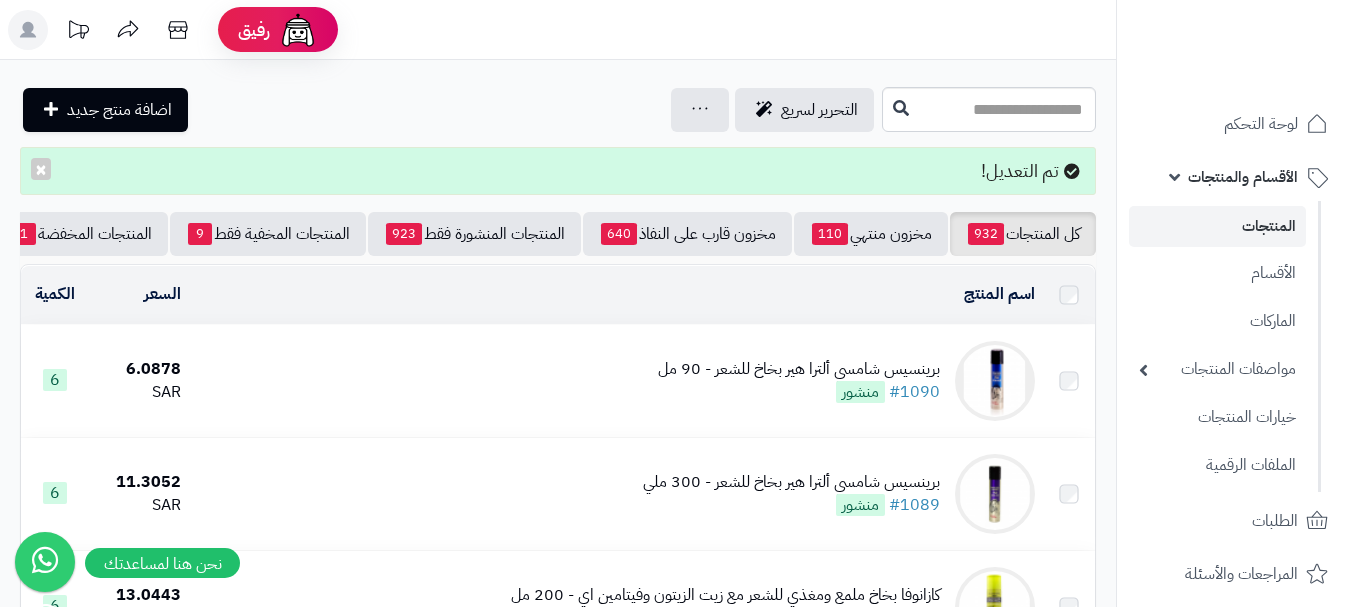 scroll, scrollTop: 0, scrollLeft: 0, axis: both 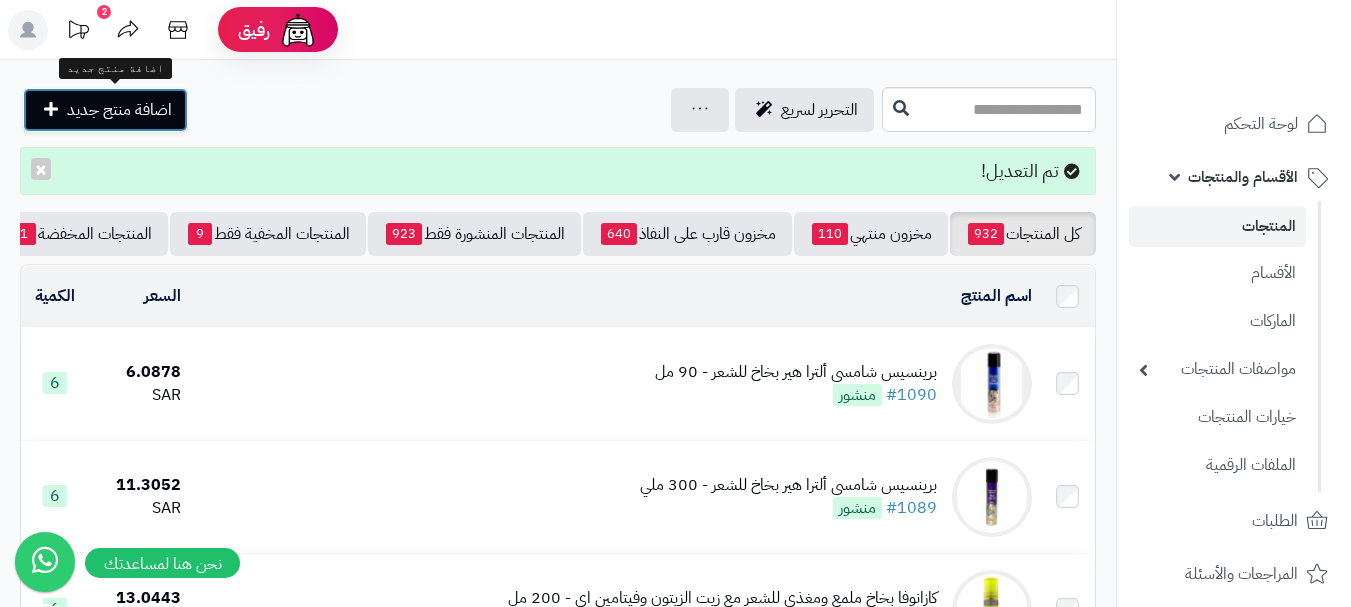 click on "اضافة منتج جديد" at bounding box center (119, 110) 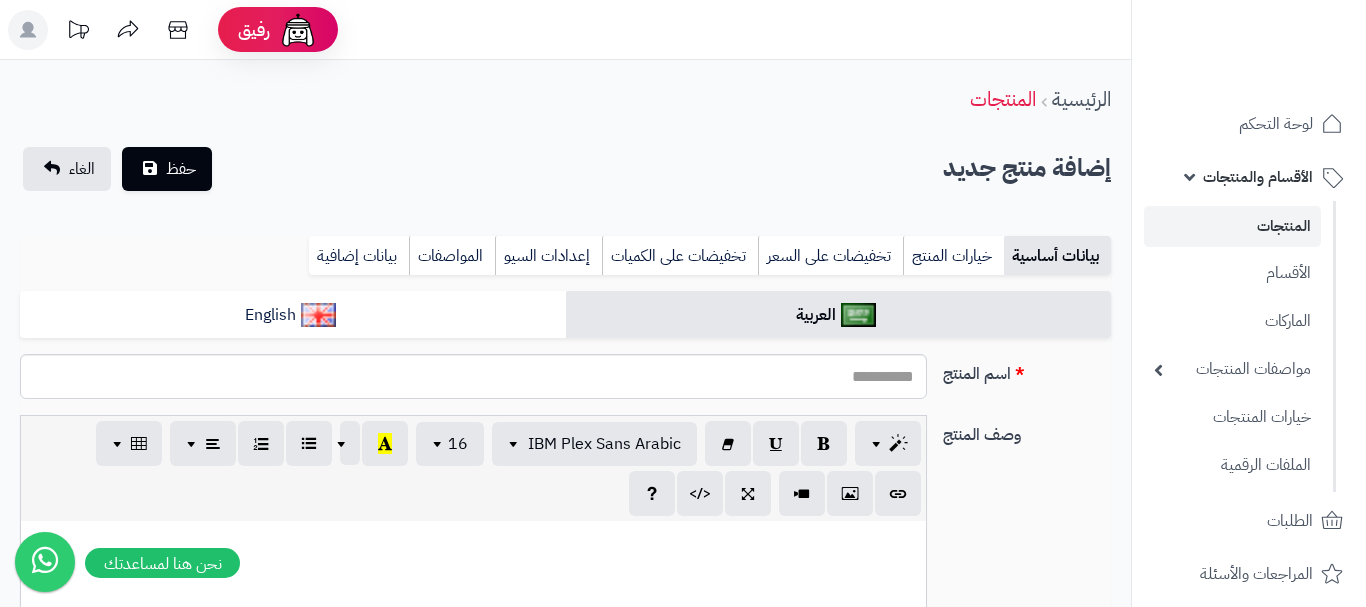 select 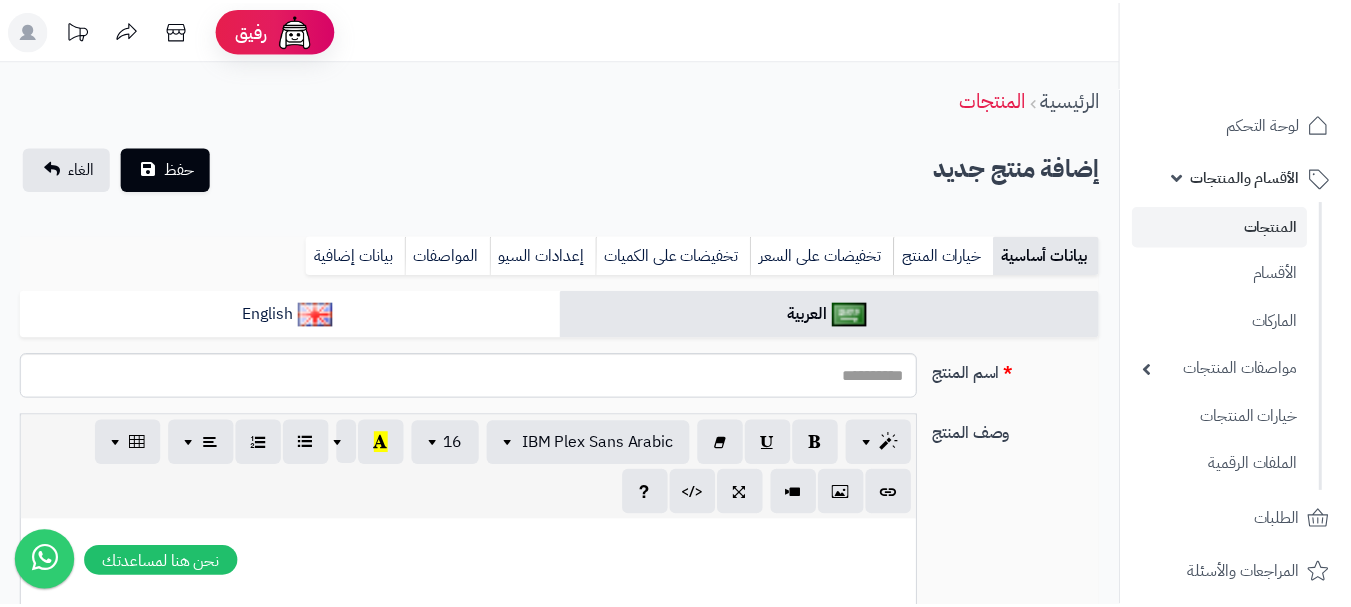 scroll, scrollTop: 0, scrollLeft: 0, axis: both 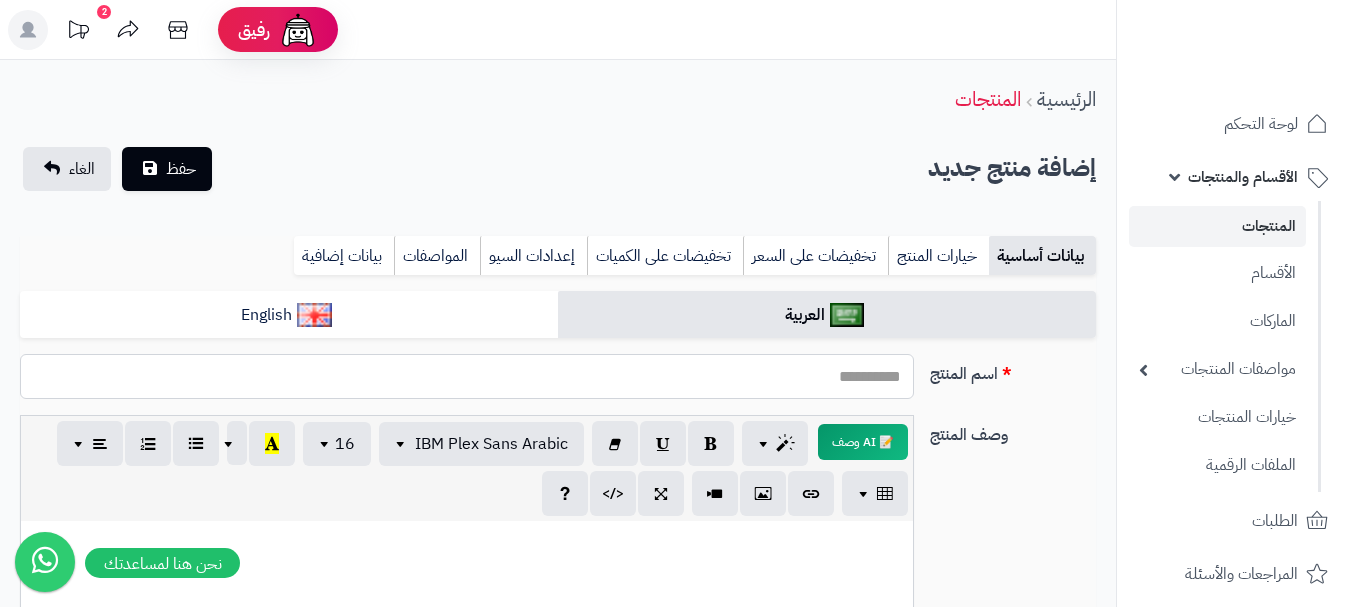 paste on "**********" 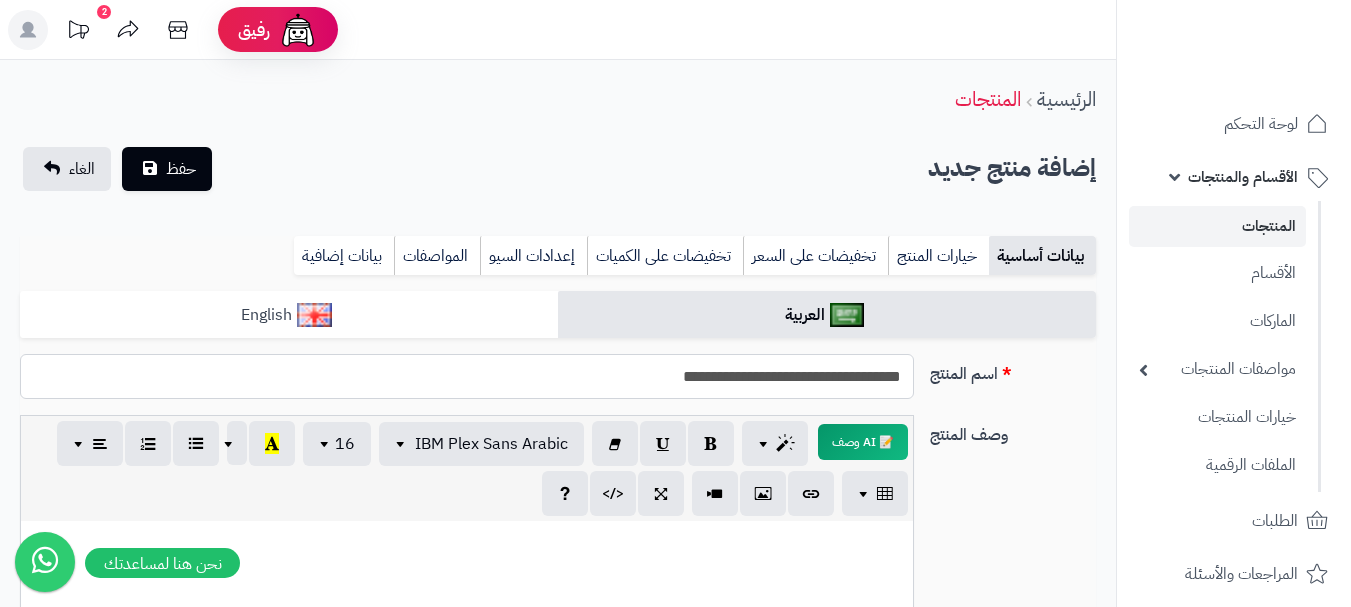 type on "**********" 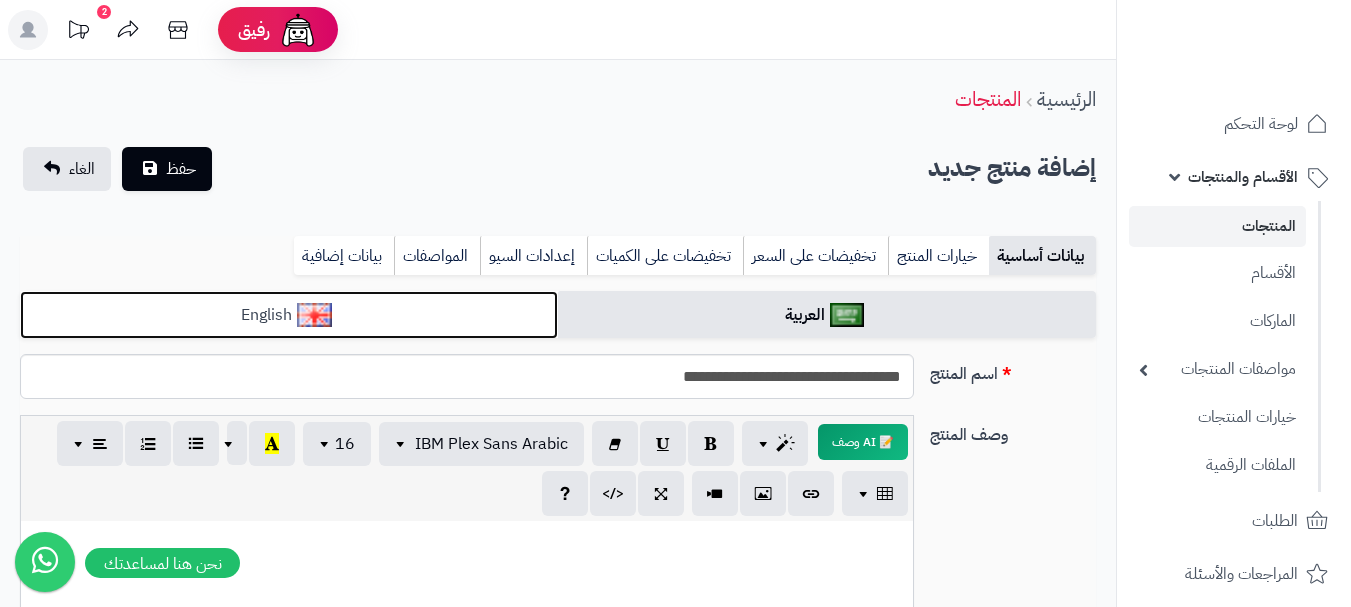 click on "English" at bounding box center [289, 315] 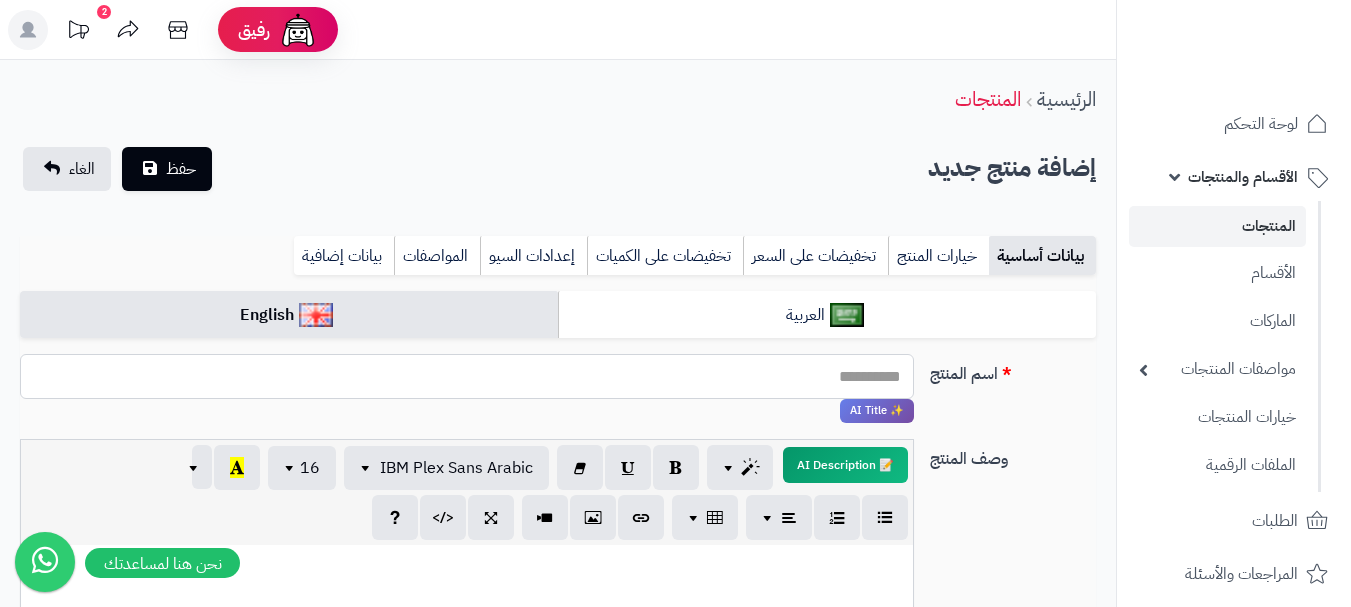 paste on "**********" 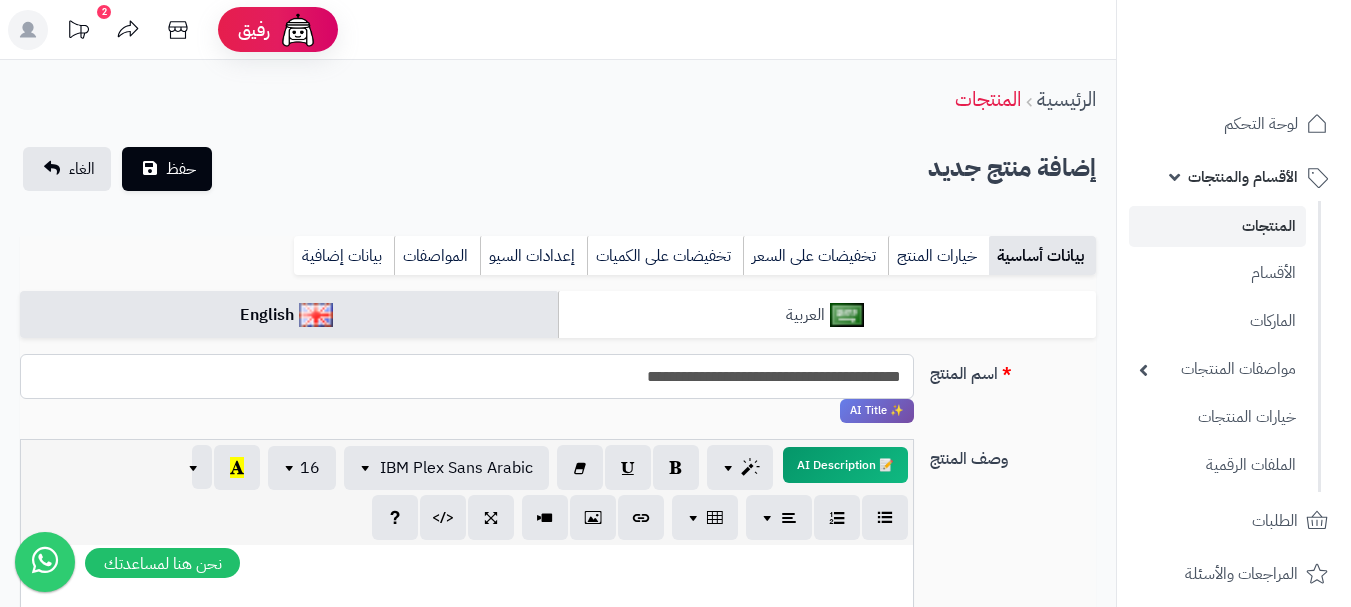 type on "**********" 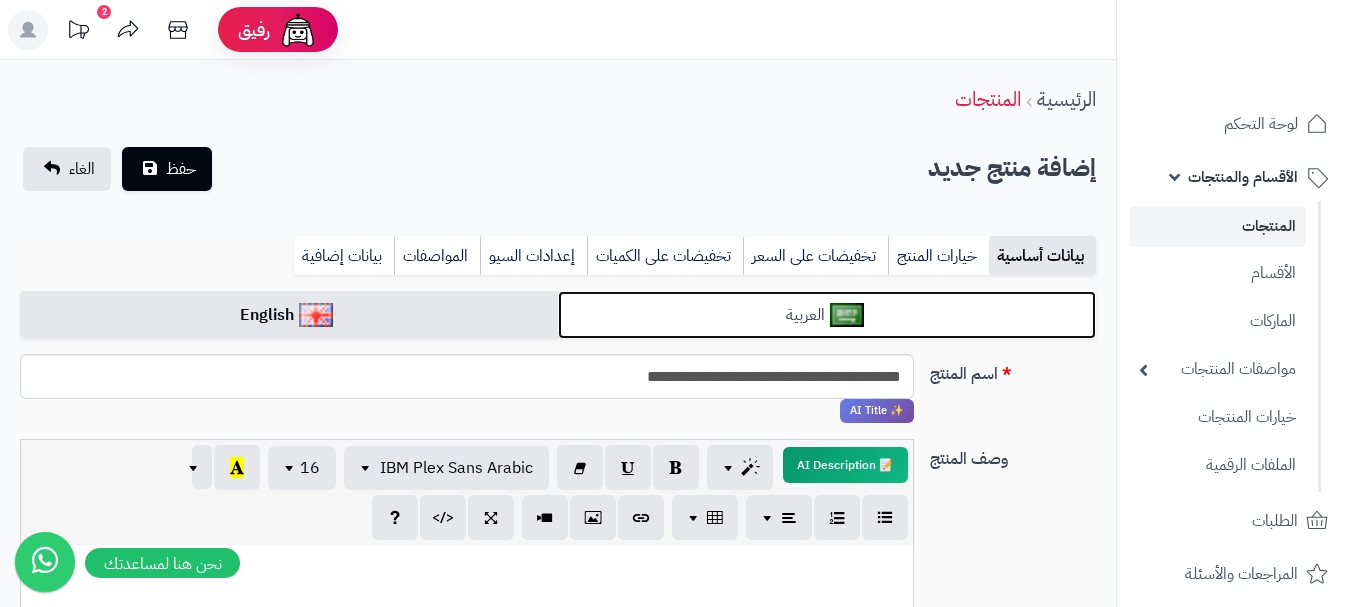 click on "العربية" at bounding box center [827, 315] 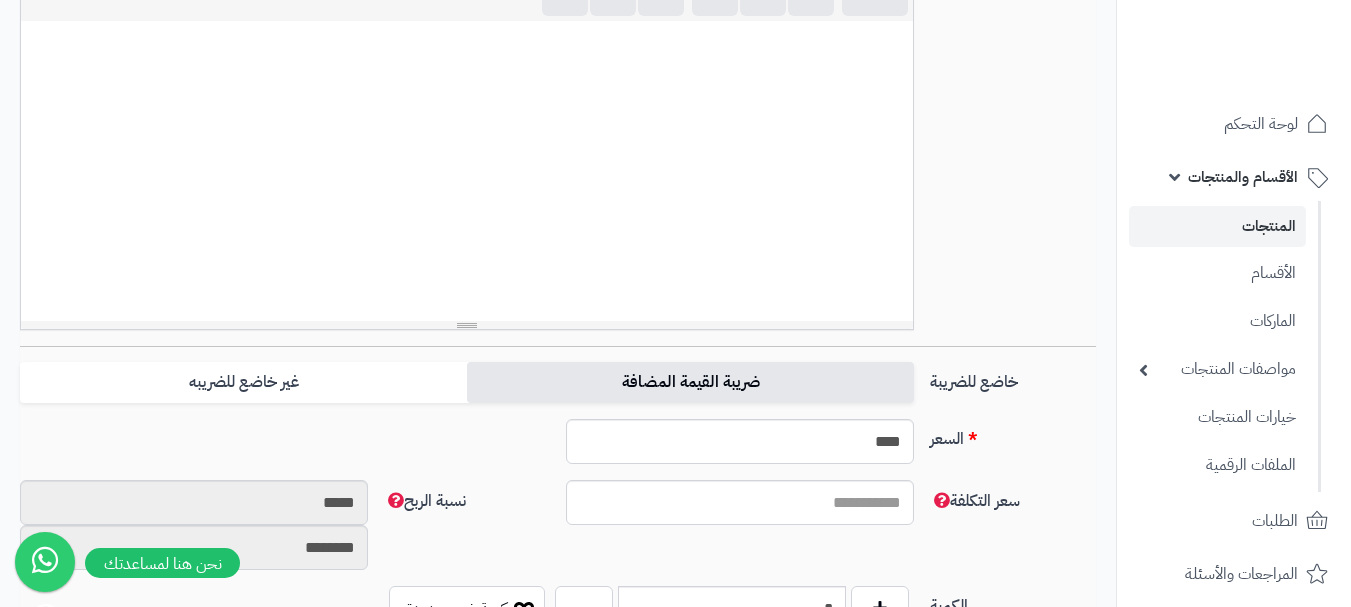 scroll, scrollTop: 700, scrollLeft: 0, axis: vertical 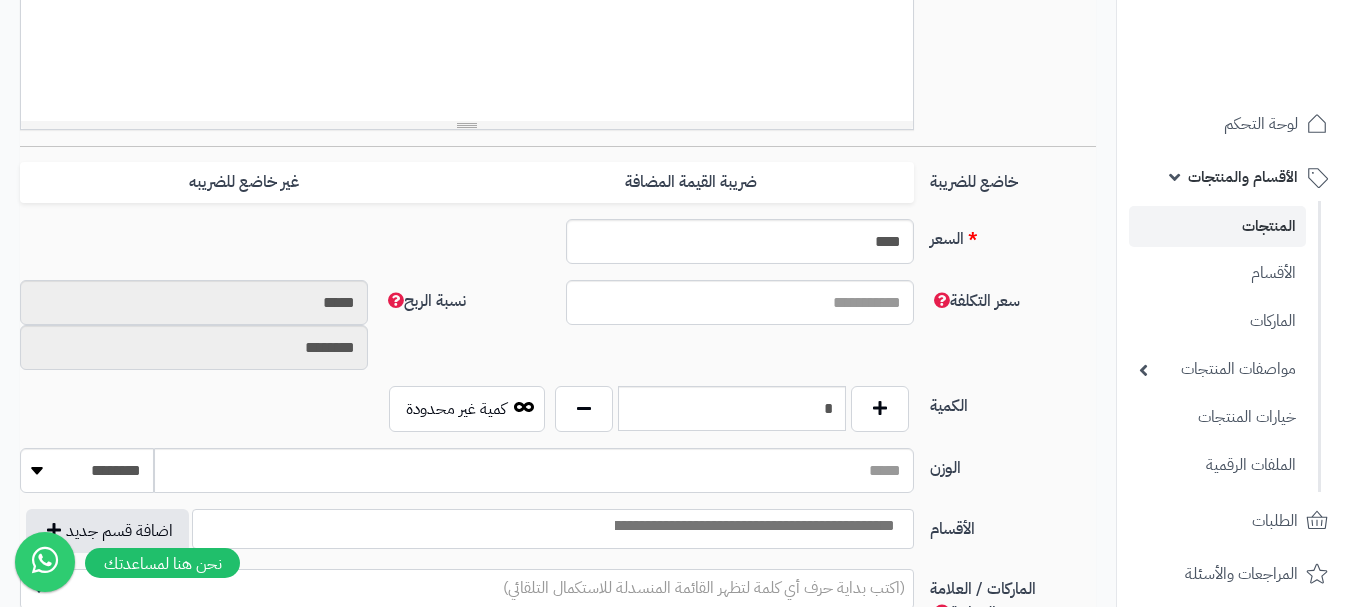 drag, startPoint x: 789, startPoint y: 197, endPoint x: 613, endPoint y: 263, distance: 187.96808 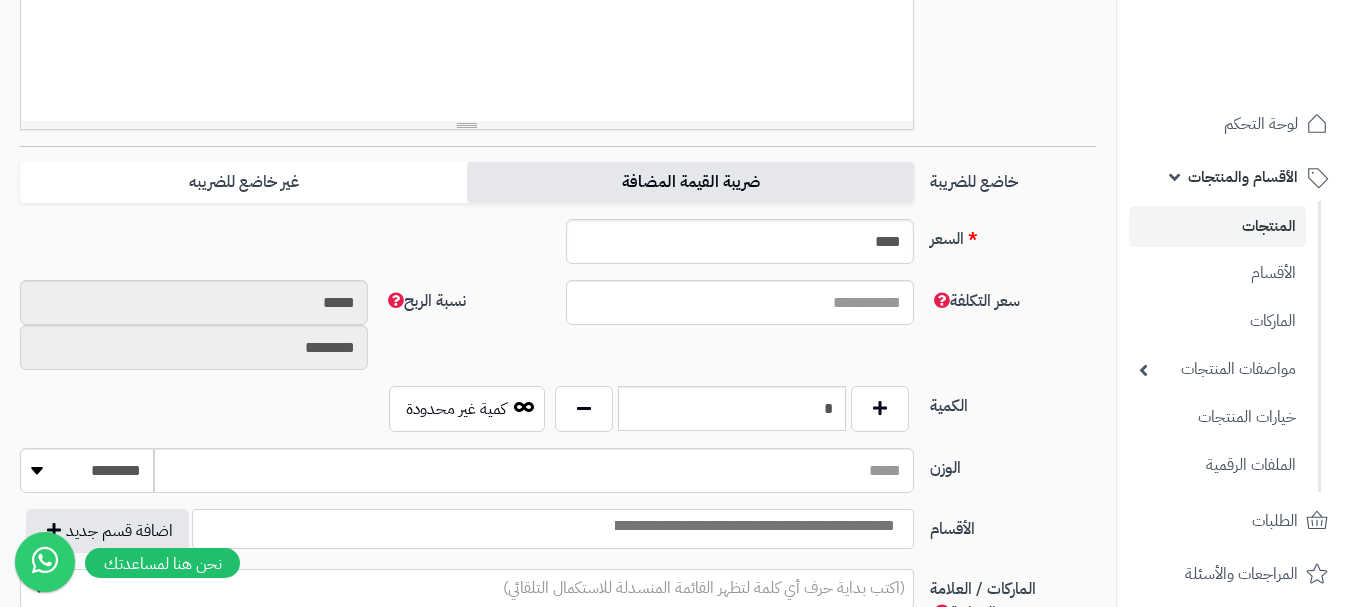 type on "*" 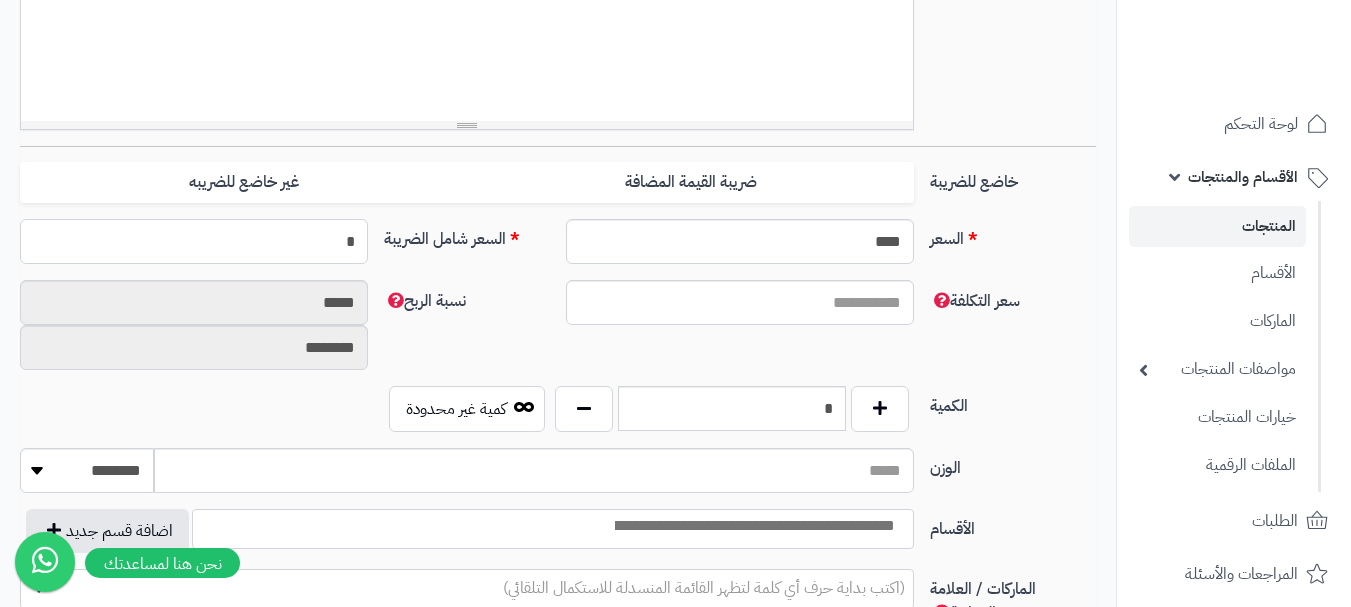 click on "*" at bounding box center (194, 241) 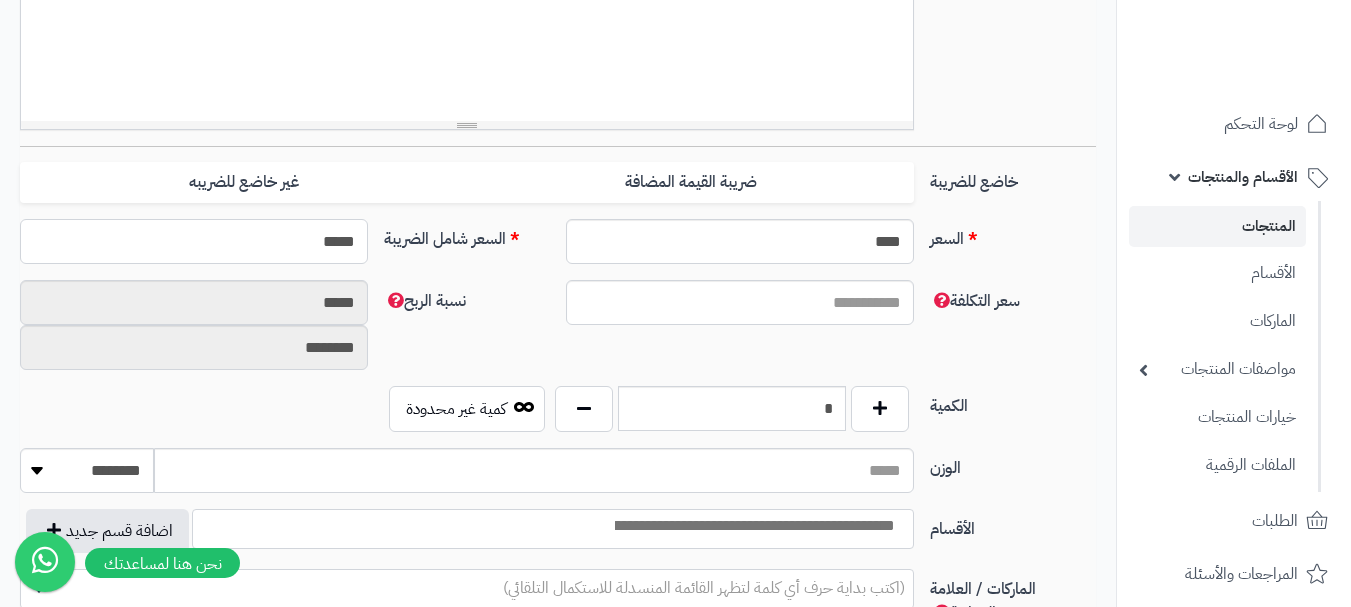 type on "******" 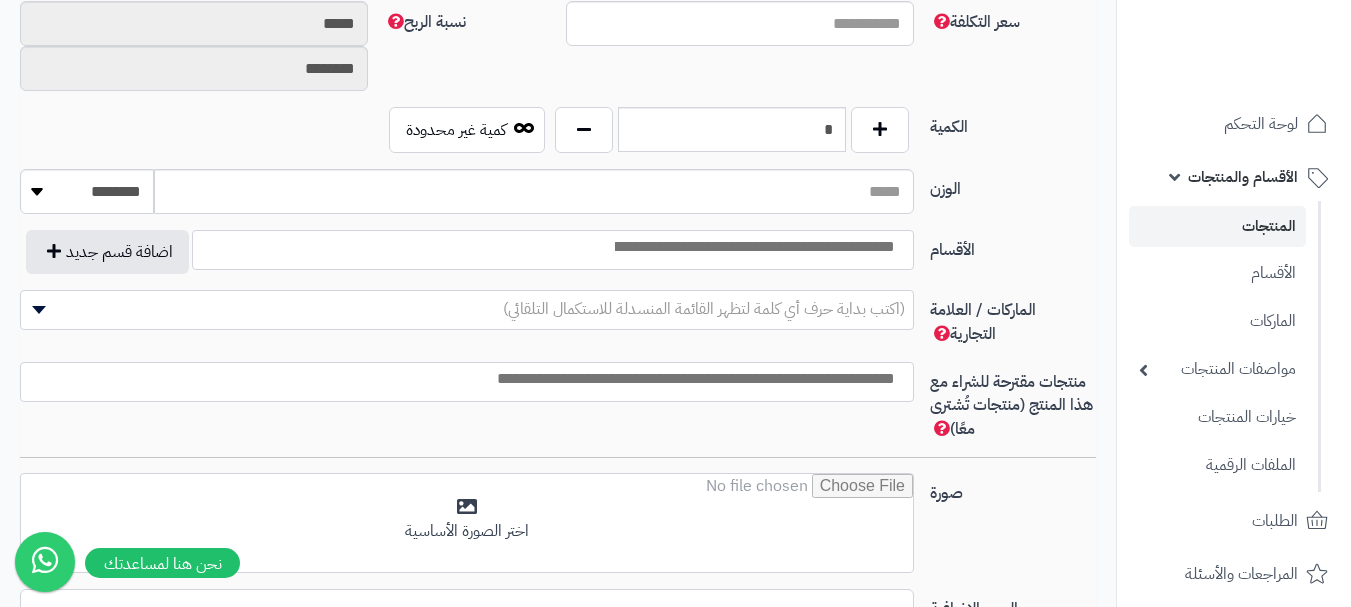 scroll, scrollTop: 1000, scrollLeft: 0, axis: vertical 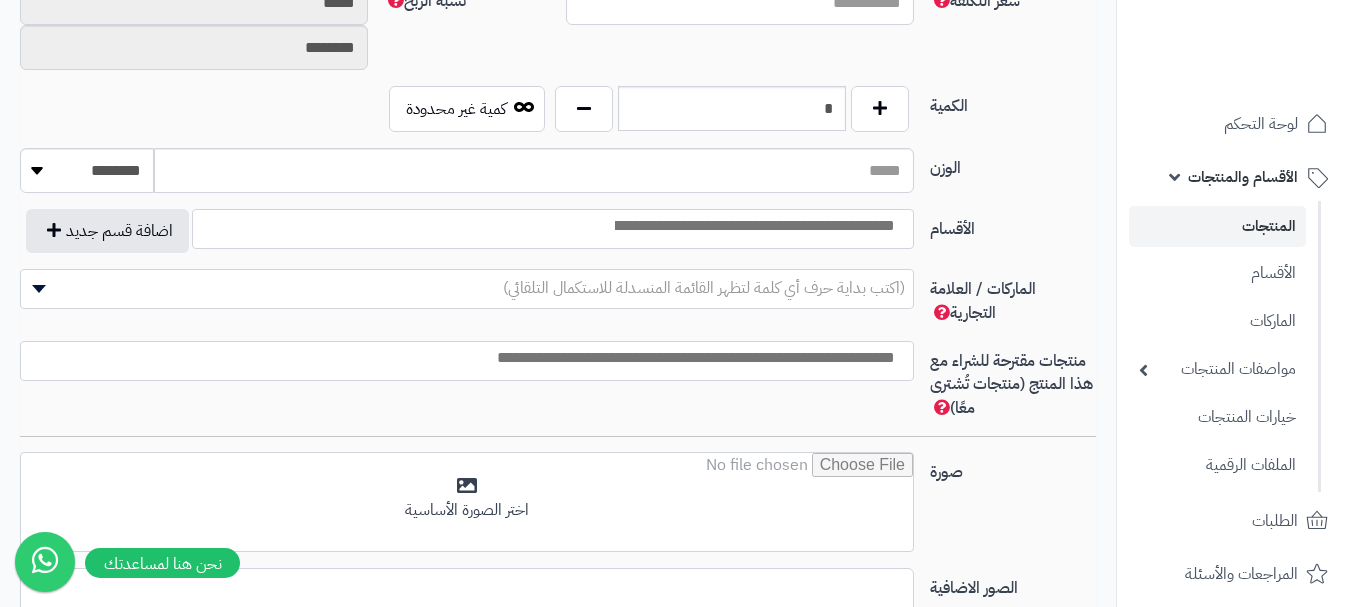 type on "*****" 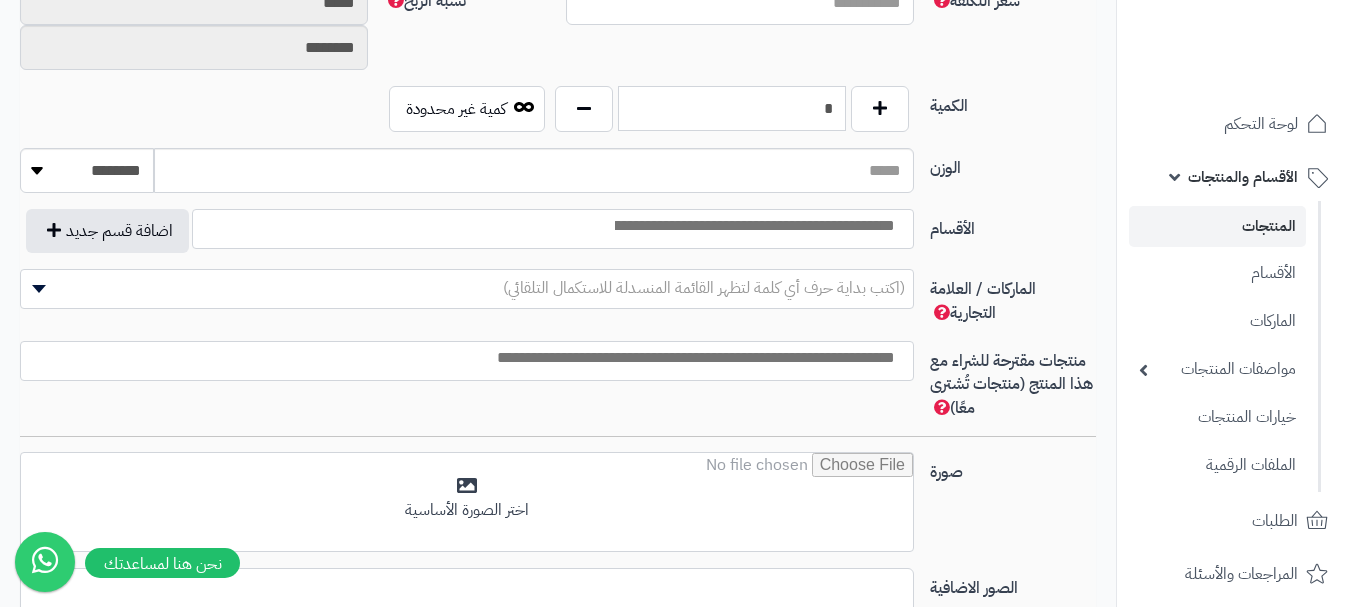 click on "*" at bounding box center (732, 108) 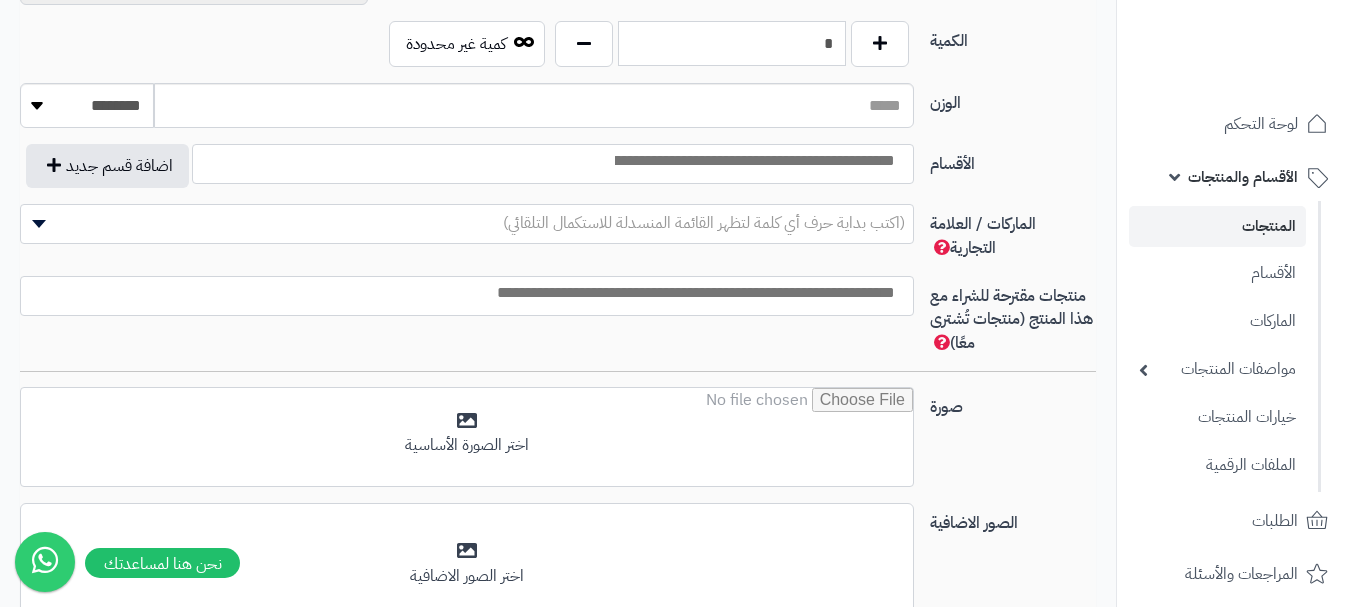 scroll, scrollTop: 1100, scrollLeft: 0, axis: vertical 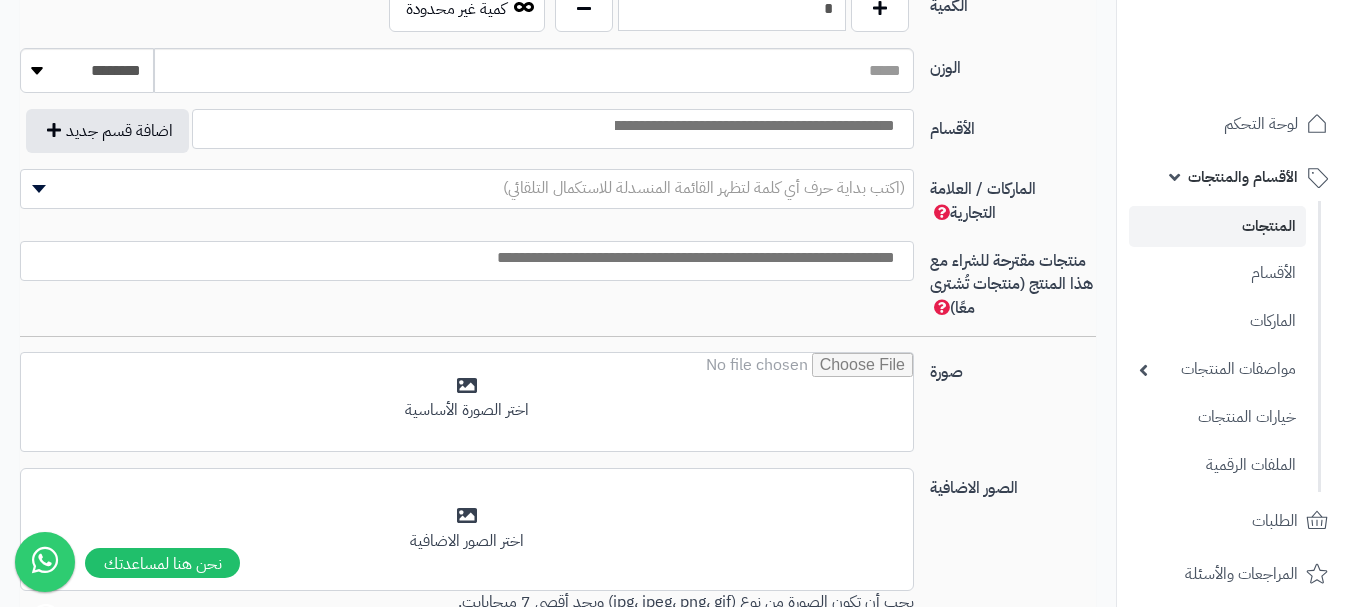 type on "*" 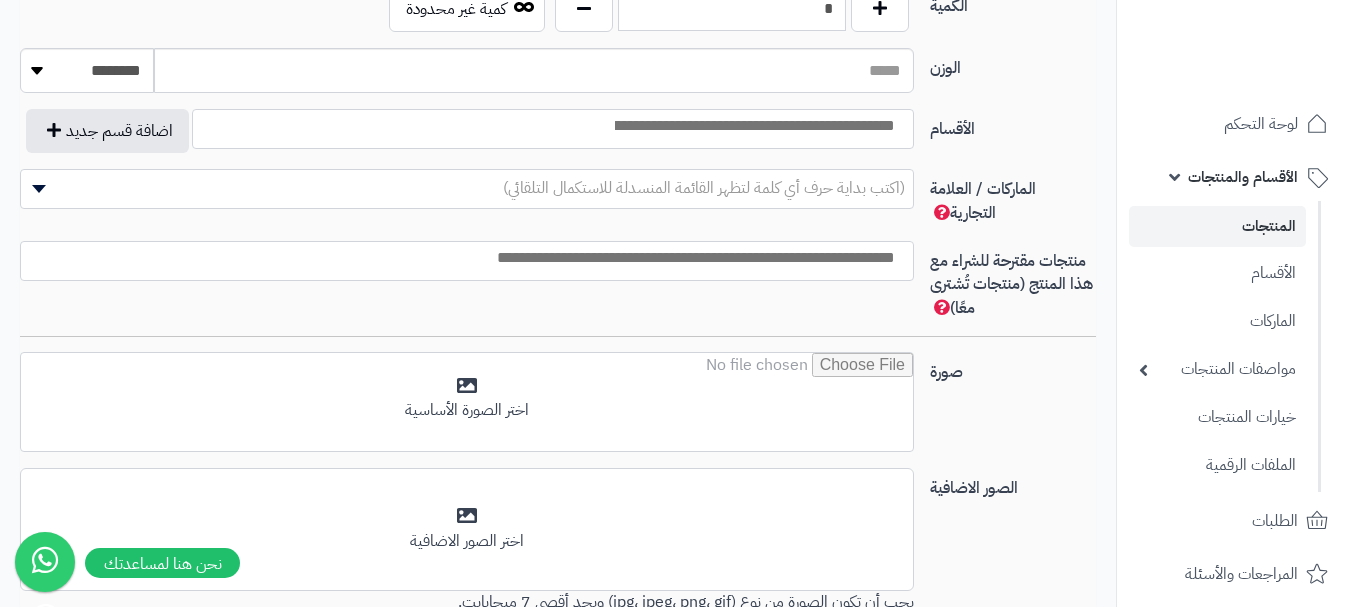 click at bounding box center [753, 126] 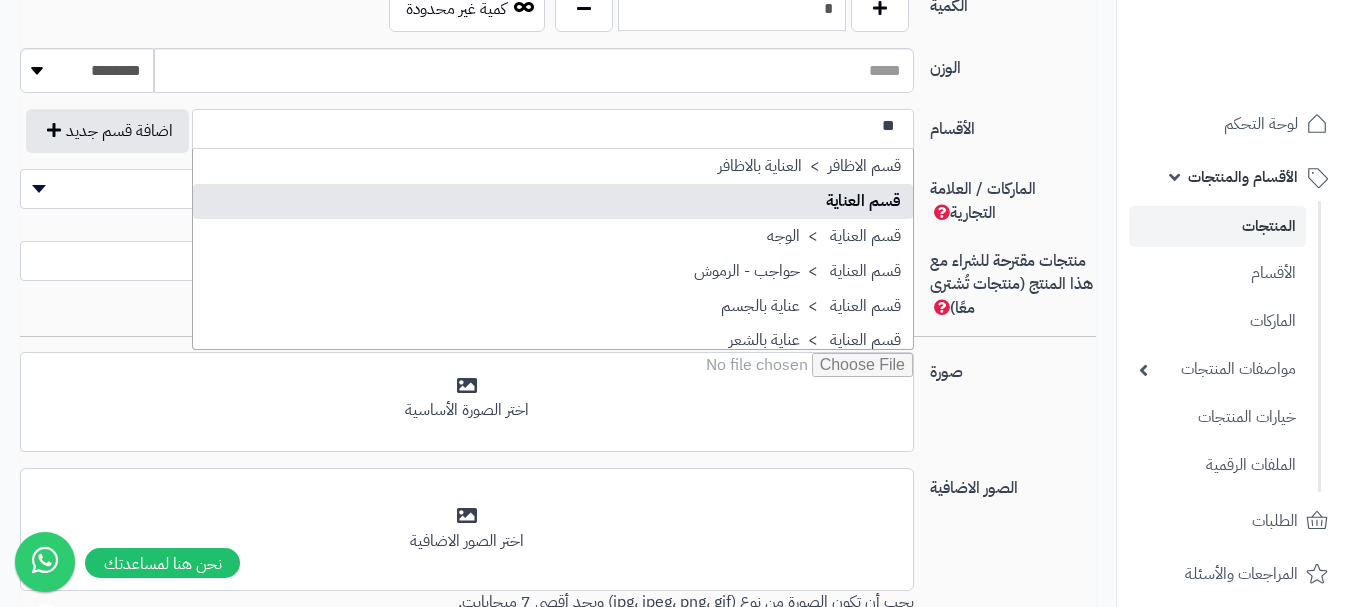 type on "**" 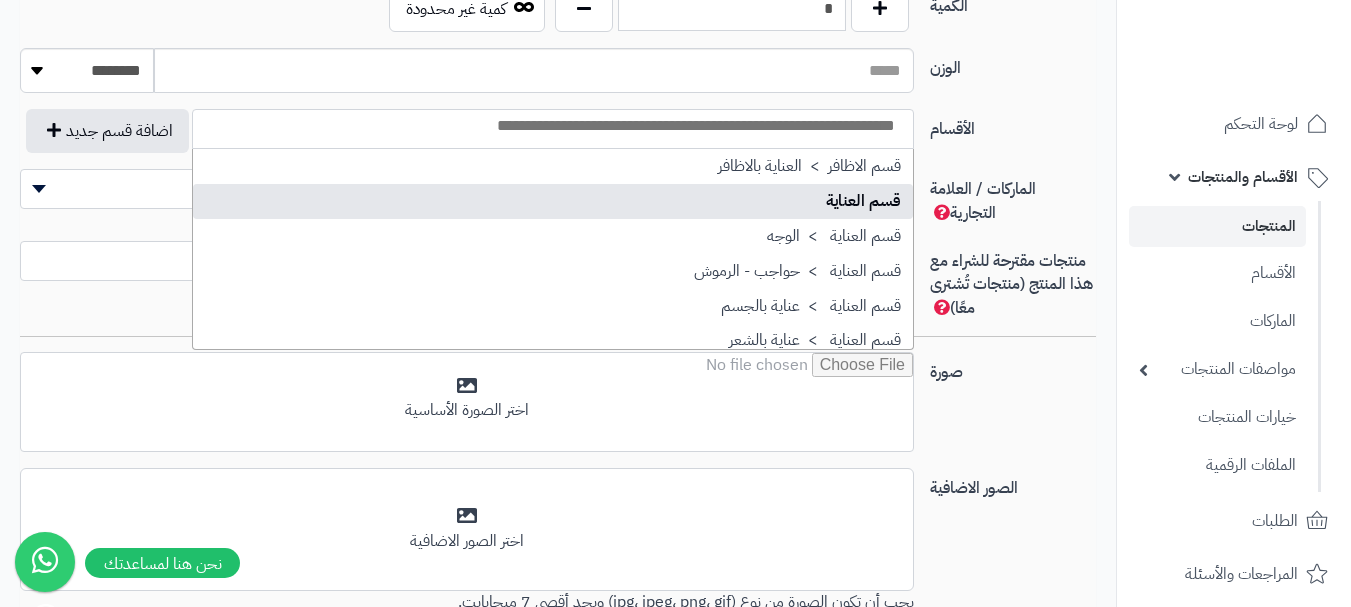 scroll, scrollTop: 0, scrollLeft: 0, axis: both 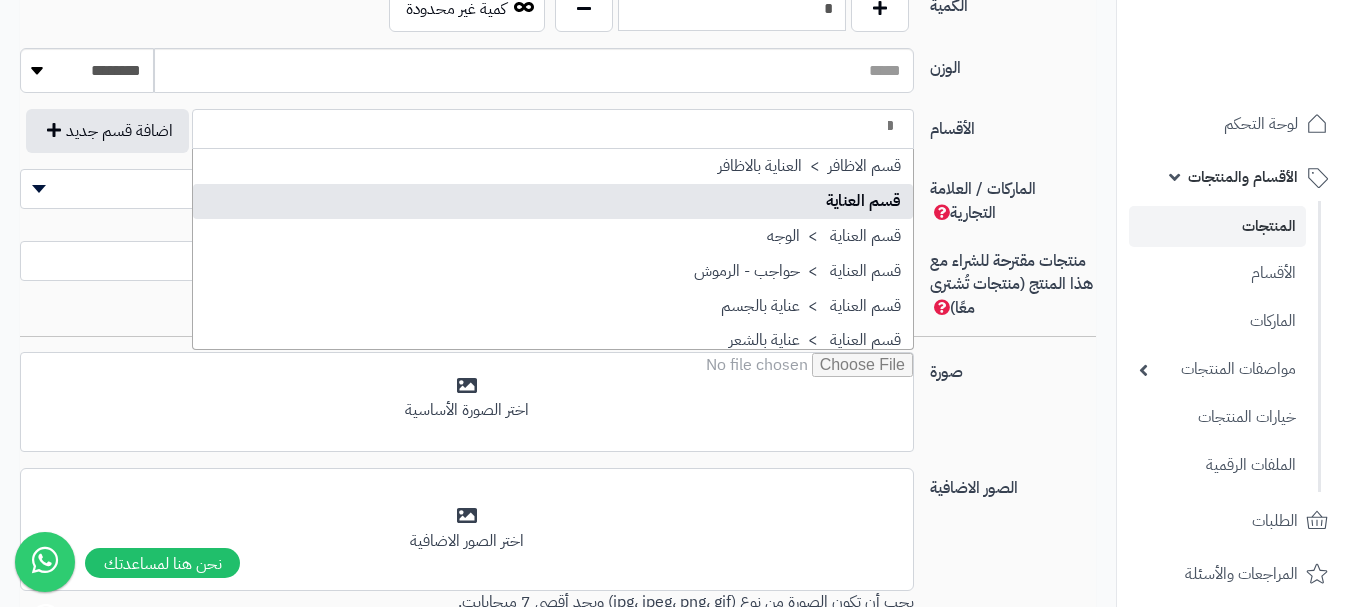 type on "*" 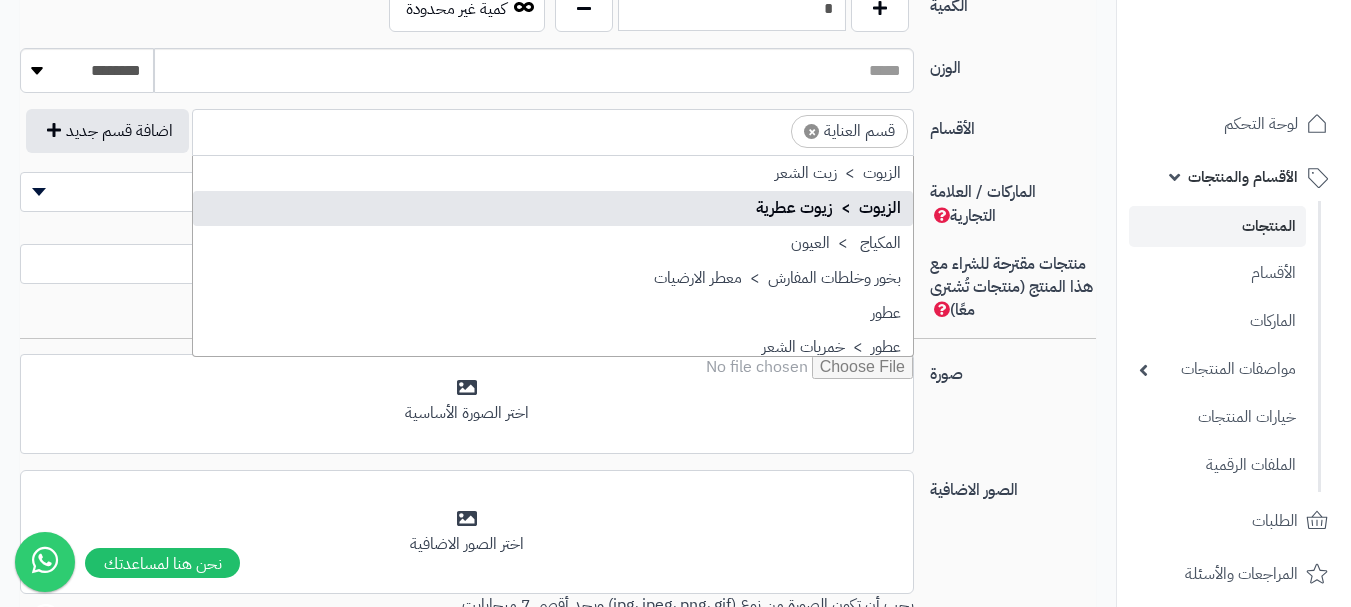scroll, scrollTop: 0, scrollLeft: -13, axis: horizontal 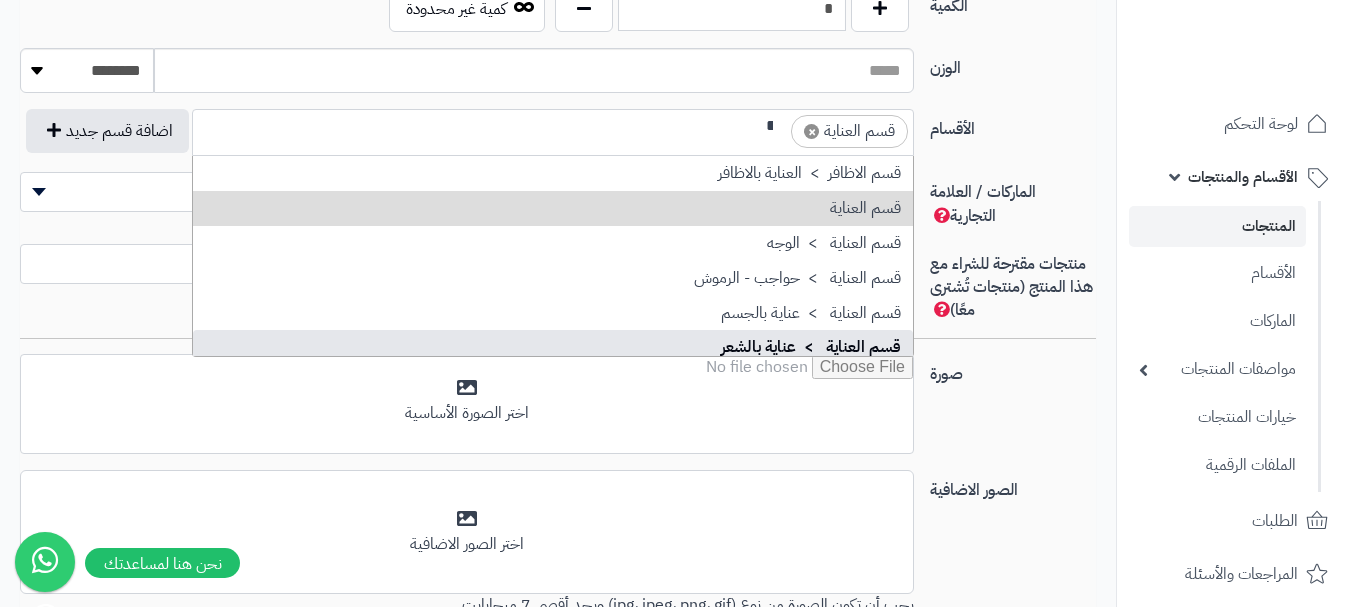 type on "**" 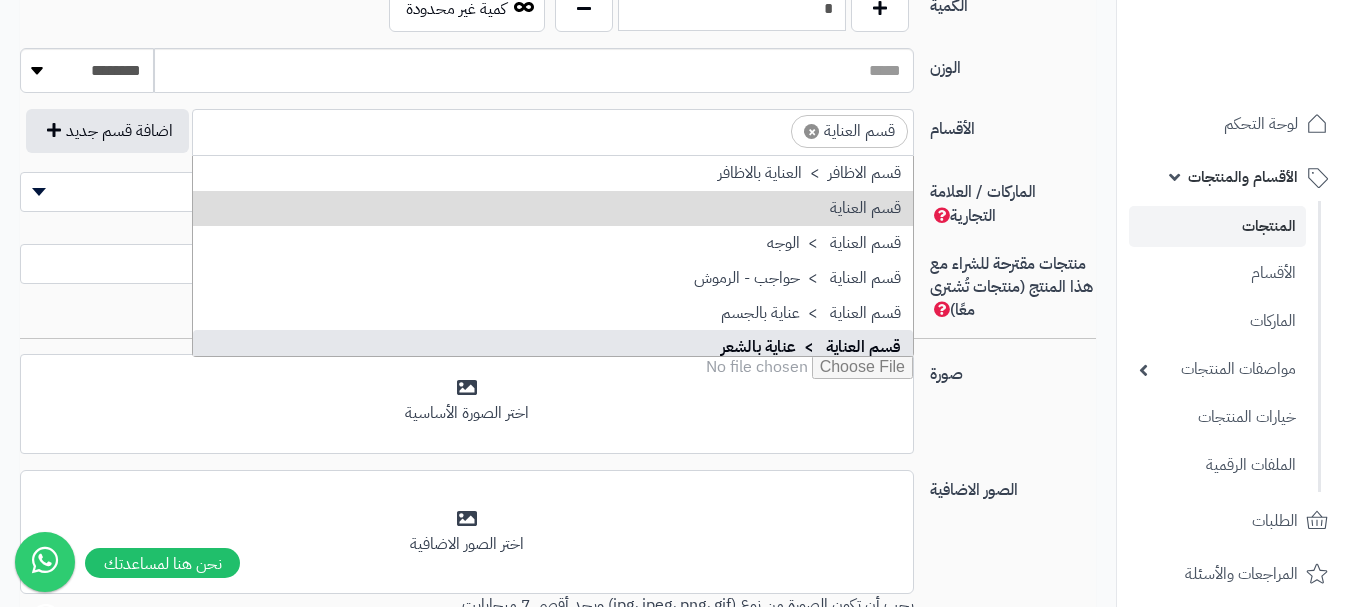 scroll, scrollTop: 0, scrollLeft: 0, axis: both 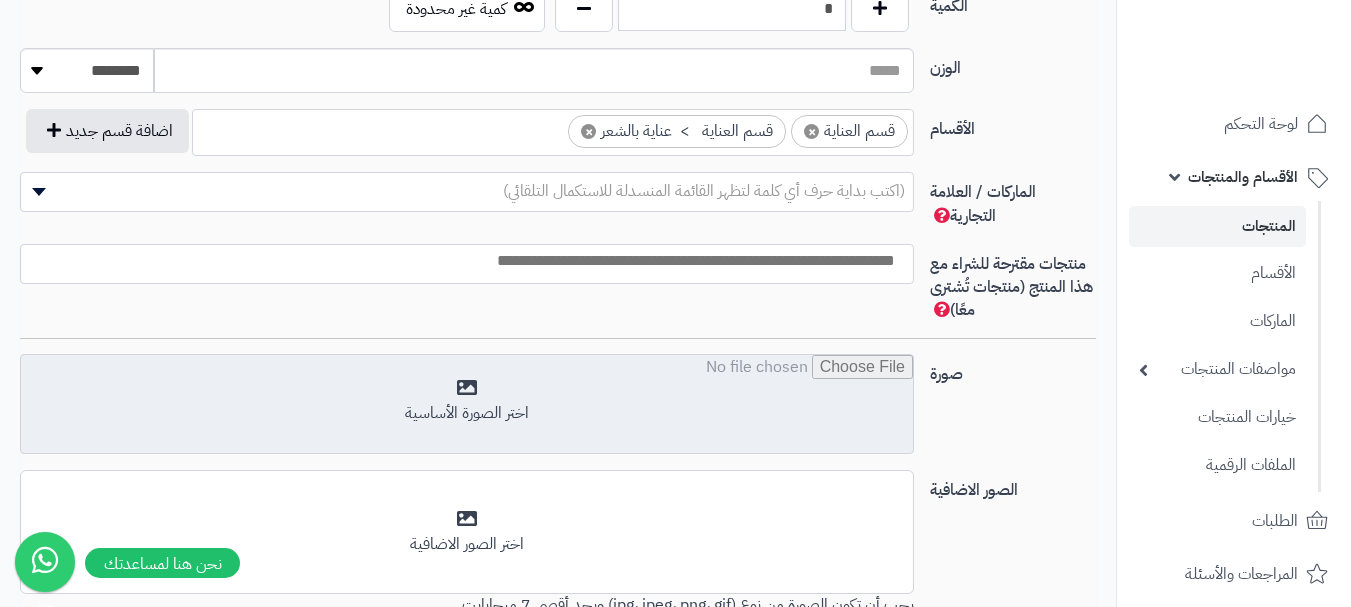 click at bounding box center (467, 405) 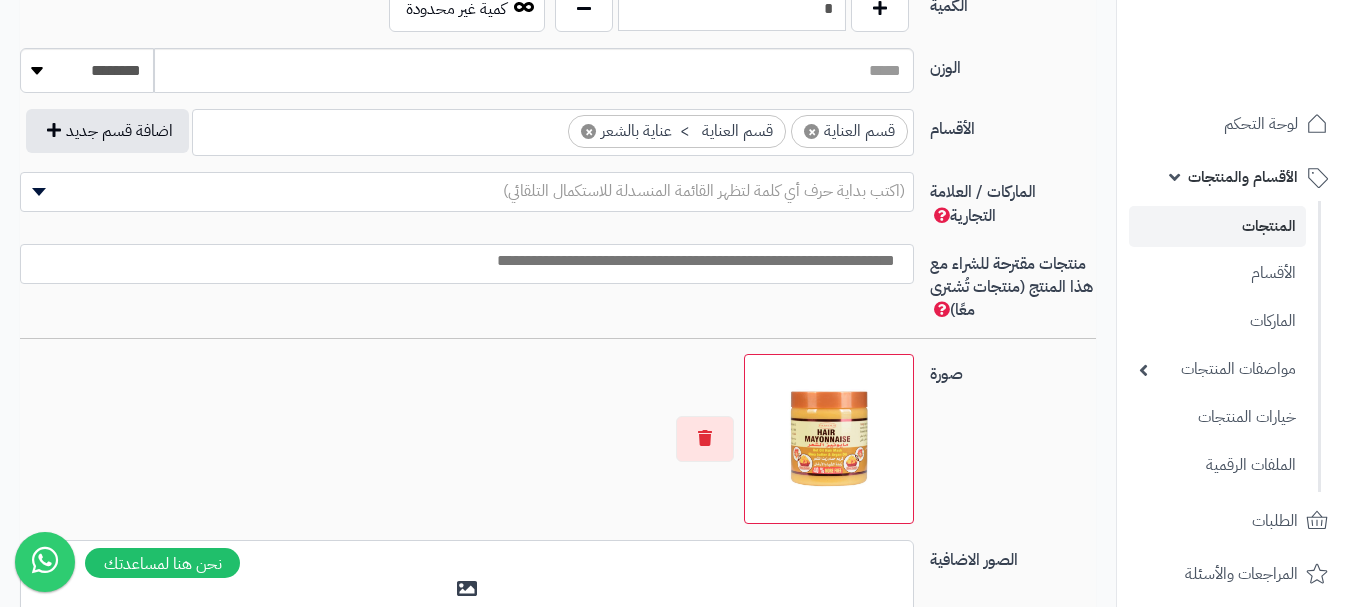 scroll, scrollTop: 1000, scrollLeft: 0, axis: vertical 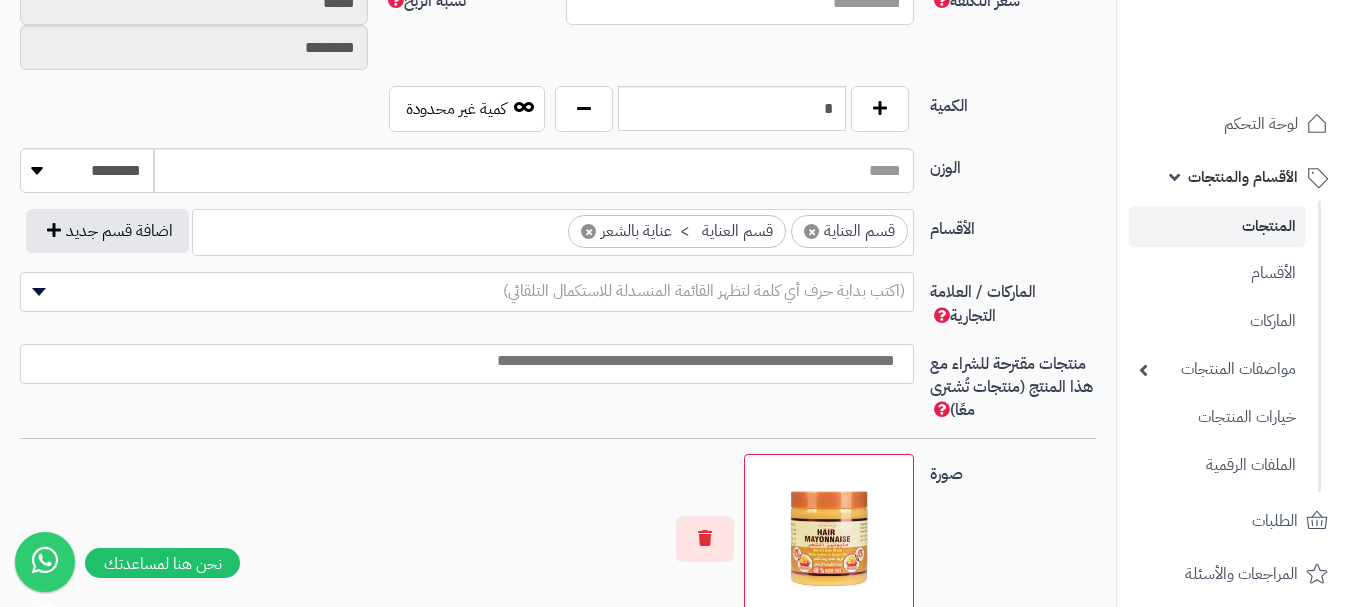 click at bounding box center [462, 359] 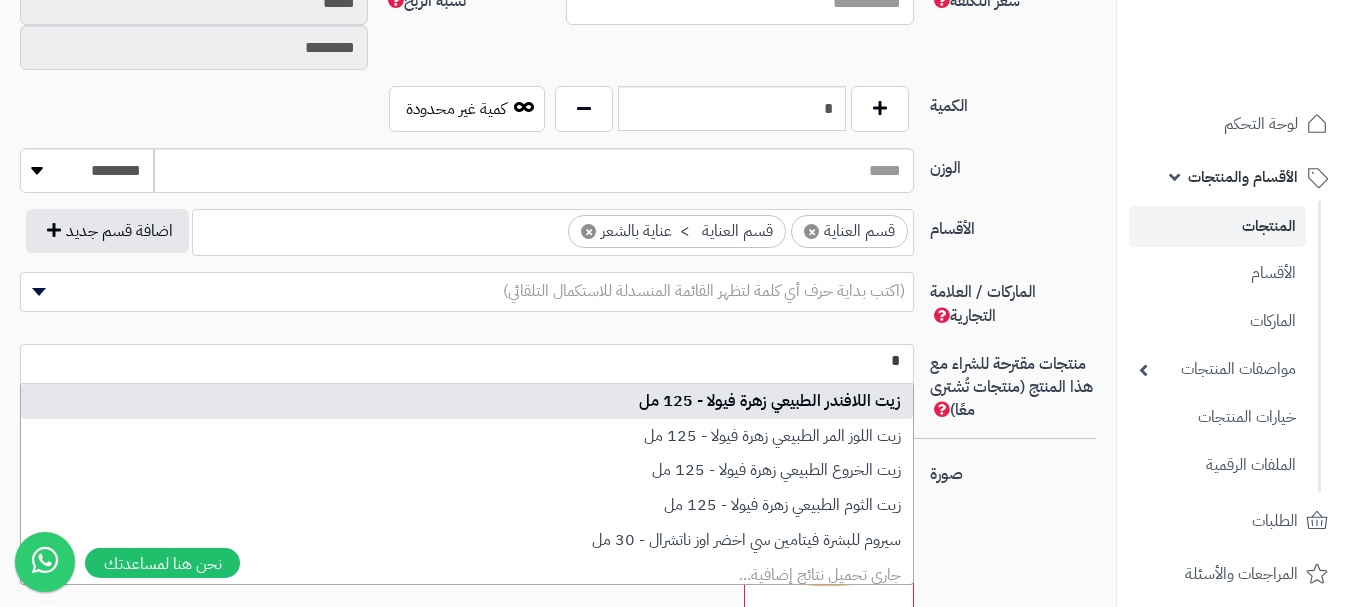 scroll, scrollTop: 0, scrollLeft: 0, axis: both 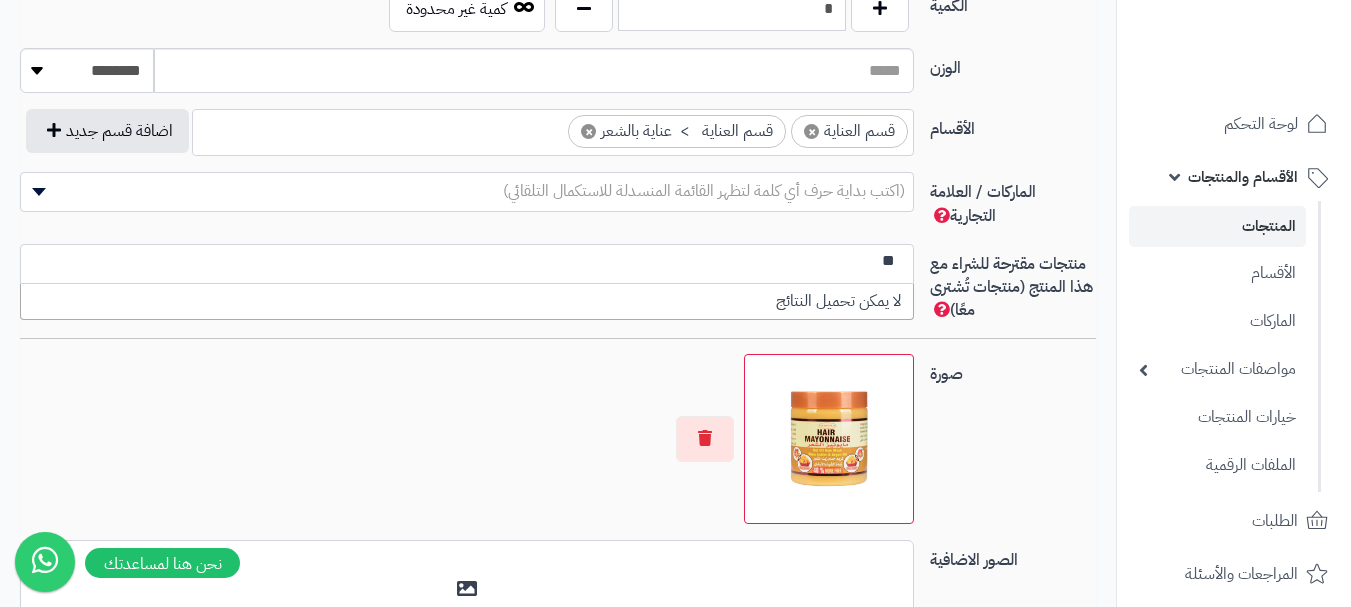 type on "*" 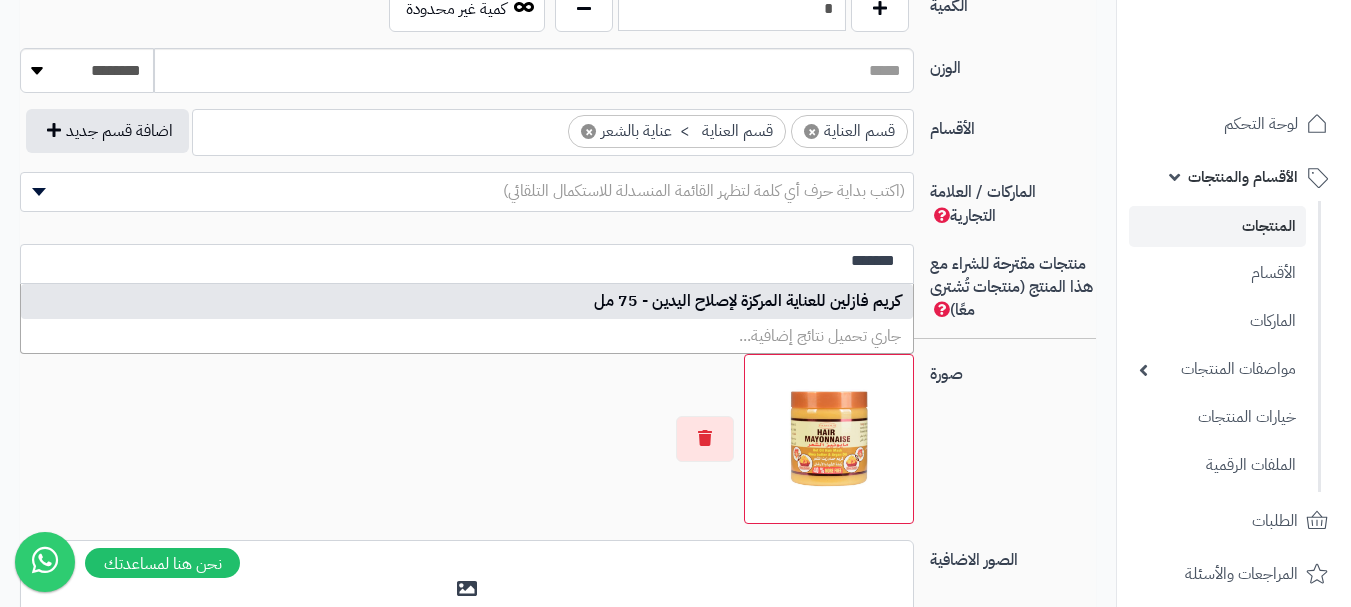 type on "*******" 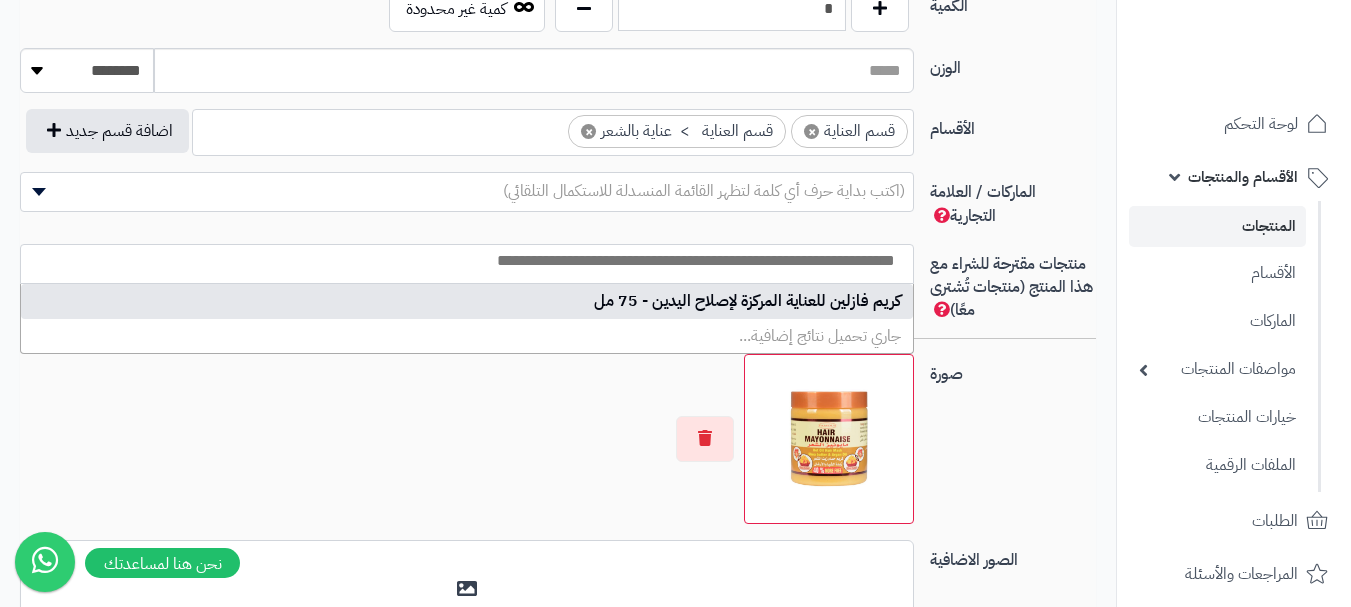 scroll, scrollTop: 0, scrollLeft: 0, axis: both 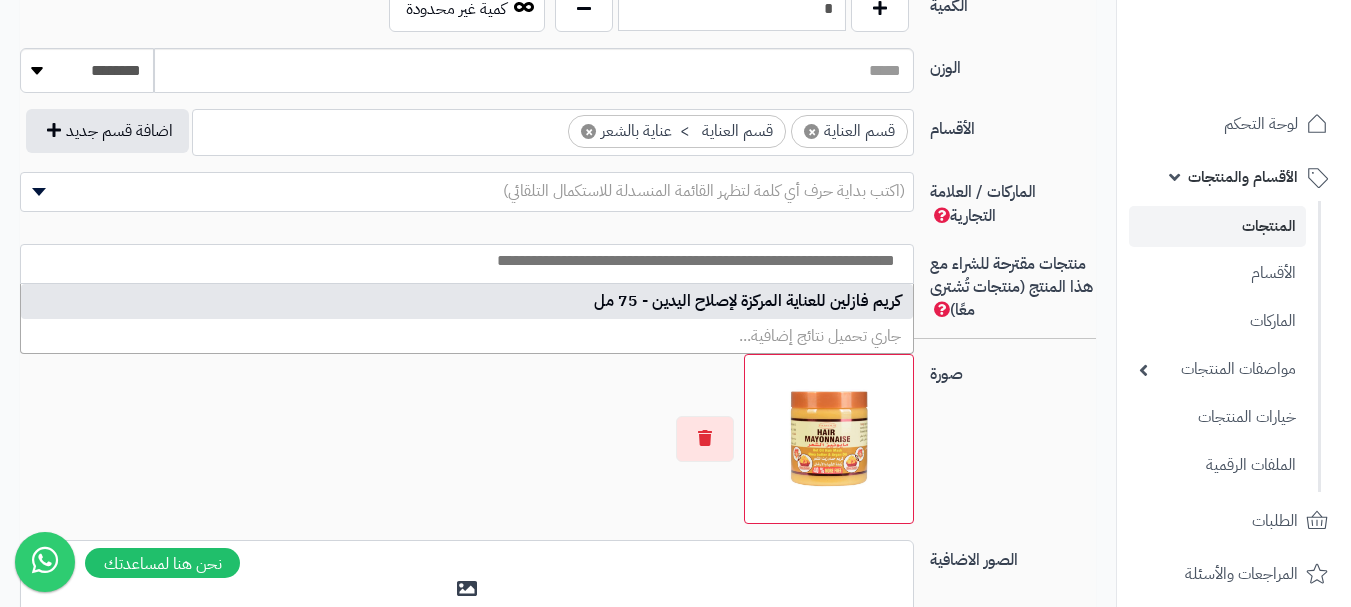 select on "***" 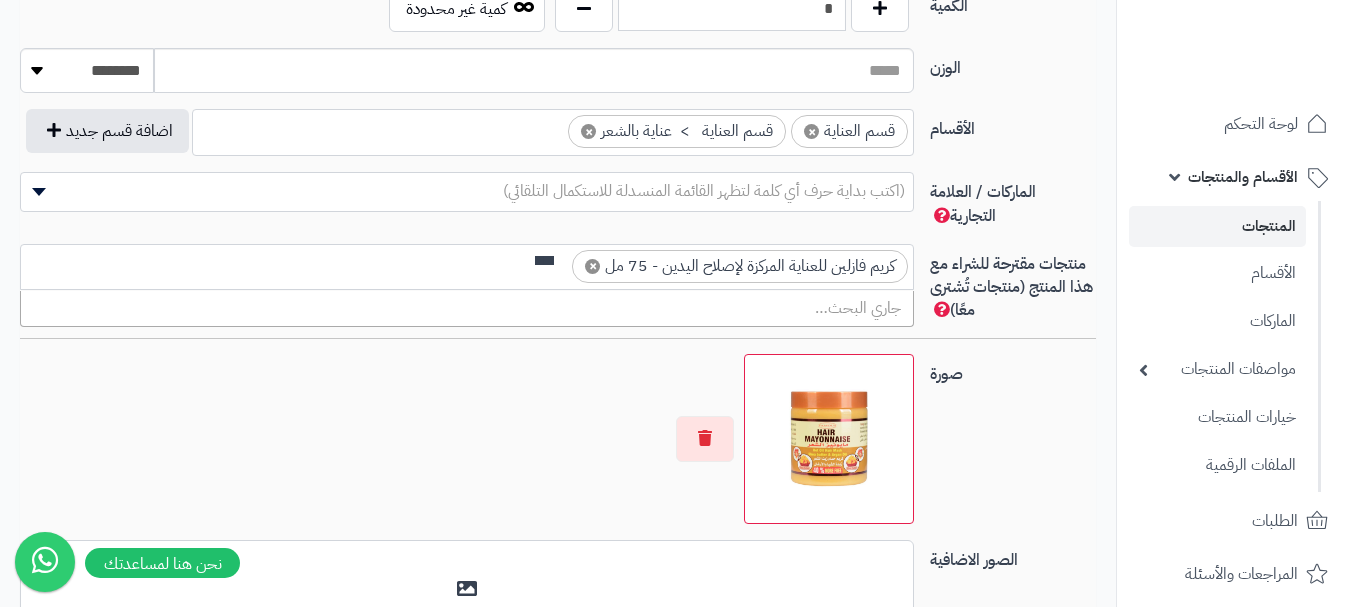 scroll, scrollTop: 0, scrollLeft: 0, axis: both 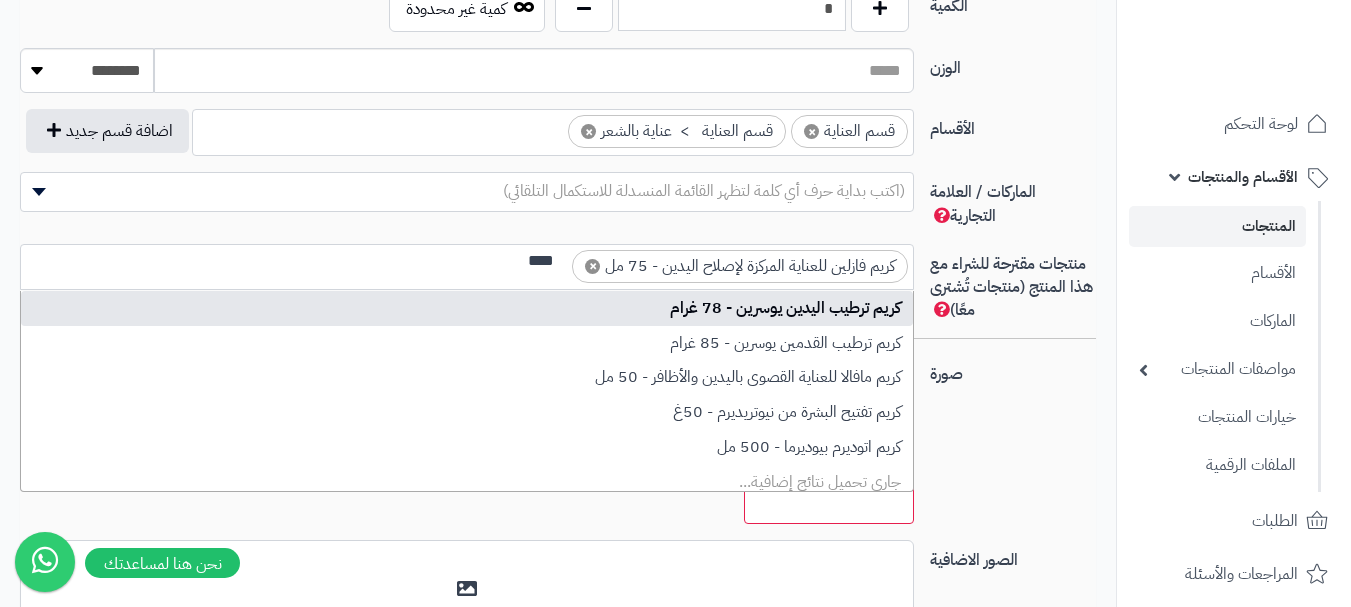 type on "****" 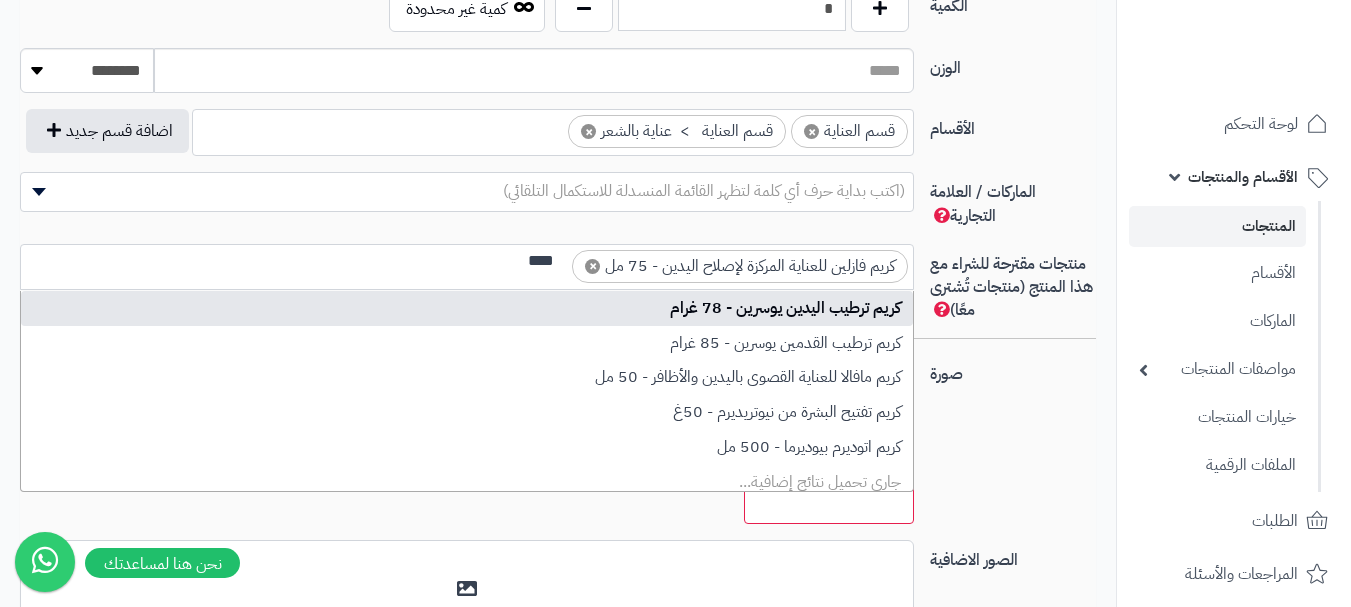type 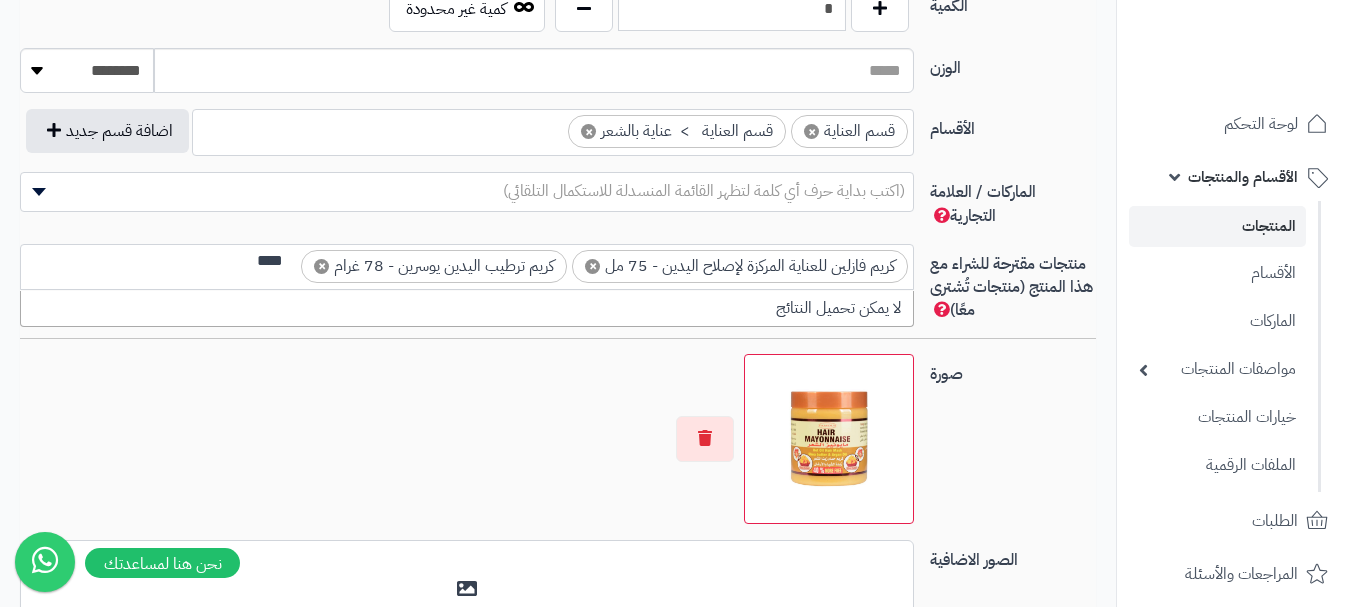 scroll, scrollTop: 0, scrollLeft: 0, axis: both 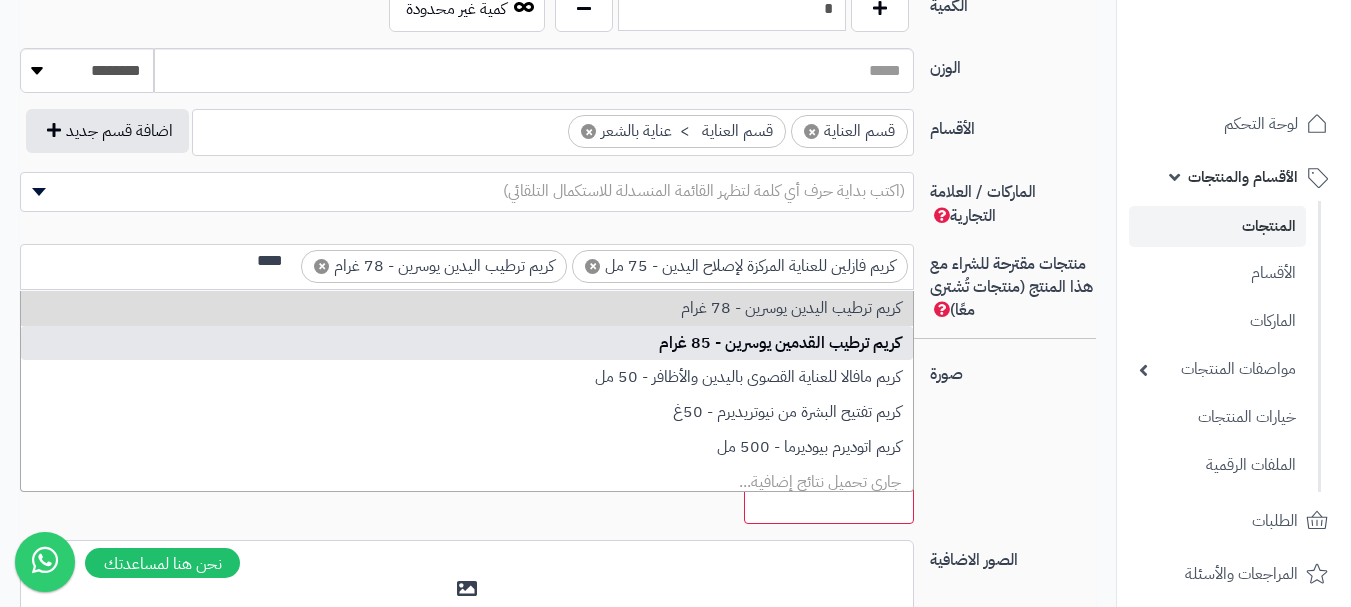 type on "****" 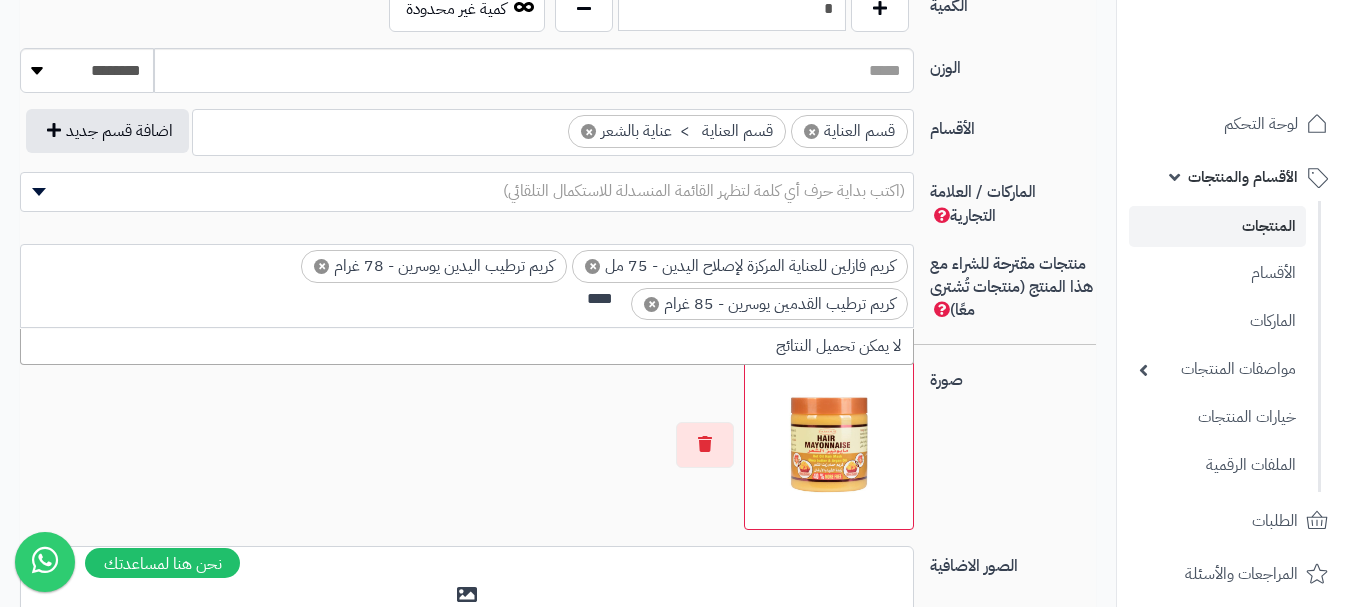 scroll, scrollTop: 0, scrollLeft: 0, axis: both 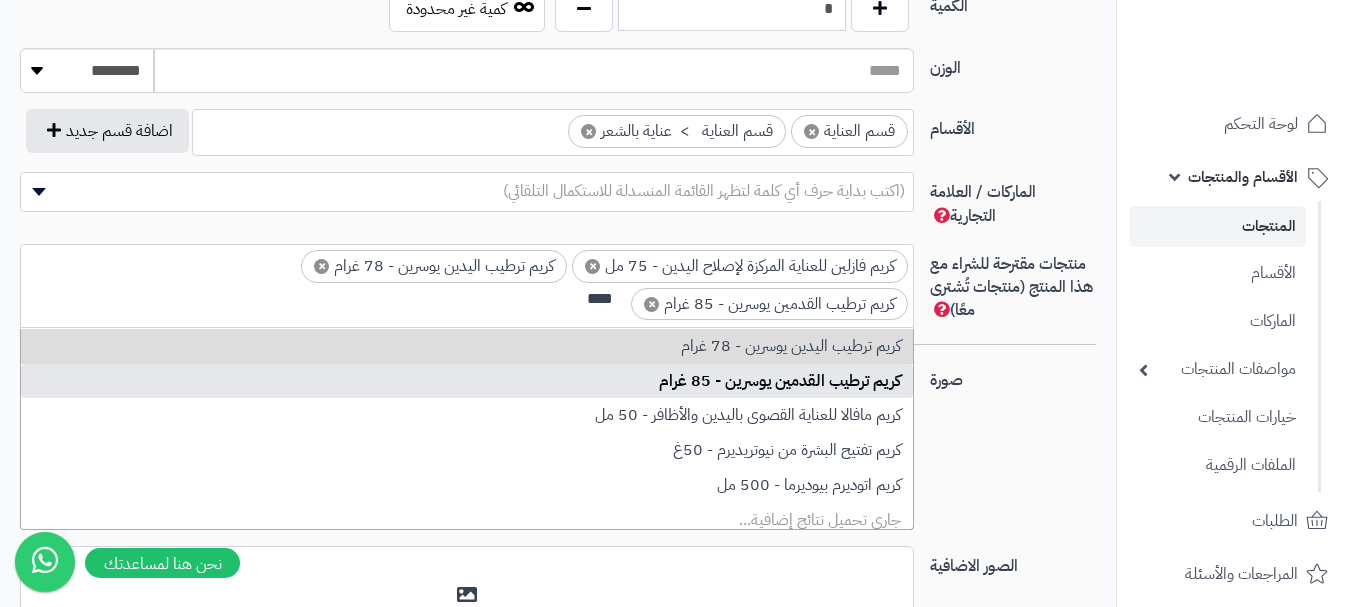 type on "****" 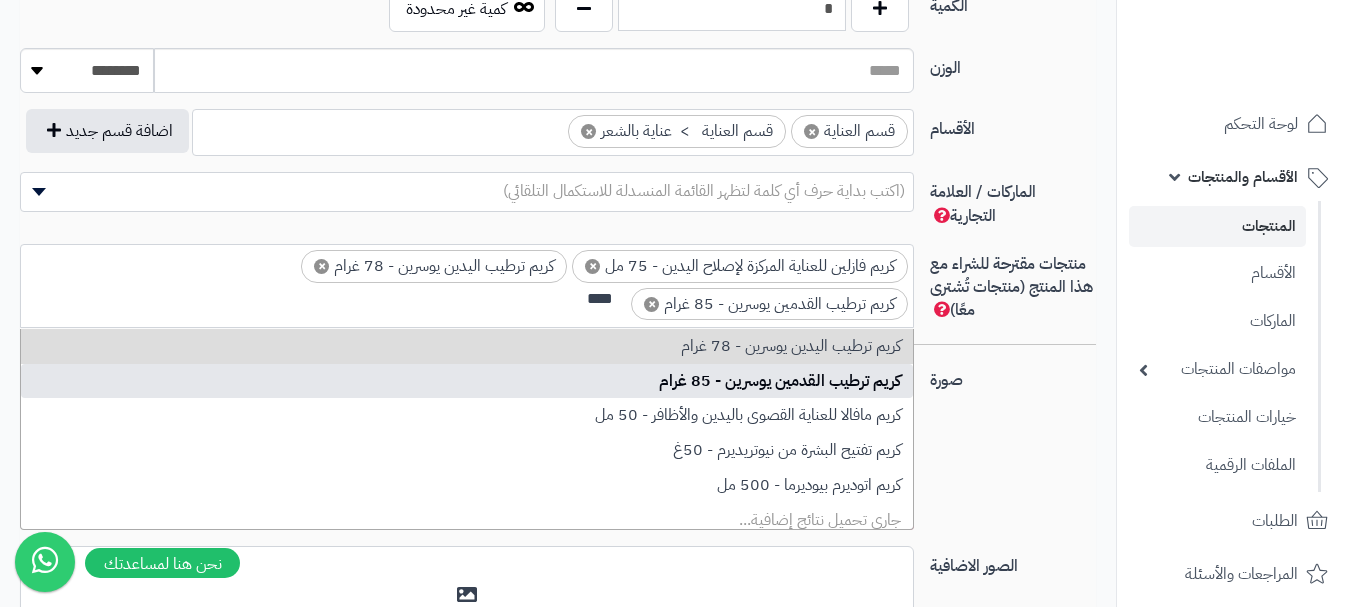 type 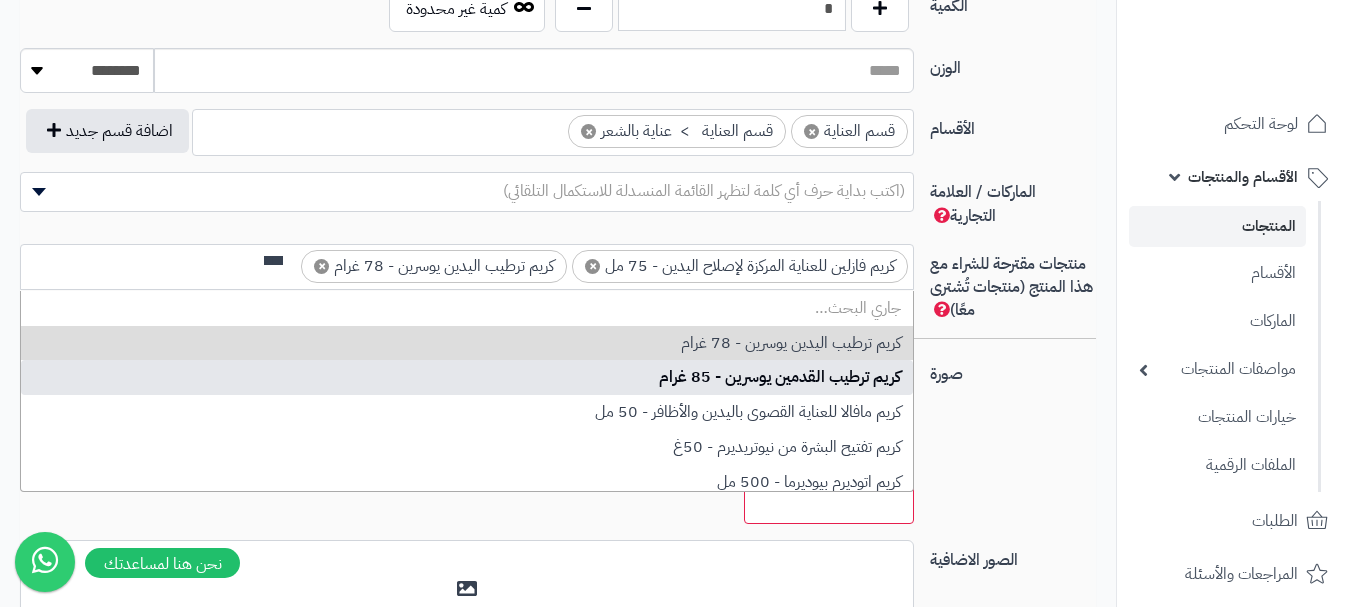 scroll, scrollTop: 0, scrollLeft: 0, axis: both 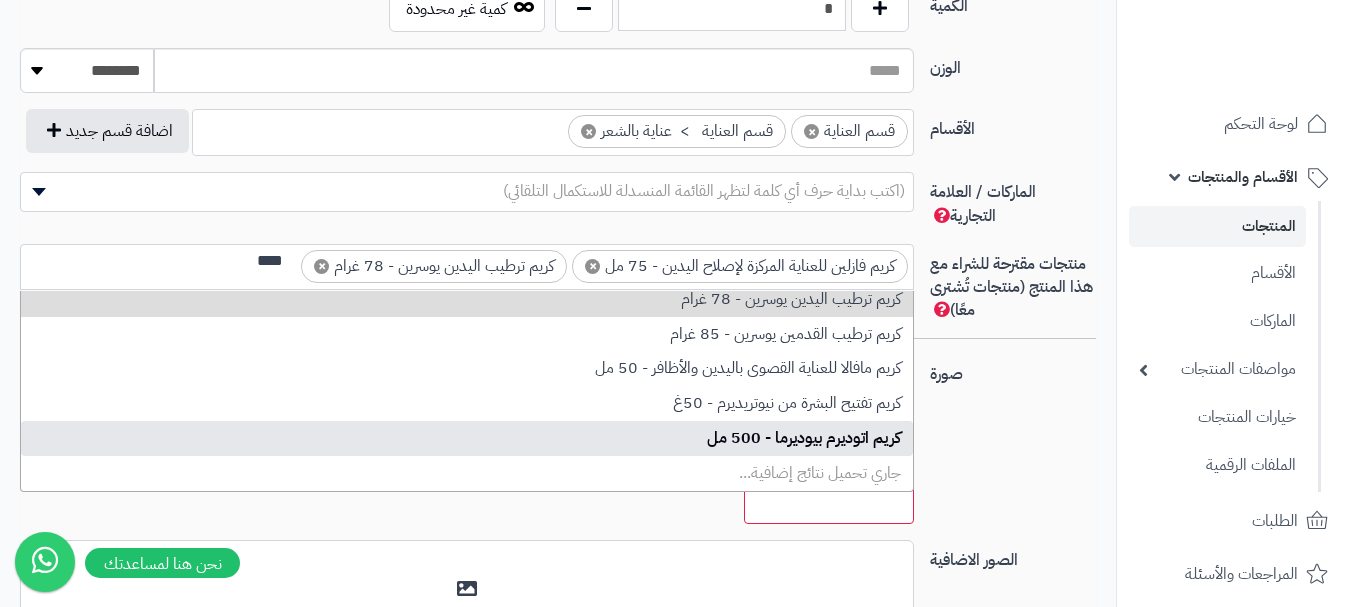 type on "****" 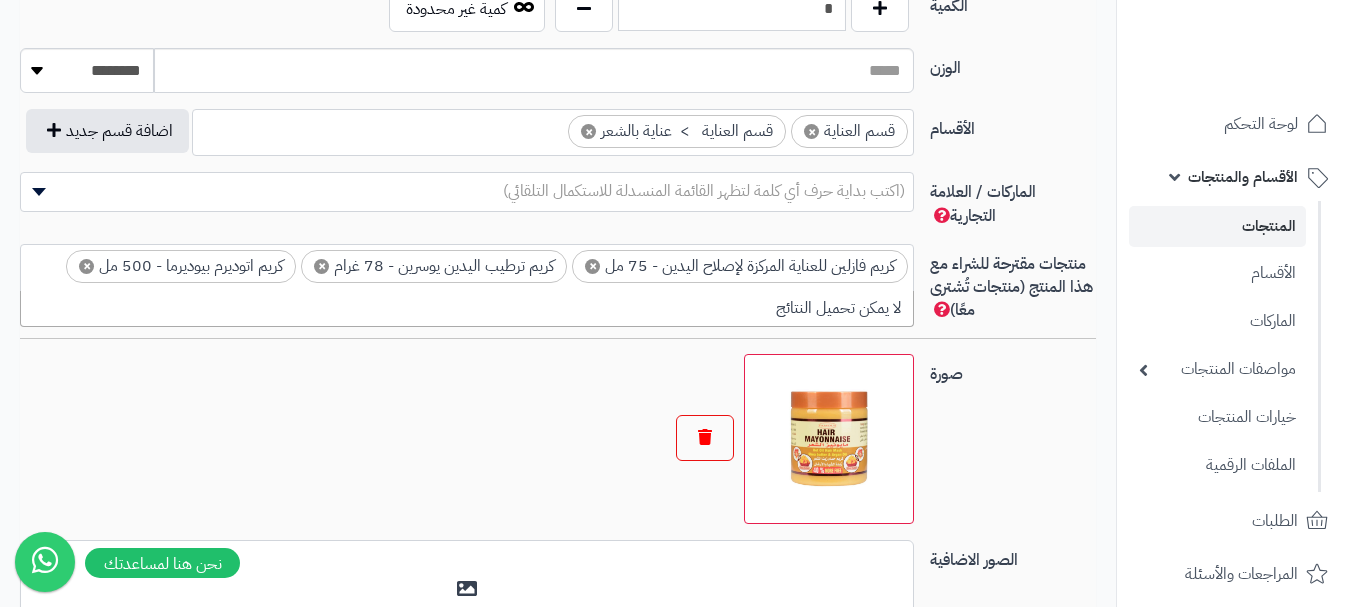scroll, scrollTop: 0, scrollLeft: 0, axis: both 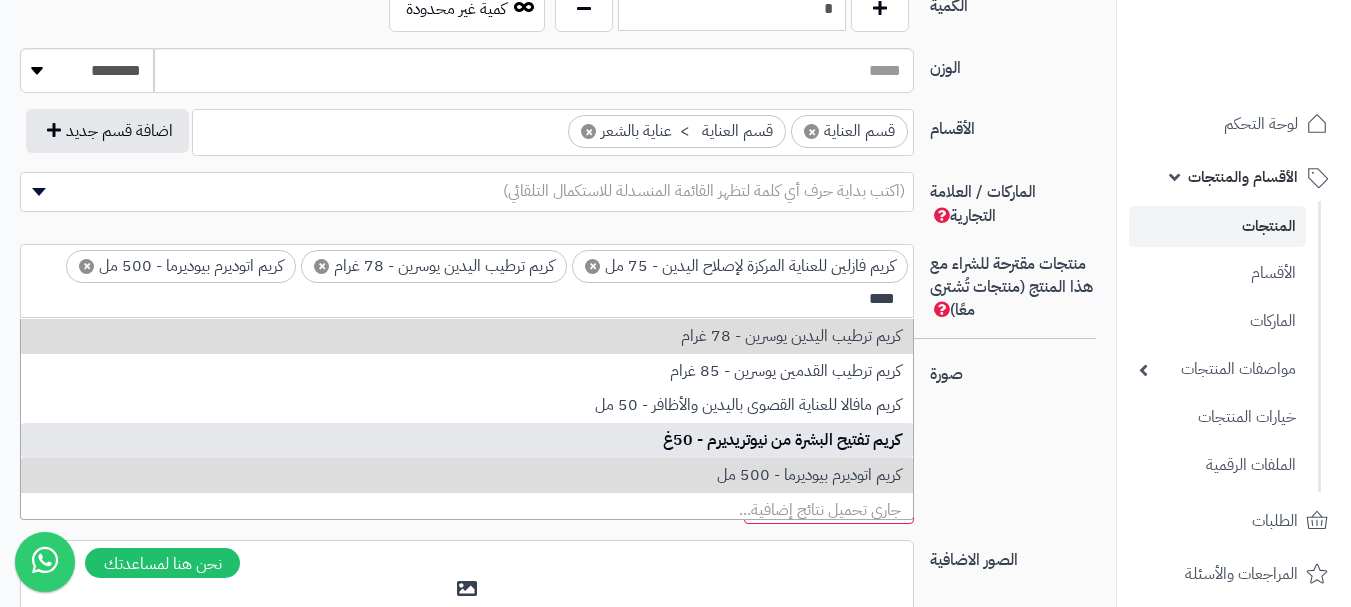 type on "****" 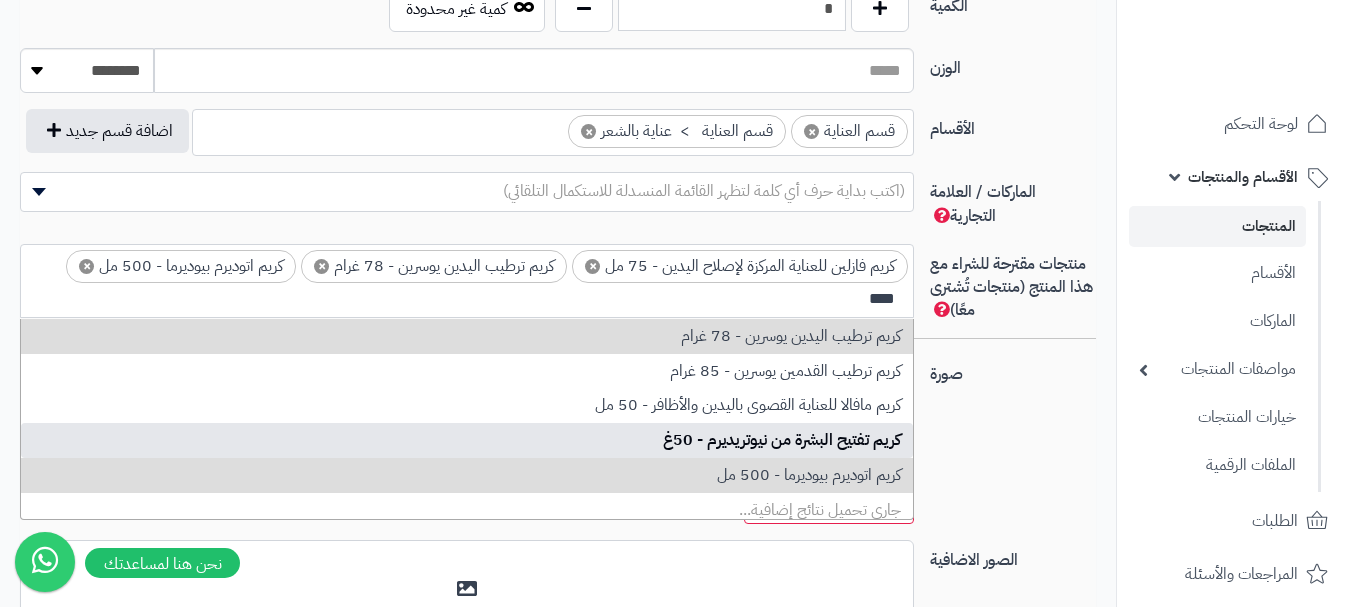 type 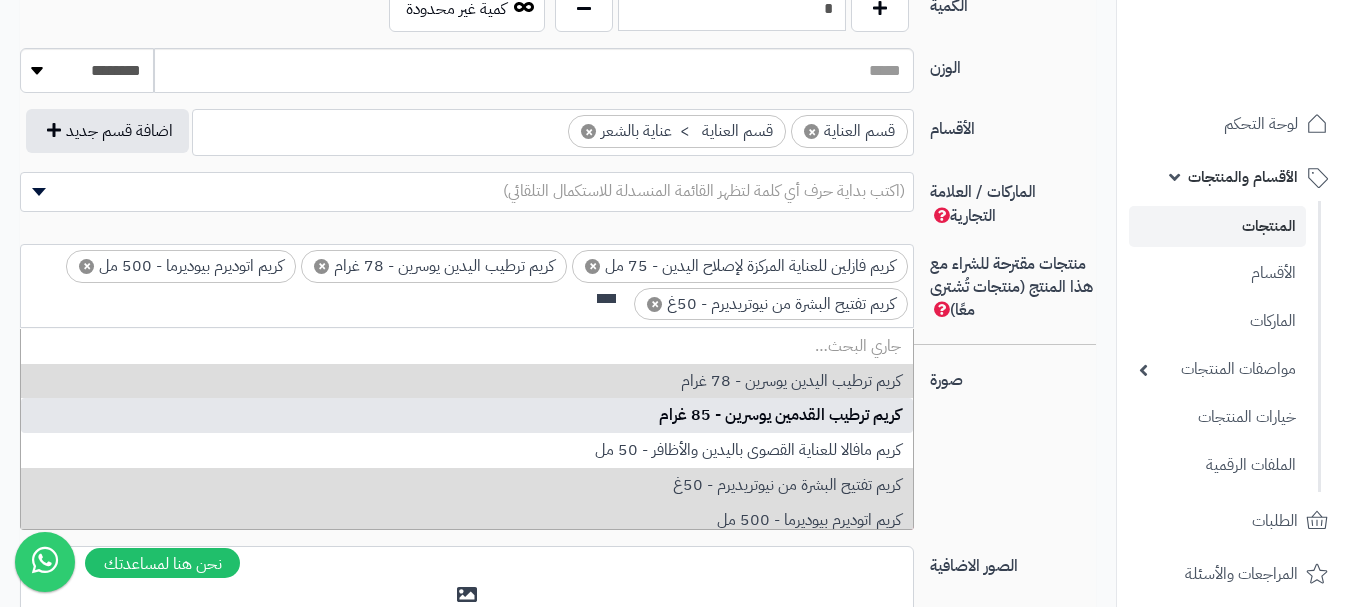 scroll, scrollTop: 0, scrollLeft: 0, axis: both 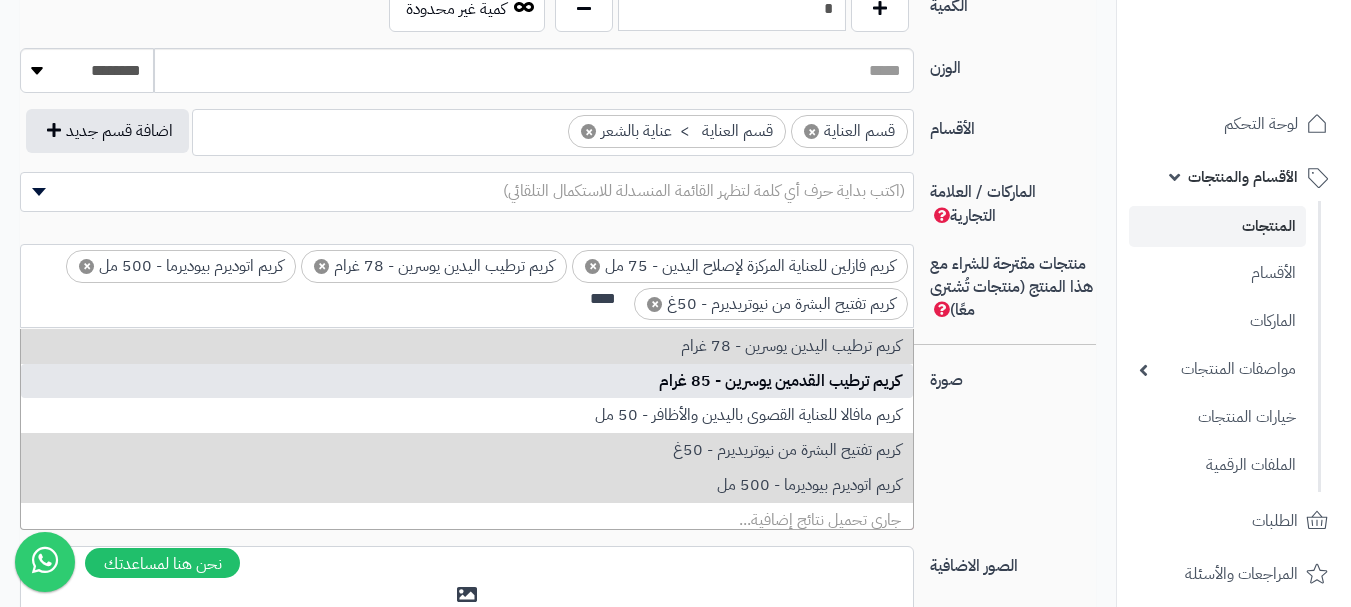 type on "****" 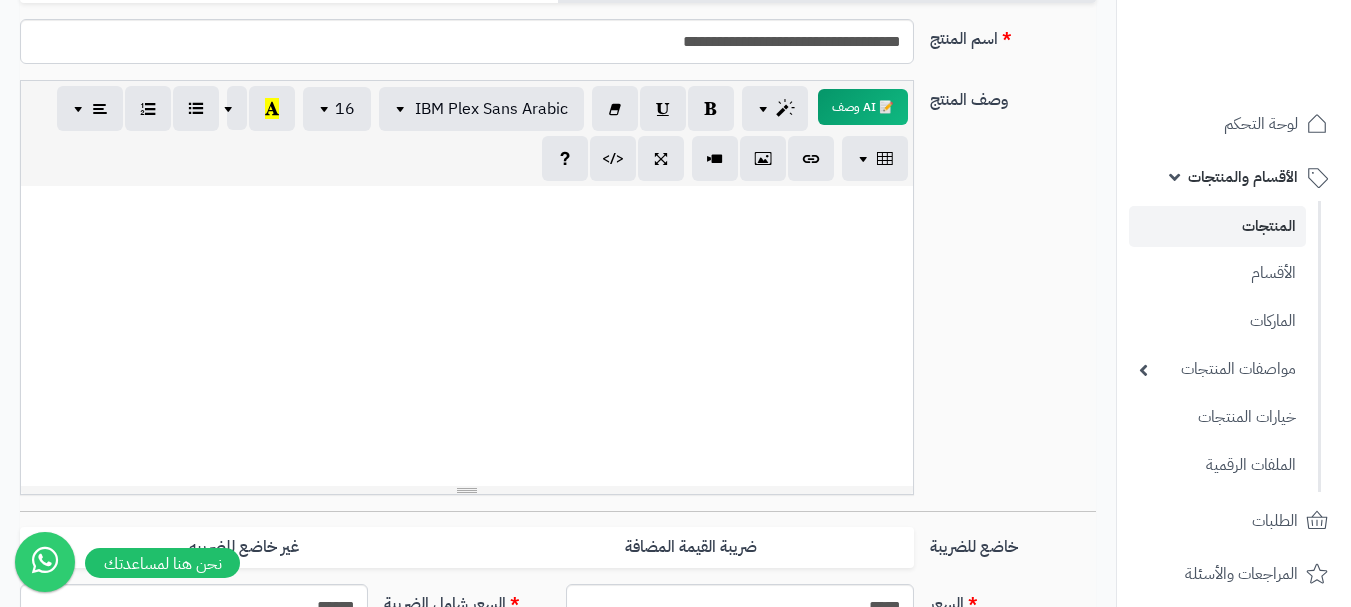 scroll, scrollTop: 300, scrollLeft: 0, axis: vertical 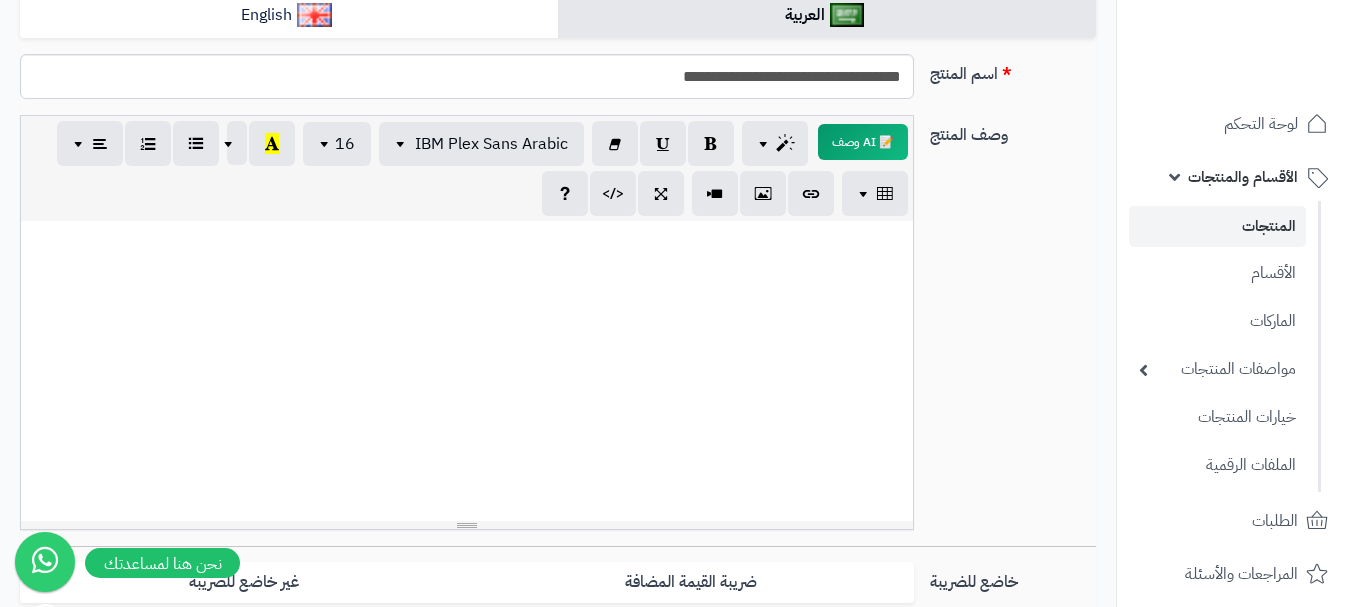 paste 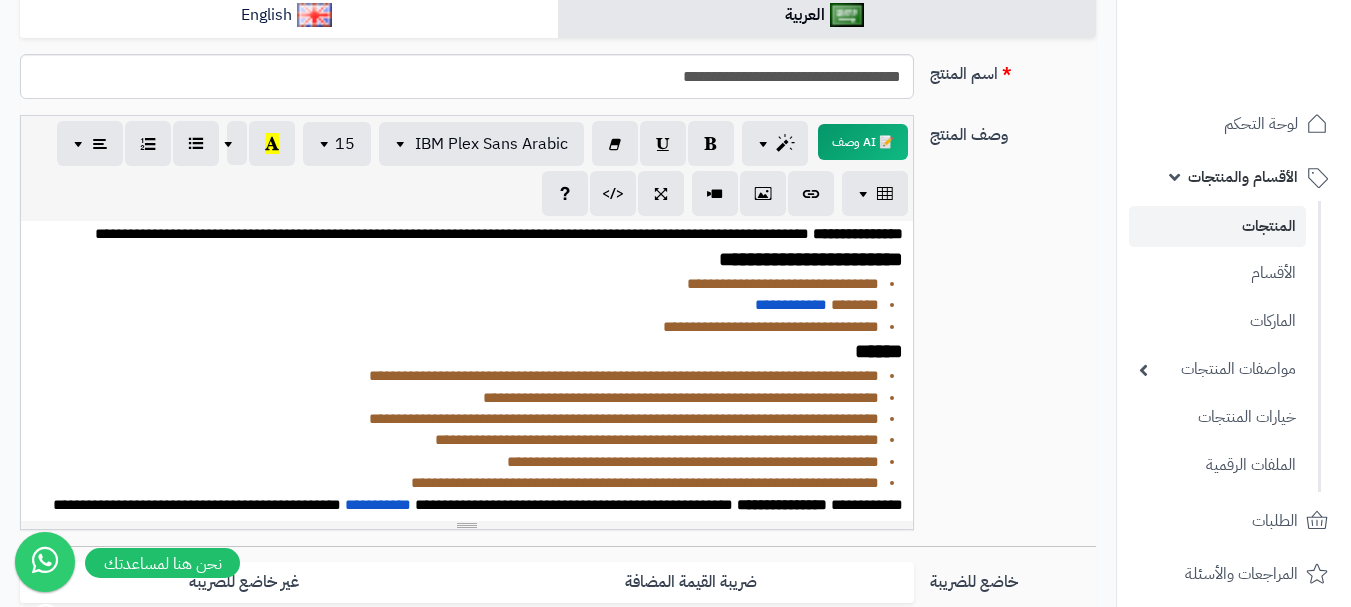 scroll, scrollTop: 12, scrollLeft: 0, axis: vertical 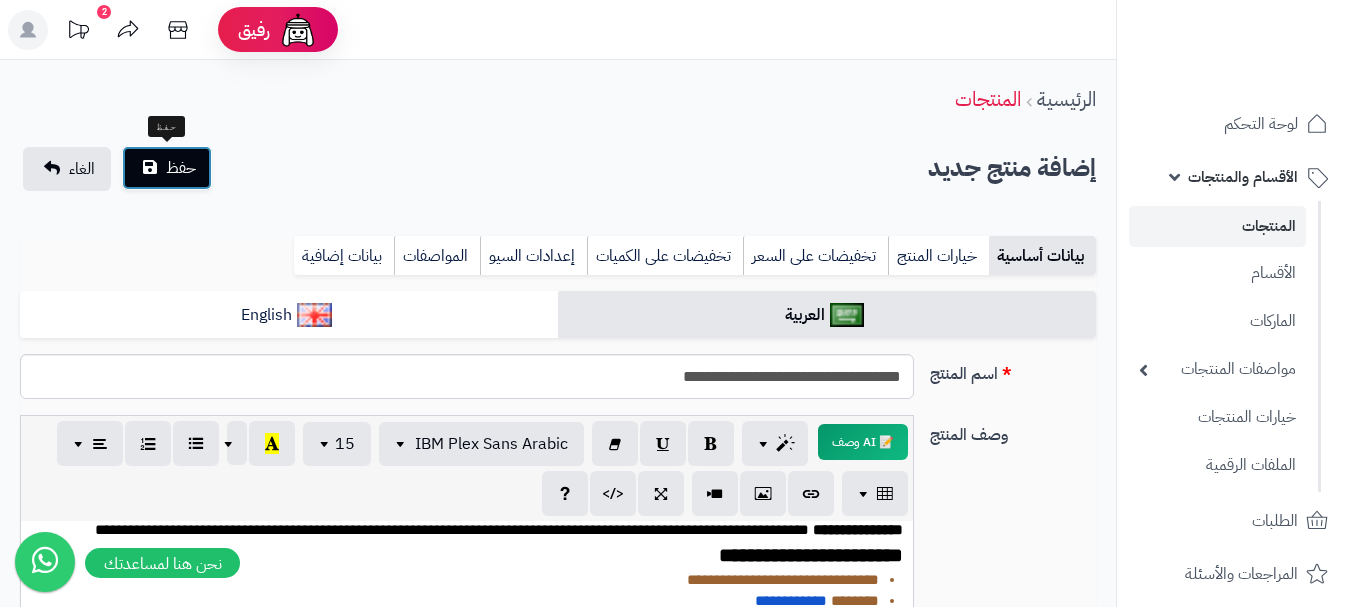 click on "حفظ" at bounding box center [181, 168] 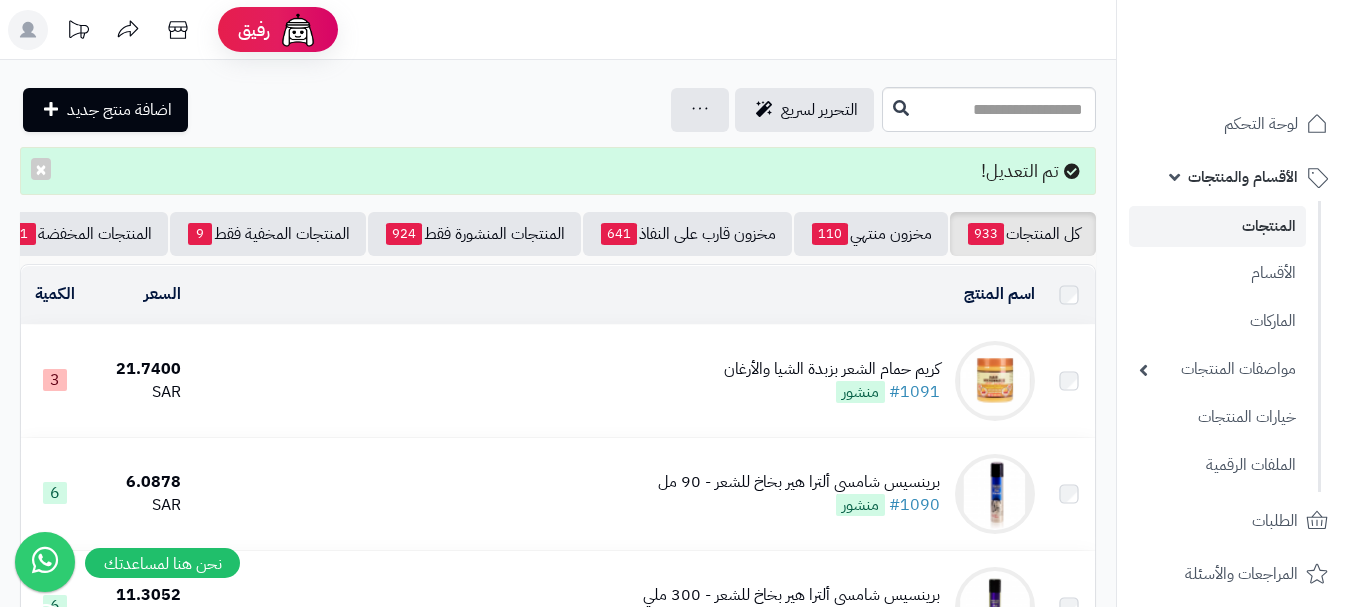 scroll, scrollTop: 0, scrollLeft: 0, axis: both 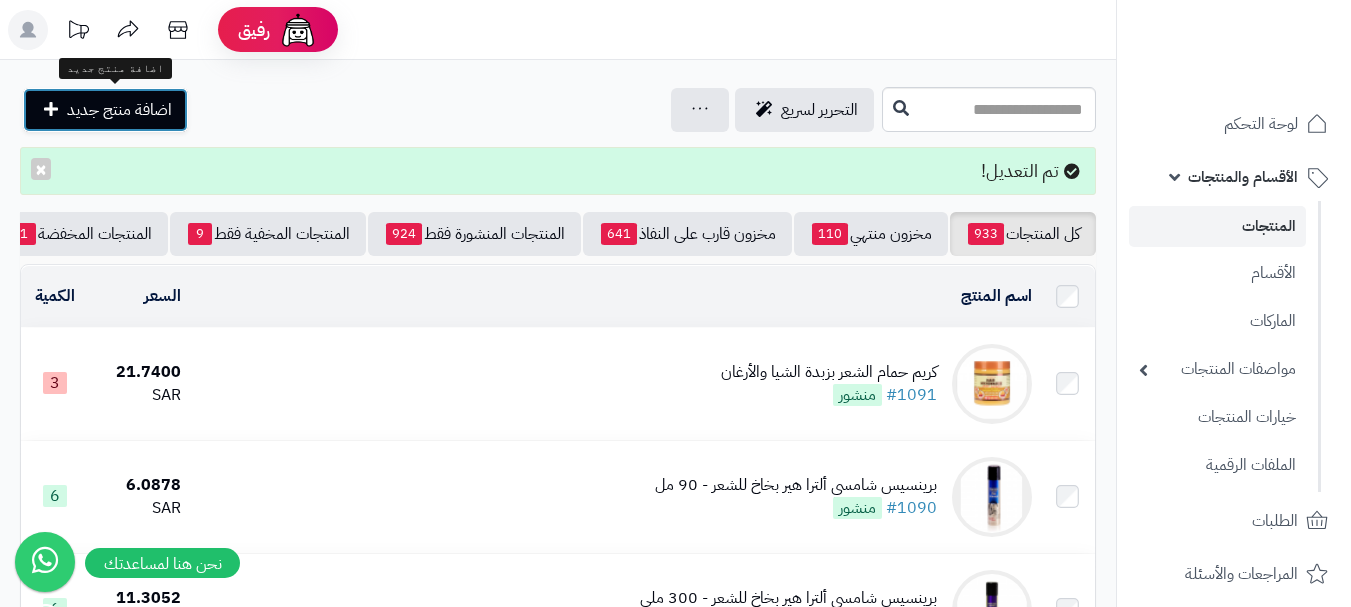 click on "اضافة منتج جديد" at bounding box center (119, 110) 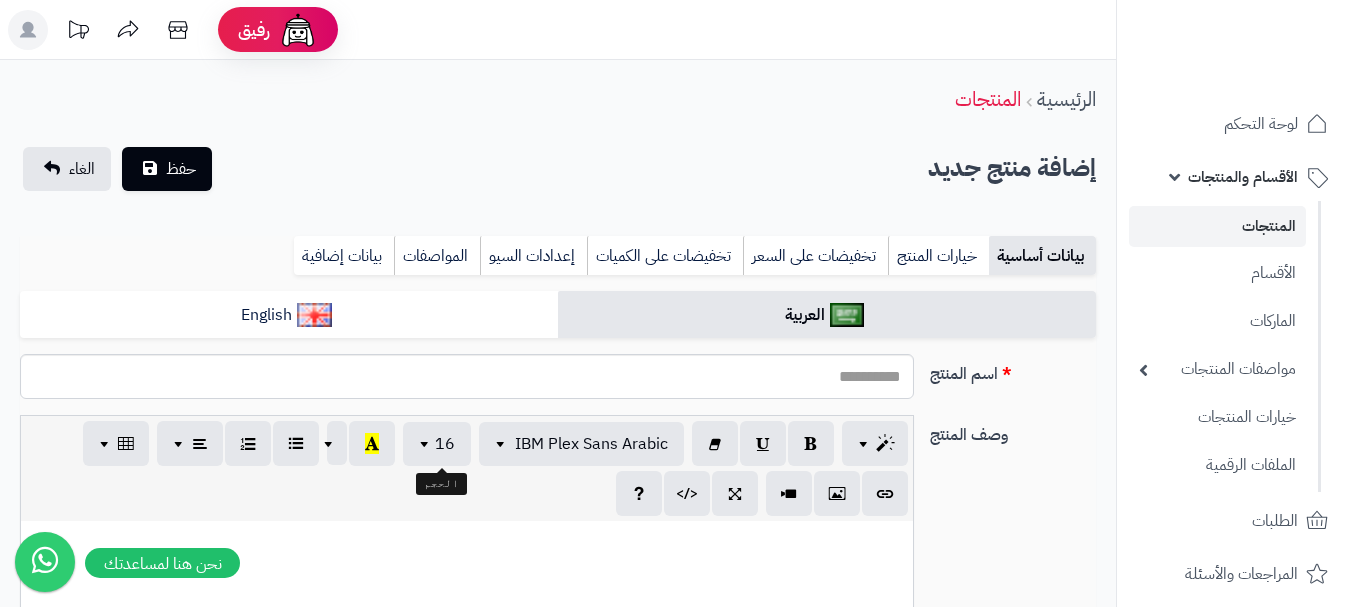 select 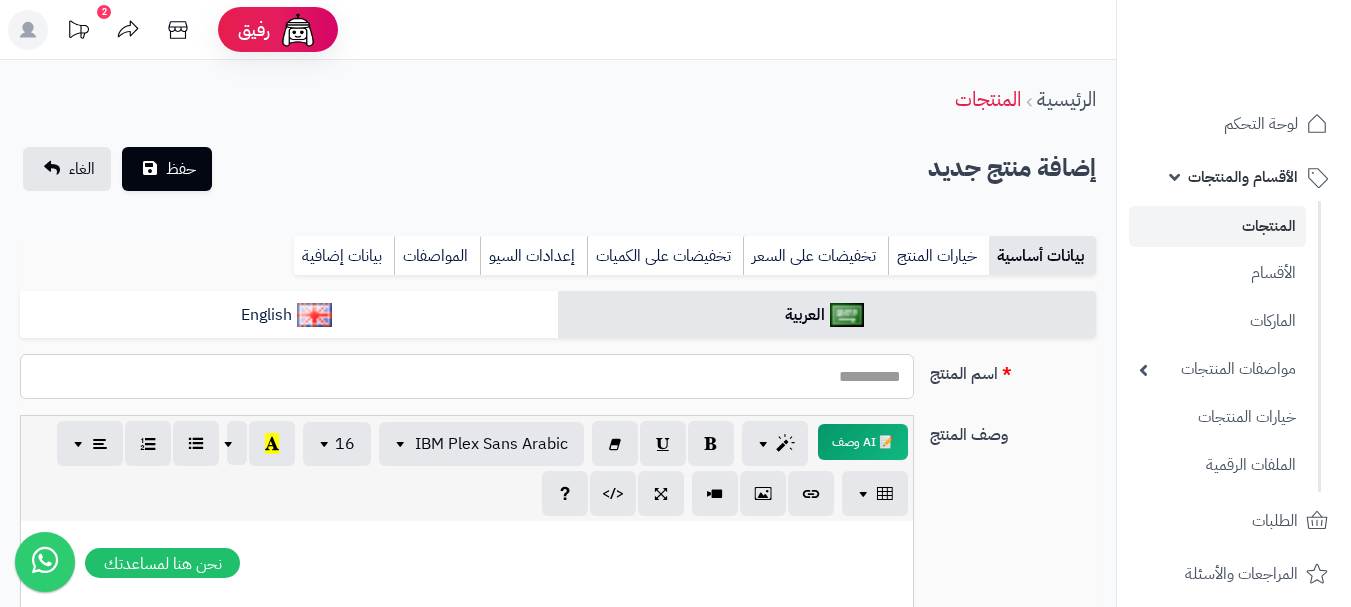 paste on "**********" 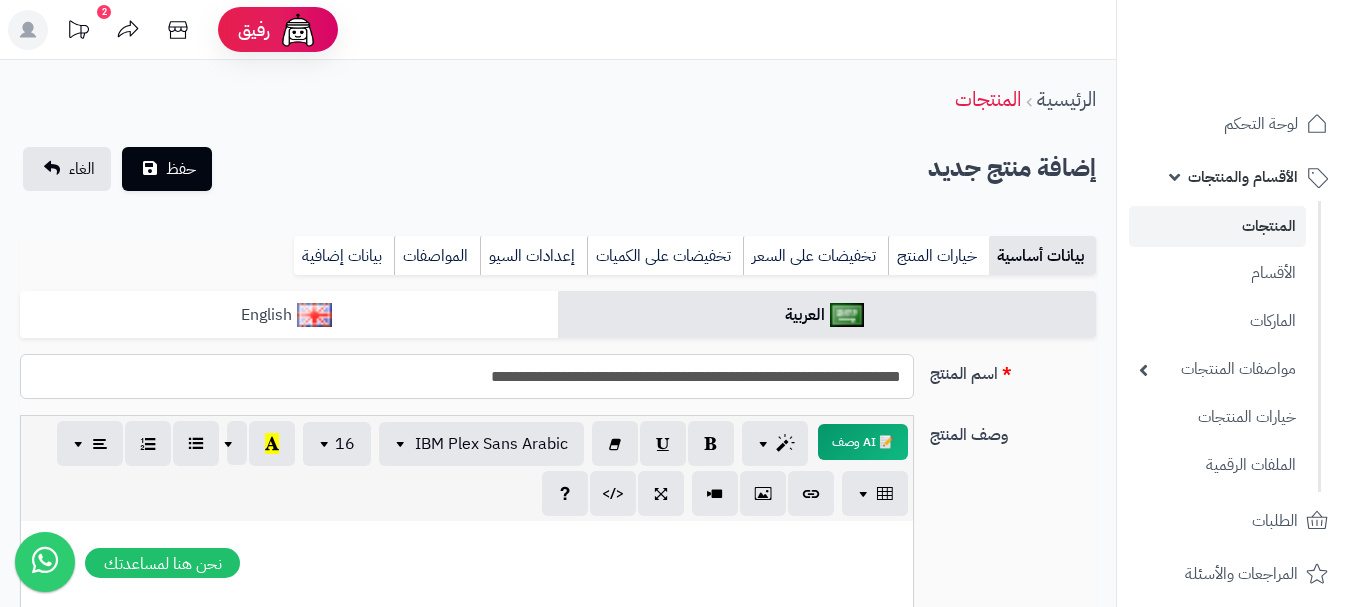 type on "**********" 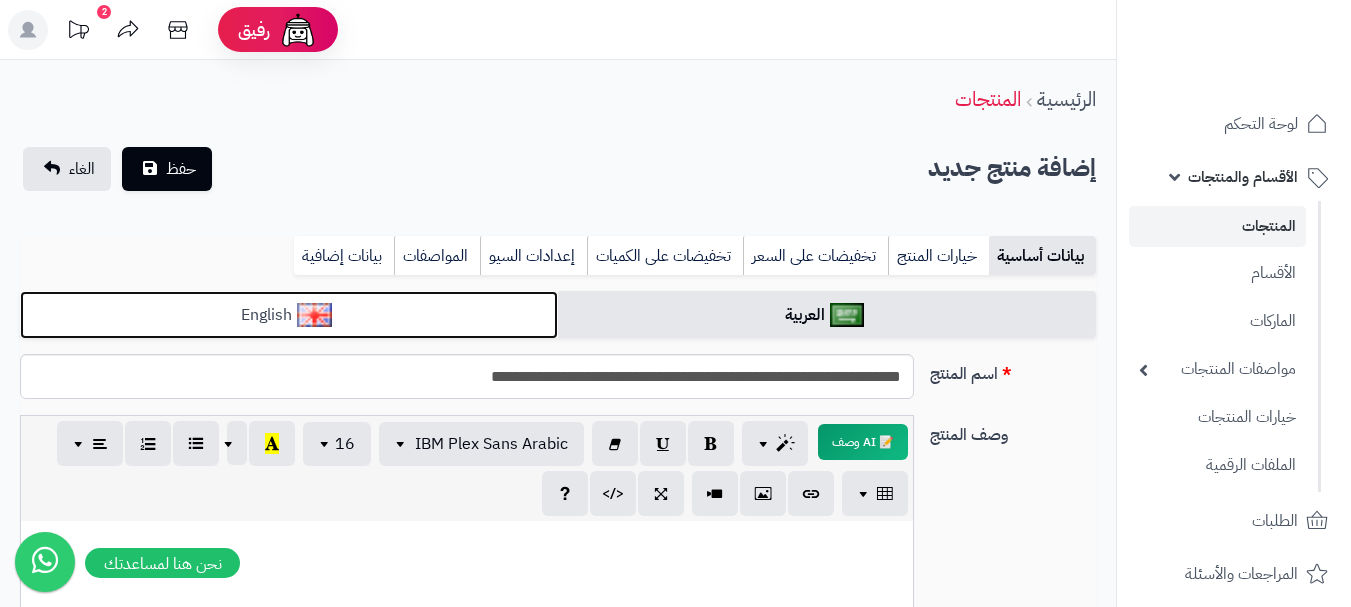 click on "English" at bounding box center [289, 315] 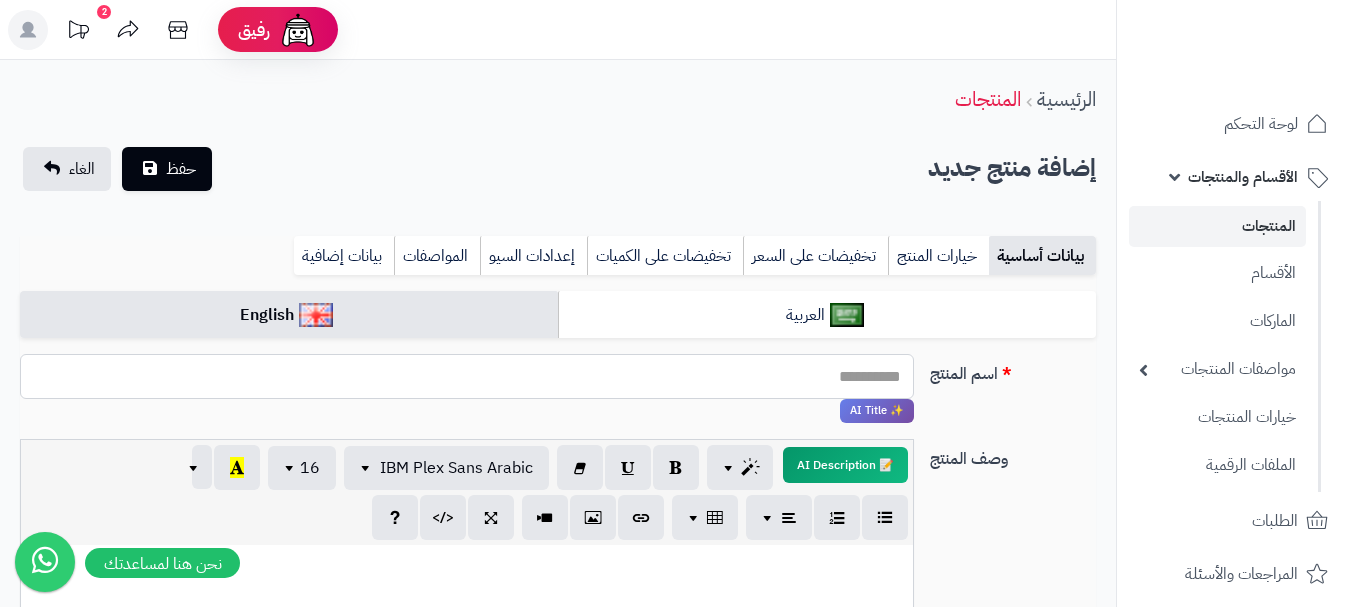 paste on "**********" 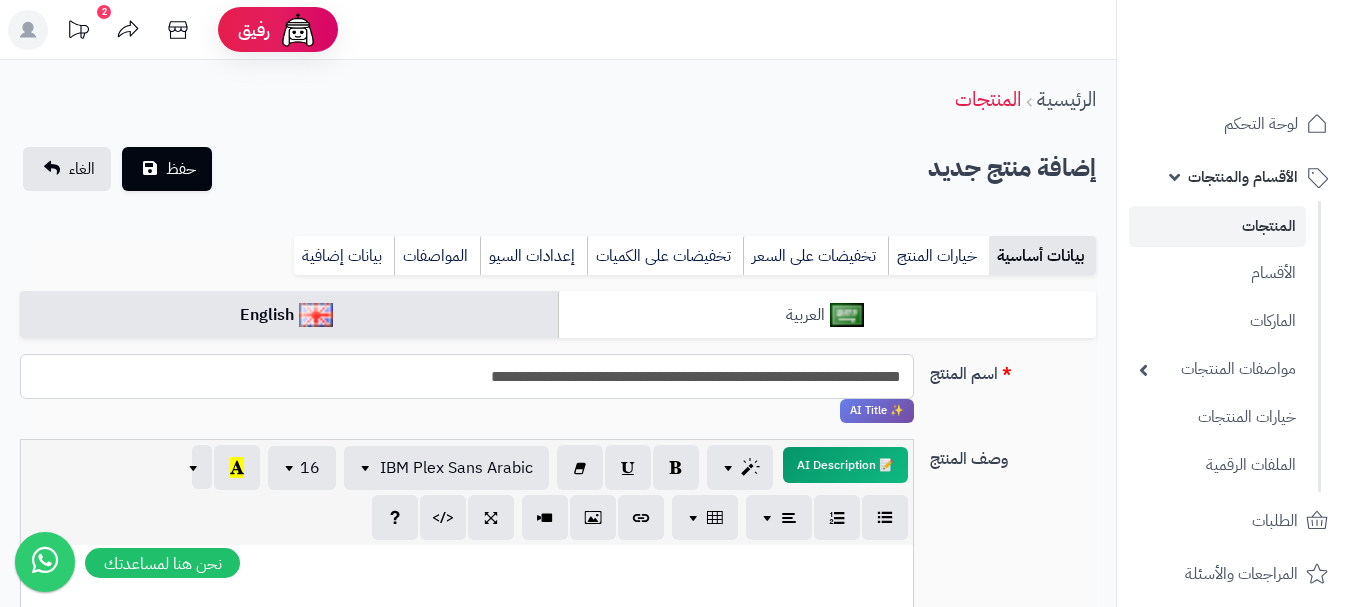 type on "**********" 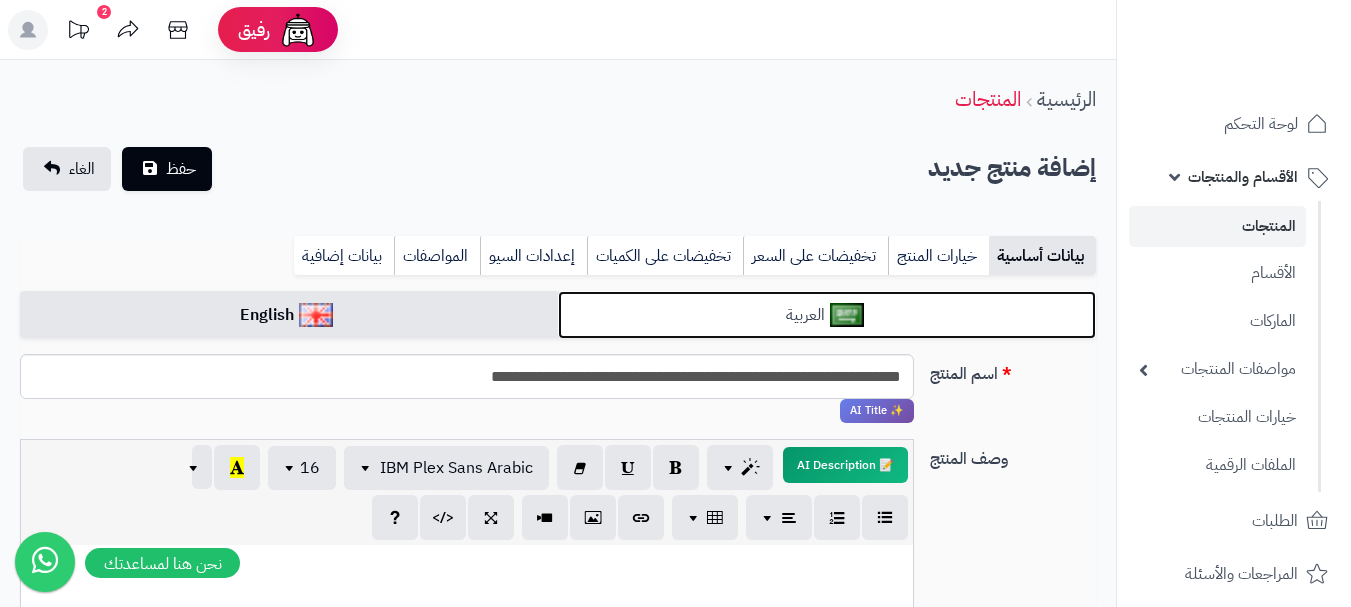 click on "العربية" at bounding box center (827, 315) 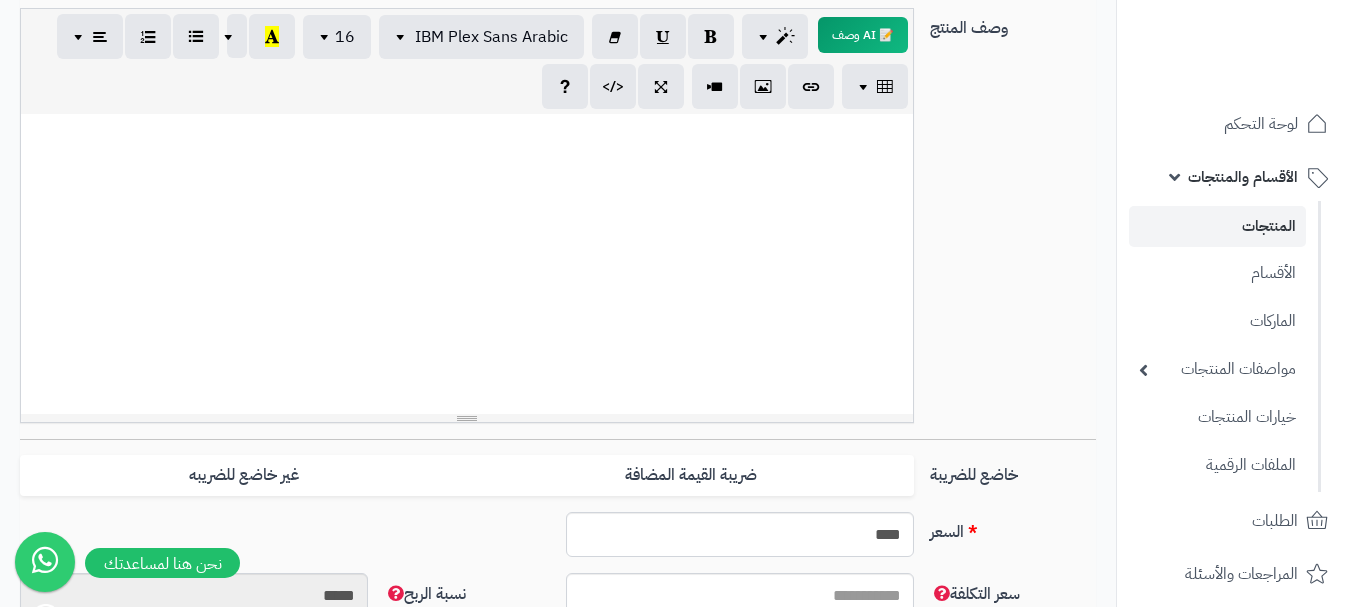 scroll, scrollTop: 500, scrollLeft: 0, axis: vertical 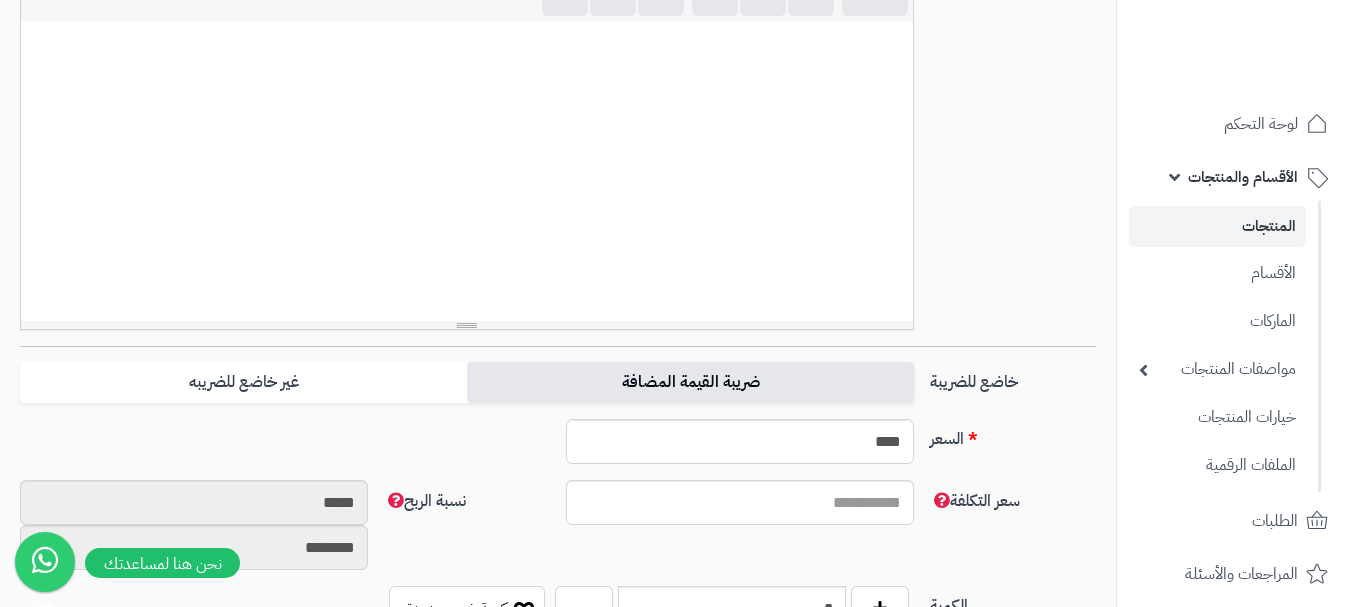 click on "ضريبة القيمة المضافة" at bounding box center (690, 382) 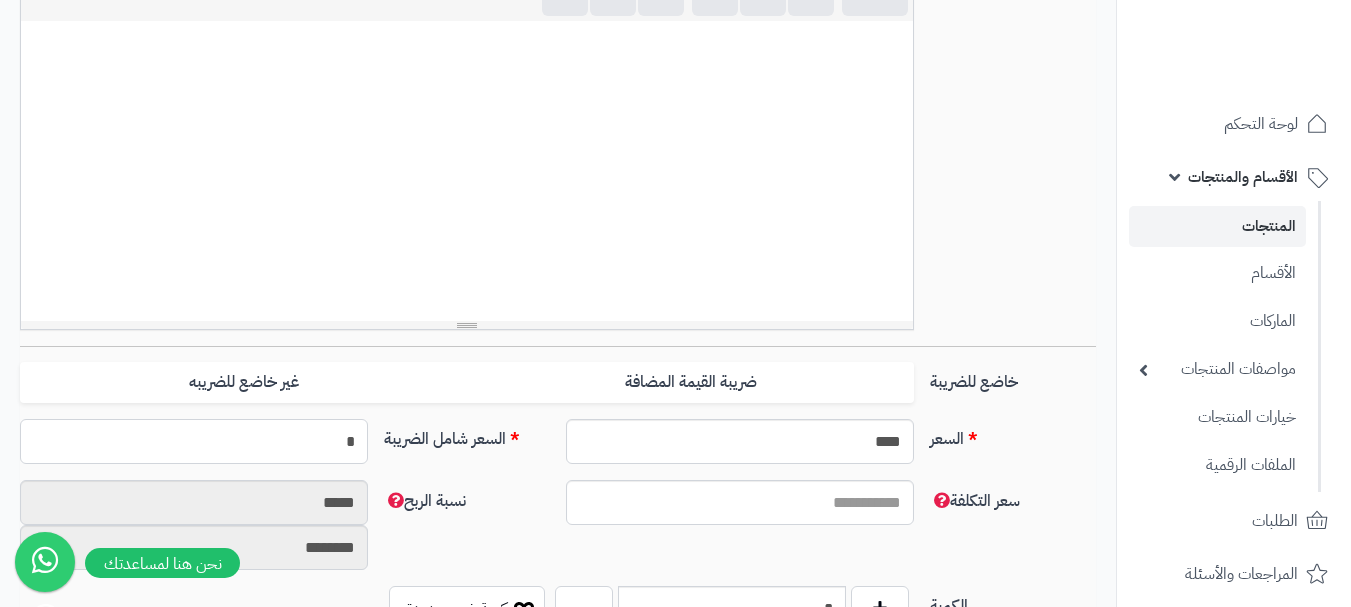 click on "*" at bounding box center (194, 441) 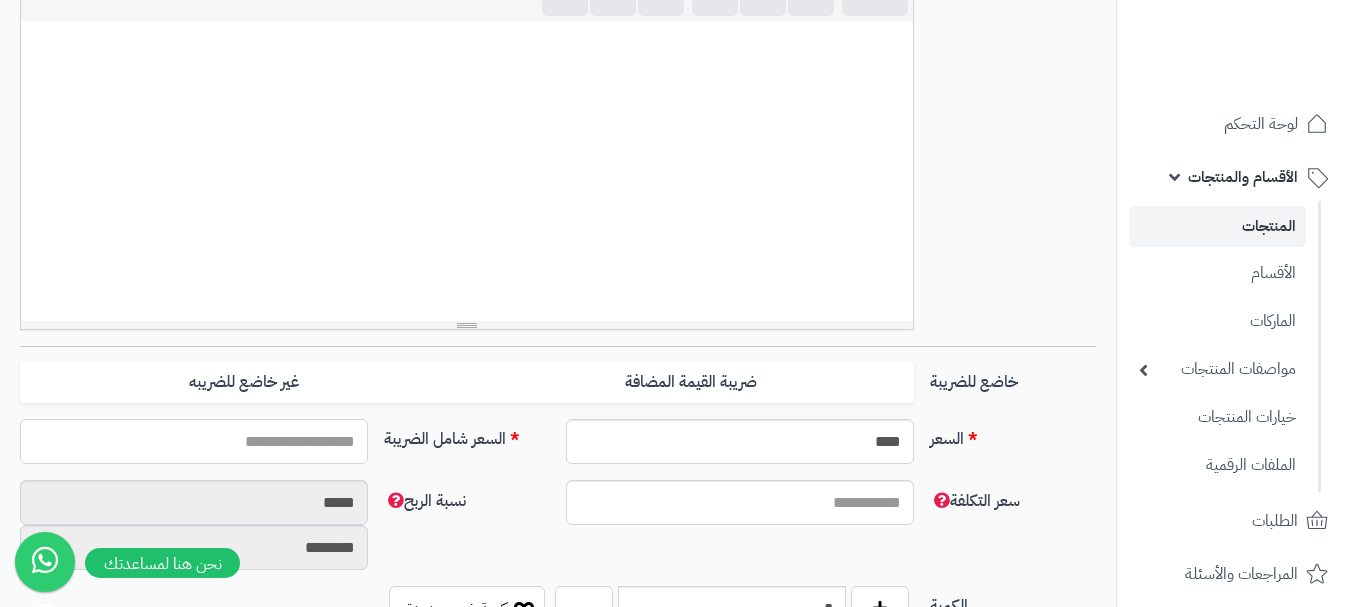 type on "*" 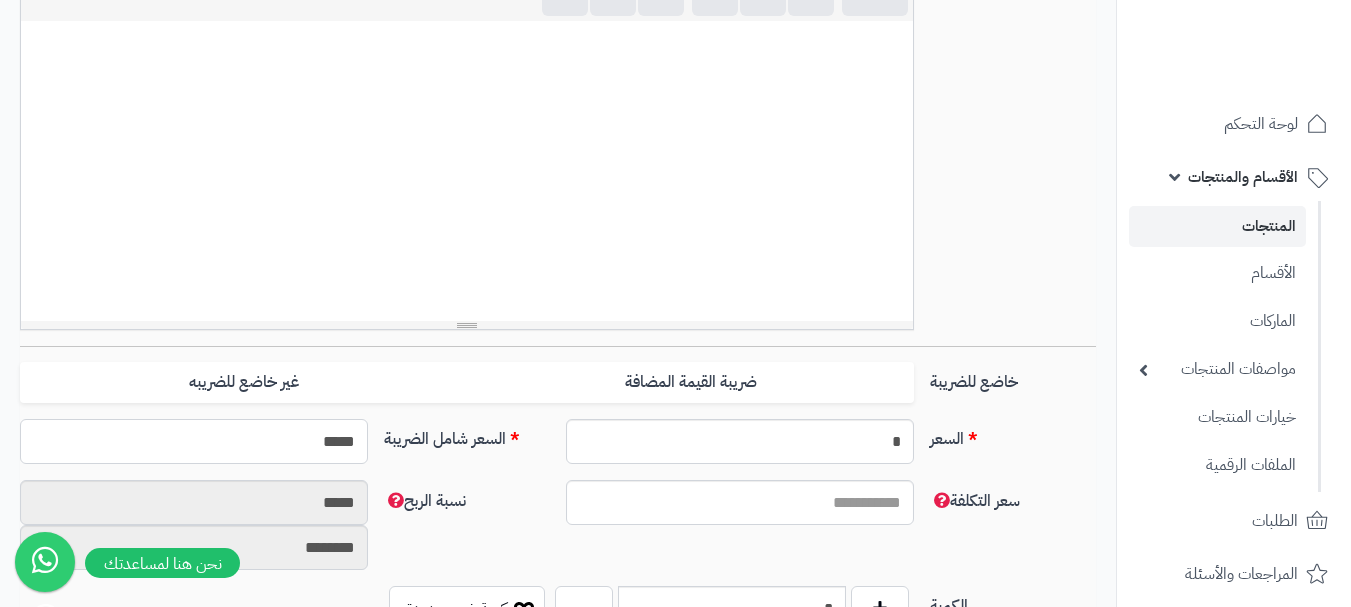 type on "******" 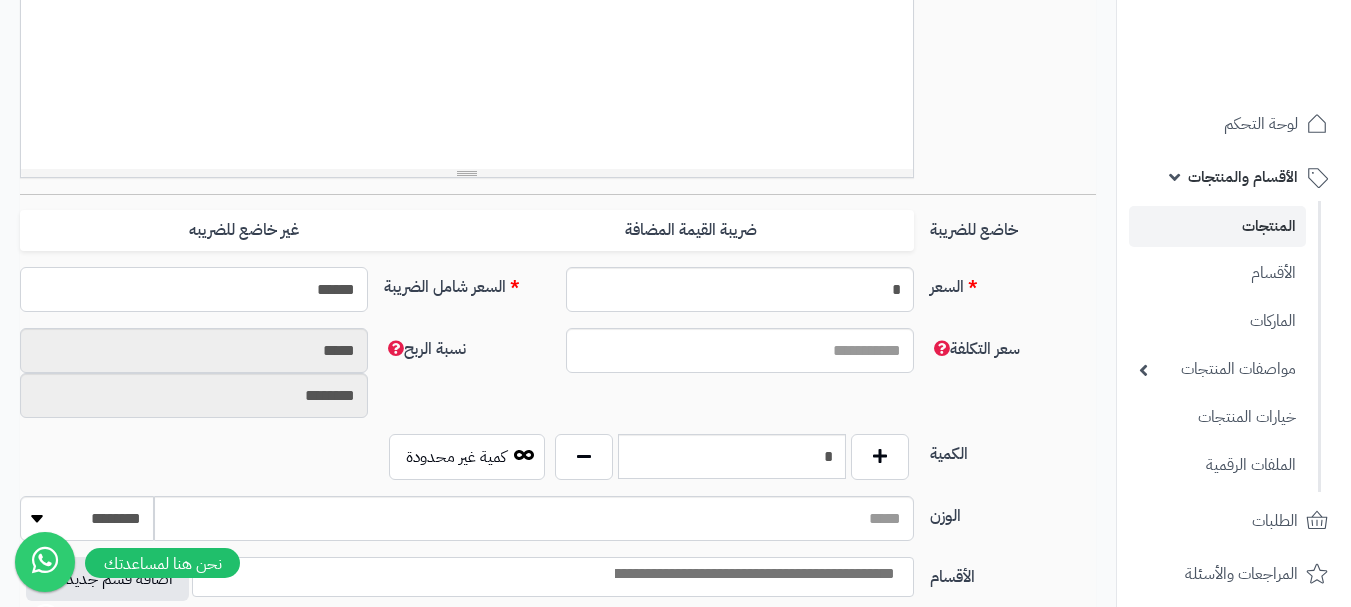 scroll, scrollTop: 700, scrollLeft: 0, axis: vertical 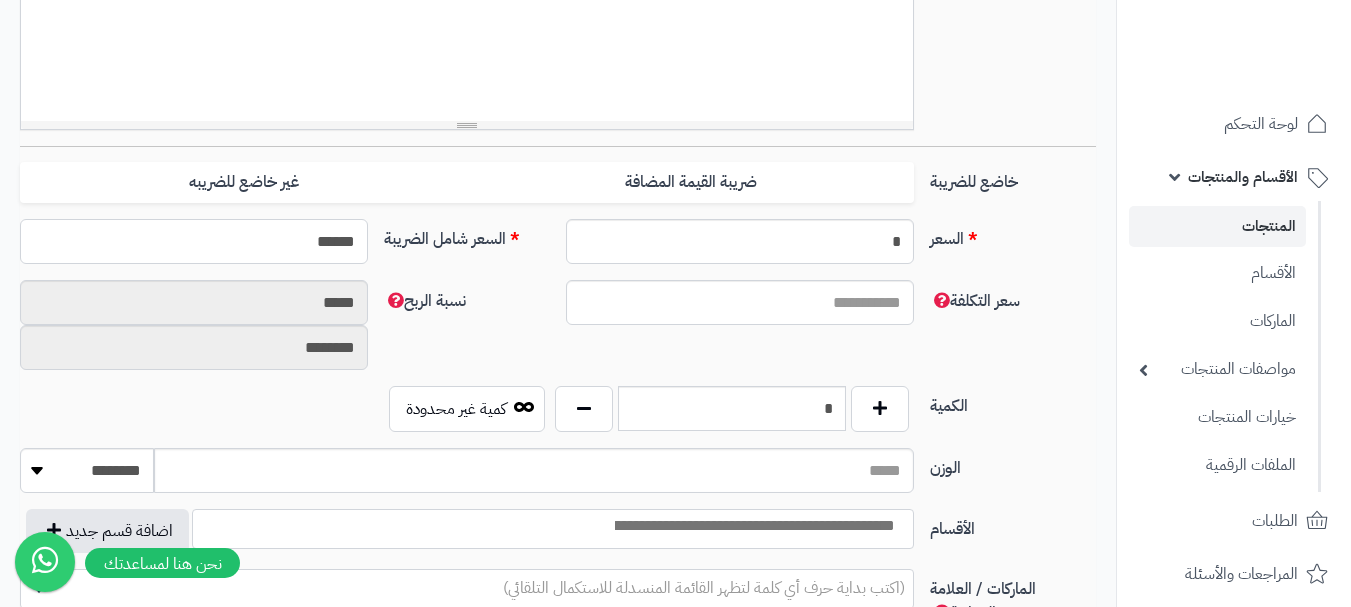 type on "*****" 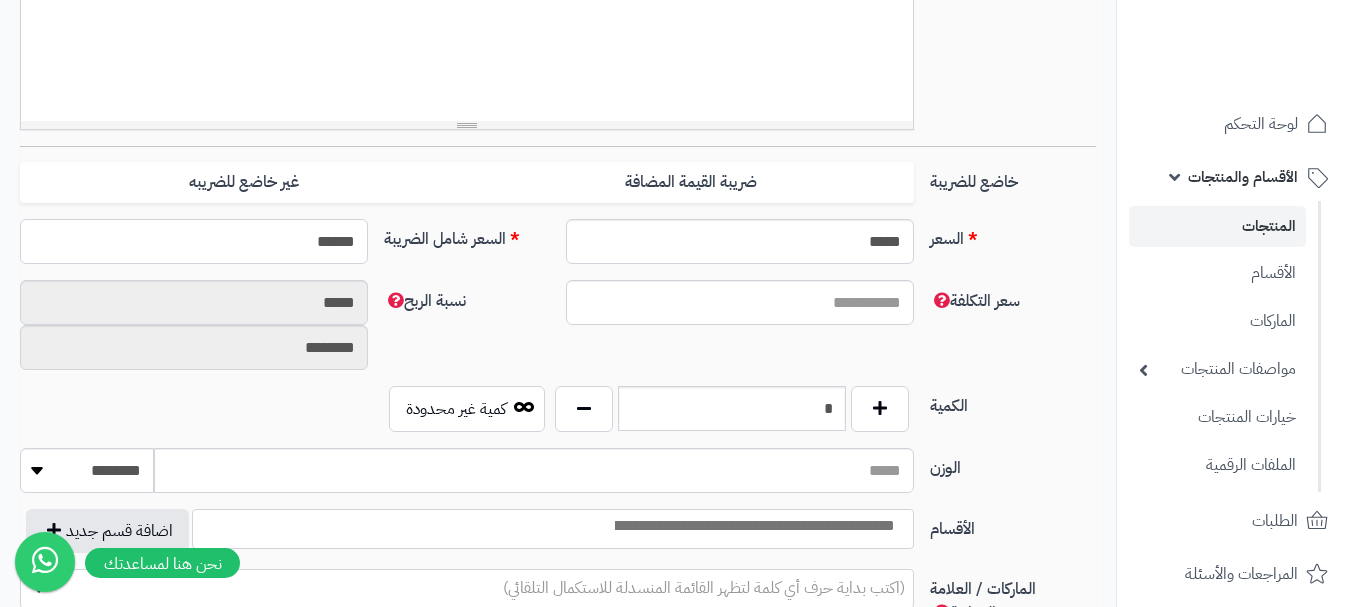 type on "******" 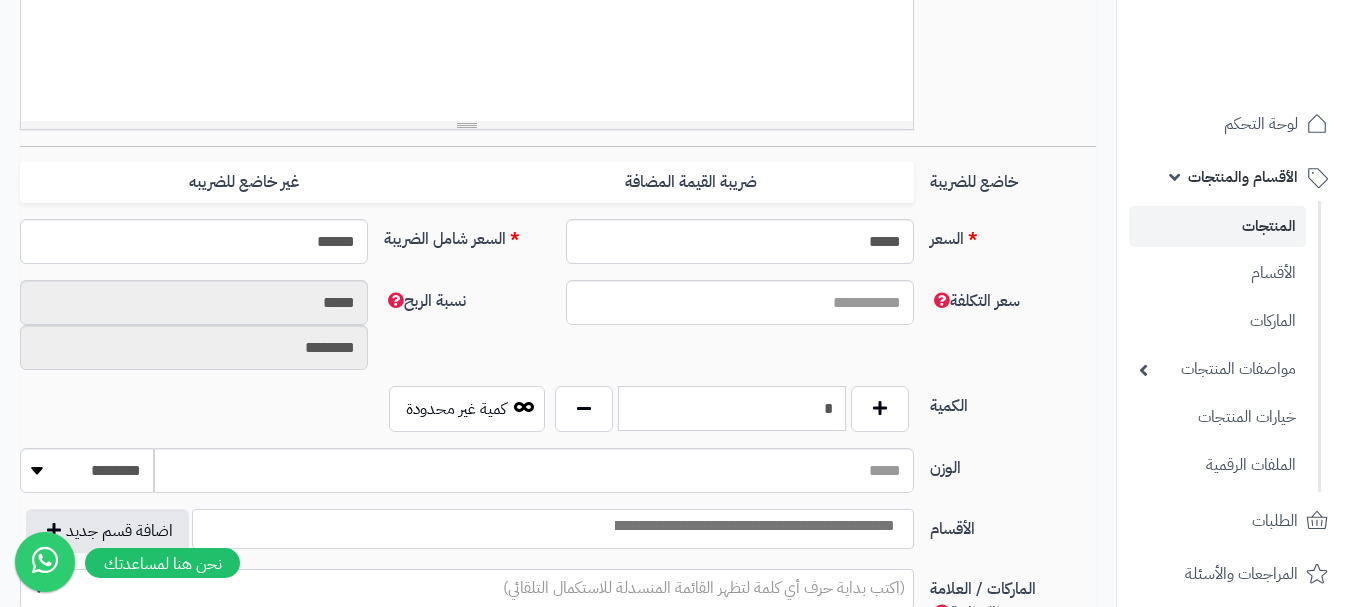 click on "*" at bounding box center (732, 408) 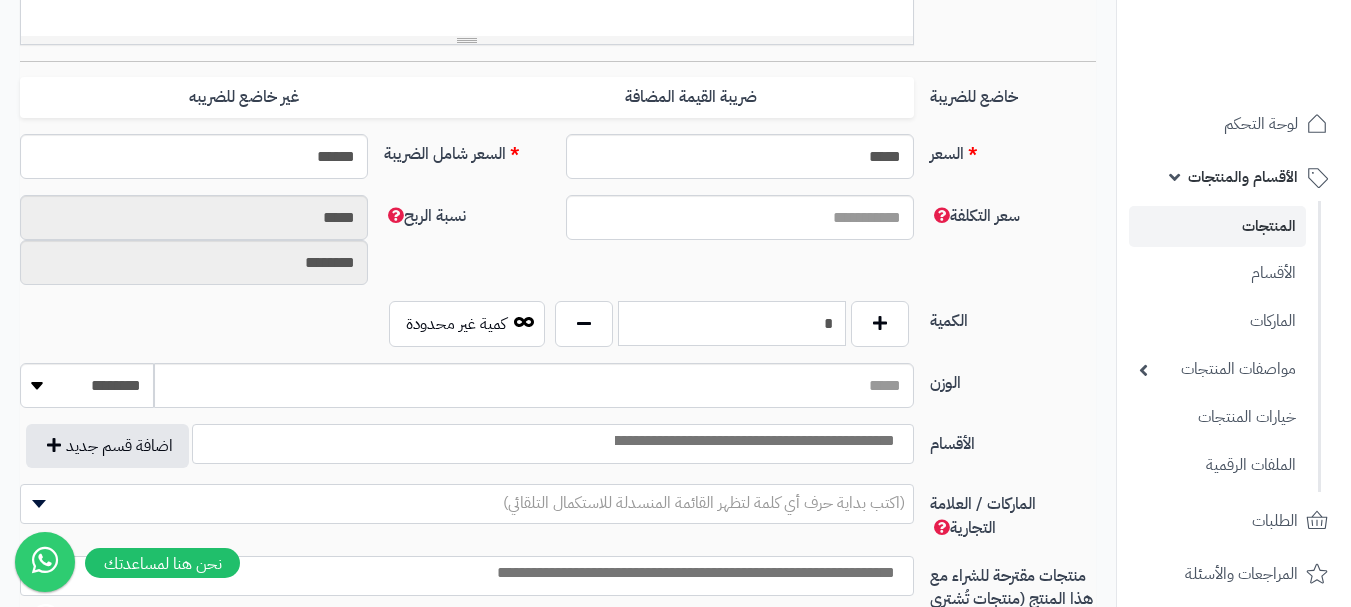 scroll, scrollTop: 900, scrollLeft: 0, axis: vertical 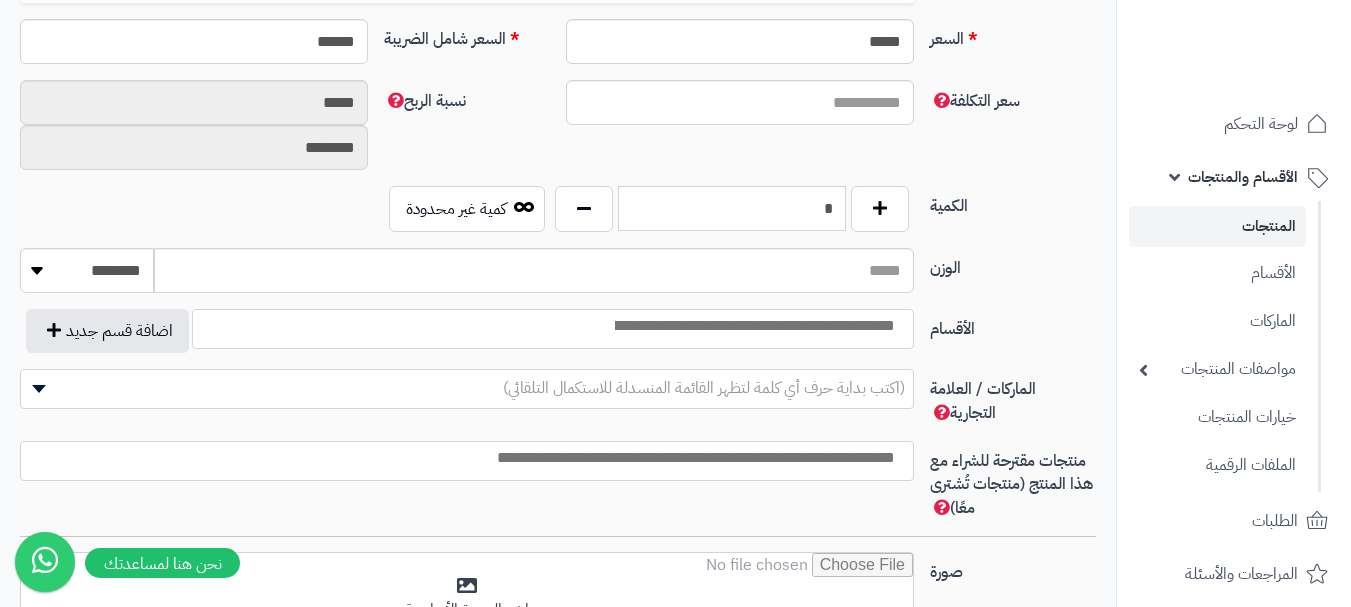 type on "*" 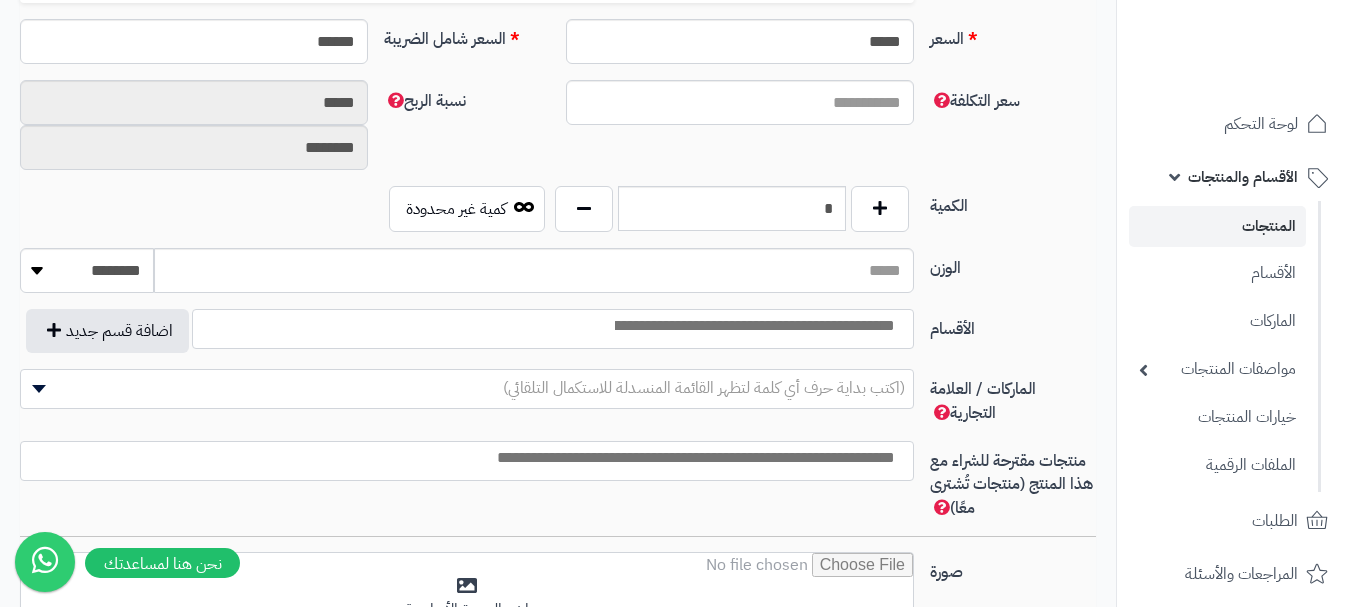 click at bounding box center [753, 326] 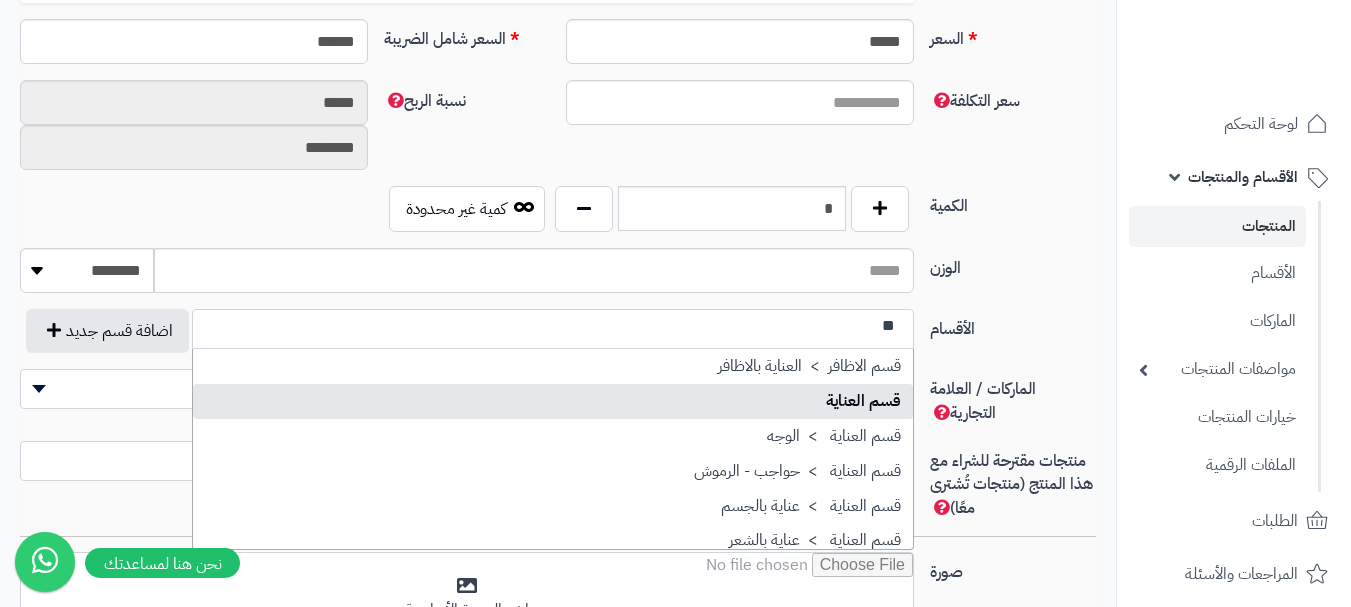 type on "**" 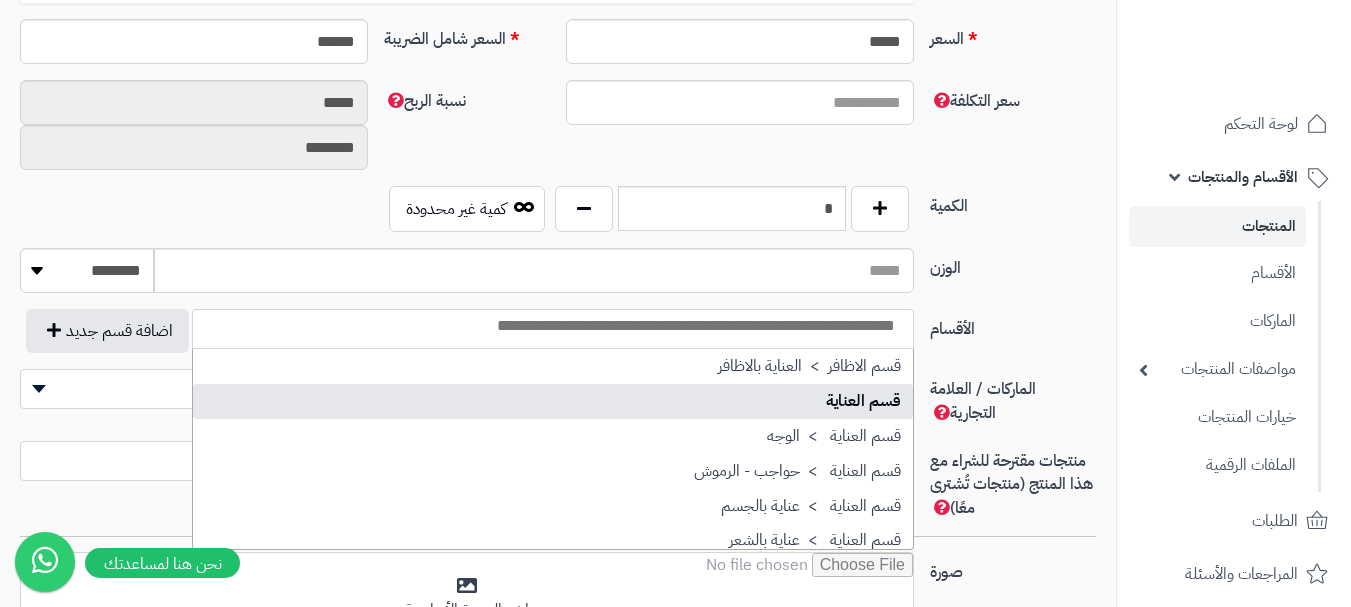 scroll, scrollTop: 0, scrollLeft: 0, axis: both 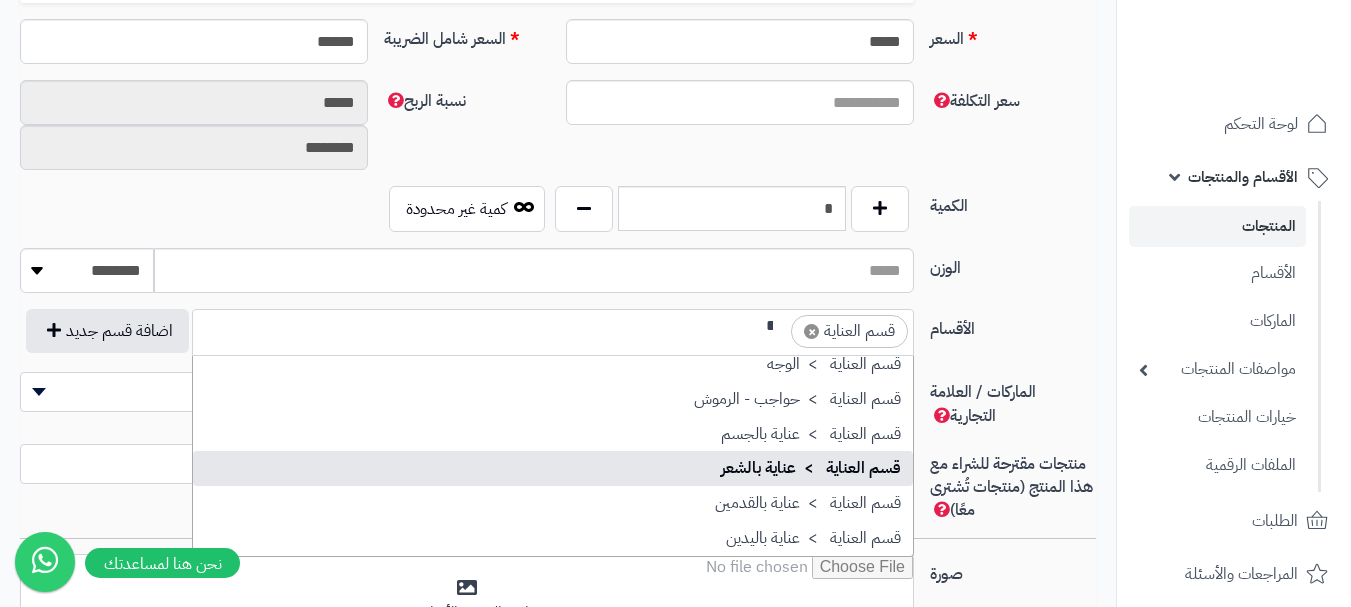 type on "**" 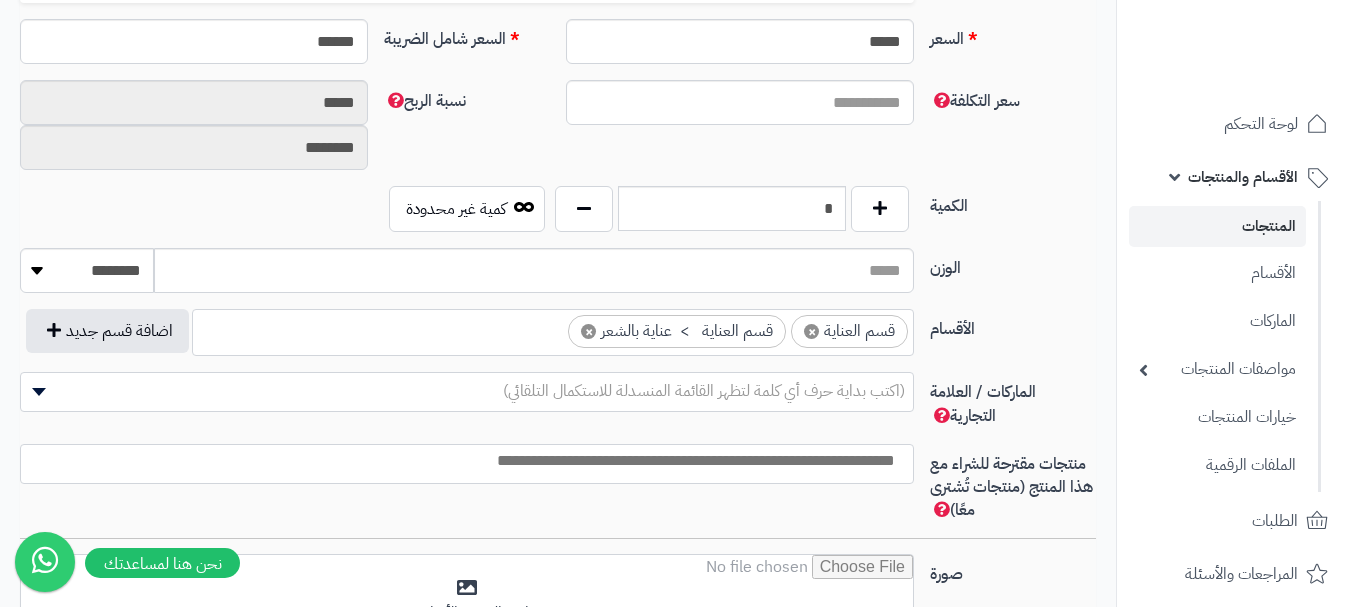 click at bounding box center (462, 461) 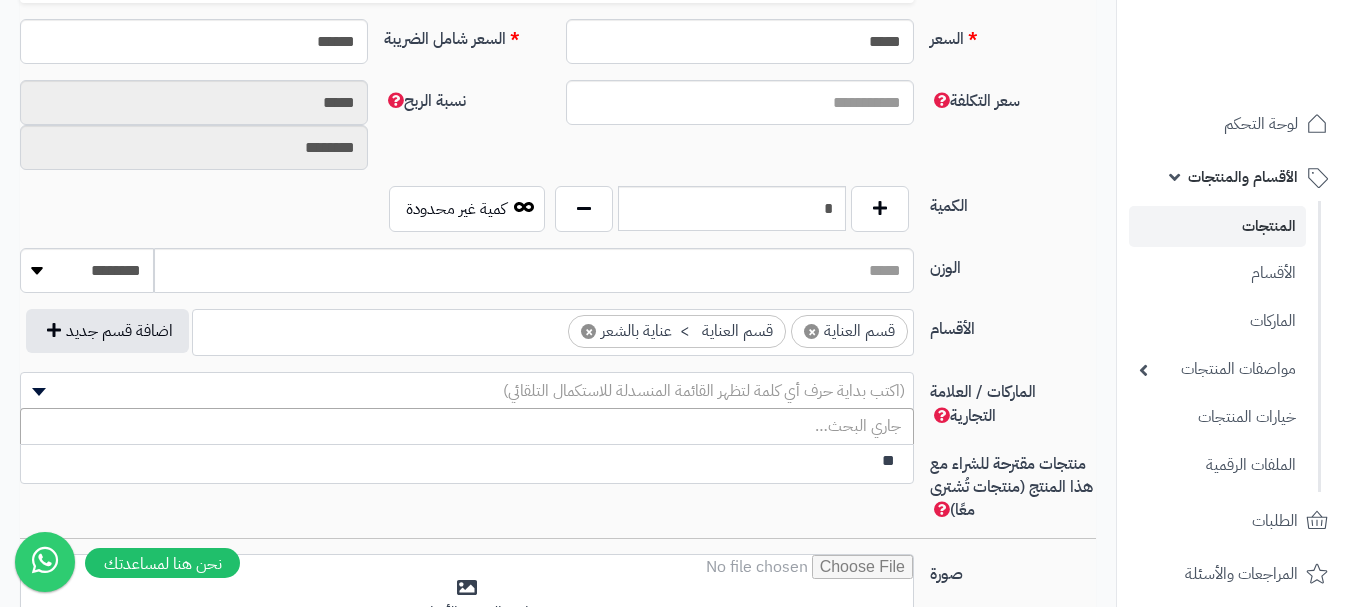 type on "*" 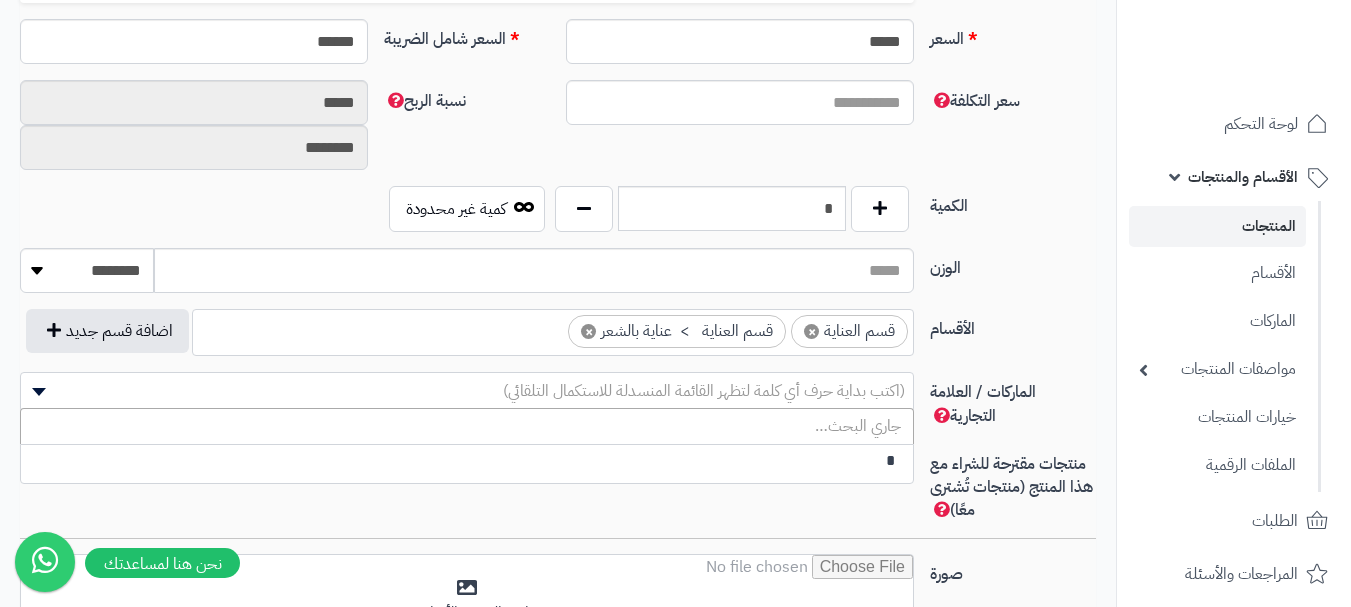 type 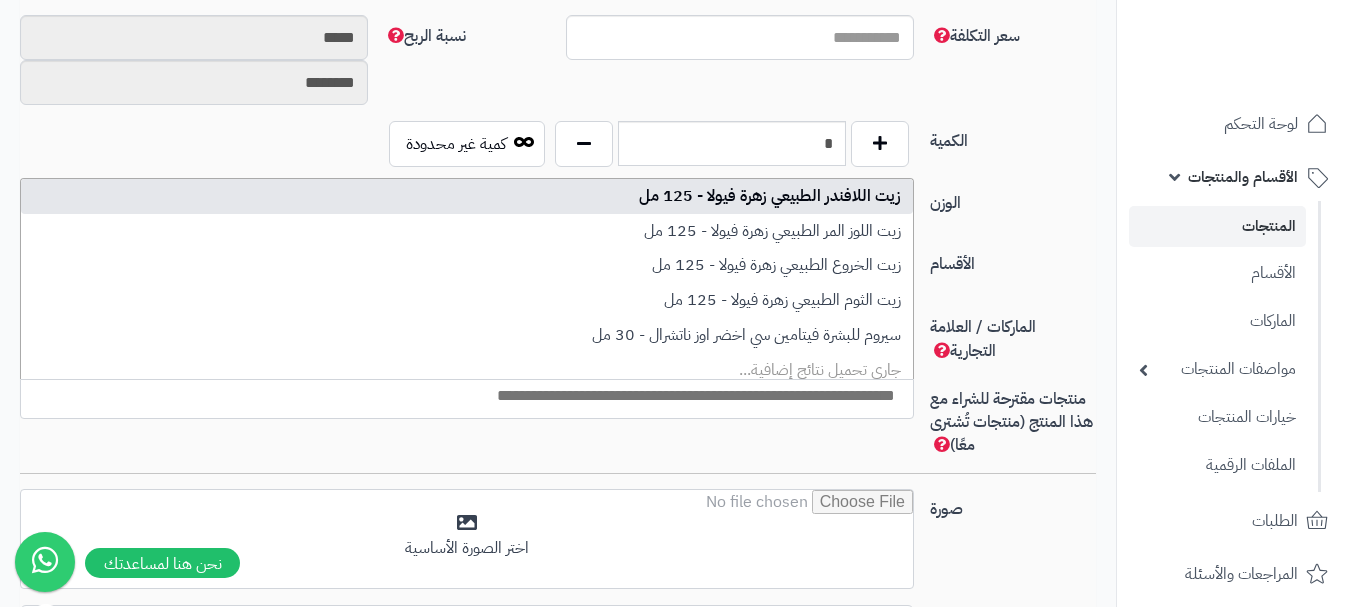 scroll, scrollTop: 1000, scrollLeft: 0, axis: vertical 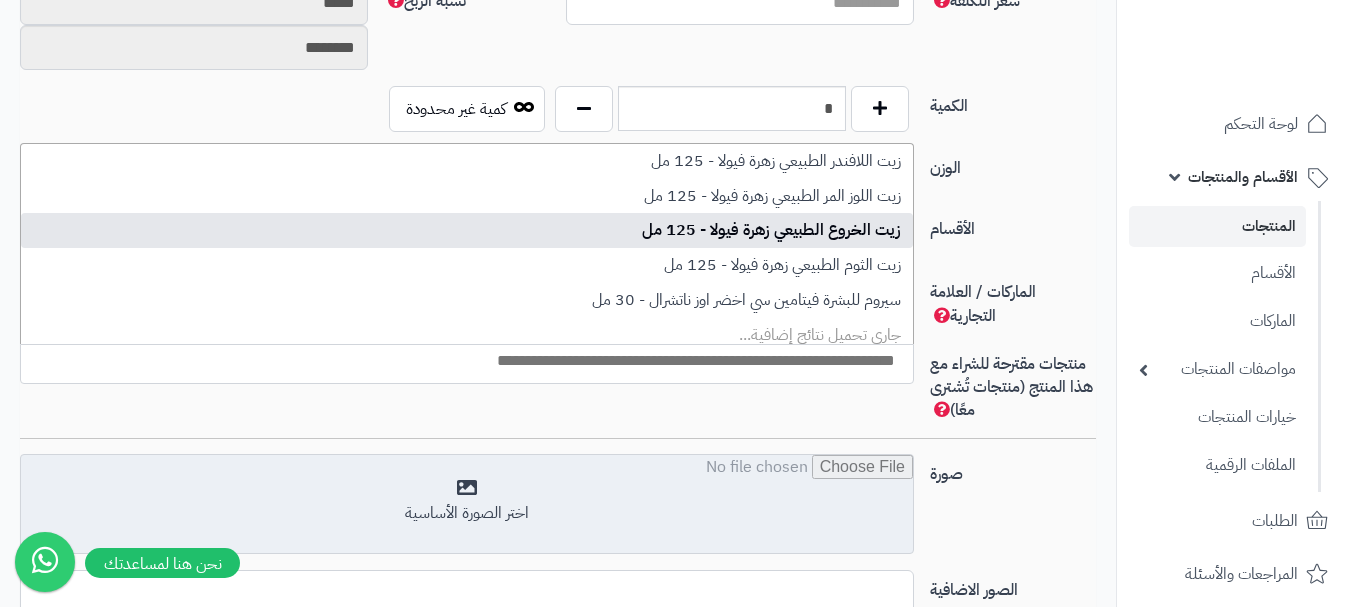 click at bounding box center [467, 505] 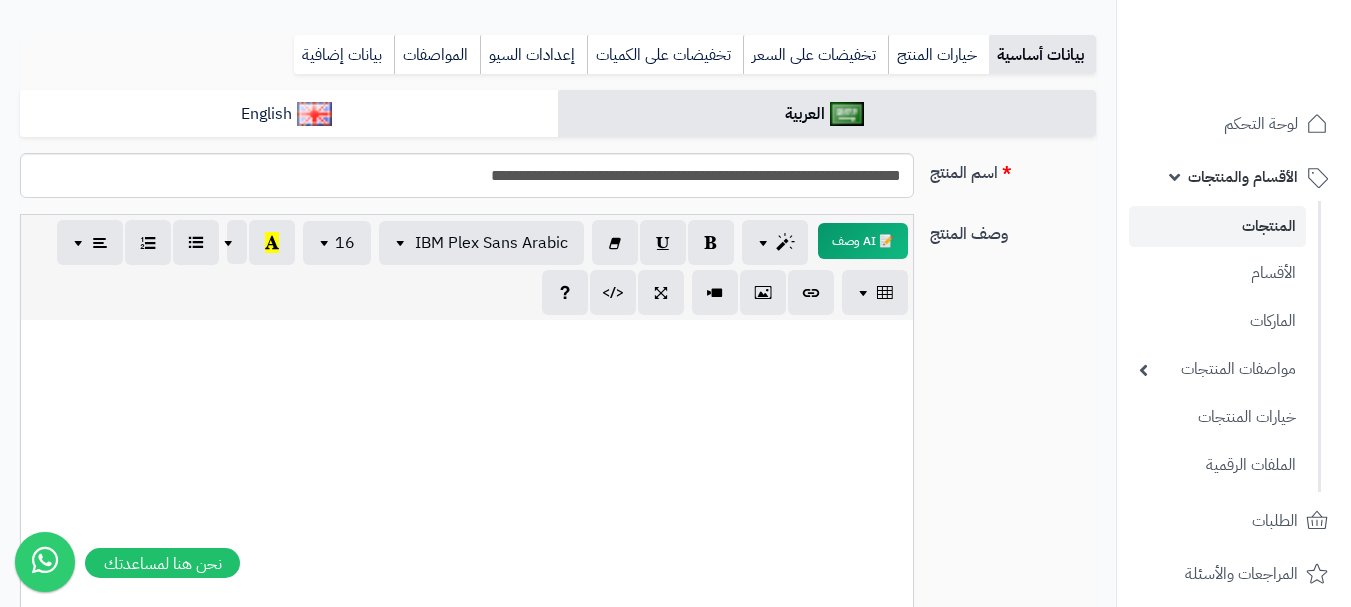 scroll, scrollTop: 200, scrollLeft: 0, axis: vertical 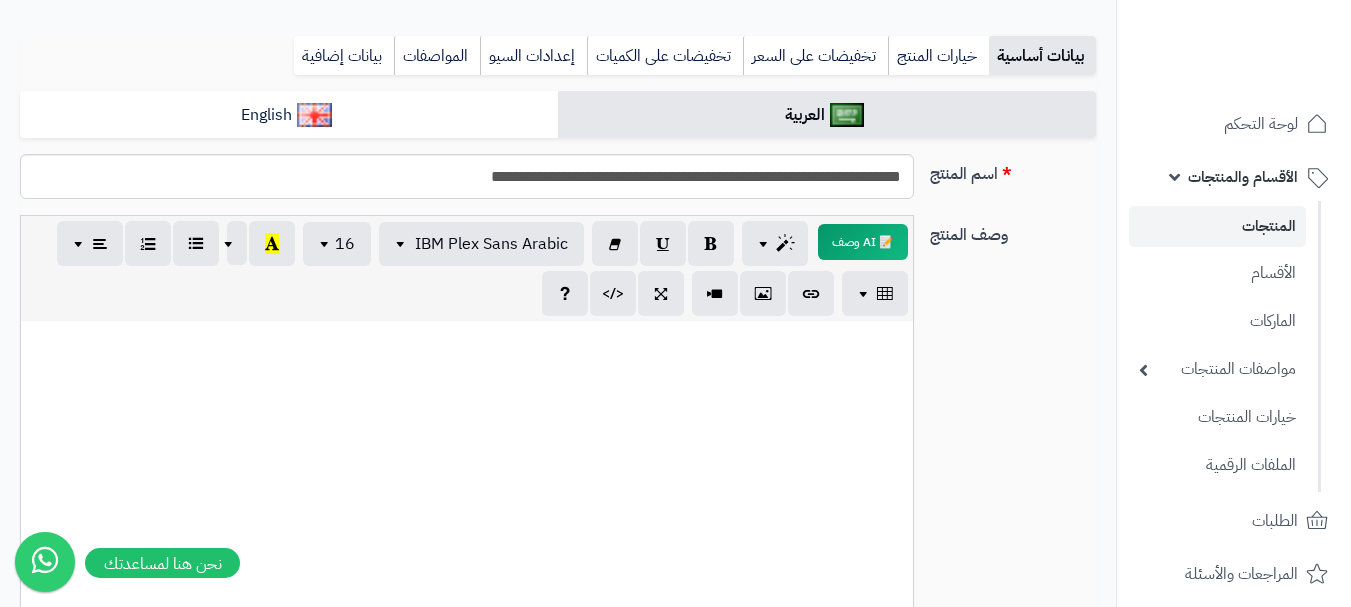 paste 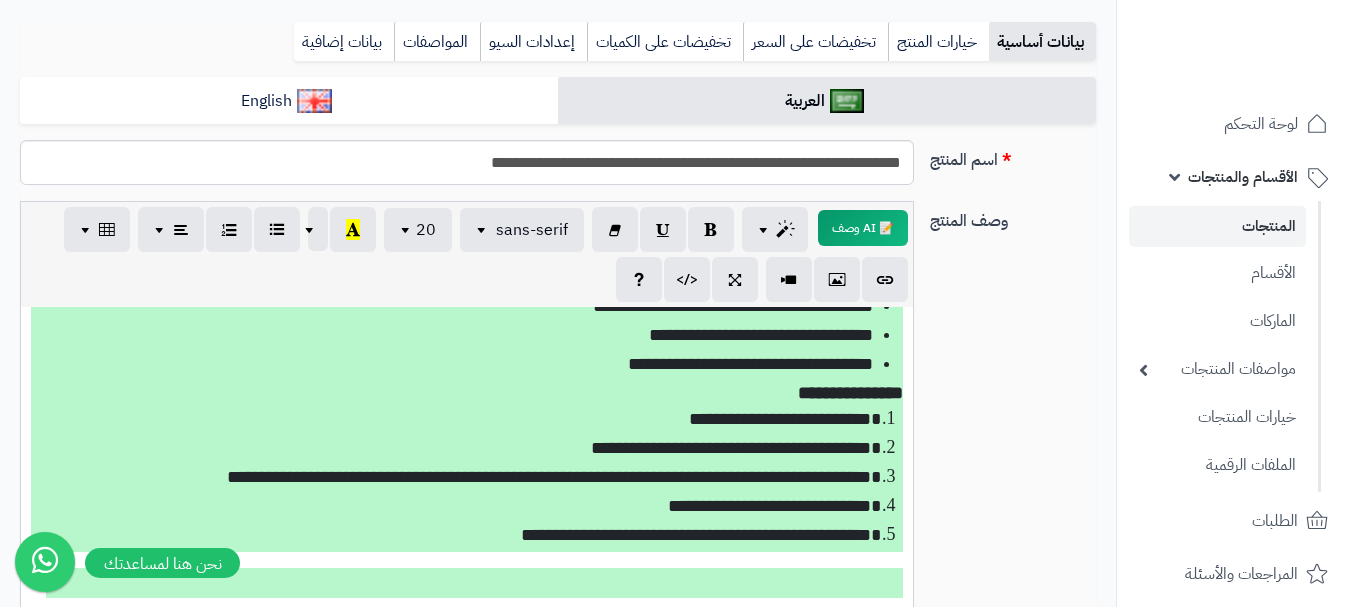 scroll, scrollTop: 144, scrollLeft: 0, axis: vertical 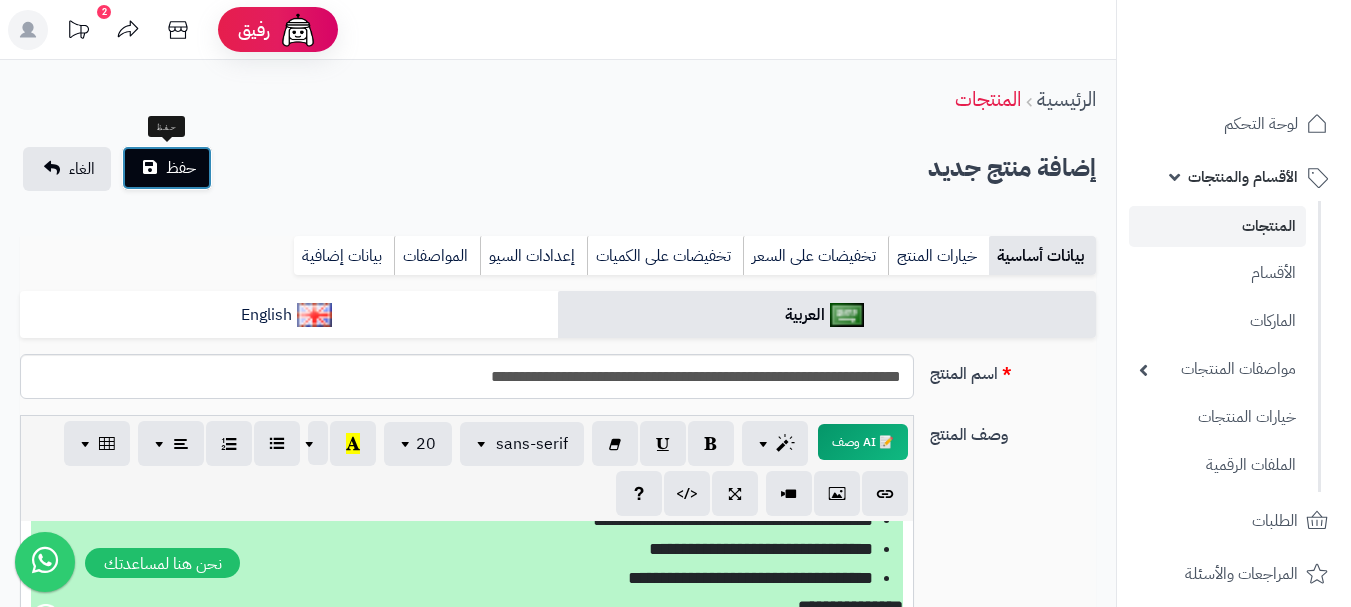 click on "حفظ" at bounding box center (181, 168) 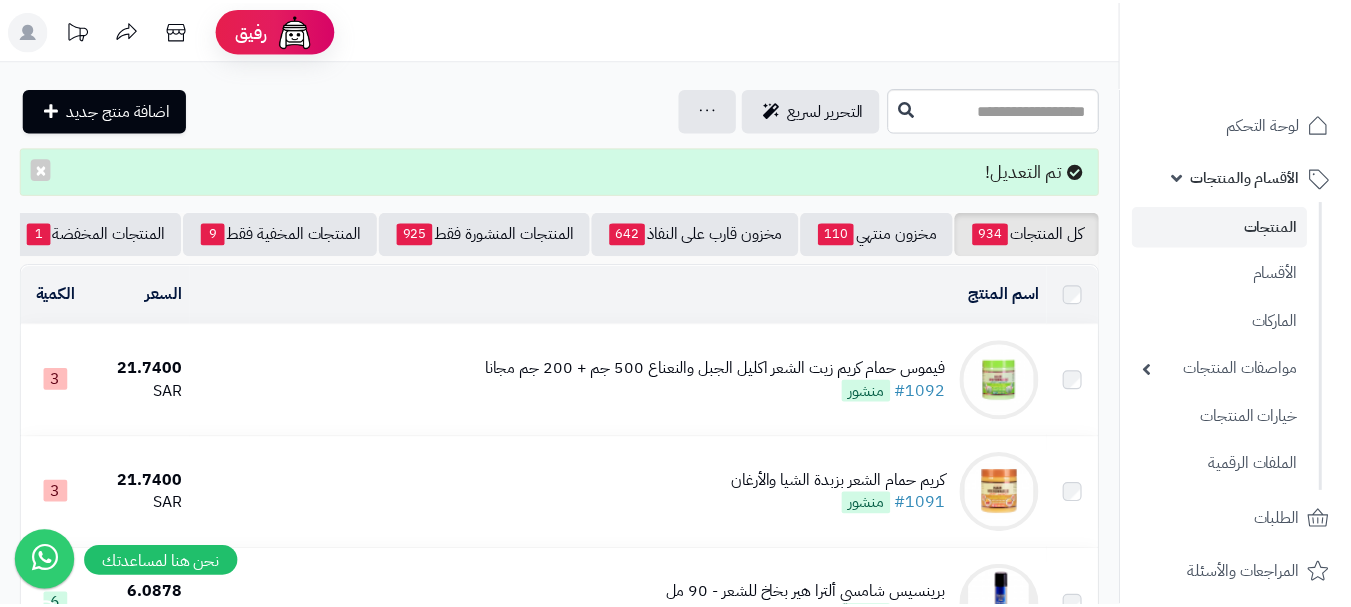 scroll, scrollTop: 0, scrollLeft: 0, axis: both 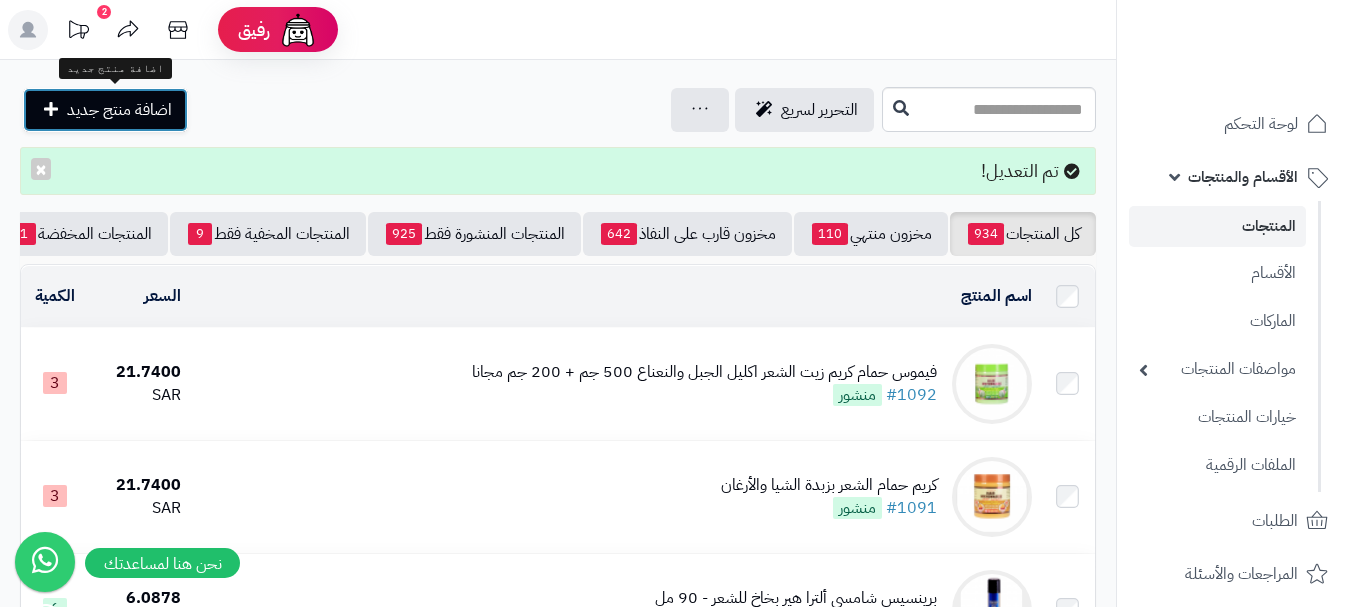 click on "اضافة منتج جديد" at bounding box center [119, 110] 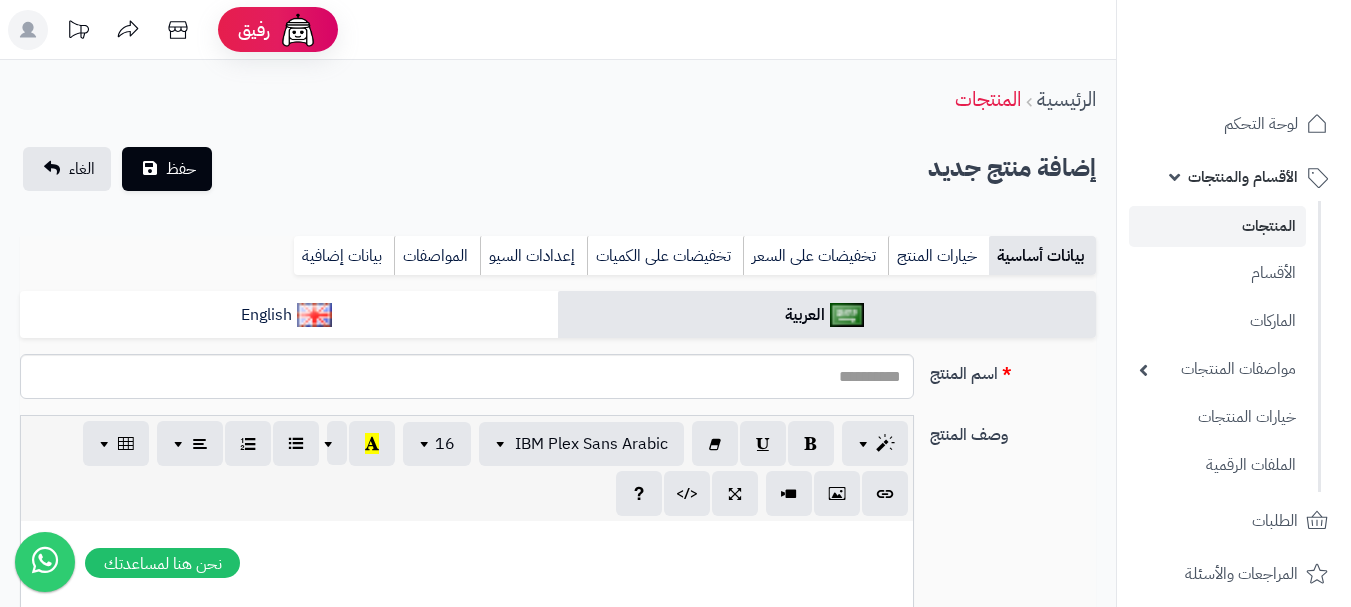 select 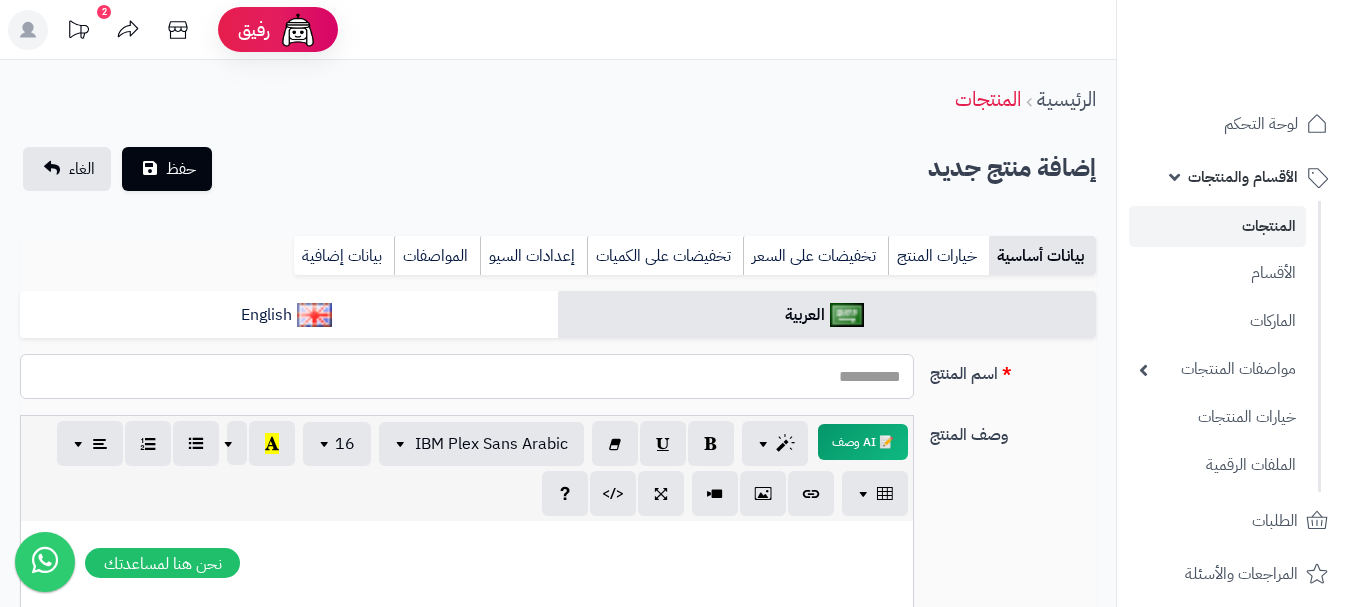 paste on "**********" 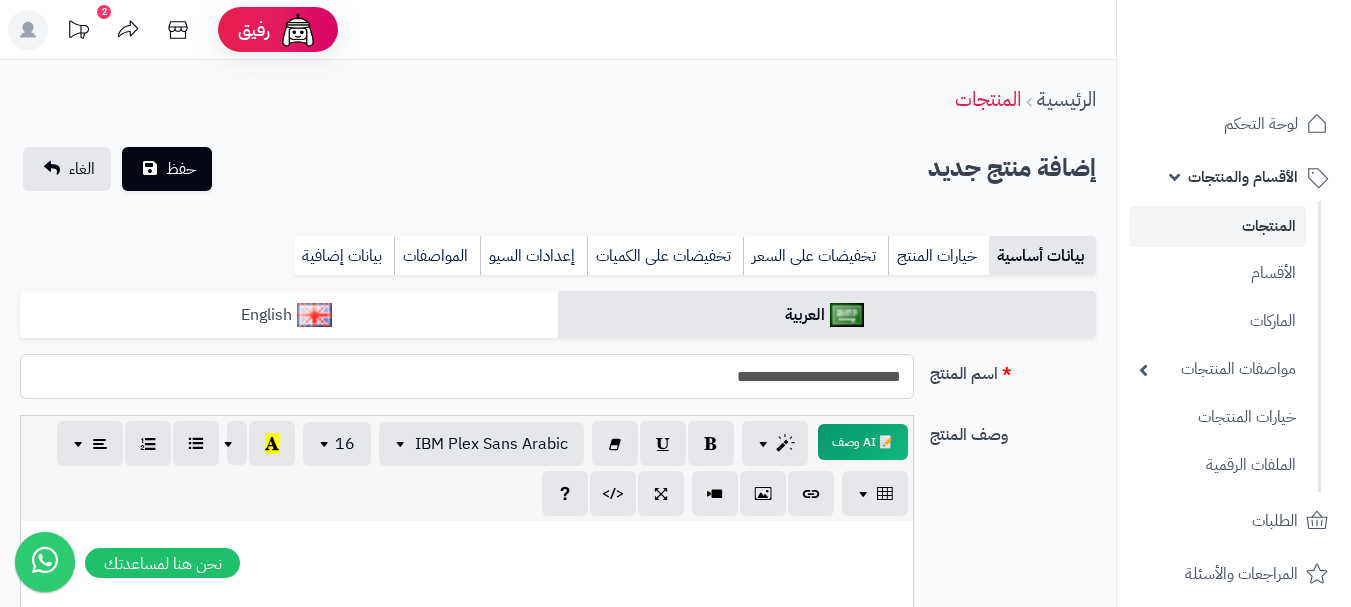 type on "**********" 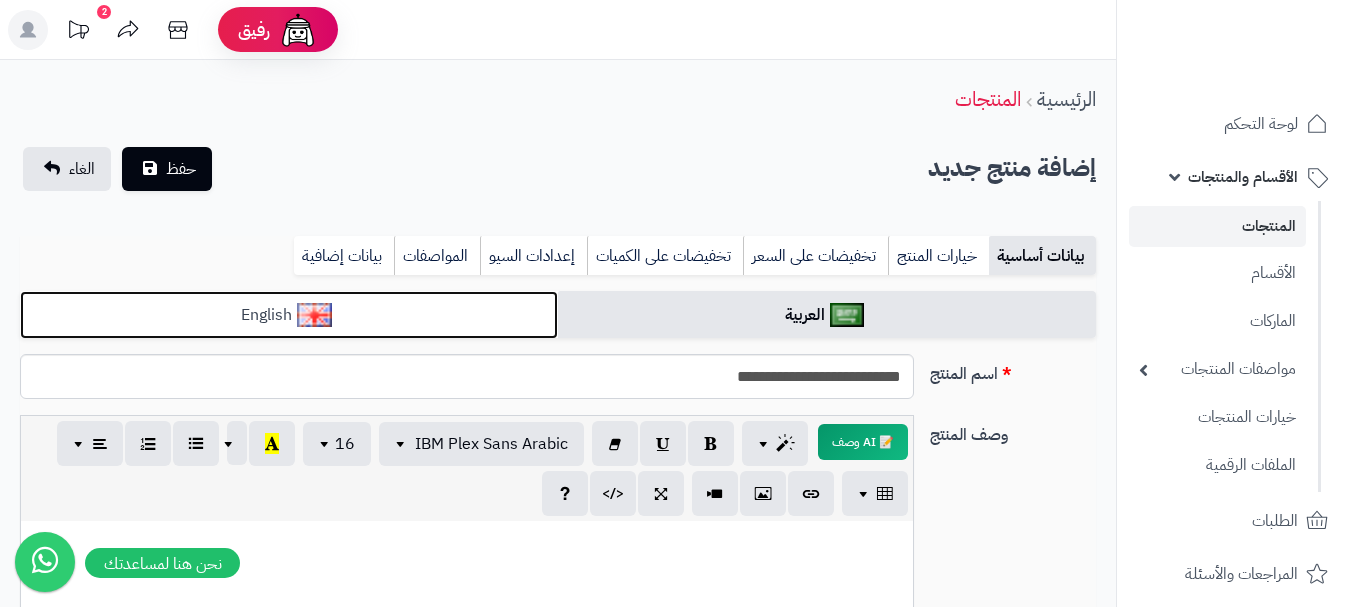 click on "English" at bounding box center (289, 315) 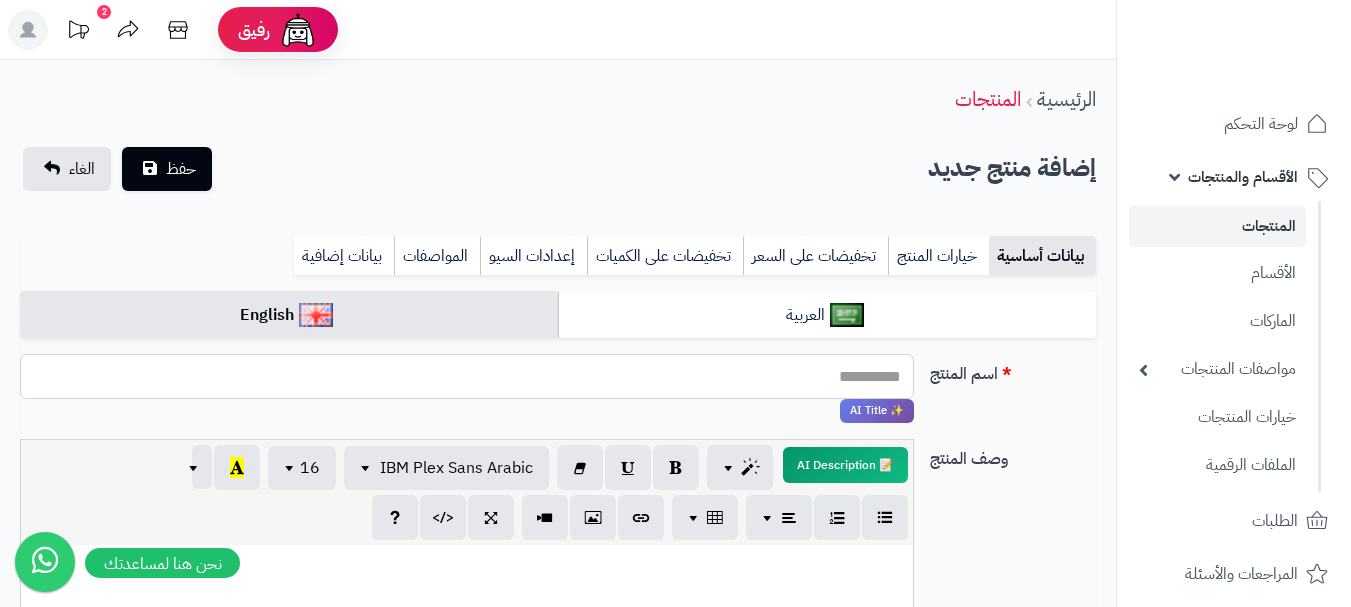paste on "**********" 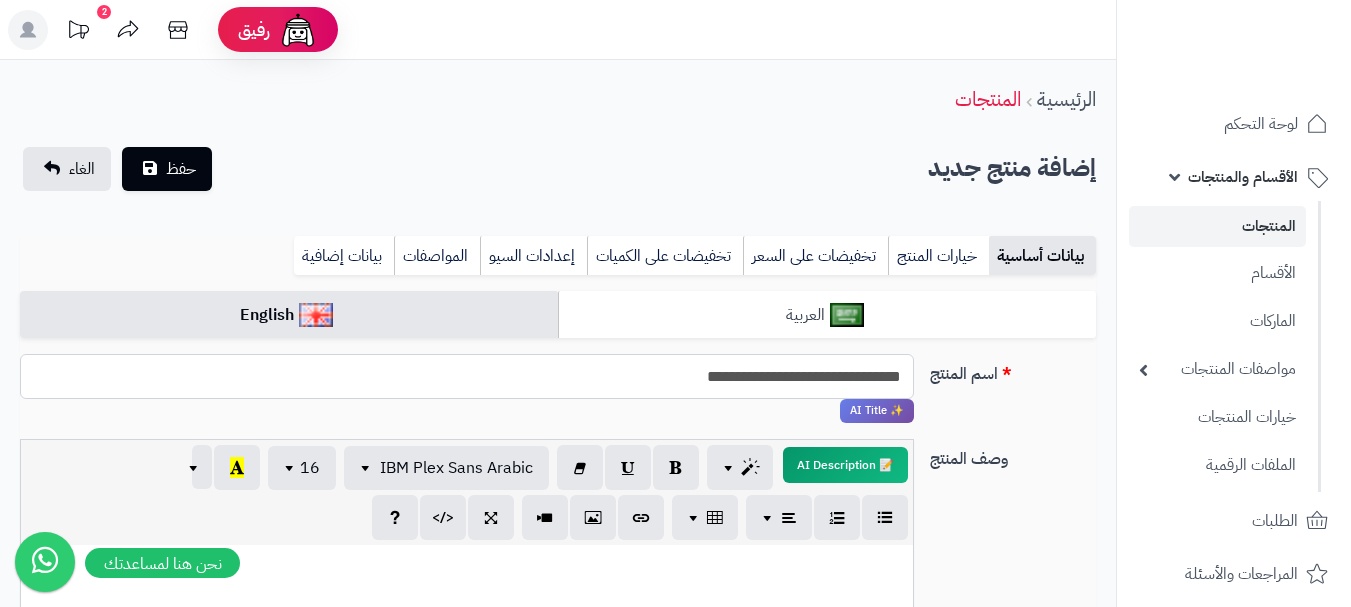 type on "**********" 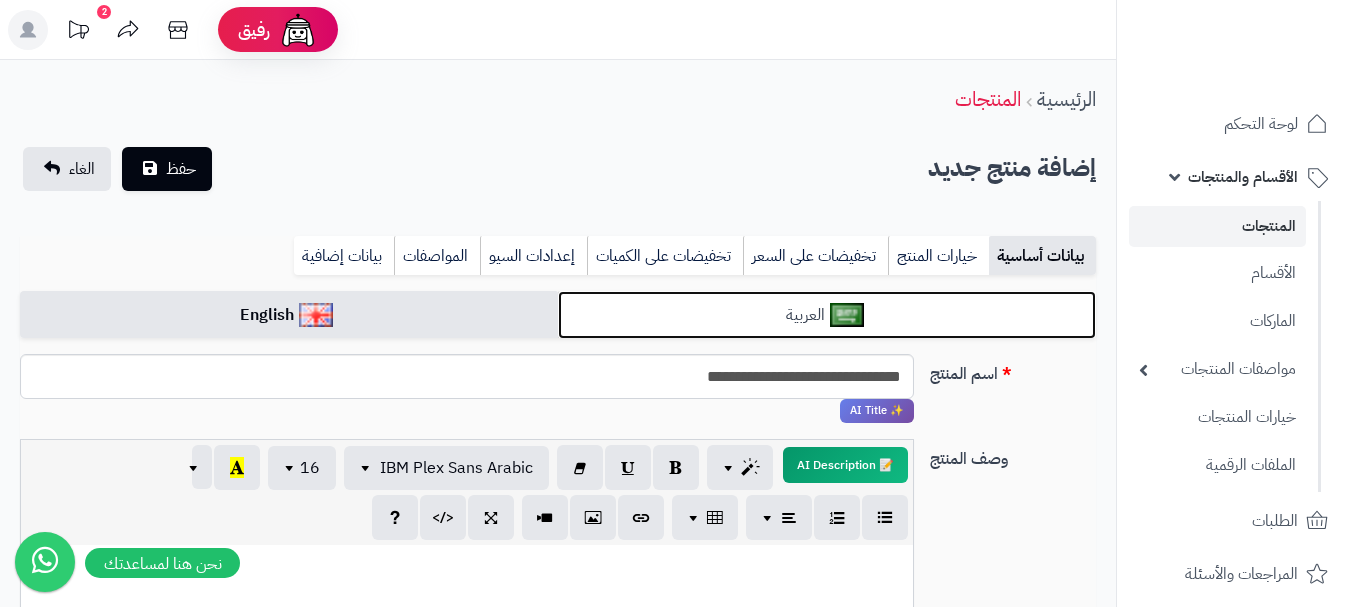 click on "العربية" at bounding box center (827, 315) 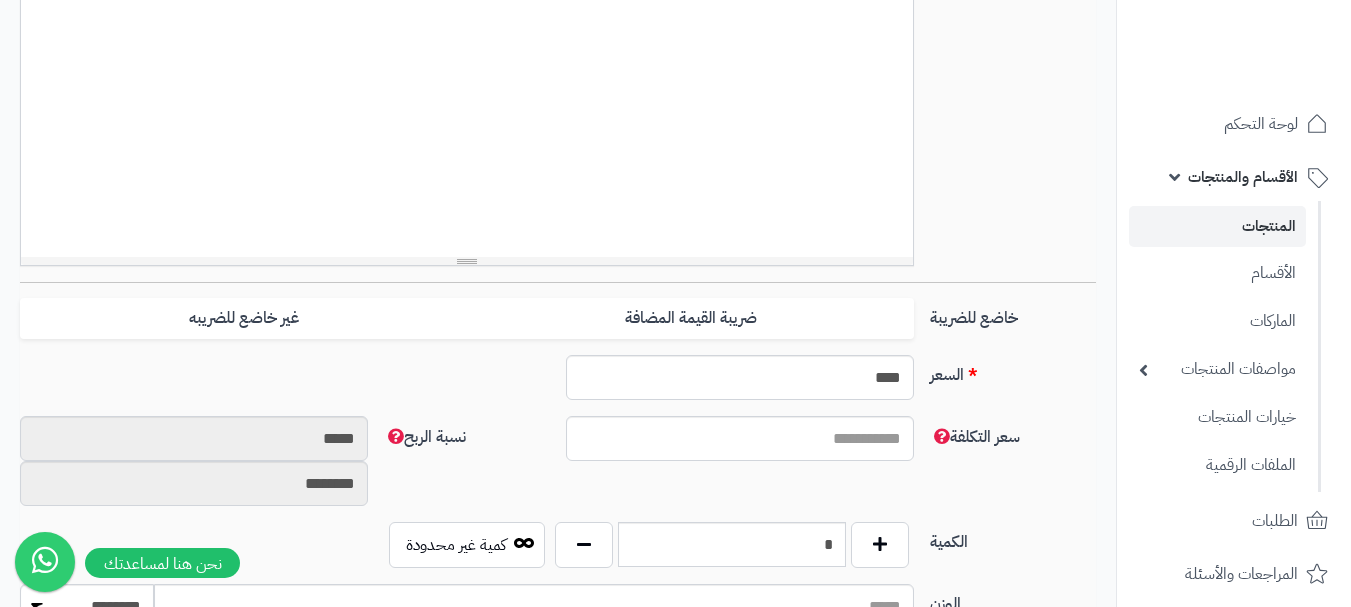 scroll, scrollTop: 700, scrollLeft: 0, axis: vertical 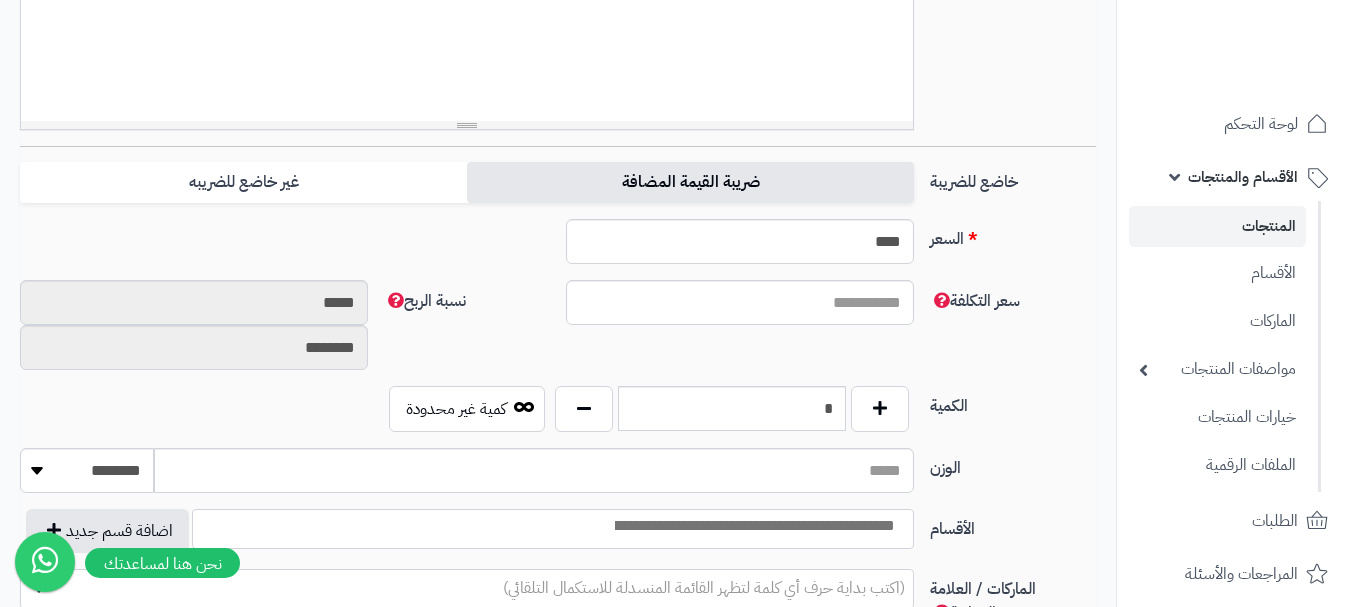 click on "ضريبة القيمة المضافة" at bounding box center [690, 182] 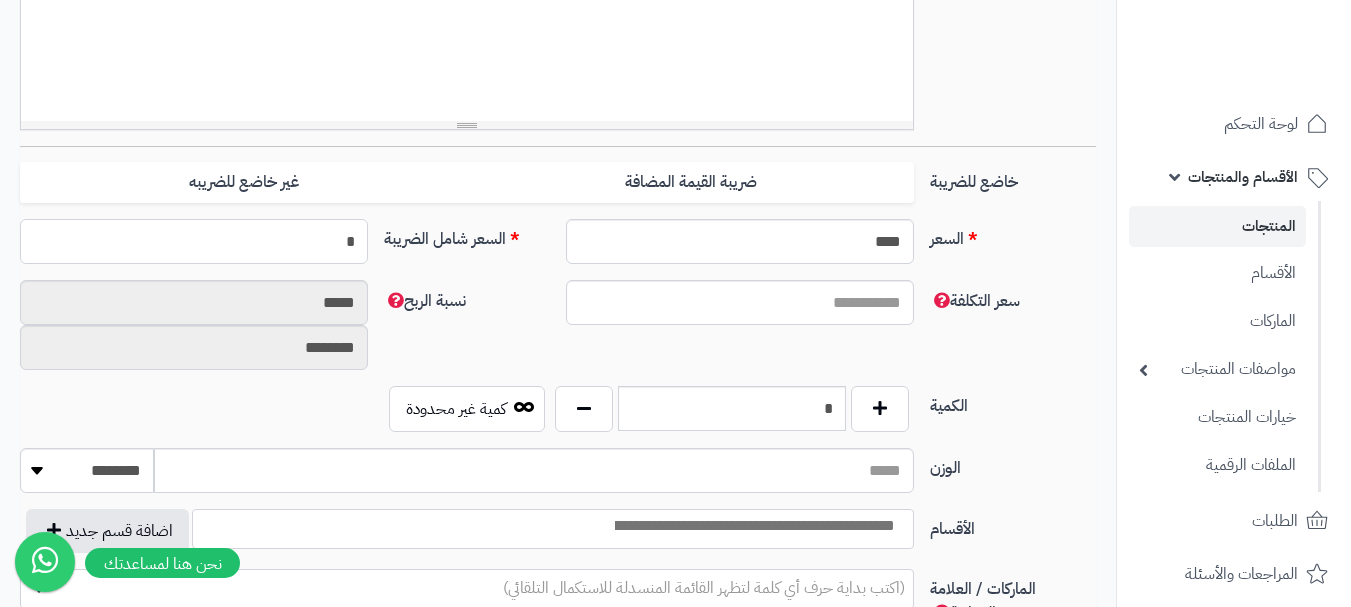 click on "*" at bounding box center (194, 241) 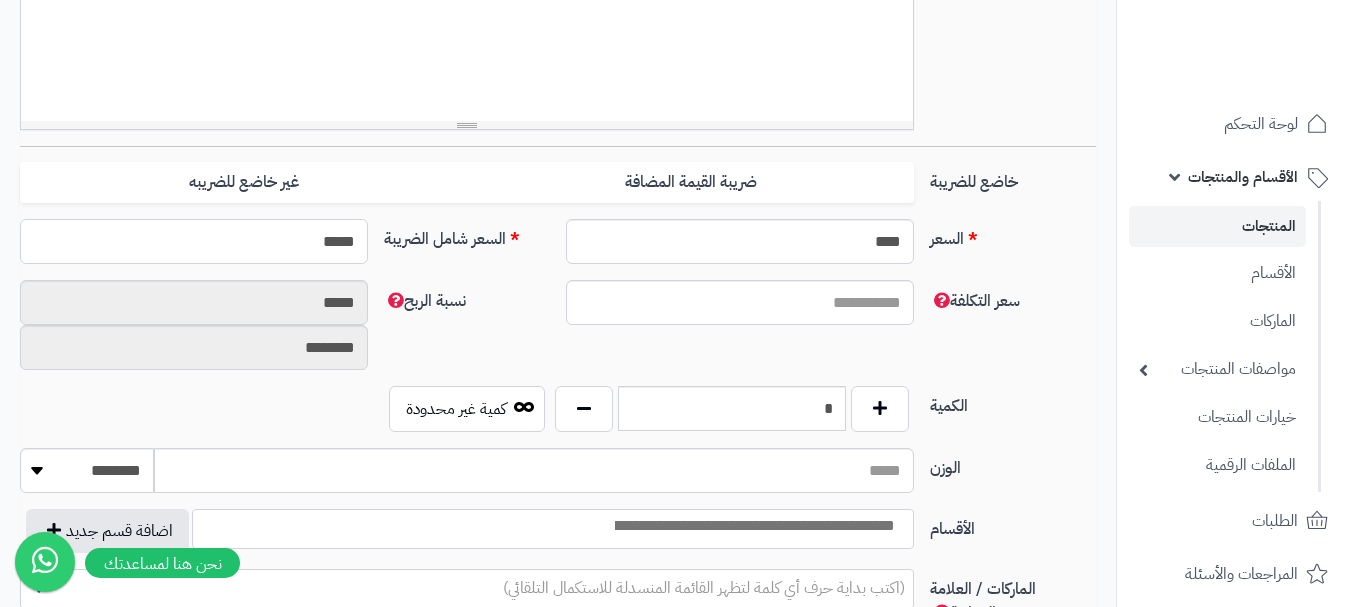 type on "******" 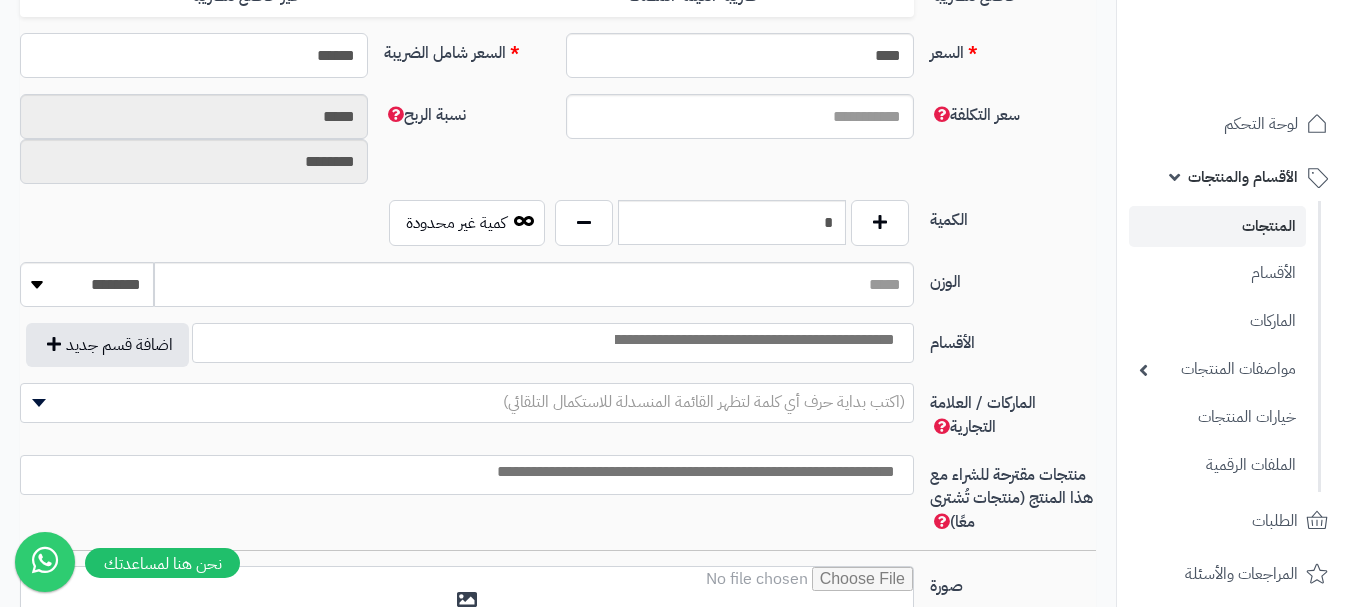 scroll, scrollTop: 900, scrollLeft: 0, axis: vertical 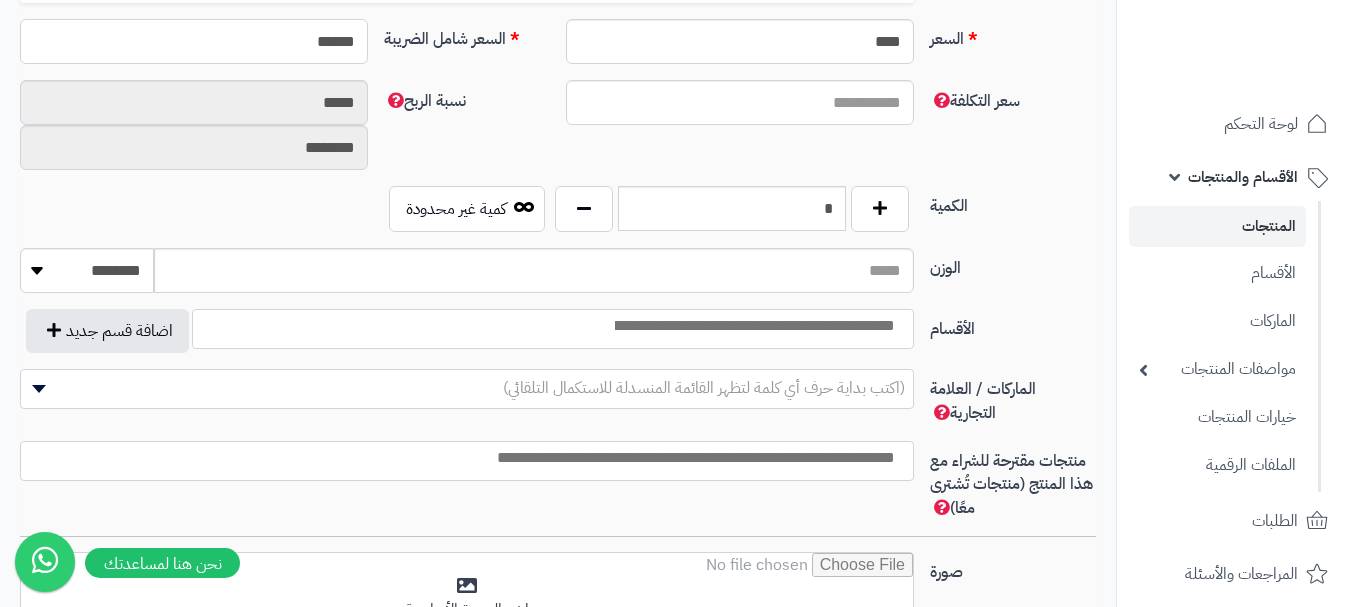 type on "**********" 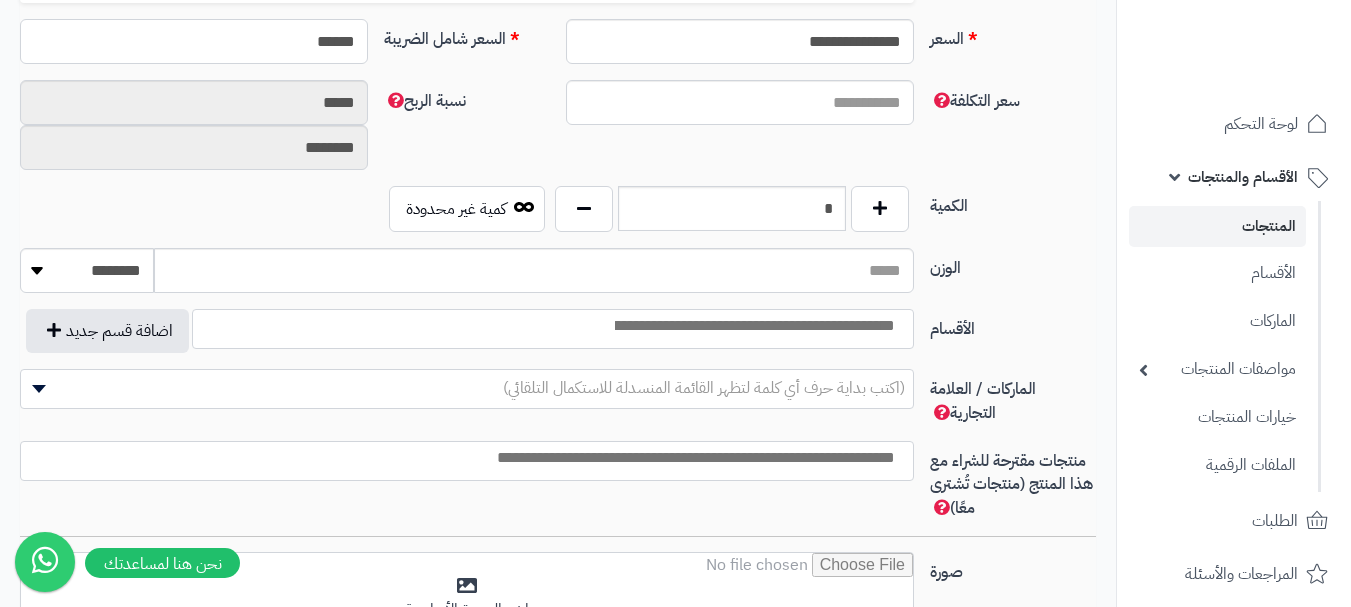 type on "******" 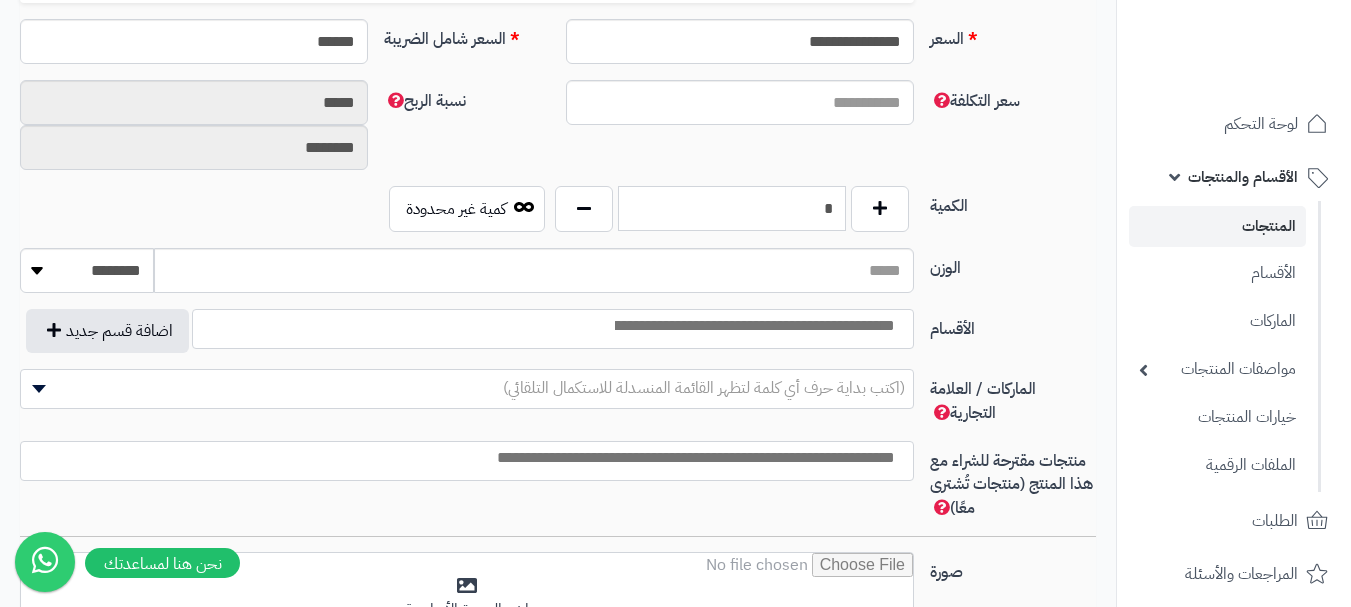 click on "*" at bounding box center (732, 208) 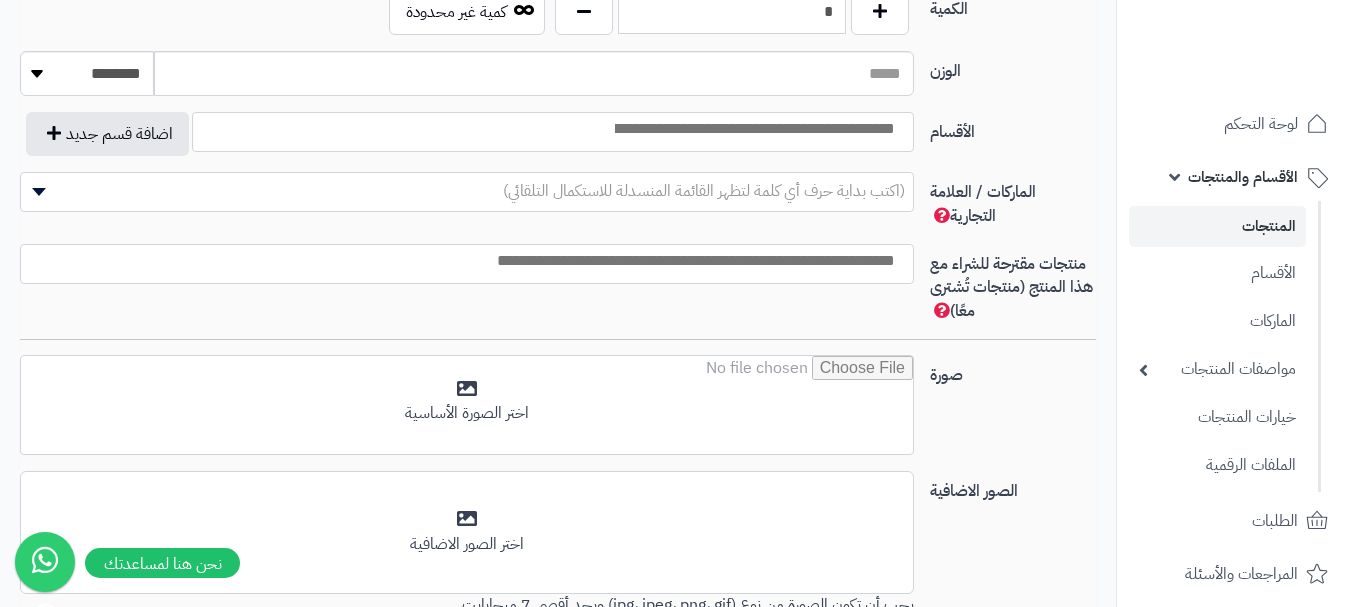 scroll, scrollTop: 1100, scrollLeft: 0, axis: vertical 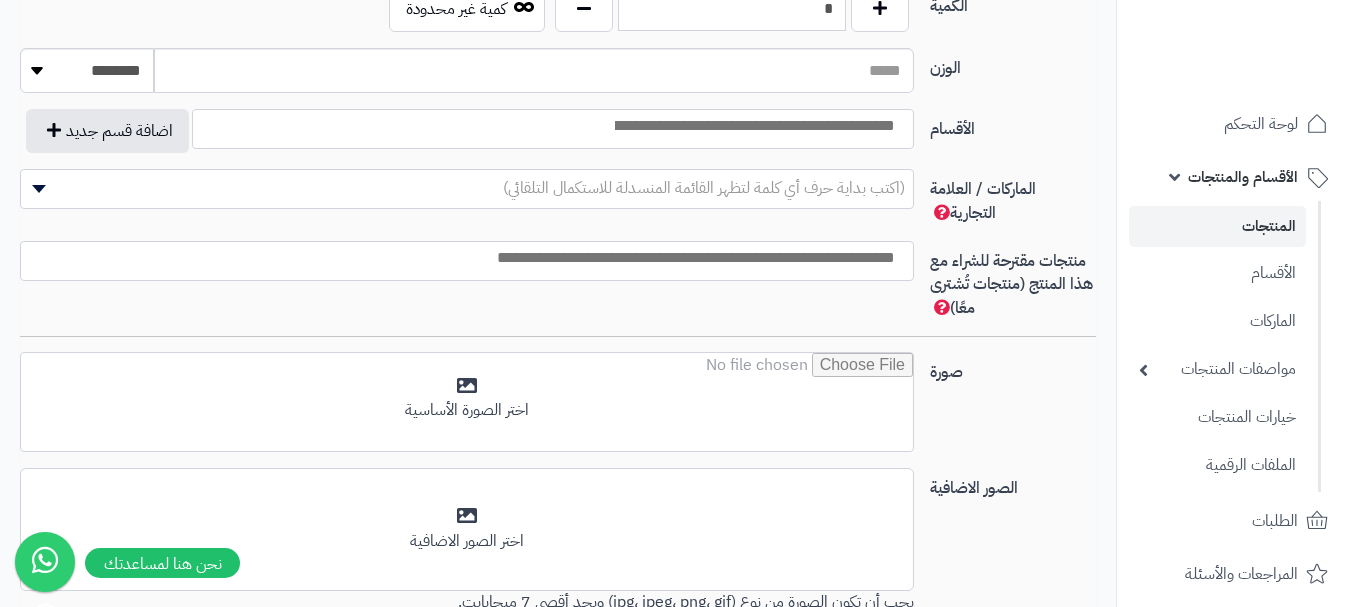 type on "*" 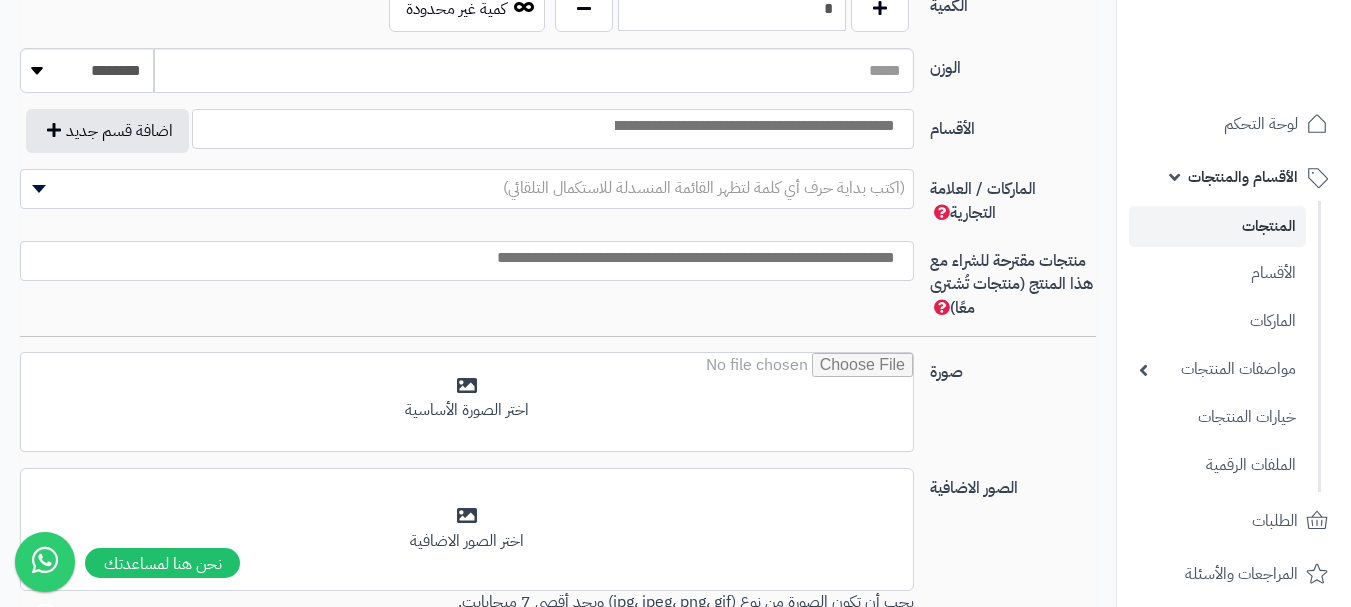 click at bounding box center (753, 126) 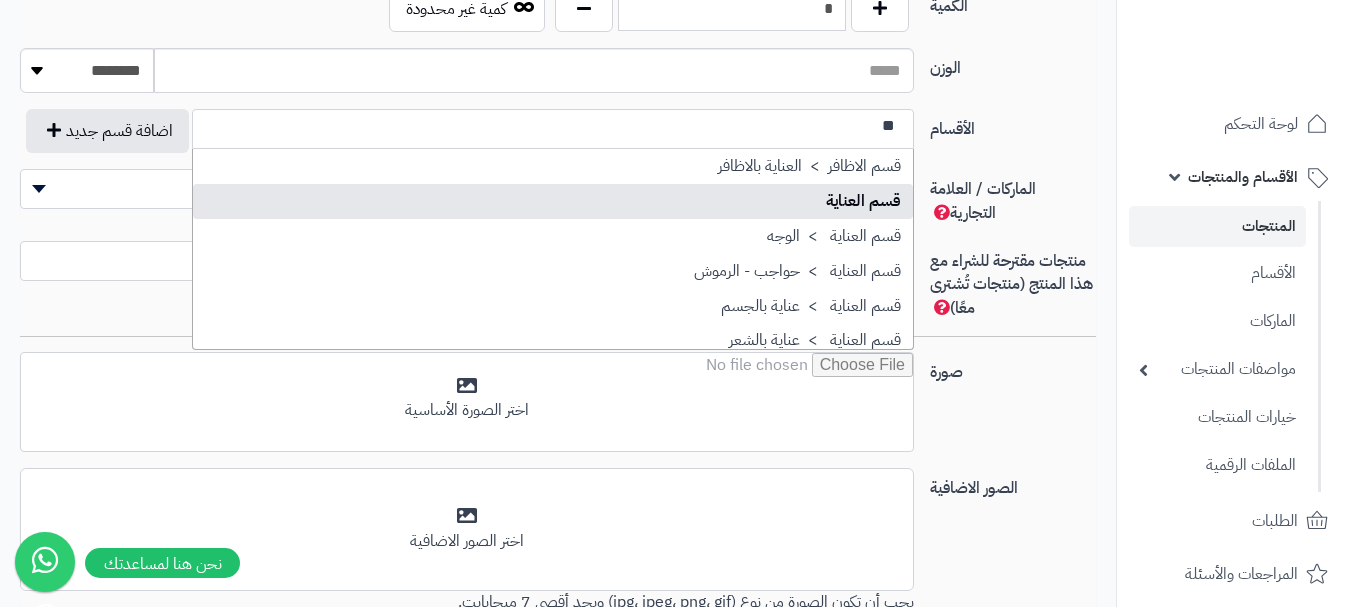 type on "**" 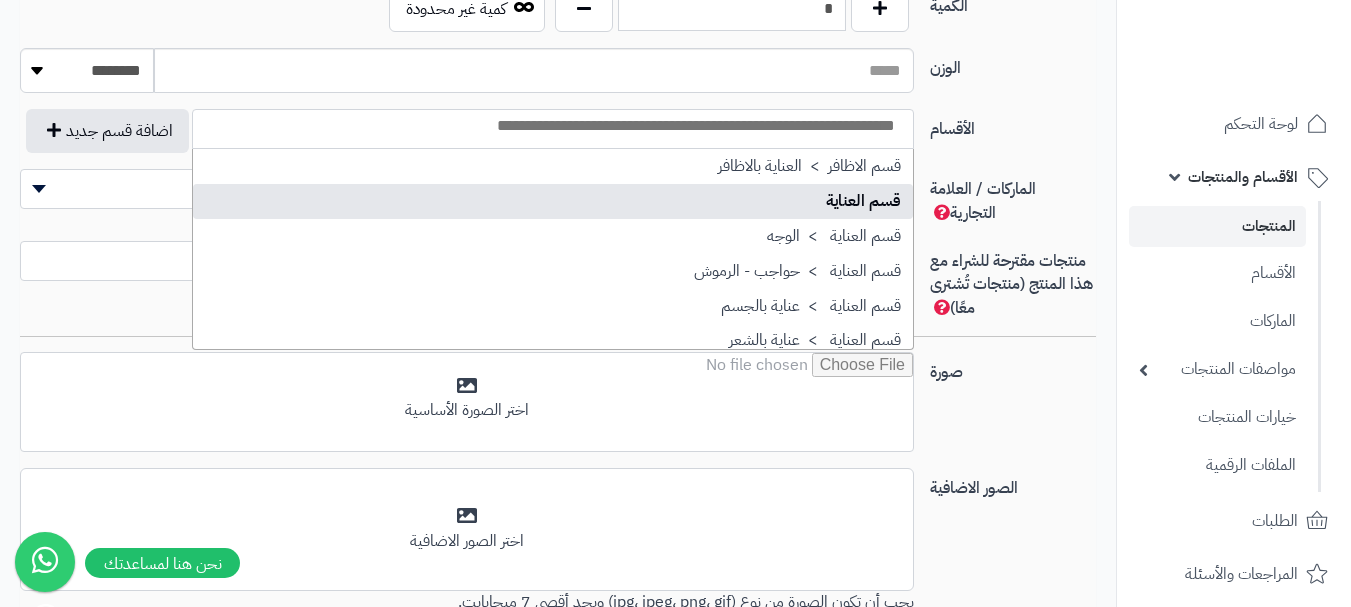 scroll, scrollTop: 0, scrollLeft: 0, axis: both 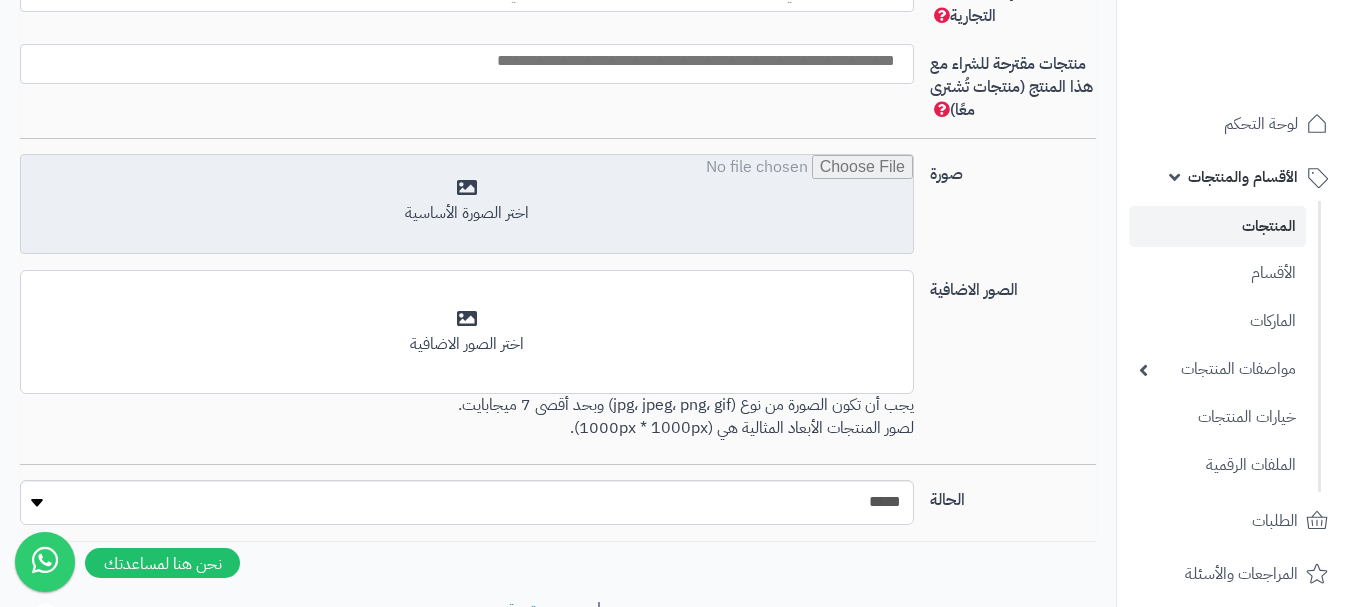 click at bounding box center [467, 205] 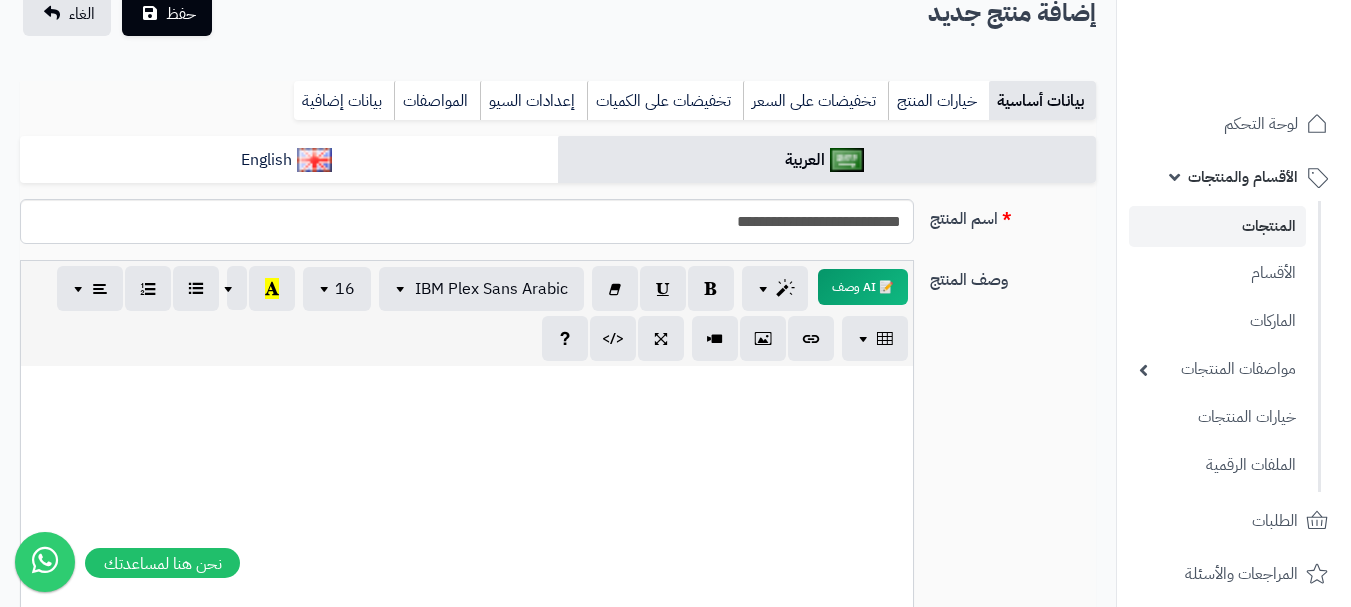 scroll, scrollTop: 0, scrollLeft: 0, axis: both 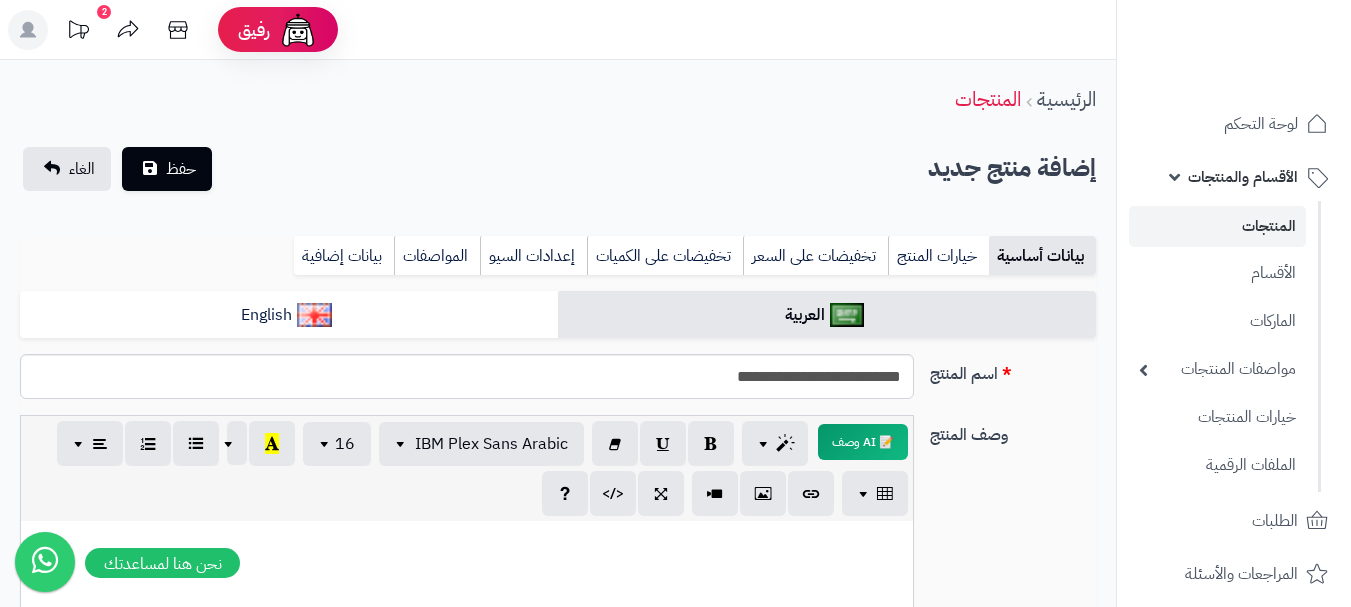 click on "حفظ
الغاء" at bounding box center [117, 169] 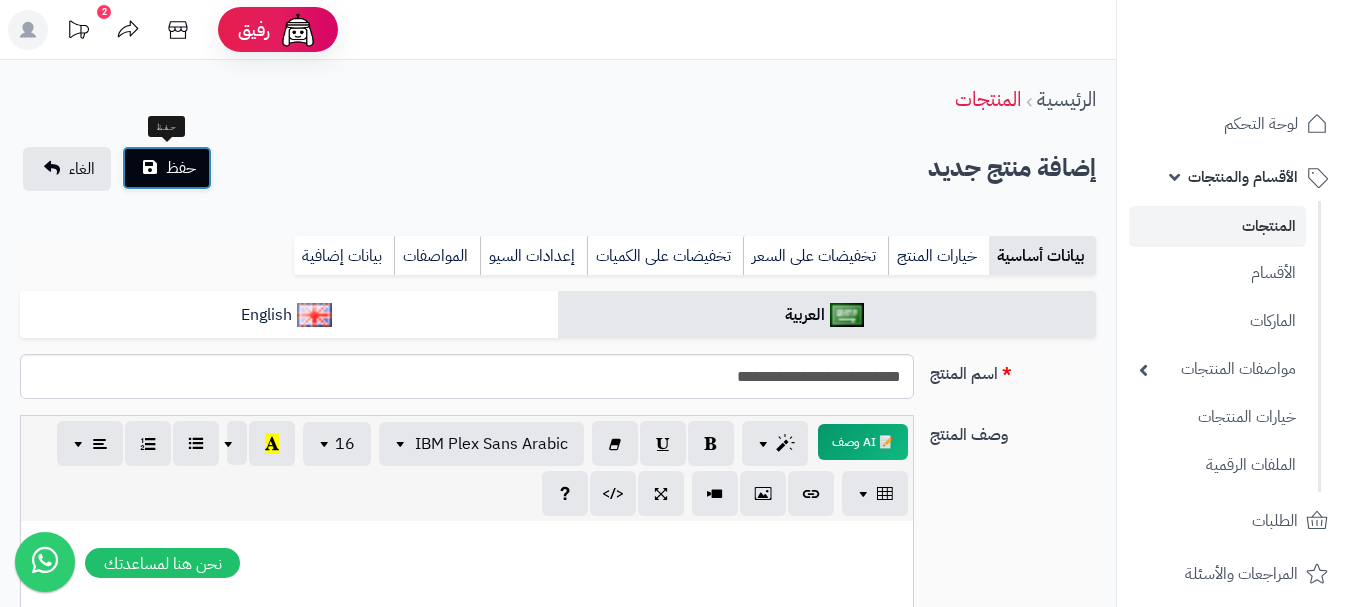 click on "حفظ" at bounding box center [181, 168] 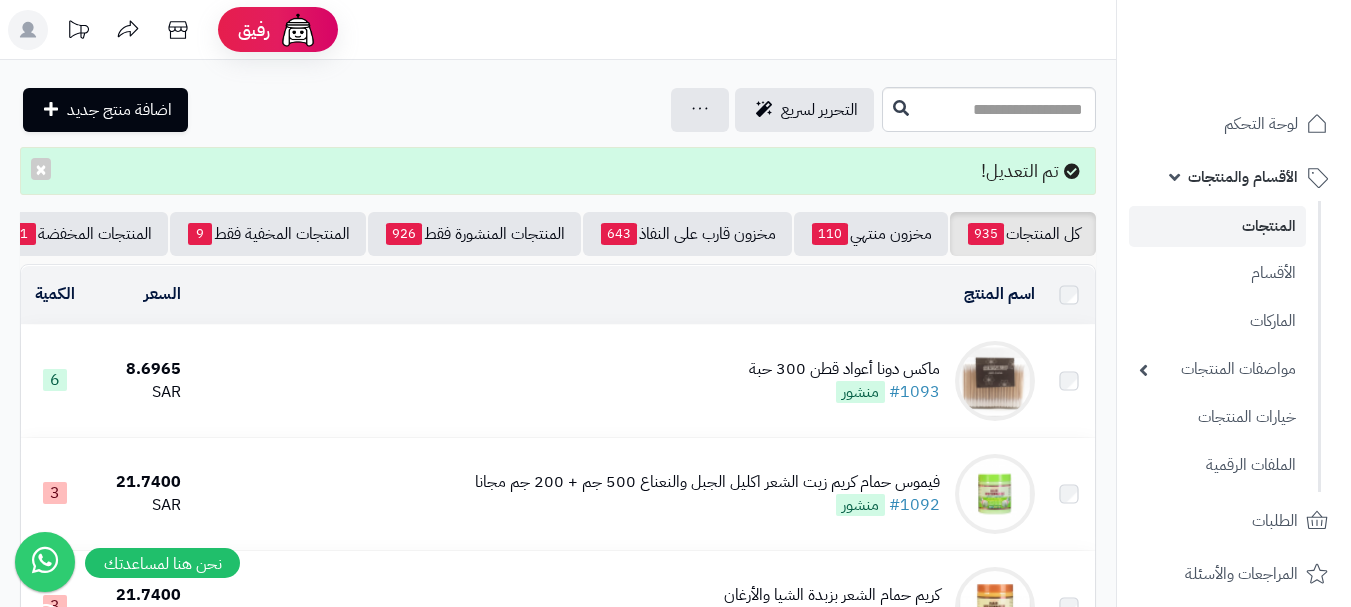 scroll, scrollTop: 0, scrollLeft: 0, axis: both 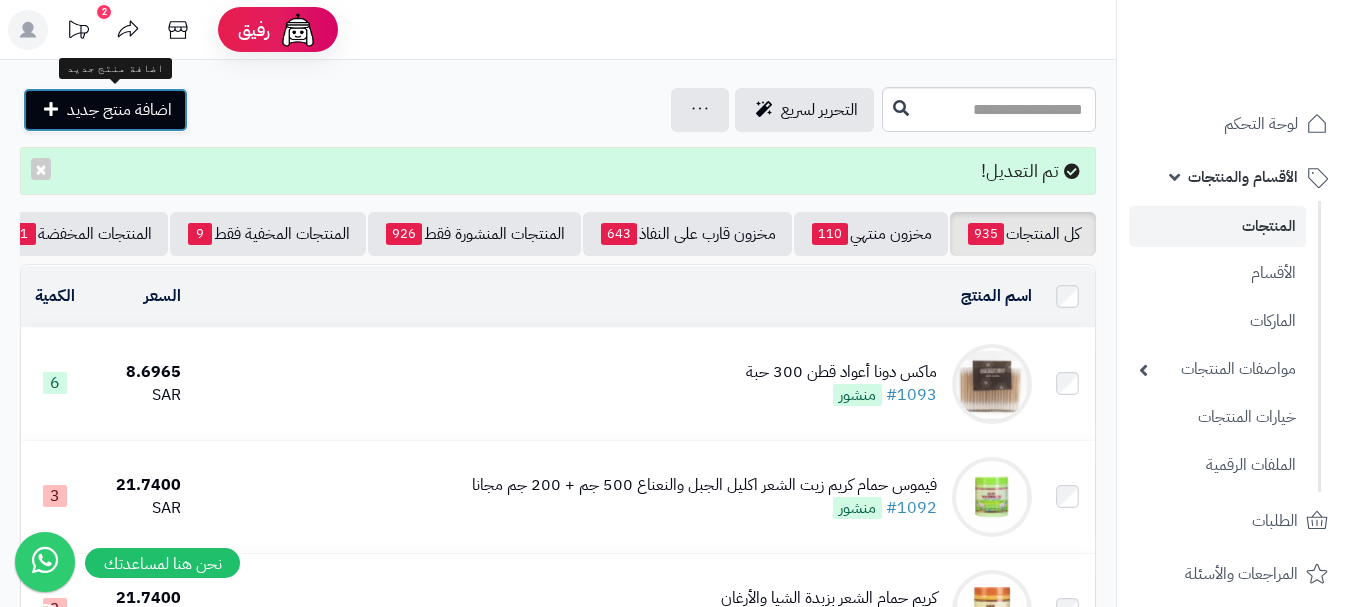 click on "اضافة منتج جديد" at bounding box center (119, 110) 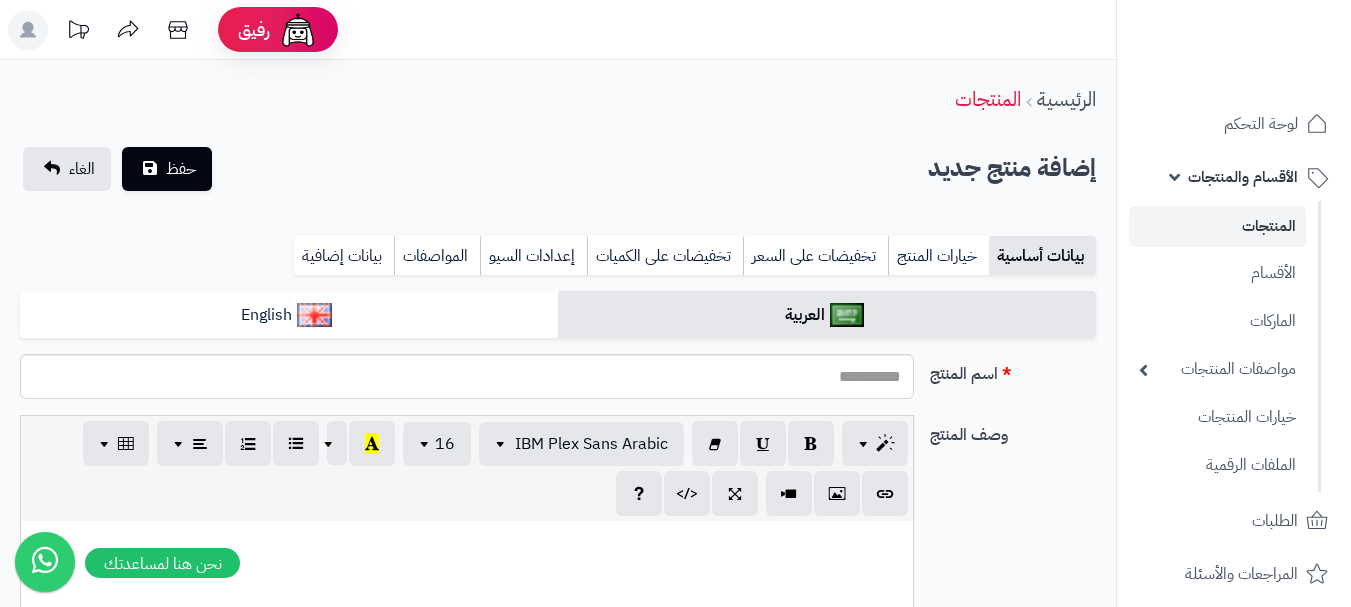 select 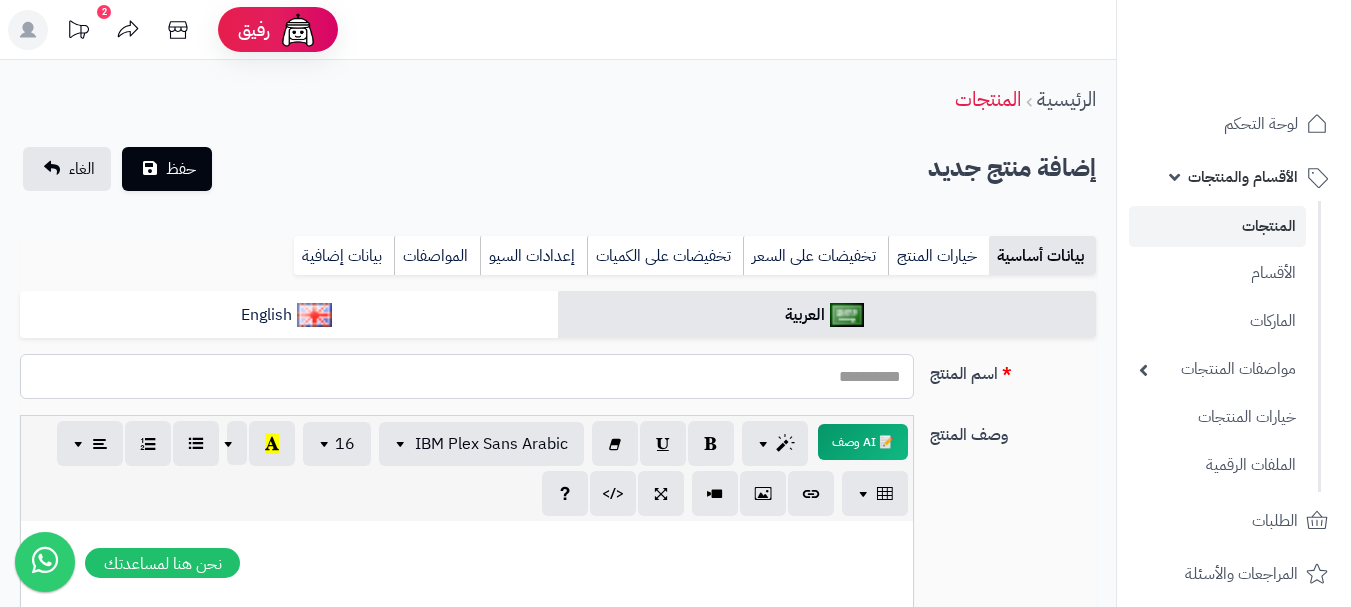 paste on "**********" 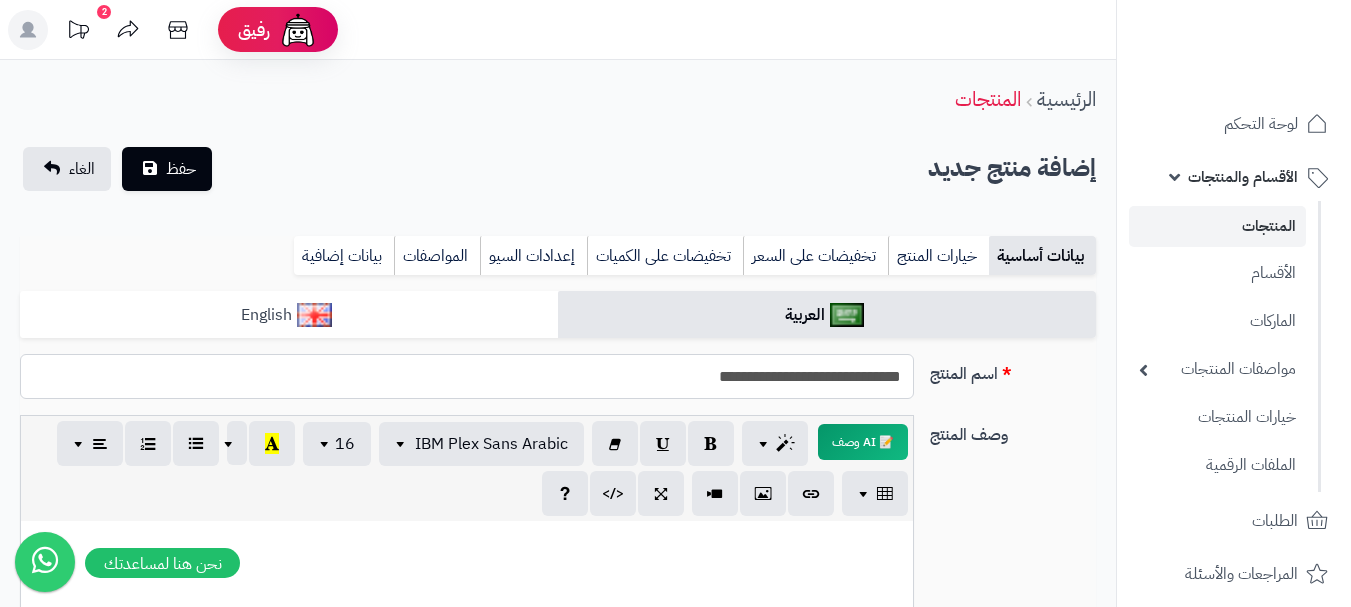 type on "**********" 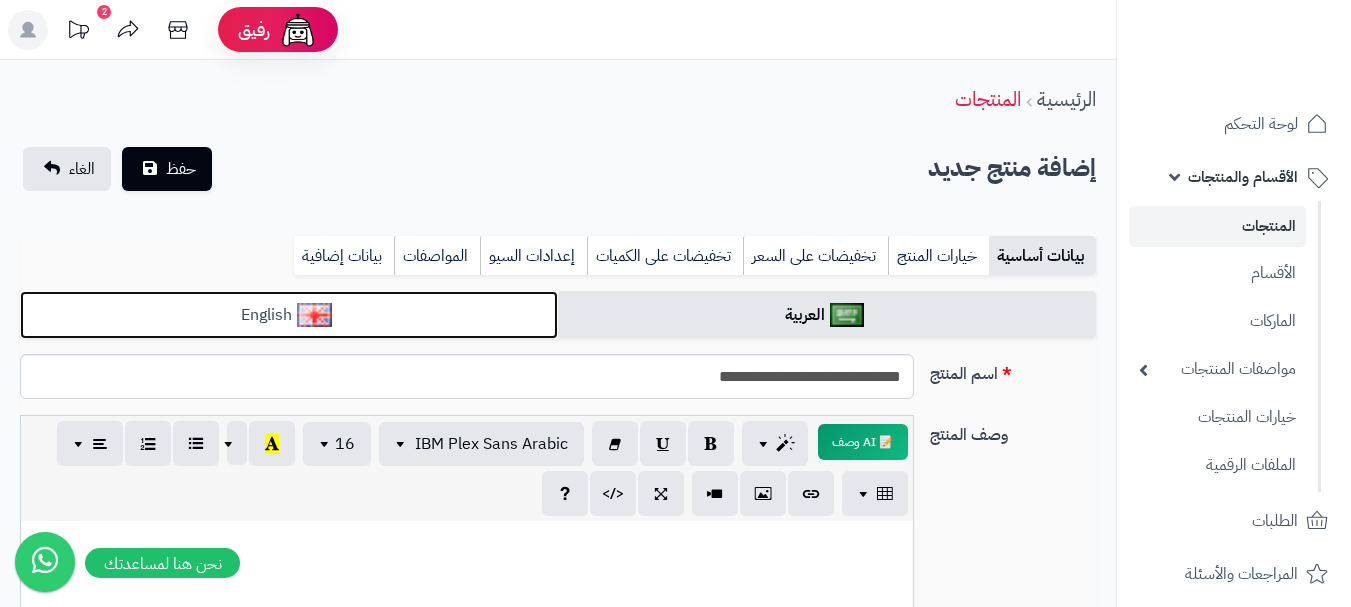 click on "English" at bounding box center (289, 315) 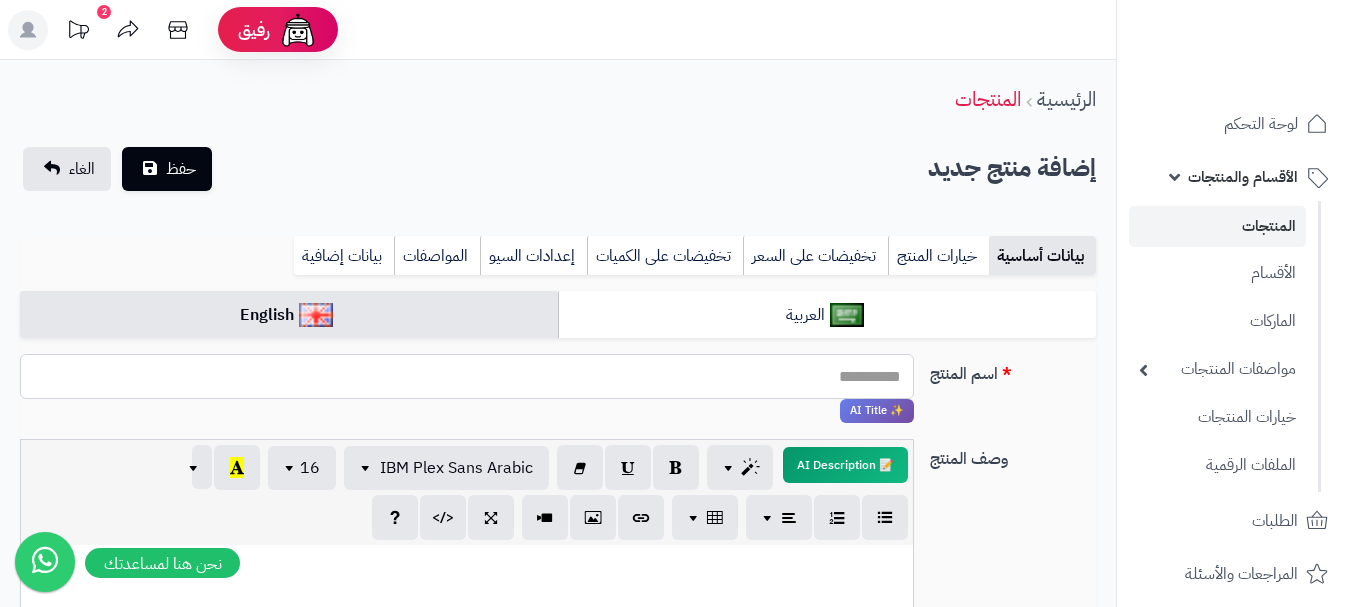 paste on "**********" 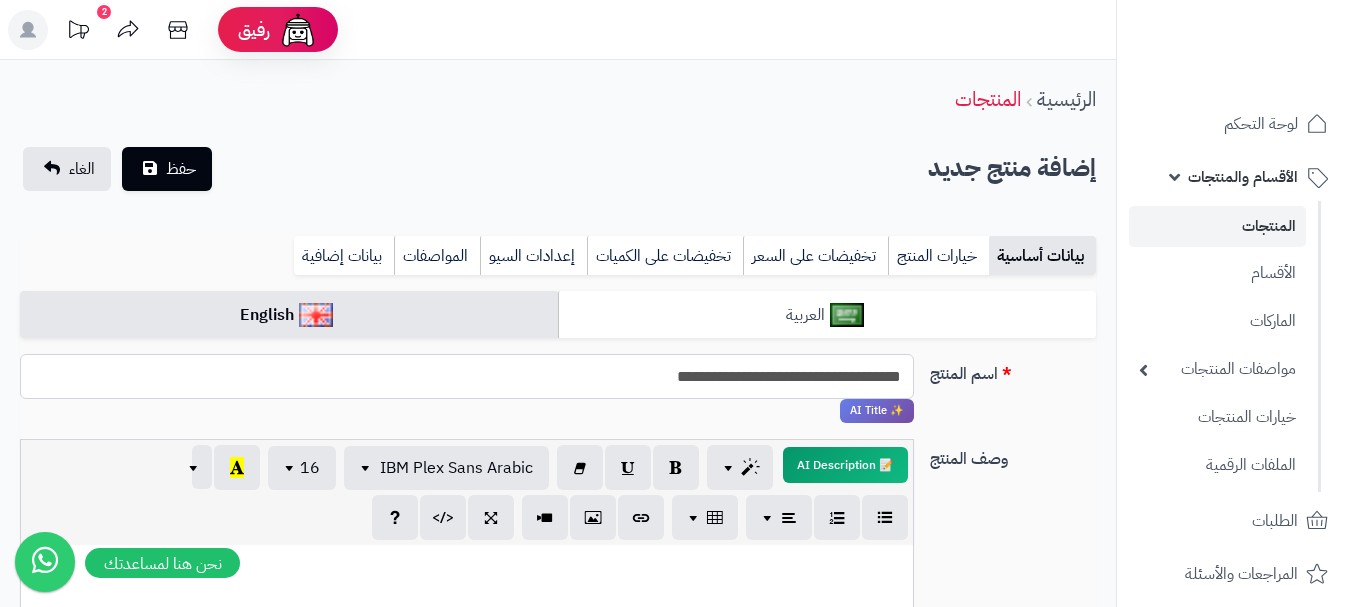 type on "**********" 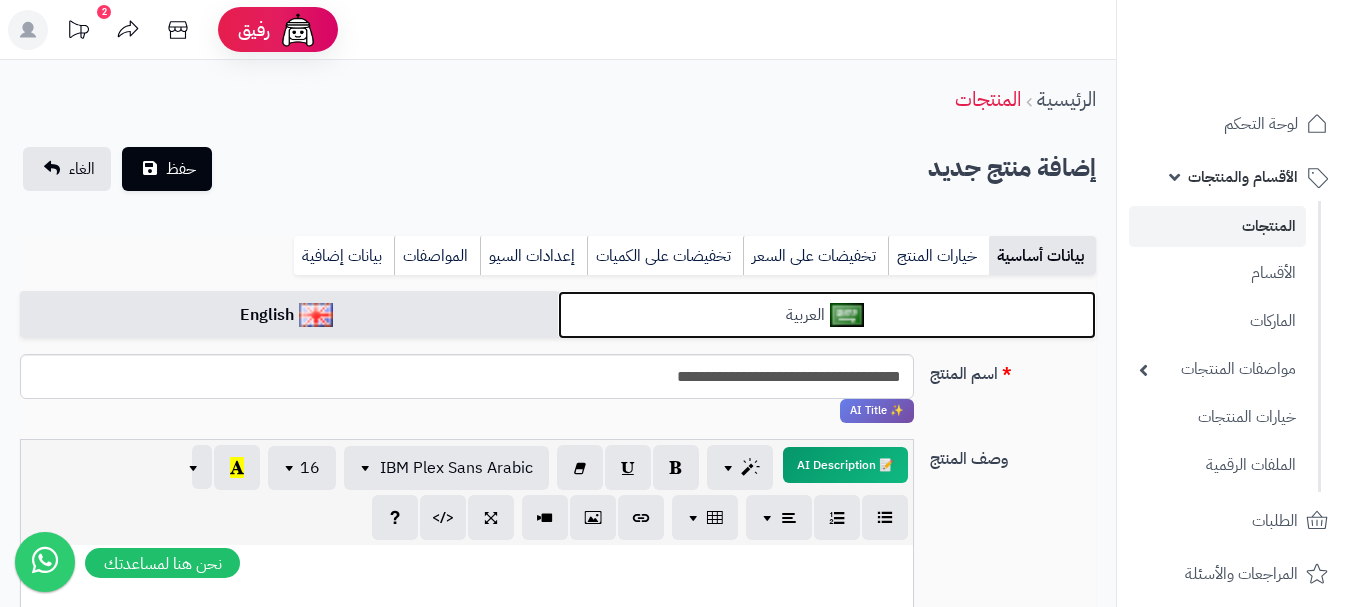 click at bounding box center (847, 315) 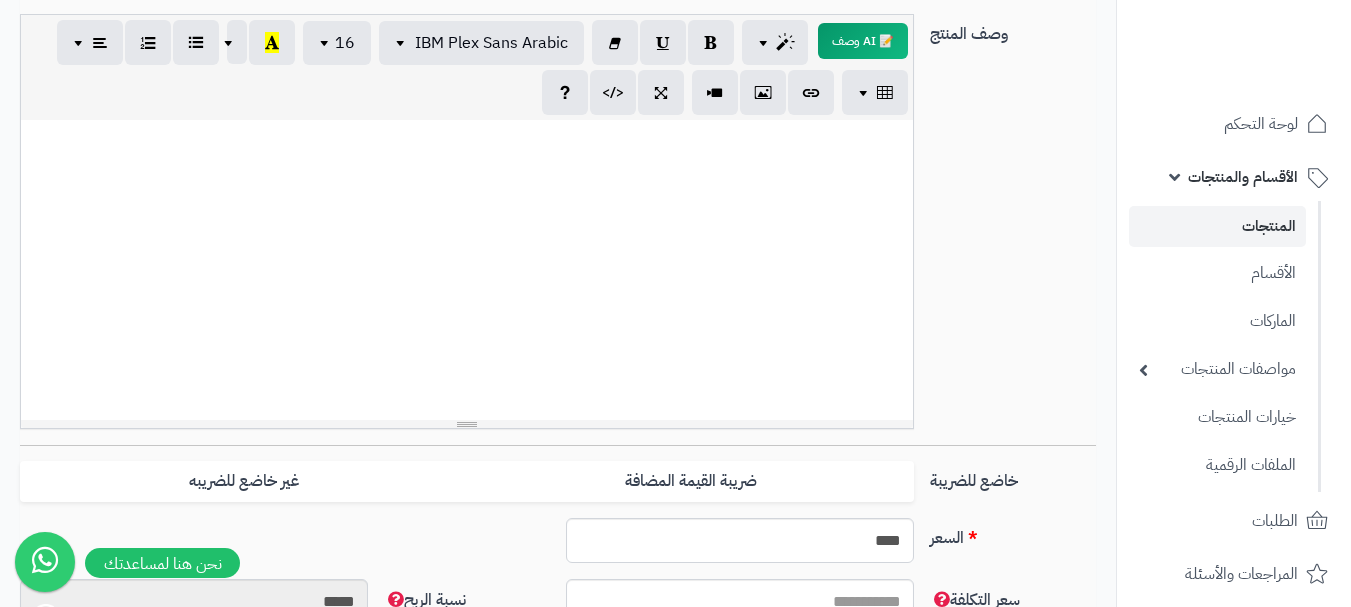 scroll, scrollTop: 700, scrollLeft: 0, axis: vertical 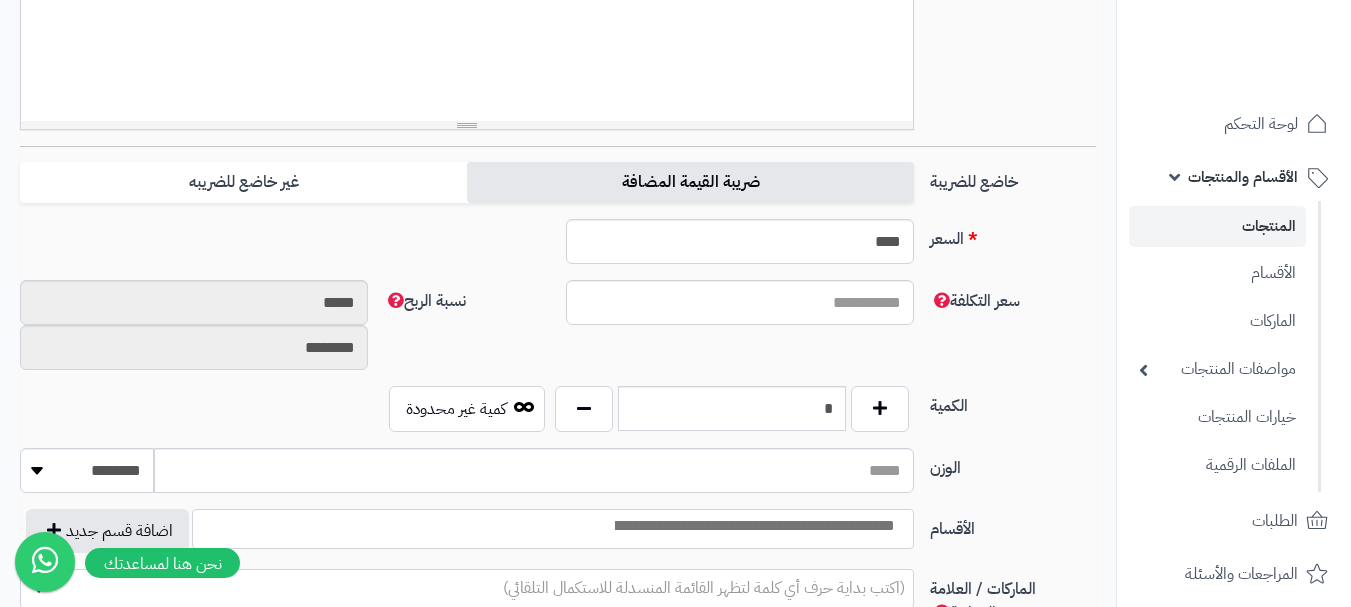 click on "ضريبة القيمة المضافة" at bounding box center (690, 182) 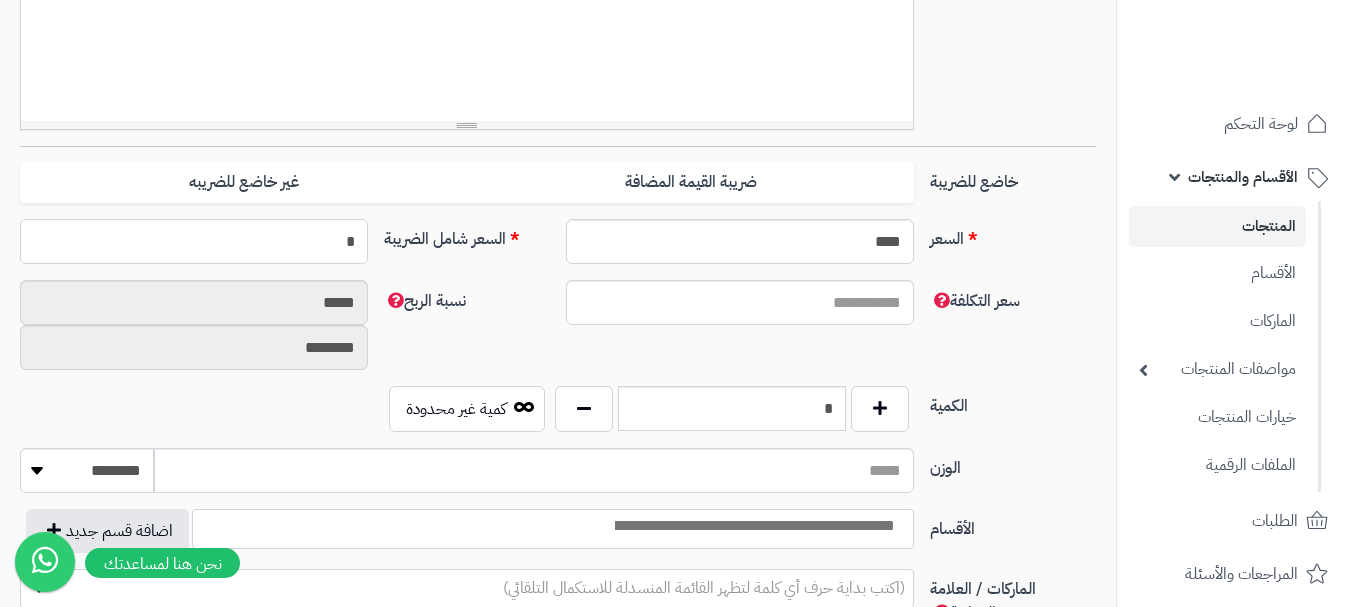 click on "*" at bounding box center [194, 241] 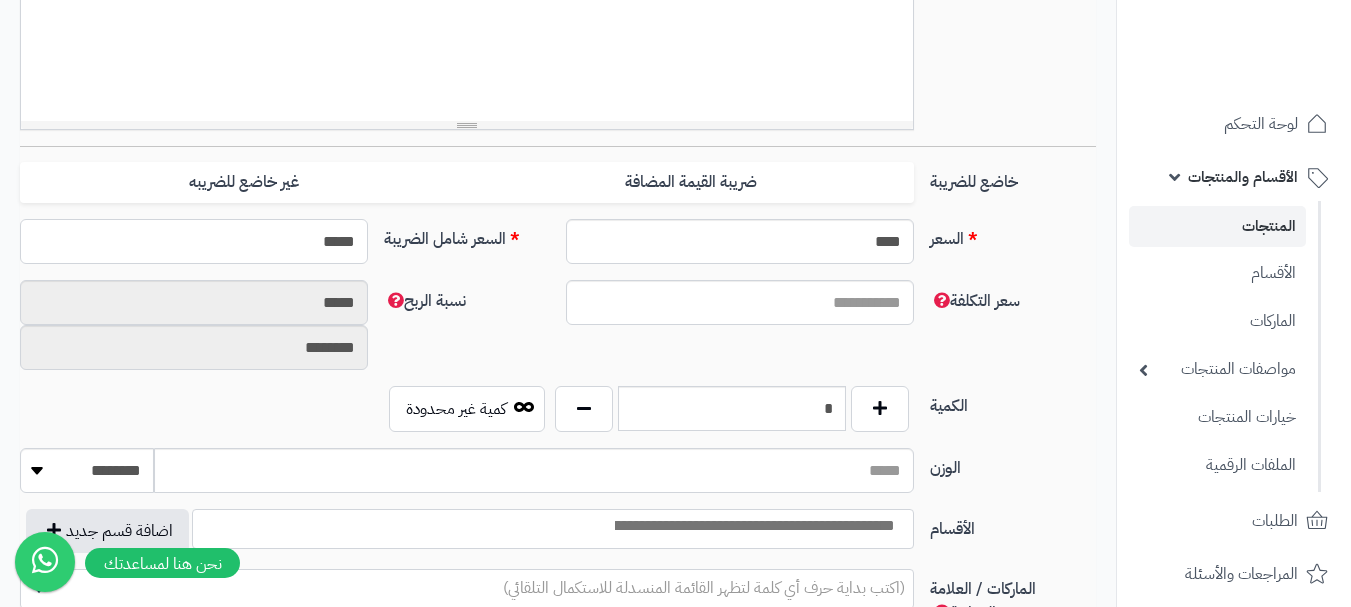 type on "******" 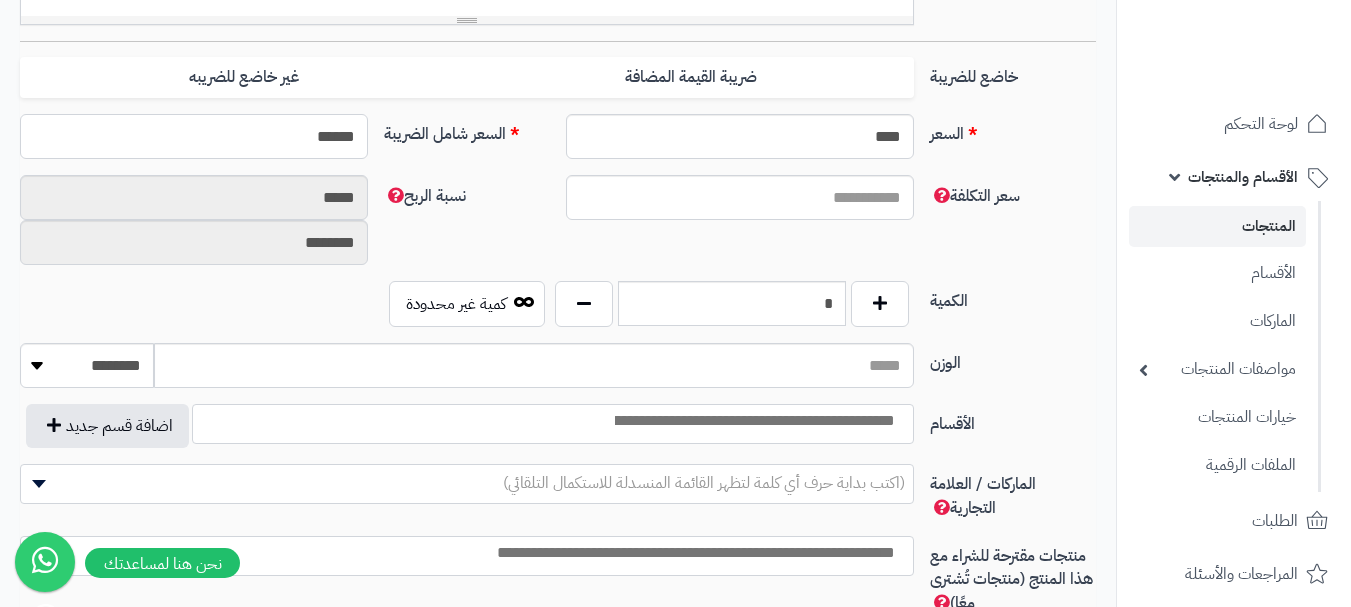 scroll, scrollTop: 1000, scrollLeft: 0, axis: vertical 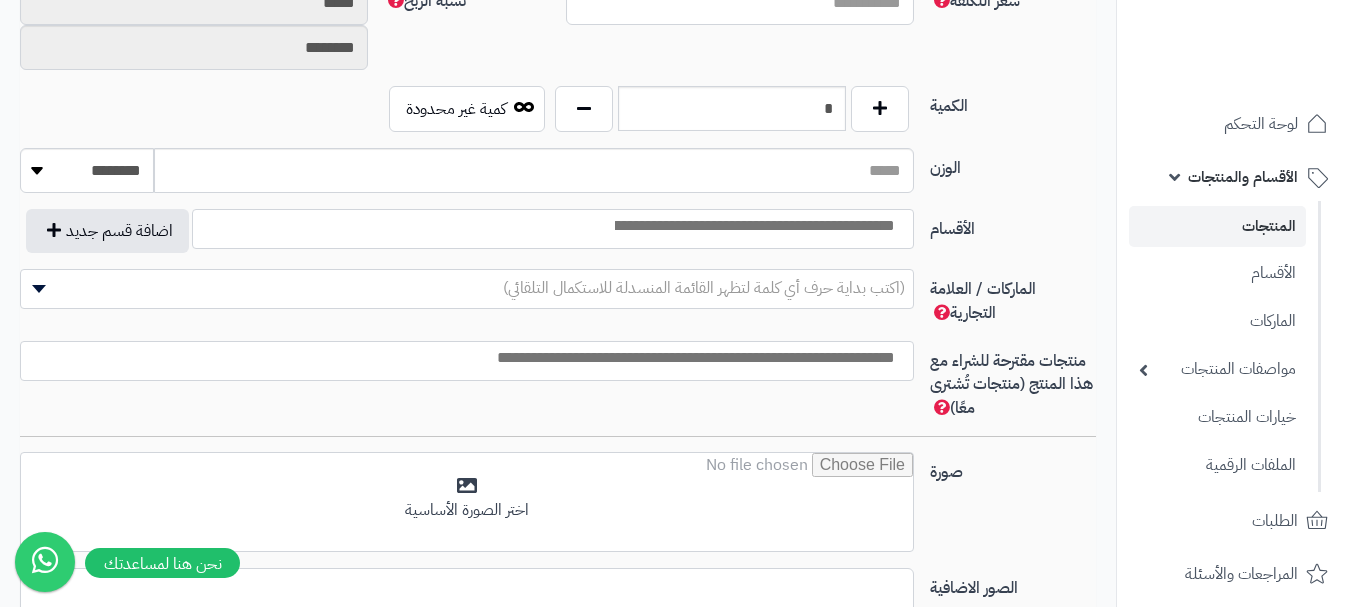 type on "**********" 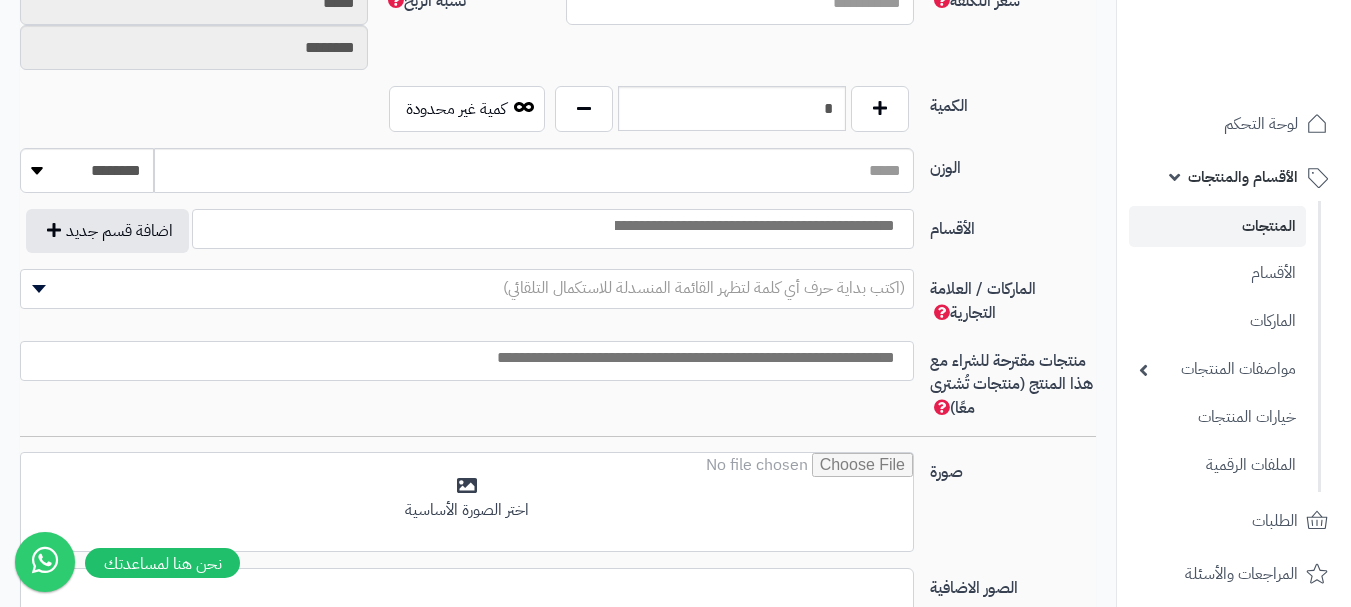 type on "******" 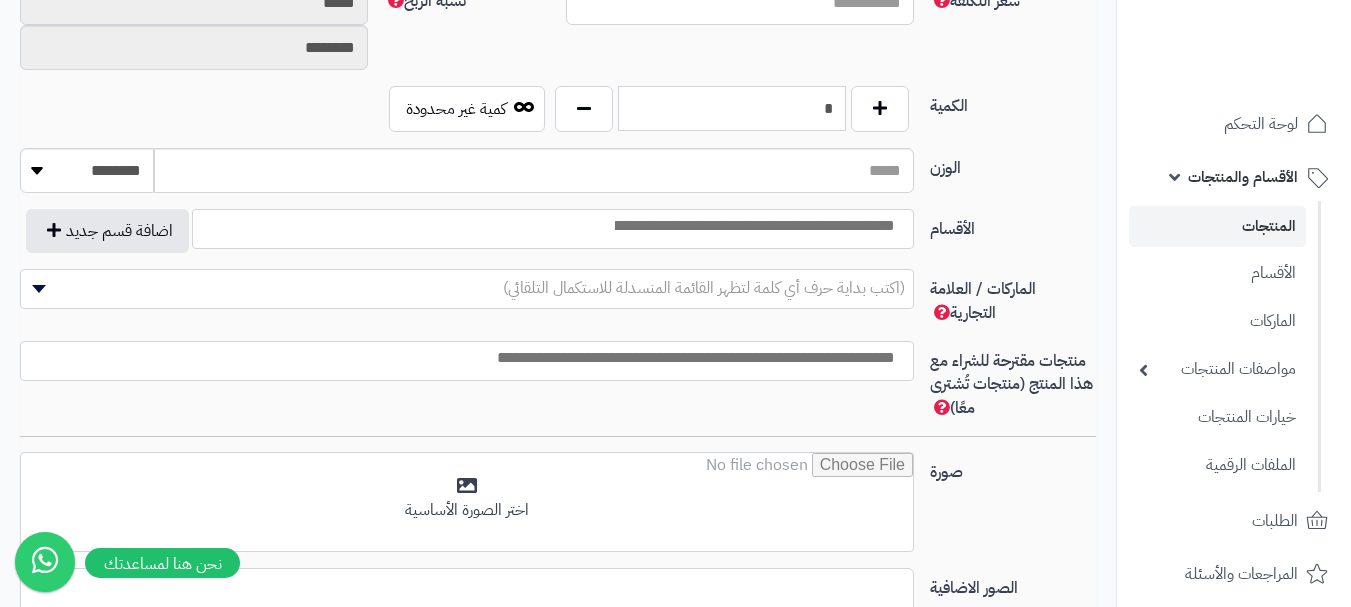 click on "*" at bounding box center (732, 108) 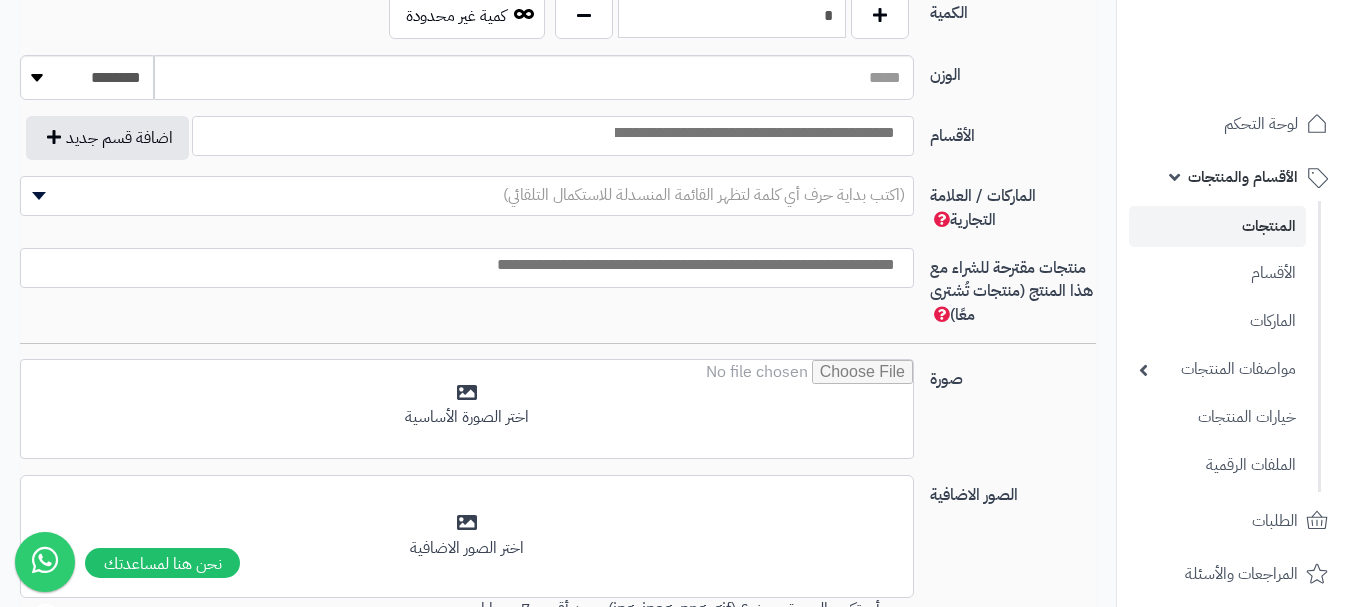 scroll, scrollTop: 1200, scrollLeft: 0, axis: vertical 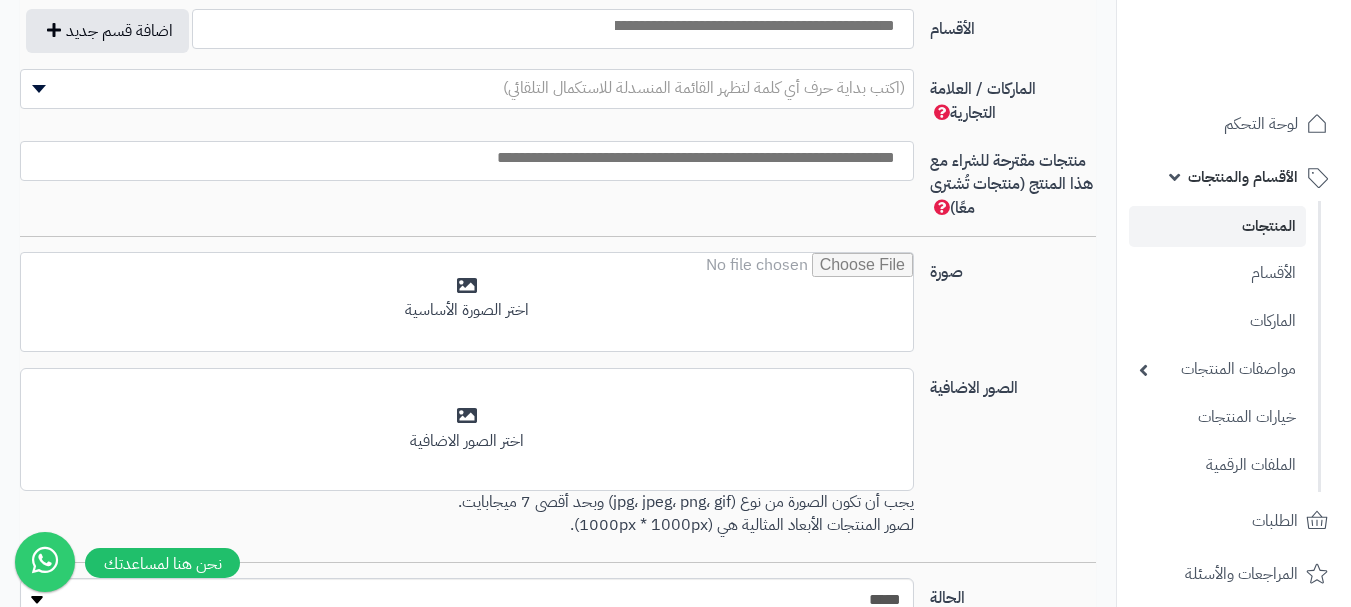 type on "*" 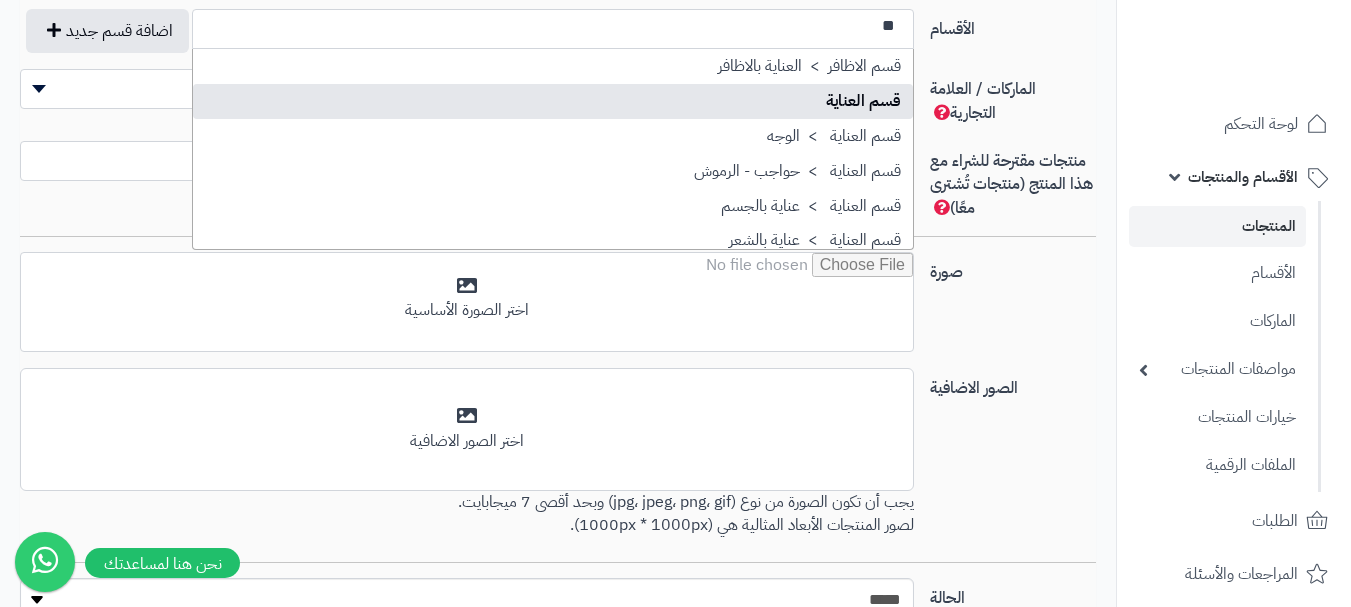type on "**" 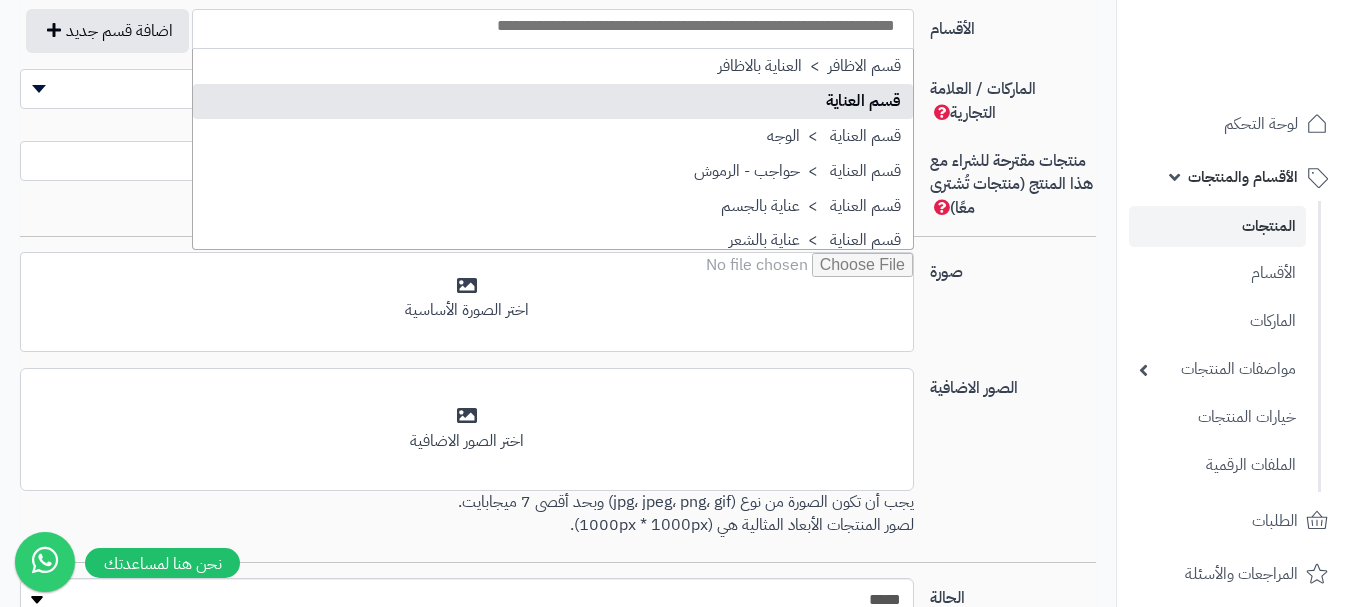 scroll, scrollTop: 1250, scrollLeft: 0, axis: vertical 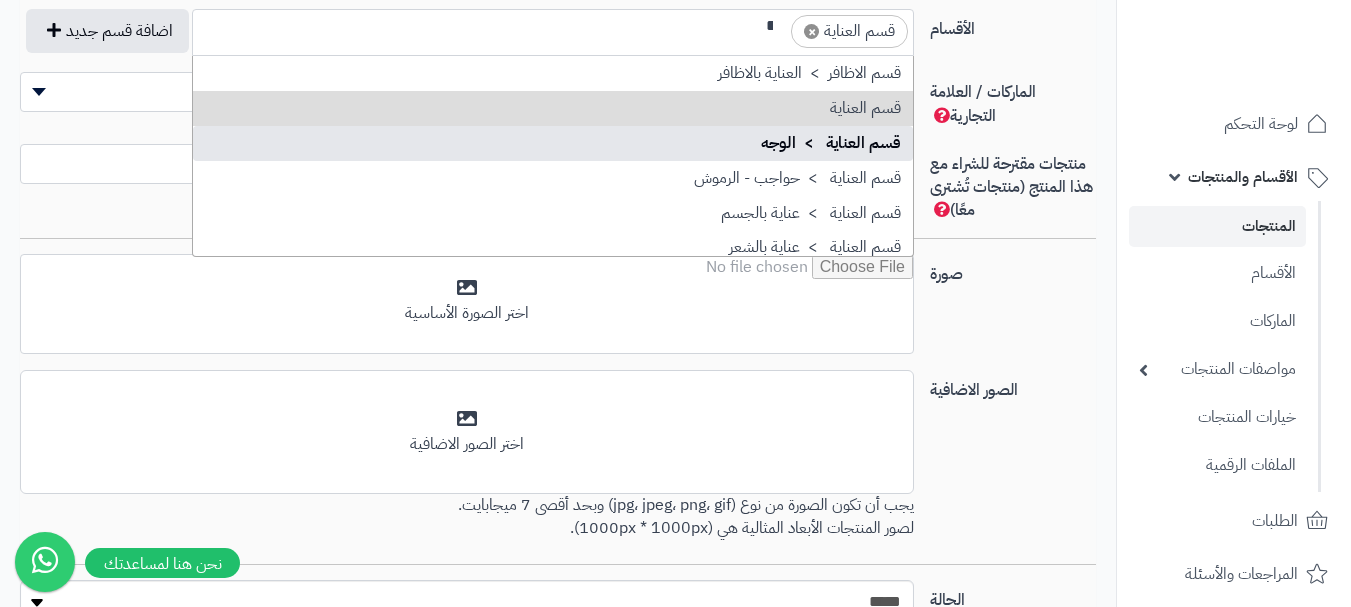 type on "**" 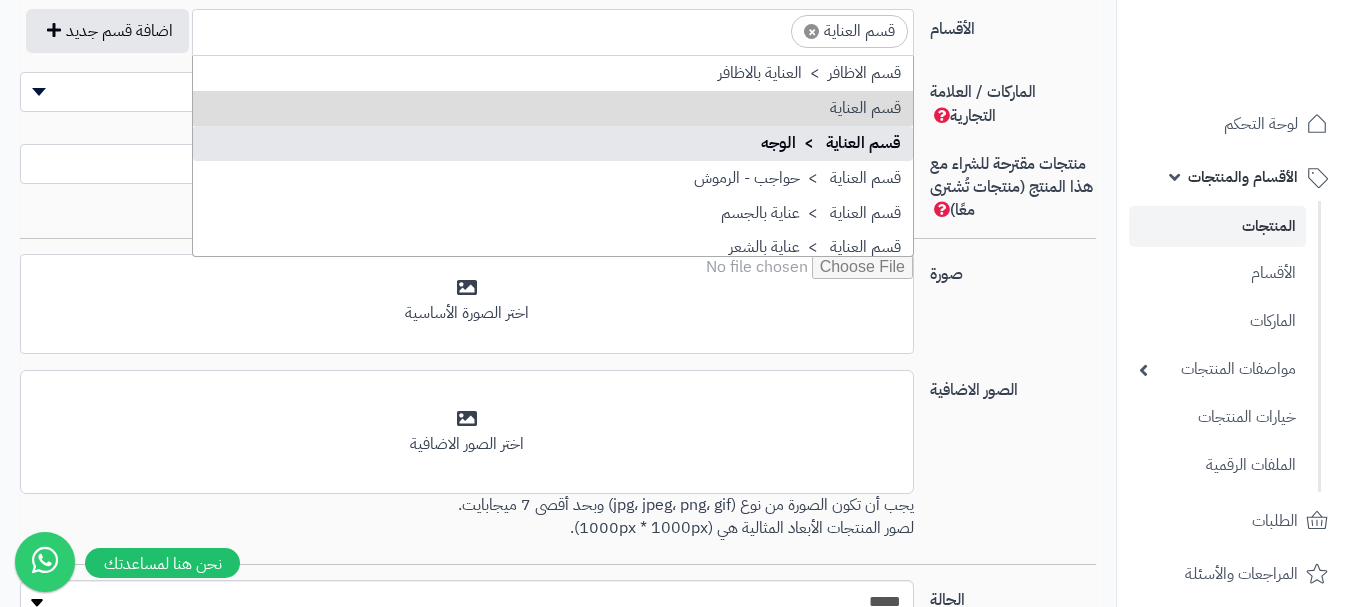 scroll, scrollTop: 0, scrollLeft: 0, axis: both 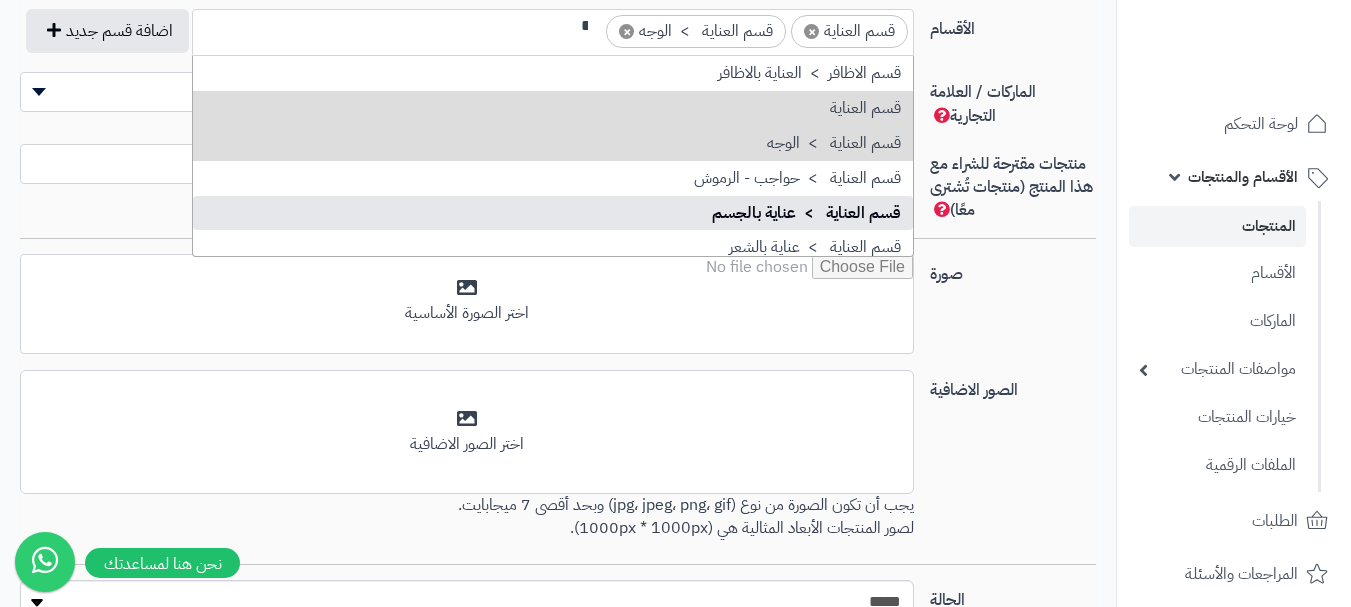 type on "**" 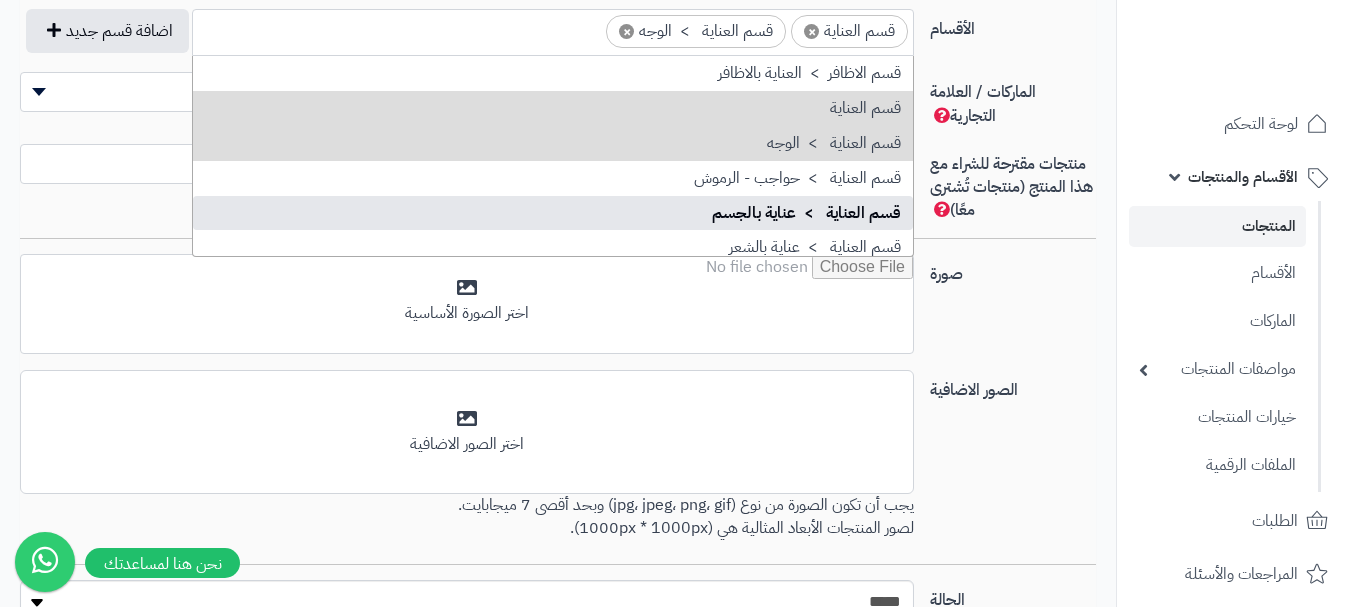 scroll, scrollTop: 0, scrollLeft: 0, axis: both 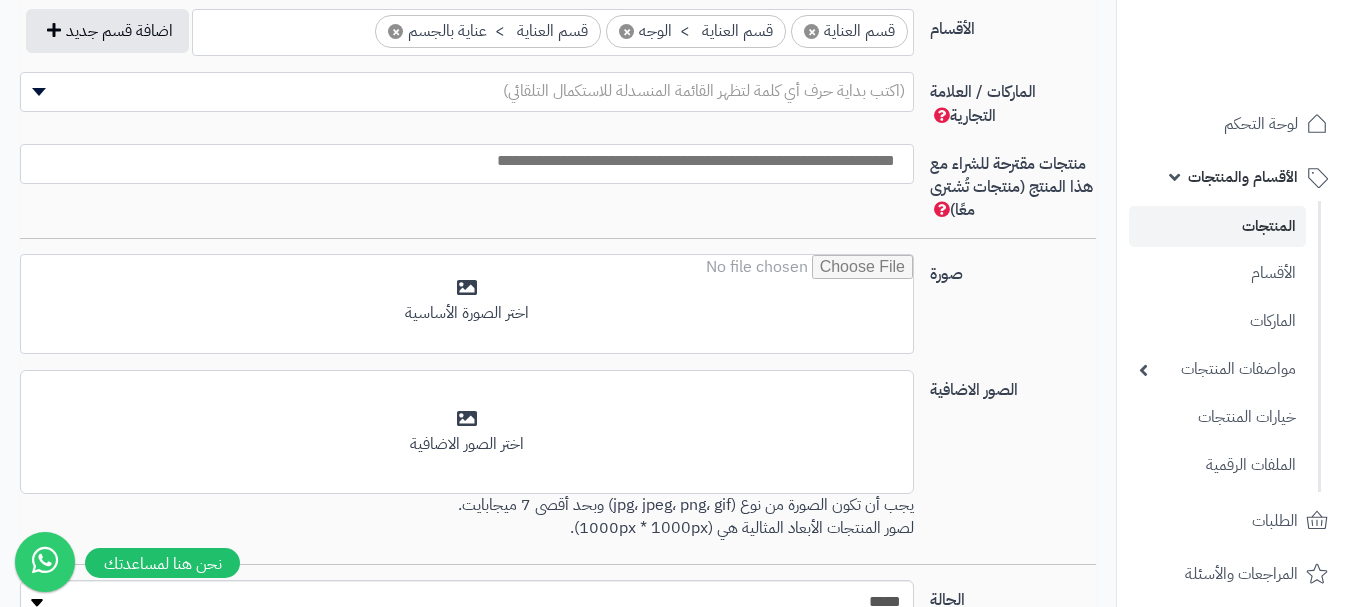 click on "× قسم العناية   >  عناية بالجسم" at bounding box center [488, 31] 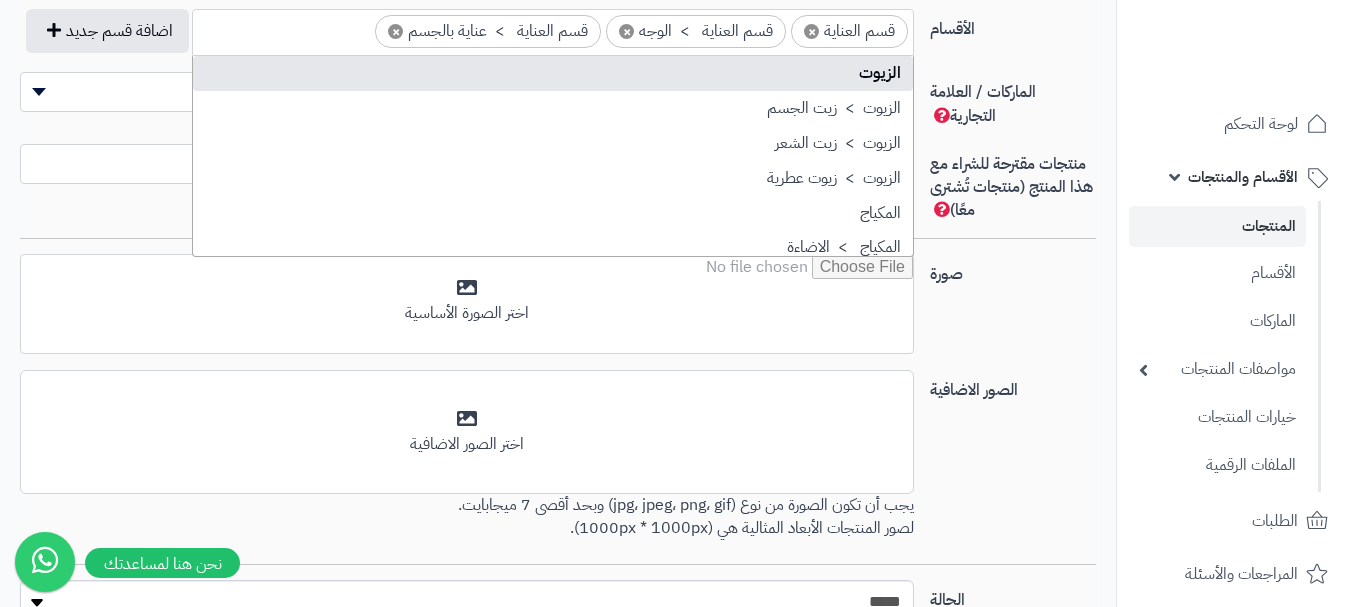 click on "×" at bounding box center (395, 31) 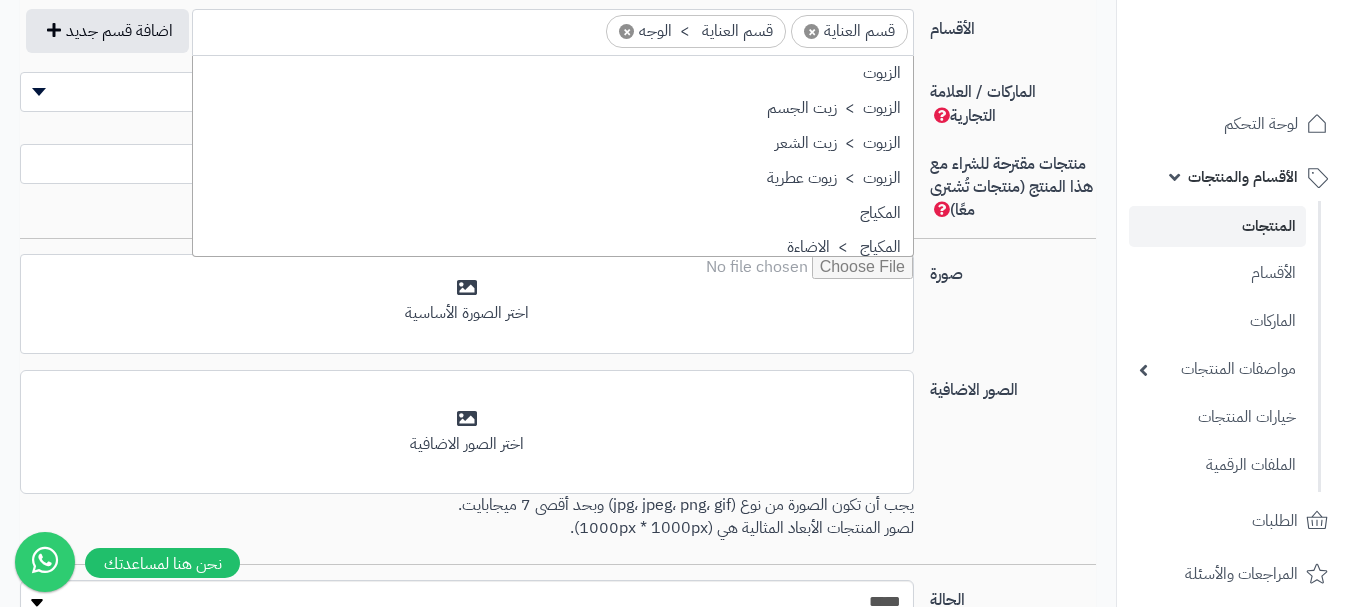 scroll, scrollTop: 1707, scrollLeft: 0, axis: vertical 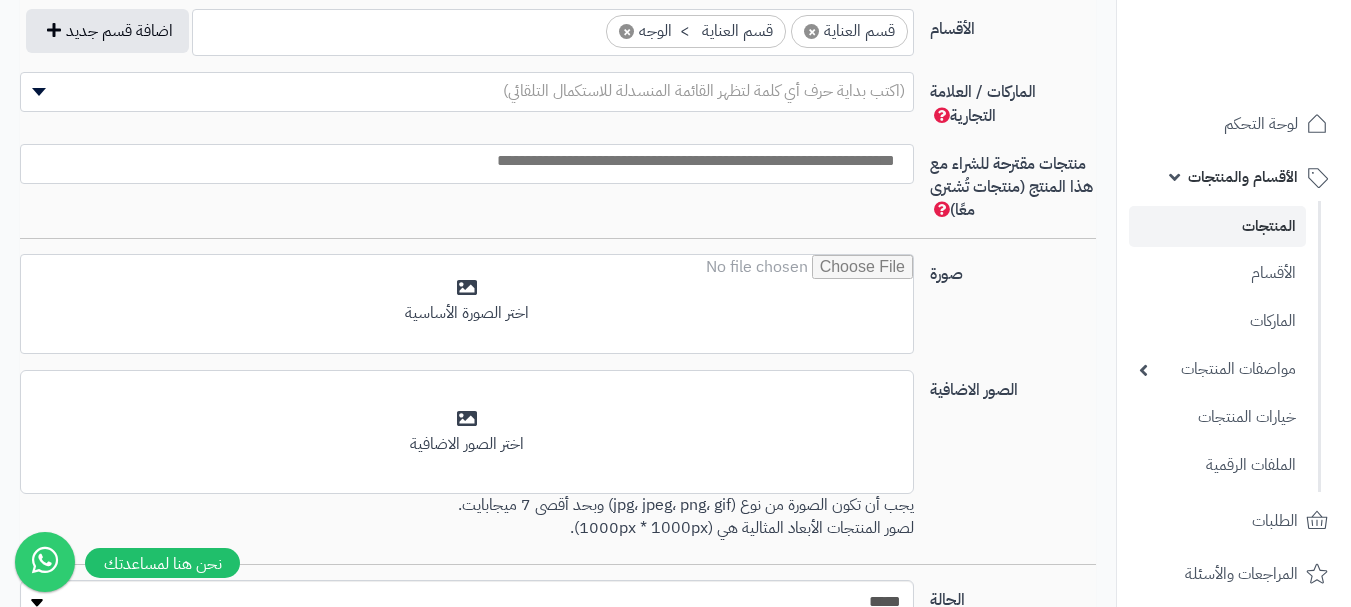 click on "صورة
اختر الصورة الأساسية" at bounding box center [558, 312] 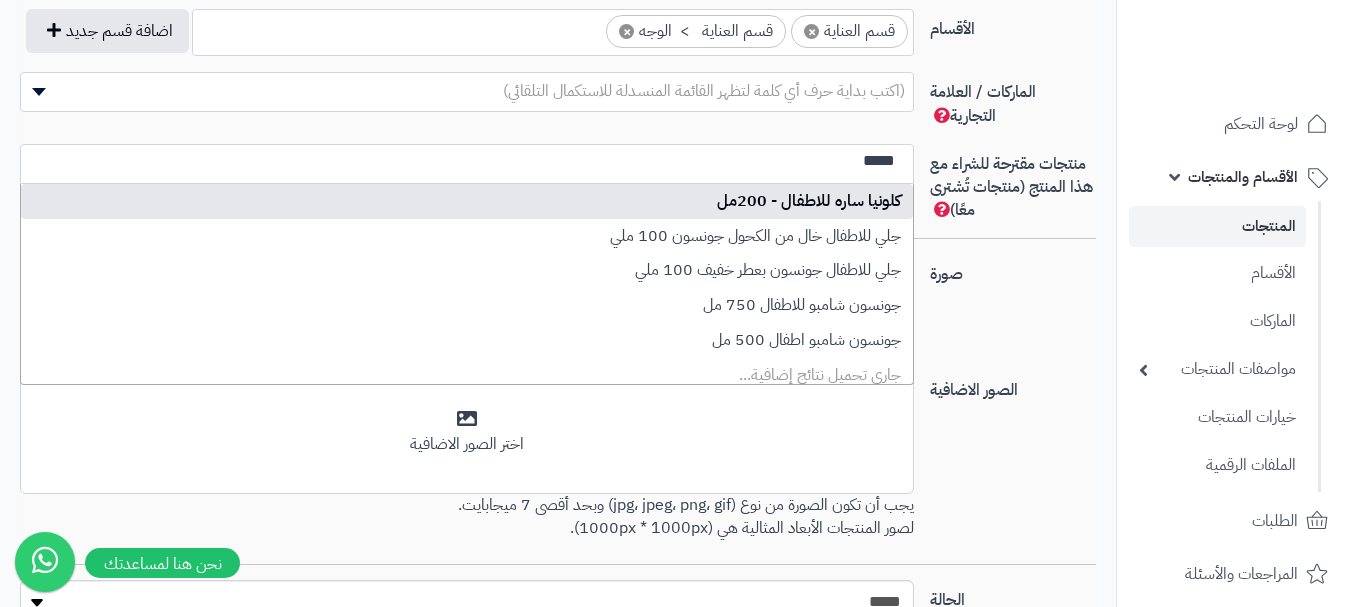 type on "*****" 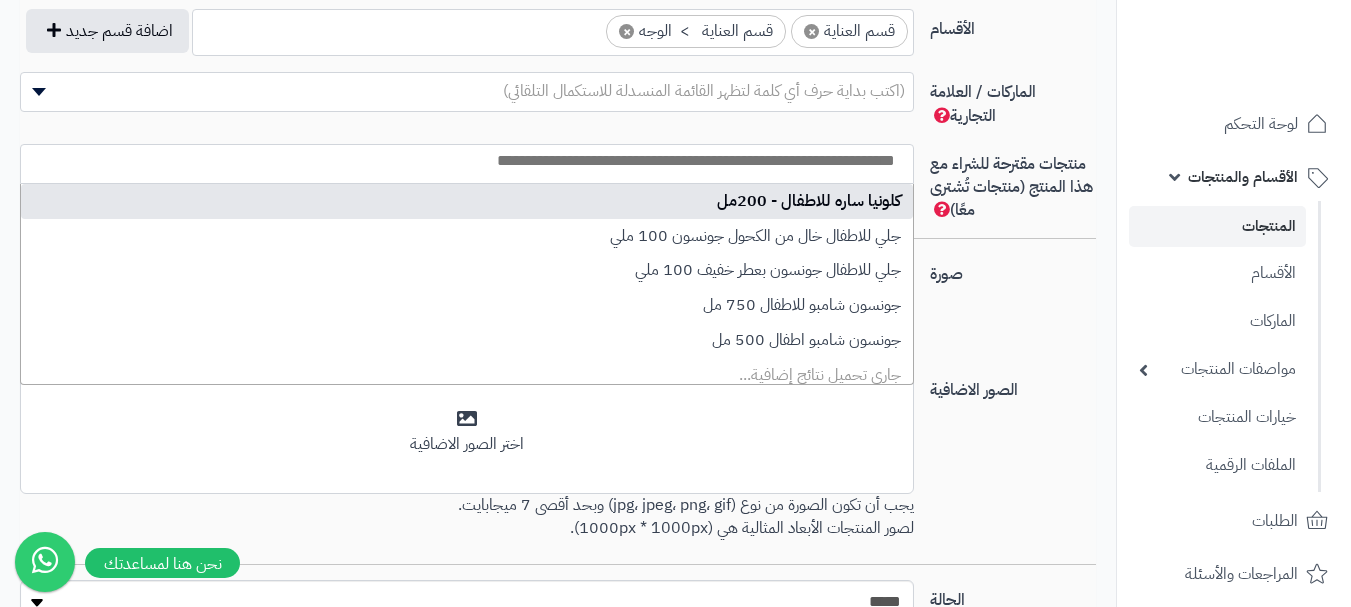 scroll, scrollTop: 0, scrollLeft: 0, axis: both 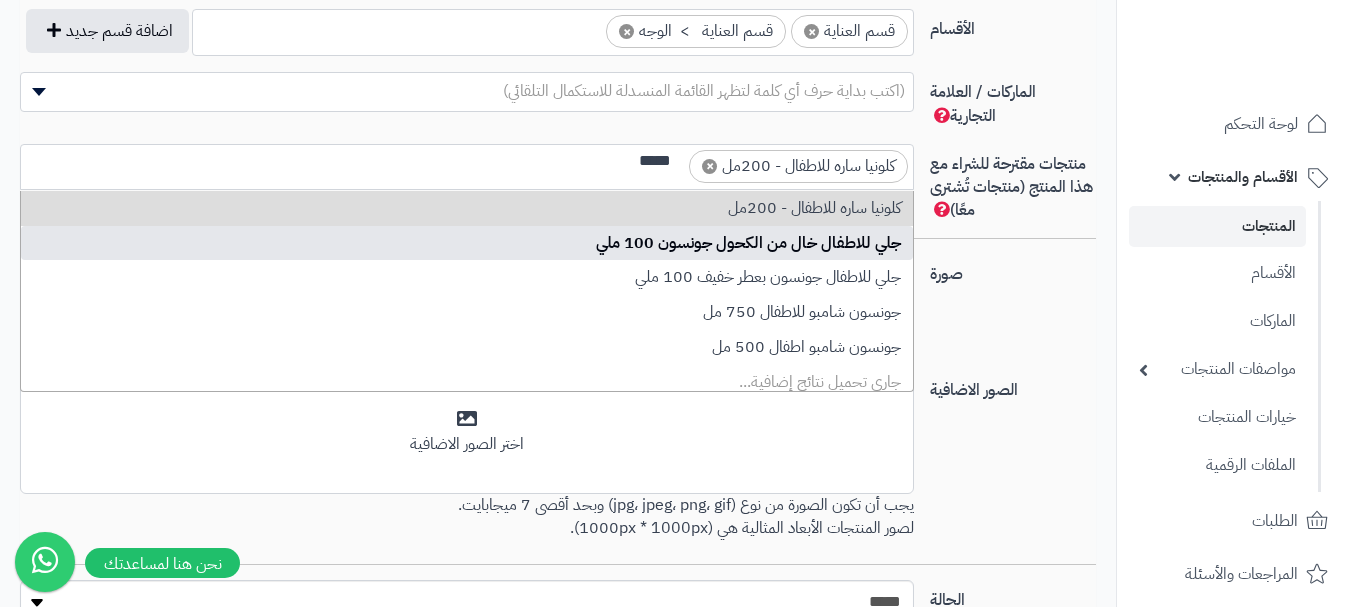 type on "*****" 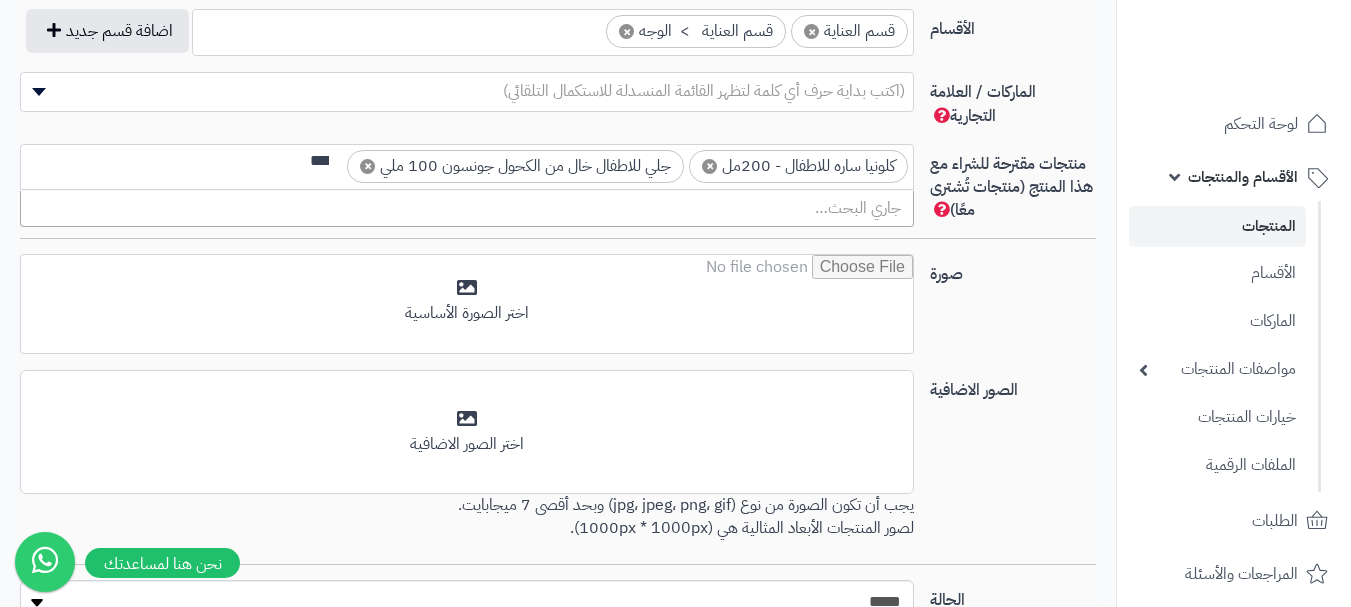 scroll, scrollTop: 0, scrollLeft: 0, axis: both 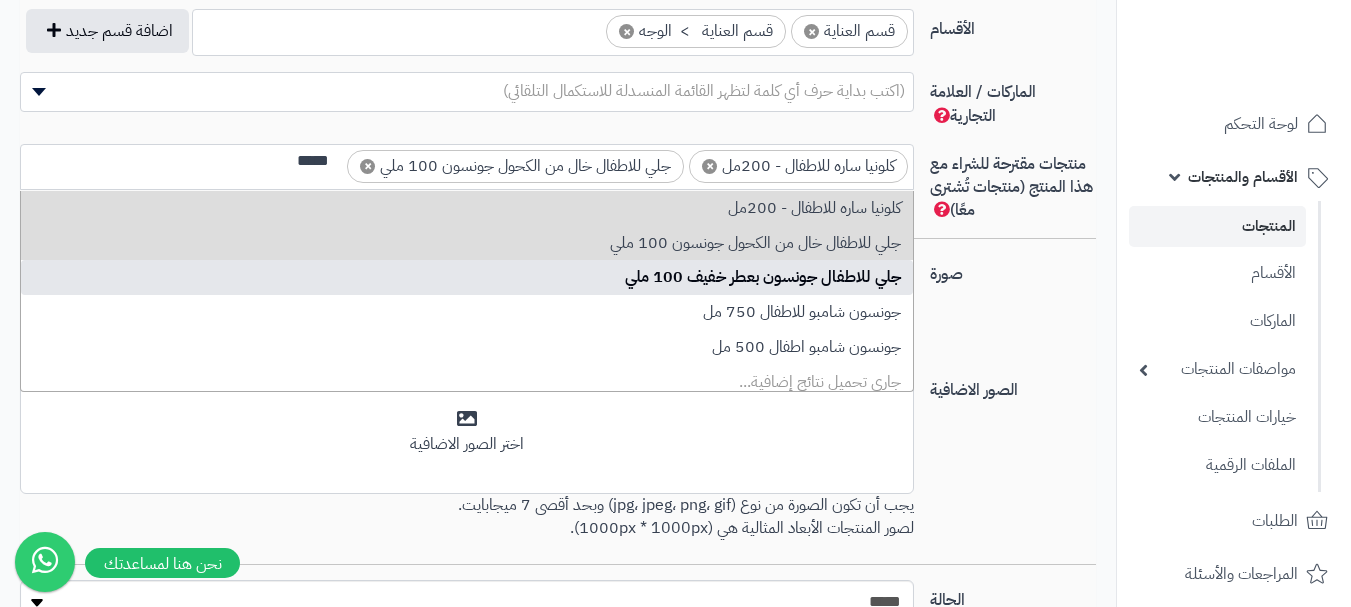 type on "*****" 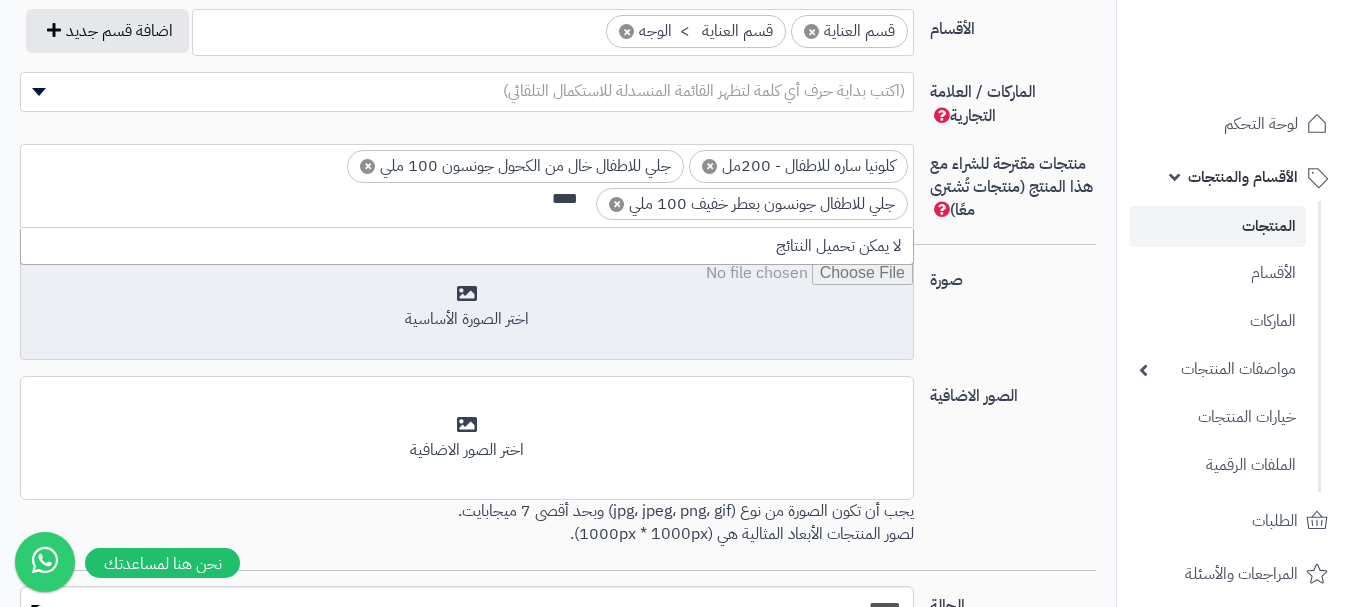 scroll, scrollTop: 0, scrollLeft: 0, axis: both 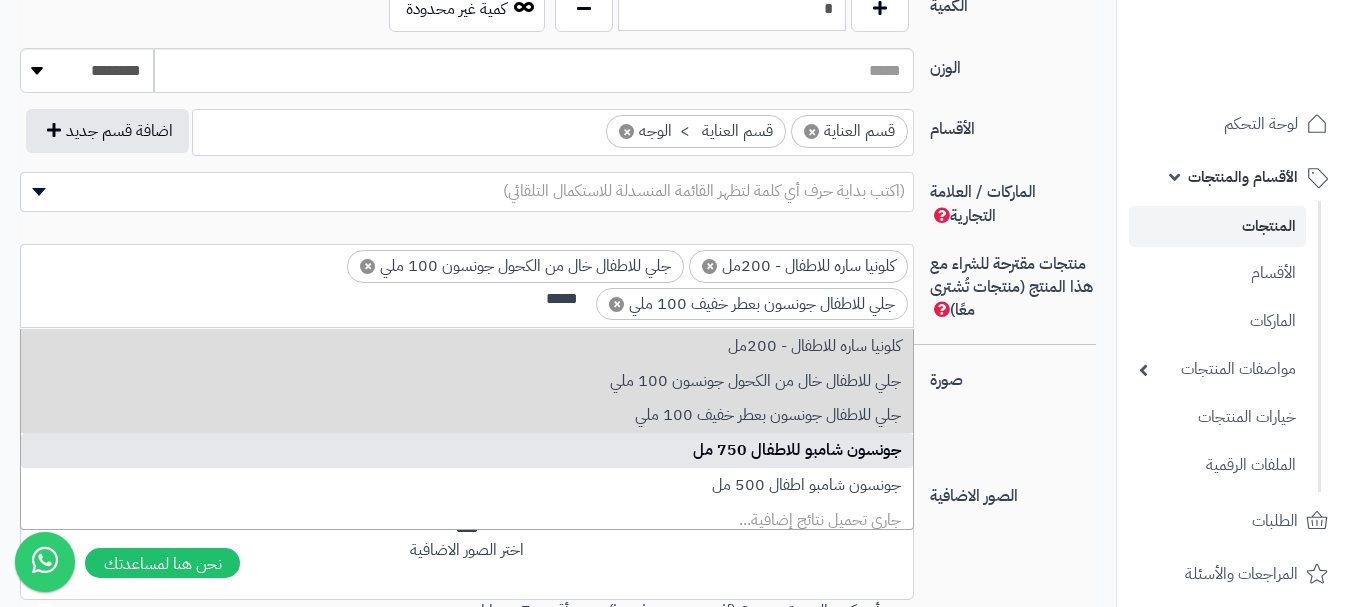 type on "*****" 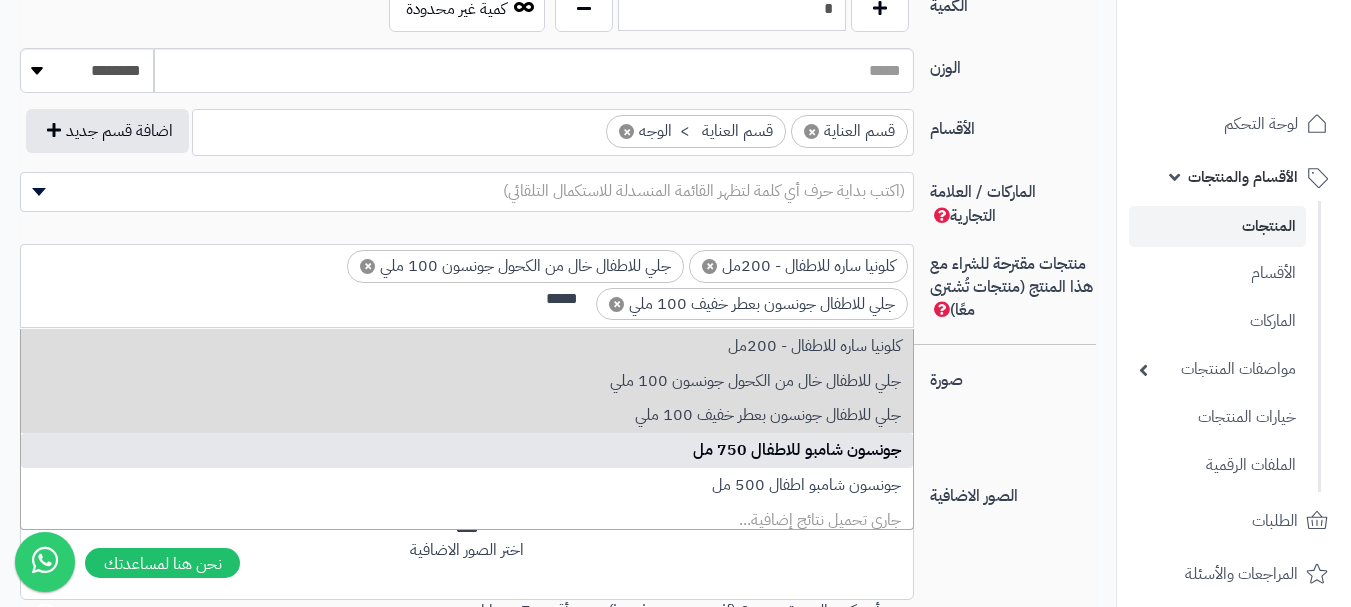 type 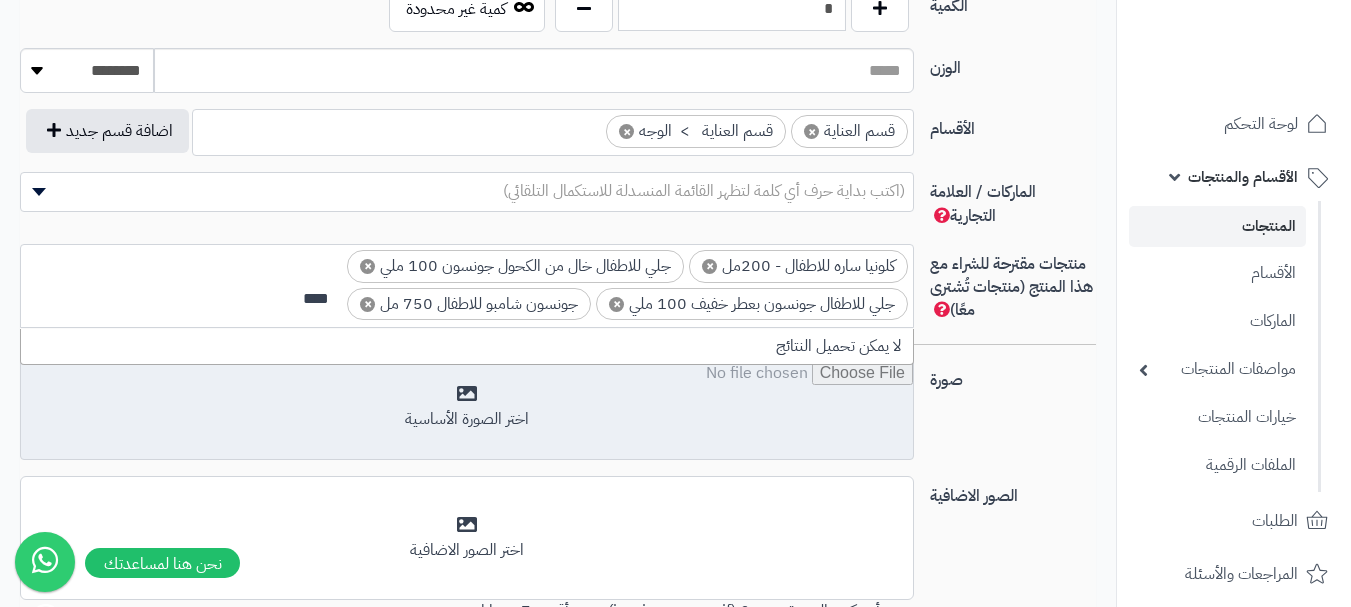scroll, scrollTop: 0, scrollLeft: 0, axis: both 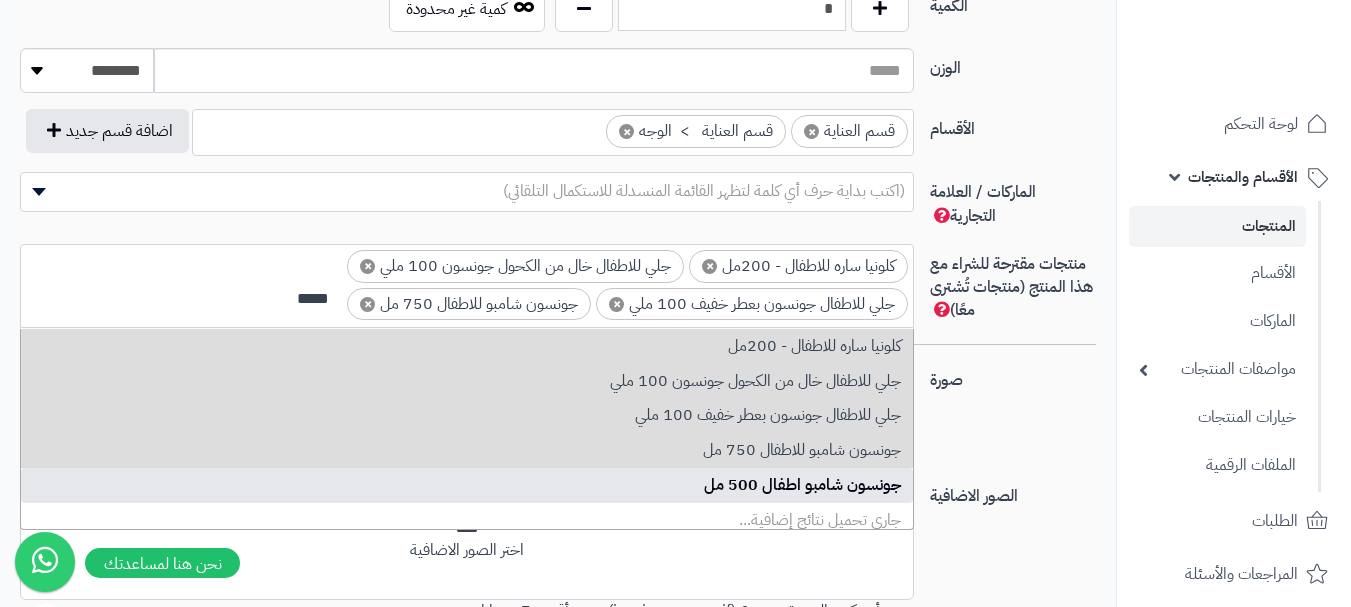 type on "*****" 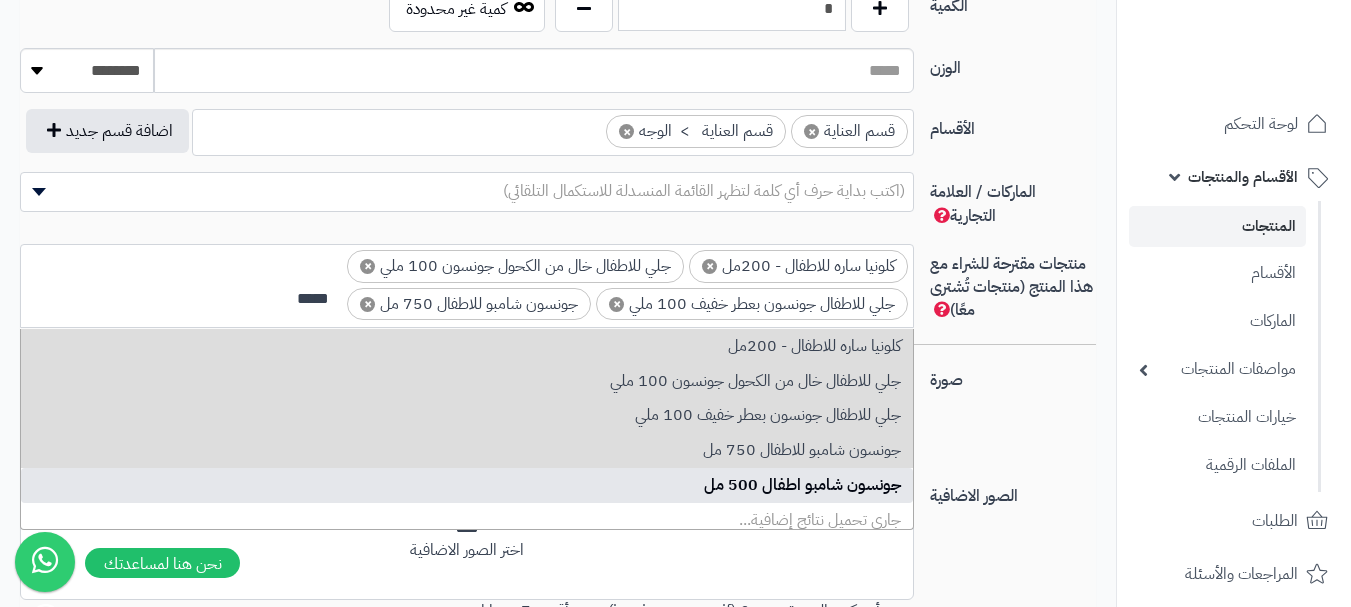 type 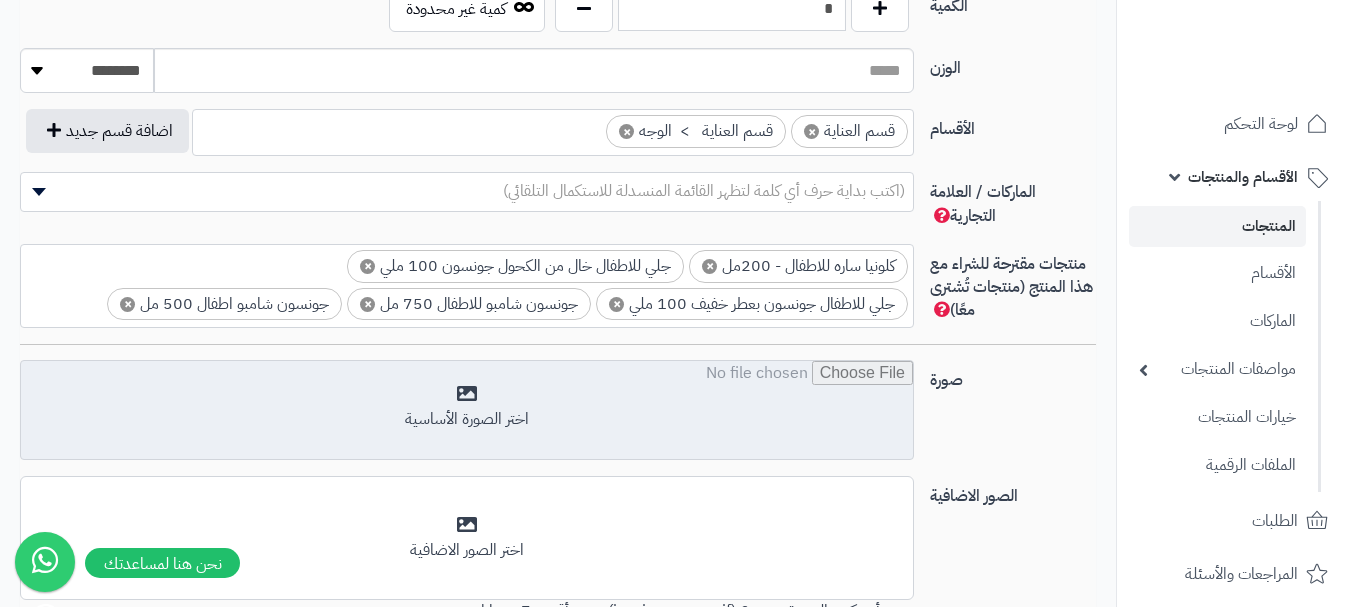 click at bounding box center [467, 411] 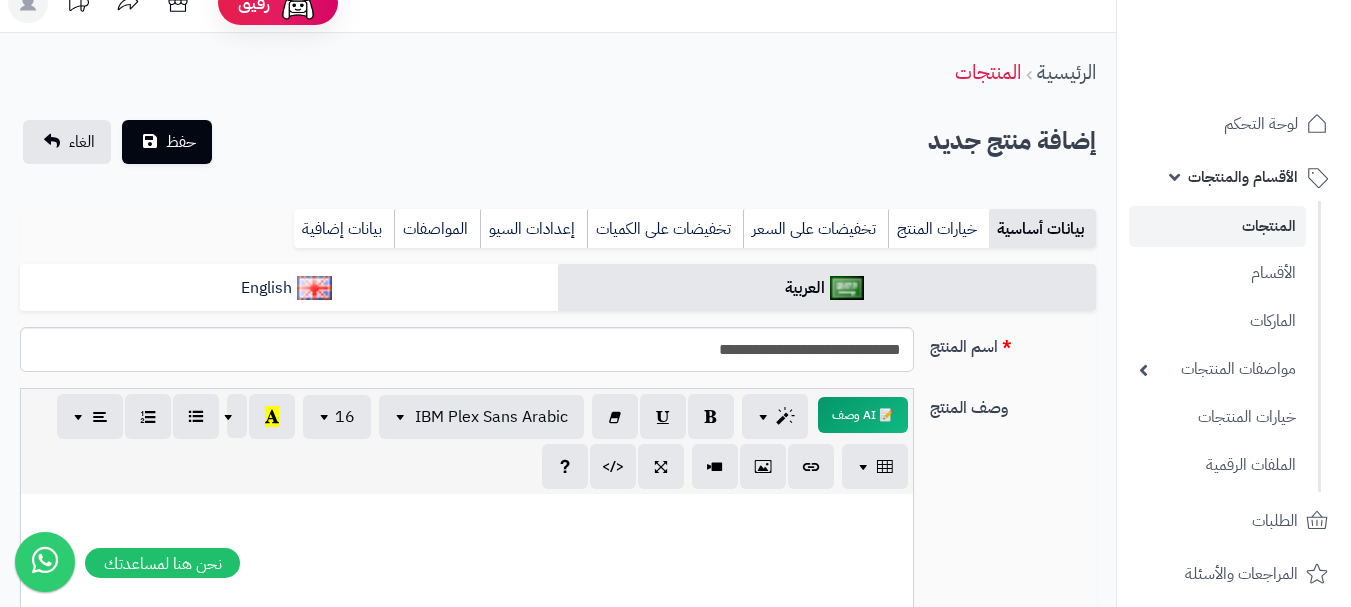 scroll, scrollTop: 0, scrollLeft: 0, axis: both 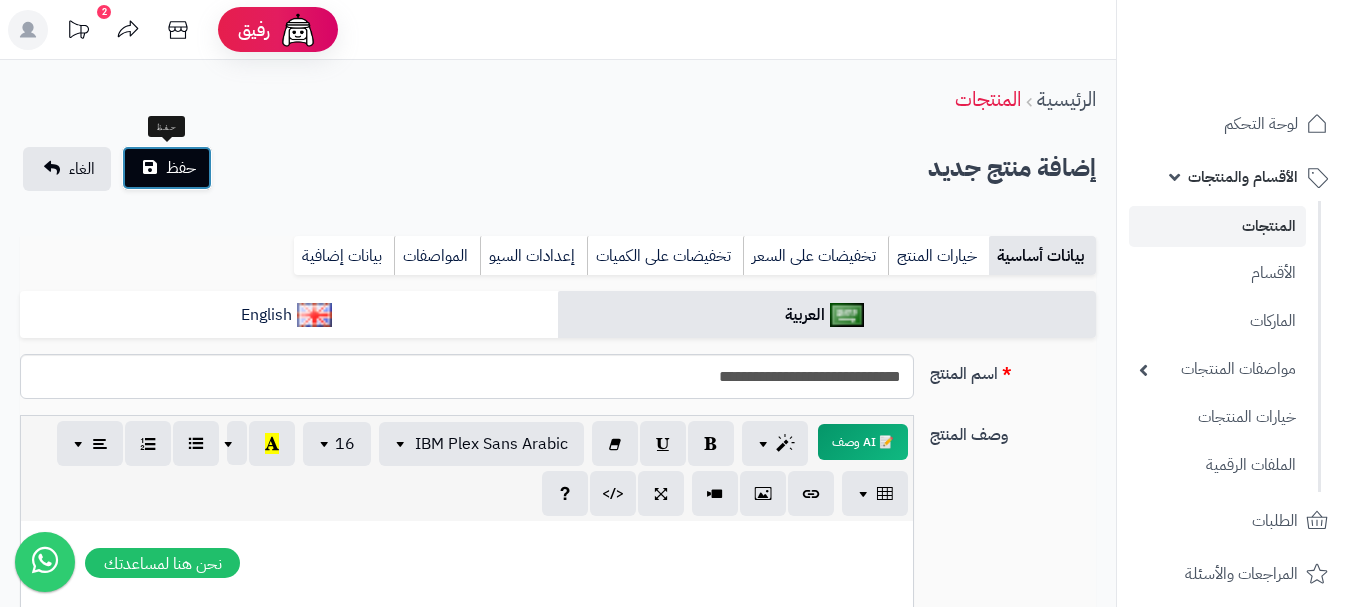 click on "حفظ" at bounding box center (167, 168) 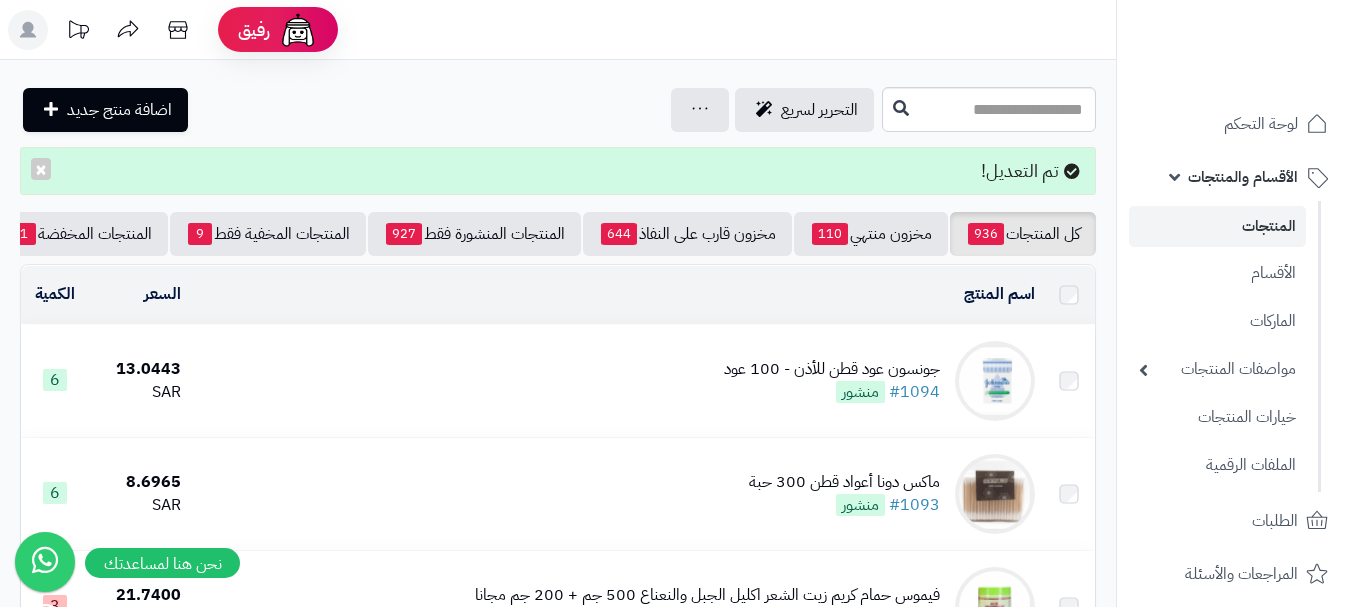 scroll, scrollTop: 0, scrollLeft: 0, axis: both 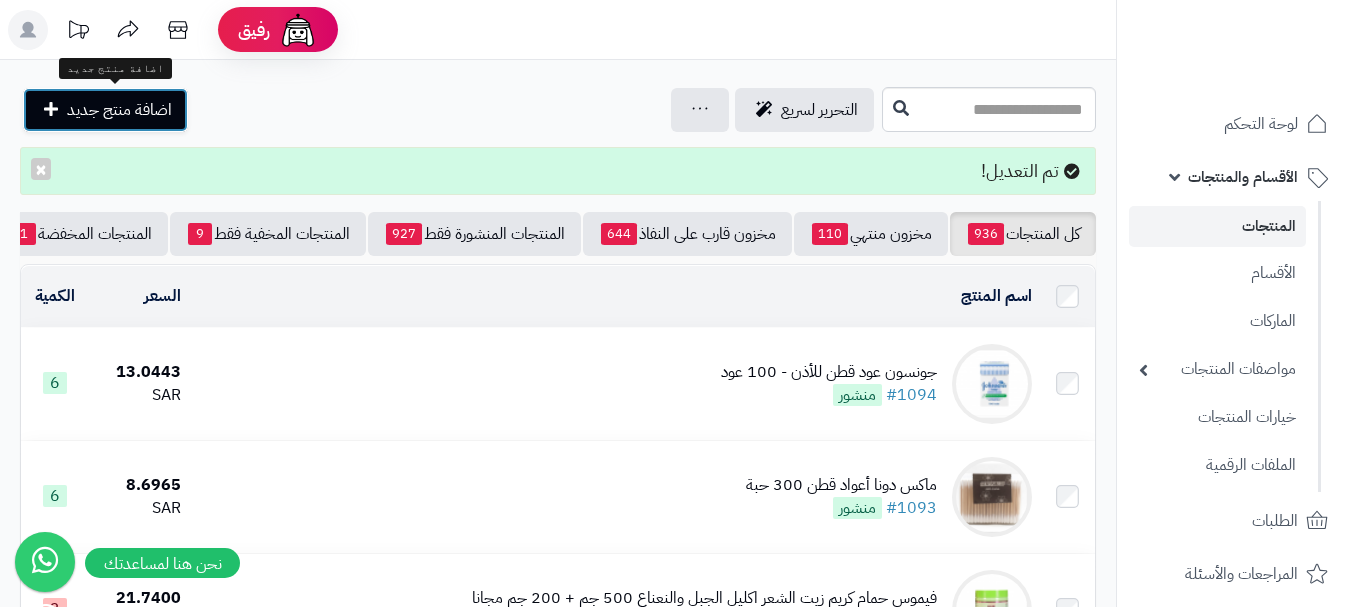 click on "اضافة منتج جديد" at bounding box center [119, 110] 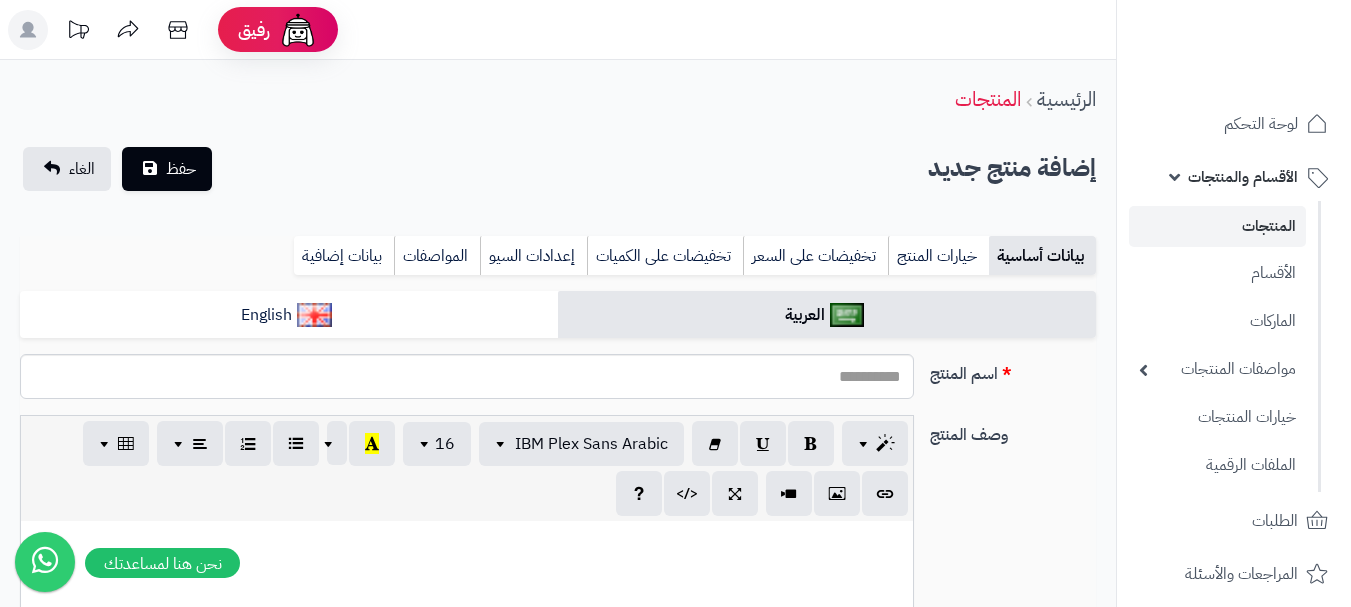 select 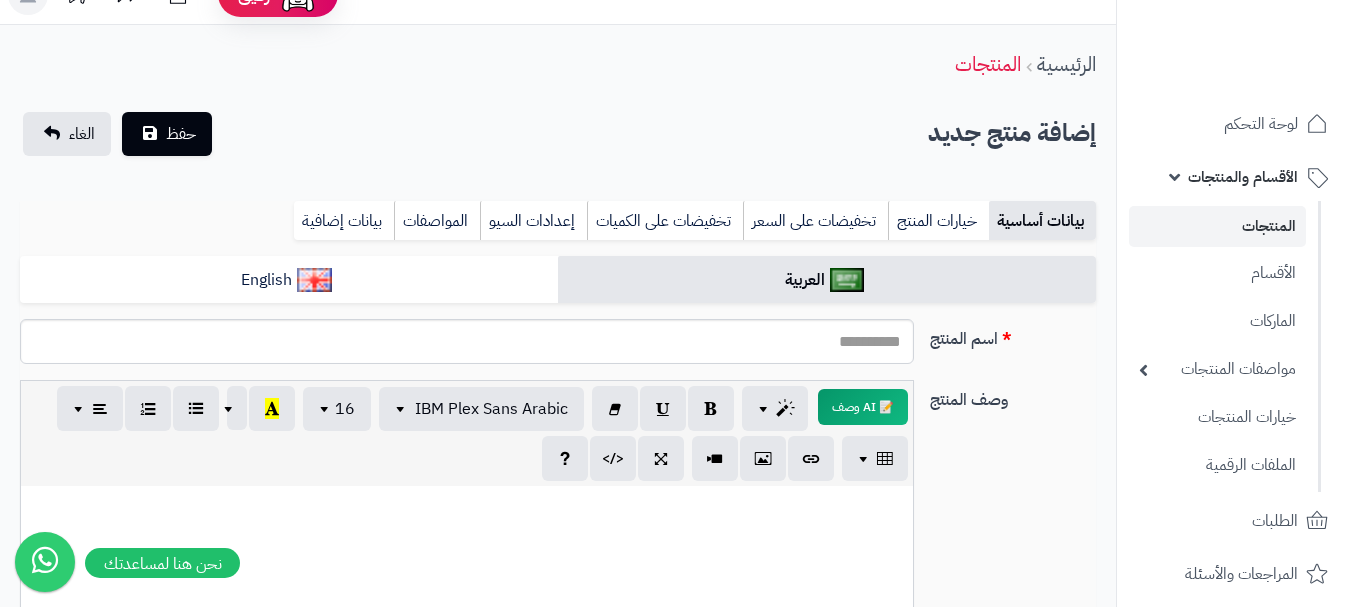 scroll, scrollTop: 0, scrollLeft: 0, axis: both 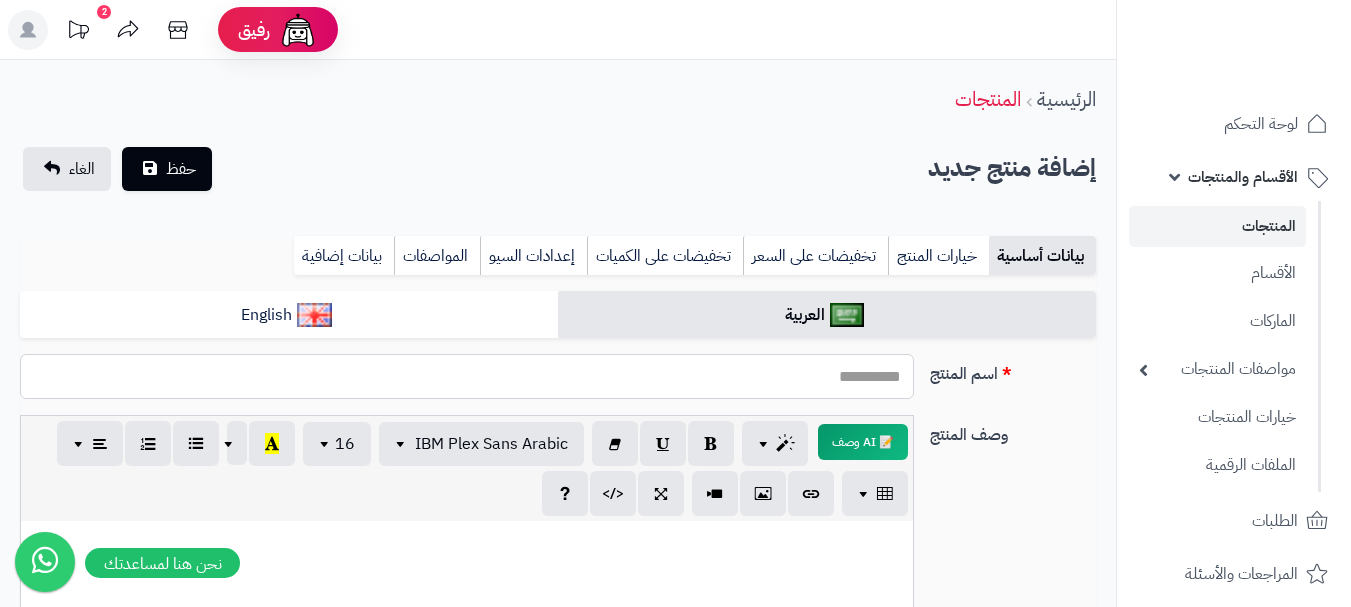 paste on "**********" 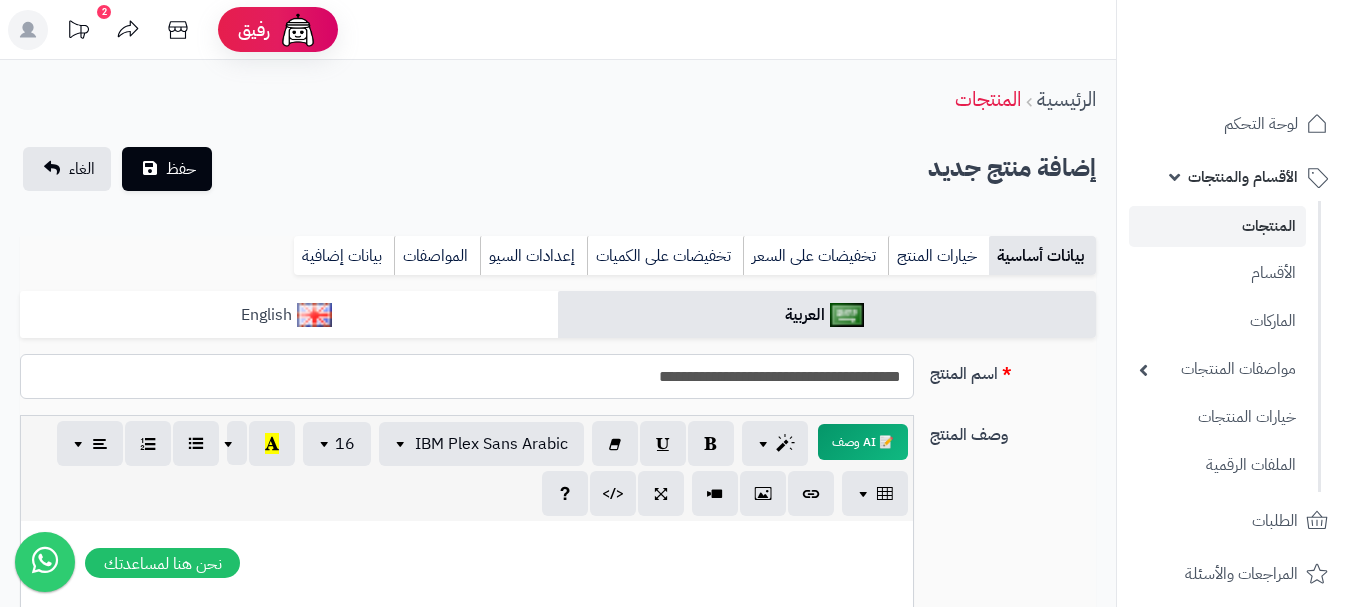type on "**********" 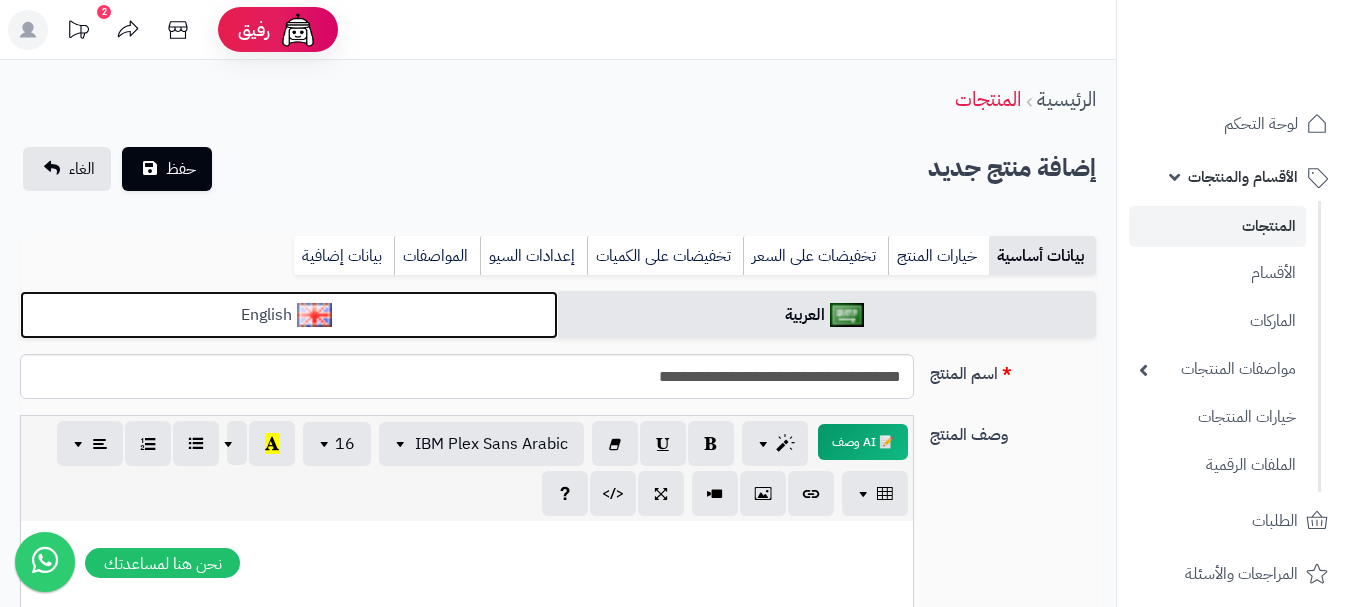 click on "English" at bounding box center (289, 315) 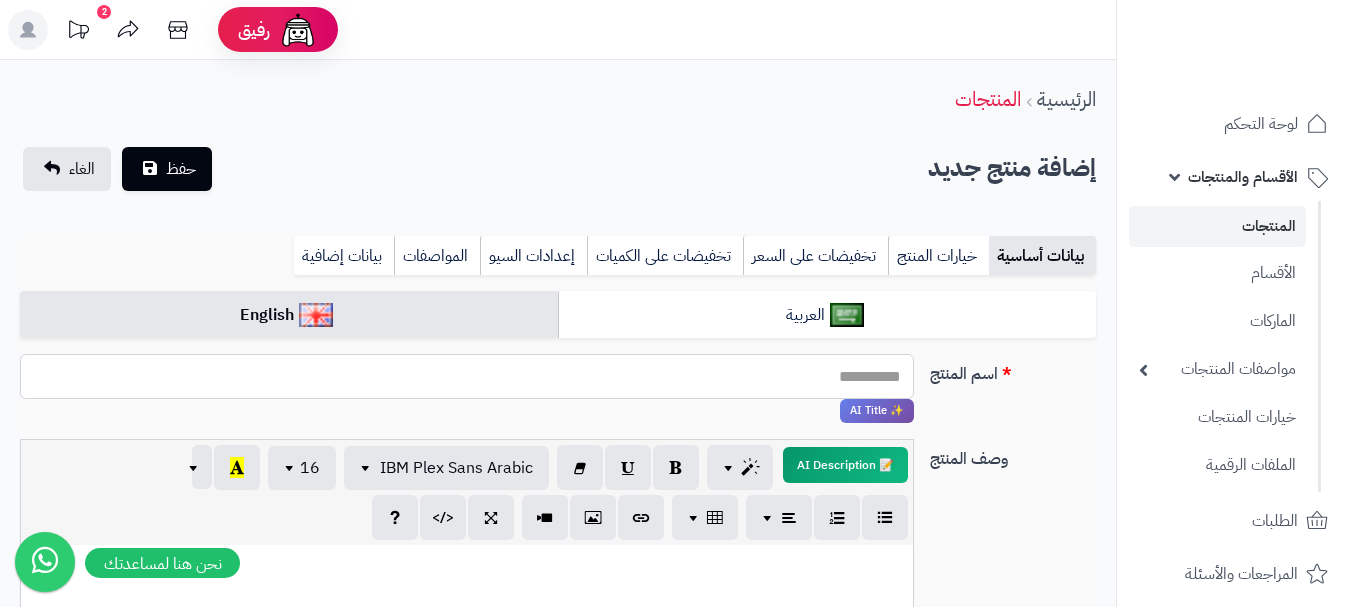 paste on "**********" 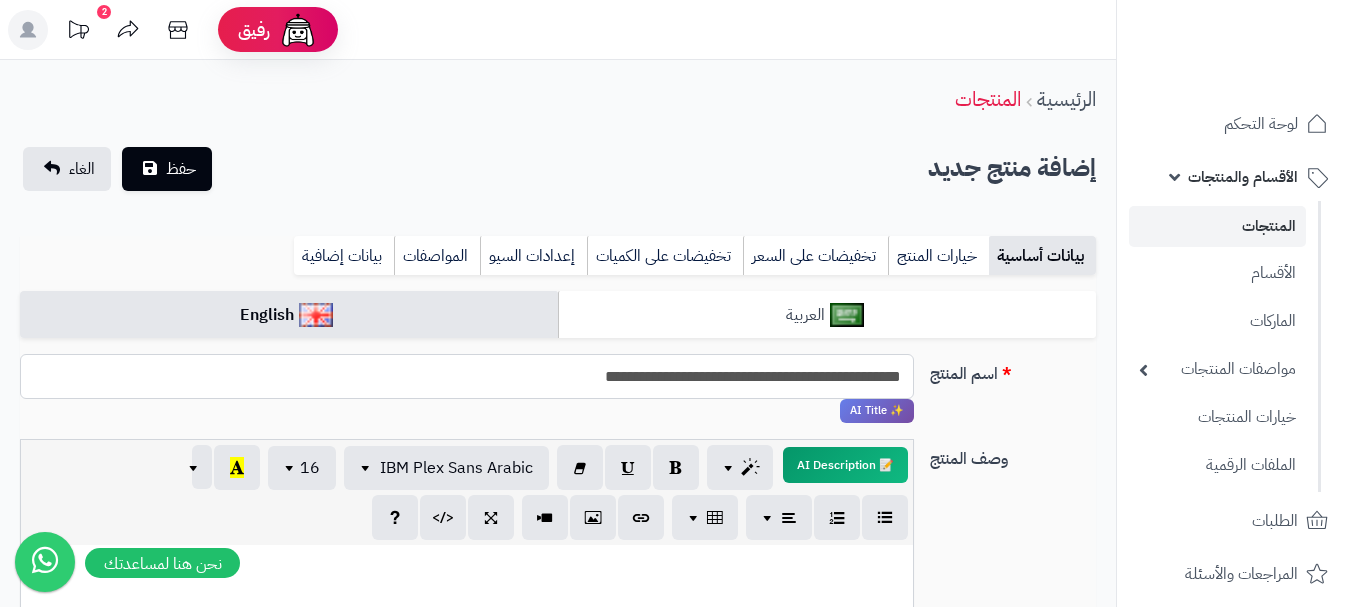 type on "**********" 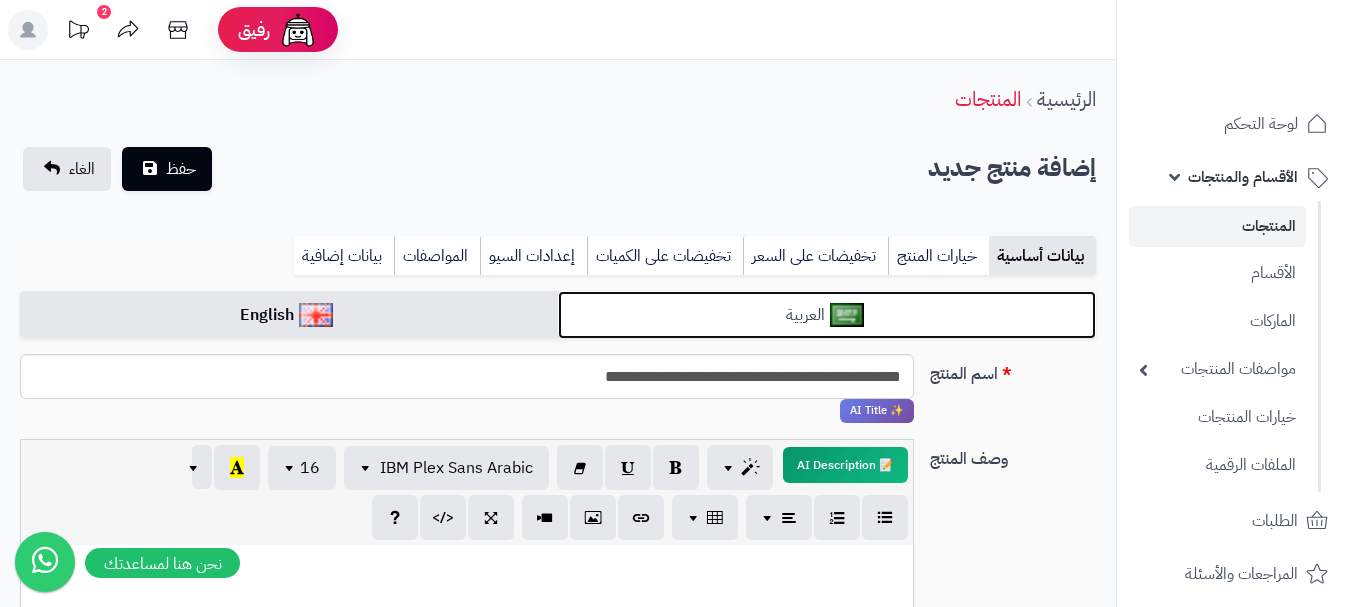 click on "العربية" at bounding box center [827, 315] 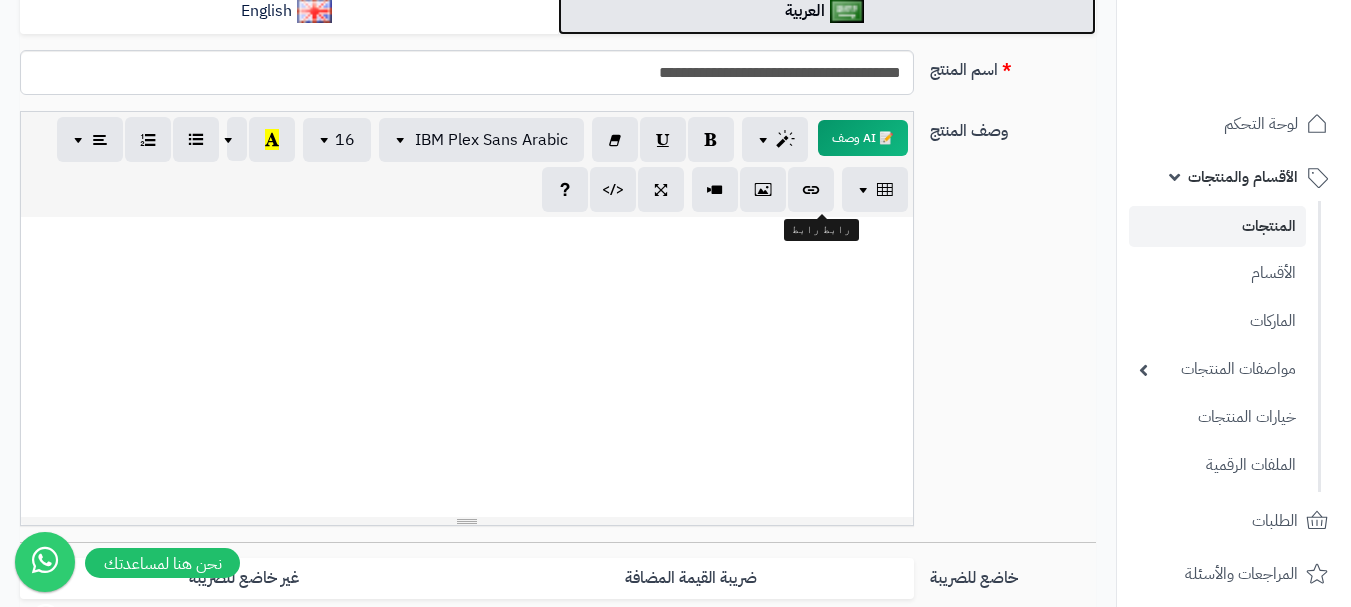 scroll, scrollTop: 400, scrollLeft: 0, axis: vertical 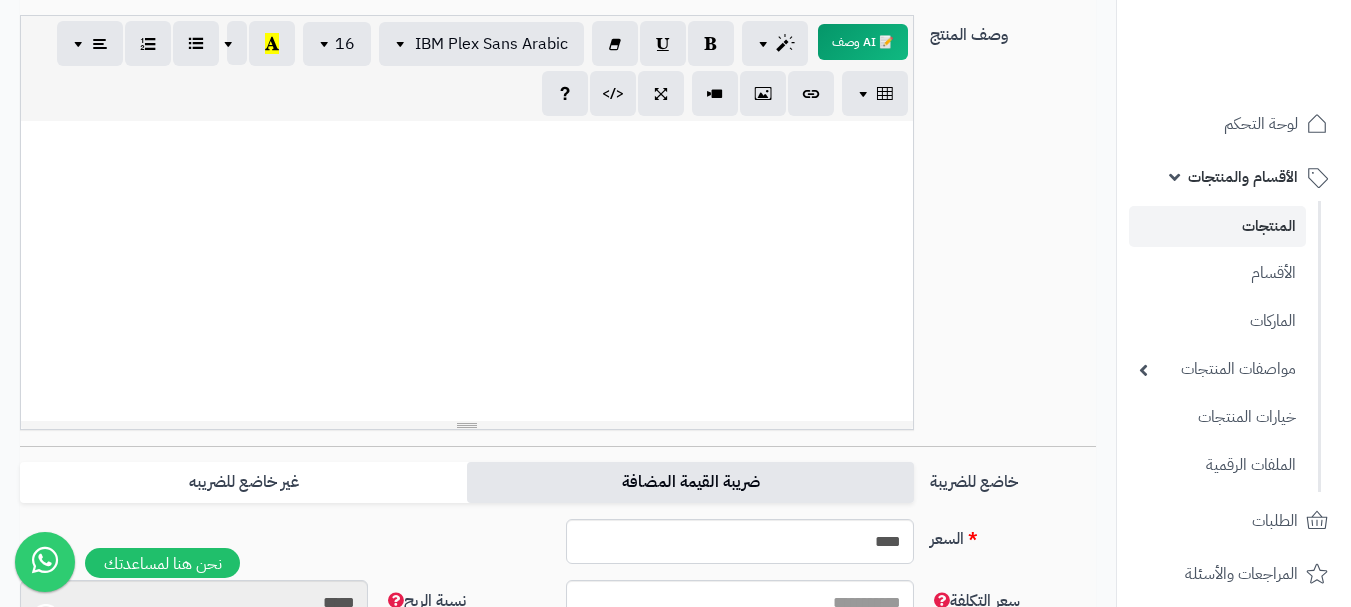 click on "ضريبة القيمة المضافة" at bounding box center (690, 482) 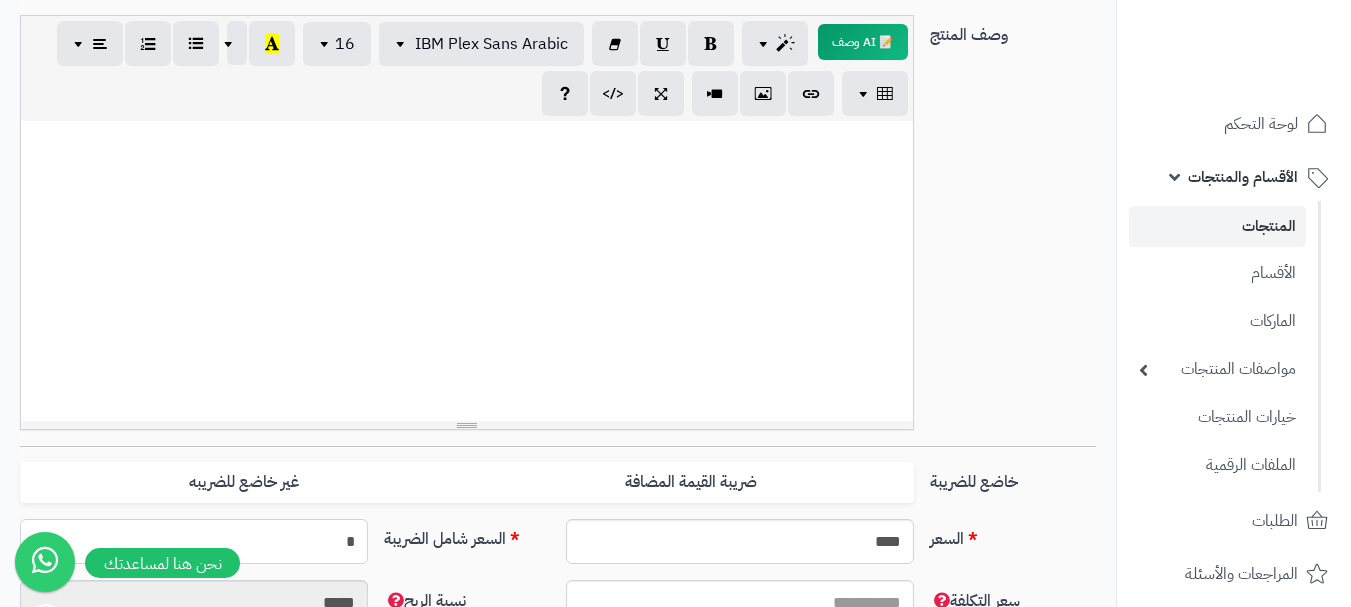 click on "*" at bounding box center [194, 541] 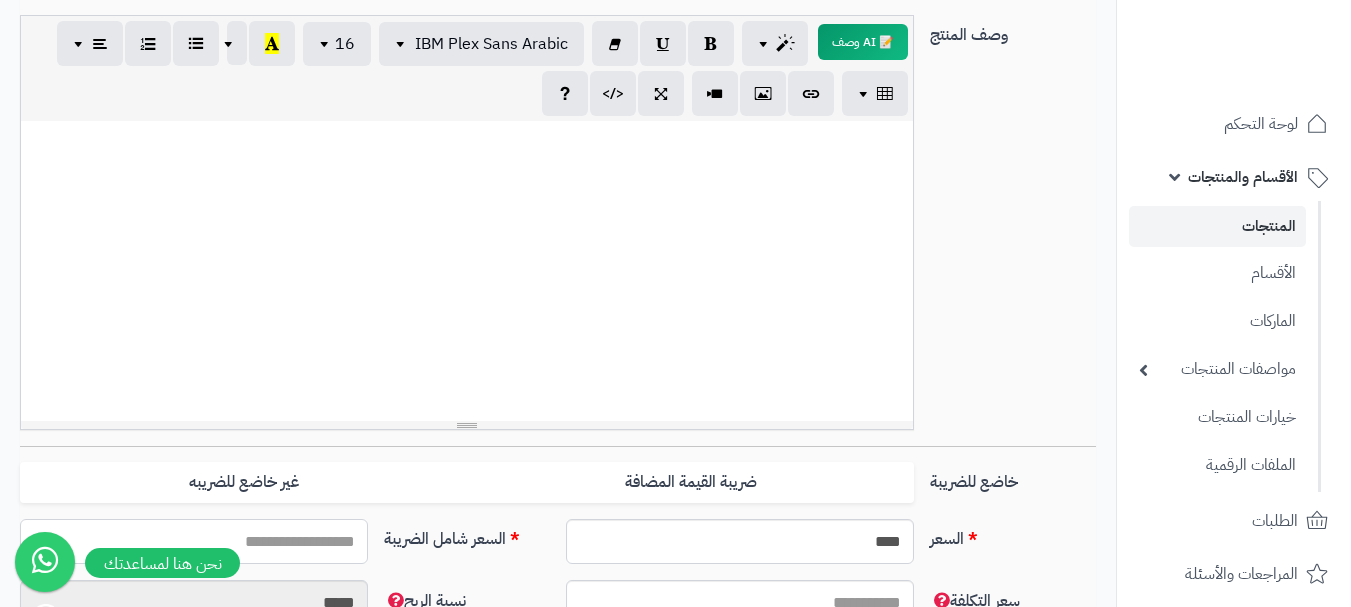 type on "*" 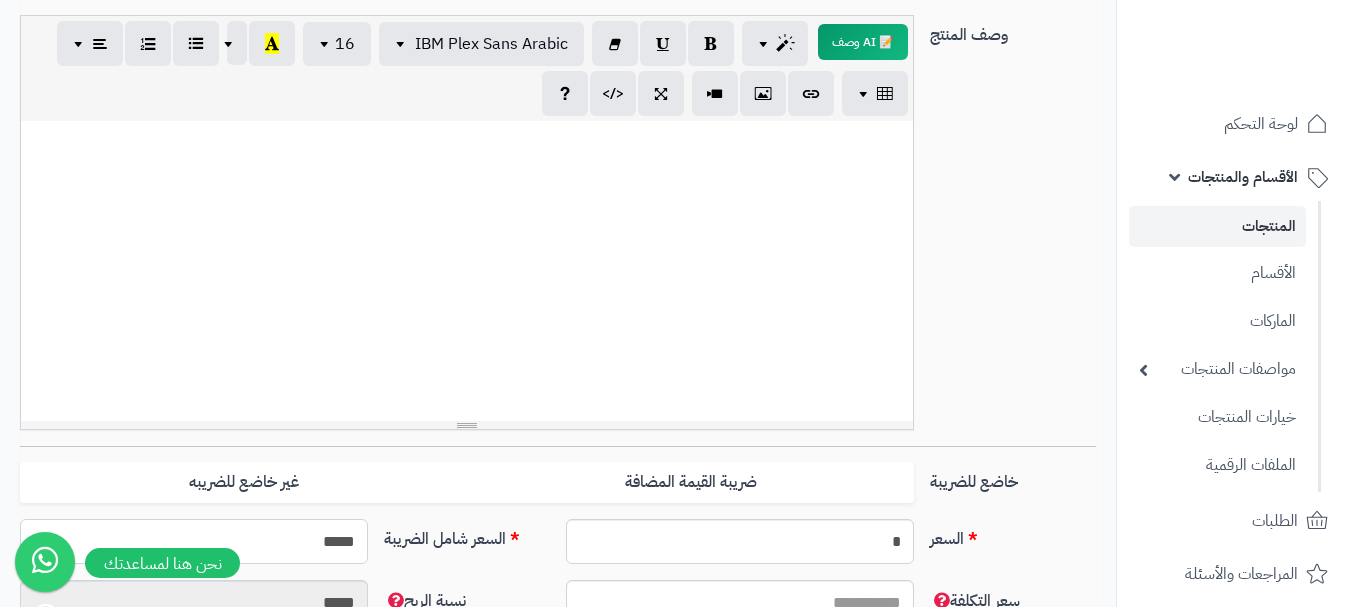 type on "******" 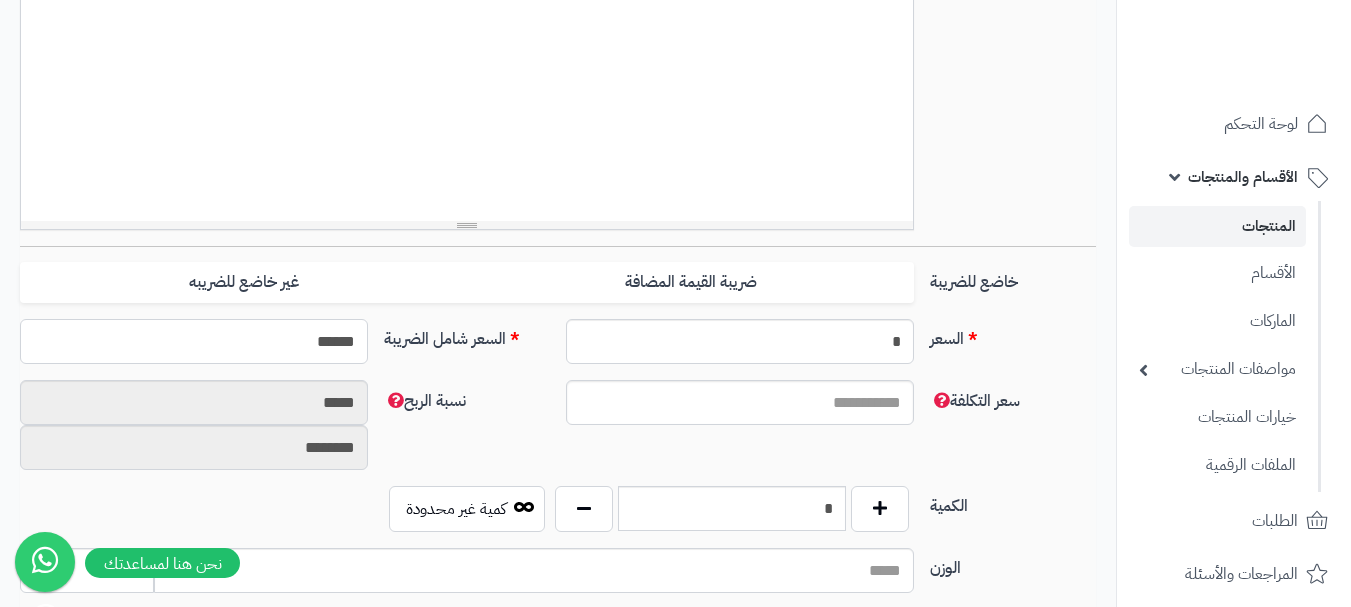 scroll, scrollTop: 800, scrollLeft: 0, axis: vertical 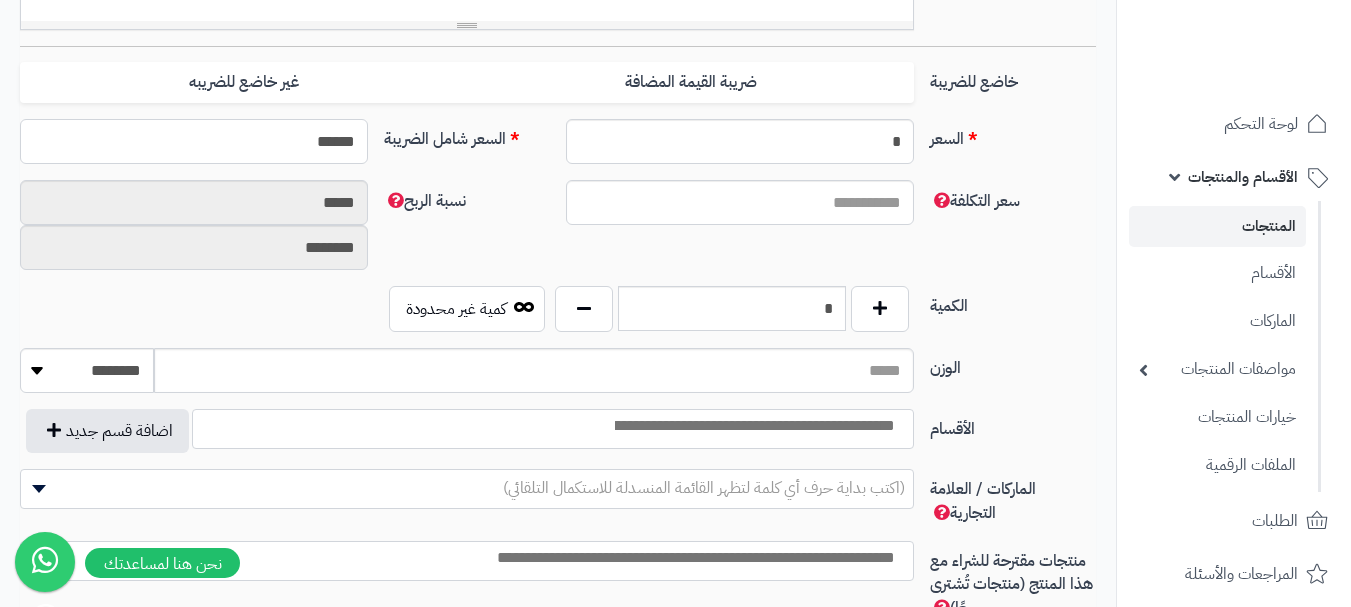 type on "**********" 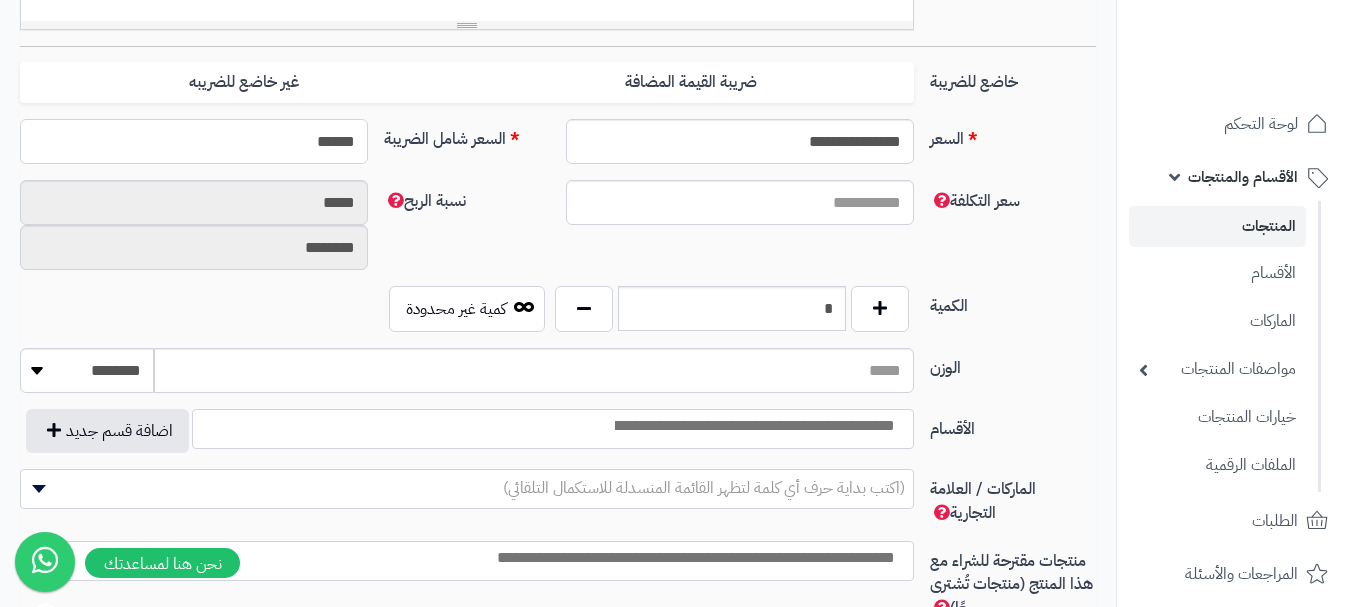 type on "******" 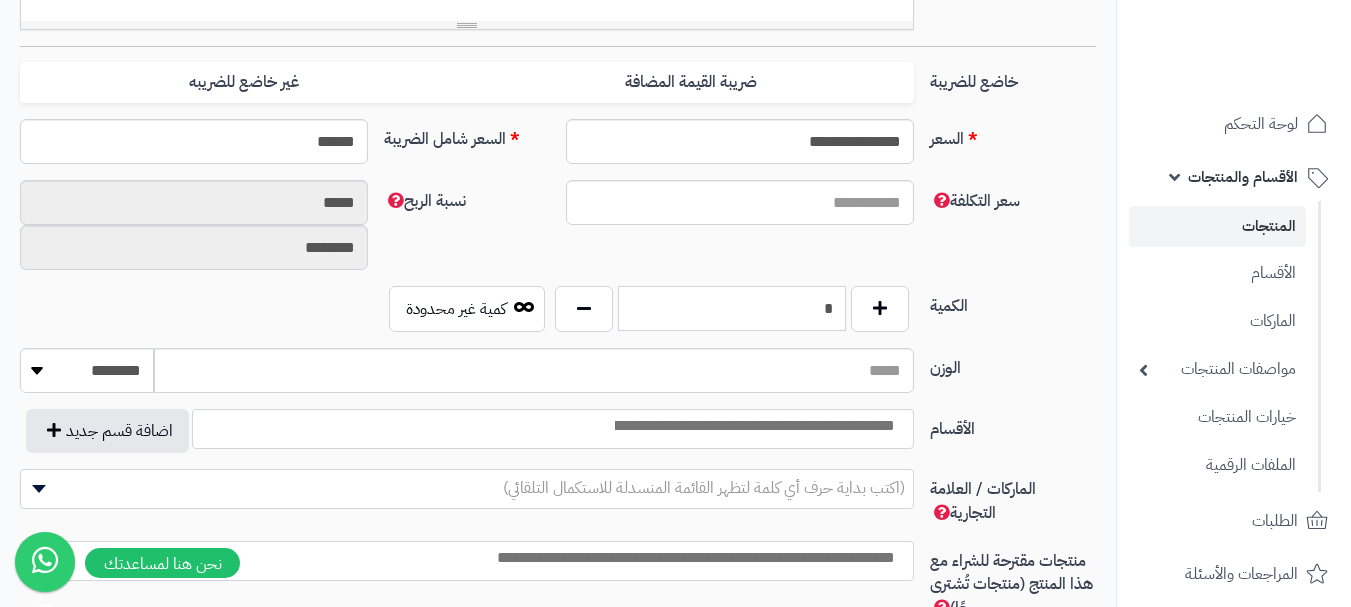 click on "*" at bounding box center [732, 308] 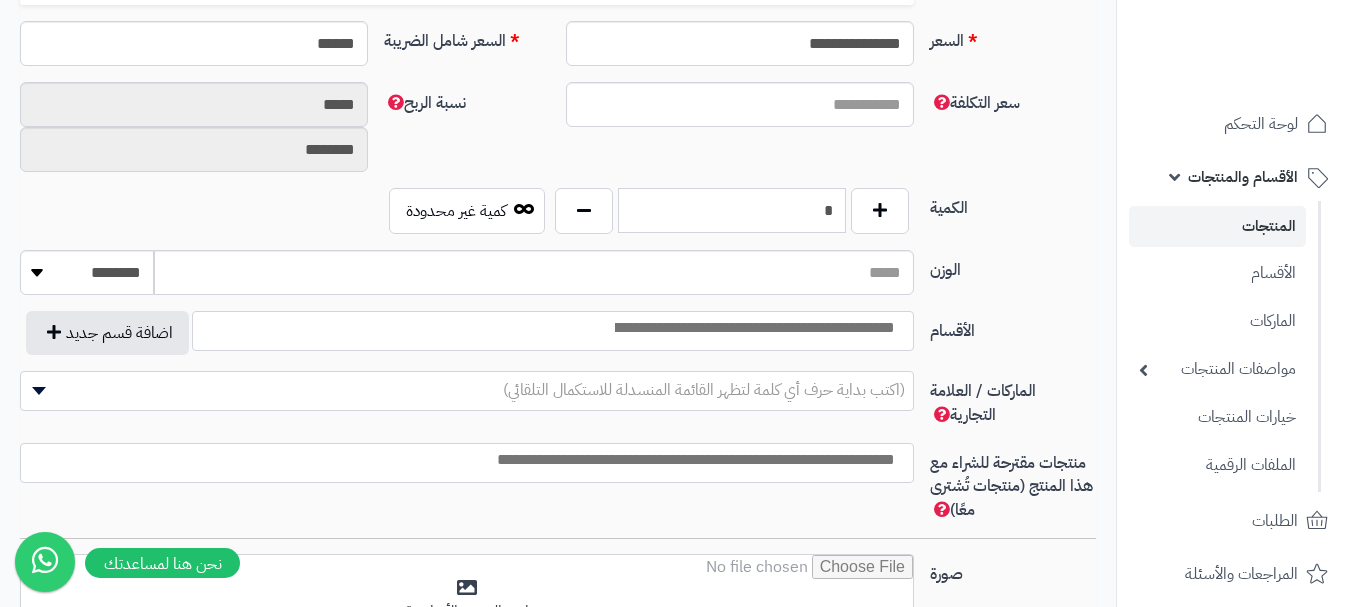 scroll, scrollTop: 900, scrollLeft: 0, axis: vertical 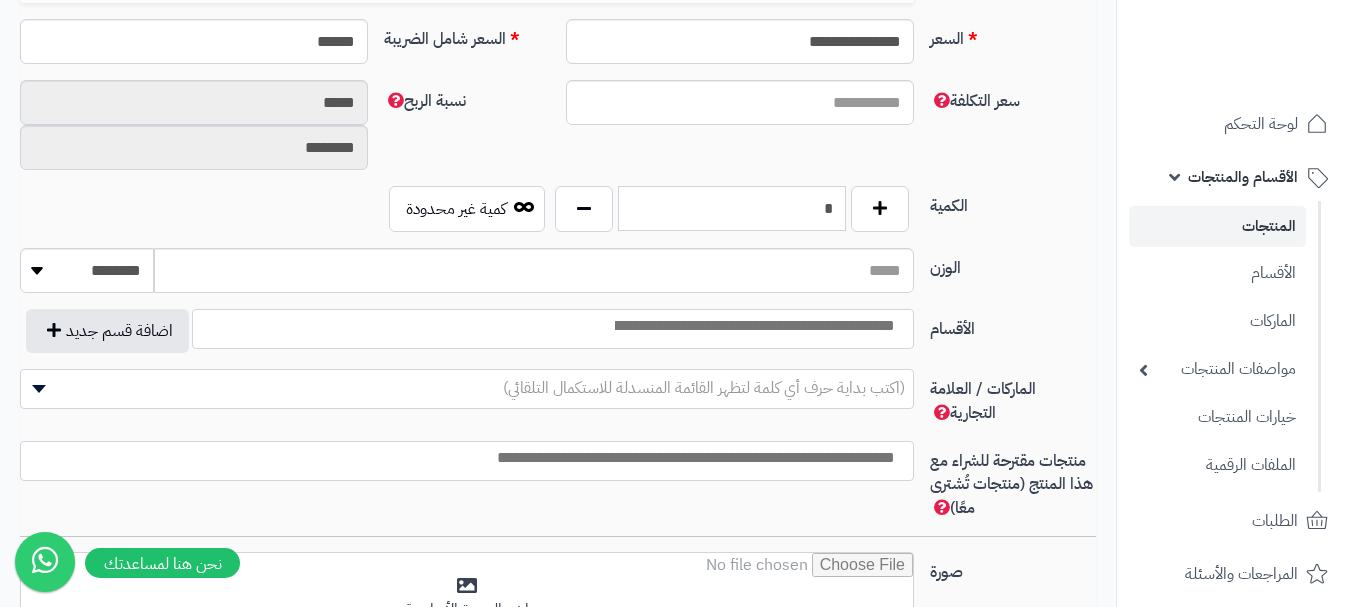 type on "*" 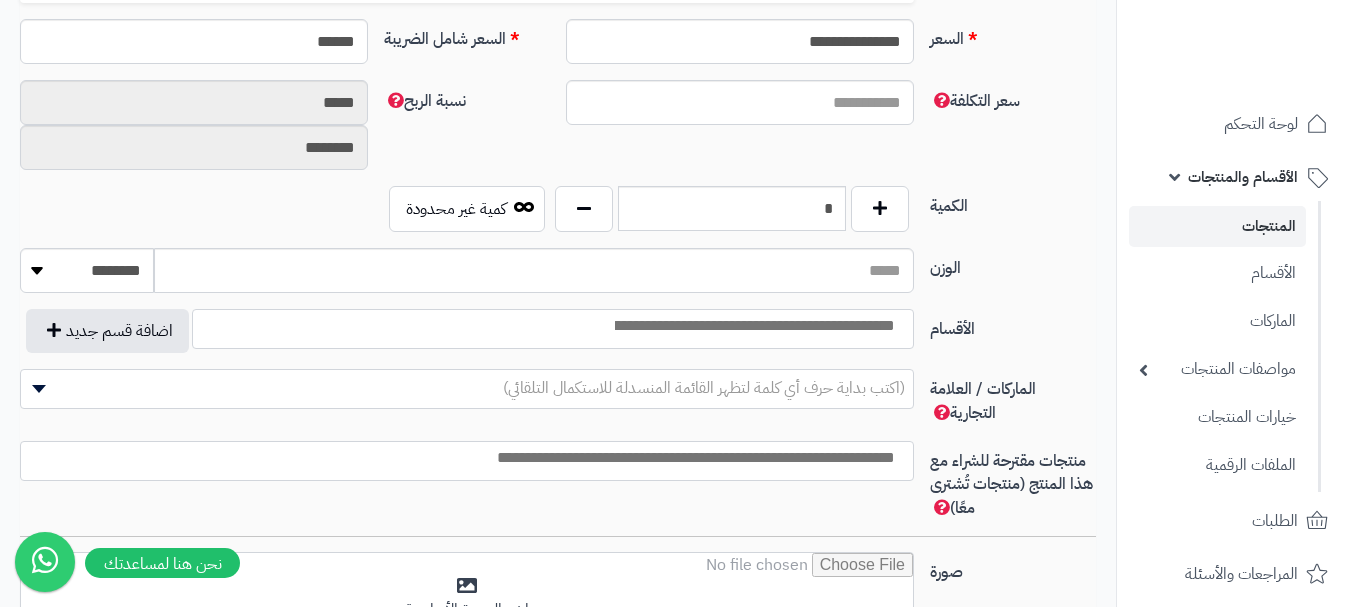 click at bounding box center [753, 326] 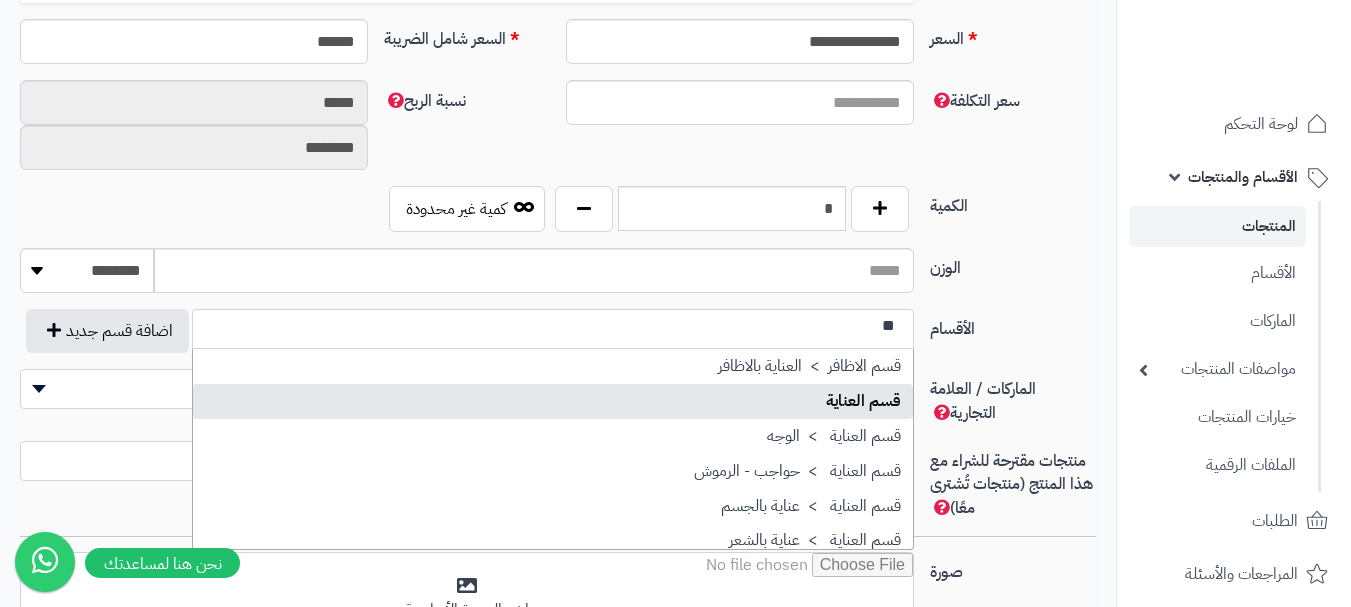 type on "**" 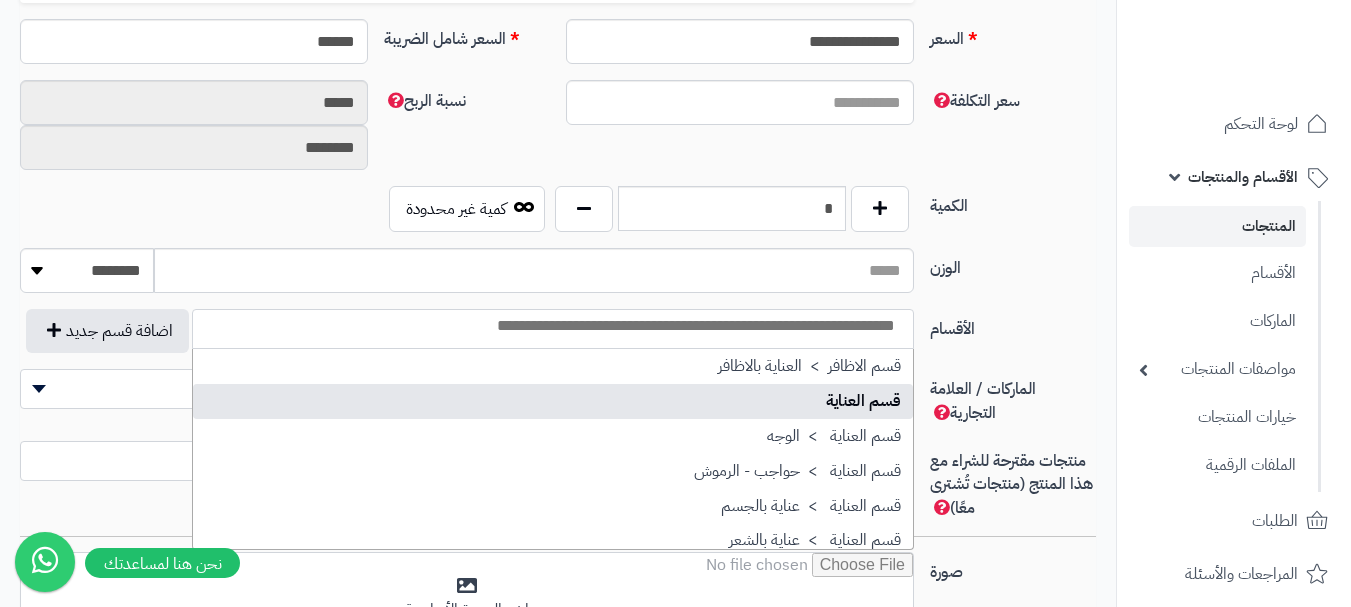 scroll, scrollTop: 0, scrollLeft: 0, axis: both 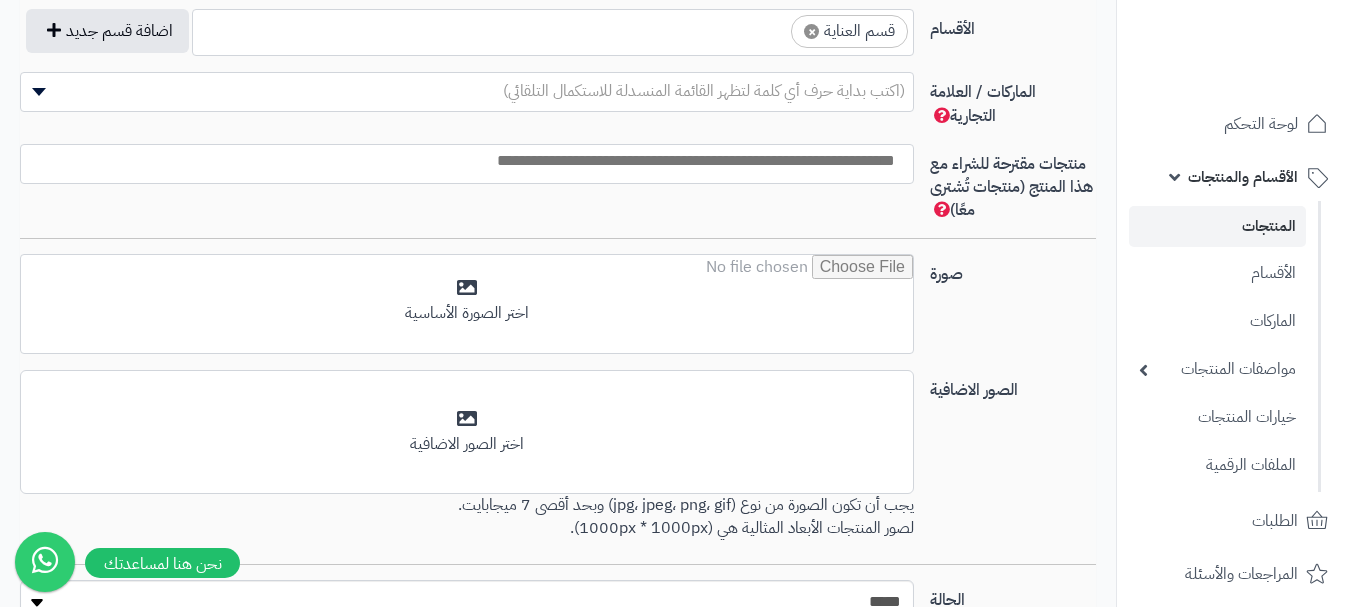 click at bounding box center (467, 164) 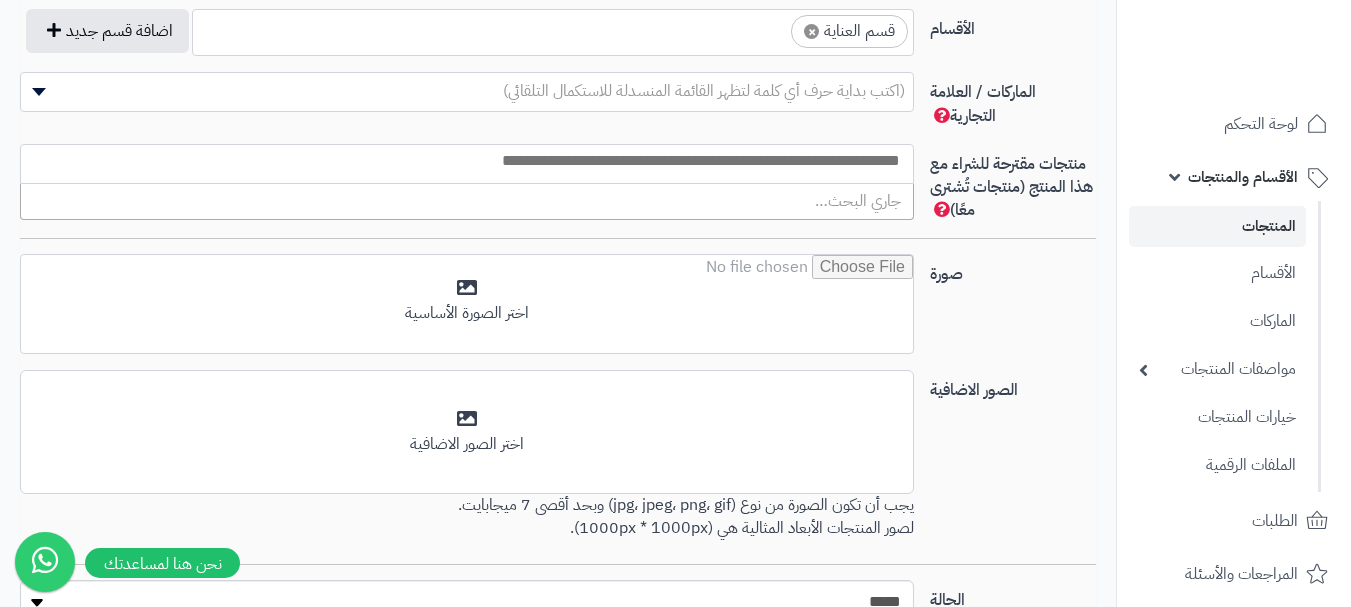type on "*" 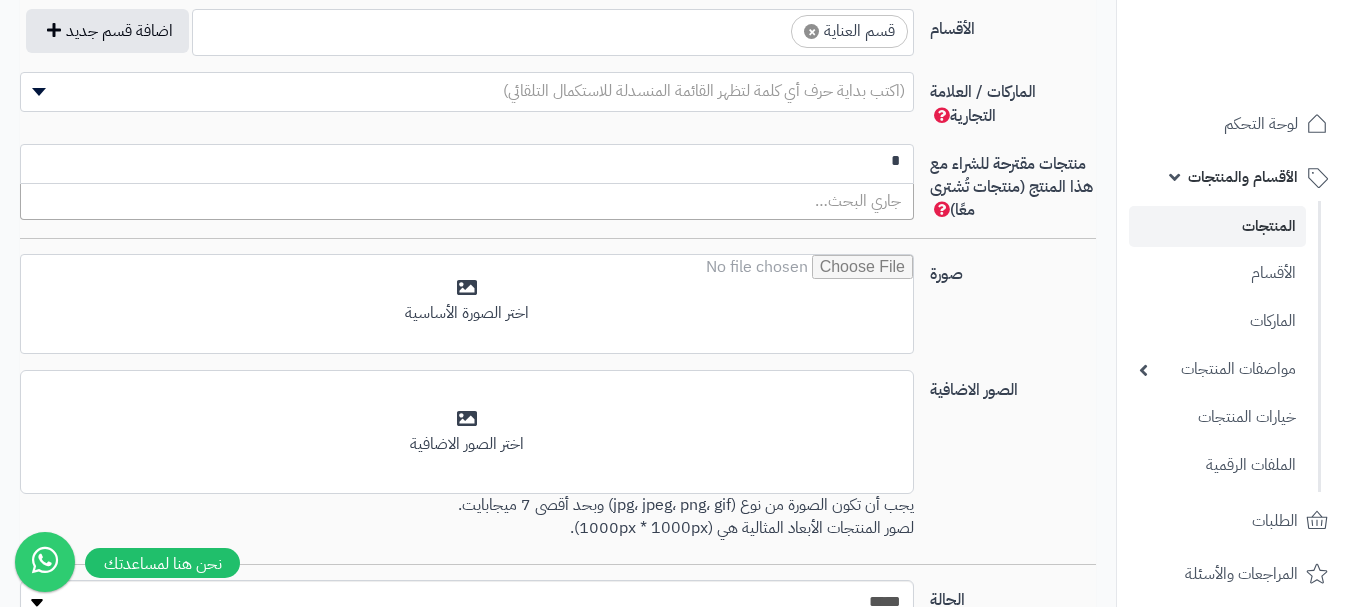 scroll, scrollTop: 0, scrollLeft: 0, axis: both 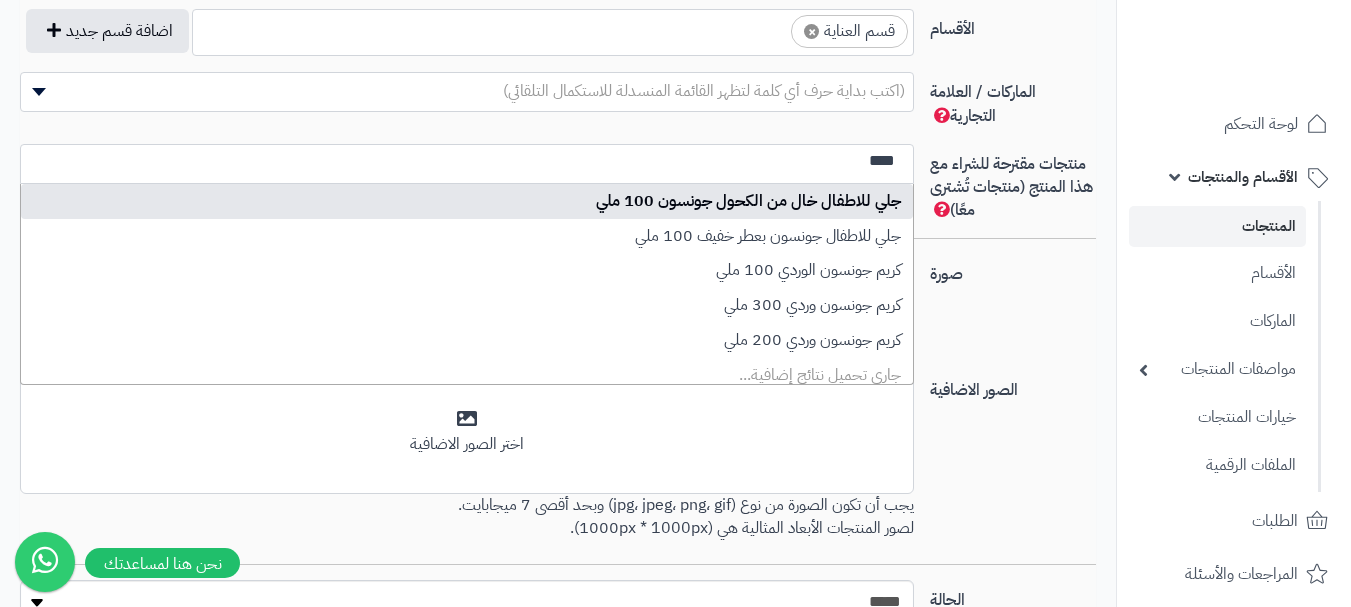 type on "****" 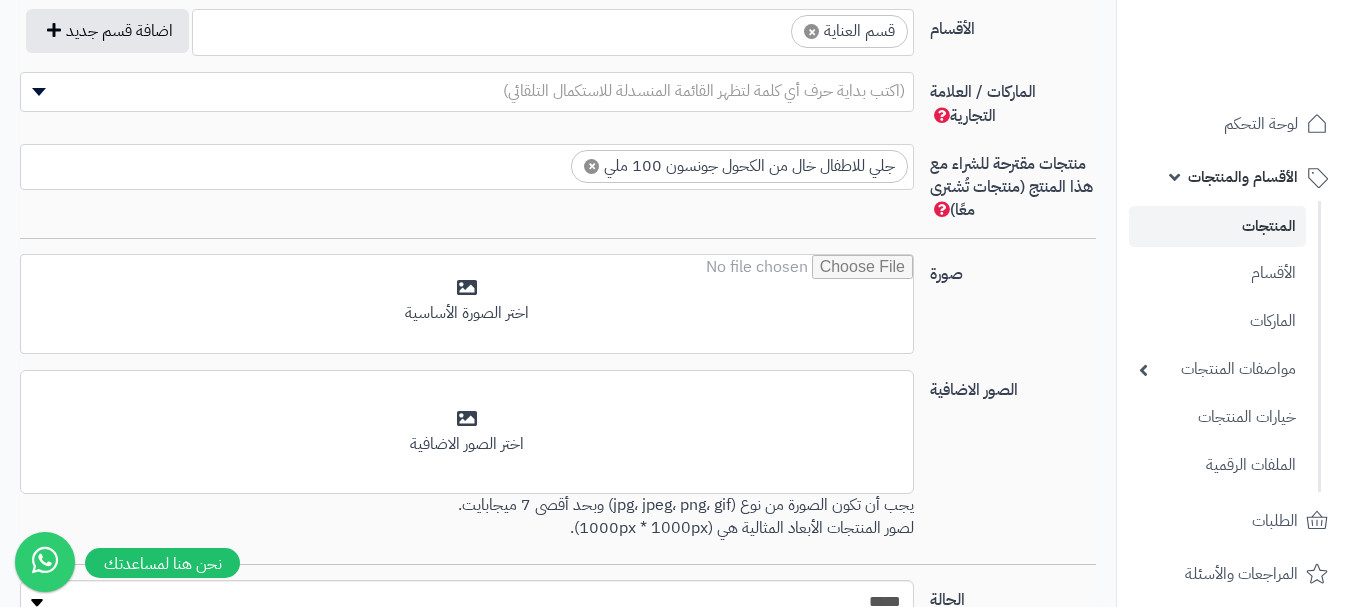 scroll, scrollTop: 0, scrollLeft: 0, axis: both 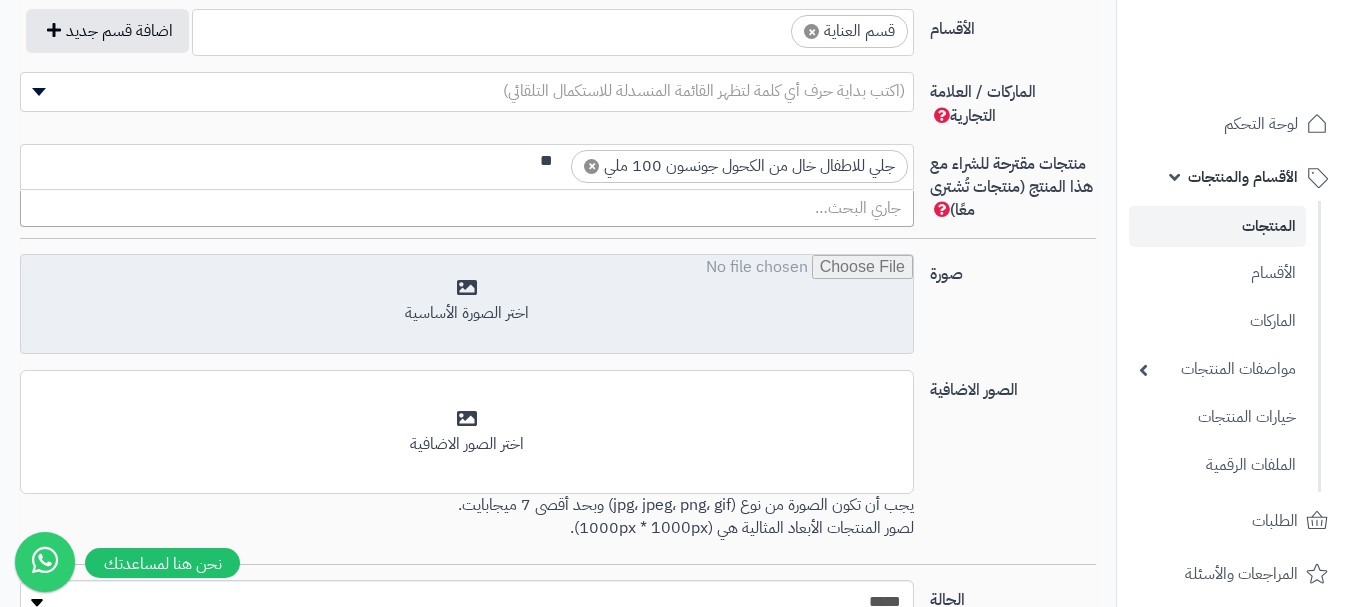 type on "*" 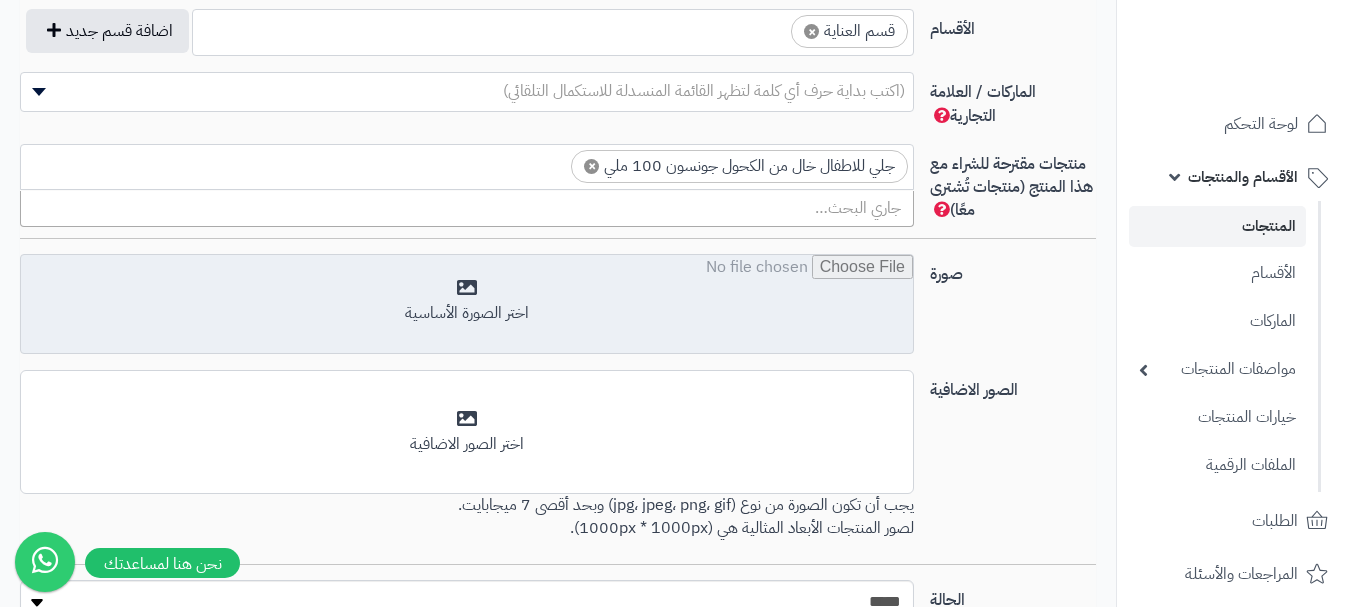 scroll, scrollTop: 0, scrollLeft: -3, axis: horizontal 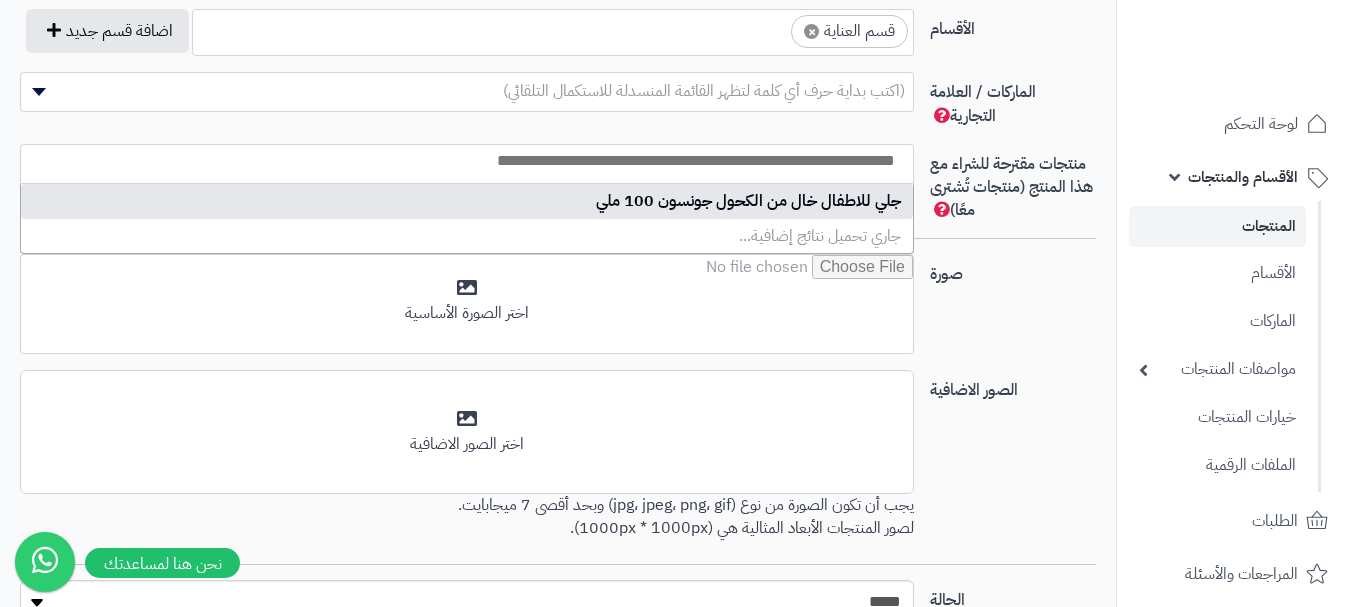 click at bounding box center [467, 305] 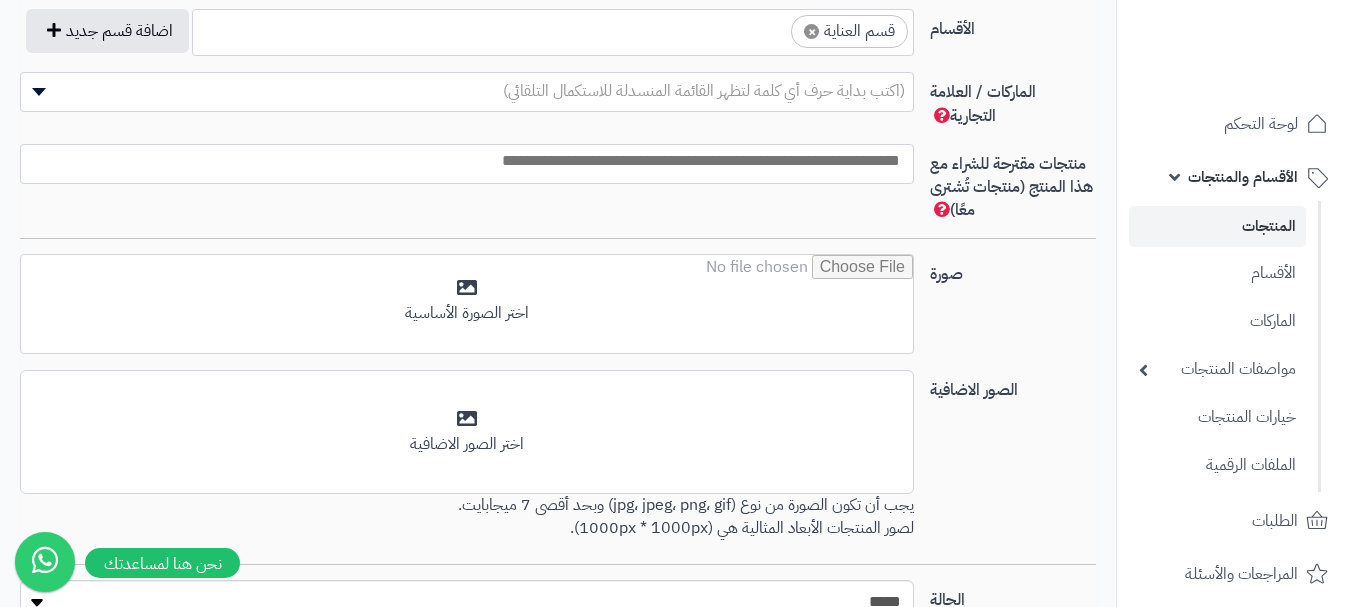 click at bounding box center (467, 159) 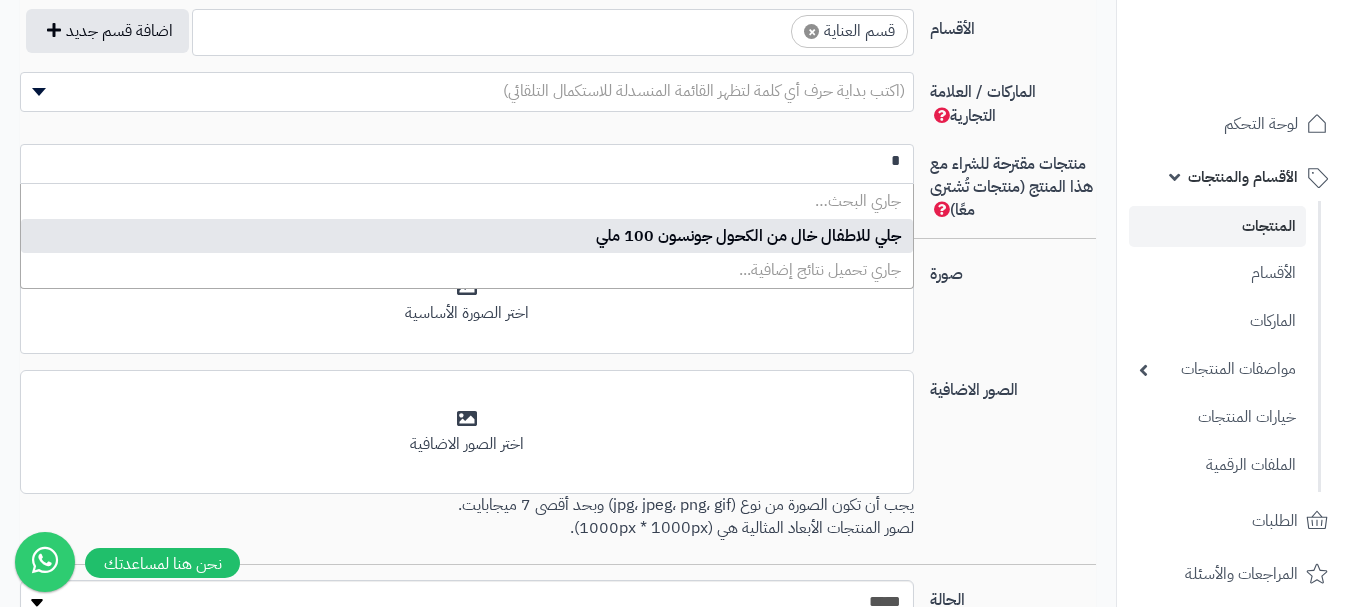 scroll, scrollTop: 0, scrollLeft: 0, axis: both 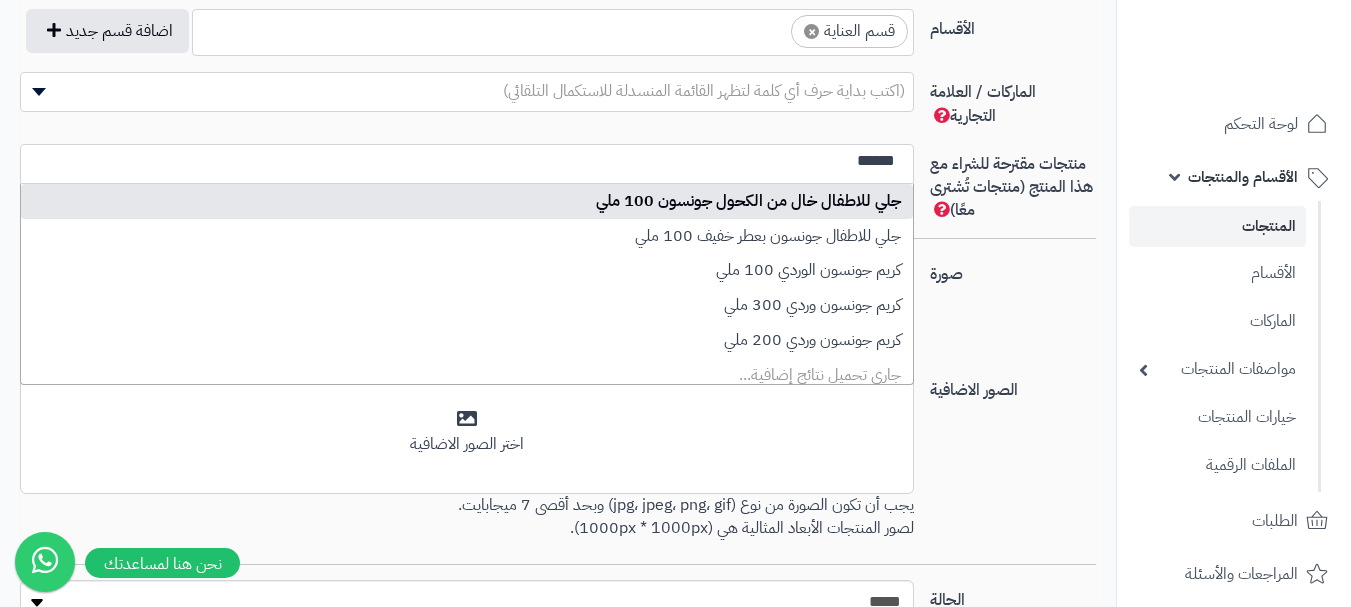 type on "******" 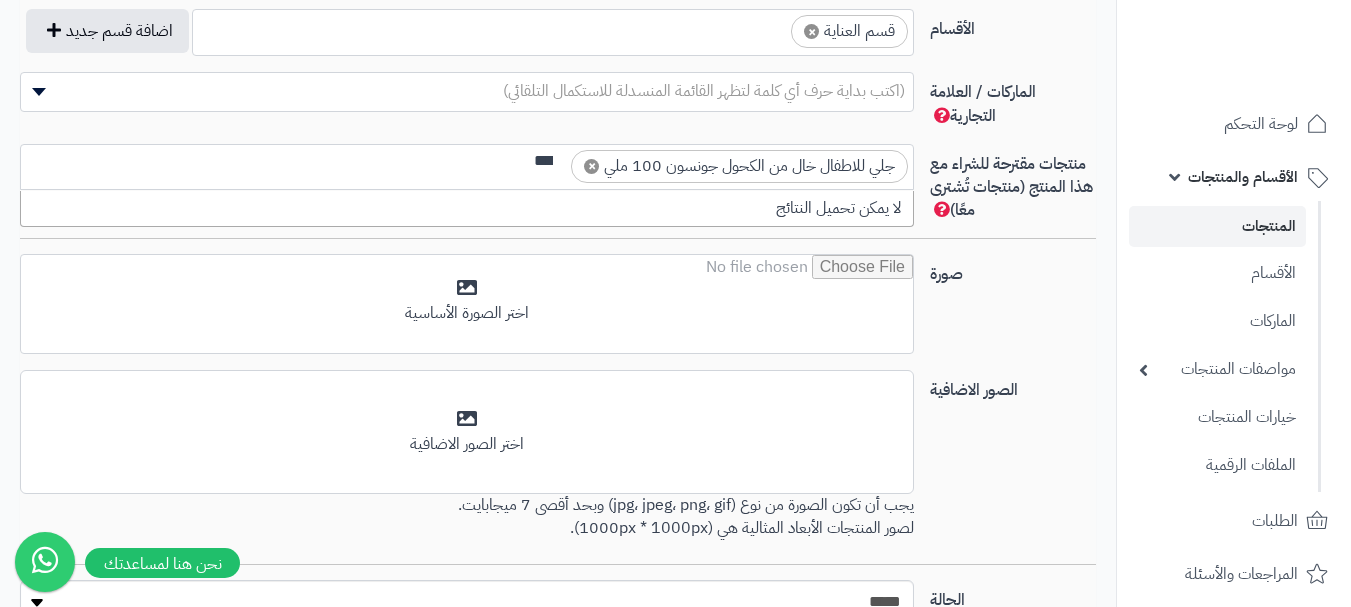 scroll, scrollTop: 0, scrollLeft: 0, axis: both 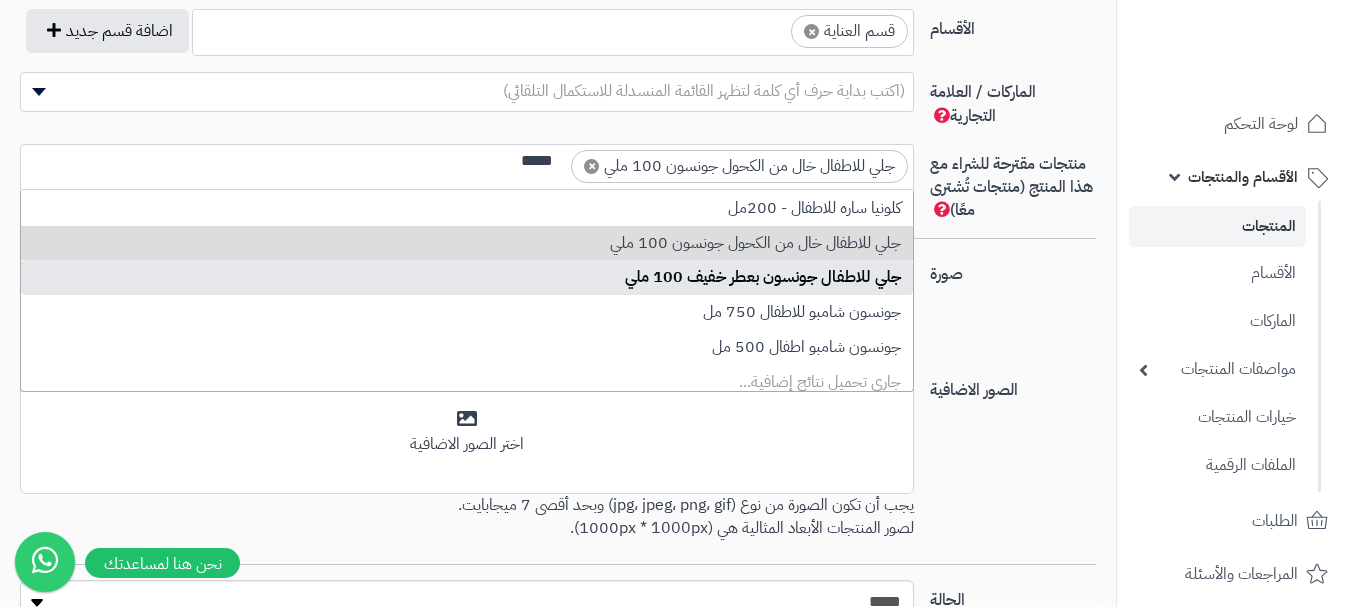 type on "*****" 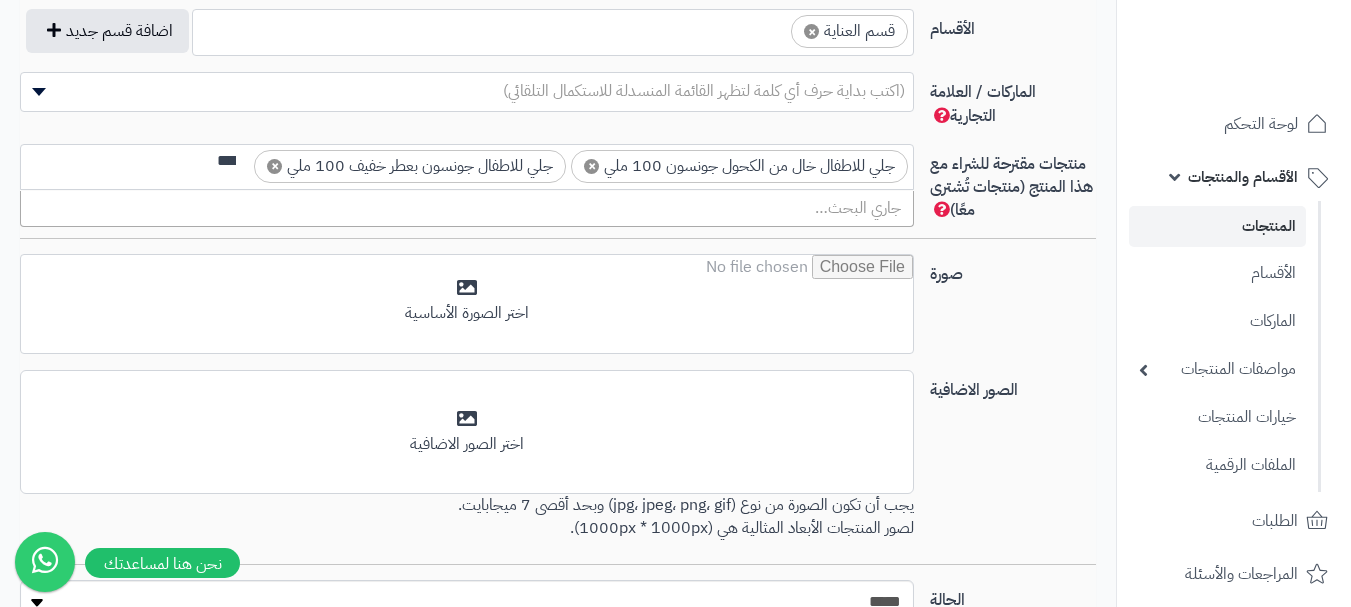 scroll, scrollTop: 0, scrollLeft: 0, axis: both 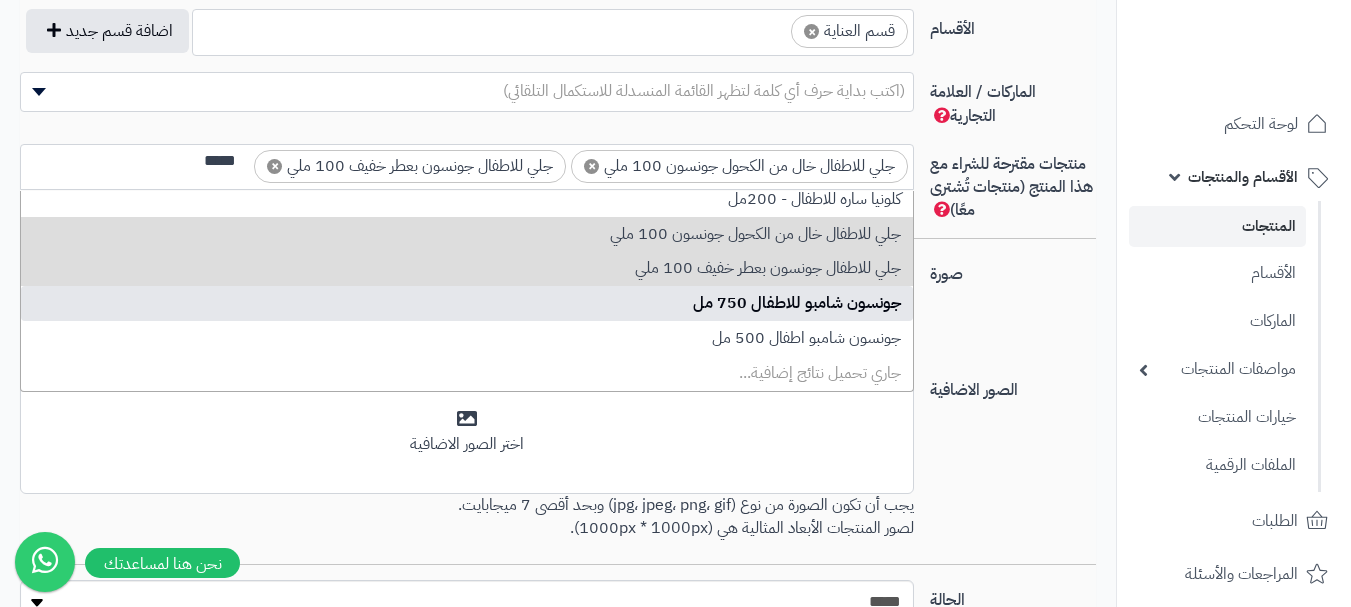 type on "*****" 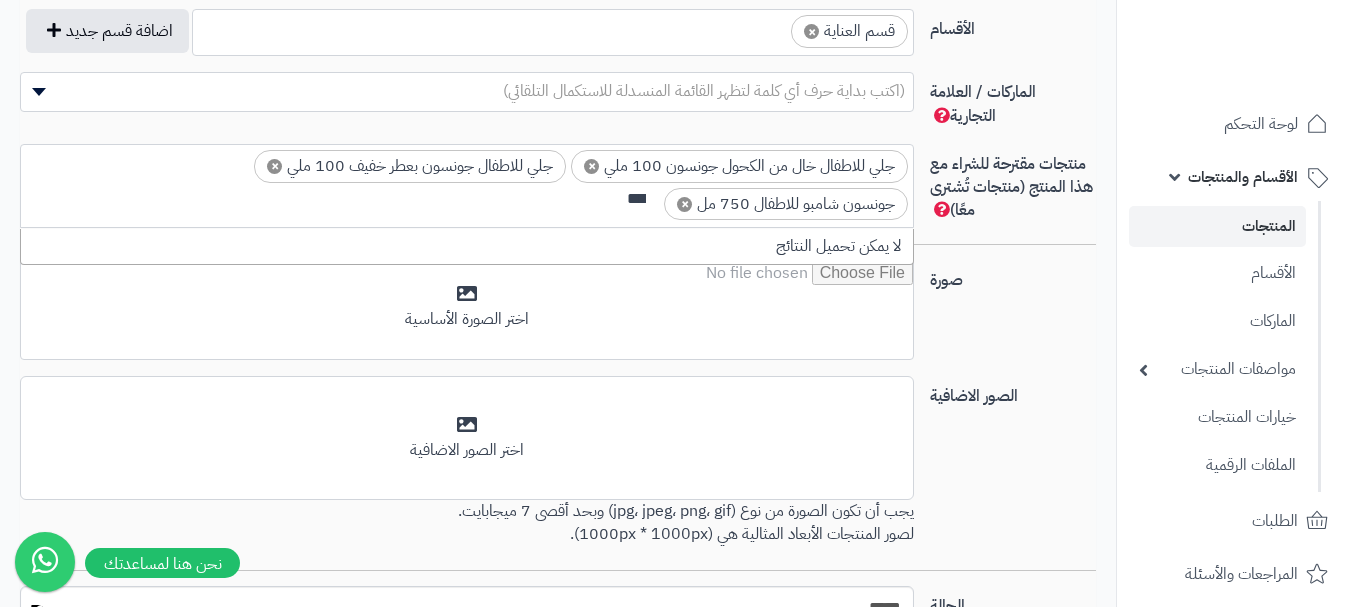 scroll, scrollTop: 0, scrollLeft: 0, axis: both 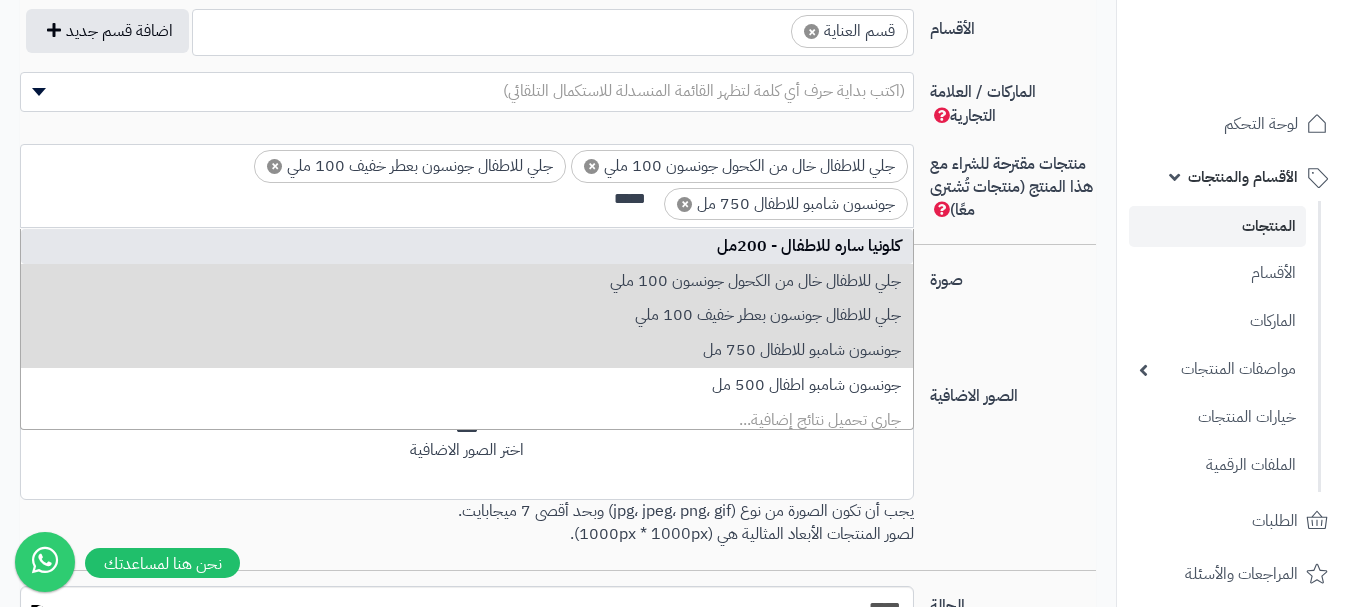 type on "*****" 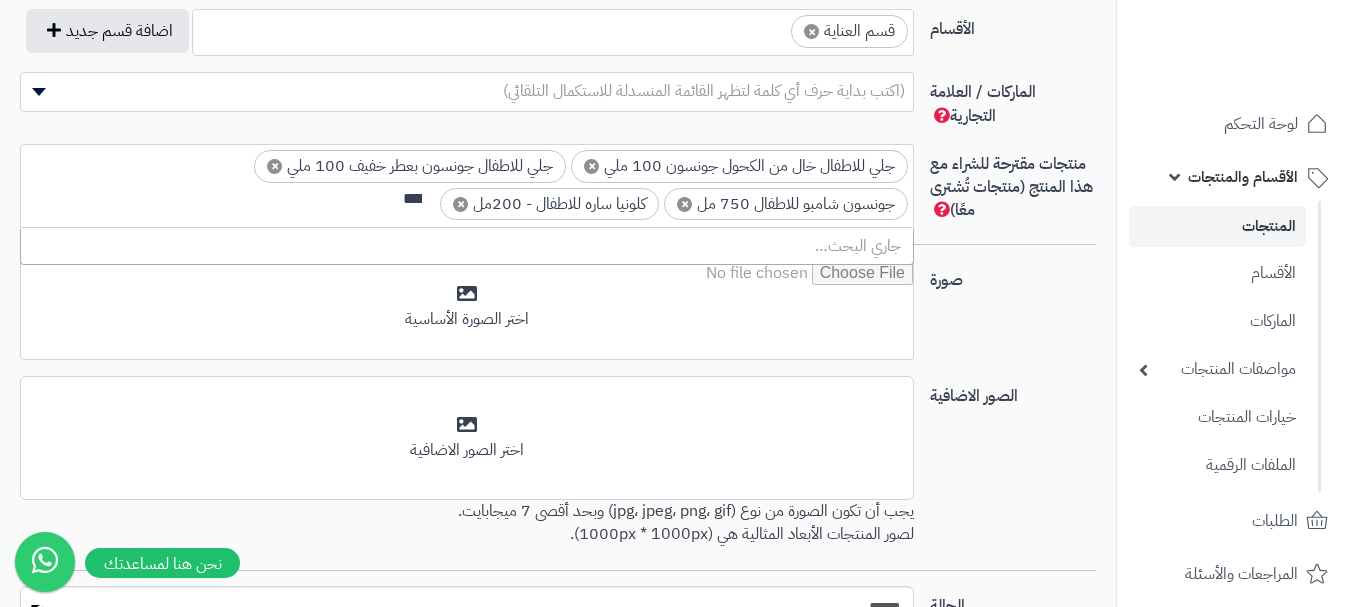 scroll, scrollTop: 0, scrollLeft: 0, axis: both 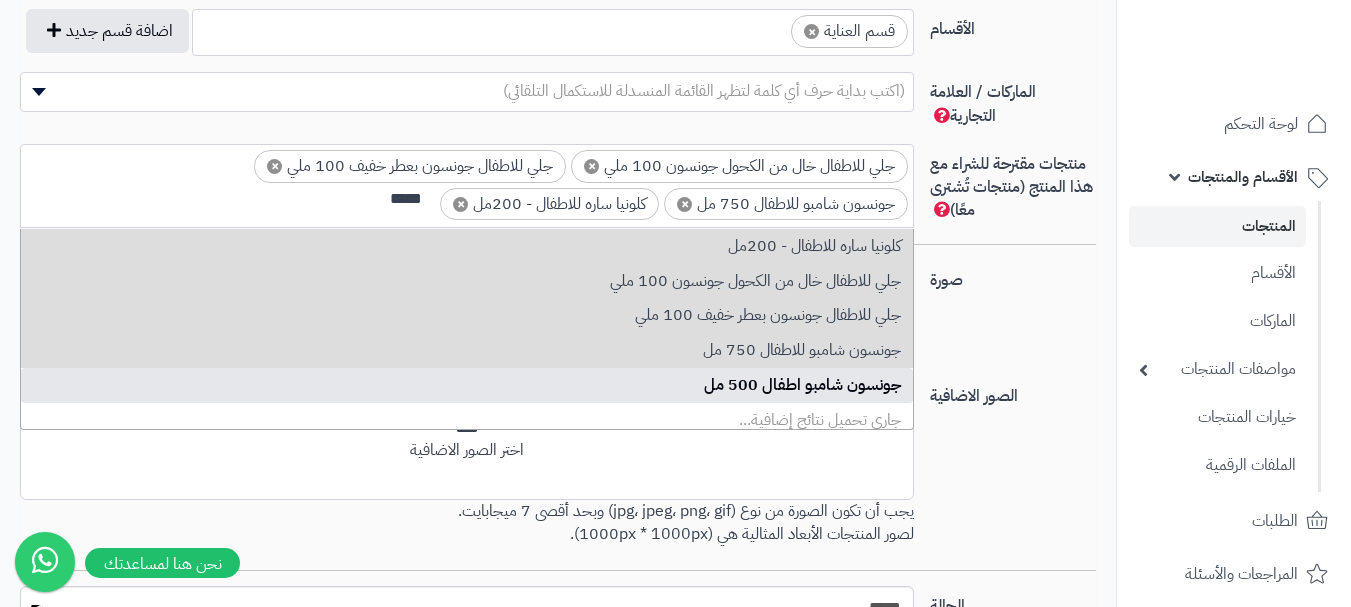 type on "*****" 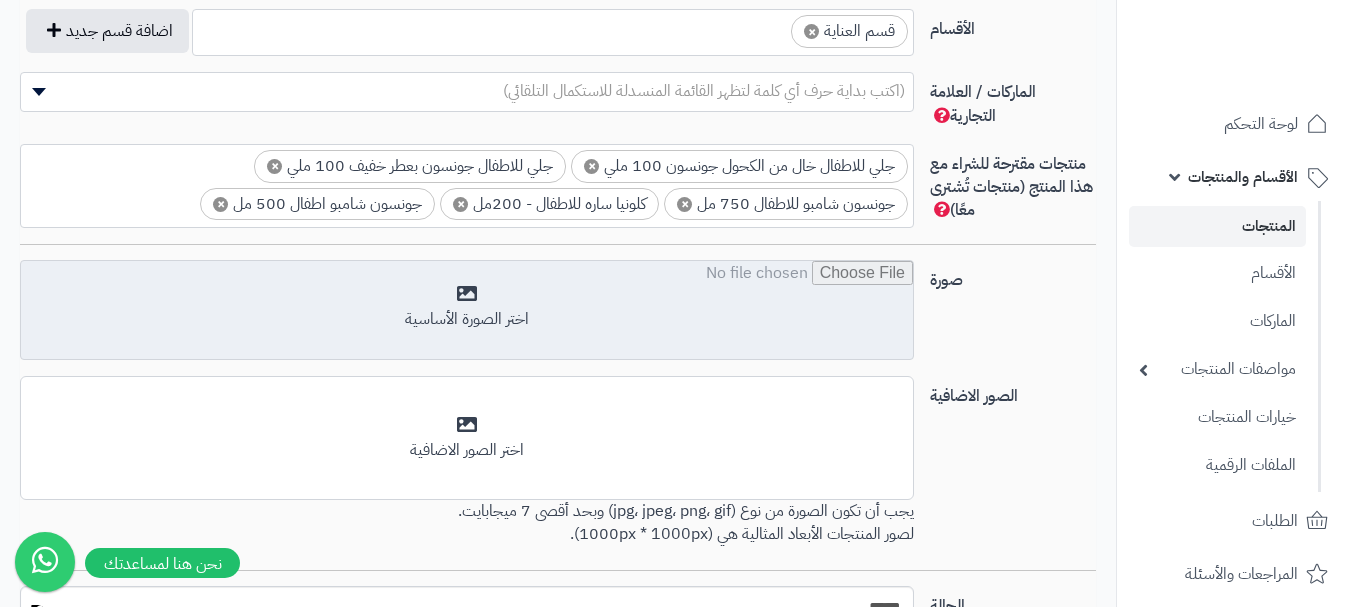 click at bounding box center (467, 311) 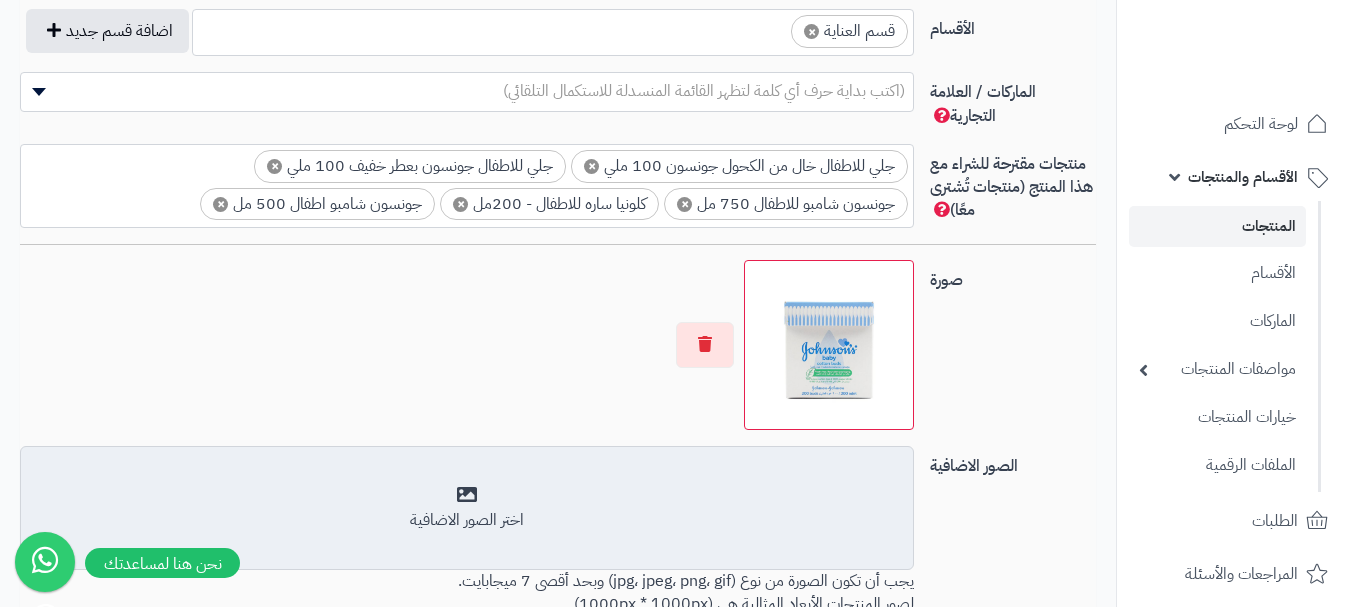 click on "اختر الصور الاضافية" at bounding box center (467, 508) 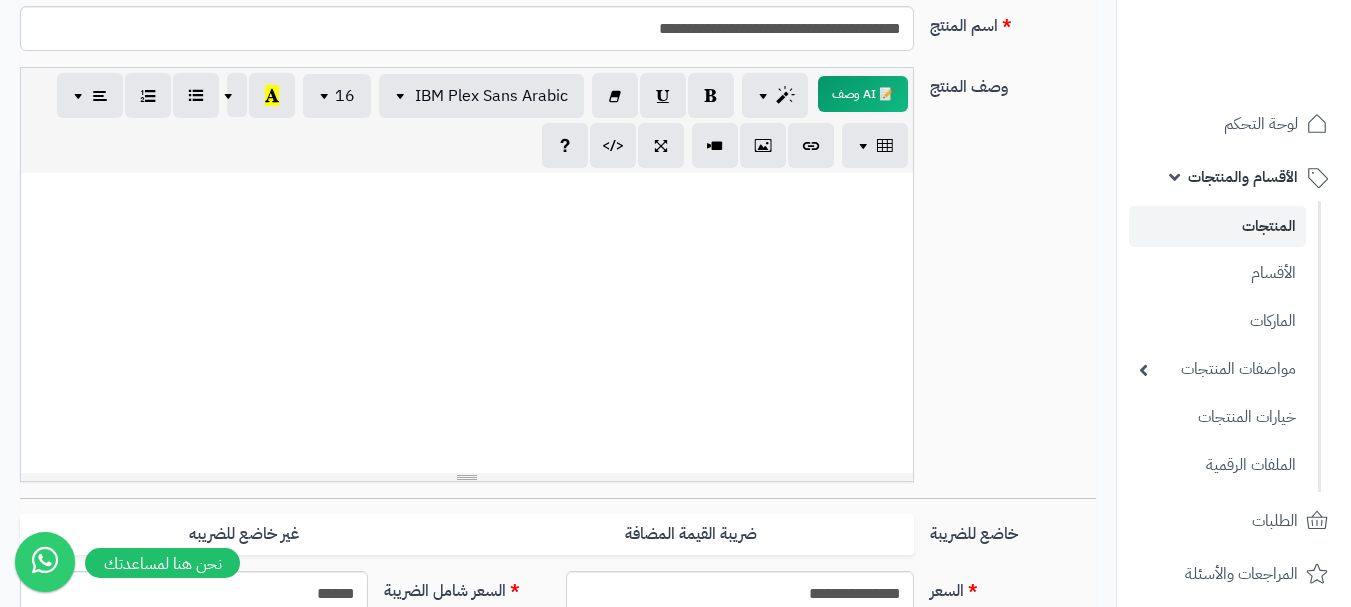 scroll, scrollTop: 300, scrollLeft: 0, axis: vertical 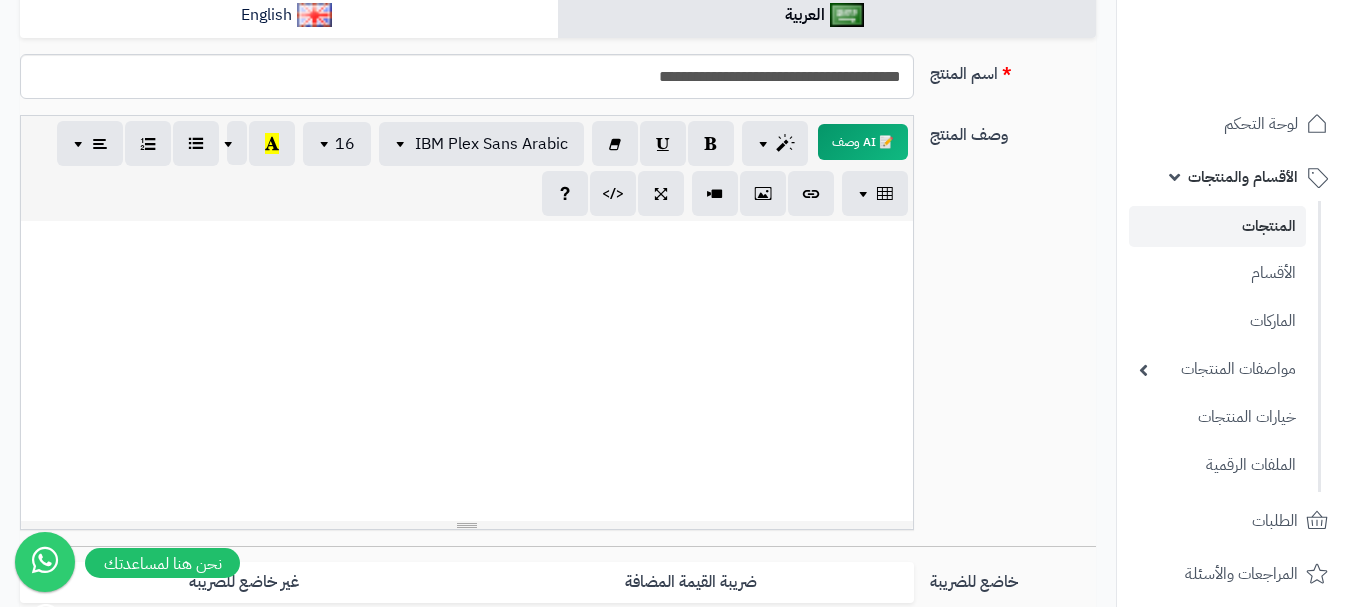 paste 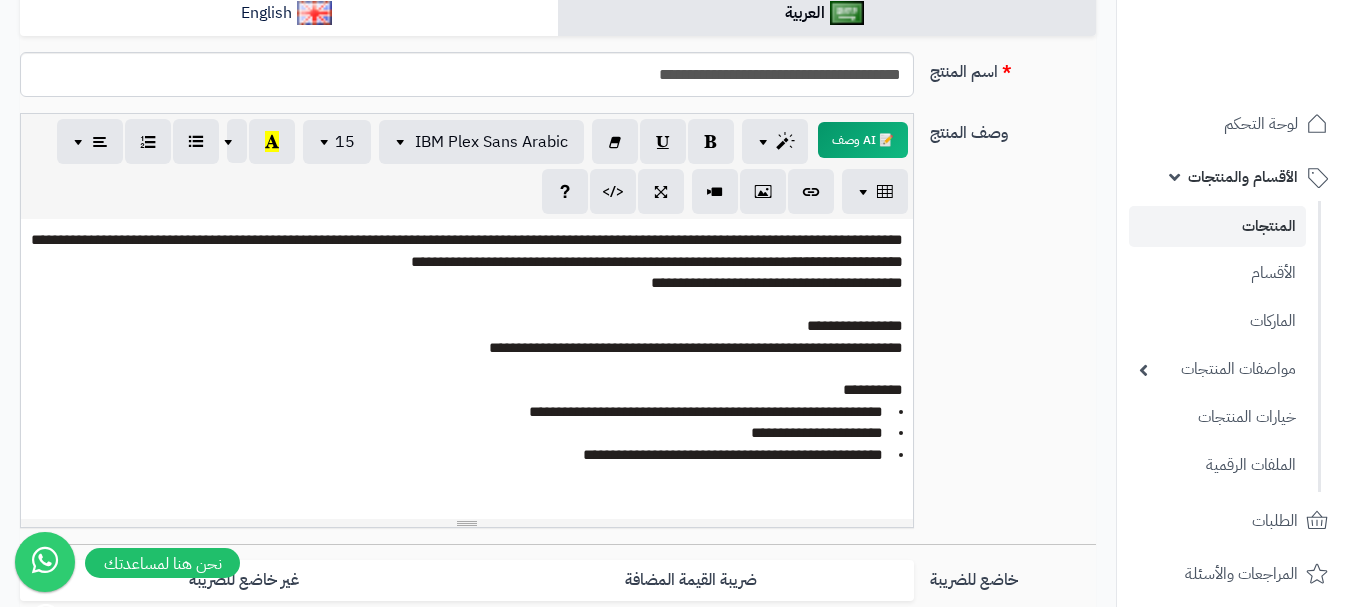 scroll, scrollTop: 0, scrollLeft: 0, axis: both 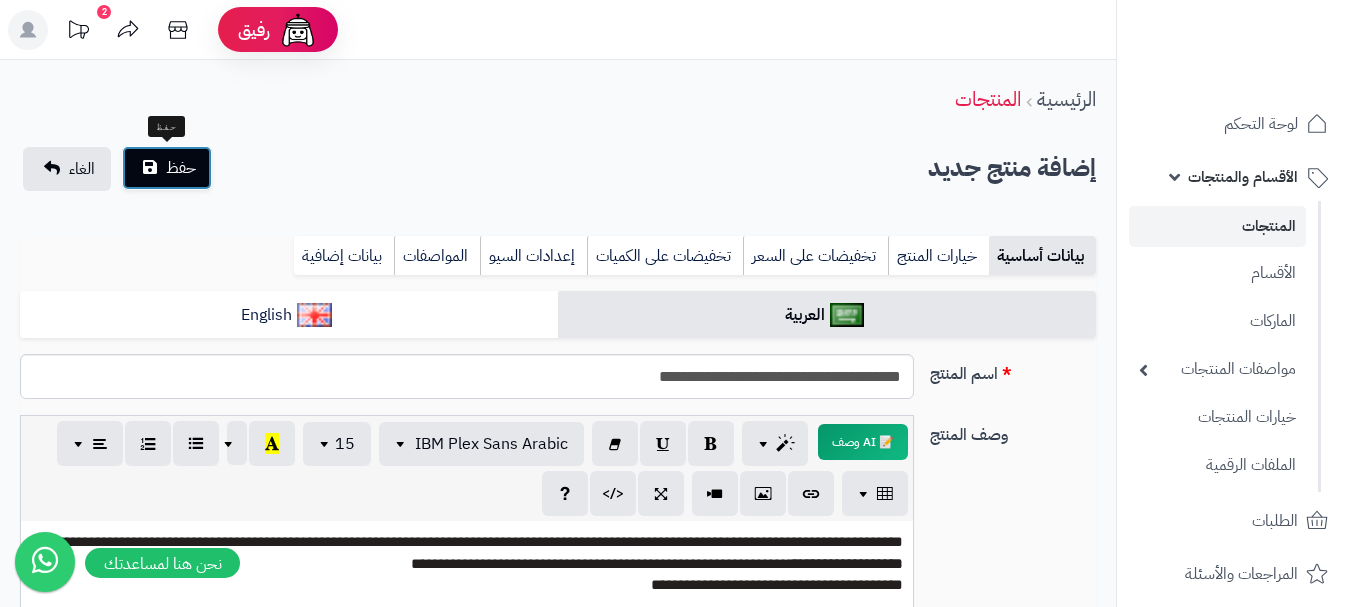 click on "حفظ" at bounding box center [181, 168] 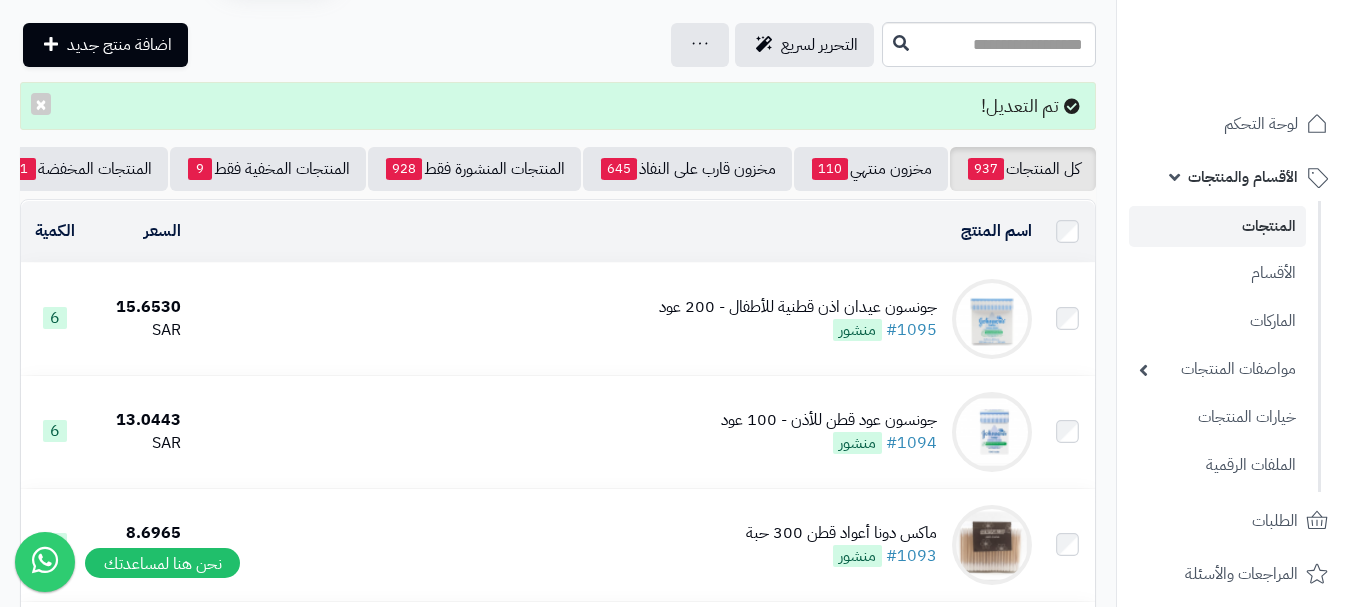 scroll, scrollTop: 100, scrollLeft: 0, axis: vertical 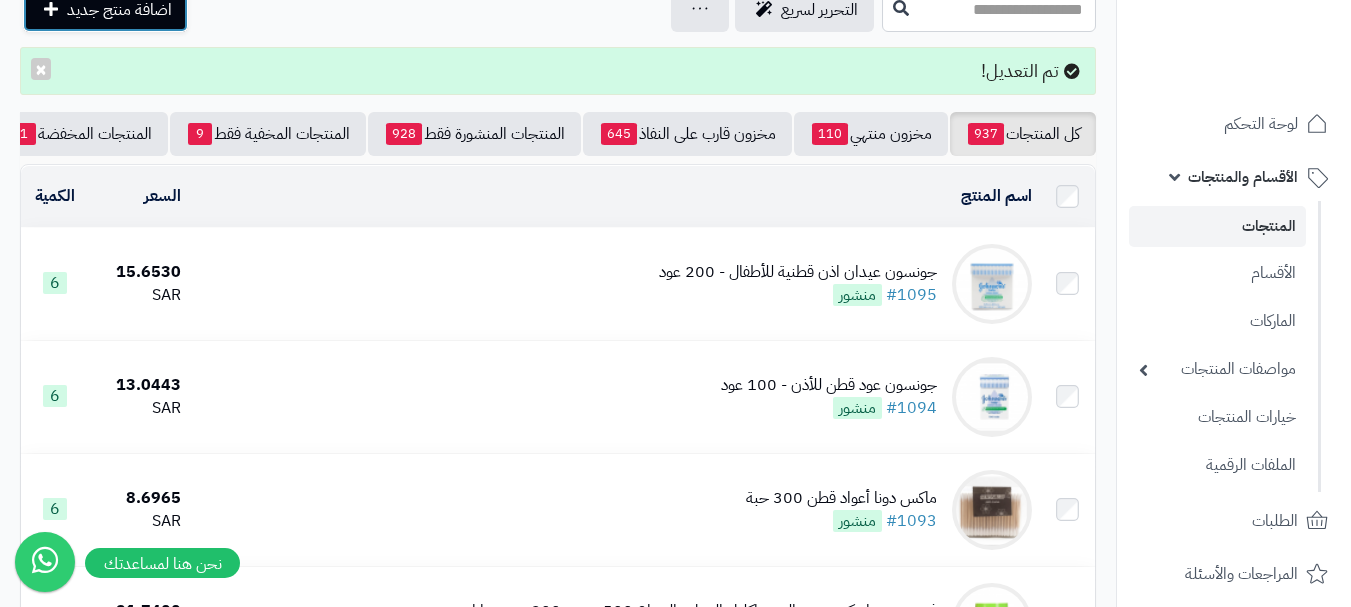 click on "اضافة منتج جديد" at bounding box center [119, 10] 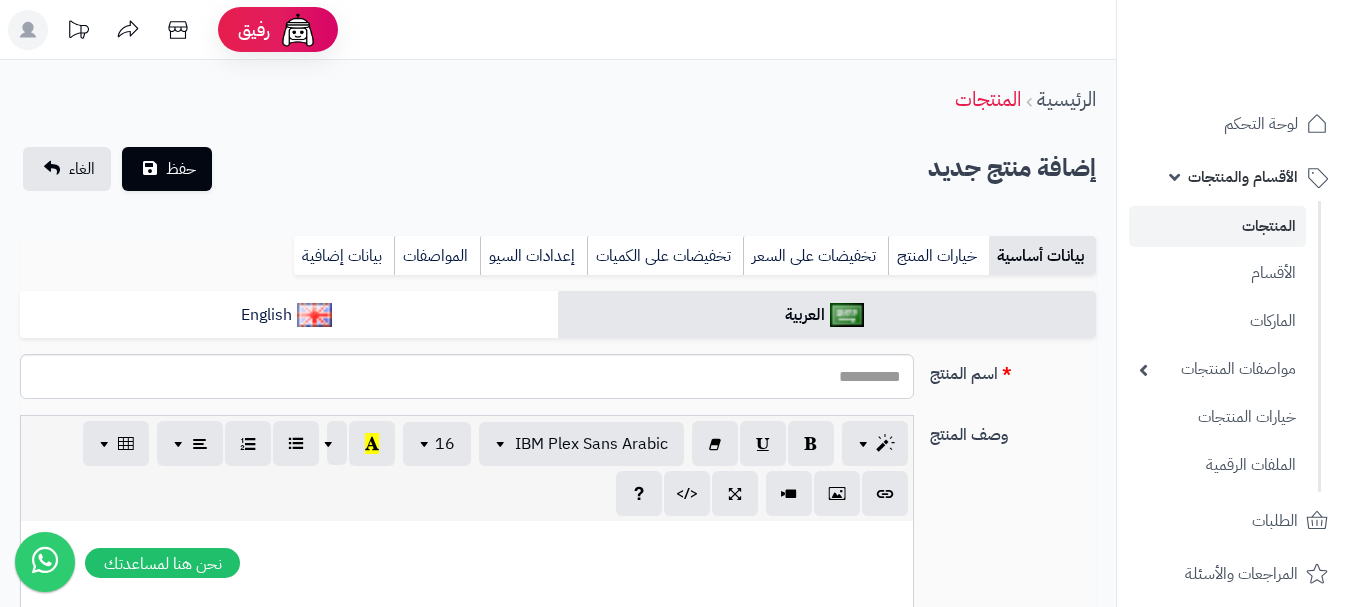 select 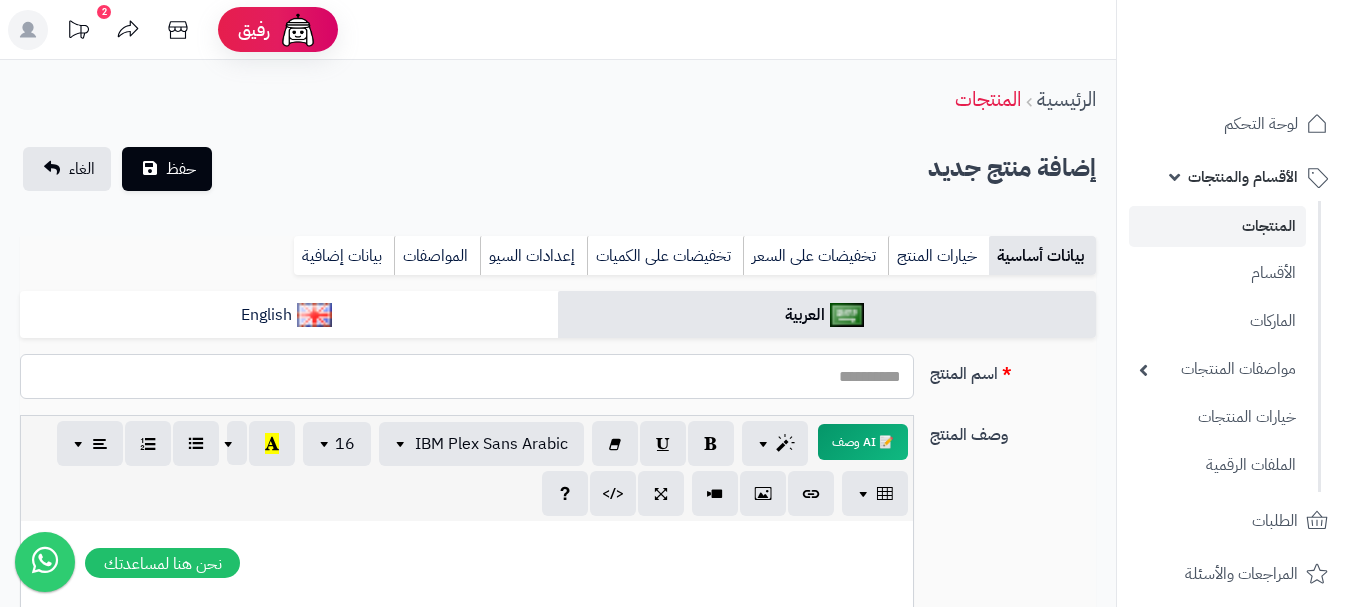 paste on "**********" 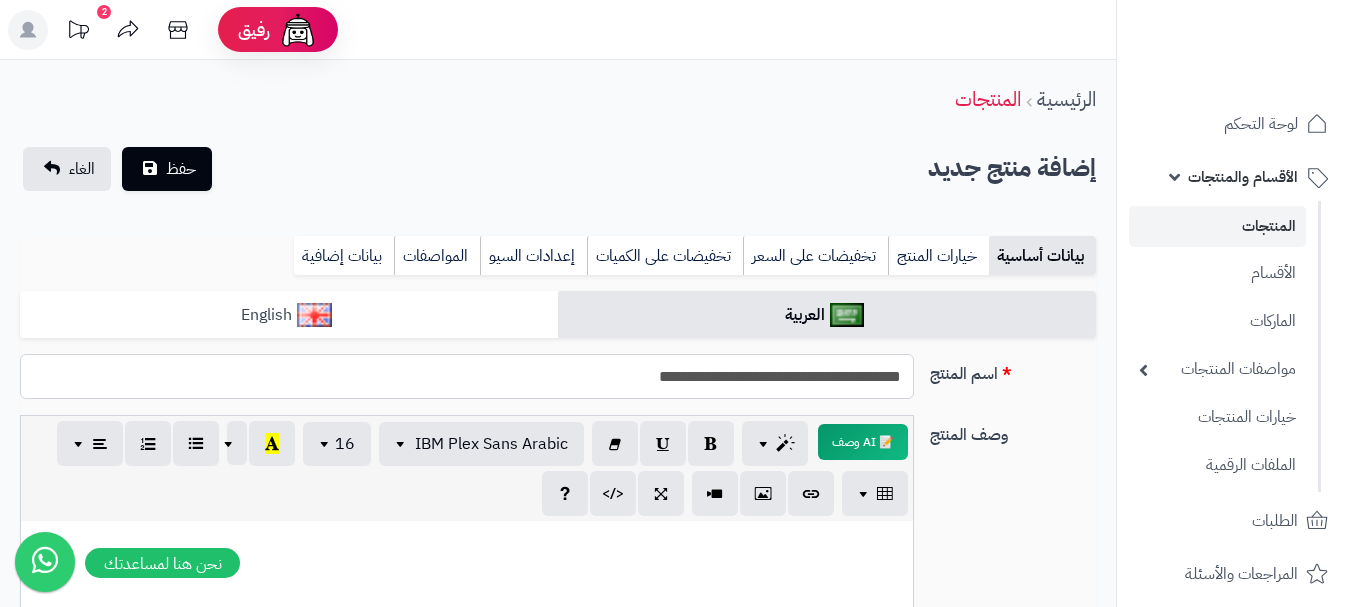 type on "**********" 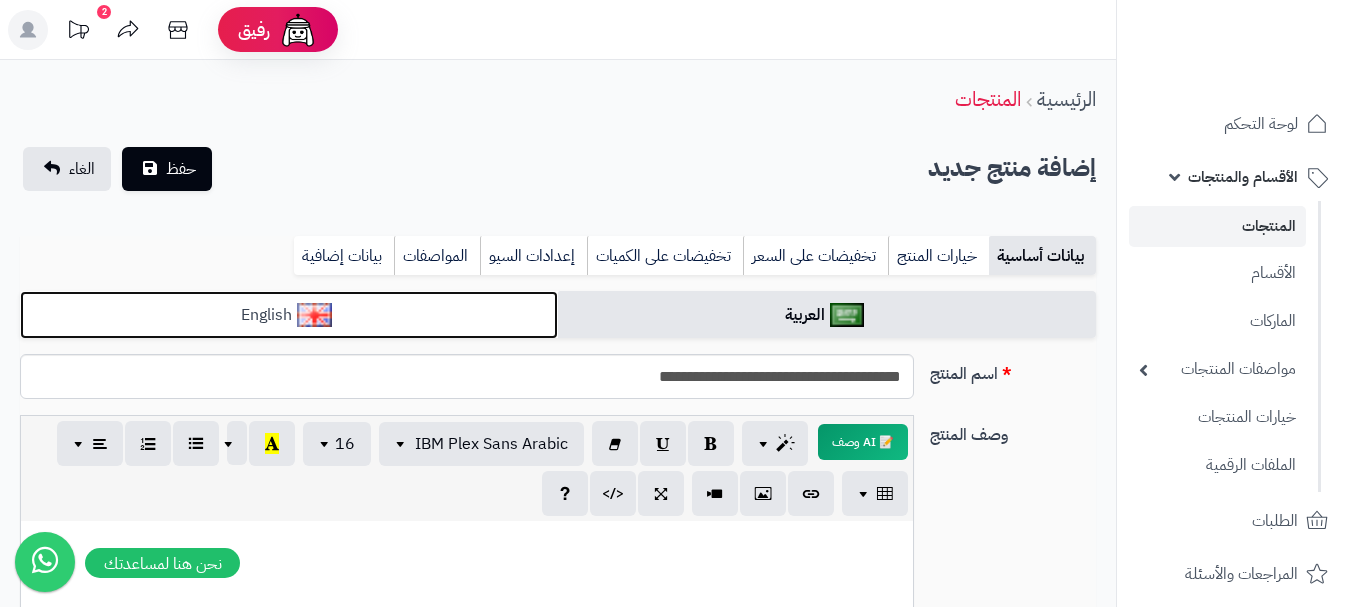 click on "English" at bounding box center (289, 315) 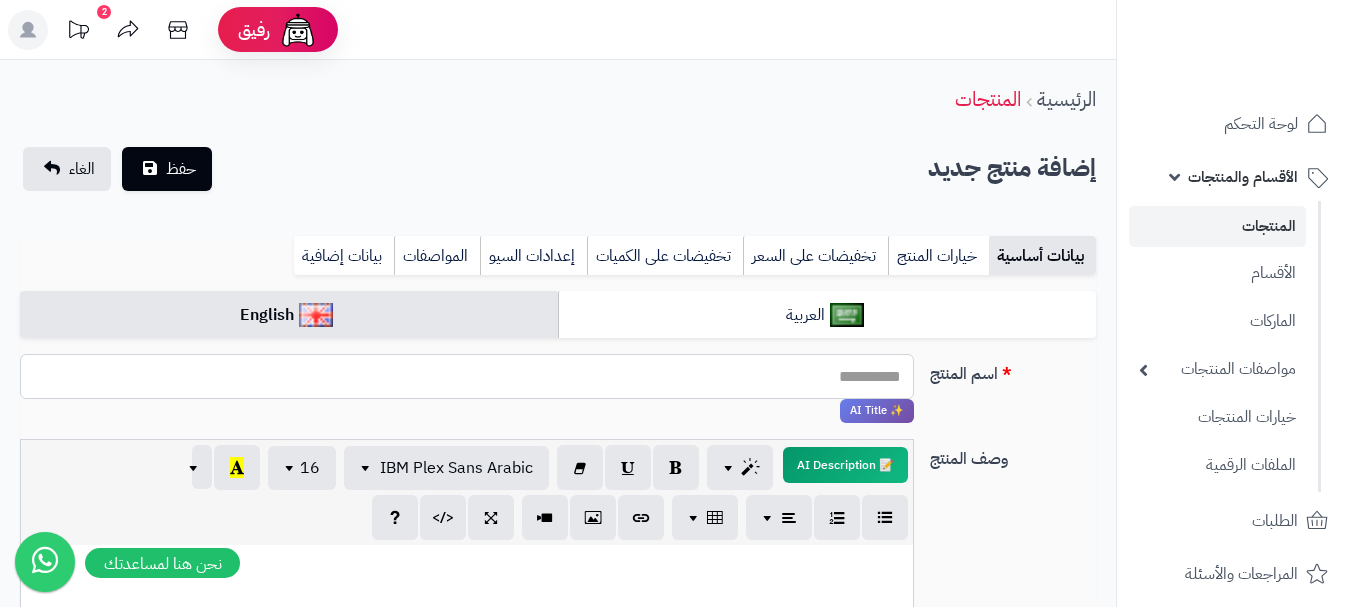 paste on "**********" 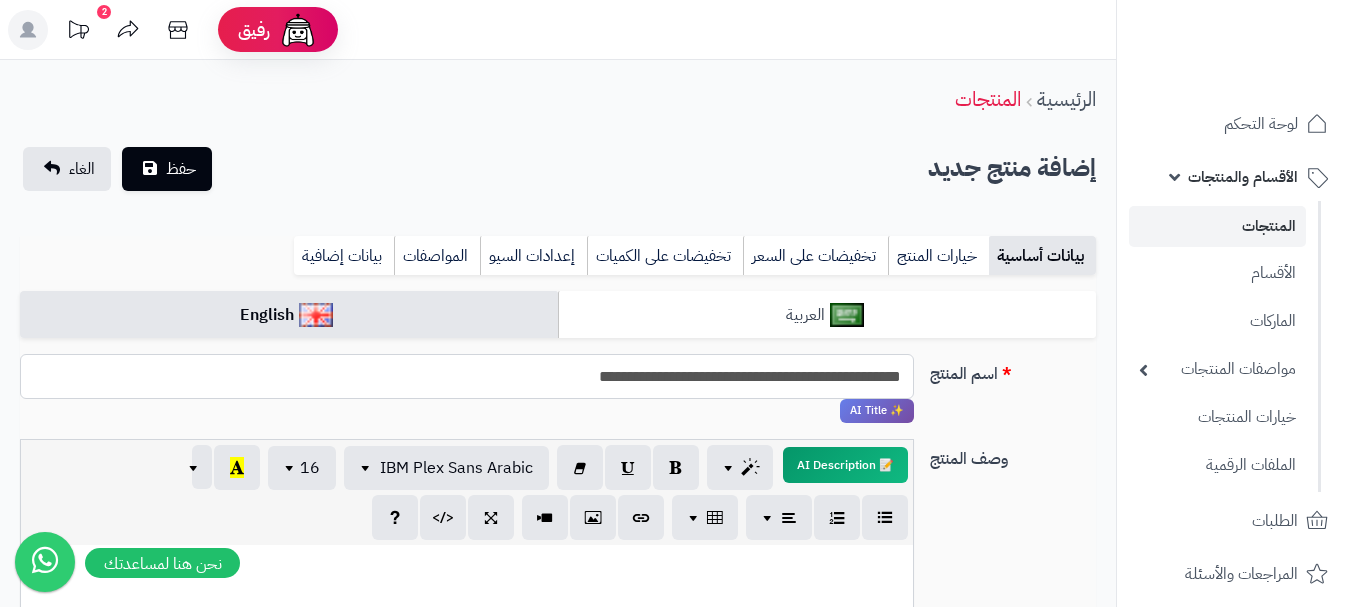 type on "**********" 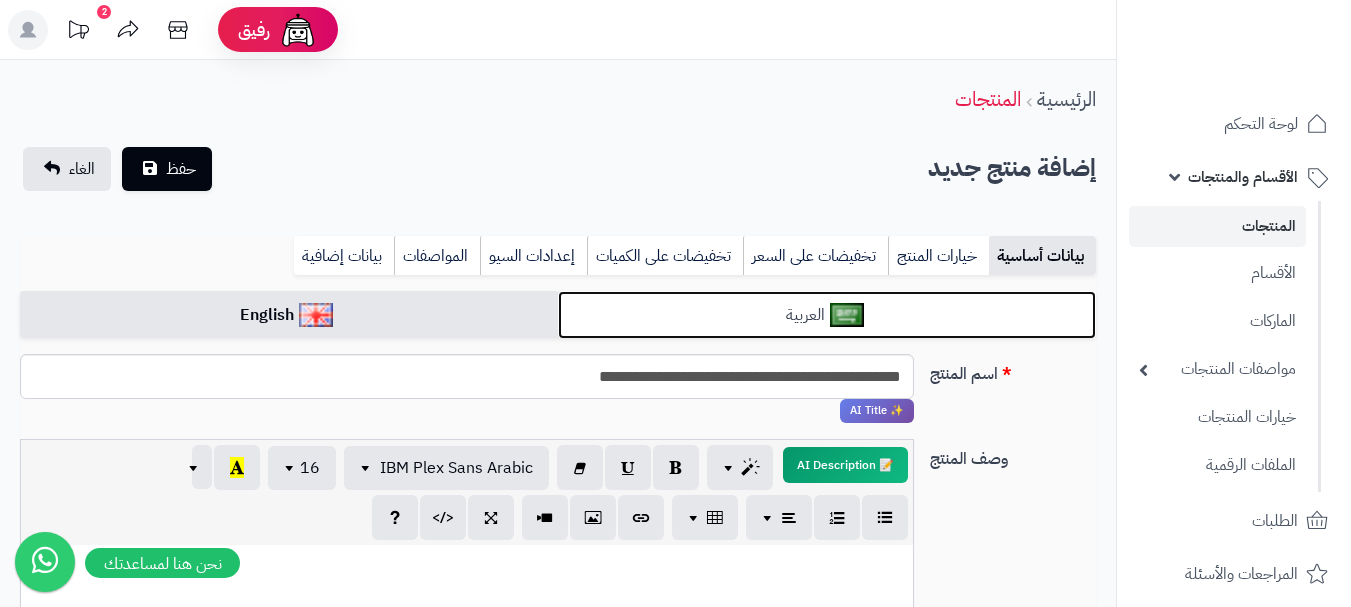 click on "العربية" at bounding box center (827, 315) 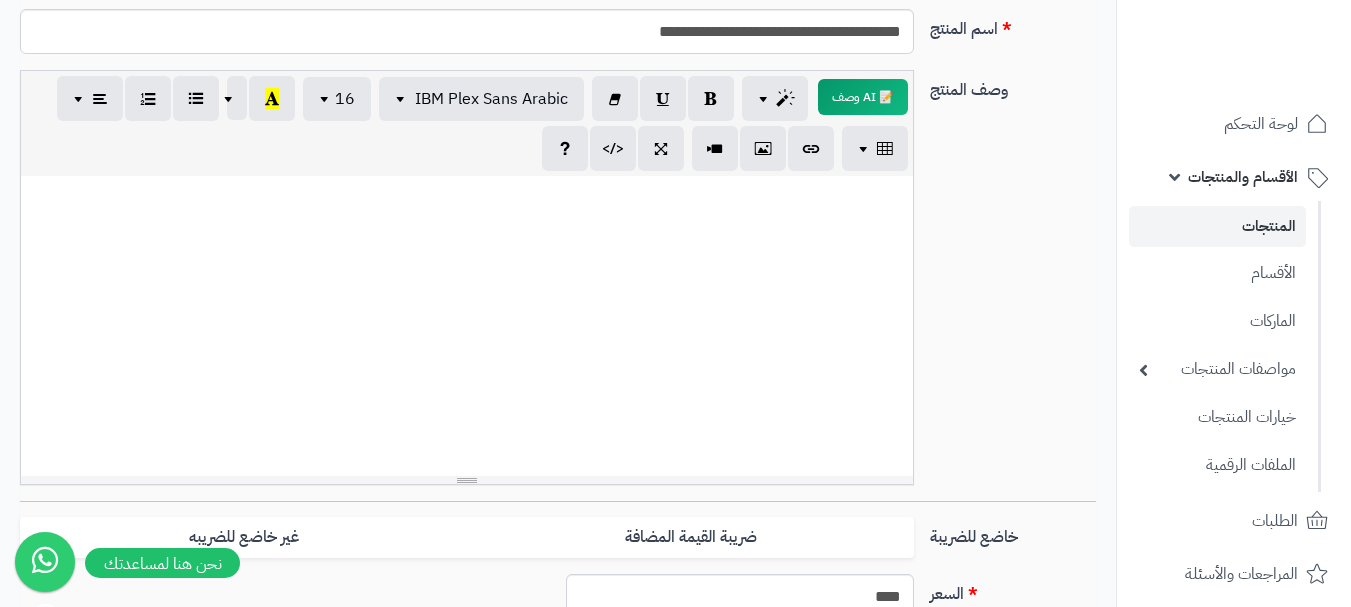 scroll, scrollTop: 500, scrollLeft: 0, axis: vertical 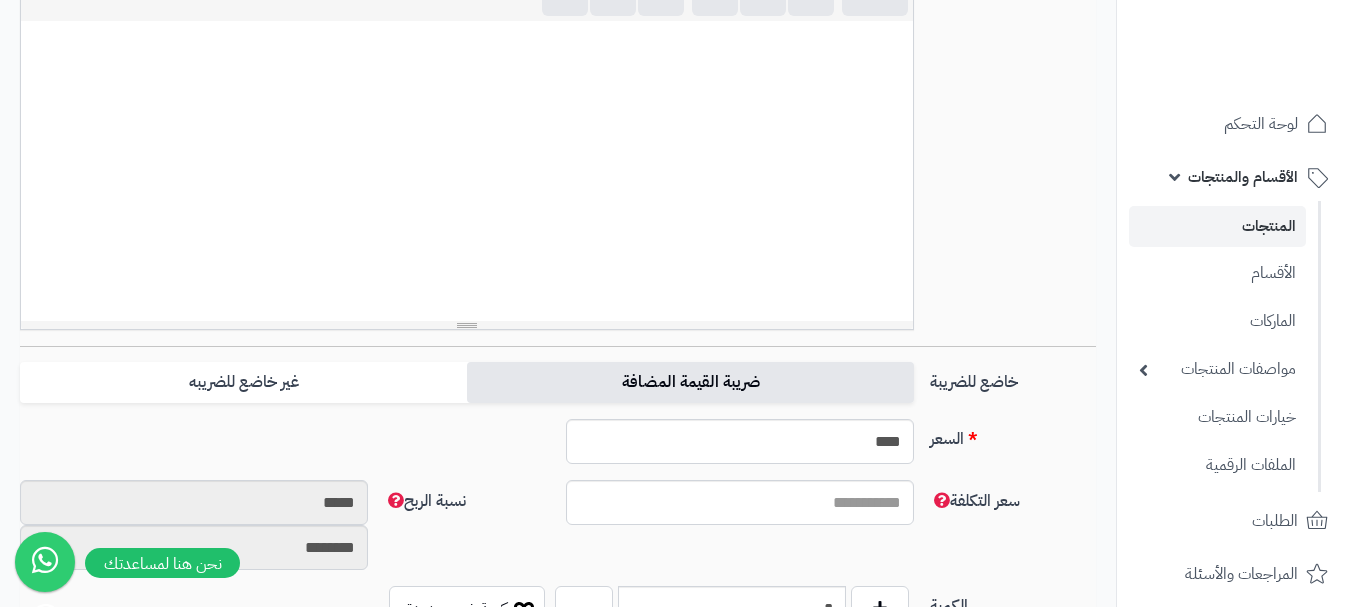 click on "ضريبة القيمة المضافة" at bounding box center (690, 382) 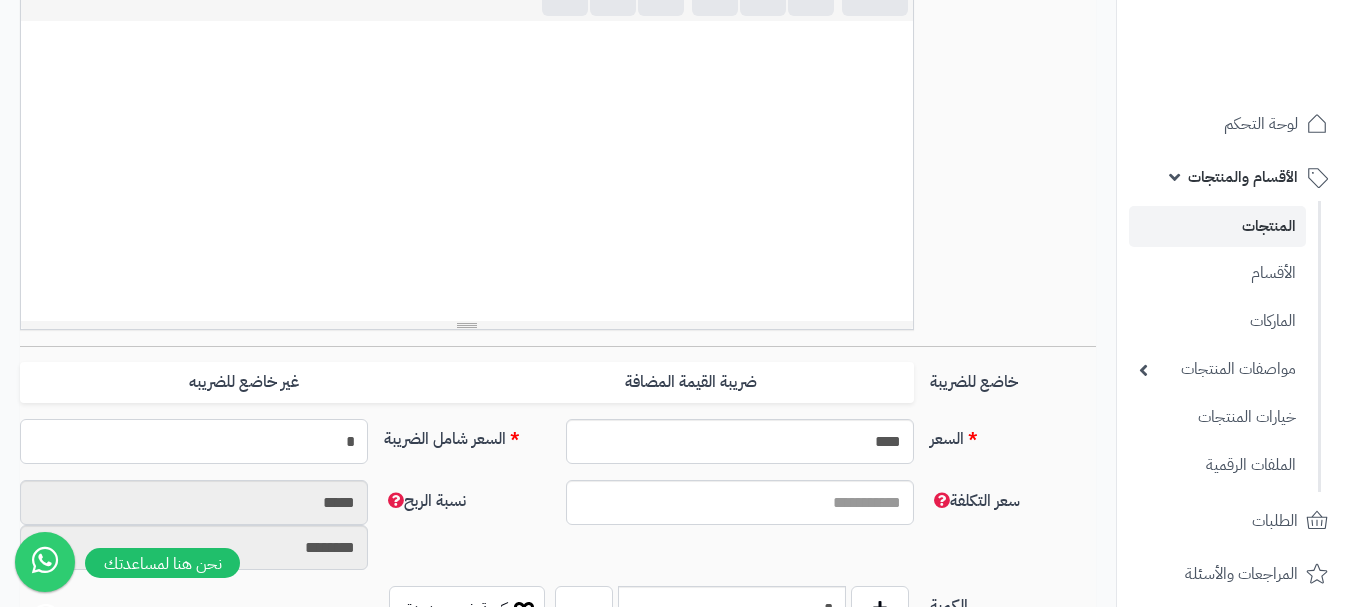 click on "*" at bounding box center (194, 441) 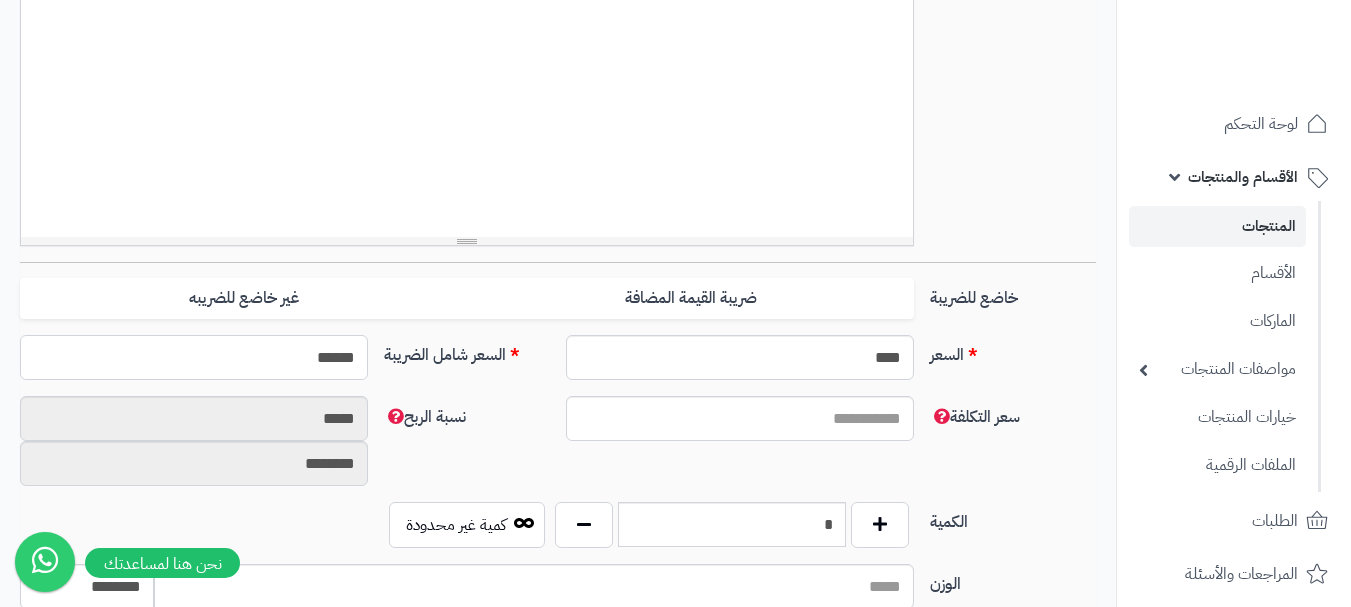 scroll, scrollTop: 700, scrollLeft: 0, axis: vertical 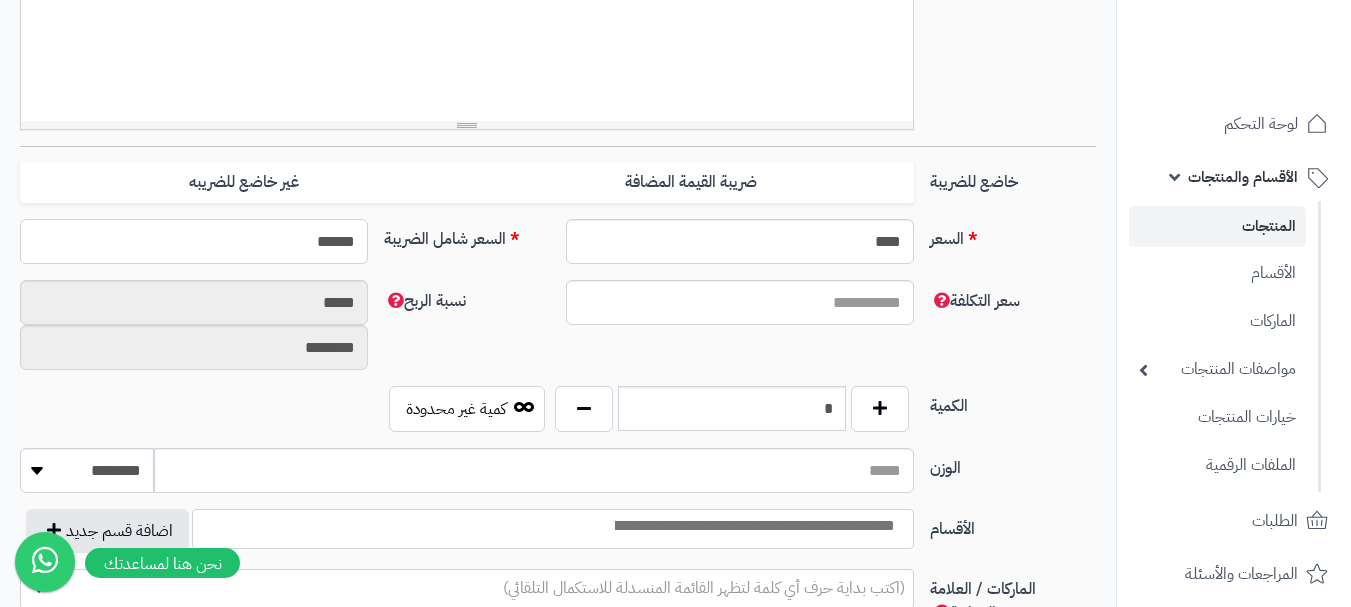 type on "******" 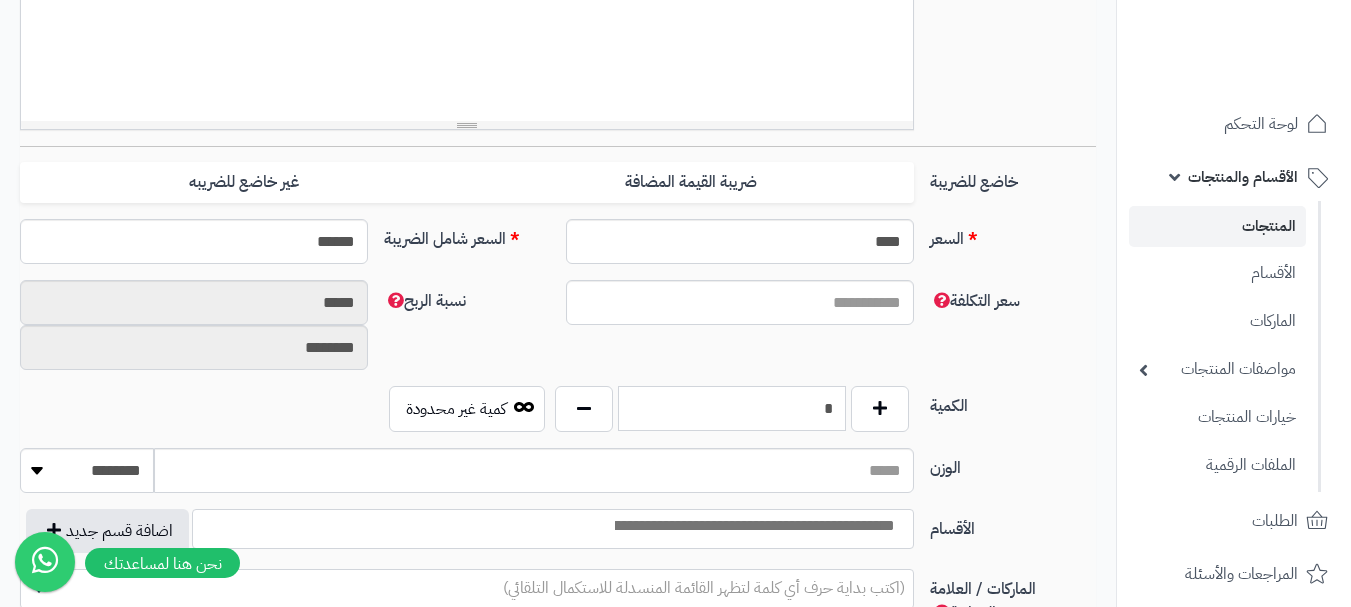 click on "*" at bounding box center [732, 408] 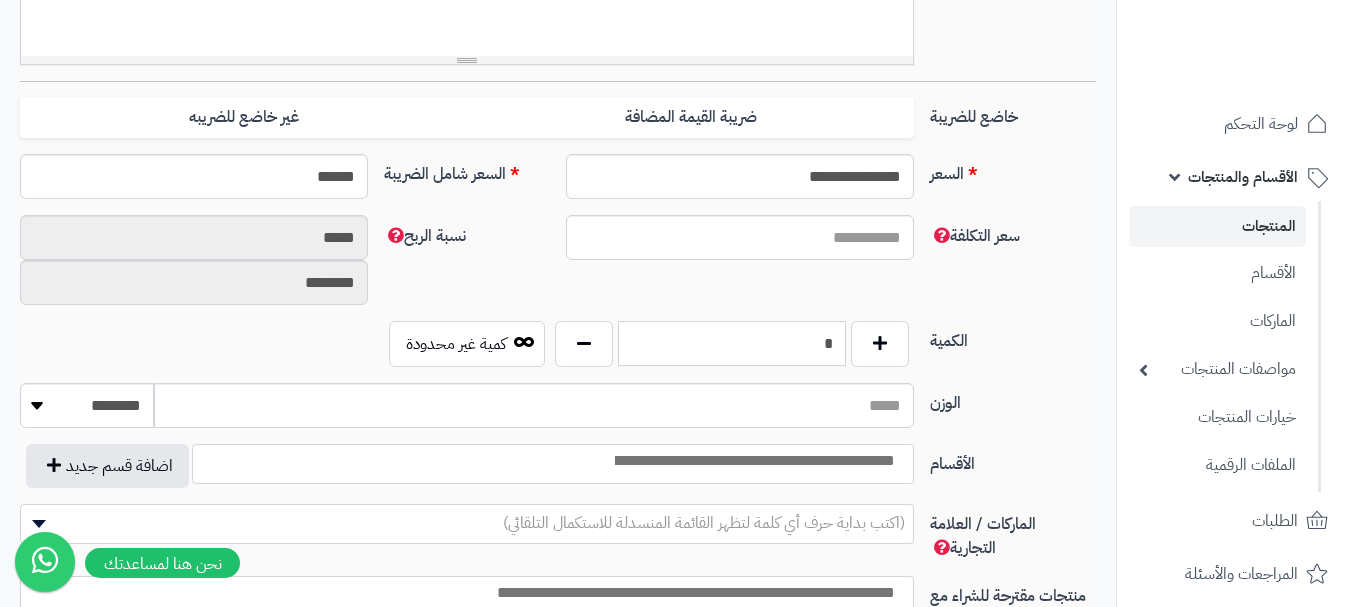 scroll, scrollTop: 800, scrollLeft: 0, axis: vertical 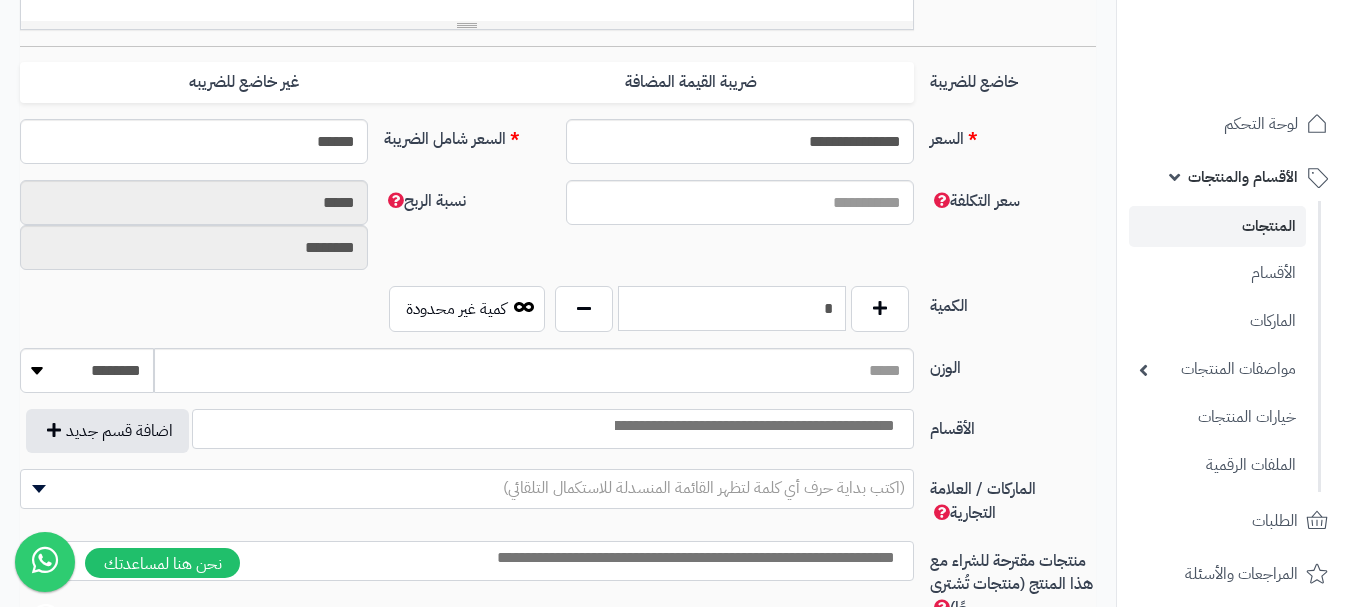 type on "*" 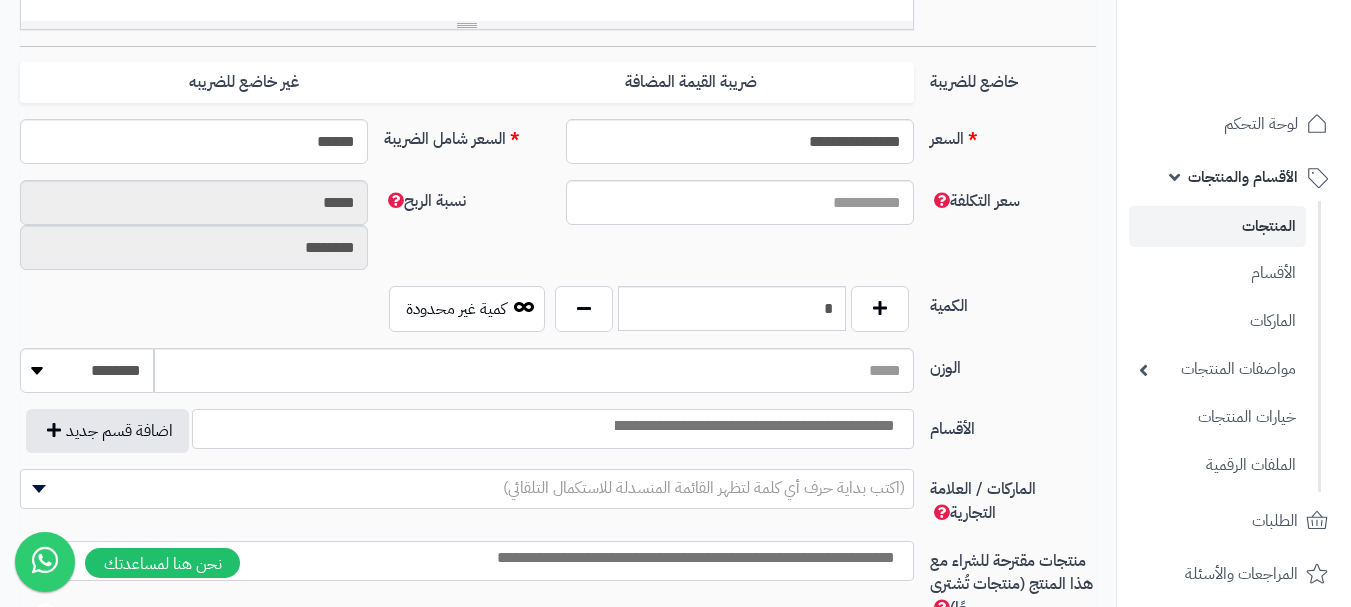 click at bounding box center (753, 426) 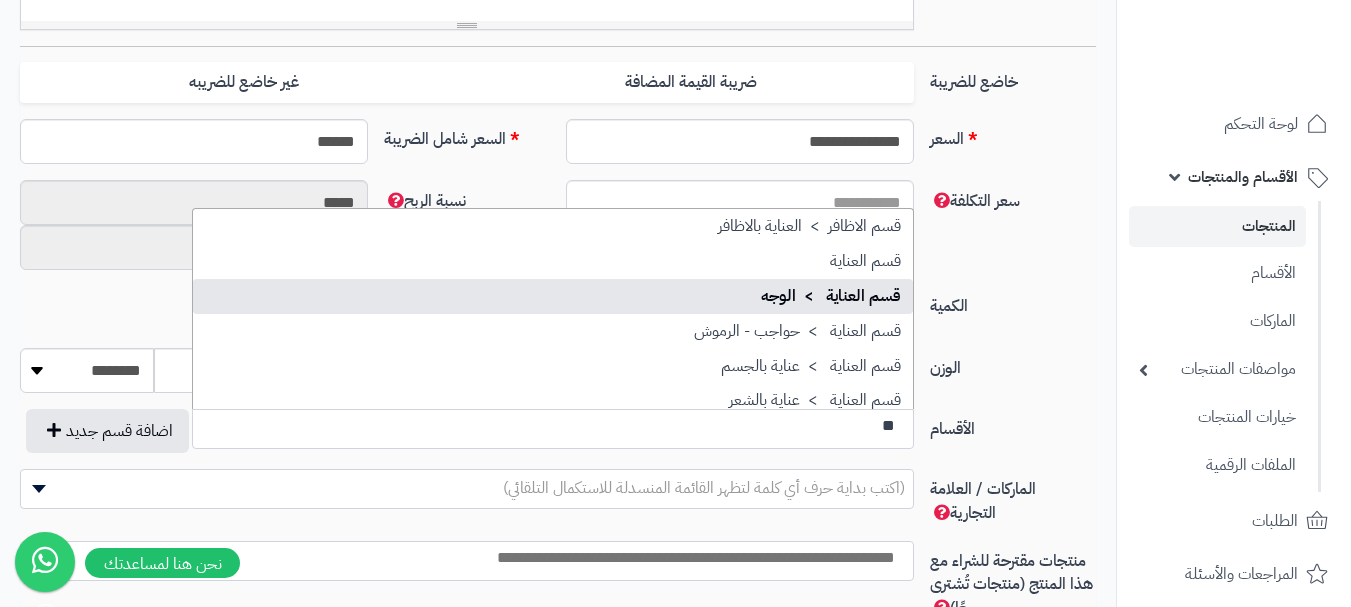 type on "**" 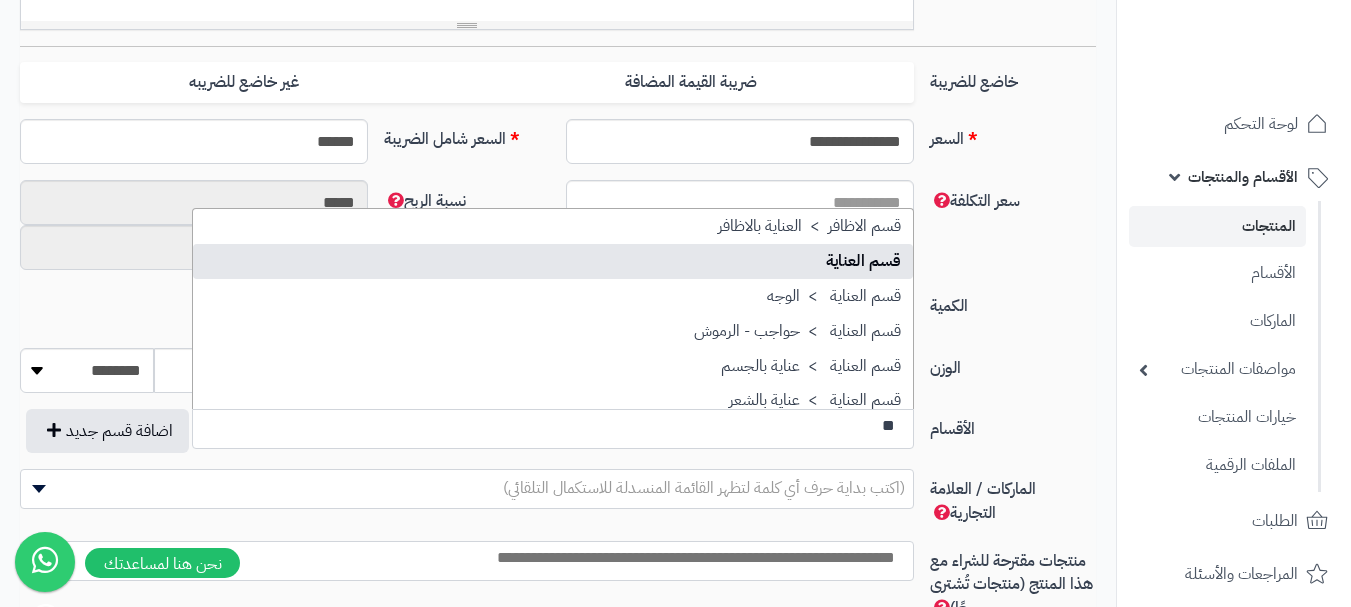 select on "**" 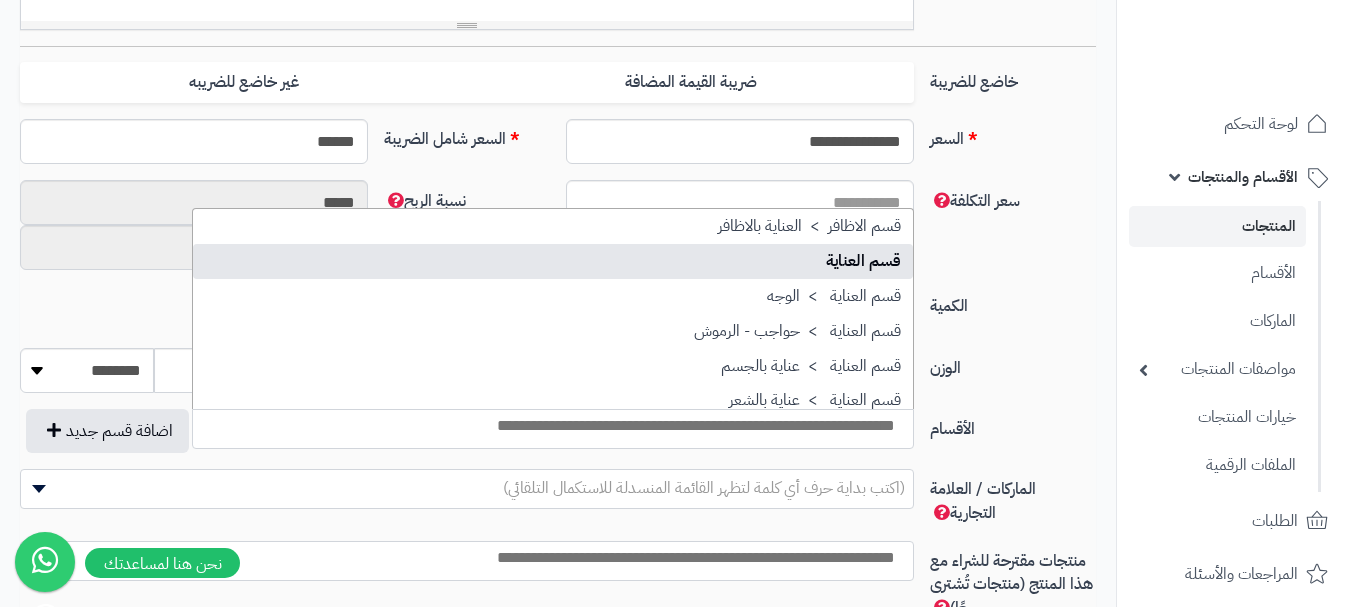 type on "*" 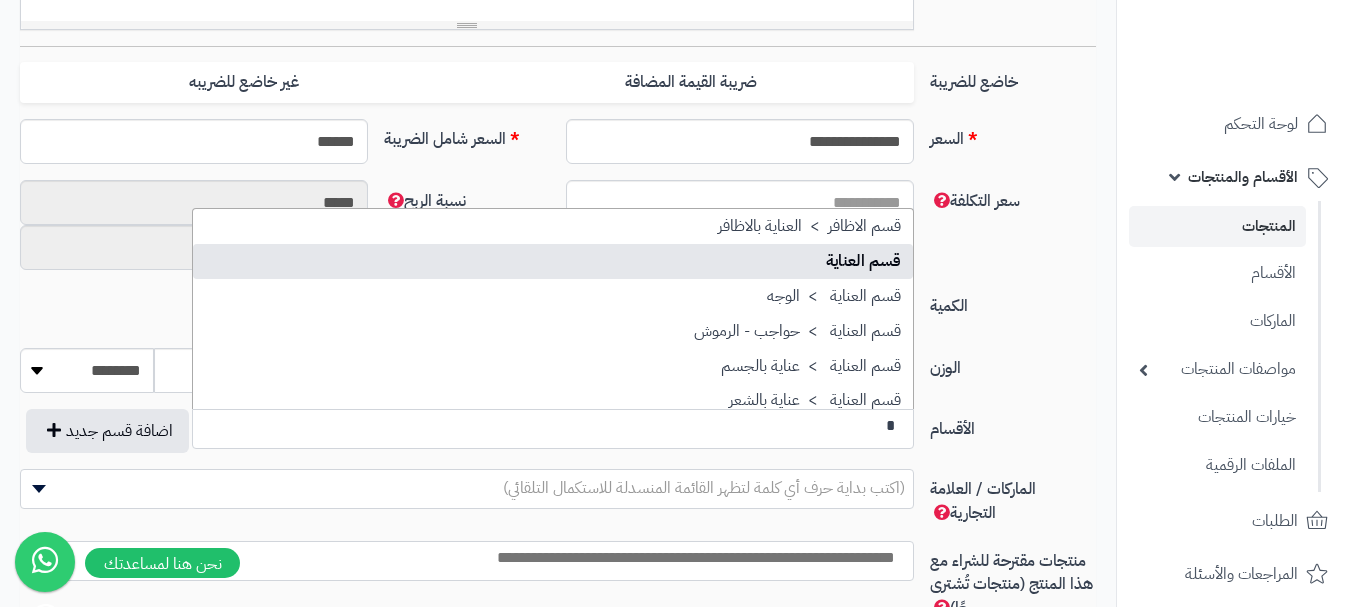 scroll, scrollTop: 0, scrollLeft: -8, axis: horizontal 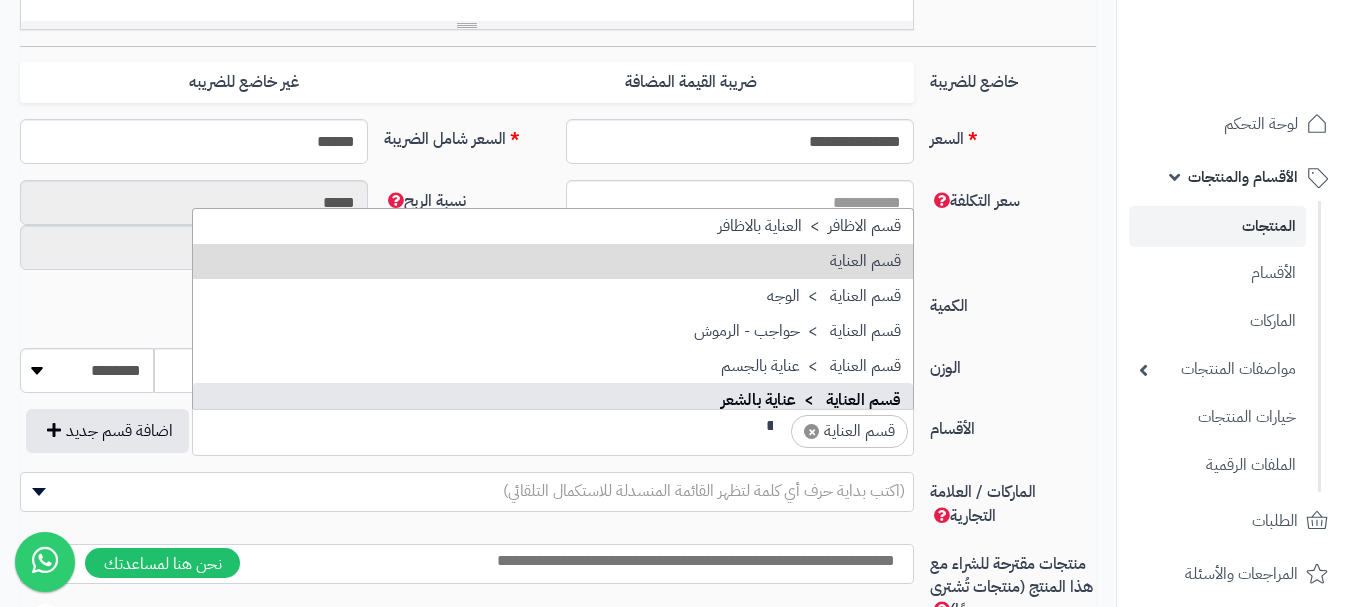 type on "**" 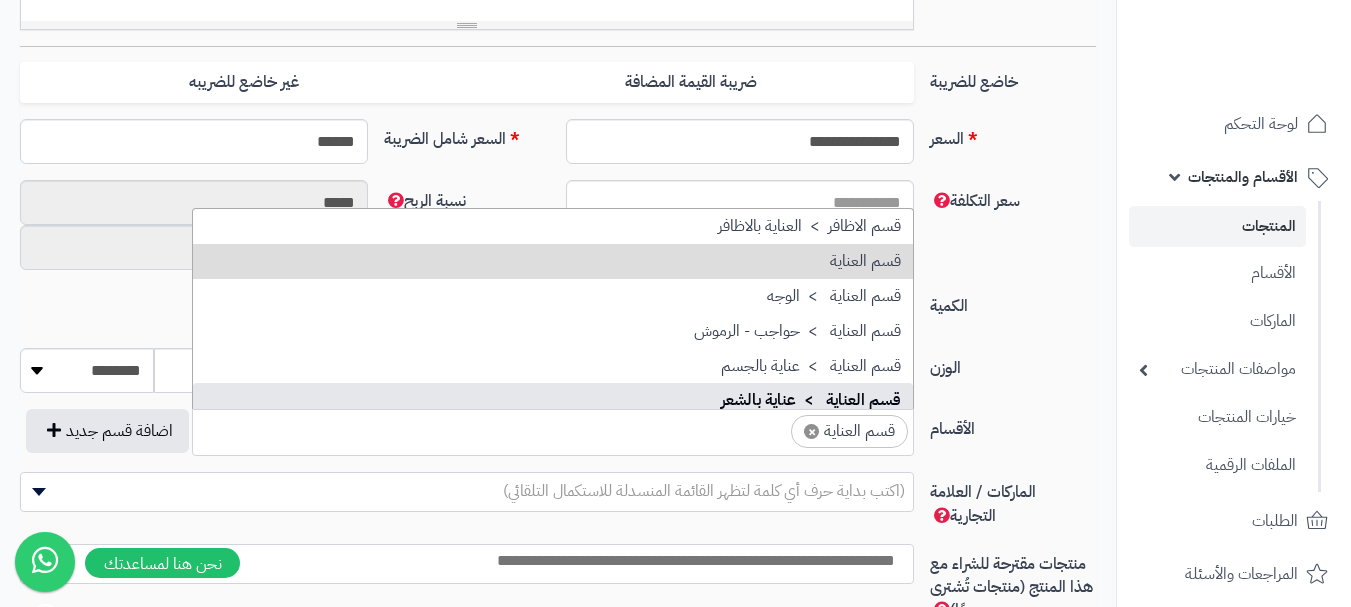 scroll, scrollTop: 0, scrollLeft: 0, axis: both 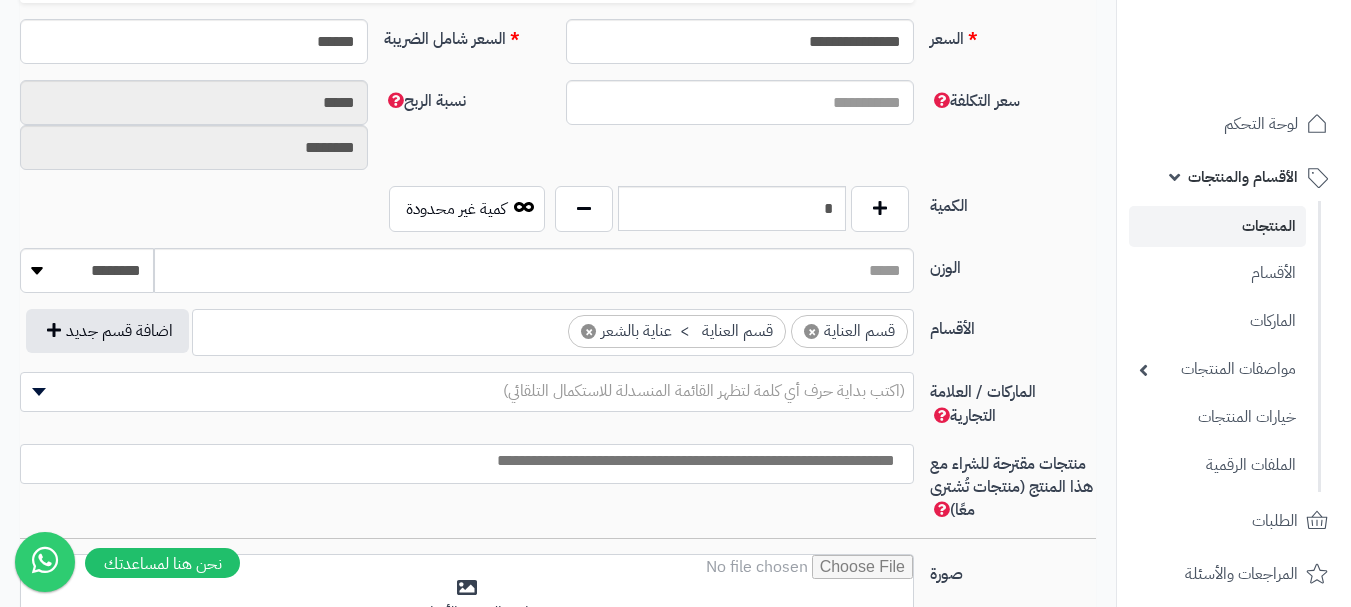 click at bounding box center (462, 461) 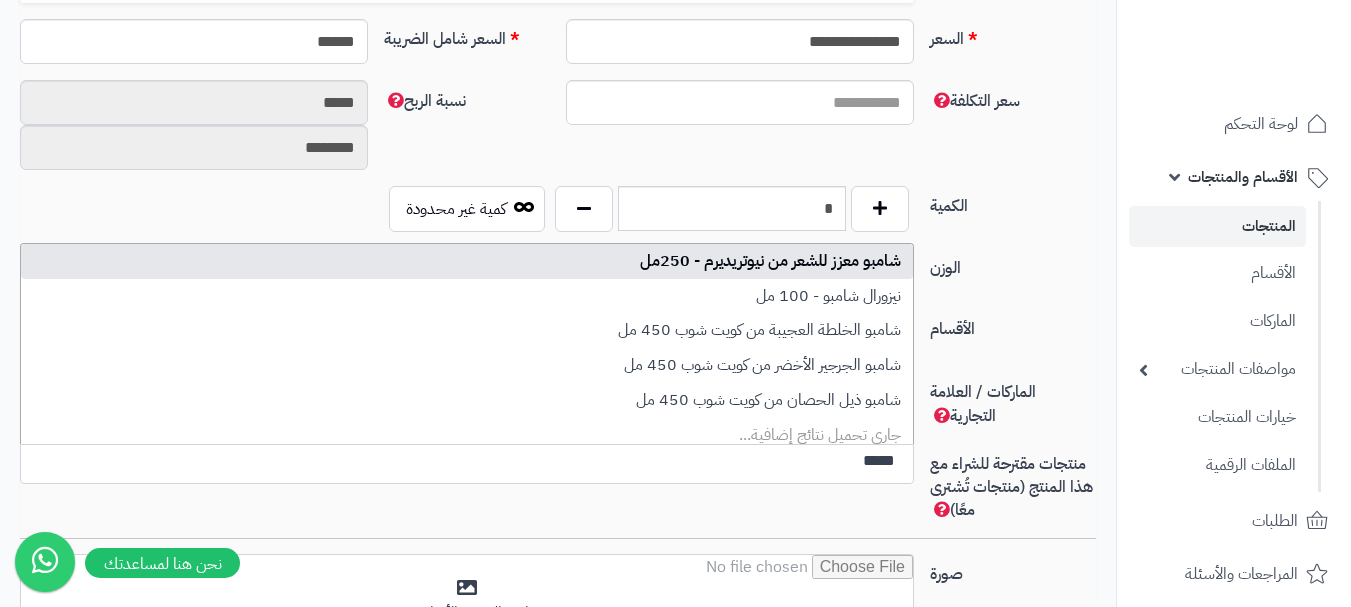 type on "*****" 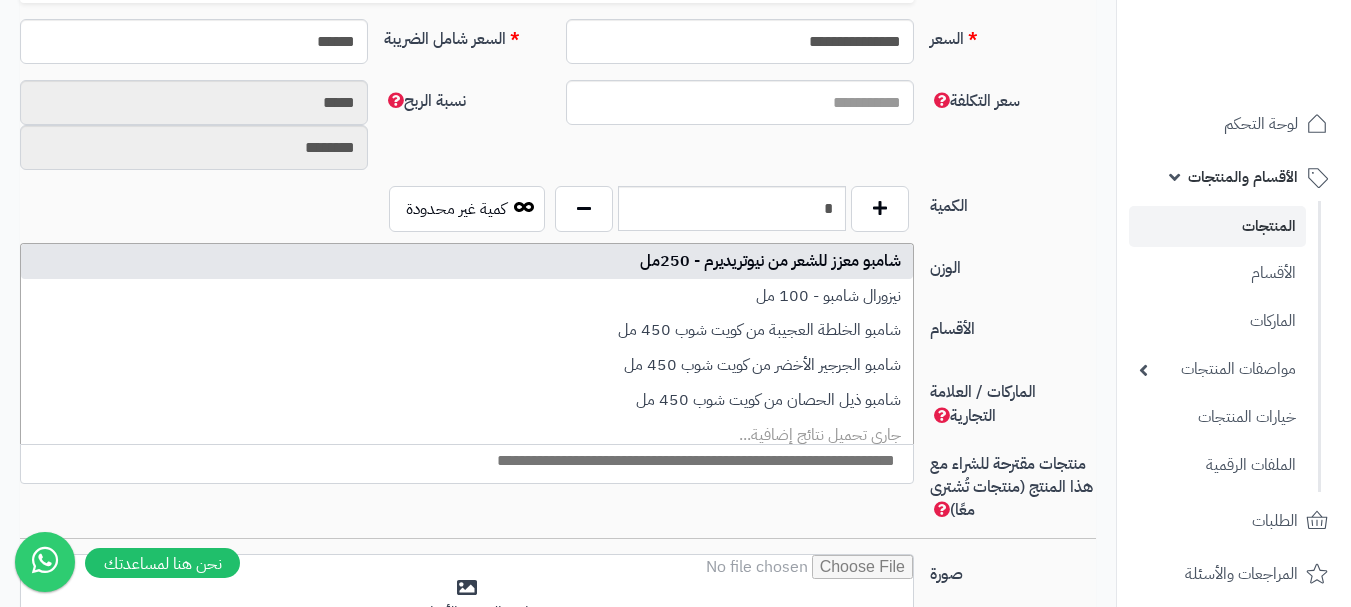 select on "***" 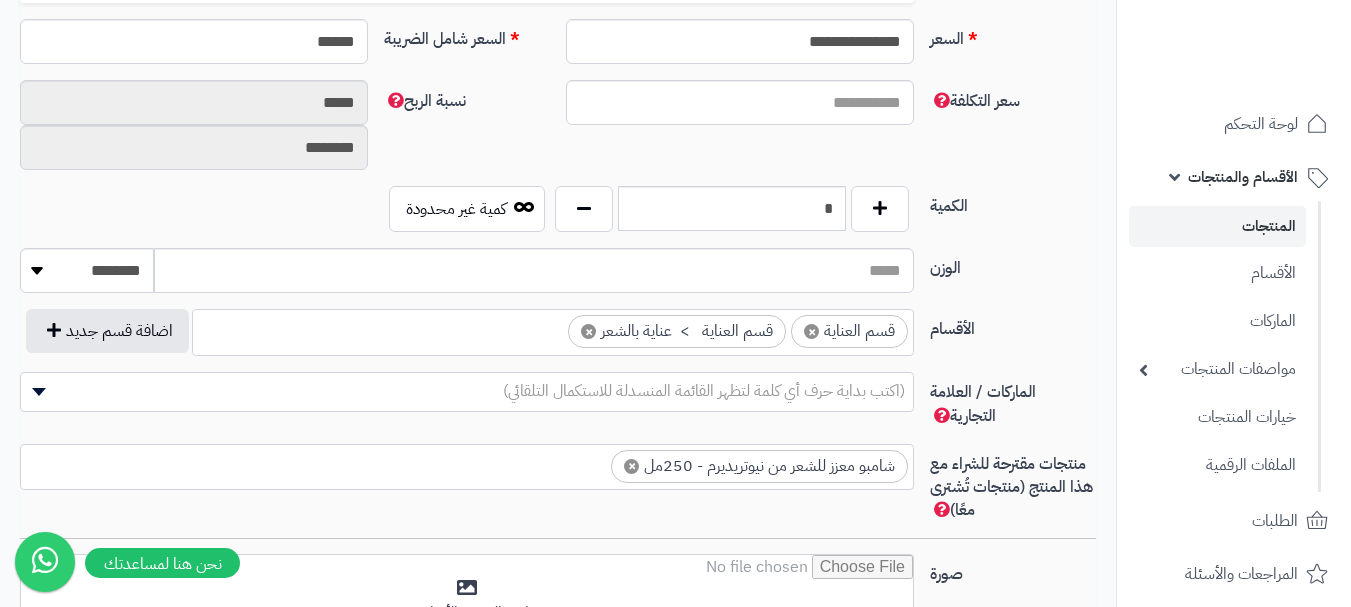 scroll, scrollTop: 0, scrollLeft: 0, axis: both 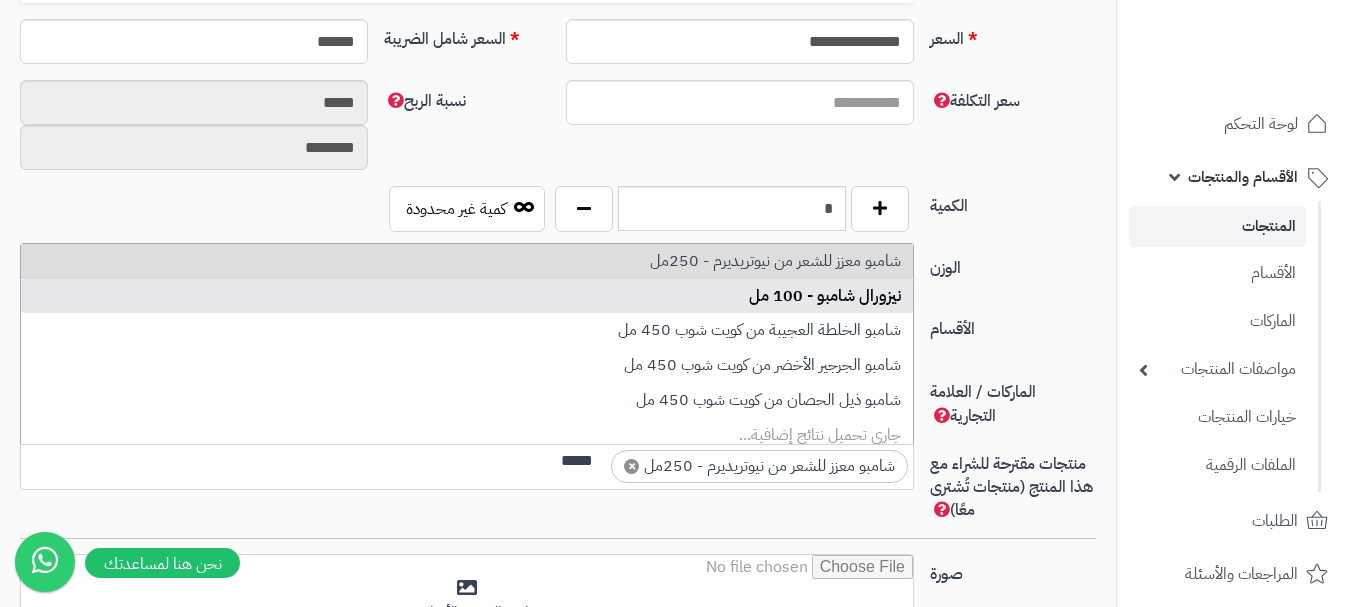 type on "*****" 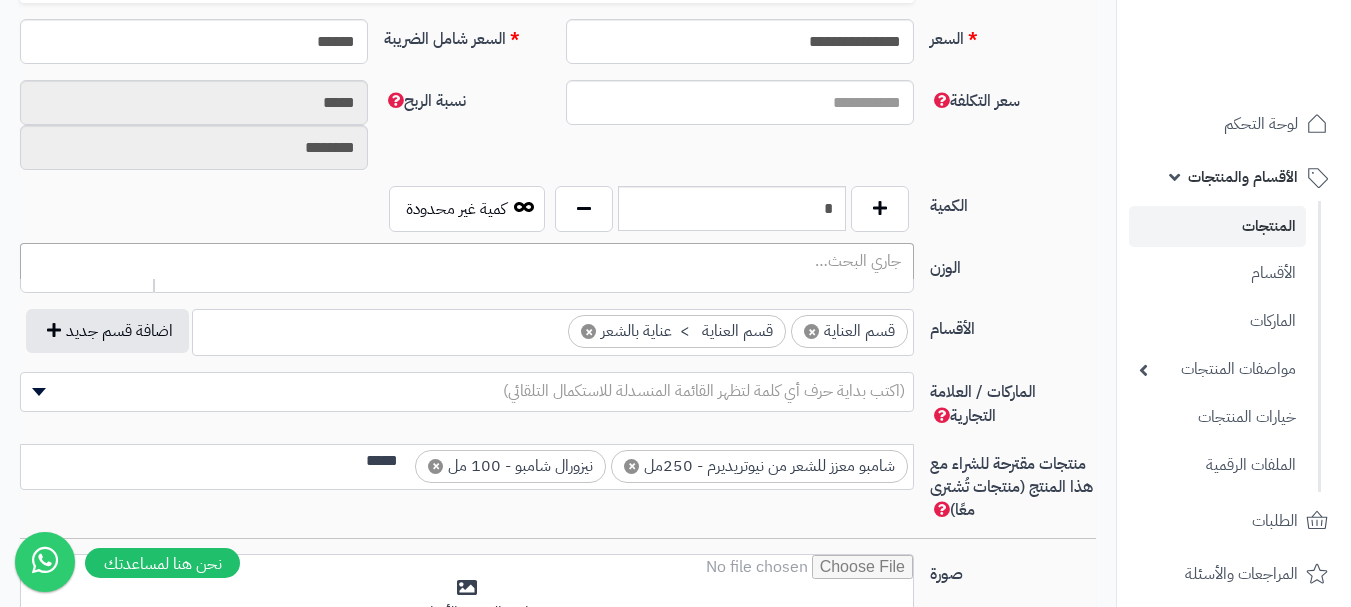 scroll, scrollTop: 0, scrollLeft: 0, axis: both 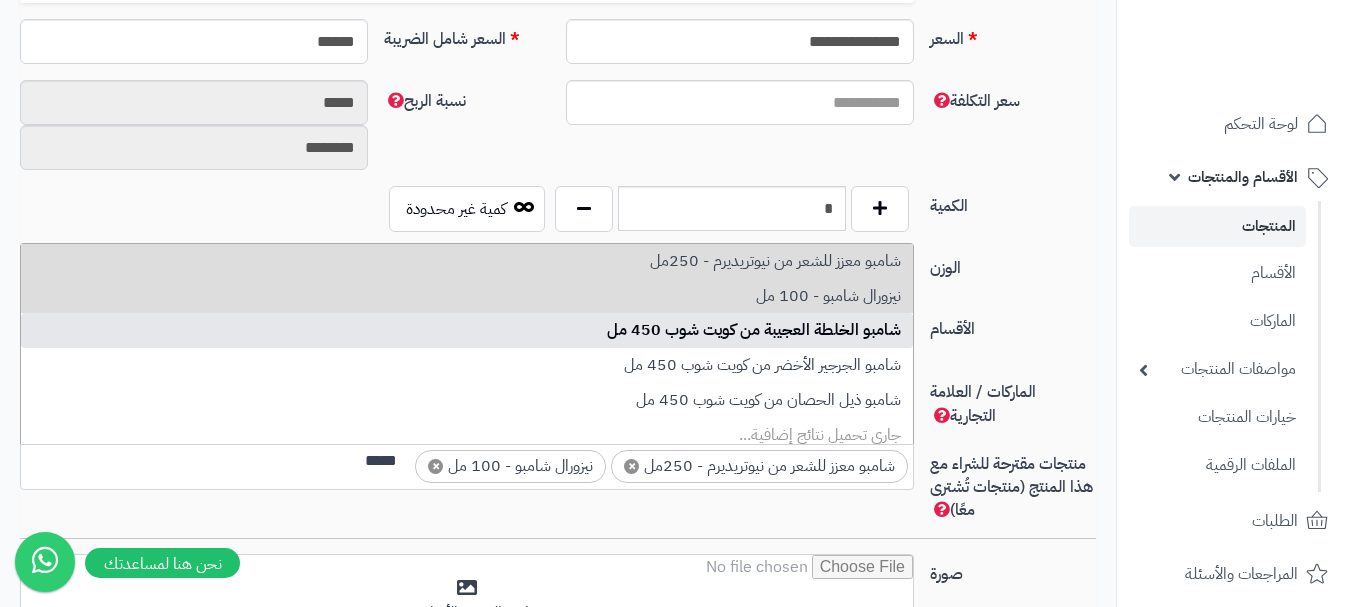 type on "*****" 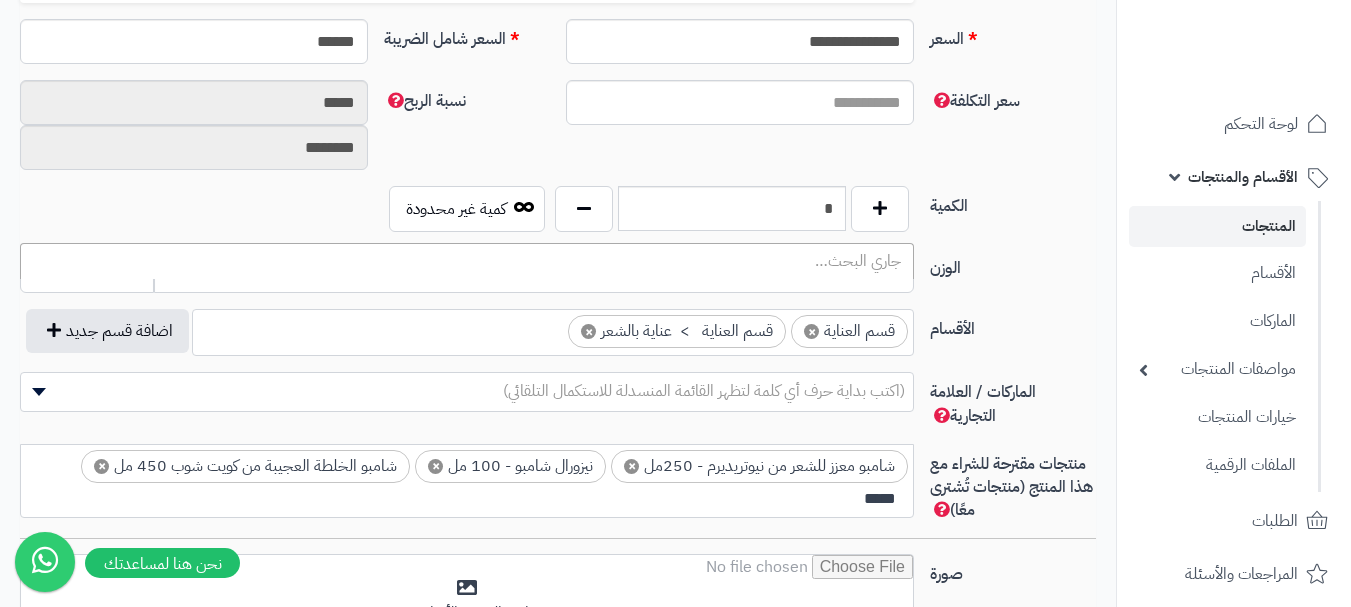 scroll, scrollTop: 0, scrollLeft: 0, axis: both 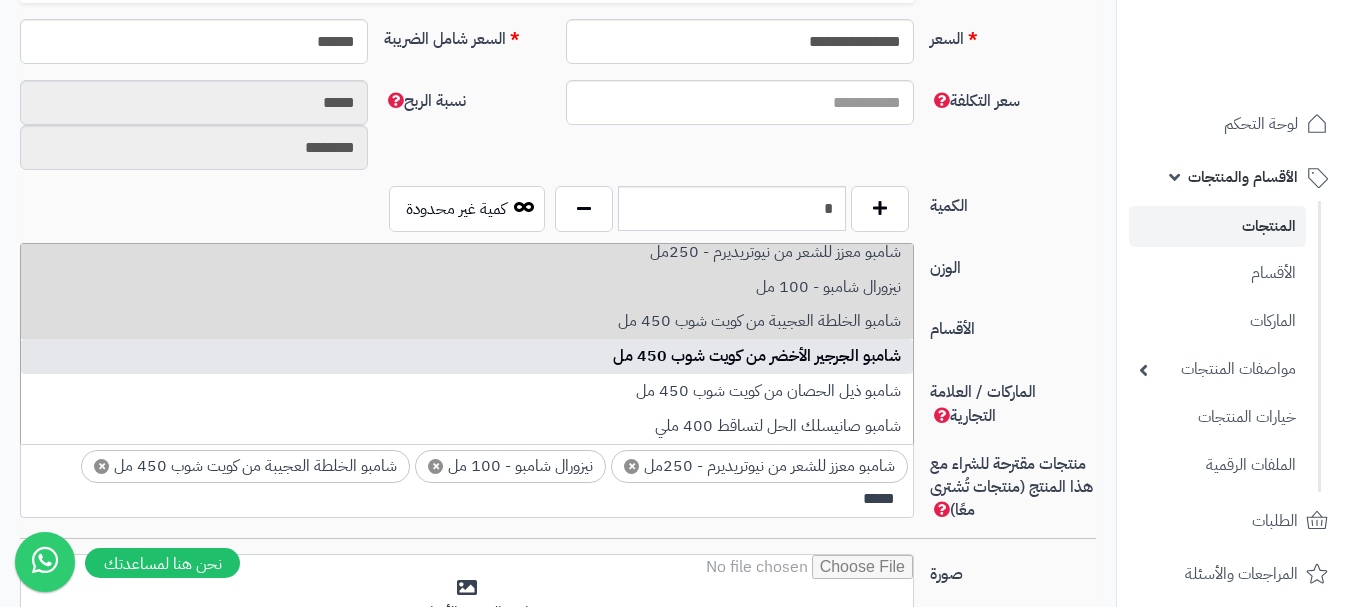 type on "*****" 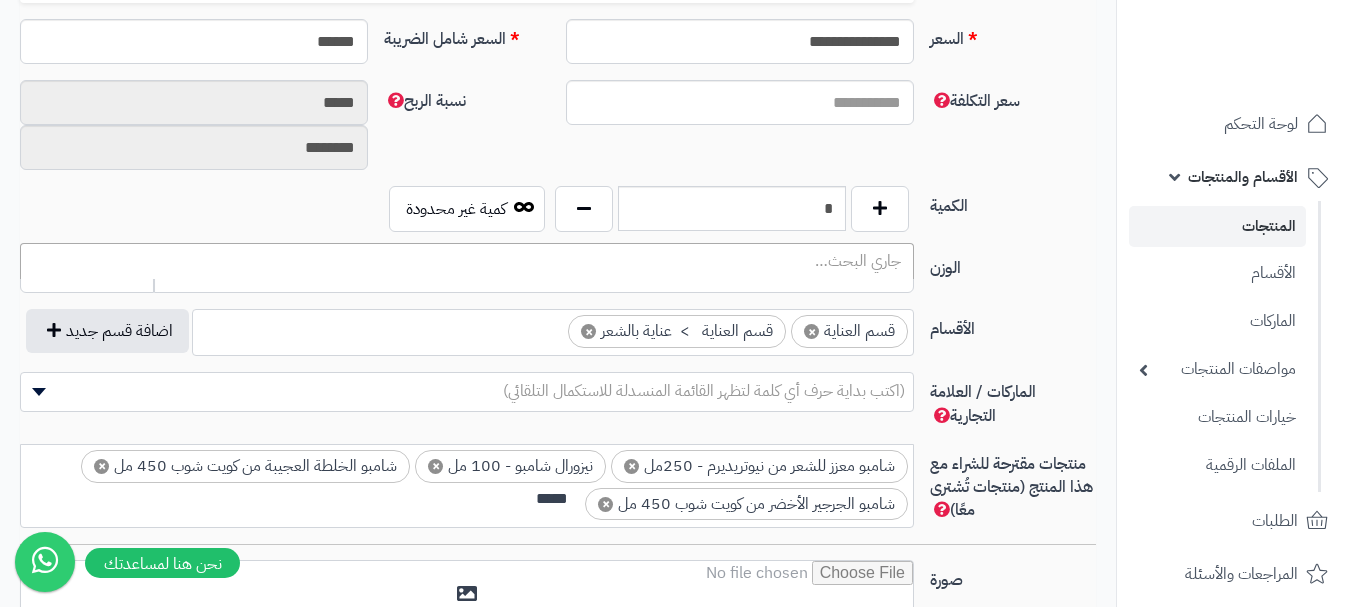 scroll, scrollTop: 0, scrollLeft: 0, axis: both 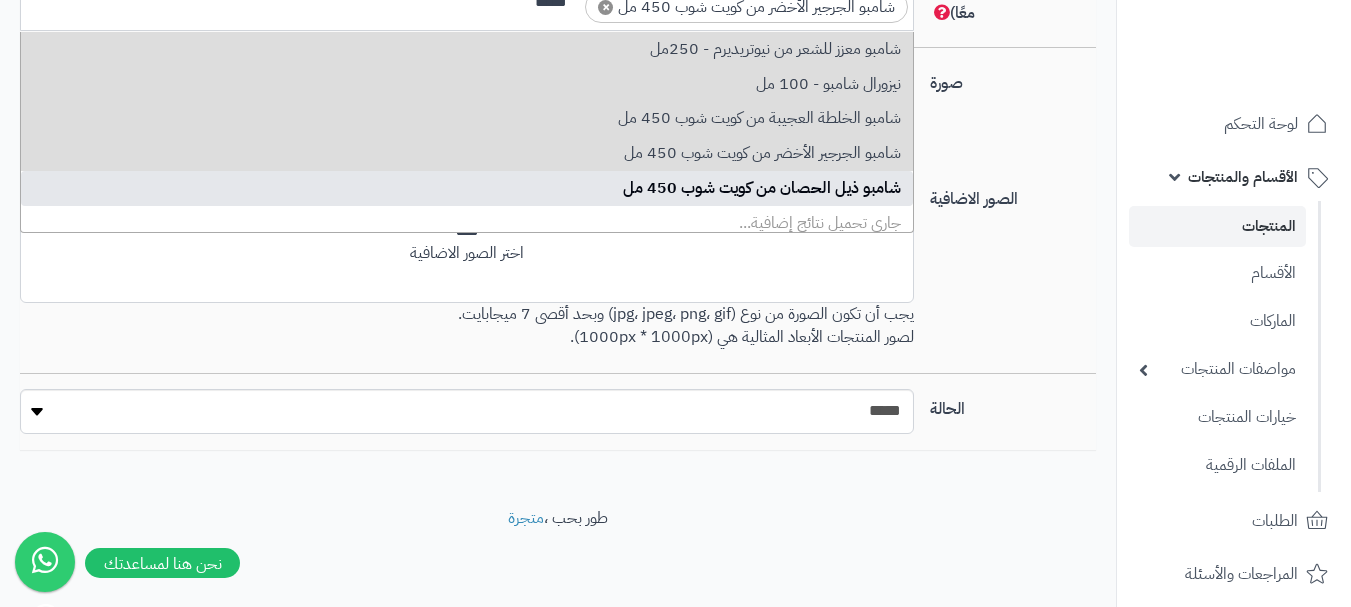 type on "*****" 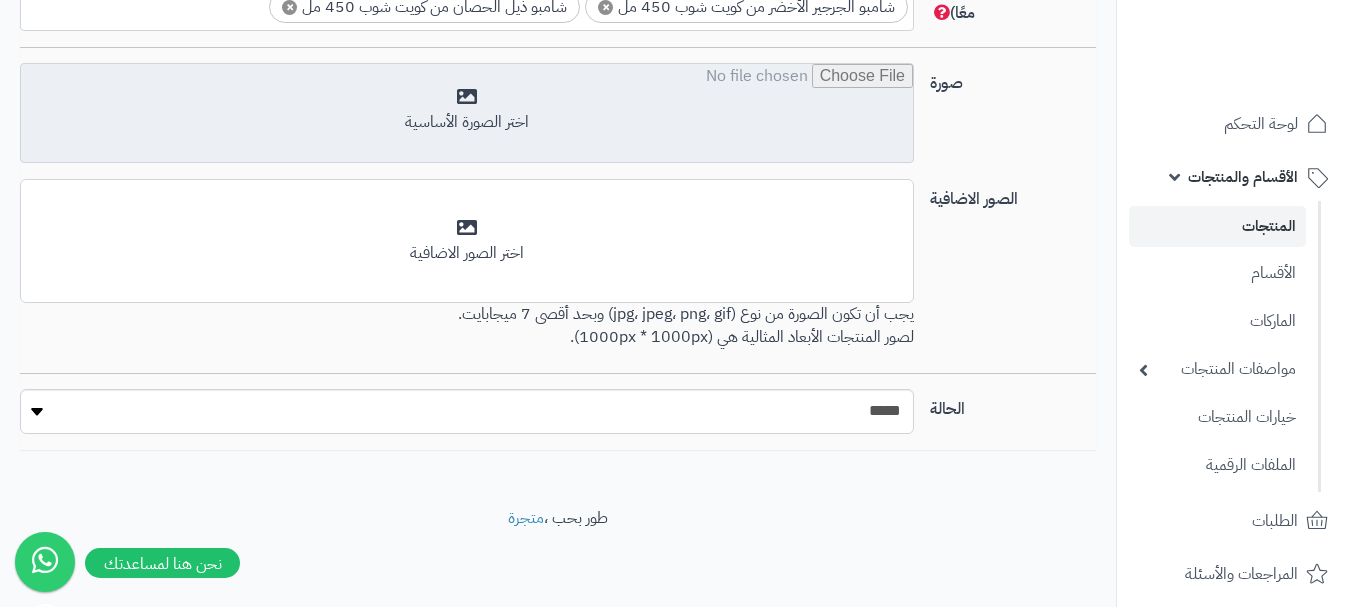 scroll, scrollTop: 1345, scrollLeft: 0, axis: vertical 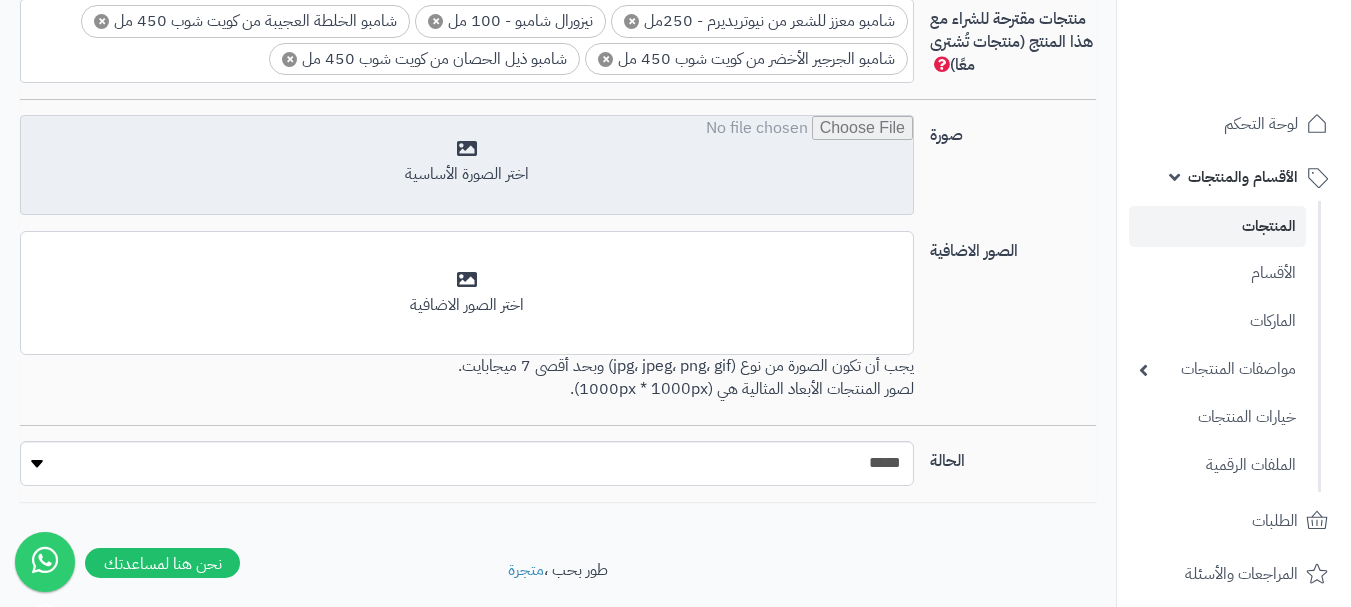 click at bounding box center (467, 166) 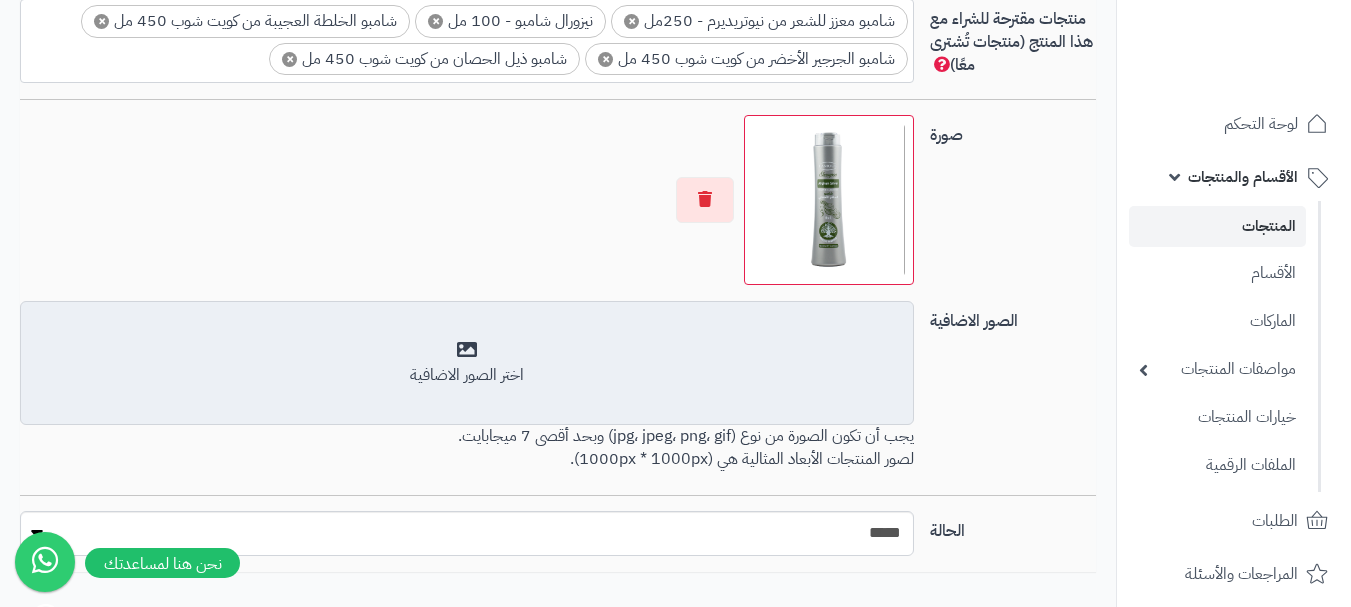 click on "اختر الصور الاضافية" at bounding box center (467, 375) 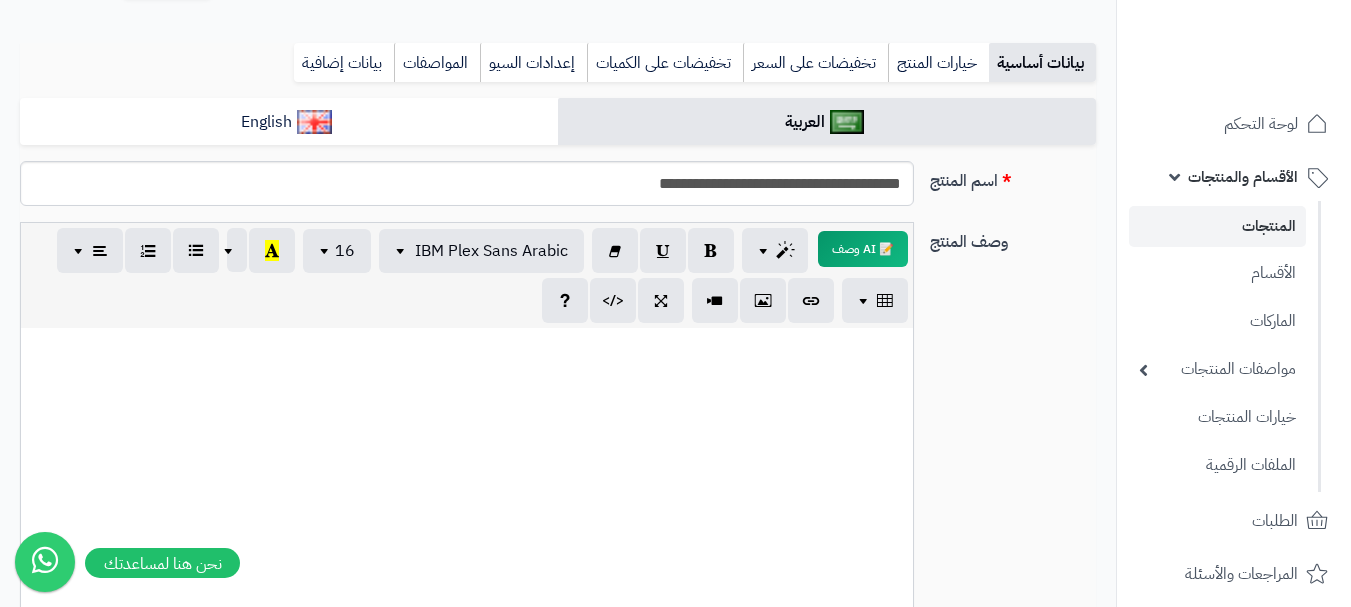 scroll, scrollTop: 145, scrollLeft: 0, axis: vertical 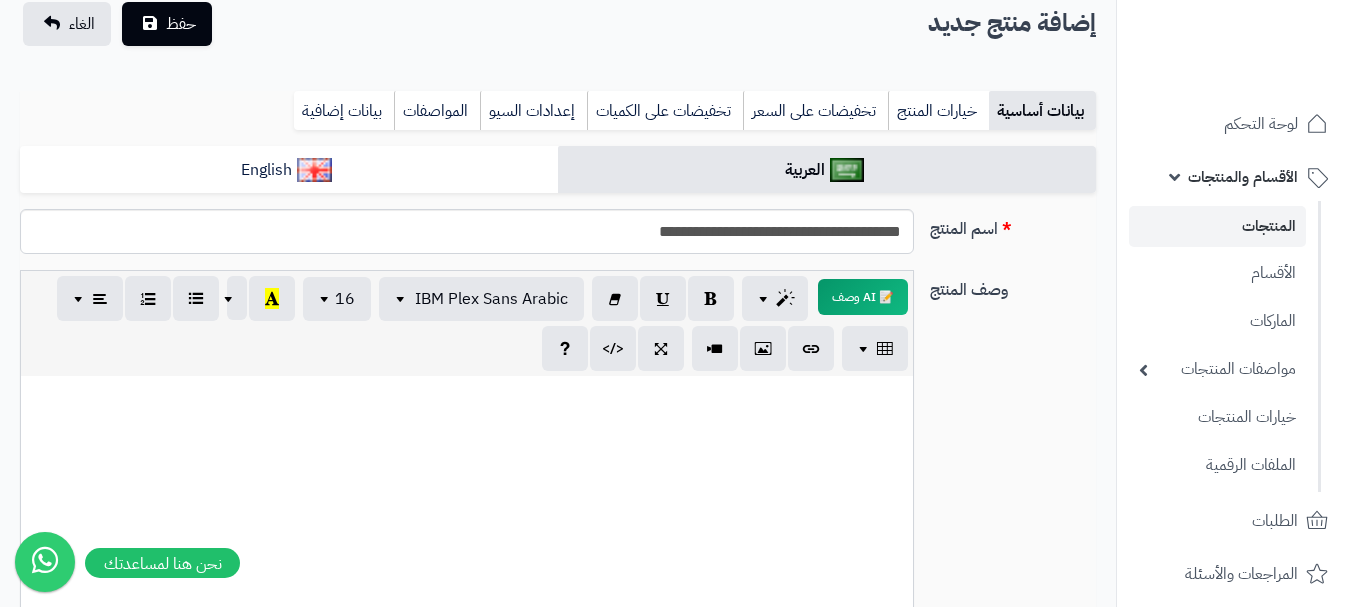 paste 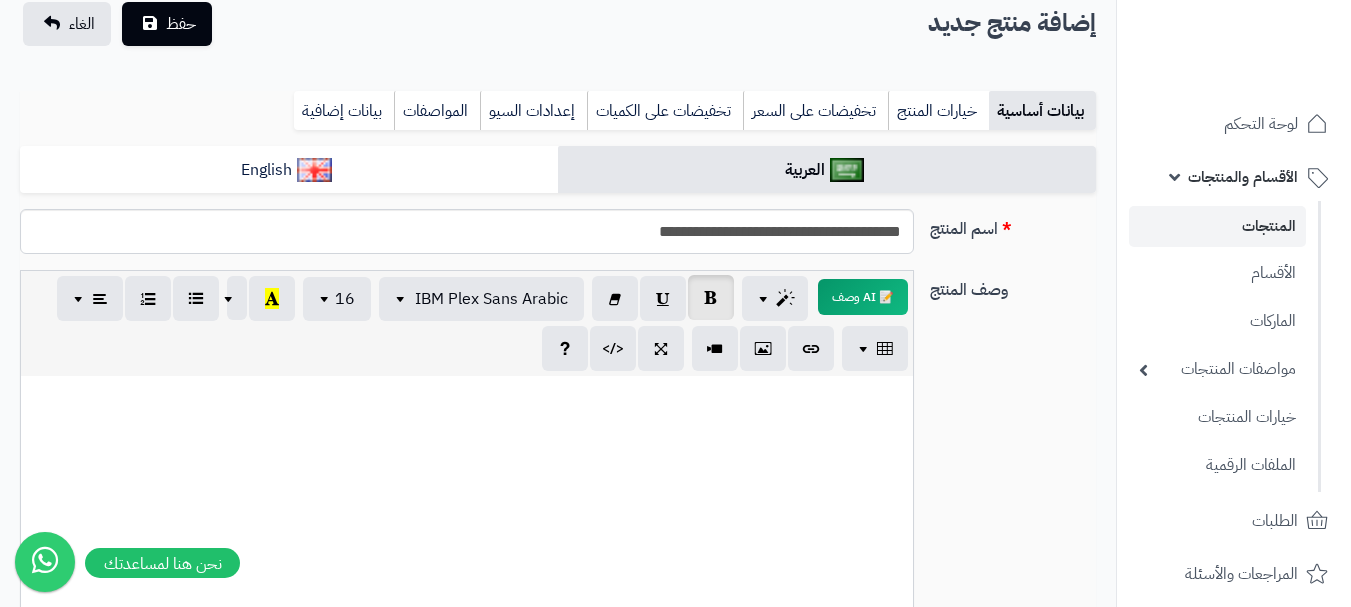 type 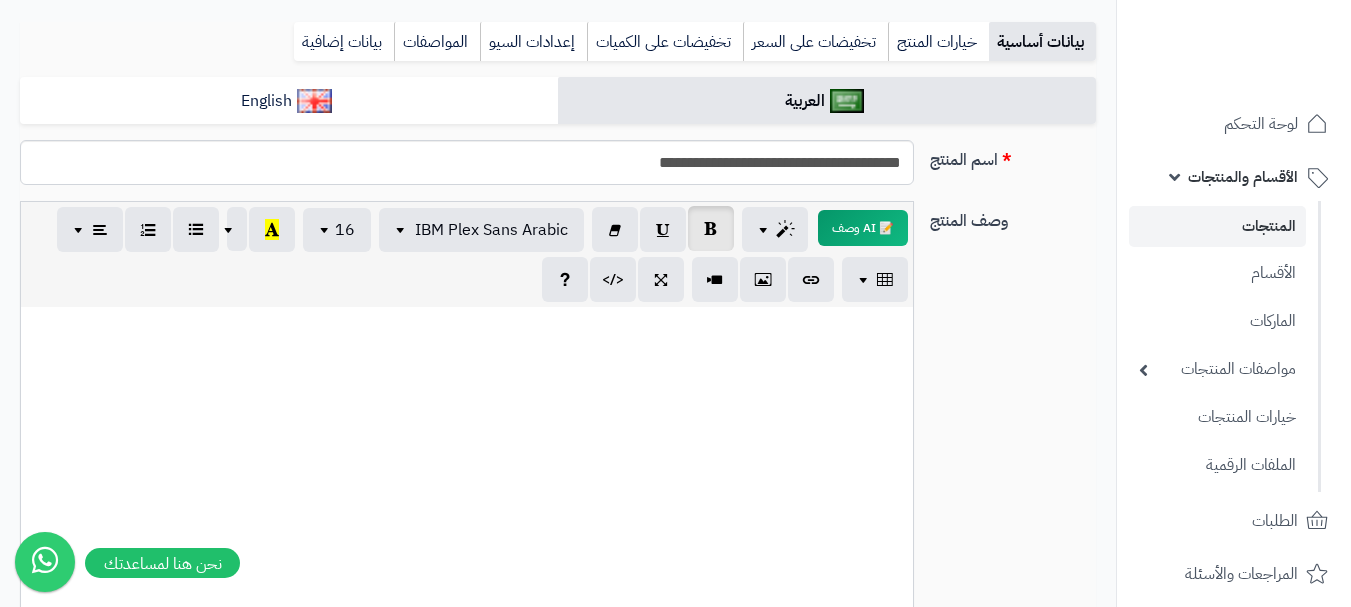 scroll, scrollTop: 727, scrollLeft: 0, axis: vertical 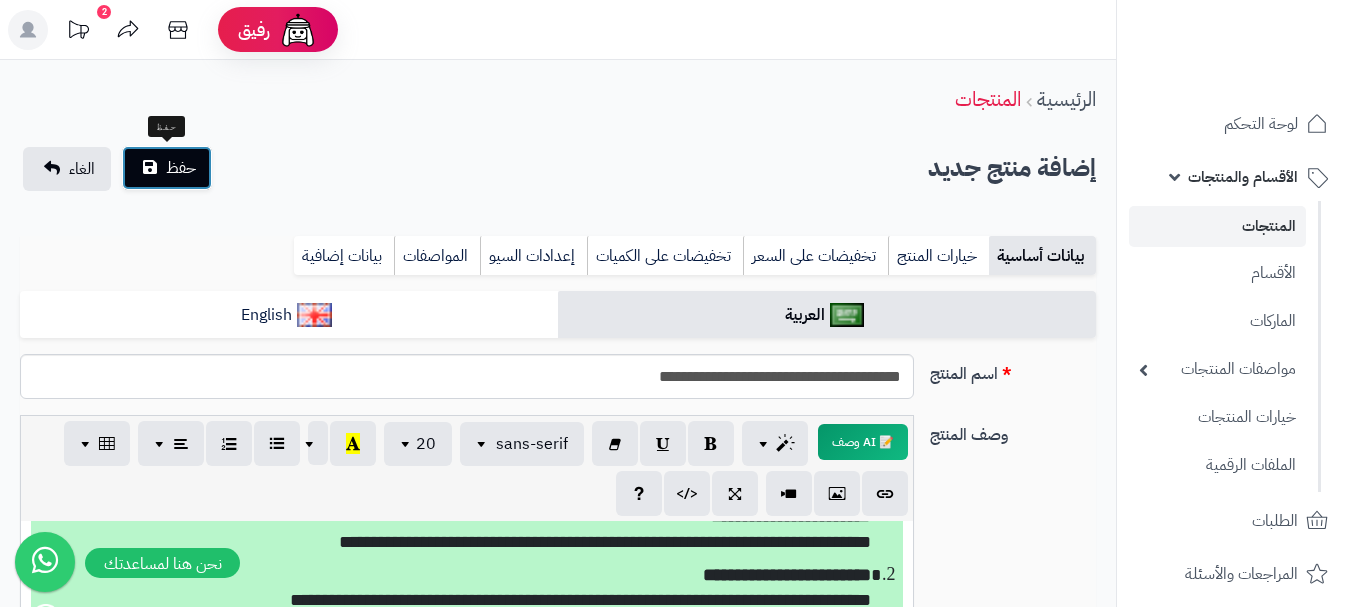 click on "حفظ" at bounding box center [181, 168] 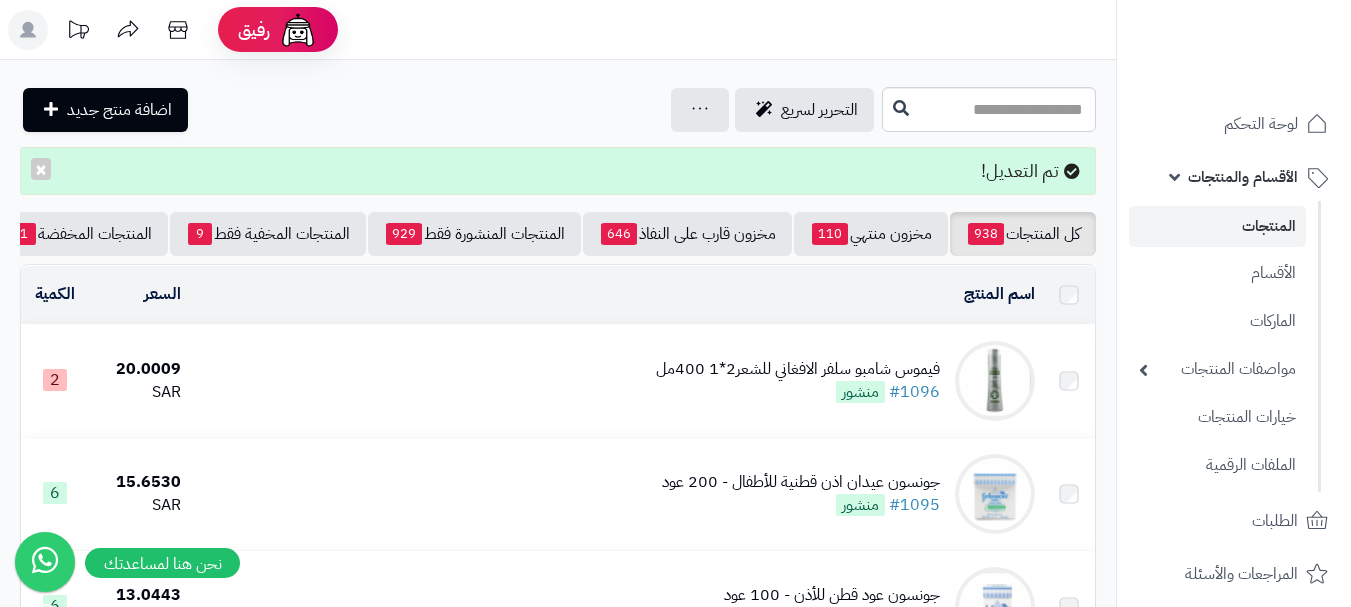 scroll, scrollTop: 0, scrollLeft: 0, axis: both 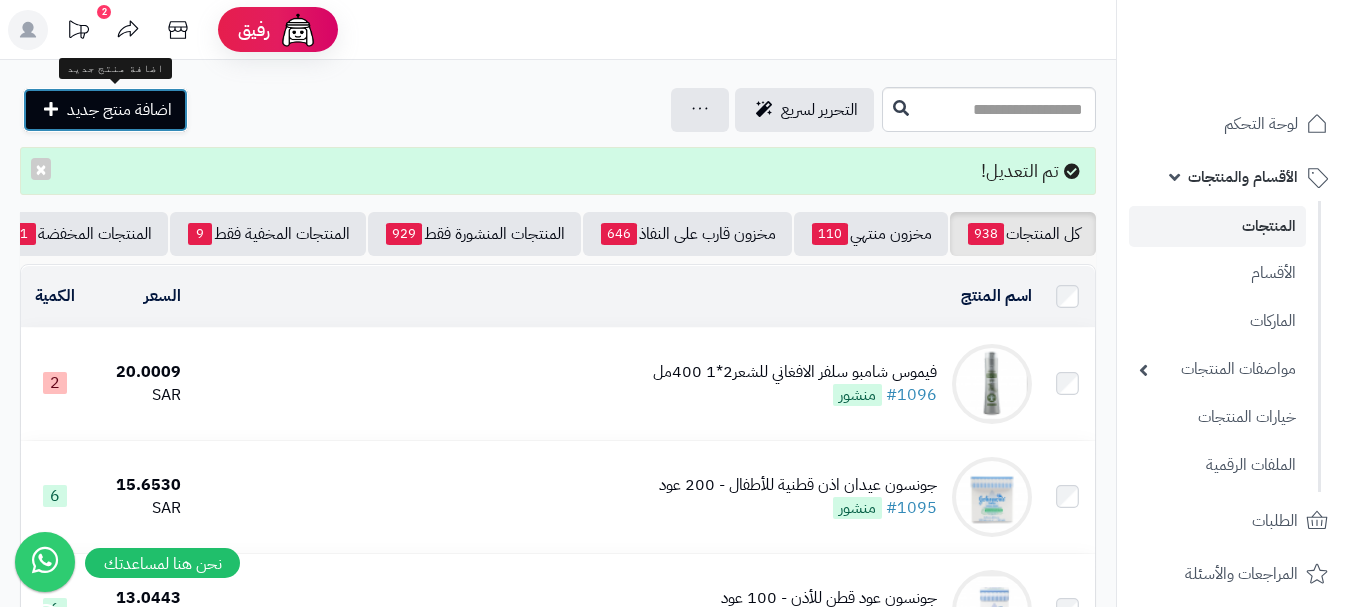 click on "اضافة منتج جديد" at bounding box center [119, 110] 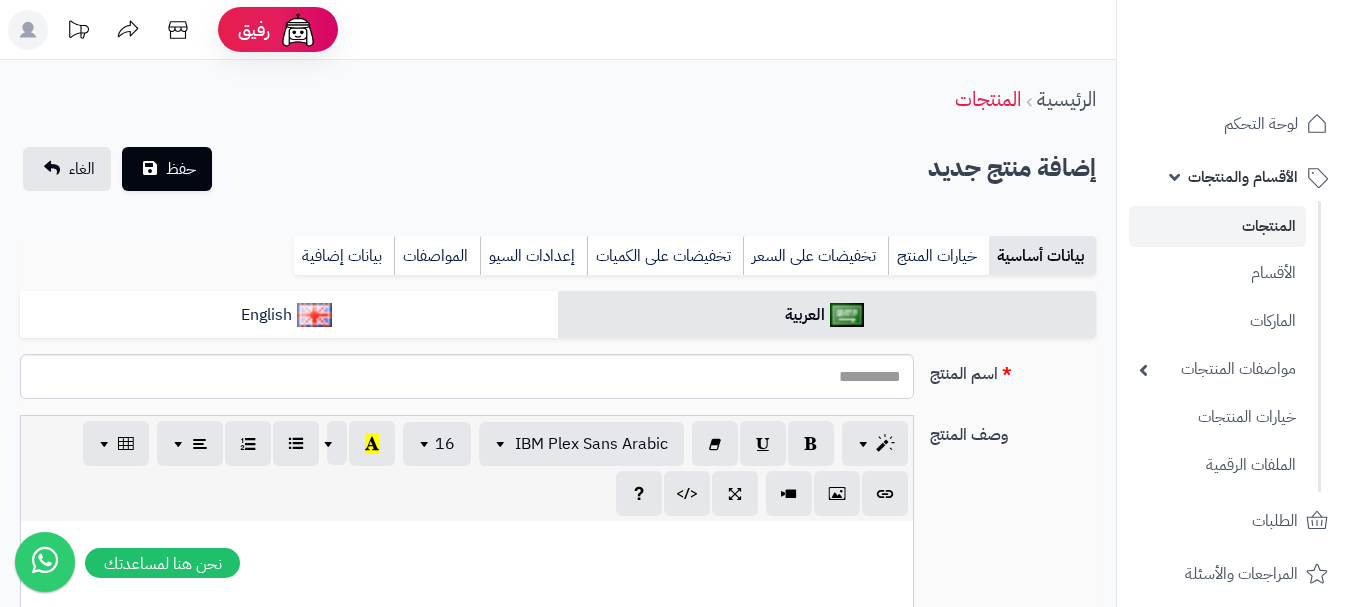 select 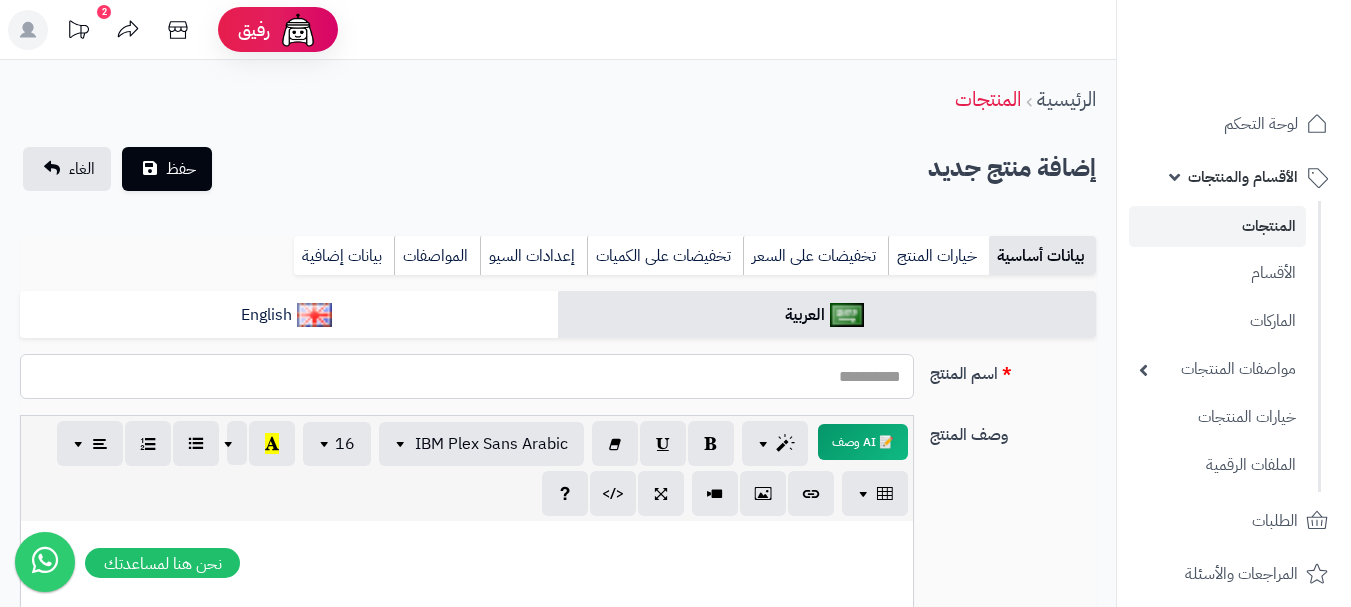click on "اسم المنتج" at bounding box center [467, 376] 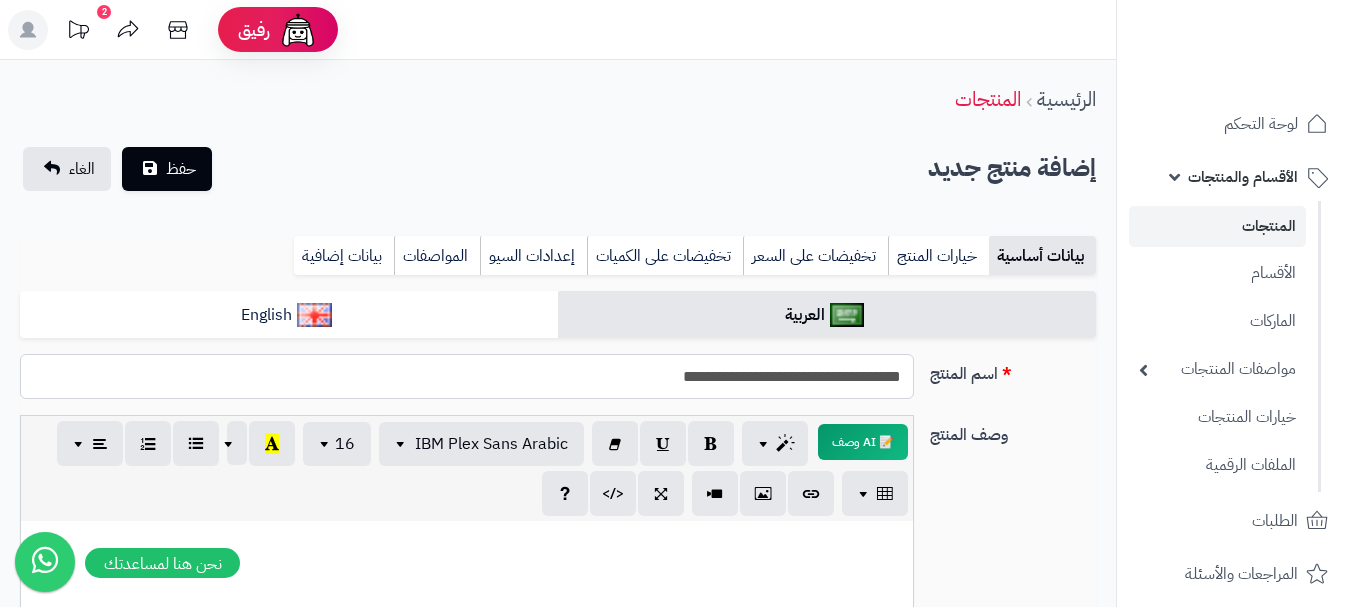 drag, startPoint x: 899, startPoint y: 376, endPoint x: 629, endPoint y: 393, distance: 270.53467 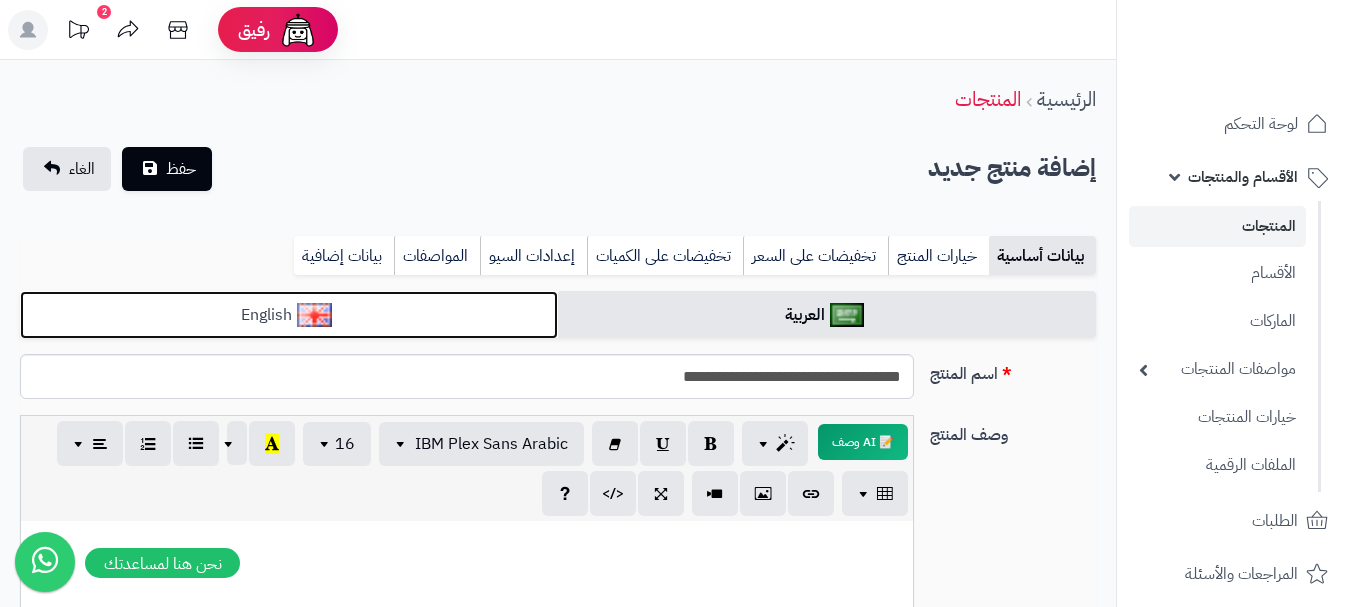 click on "English" at bounding box center [289, 315] 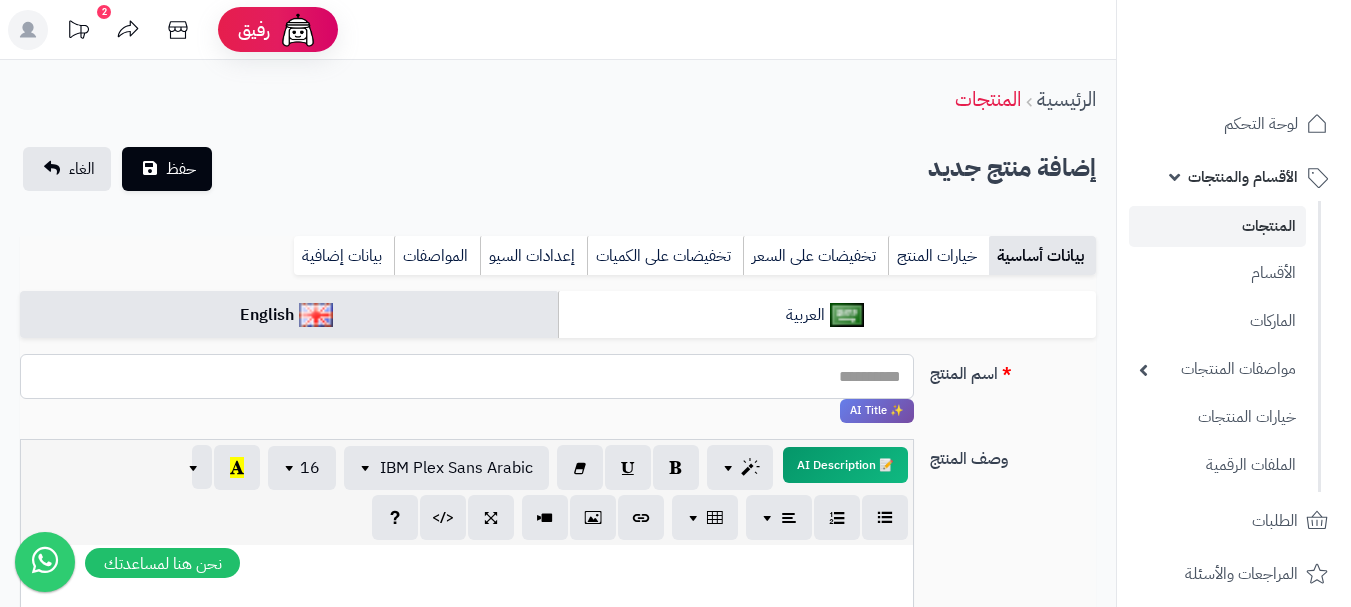 paste on "**********" 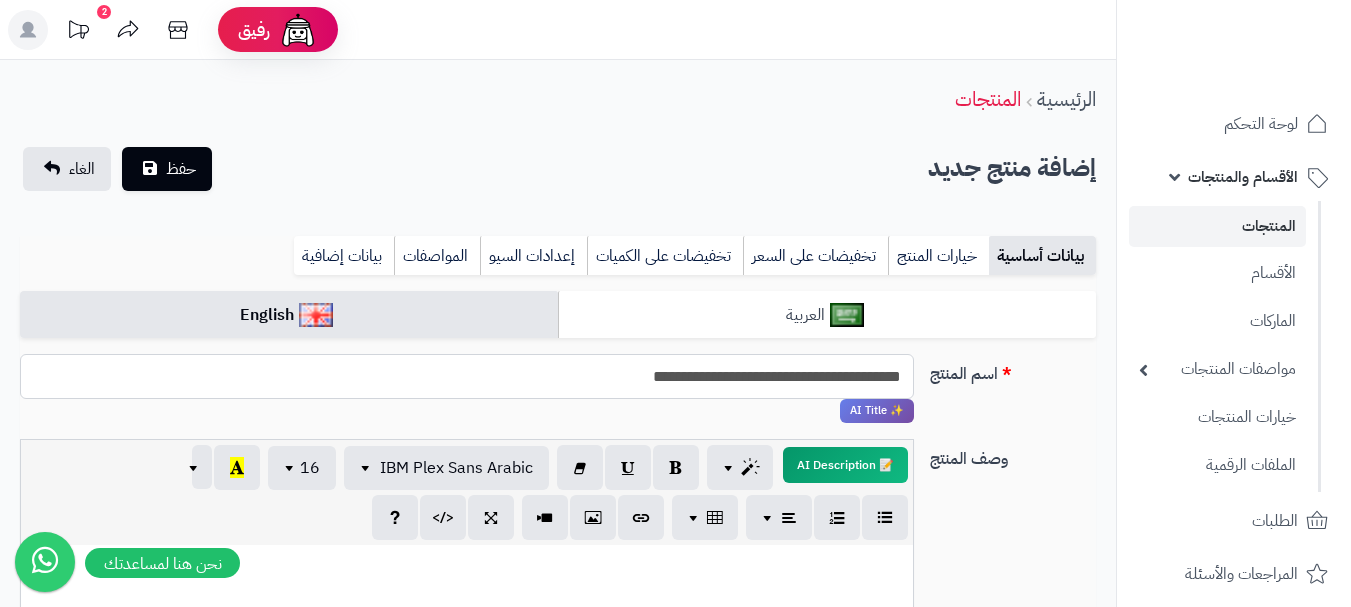 type on "**********" 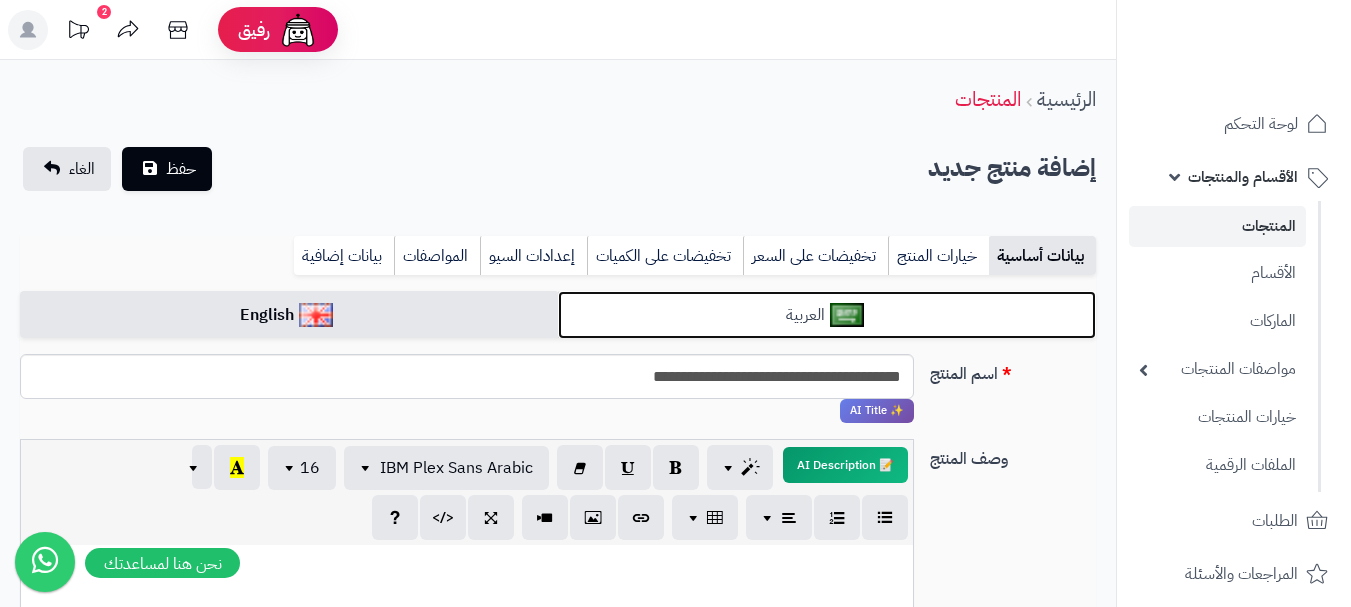 click on "العربية" at bounding box center (827, 315) 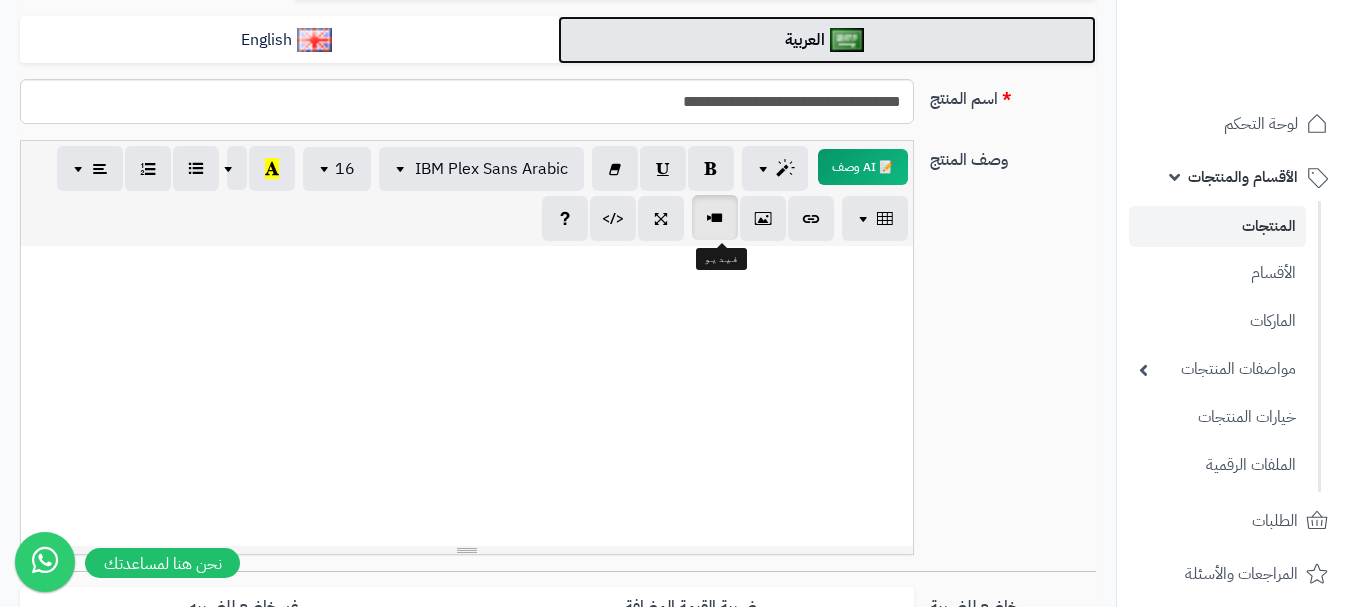 scroll, scrollTop: 500, scrollLeft: 0, axis: vertical 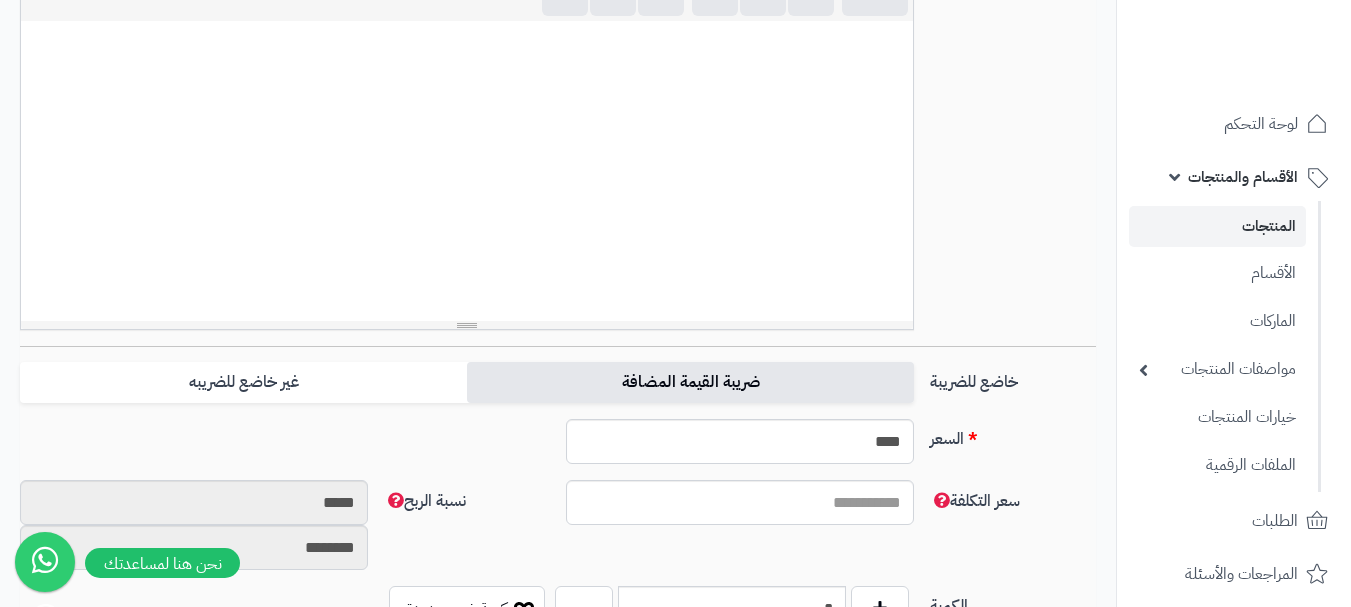 click on "ضريبة القيمة المضافة" at bounding box center [690, 382] 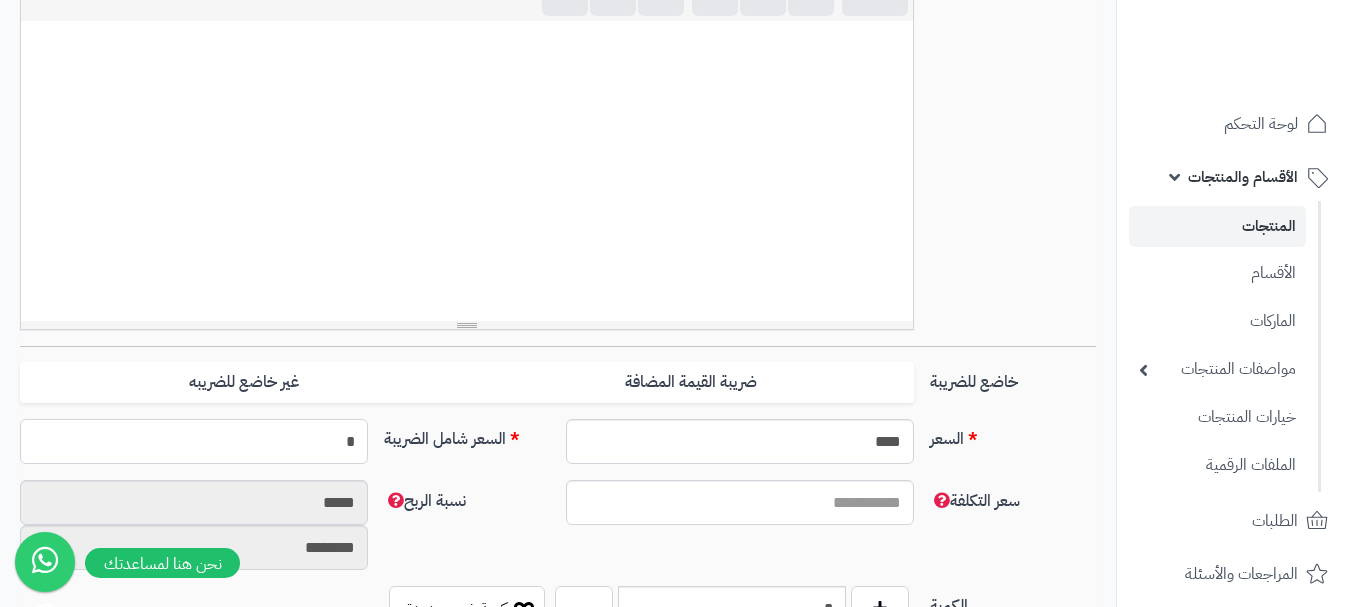 click on "*" at bounding box center [194, 441] 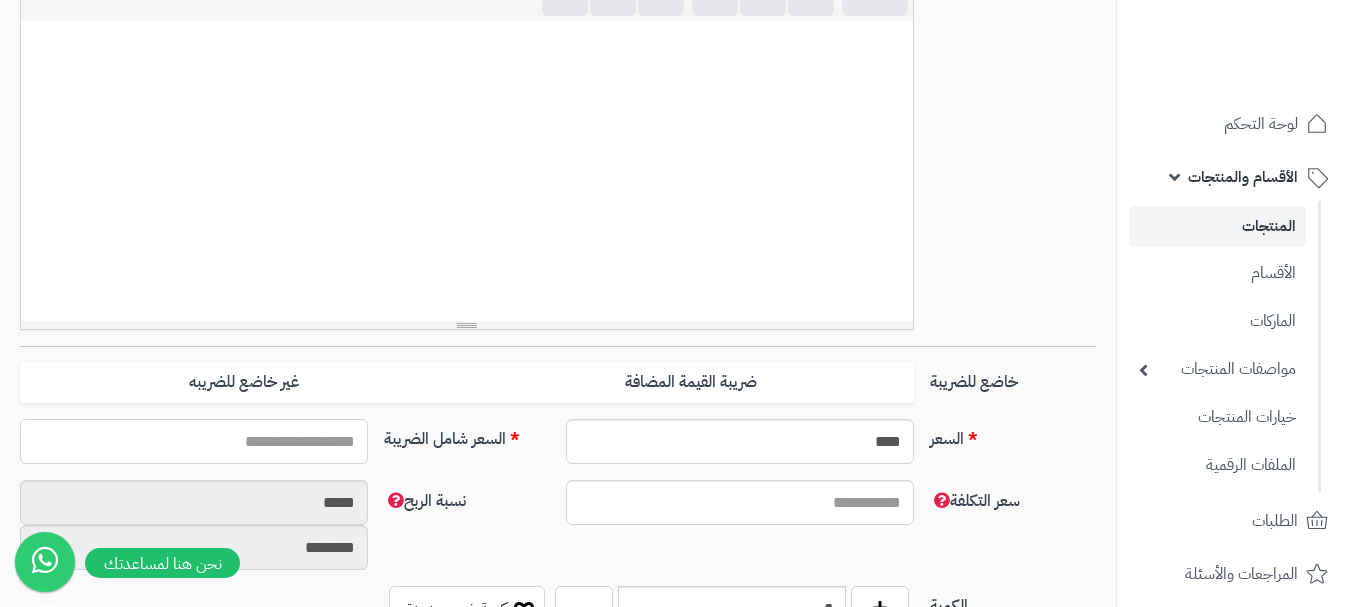 type on "*" 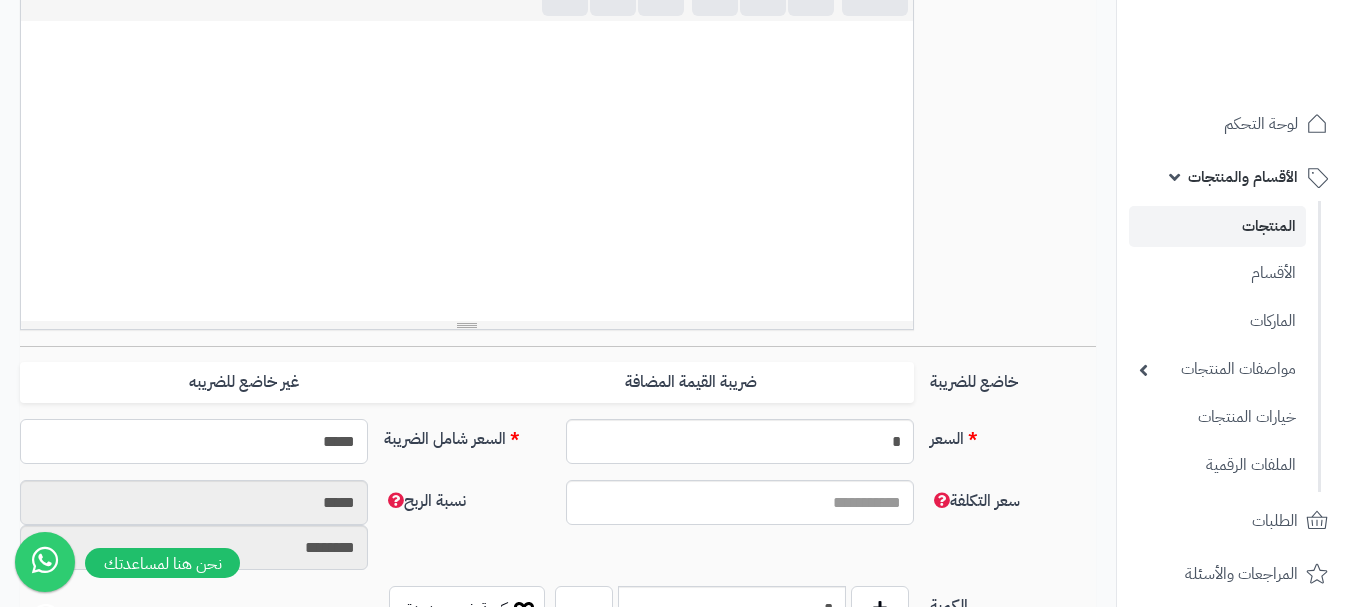 type on "******" 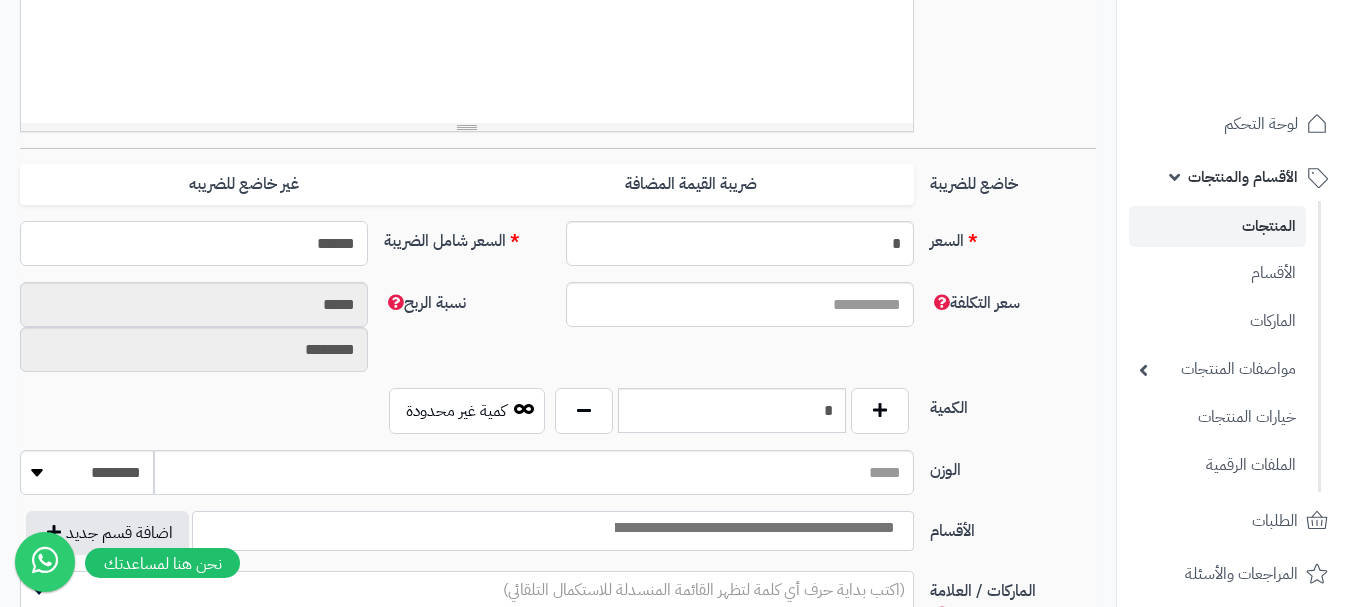 scroll, scrollTop: 700, scrollLeft: 0, axis: vertical 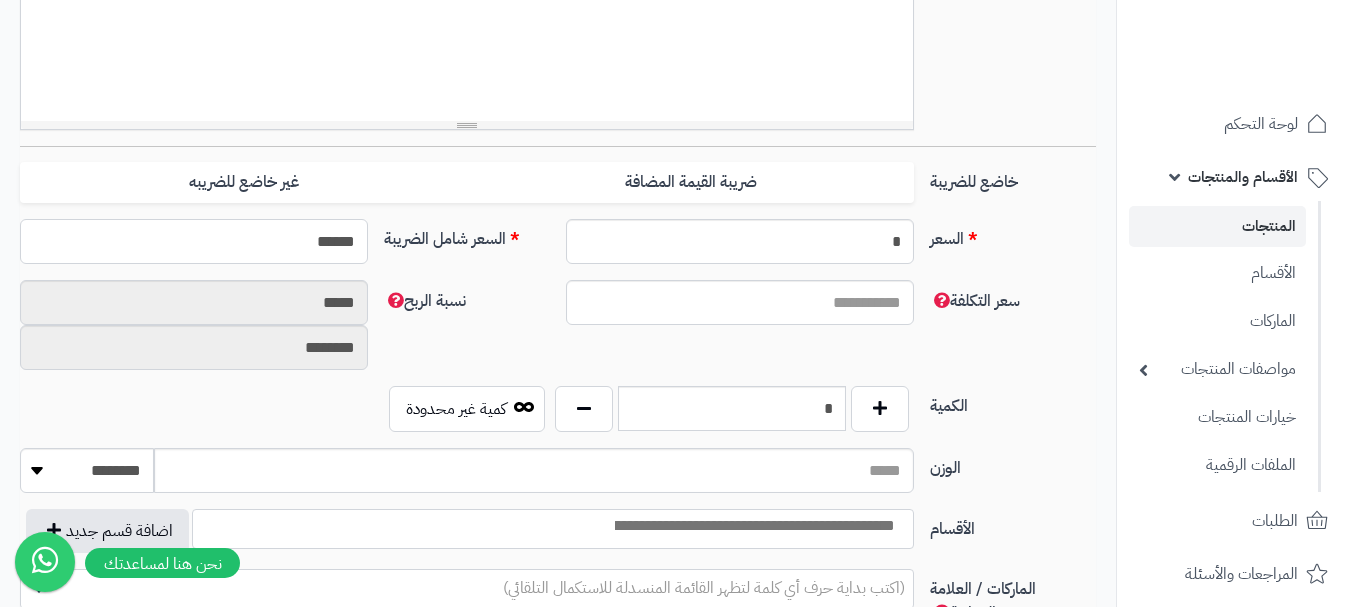 type on "**********" 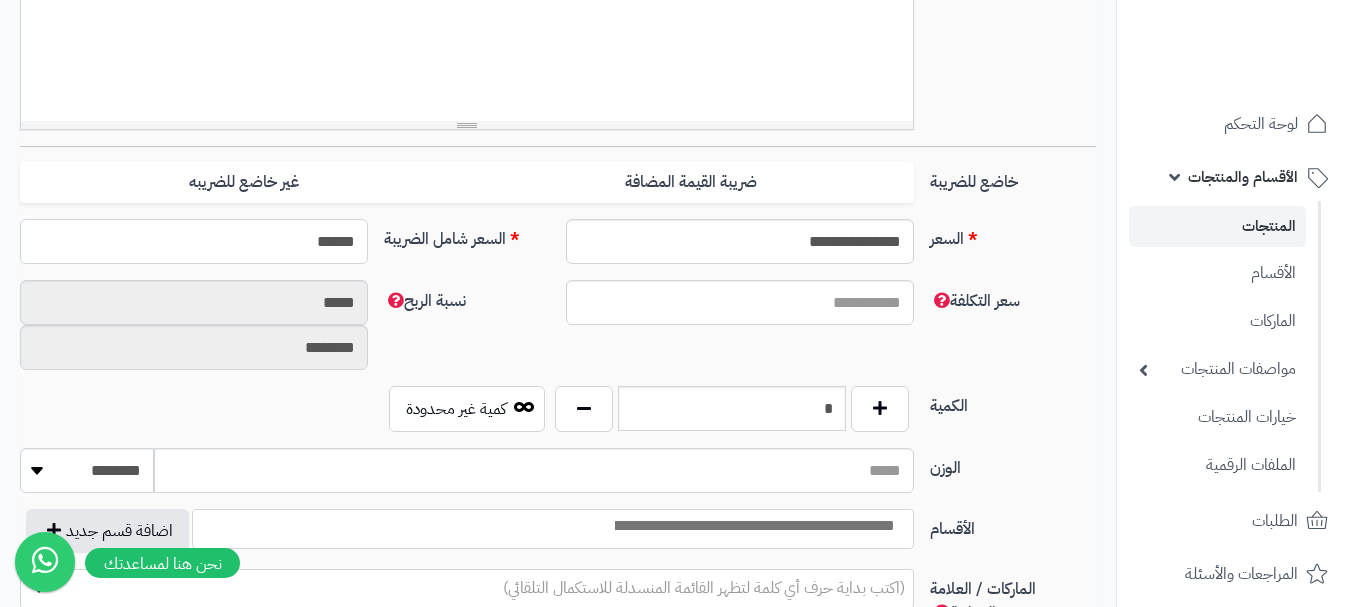 type on "******" 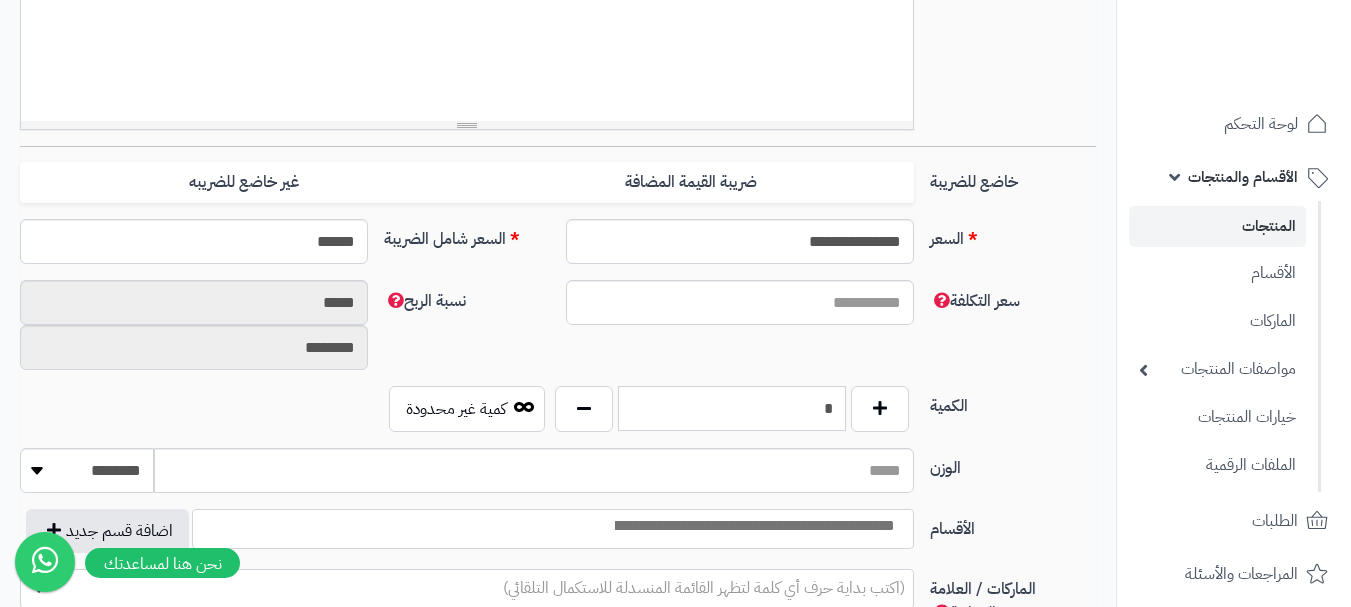 click on "*" at bounding box center (732, 408) 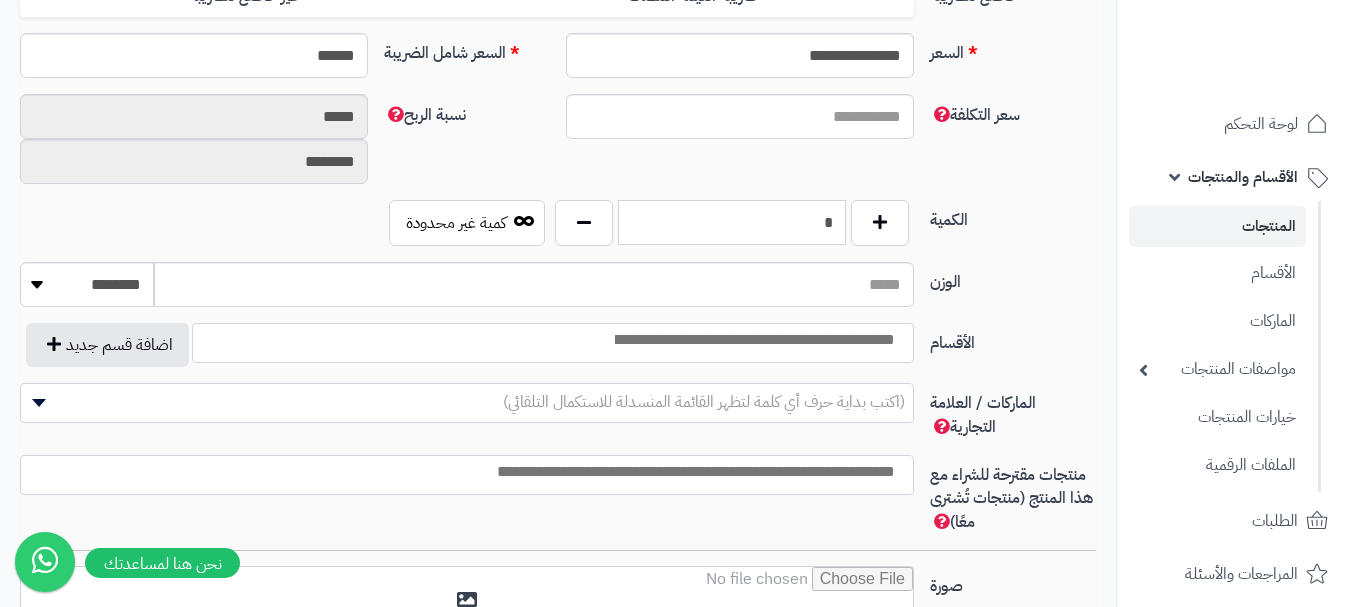 scroll, scrollTop: 900, scrollLeft: 0, axis: vertical 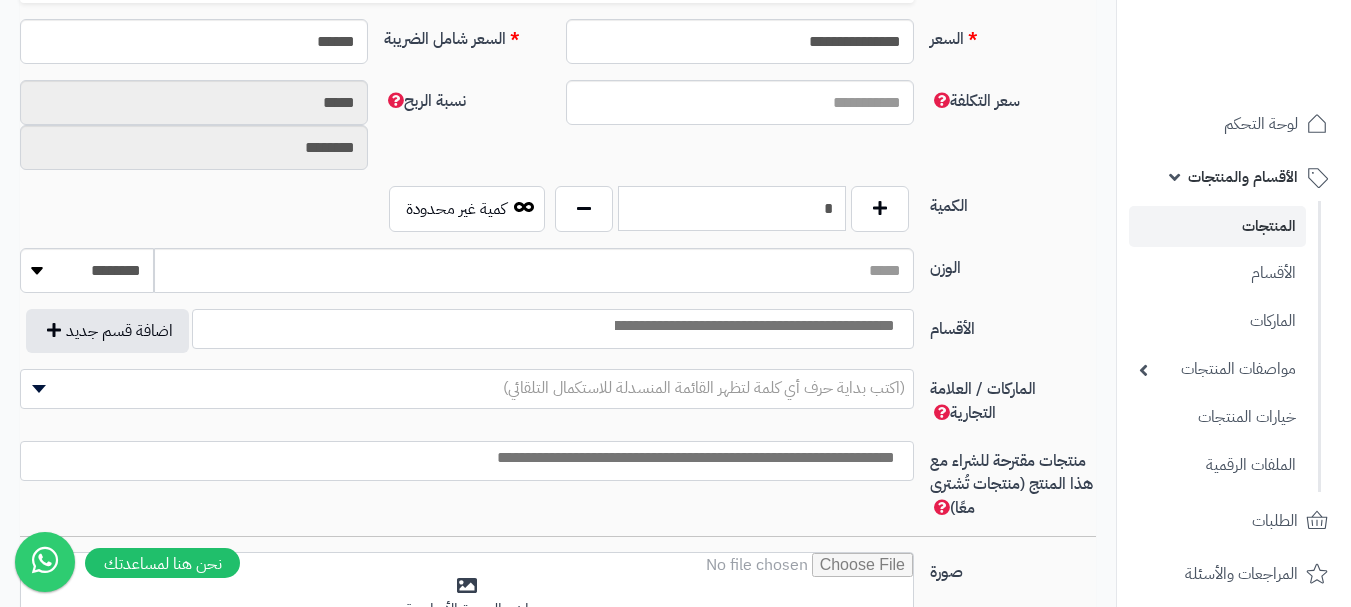 type on "*" 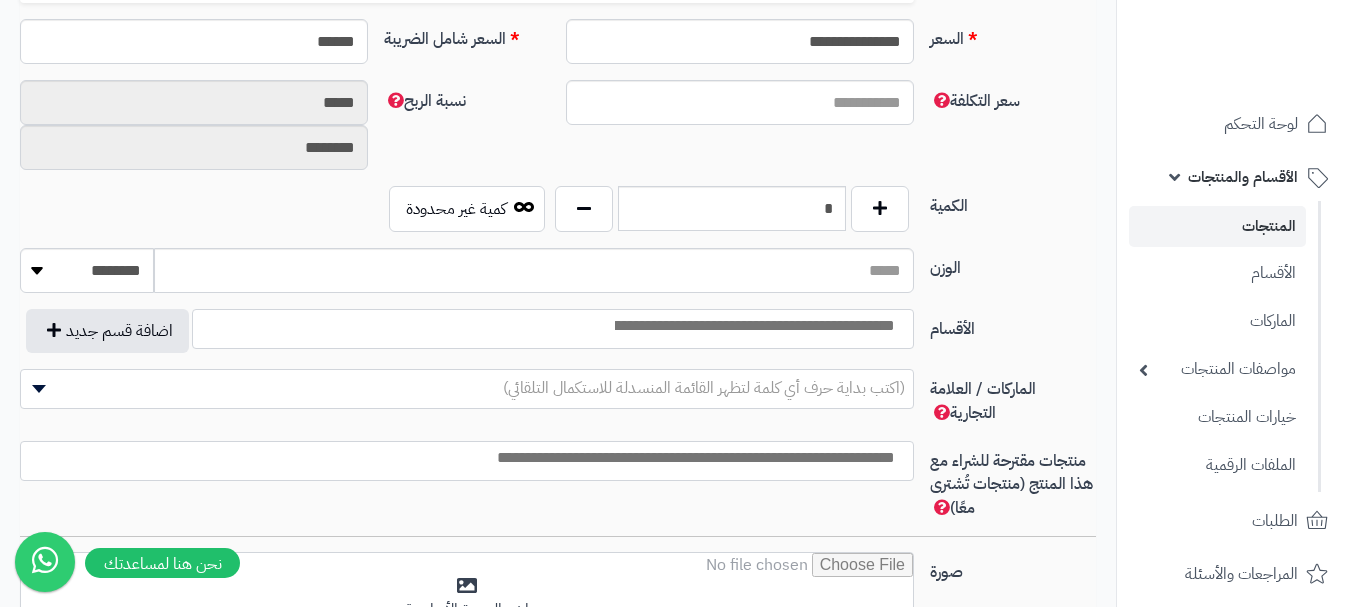 click on "الوزن
******** **** ***** *****" at bounding box center (558, 278) 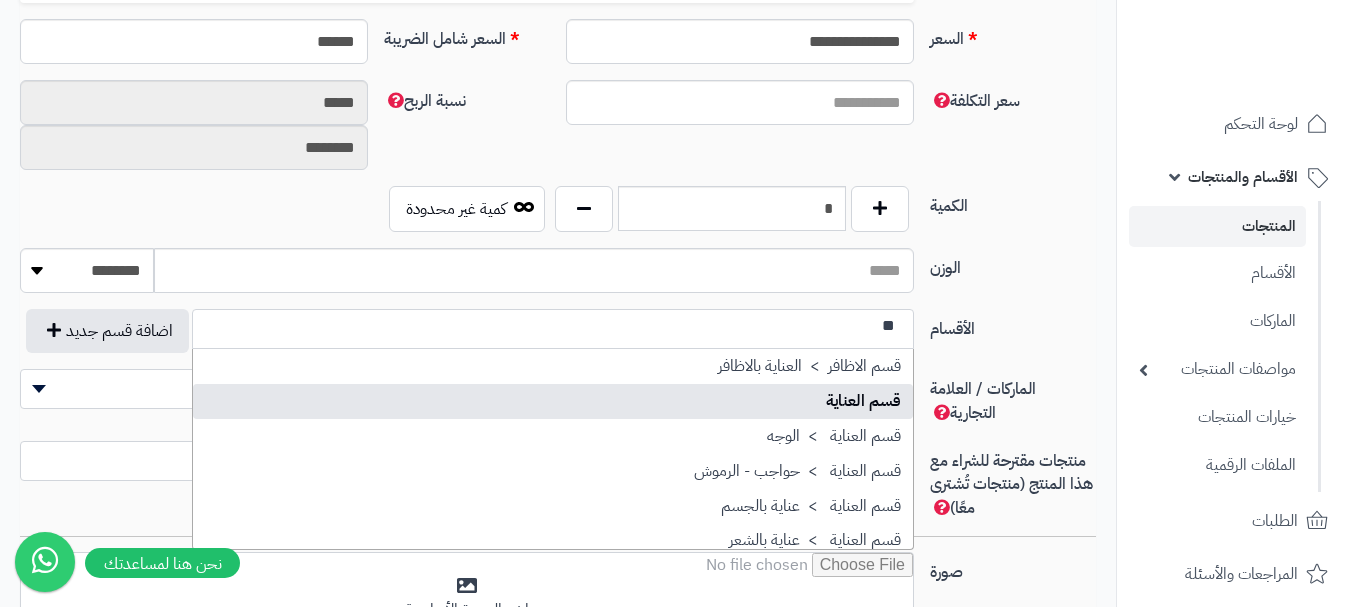 type on "**" 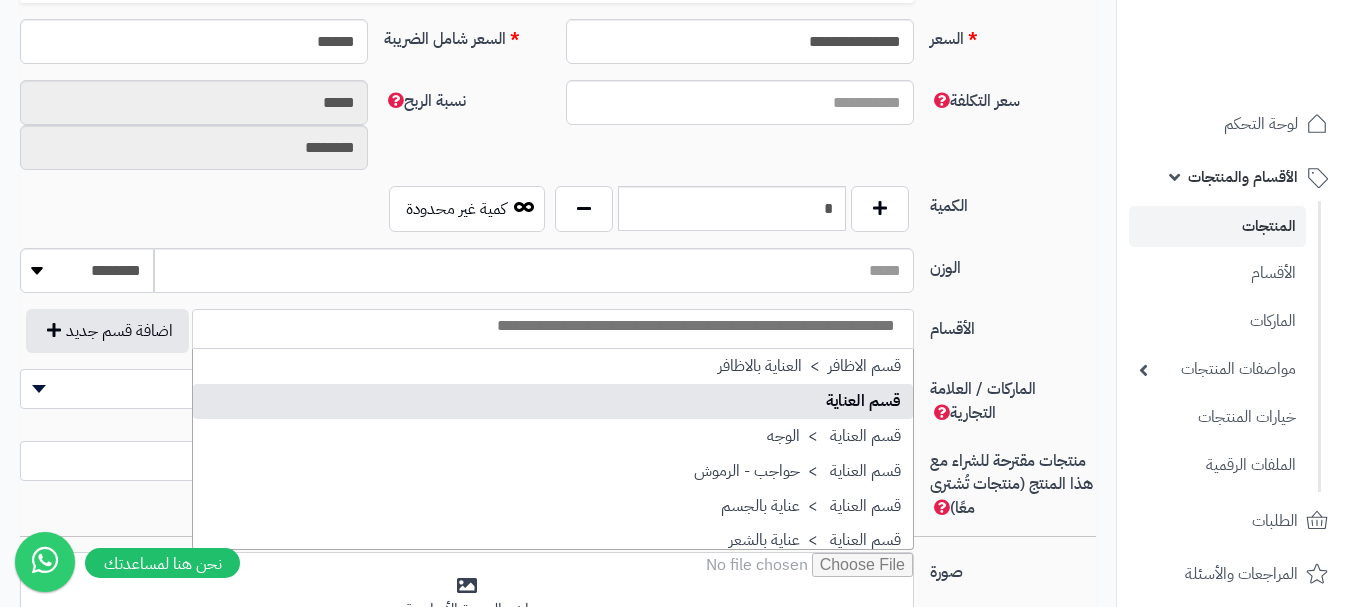 scroll, scrollTop: 0, scrollLeft: 0, axis: both 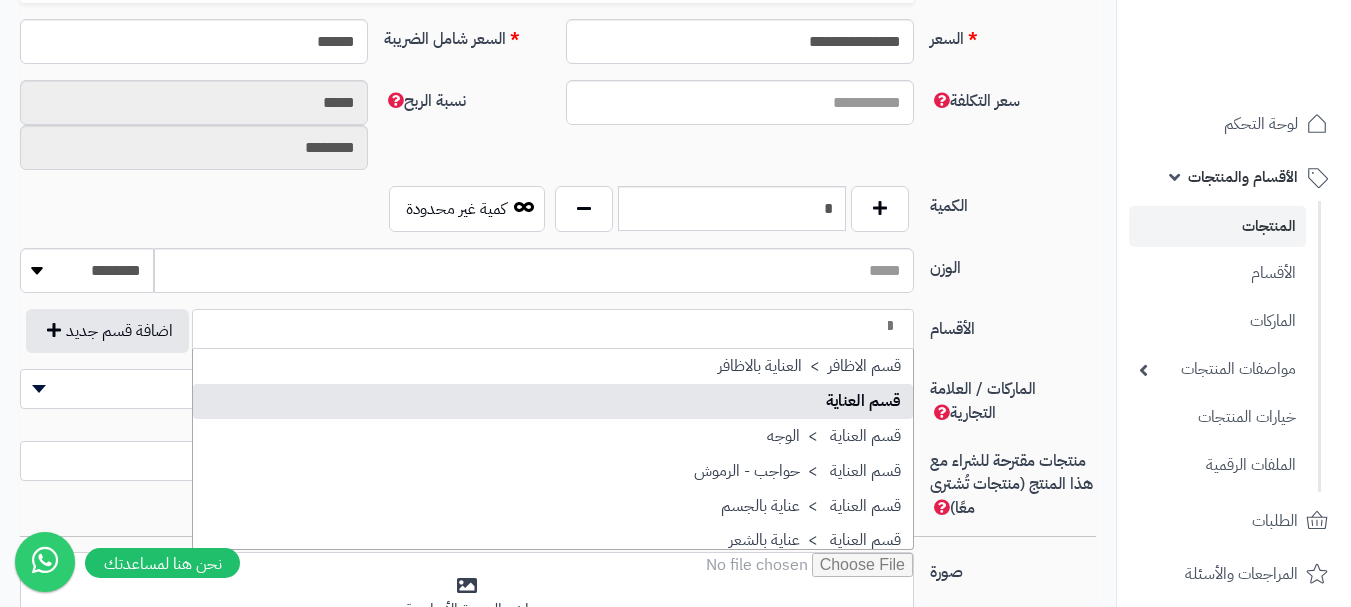 type on "*" 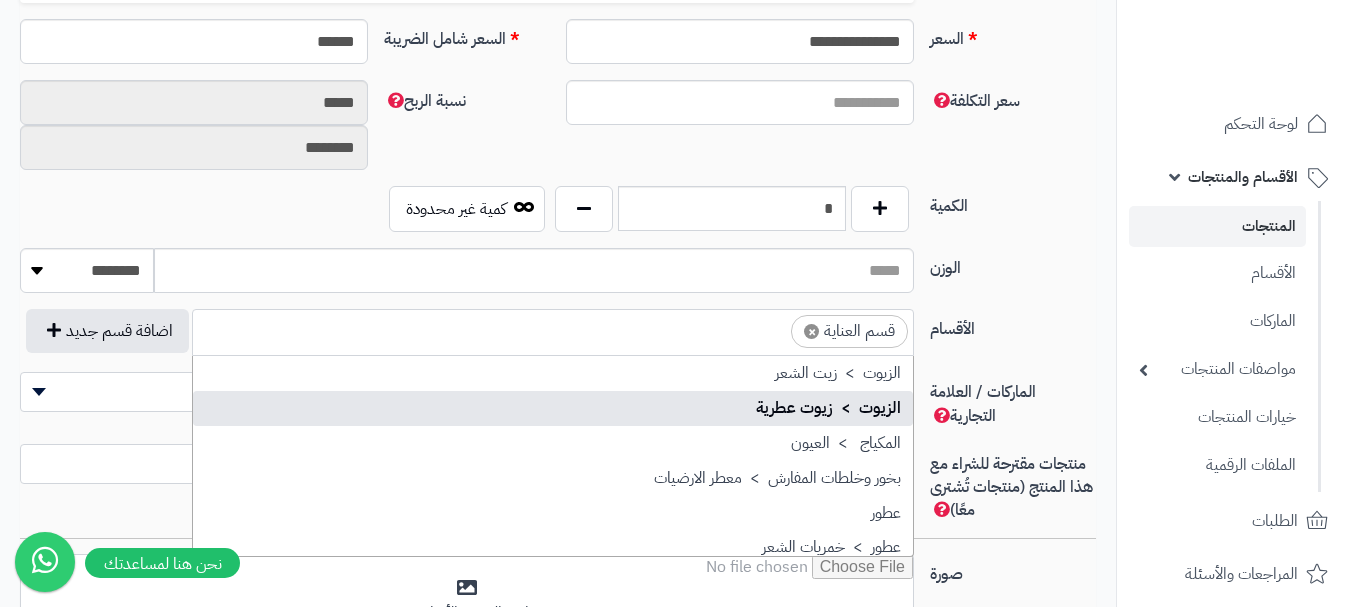 scroll, scrollTop: 0, scrollLeft: -13, axis: horizontal 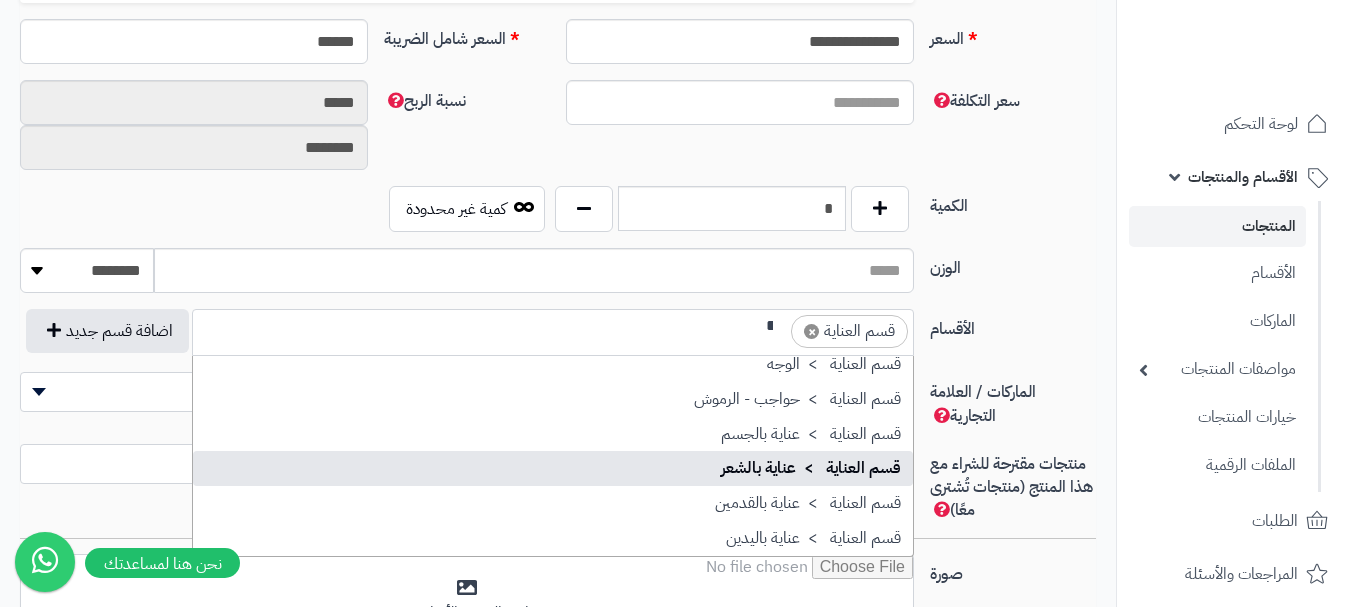 type on "**" 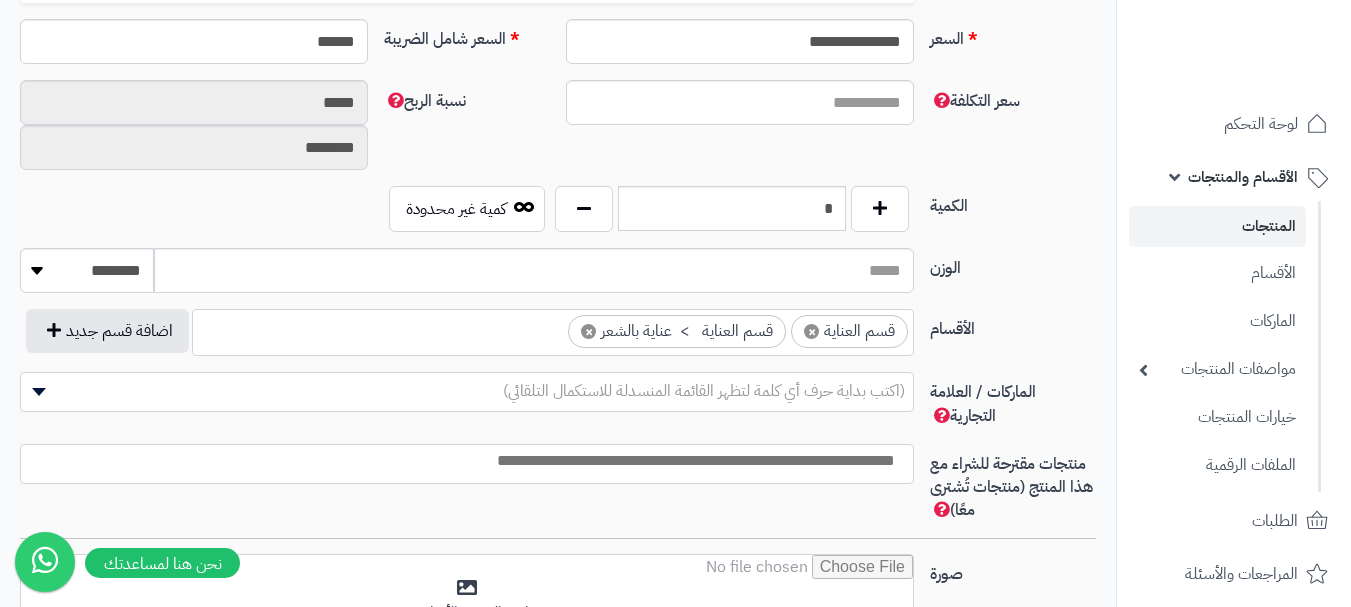 click at bounding box center [462, 461] 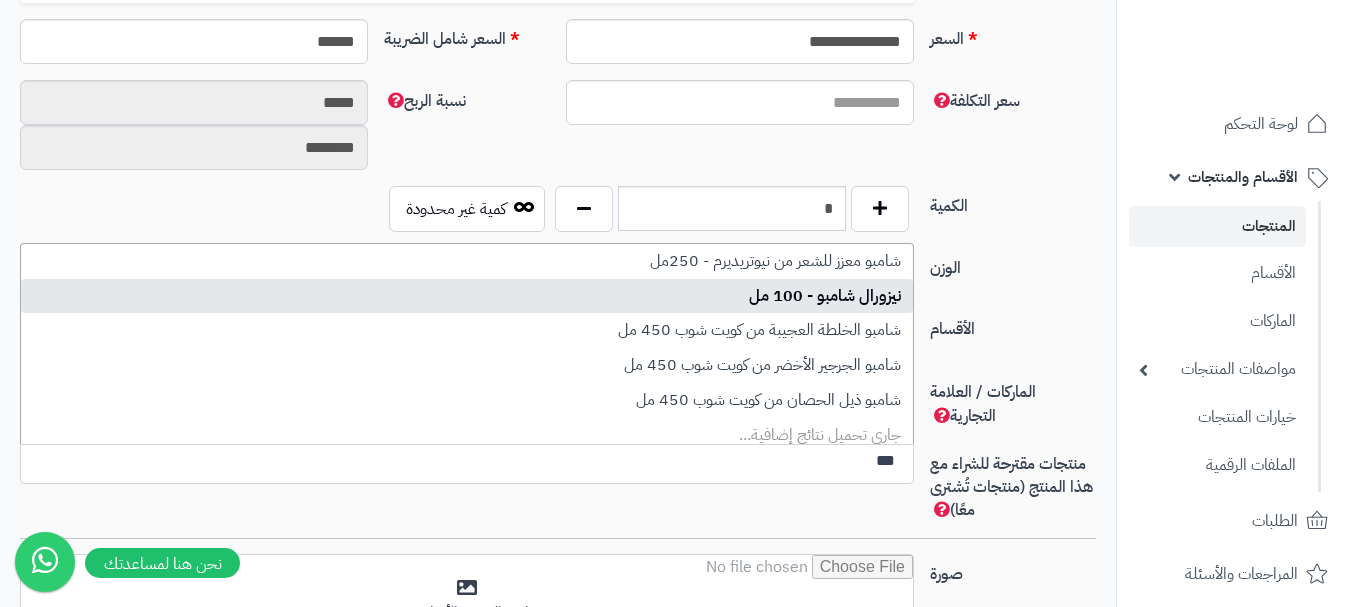 type on "***" 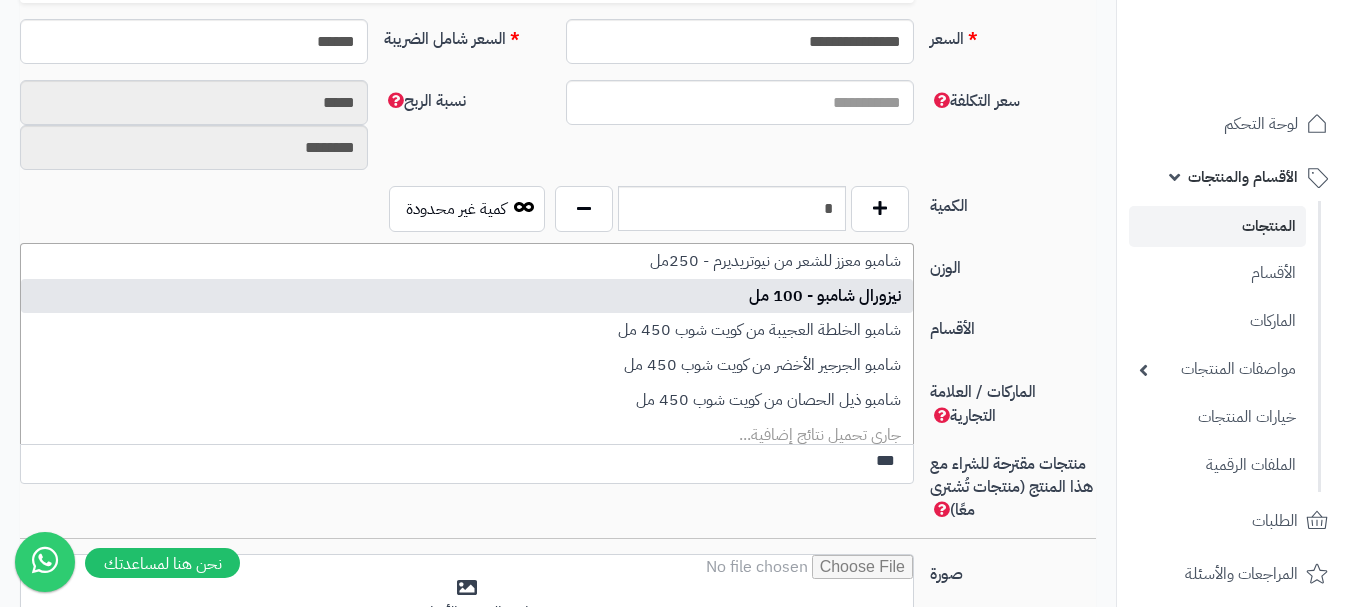 type 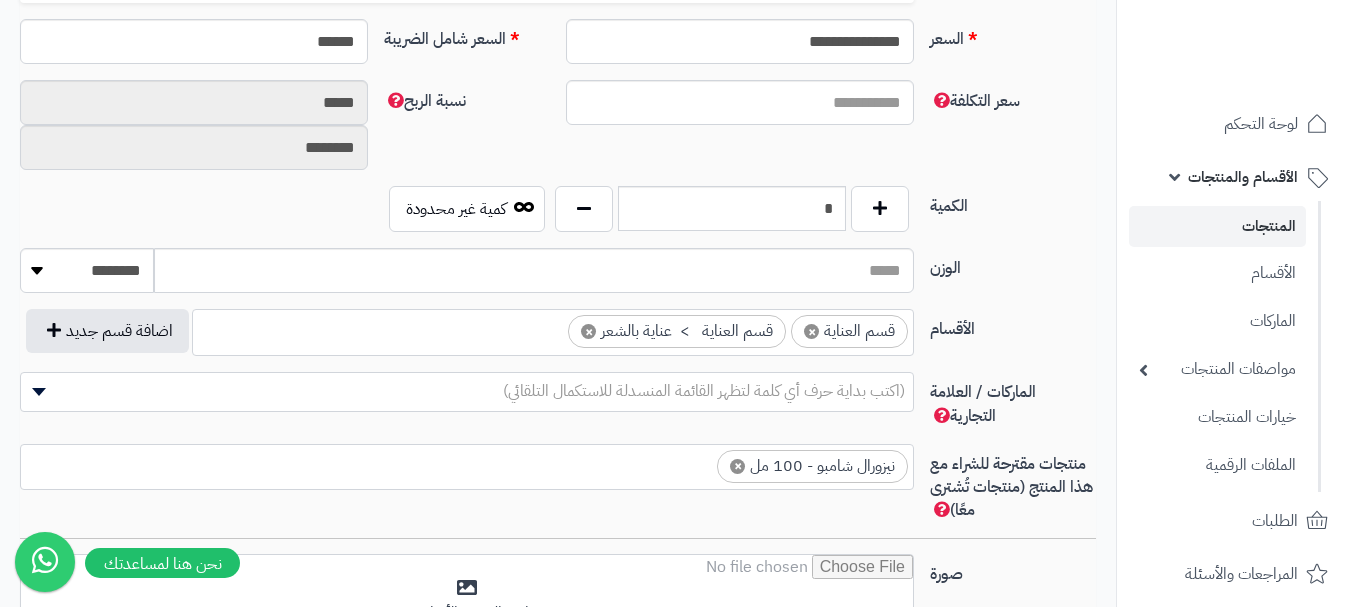 scroll, scrollTop: 0, scrollLeft: 0, axis: both 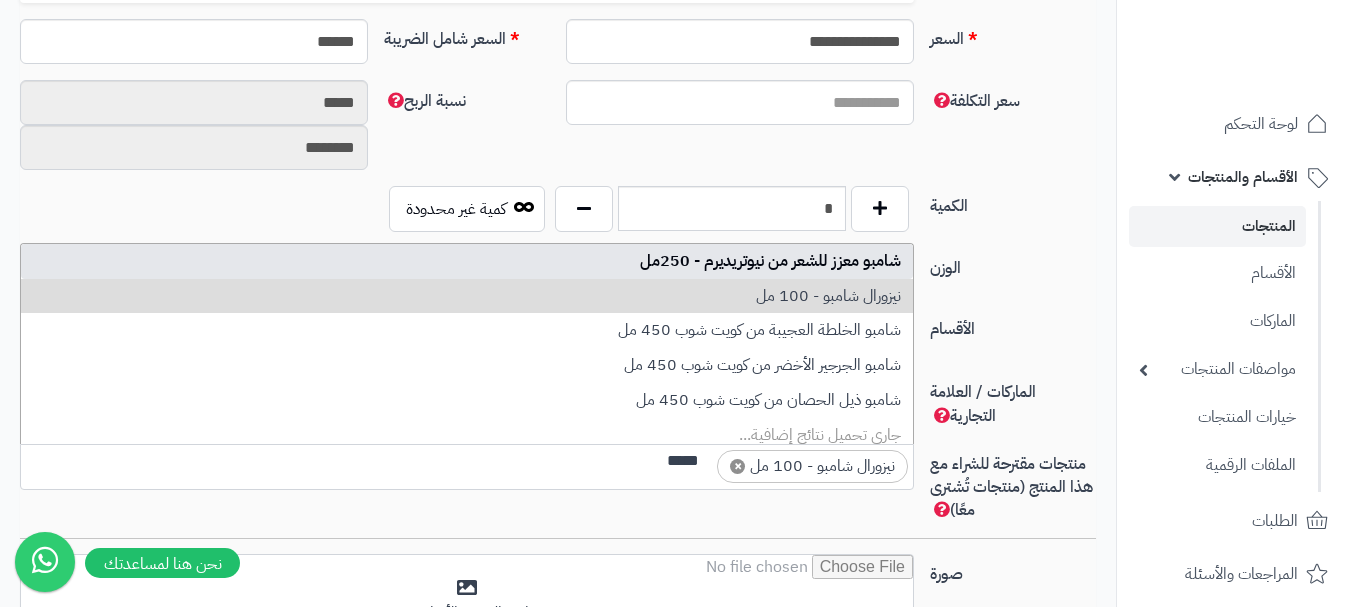 type on "*****" 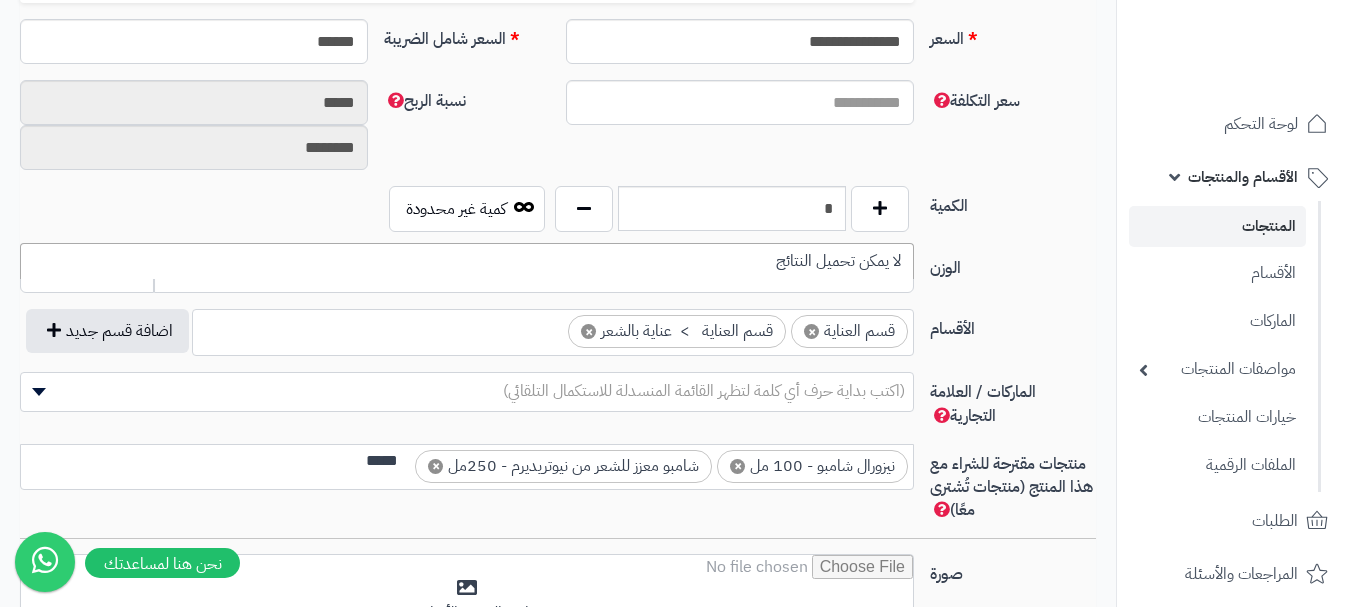 scroll, scrollTop: 0, scrollLeft: 0, axis: both 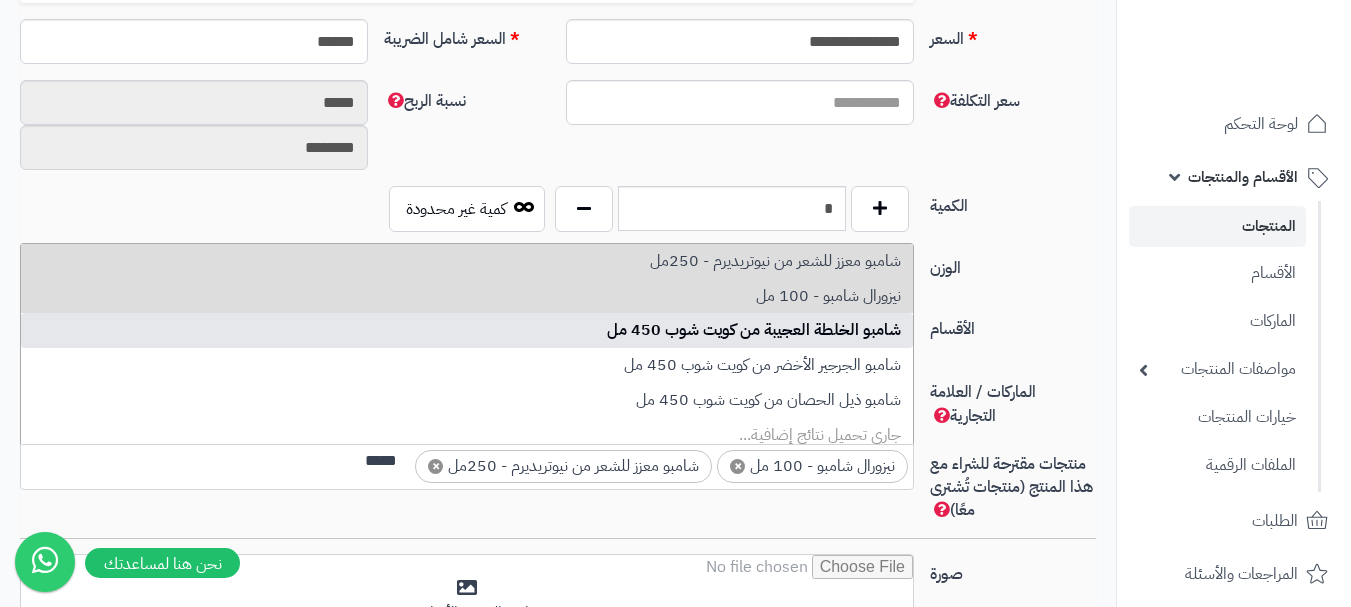 type on "*****" 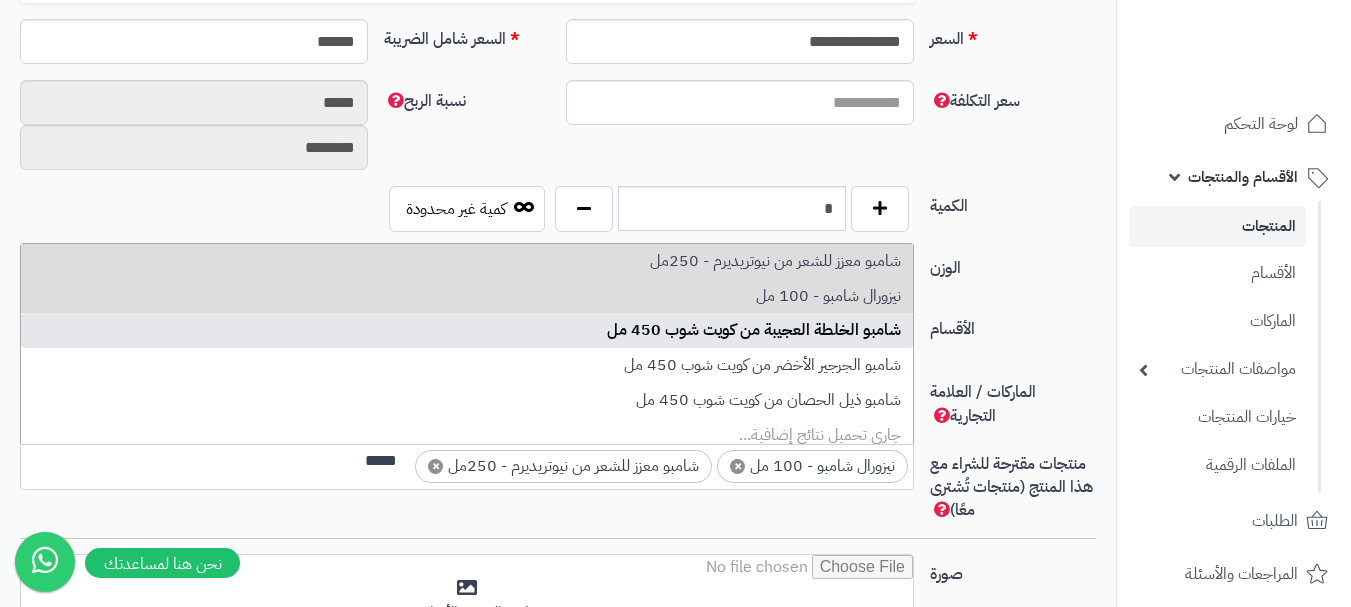 type 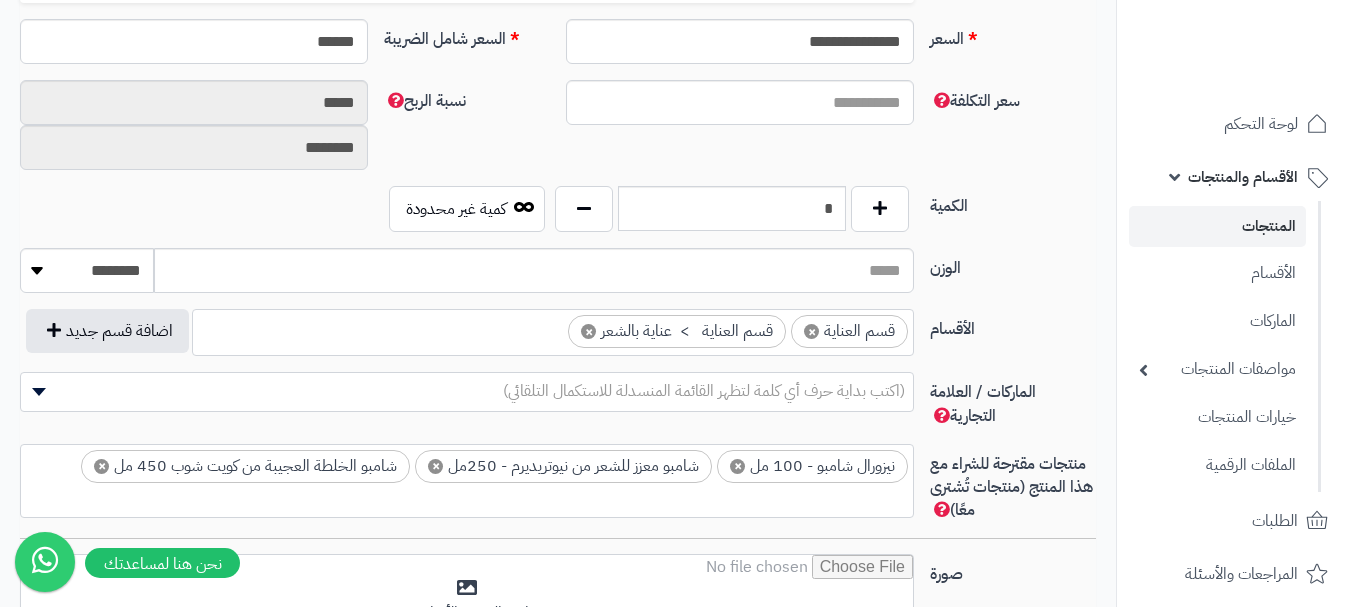 click on "× نيزورال شامبو - 100 مل × شامبو معزز للشعر من نيوتريديرم - 250مل × شامبو الخلطة العجيبة من كويت شوب 450 مل" at bounding box center [467, 481] 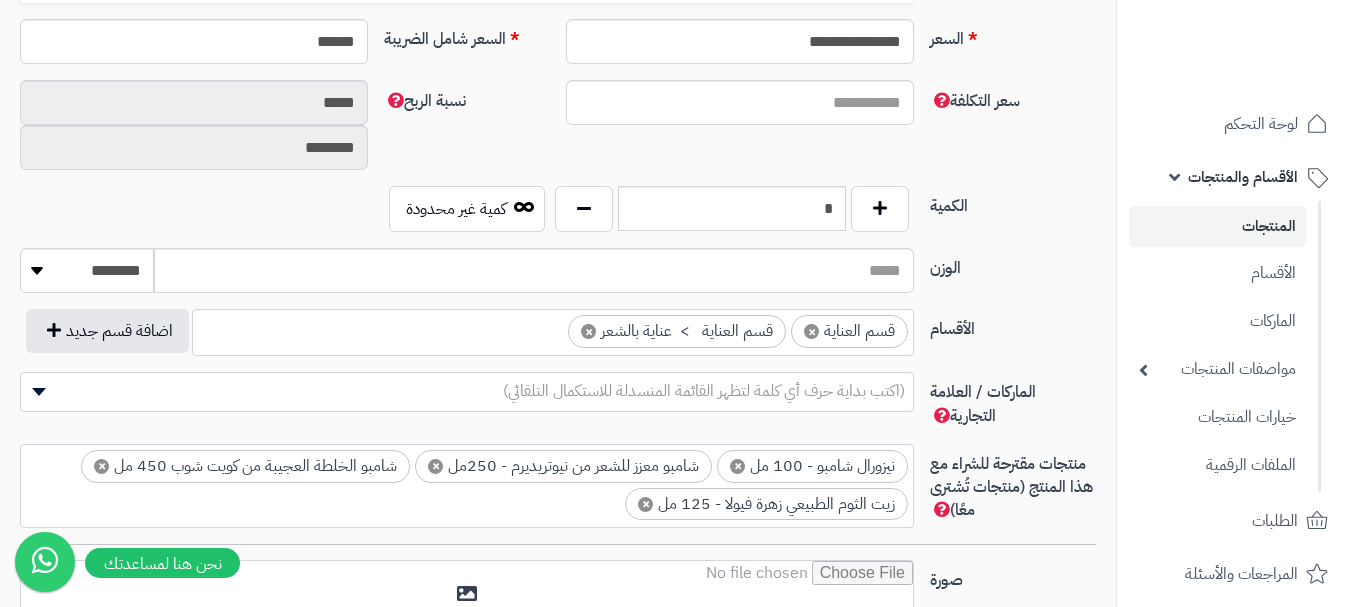 click on "× نيزورال شامبو - 100 مل × شامبو معزز للشعر من نيوتريديرم - 250مل × شامبو الخلطة العجيبة من كويت شوب 450 مل × زيت الثوم الطبيعي زهرة فيولا - 125 مل" at bounding box center [467, 483] 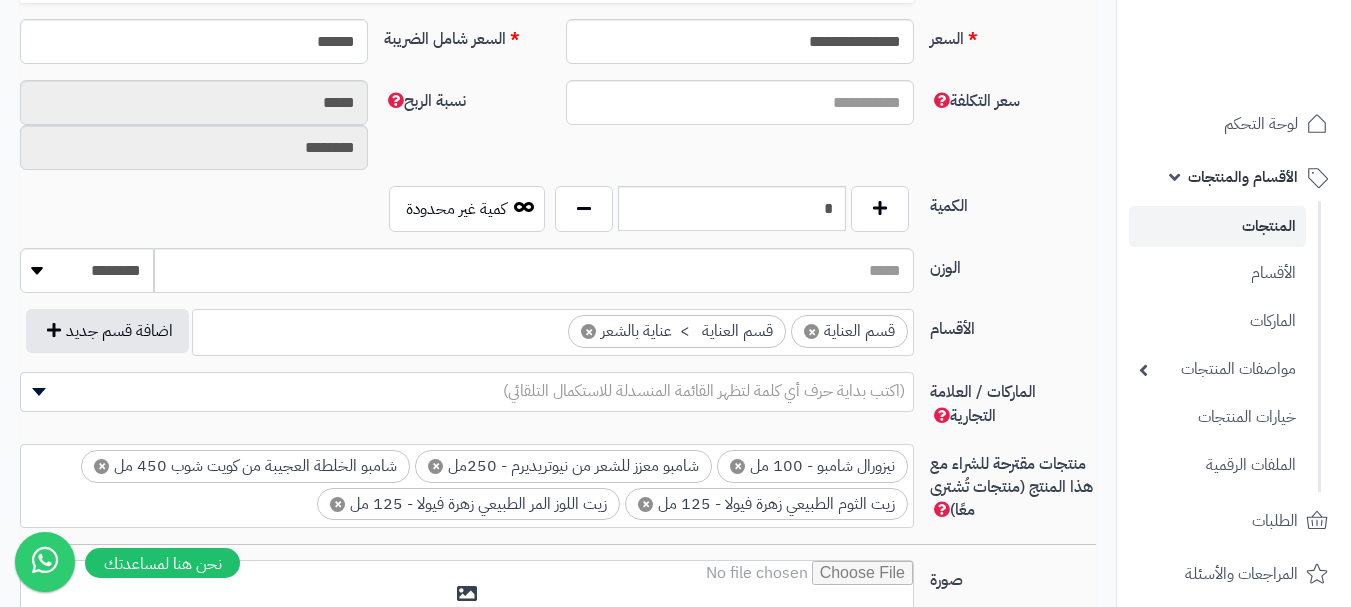 click on "× نيزورال شامبو - 100 مل × شامبو معزز للشعر من نيوتريديرم - 250مل × شامبو الخلطة العجيبة من كويت شوب 450 مل × زيت الثوم الطبيعي زهرة فيولا - 125 مل  × زيت اللوز المر الطبيعي زهرة فيولا - 125 مل" at bounding box center (467, 483) 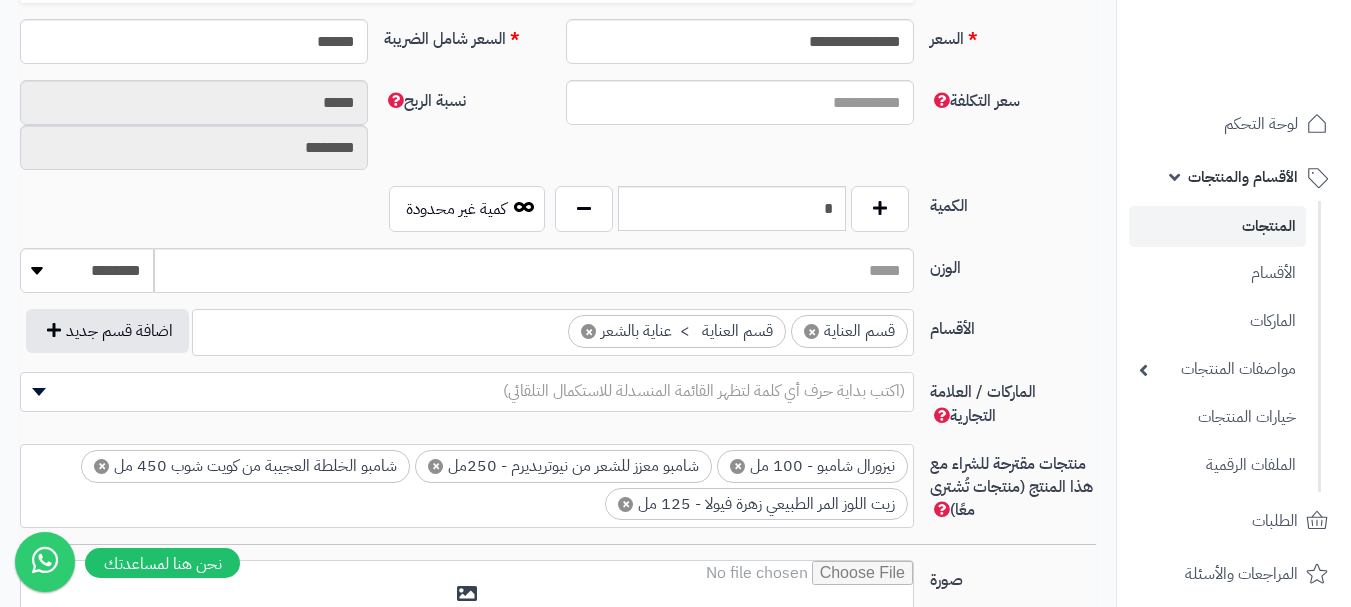 click on "× شامبو معزز للشعر من نيوتريديرم - 250مل" at bounding box center (563, 466) 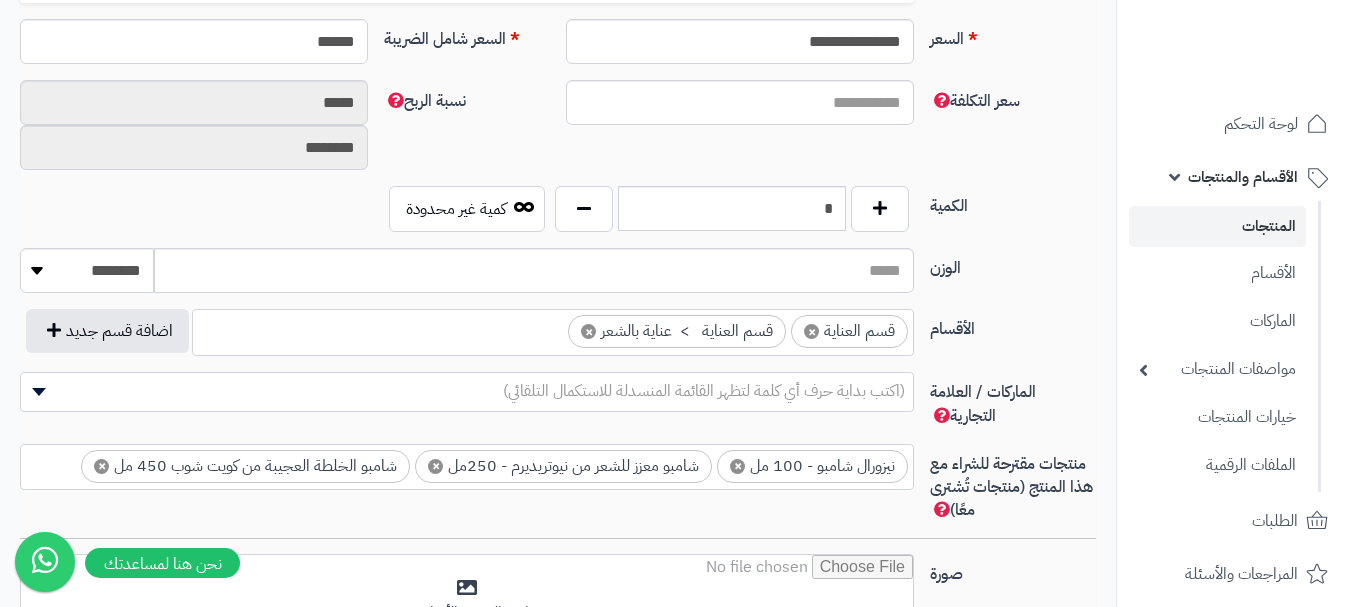 click at bounding box center [63, 461] 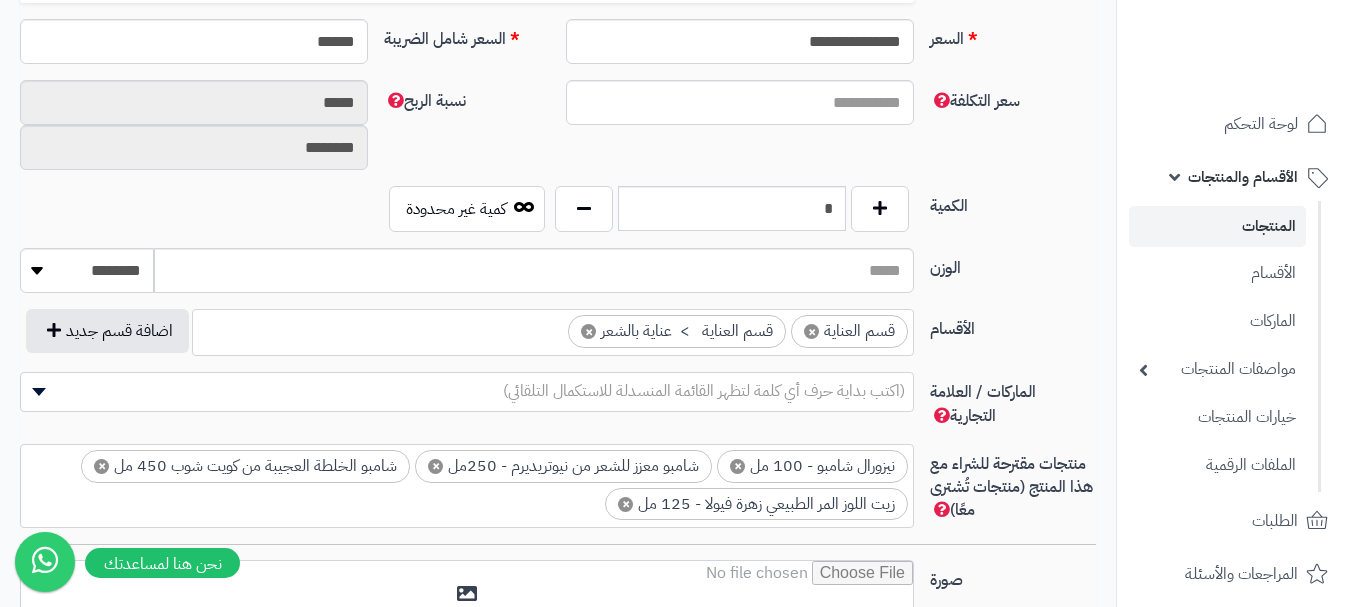 click on "× نيزورال شامبو - 100 مل × شامبو معزز للشعر من نيوتريديرم - 250مل × شامبو الخلطة العجيبة من كويت شوب 450 مل × زيت اللوز المر الطبيعي زهرة فيولا - 125 مل" at bounding box center (467, 483) 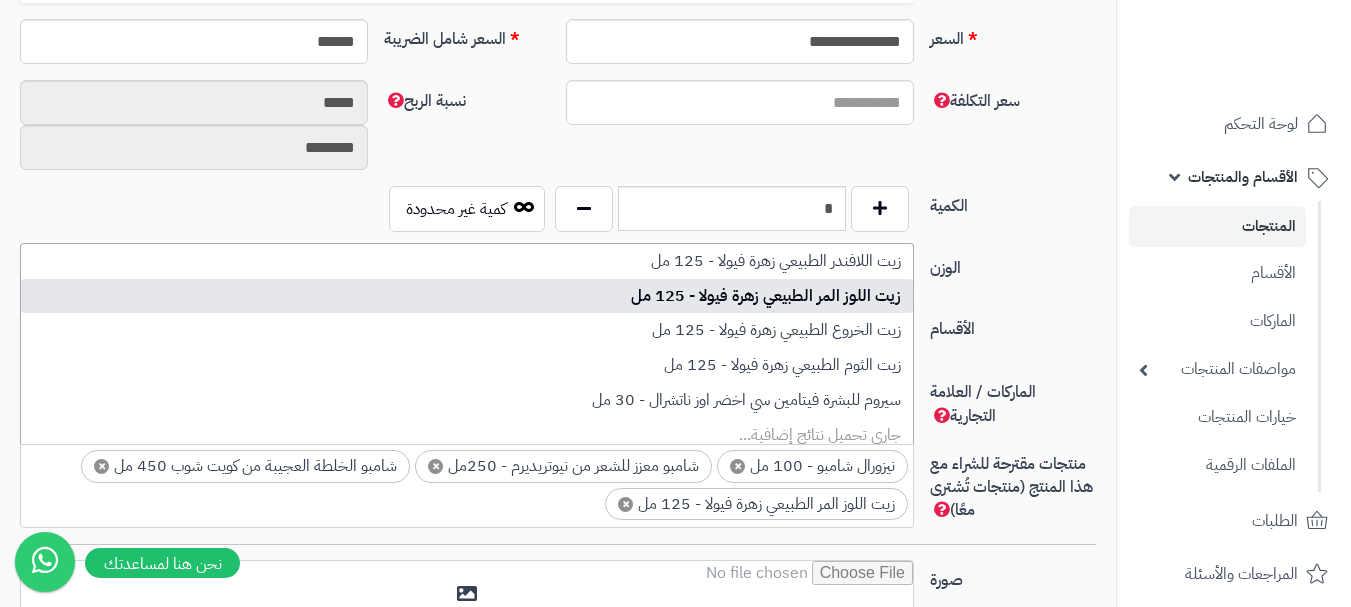 click on "جاري تحميل نتائج إضافية..." at bounding box center [467, 435] 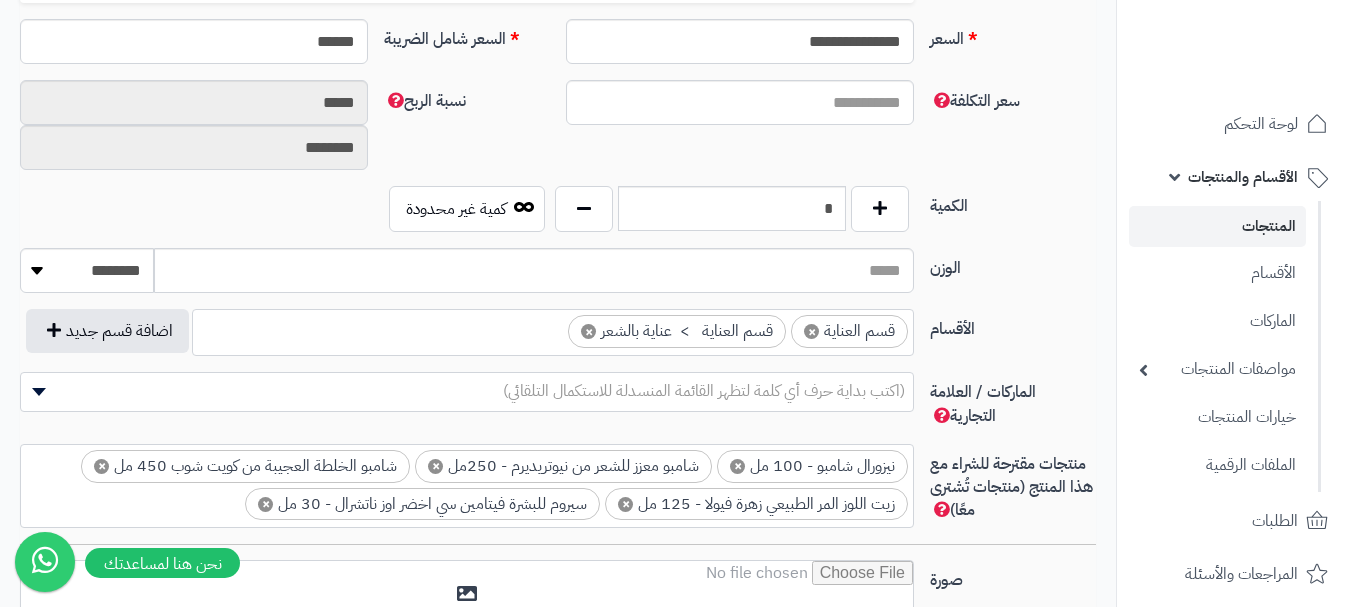 click at bounding box center (227, 499) 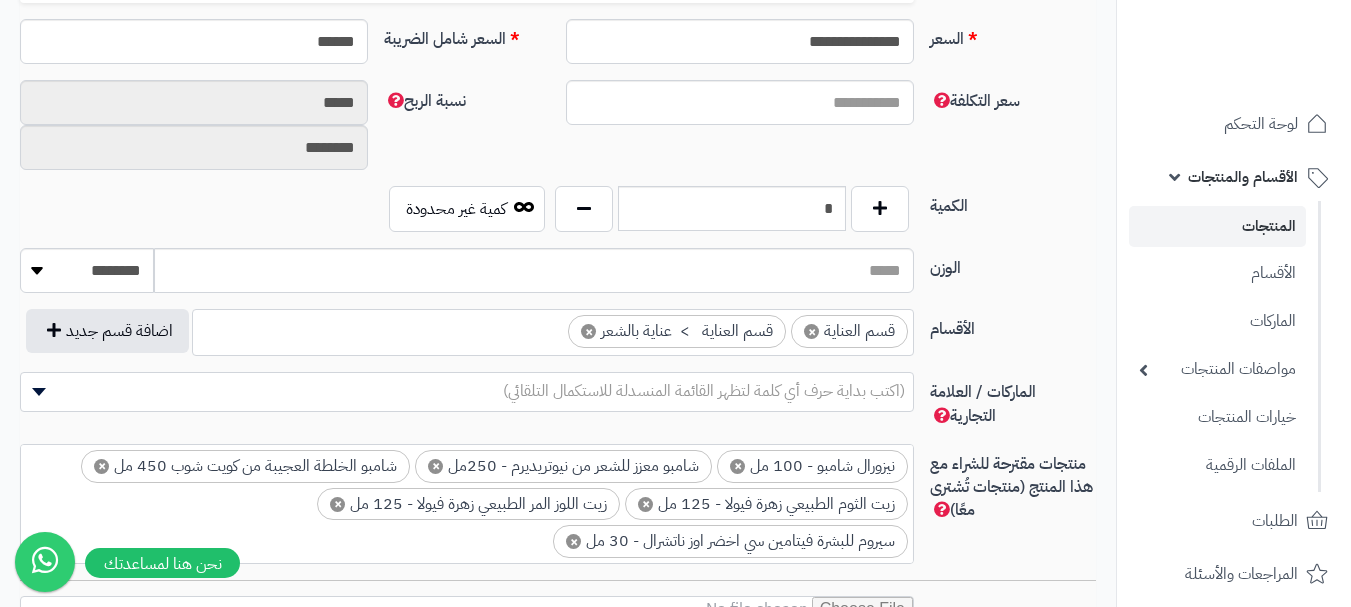 click on "× نيزورال شامبو - 100 مل × شامبو معزز للشعر من نيوتريديرم - 250مل × شامبو الخلطة العجيبة من كويت شوب 450 مل × زيت الثوم الطبيعي زهرة فيولا - 125 مل  × زيت اللوز المر الطبيعي زهرة فيولا - 125 مل  × سيروم للبشرة فيتامين سي اخضر اوز ناتشرال - 30 مل" at bounding box center [467, 502] 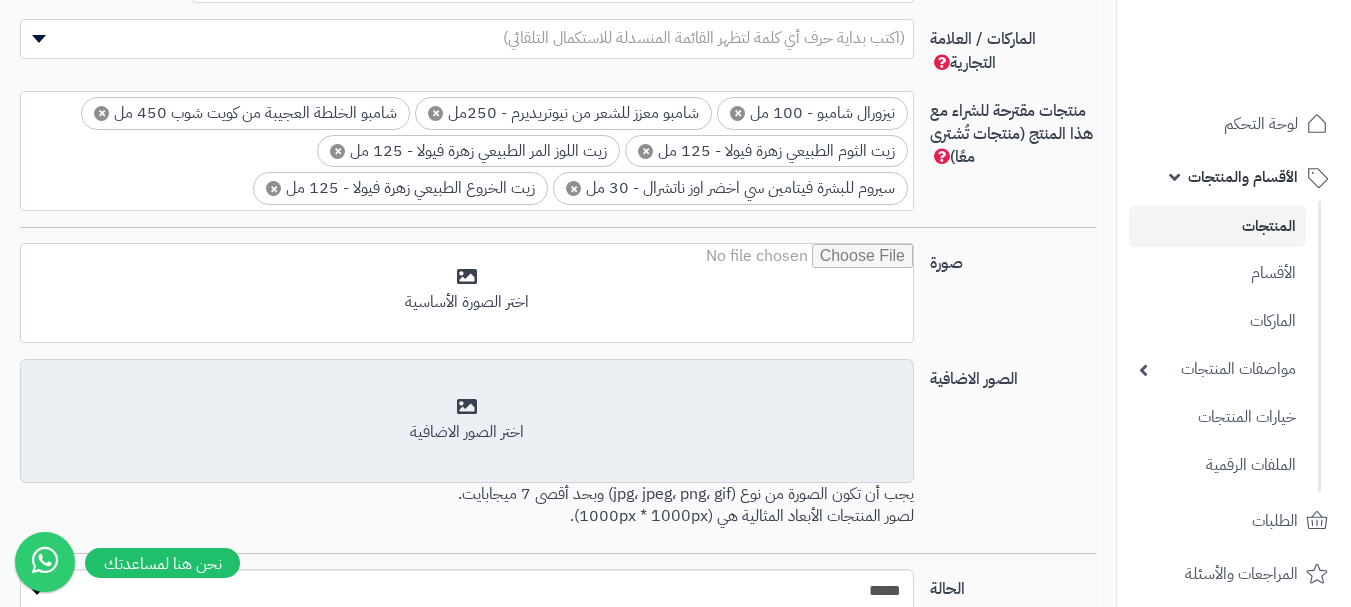 scroll, scrollTop: 1300, scrollLeft: 0, axis: vertical 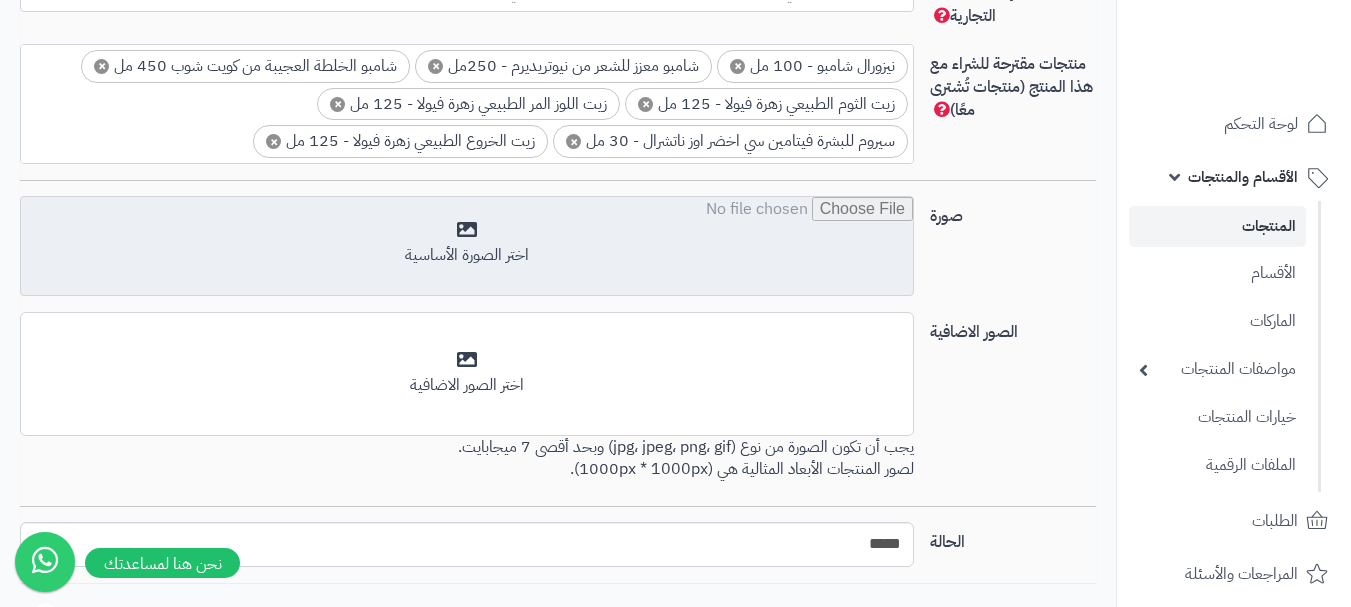 click at bounding box center (467, 247) 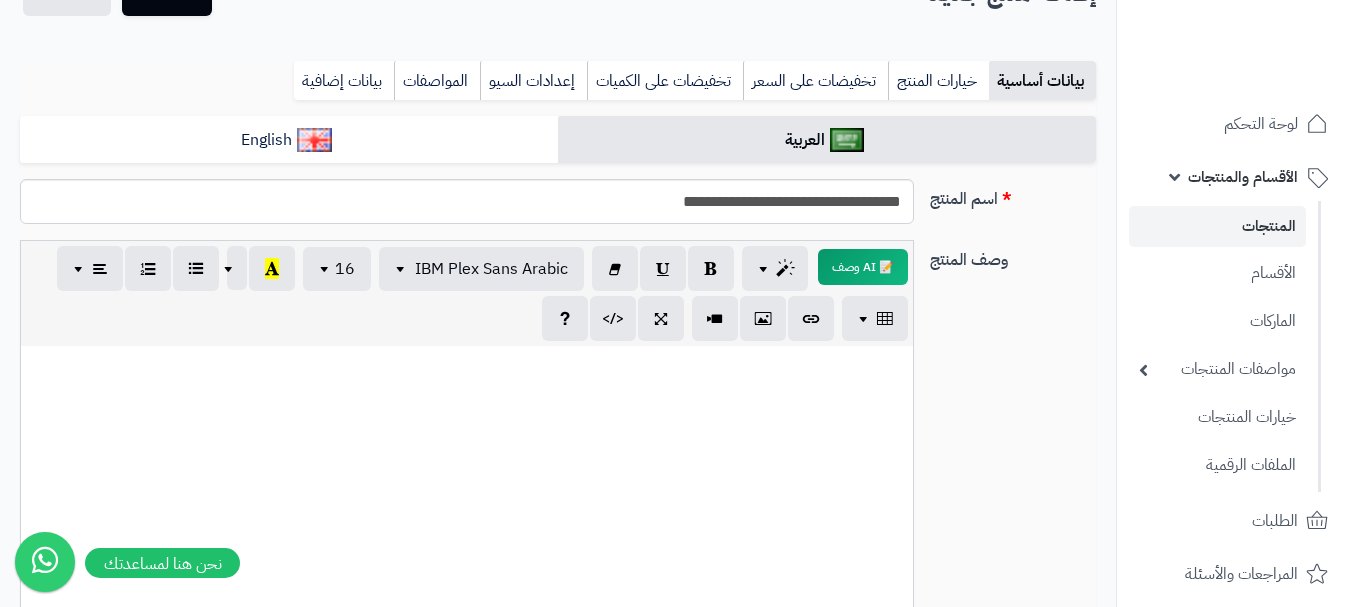 scroll, scrollTop: 0, scrollLeft: 0, axis: both 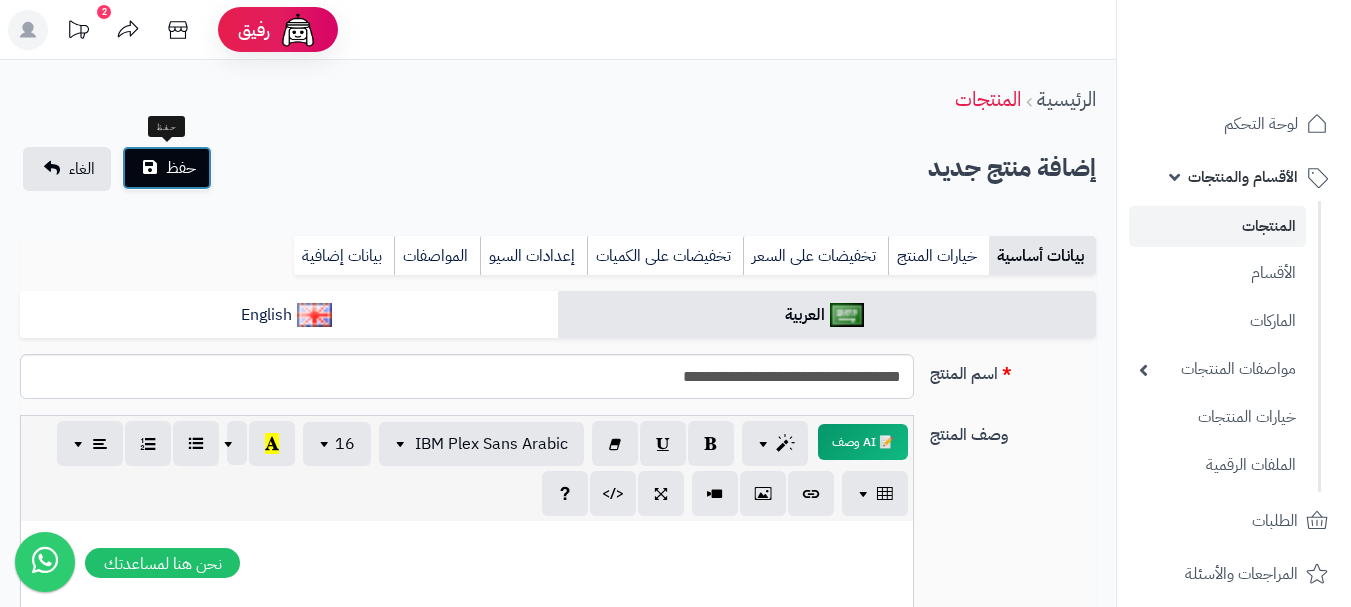 click on "حفظ" at bounding box center (167, 168) 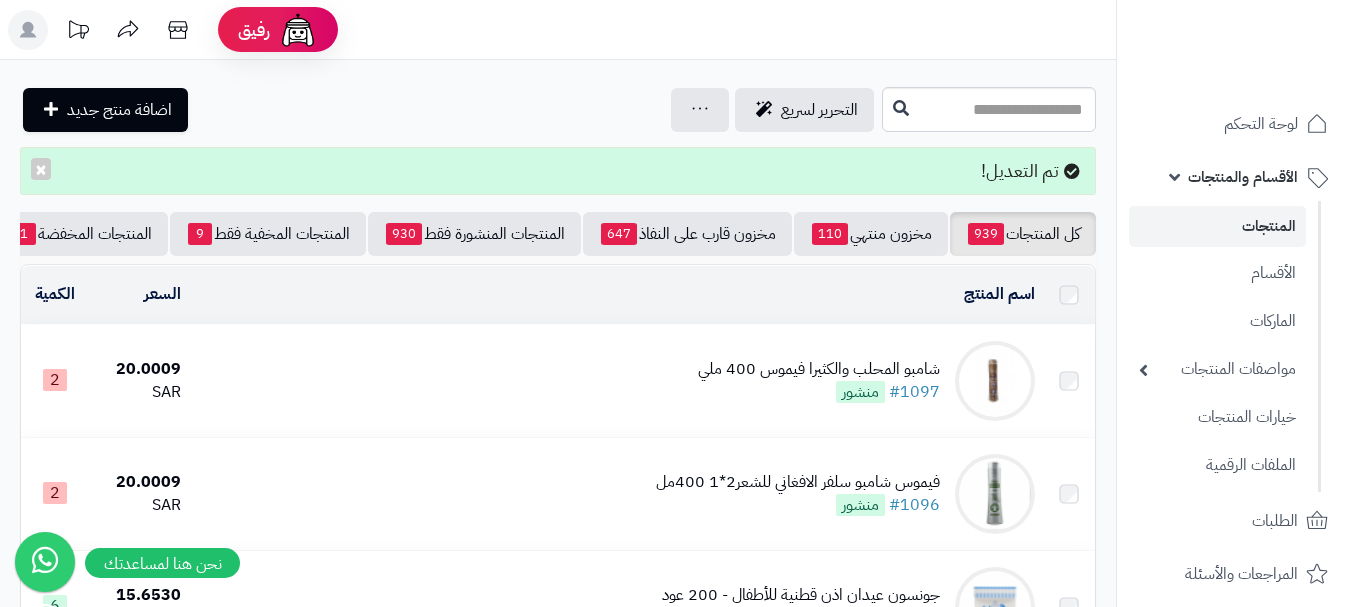 scroll, scrollTop: 0, scrollLeft: 0, axis: both 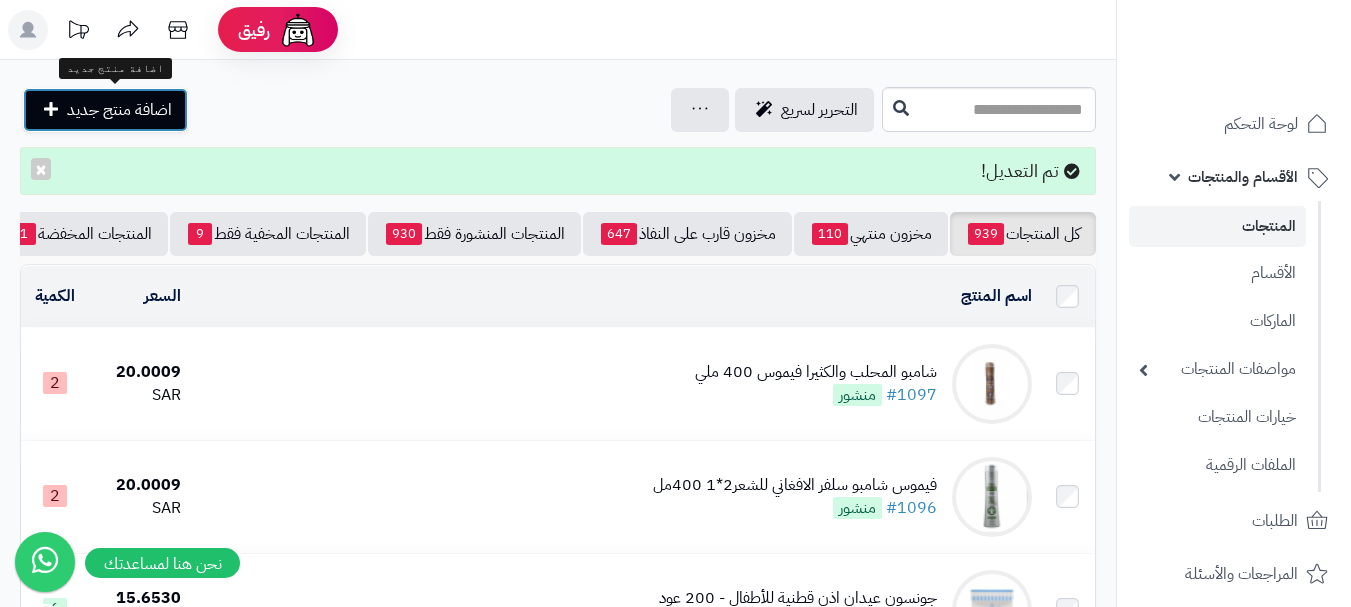 click on "اضافة منتج جديد" at bounding box center [119, 110] 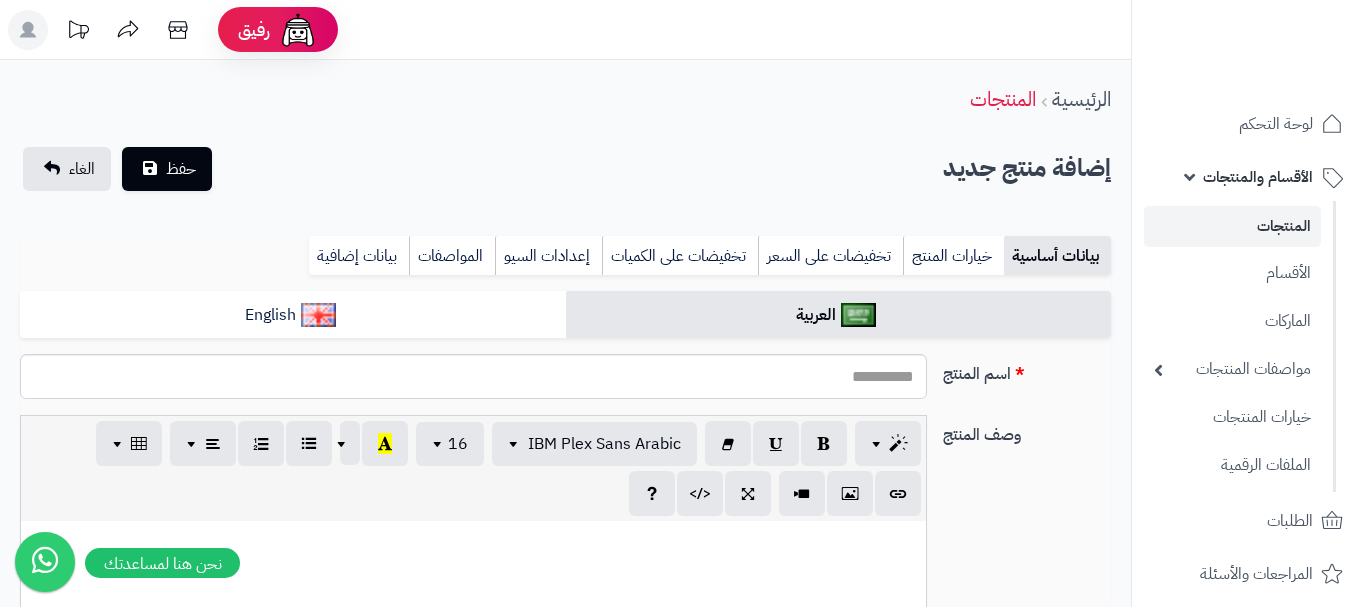 select 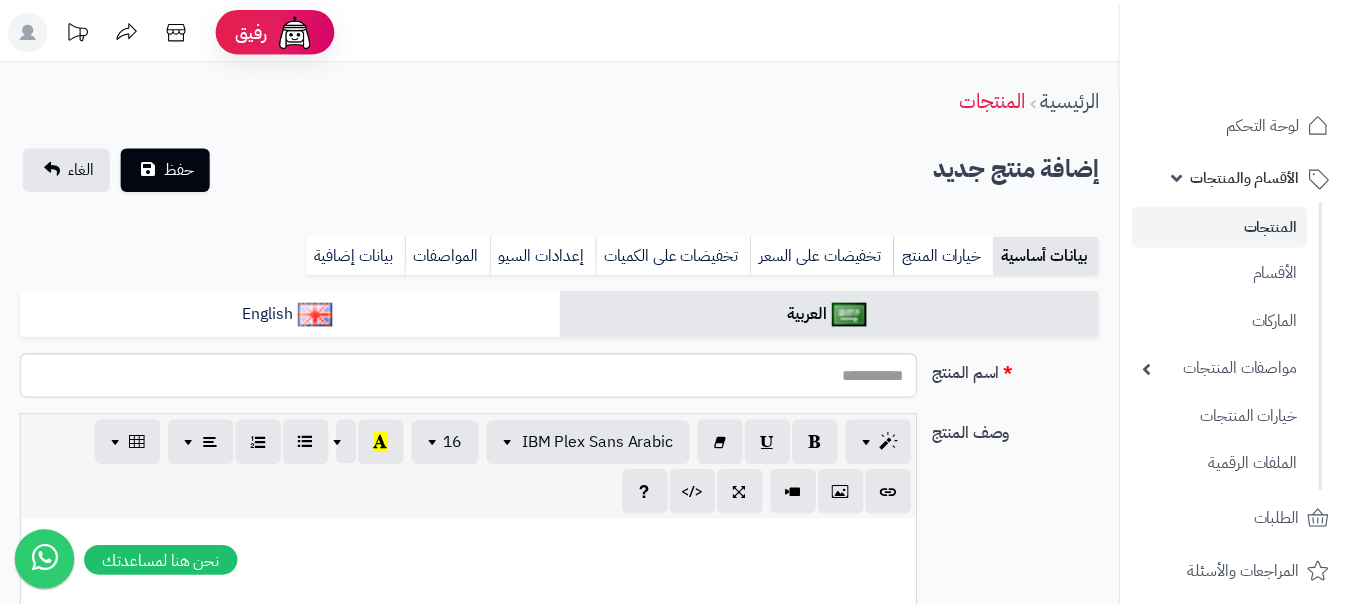 scroll, scrollTop: 0, scrollLeft: 0, axis: both 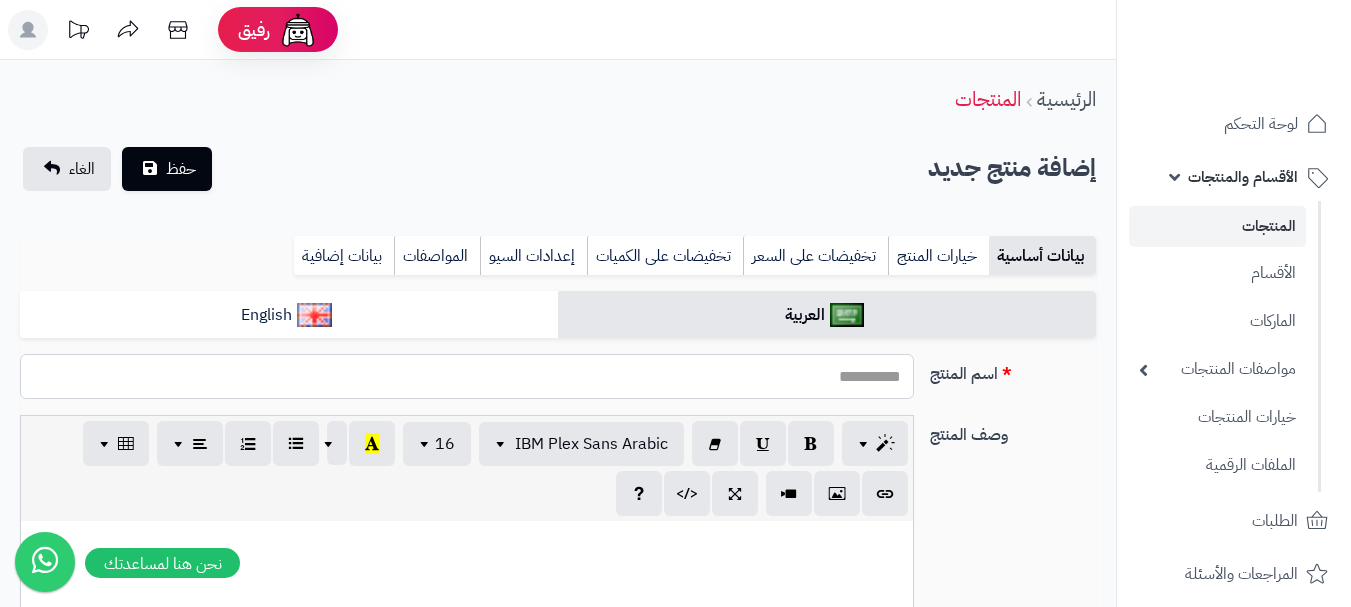 click on "اسم المنتج" at bounding box center (467, 376) 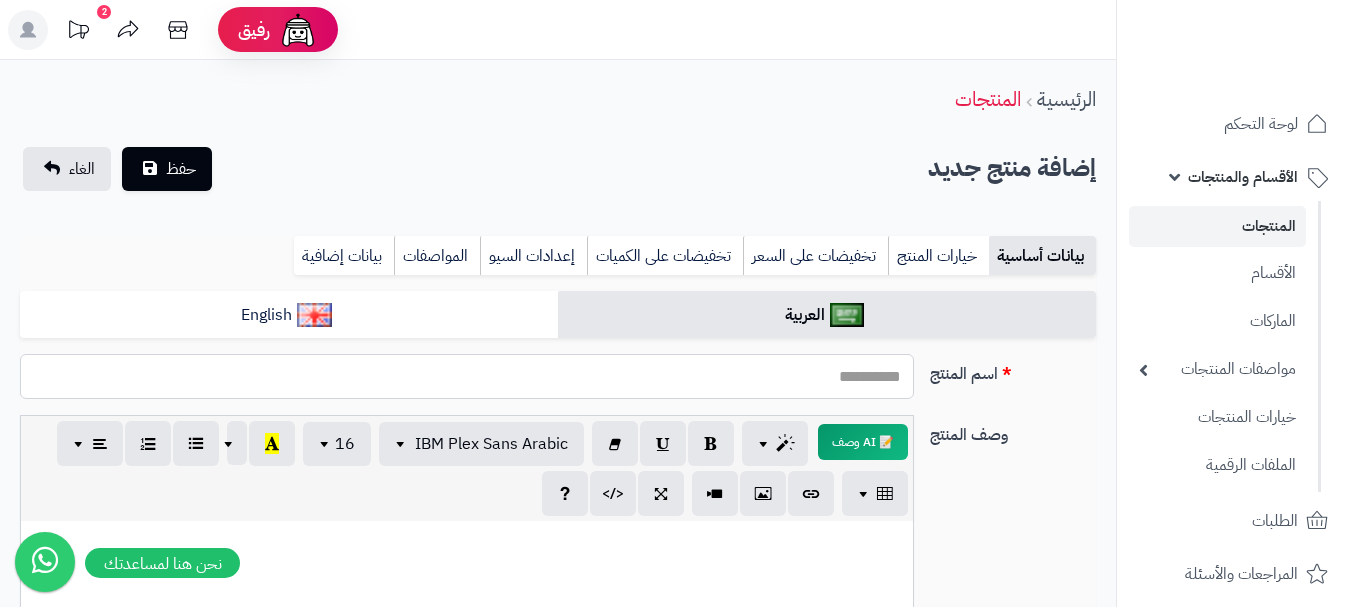 paste on "**********" 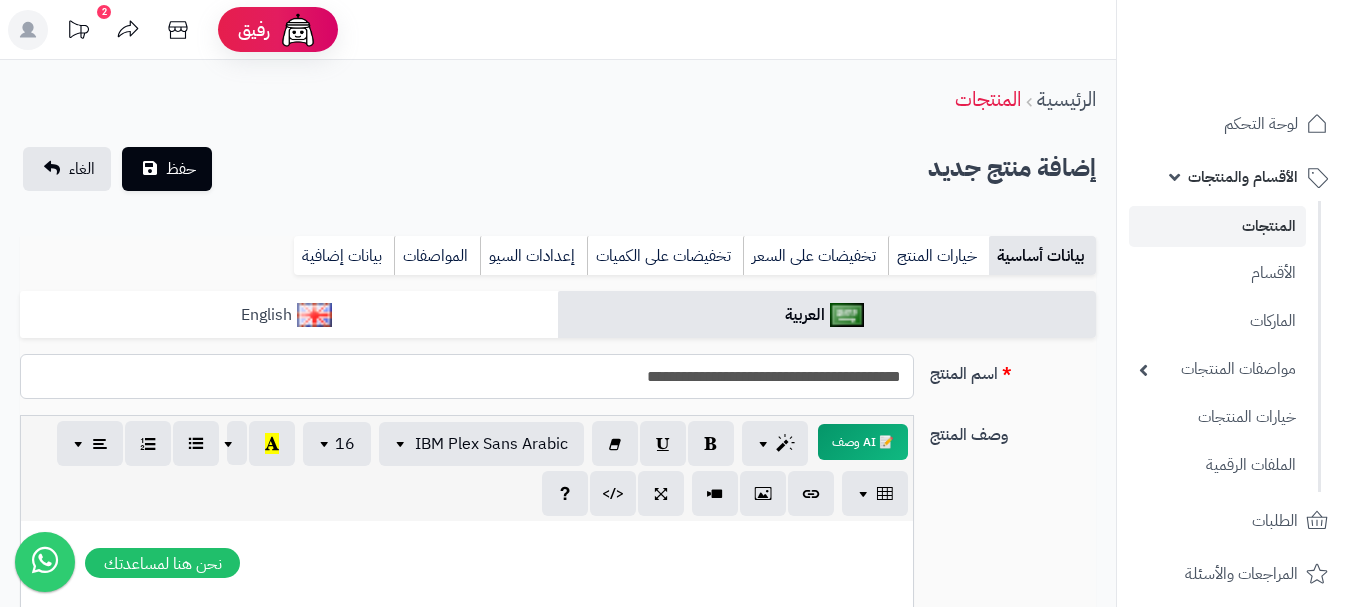 type on "**********" 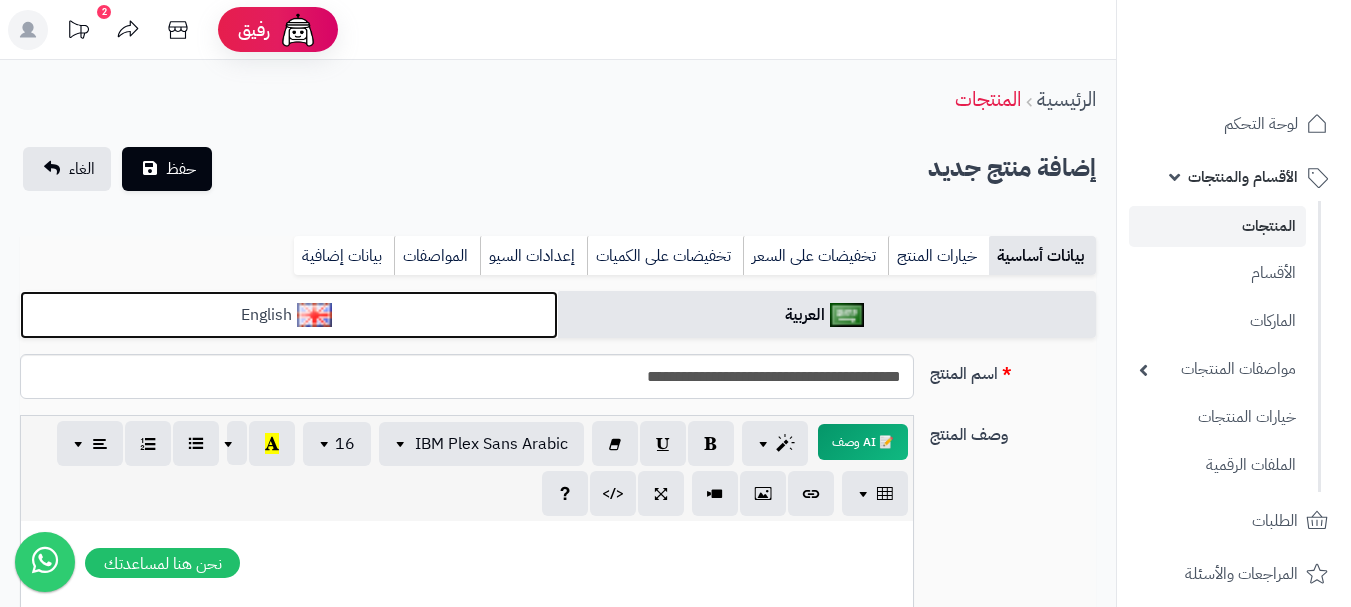 click on "English" at bounding box center [289, 315] 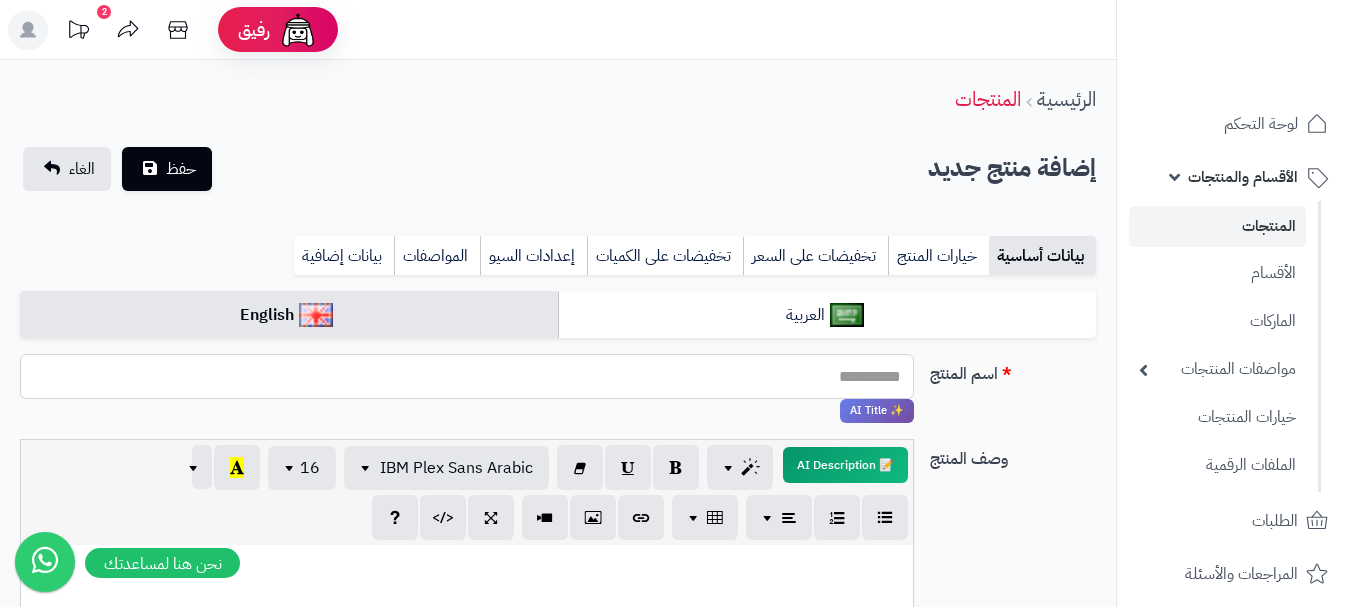 paste on "**********" 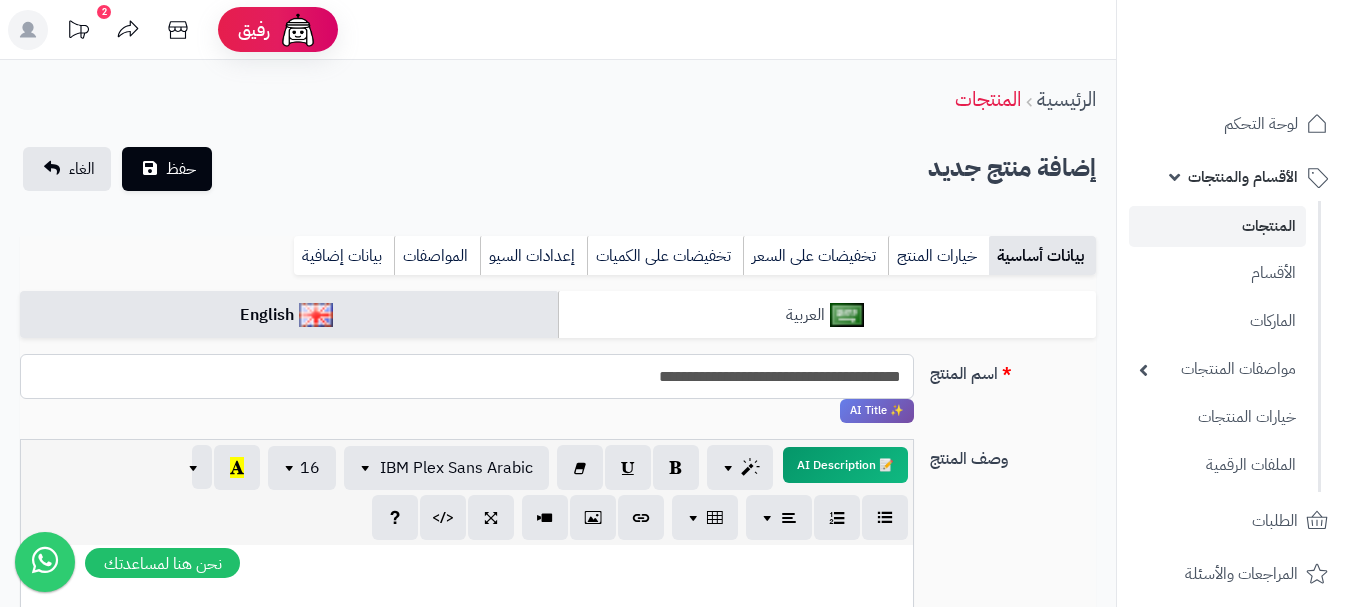 type on "**********" 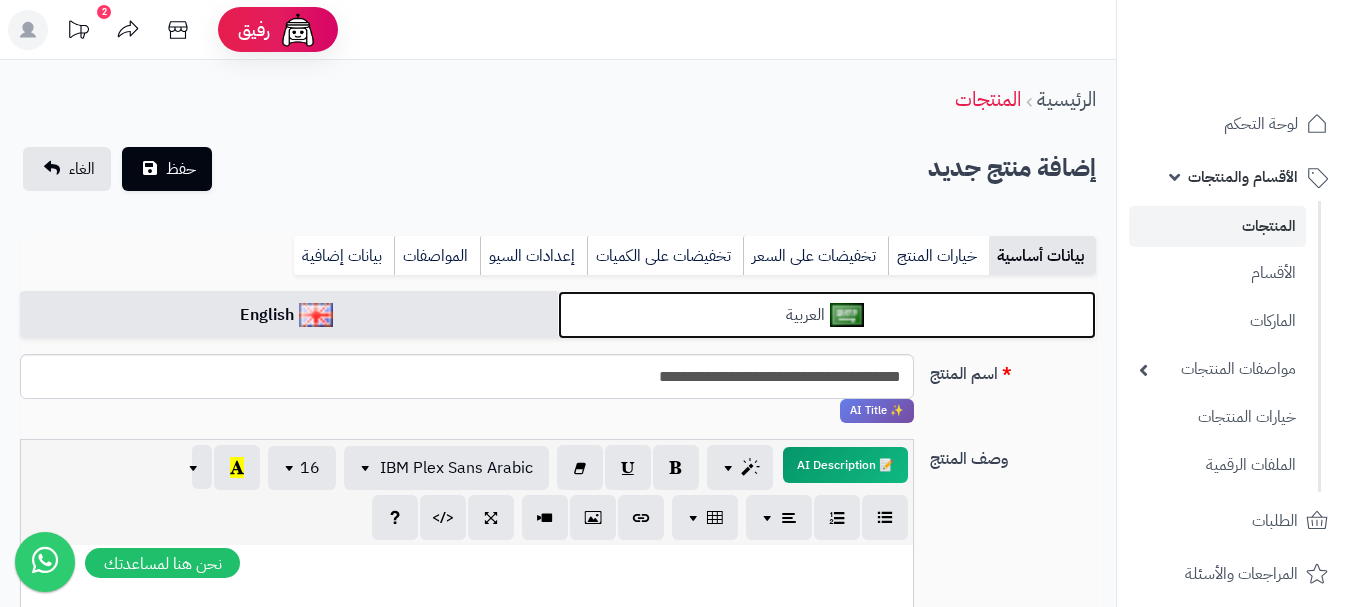 click on "العربية" at bounding box center [827, 315] 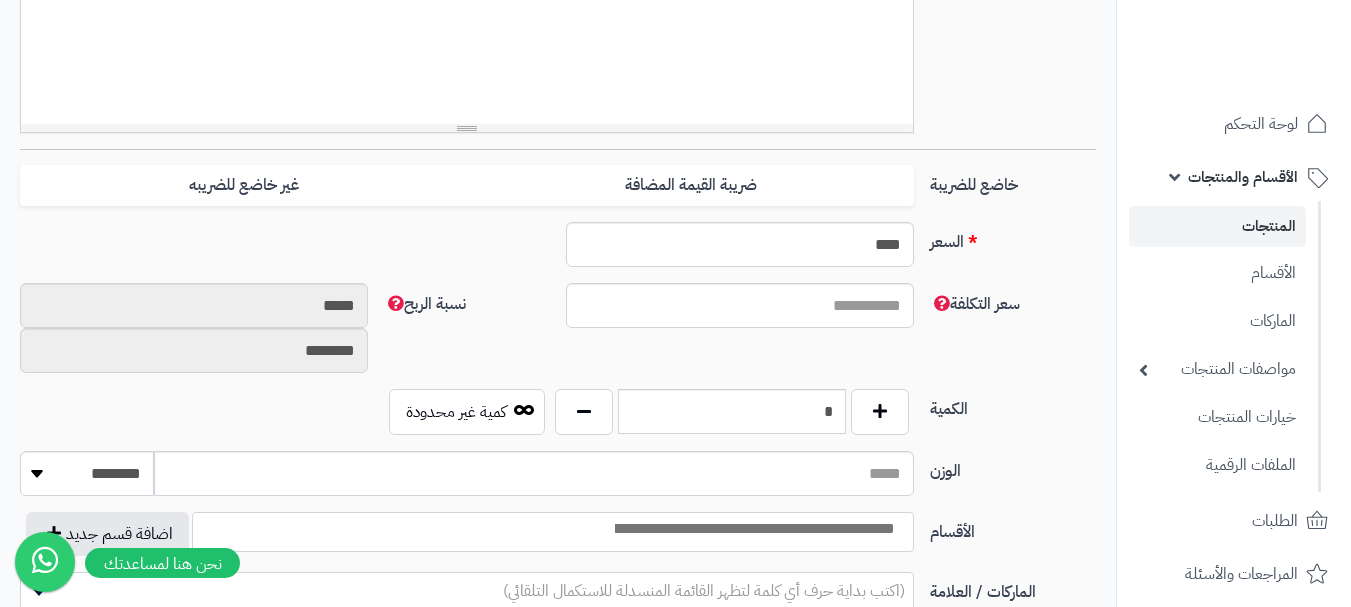 scroll, scrollTop: 700, scrollLeft: 0, axis: vertical 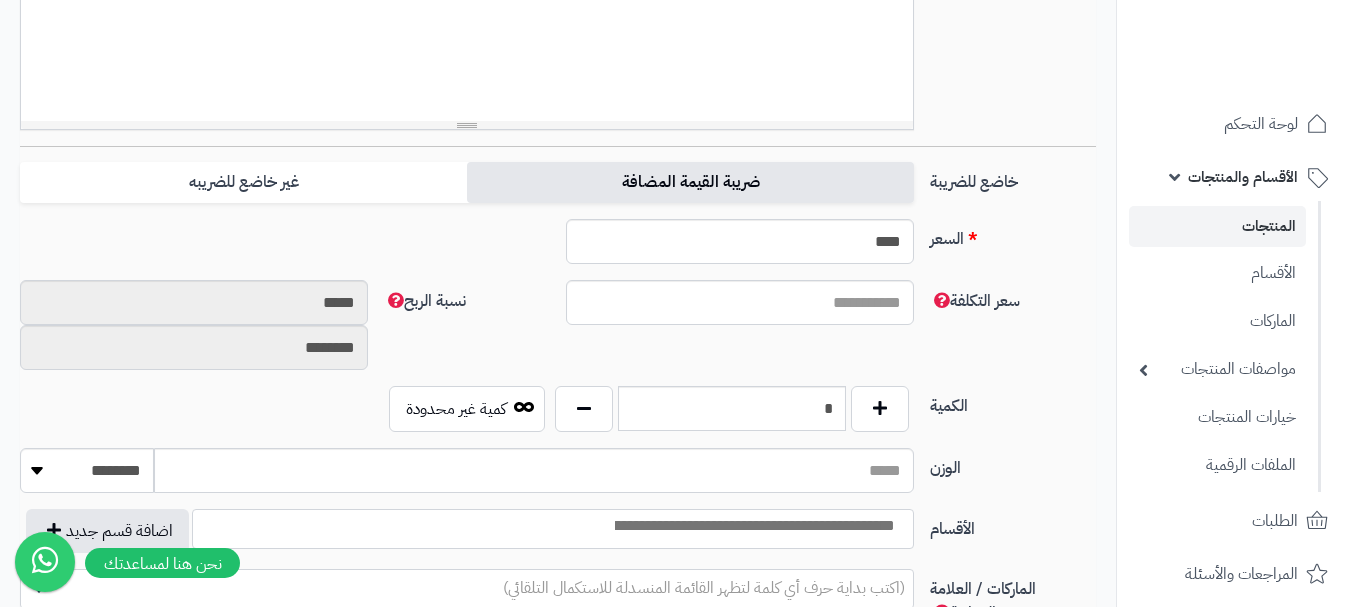 click on "ضريبة القيمة المضافة" at bounding box center [690, 182] 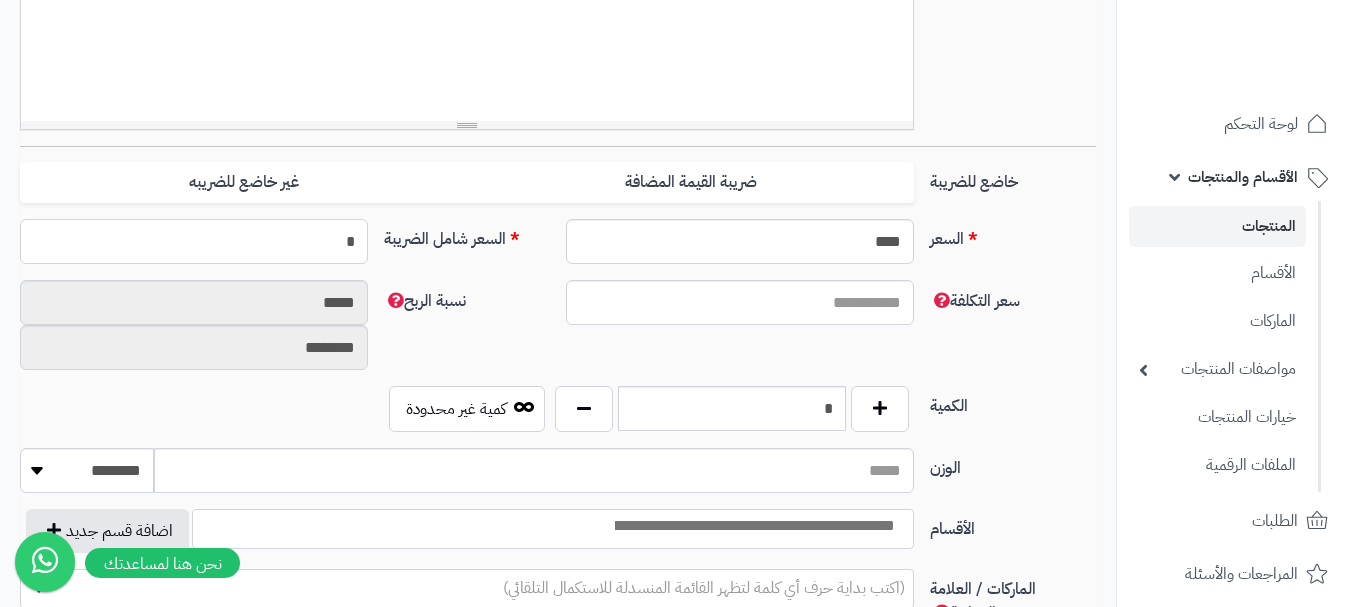 click on "*" at bounding box center [194, 241] 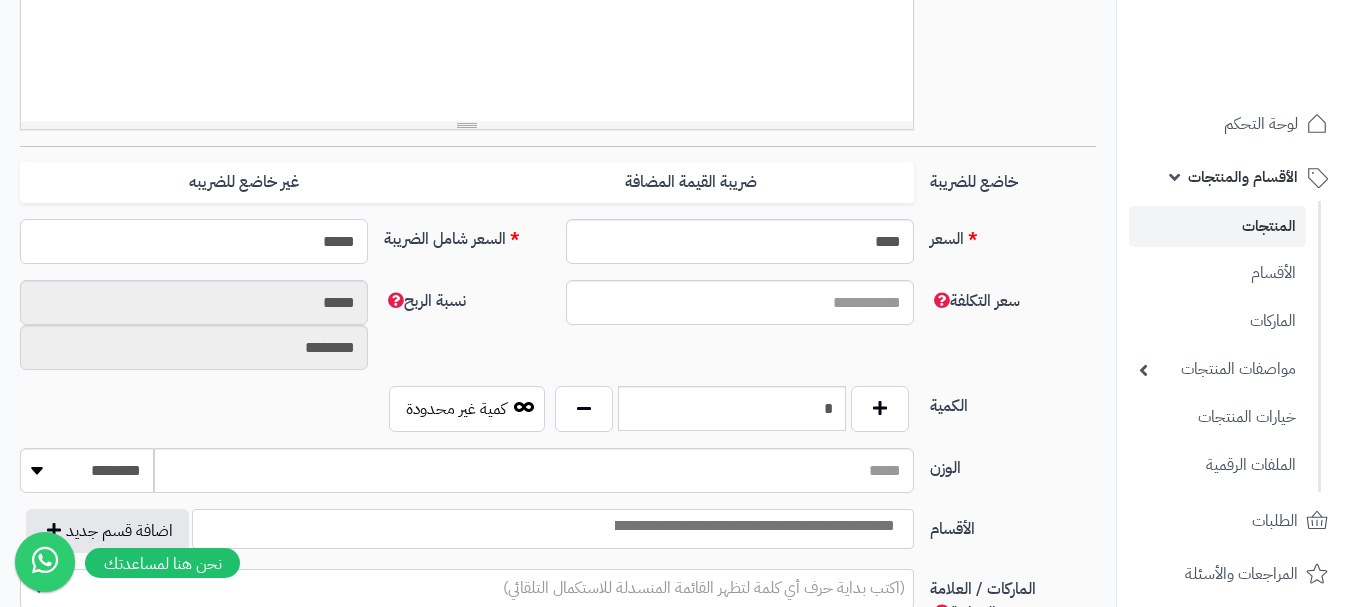 type on "****" 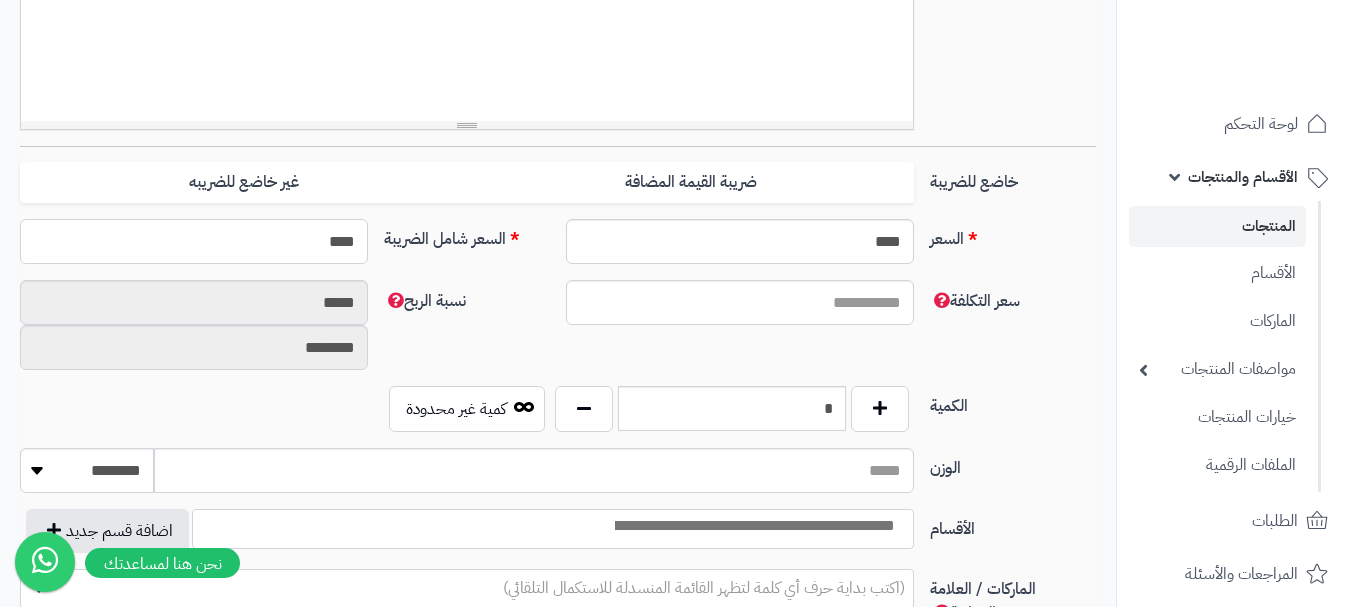 type on "**********" 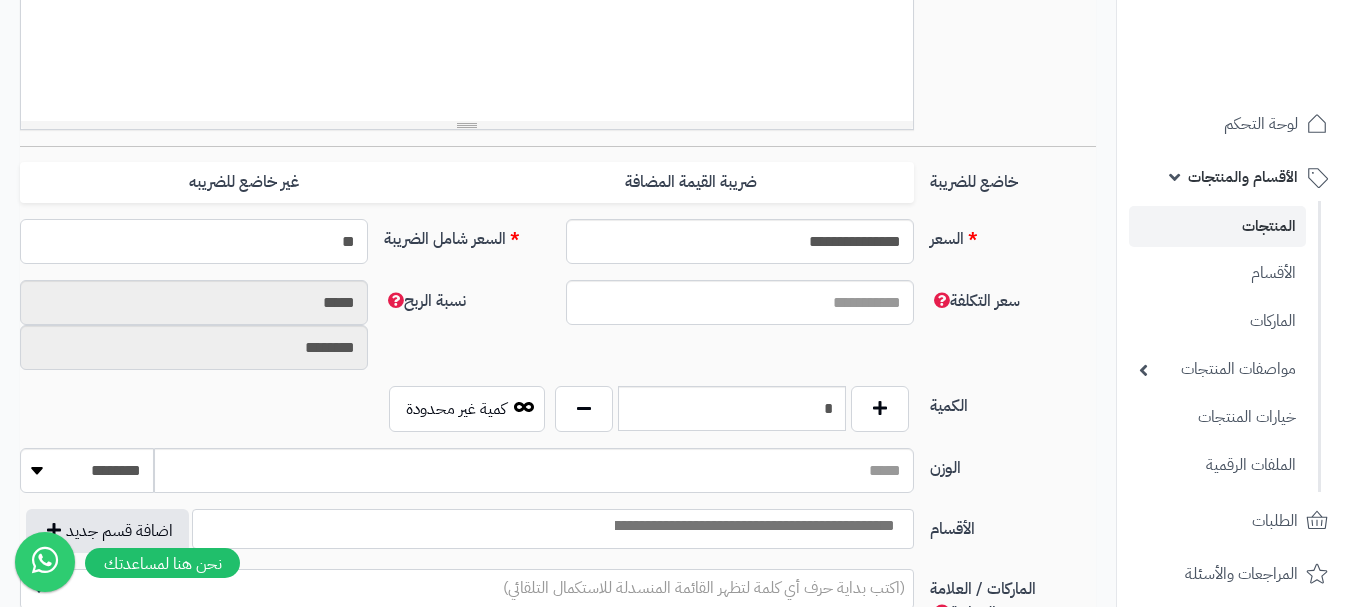 type on "*" 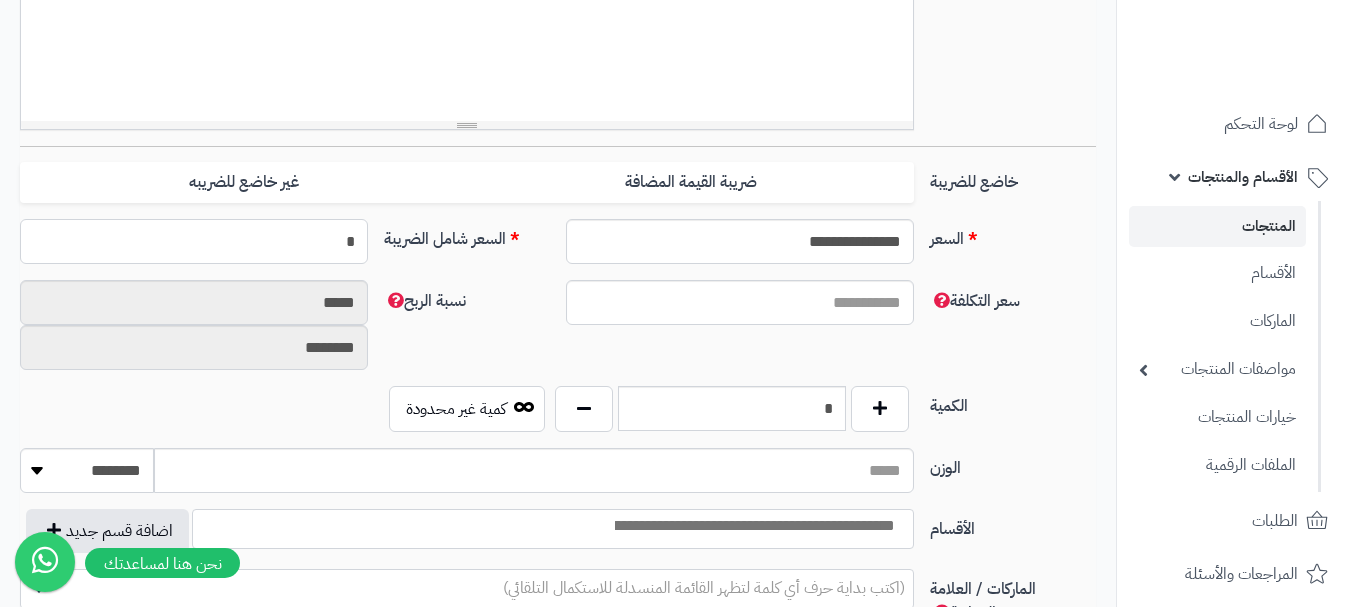 type on "*" 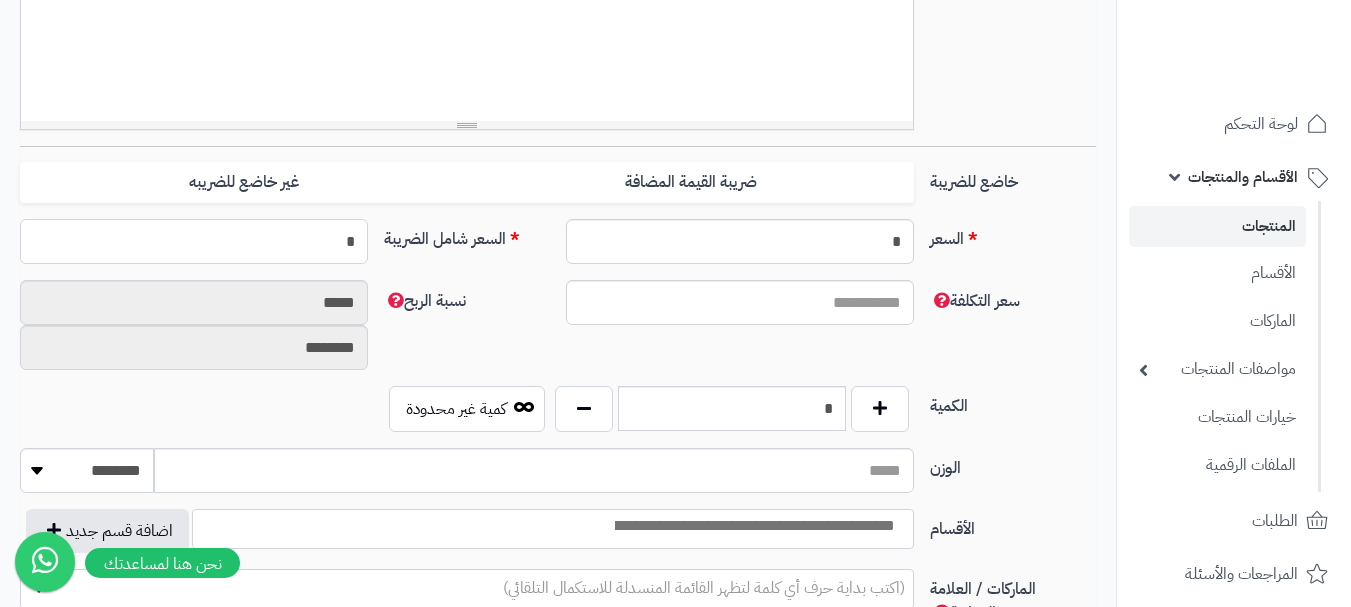 click on "*" at bounding box center (194, 241) 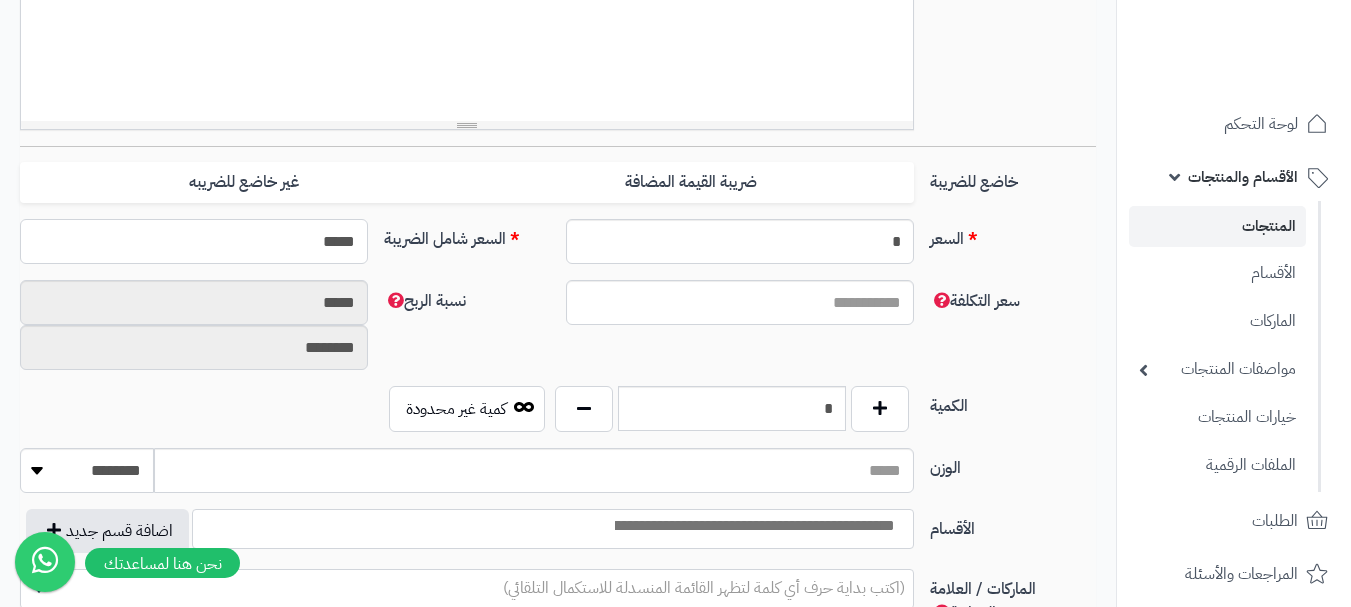 type on "******" 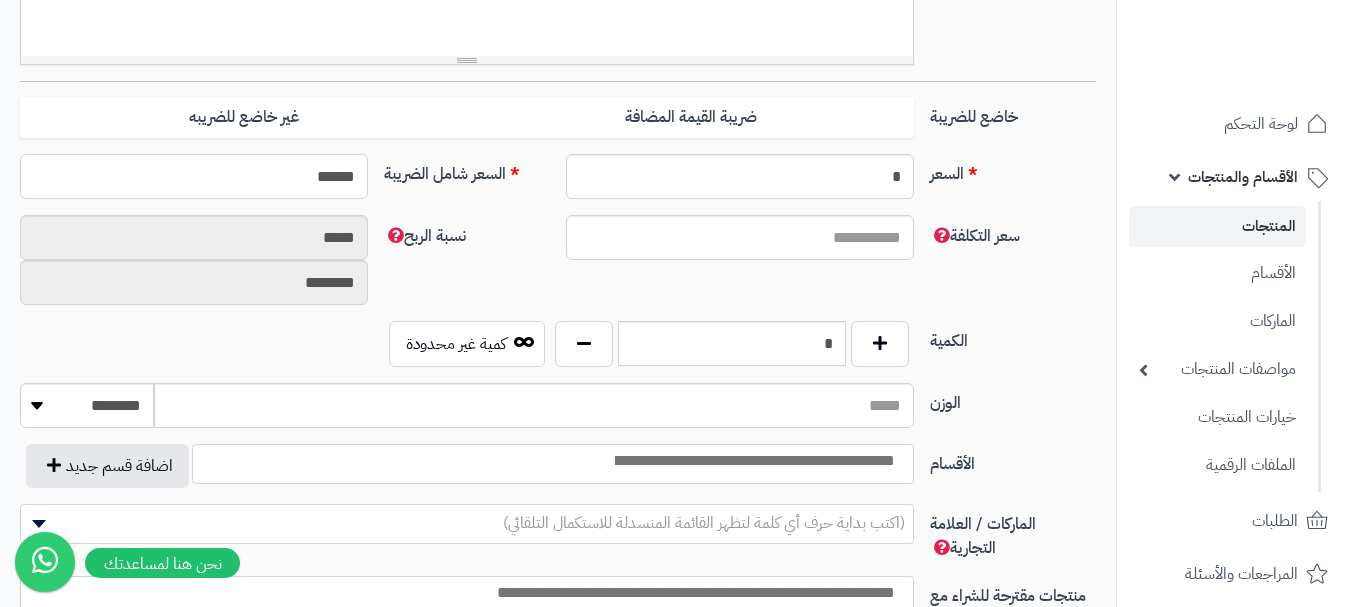 scroll, scrollTop: 800, scrollLeft: 0, axis: vertical 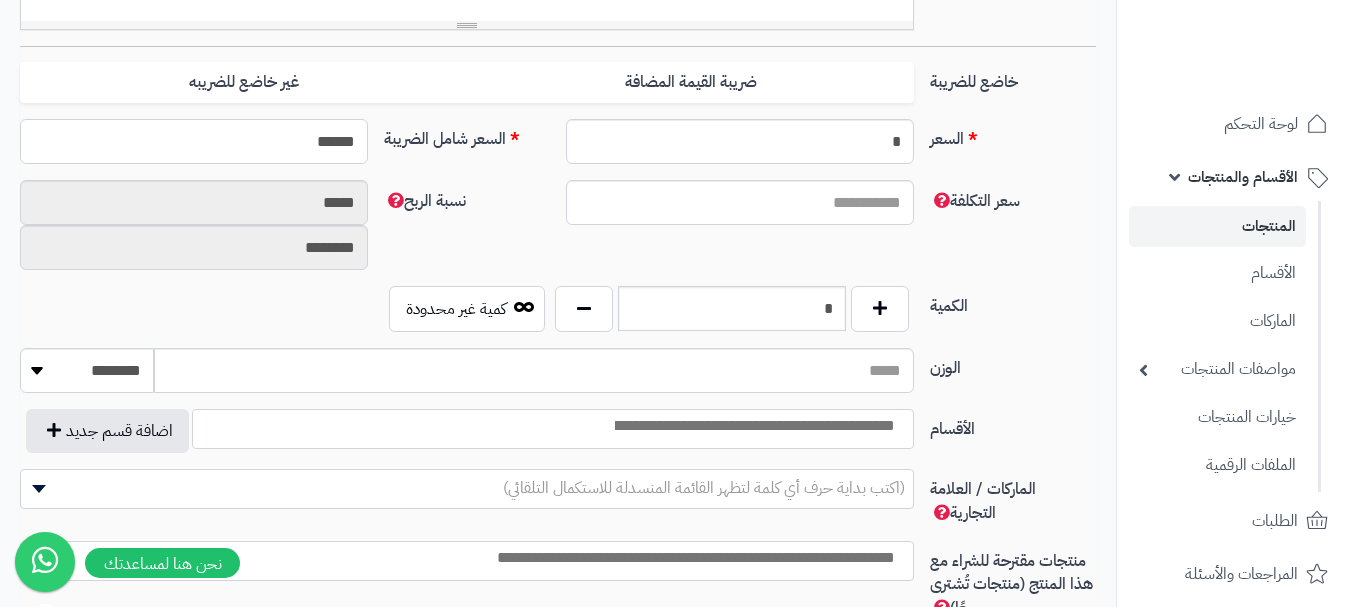 type on "**********" 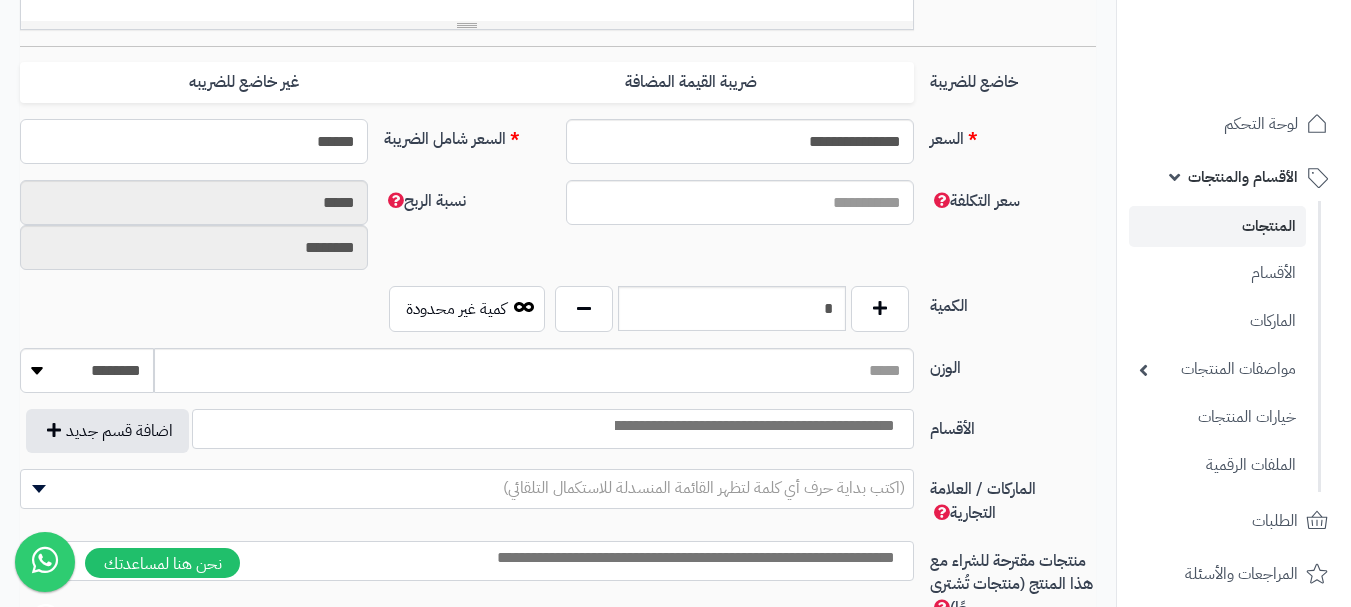 type on "******" 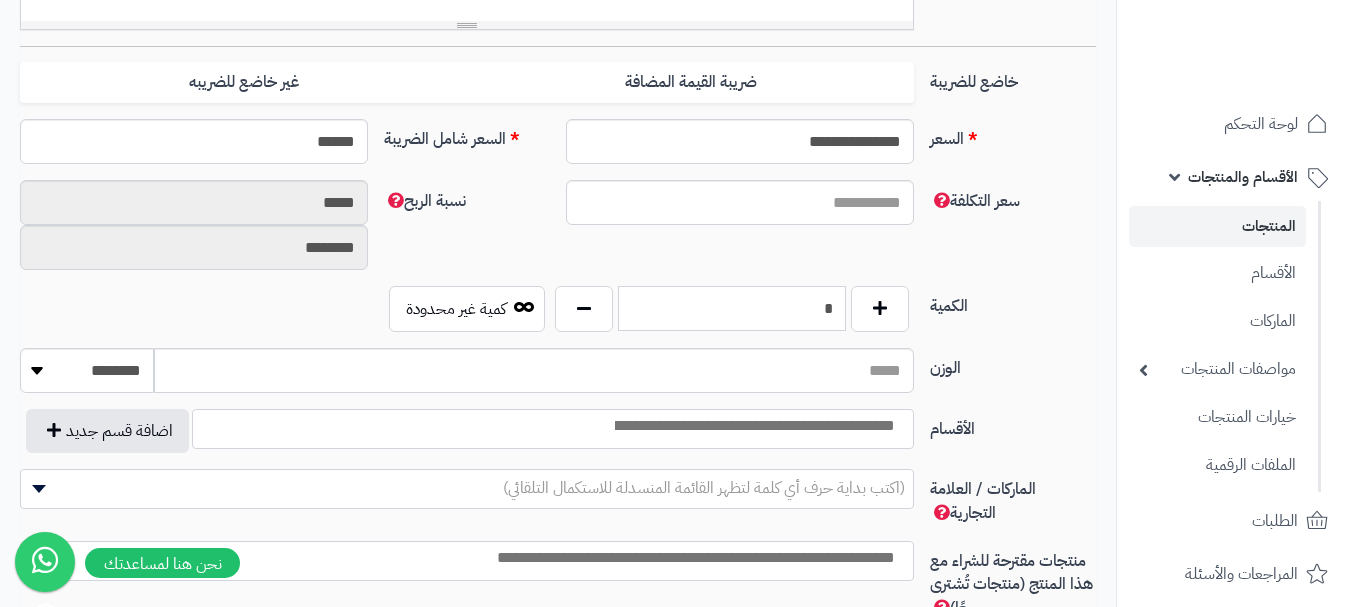 drag, startPoint x: 795, startPoint y: 322, endPoint x: 794, endPoint y: 312, distance: 10.049875 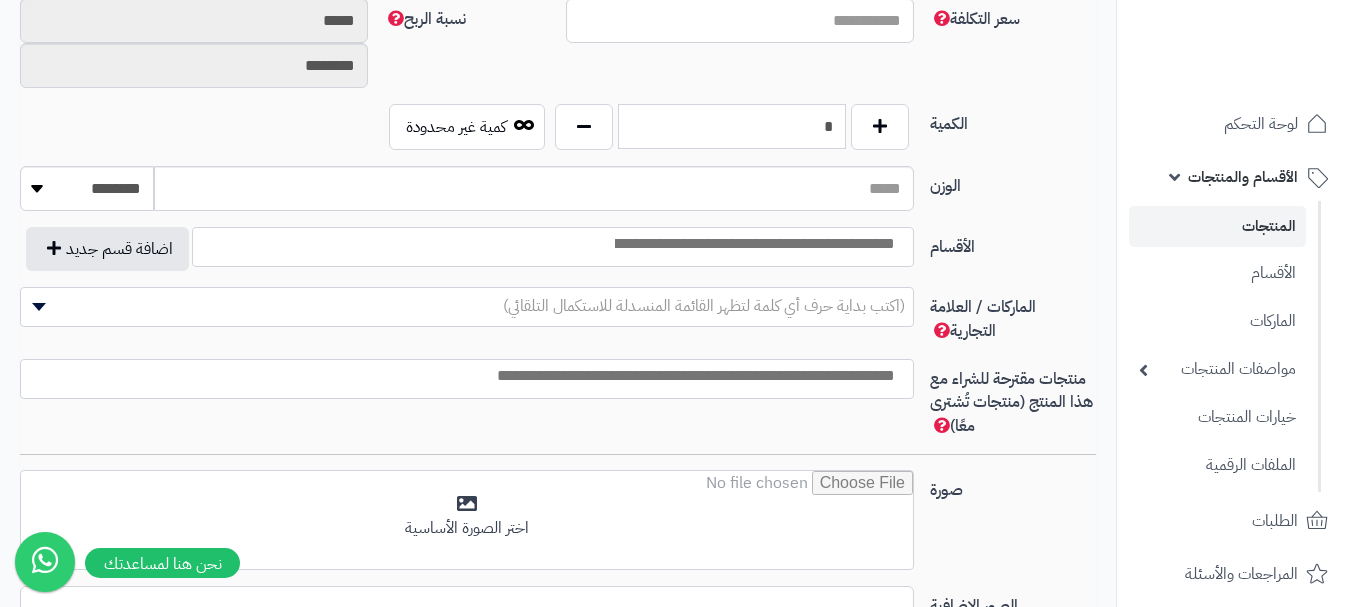scroll, scrollTop: 1000, scrollLeft: 0, axis: vertical 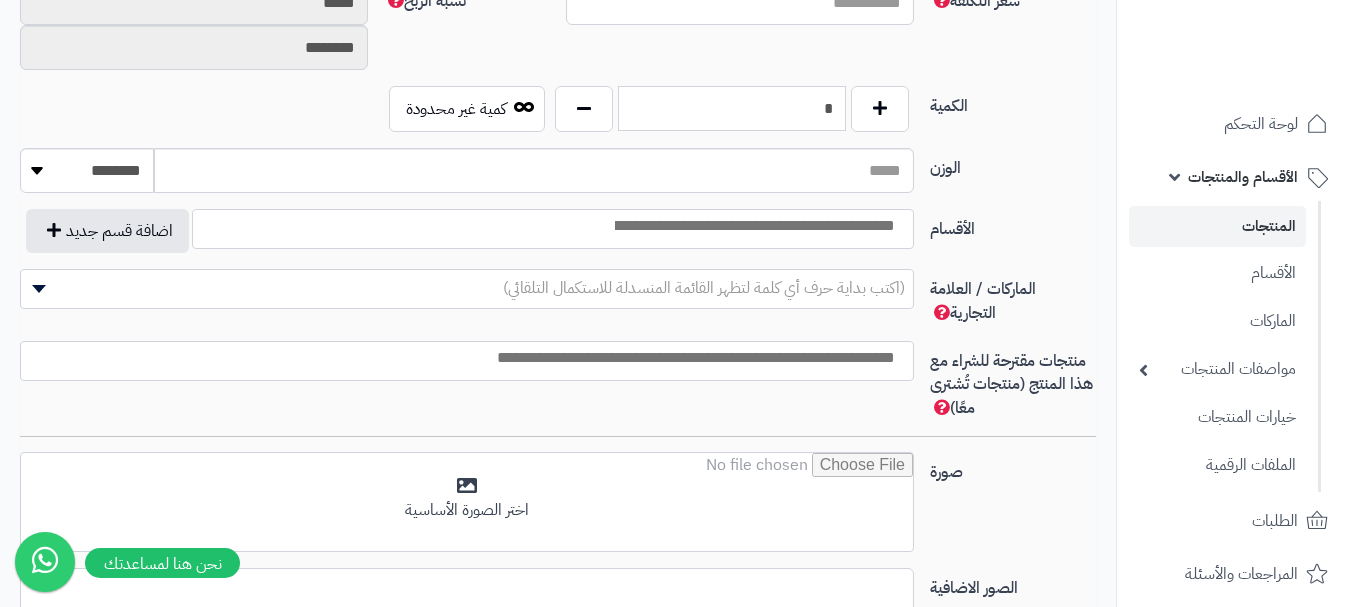 type on "*" 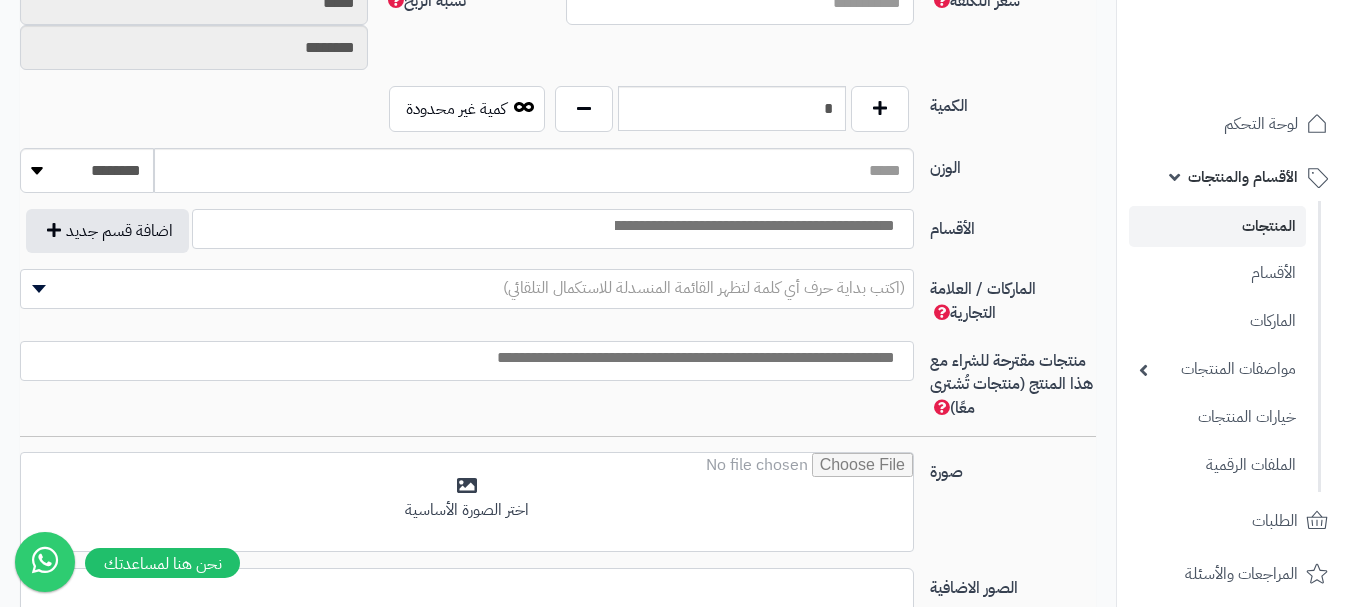 click at bounding box center (753, 226) 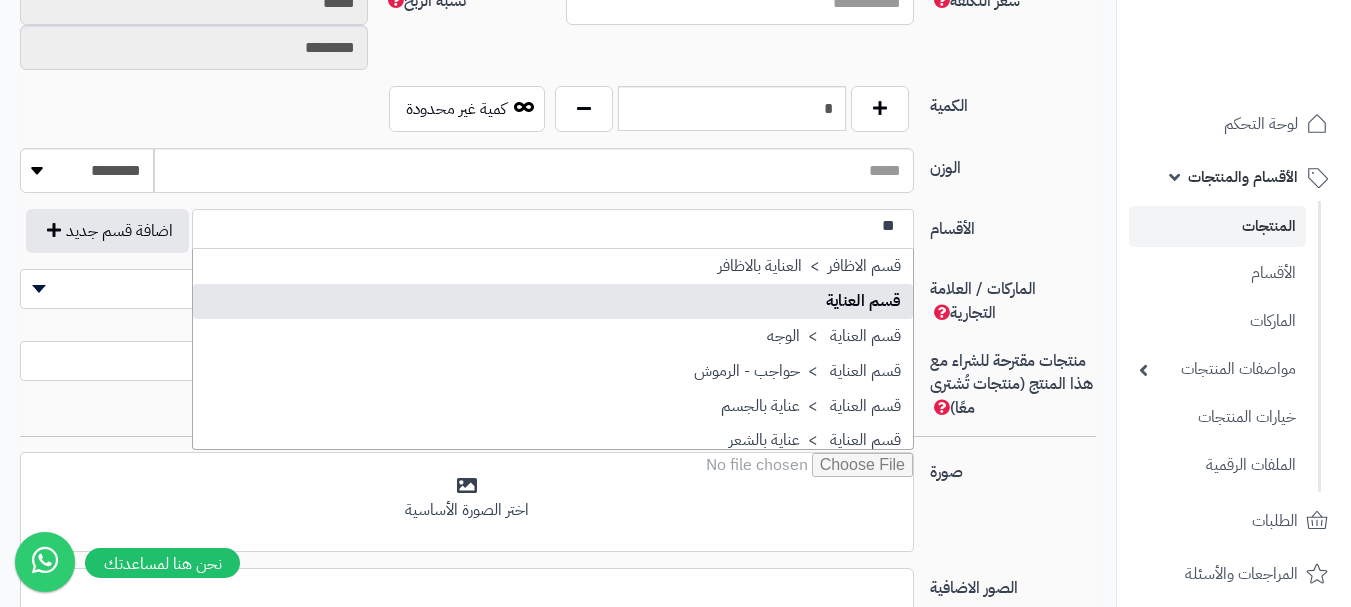 type on "**" 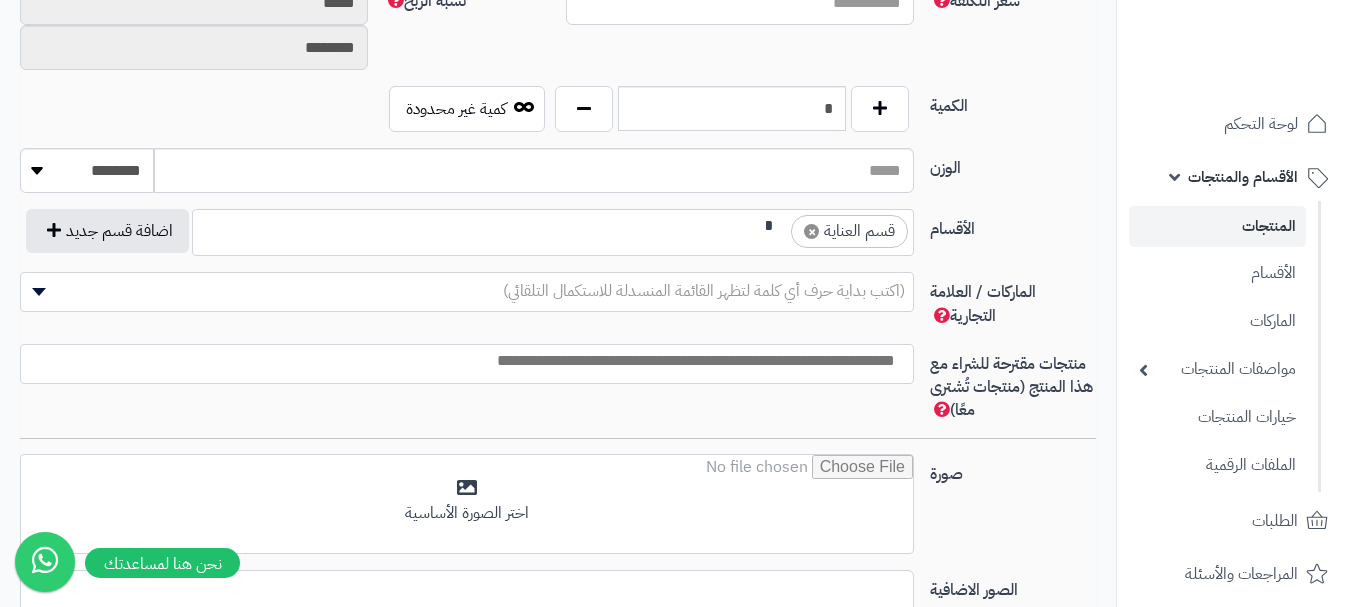 scroll, scrollTop: 1250, scrollLeft: 0, axis: vertical 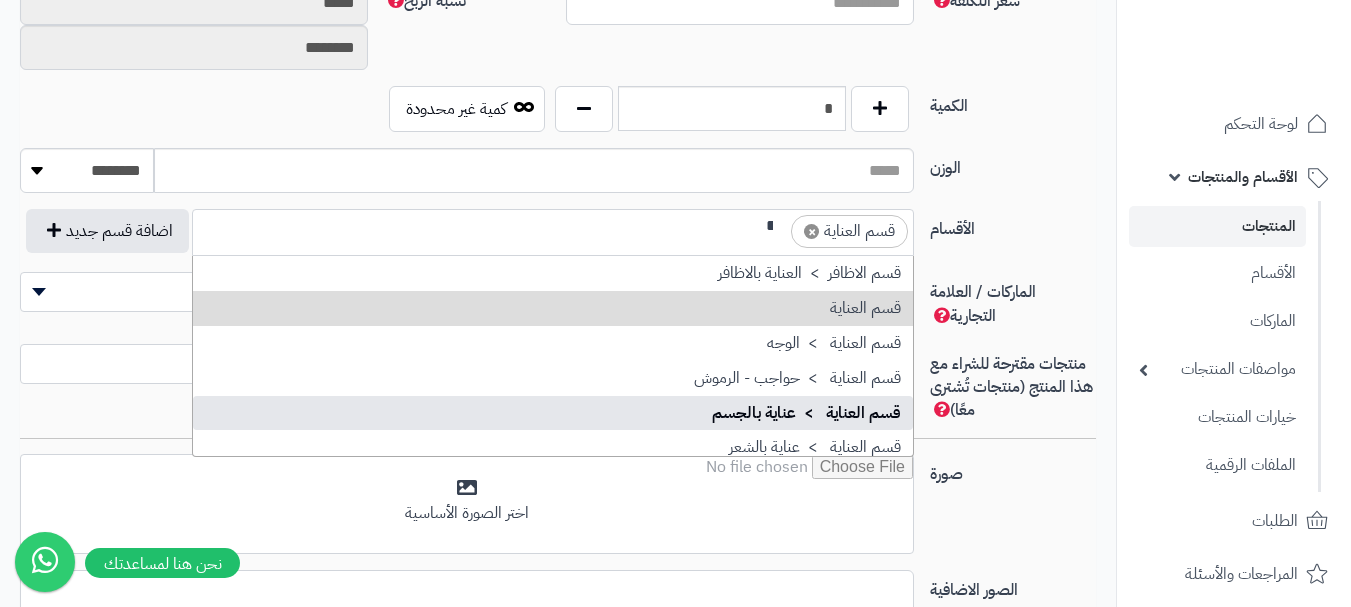 type on "**" 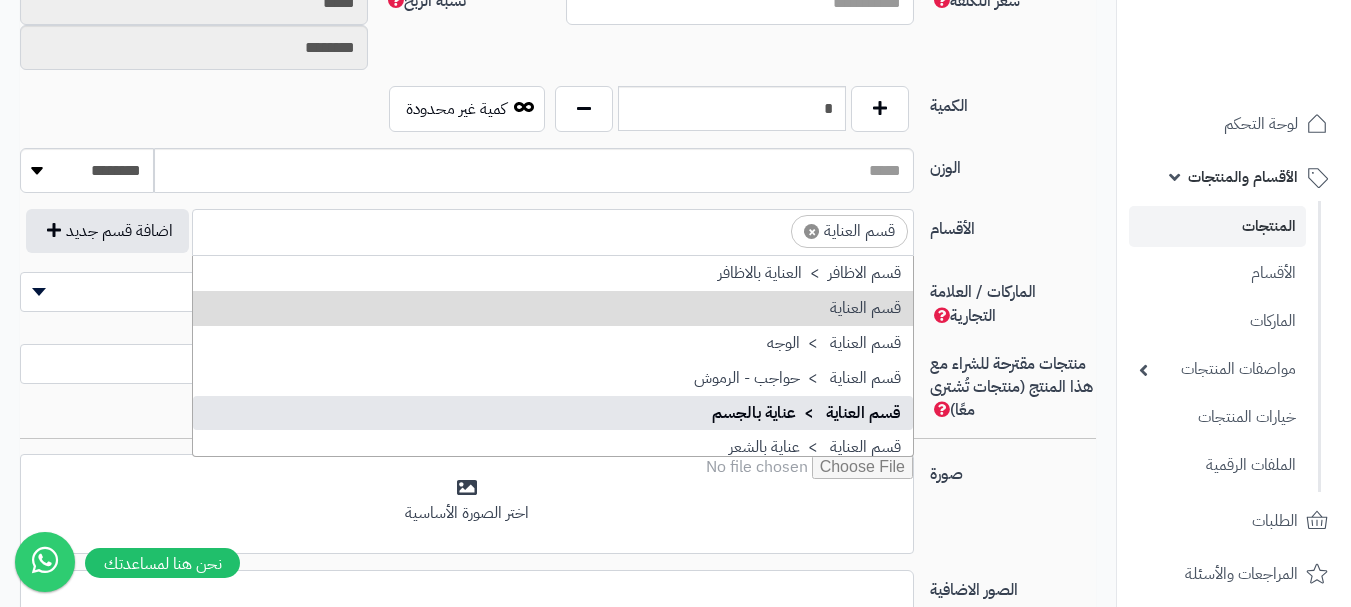 scroll, scrollTop: 0, scrollLeft: 0, axis: both 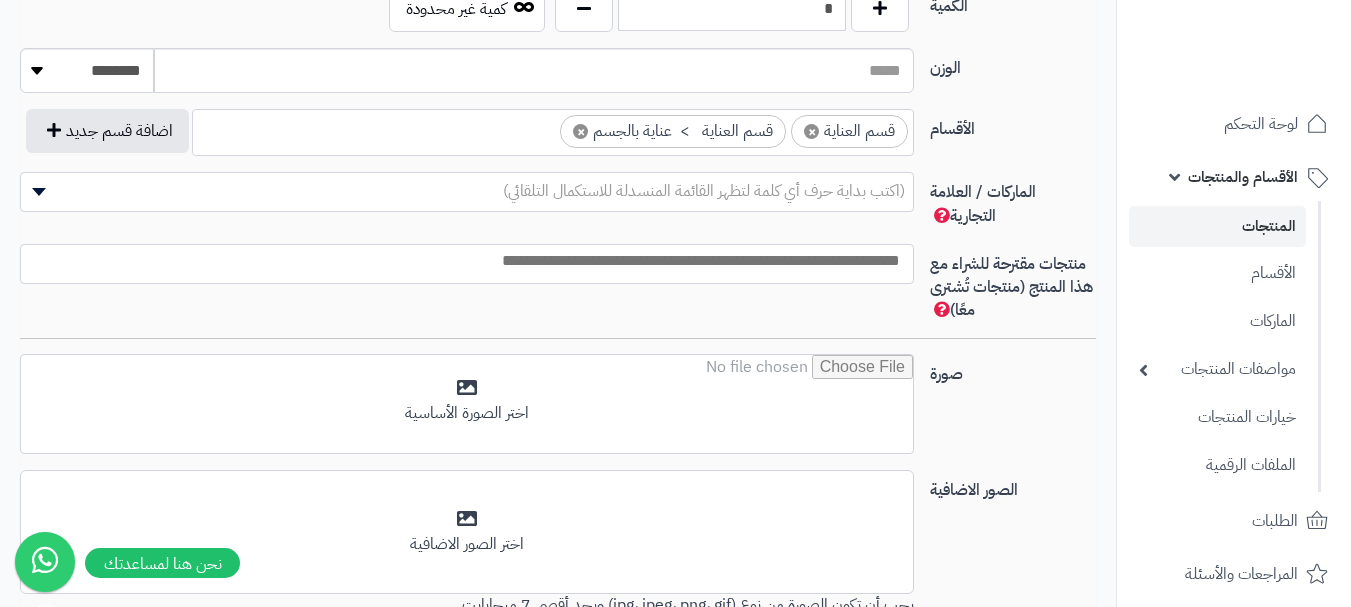 click at bounding box center [467, 259] 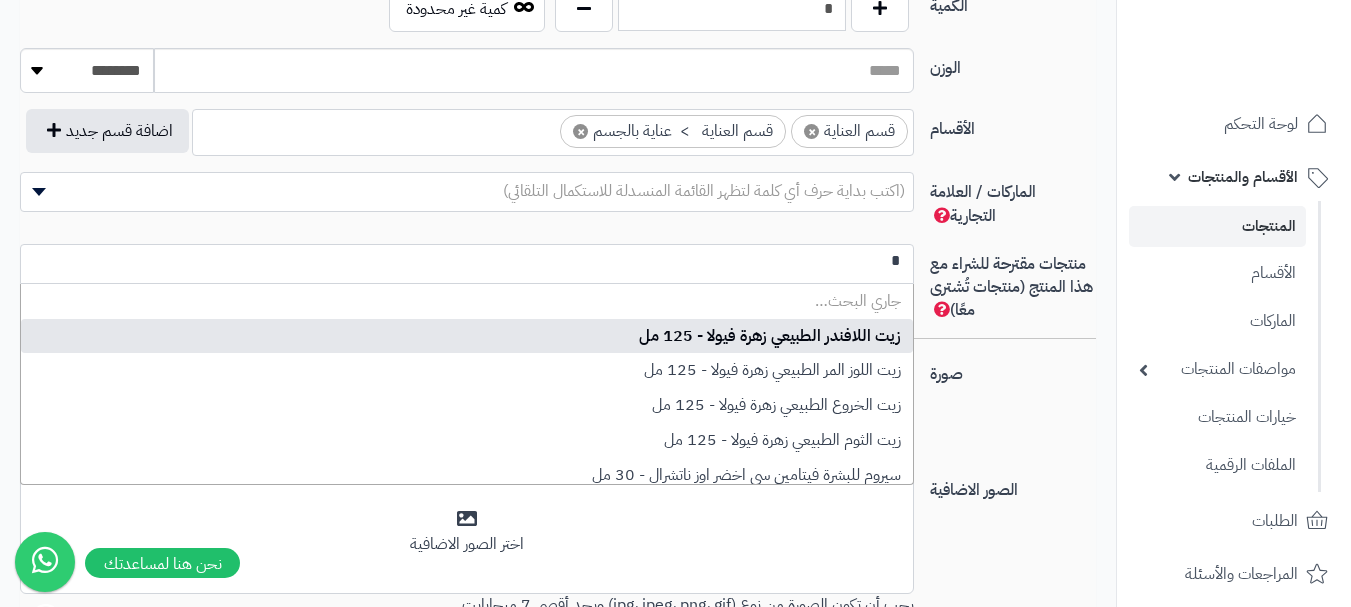scroll, scrollTop: 0, scrollLeft: 0, axis: both 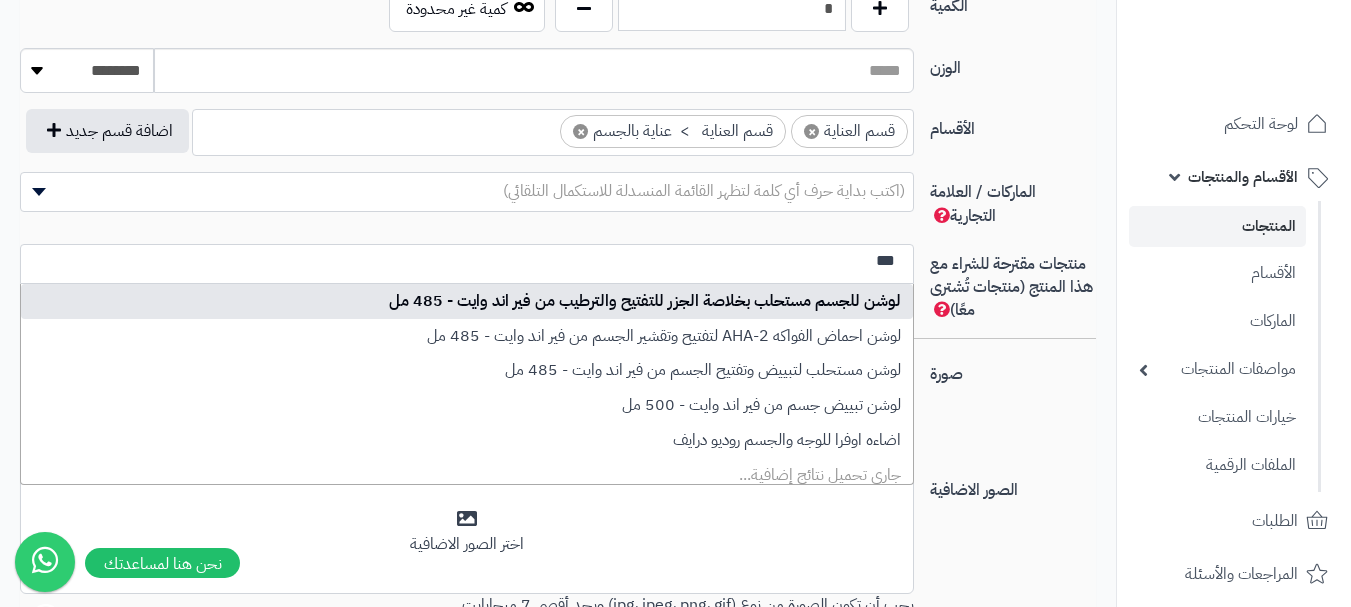 type on "***" 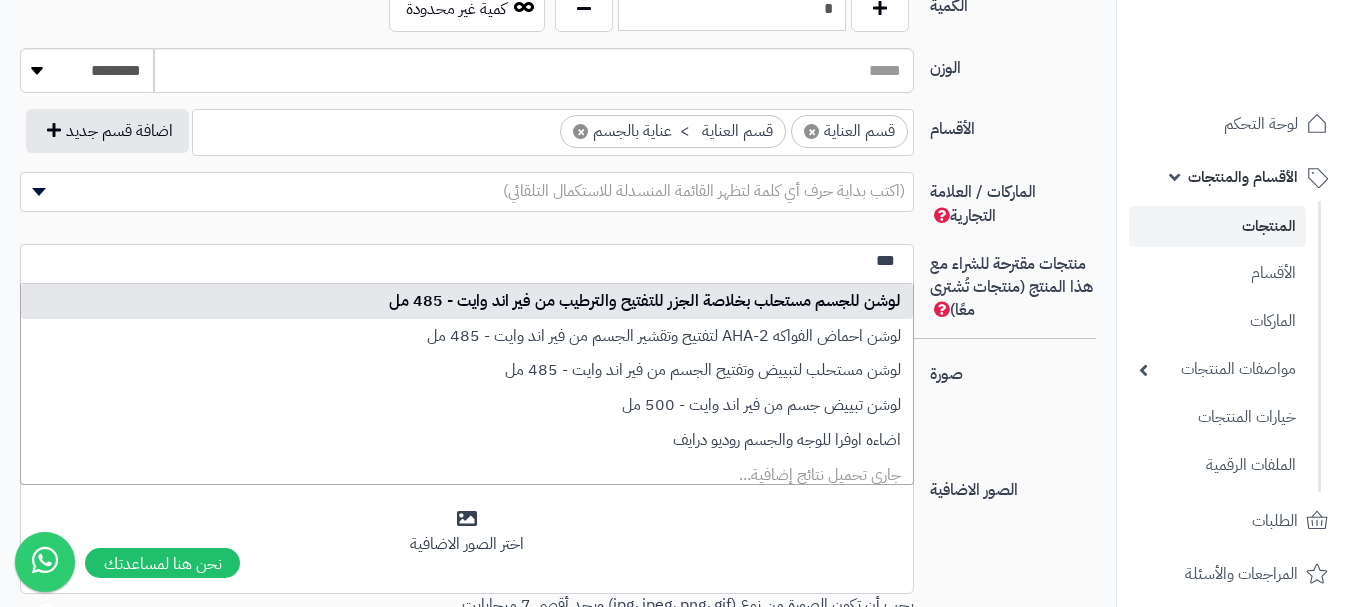 type 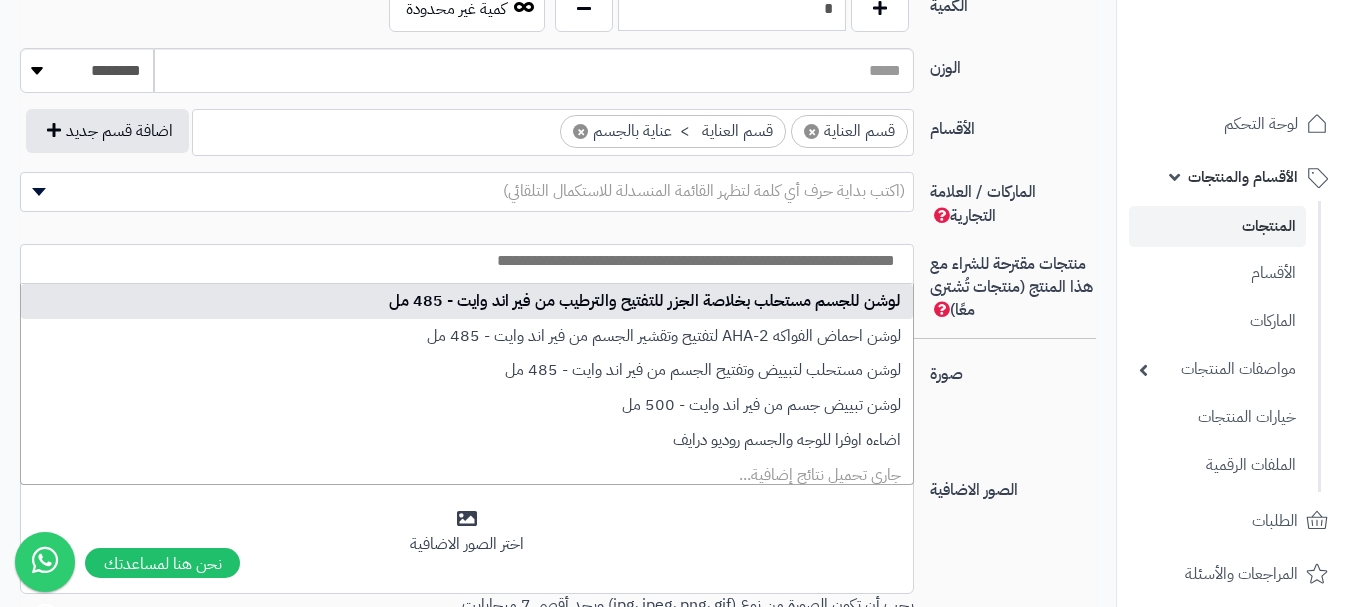 scroll, scrollTop: 0, scrollLeft: 0, axis: both 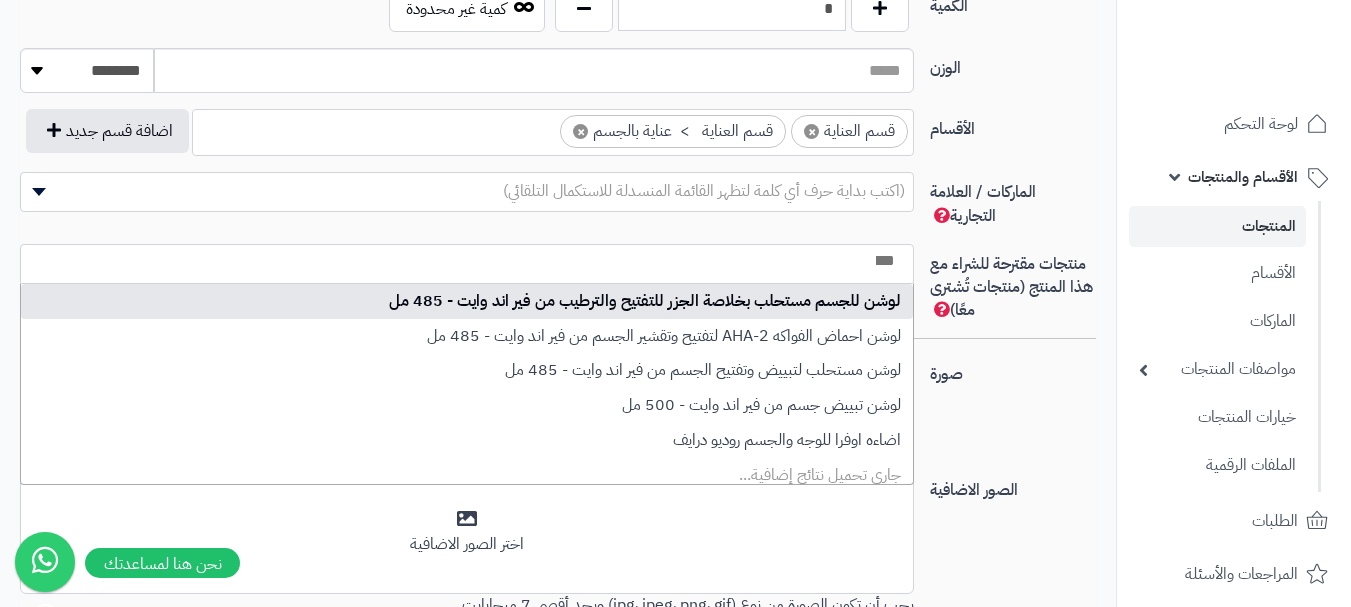 select on "***" 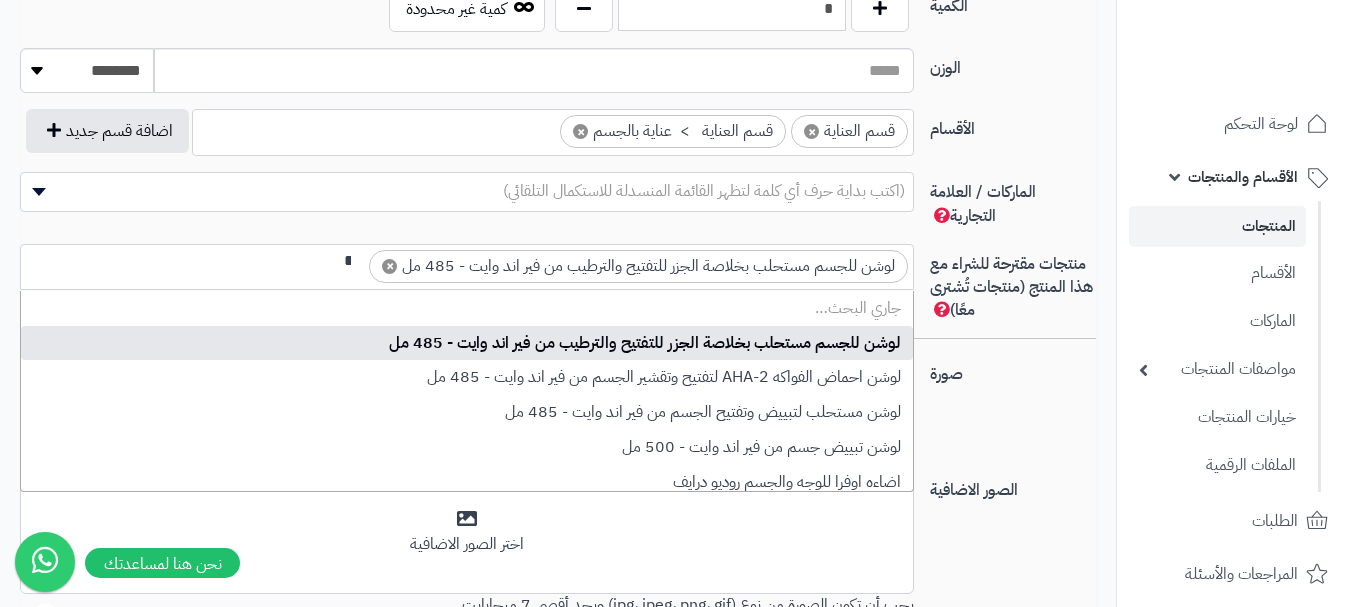 scroll, scrollTop: 0, scrollLeft: -15, axis: horizontal 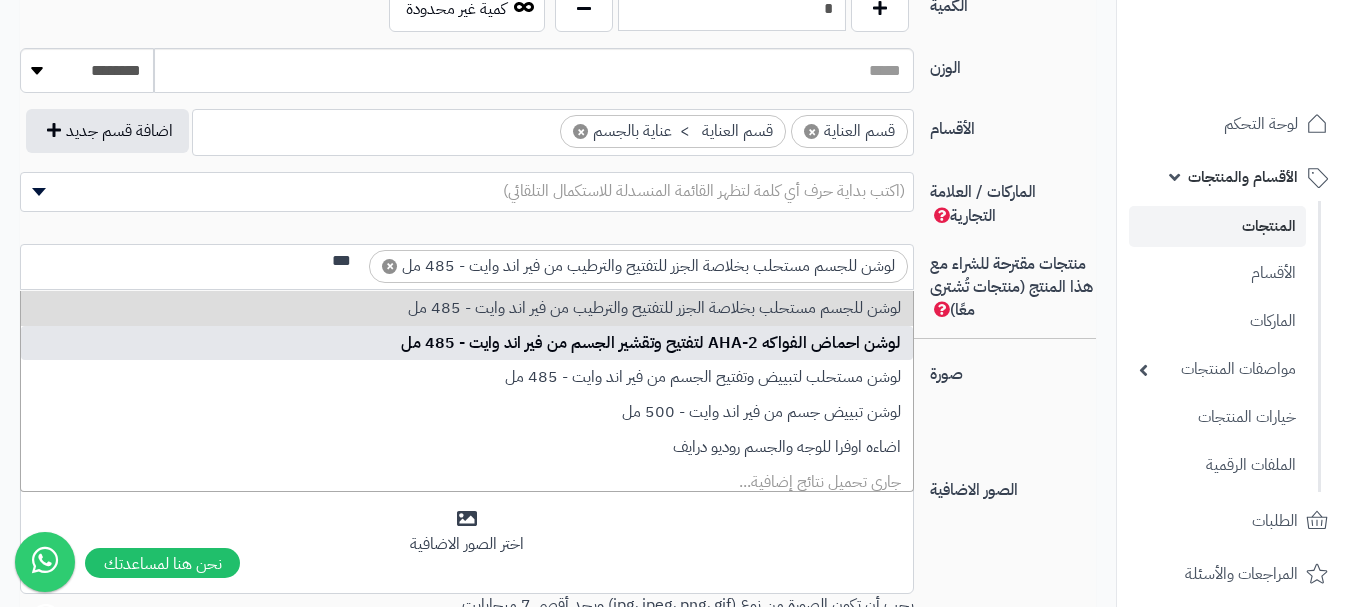 type on "***" 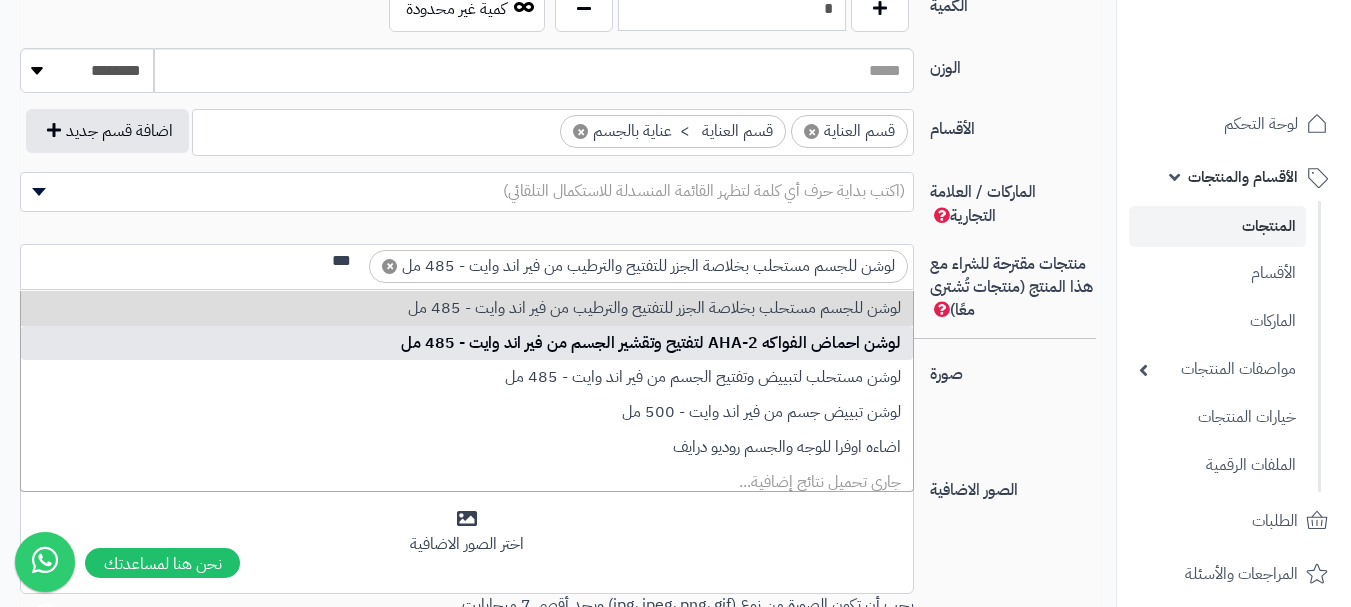 type 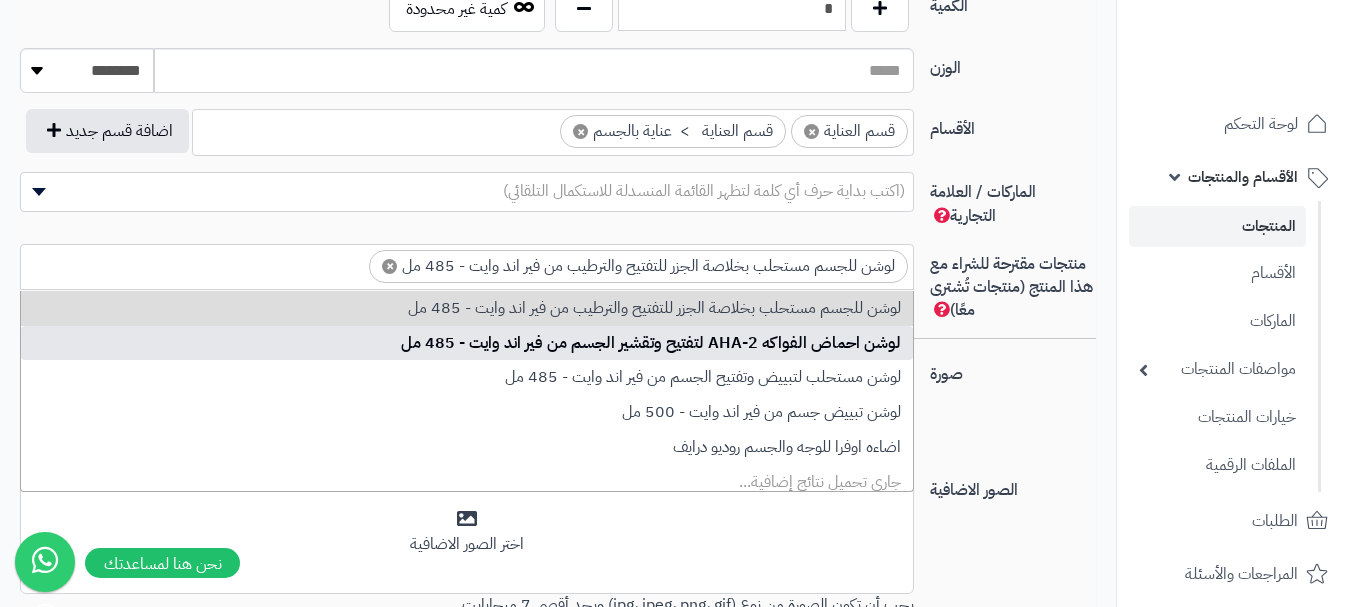scroll, scrollTop: 0, scrollLeft: 0, axis: both 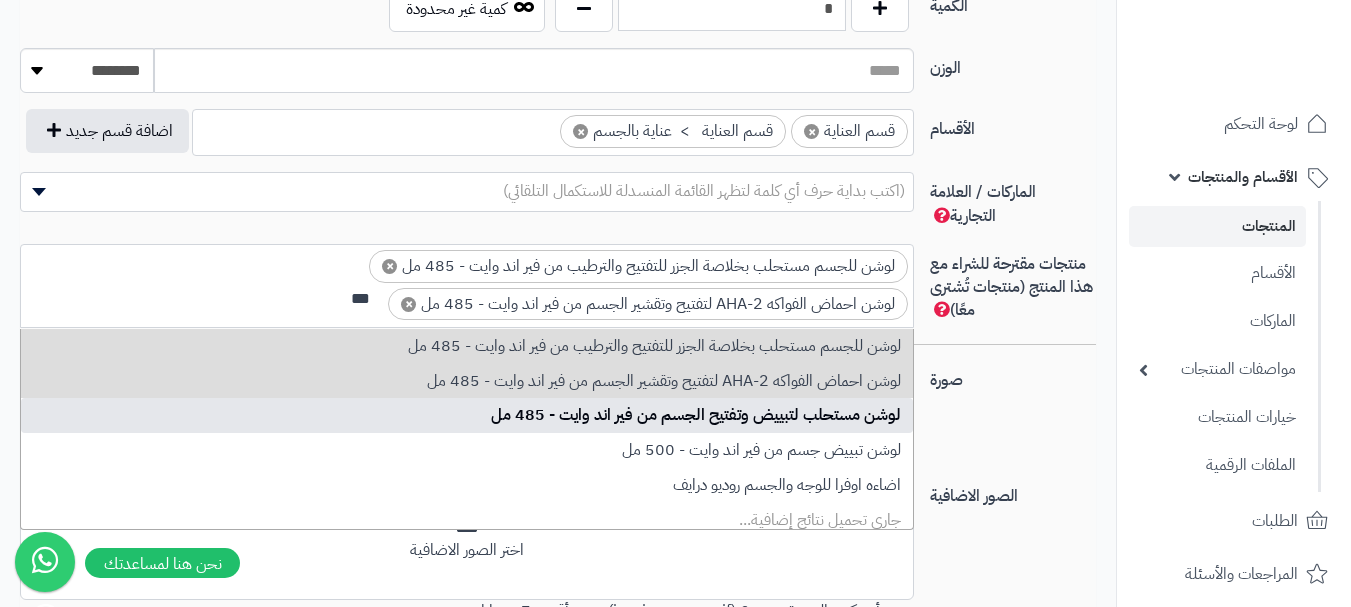 type on "***" 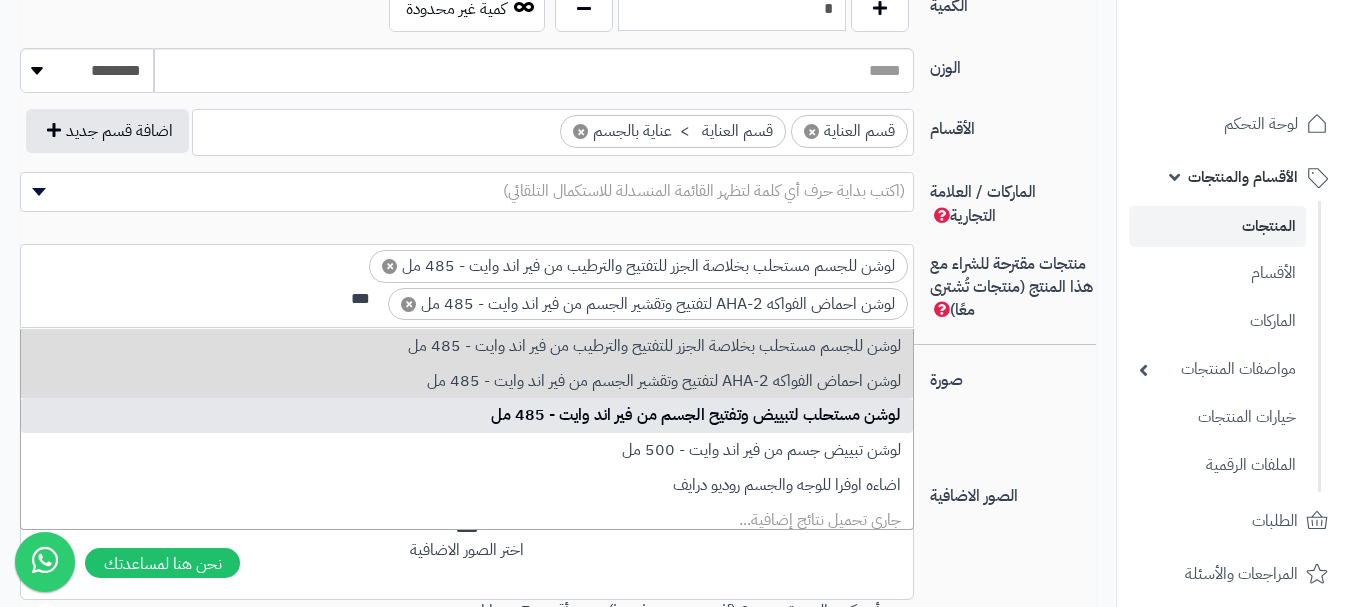 scroll, scrollTop: 0, scrollLeft: 0, axis: both 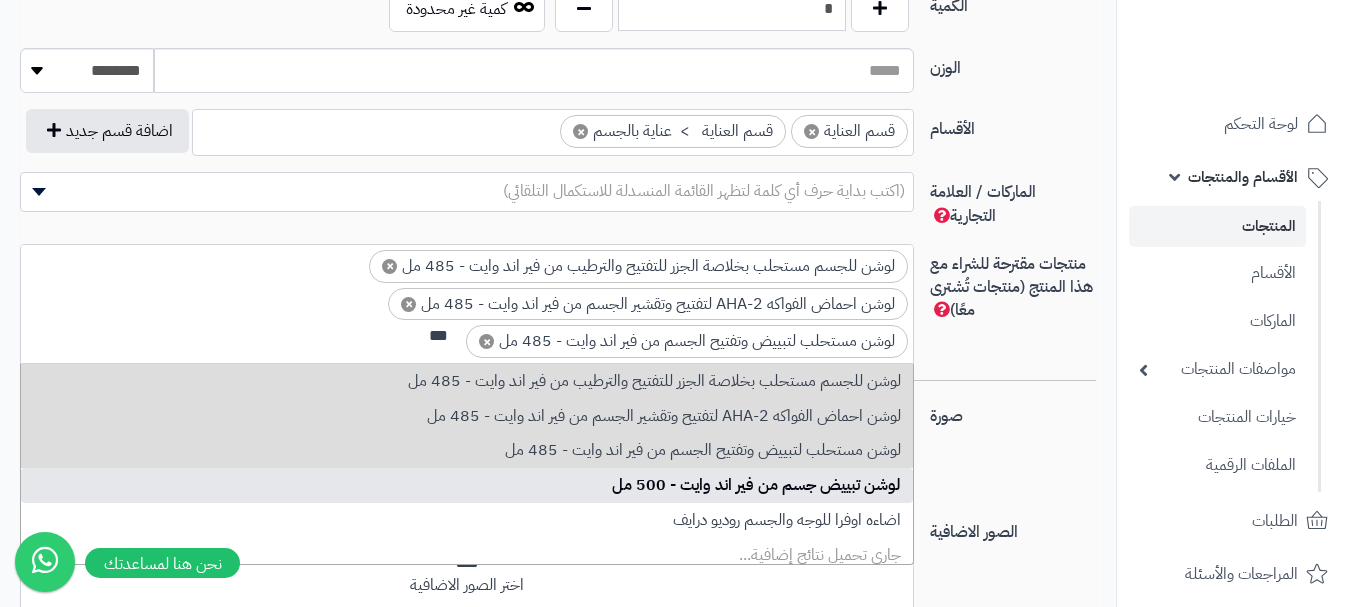 type on "***" 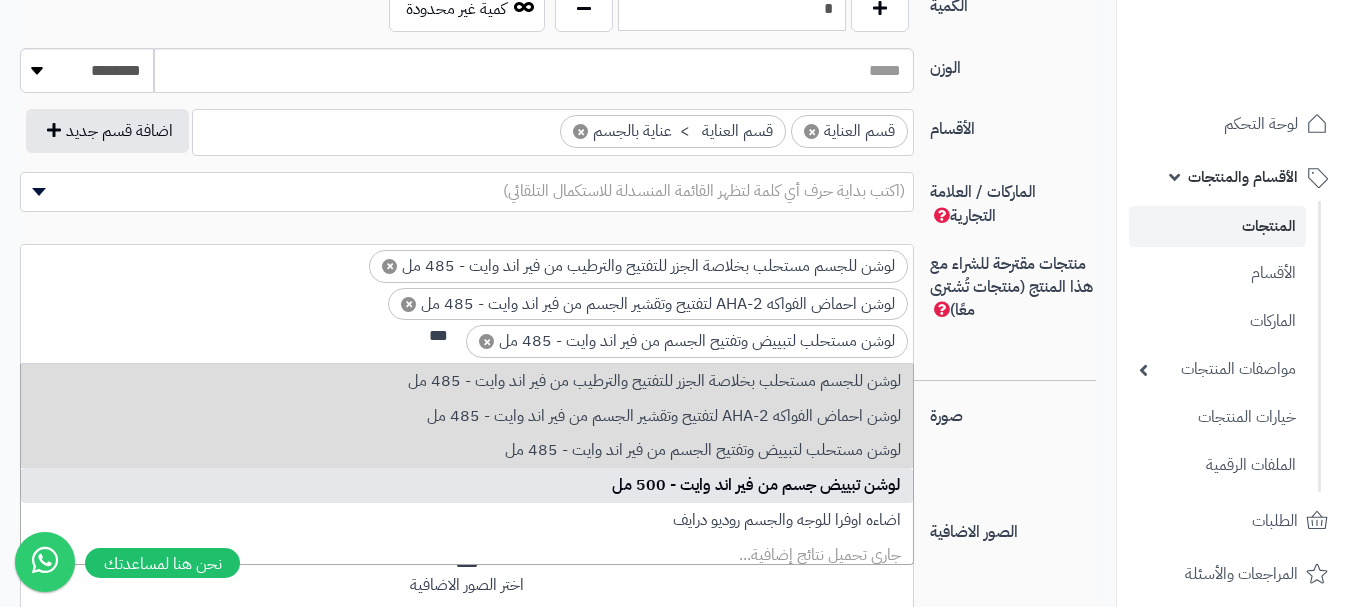 type 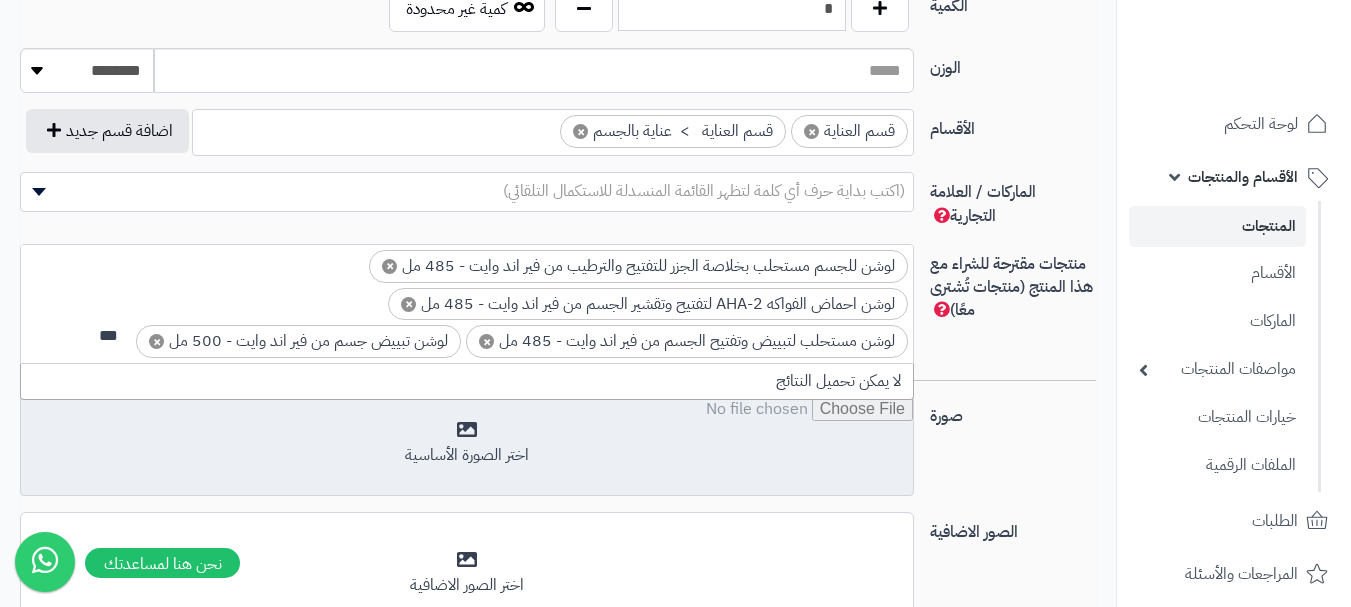 scroll, scrollTop: 0, scrollLeft: -15, axis: horizontal 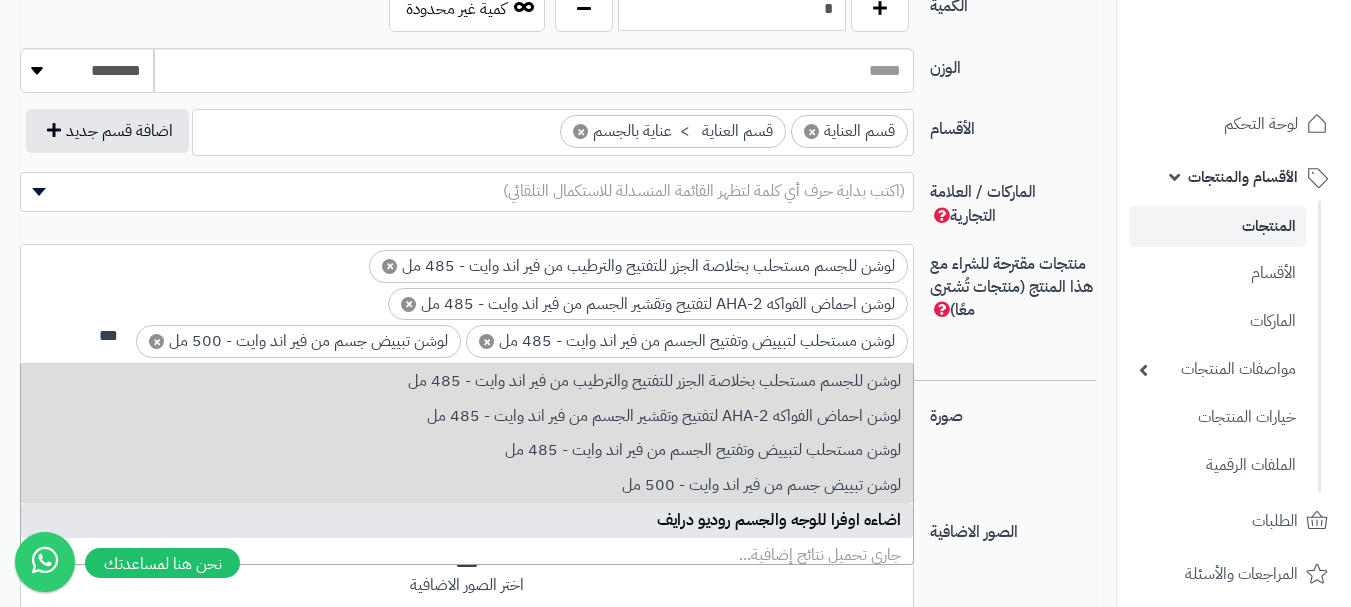 type on "***" 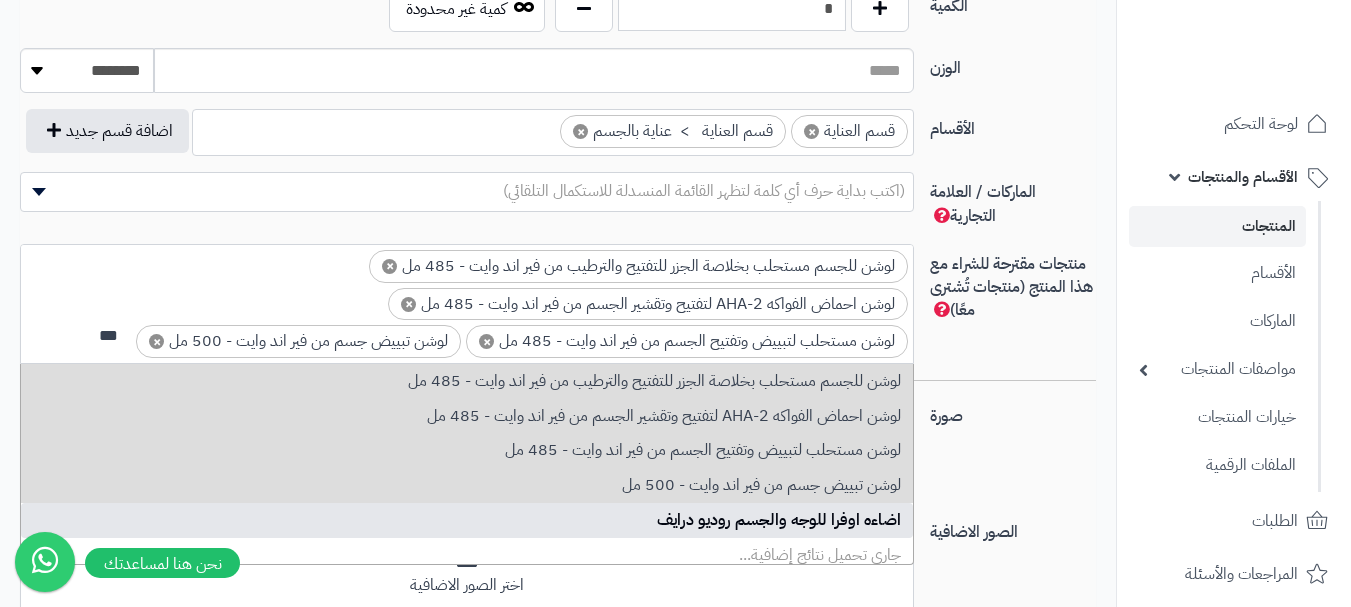 type 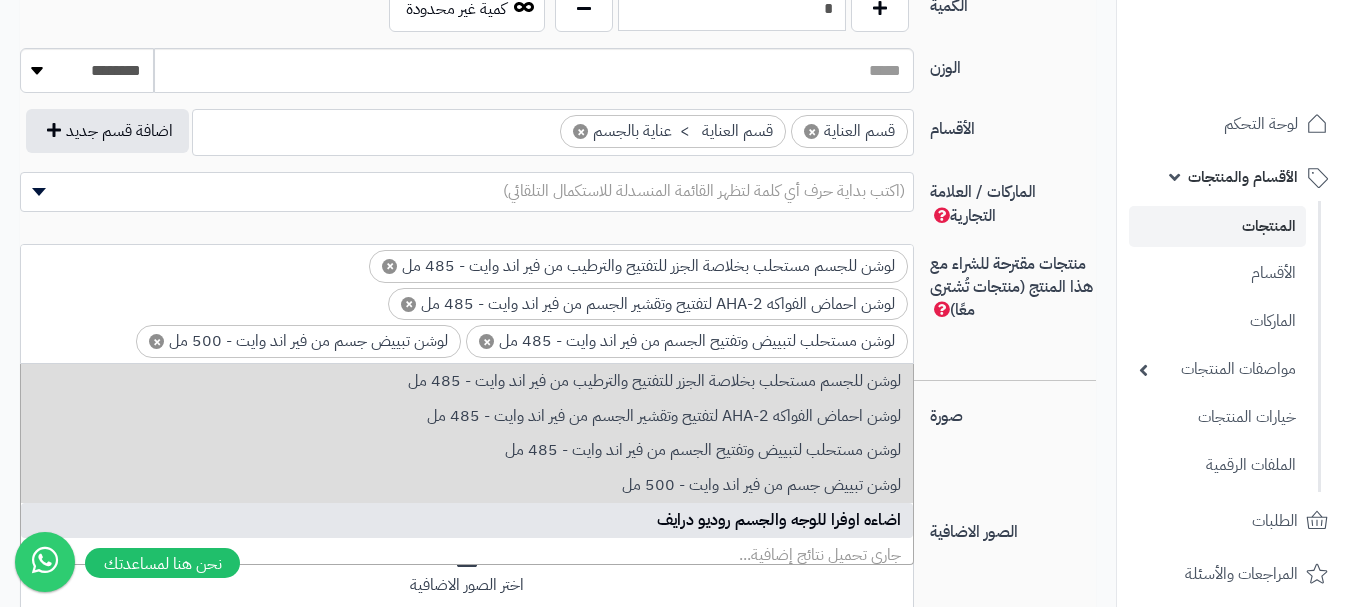 scroll, scrollTop: 0, scrollLeft: 0, axis: both 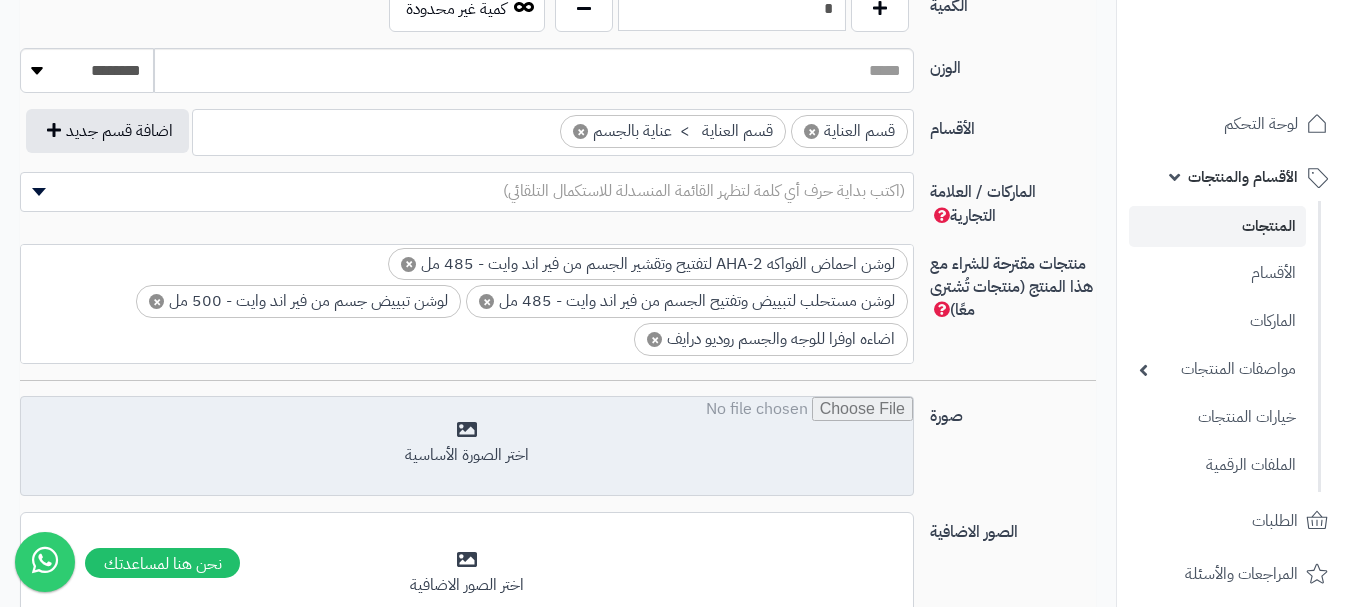 click at bounding box center (467, 447) 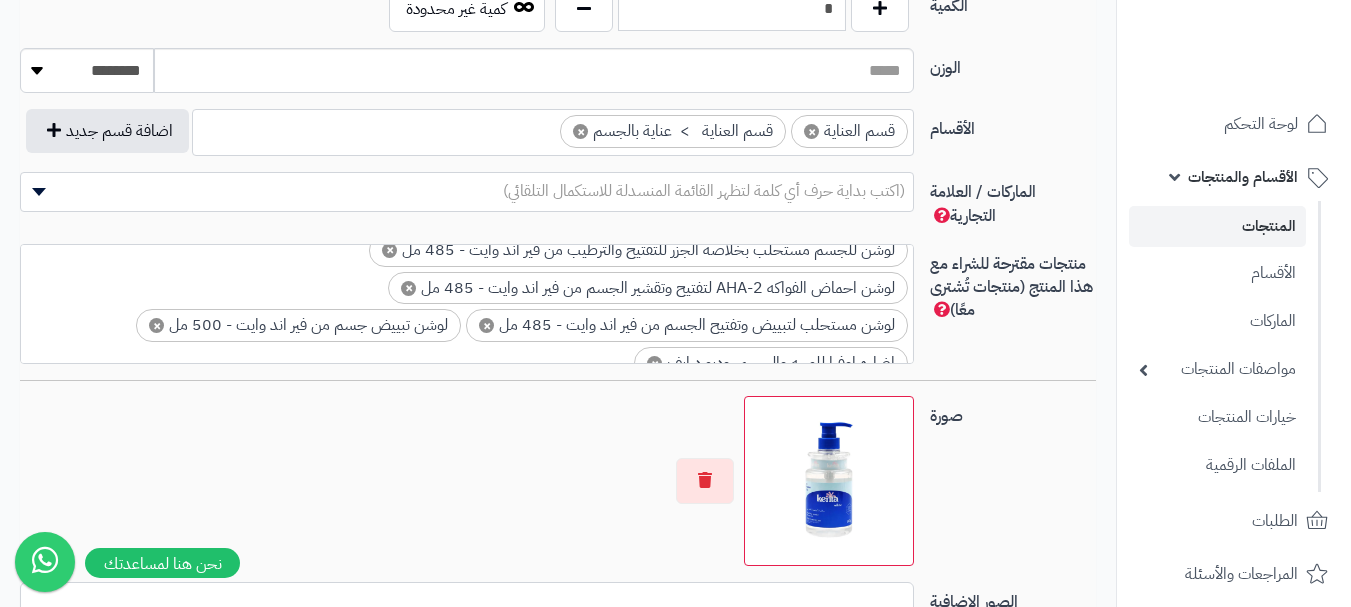 scroll, scrollTop: 0, scrollLeft: 0, axis: both 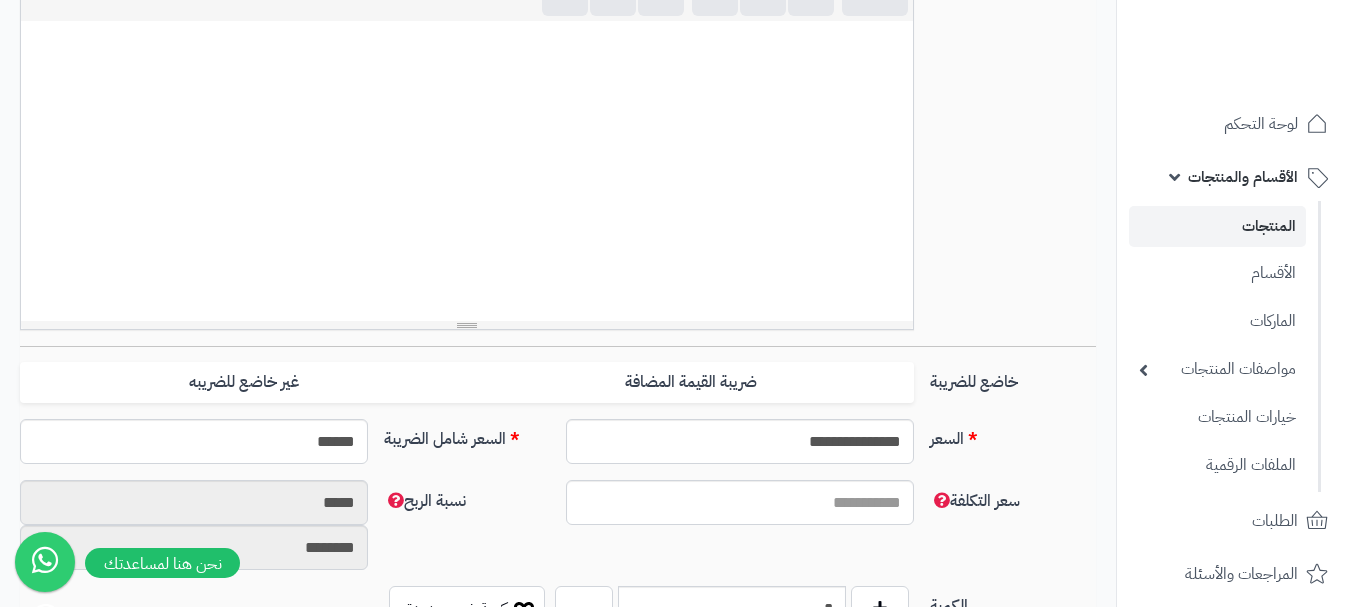 paste 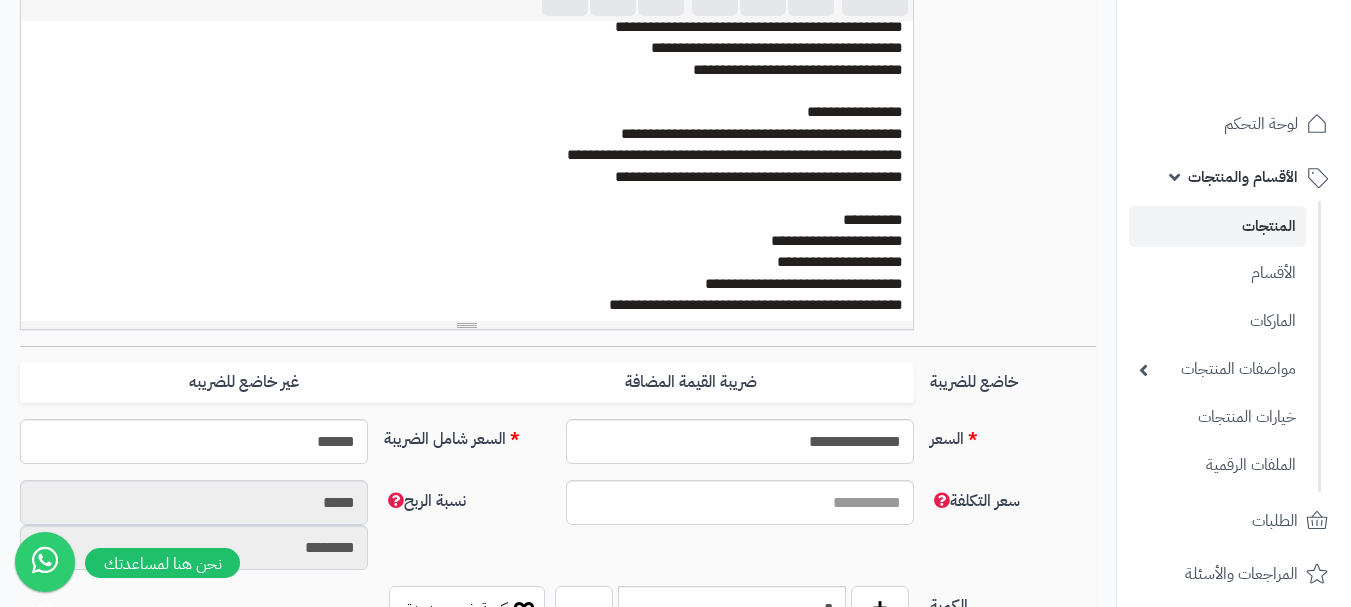 scroll, scrollTop: 341, scrollLeft: 0, axis: vertical 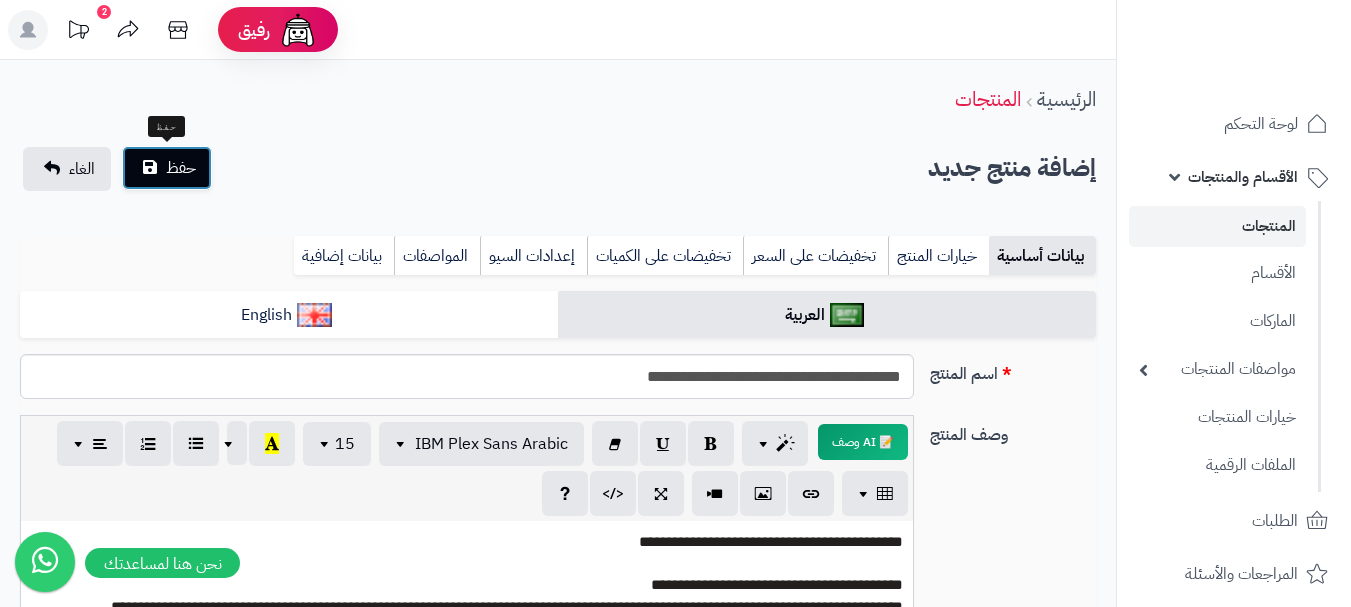 click on "حفظ" at bounding box center (181, 168) 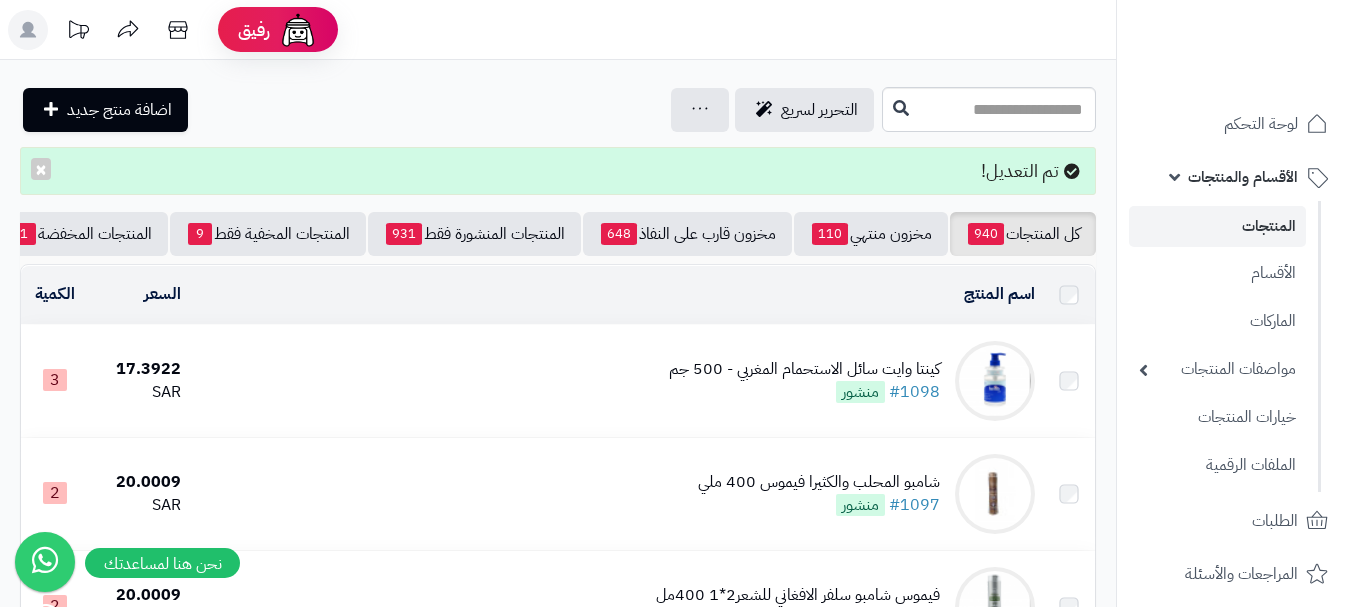 scroll, scrollTop: 0, scrollLeft: 0, axis: both 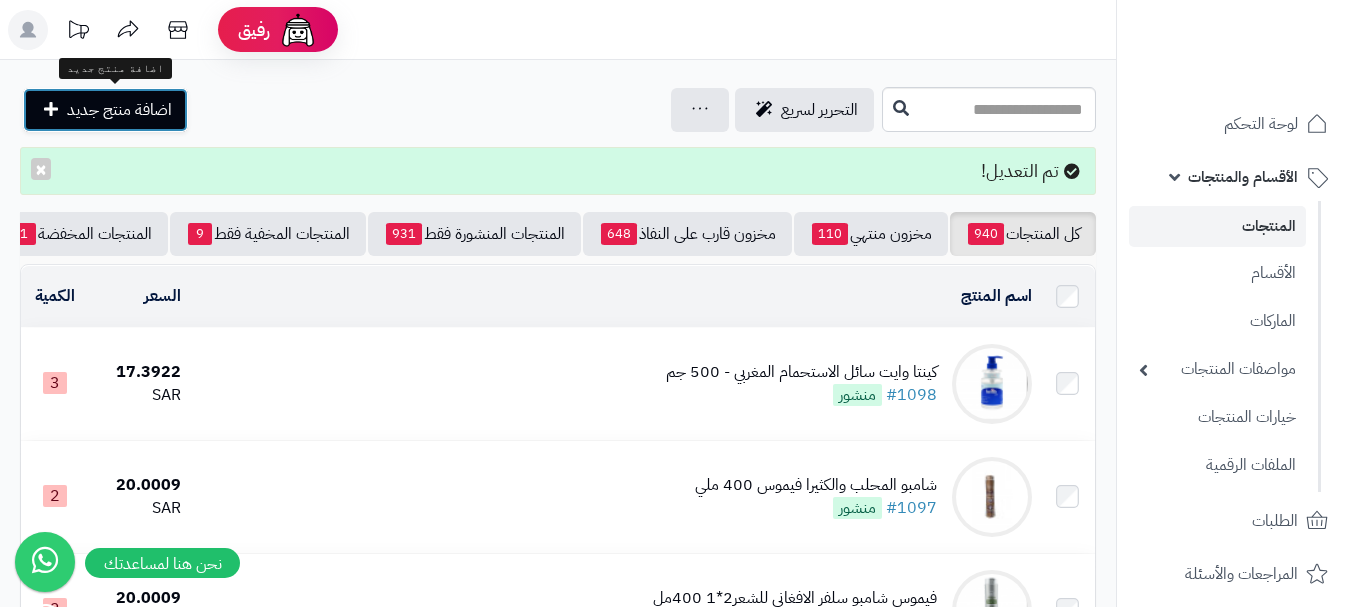 click on "اضافة منتج جديد" at bounding box center [119, 110] 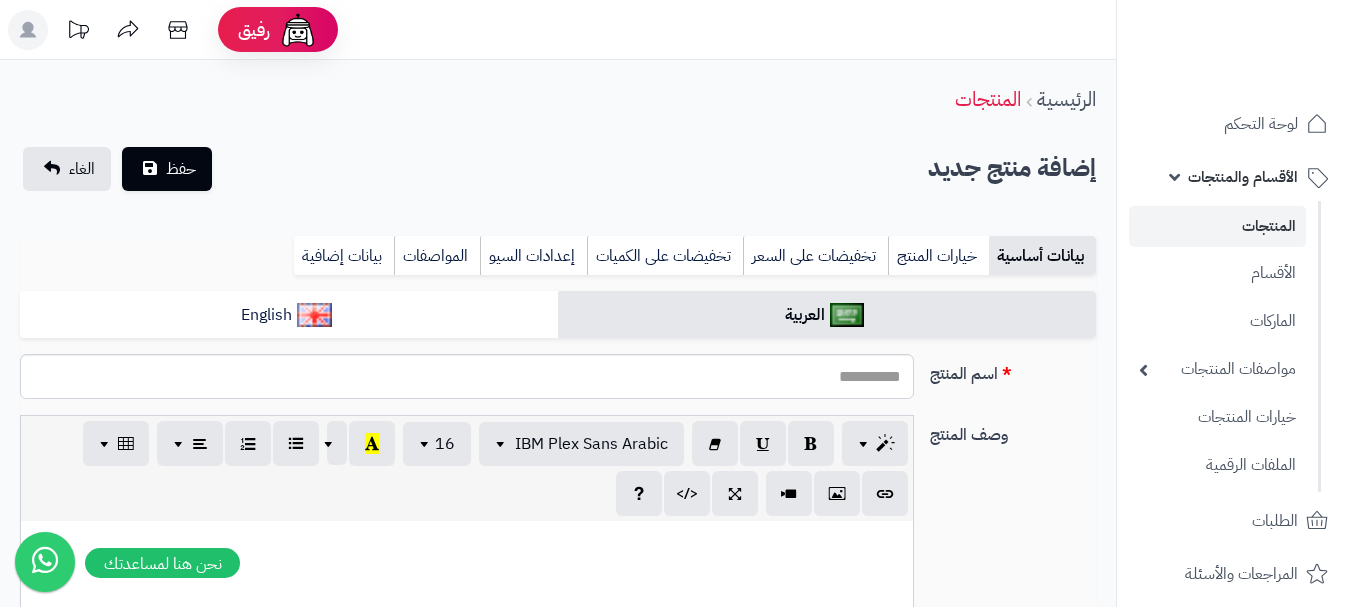 select 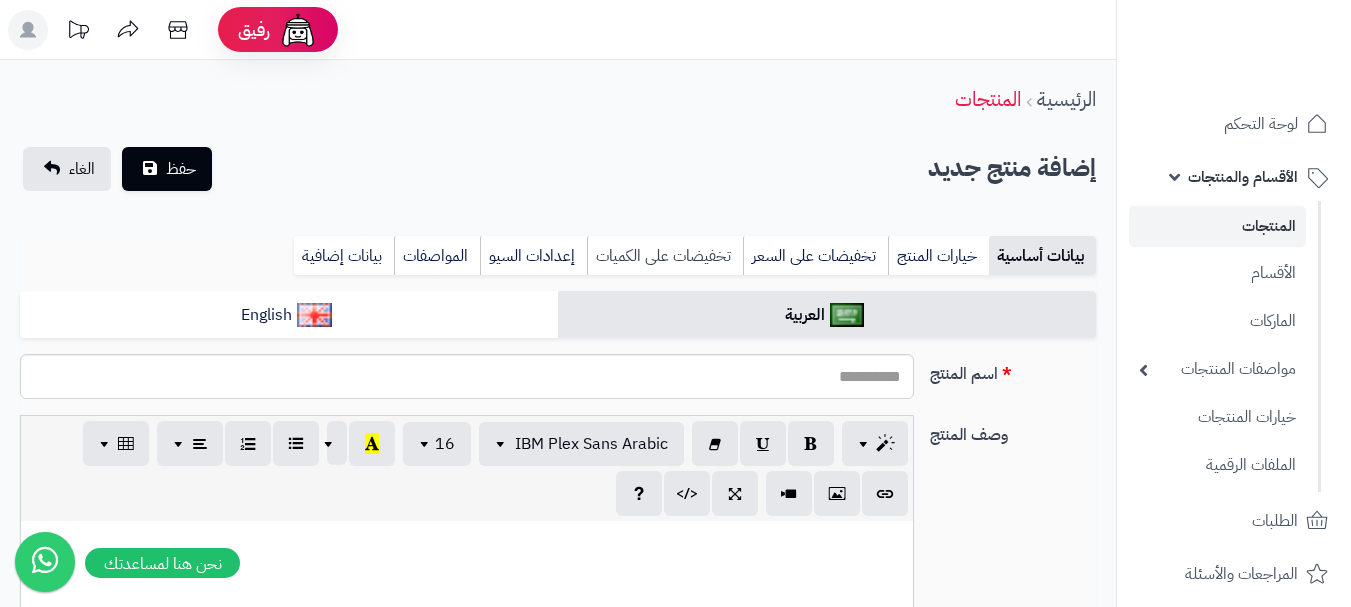 scroll, scrollTop: 0, scrollLeft: 15, axis: horizontal 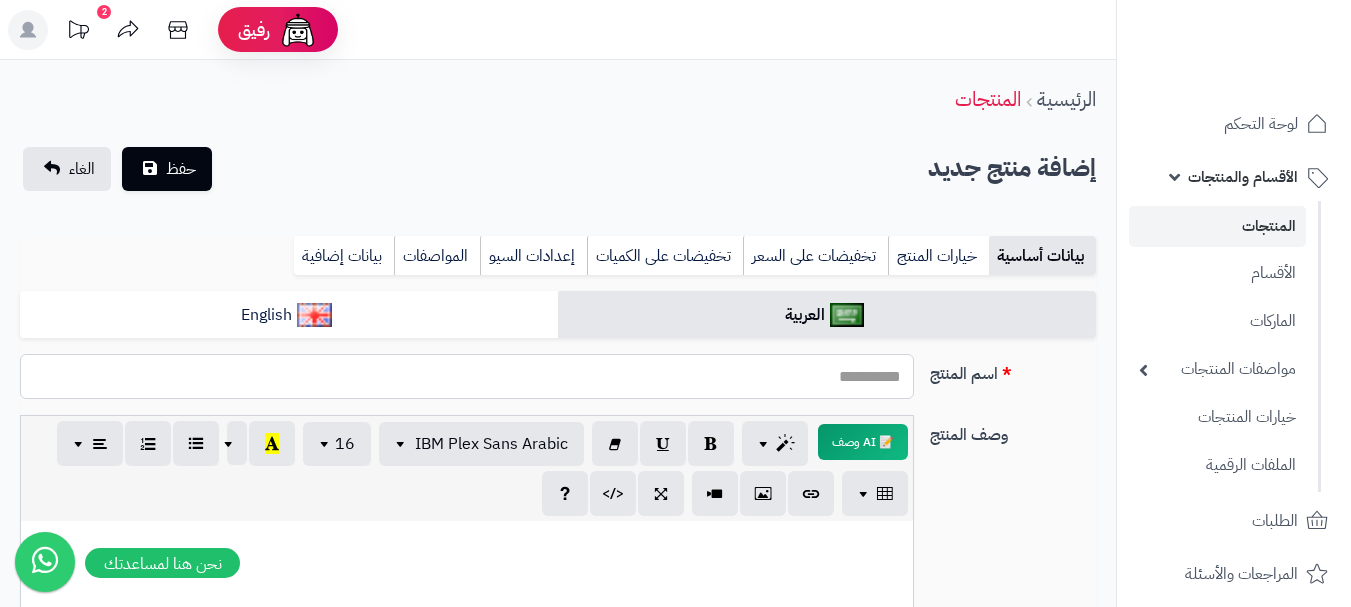 drag, startPoint x: 902, startPoint y: 376, endPoint x: 890, endPoint y: 384, distance: 14.422205 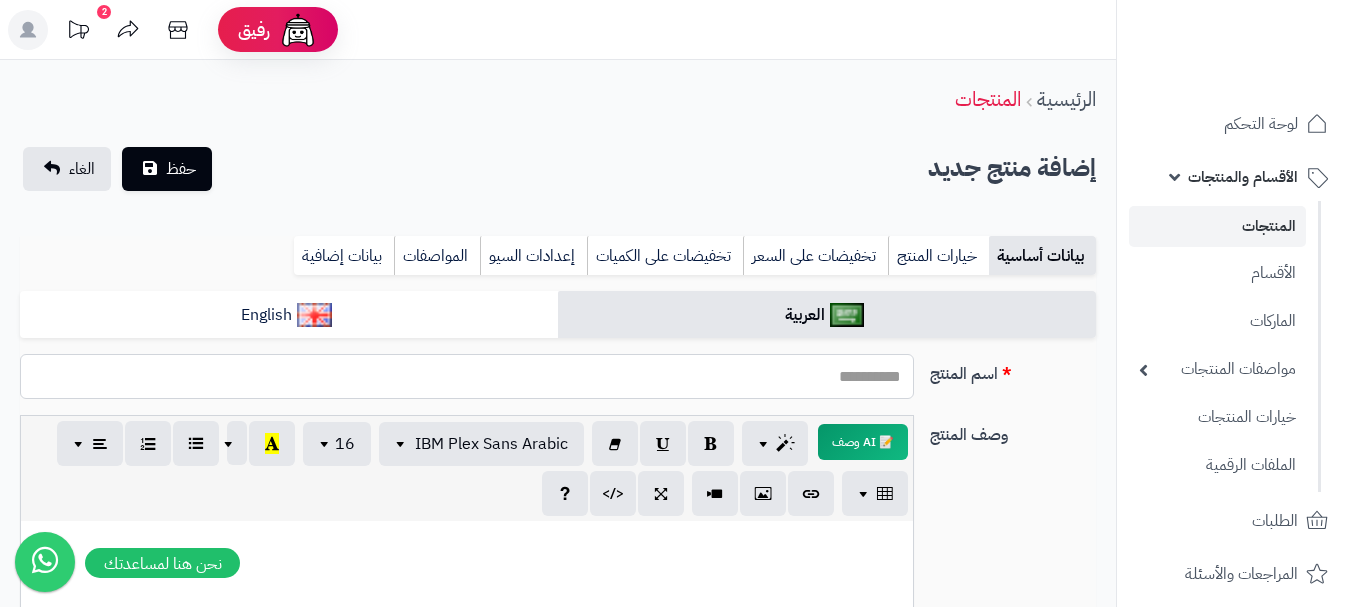 paste on "**********" 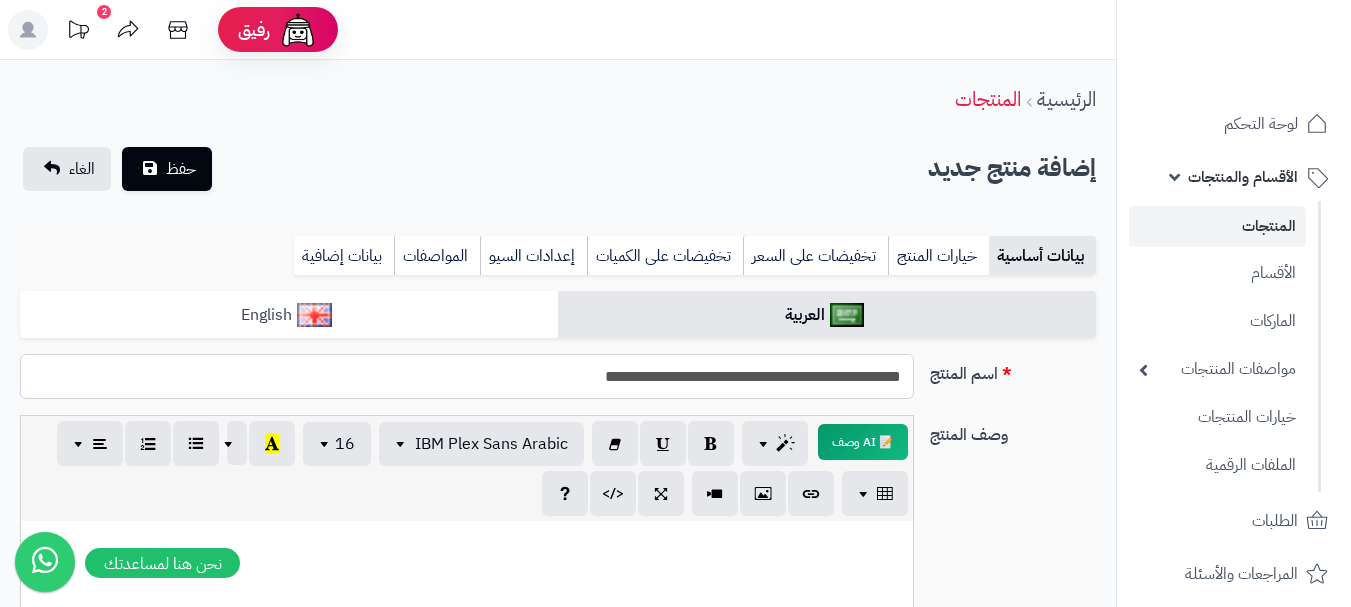 type on "**********" 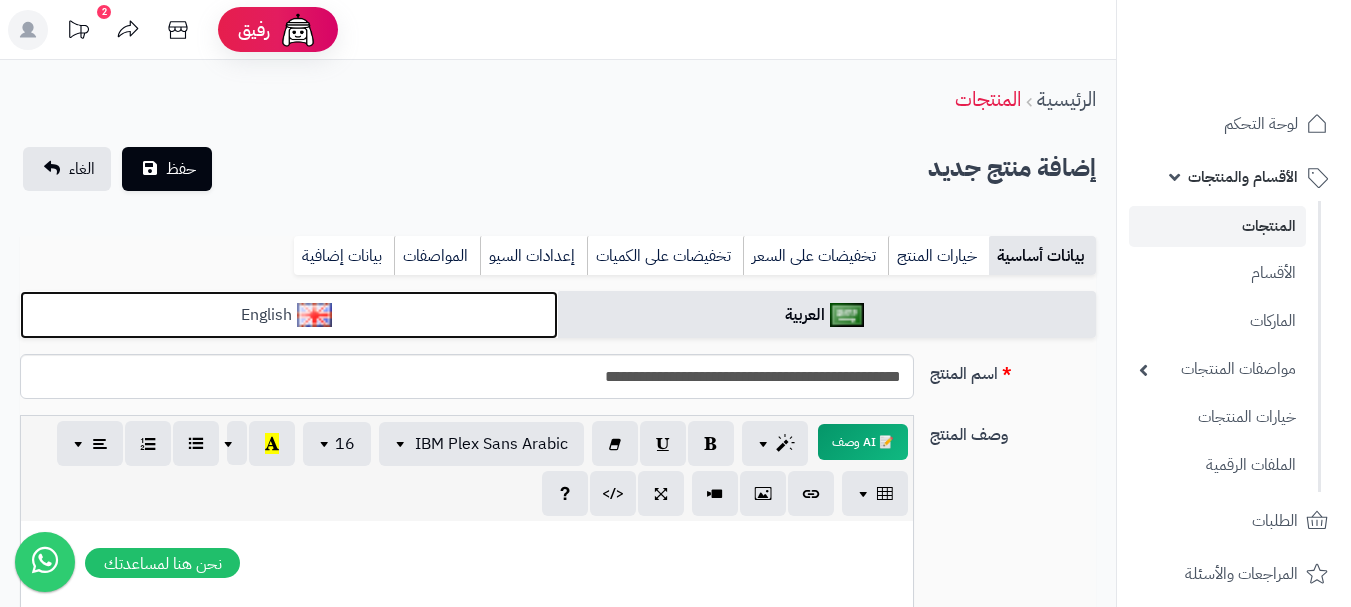 click on "English" at bounding box center [289, 315] 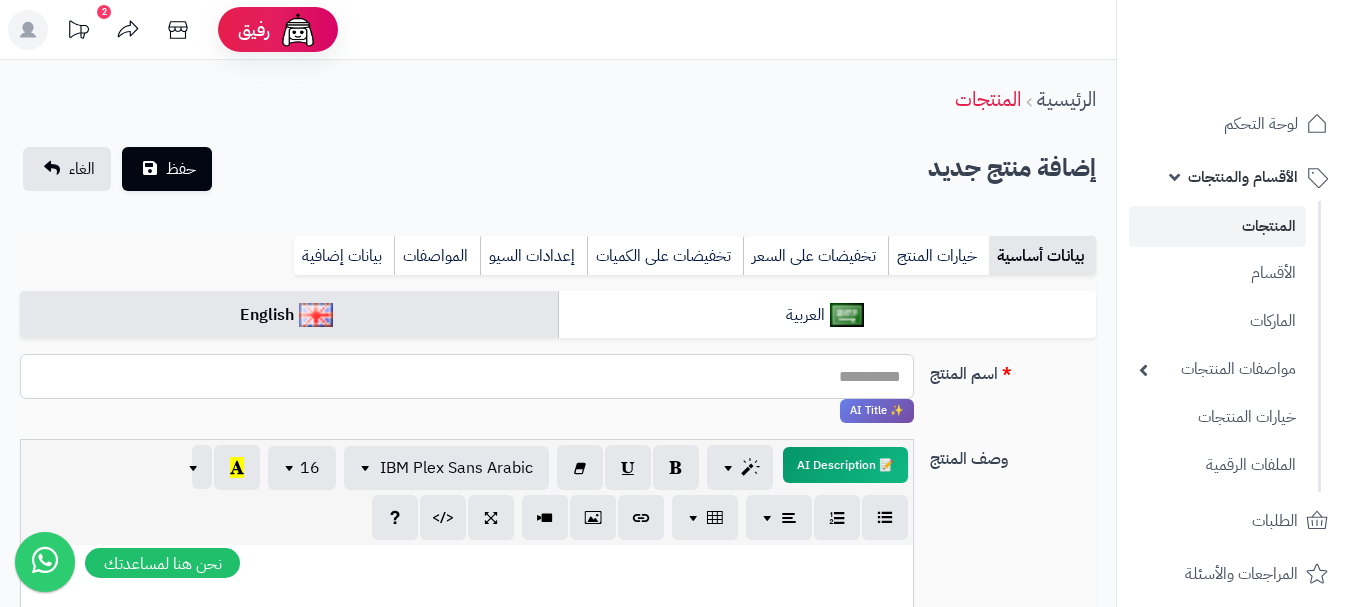 paste on "**********" 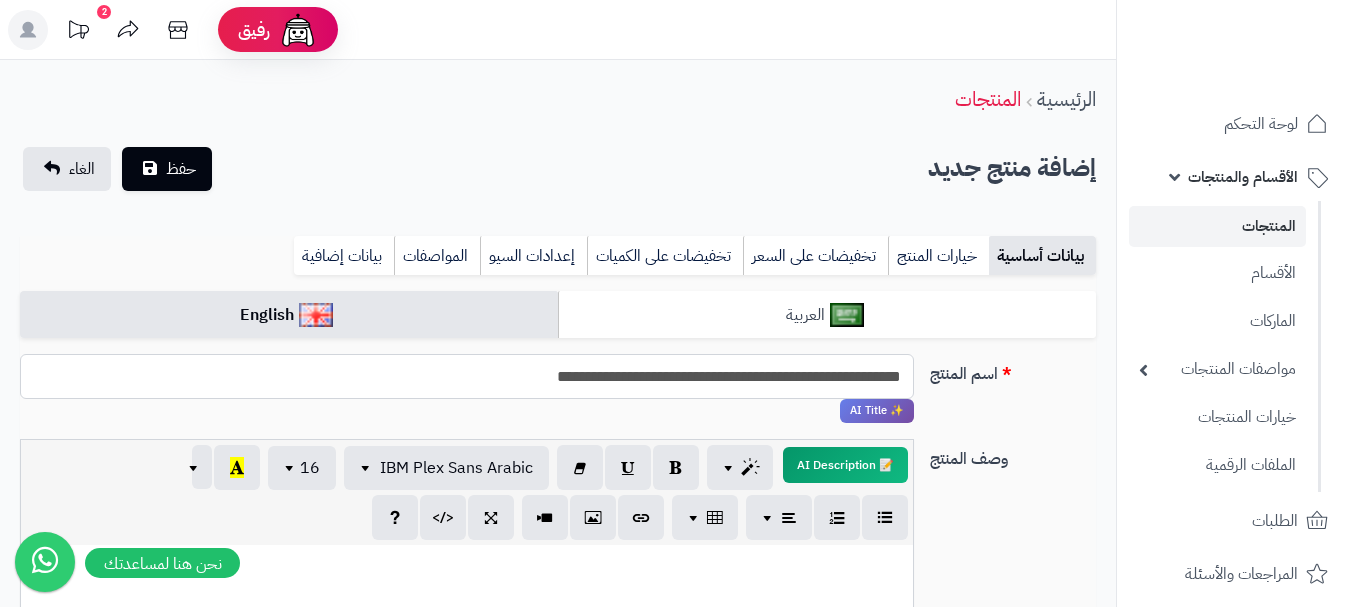 type on "**********" 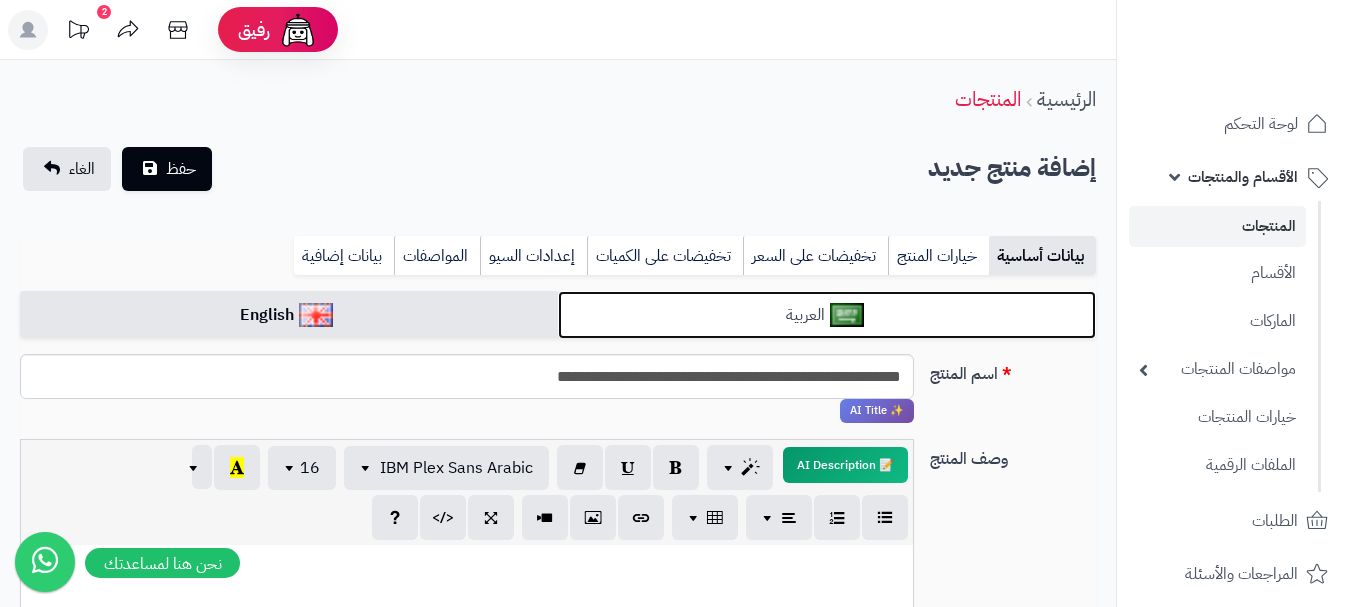click on "العربية" at bounding box center [827, 315] 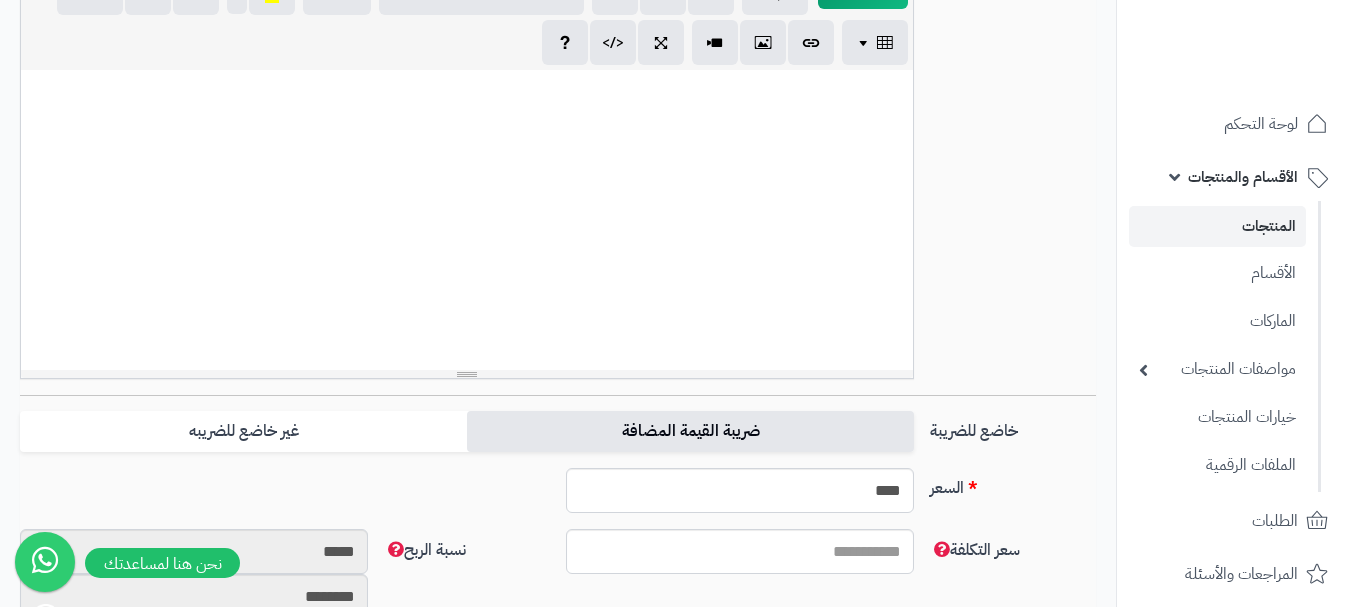 scroll, scrollTop: 500, scrollLeft: 0, axis: vertical 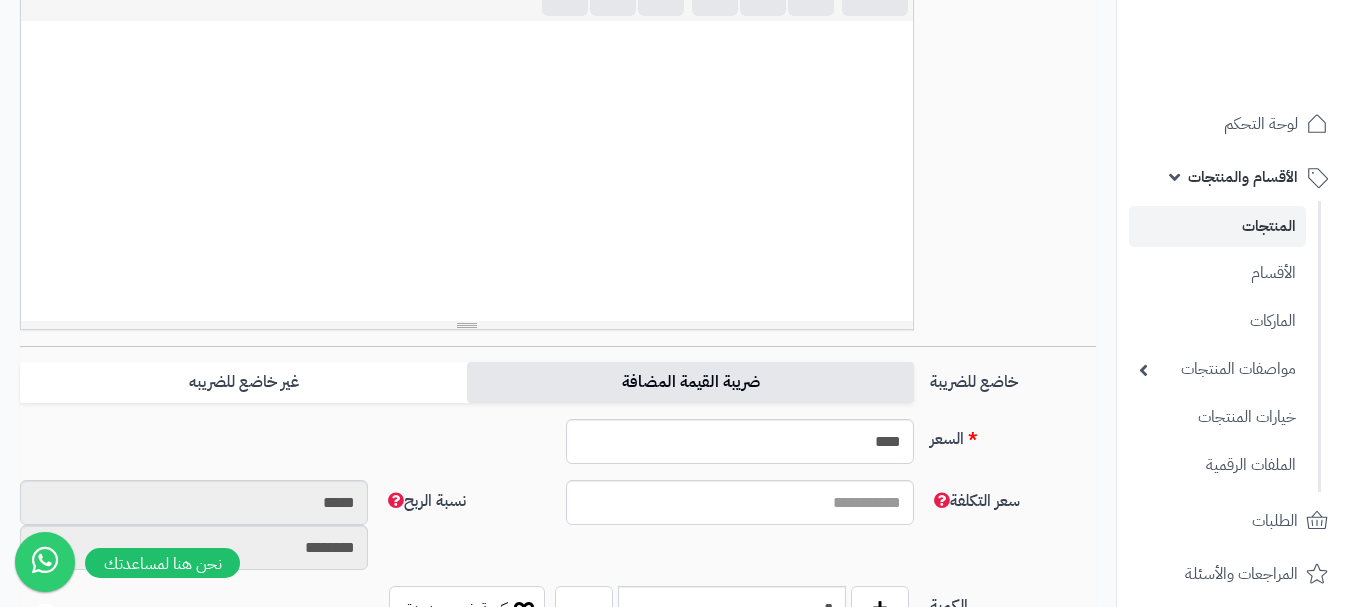 click on "ضريبة القيمة المضافة" at bounding box center [690, 382] 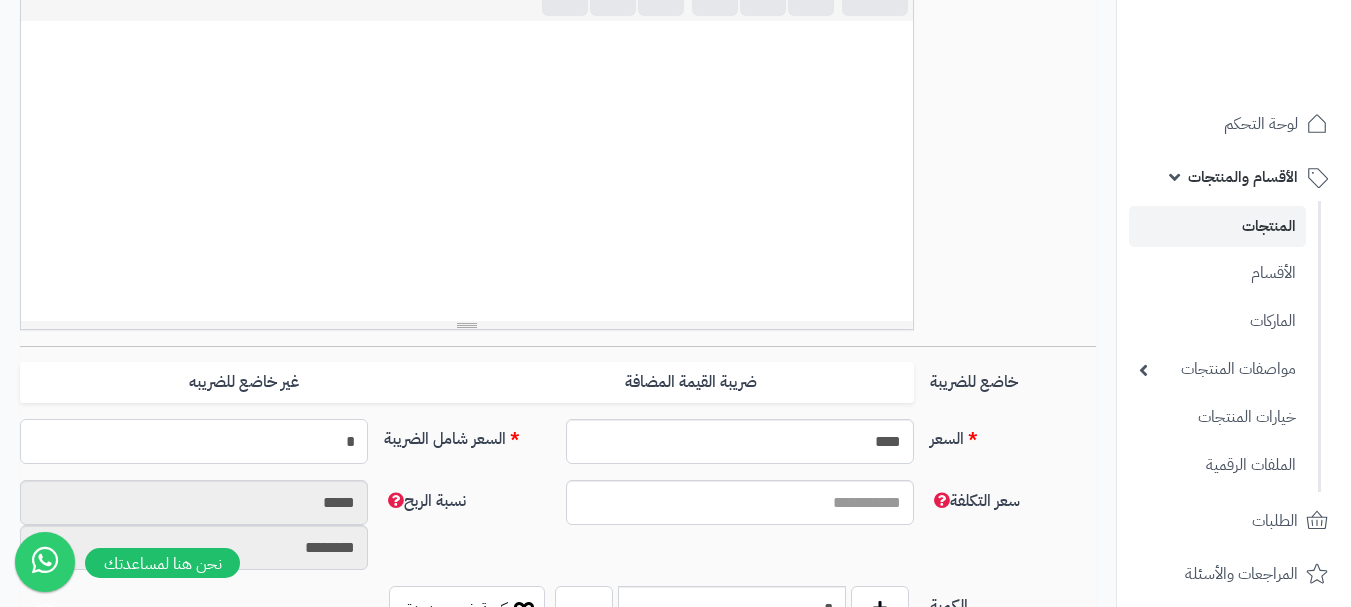 click on "*" at bounding box center [194, 441] 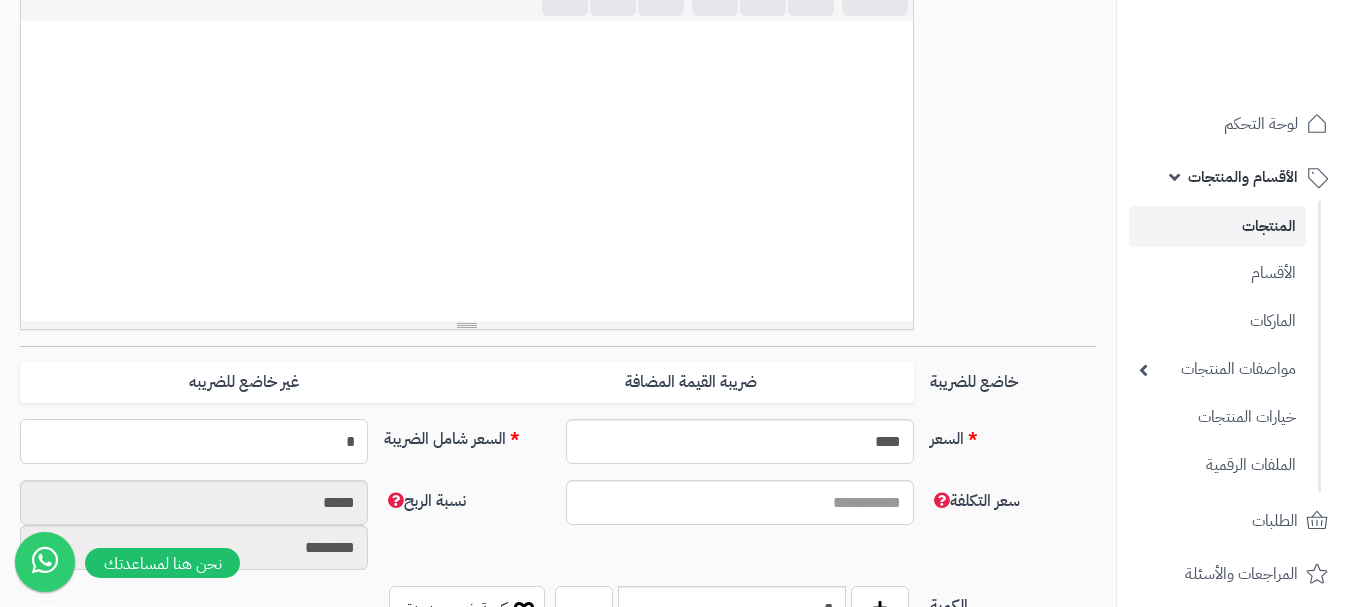 type 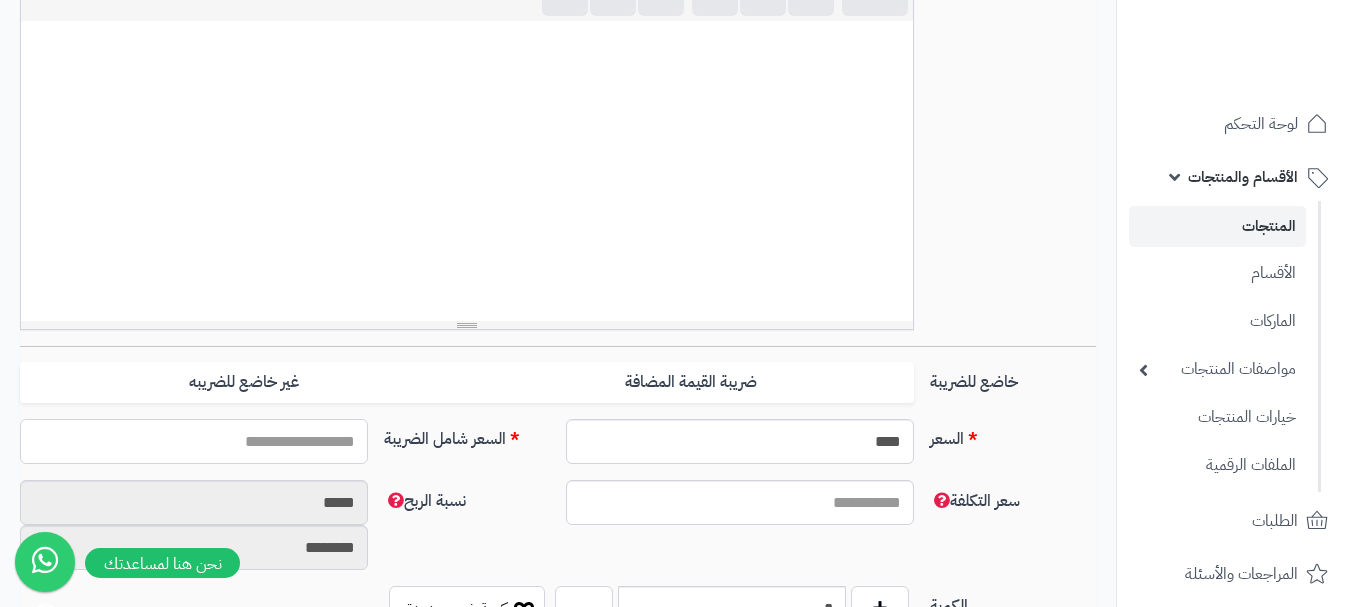 type on "*" 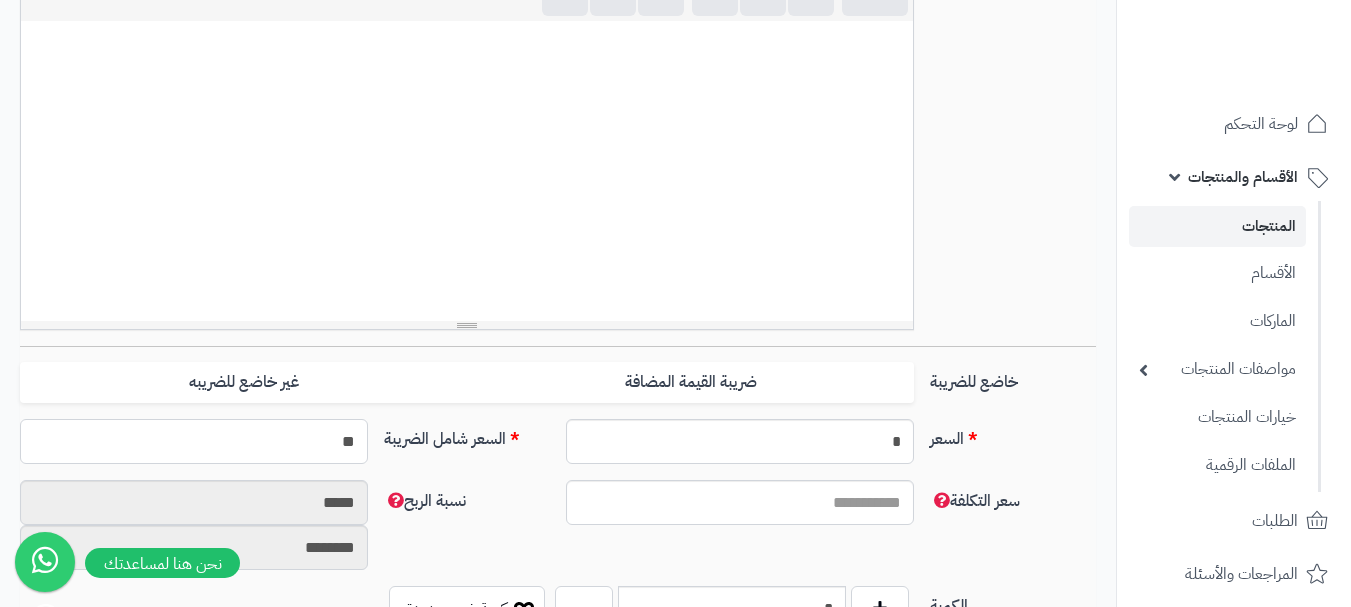 click on "حفظ" at bounding box center [167, -331] 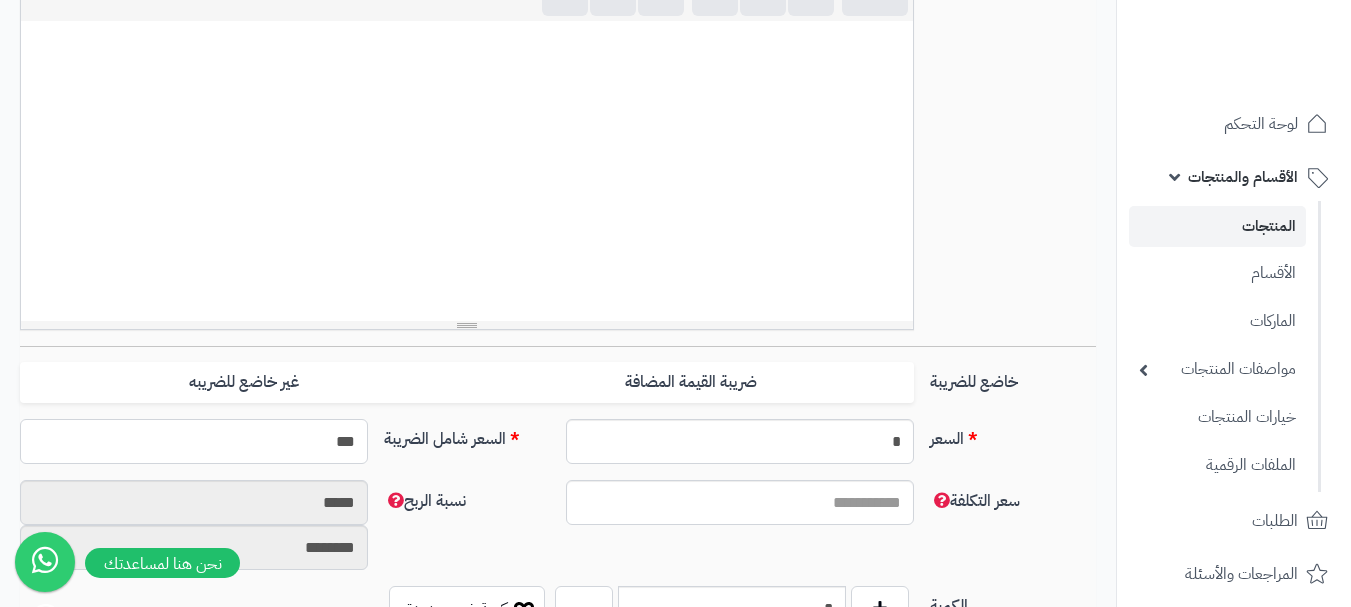 type on "**" 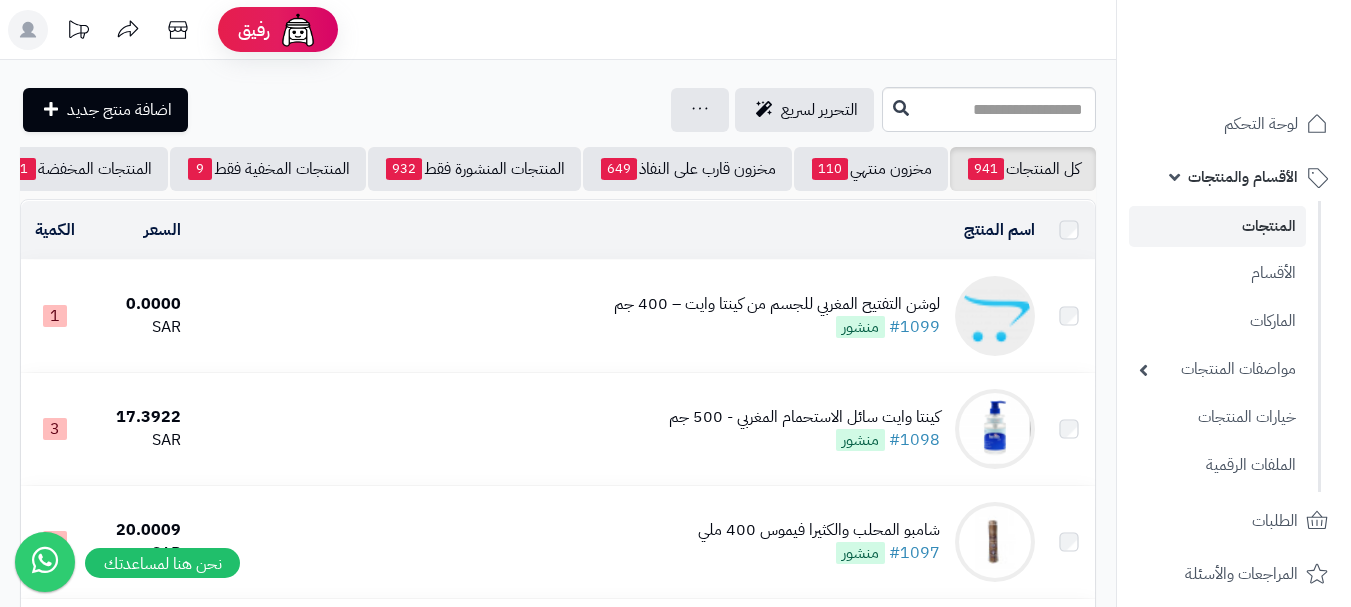 scroll, scrollTop: 0, scrollLeft: 0, axis: both 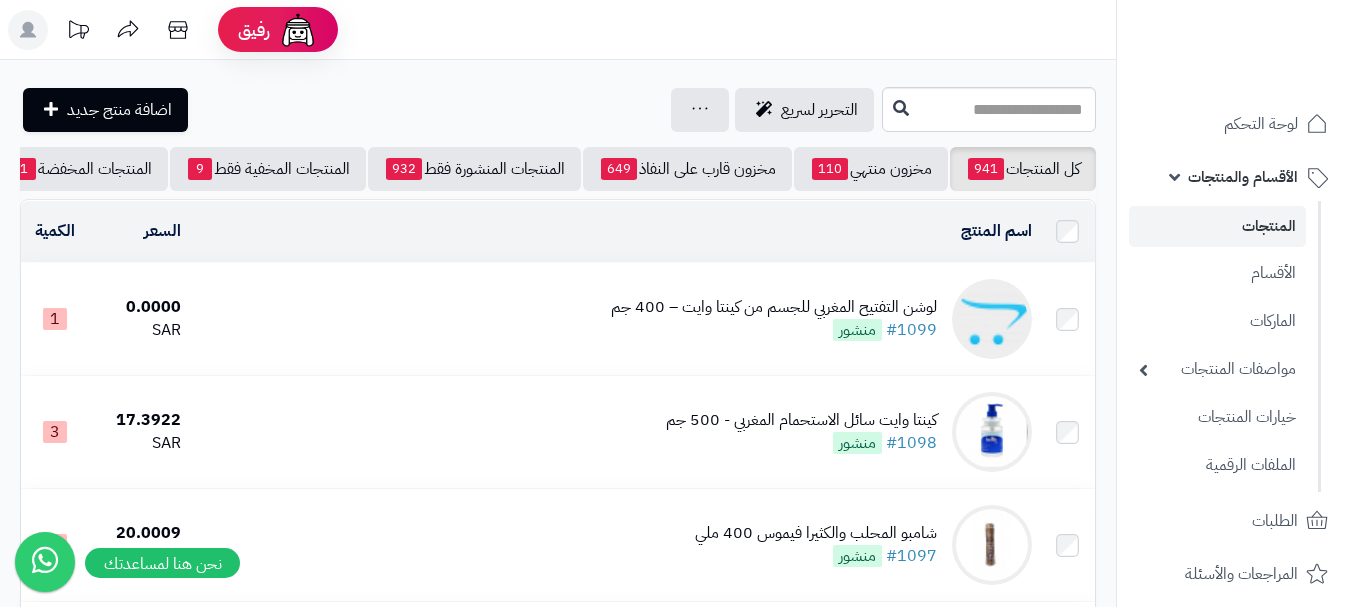 click on "لوشن التفتيح المغربي للجسم من كينتا وايت – 400 جم" at bounding box center (774, 307) 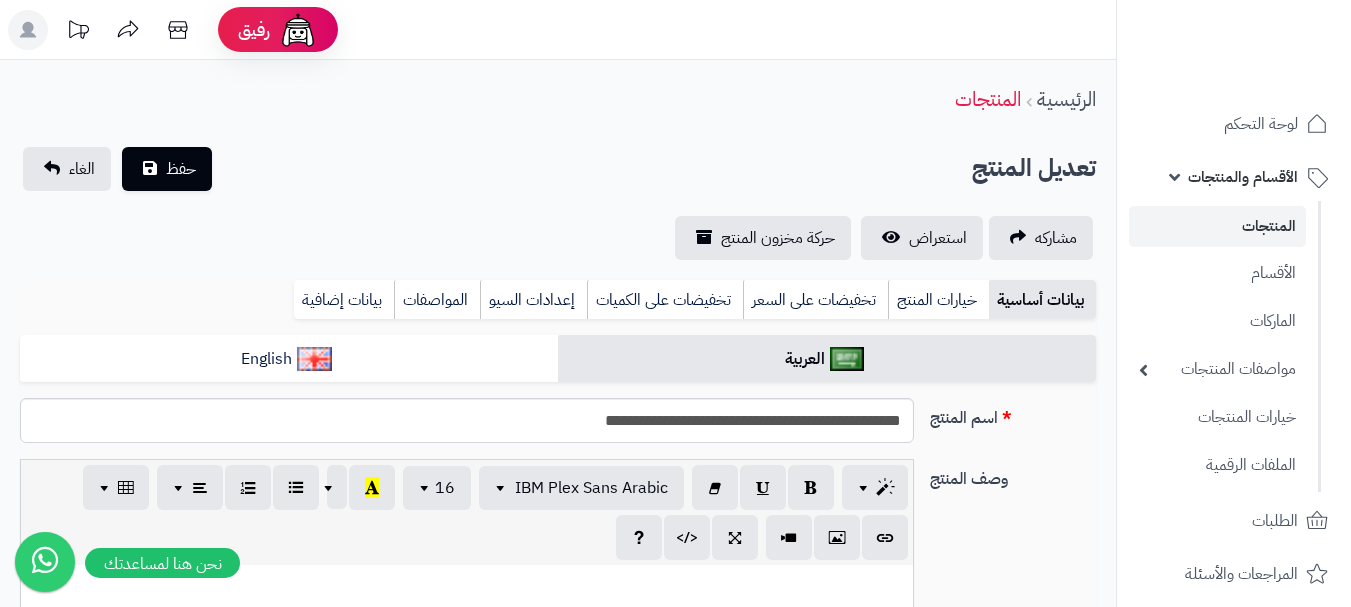 select 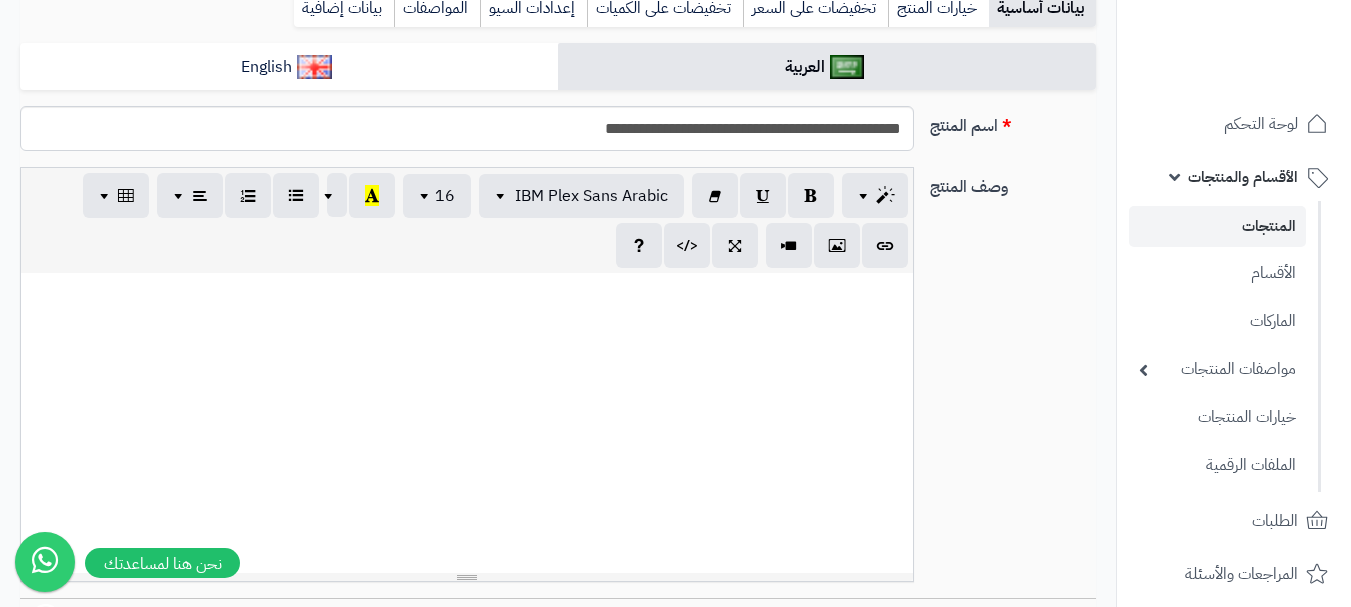 scroll, scrollTop: 400, scrollLeft: 0, axis: vertical 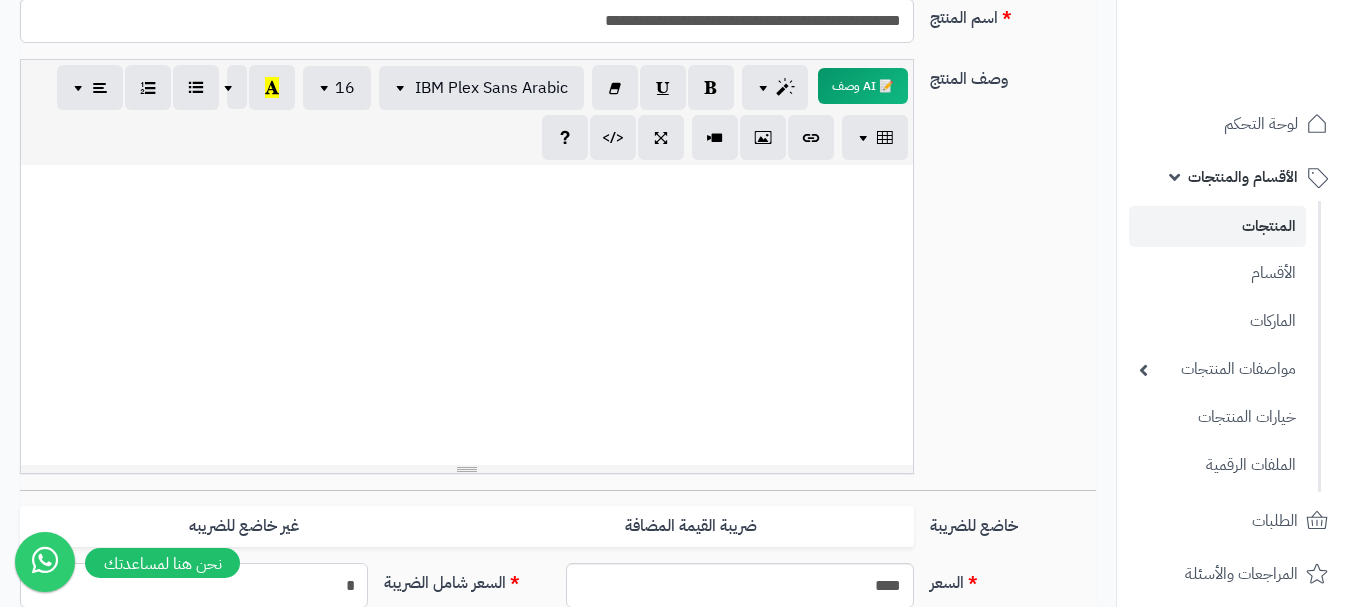 click on "*" at bounding box center (194, 585) 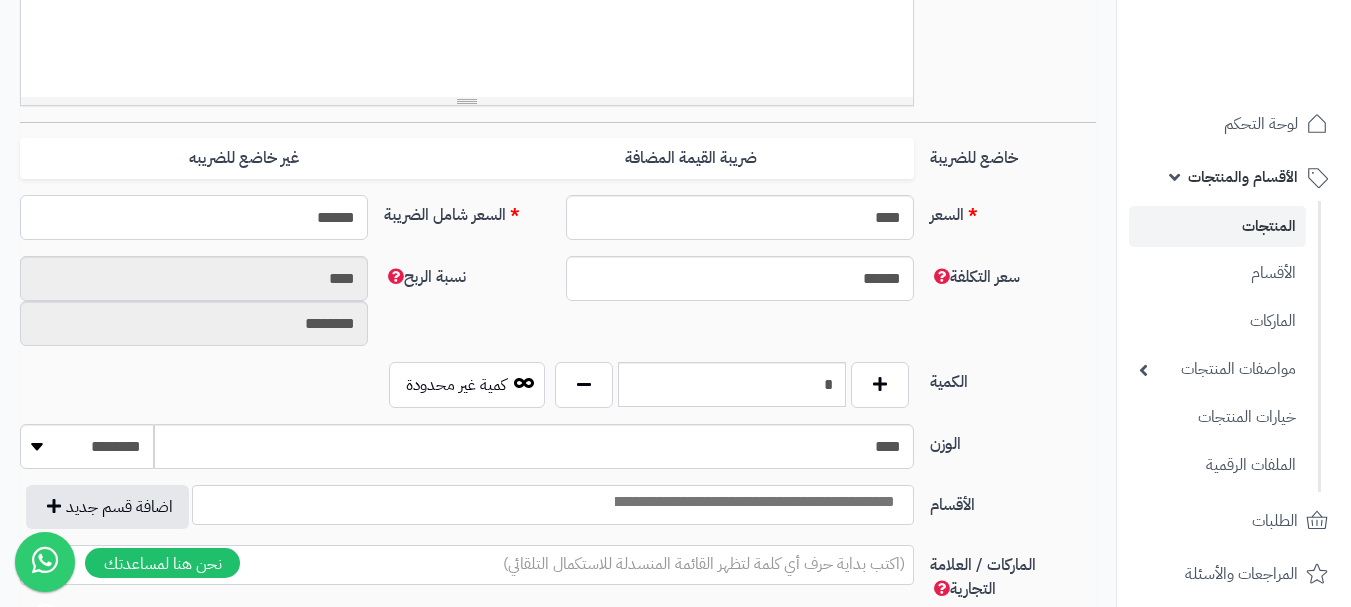 scroll, scrollTop: 800, scrollLeft: 0, axis: vertical 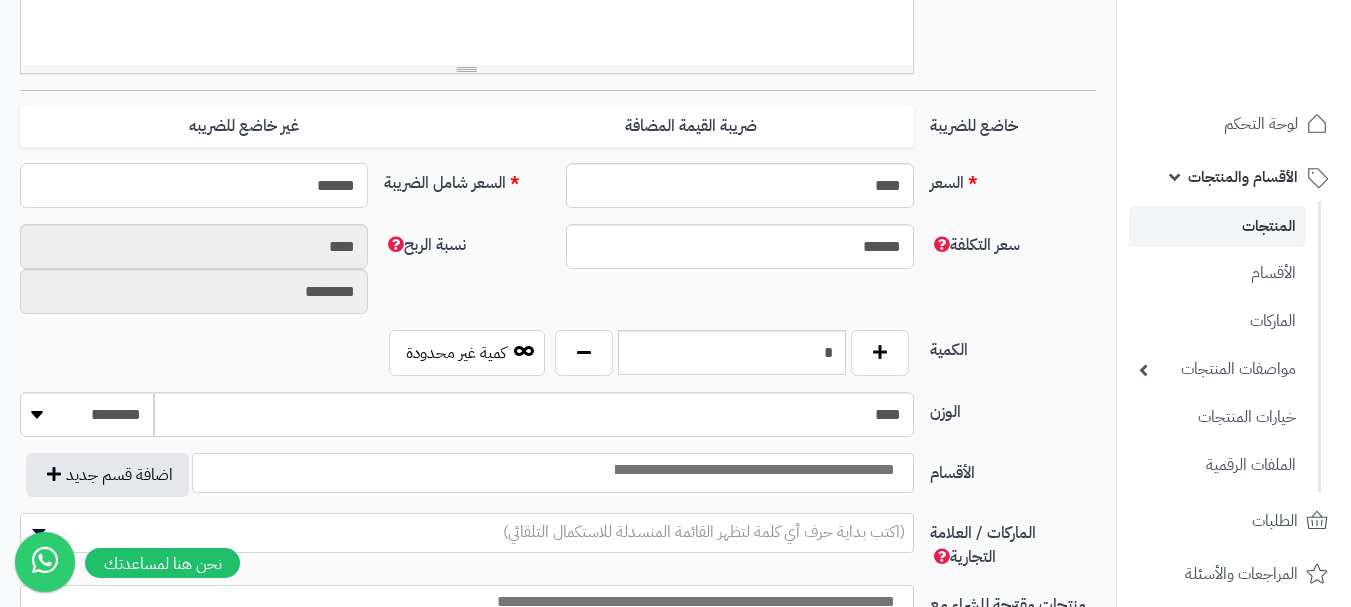 type on "******" 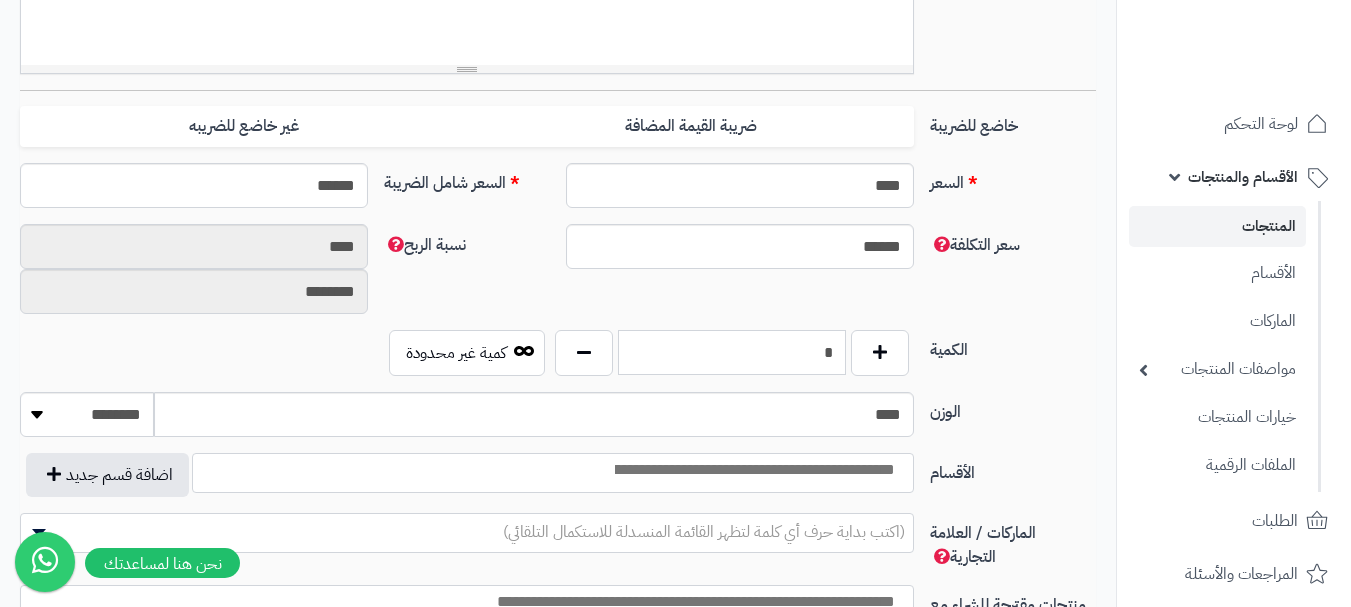 click on "*" at bounding box center [732, 352] 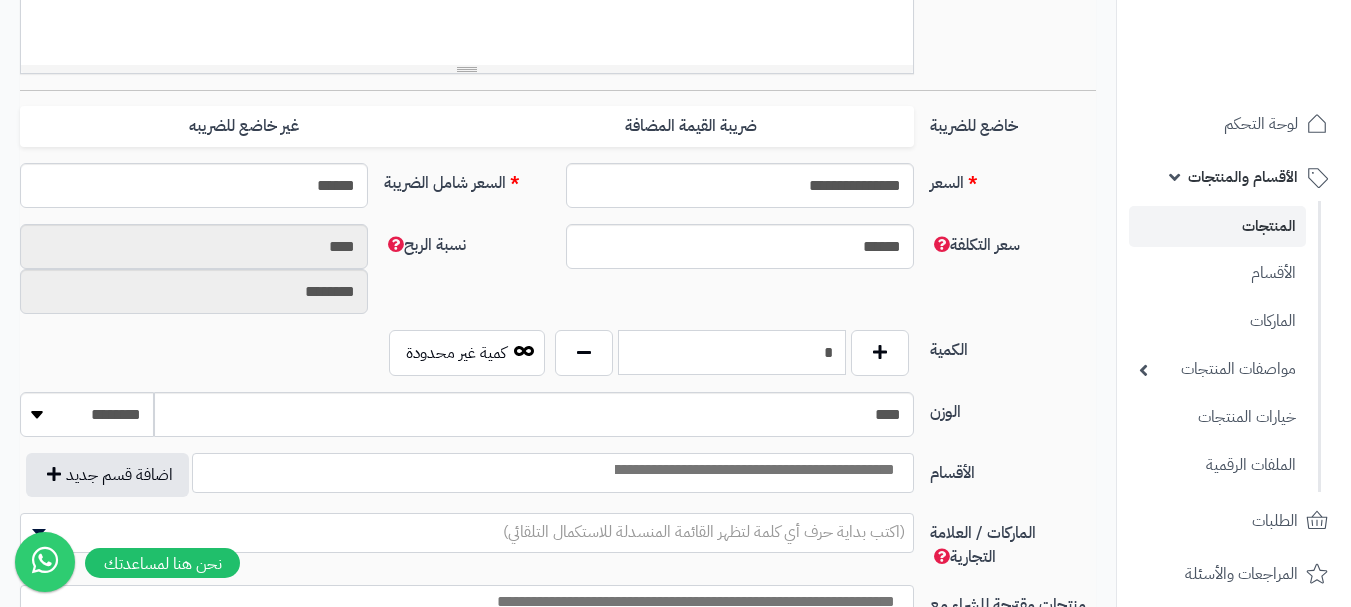 click on "*" at bounding box center [732, 352] 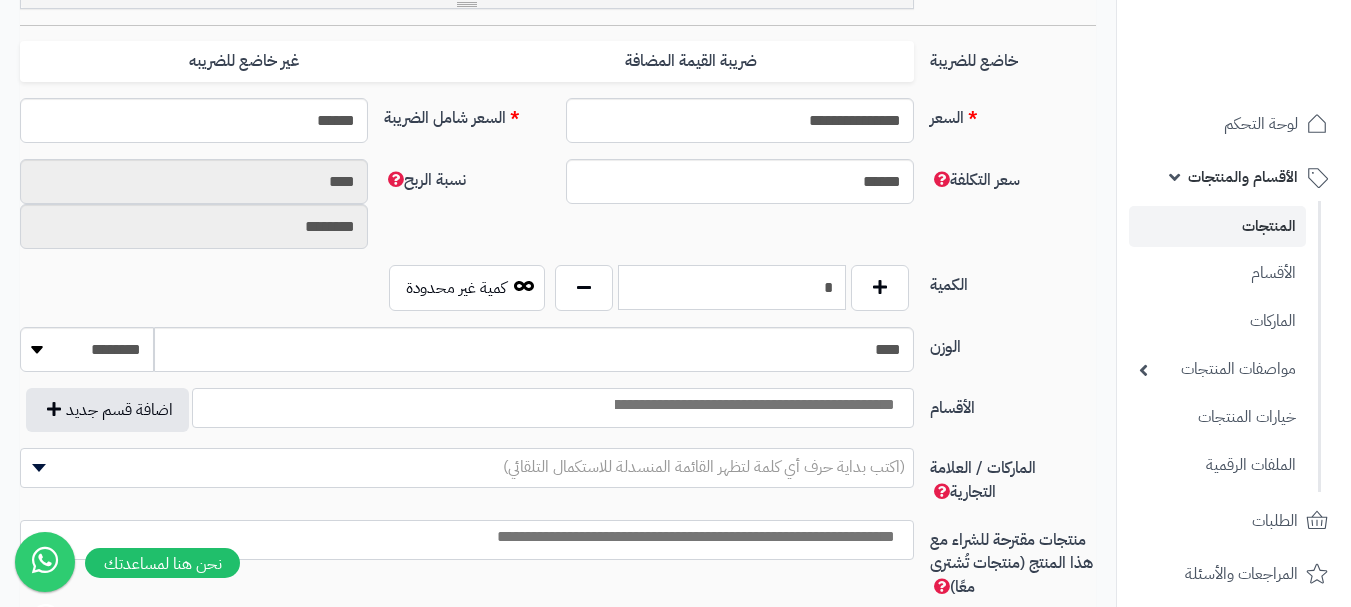 scroll, scrollTop: 900, scrollLeft: 0, axis: vertical 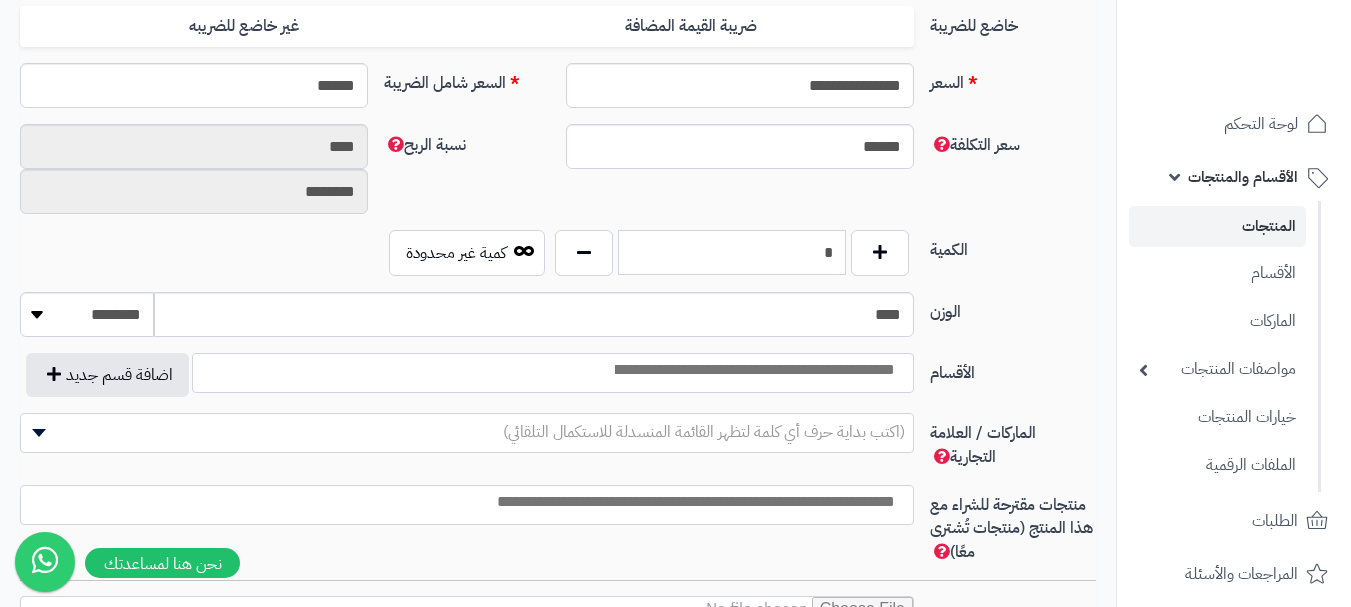 type on "*" 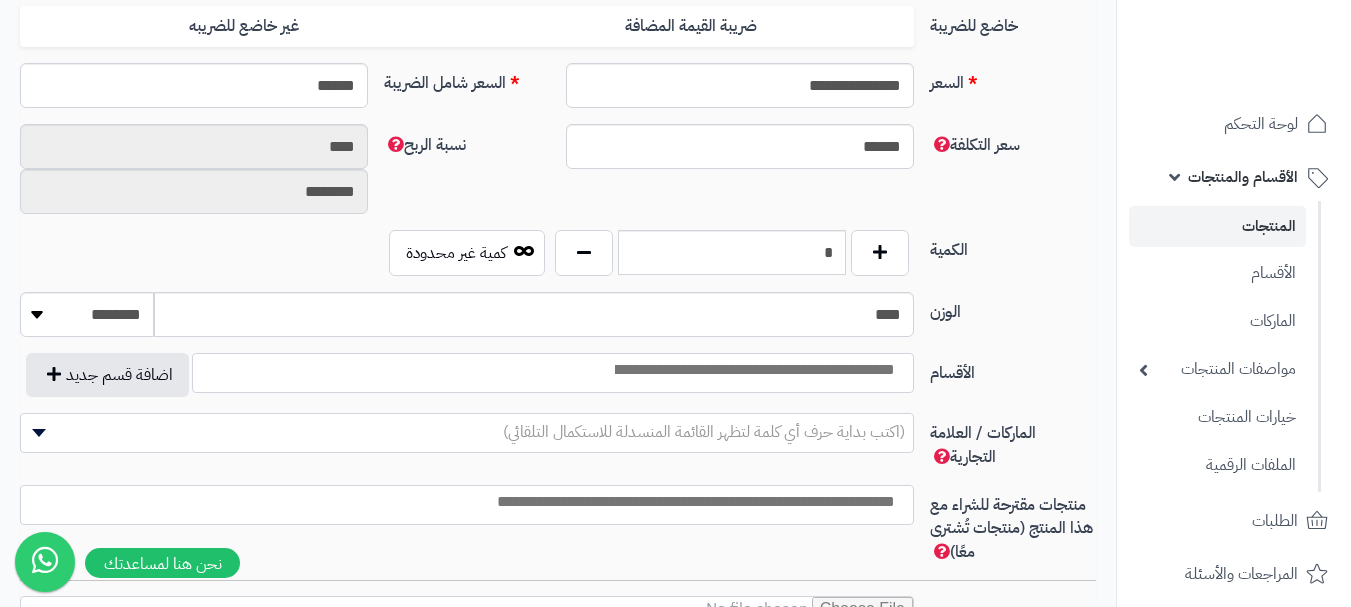 click at bounding box center [753, 370] 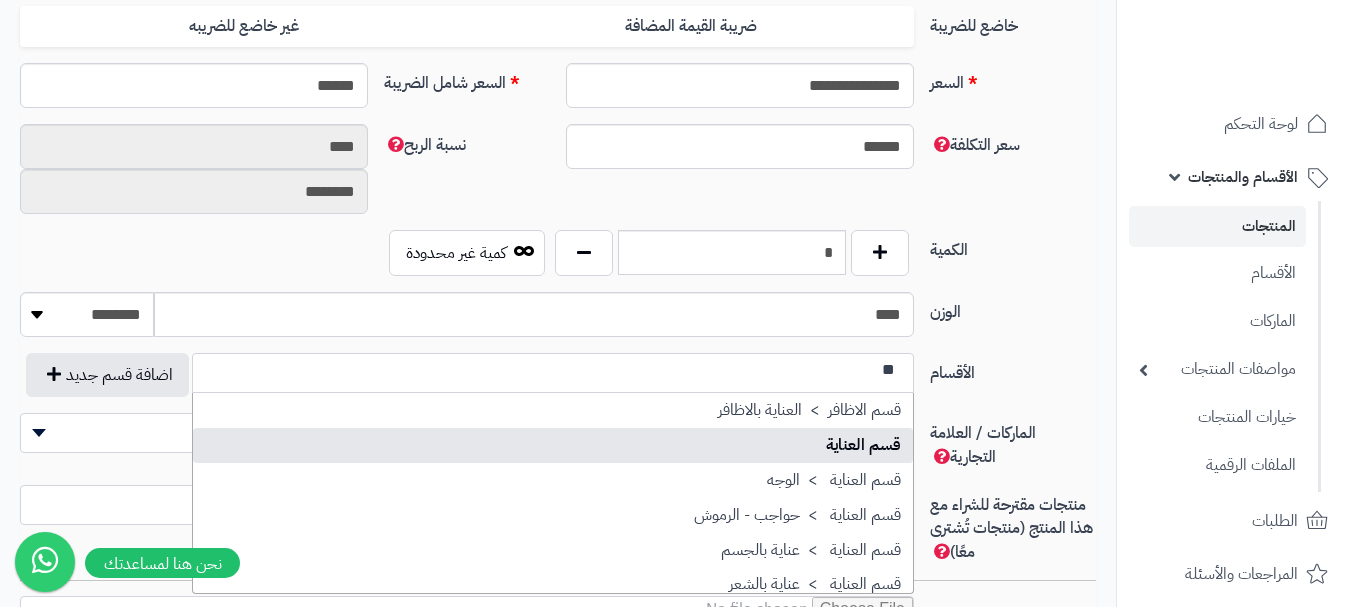 type on "**" 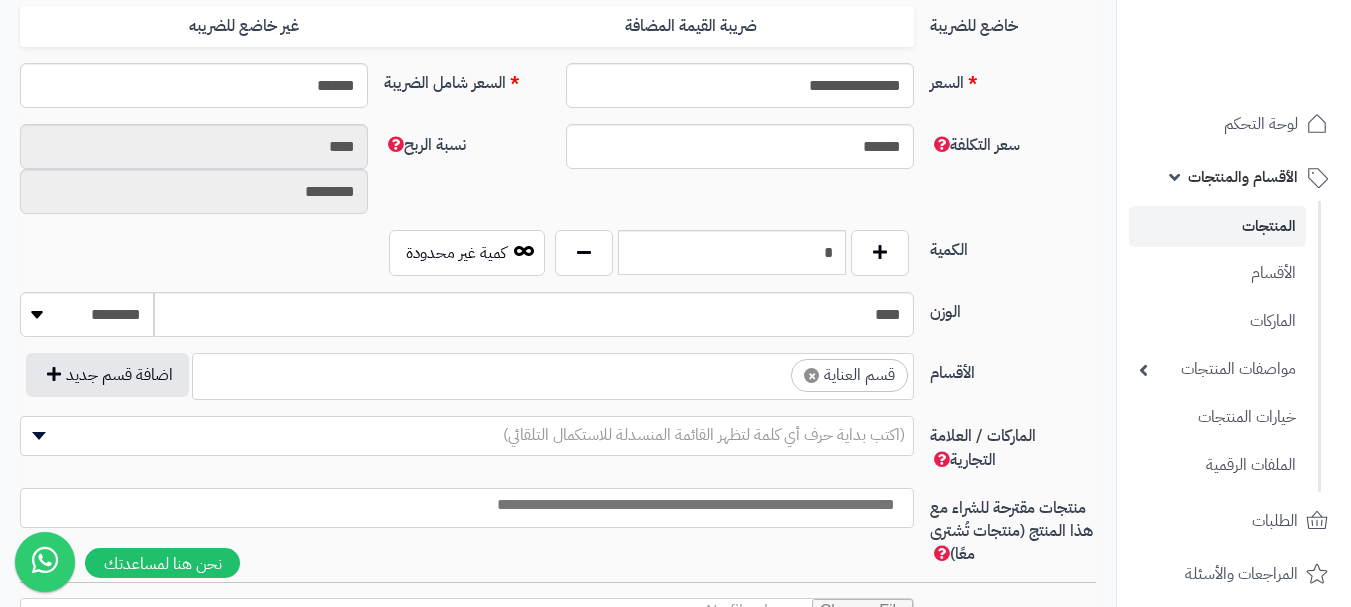 scroll, scrollTop: 1250, scrollLeft: 0, axis: vertical 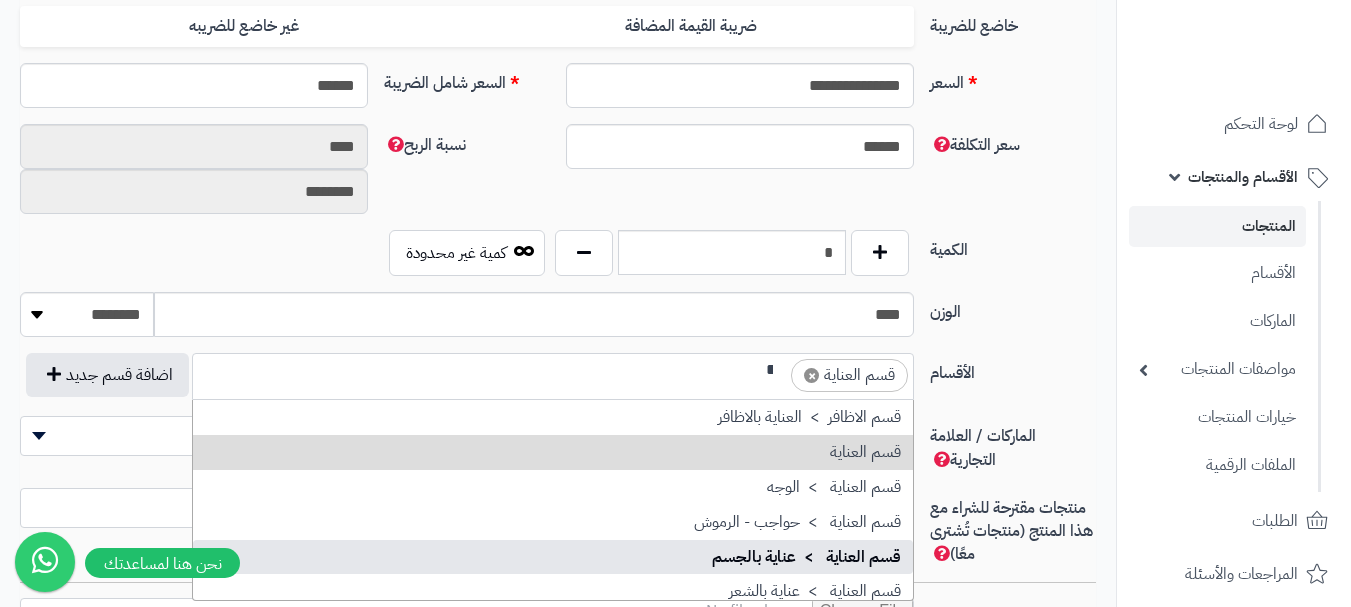 type on "**" 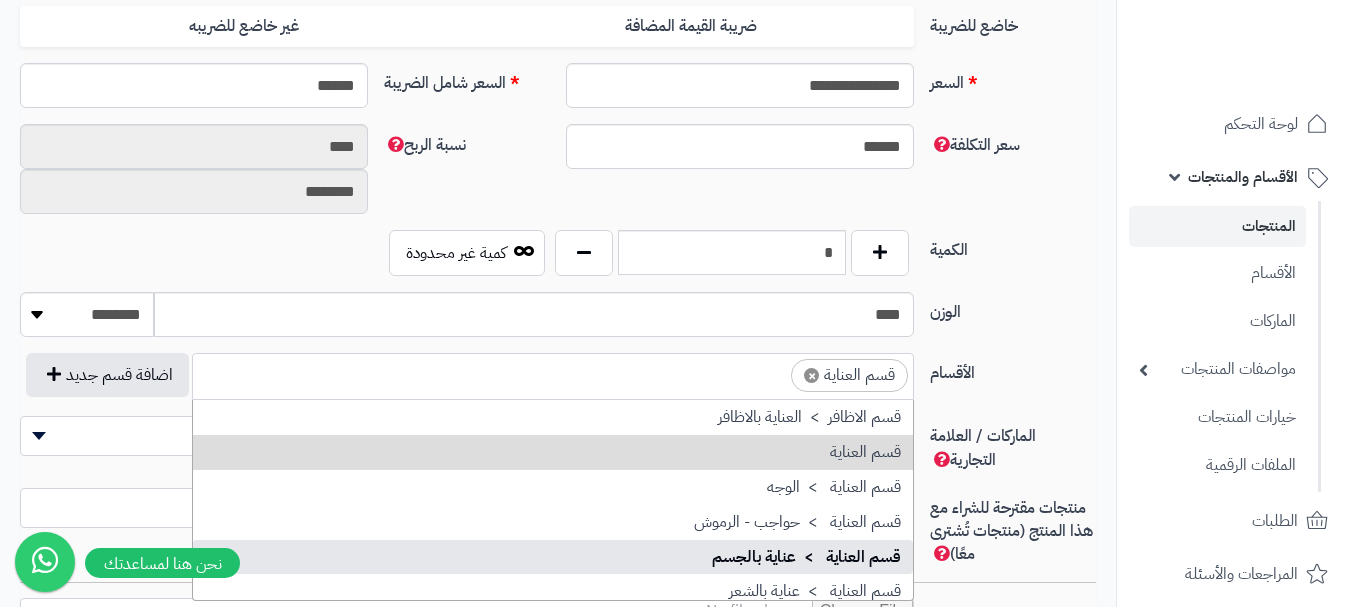 scroll, scrollTop: 0, scrollLeft: 0, axis: both 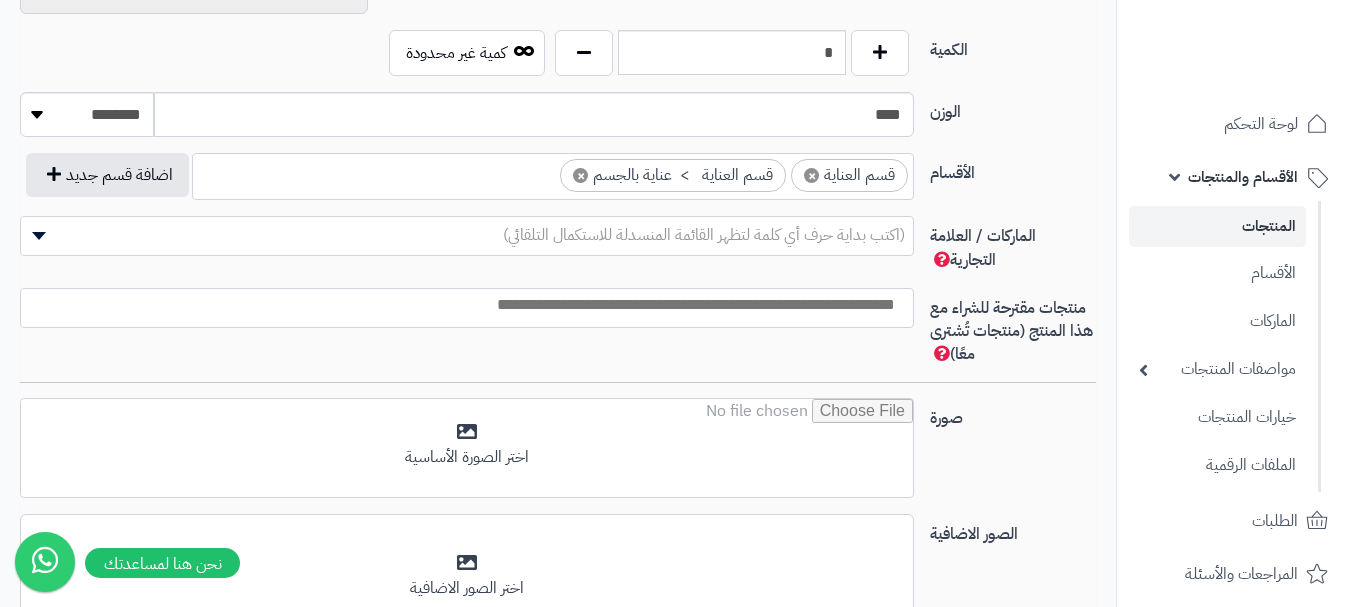 click at bounding box center (462, 305) 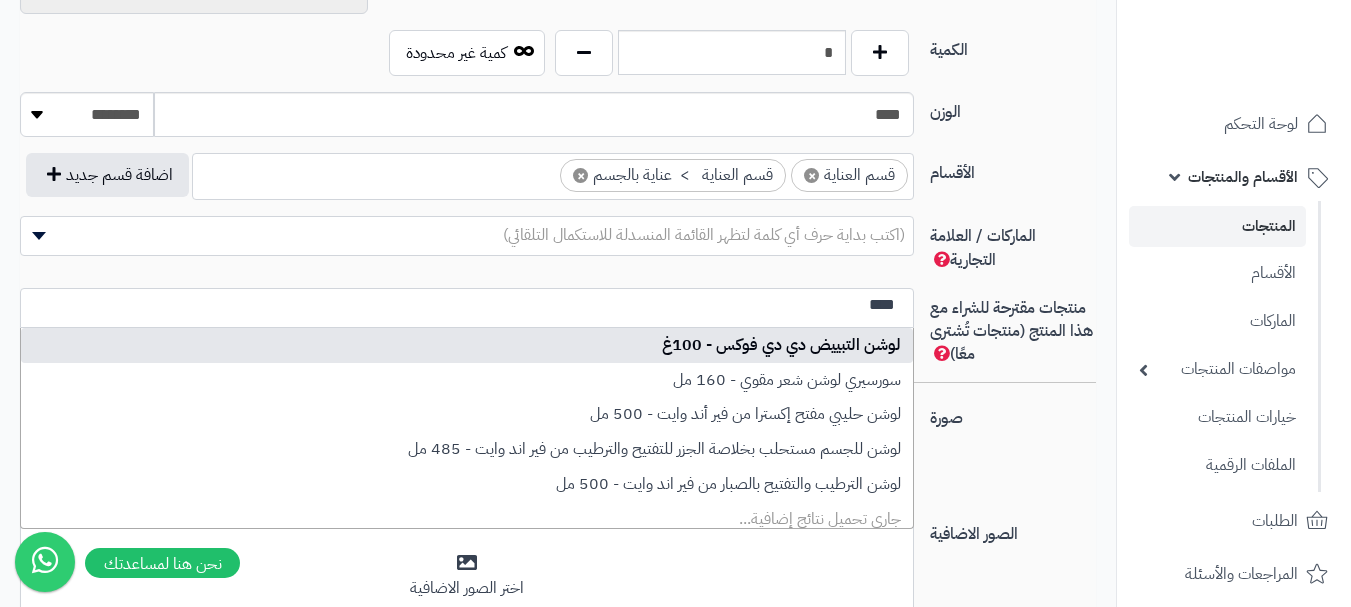 type on "****" 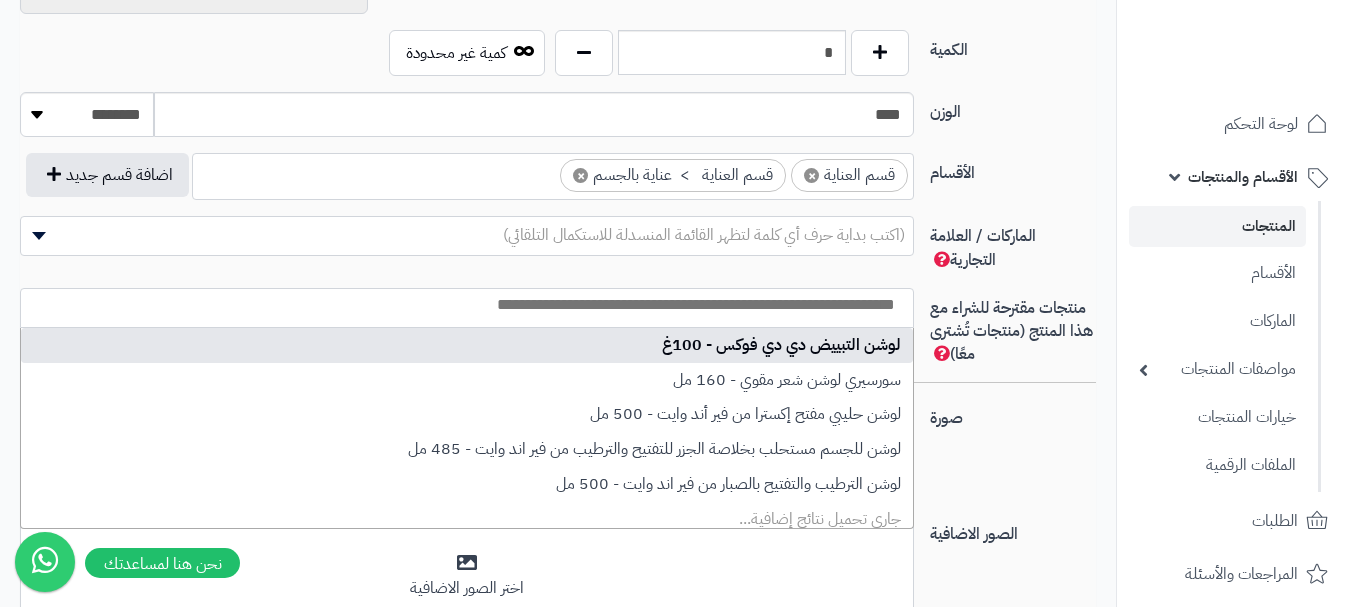 select on "***" 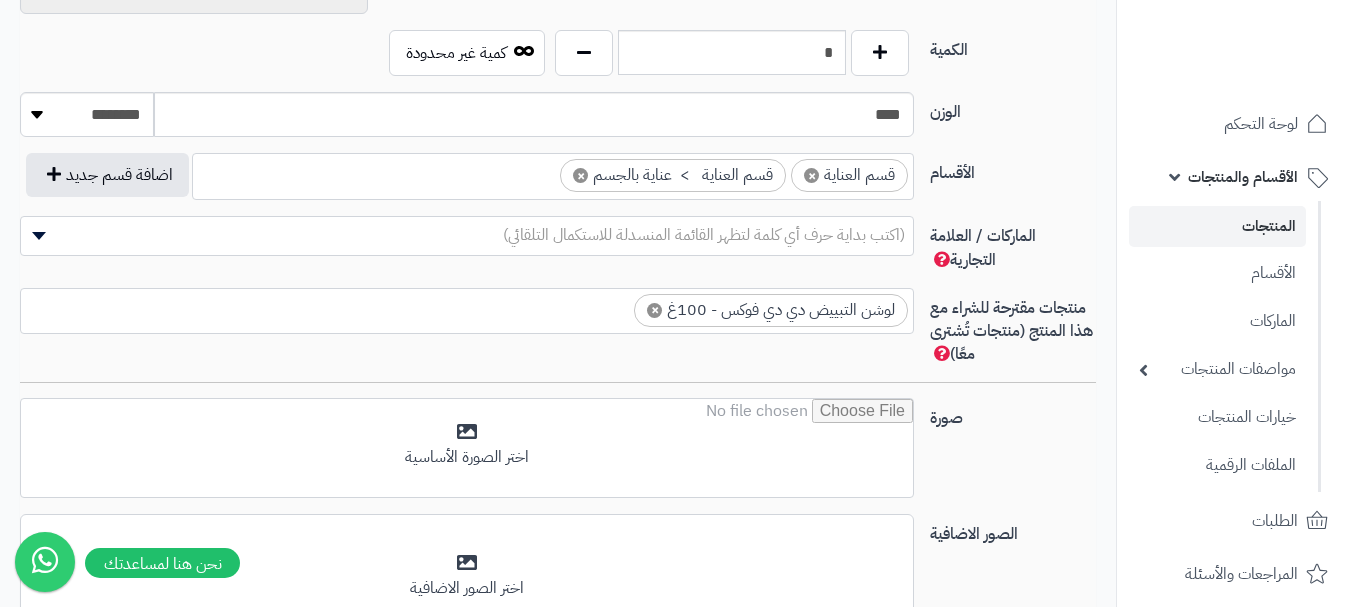 scroll, scrollTop: 0, scrollLeft: 0, axis: both 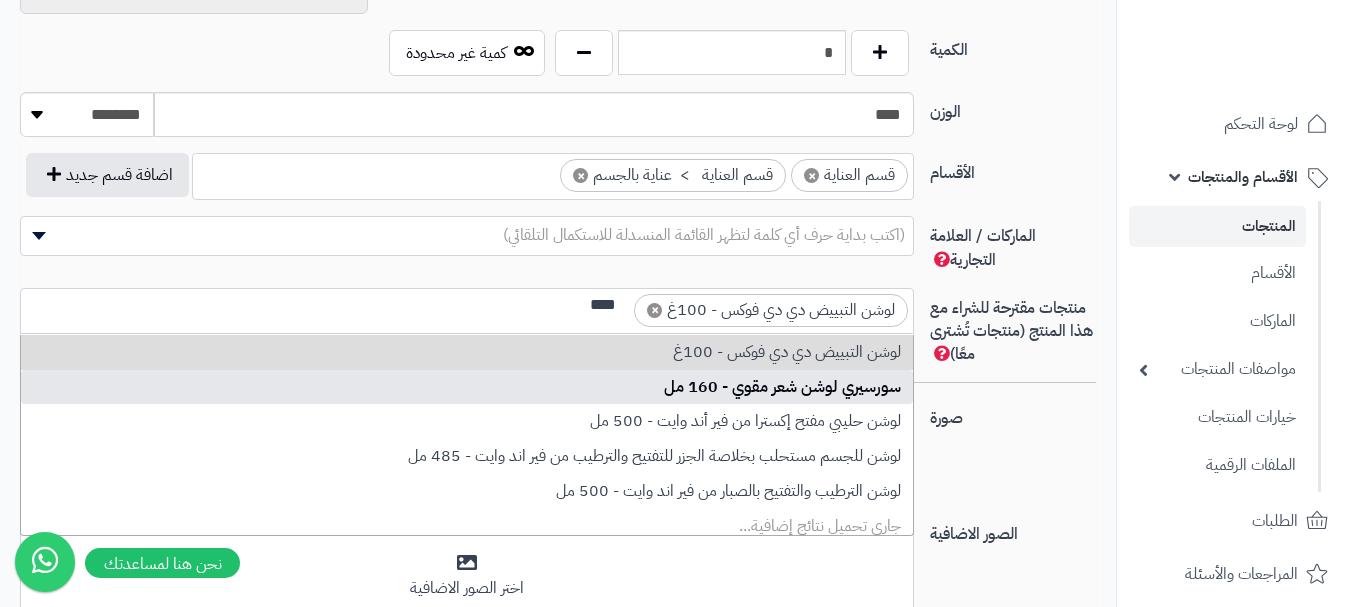 type on "****" 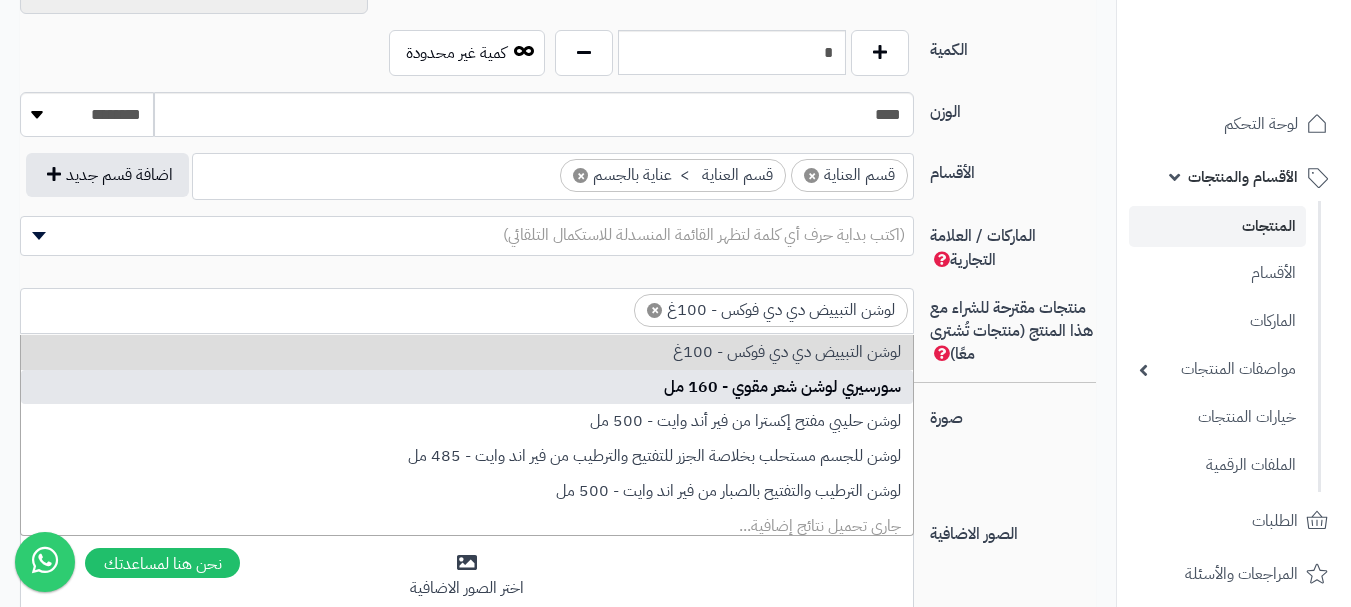 scroll, scrollTop: 0, scrollLeft: 0, axis: both 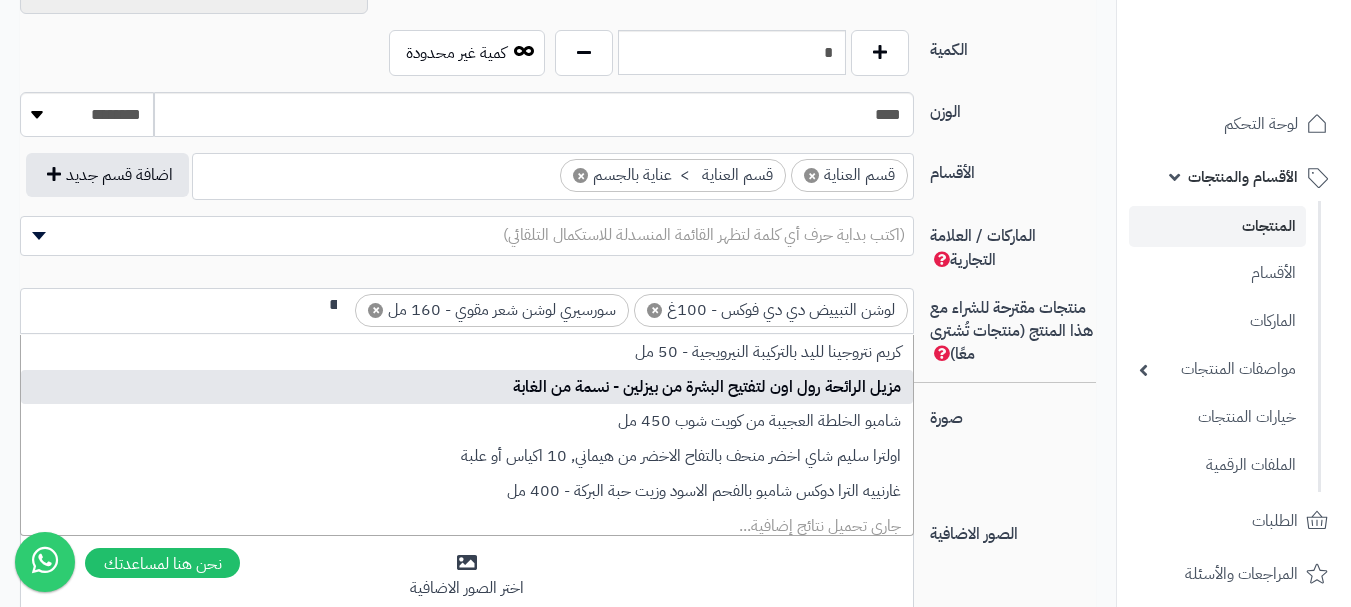 type on "*" 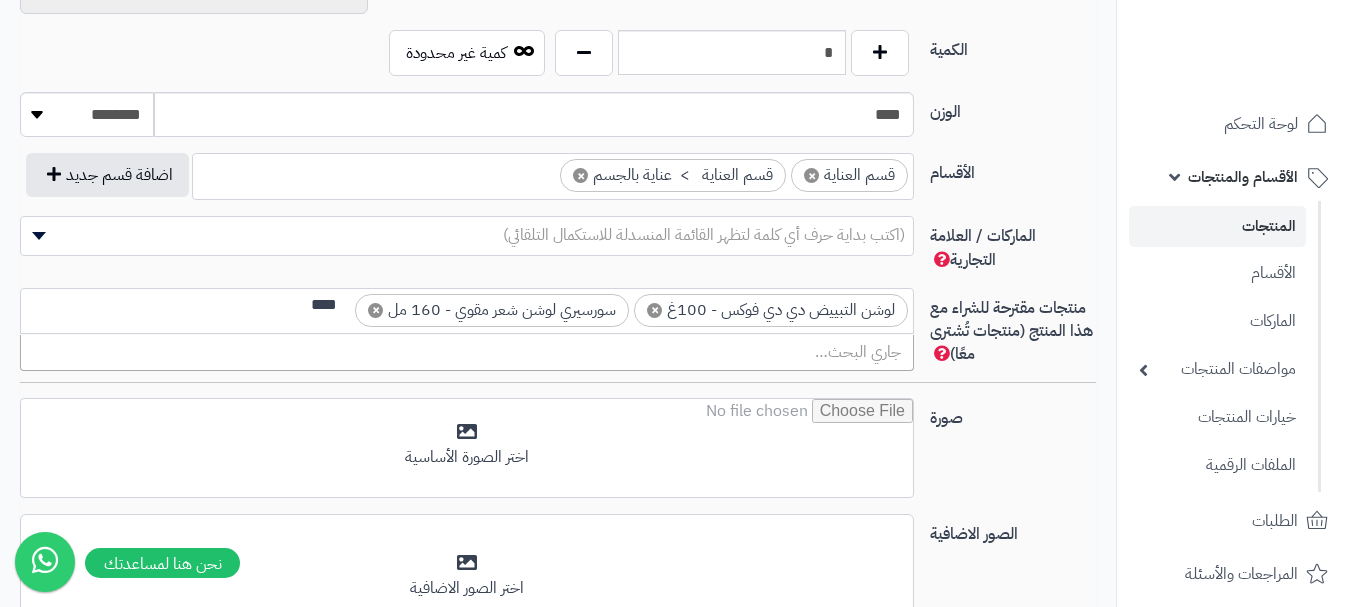 scroll, scrollTop: 0, scrollLeft: -4, axis: horizontal 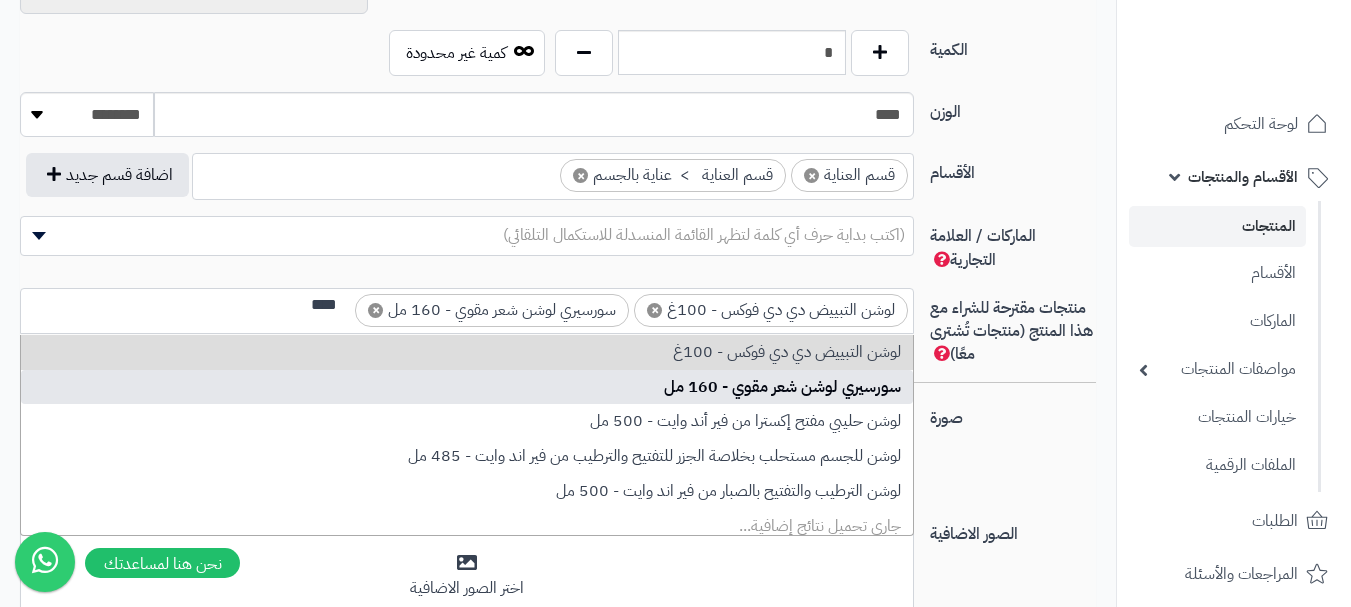 type on "****" 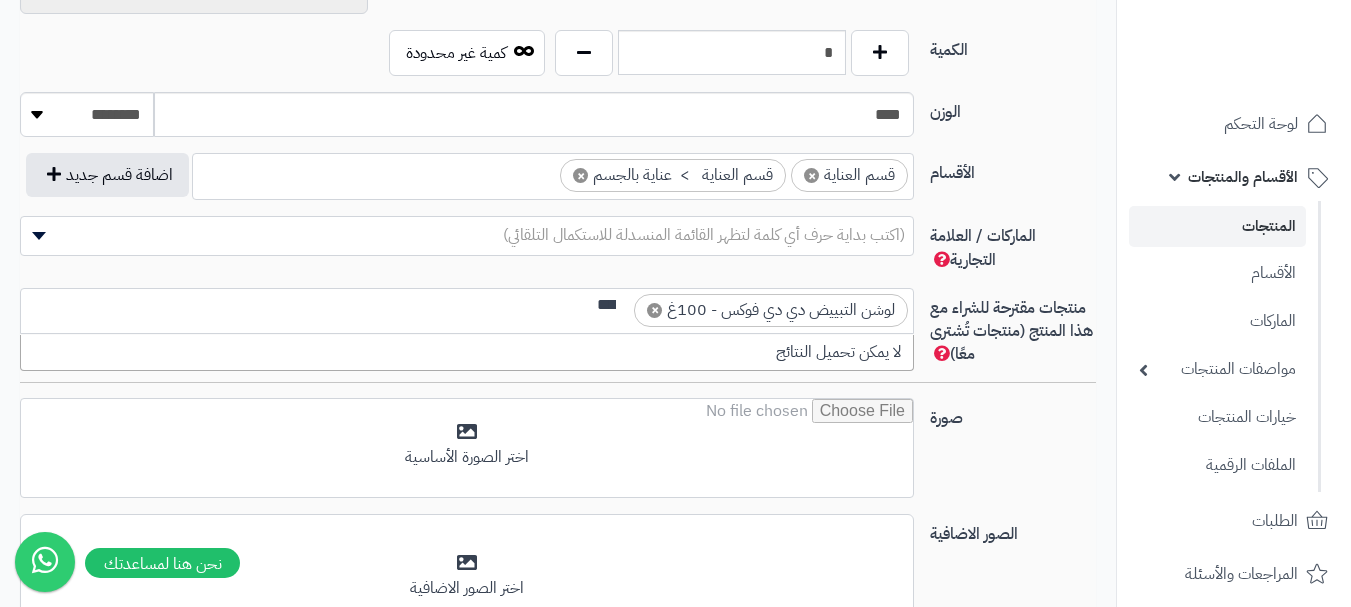 scroll, scrollTop: 0, scrollLeft: -4, axis: horizontal 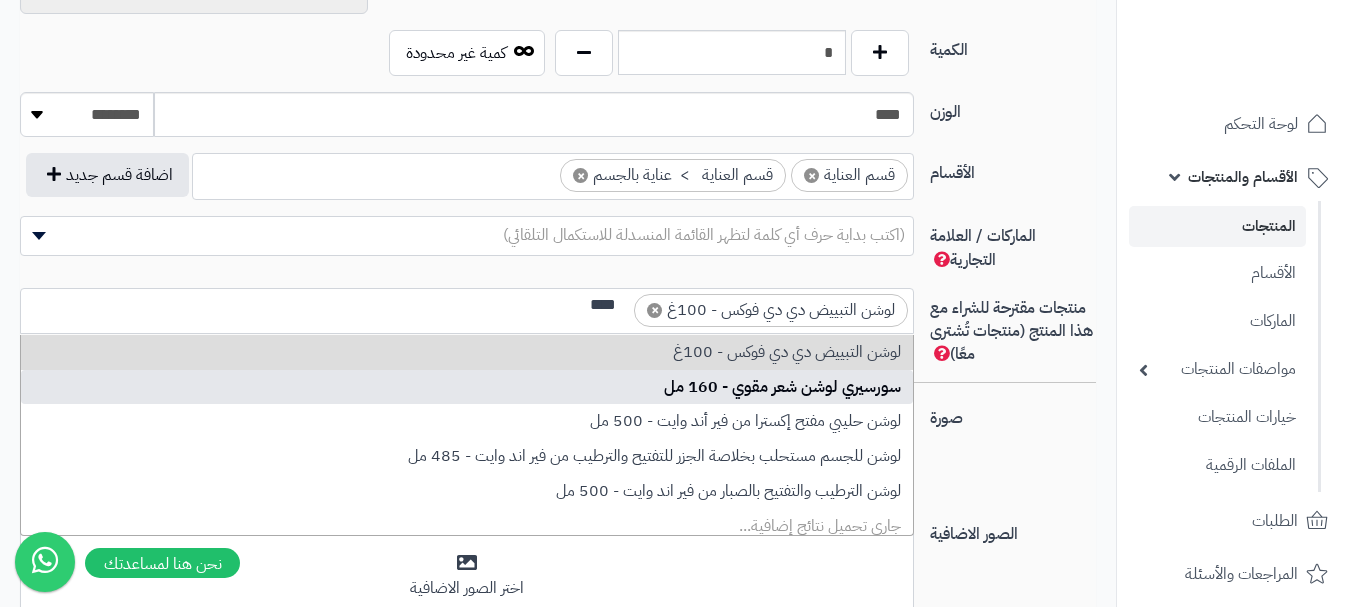 type on "****" 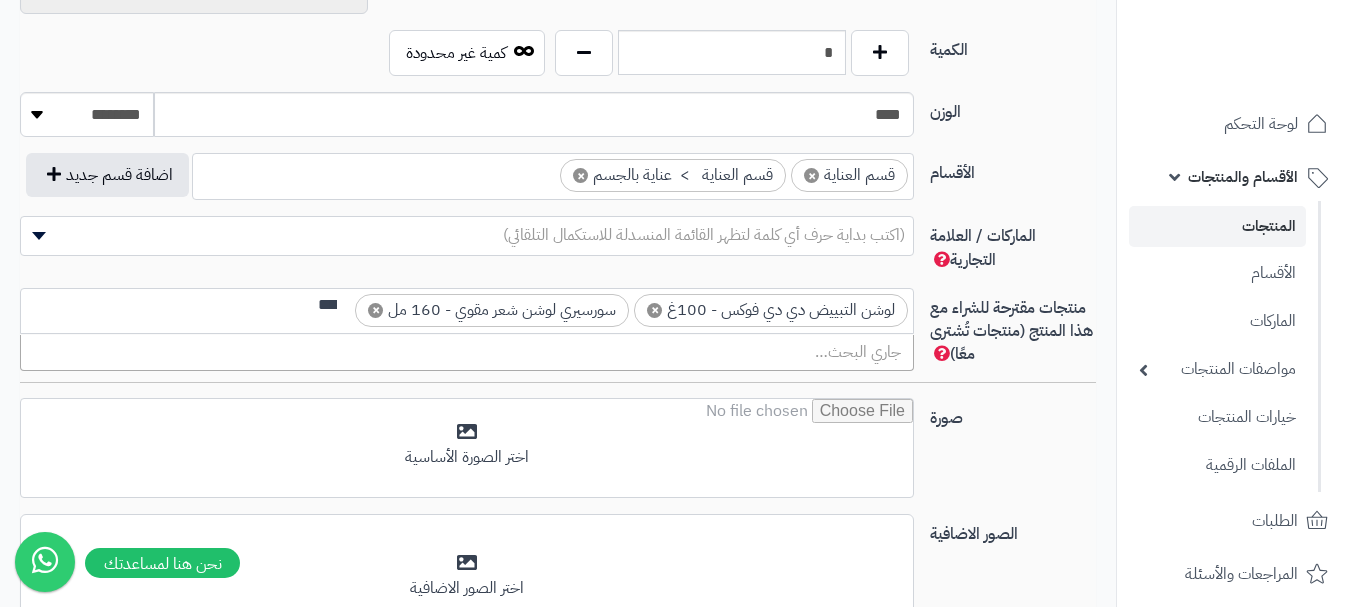 scroll, scrollTop: 0, scrollLeft: -4, axis: horizontal 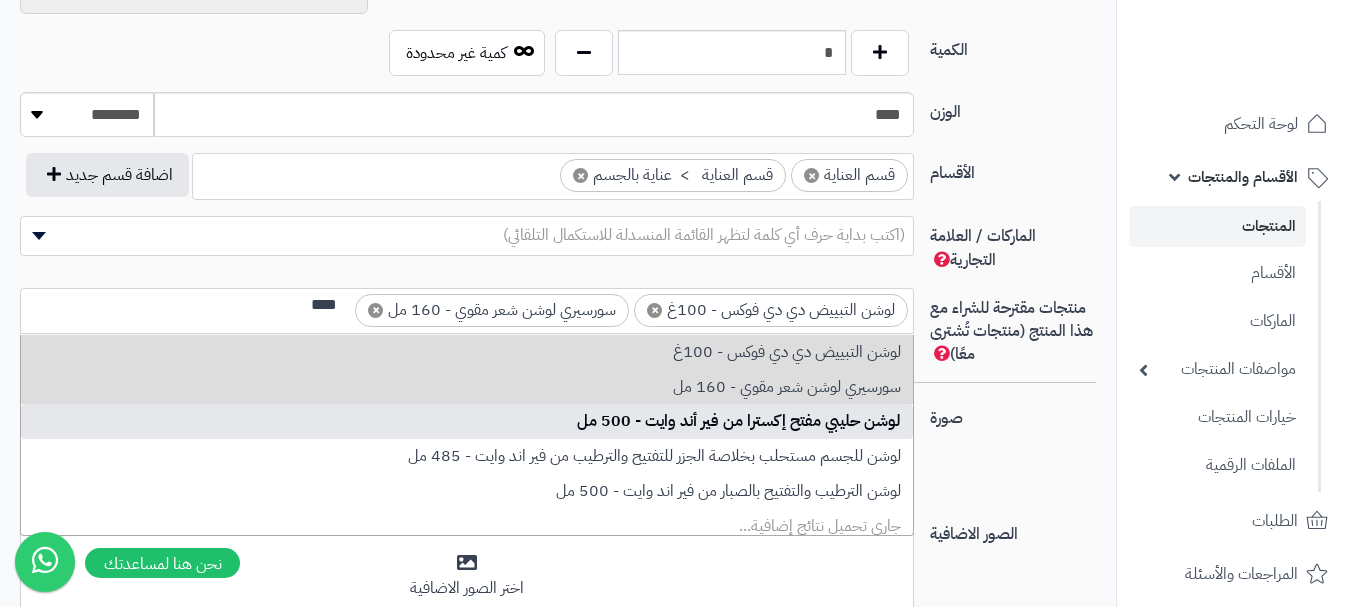 type on "****" 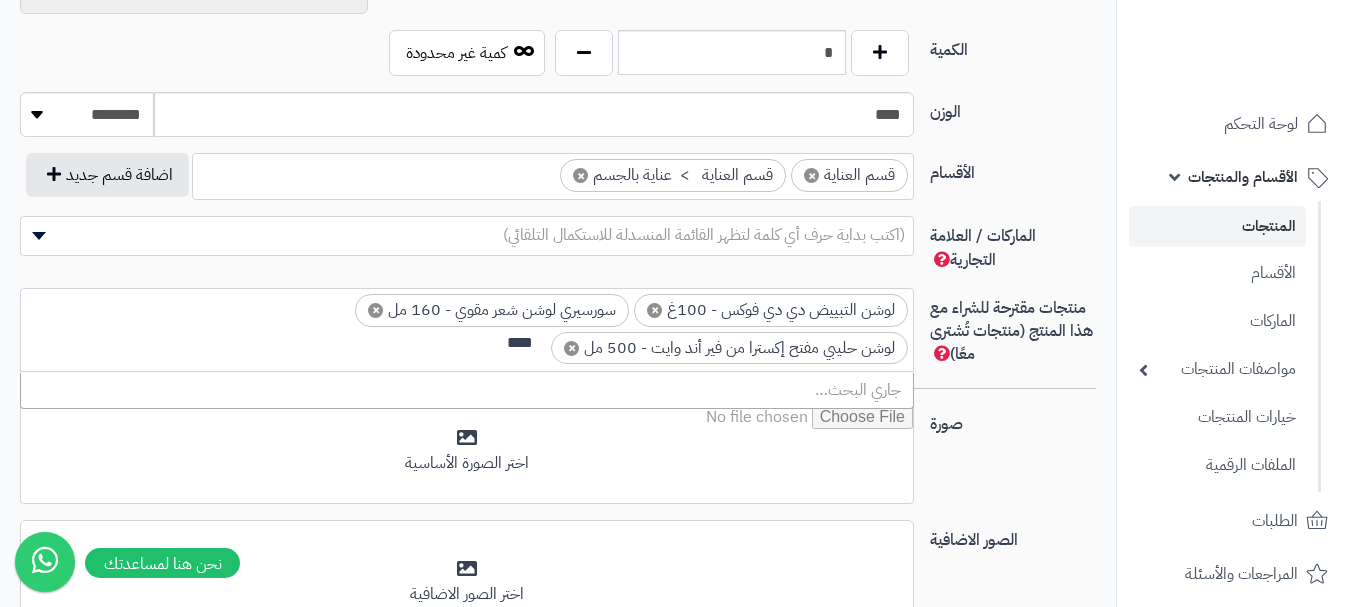 scroll, scrollTop: 0, scrollLeft: -4, axis: horizontal 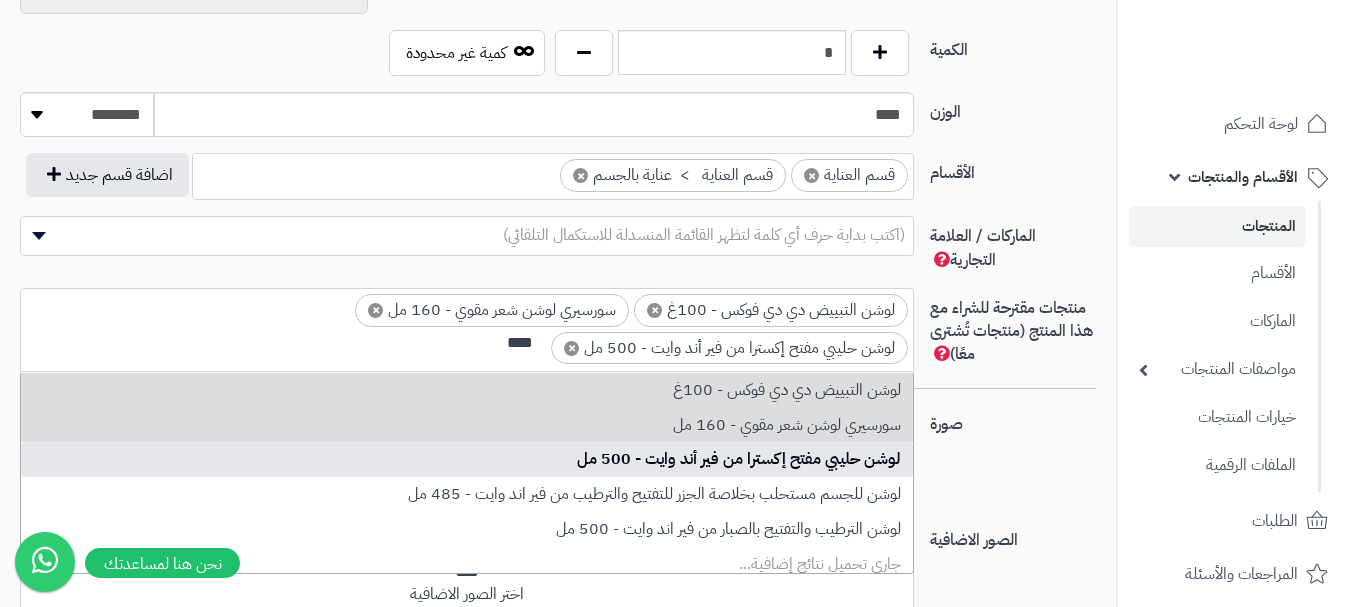type on "****" 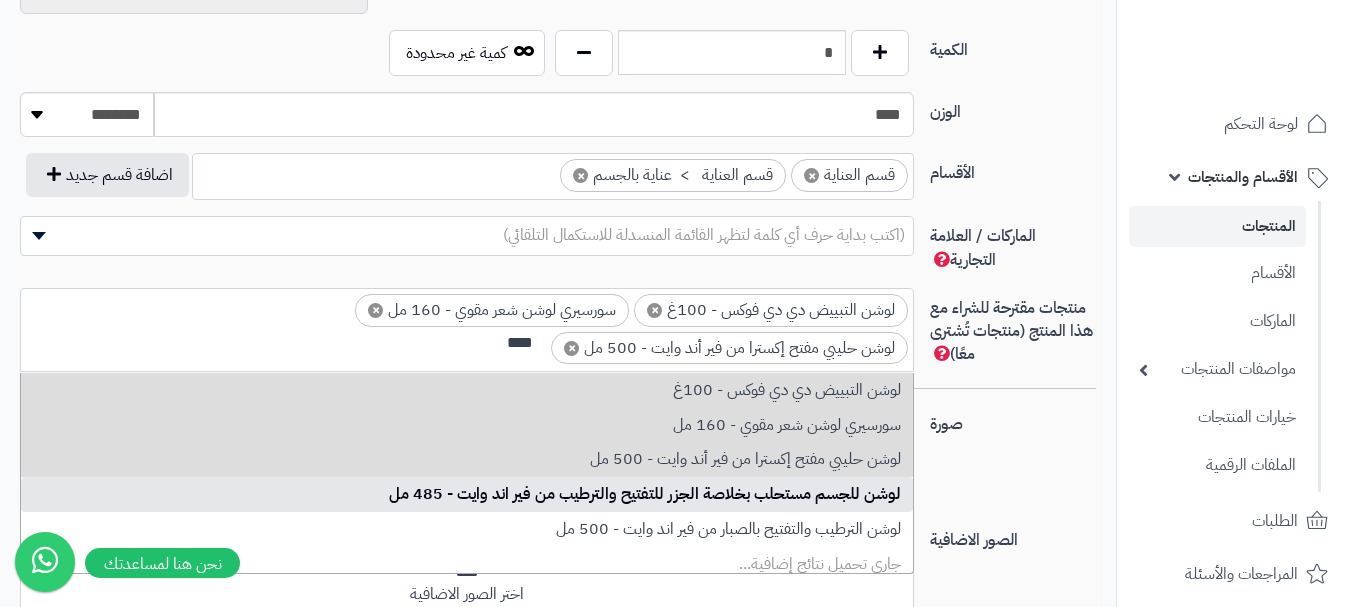 type 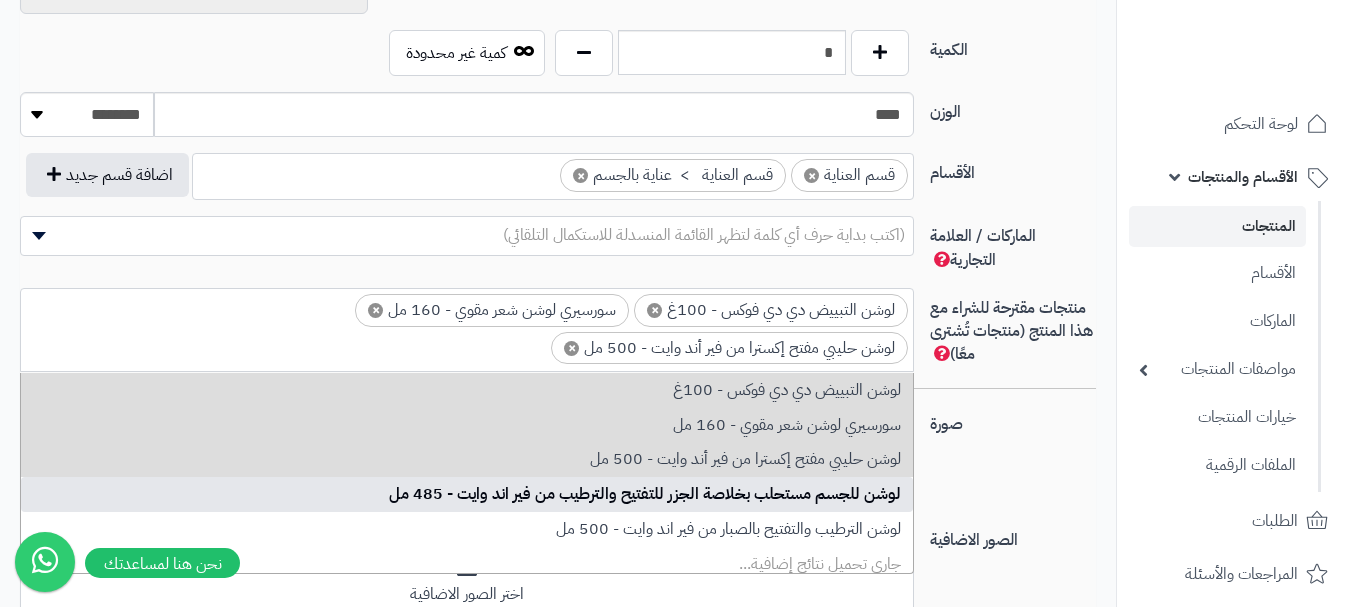 scroll, scrollTop: 0, scrollLeft: 0, axis: both 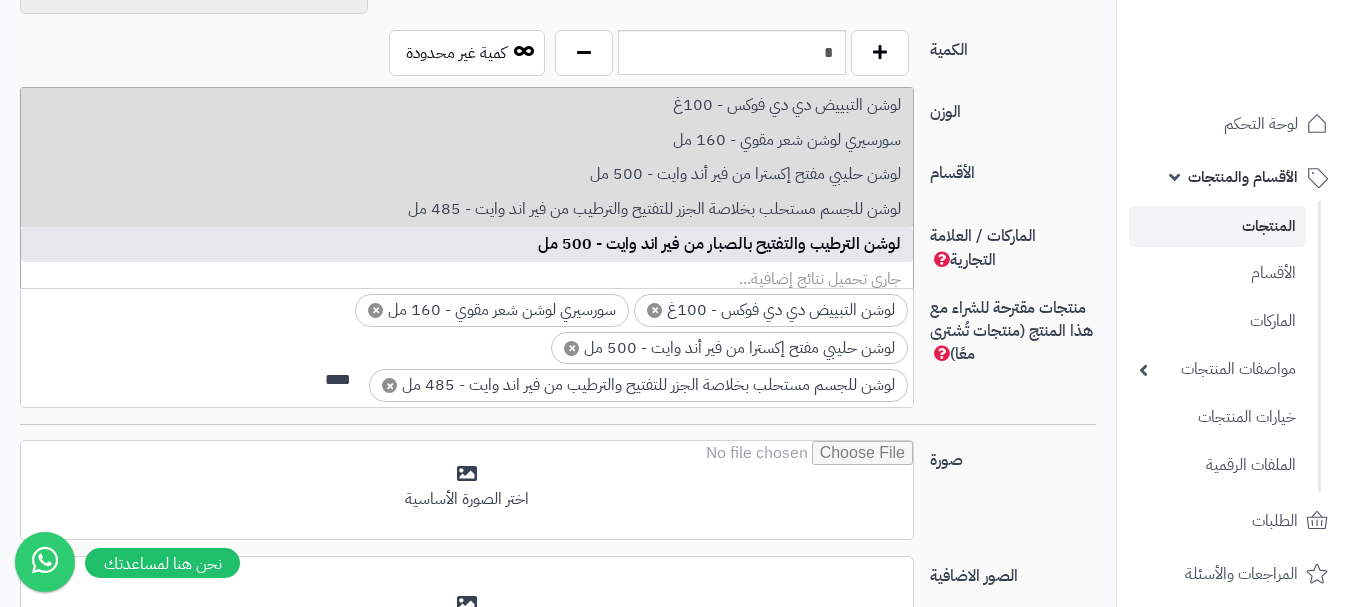 type on "****" 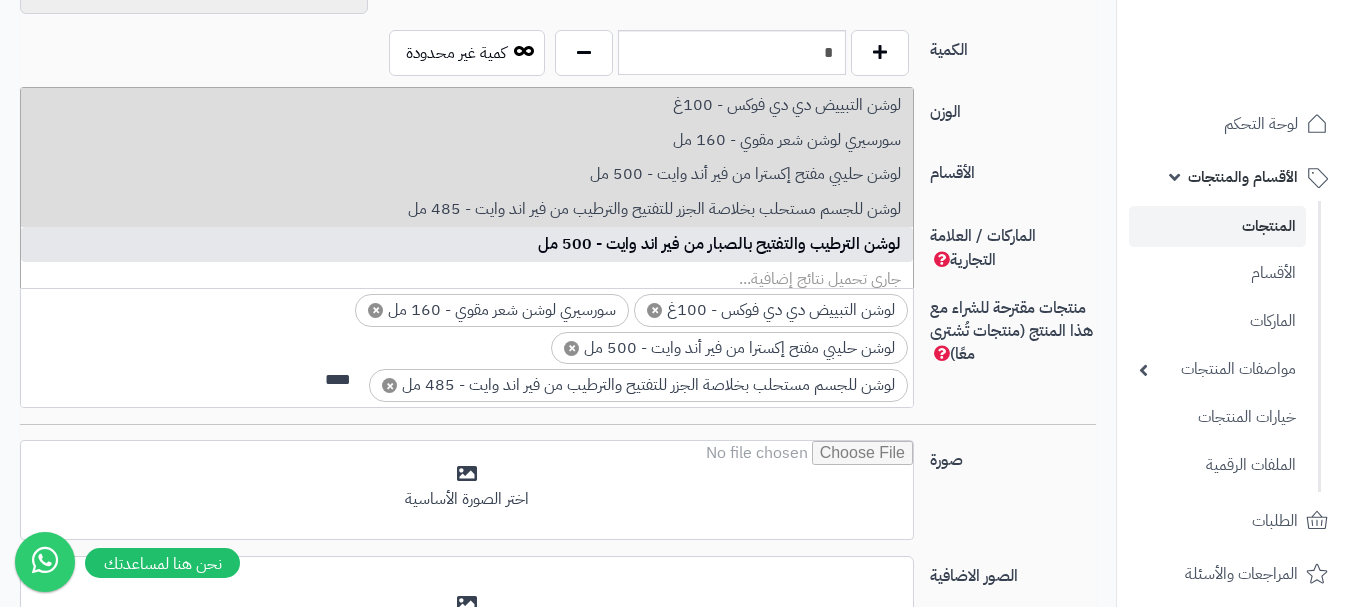 scroll, scrollTop: 0, scrollLeft: 0, axis: both 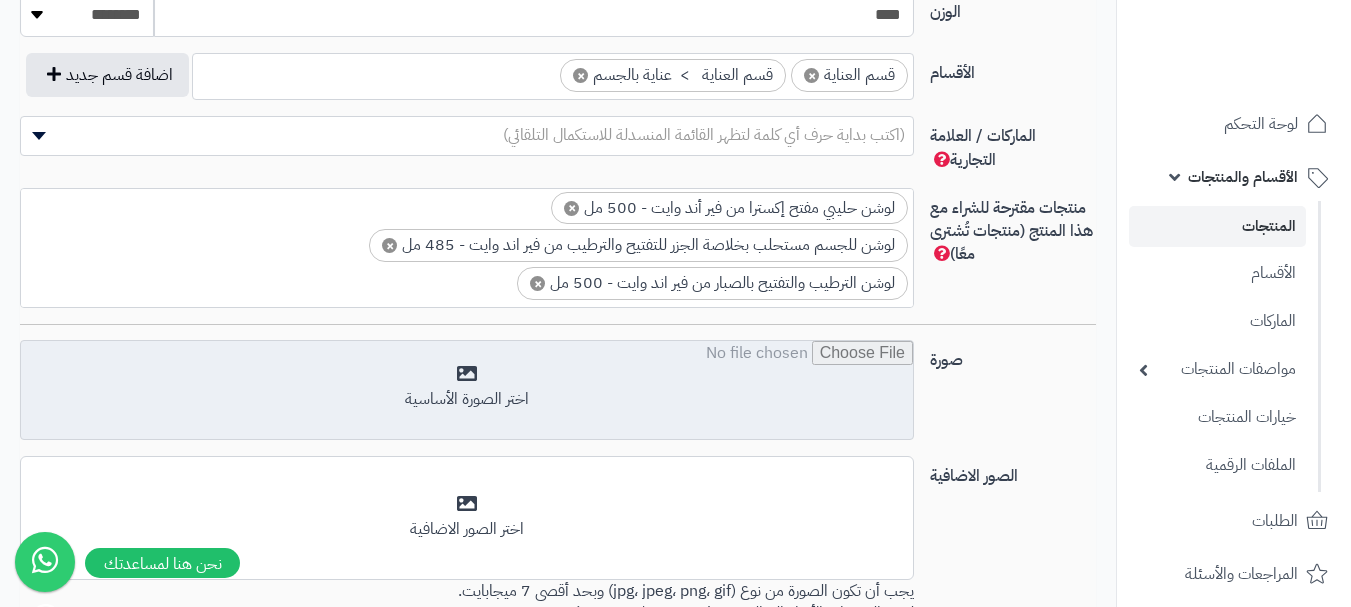 click at bounding box center [467, 391] 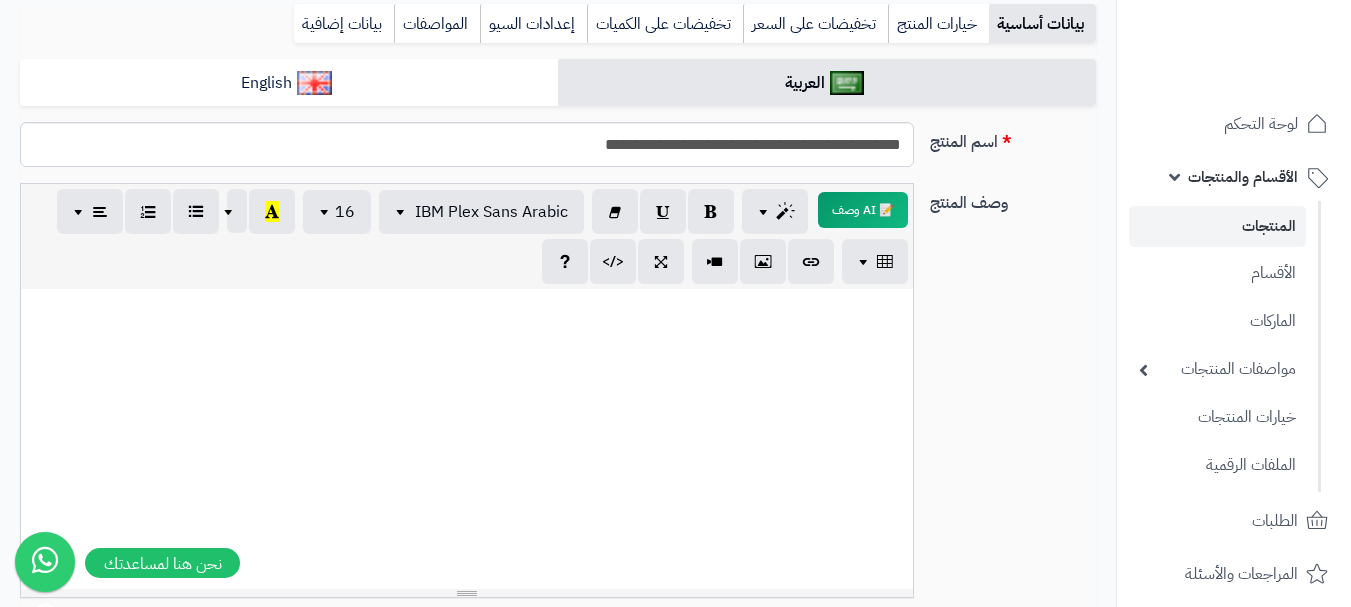 scroll, scrollTop: 100, scrollLeft: 0, axis: vertical 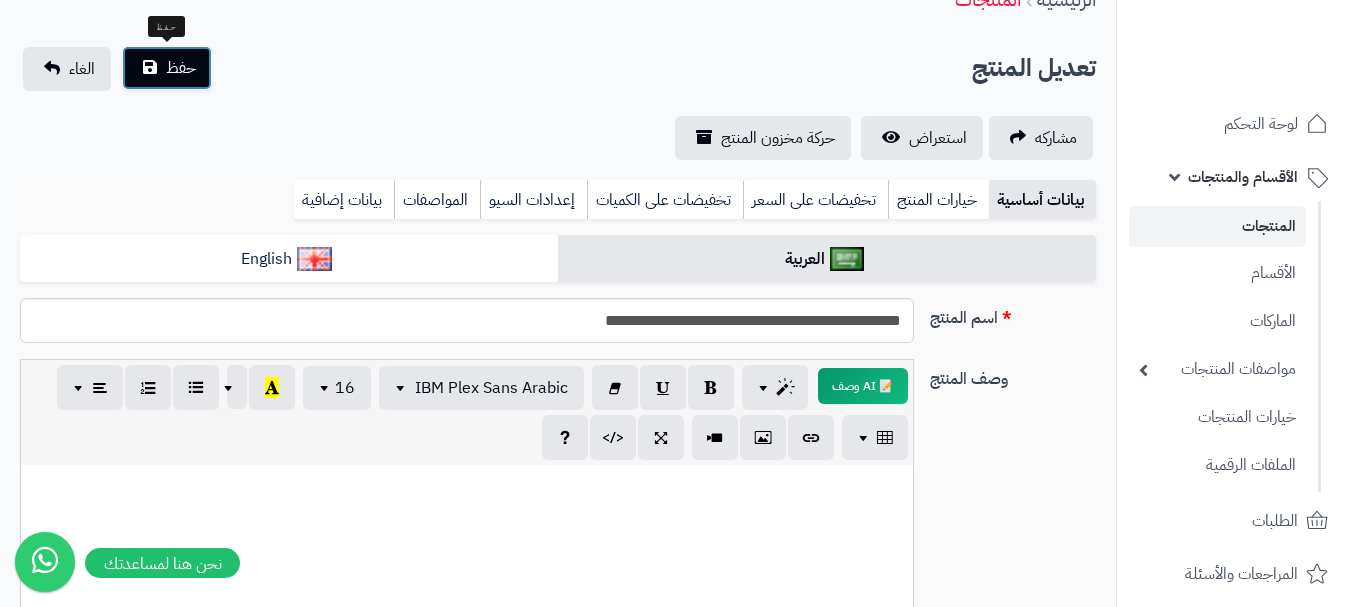 click on "حفظ" at bounding box center [181, 68] 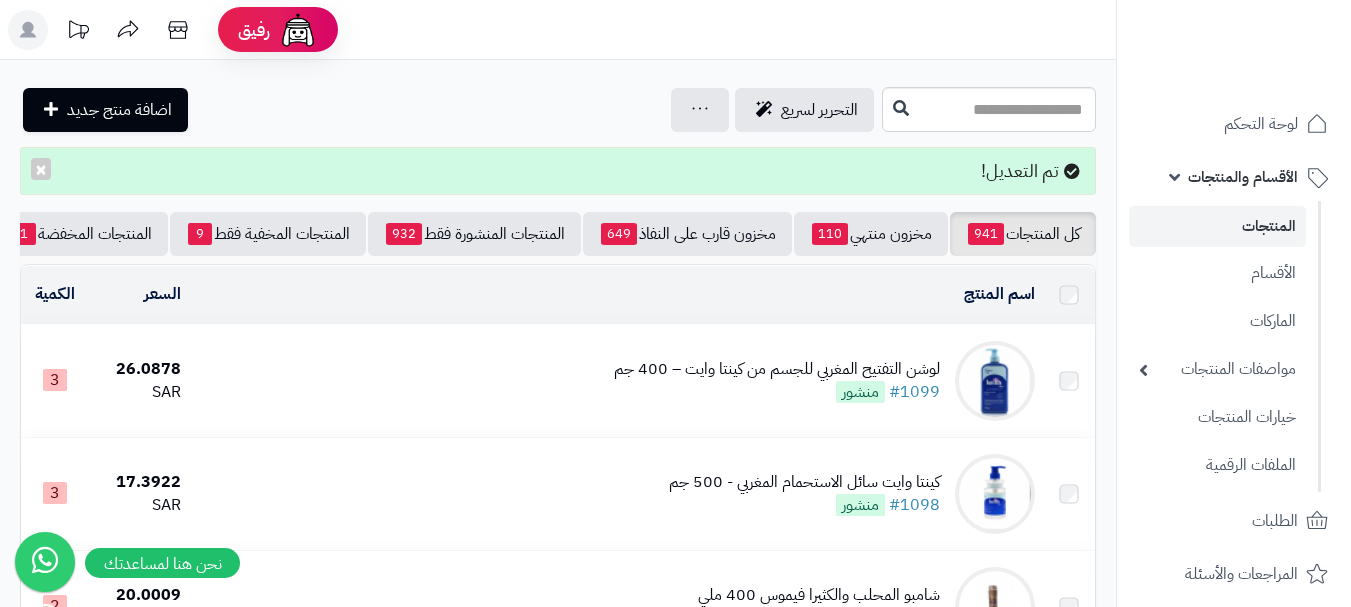 scroll, scrollTop: 0, scrollLeft: 0, axis: both 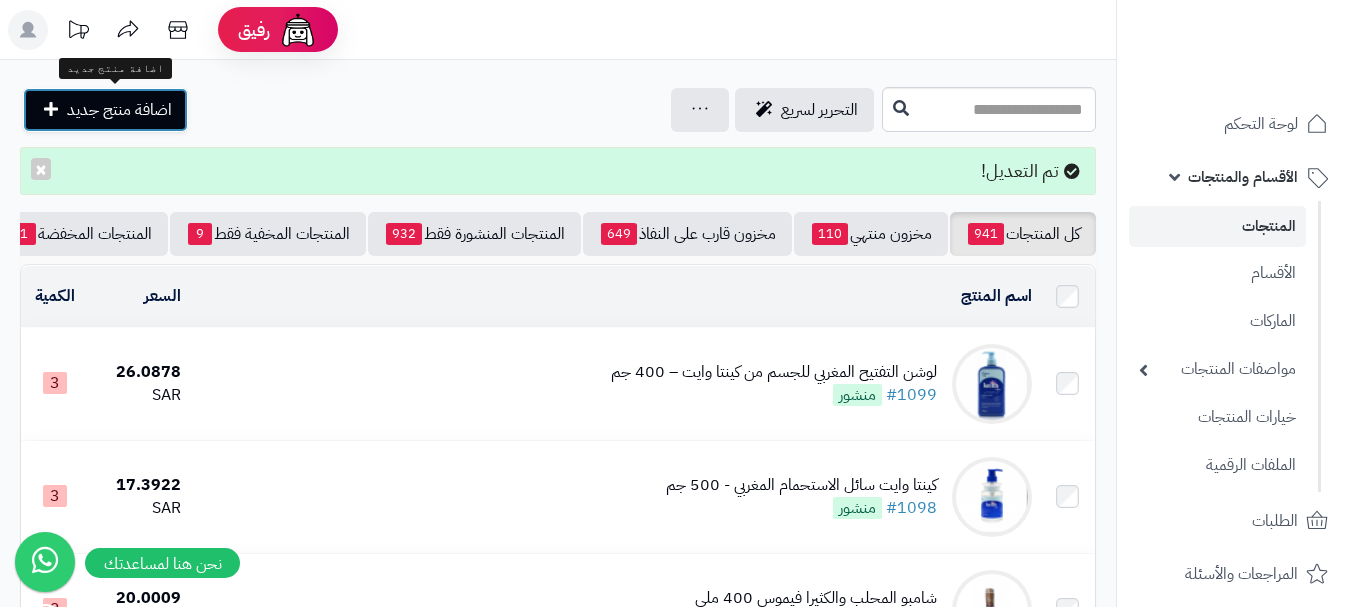 click on "اضافة منتج جديد" at bounding box center [119, 110] 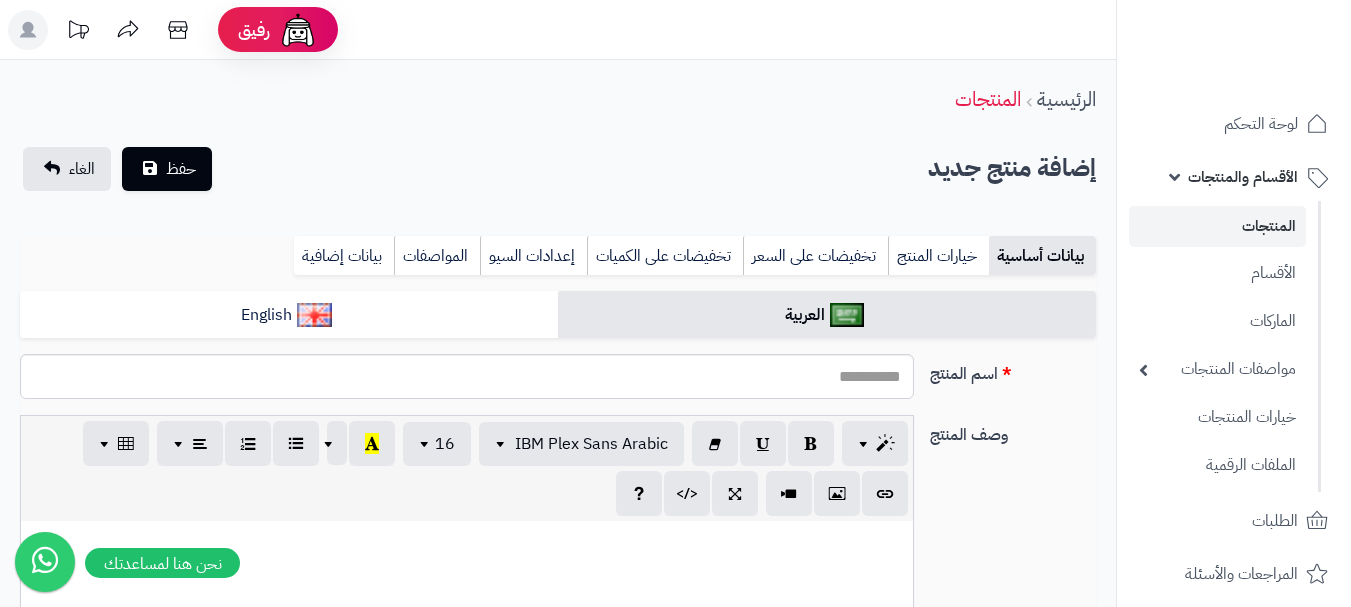 select 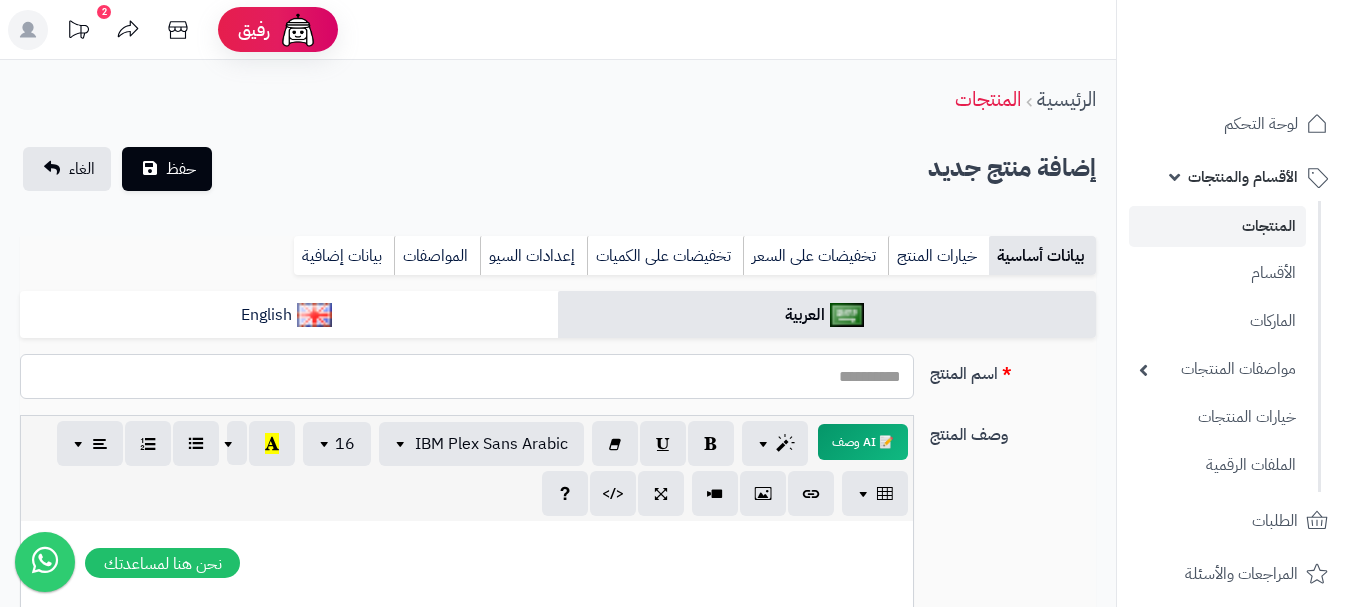 paste on "**********" 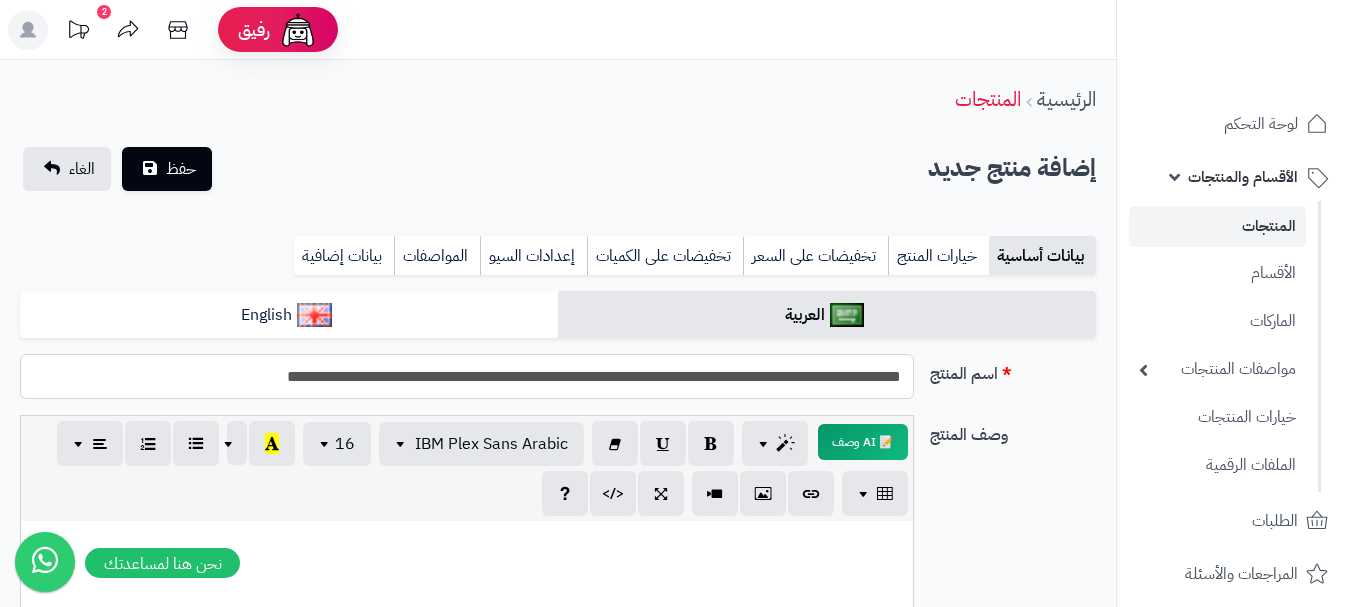 type on "**********" 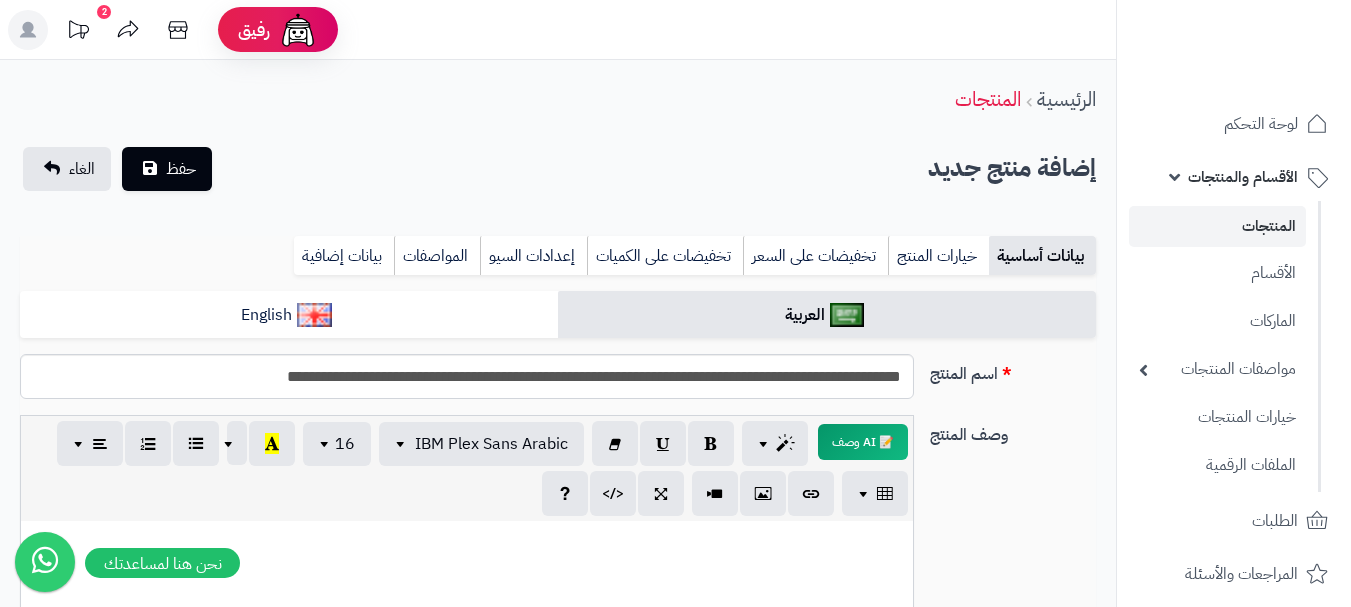 click on "بيانات أساسية خيارات المنتج تخفيضات على السعر تخفيضات على الكميات إعدادات السيو المواصفات نقاط المكافآت بيانات إضافية" at bounding box center [558, 263] 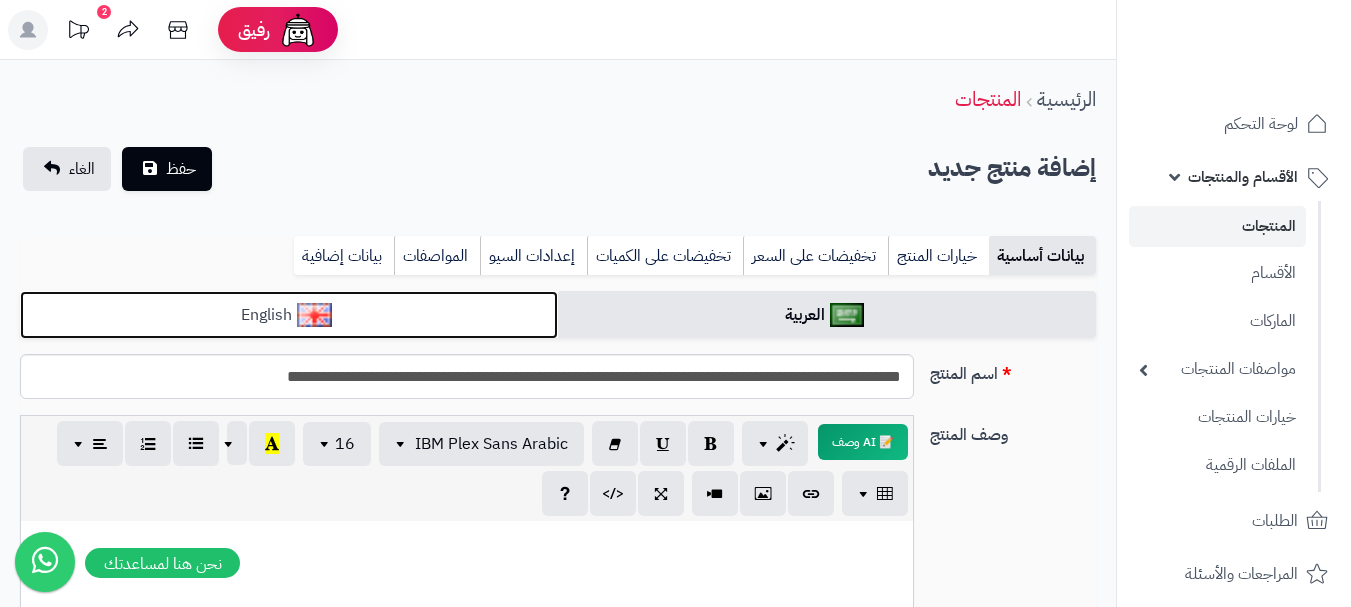 click on "English" at bounding box center (289, 315) 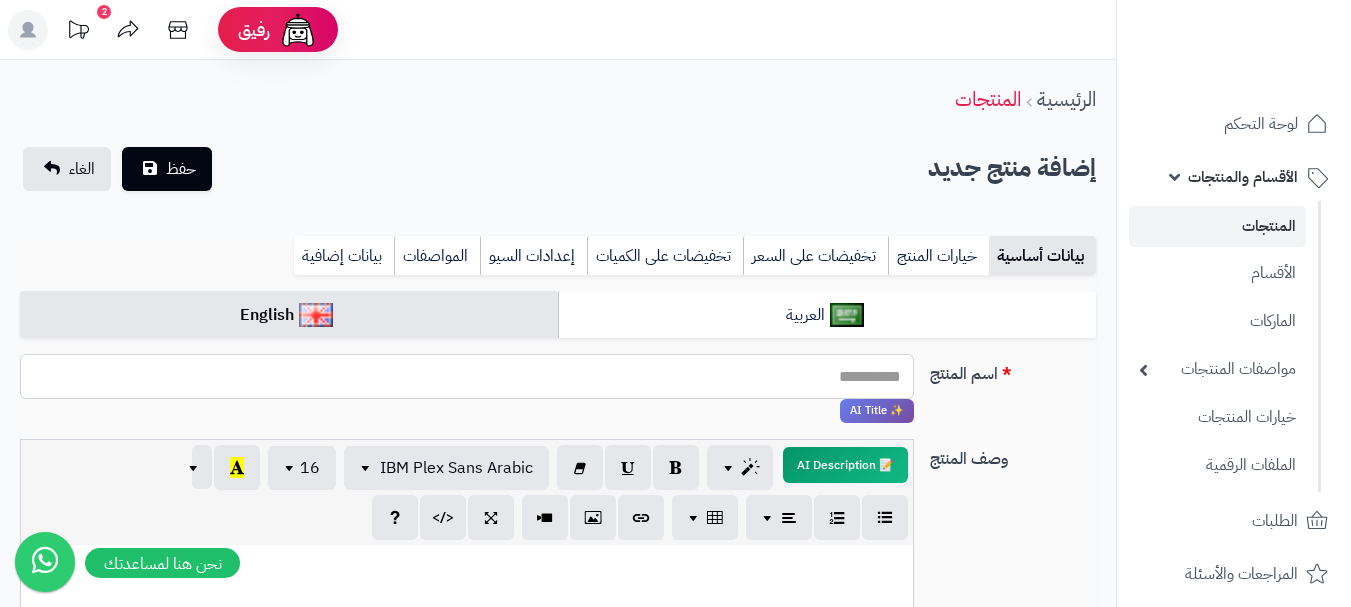 paste on "**********" 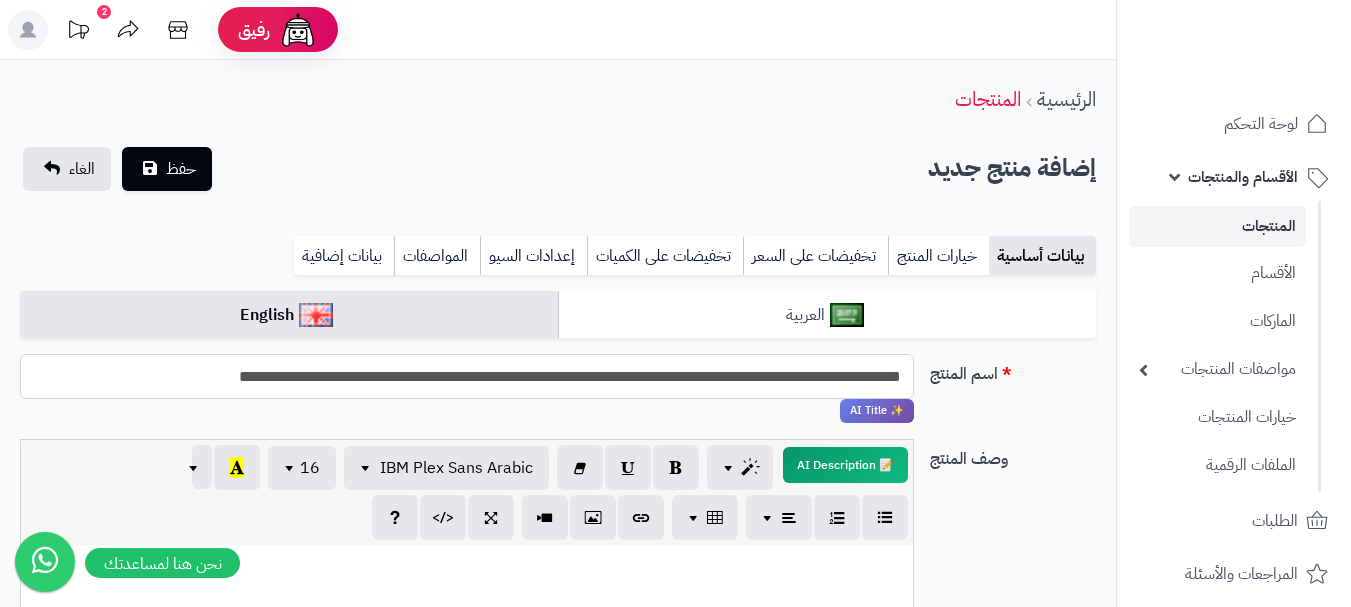 type on "**********" 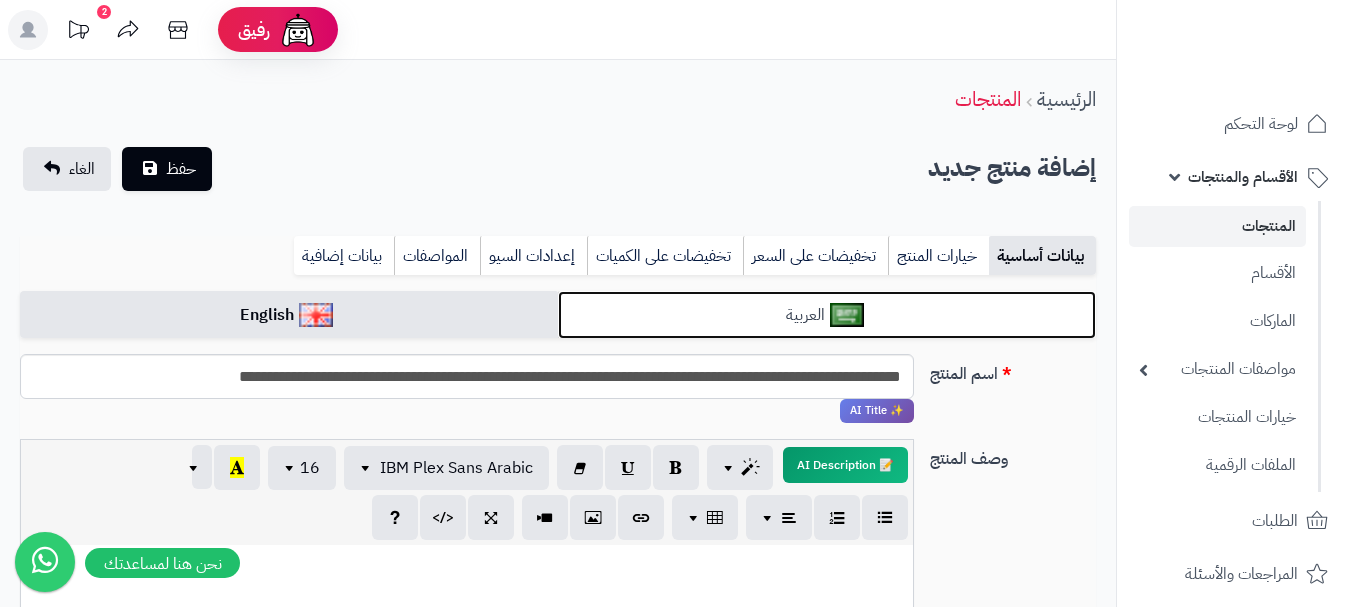 click on "العربية" at bounding box center (827, 315) 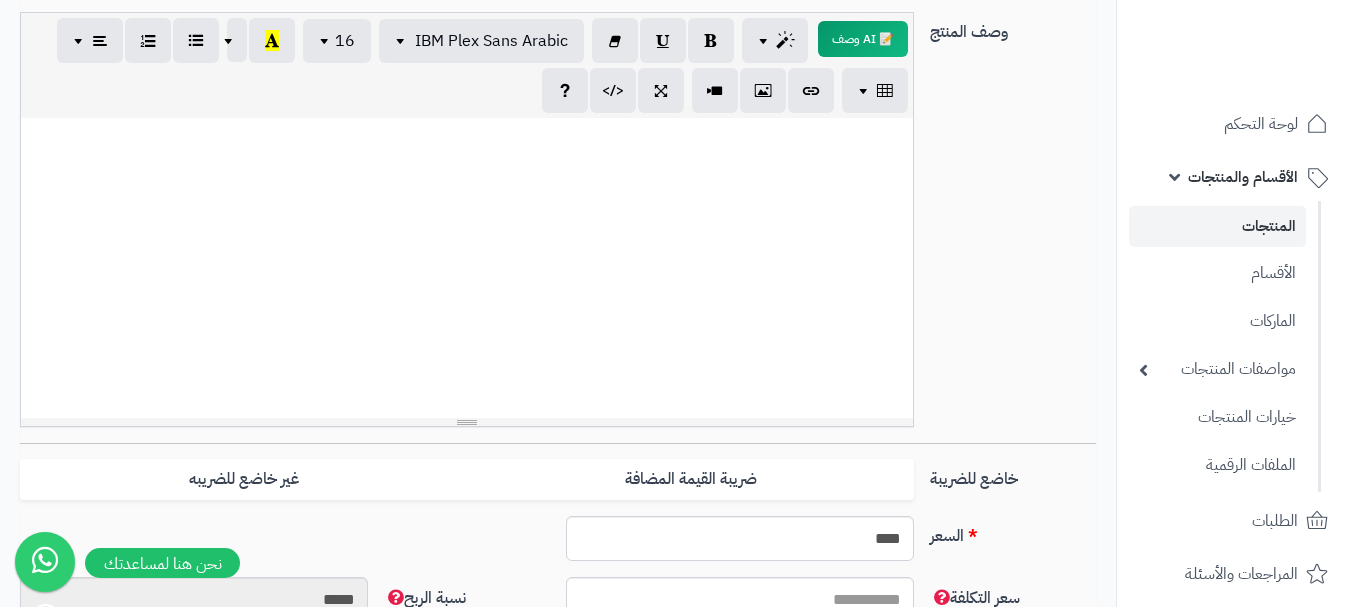 scroll, scrollTop: 500, scrollLeft: 0, axis: vertical 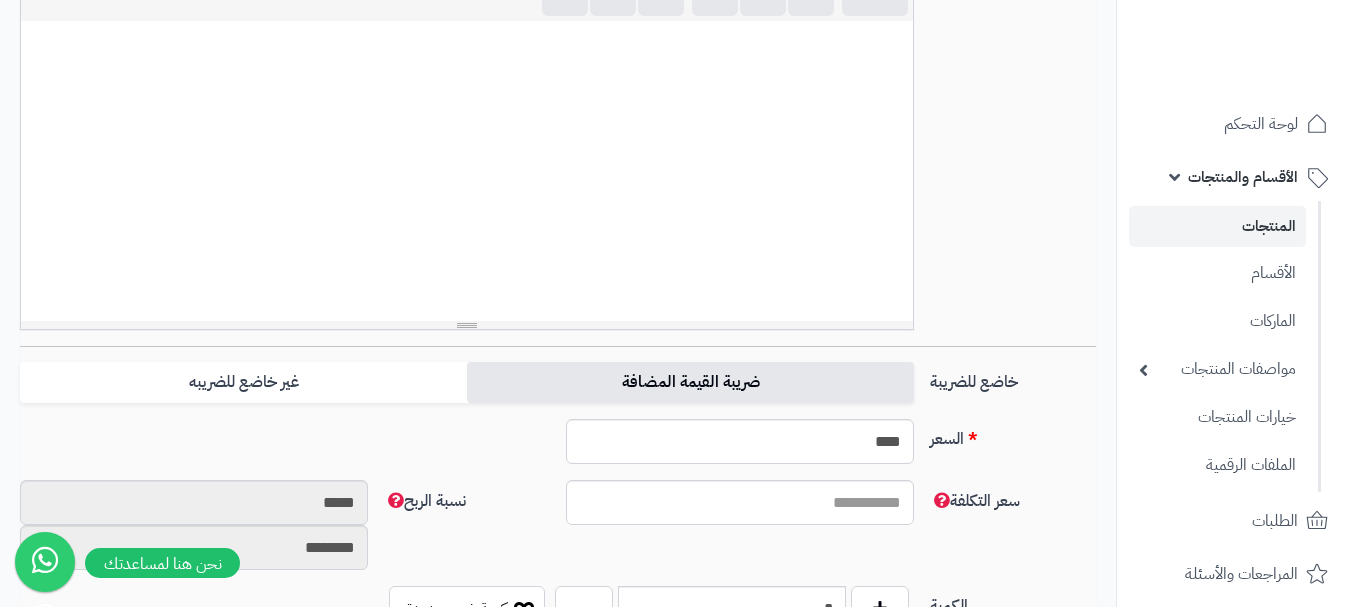 click on "ضريبة القيمة المضافة" at bounding box center [690, 382] 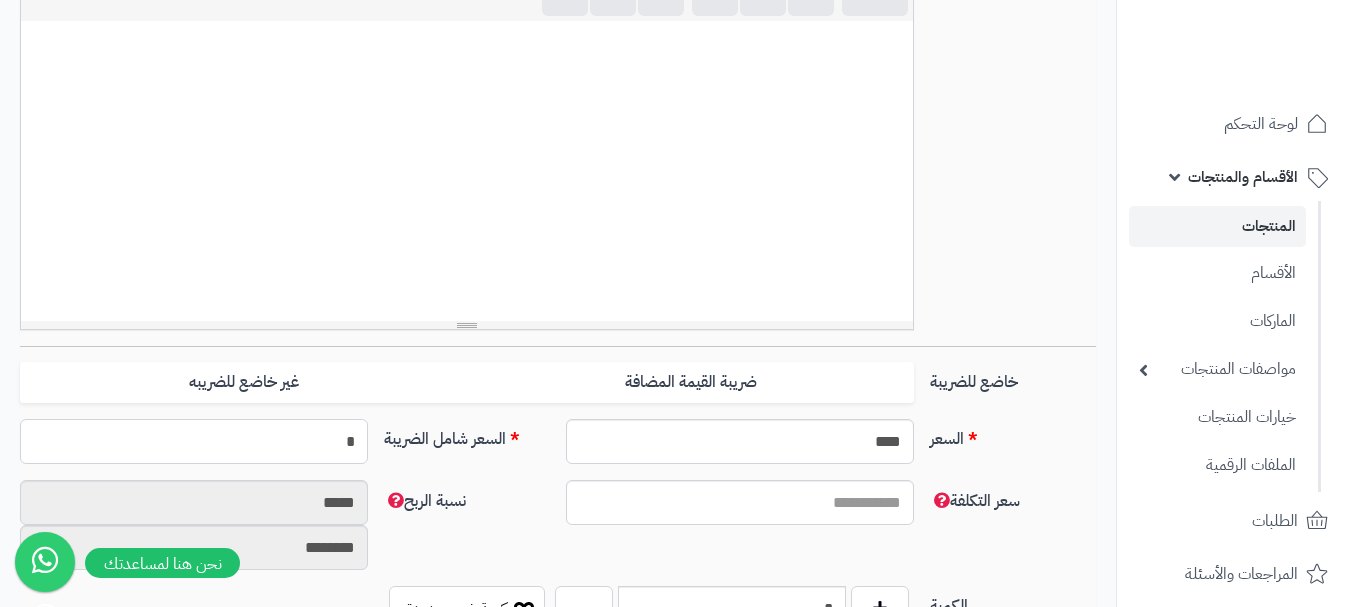 click on "*" at bounding box center [194, 441] 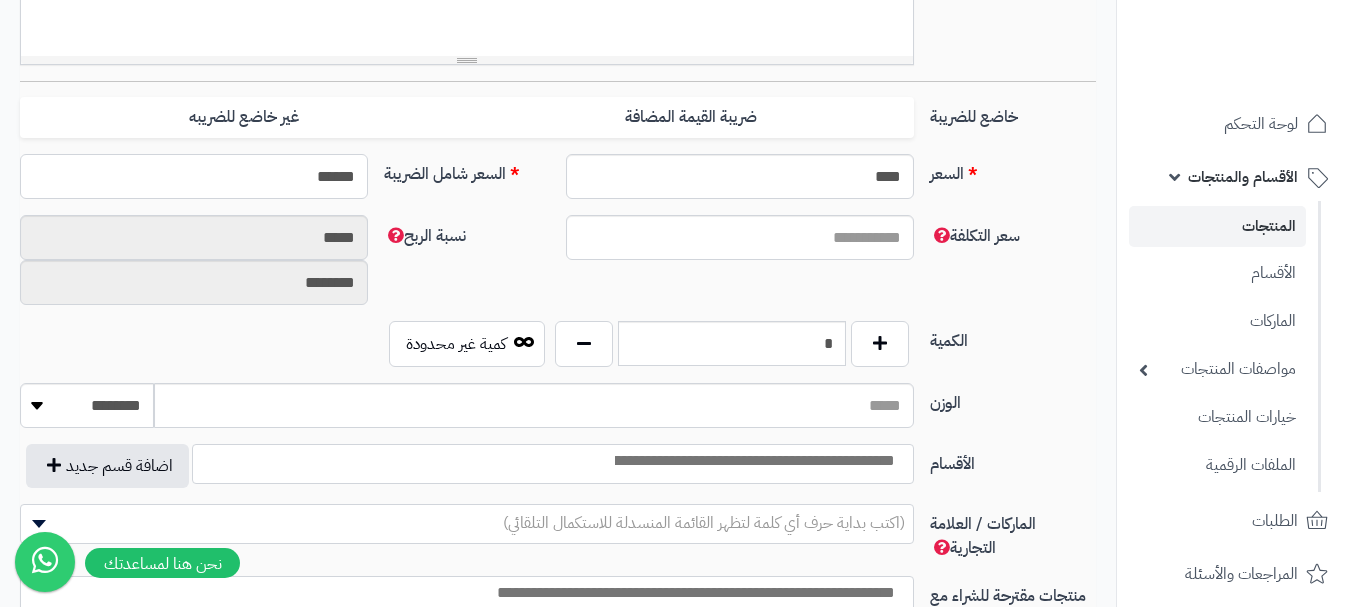 scroll, scrollTop: 800, scrollLeft: 0, axis: vertical 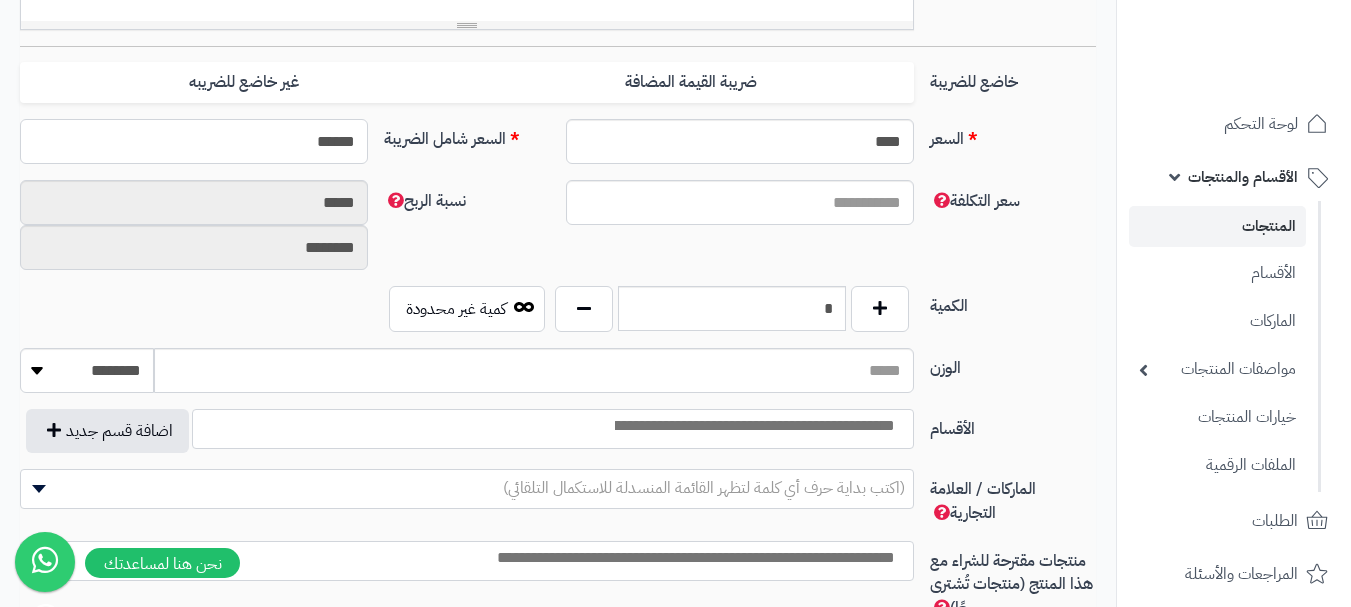 type on "******" 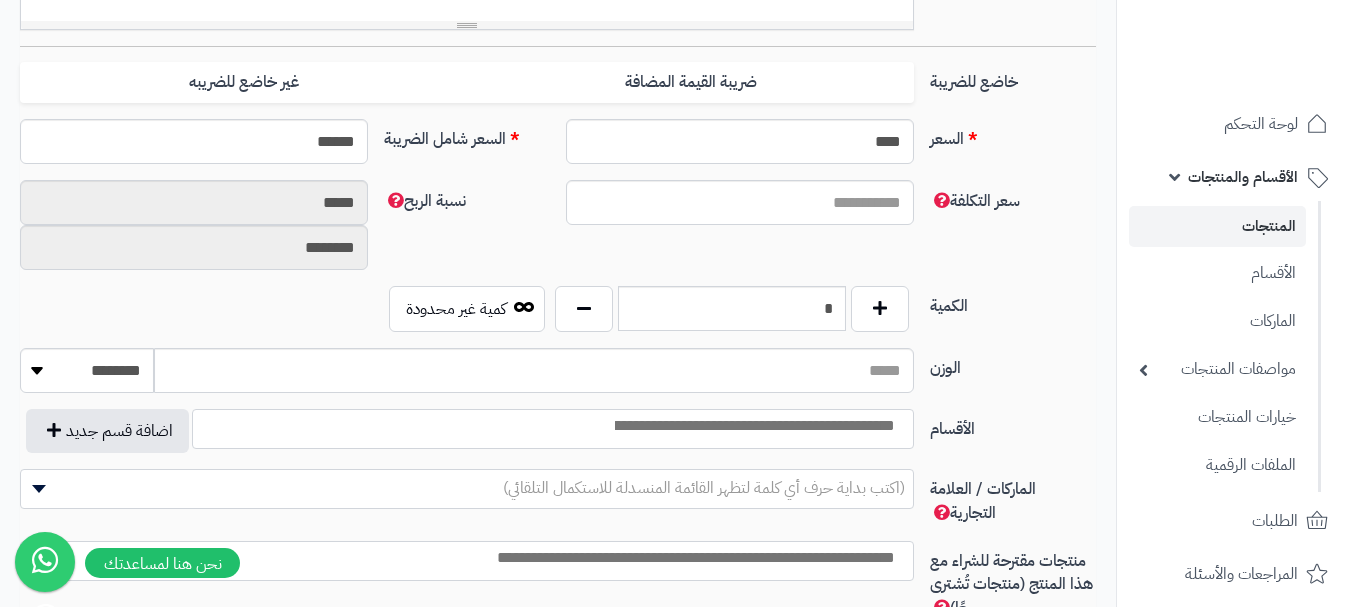 click on "سعر التكلفة
نسبة الربح
*****
********" at bounding box center (558, 233) 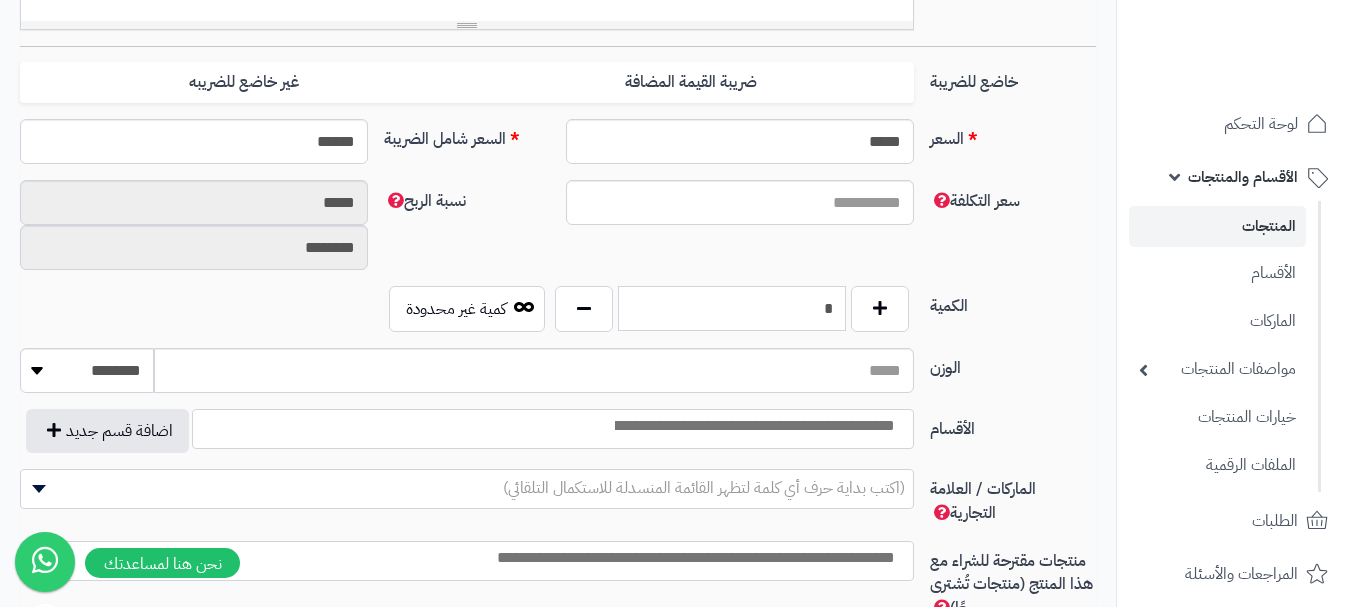 click on "*" at bounding box center [732, 308] 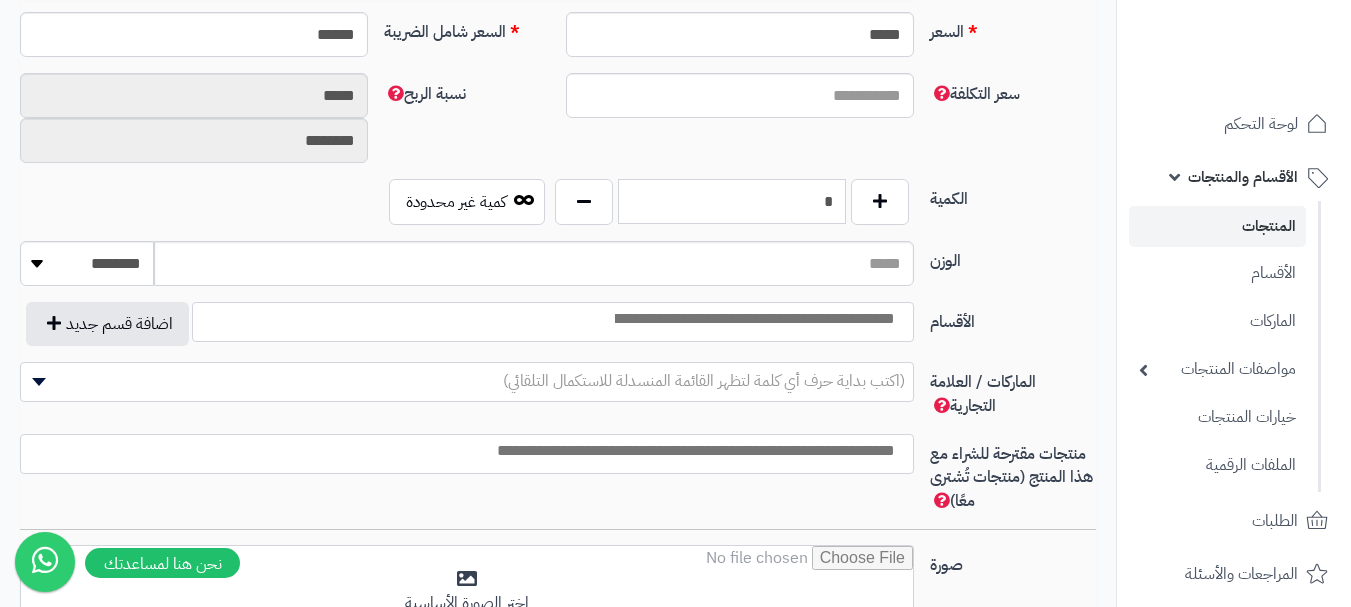 scroll, scrollTop: 1000, scrollLeft: 0, axis: vertical 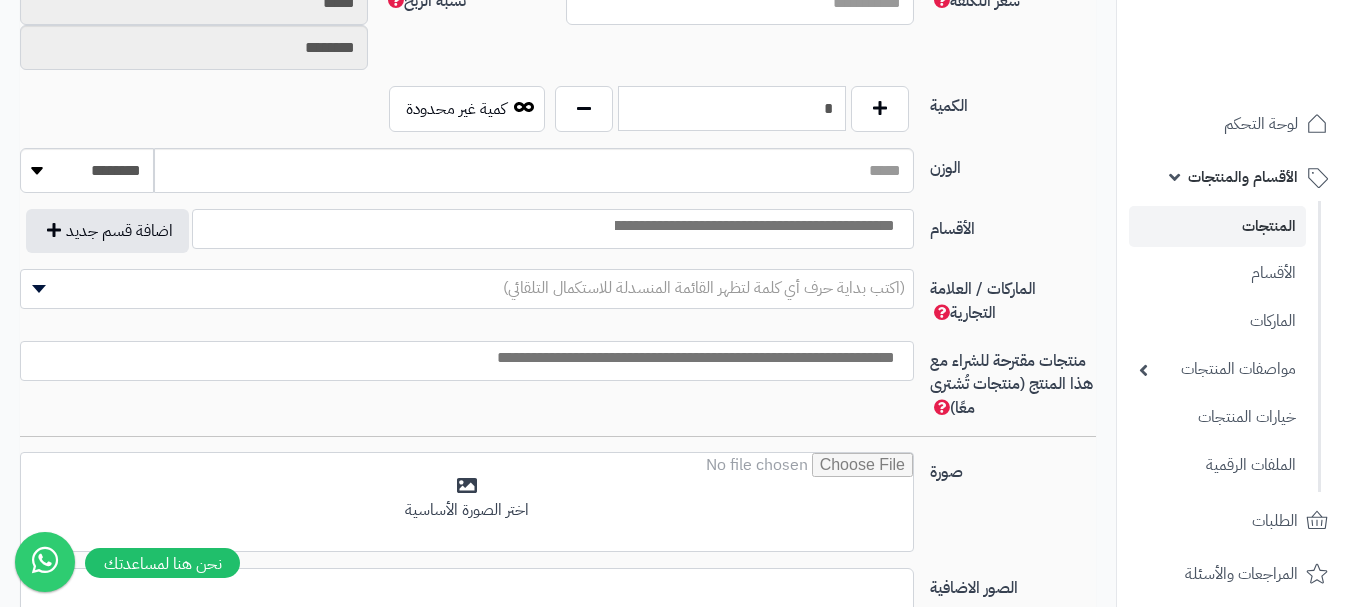 type on "*" 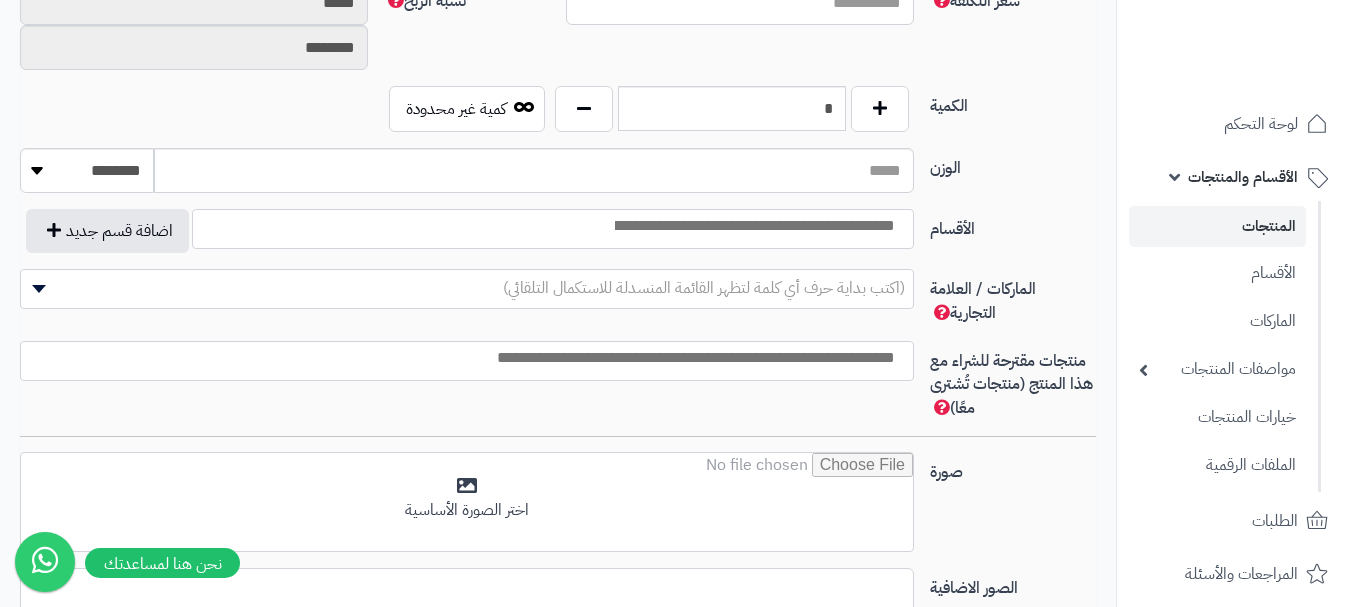 click at bounding box center [753, 226] 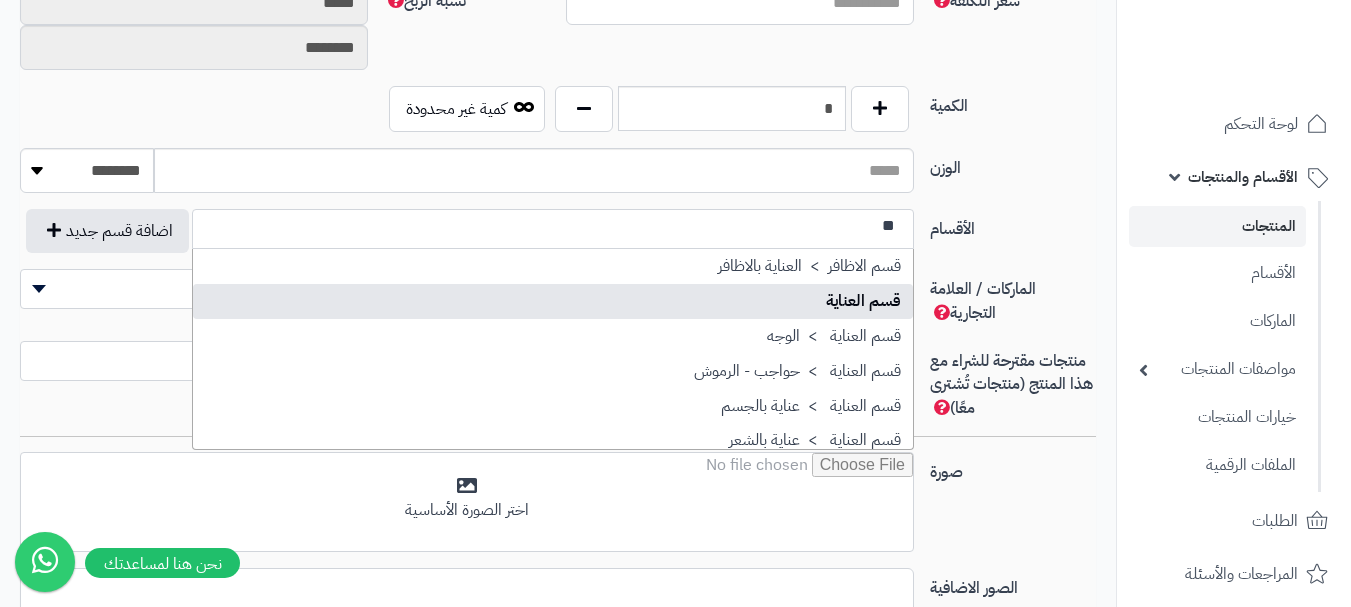 type on "**" 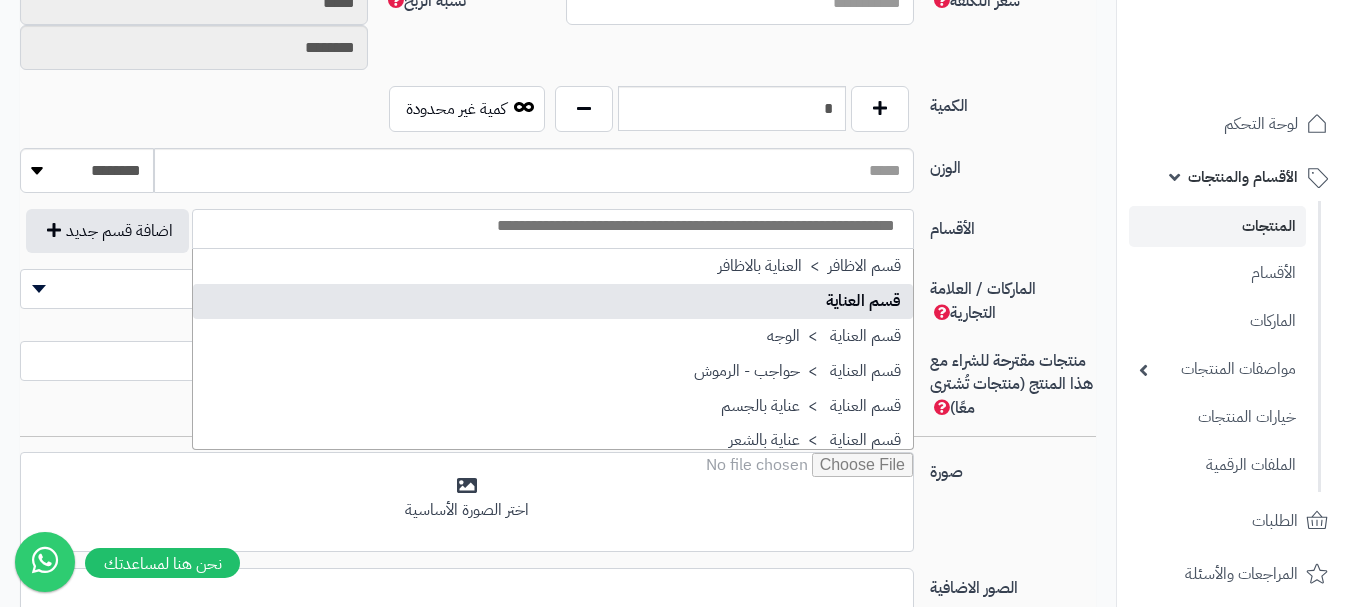 scroll, scrollTop: 0, scrollLeft: 0, axis: both 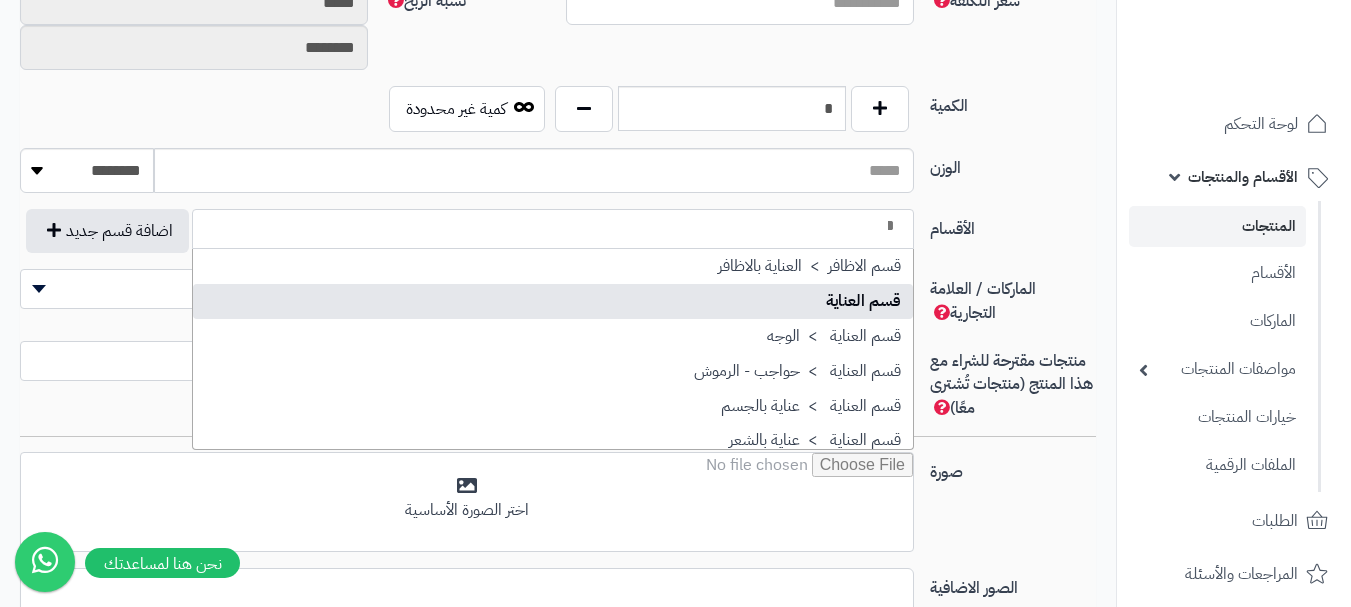 type on "*" 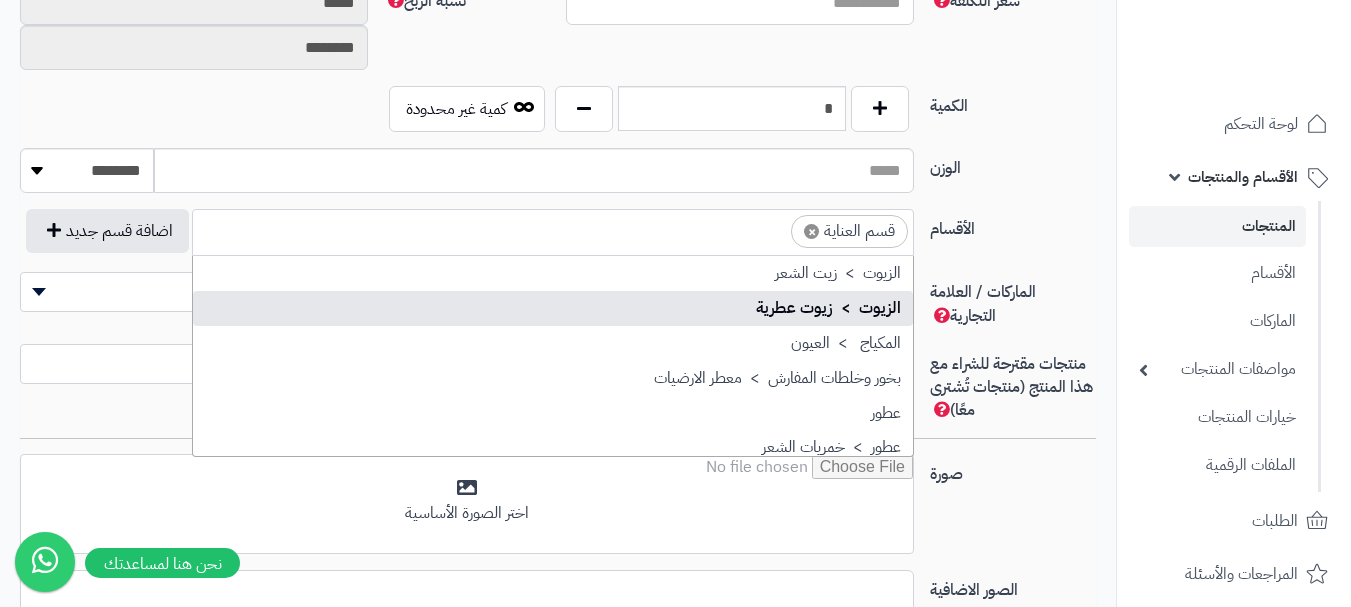 scroll, scrollTop: 0, scrollLeft: -13, axis: horizontal 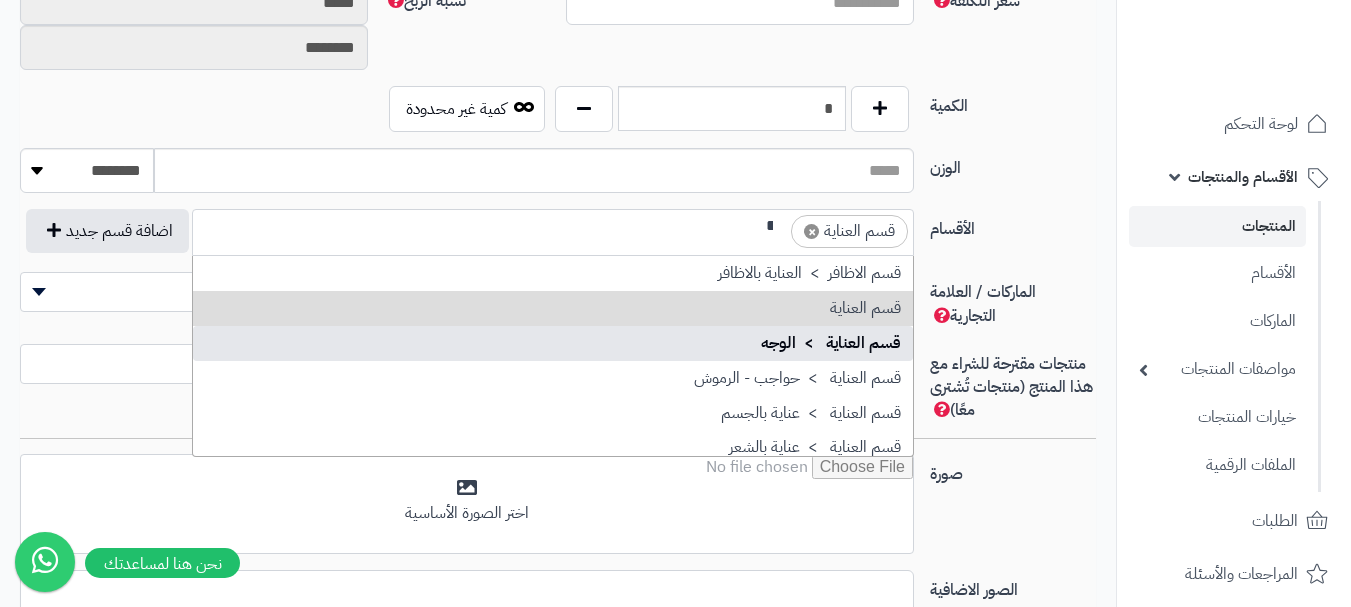 type on "**" 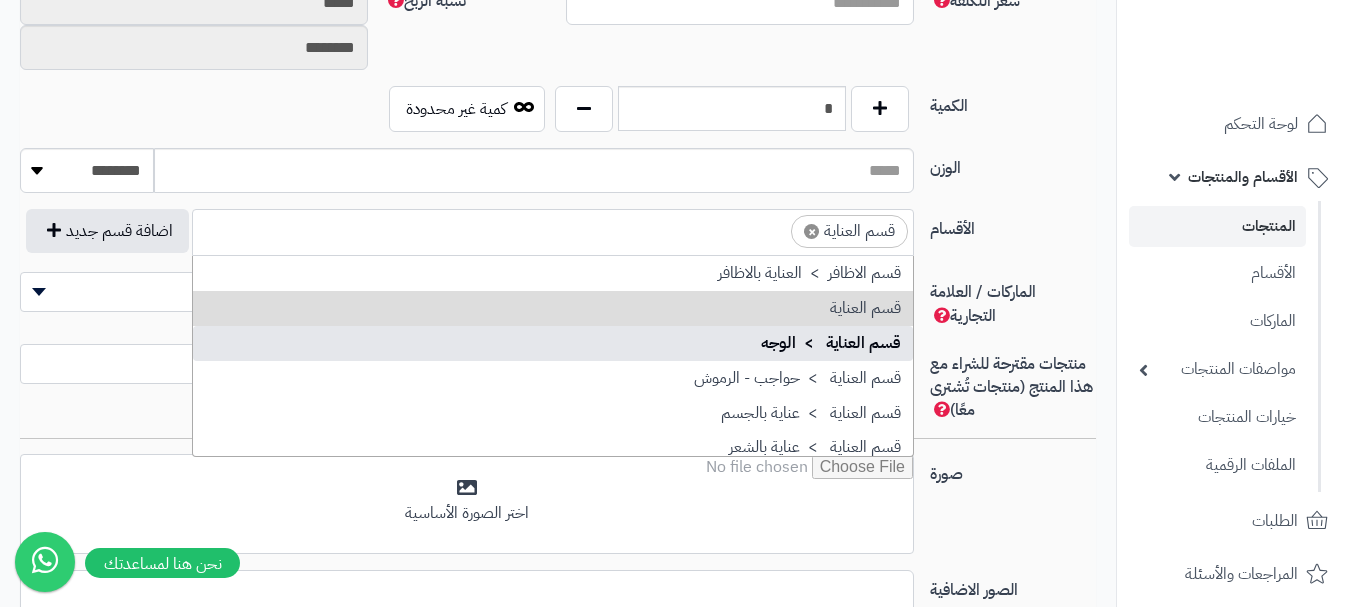 scroll, scrollTop: 0, scrollLeft: 0, axis: both 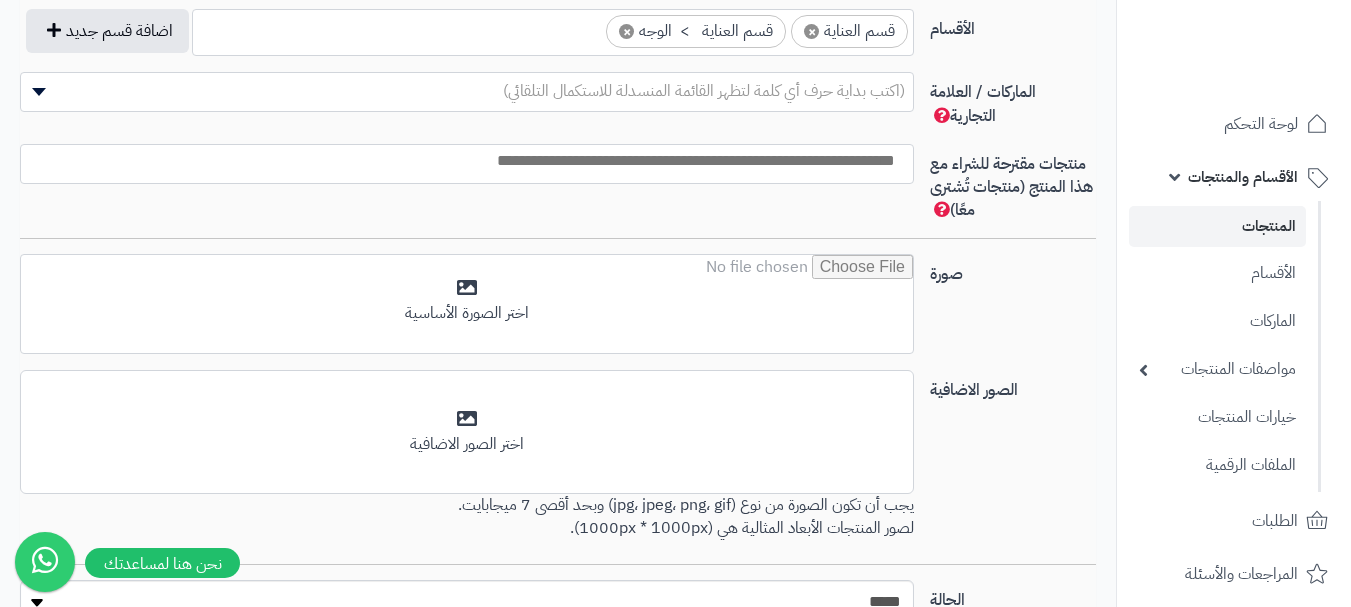 click at bounding box center [583, 26] 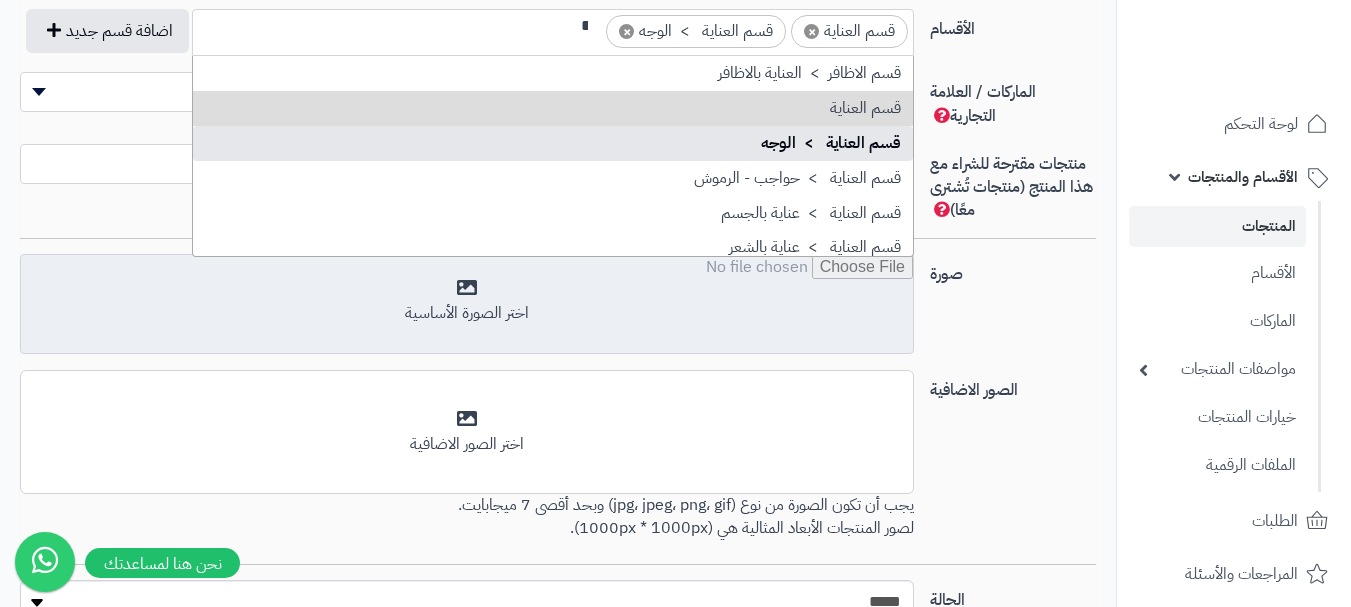scroll, scrollTop: 0, scrollLeft: -13, axis: horizontal 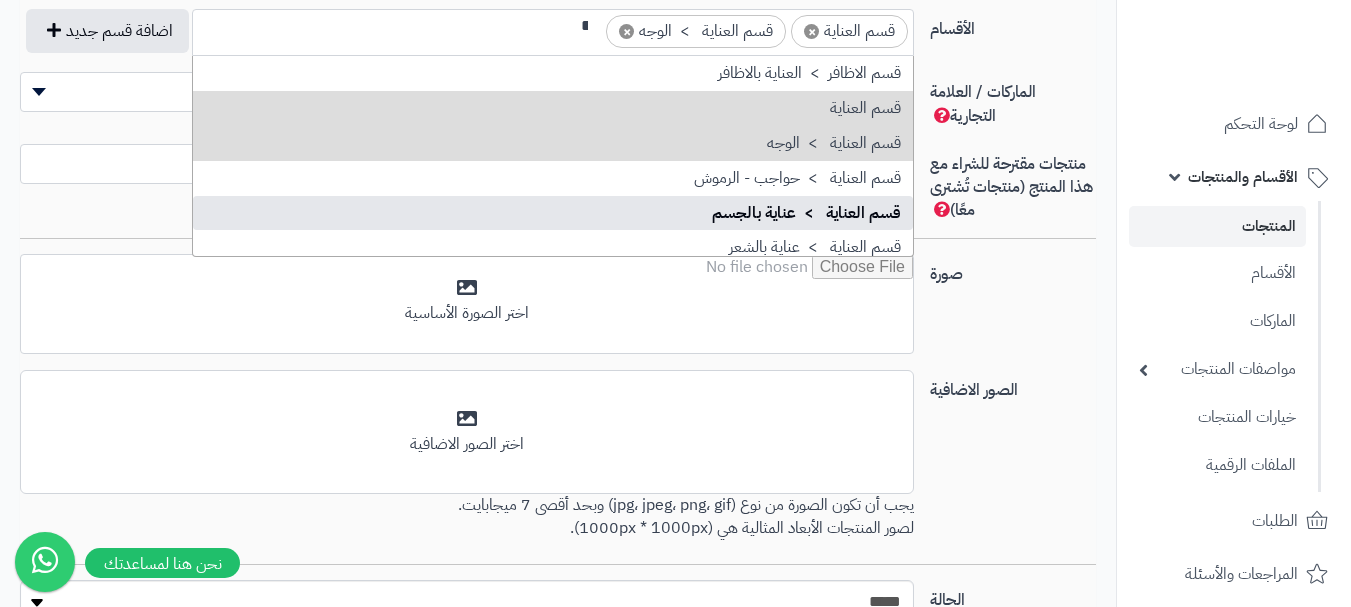 type on "**" 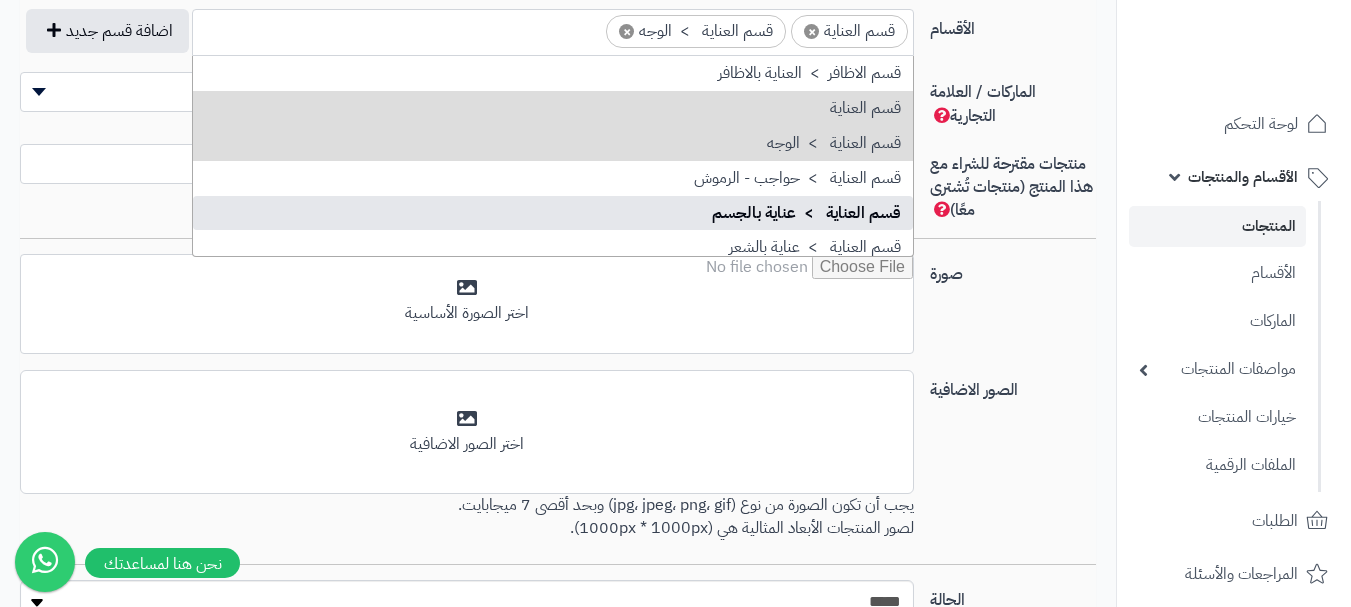 scroll, scrollTop: 0, scrollLeft: 0, axis: both 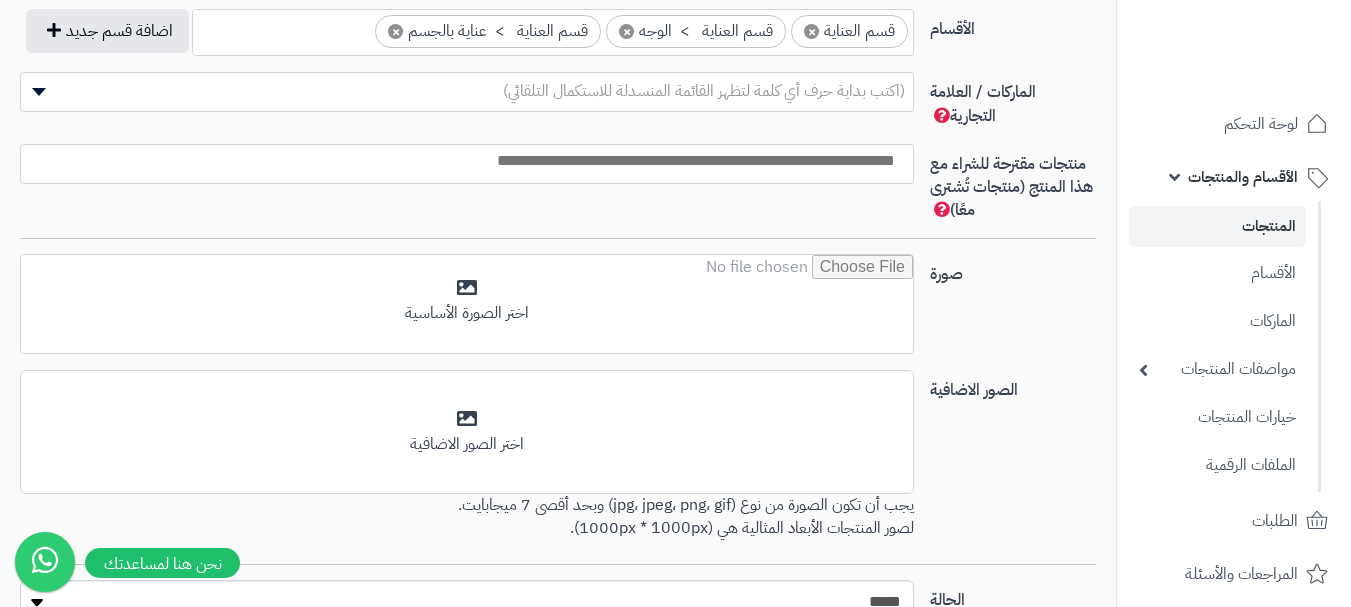 click at bounding box center [462, 161] 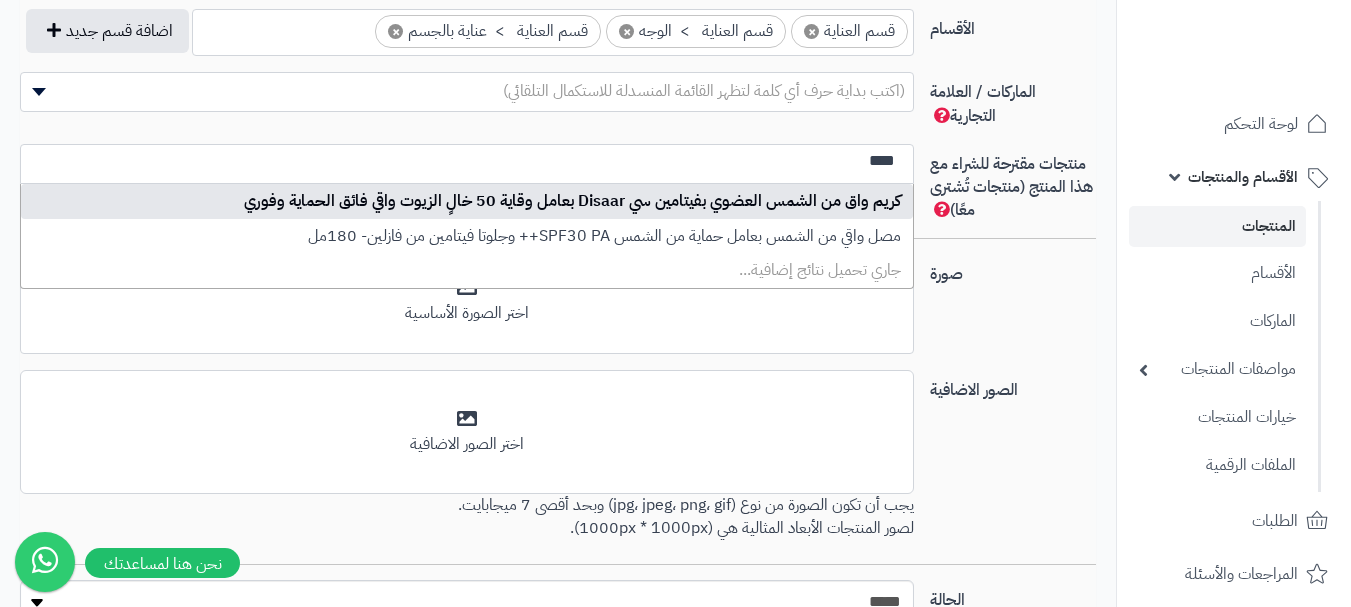 type on "****" 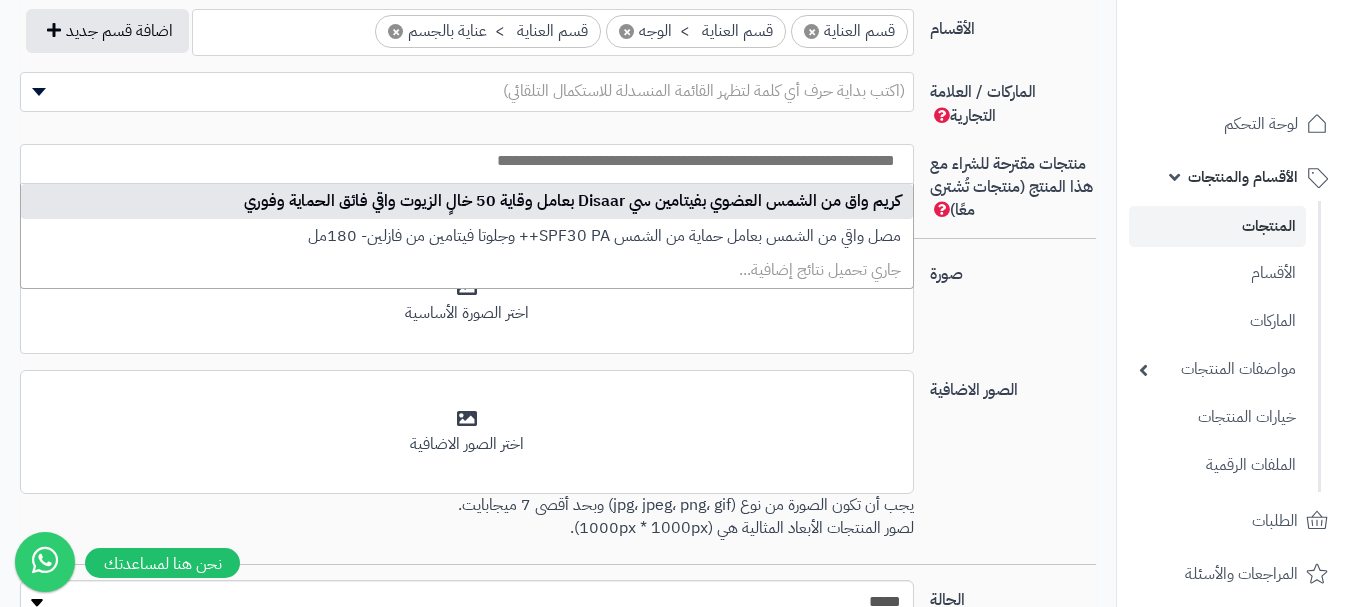 select on "***" 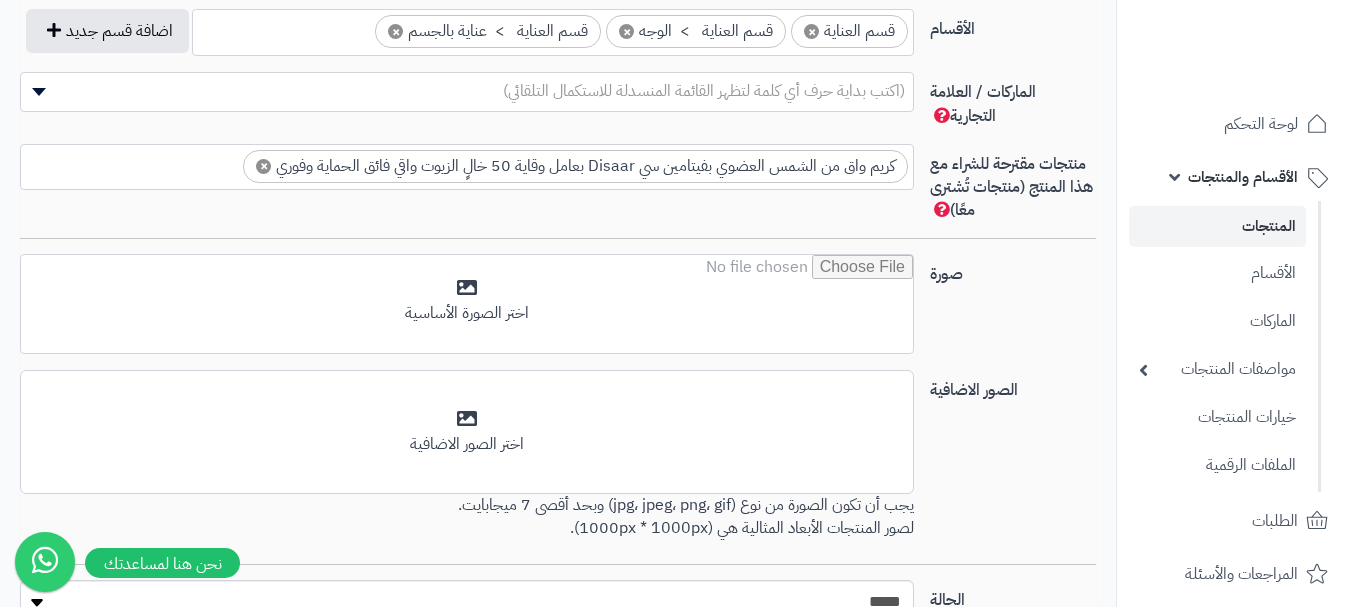 scroll, scrollTop: 0, scrollLeft: 0, axis: both 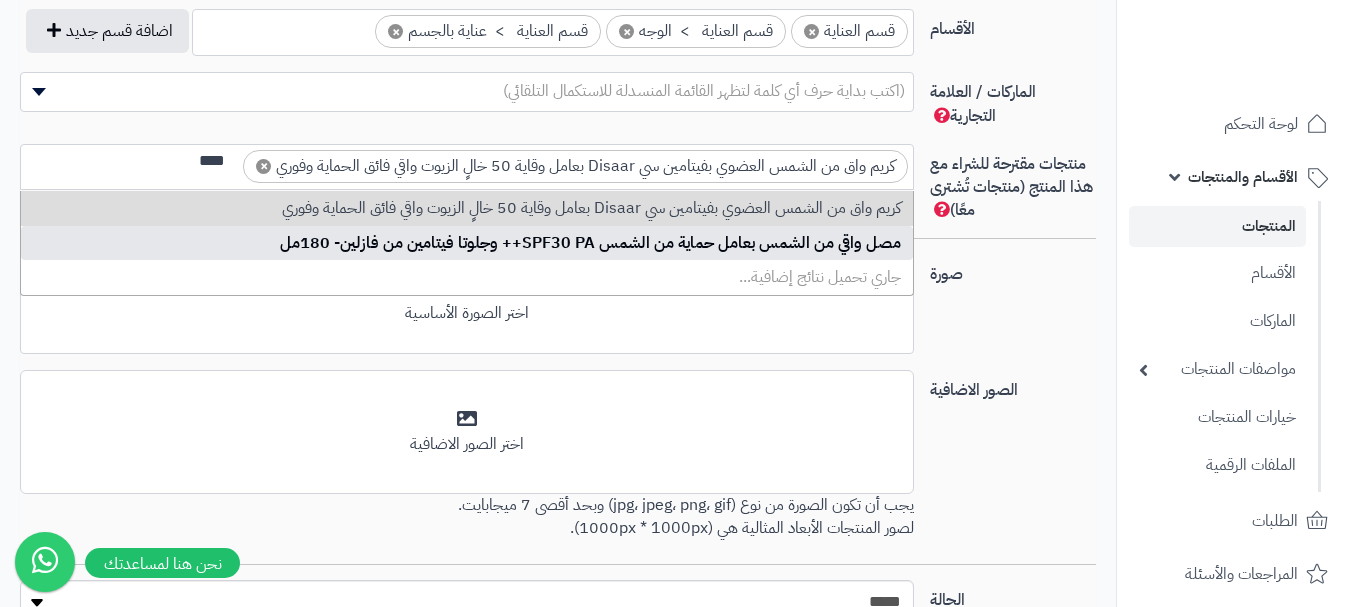 type on "****" 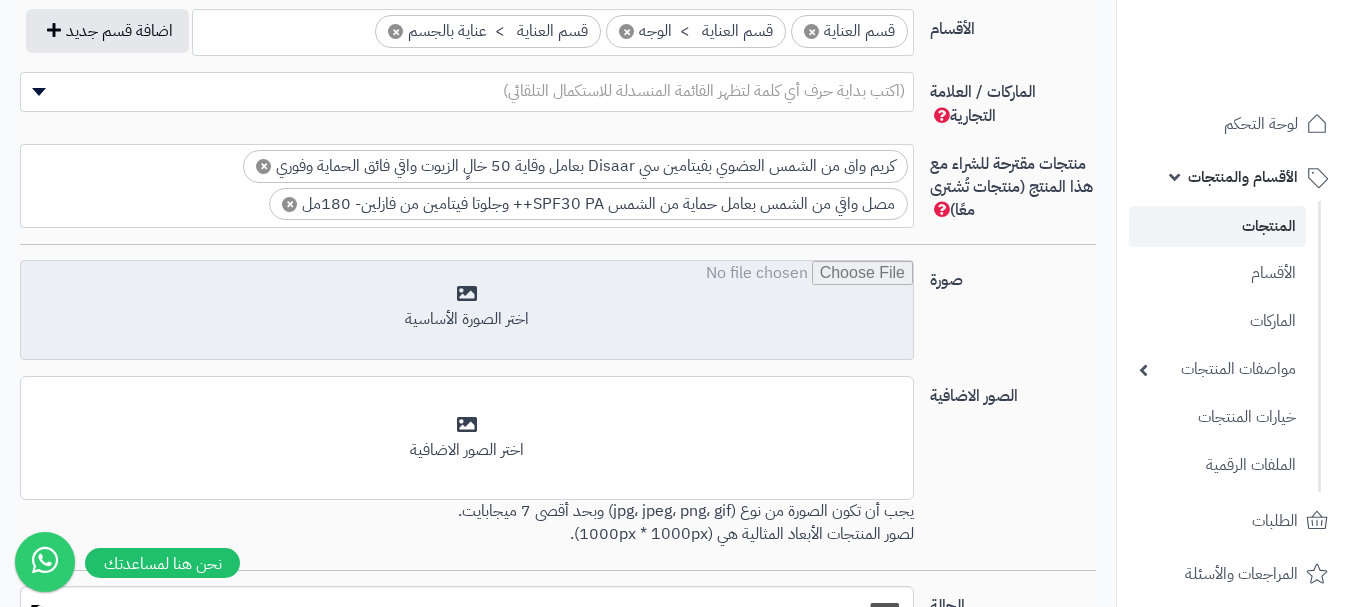 click at bounding box center (467, 311) 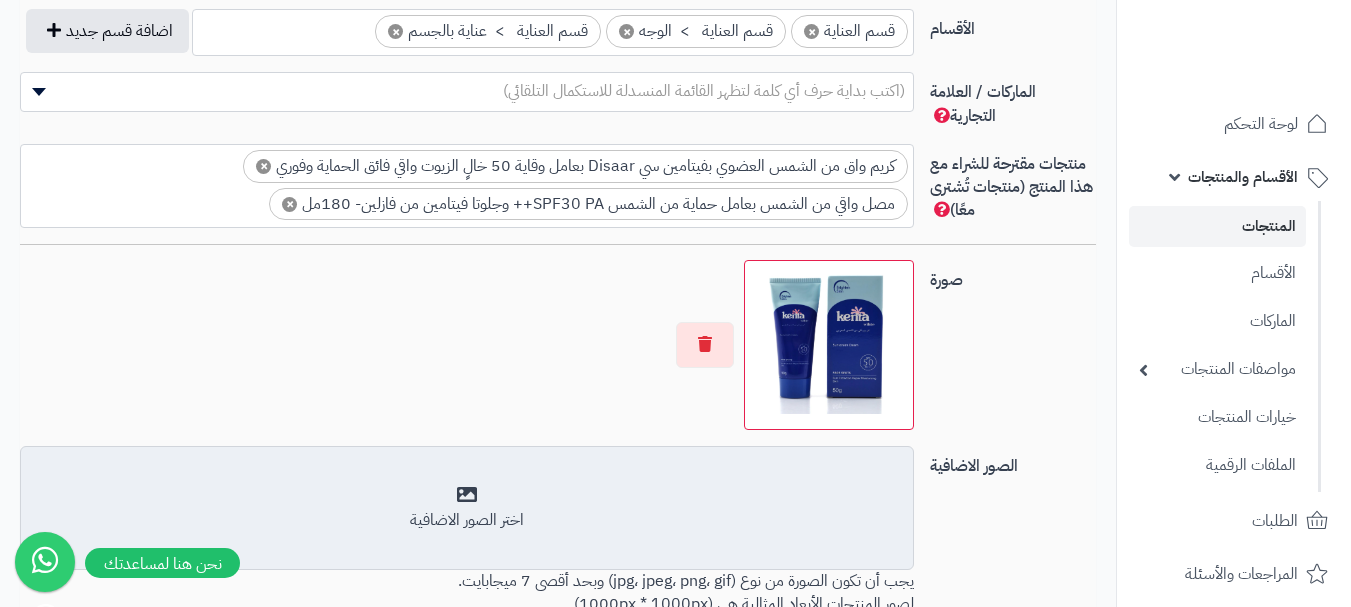 click on "اختر الصور الاضافية" at bounding box center (467, 520) 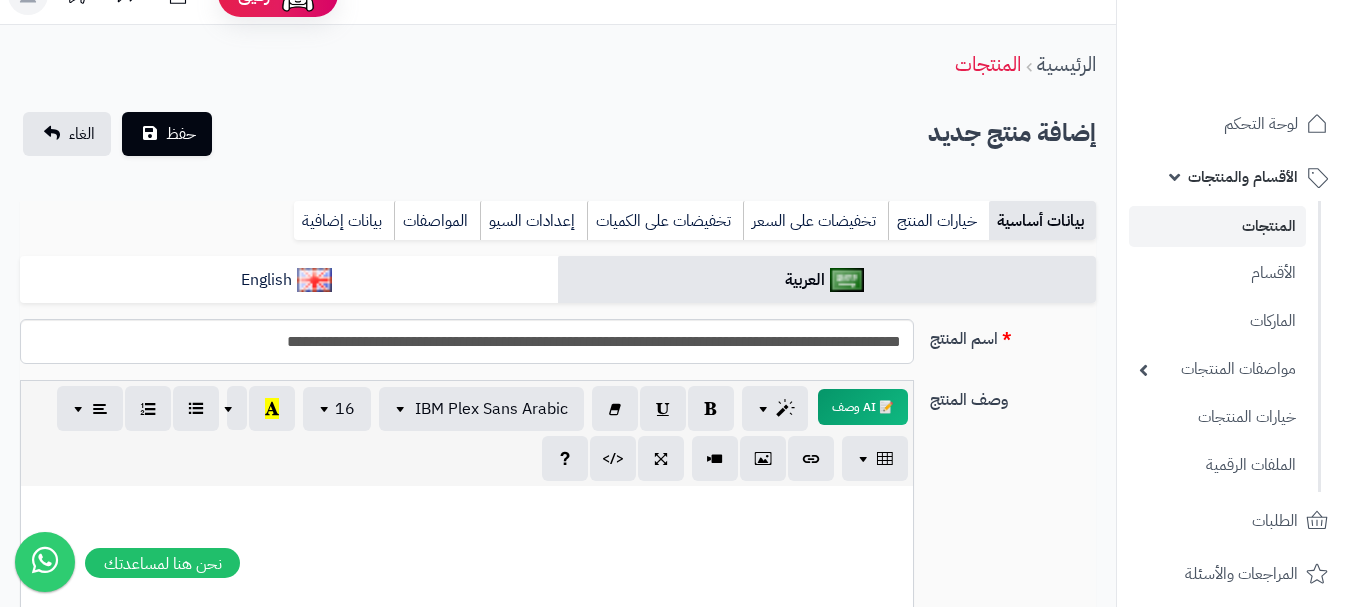 scroll, scrollTop: 0, scrollLeft: 0, axis: both 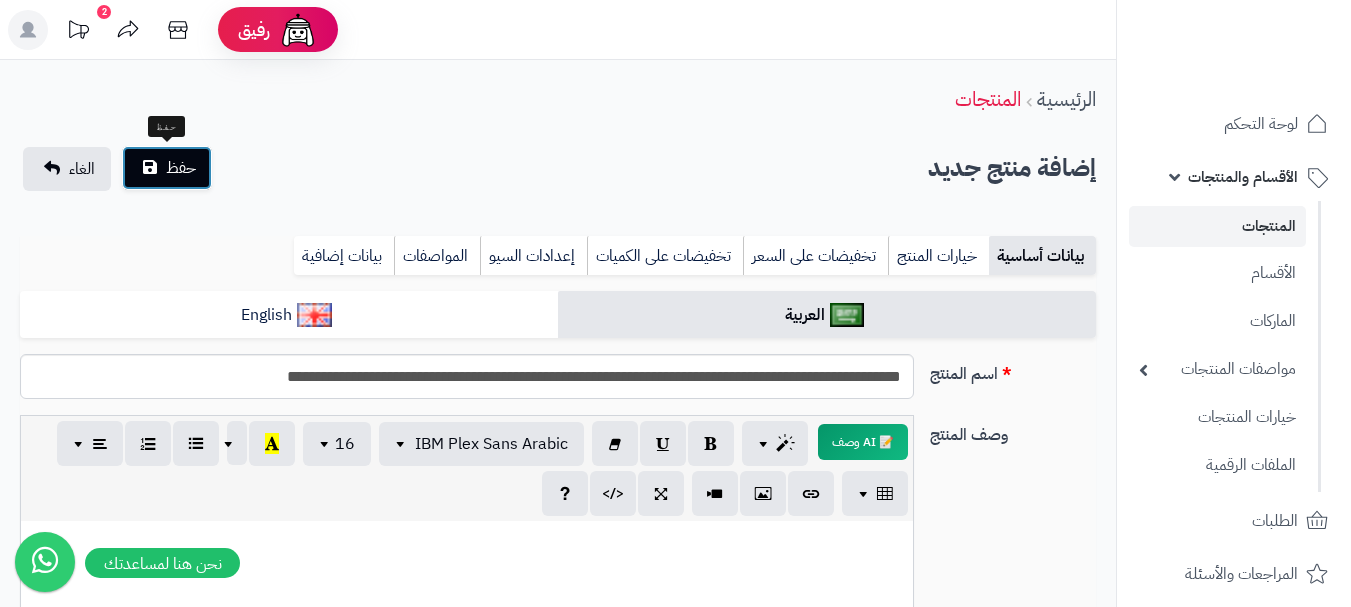 click on "حفظ" at bounding box center (167, 168) 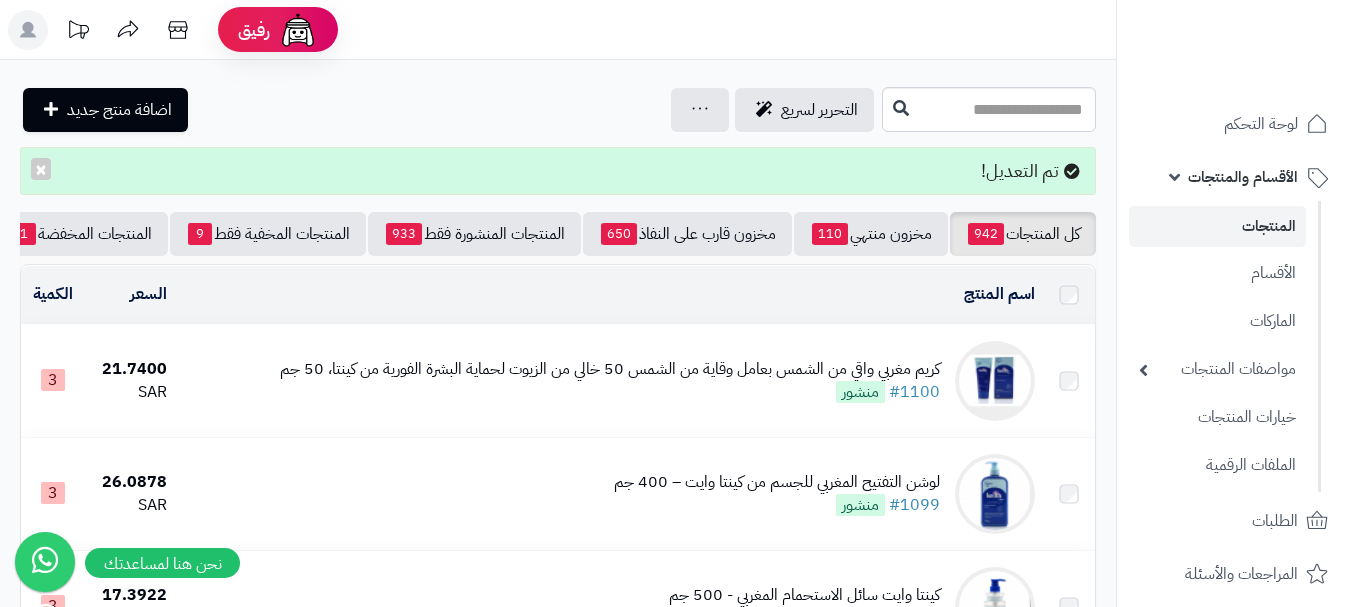 scroll, scrollTop: 0, scrollLeft: 0, axis: both 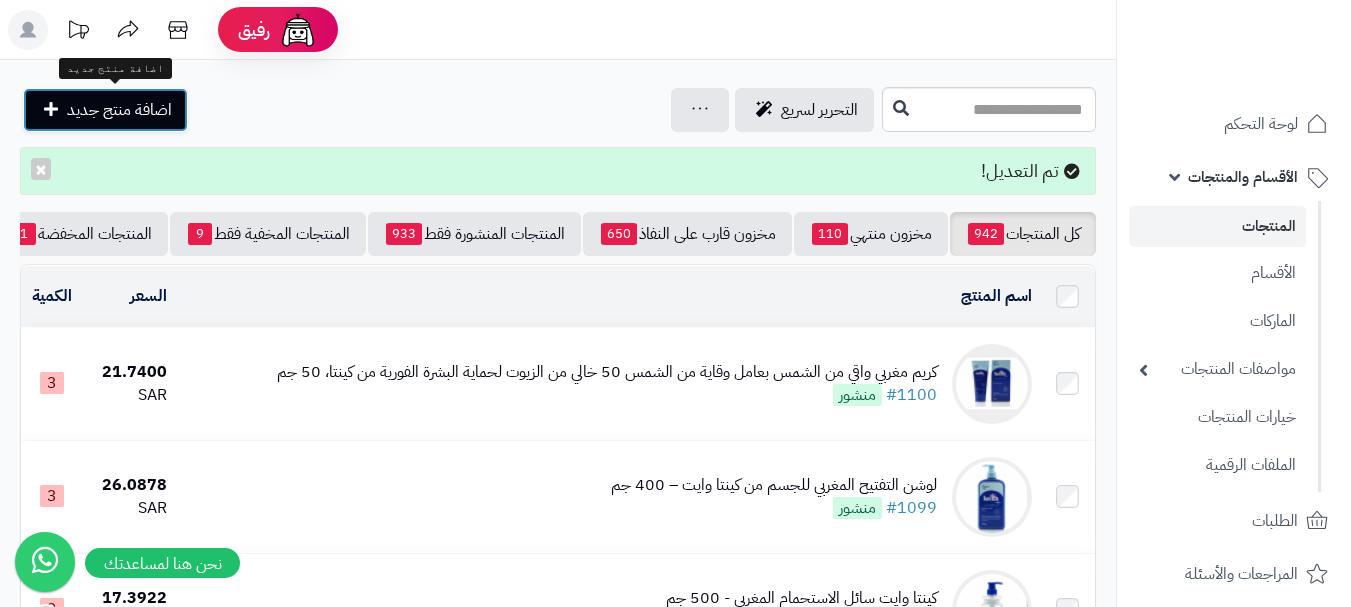 click on "اضافة منتج جديد" at bounding box center [119, 110] 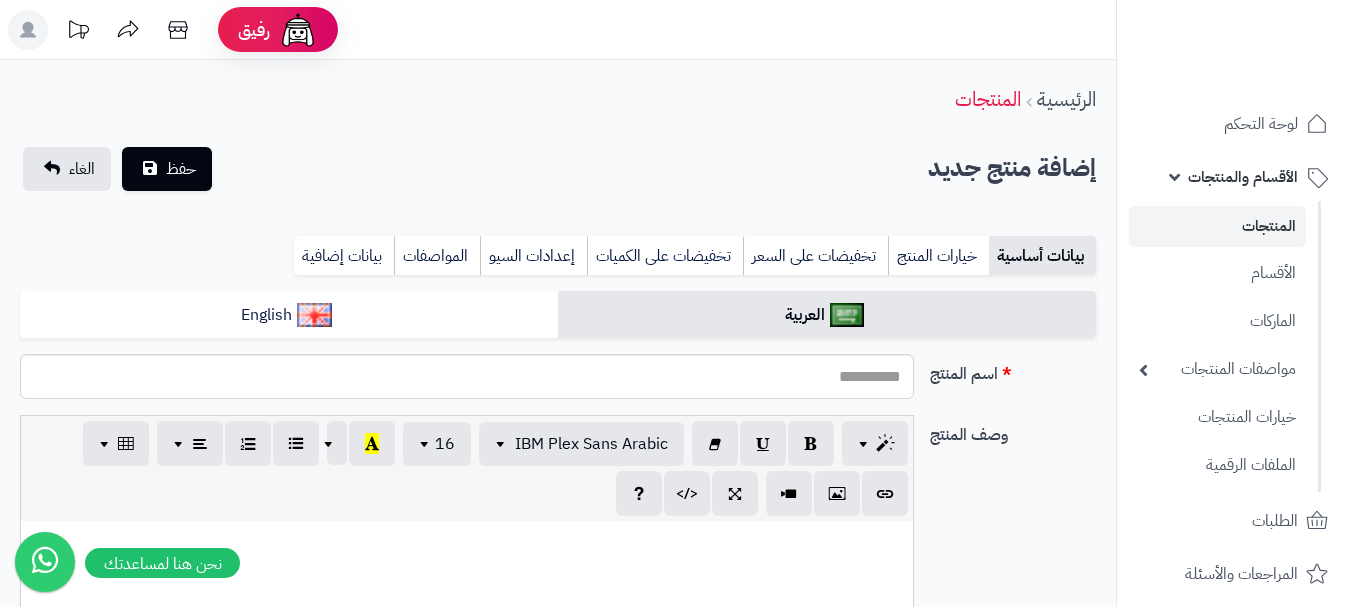 select 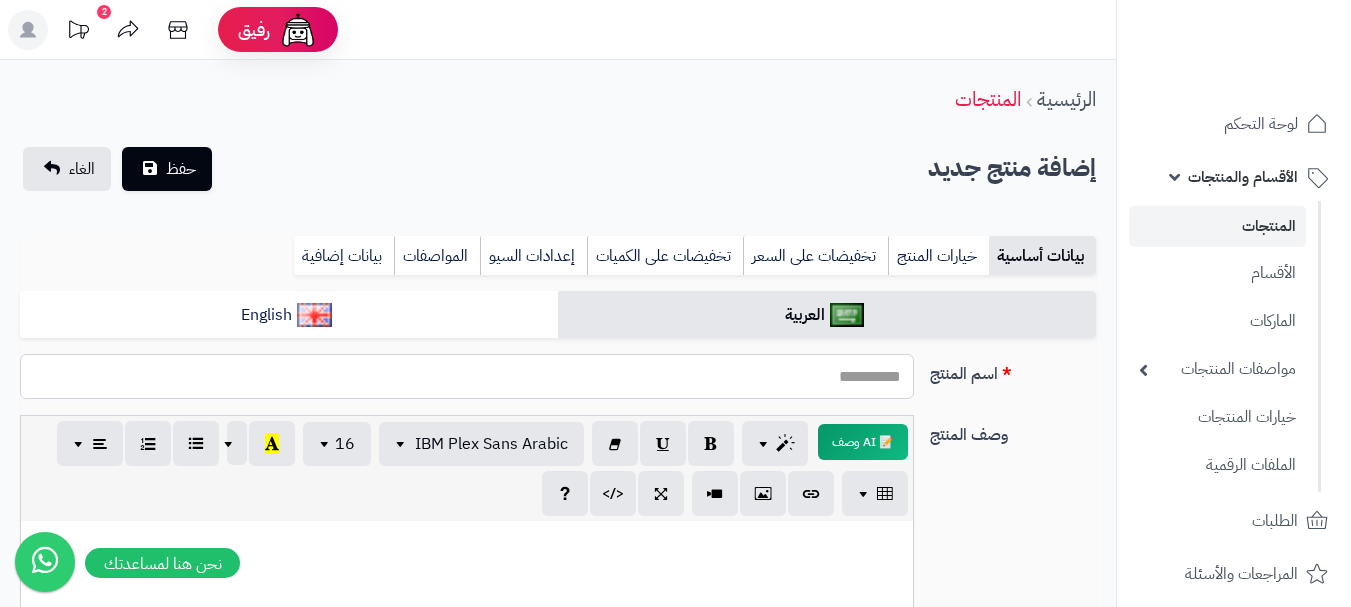 paste on "**********" 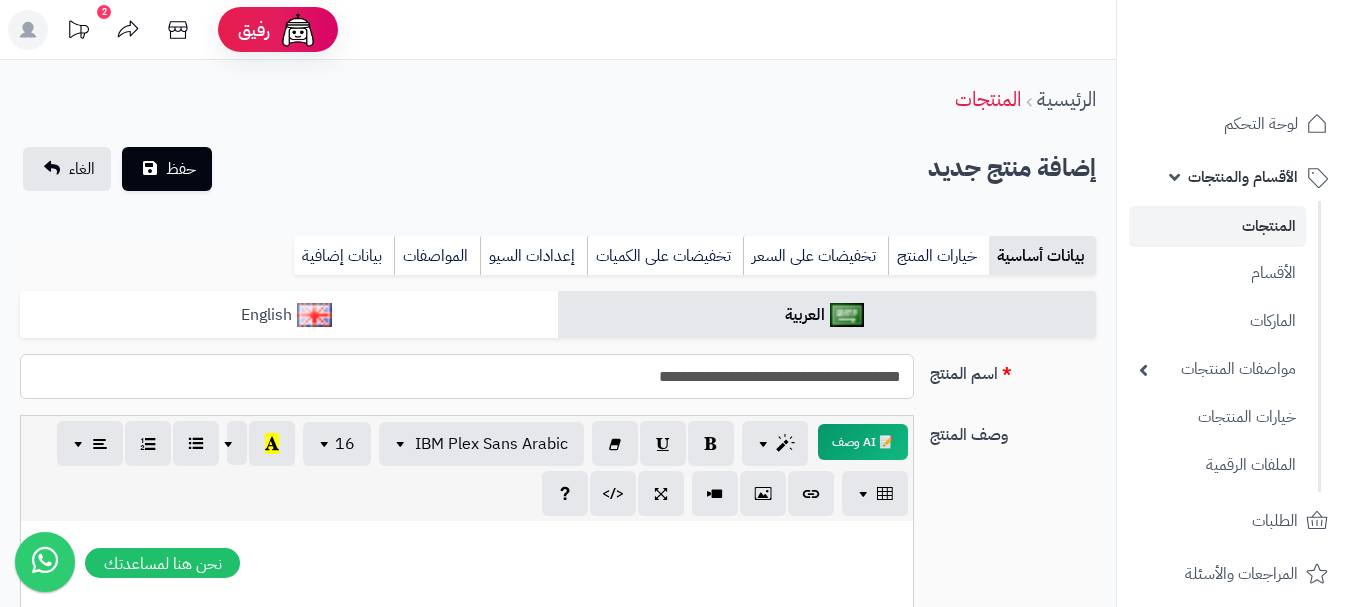 type on "**********" 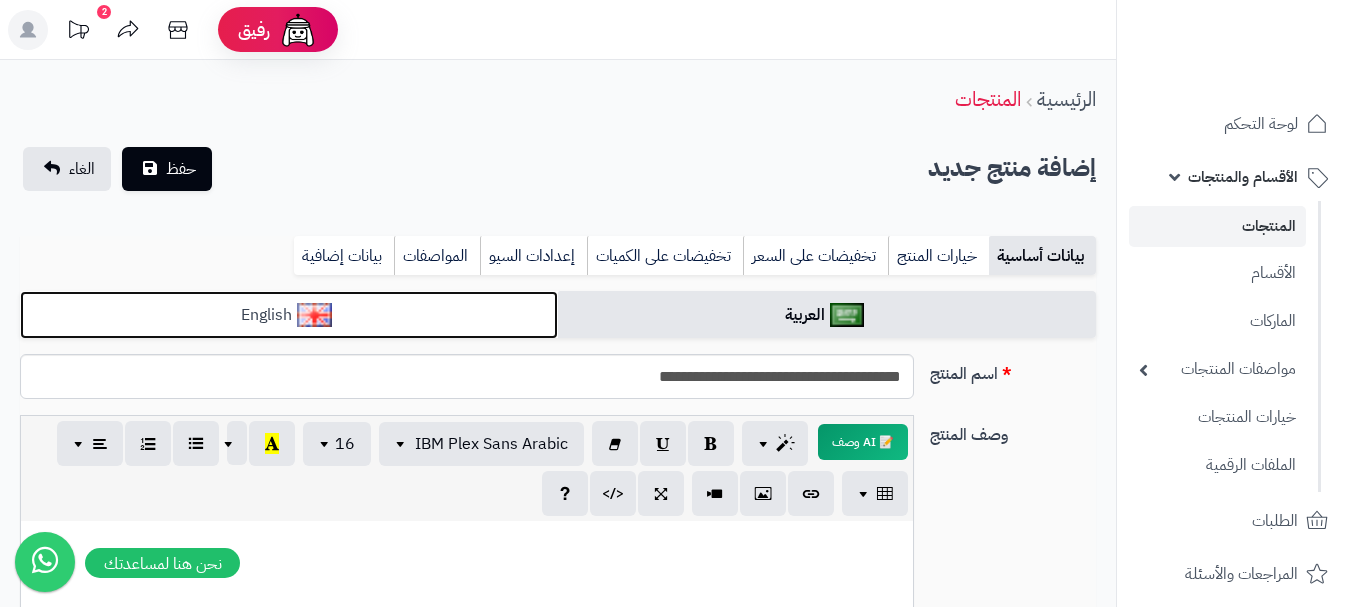 click on "English" at bounding box center (289, 315) 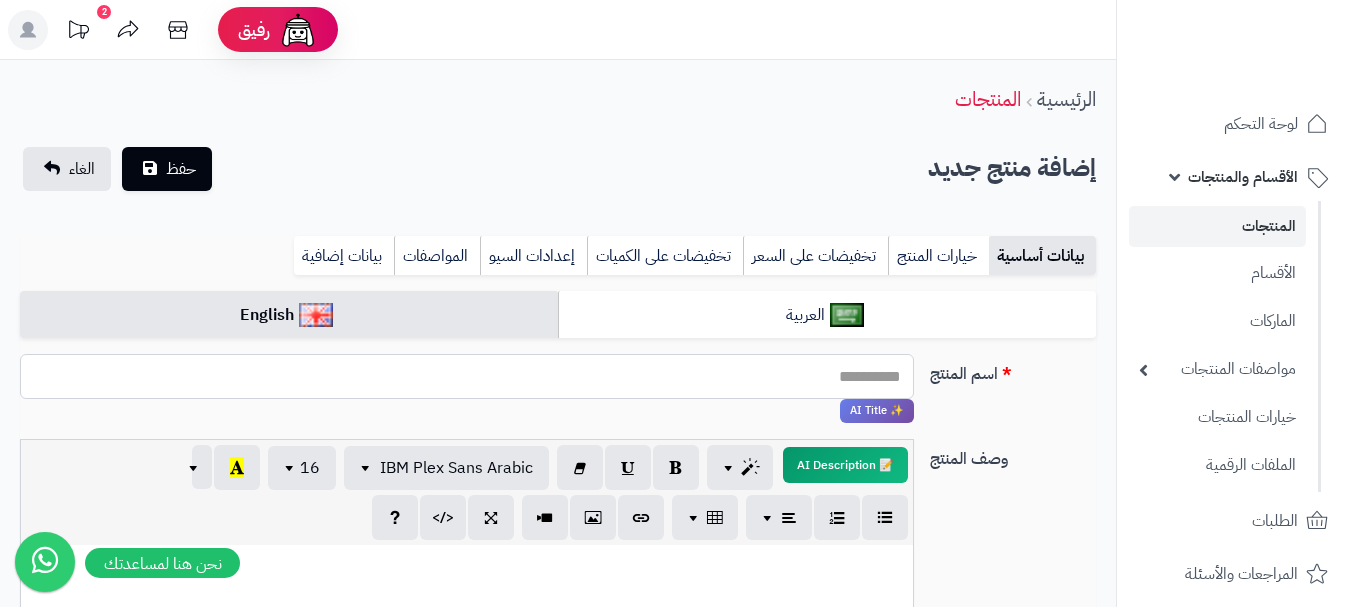 paste on "**********" 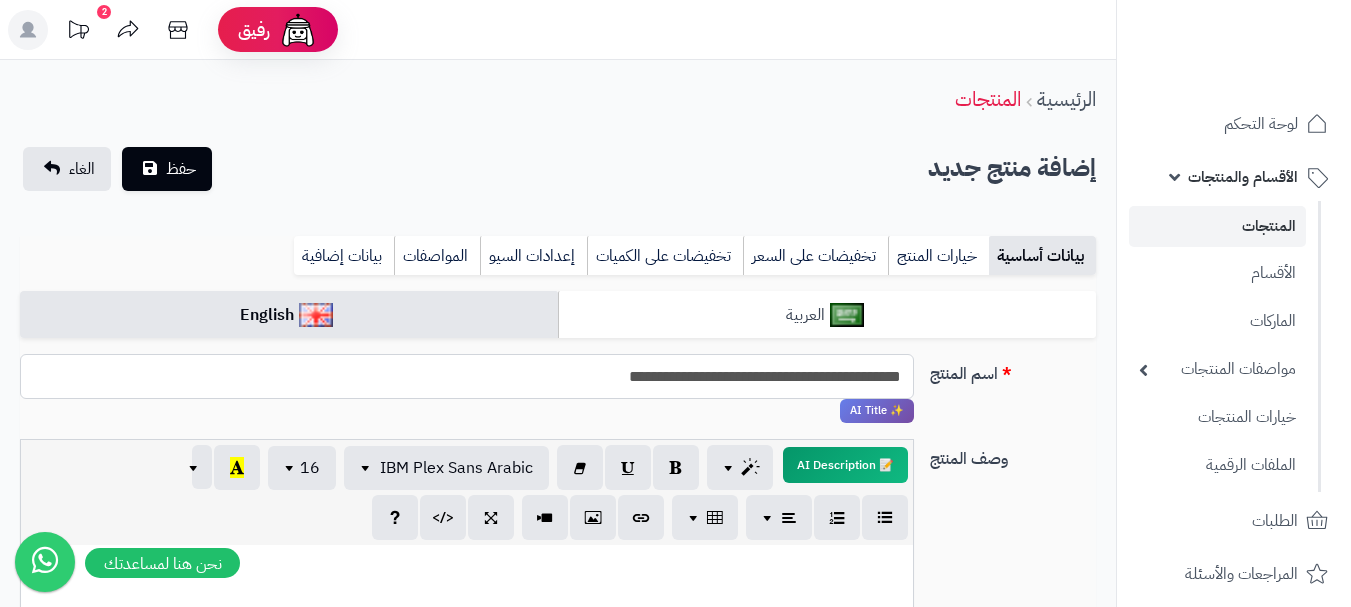 type on "**********" 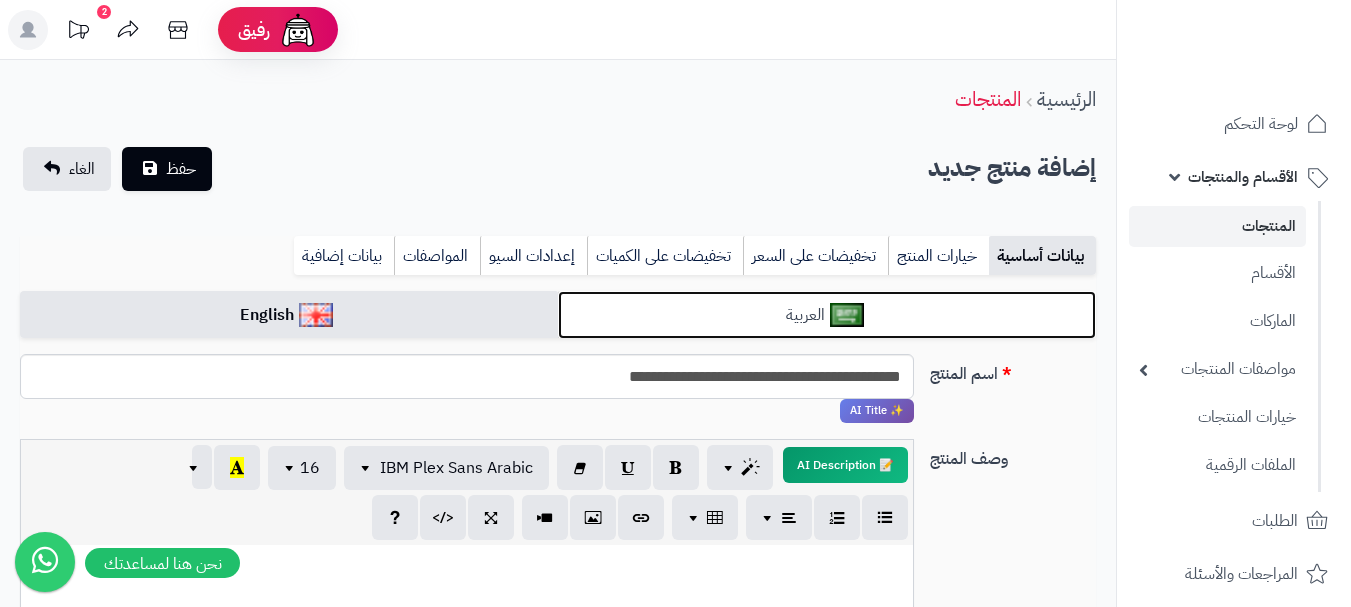click on "العربية" at bounding box center (827, 315) 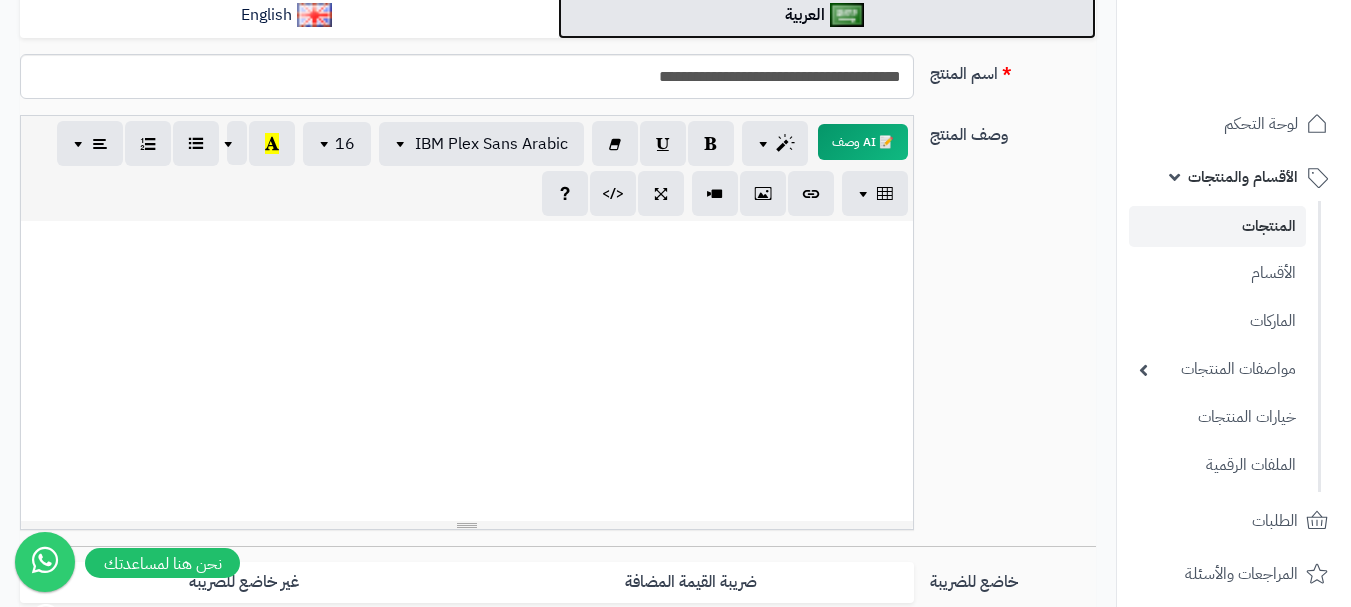 scroll, scrollTop: 500, scrollLeft: 0, axis: vertical 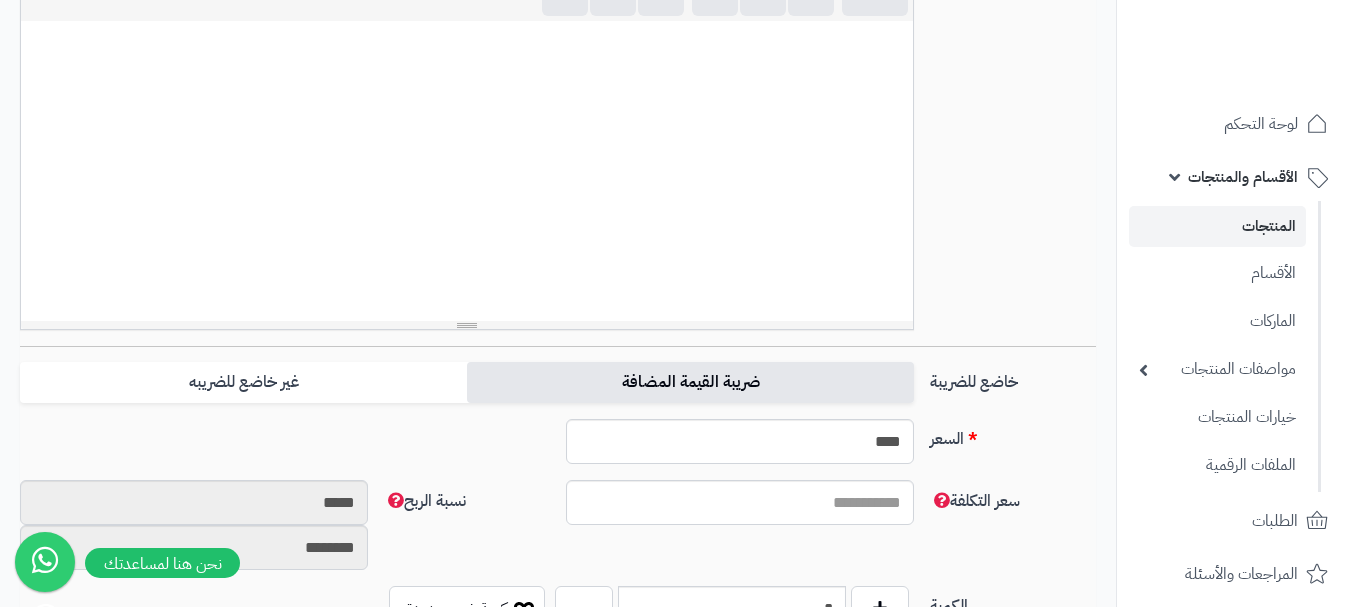 click on "ضريبة القيمة المضافة" at bounding box center [690, 382] 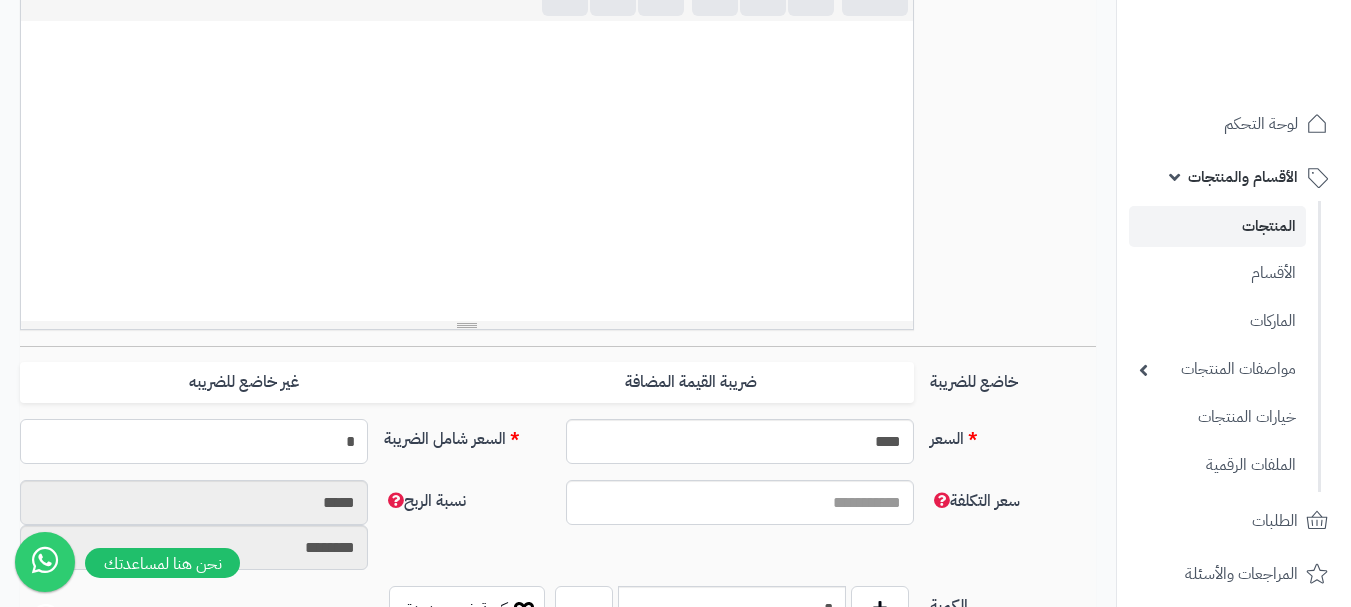 click on "*" at bounding box center (194, 441) 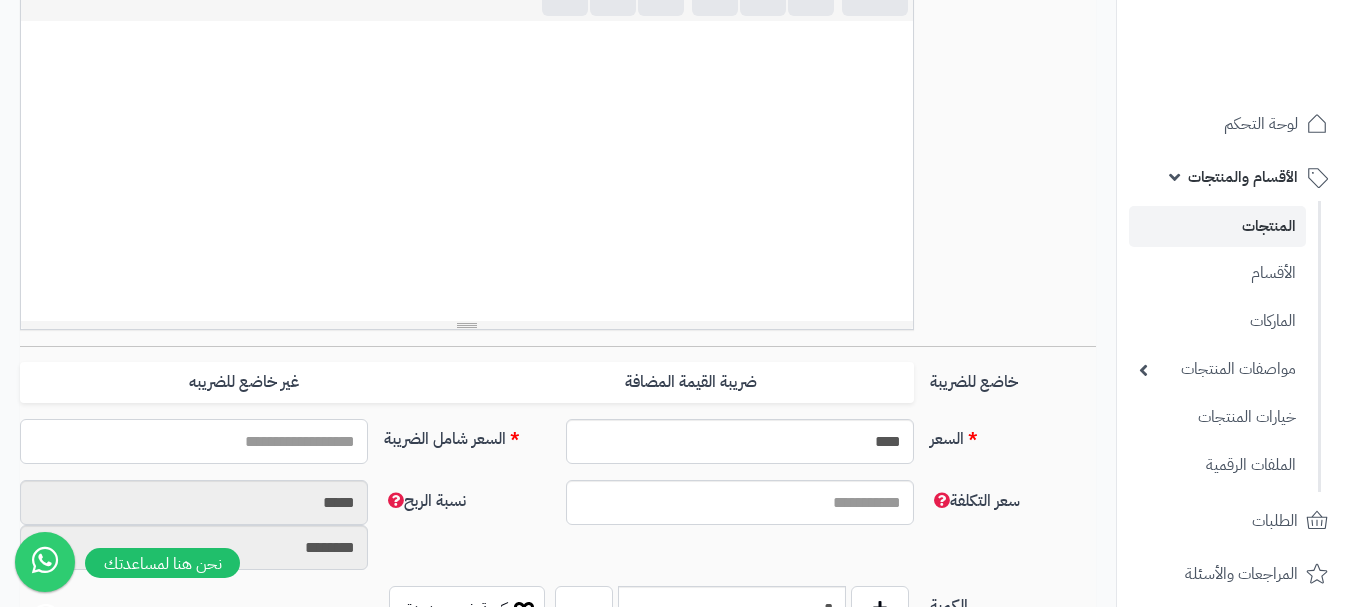type on "*" 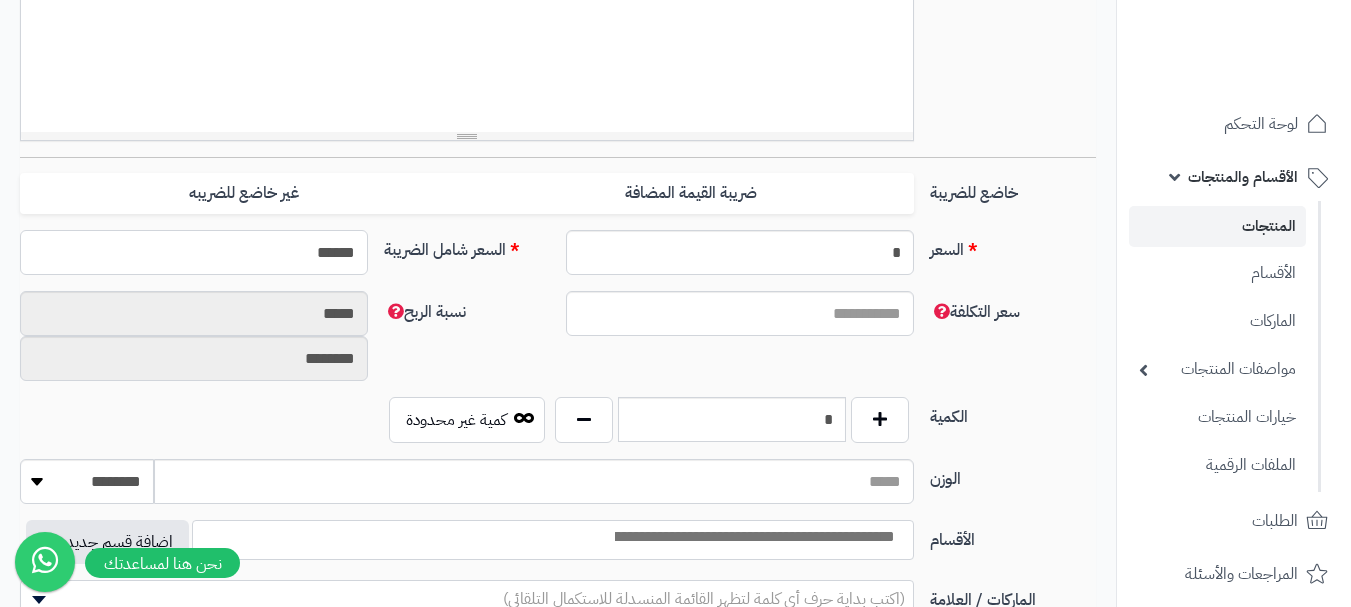 scroll, scrollTop: 800, scrollLeft: 0, axis: vertical 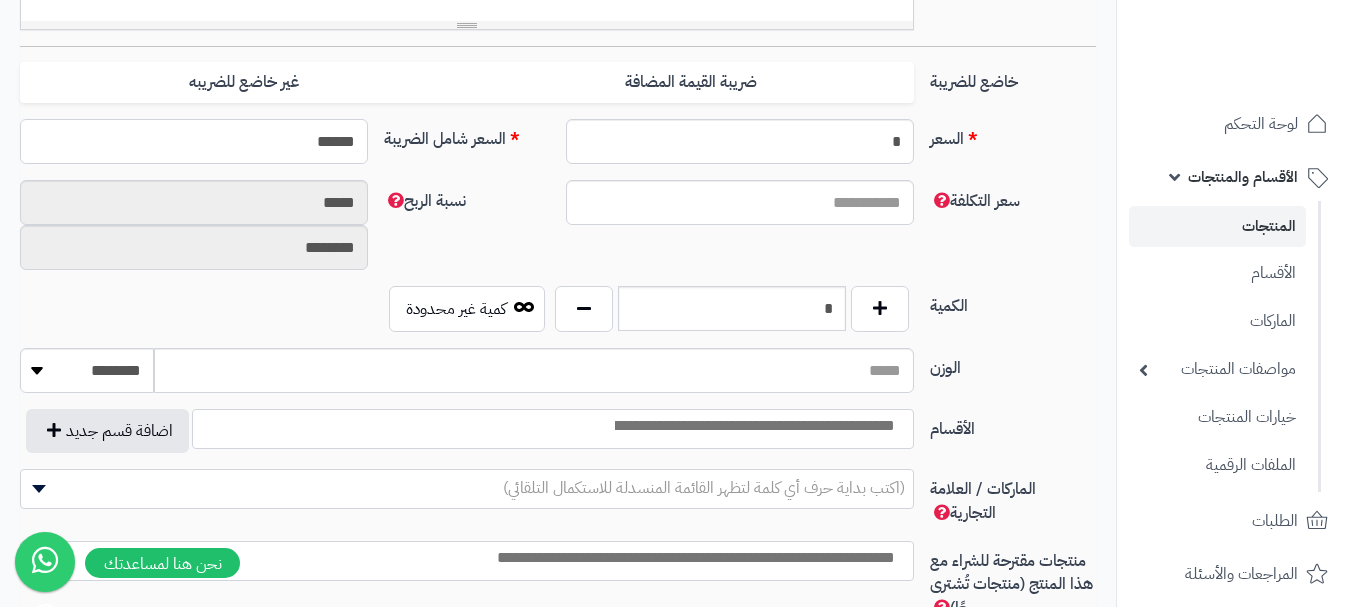 type on "******" 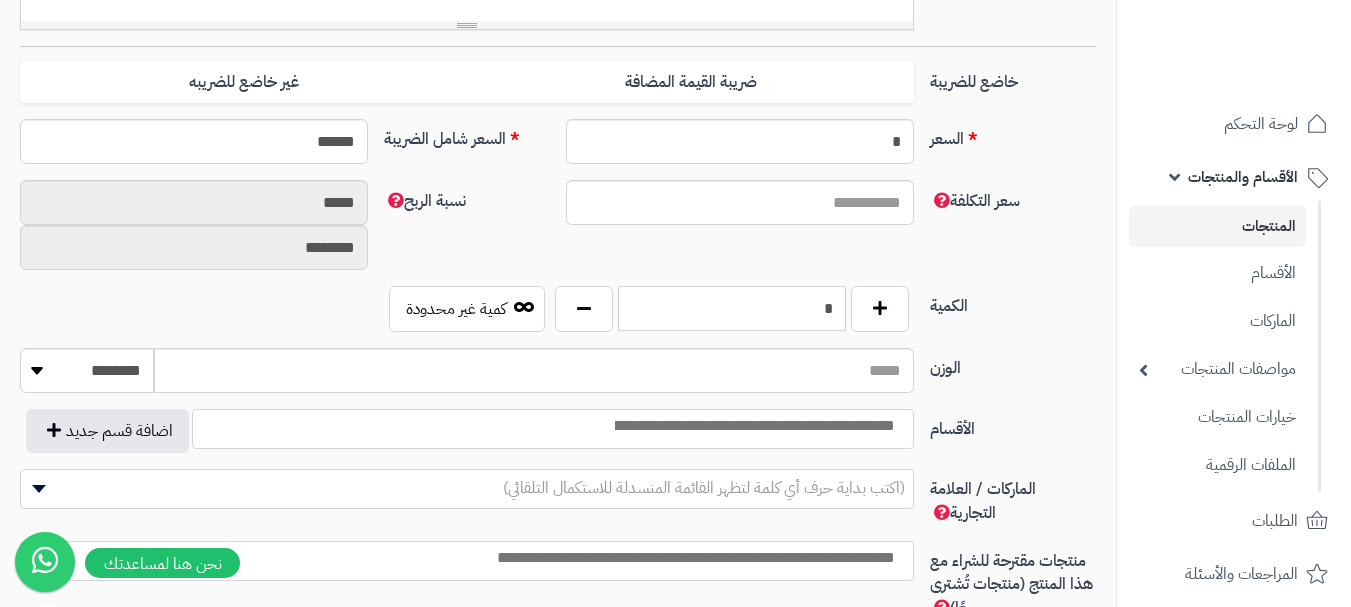 click on "*" at bounding box center (732, 308) 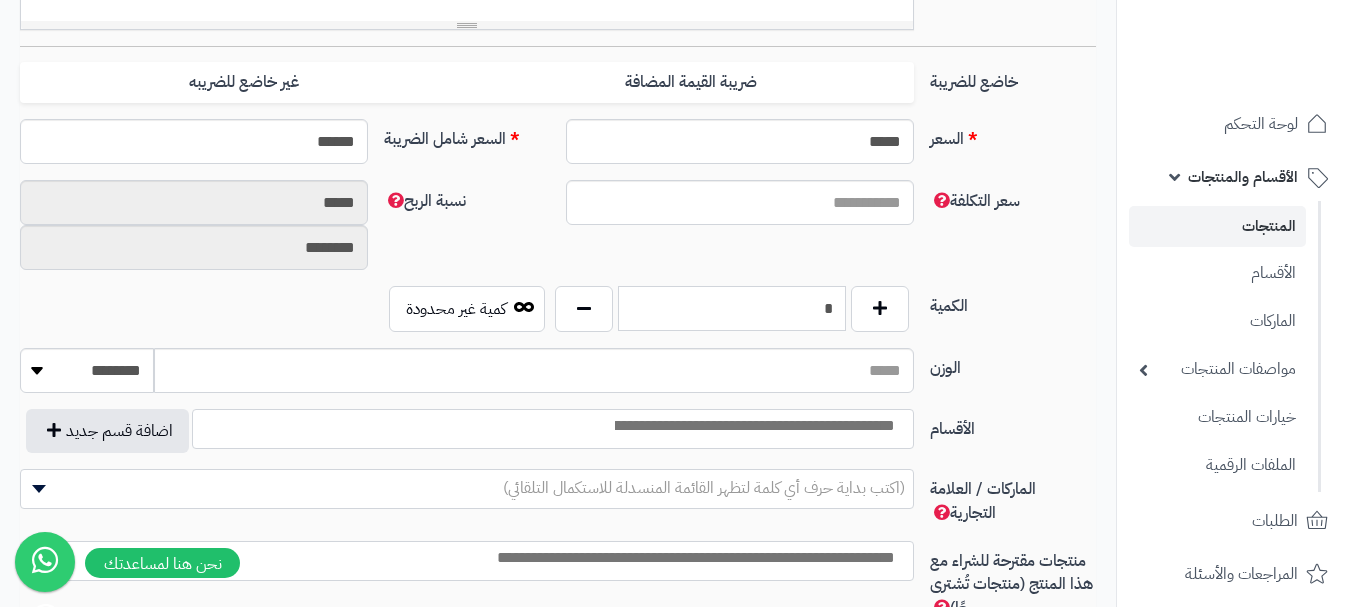 click on "*" at bounding box center [732, 308] 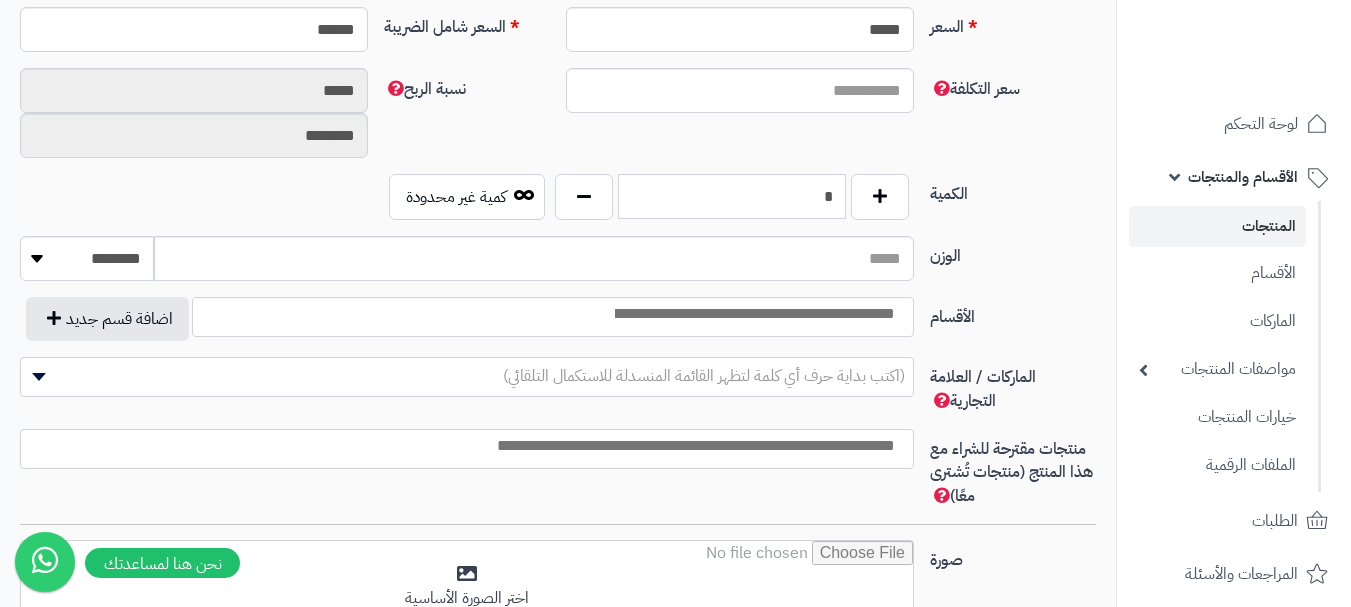 scroll, scrollTop: 1000, scrollLeft: 0, axis: vertical 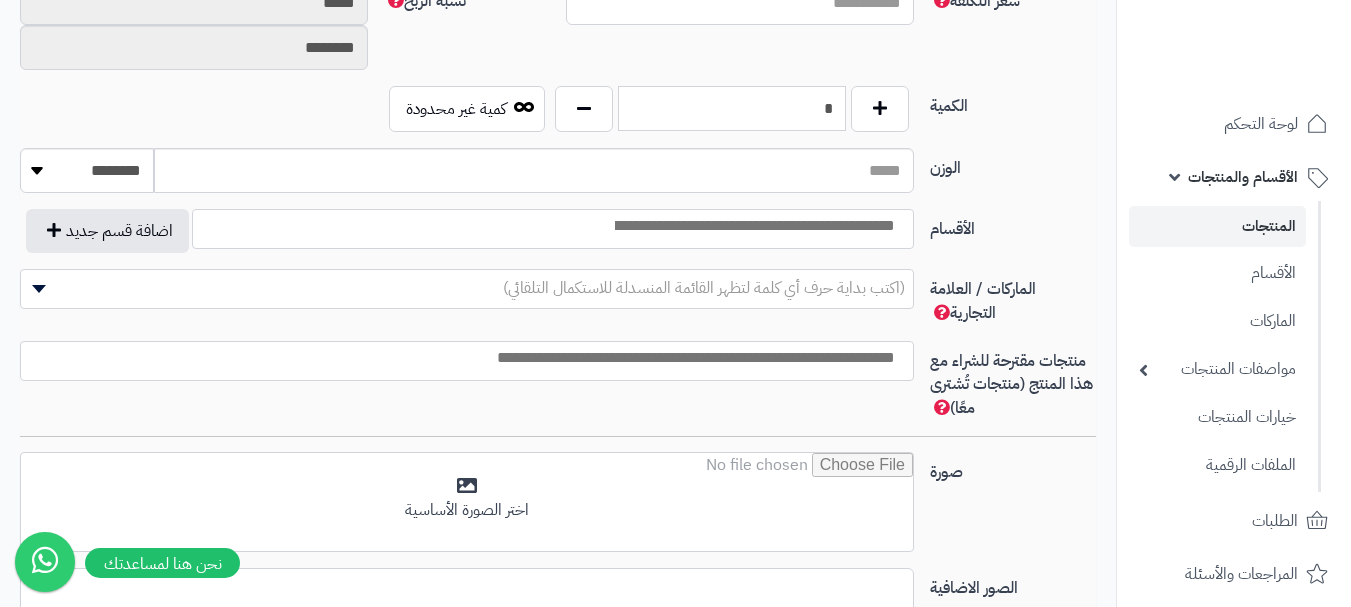 type on "*" 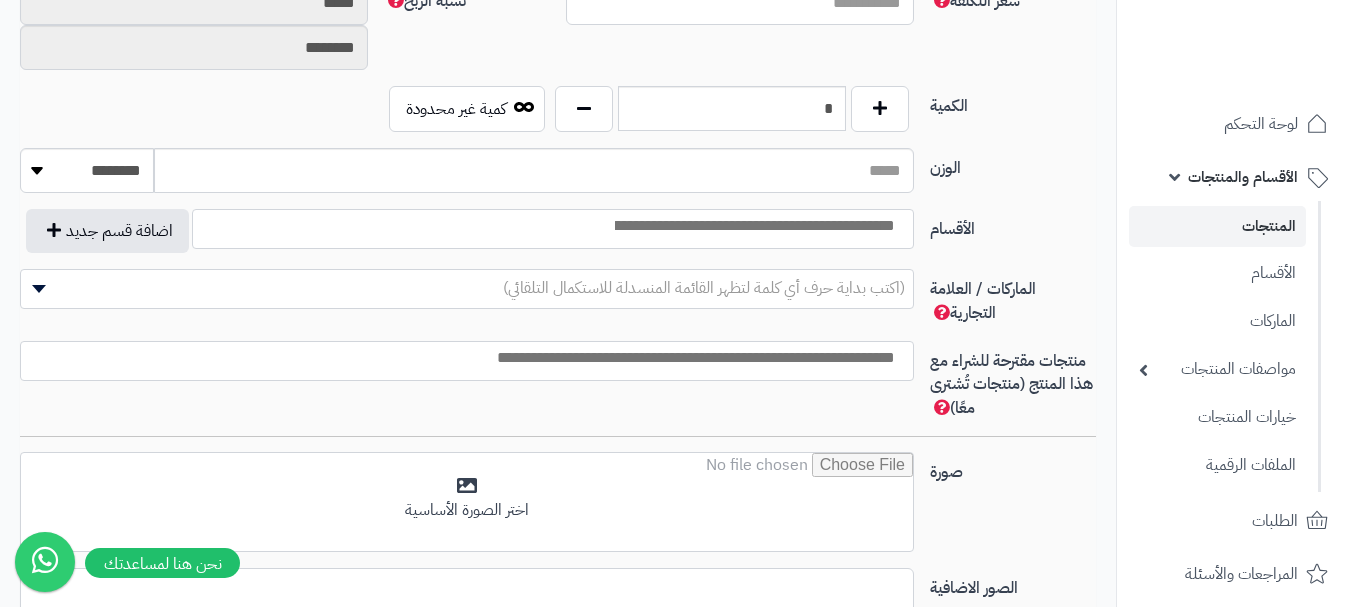 click at bounding box center [753, 226] 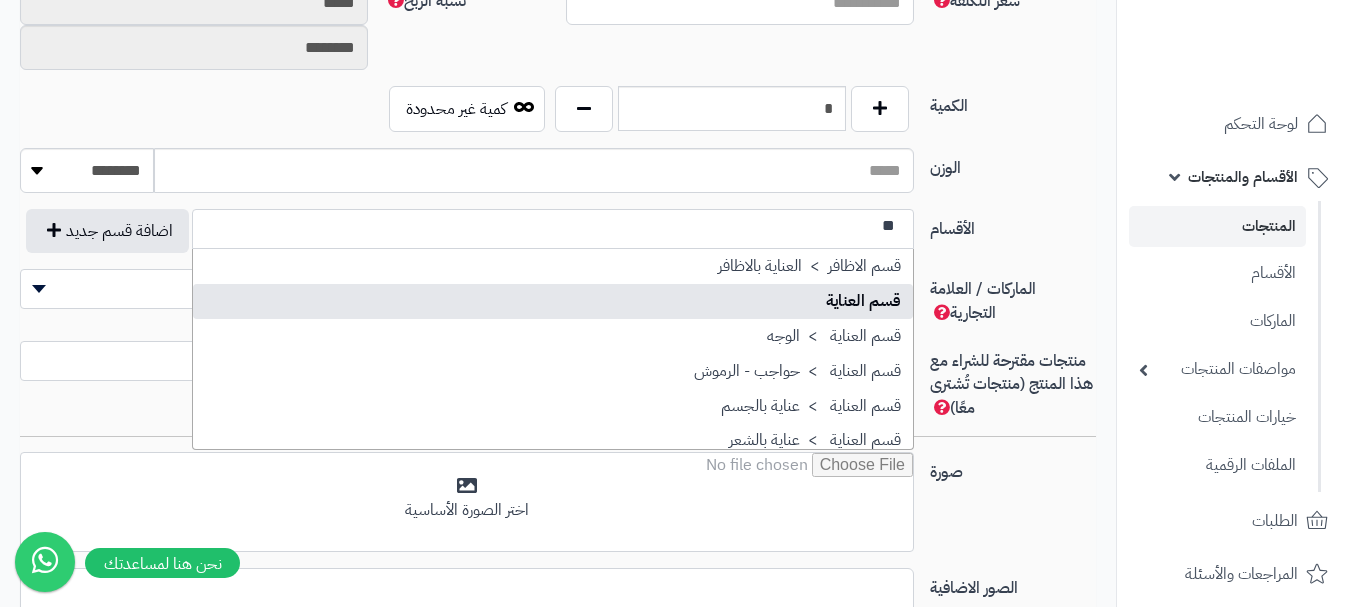 type on "**" 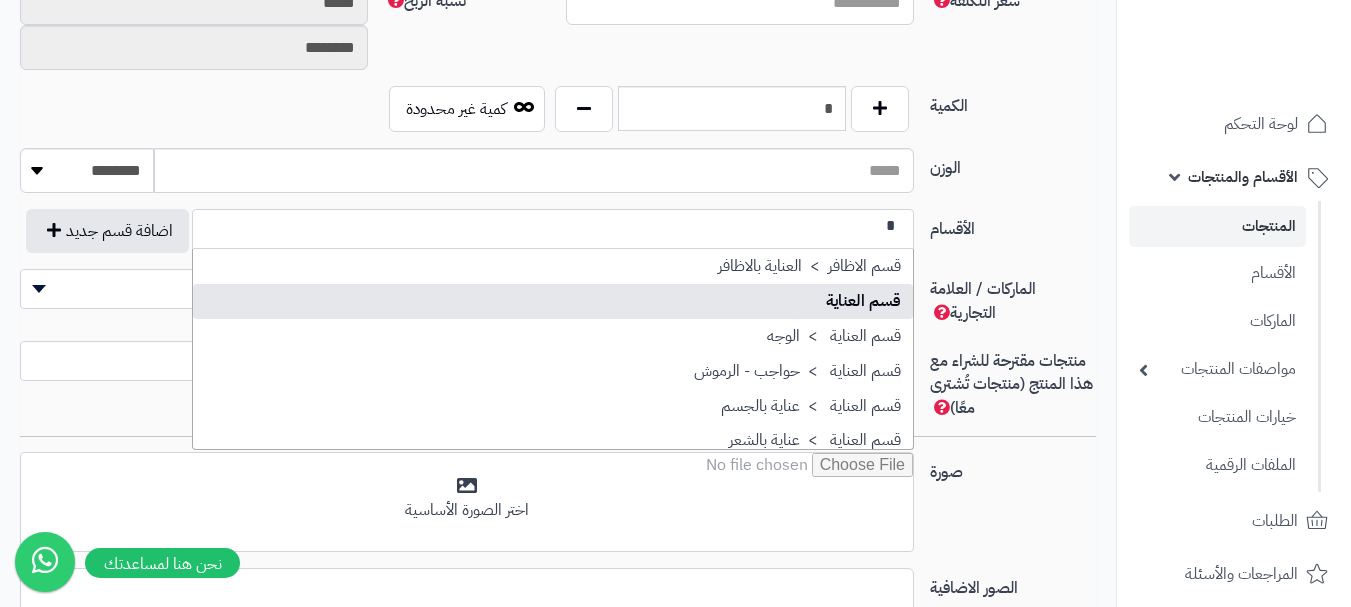 scroll, scrollTop: 0, scrollLeft: -8, axis: horizontal 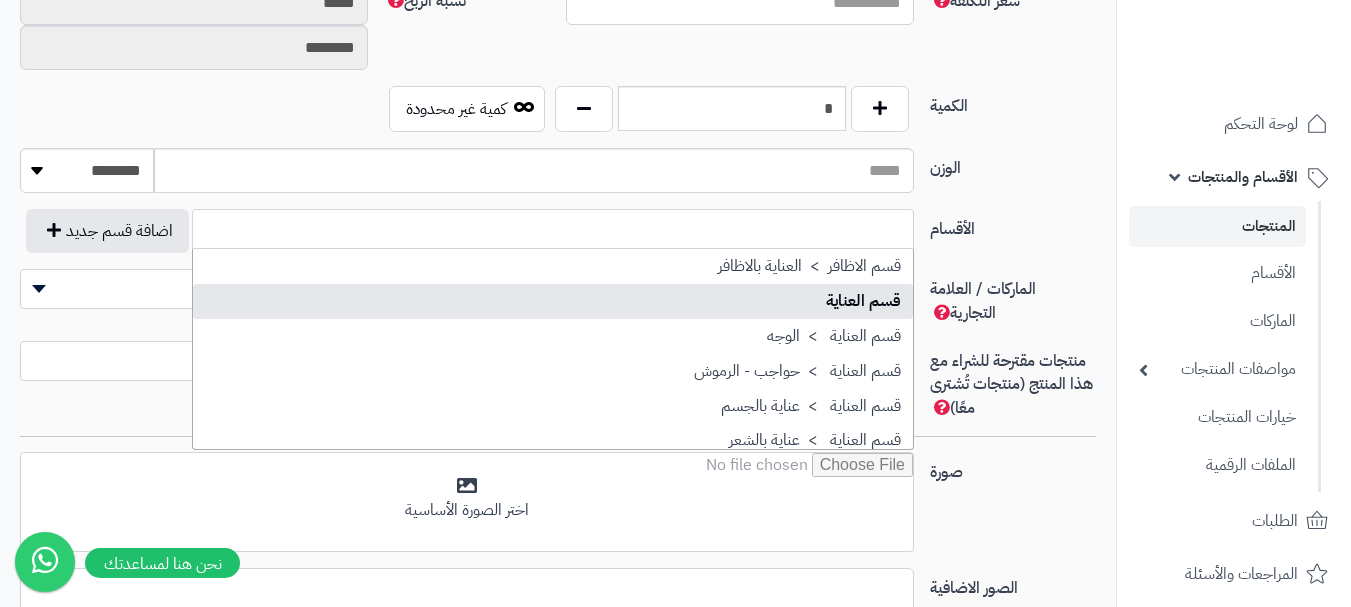 type on "**" 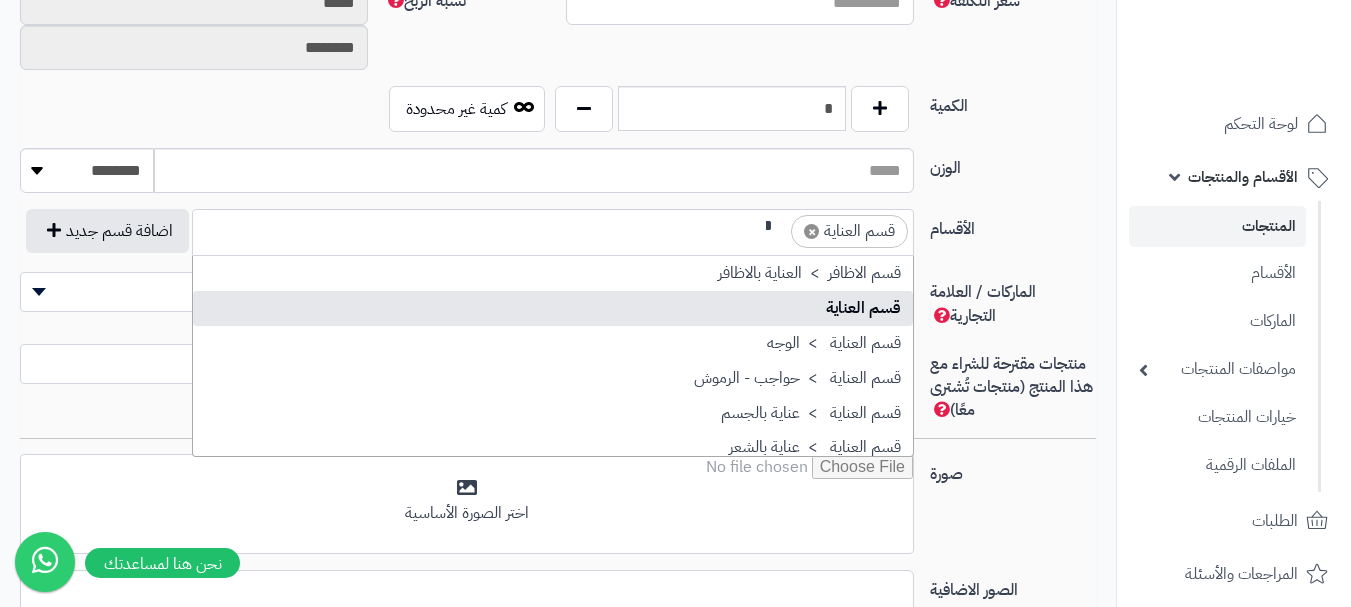 scroll, scrollTop: 0, scrollLeft: -13, axis: horizontal 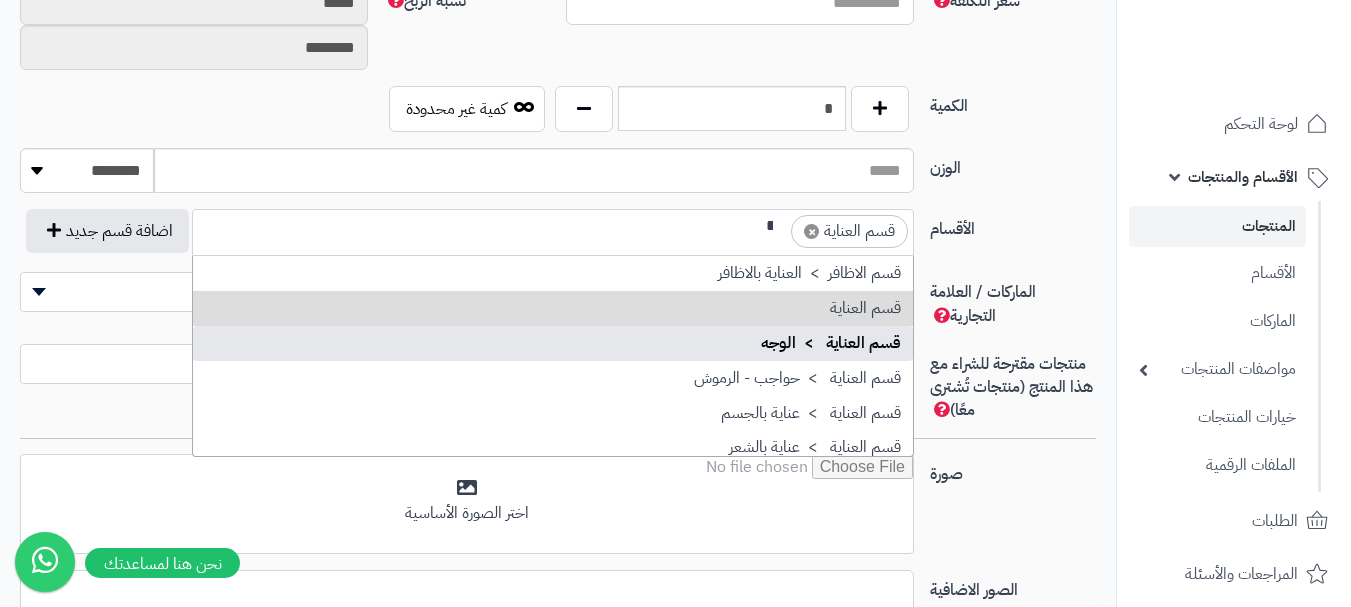 type on "**" 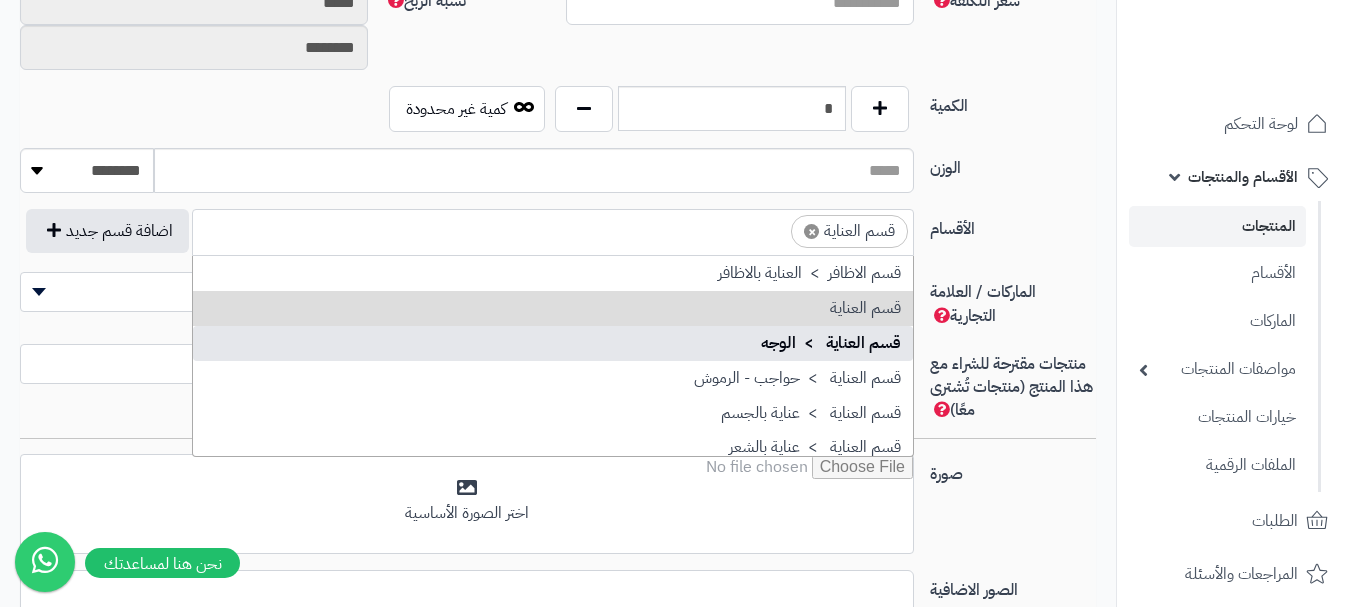 scroll, scrollTop: 0, scrollLeft: 0, axis: both 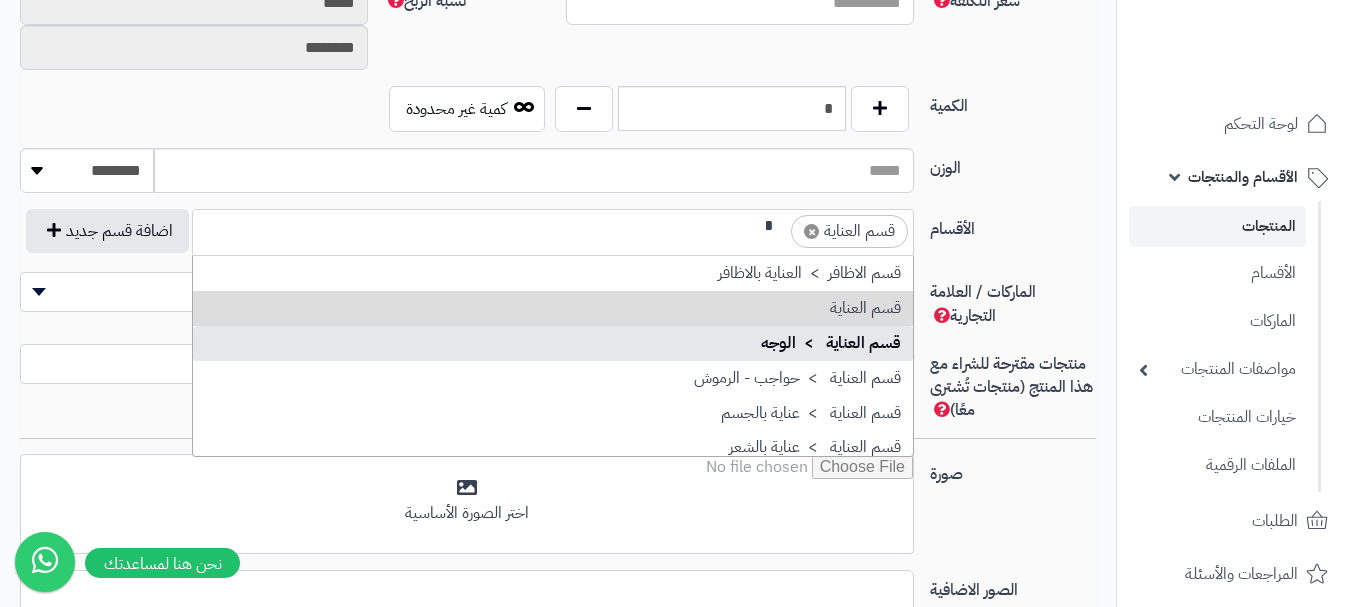 type on "**" 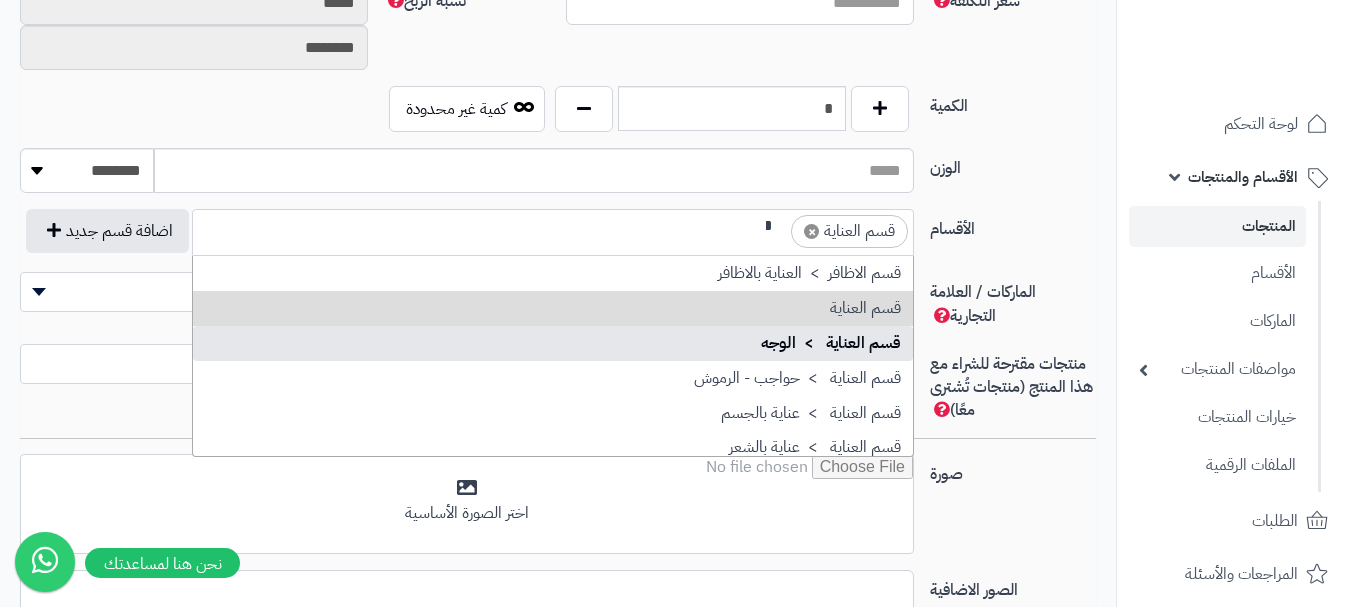scroll, scrollTop: 0, scrollLeft: -13, axis: horizontal 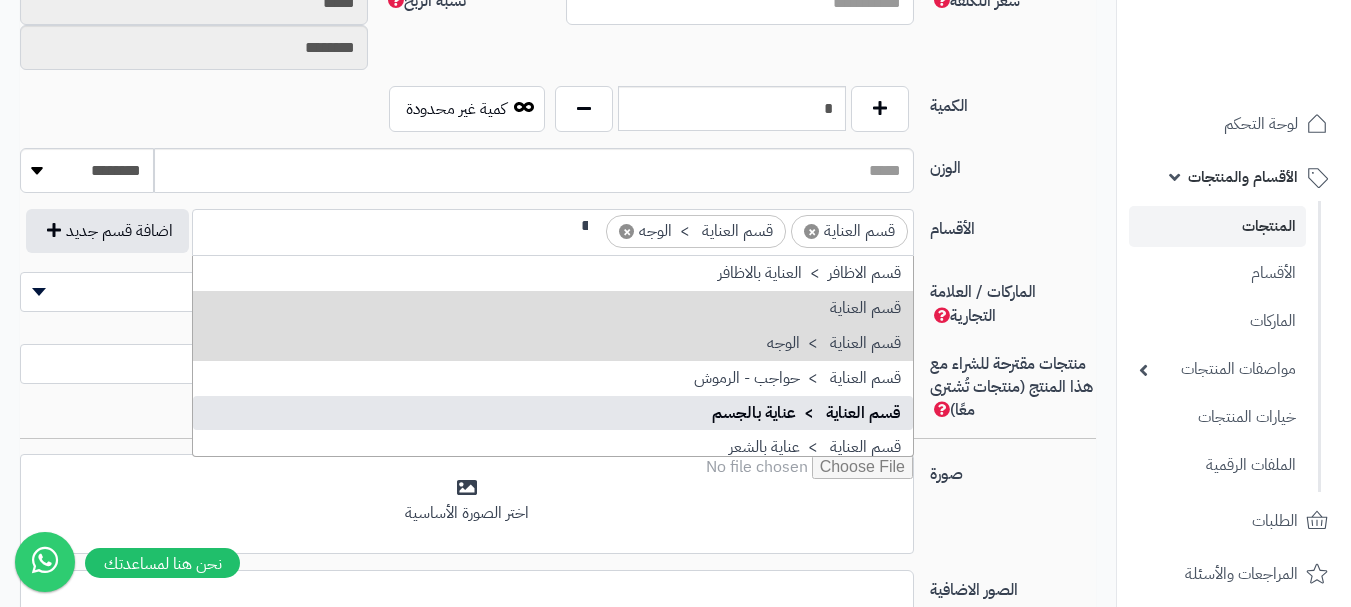 type on "**" 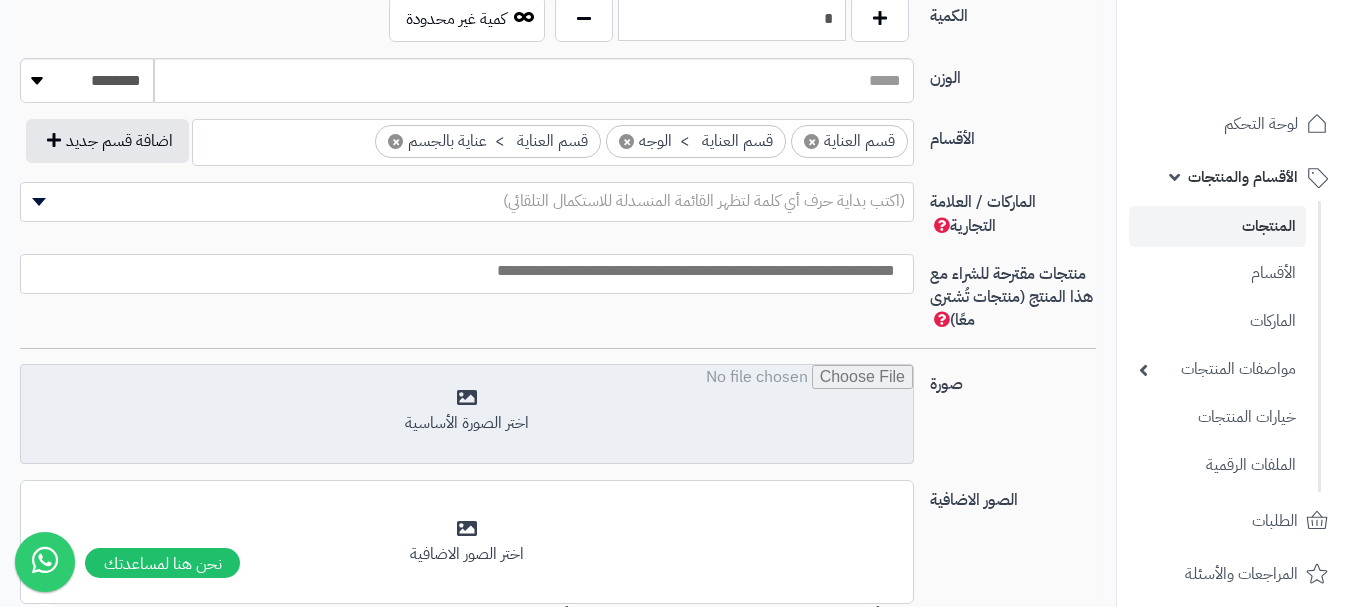 scroll, scrollTop: 1200, scrollLeft: 0, axis: vertical 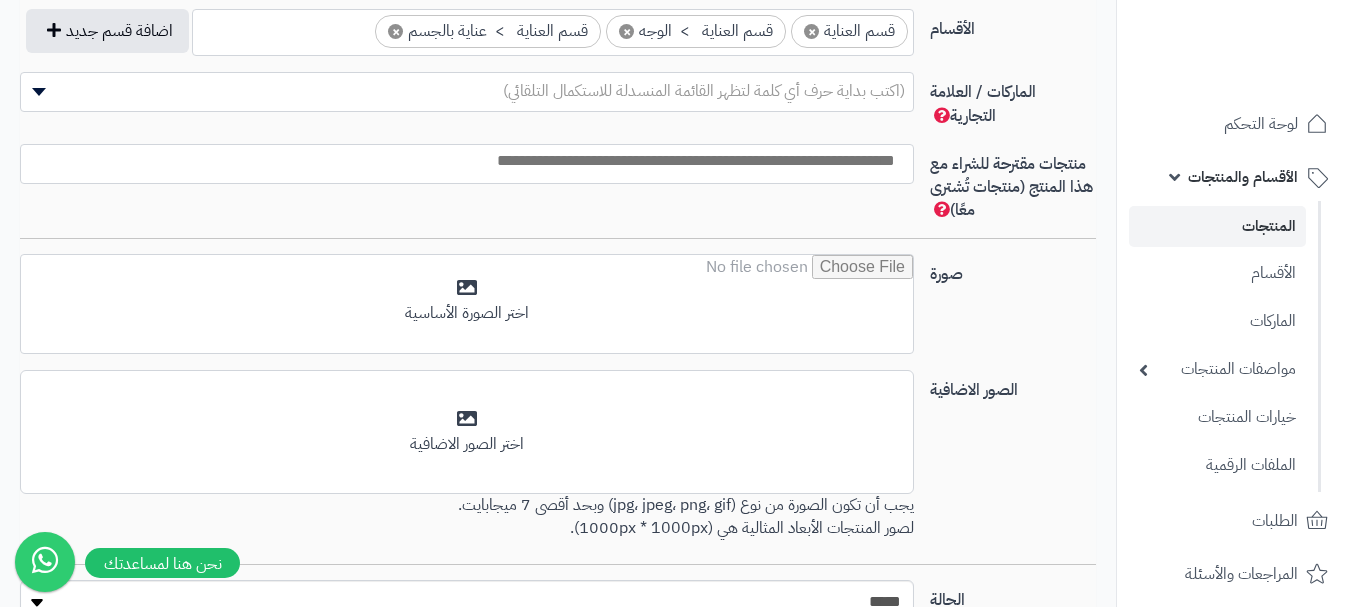 click at bounding box center [462, 161] 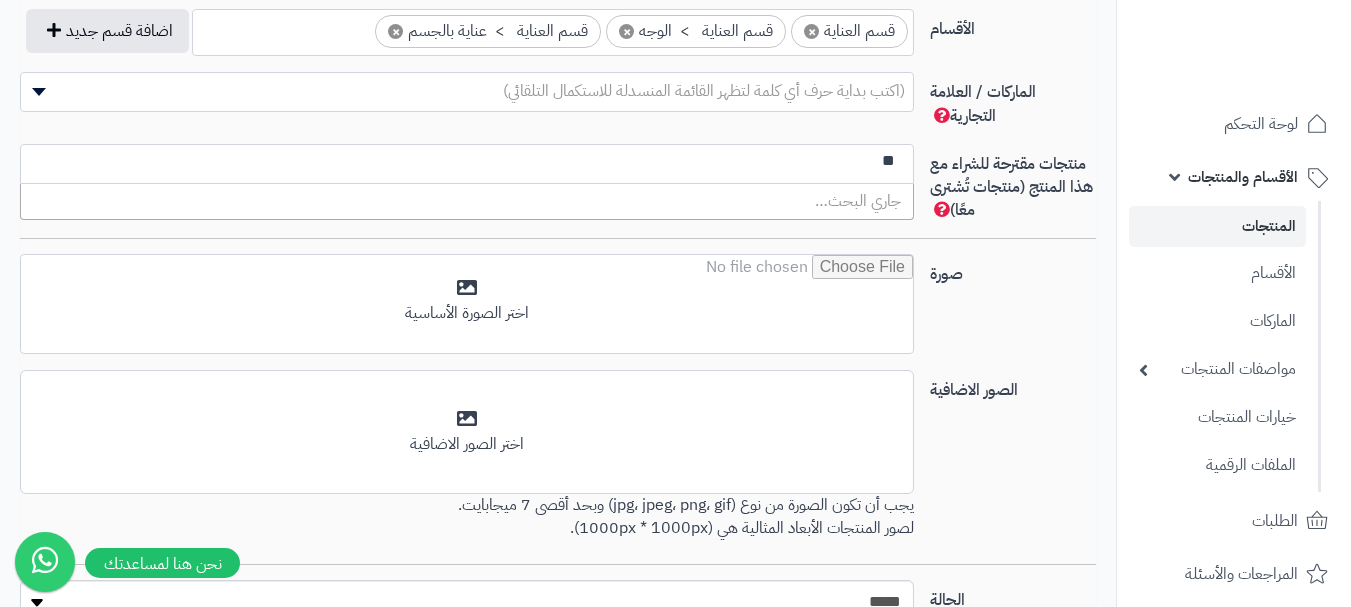type on "*" 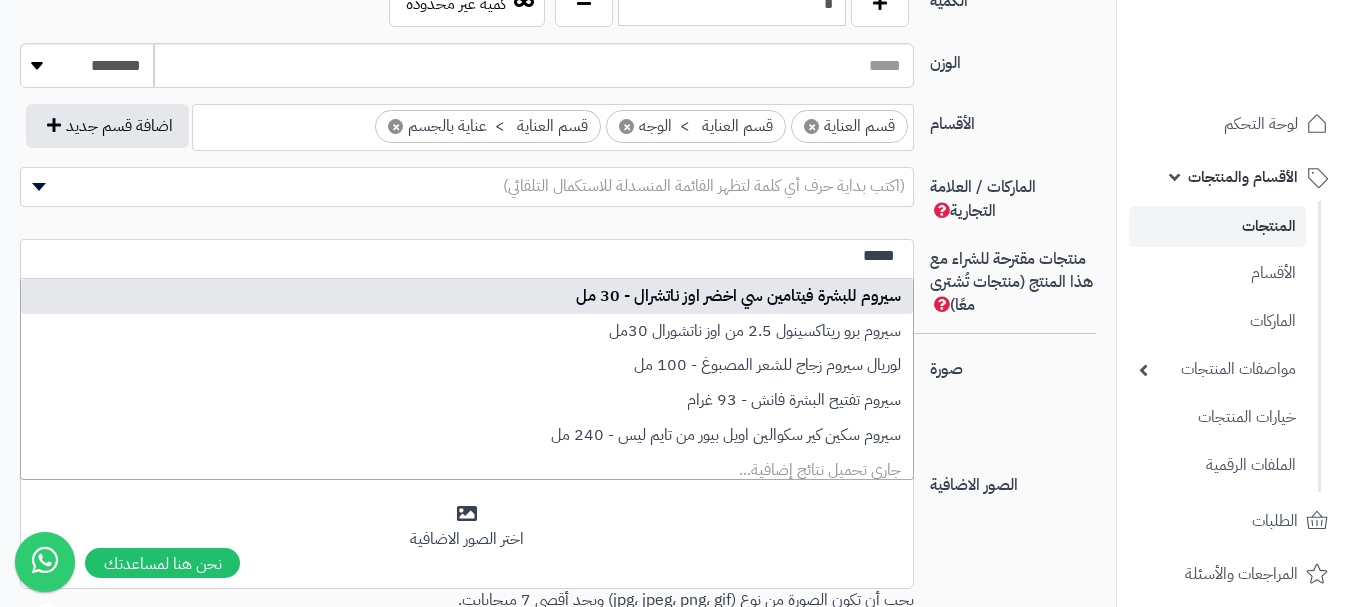 scroll, scrollTop: 1100, scrollLeft: 0, axis: vertical 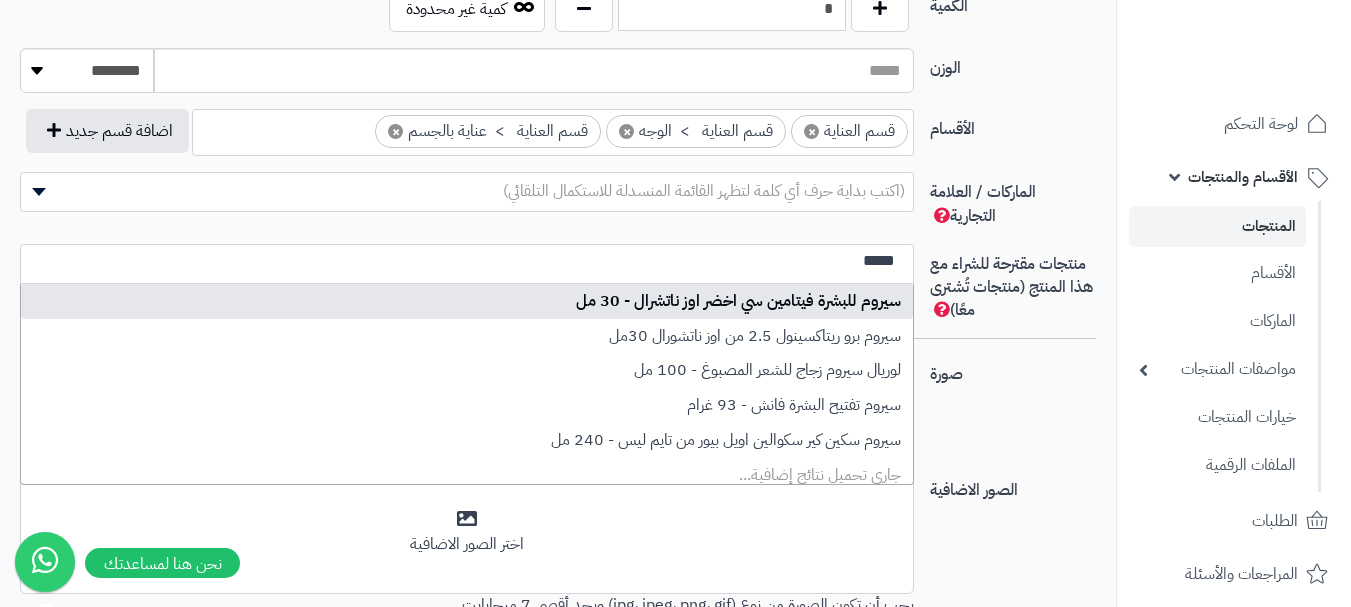 type on "*****" 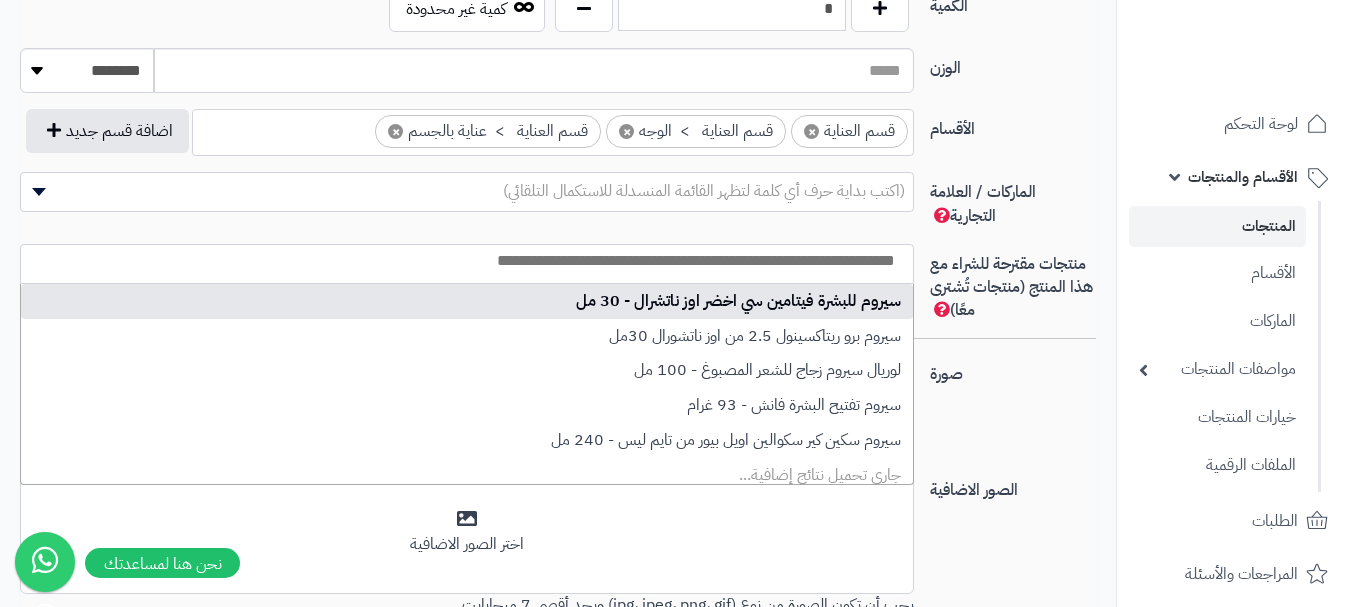 select on "**" 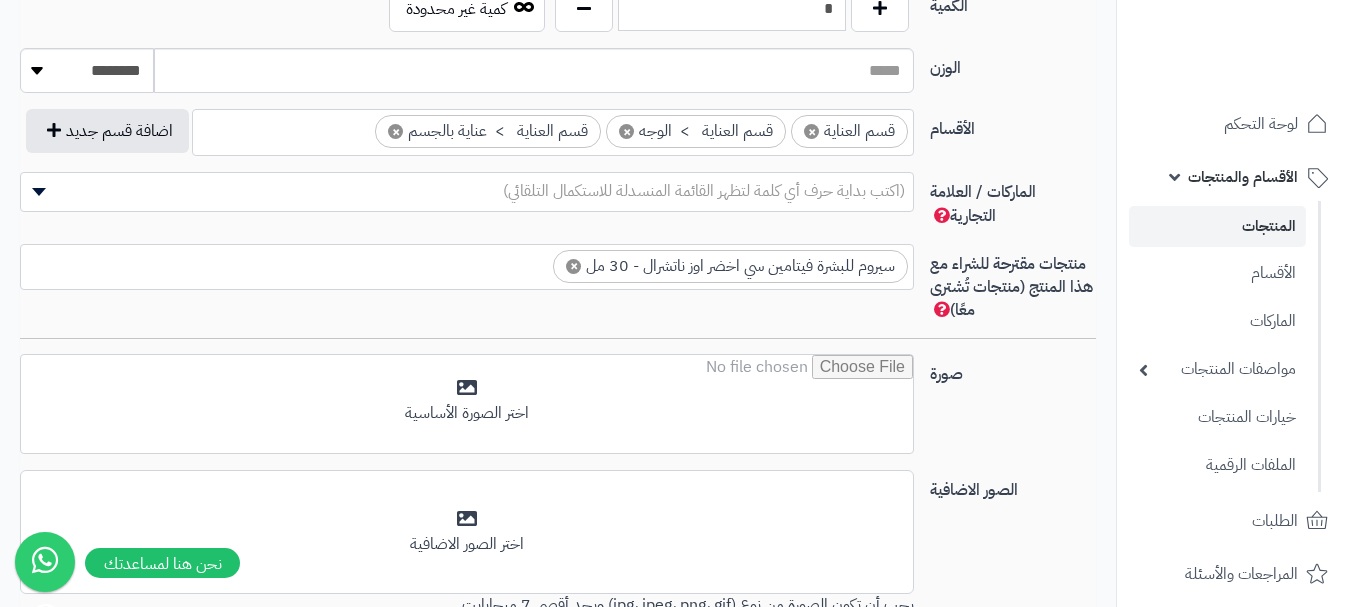 scroll, scrollTop: 0, scrollLeft: 0, axis: both 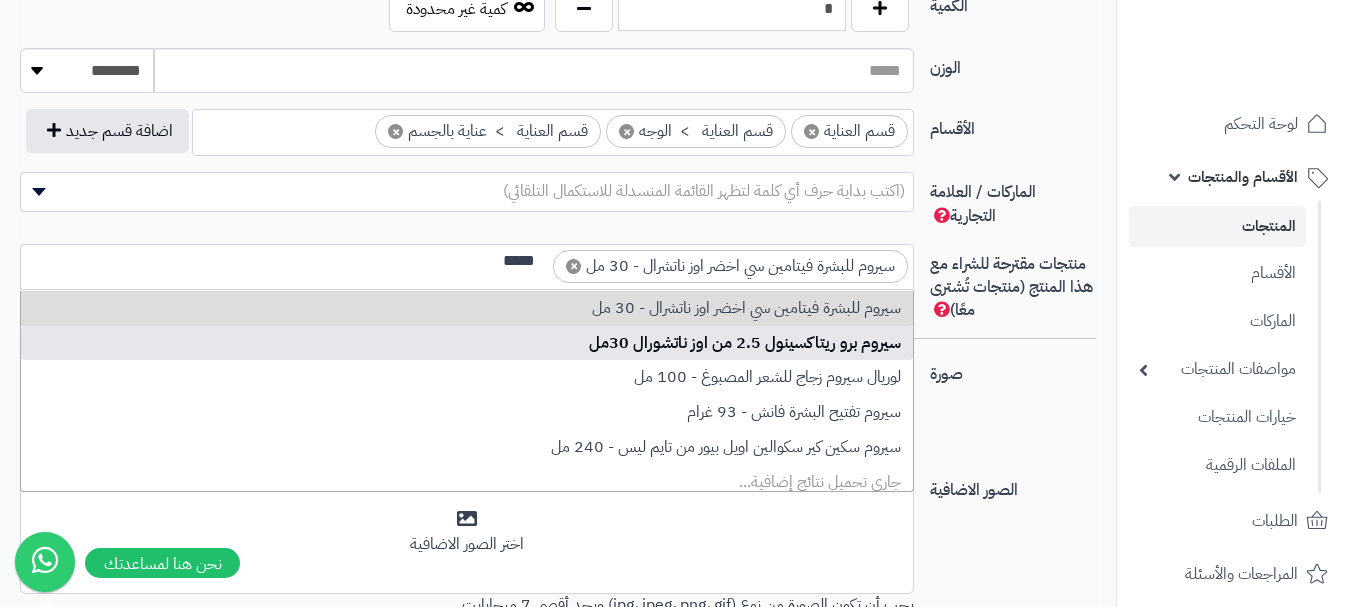 type on "*****" 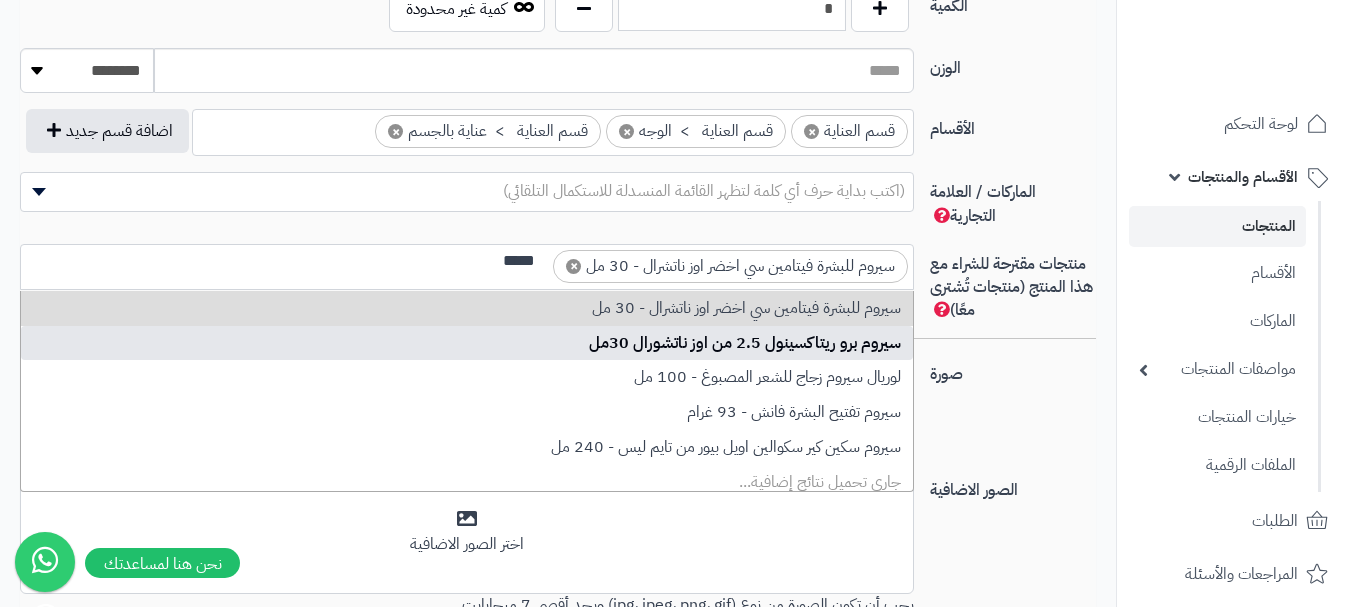 type 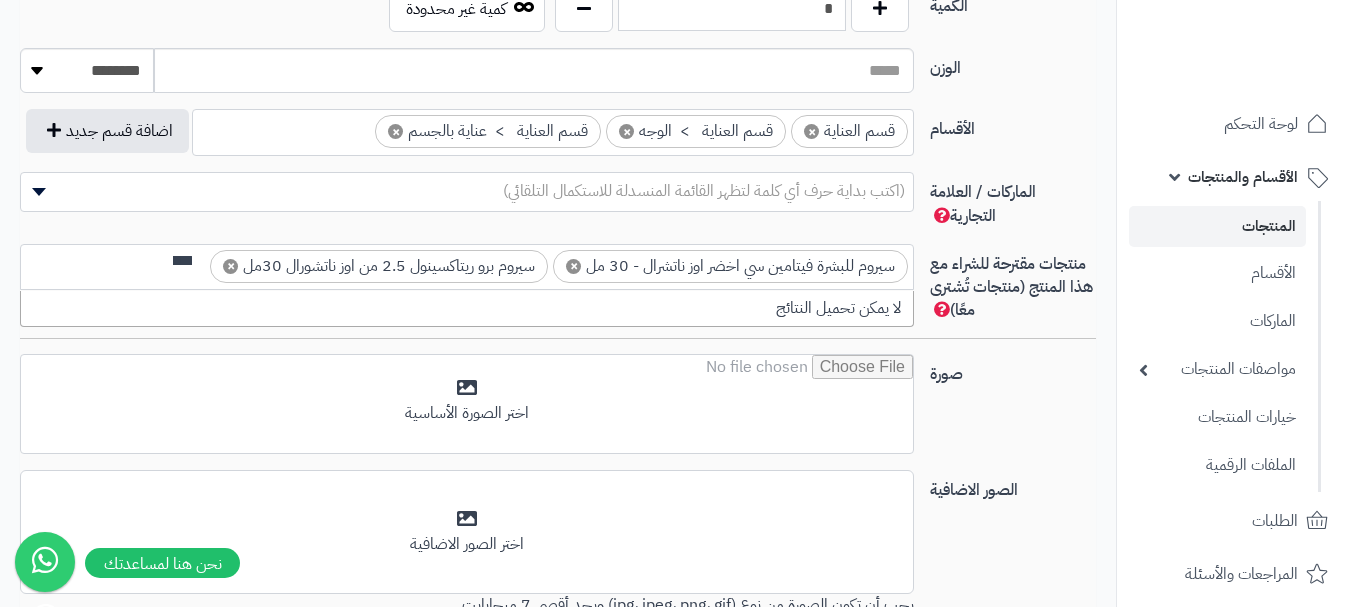scroll, scrollTop: 0, scrollLeft: 0, axis: both 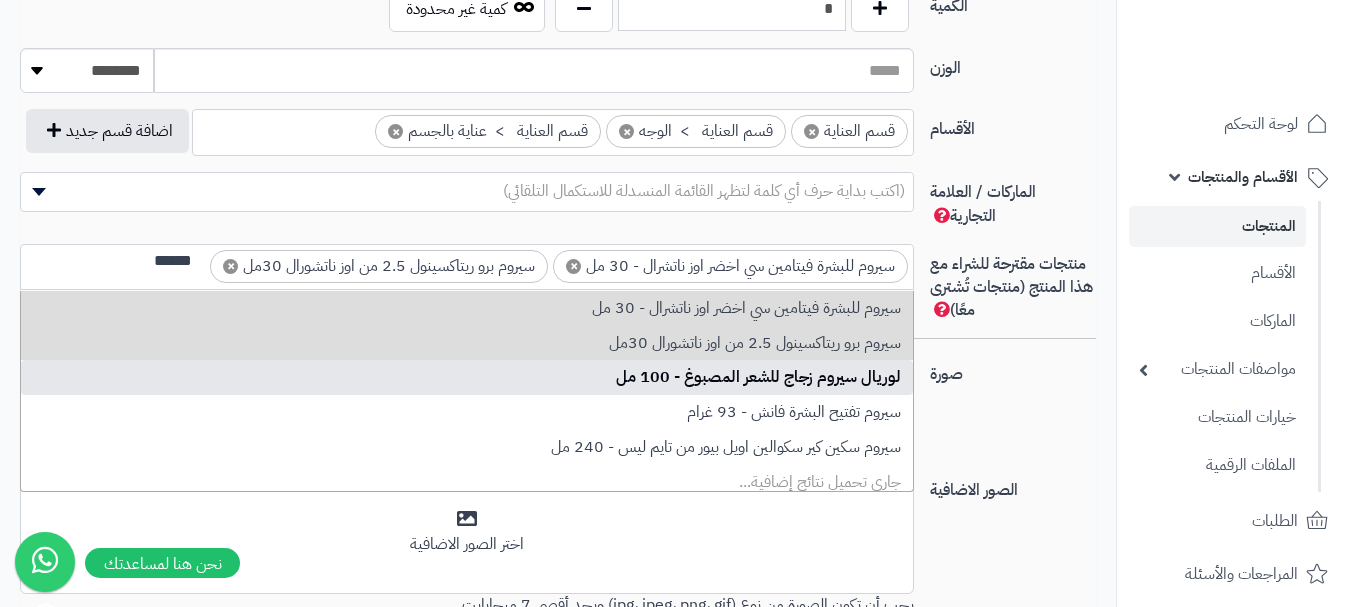type on "*****" 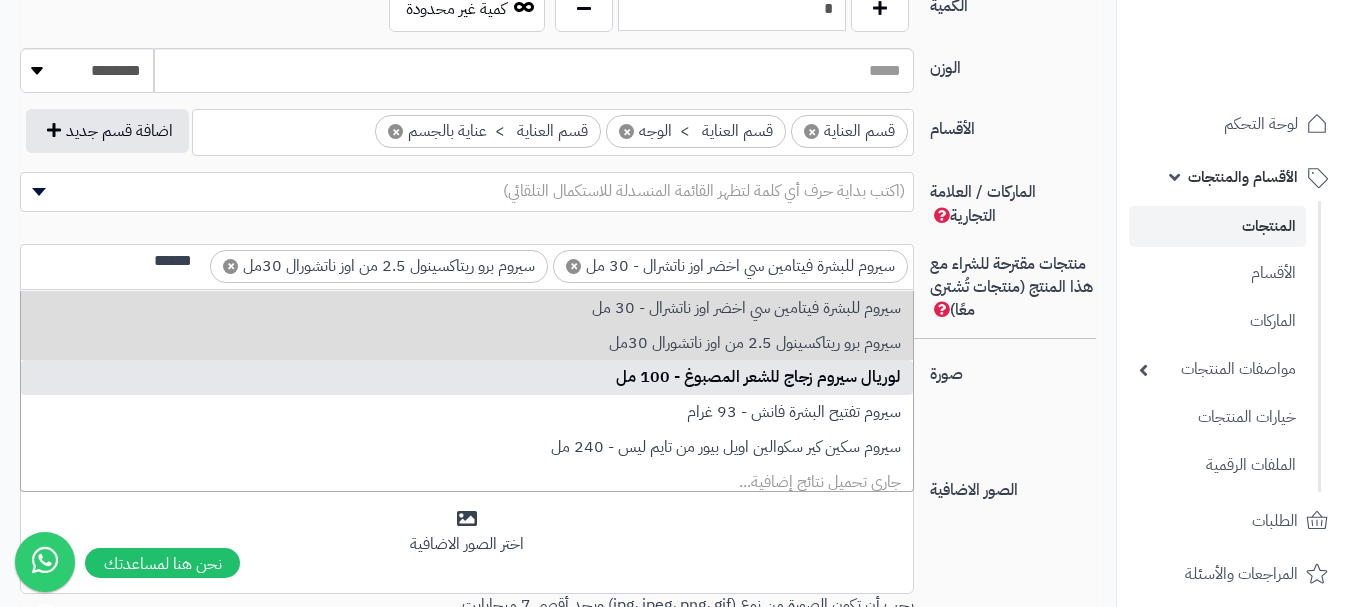 type 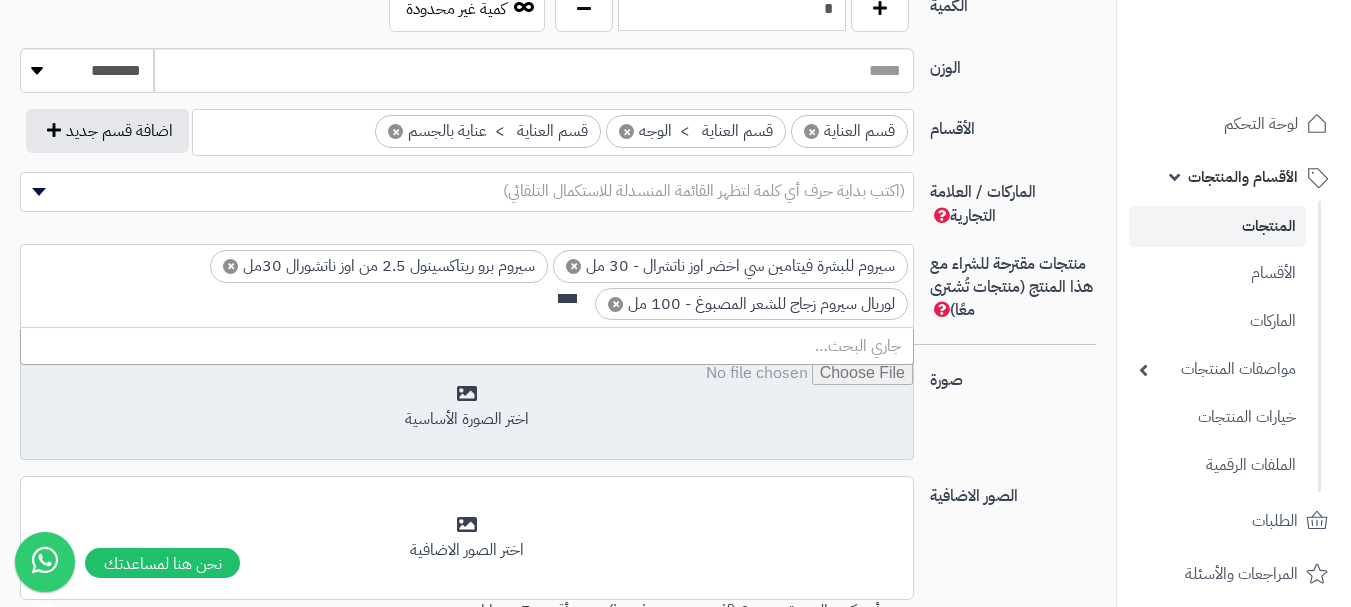 scroll, scrollTop: 0, scrollLeft: 0, axis: both 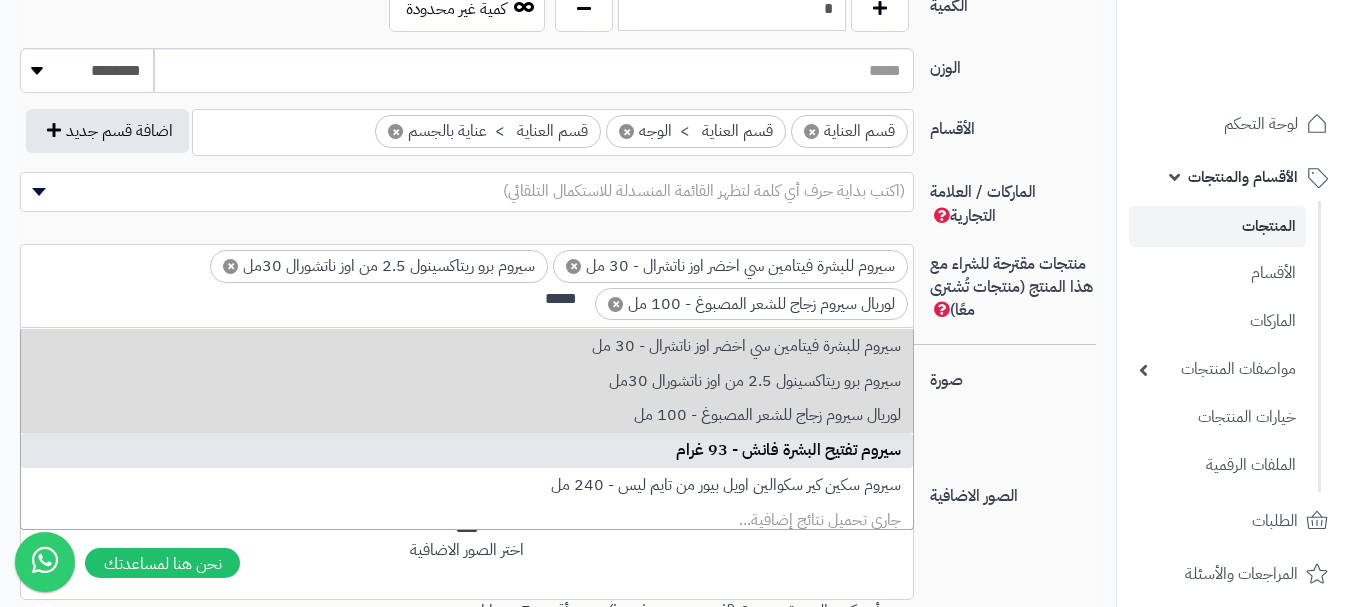type on "*****" 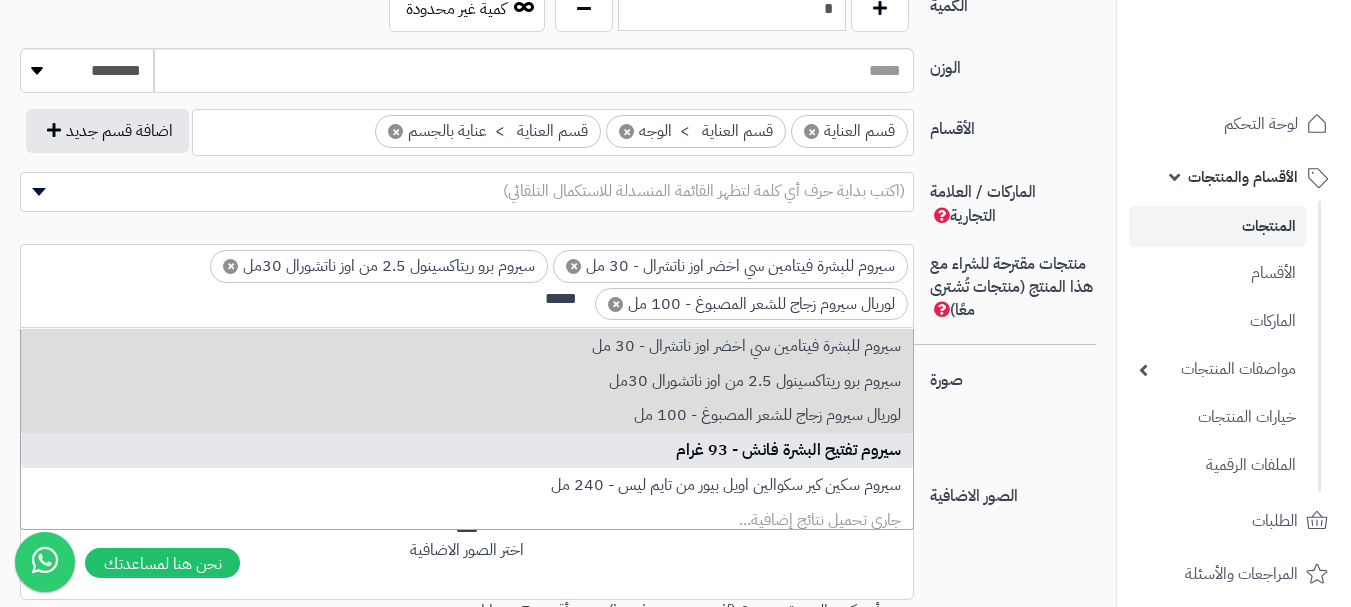 type 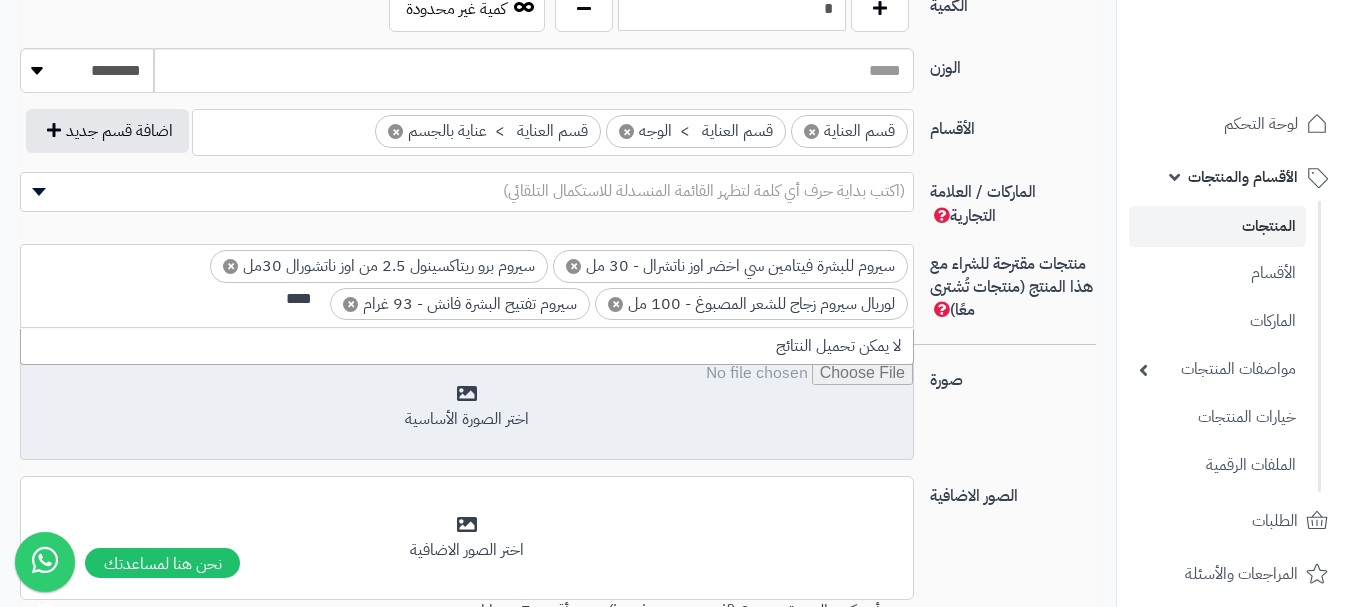 scroll, scrollTop: 0, scrollLeft: 0, axis: both 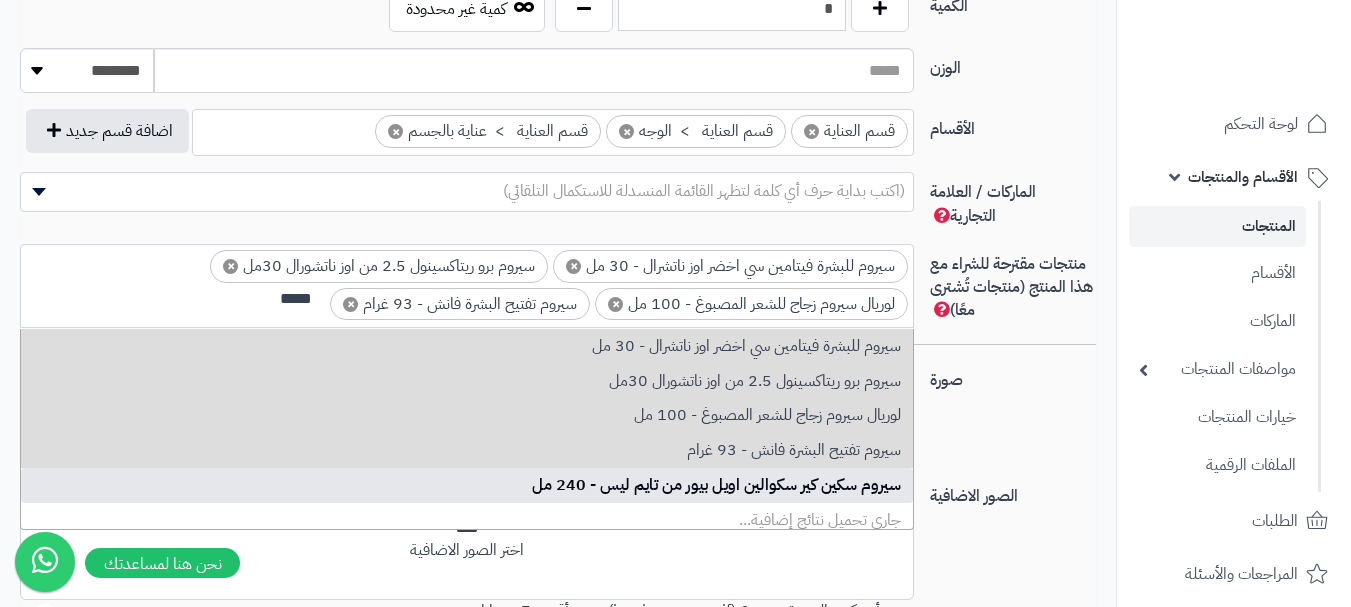 type on "*****" 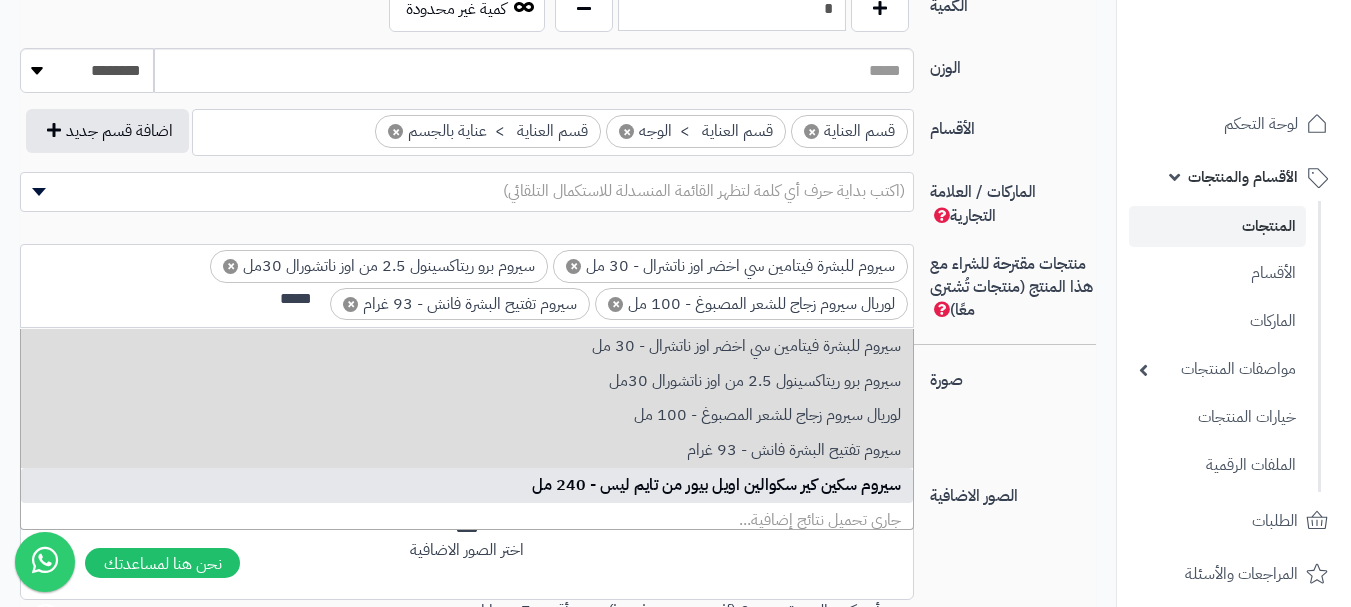 type 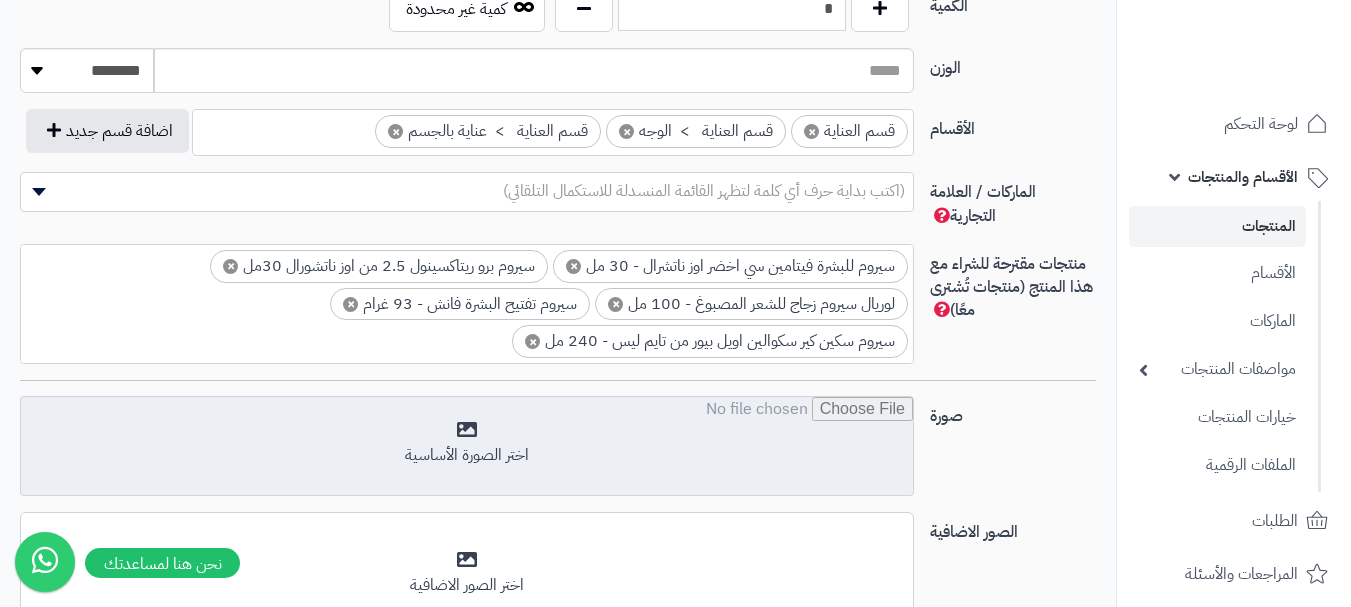 click at bounding box center [467, 447] 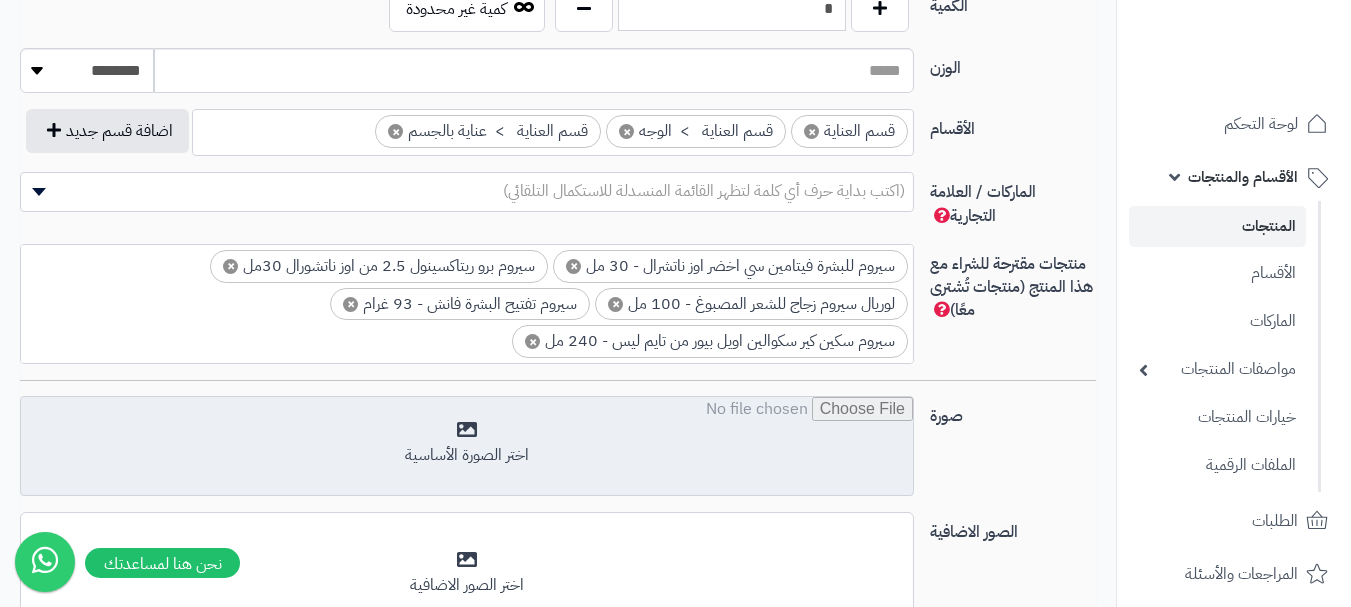 type on "**********" 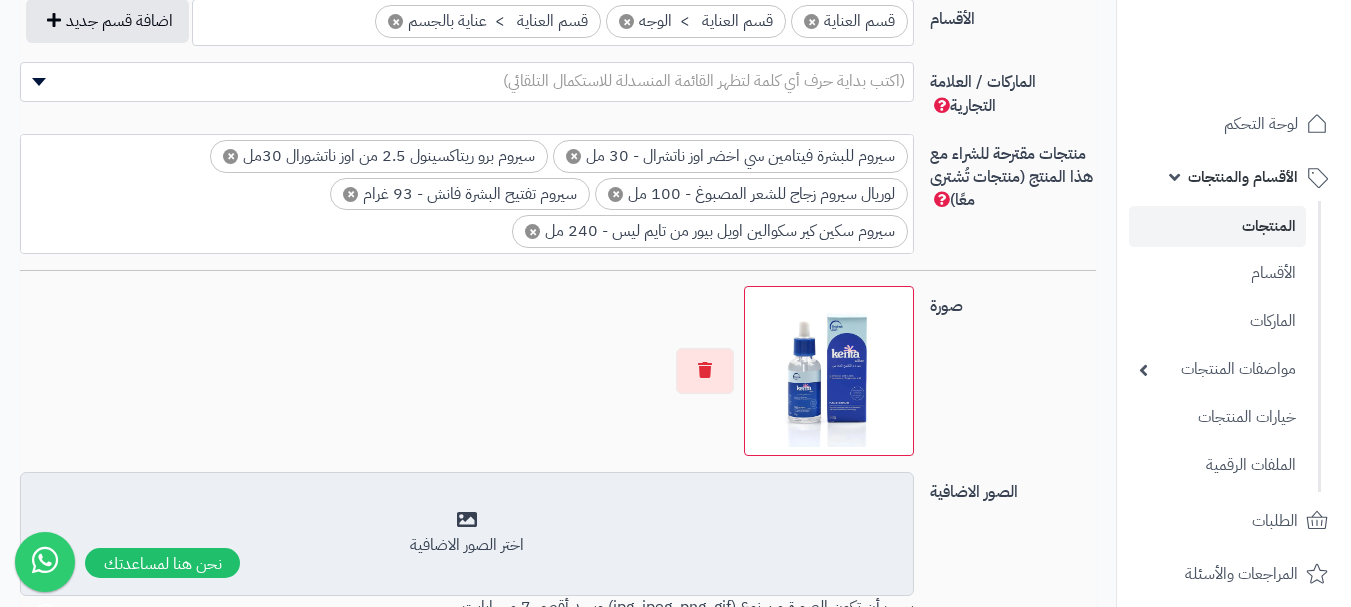 scroll, scrollTop: 1300, scrollLeft: 0, axis: vertical 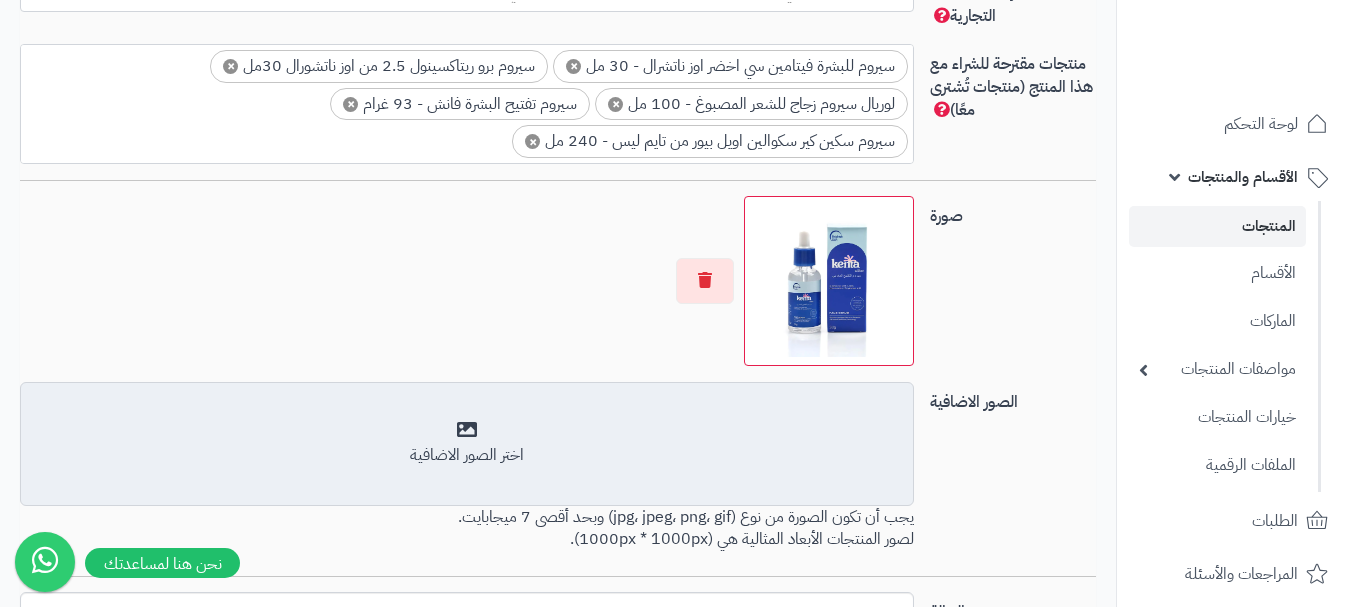 click on "أضف الصور الاضافية
اختر الصور الاضافية" at bounding box center (467, 444) 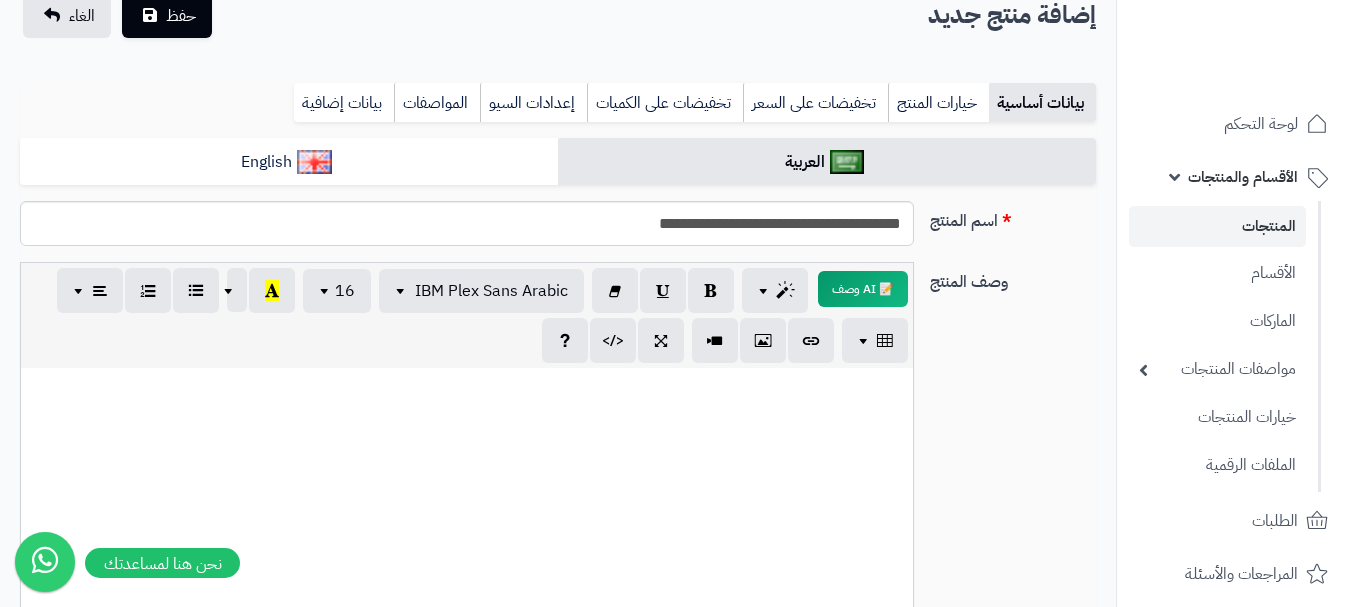 scroll, scrollTop: 100, scrollLeft: 0, axis: vertical 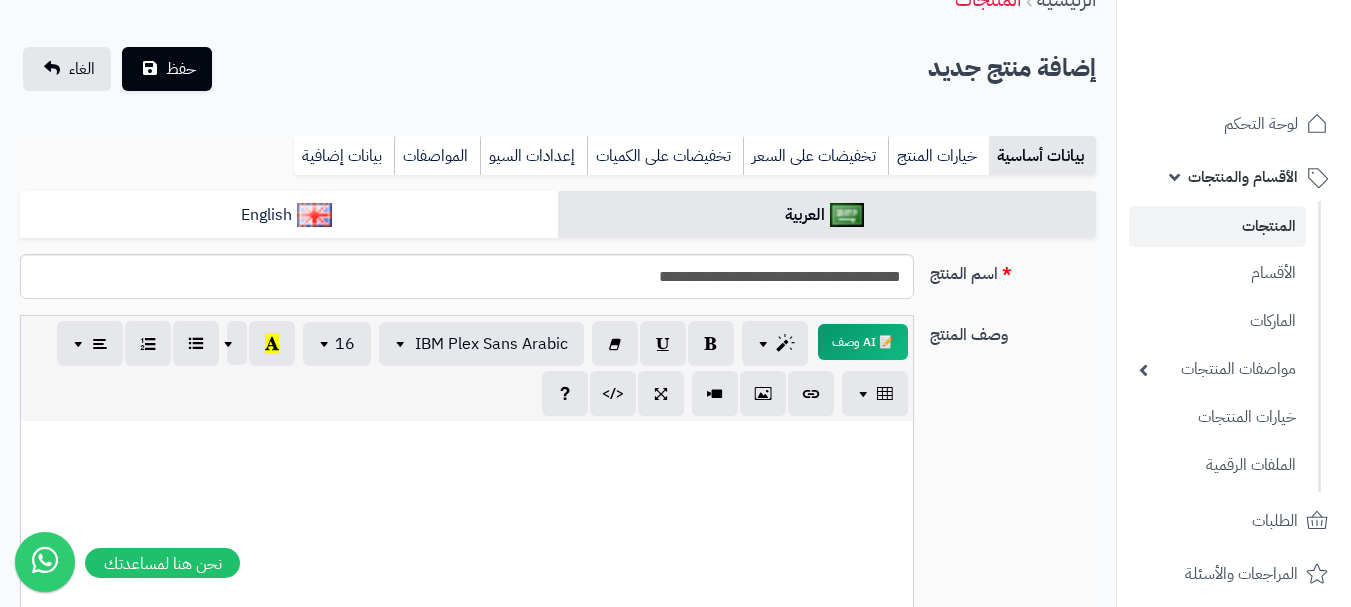 paste 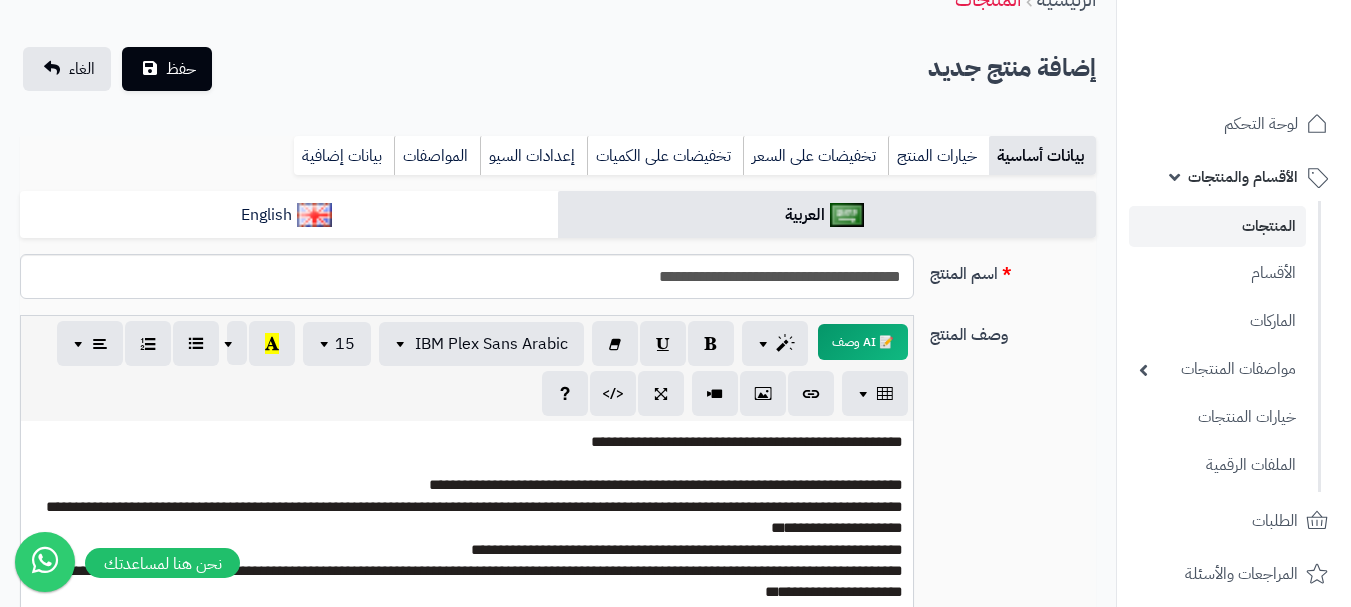 scroll, scrollTop: 214, scrollLeft: 0, axis: vertical 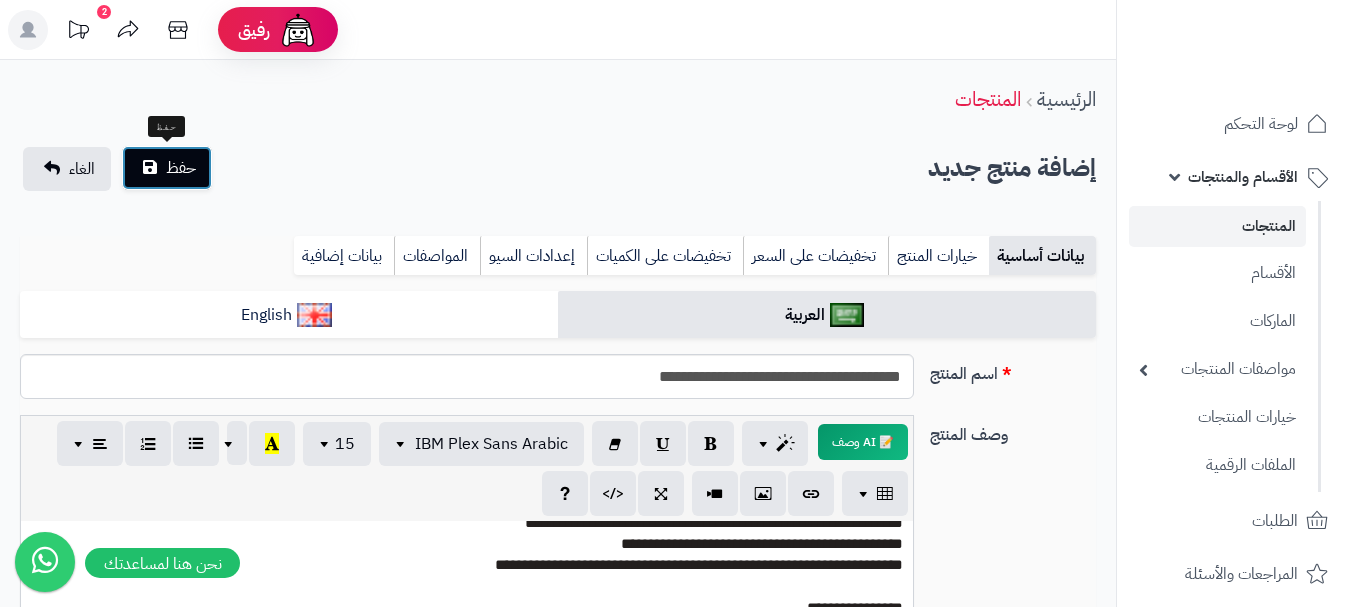 click on "حفظ" at bounding box center (181, 168) 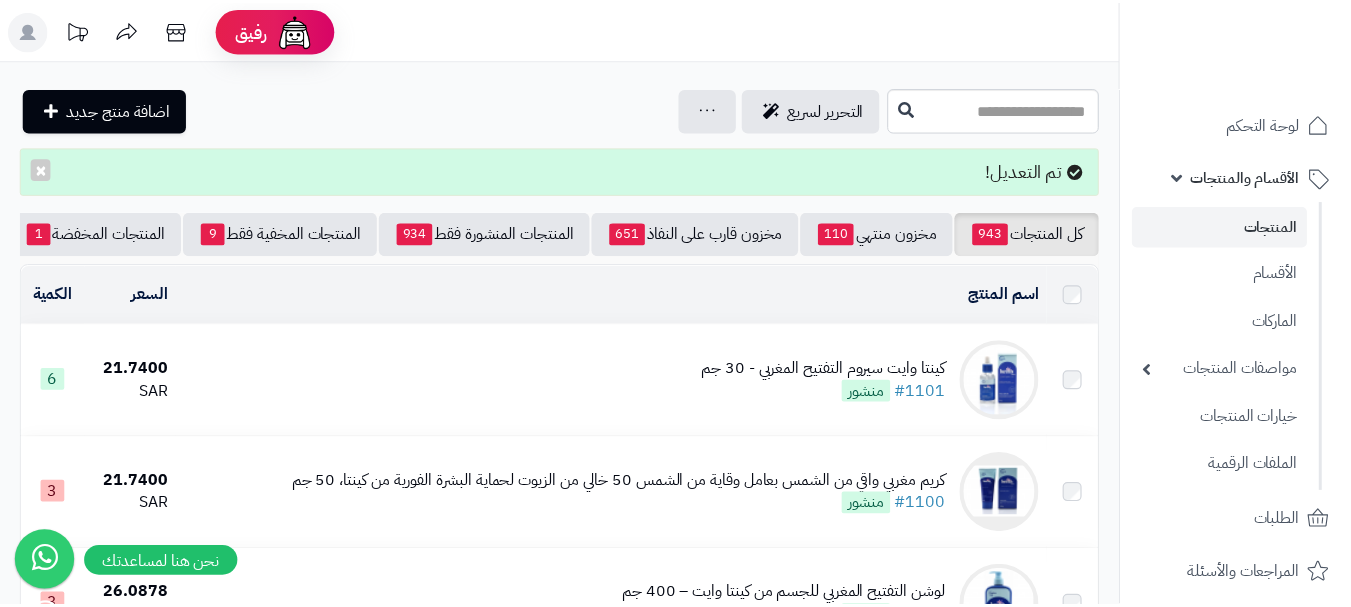 scroll, scrollTop: 0, scrollLeft: 0, axis: both 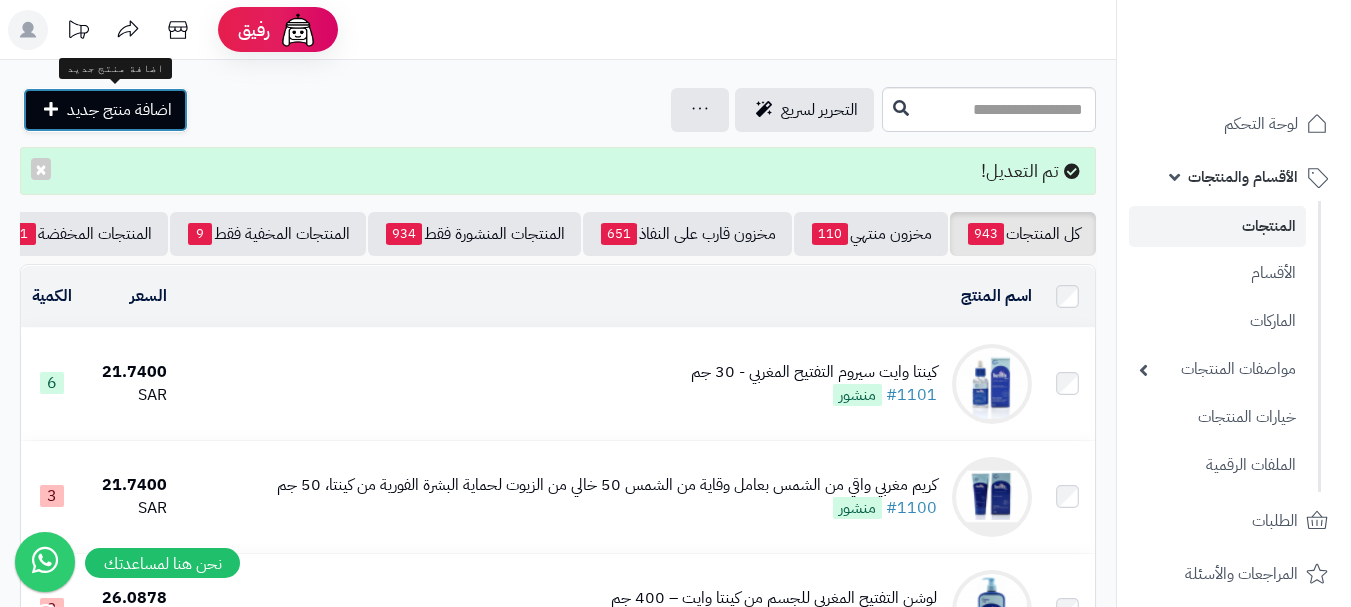 click on "اضافة منتج جديد" at bounding box center (105, 110) 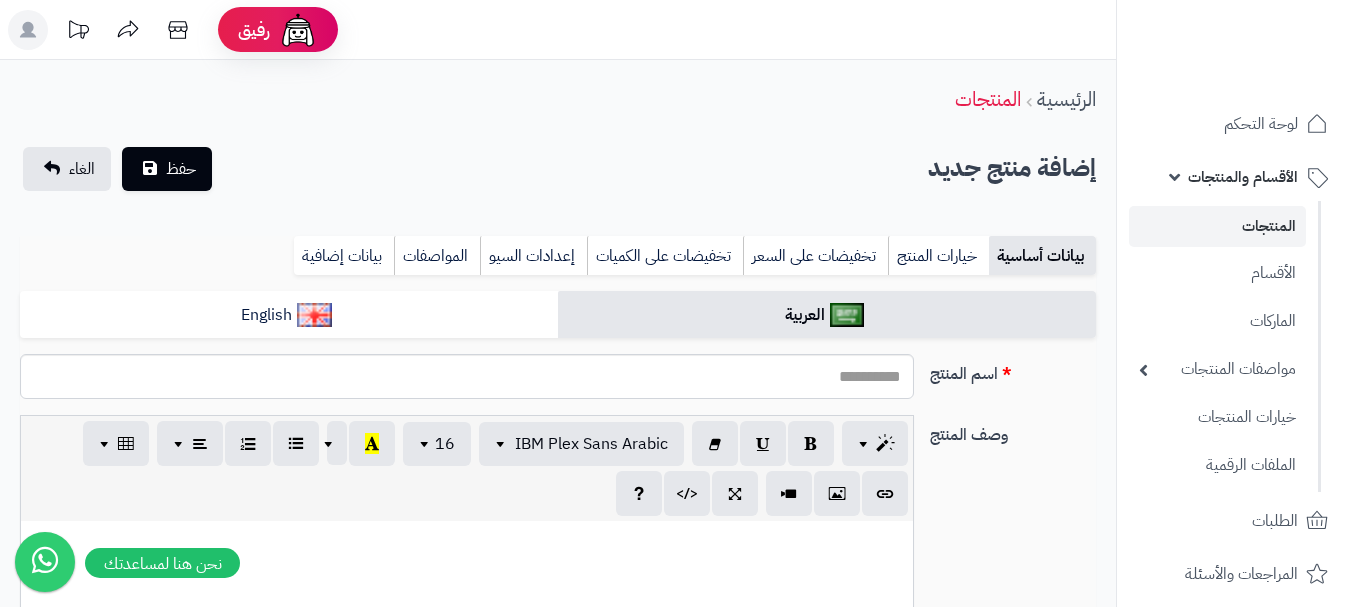 select 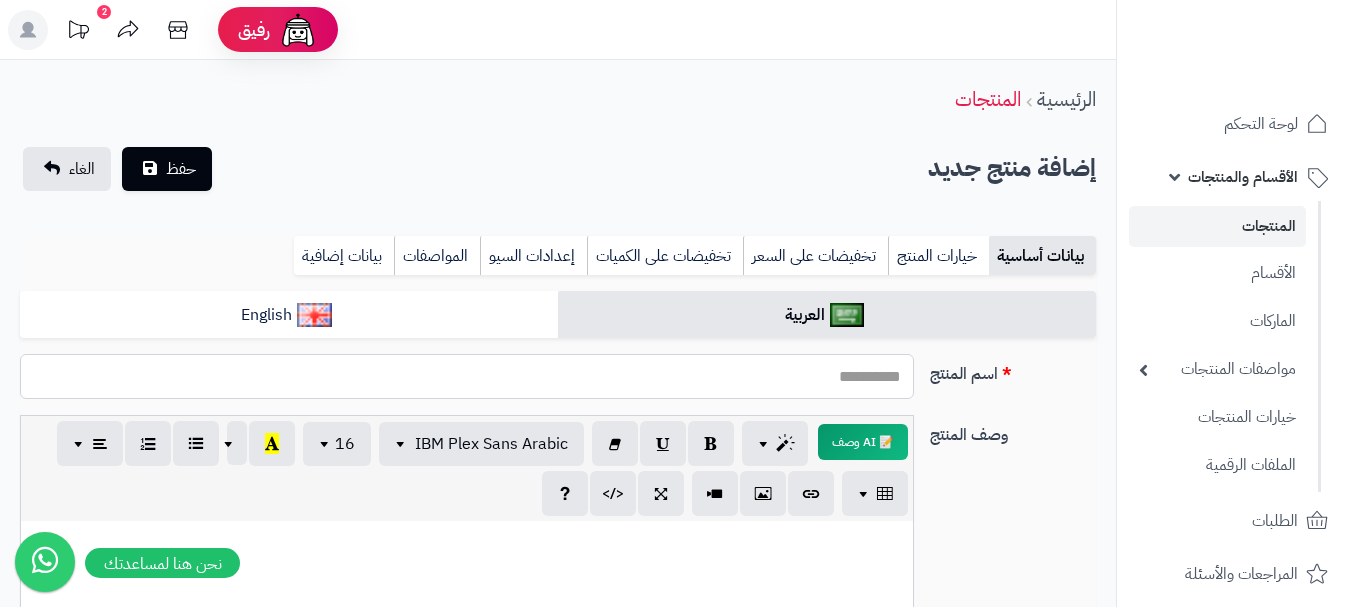 click on "اسم المنتج" at bounding box center (467, 376) 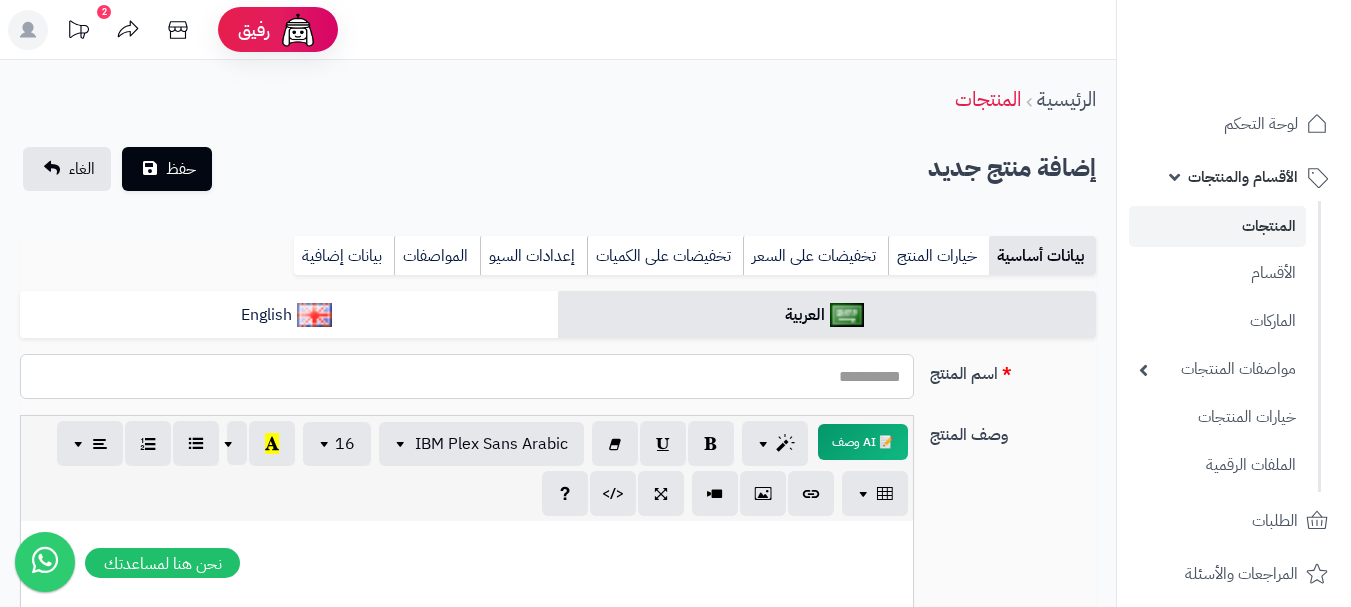 paste on "**********" 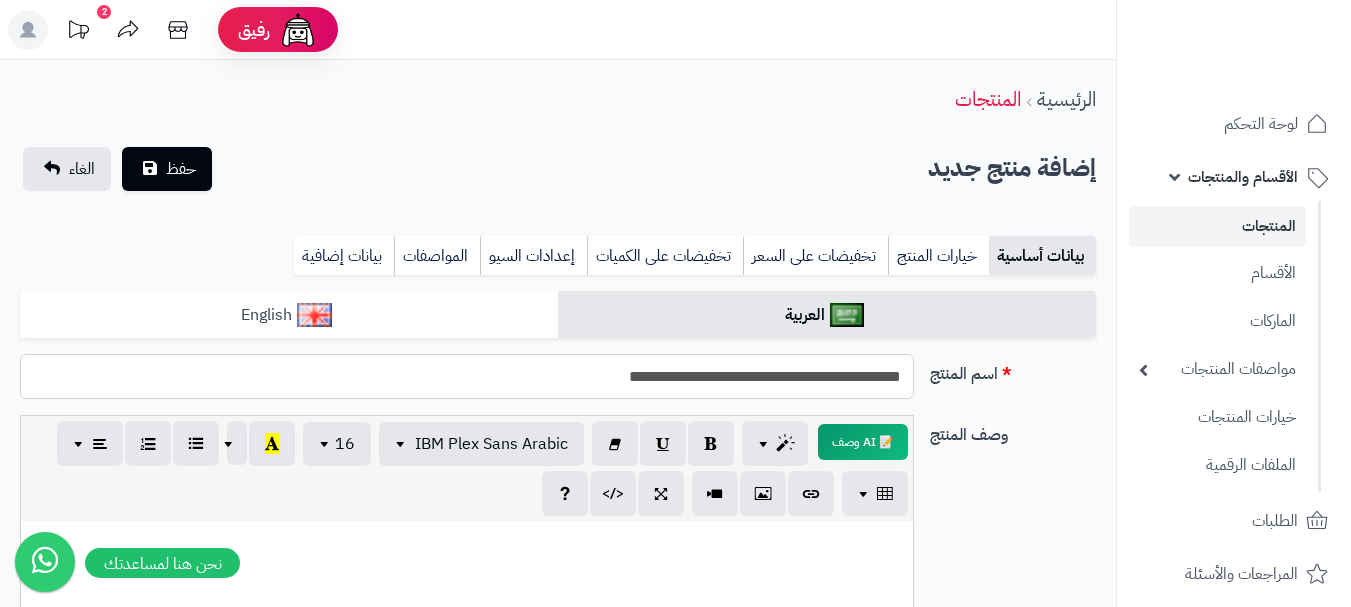 type on "**********" 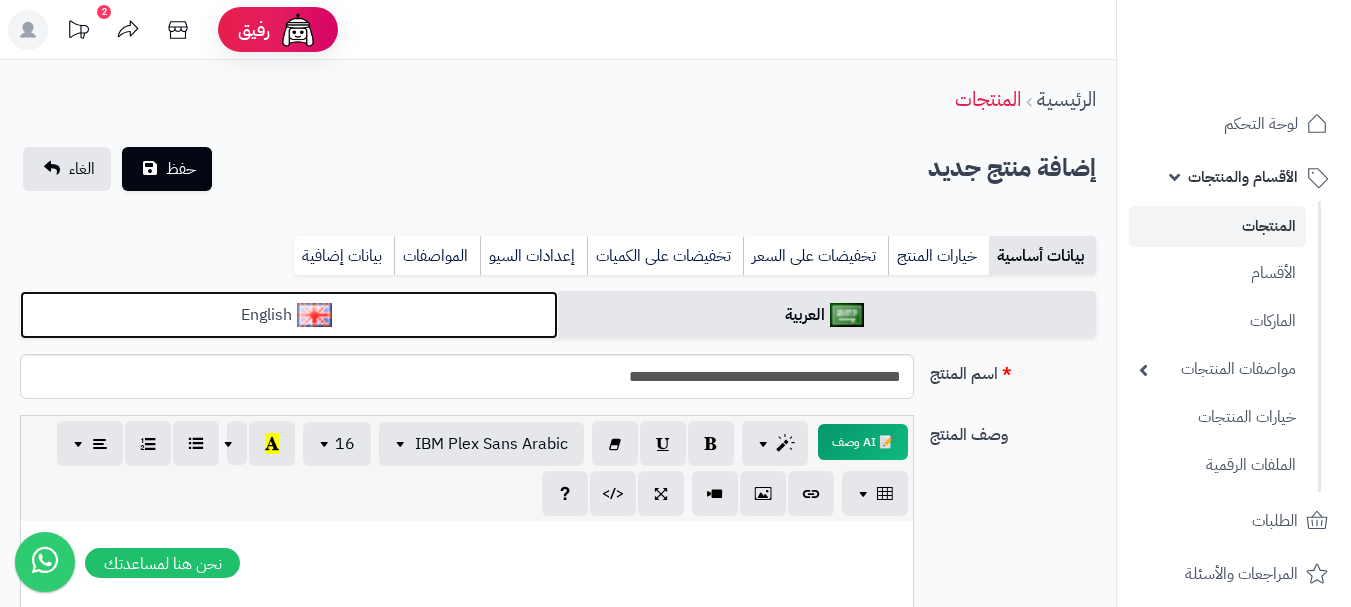 click on "English" at bounding box center (289, 315) 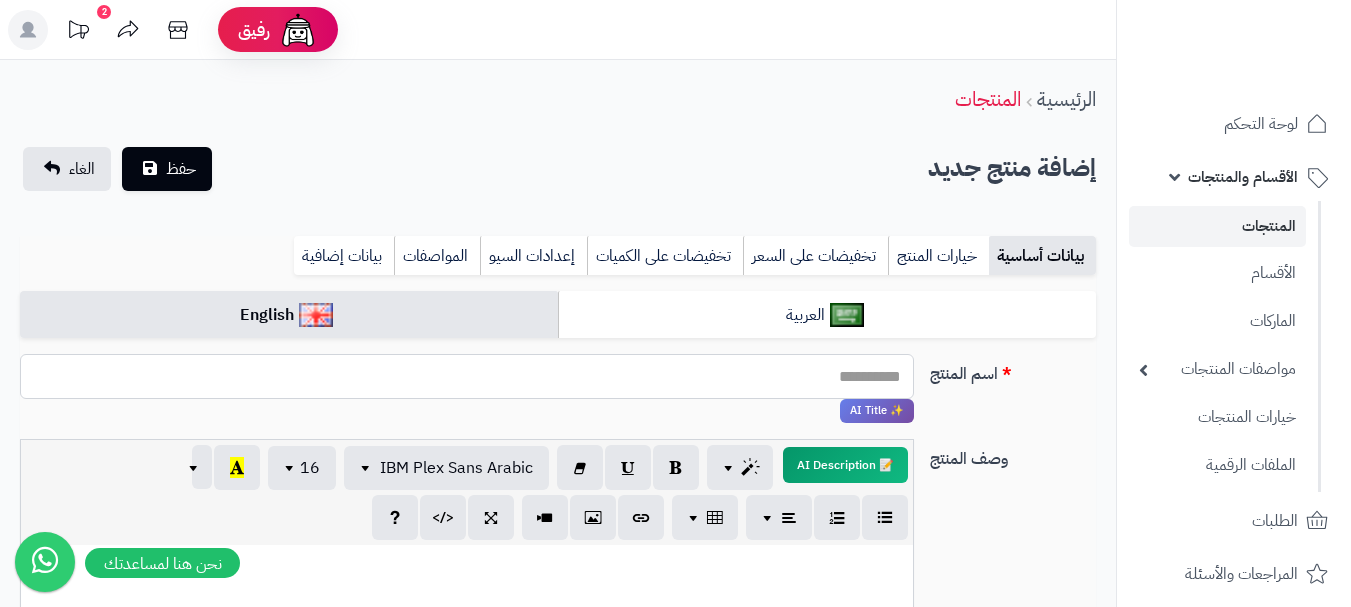 paste on "**********" 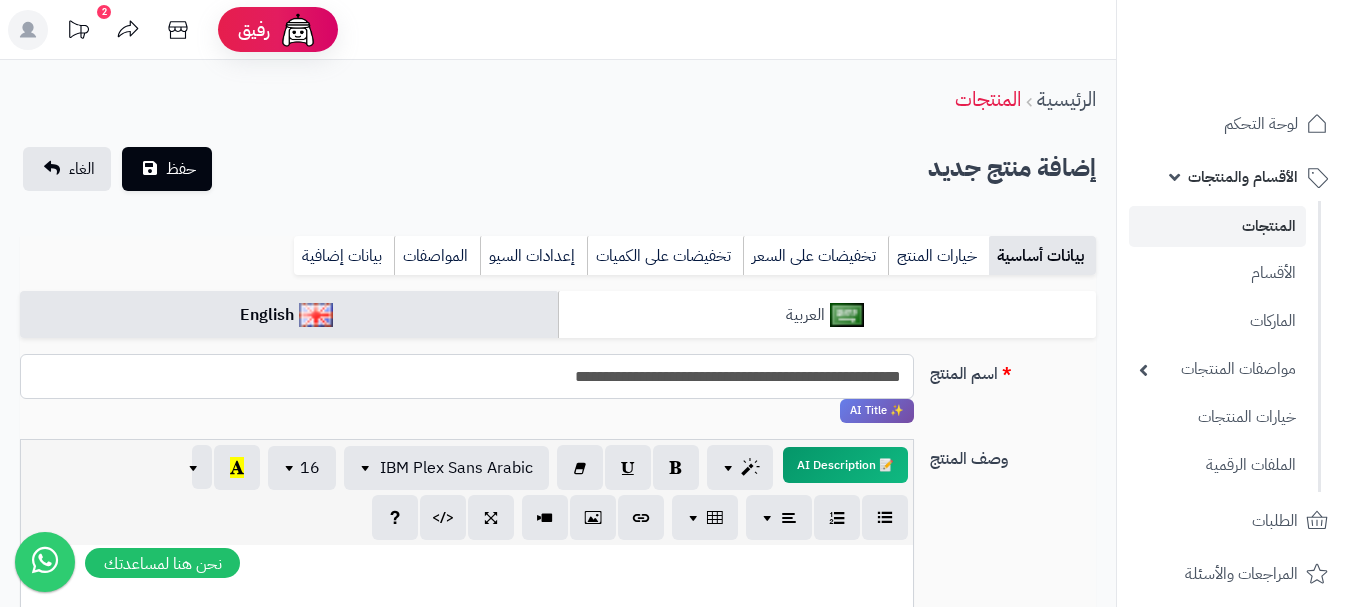 type on "**********" 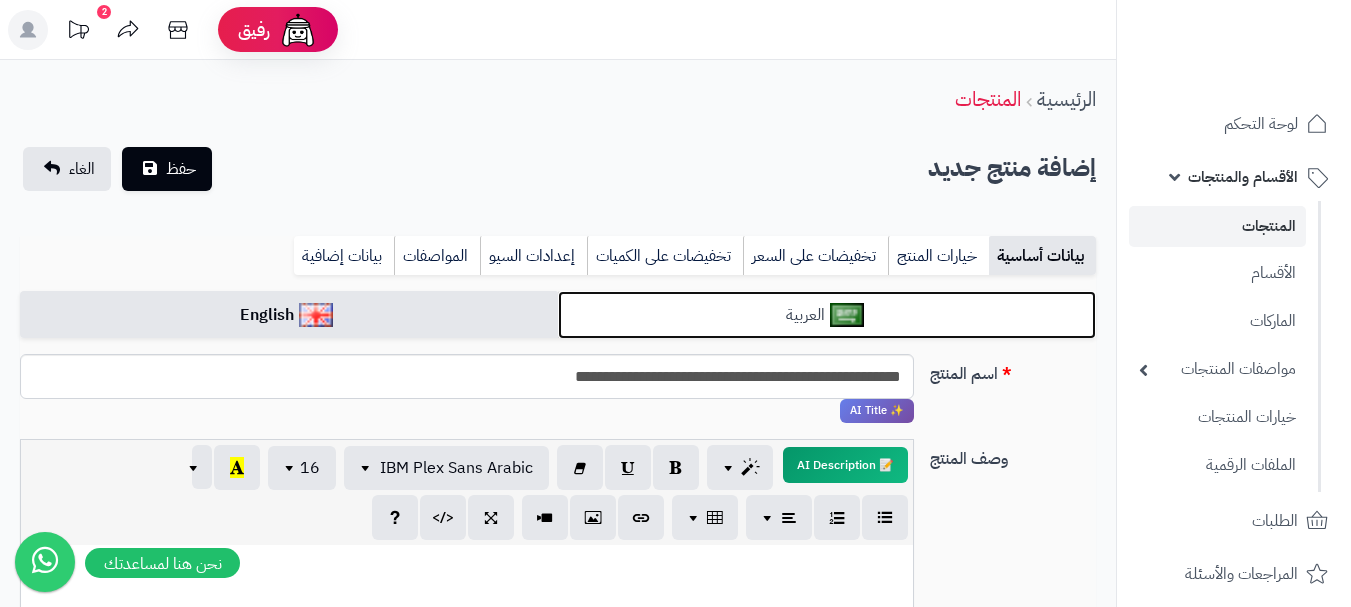click on "العربية" at bounding box center [827, 315] 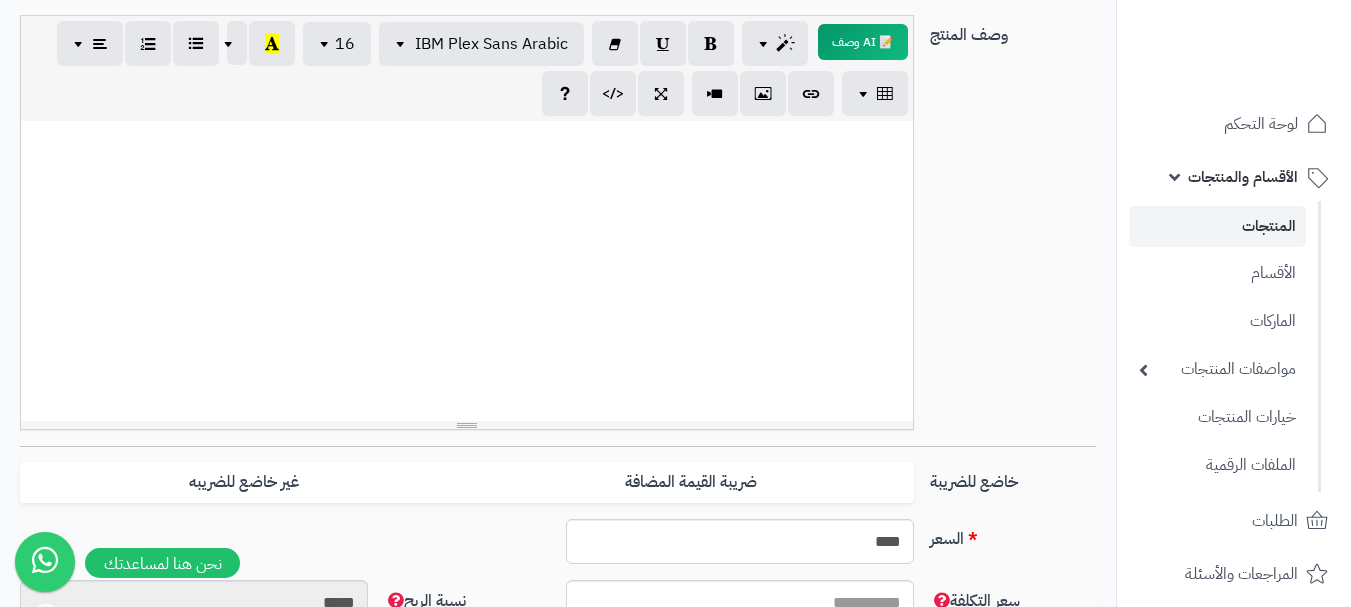scroll, scrollTop: 600, scrollLeft: 0, axis: vertical 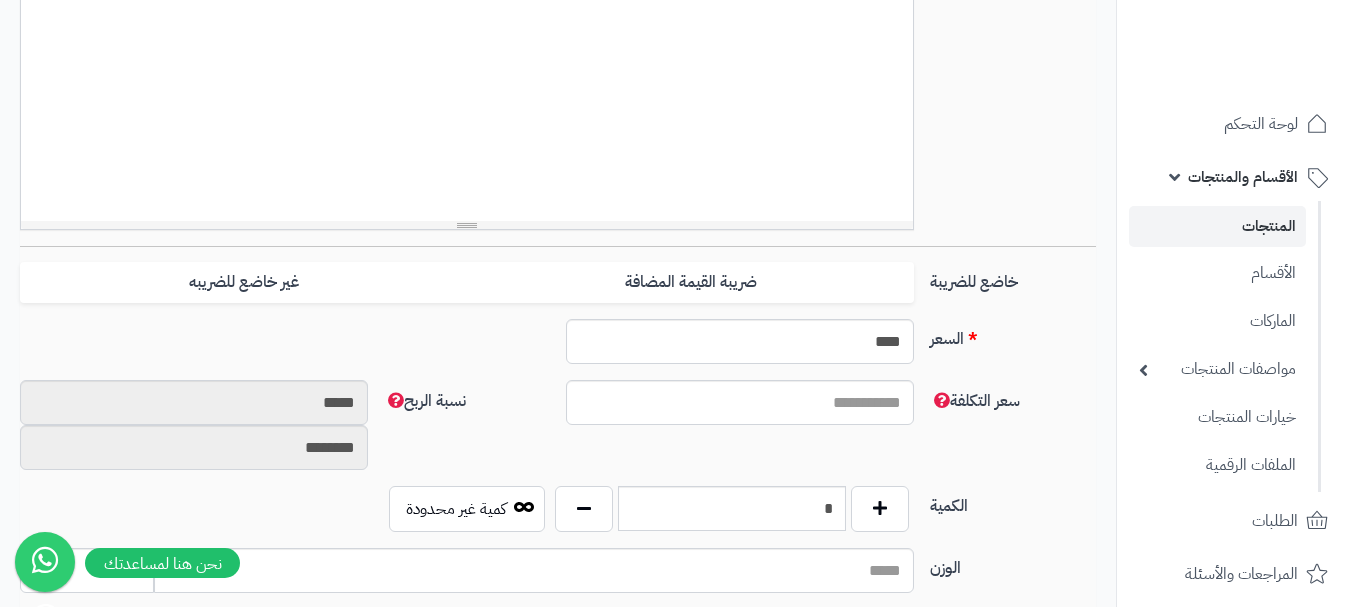 click on "خاضع للضريبة
ضريبة القيمة المضافة
غير خاضع للضريبه" at bounding box center [558, 290] 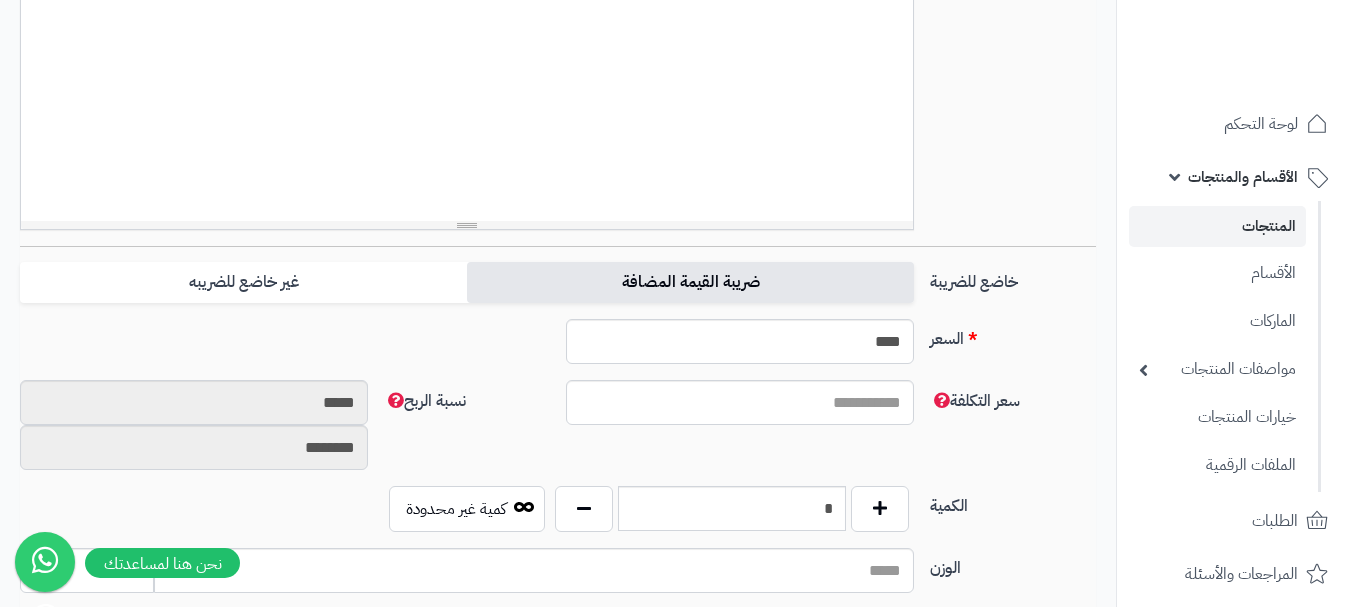 click on "ضريبة القيمة المضافة" at bounding box center [690, 282] 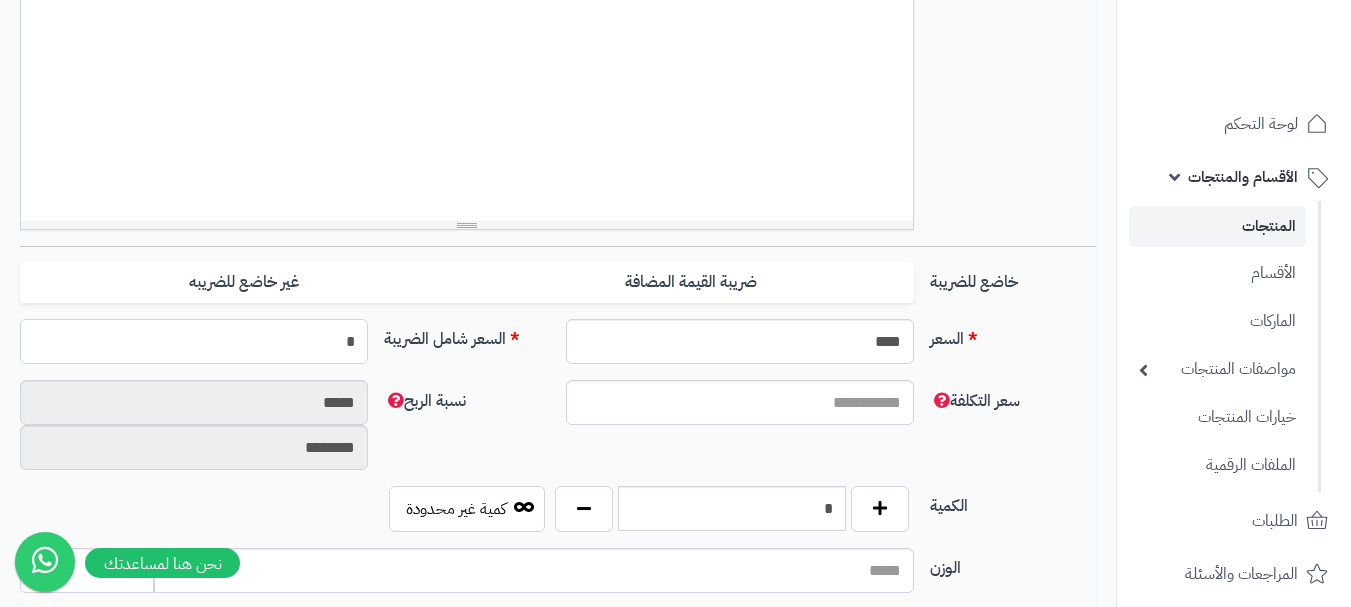 click on "*" at bounding box center (194, 341) 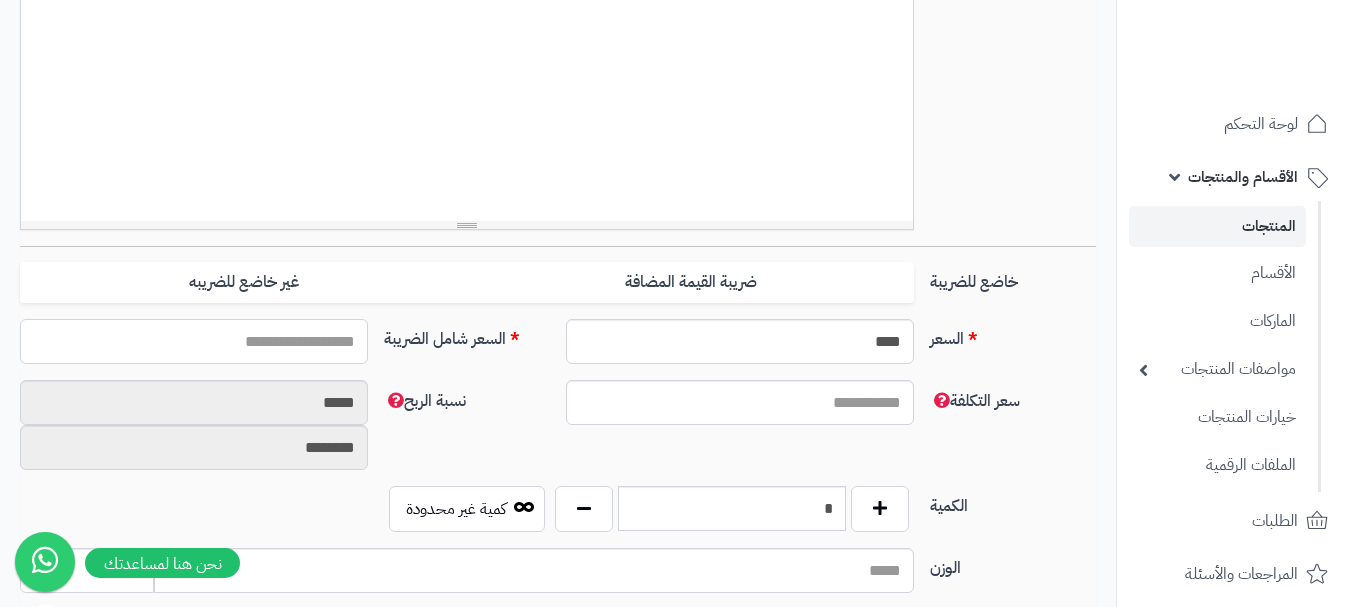 type on "*" 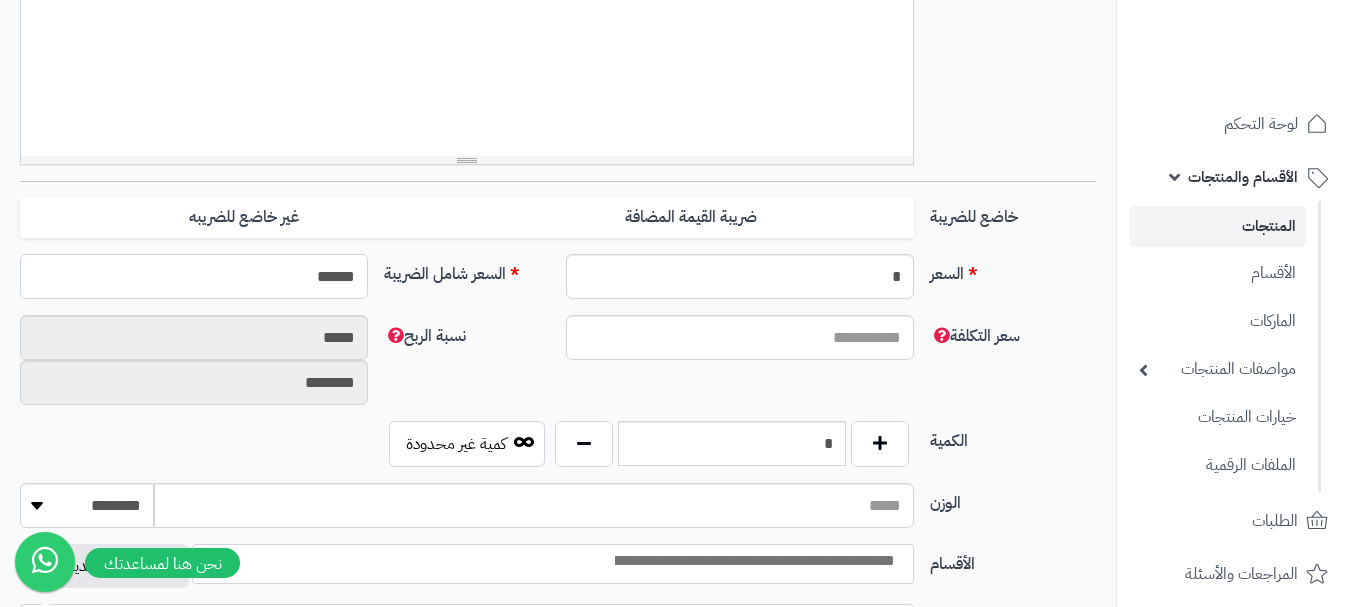 scroll, scrollTop: 700, scrollLeft: 0, axis: vertical 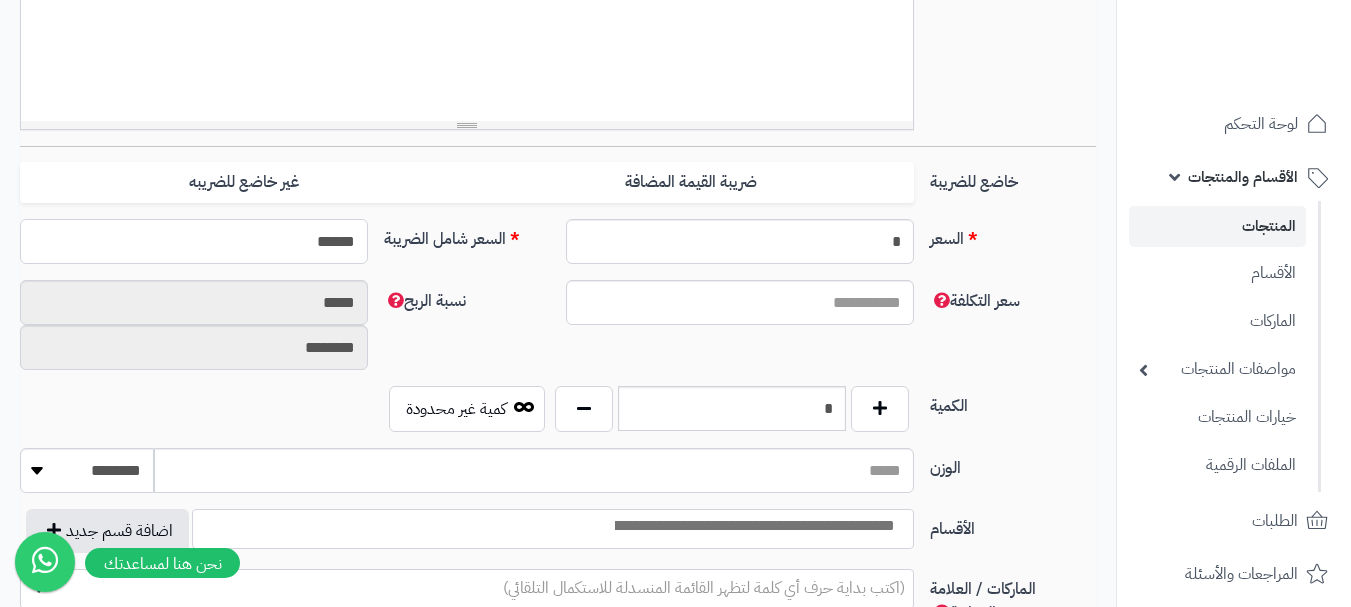 type on "******" 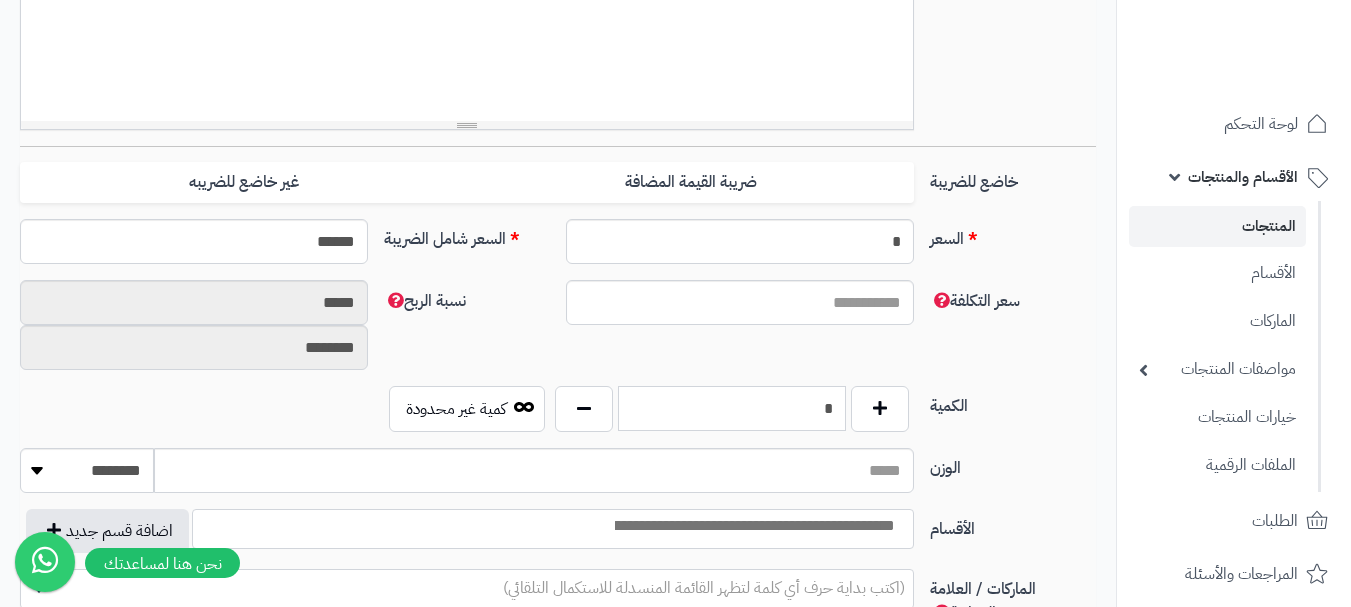 click on "*" at bounding box center (732, 408) 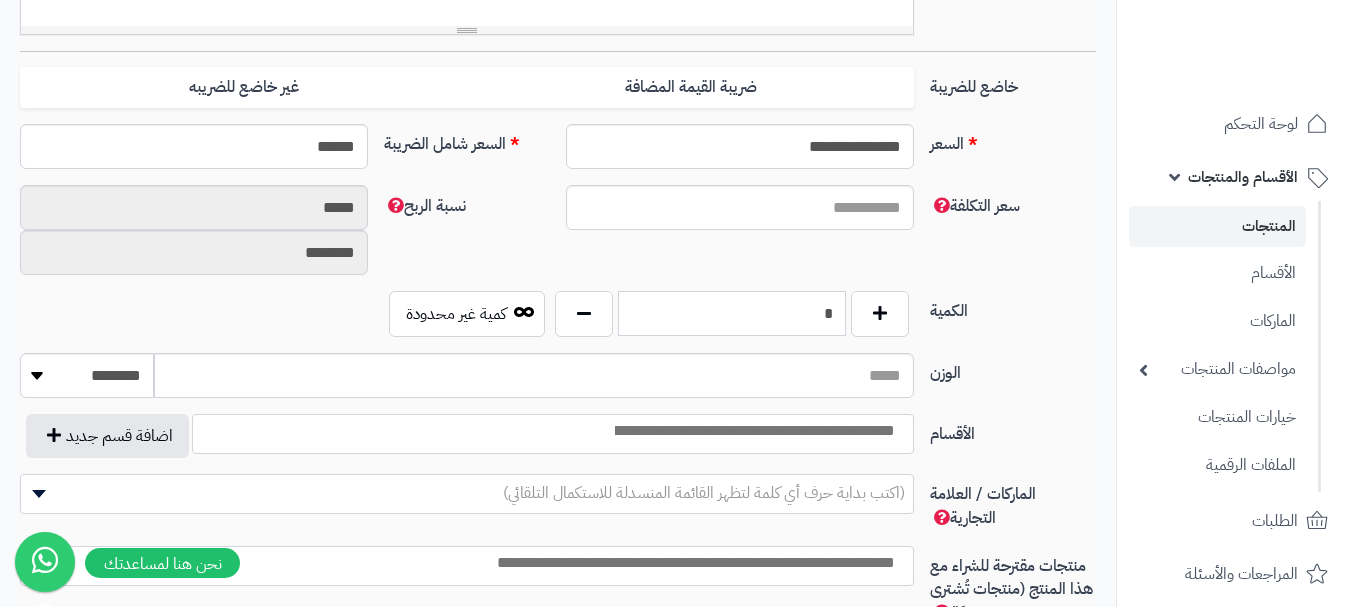 scroll, scrollTop: 800, scrollLeft: 0, axis: vertical 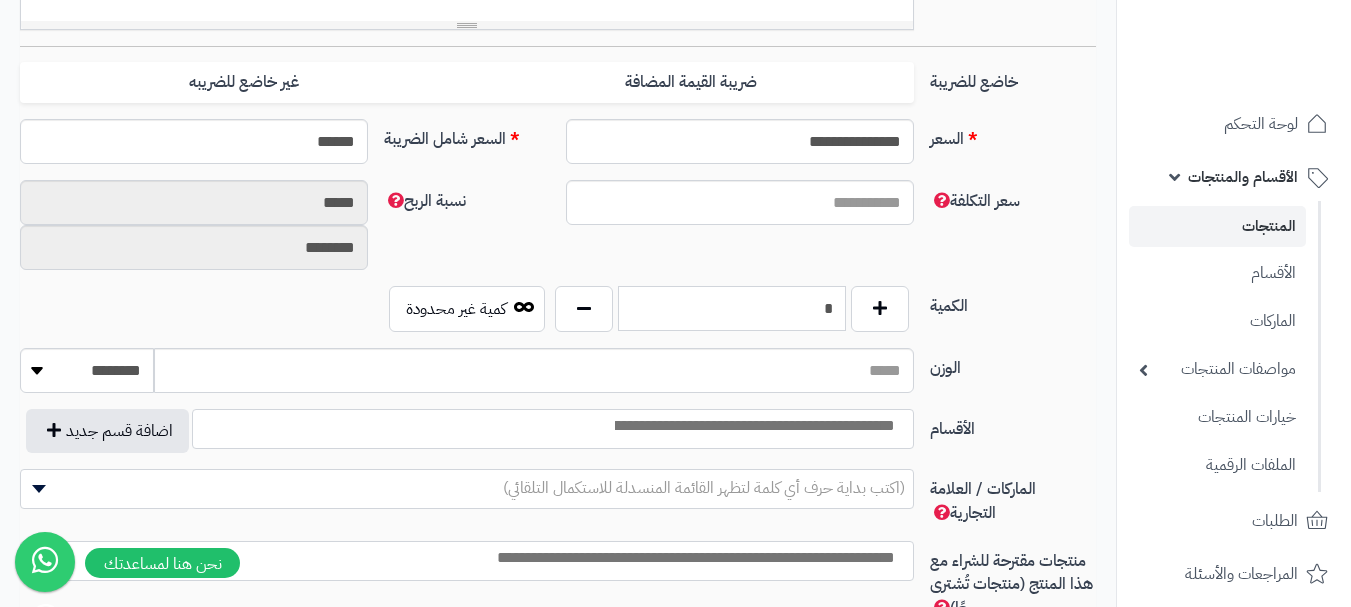 type on "*" 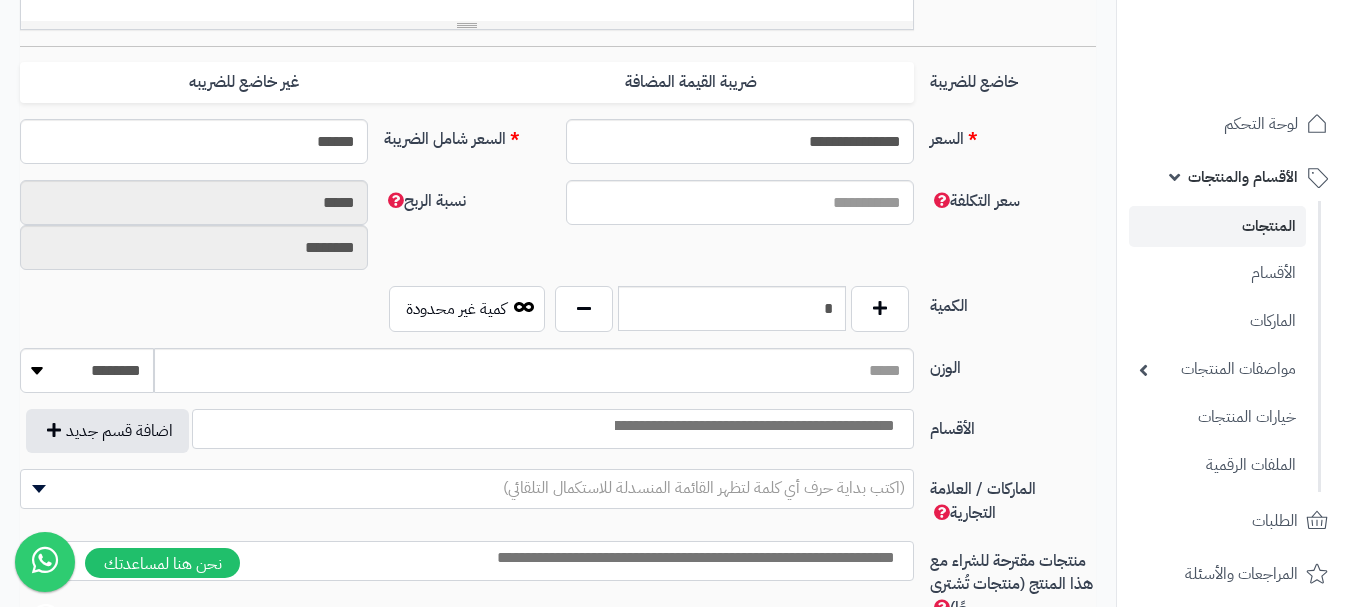 click at bounding box center [753, 426] 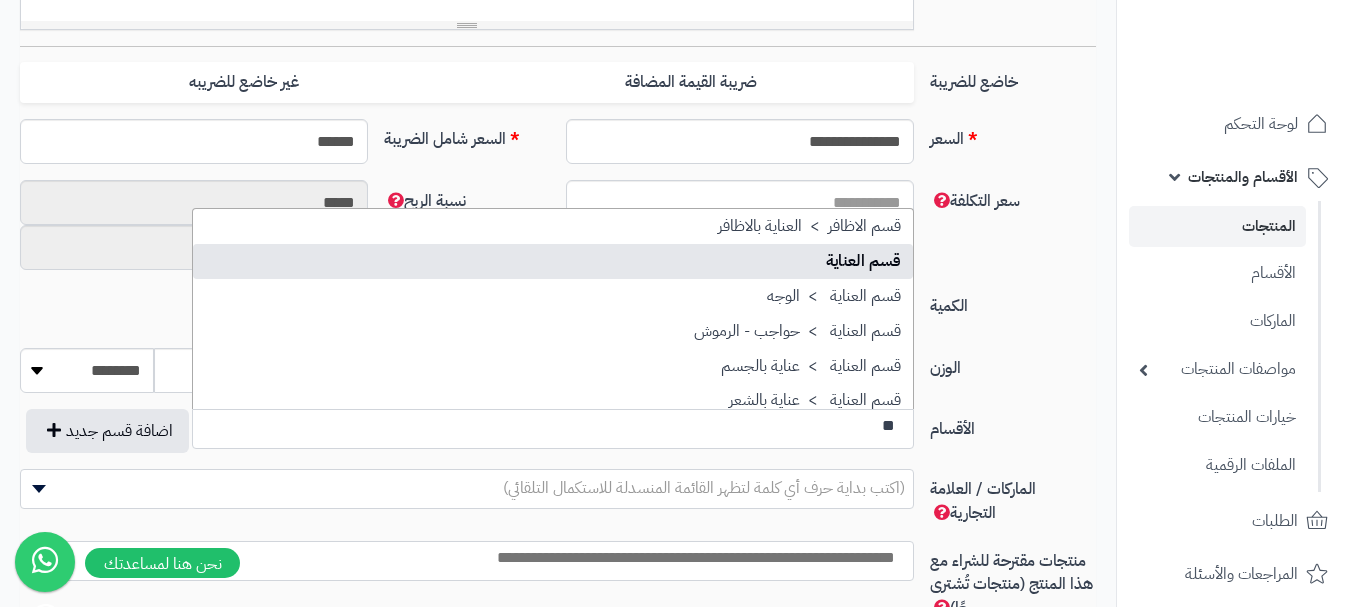 type on "**" 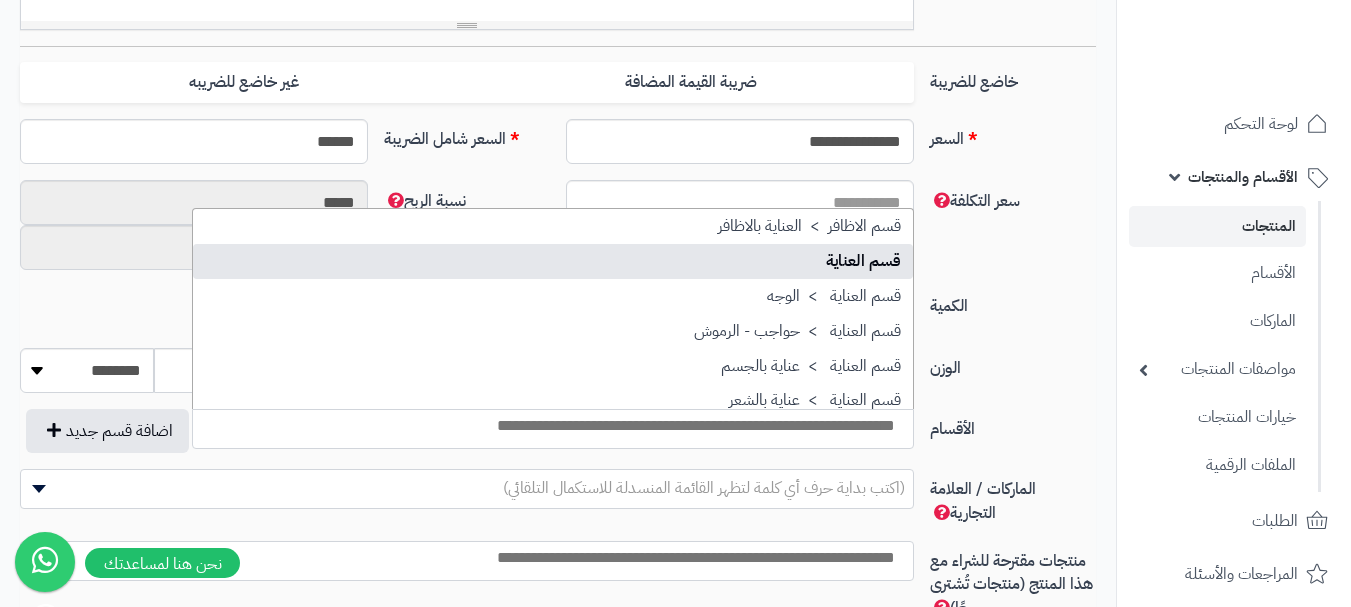 type on "*" 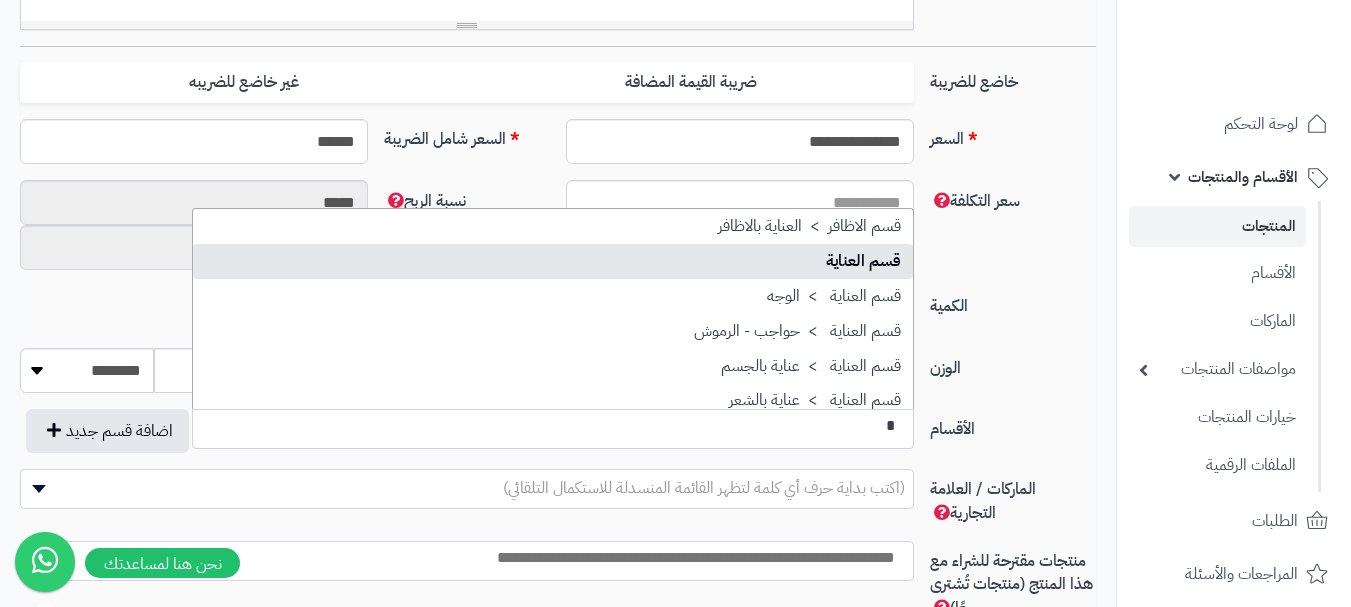 scroll, scrollTop: 0, scrollLeft: -8, axis: horizontal 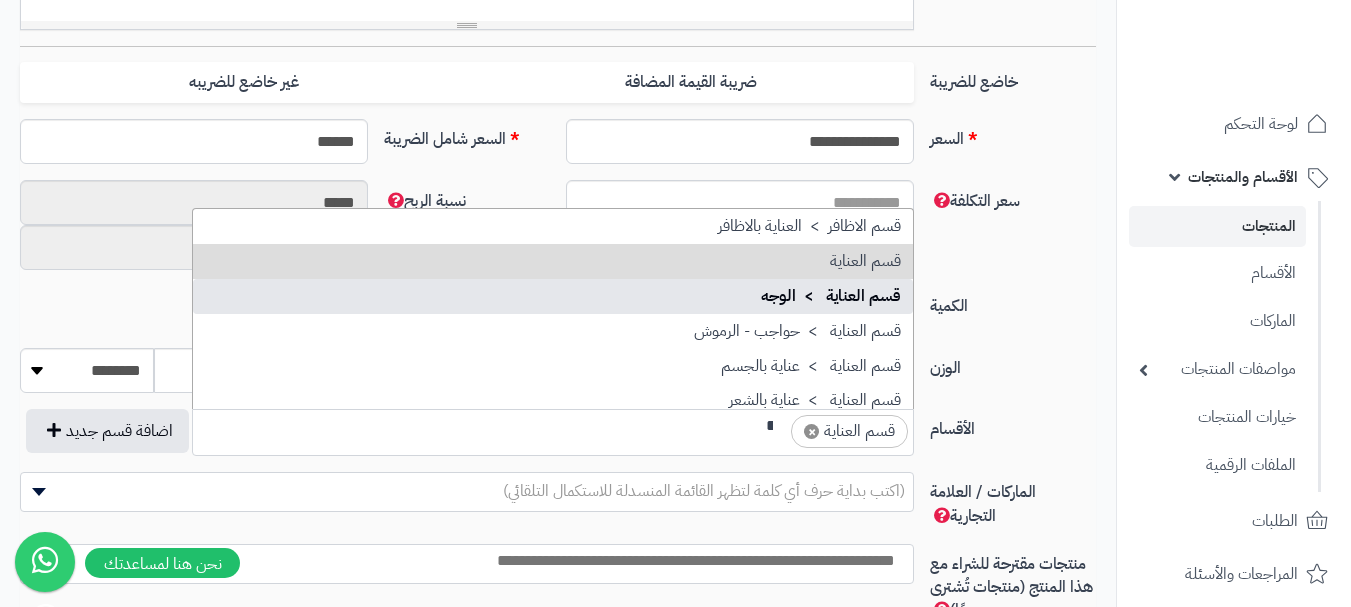 type on "**" 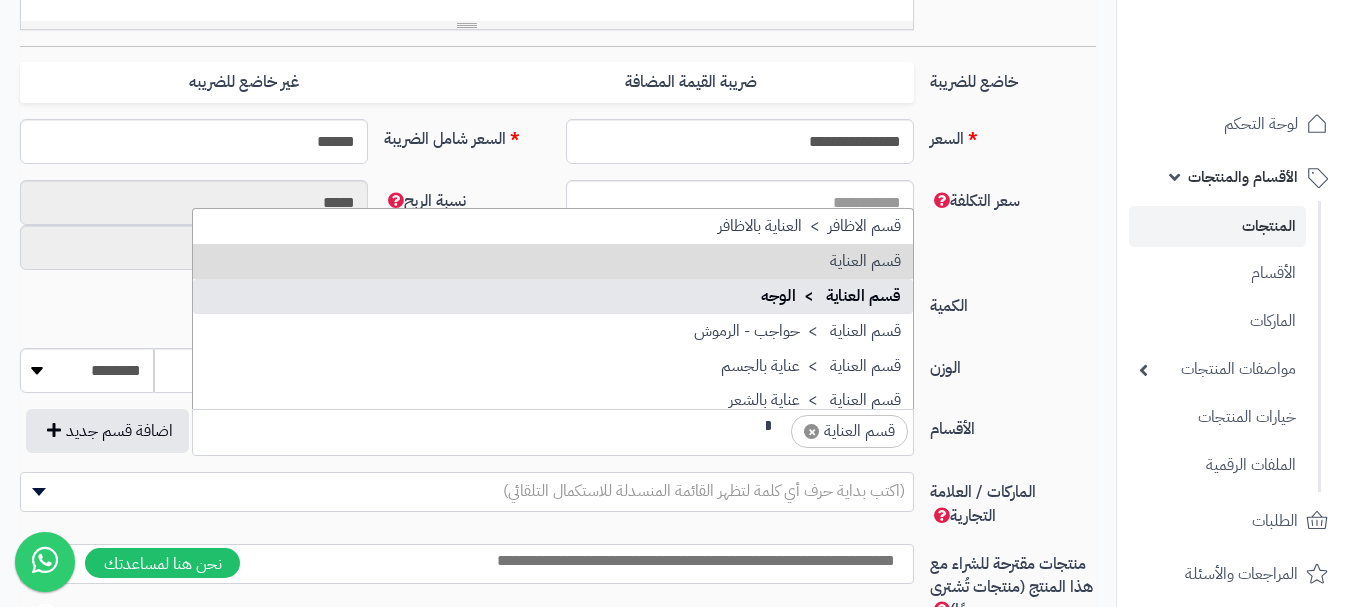 type 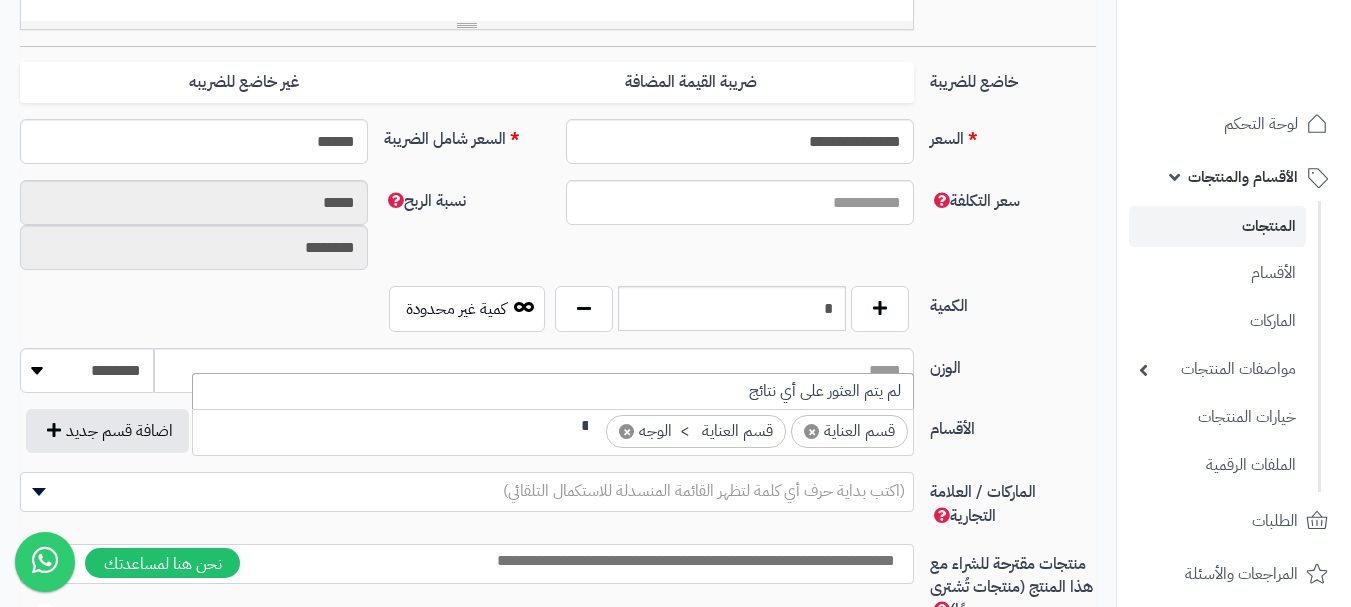 scroll, scrollTop: 0, scrollLeft: -9, axis: horizontal 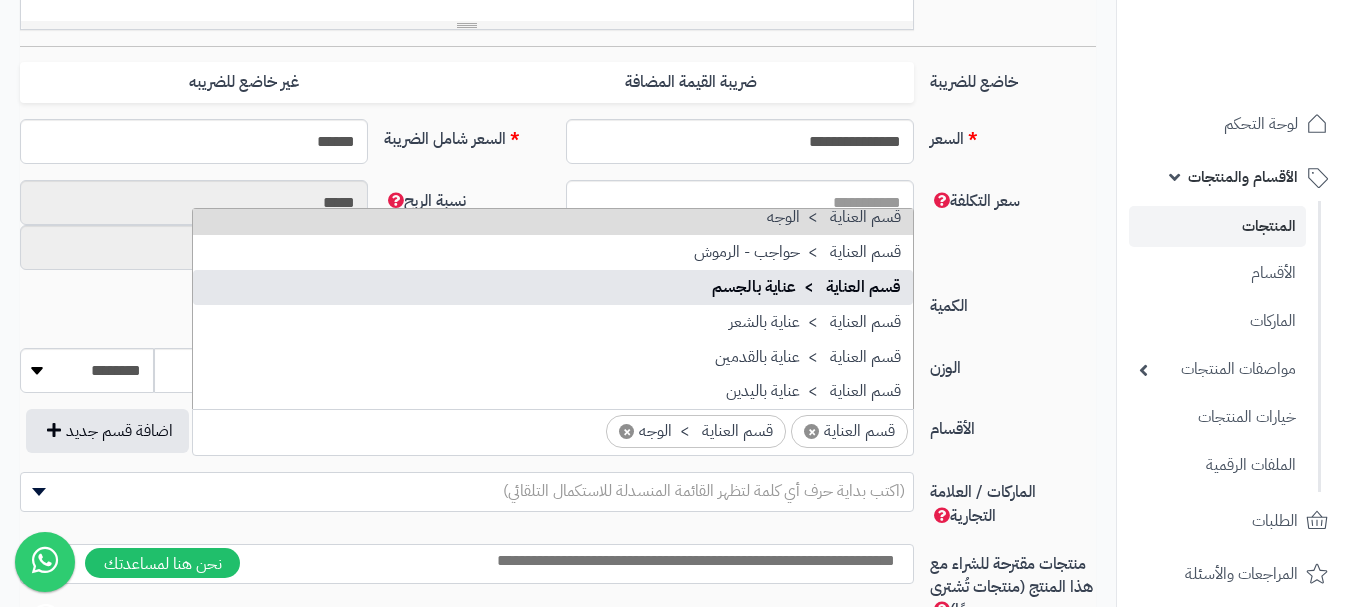 type on "*" 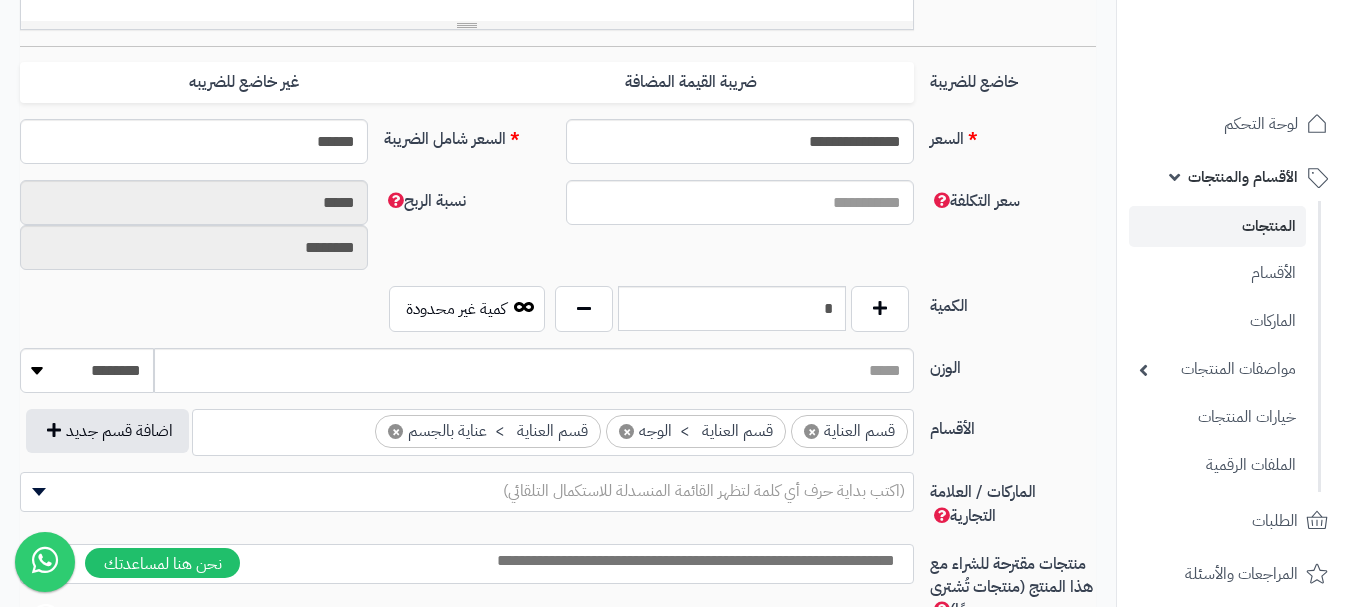 scroll, scrollTop: 0, scrollLeft: -10, axis: horizontal 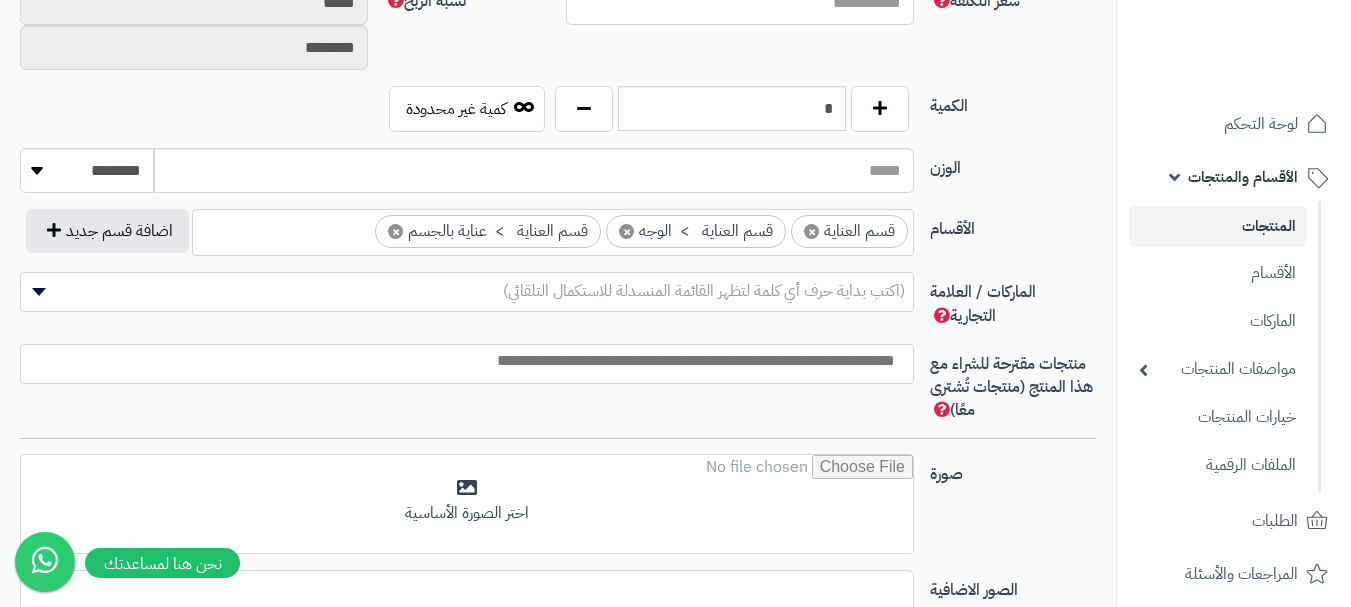 click at bounding box center (462, 361) 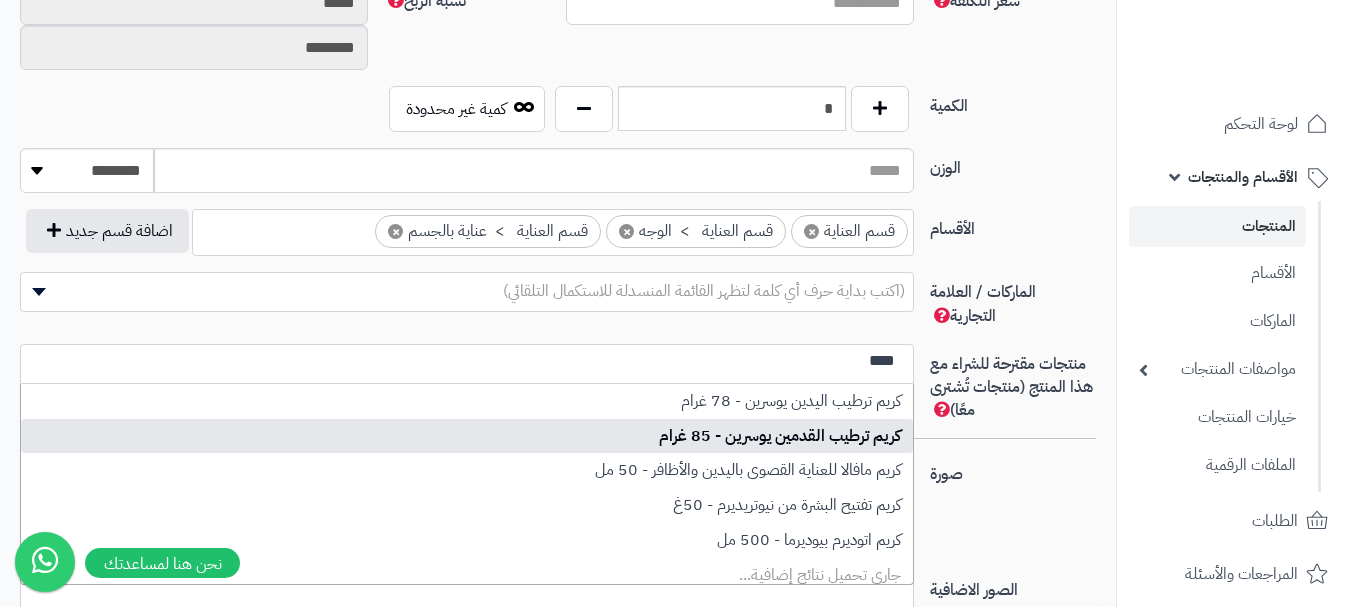 type on "****" 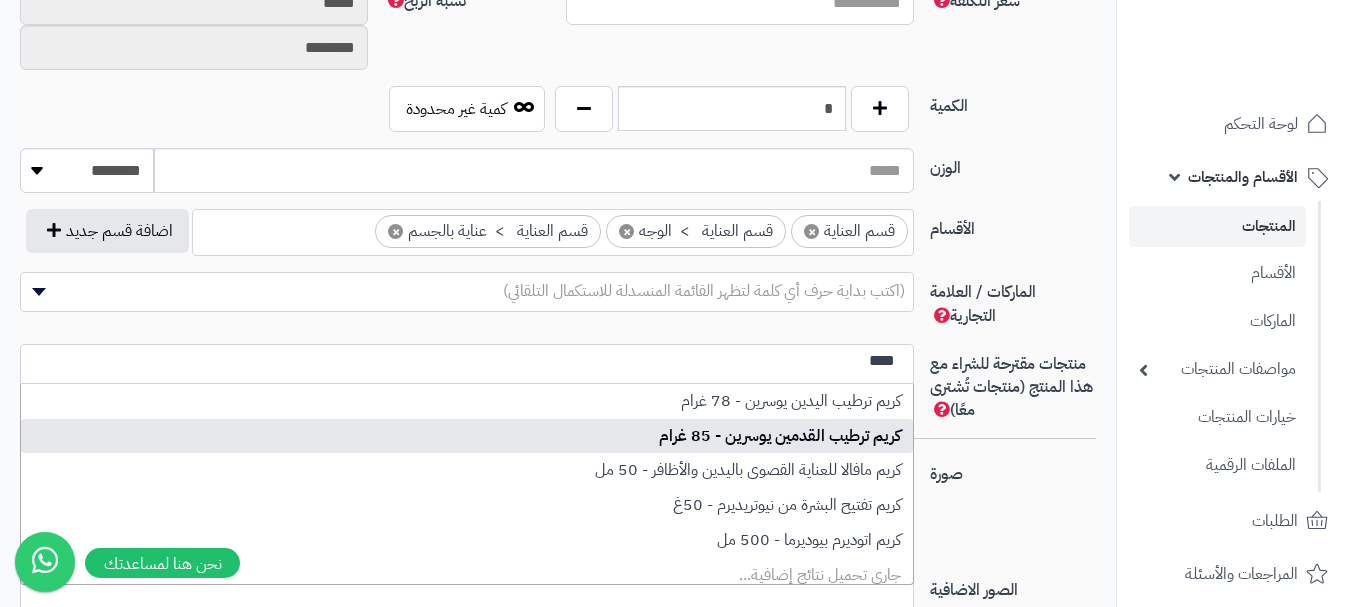 type 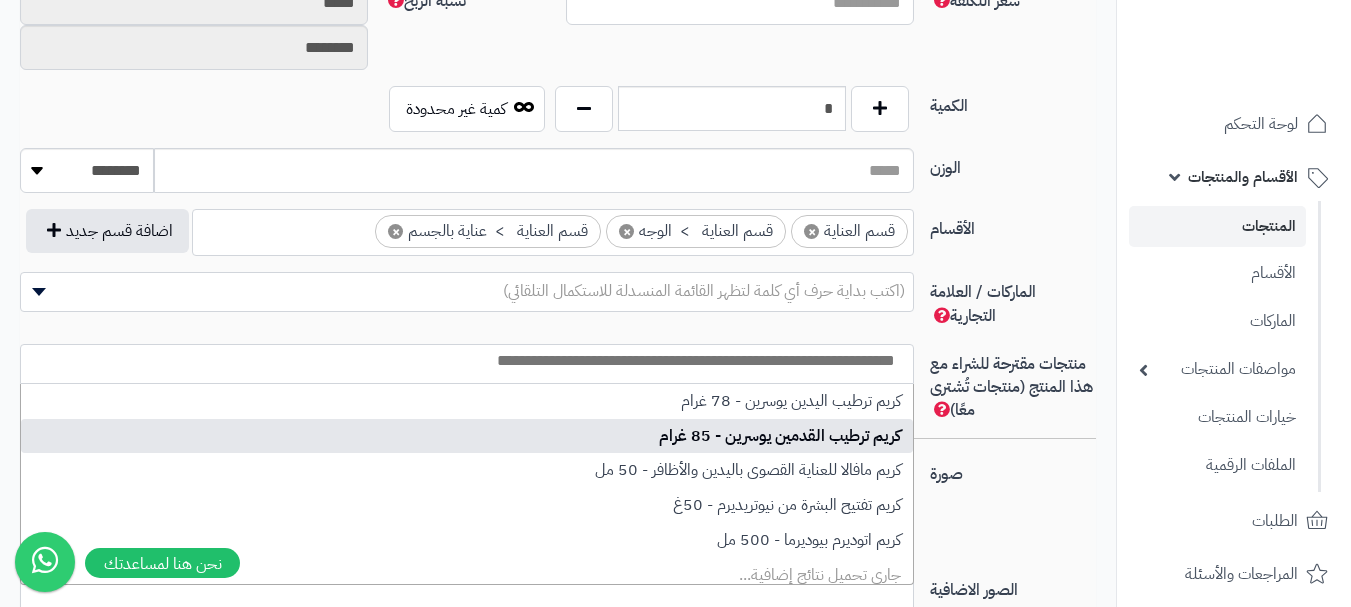 select on "***" 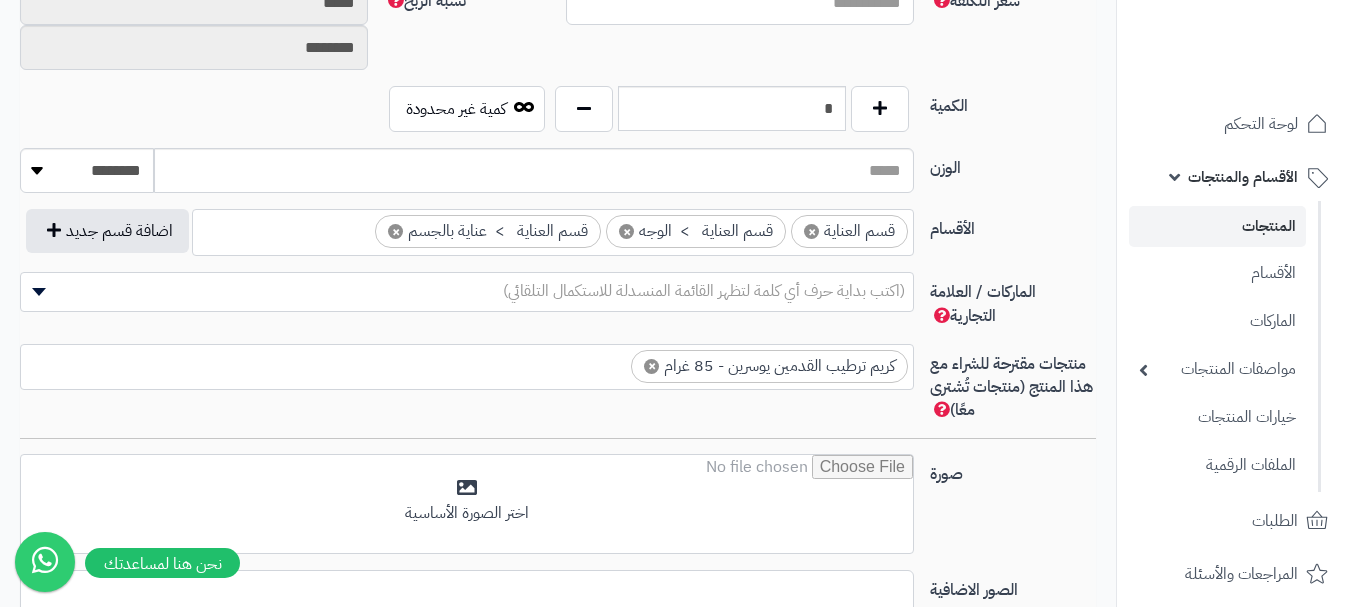 scroll, scrollTop: 0, scrollLeft: 0, axis: both 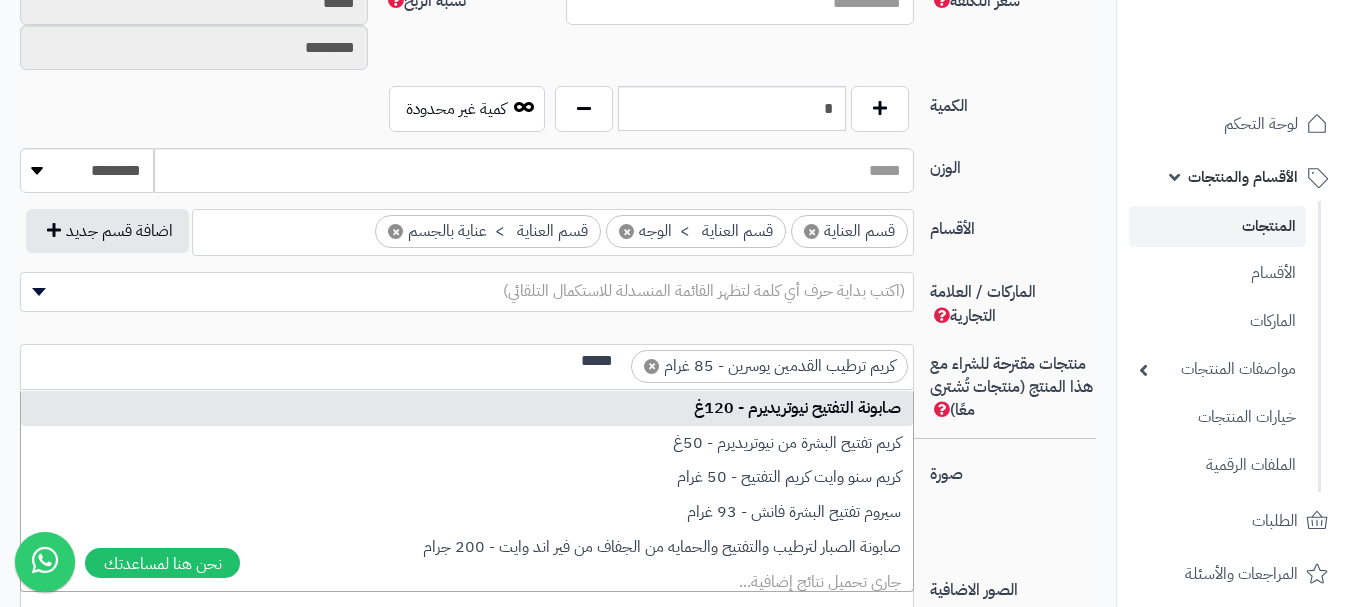 type on "*****" 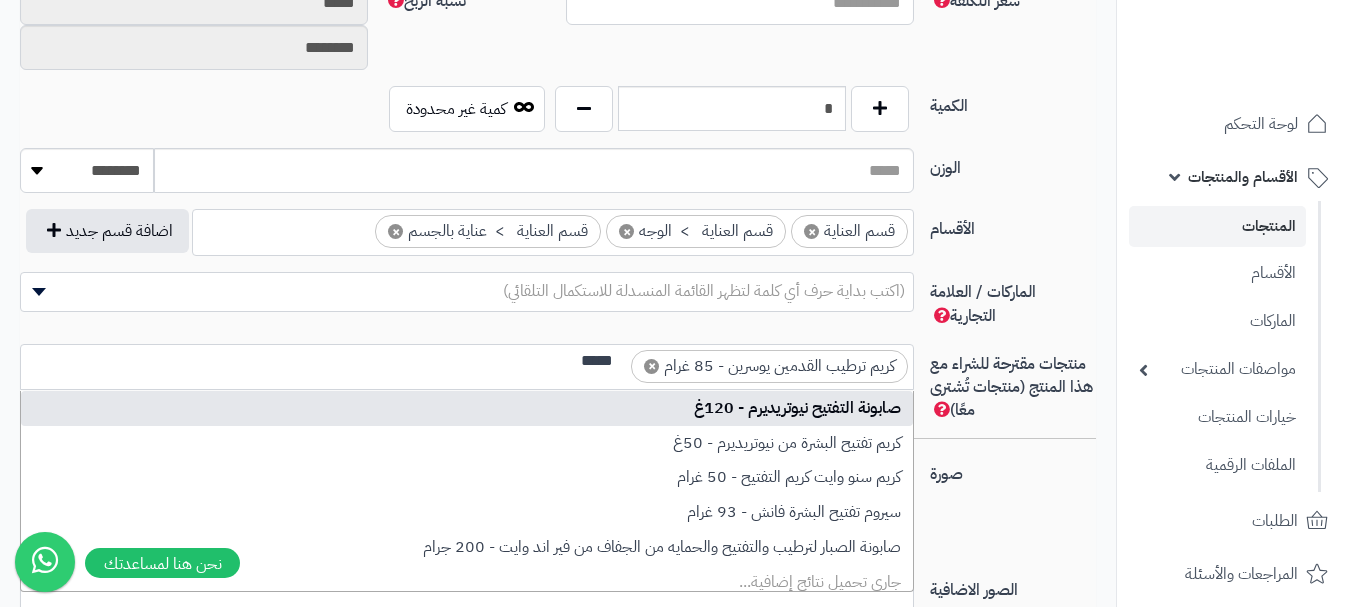 type 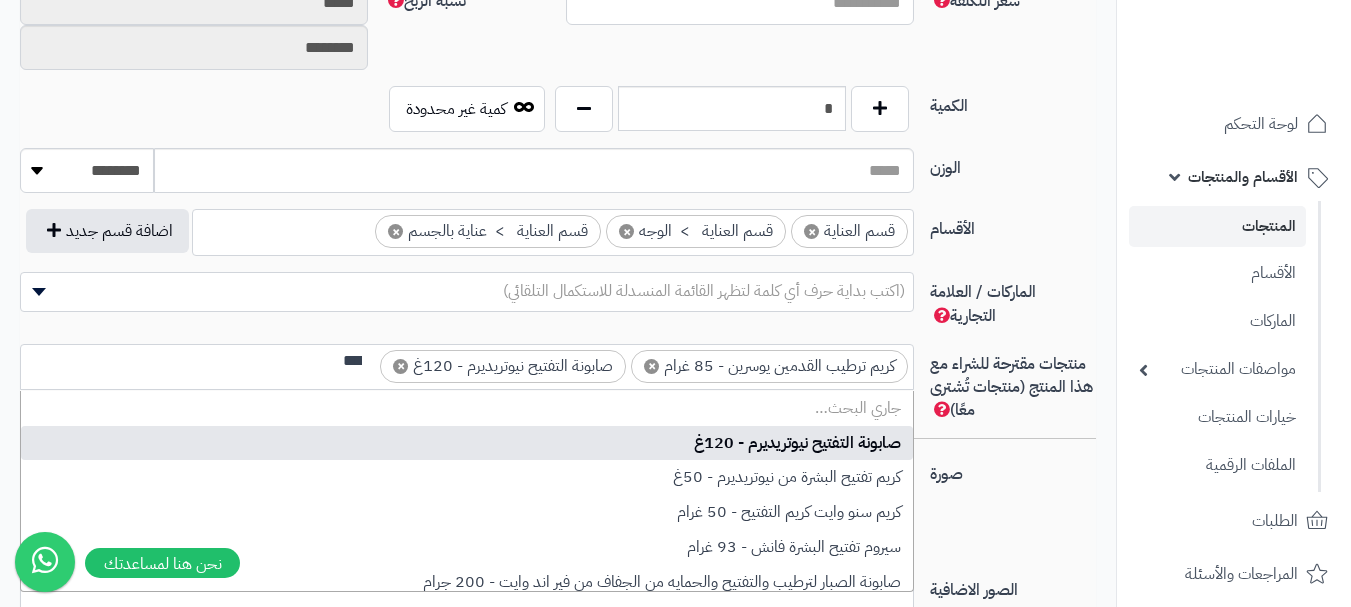 scroll, scrollTop: 0, scrollLeft: 0, axis: both 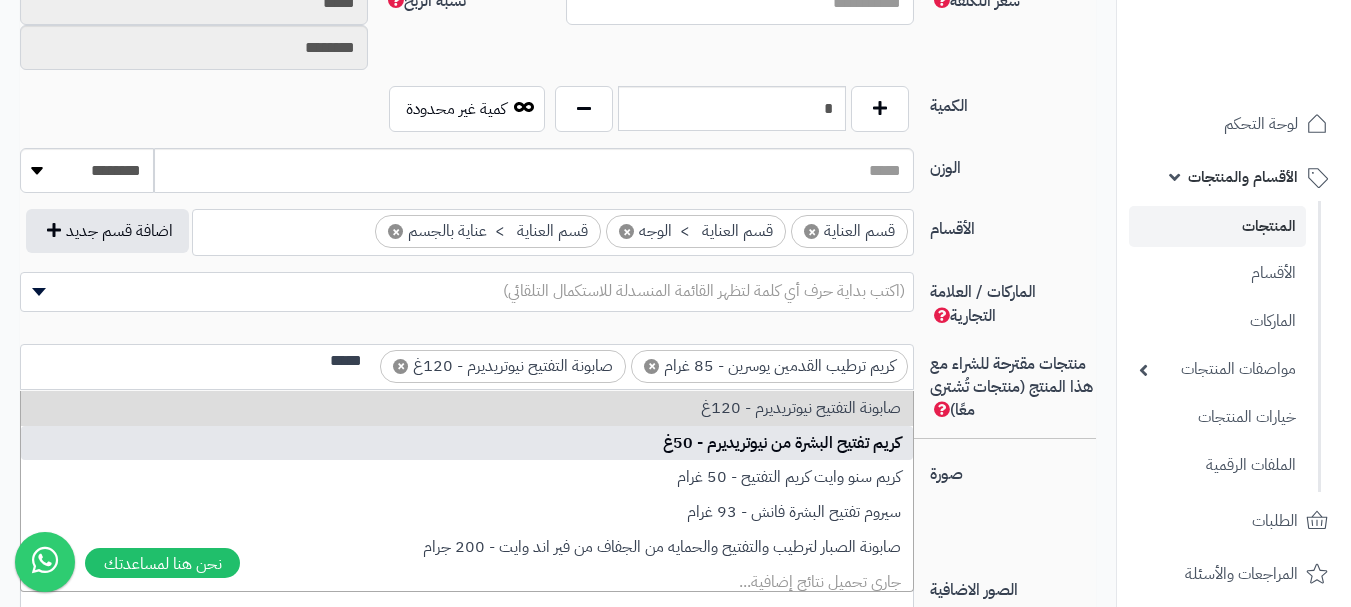 type on "*****" 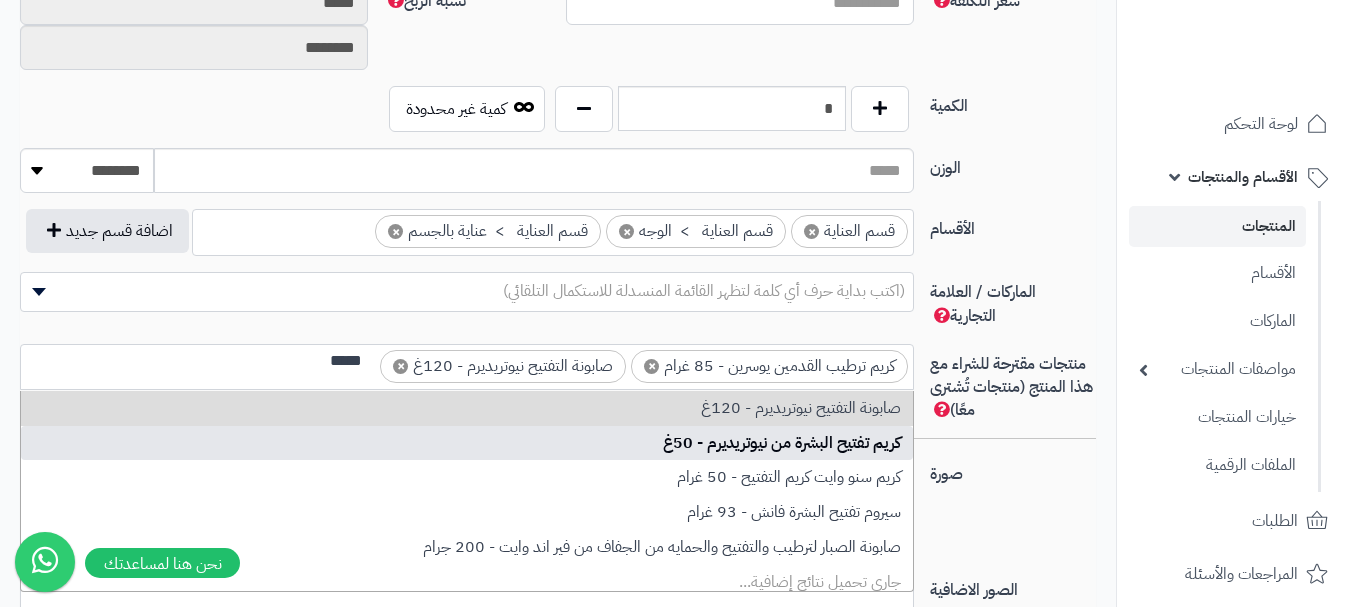 type 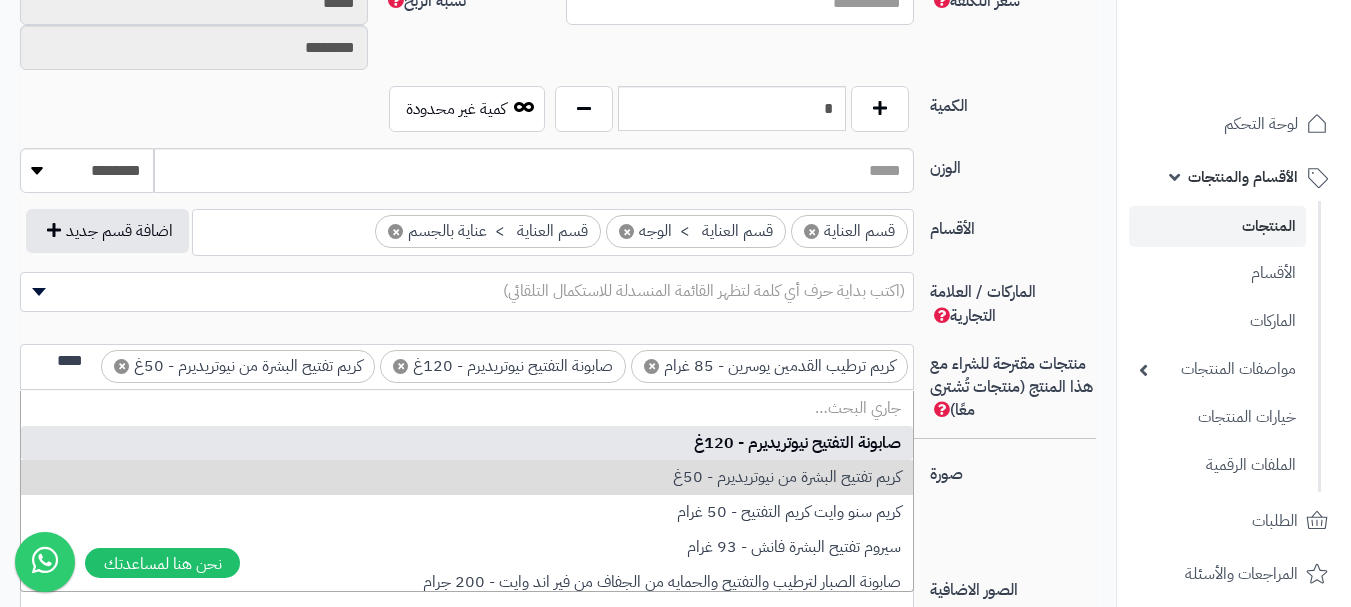 scroll, scrollTop: 0, scrollLeft: 0, axis: both 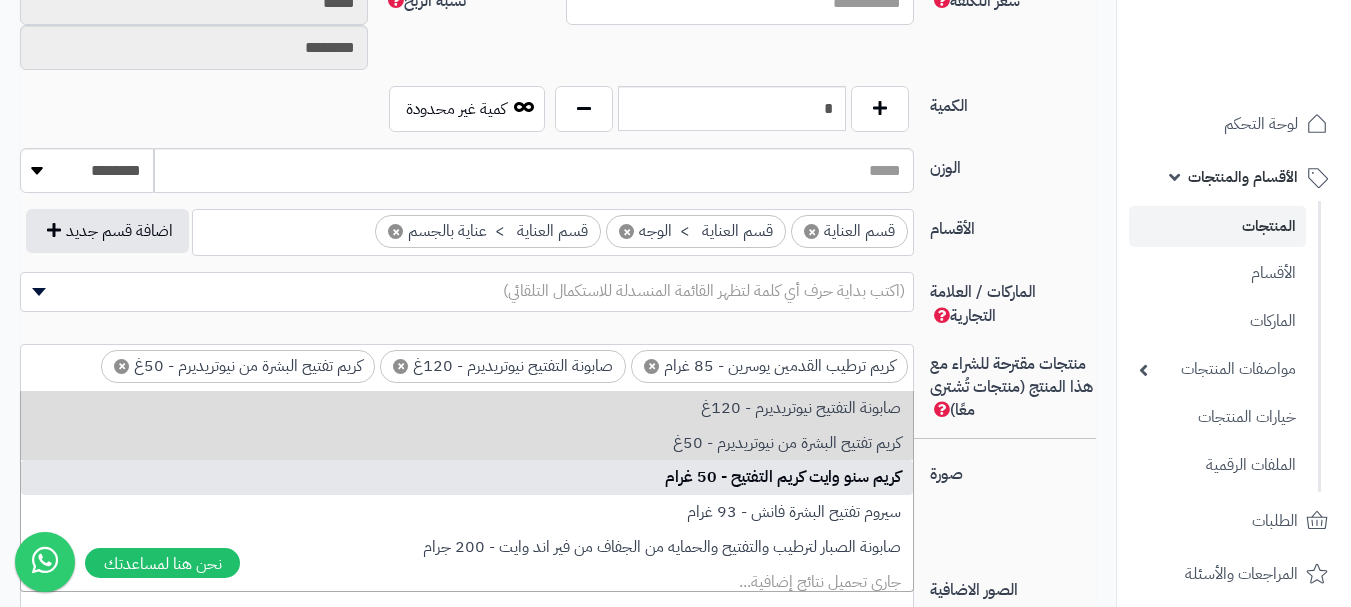 type on "*****" 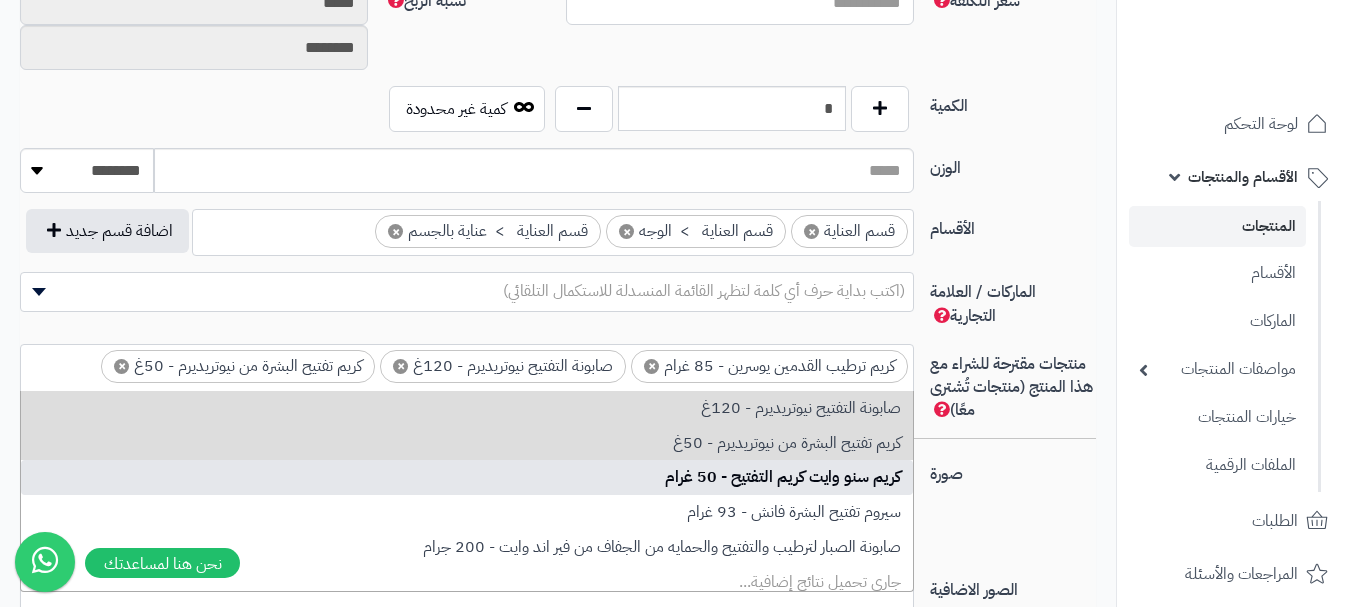 type 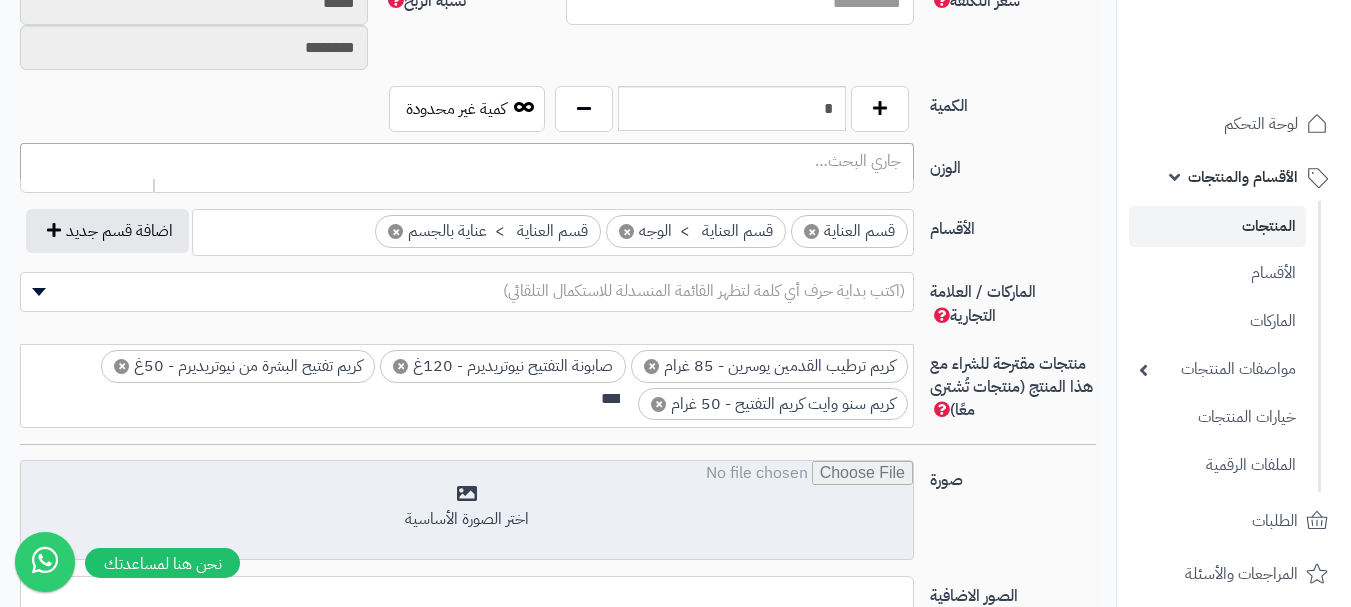 scroll, scrollTop: 0, scrollLeft: 0, axis: both 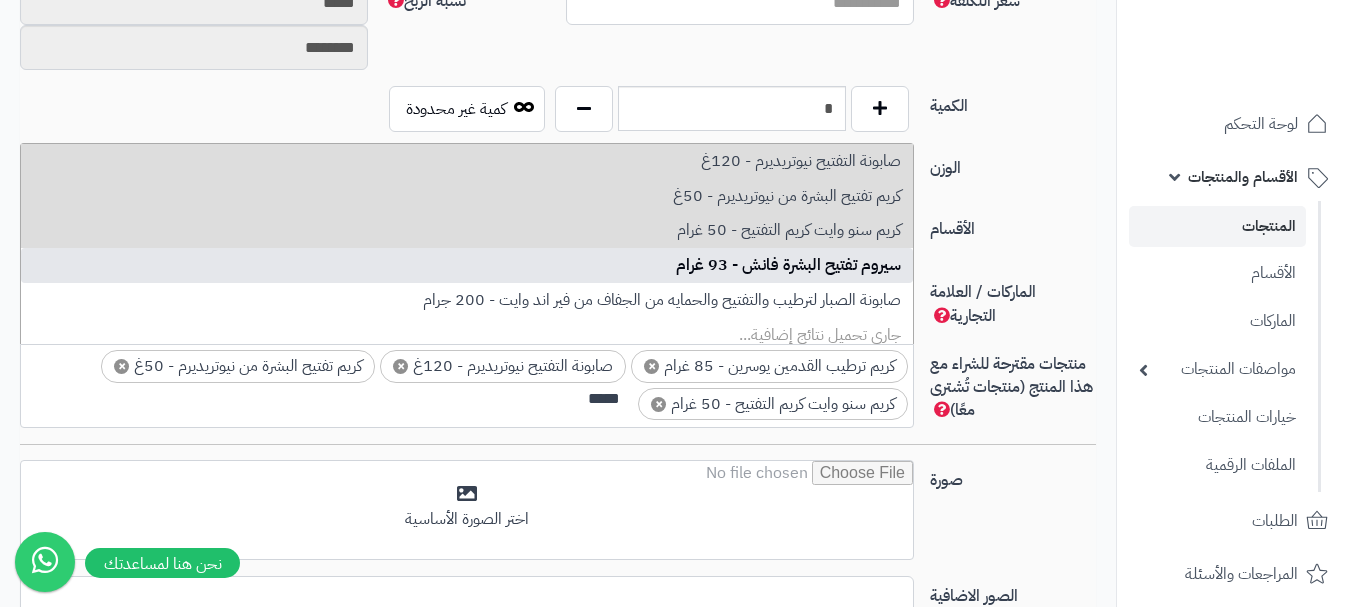 type on "*****" 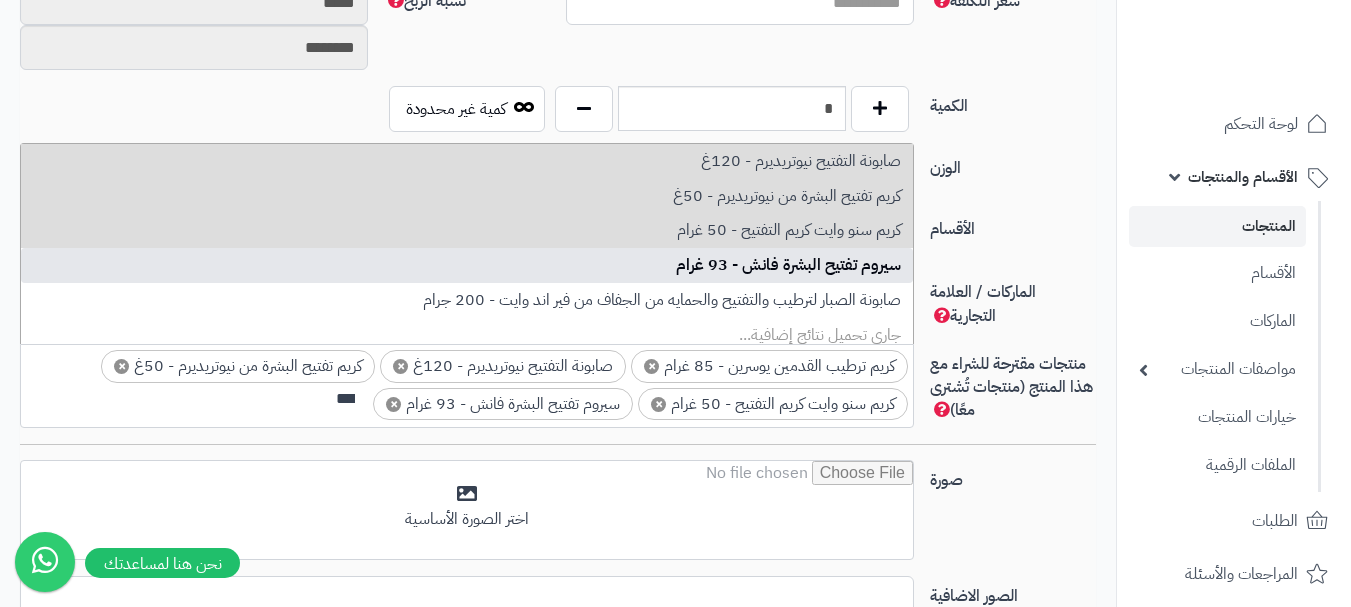 scroll, scrollTop: 0, scrollLeft: 0, axis: both 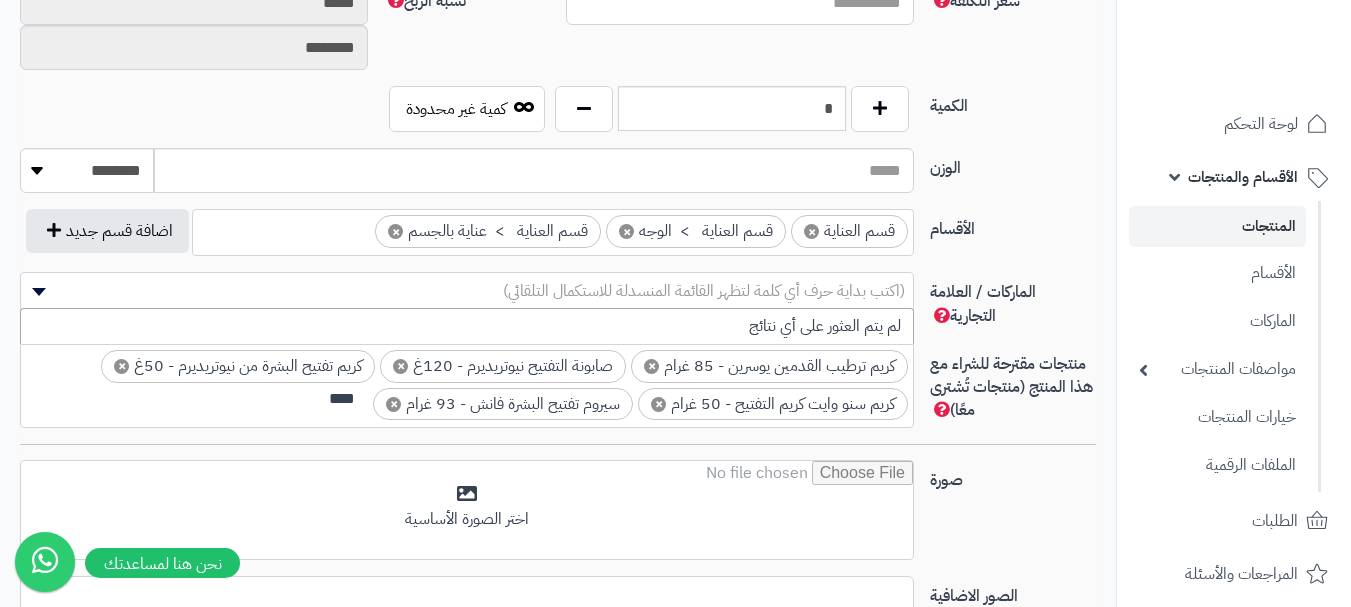 type on "****" 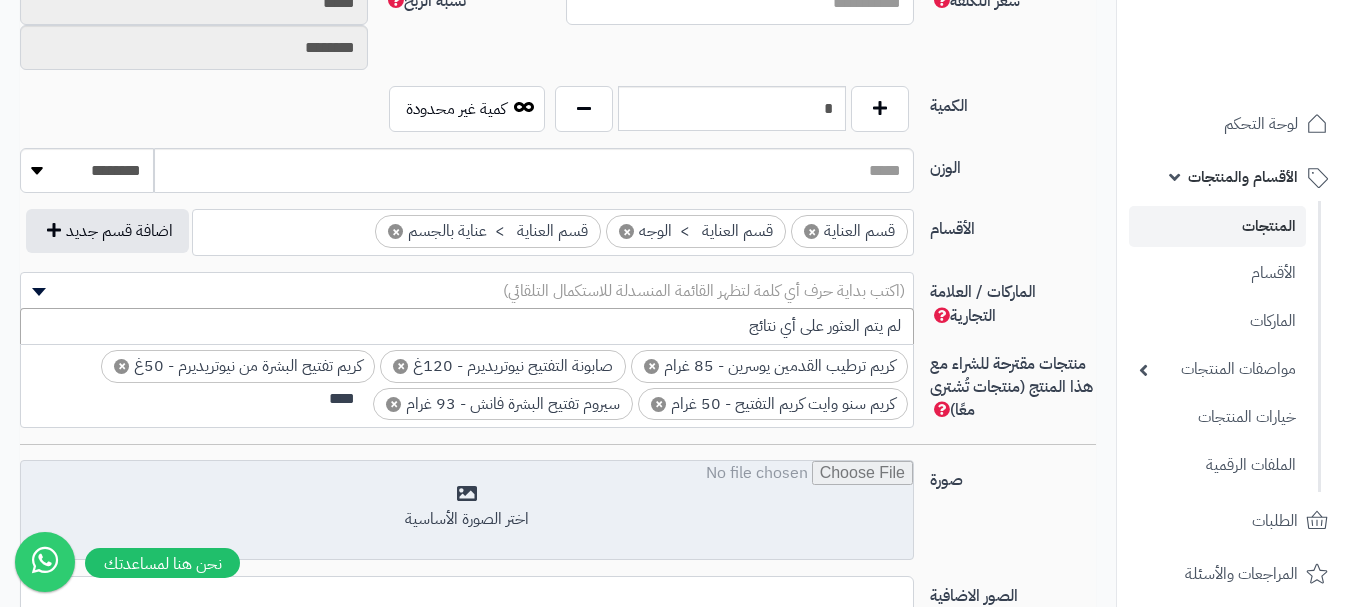 type 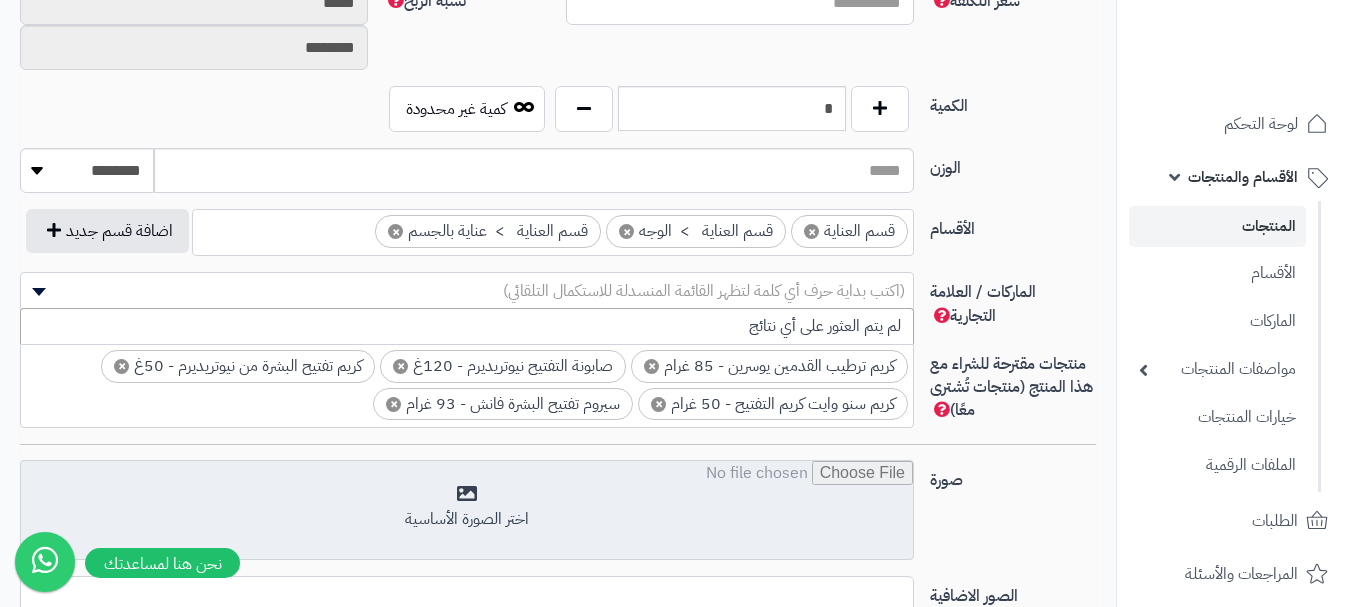 click at bounding box center (467, 511) 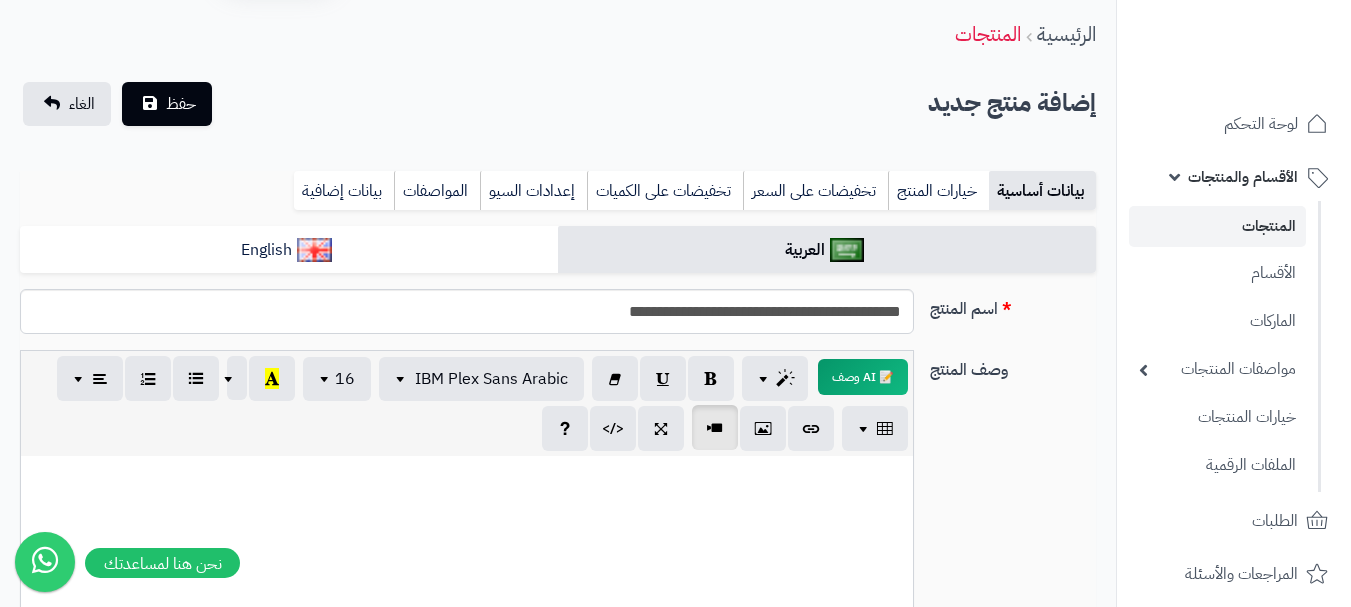 scroll, scrollTop: 100, scrollLeft: 0, axis: vertical 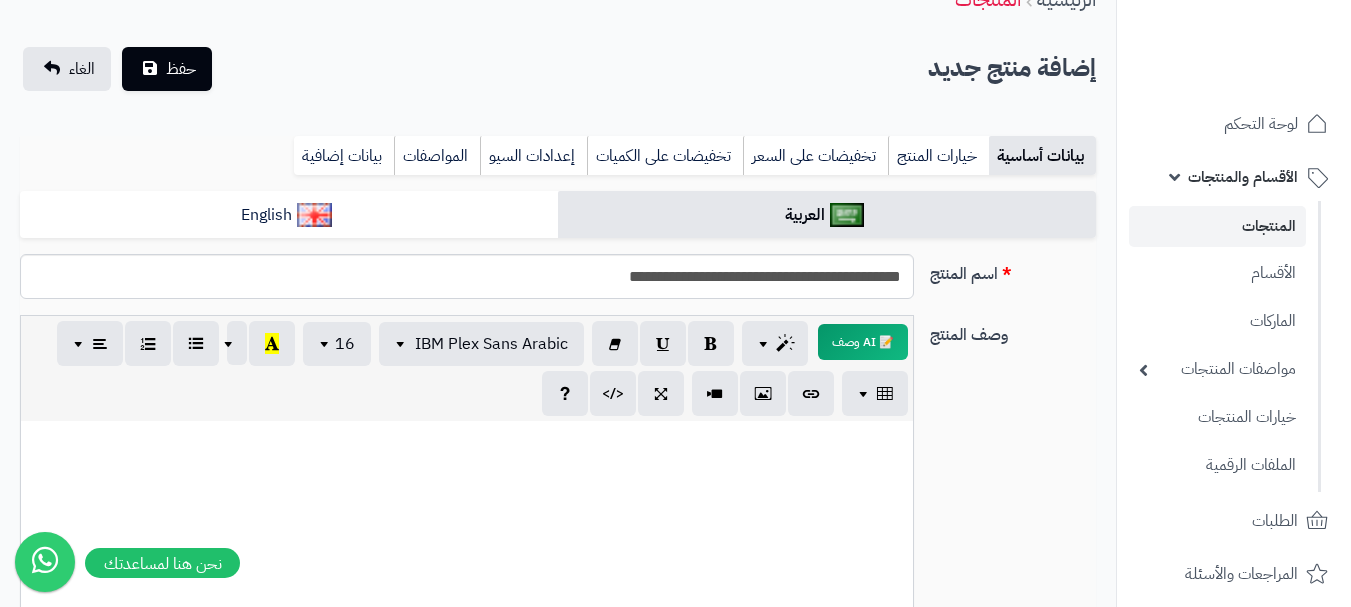 paste 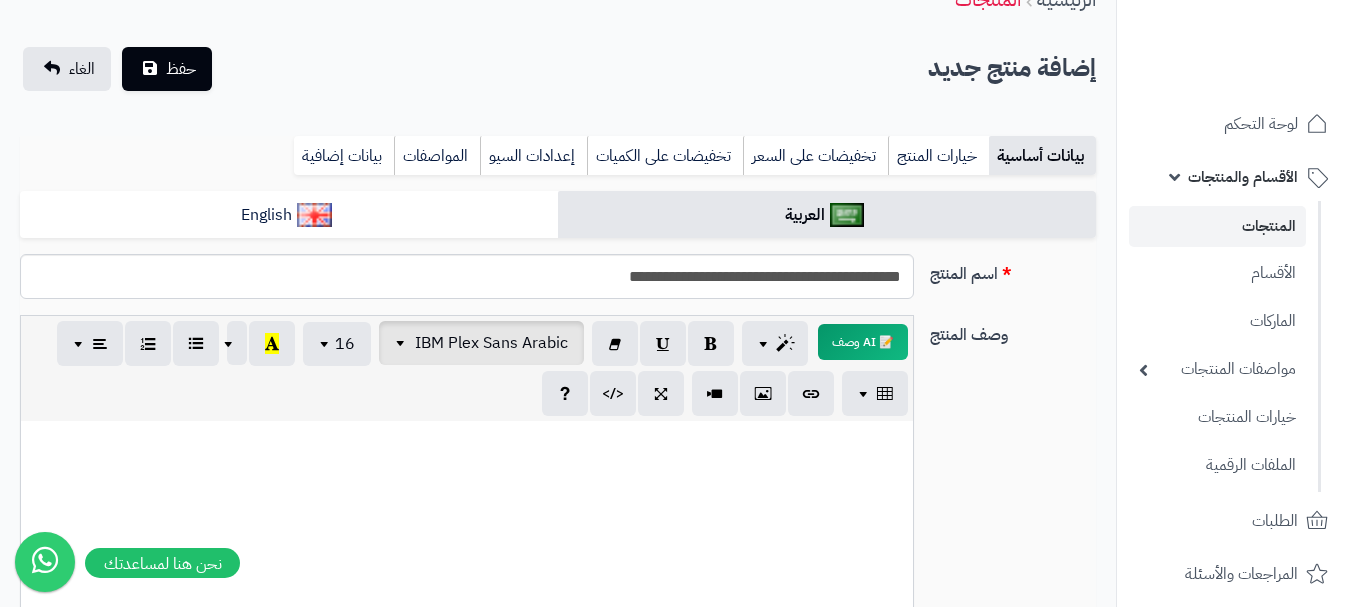 type 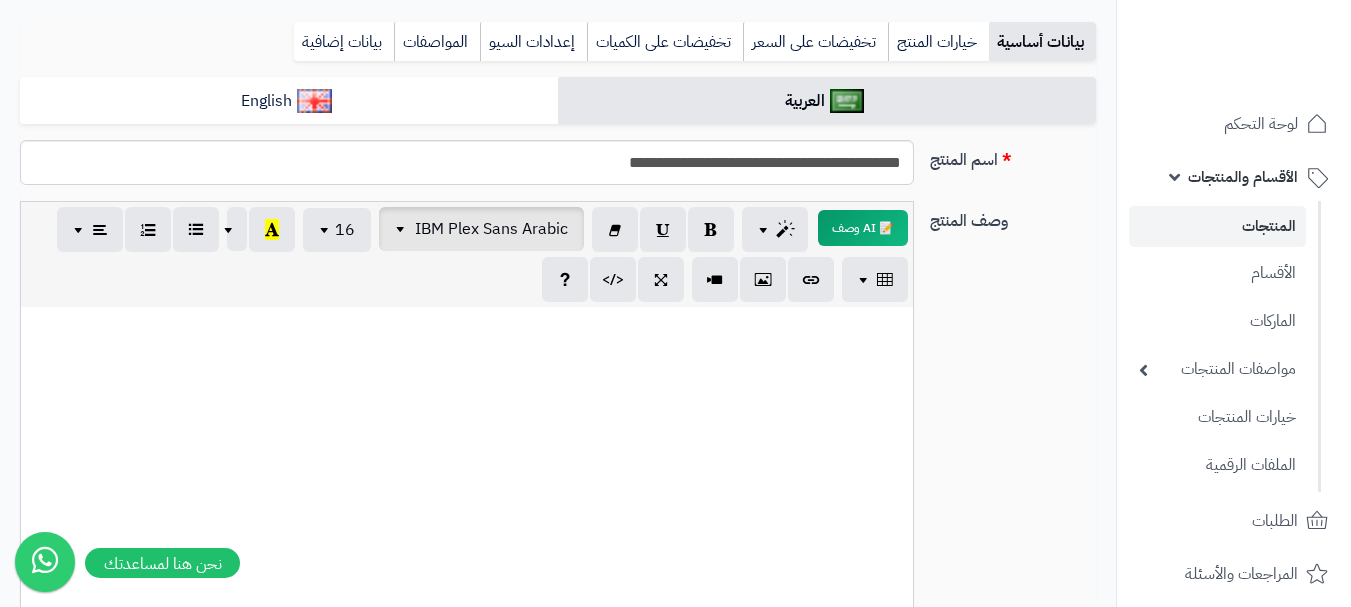 scroll, scrollTop: 226, scrollLeft: 0, axis: vertical 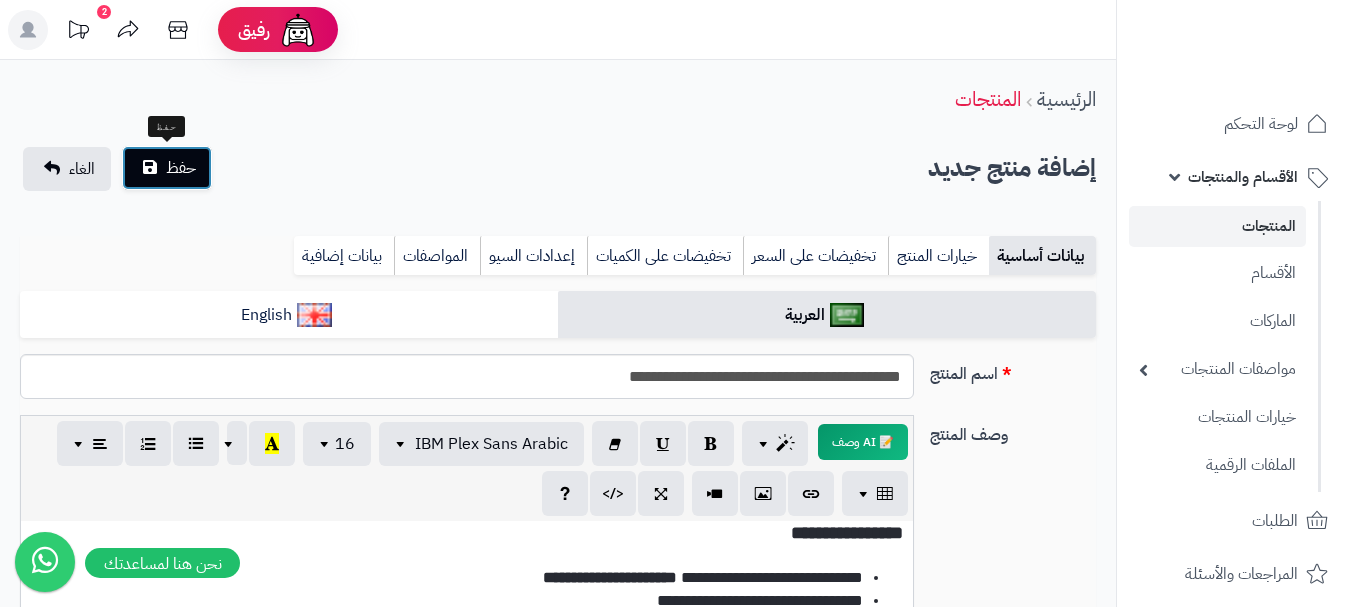 click on "حفظ" at bounding box center [181, 168] 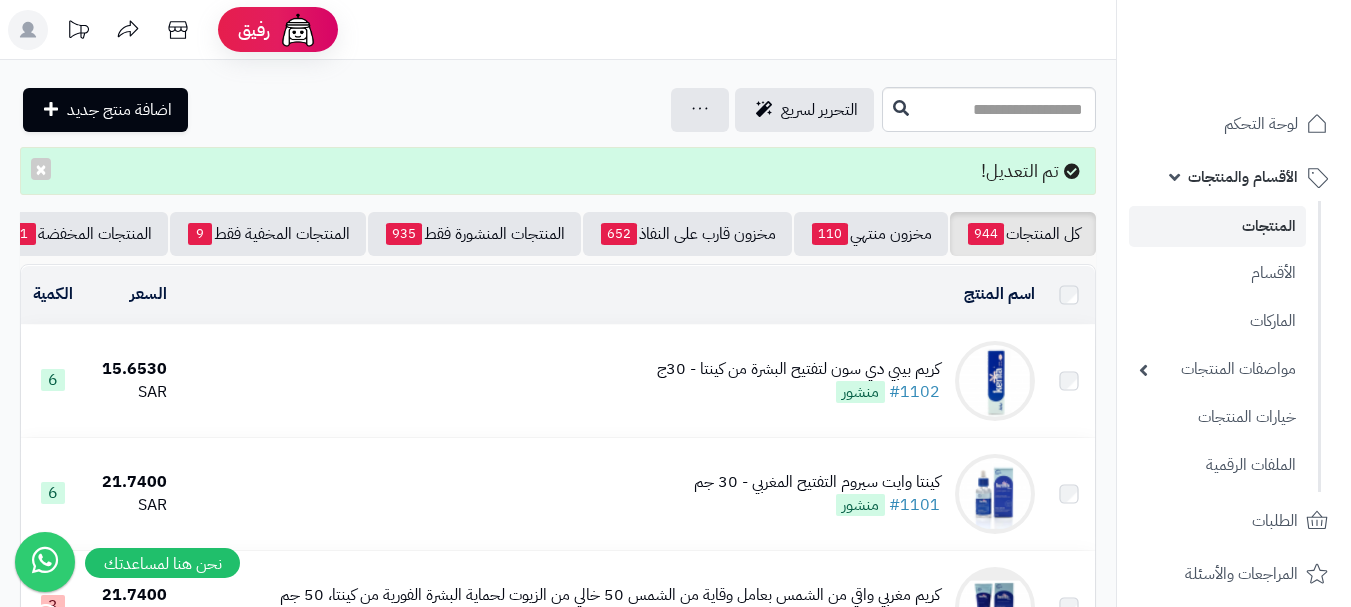 scroll, scrollTop: 0, scrollLeft: 0, axis: both 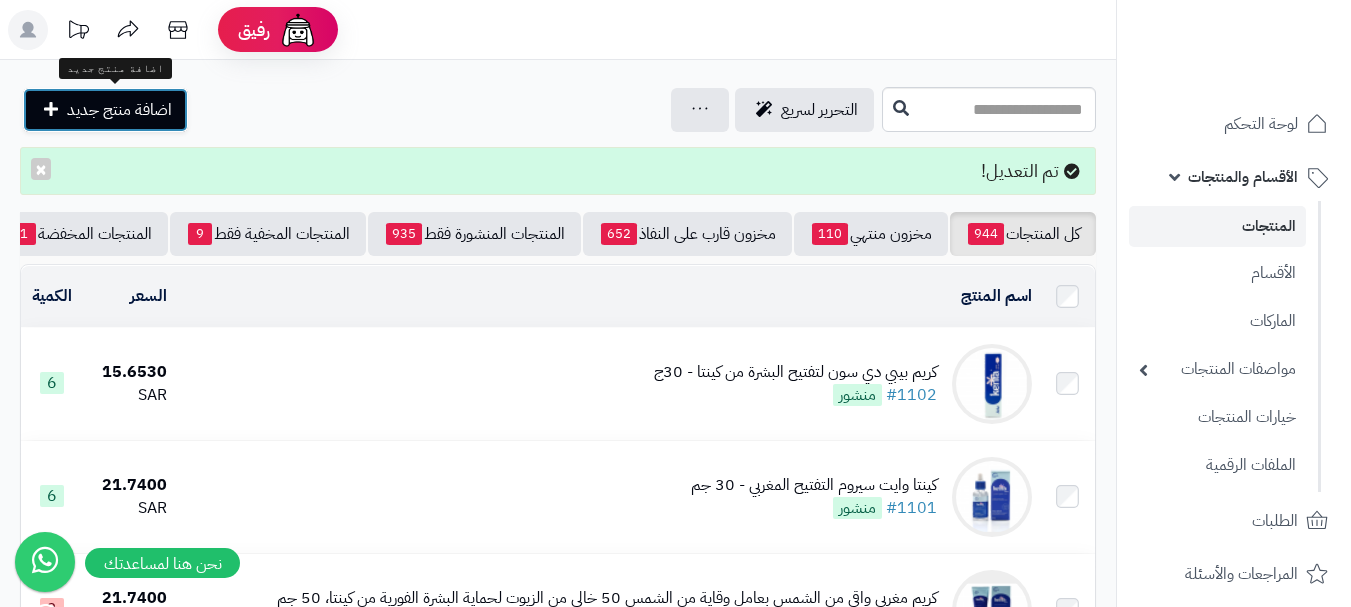 click on "اضافة منتج جديد" at bounding box center (119, 110) 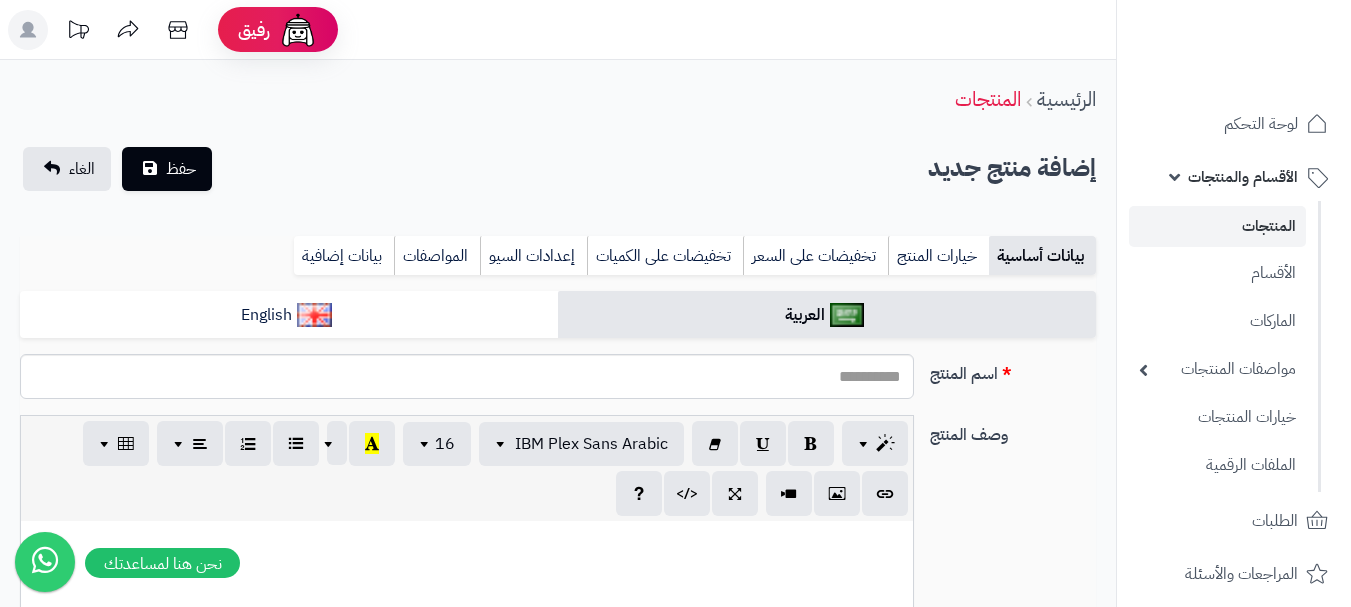 select 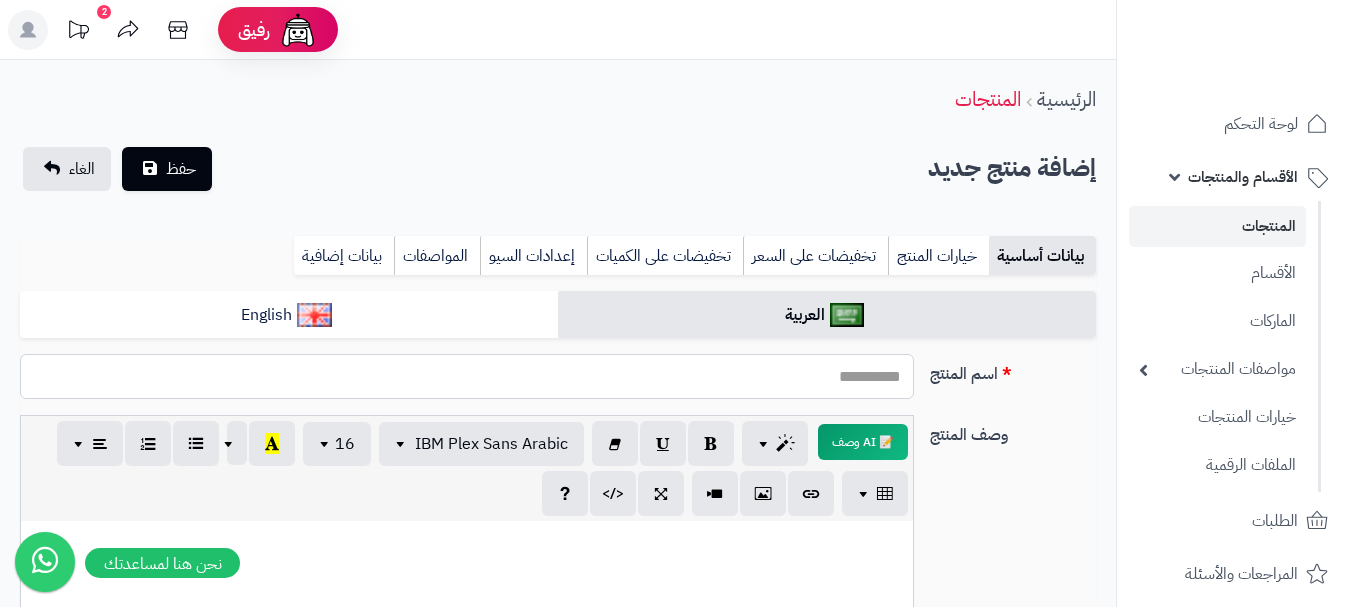 paste on "**********" 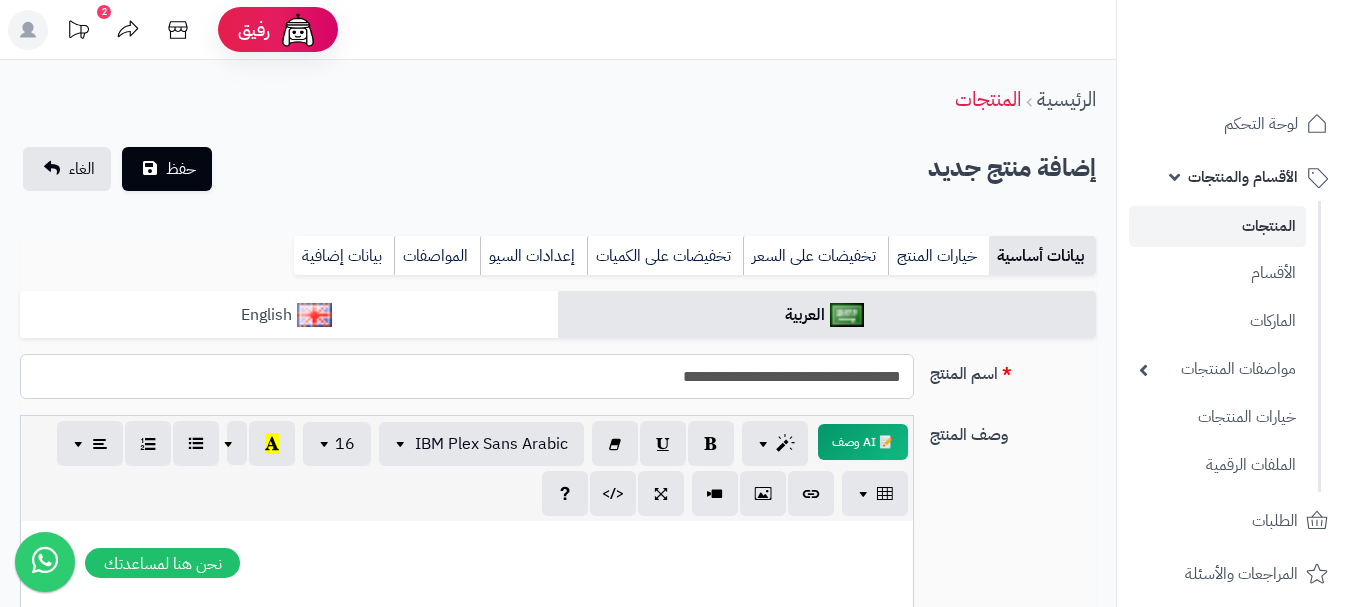 type on "**********" 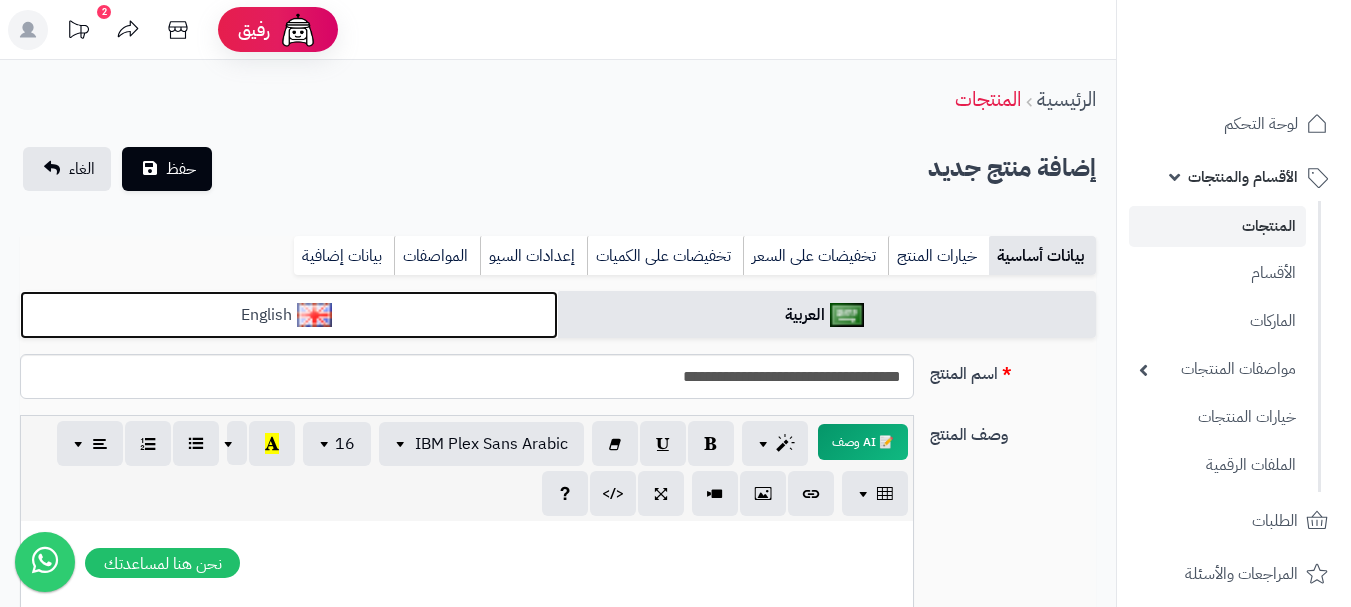 click on "English" at bounding box center (289, 315) 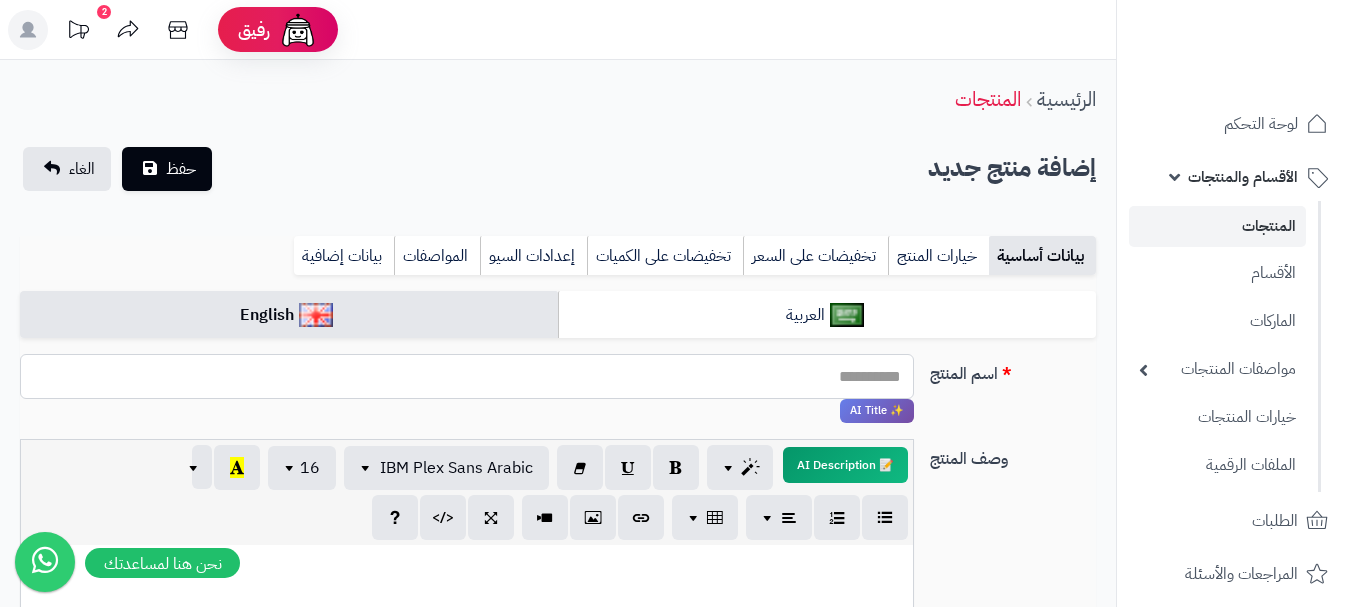 paste on "**********" 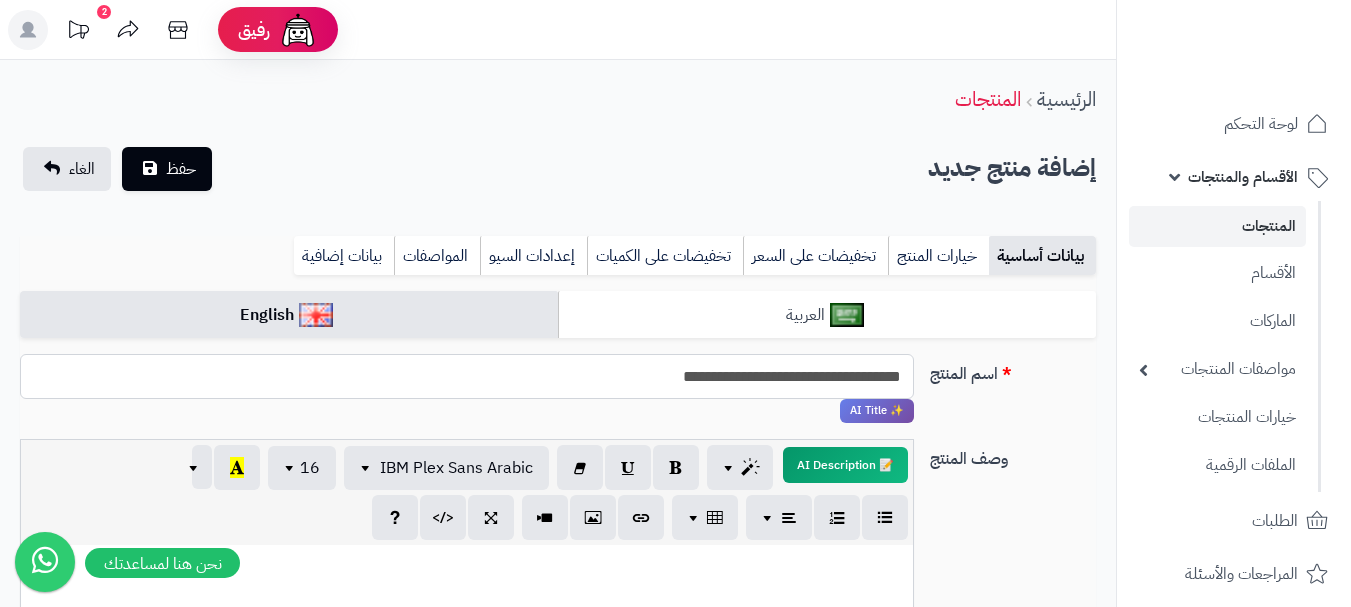 type on "**********" 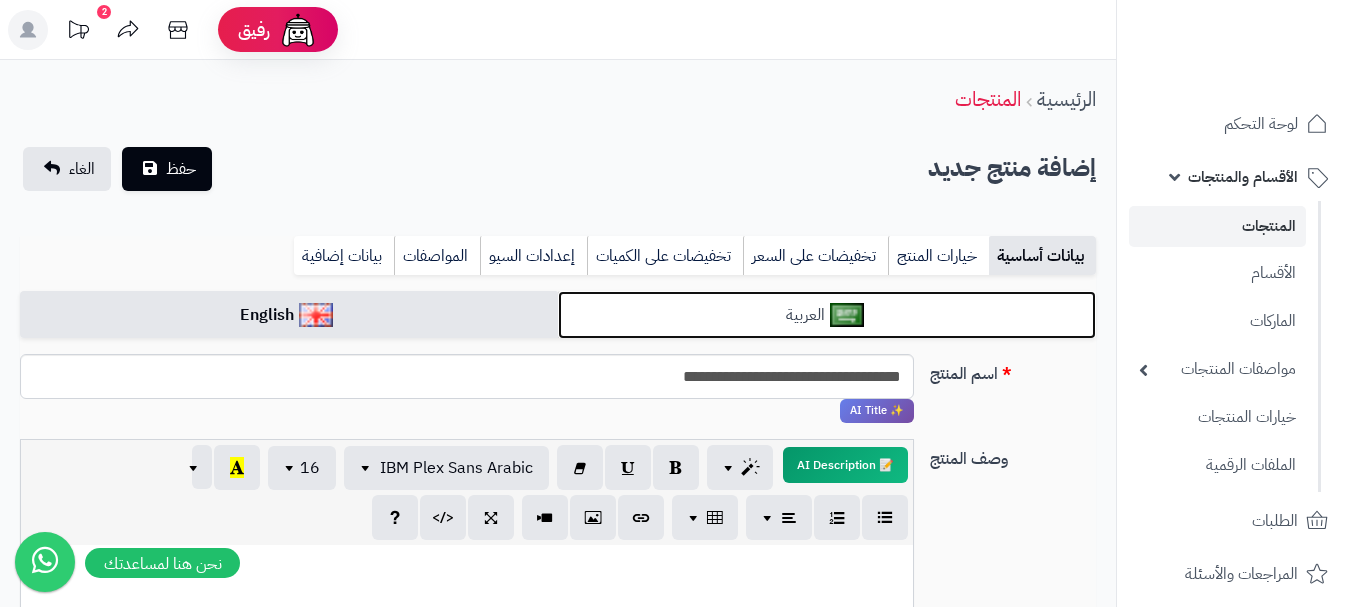 click on "العربية" at bounding box center [827, 315] 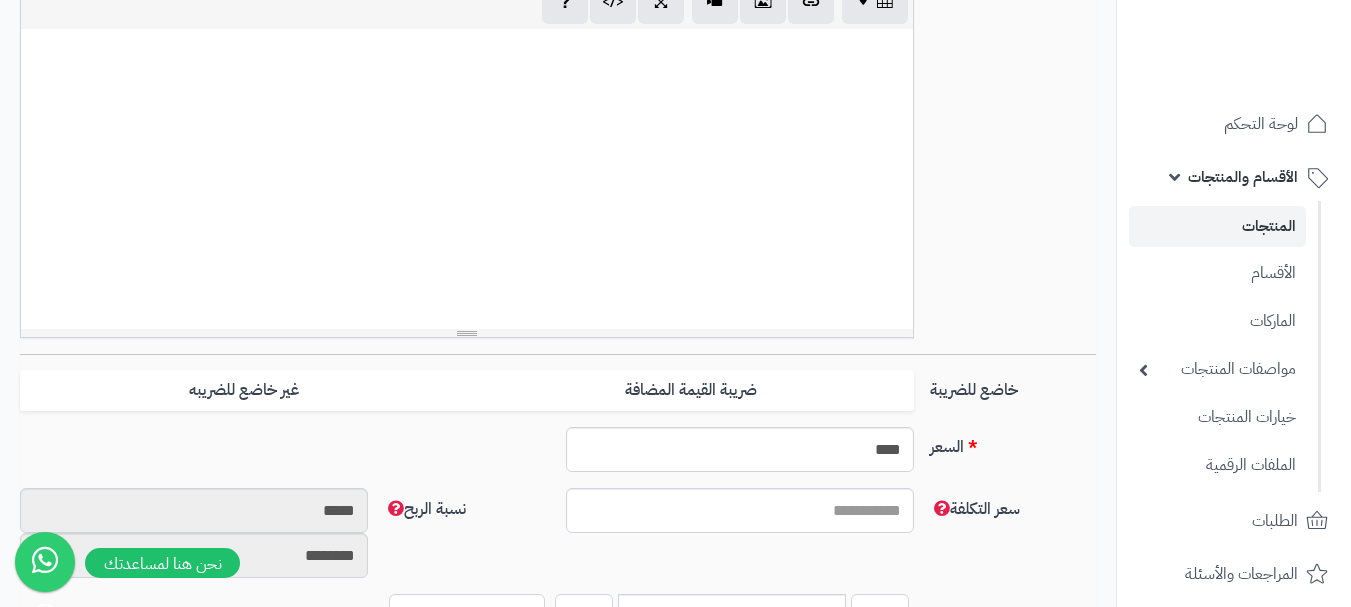 scroll, scrollTop: 500, scrollLeft: 0, axis: vertical 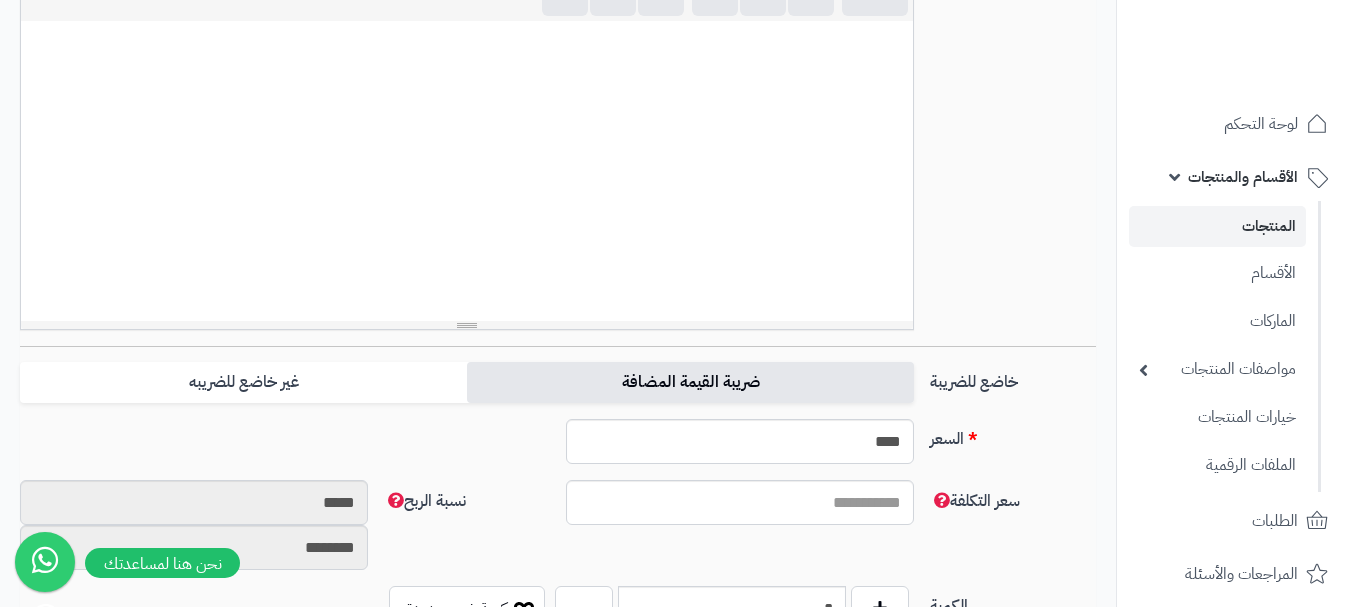 click on "ضريبة القيمة المضافة" at bounding box center (690, 382) 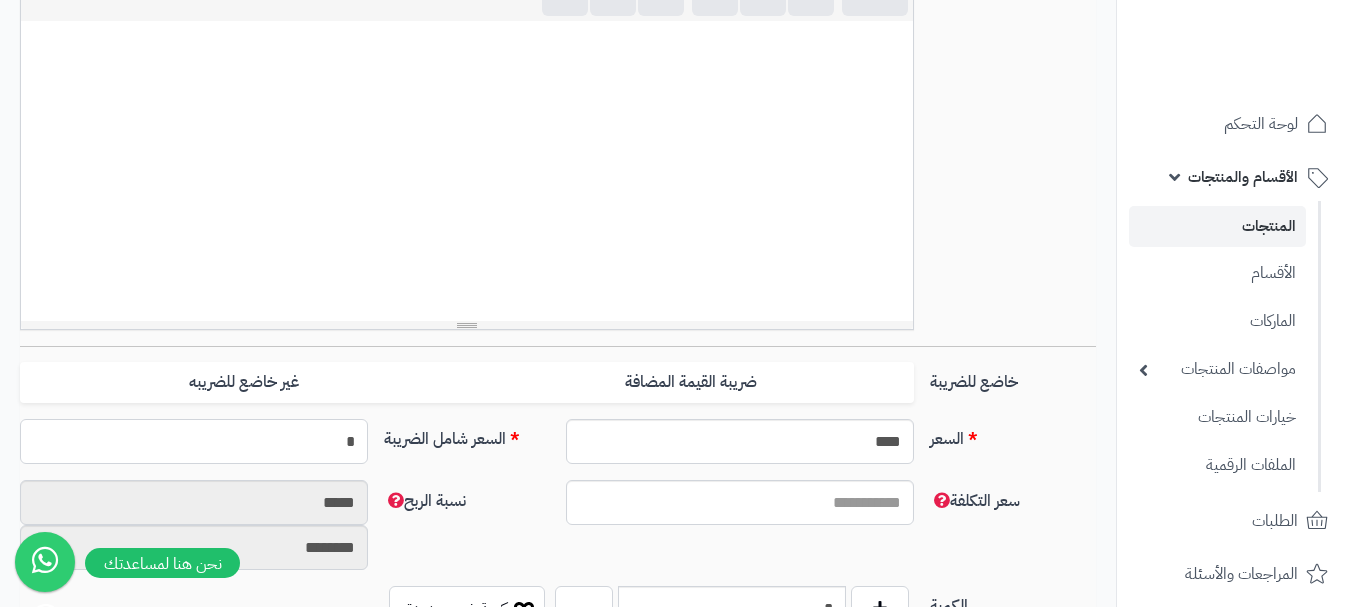 click on "*" at bounding box center [194, 441] 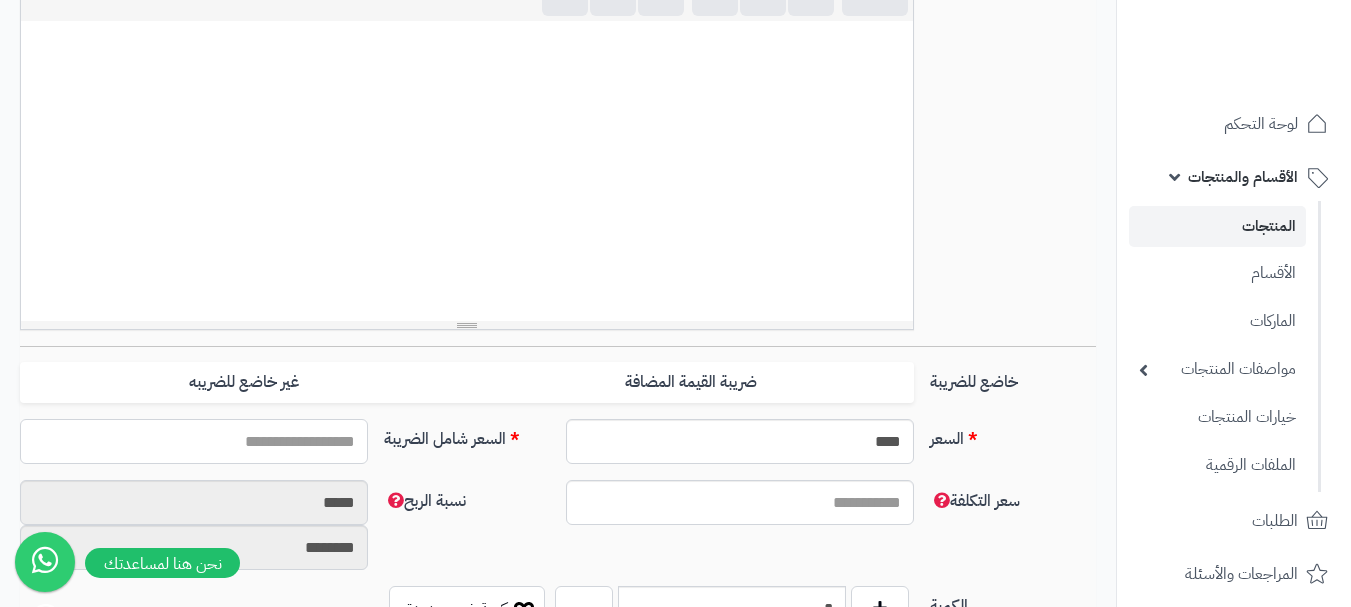 type on "*" 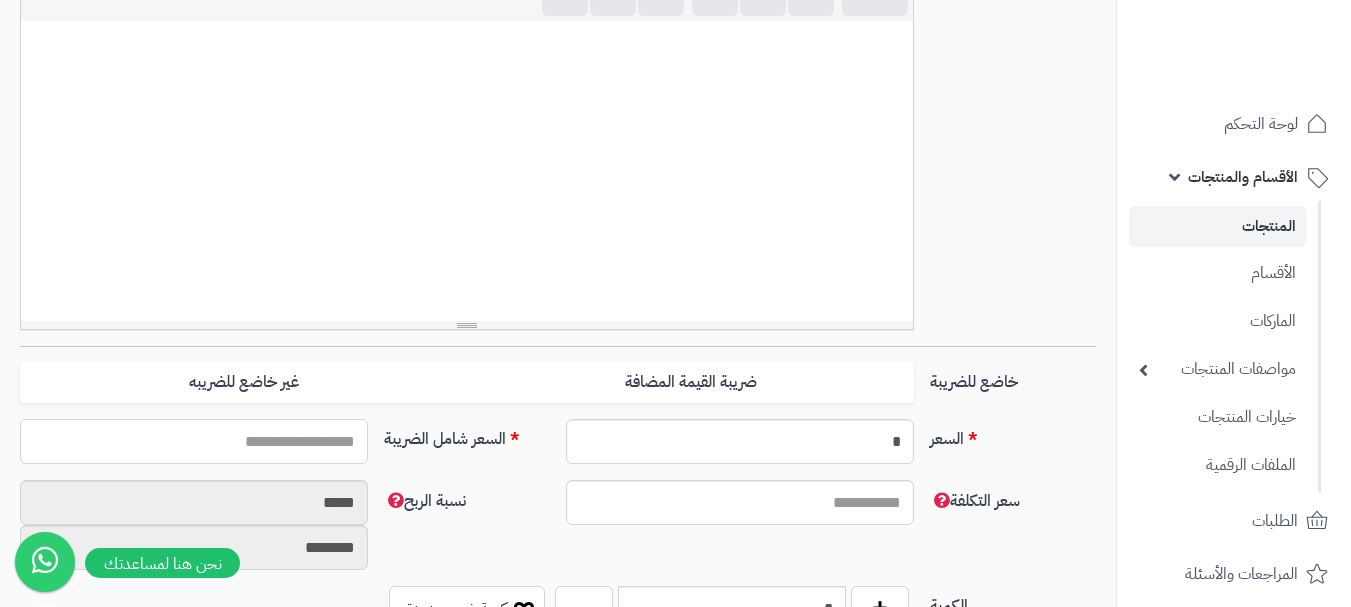 click on "السعر شامل الضريبة" at bounding box center (194, 441) 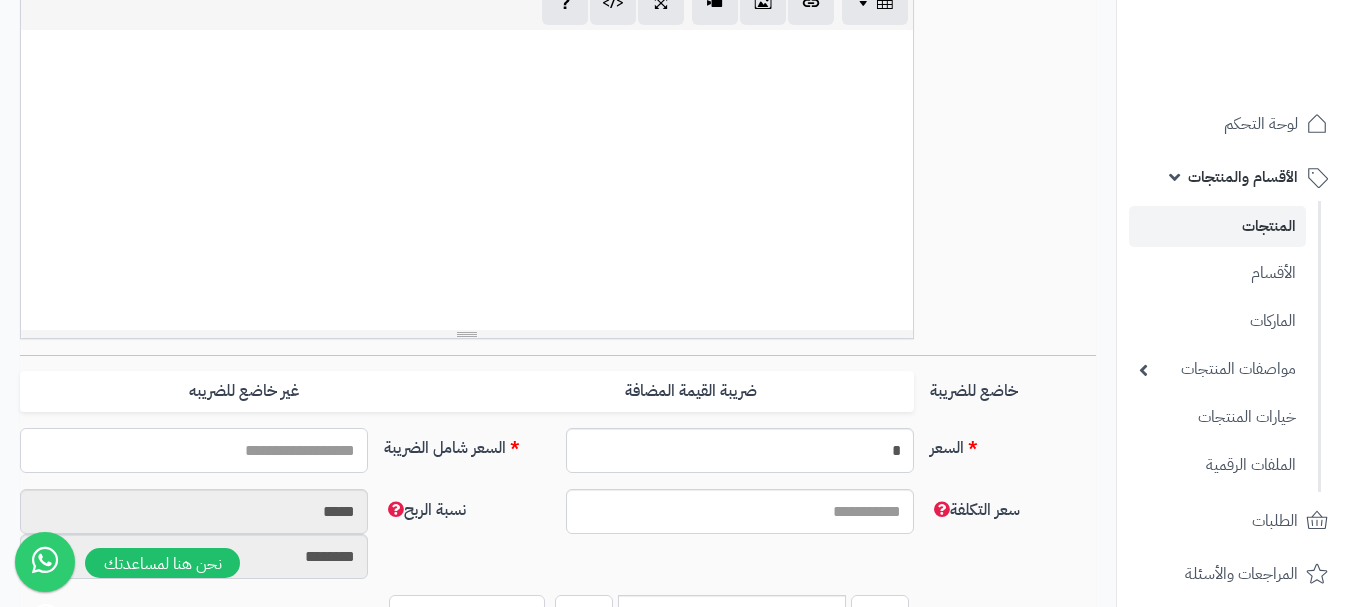 scroll, scrollTop: 600, scrollLeft: 0, axis: vertical 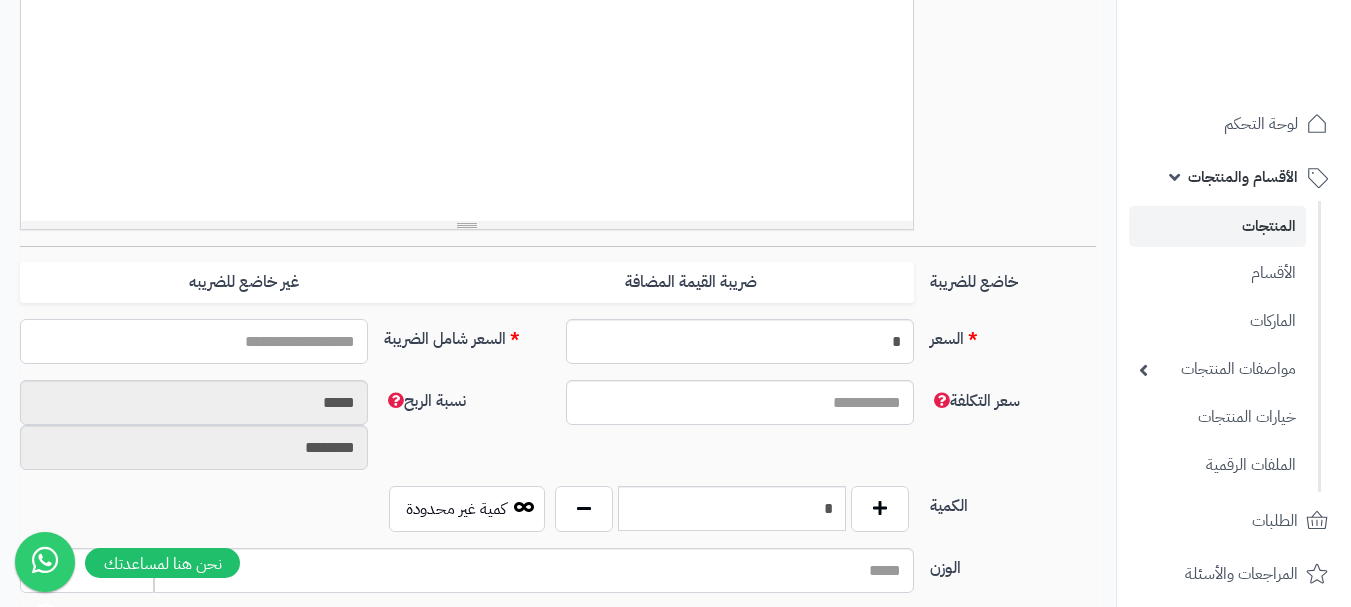 click on "السعر شامل الضريبة" at bounding box center (194, 341) 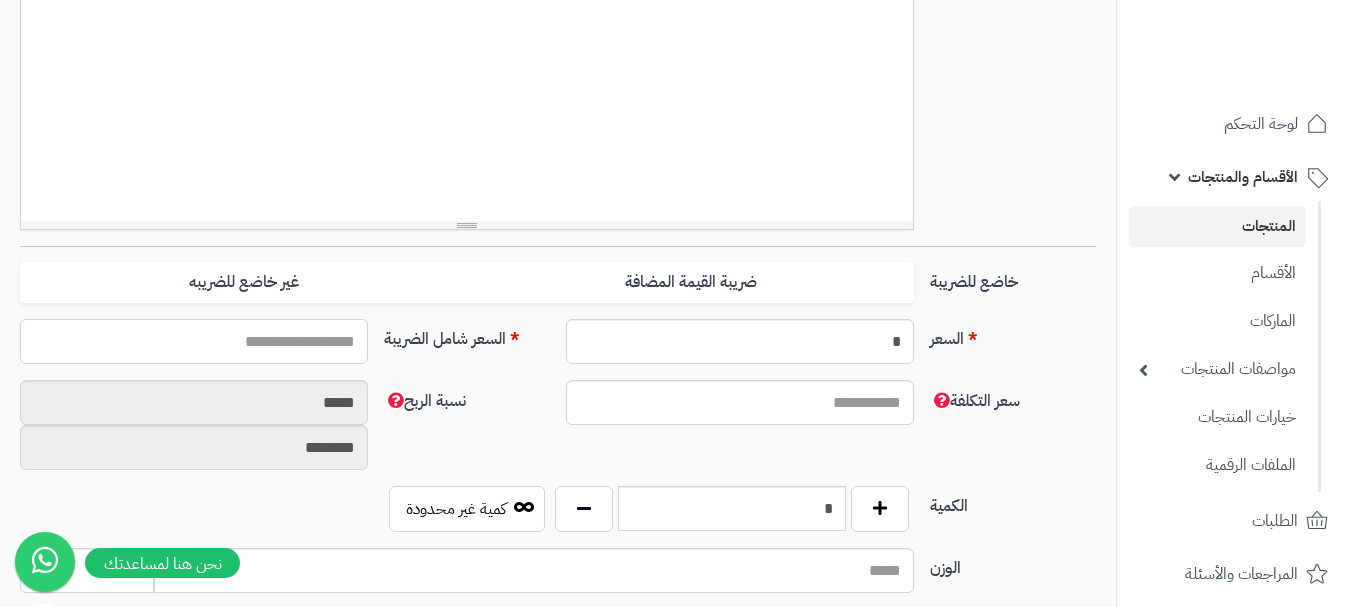 type on "******" 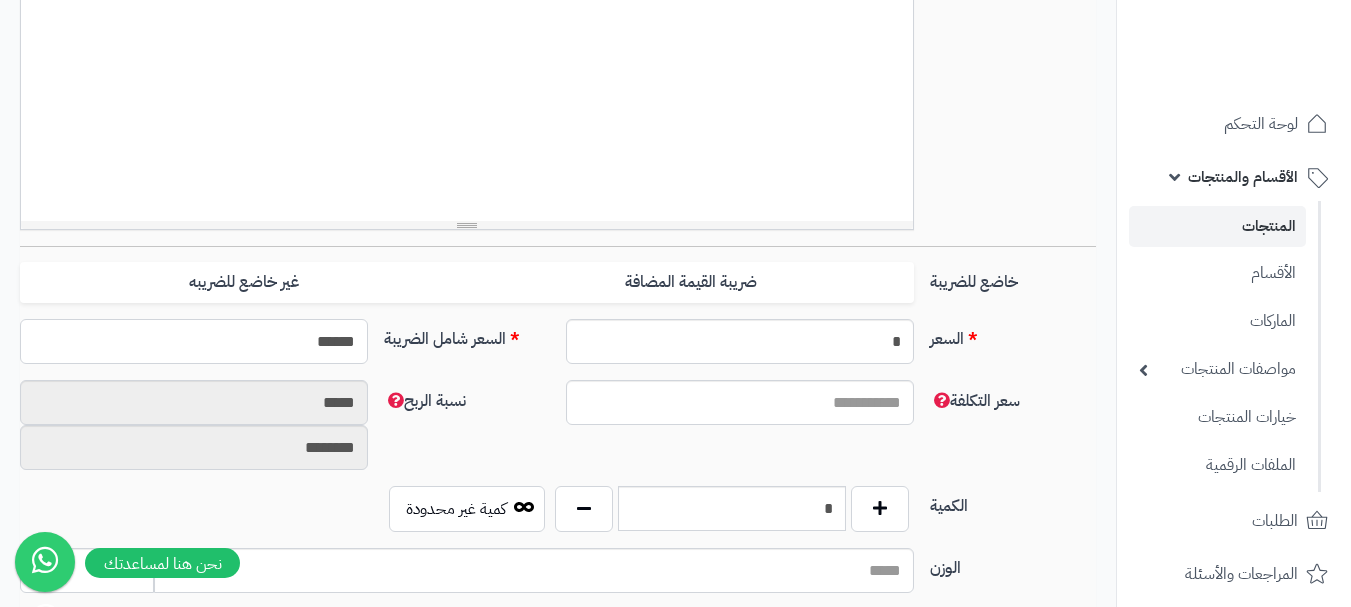 scroll, scrollTop: 700, scrollLeft: 0, axis: vertical 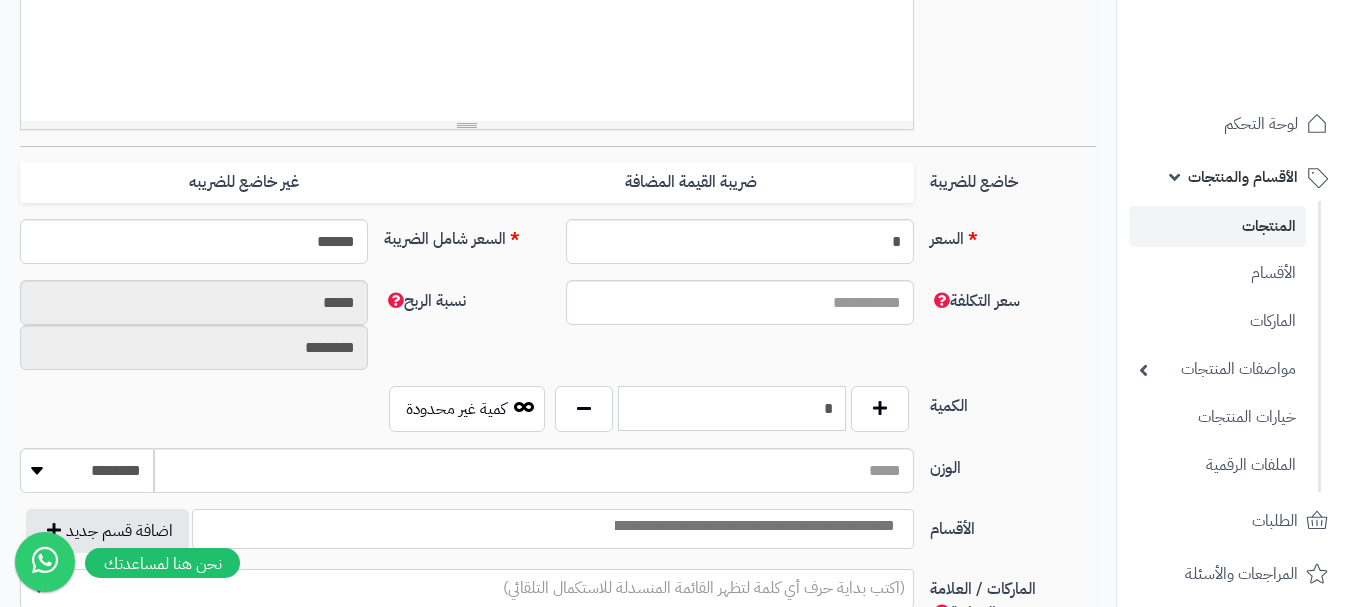 click on "*" at bounding box center (732, 408) 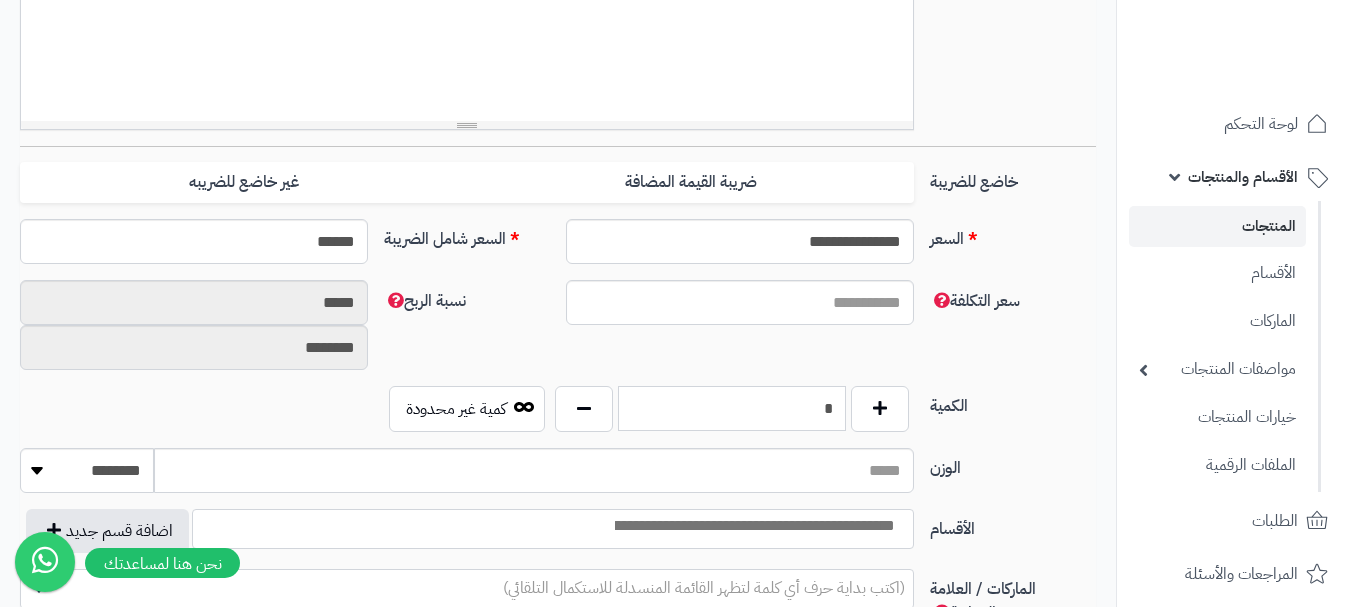 click on "*" at bounding box center [732, 408] 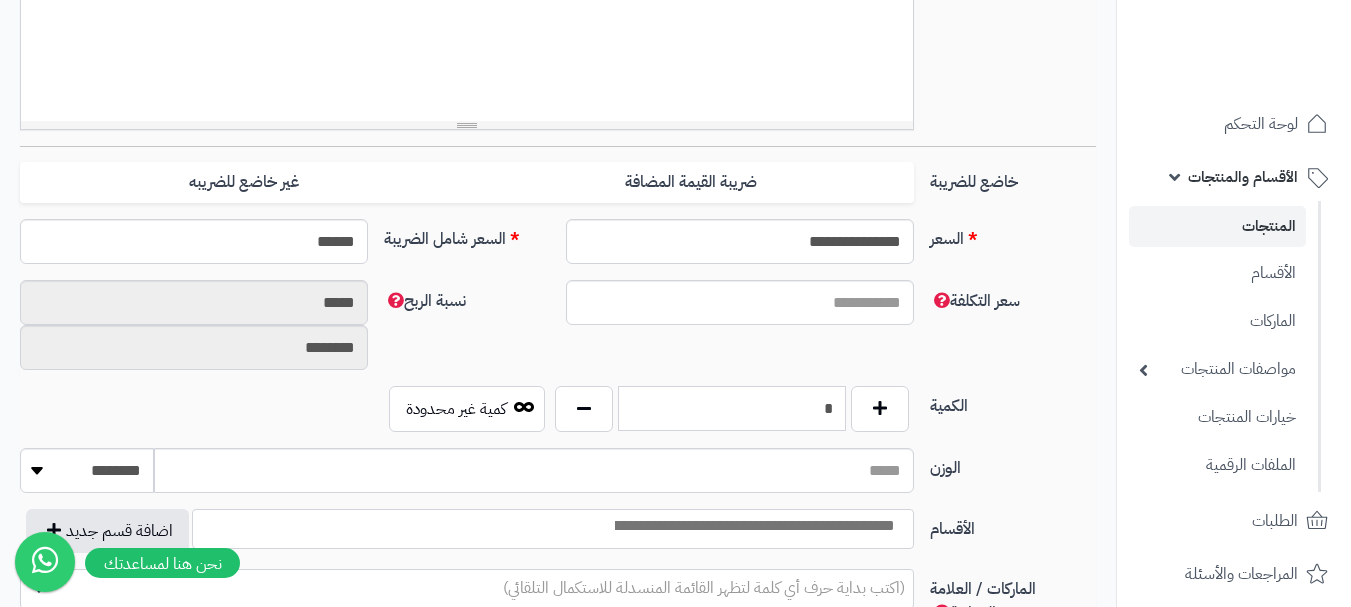 scroll, scrollTop: 800, scrollLeft: 0, axis: vertical 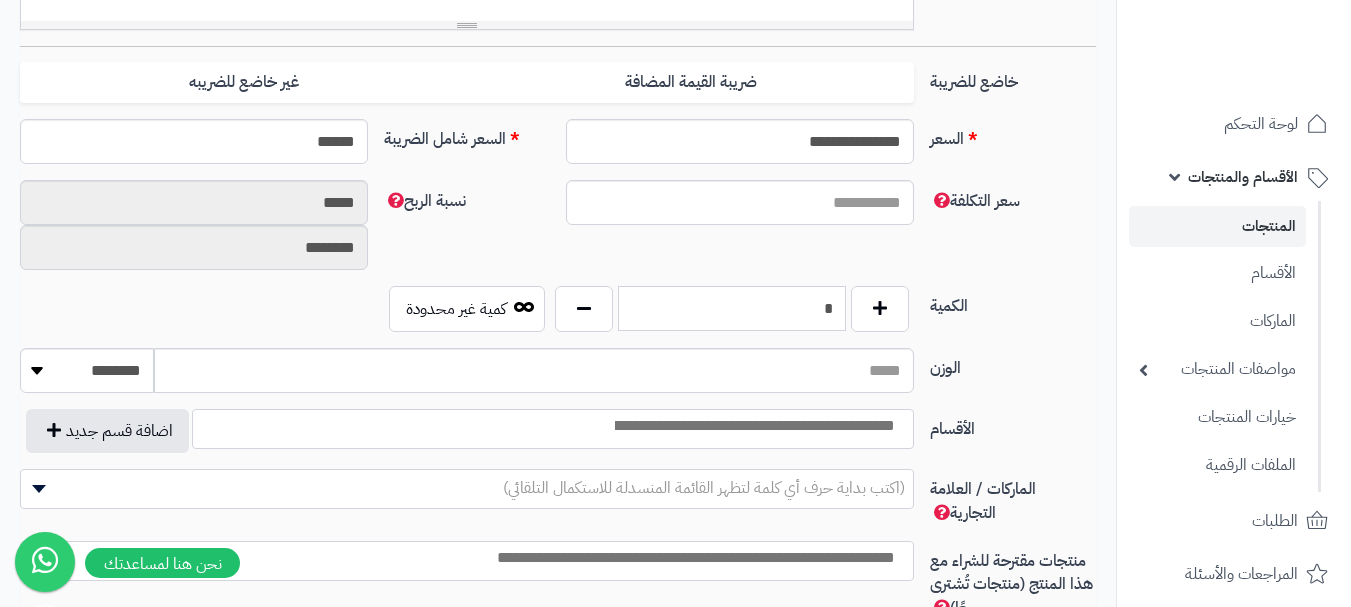 click on "*" at bounding box center [732, 308] 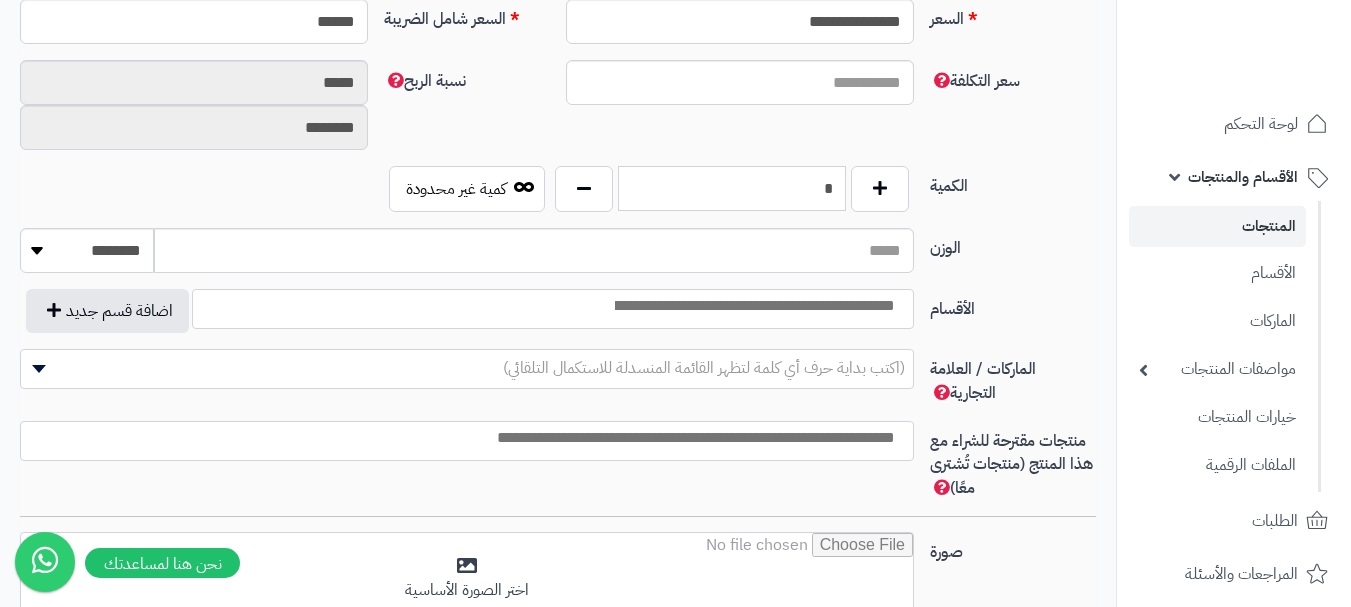 scroll, scrollTop: 1031, scrollLeft: 0, axis: vertical 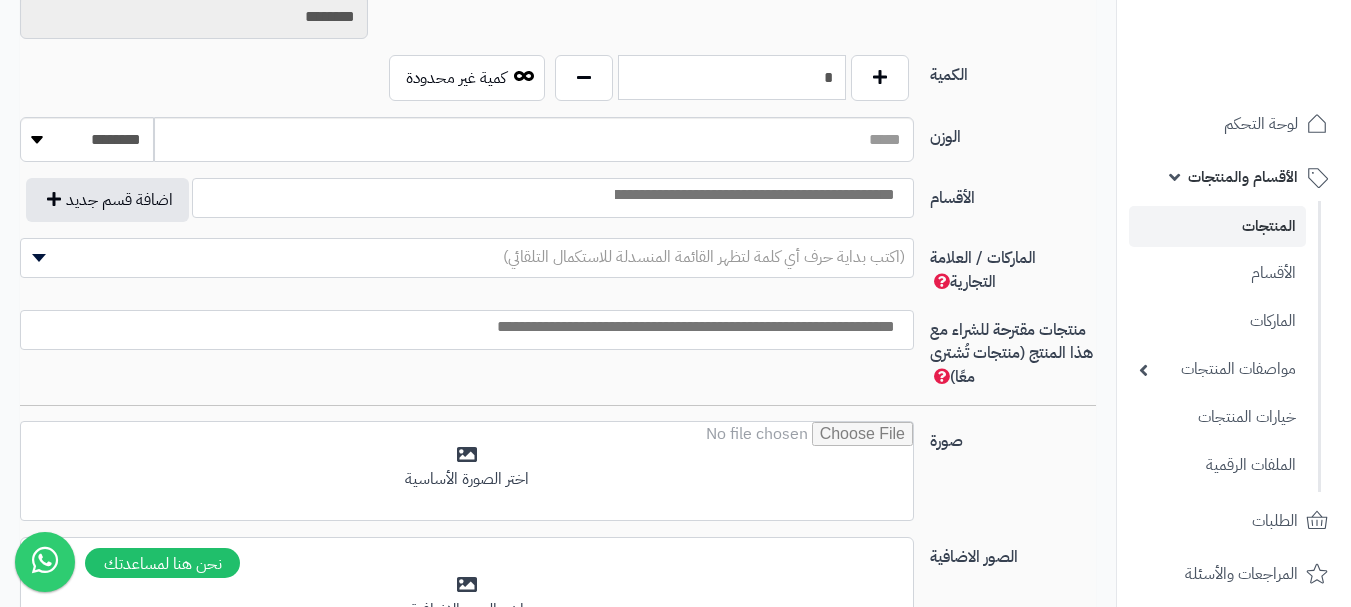type on "*" 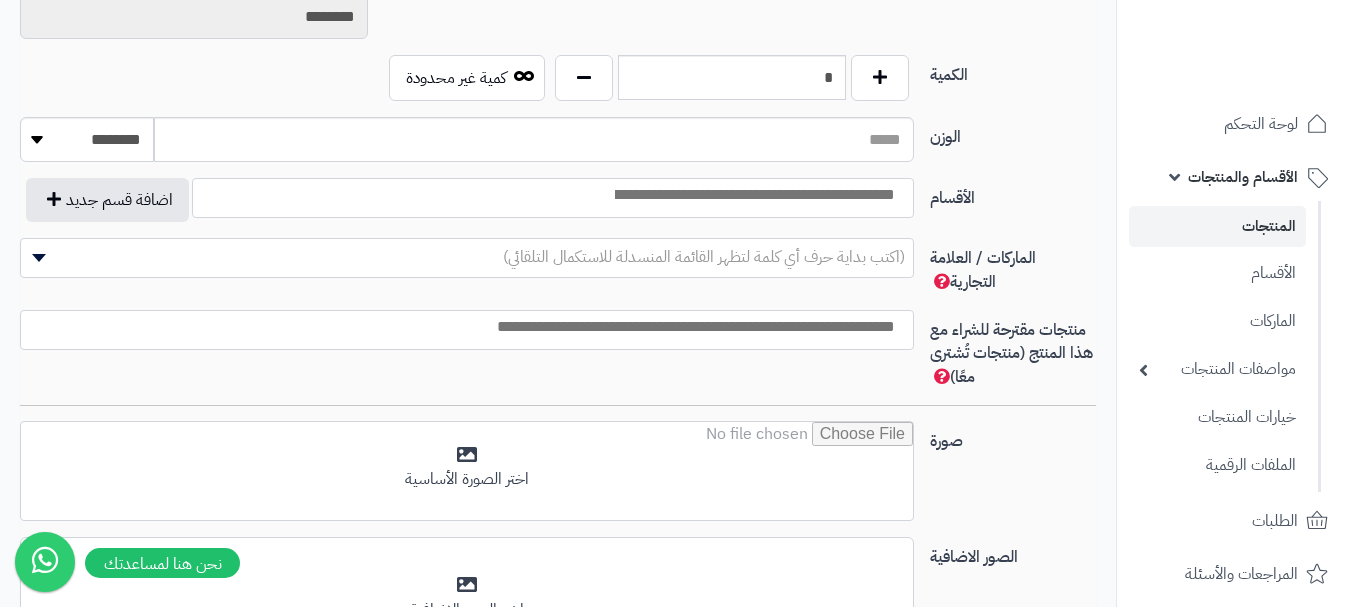 click at bounding box center (753, 195) 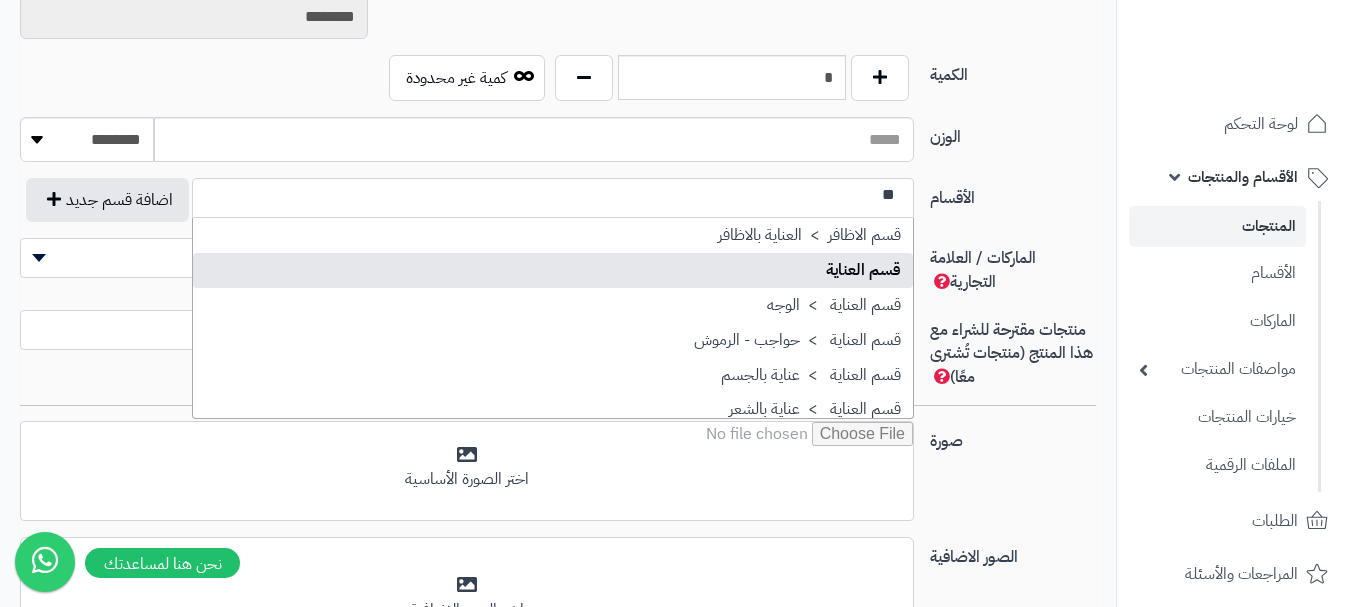 type on "**" 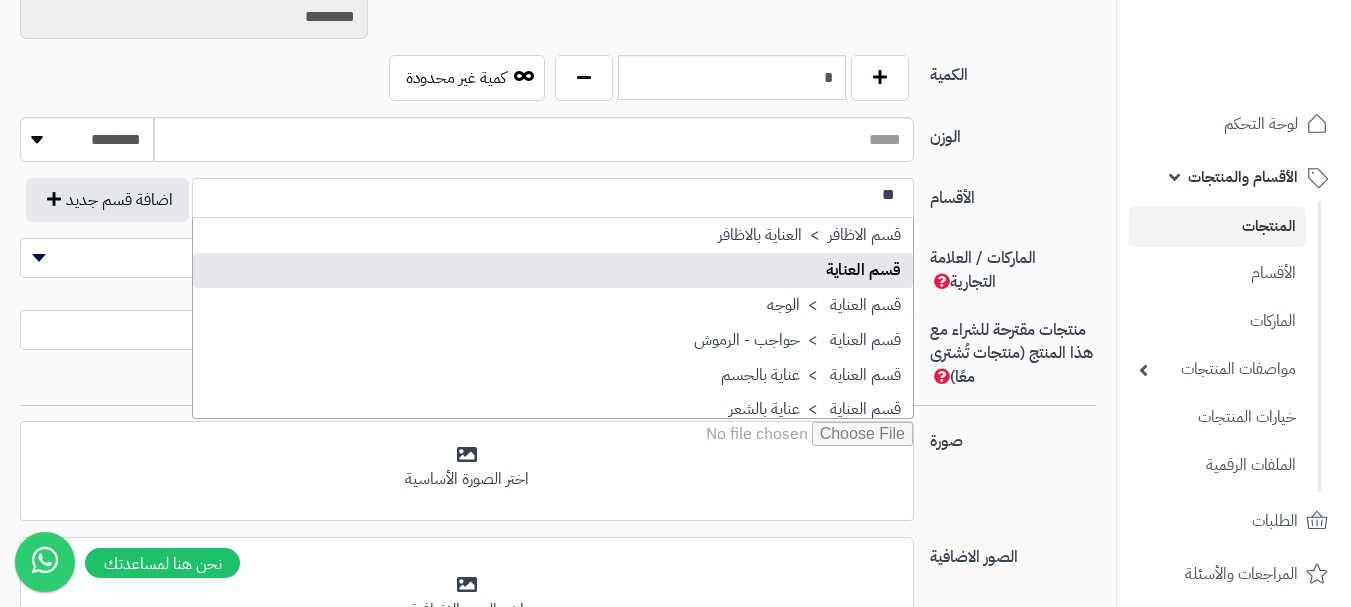 select on "**" 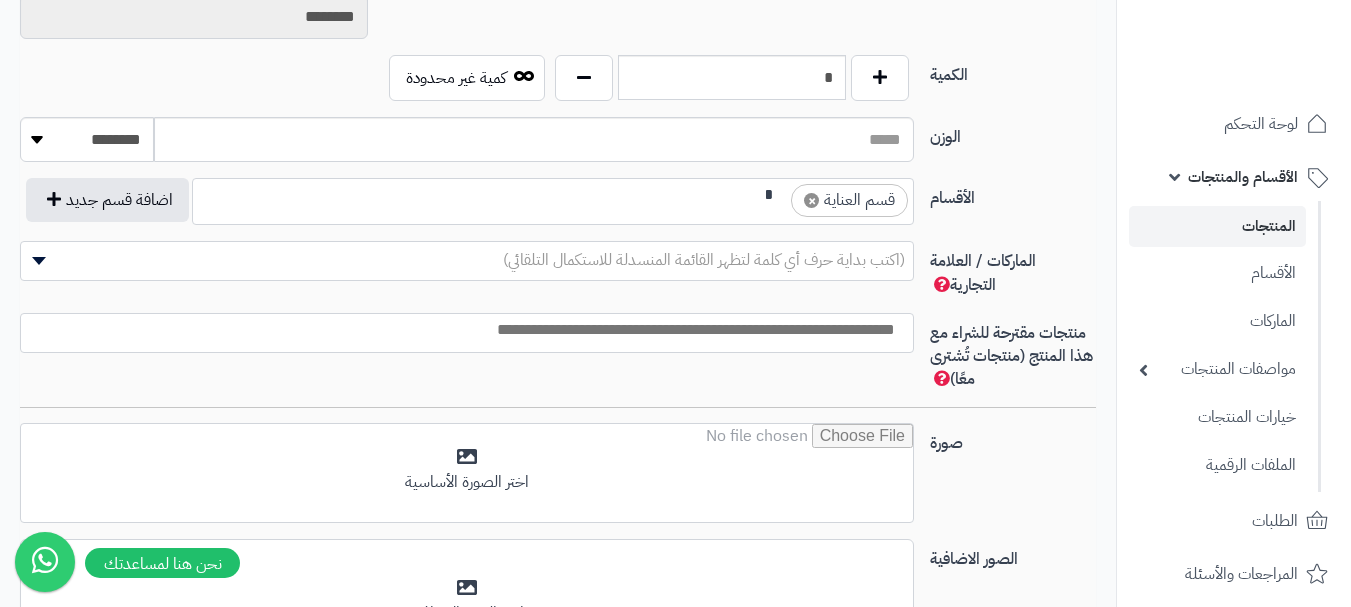 scroll, scrollTop: 1250, scrollLeft: 0, axis: vertical 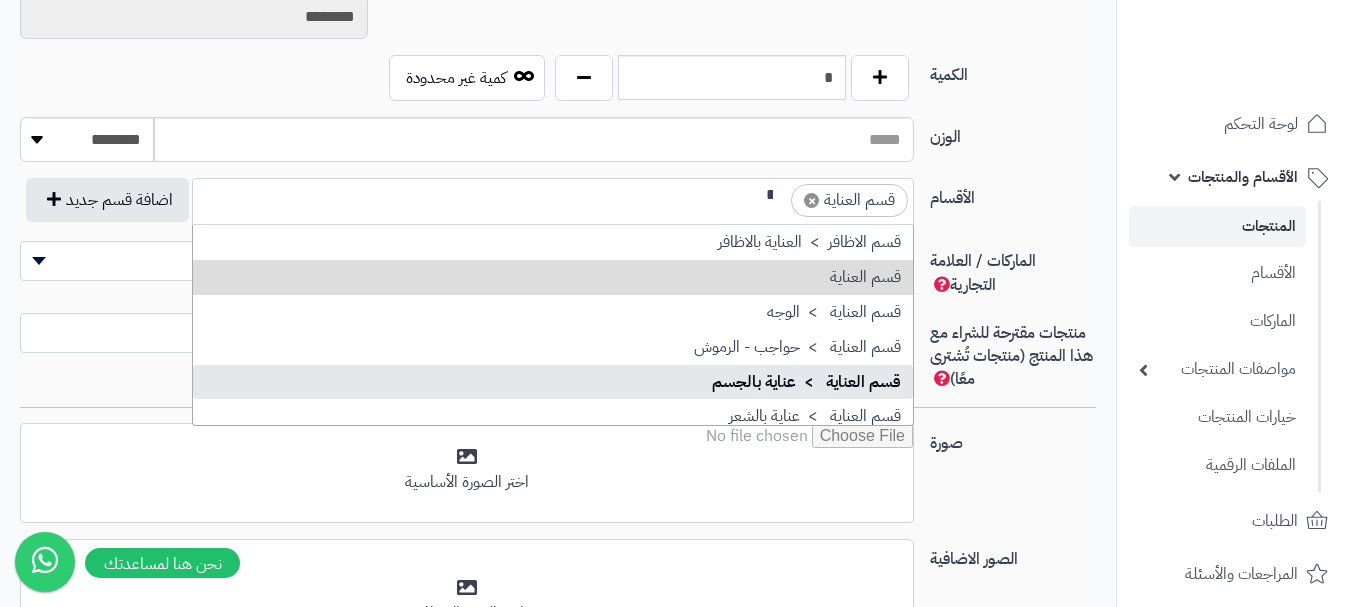 type on "**" 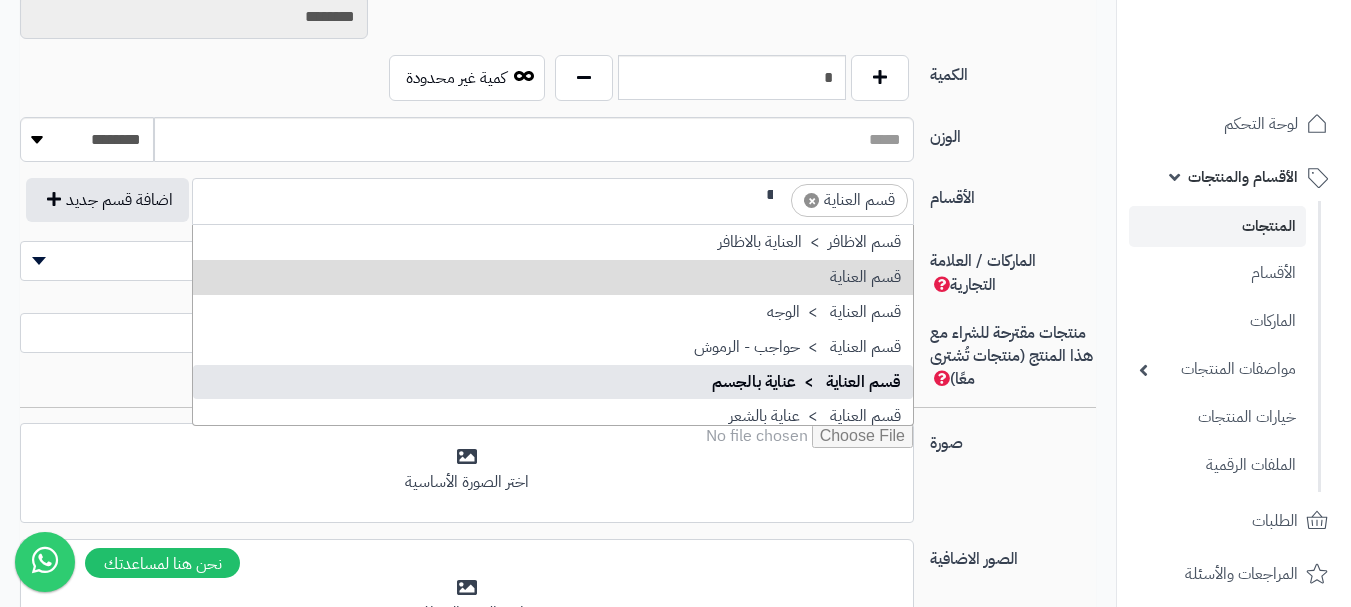 type 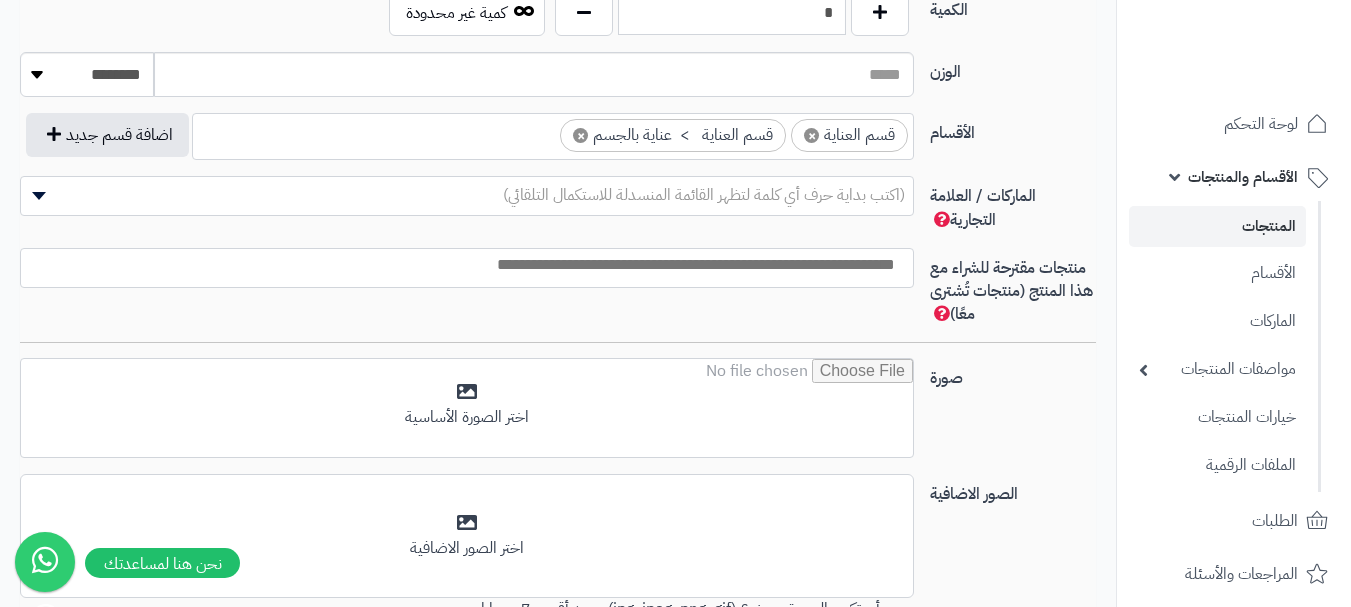 scroll, scrollTop: 1131, scrollLeft: 0, axis: vertical 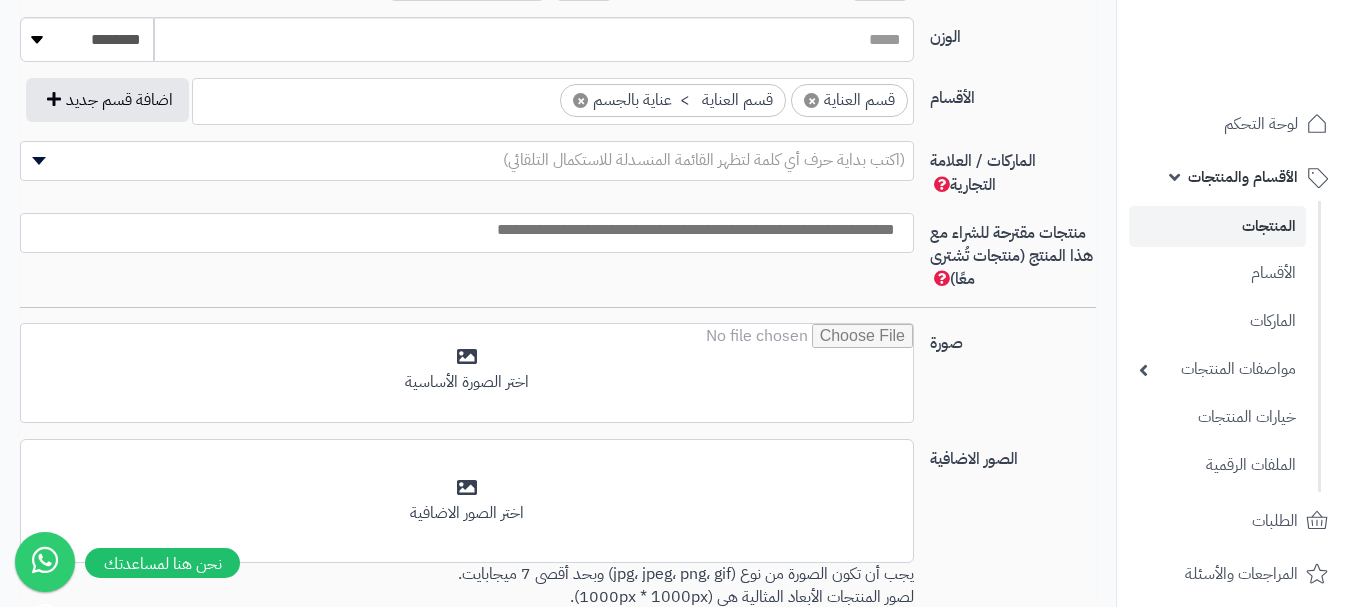 click at bounding box center [462, 230] 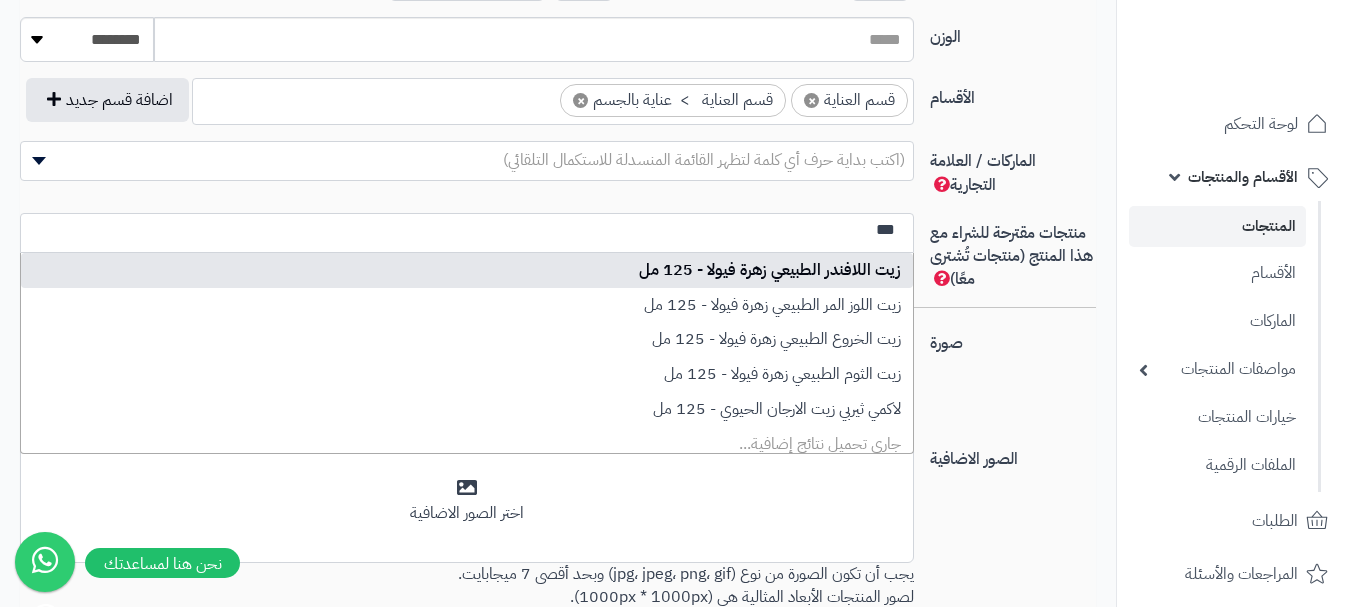 type on "***" 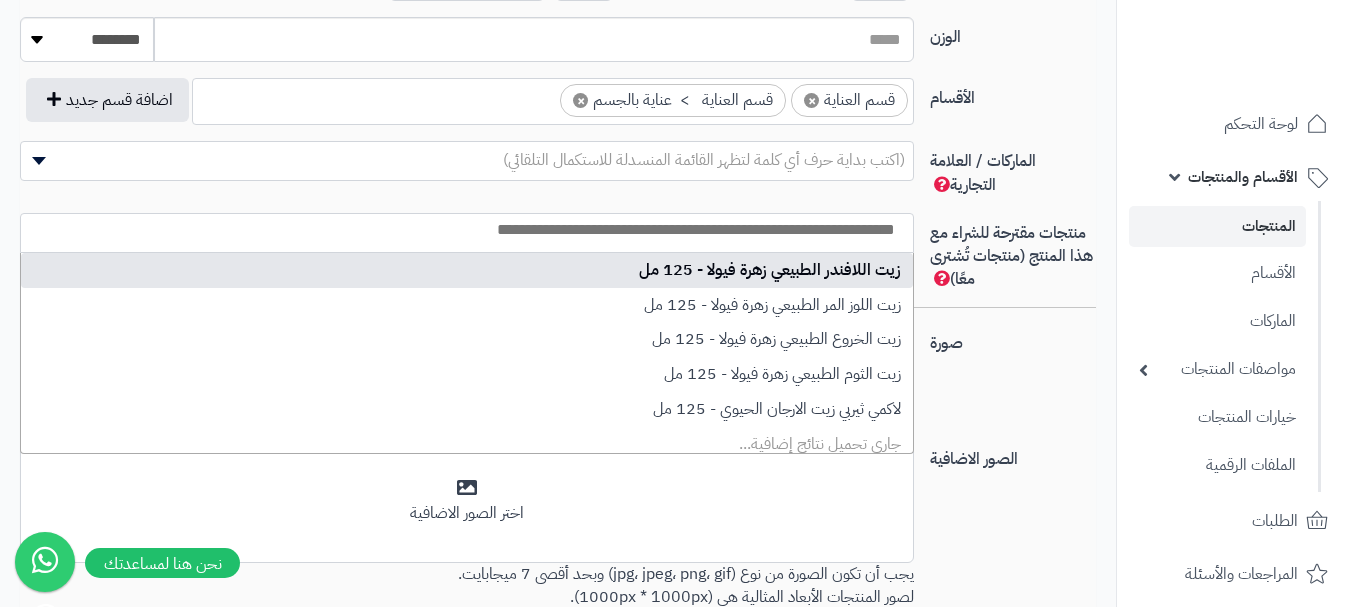 select on "**" 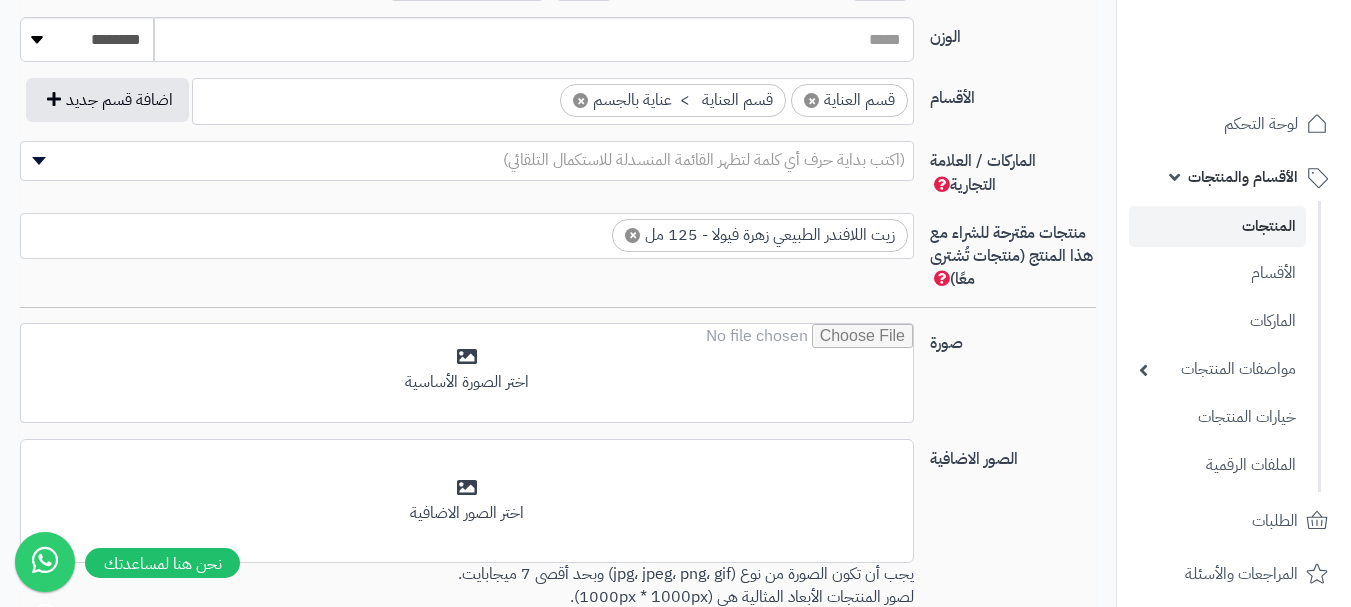scroll, scrollTop: 0, scrollLeft: 0, axis: both 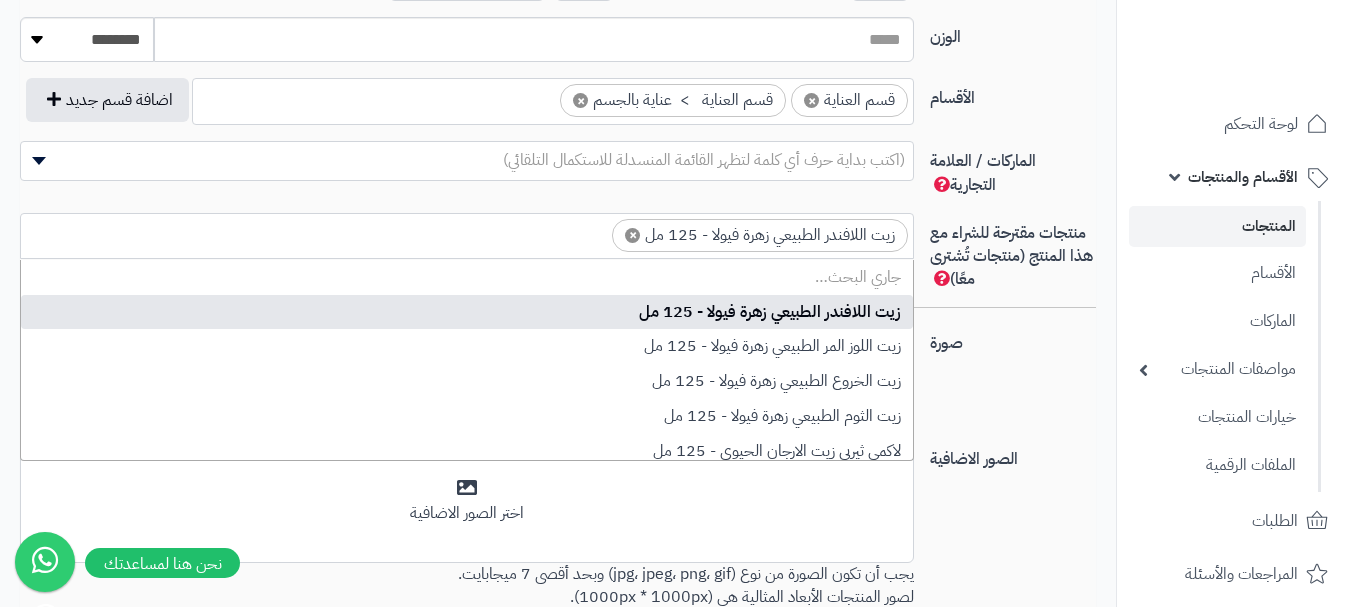 type 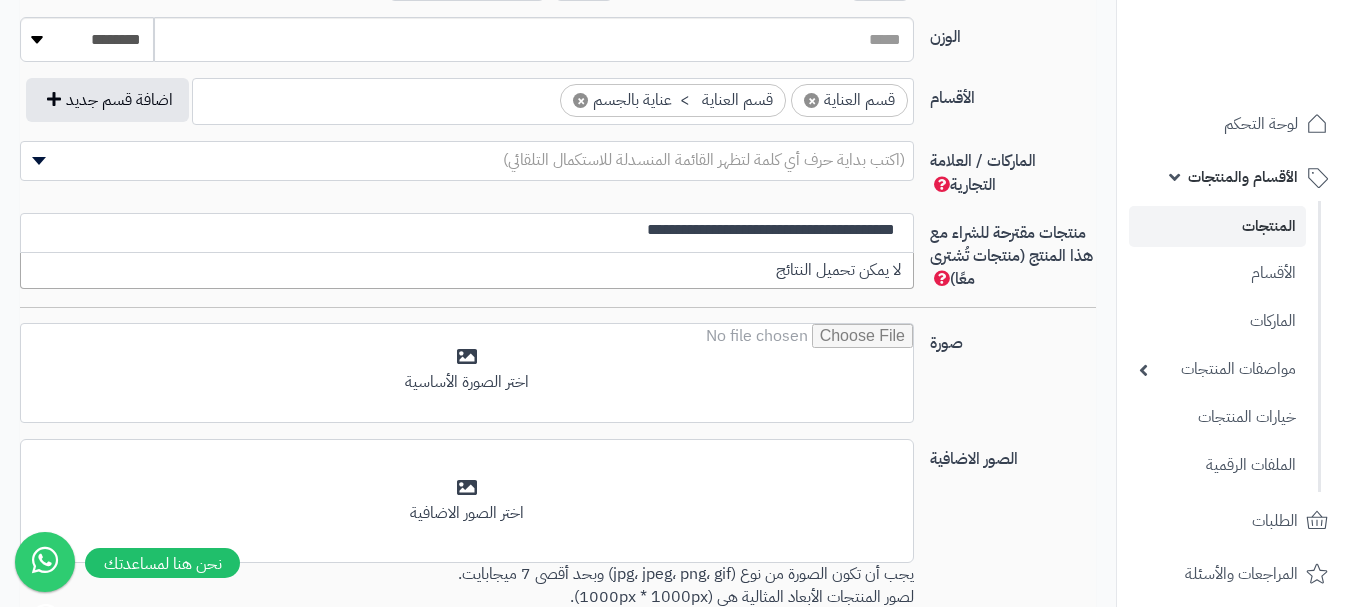 scroll, scrollTop: 0, scrollLeft: 0, axis: both 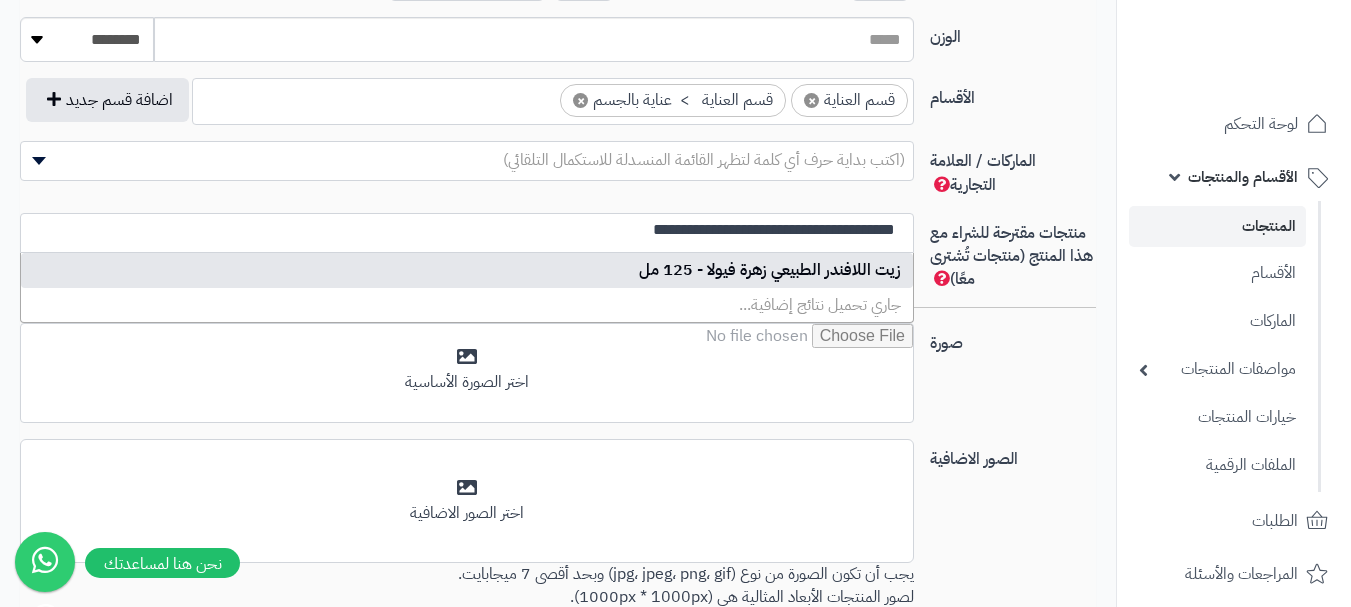 type on "**********" 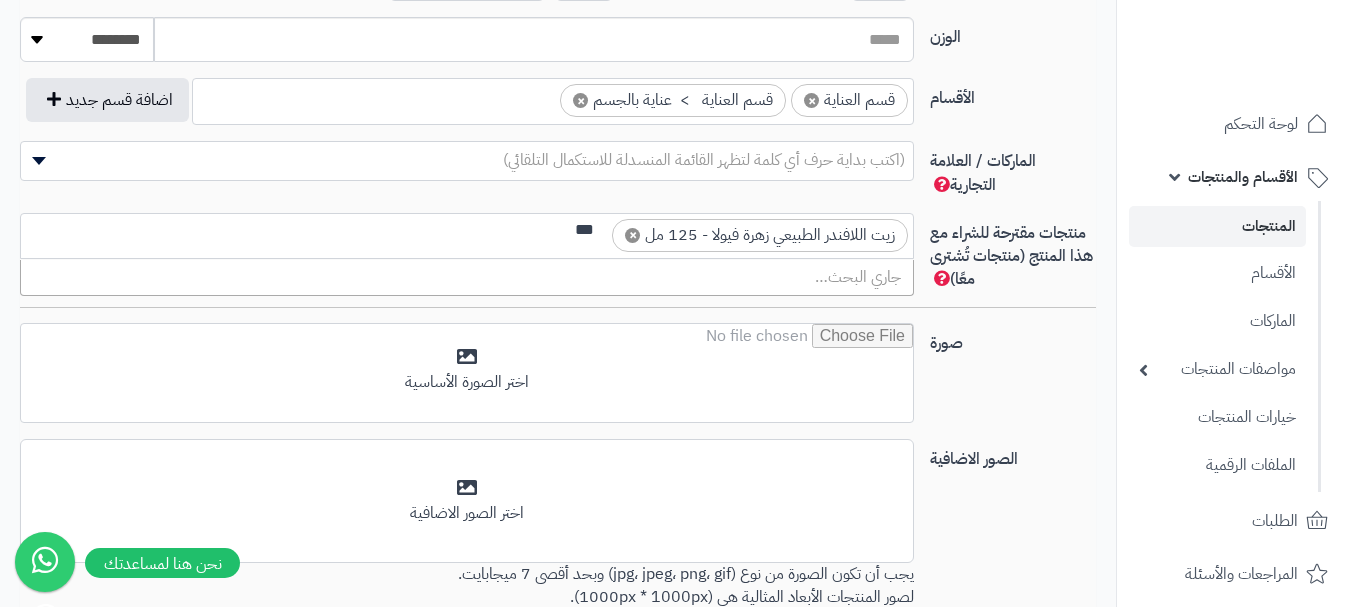 scroll, scrollTop: 0, scrollLeft: -6, axis: horizontal 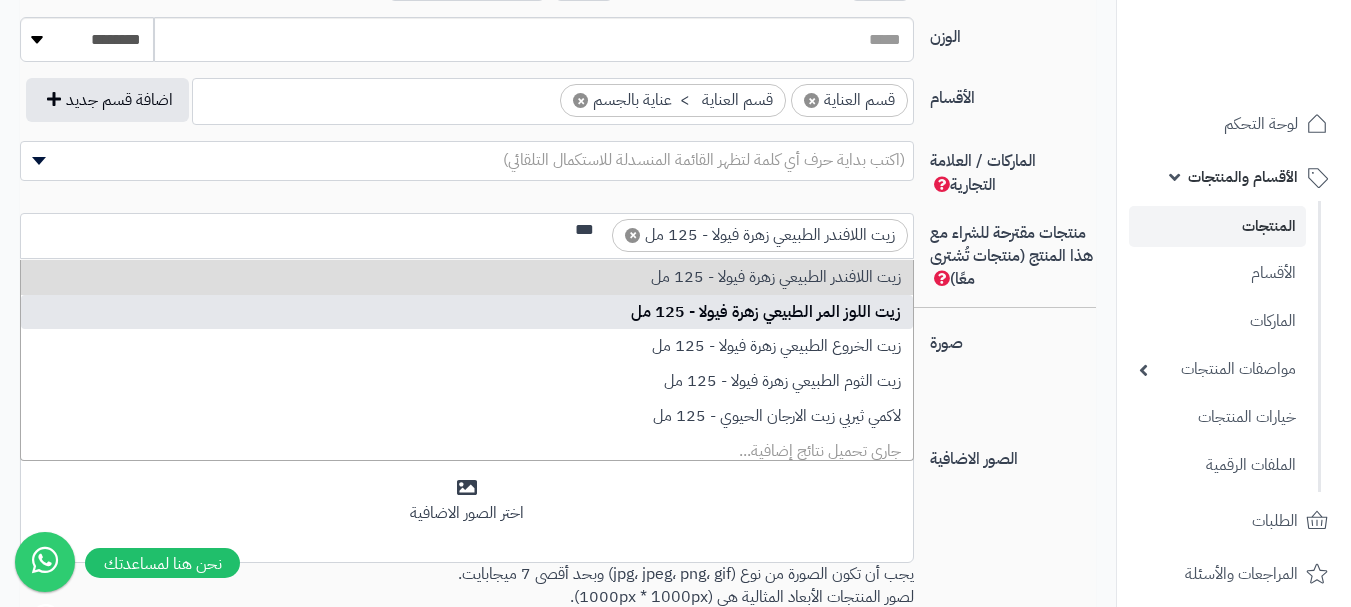 type on "***" 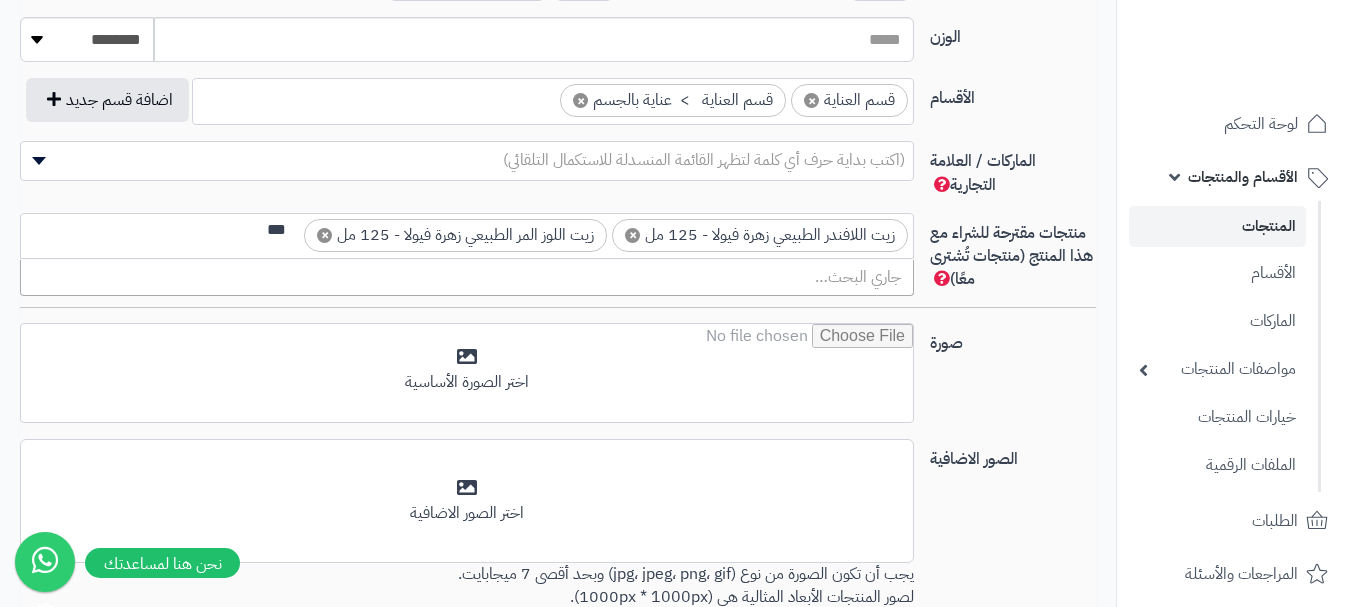 scroll, scrollTop: 0, scrollLeft: -6, axis: horizontal 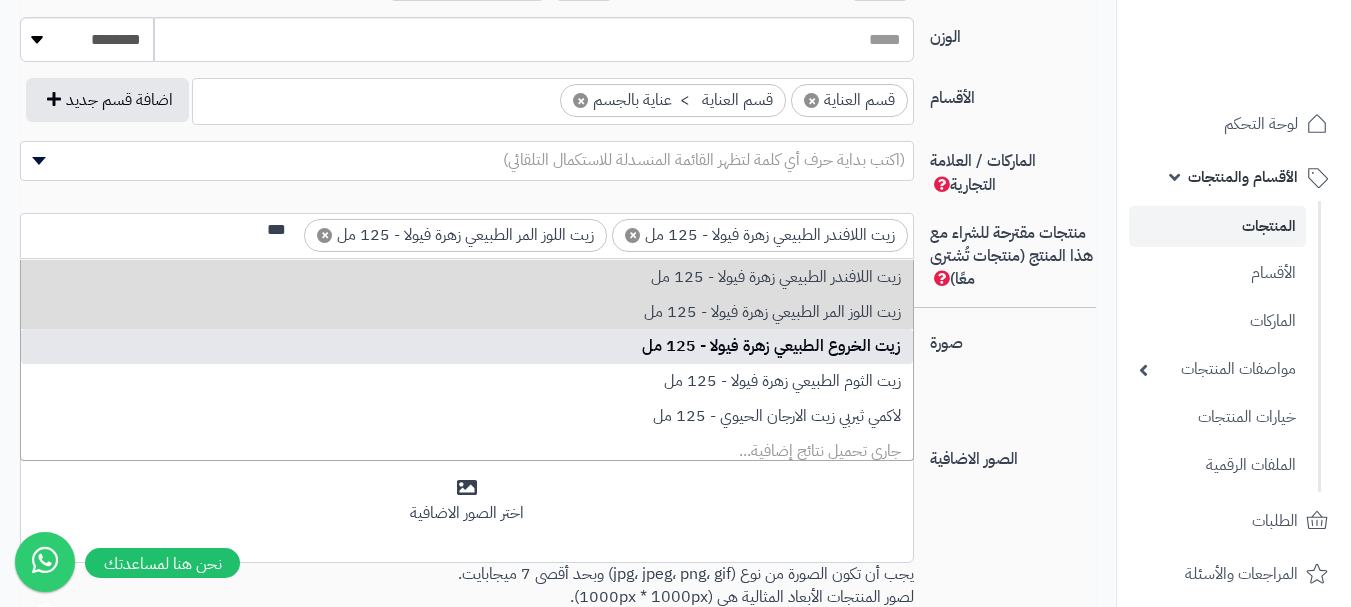 type on "***" 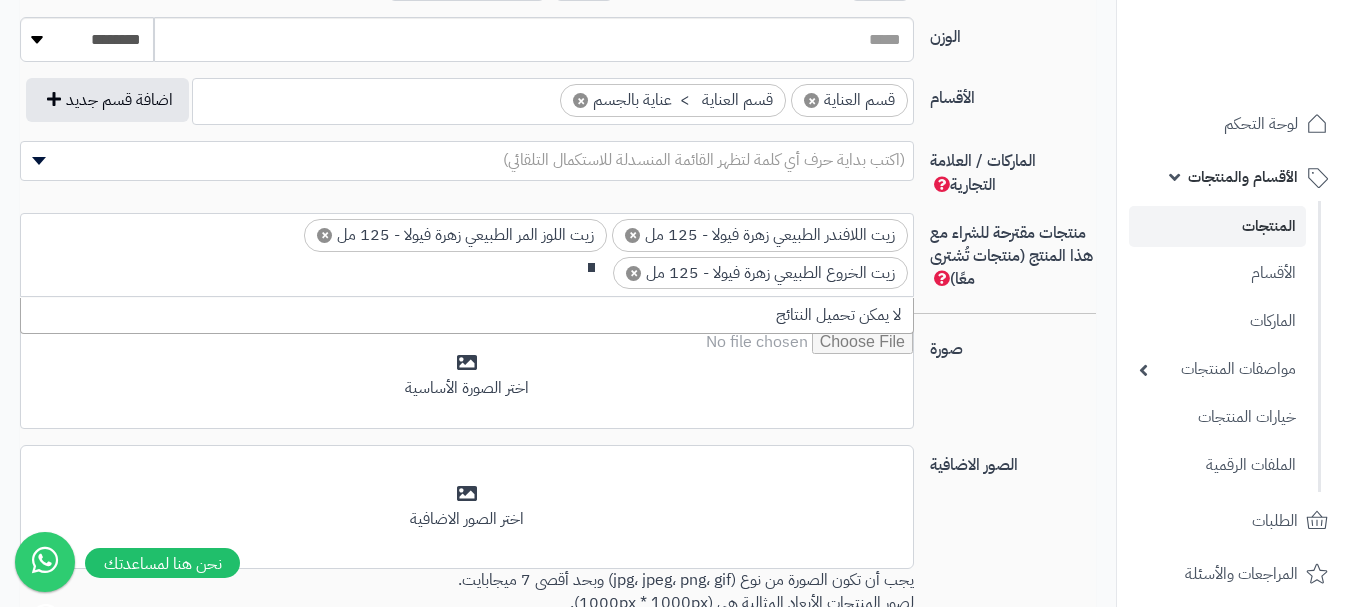 scroll, scrollTop: 0, scrollLeft: -6, axis: horizontal 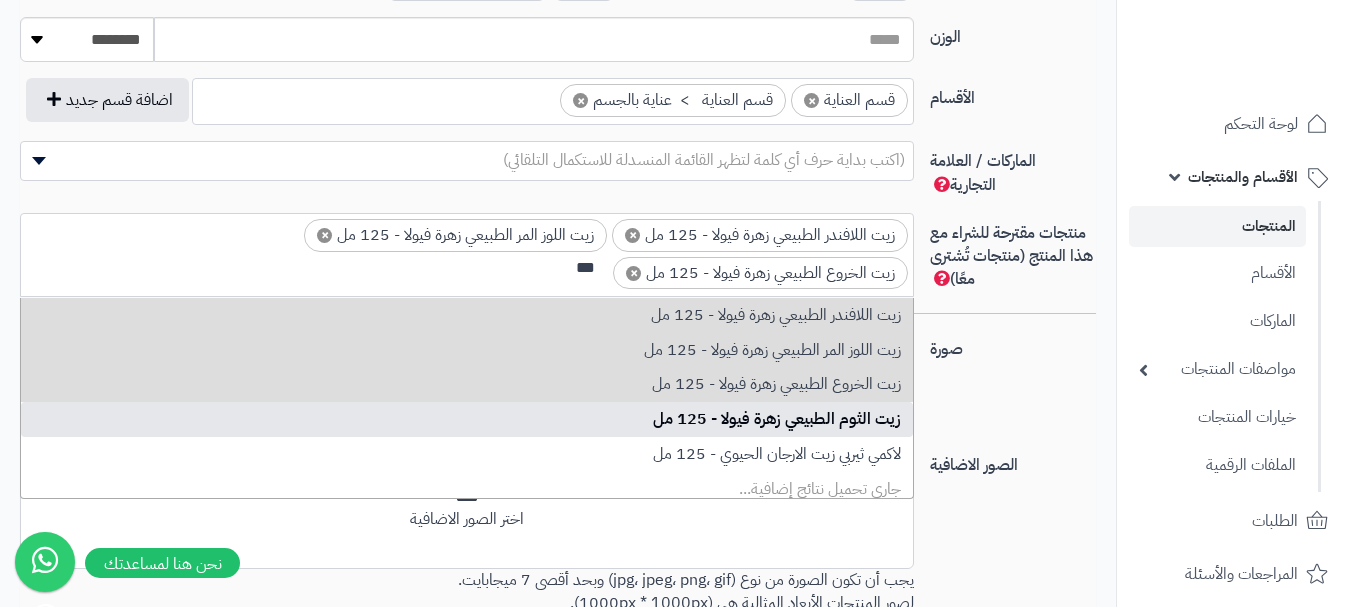 type on "***" 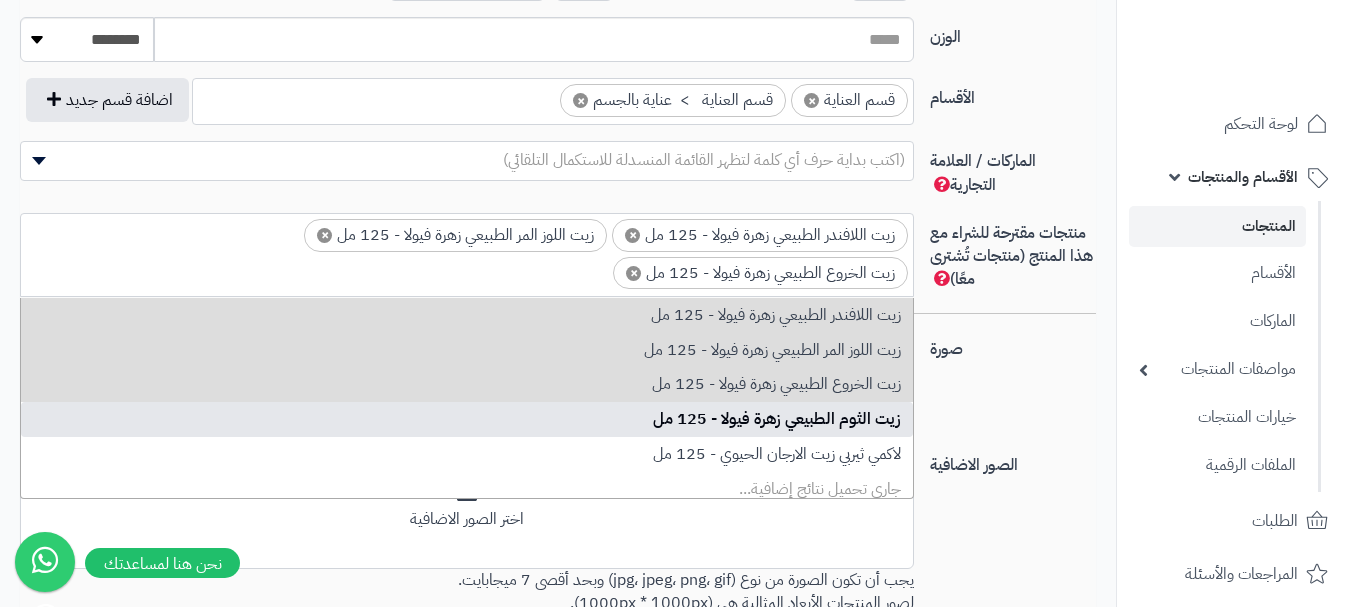 scroll, scrollTop: 0, scrollLeft: 0, axis: both 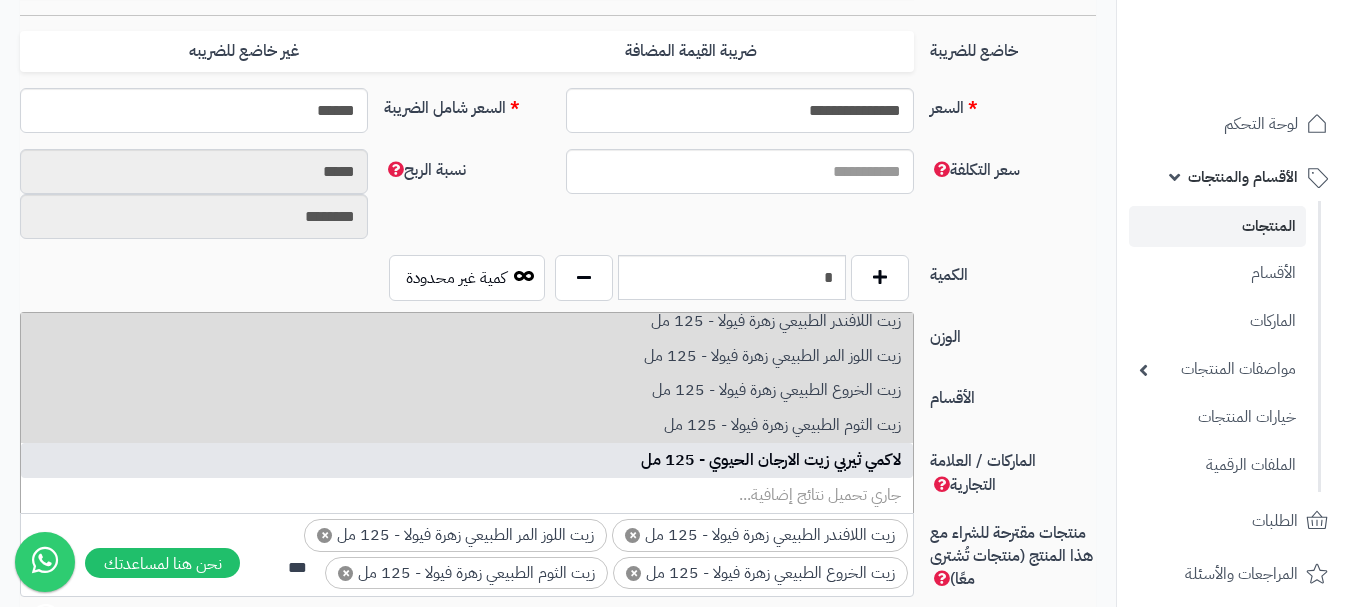 type on "***" 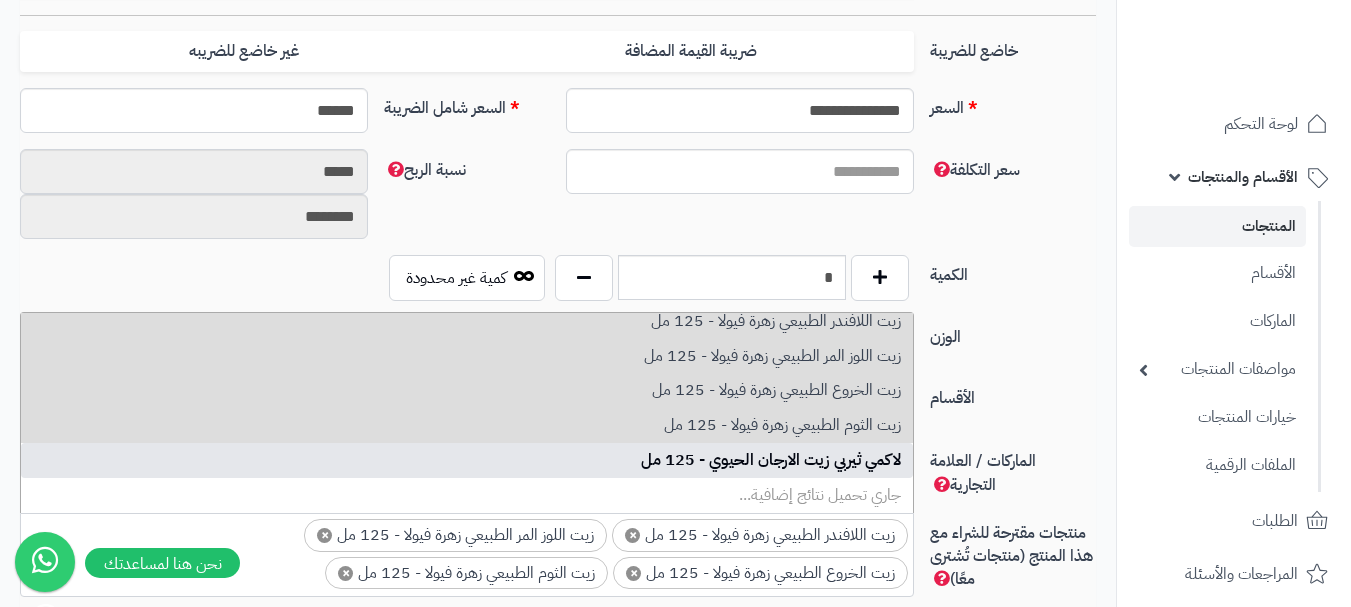 scroll, scrollTop: 0, scrollLeft: 0, axis: both 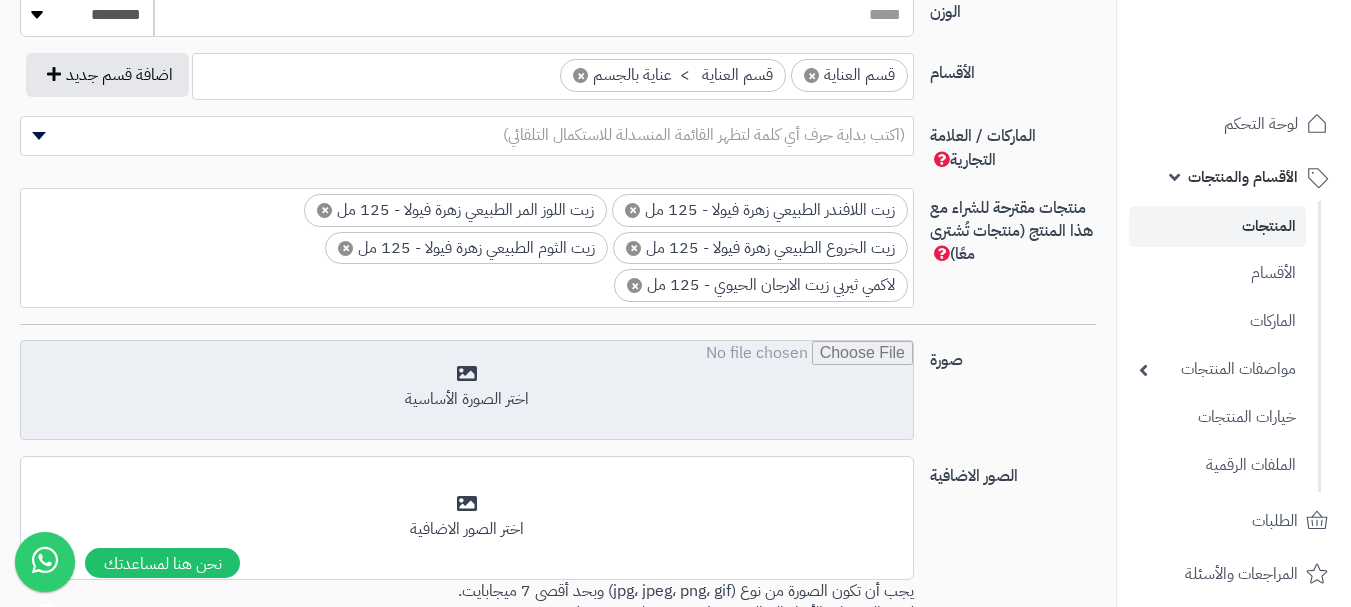click 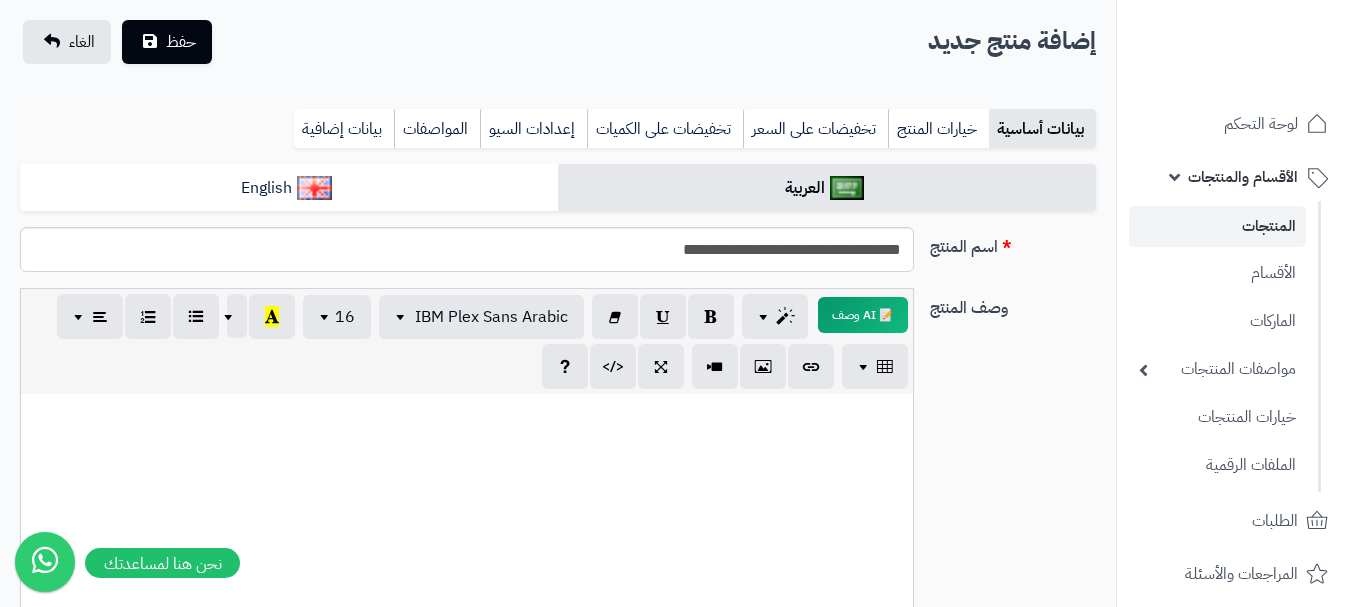 scroll, scrollTop: 56, scrollLeft: 0, axis: vertical 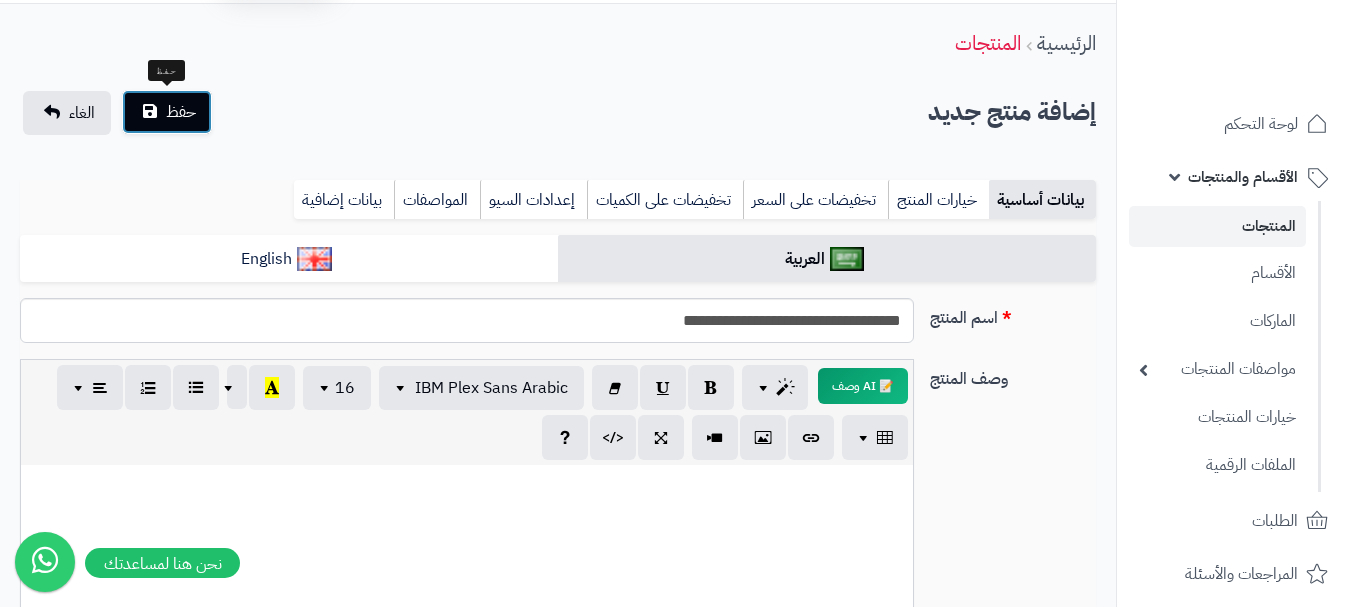 click on "حفظ" 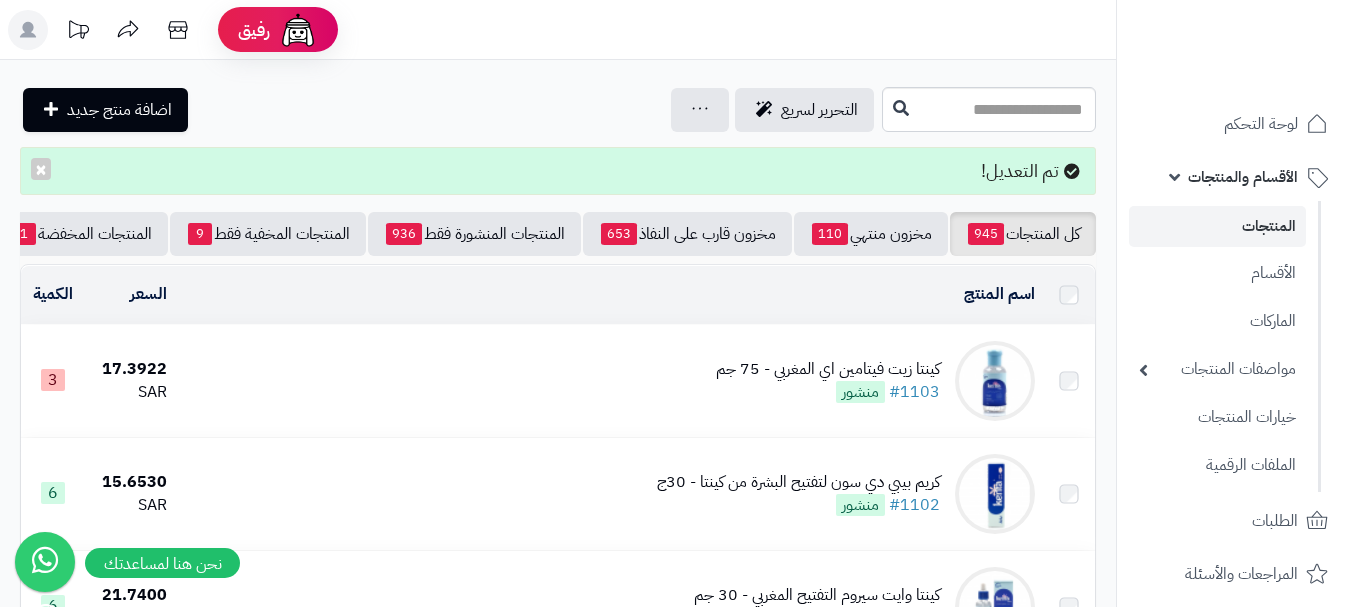 scroll, scrollTop: 0, scrollLeft: 0, axis: both 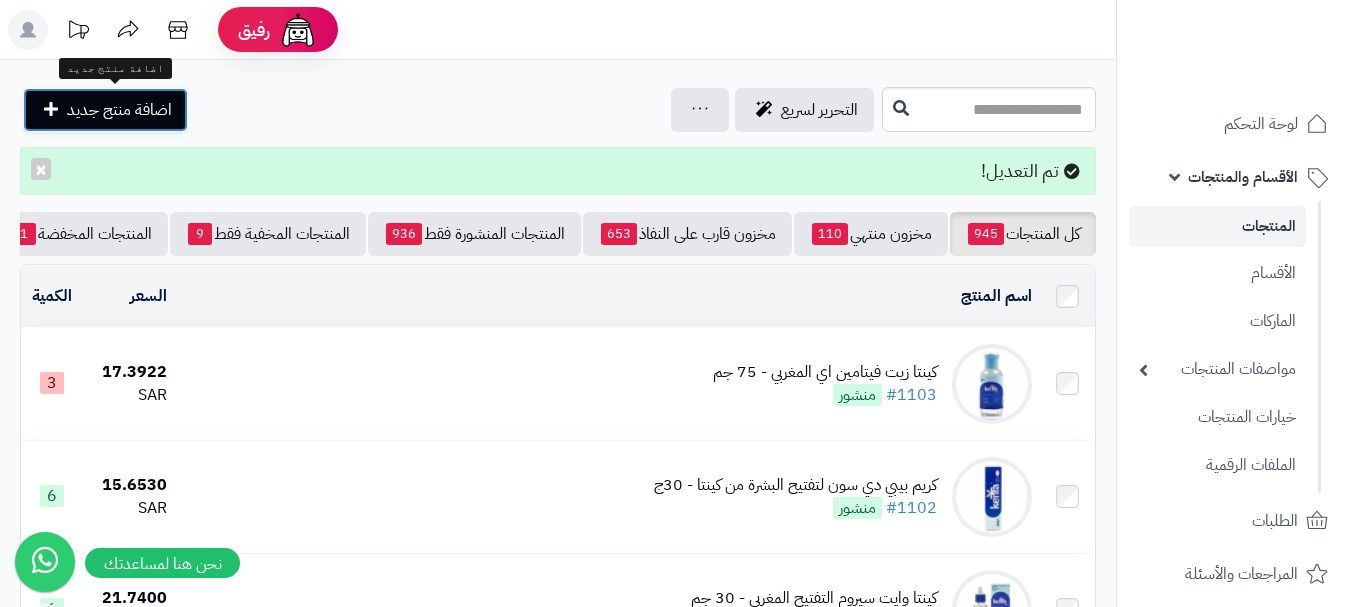 click on "اضافة منتج جديد" at bounding box center [119, 110] 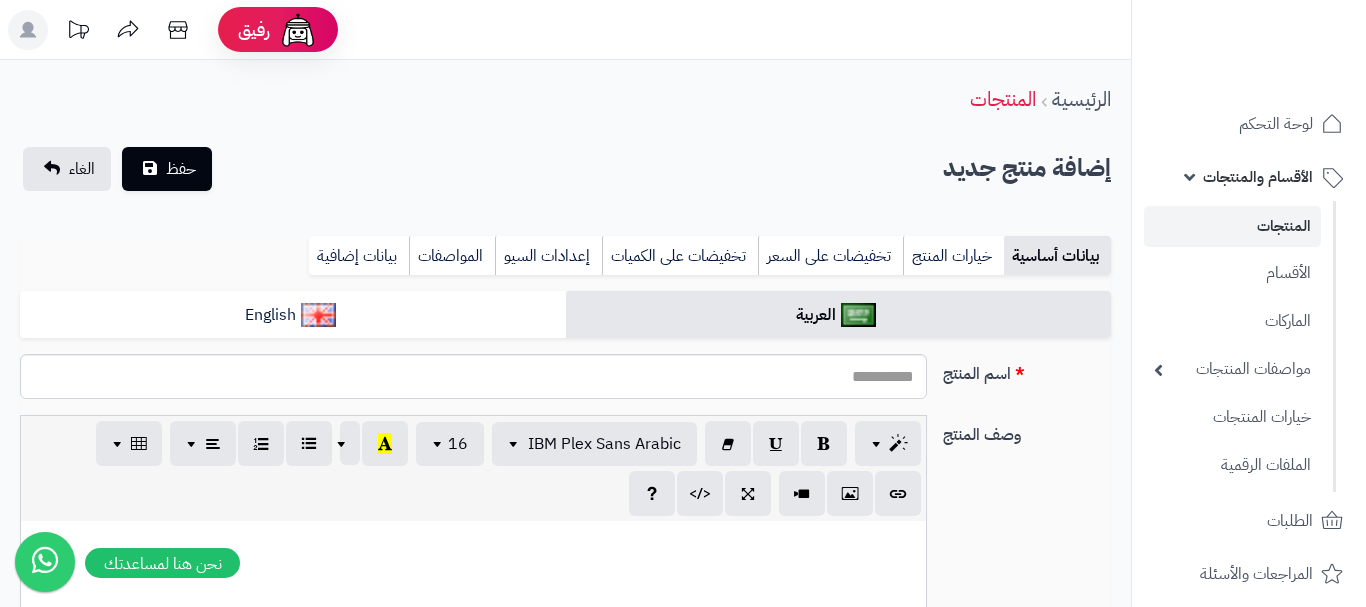 select 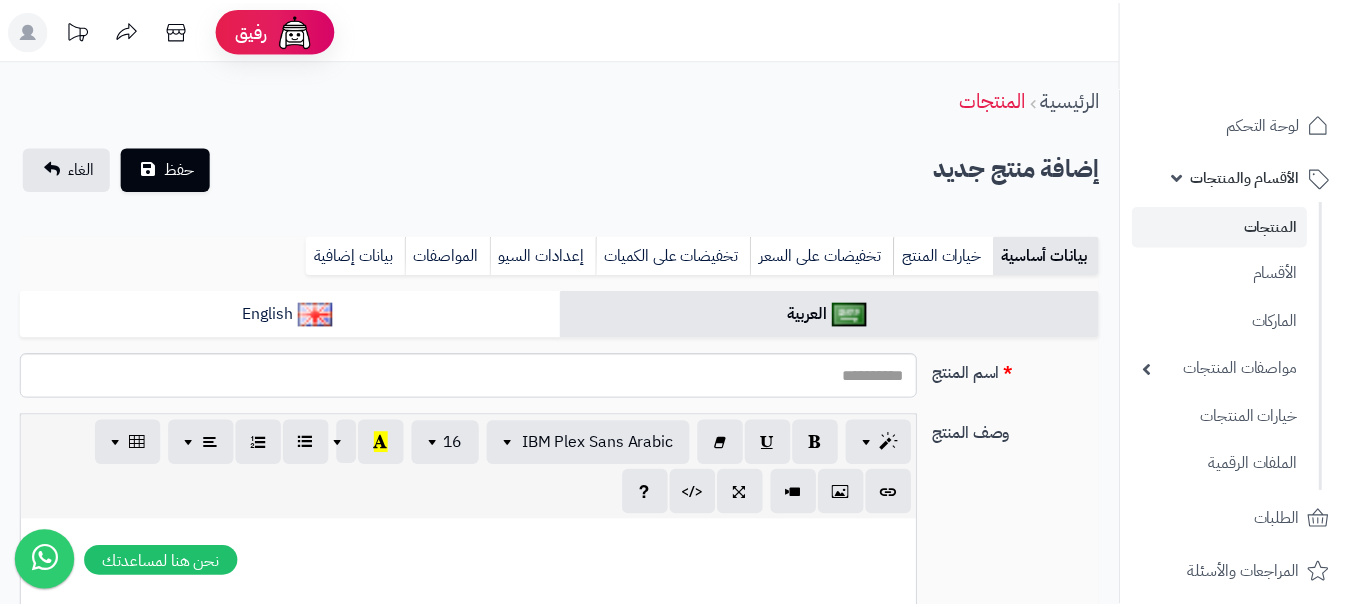 scroll, scrollTop: 0, scrollLeft: 0, axis: both 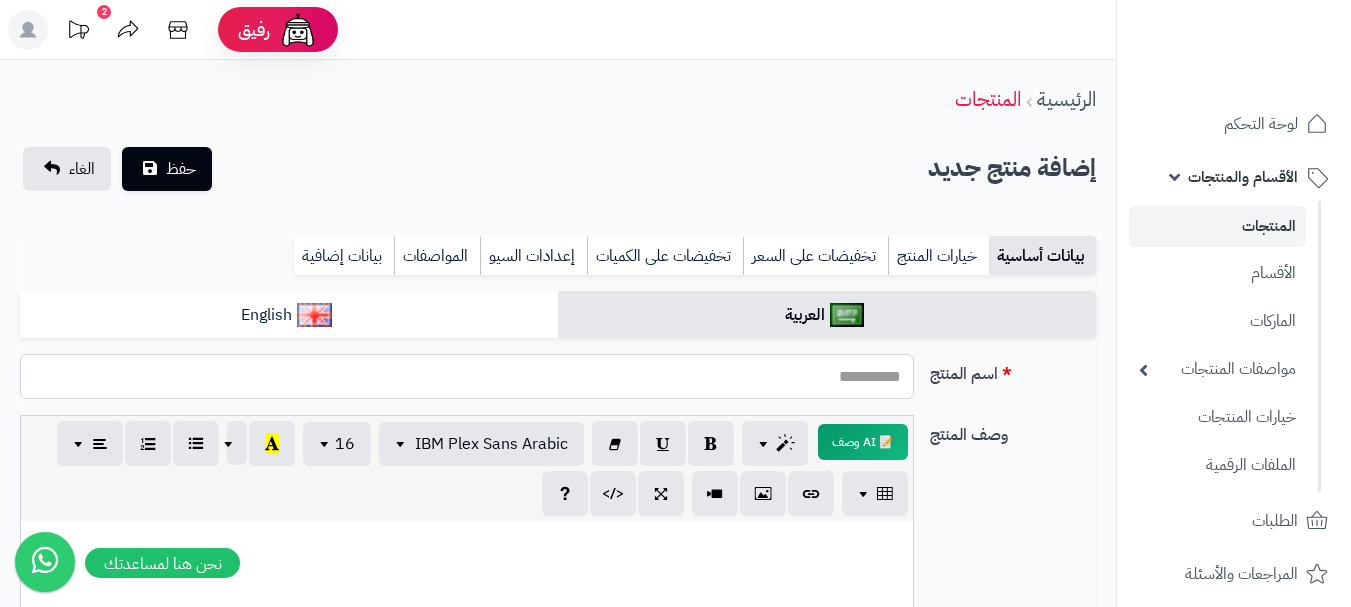 paste on "**********" 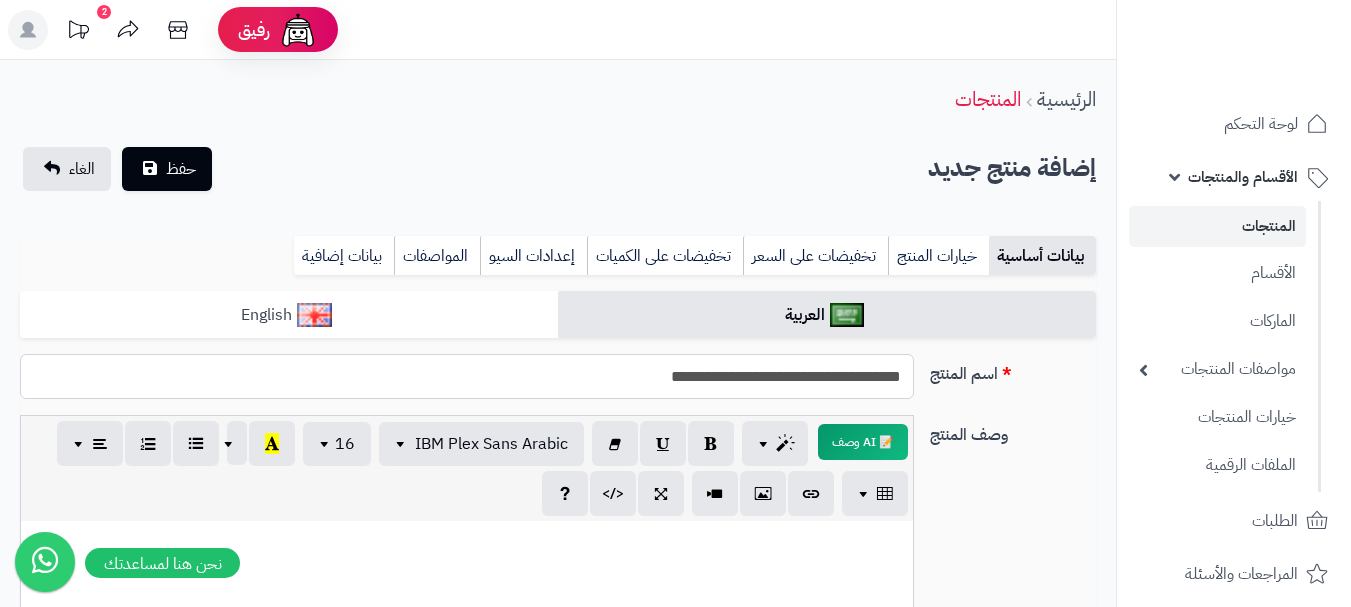 type on "**********" 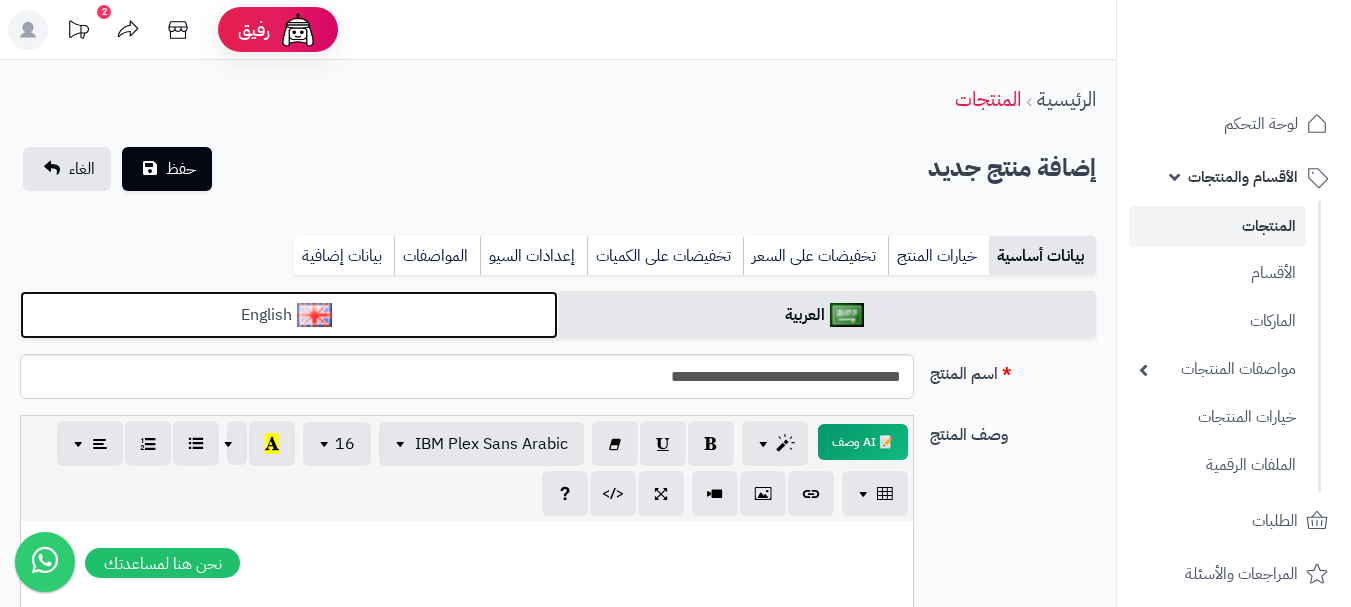 click on "English" at bounding box center (289, 315) 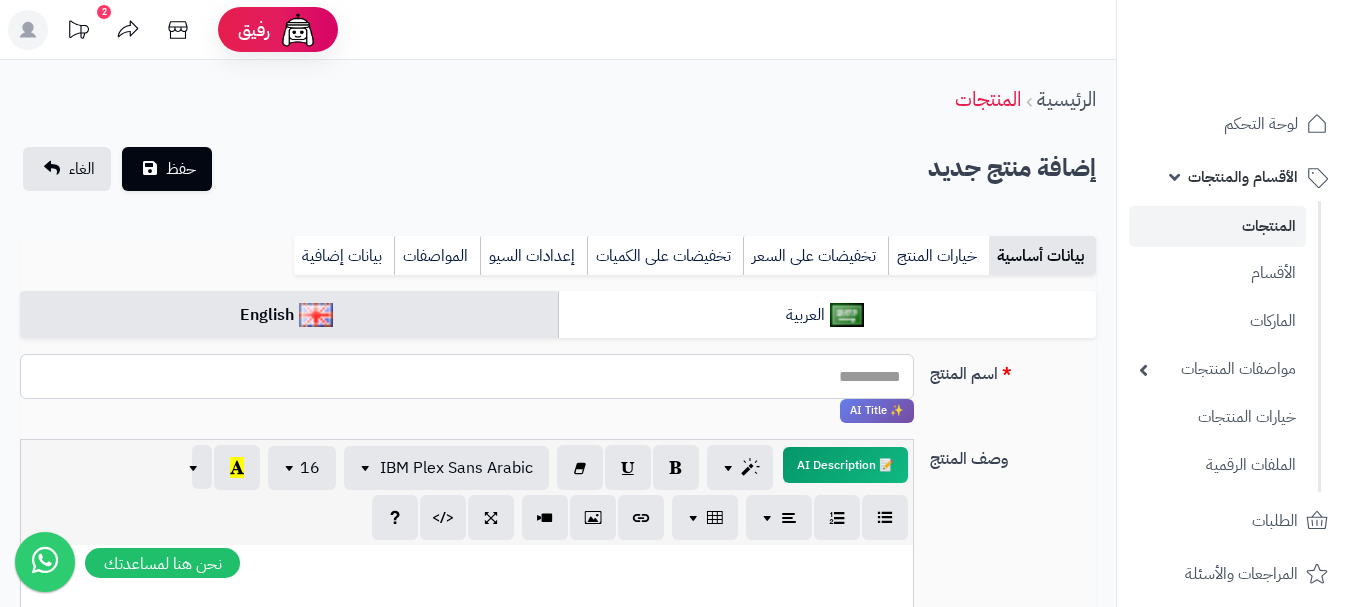 paste on "**********" 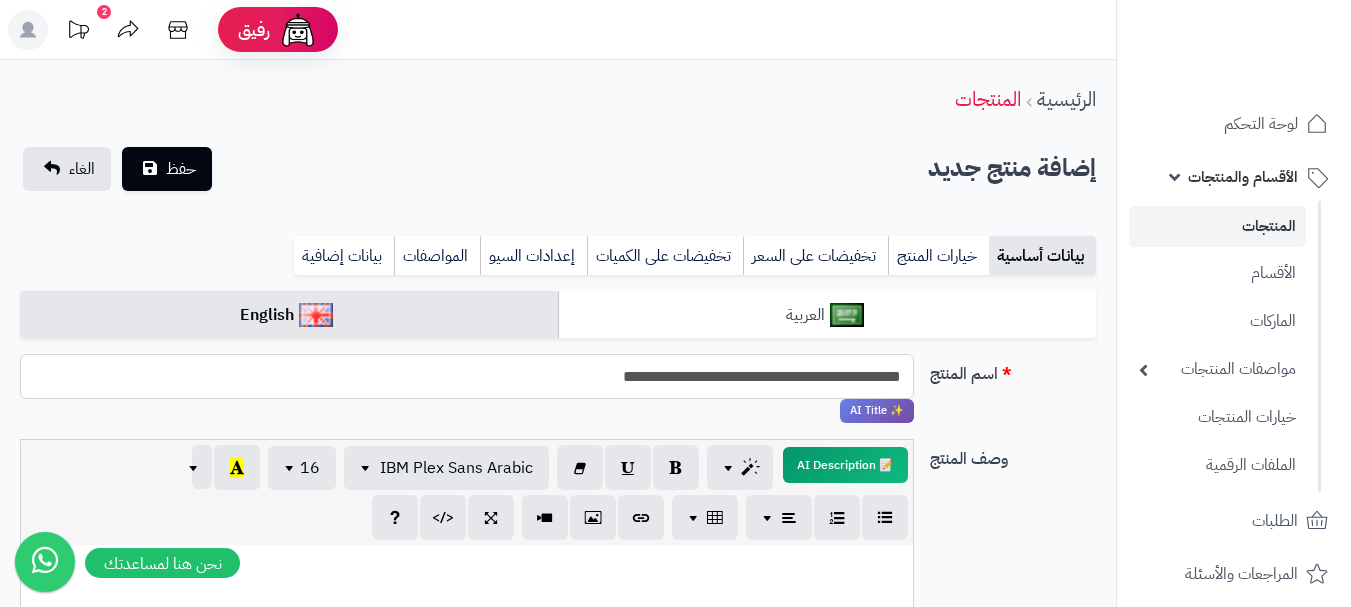 type on "**********" 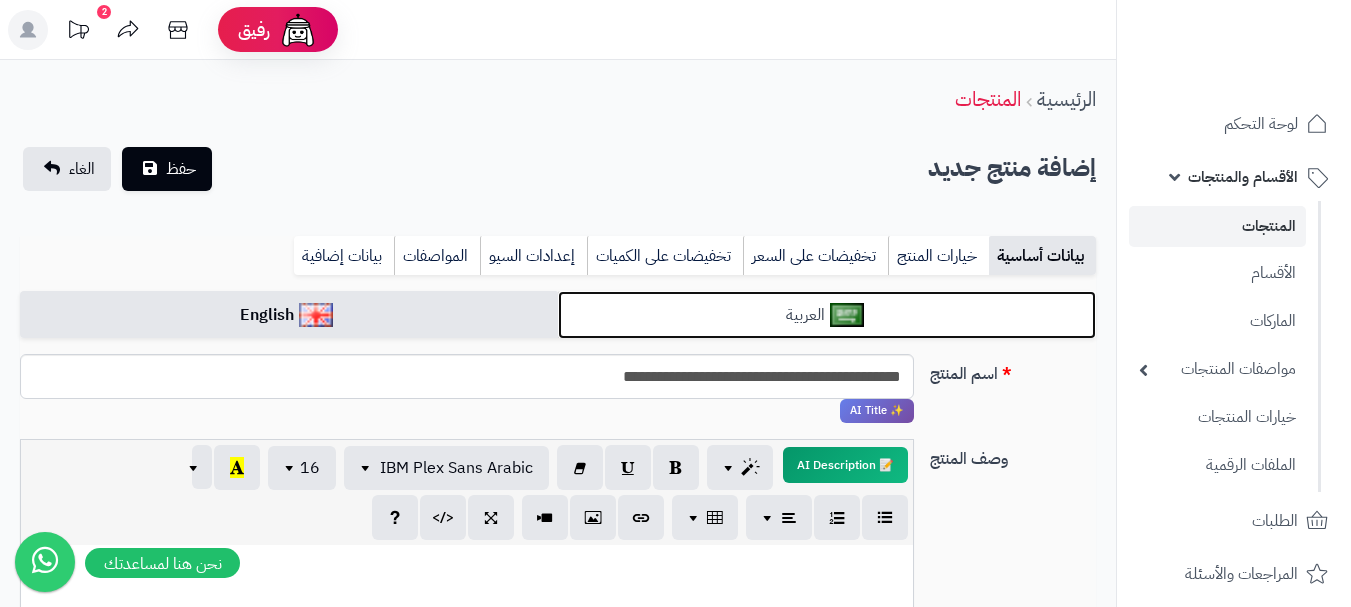 click on "العربية" at bounding box center [827, 315] 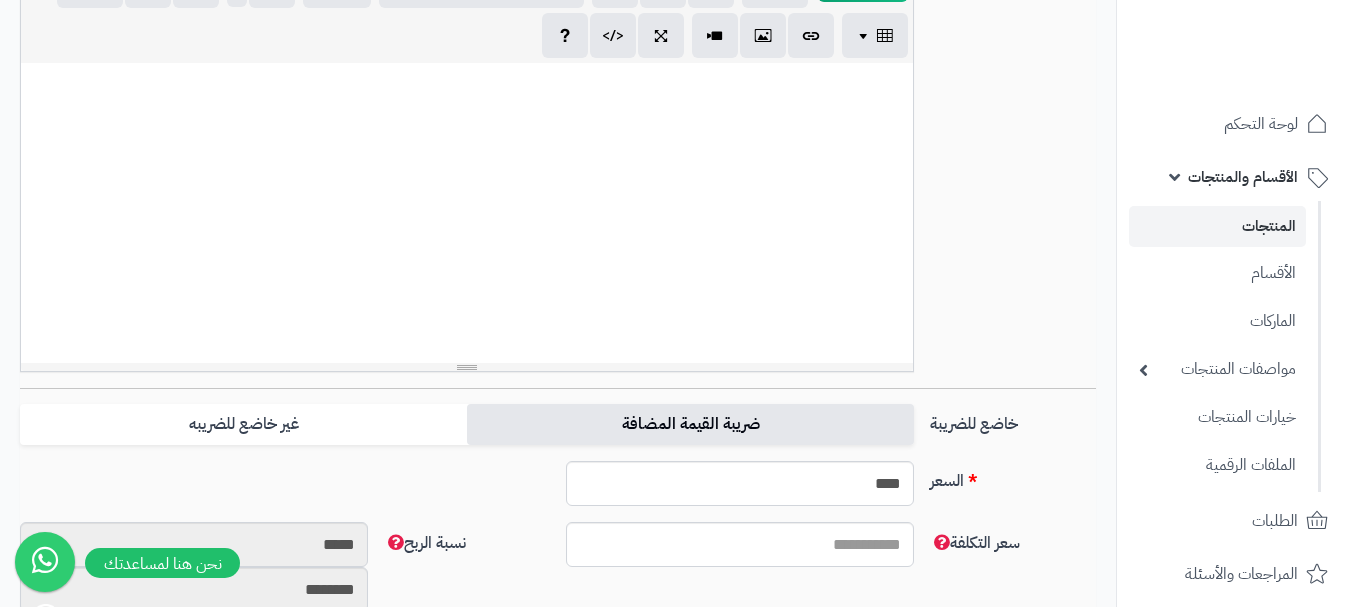 scroll, scrollTop: 500, scrollLeft: 0, axis: vertical 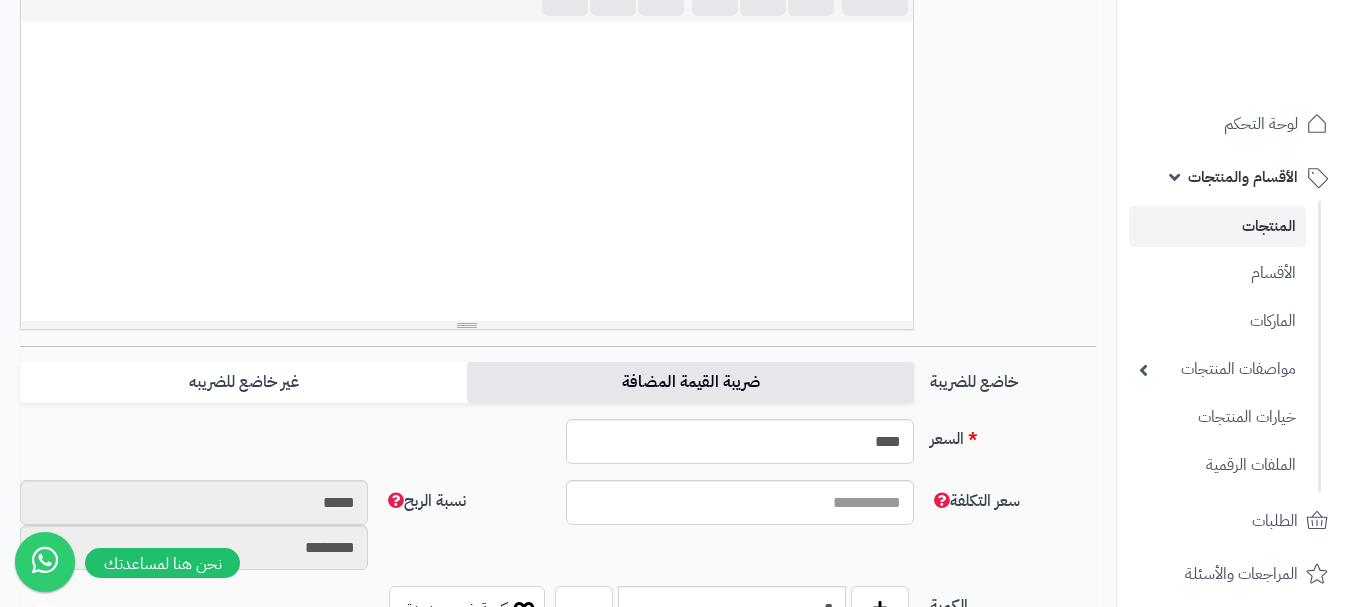 click on "ضريبة القيمة المضافة" at bounding box center (690, 382) 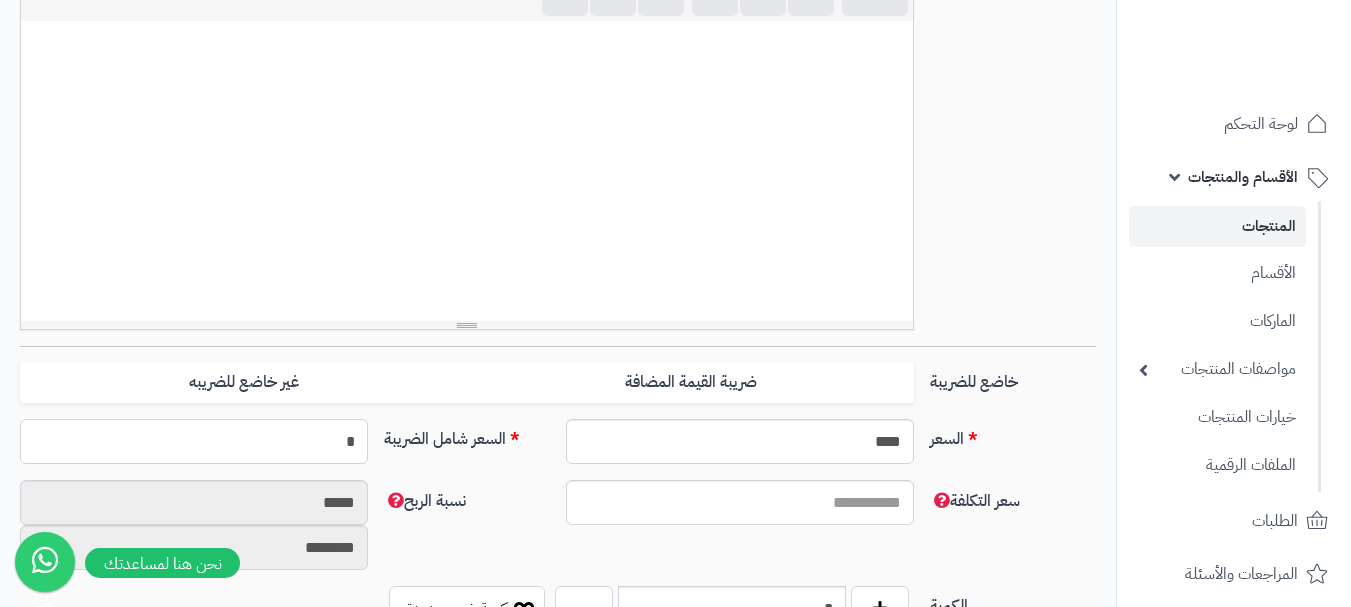 click on "*" at bounding box center (194, 441) 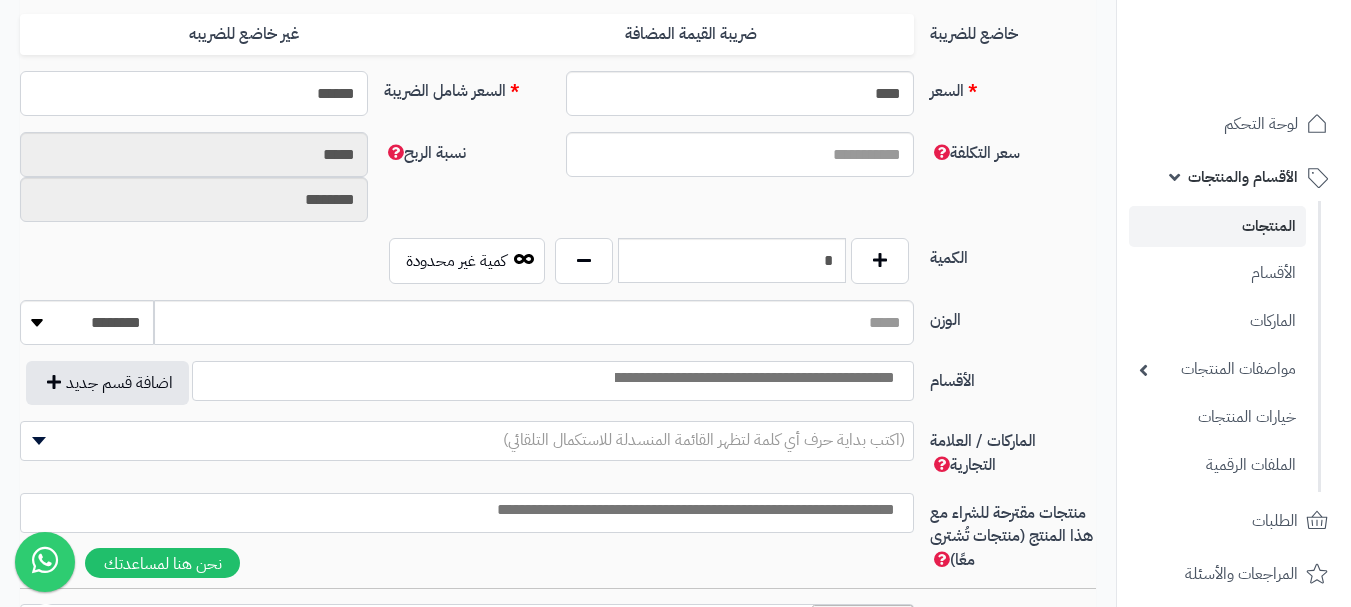 scroll, scrollTop: 900, scrollLeft: 0, axis: vertical 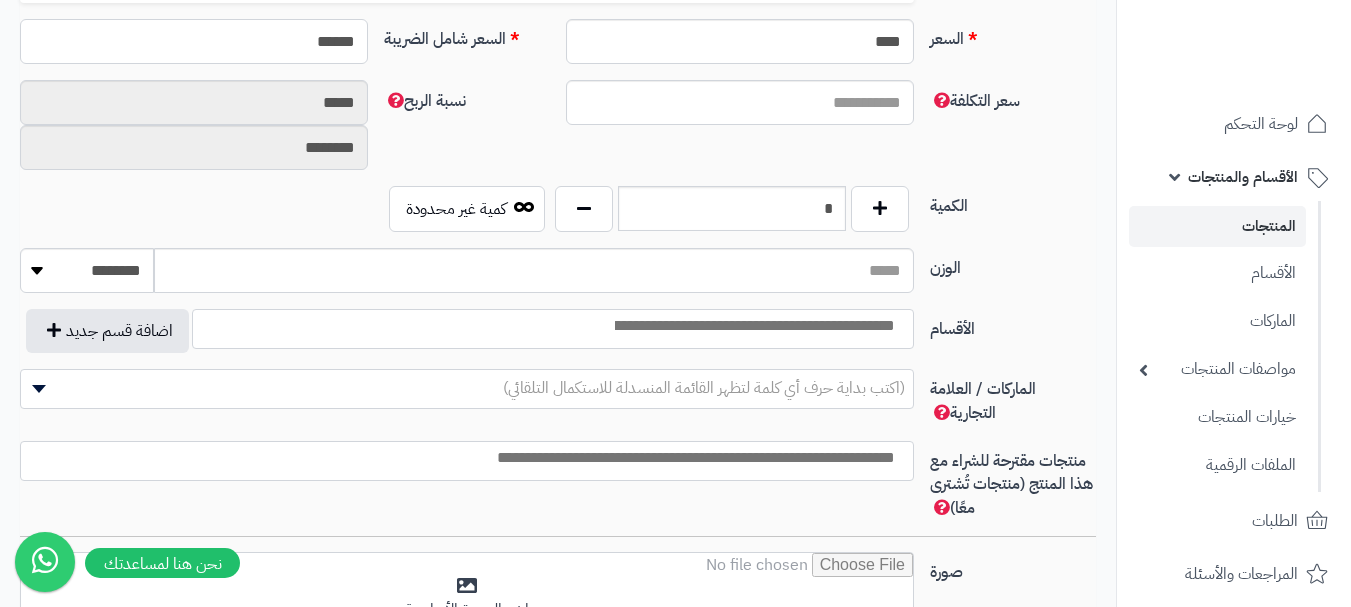 type on "******" 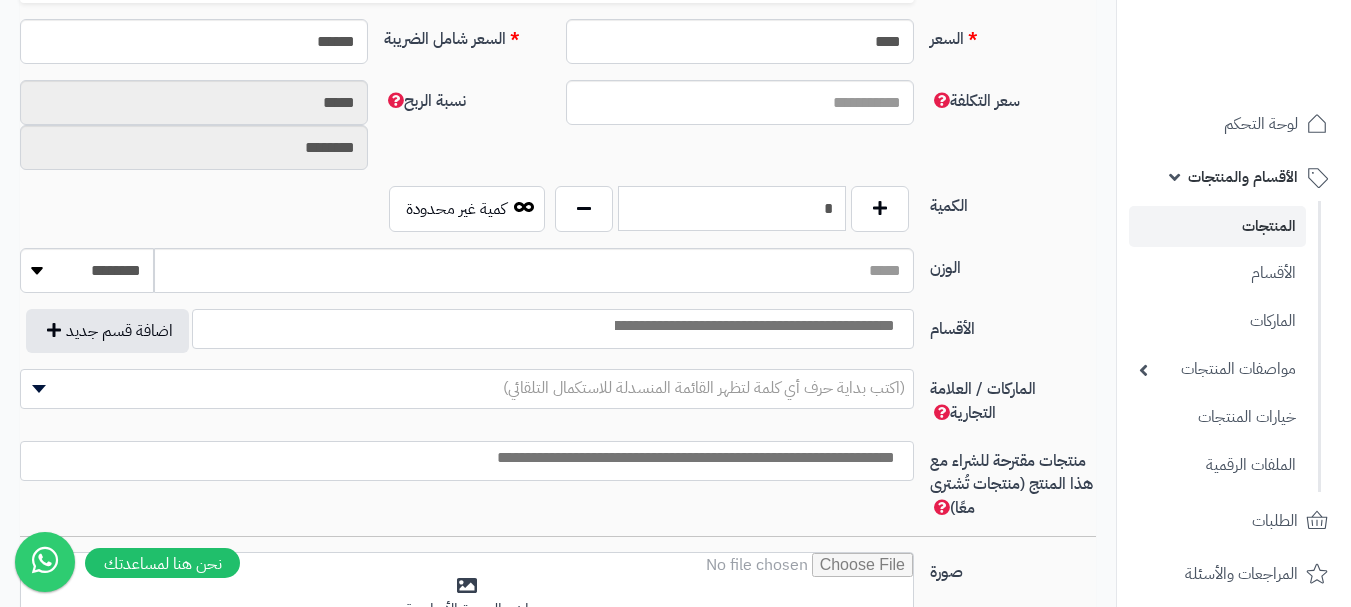 click on "*" at bounding box center [732, 208] 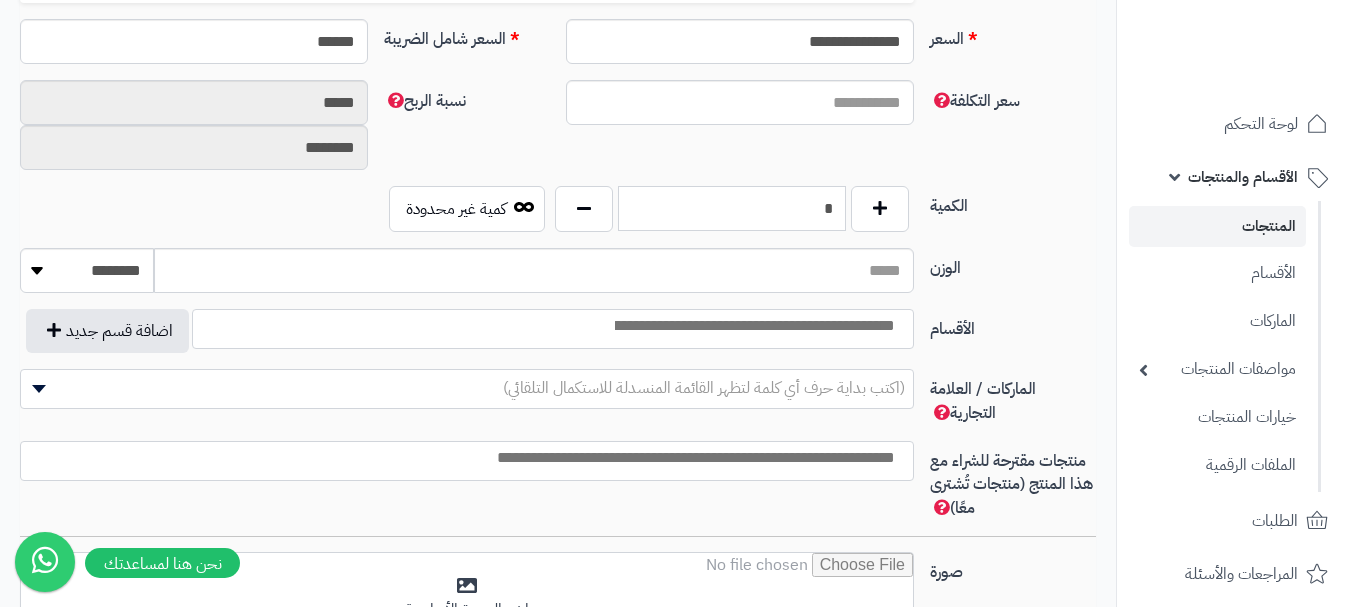 click on "*" at bounding box center (732, 208) 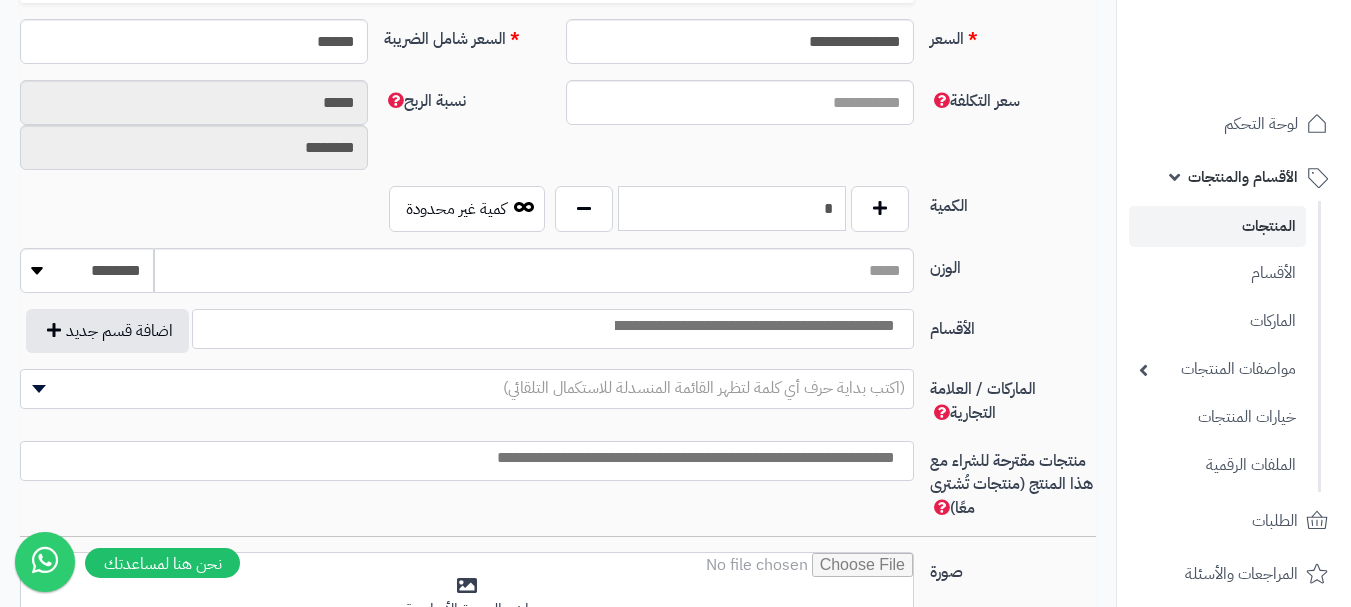 type on "*" 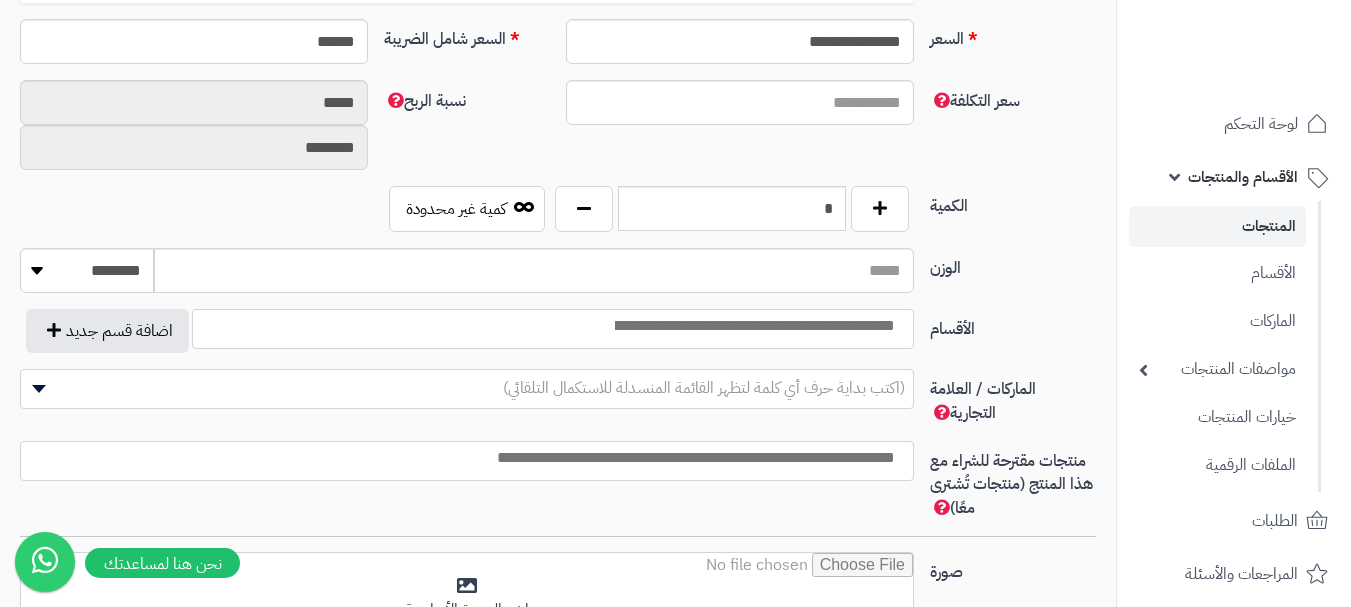 click at bounding box center (753, 324) 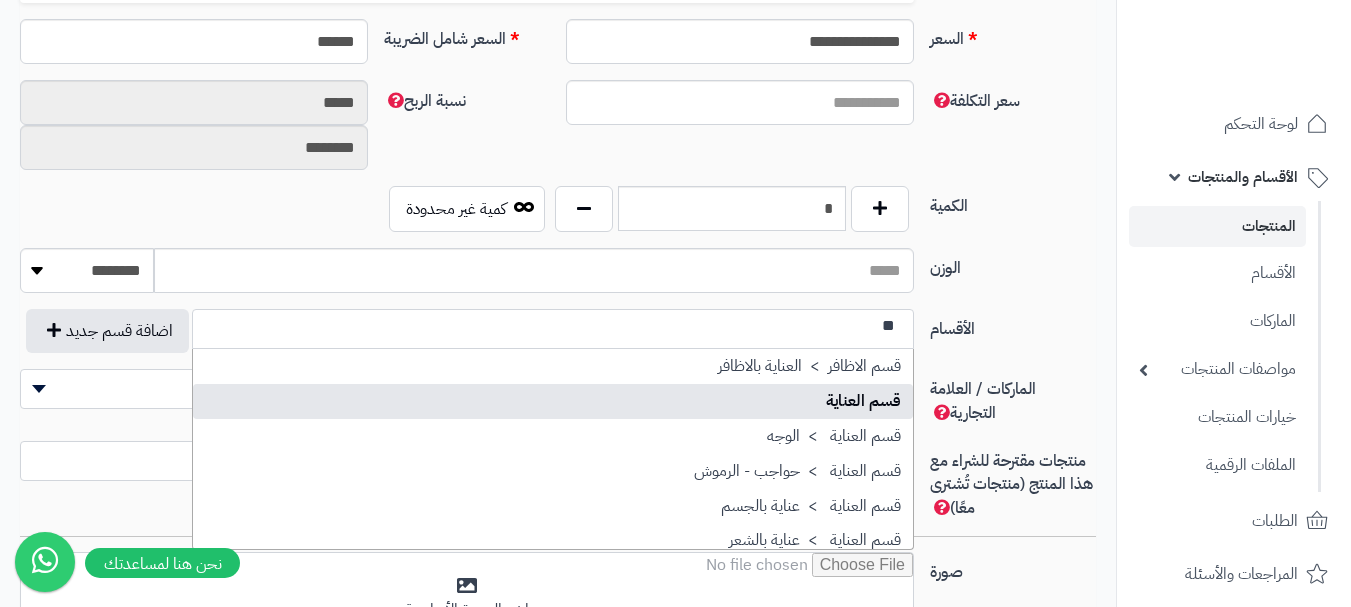 type on "**" 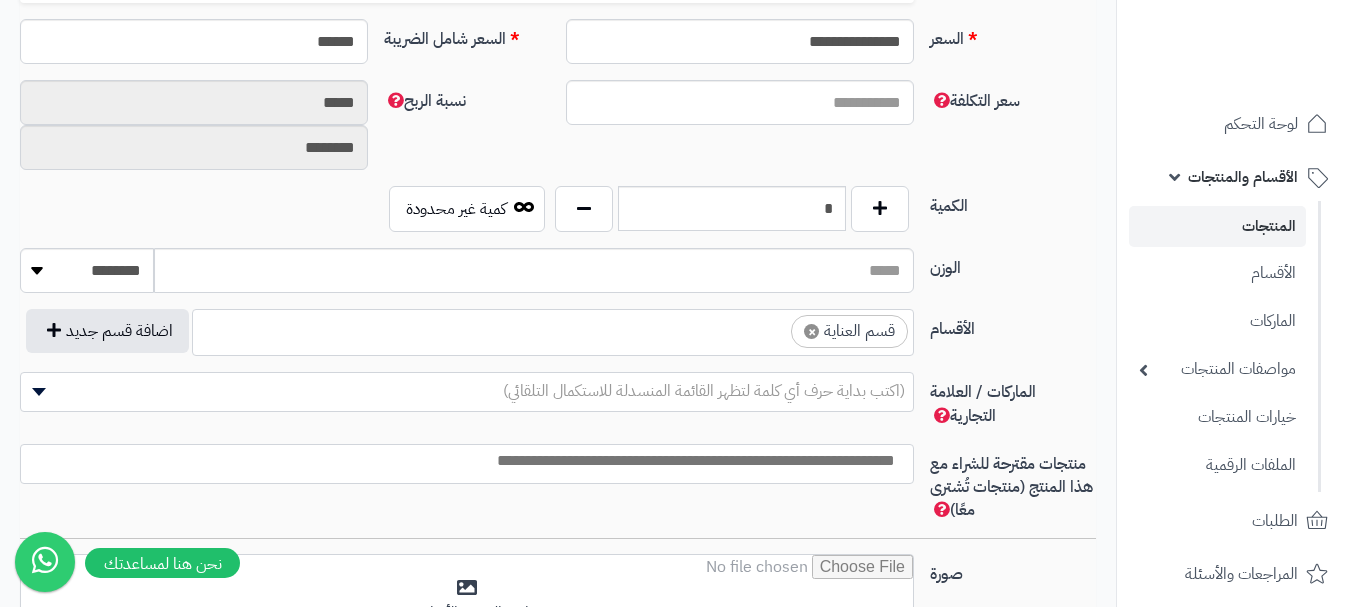 scroll, scrollTop: 1250, scrollLeft: 0, axis: vertical 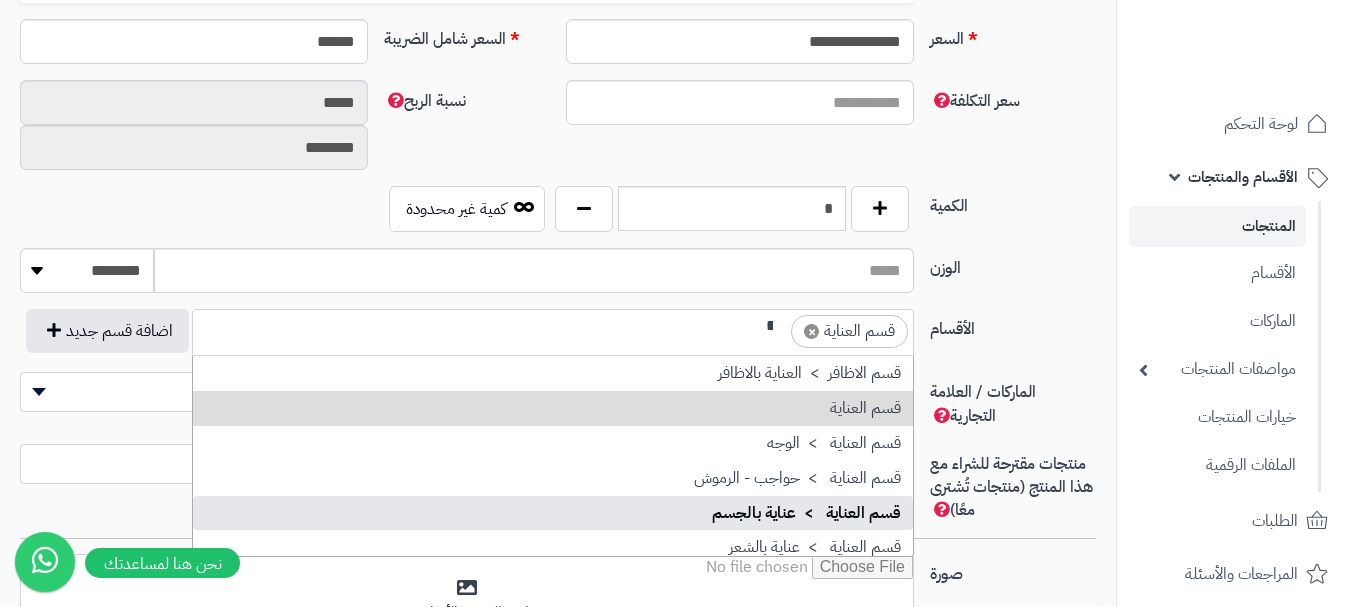 type on "**" 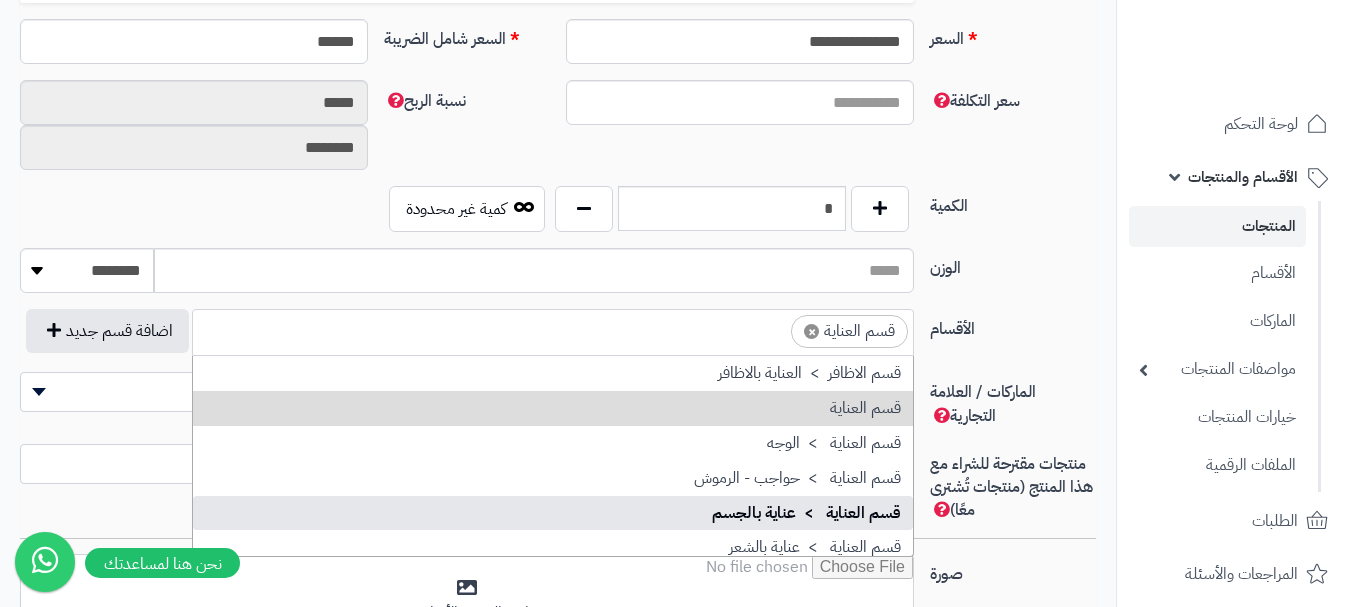 scroll, scrollTop: 0, scrollLeft: 0, axis: both 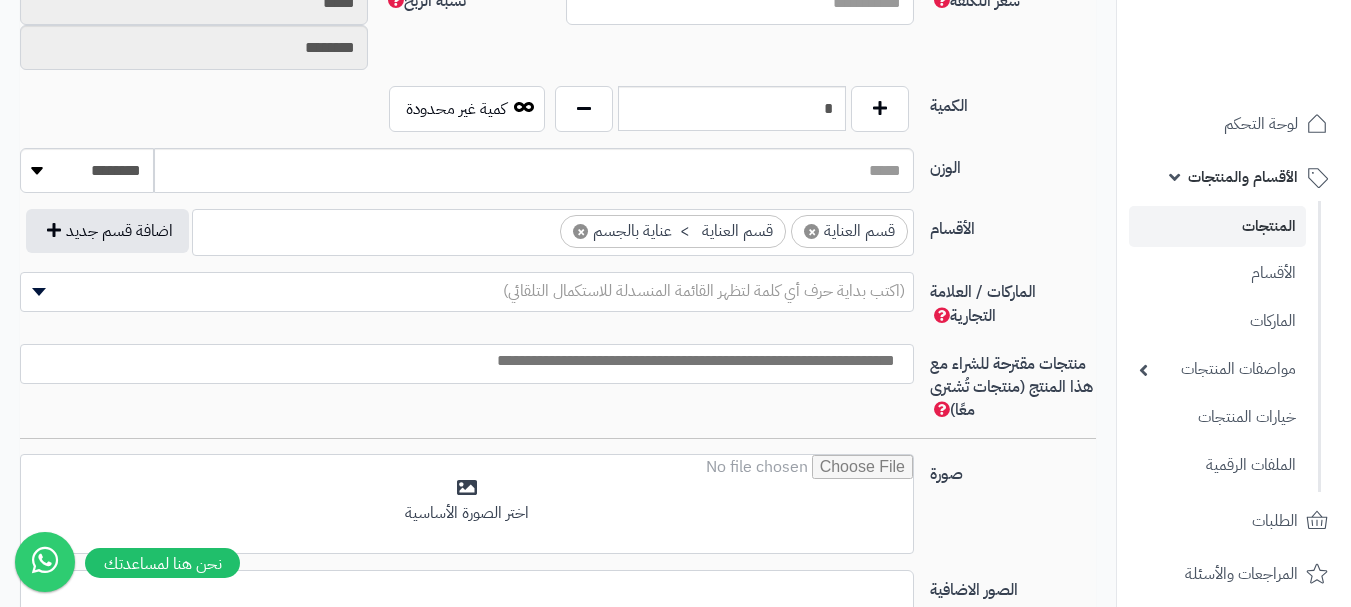click at bounding box center (462, 361) 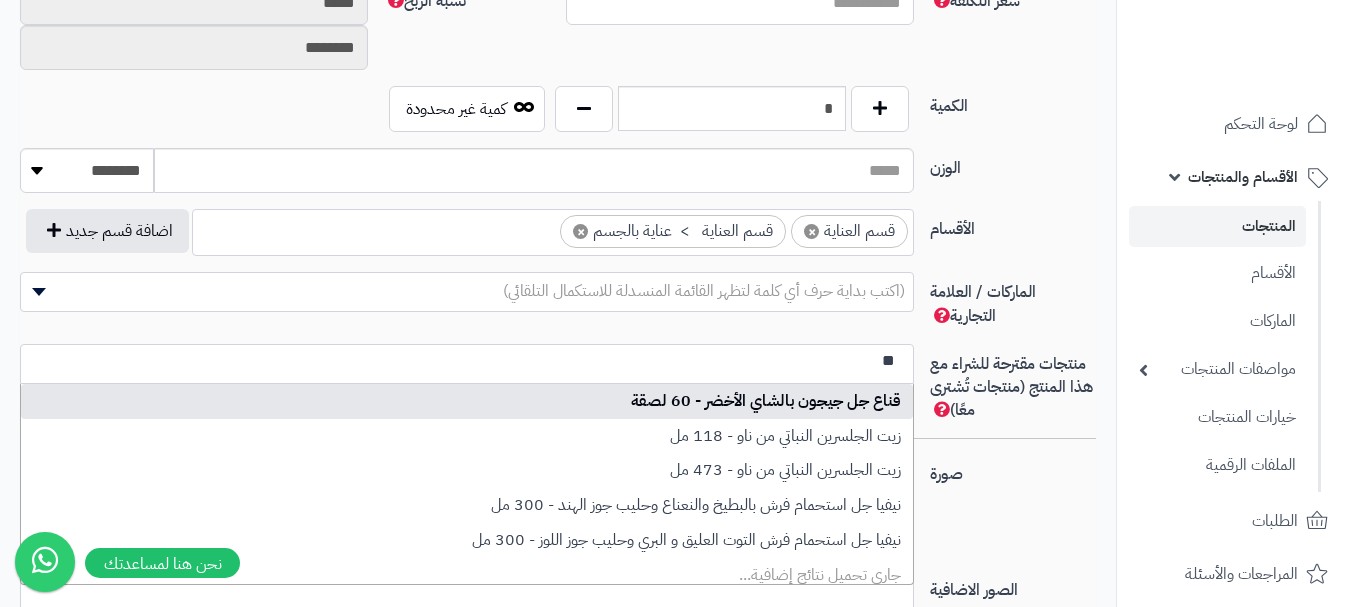 type on "**" 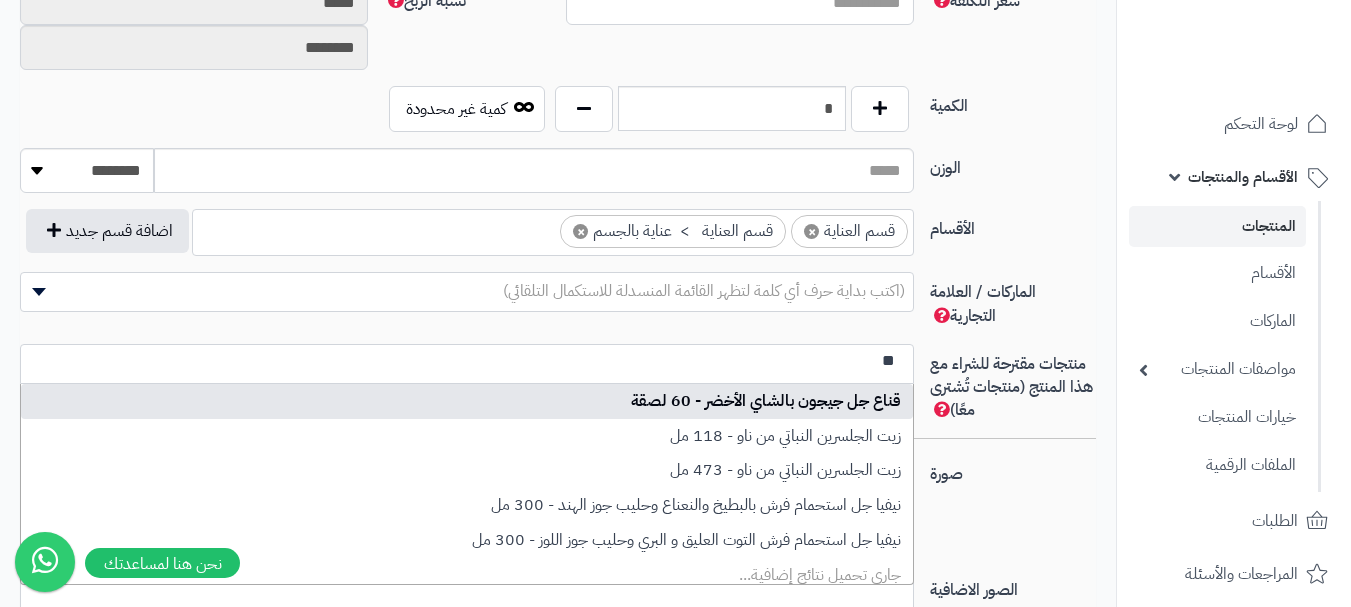 type 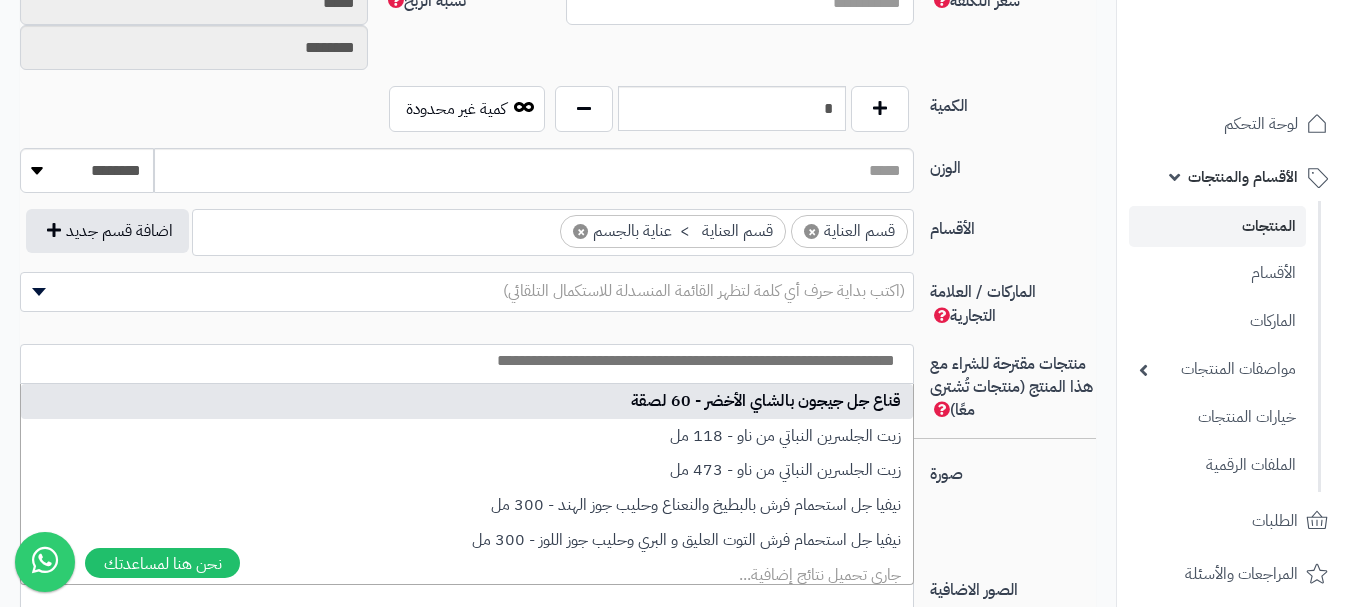 select on "***" 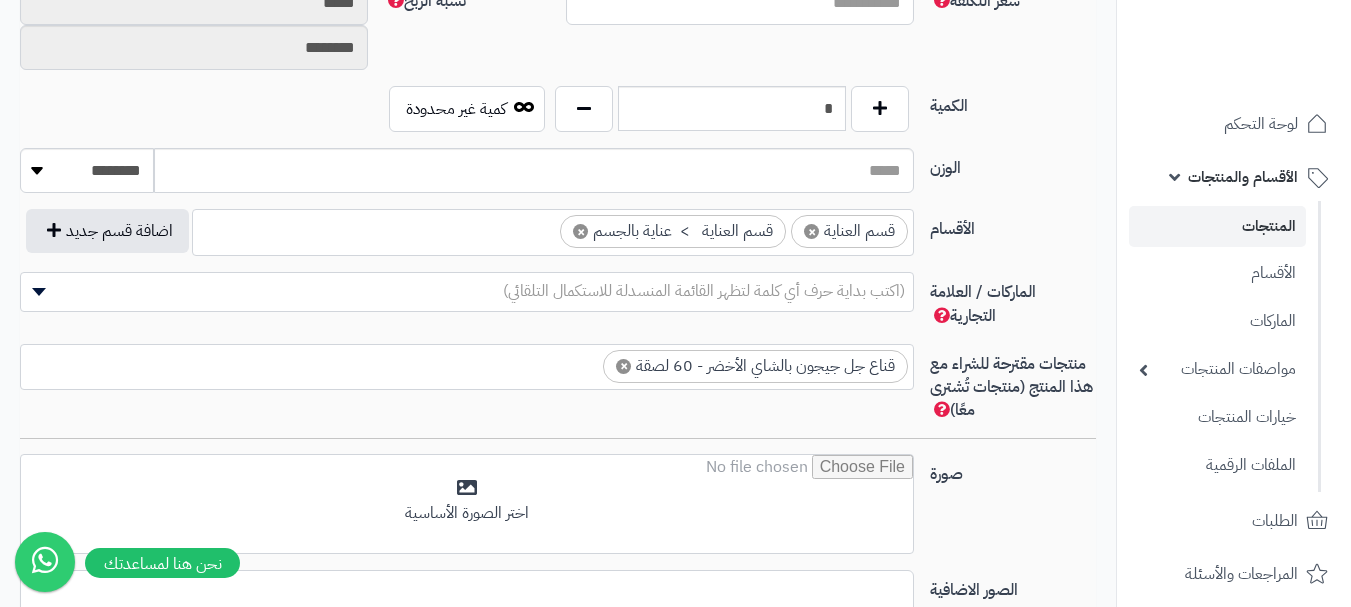 scroll, scrollTop: 0, scrollLeft: 0, axis: both 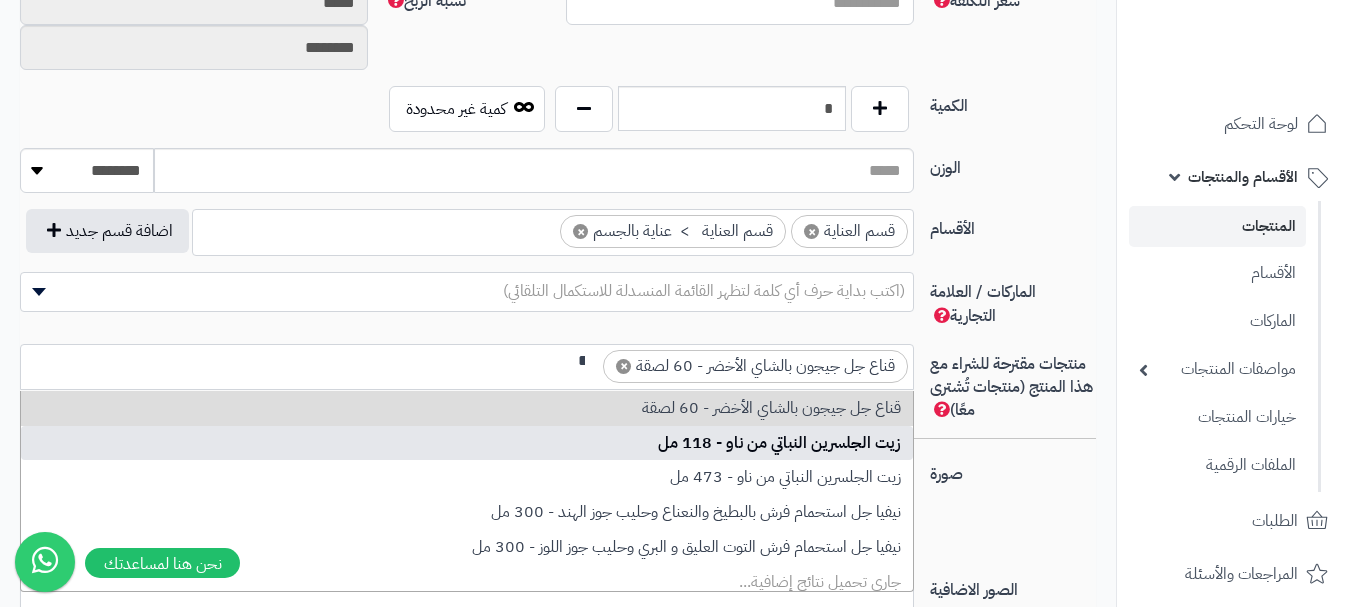 type on "**" 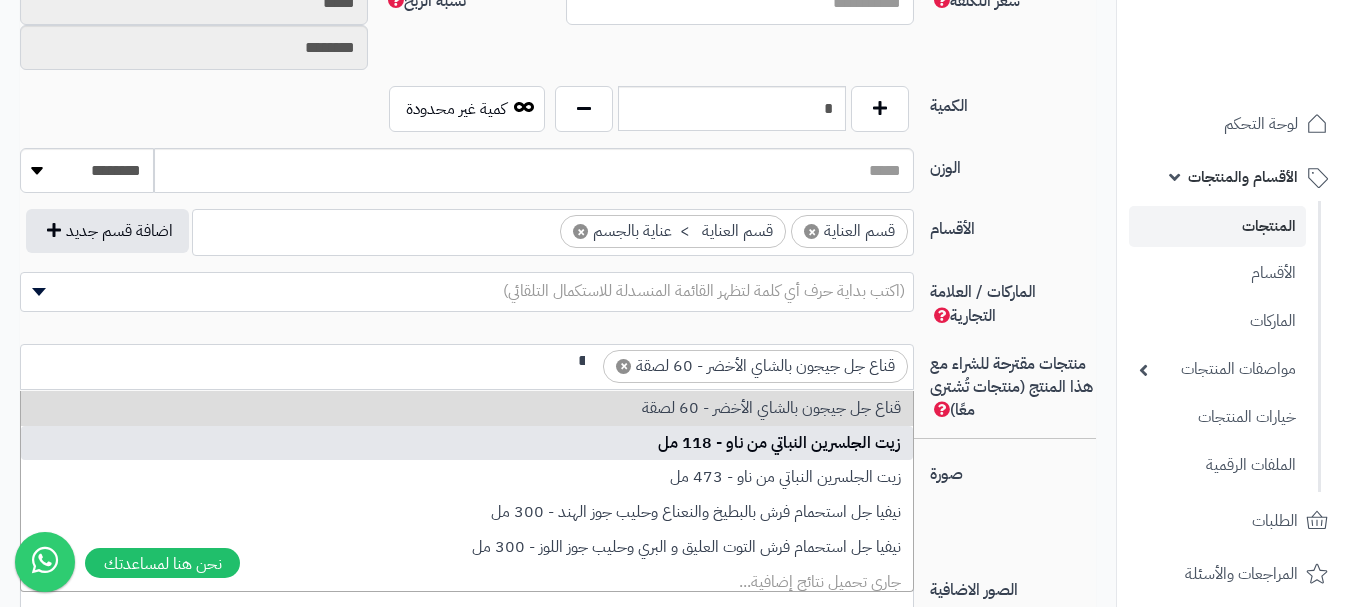 type 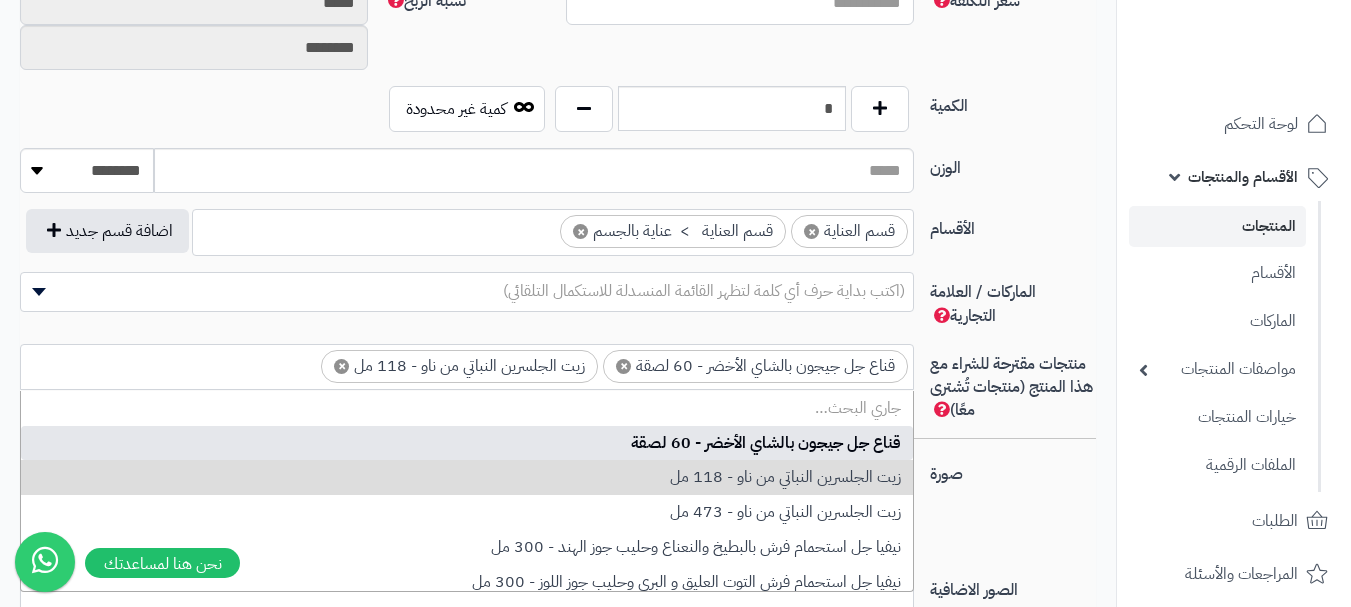 scroll, scrollTop: 0, scrollLeft: -15, axis: horizontal 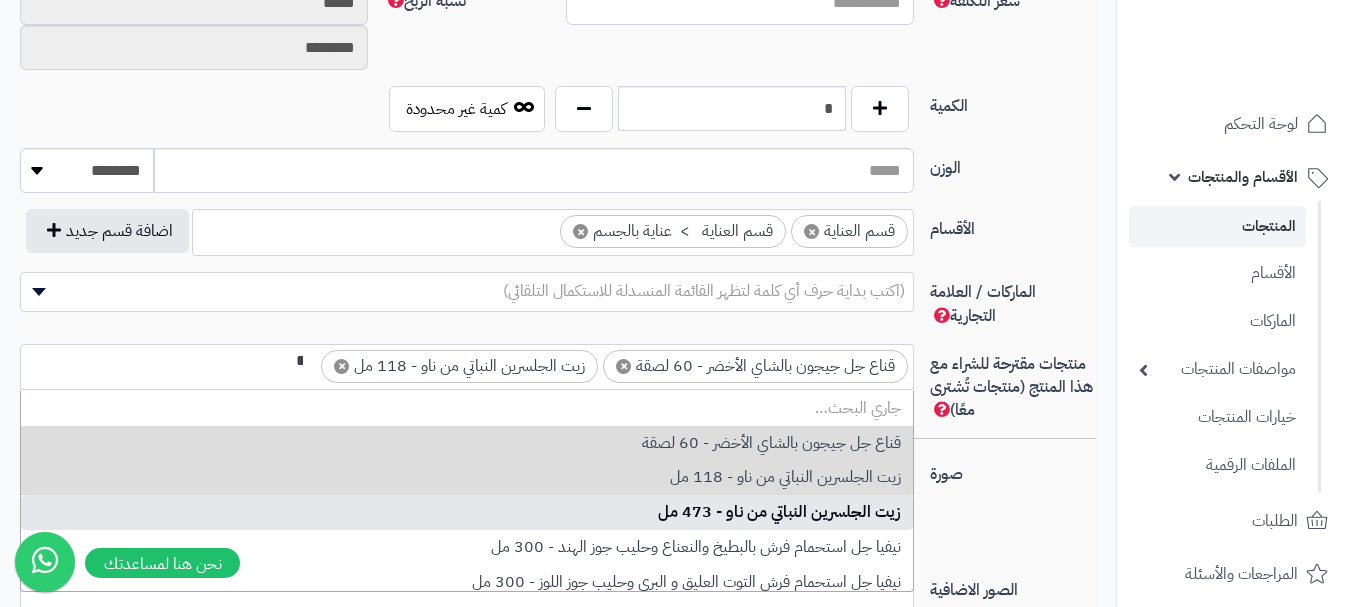 type on "**" 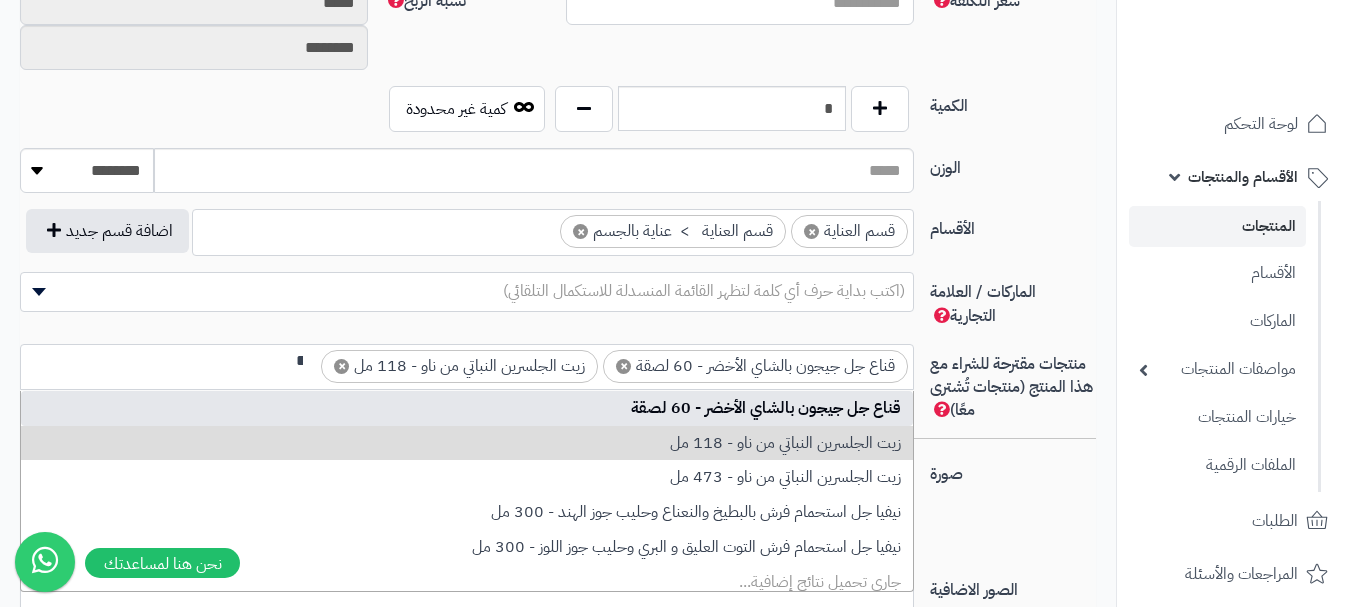 type 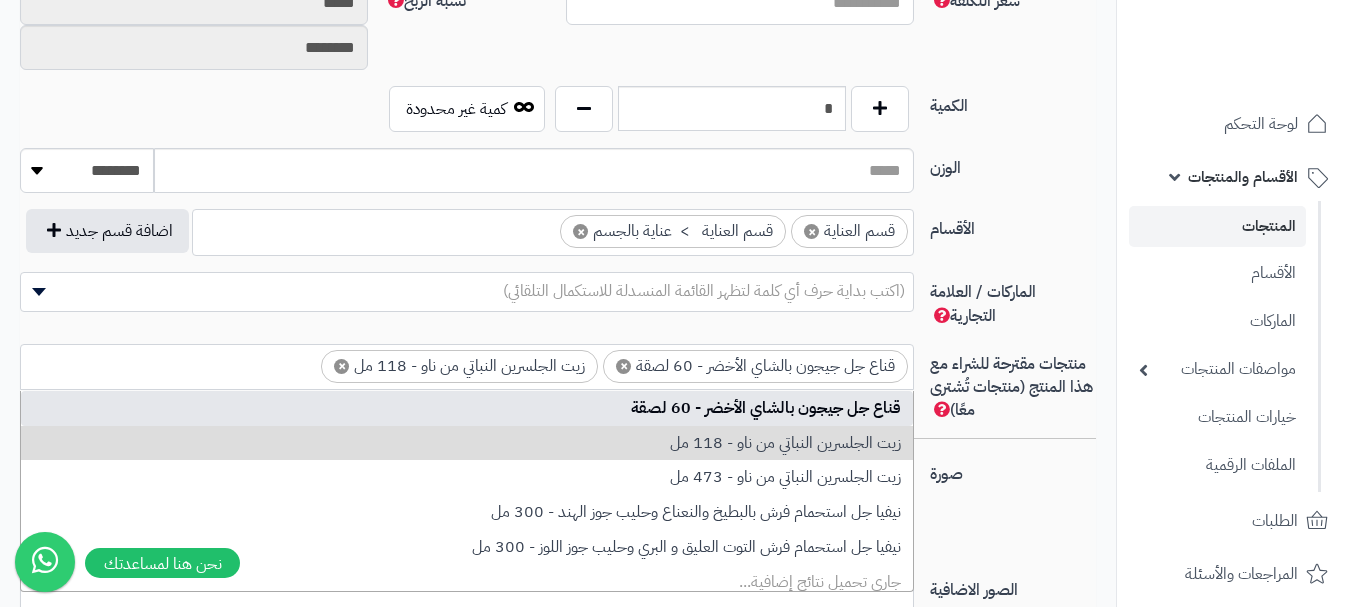 scroll, scrollTop: 0, scrollLeft: 0, axis: both 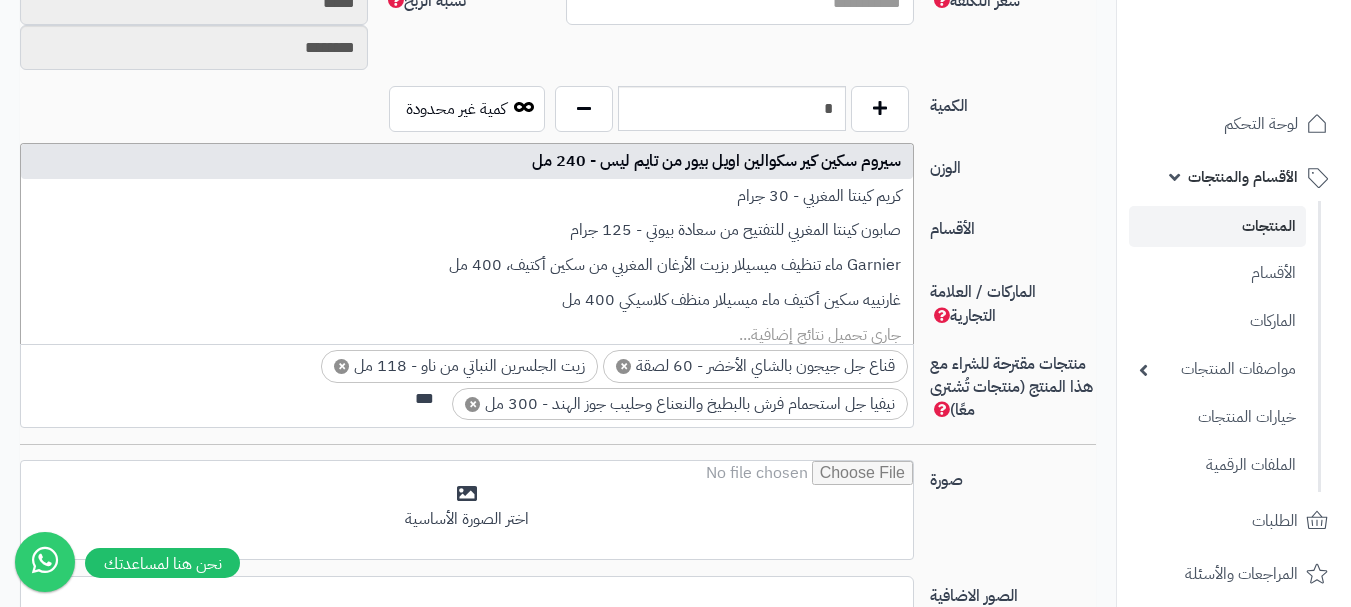 type on "***" 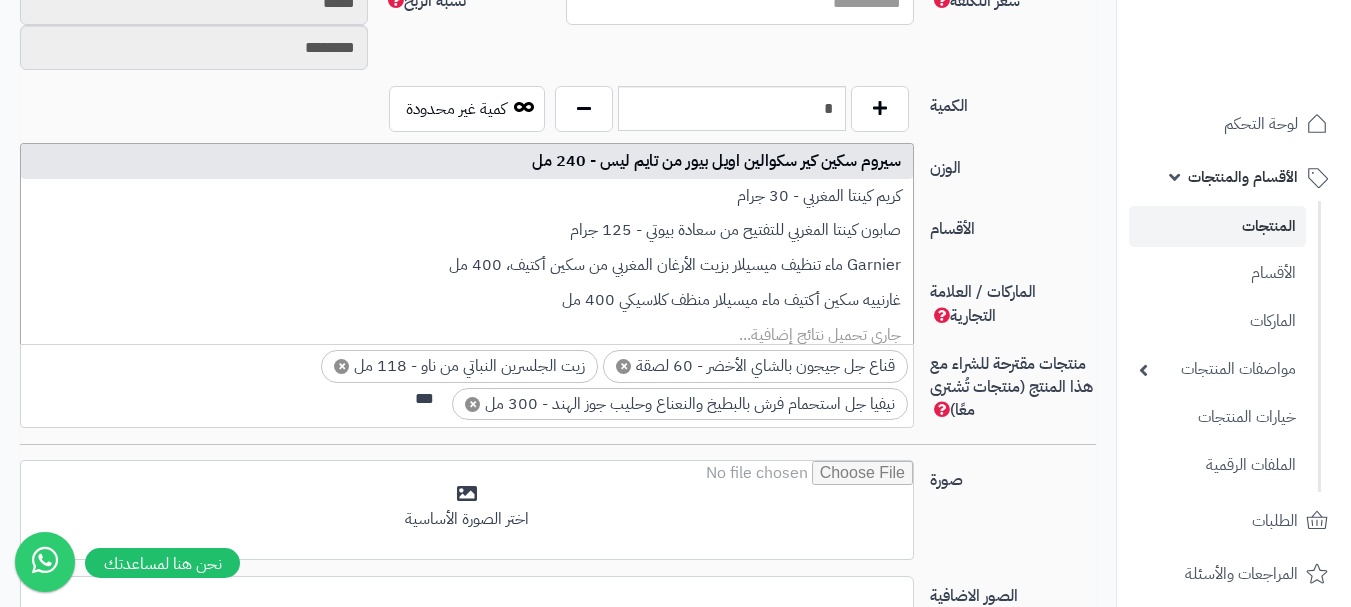 type 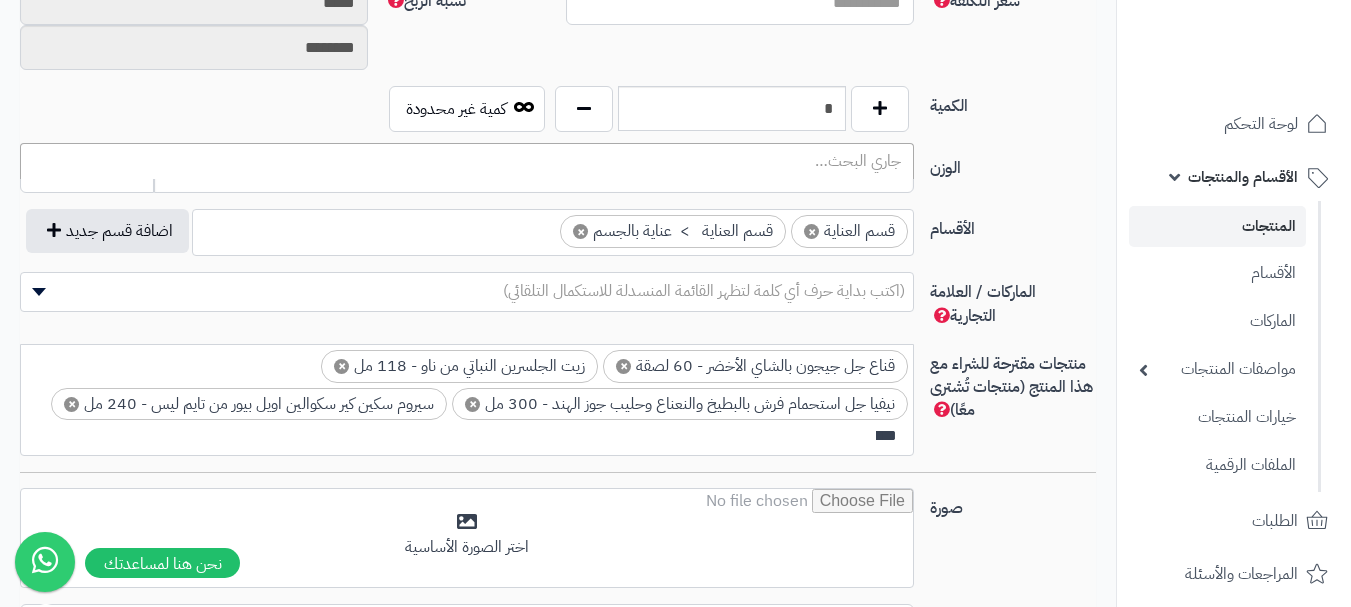 scroll, scrollTop: 0, scrollLeft: 0, axis: both 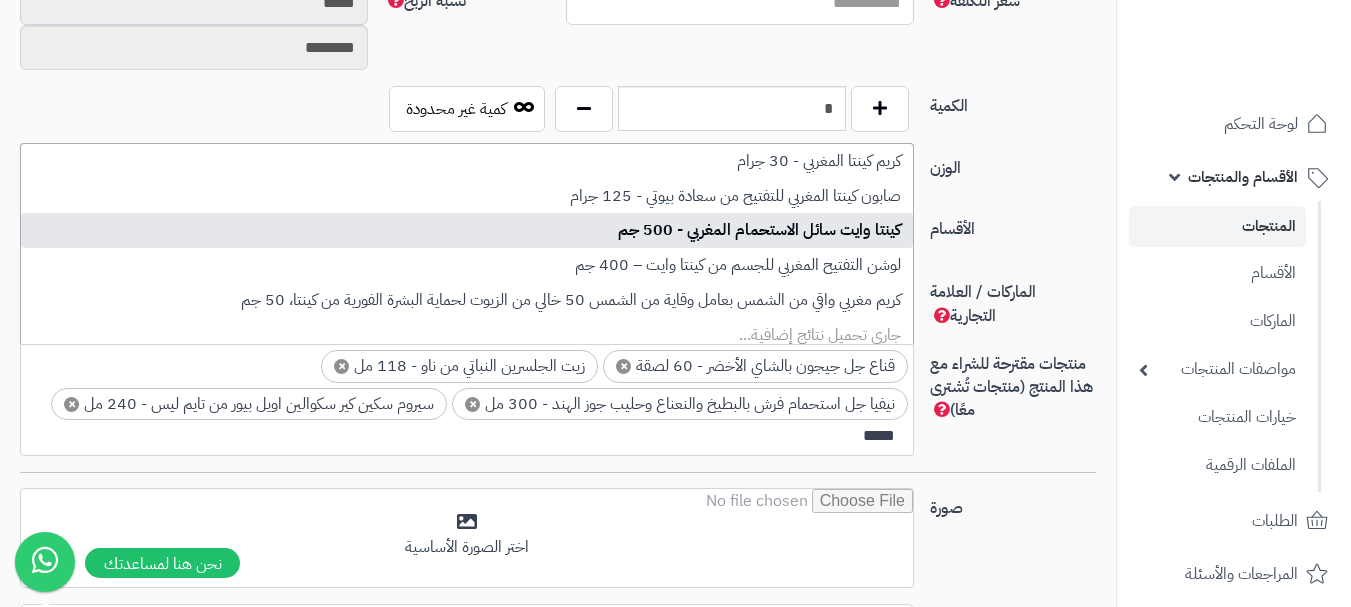 type on "*****" 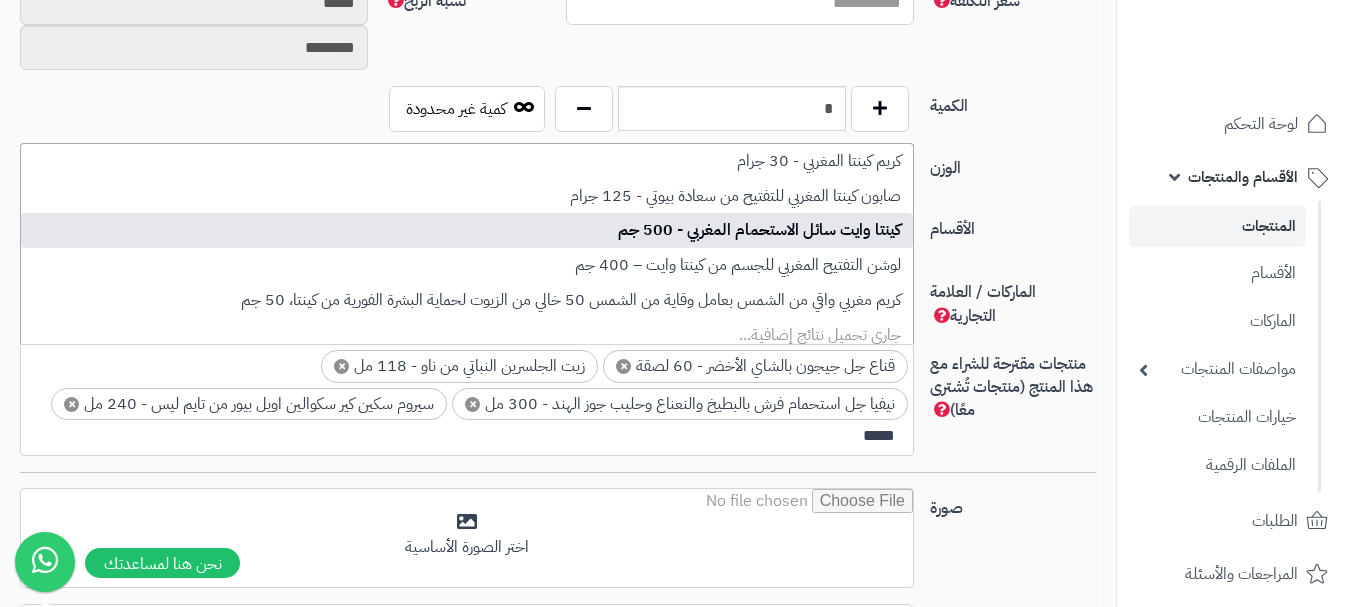 type 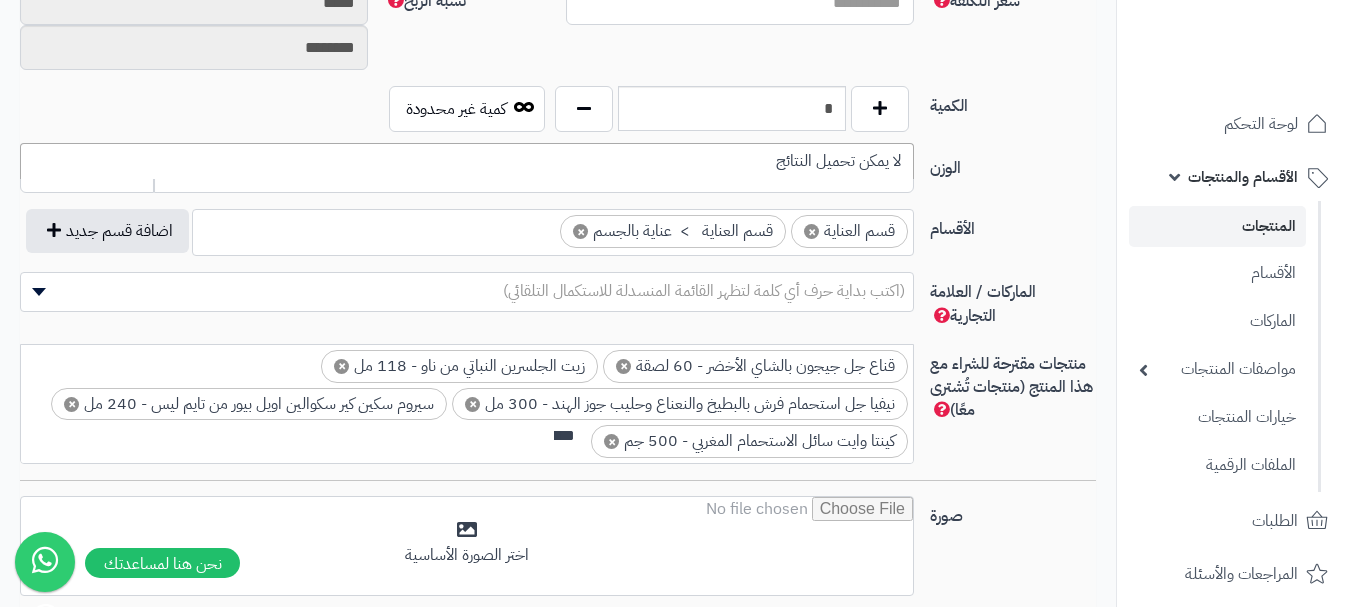 scroll, scrollTop: 0, scrollLeft: 0, axis: both 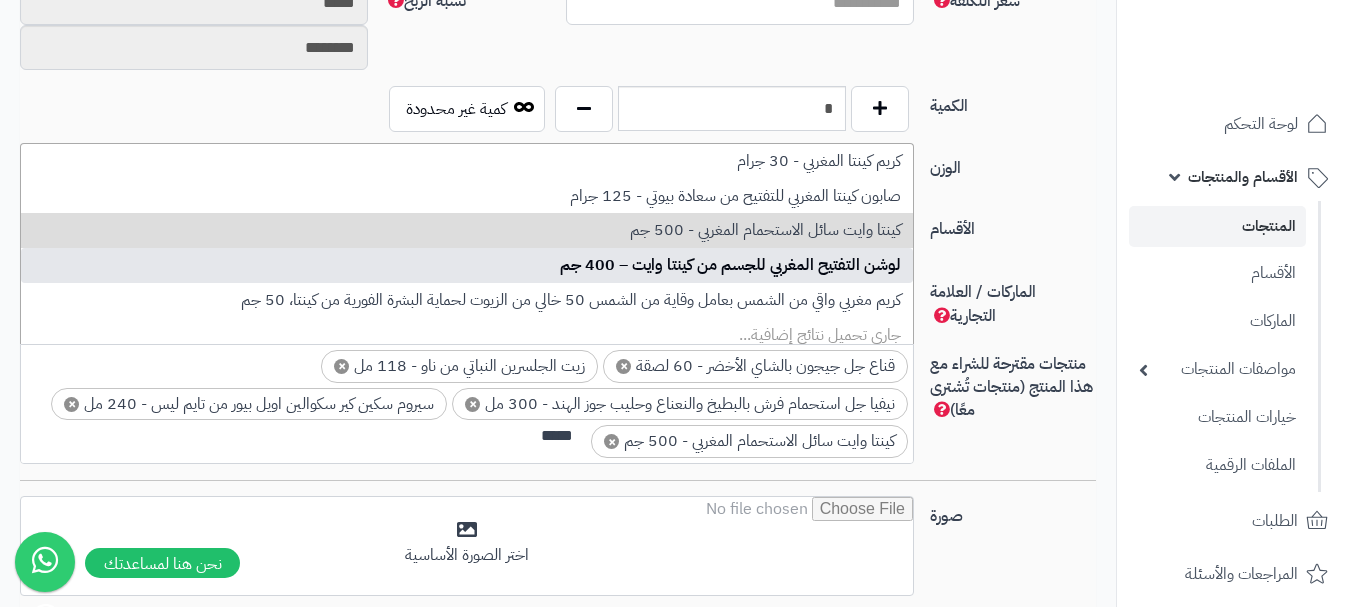 type on "*****" 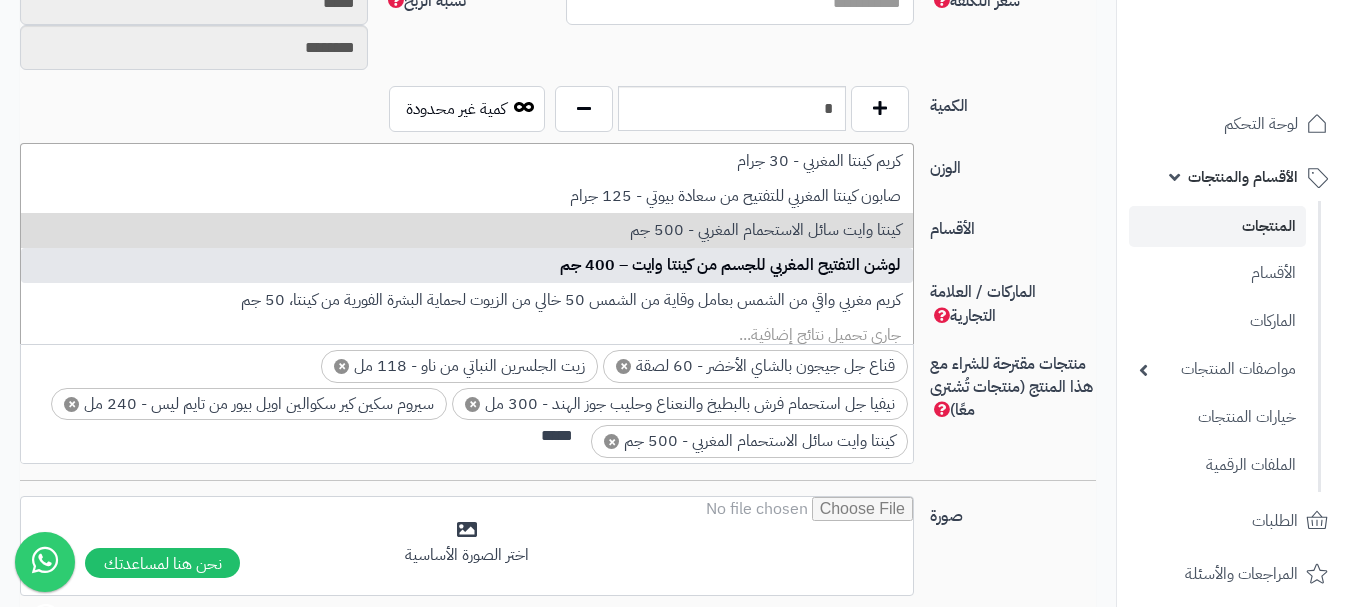 type 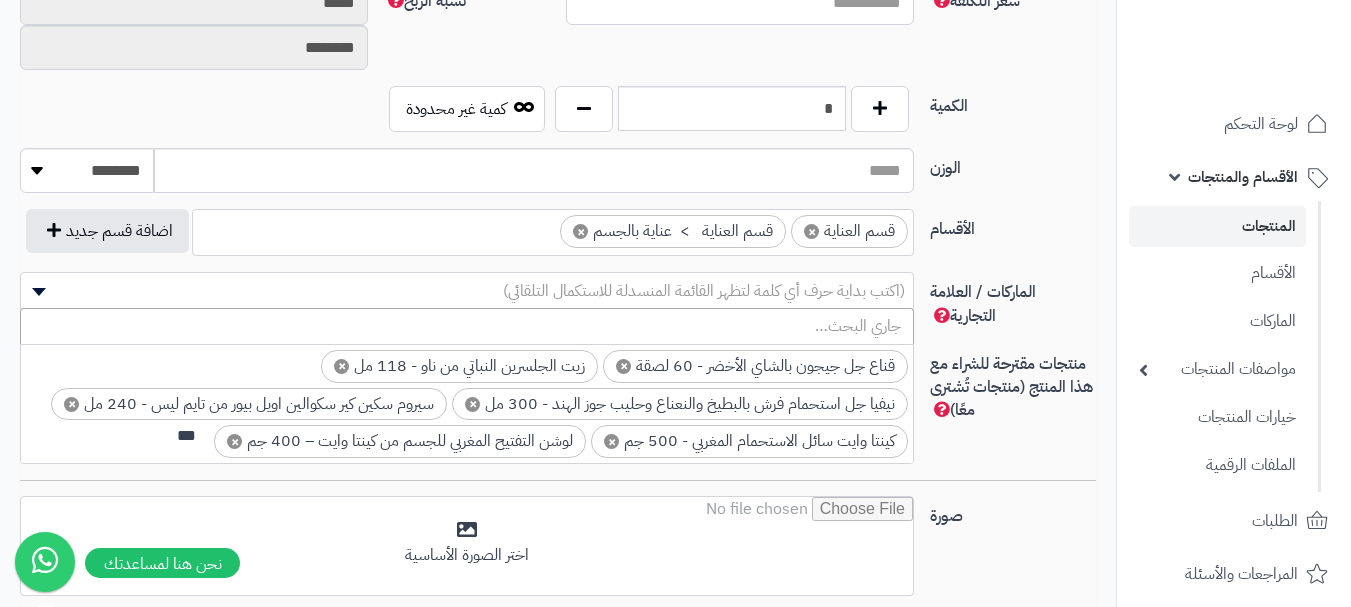 scroll, scrollTop: 0, scrollLeft: -2, axis: horizontal 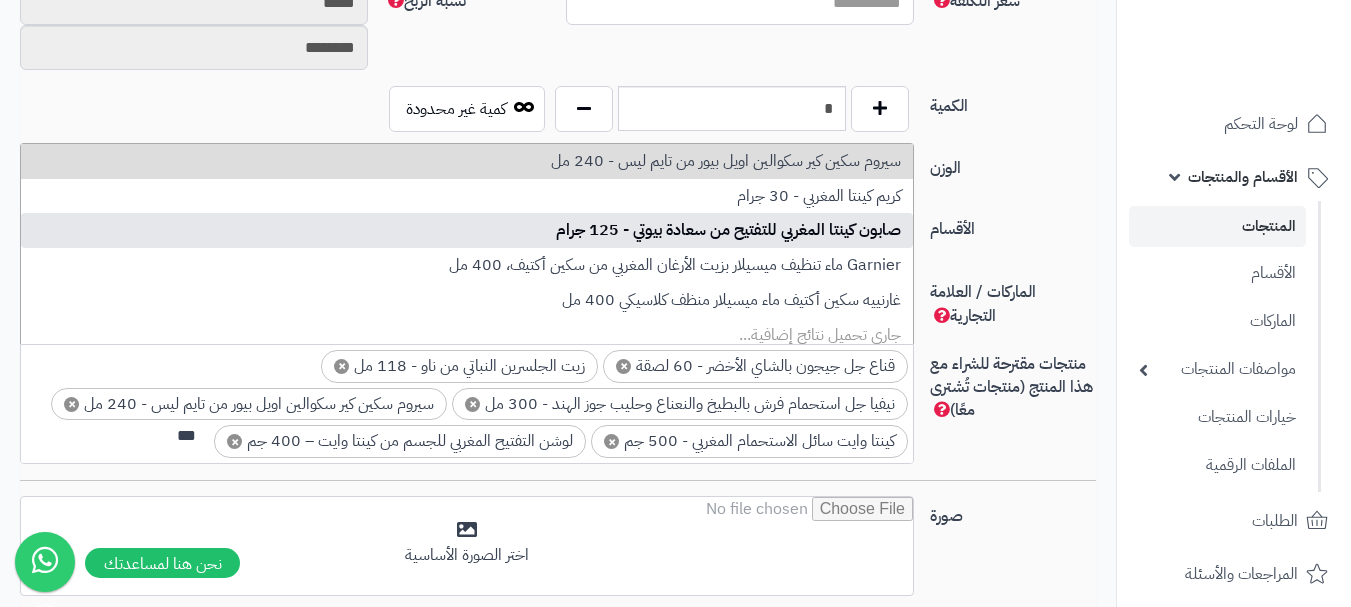 type on "***" 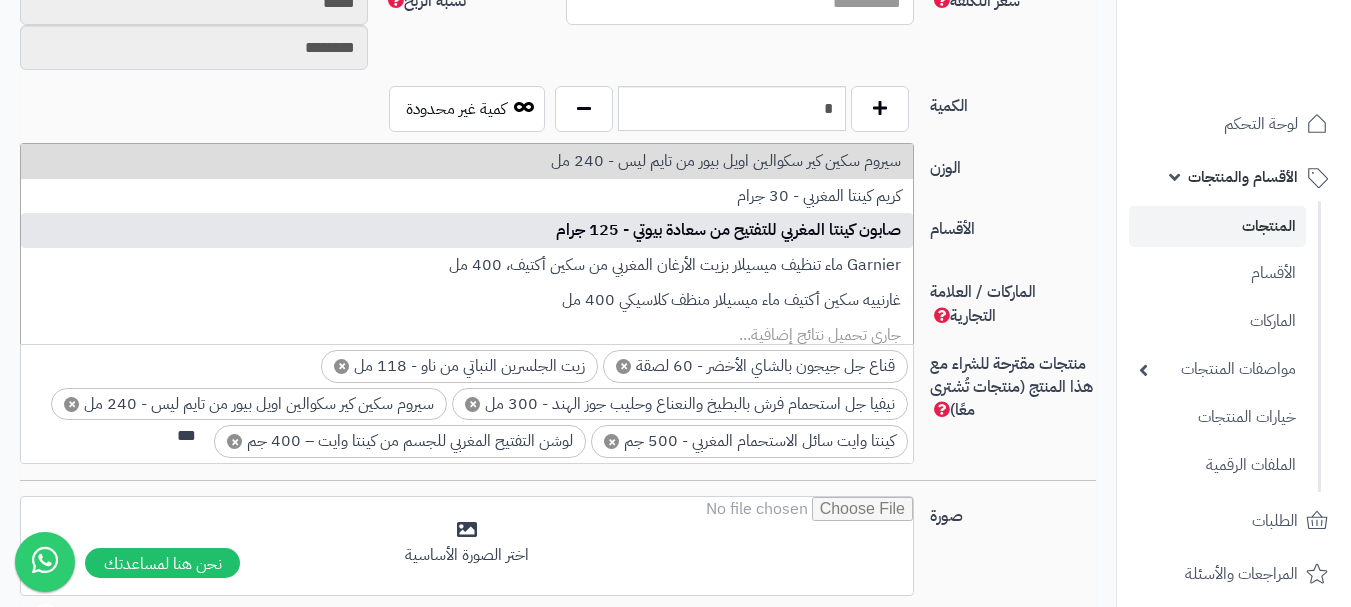 type 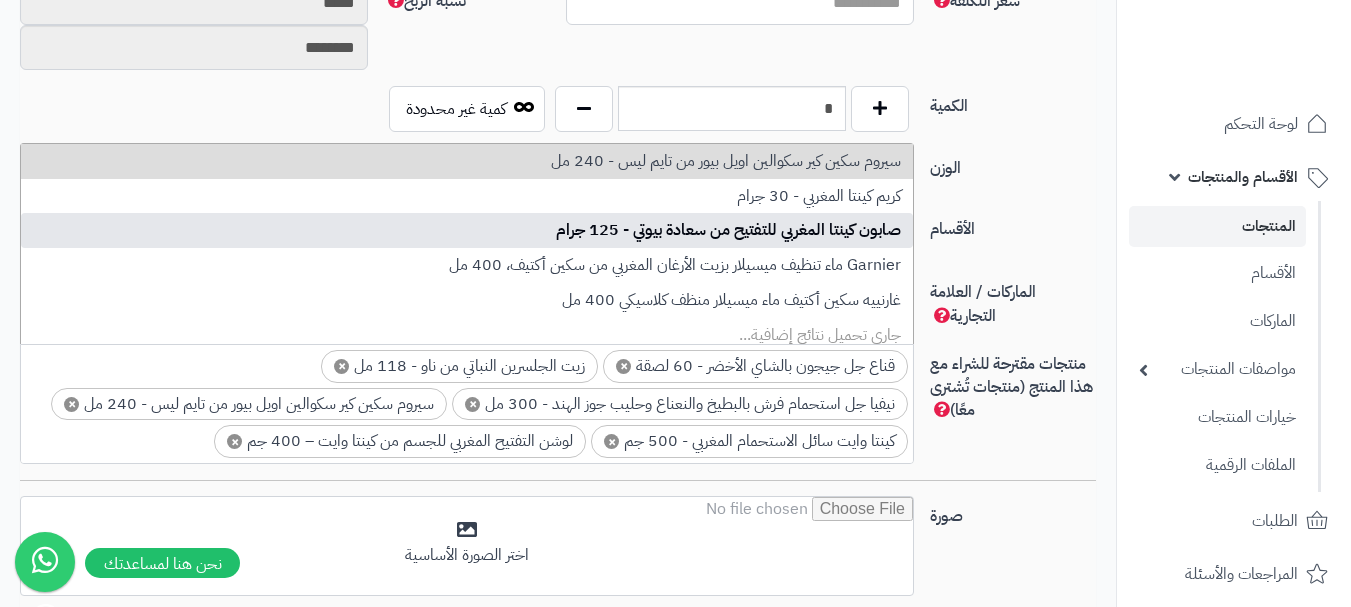 scroll, scrollTop: 0, scrollLeft: 0, axis: both 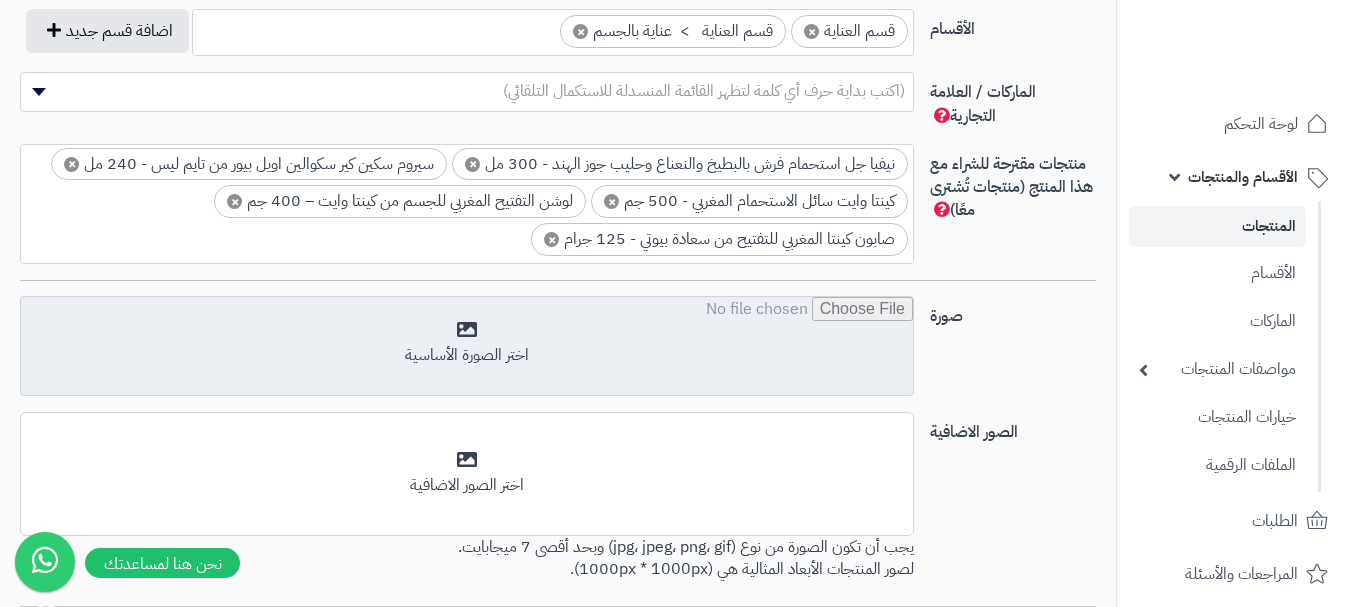 click at bounding box center [467, 347] 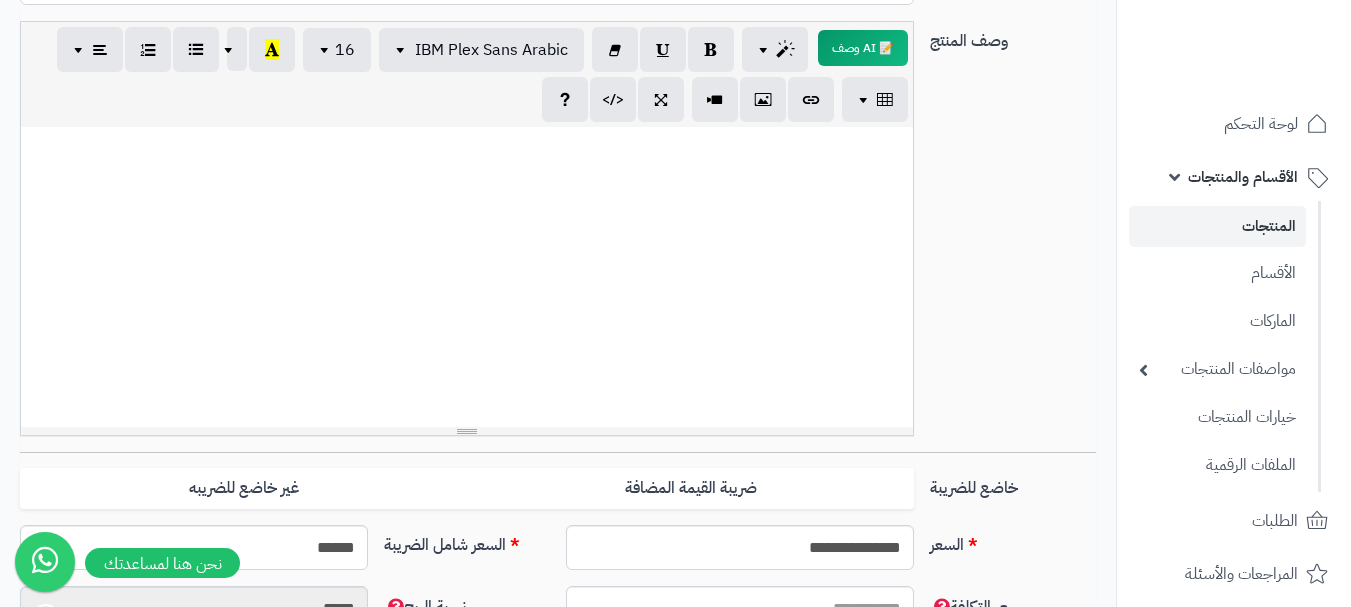 scroll, scrollTop: 300, scrollLeft: 0, axis: vertical 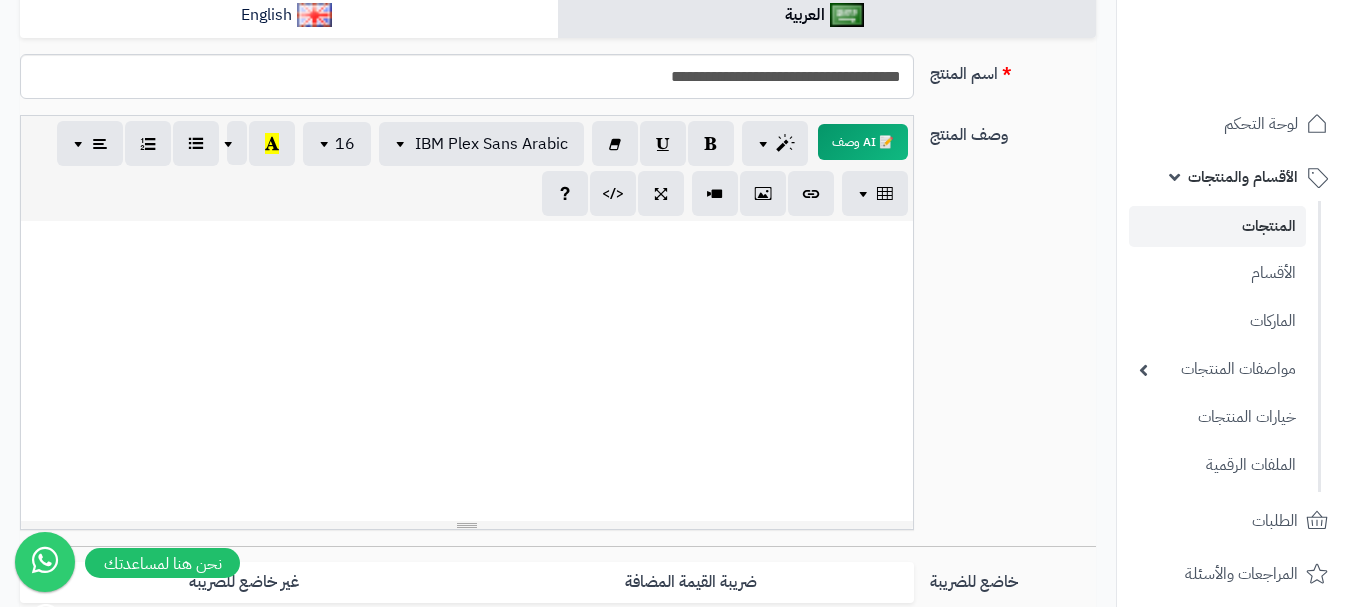 paste 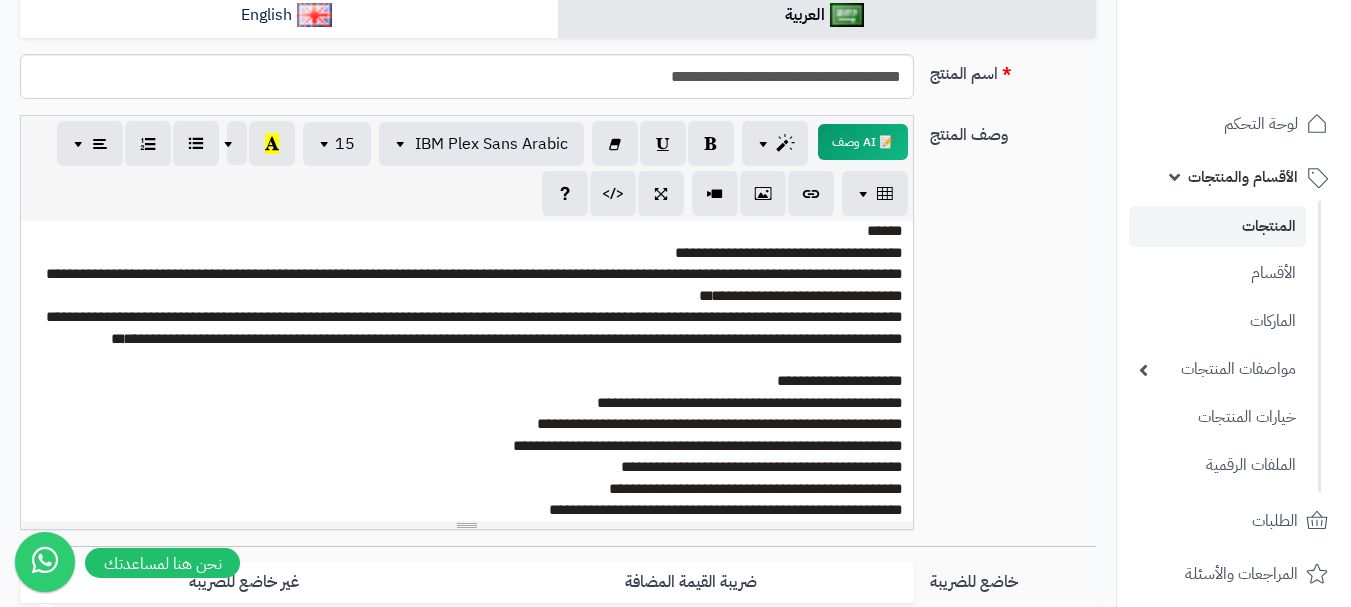 scroll, scrollTop: 0, scrollLeft: 0, axis: both 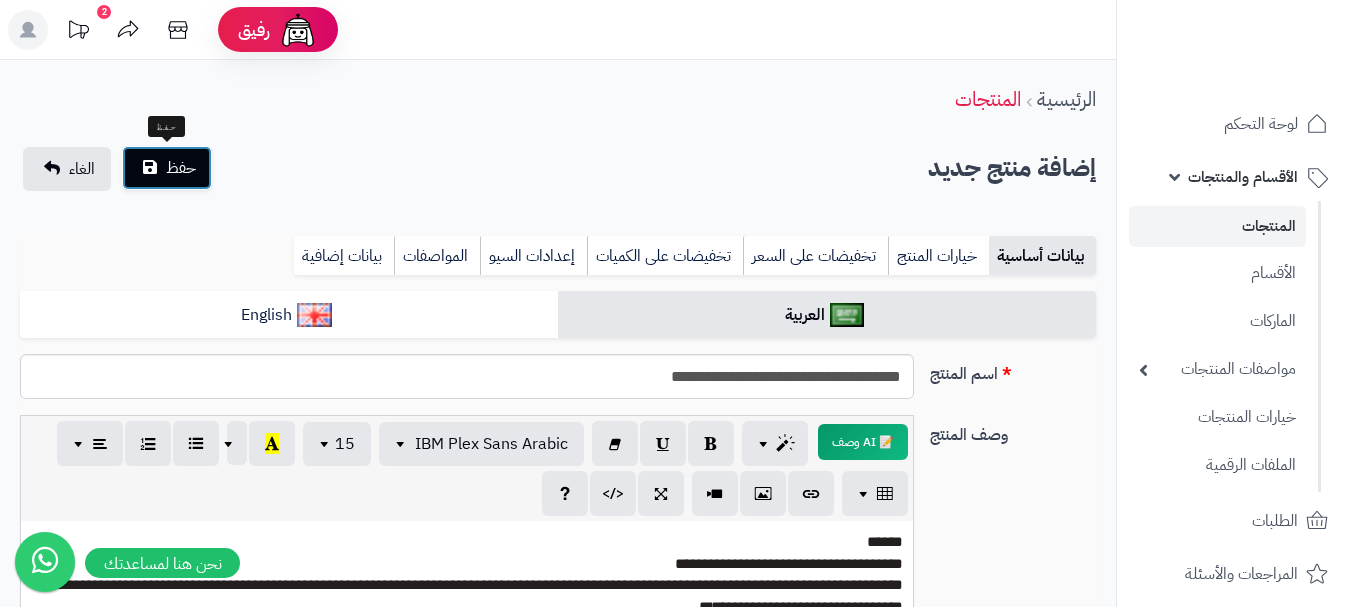 click on "حفظ" at bounding box center (167, 168) 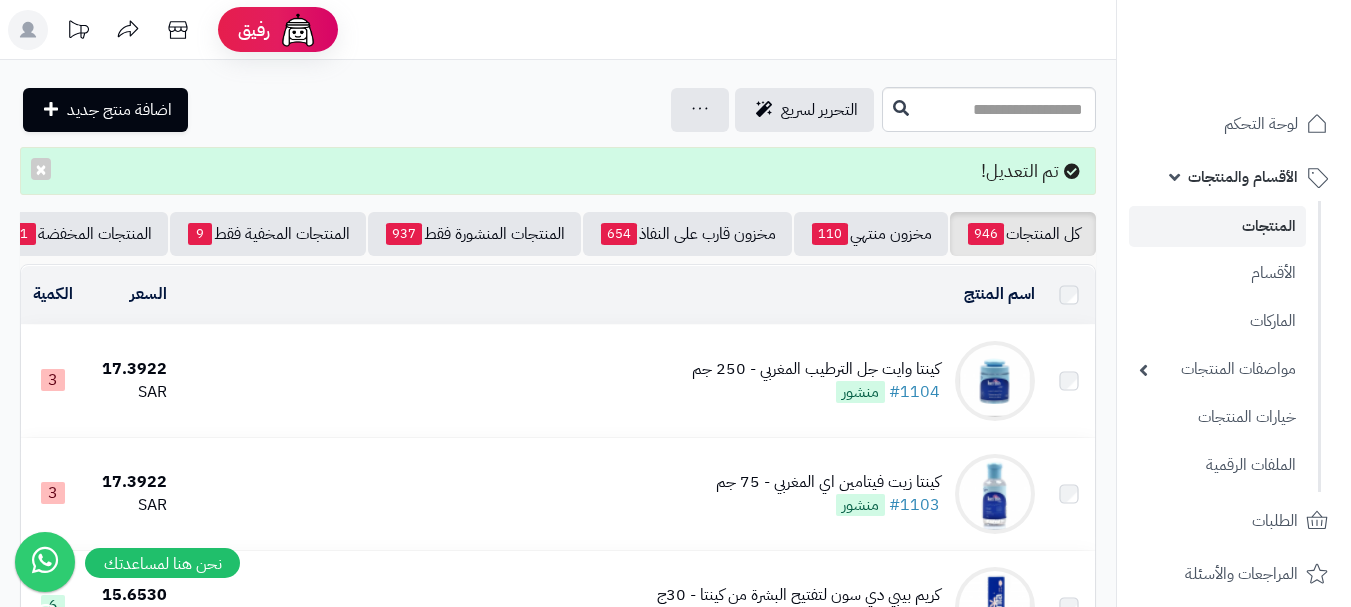scroll, scrollTop: 0, scrollLeft: 0, axis: both 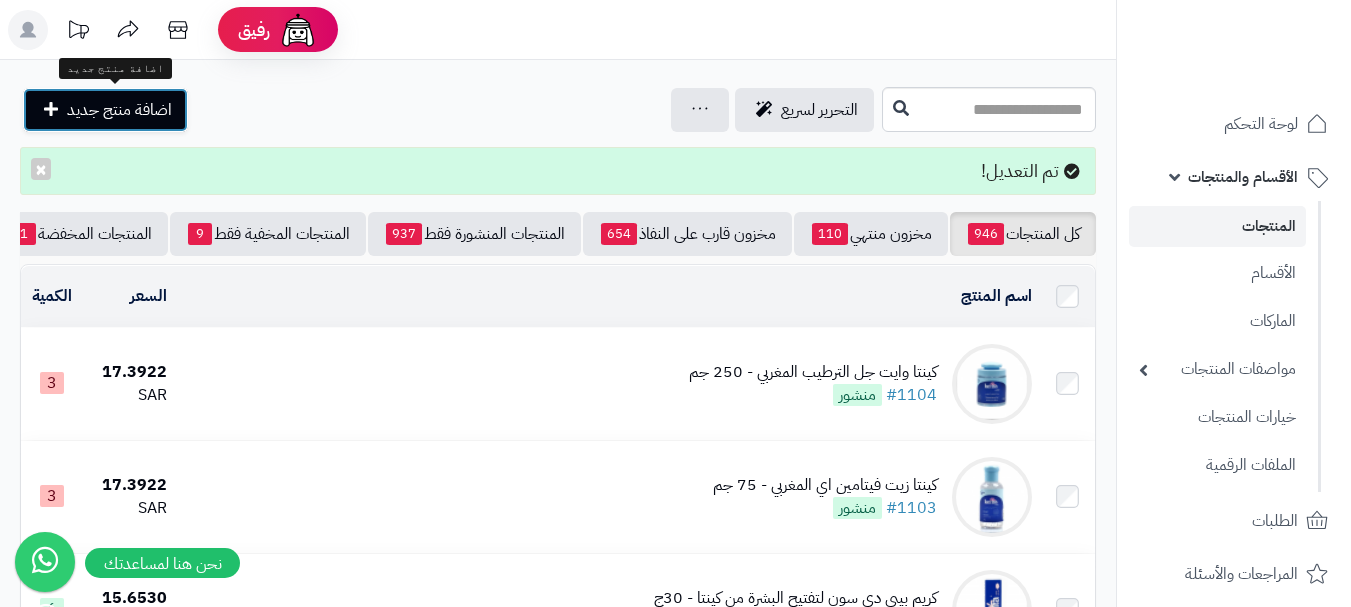click on "اضافة منتج جديد" at bounding box center [119, 110] 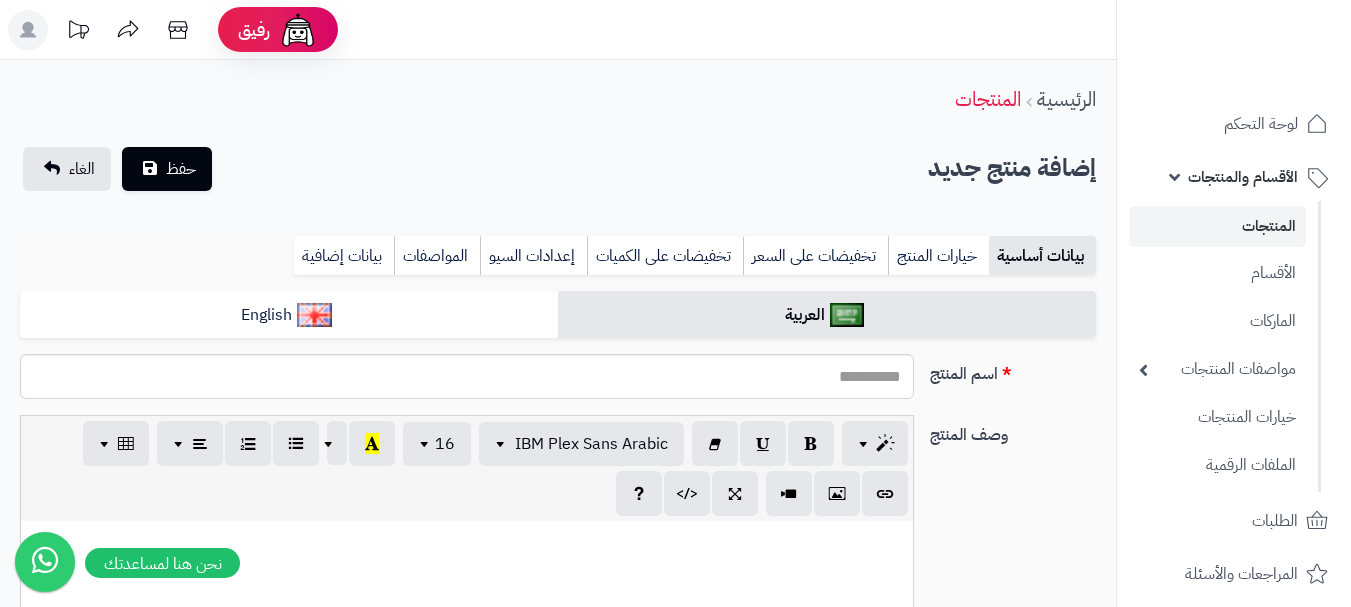 select 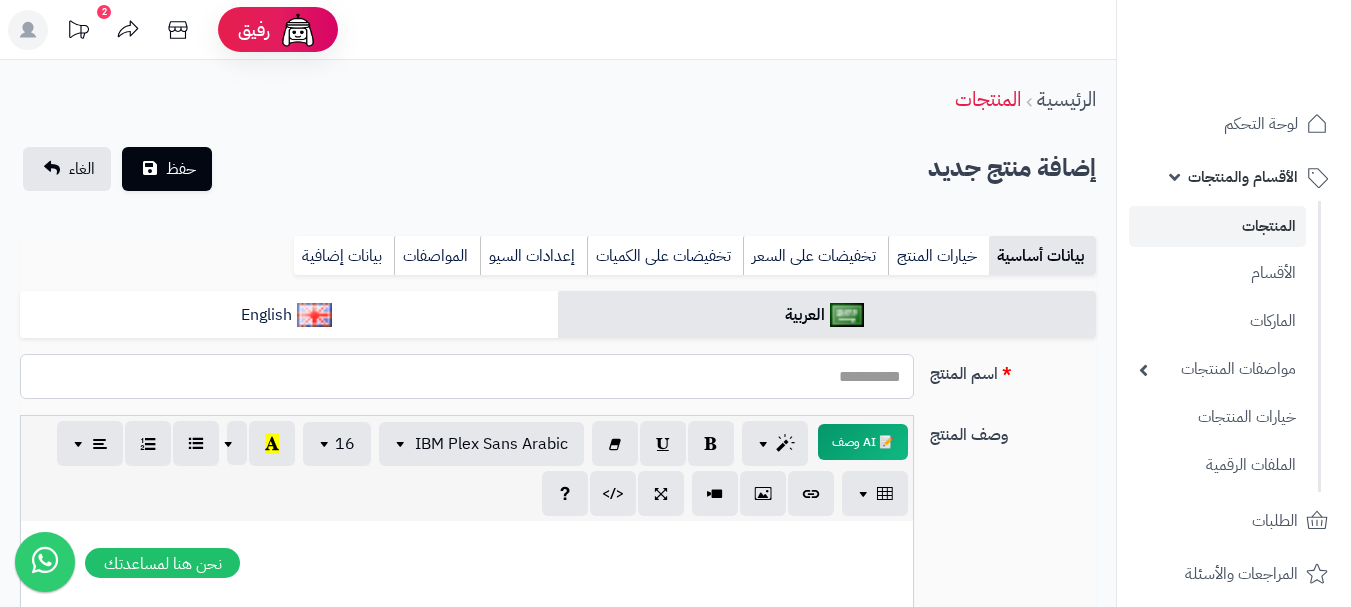 paste on "**********" 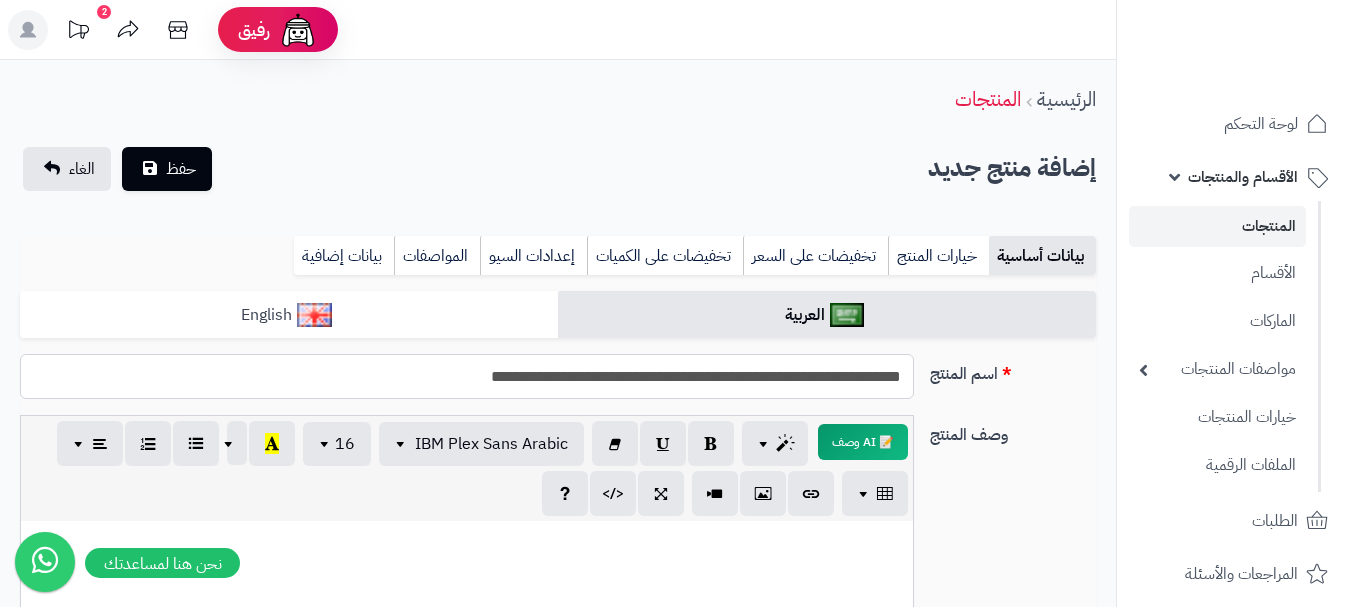 type on "**********" 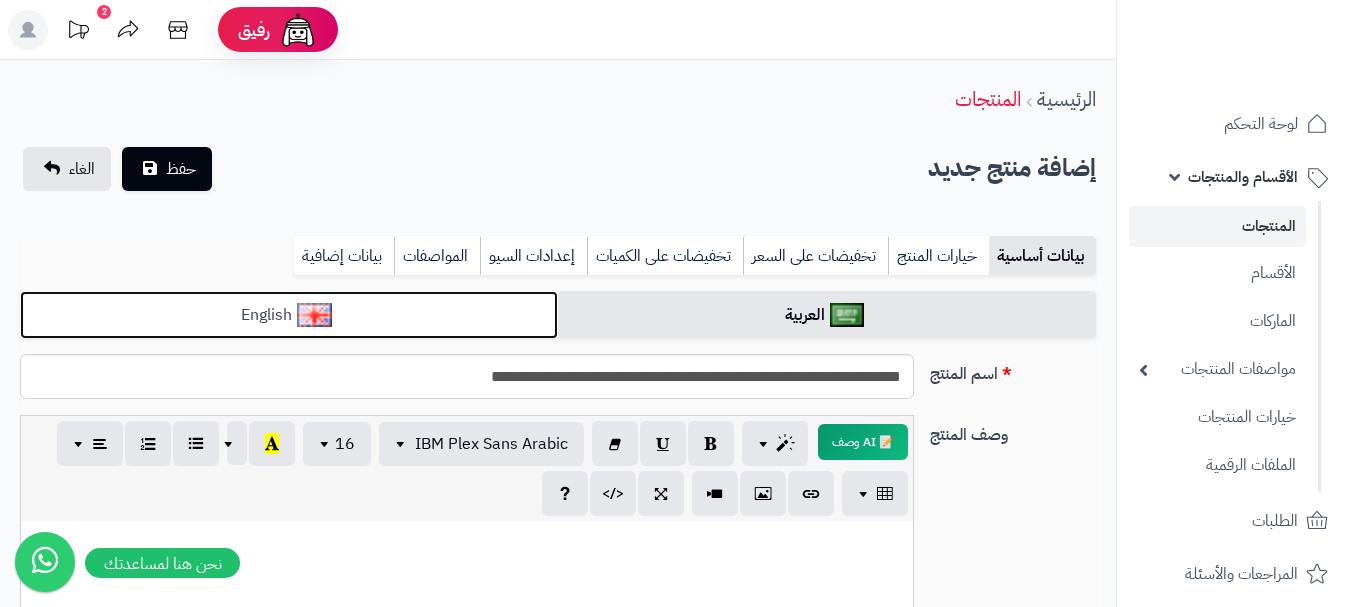 click on "English" at bounding box center [289, 315] 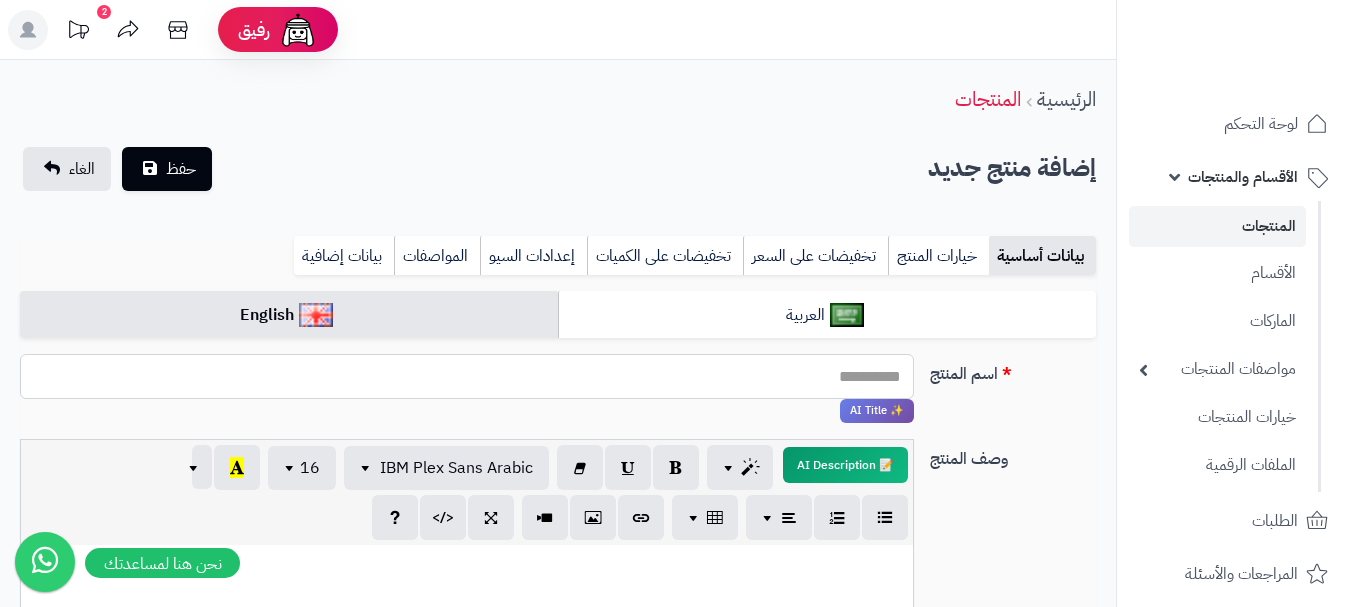 paste on "**********" 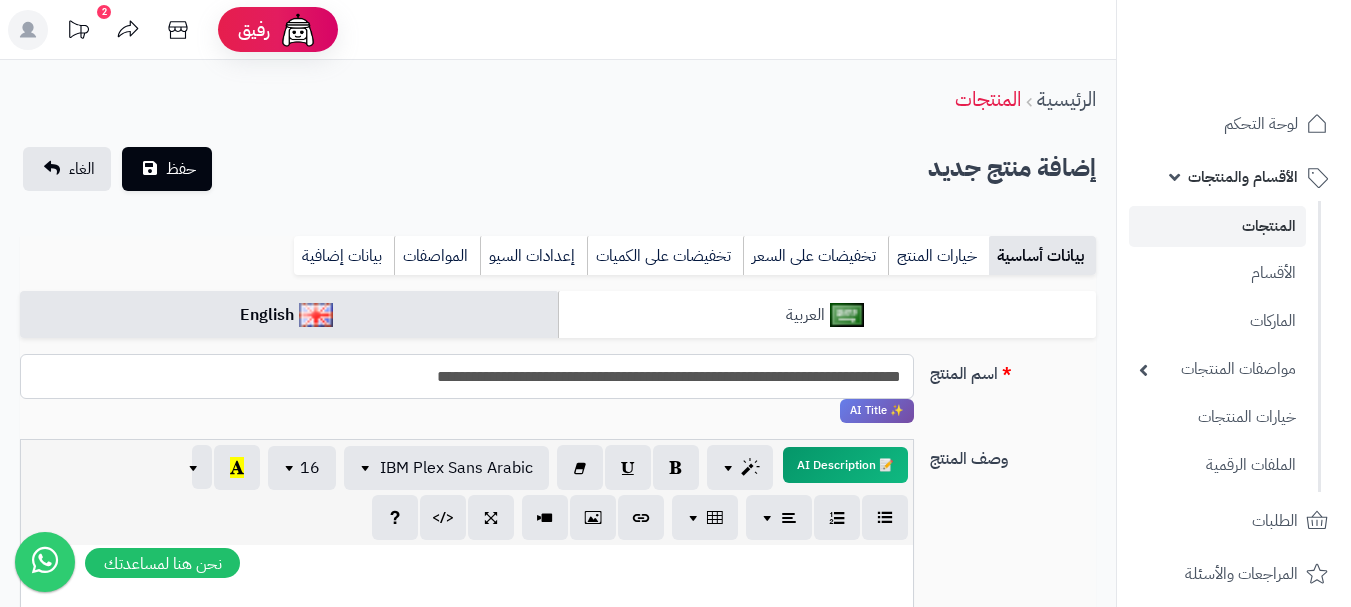 type on "**********" 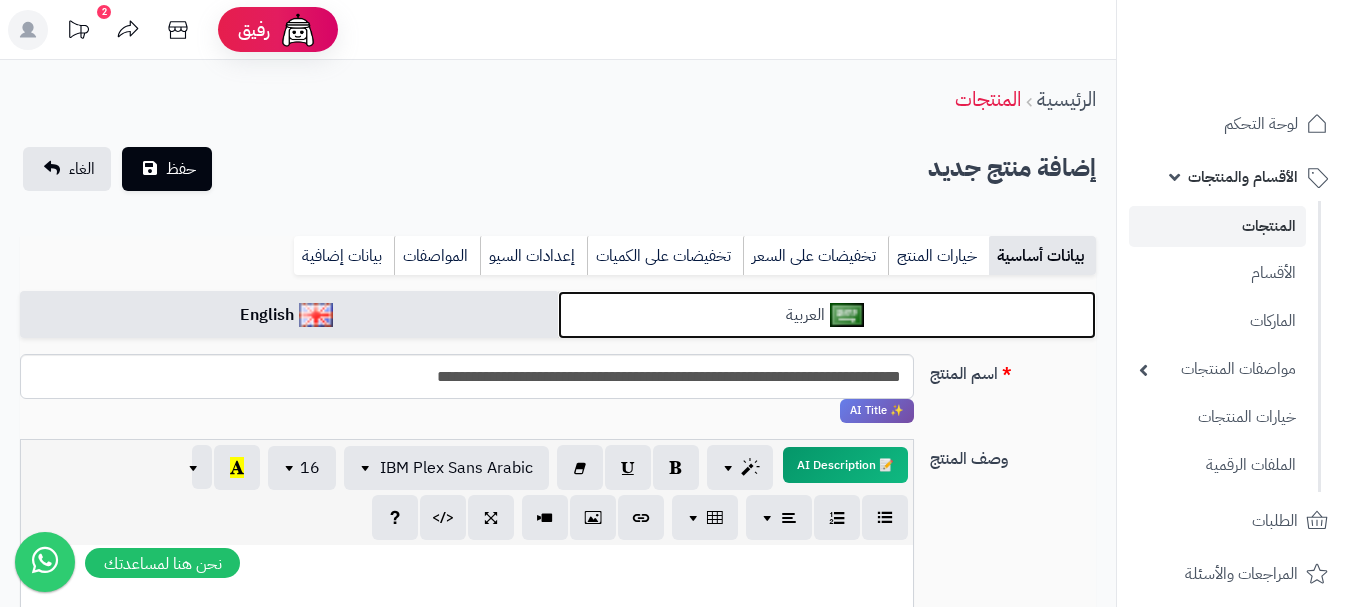 click on "العربية" at bounding box center [827, 315] 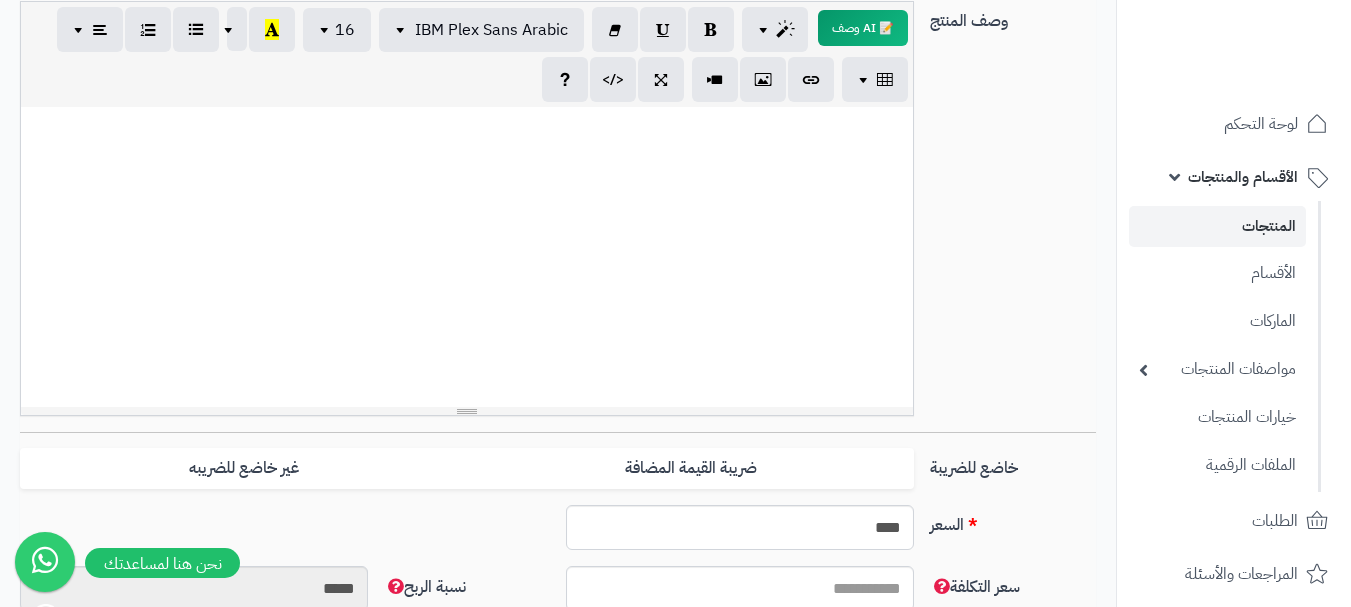 scroll, scrollTop: 500, scrollLeft: 0, axis: vertical 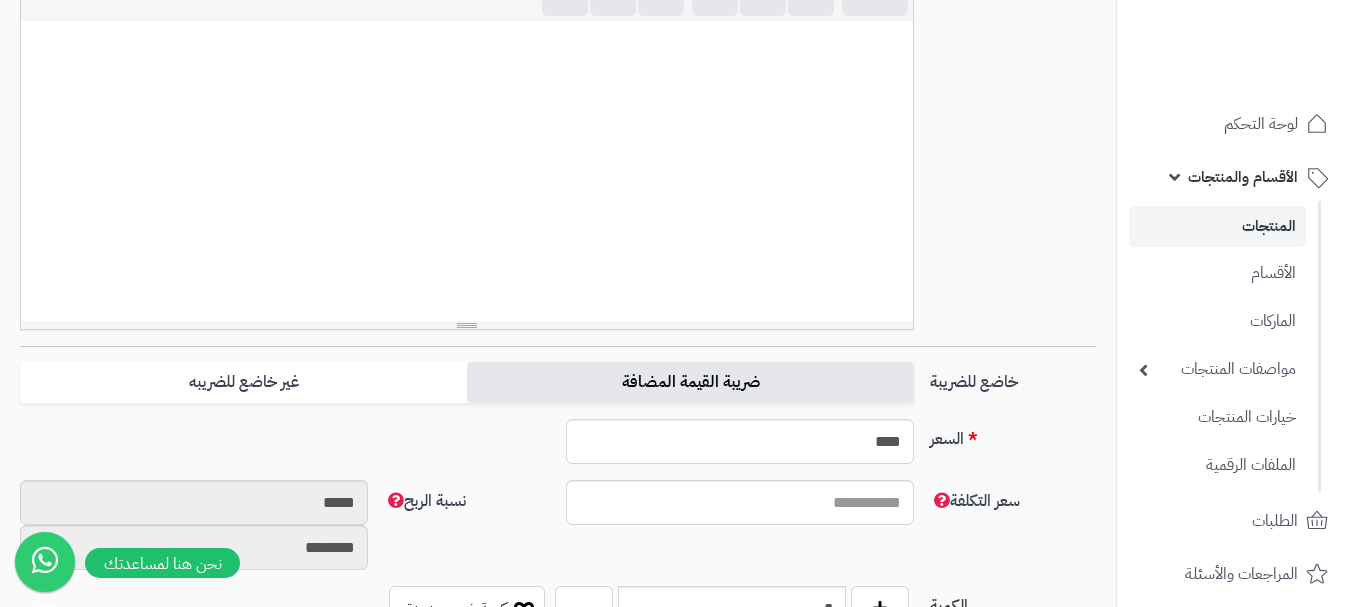click on "ضريبة القيمة المضافة" at bounding box center (690, 382) 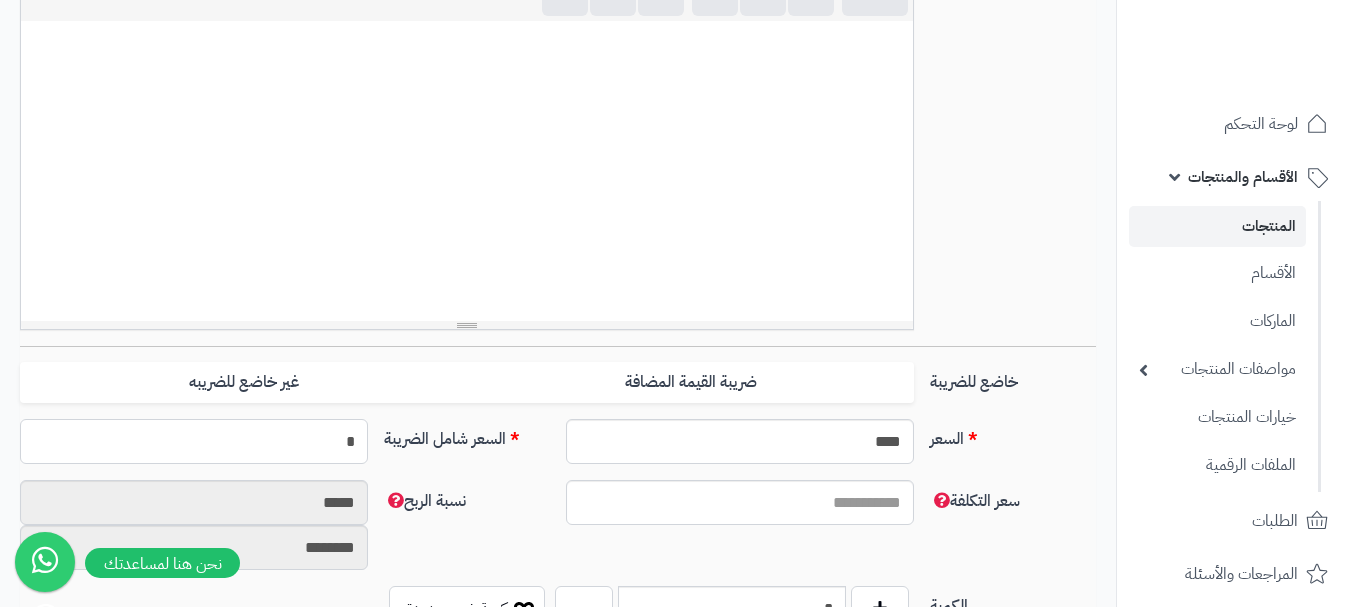 click on "*" at bounding box center (194, 441) 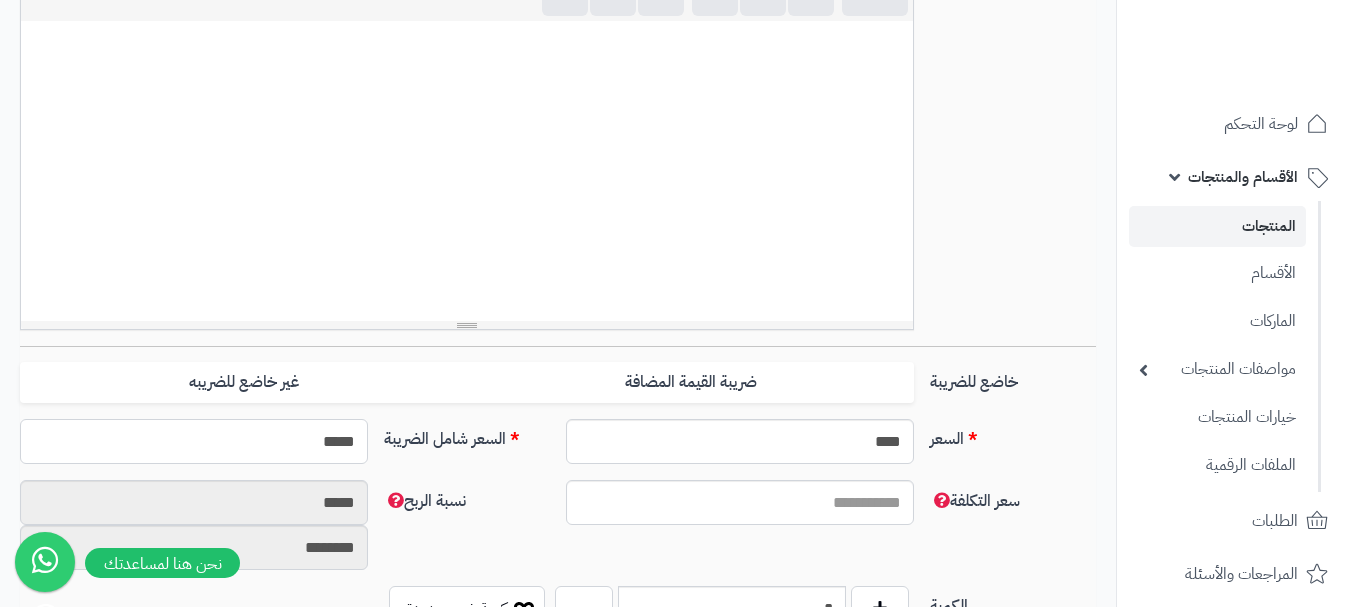 type on "******" 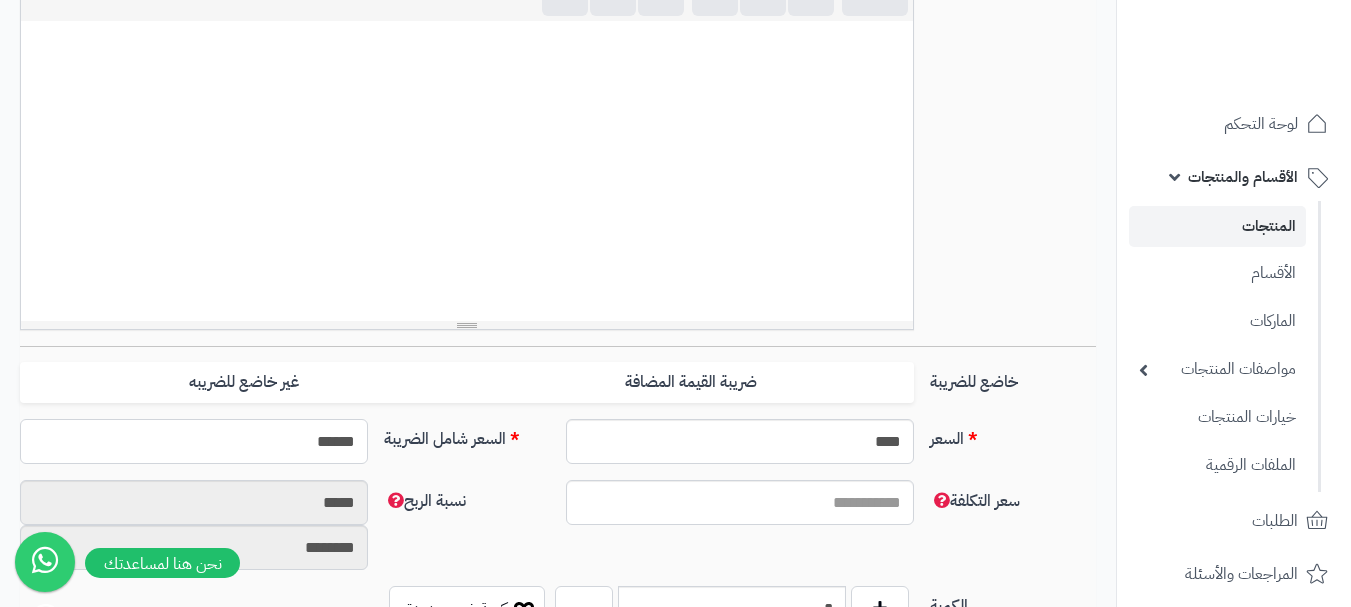 type on "**********" 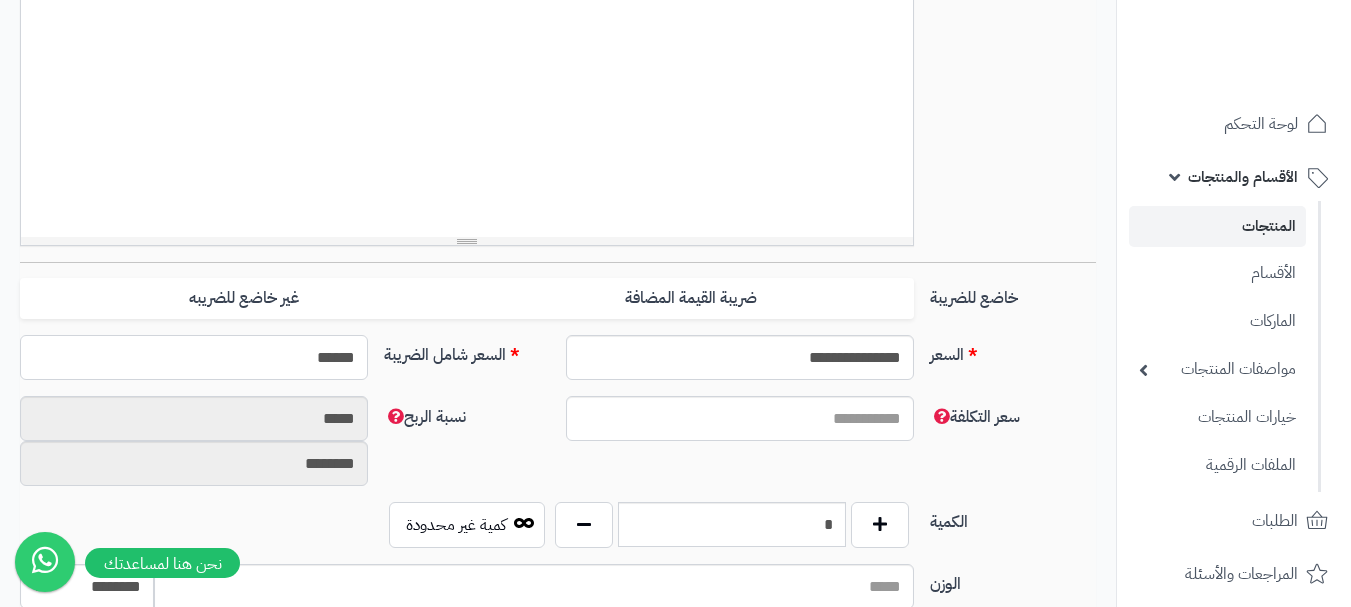 scroll, scrollTop: 700, scrollLeft: 0, axis: vertical 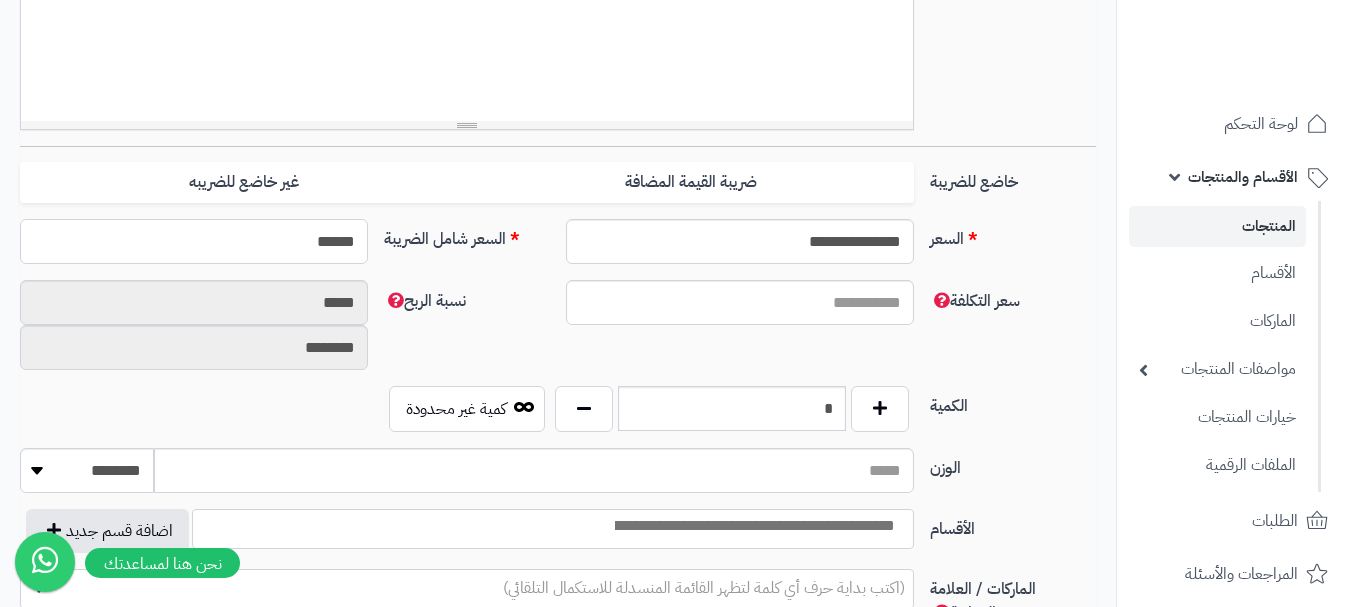 type on "******" 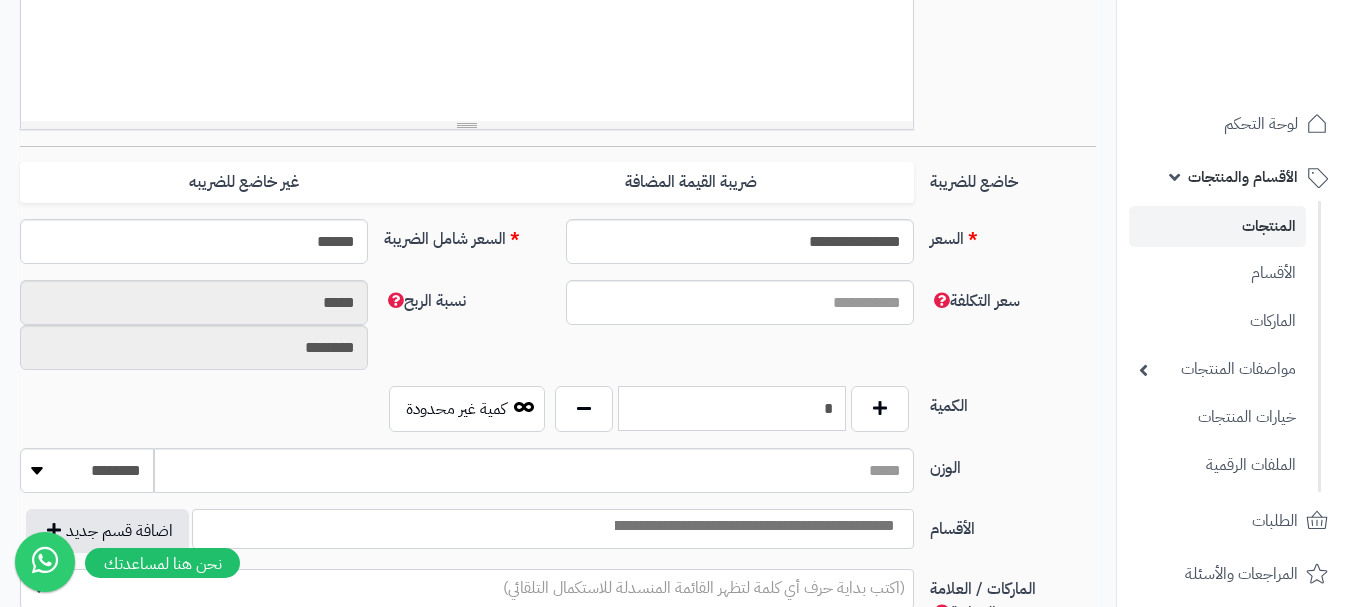click on "*" at bounding box center (732, 408) 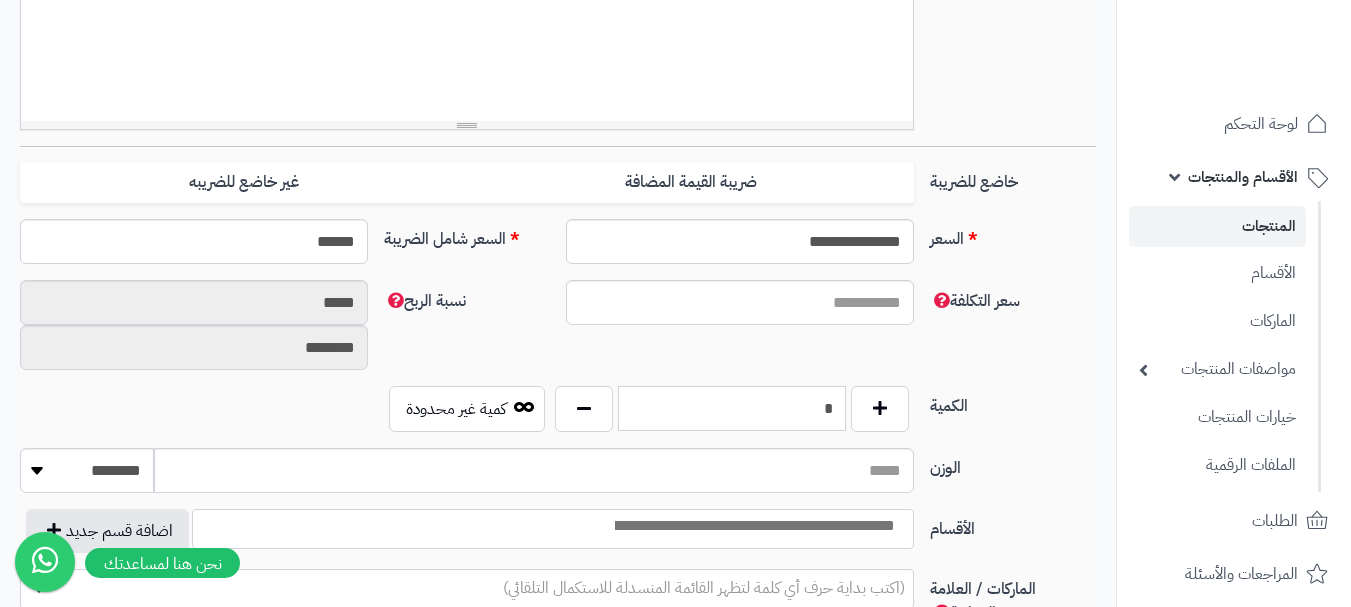 type on "*" 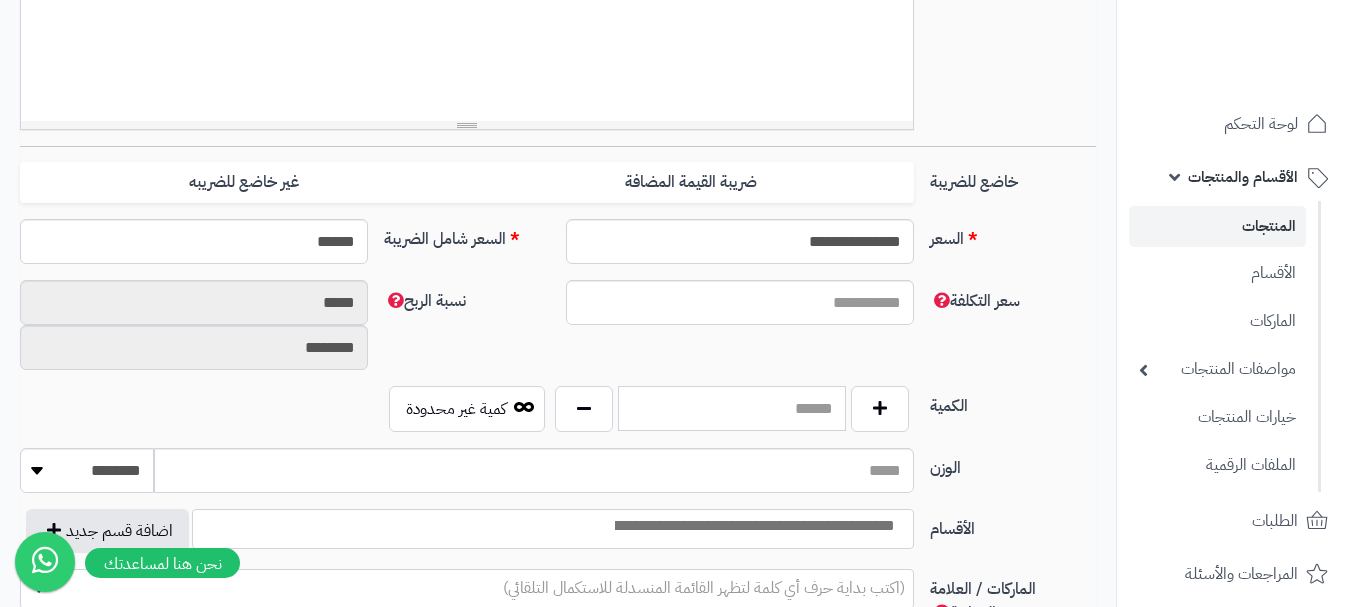 type on "*" 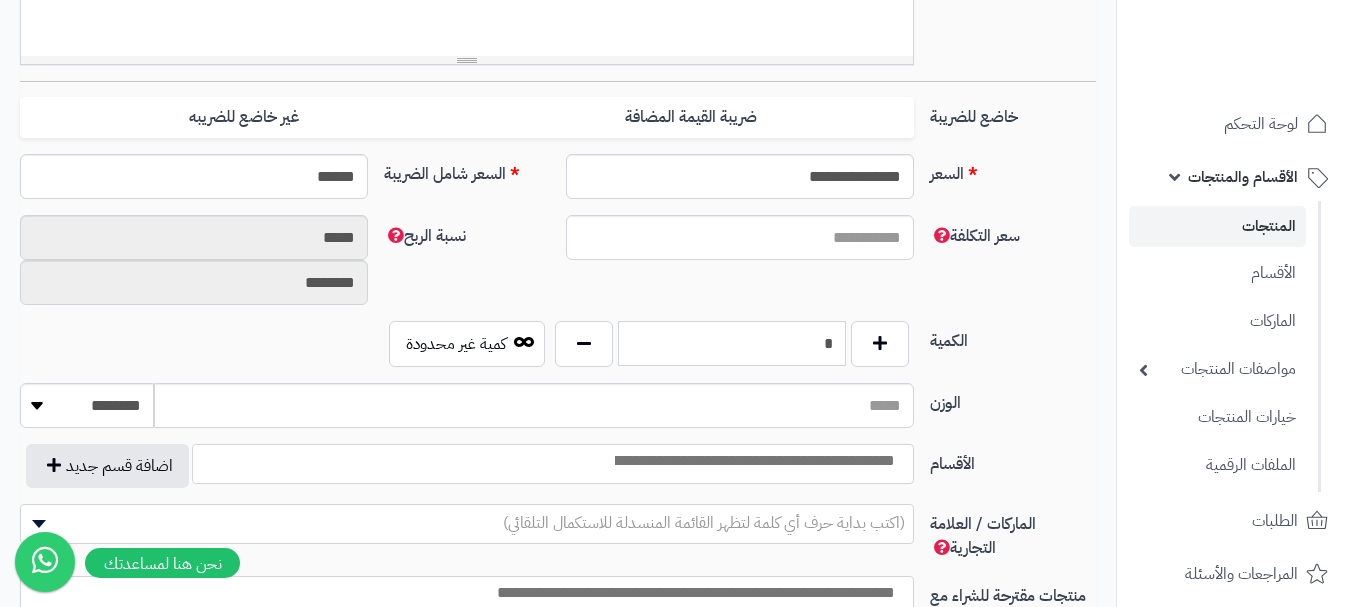 scroll, scrollTop: 800, scrollLeft: 0, axis: vertical 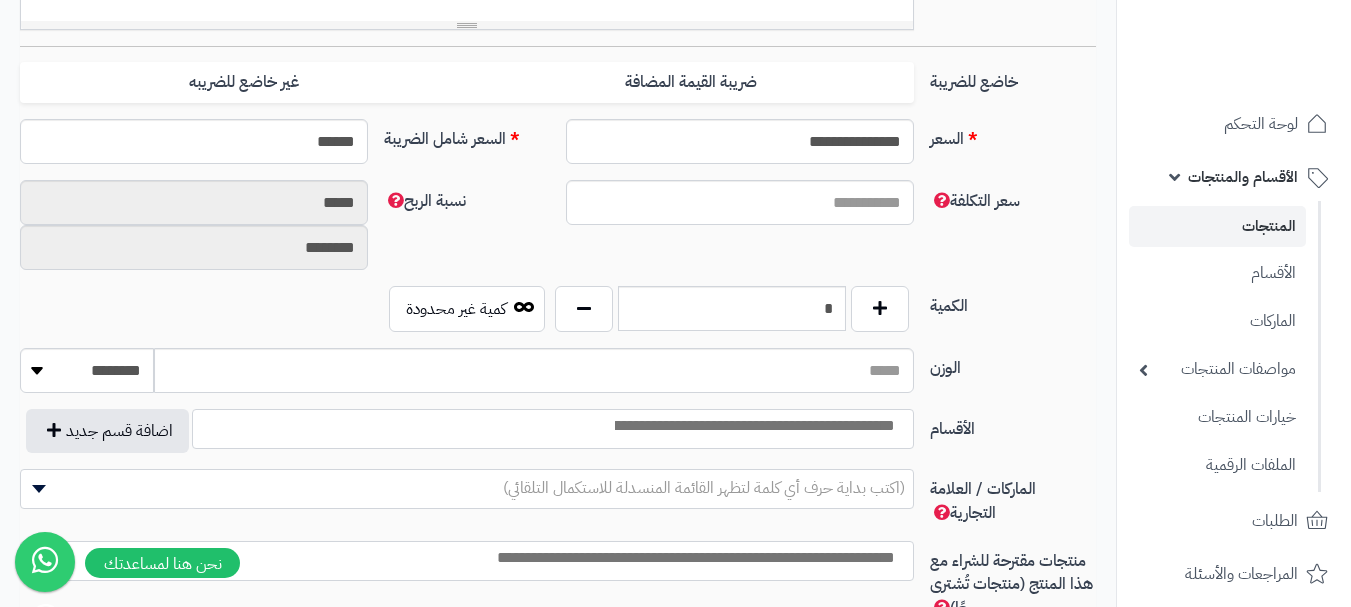click on "**********" at bounding box center [558, 439] 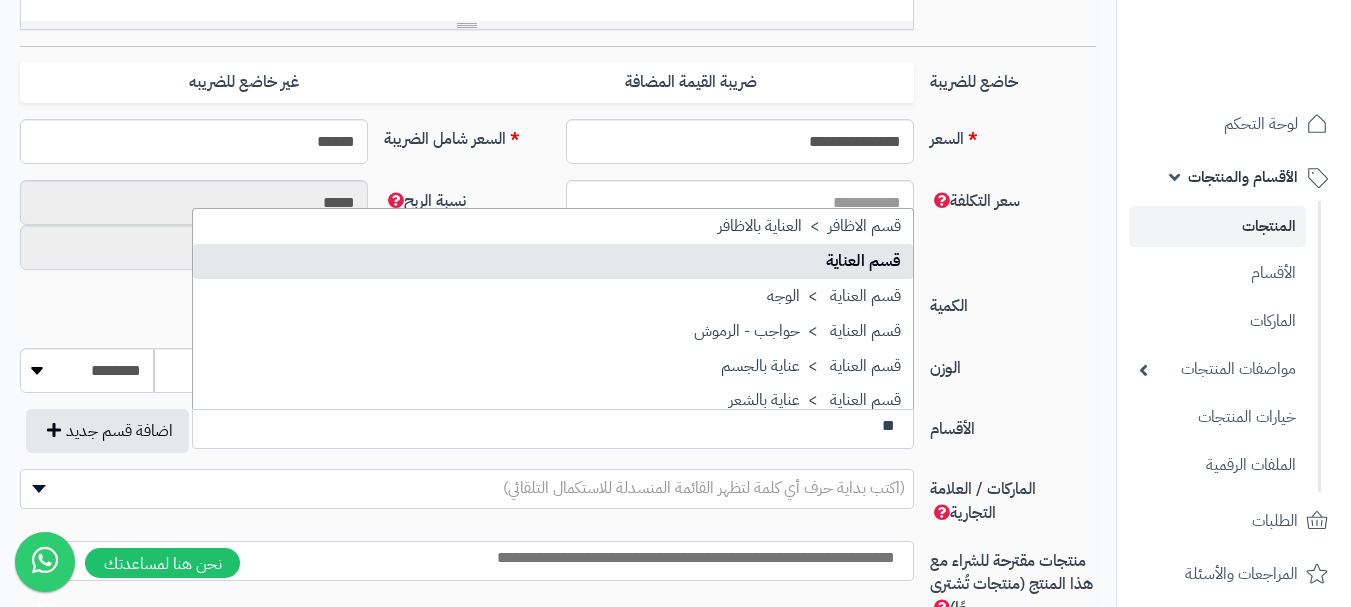type on "**" 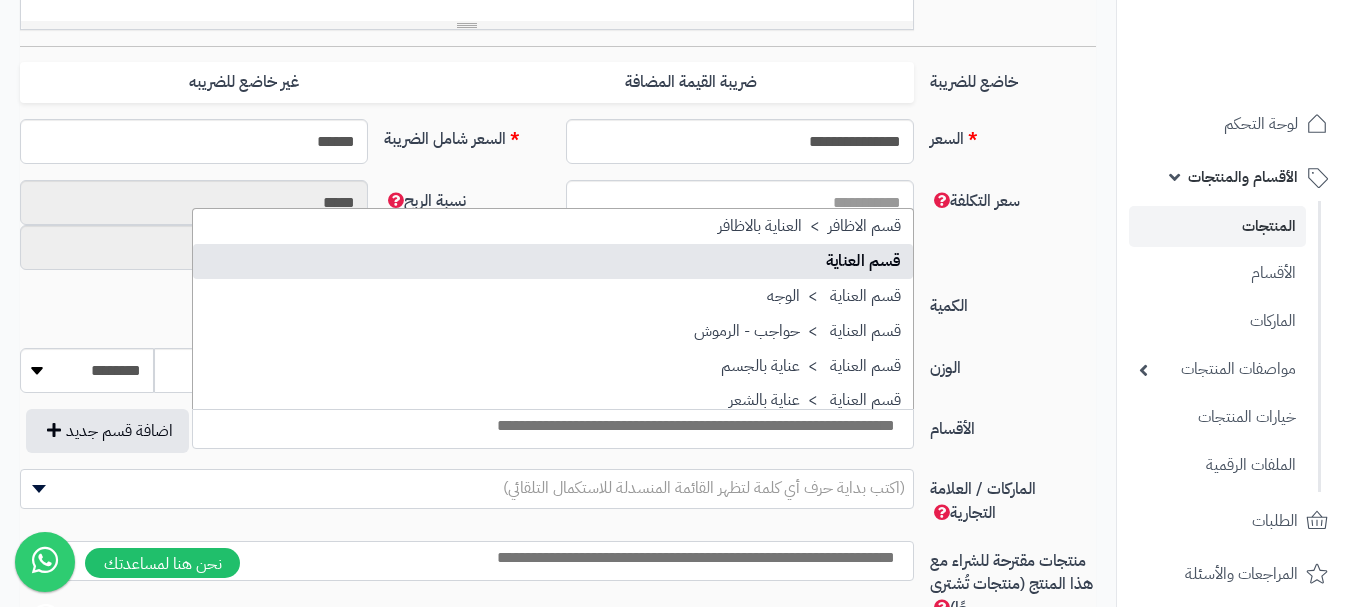 scroll, scrollTop: 0, scrollLeft: 0, axis: both 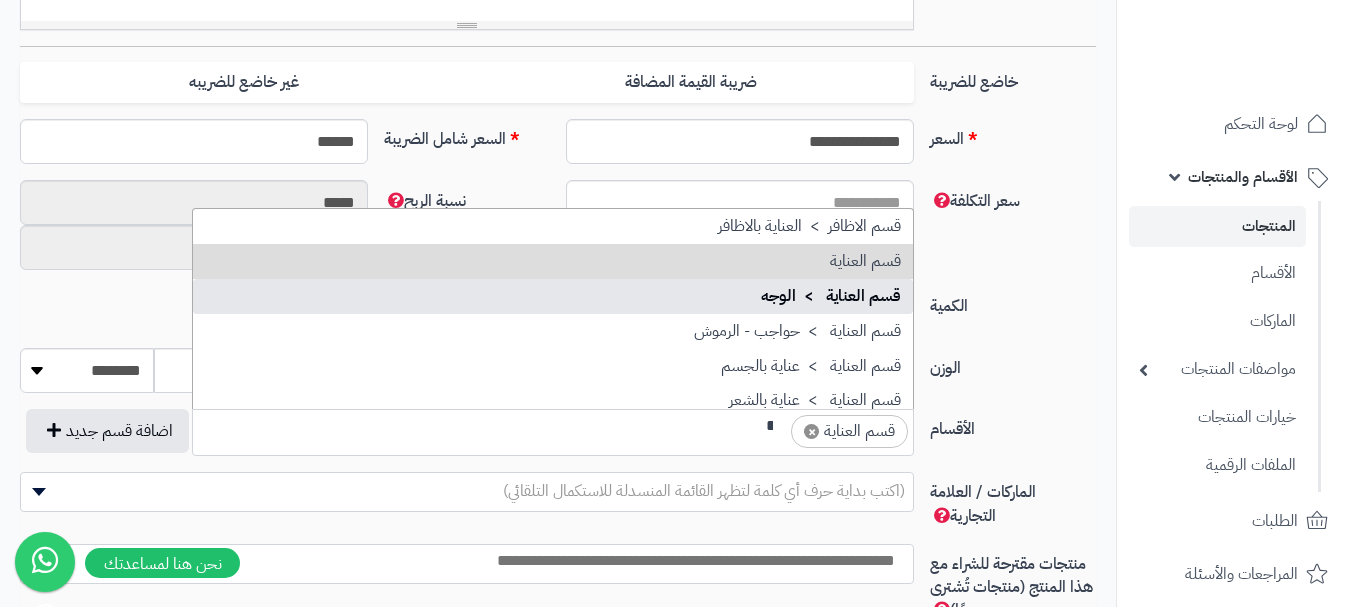 type on "**" 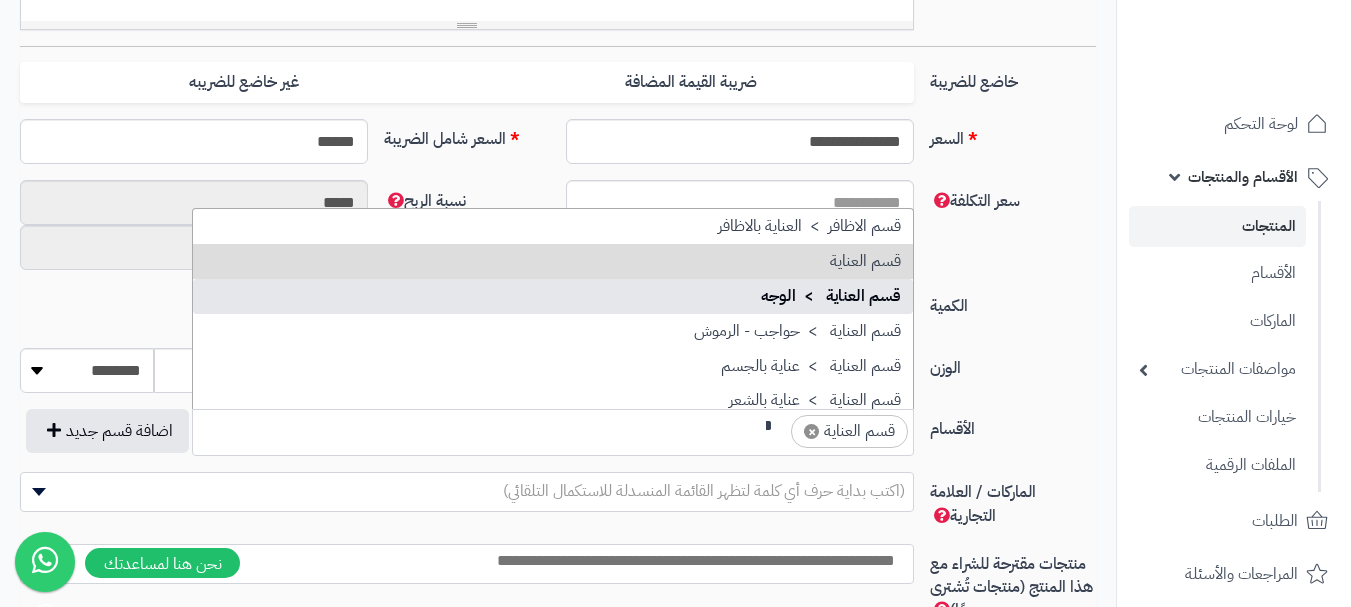 type 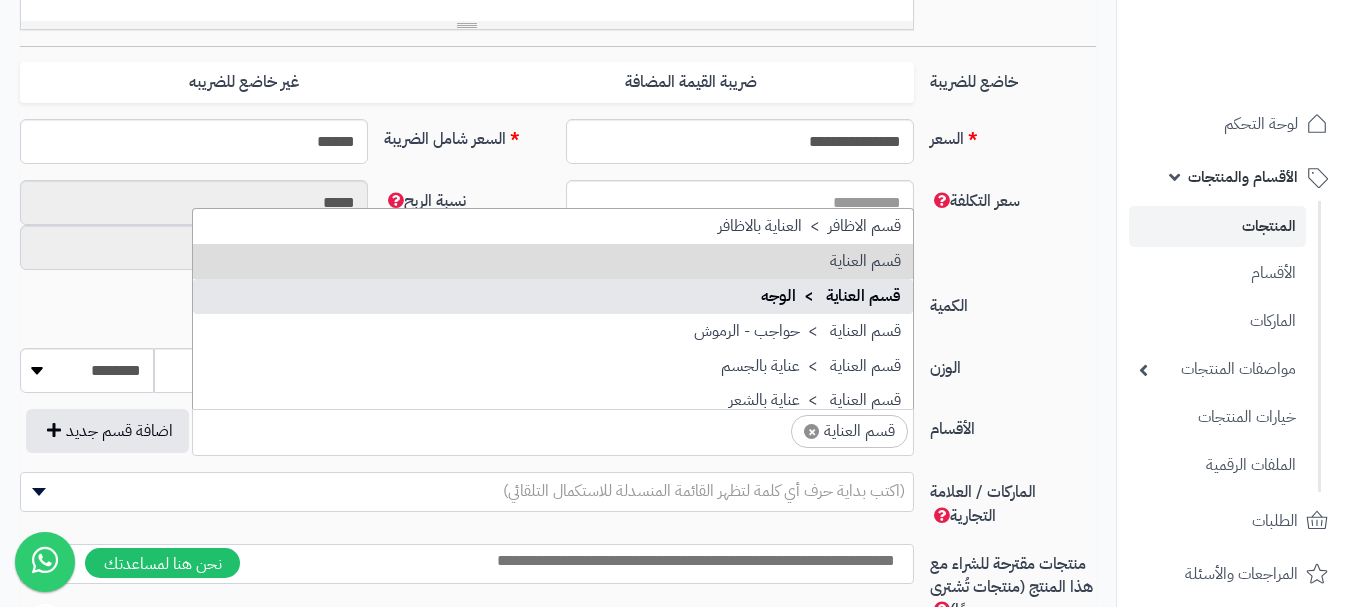 scroll, scrollTop: 0, scrollLeft: 0, axis: both 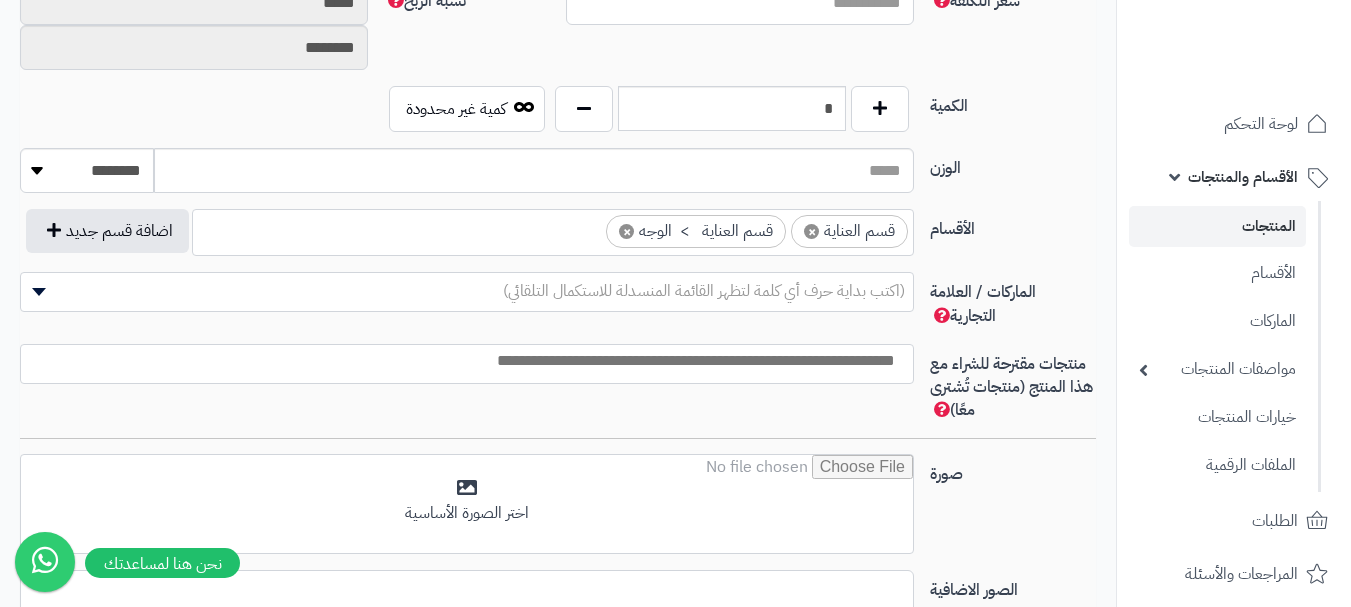 click at bounding box center [462, 361] 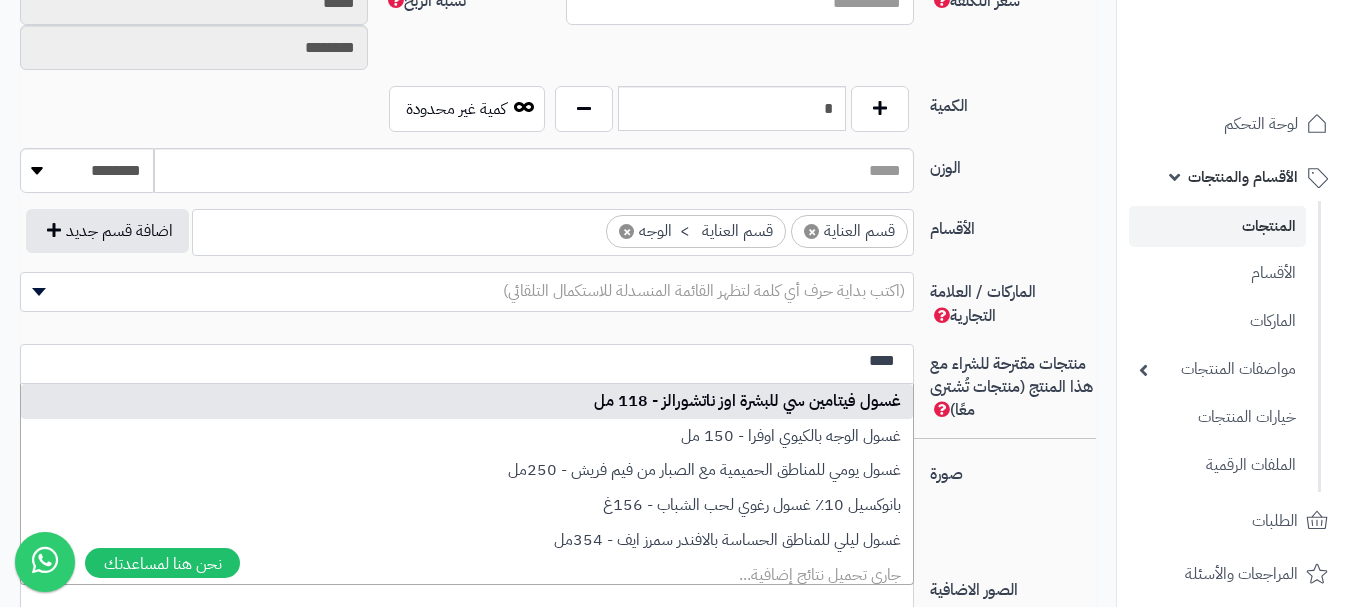 type on "****" 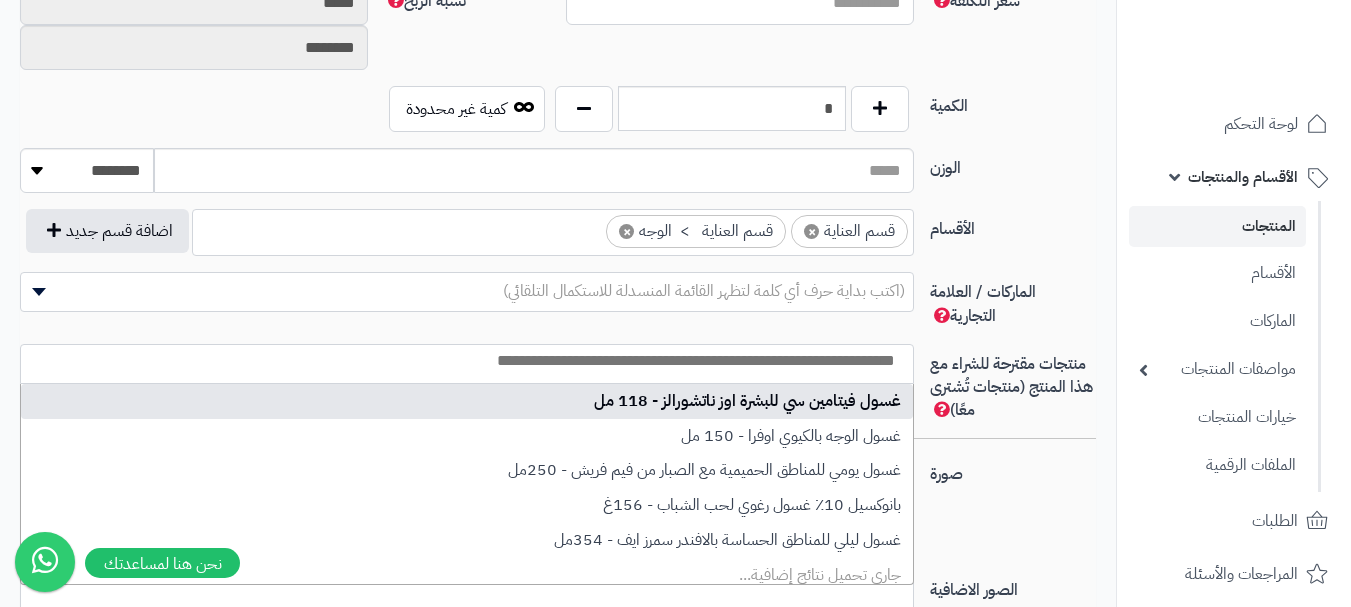 select on "**" 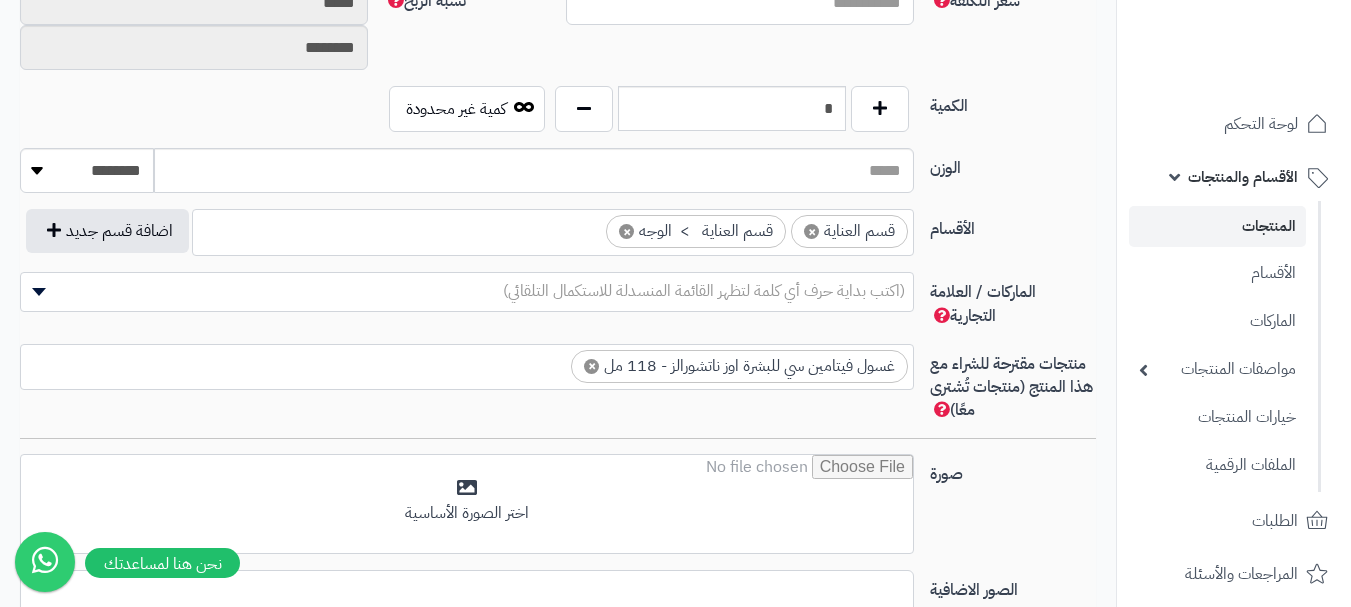 scroll, scrollTop: 0, scrollLeft: 0, axis: both 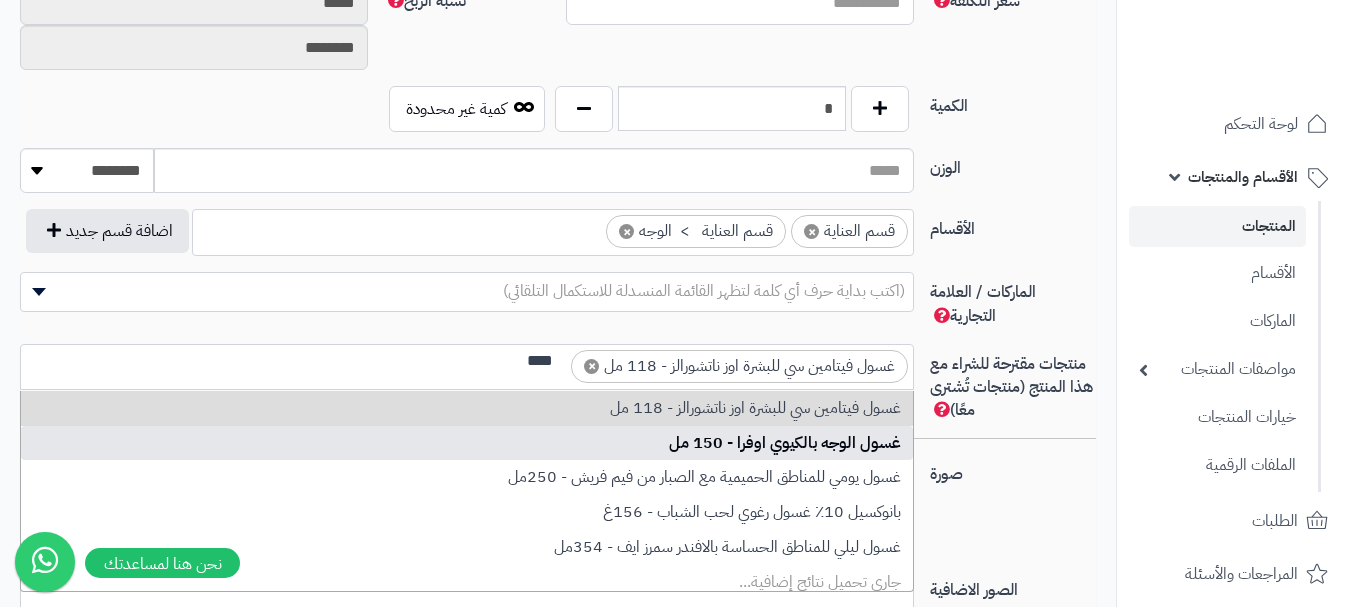 type on "****" 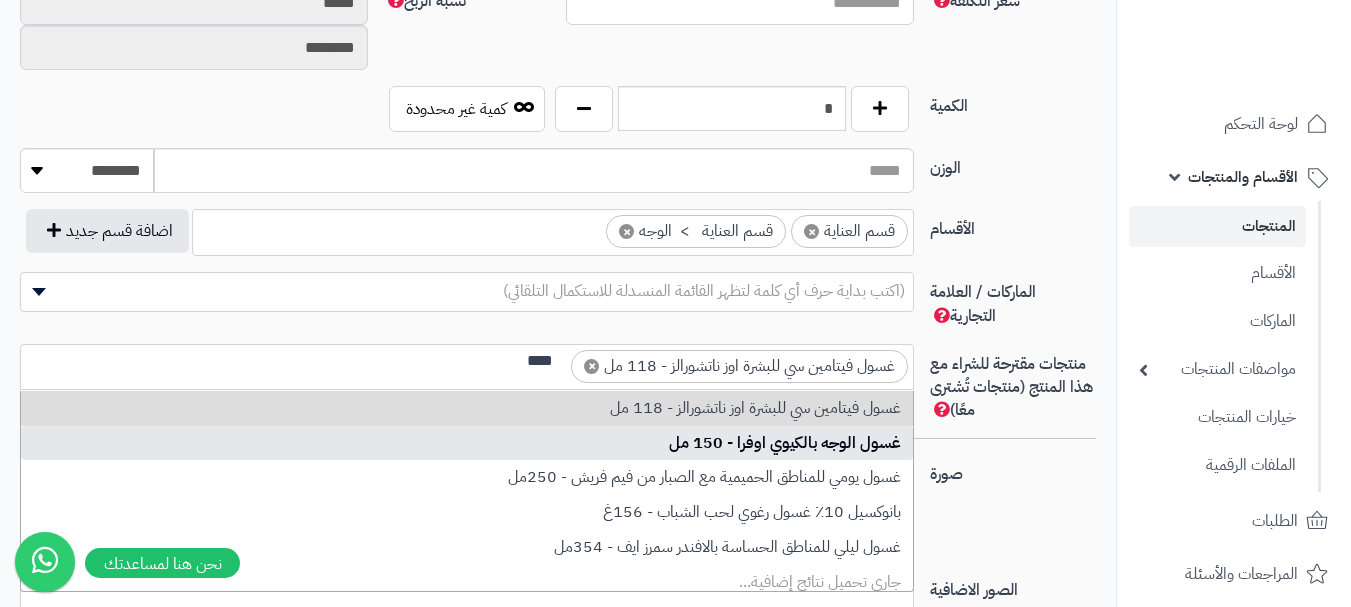 type 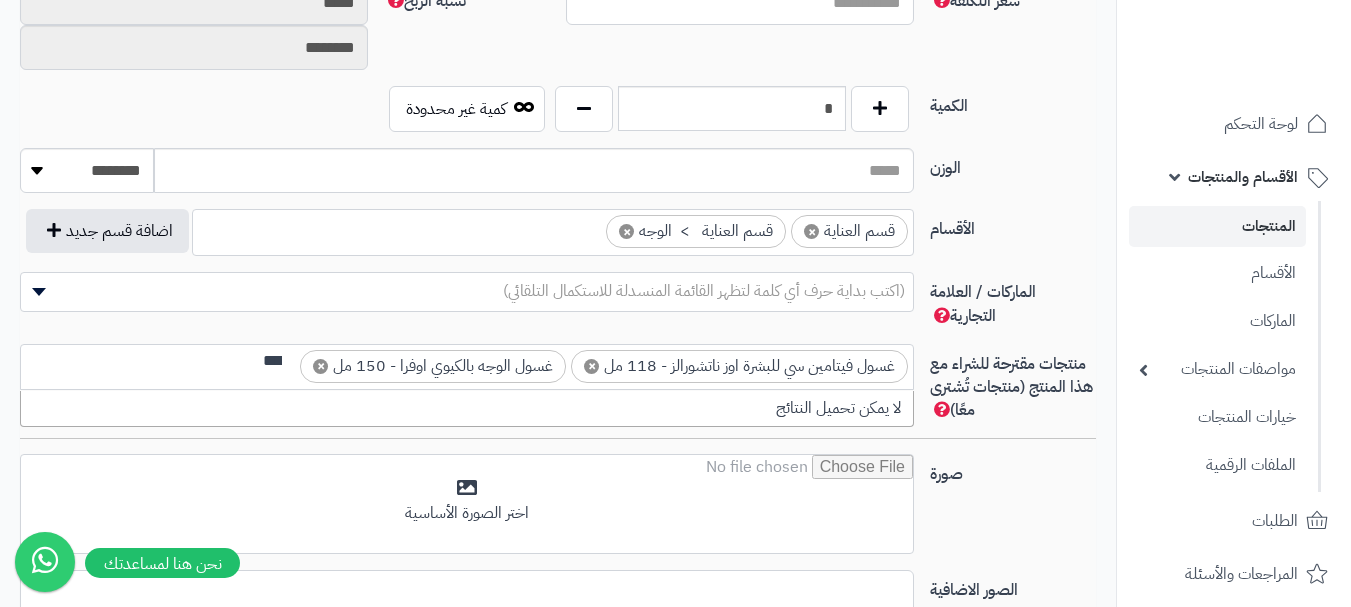 scroll, scrollTop: 0, scrollLeft: -8, axis: horizontal 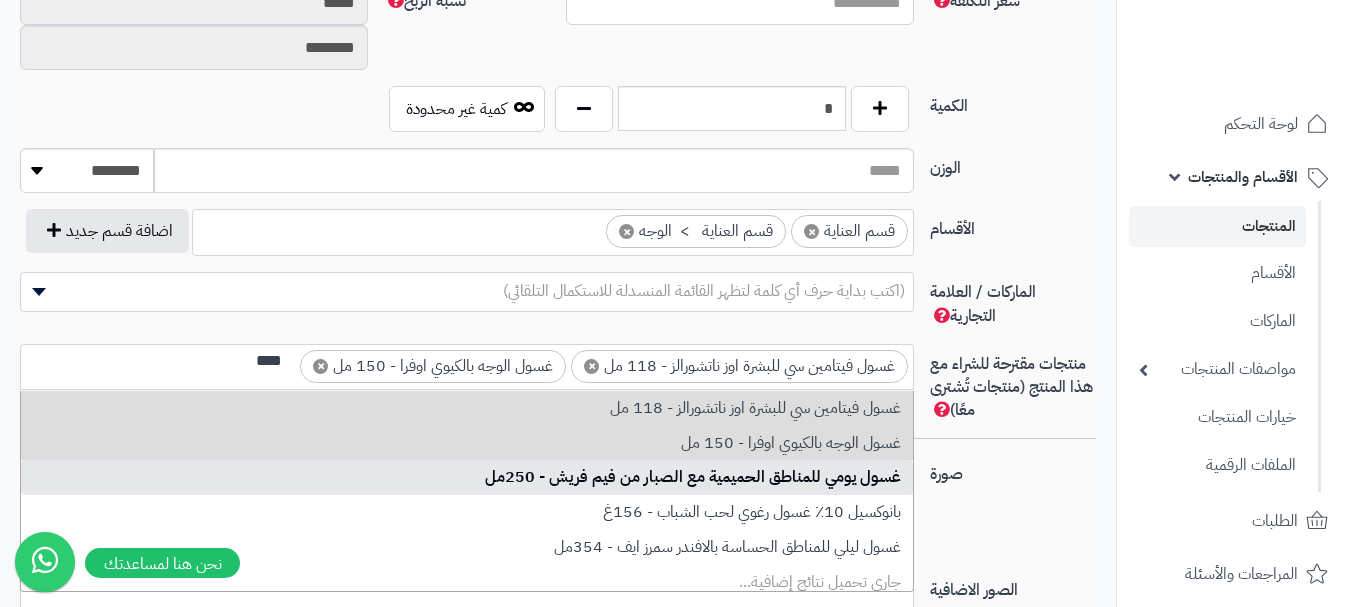 type on "****" 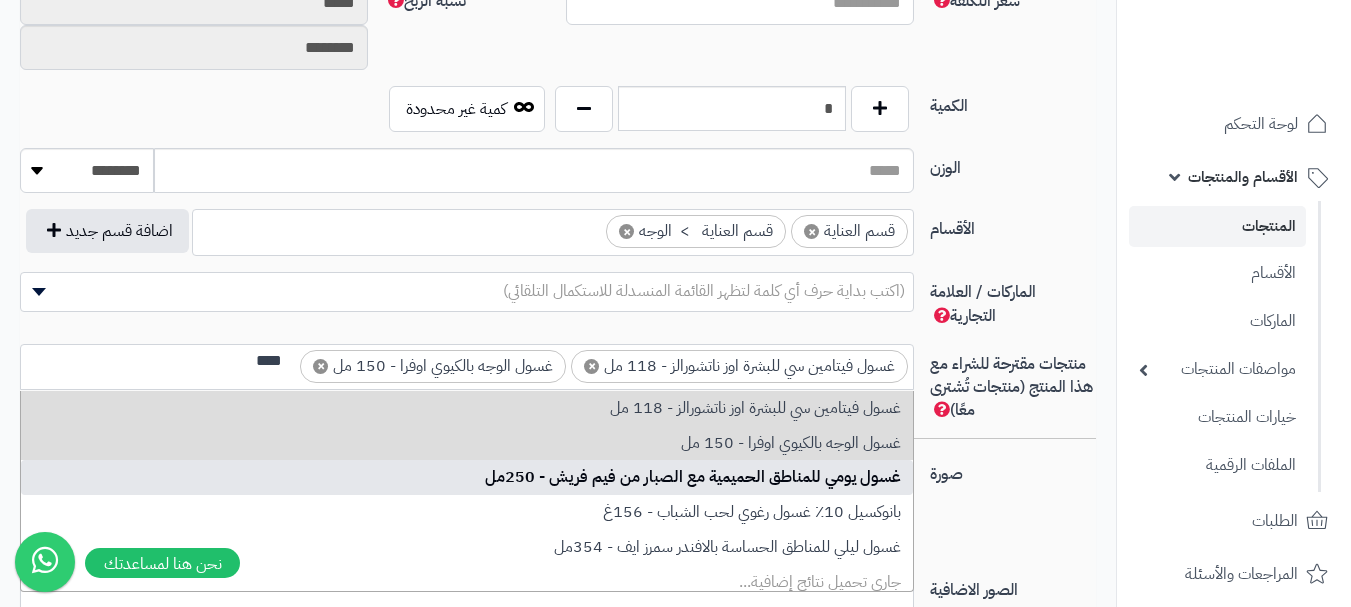 scroll, scrollTop: 0, scrollLeft: 0, axis: both 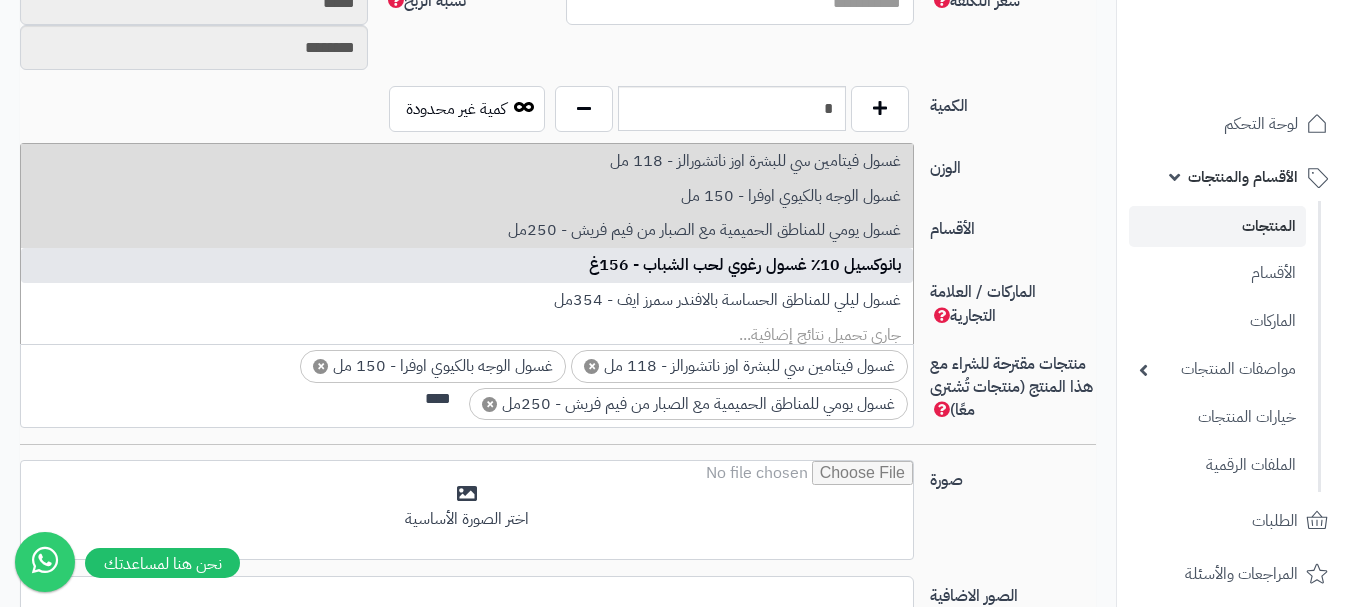 type on "****" 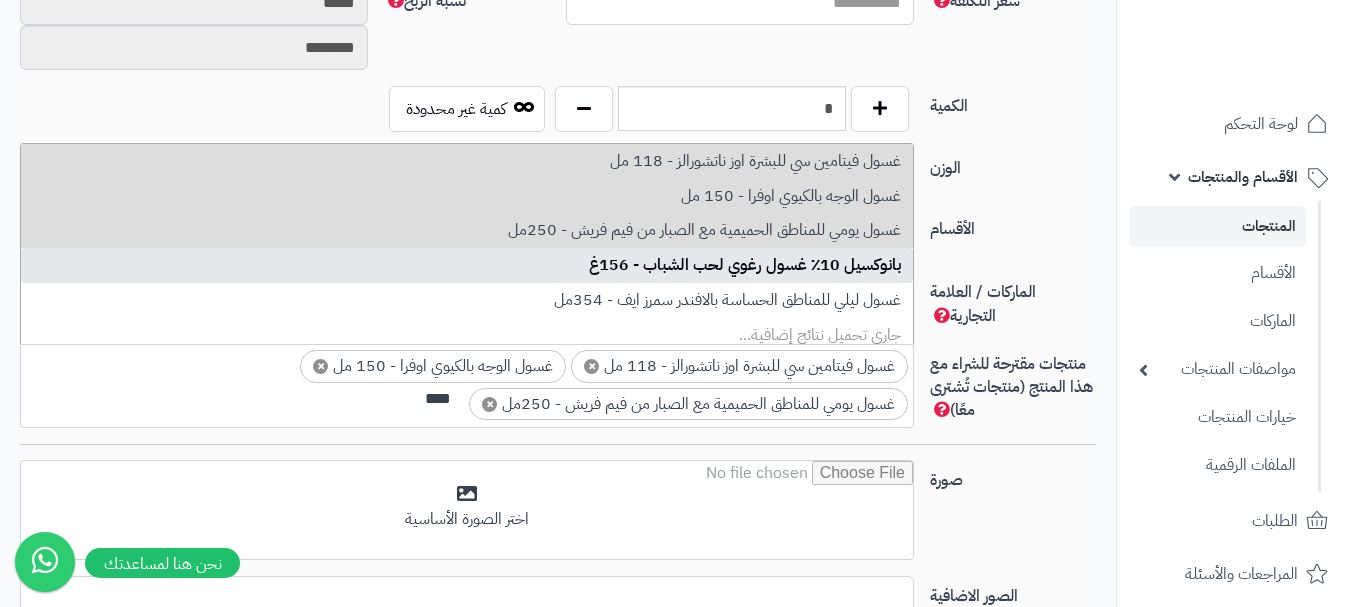 type 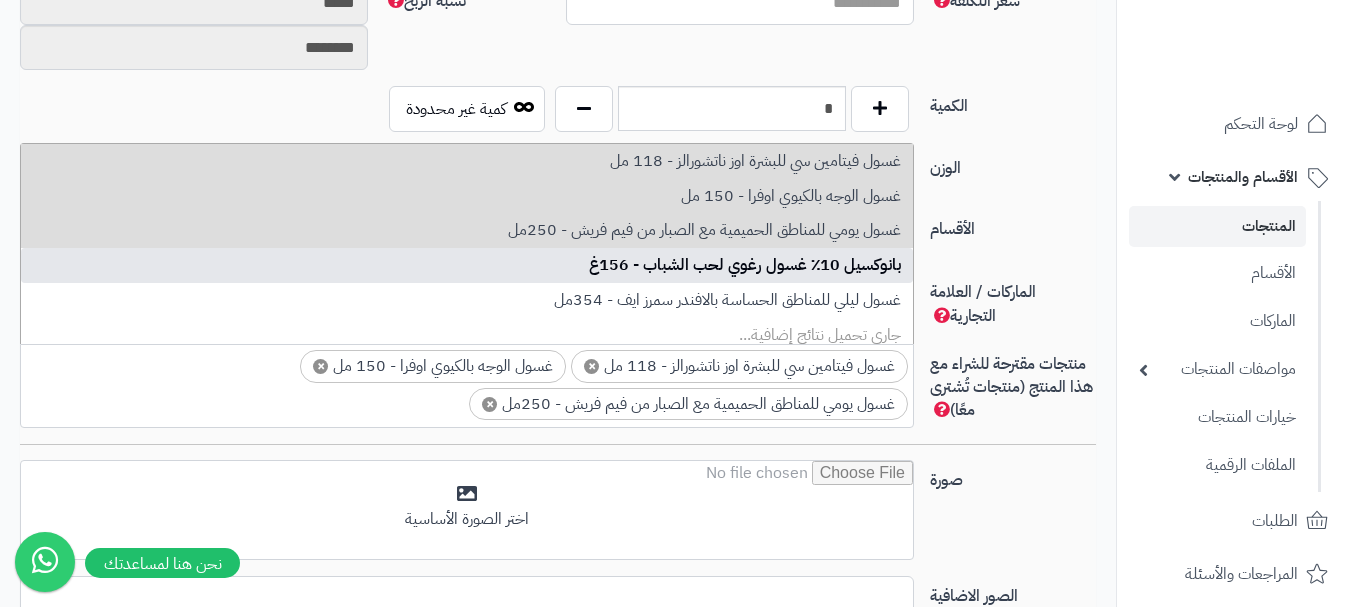 scroll, scrollTop: 0, scrollLeft: 0, axis: both 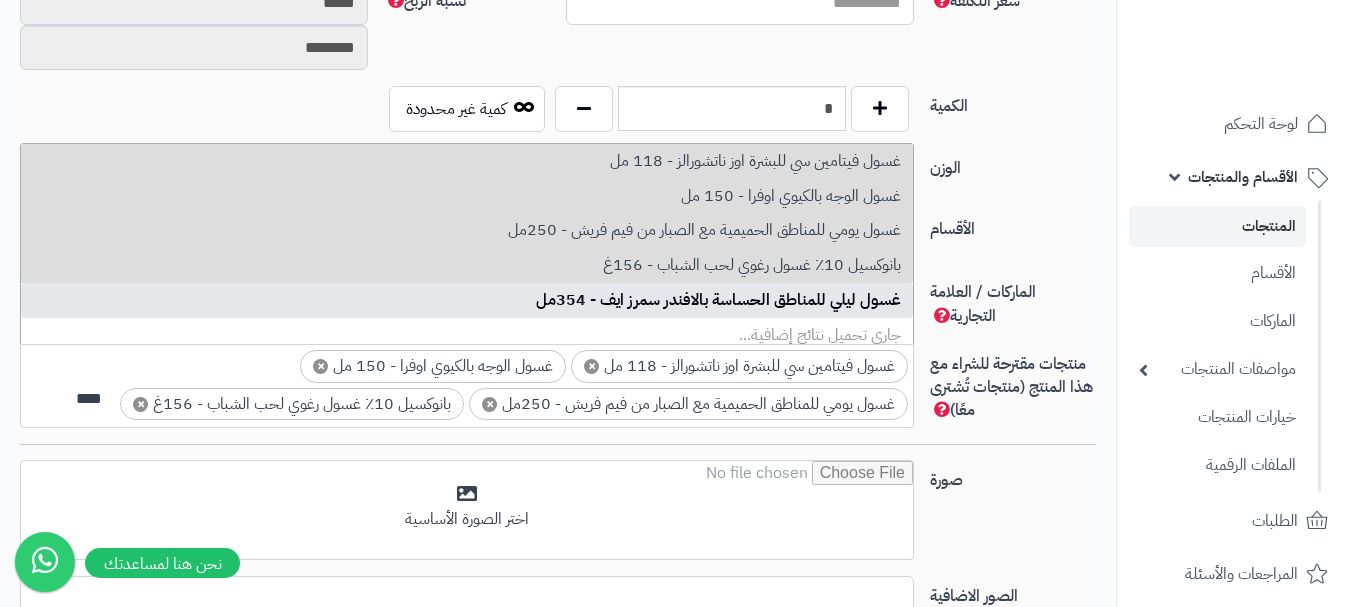 type on "****" 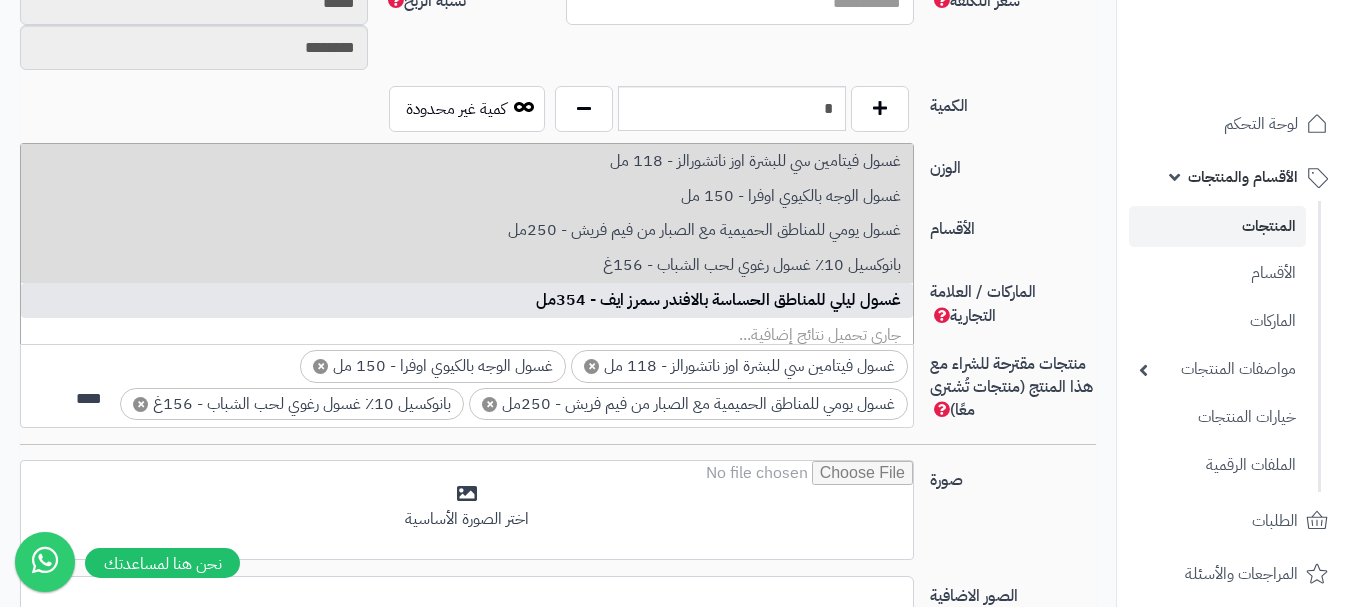 scroll, scrollTop: 0, scrollLeft: 0, axis: both 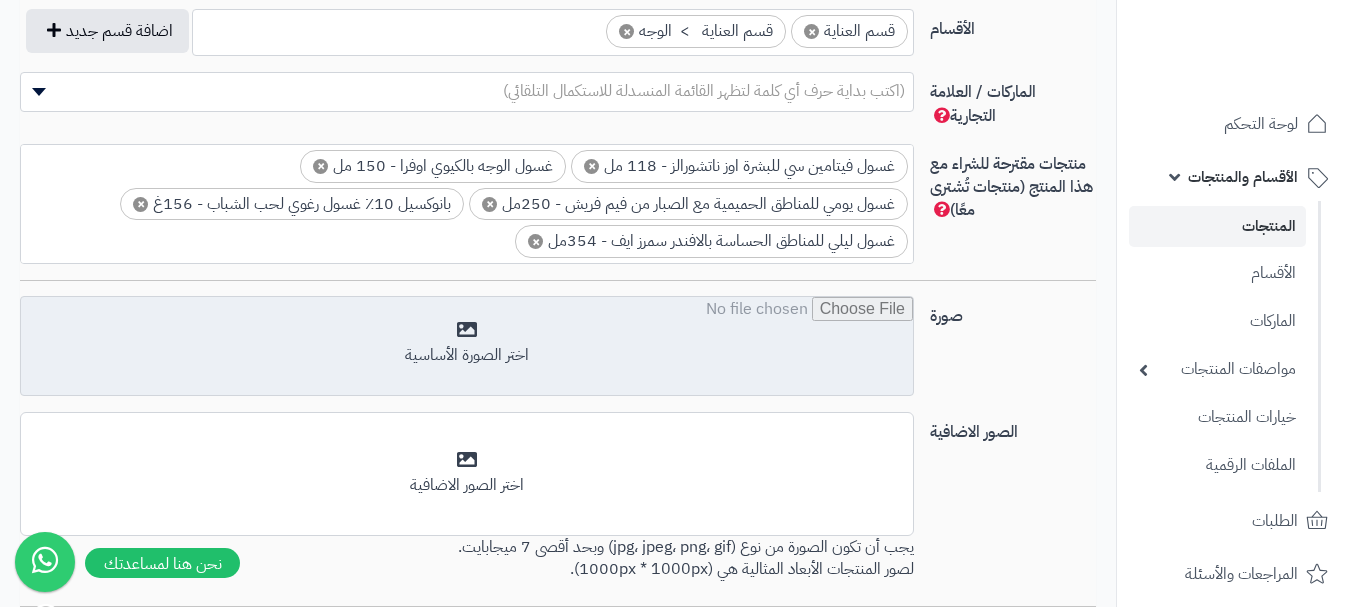 click at bounding box center [467, 347] 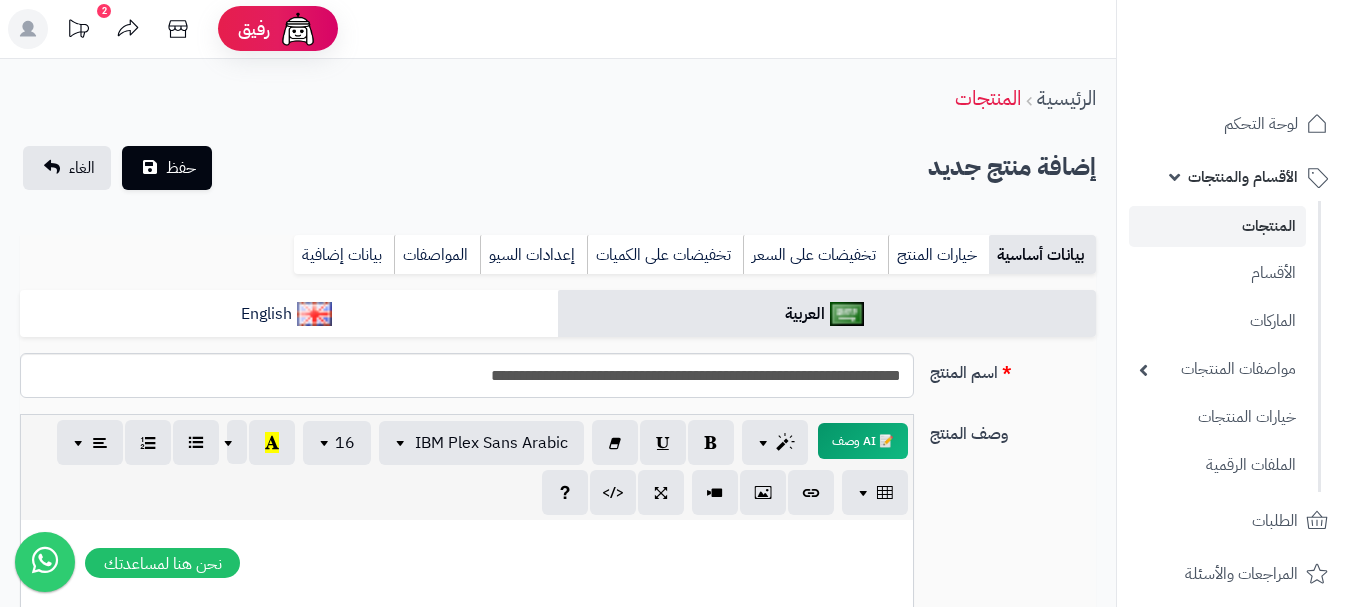 scroll, scrollTop: 0, scrollLeft: 0, axis: both 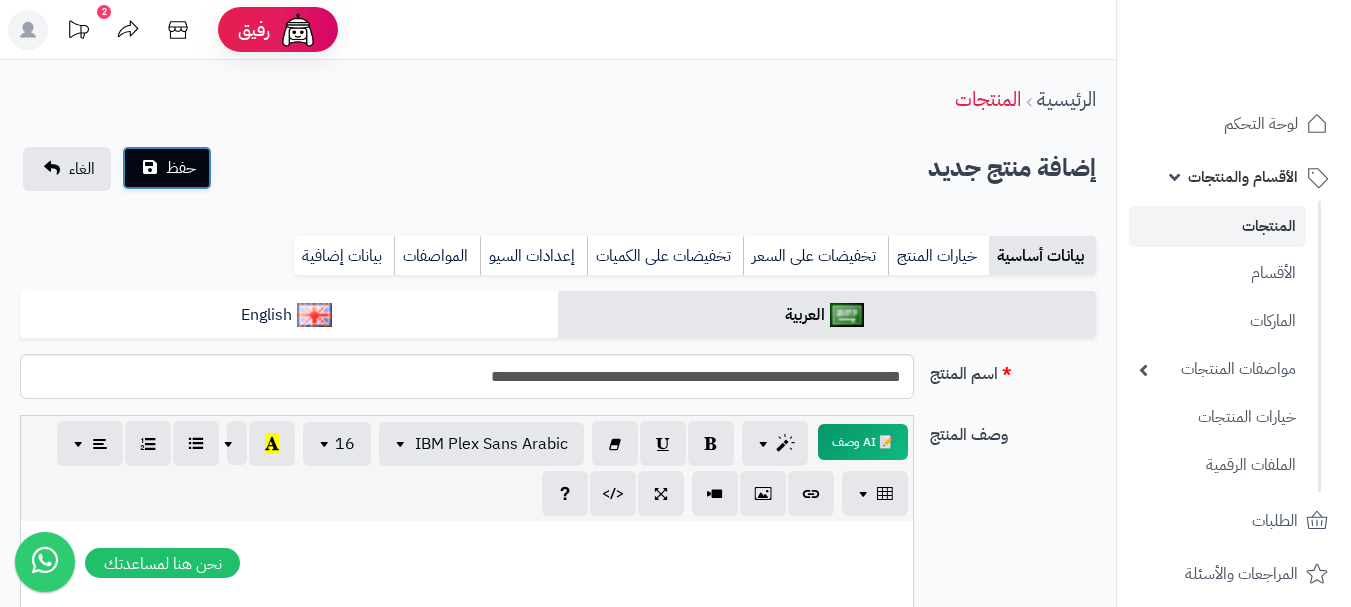 click on "حفظ" at bounding box center (181, 168) 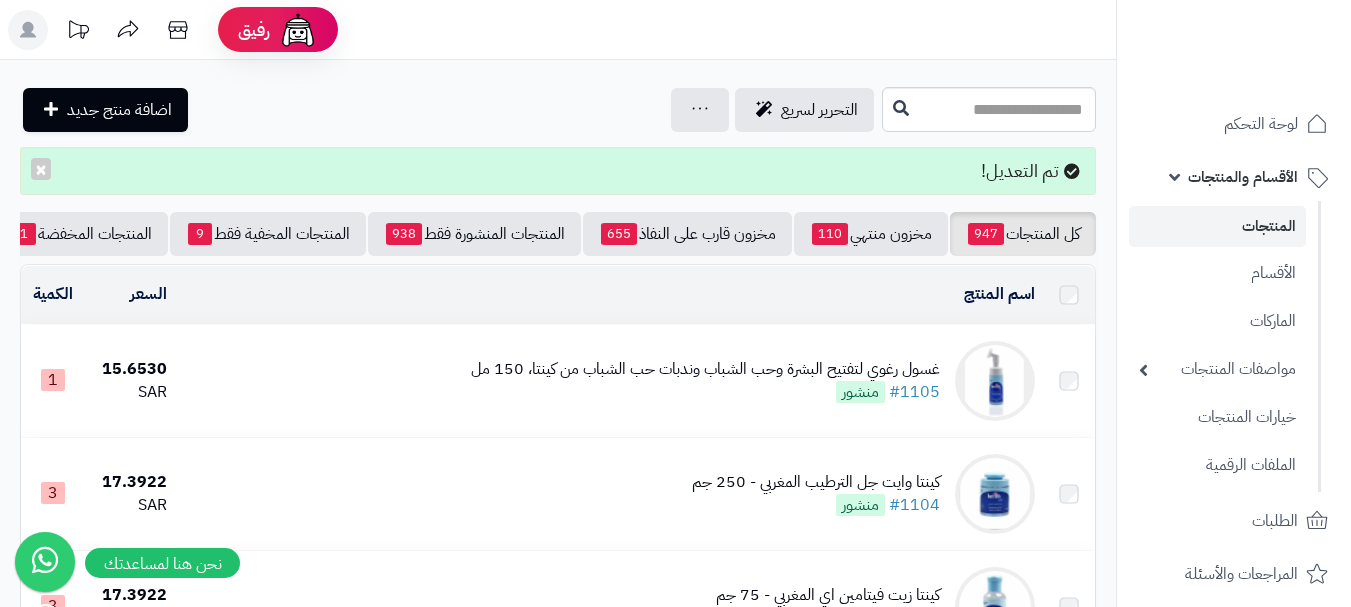 scroll, scrollTop: 0, scrollLeft: 0, axis: both 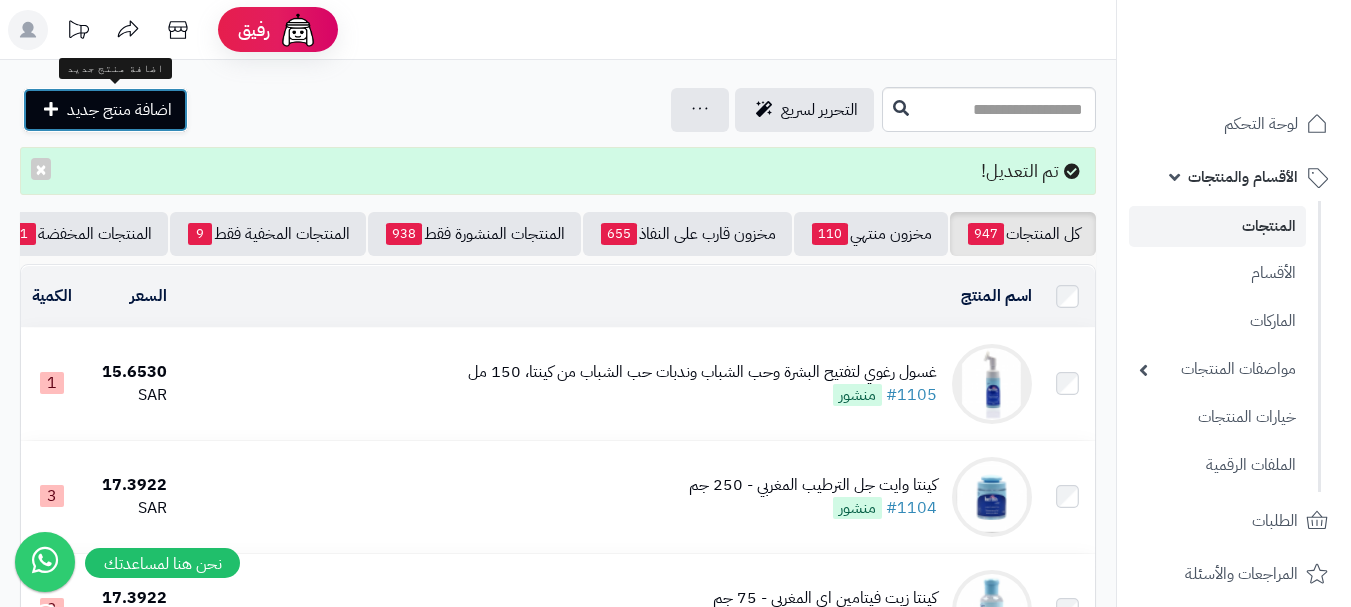 click on "اضافة منتج جديد" at bounding box center [119, 110] 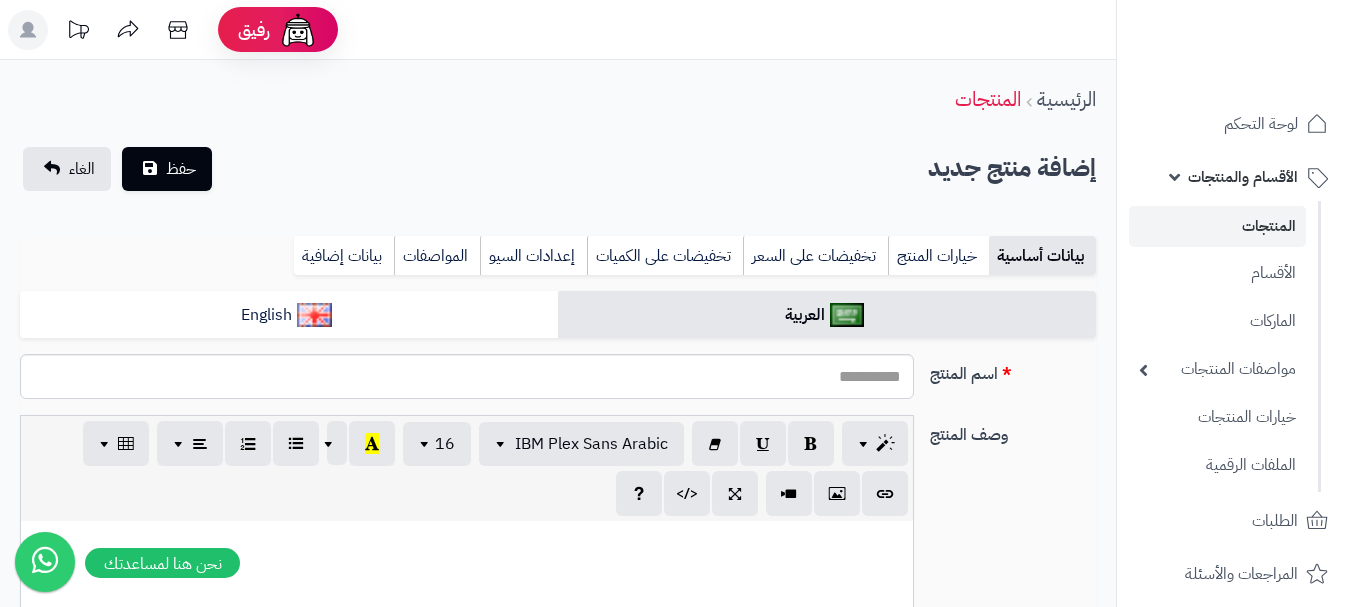 select 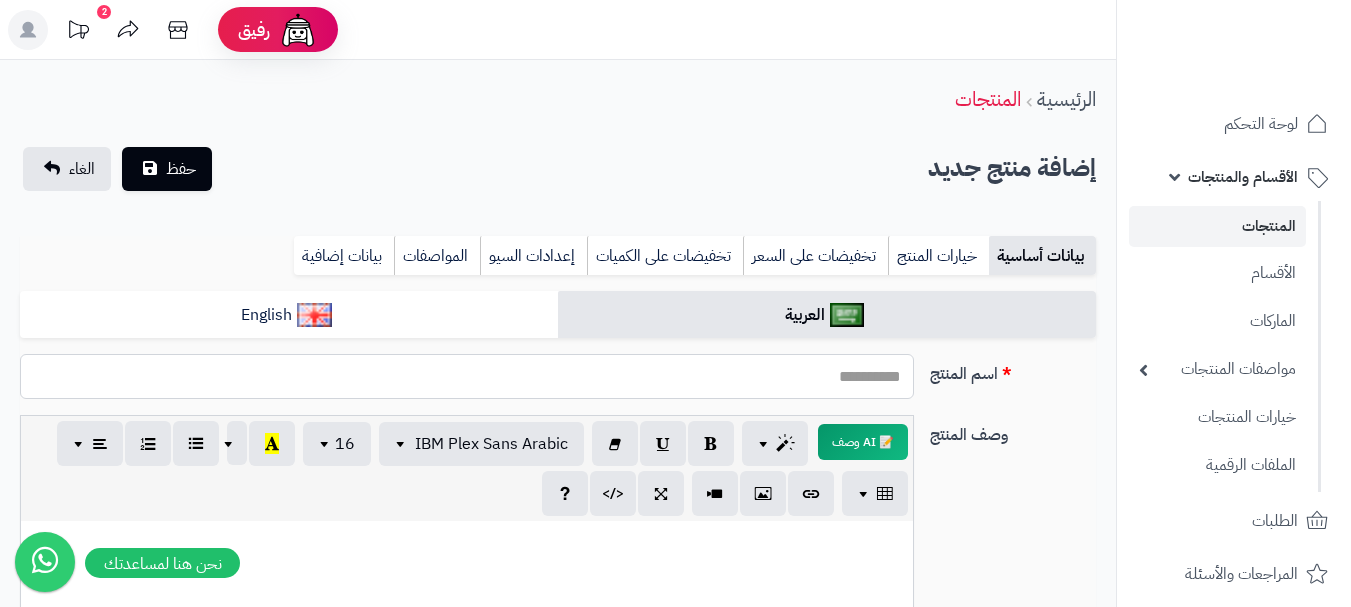 paste on "**********" 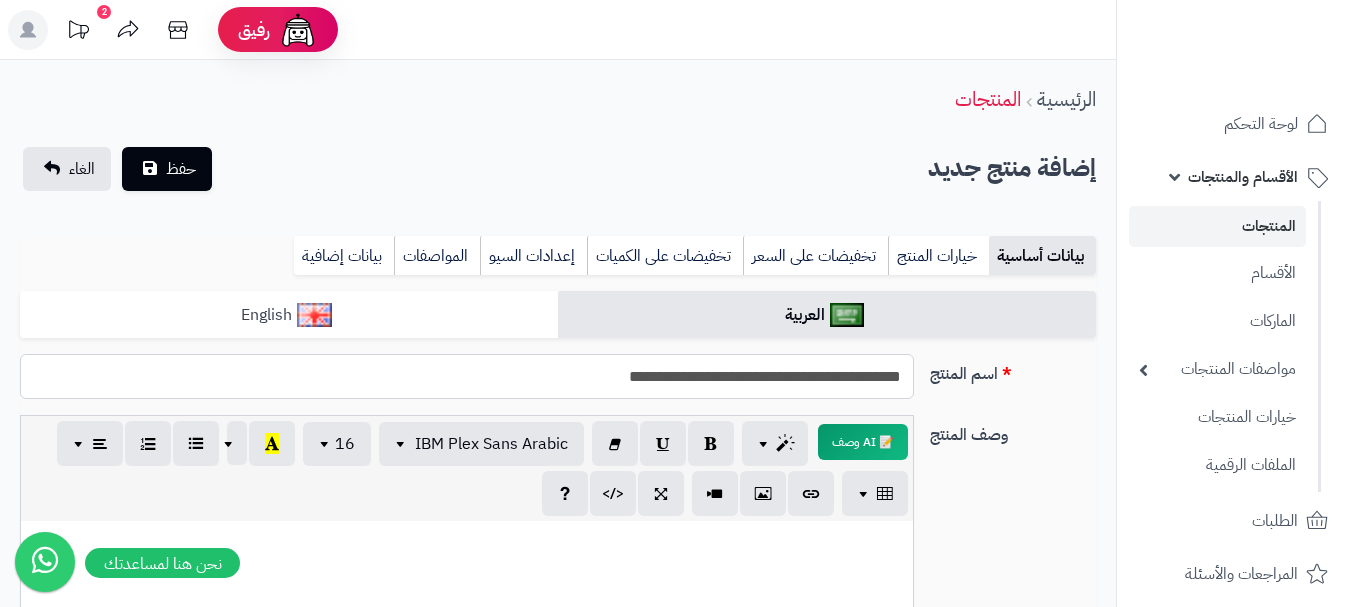 type on "**********" 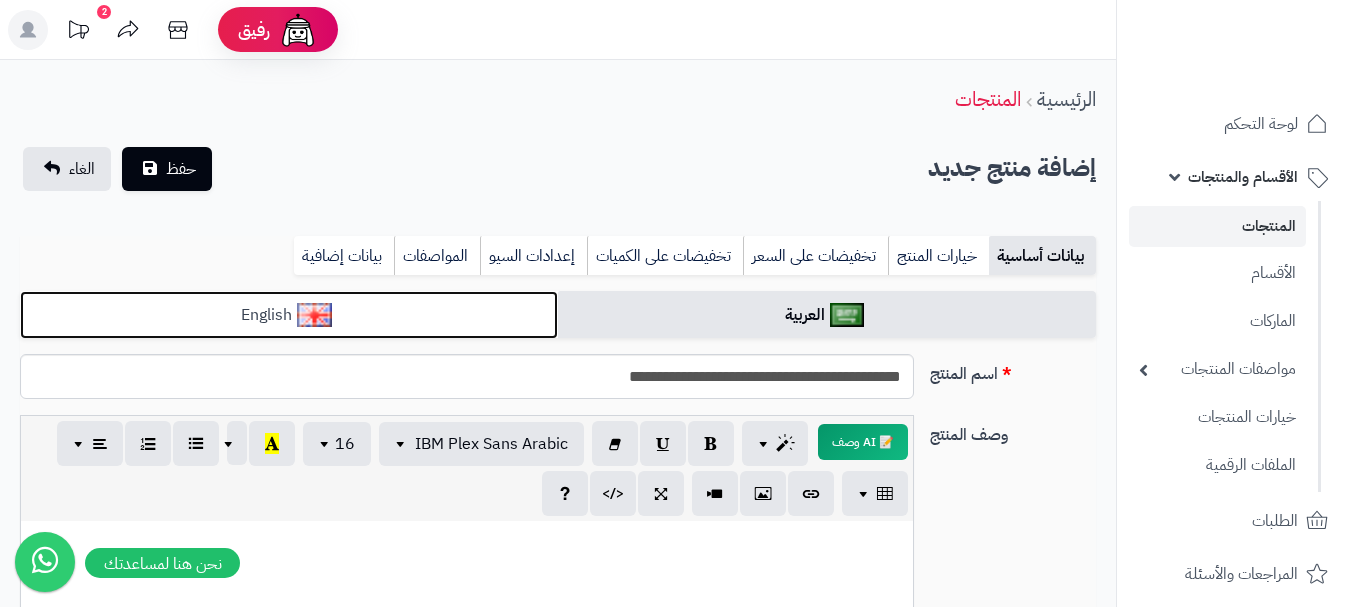 click on "English" at bounding box center [289, 315] 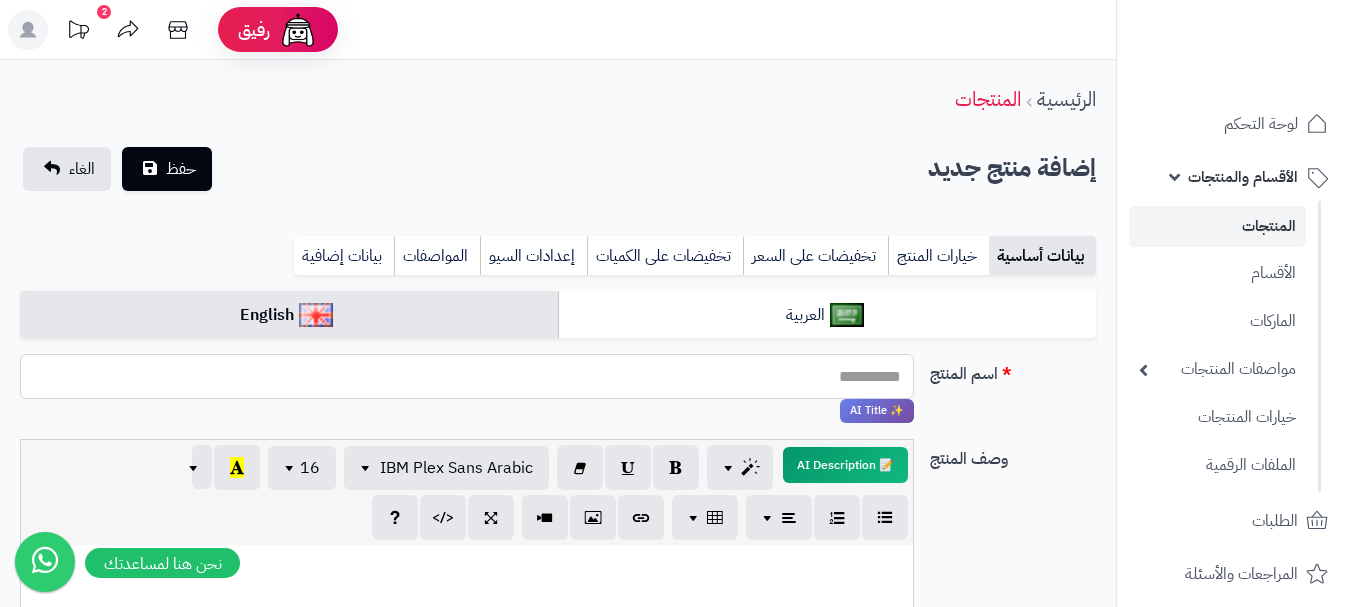 paste on "**********" 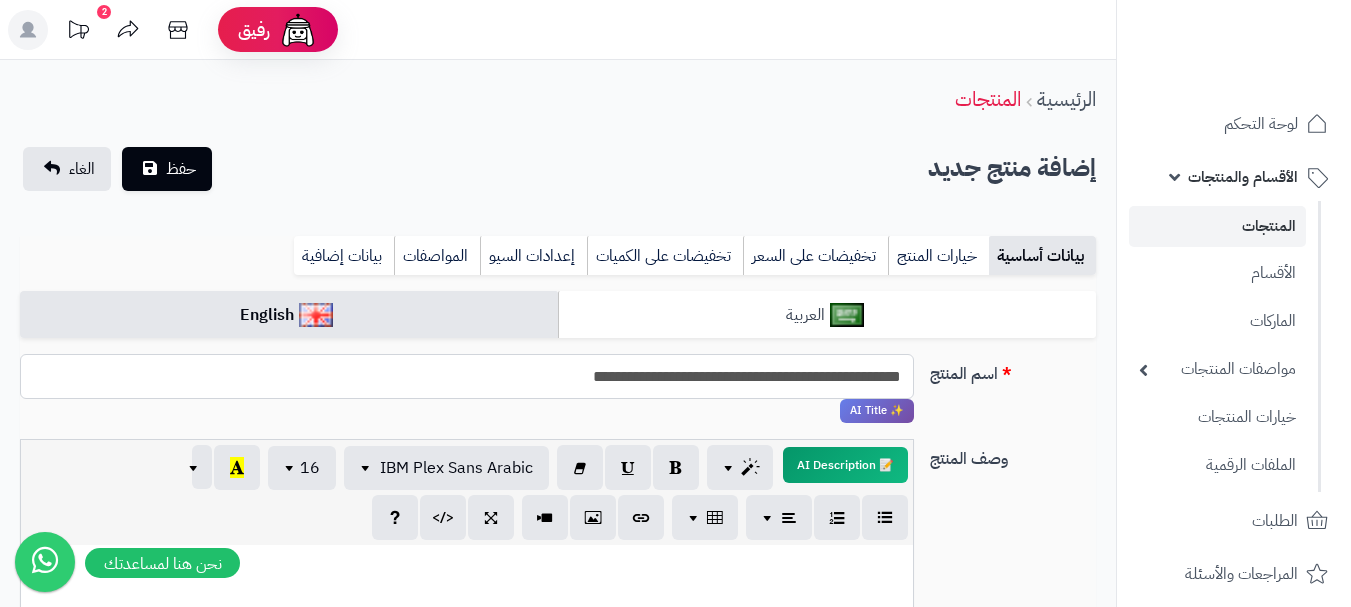 type on "**********" 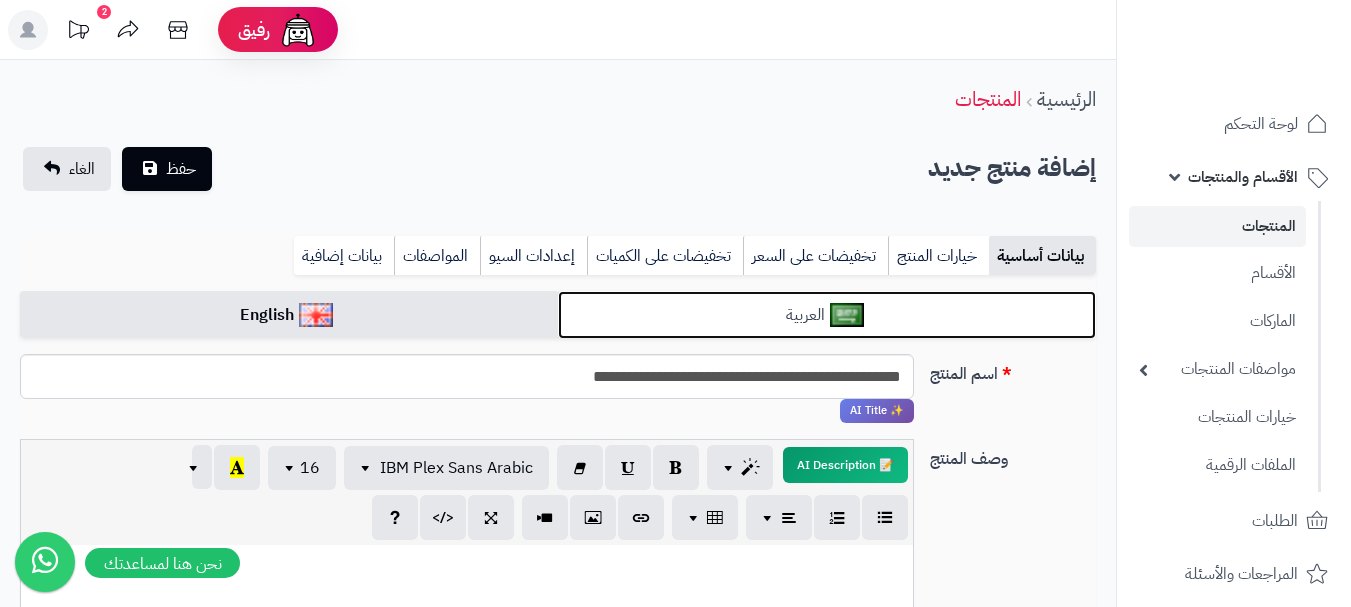 click at bounding box center [847, 315] 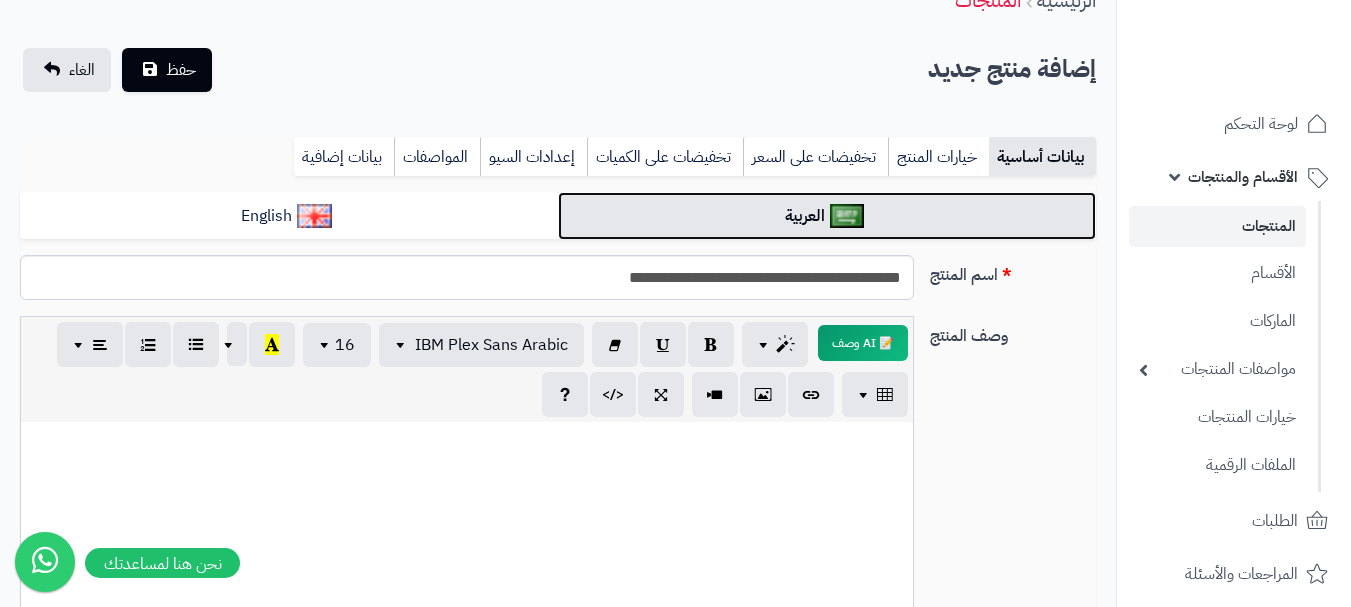 scroll, scrollTop: 100, scrollLeft: 0, axis: vertical 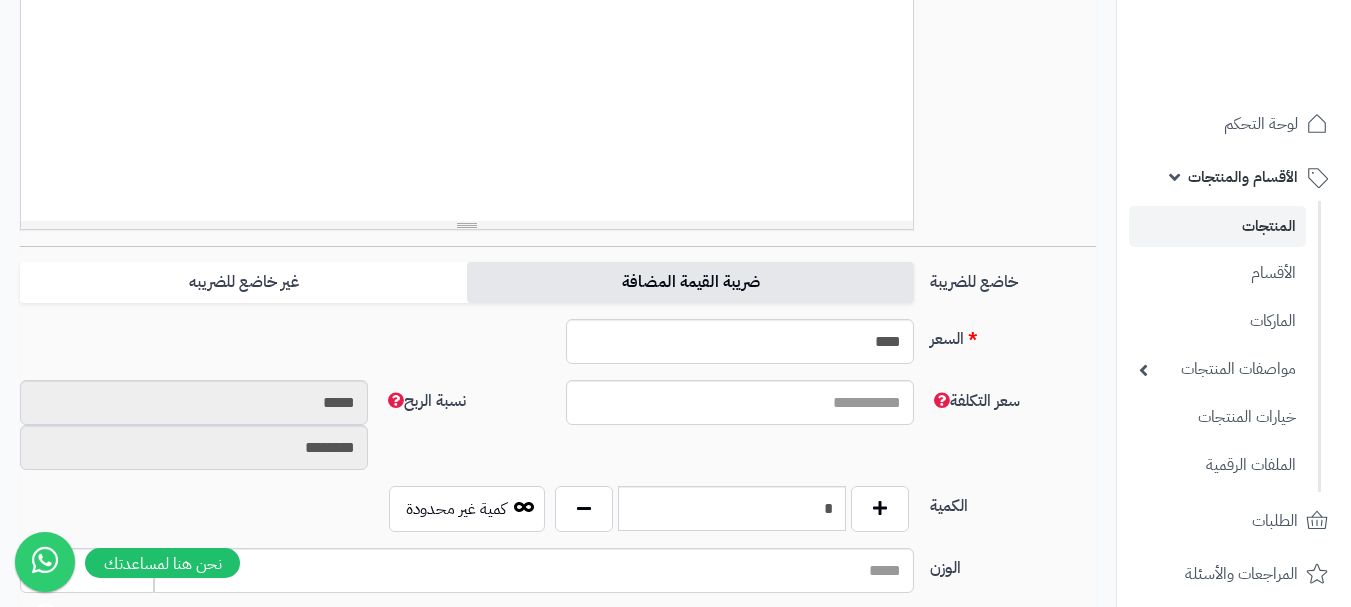click on "ضريبة القيمة المضافة" at bounding box center [690, 282] 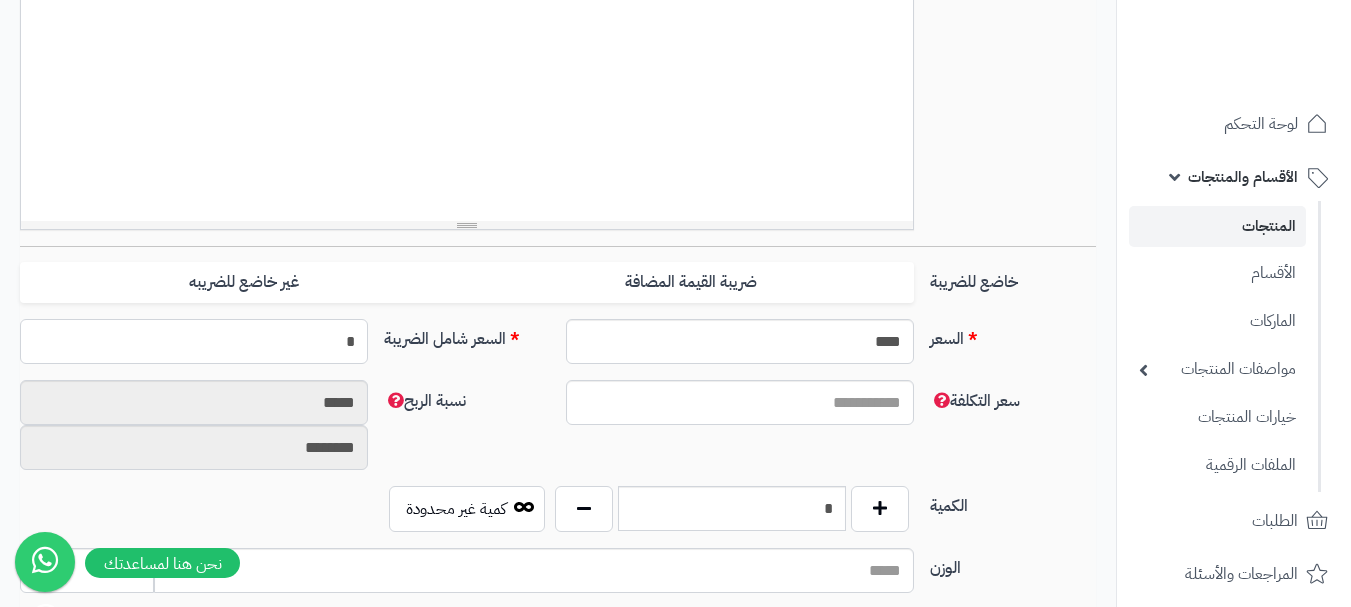 click on "*" at bounding box center (194, 341) 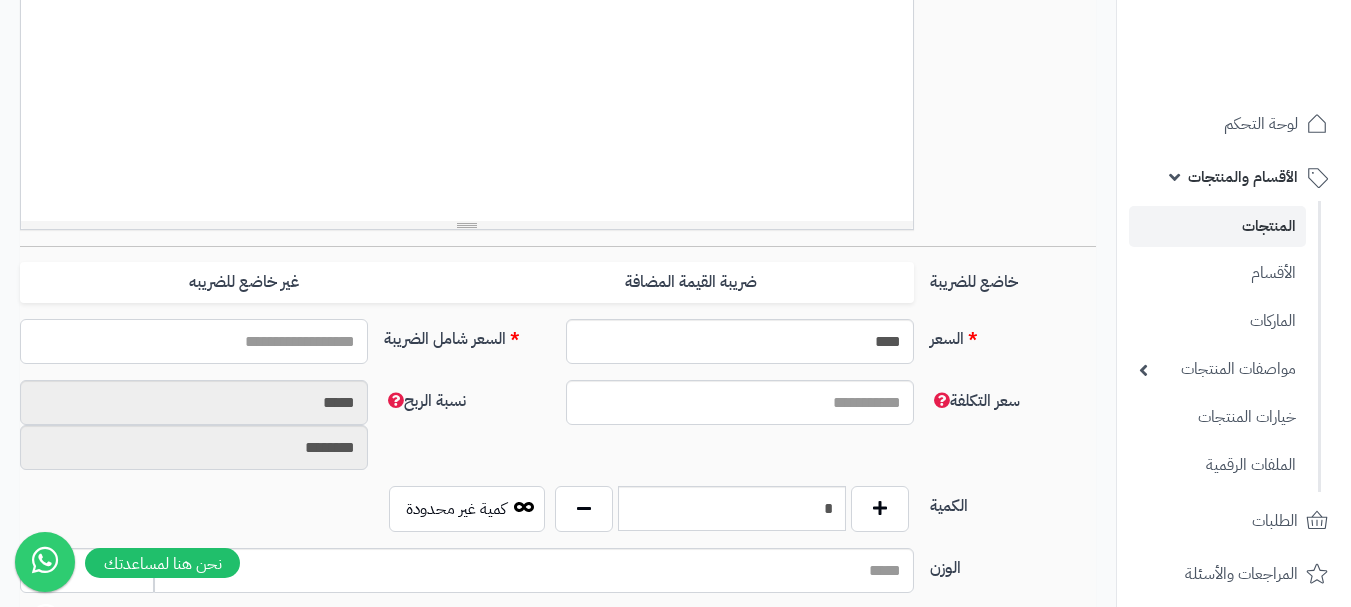 type on "*" 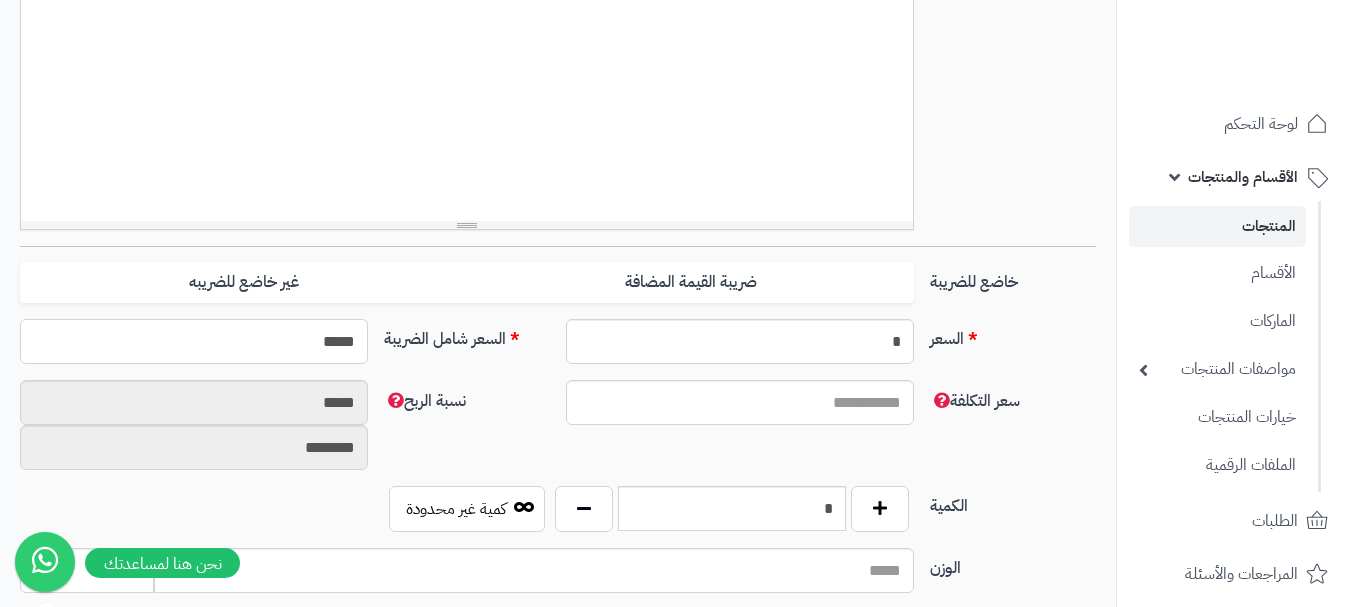 type on "******" 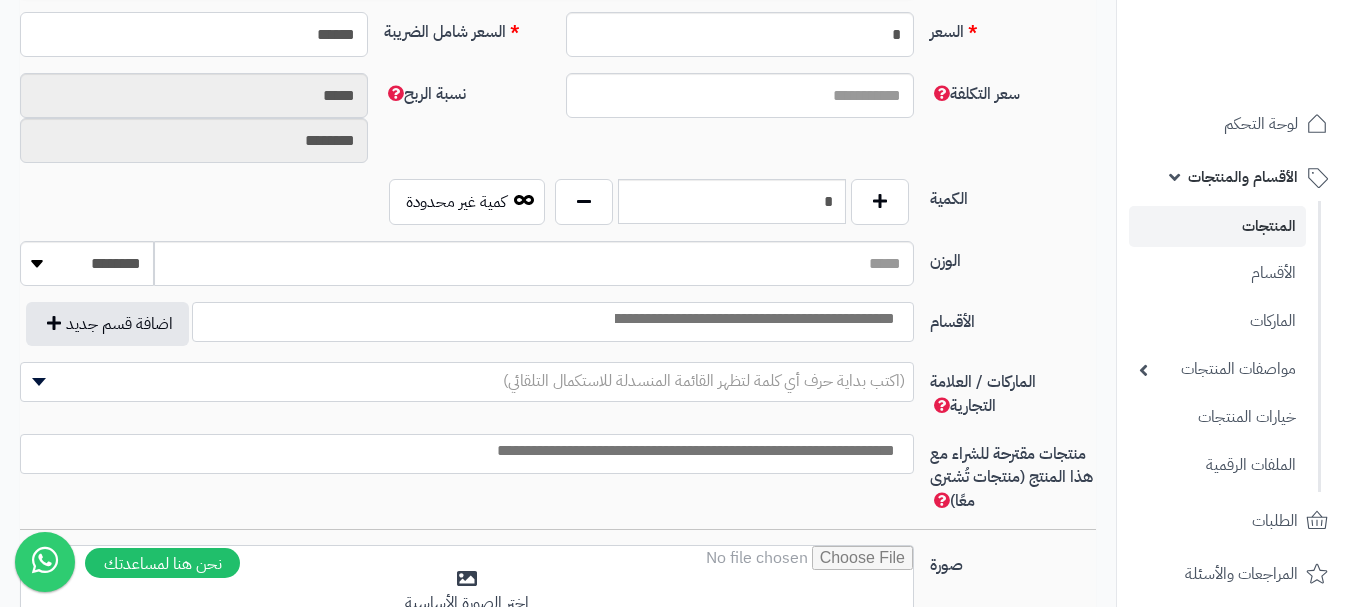 scroll, scrollTop: 1100, scrollLeft: 0, axis: vertical 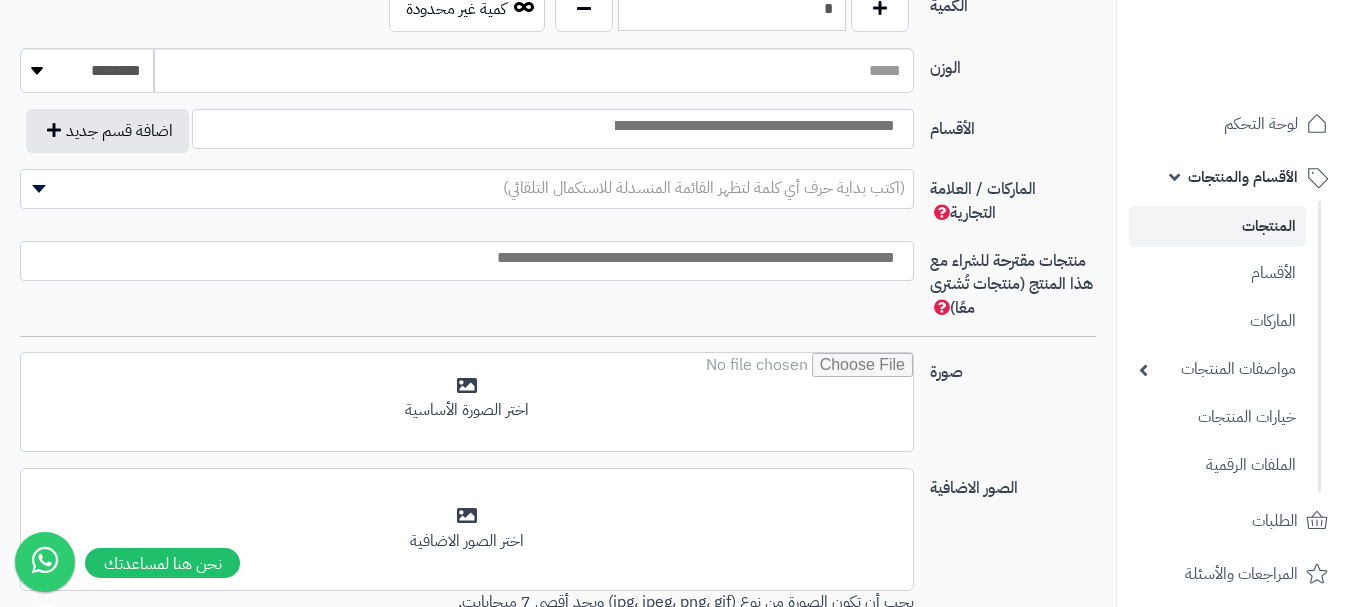 type on "**********" 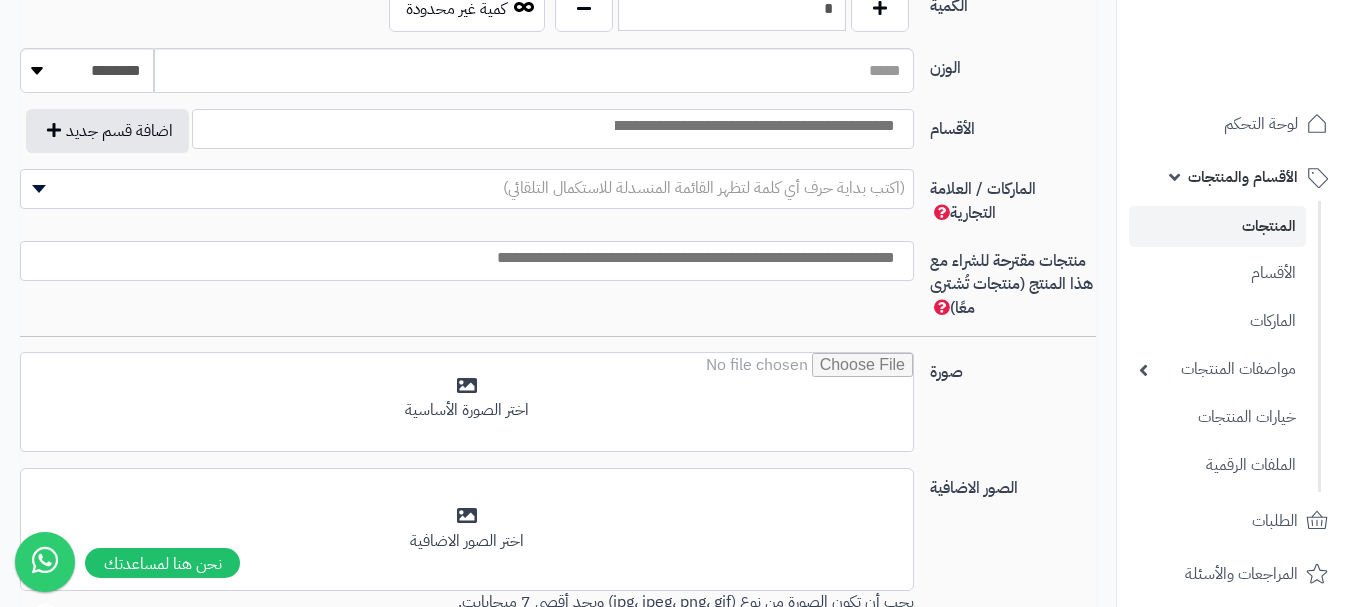 type on "******" 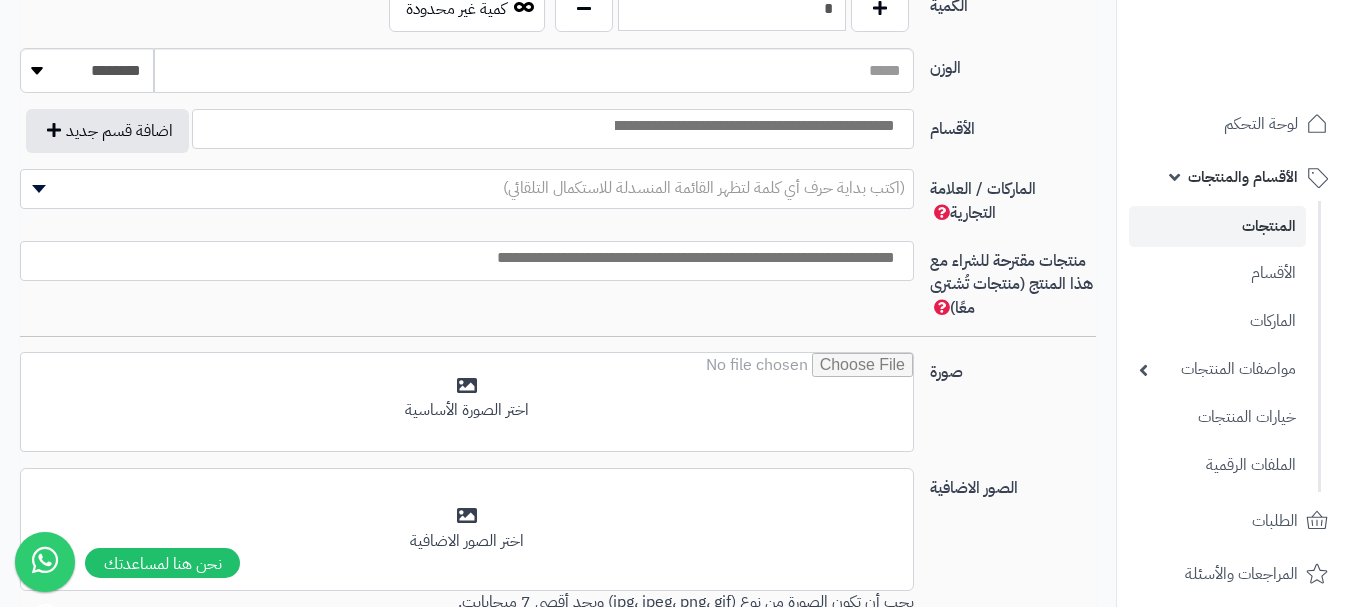 click on "*" at bounding box center (732, 8) 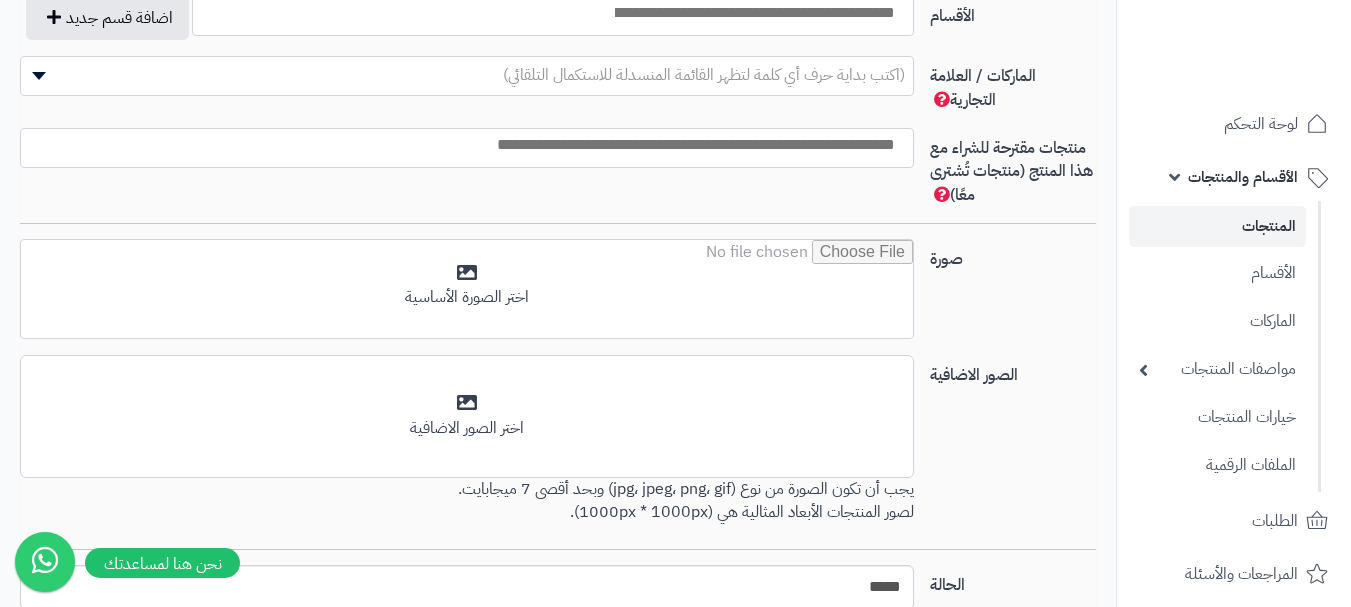 scroll, scrollTop: 1097, scrollLeft: 0, axis: vertical 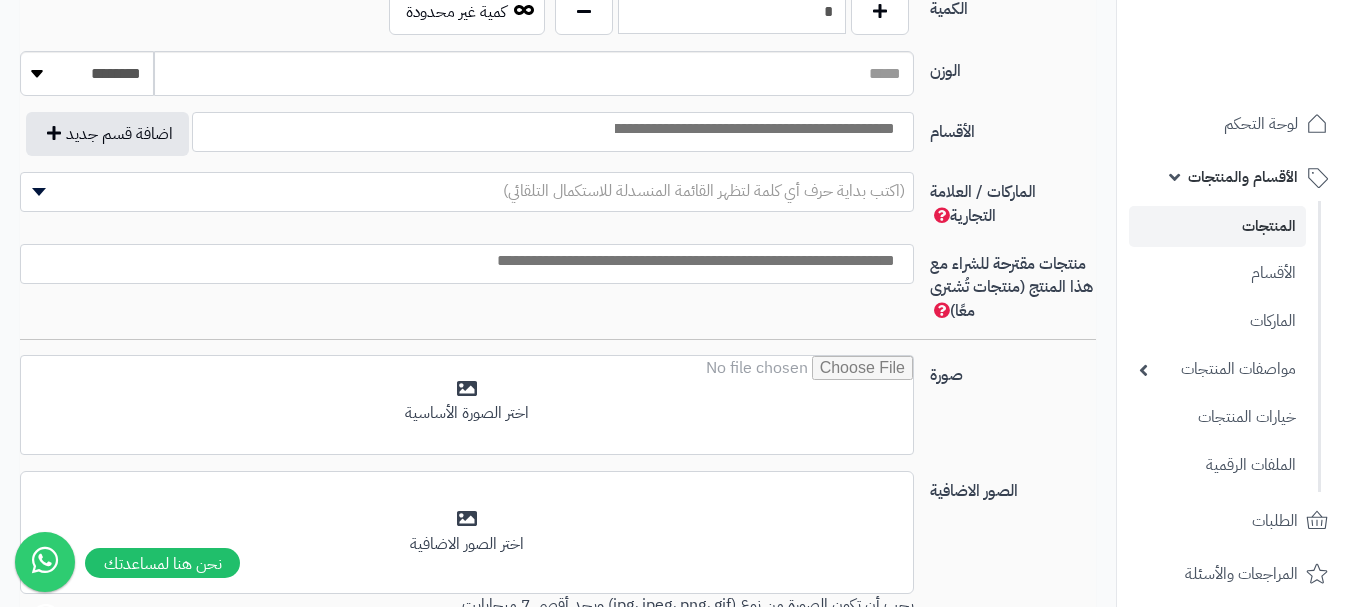 type on "*" 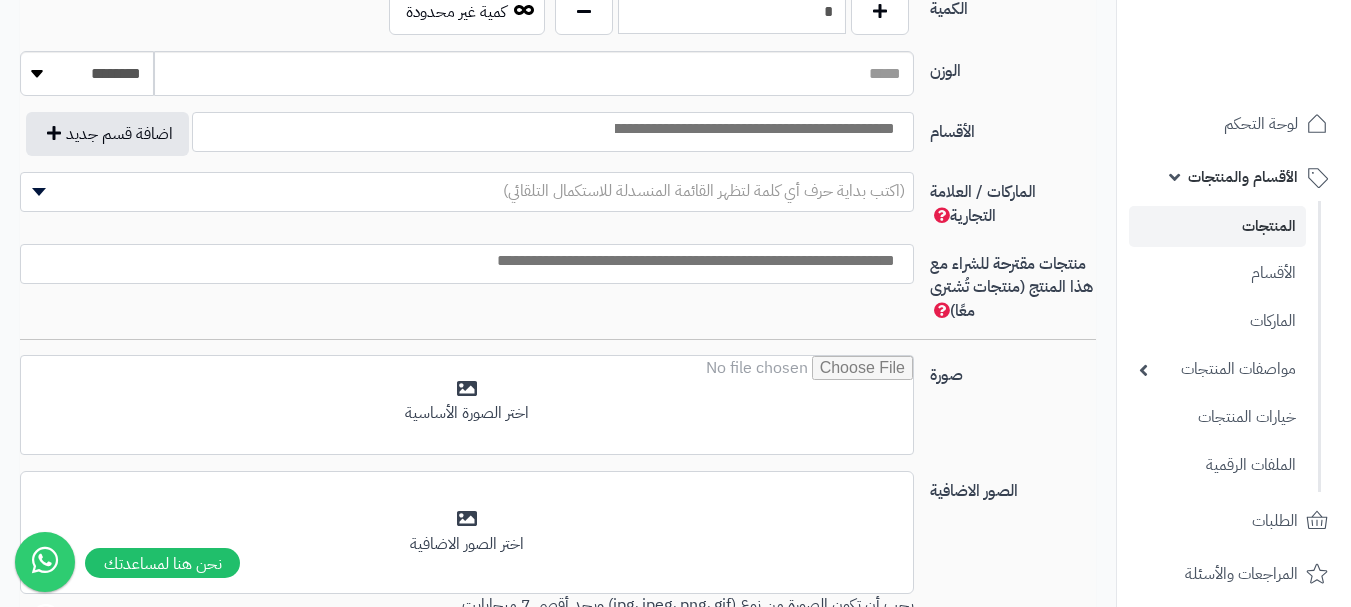 click at bounding box center (753, 129) 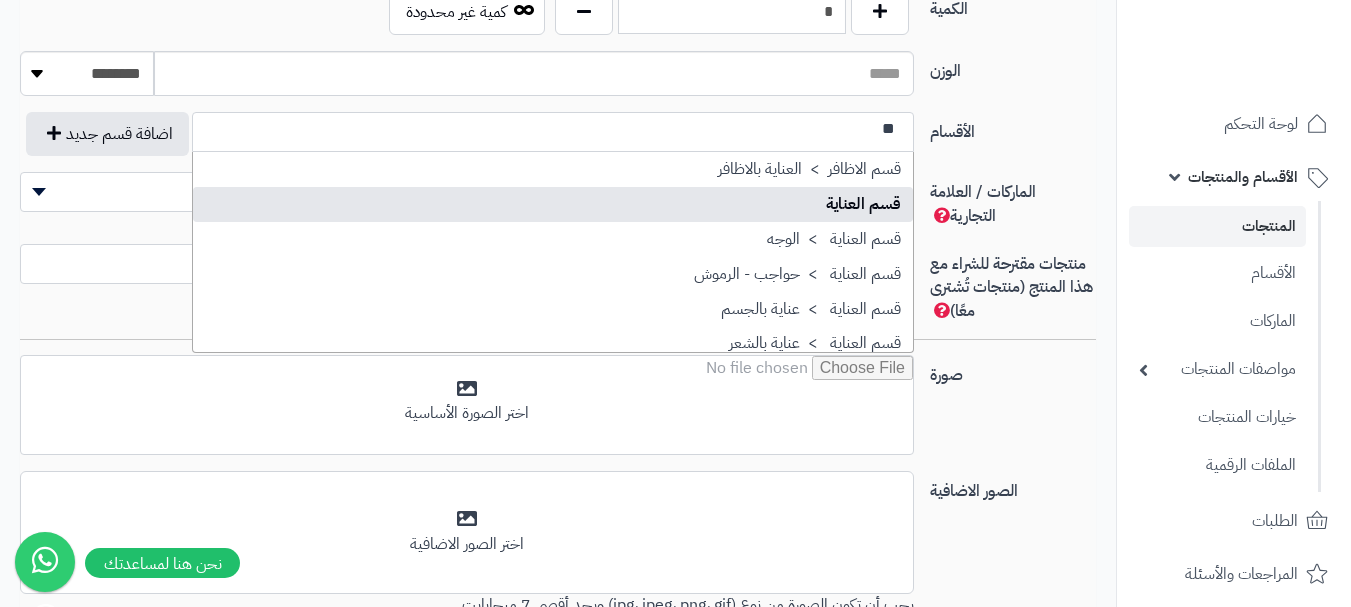 type on "**" 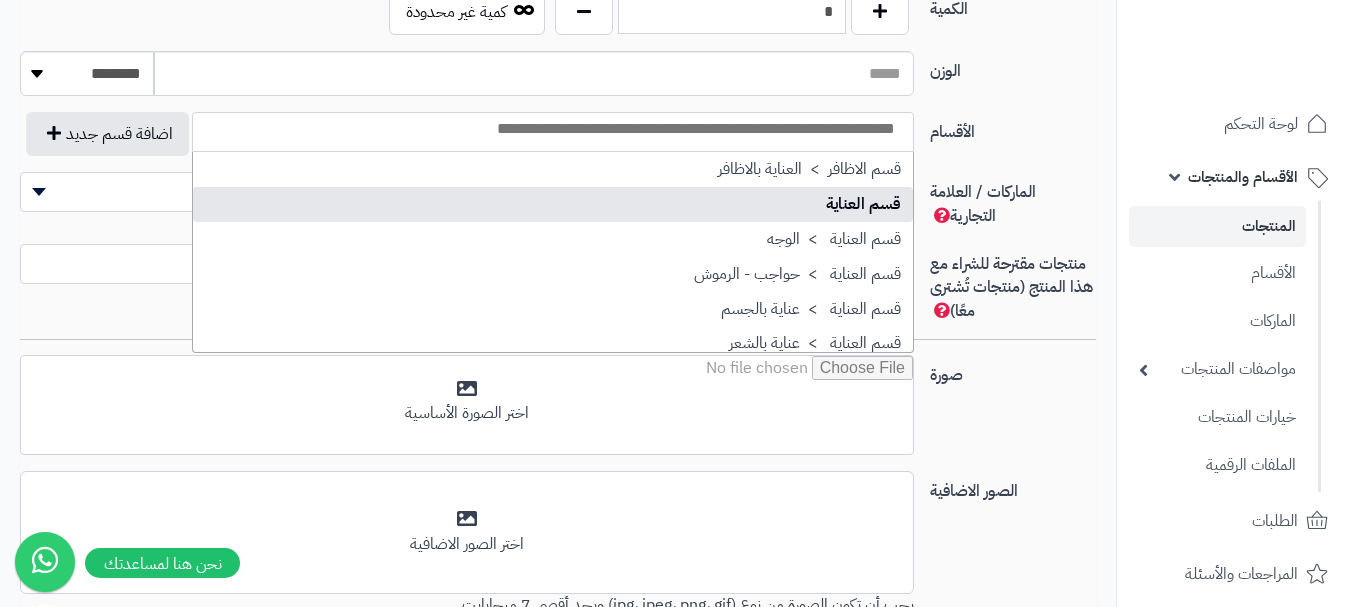 scroll, scrollTop: 0, scrollLeft: 0, axis: both 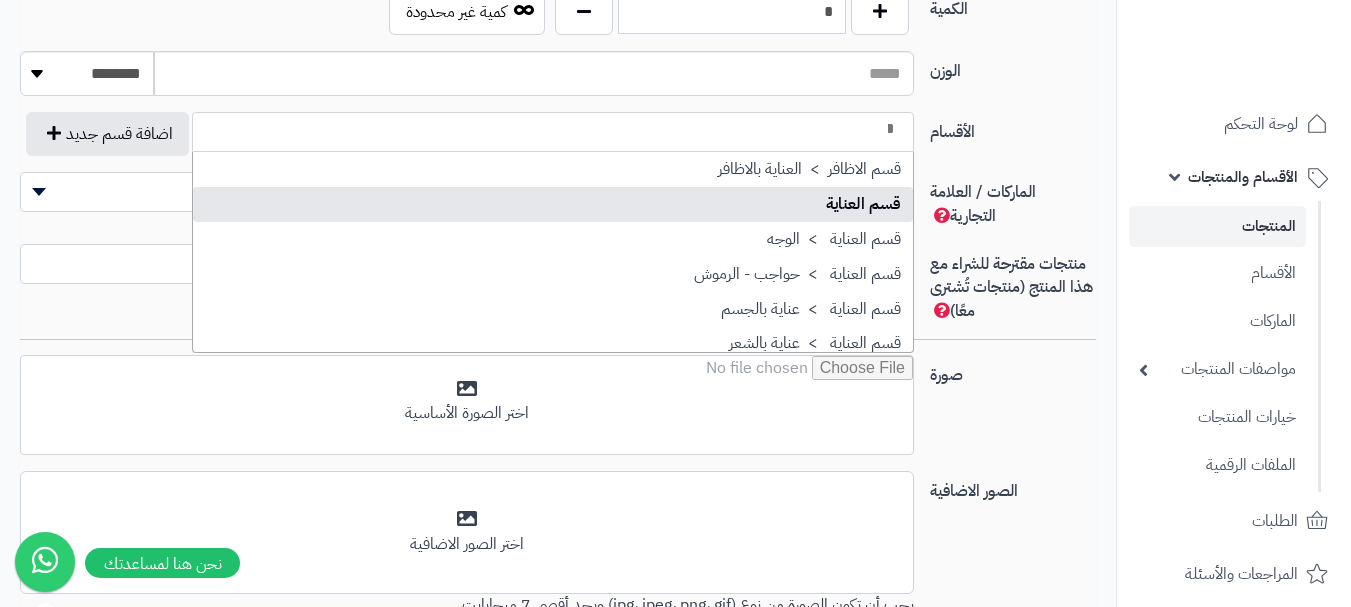 type on "*" 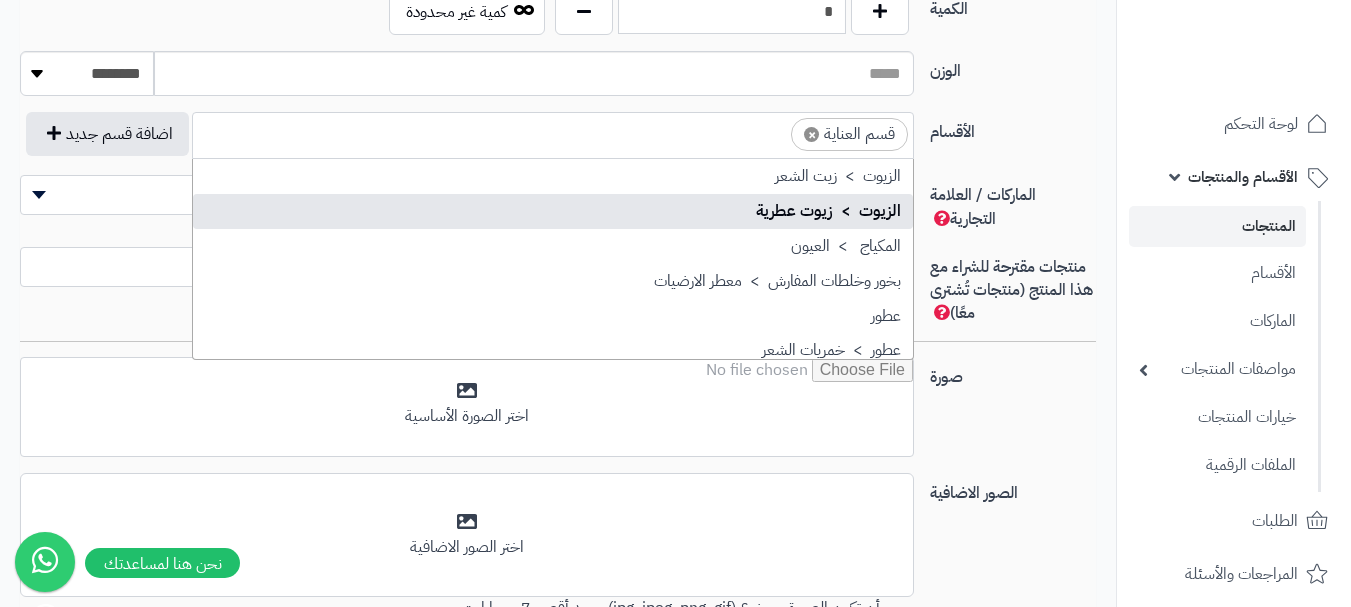 scroll, scrollTop: 0, scrollLeft: -13, axis: horizontal 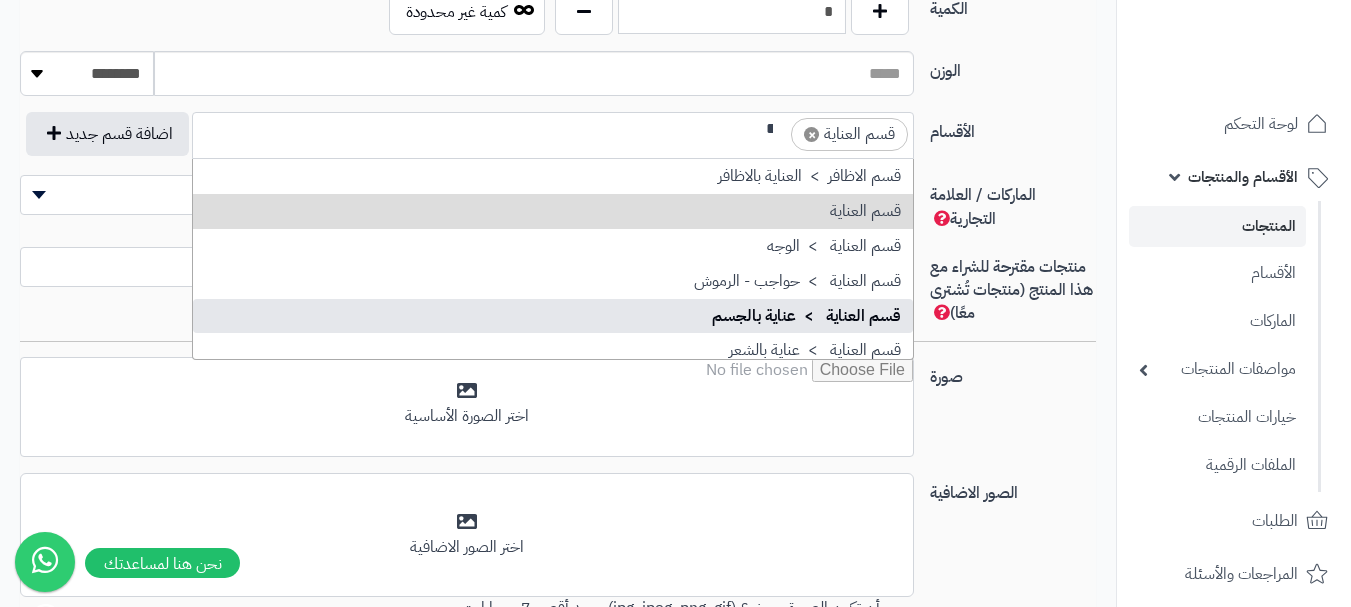 type on "**" 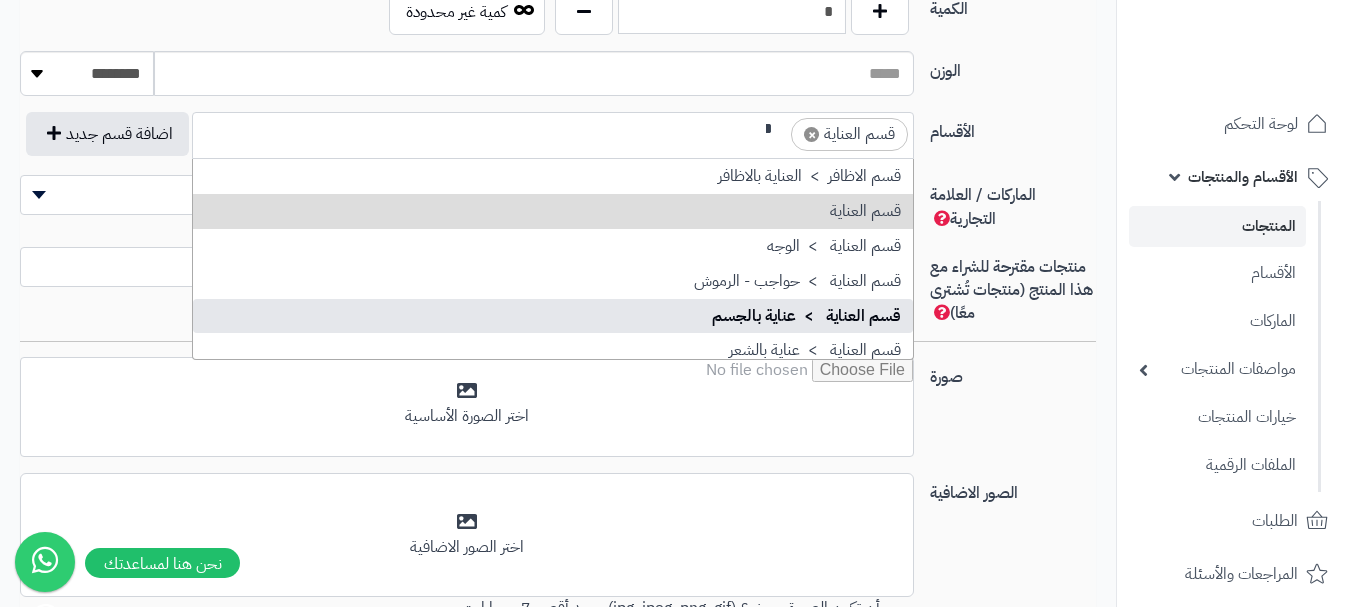 type 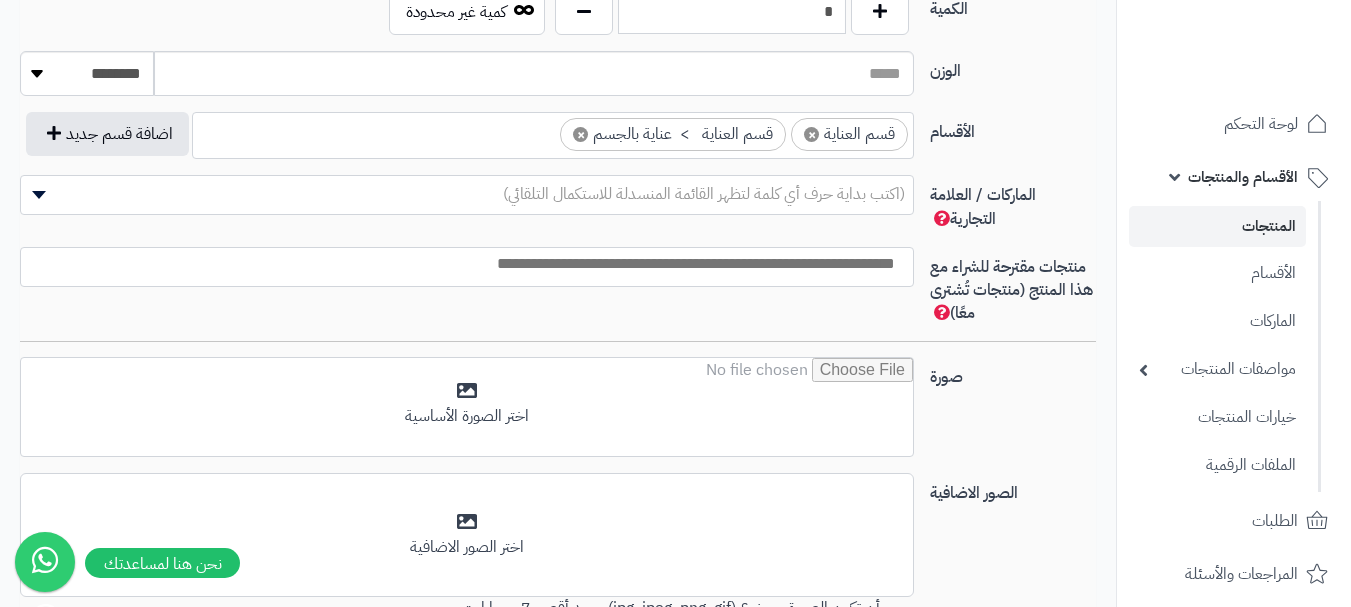 click at bounding box center (462, 264) 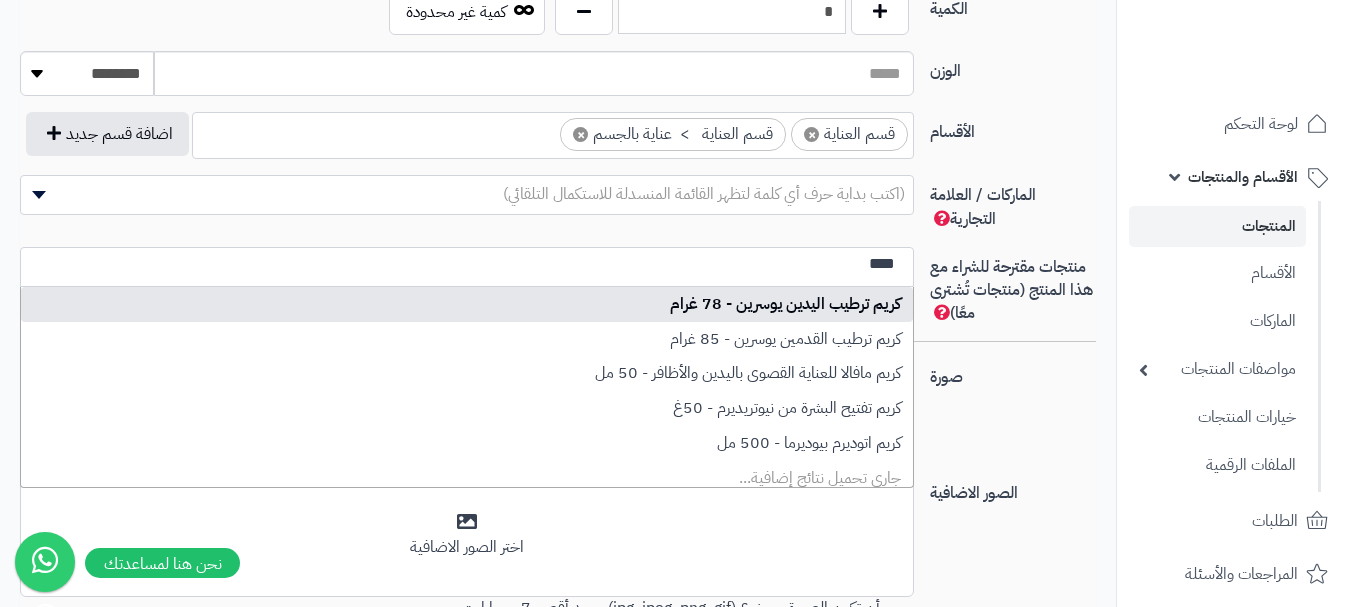 type on "****" 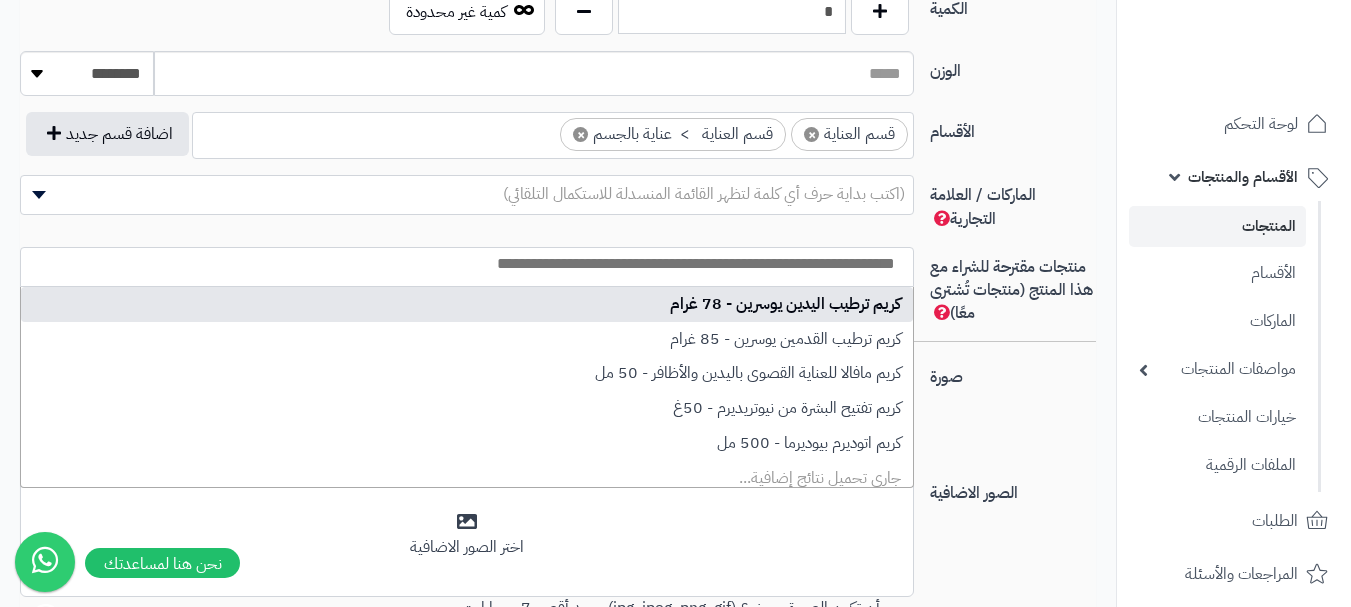 select on "**" 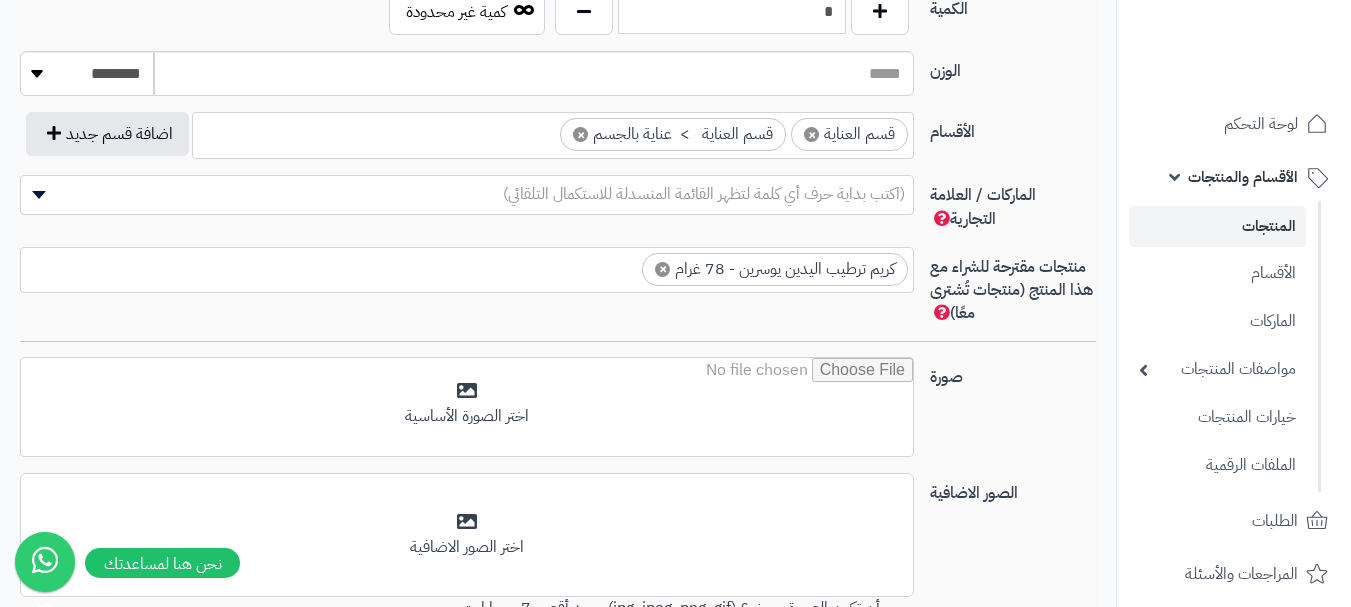scroll, scrollTop: 0, scrollLeft: 0, axis: both 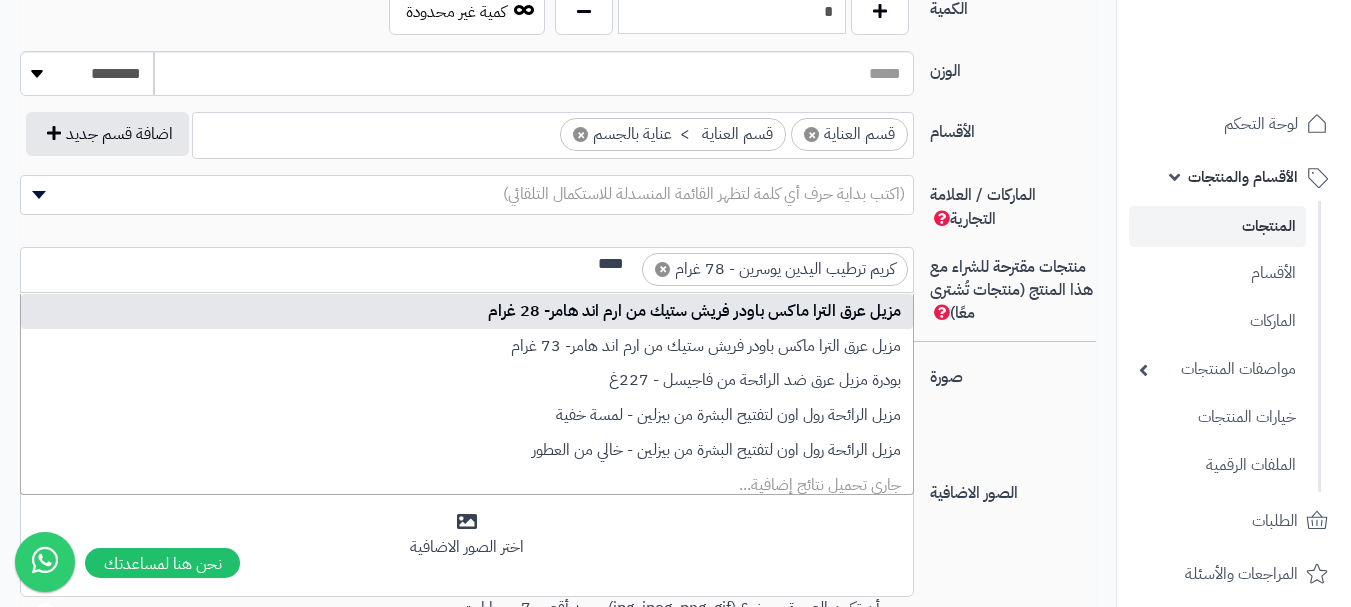 type on "****" 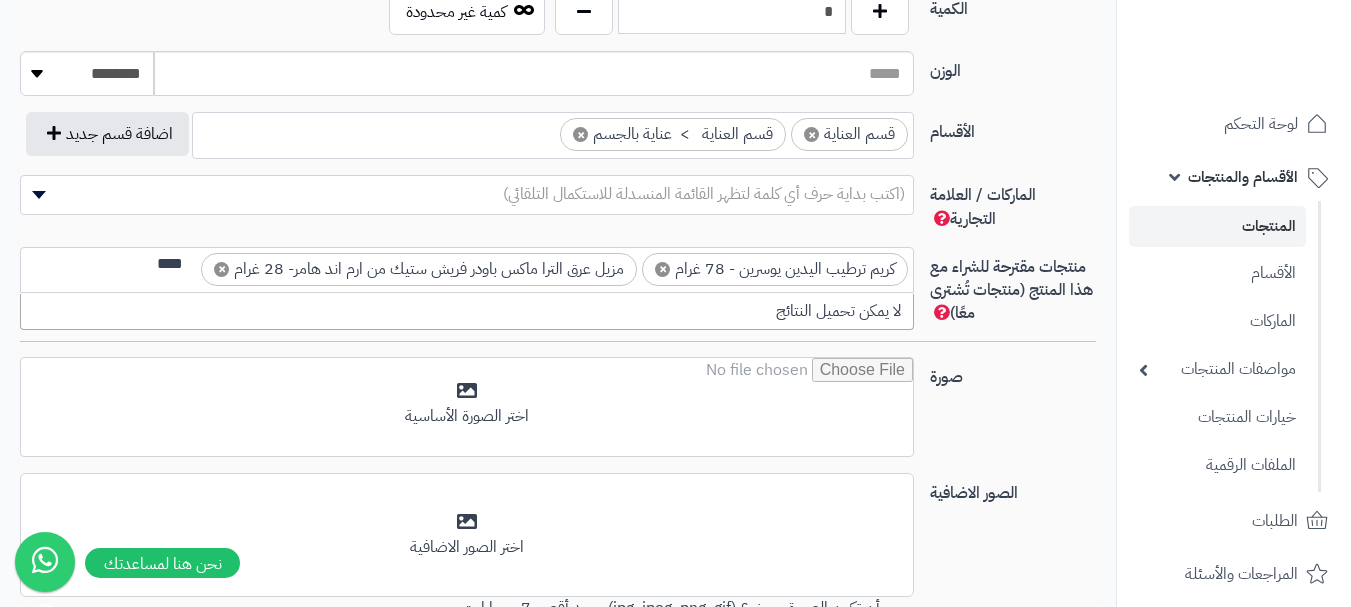 scroll, scrollTop: 0, scrollLeft: 0, axis: both 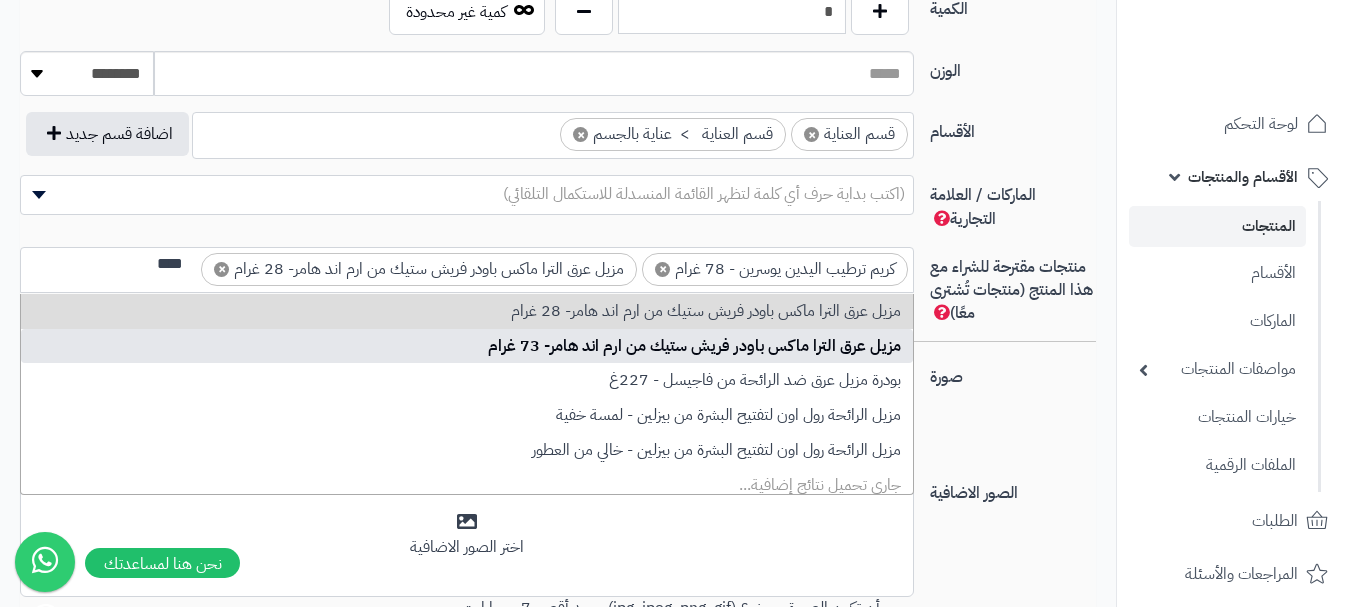 type on "****" 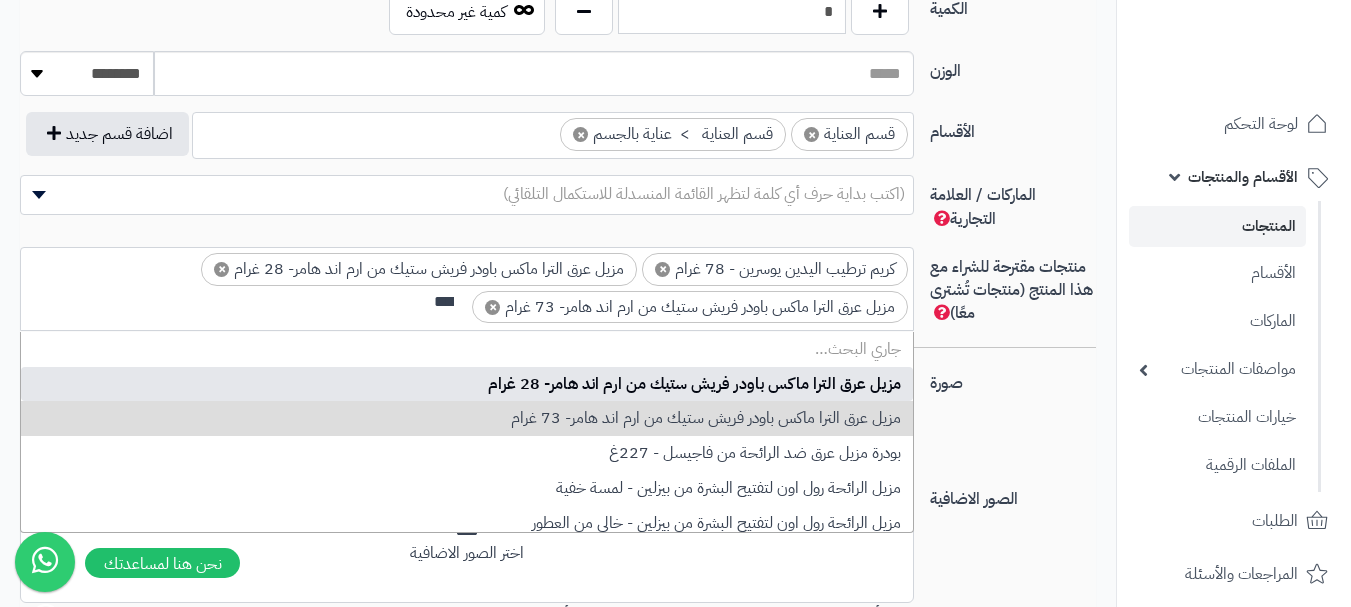 scroll, scrollTop: 0, scrollLeft: 0, axis: both 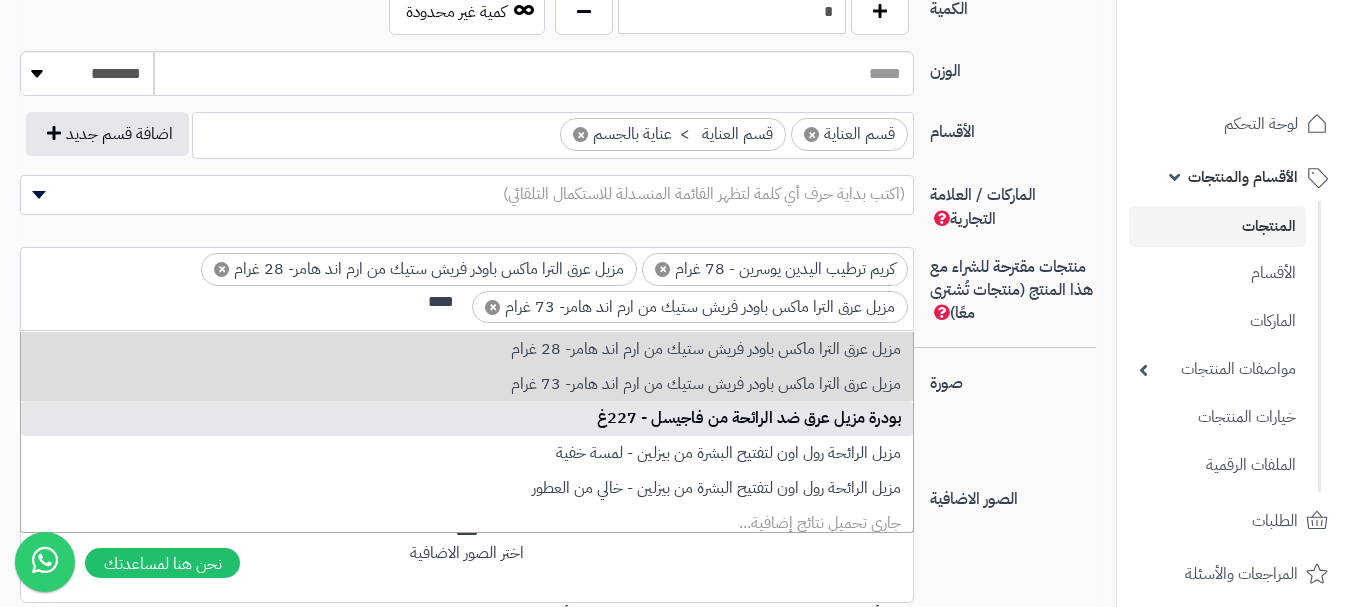 type on "****" 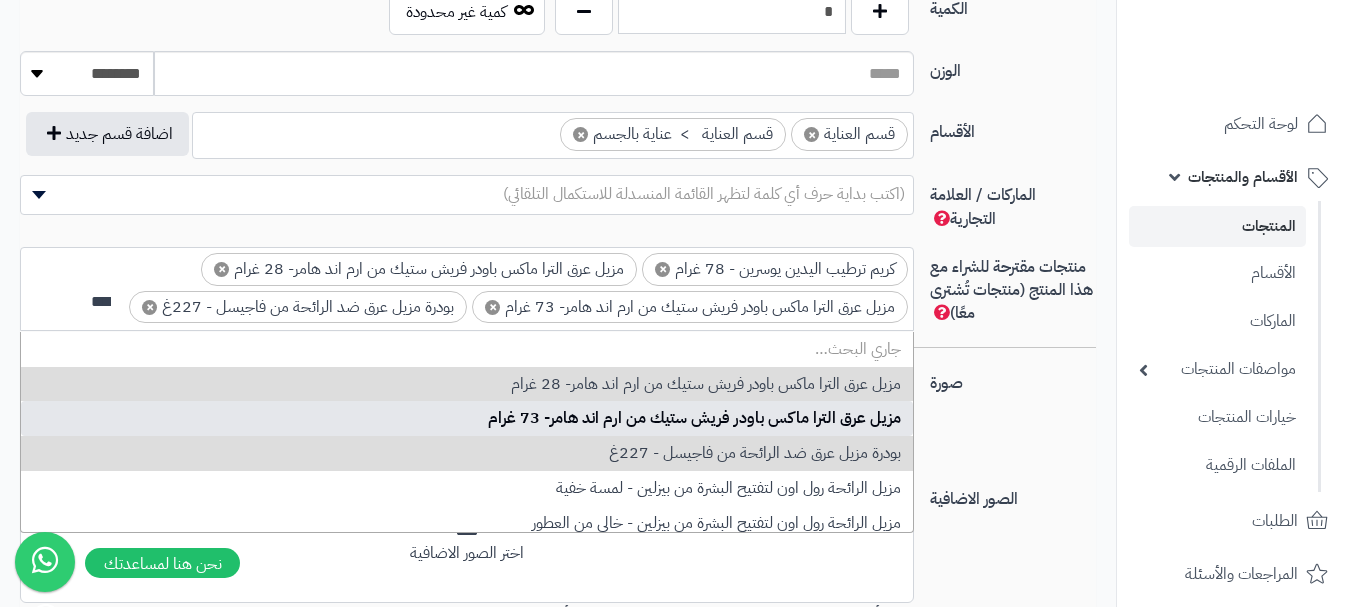 scroll, scrollTop: 0, scrollLeft: 0, axis: both 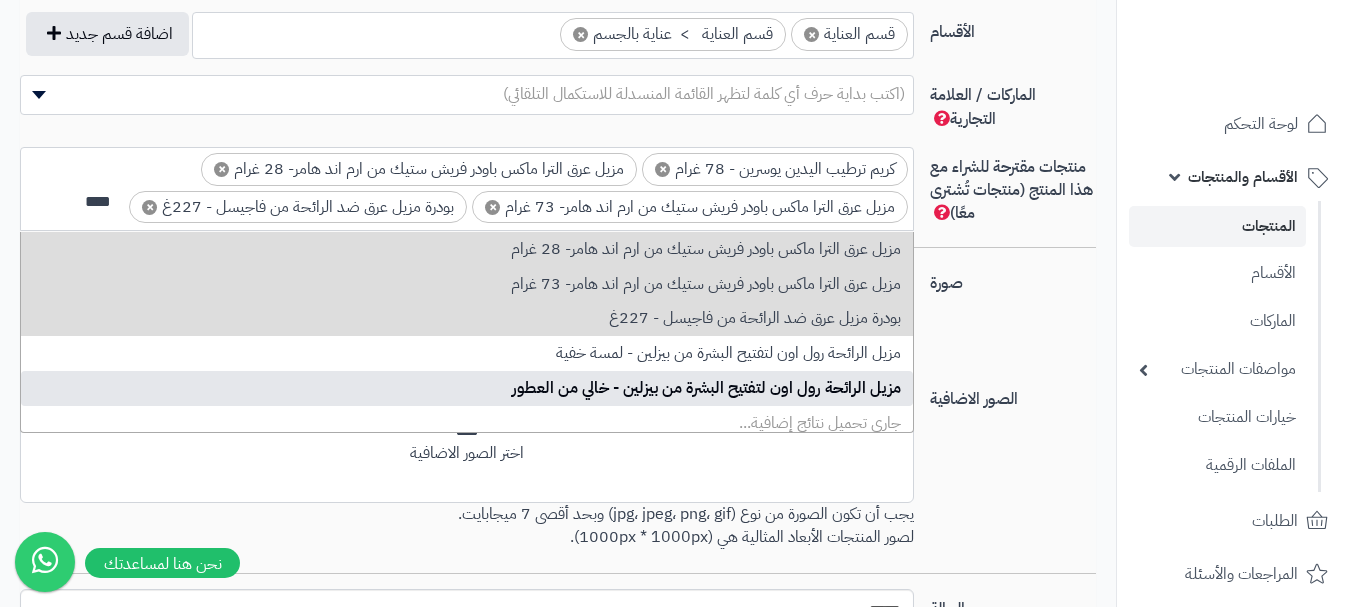 type on "****" 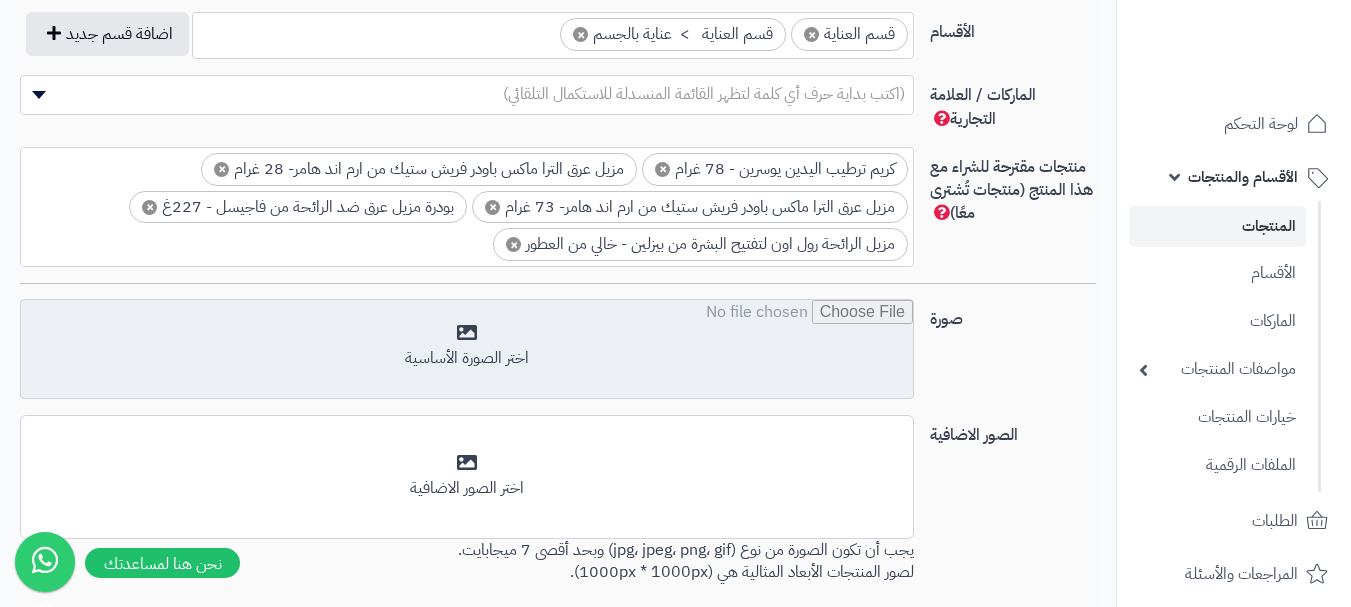 click at bounding box center [467, 350] 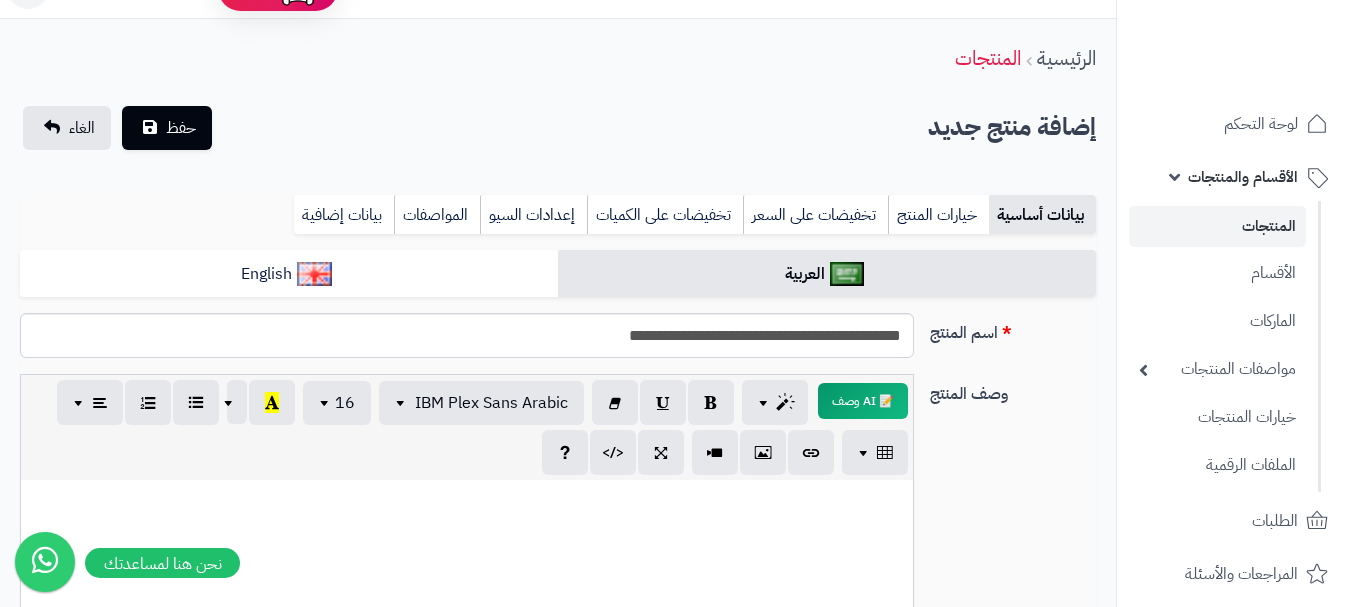 scroll, scrollTop: 300, scrollLeft: 0, axis: vertical 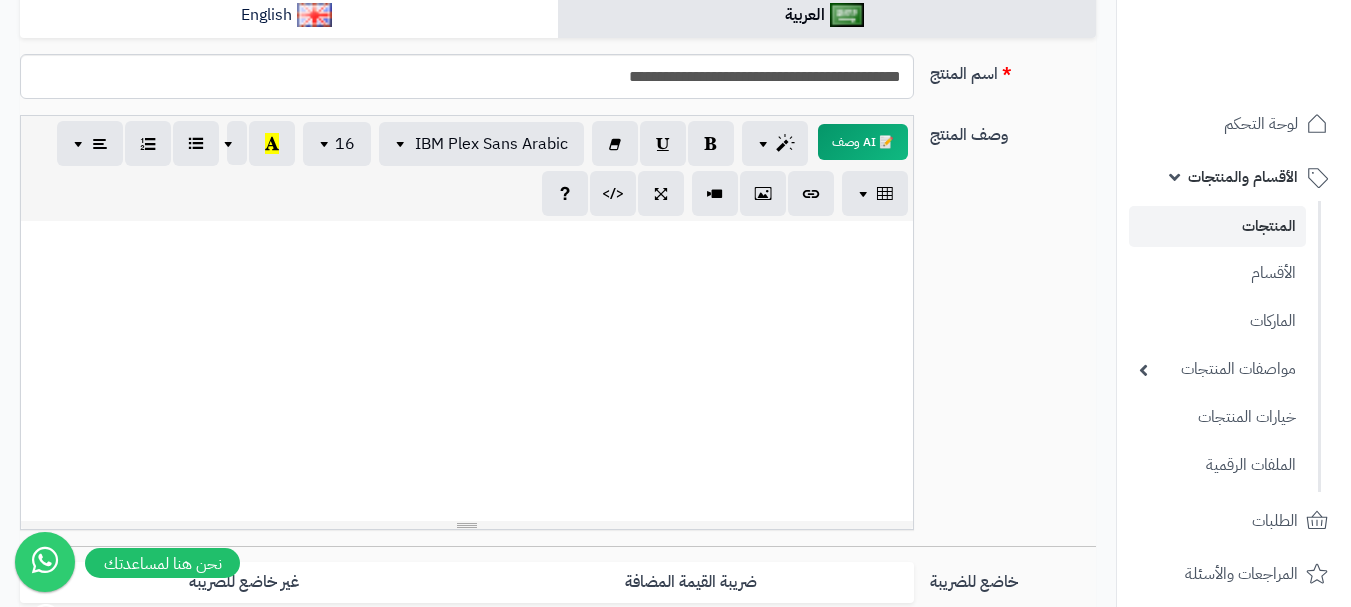 paste 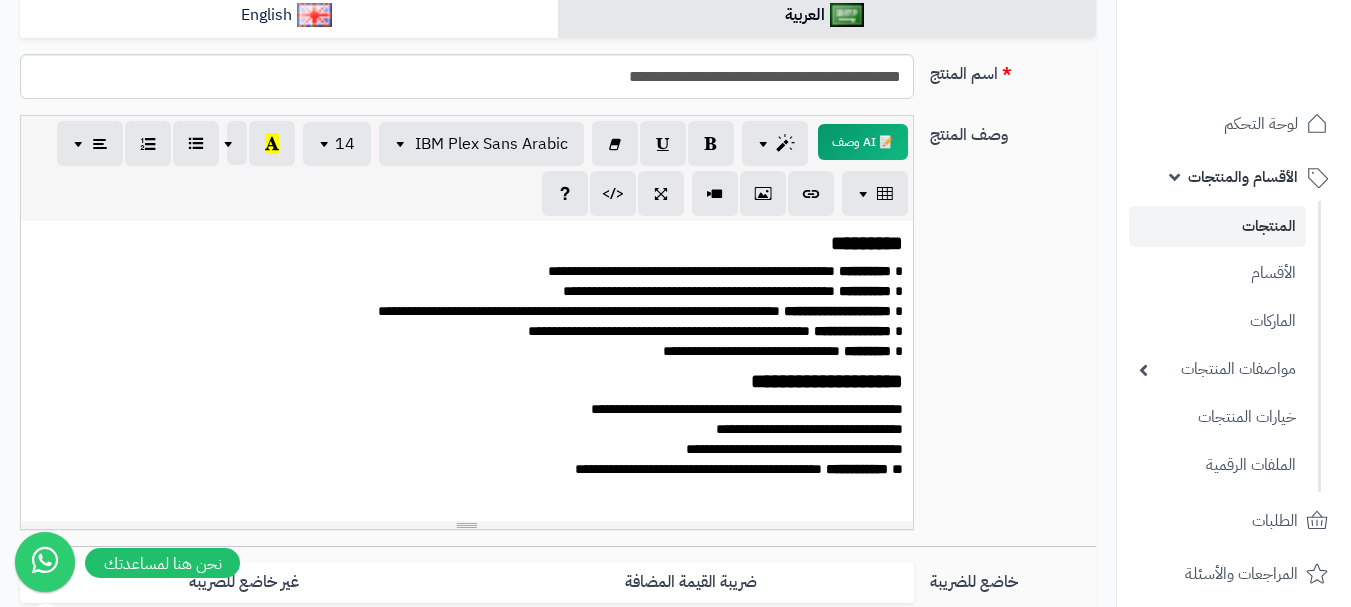 scroll, scrollTop: 0, scrollLeft: 0, axis: both 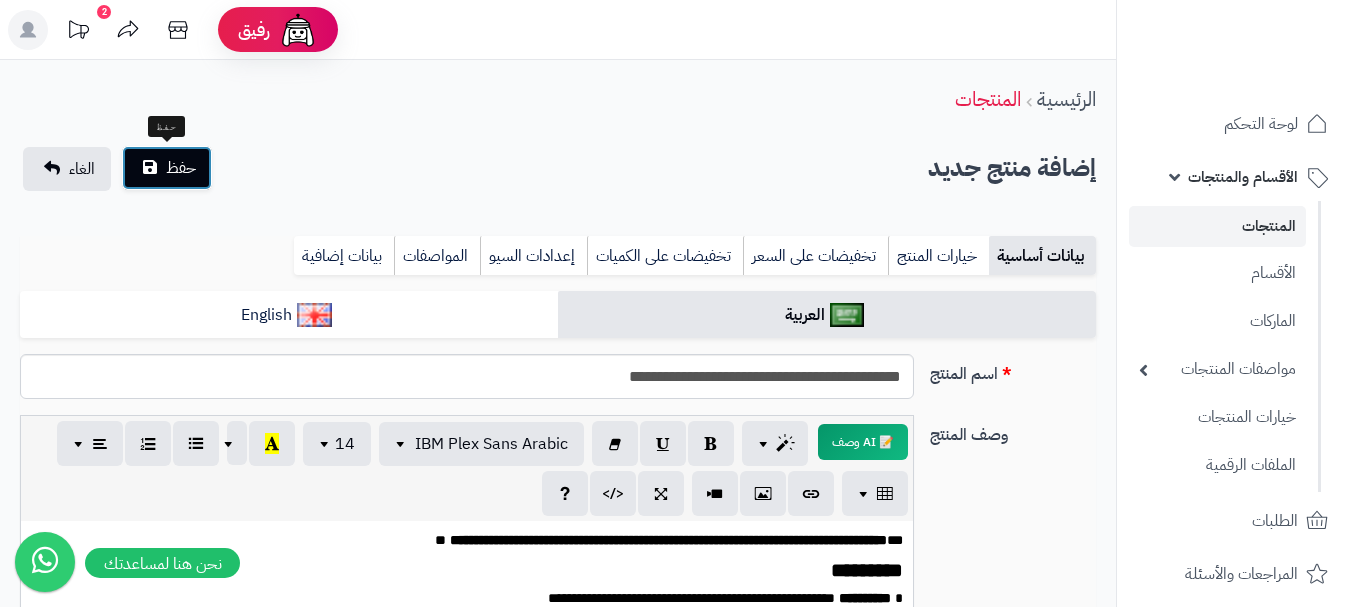 click on "حفظ" at bounding box center (181, 168) 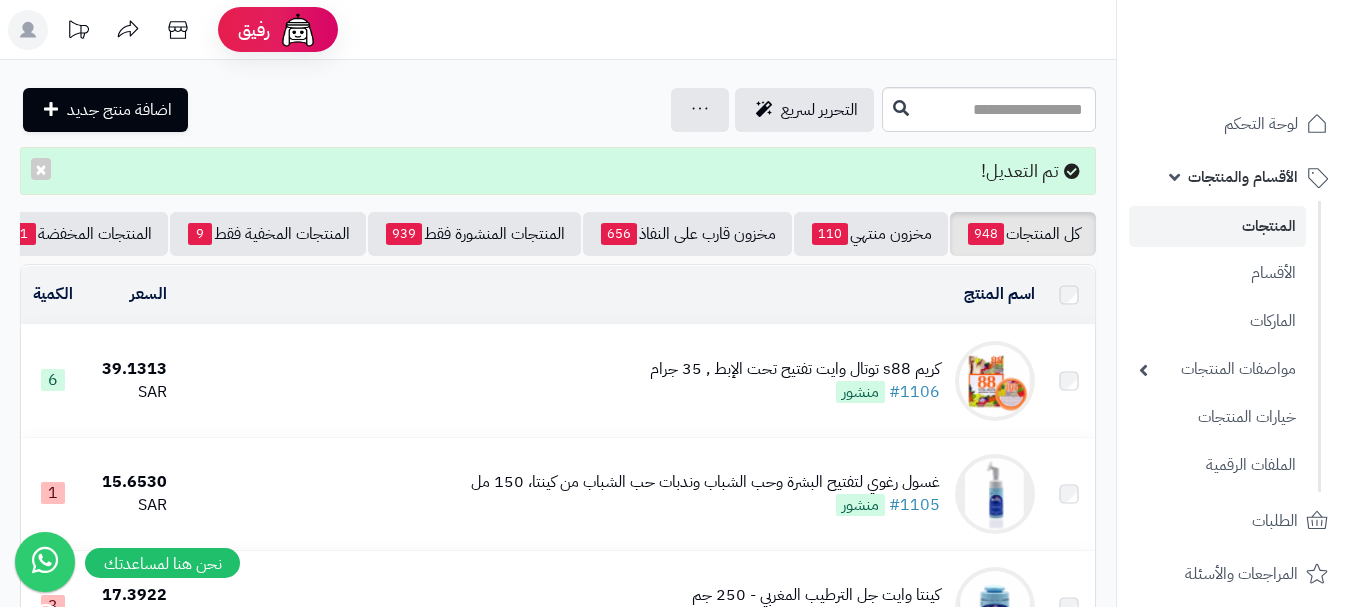 scroll, scrollTop: 0, scrollLeft: 0, axis: both 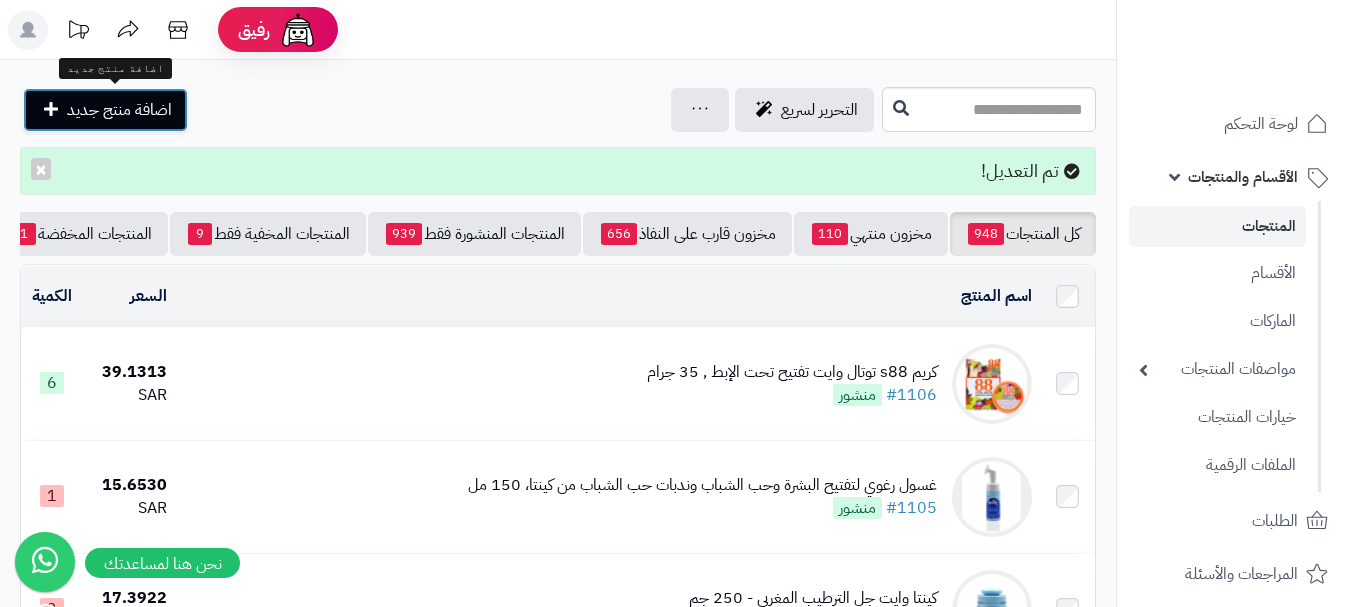 click on "اضافة منتج جديد" at bounding box center [119, 110] 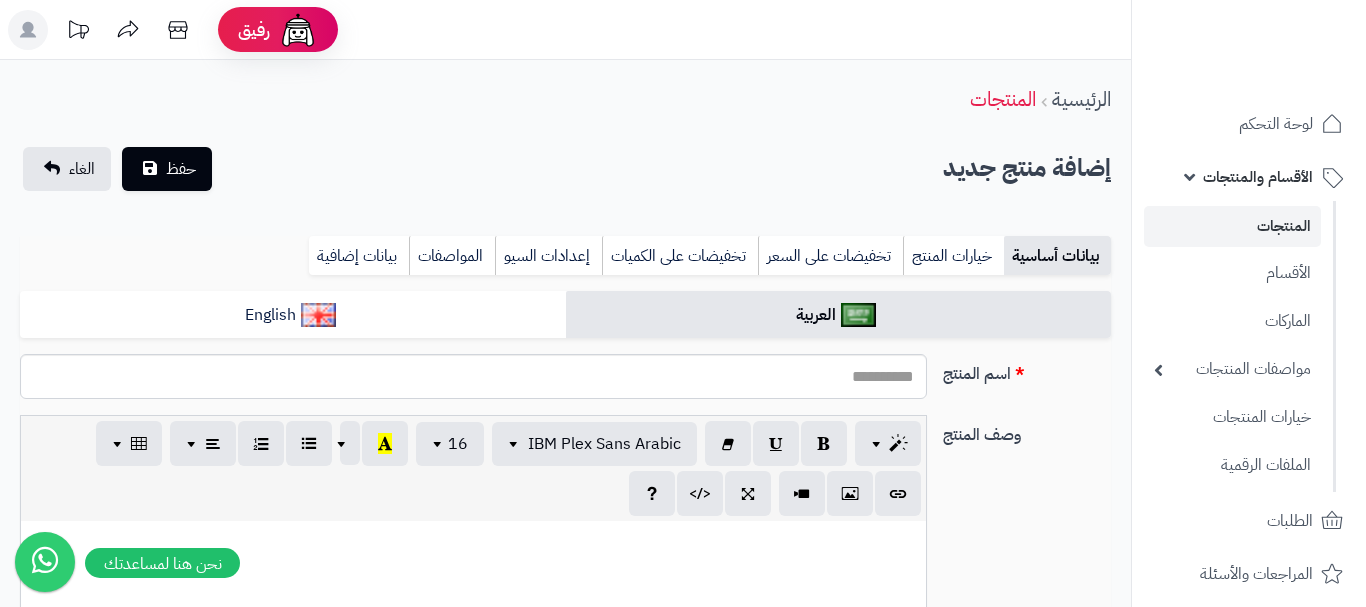 select 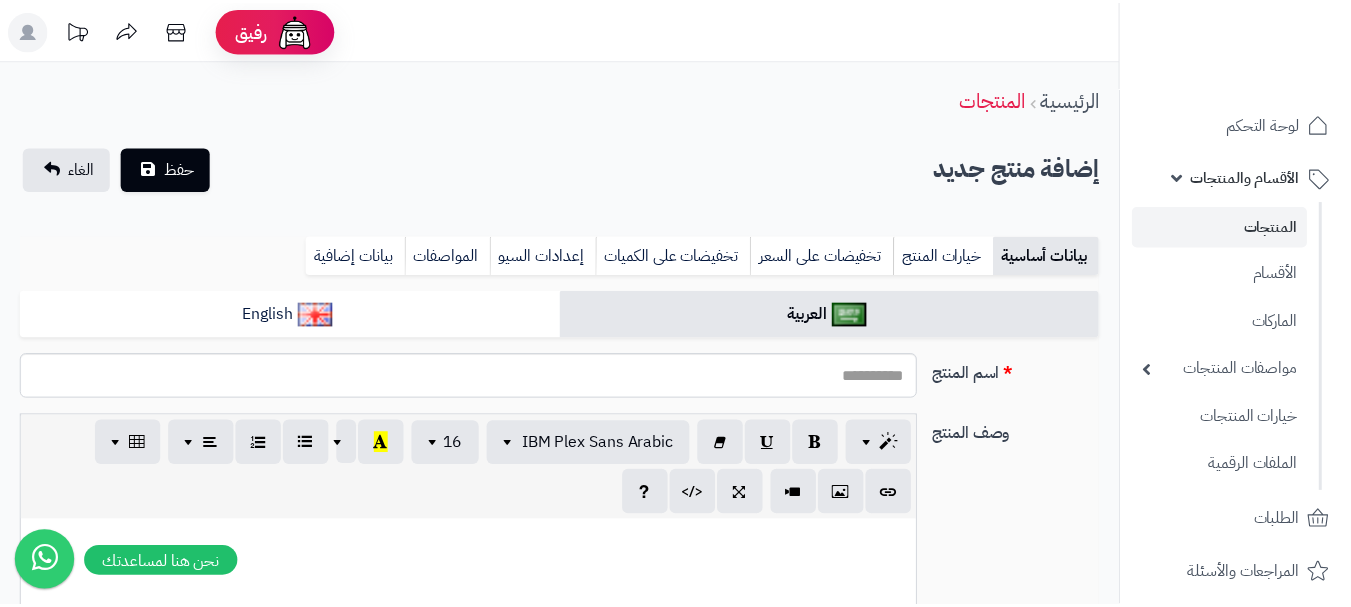 scroll, scrollTop: 0, scrollLeft: 0, axis: both 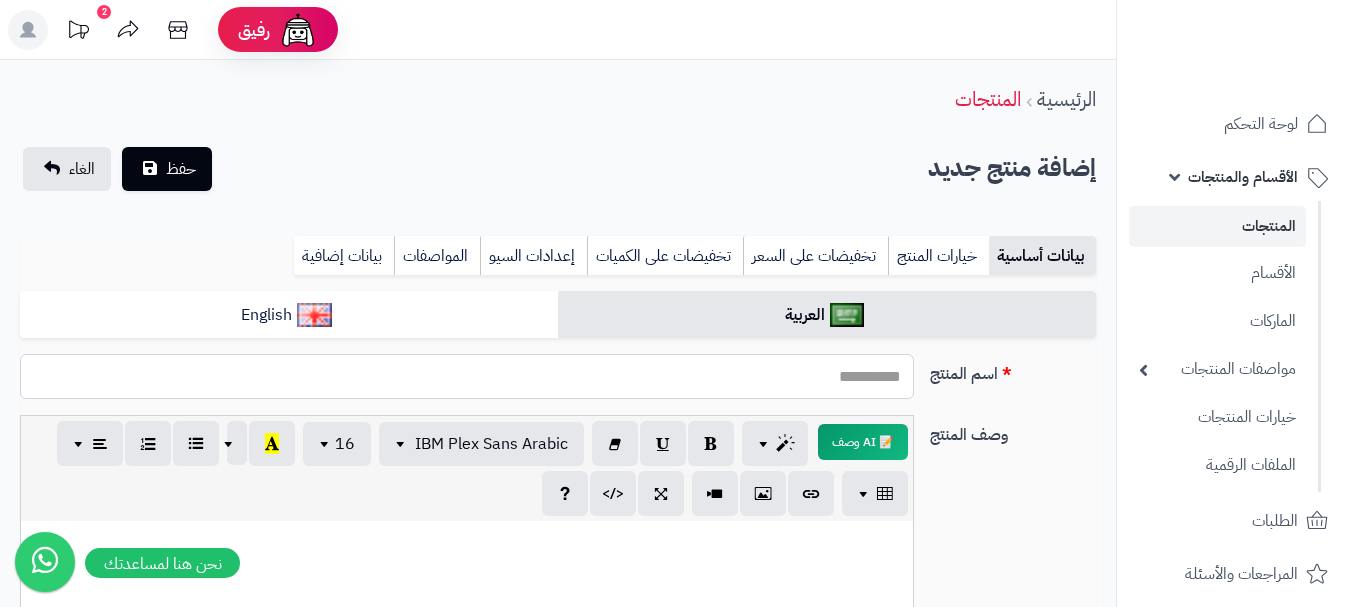 paste on "**********" 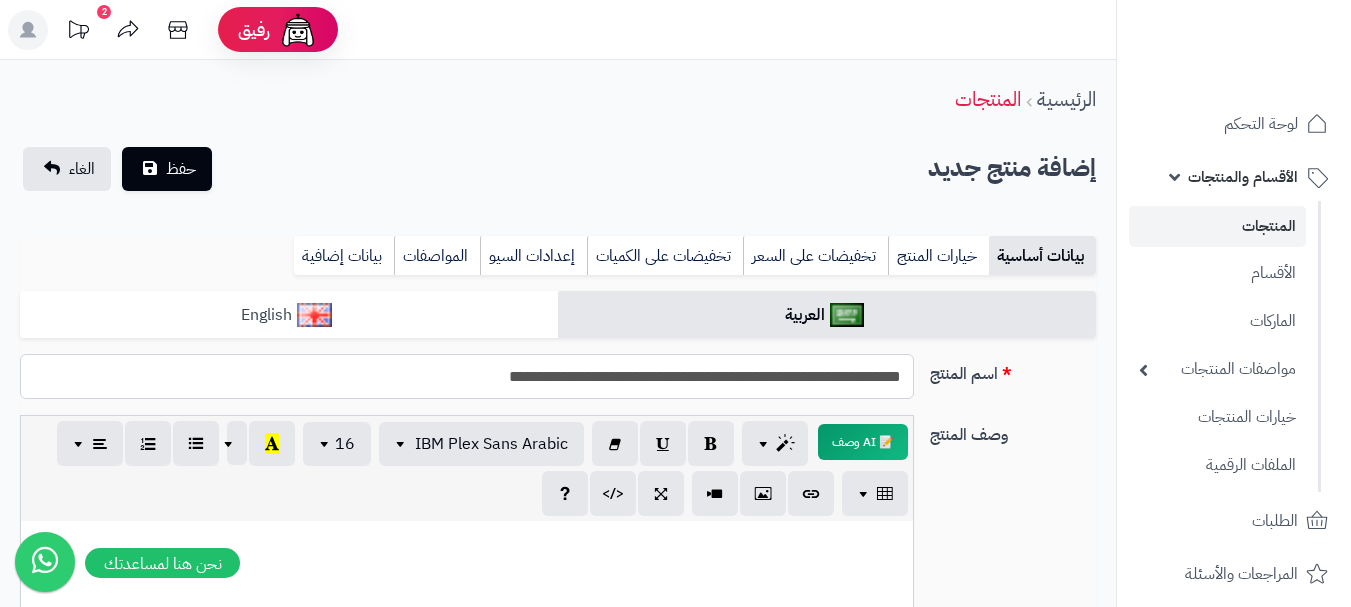 type on "**********" 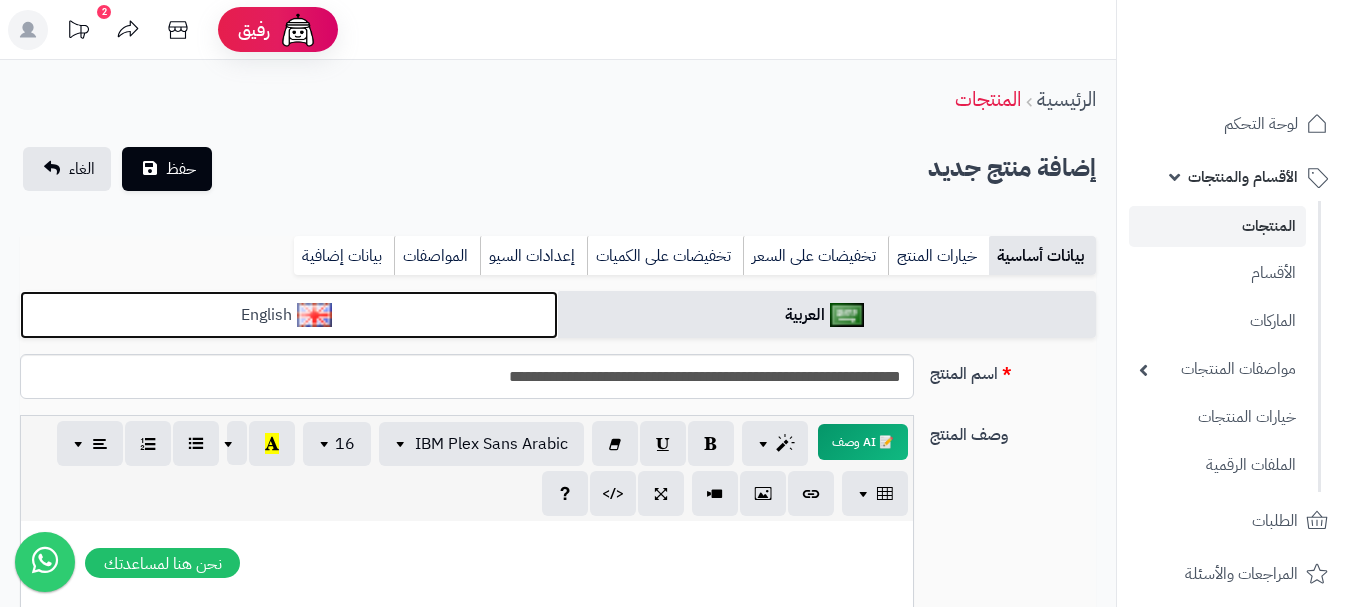click on "English" at bounding box center (289, 315) 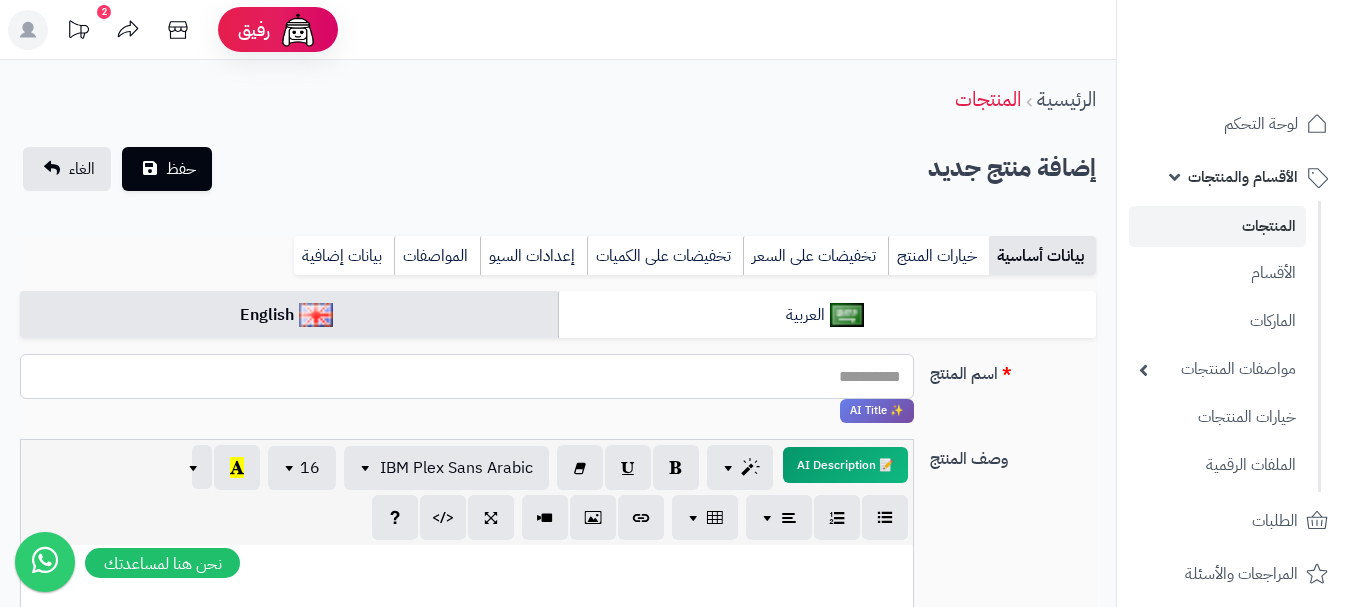 paste on "**********" 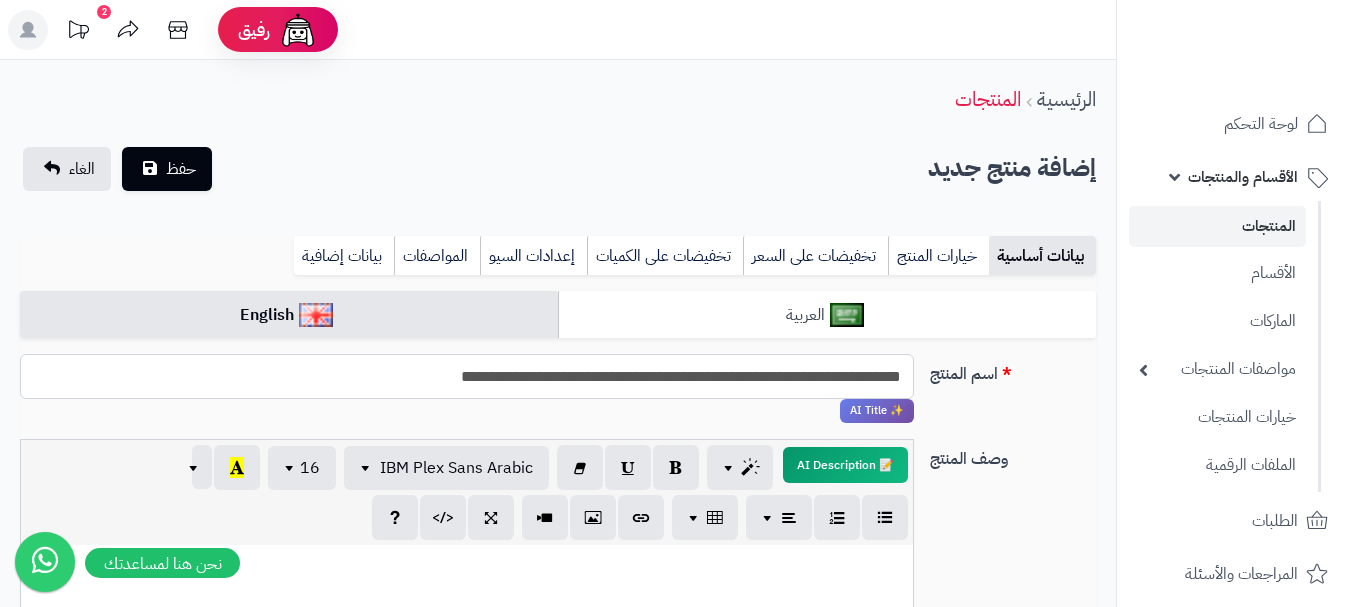 type on "**********" 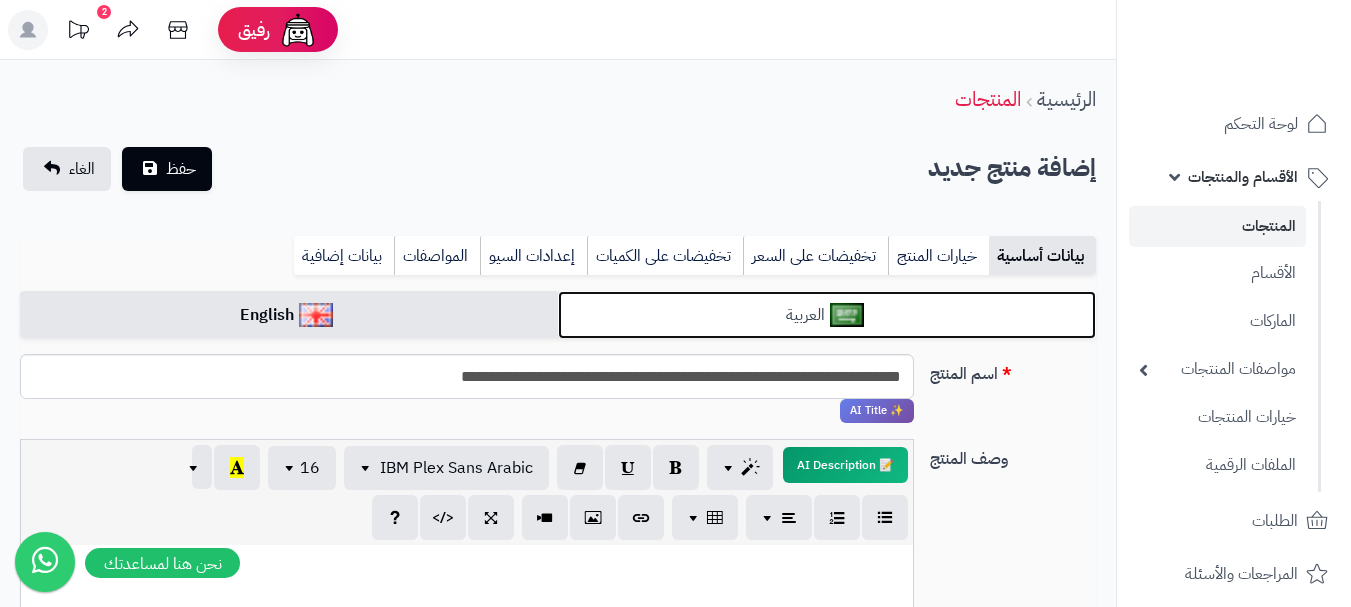 click on "العربية" at bounding box center (827, 315) 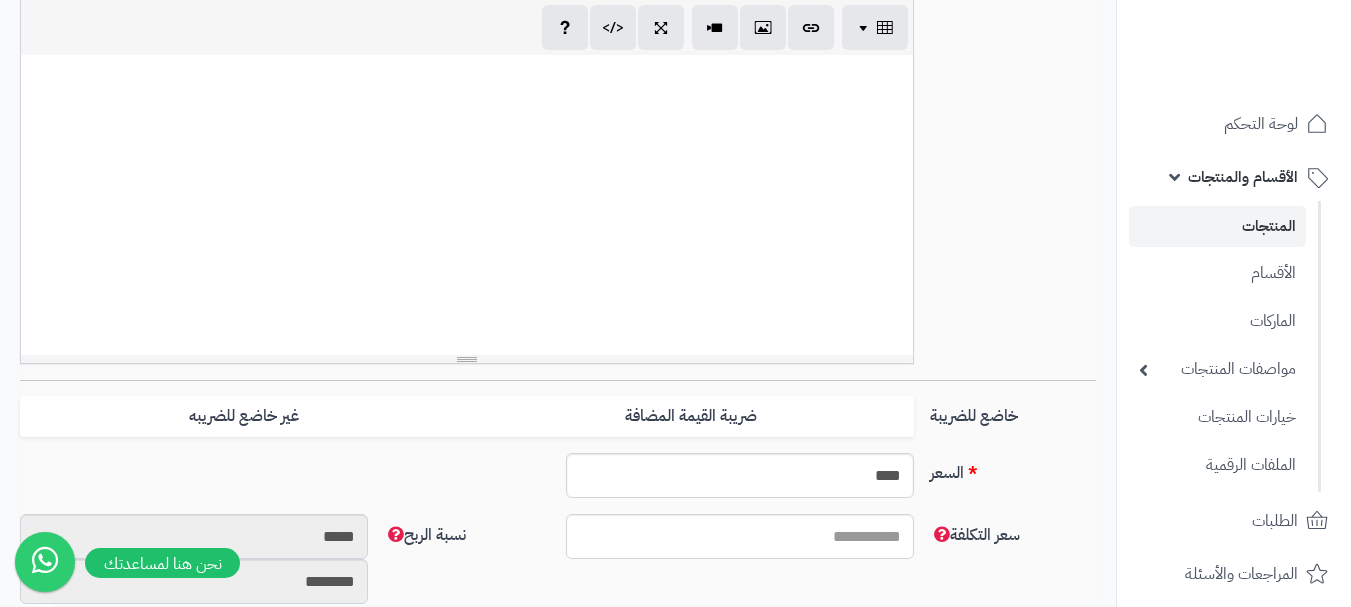 scroll, scrollTop: 600, scrollLeft: 0, axis: vertical 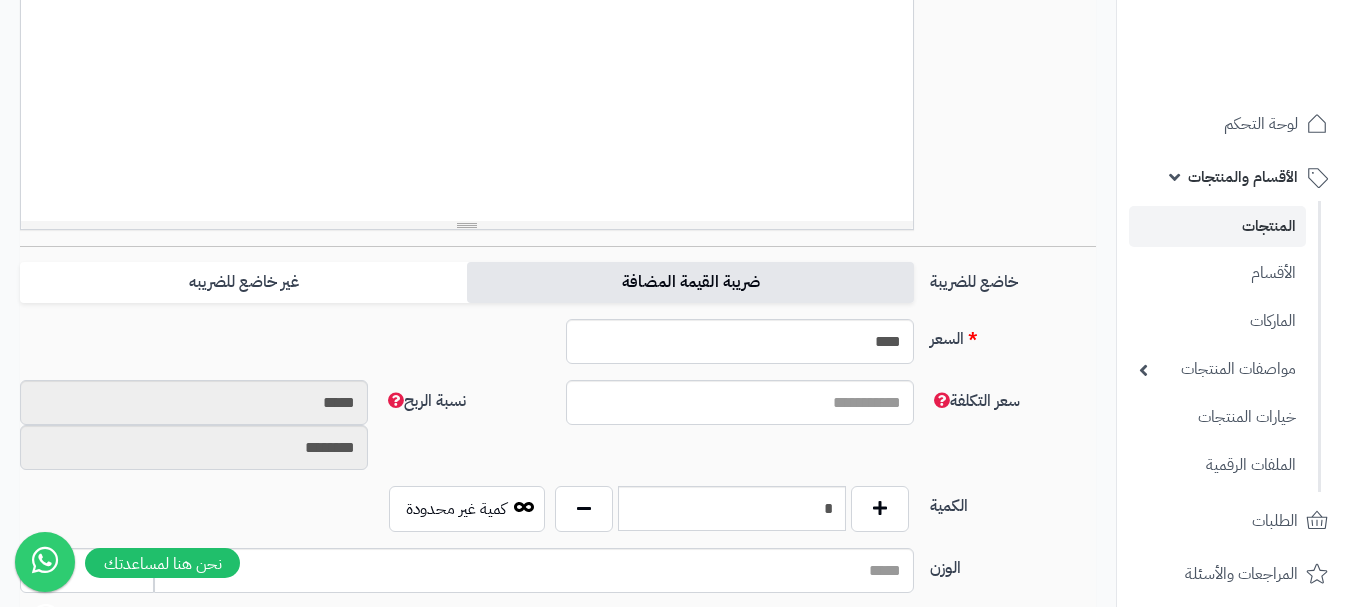 click on "ضريبة القيمة المضافة" at bounding box center [690, 282] 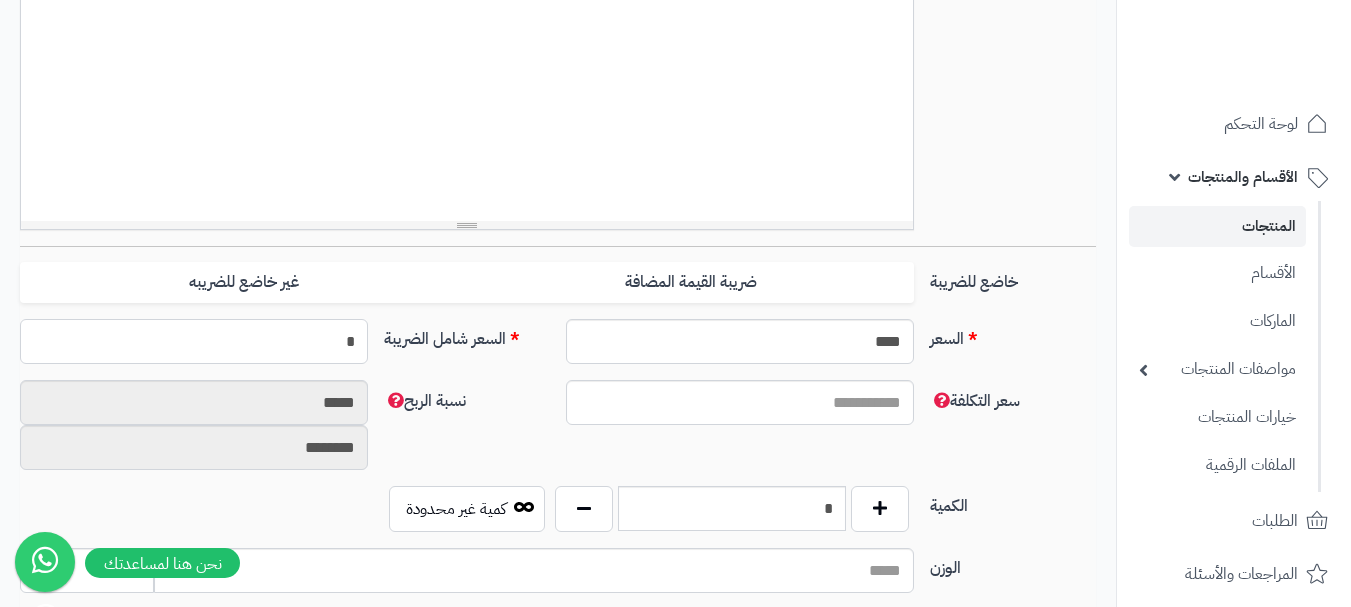 click on "*" at bounding box center [194, 341] 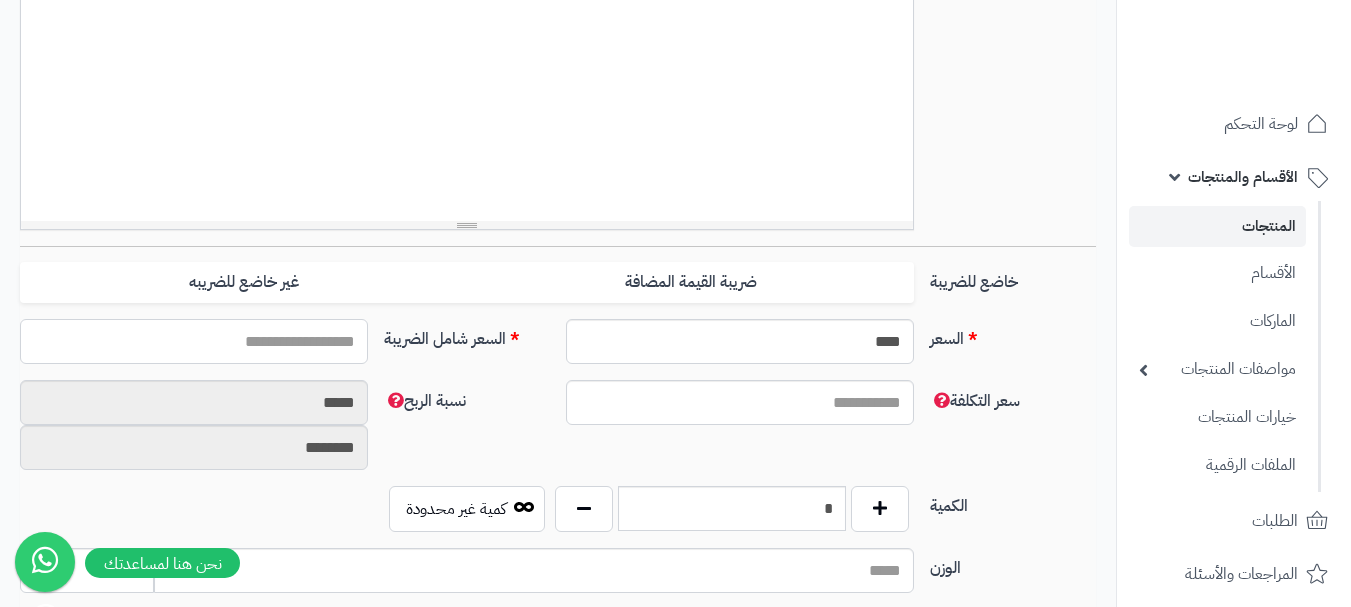 type on "*" 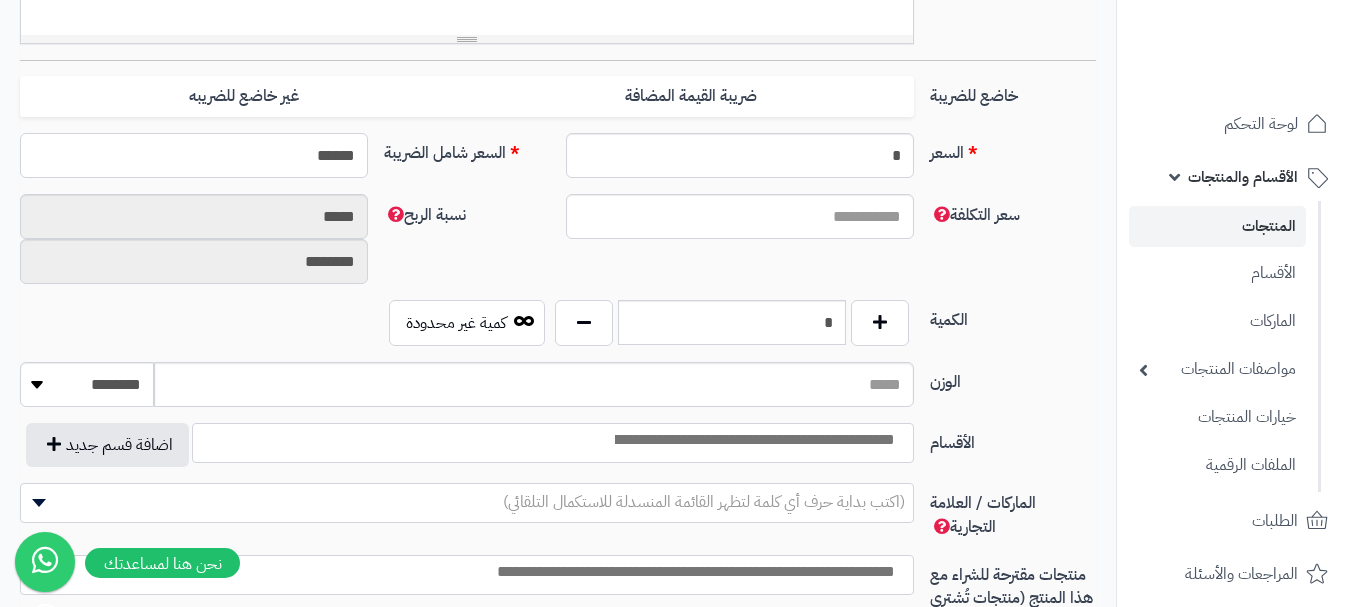 scroll, scrollTop: 800, scrollLeft: 0, axis: vertical 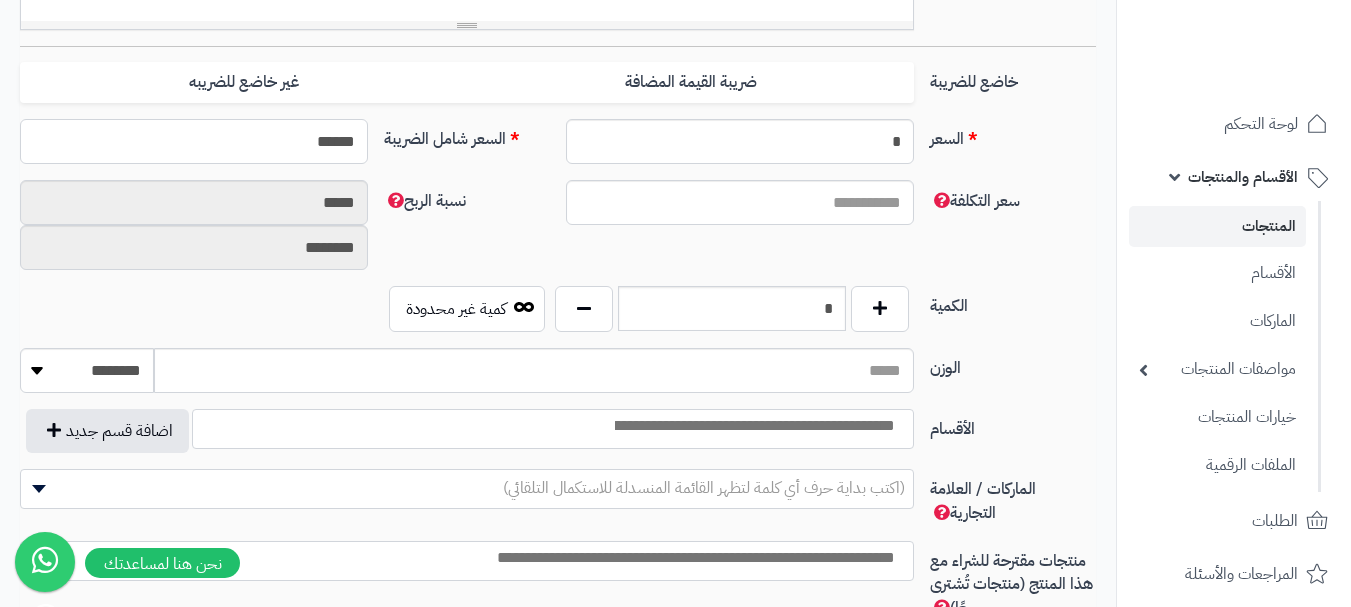 type on "******" 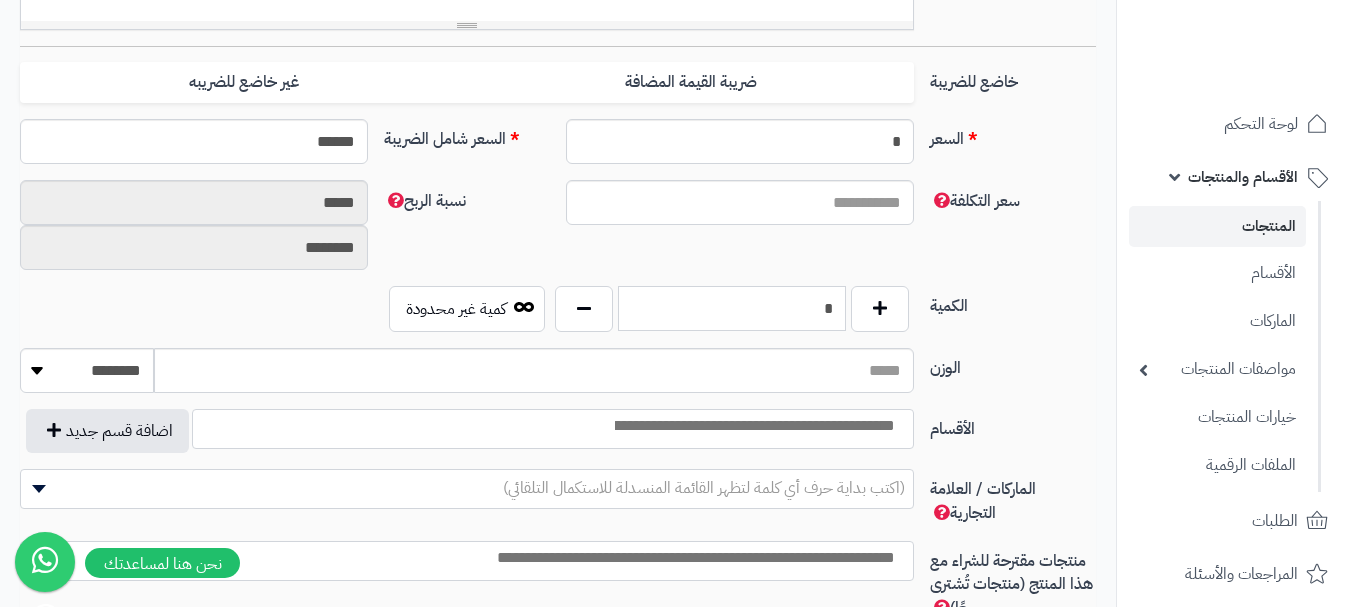 click on "*" at bounding box center (732, 308) 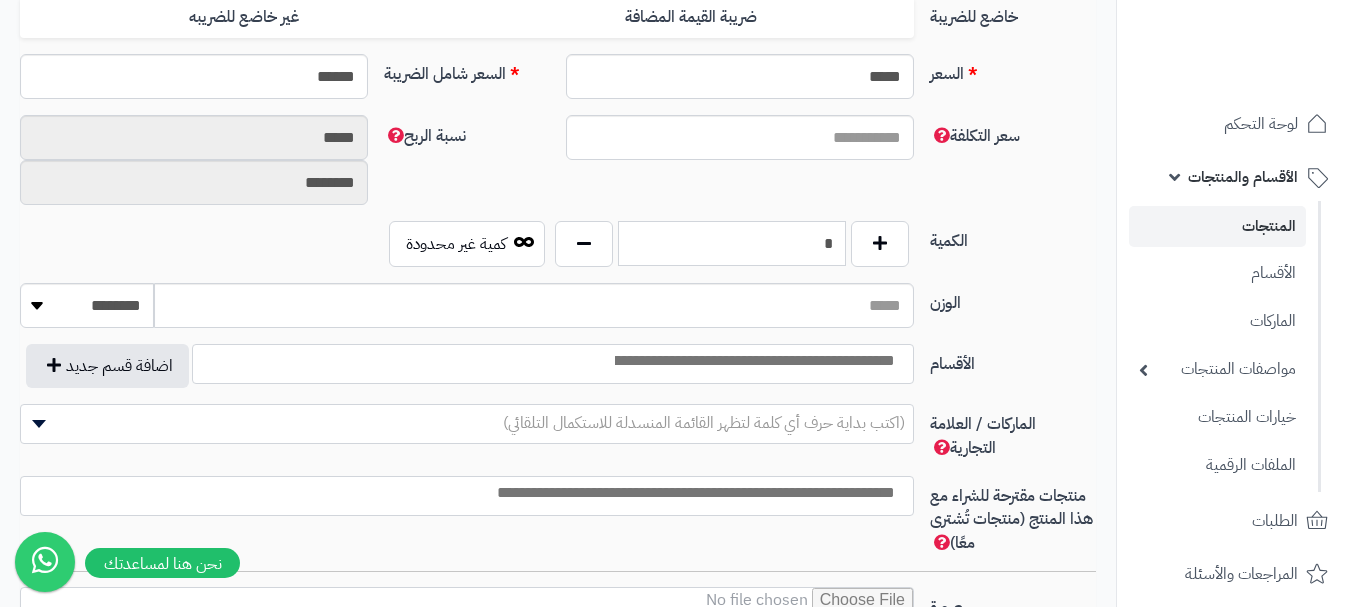 scroll, scrollTop: 900, scrollLeft: 0, axis: vertical 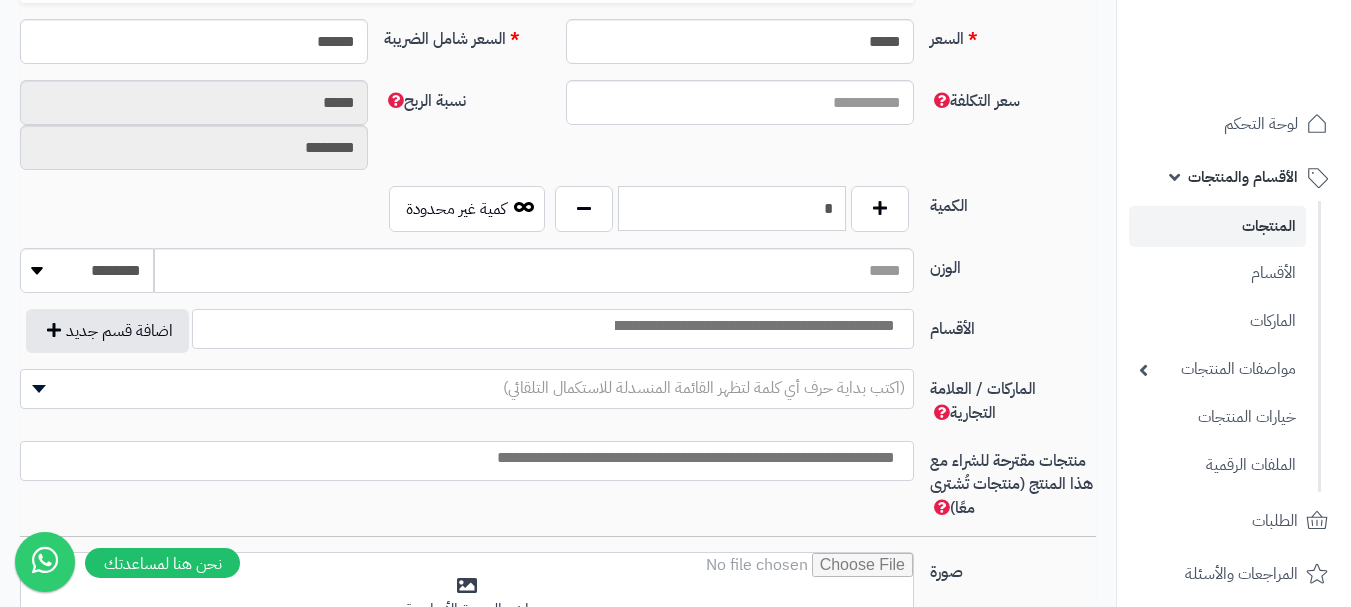 type on "*" 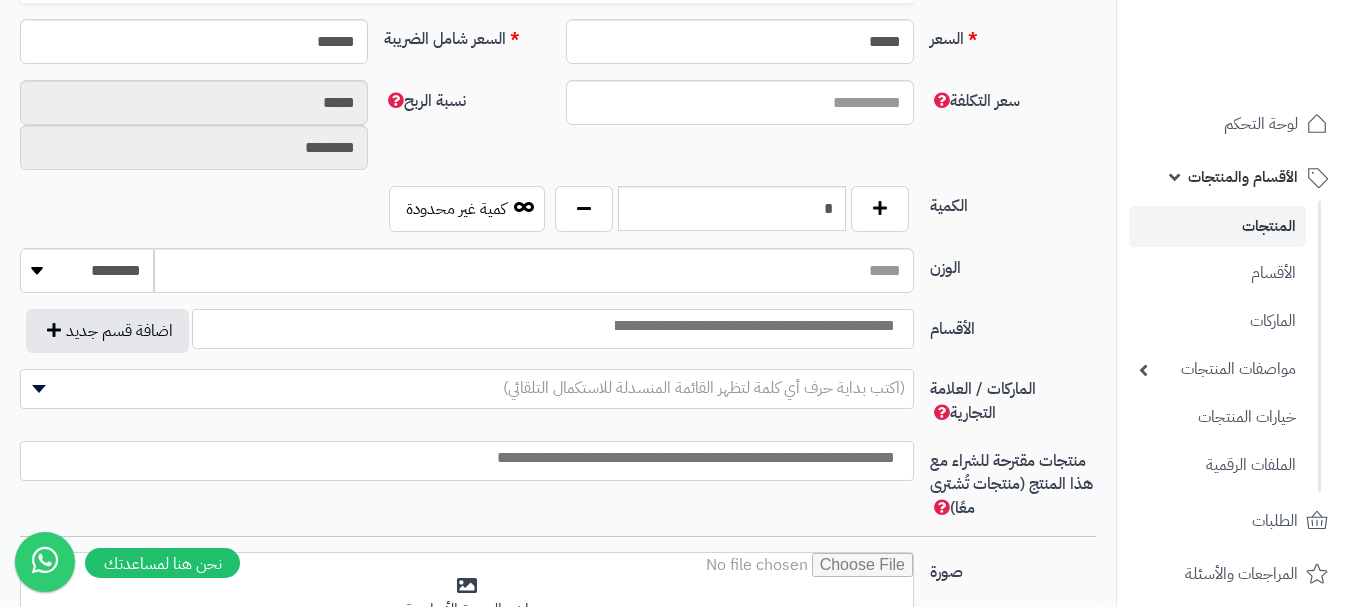 click at bounding box center [553, 329] 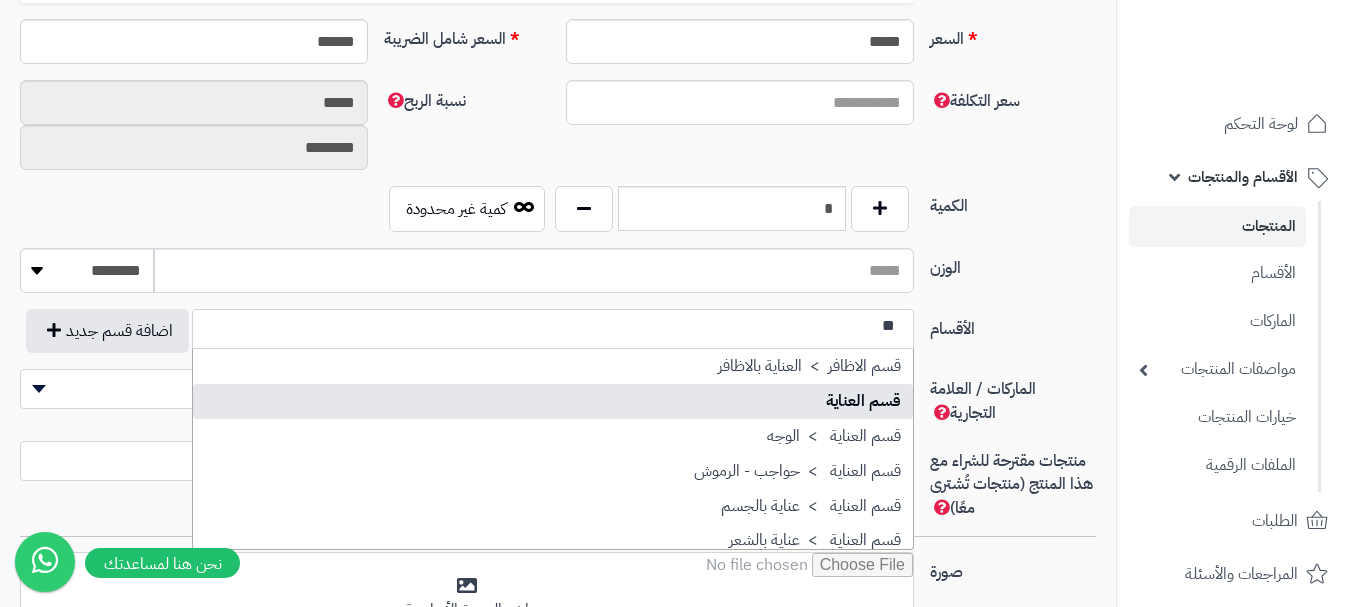 type on "**" 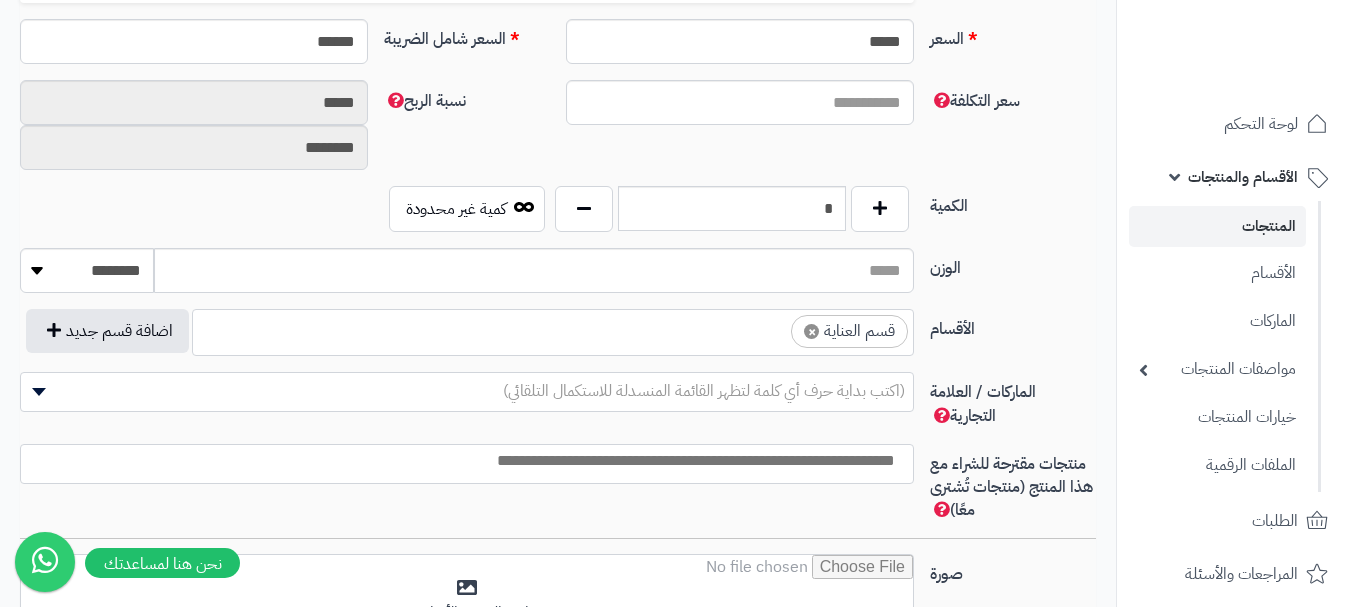 scroll, scrollTop: 1250, scrollLeft: 0, axis: vertical 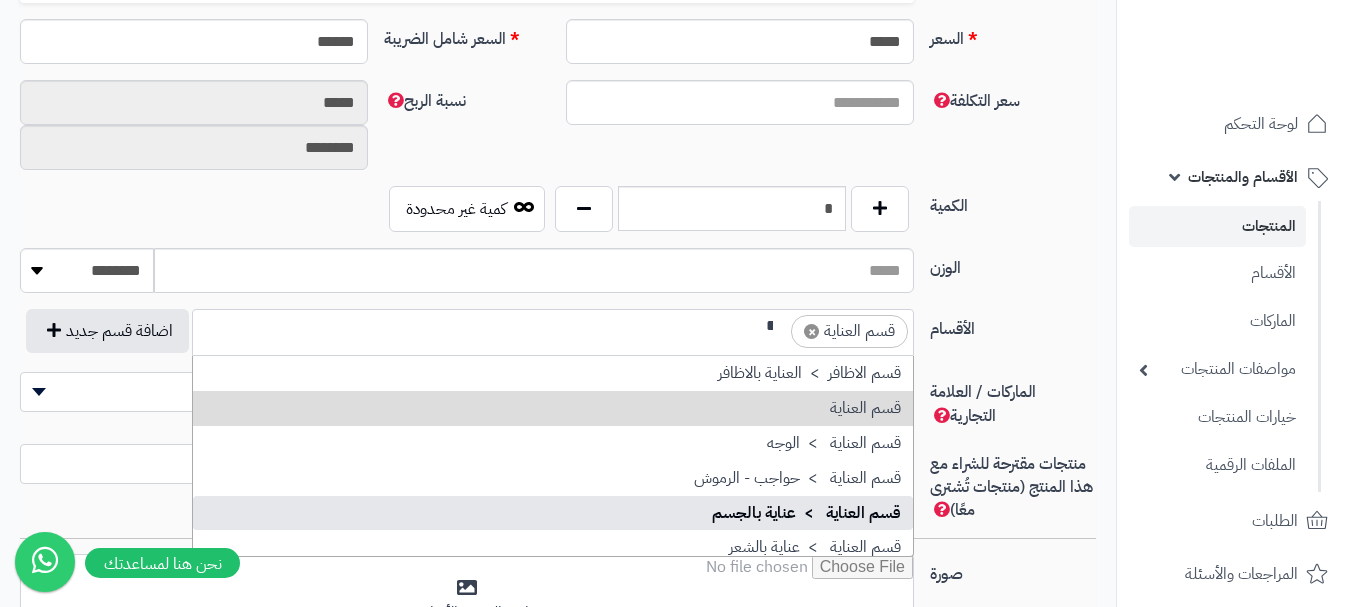 type on "**" 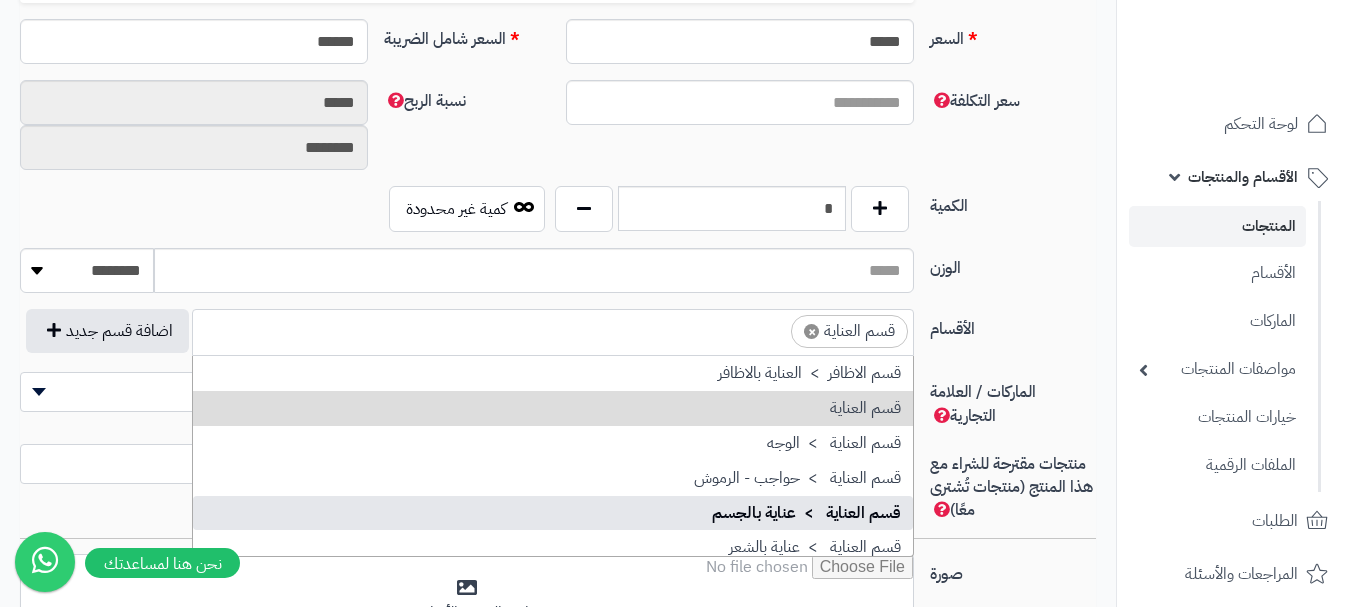 scroll, scrollTop: 0, scrollLeft: 0, axis: both 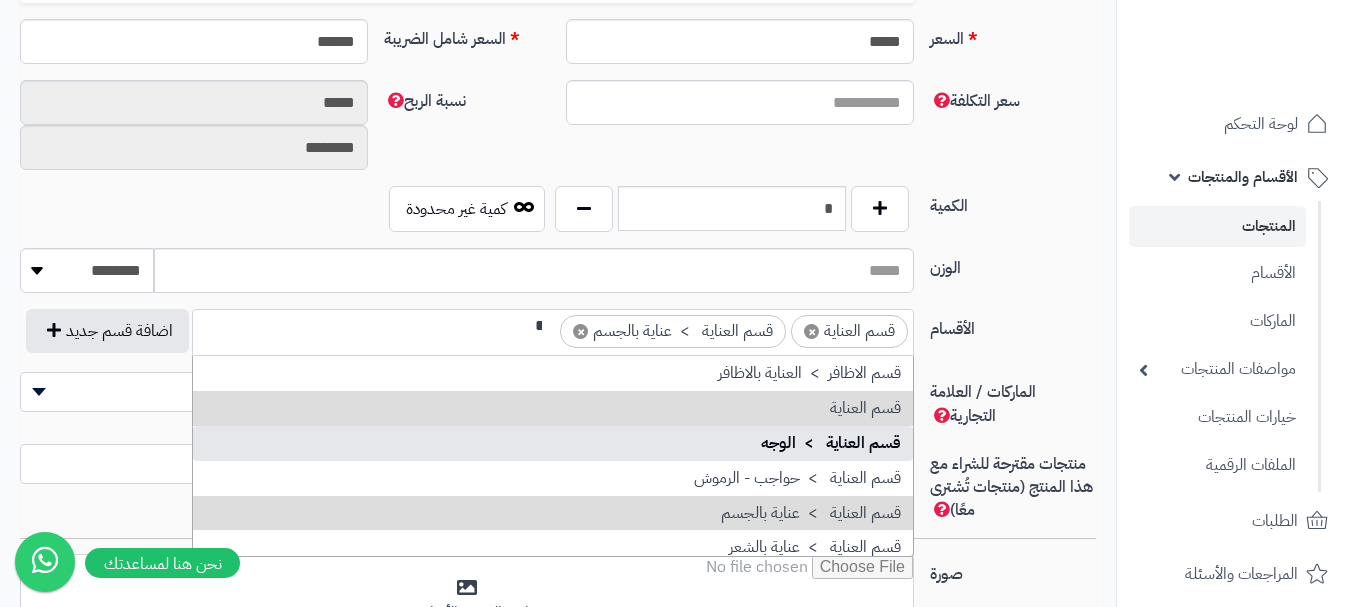 type on "**" 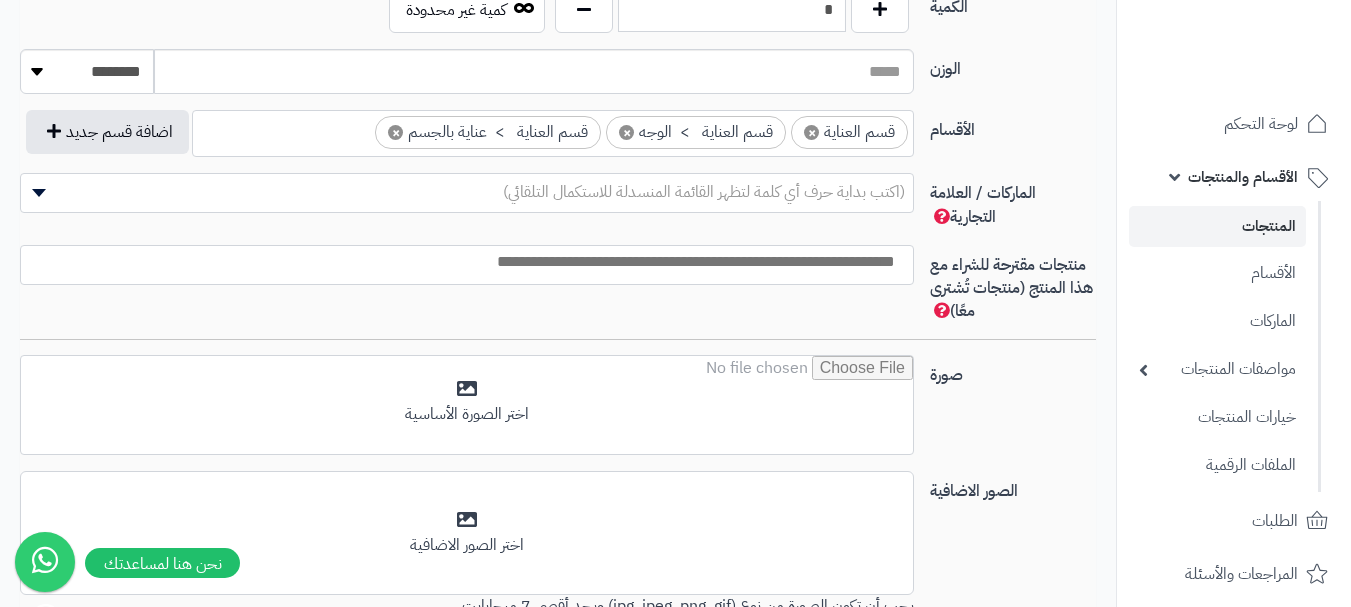scroll, scrollTop: 1100, scrollLeft: 0, axis: vertical 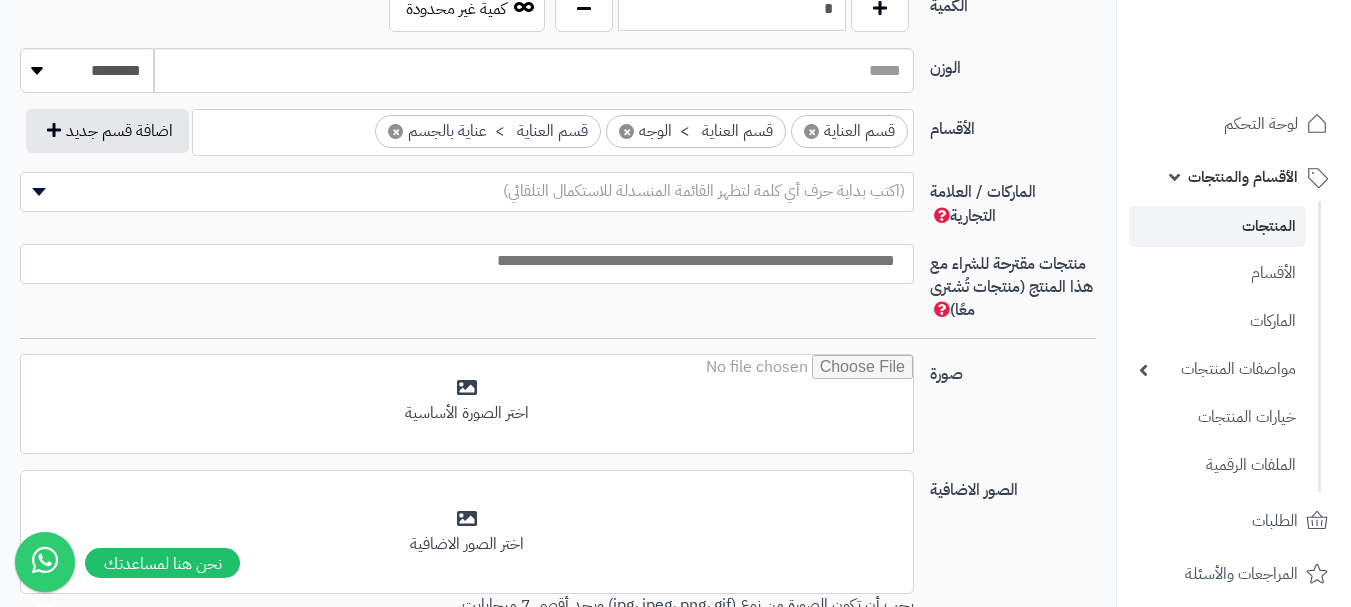 click at bounding box center [462, 261] 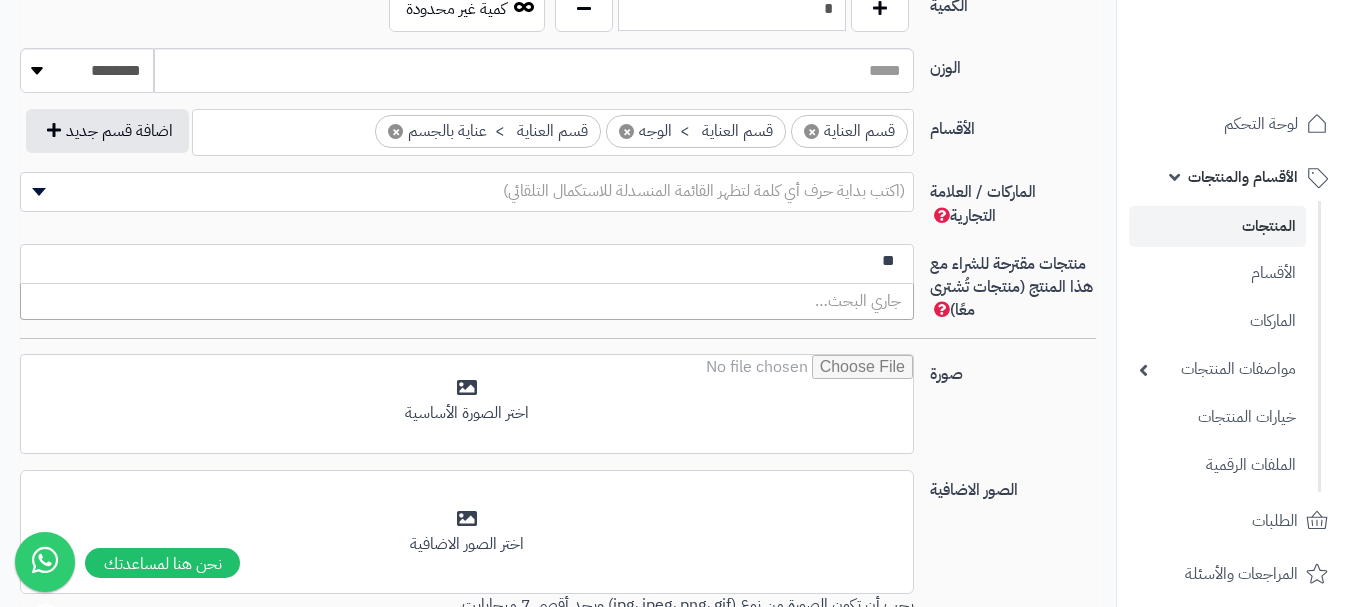 type on "*" 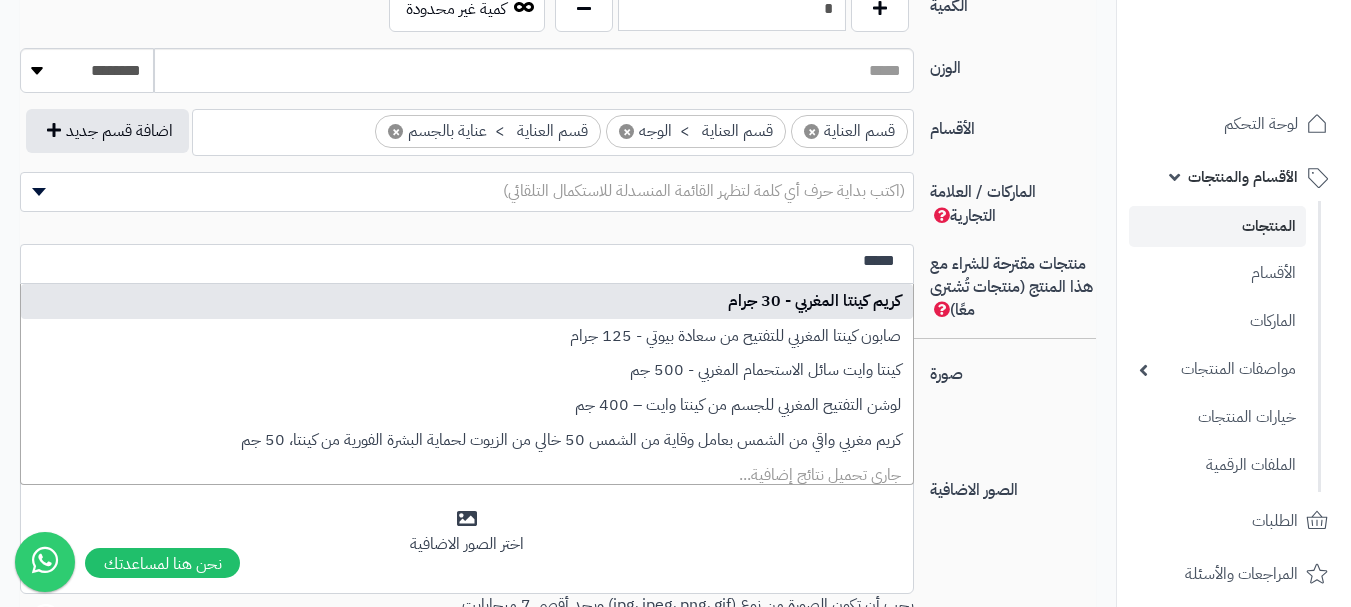 type on "*****" 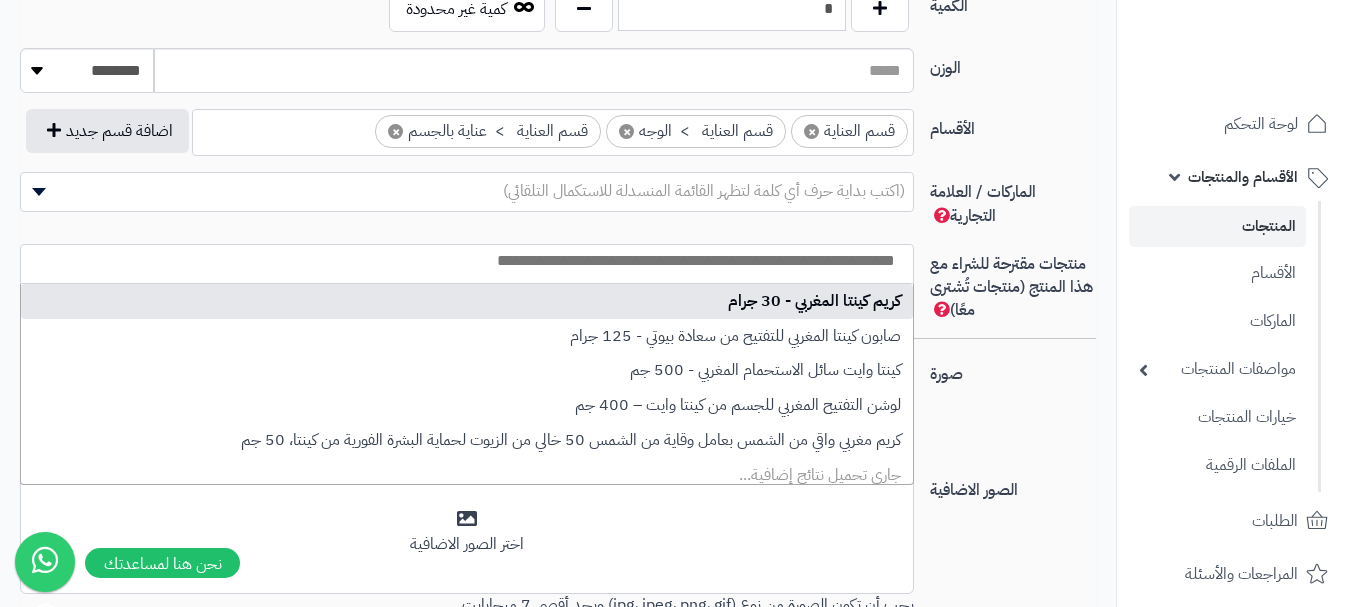 select on "***" 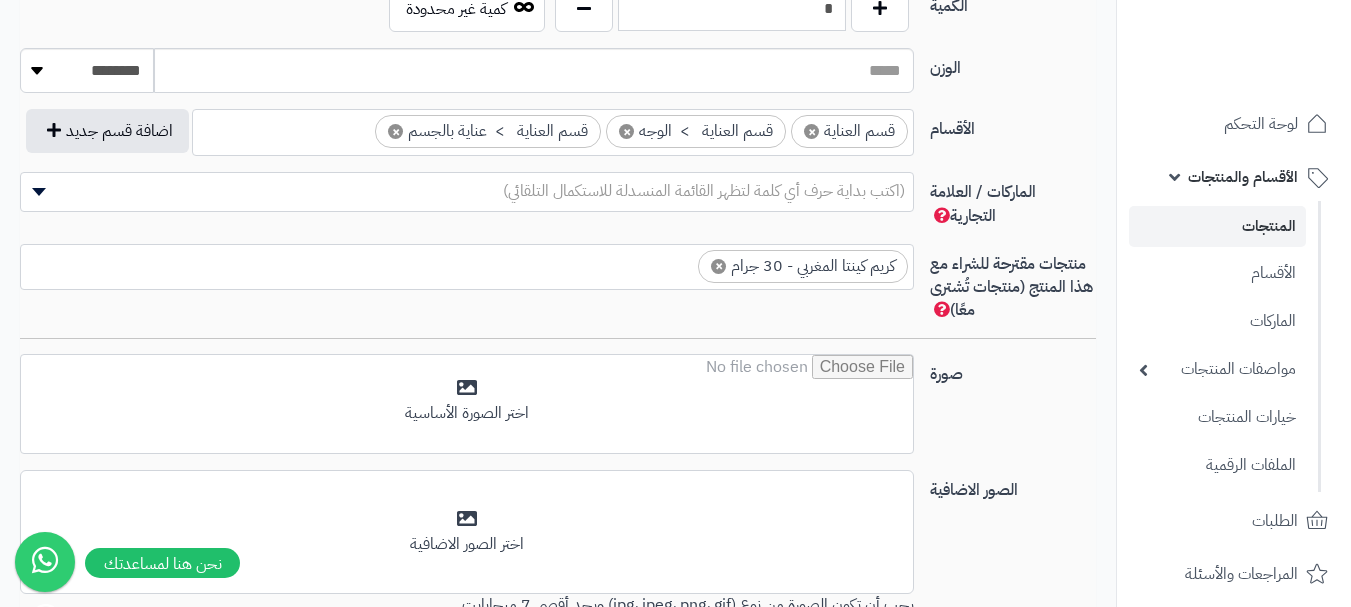 scroll, scrollTop: 0, scrollLeft: 0, axis: both 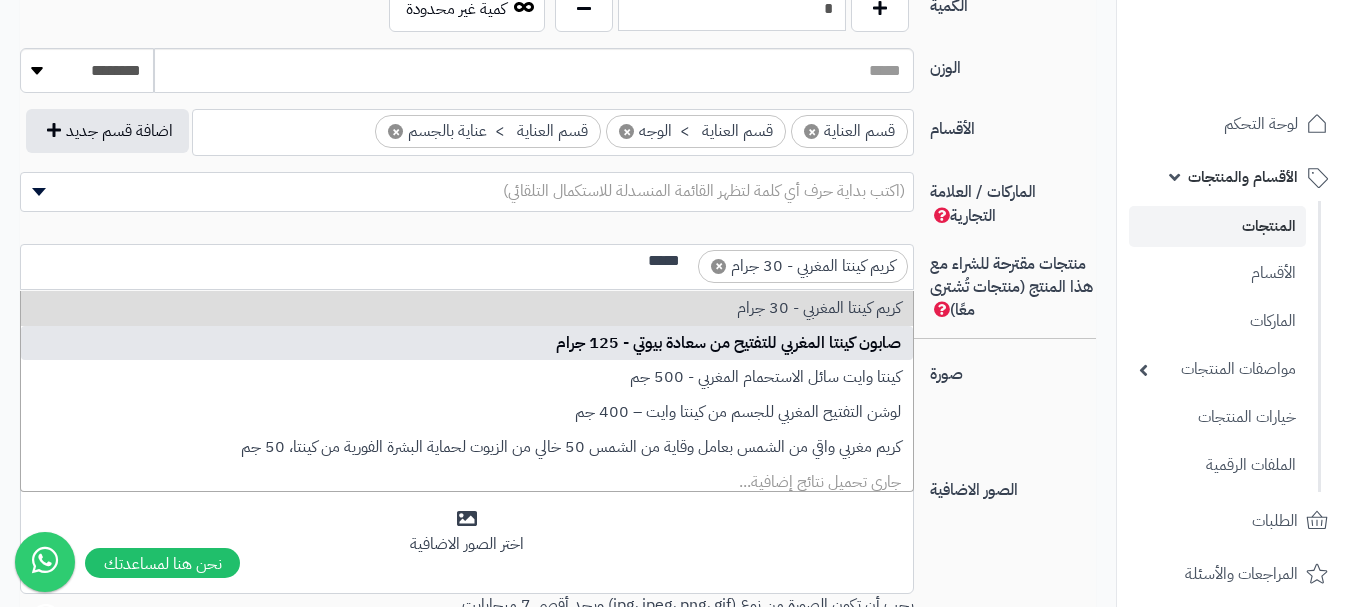 type on "*****" 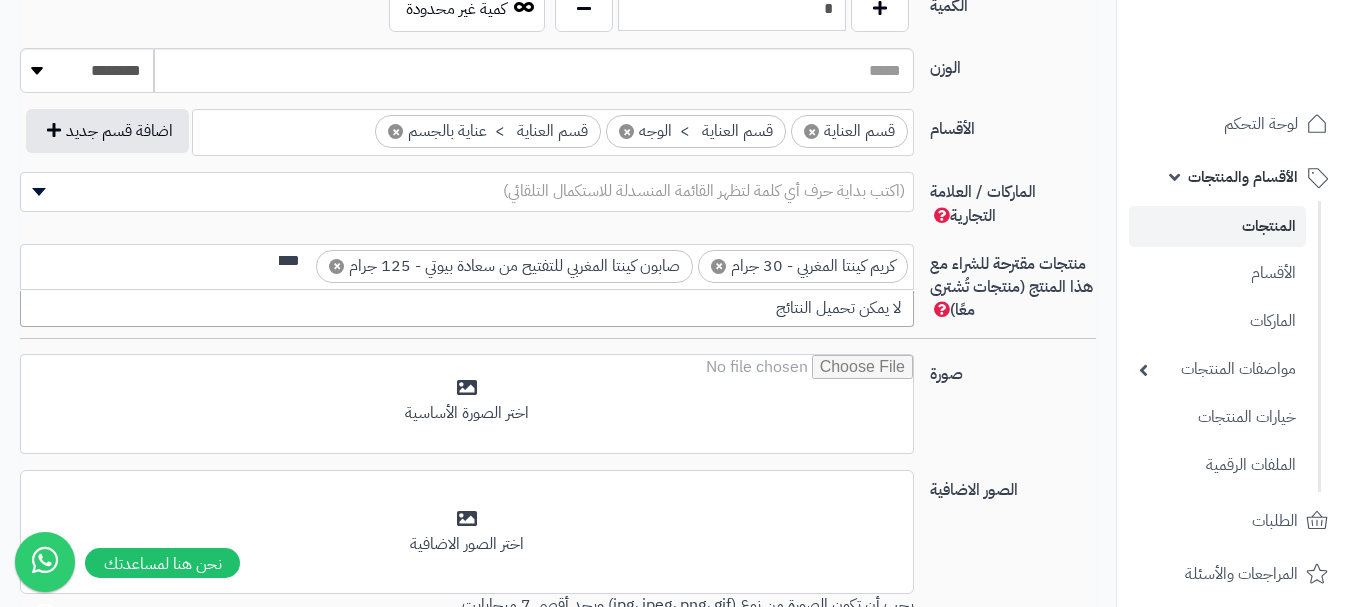 scroll, scrollTop: 0, scrollLeft: 0, axis: both 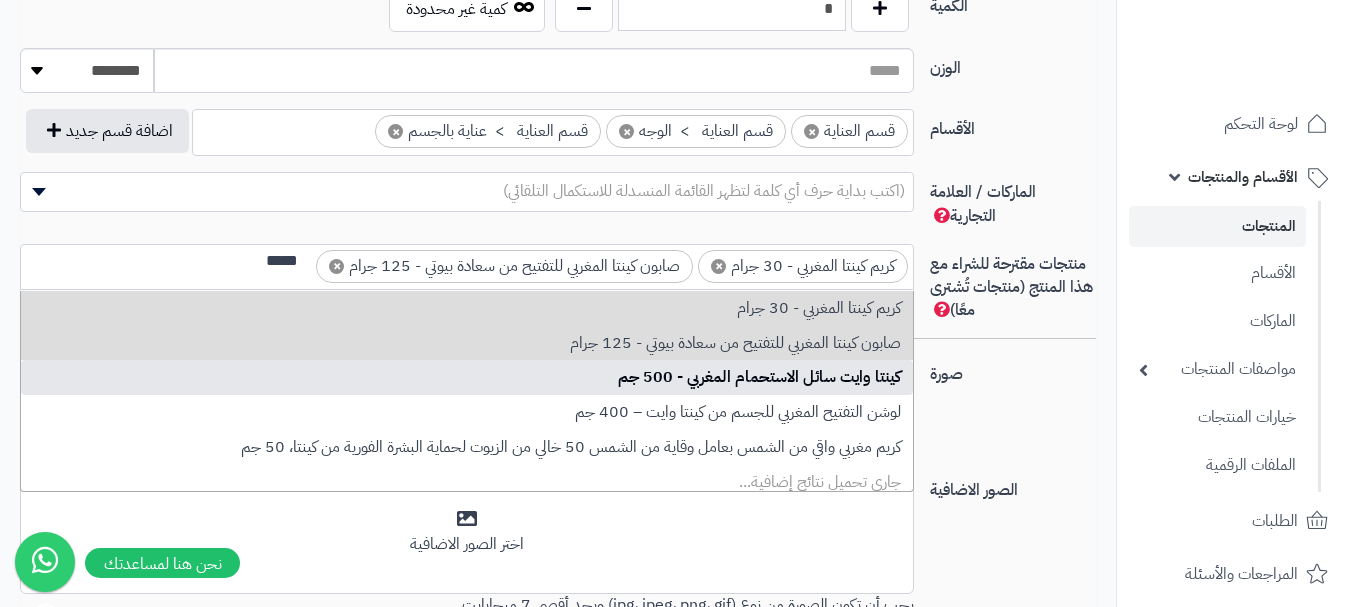type on "*****" 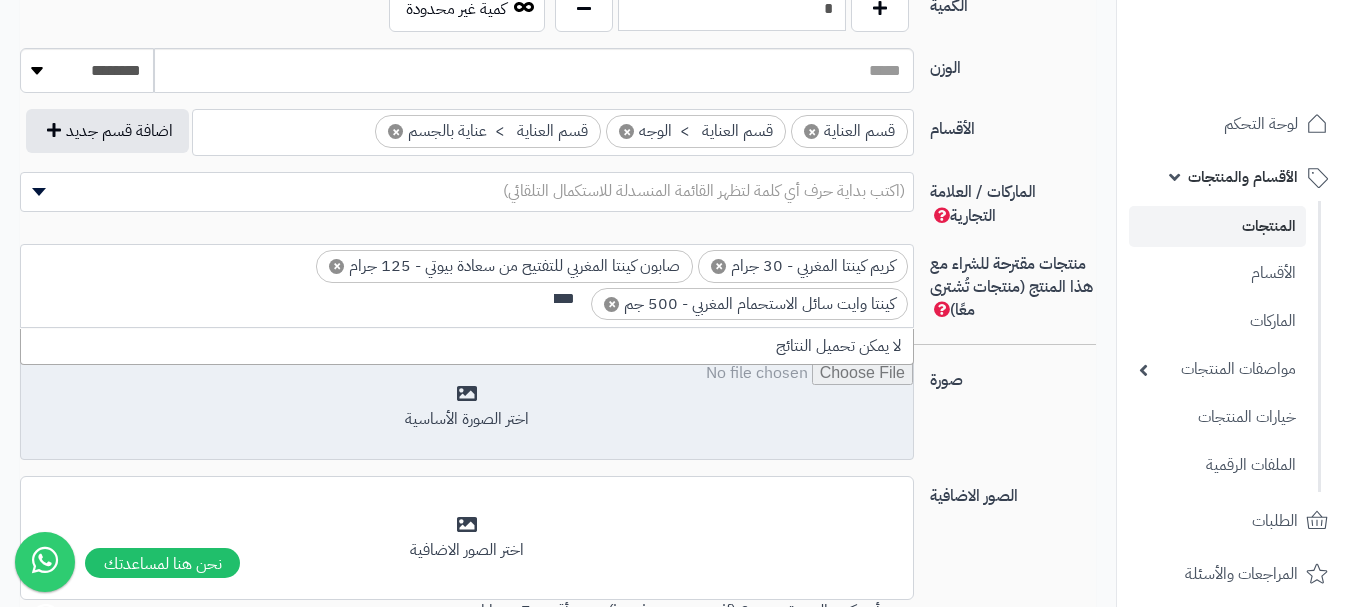 scroll, scrollTop: 0, scrollLeft: 0, axis: both 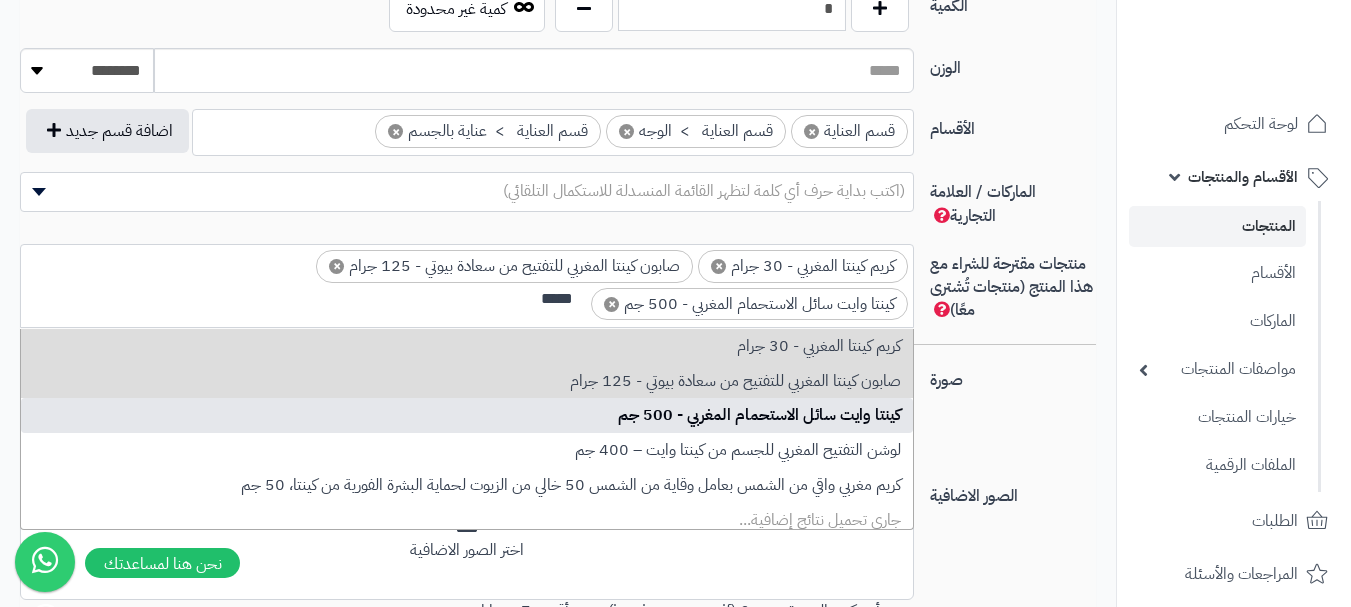 type on "*****" 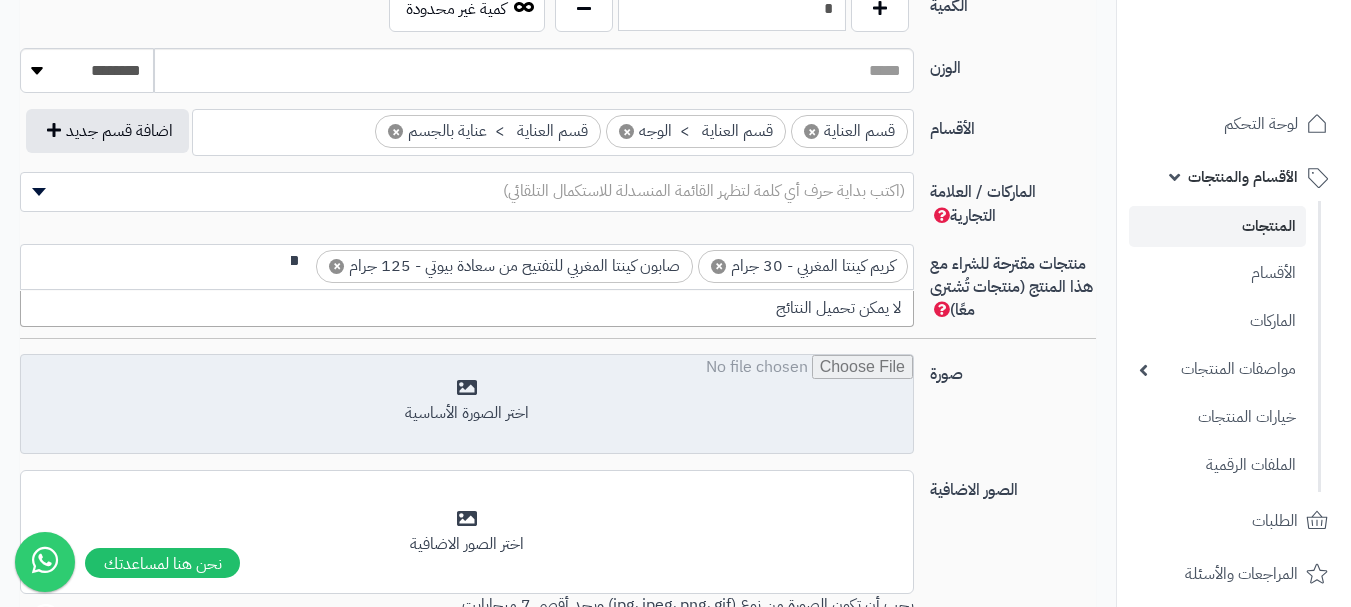 scroll, scrollTop: 0, scrollLeft: 0, axis: both 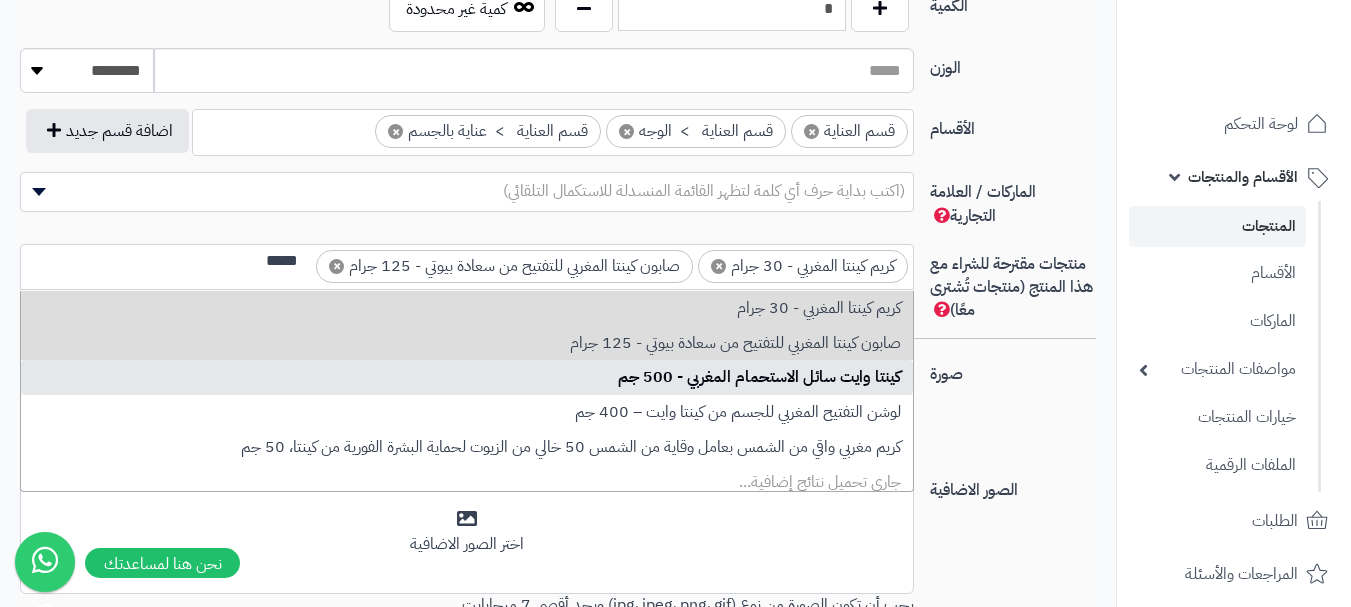 type on "*****" 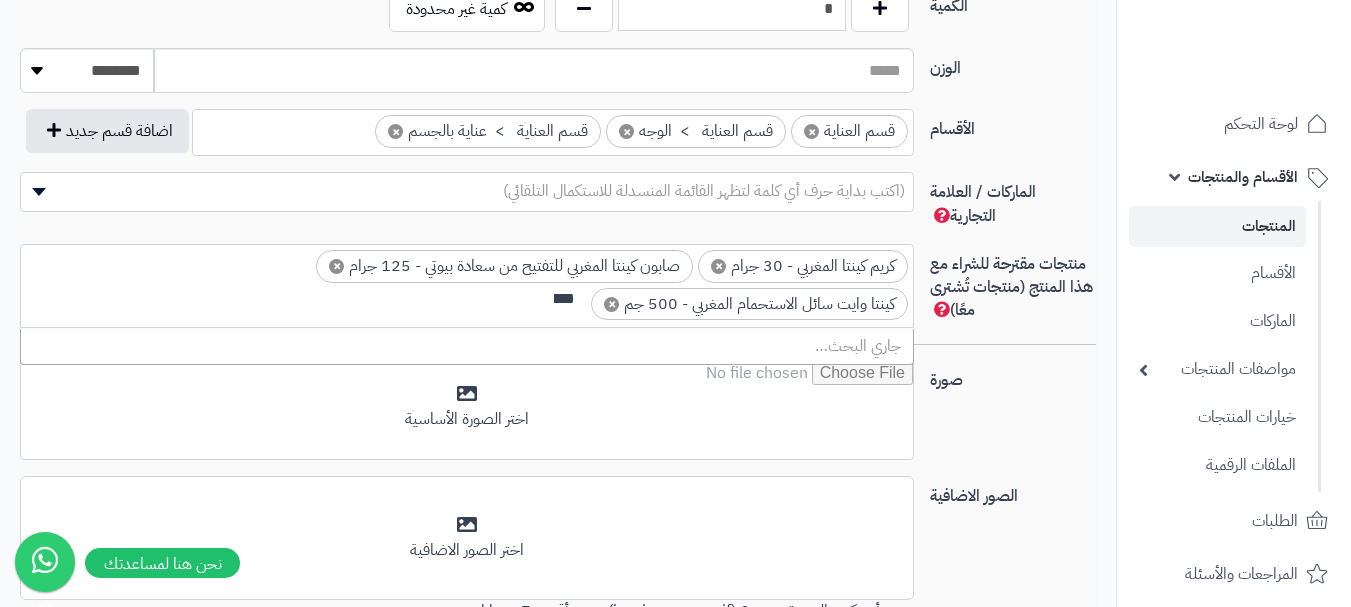 scroll, scrollTop: 0, scrollLeft: 0, axis: both 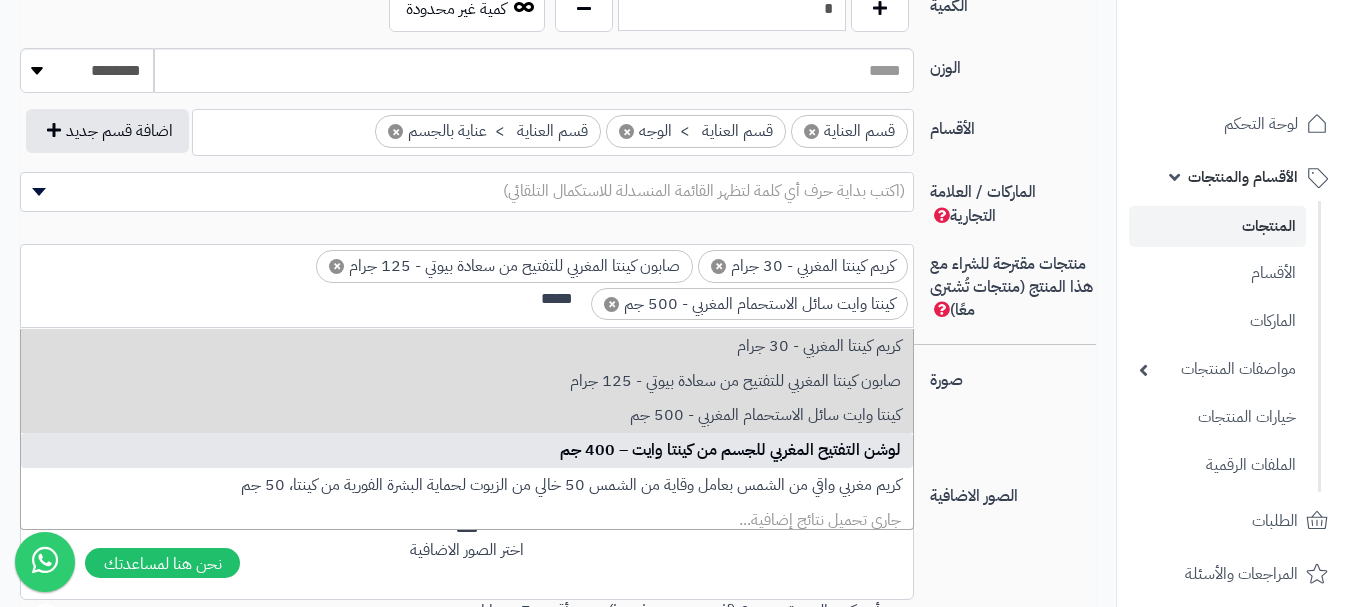 type on "*****" 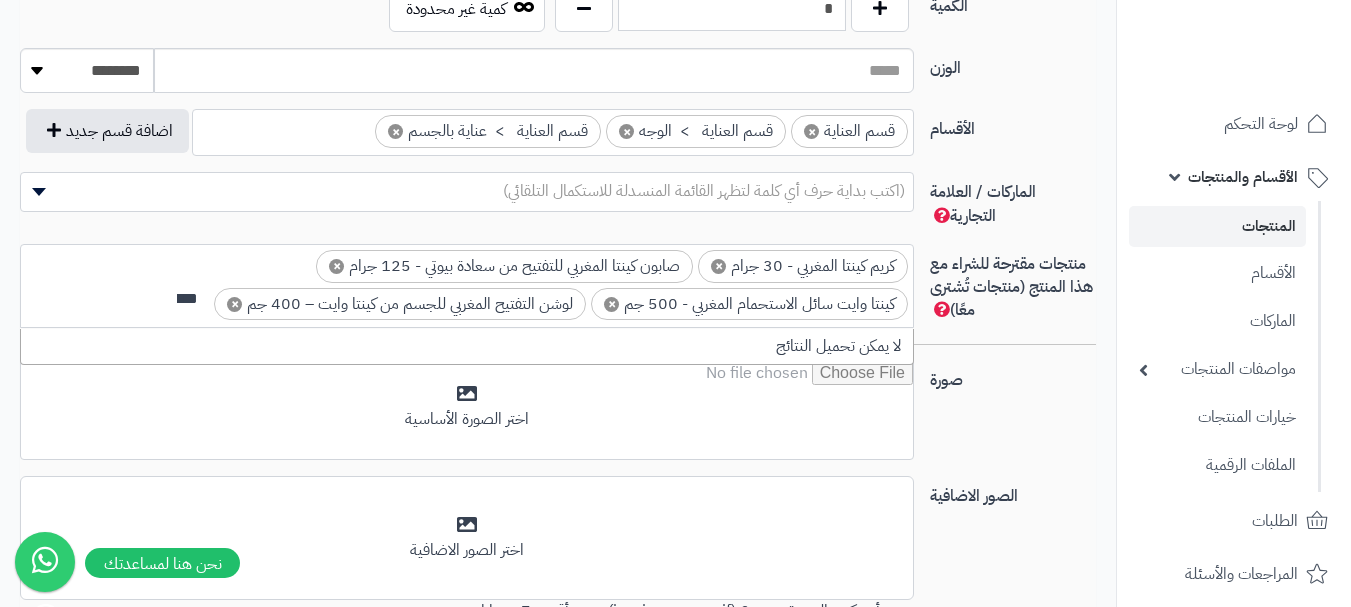 scroll, scrollTop: 0, scrollLeft: 0, axis: both 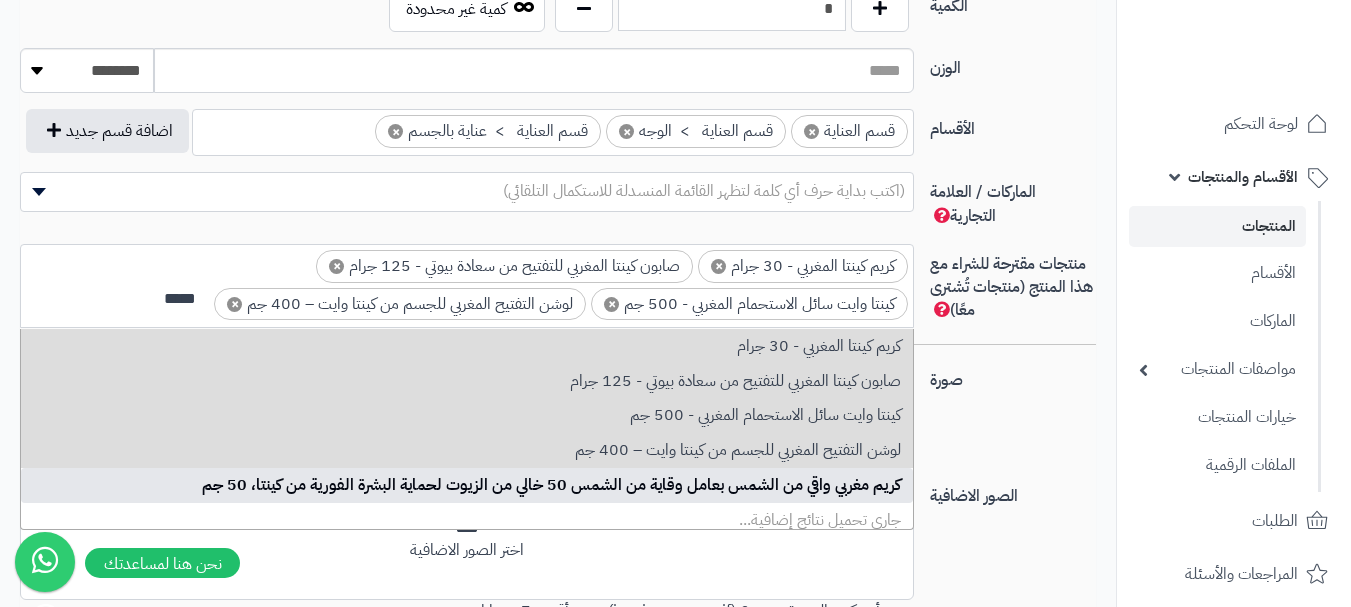 type on "*****" 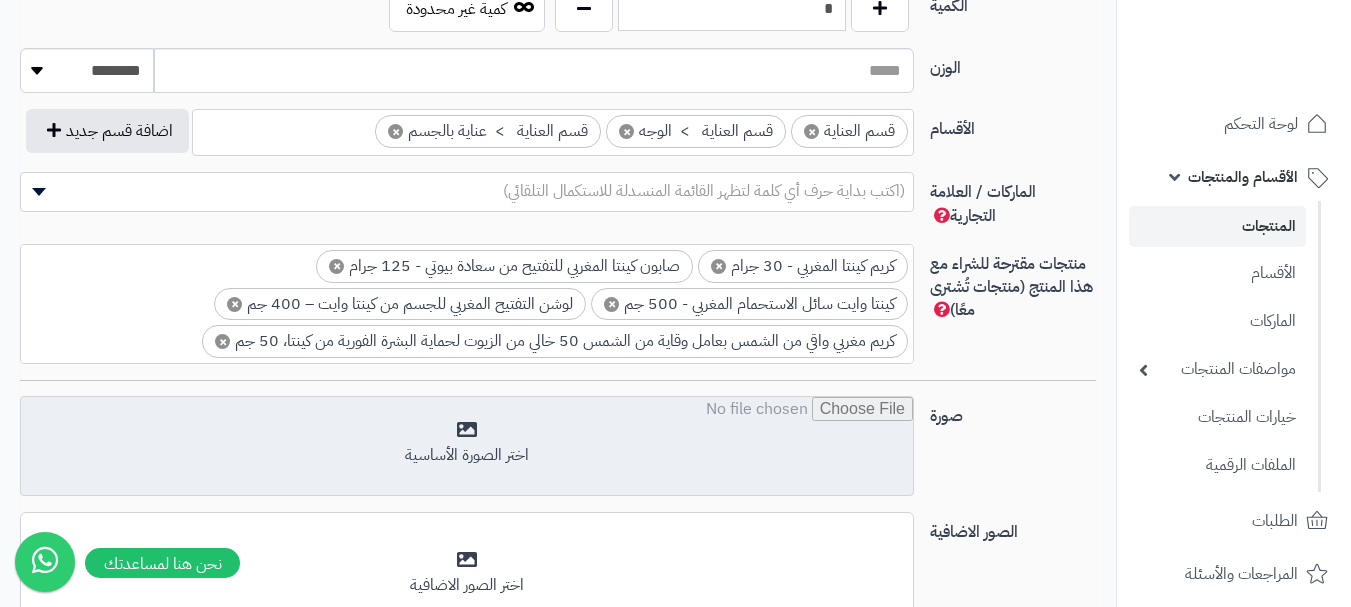 click at bounding box center (467, 447) 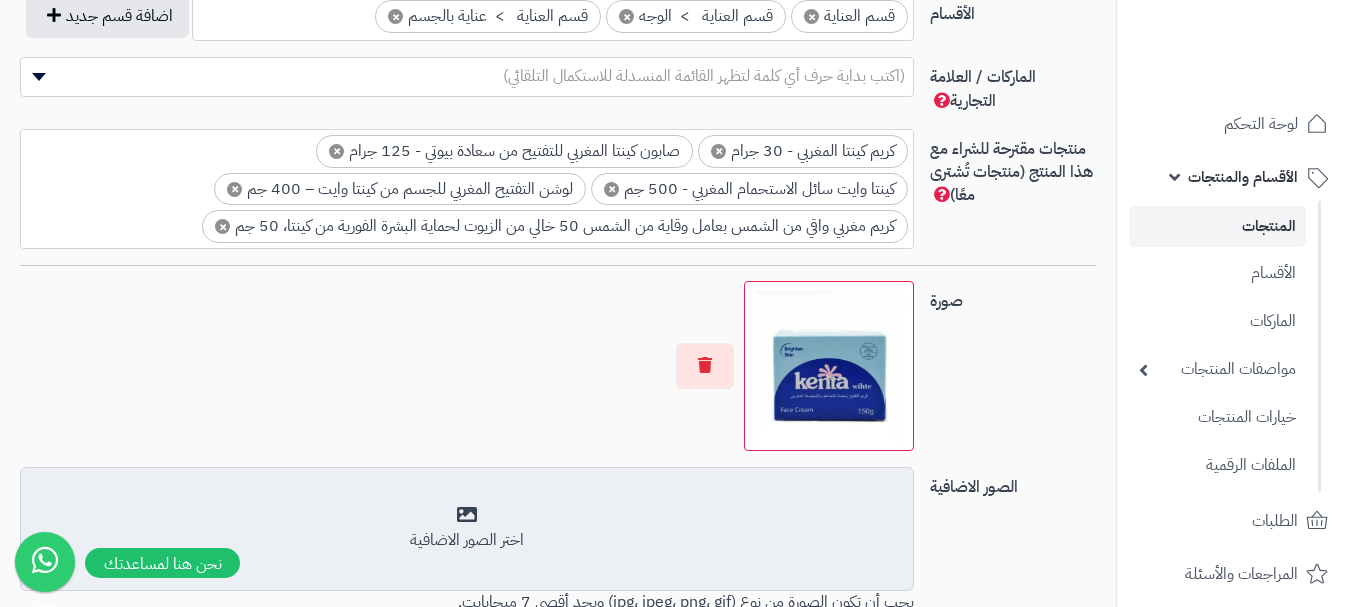 scroll, scrollTop: 1300, scrollLeft: 0, axis: vertical 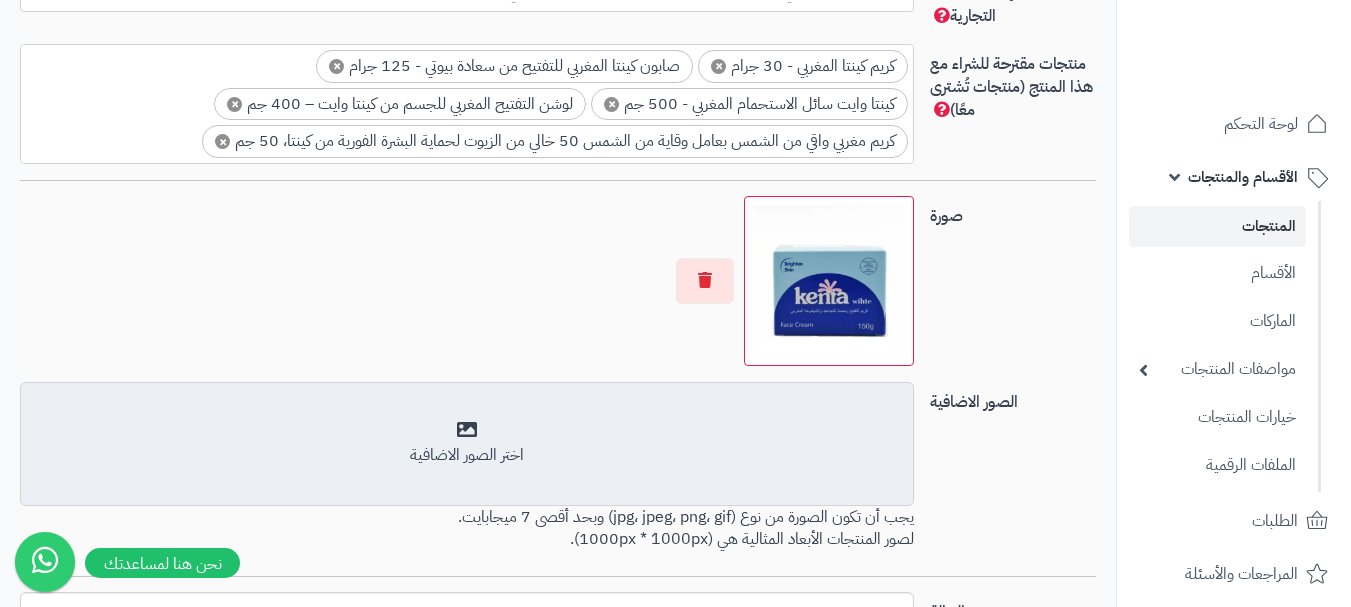 click on "اختر الصور الاضافية" at bounding box center (467, 443) 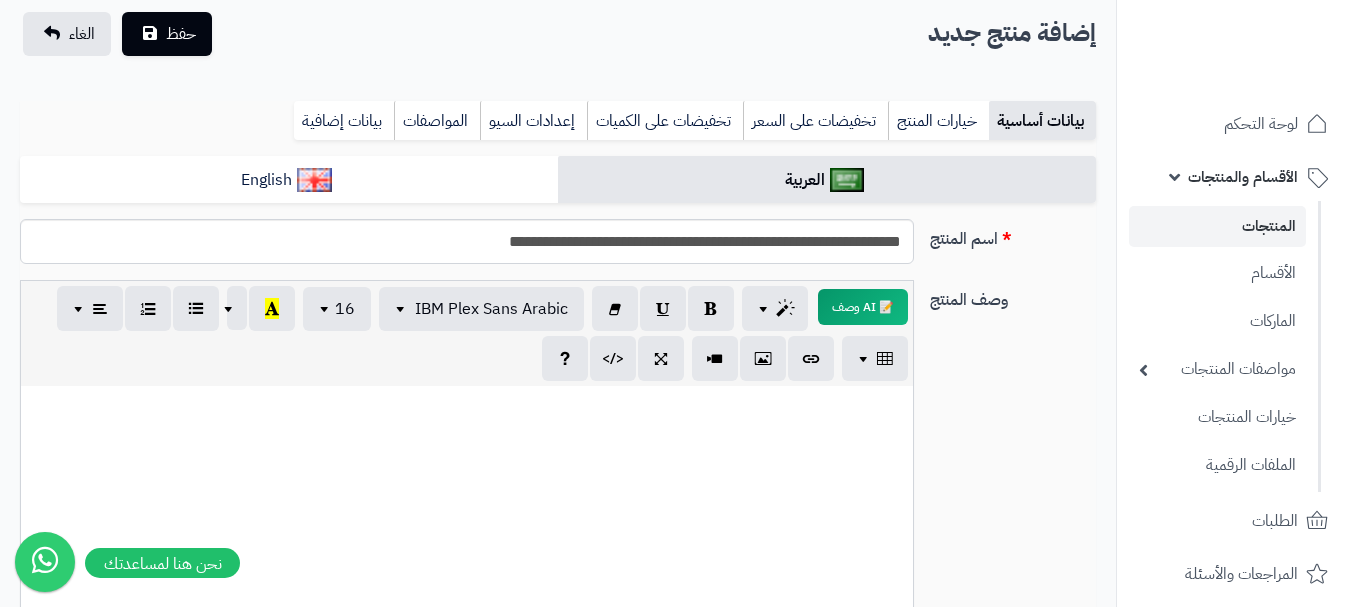 scroll, scrollTop: 300, scrollLeft: 0, axis: vertical 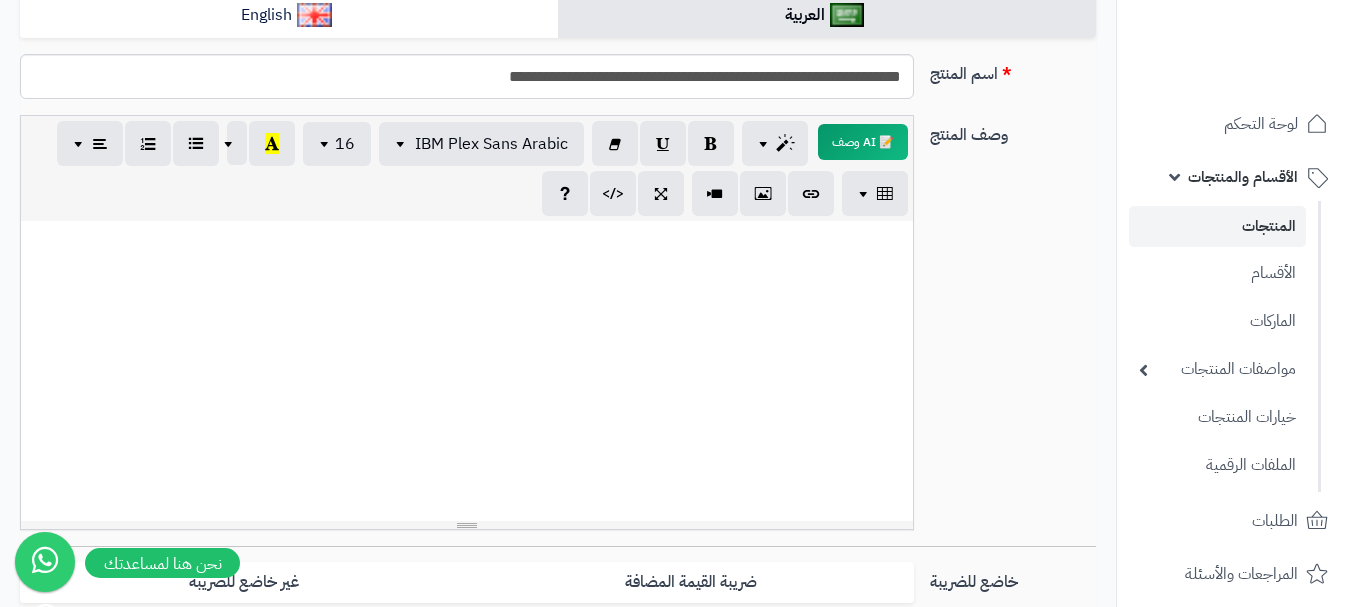 paste 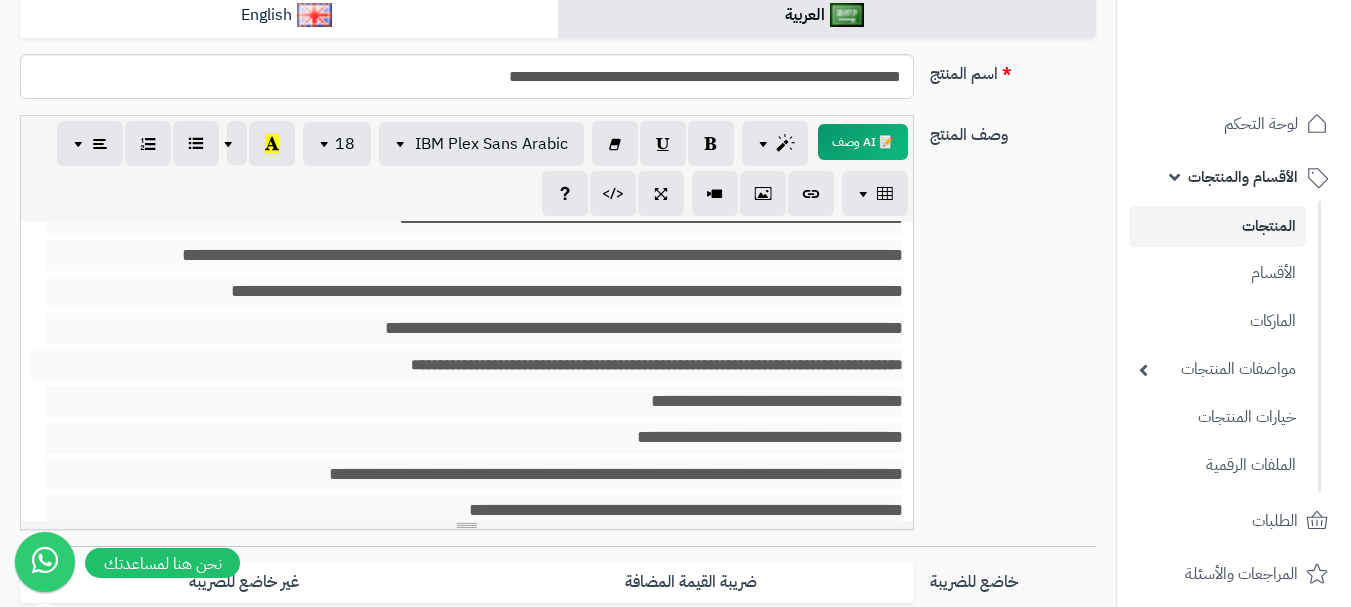 scroll, scrollTop: 394, scrollLeft: 0, axis: vertical 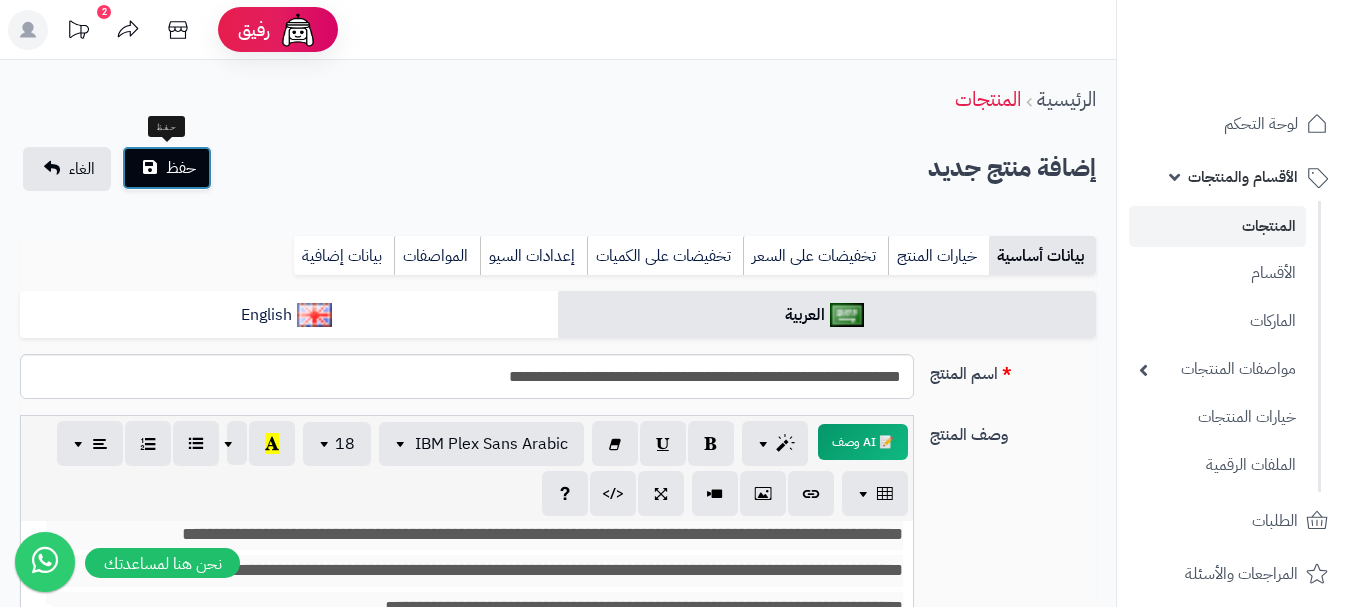 click on "حفظ" at bounding box center [181, 168] 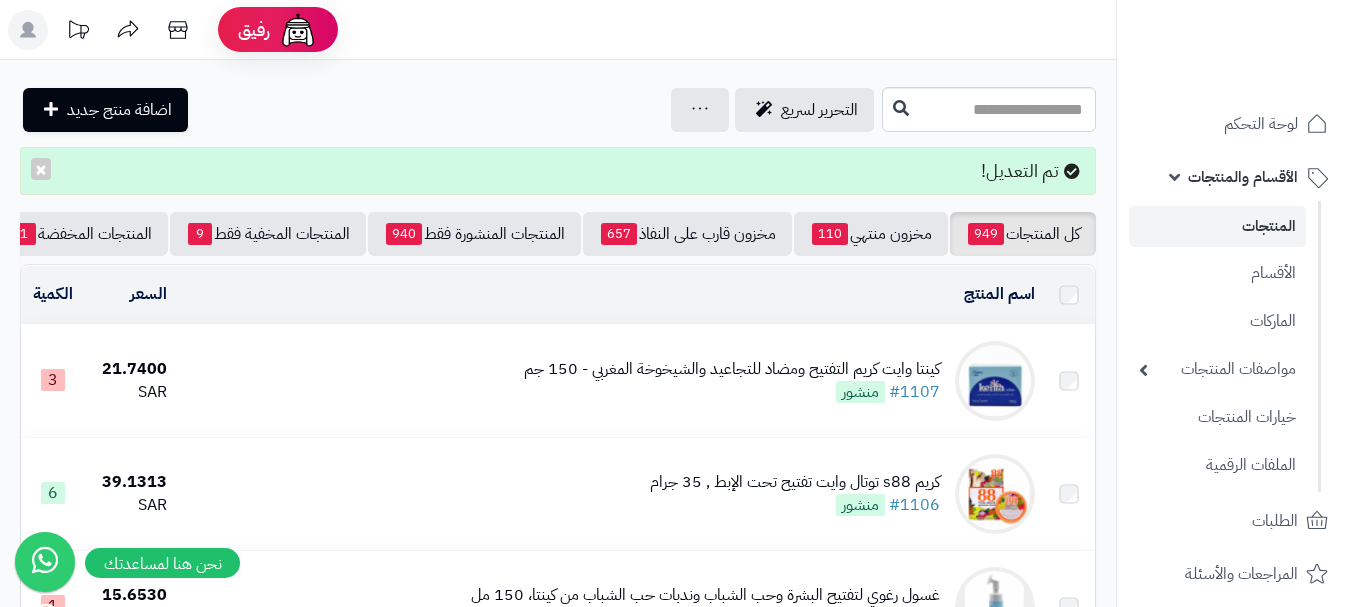 scroll, scrollTop: 0, scrollLeft: 0, axis: both 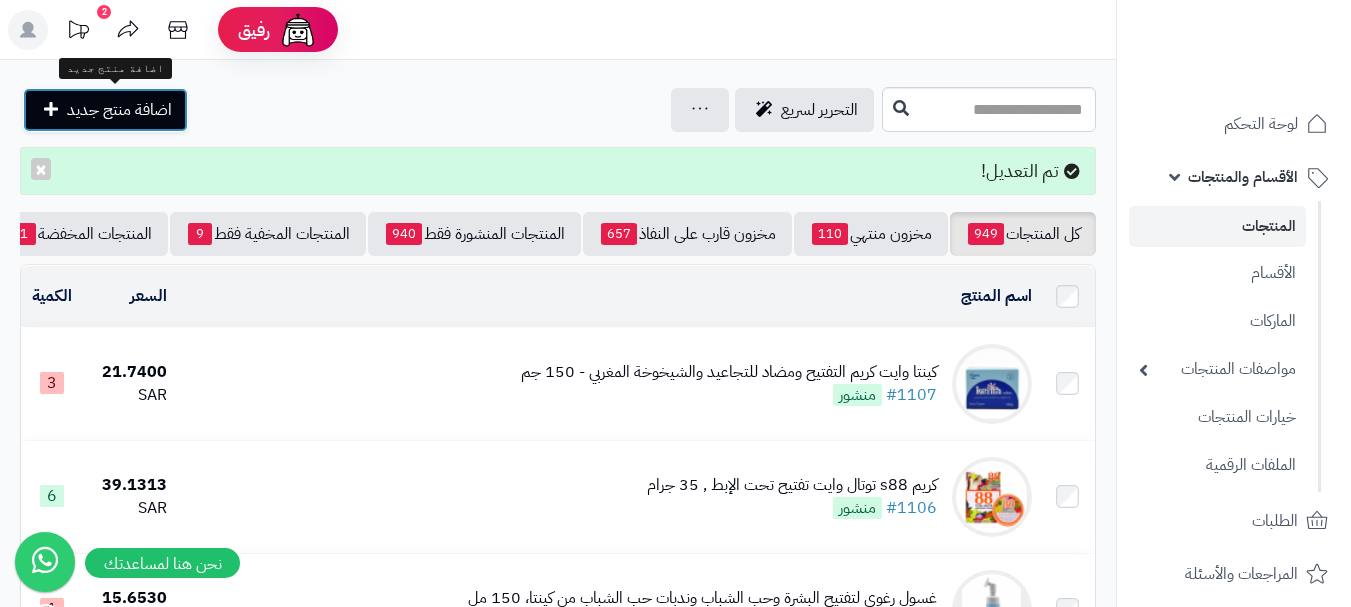 click on "اضافة منتج جديد" at bounding box center [119, 110] 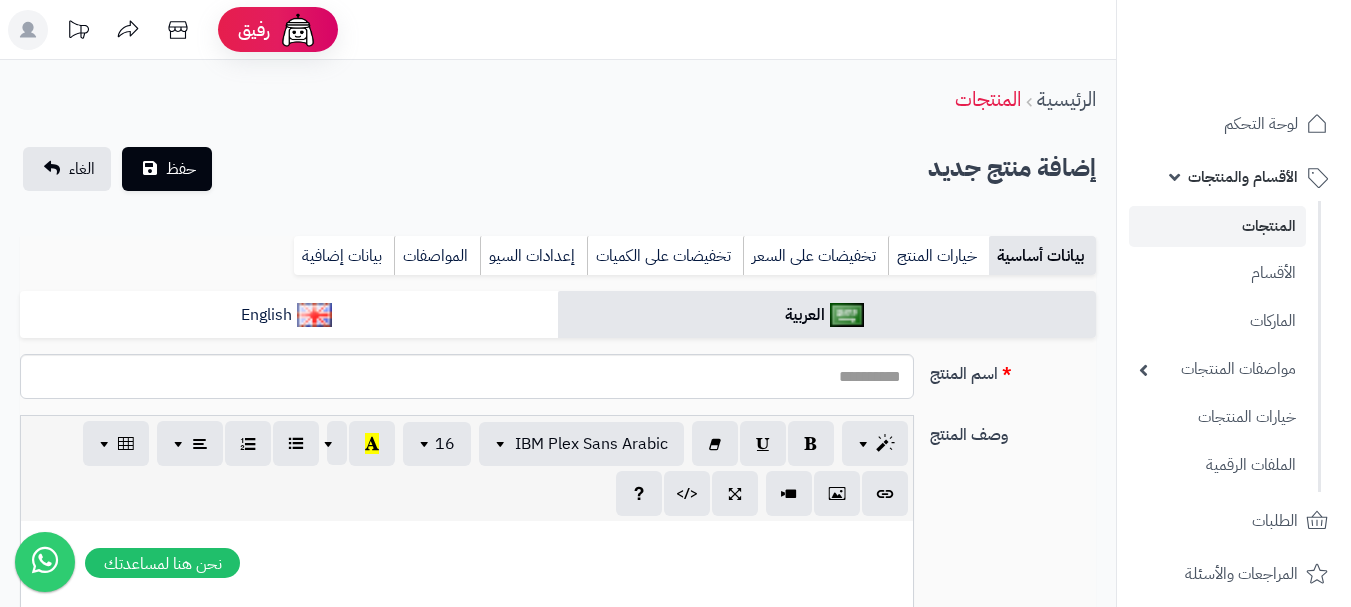select 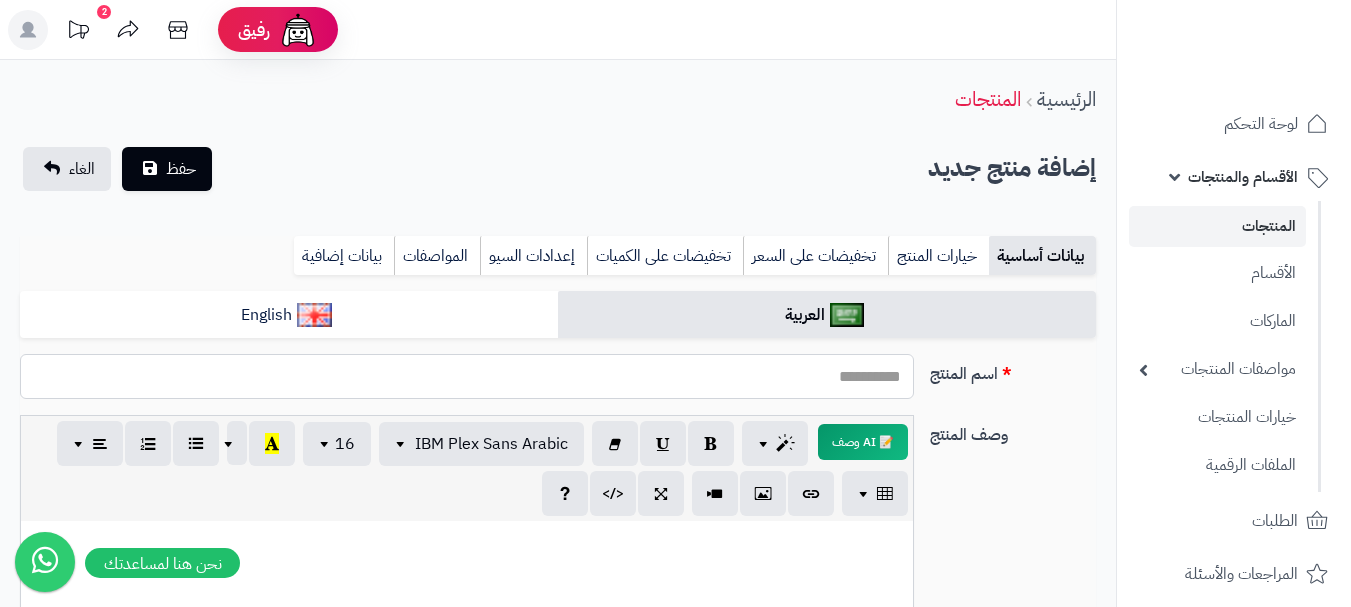 drag, startPoint x: 810, startPoint y: 403, endPoint x: 846, endPoint y: 365, distance: 52.34501 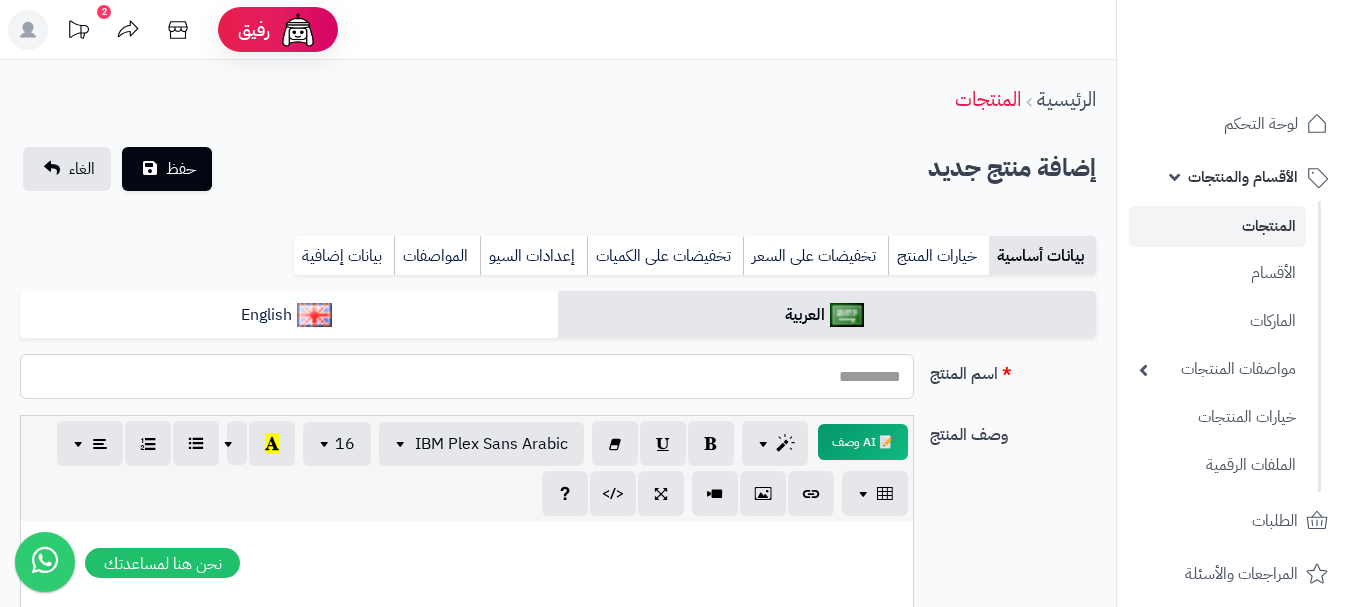 paste on "**********" 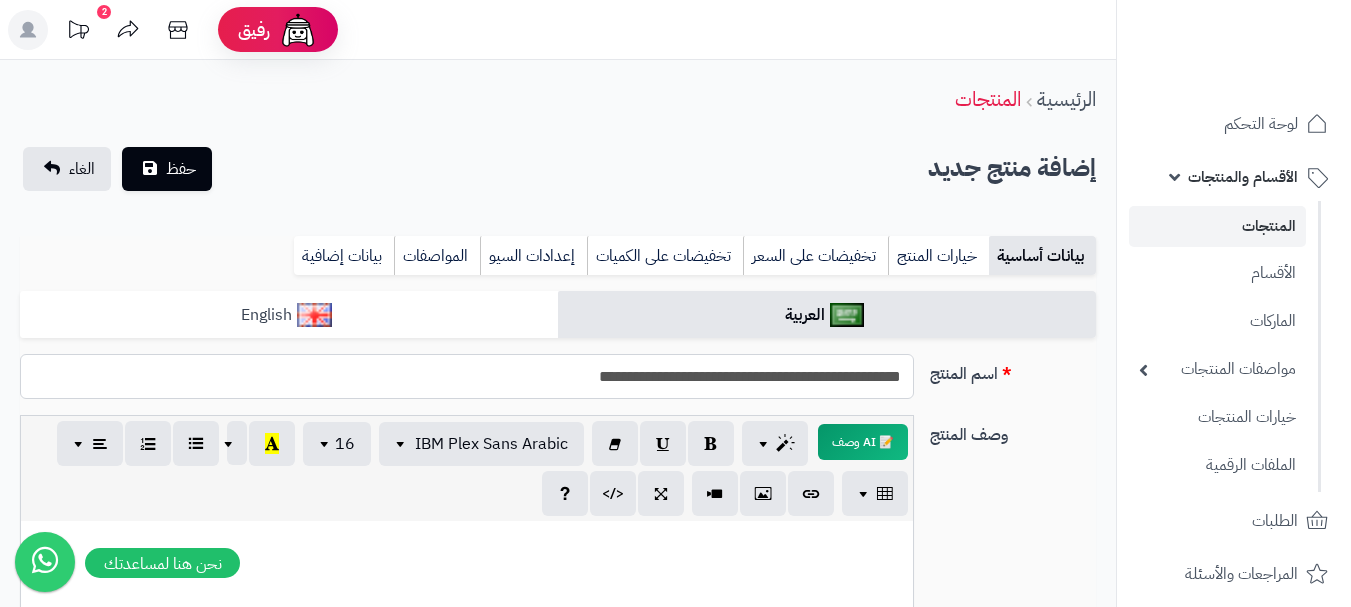 type on "**********" 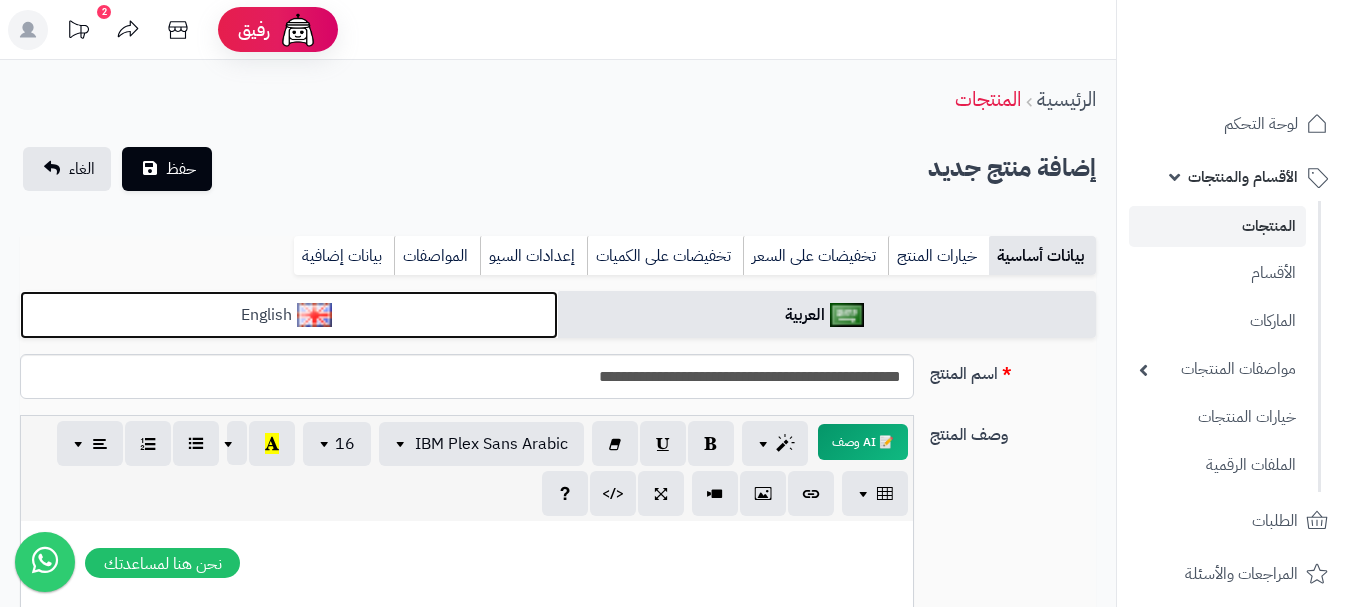 click on "English" at bounding box center [289, 315] 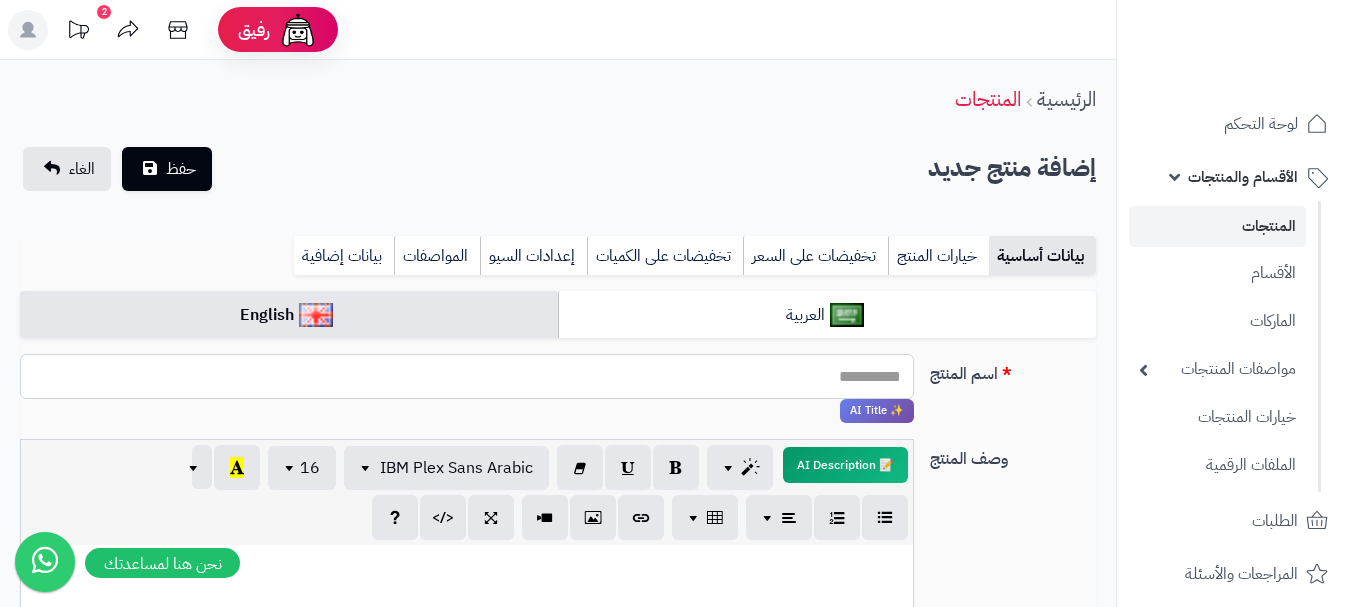 drag, startPoint x: 702, startPoint y: 374, endPoint x: 762, endPoint y: 377, distance: 60.074955 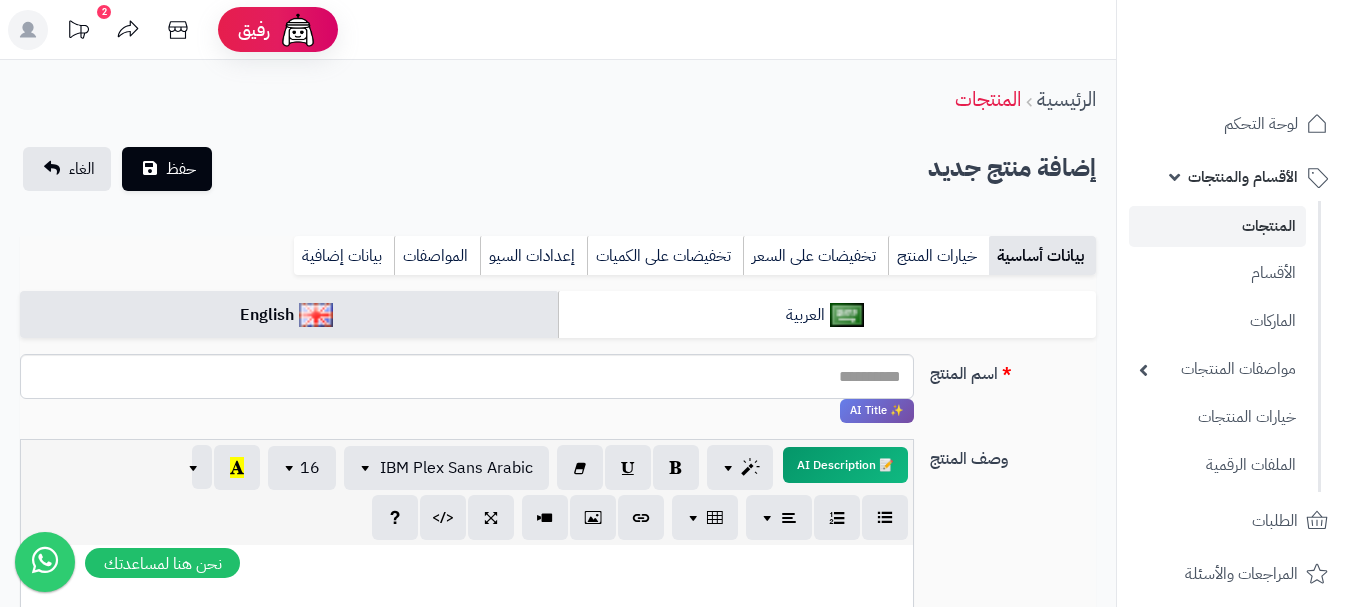 drag, startPoint x: 972, startPoint y: 363, endPoint x: 815, endPoint y: 402, distance: 161.77144 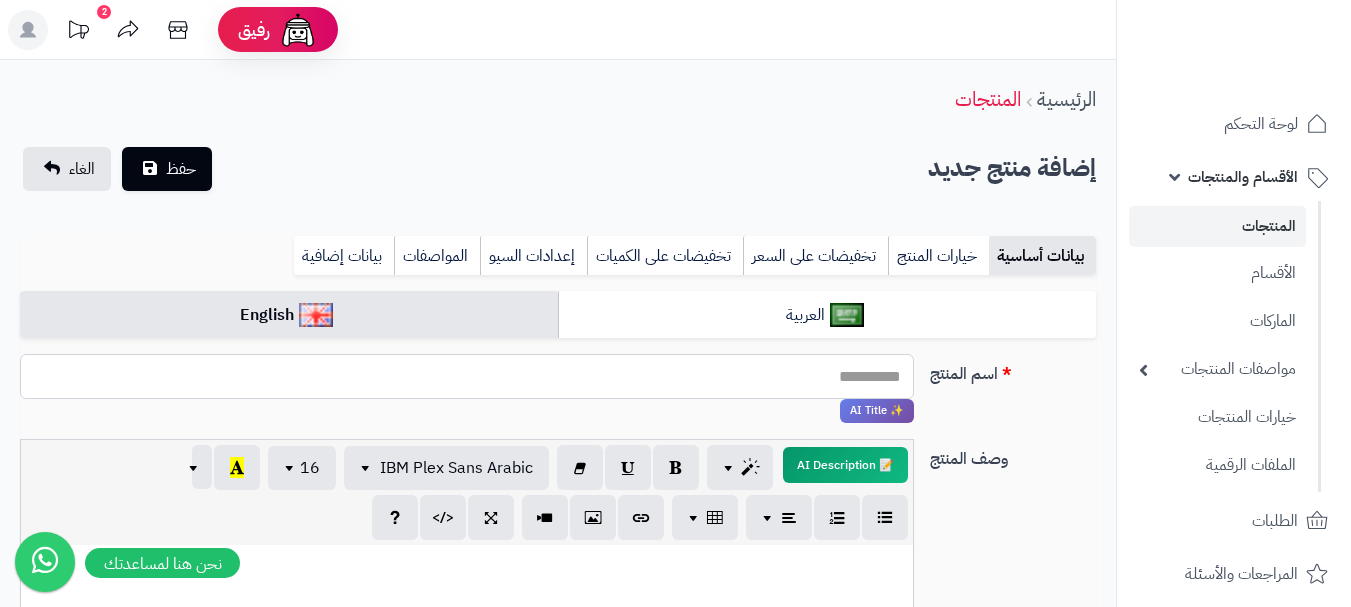 paste on "**********" 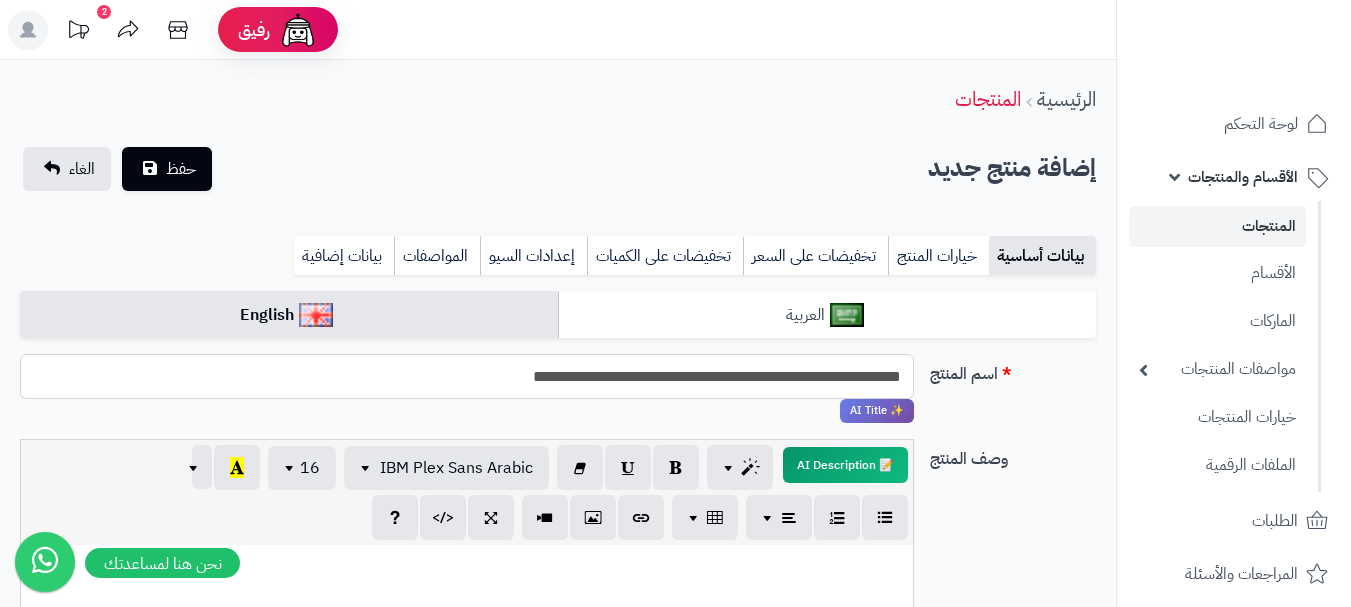 type on "**********" 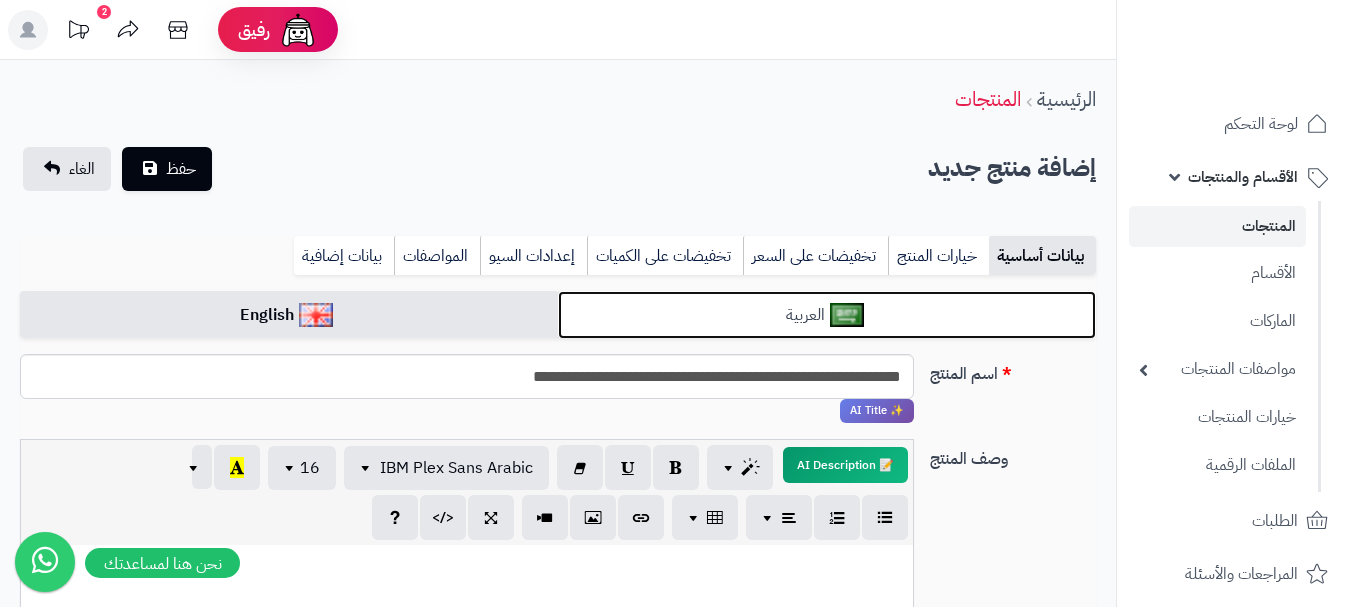 click on "العربية" at bounding box center [827, 315] 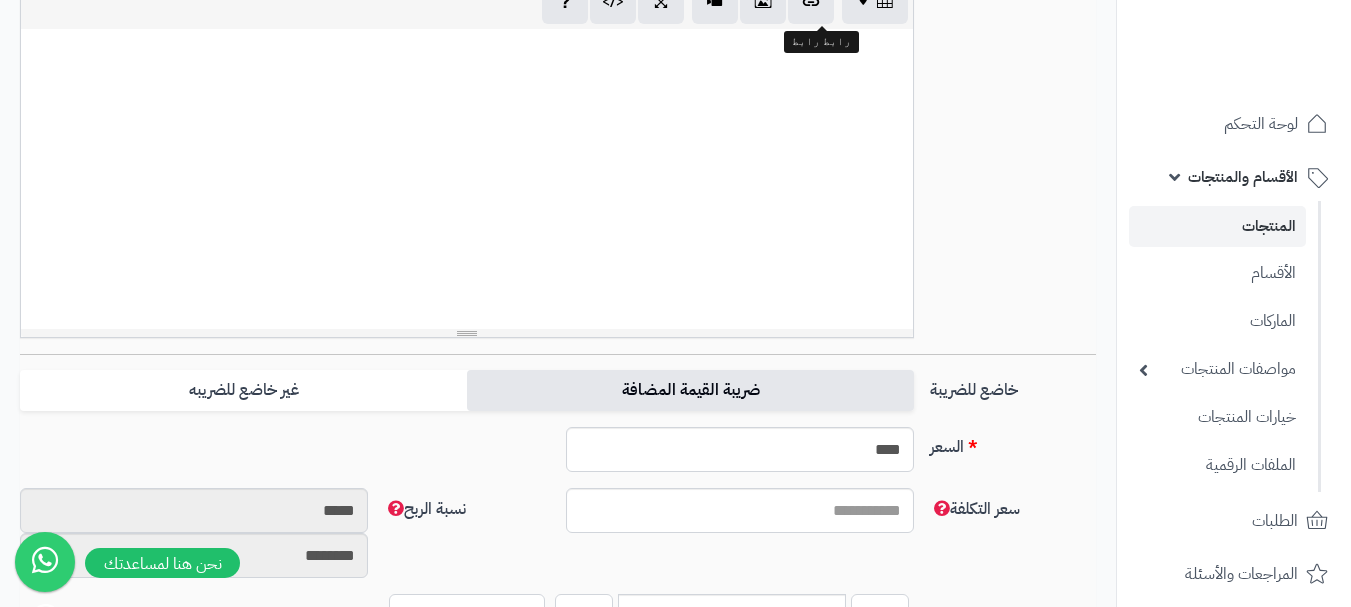 scroll, scrollTop: 500, scrollLeft: 0, axis: vertical 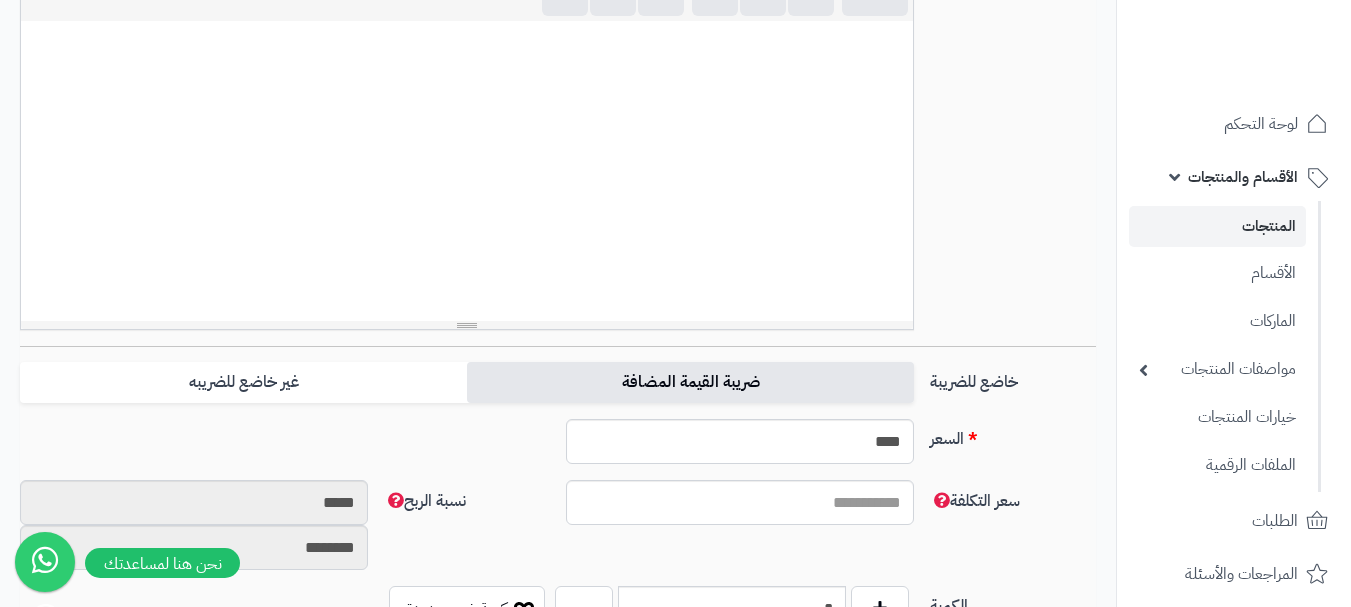 drag, startPoint x: 839, startPoint y: 371, endPoint x: 824, endPoint y: 371, distance: 15 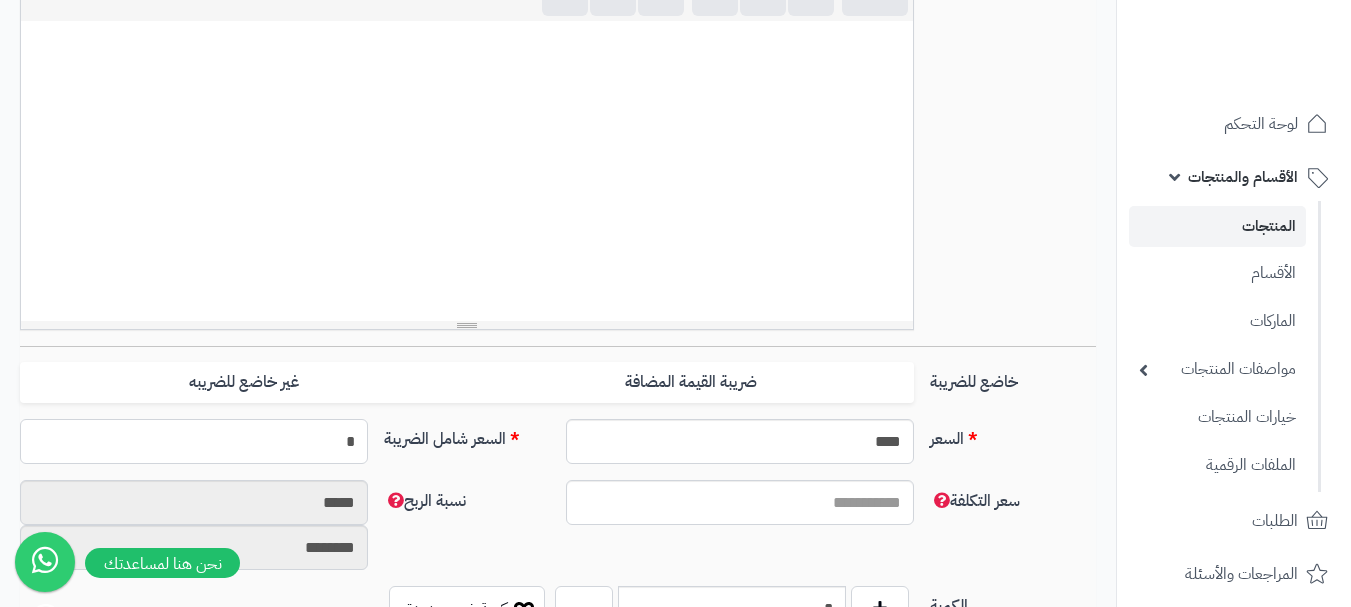 click on "*" at bounding box center [194, 441] 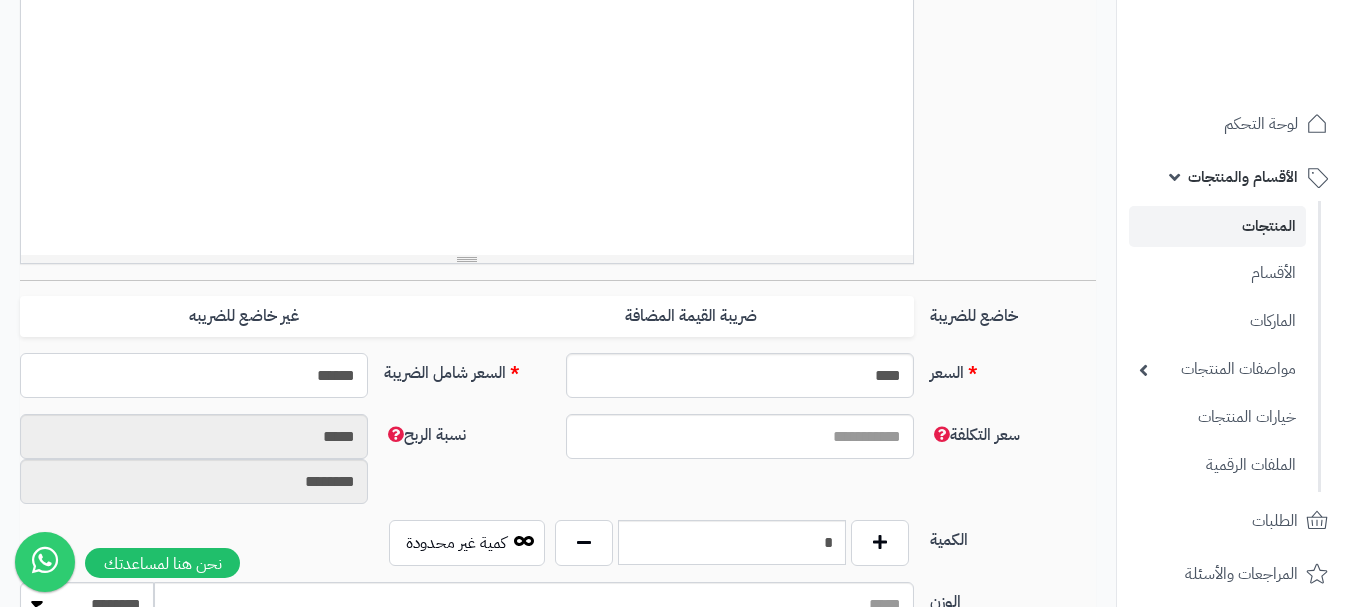 scroll, scrollTop: 700, scrollLeft: 0, axis: vertical 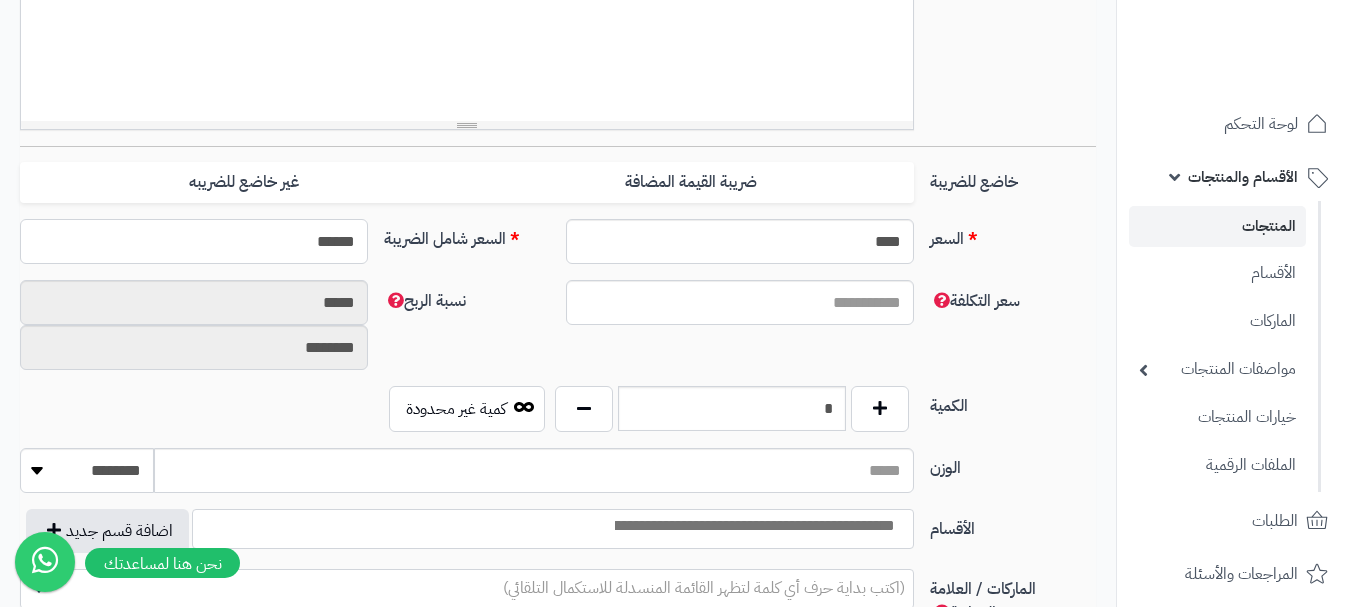 type on "******" 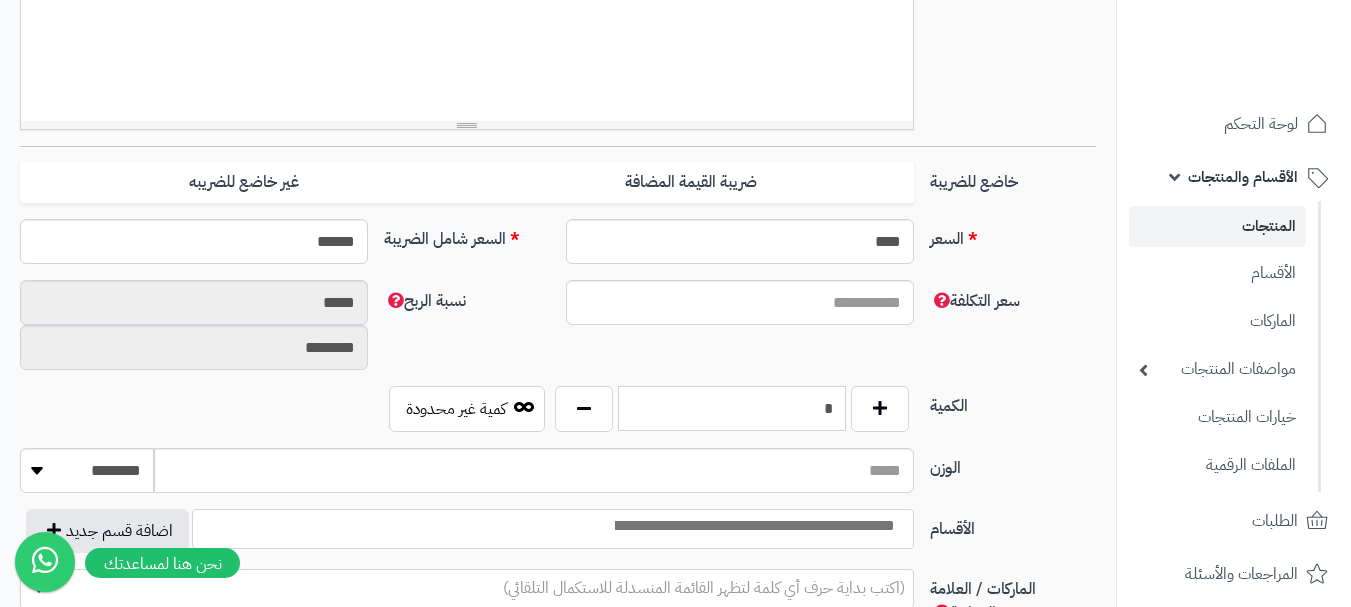 click on "*" at bounding box center [732, 408] 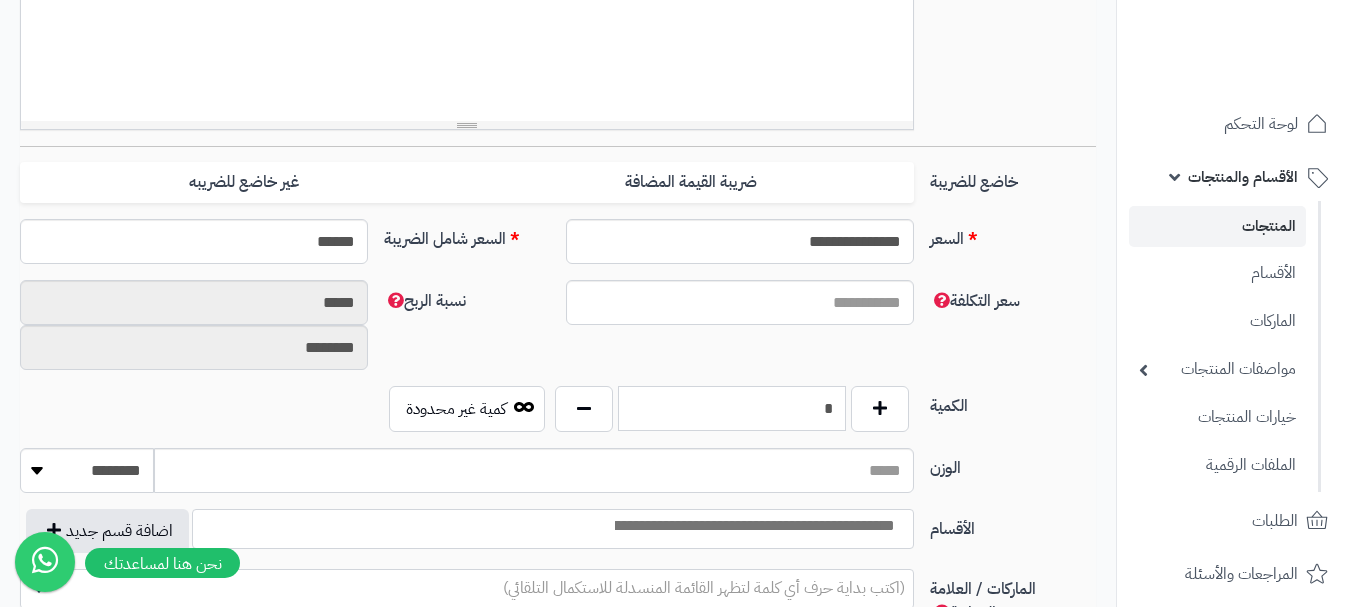 click on "*" at bounding box center (732, 408) 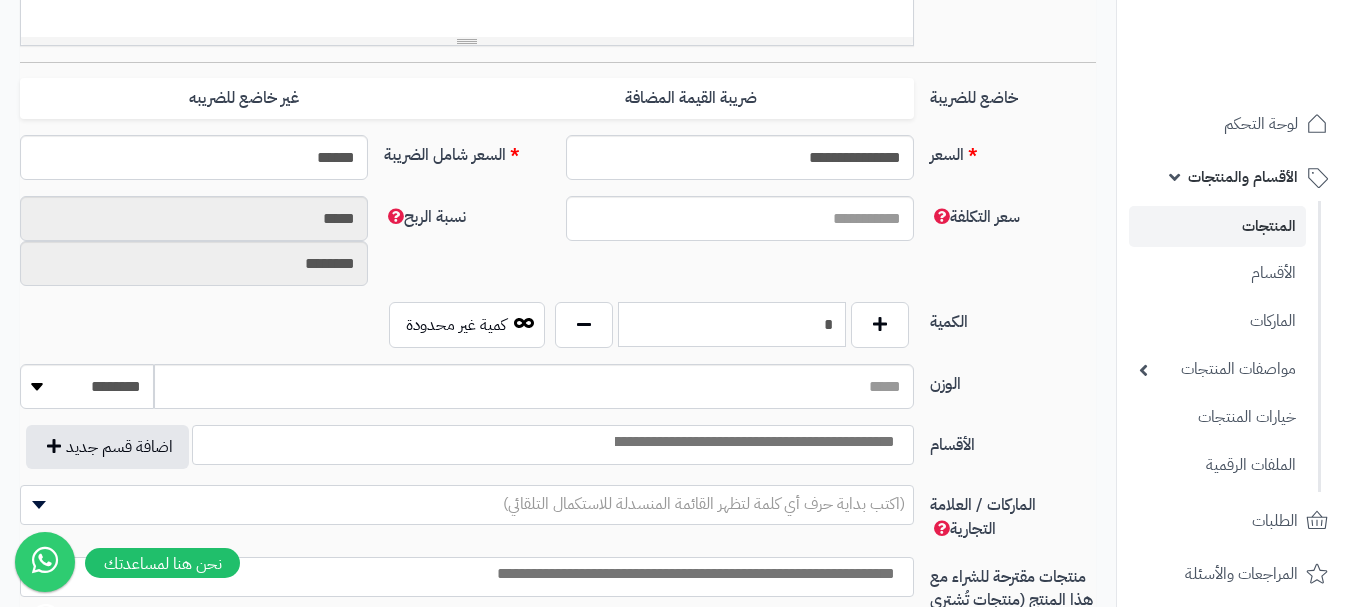 scroll, scrollTop: 900, scrollLeft: 0, axis: vertical 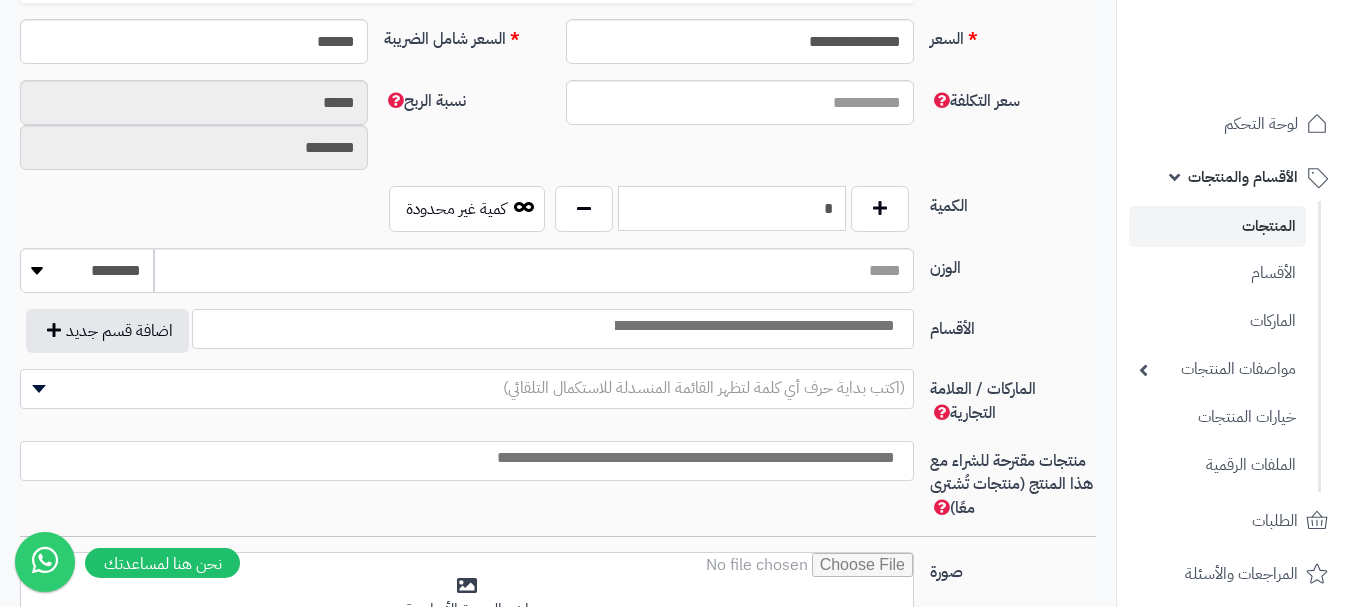 type on "*" 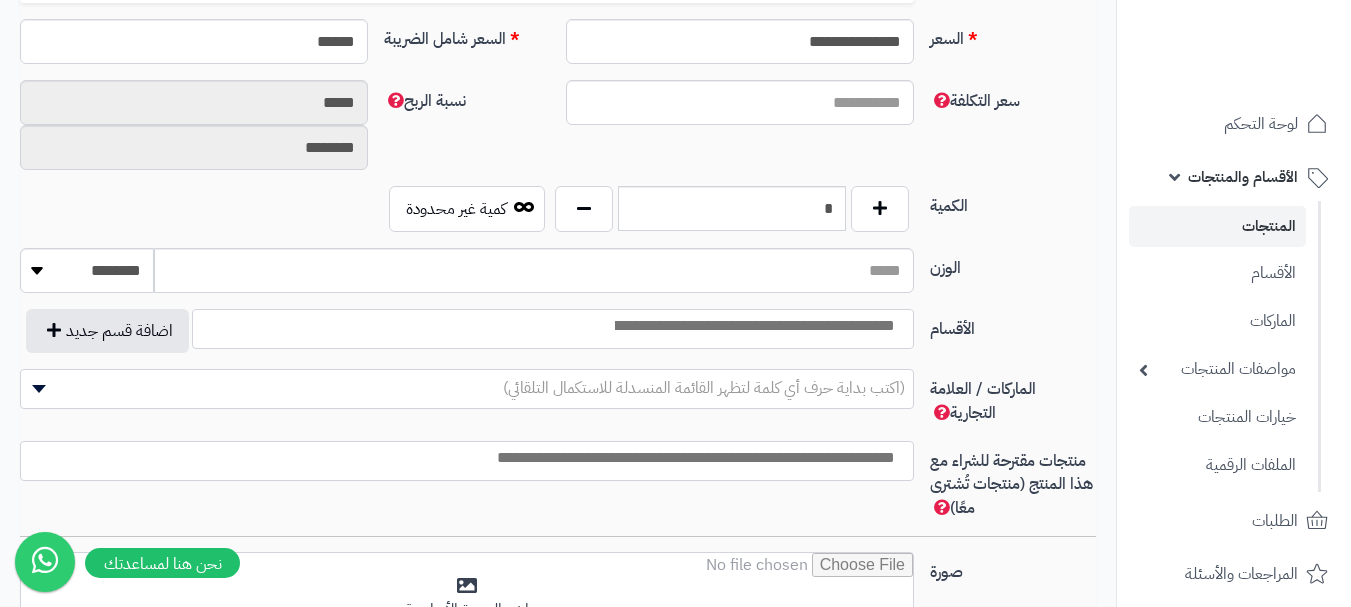 click at bounding box center [553, 329] 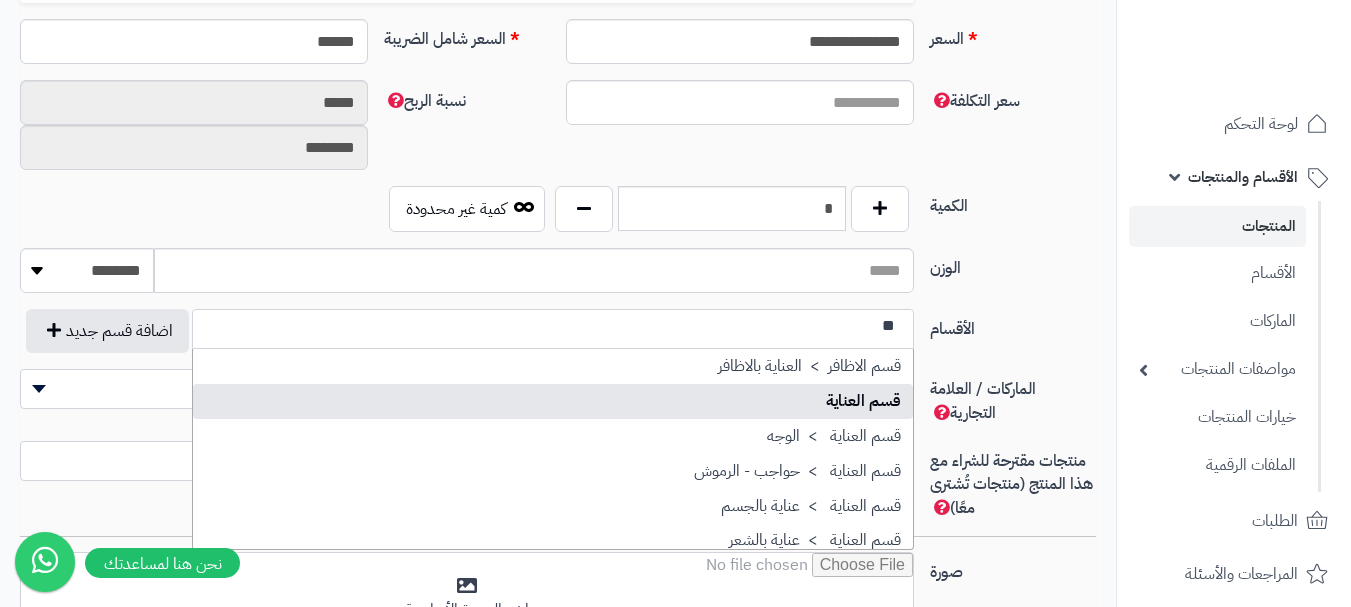 type on "**" 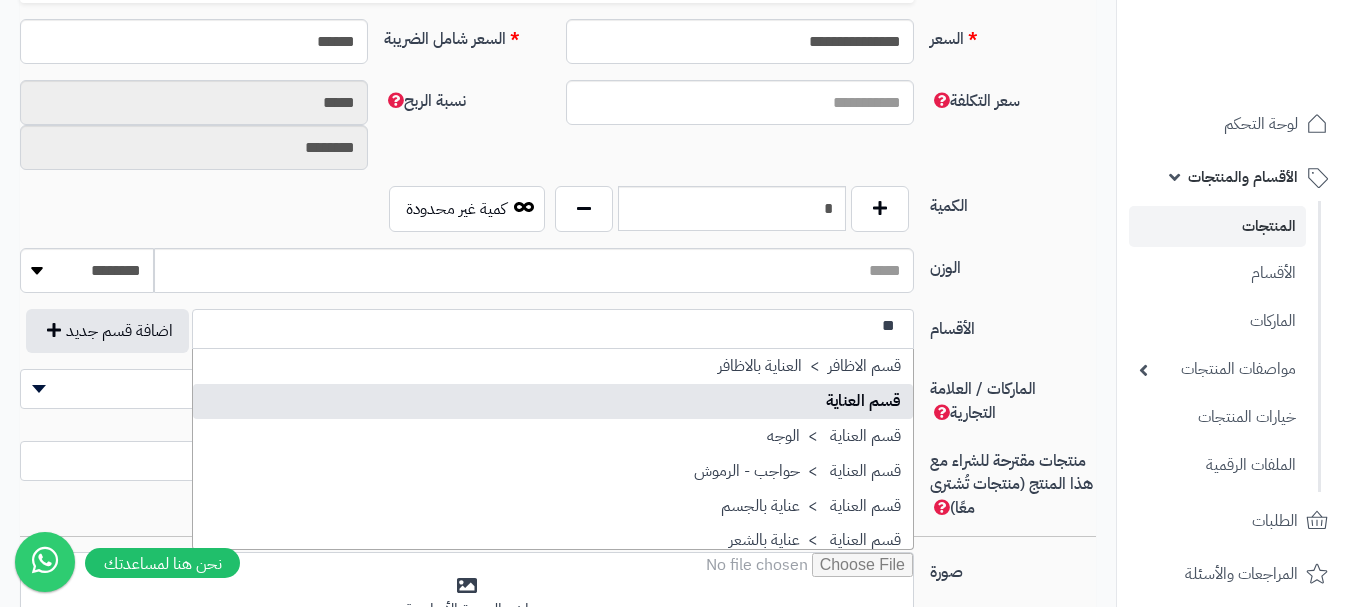 select on "**" 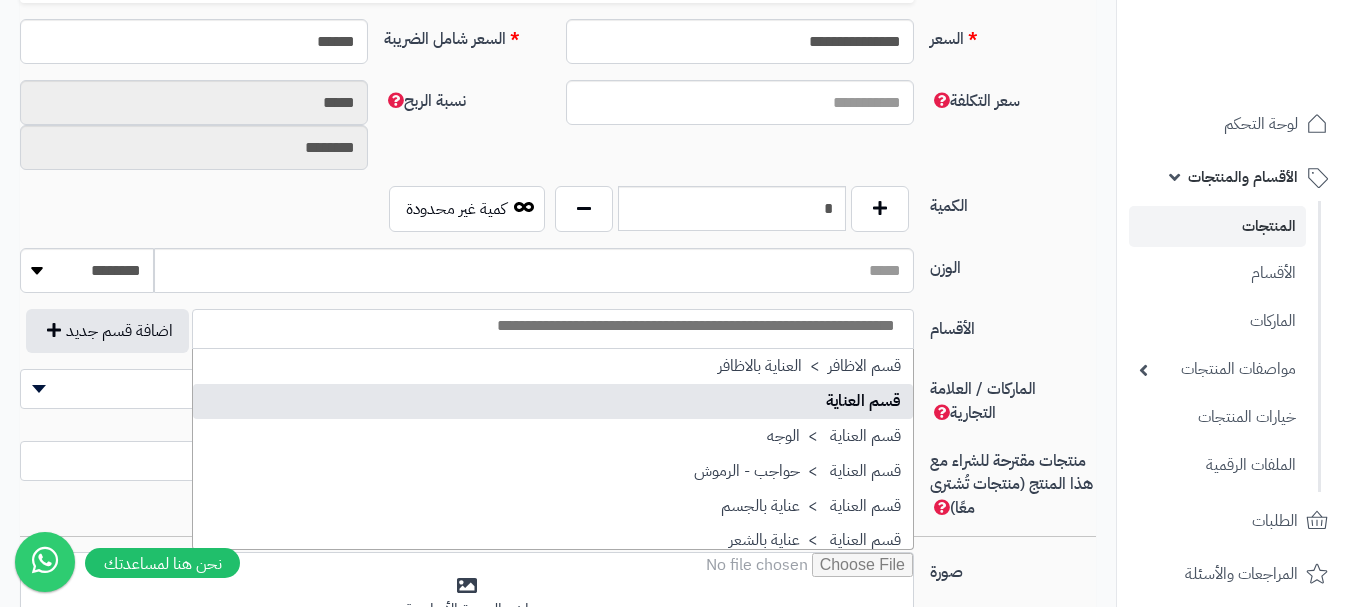 type on "*" 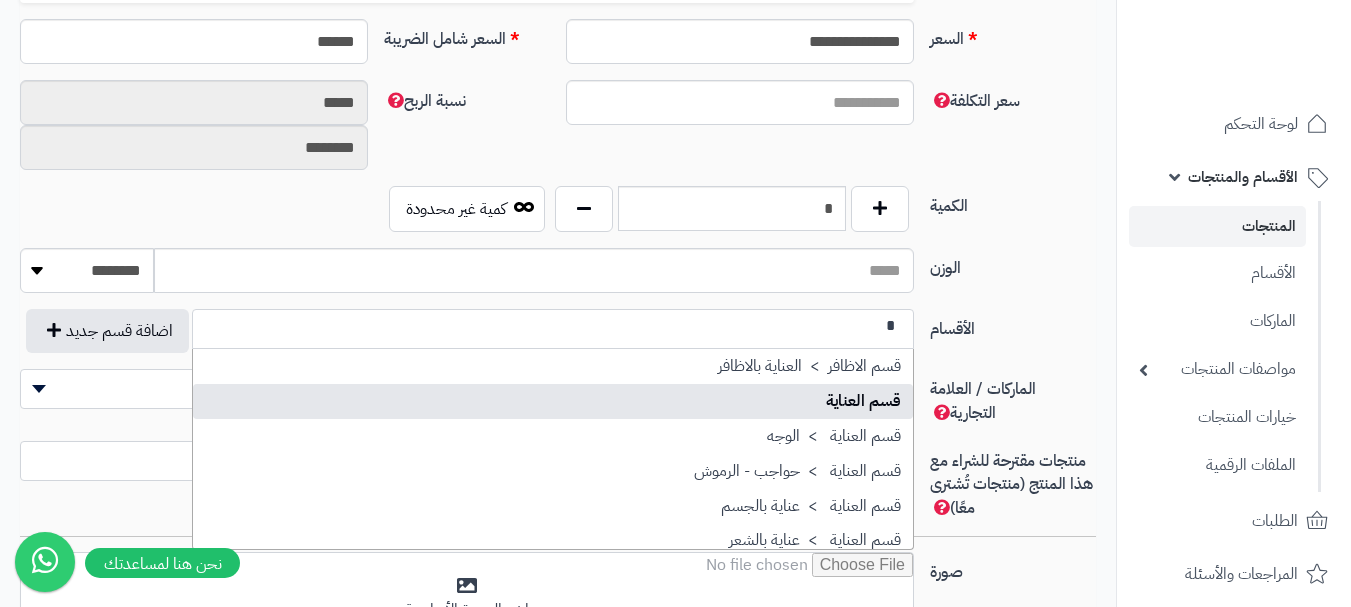 scroll, scrollTop: 0, scrollLeft: -8, axis: horizontal 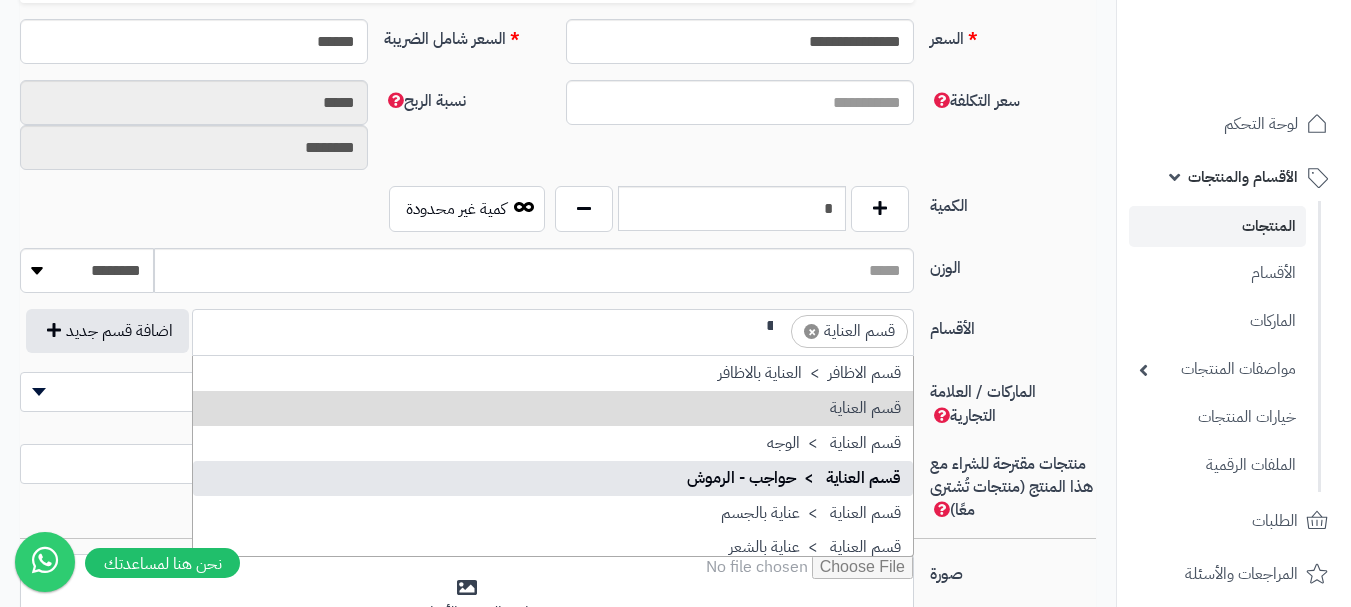 type on "**" 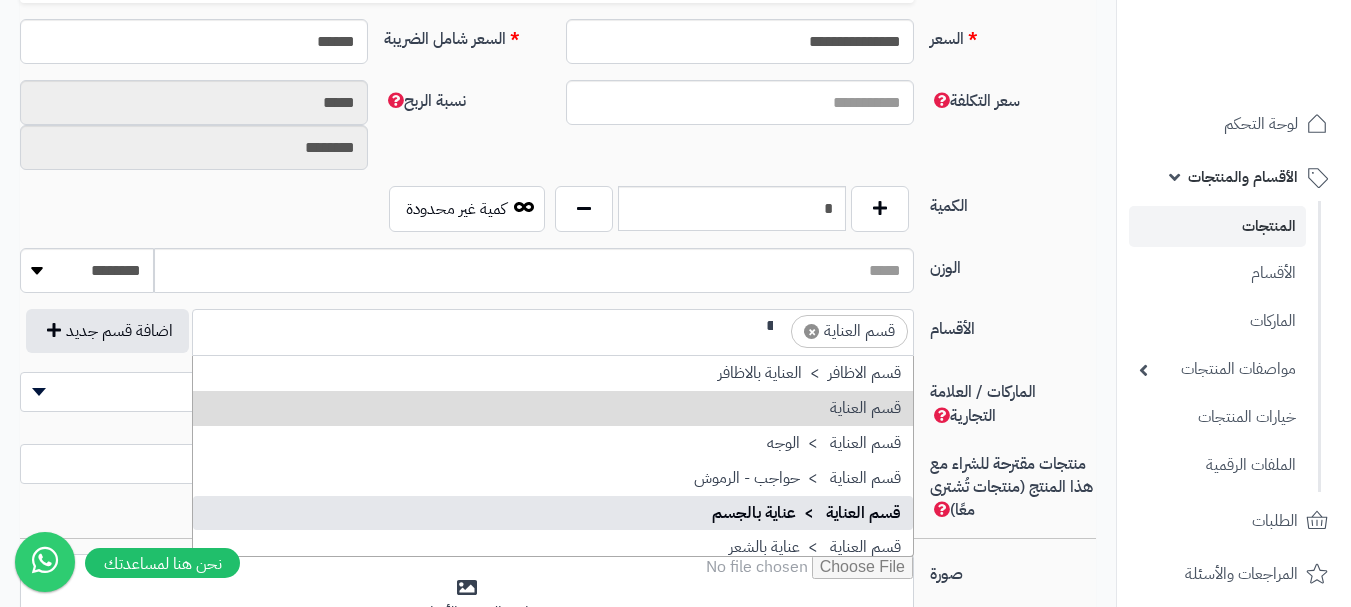 type 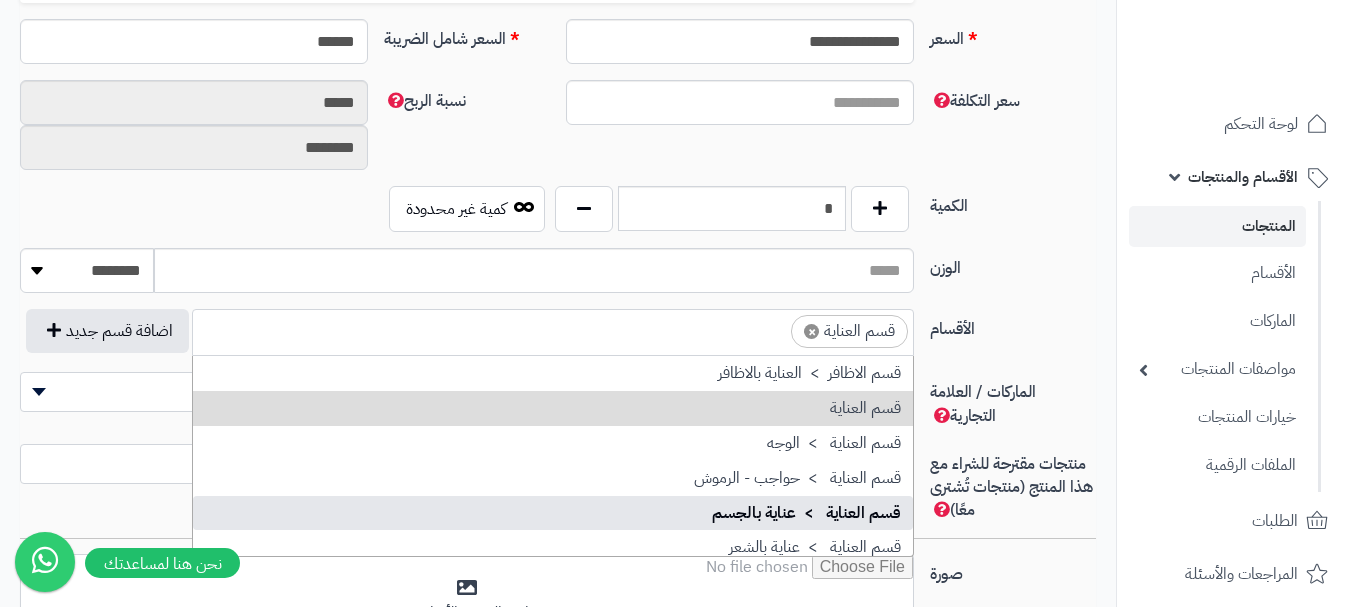 scroll, scrollTop: 0, scrollLeft: 0, axis: both 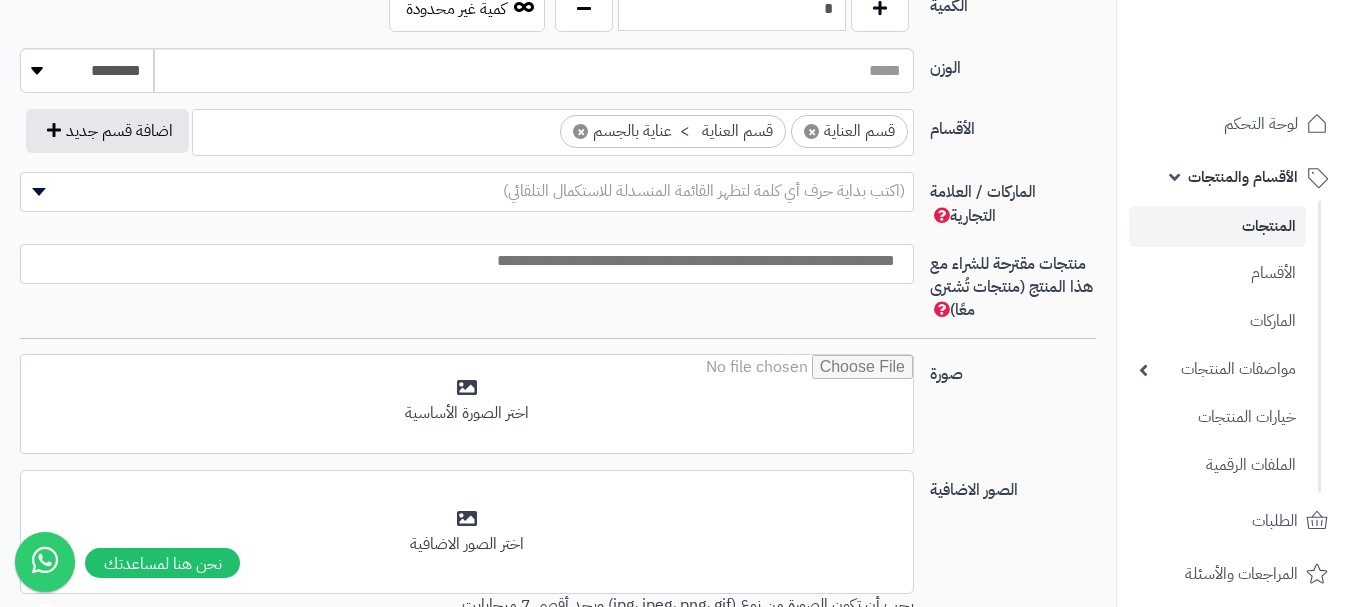 click at bounding box center [462, 261] 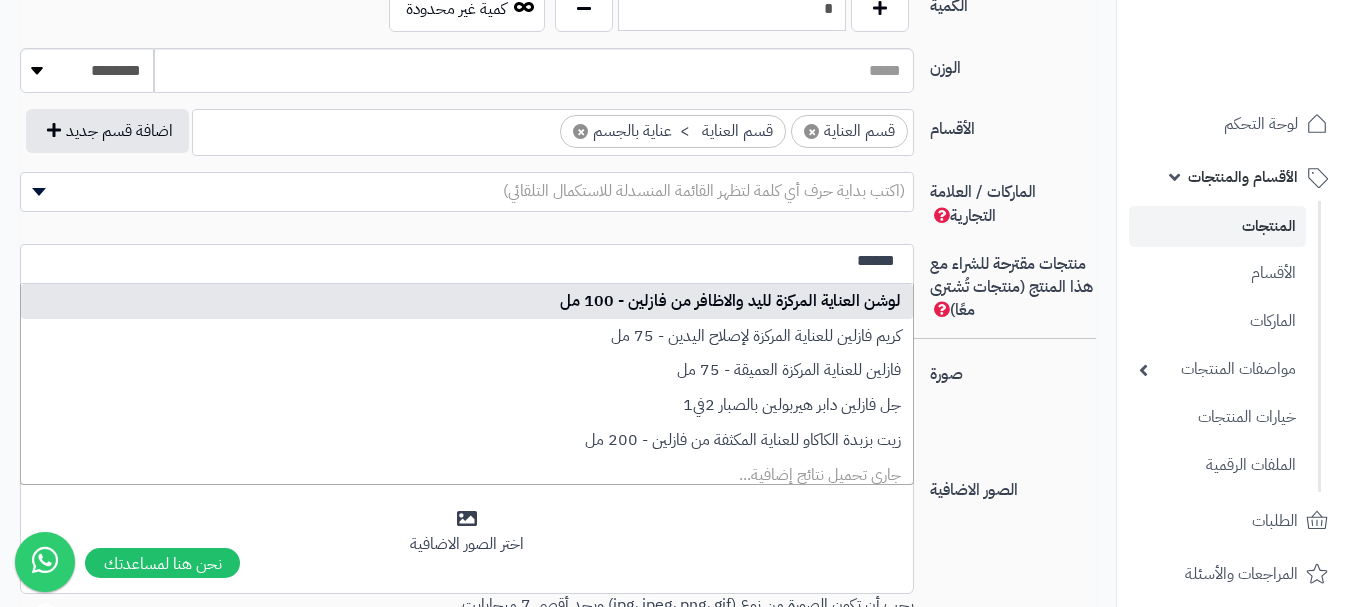 type on "******" 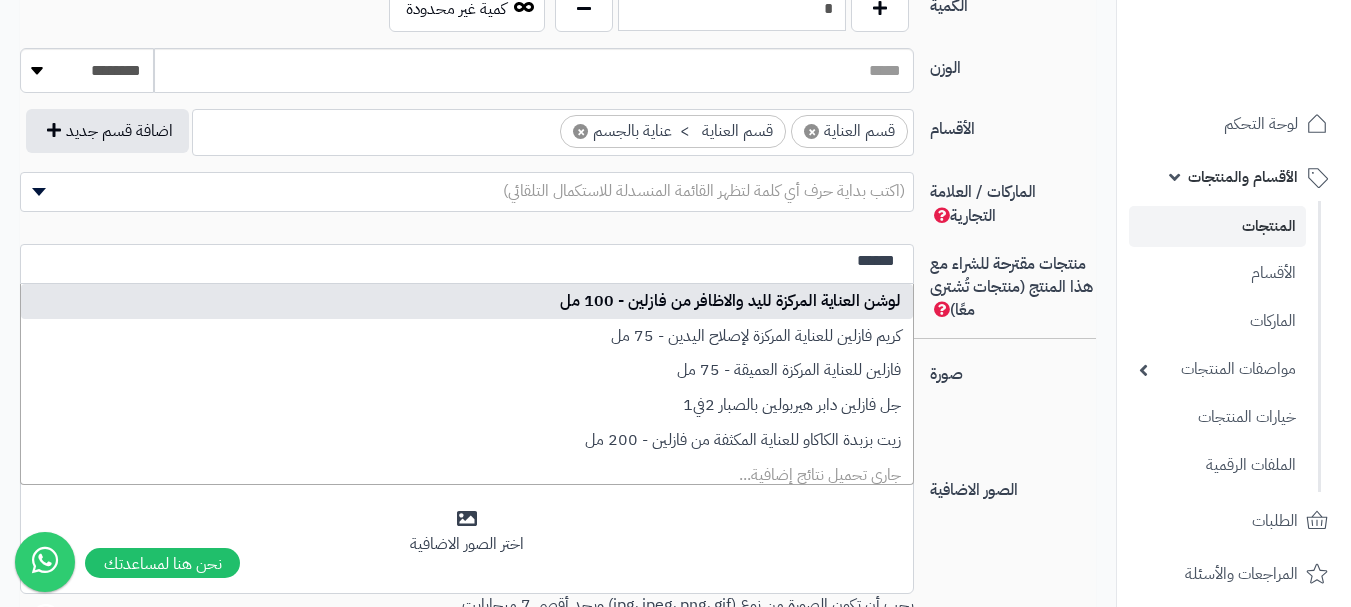type 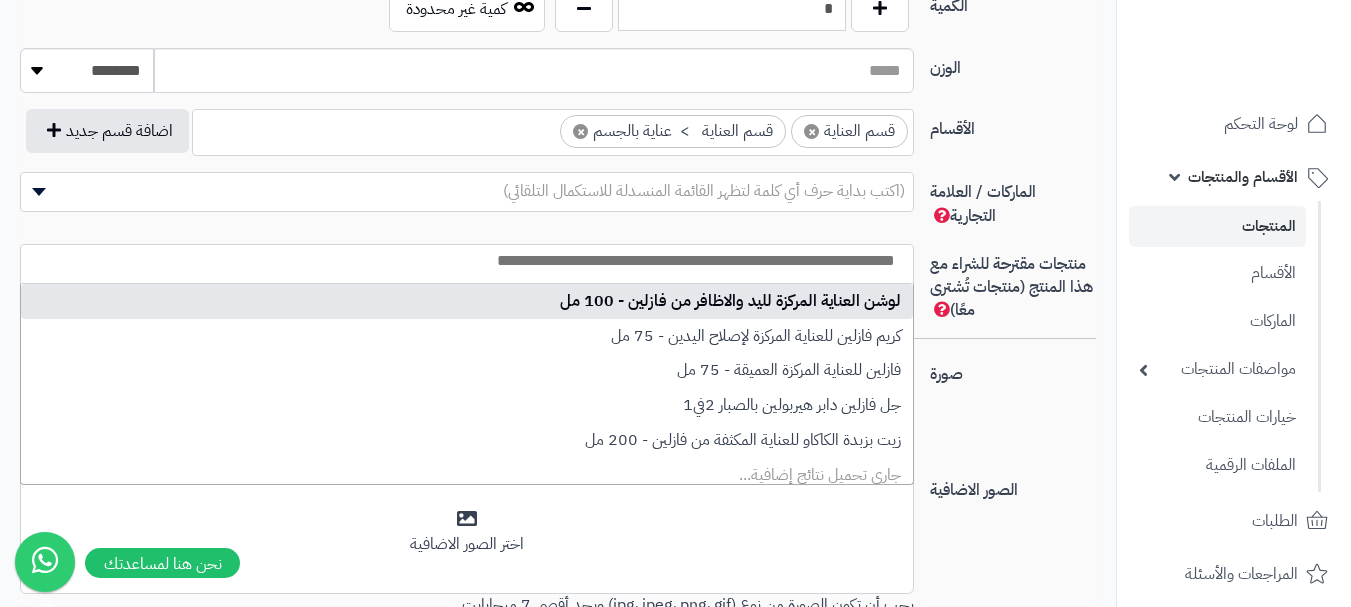 select on "***" 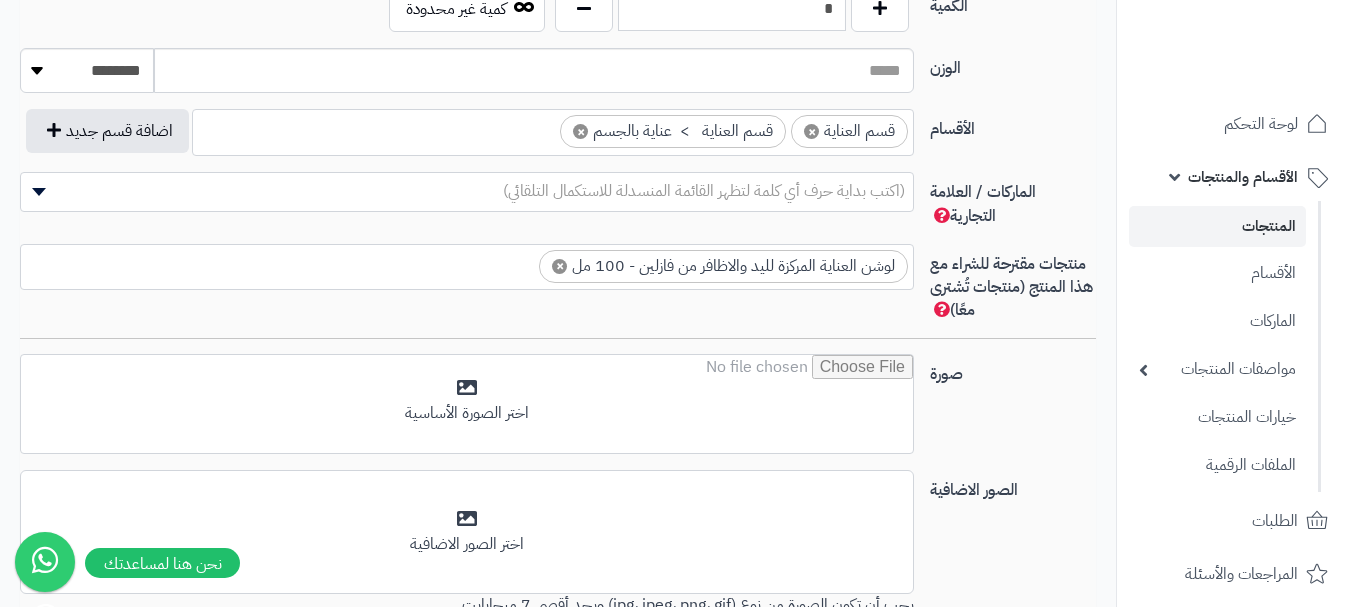 scroll, scrollTop: 0, scrollLeft: 0, axis: both 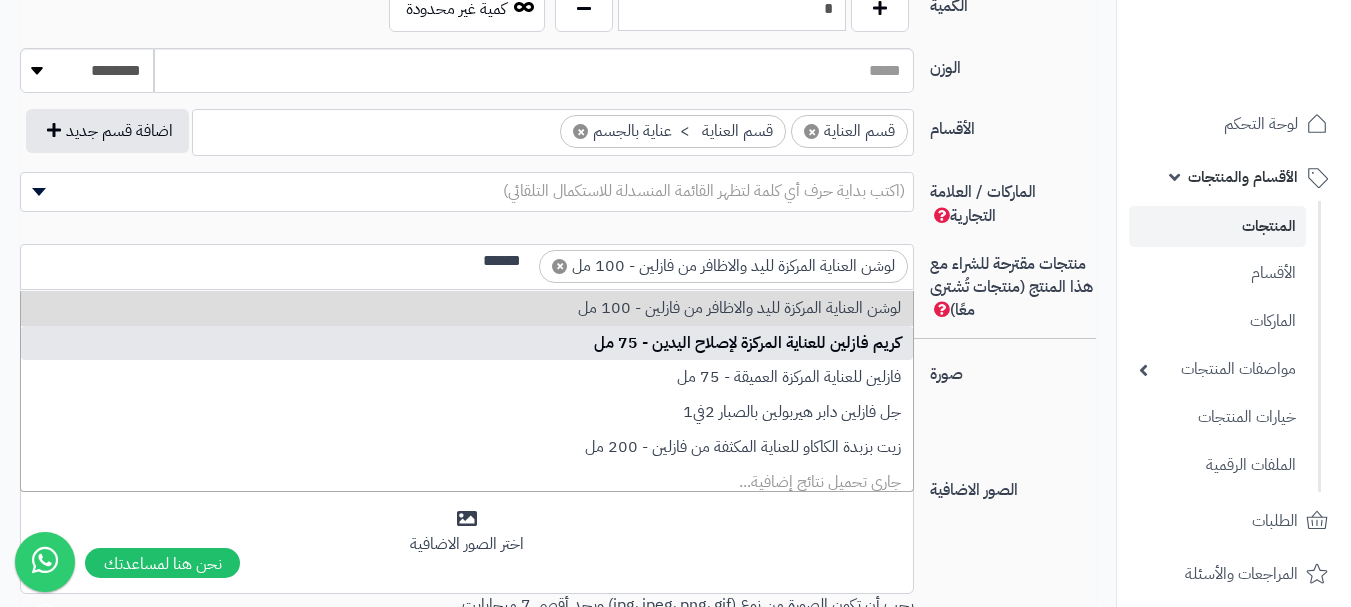 type on "******" 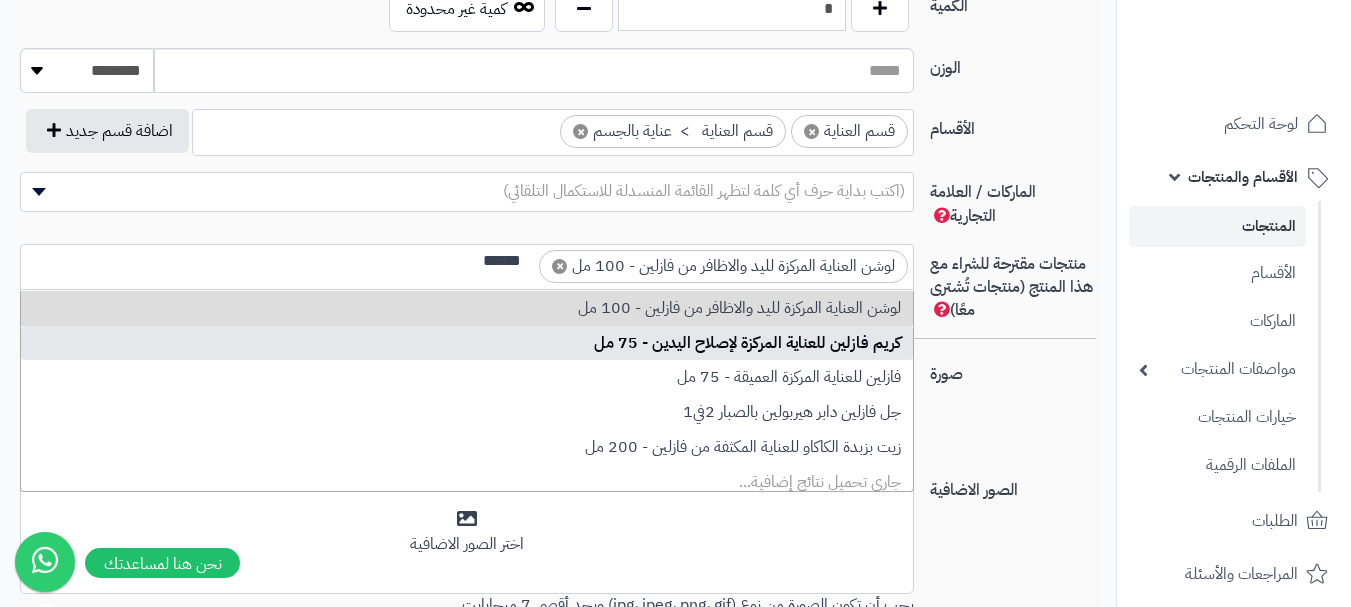 type 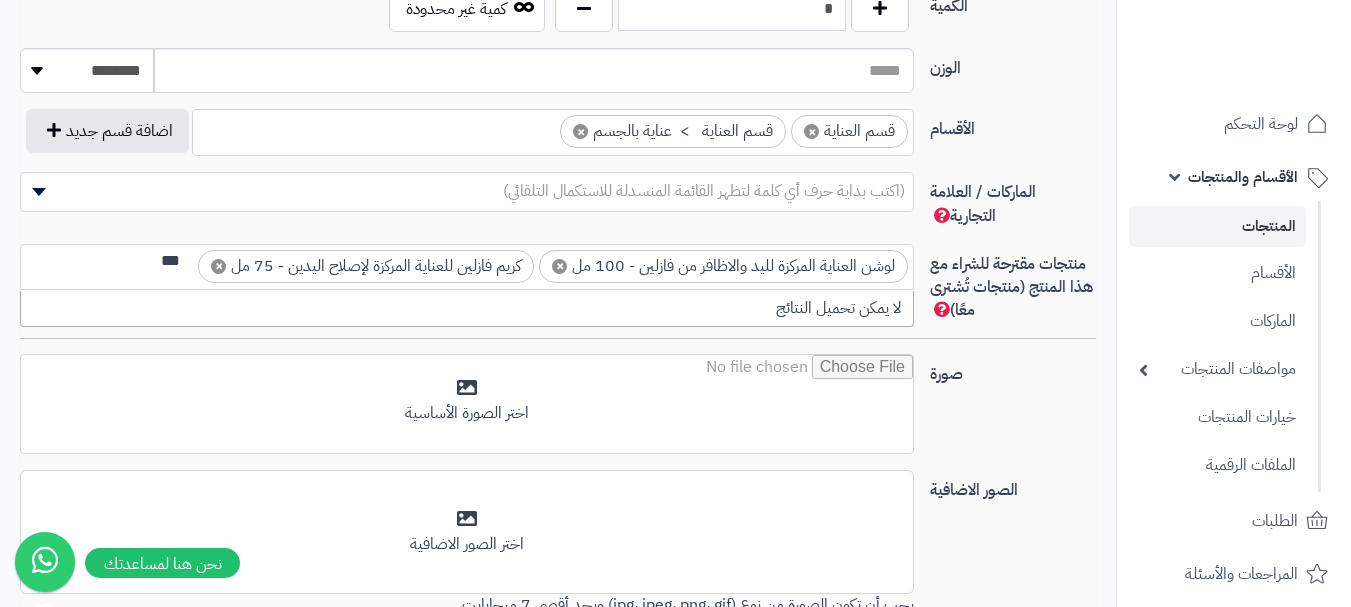 scroll, scrollTop: 0, scrollLeft: 0, axis: both 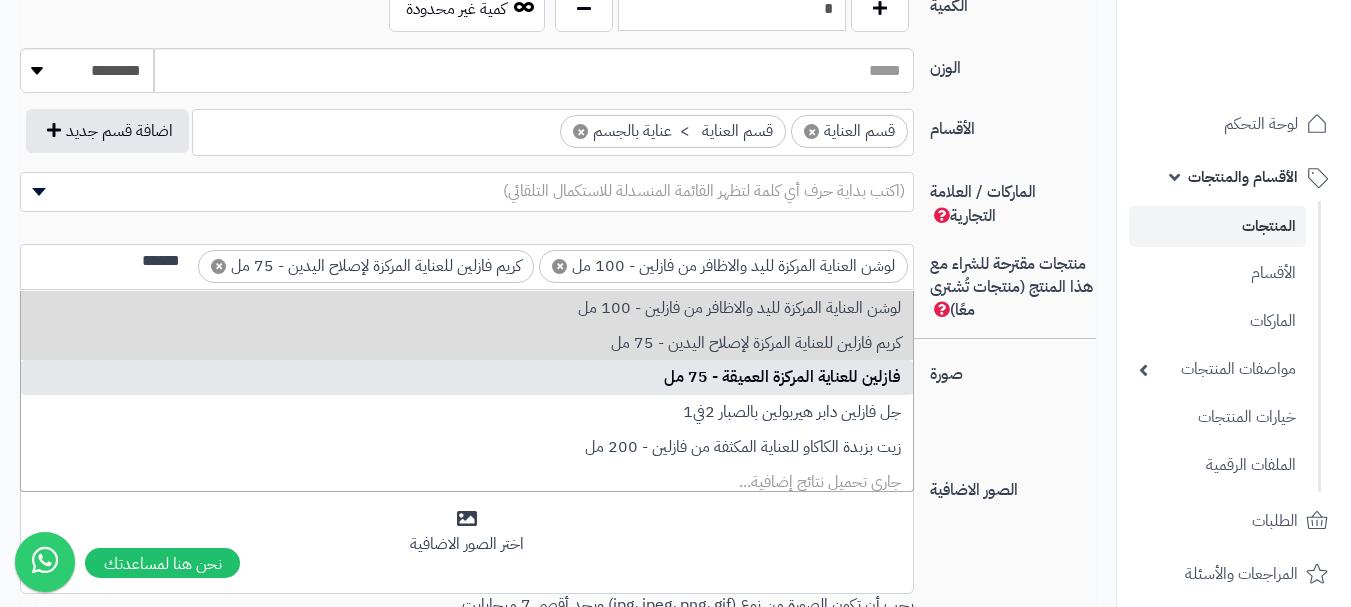 type on "******" 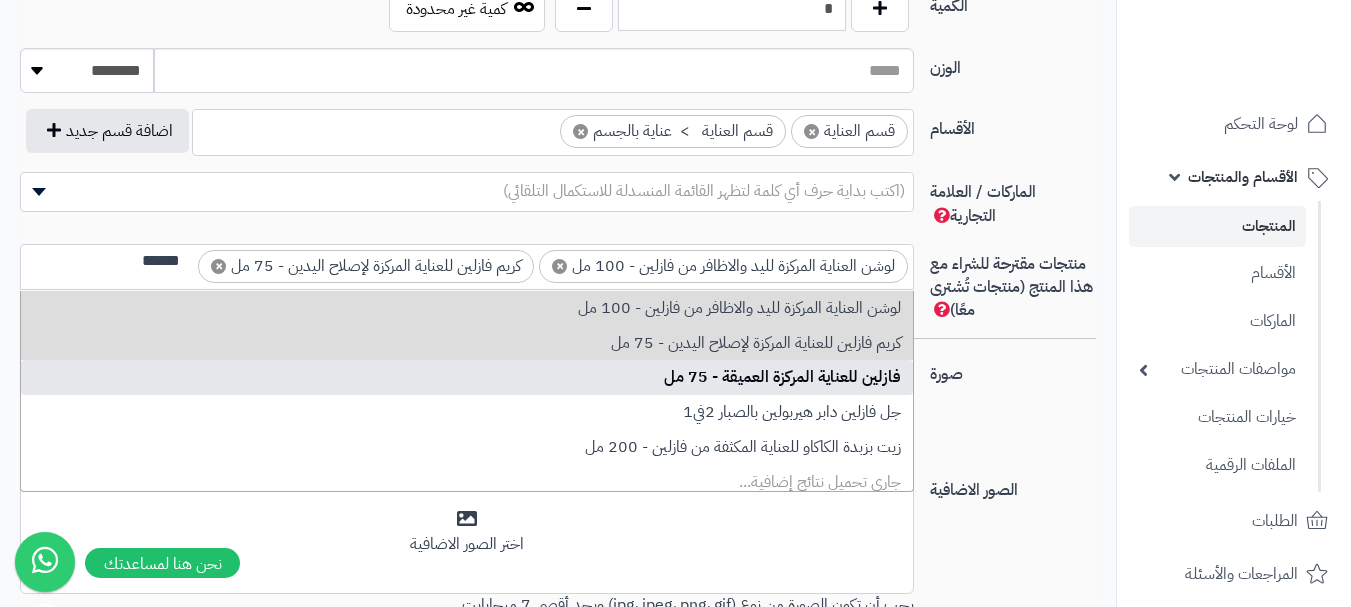 type 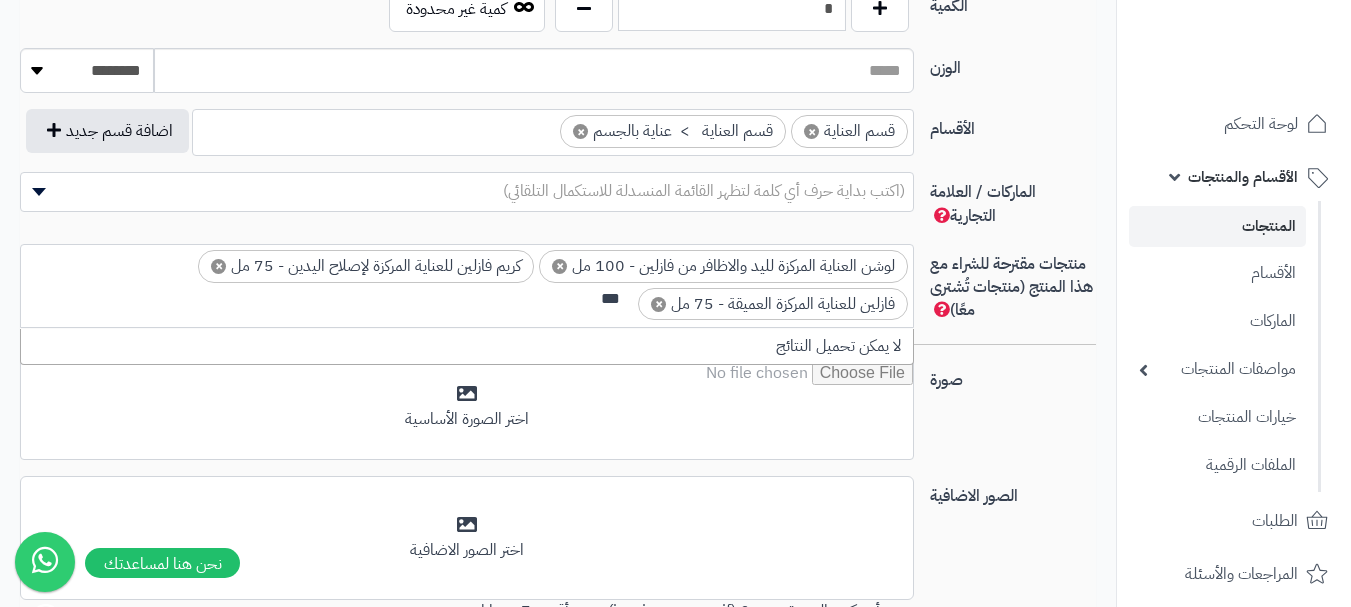 scroll, scrollTop: 0, scrollLeft: 0, axis: both 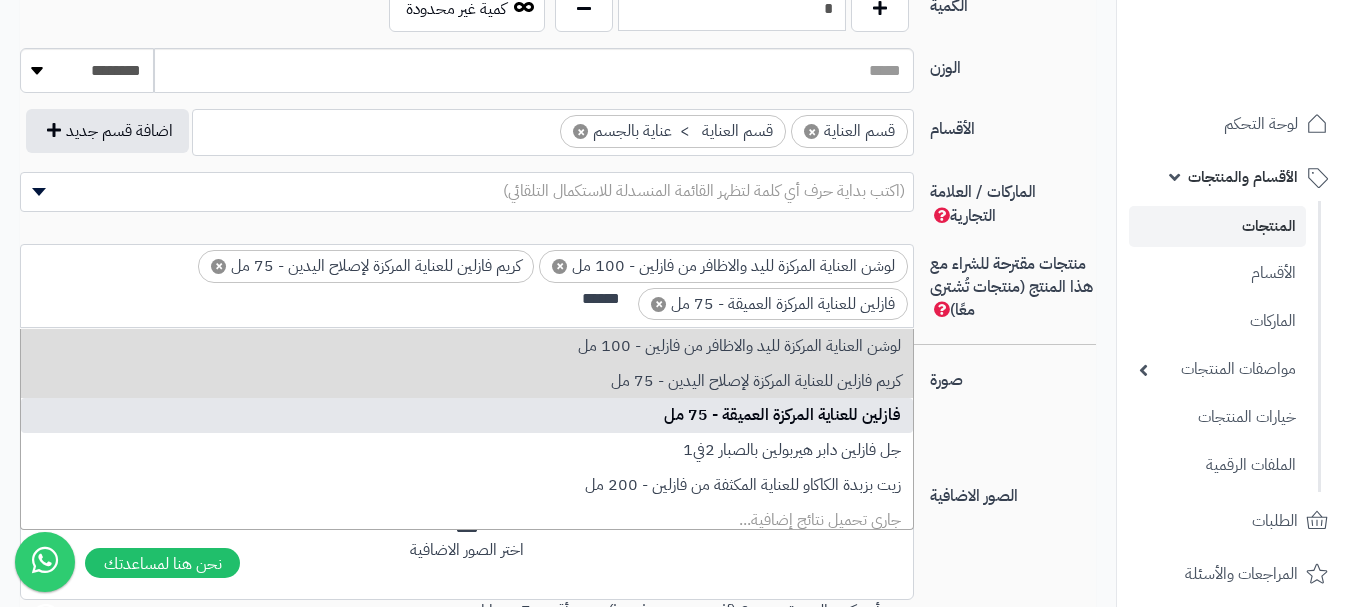 type on "******" 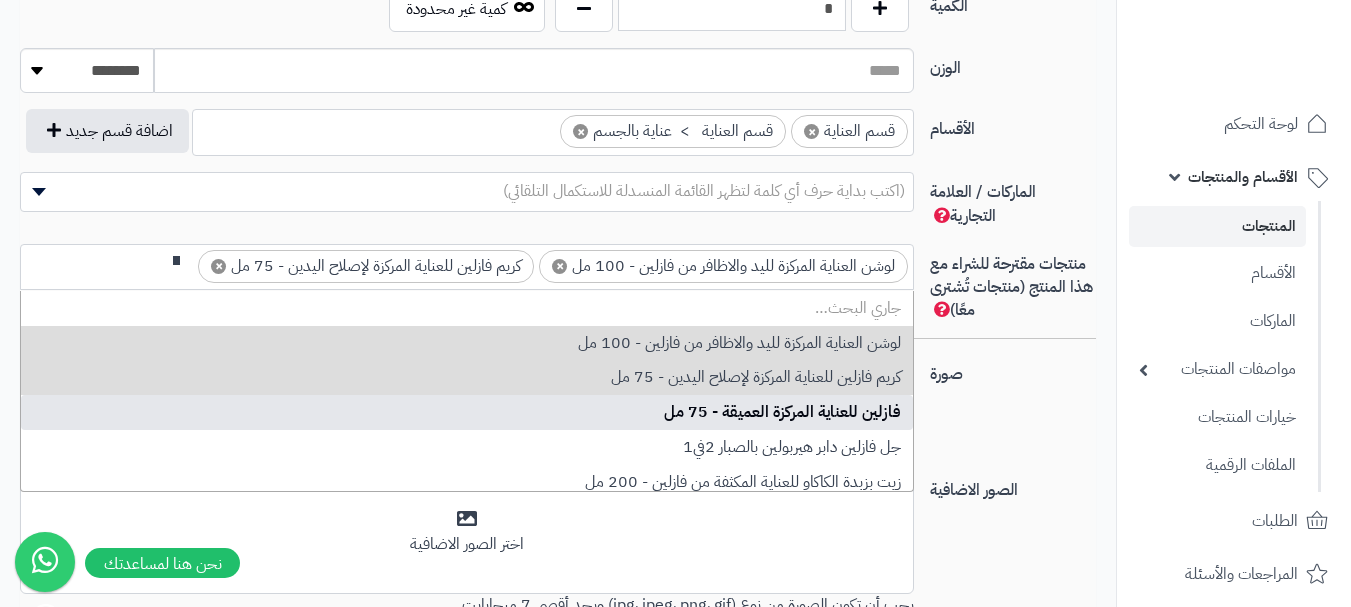 scroll, scrollTop: 0, scrollLeft: 0, axis: both 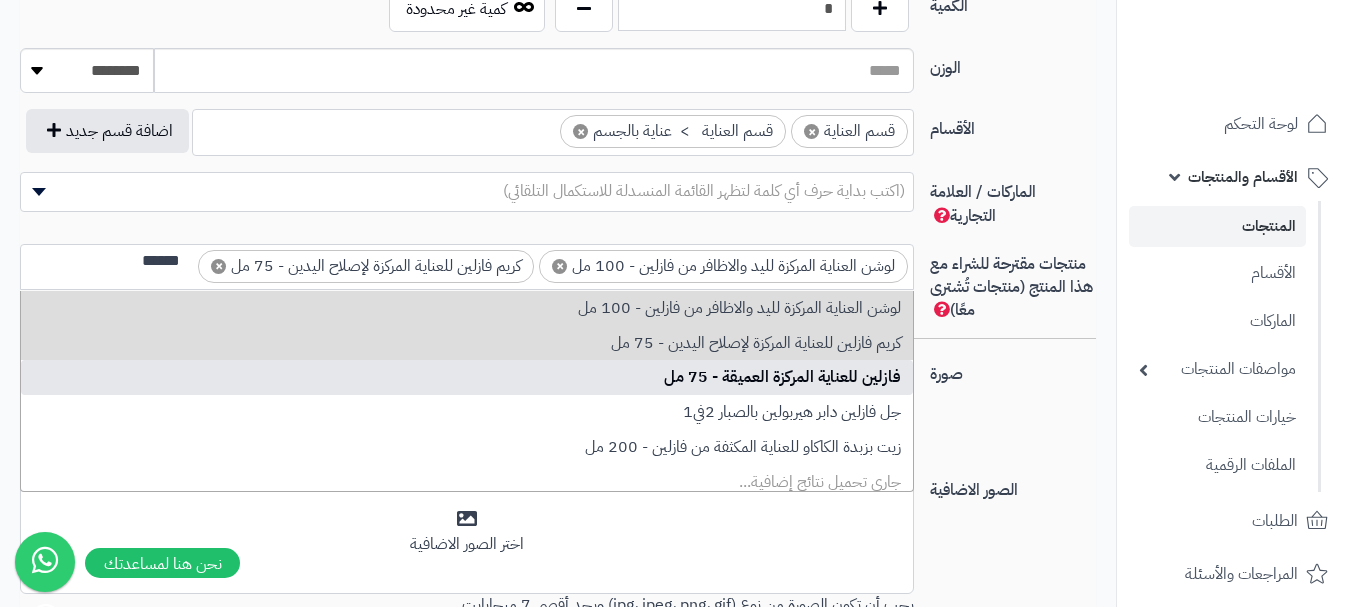 type on "******" 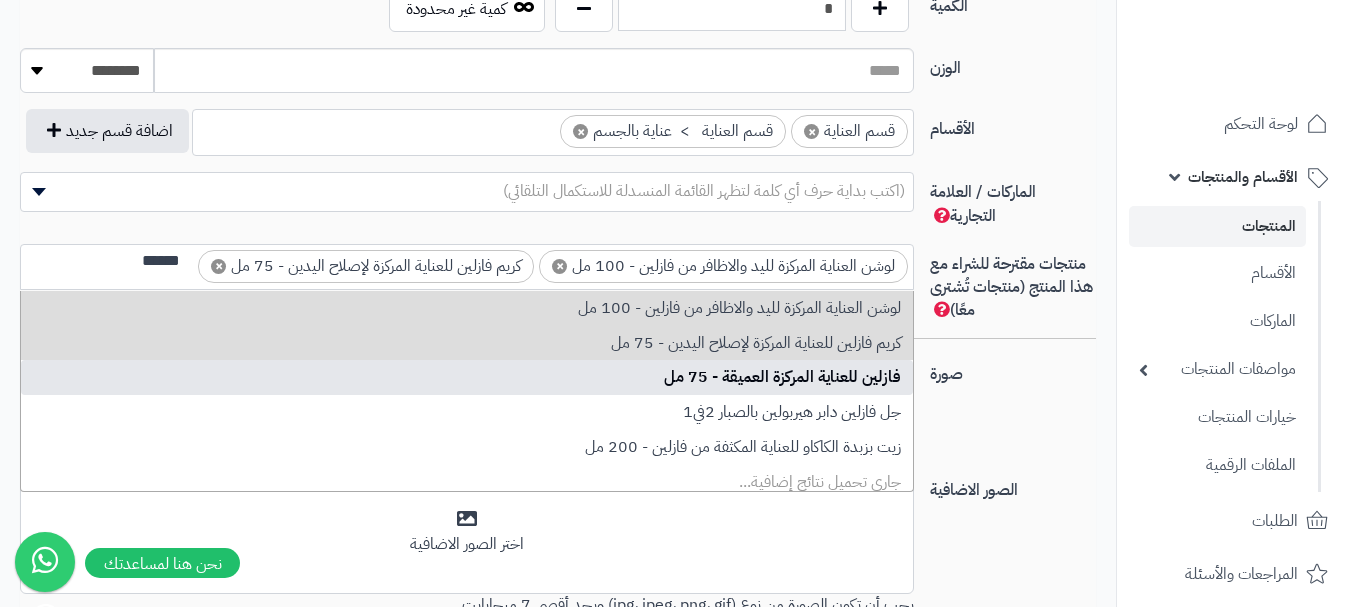 type 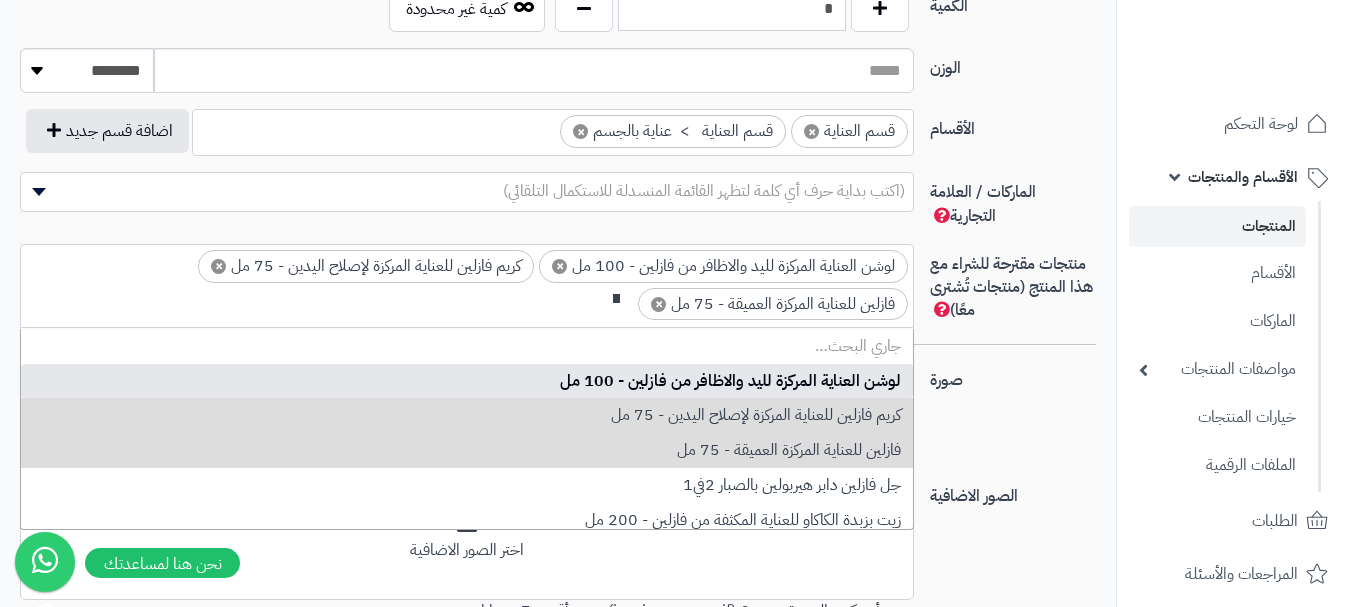 scroll, scrollTop: 0, scrollLeft: 0, axis: both 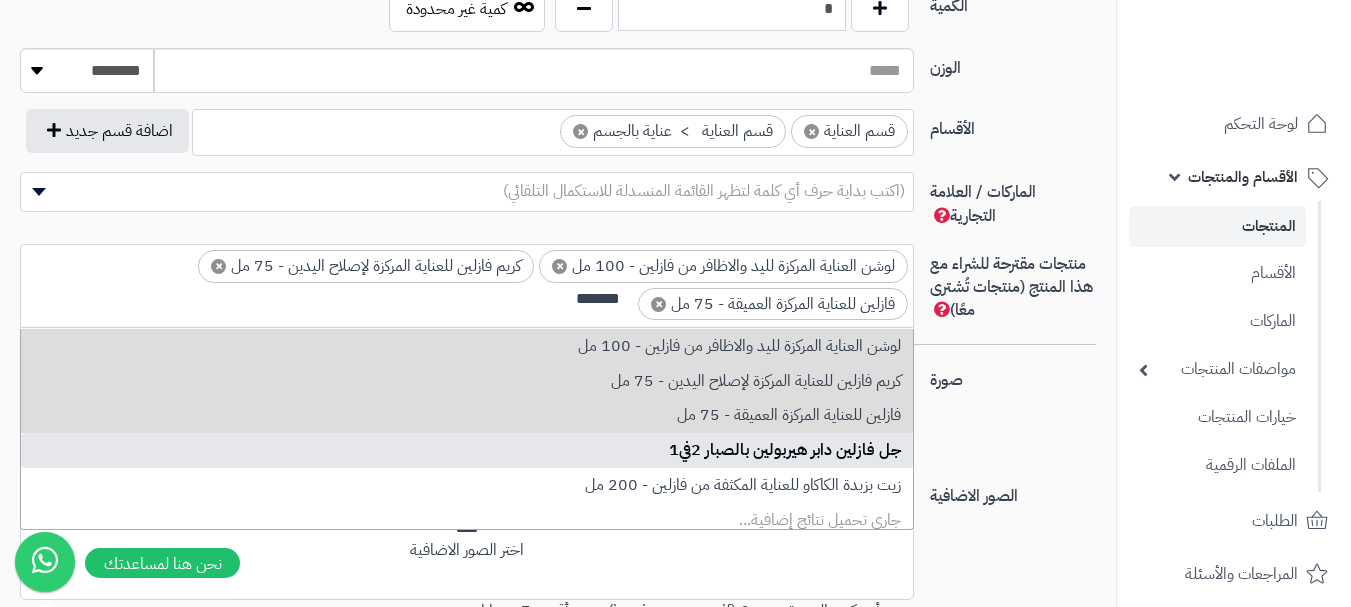 type on "******" 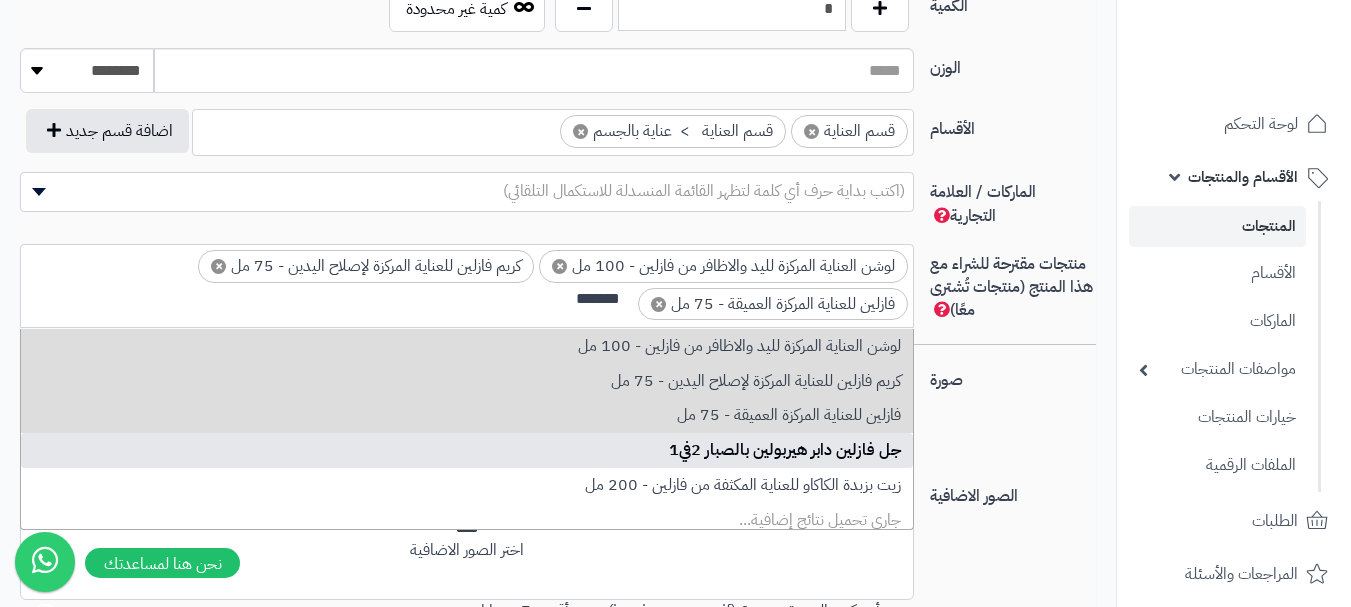 type 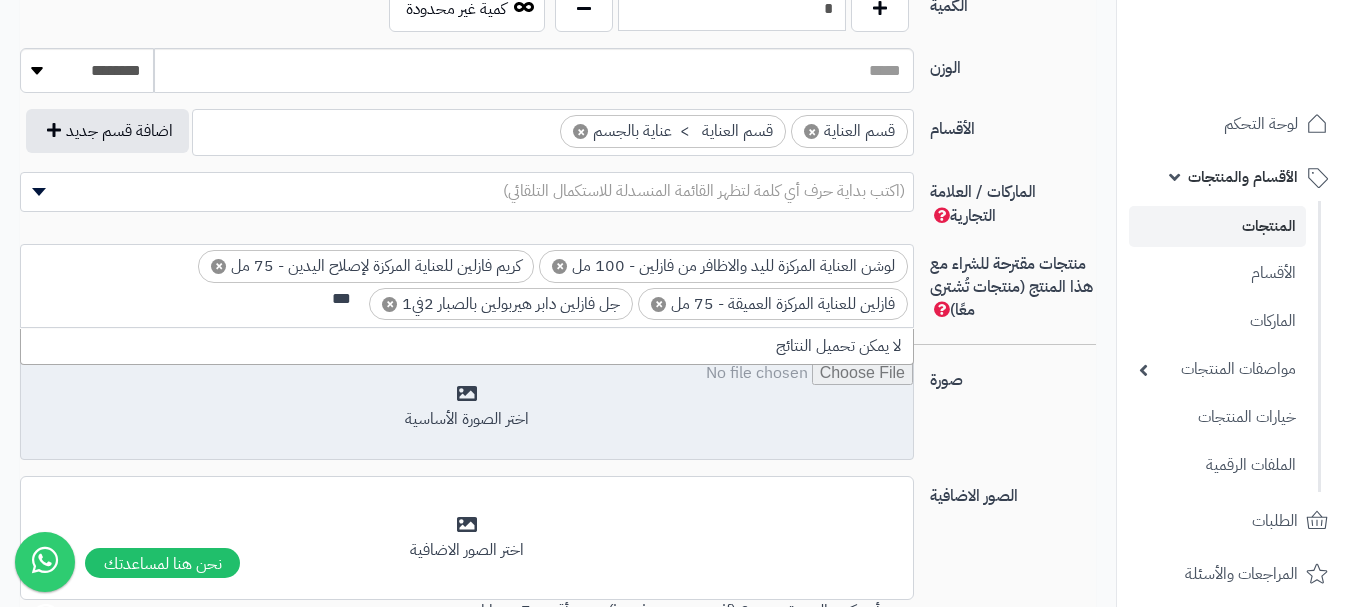 scroll, scrollTop: 0, scrollLeft: 0, axis: both 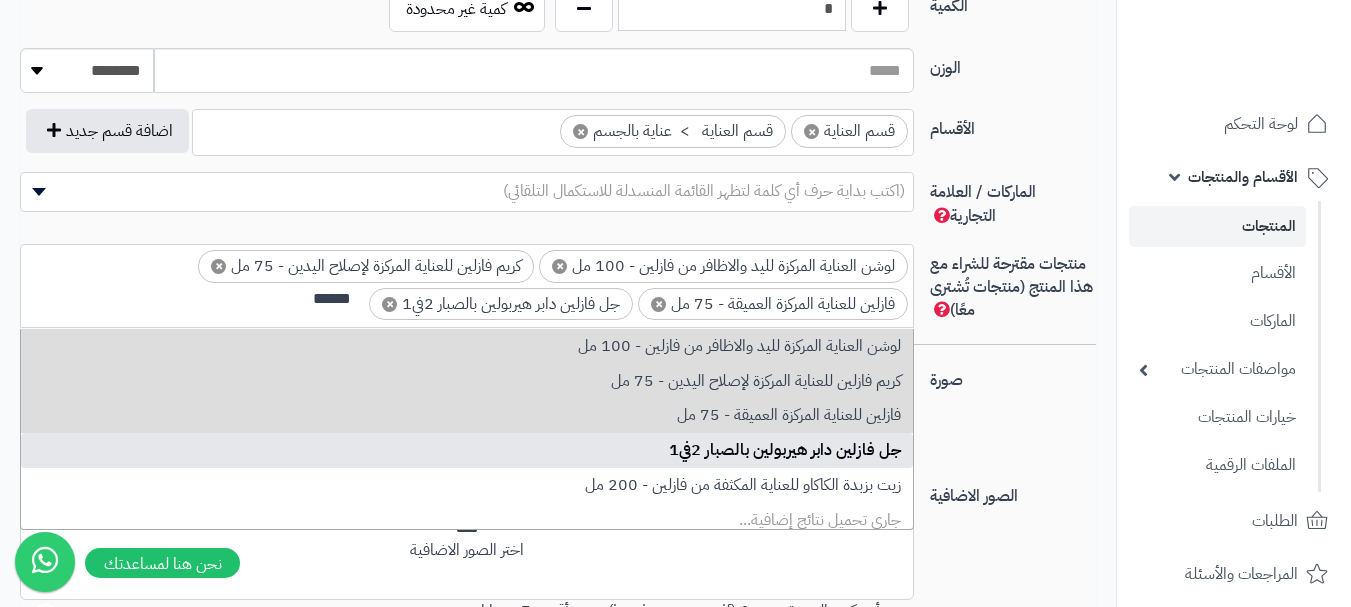 type on "******" 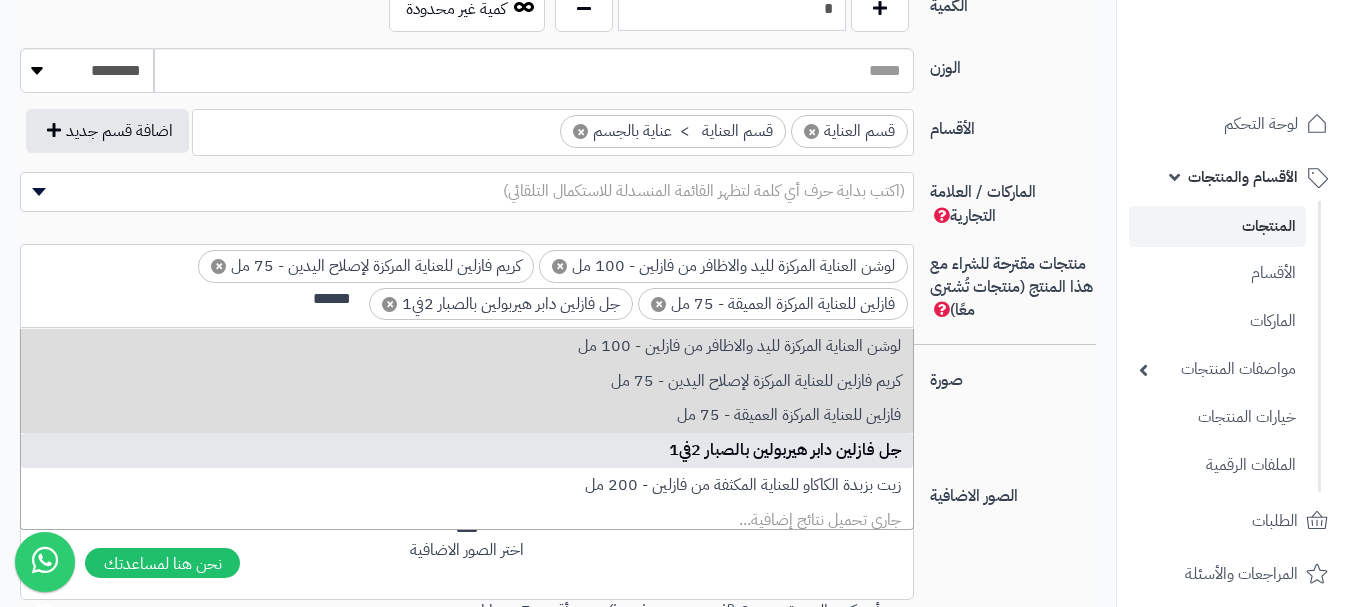 type 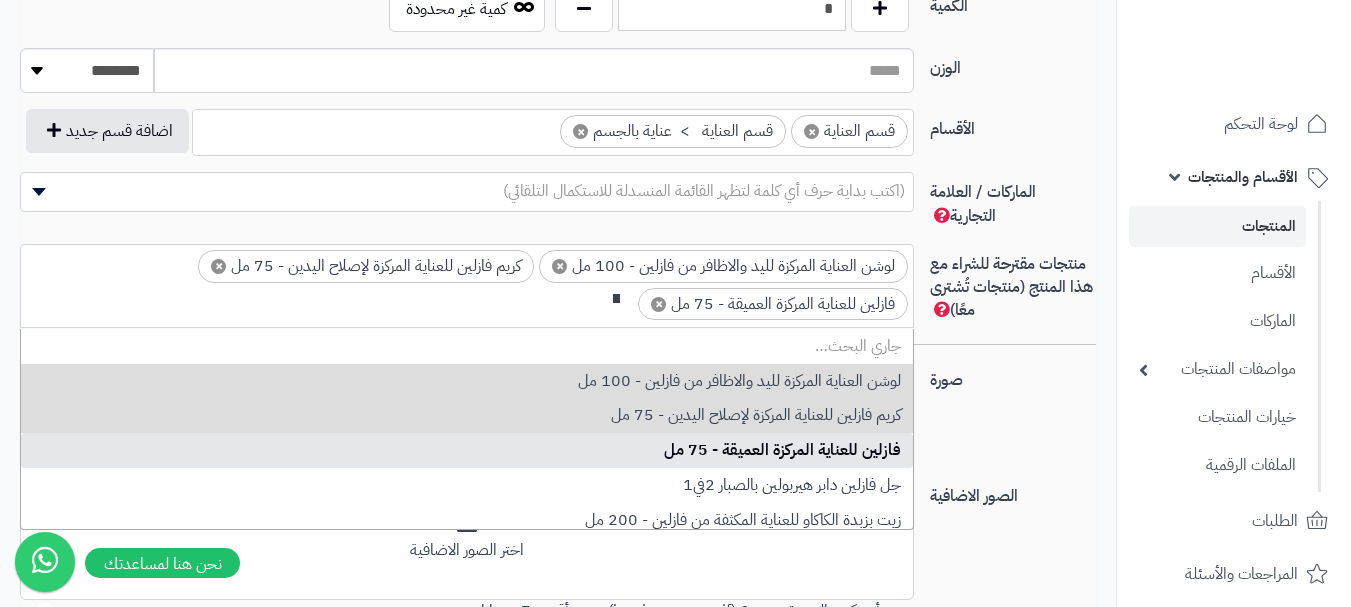 scroll, scrollTop: 0, scrollLeft: 0, axis: both 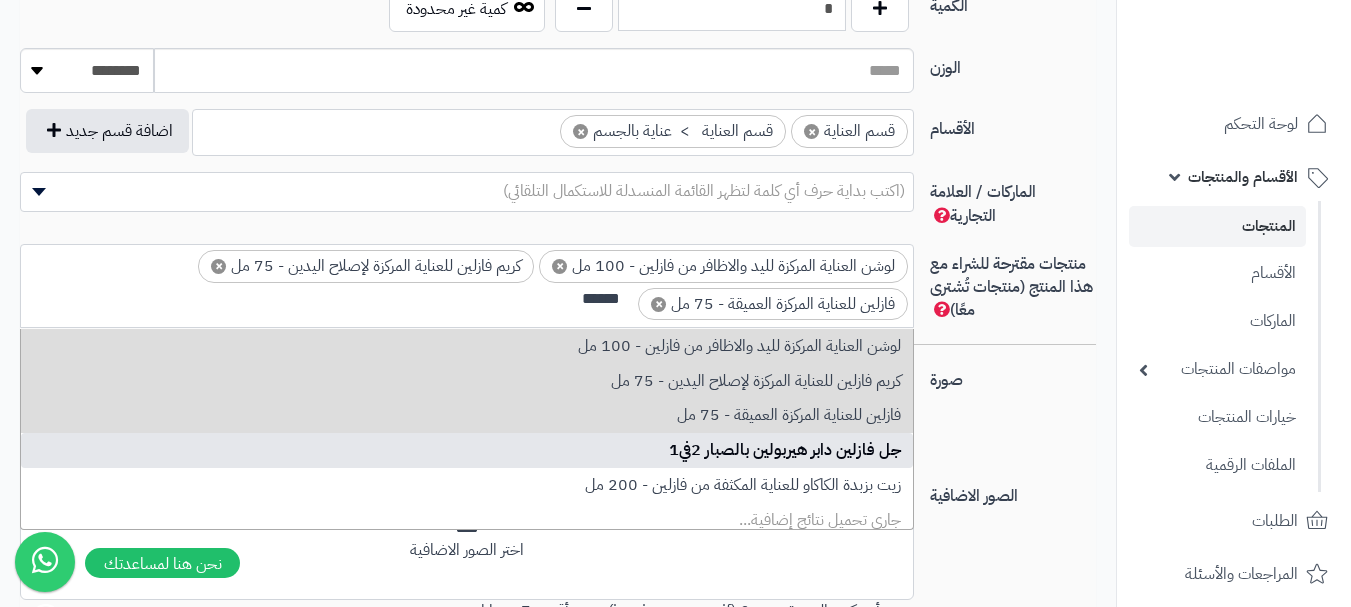 type on "******" 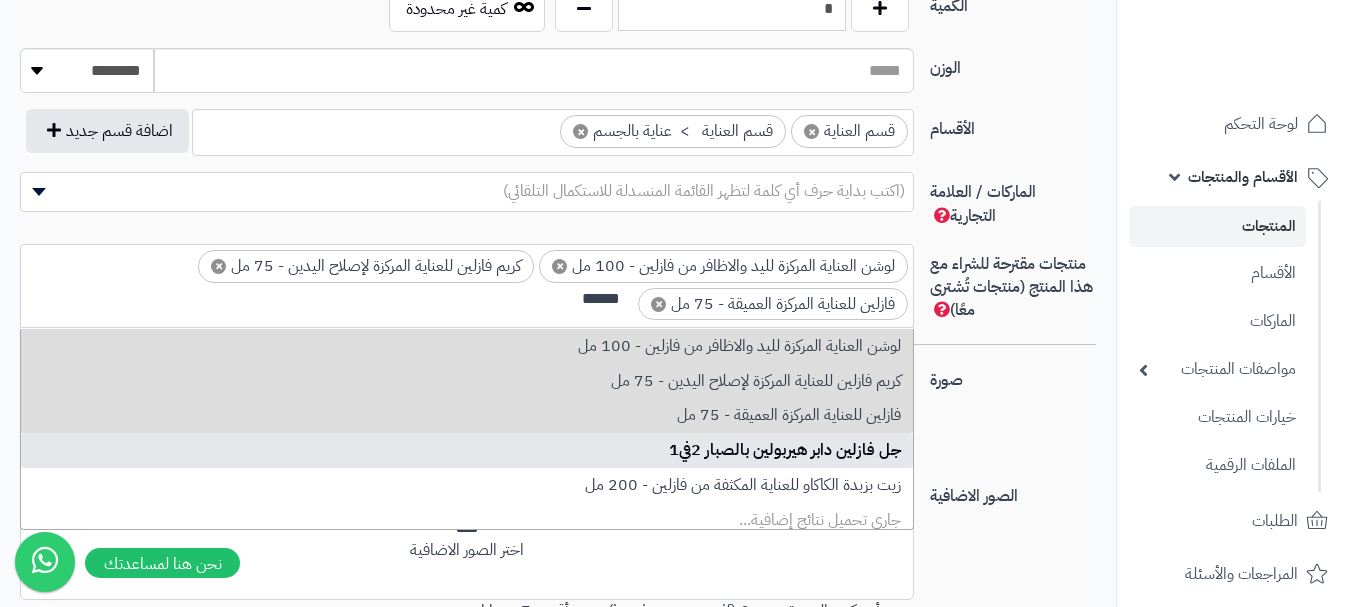 type 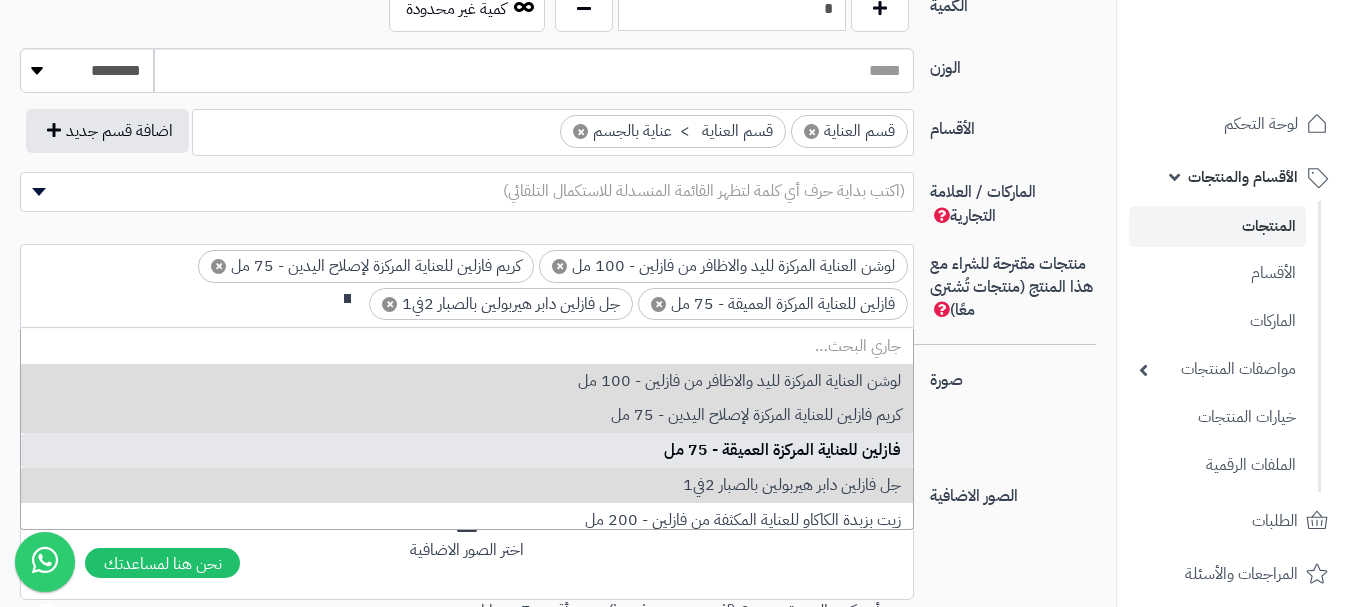 scroll, scrollTop: 0, scrollLeft: 0, axis: both 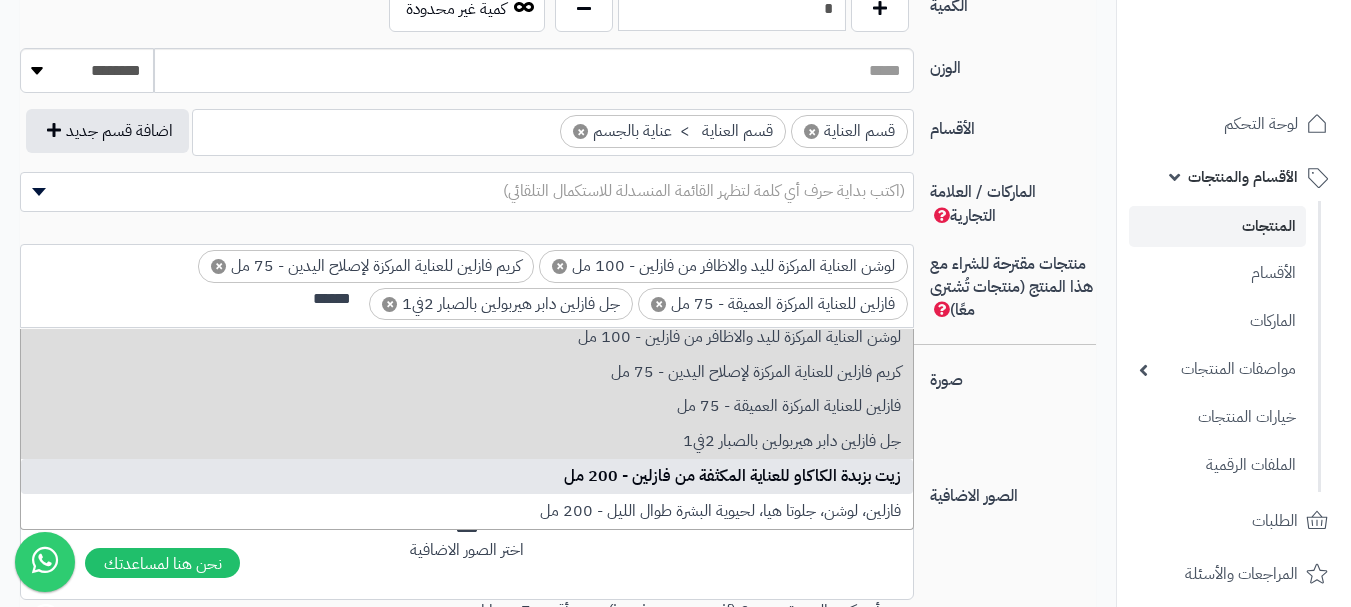 type on "******" 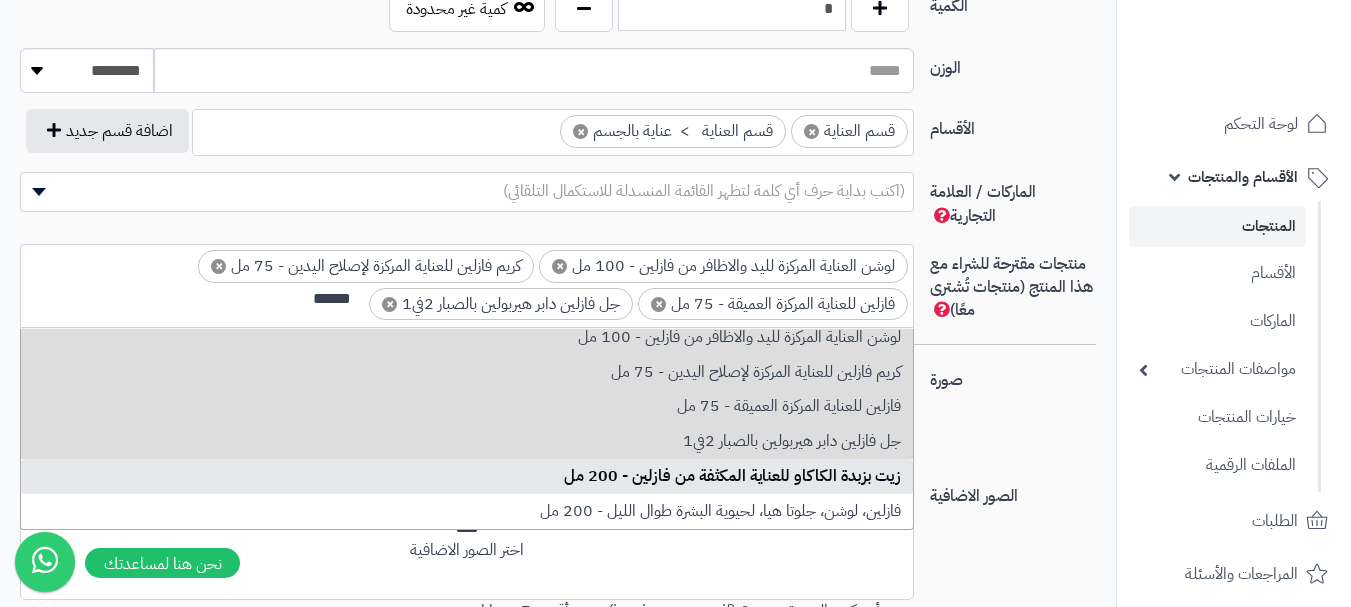 type 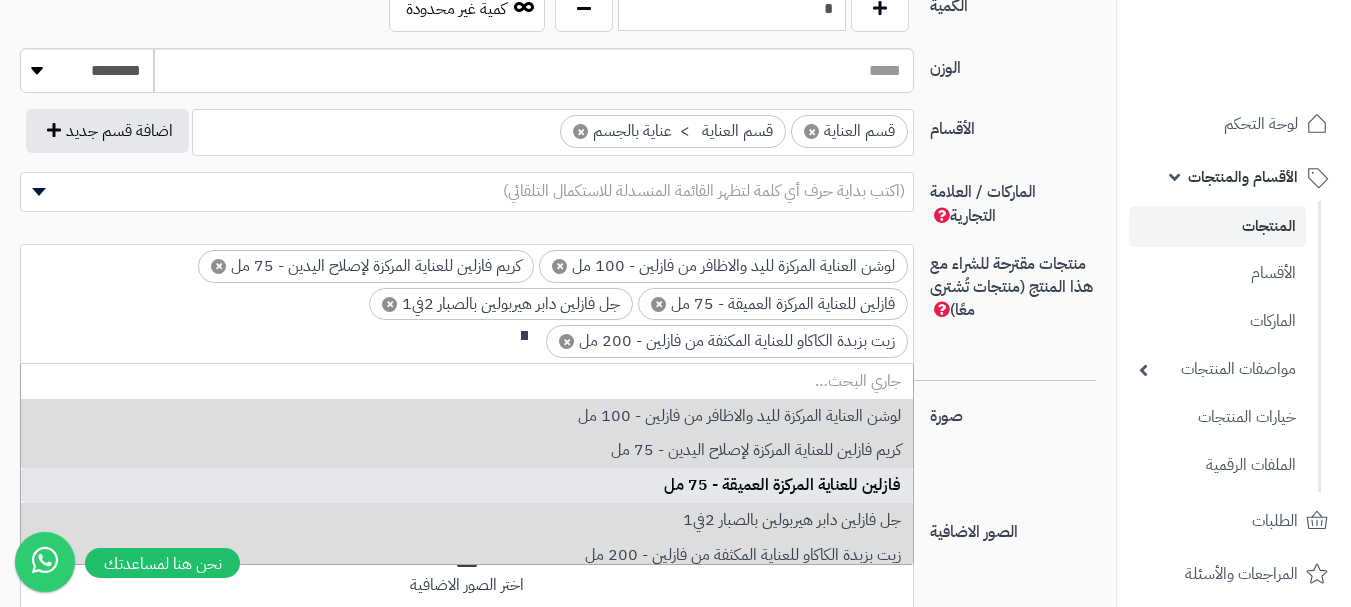 scroll, scrollTop: 0, scrollLeft: 0, axis: both 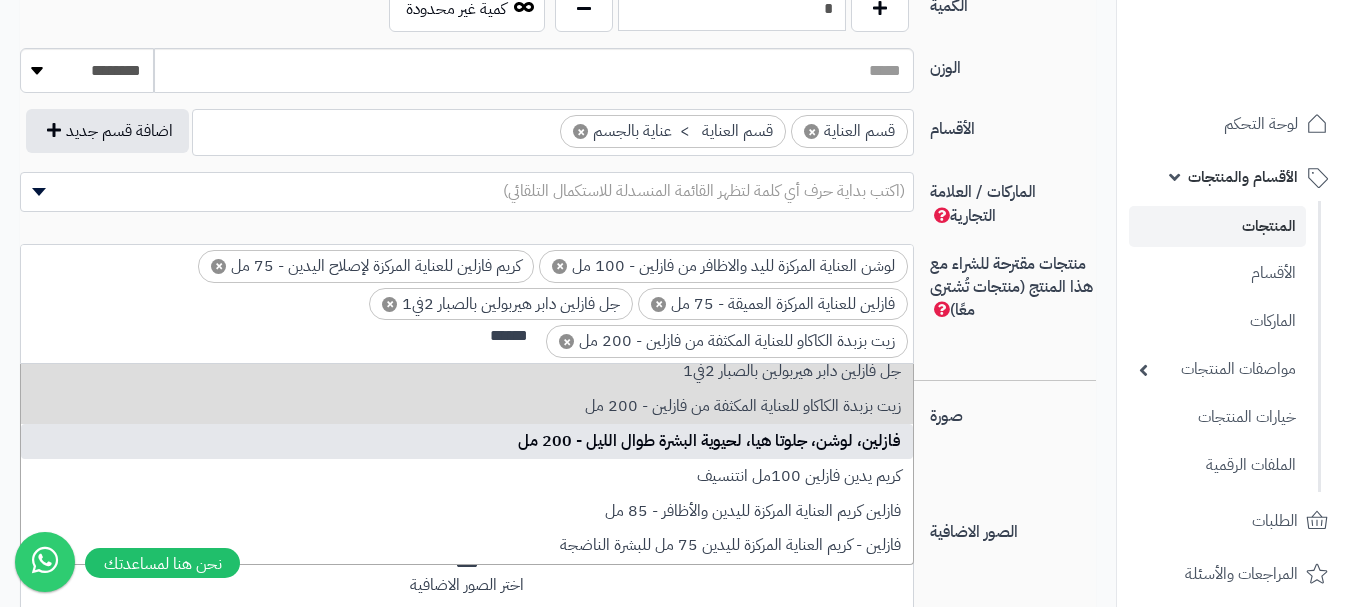 type on "******" 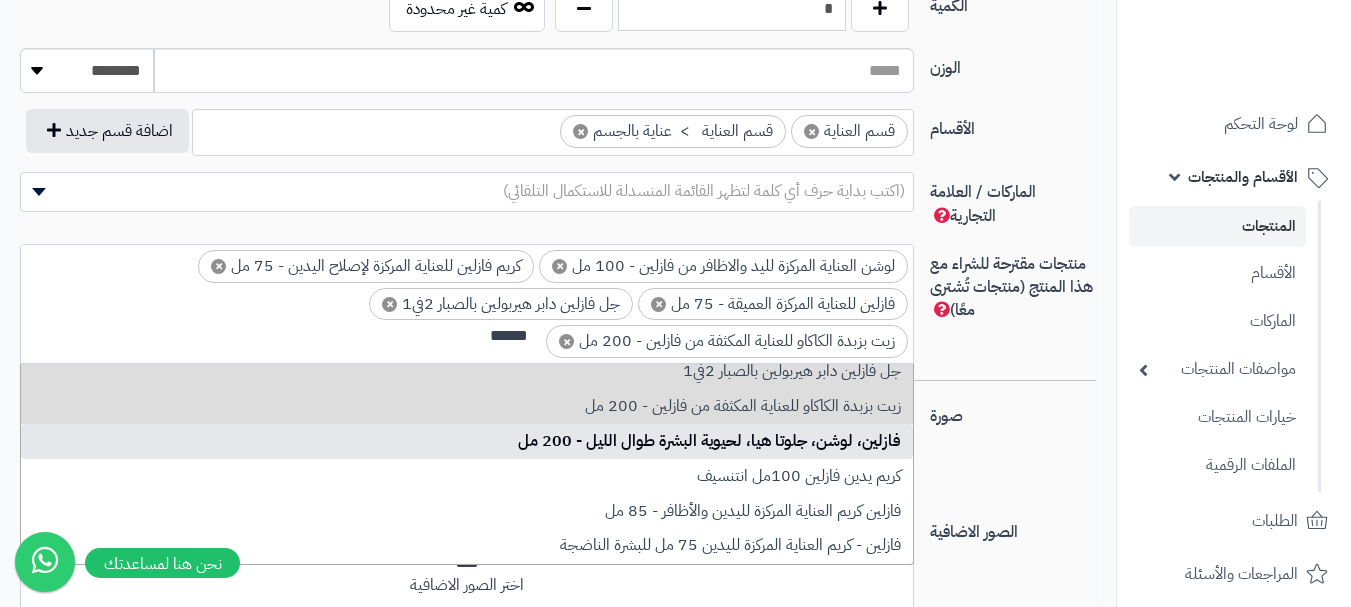 type 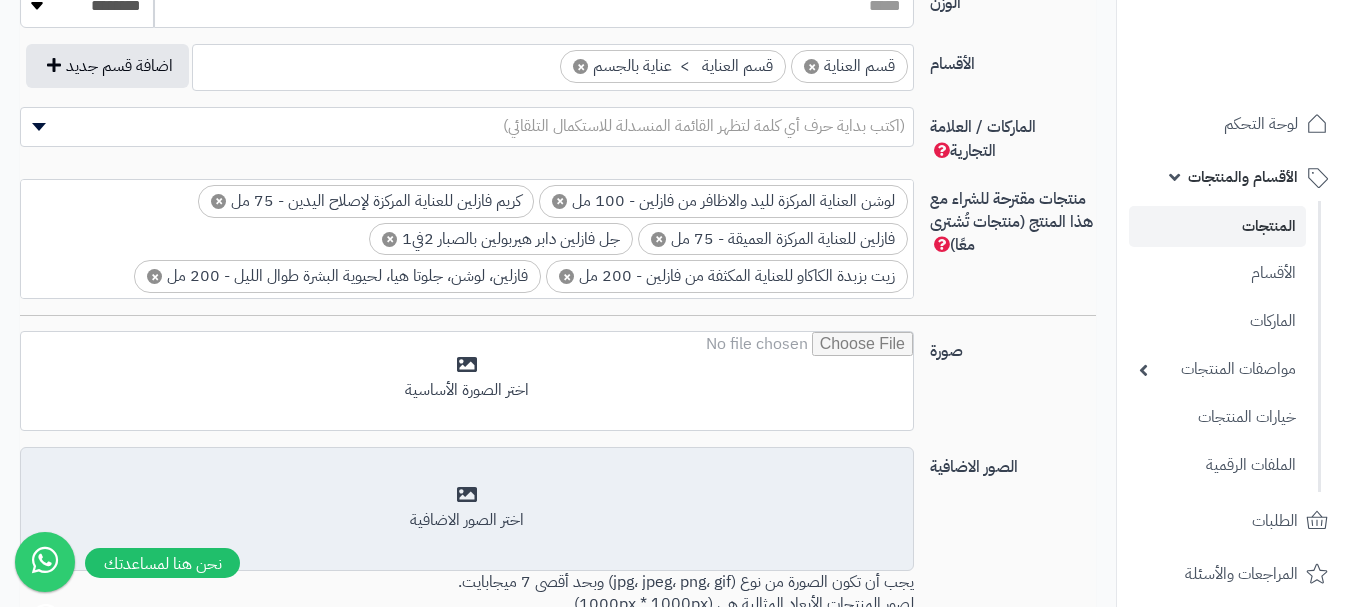 scroll, scrollTop: 1200, scrollLeft: 0, axis: vertical 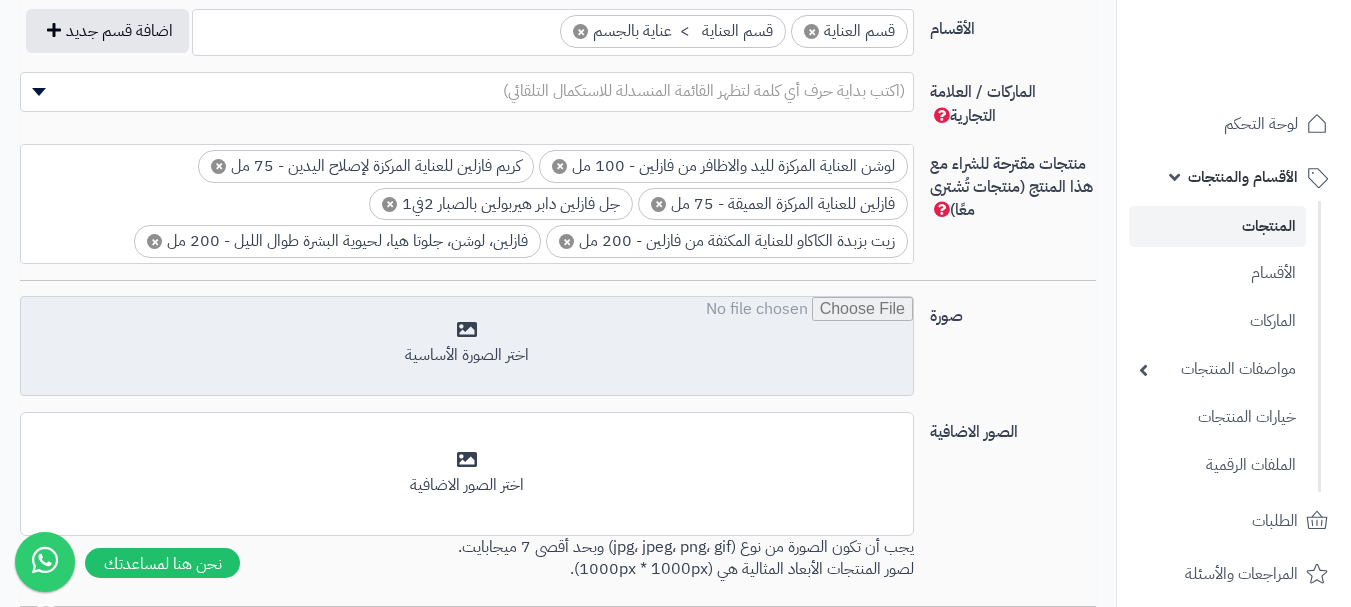 click at bounding box center [467, 347] 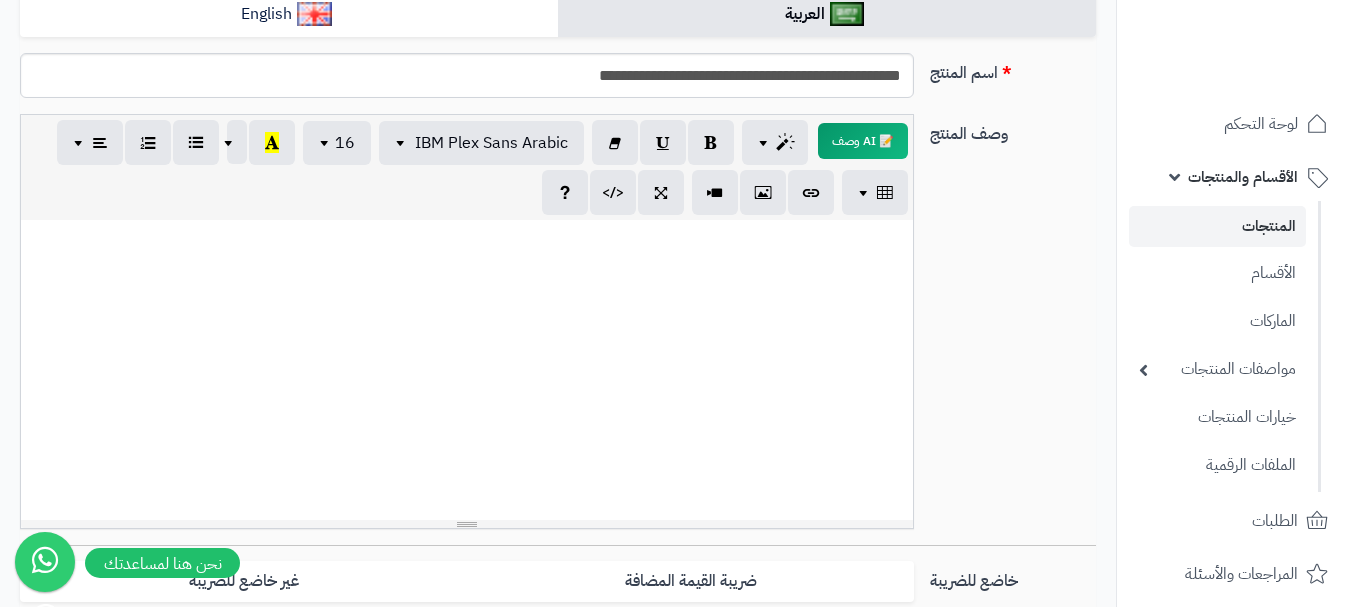 scroll, scrollTop: 300, scrollLeft: 0, axis: vertical 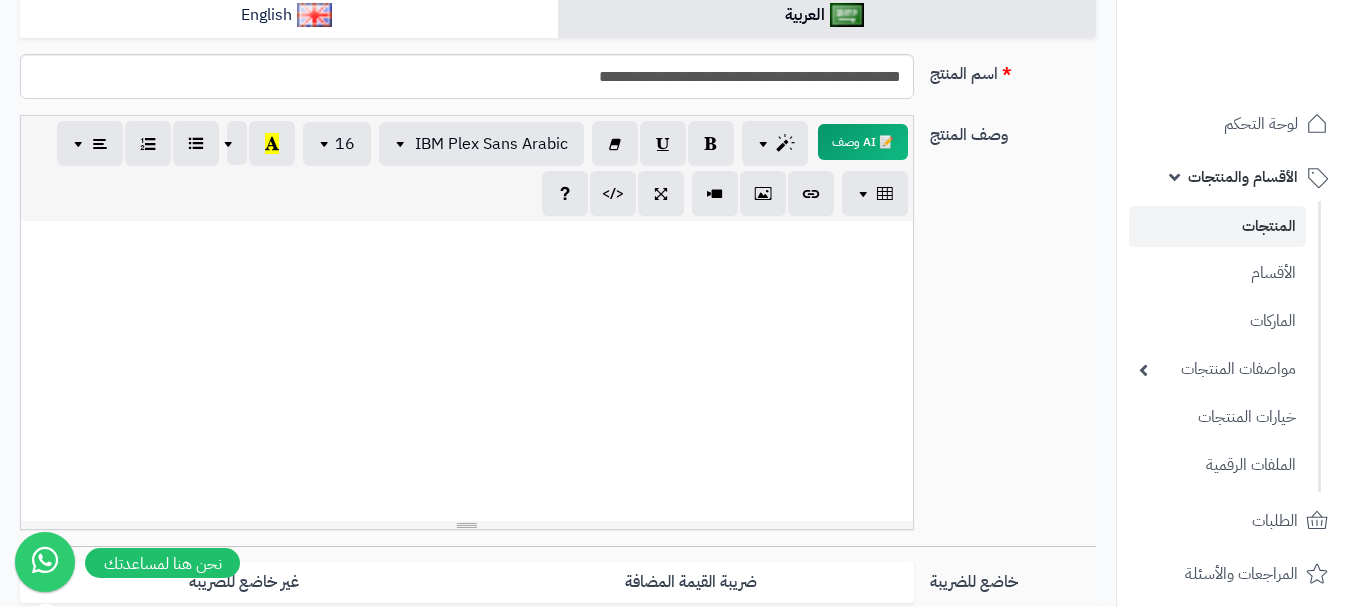 drag, startPoint x: 856, startPoint y: 231, endPoint x: 919, endPoint y: 359, distance: 142.66394 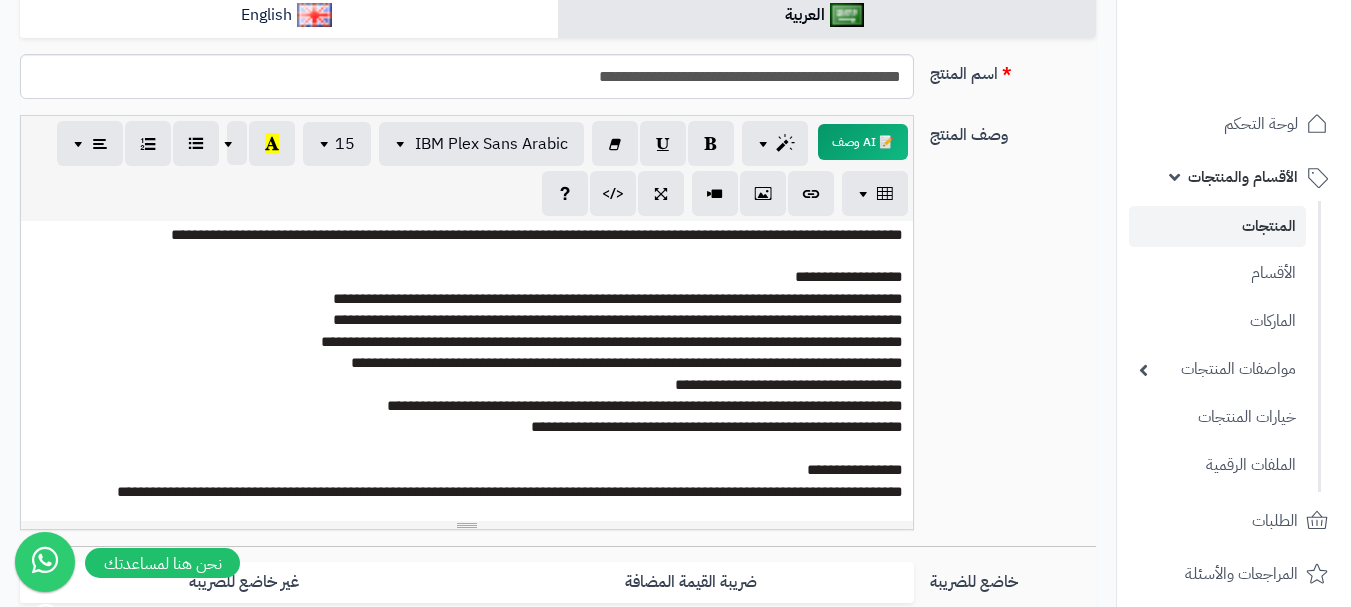scroll, scrollTop: 0, scrollLeft: 0, axis: both 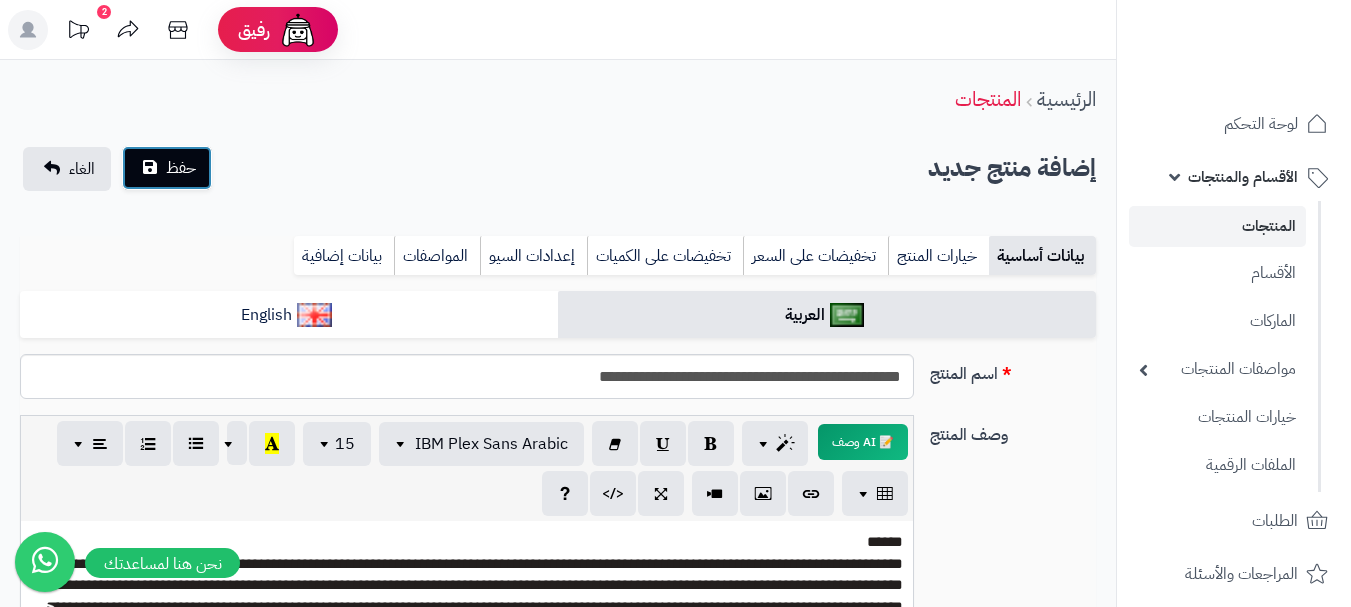 click on "حفظ" at bounding box center (181, 168) 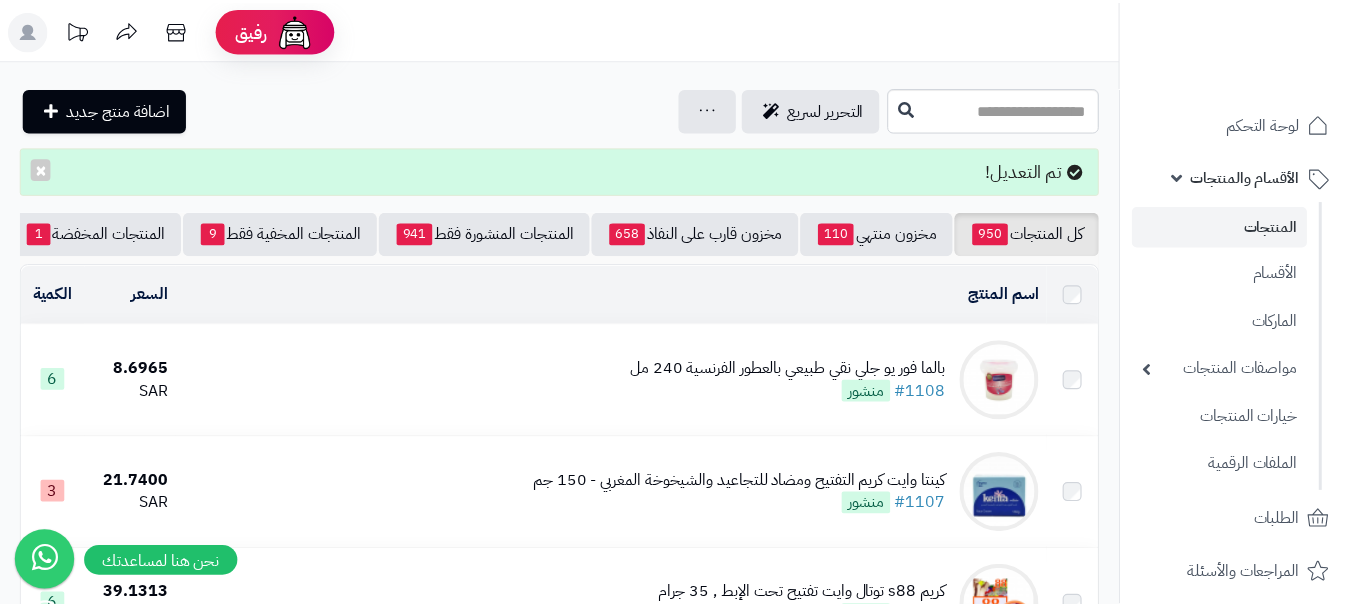 scroll, scrollTop: 0, scrollLeft: 0, axis: both 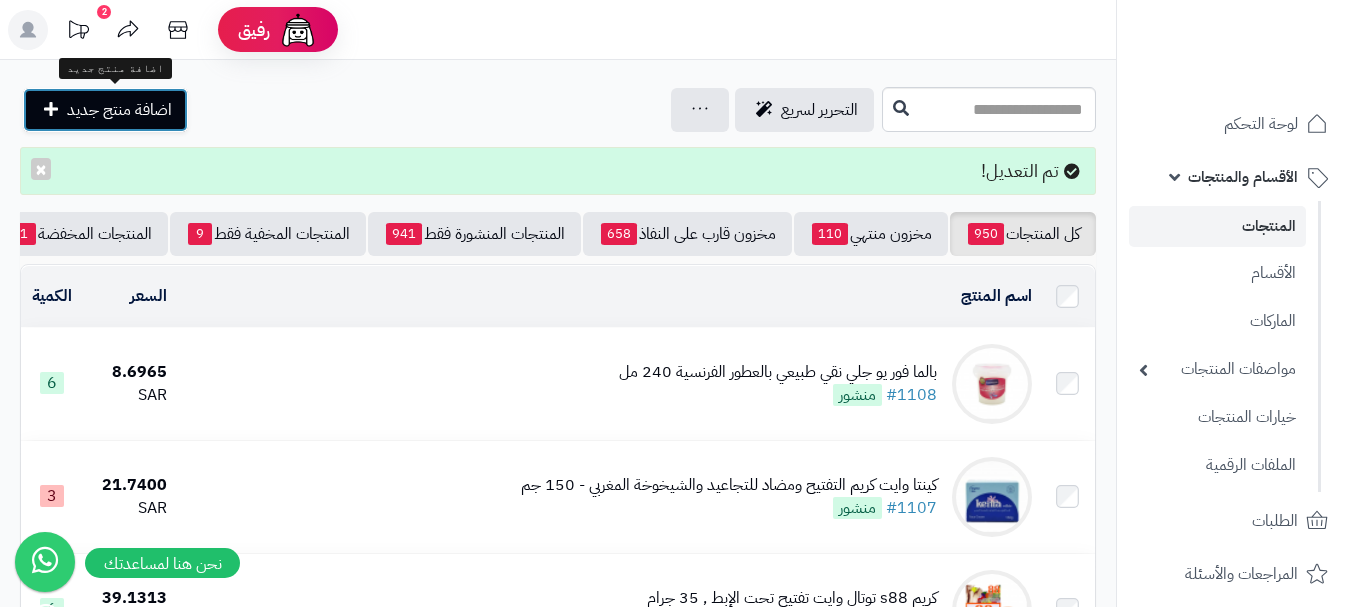 click on "اضافة منتج جديد" at bounding box center [119, 110] 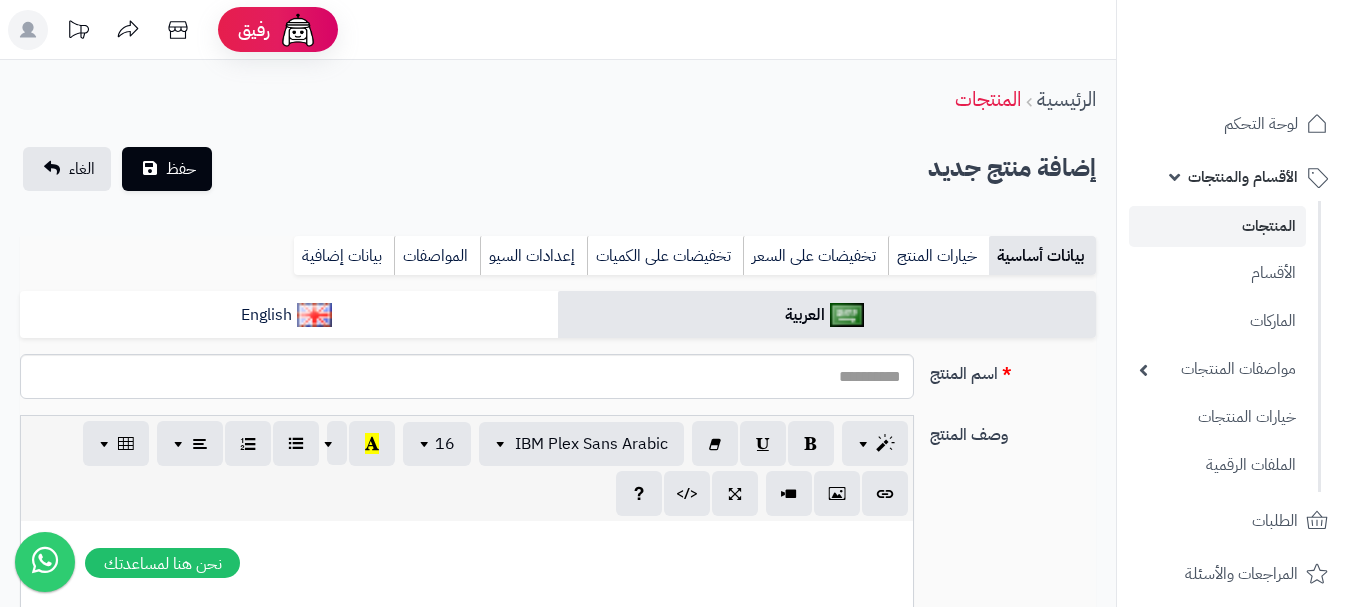select 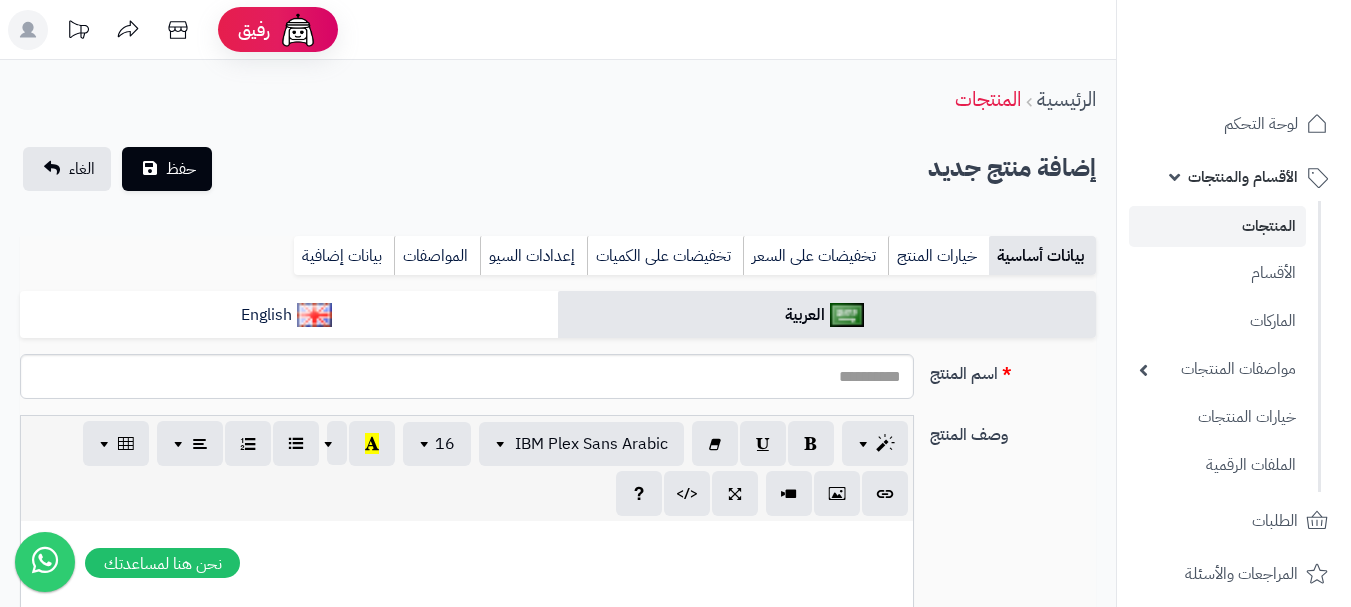scroll, scrollTop: 0, scrollLeft: 0, axis: both 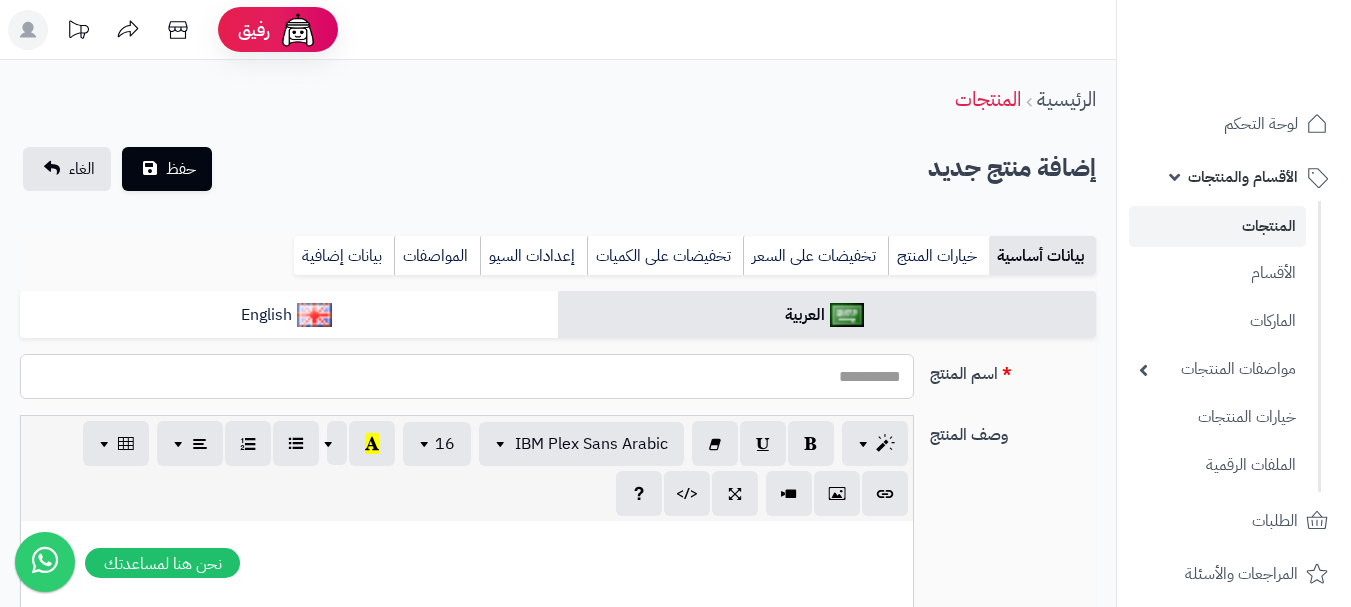 paste on "**********" 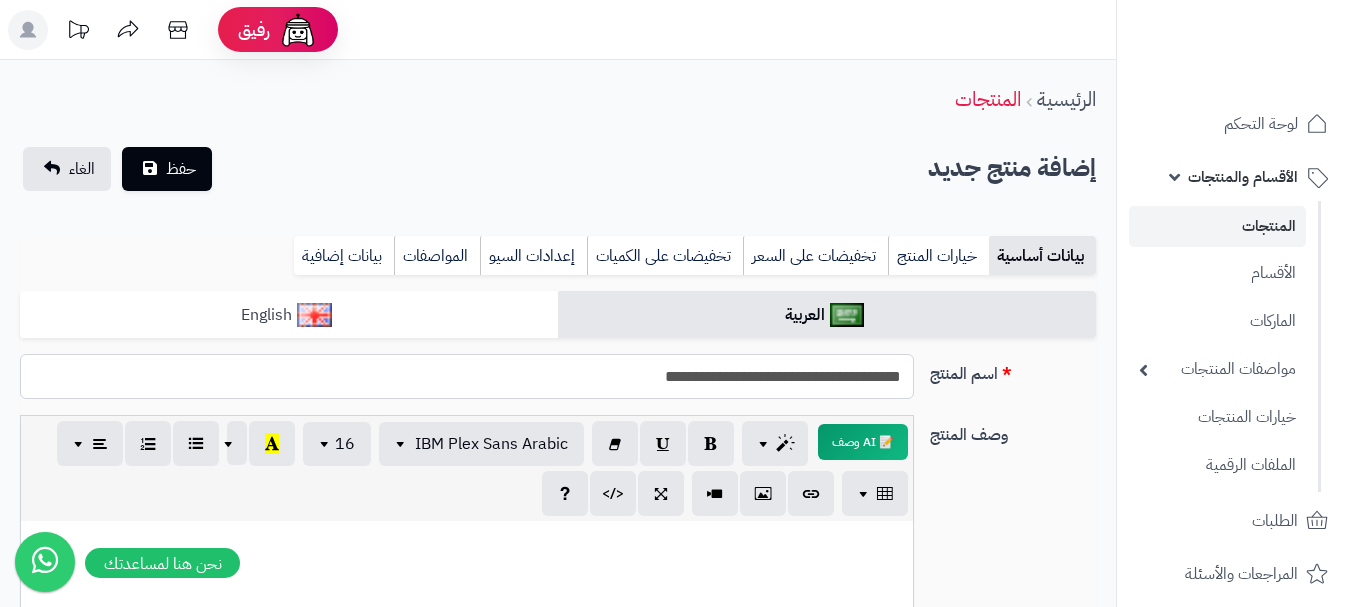 type on "**********" 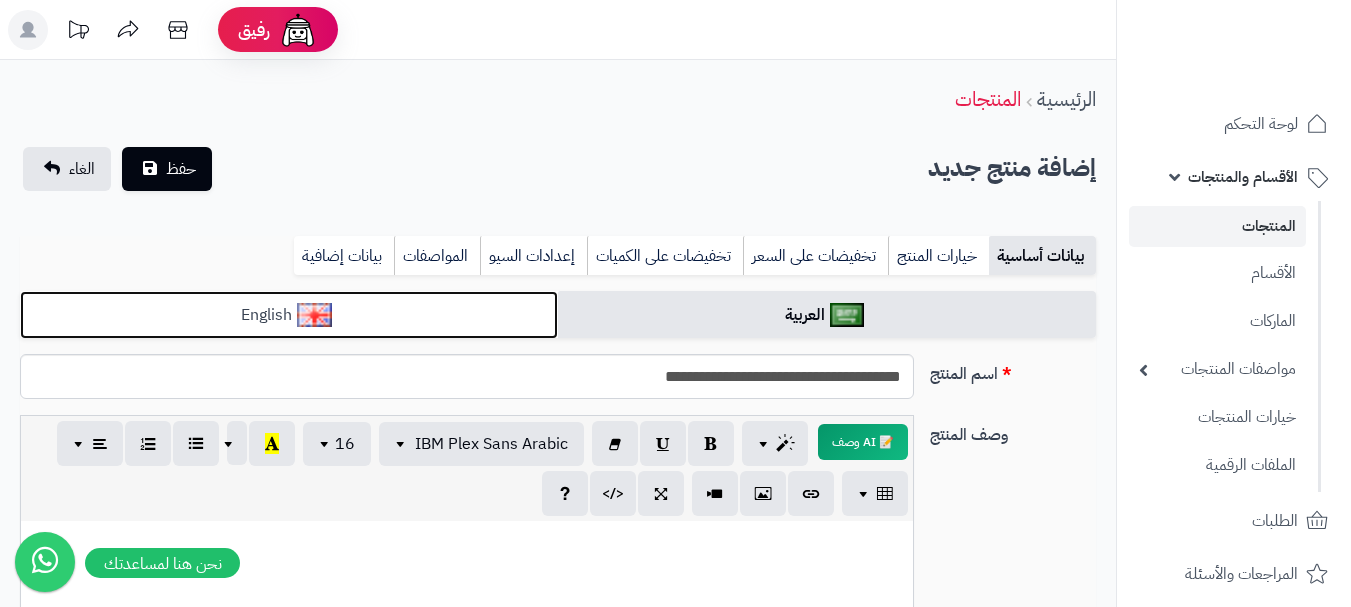 click on "English" at bounding box center [289, 315] 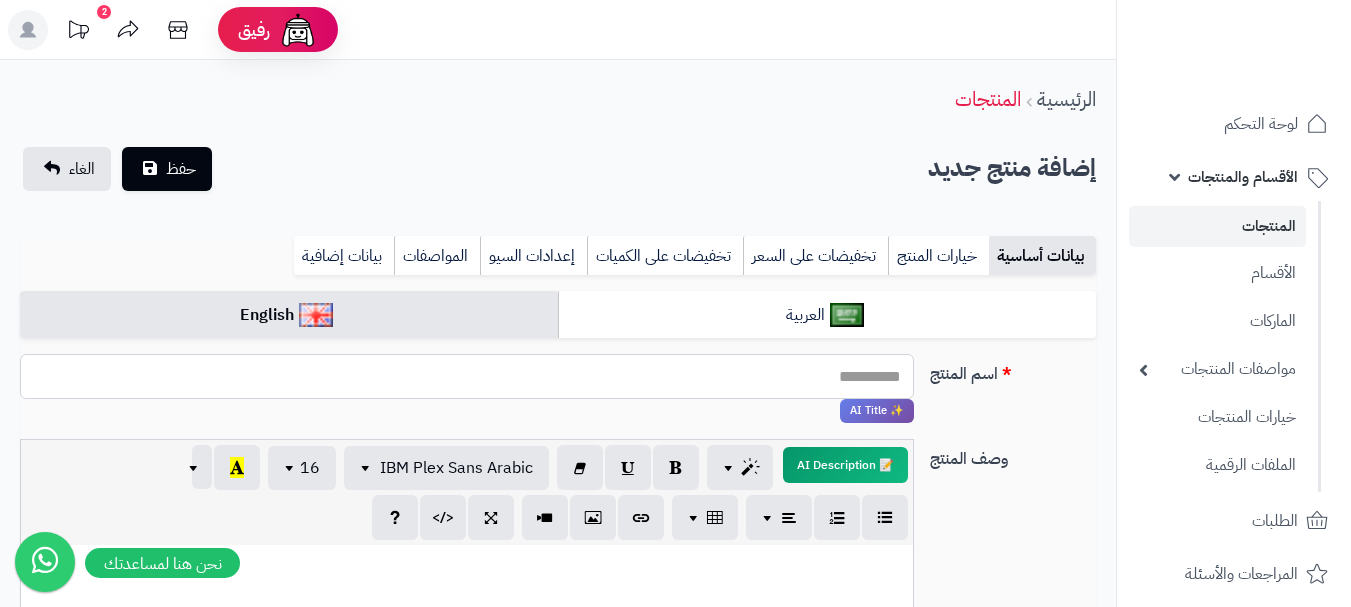 paste on "**********" 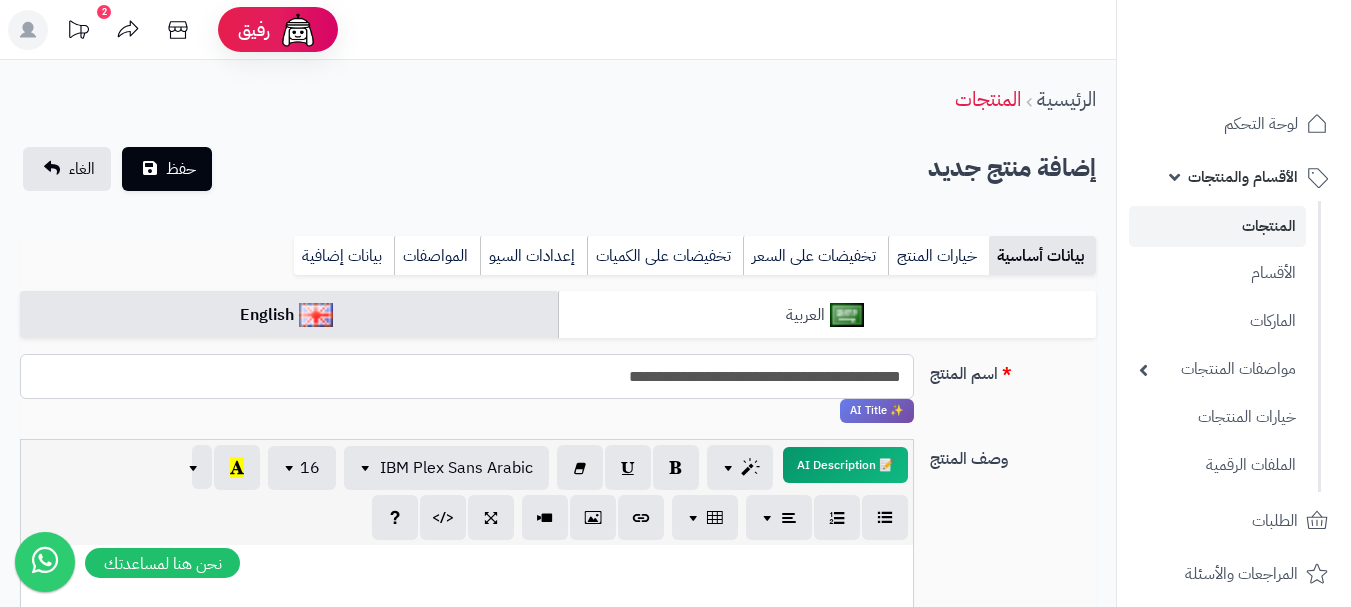 type on "**********" 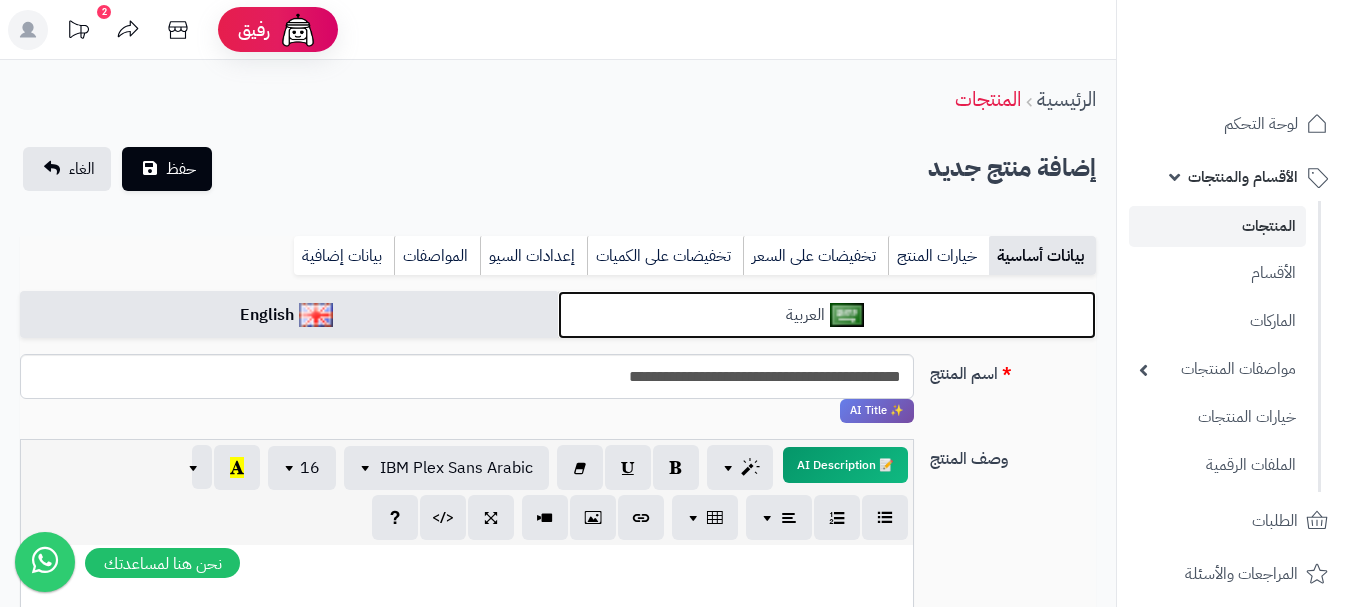 click at bounding box center (847, 315) 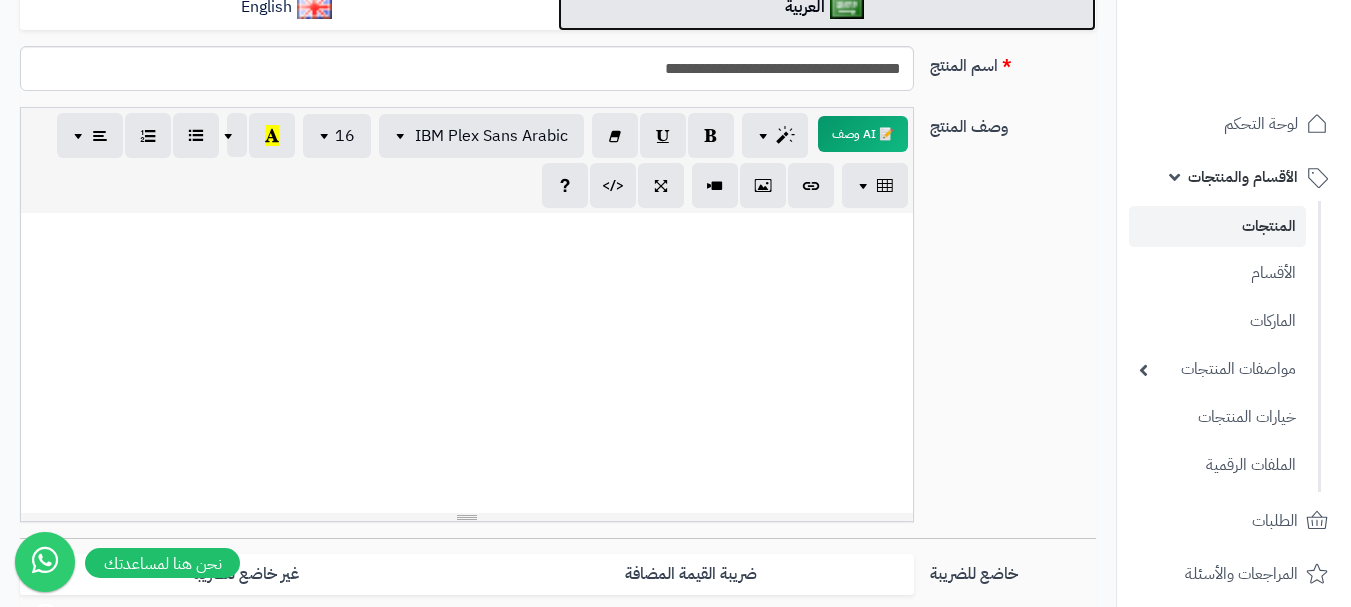 scroll, scrollTop: 500, scrollLeft: 0, axis: vertical 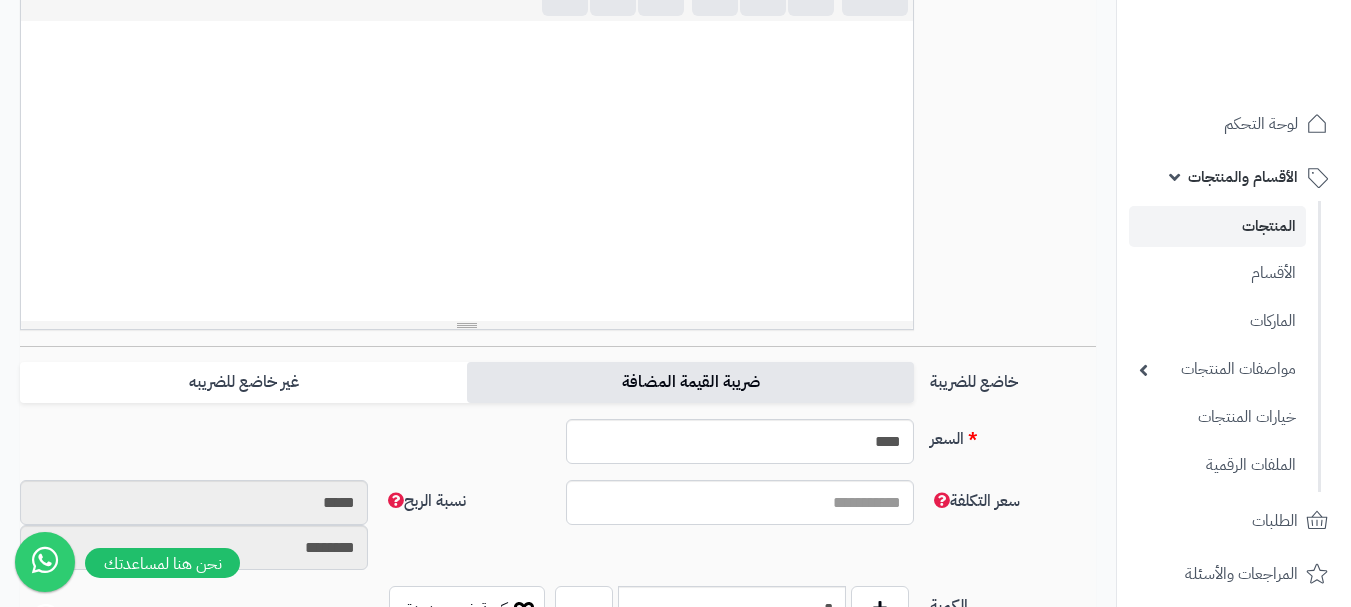 click on "ضريبة القيمة المضافة" at bounding box center [690, 382] 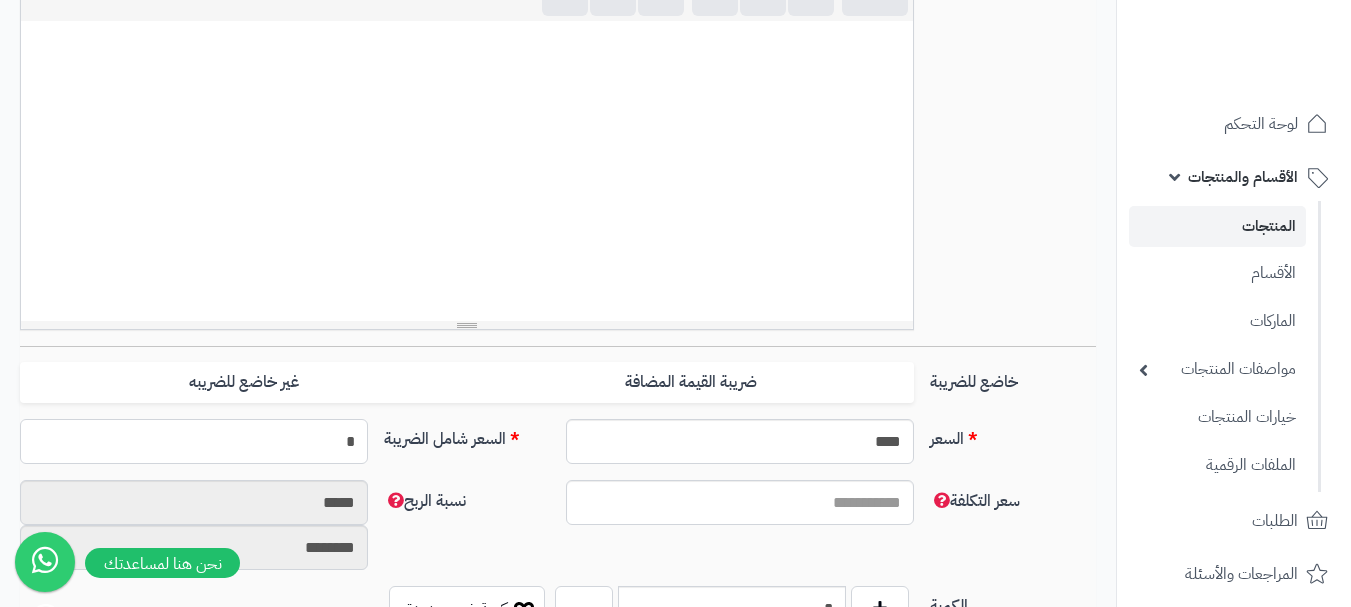 click on "*" at bounding box center (194, 441) 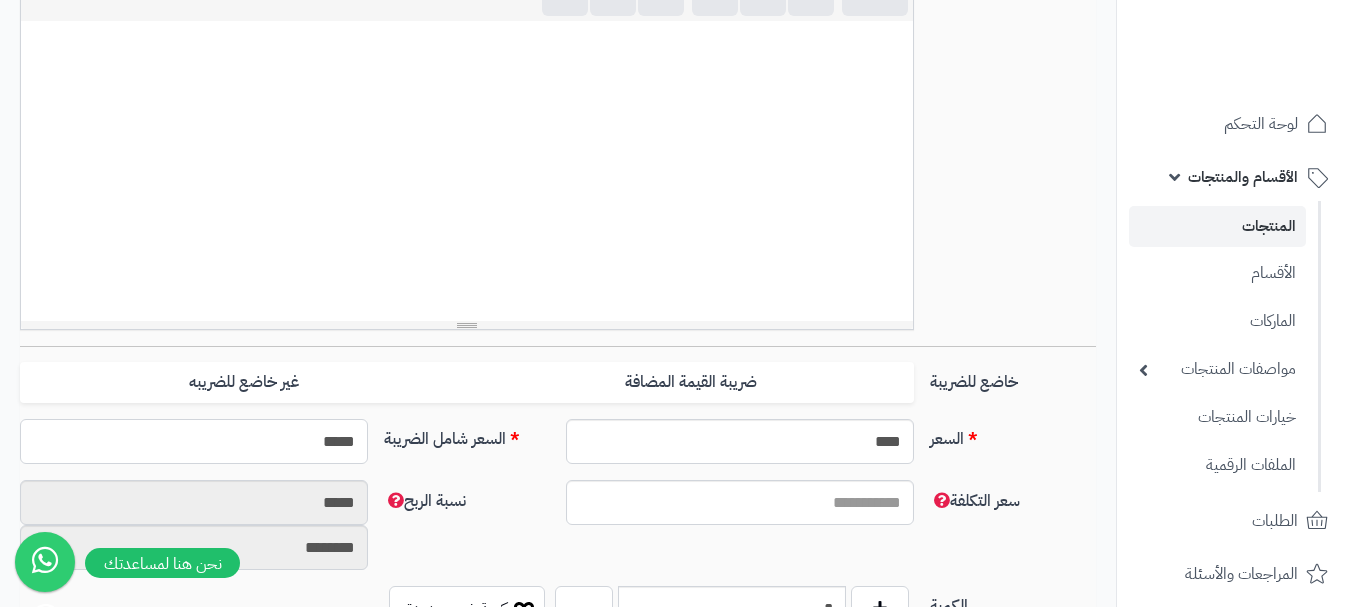 type on "******" 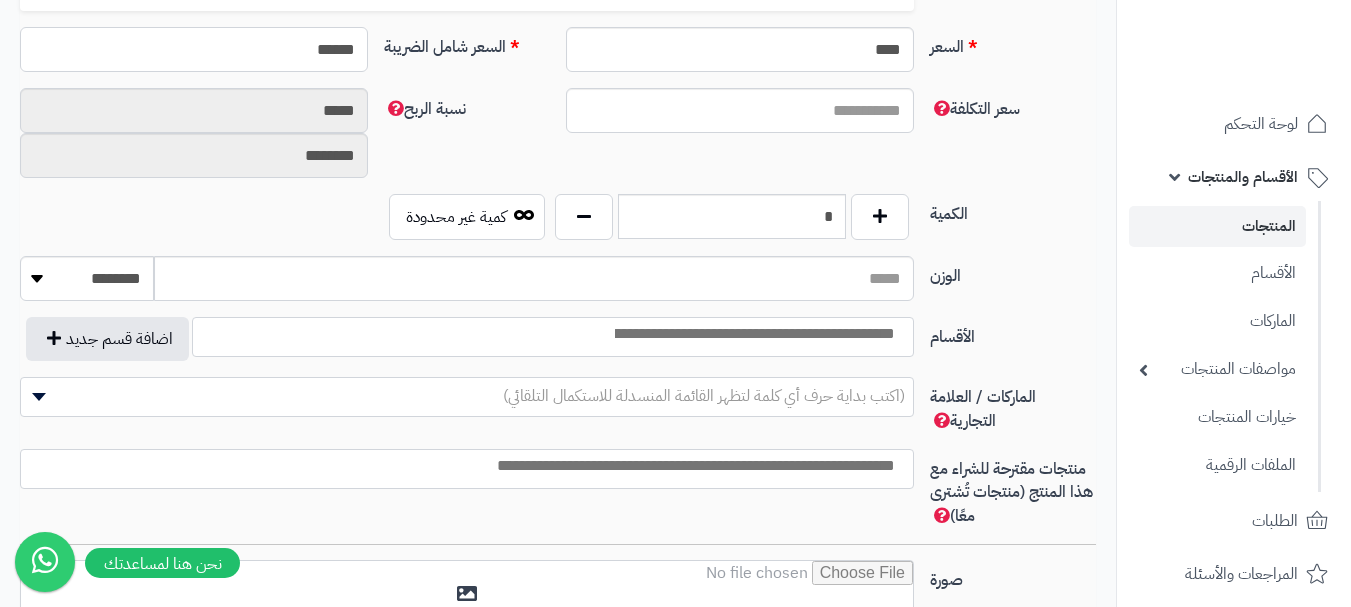 scroll, scrollTop: 900, scrollLeft: 0, axis: vertical 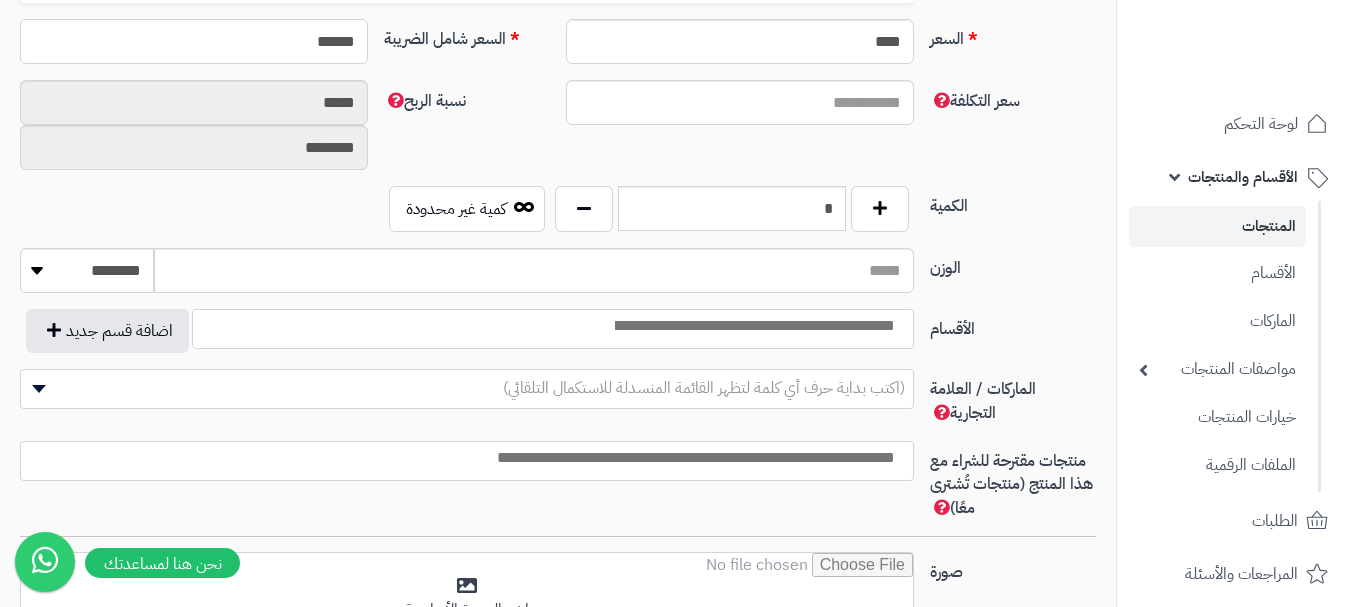 type on "**********" 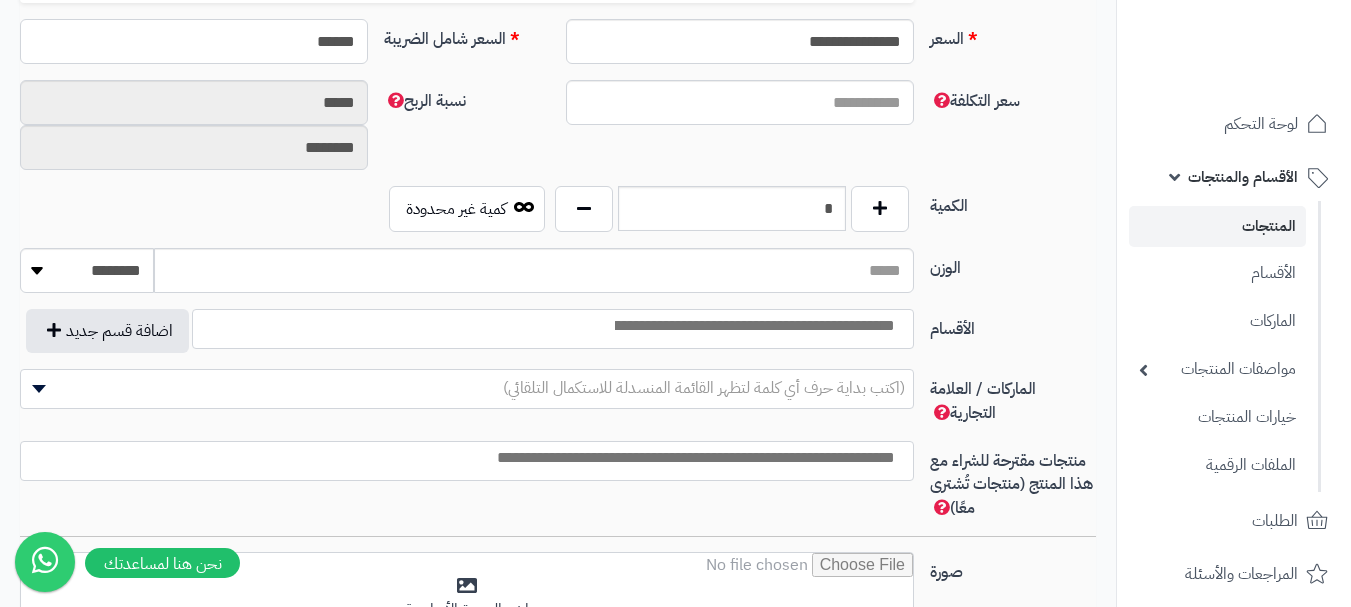 type on "******" 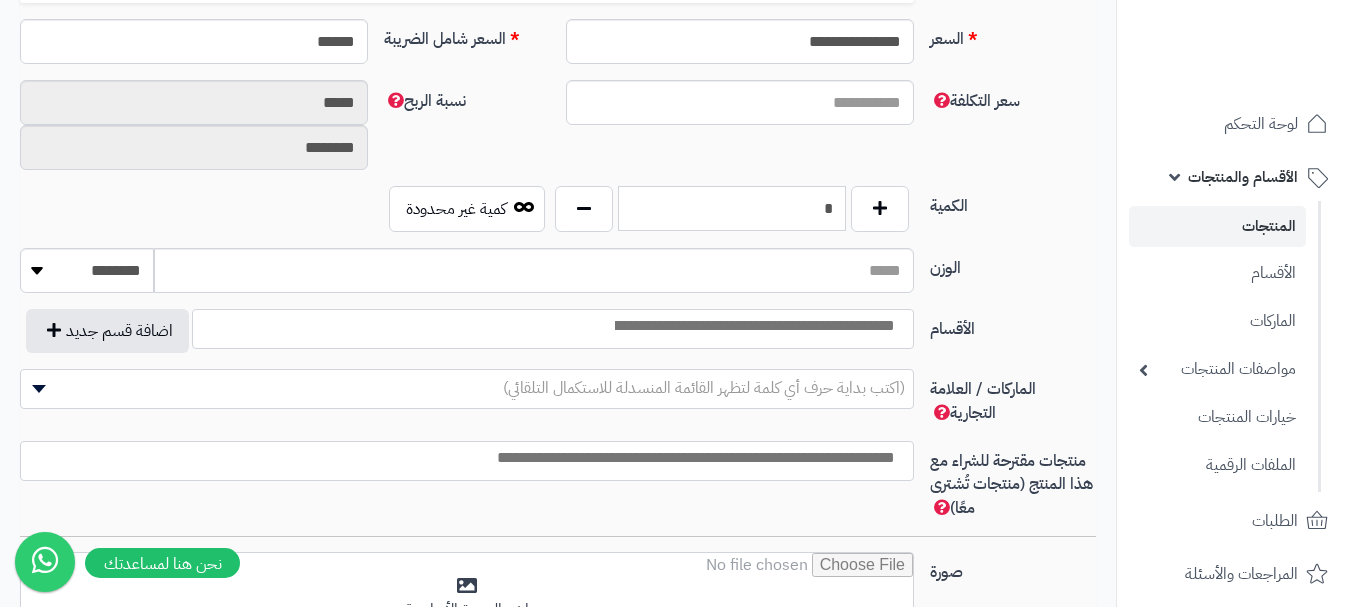 click on "*" at bounding box center [732, 208] 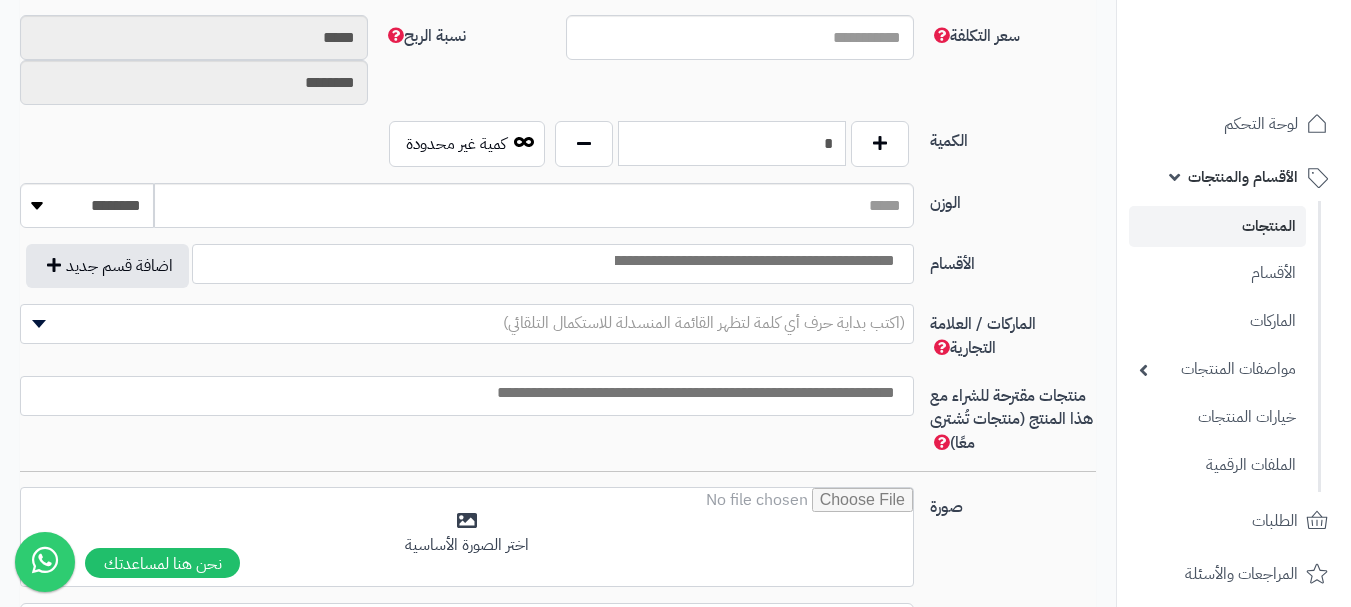 scroll, scrollTop: 1000, scrollLeft: 0, axis: vertical 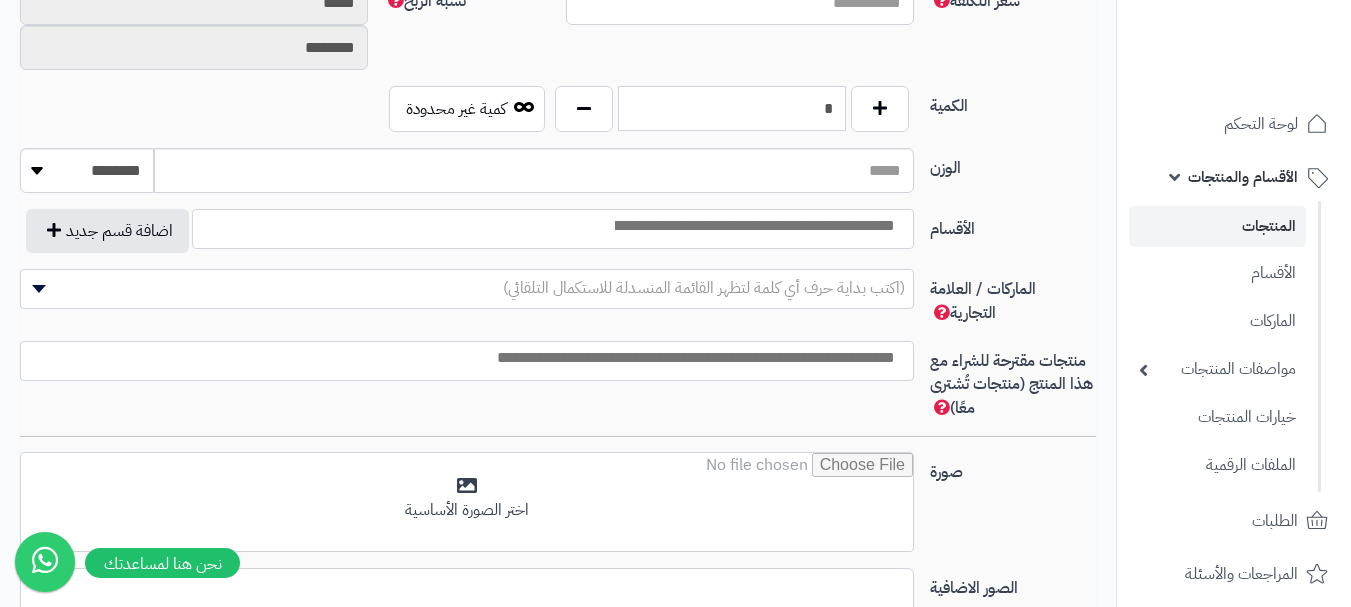 type on "*" 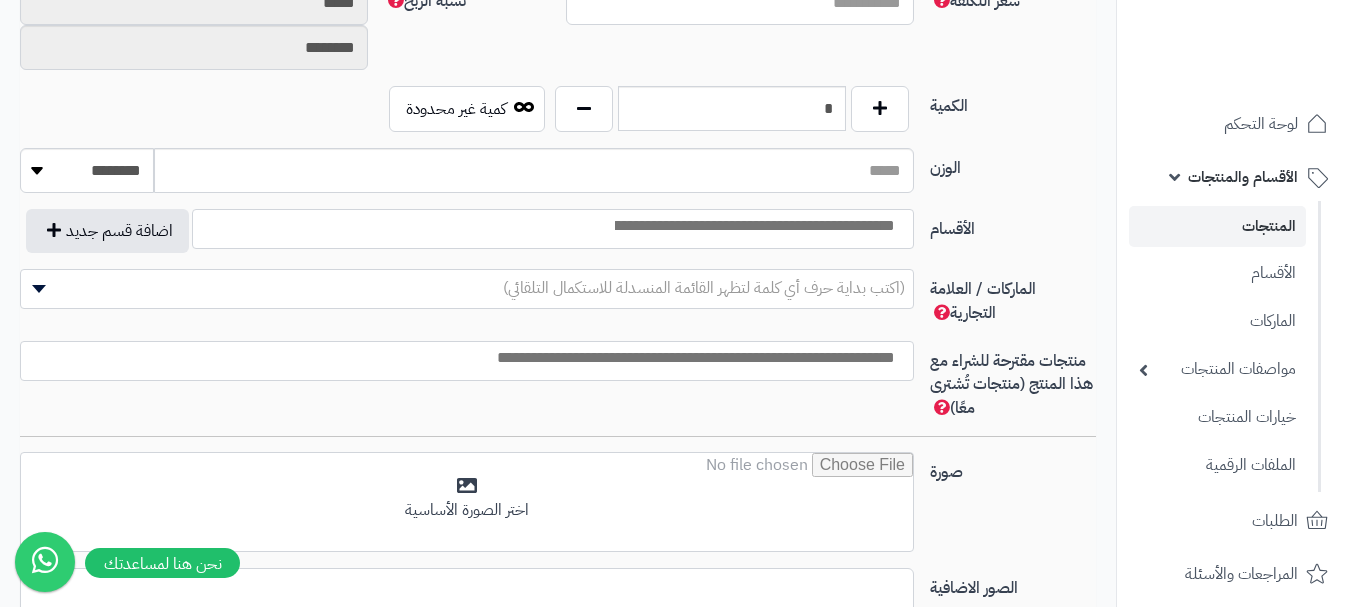 click at bounding box center (753, 226) 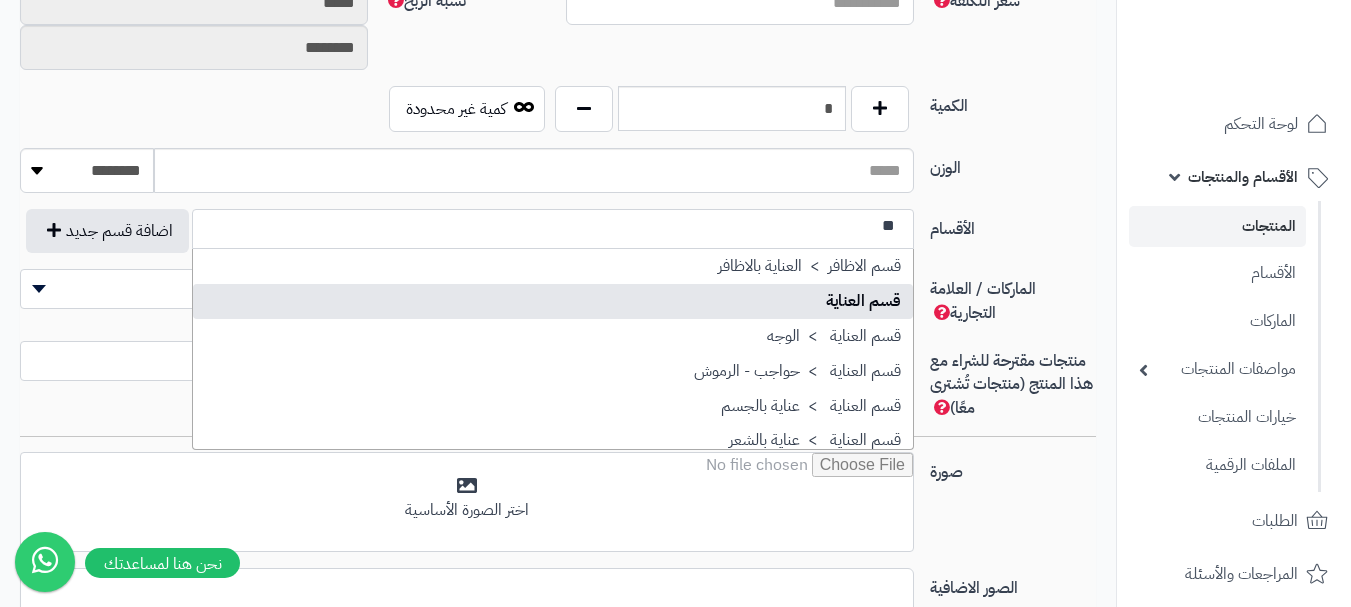 type on "**" 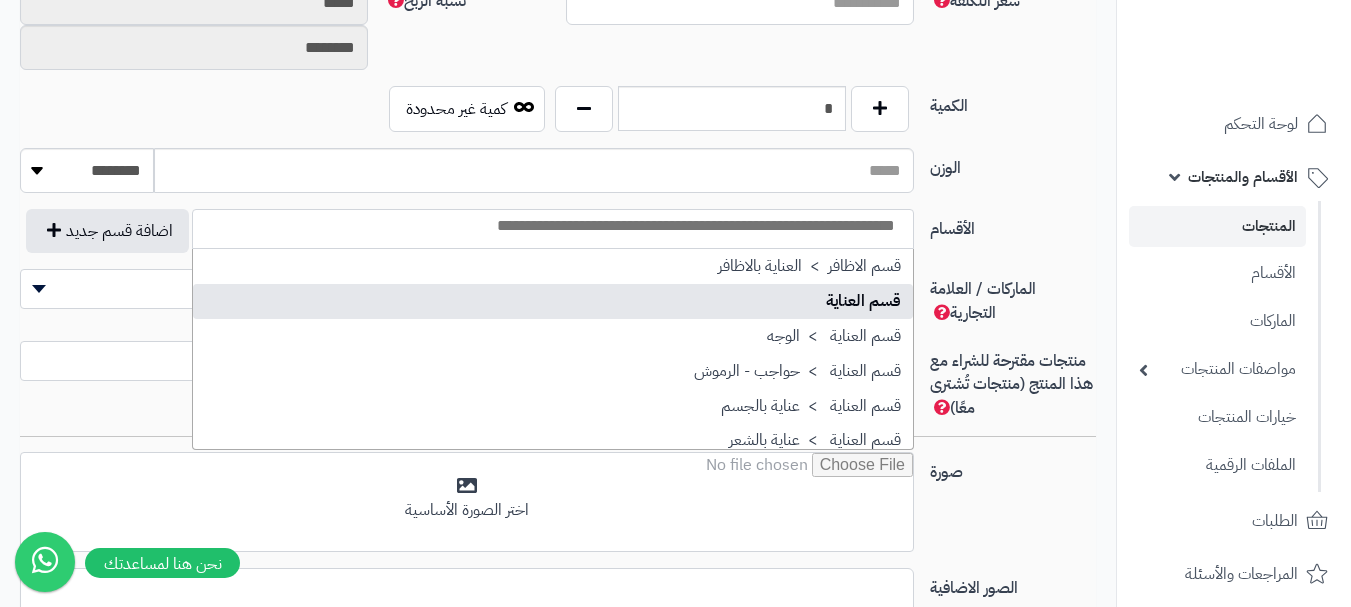 type on "*" 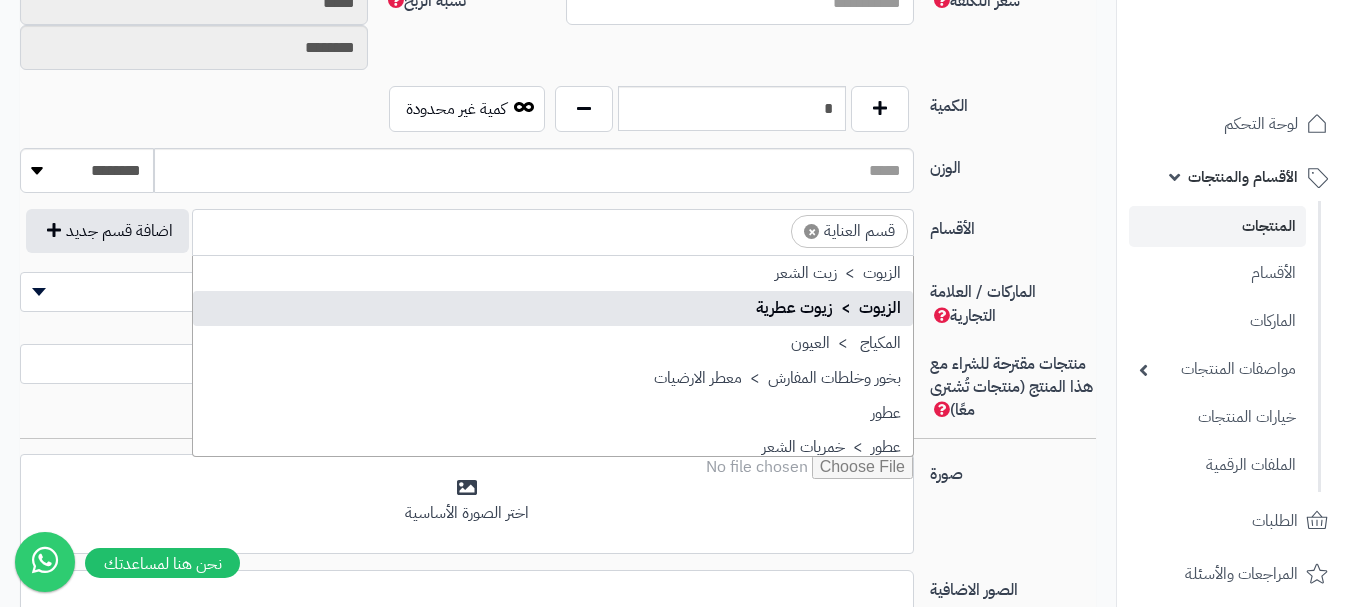scroll, scrollTop: 0, scrollLeft: -13, axis: horizontal 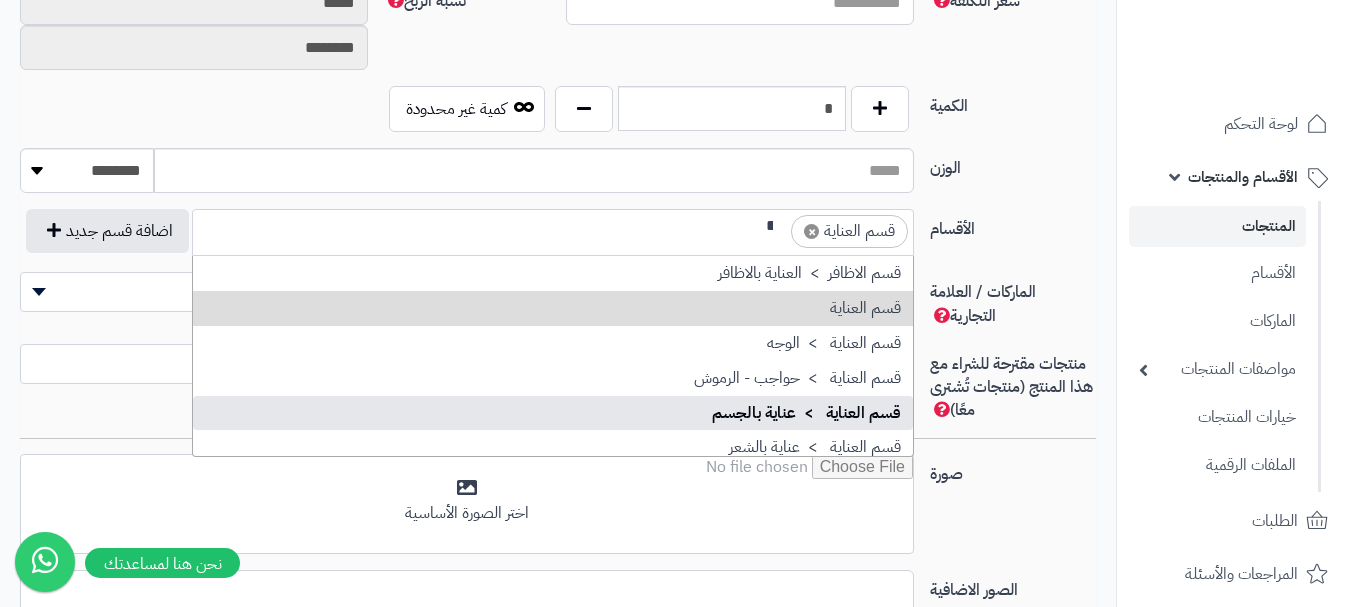 type on "**" 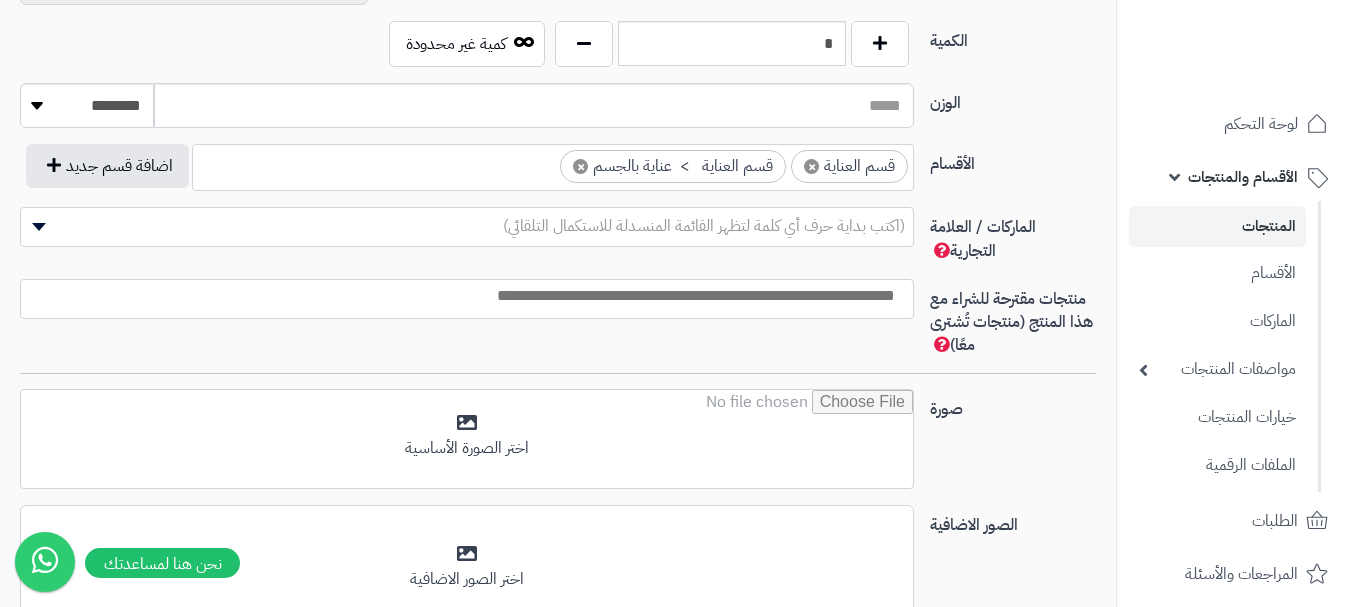 scroll, scrollTop: 1100, scrollLeft: 0, axis: vertical 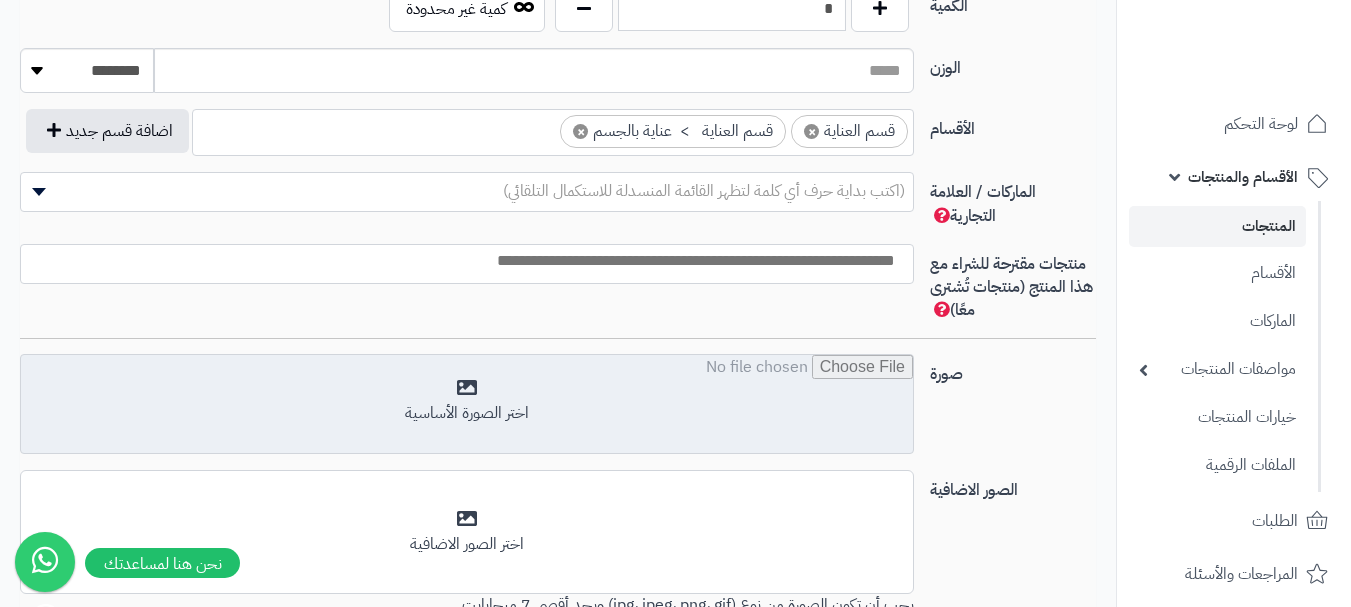 click at bounding box center [467, 405] 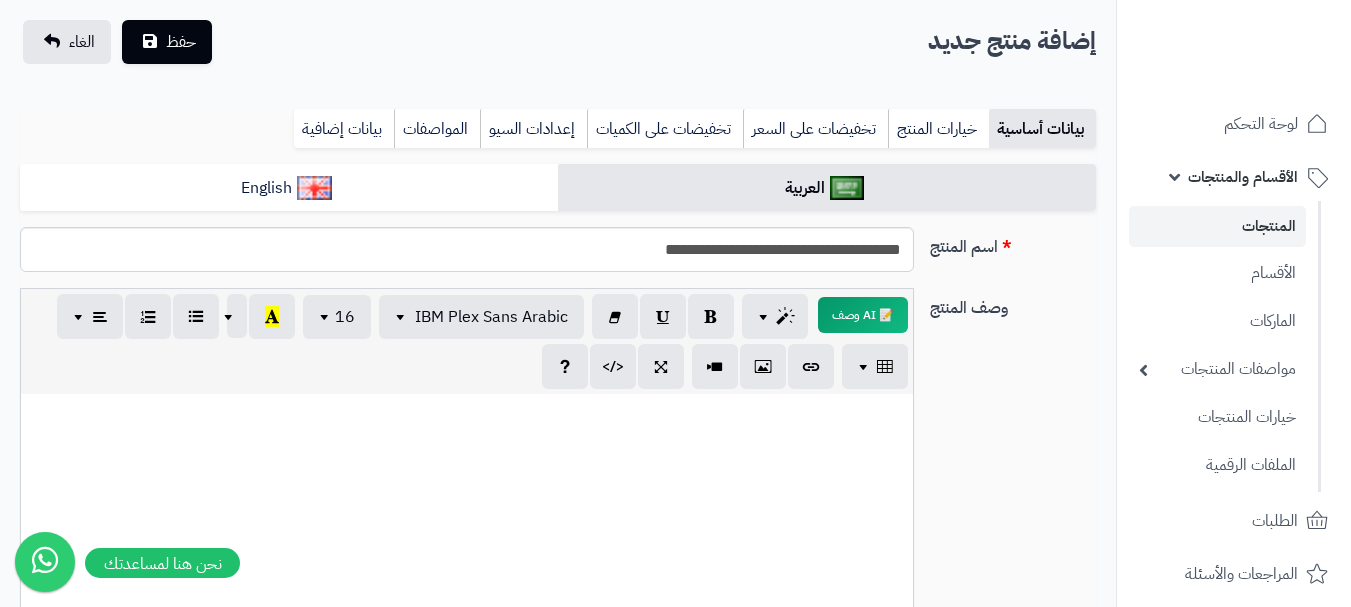 scroll, scrollTop: 200, scrollLeft: 0, axis: vertical 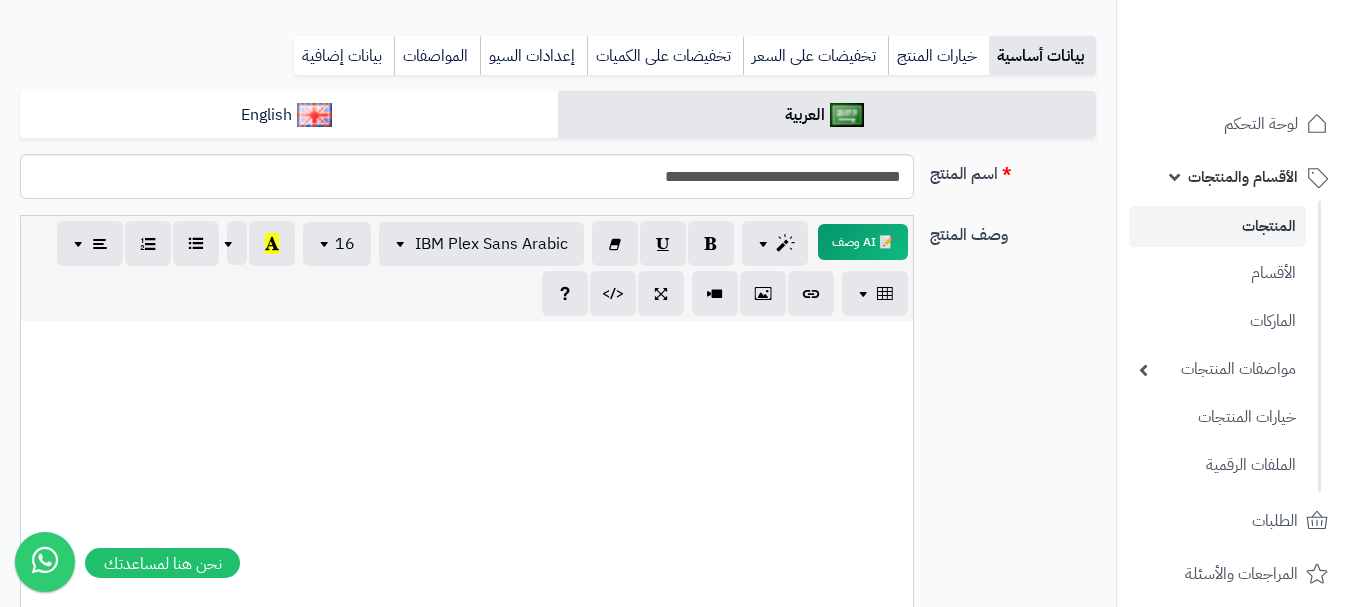 paste 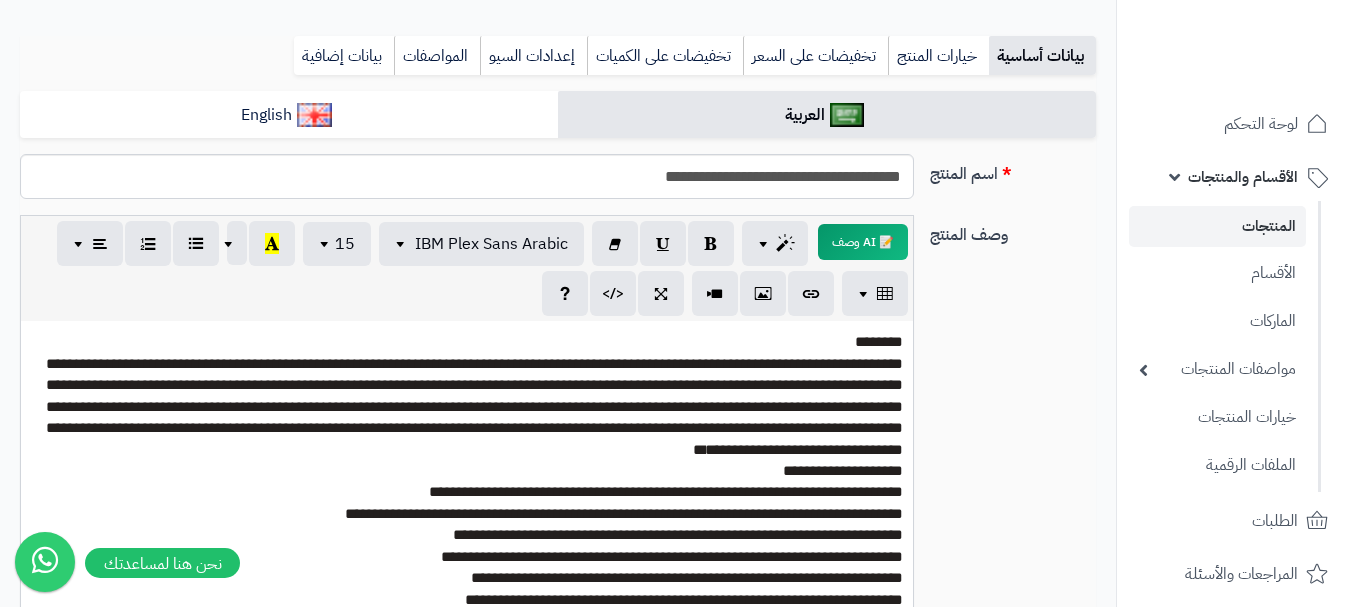 scroll, scrollTop: 222, scrollLeft: 0, axis: vertical 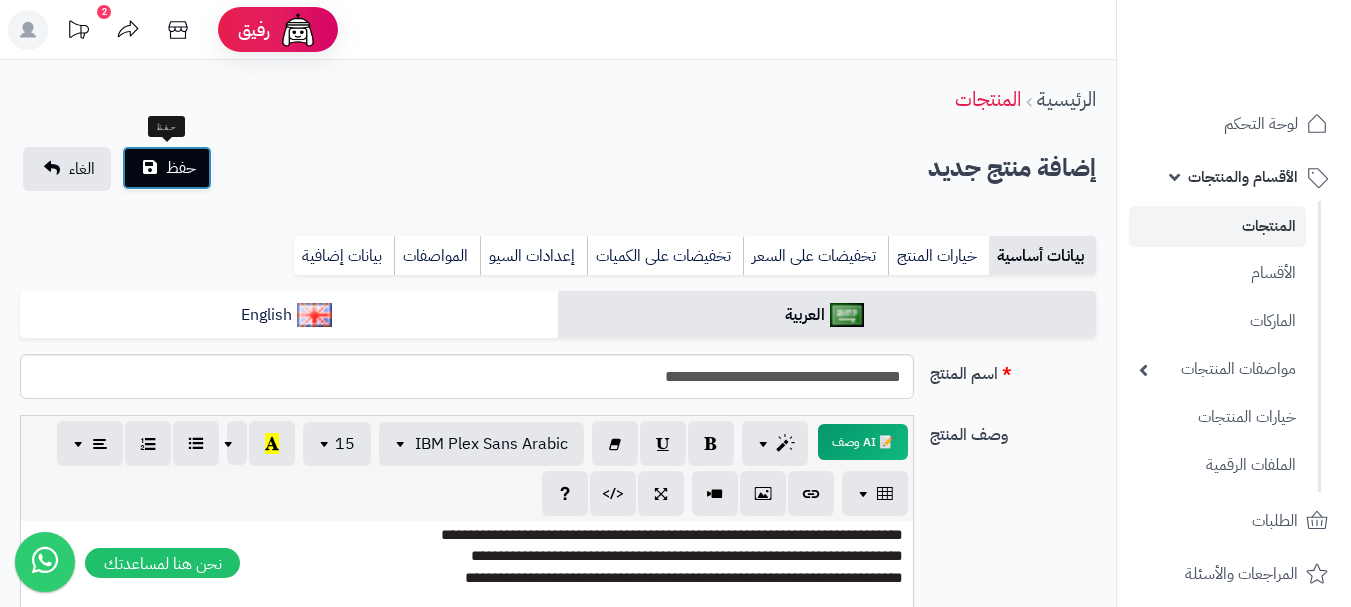 click on "حفظ" at bounding box center (181, 168) 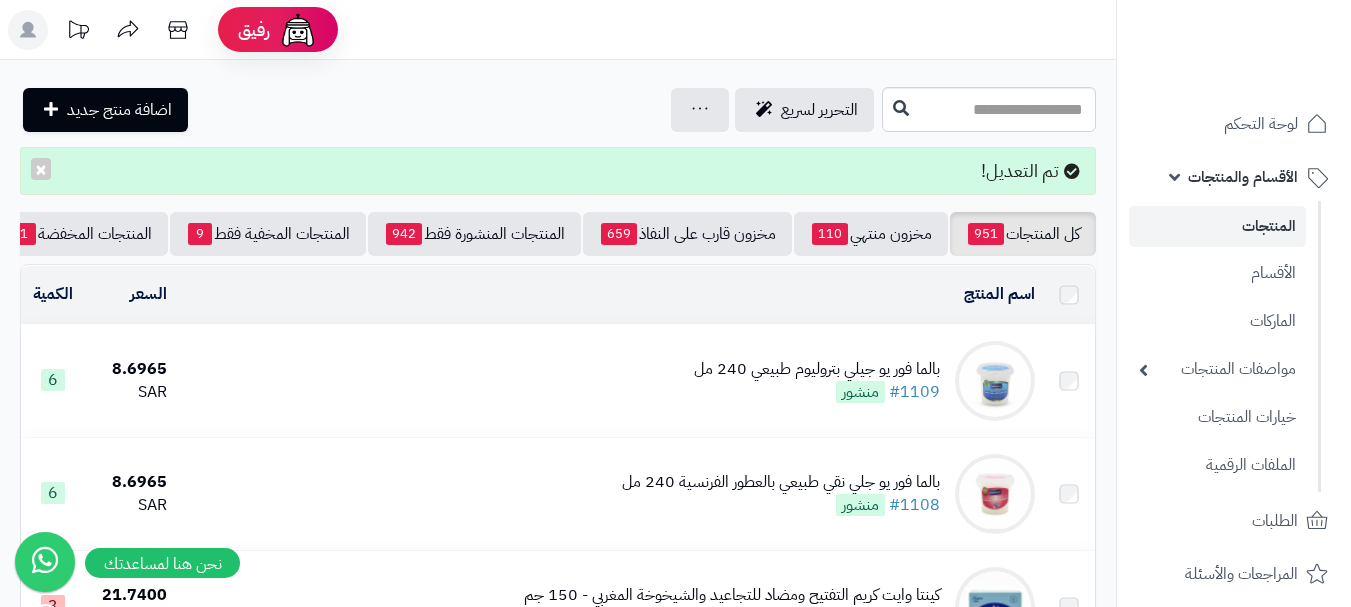 scroll, scrollTop: 0, scrollLeft: 0, axis: both 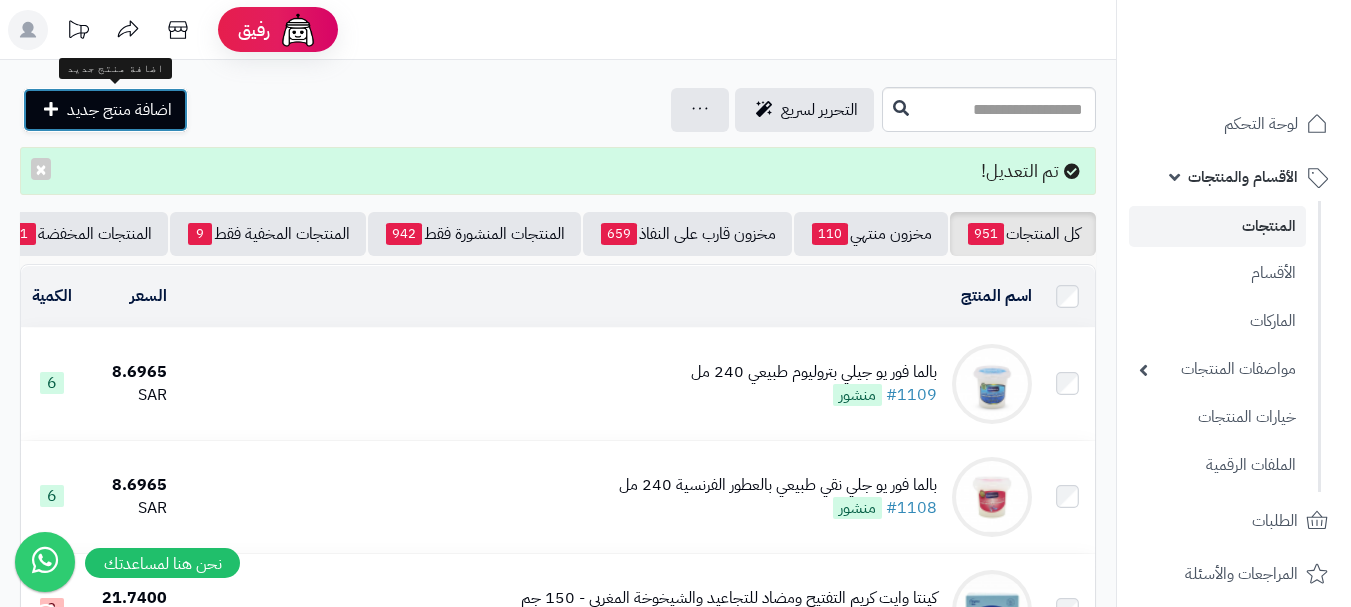 click on "اضافة منتج جديد" at bounding box center (119, 110) 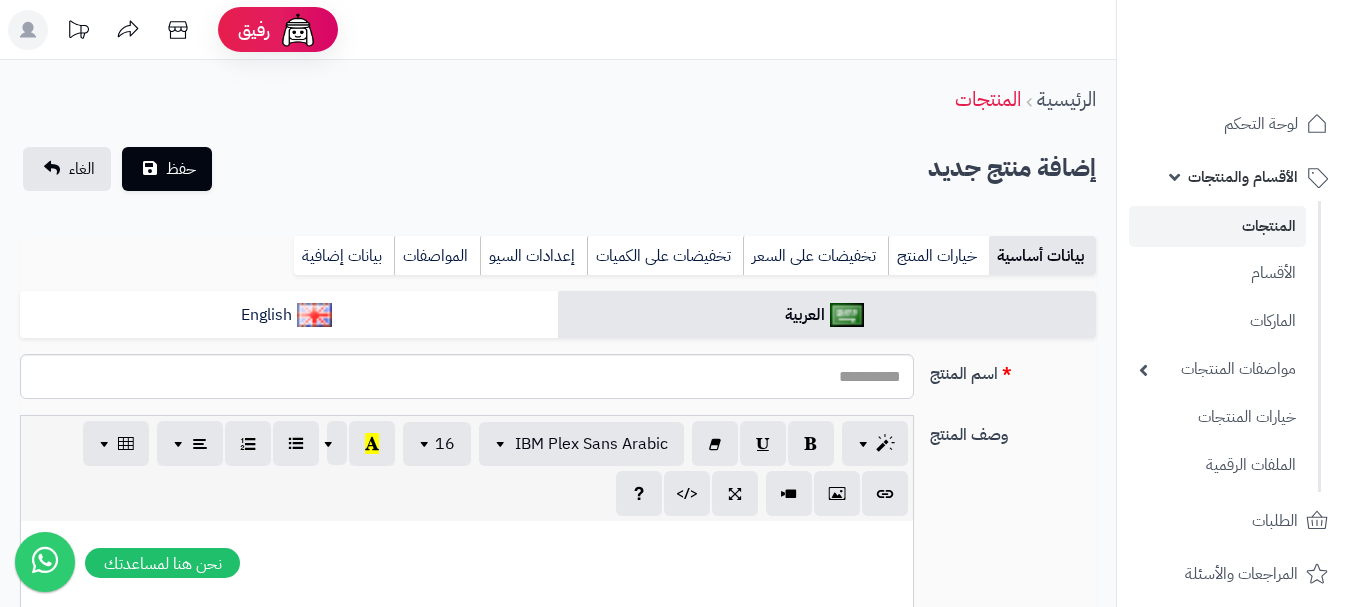 select 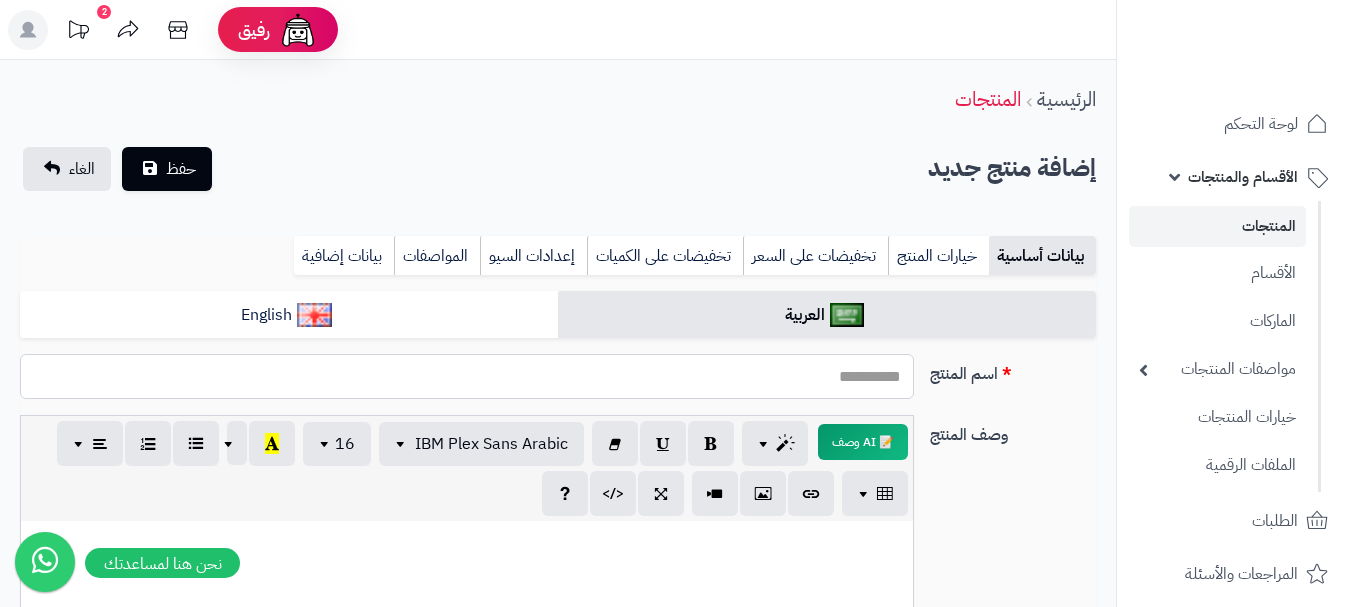 paste on "**********" 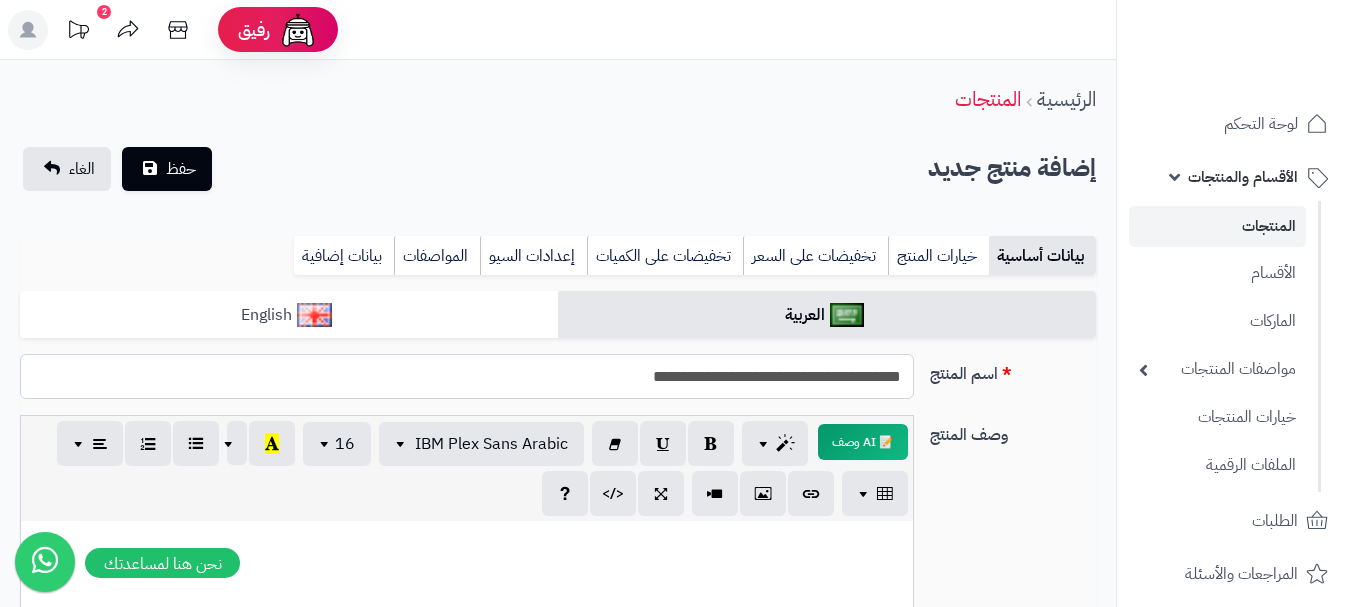 type on "**********" 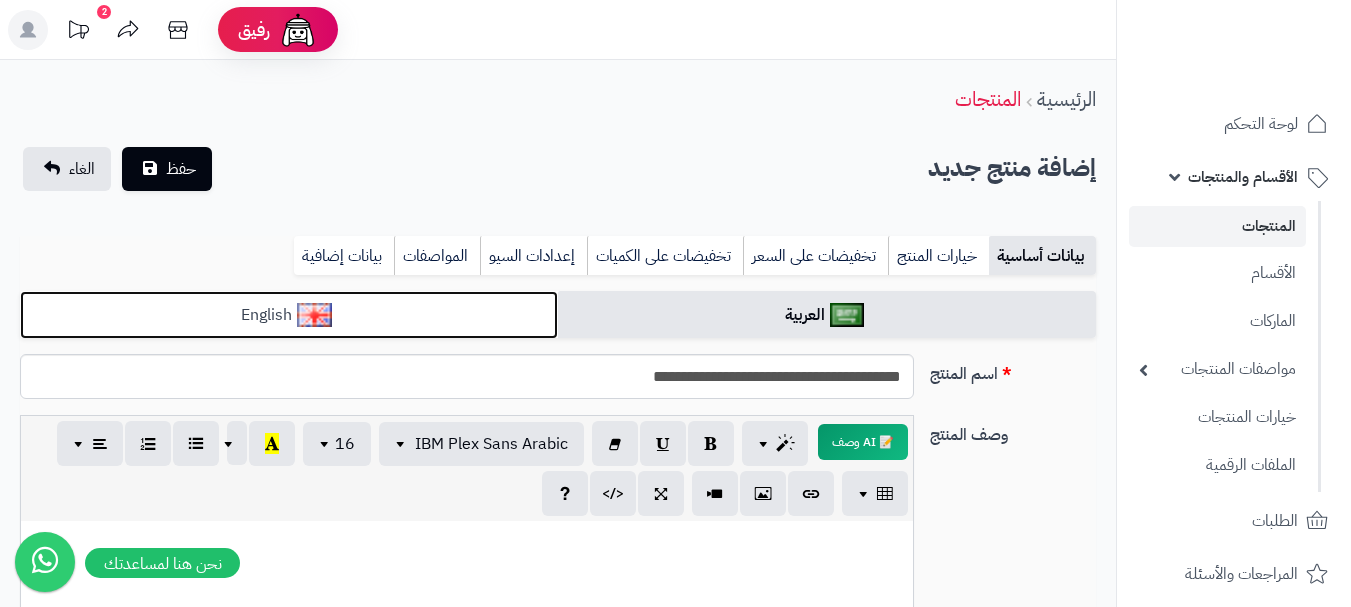 click on "English" at bounding box center (289, 315) 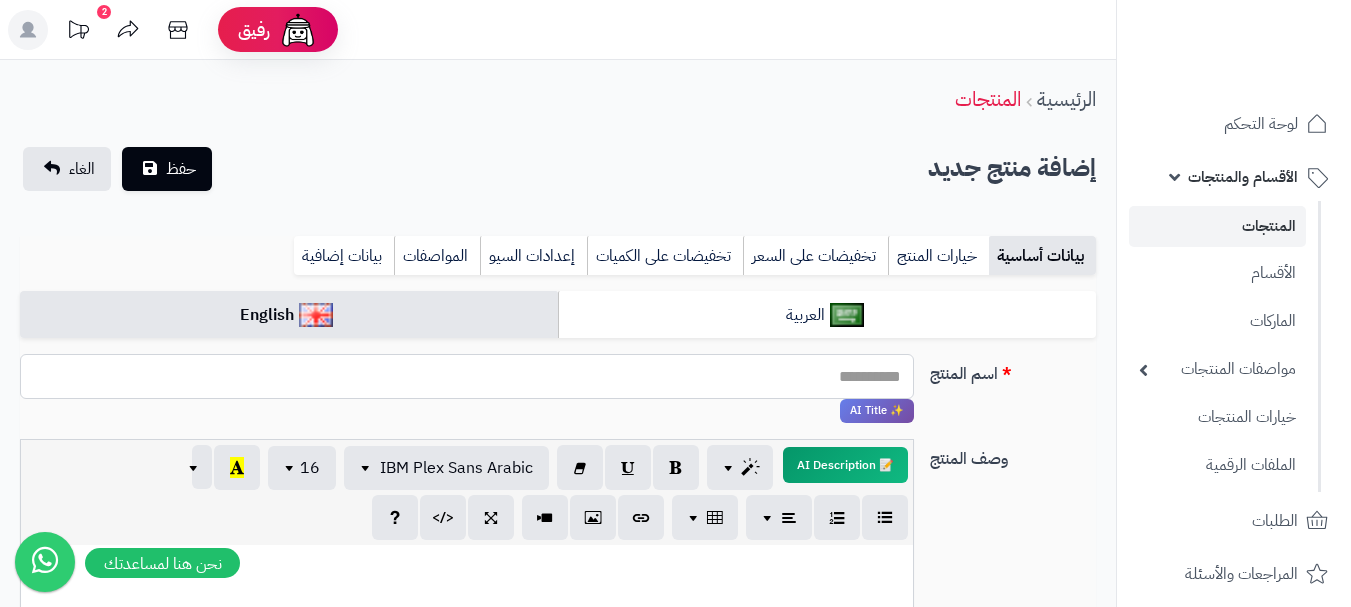 paste on "**********" 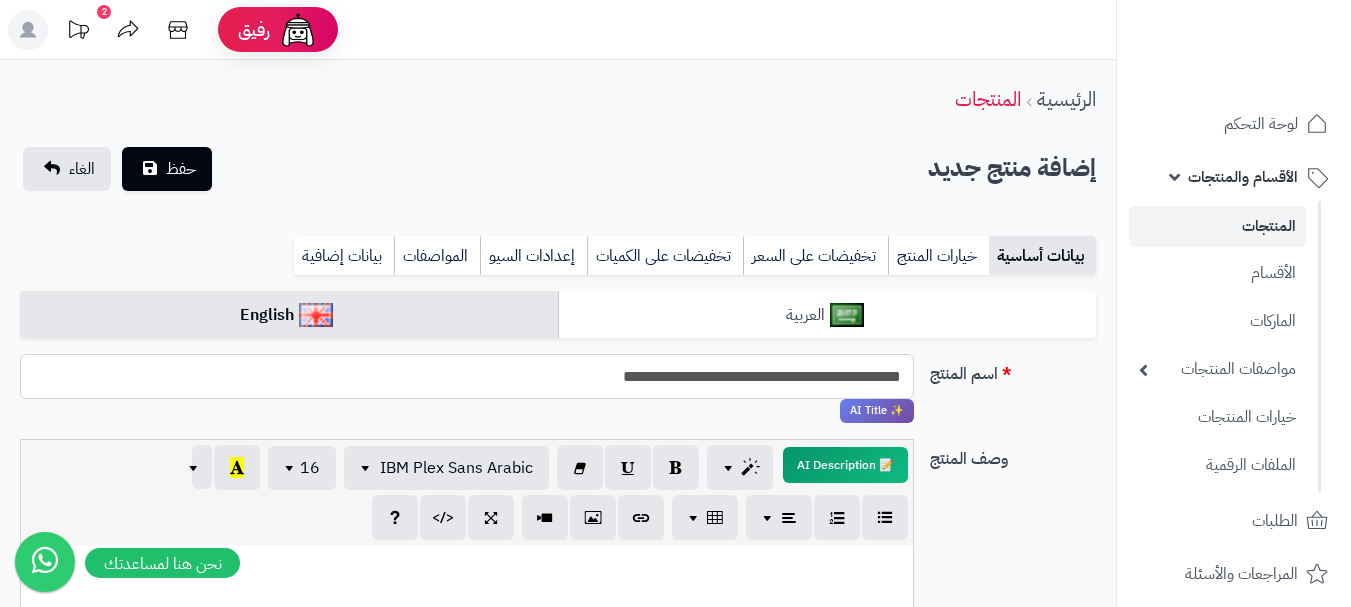 type on "**********" 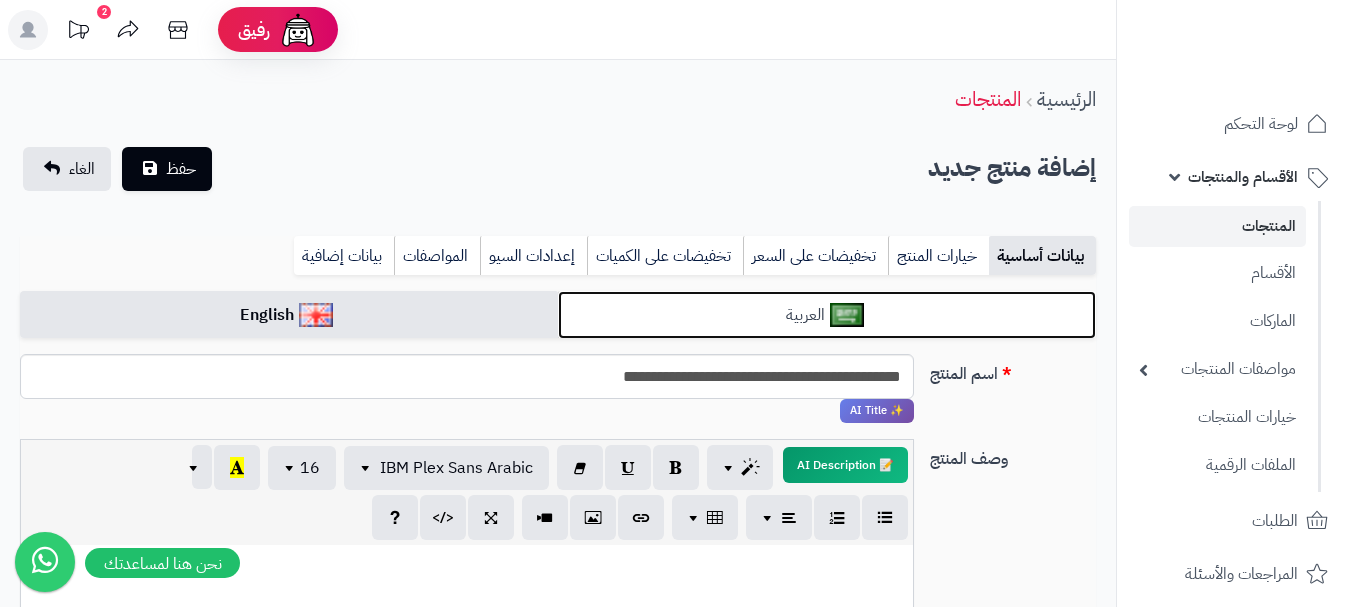 click on "العربية" at bounding box center [827, 315] 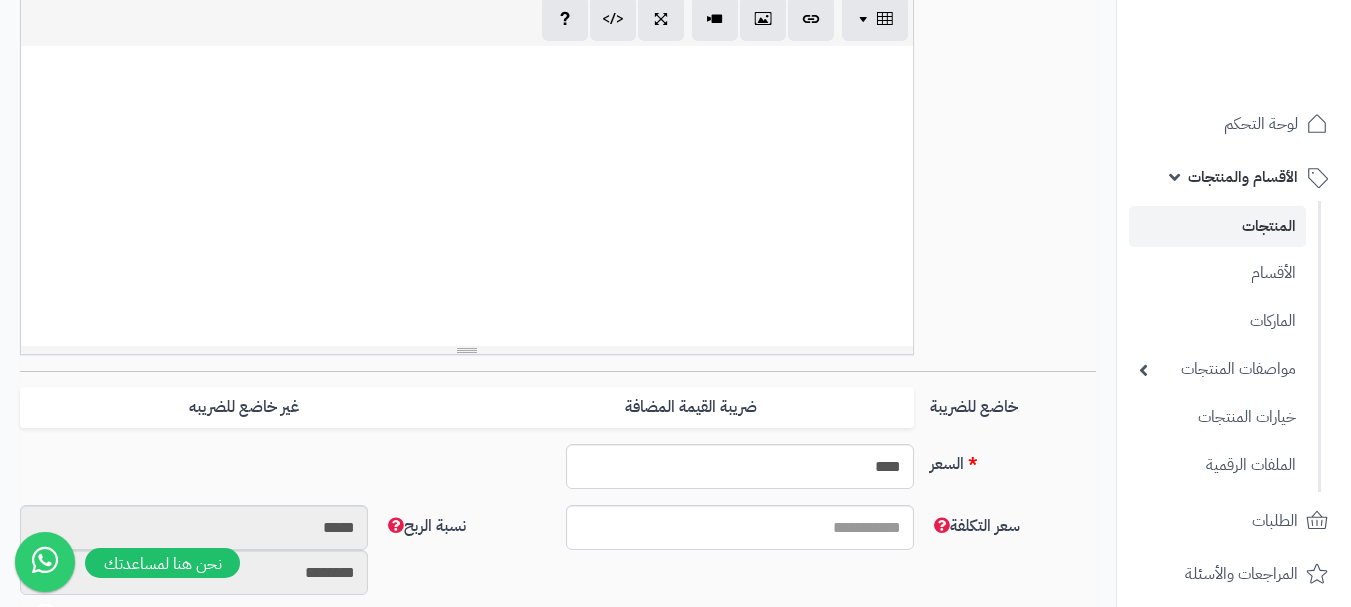 scroll, scrollTop: 600, scrollLeft: 0, axis: vertical 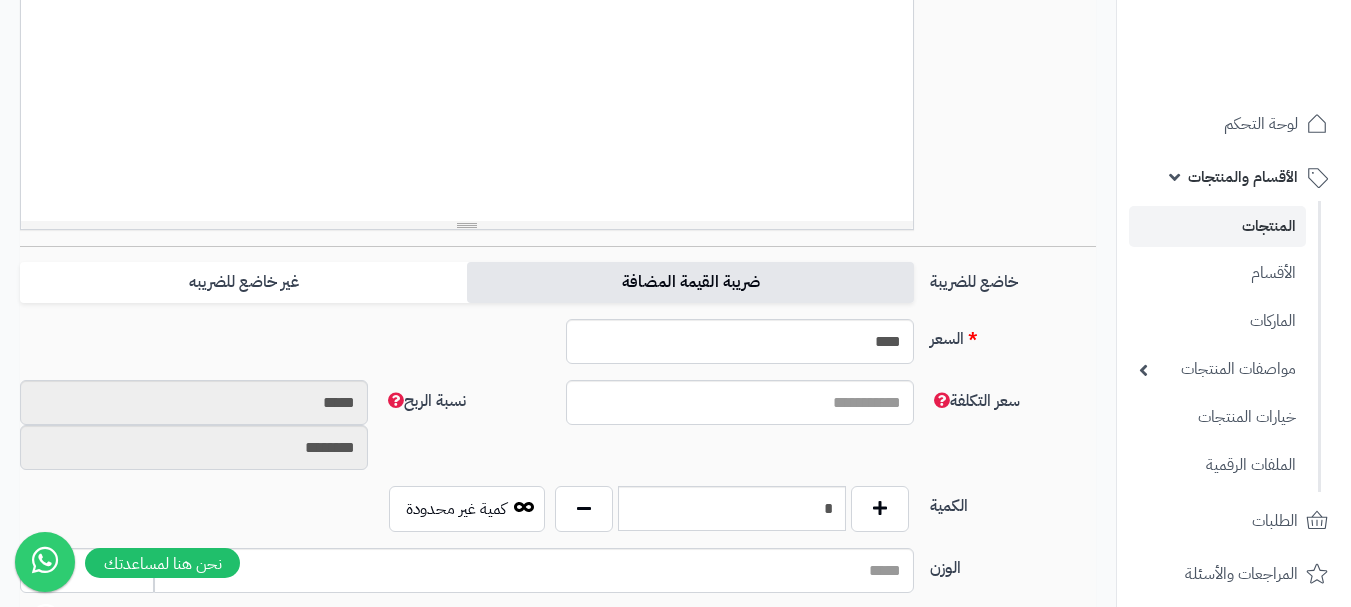 click on "ضريبة القيمة المضافة" at bounding box center [690, 282] 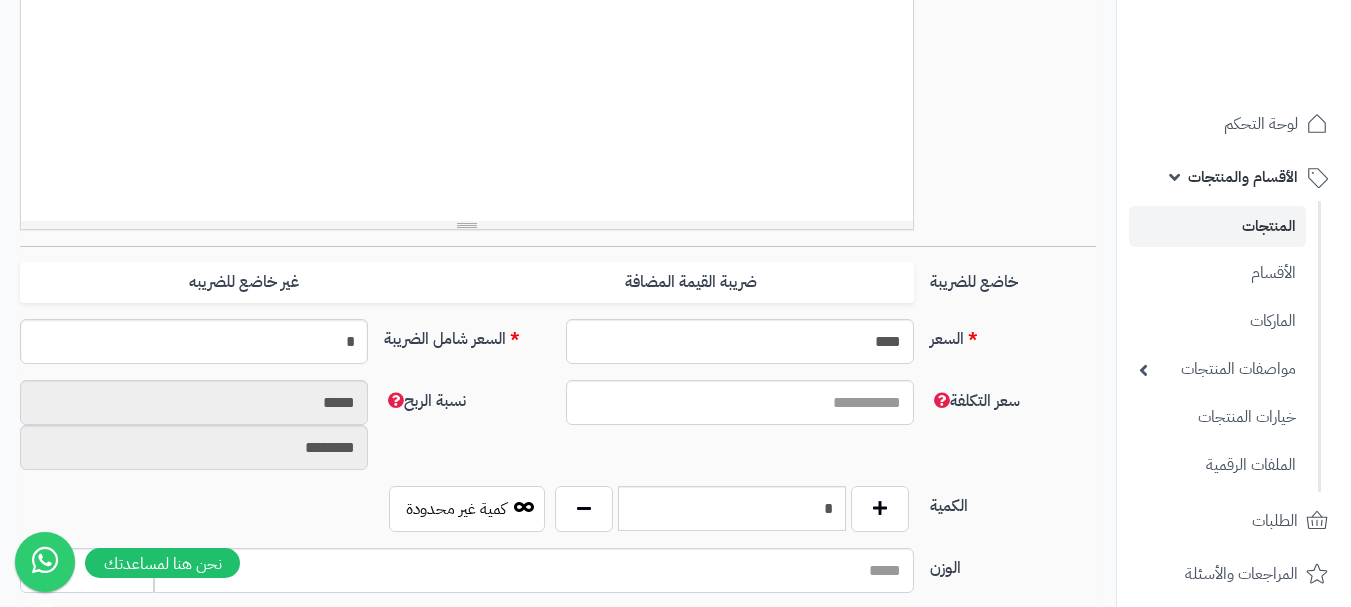 click on "السعر
****
اختار الضريبة اولا لحساب السعر
السعر شامل الضريبة
*" at bounding box center [558, 349] 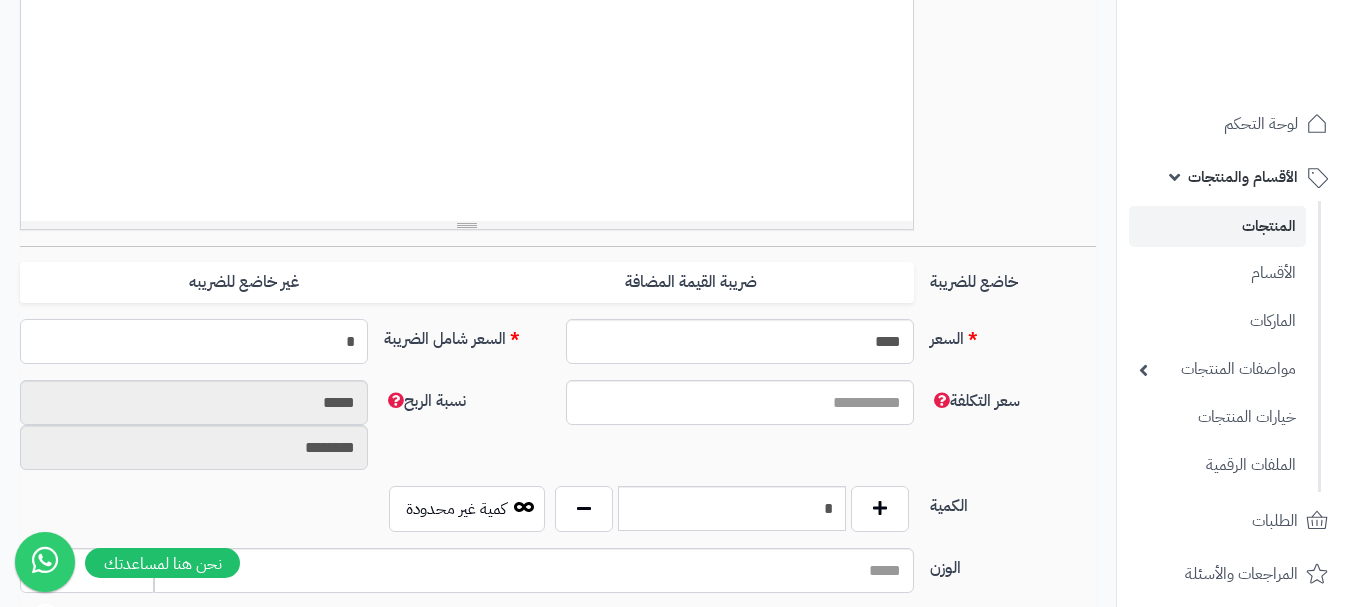 click on "*" at bounding box center (194, 341) 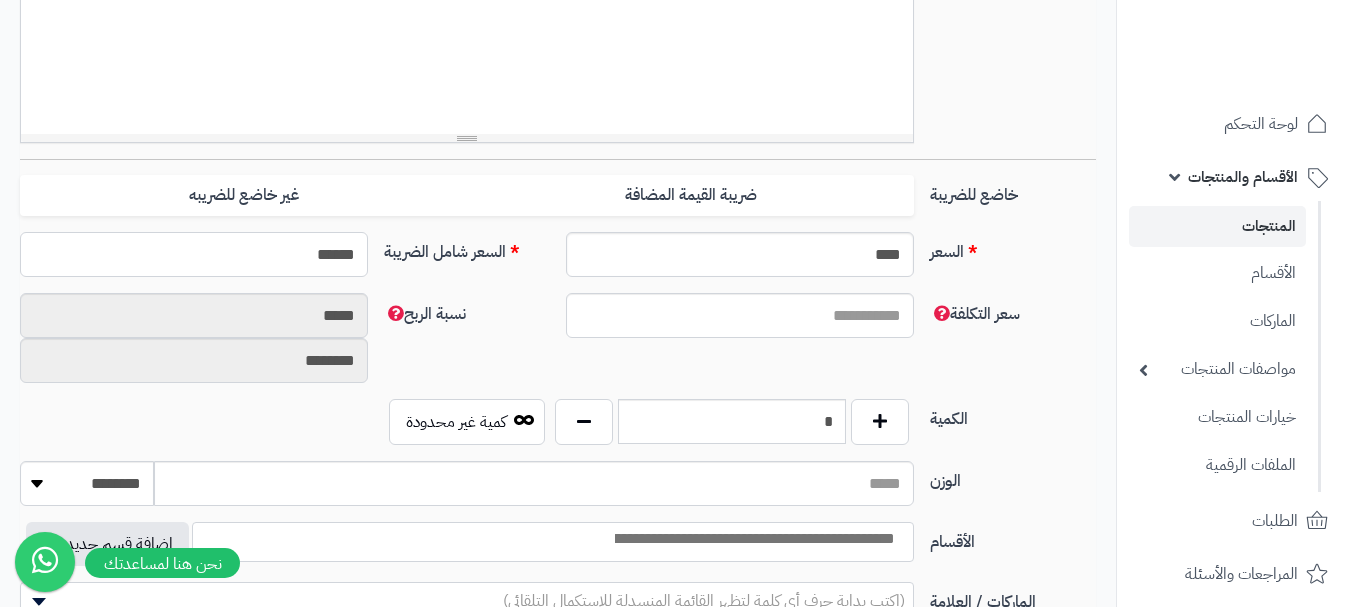 scroll, scrollTop: 800, scrollLeft: 0, axis: vertical 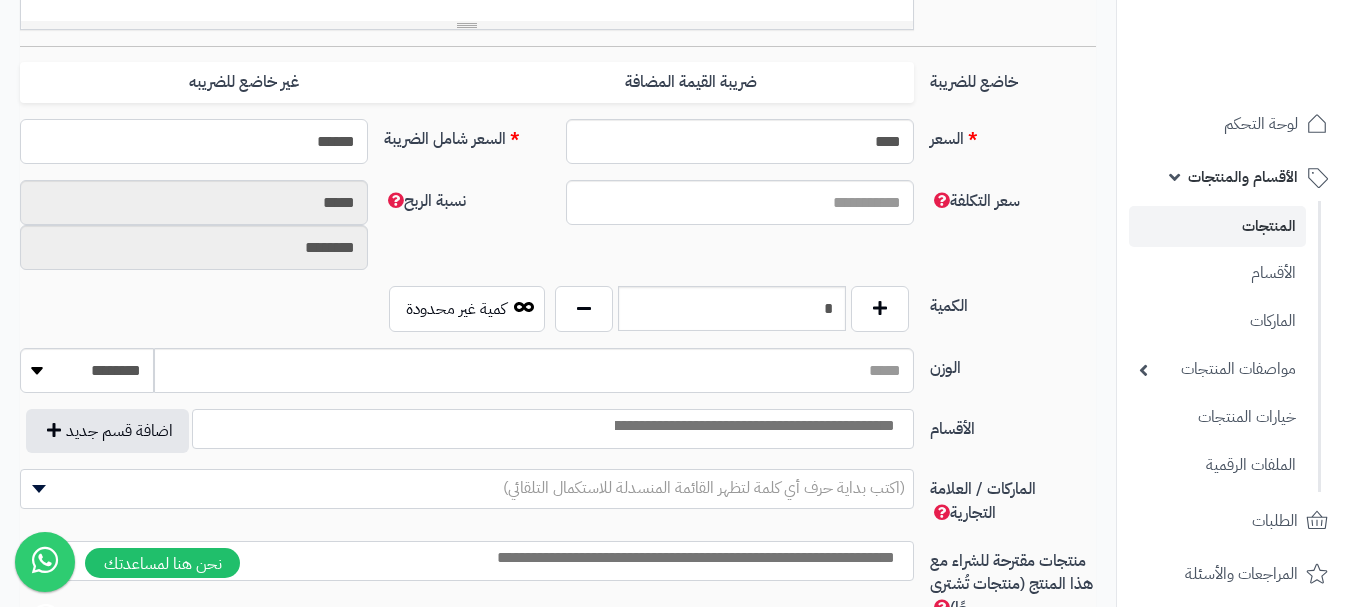 type on "******" 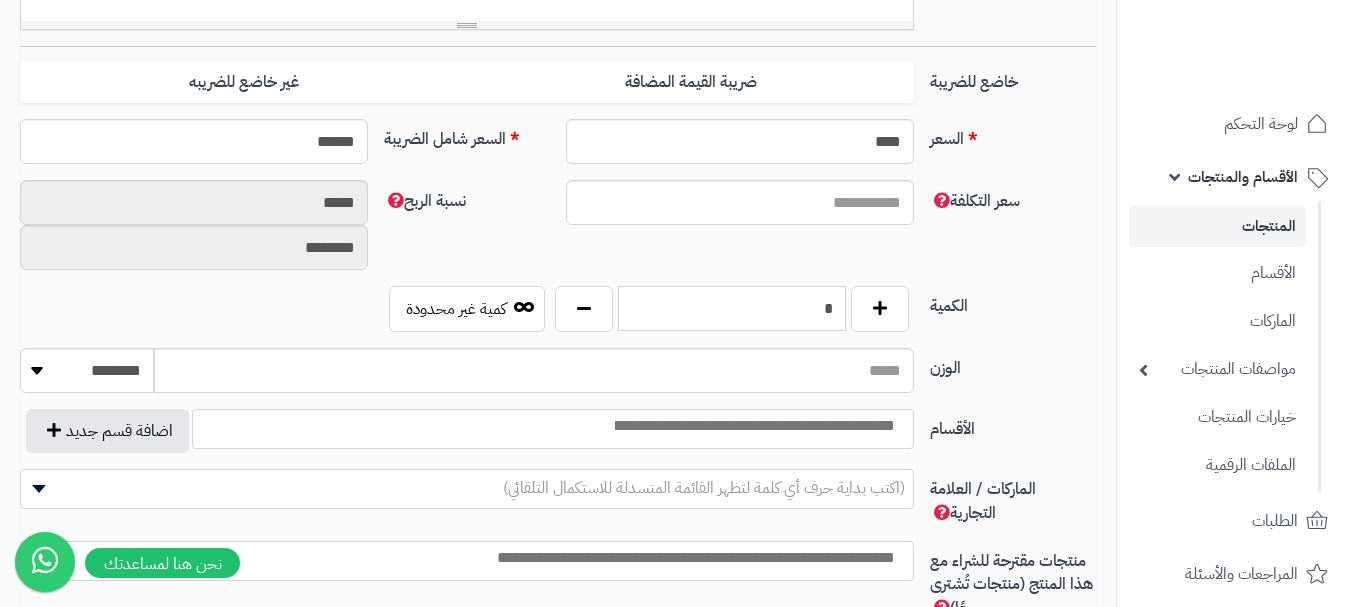 click on "*" at bounding box center [732, 308] 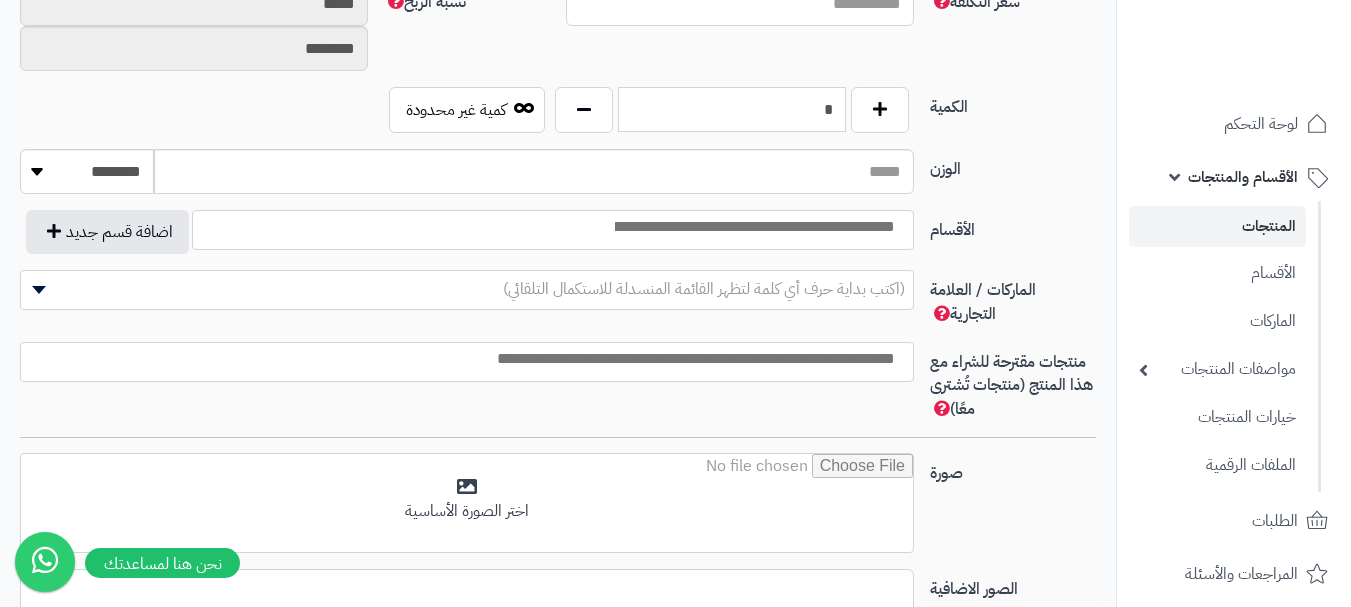 scroll, scrollTop: 1000, scrollLeft: 0, axis: vertical 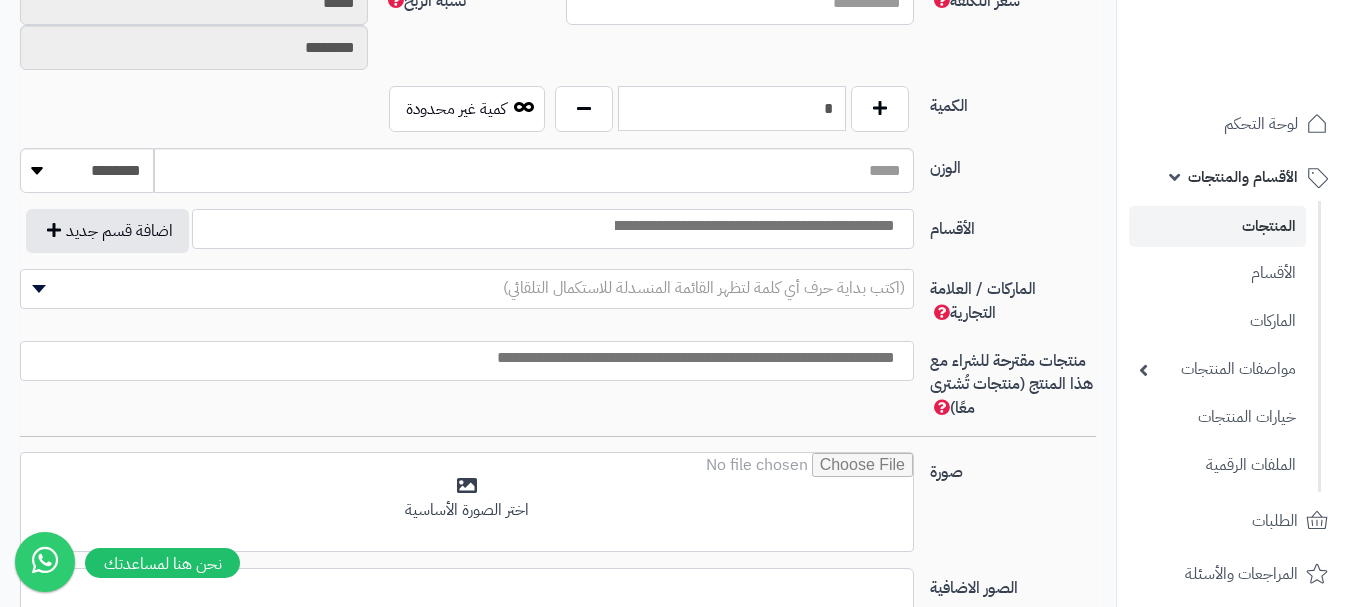 type on "*" 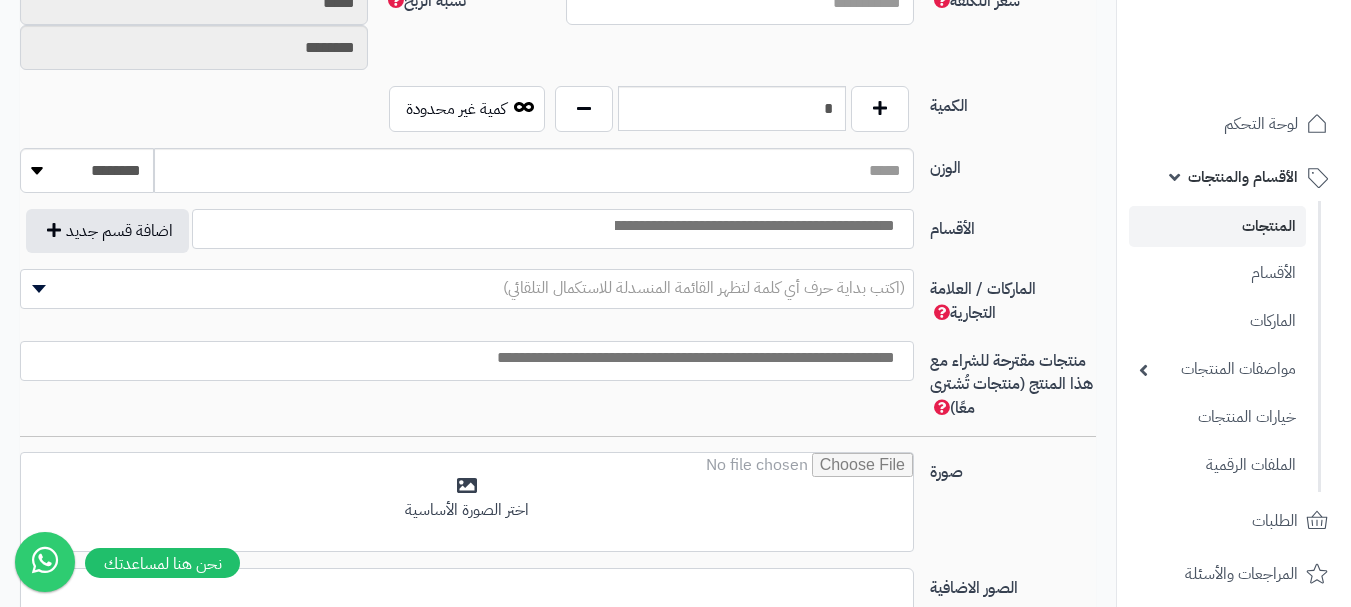 click at bounding box center [753, 226] 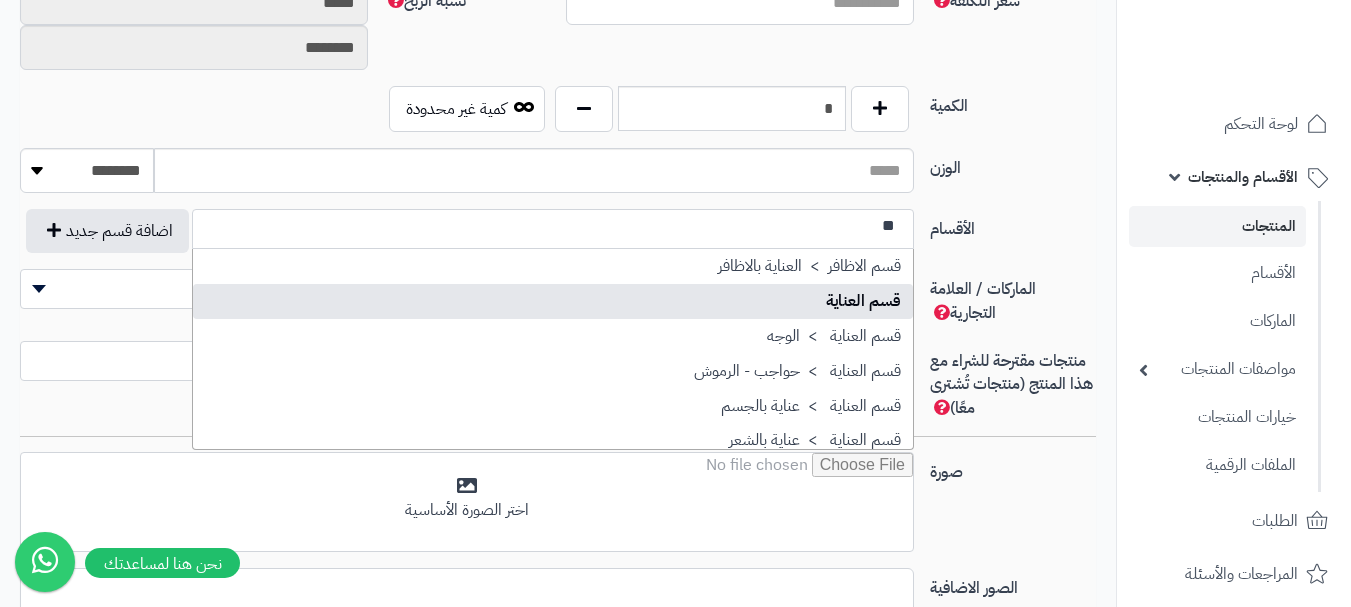type on "**" 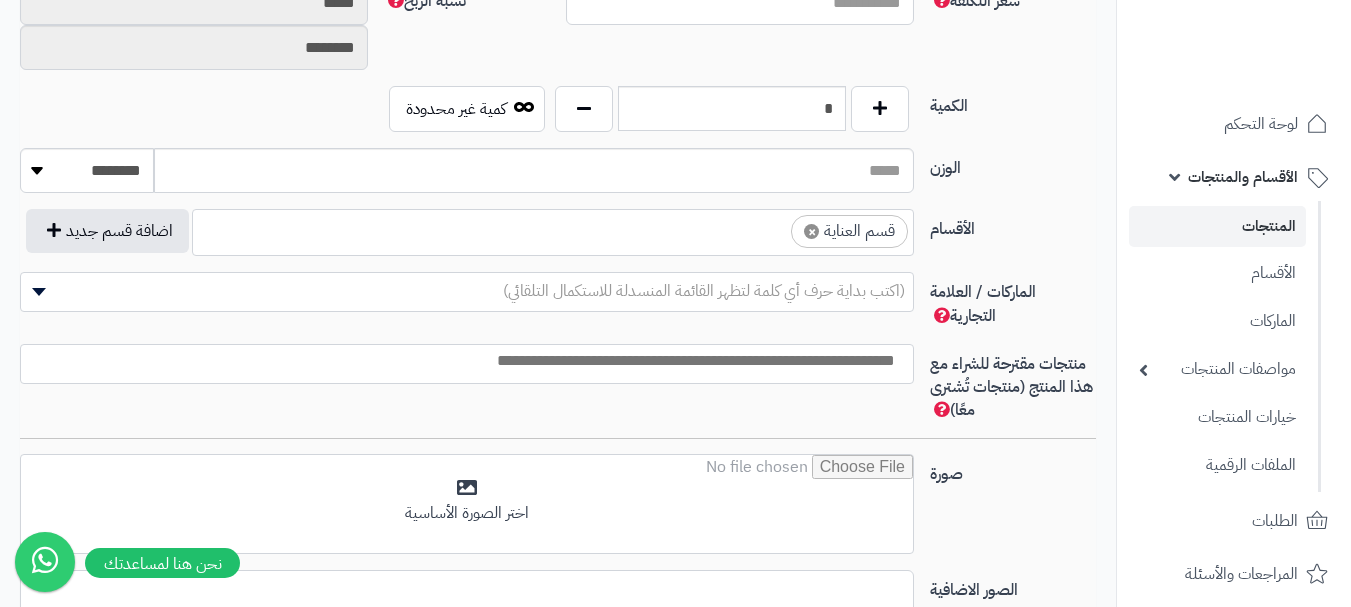 scroll, scrollTop: 1250, scrollLeft: 0, axis: vertical 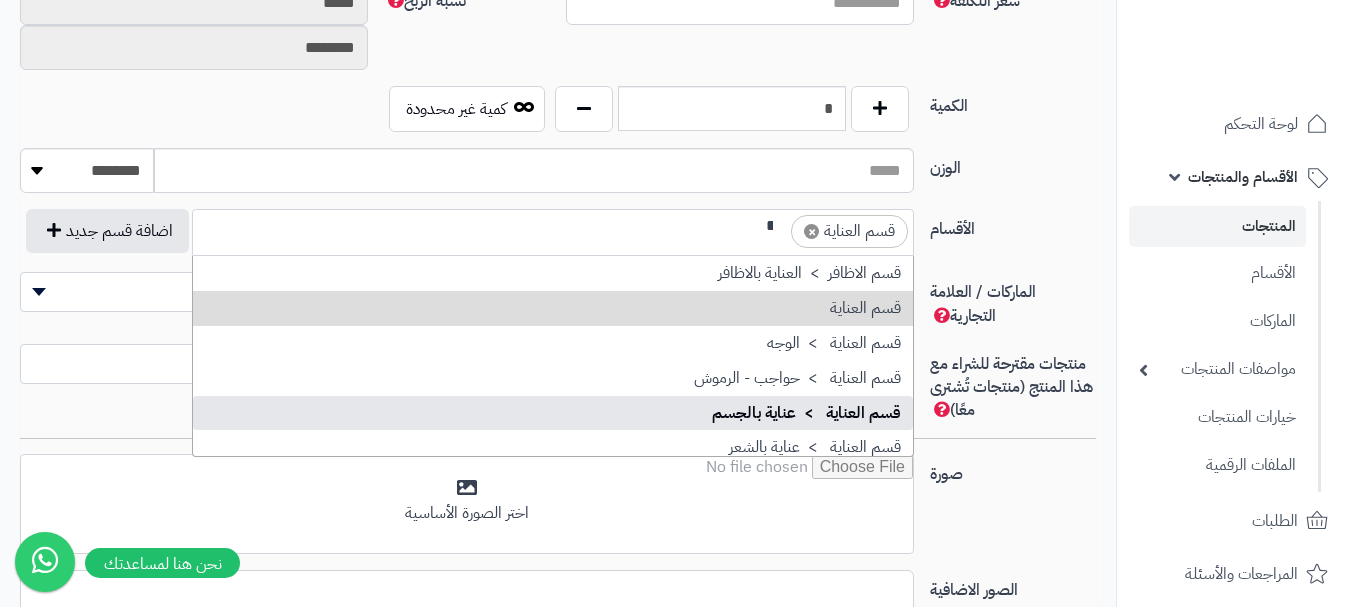 type on "**" 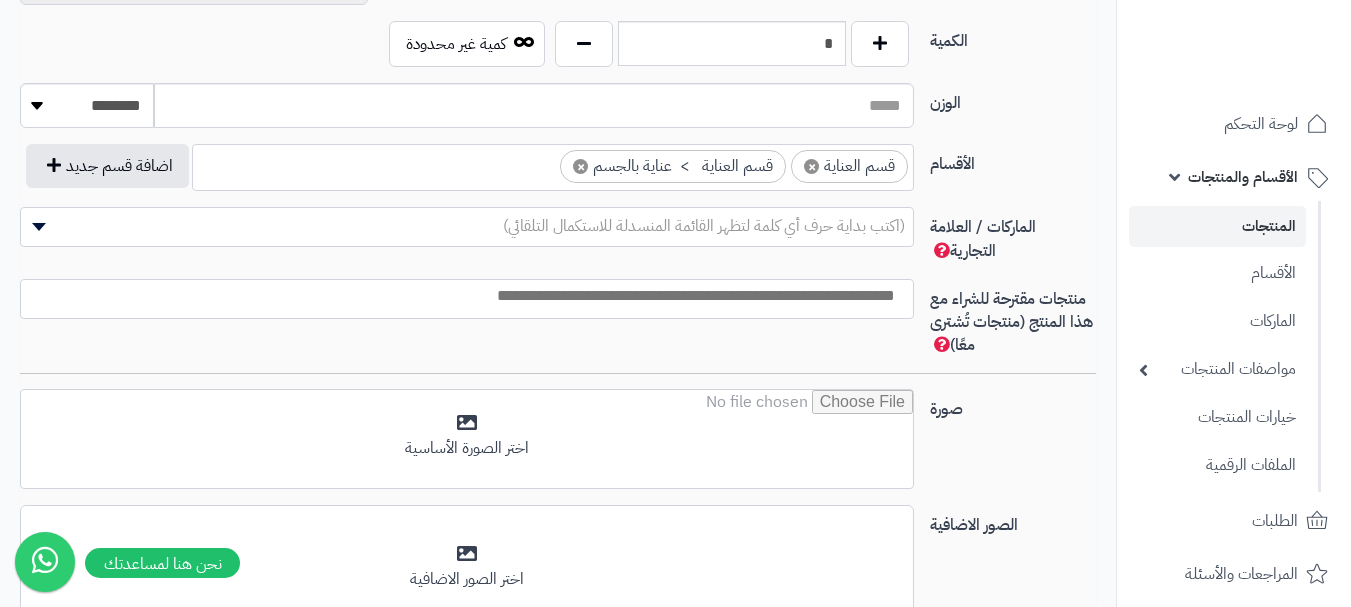 scroll, scrollTop: 1100, scrollLeft: 0, axis: vertical 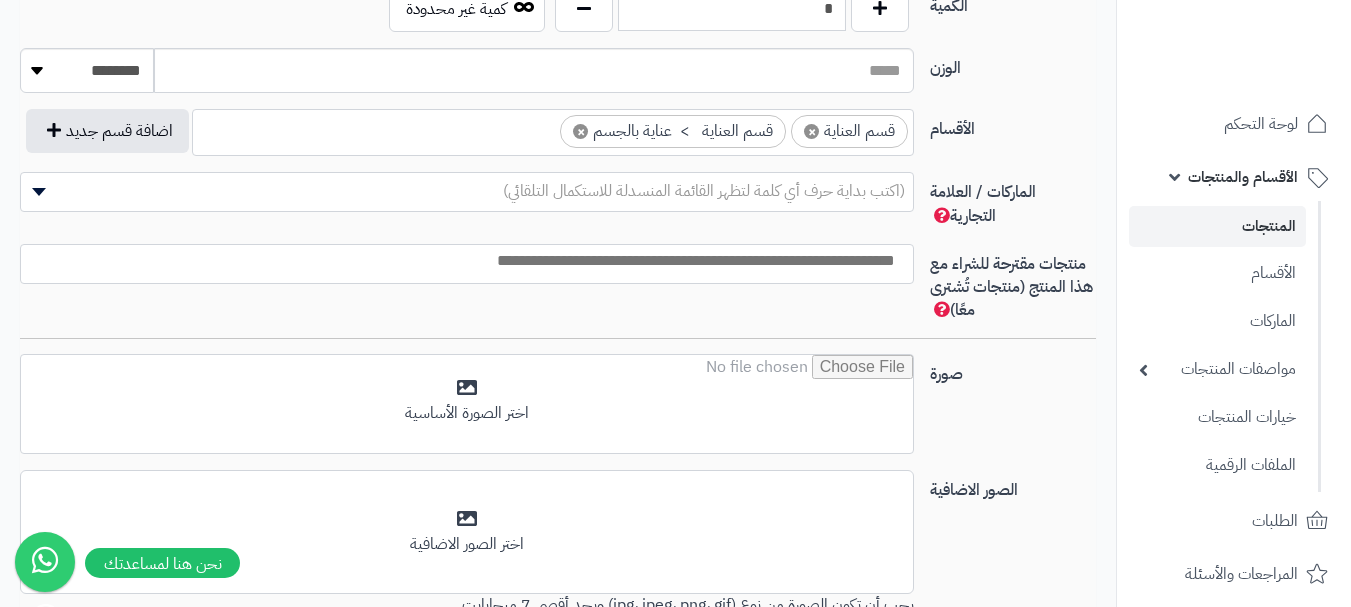 click at bounding box center [462, 261] 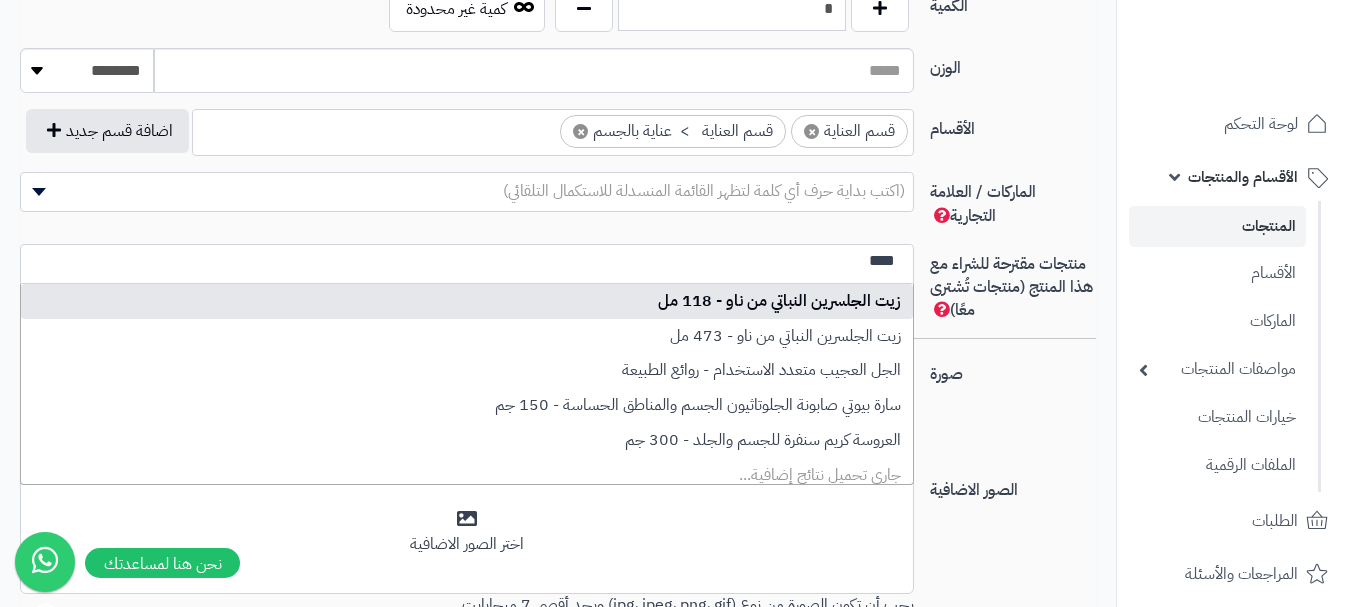 type on "****" 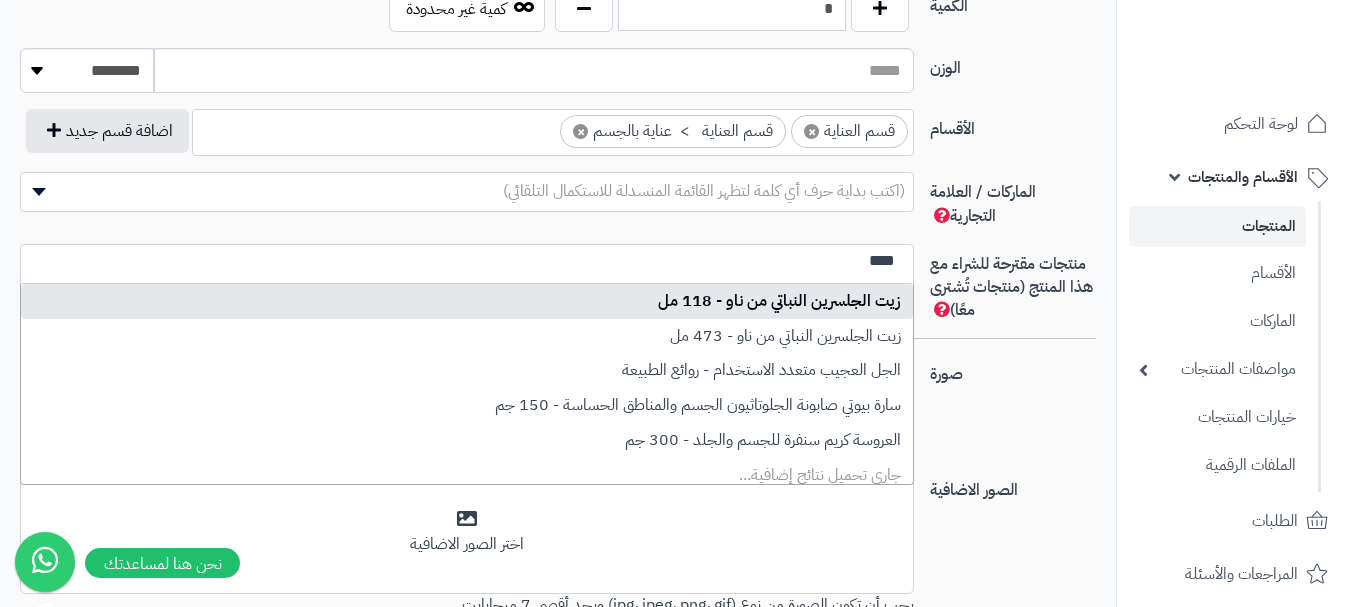 type 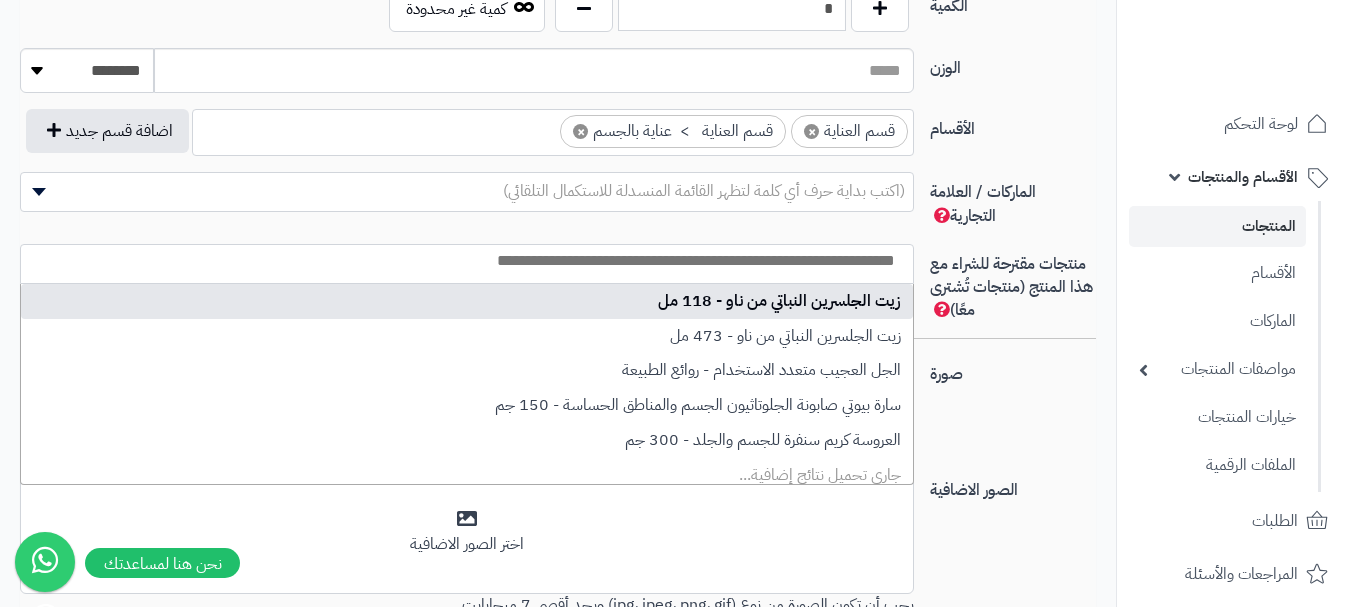 select on "***" 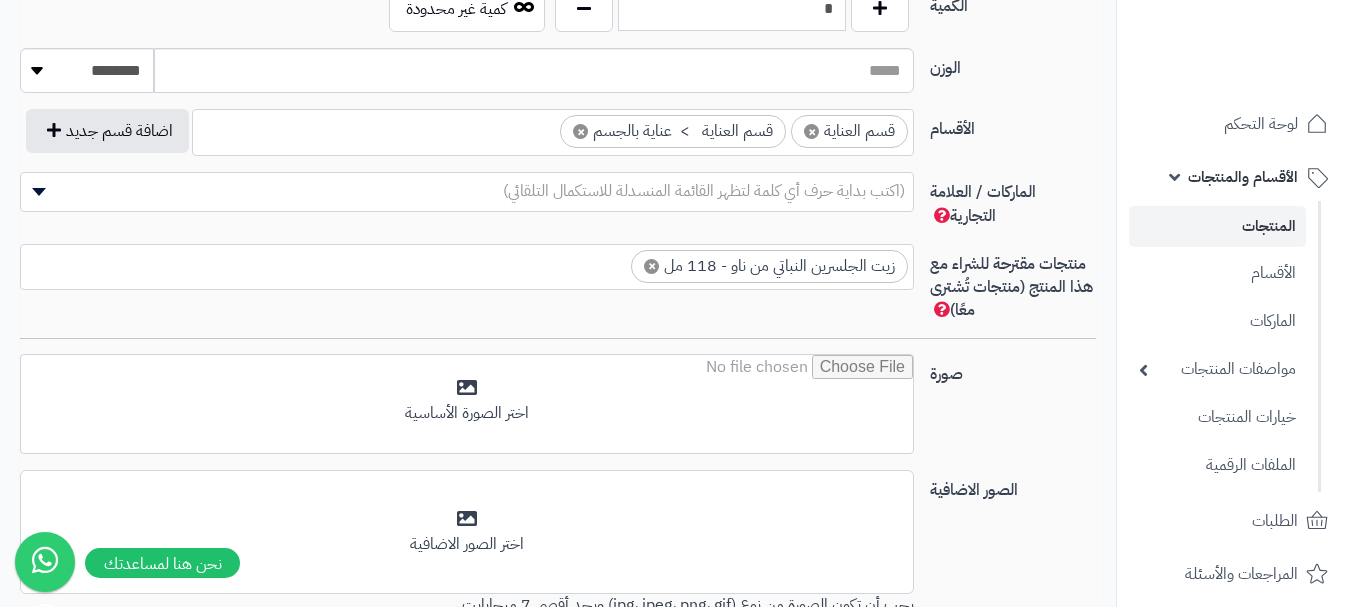 scroll, scrollTop: 0, scrollLeft: 0, axis: both 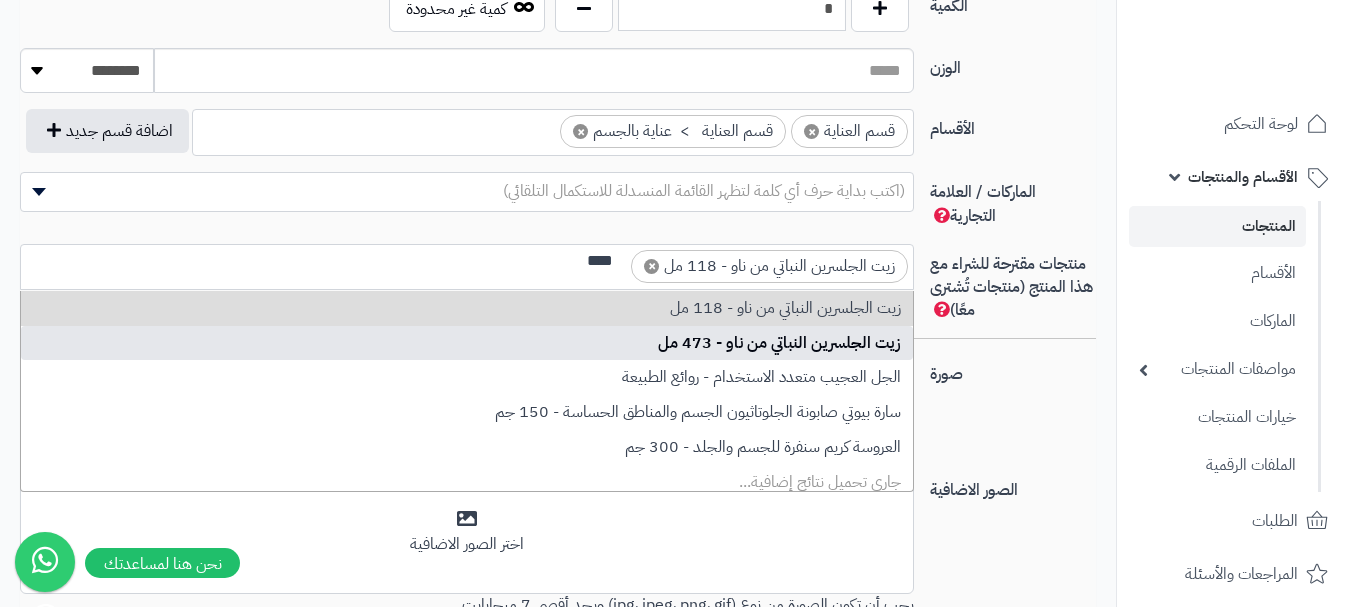 type on "****" 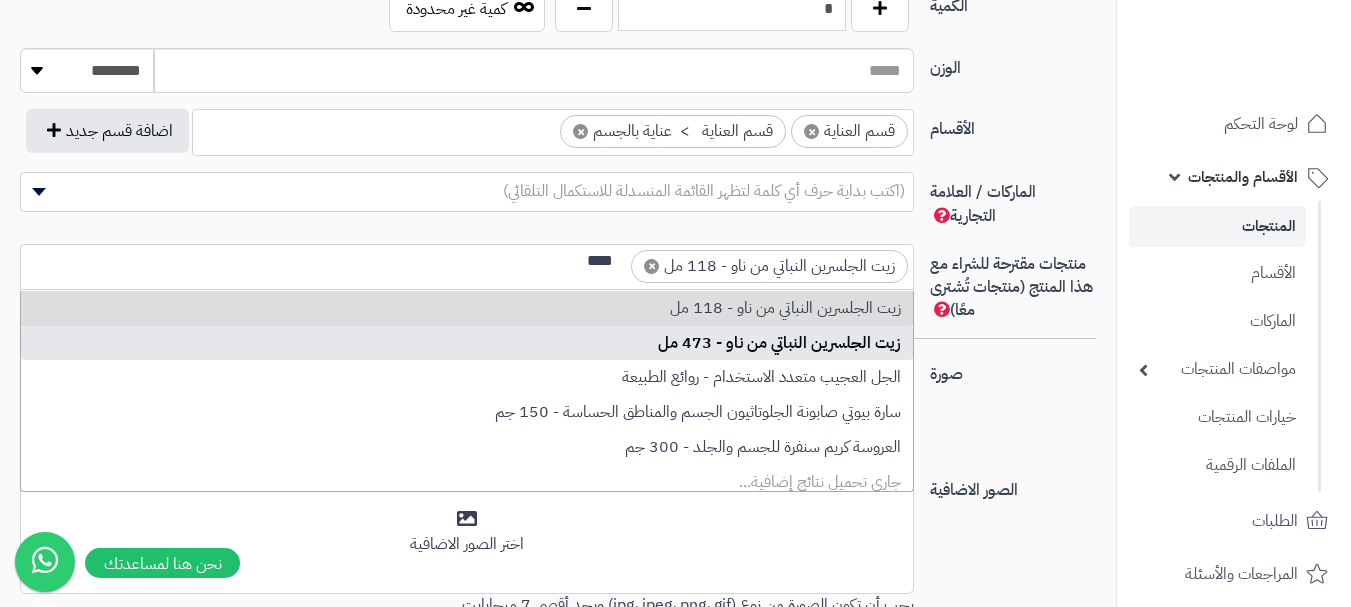 type 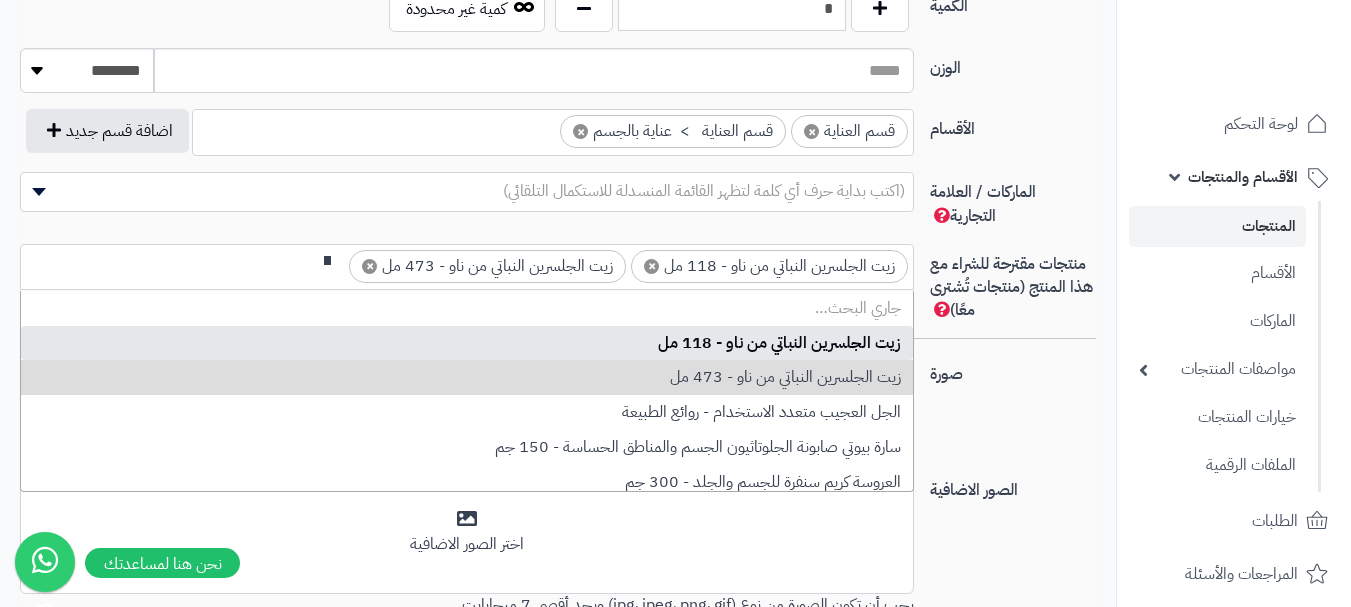 scroll, scrollTop: 0, scrollLeft: 0, axis: both 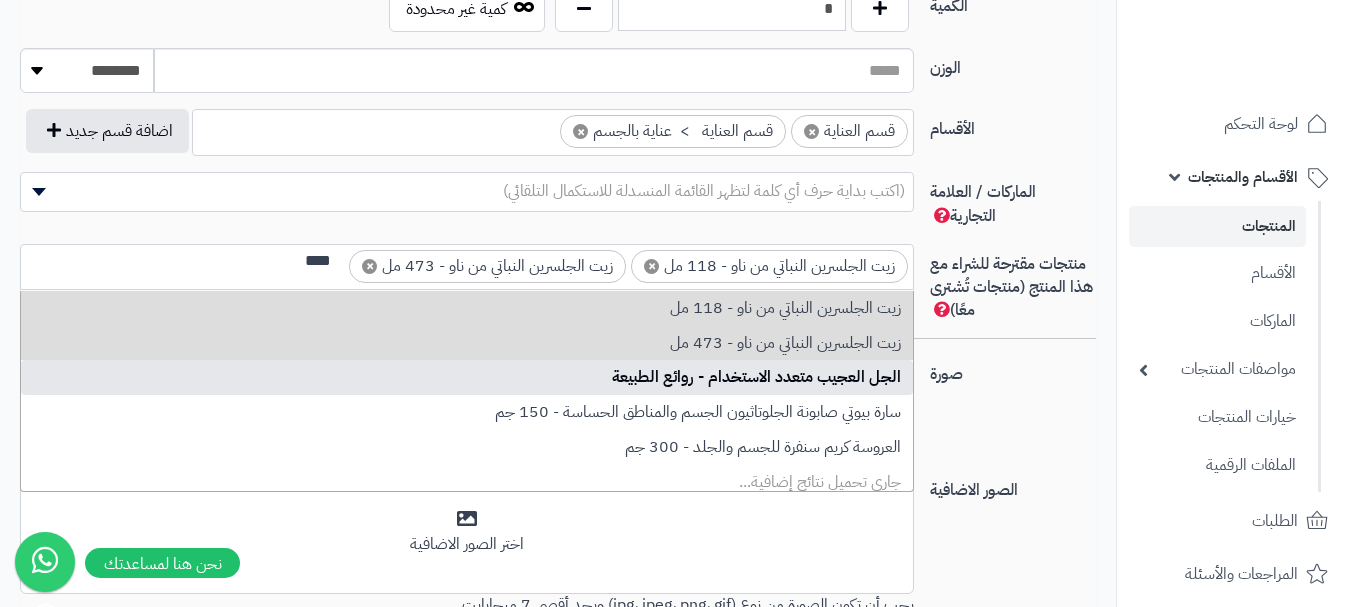 type on "****" 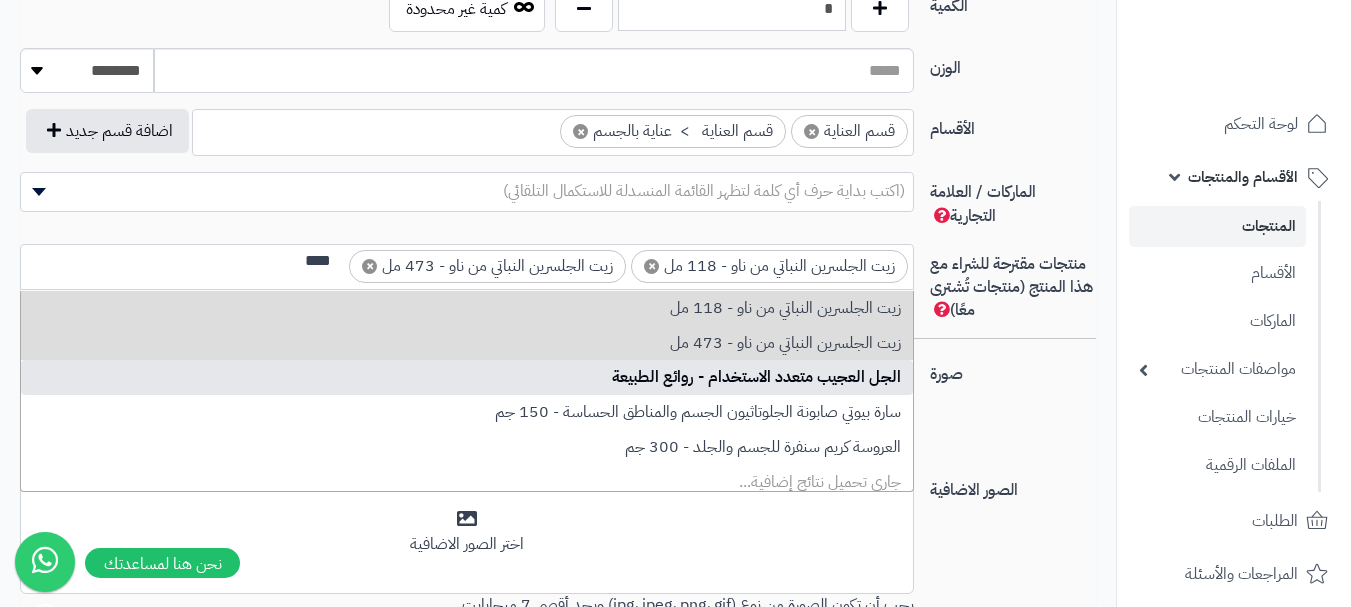 type 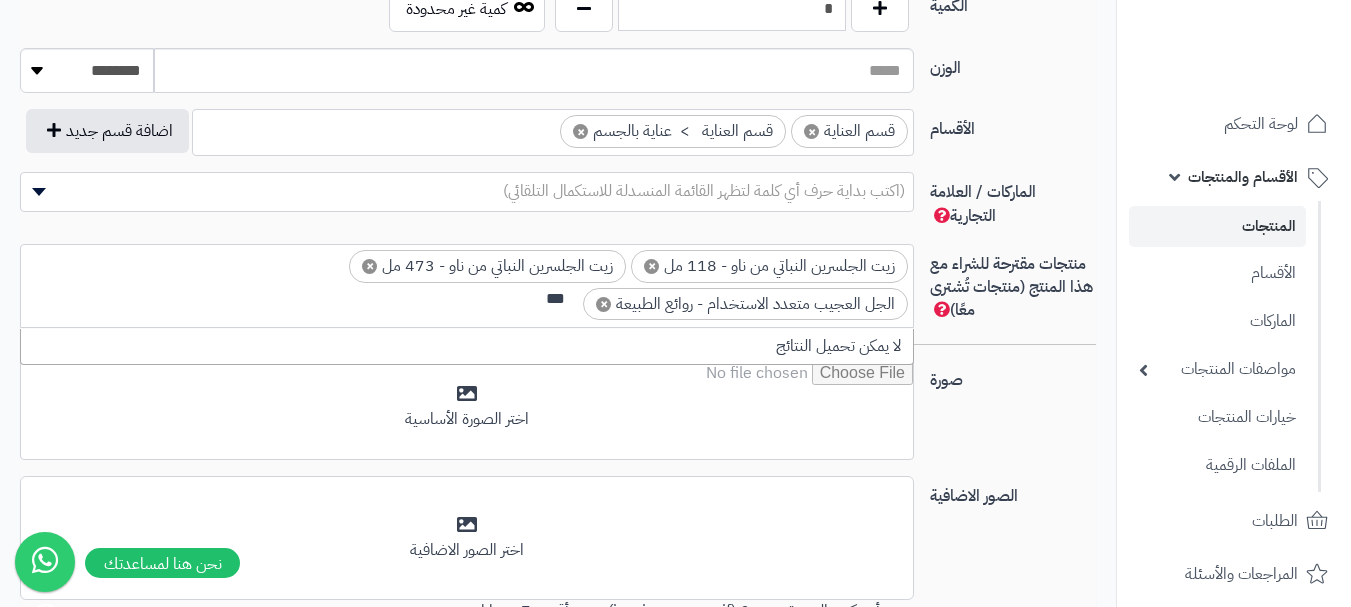 scroll, scrollTop: 0, scrollLeft: 0, axis: both 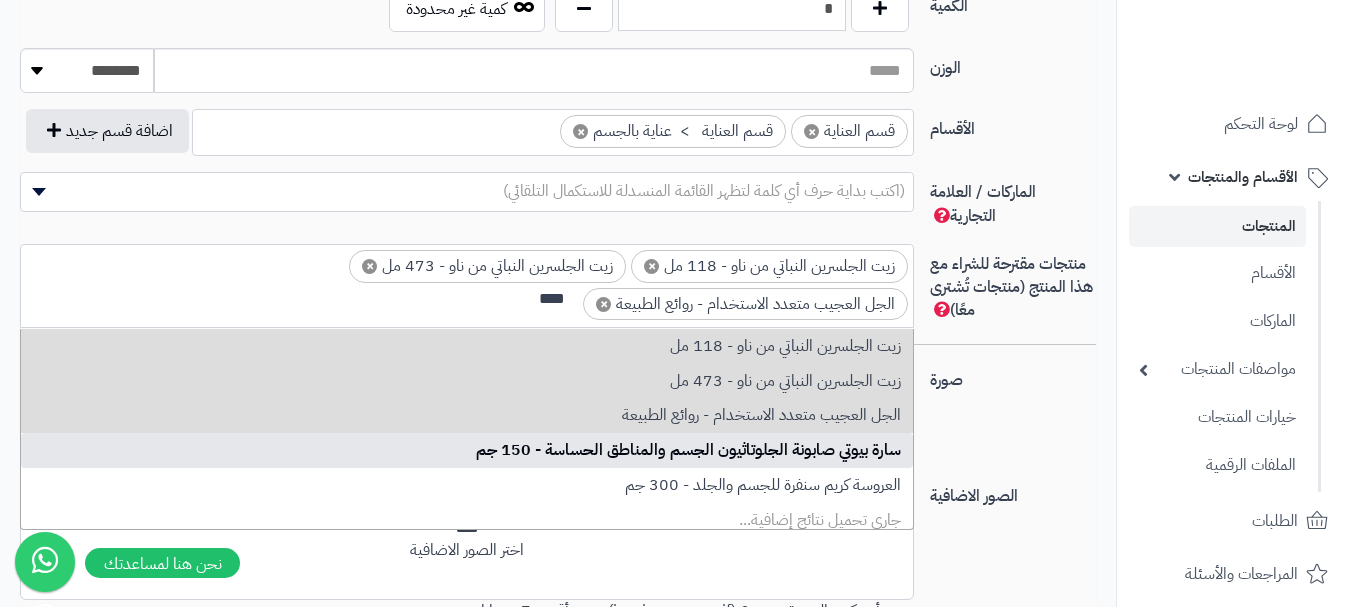 type on "****" 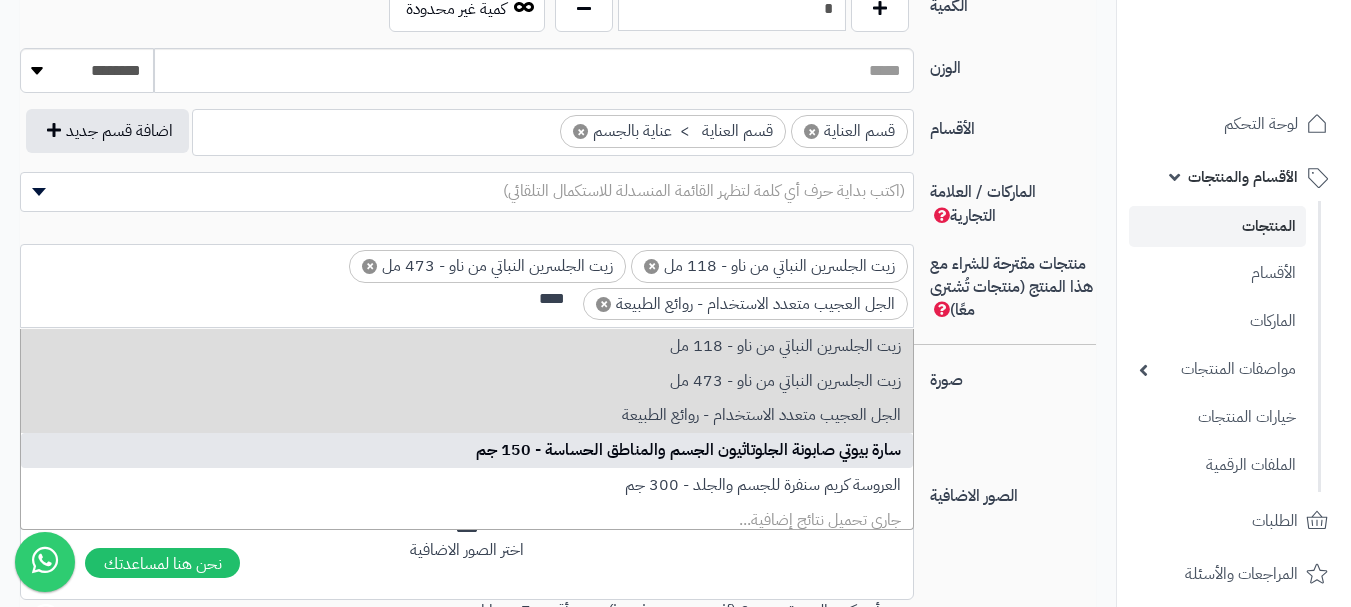 type 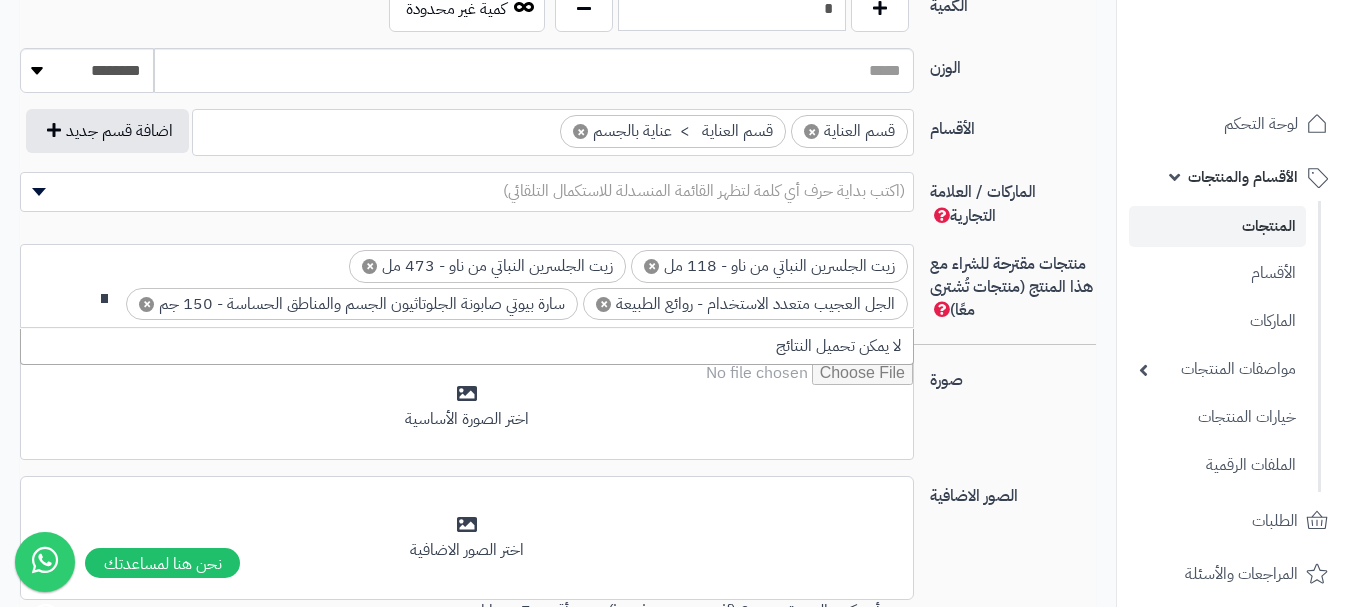 scroll, scrollTop: 0, scrollLeft: 0, axis: both 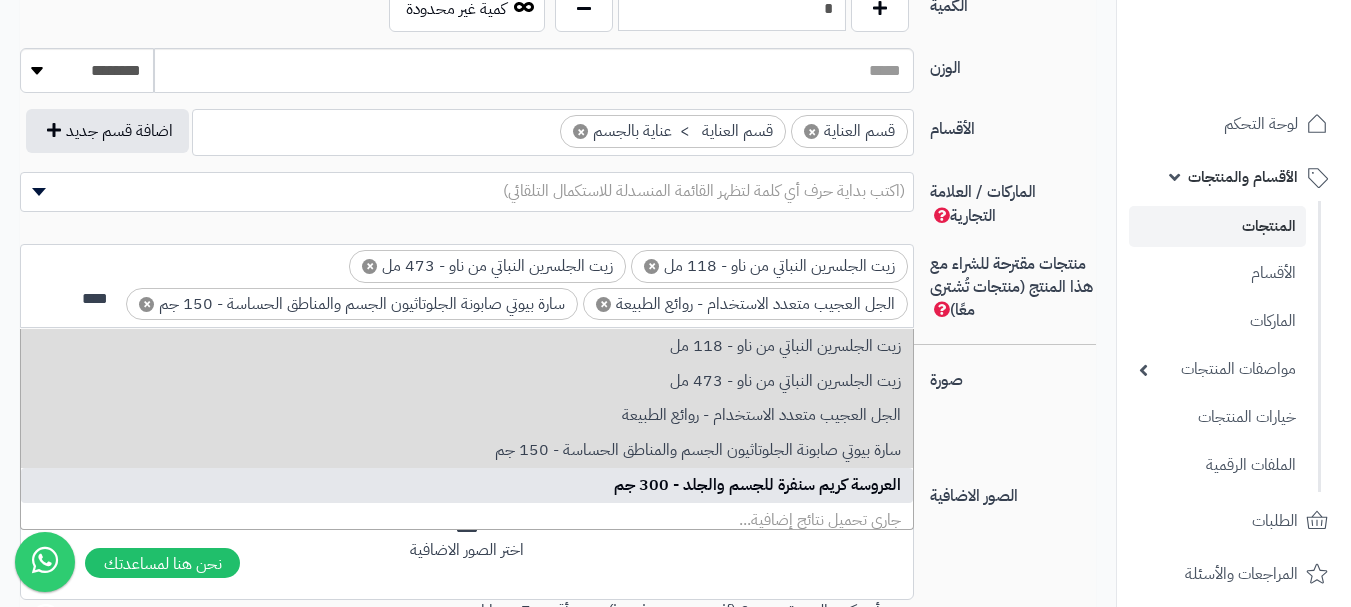 type on "****" 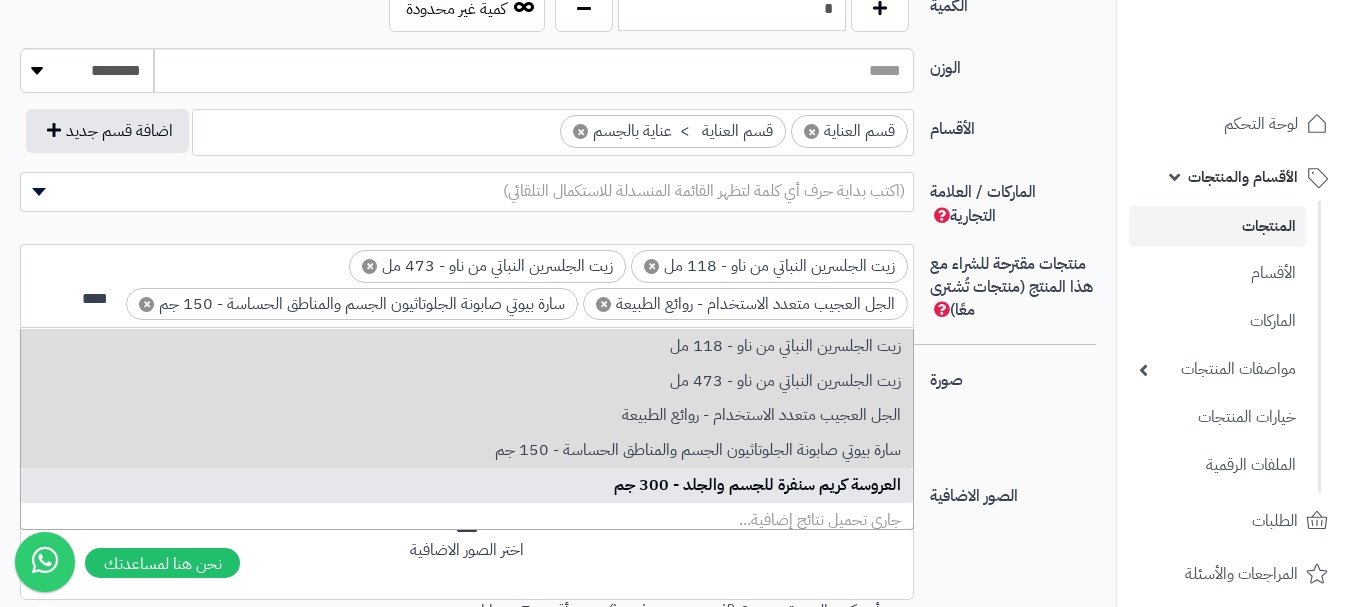 type 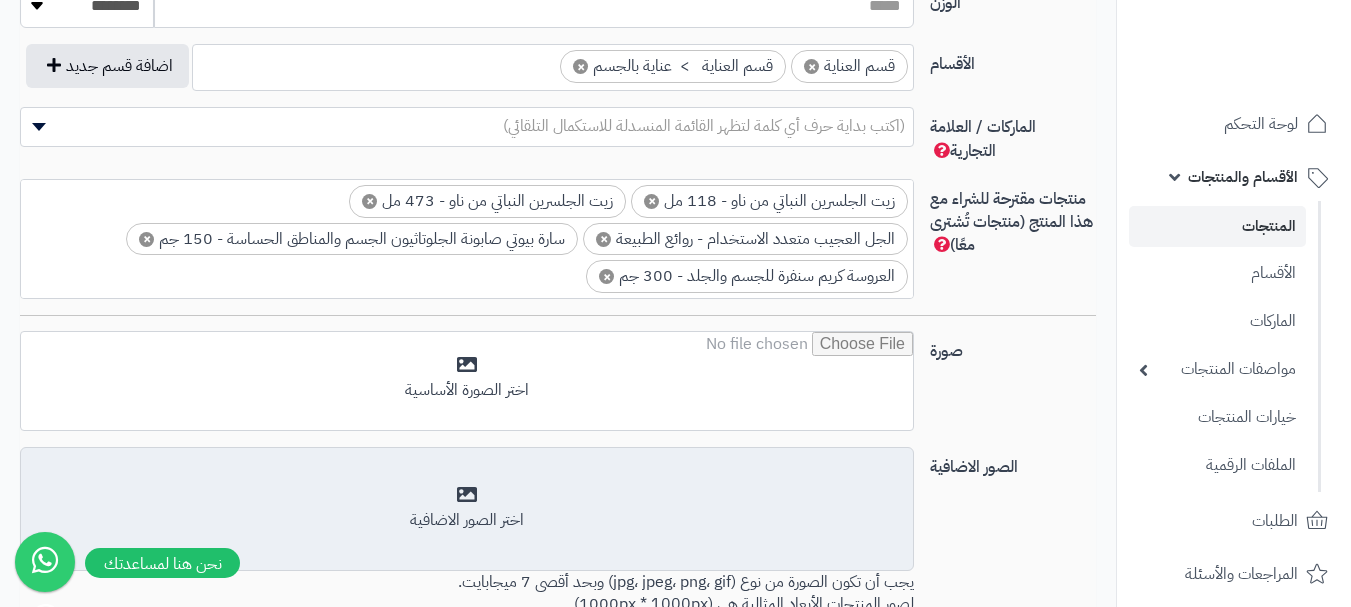 scroll, scrollTop: 1200, scrollLeft: 0, axis: vertical 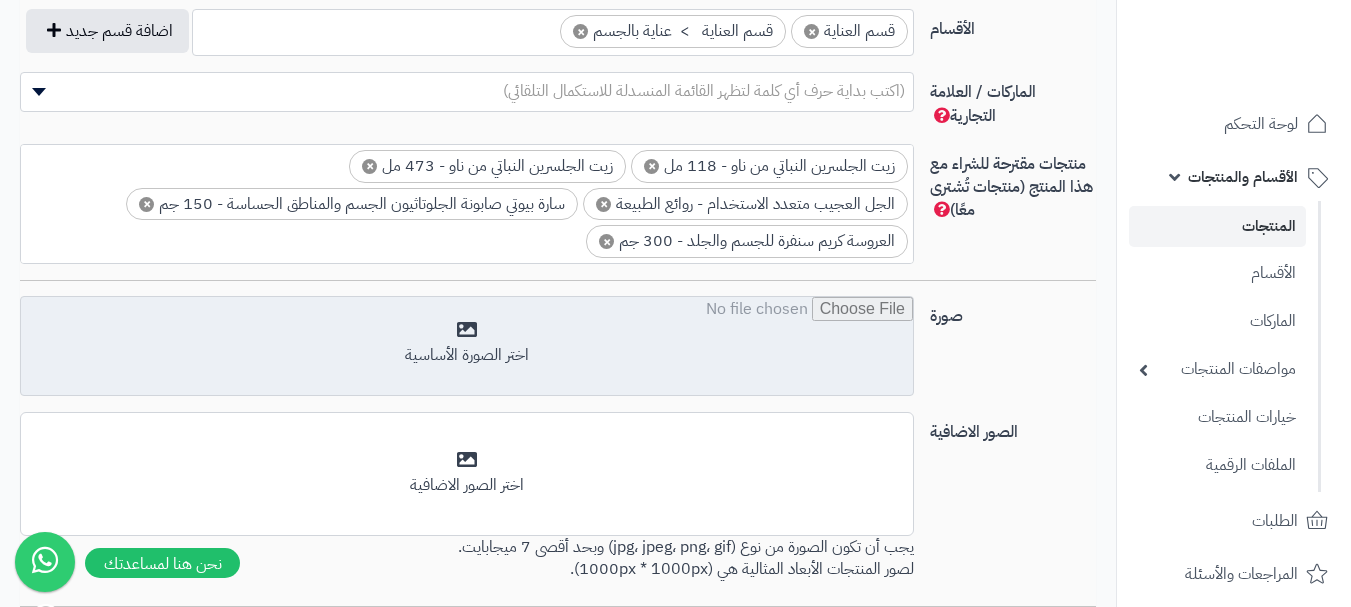 click at bounding box center [467, 347] 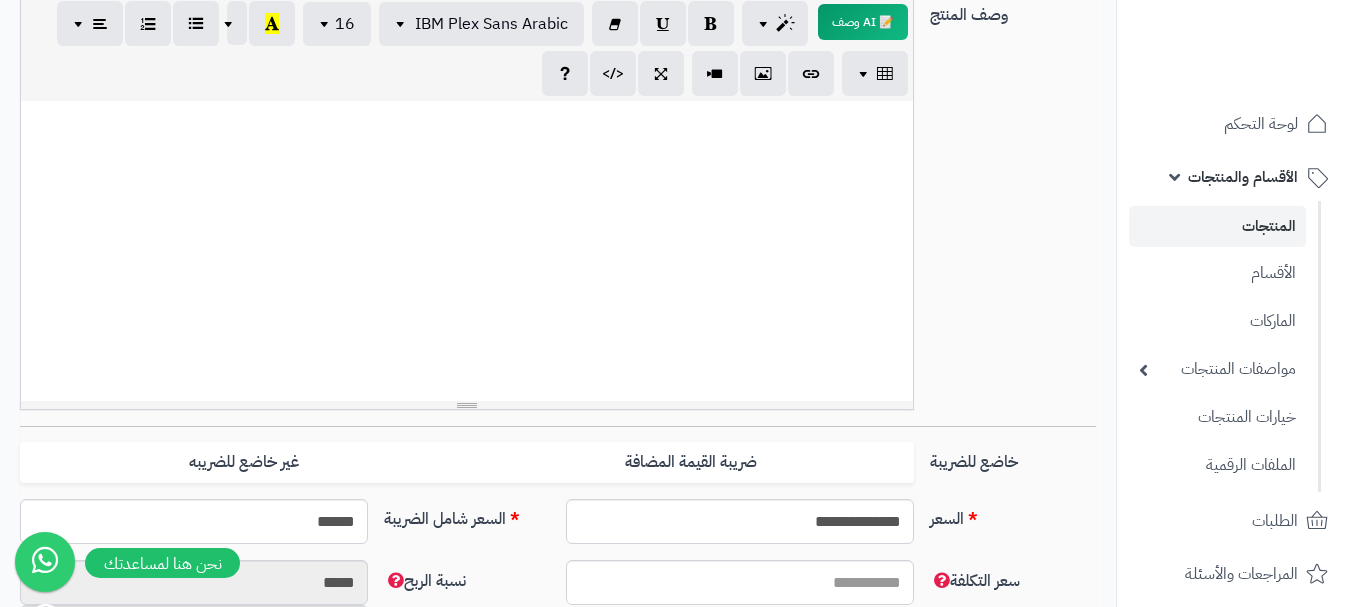 scroll, scrollTop: 300, scrollLeft: 0, axis: vertical 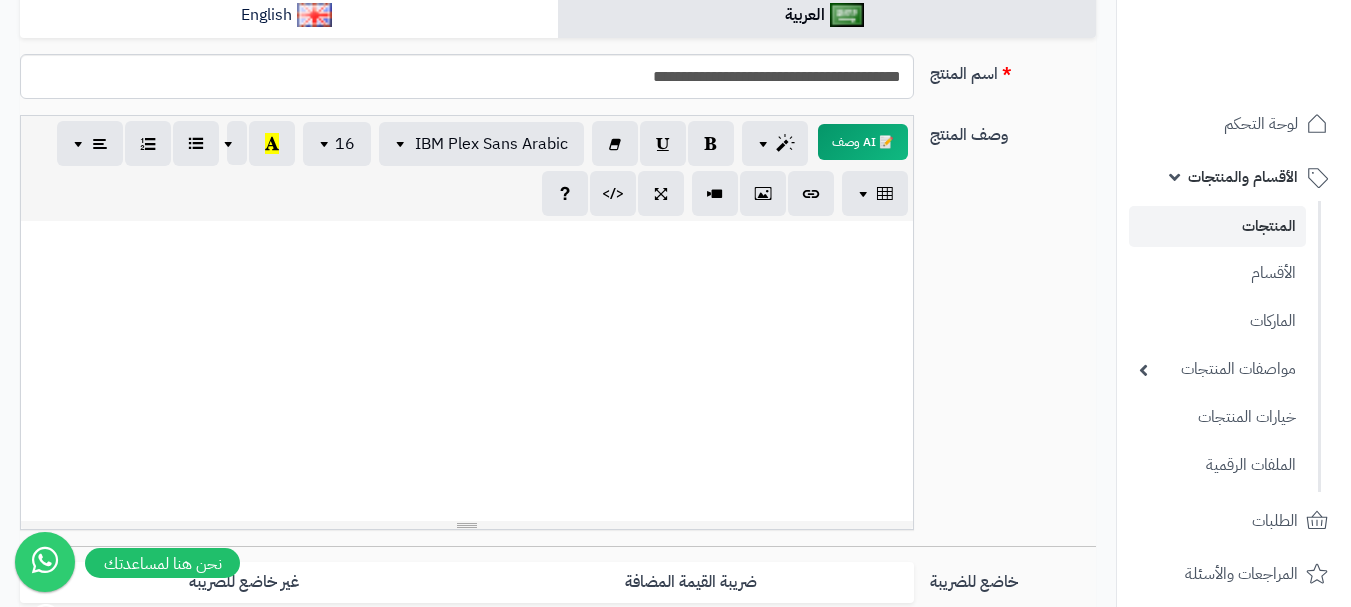 paste 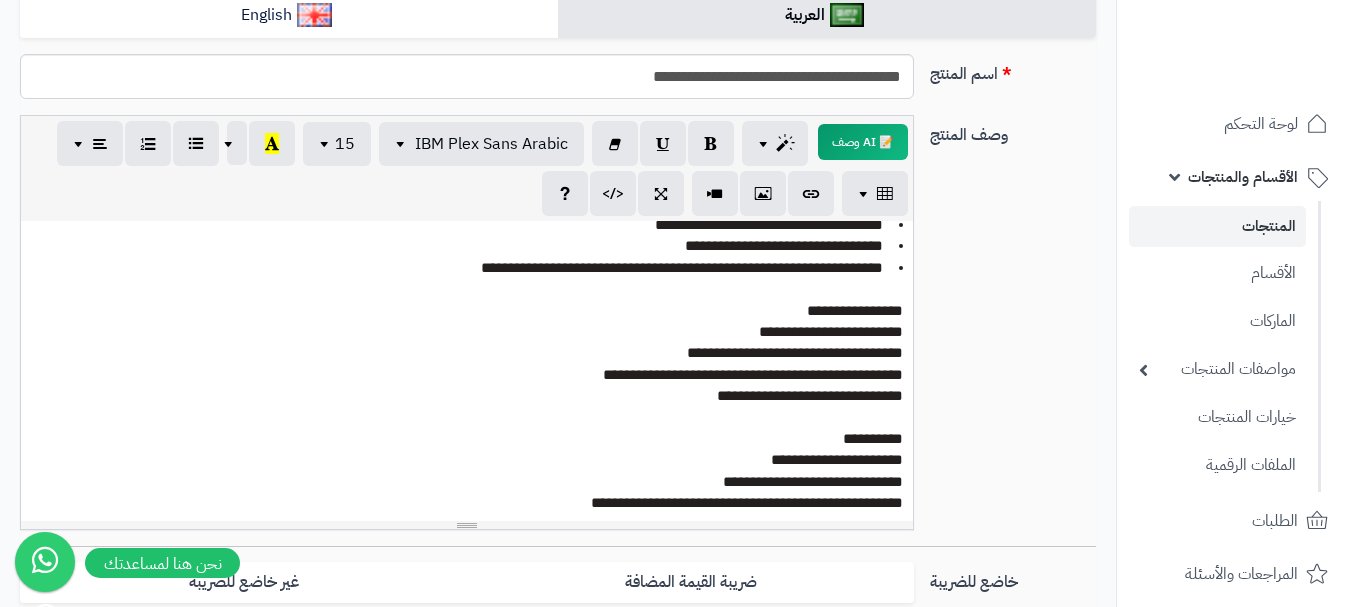 scroll, scrollTop: 191, scrollLeft: 0, axis: vertical 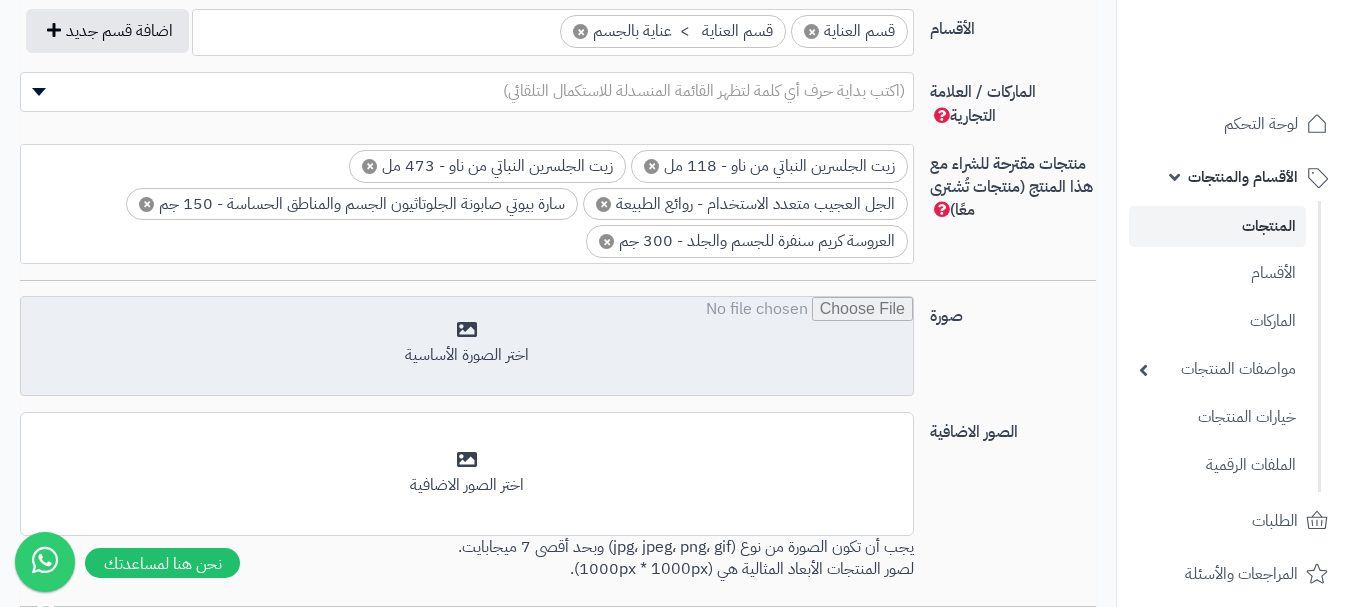 click at bounding box center (467, 347) 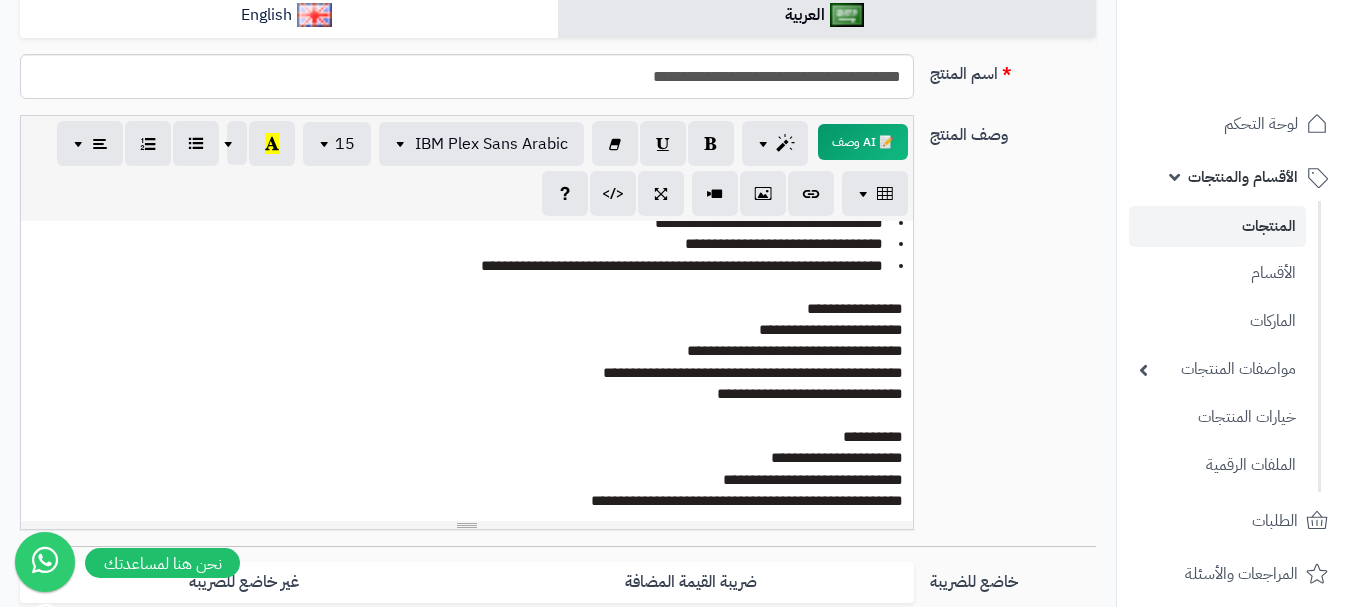 scroll, scrollTop: 0, scrollLeft: 0, axis: both 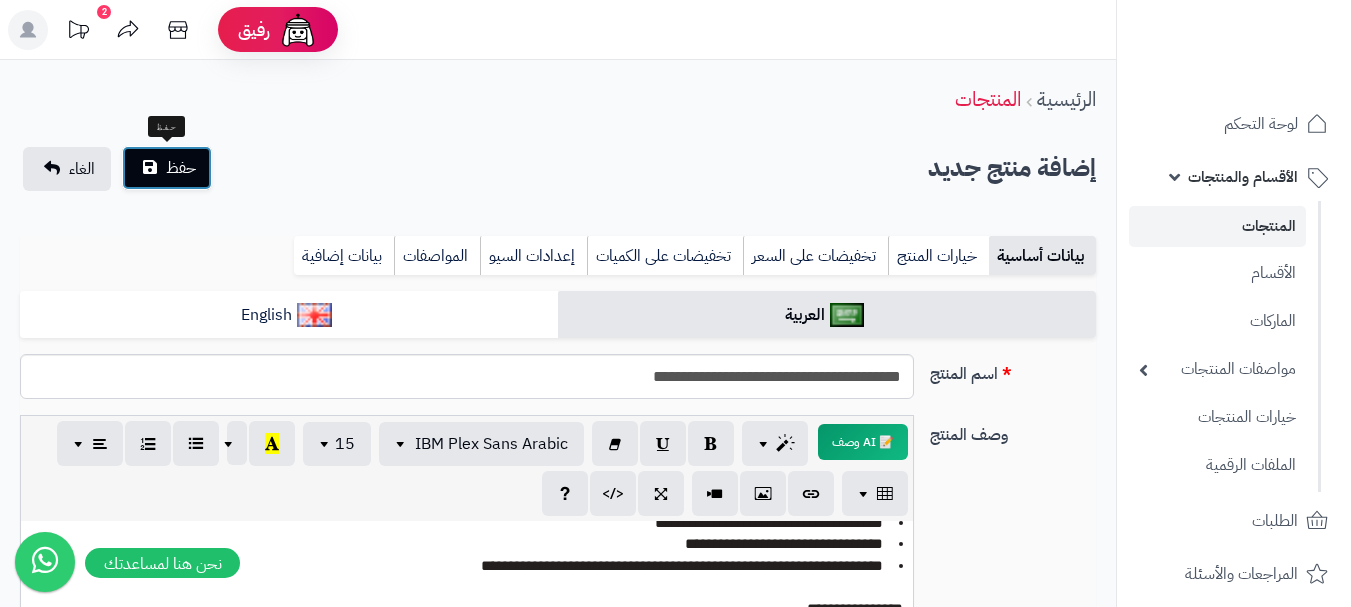 click on "حفظ" at bounding box center [167, 168] 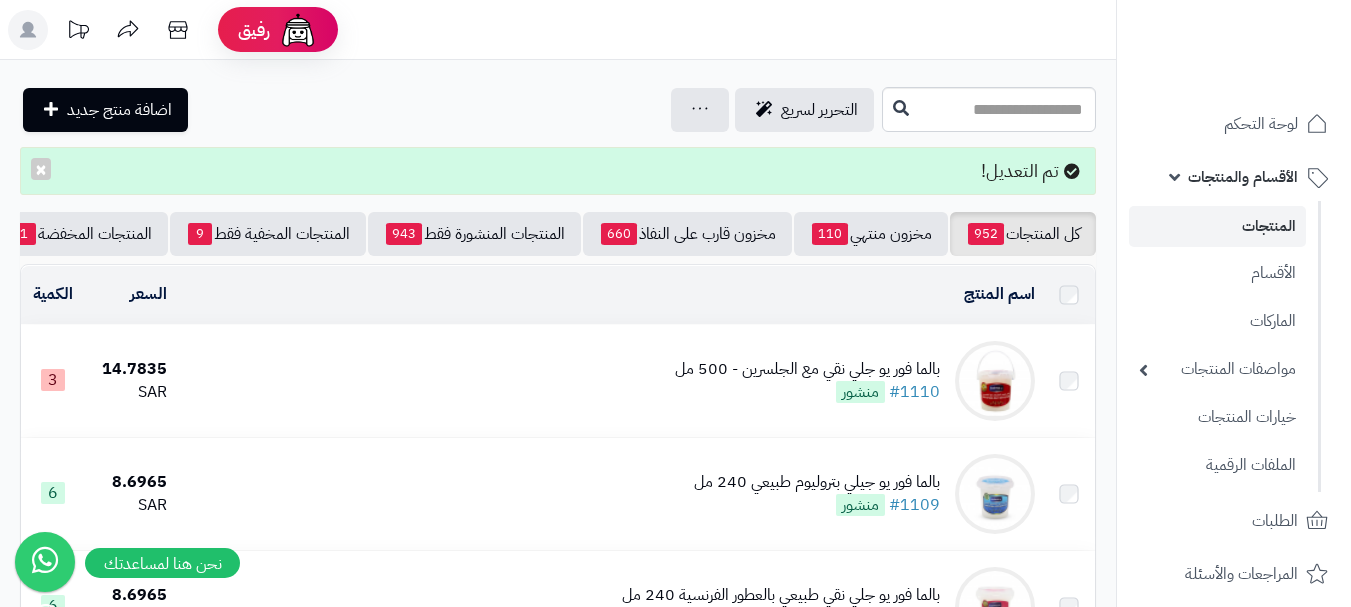 scroll, scrollTop: 0, scrollLeft: 0, axis: both 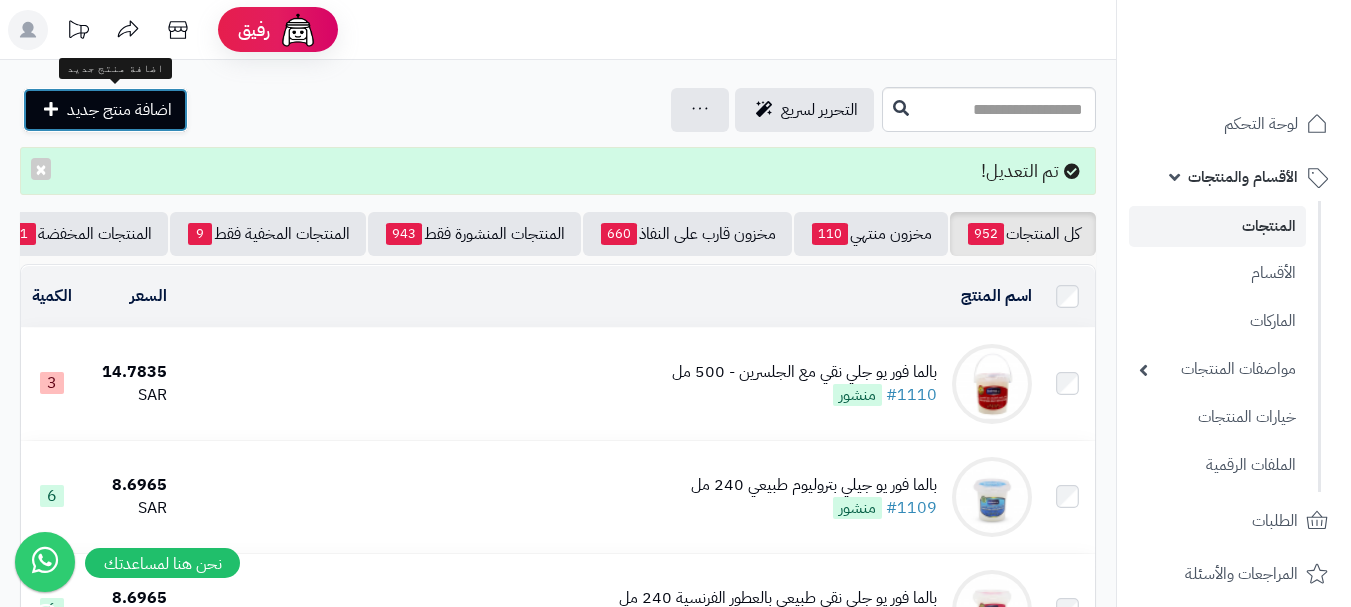 click on "اضافة منتج جديد" at bounding box center [119, 110] 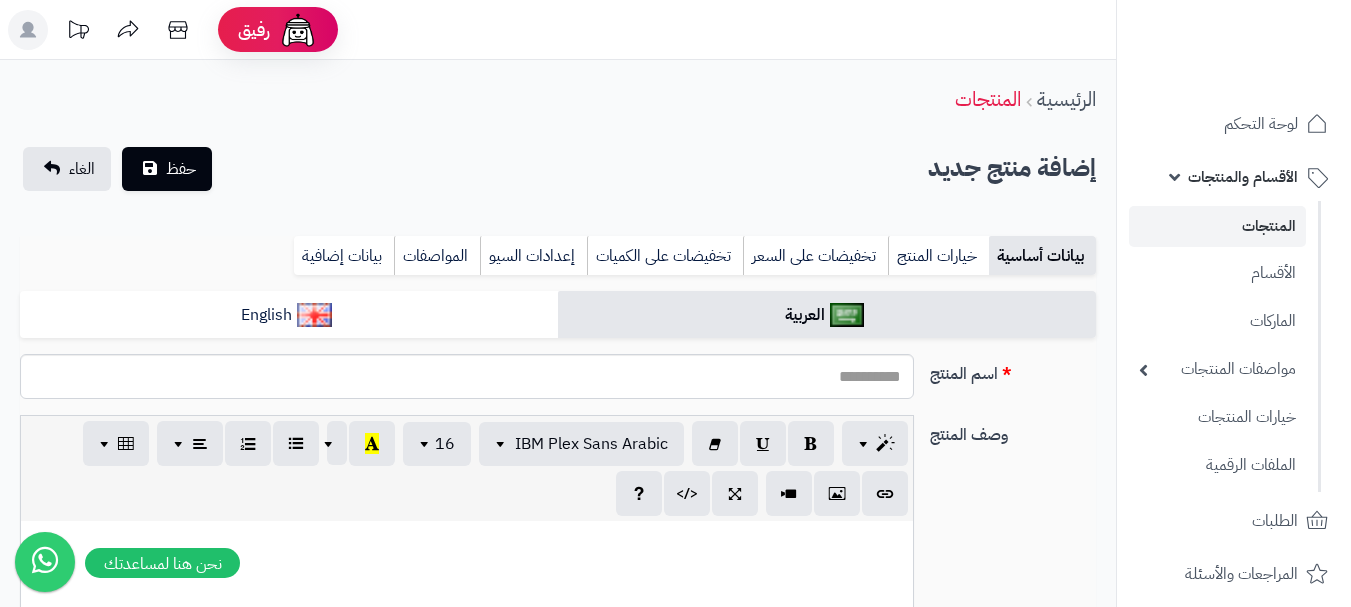 select 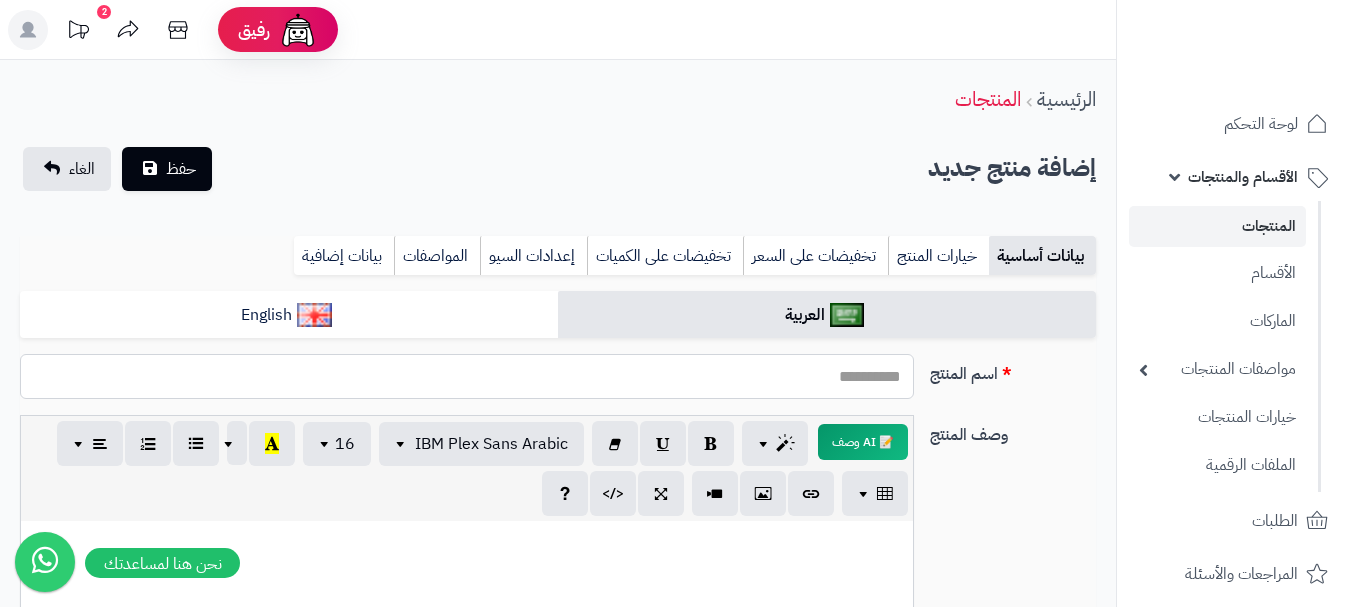 paste on "**********" 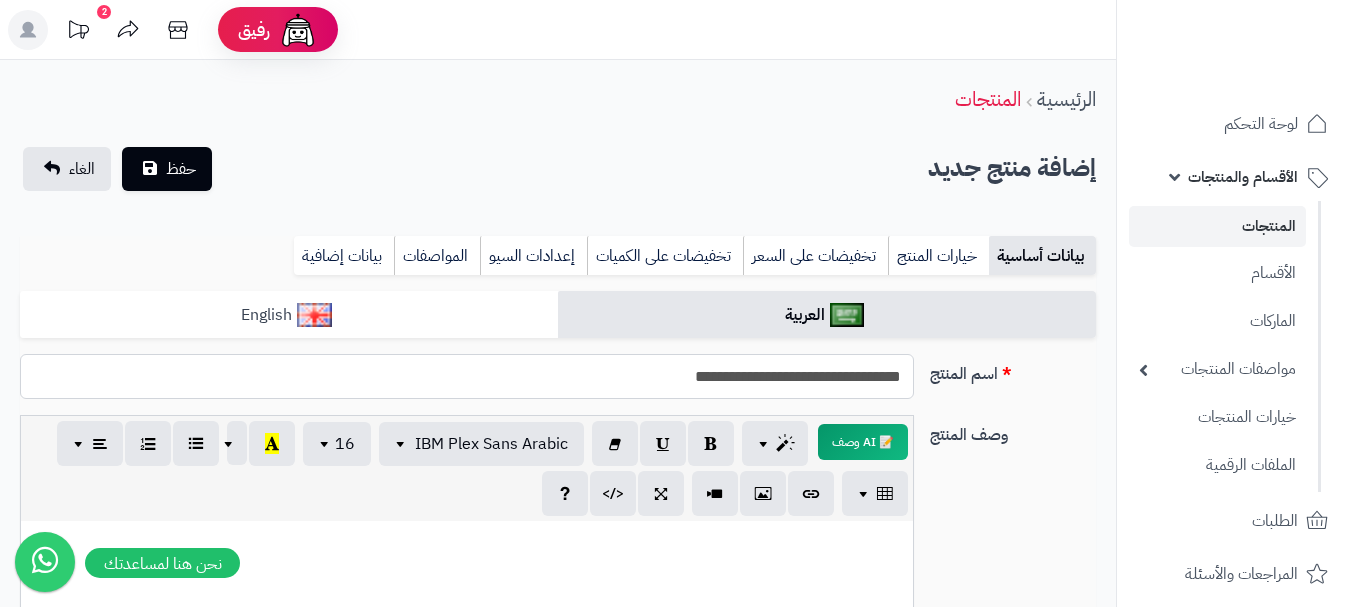 type on "**********" 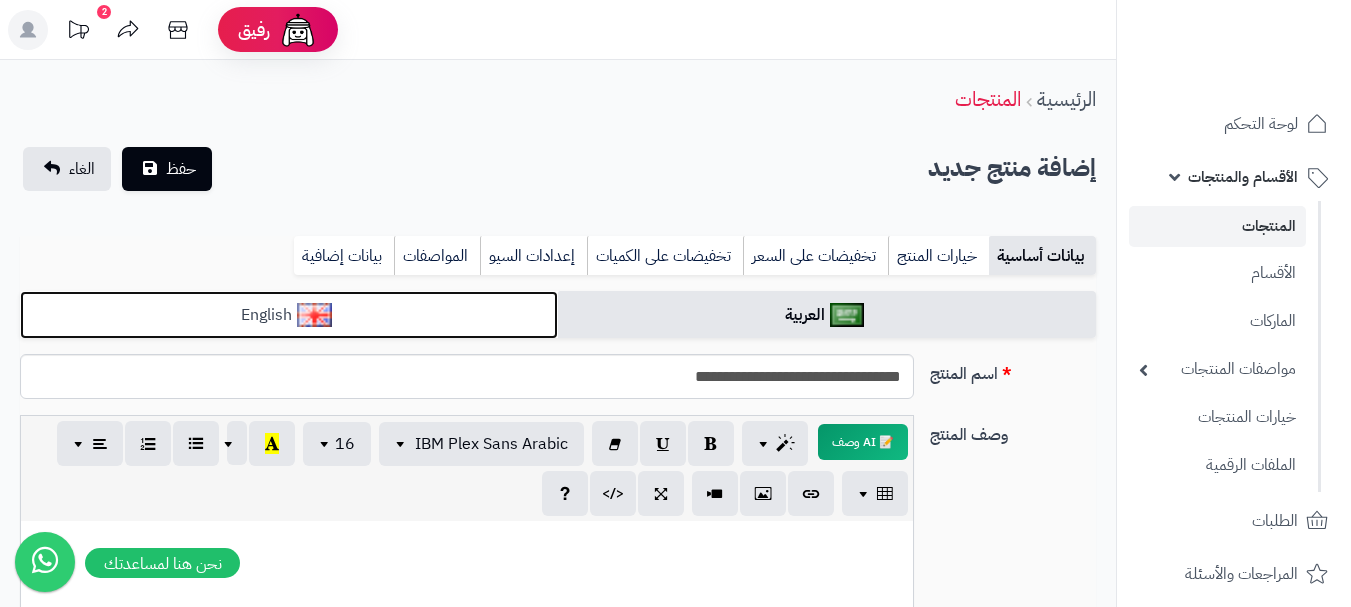 drag, startPoint x: 484, startPoint y: 301, endPoint x: 584, endPoint y: 270, distance: 104.69479 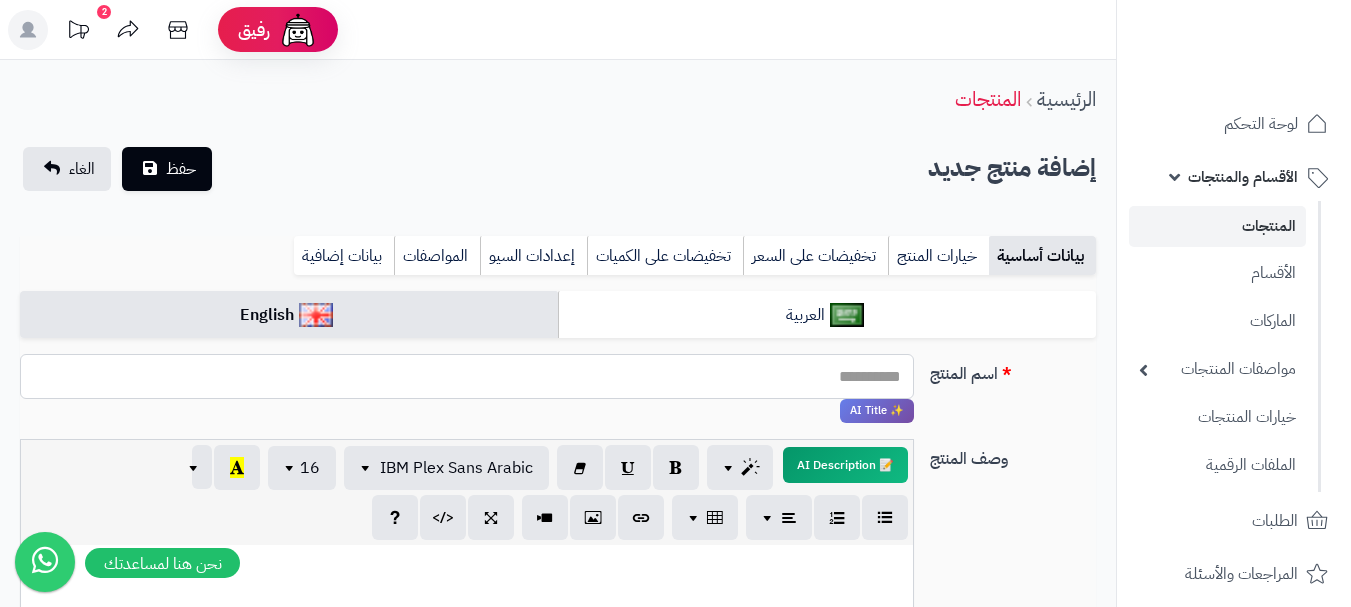 paste on "**********" 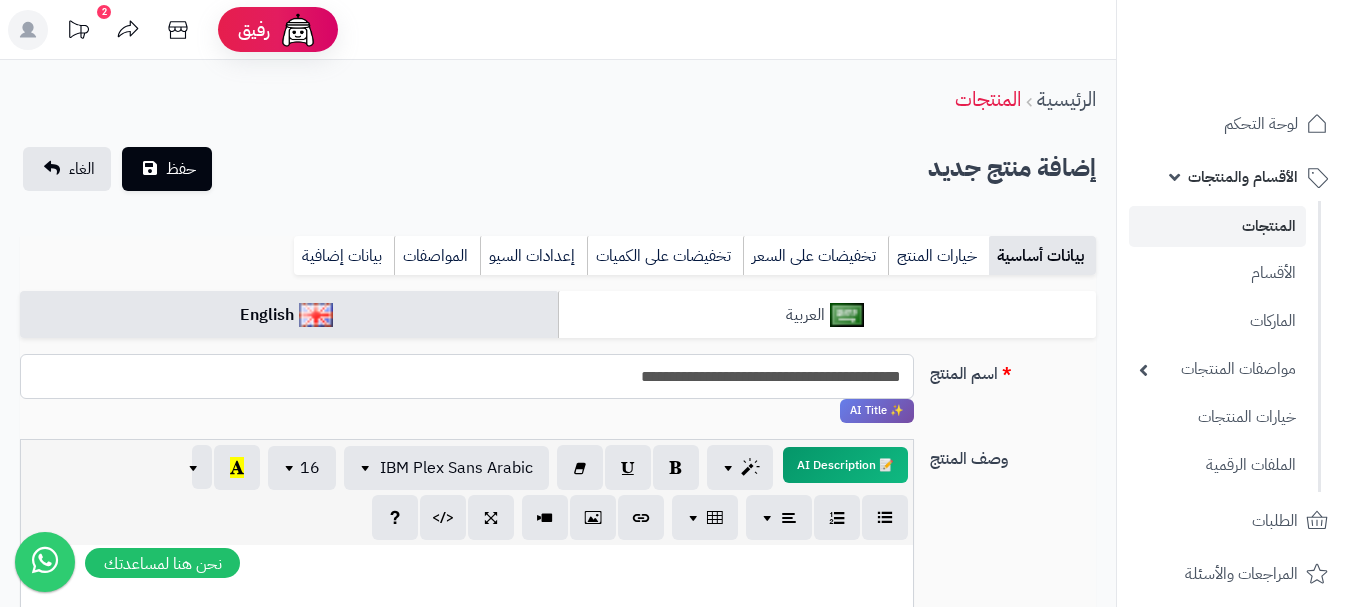 type on "**********" 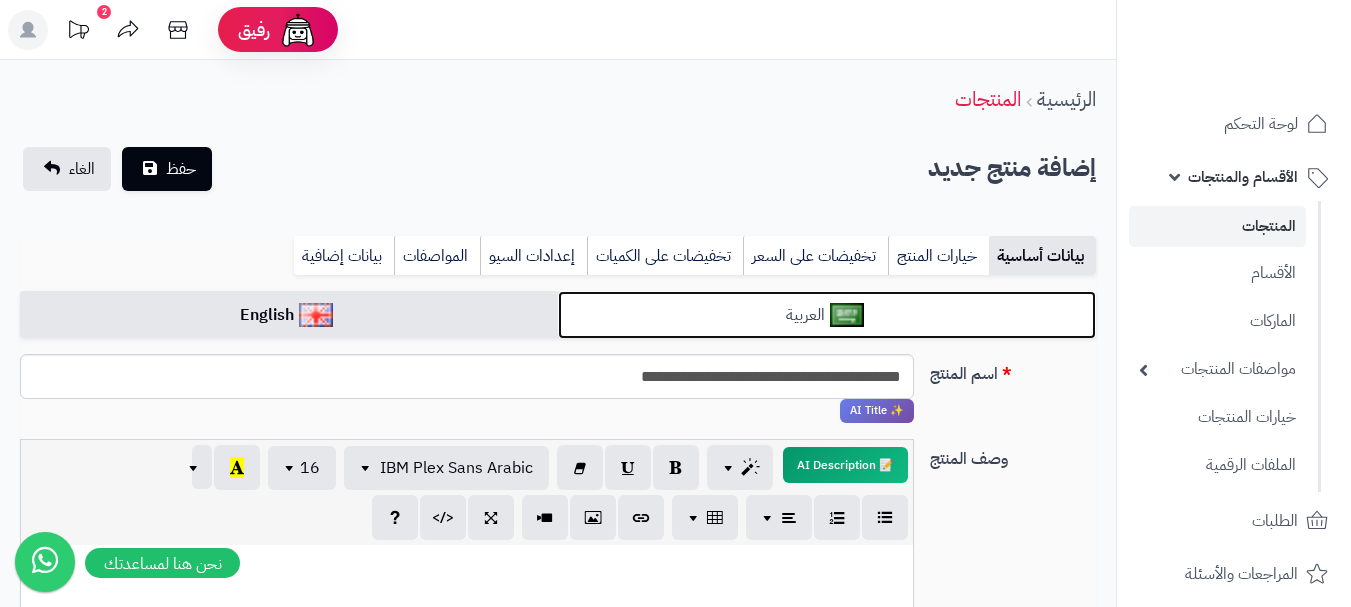 click on "العربية" at bounding box center (827, 315) 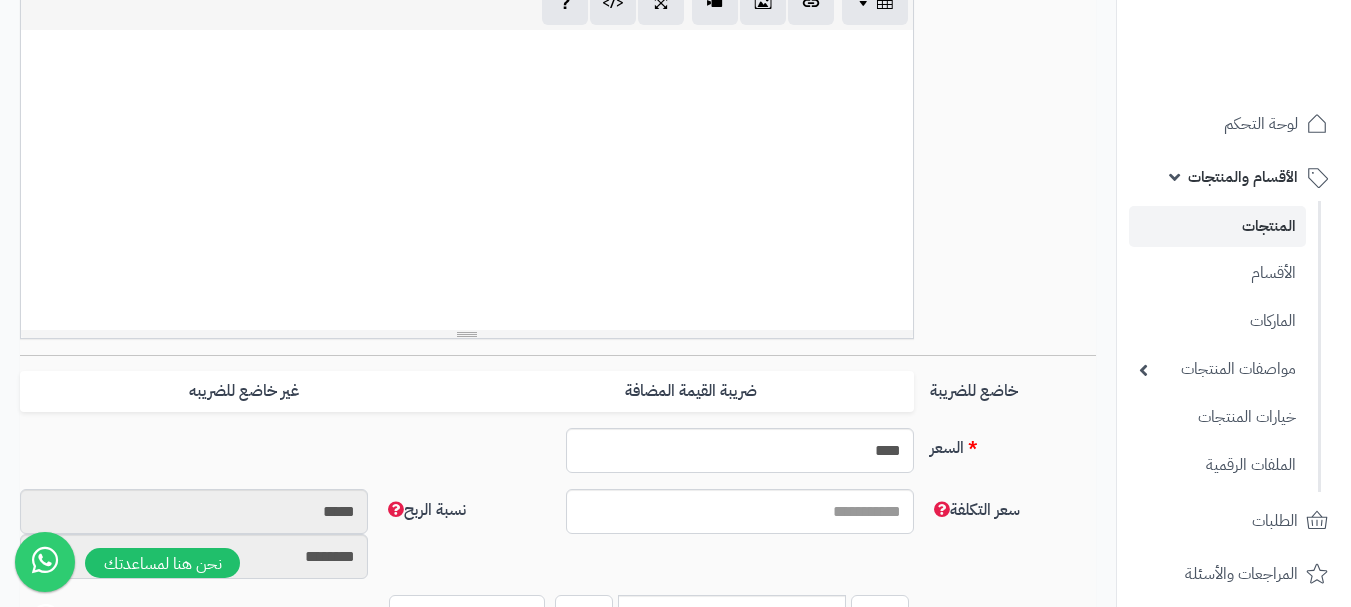 scroll, scrollTop: 500, scrollLeft: 0, axis: vertical 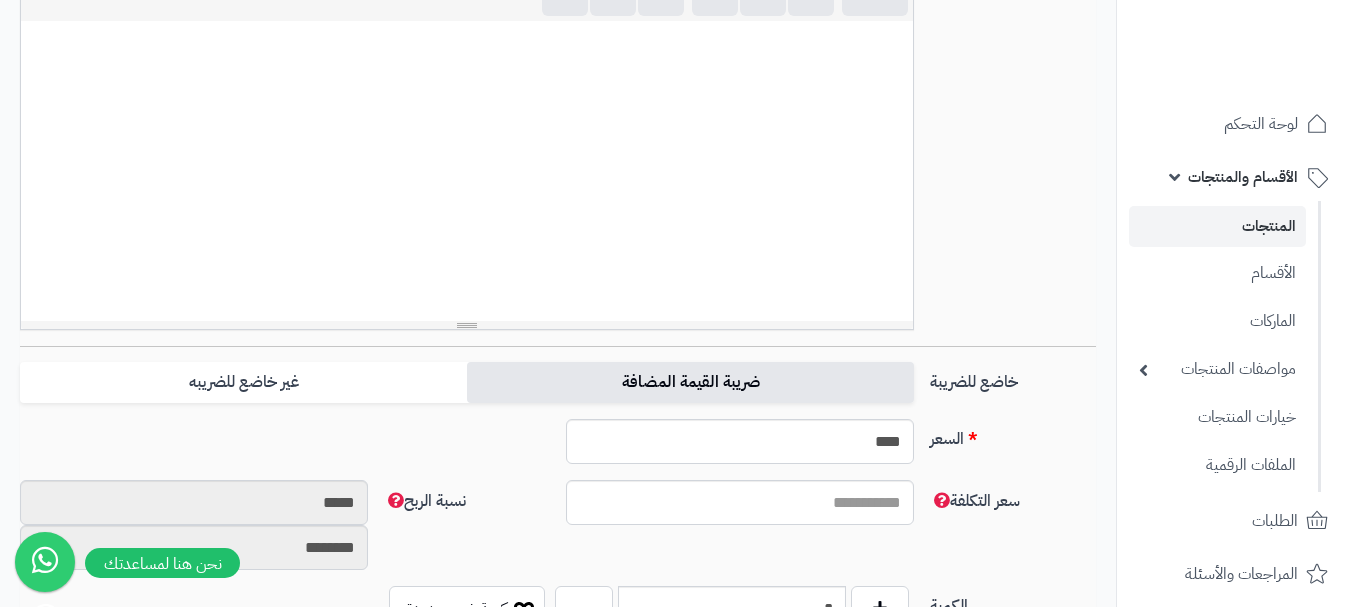 click on "ضريبة القيمة المضافة" at bounding box center [690, 382] 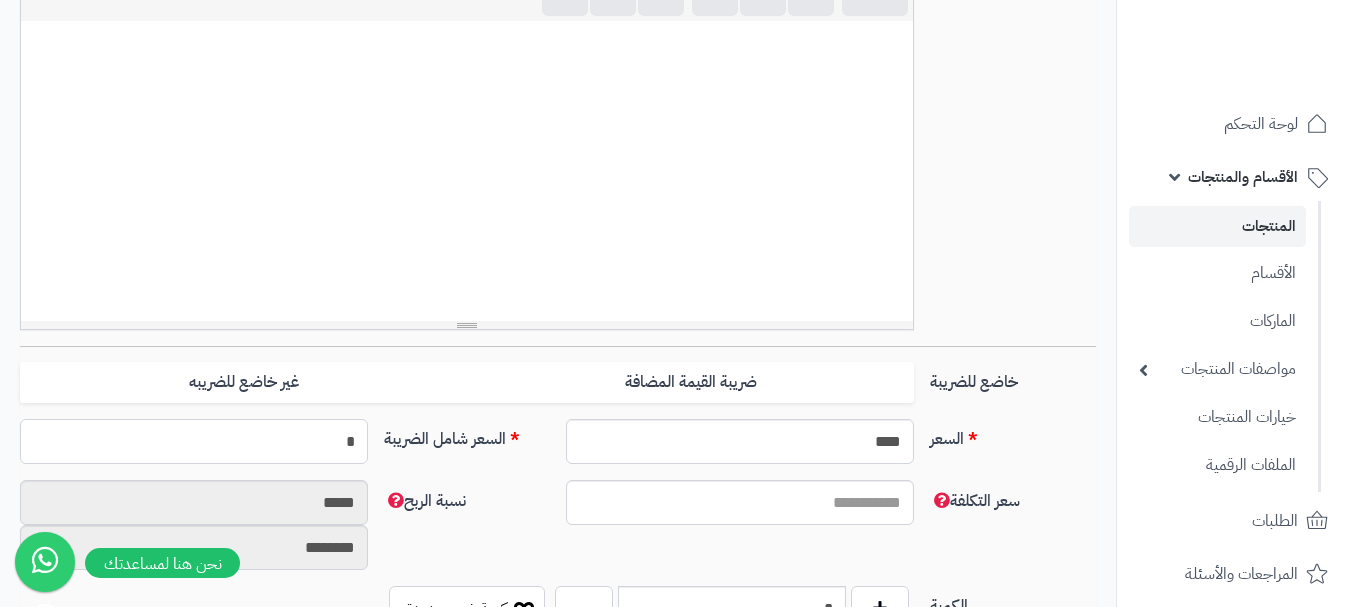 click on "*" at bounding box center (194, 441) 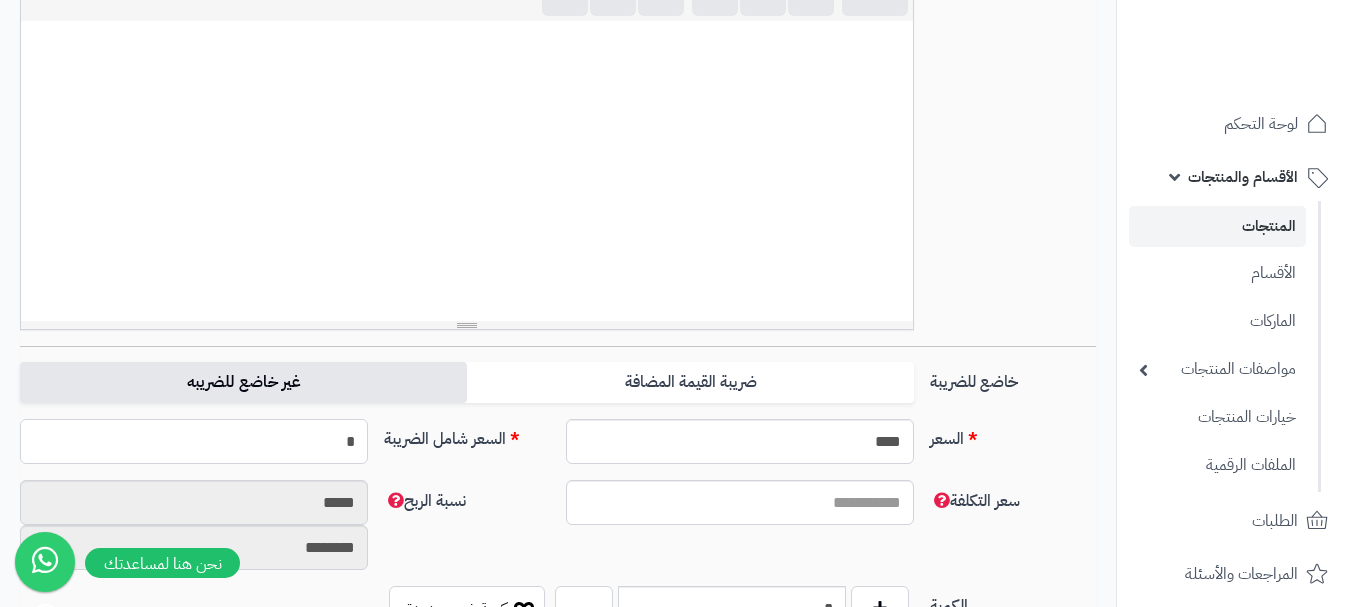 type 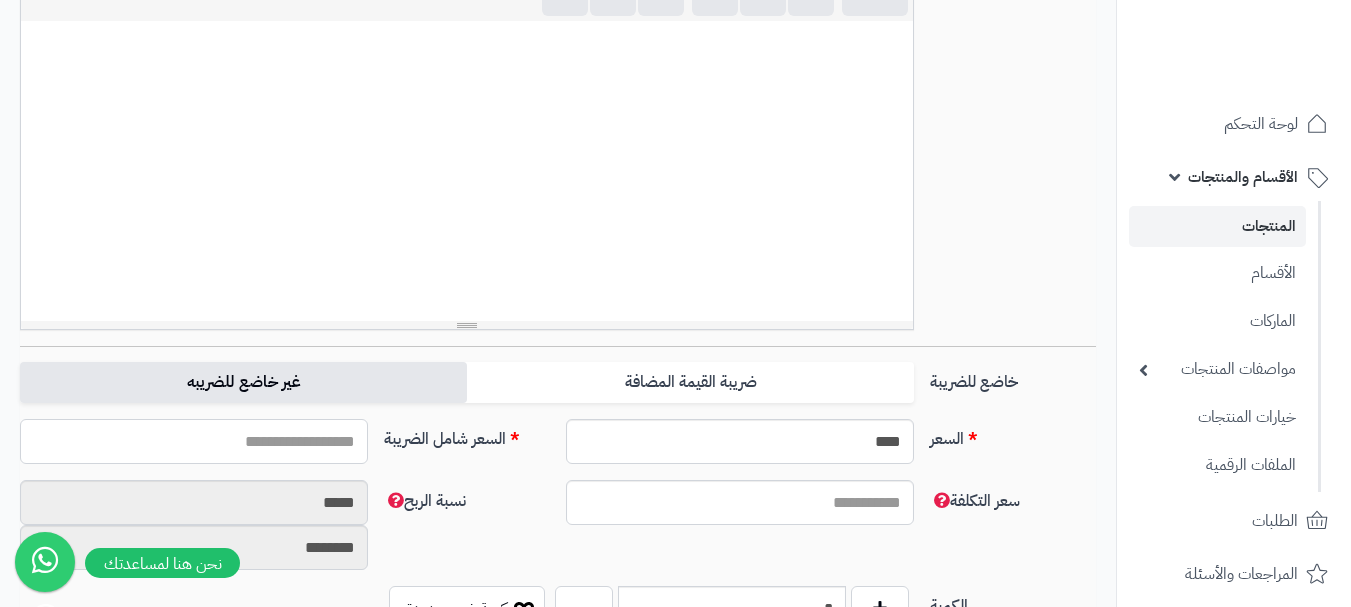 type on "*" 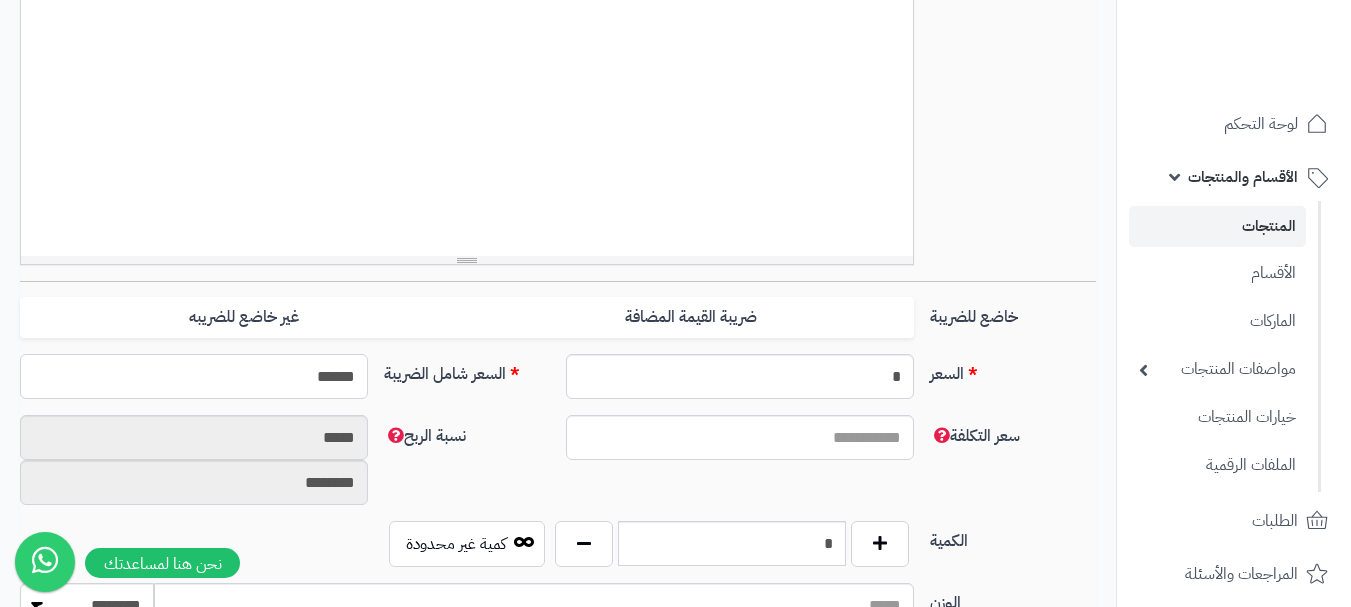 scroll, scrollTop: 600, scrollLeft: 0, axis: vertical 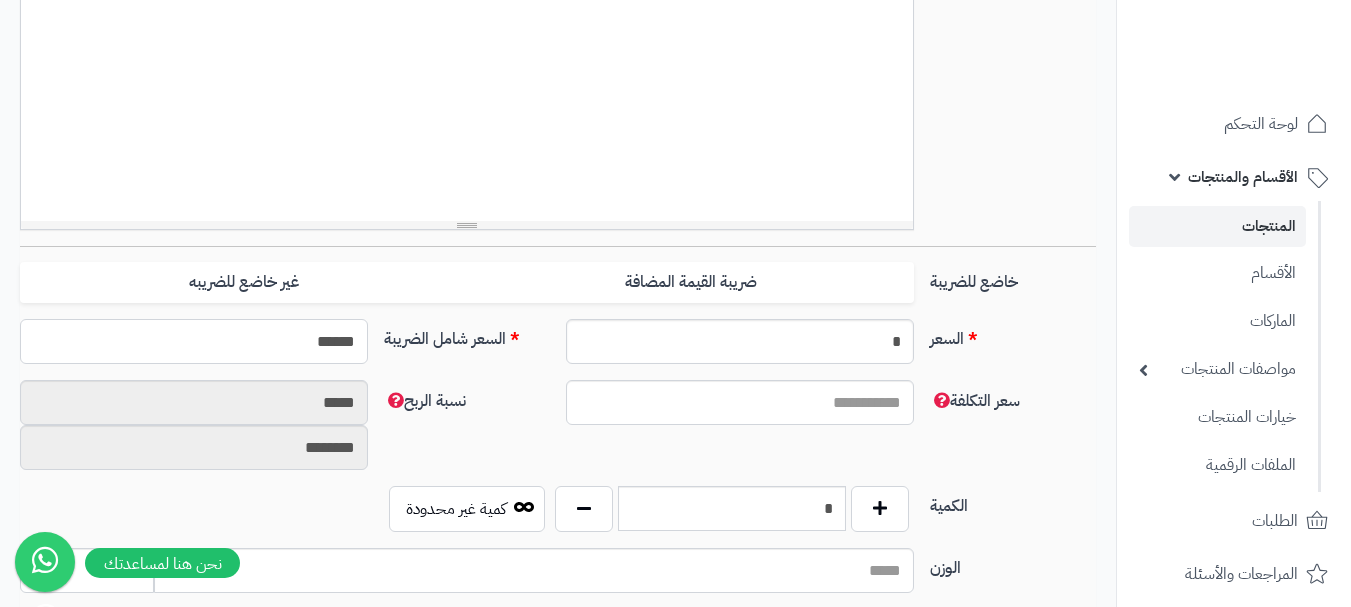 type on "******" 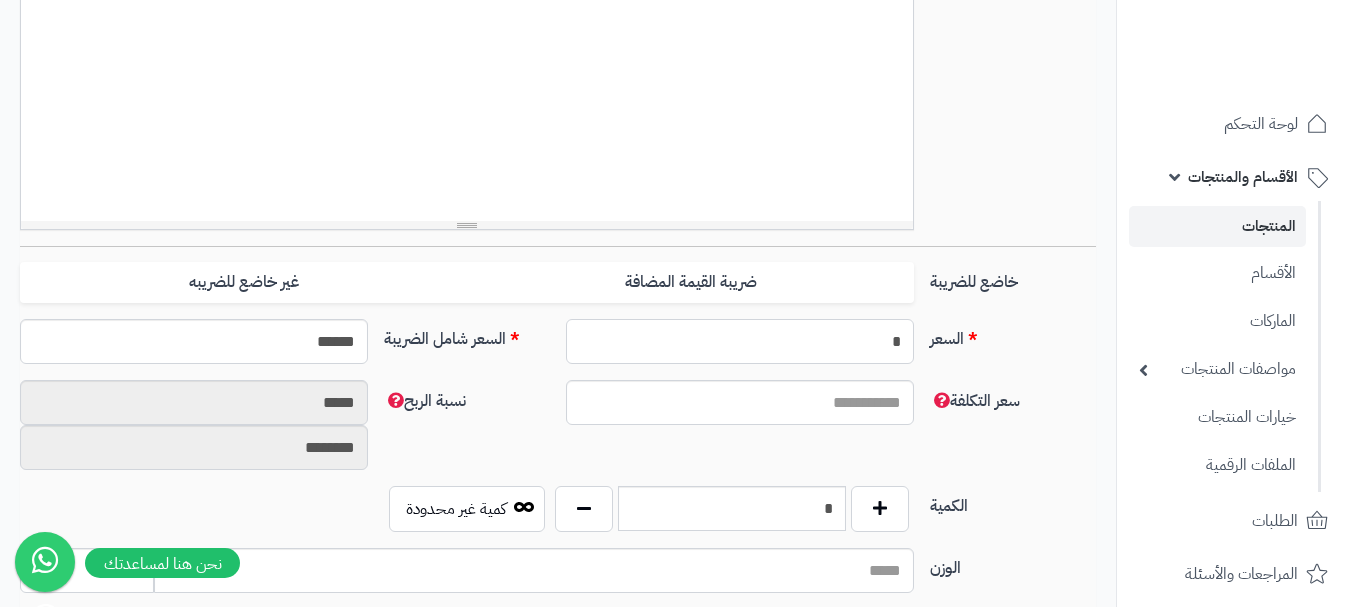 click on "*" at bounding box center [740, 341] 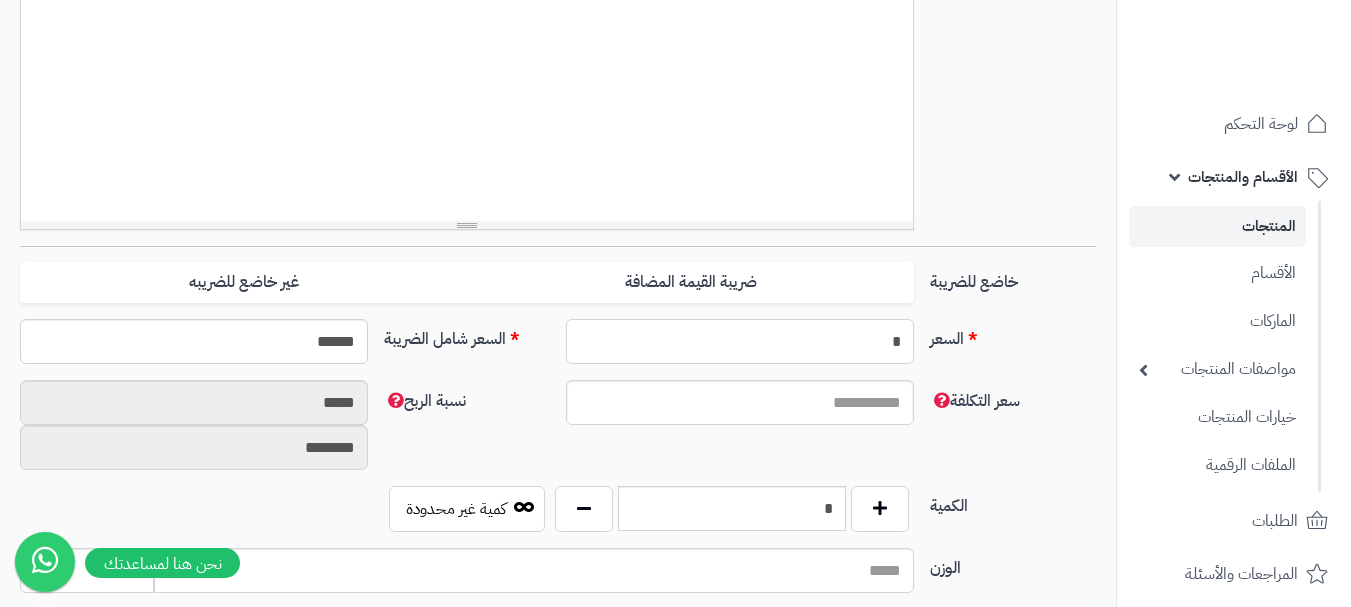 type on "**********" 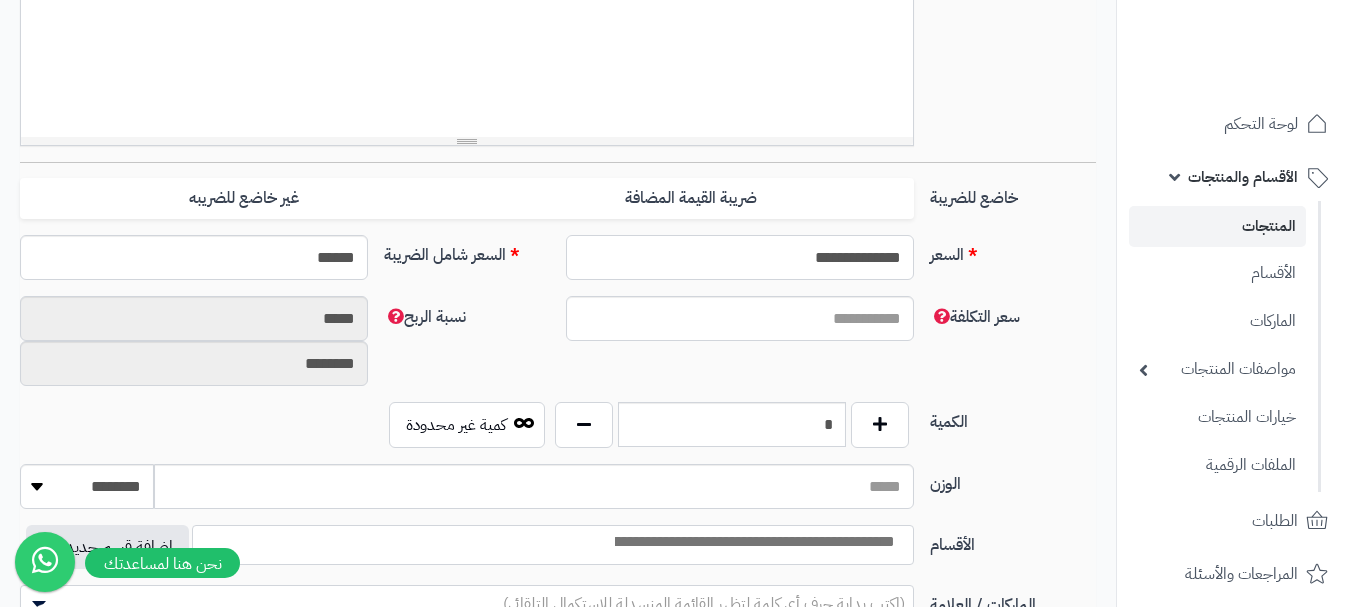 scroll, scrollTop: 800, scrollLeft: 0, axis: vertical 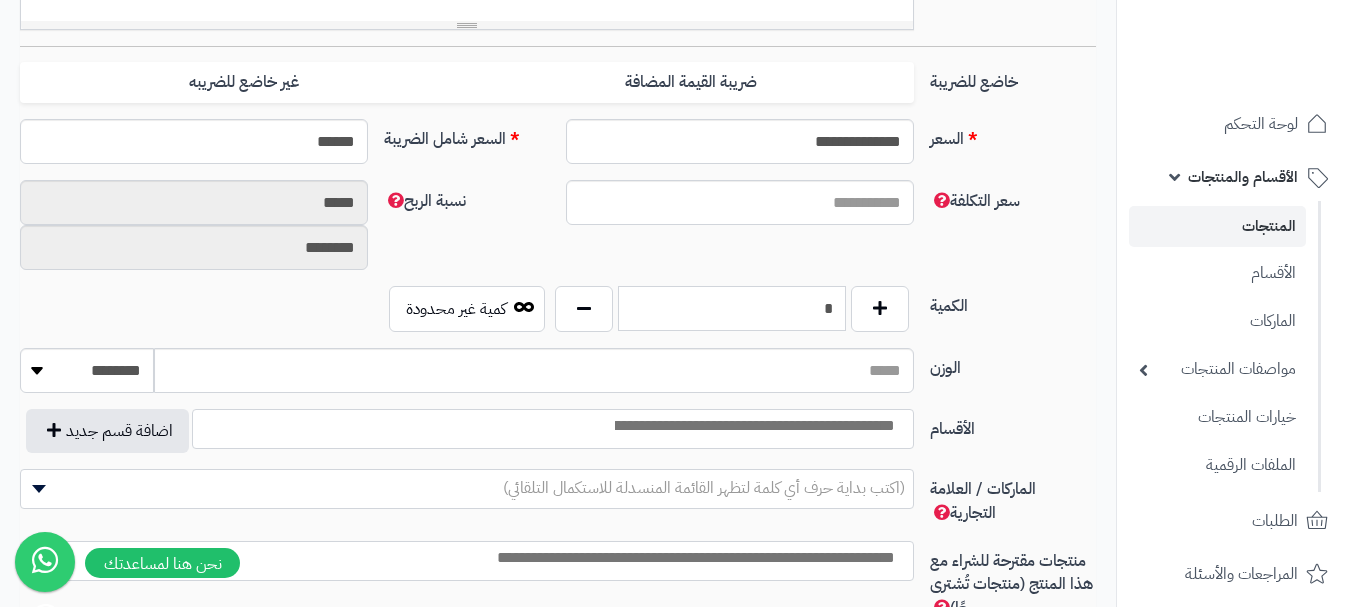 click on "*" at bounding box center [732, 308] 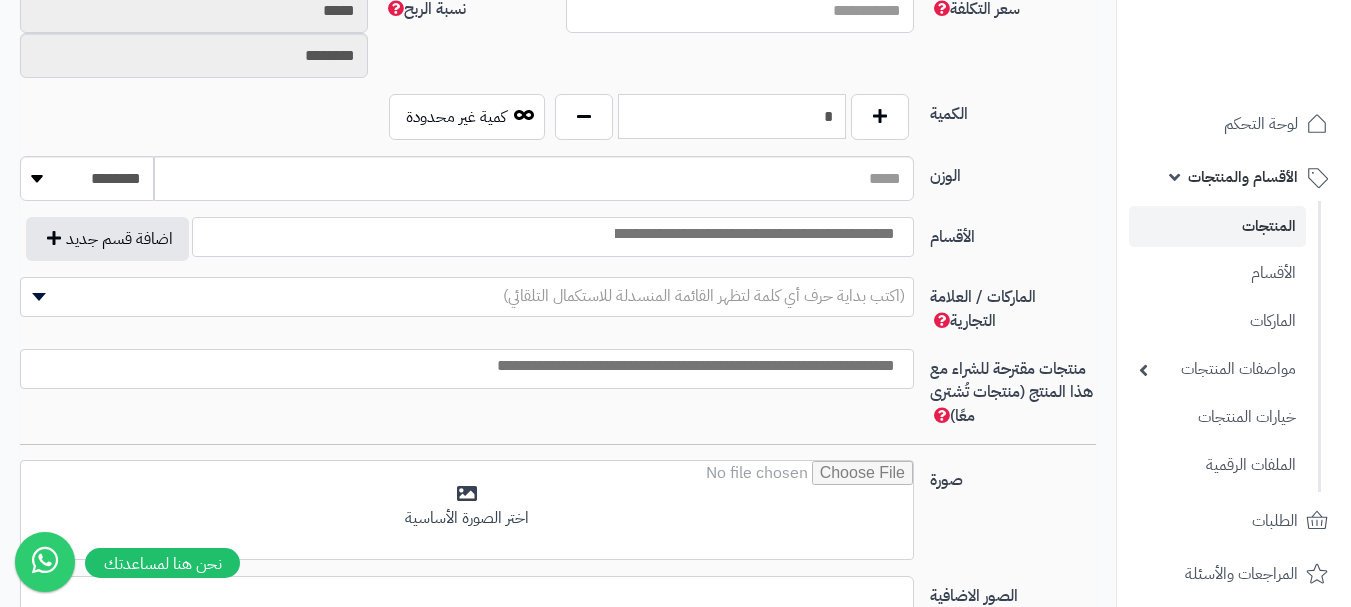 scroll, scrollTop: 1000, scrollLeft: 0, axis: vertical 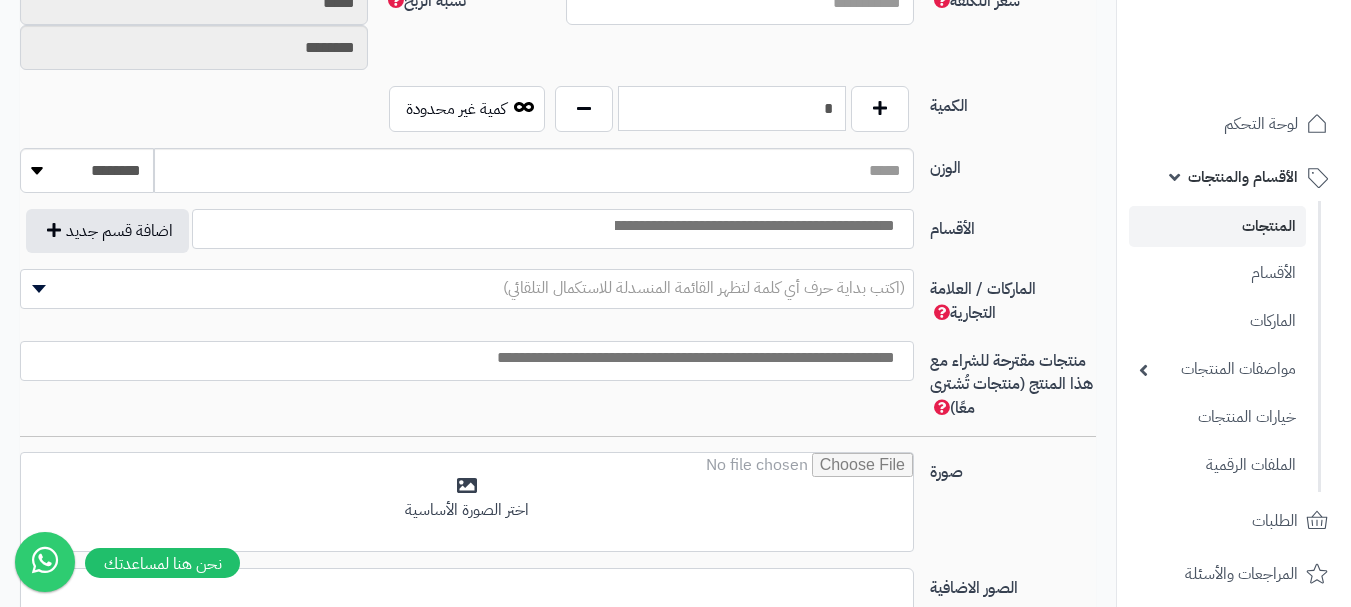 type on "*" 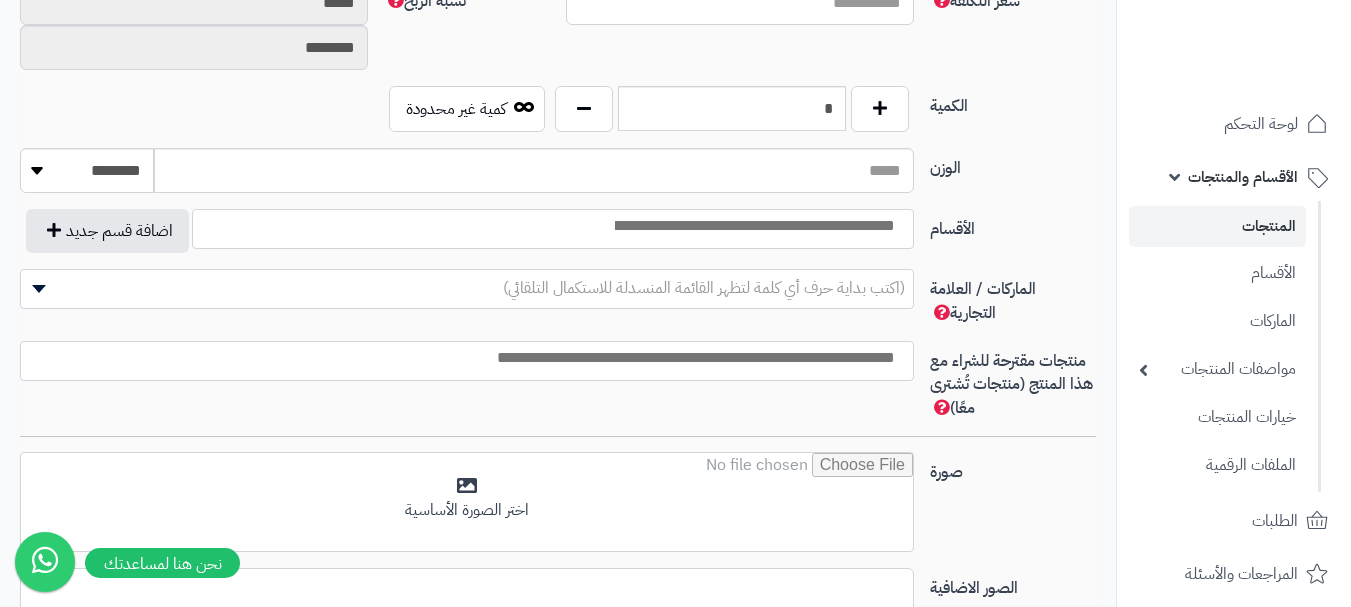 click at bounding box center (753, 226) 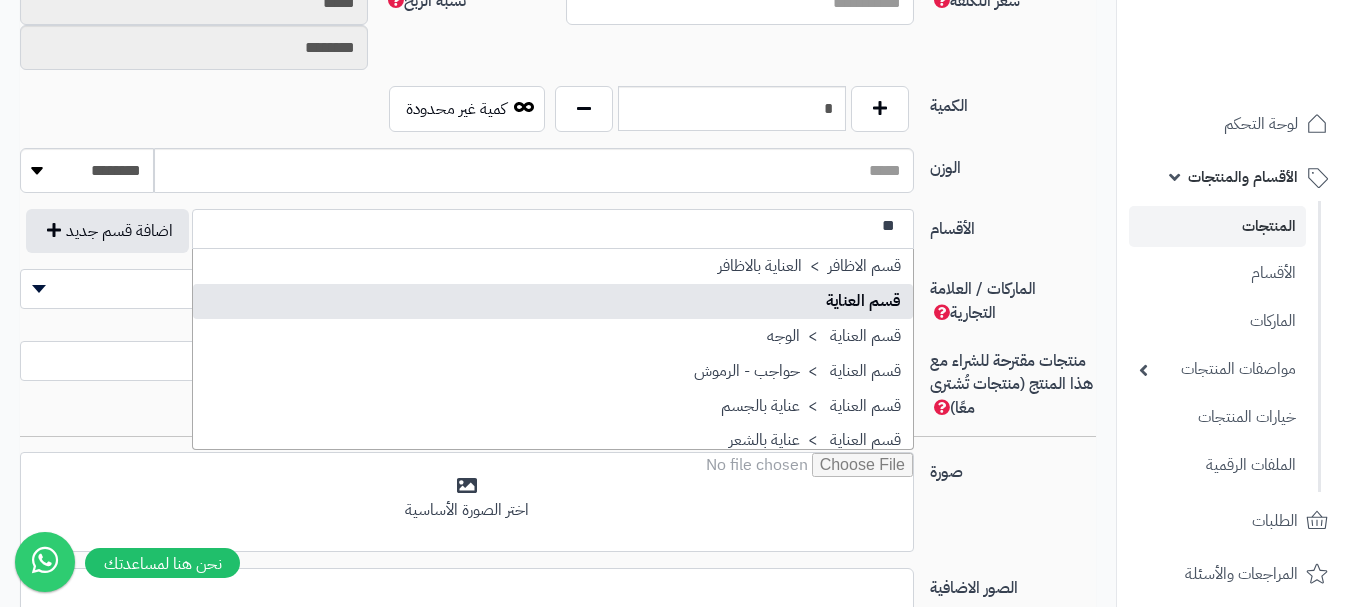 type on "**" 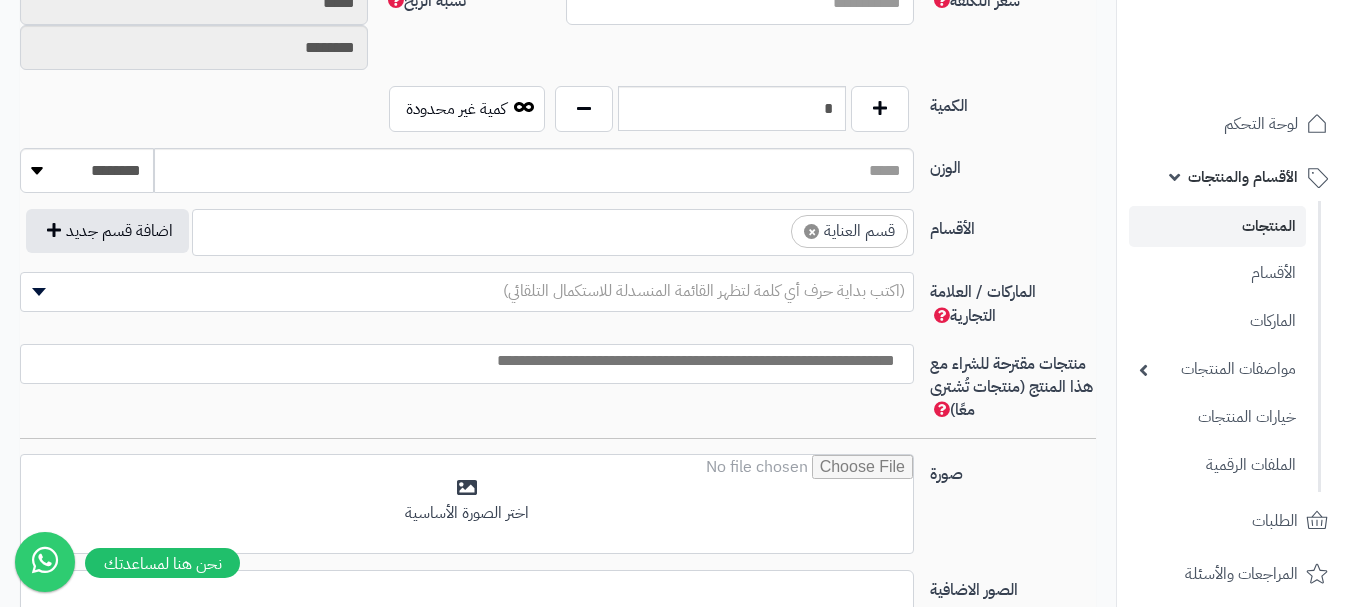 scroll, scrollTop: 1250, scrollLeft: 0, axis: vertical 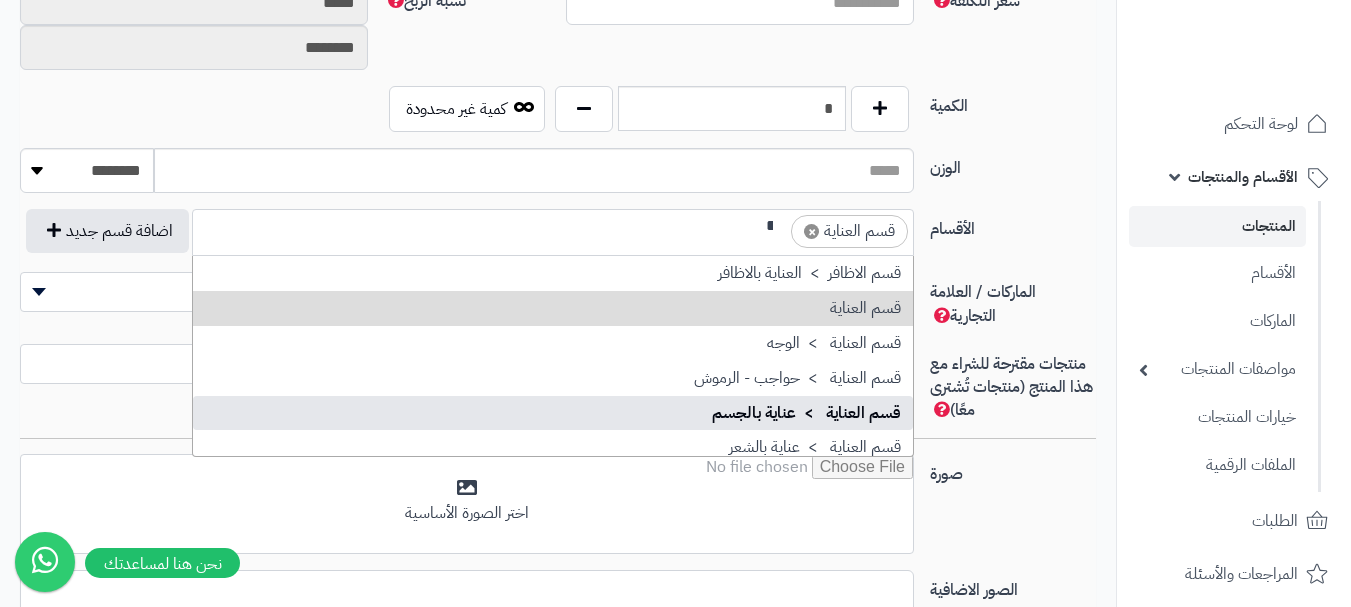 type on "**" 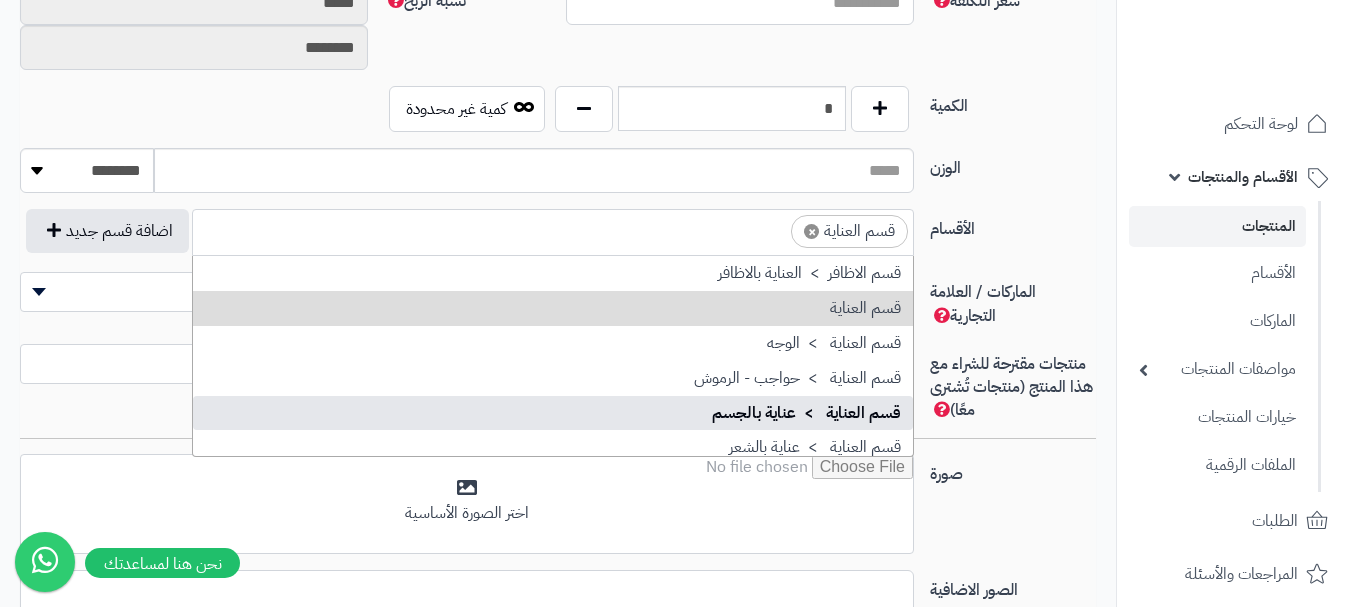 scroll, scrollTop: 0, scrollLeft: 0, axis: both 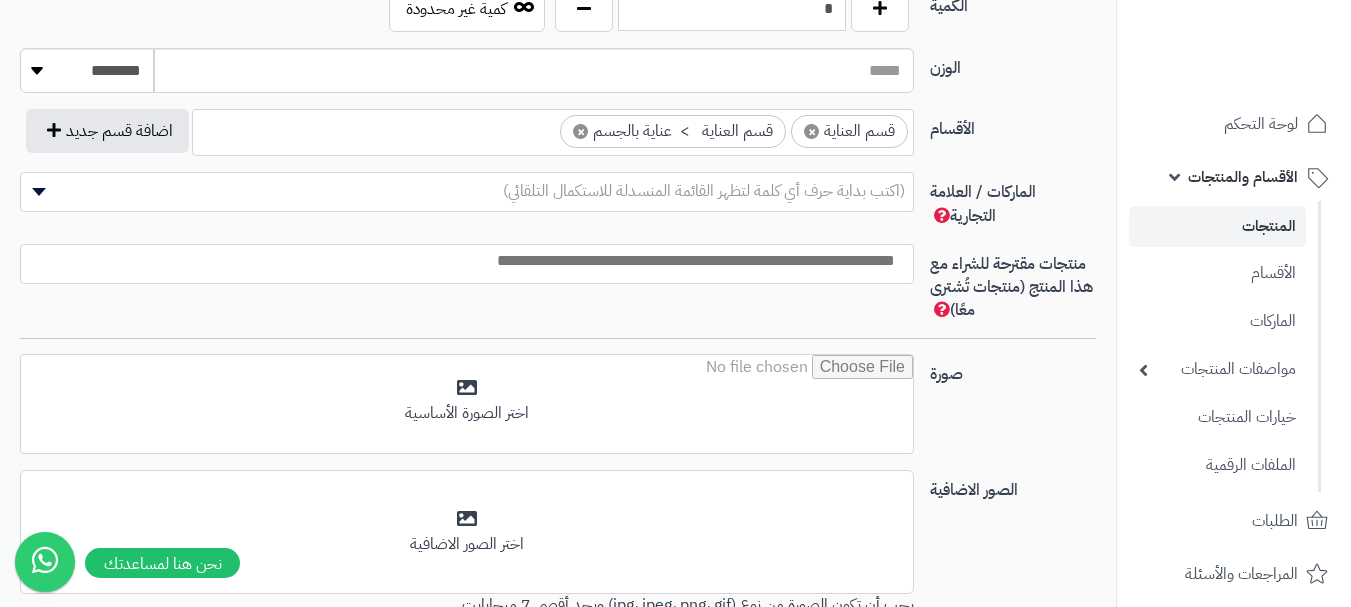 click at bounding box center [462, 261] 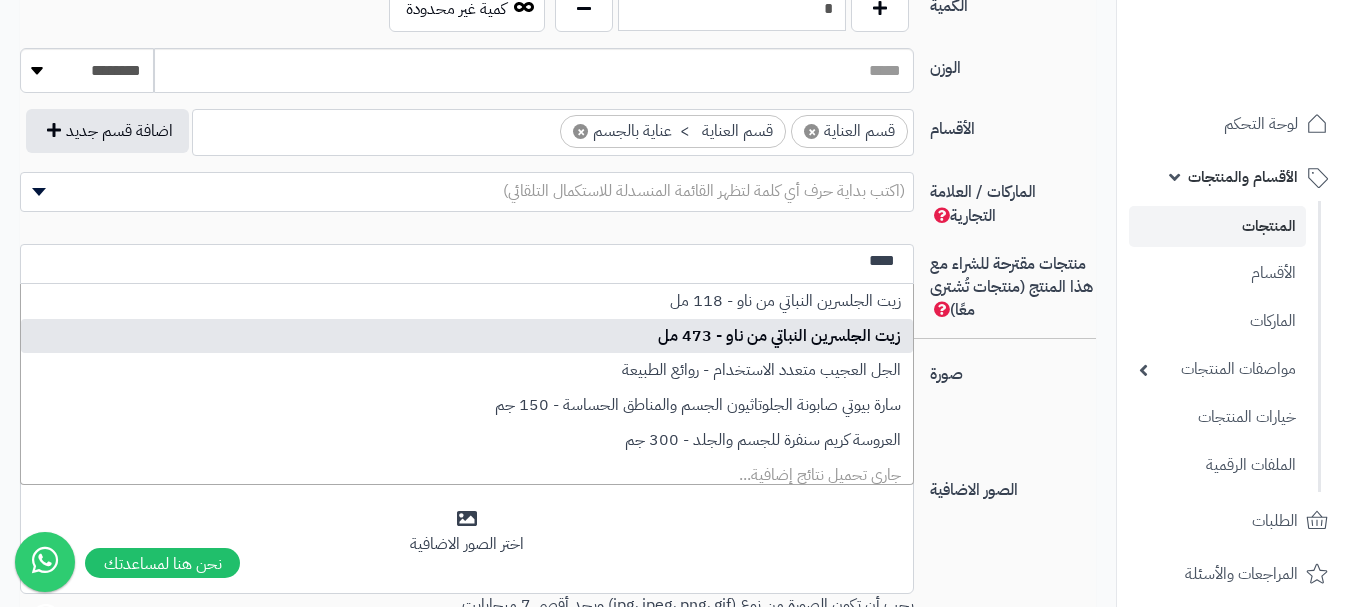 type on "****" 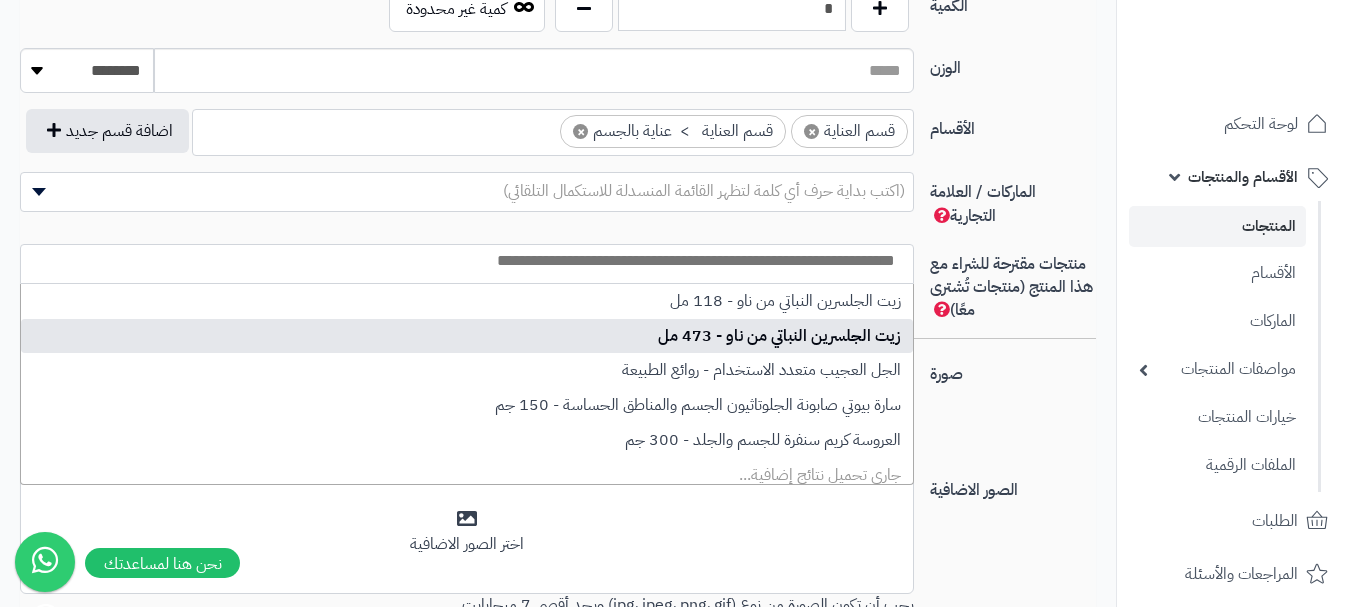 scroll, scrollTop: 0, scrollLeft: 0, axis: both 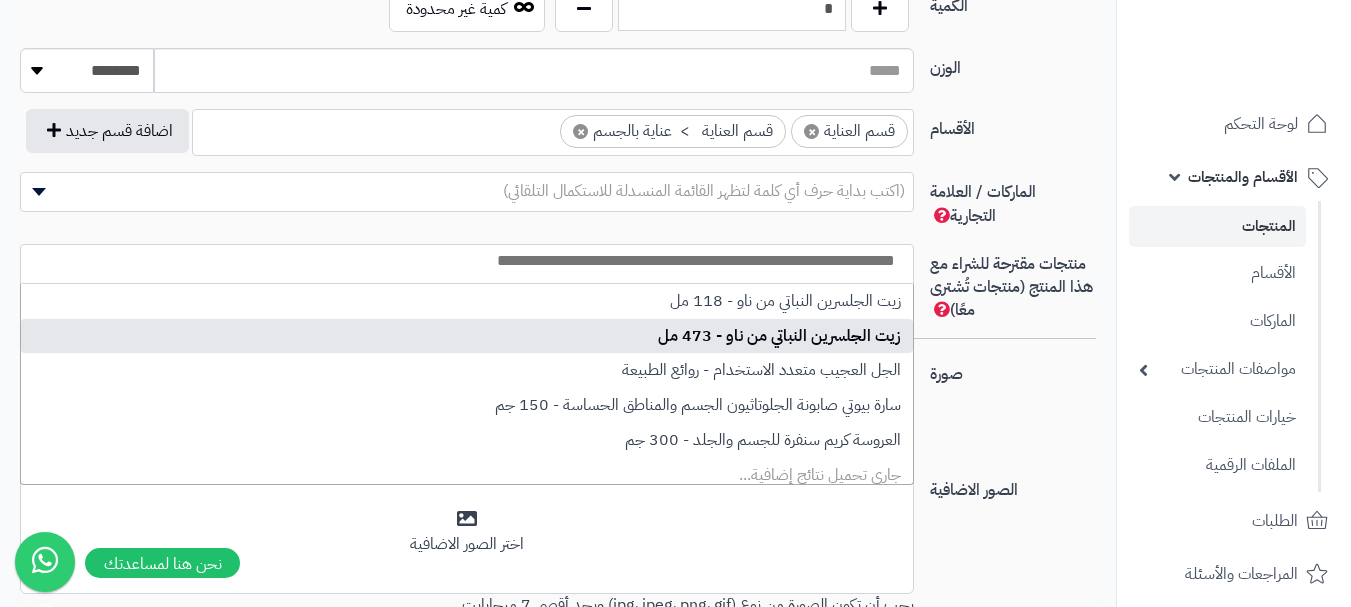 select on "***" 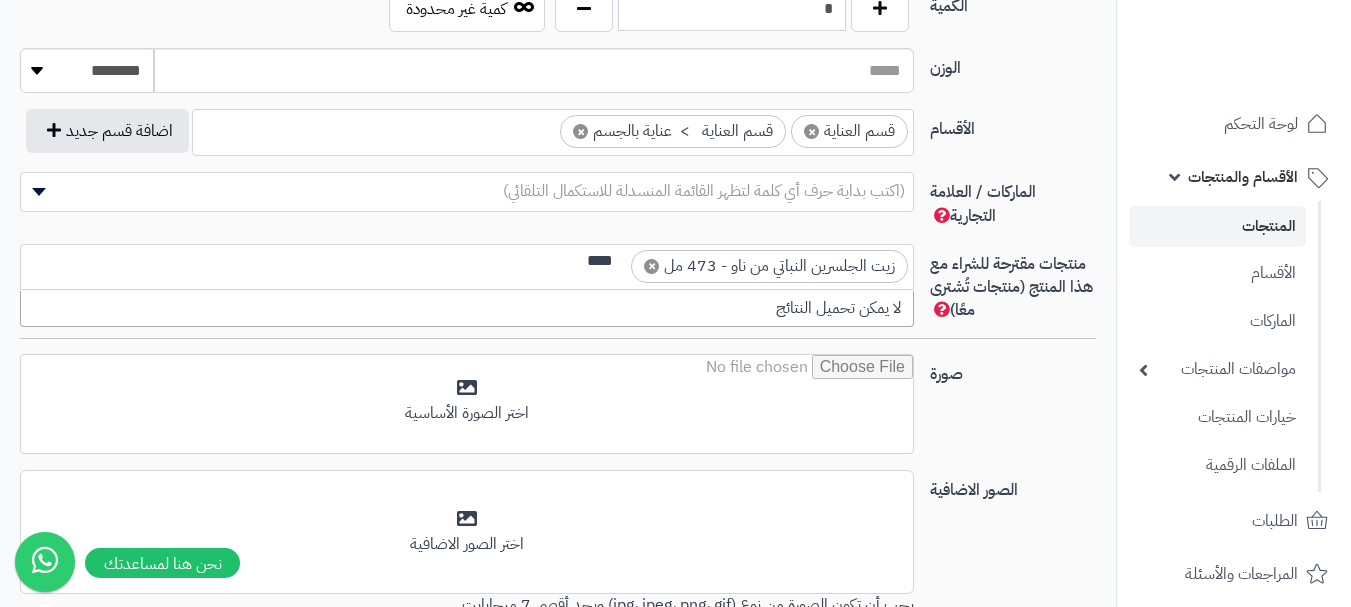 scroll, scrollTop: 0, scrollLeft: 0, axis: both 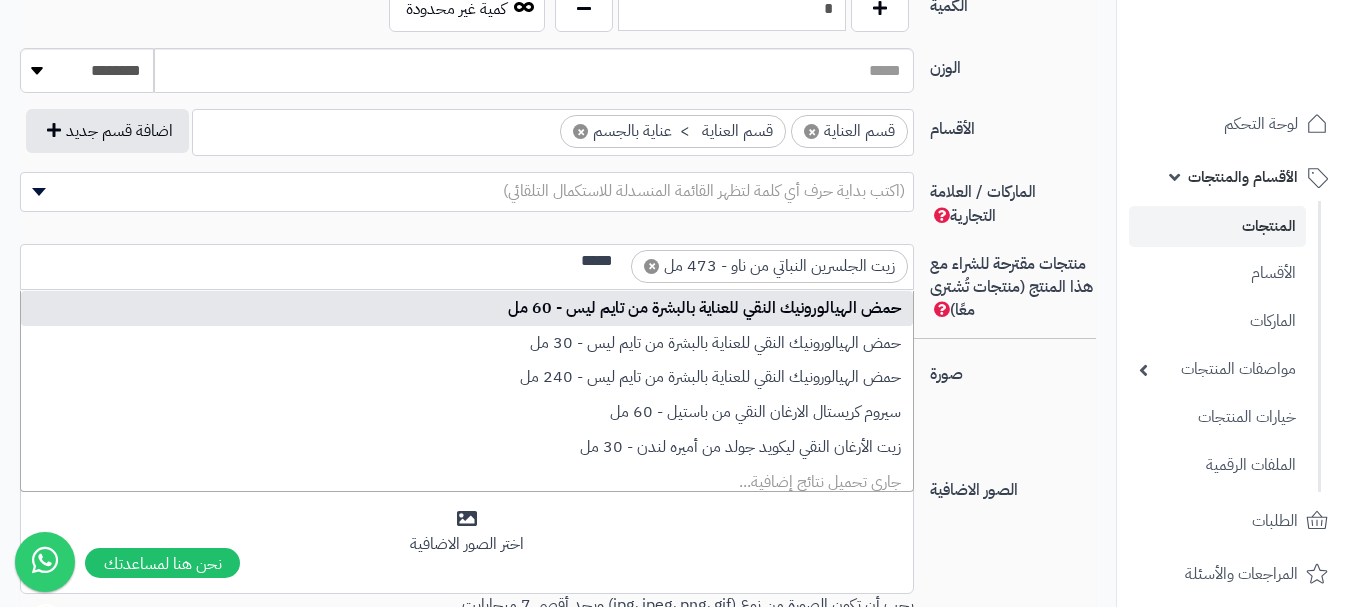 type on "*****" 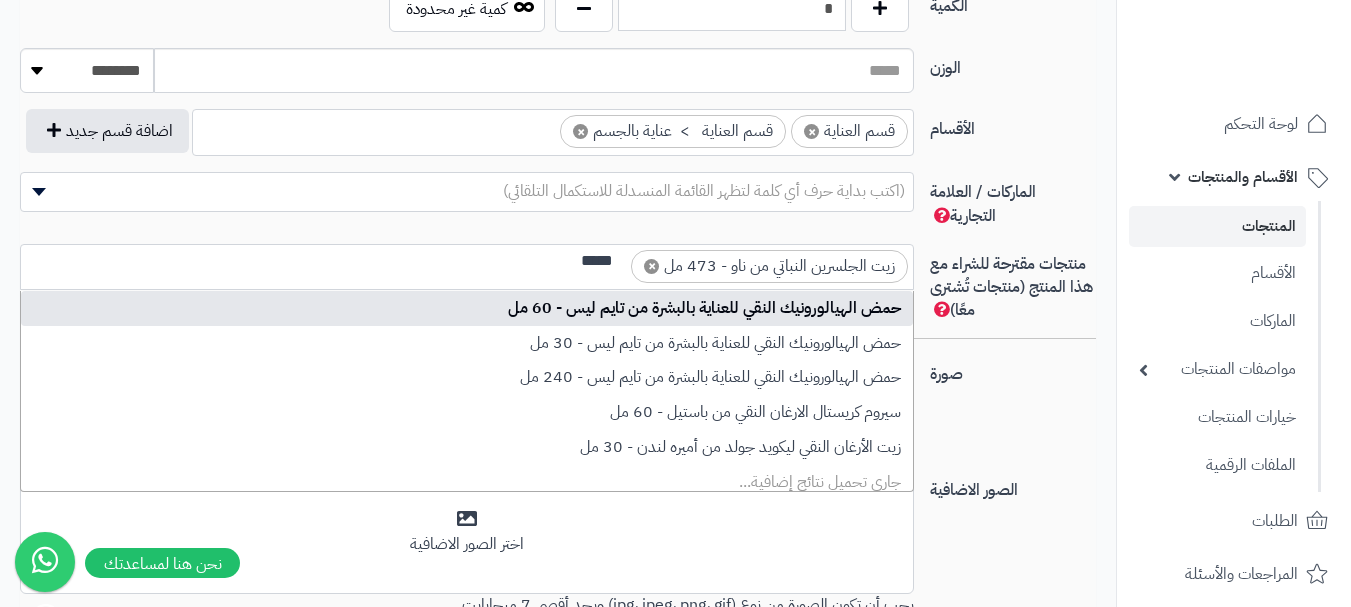 type 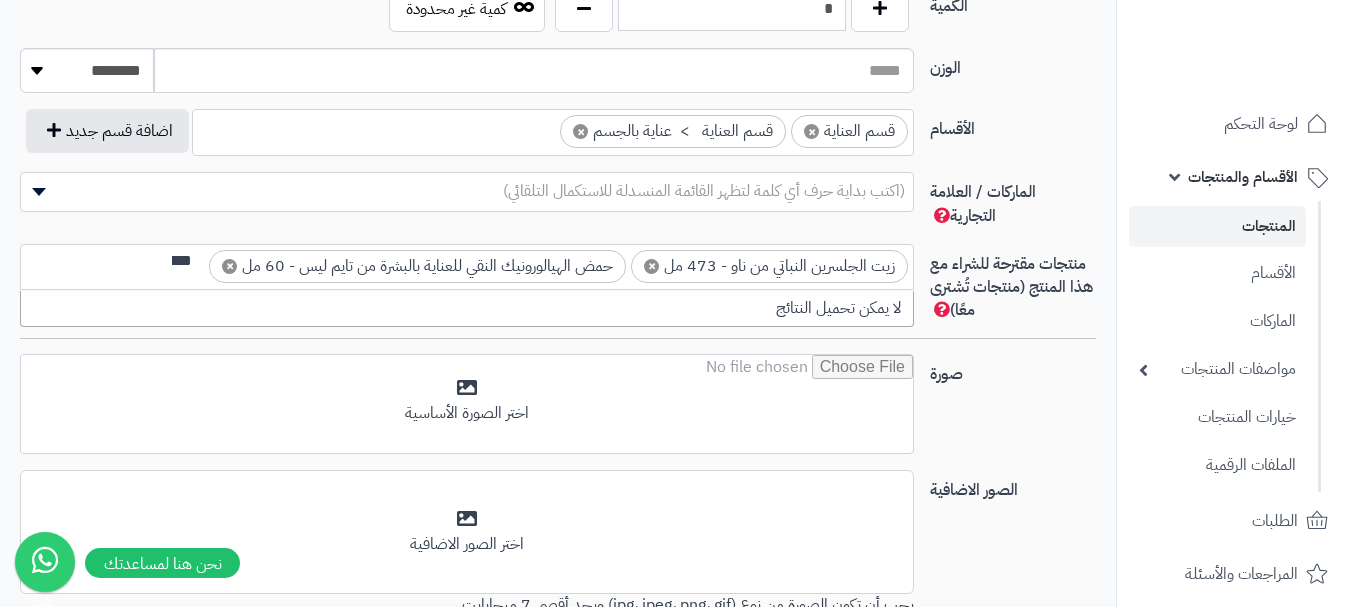 scroll, scrollTop: 0, scrollLeft: 0, axis: both 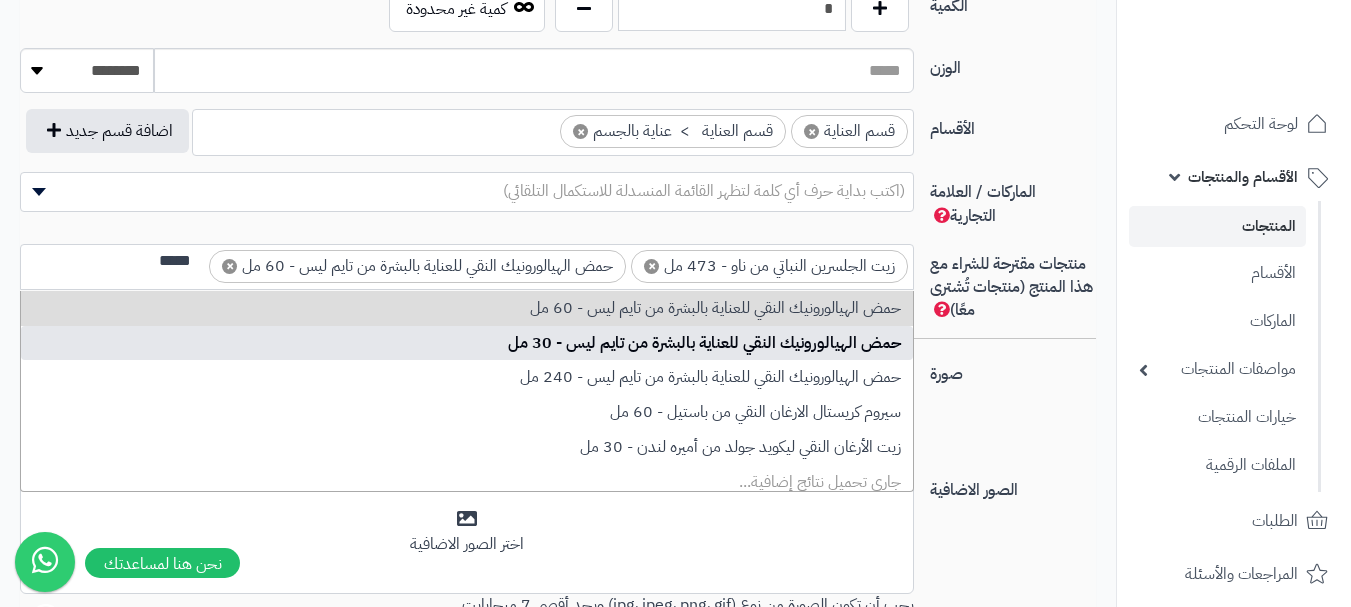 type on "*****" 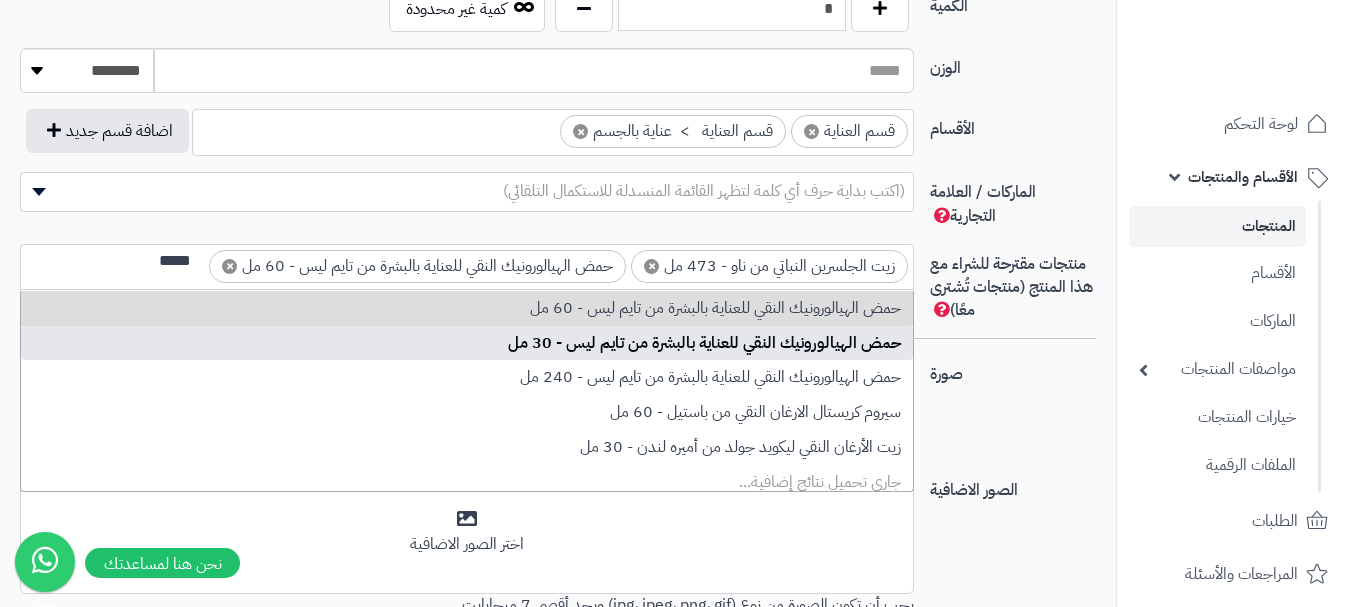 type 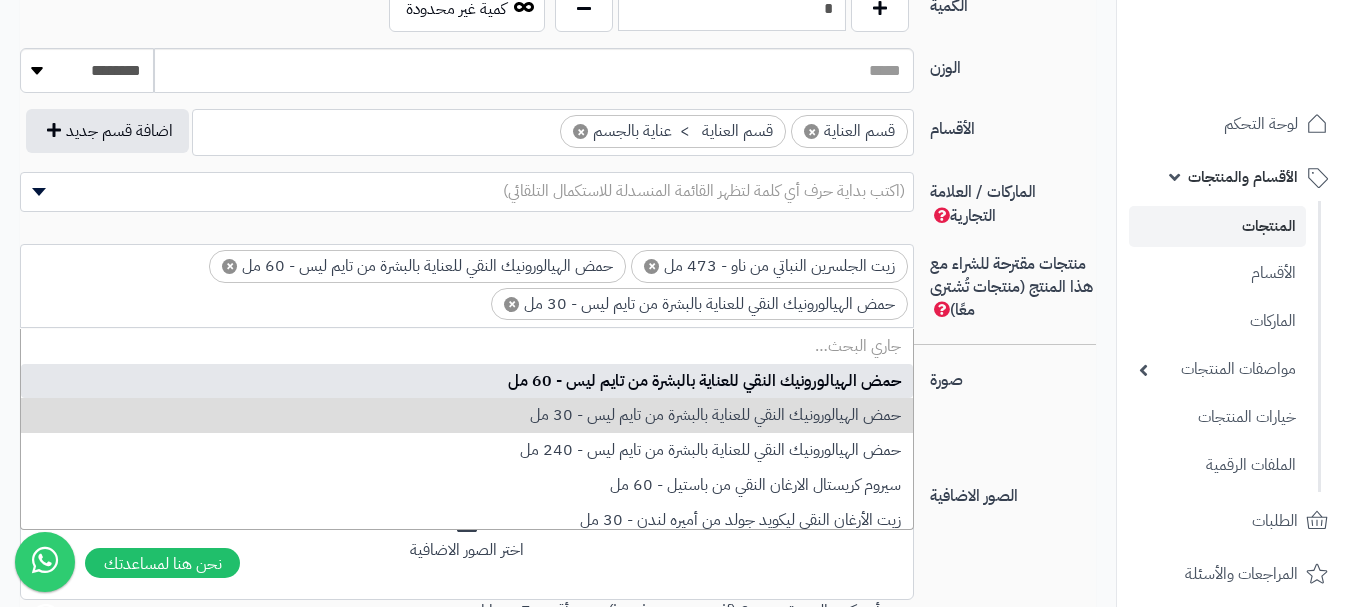 scroll, scrollTop: 0, scrollLeft: -15, axis: horizontal 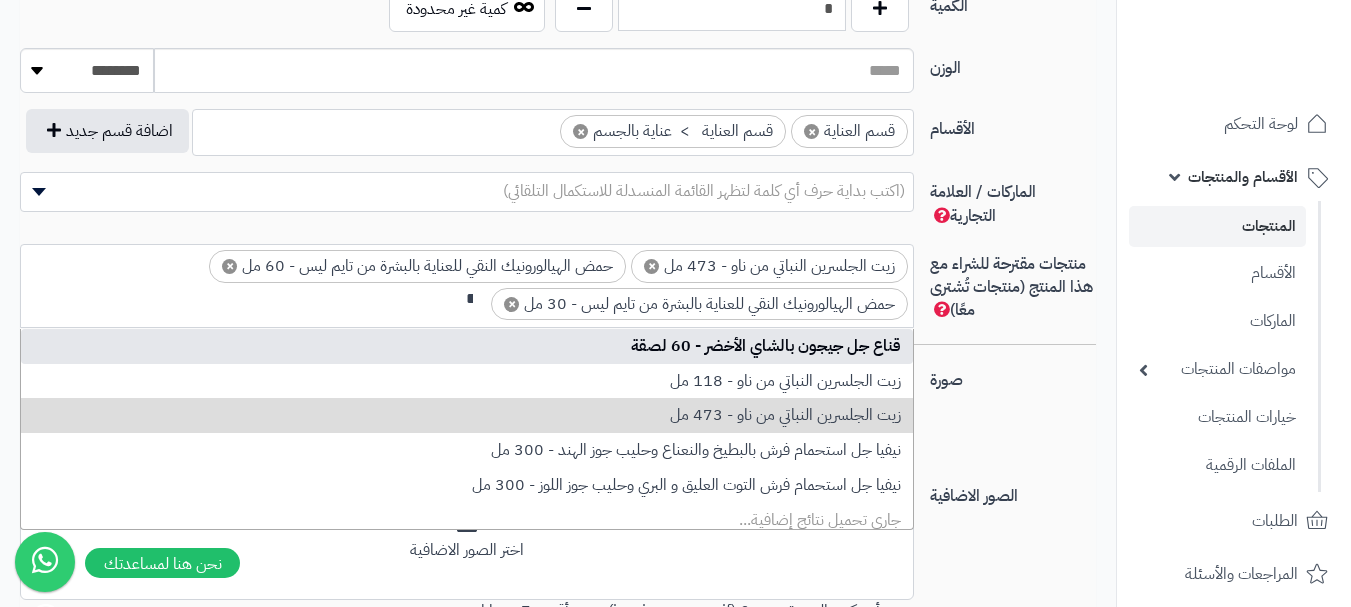 type on "**" 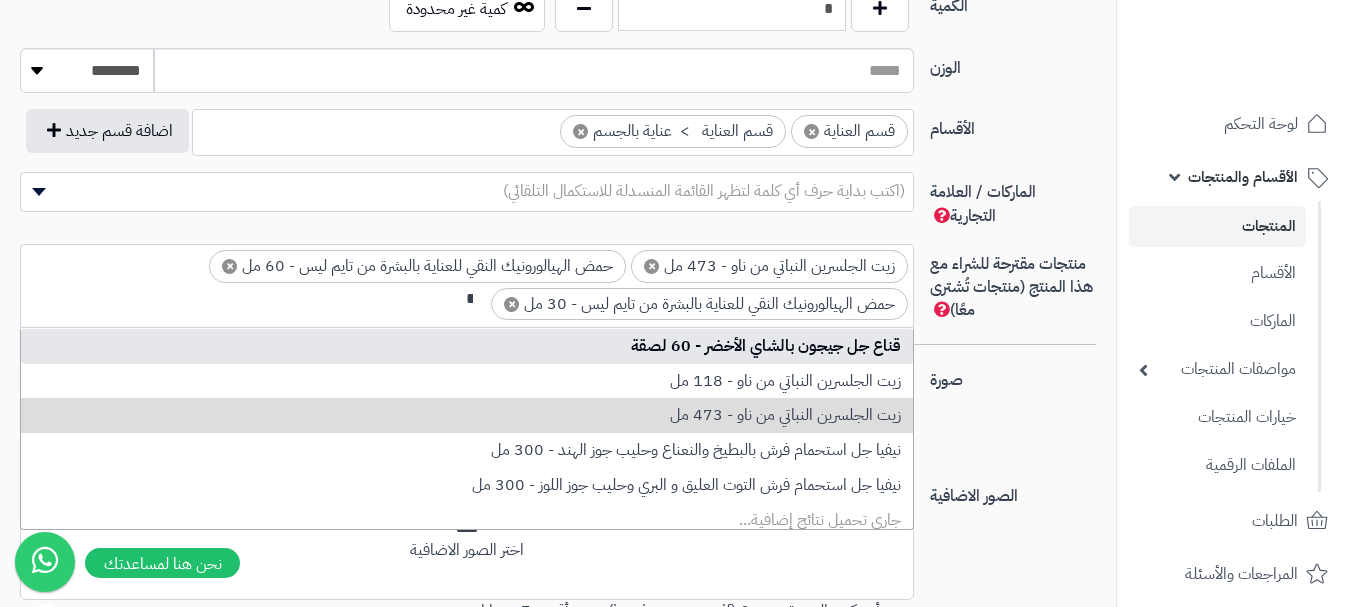 type 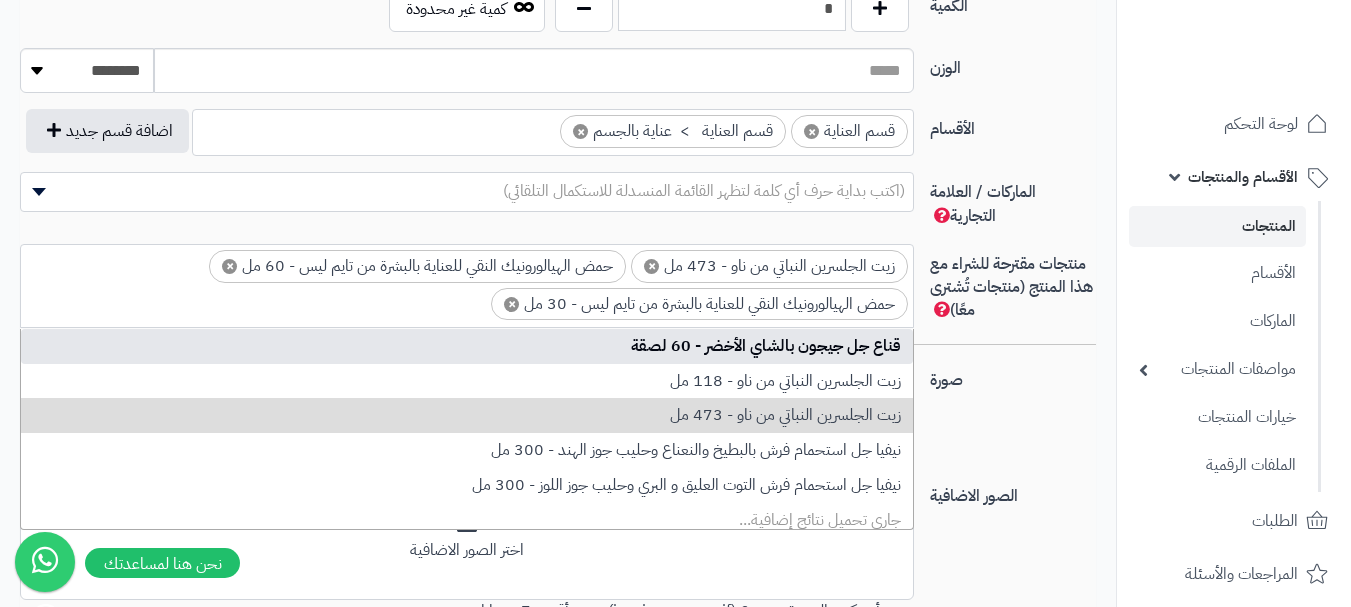 scroll, scrollTop: 0, scrollLeft: 0, axis: both 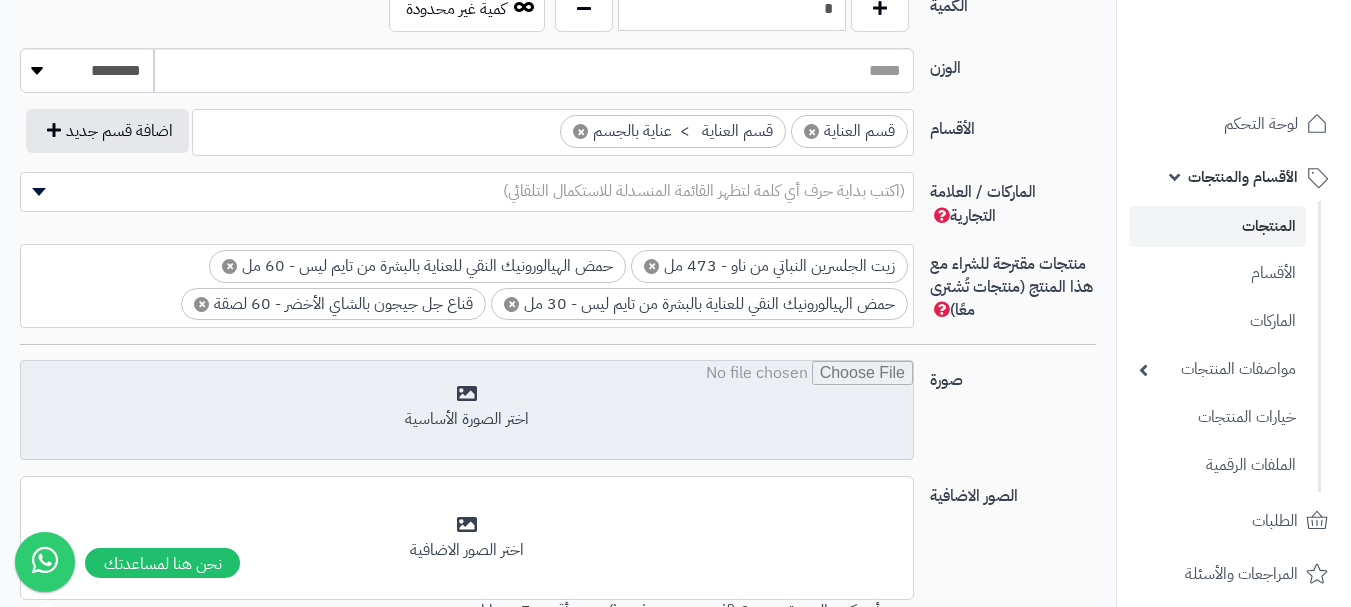 click at bounding box center (467, 411) 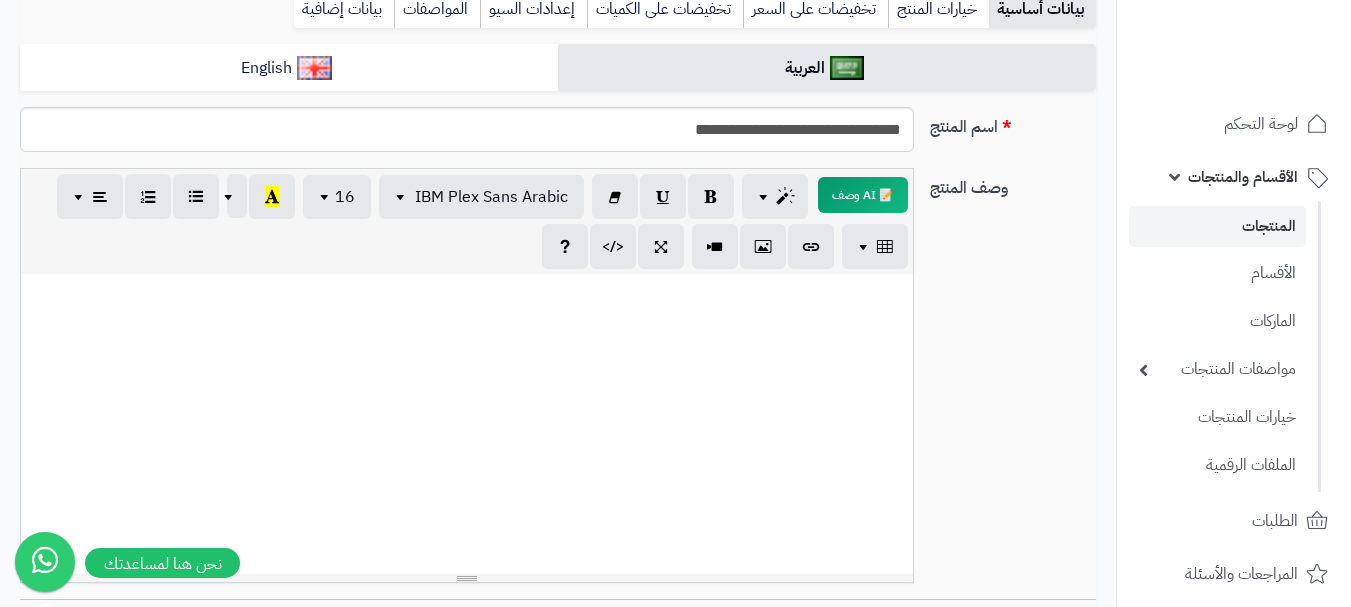 scroll, scrollTop: 200, scrollLeft: 0, axis: vertical 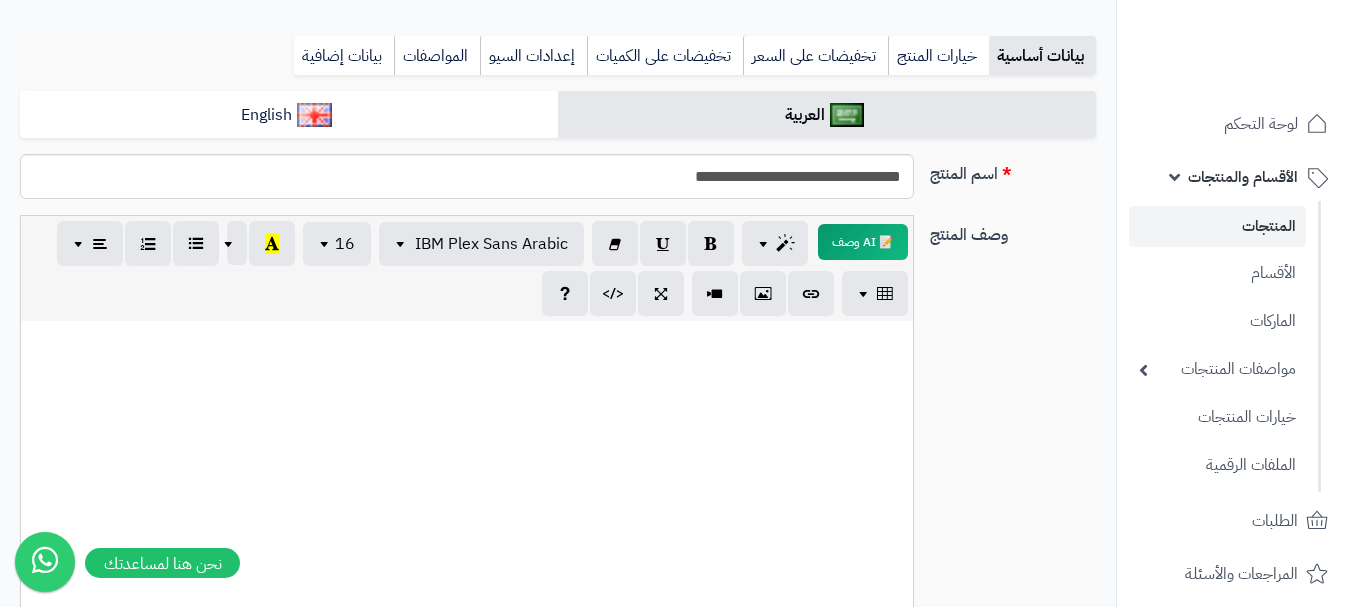 paste 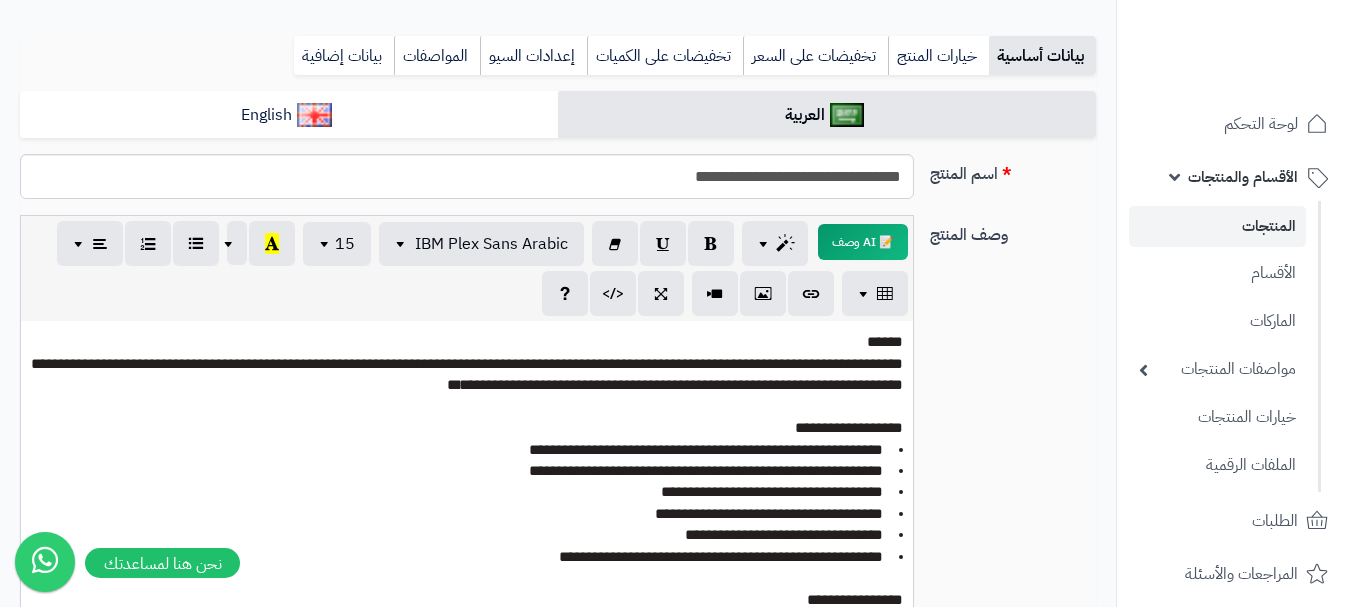 scroll, scrollTop: 179, scrollLeft: 0, axis: vertical 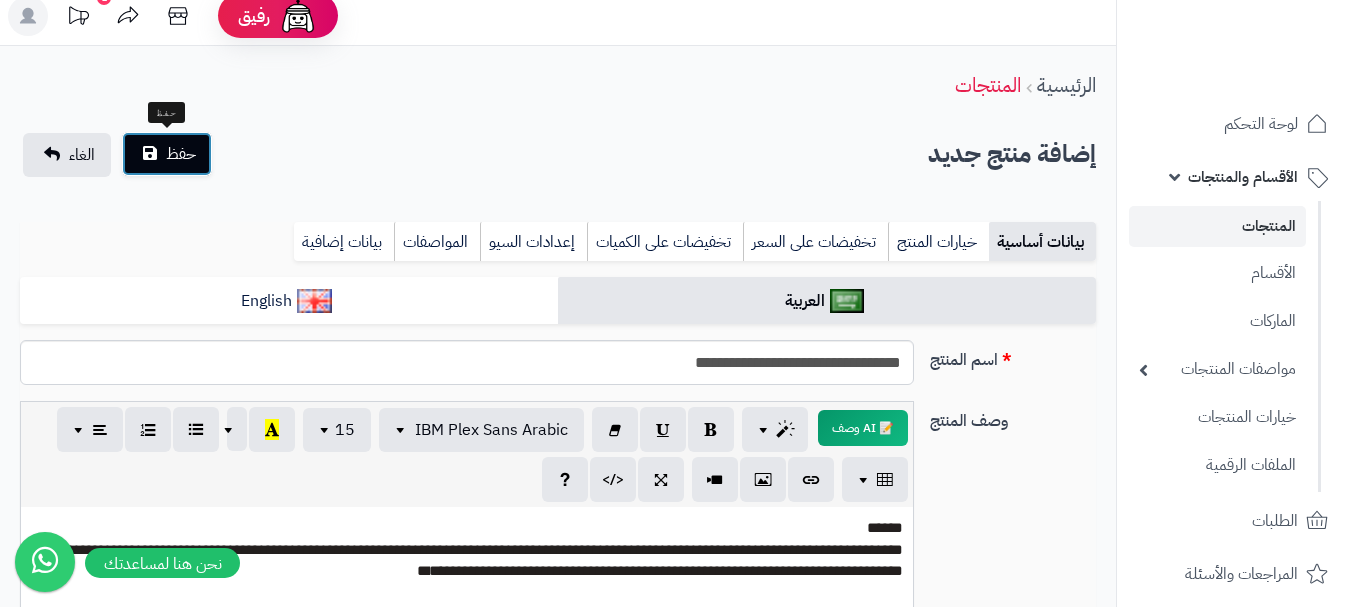 click on "حفظ" at bounding box center (181, 154) 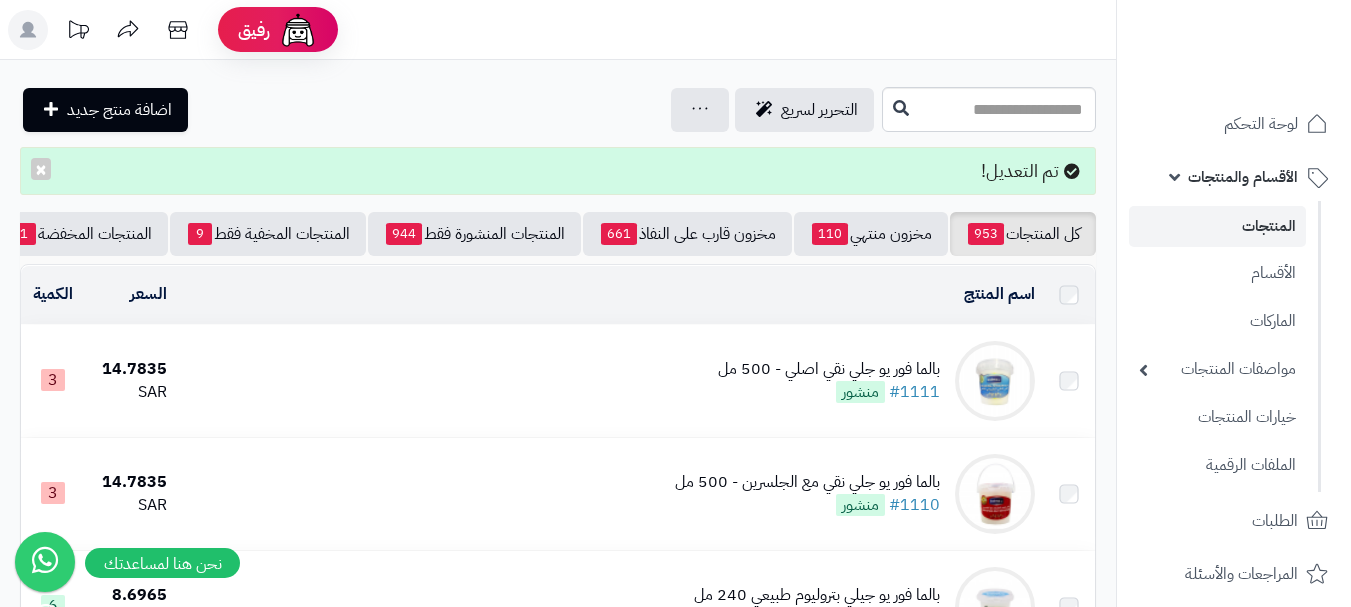scroll, scrollTop: 0, scrollLeft: 0, axis: both 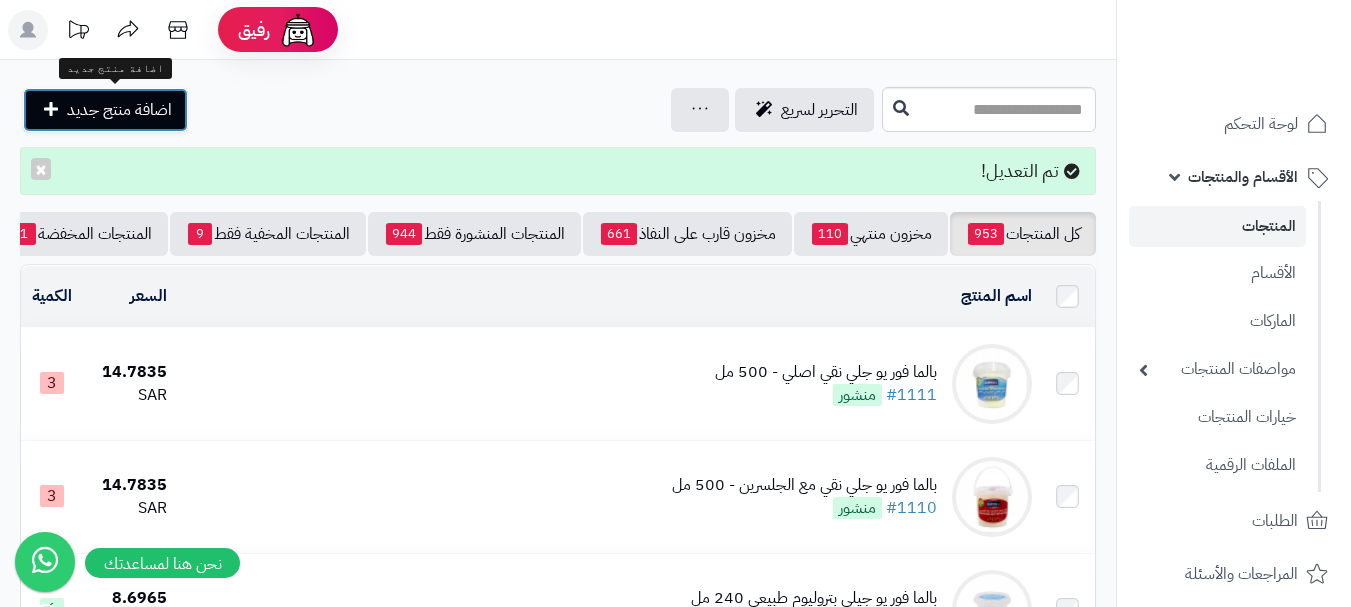 click on "اضافة منتج جديد" at bounding box center [119, 110] 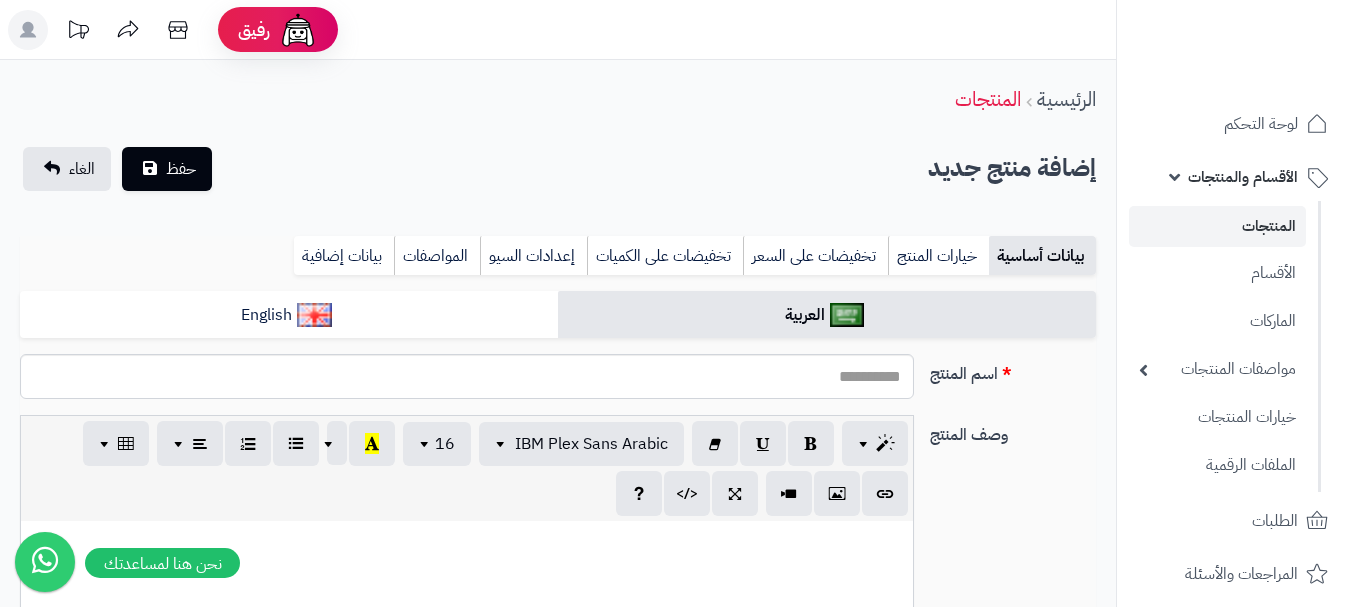 select 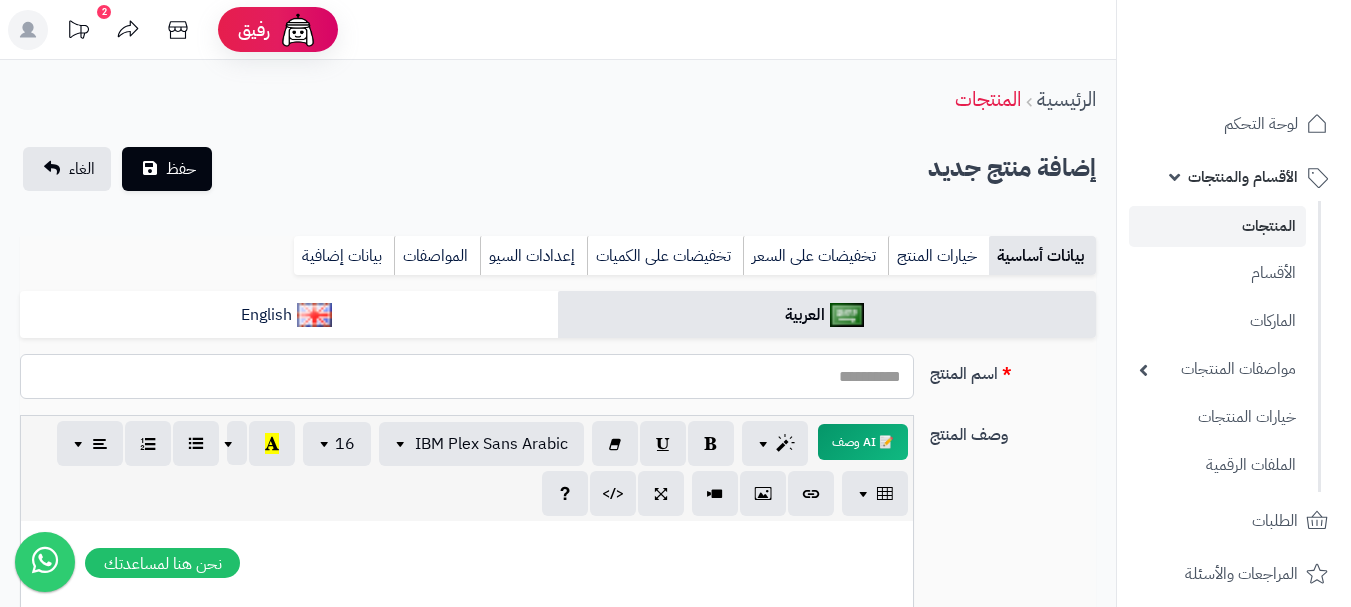 paste on "**********" 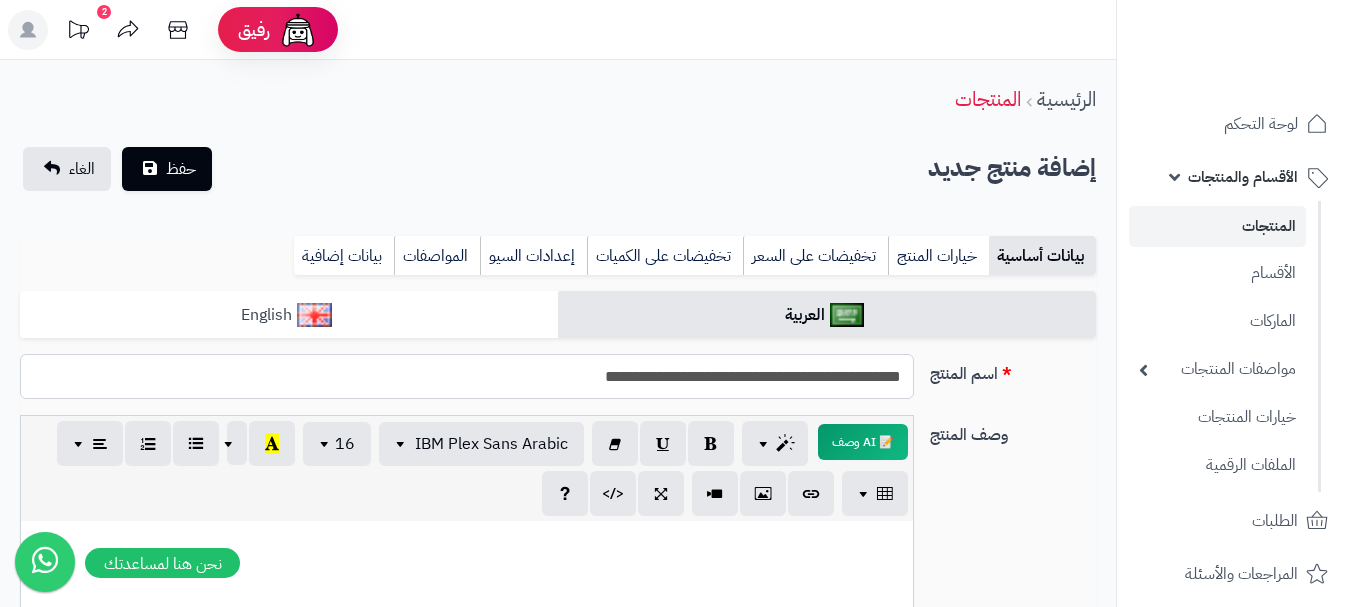 type on "**********" 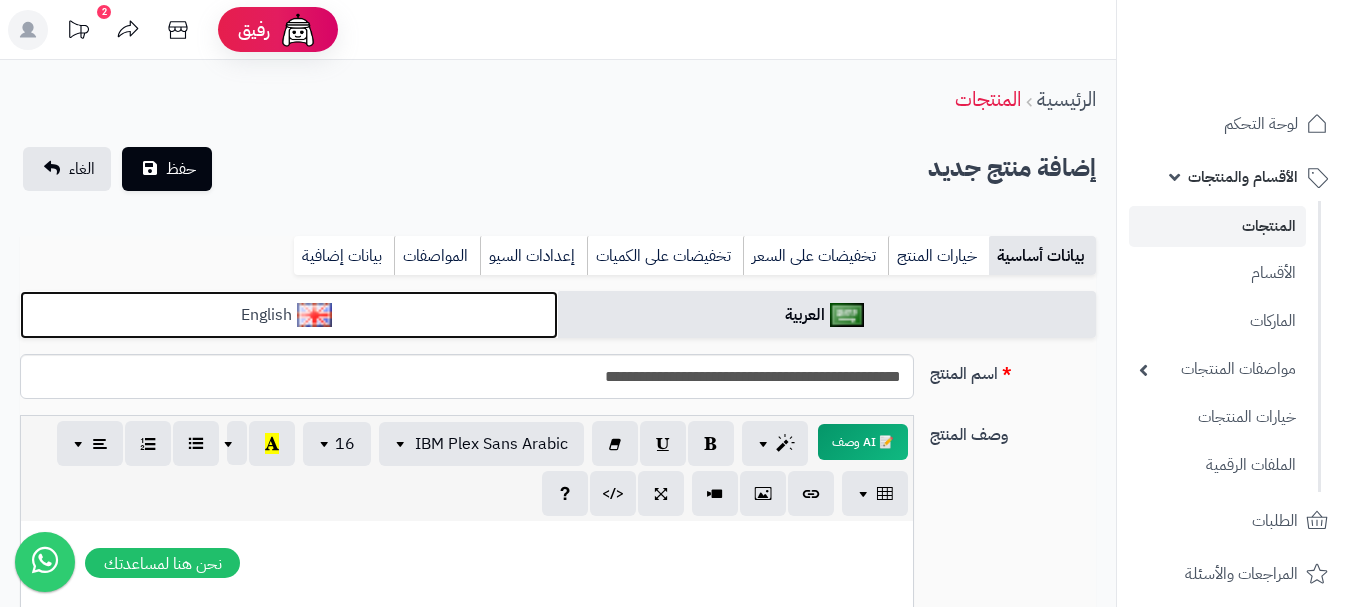 drag, startPoint x: 513, startPoint y: 301, endPoint x: 487, endPoint y: 305, distance: 26.305893 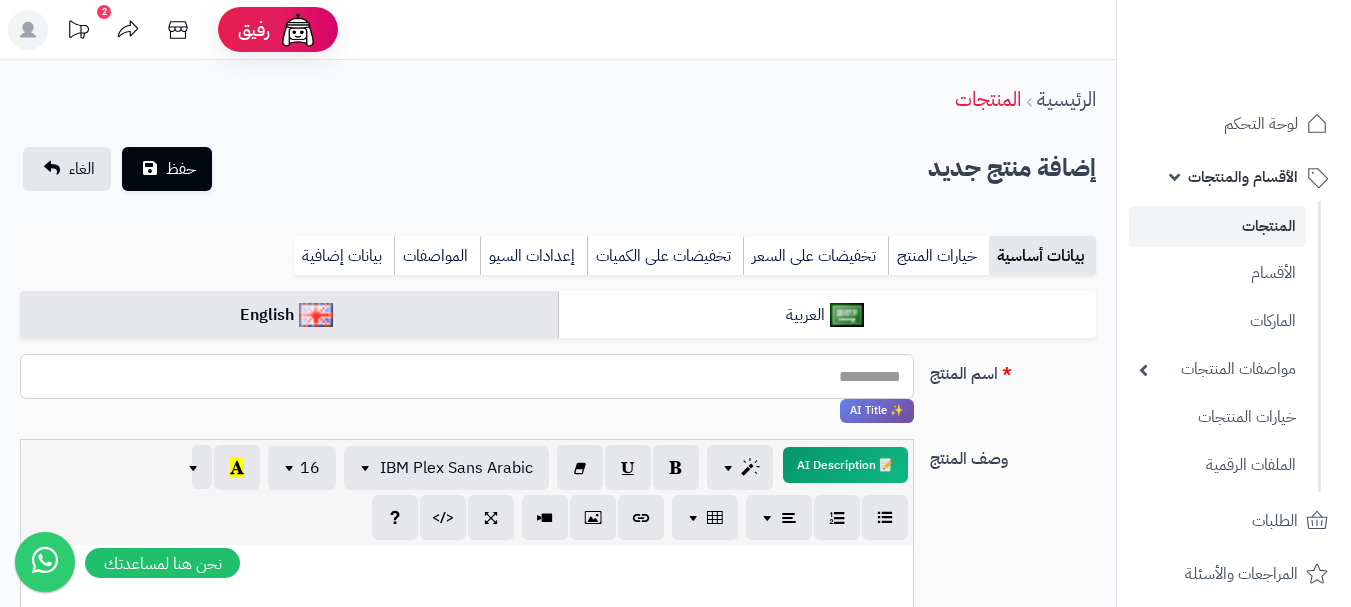 paste on "**********" 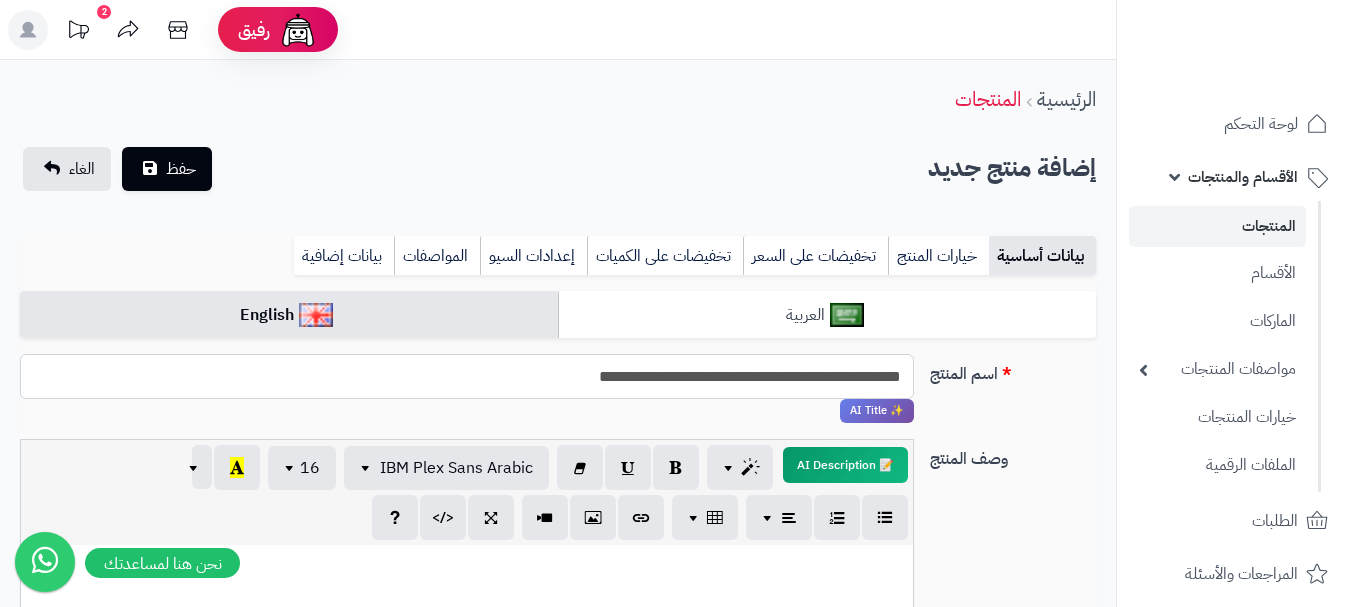 type on "**********" 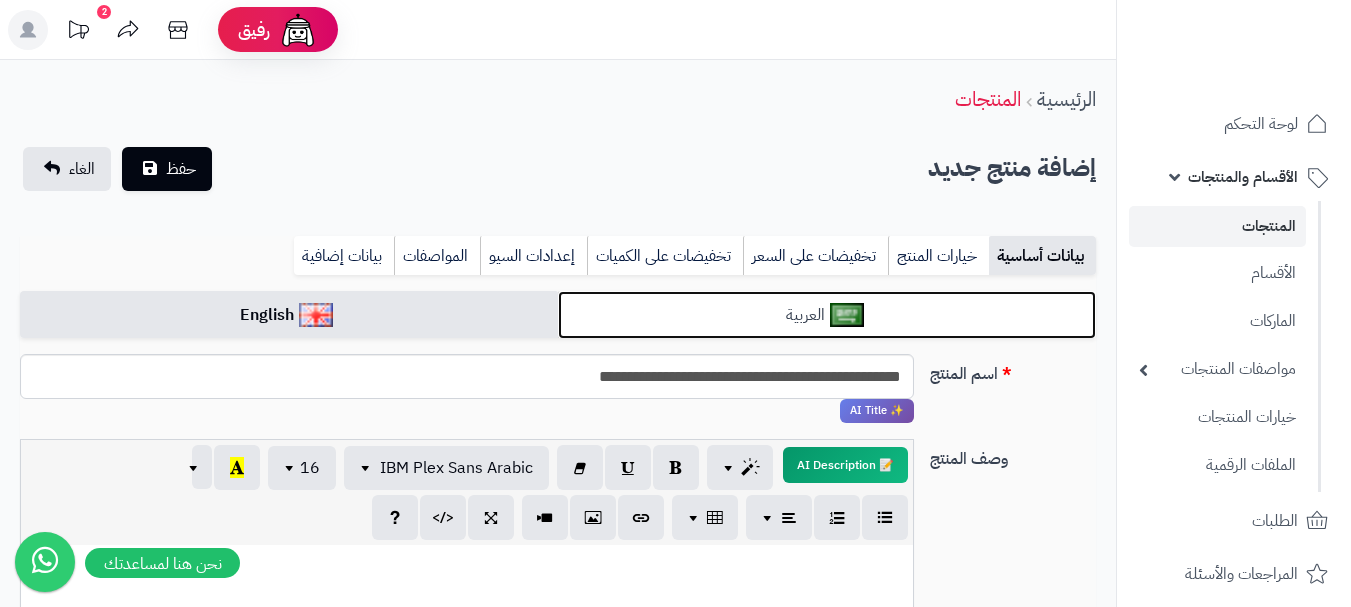 click on "العربية" at bounding box center [827, 315] 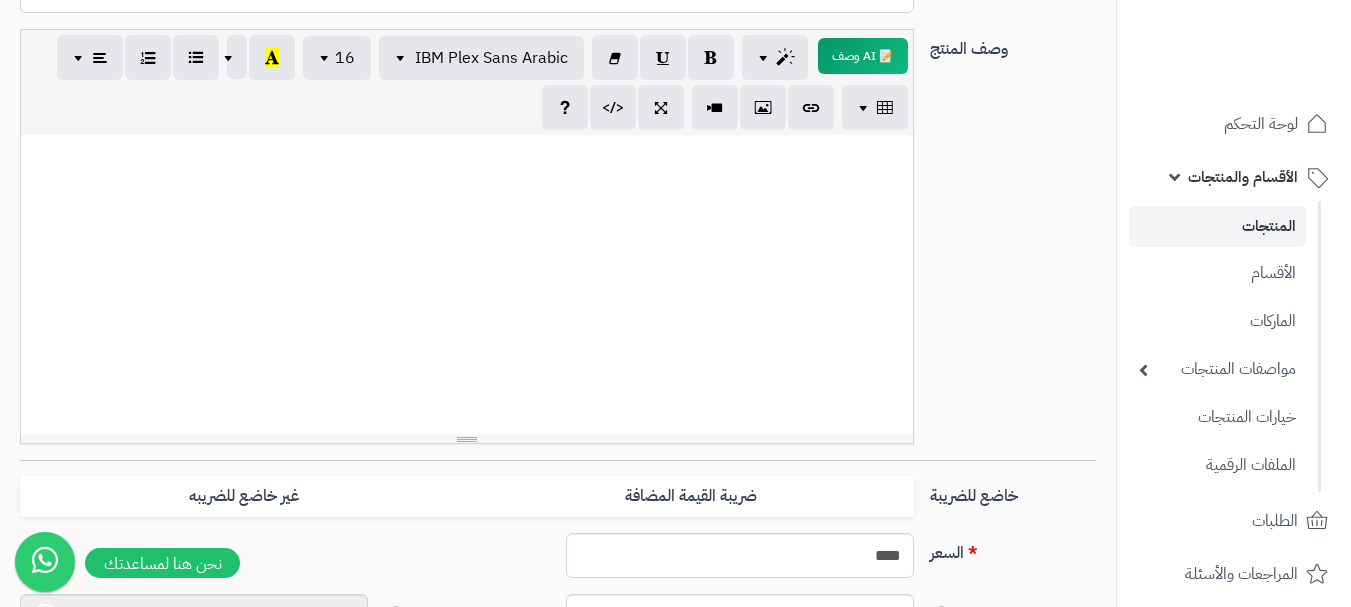 scroll, scrollTop: 500, scrollLeft: 0, axis: vertical 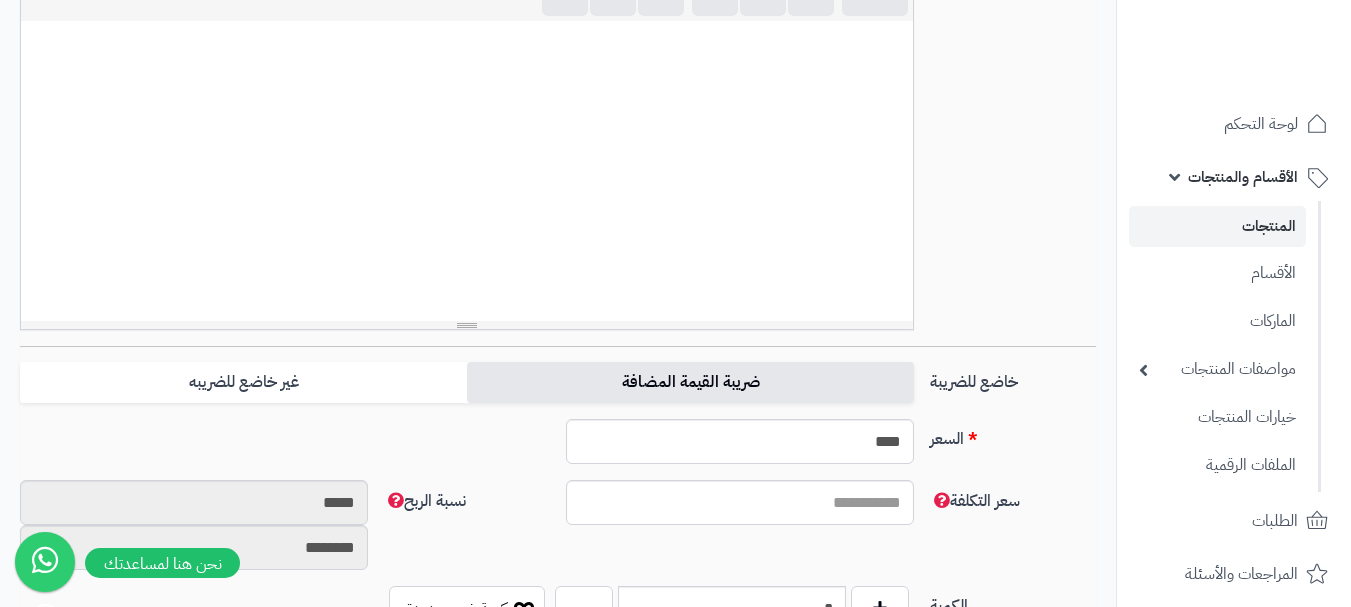 drag, startPoint x: 851, startPoint y: 368, endPoint x: 861, endPoint y: 365, distance: 10.440307 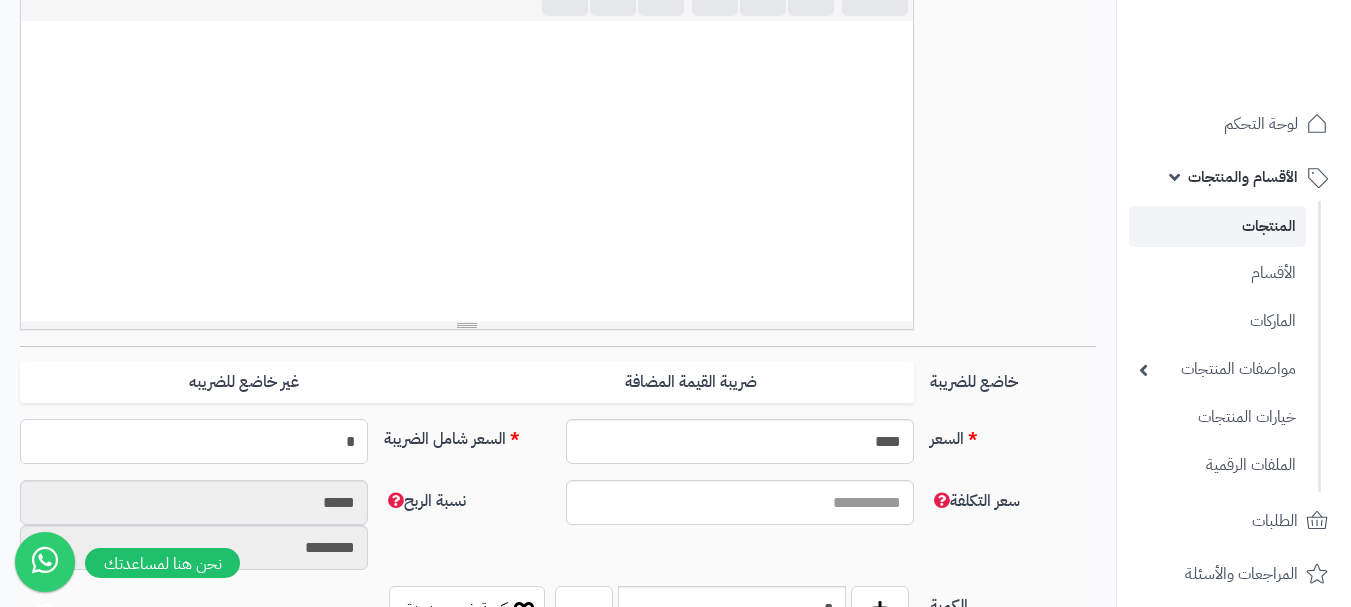 click on "*" at bounding box center (194, 441) 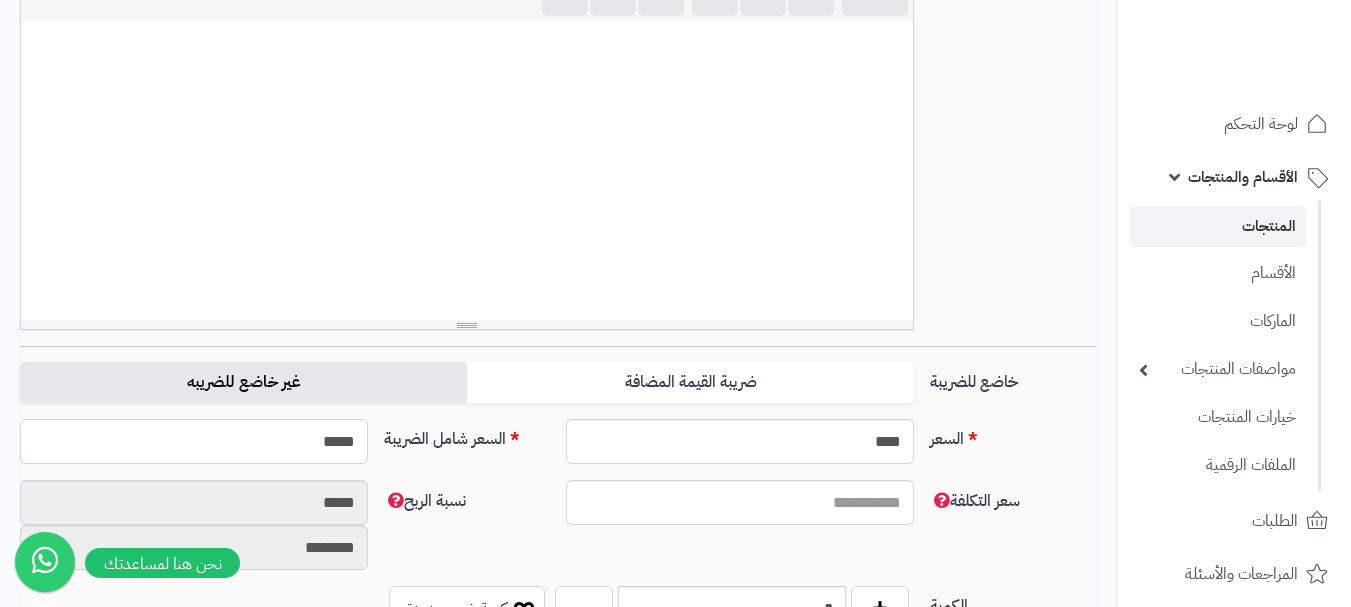 type on "******" 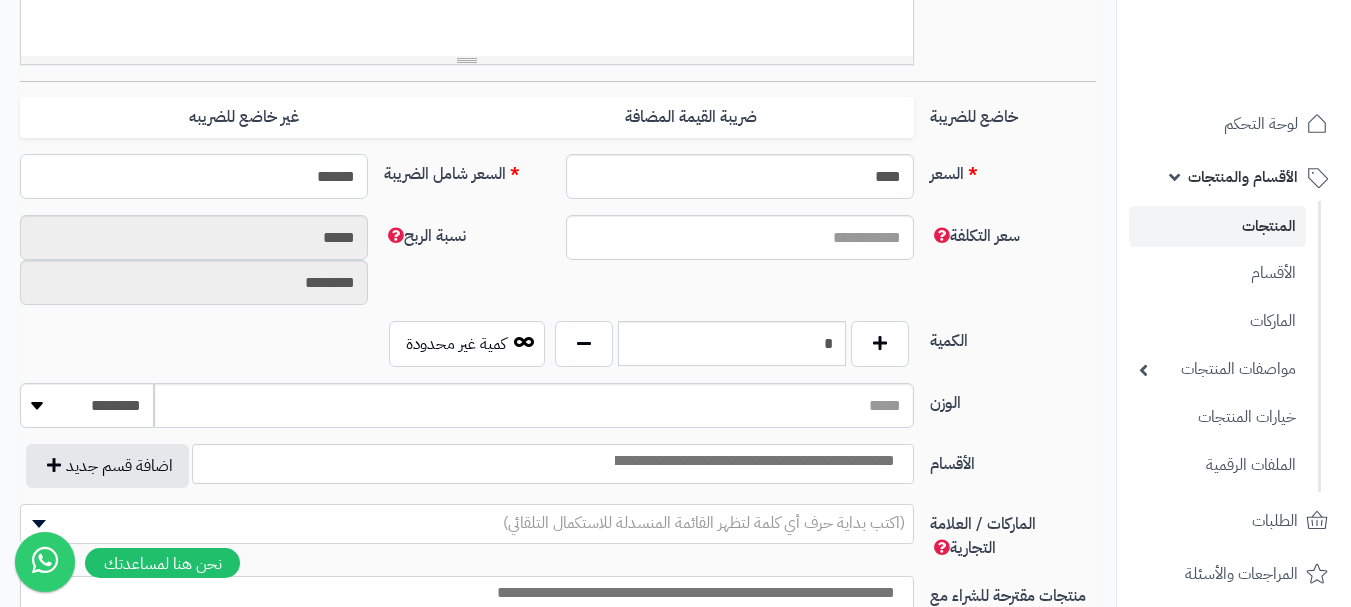 scroll, scrollTop: 800, scrollLeft: 0, axis: vertical 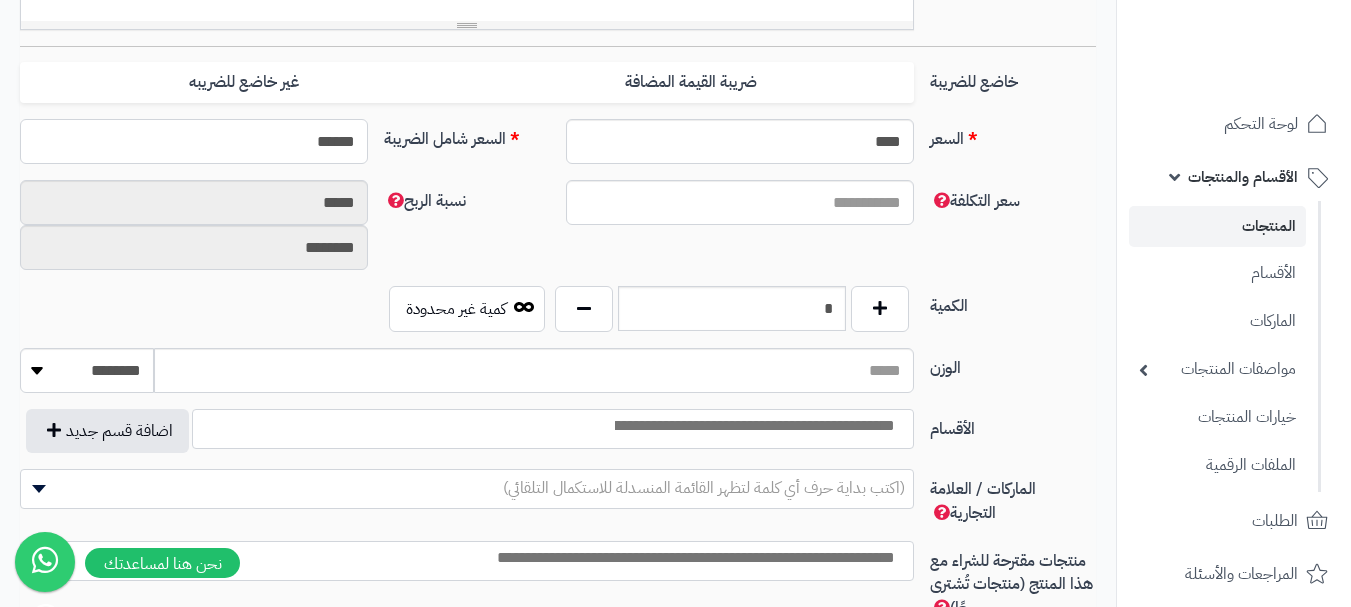 type on "**********" 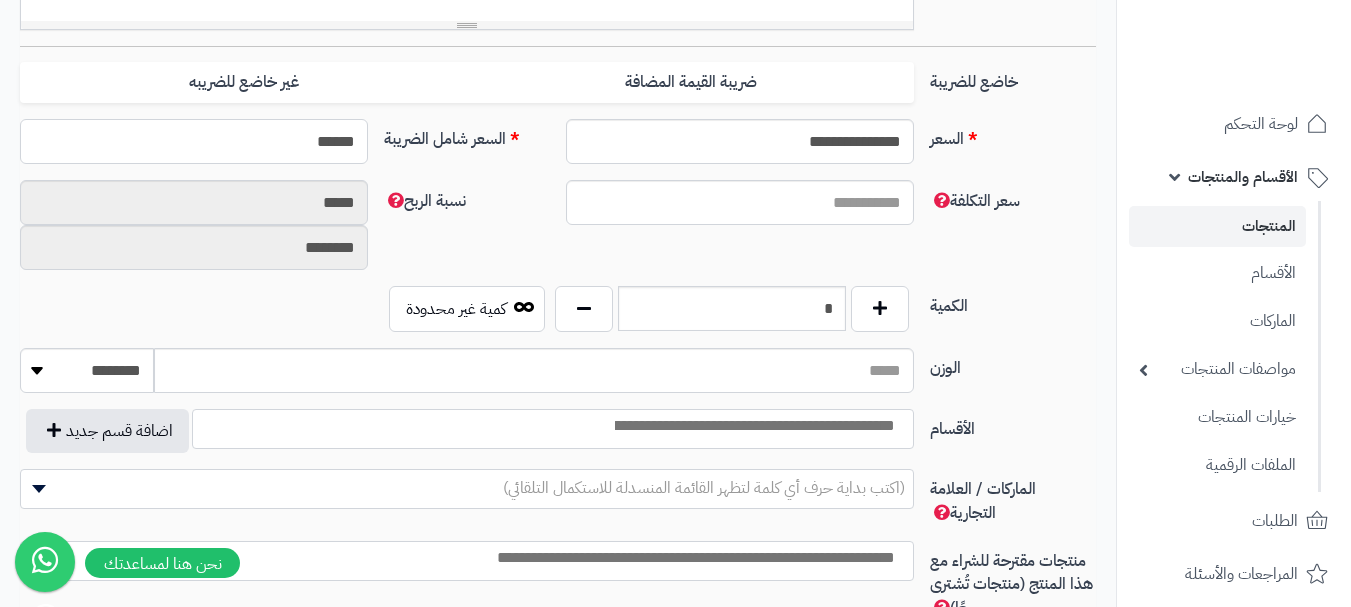 type on "******" 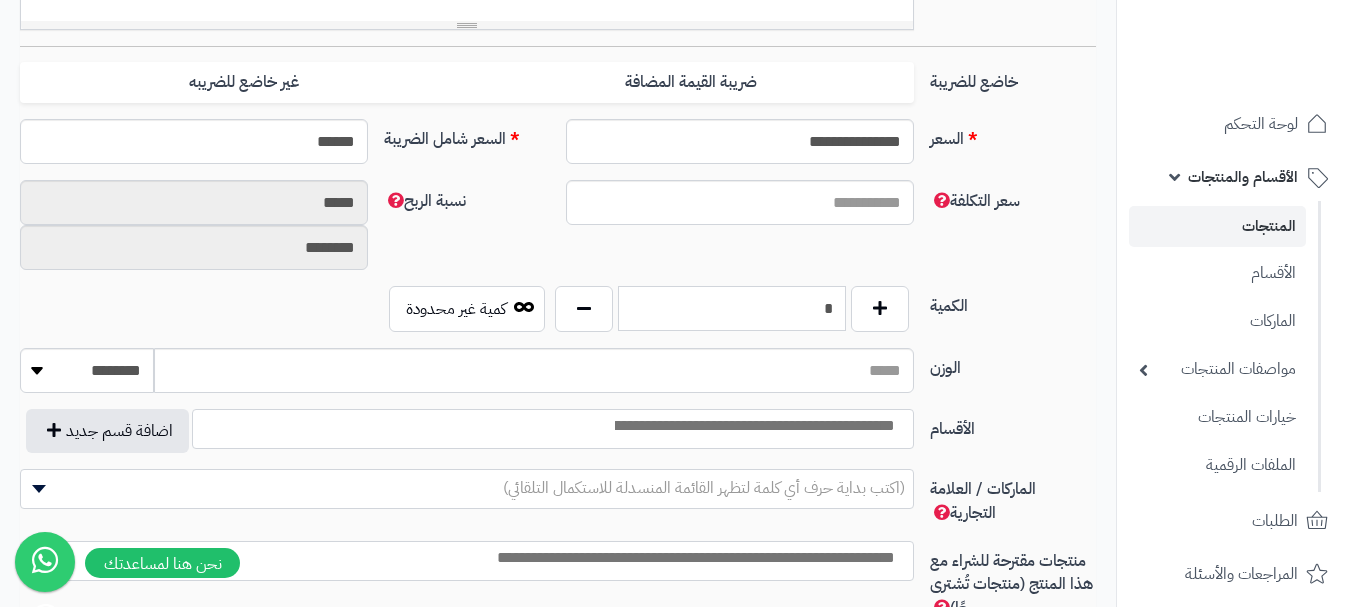 click on "*" at bounding box center [732, 308] 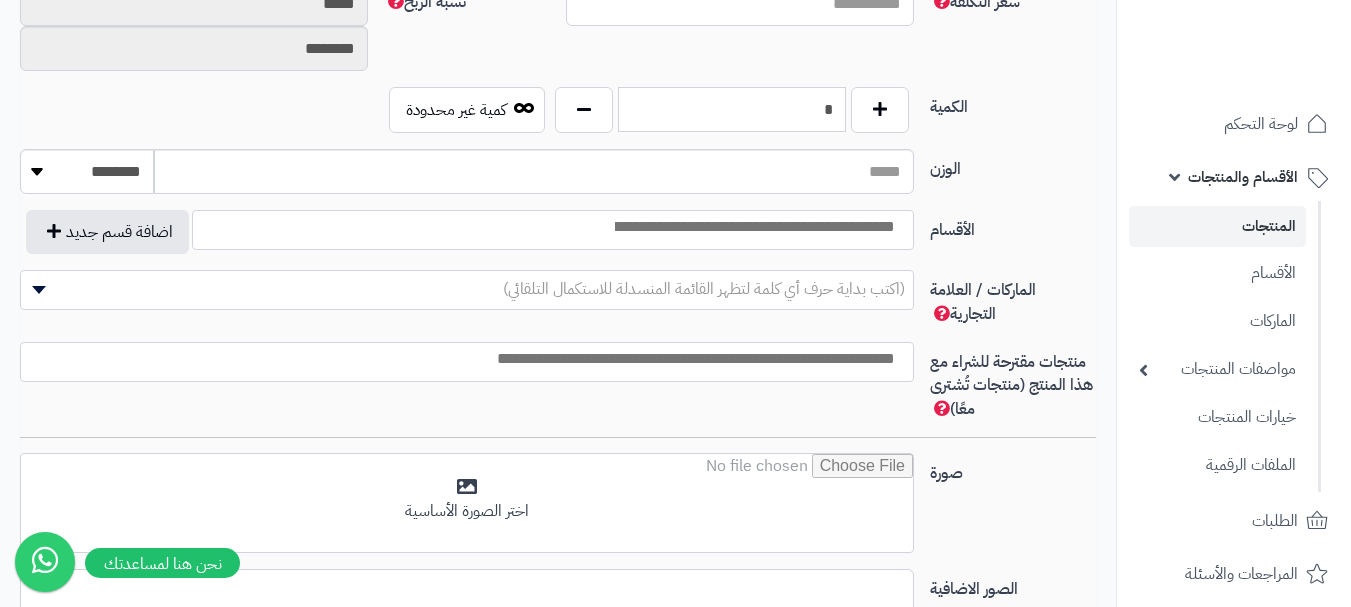 scroll, scrollTop: 1000, scrollLeft: 0, axis: vertical 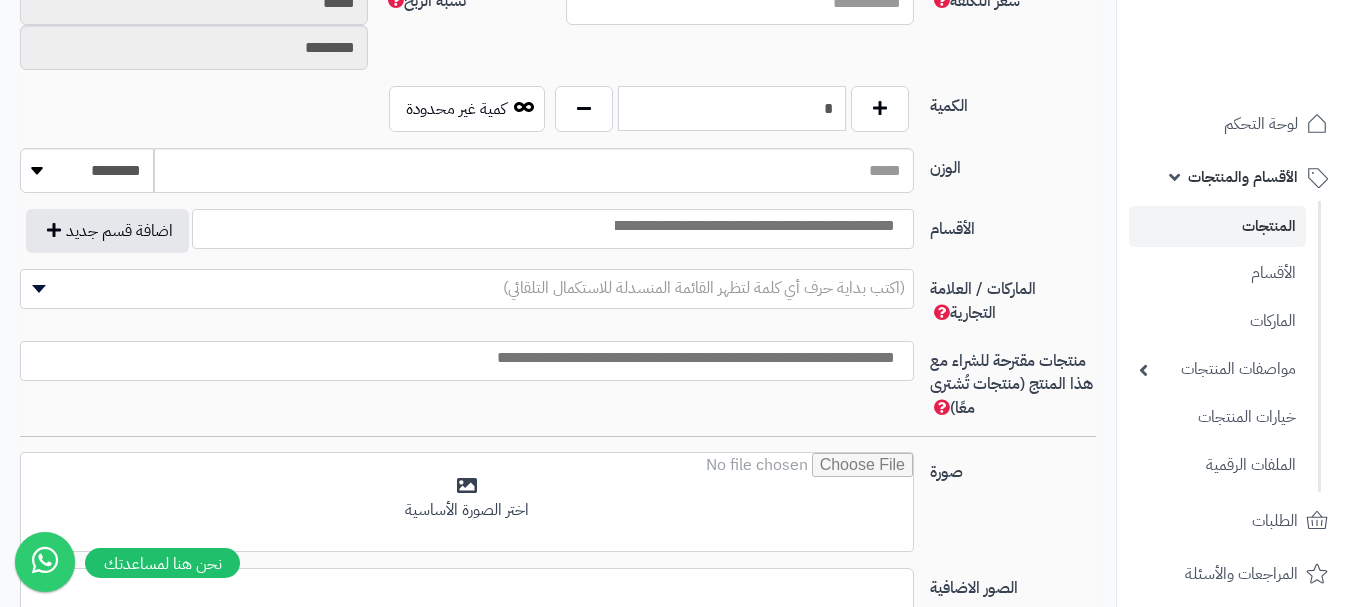 type on "*" 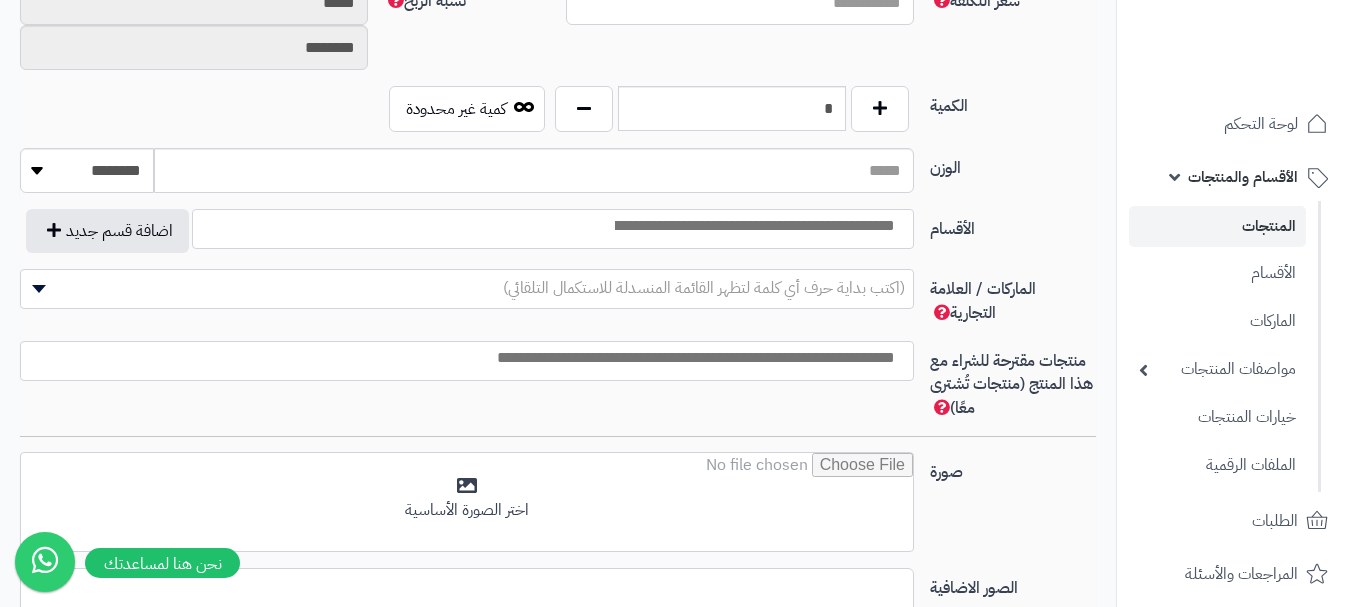 click at bounding box center (553, 229) 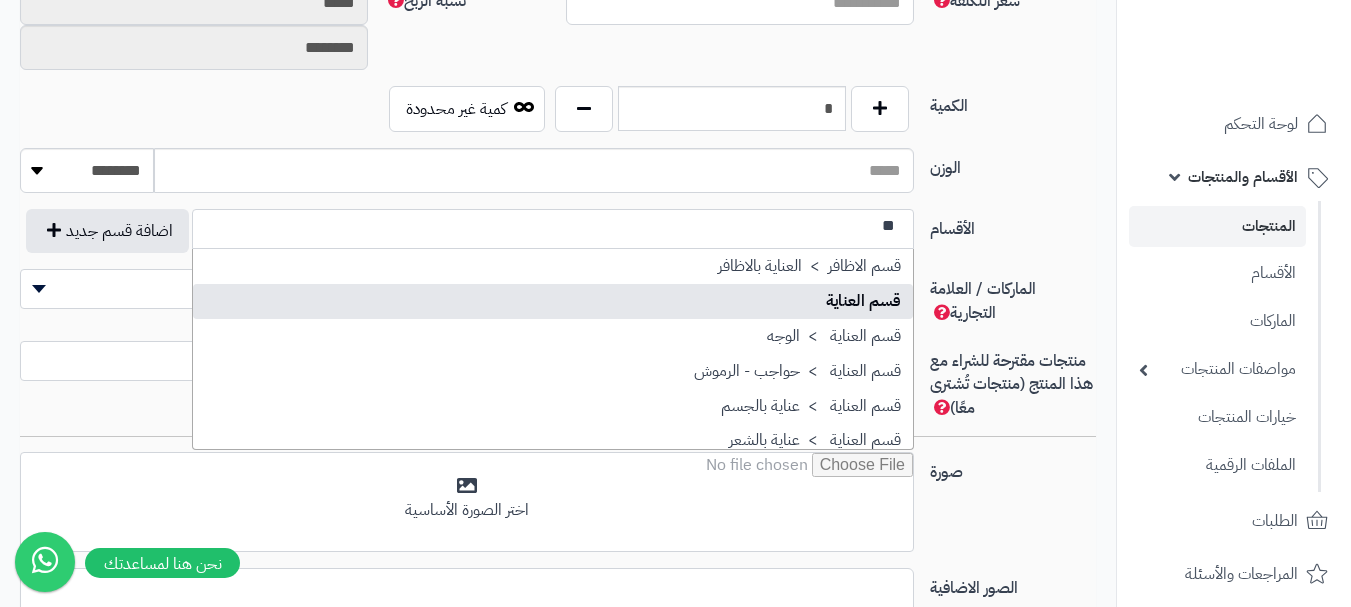 type on "**" 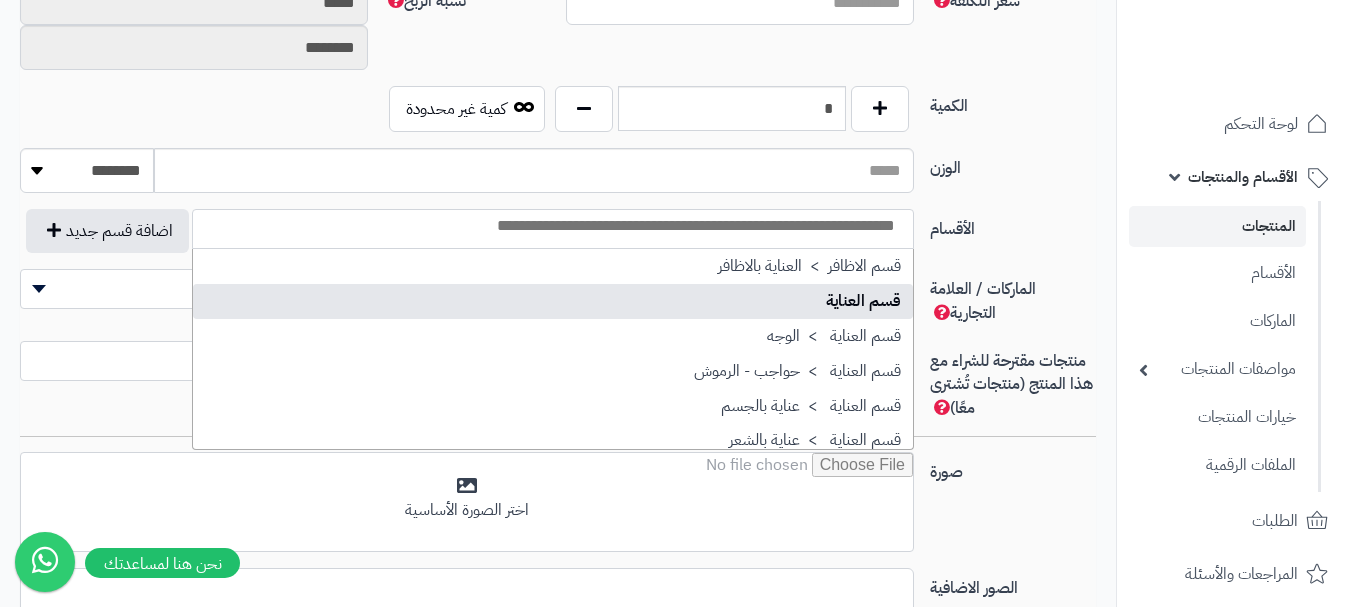 scroll, scrollTop: 0, scrollLeft: 0, axis: both 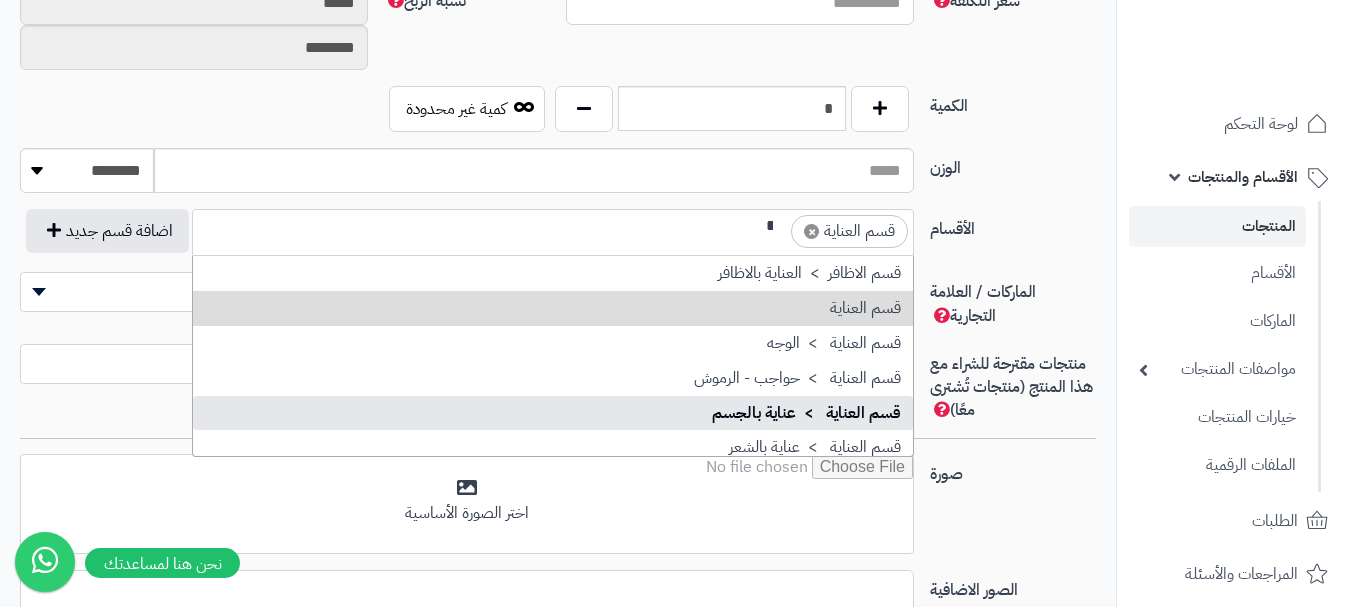 type on "**" 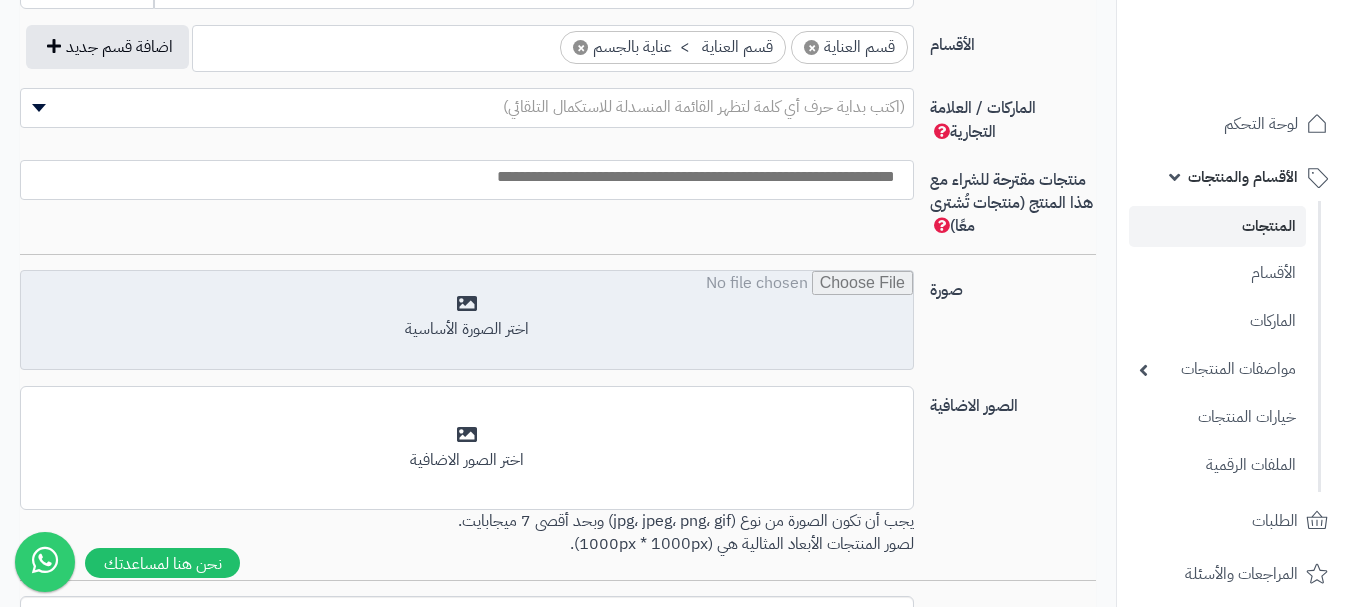 scroll, scrollTop: 1200, scrollLeft: 0, axis: vertical 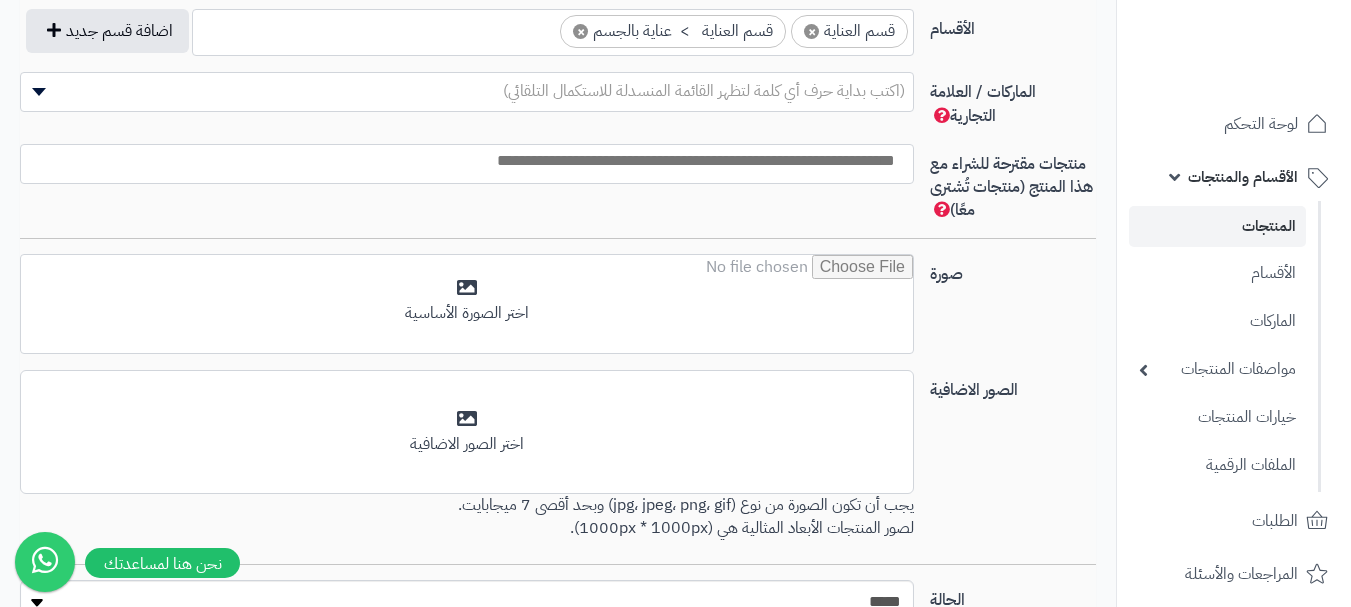 click at bounding box center (462, 161) 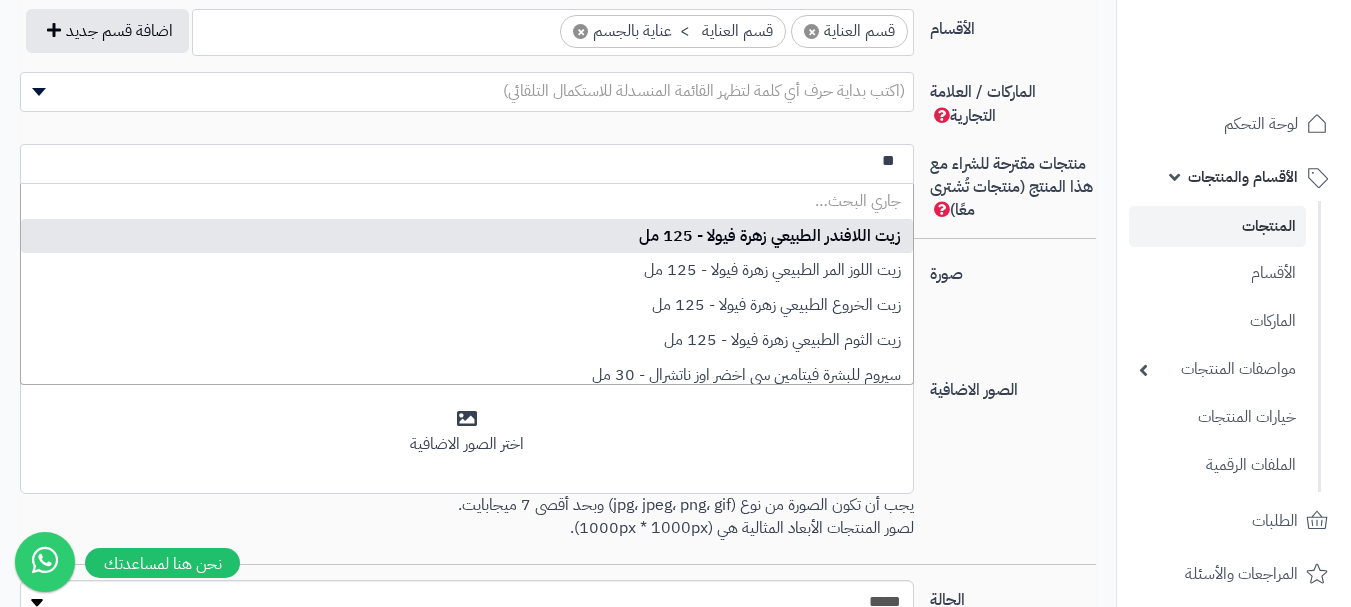 type on "*" 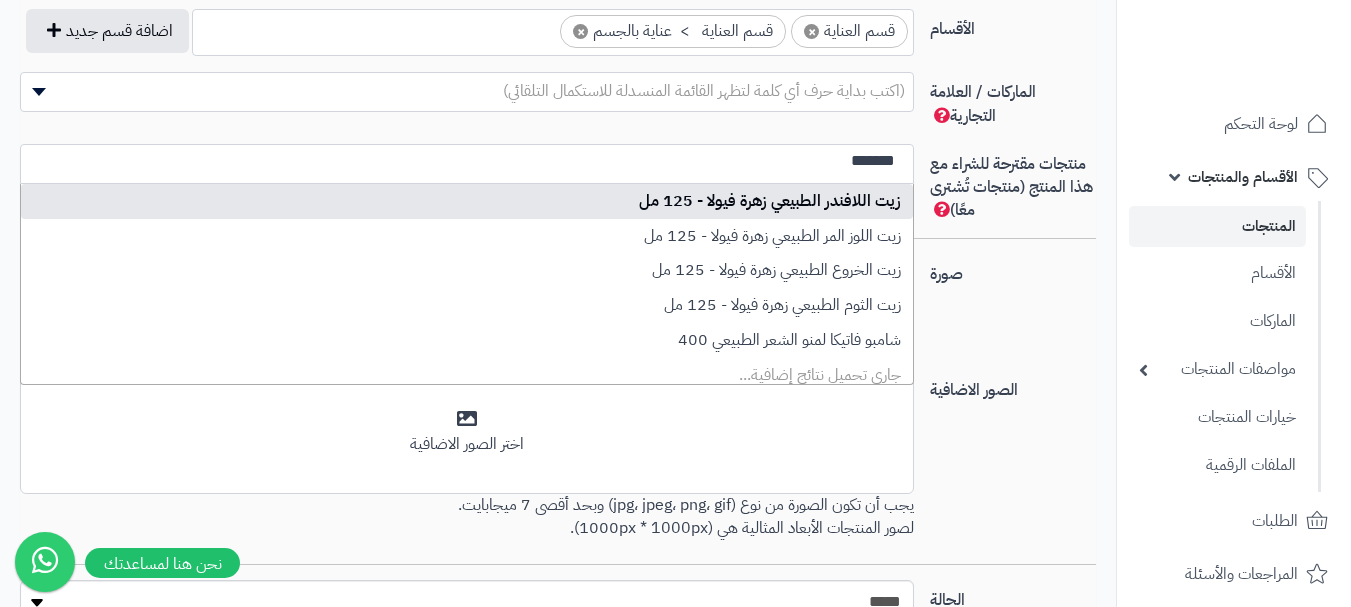 type on "*******" 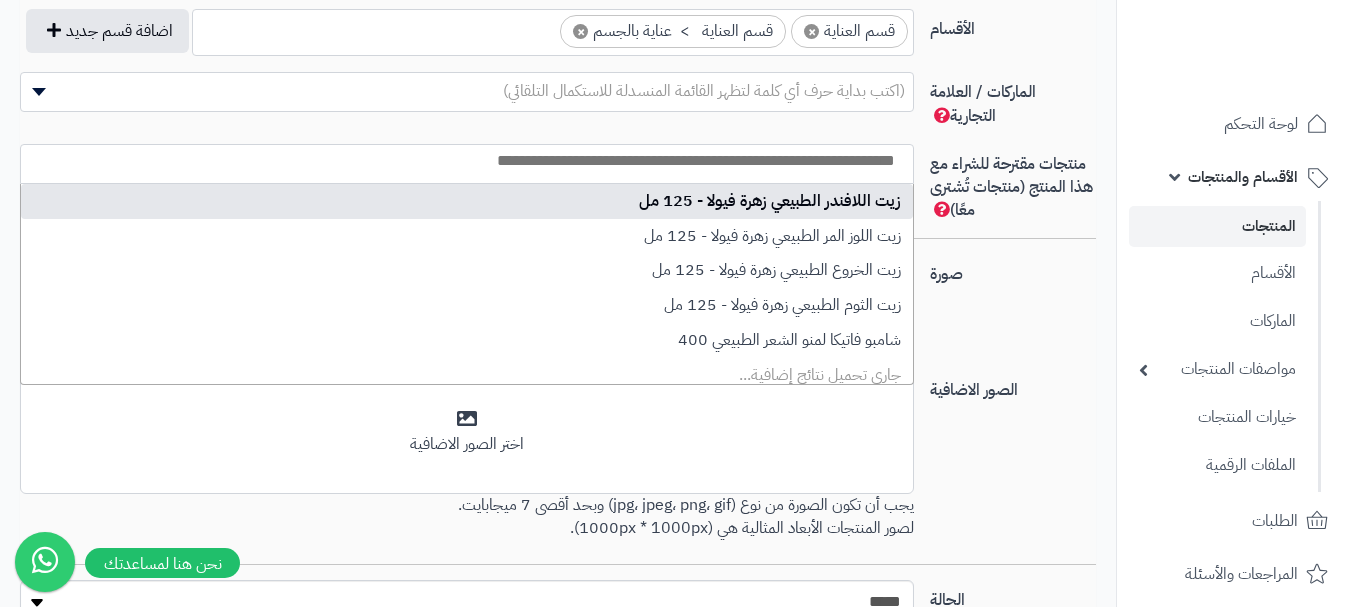 select on "**" 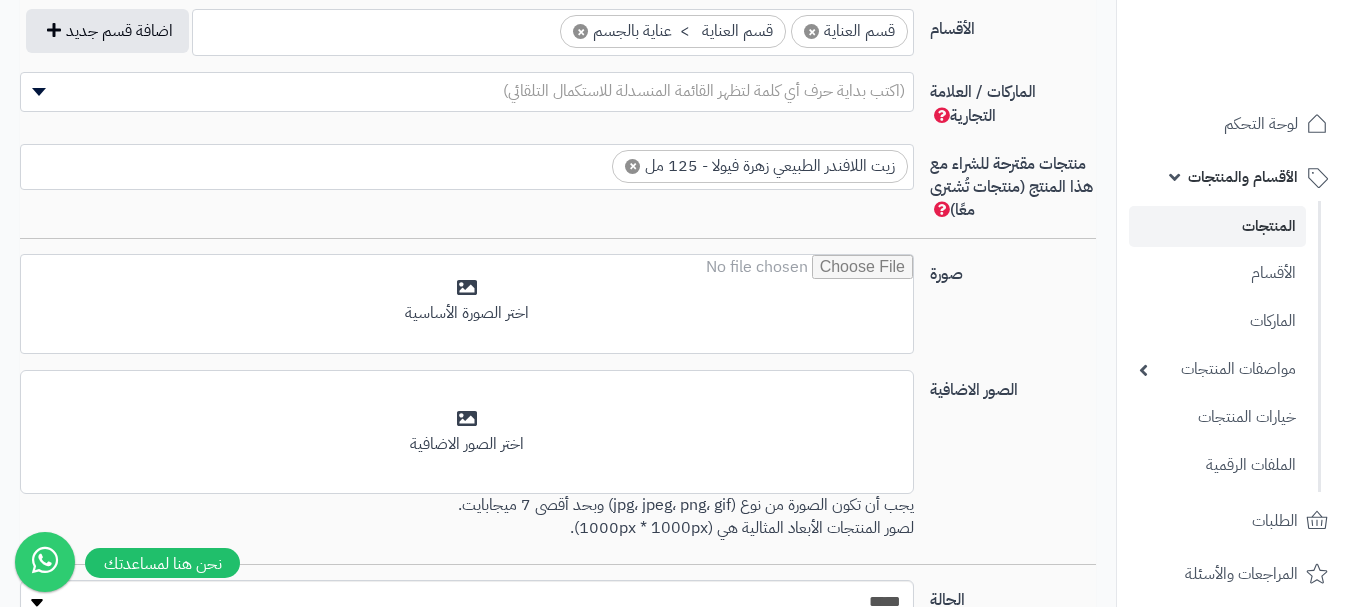 scroll, scrollTop: 0, scrollLeft: 0, axis: both 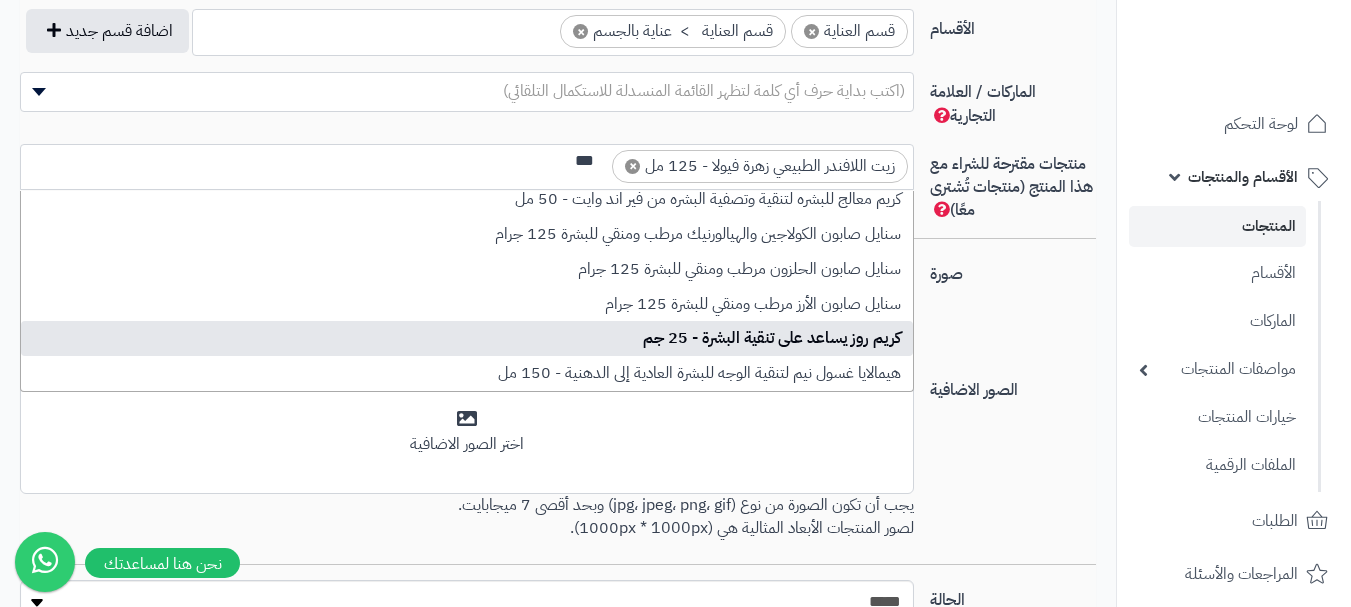 type on "***" 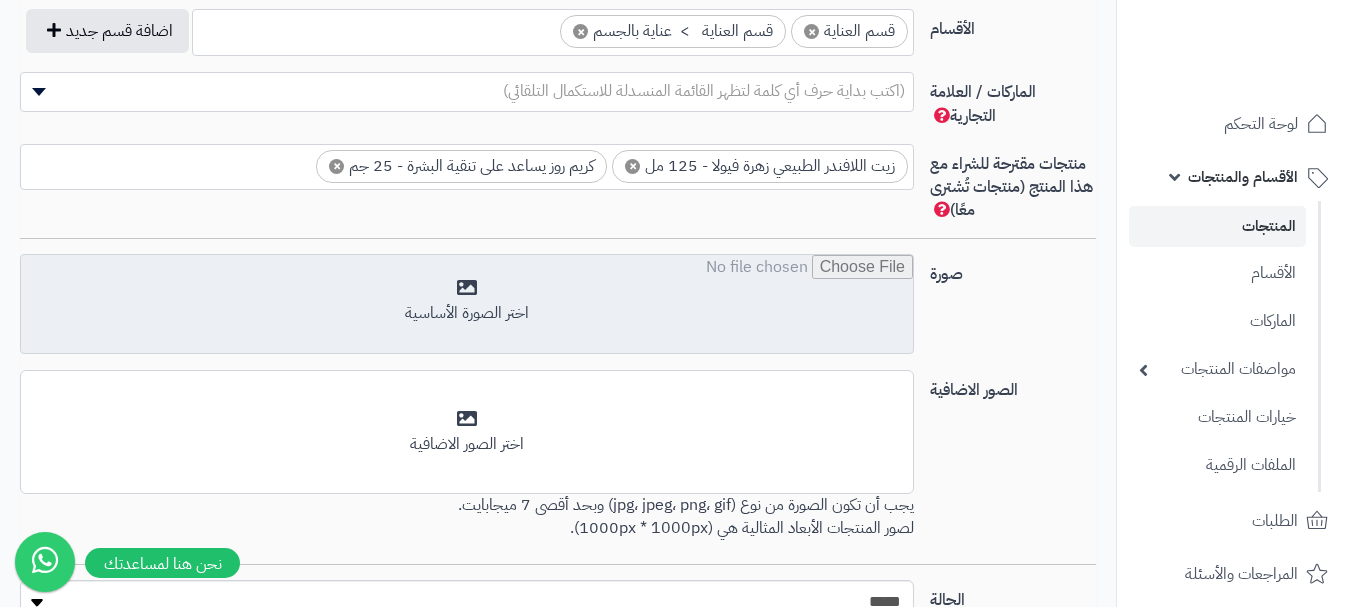 click at bounding box center [467, 305] 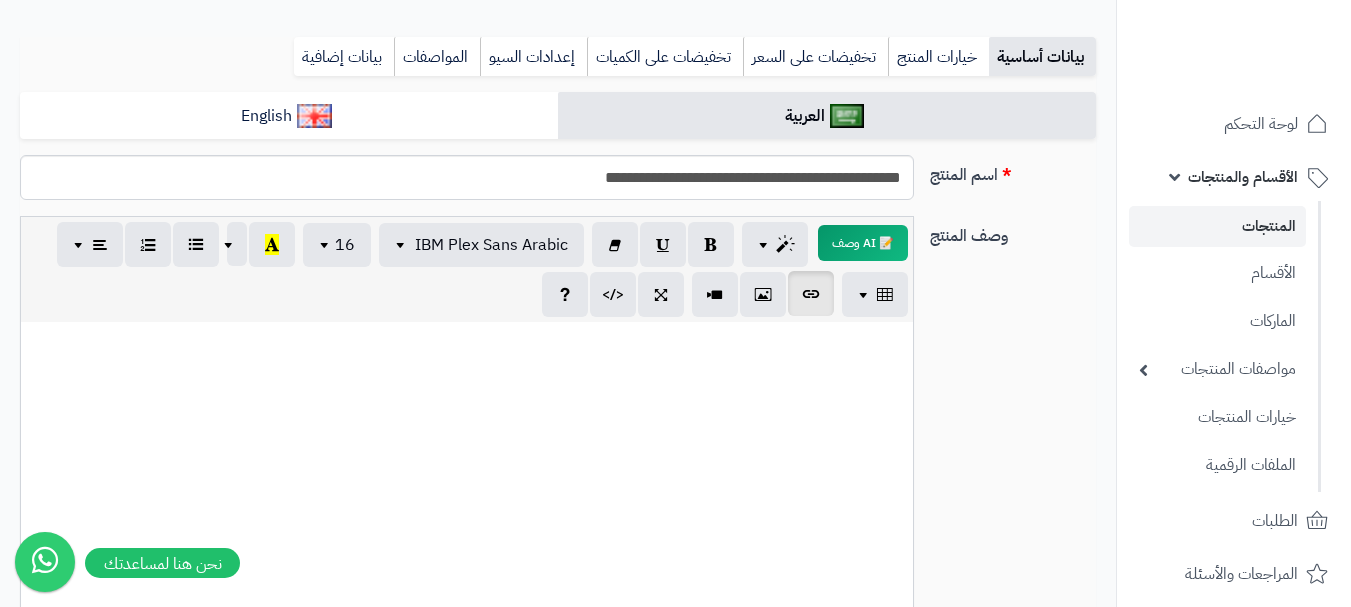 scroll, scrollTop: 200, scrollLeft: 0, axis: vertical 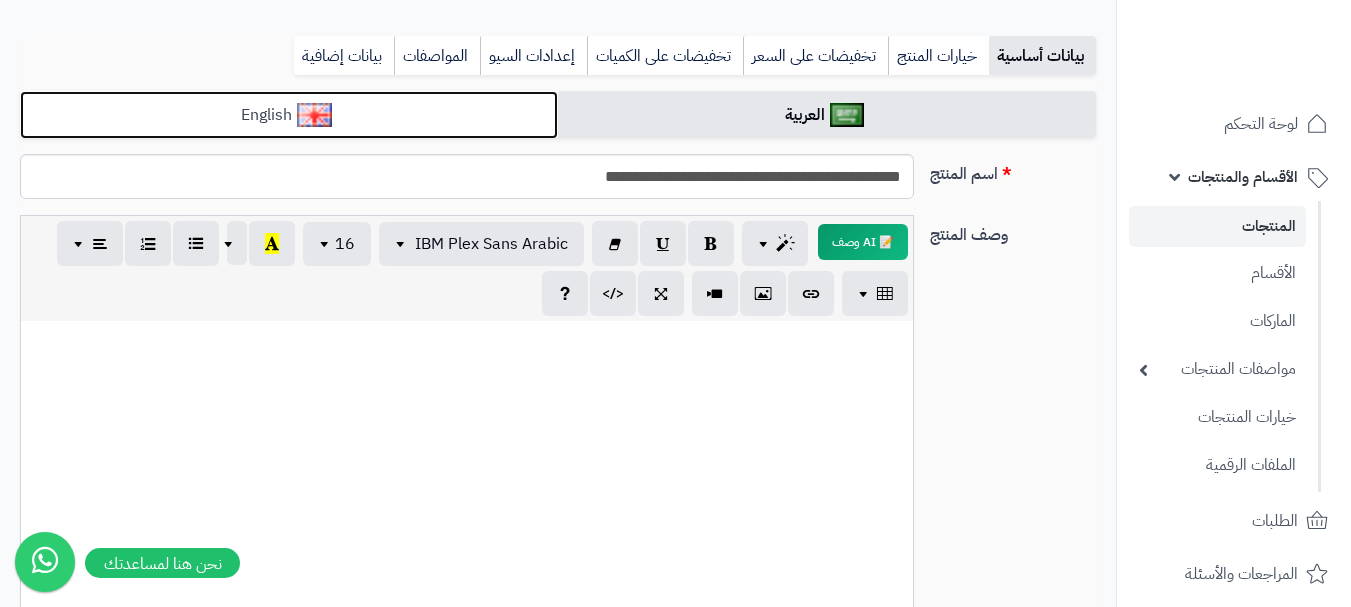 click on "English" at bounding box center (289, 115) 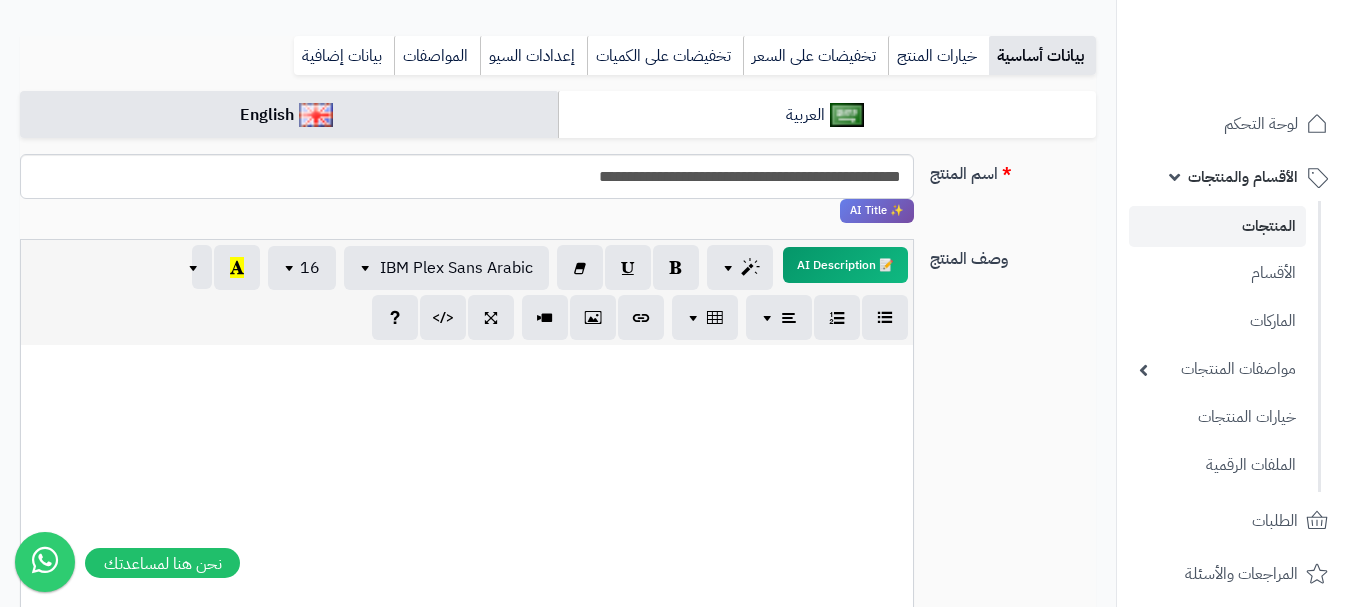 paste 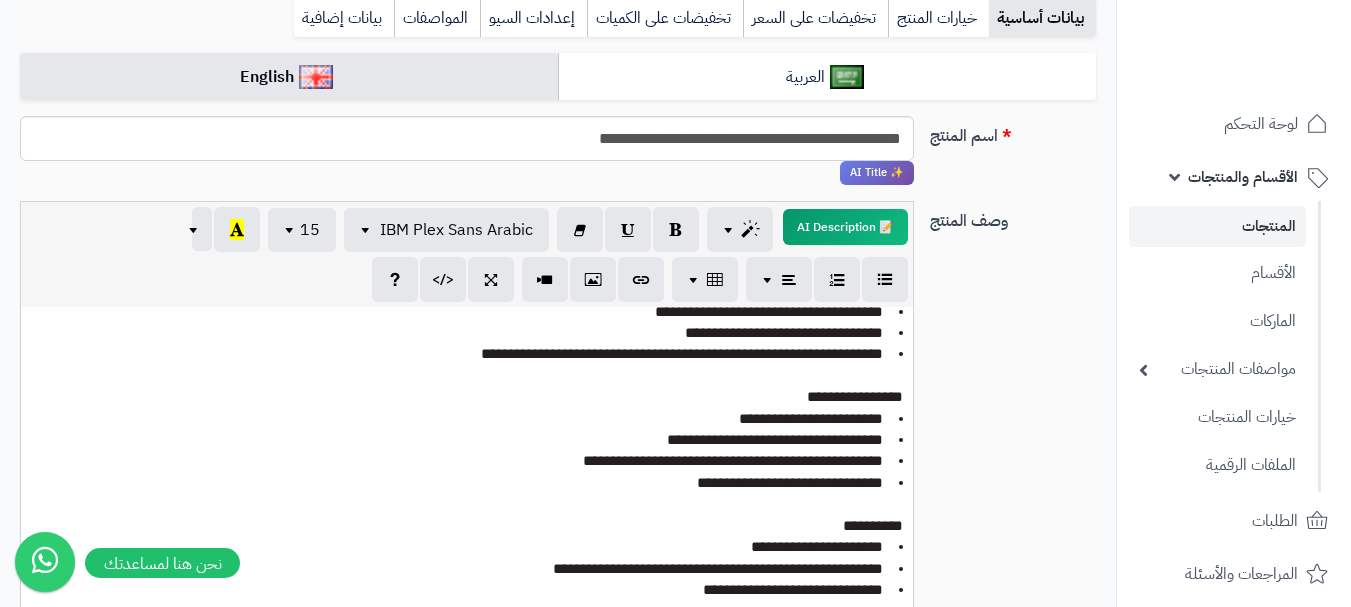 scroll, scrollTop: 191, scrollLeft: 0, axis: vertical 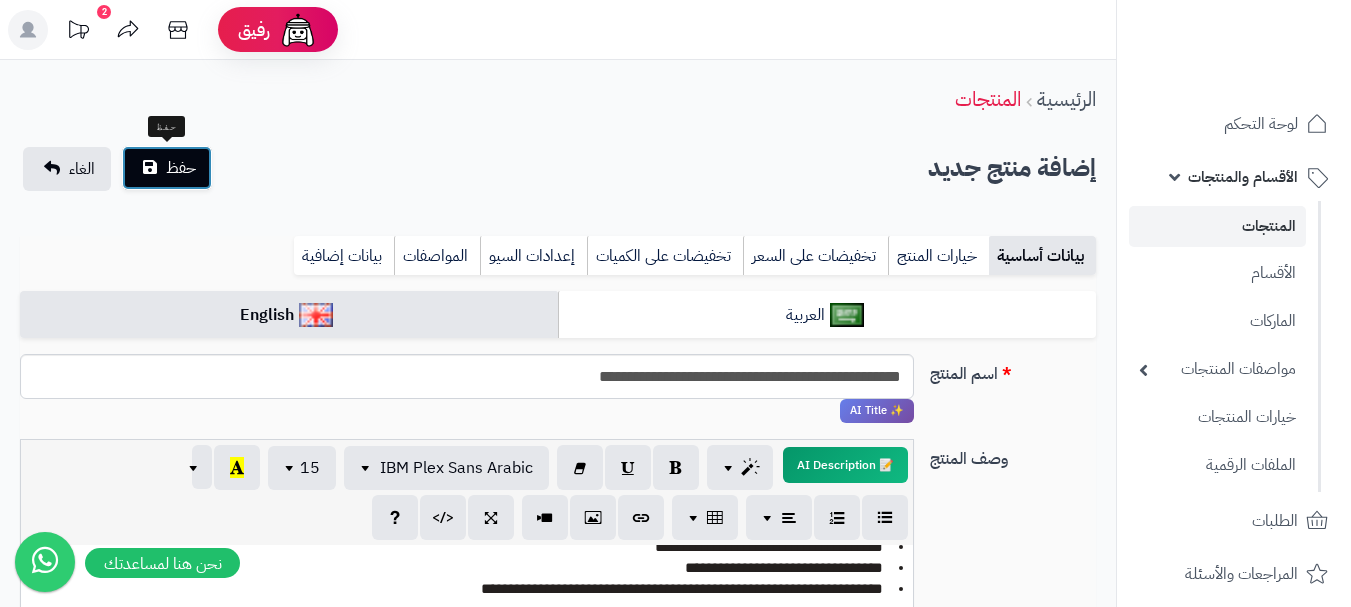 click on "حفظ" at bounding box center [181, 168] 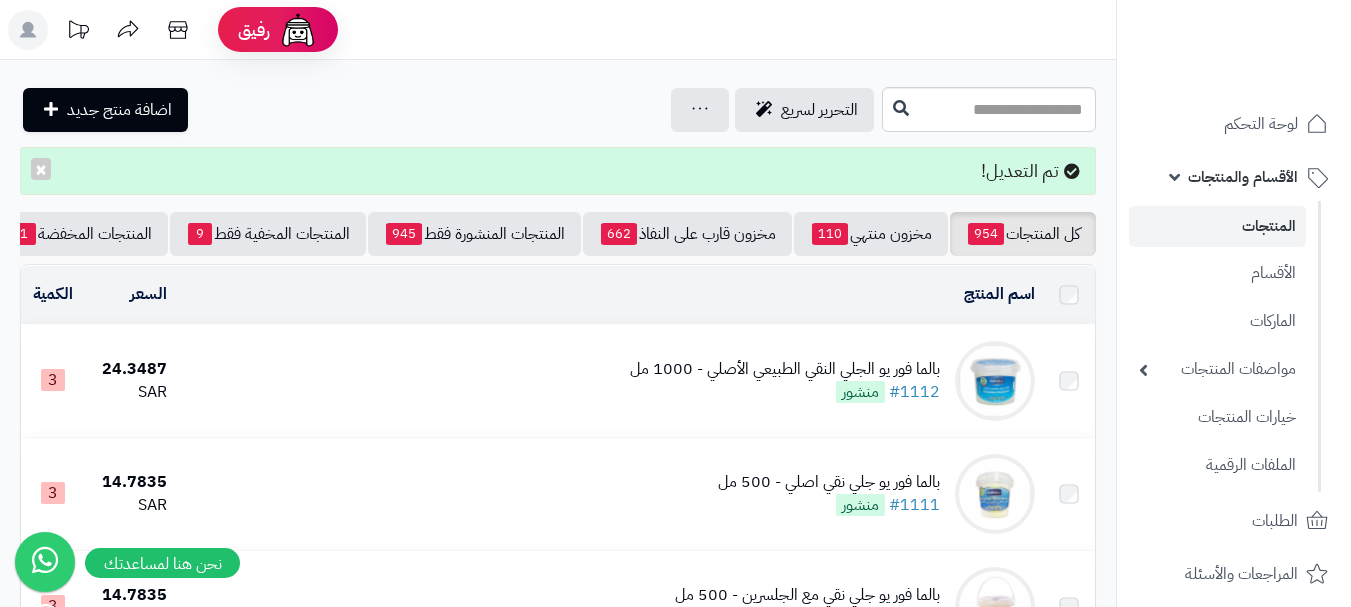 scroll, scrollTop: 0, scrollLeft: 0, axis: both 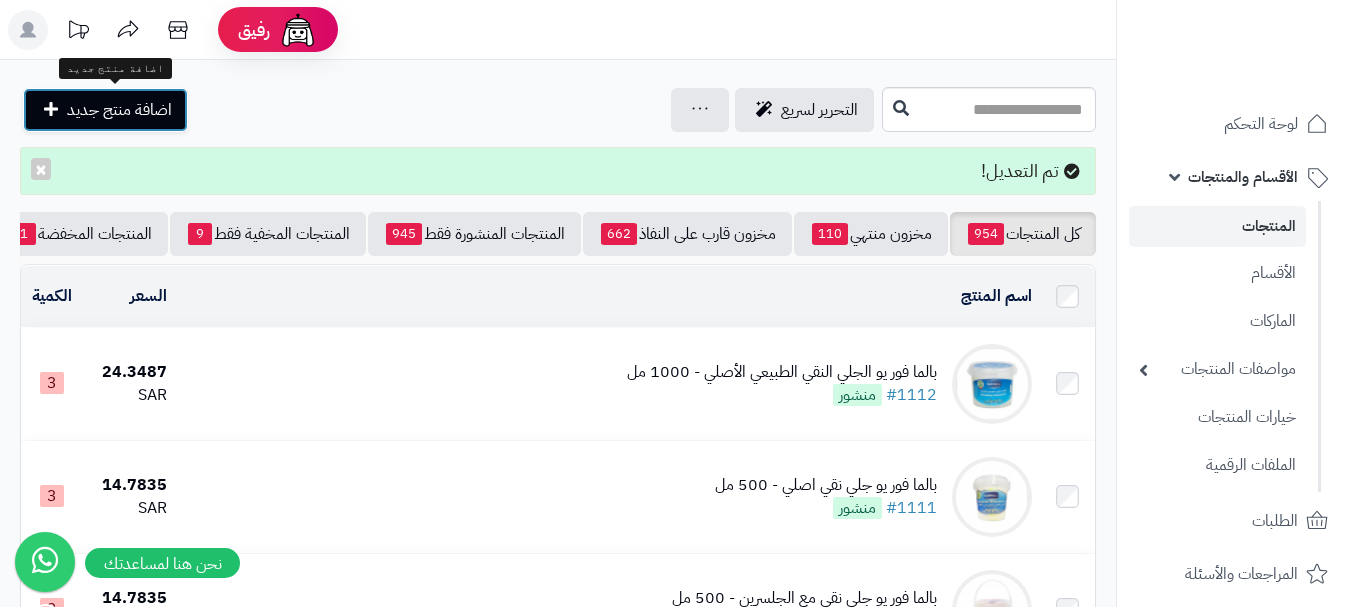 click on "اضافة منتج جديد" at bounding box center (119, 110) 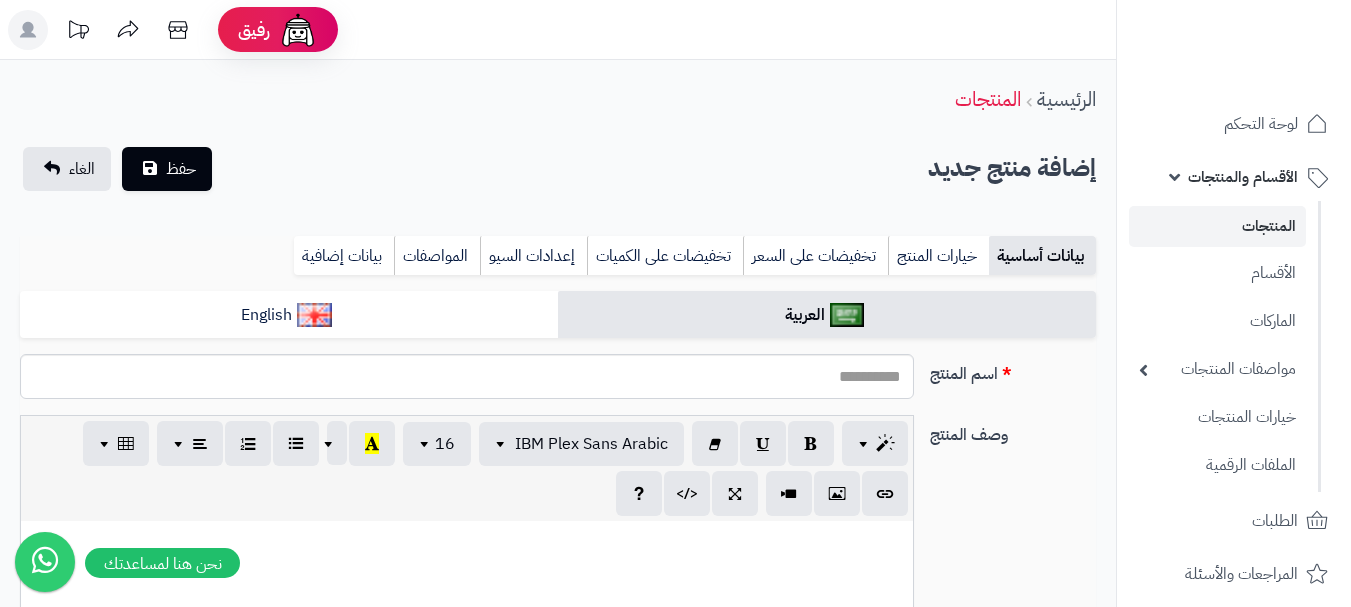 select 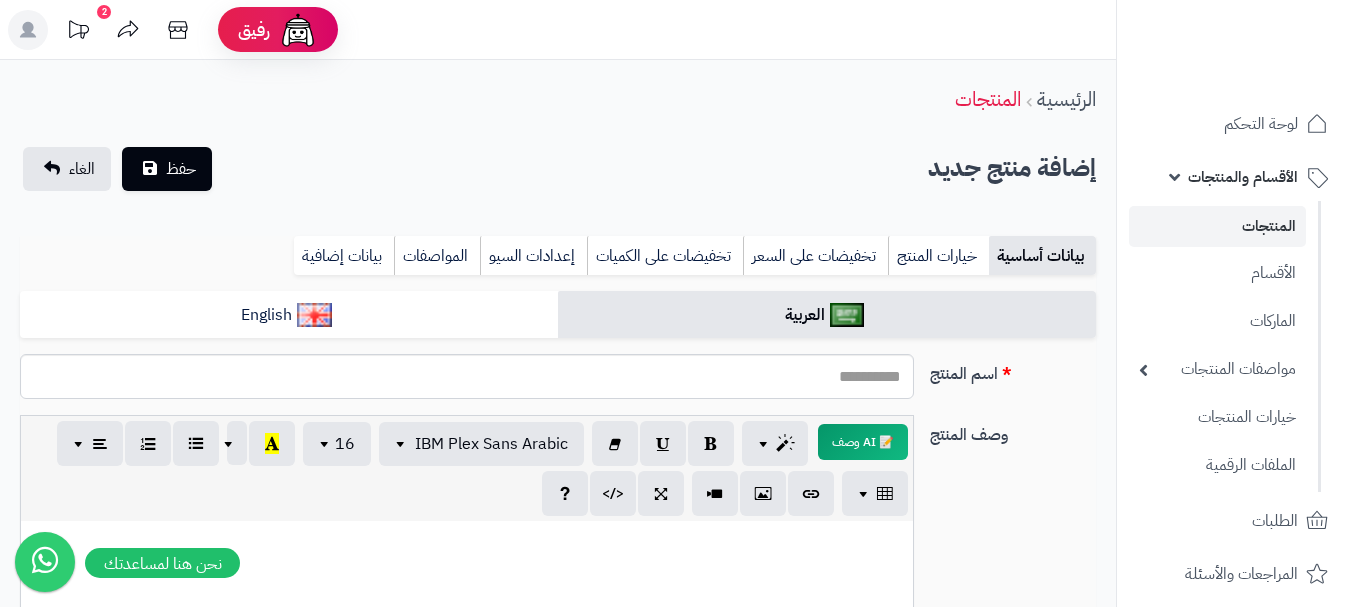 click on "اسم المنتج" 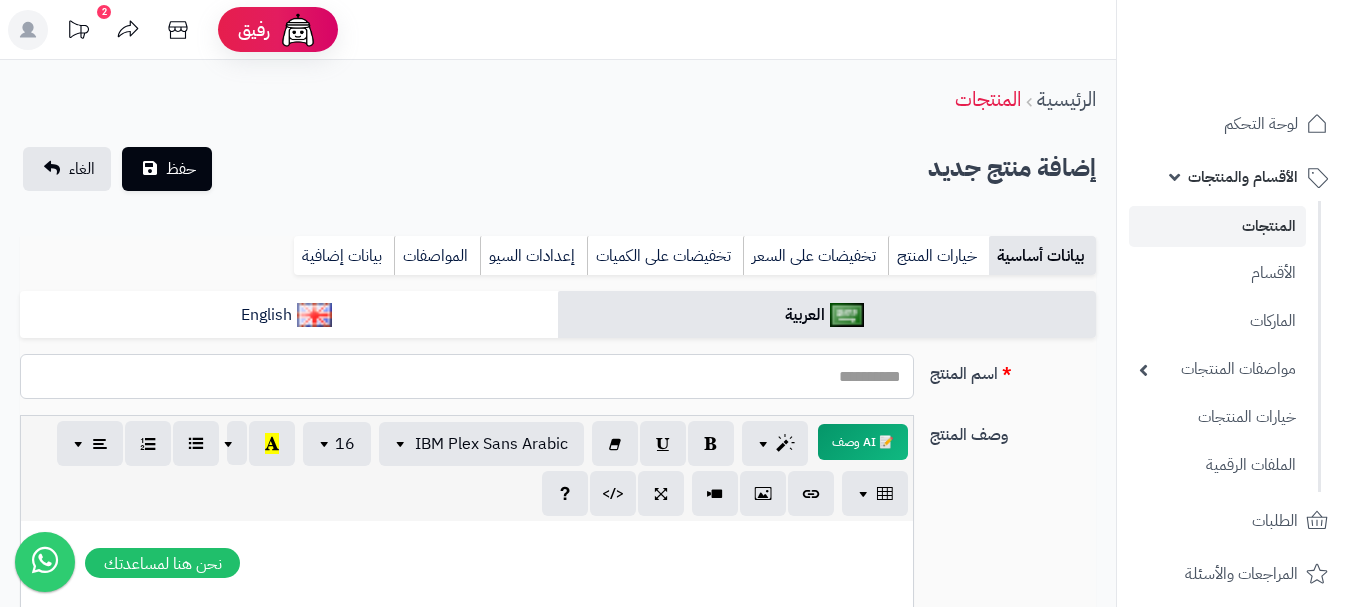 click on "اسم المنتج" 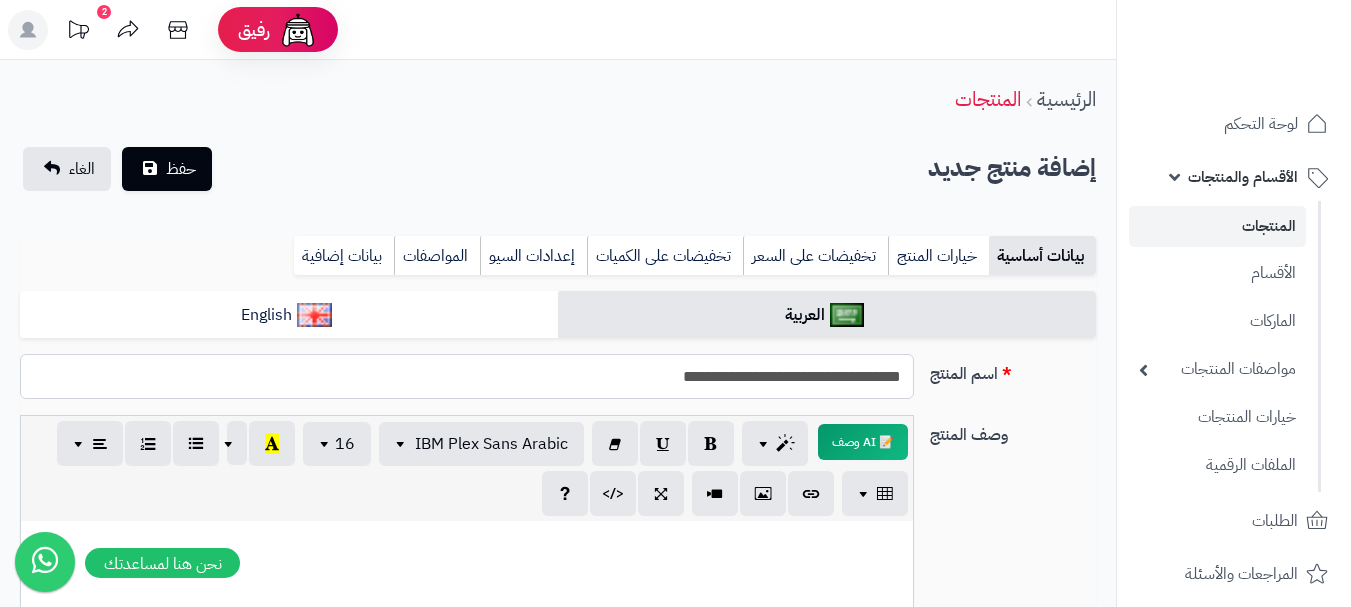 drag, startPoint x: 913, startPoint y: 369, endPoint x: 609, endPoint y: 386, distance: 304.47495 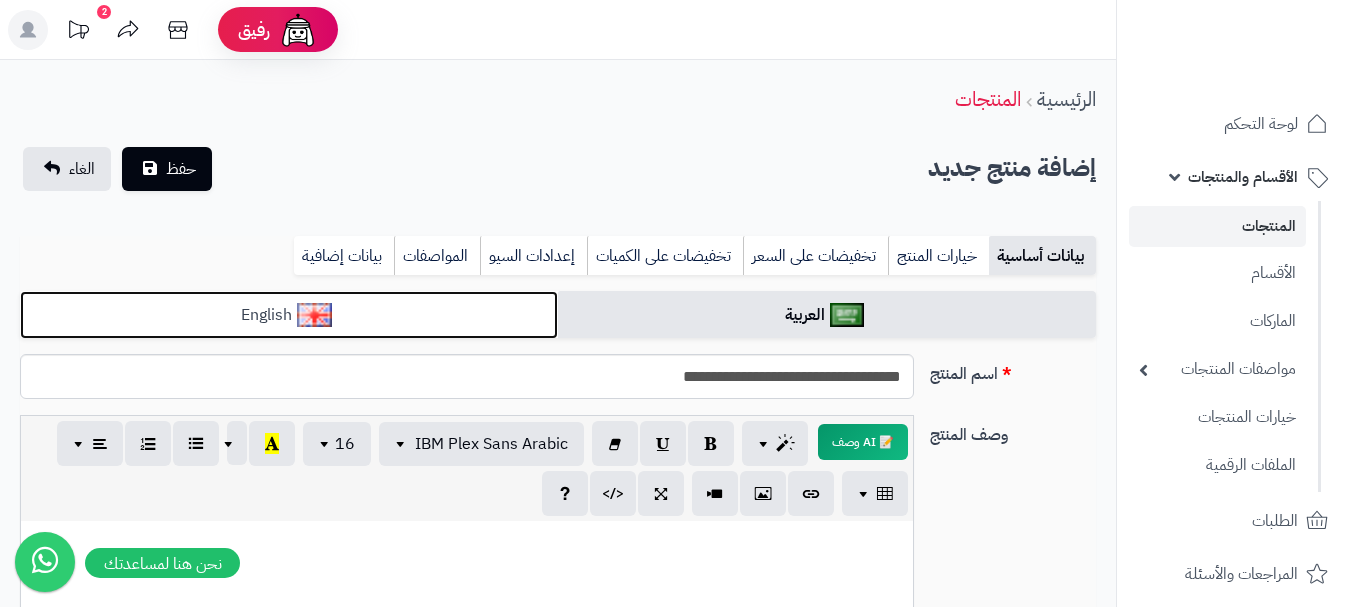 click on "English" 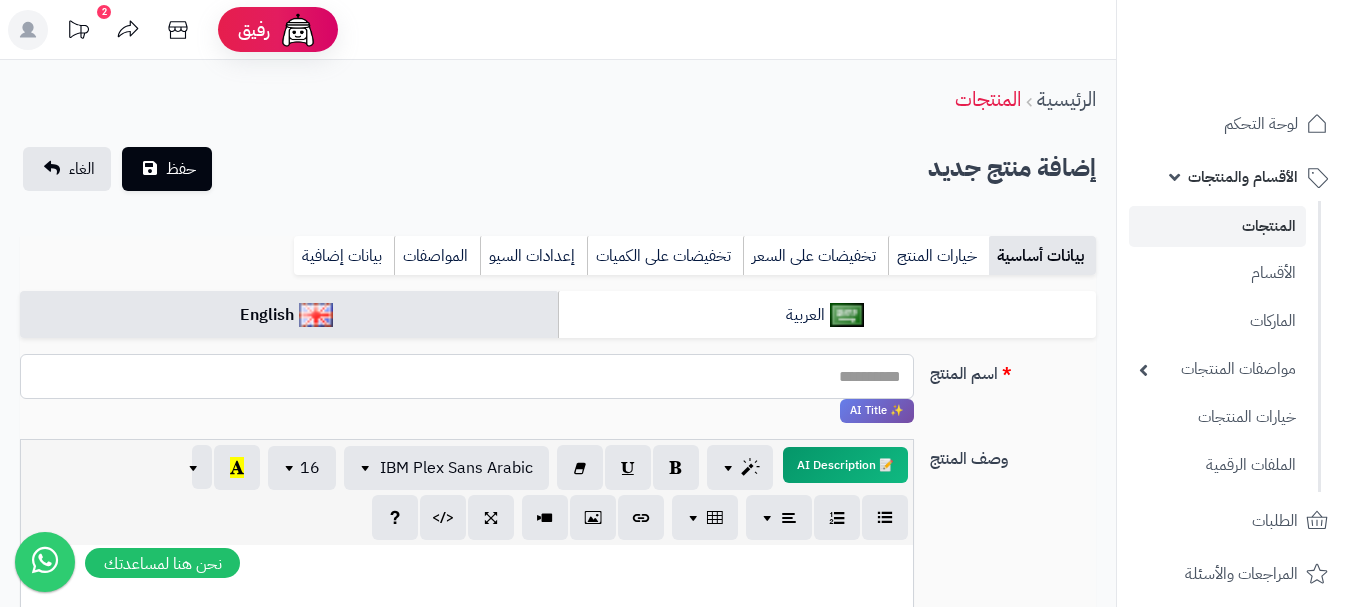 paste on "**********" 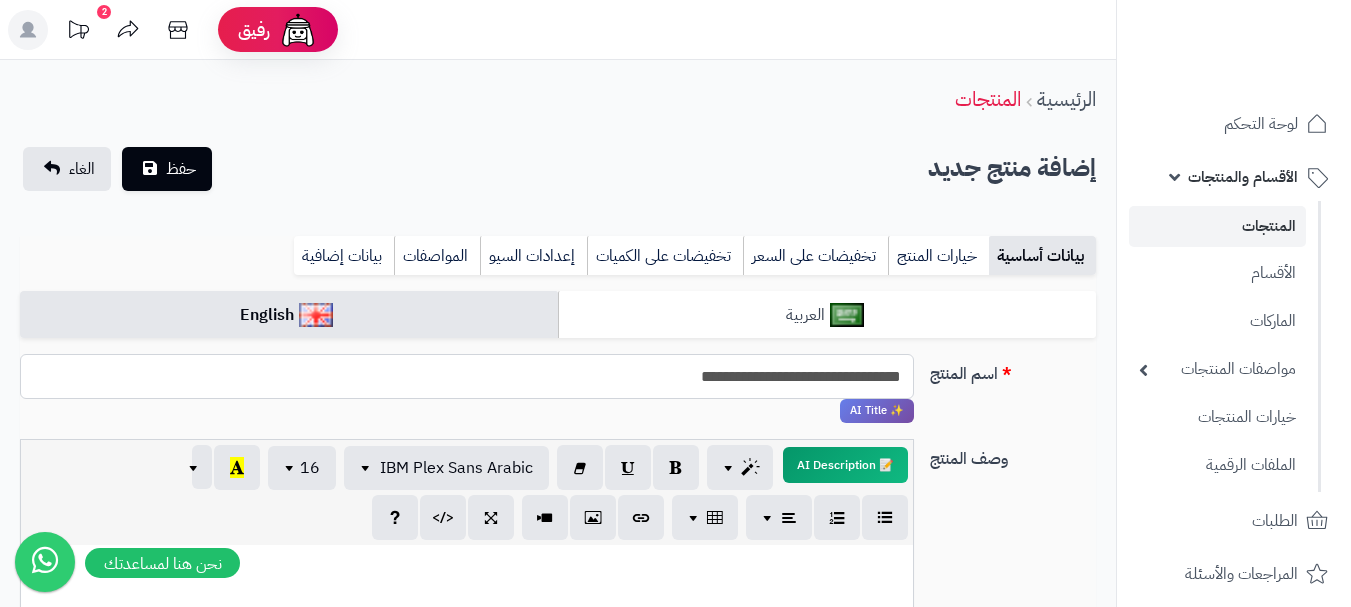 type on "**********" 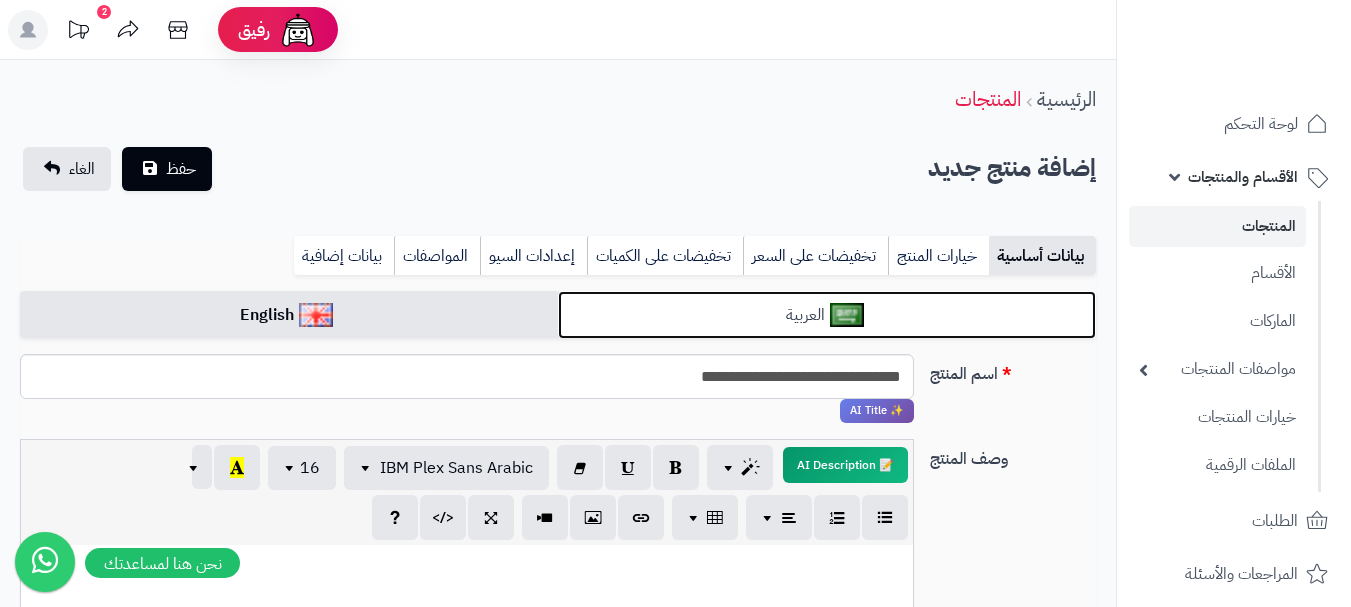 click 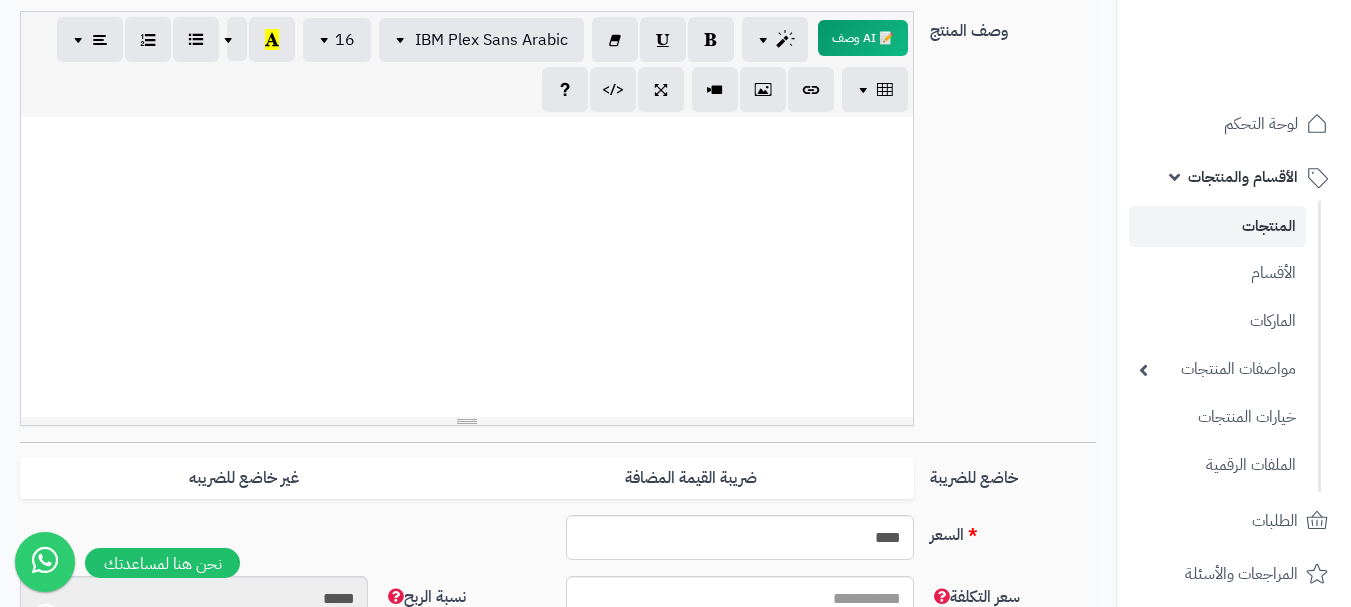 scroll, scrollTop: 700, scrollLeft: 0, axis: vertical 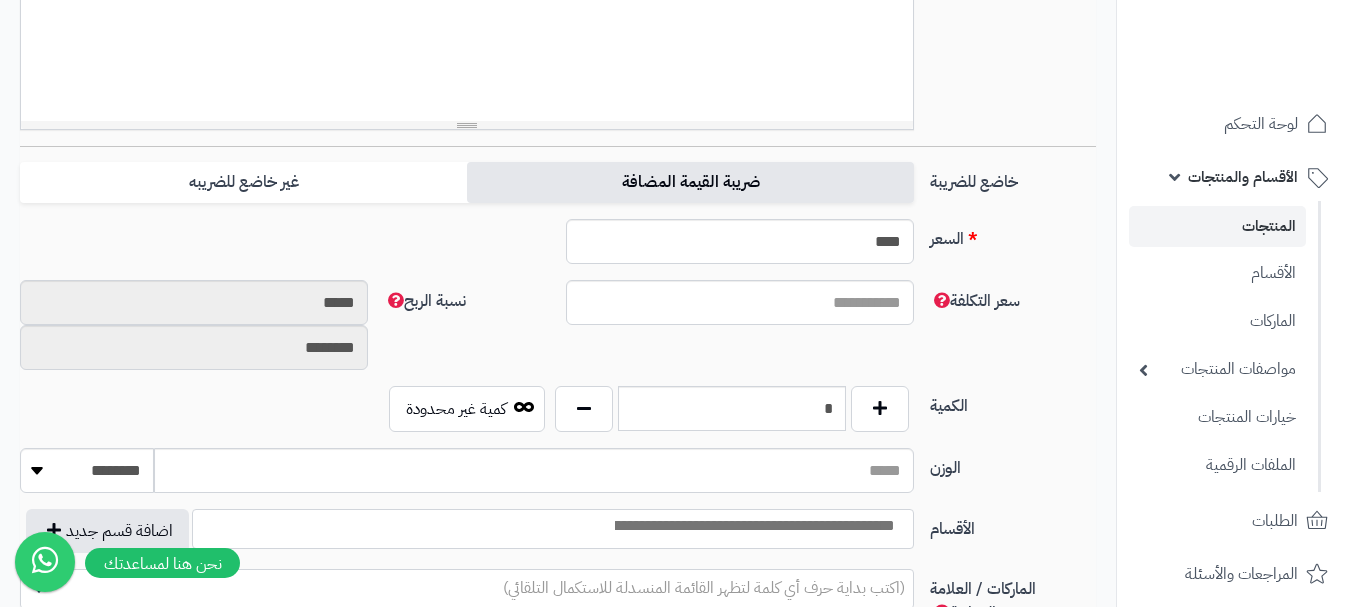 click on "ضريبة القيمة المضافة" 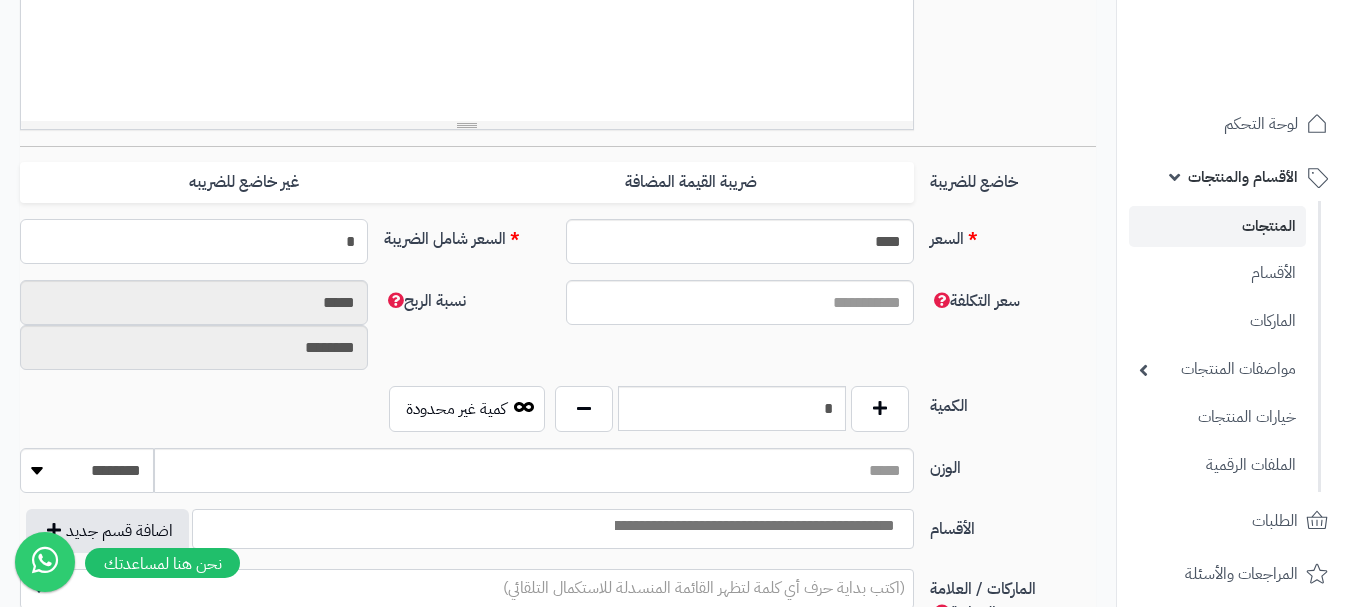 click on "*" 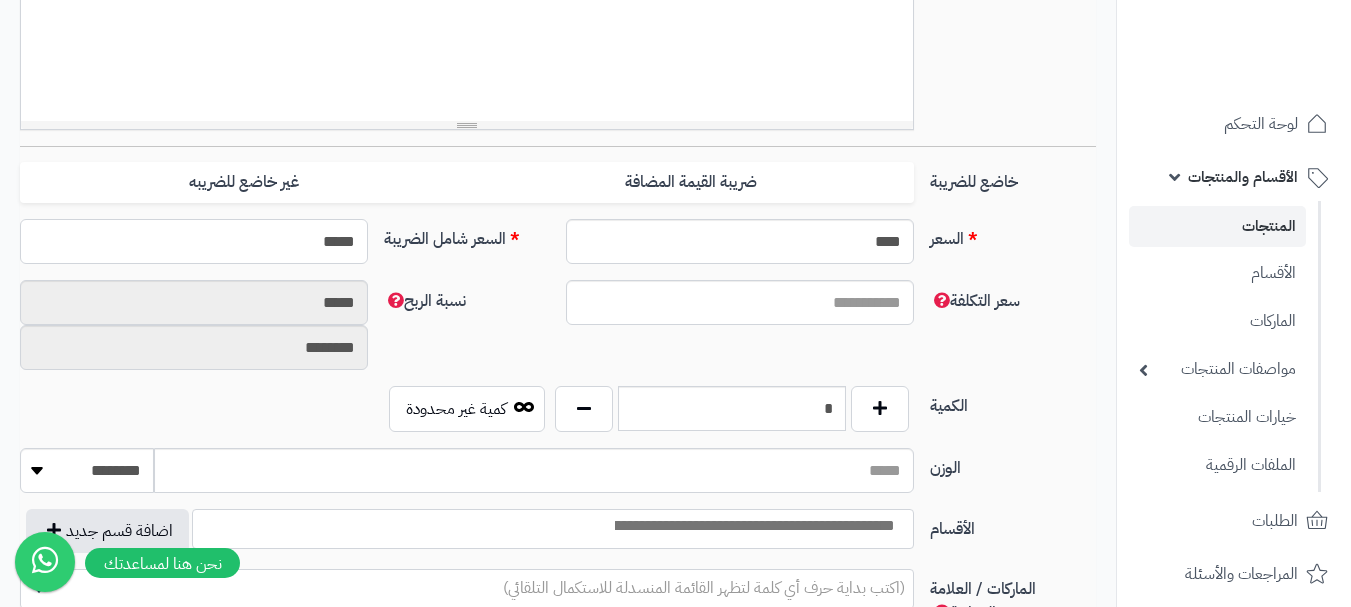 type on "******" 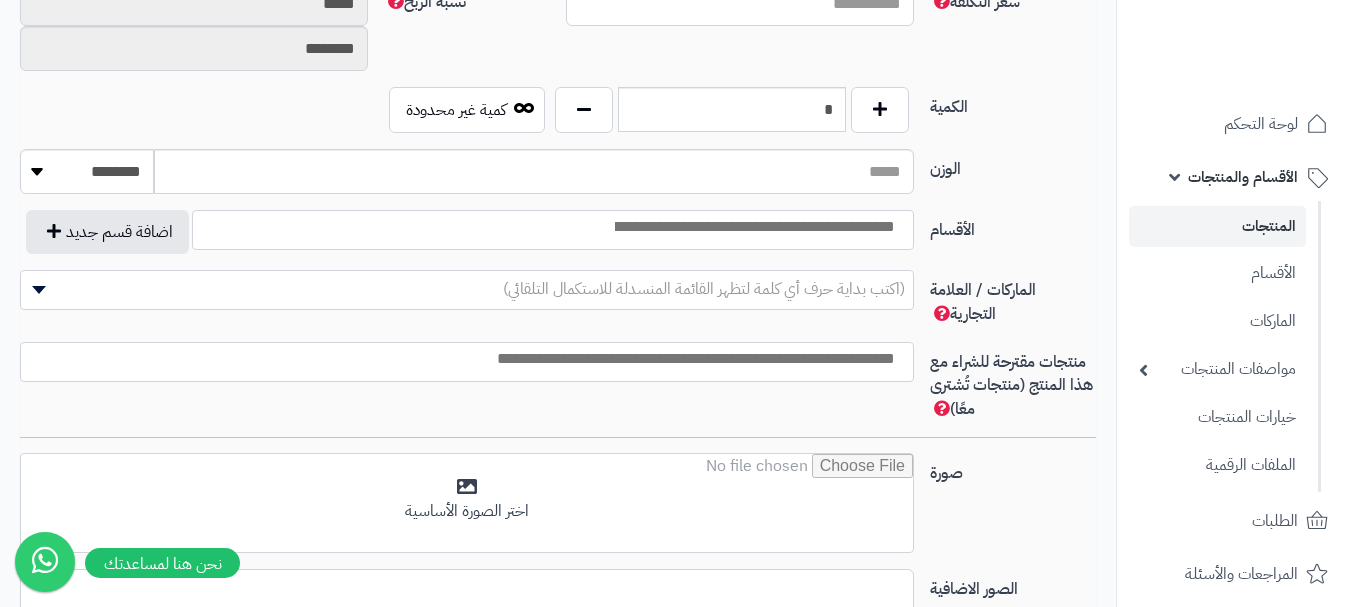 scroll, scrollTop: 1000, scrollLeft: 0, axis: vertical 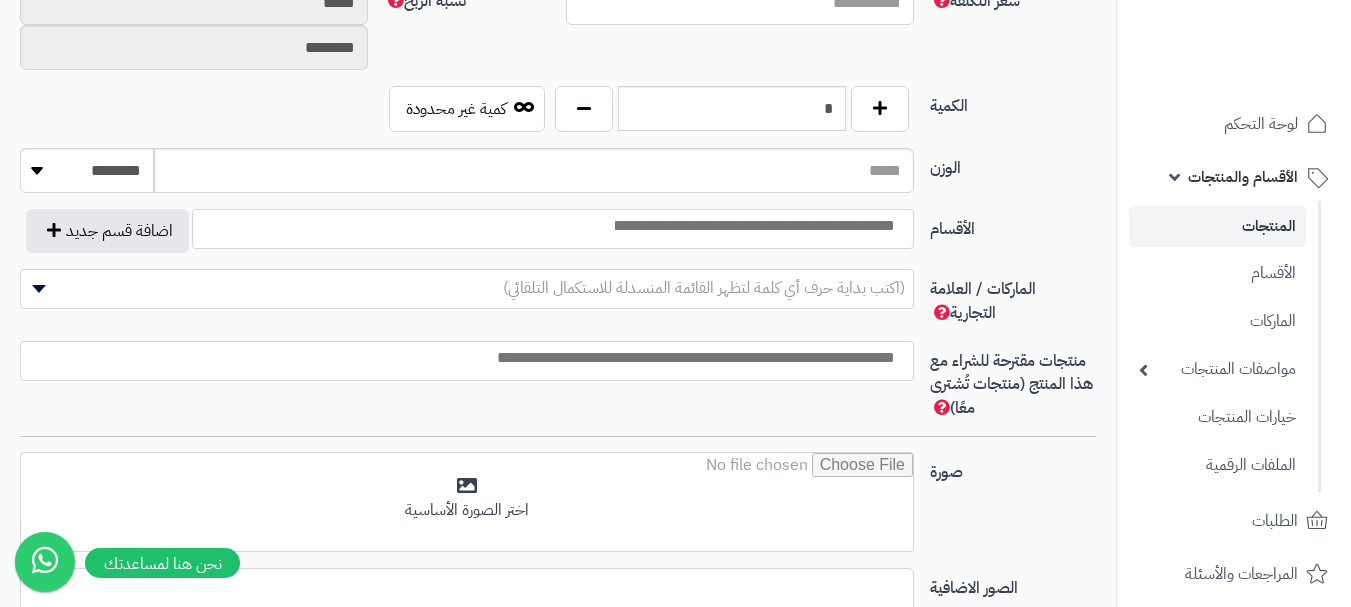 type on "**********" 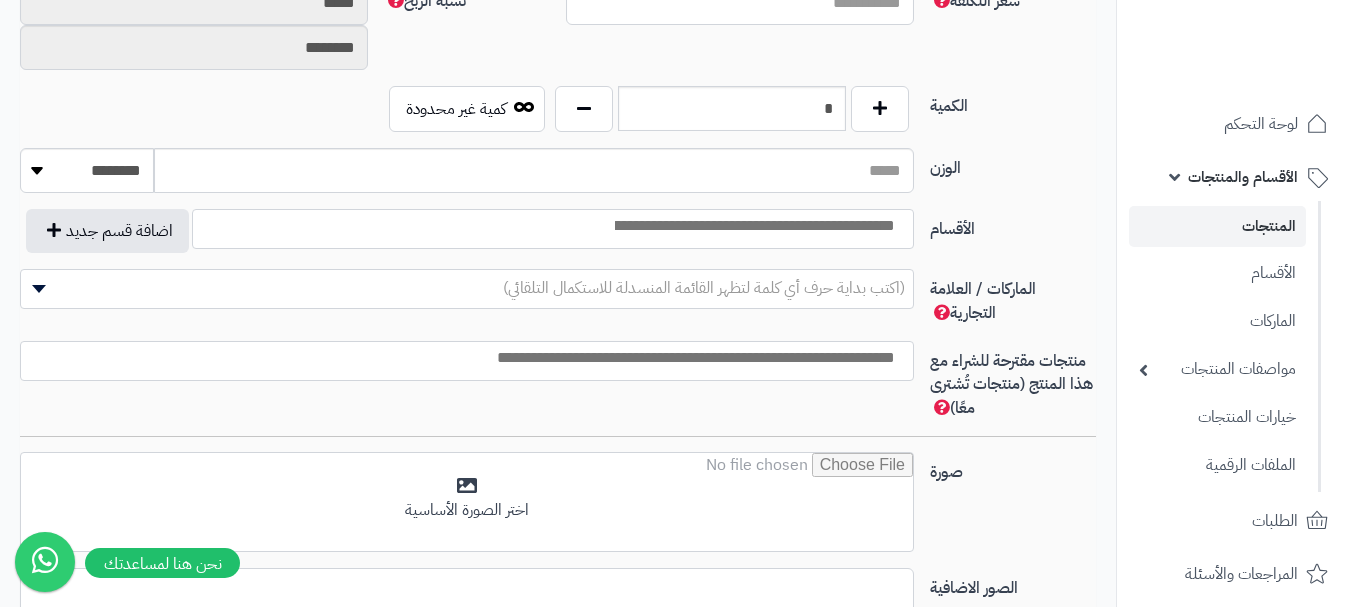 type on "******" 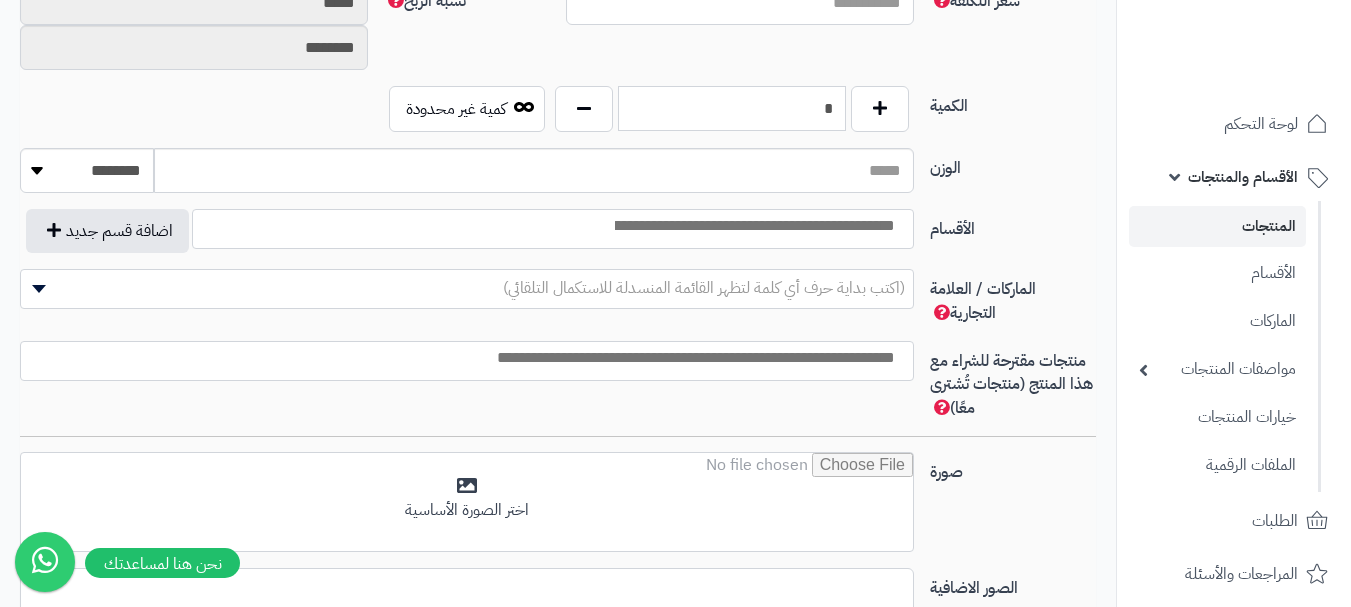 click on "*" 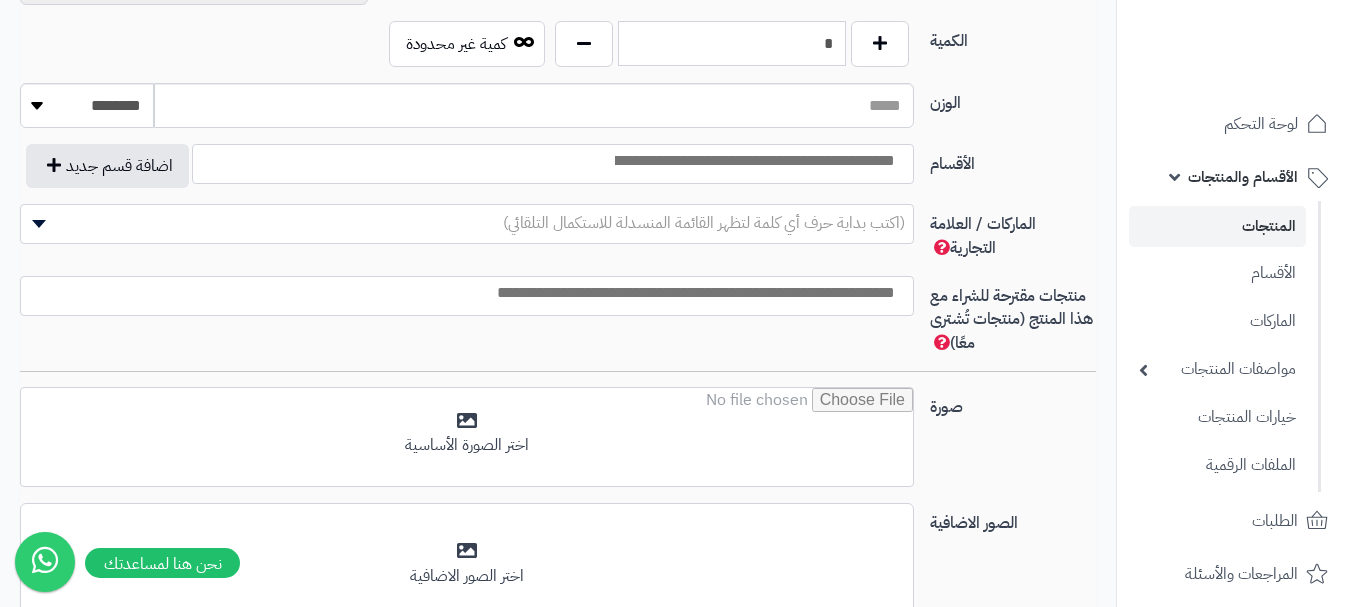 scroll, scrollTop: 1100, scrollLeft: 0, axis: vertical 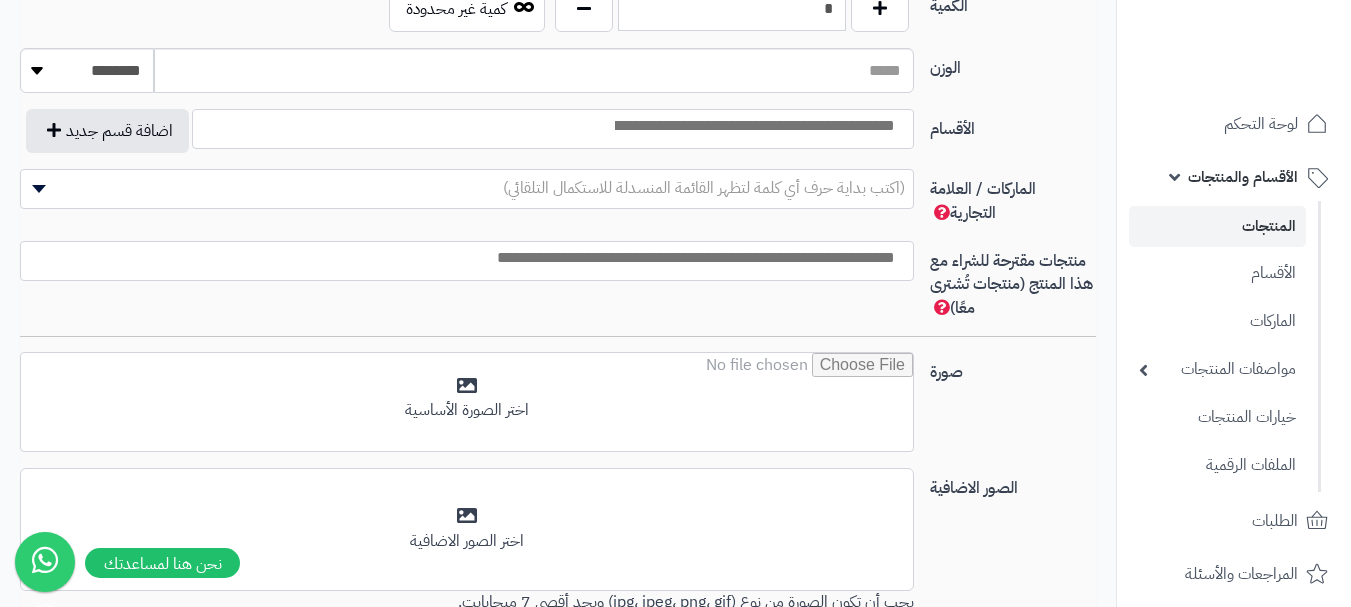 type on "*" 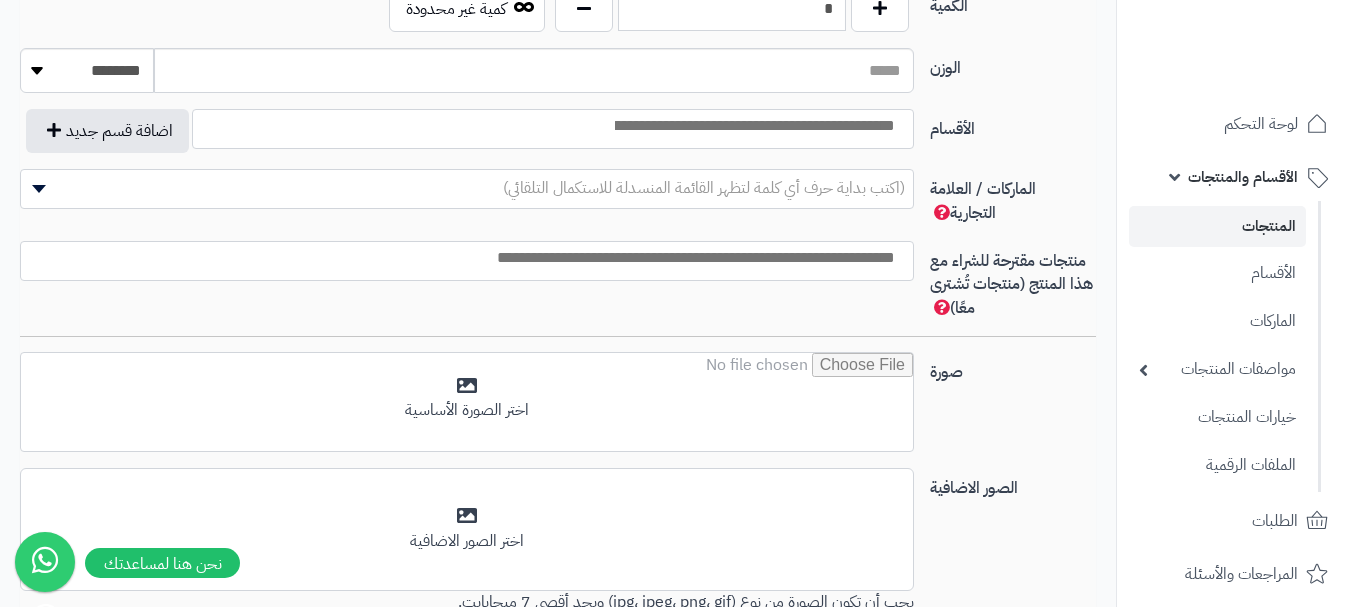 click 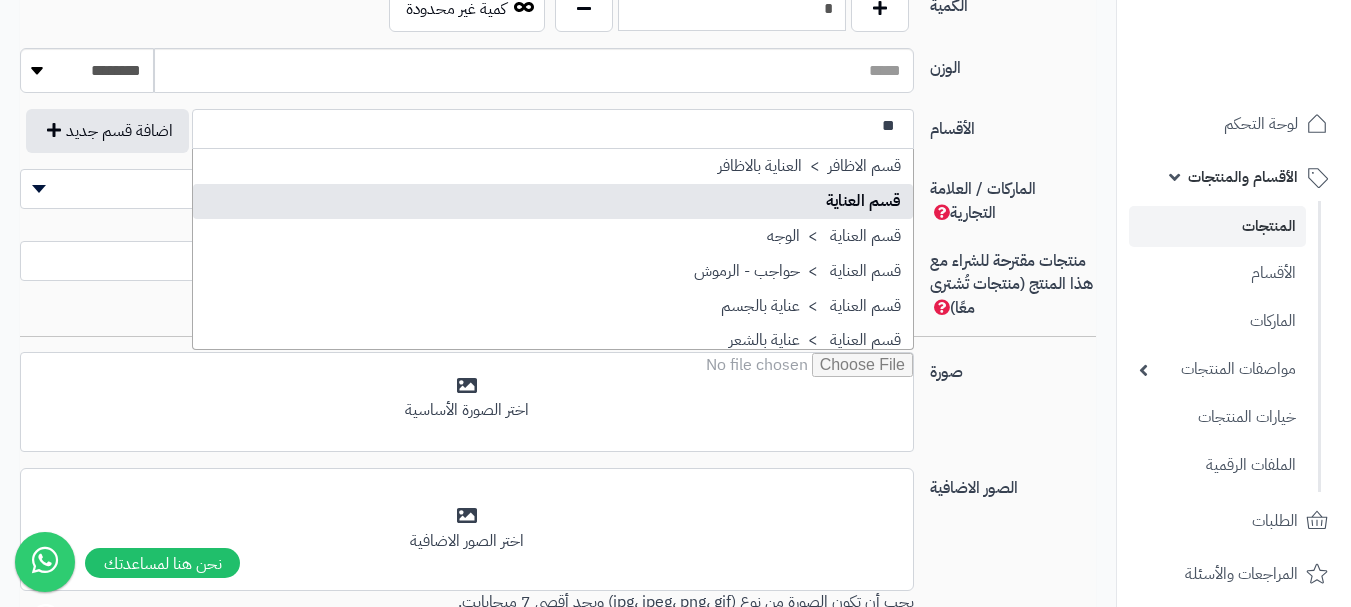 type on "**" 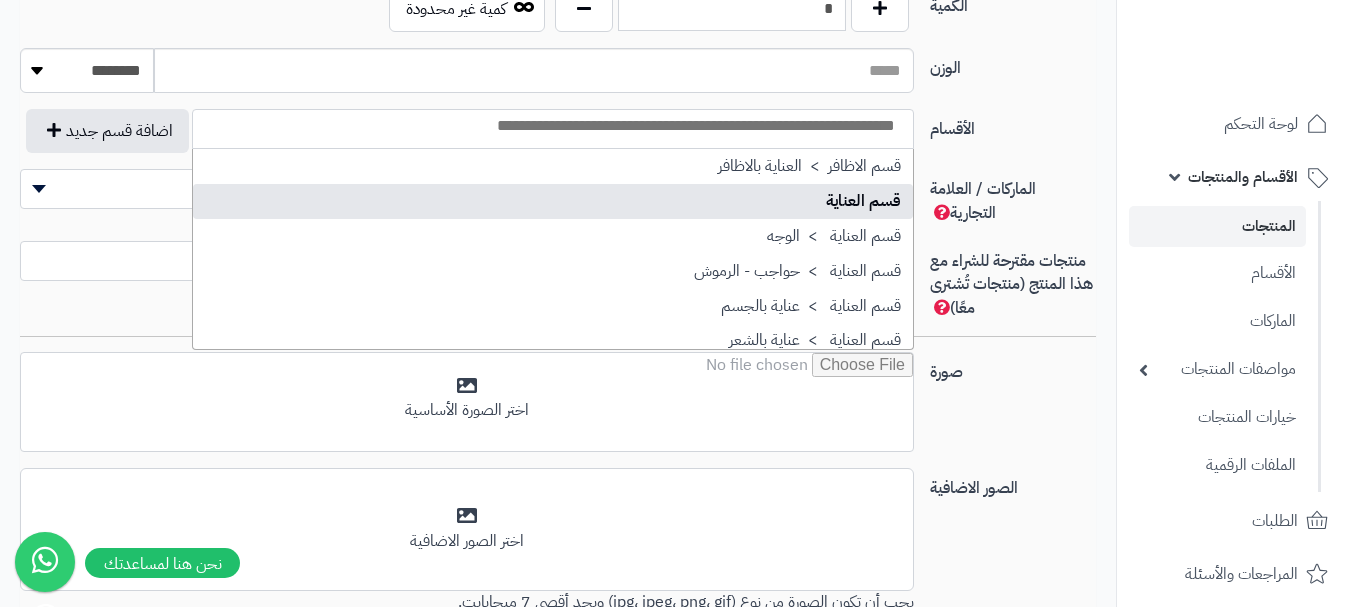 scroll, scrollTop: 0, scrollLeft: 0, axis: both 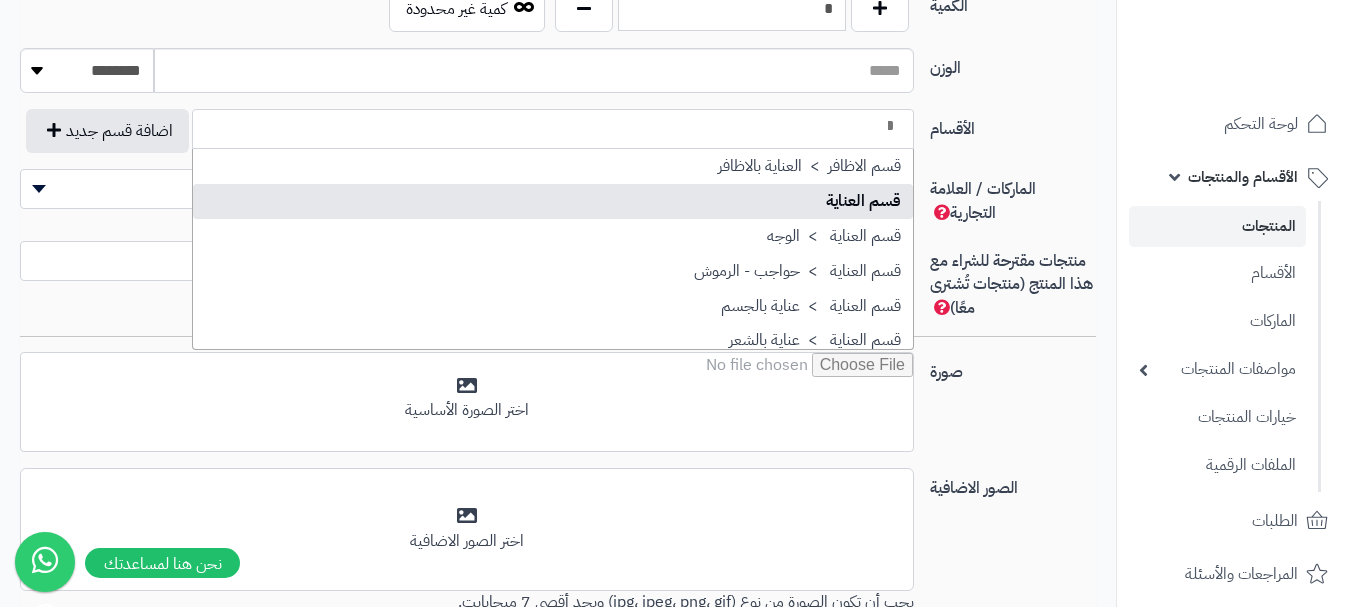 type on "*" 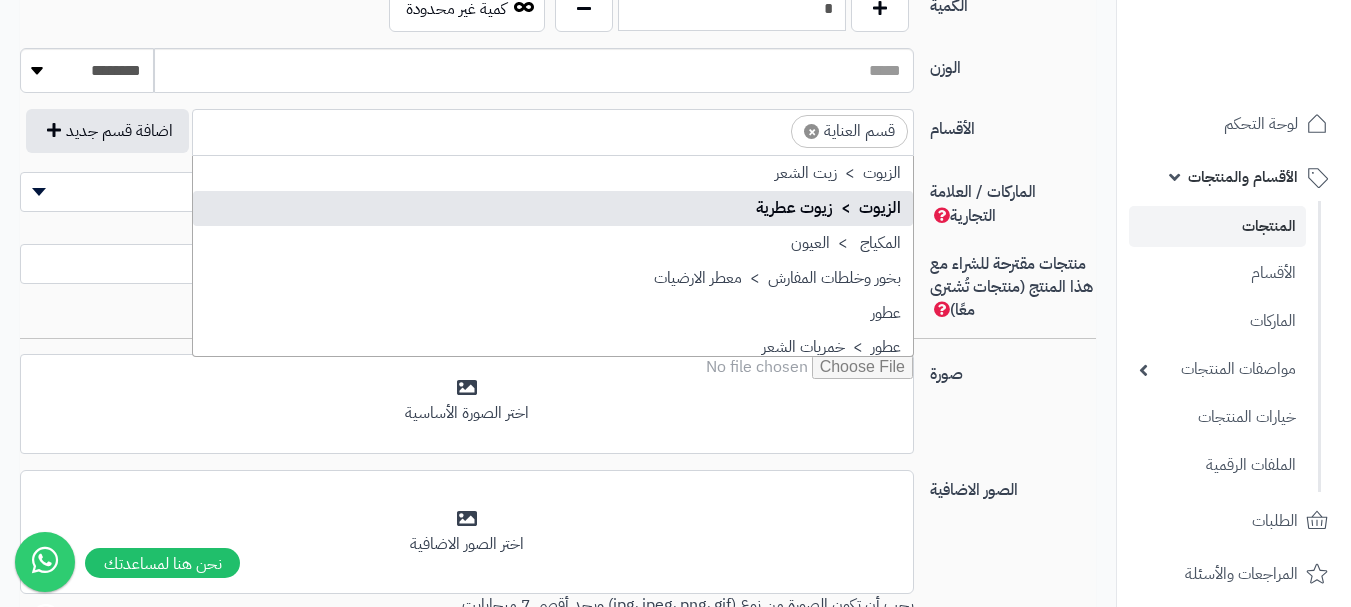 scroll, scrollTop: 0, scrollLeft: -13, axis: horizontal 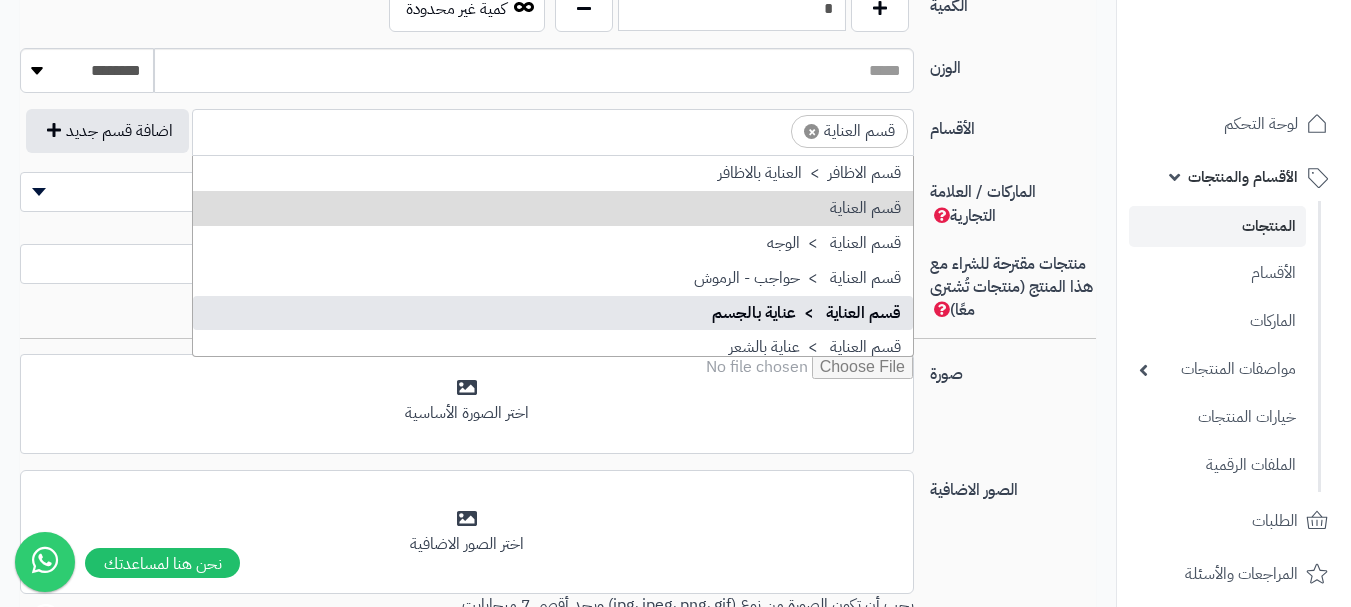 type on "**" 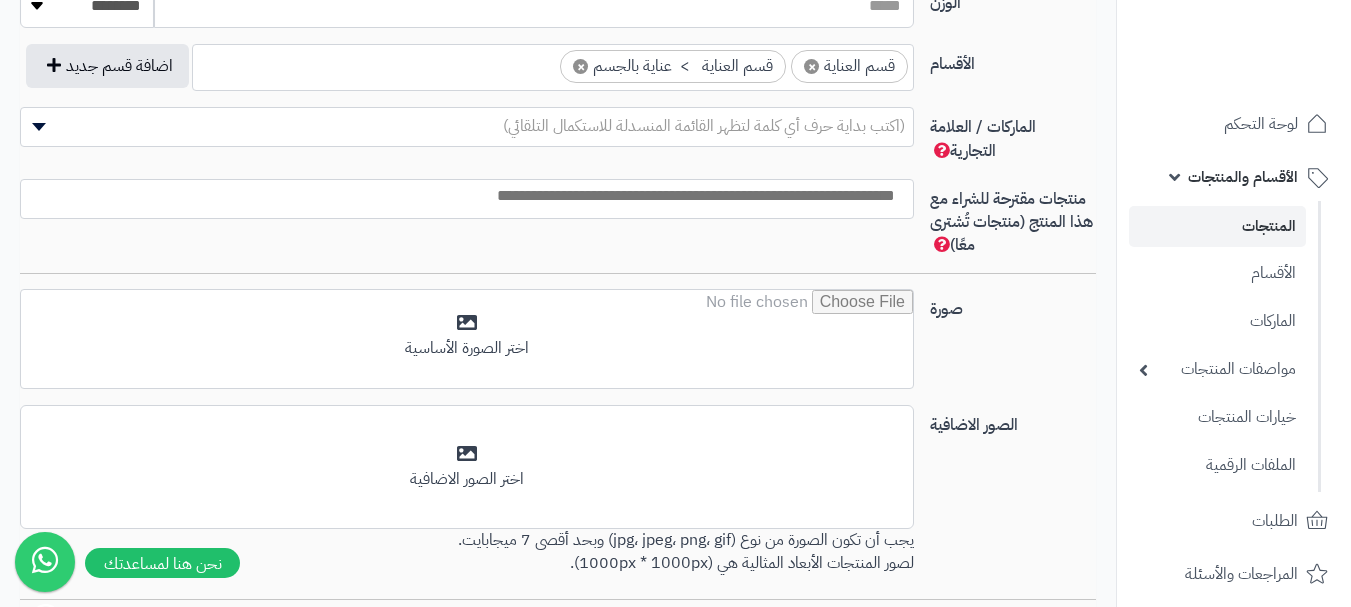 scroll, scrollTop: 1200, scrollLeft: 0, axis: vertical 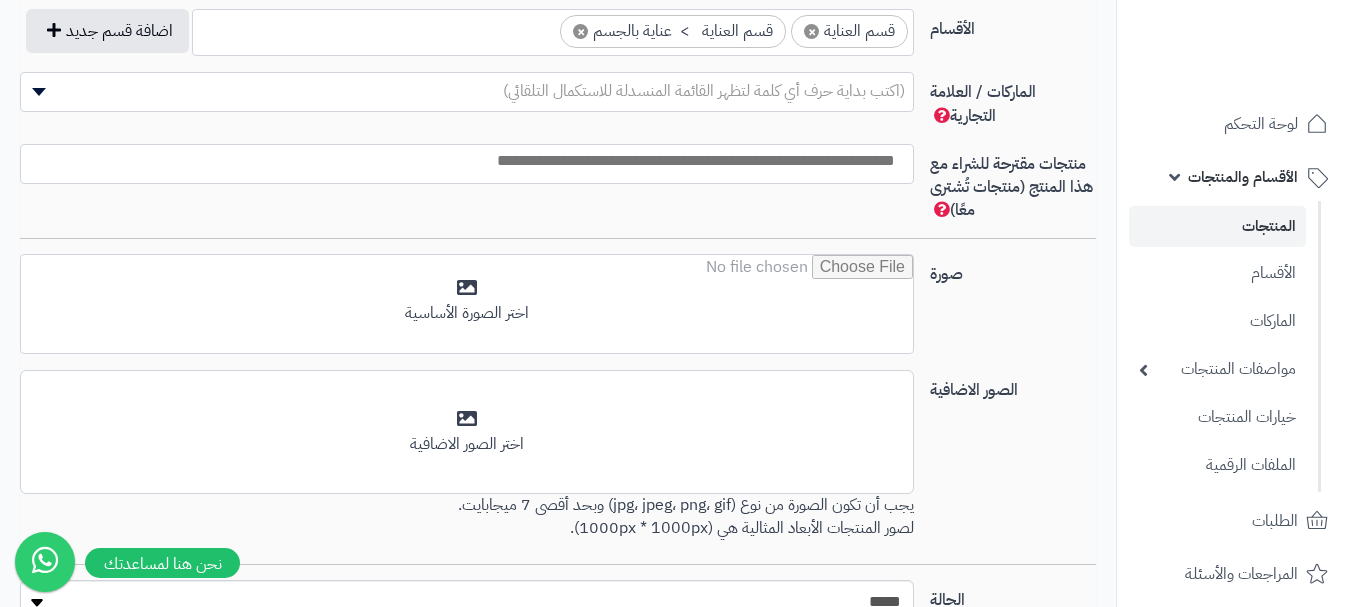 click 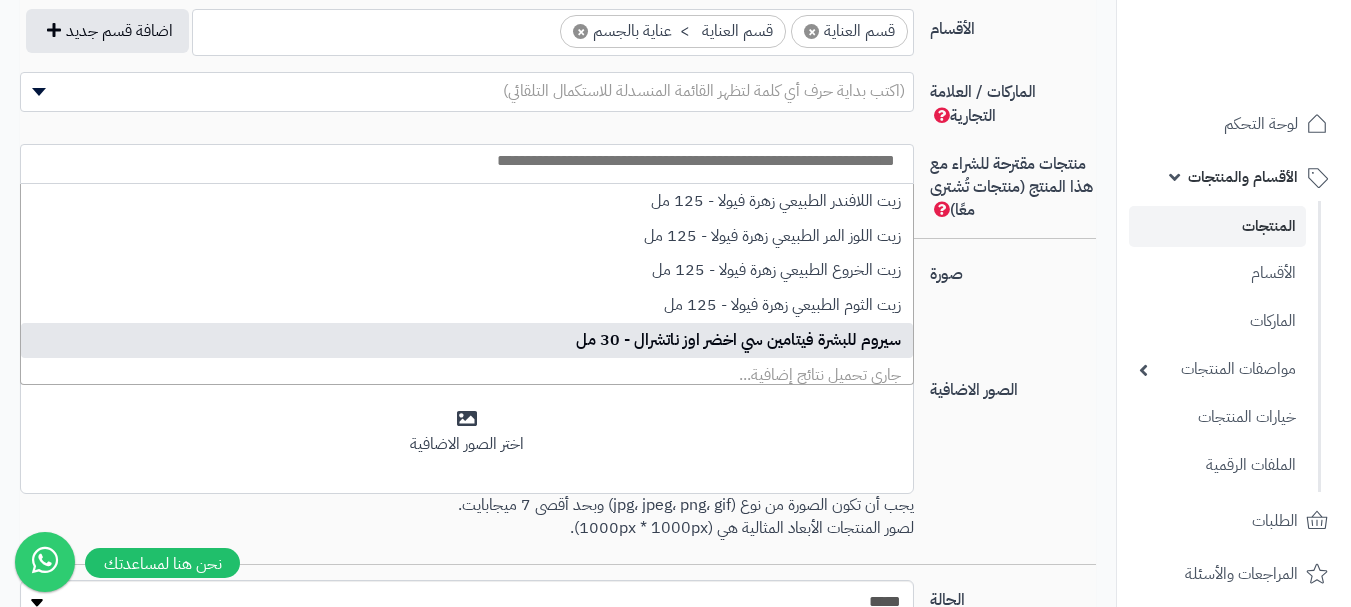 click on "الصور الاضافية
أضف الصور الاضافية
اختر الصور الاضافية يجب أن تكون الصورة من نوع (jpg، jpeg، png، gif) وبحد أقصى 7 ميجابايت.
لصور المنتجات الأبعاد المثالية هي (1000px * 1000px)." 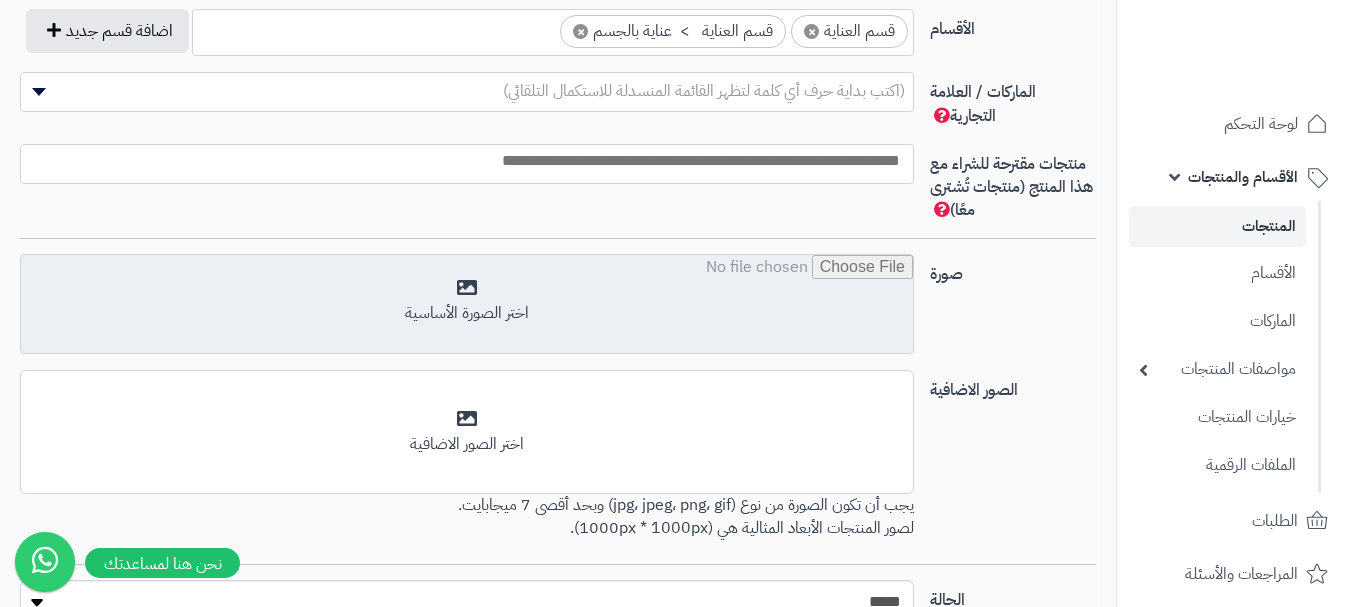 click 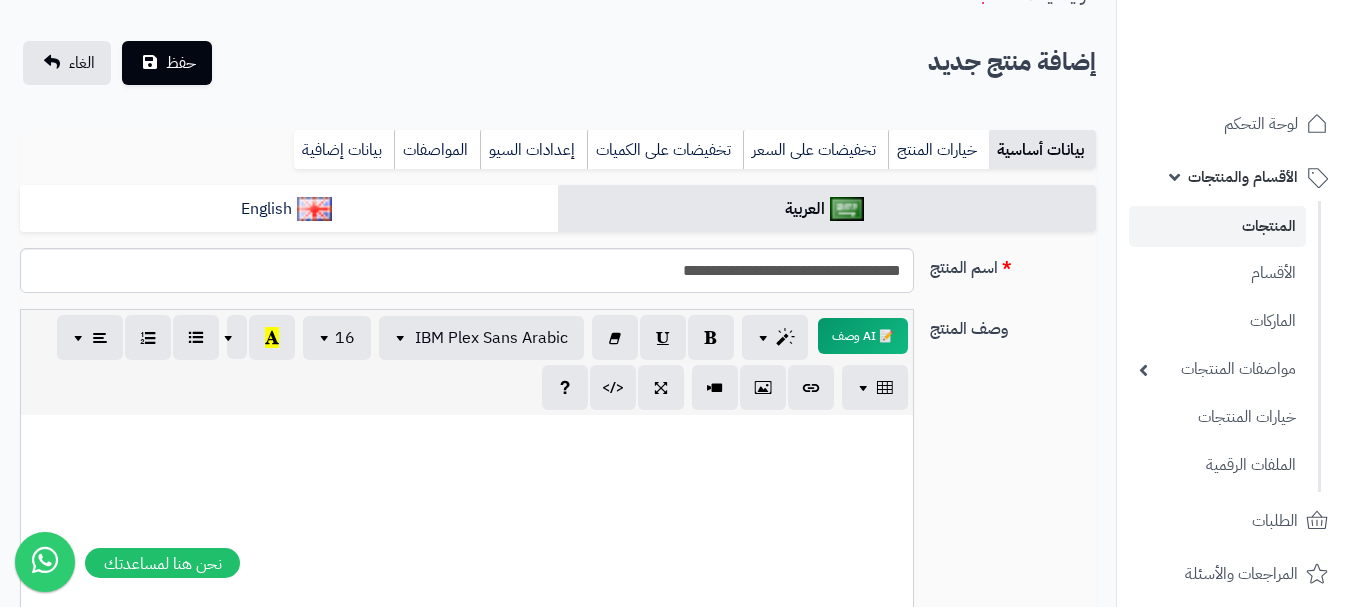 scroll, scrollTop: 0, scrollLeft: 0, axis: both 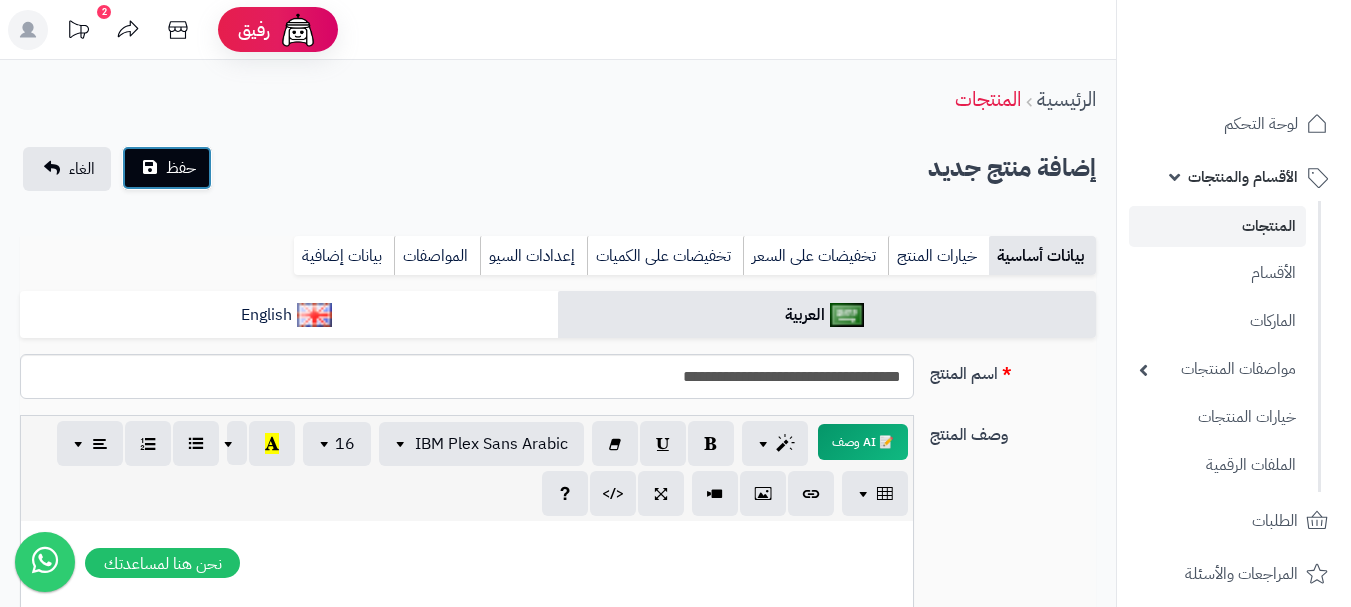 click on "حفظ" 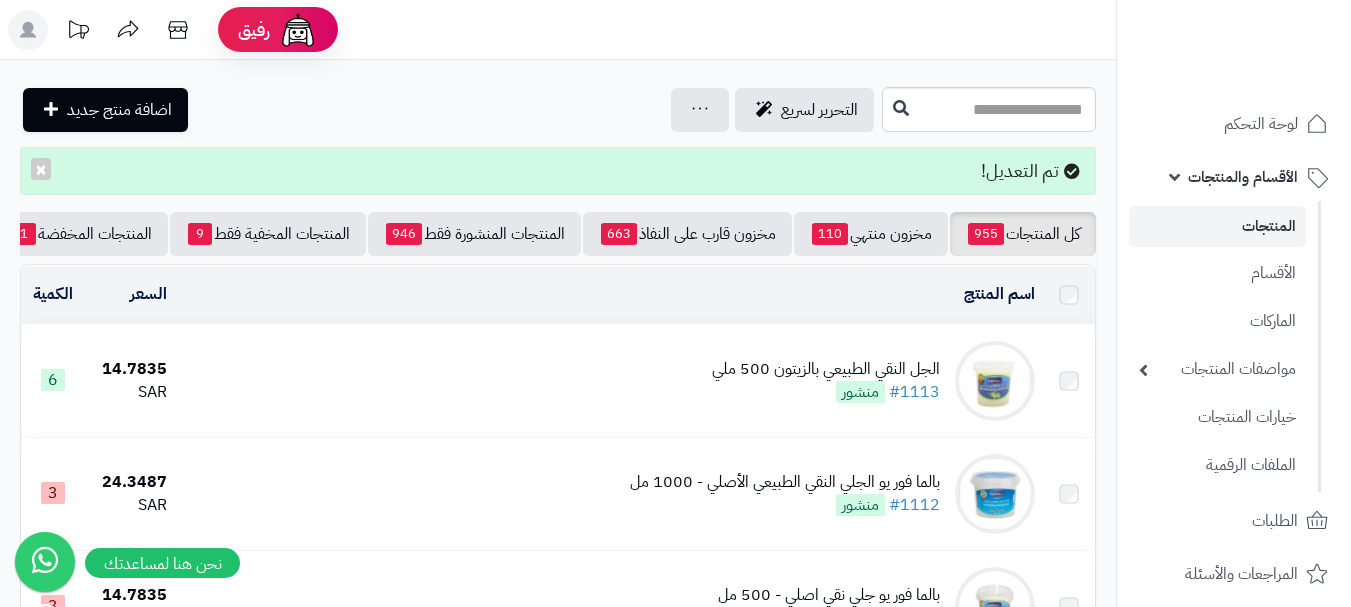 scroll, scrollTop: 0, scrollLeft: 0, axis: both 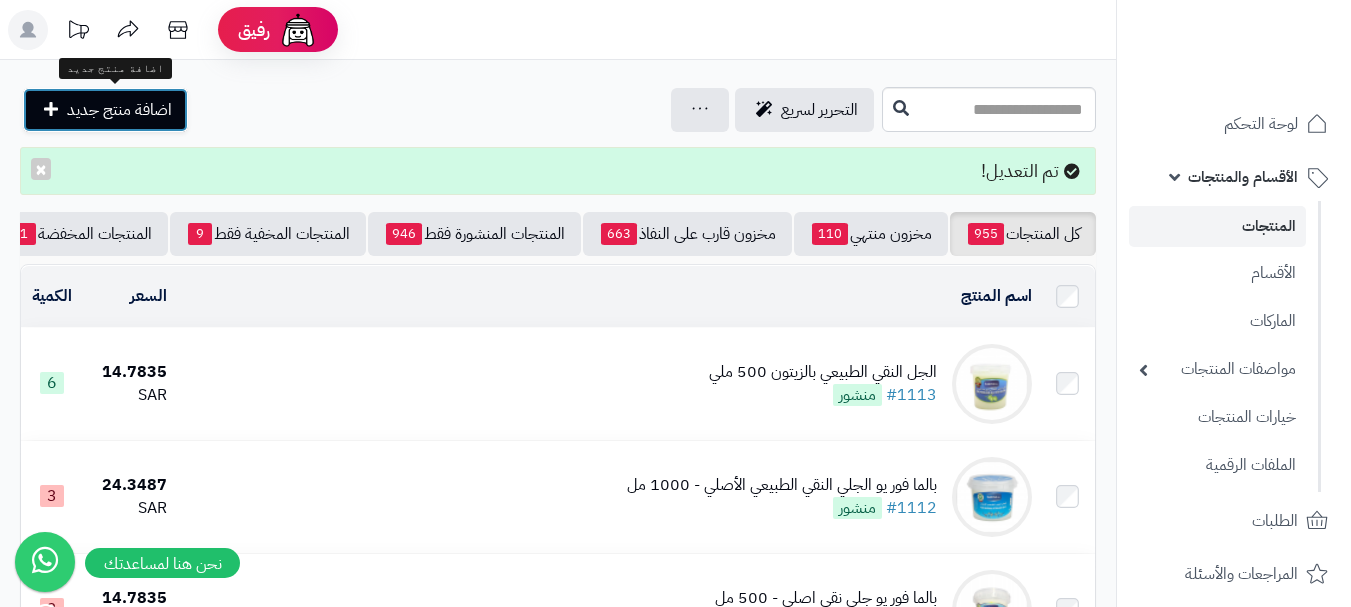 click on "اضافة منتج جديد" at bounding box center (119, 110) 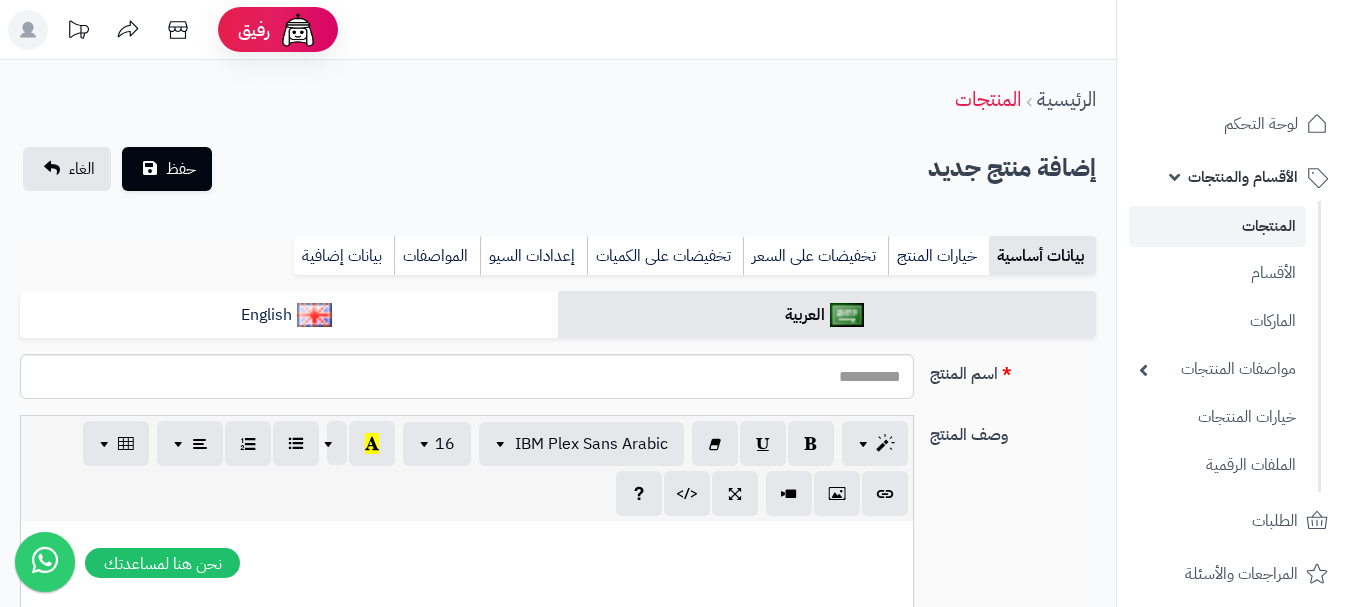 select 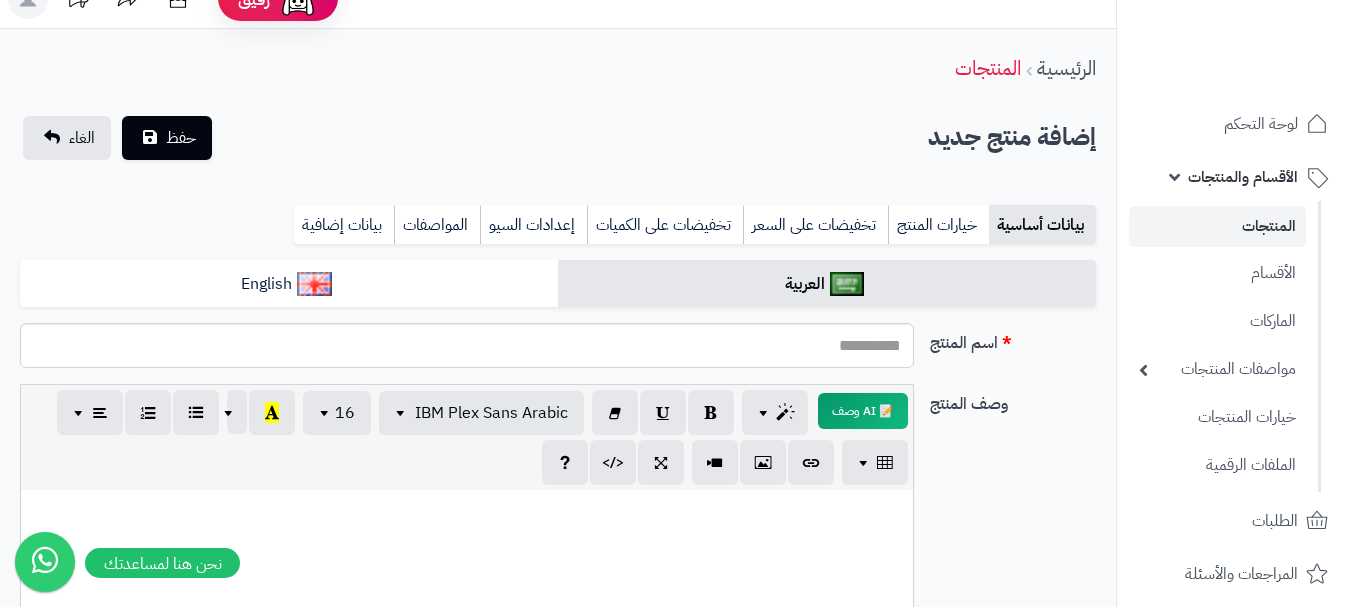 scroll, scrollTop: 0, scrollLeft: 0, axis: both 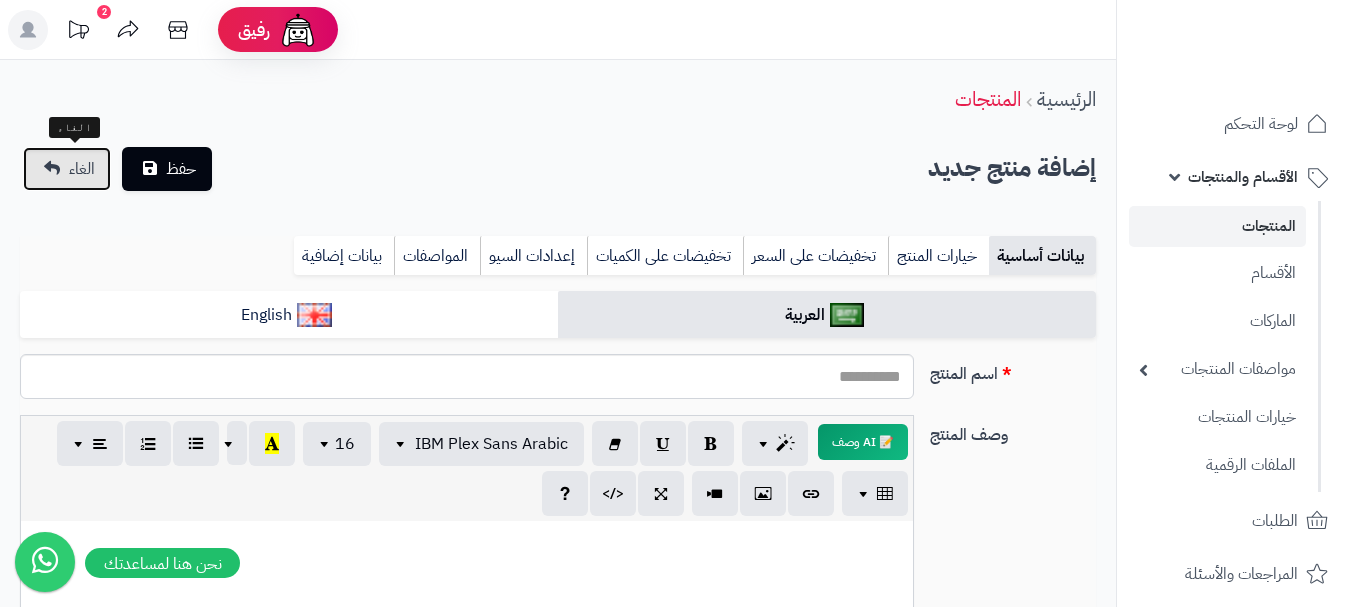 click on "الغاء" at bounding box center [82, 169] 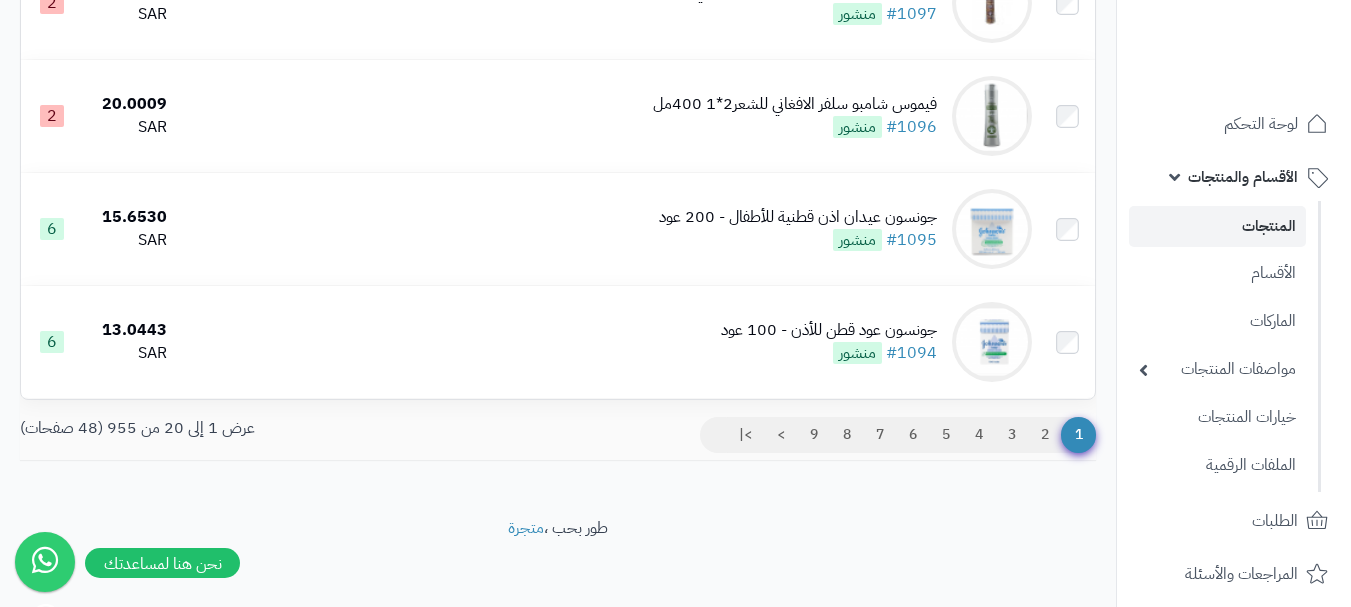 scroll, scrollTop: 2146, scrollLeft: 0, axis: vertical 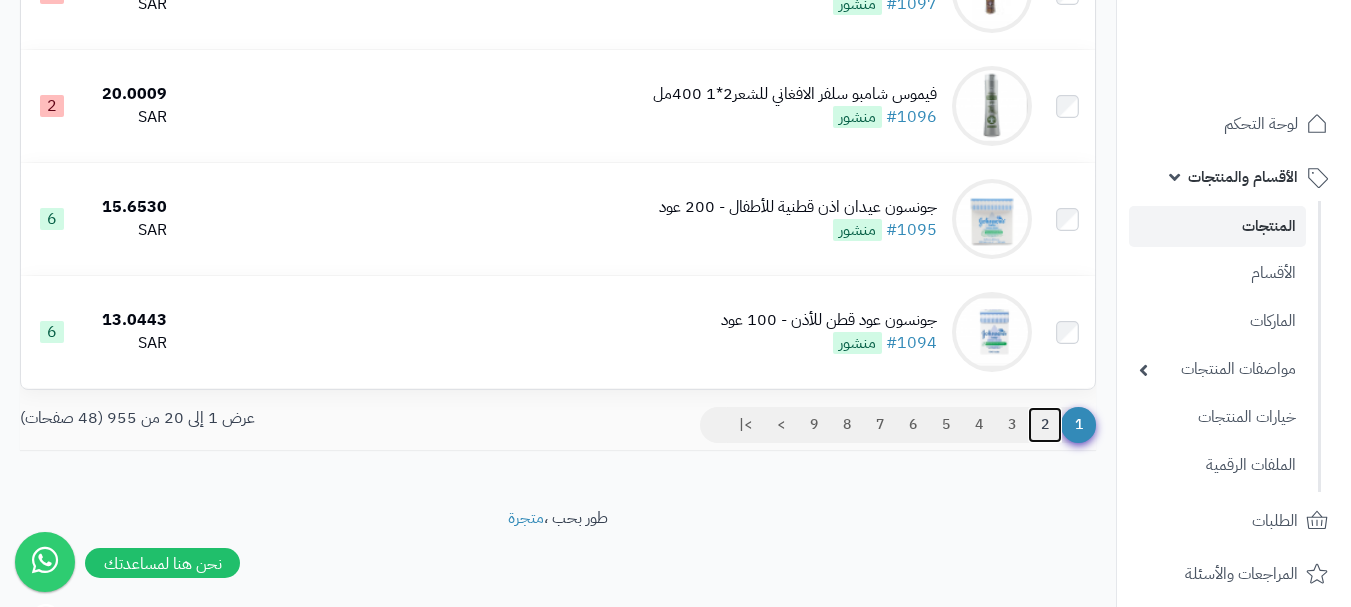 click on "2" at bounding box center (1045, 425) 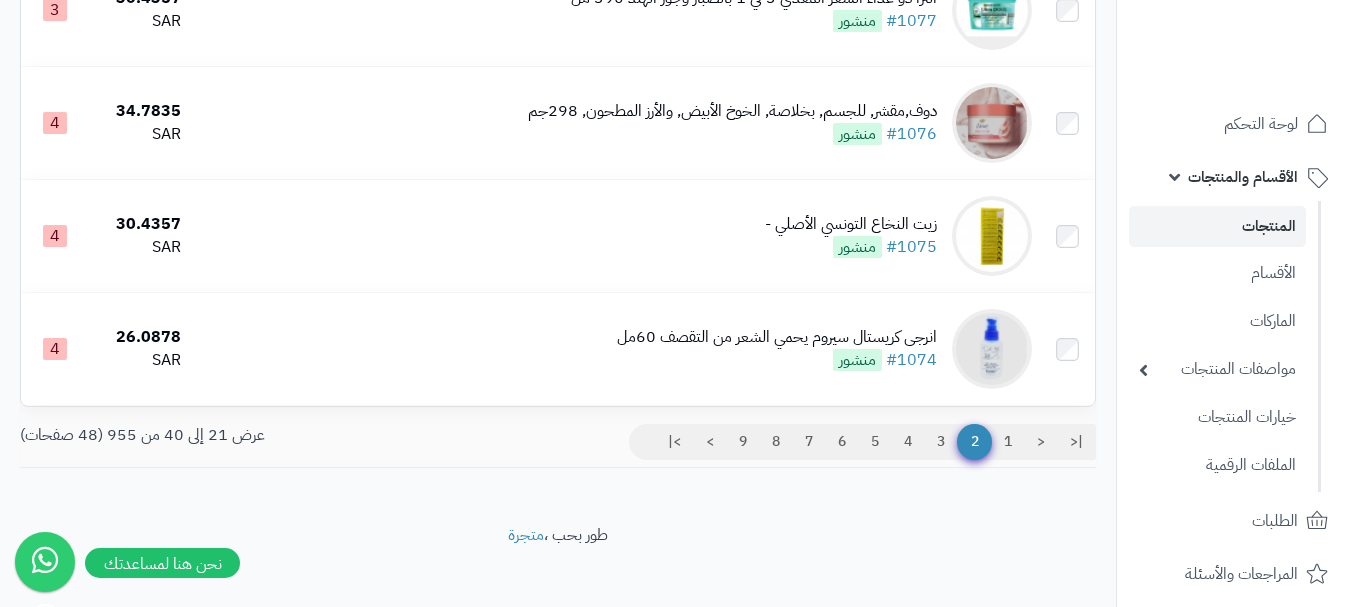 scroll, scrollTop: 2146, scrollLeft: 0, axis: vertical 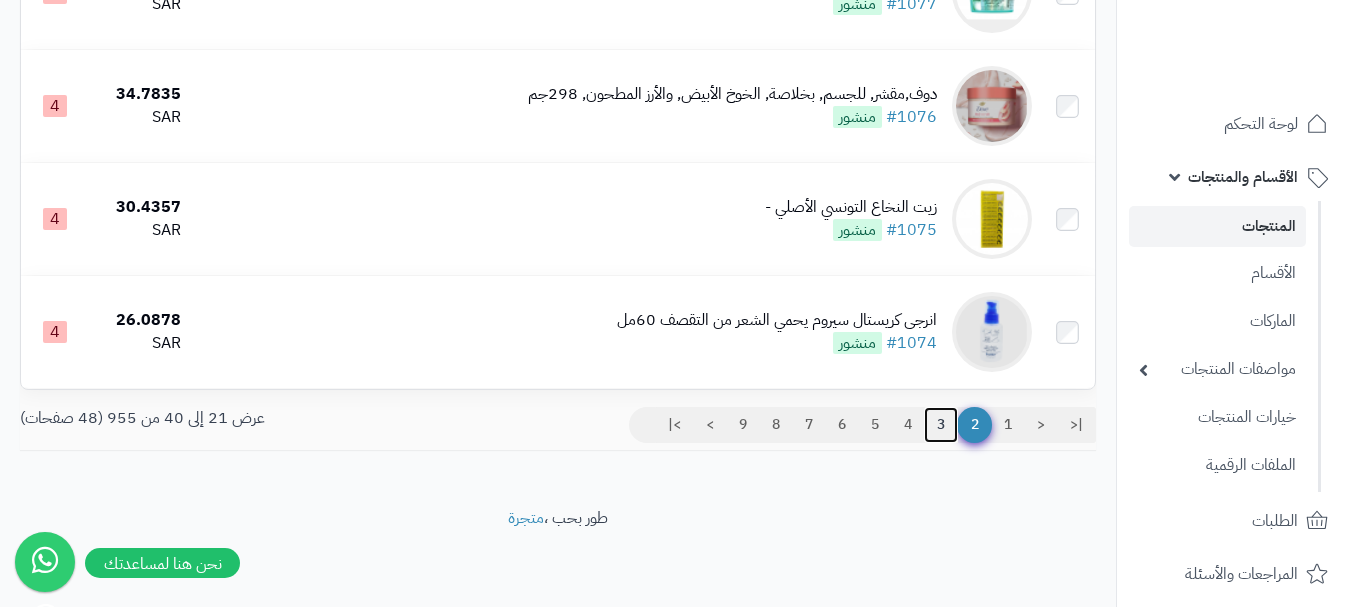 click on "3" at bounding box center (941, 425) 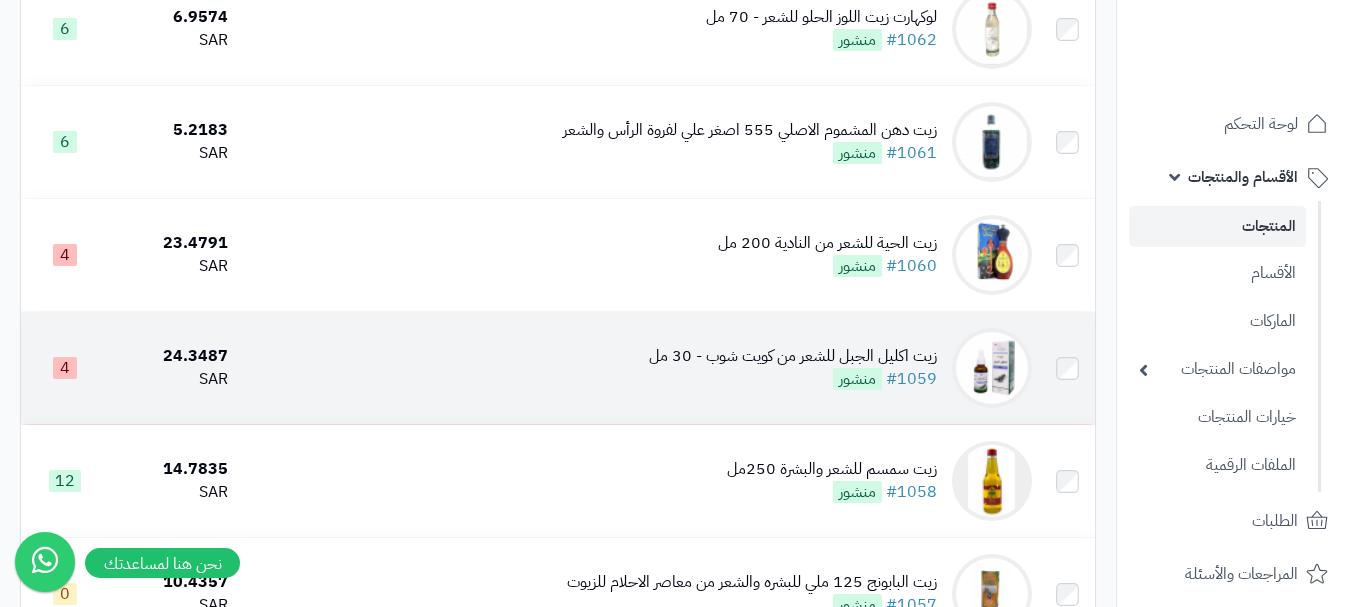 scroll, scrollTop: 2000, scrollLeft: 0, axis: vertical 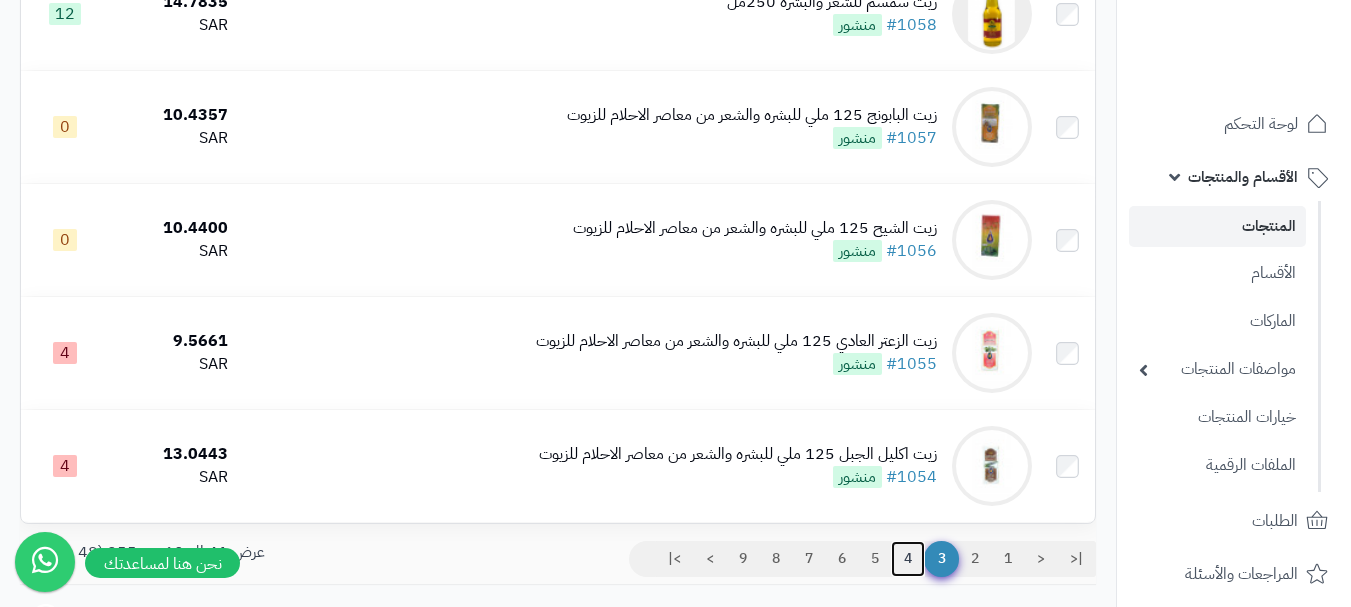 click on "4" at bounding box center (908, 559) 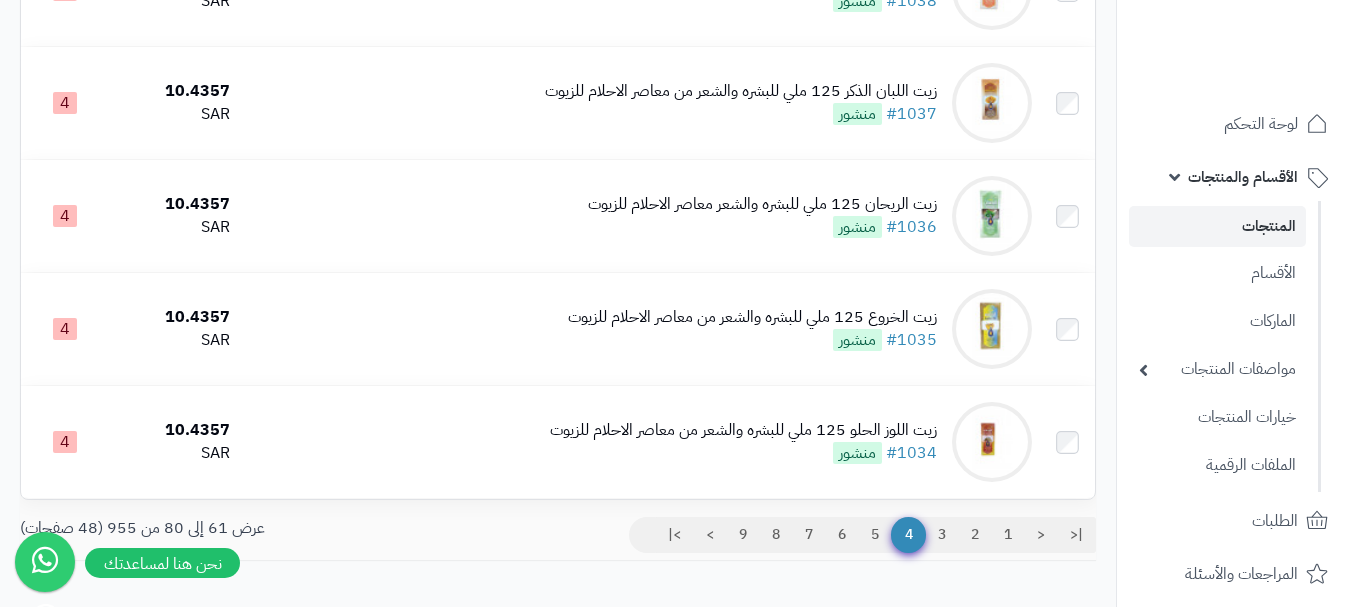 scroll, scrollTop: 2146, scrollLeft: 0, axis: vertical 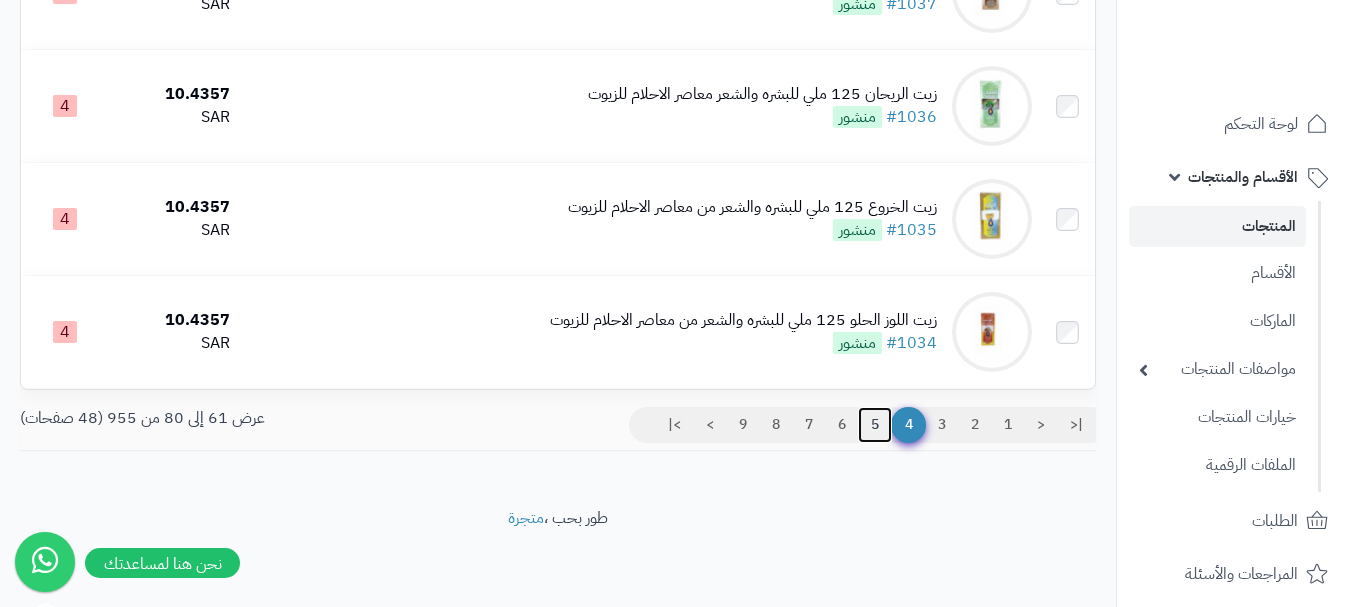click on "5" at bounding box center [875, 425] 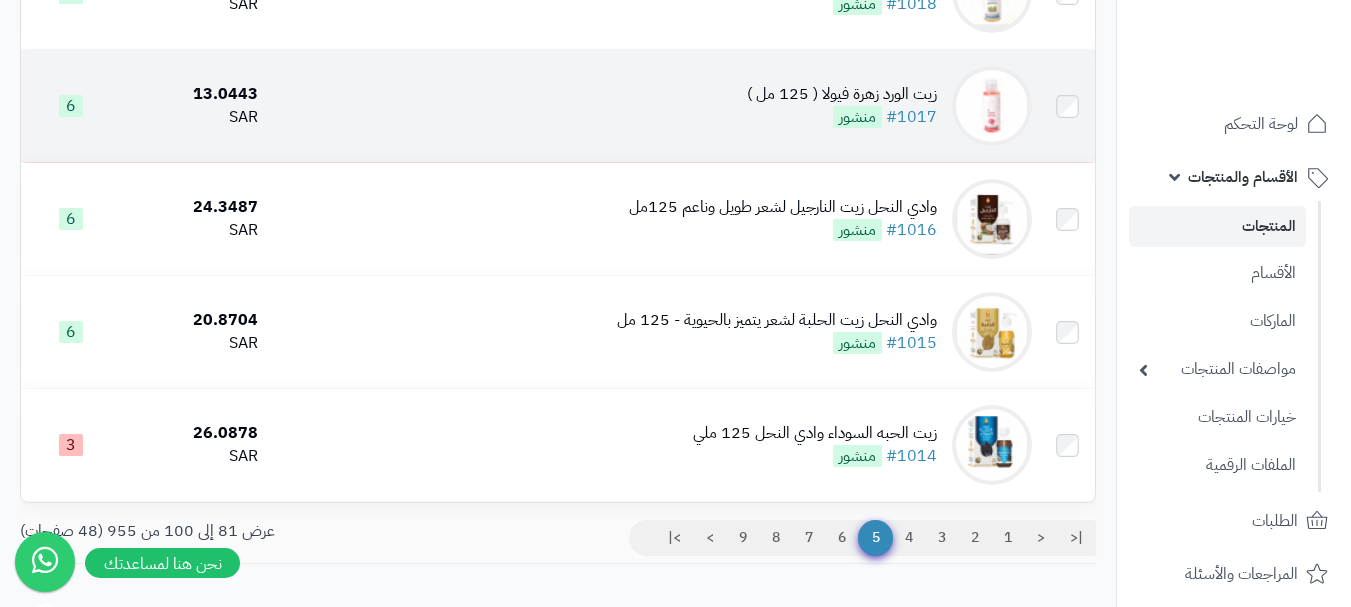 scroll, scrollTop: 2146, scrollLeft: 0, axis: vertical 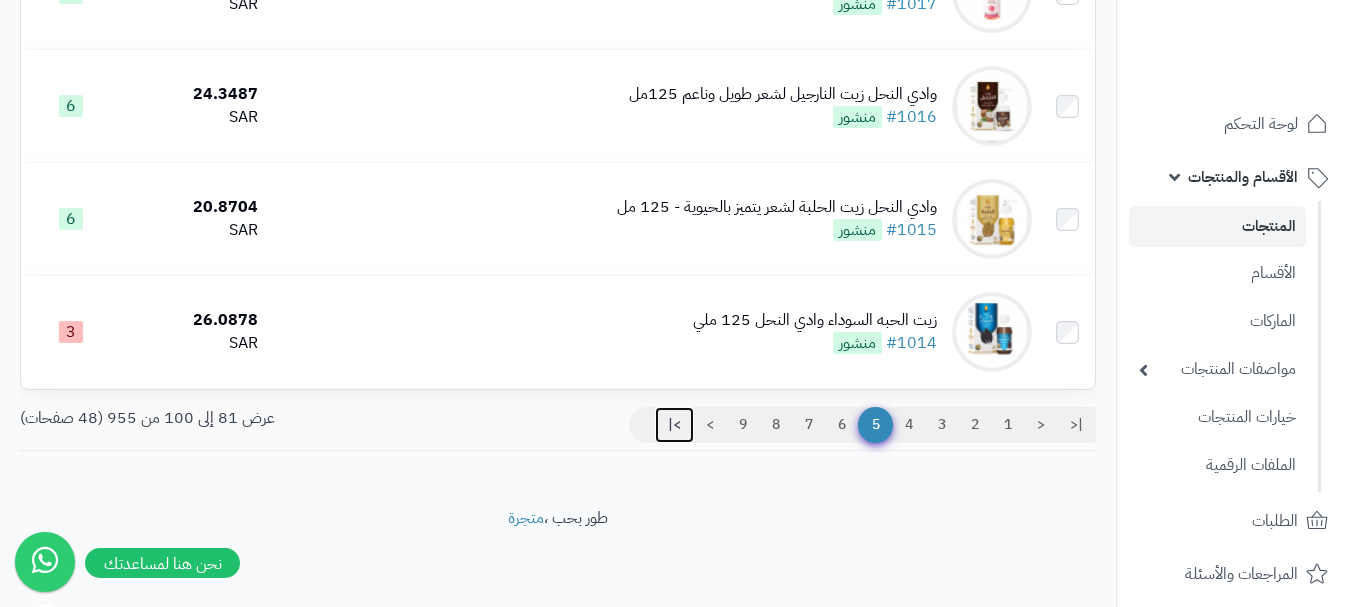click on ">|" at bounding box center [674, 425] 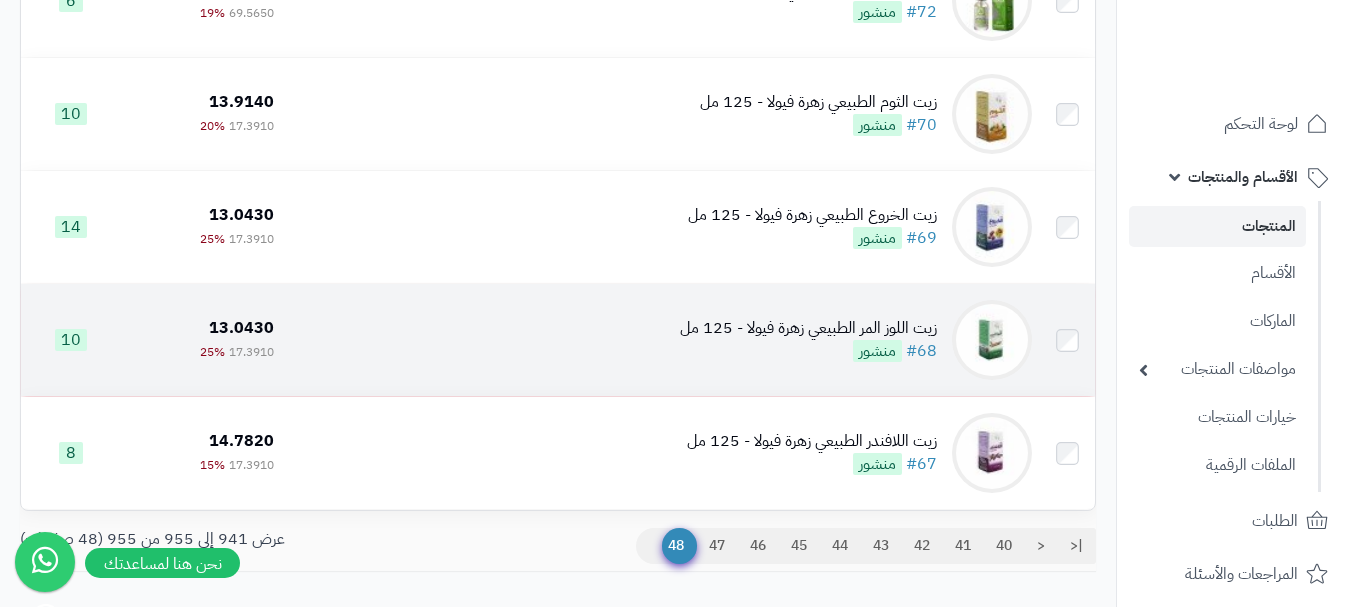 scroll, scrollTop: 1581, scrollLeft: 0, axis: vertical 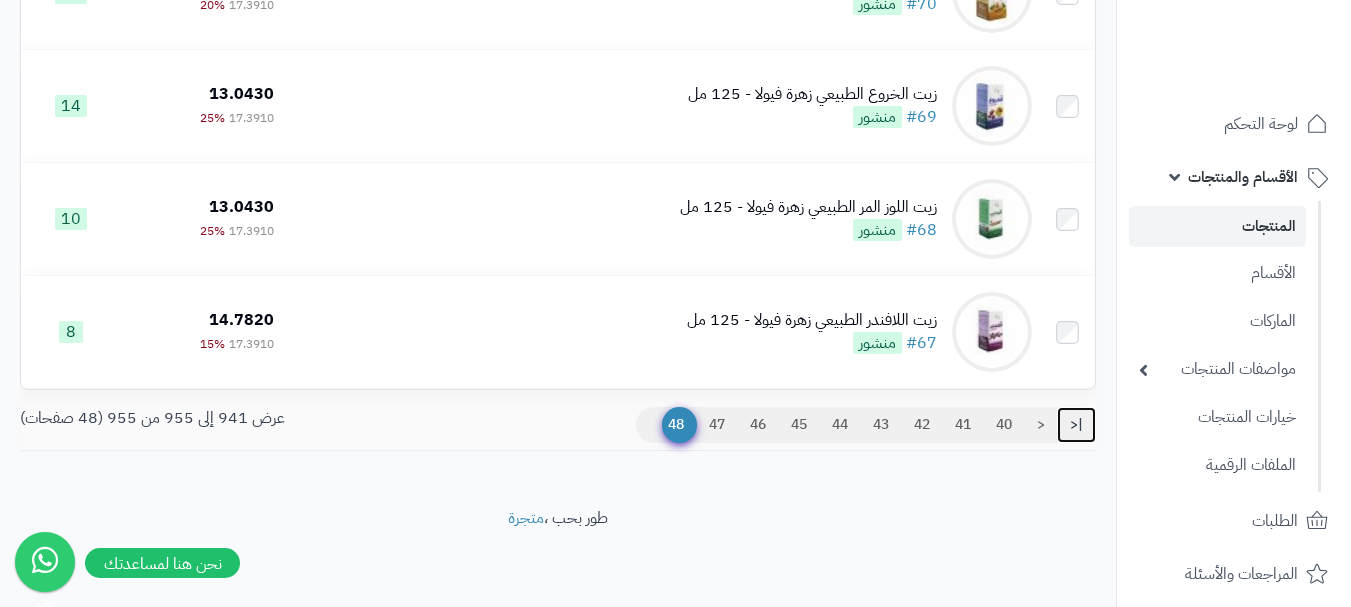 click on "|<" at bounding box center [1076, 425] 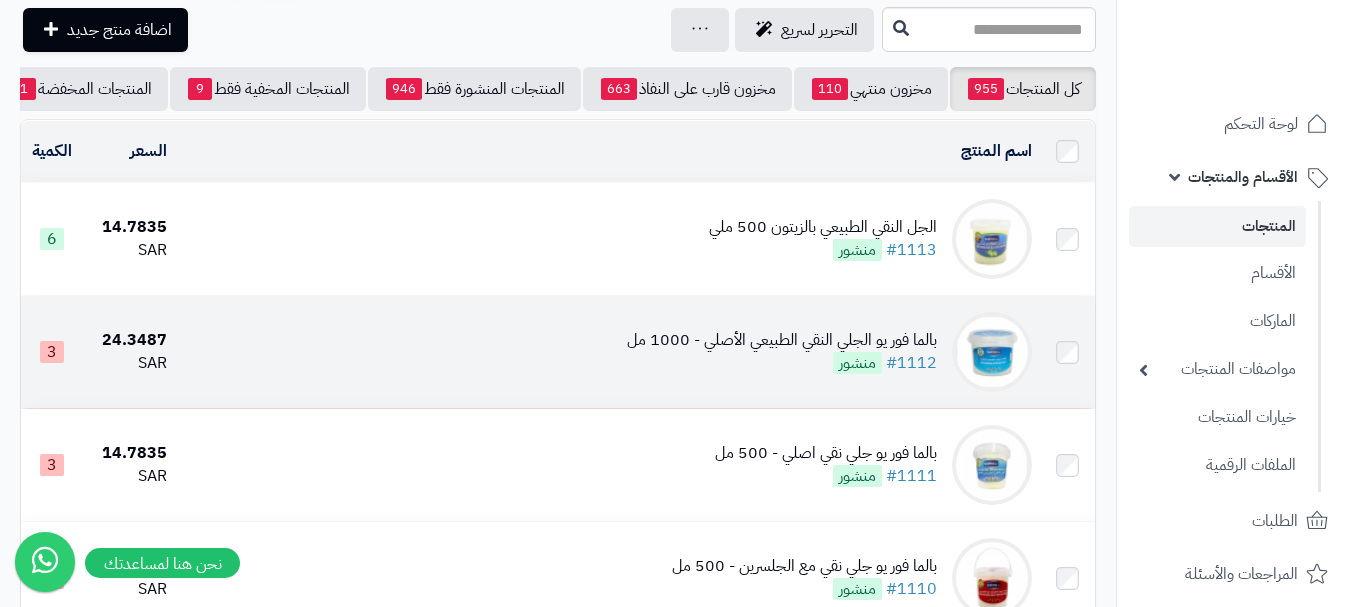 scroll, scrollTop: 200, scrollLeft: 0, axis: vertical 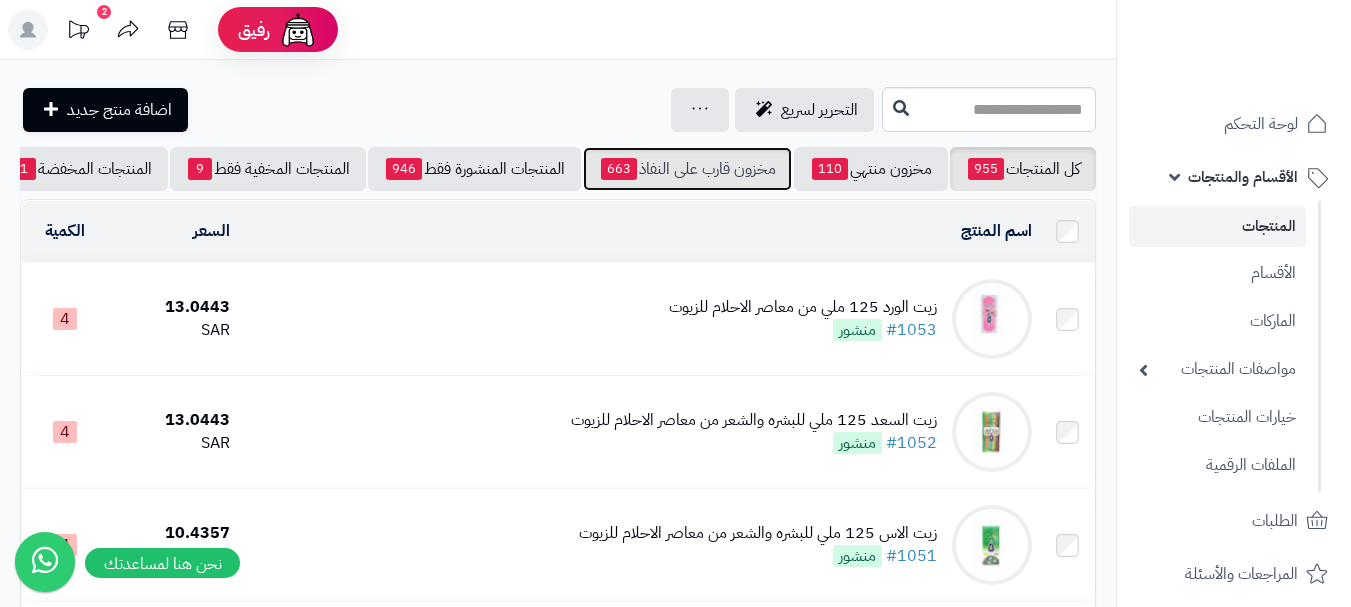click on "مخزون قارب على النفاذ
663" at bounding box center [687, 169] 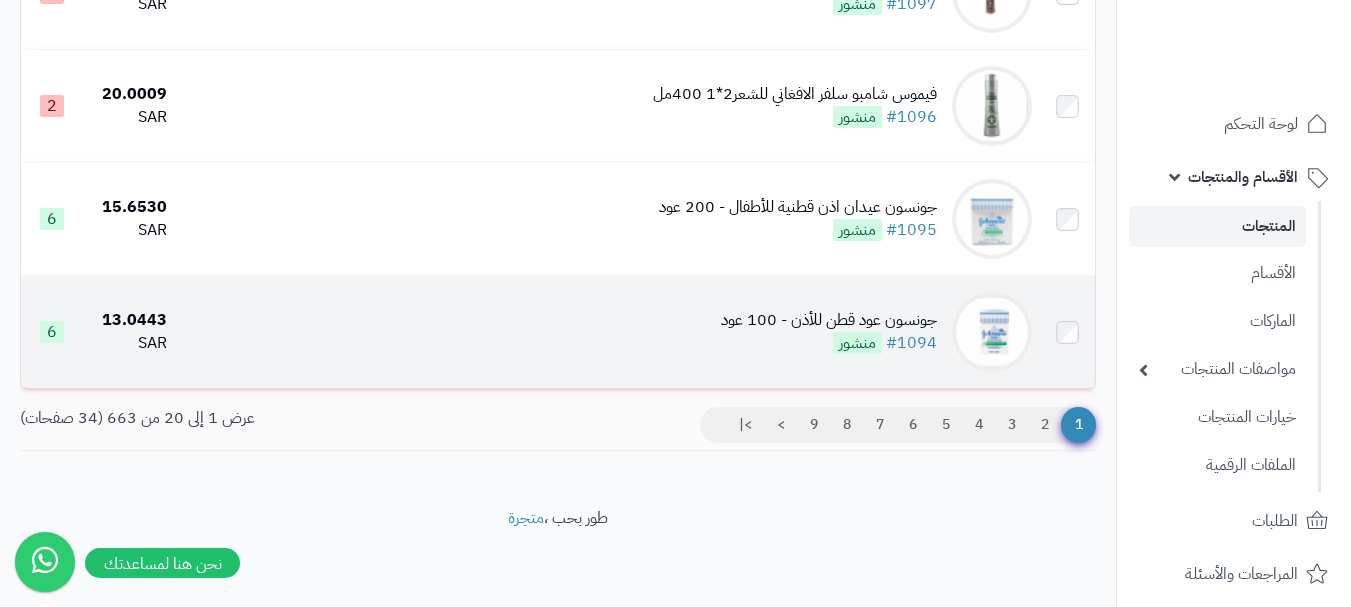scroll, scrollTop: 2146, scrollLeft: 0, axis: vertical 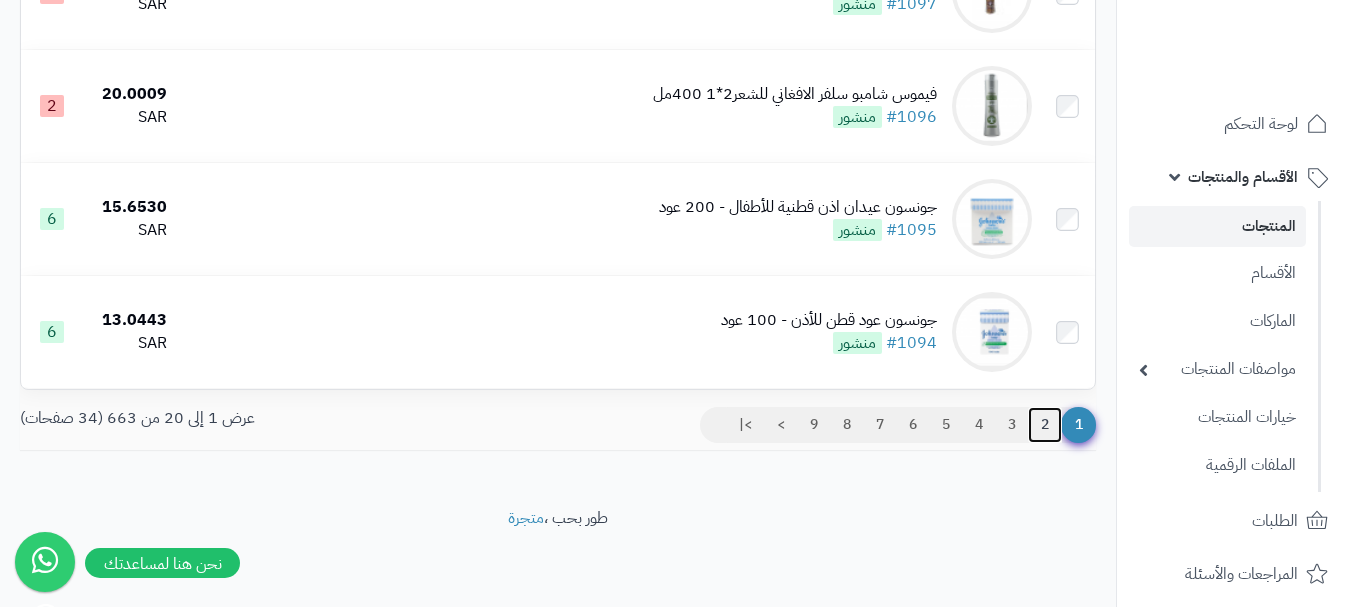 click on "2" at bounding box center (1045, 425) 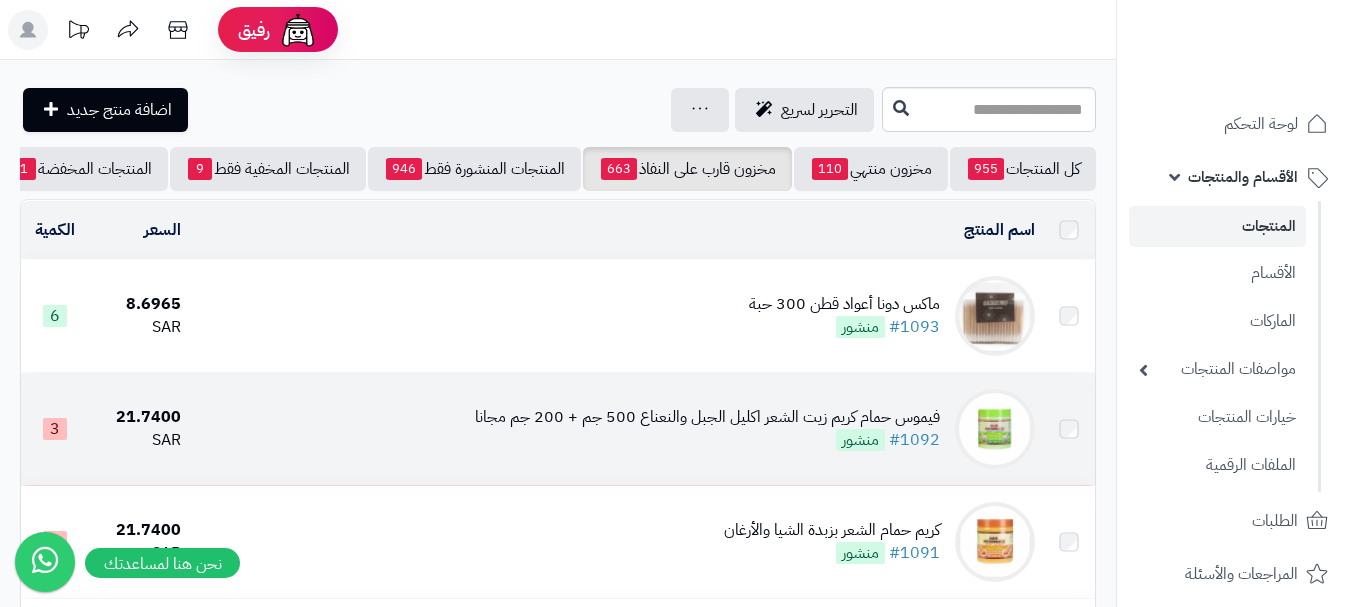 scroll, scrollTop: 0, scrollLeft: 0, axis: both 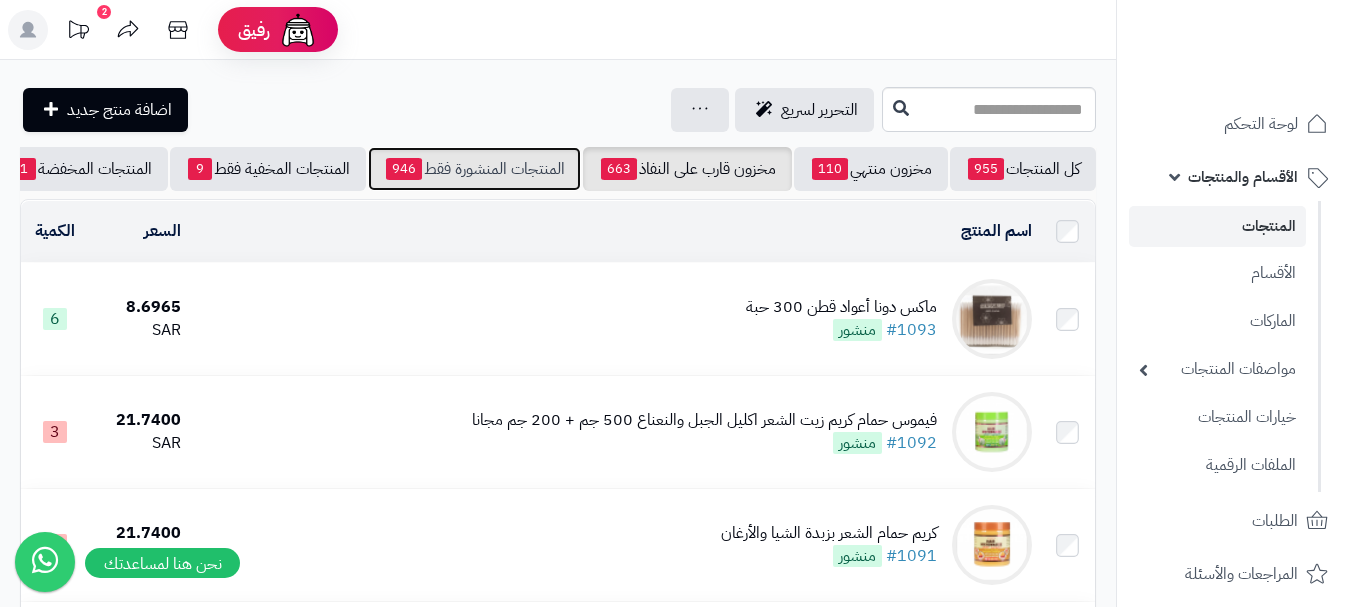 click on "المنتجات المنشورة فقط
946" at bounding box center (474, 169) 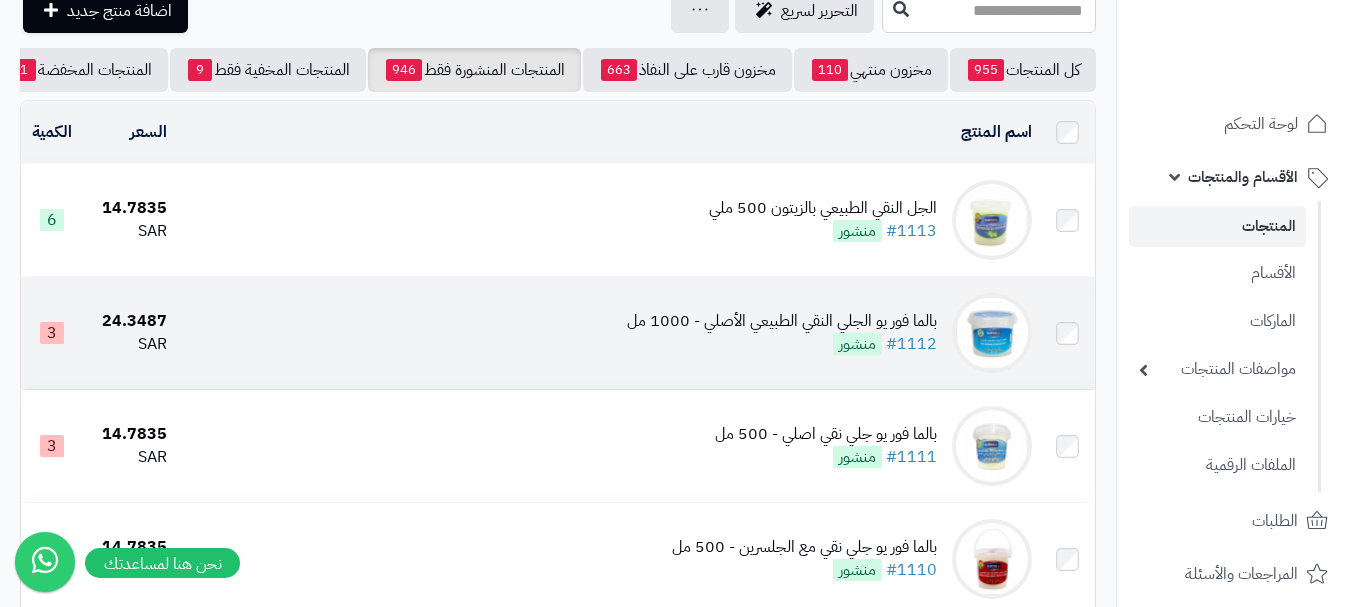 scroll, scrollTop: 0, scrollLeft: 0, axis: both 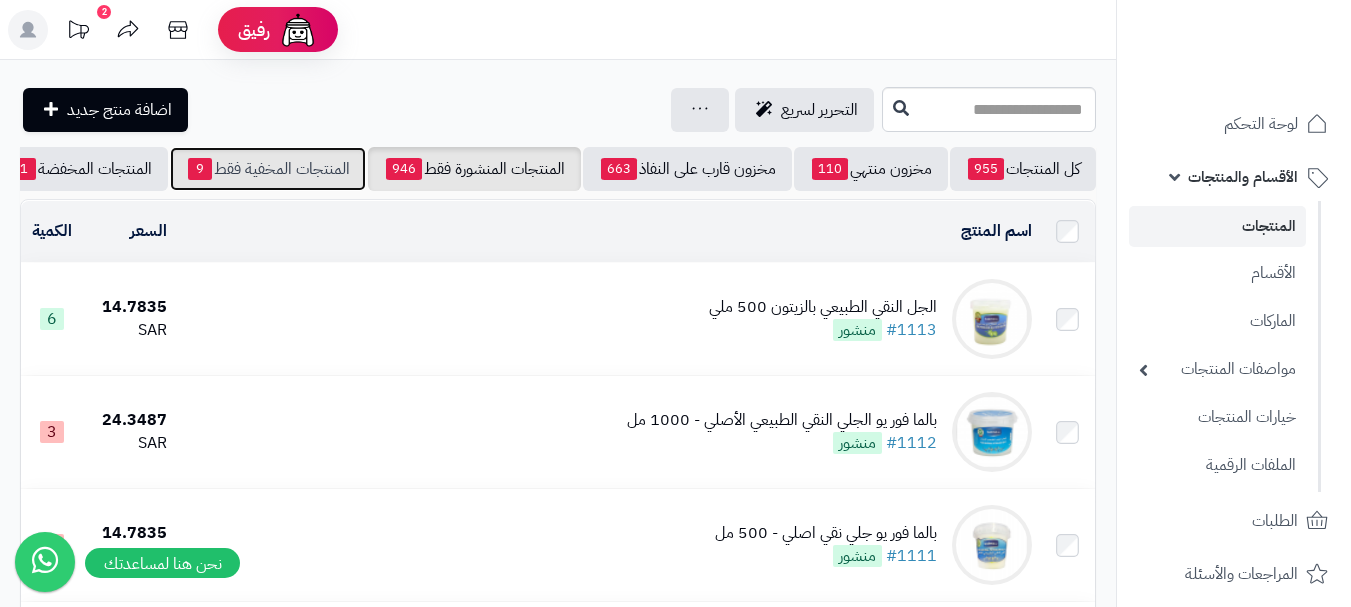 click on "المنتجات المخفية فقط
9" at bounding box center [268, 169] 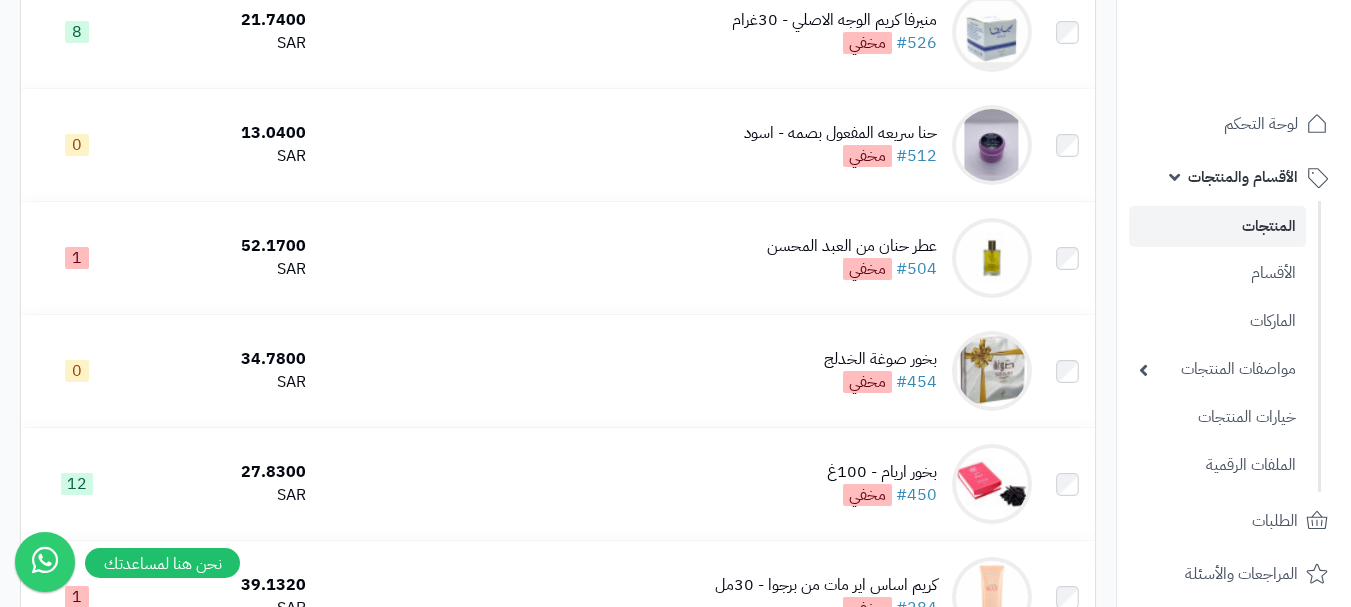 scroll, scrollTop: 0, scrollLeft: 0, axis: both 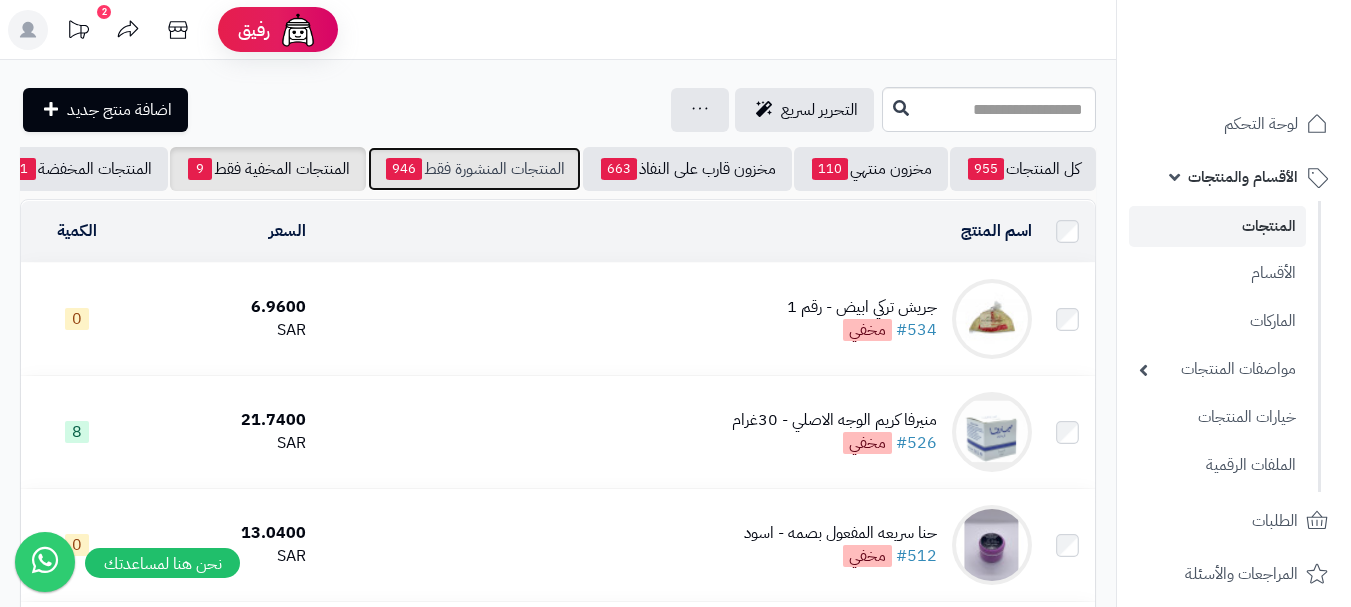 click on "المنتجات المنشورة فقط
946" at bounding box center (474, 169) 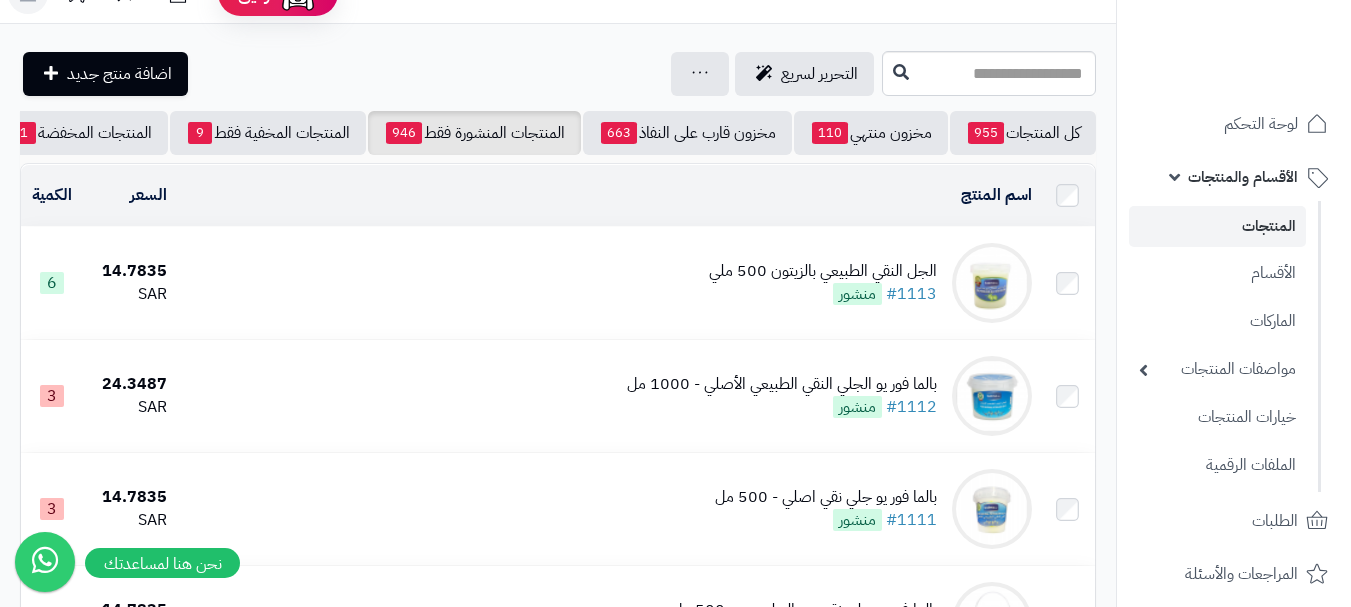 scroll, scrollTop: 100, scrollLeft: 0, axis: vertical 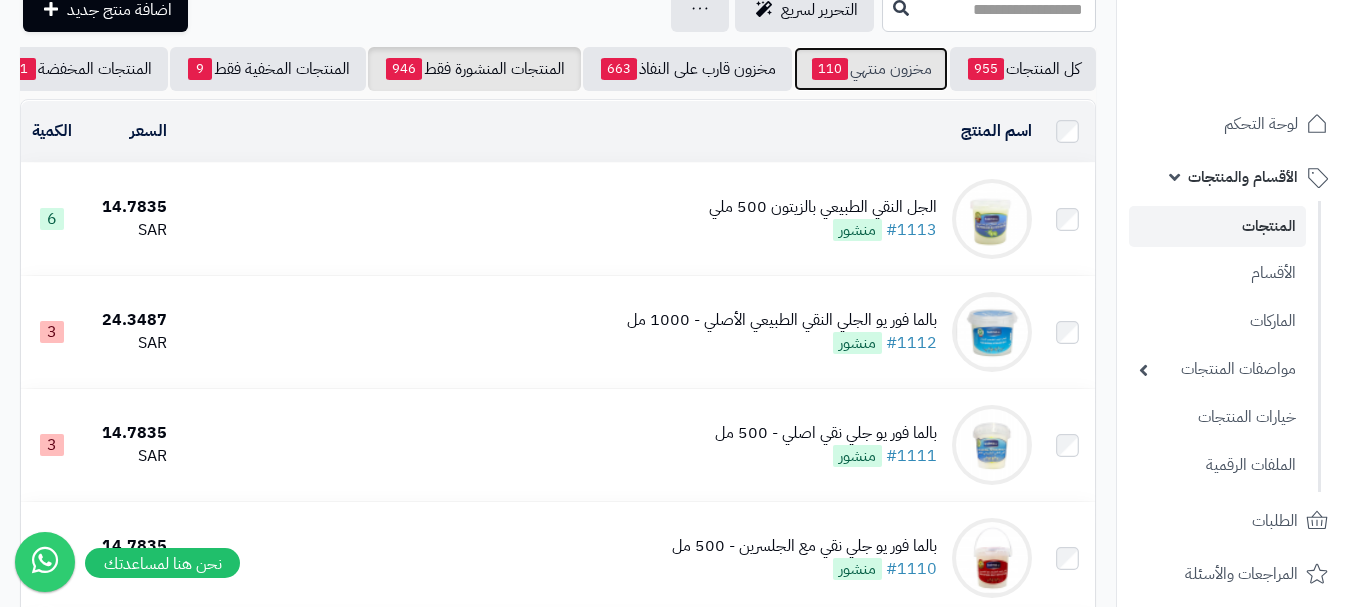 click on "مخزون منتهي
110" at bounding box center [871, 69] 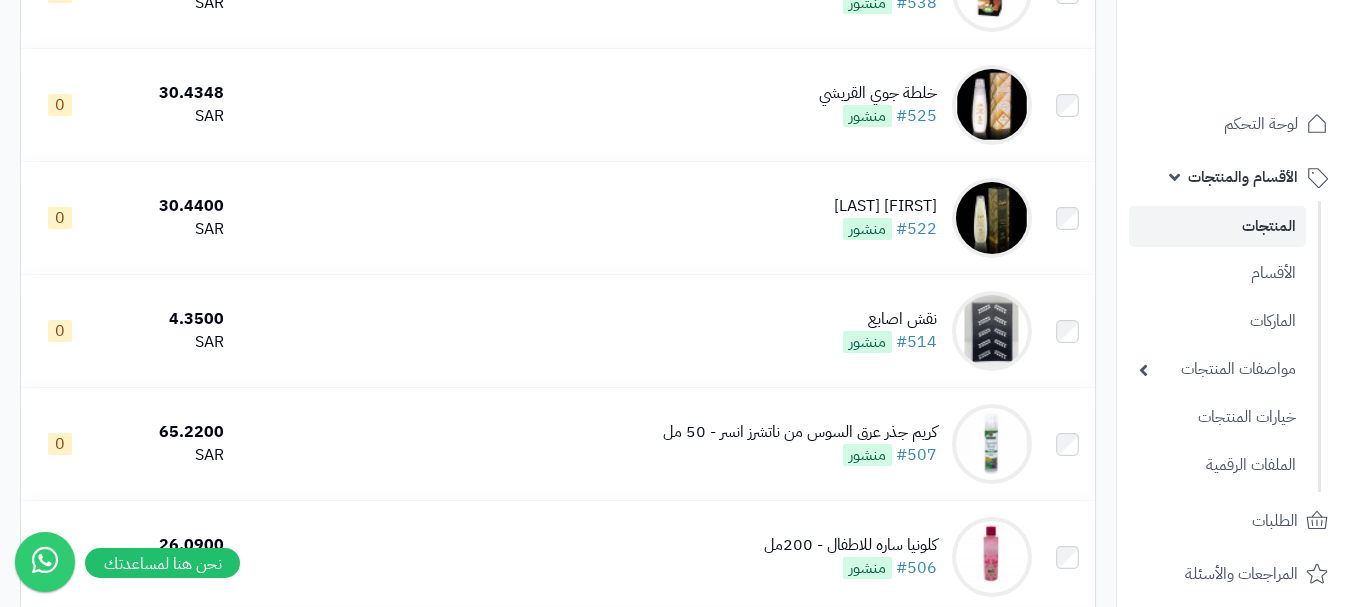 scroll, scrollTop: 600, scrollLeft: 0, axis: vertical 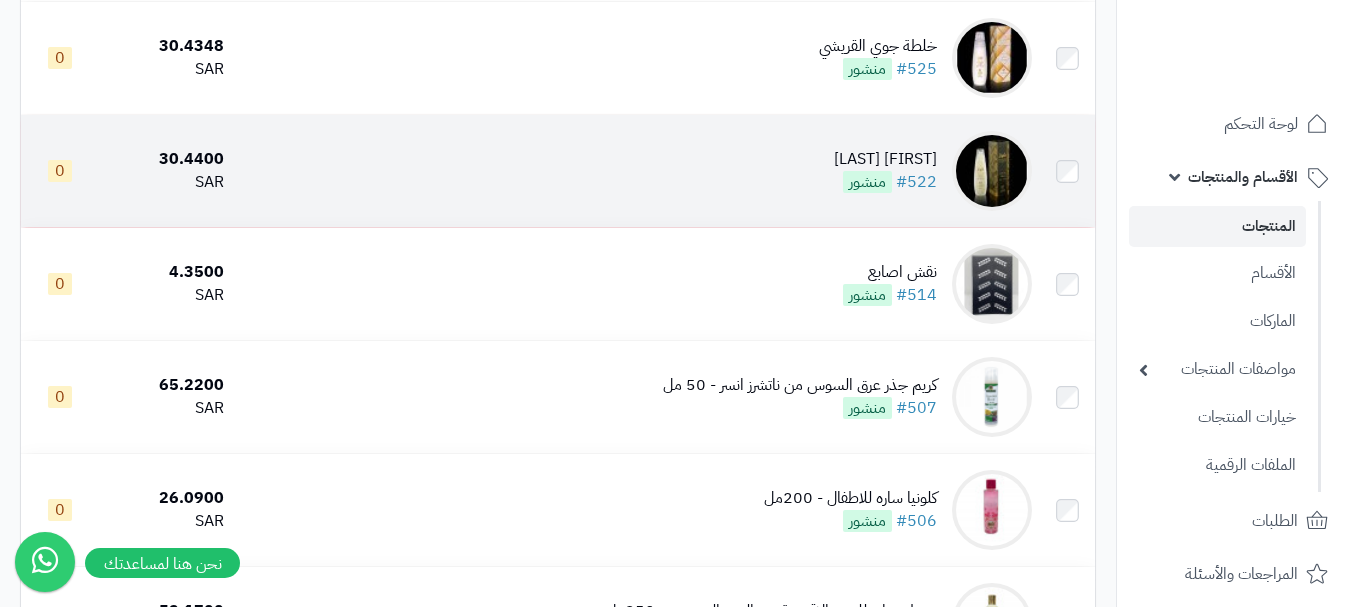 click on "خلطة شوق القريشي
#522
منشور" at bounding box center [636, 171] 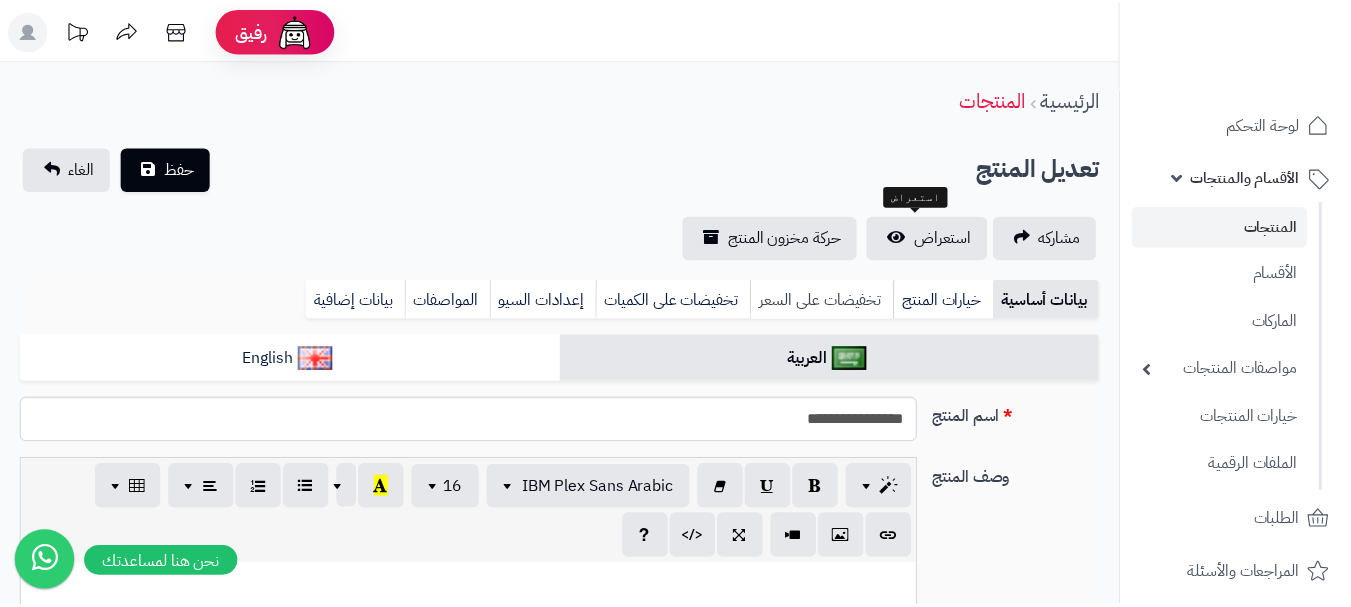 scroll, scrollTop: 0, scrollLeft: 0, axis: both 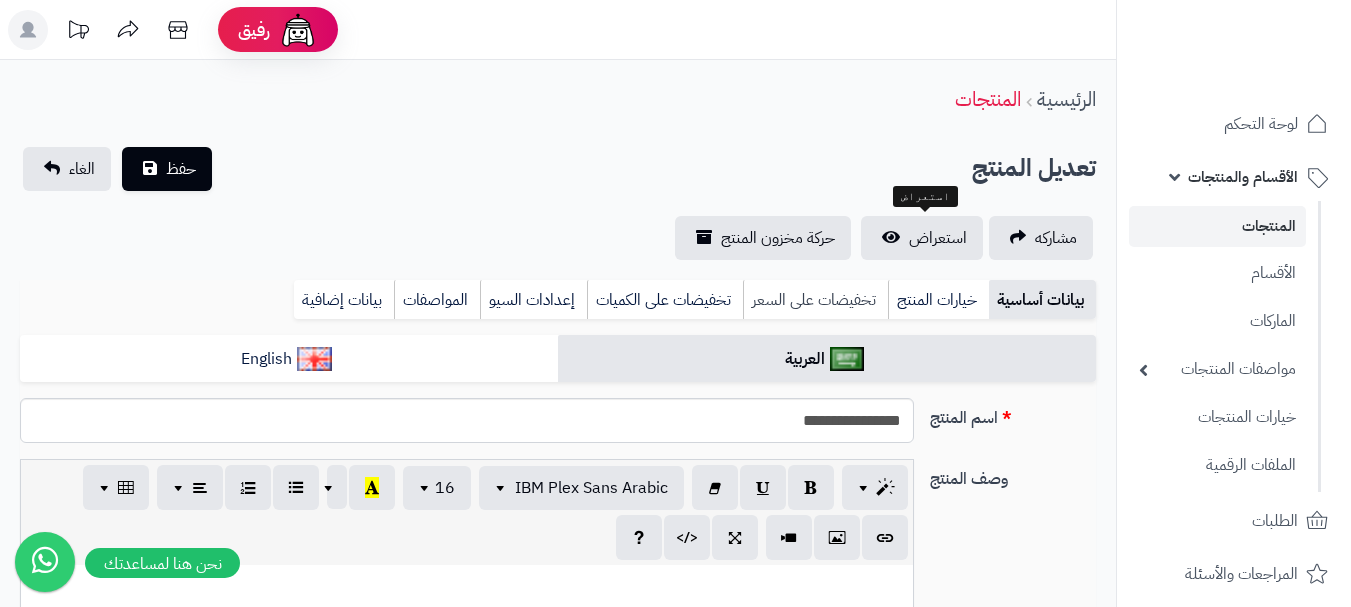 type on "*****" 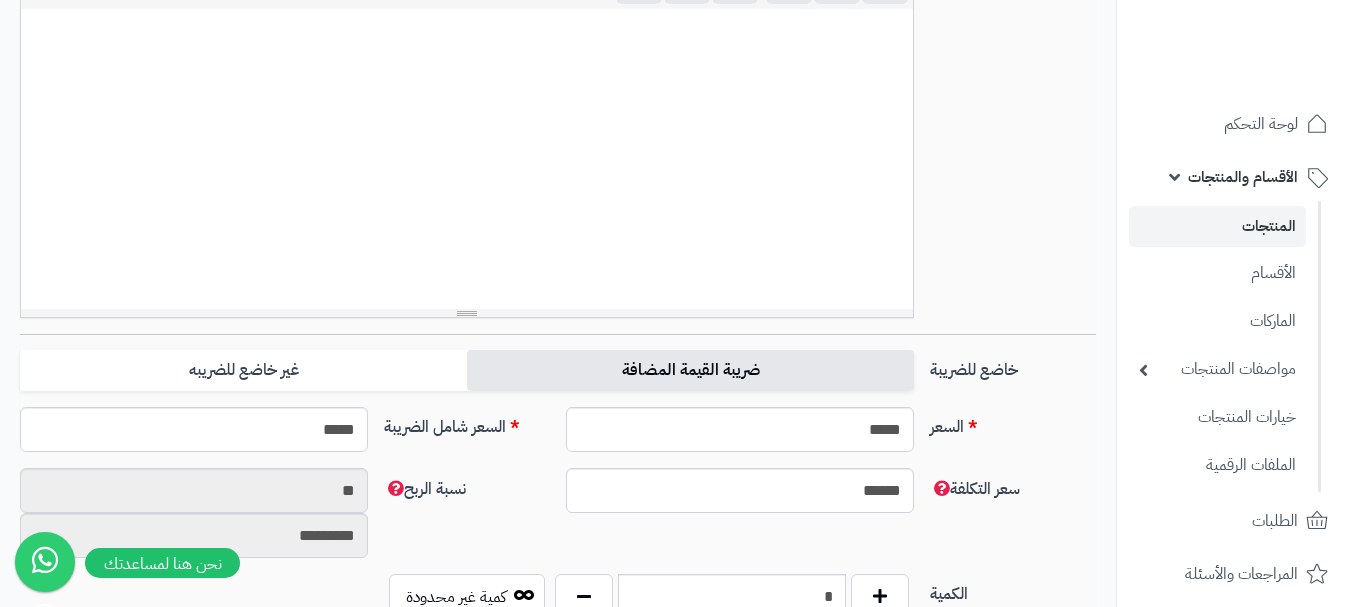 scroll, scrollTop: 700, scrollLeft: 0, axis: vertical 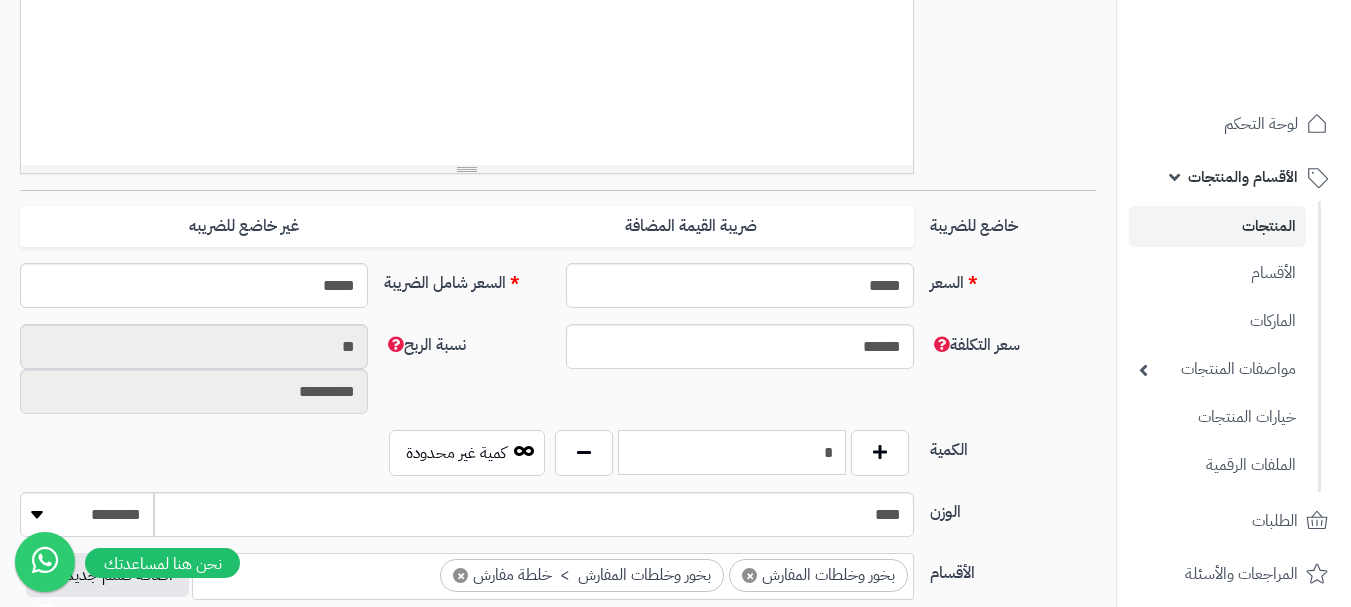 click on "*" 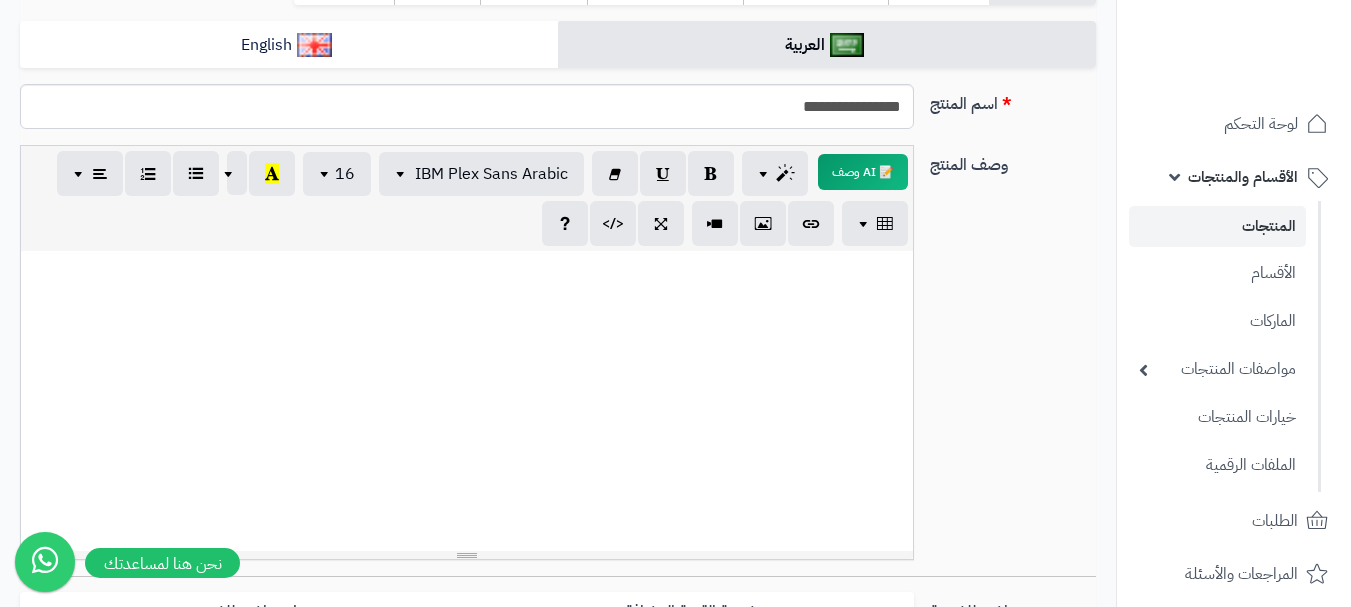 scroll, scrollTop: 100, scrollLeft: 0, axis: vertical 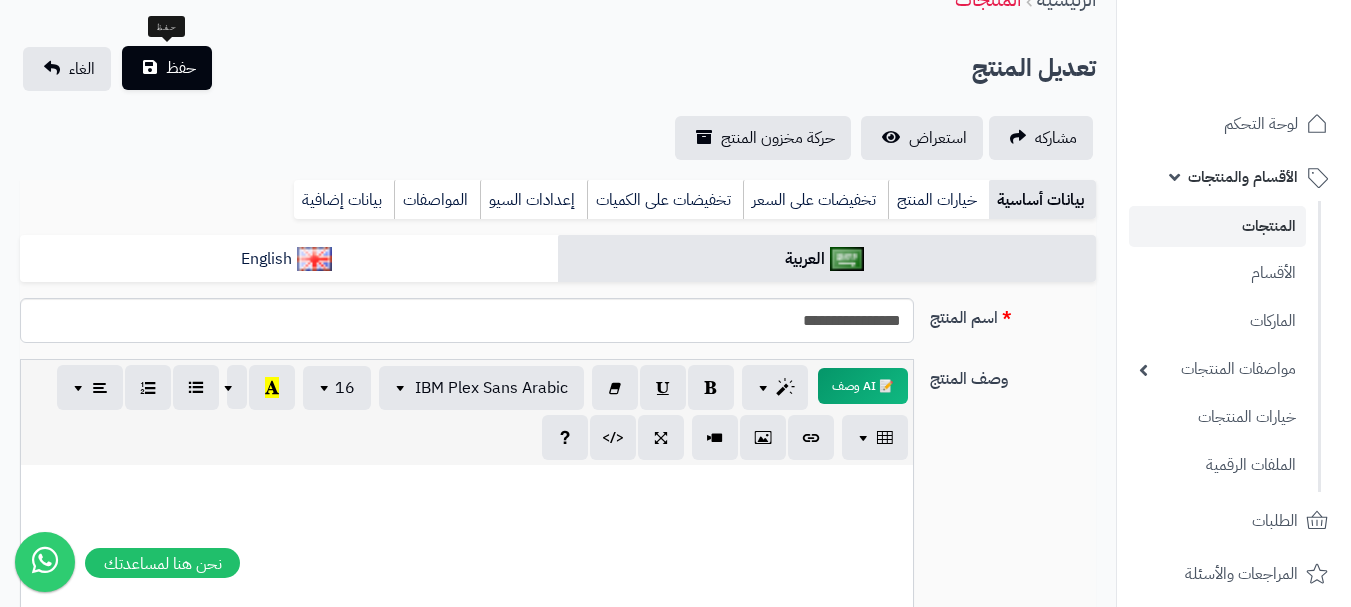 type on "*" 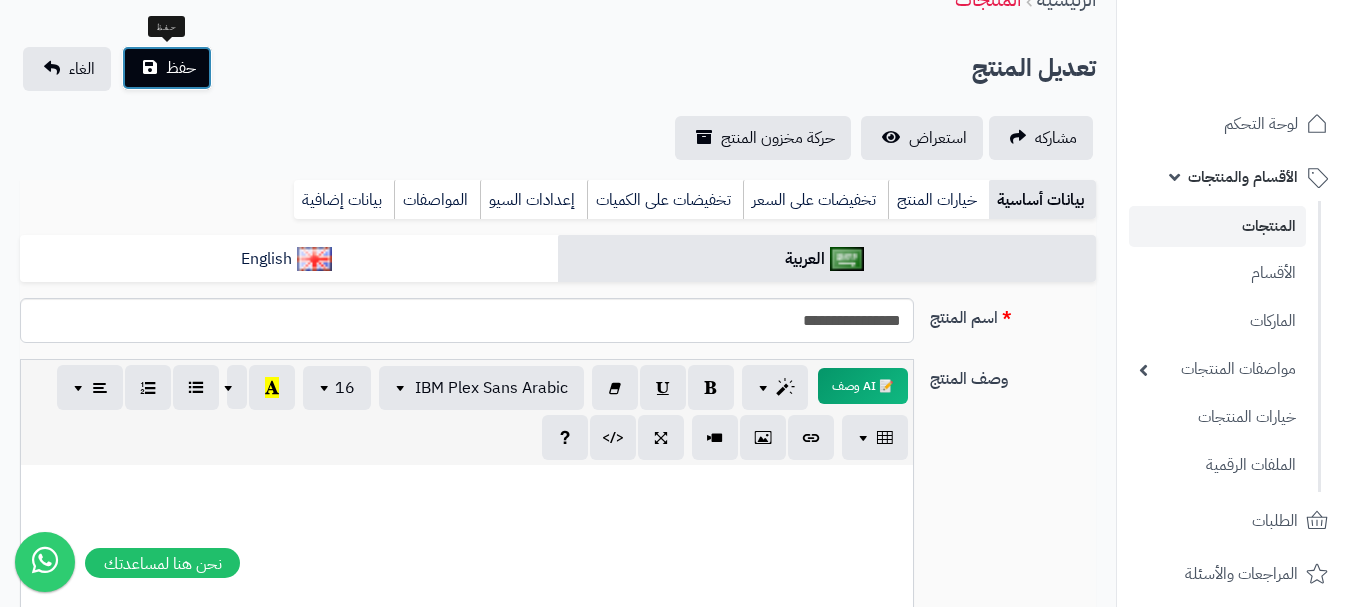 click on "حفظ" 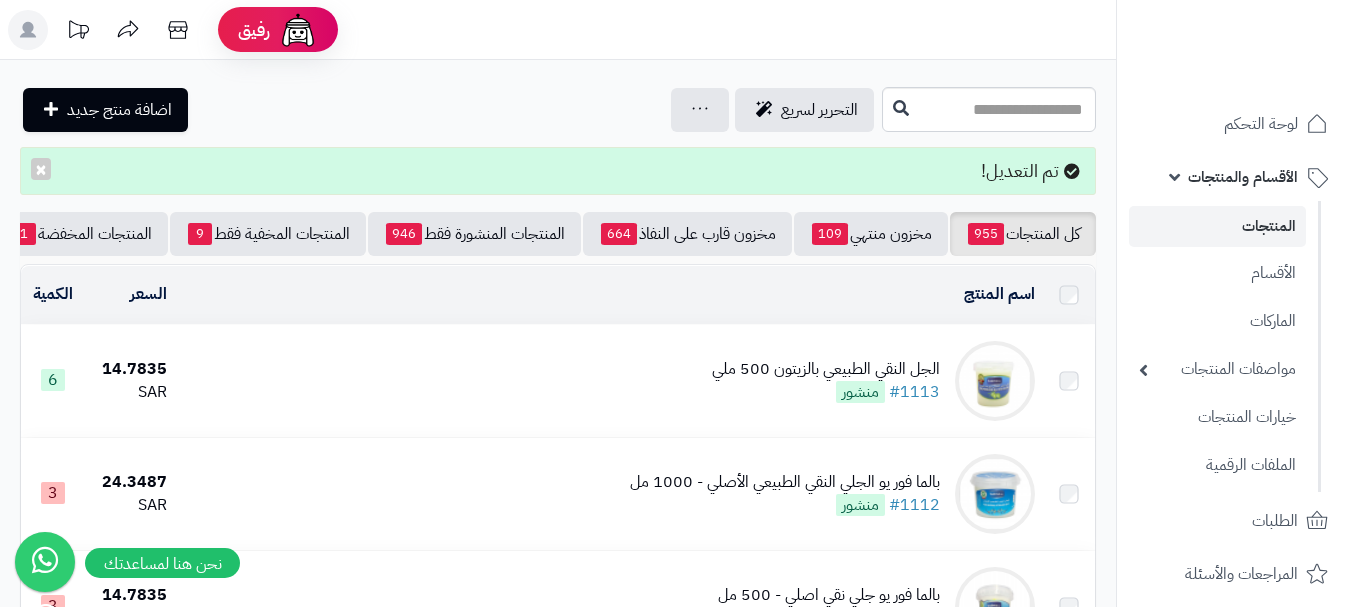 scroll, scrollTop: 0, scrollLeft: 0, axis: both 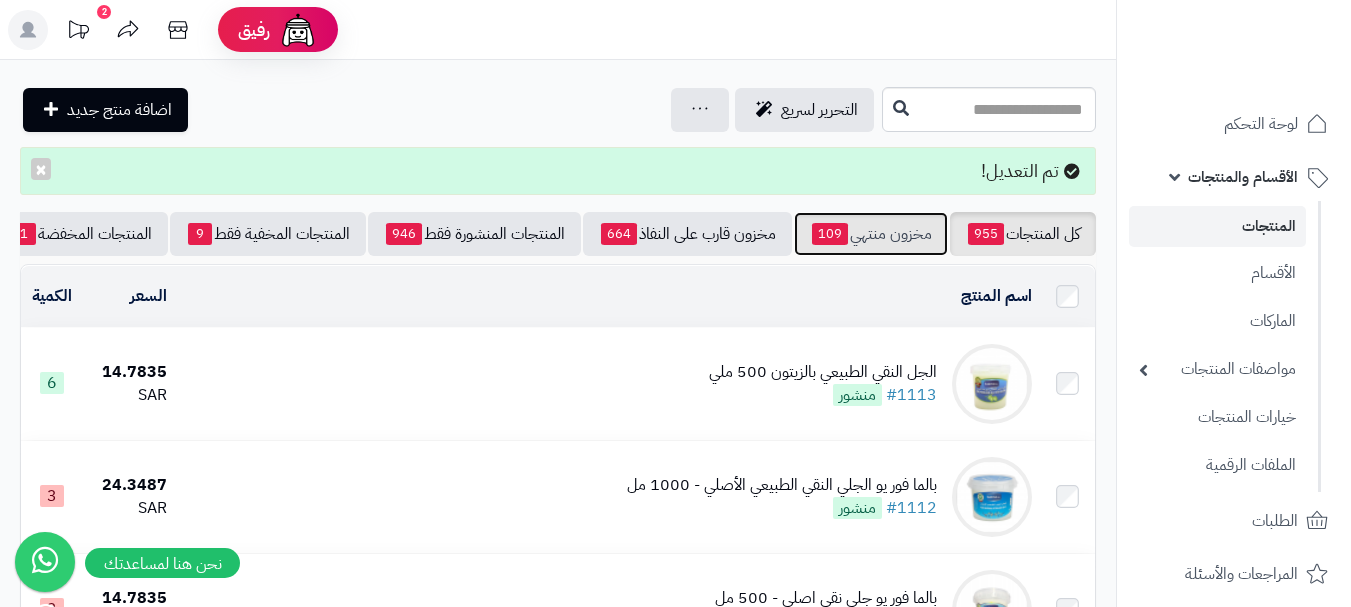 click on "مخزون منتهي
109" at bounding box center [871, 234] 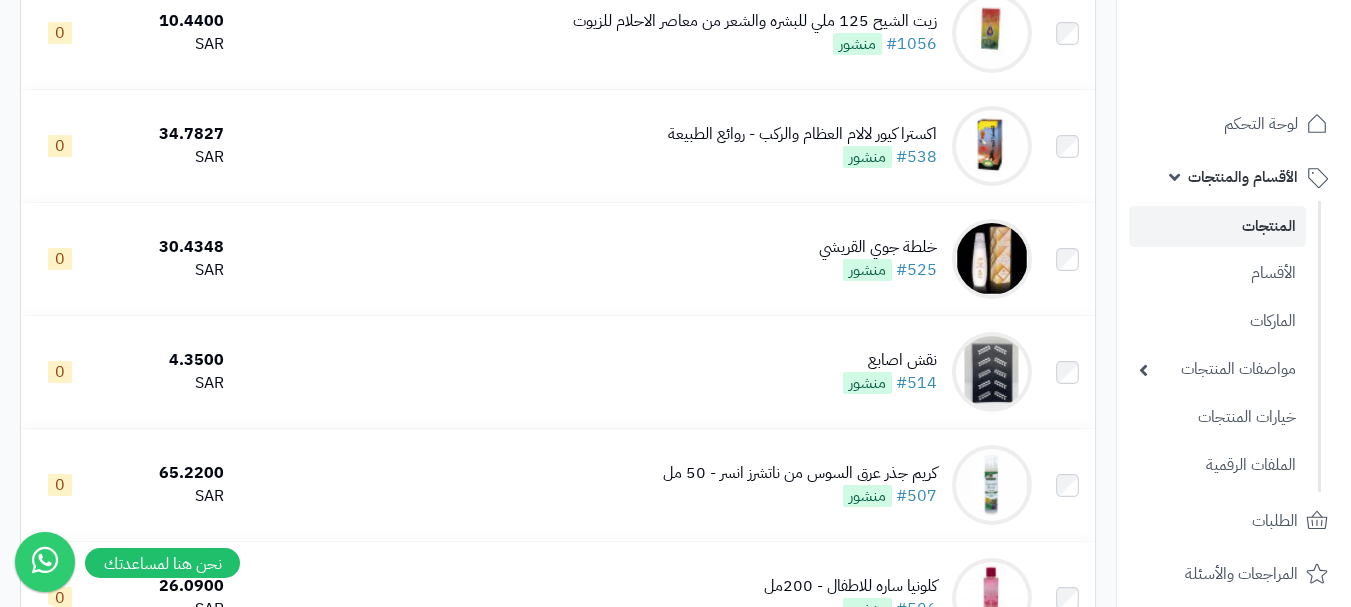 scroll, scrollTop: 400, scrollLeft: 0, axis: vertical 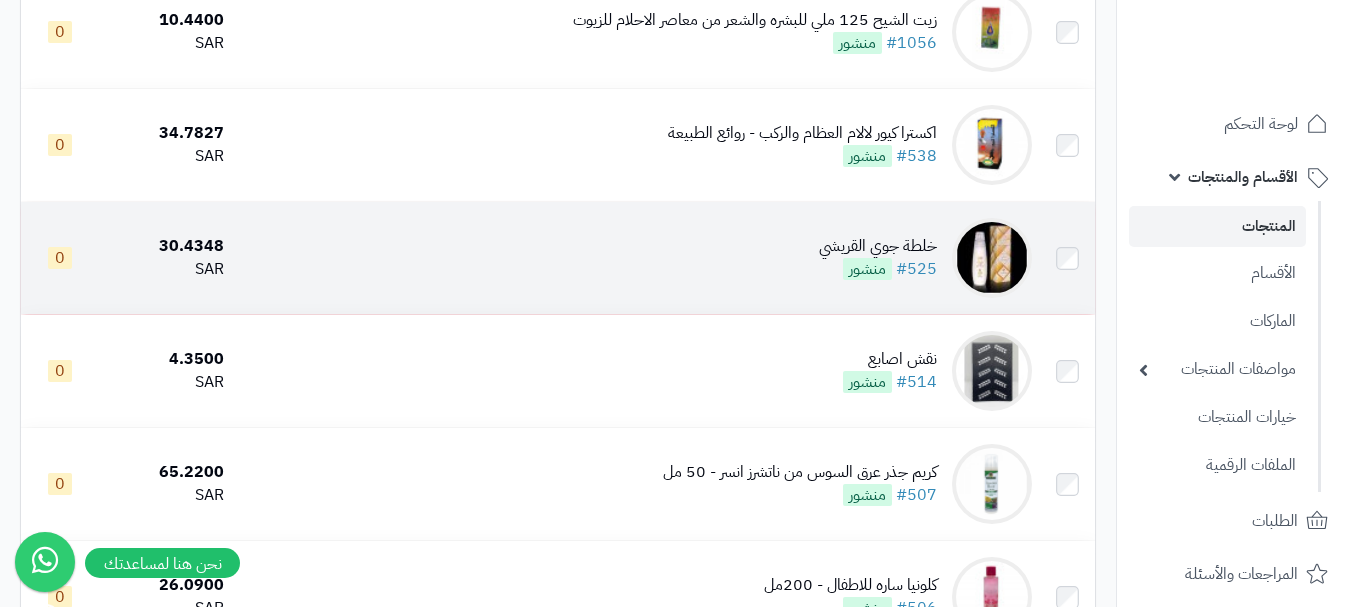 click on "خلطة جوي القريشي
#525
منشور" at bounding box center [636, 258] 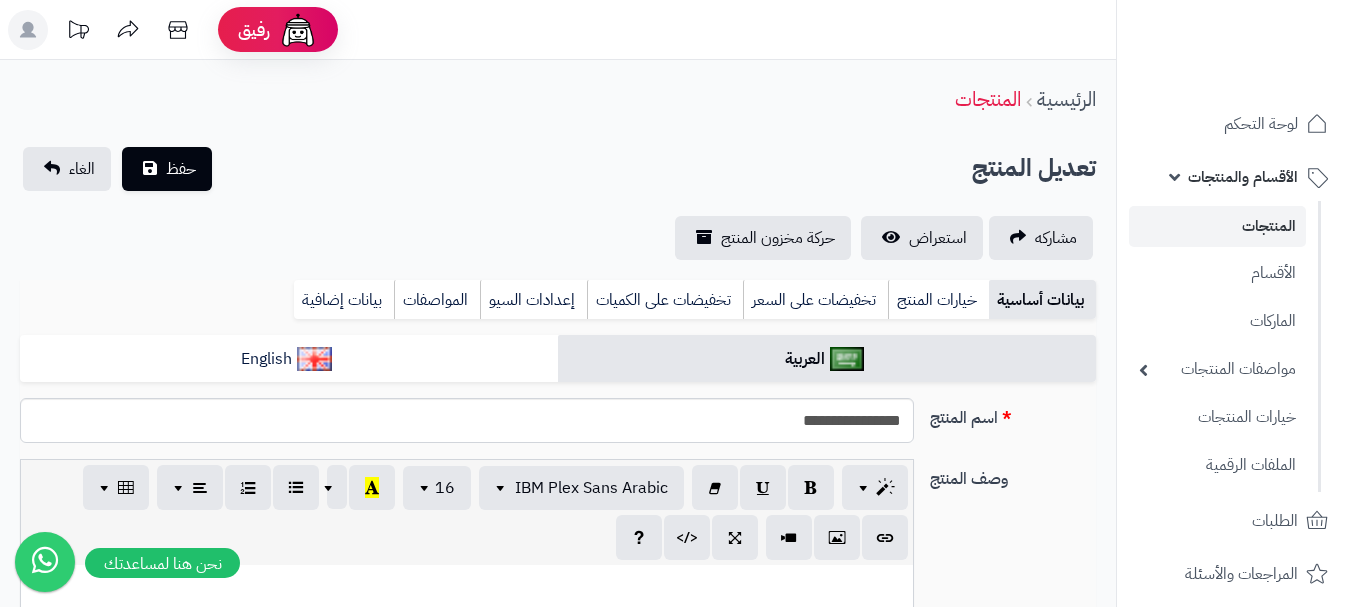 scroll, scrollTop: 0, scrollLeft: 0, axis: both 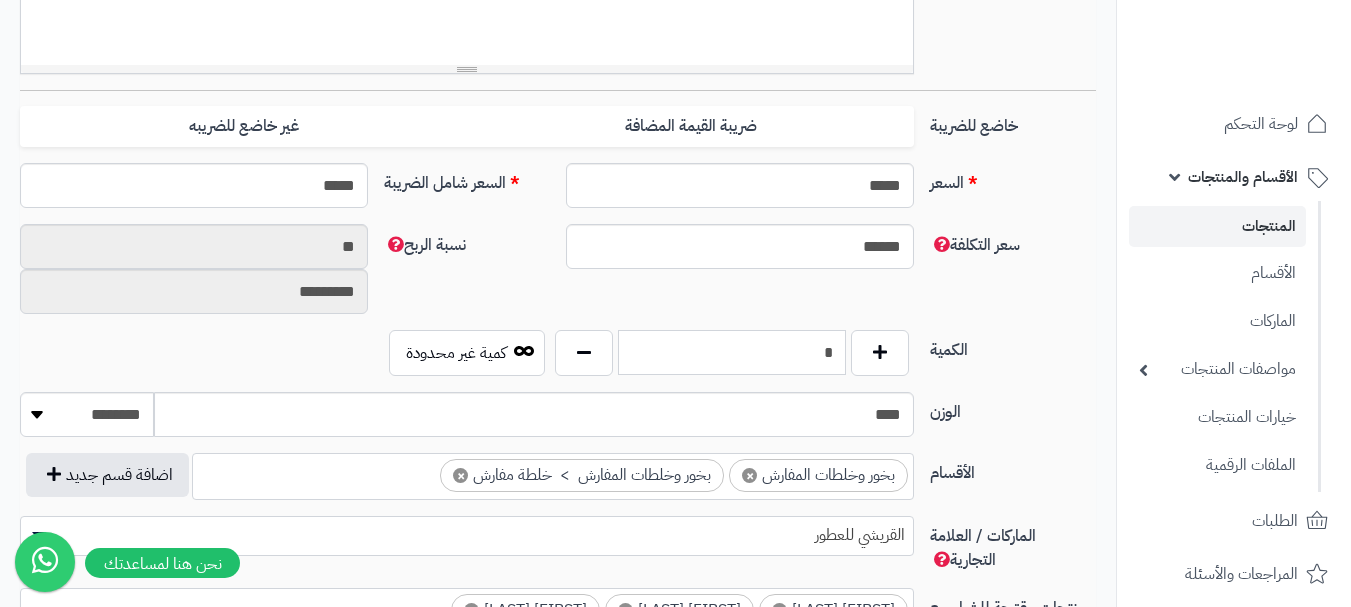click on "*" at bounding box center (732, 352) 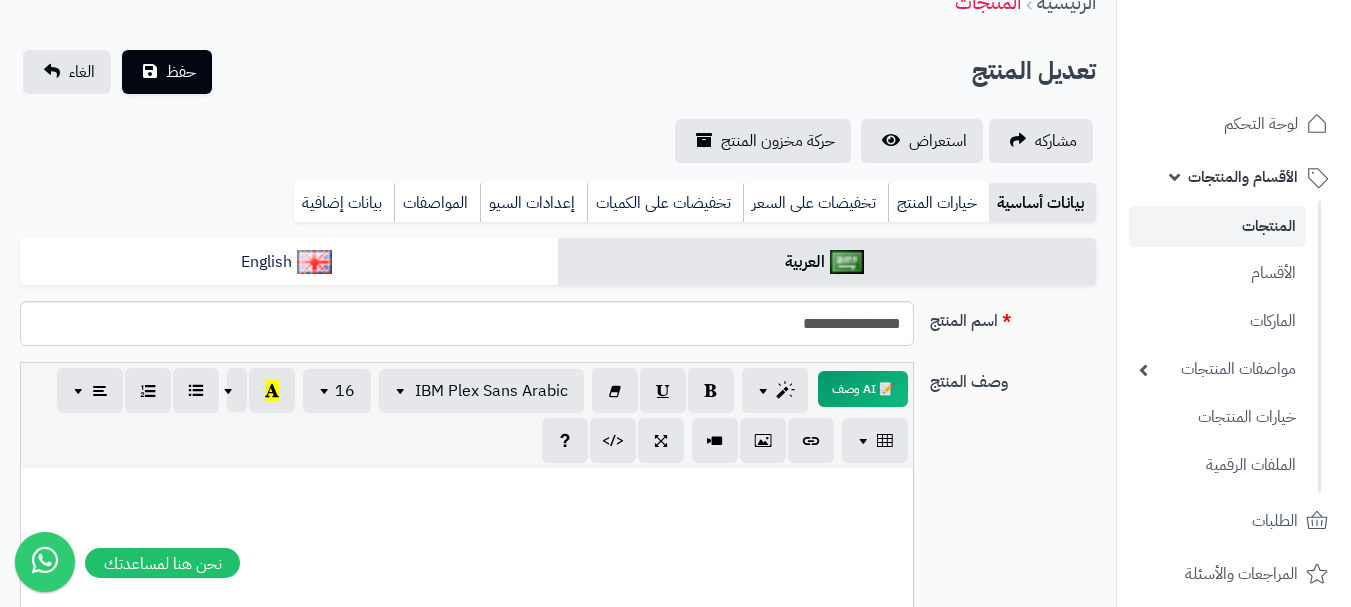 scroll, scrollTop: 0, scrollLeft: 0, axis: both 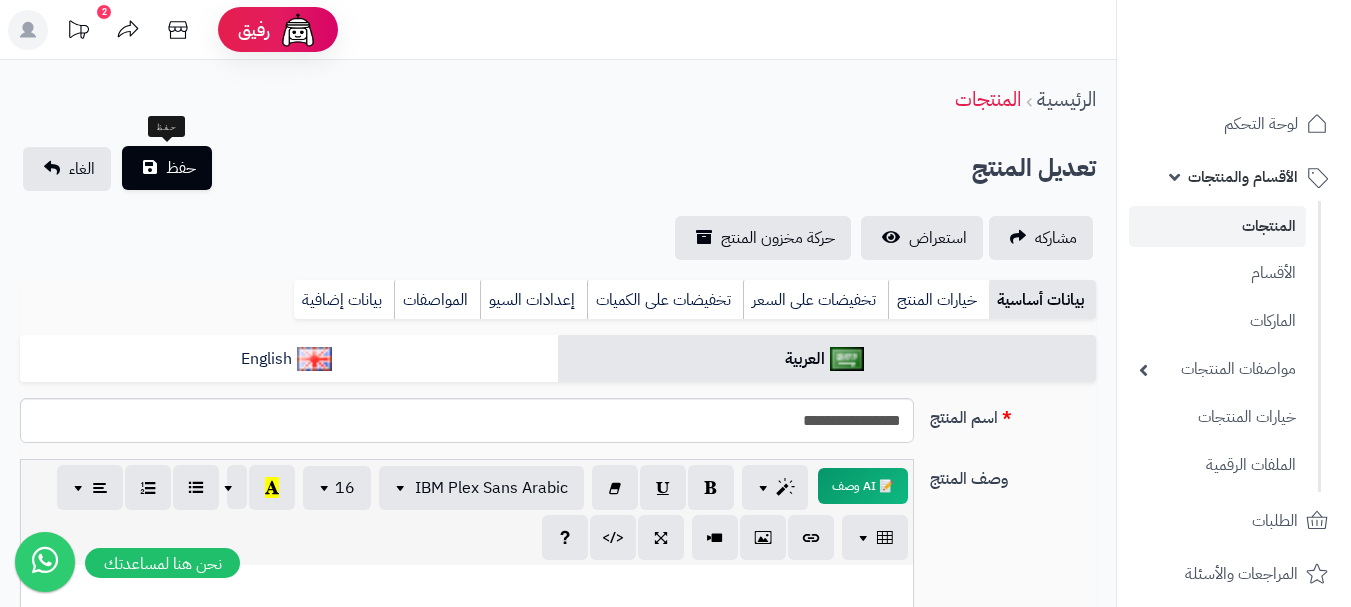 type on "*" 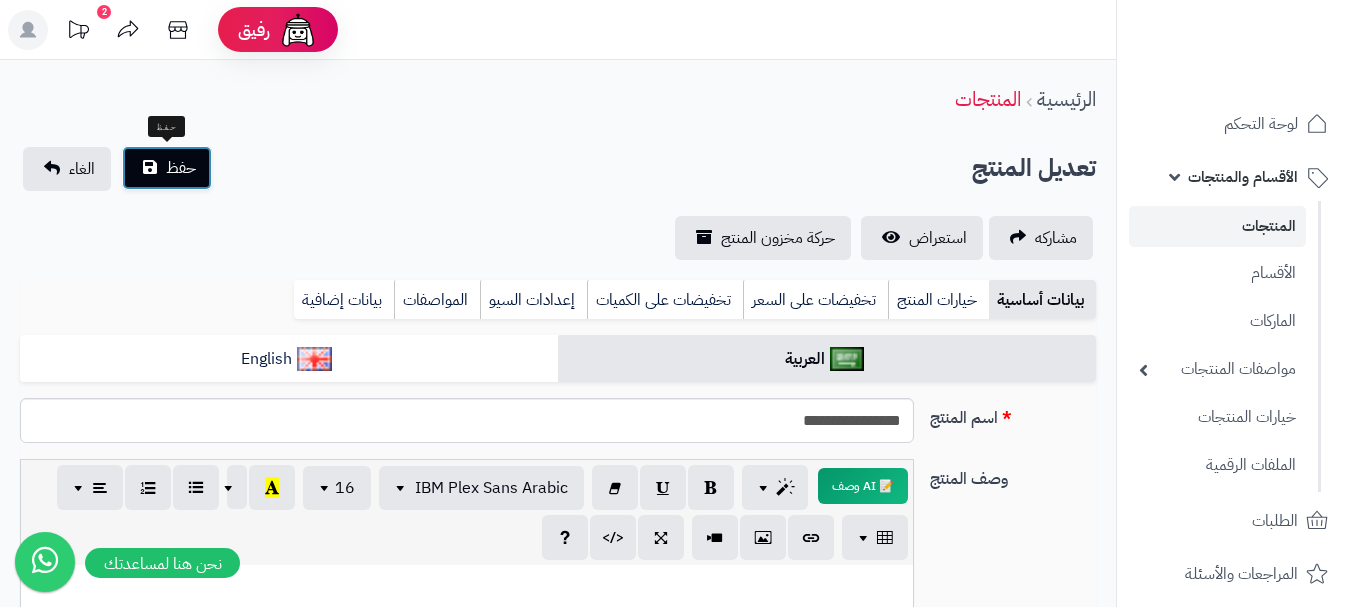 click on "حفظ" at bounding box center (167, 168) 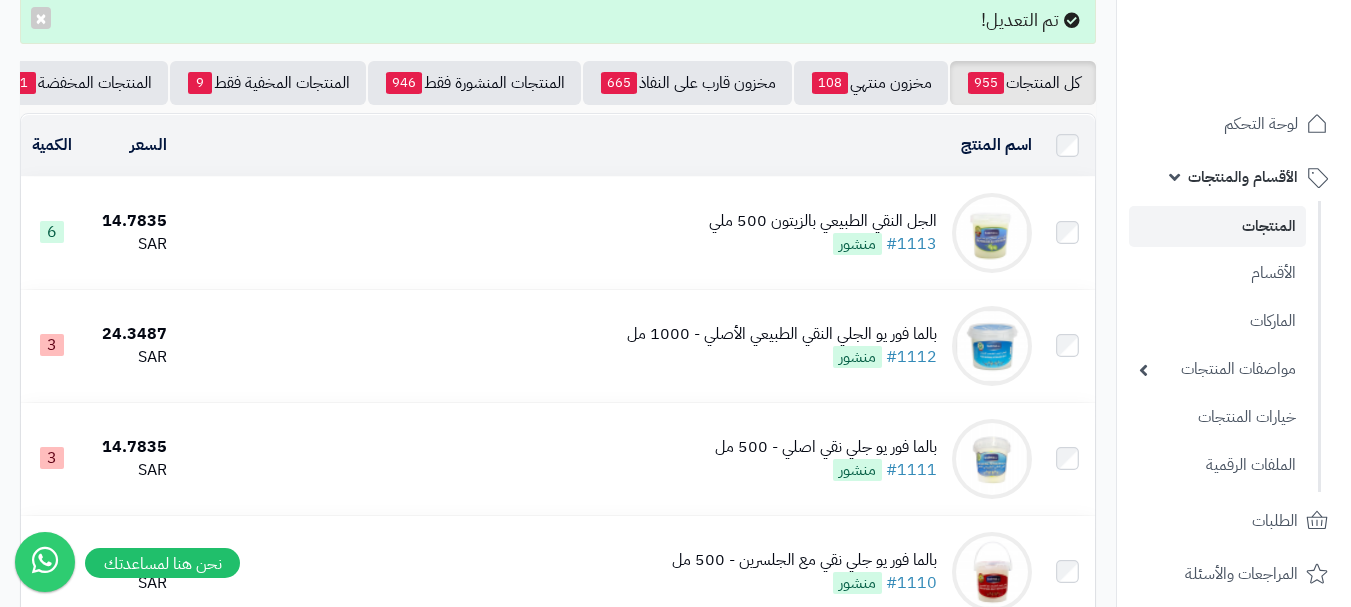 scroll, scrollTop: 0, scrollLeft: 0, axis: both 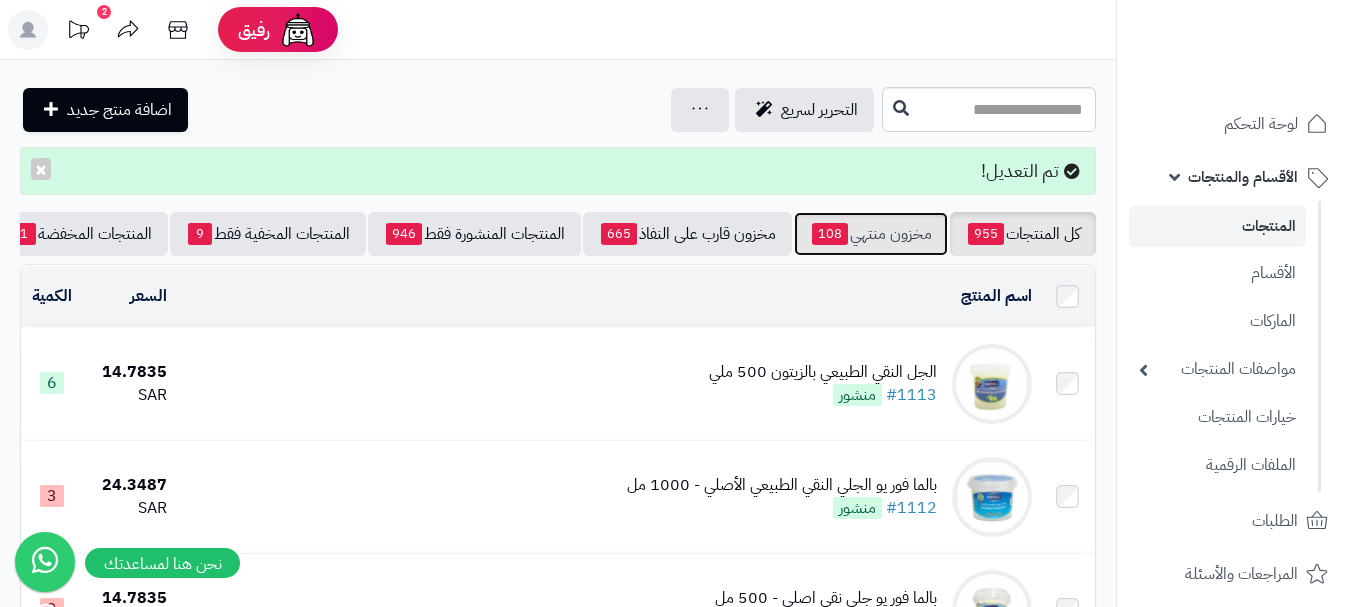 click on "مخزون منتهي
108" at bounding box center [871, 234] 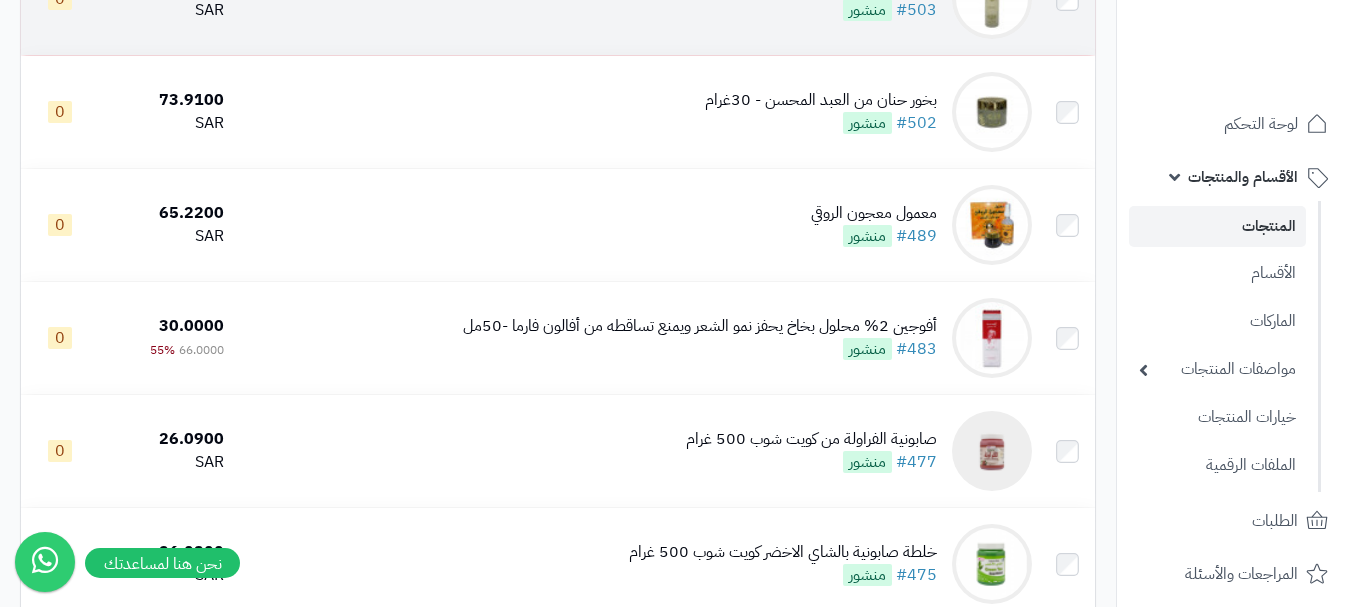 scroll, scrollTop: 1000, scrollLeft: 0, axis: vertical 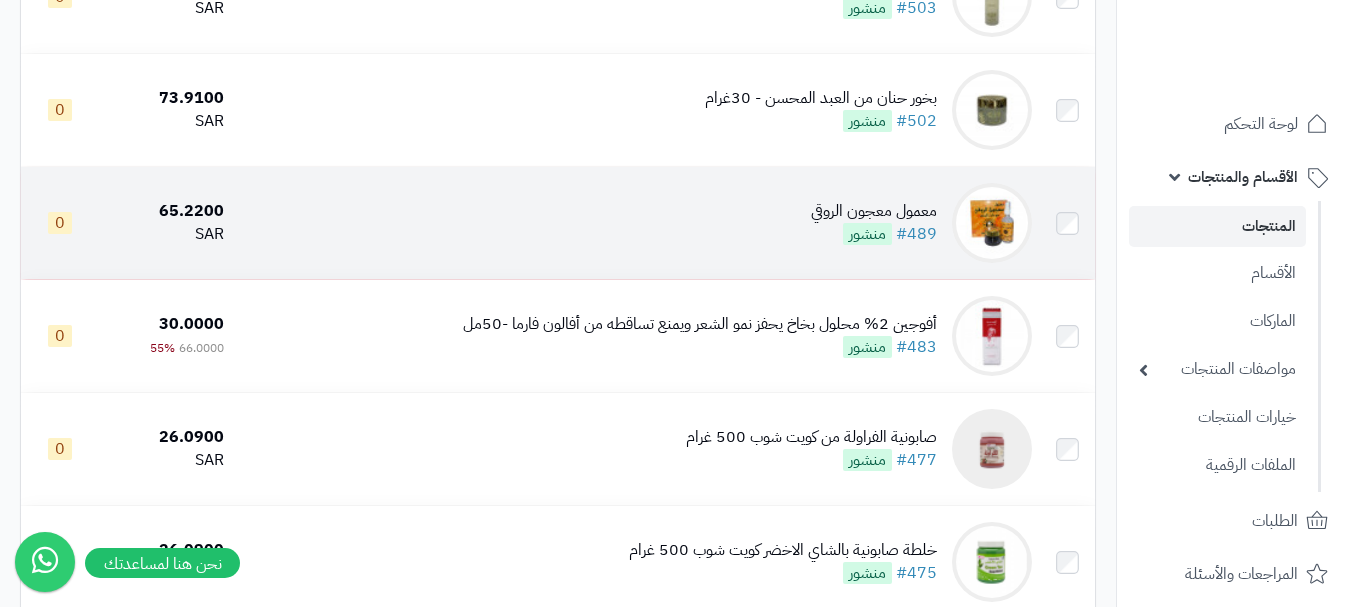 click on "معمول معجون الروقي
#489
منشور" at bounding box center [636, 223] 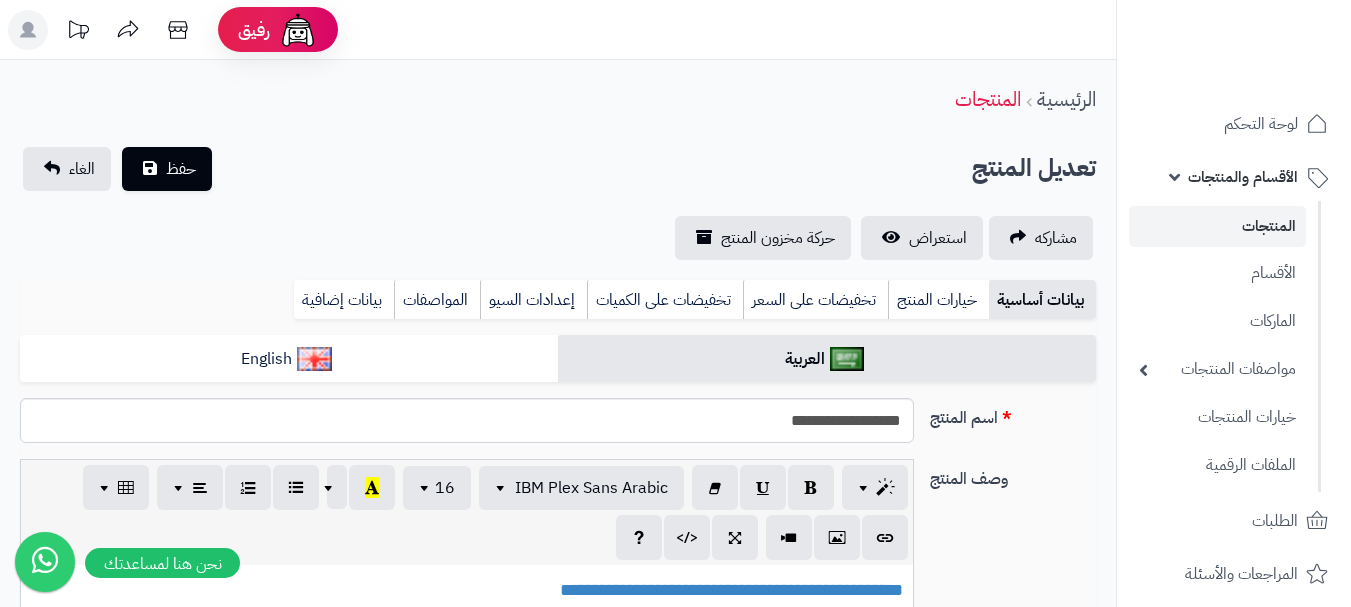 scroll, scrollTop: 0, scrollLeft: 0, axis: both 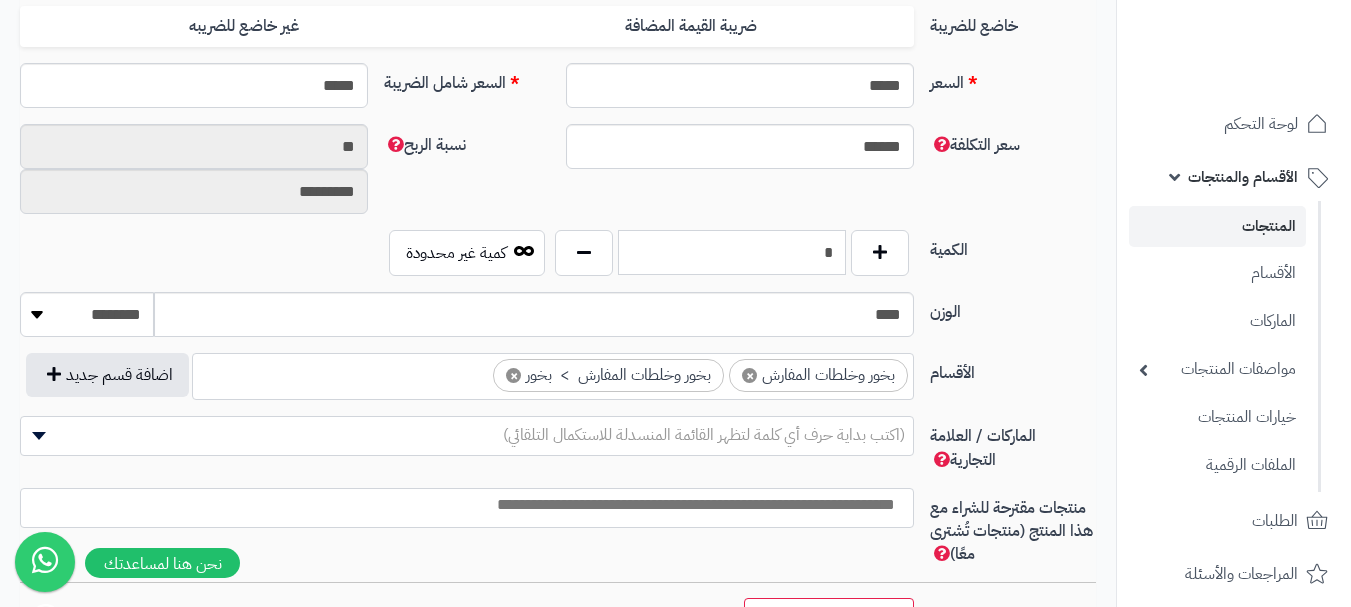 click on "*" at bounding box center (732, 252) 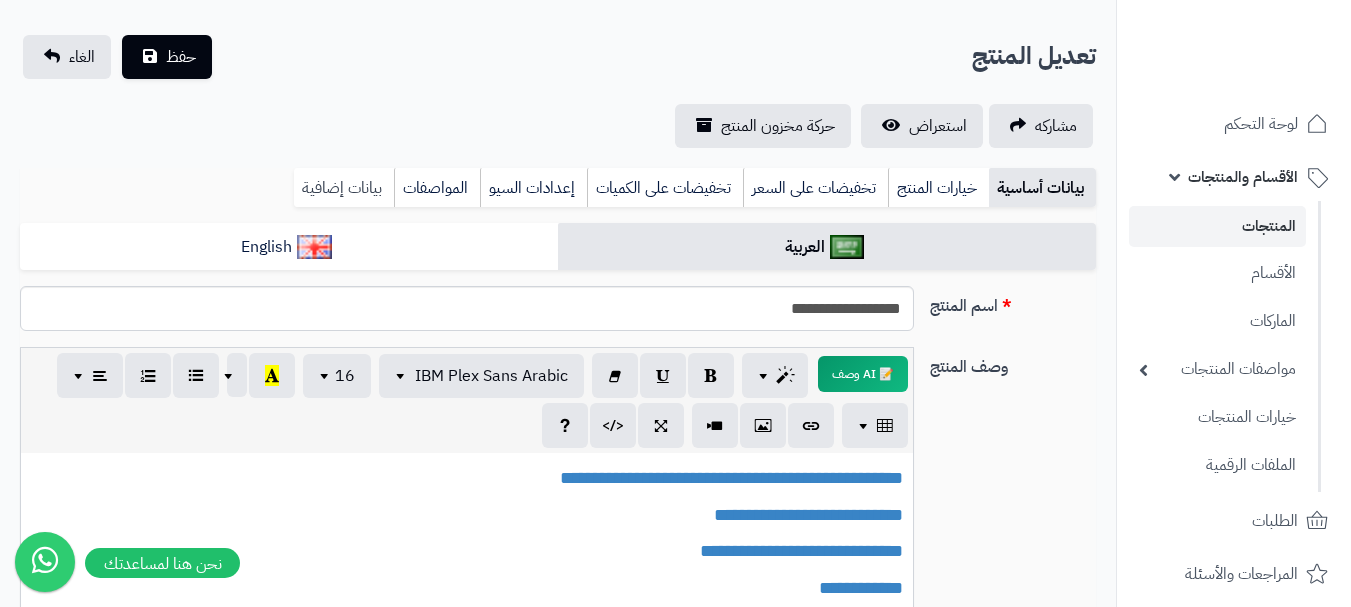 scroll, scrollTop: 100, scrollLeft: 0, axis: vertical 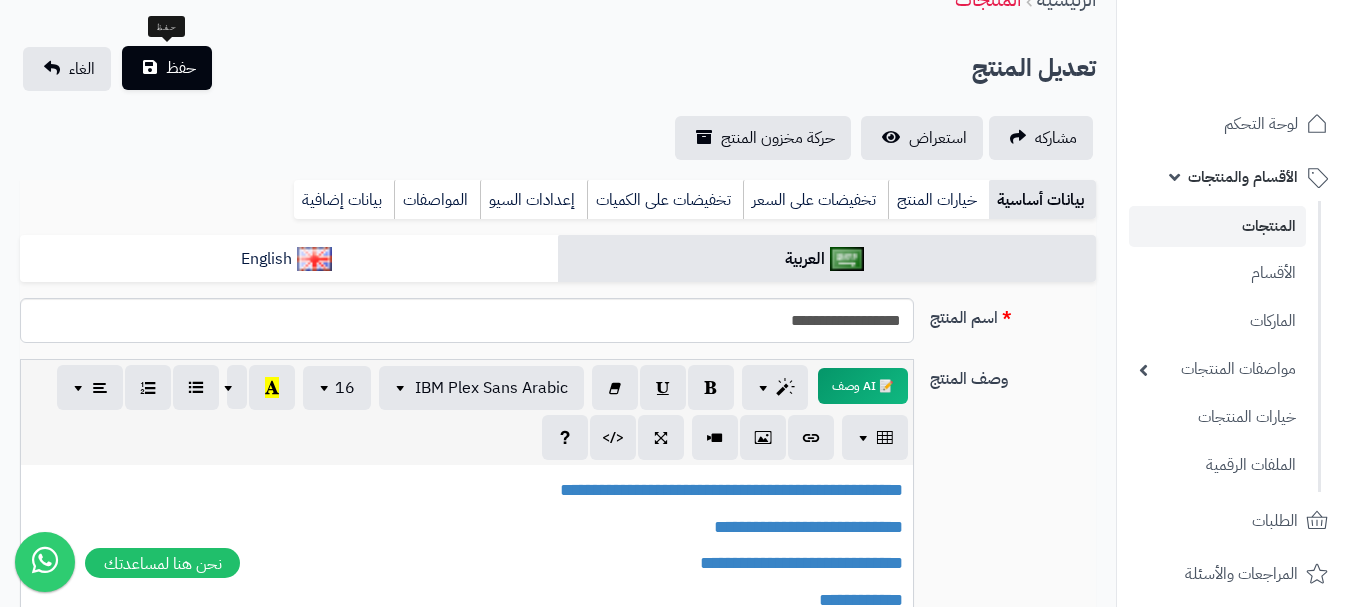 type on "*" 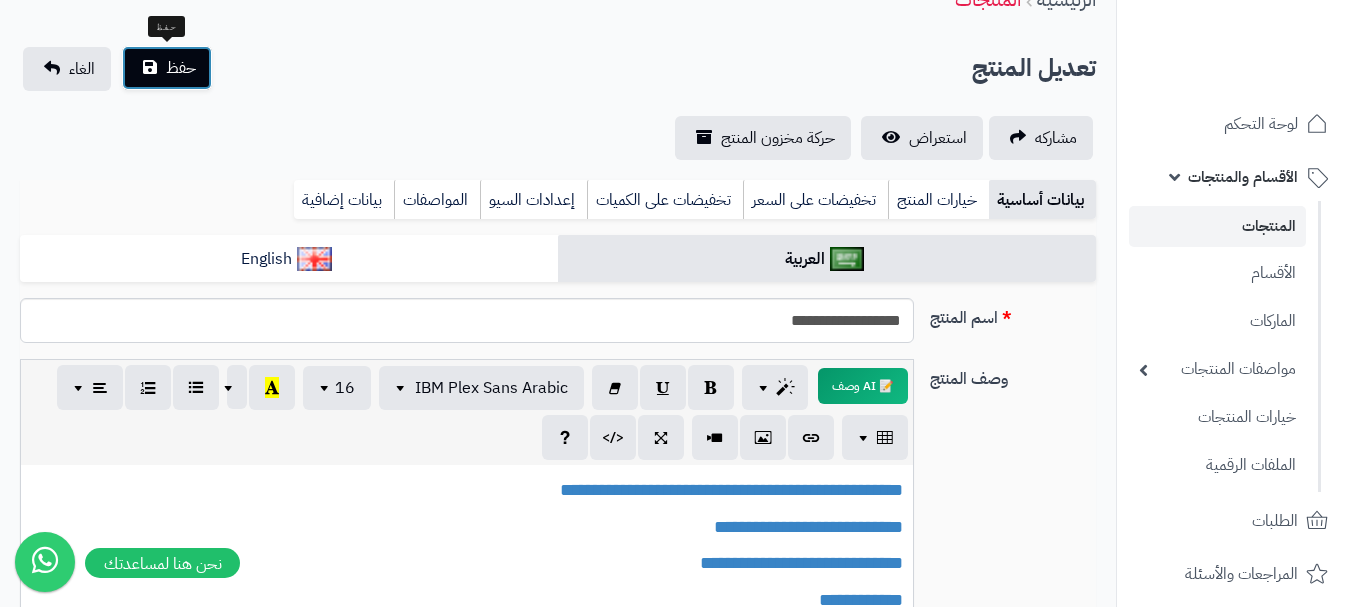 click on "حفظ" at bounding box center [167, 68] 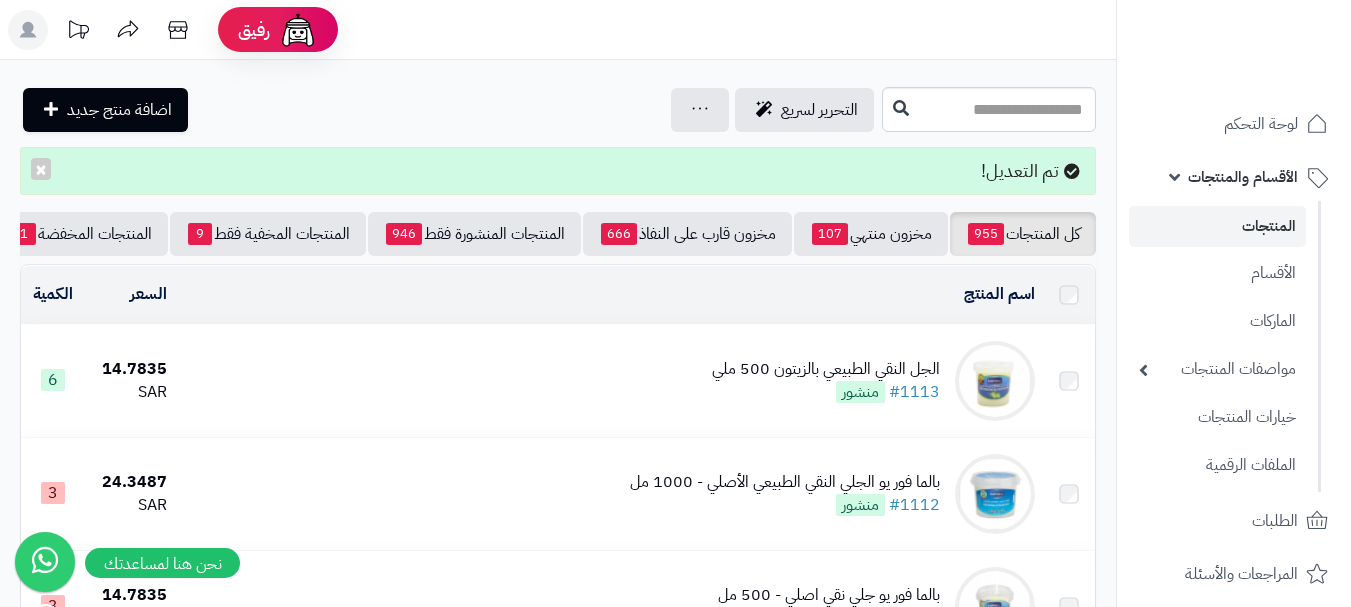 scroll, scrollTop: 0, scrollLeft: 0, axis: both 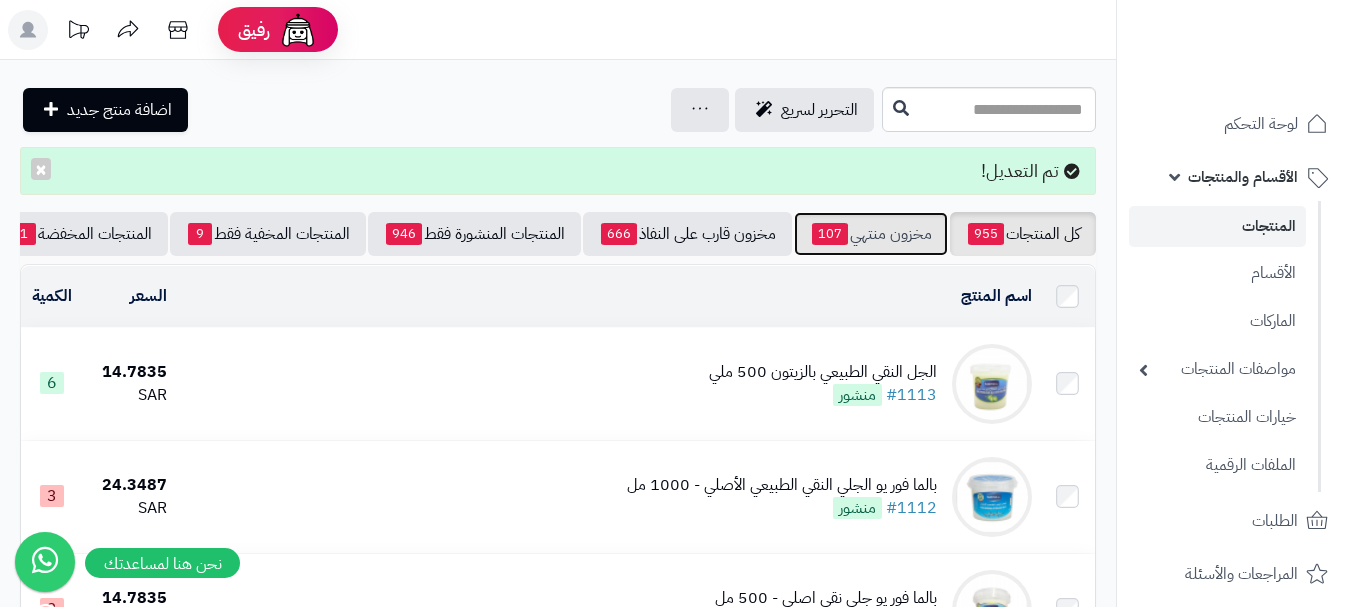 click on "مخزون منتهي
107" at bounding box center [871, 234] 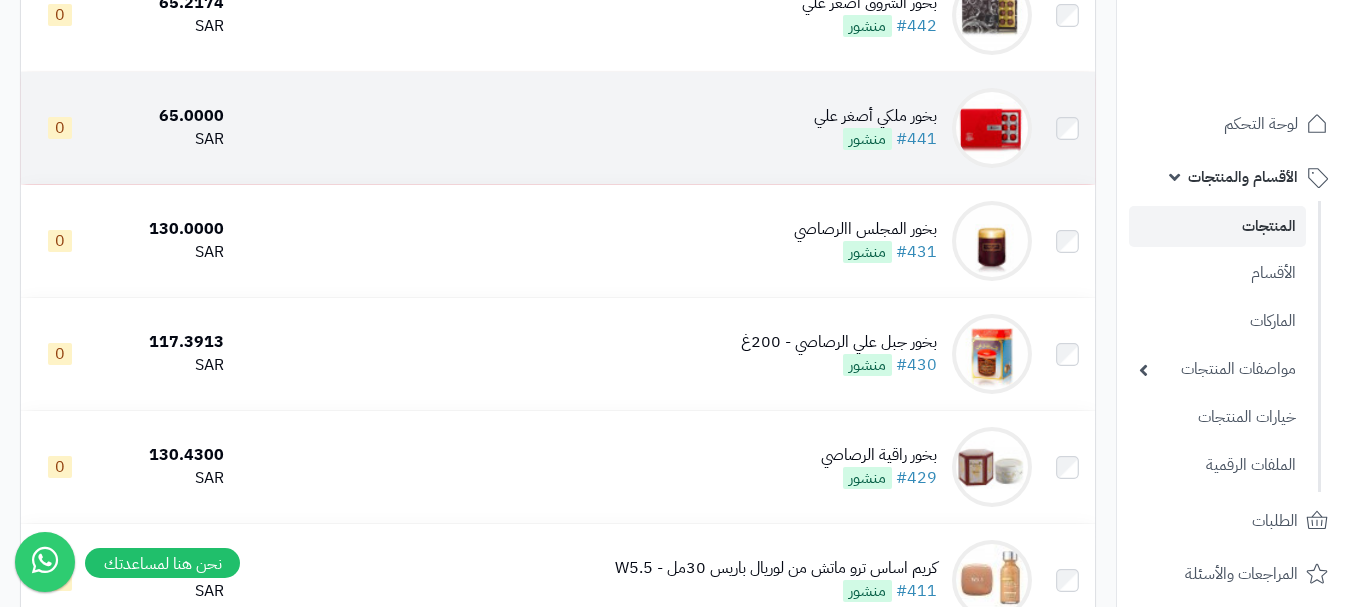 scroll, scrollTop: 2000, scrollLeft: 0, axis: vertical 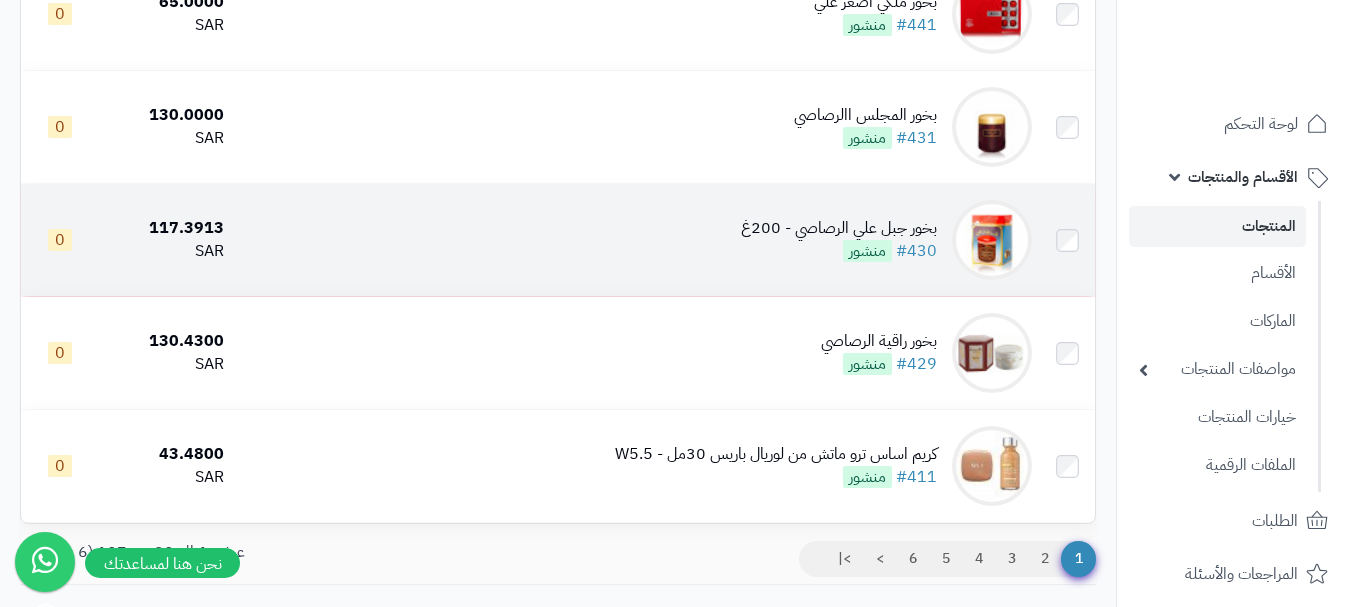 click on "بخور جبل علي الرصاصي - 200غ" at bounding box center [839, 228] 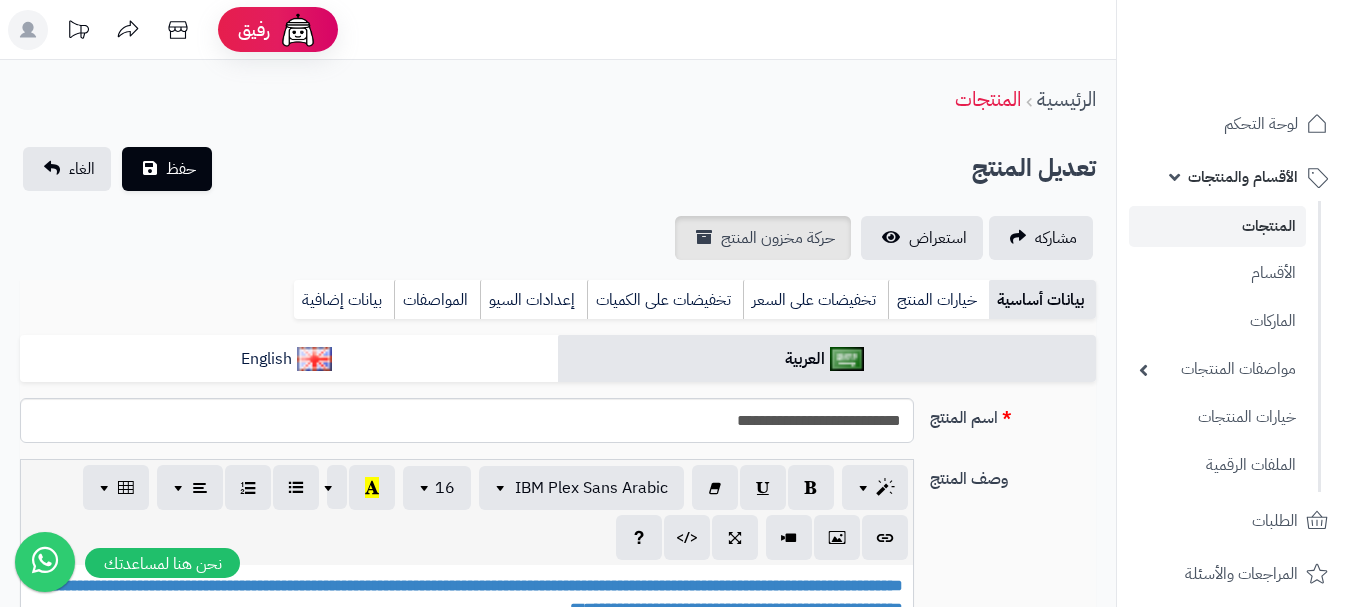 type on "******" 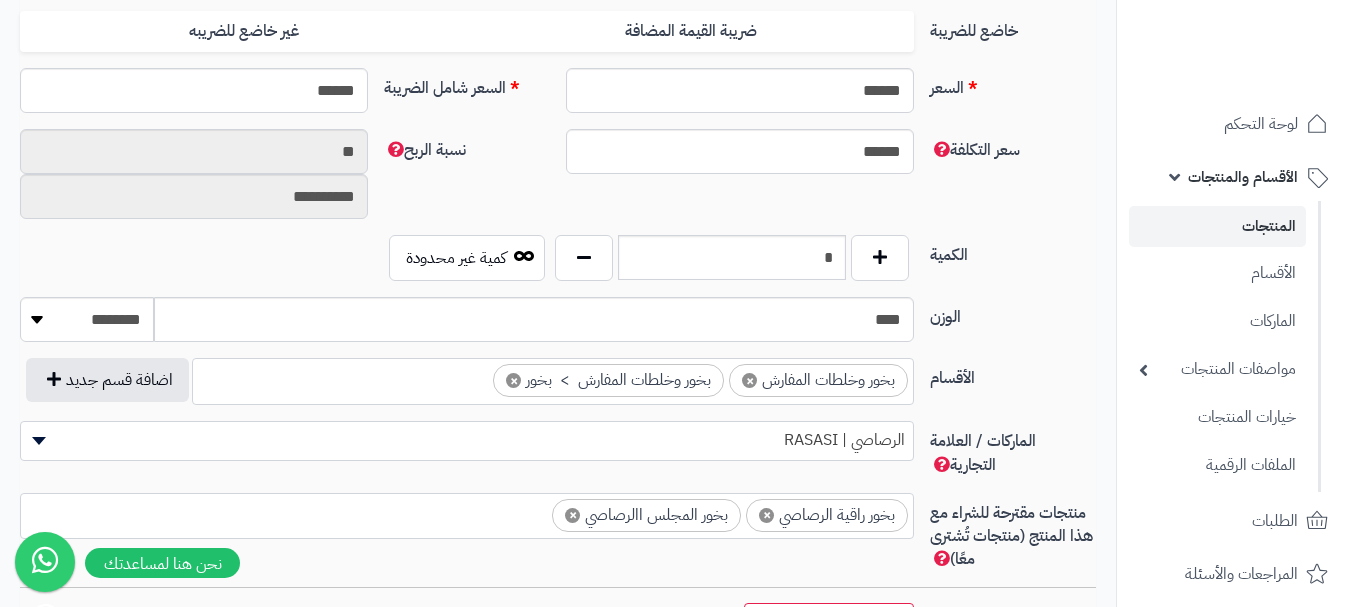 scroll, scrollTop: 900, scrollLeft: 0, axis: vertical 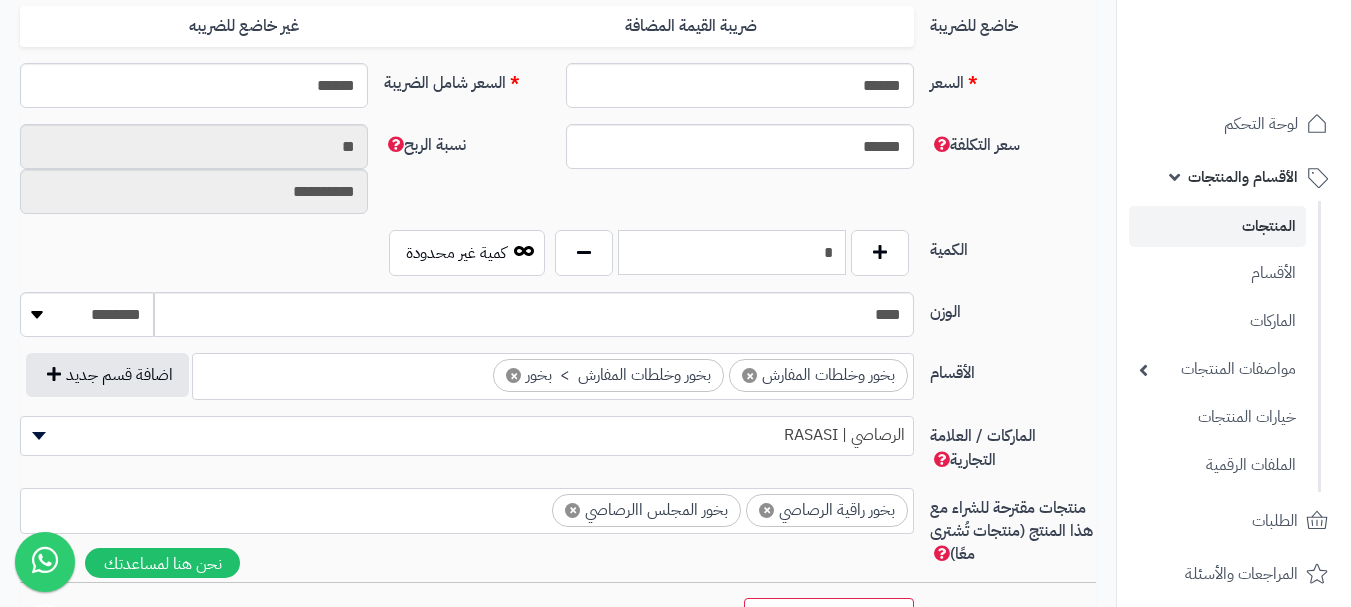 click on "*" at bounding box center [732, 252] 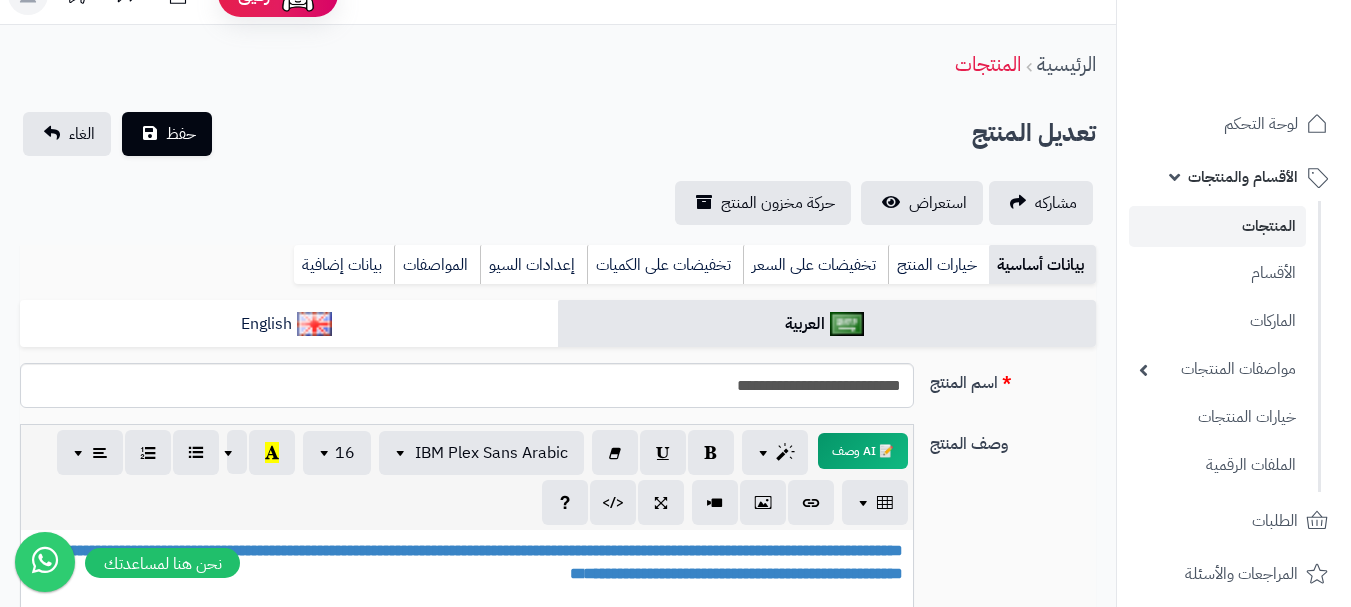 scroll, scrollTop: 0, scrollLeft: 0, axis: both 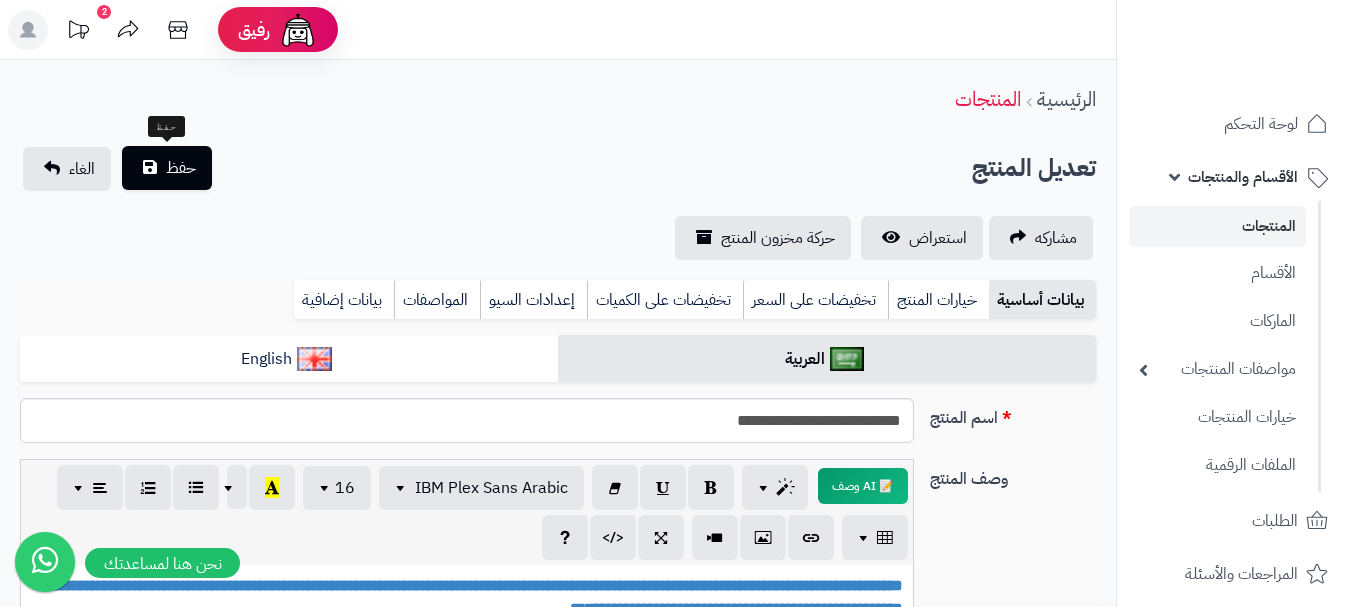 type on "*" 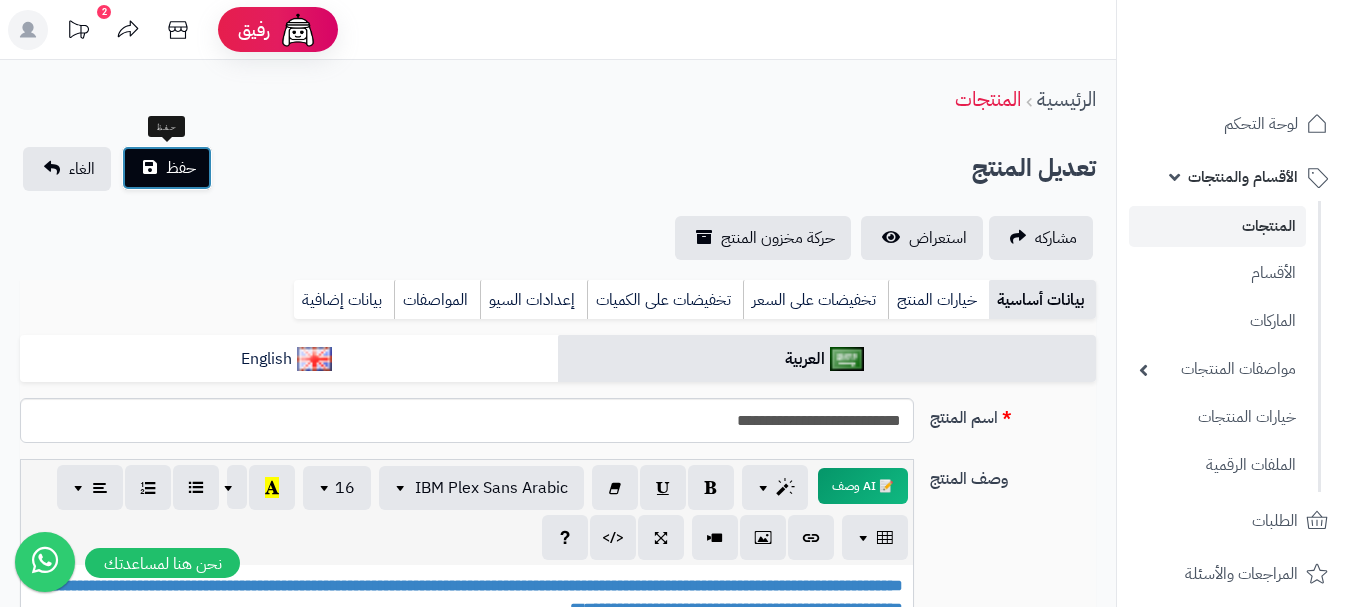 click on "حفظ" at bounding box center [181, 168] 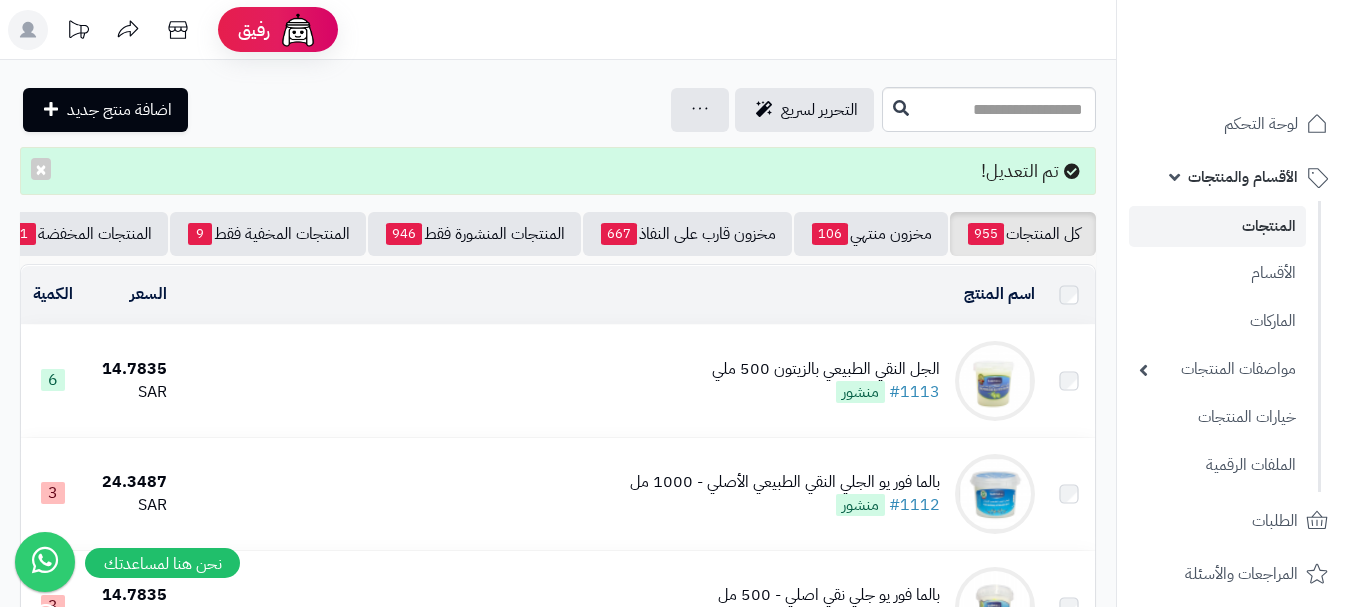 scroll, scrollTop: 0, scrollLeft: 0, axis: both 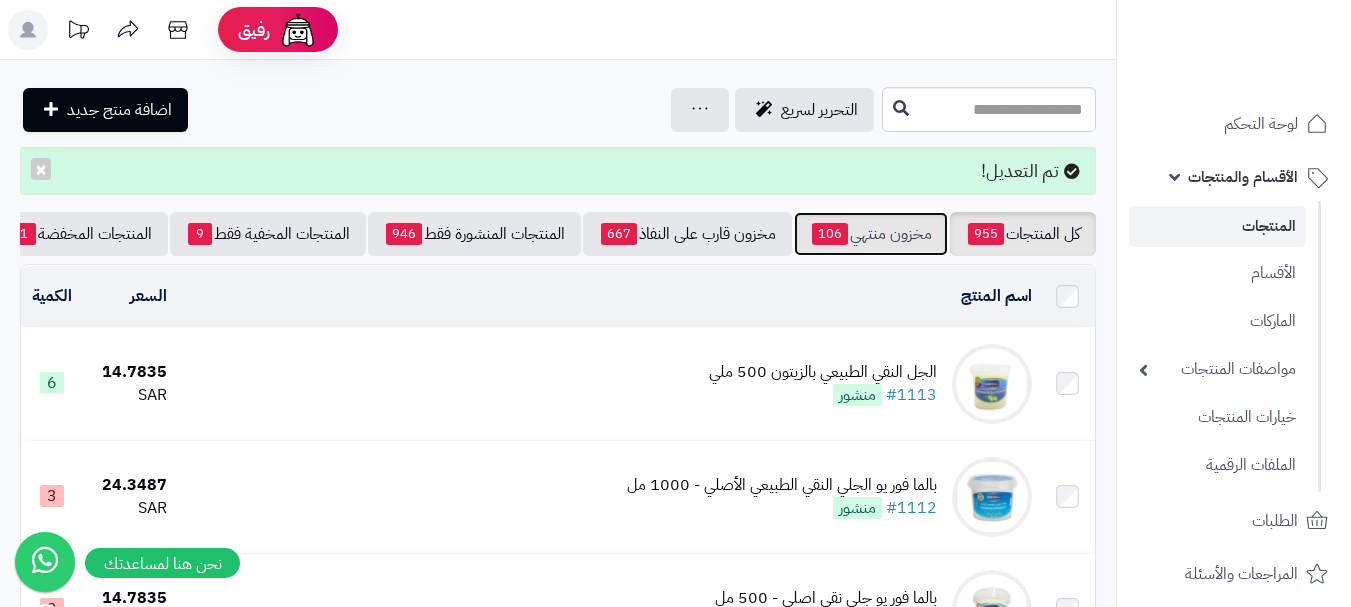 click on "مخزون منتهي
106" at bounding box center (871, 234) 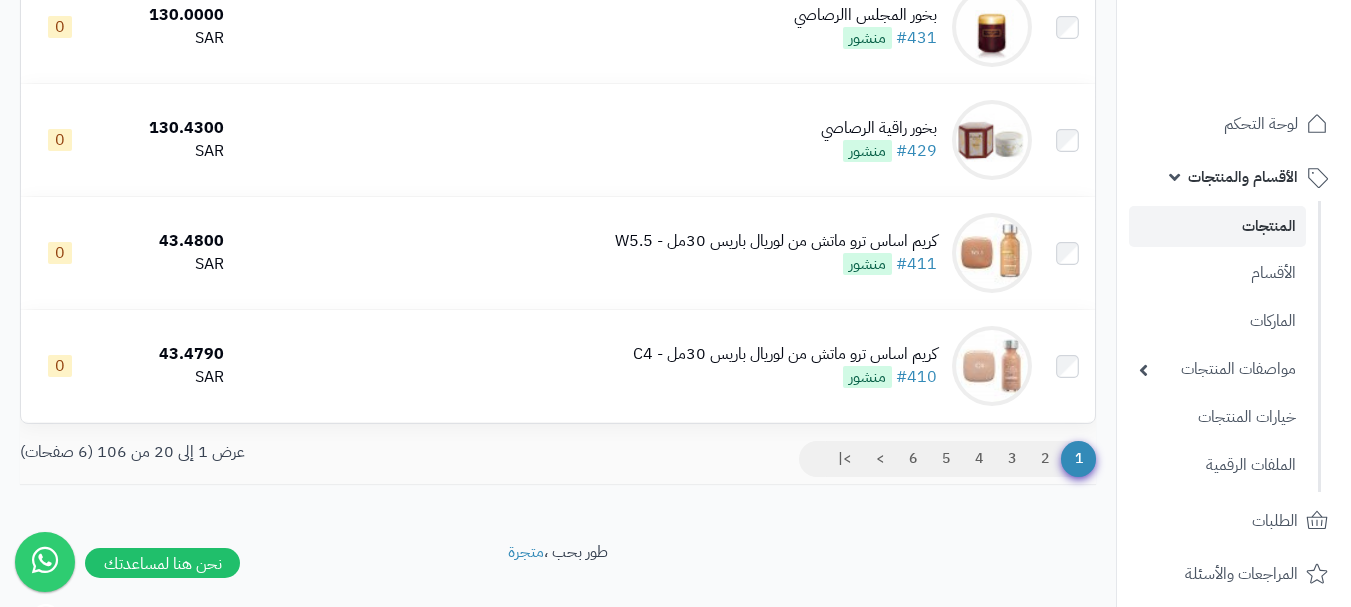 scroll, scrollTop: 2146, scrollLeft: 0, axis: vertical 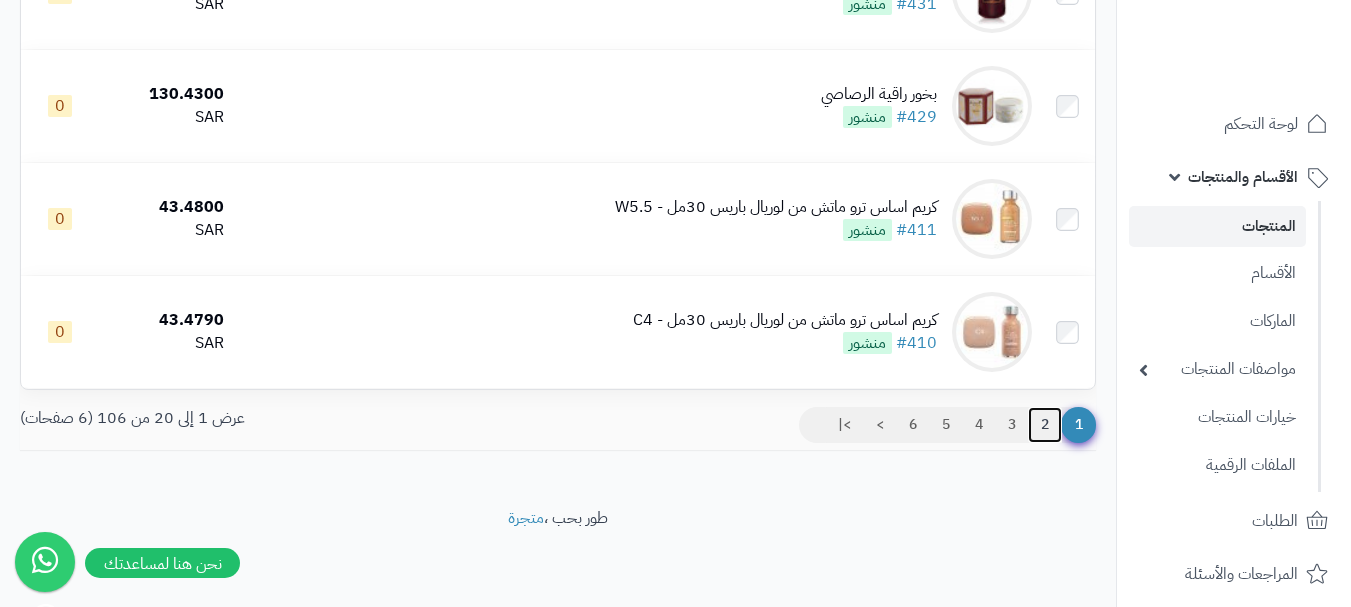 click on "2" at bounding box center (1045, 425) 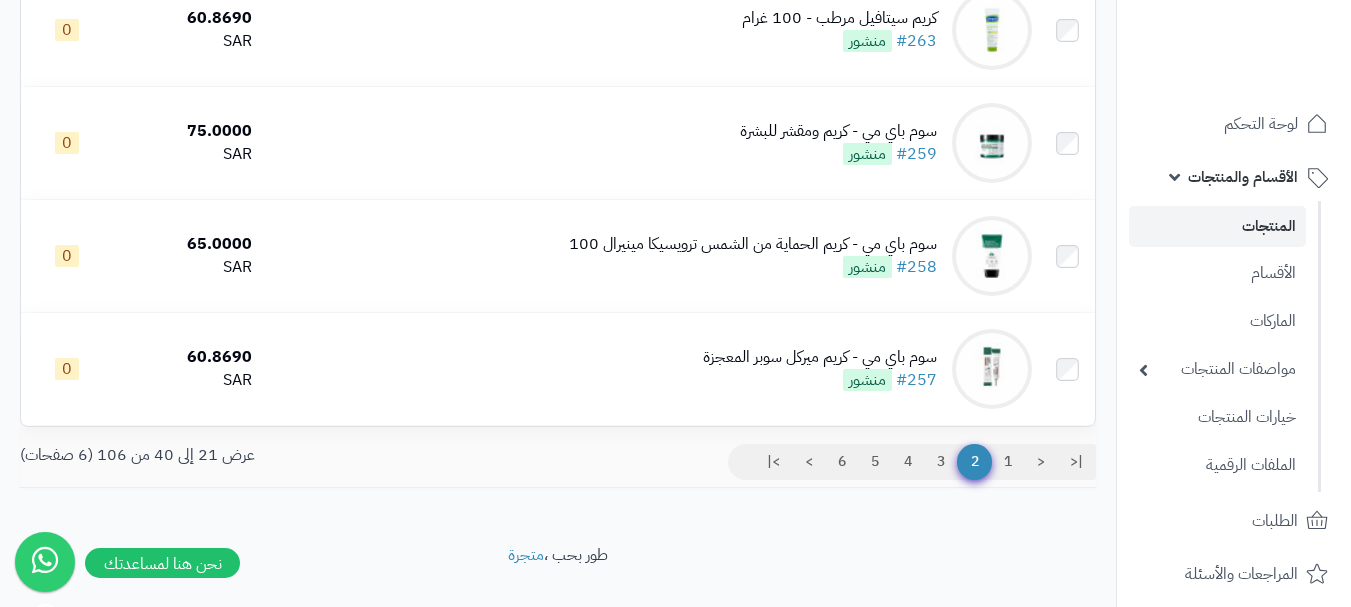 scroll, scrollTop: 2146, scrollLeft: 0, axis: vertical 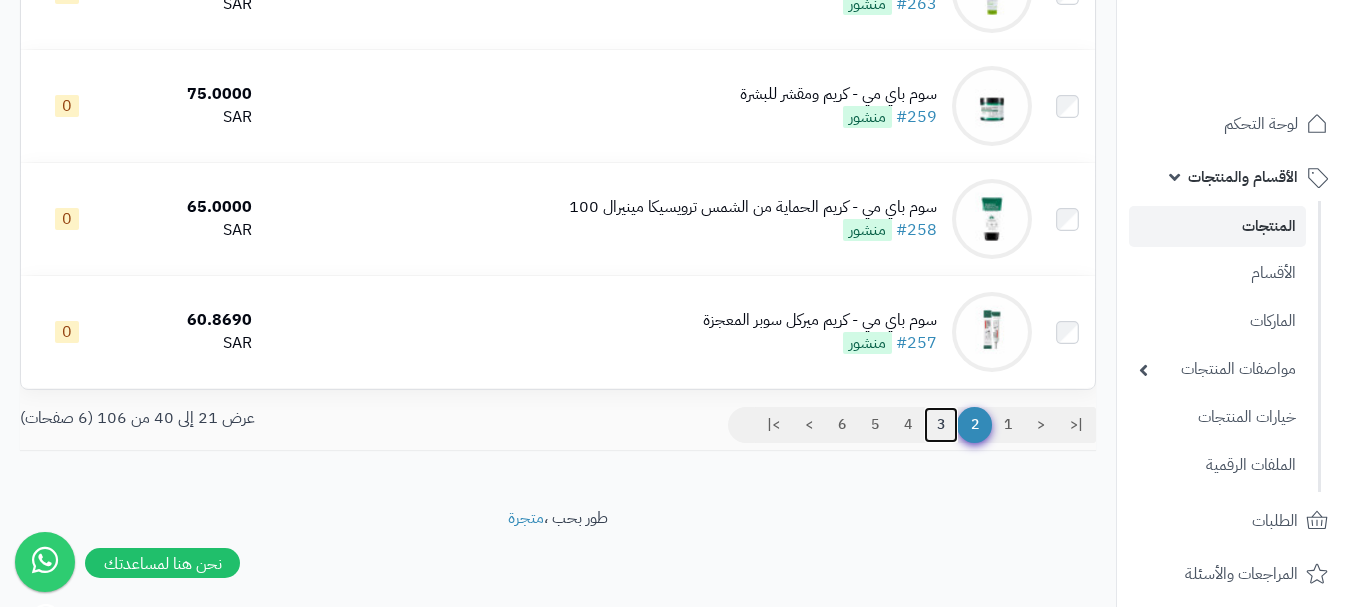 click on "3" at bounding box center (941, 425) 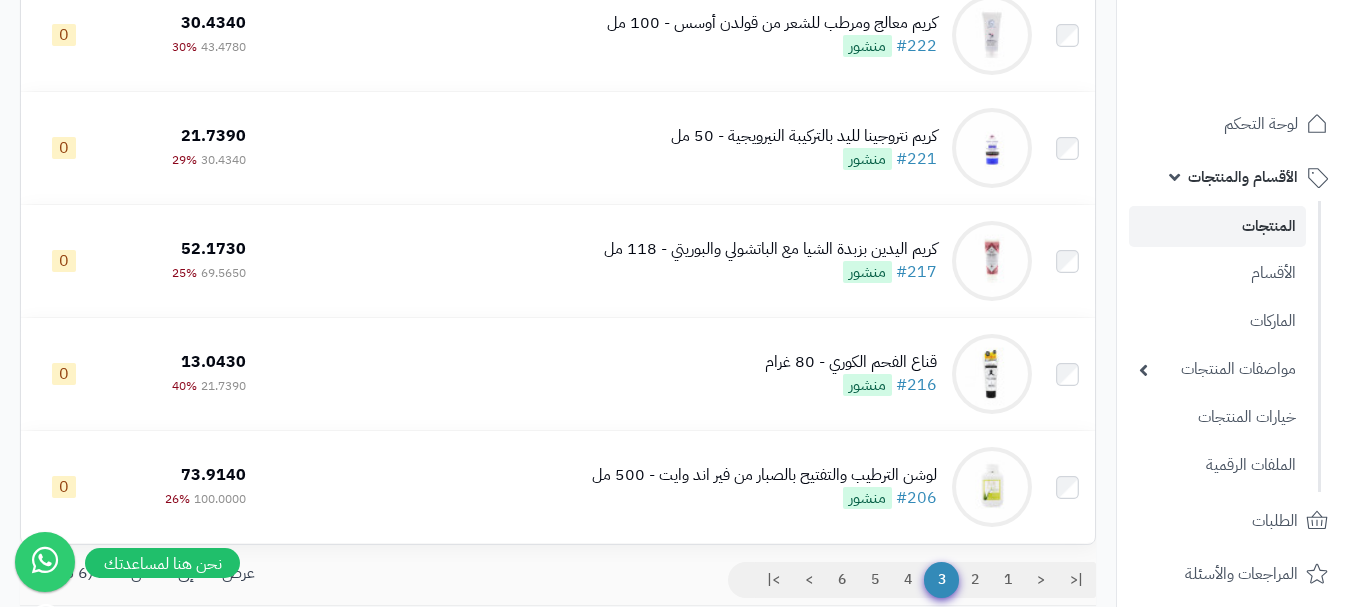 scroll, scrollTop: 2146, scrollLeft: 0, axis: vertical 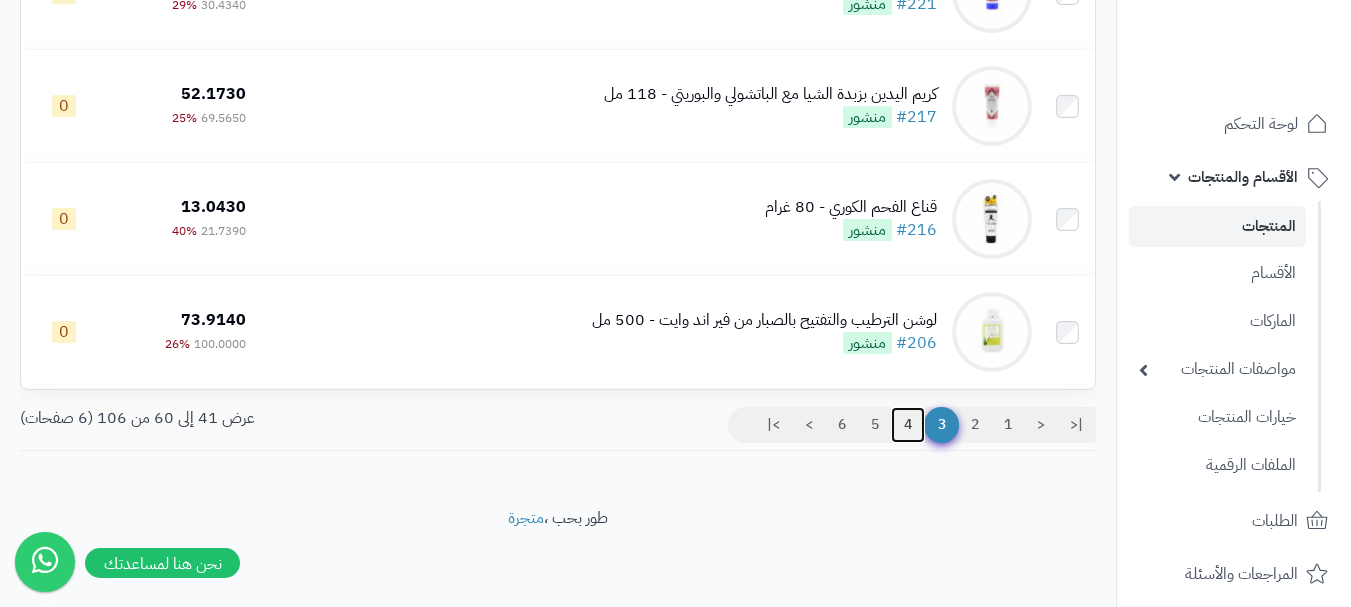 click on "4" at bounding box center (908, 425) 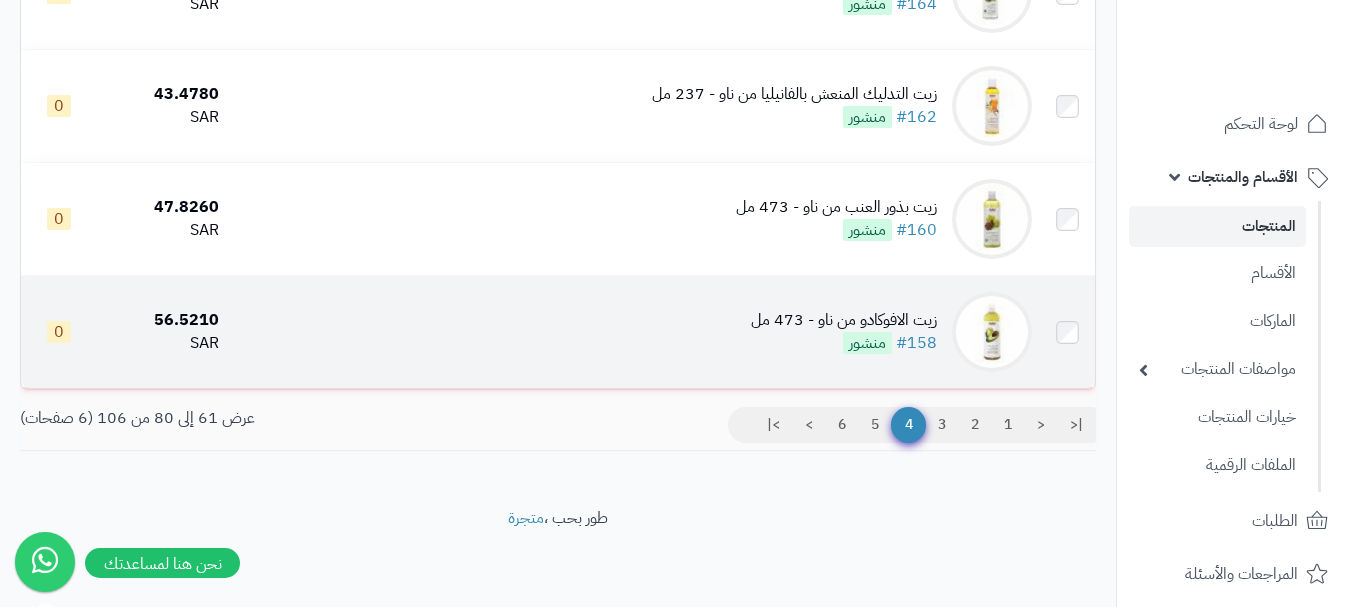 scroll, scrollTop: 2146, scrollLeft: 0, axis: vertical 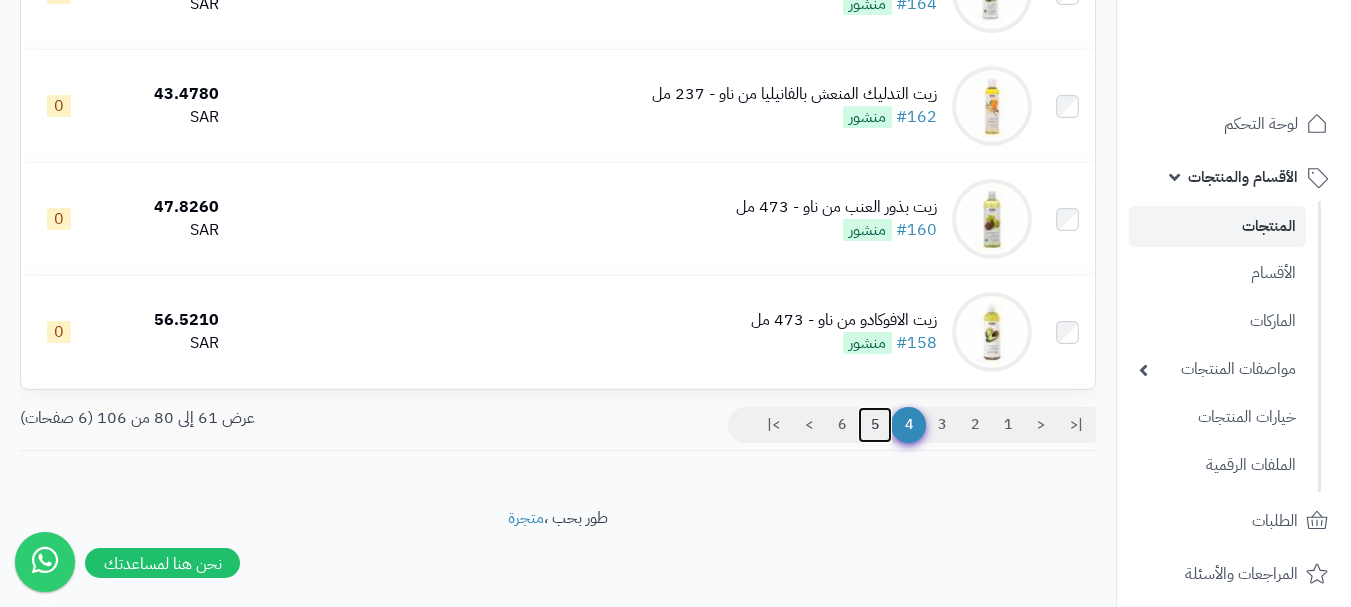 click on "5" at bounding box center (875, 425) 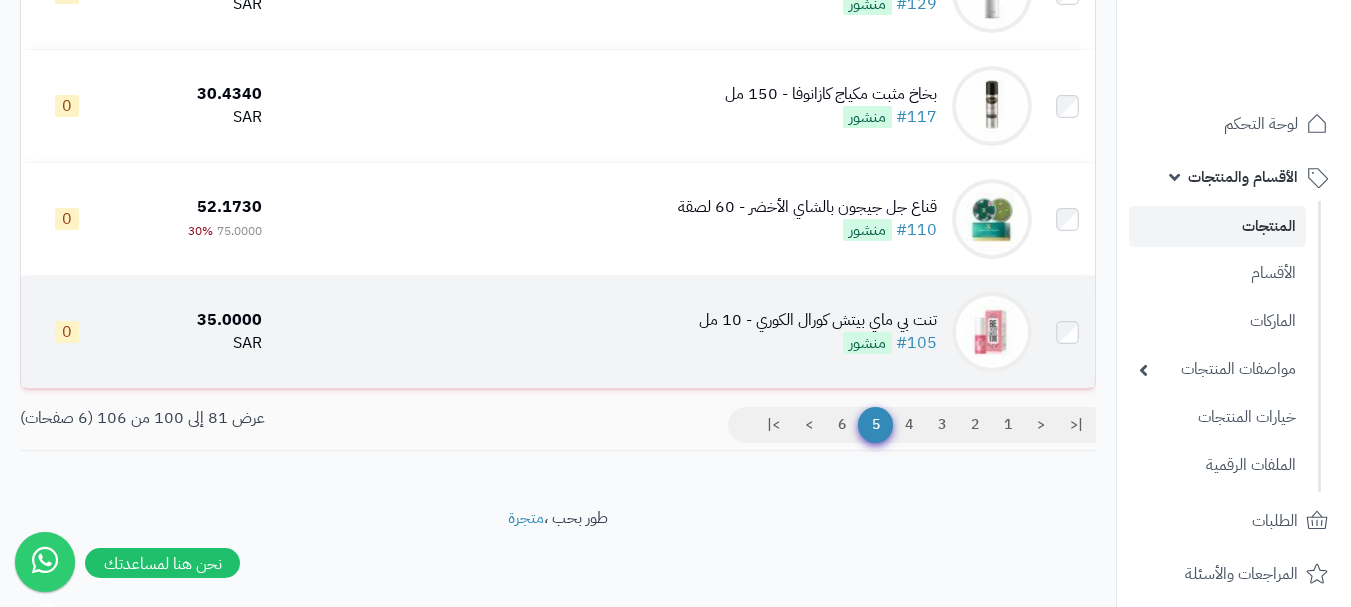 scroll, scrollTop: 2146, scrollLeft: 0, axis: vertical 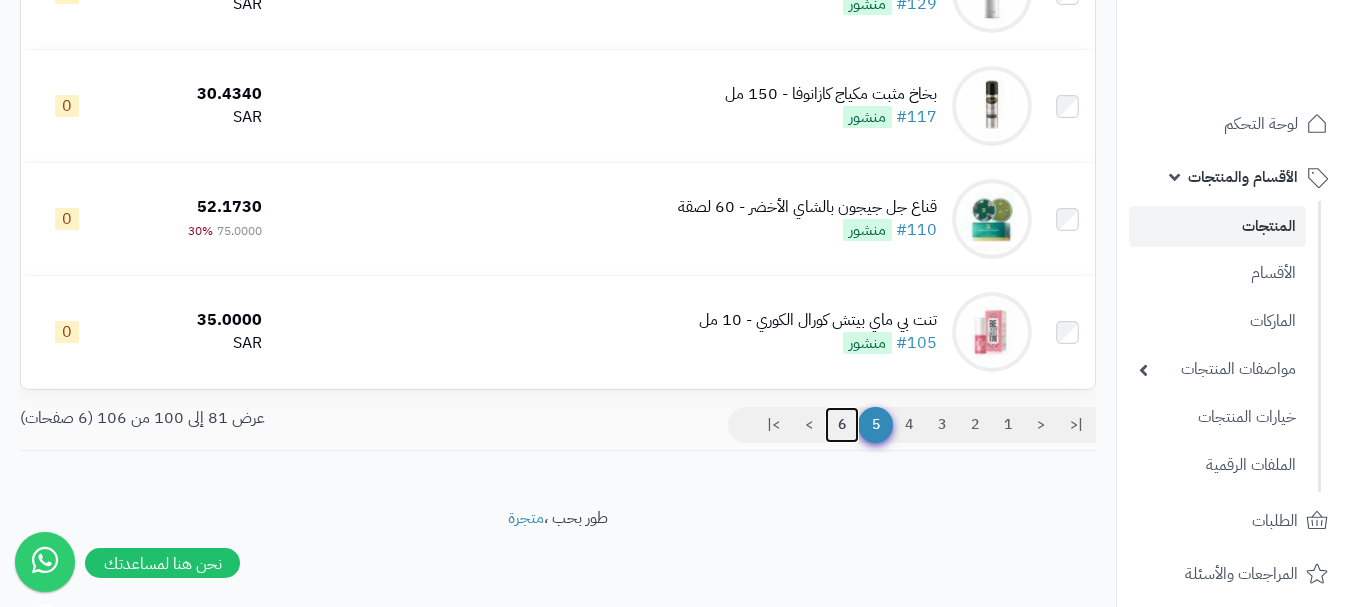 click on "6" at bounding box center [842, 425] 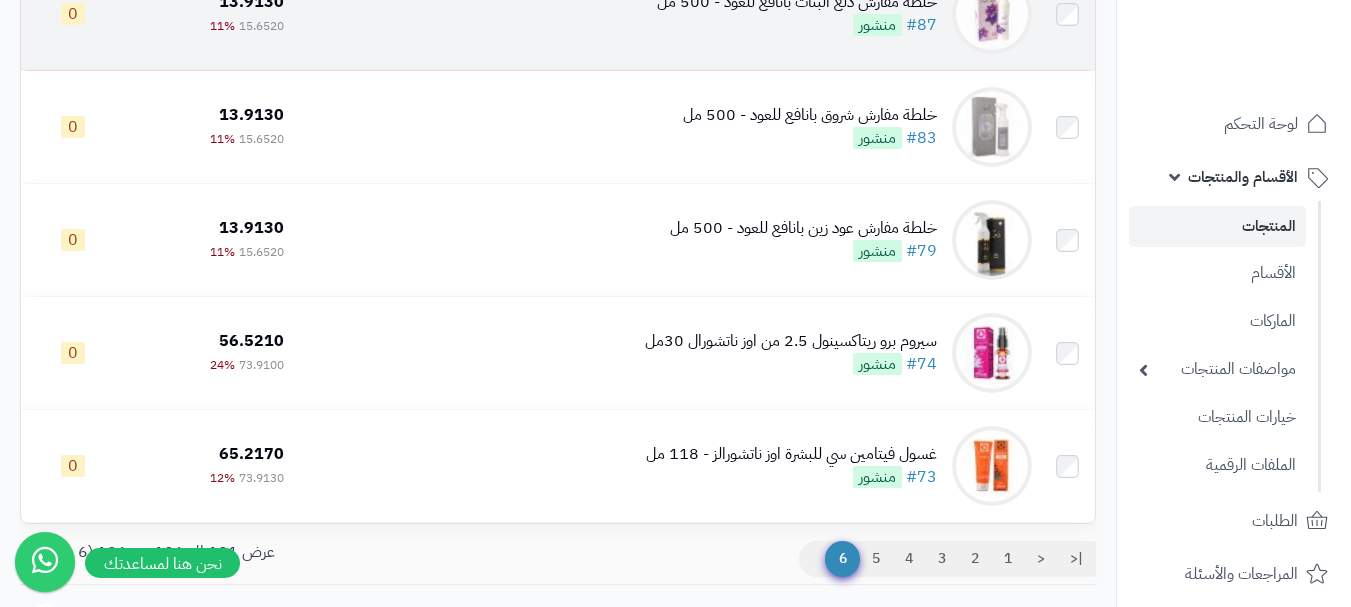 scroll, scrollTop: 564, scrollLeft: 0, axis: vertical 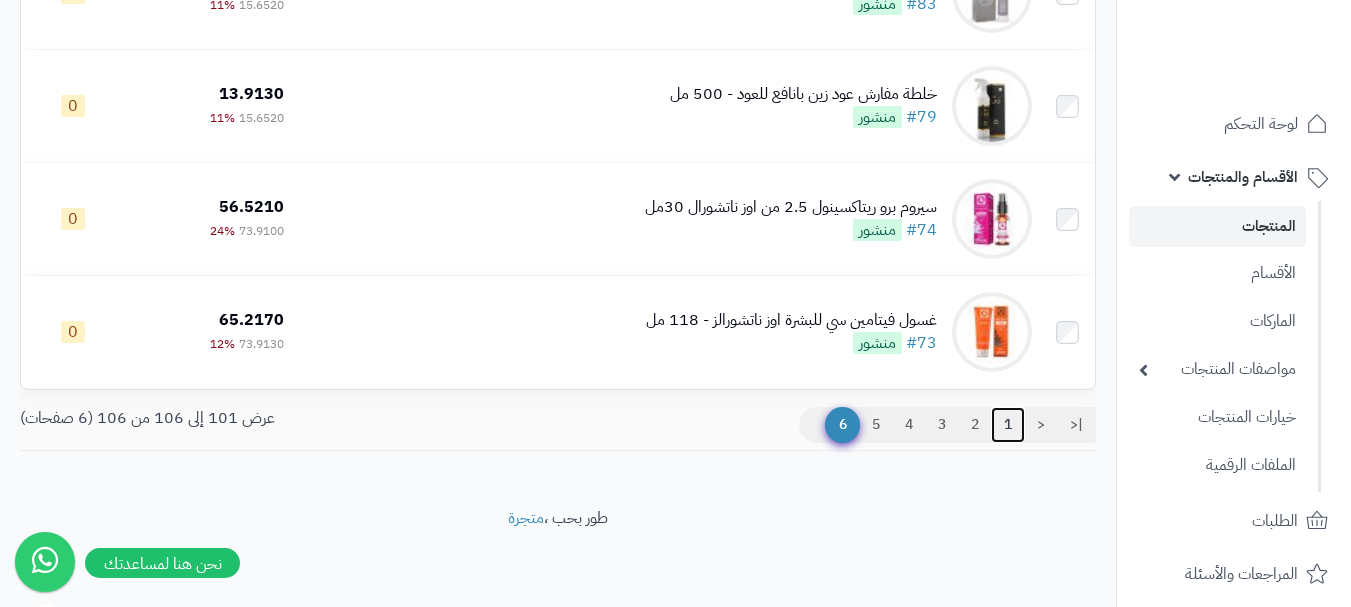 click on "1" at bounding box center [1008, 425] 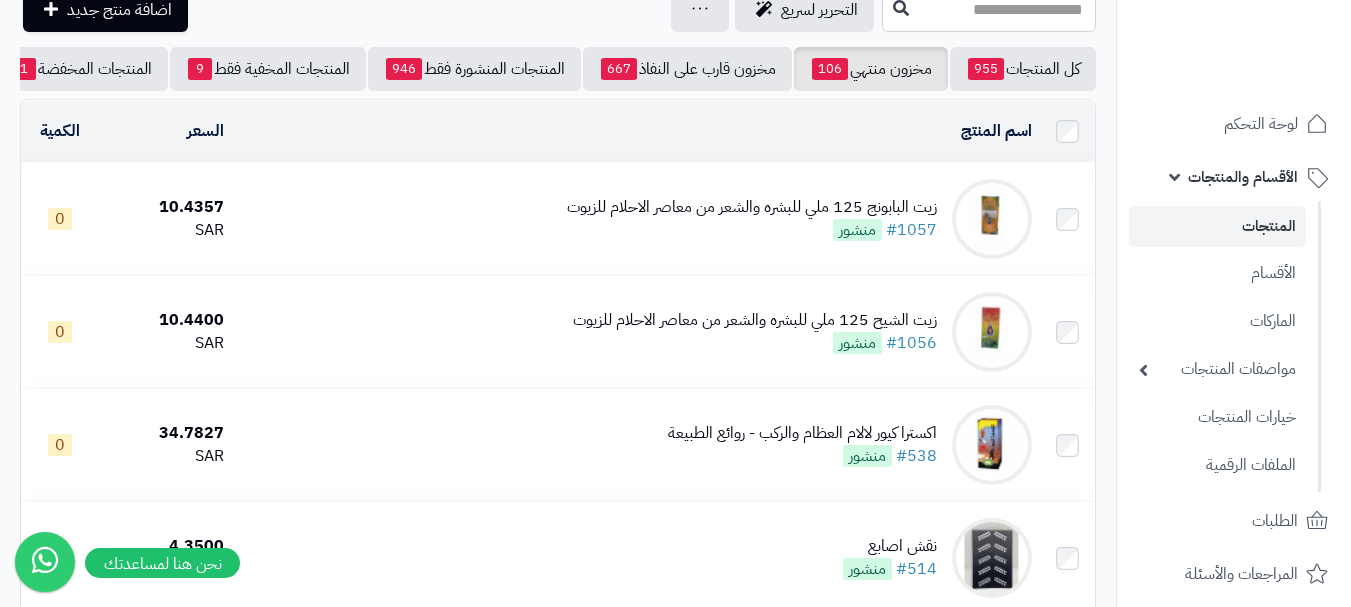 scroll, scrollTop: 0, scrollLeft: 0, axis: both 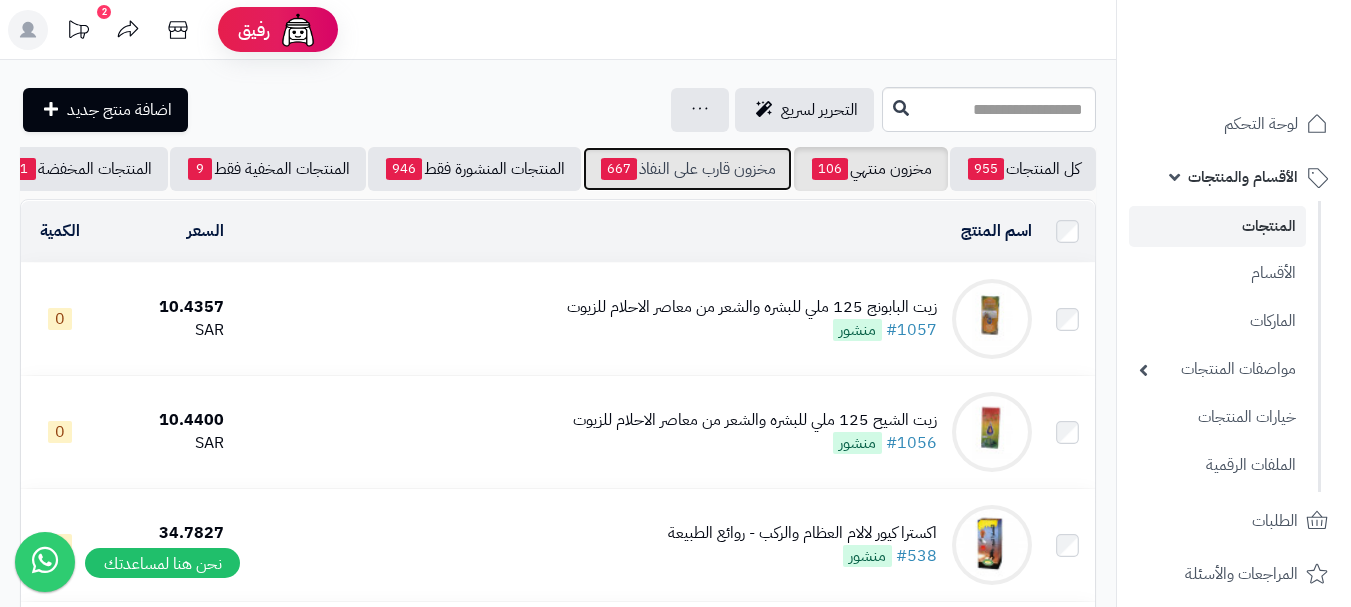 click on "مخزون قارب على النفاذ
667" at bounding box center (687, 169) 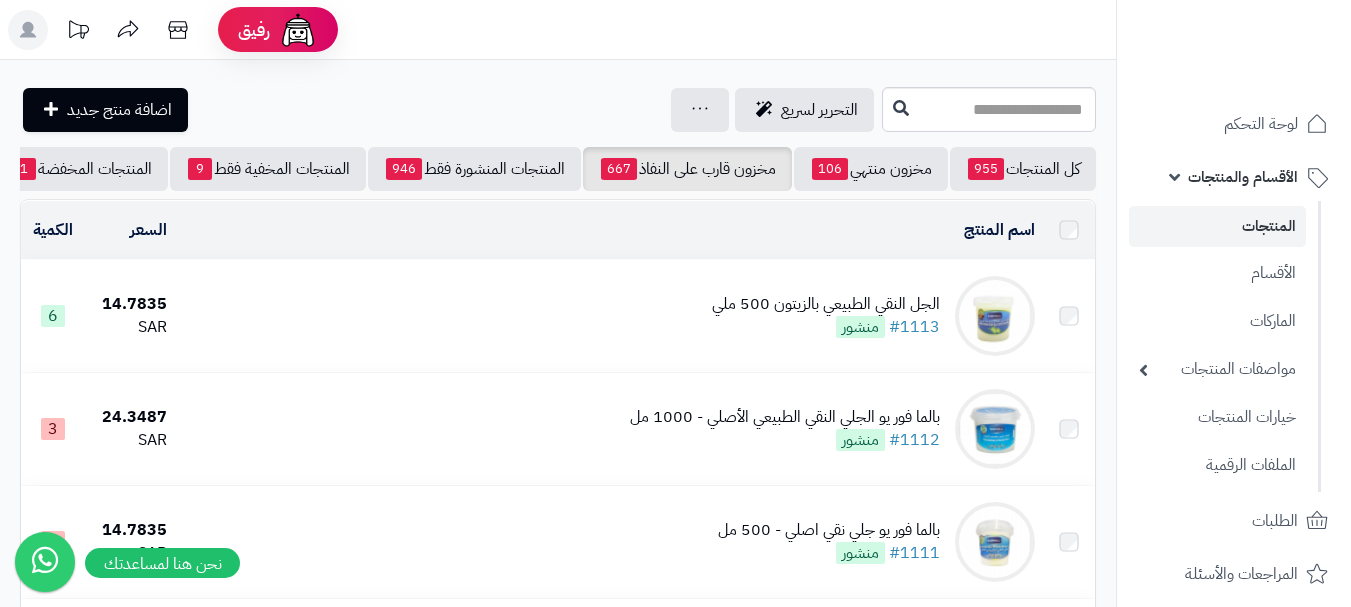 scroll, scrollTop: 0, scrollLeft: 0, axis: both 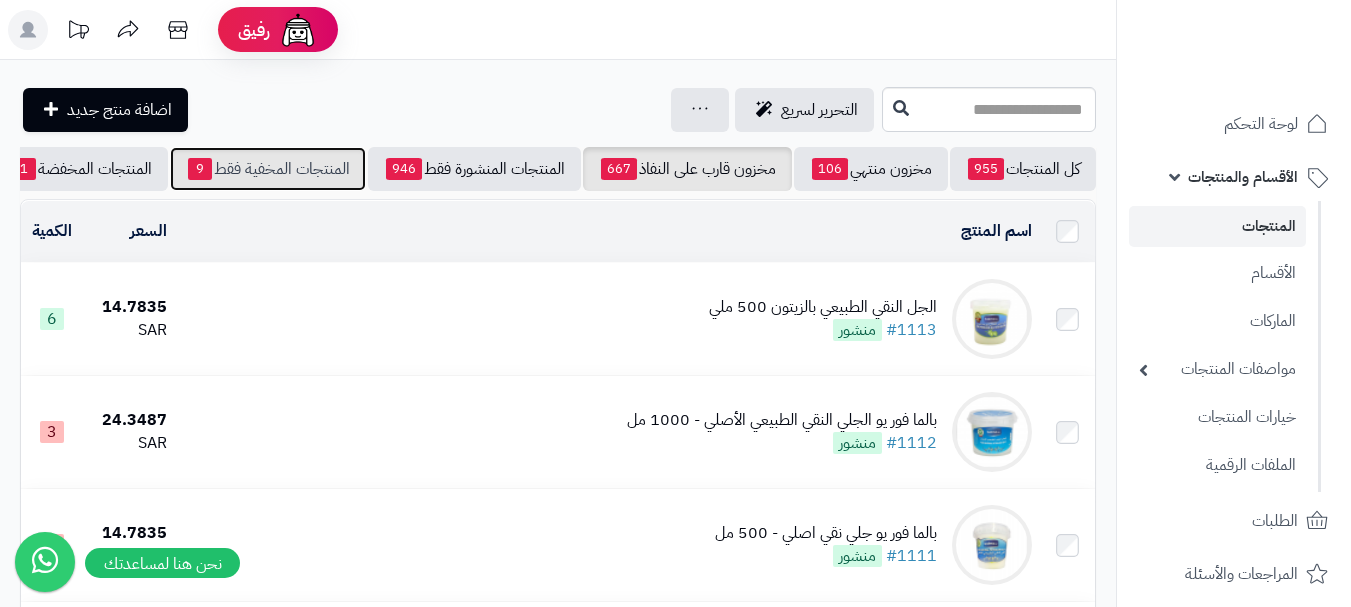 click on "المنتجات المخفية فقط
9" at bounding box center [268, 169] 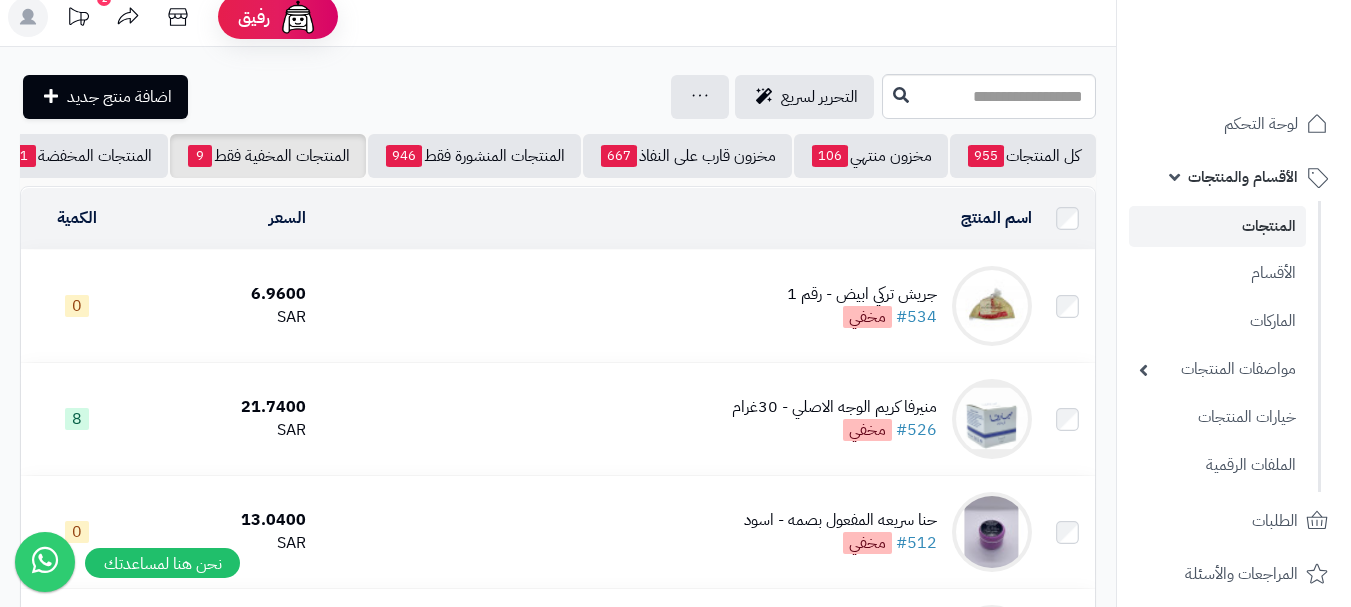 scroll, scrollTop: 0, scrollLeft: 0, axis: both 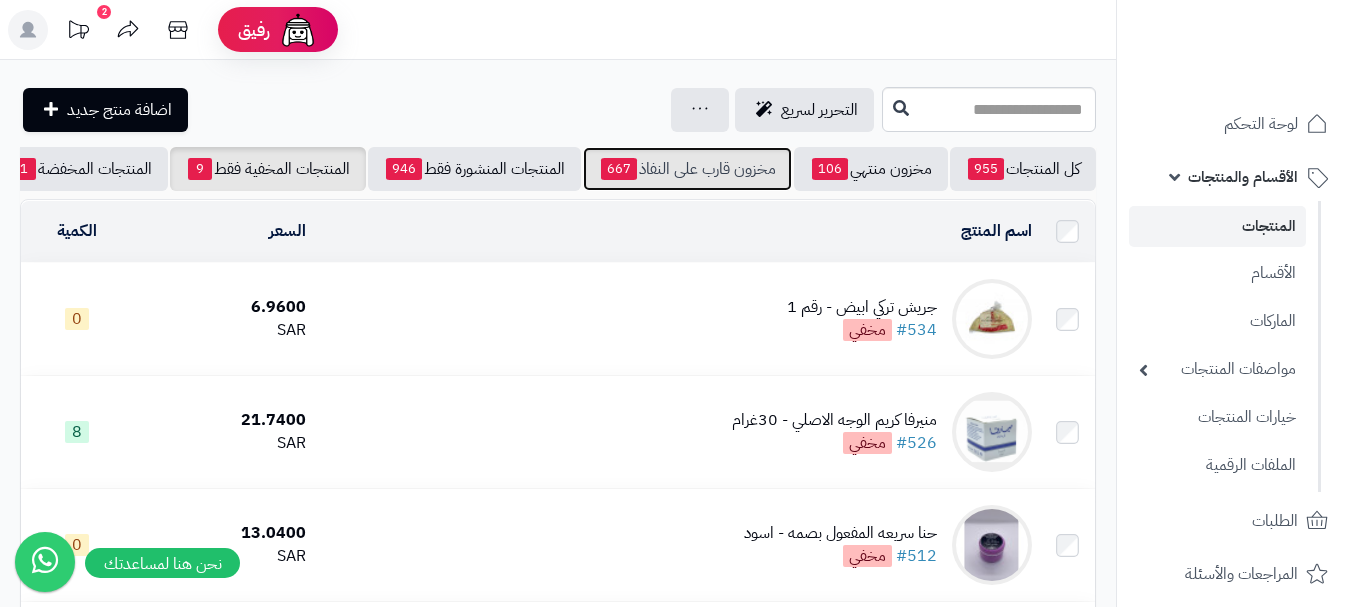 click on "مخزون قارب على النفاذ
667" at bounding box center [687, 169] 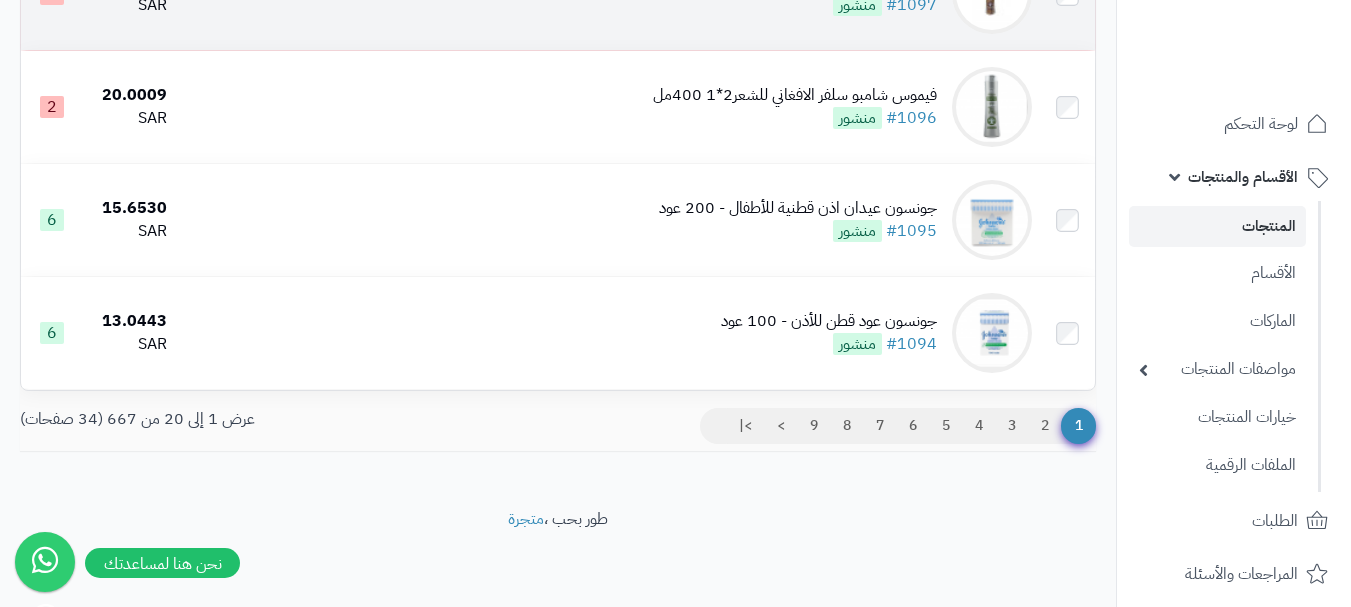 scroll, scrollTop: 2146, scrollLeft: 0, axis: vertical 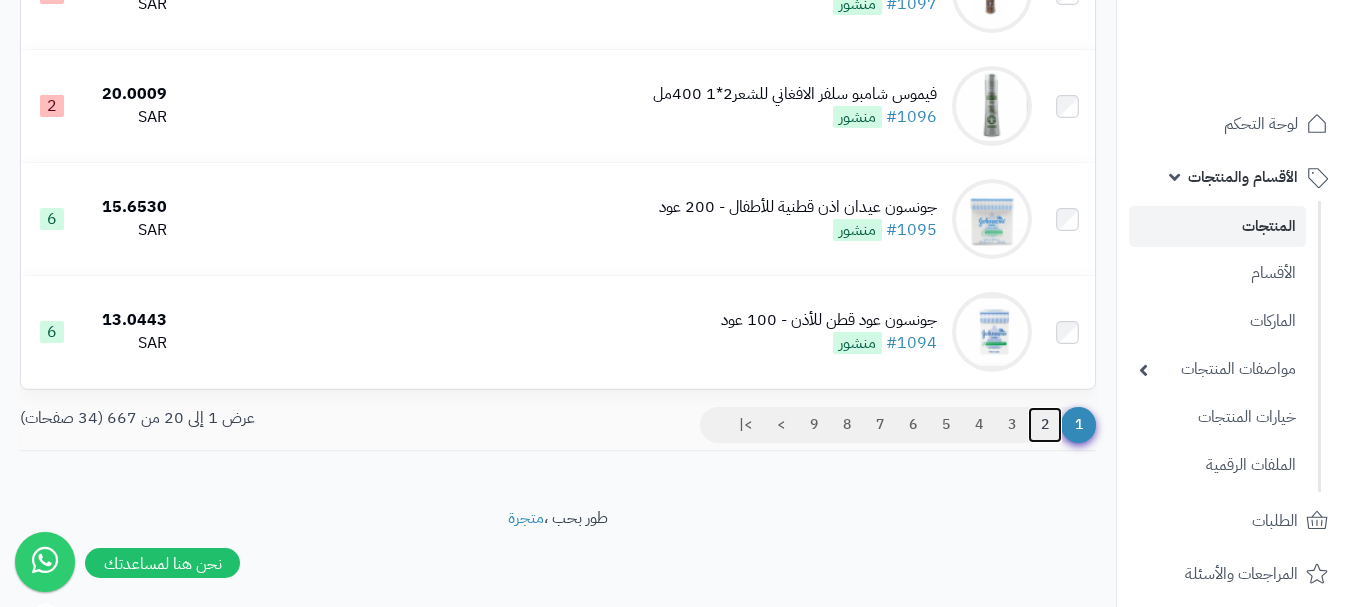 click on "2" at bounding box center (1045, 425) 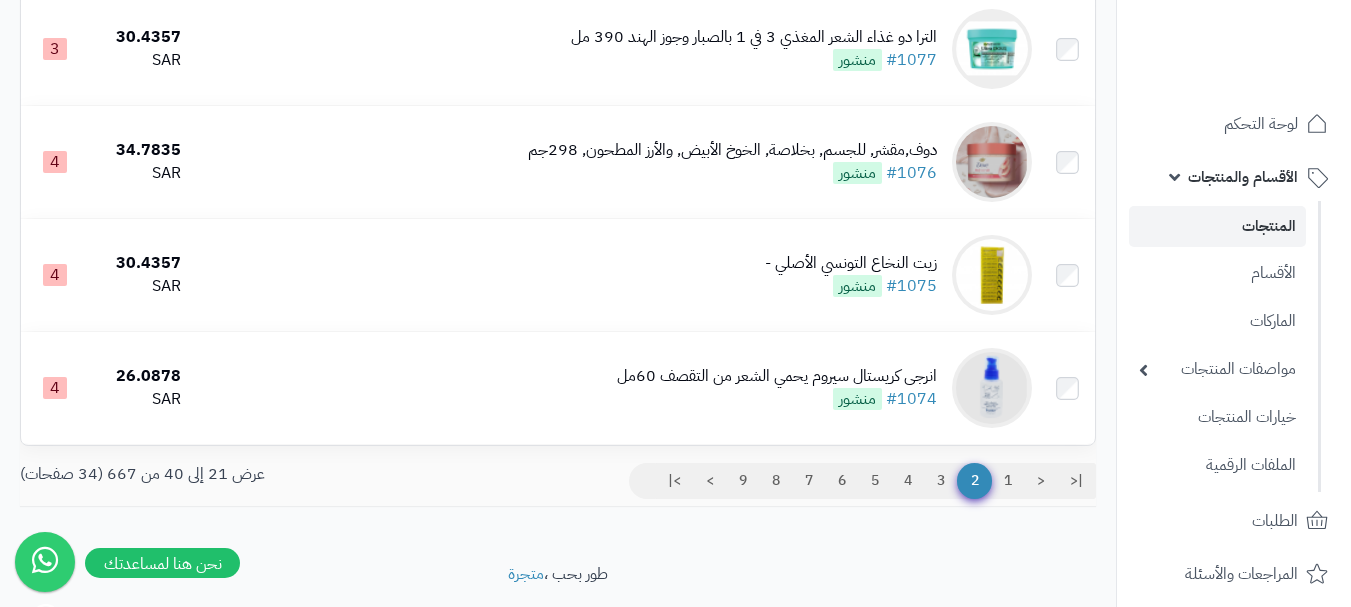 scroll, scrollTop: 2100, scrollLeft: 0, axis: vertical 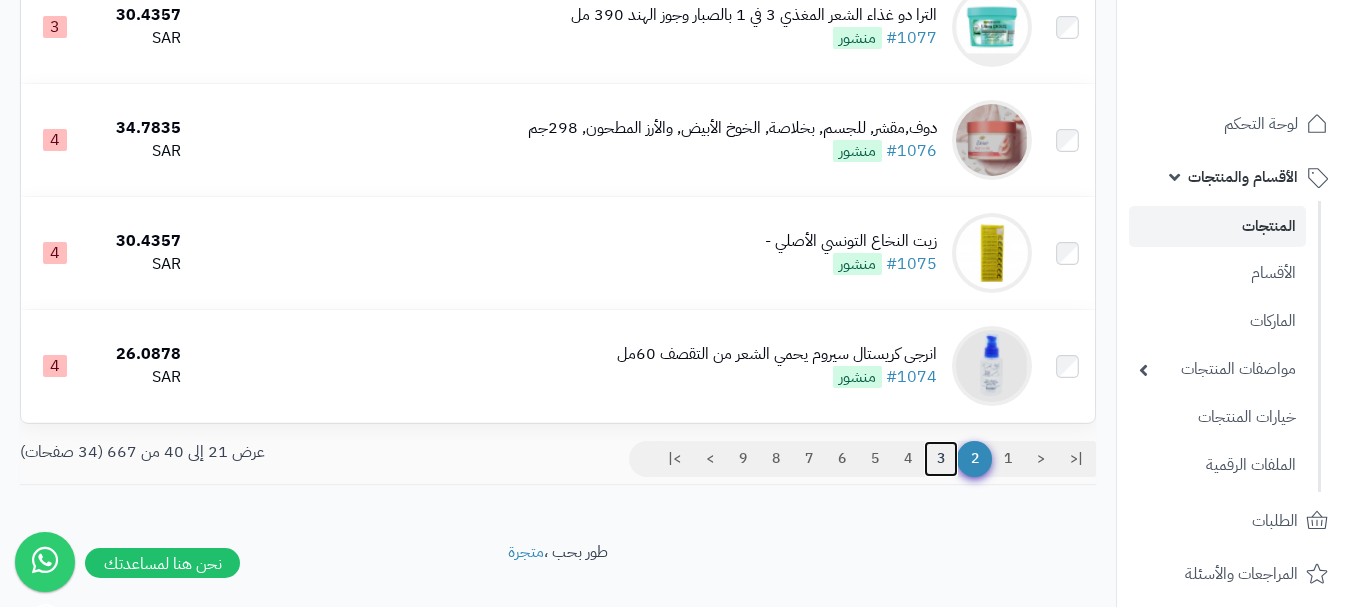click on "3" at bounding box center [941, 459] 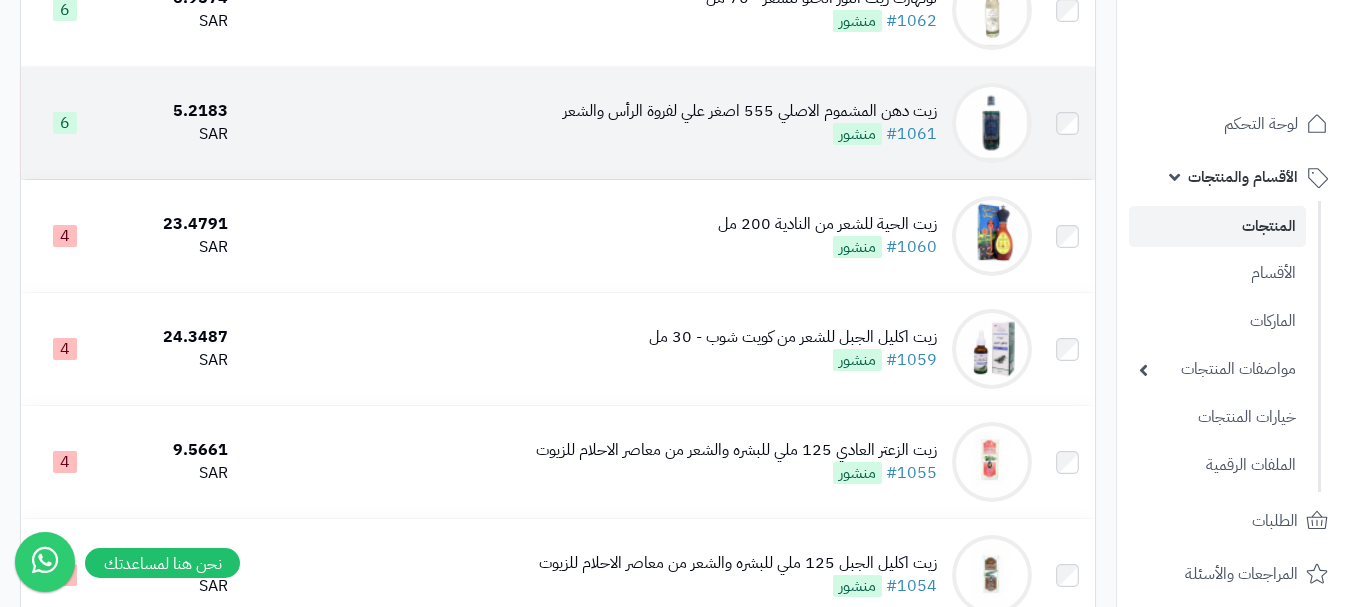 scroll, scrollTop: 1446, scrollLeft: 0, axis: vertical 